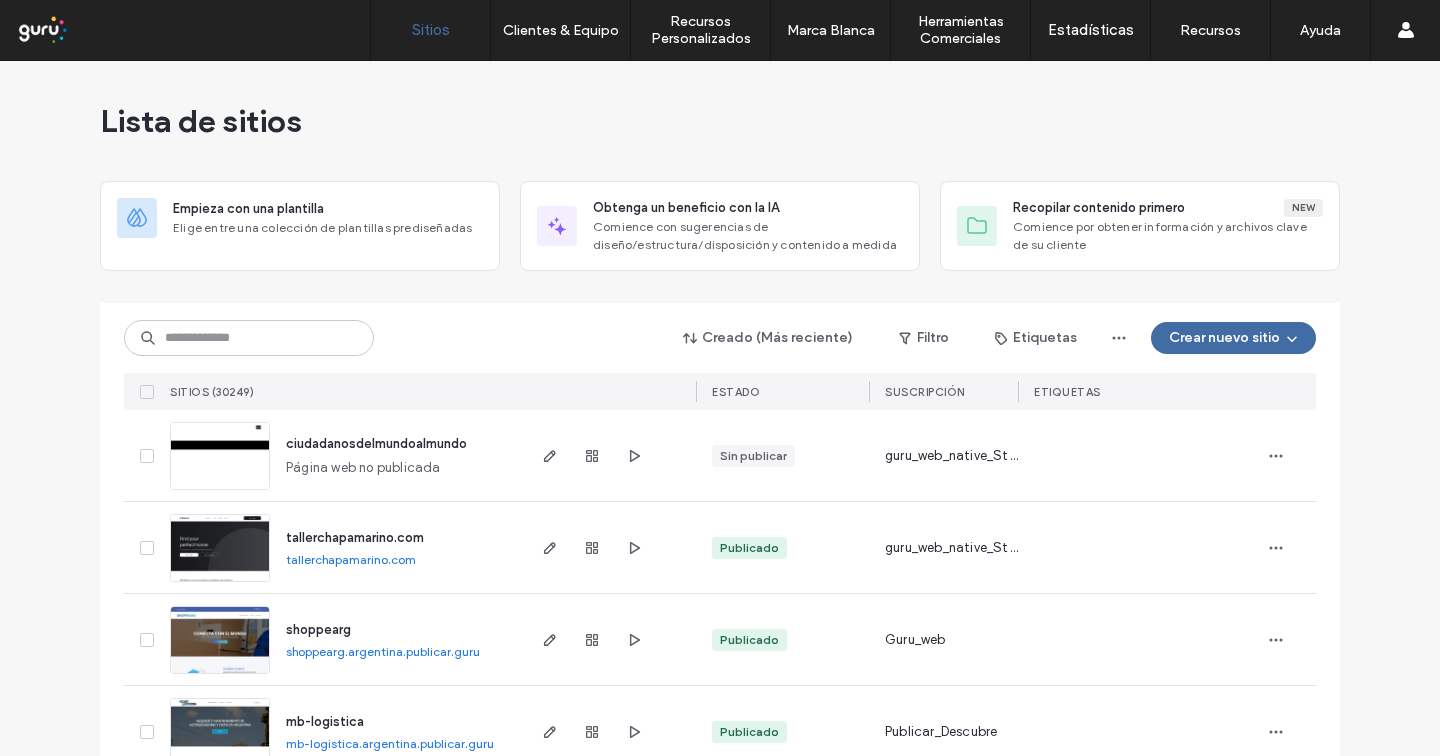 scroll, scrollTop: 0, scrollLeft: 0, axis: both 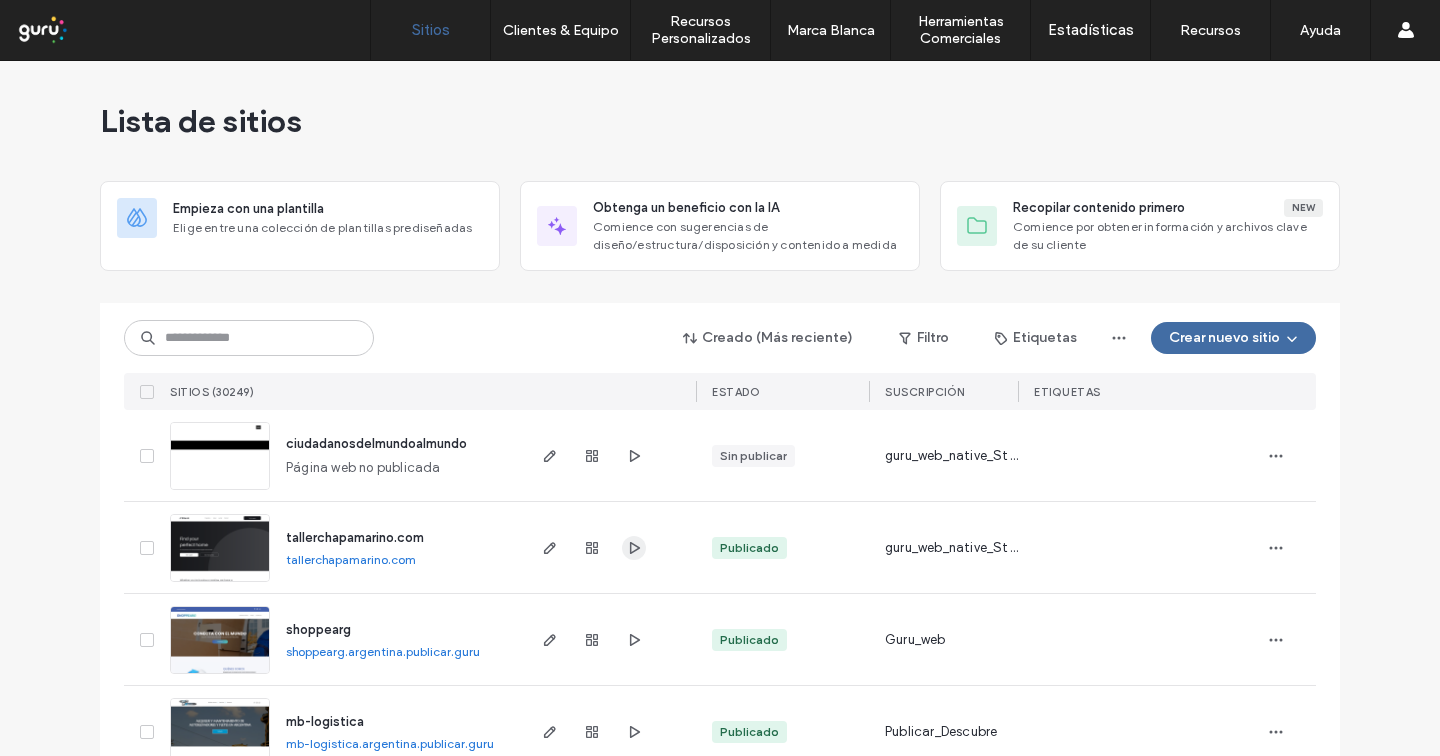 click at bounding box center (634, 548) 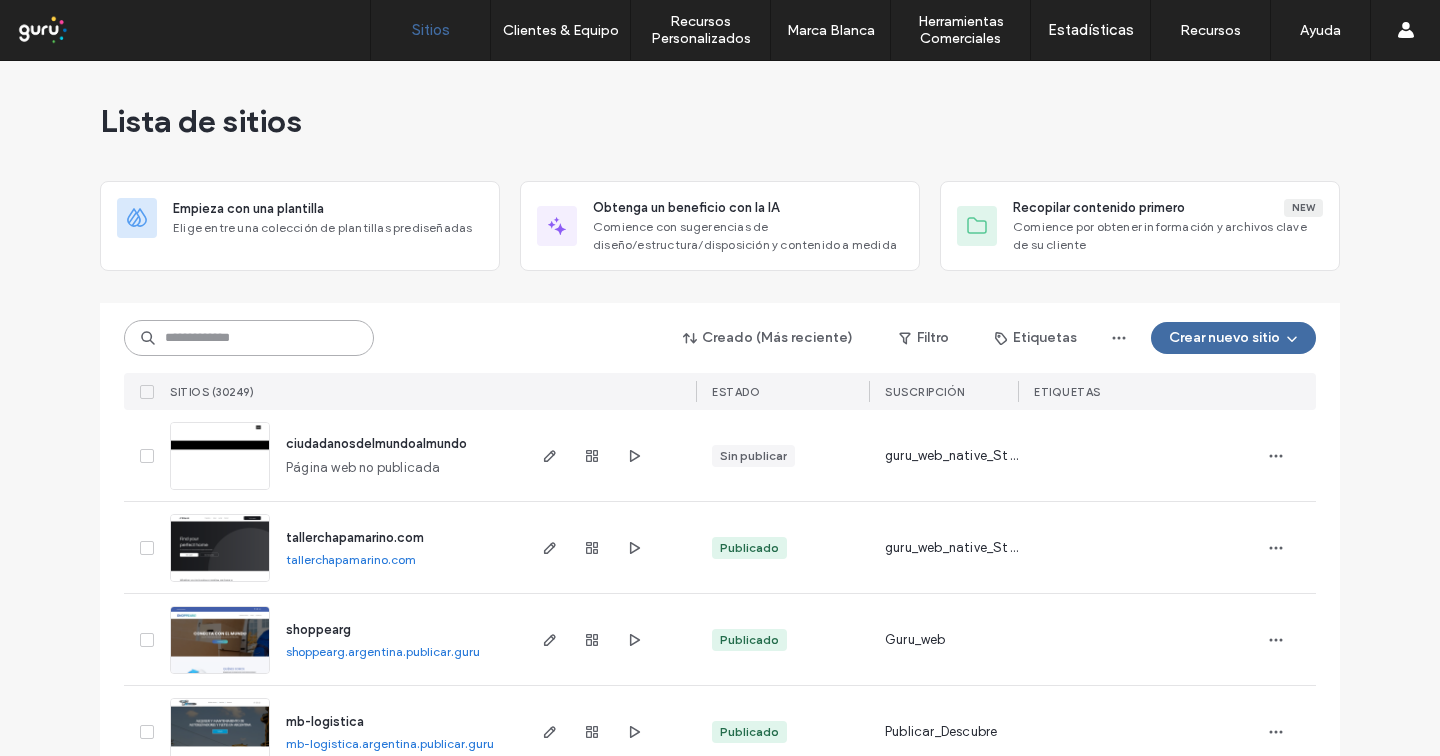click at bounding box center (249, 338) 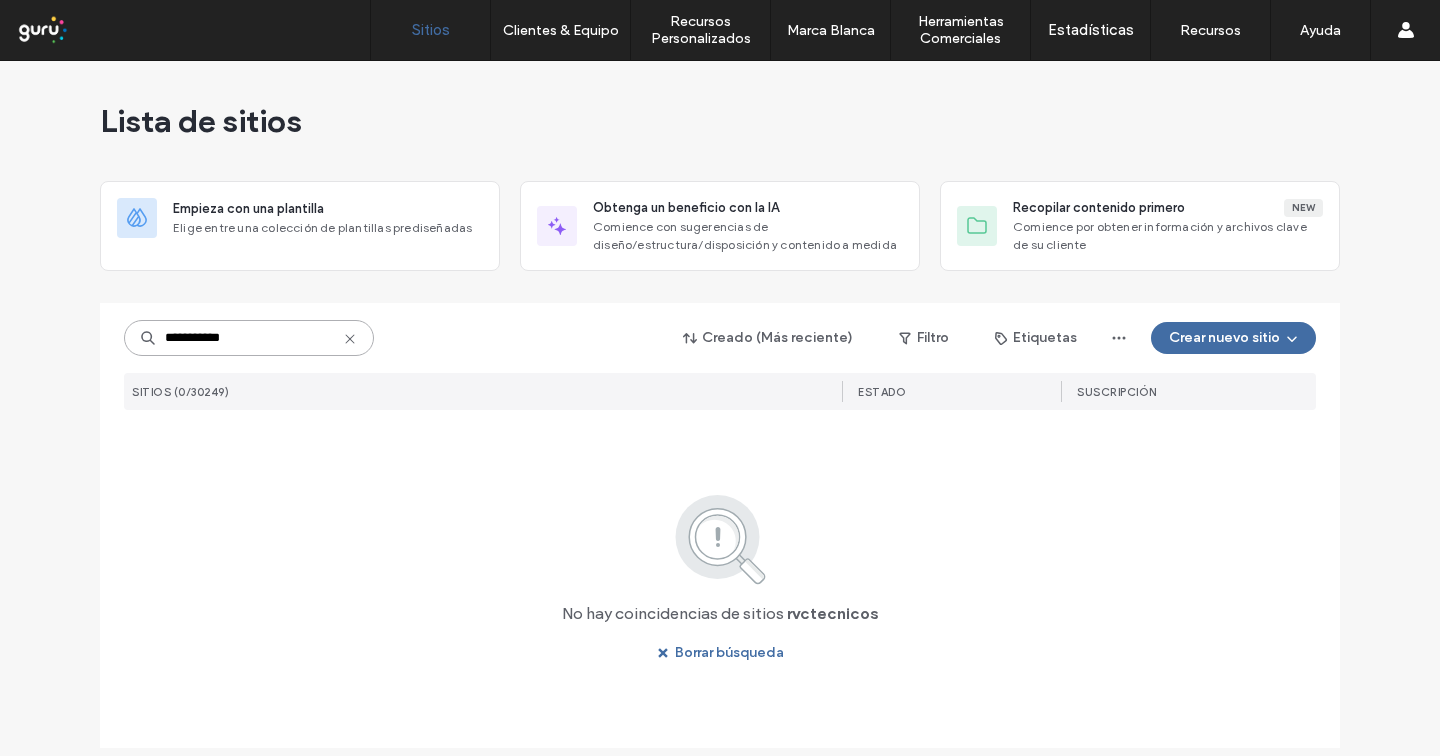 type on "**********" 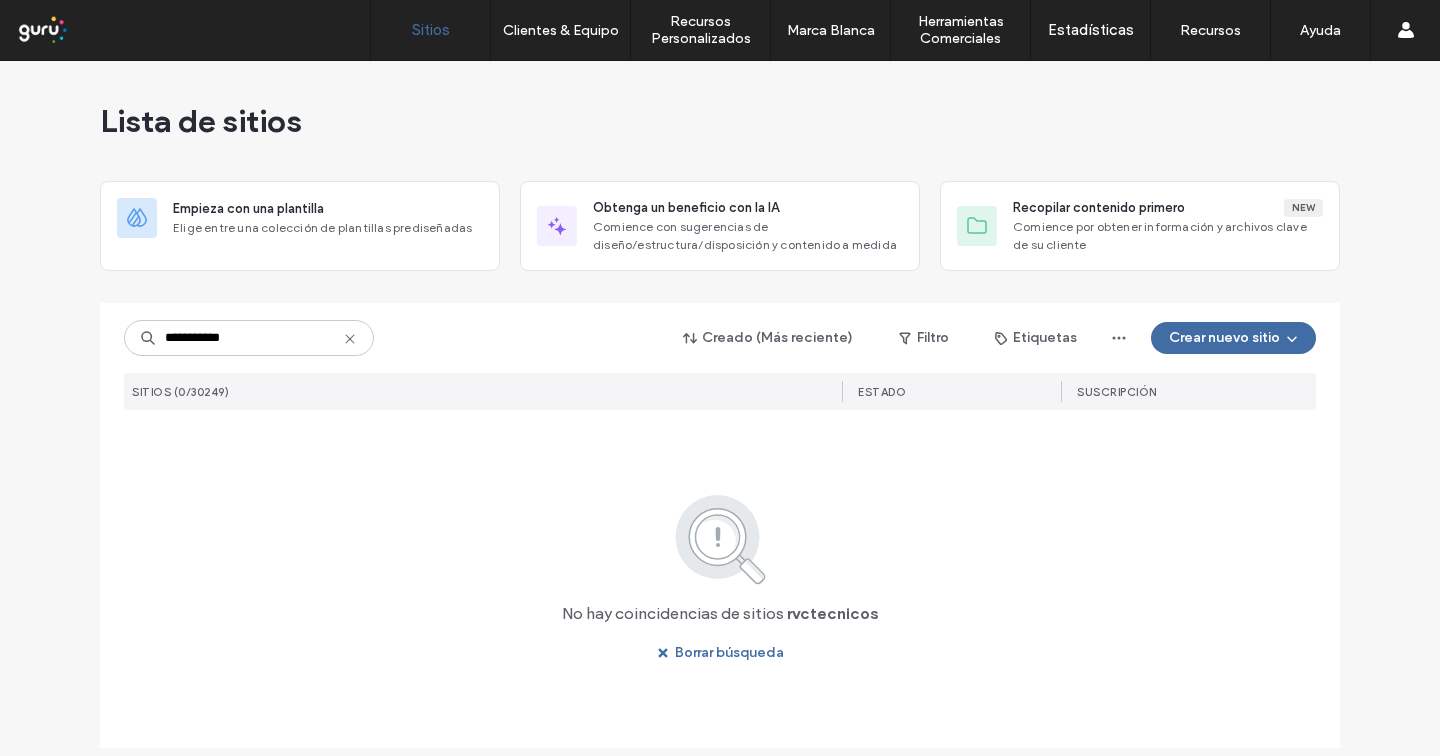 click 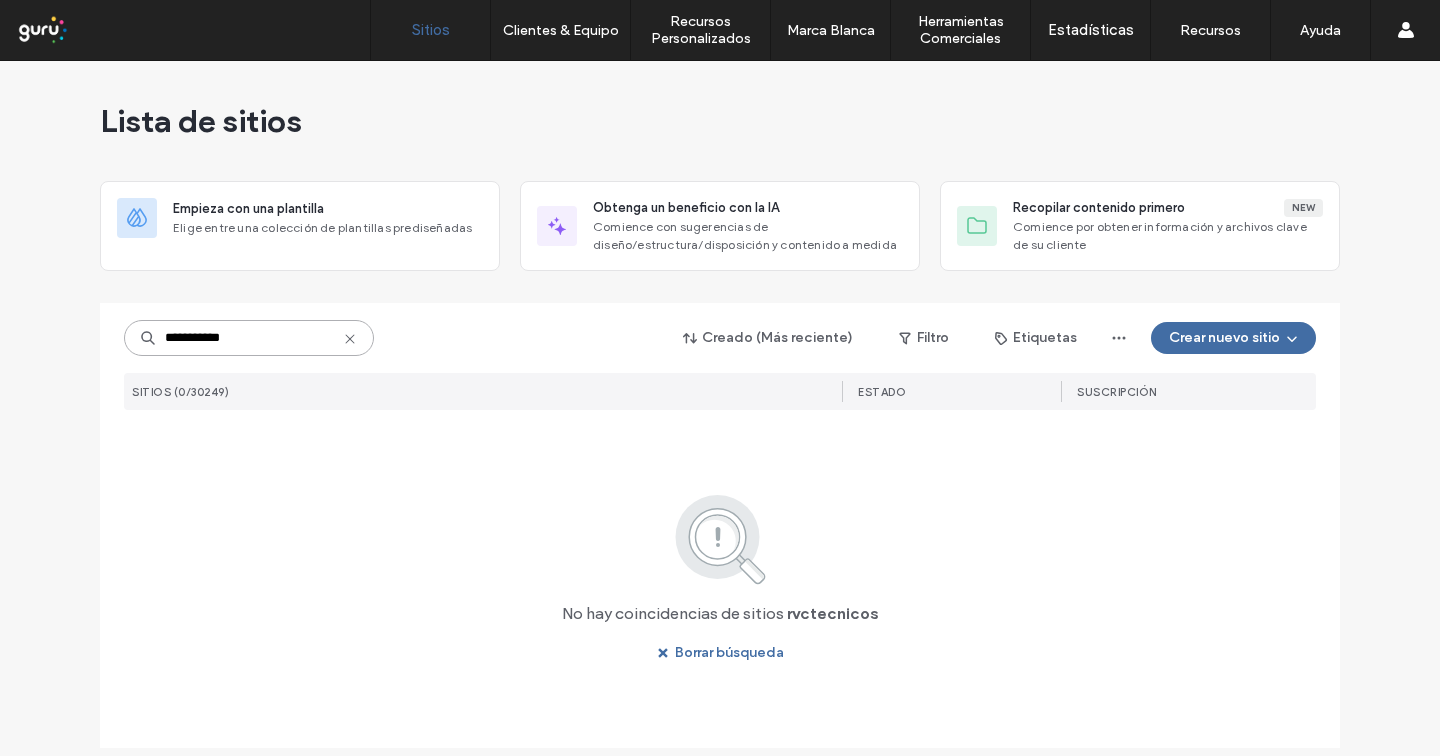 type 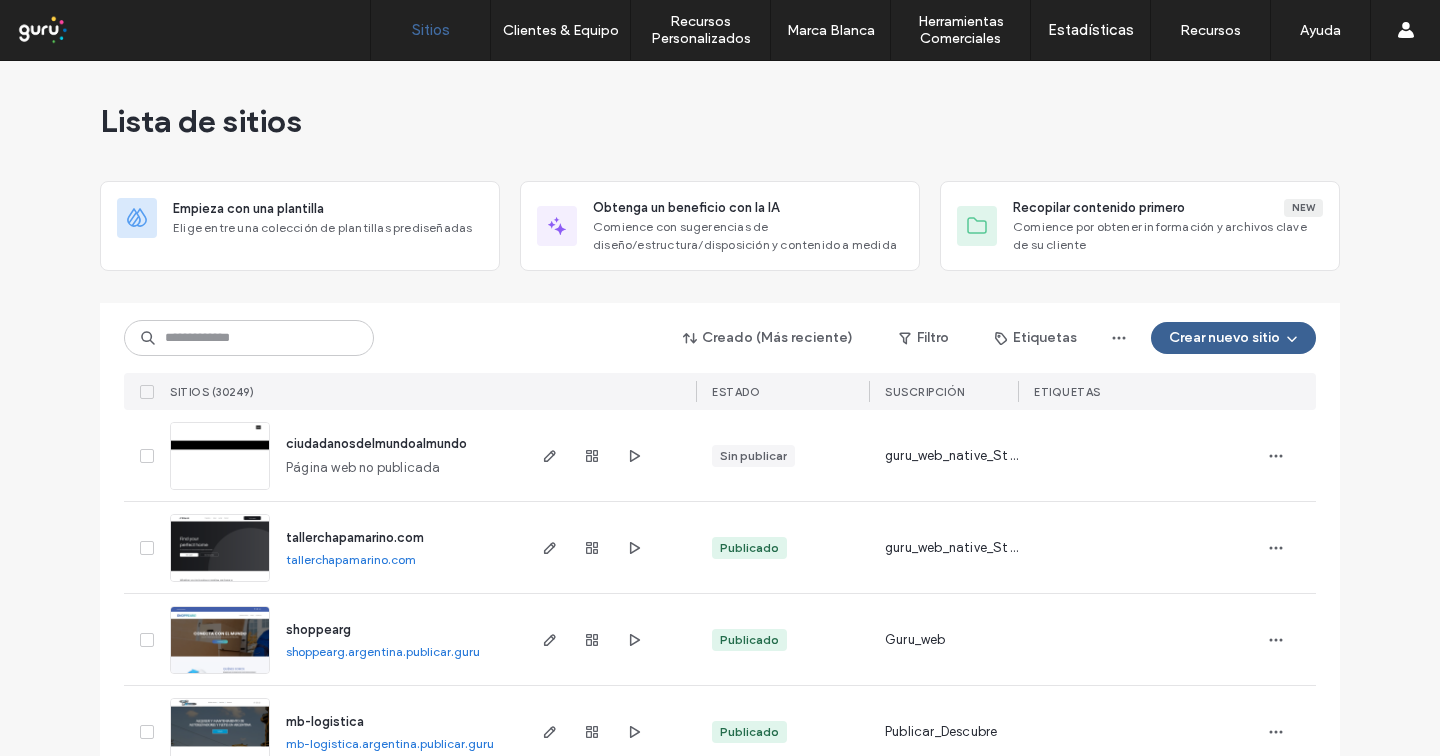 click on "Crear nuevo sitio" at bounding box center [1233, 338] 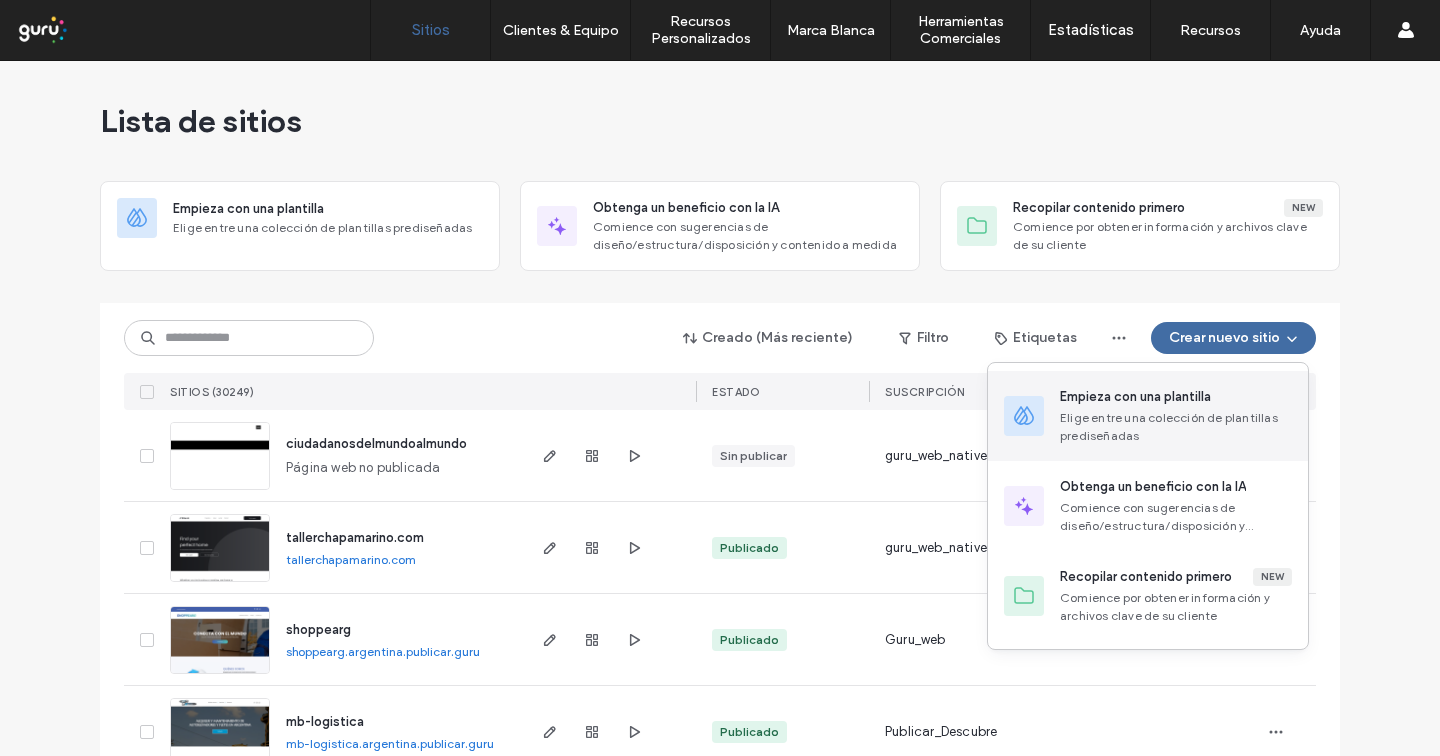 click on "Empieza con una plantilla" at bounding box center [1135, 397] 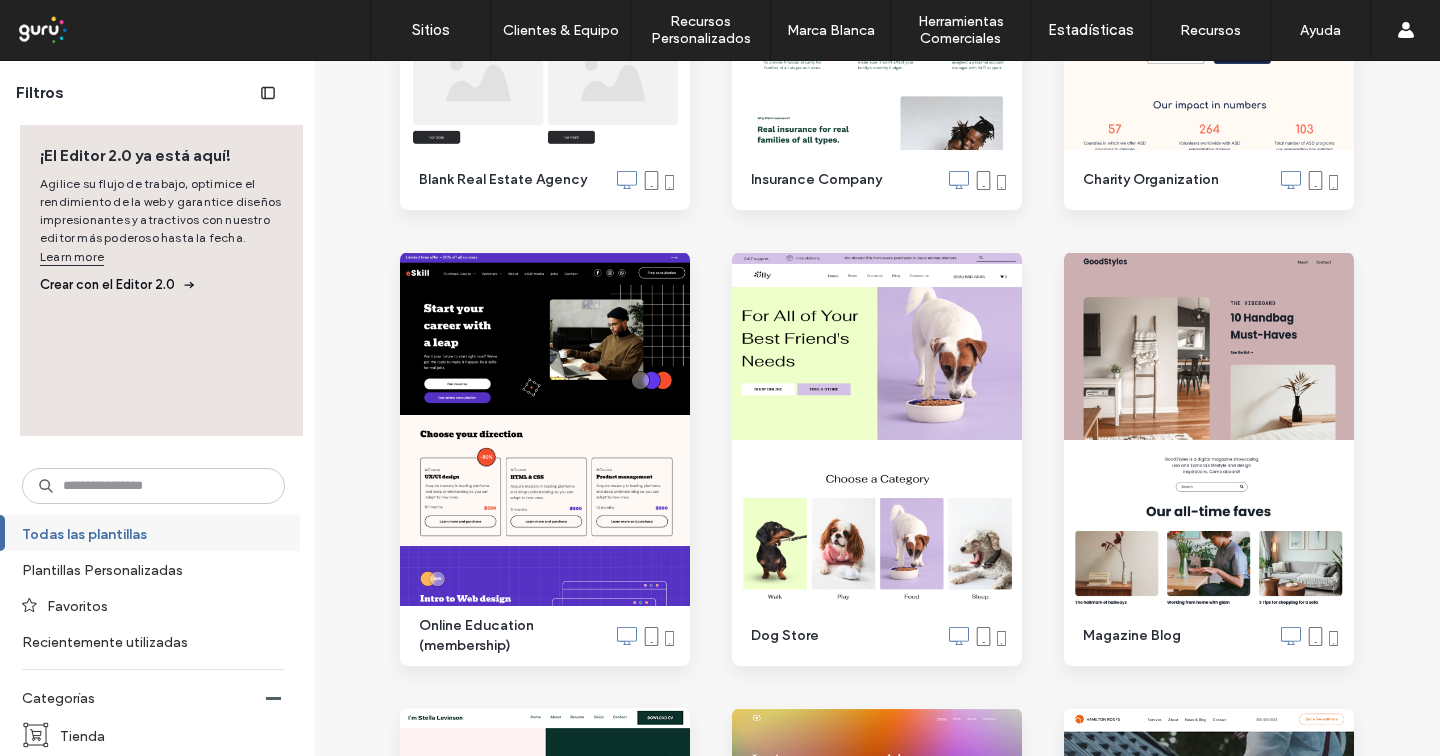 scroll, scrollTop: 2287, scrollLeft: 0, axis: vertical 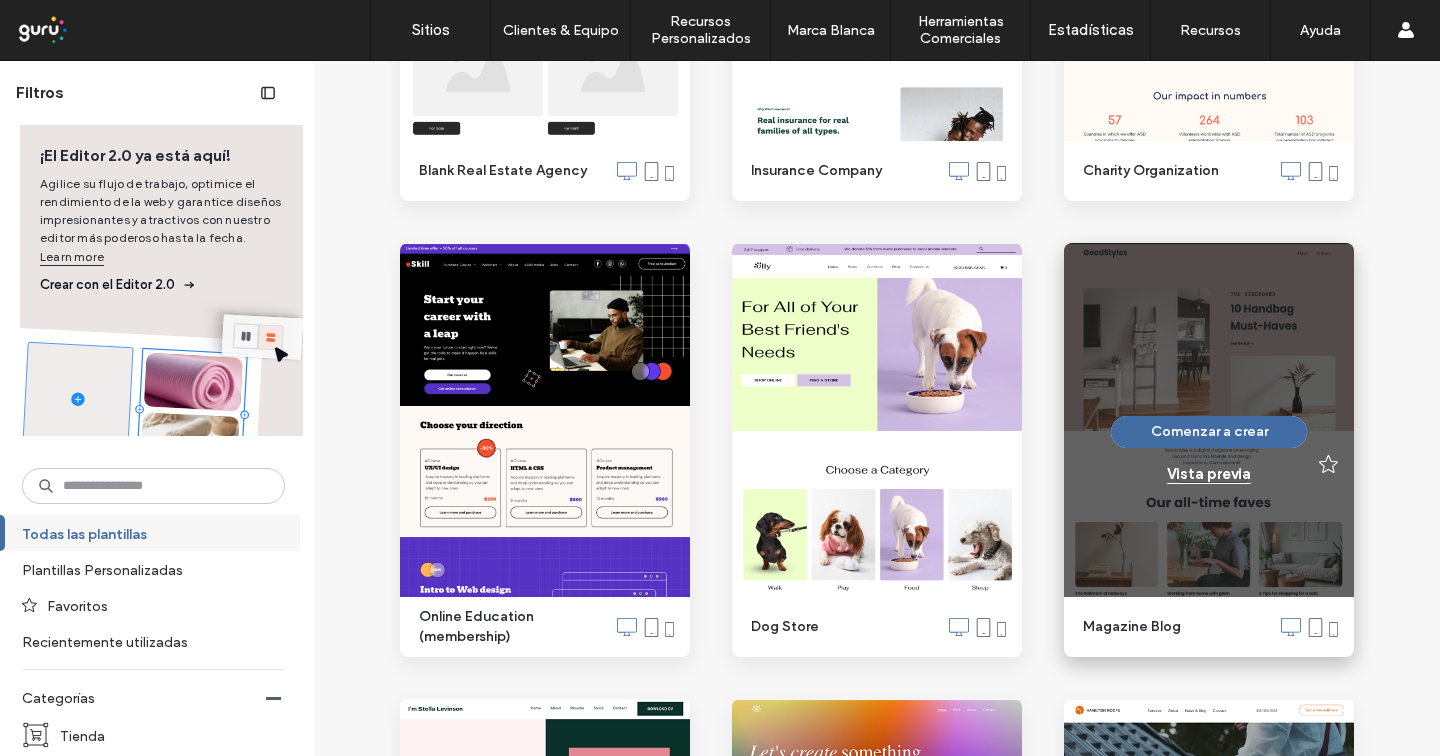 click on "Vista previa" at bounding box center (1209, 474) 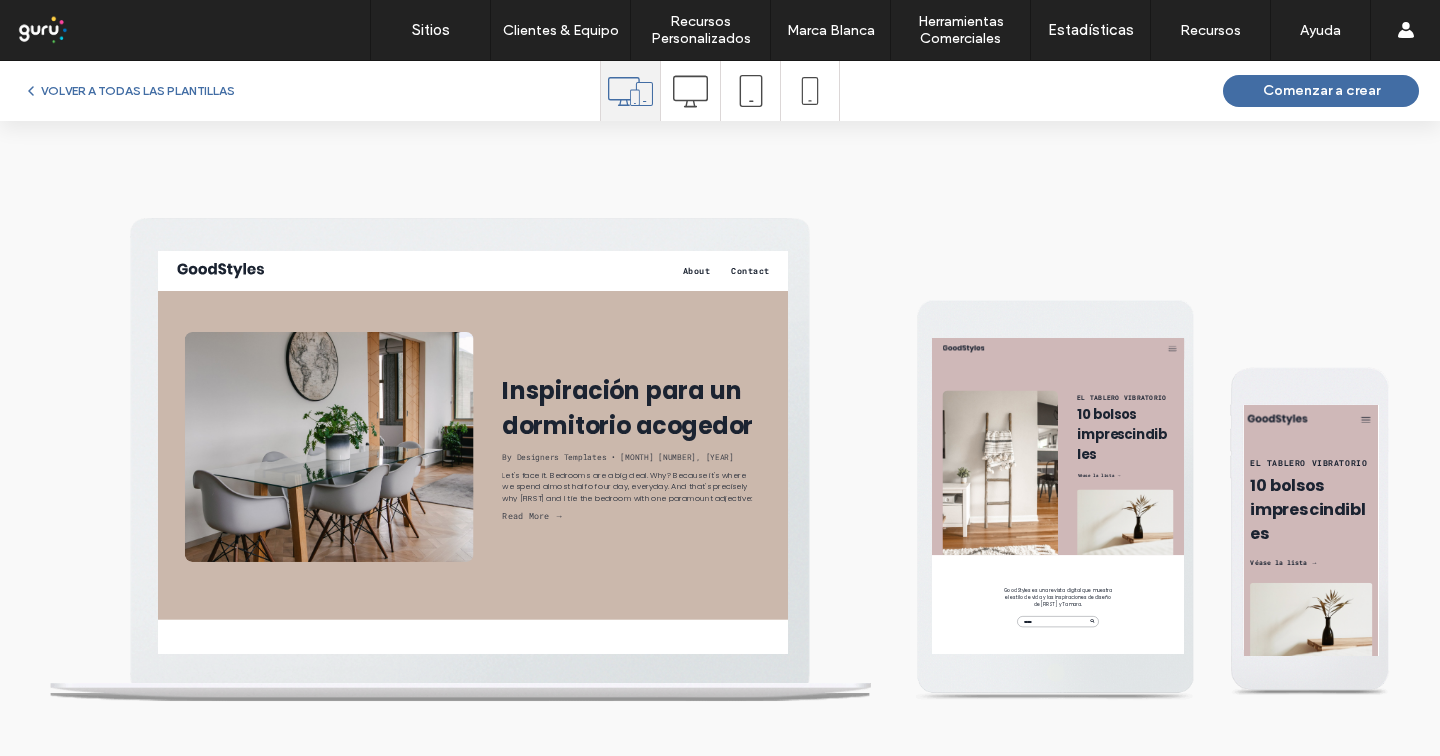 scroll, scrollTop: 2692, scrollLeft: 0, axis: vertical 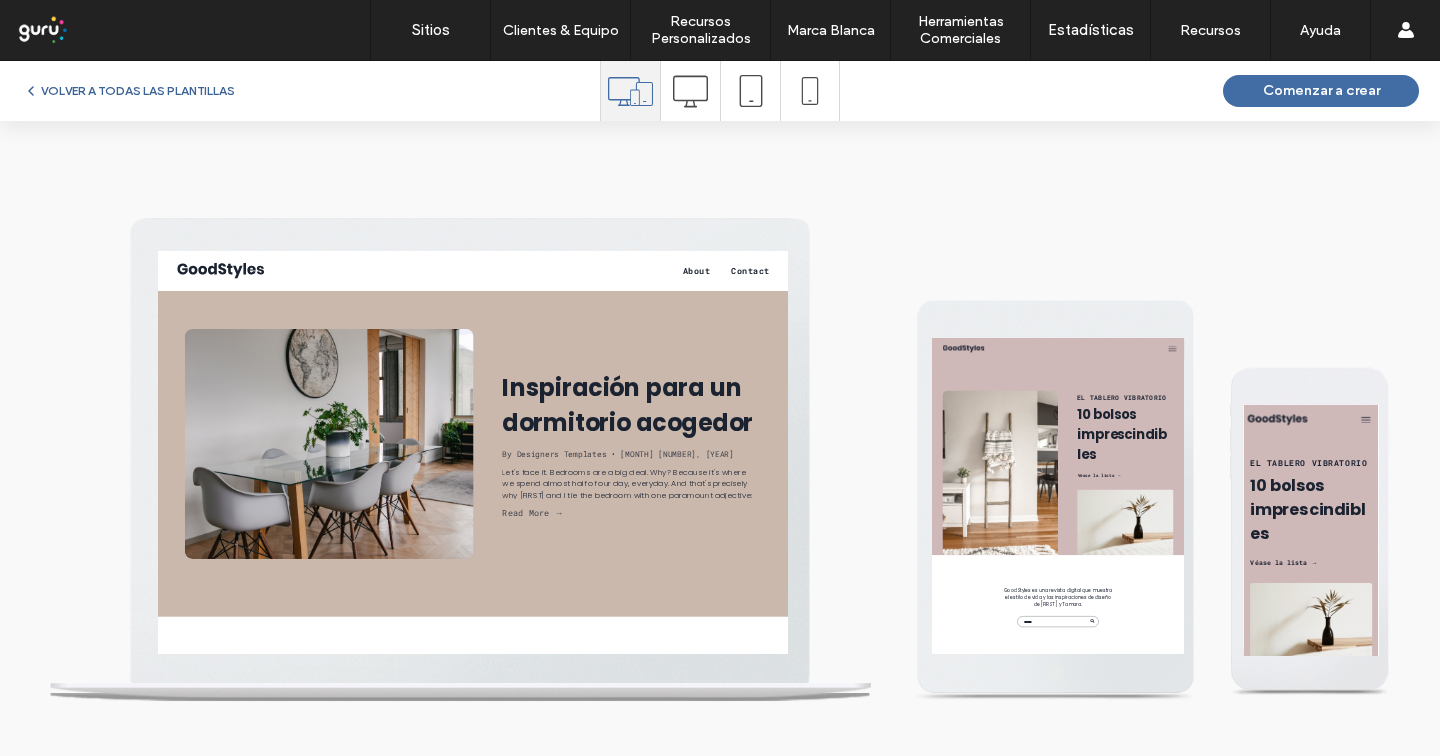 click on "VOLVER A TODAS LAS PLANTILLAS" at bounding box center [129, 91] 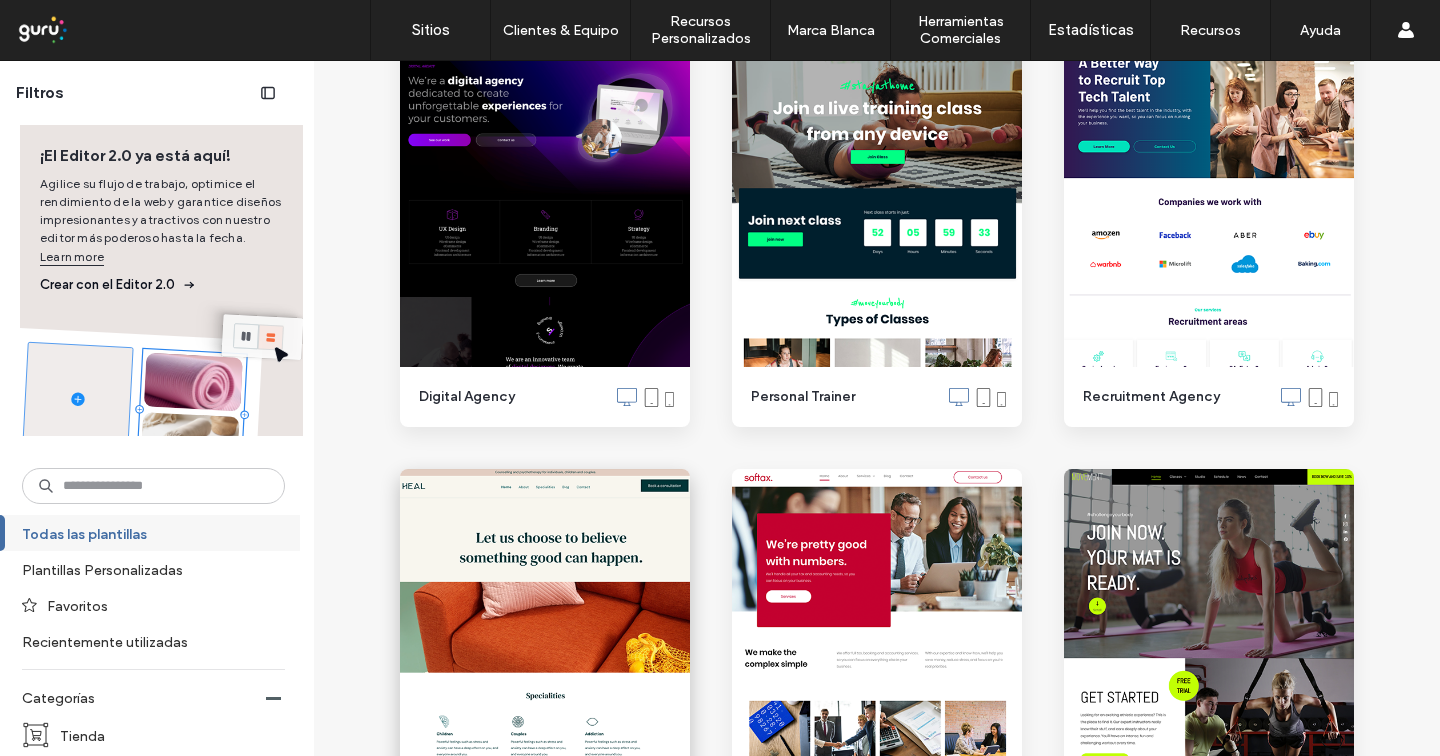 scroll, scrollTop: 4285, scrollLeft: 0, axis: vertical 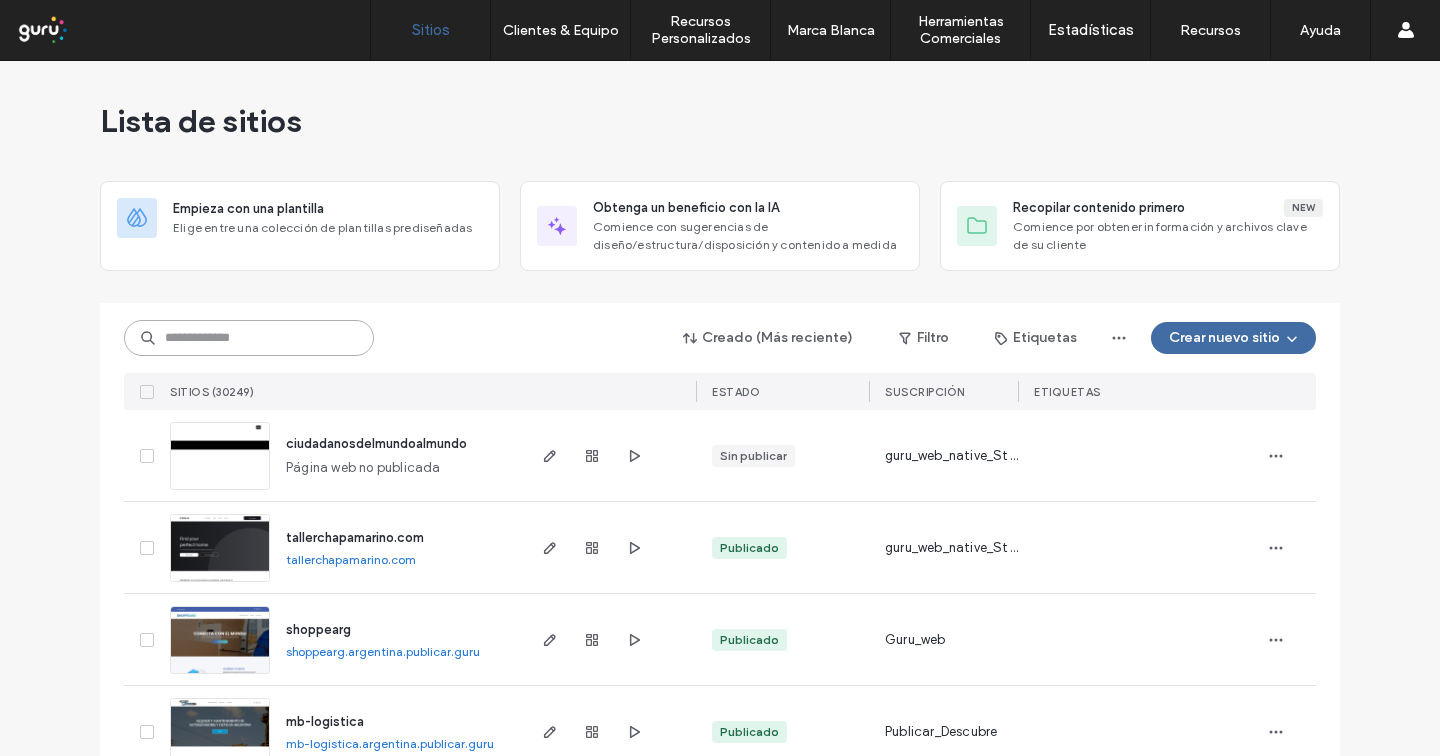 click at bounding box center [249, 338] 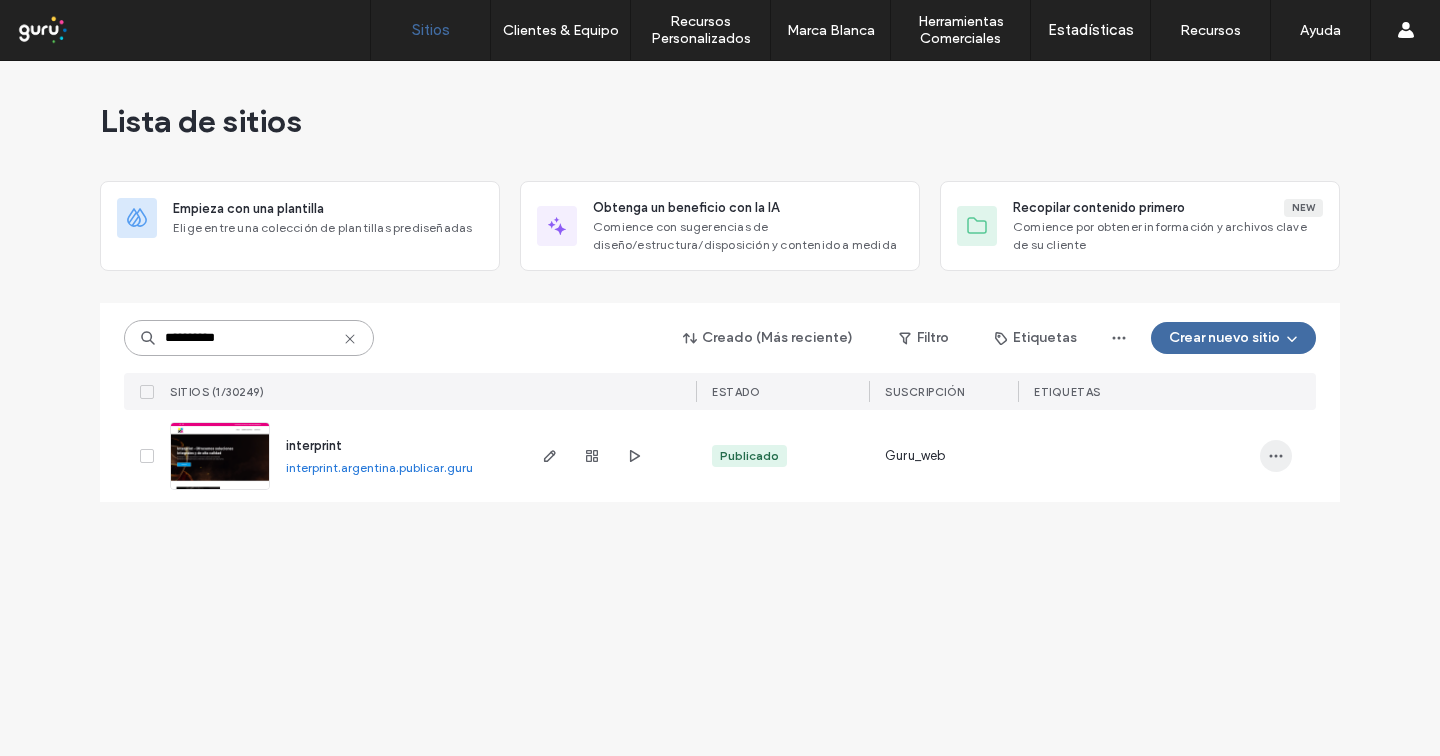 type on "**********" 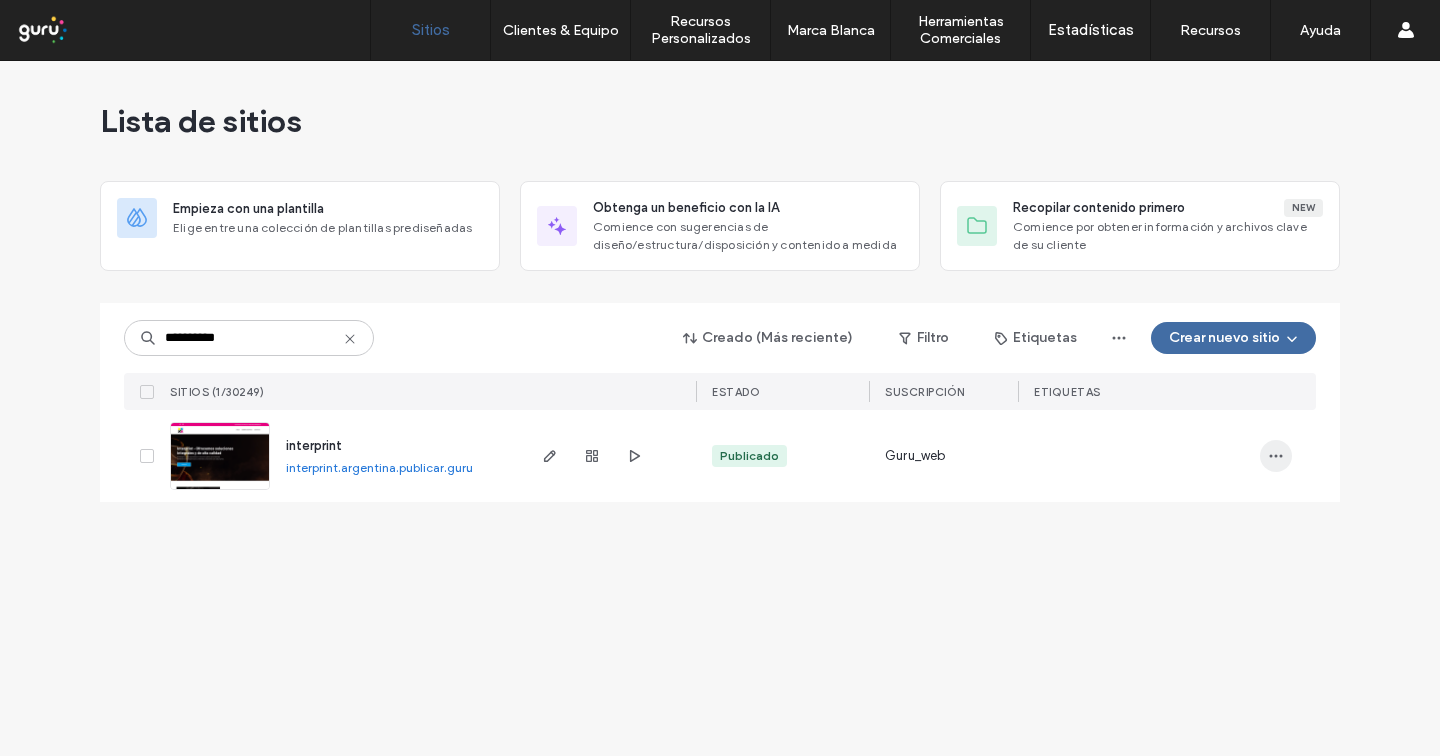 click at bounding box center (1276, 456) 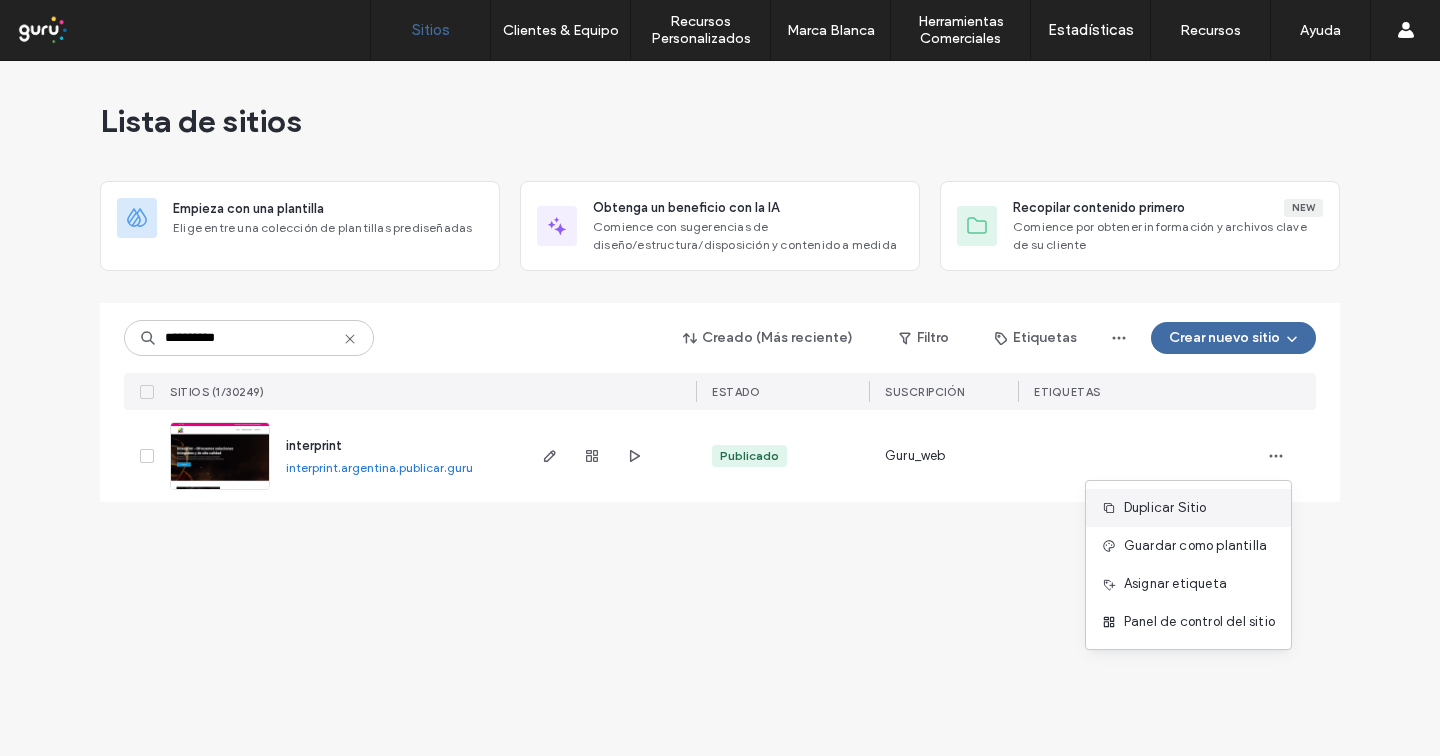 click on "Duplicar Sitio" at bounding box center (1165, 508) 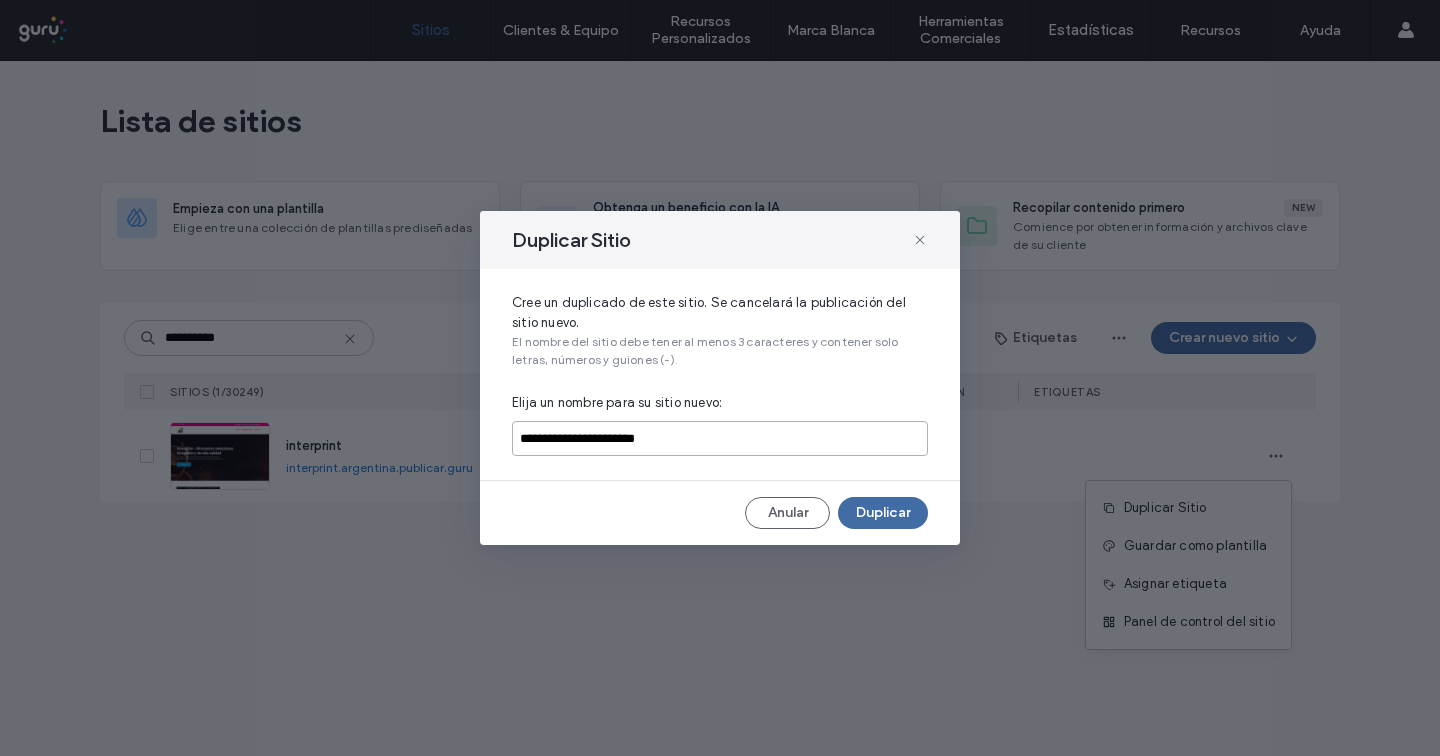 click on "**********" at bounding box center [720, 438] 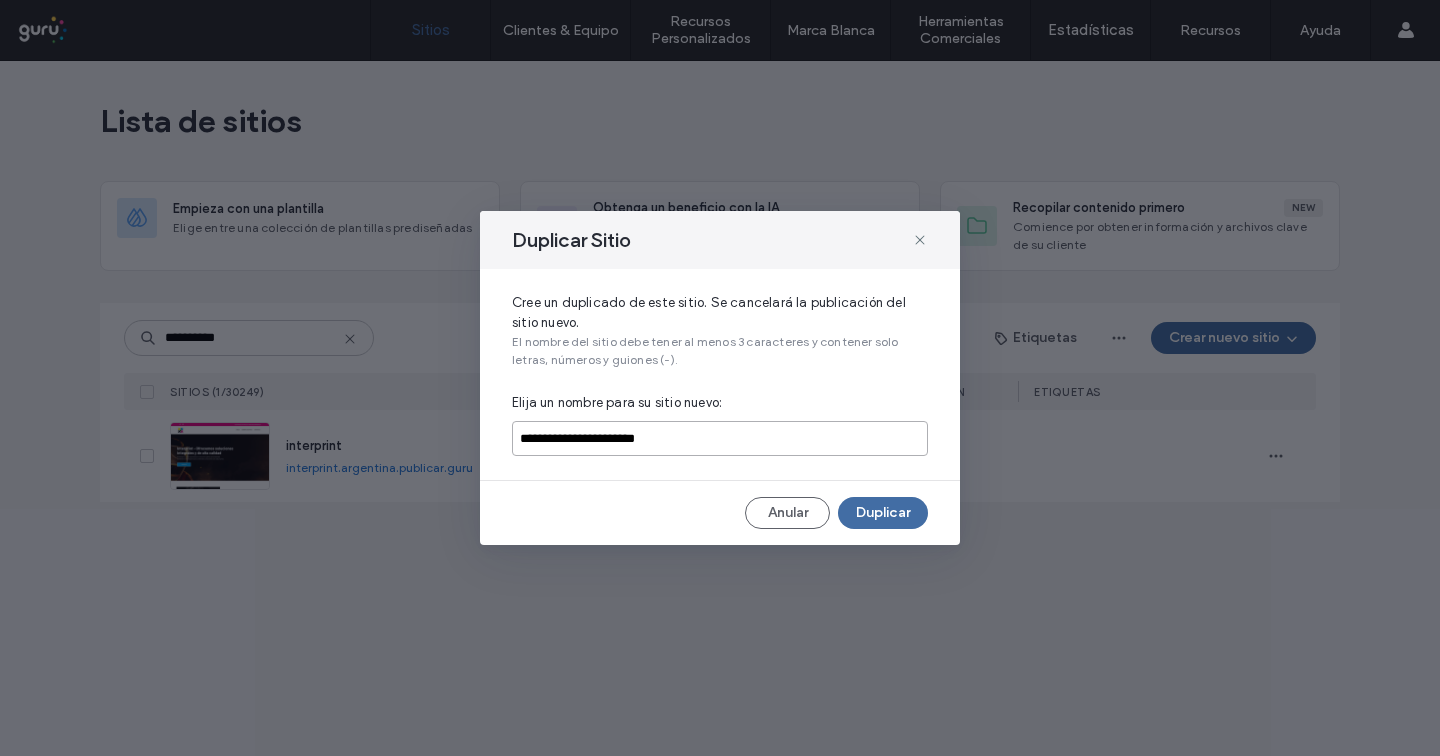 click on "**********" at bounding box center [720, 438] 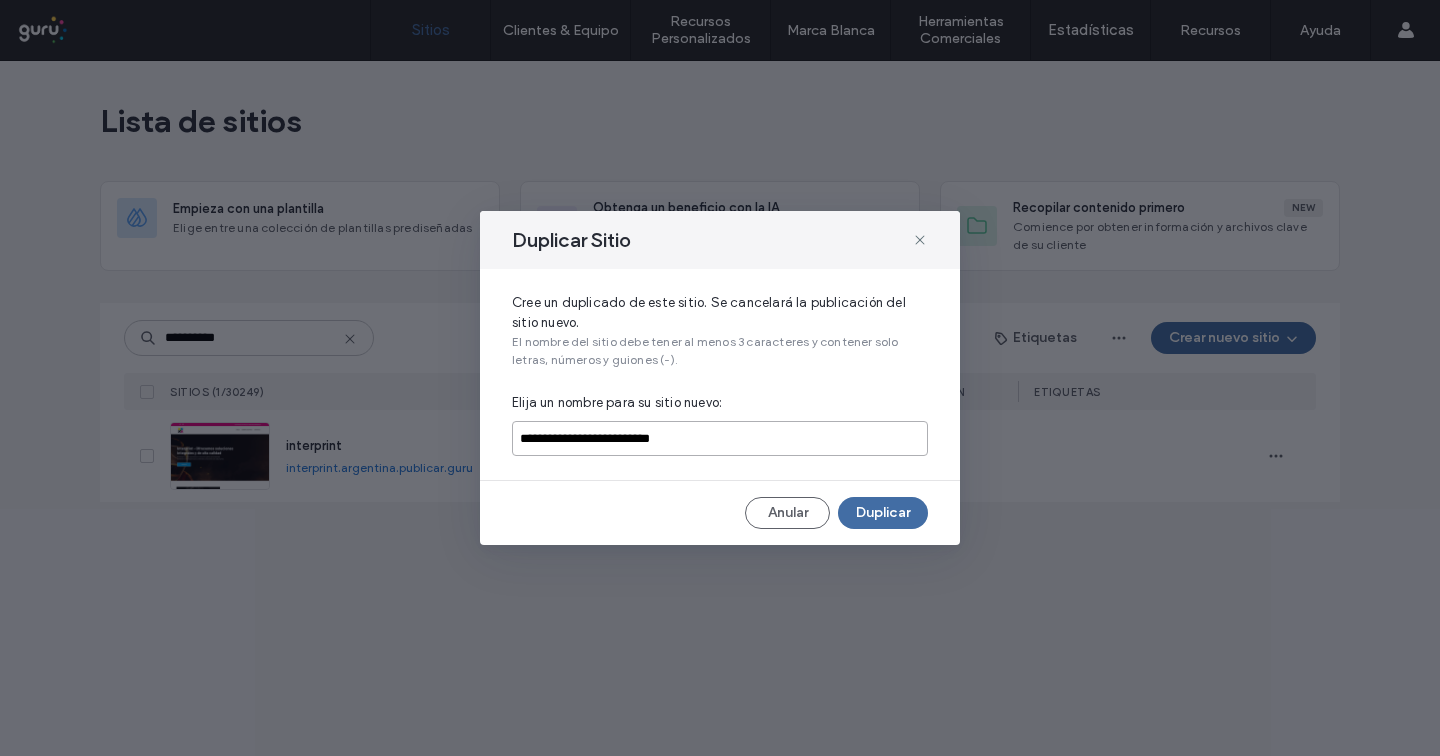 click on "**********" at bounding box center [720, 438] 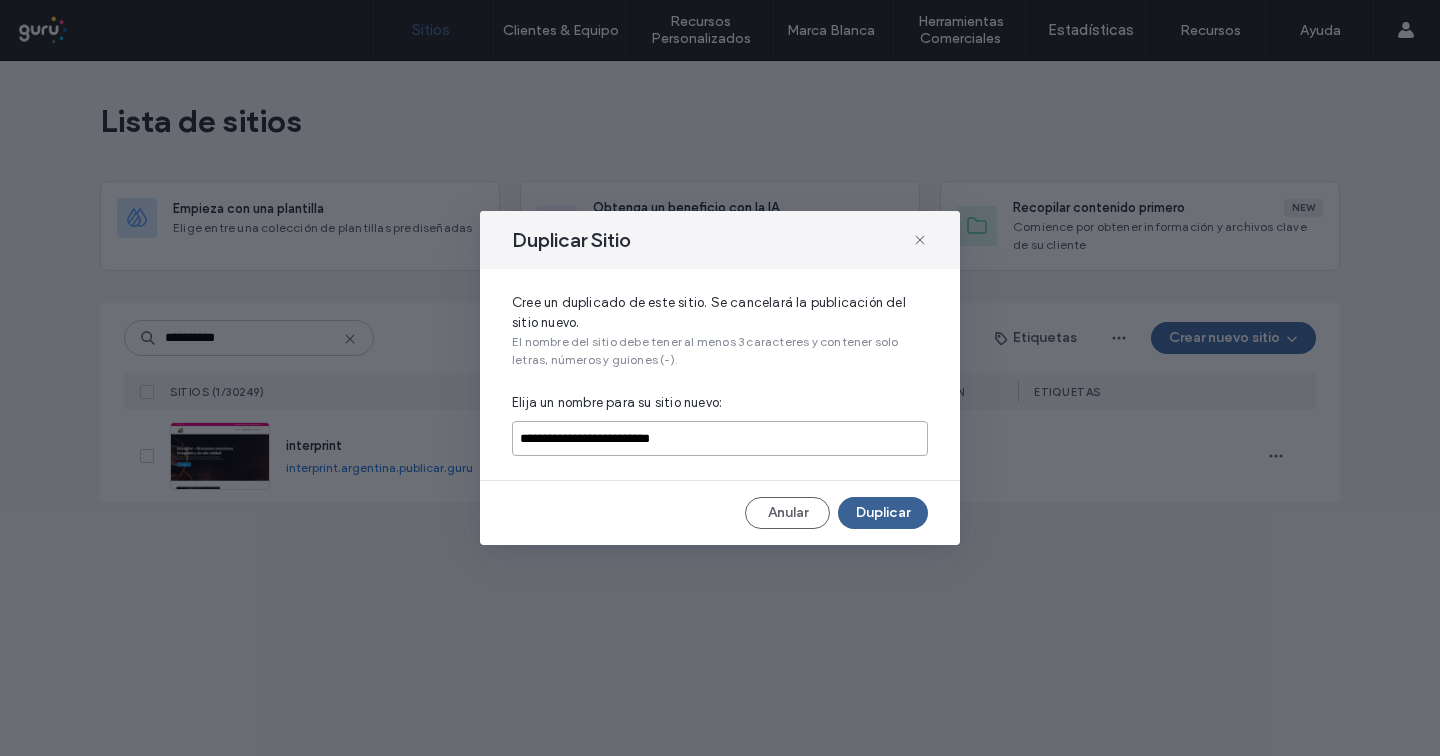 type on "**********" 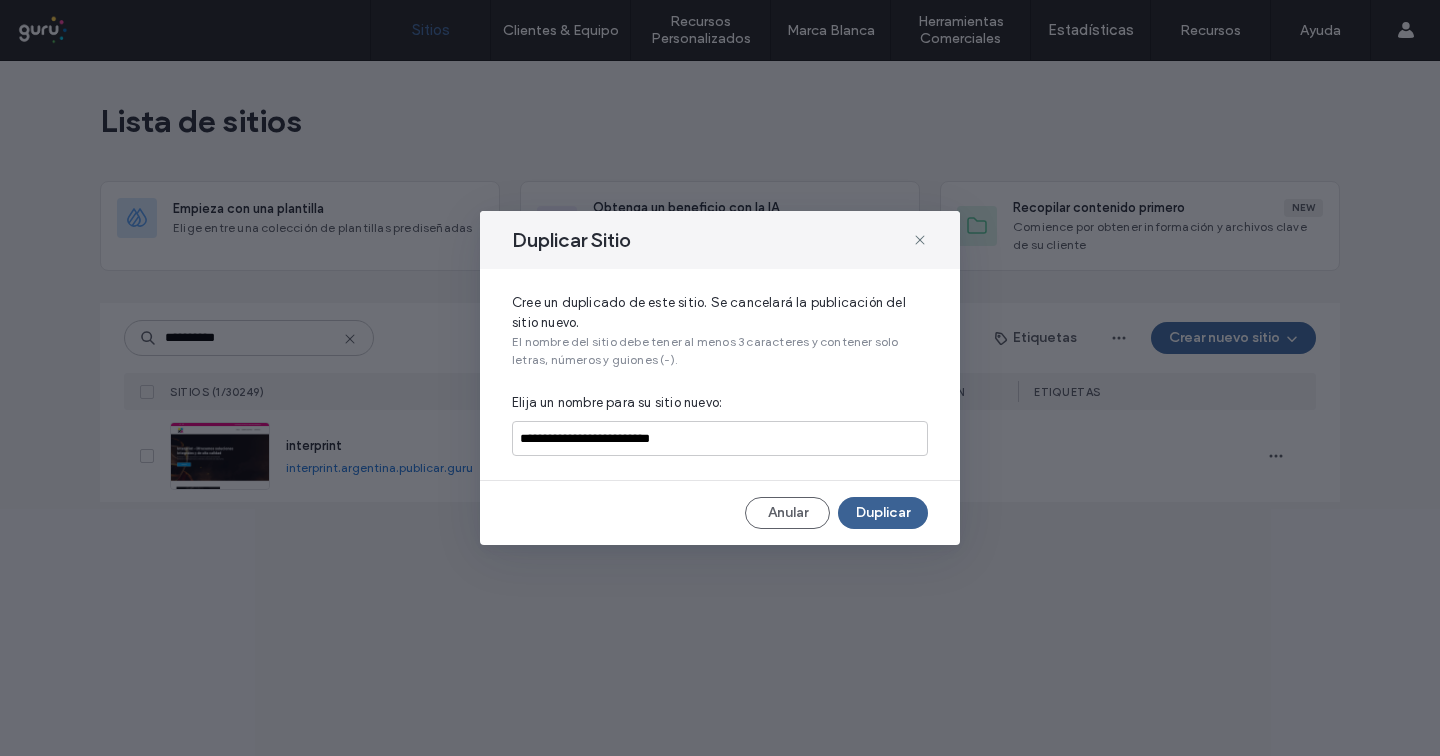 click on "Duplicar" at bounding box center [883, 513] 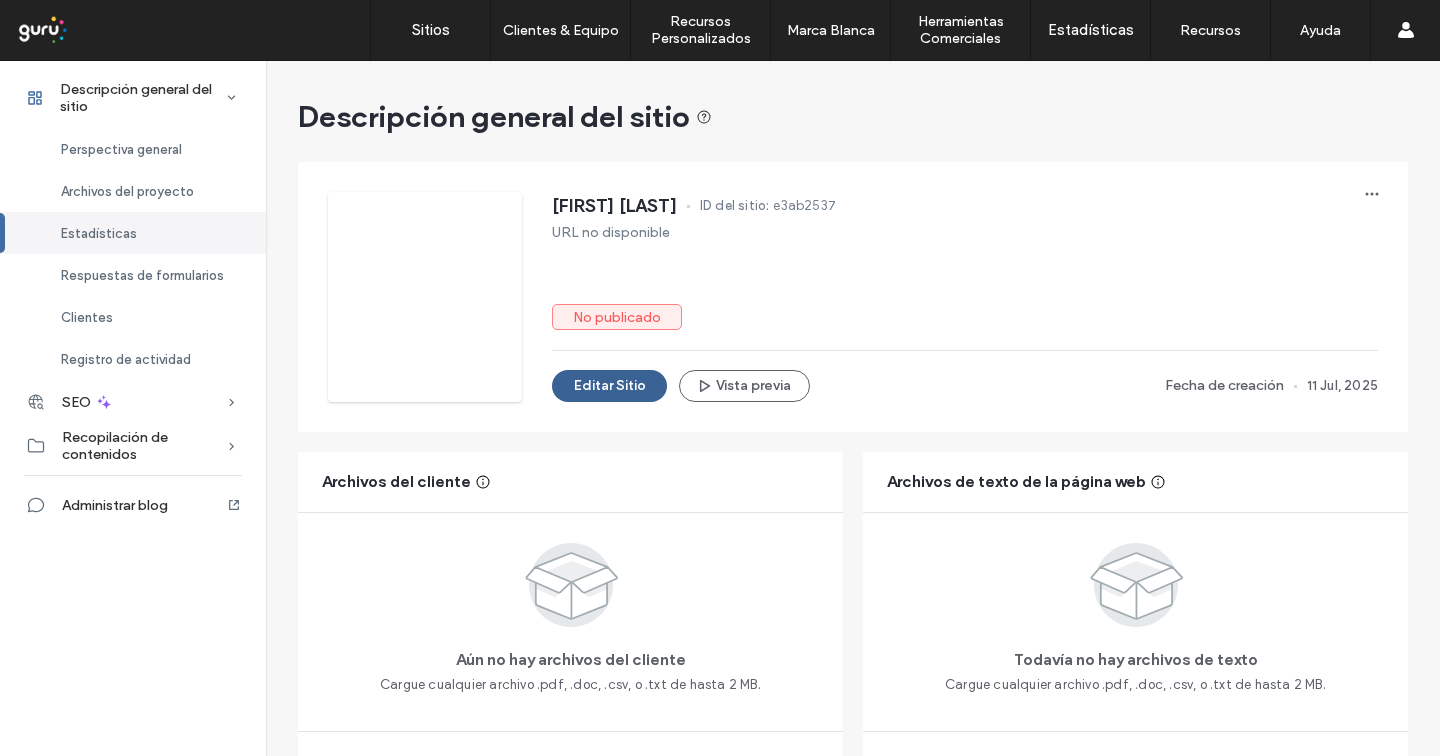 click on "Editar Sitio" at bounding box center (609, 386) 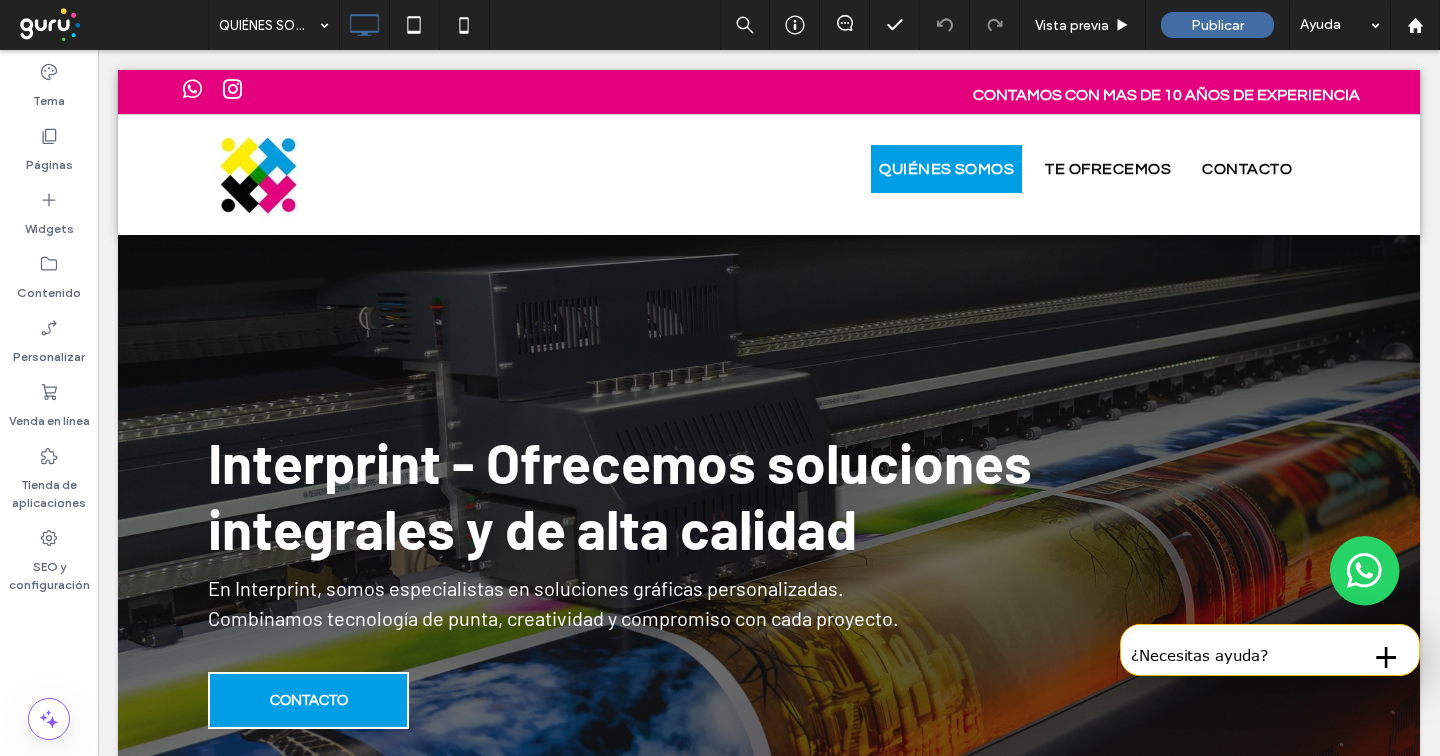 scroll, scrollTop: 0, scrollLeft: 0, axis: both 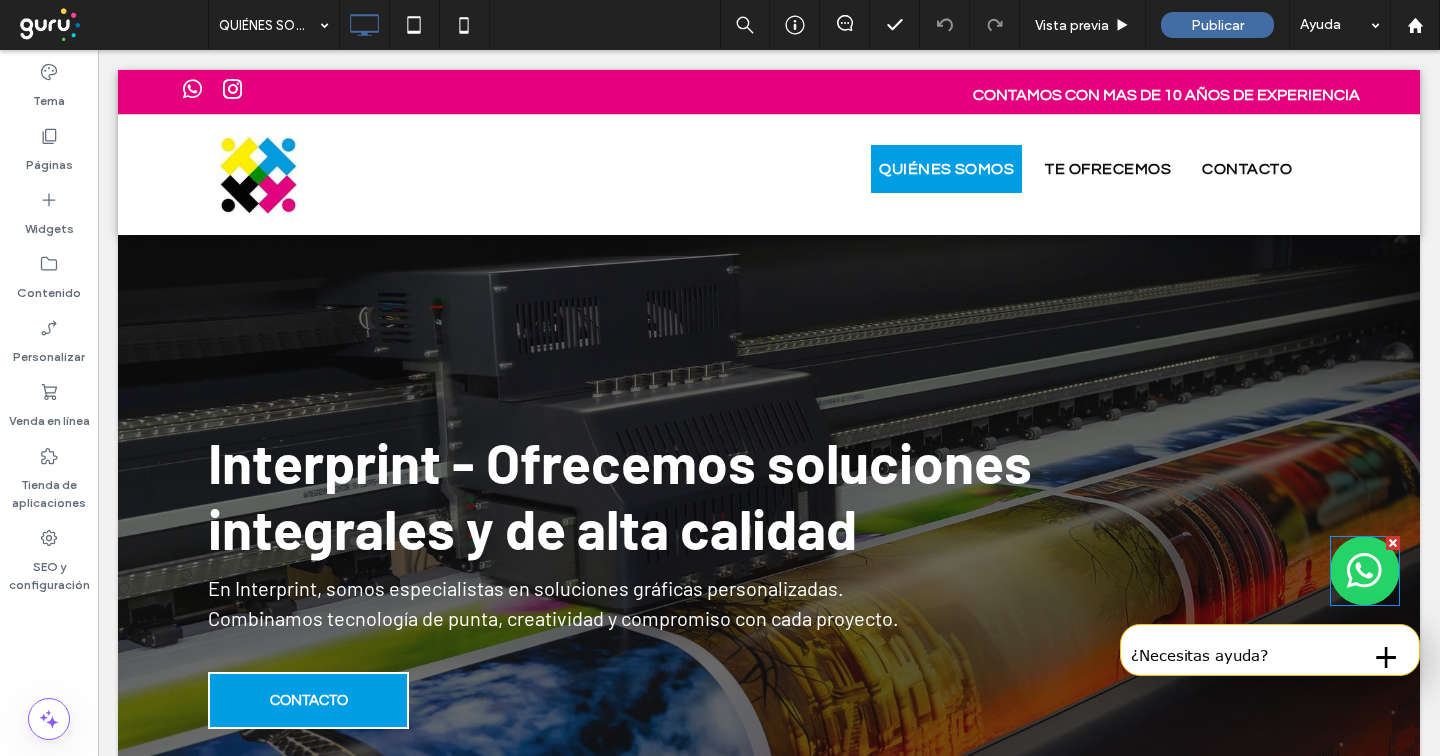 click at bounding box center (1365, 571) 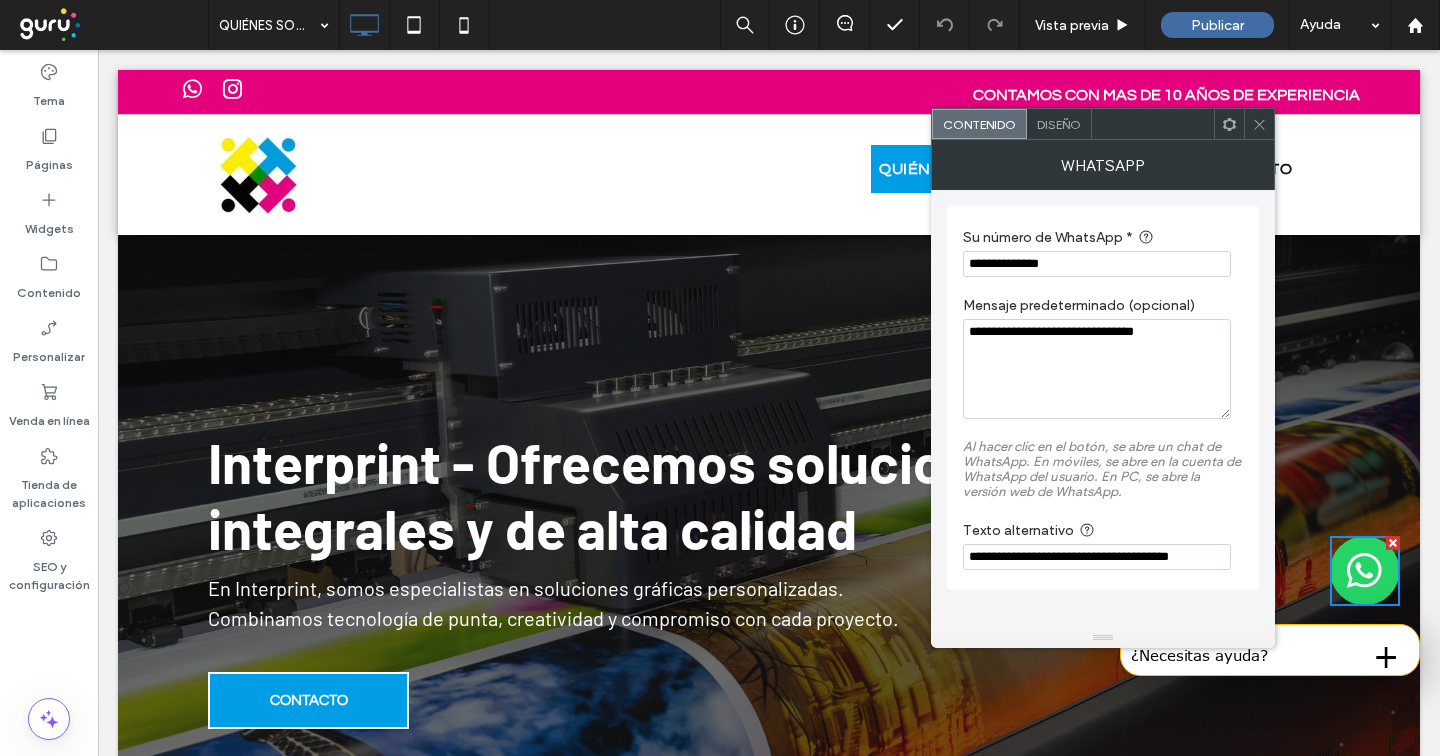 click on "**********" at bounding box center (1097, 264) 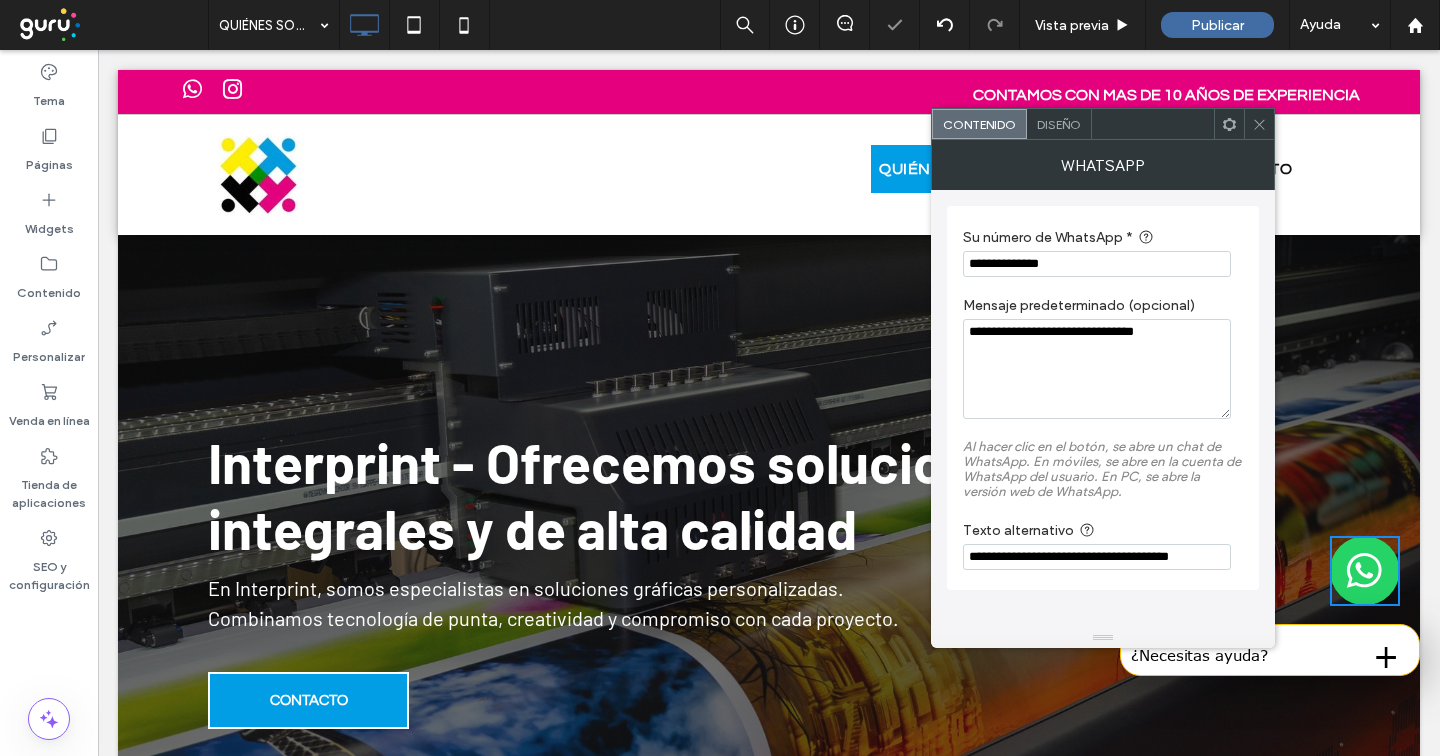 type on "**********" 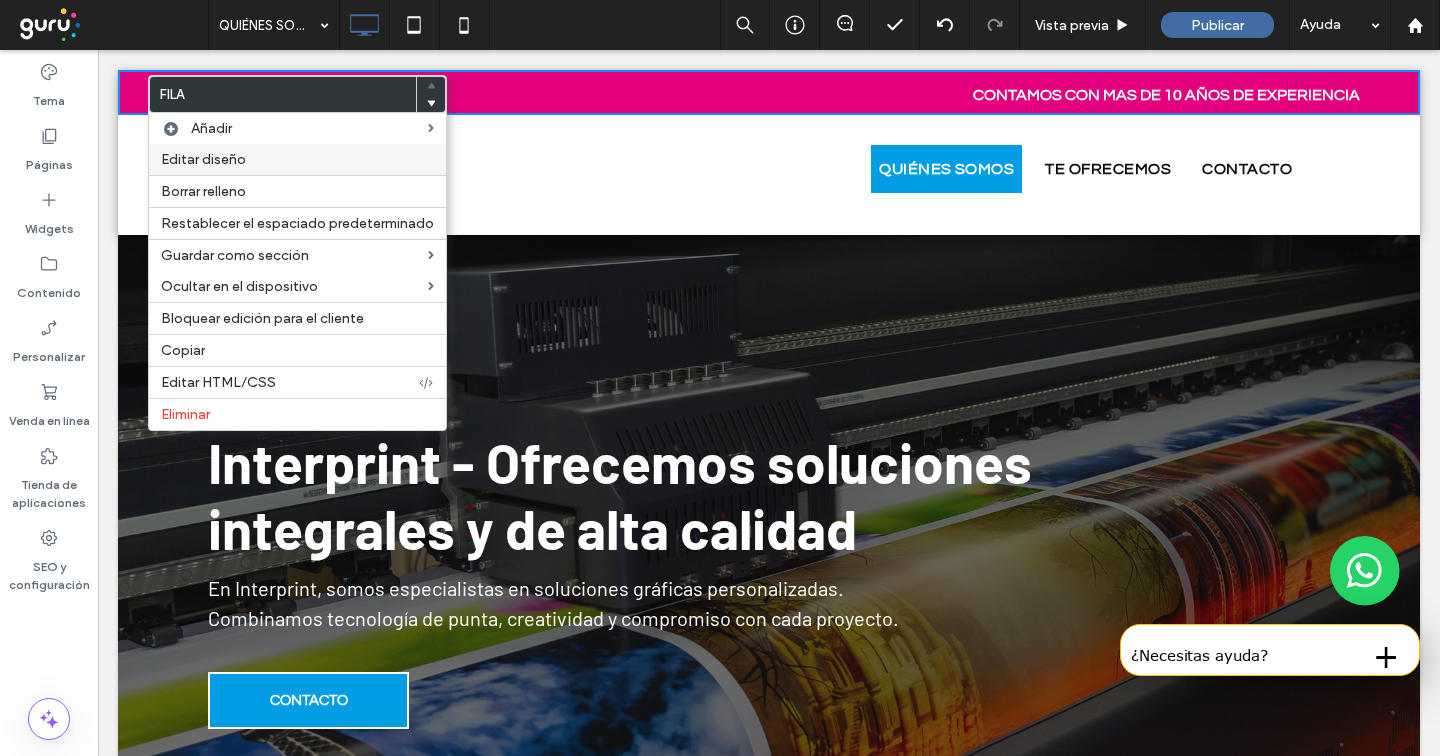 click on "Editar diseño" at bounding box center (203, 159) 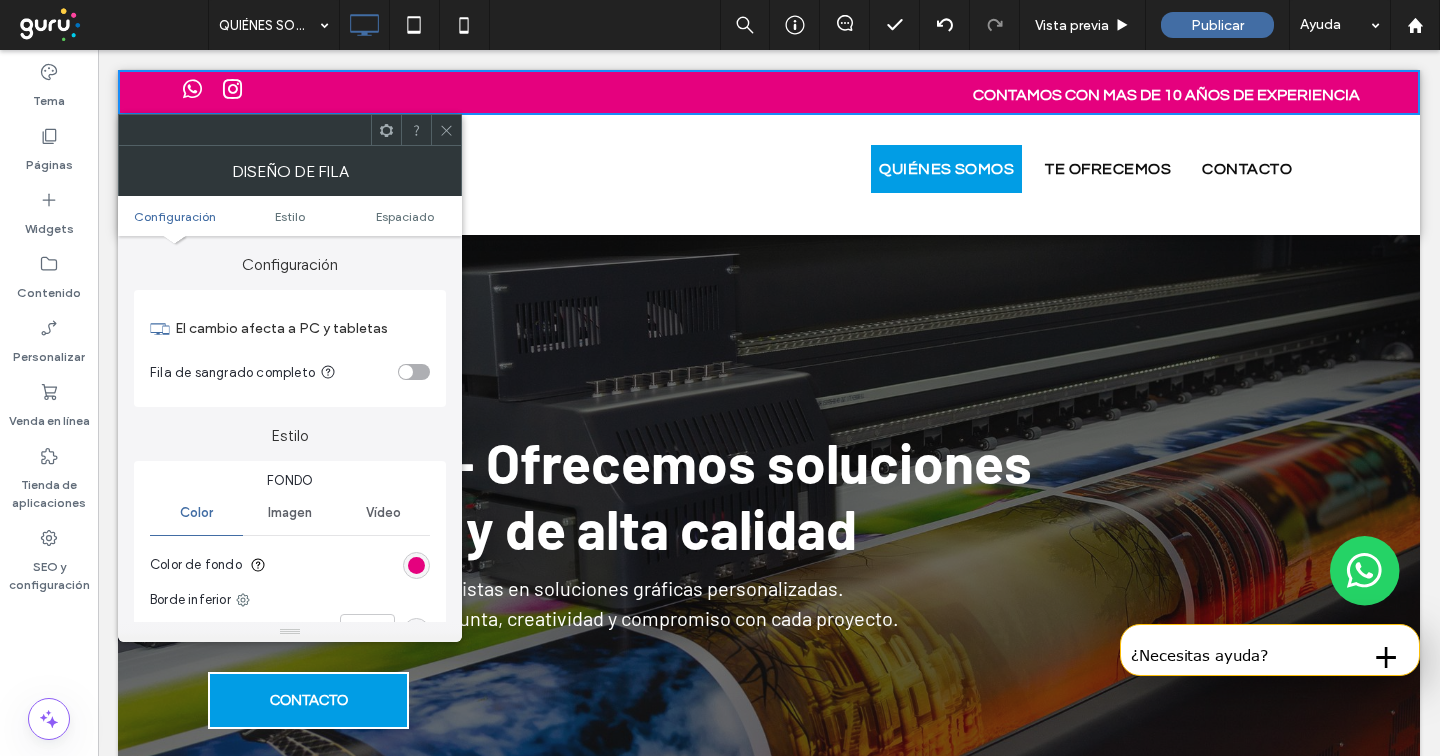 click 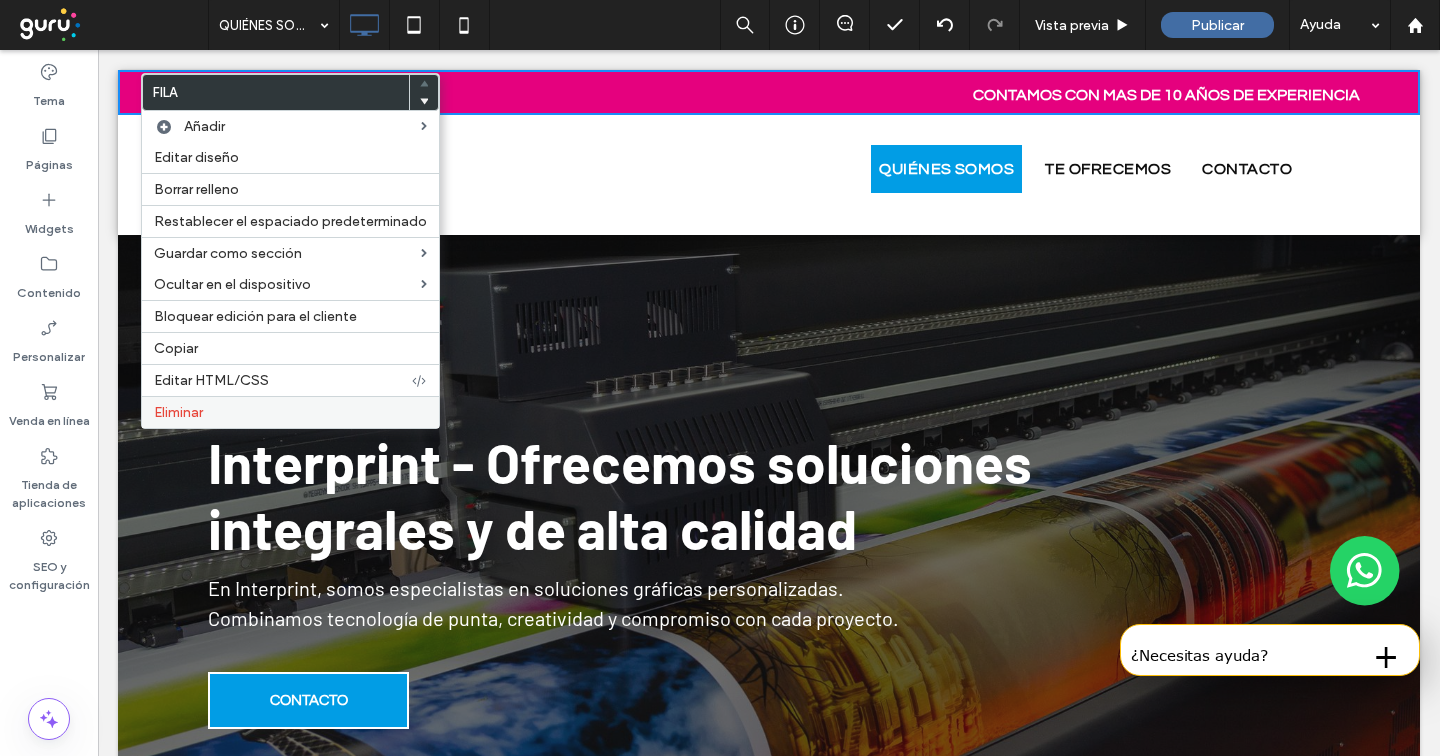 click on "Eliminar" at bounding box center [178, 412] 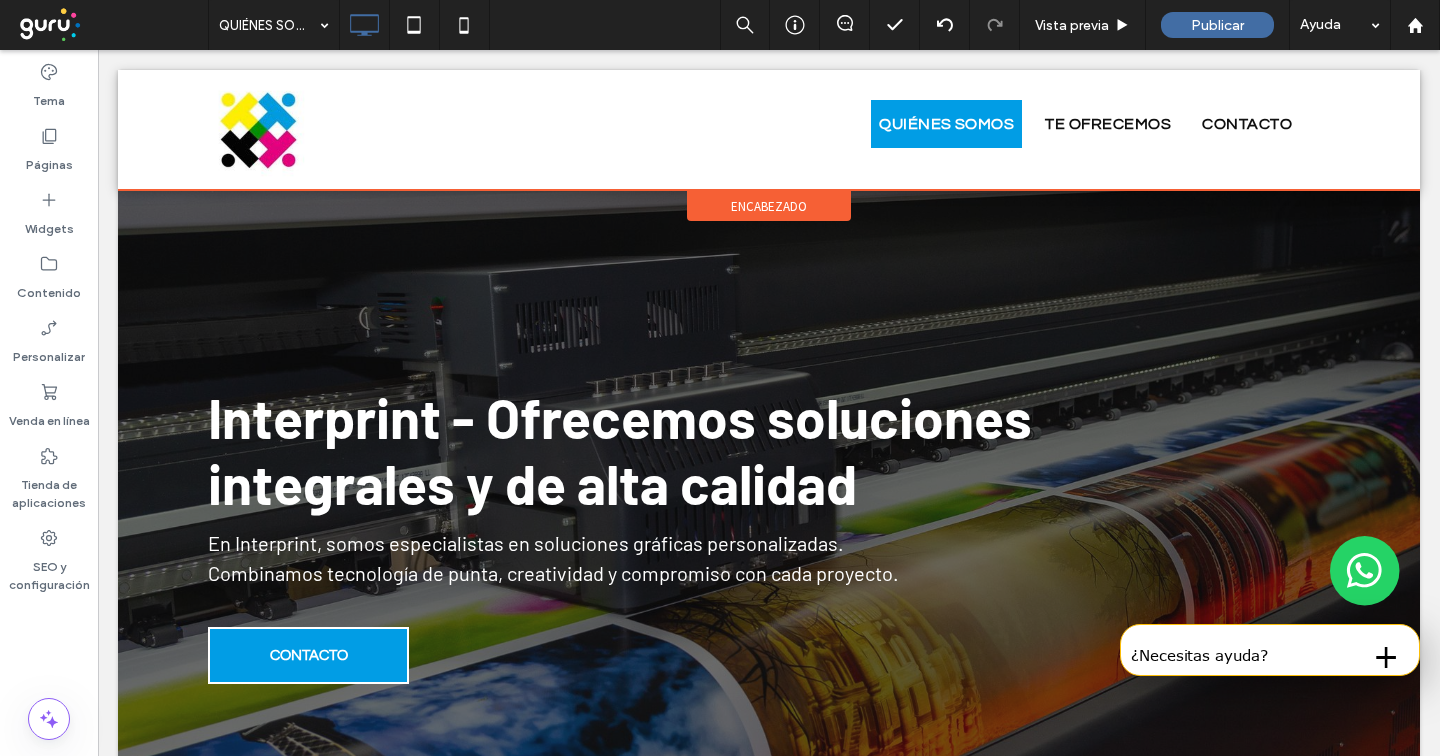 click on "encabezado" at bounding box center (769, 206) 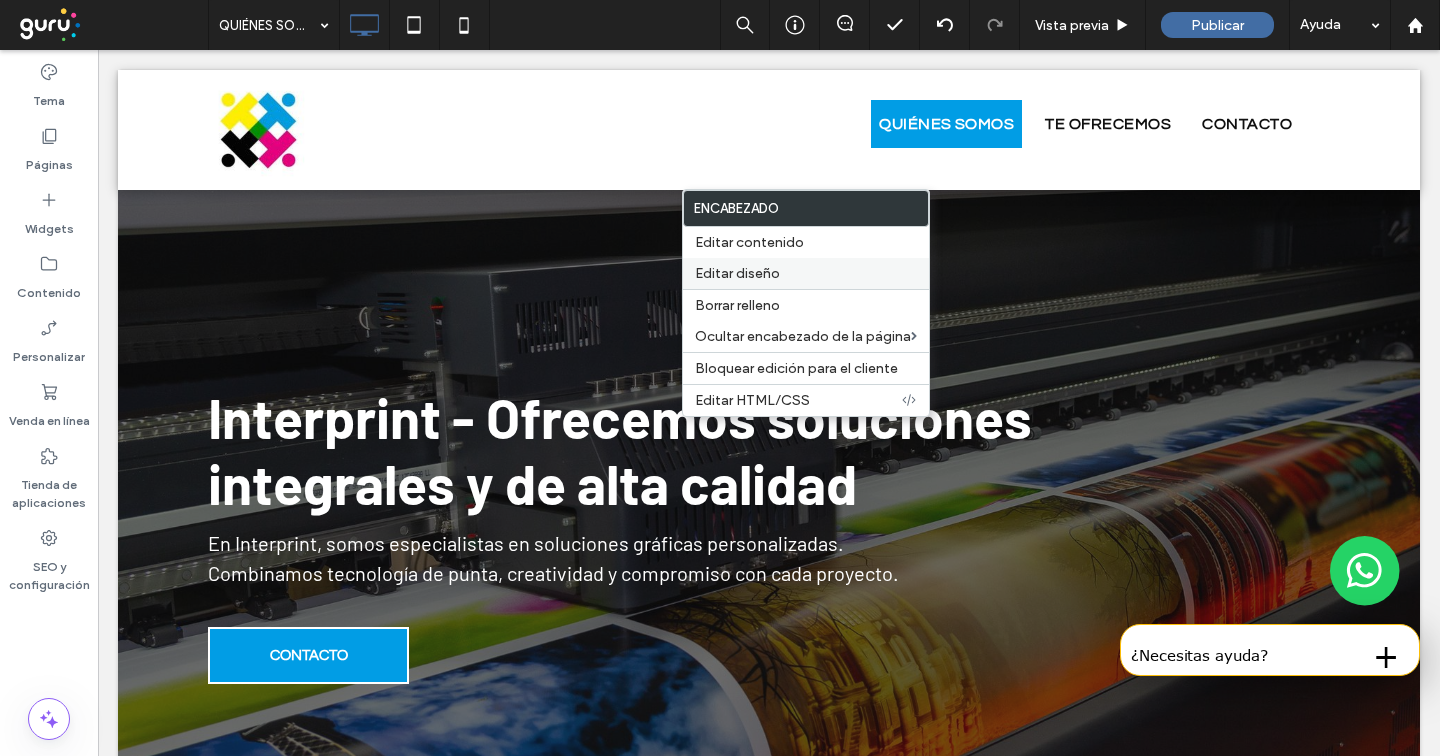 click on "Editar diseño" at bounding box center (737, 273) 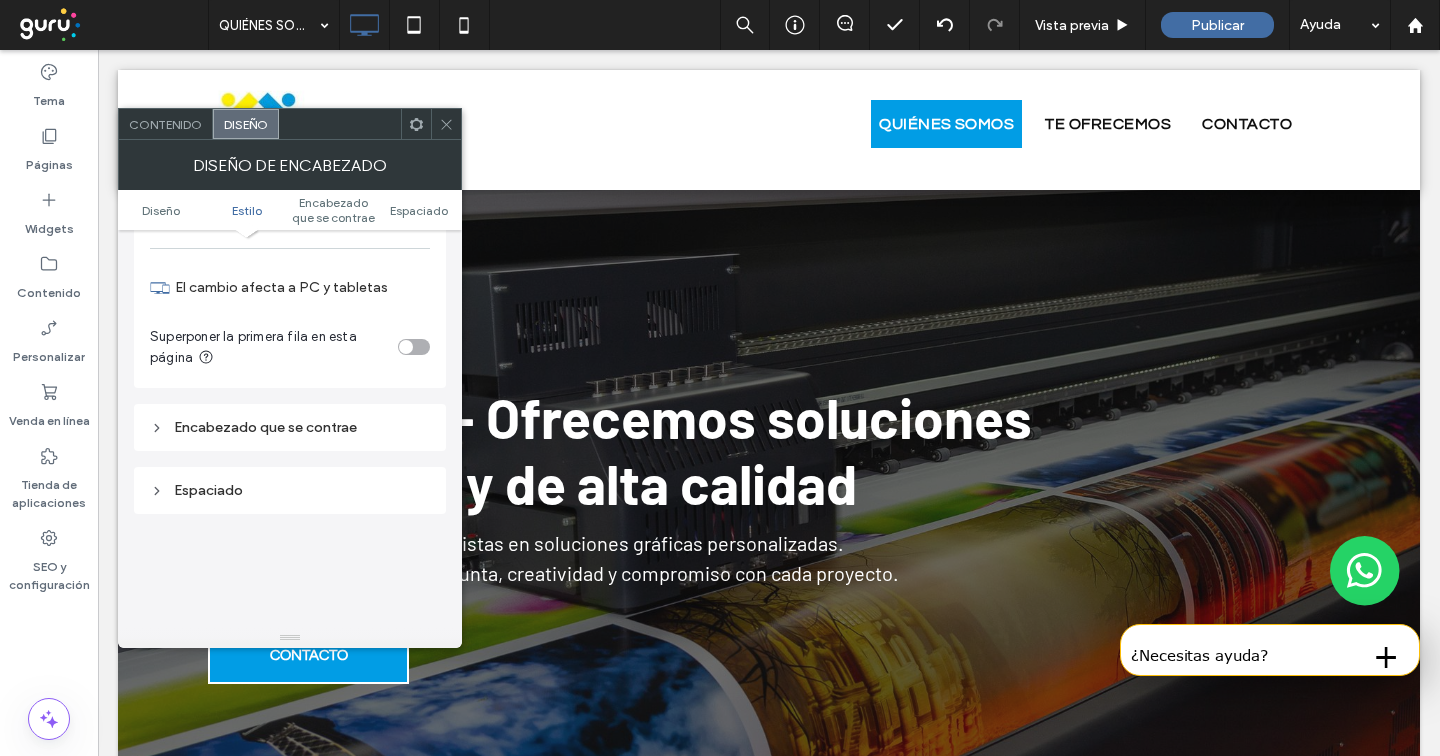 scroll, scrollTop: 529, scrollLeft: 0, axis: vertical 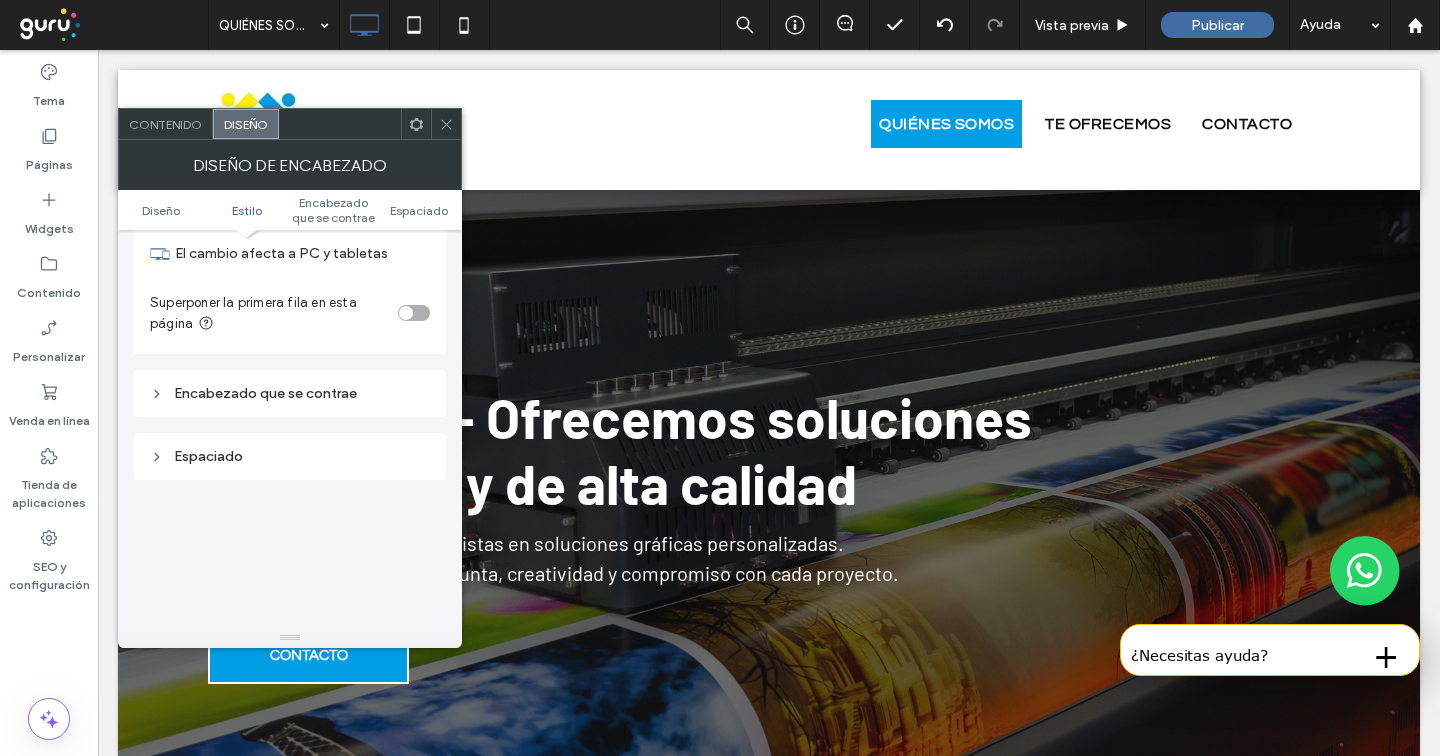 click at bounding box center (414, 313) 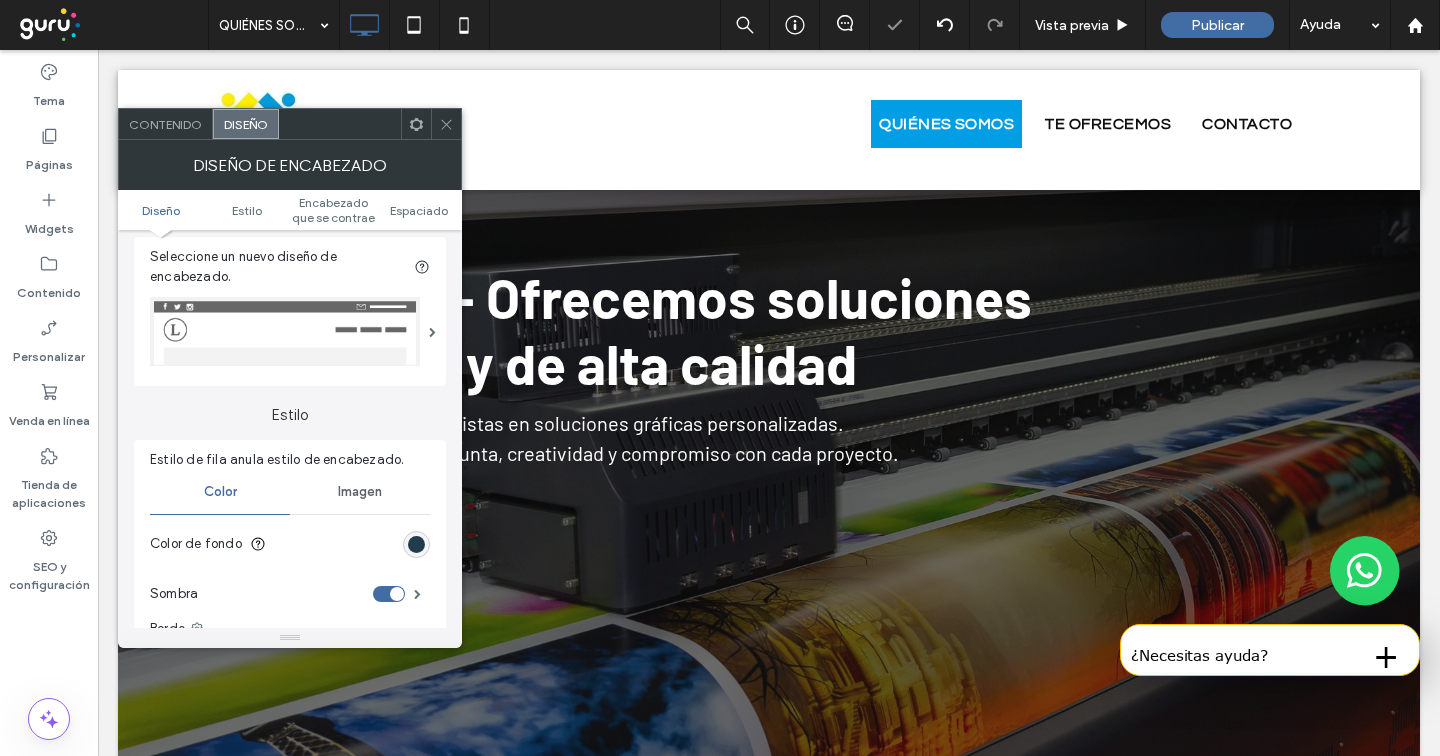 scroll, scrollTop: 0, scrollLeft: 0, axis: both 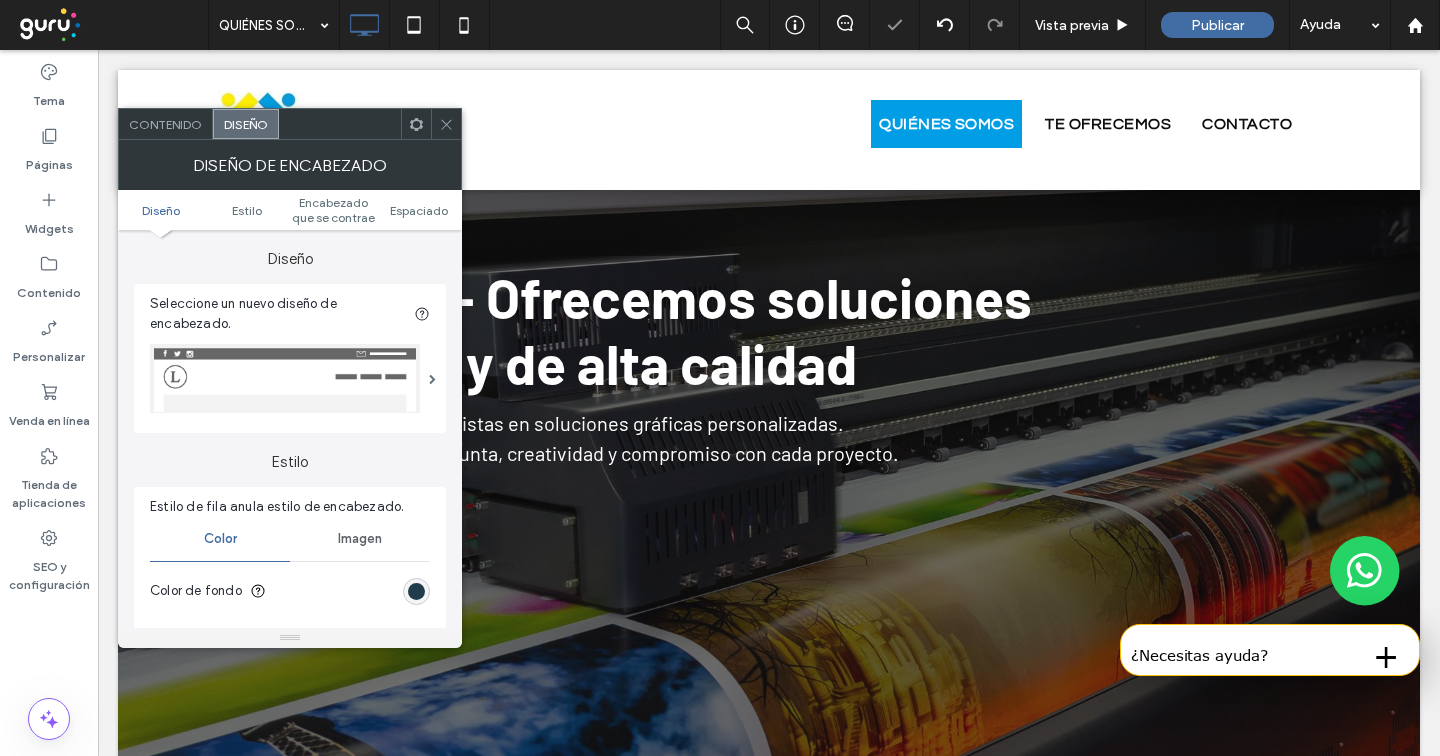 click 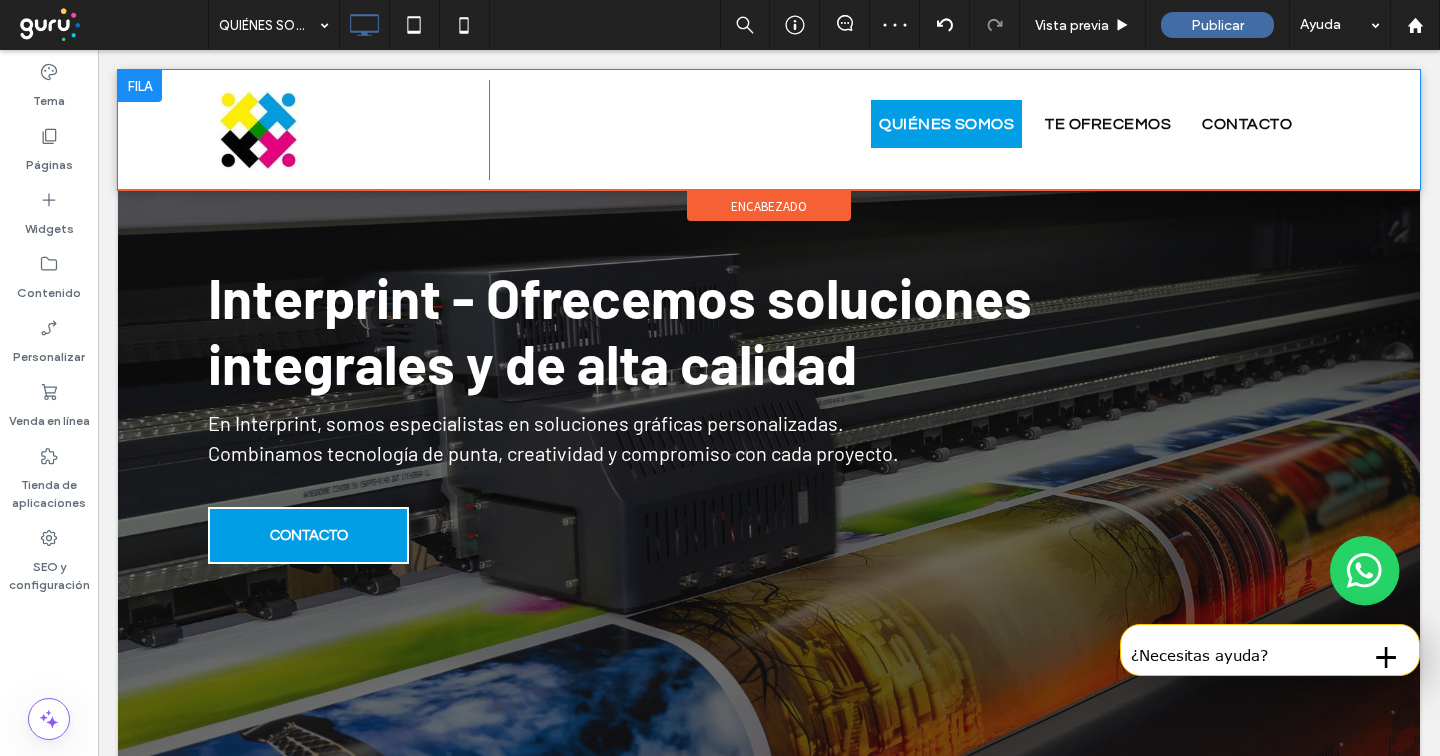 click at bounding box center [140, 86] 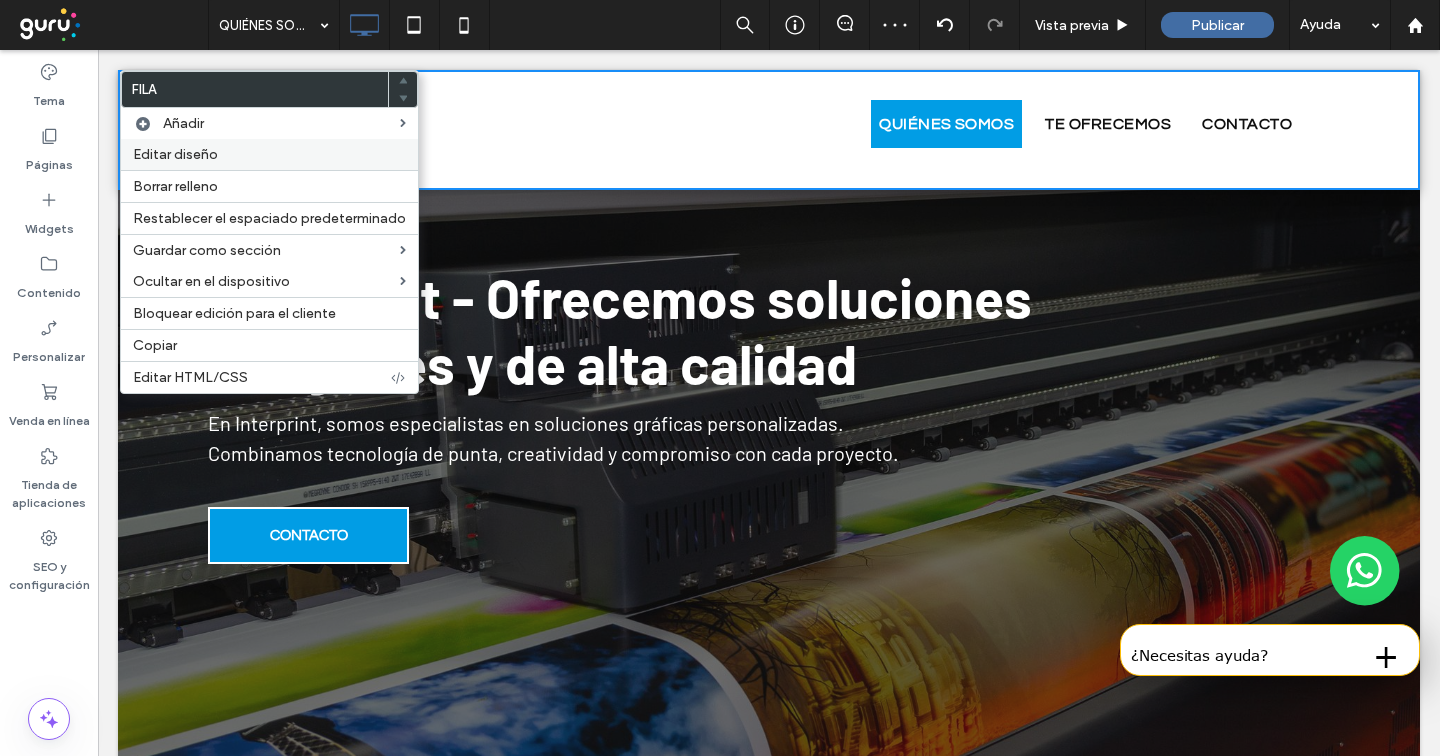 click on "Editar diseño" at bounding box center (269, 154) 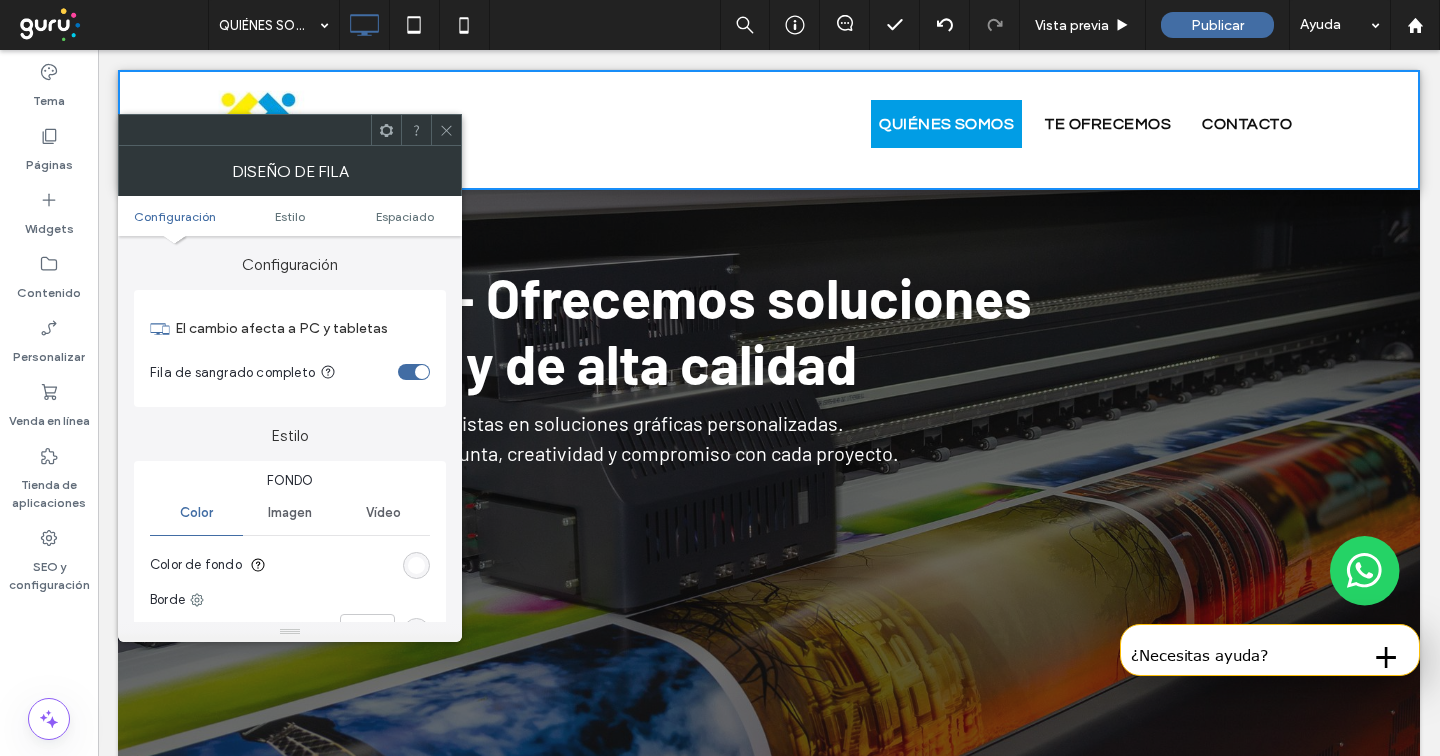 click at bounding box center (416, 565) 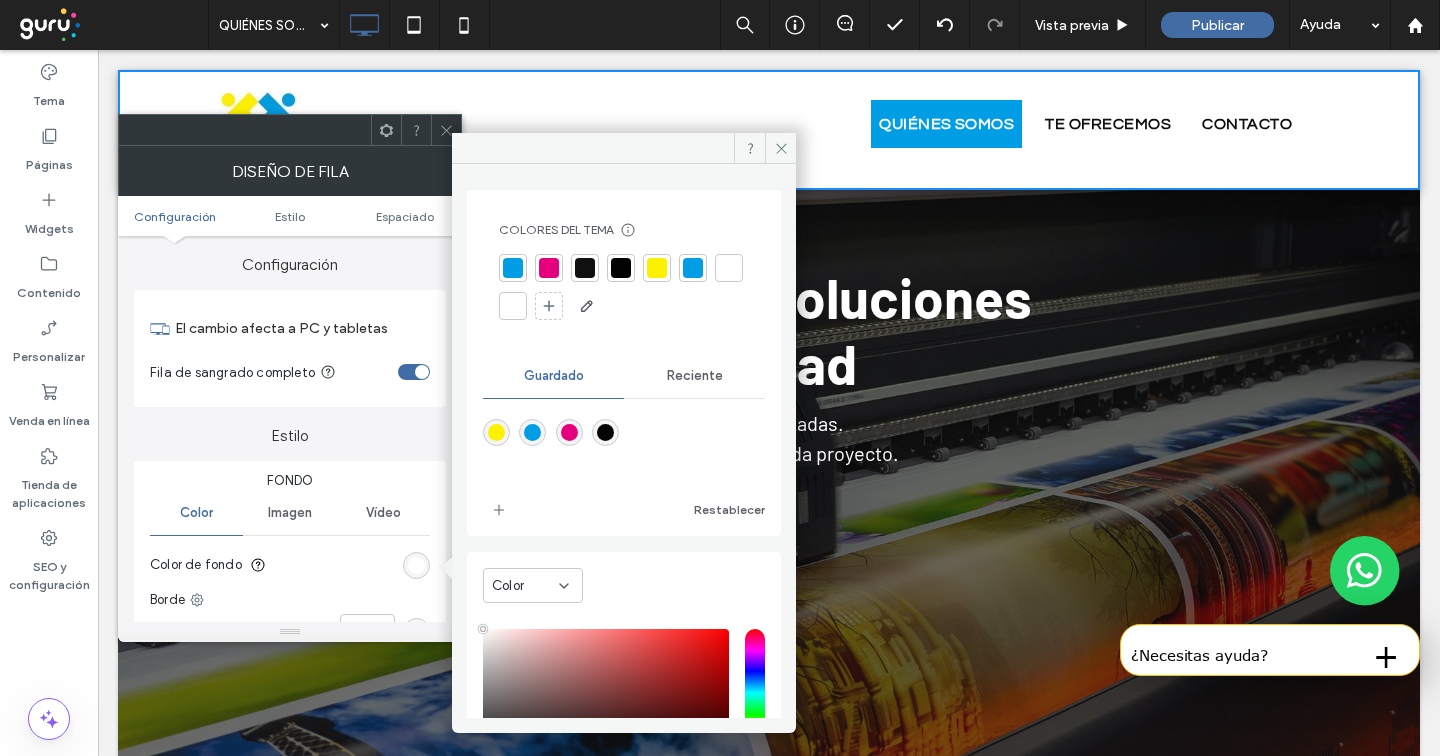 click on "Reciente" at bounding box center [695, 376] 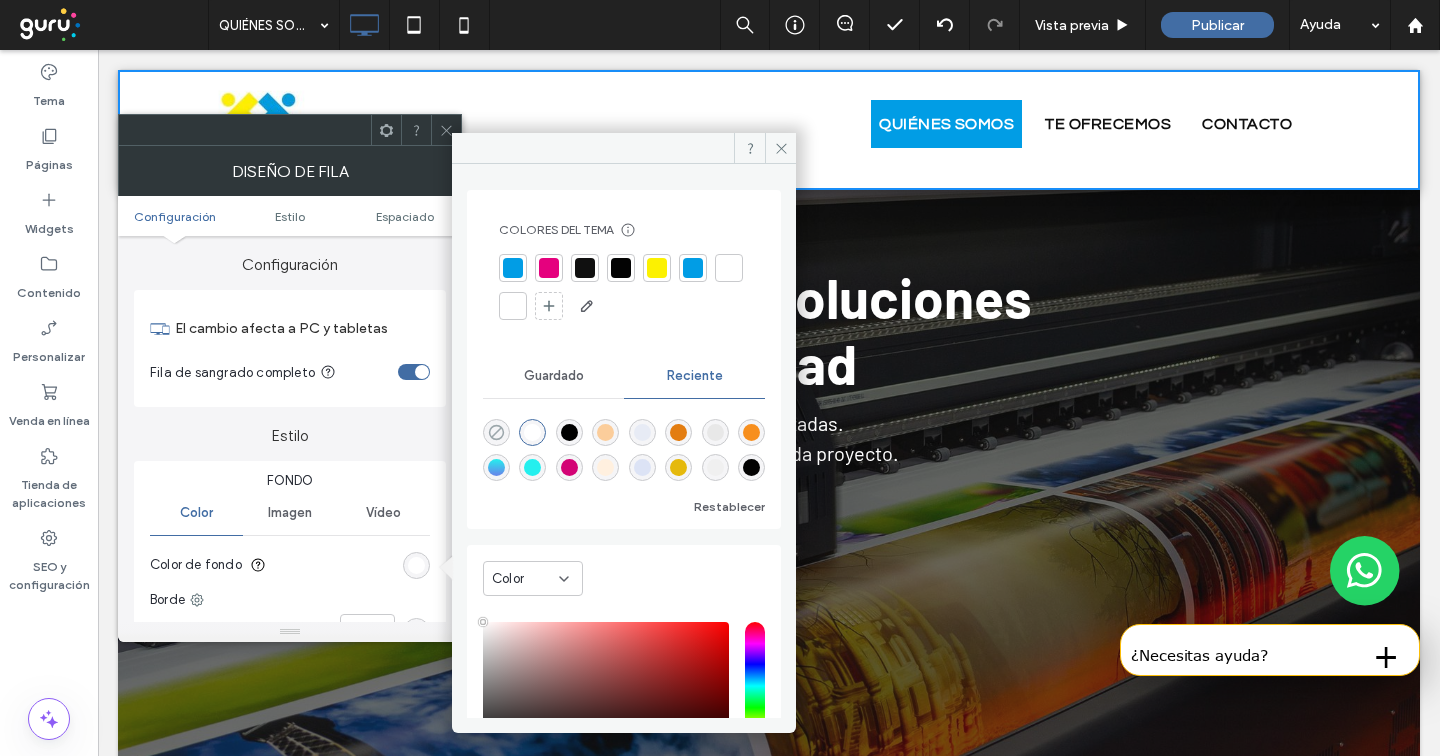 click 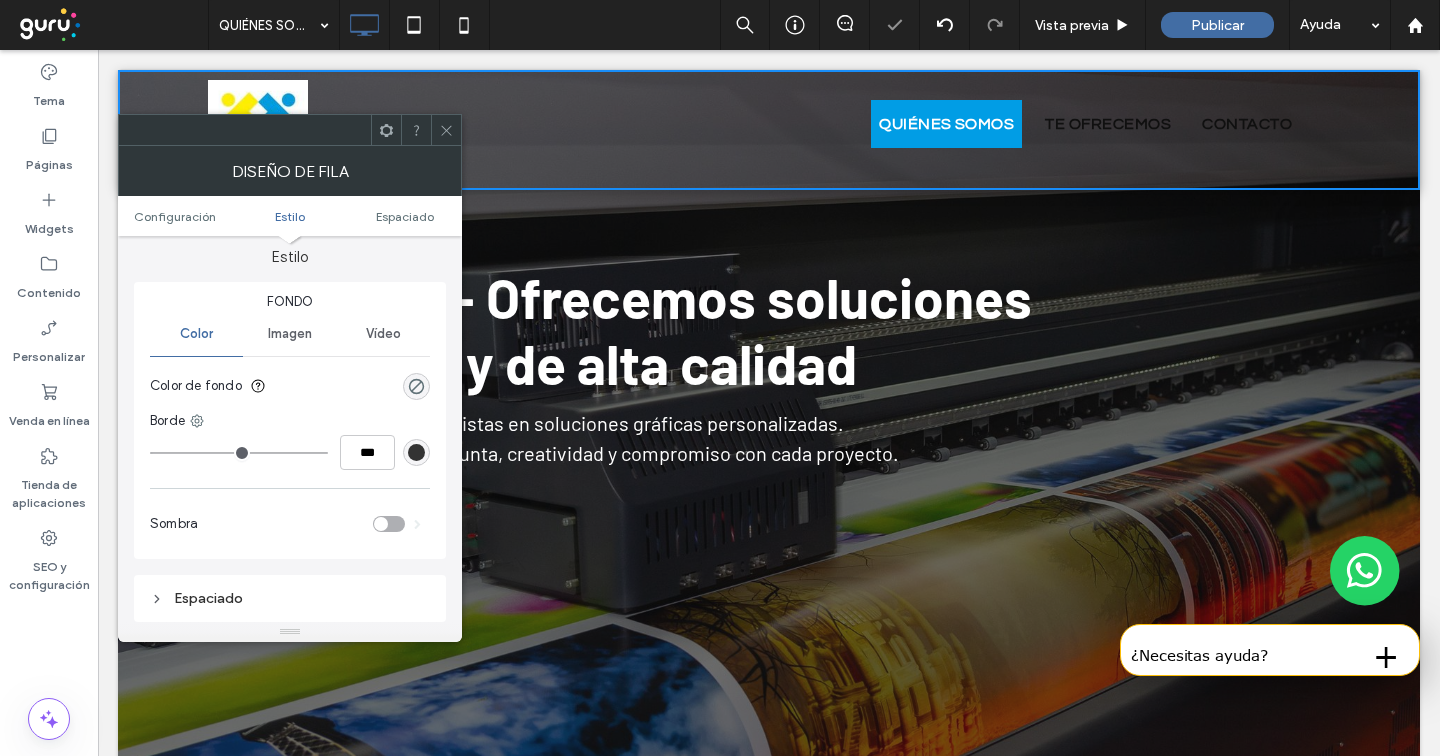 scroll, scrollTop: 198, scrollLeft: 0, axis: vertical 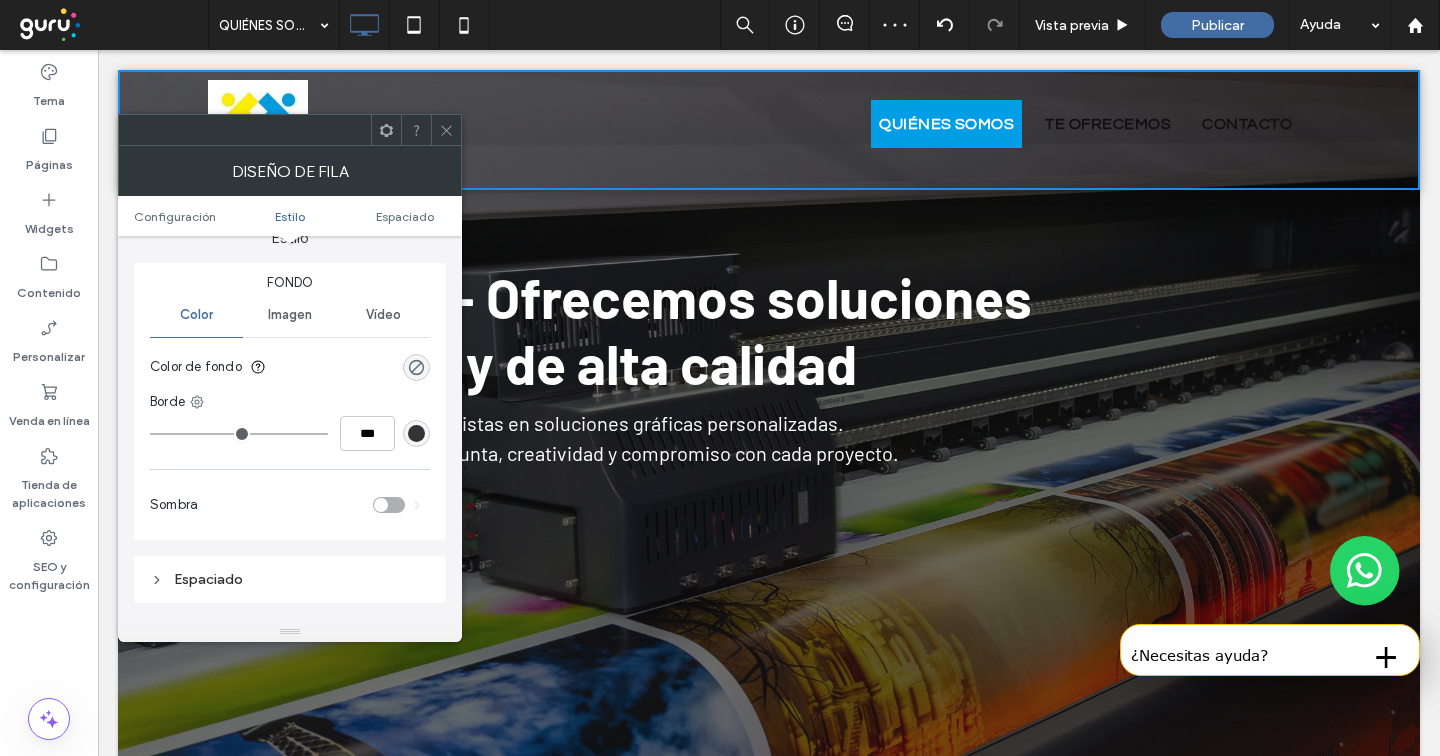 click 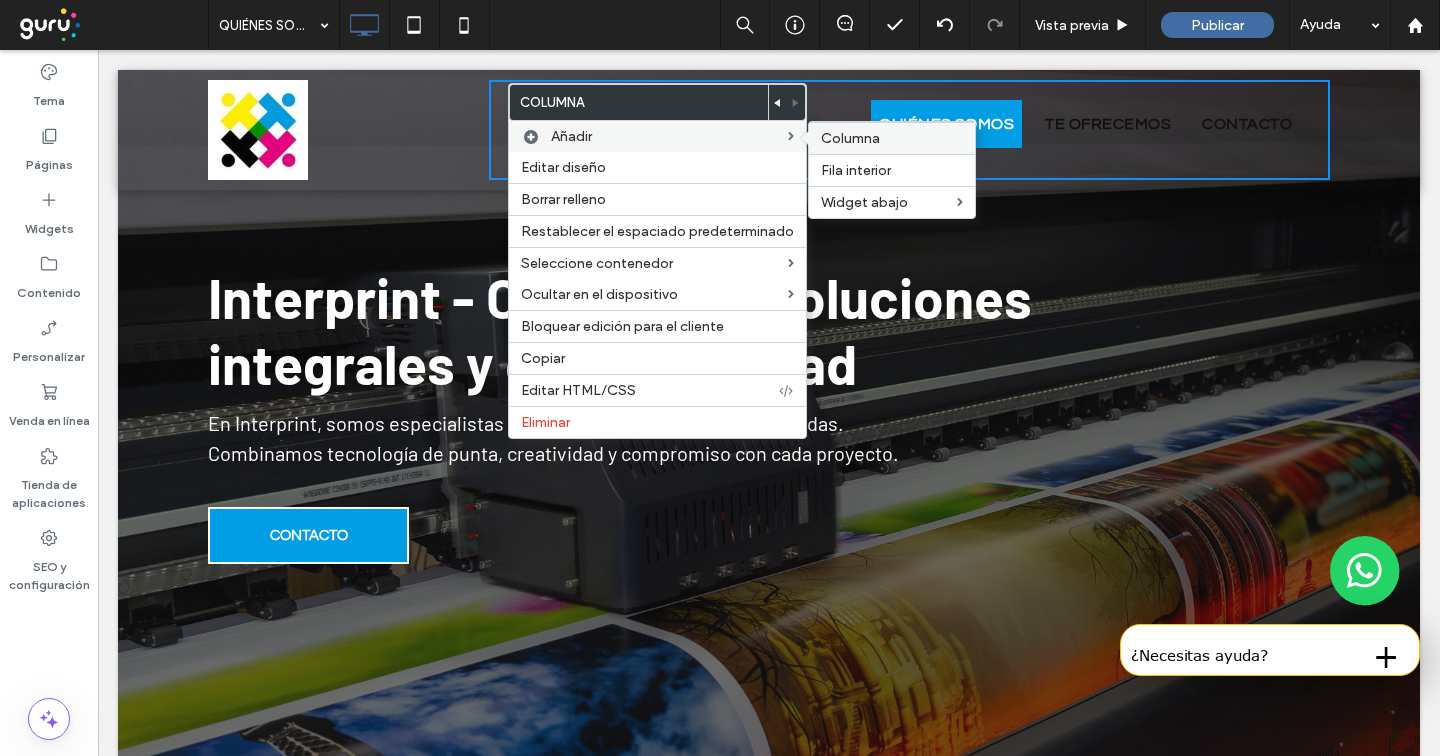 click on "Columna" at bounding box center (850, 138) 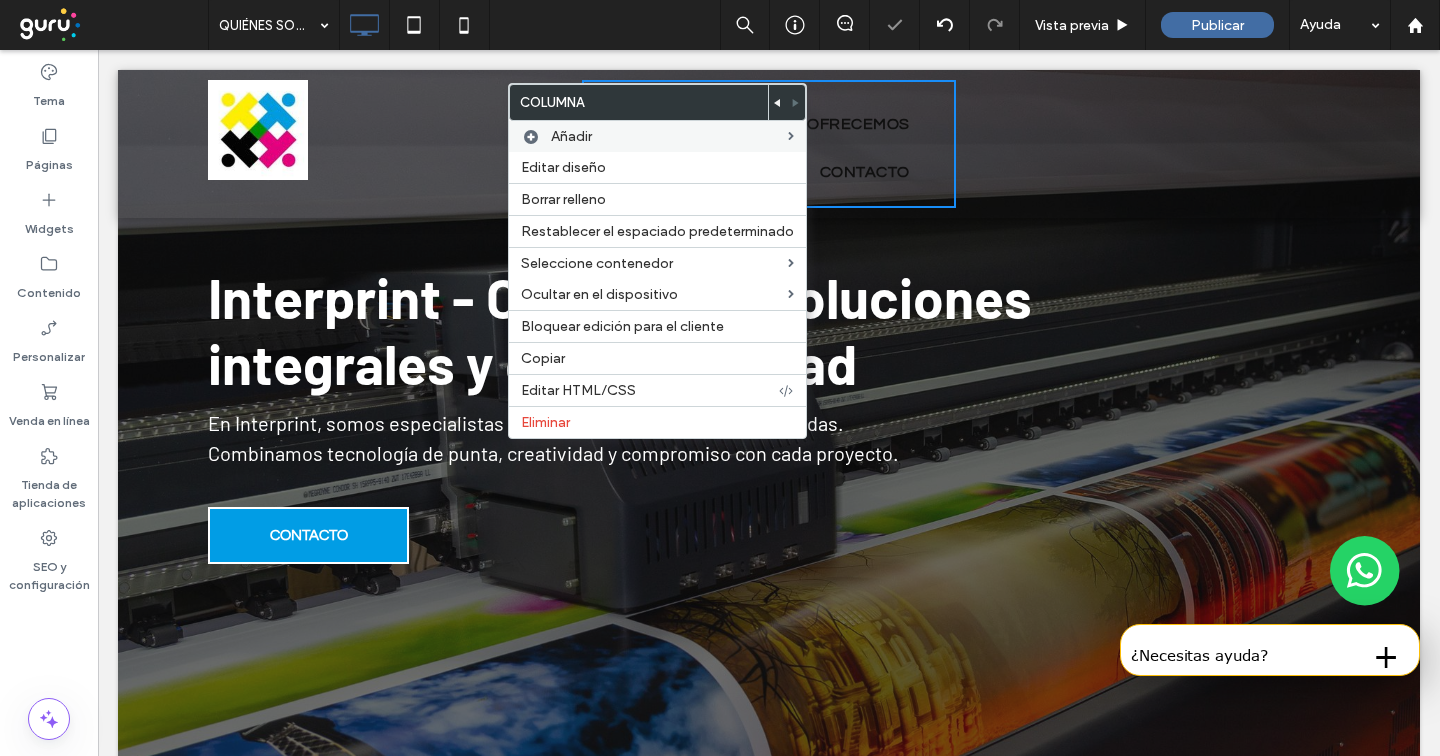 click on "Click To Paste     Click To Paste" at bounding box center (1143, 144) 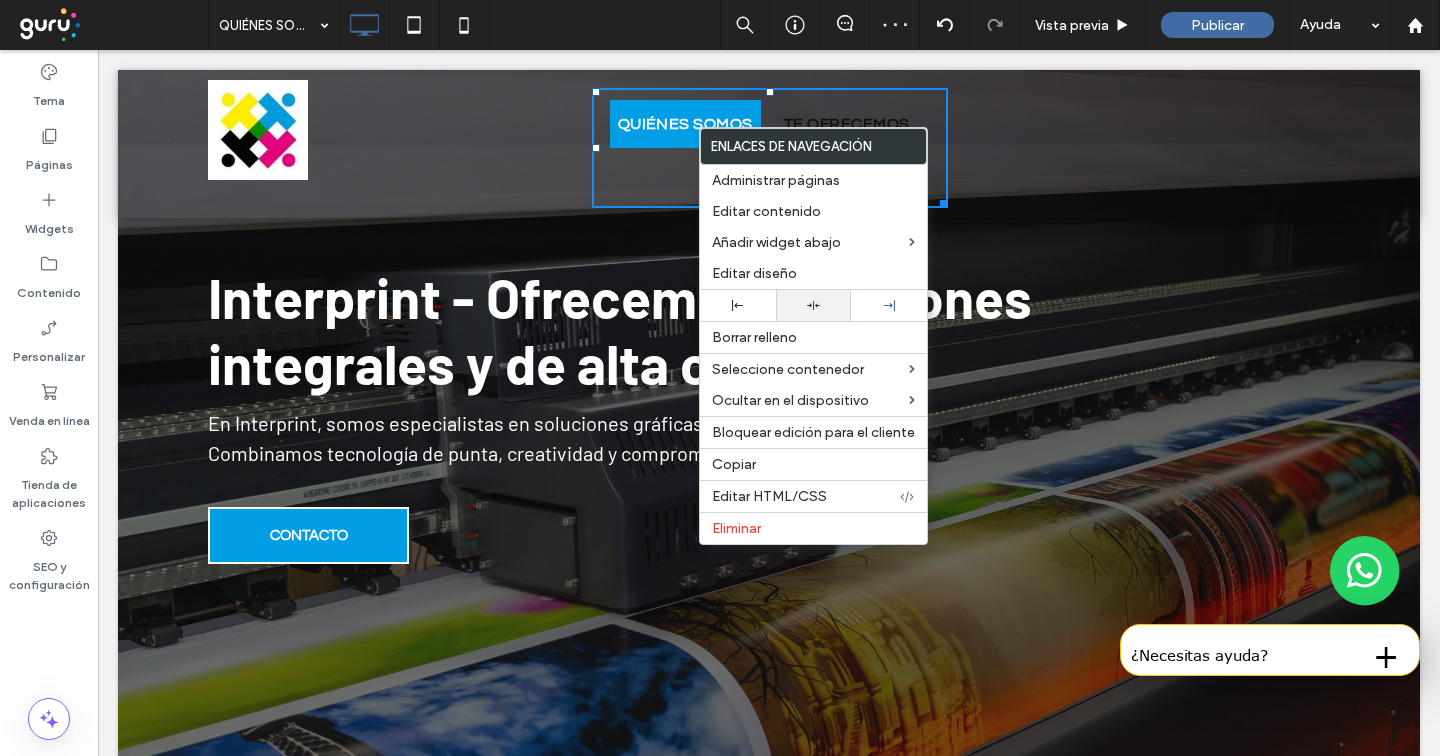 click at bounding box center [814, 305] 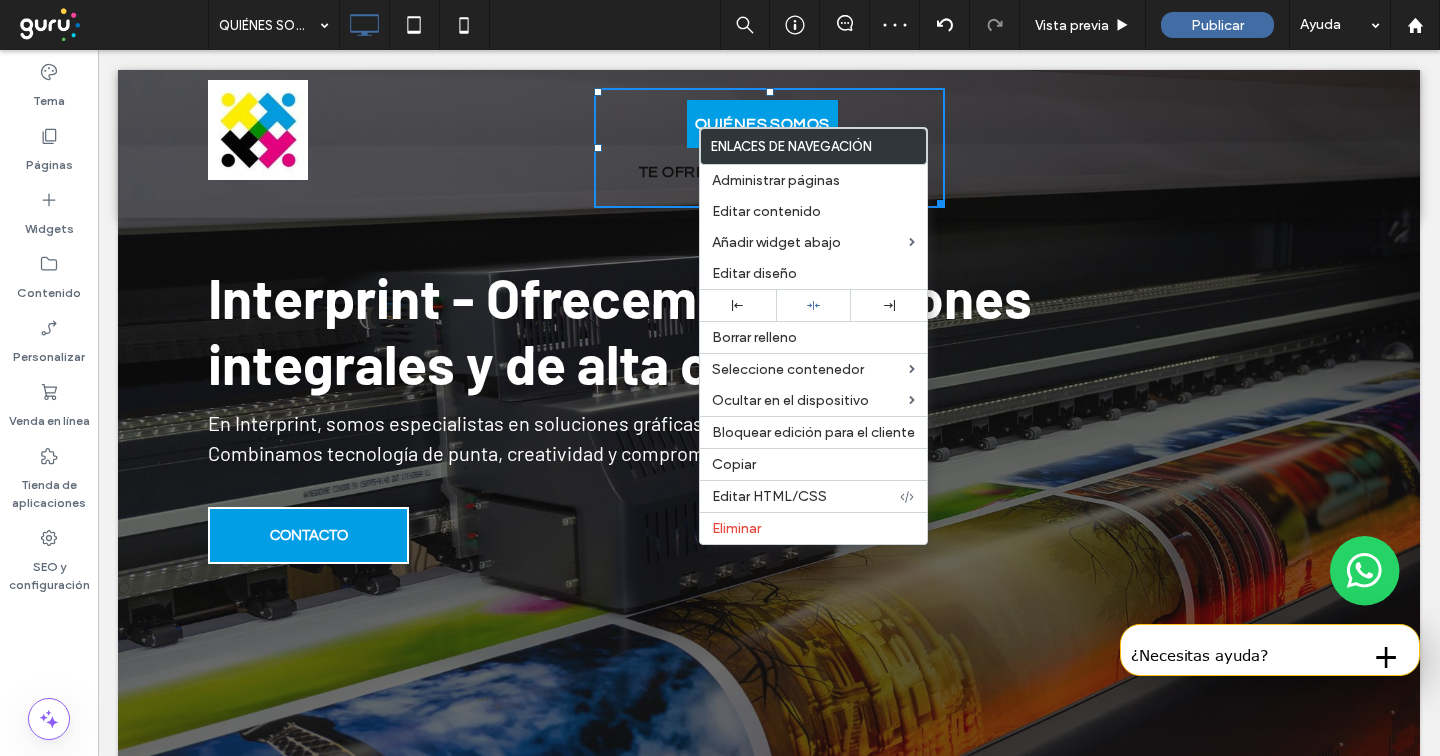 click on "Click To Paste" at bounding box center [395, 144] 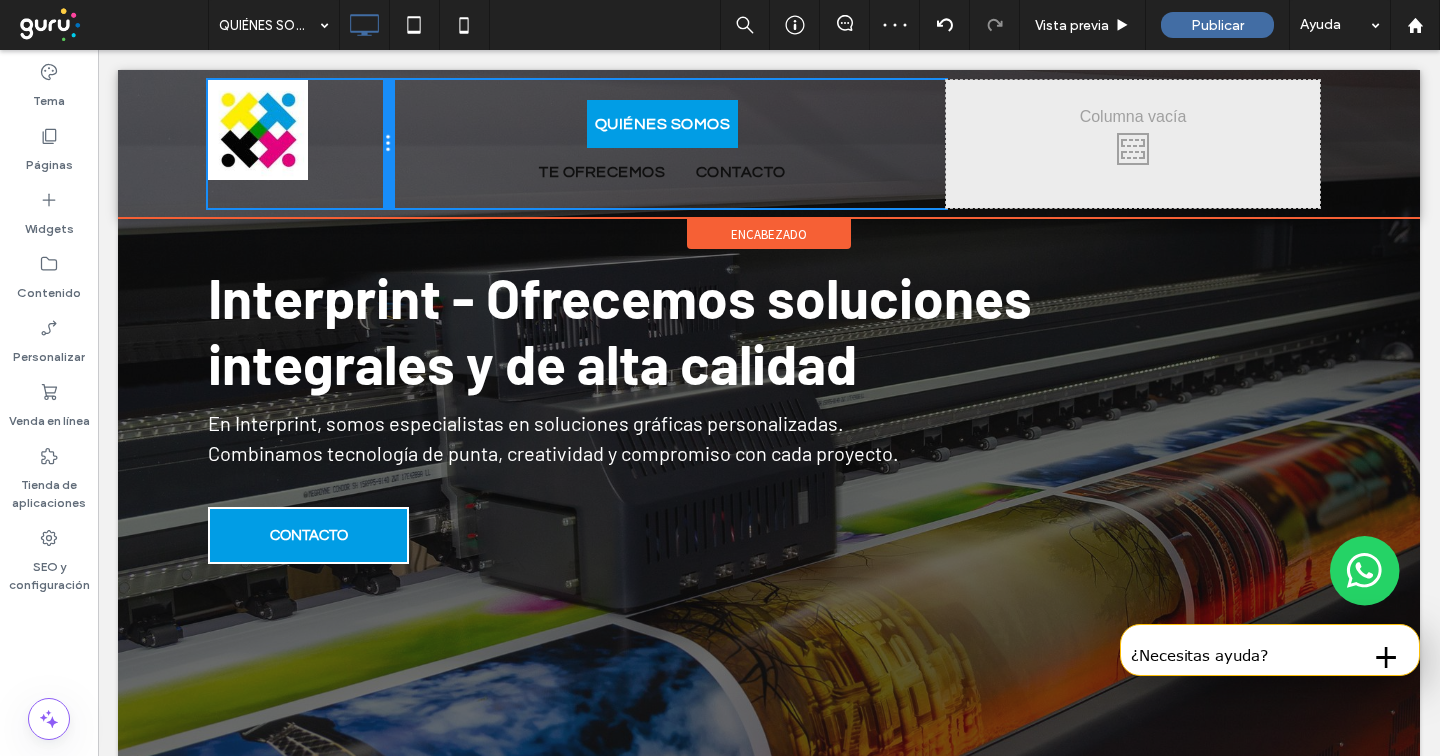 drag, startPoint x: 576, startPoint y: 146, endPoint x: 666, endPoint y: 178, distance: 95.51963 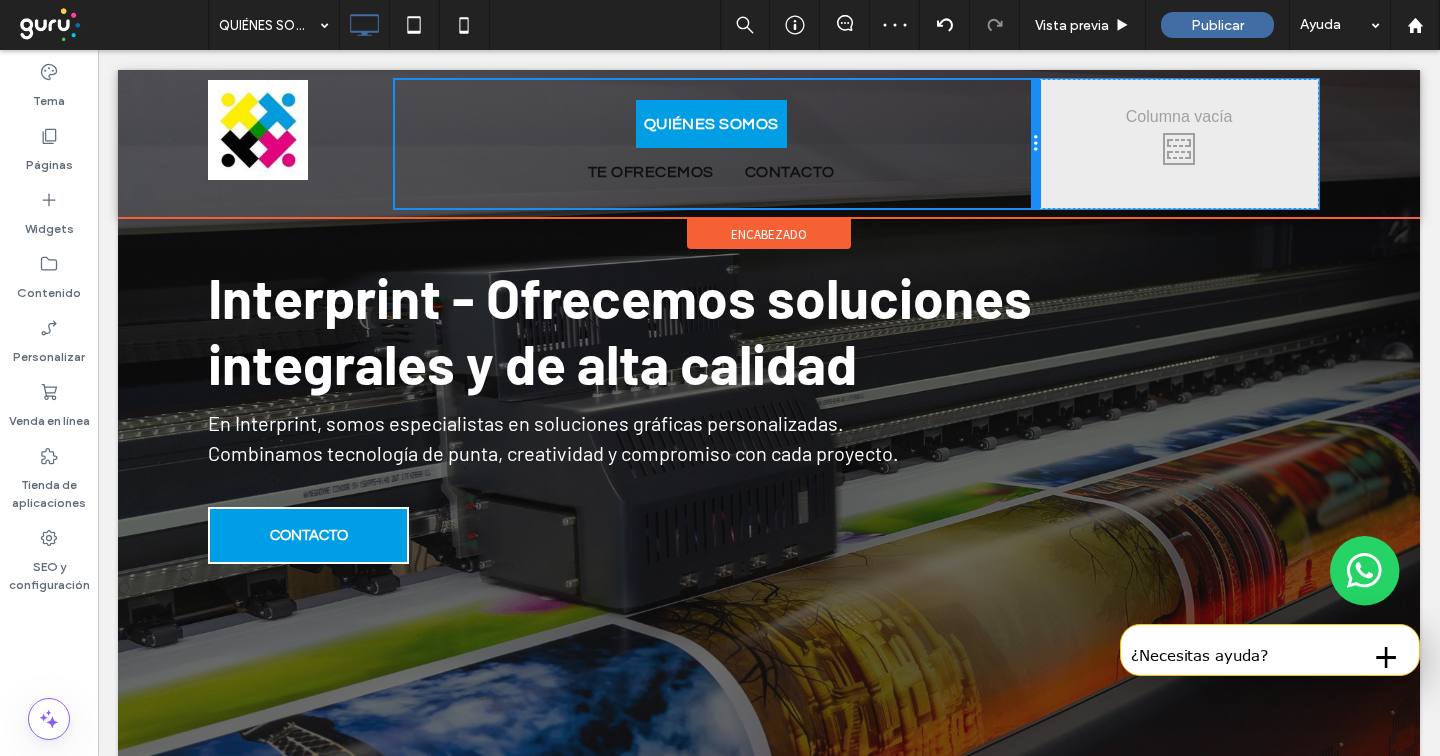 drag, startPoint x: 944, startPoint y: 138, endPoint x: 1066, endPoint y: 133, distance: 122.10242 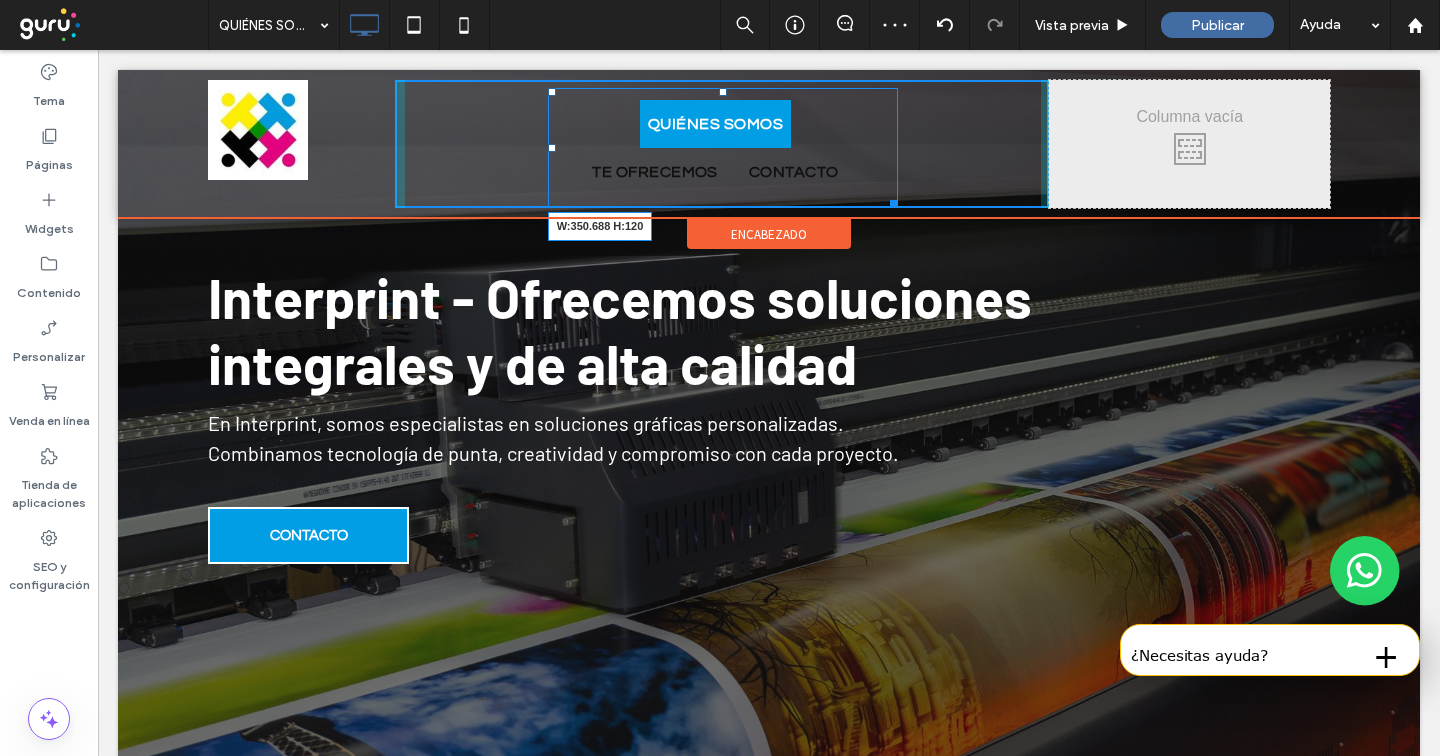 drag, startPoint x: 877, startPoint y: 198, endPoint x: 1055, endPoint y: 195, distance: 178.02528 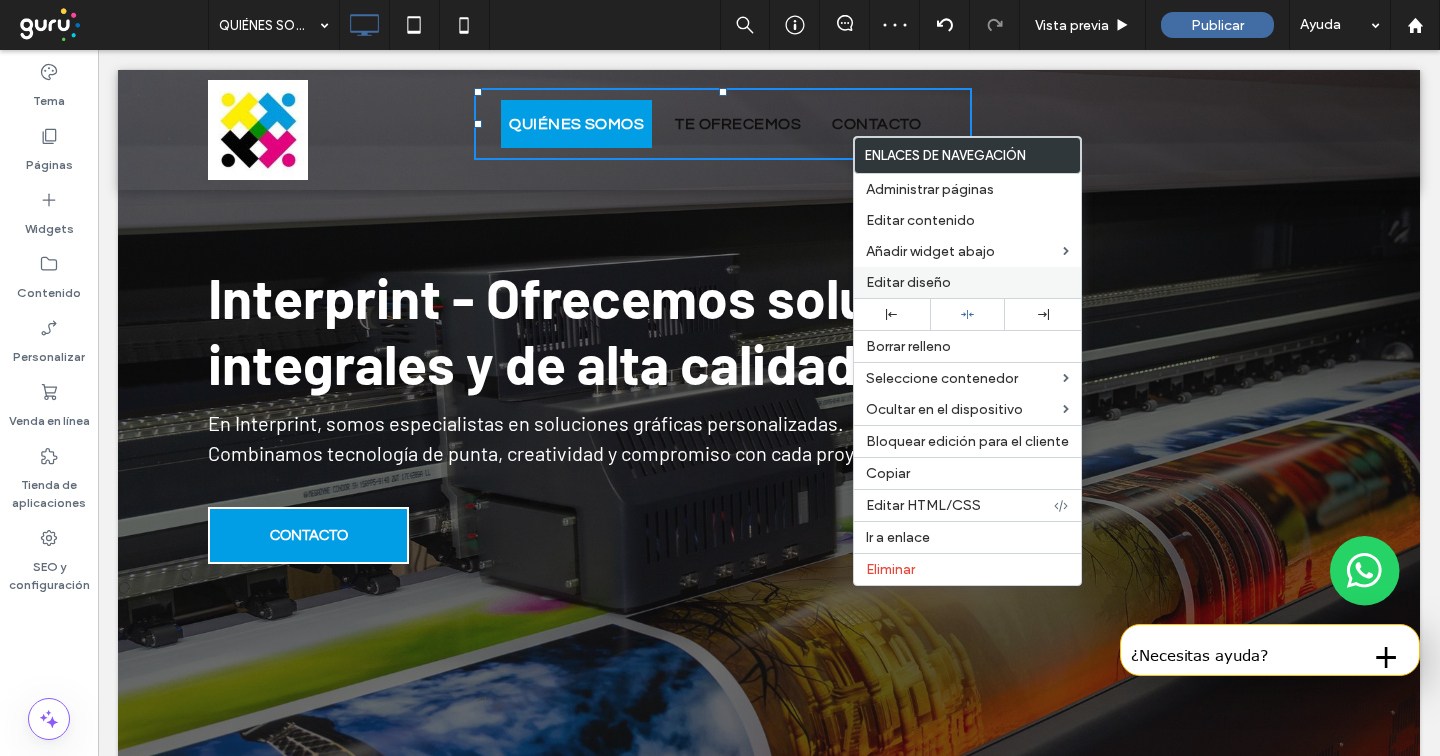 click on "Editar diseño" at bounding box center [967, 282] 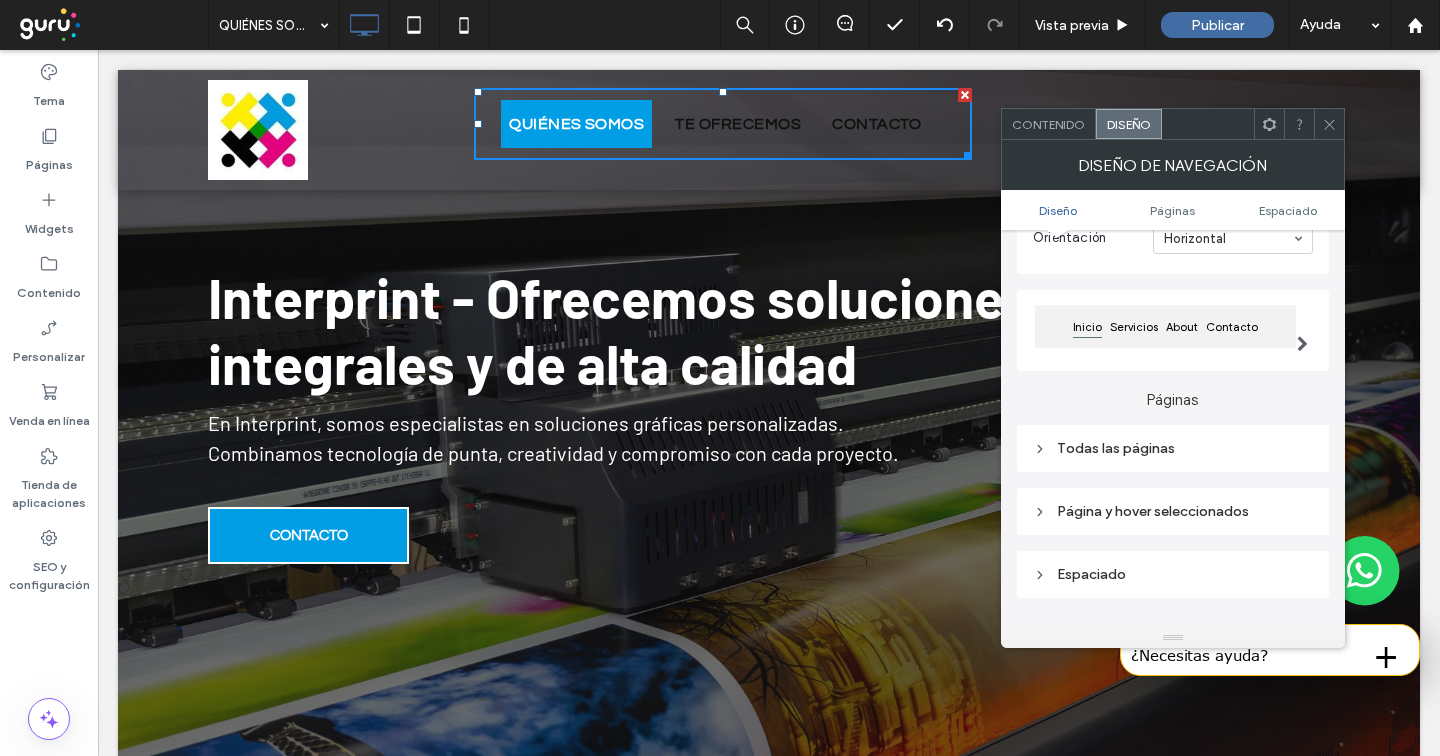 scroll, scrollTop: 208, scrollLeft: 0, axis: vertical 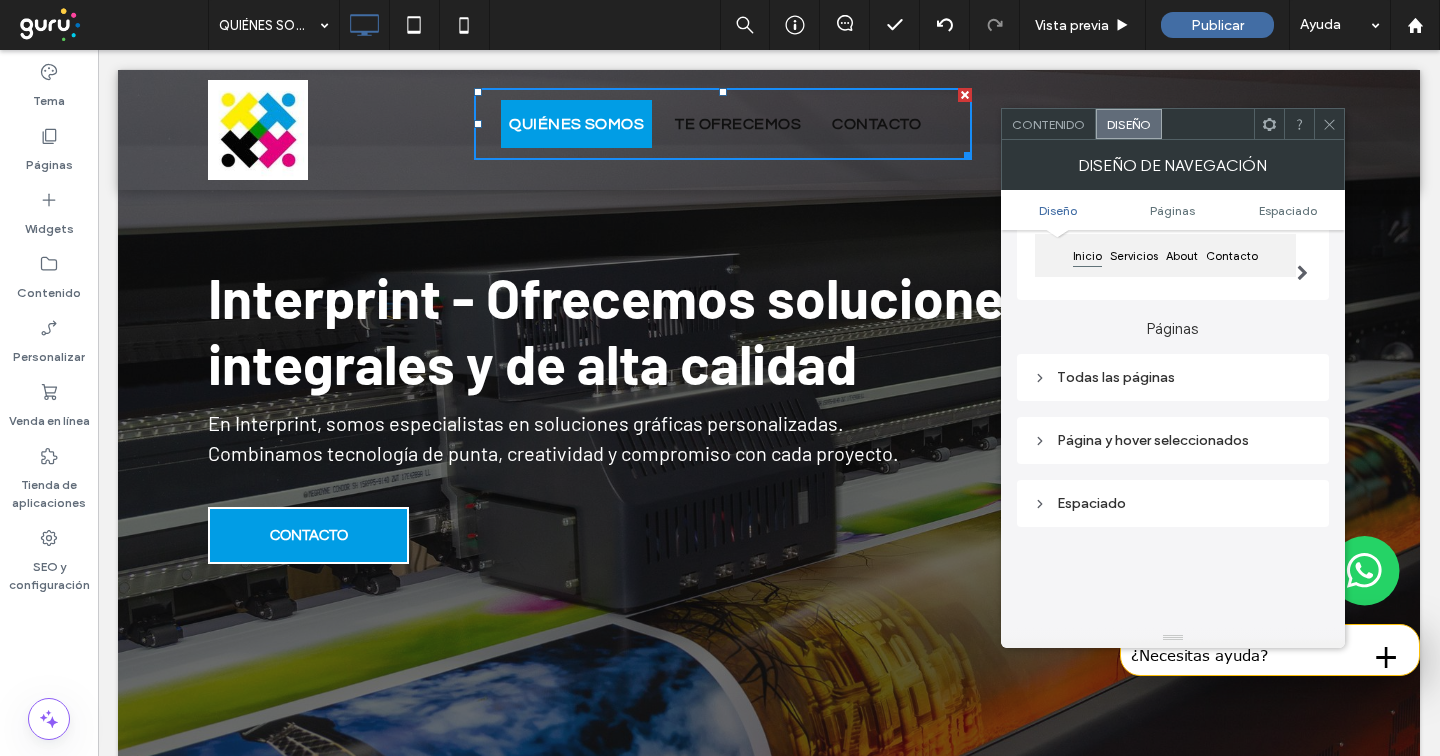 click on "About" at bounding box center [1182, 260] 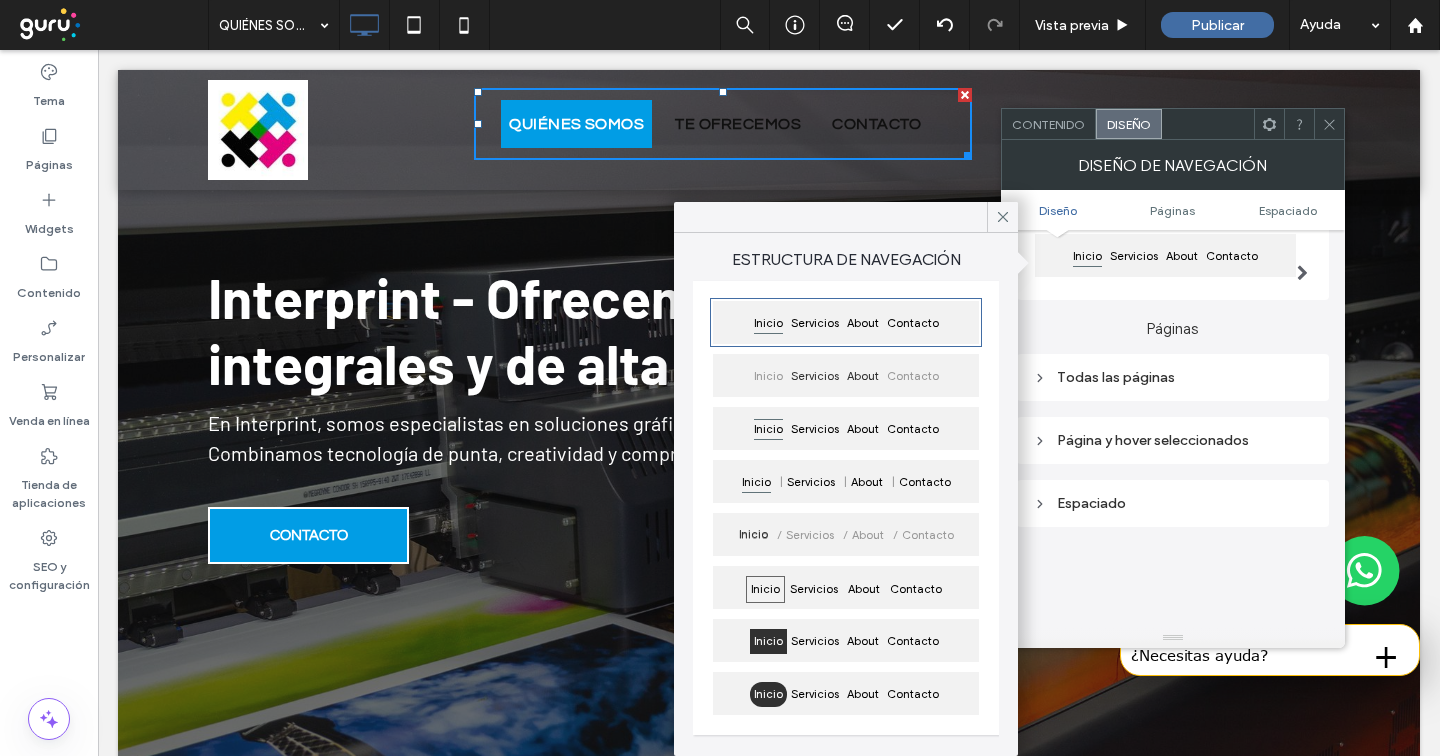 click on "Contacto" at bounding box center (913, 376) 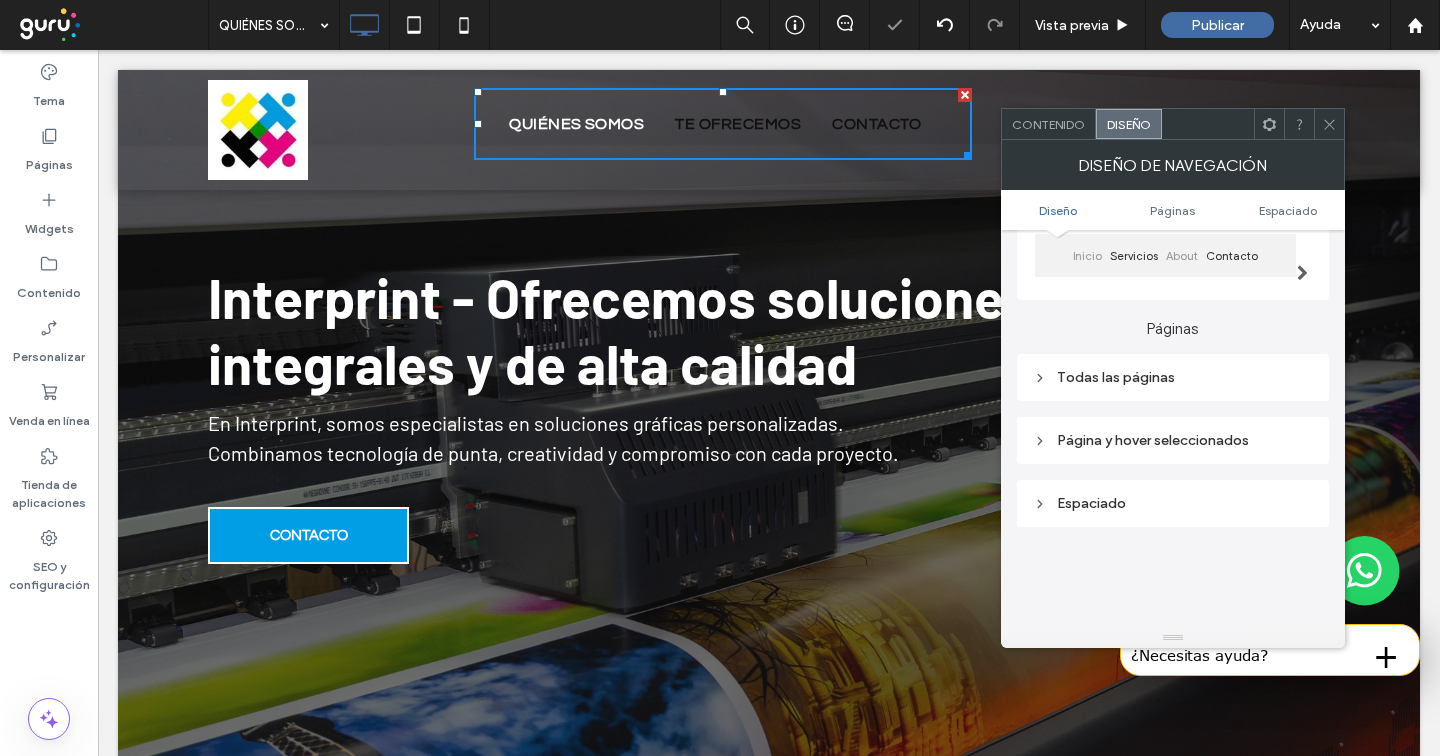 click on "About" at bounding box center [1182, 256] 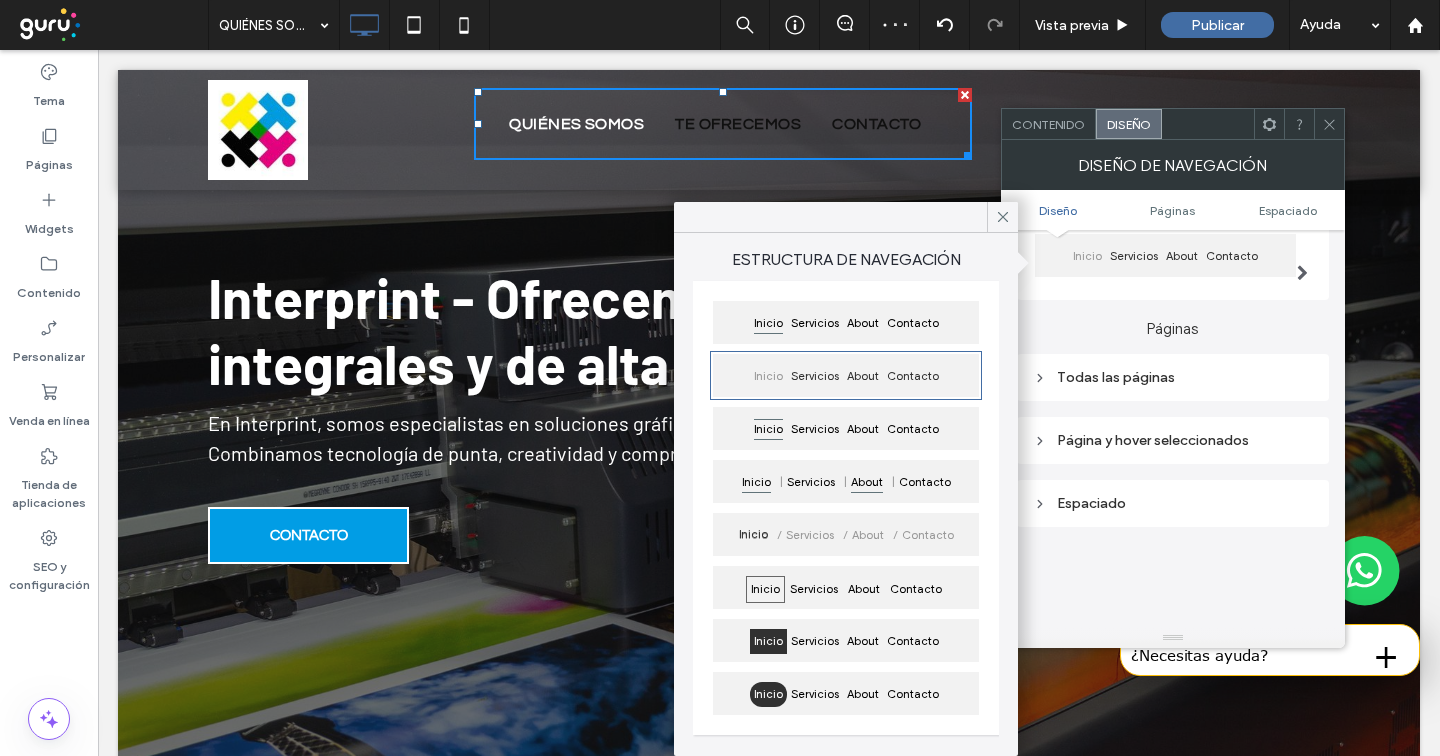 click on "About" at bounding box center [867, 482] 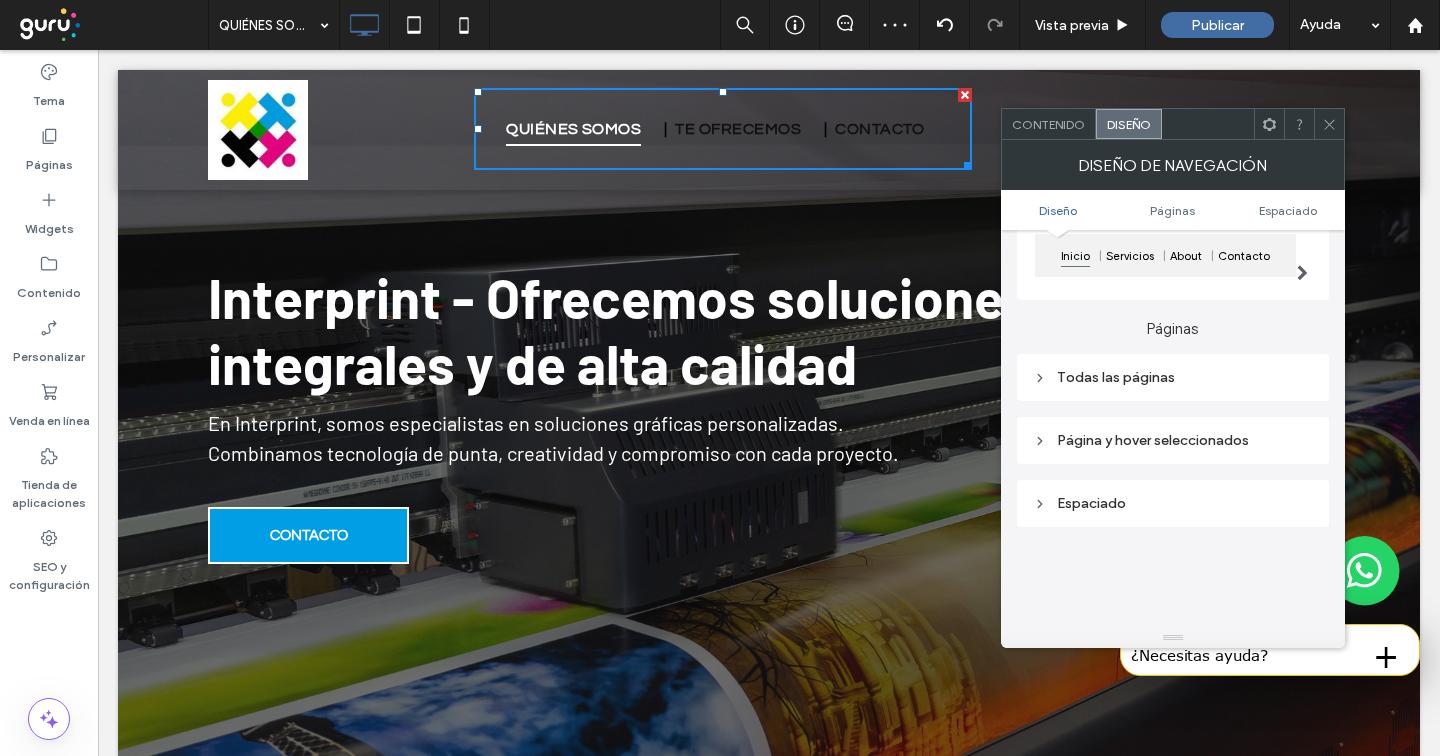 click 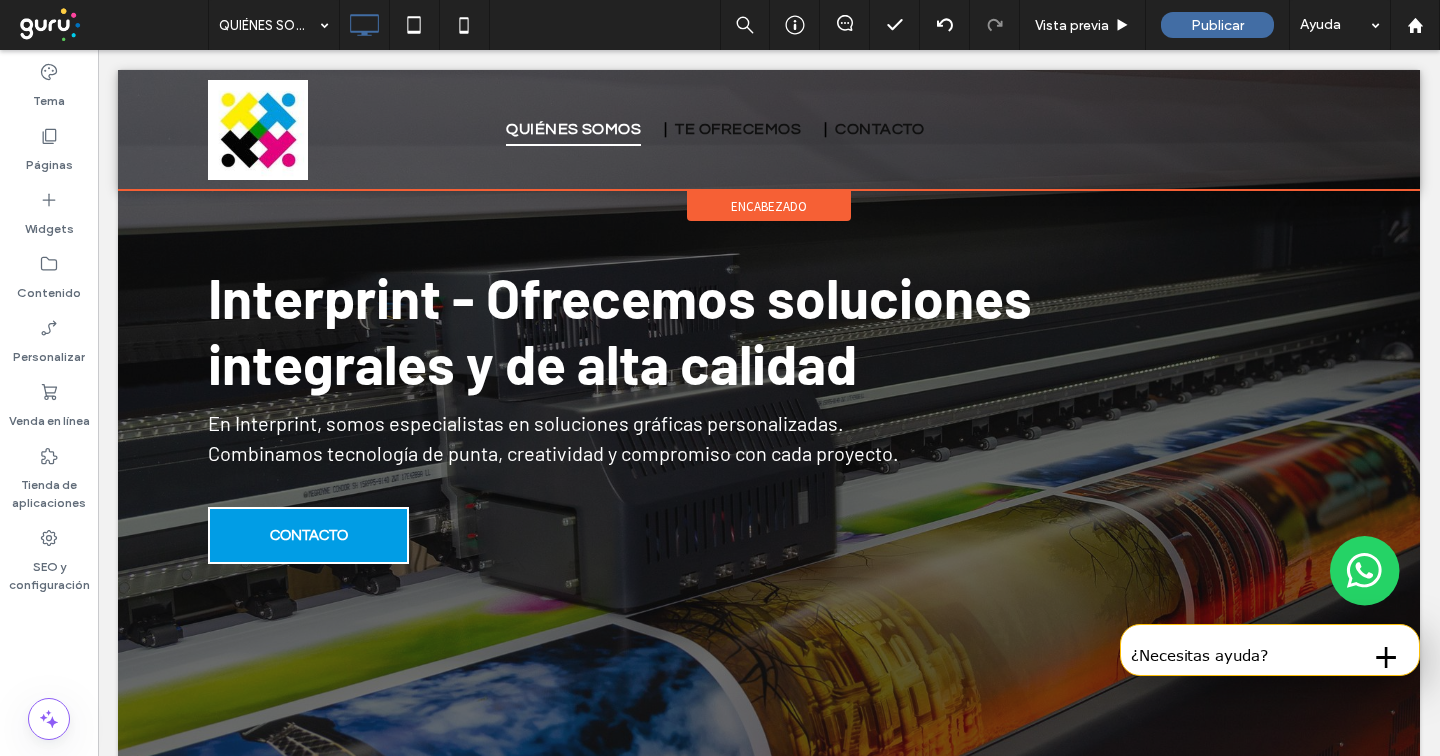 click on "encabezado" at bounding box center [769, 206] 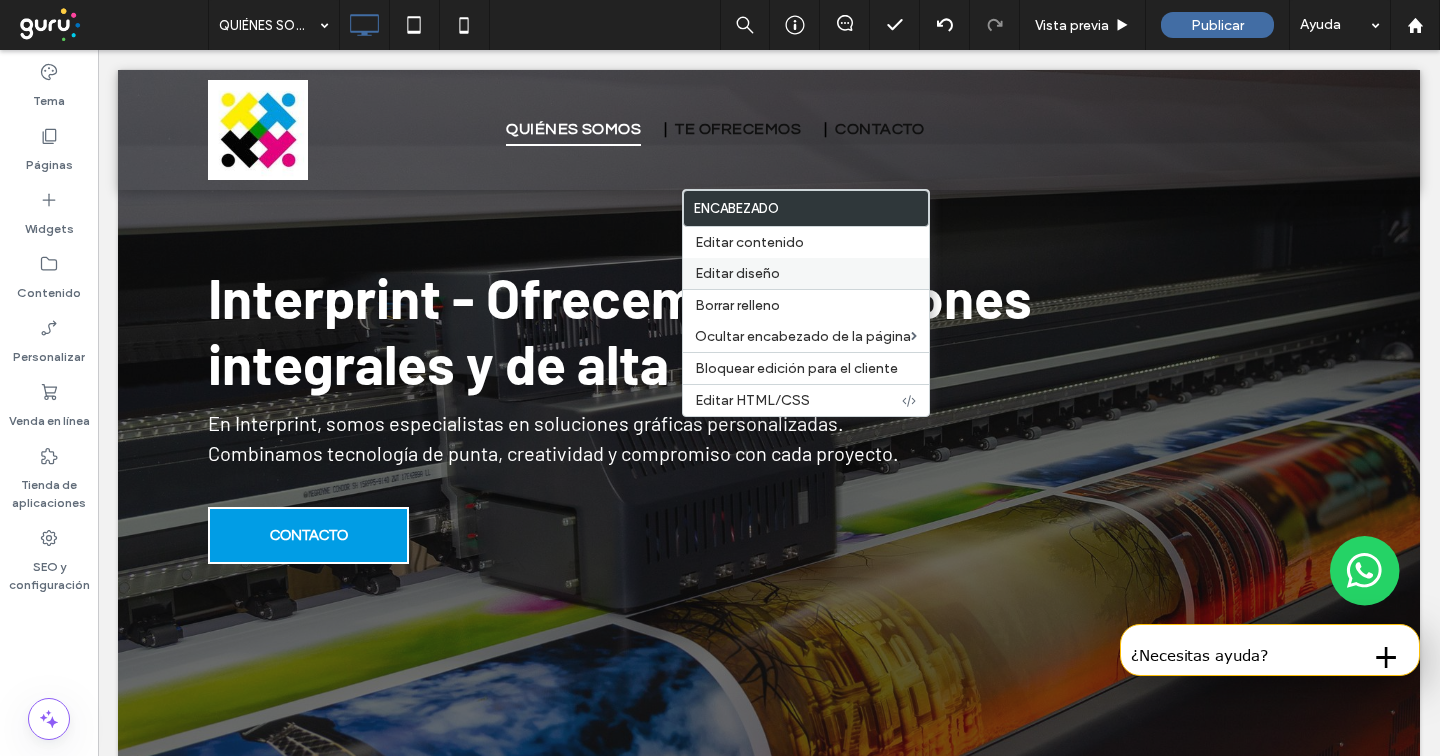 click on "Editar diseño" at bounding box center [737, 273] 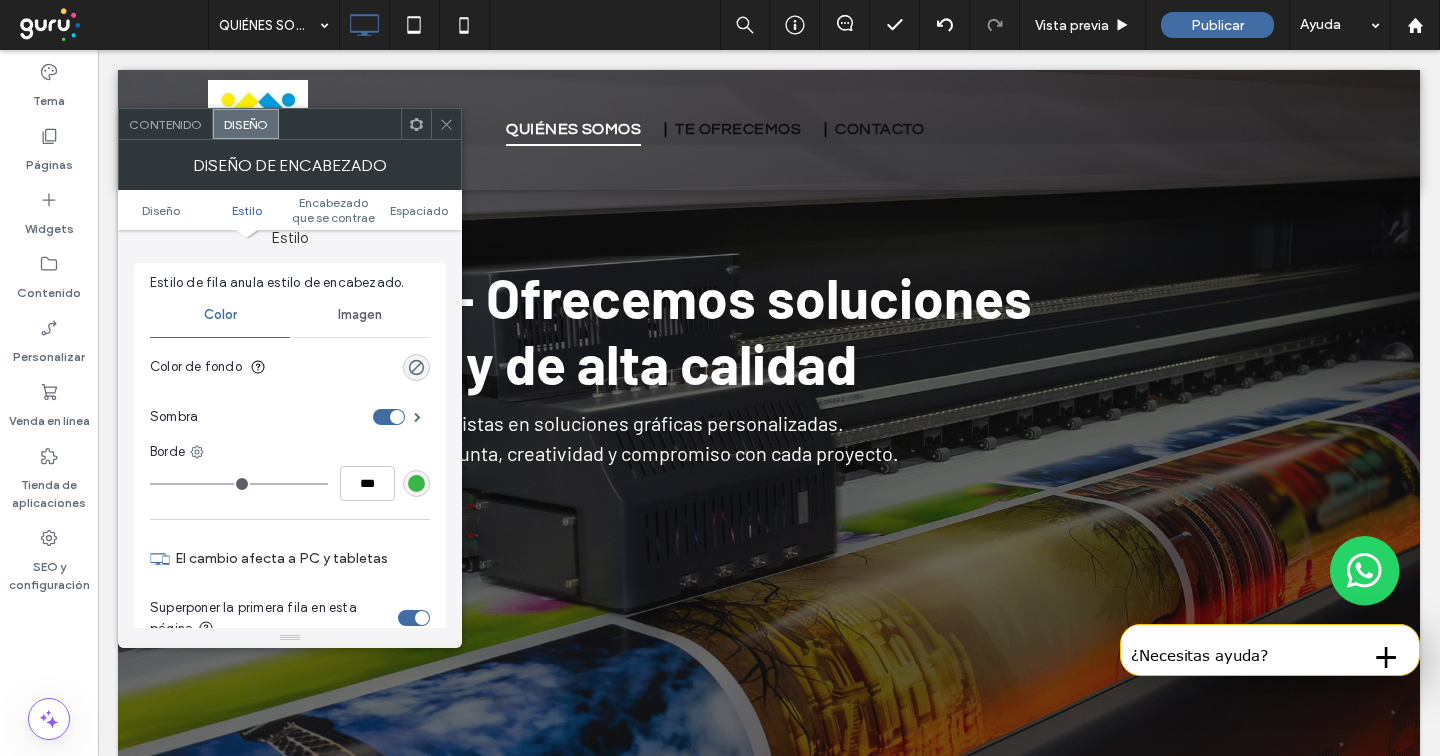 scroll, scrollTop: 245, scrollLeft: 0, axis: vertical 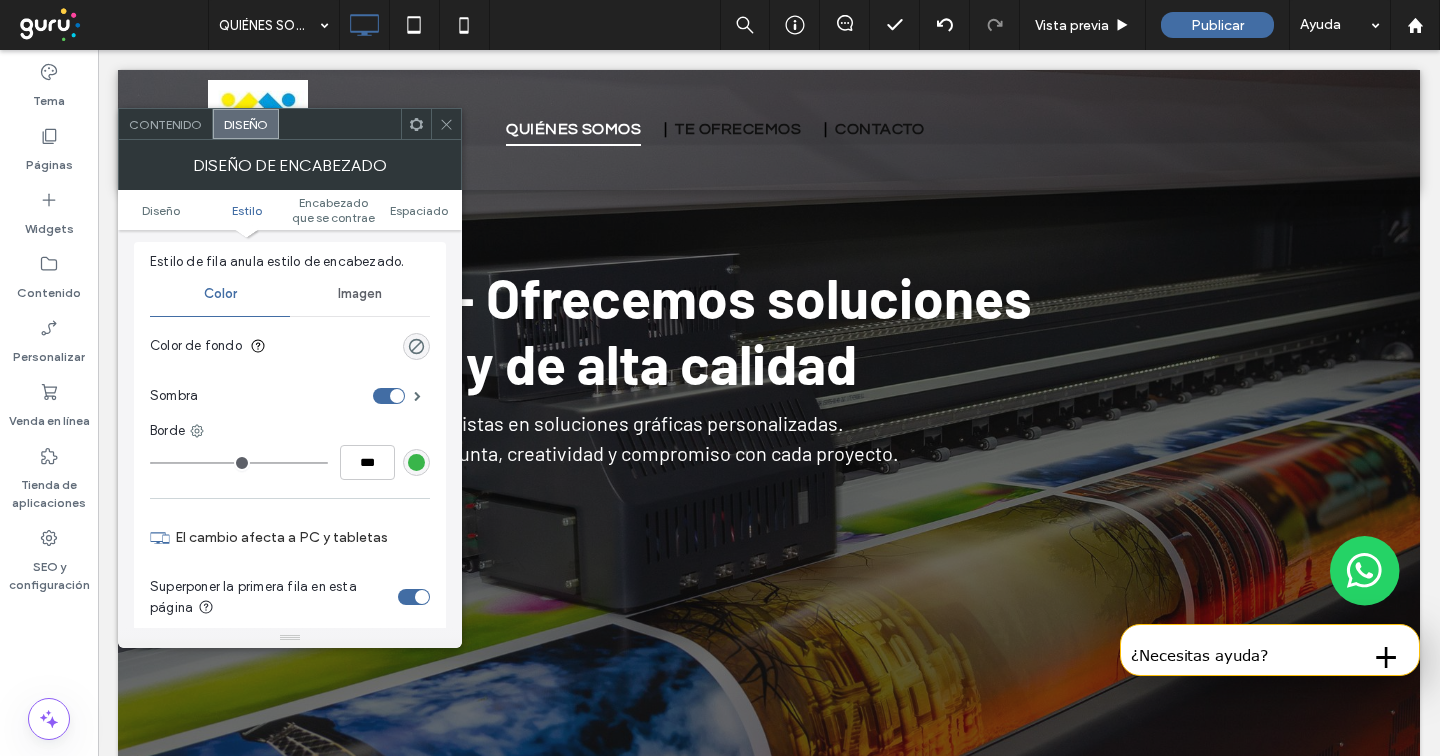 click at bounding box center (389, 396) 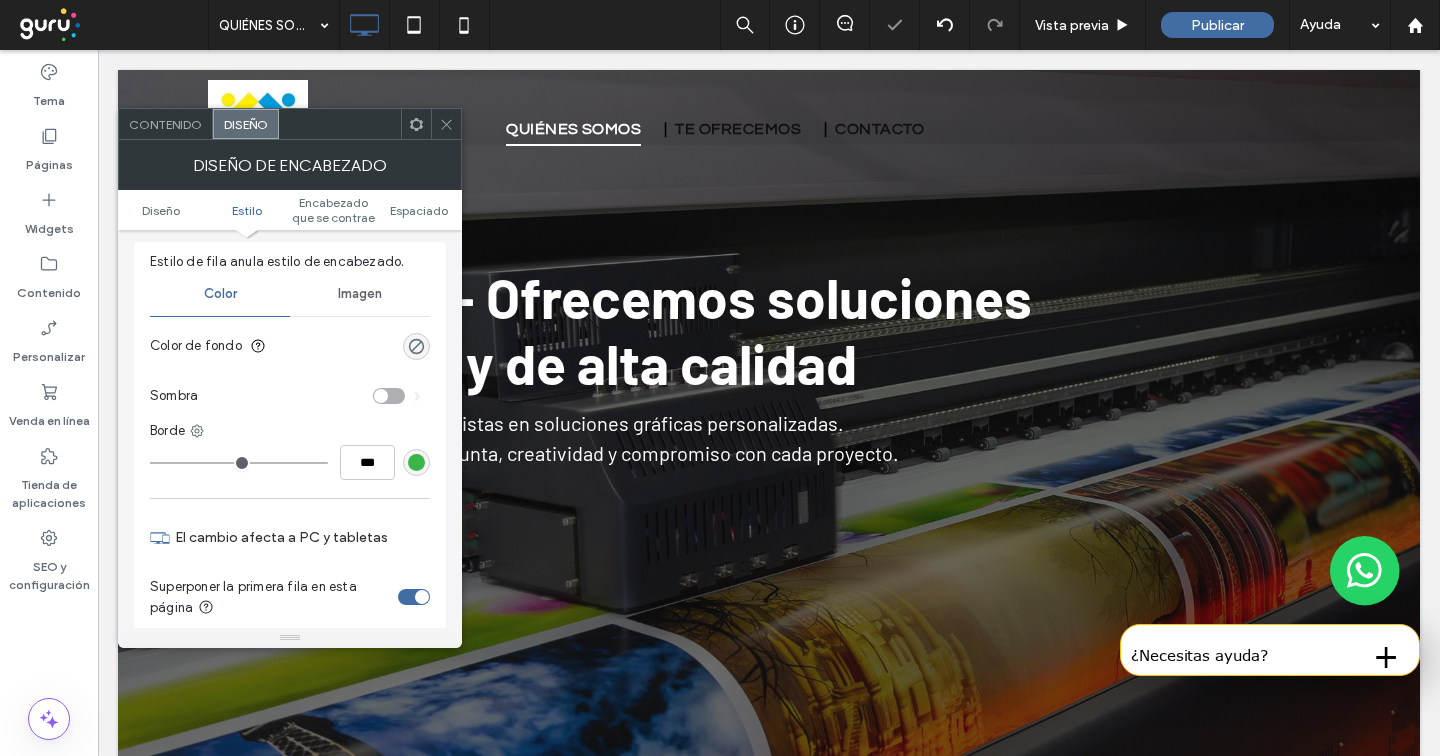 click at bounding box center (446, 124) 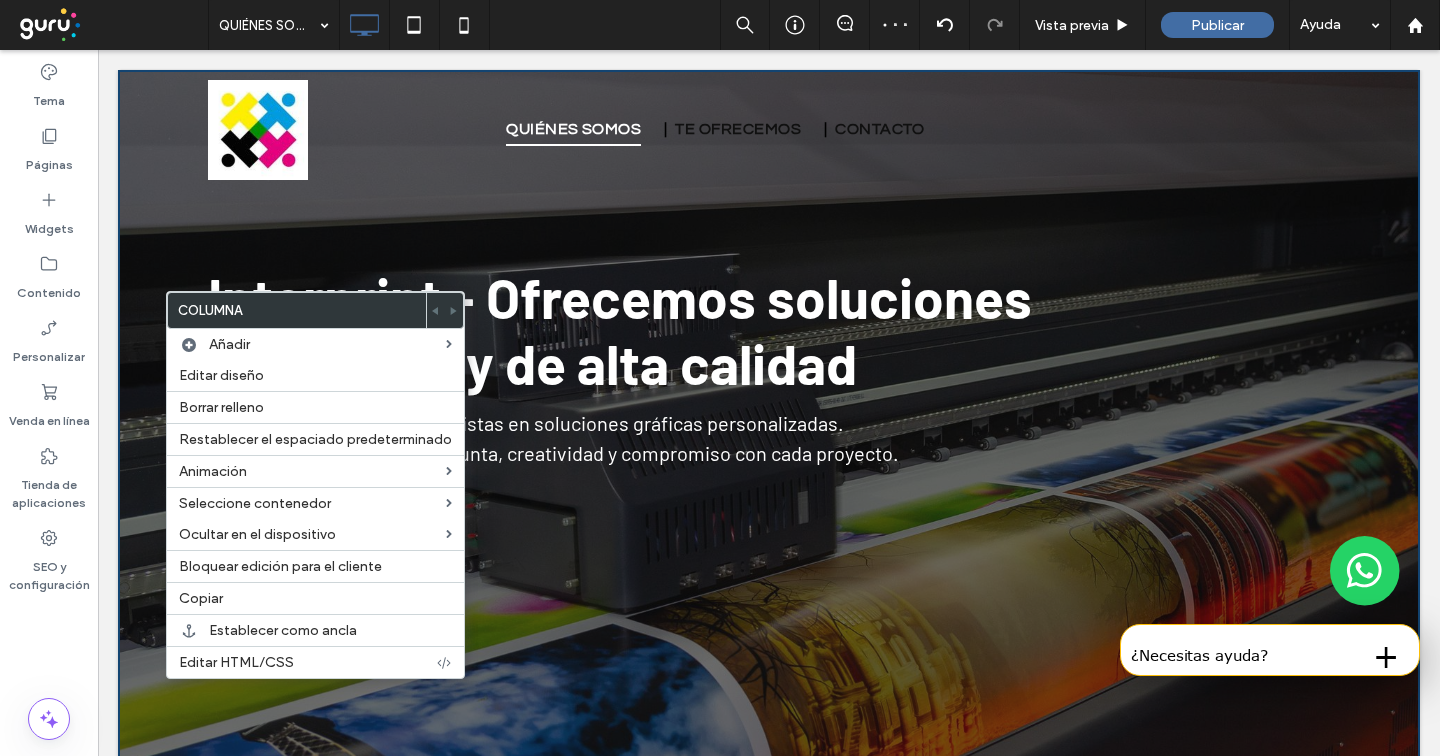 drag, startPoint x: 141, startPoint y: 459, endPoint x: 328, endPoint y: 521, distance: 197.01015 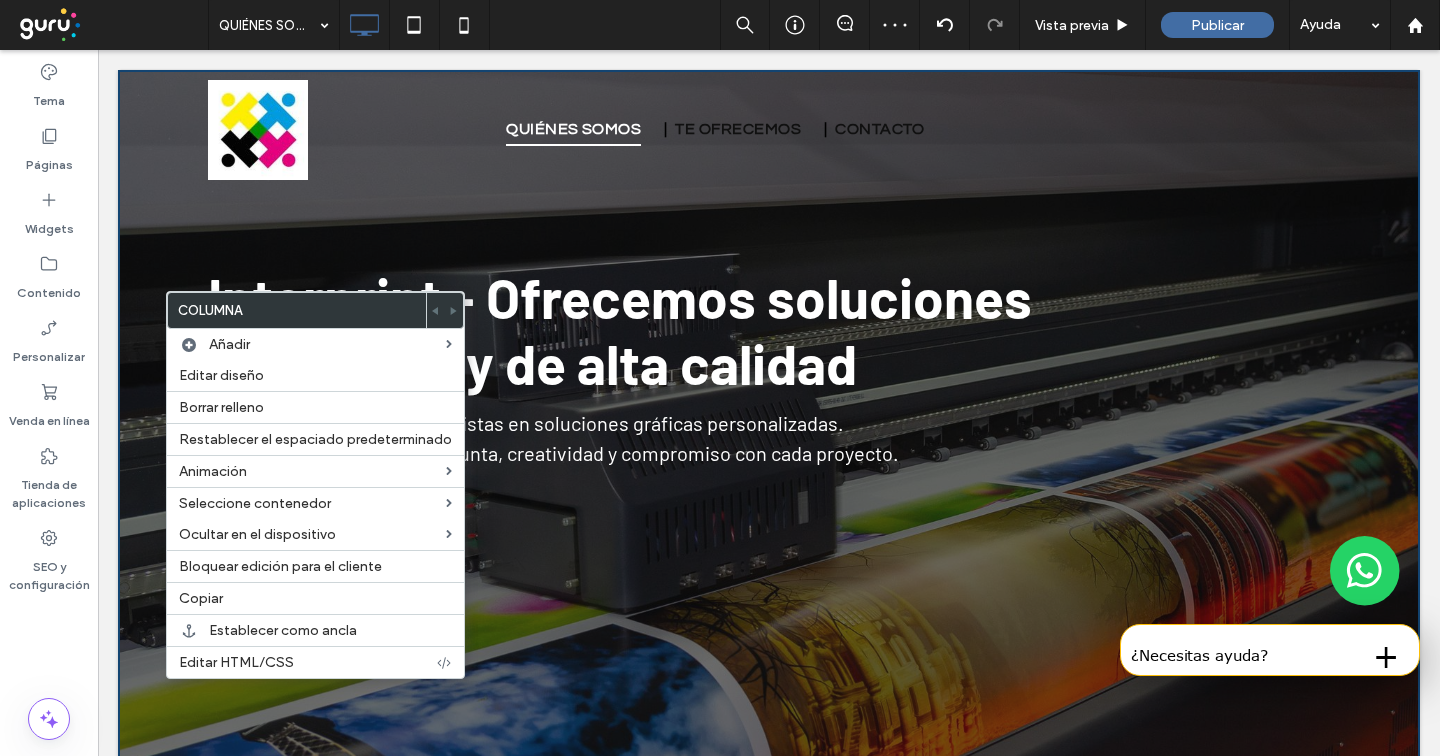 click on "Interprint - Ofrecemos soluciones integrales y de alta calidad
En Interprint, somos especialistas en soluciones gráficas personalizadas. Combinamos tecnología de punta, creatividad y compromiso con cada proyecto.
CONTACTO
Click To Paste" at bounding box center [769, 422] 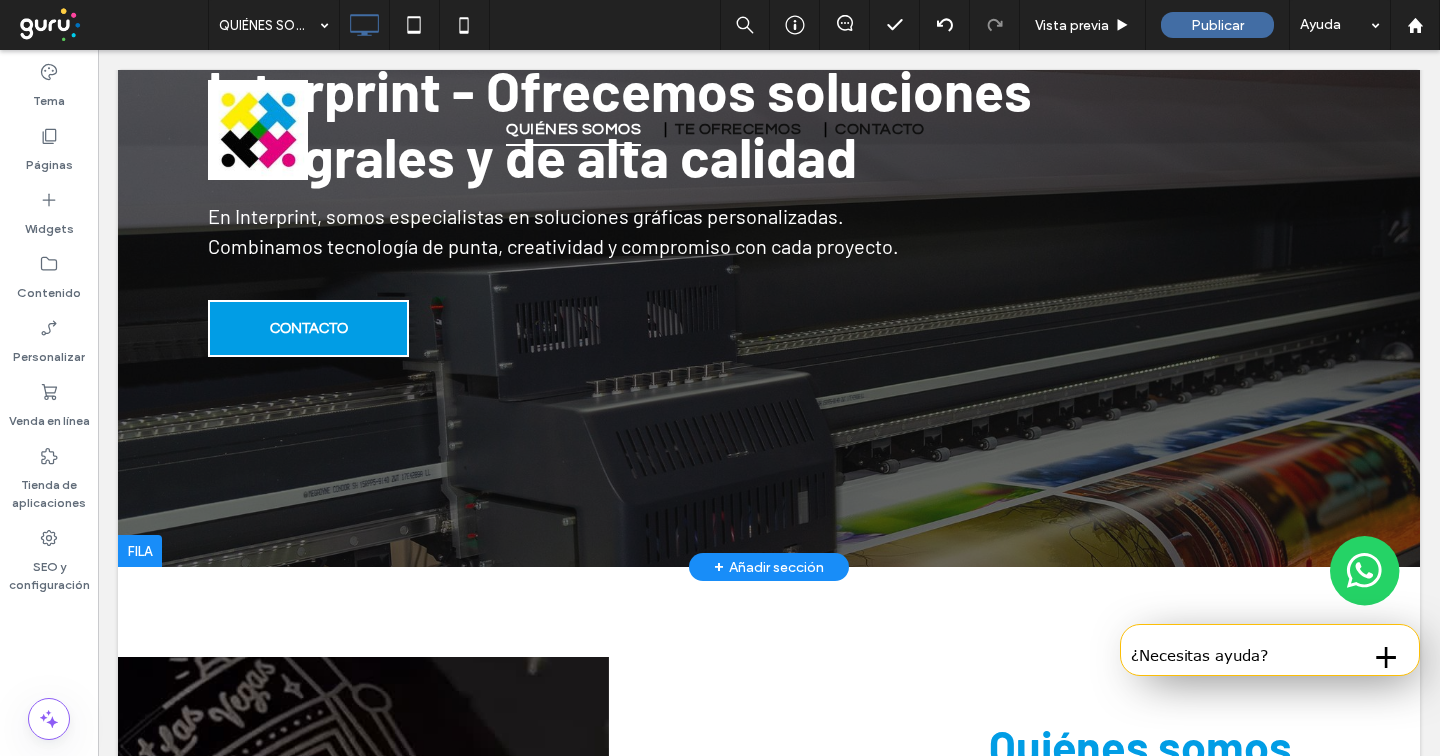 scroll, scrollTop: 0, scrollLeft: 0, axis: both 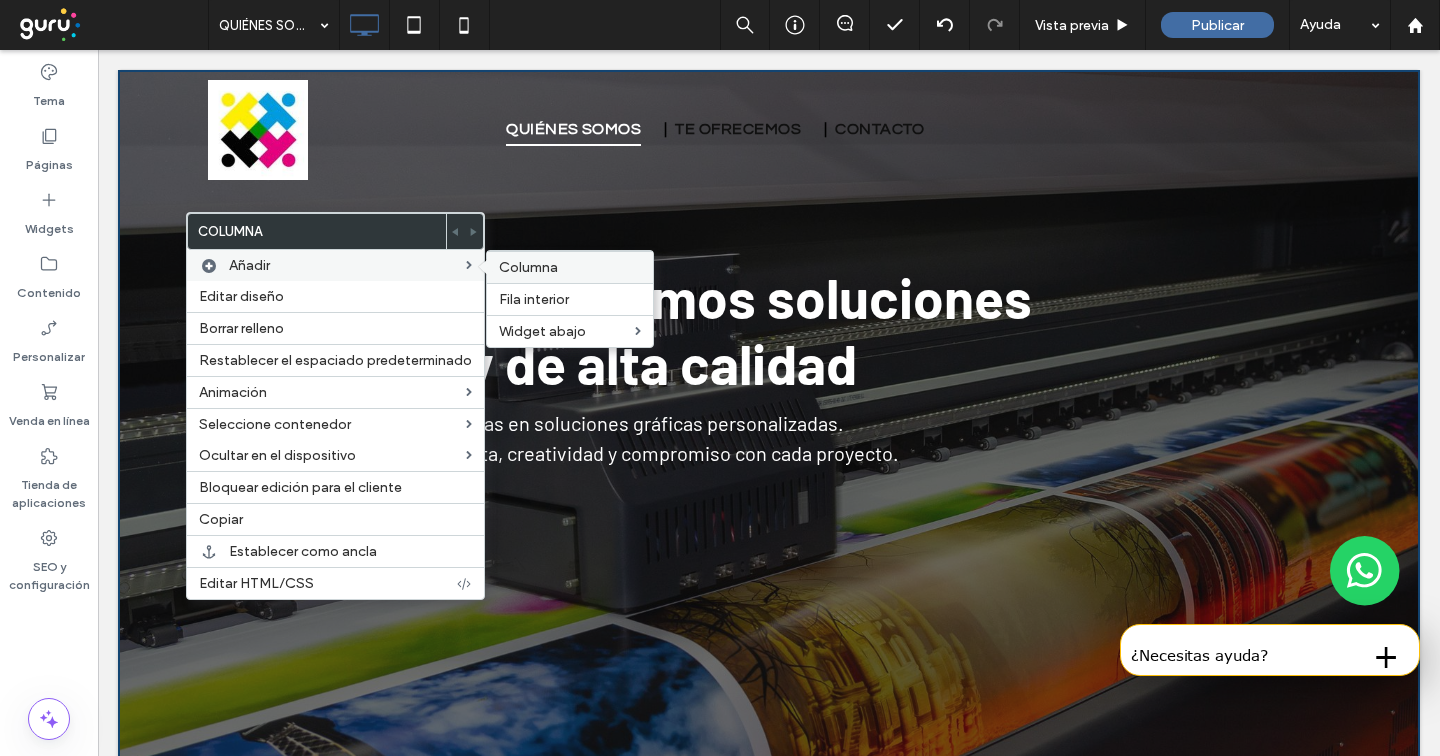 click on "Columna" at bounding box center (528, 267) 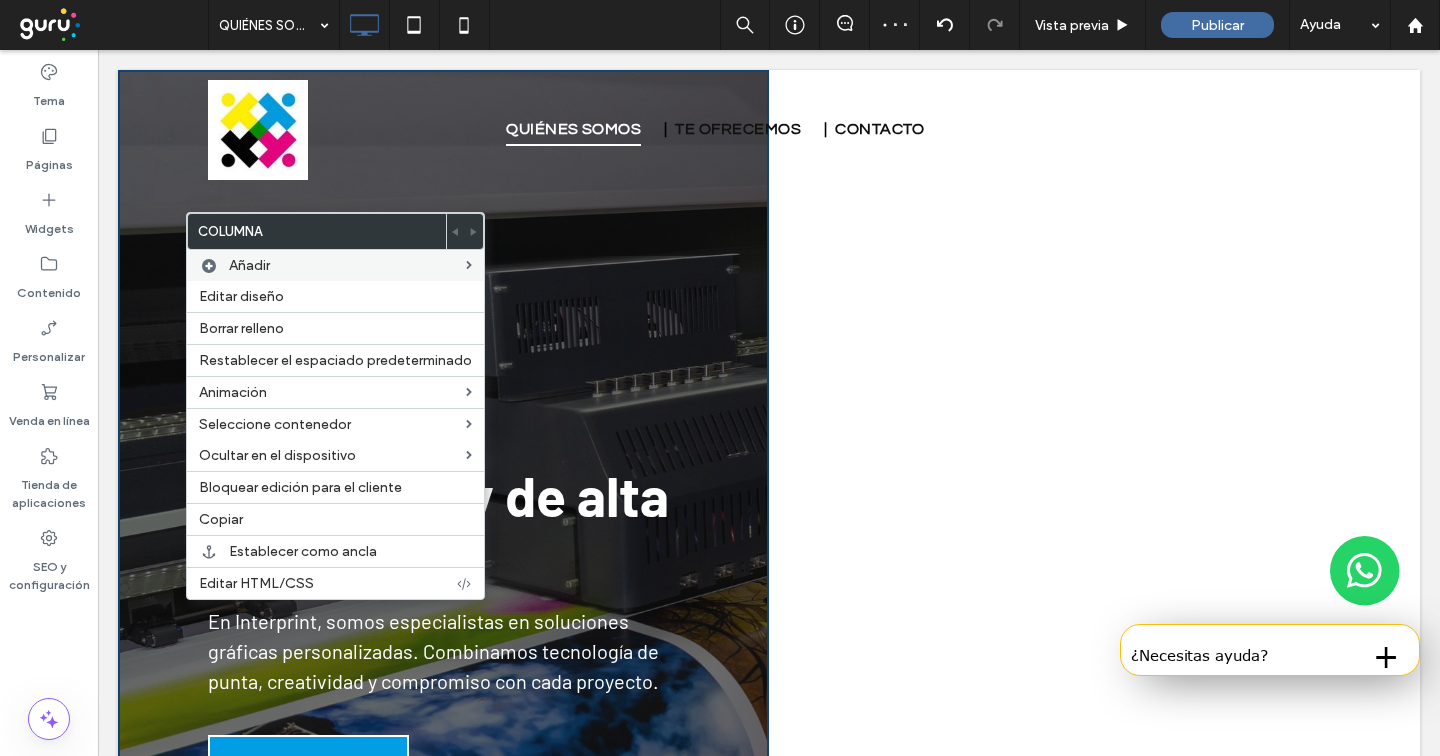 click on "Interprint - Ofrecemos soluciones integrales y de alta calidad" at bounding box center [443, 429] 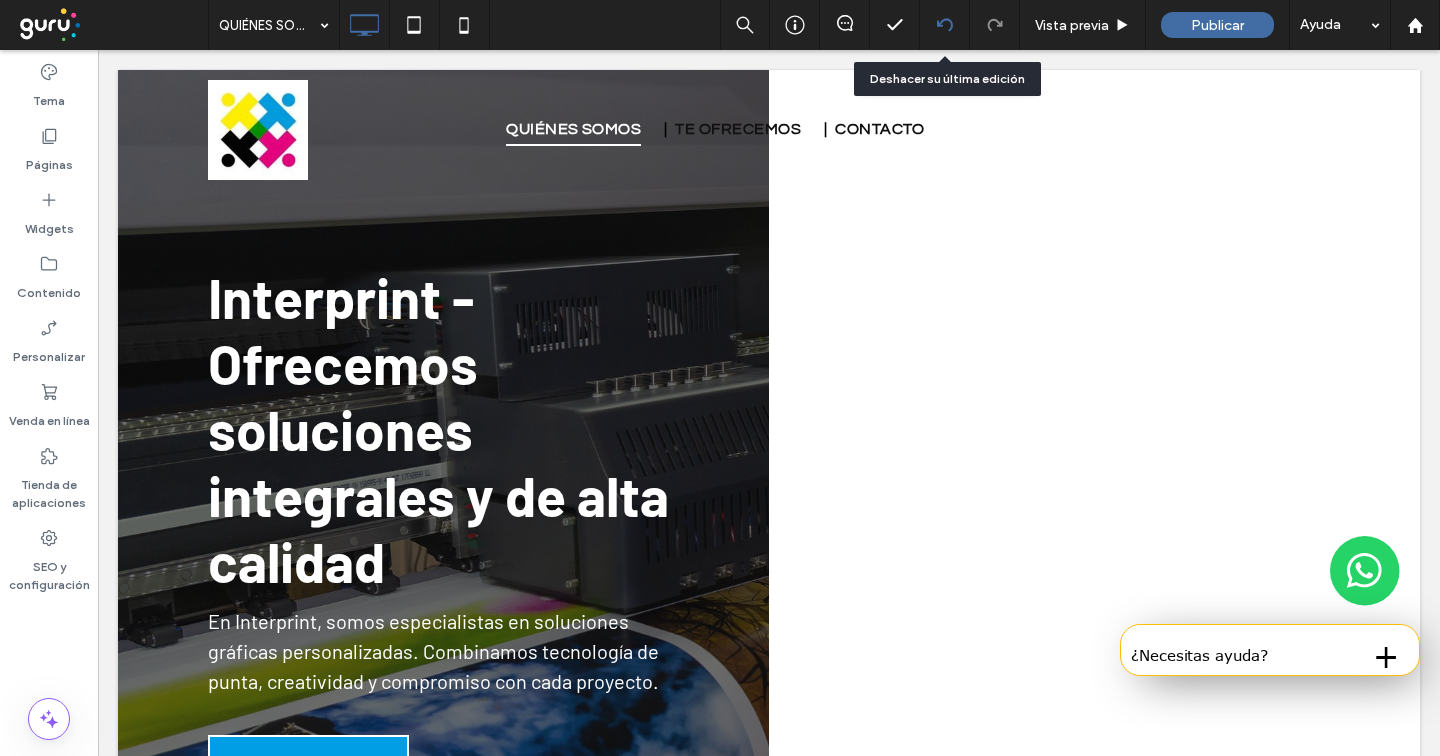 click at bounding box center [944, 25] 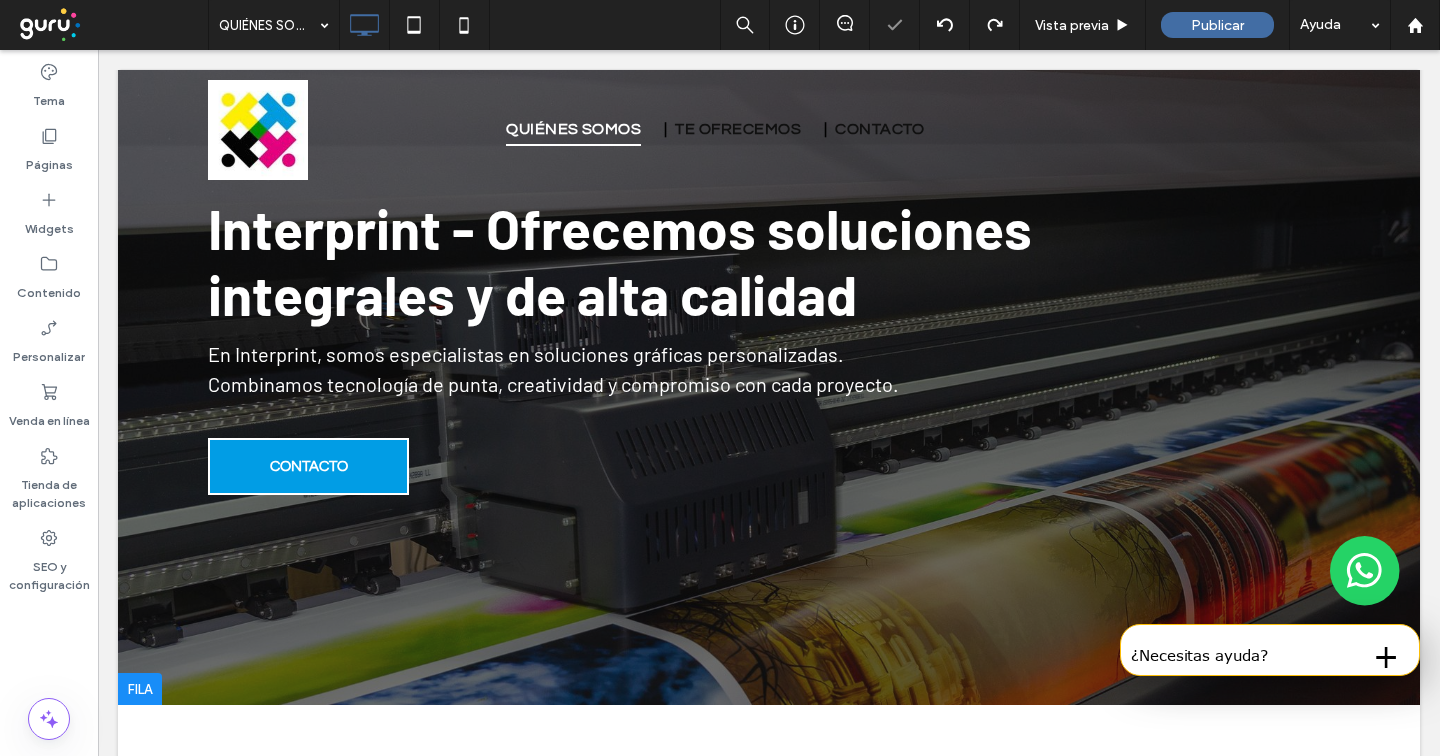scroll, scrollTop: 149, scrollLeft: 0, axis: vertical 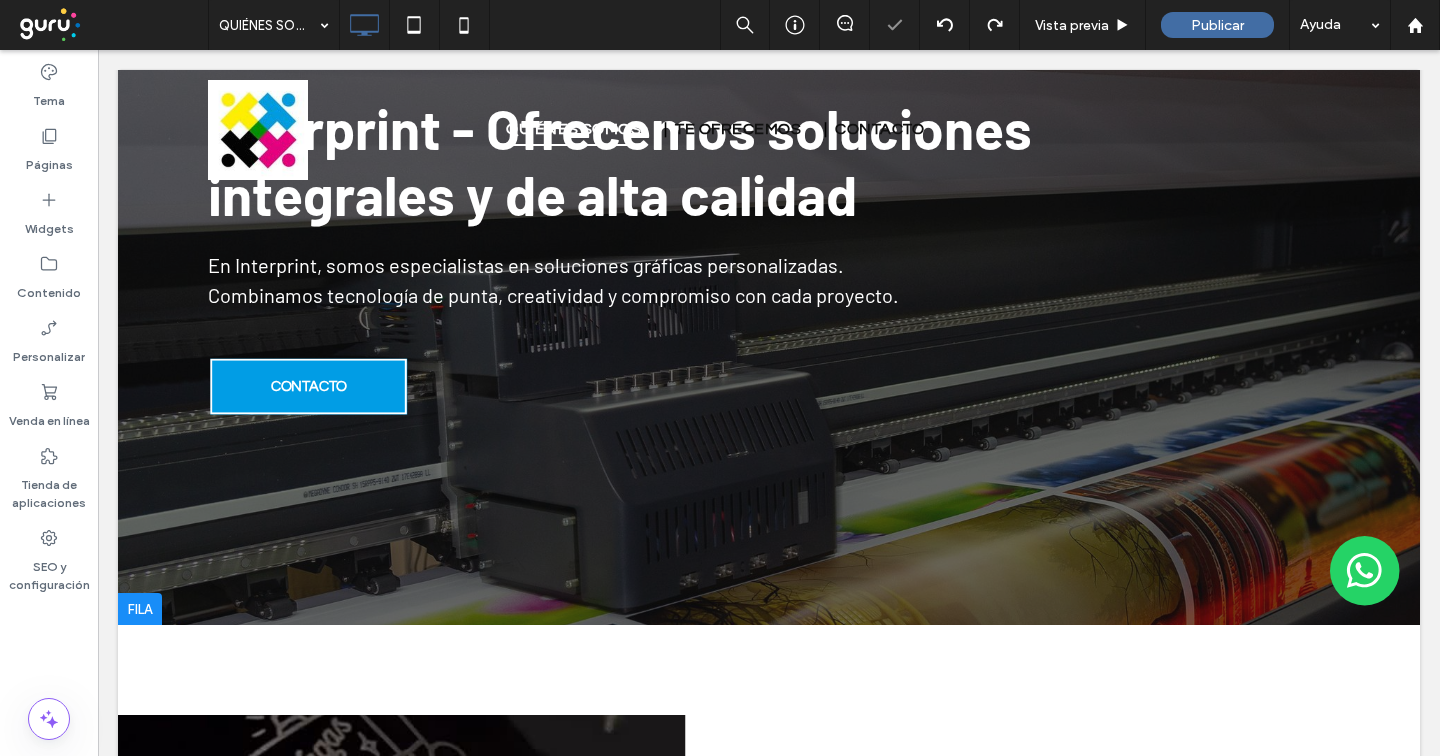 click at bounding box center [140, 609] 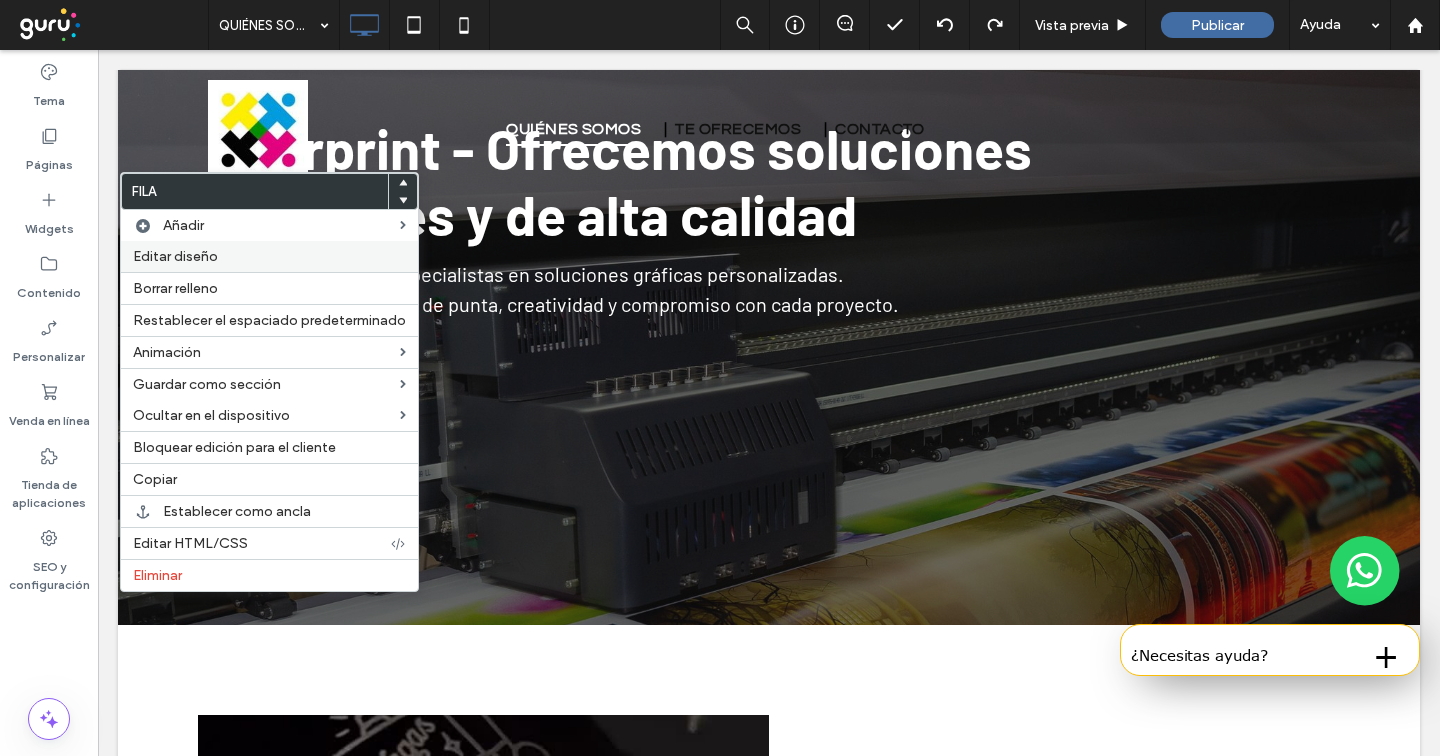 click on "Editar diseño" at bounding box center [269, 256] 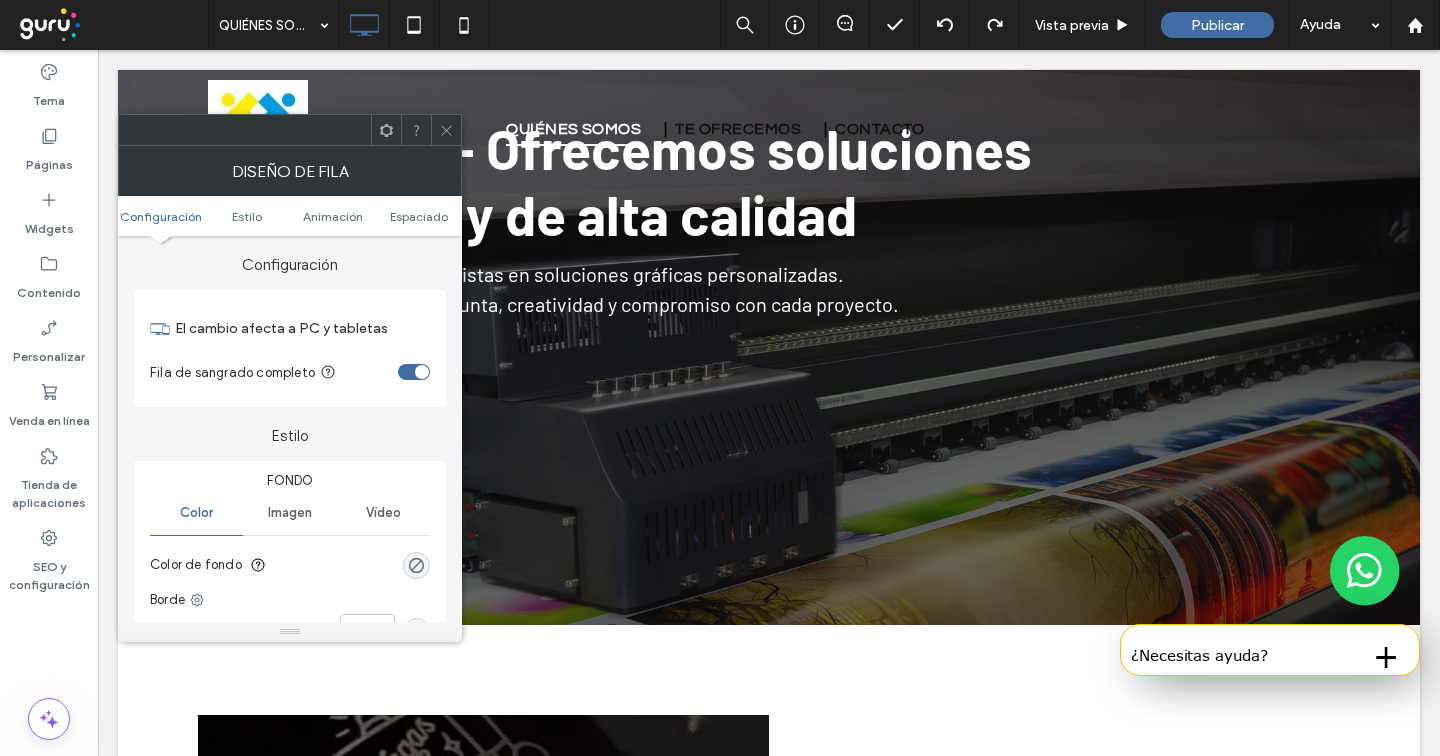 scroll, scrollTop: 0, scrollLeft: 0, axis: both 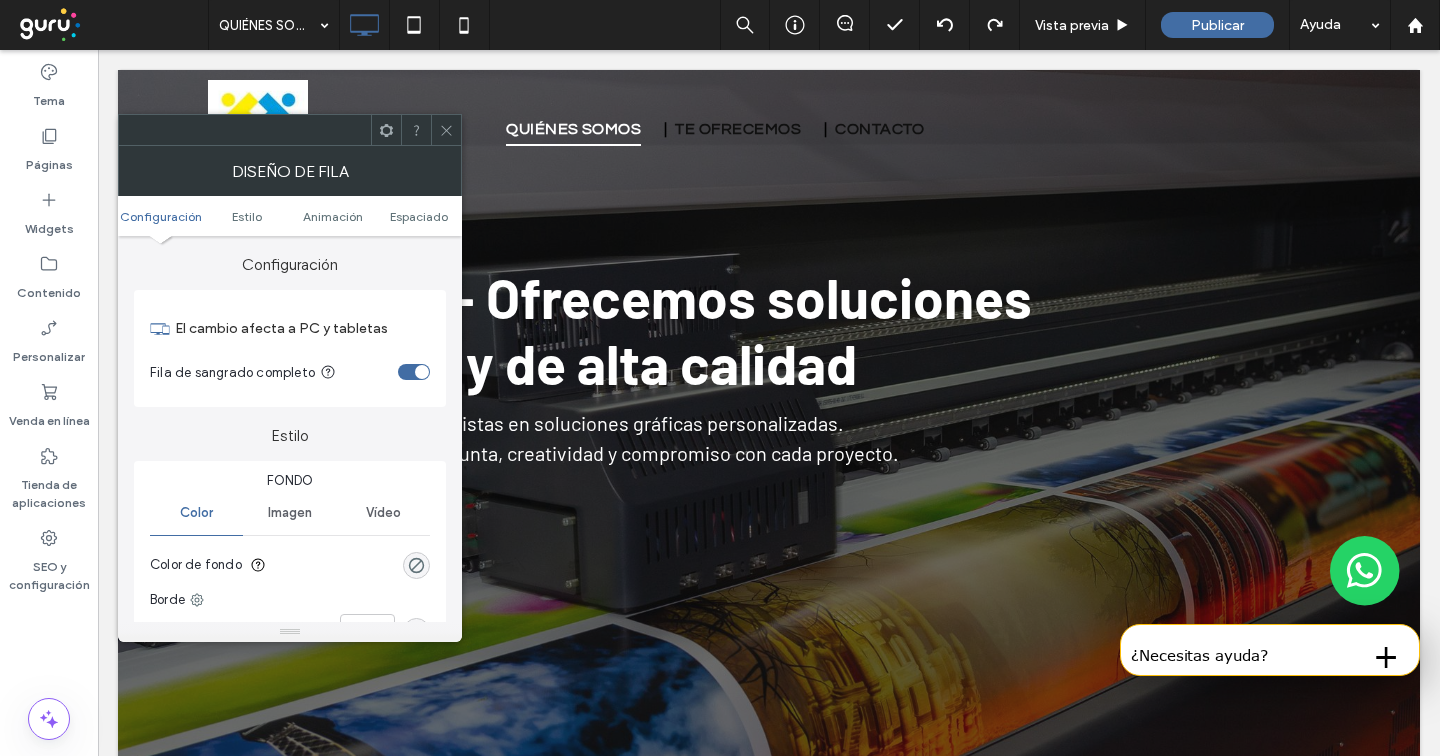 click 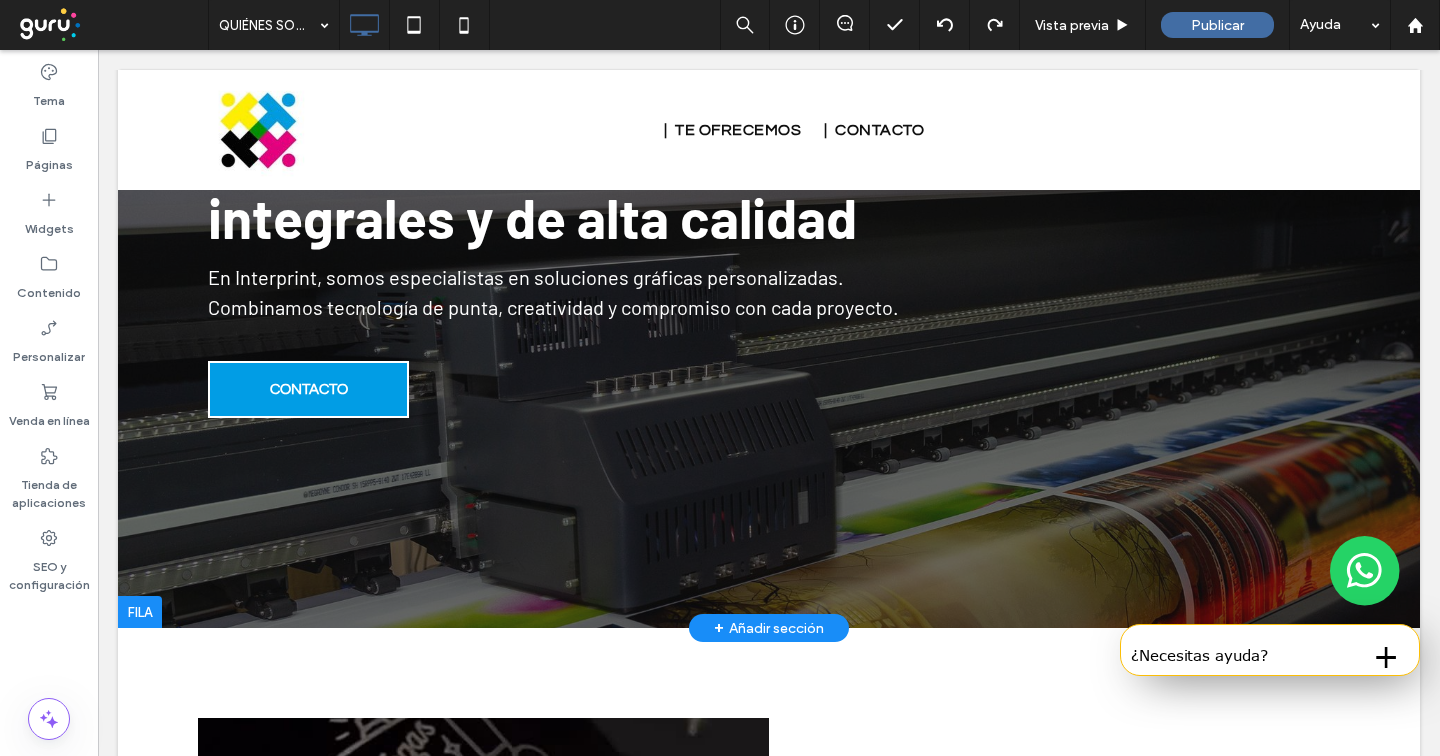 scroll, scrollTop: 158, scrollLeft: 0, axis: vertical 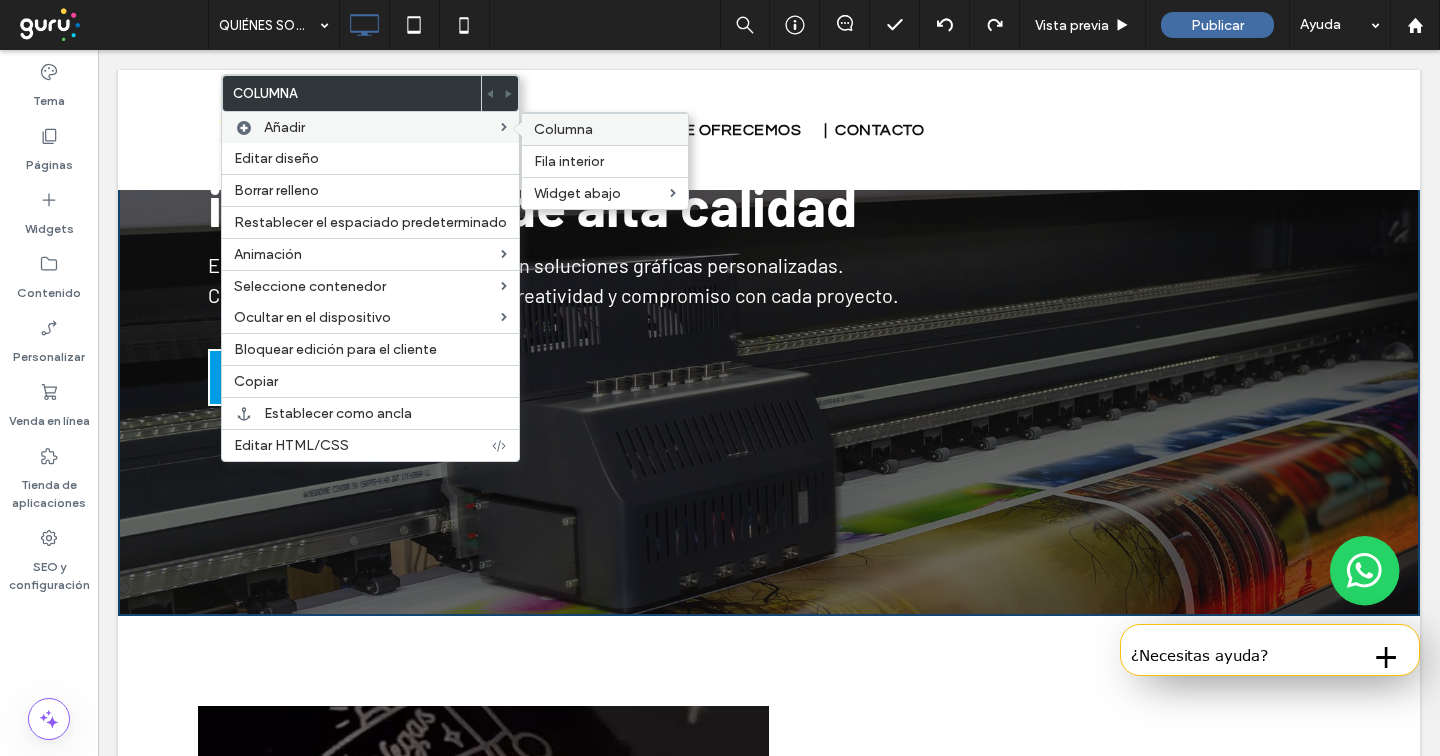 click on "Columna" at bounding box center [563, 129] 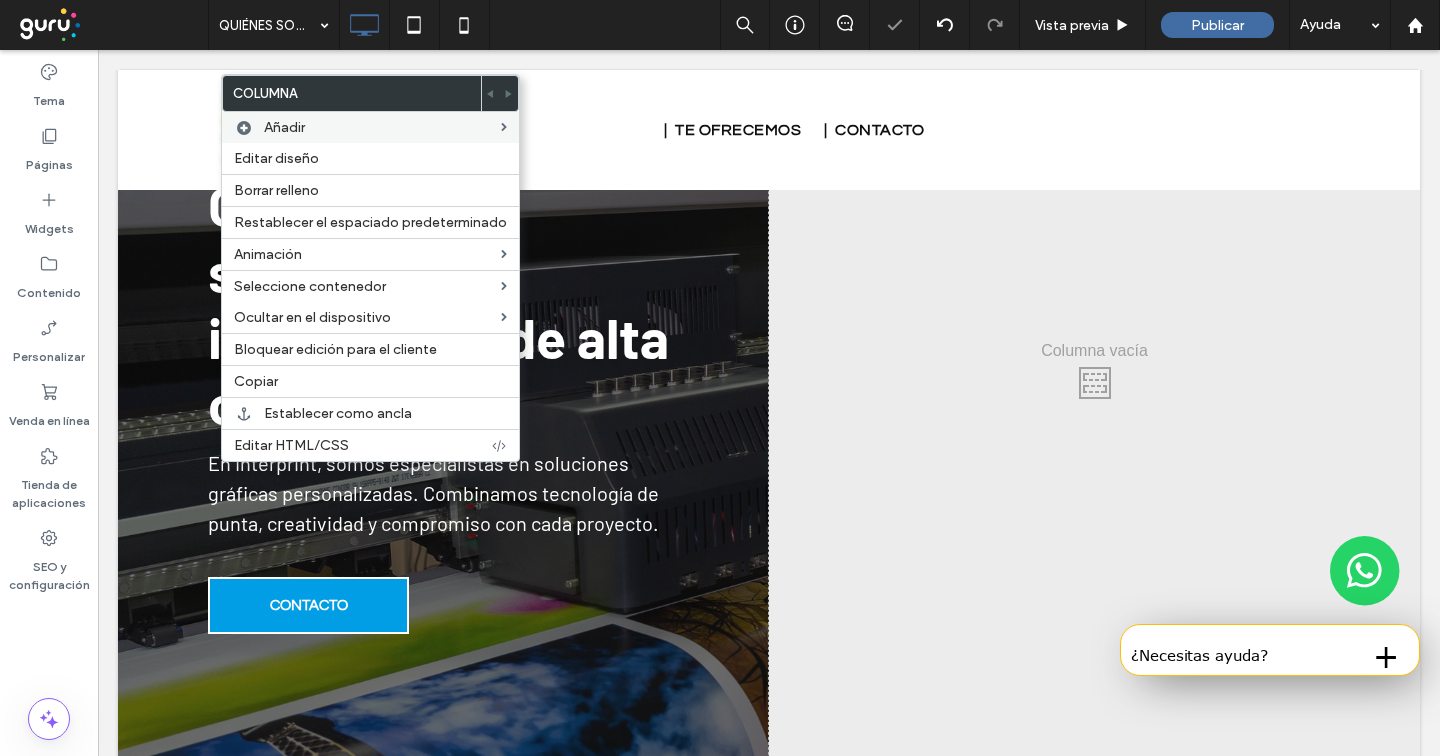 scroll, scrollTop: 0, scrollLeft: 0, axis: both 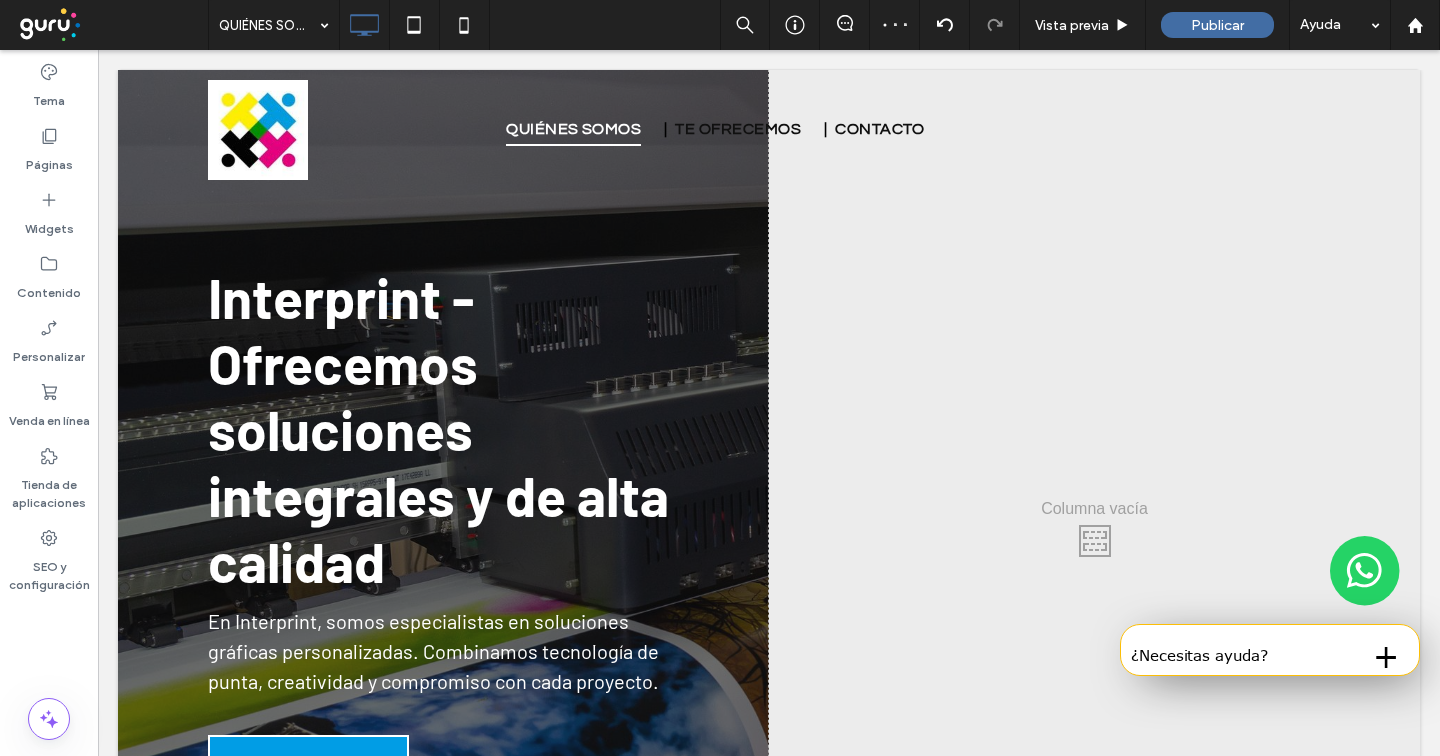 click on "Interprint - Ofrecemos soluciones integrales y de alta calidad
En Interprint, somos especialistas en soluciones gráficas personalizadas. Combinamos tecnología de punta, creatividad y compromiso con cada proyecto.
CONTACTO
Click To Paste" at bounding box center (443, 536) 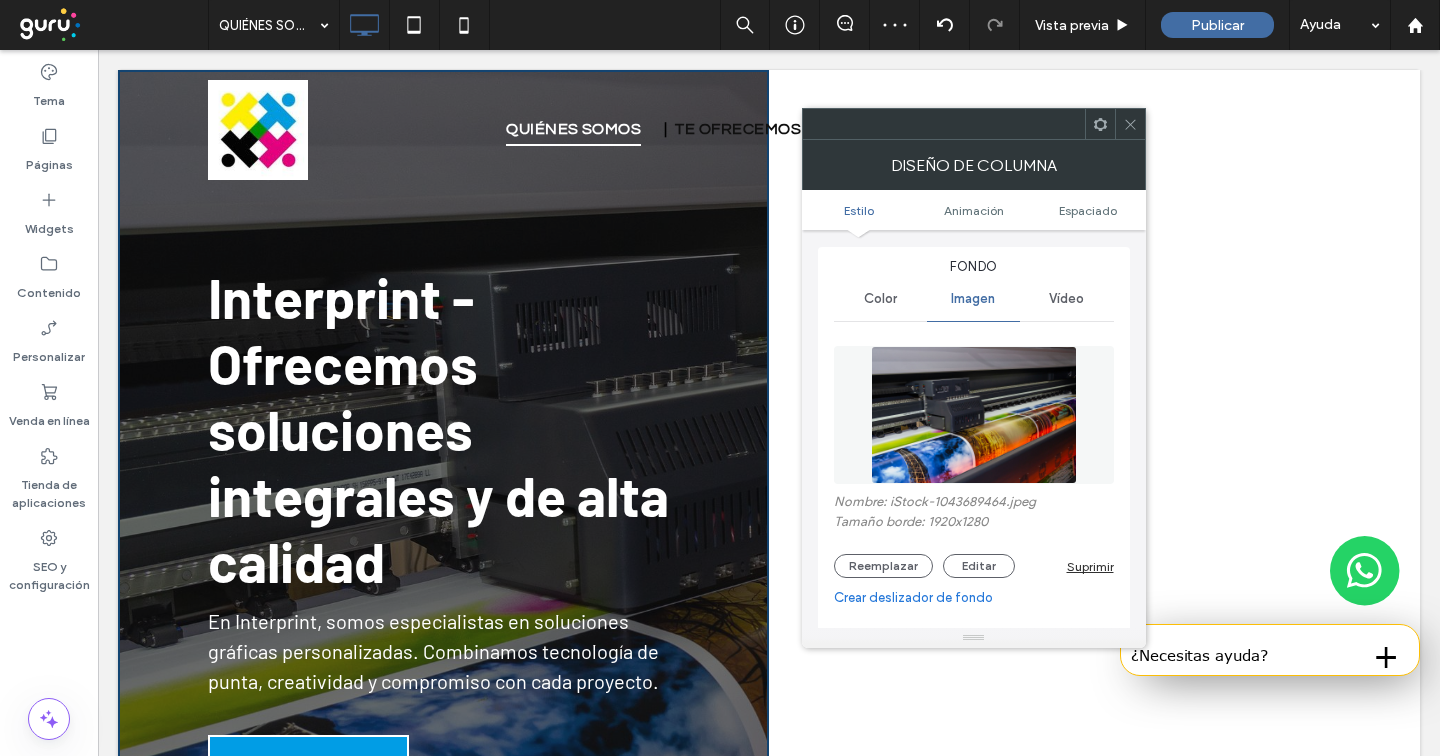 scroll, scrollTop: 75, scrollLeft: 0, axis: vertical 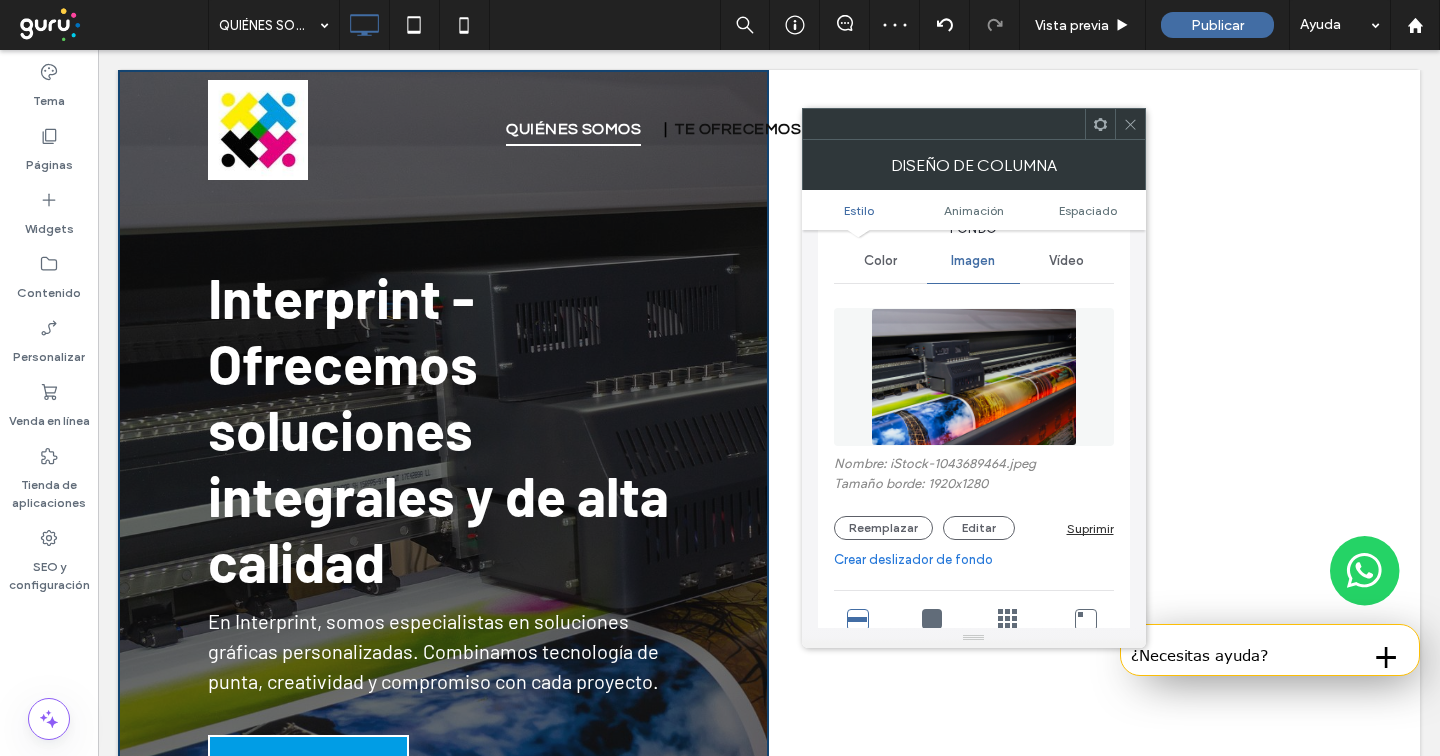 click on "Suprimir" at bounding box center [1090, 528] 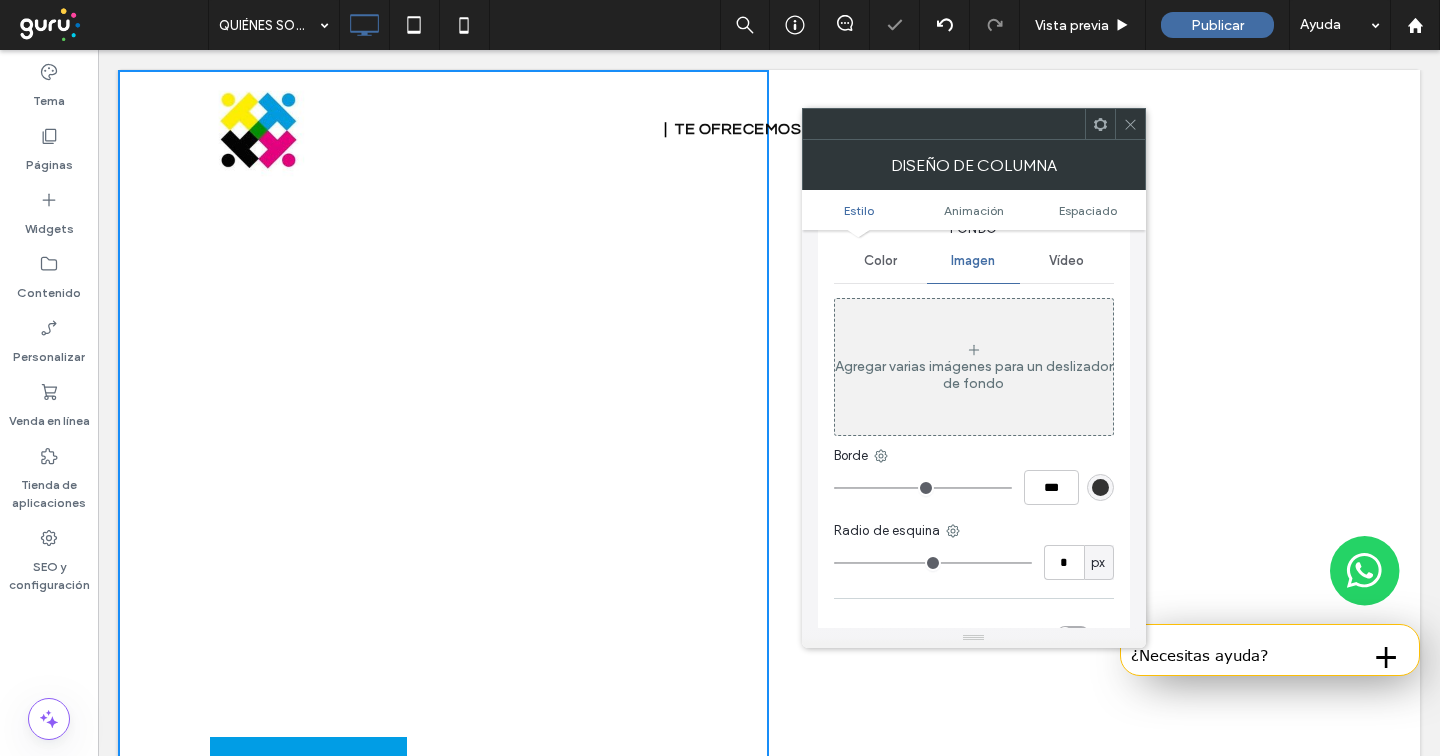 click 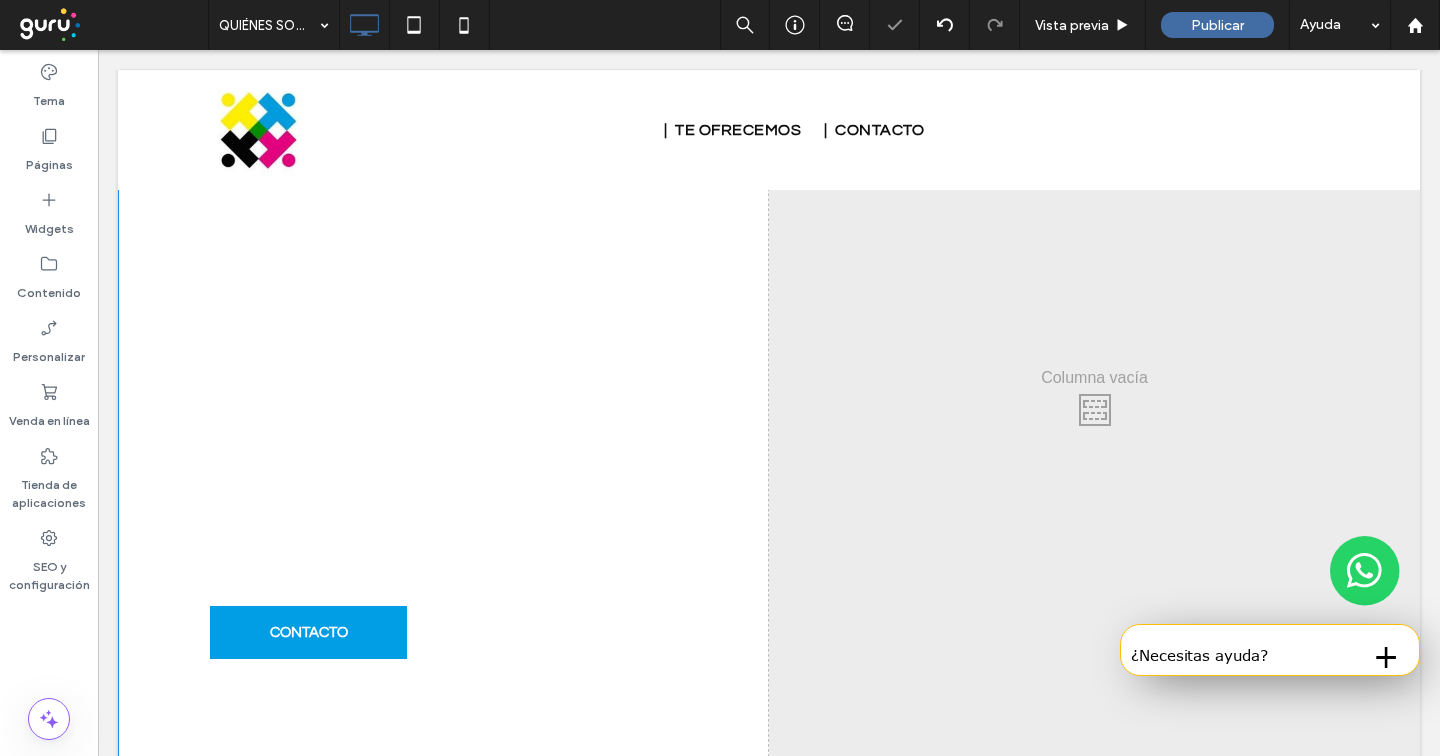 scroll, scrollTop: 265, scrollLeft: 0, axis: vertical 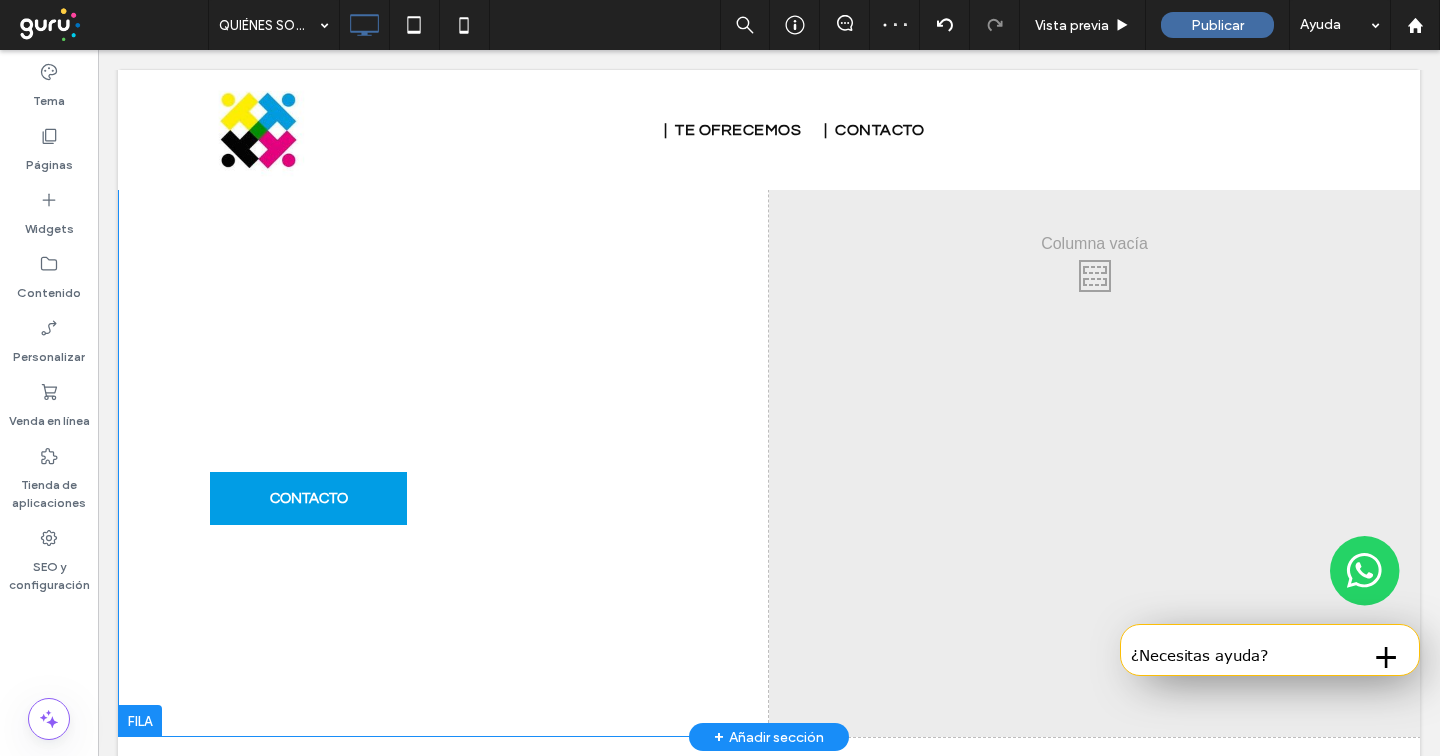 click at bounding box center [140, 721] 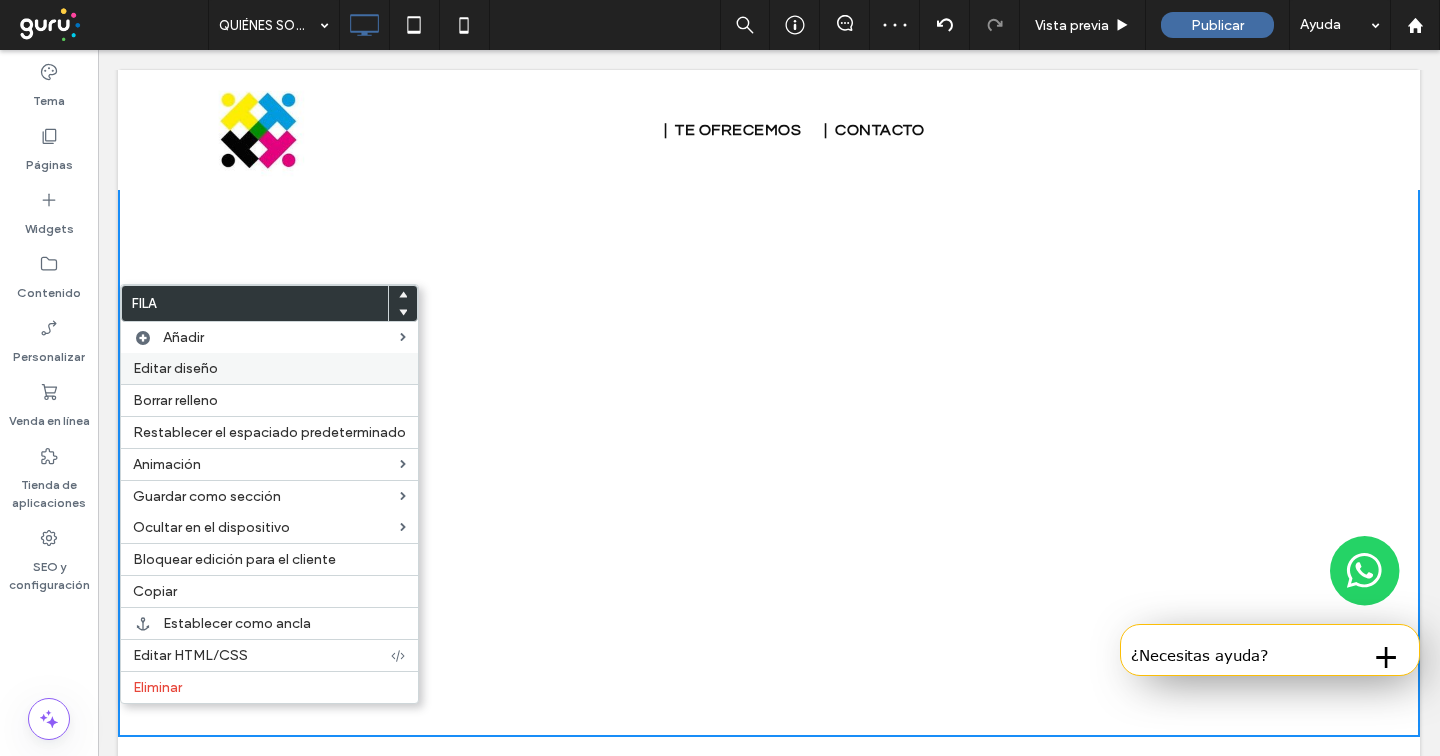 click on "Editar diseño" at bounding box center [269, 368] 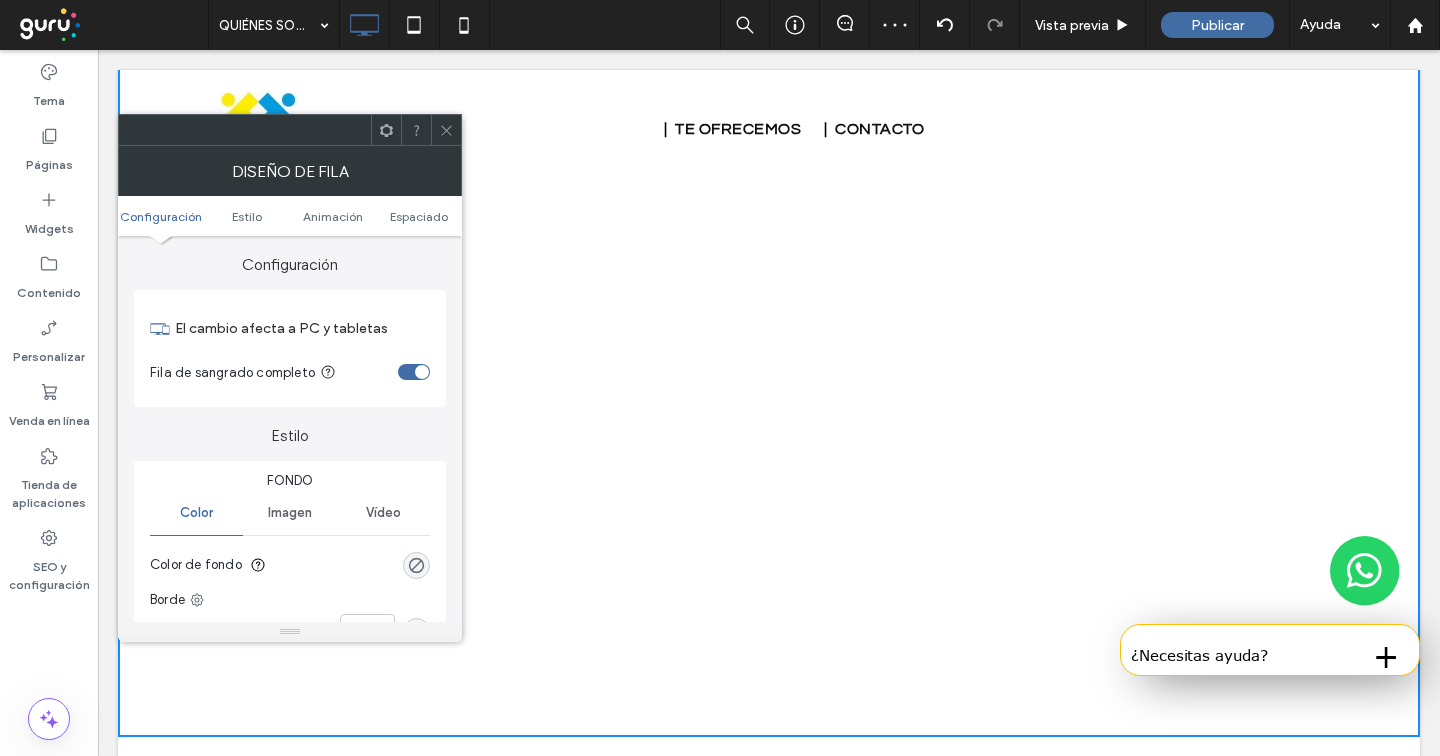 scroll, scrollTop: 0, scrollLeft: 0, axis: both 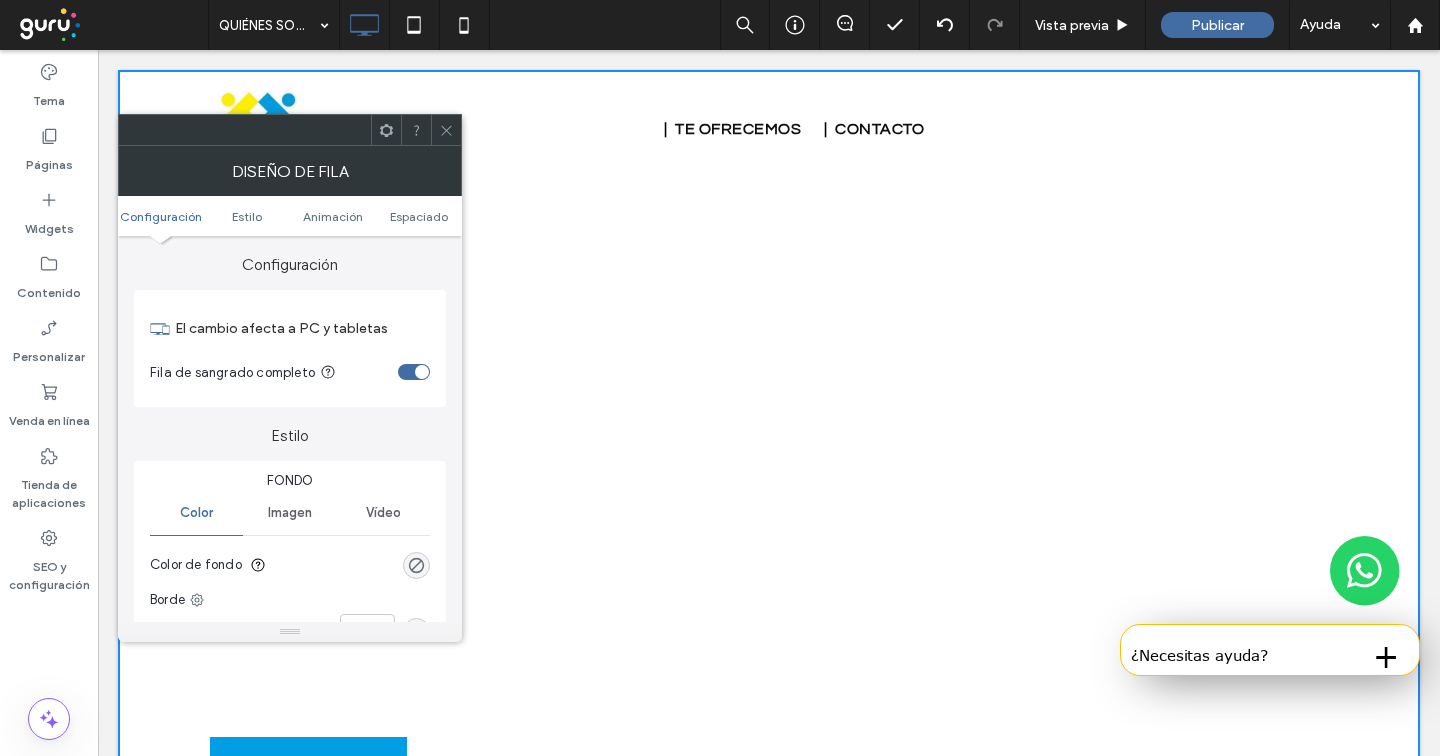 click at bounding box center (416, 565) 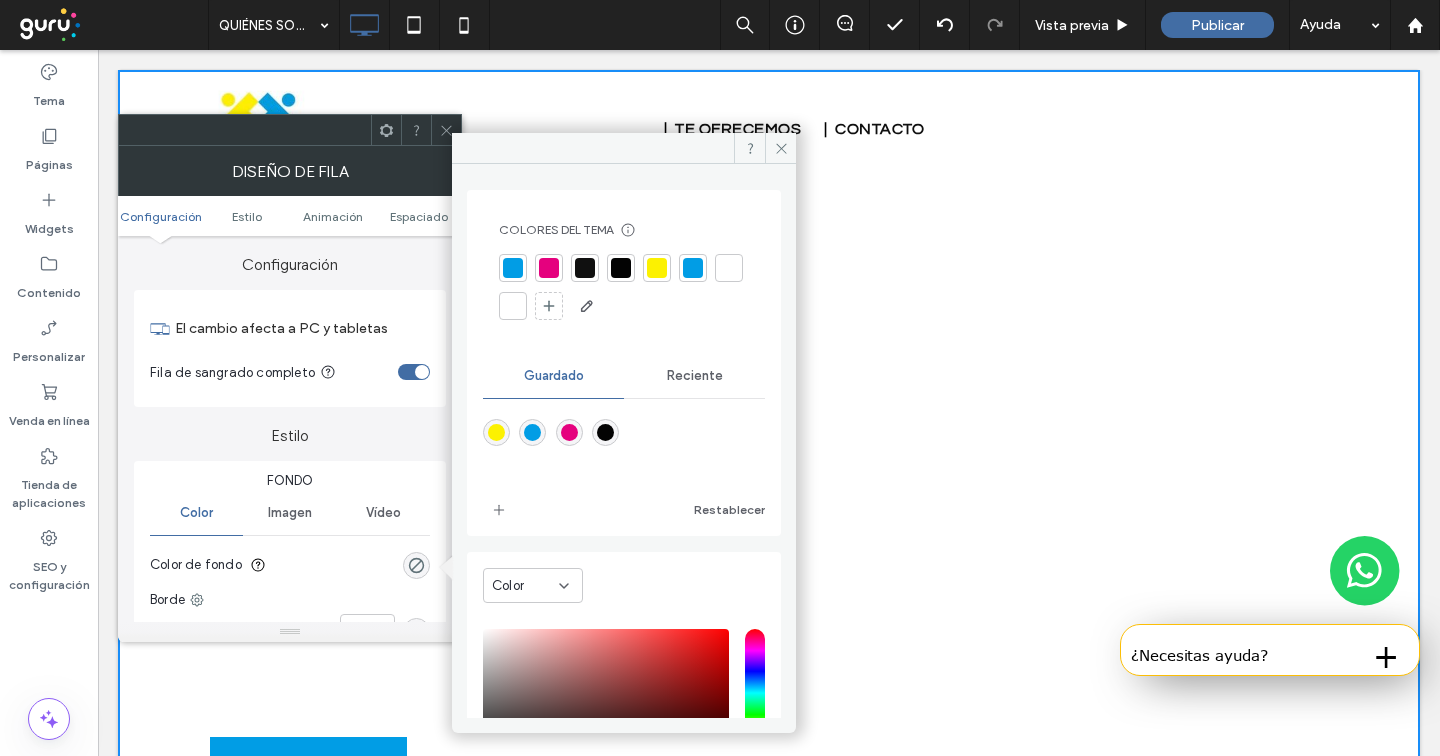 click at bounding box center (513, 268) 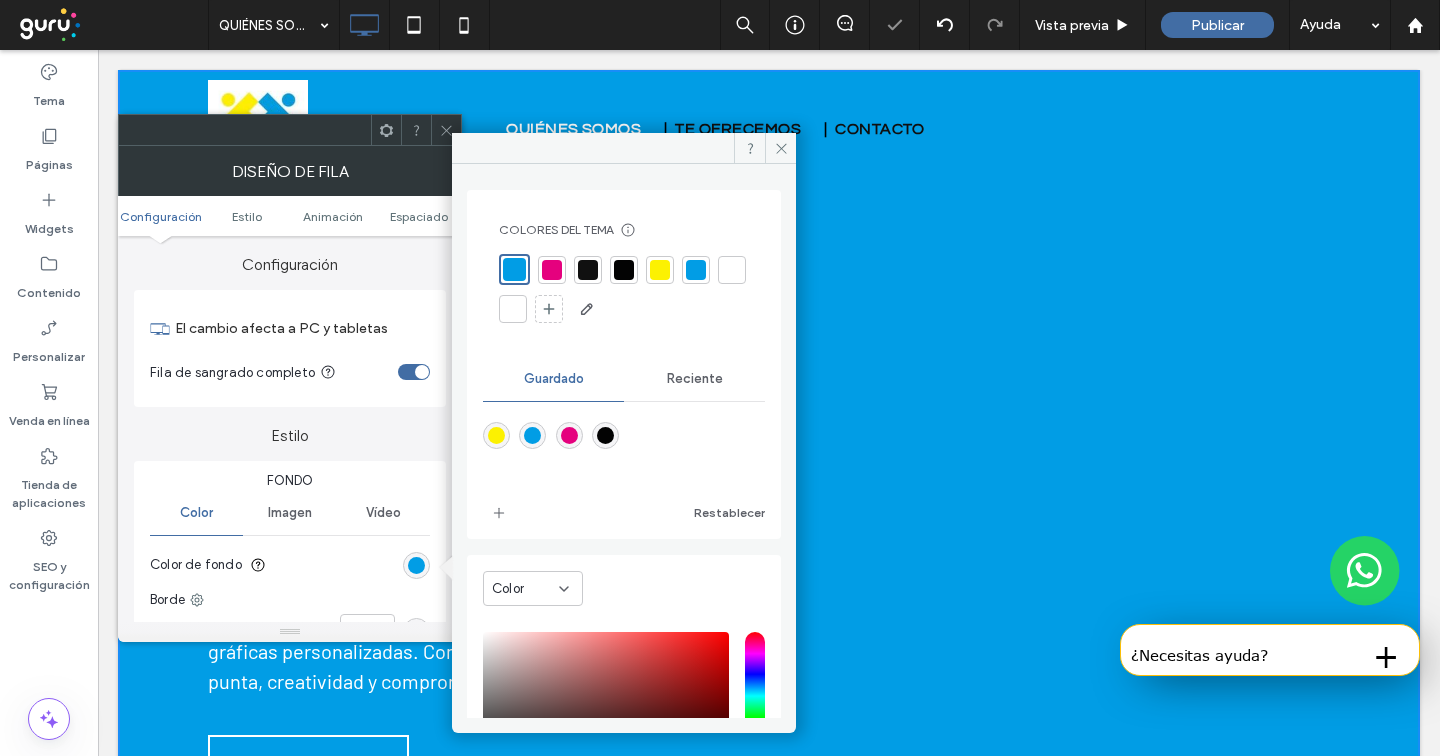 click 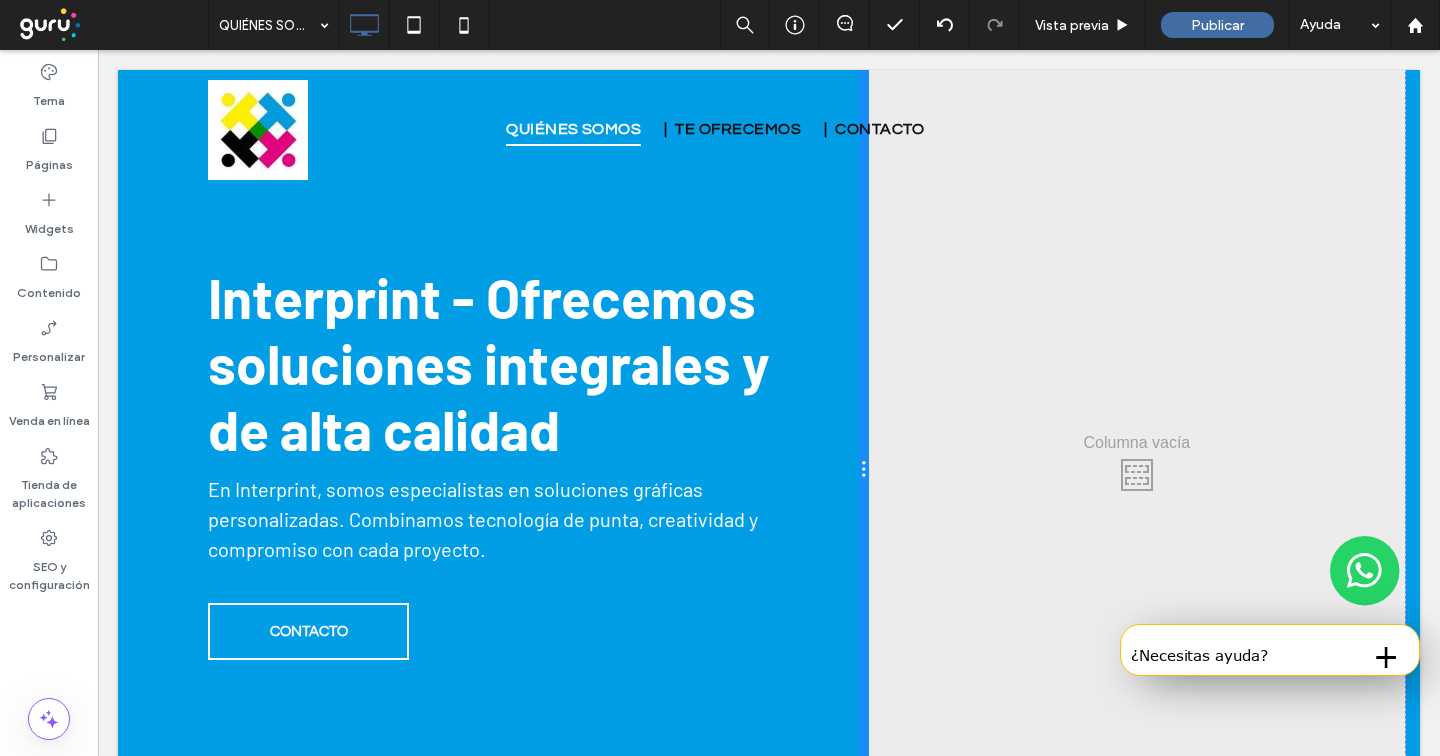 drag, startPoint x: 759, startPoint y: 453, endPoint x: 850, endPoint y: 449, distance: 91.08787 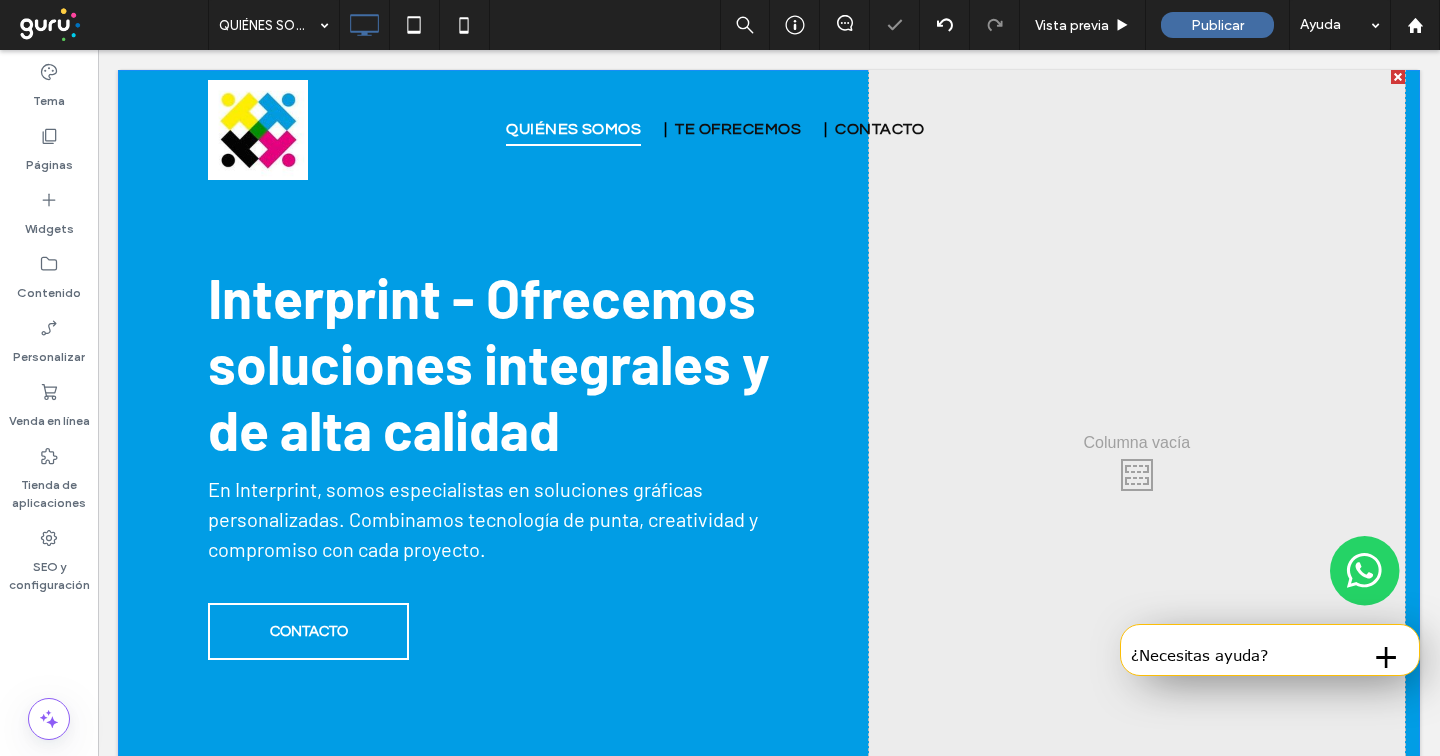 click at bounding box center [720, 378] 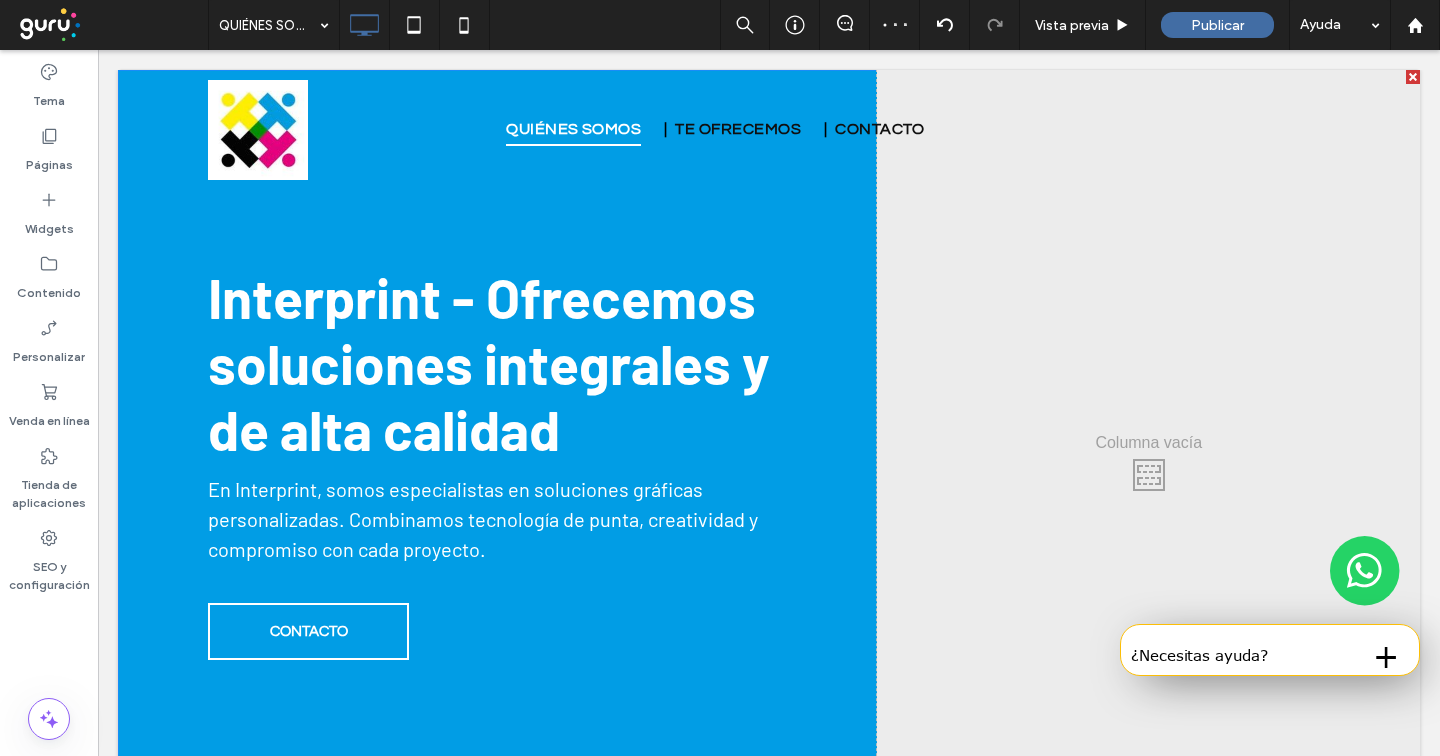 click on "Click To Paste     Click To Paste" at bounding box center [1148, 470] 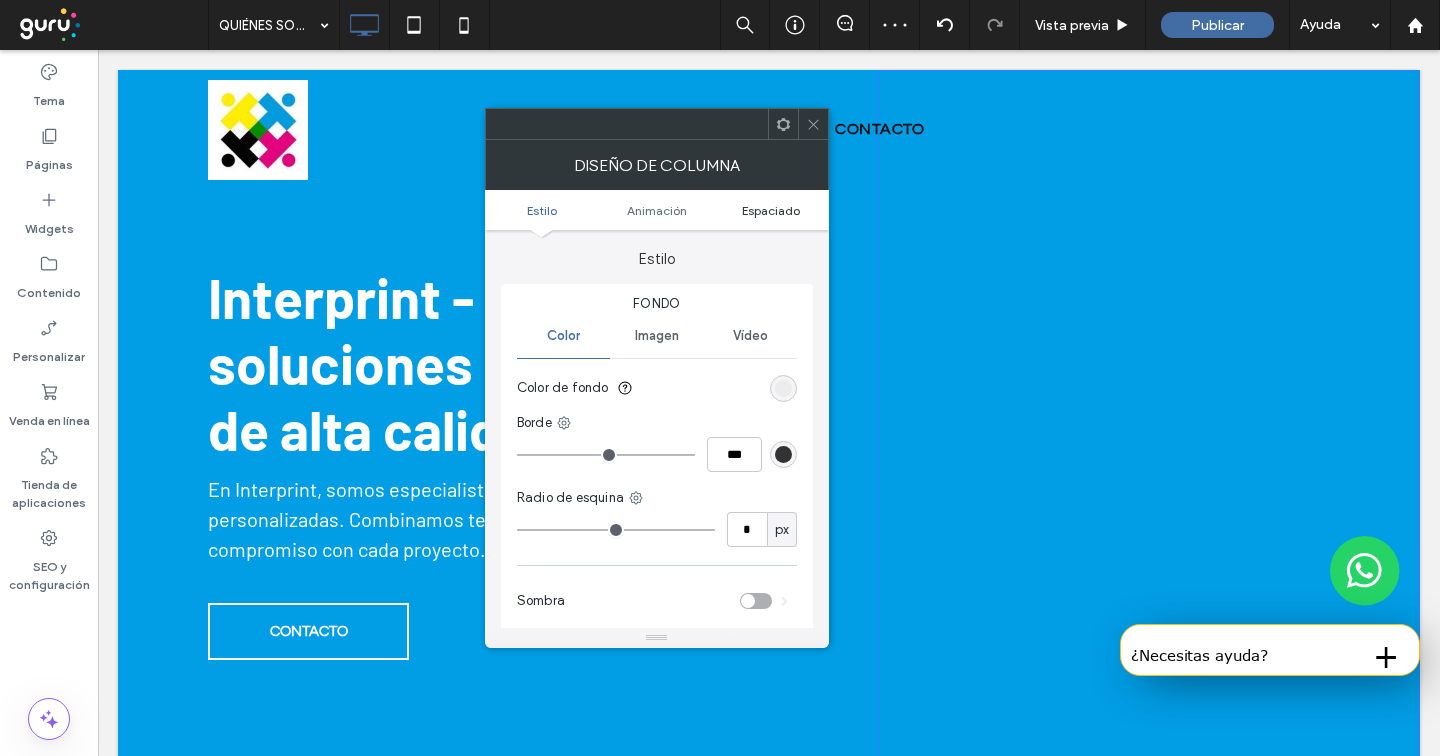 click on "Espaciado" at bounding box center [771, 210] 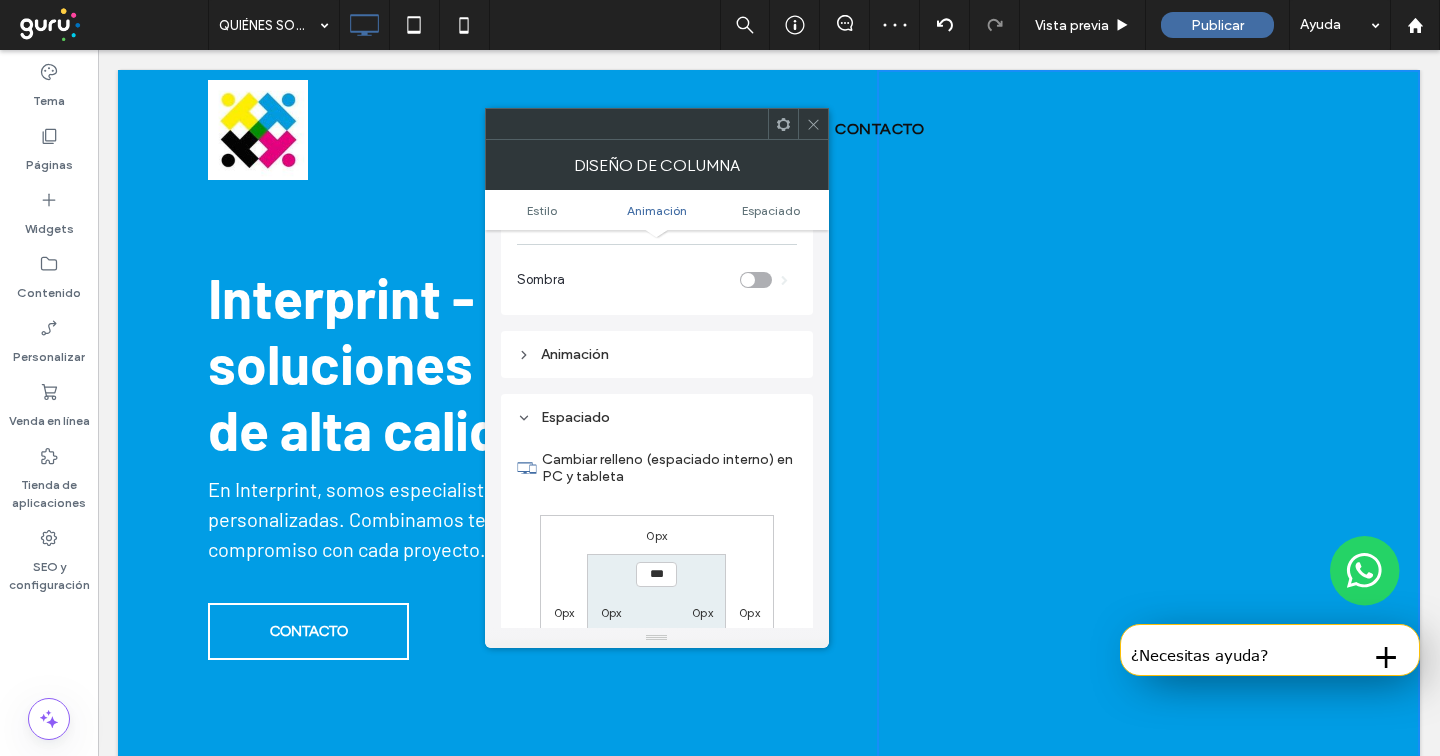 scroll, scrollTop: 470, scrollLeft: 0, axis: vertical 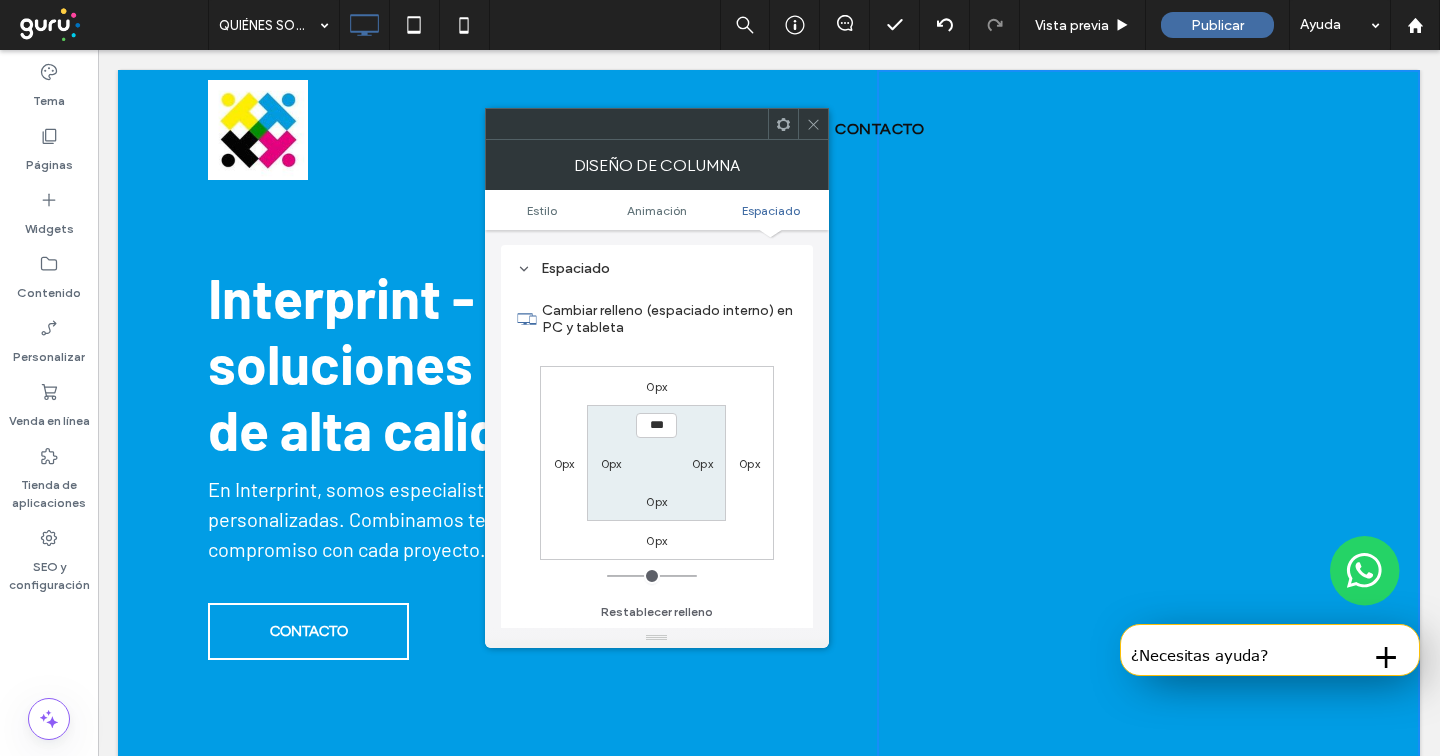 click at bounding box center [813, 124] 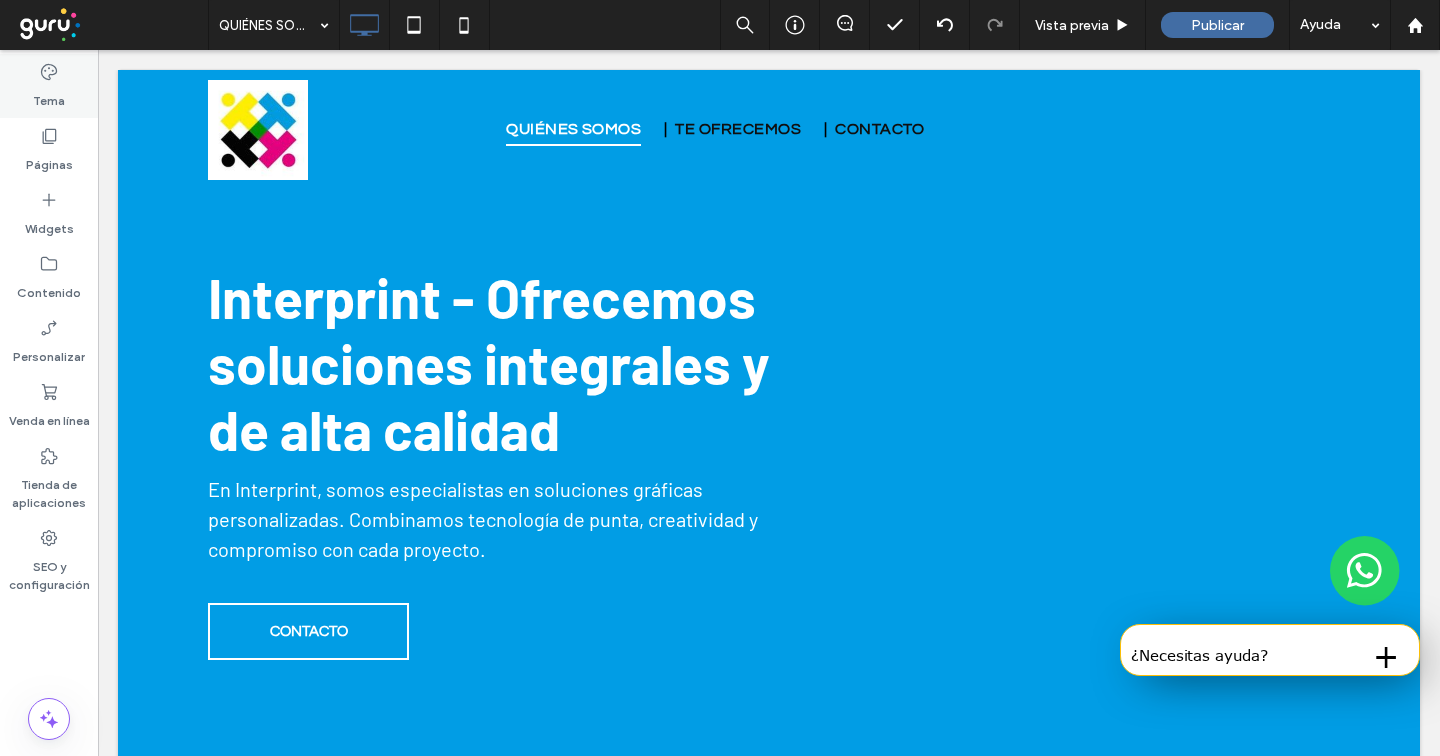 click on "Tema" at bounding box center (49, 96) 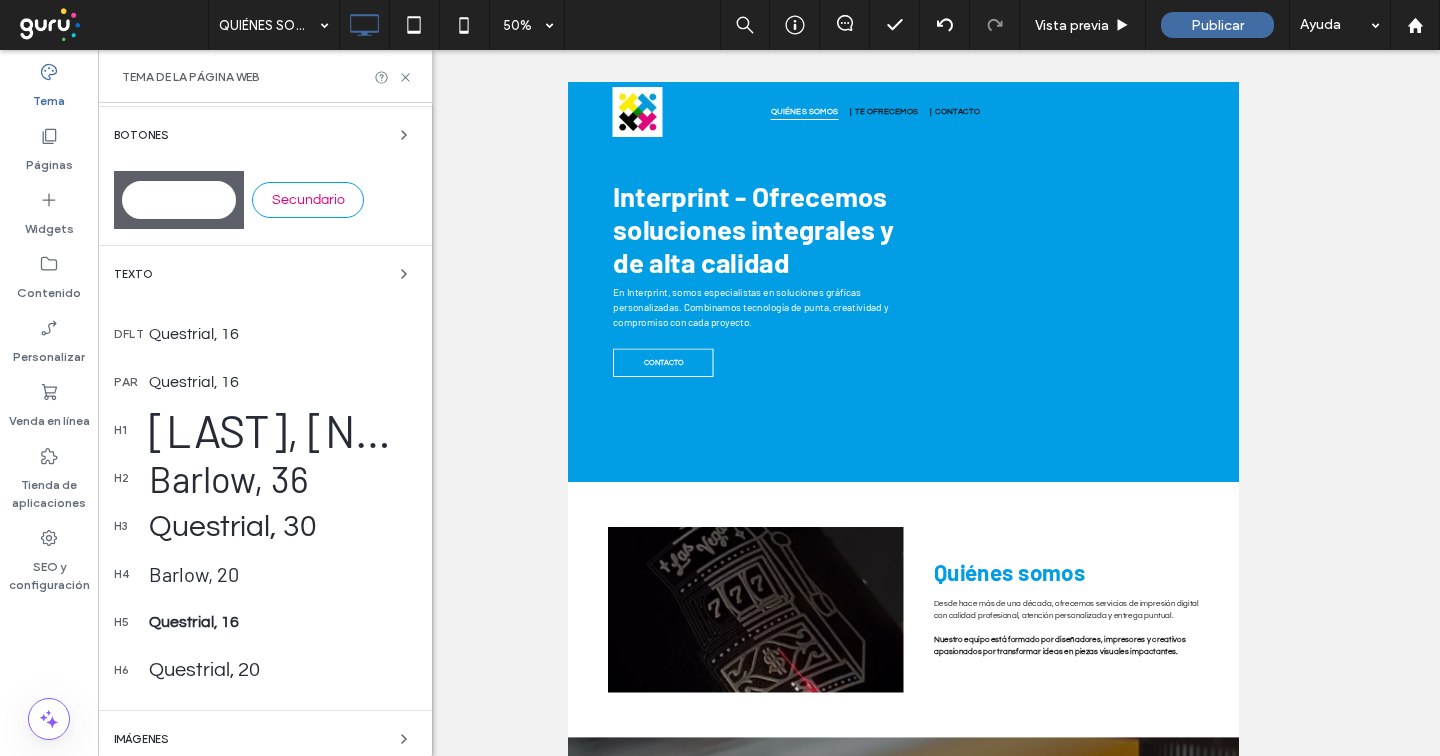 scroll, scrollTop: 400, scrollLeft: 0, axis: vertical 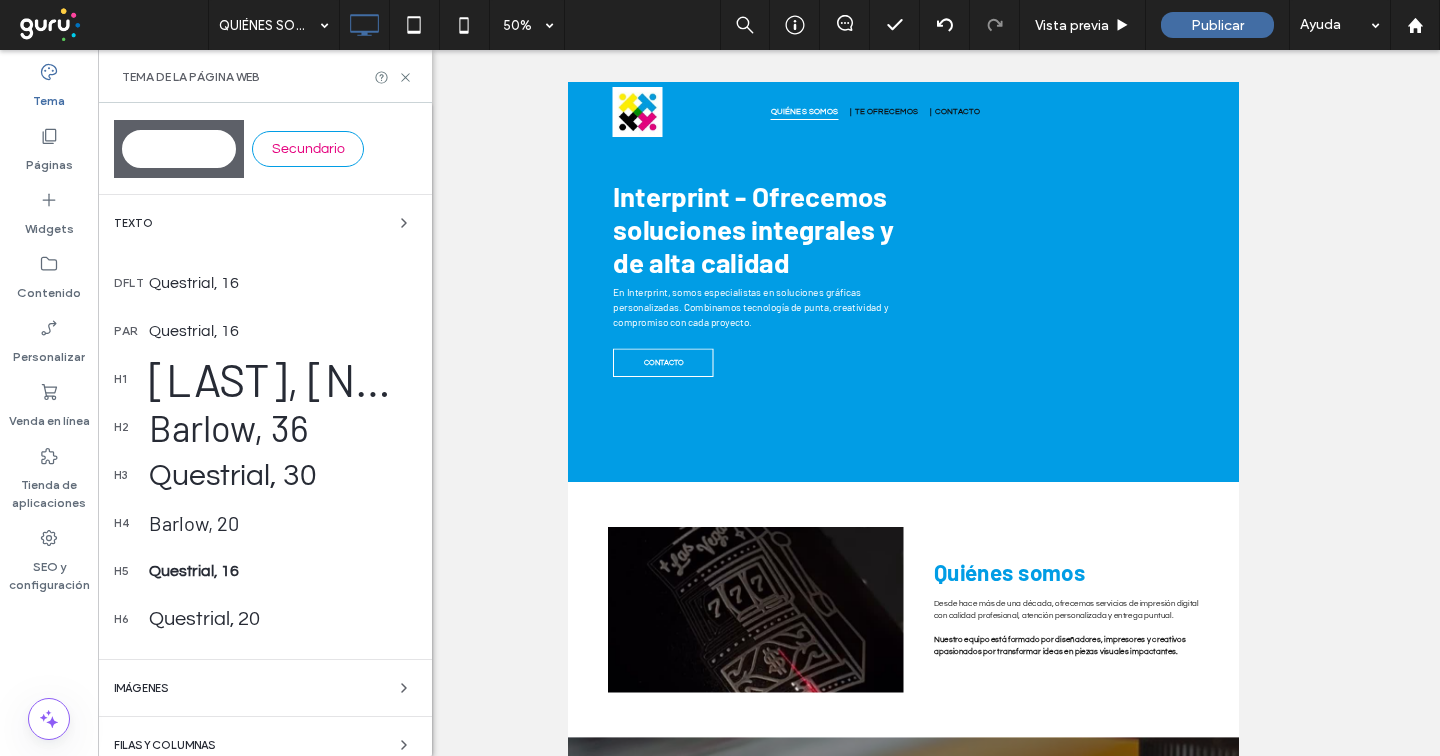 click on "Barlow, 72" at bounding box center (282, 379) 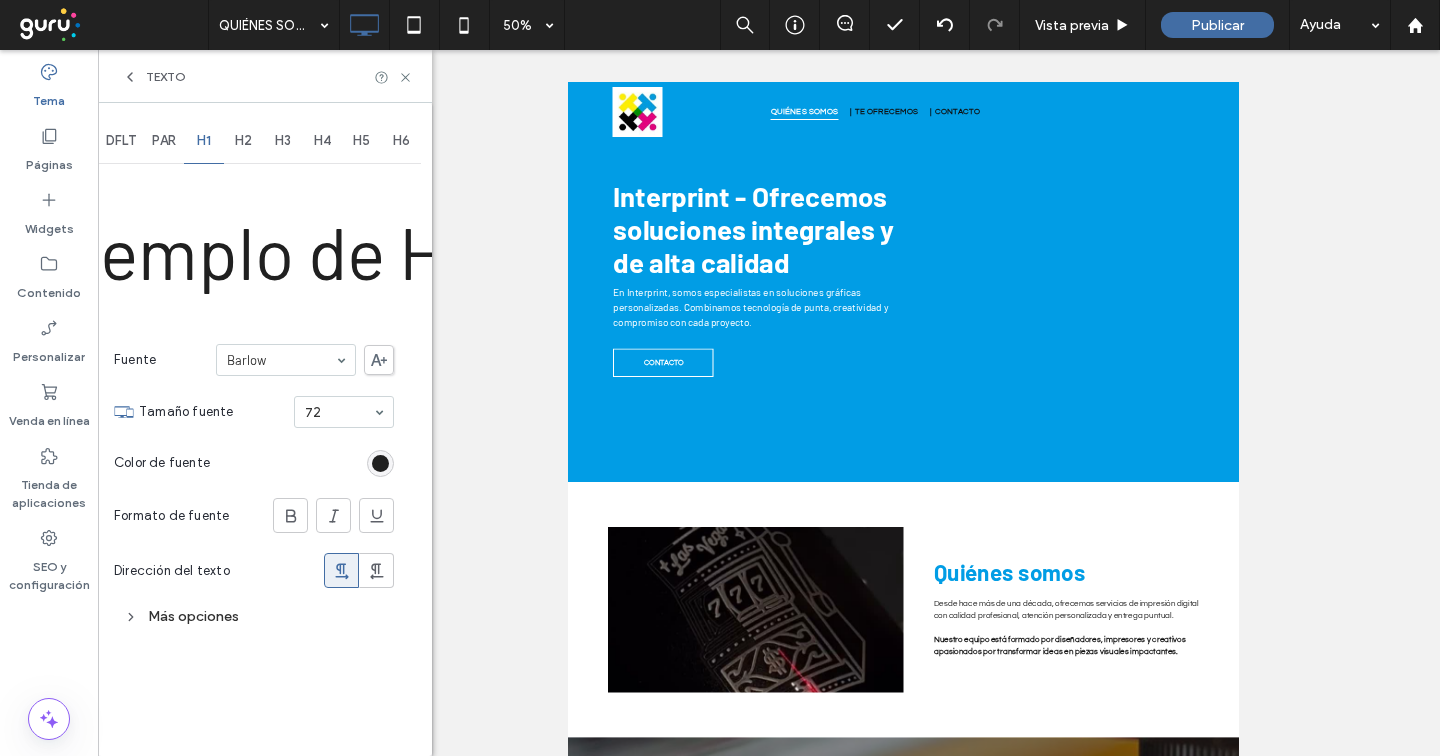 scroll, scrollTop: 0, scrollLeft: 0, axis: both 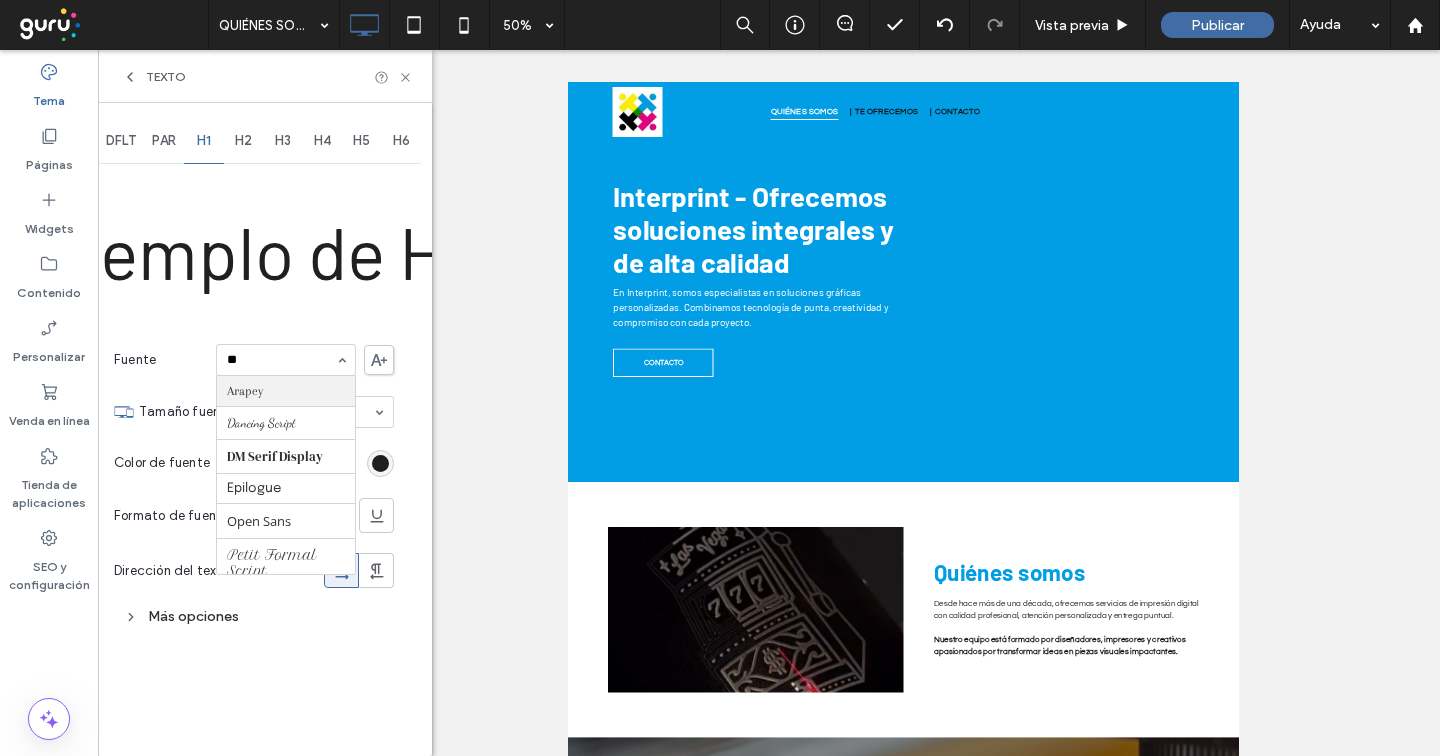 type on "***" 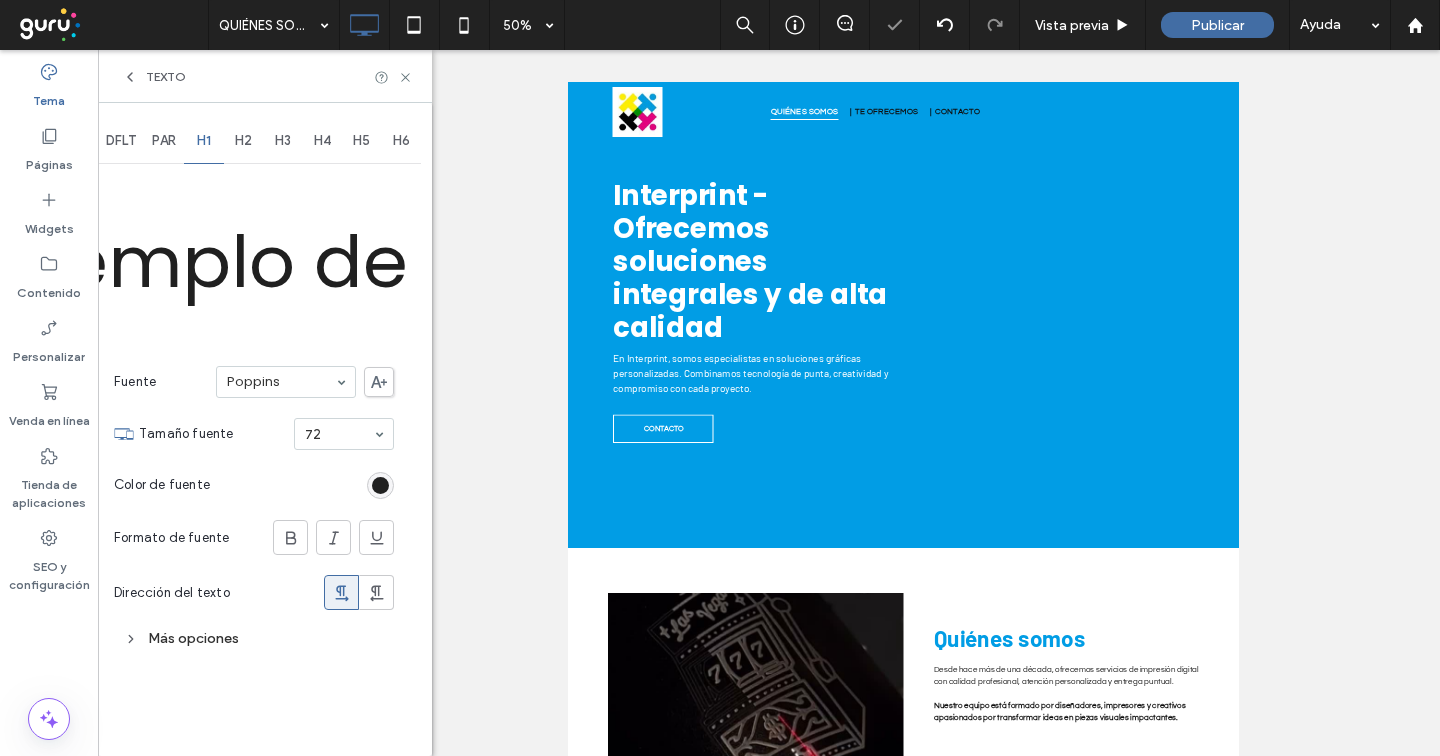 click on "H2" at bounding box center [243, 141] 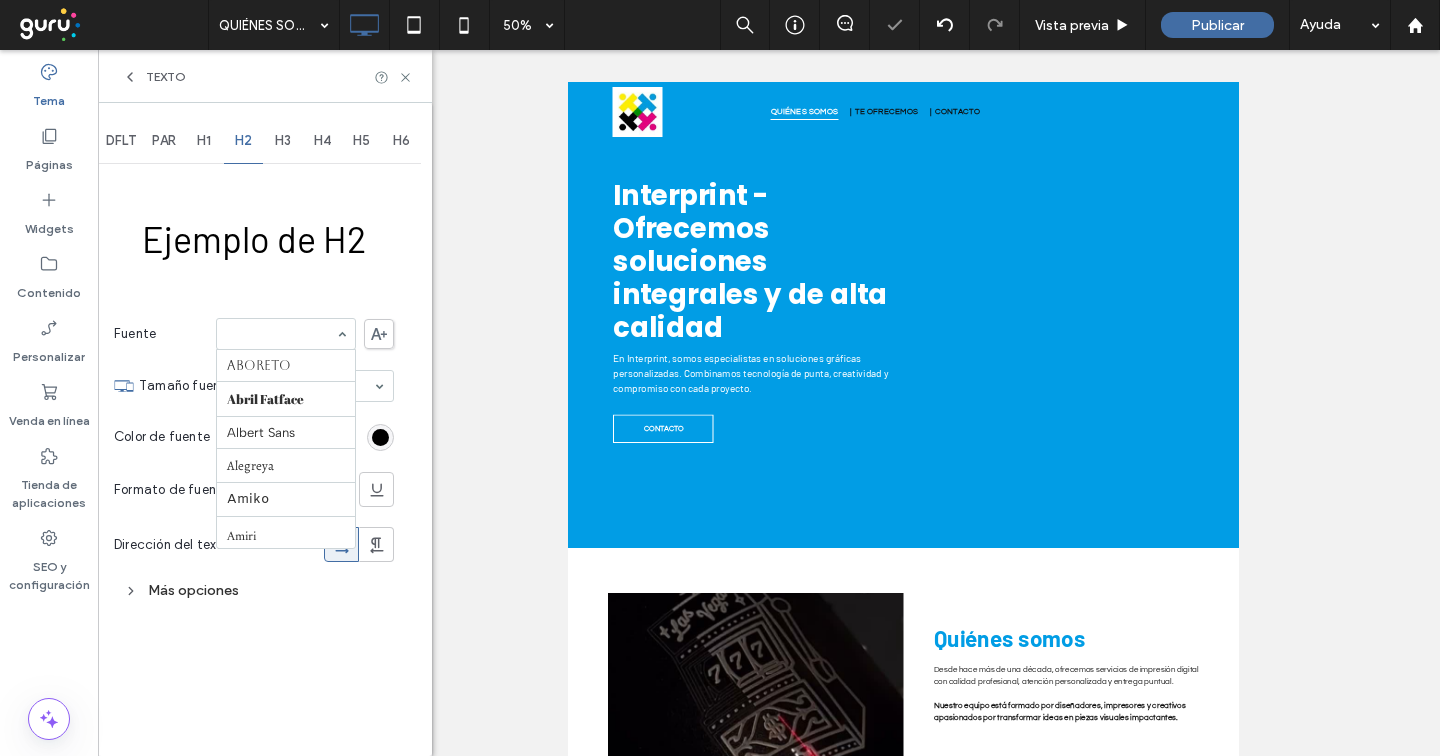 scroll, scrollTop: 273, scrollLeft: 0, axis: vertical 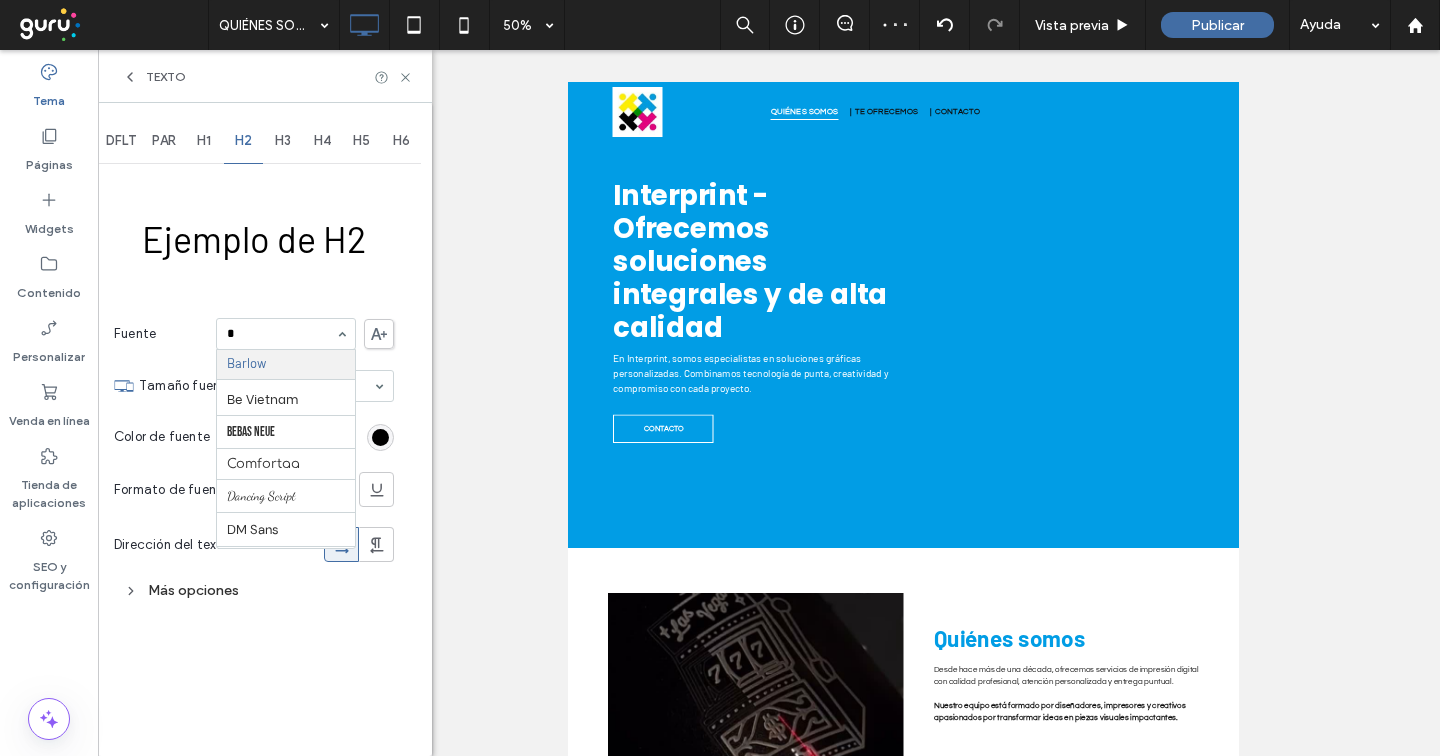 type on "**" 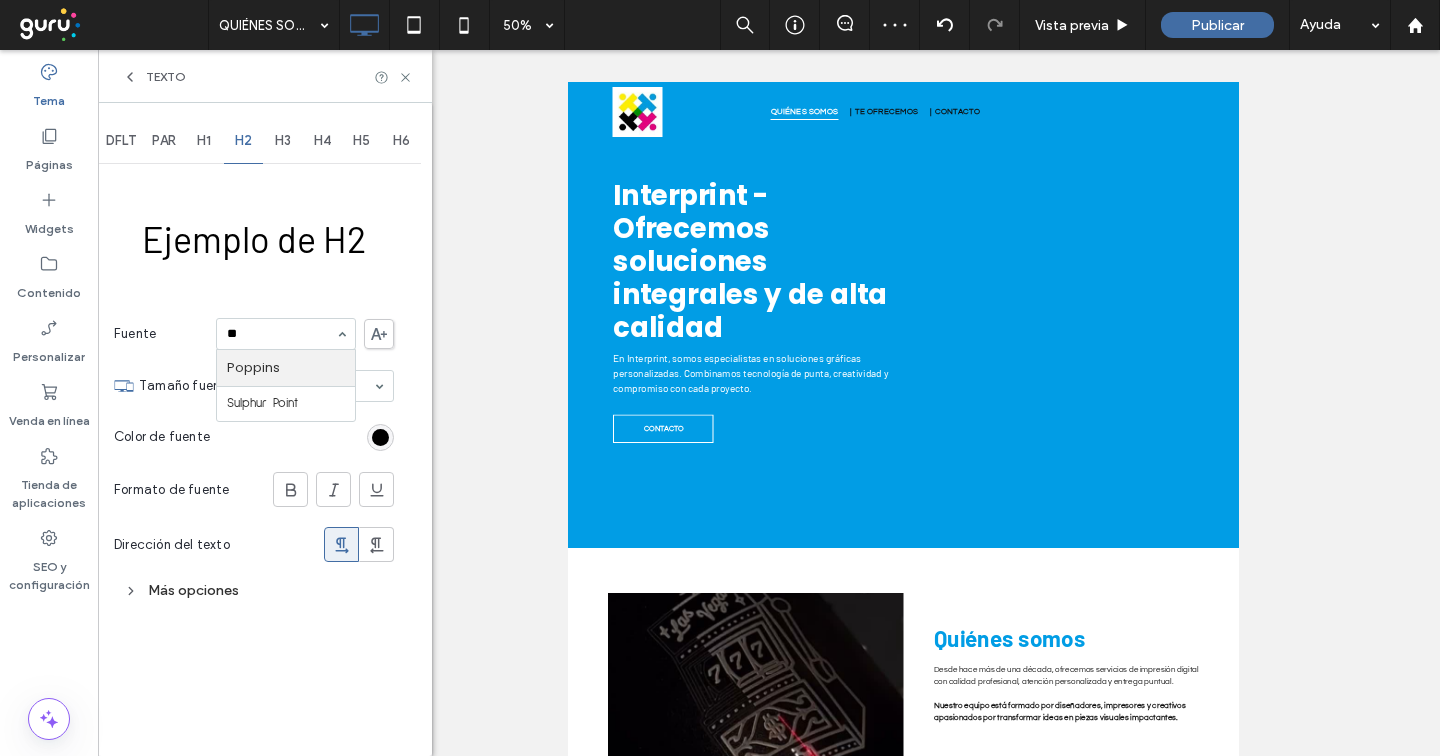 scroll, scrollTop: 0, scrollLeft: 0, axis: both 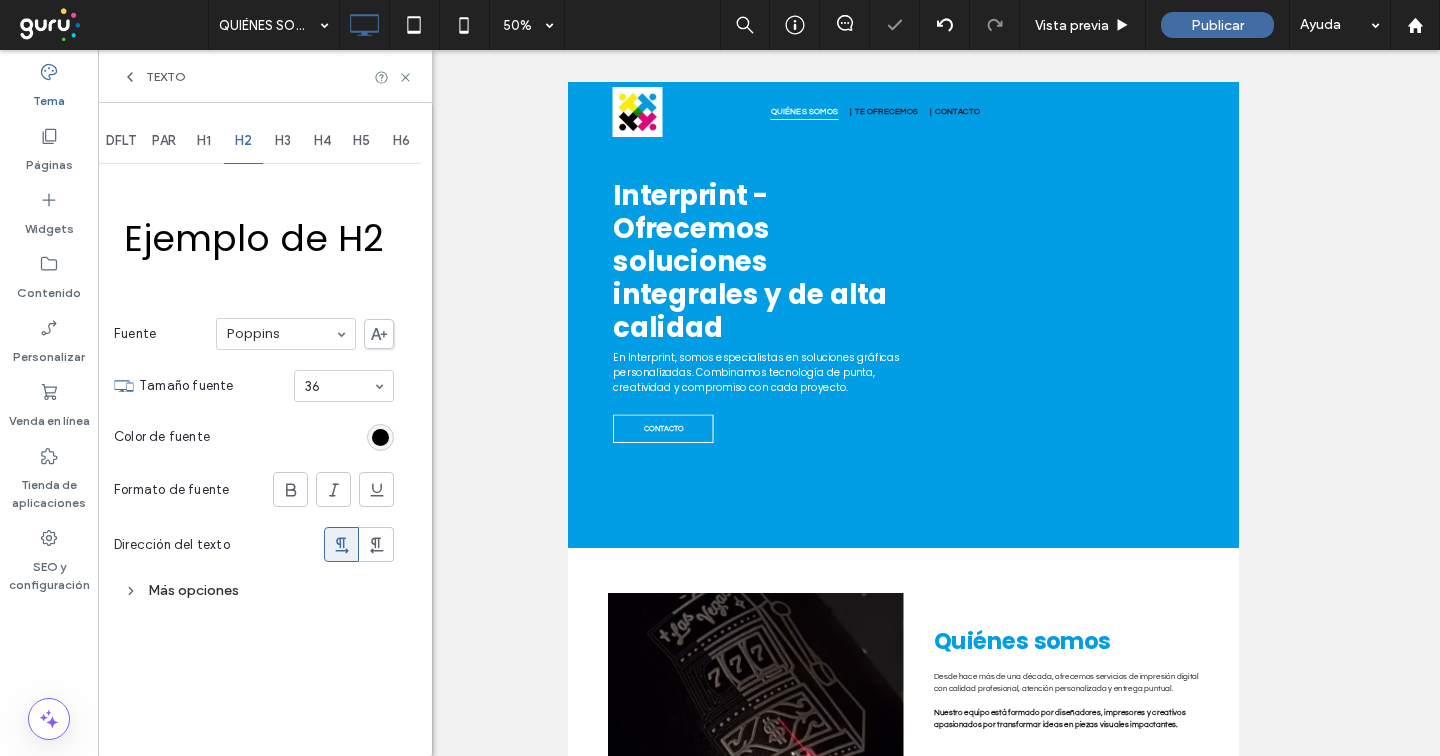 click on "H3" at bounding box center [283, 141] 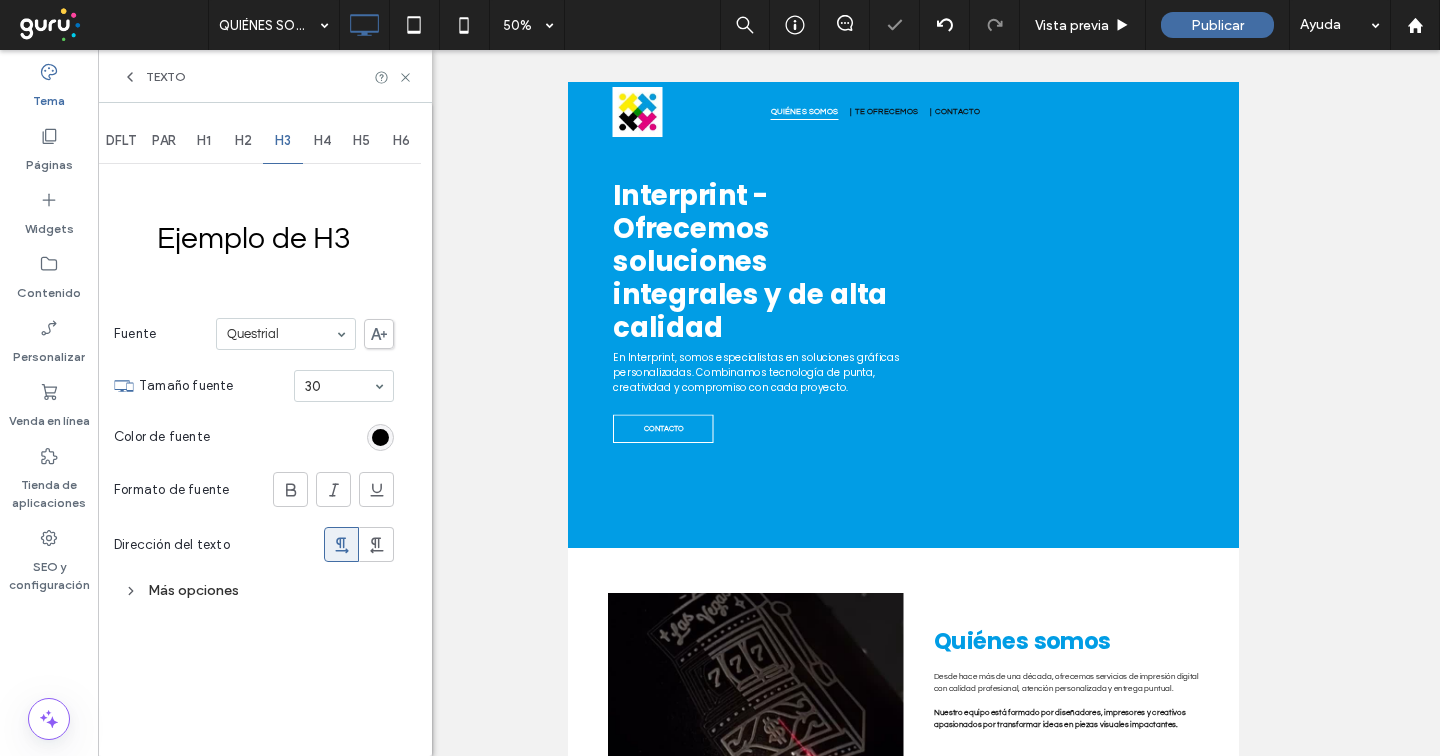 click on "H4" at bounding box center [323, 141] 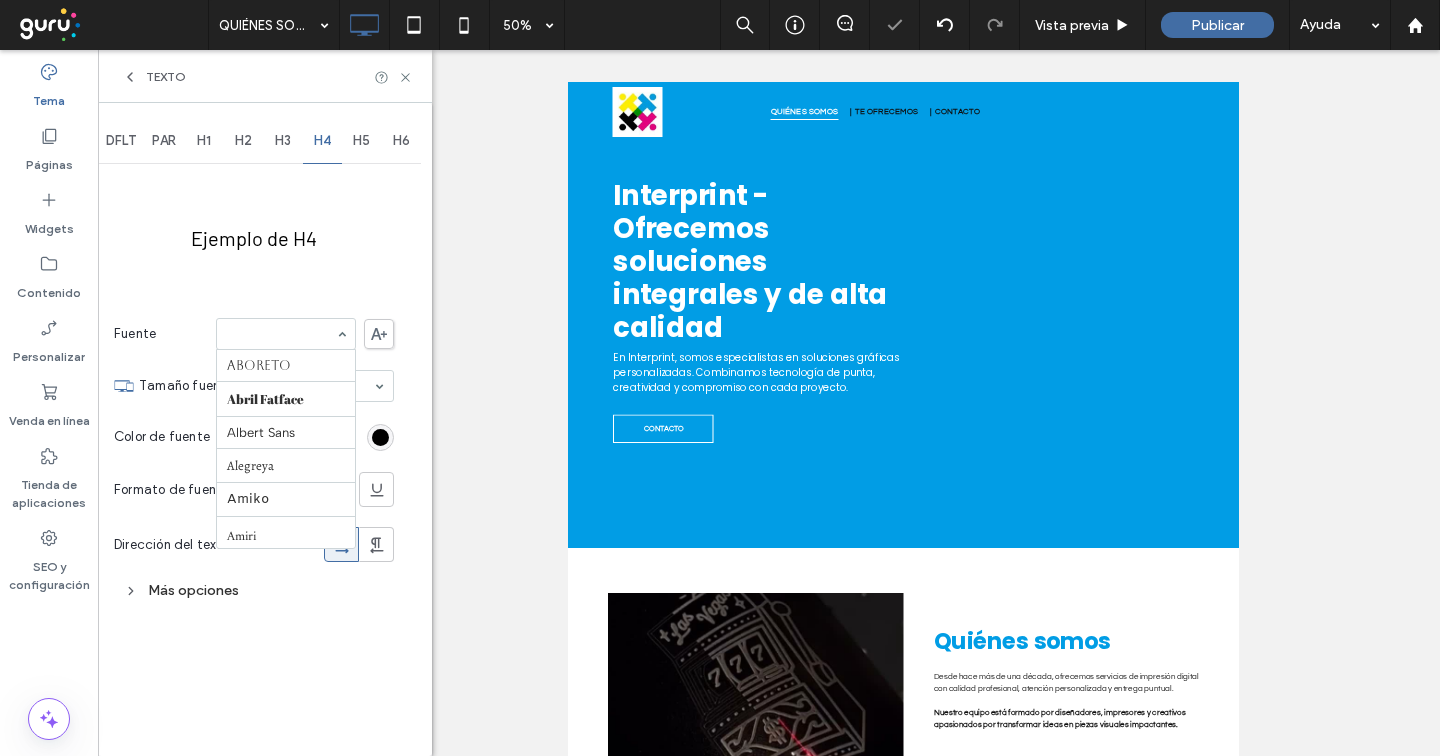 scroll, scrollTop: 273, scrollLeft: 0, axis: vertical 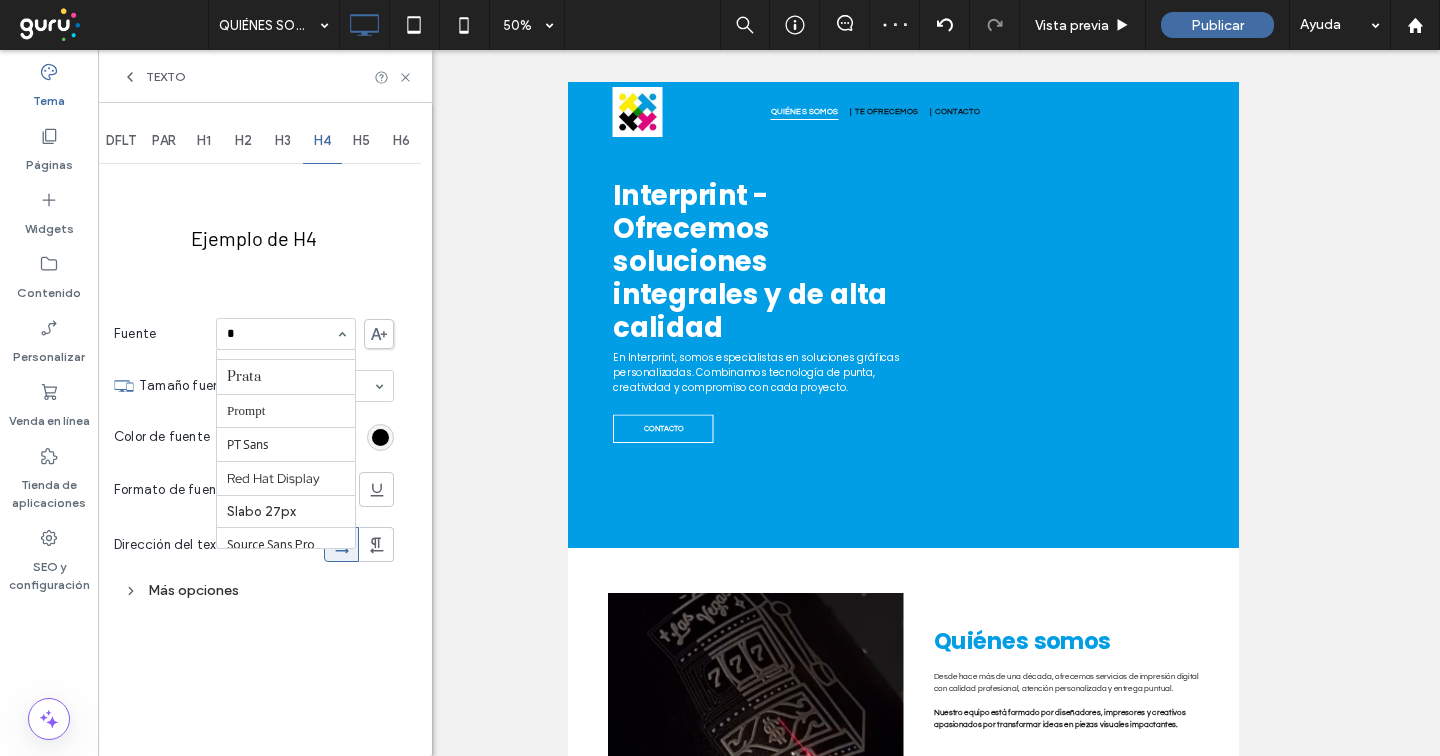 type on "**" 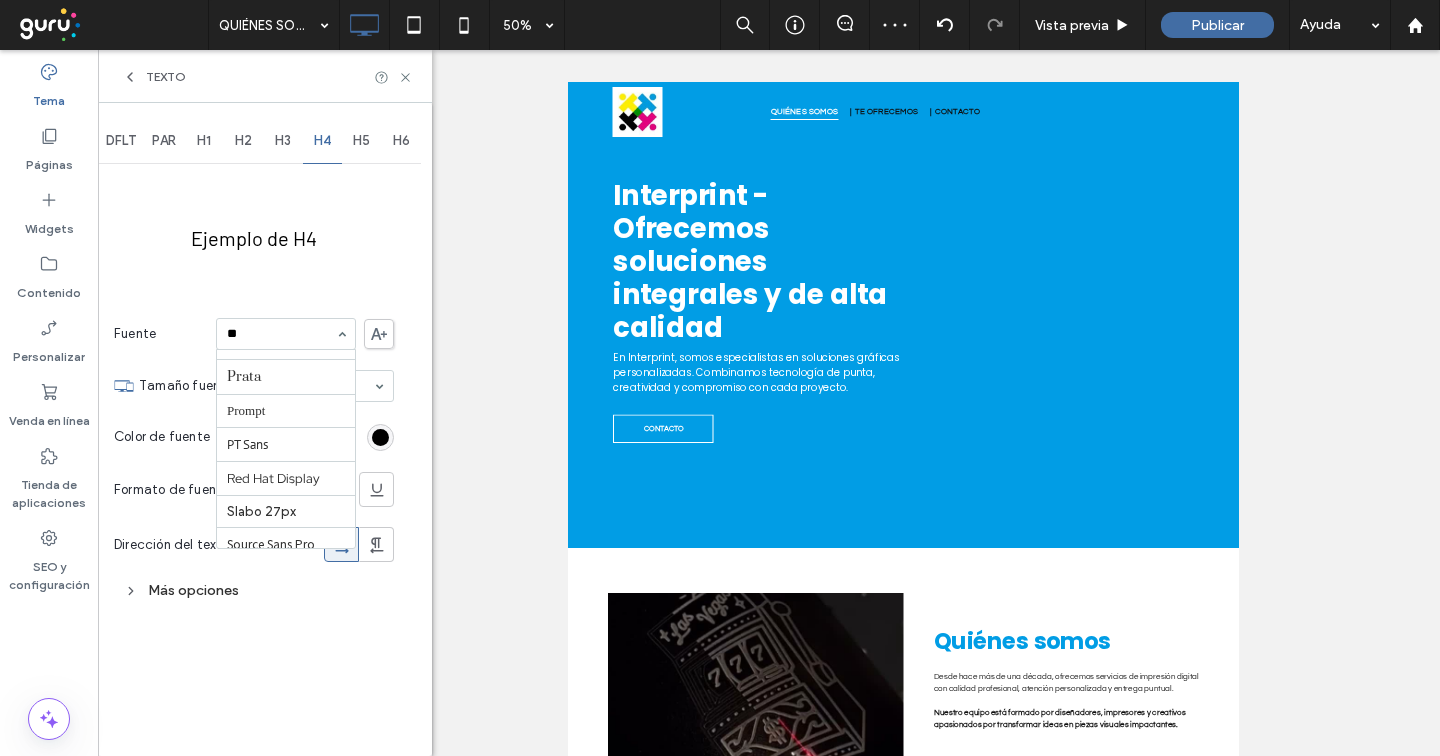 scroll, scrollTop: 0, scrollLeft: 0, axis: both 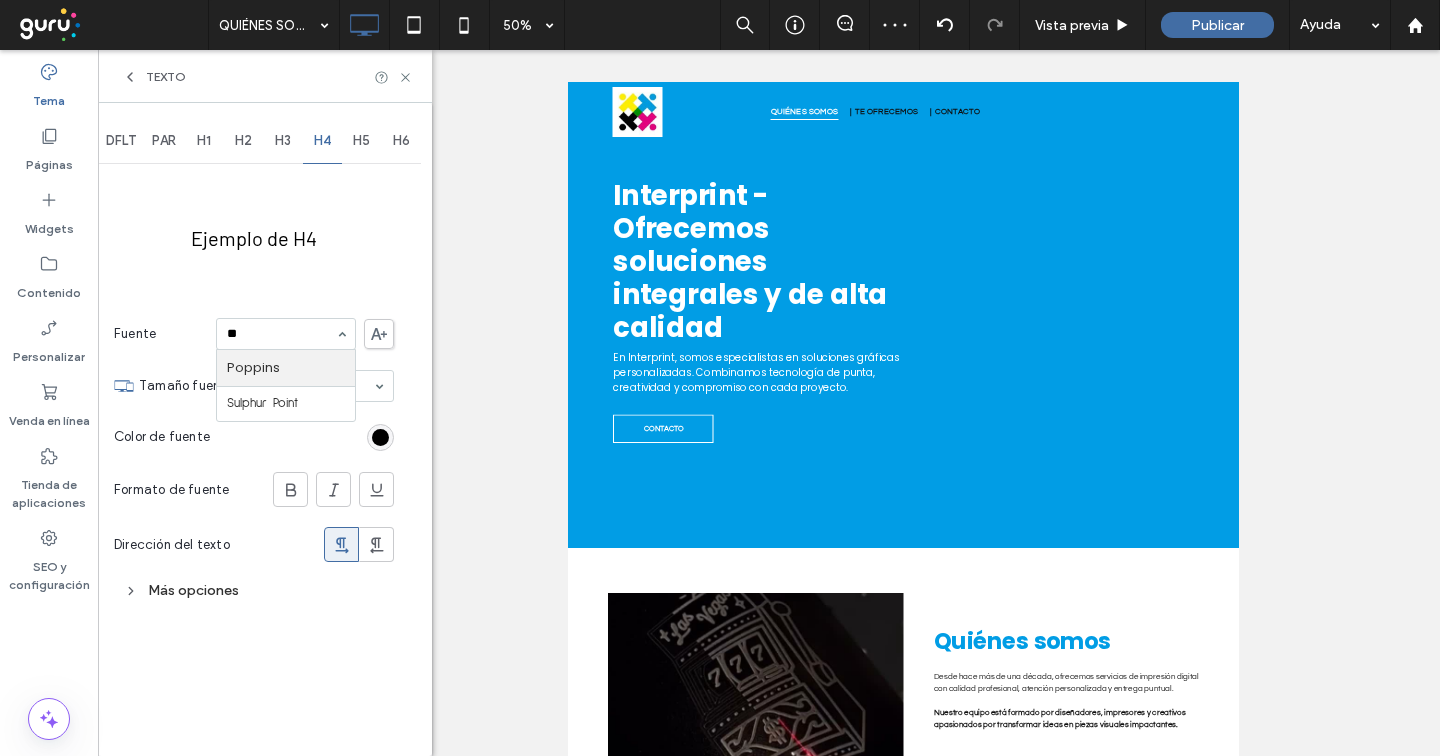 type 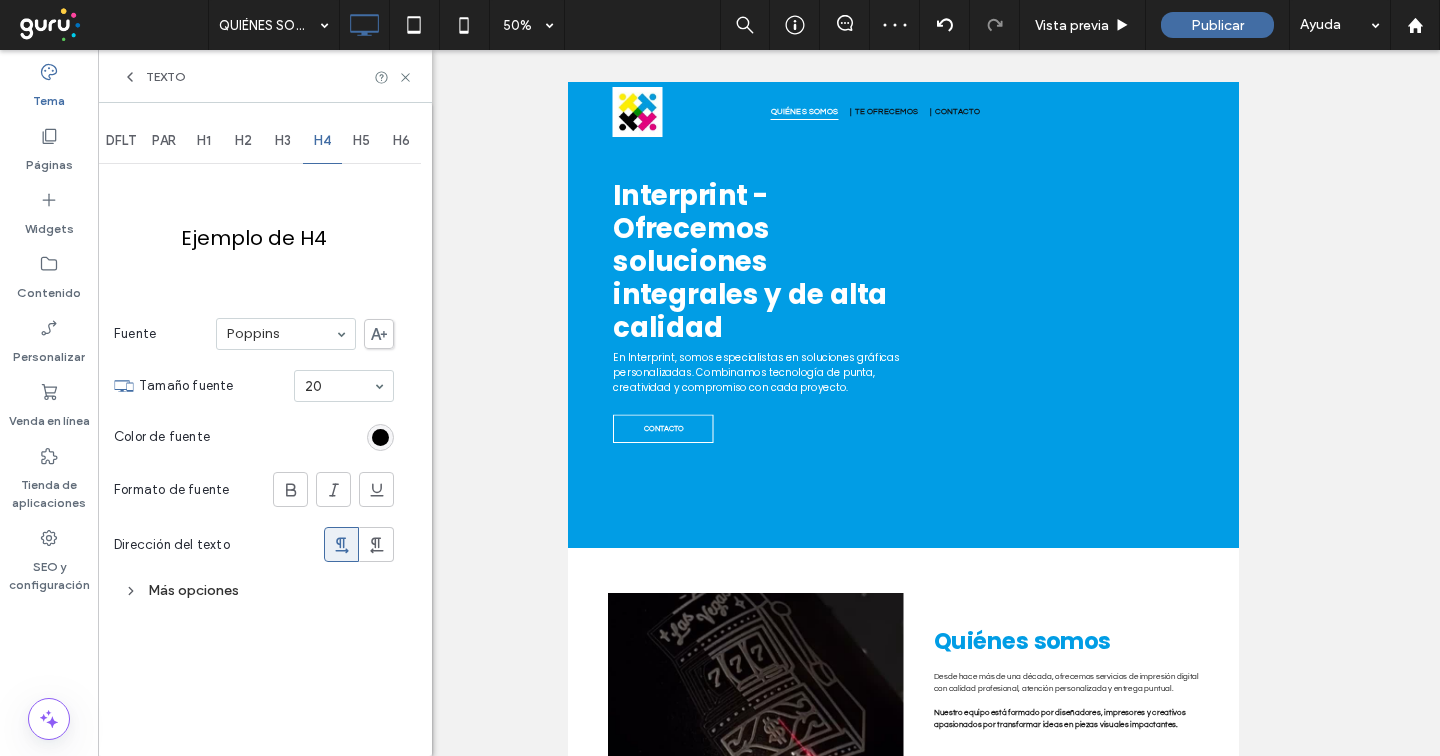 click on "H5" at bounding box center (362, 141) 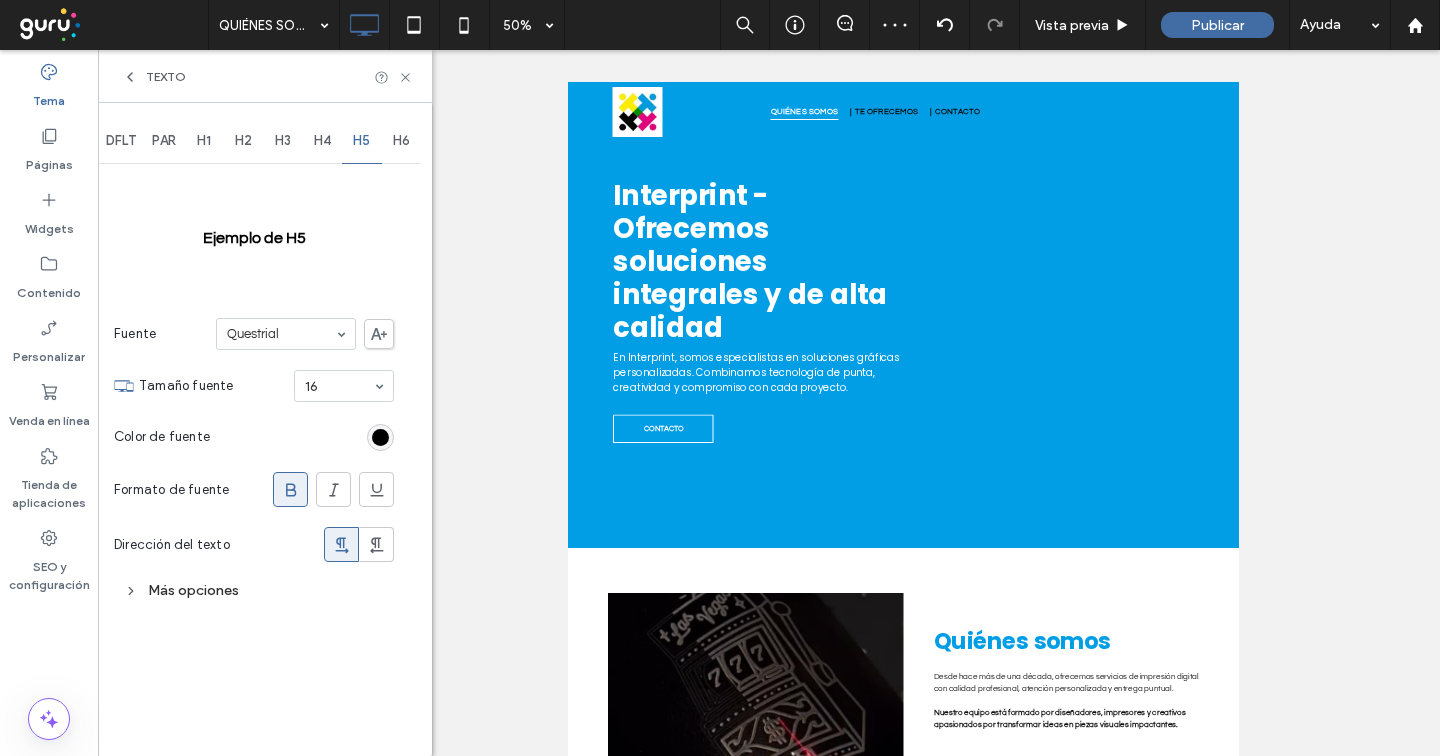 drag, startPoint x: 394, startPoint y: 142, endPoint x: 298, endPoint y: 245, distance: 140.80128 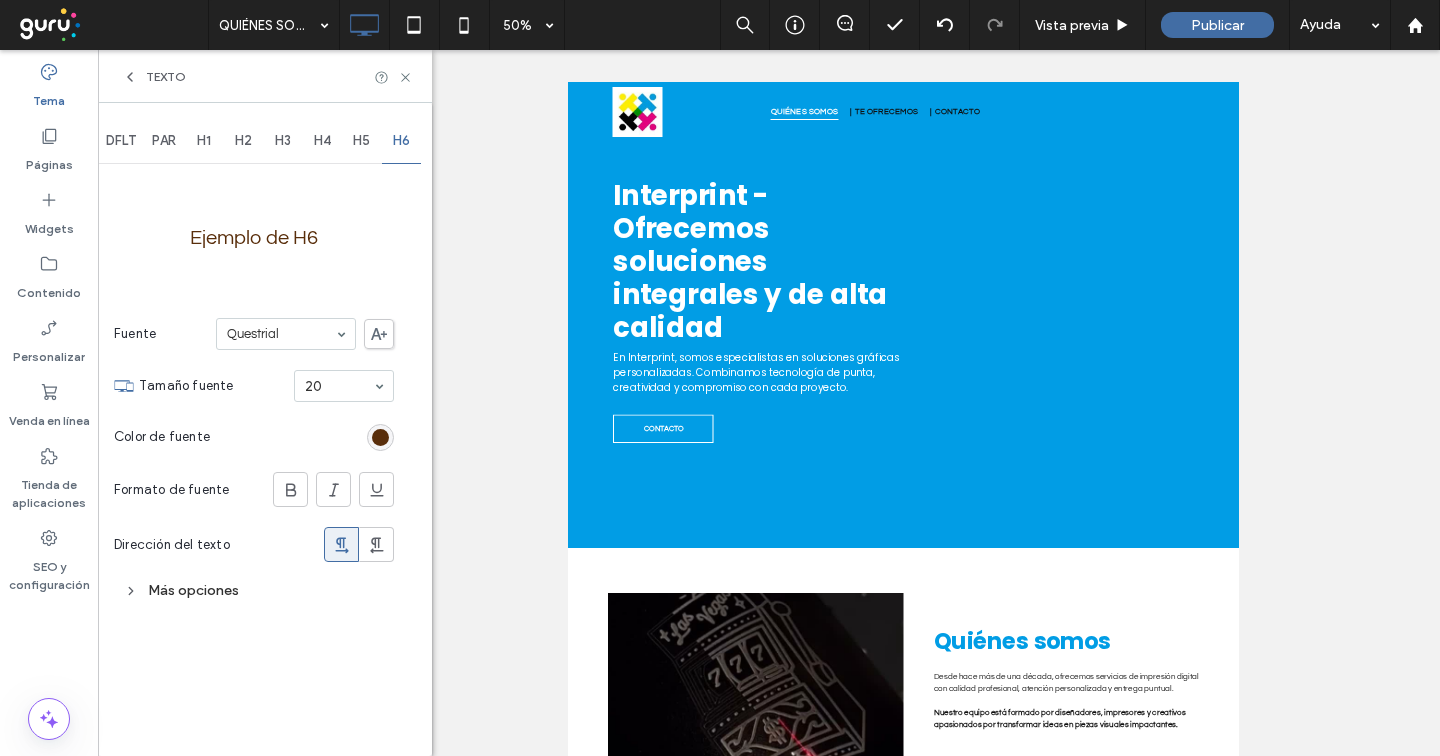 click on "DFLT" at bounding box center [121, 141] 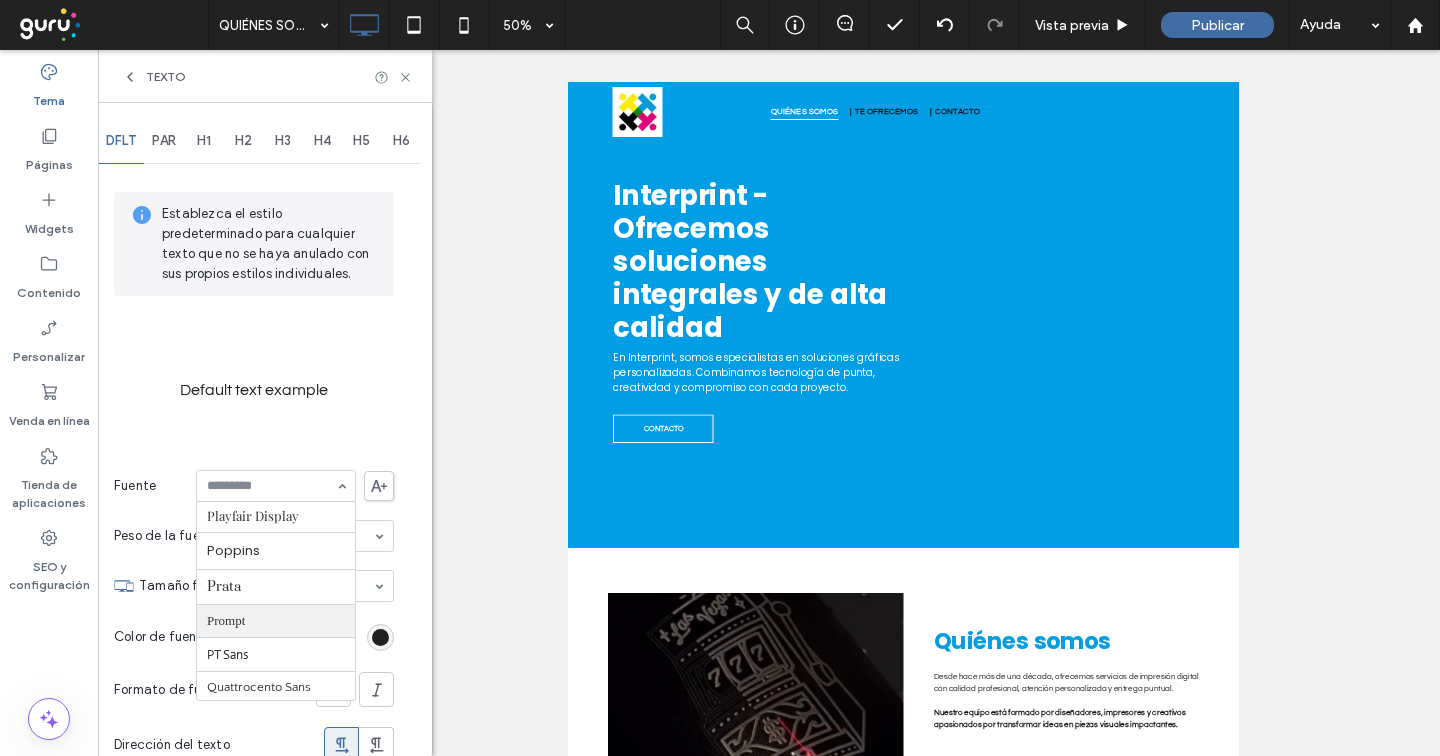 scroll, scrollTop: 1495, scrollLeft: 0, axis: vertical 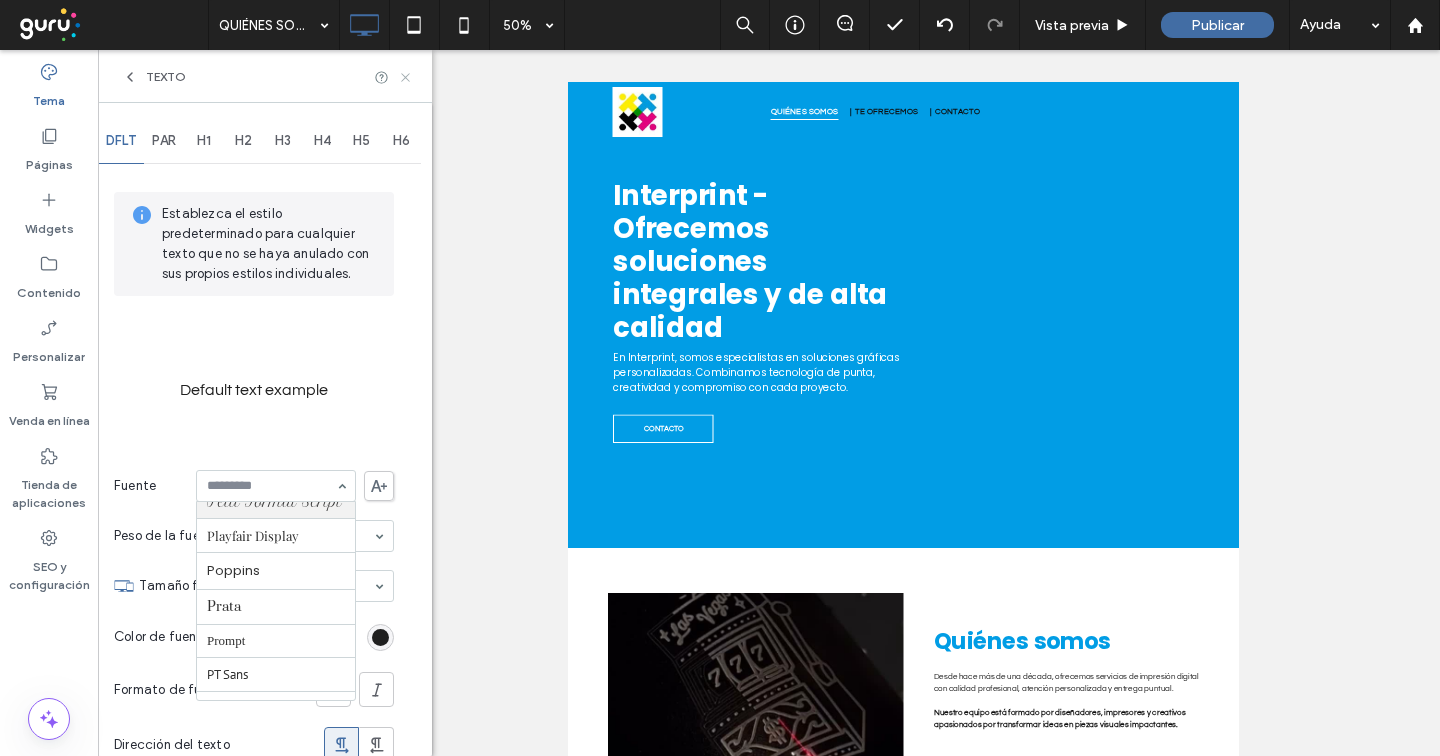 click 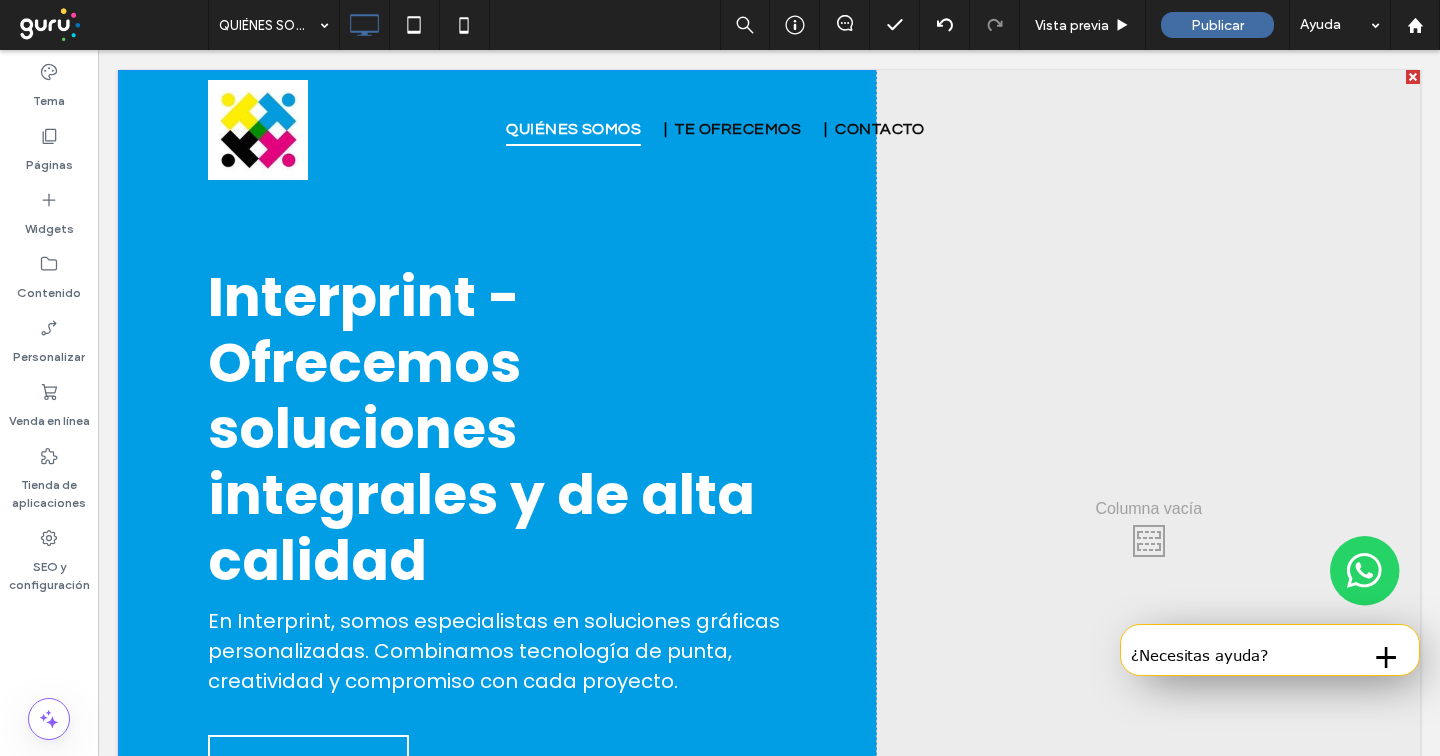 click on "Click To Paste     Click To Paste" at bounding box center [1148, 536] 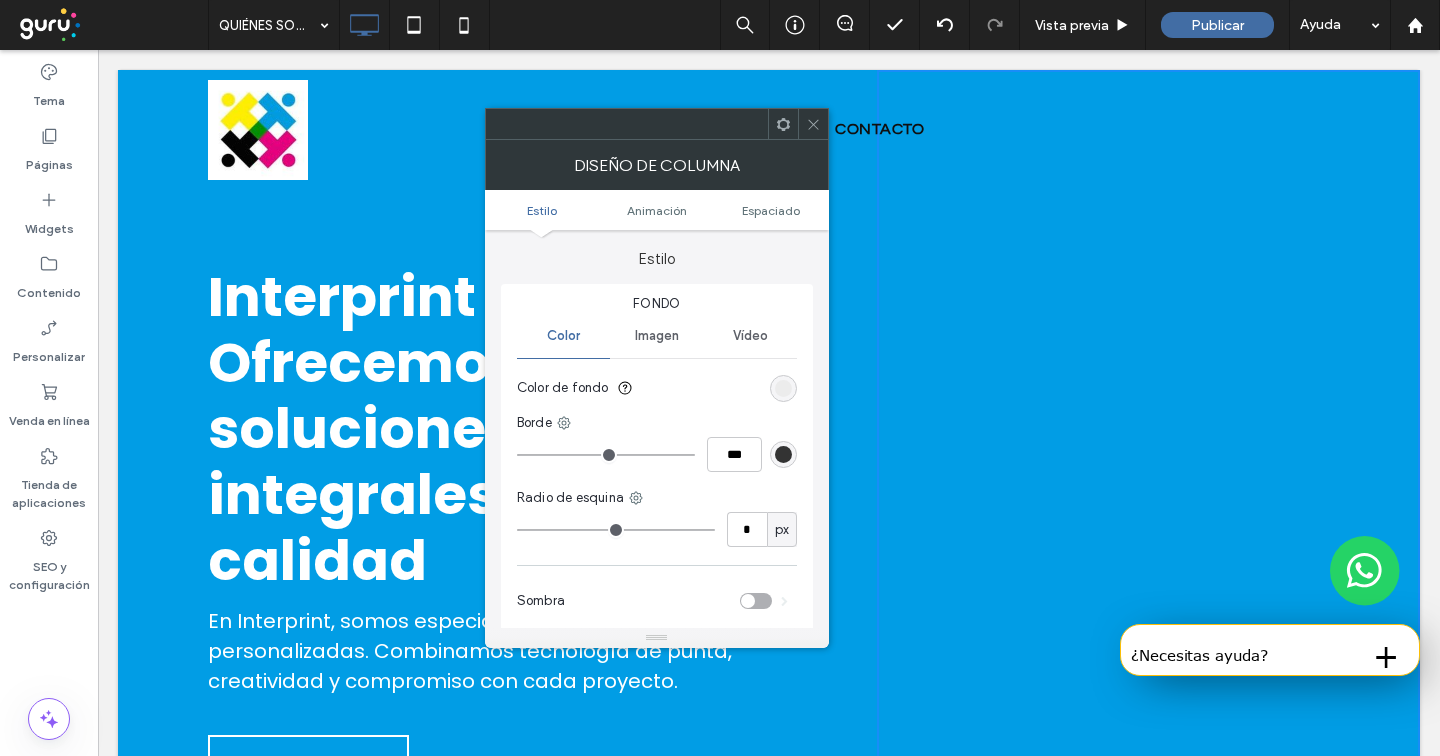 click on "Imagen" at bounding box center [656, 336] 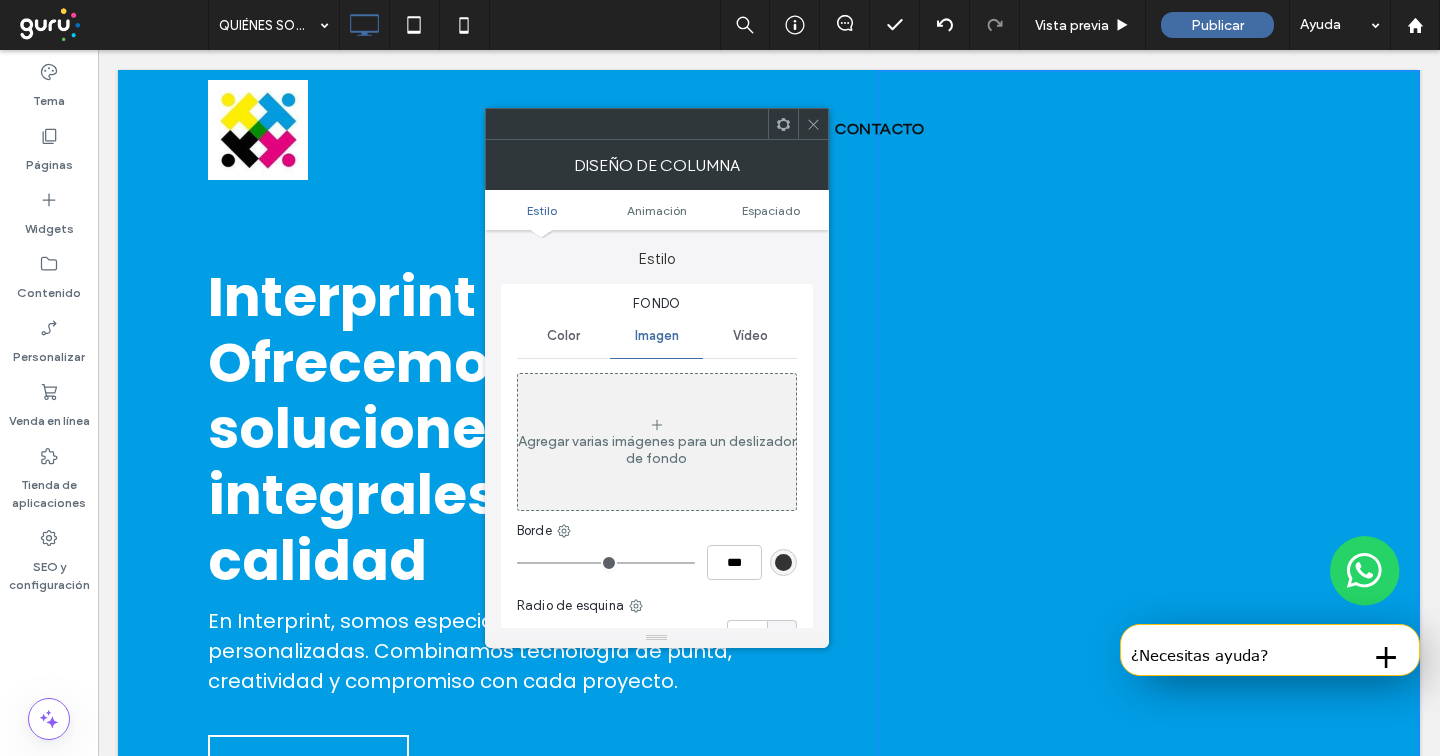 click on "Agregar varias imágenes para un deslizador de fondo" at bounding box center (657, 450) 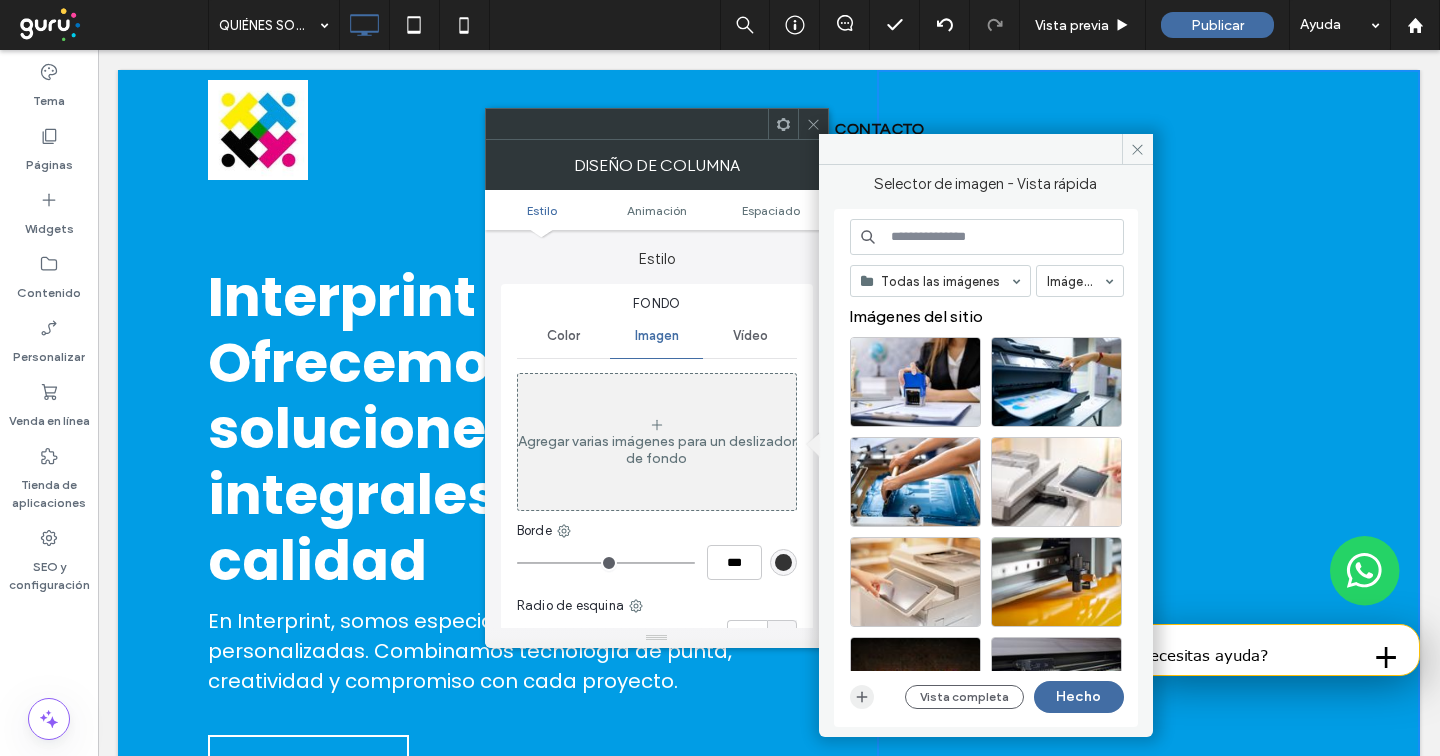 click 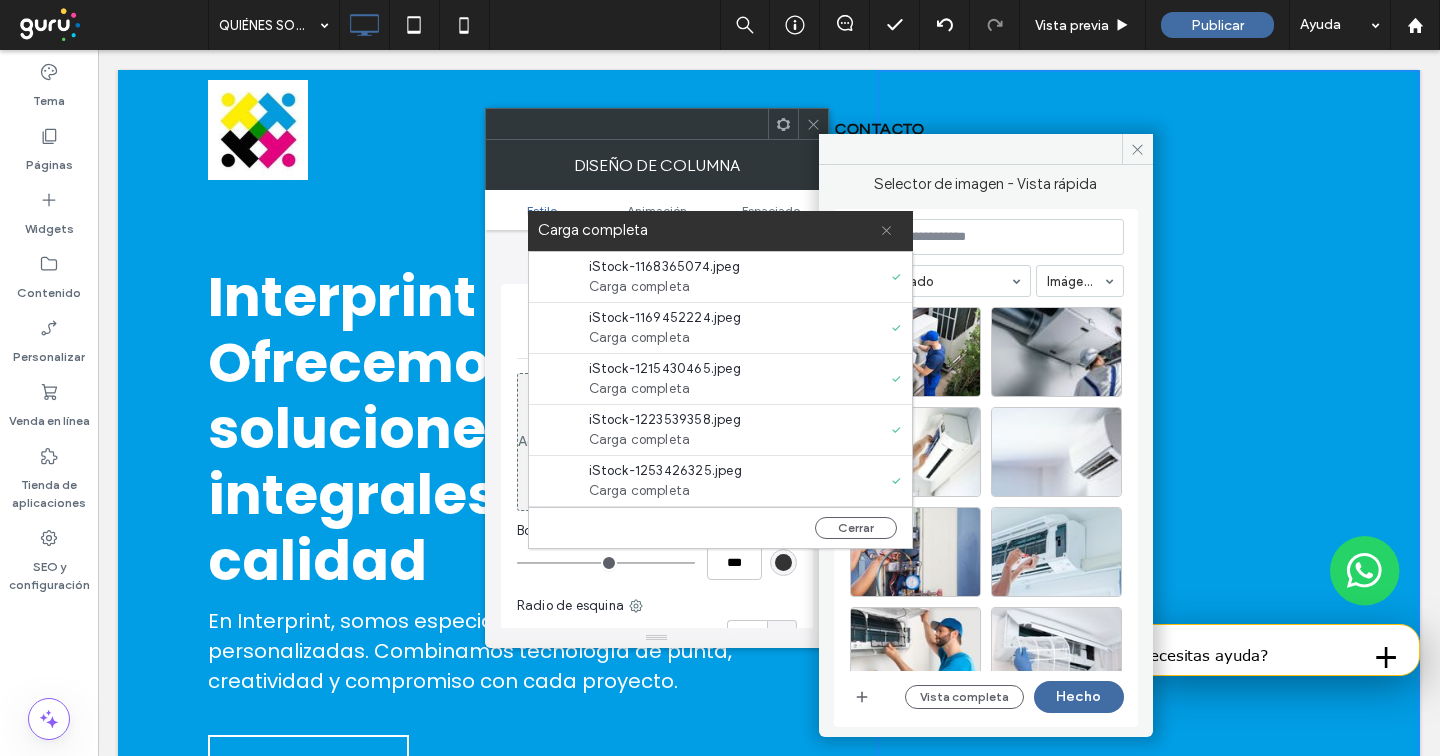 click 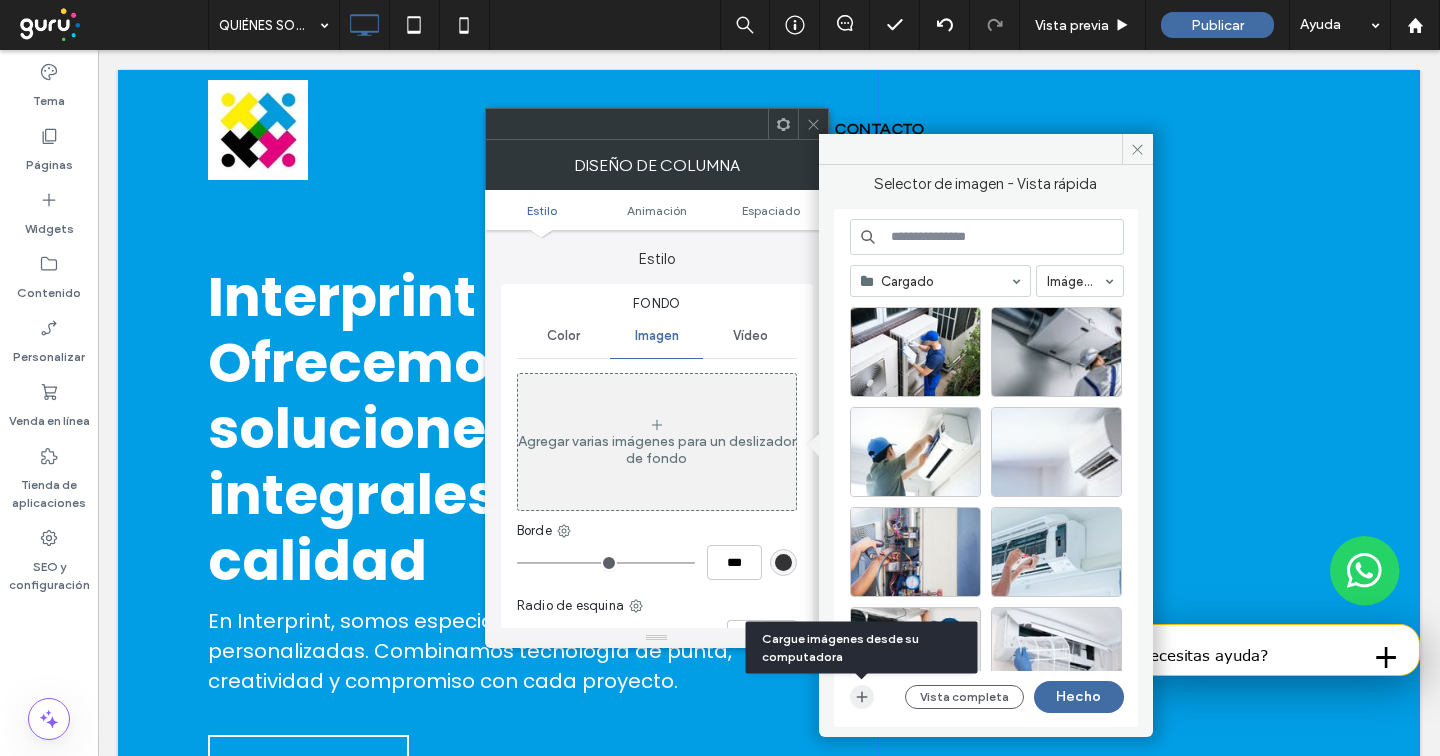 click 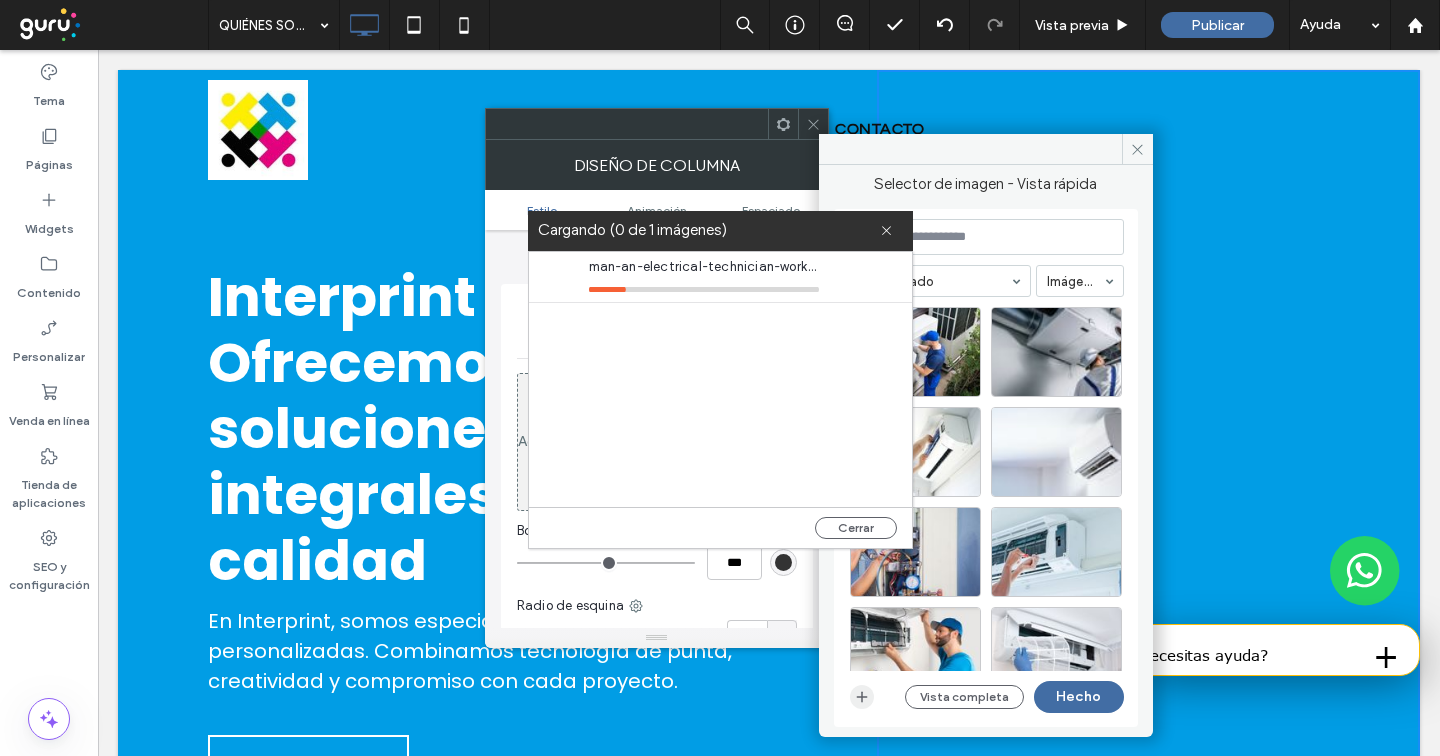 click 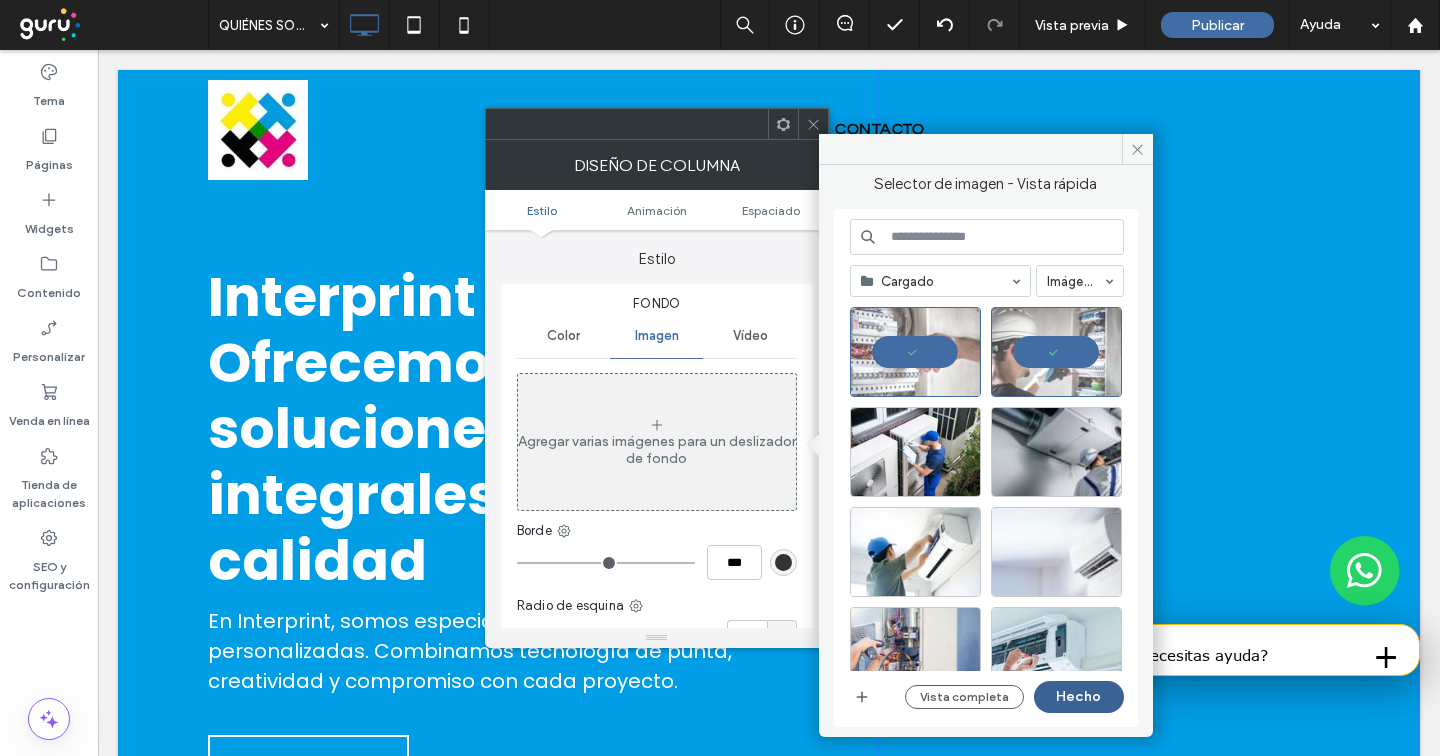 click on "Hecho" at bounding box center [1079, 697] 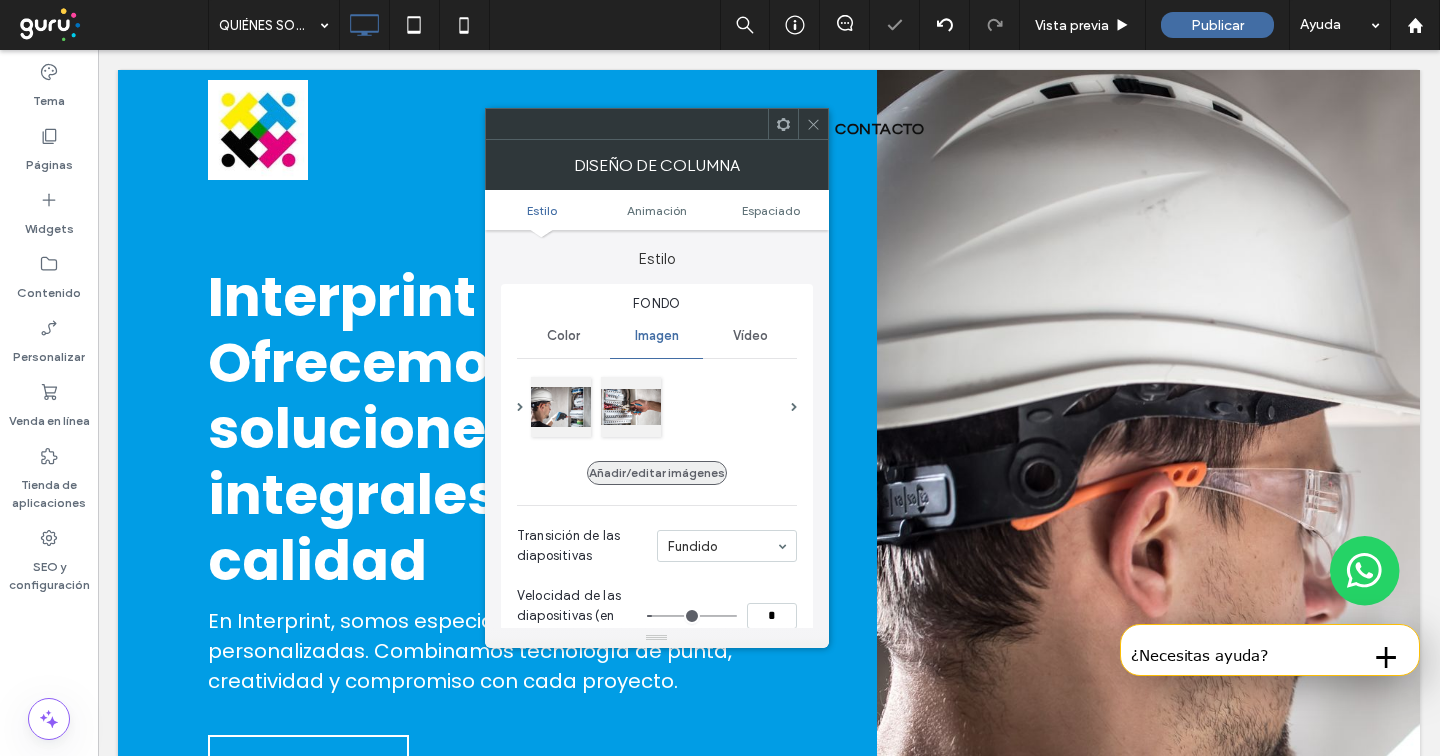 click on "Añadir/editar imágenes" at bounding box center (657, 473) 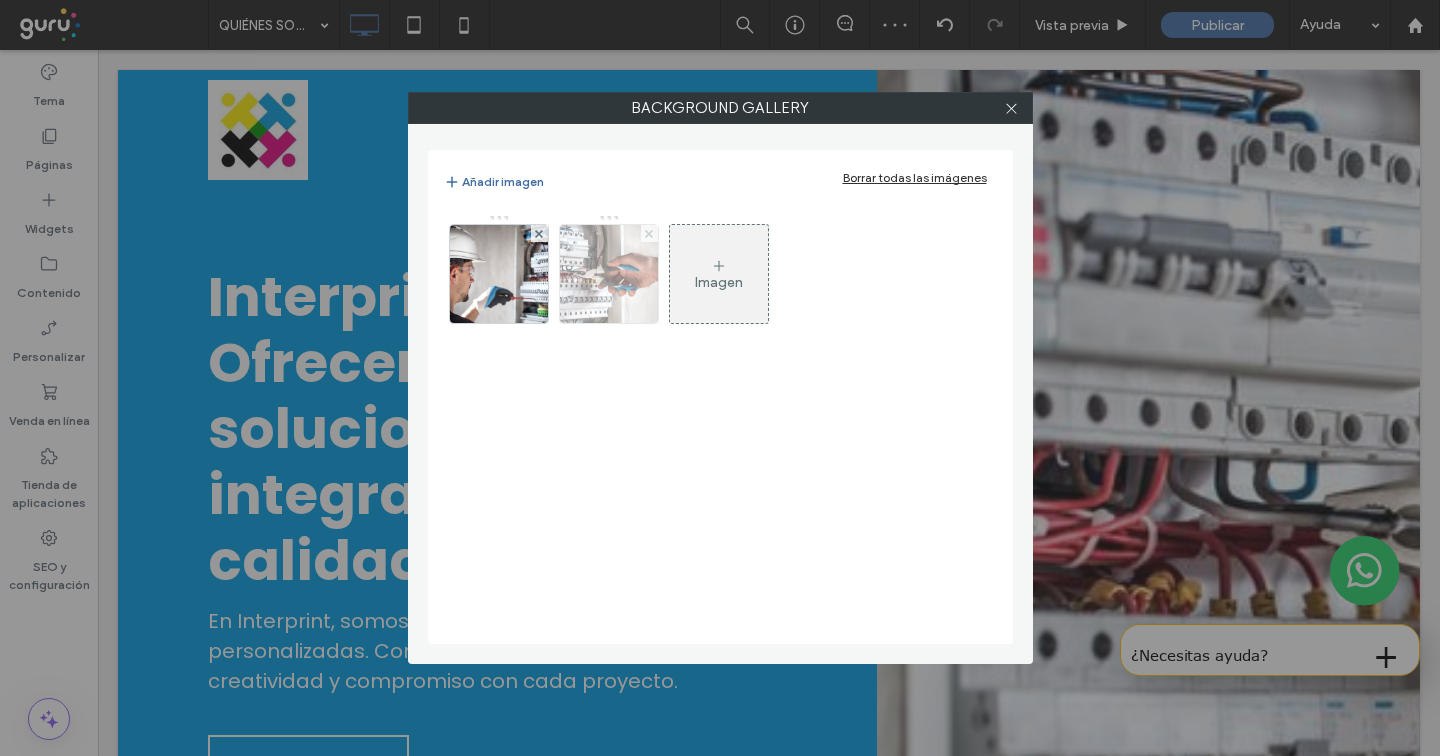 click 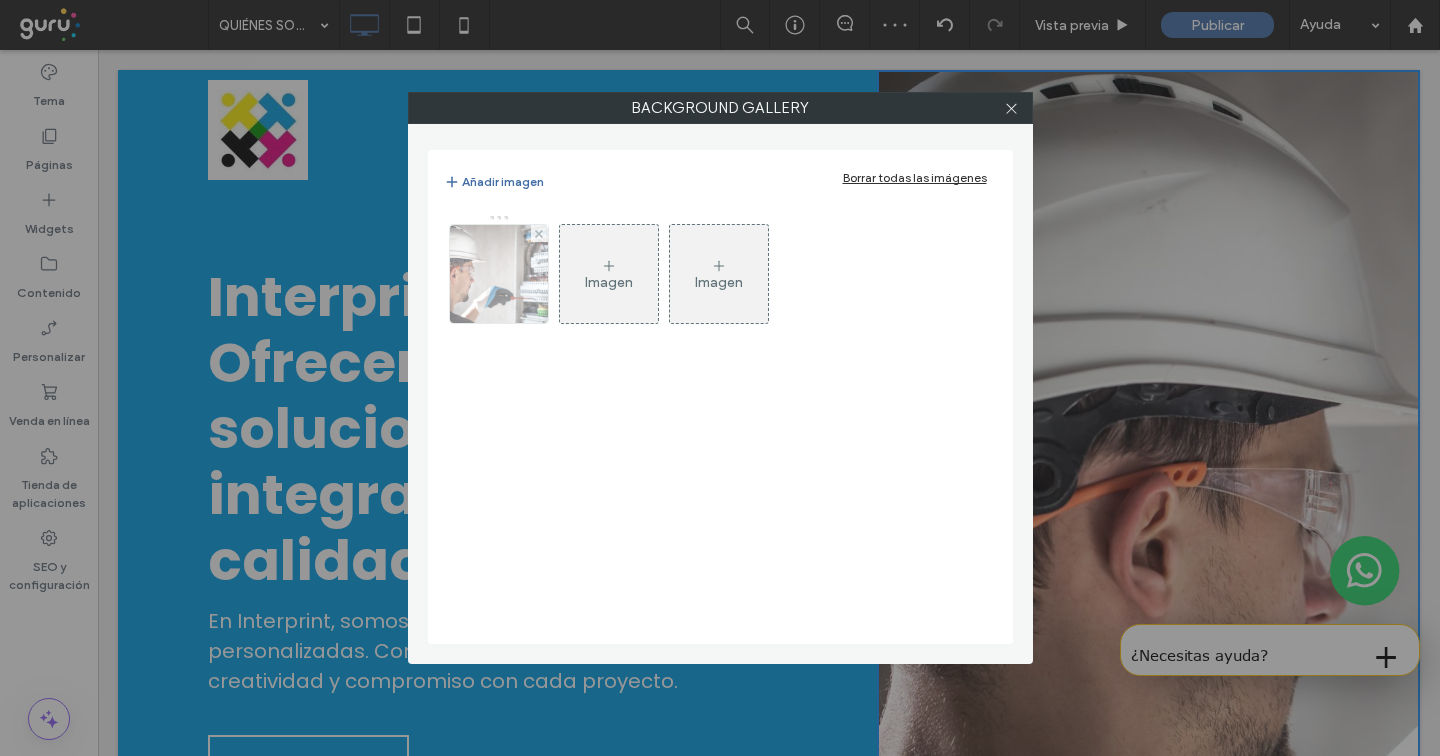 click at bounding box center [498, 274] 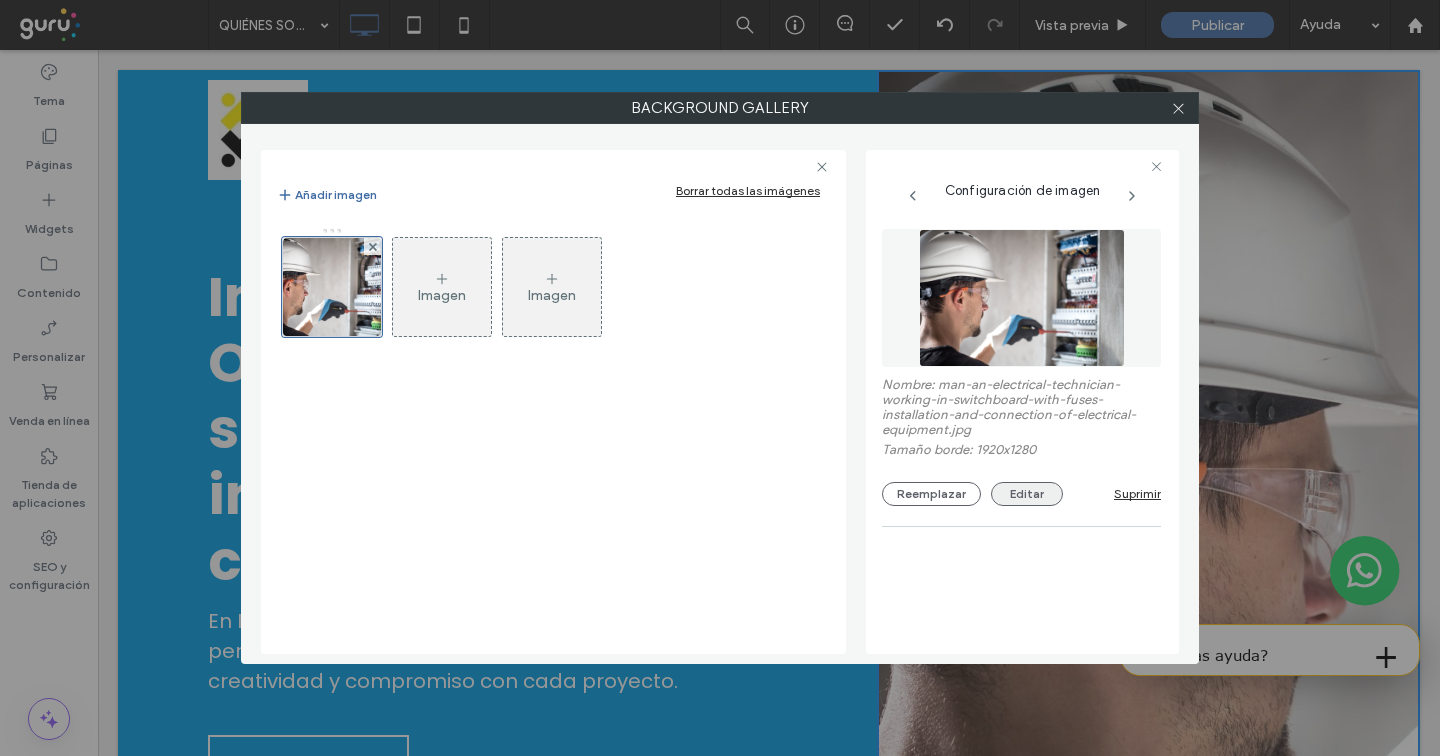 click on "Editar" at bounding box center (1027, 494) 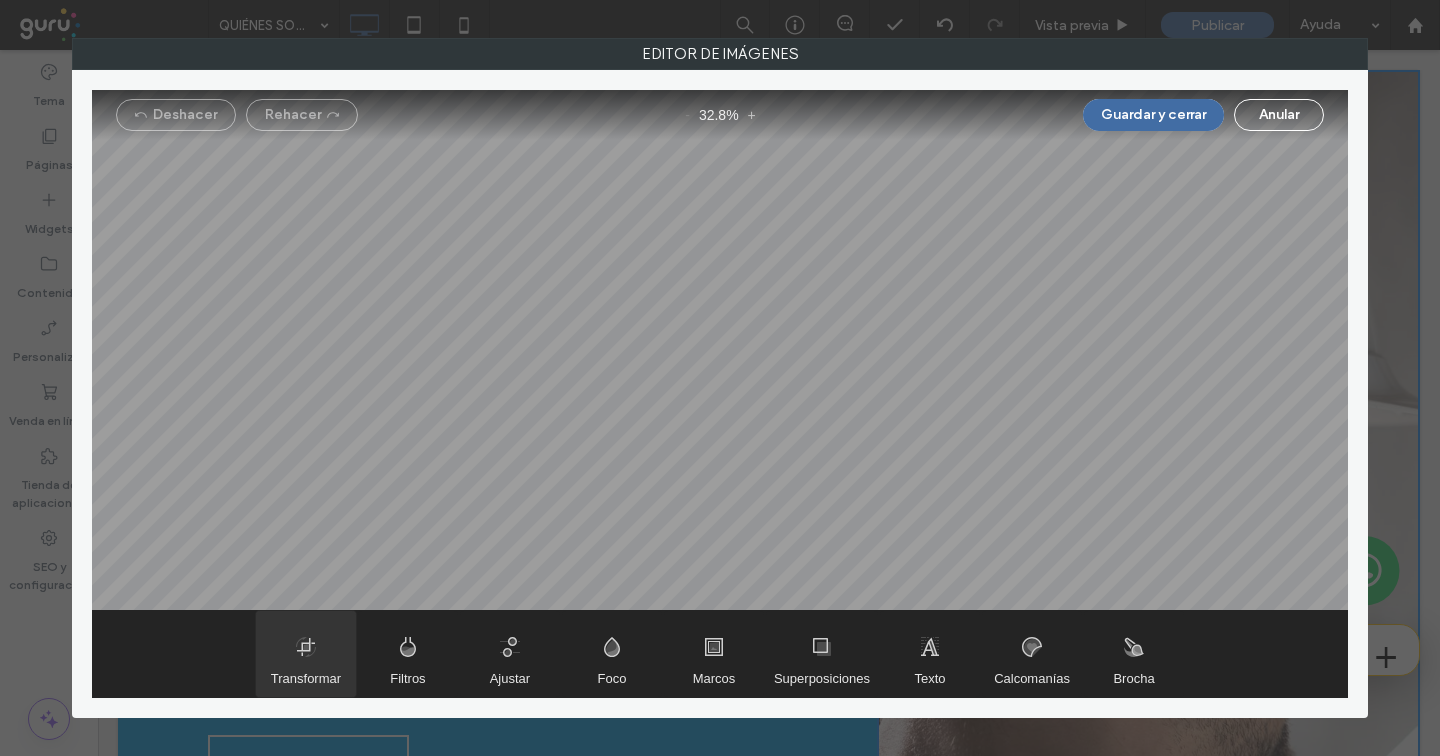 click at bounding box center [306, 654] 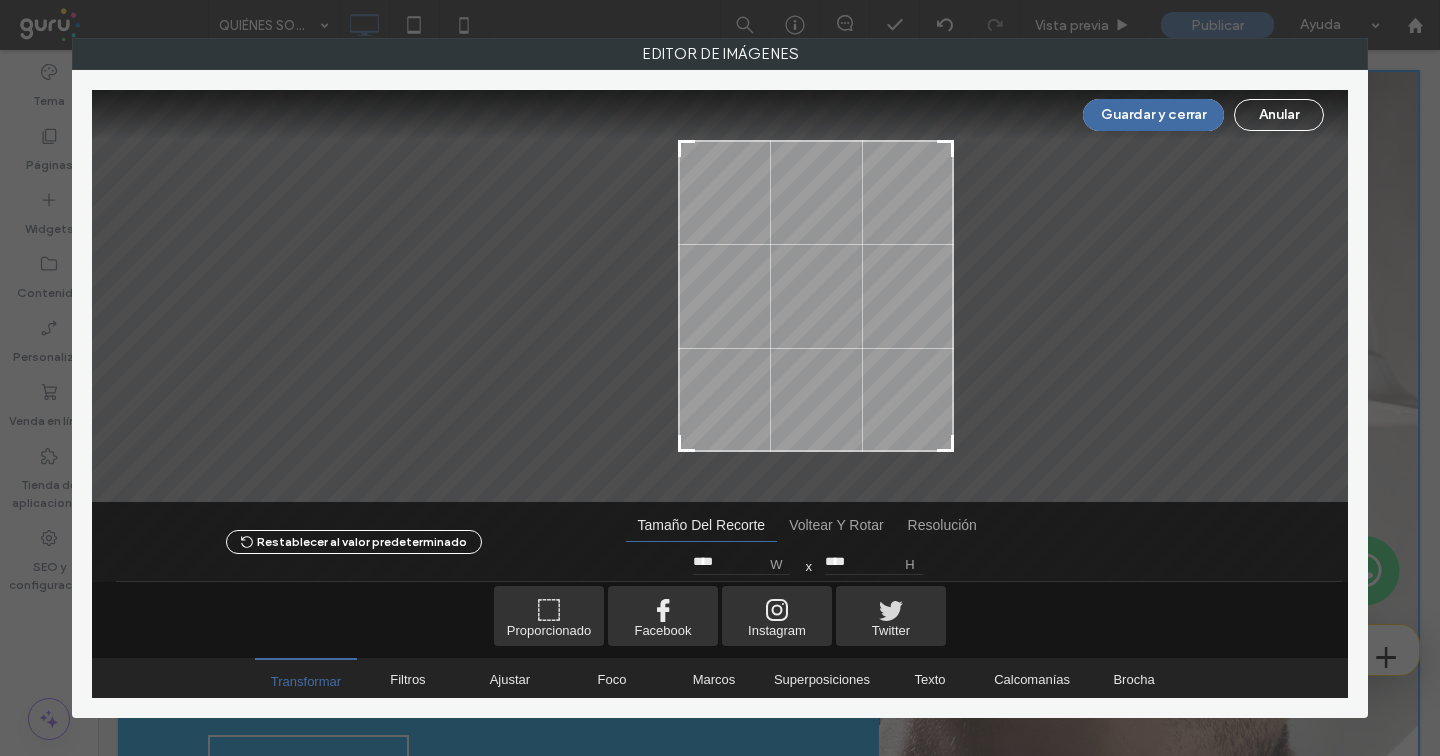 drag, startPoint x: 493, startPoint y: 141, endPoint x: 685, endPoint y: 136, distance: 192.0651 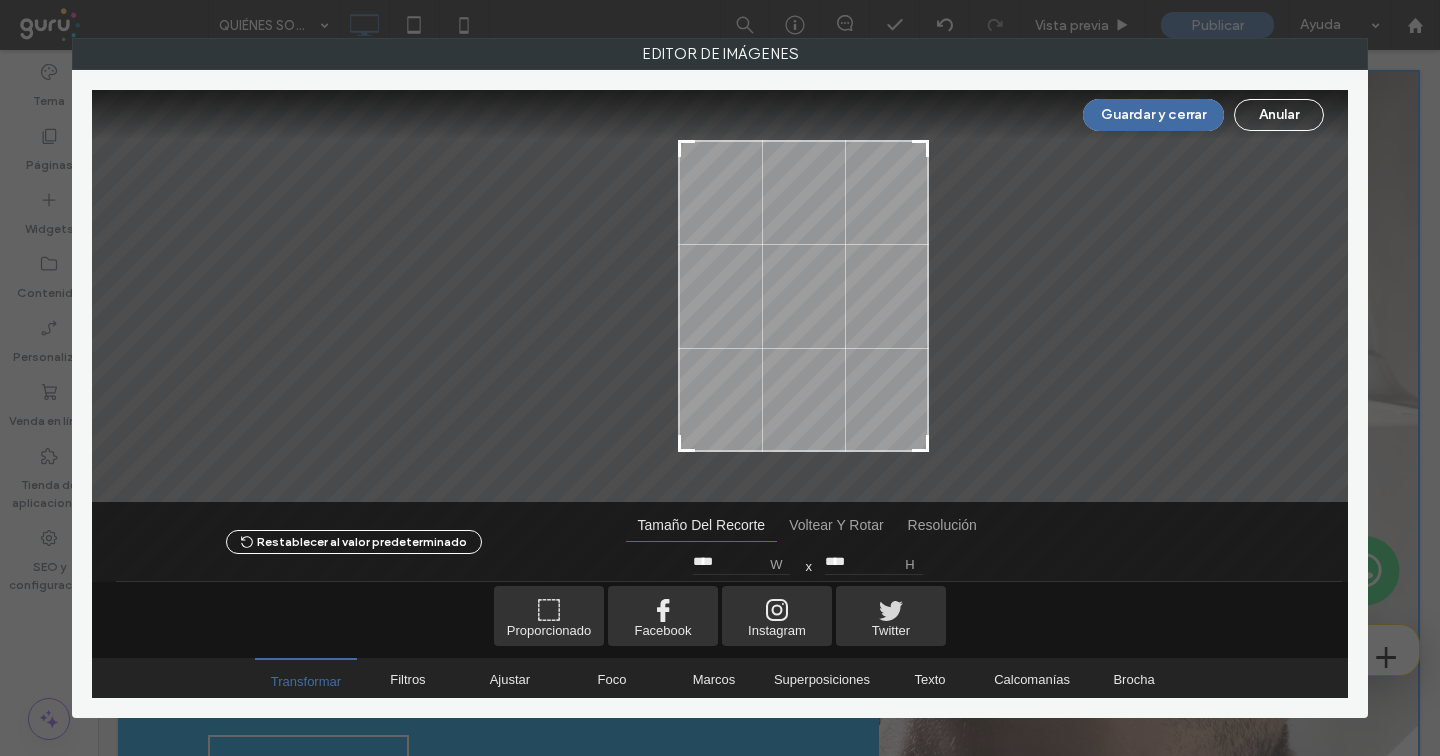 drag, startPoint x: 952, startPoint y: 141, endPoint x: 927, endPoint y: 140, distance: 25.019993 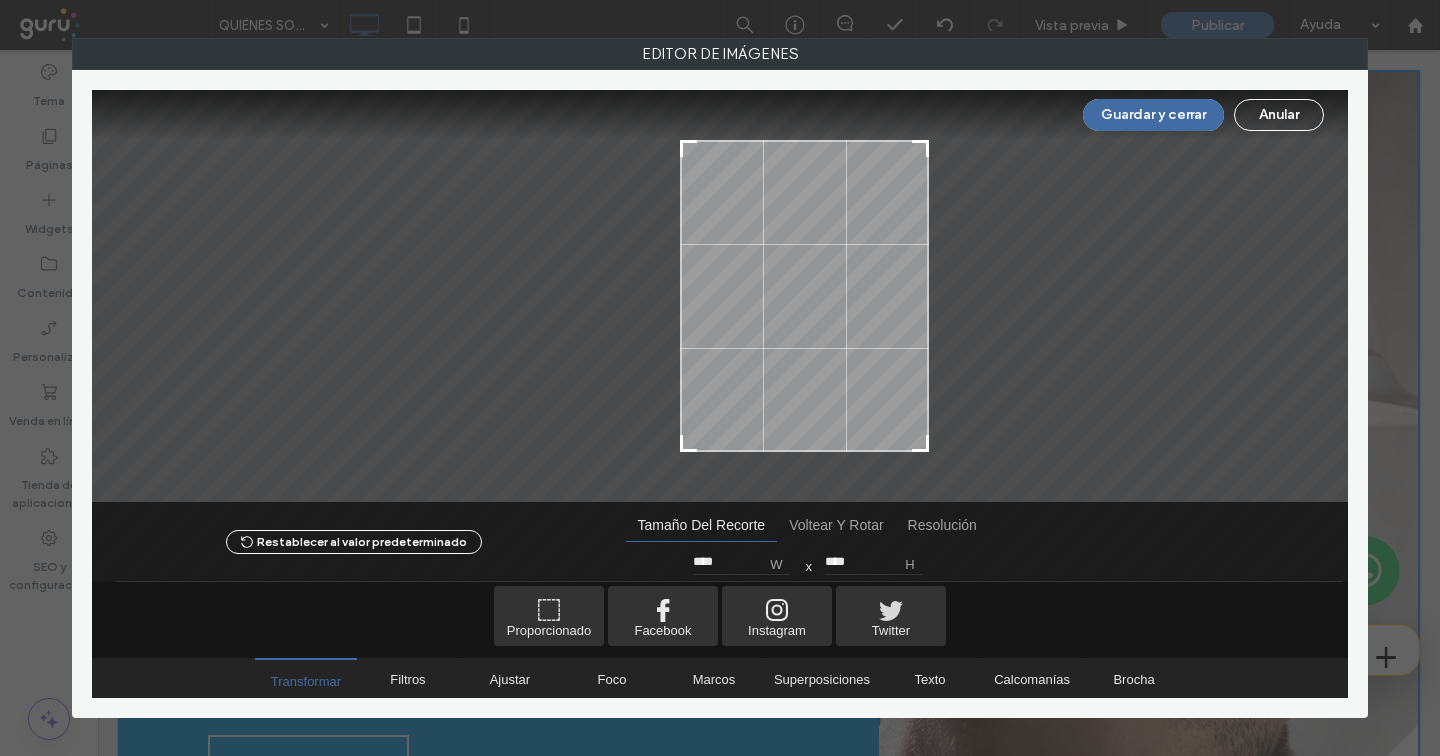 type on "****" 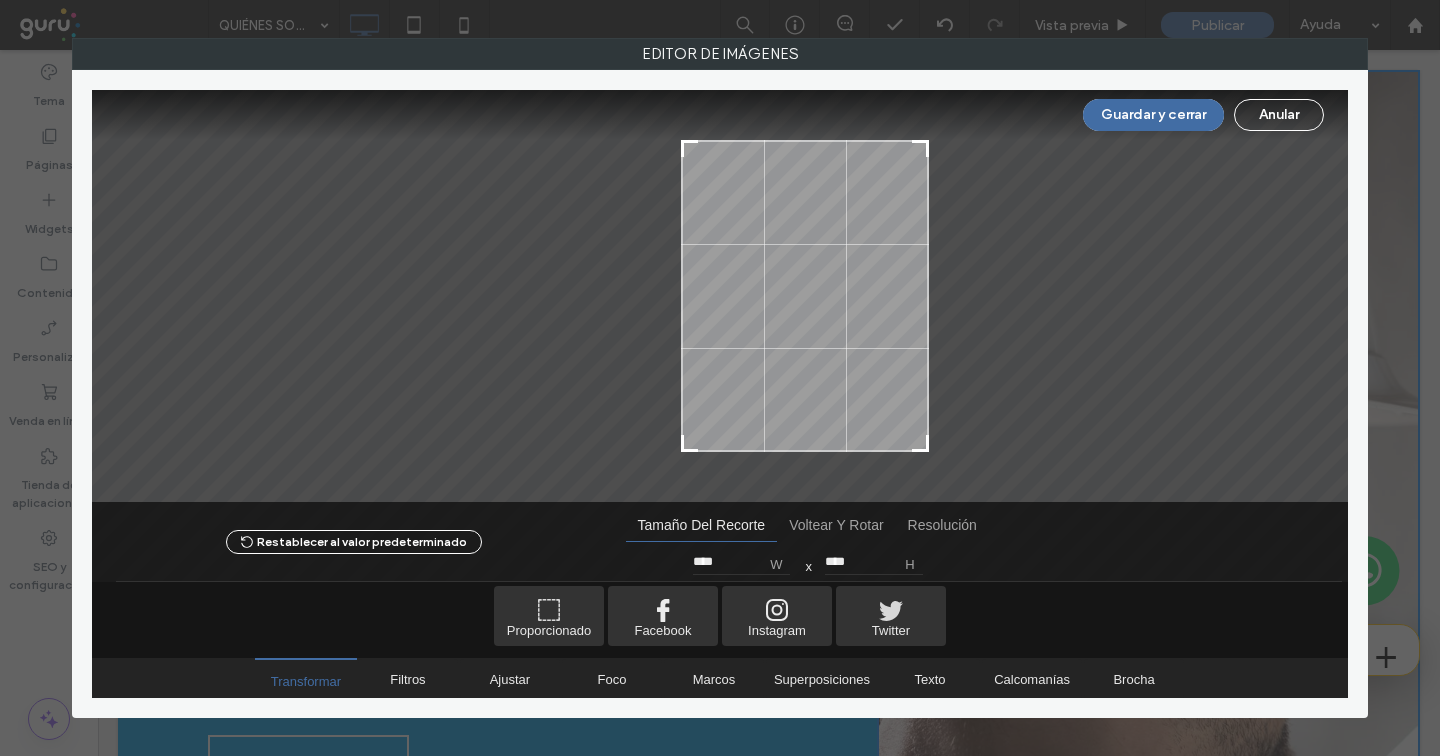 click at bounding box center [690, 149] 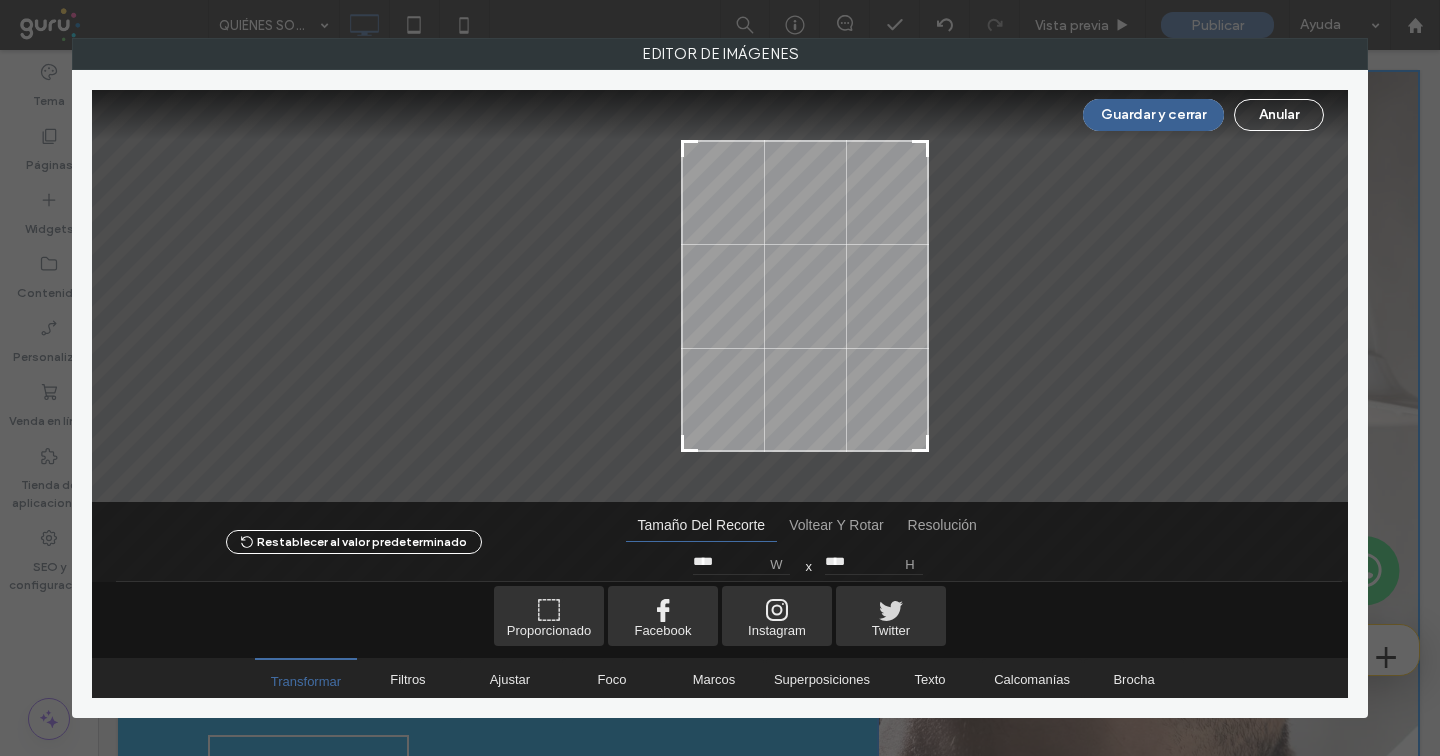 click on "Guardar y cerrar" at bounding box center (1153, 115) 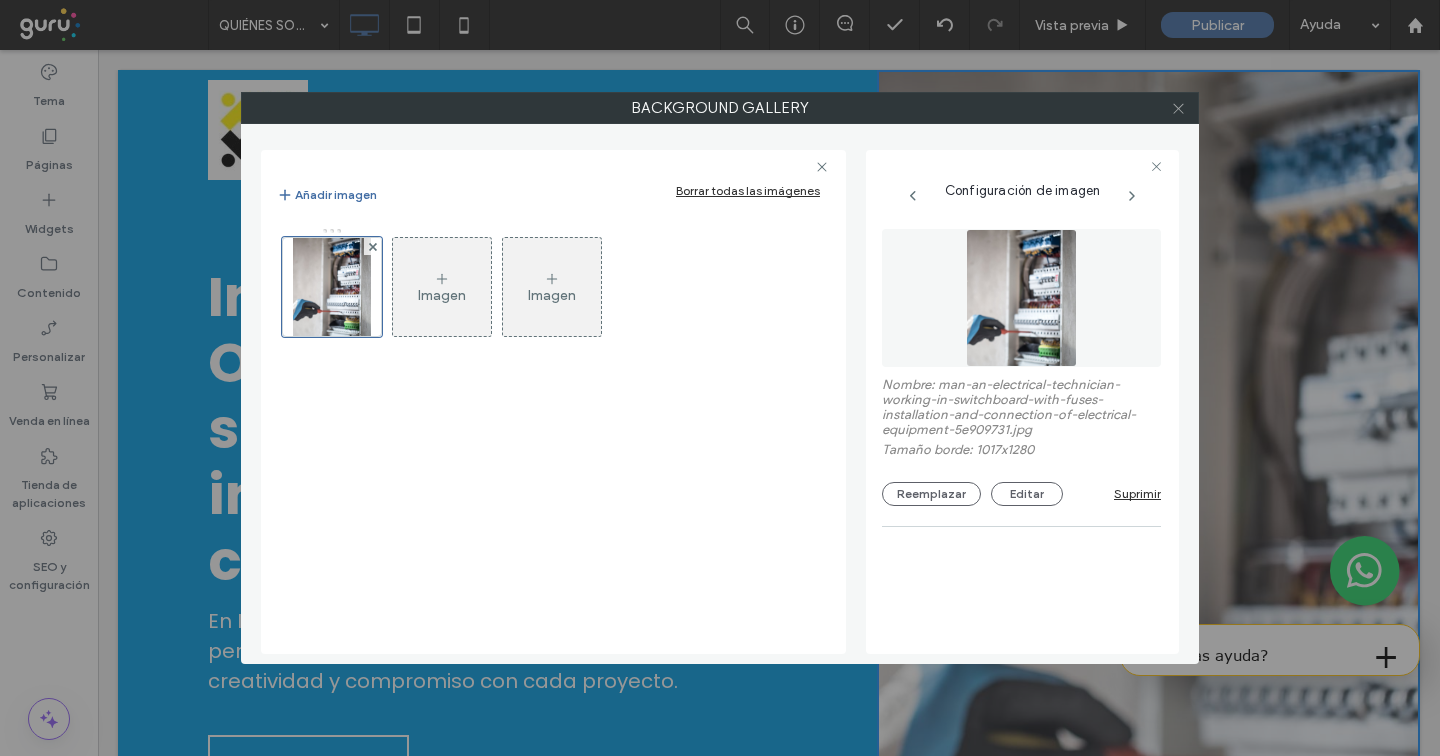 click 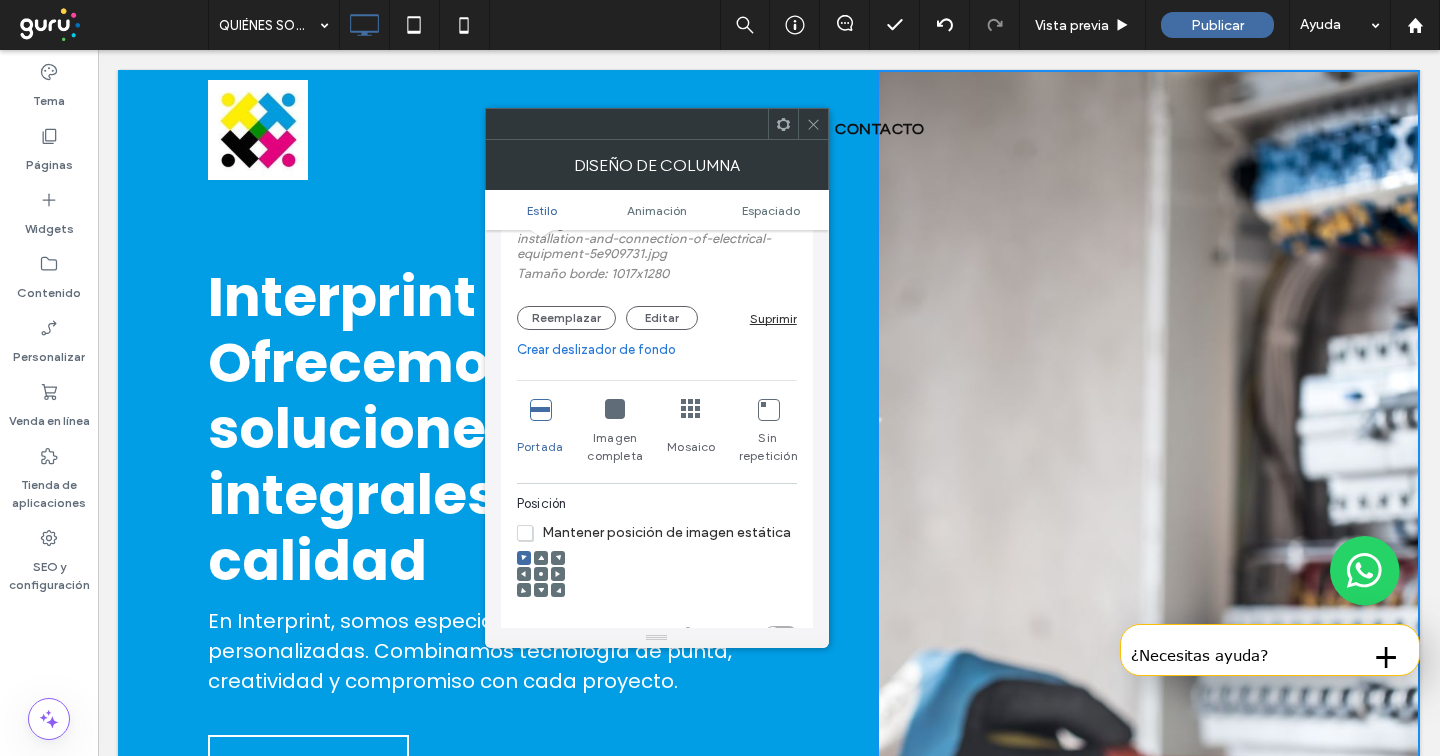 scroll, scrollTop: 334, scrollLeft: 0, axis: vertical 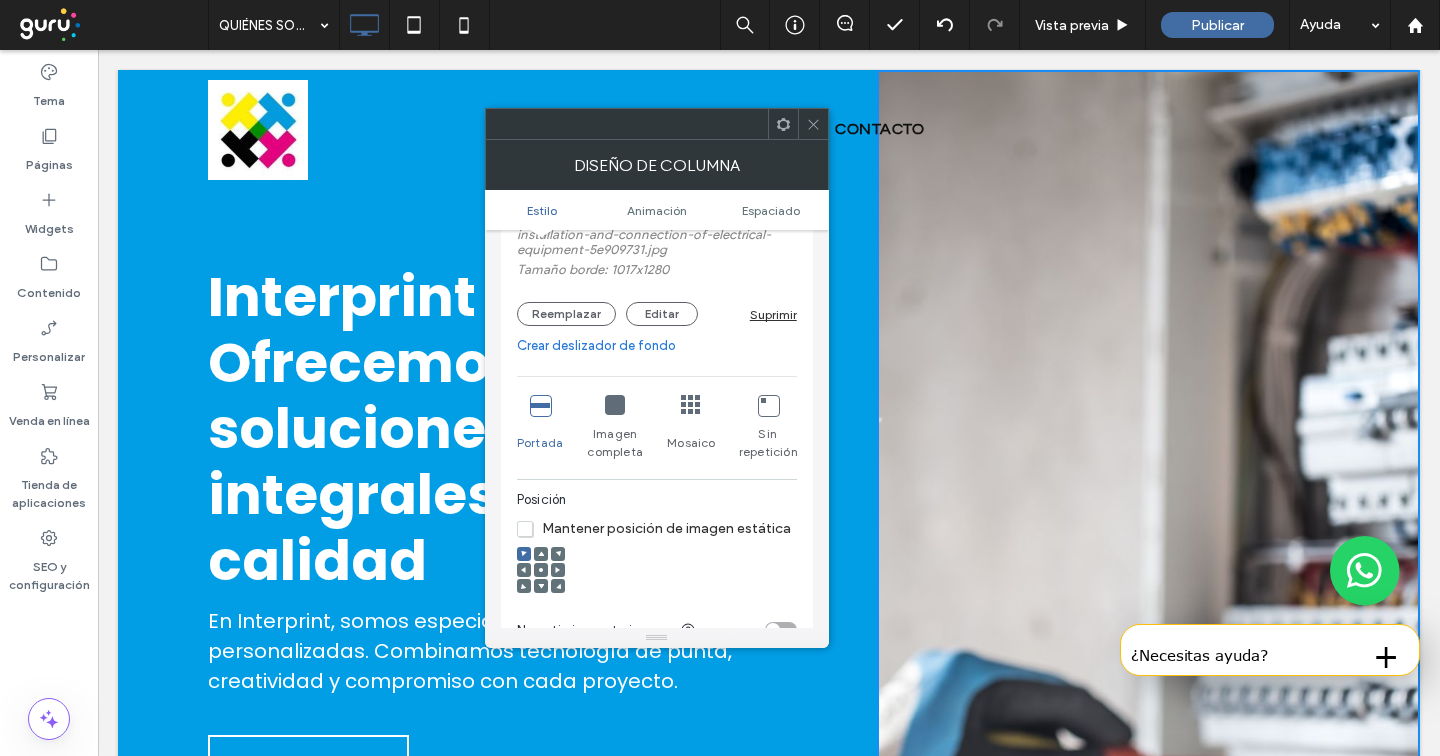 click at bounding box center (615, 405) 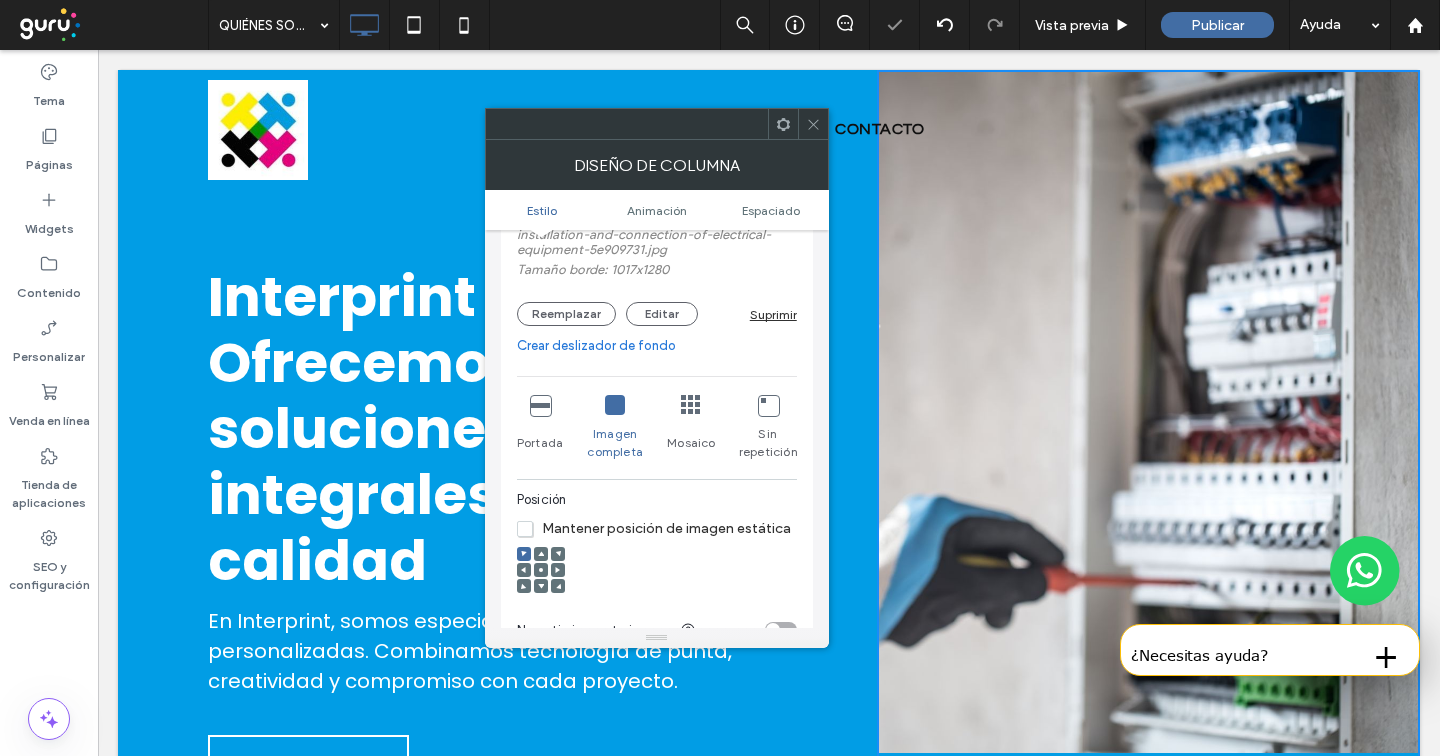 click 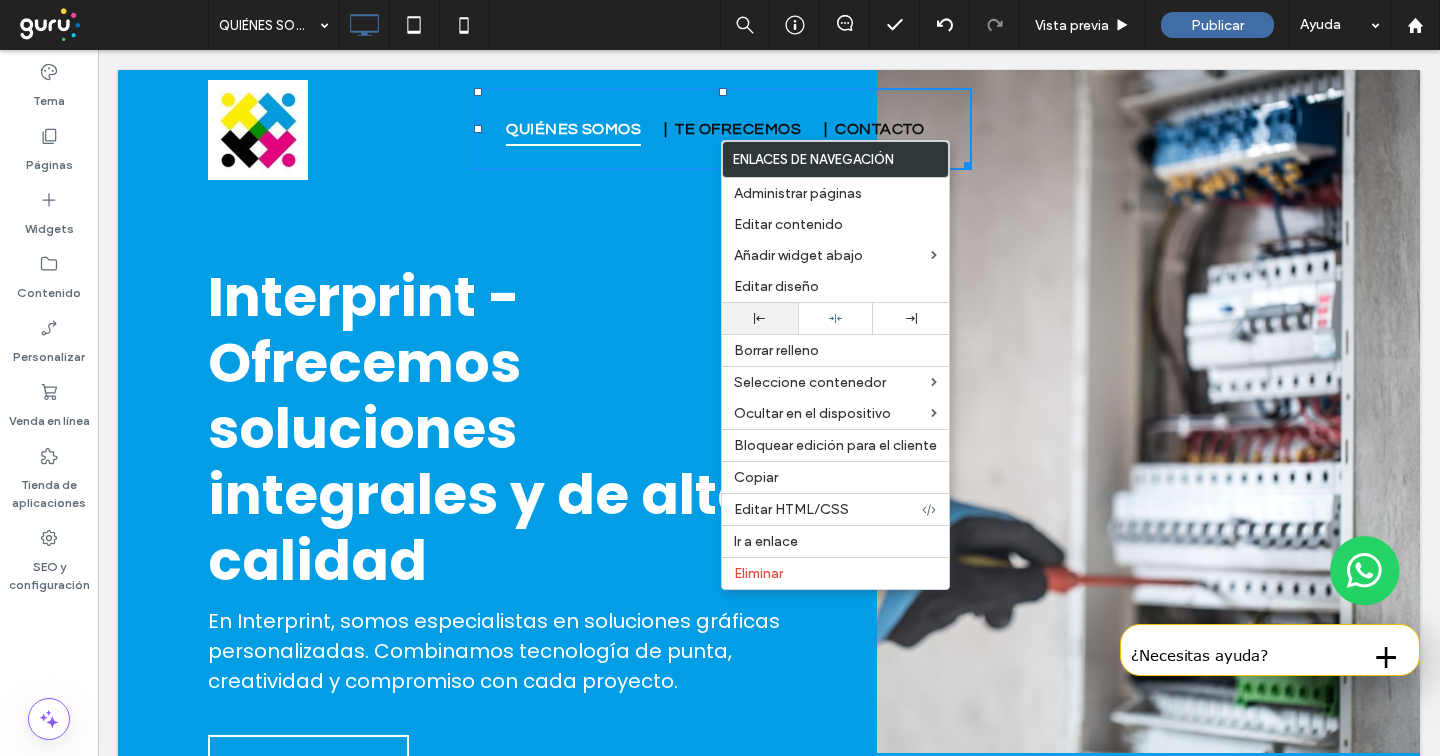 click 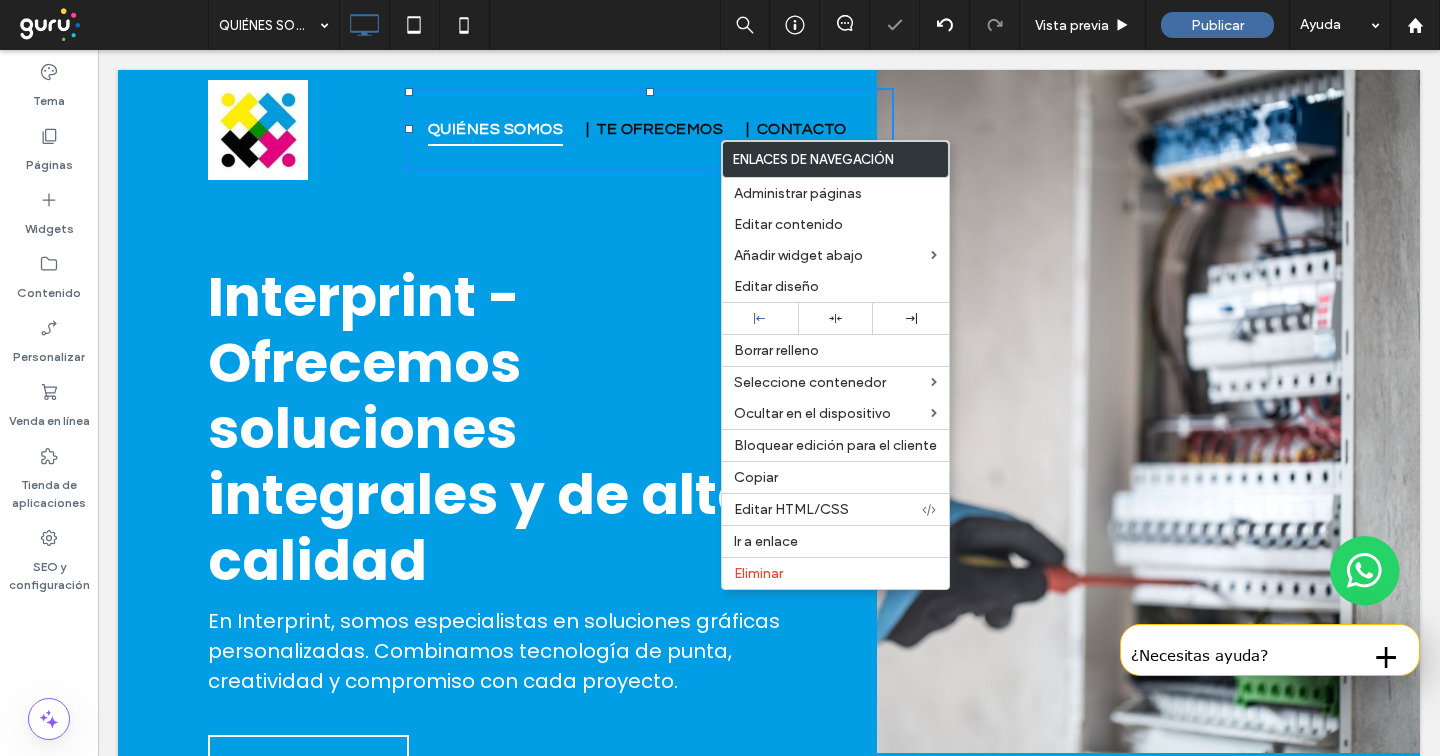 click on "Interprint - Ofrecemos soluciones integrales y de alta calidad
En Interprint, somos especialistas en soluciones gráficas personalizadas. Combinamos tecnología de punta, creatividad y compromiso con cada proyecto.
CONTACTO
Click To Paste" at bounding box center (497, 536) 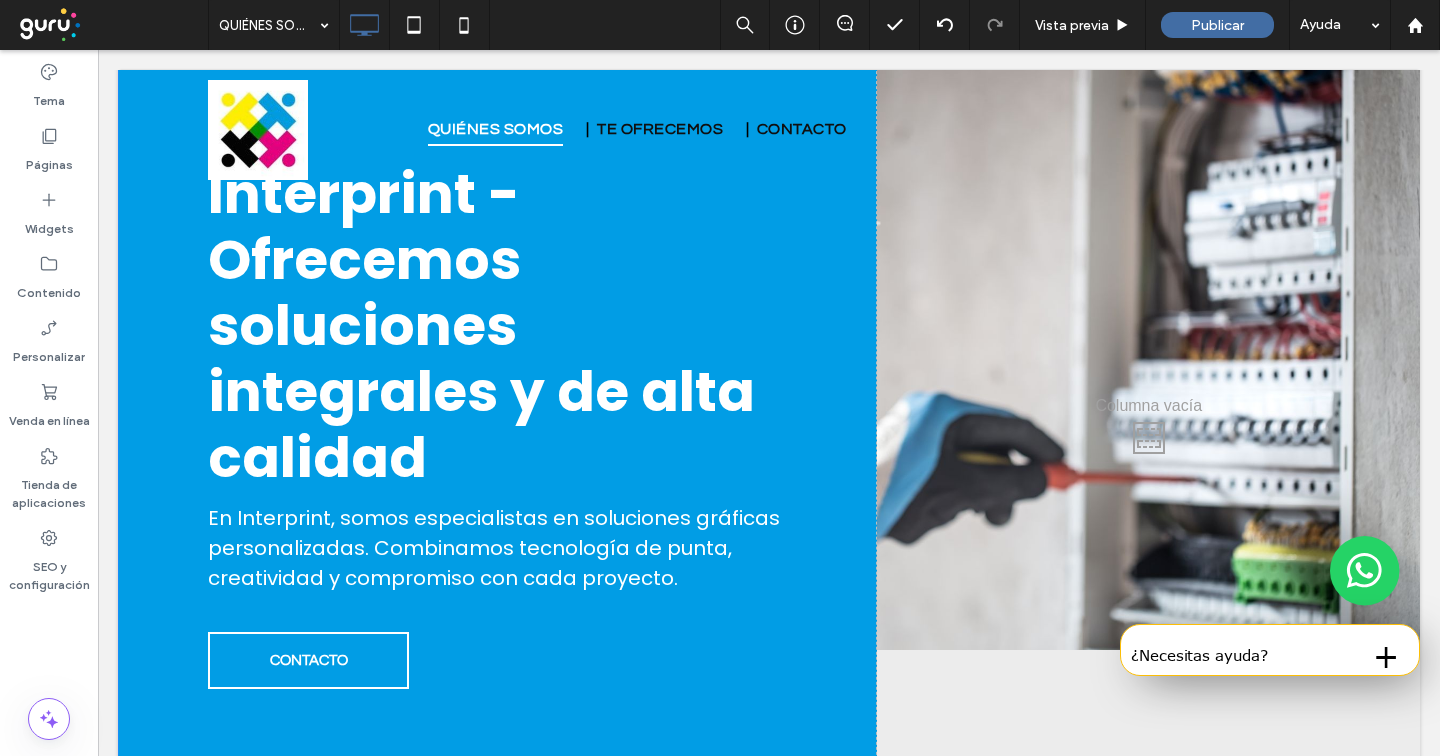 scroll, scrollTop: 0, scrollLeft: 0, axis: both 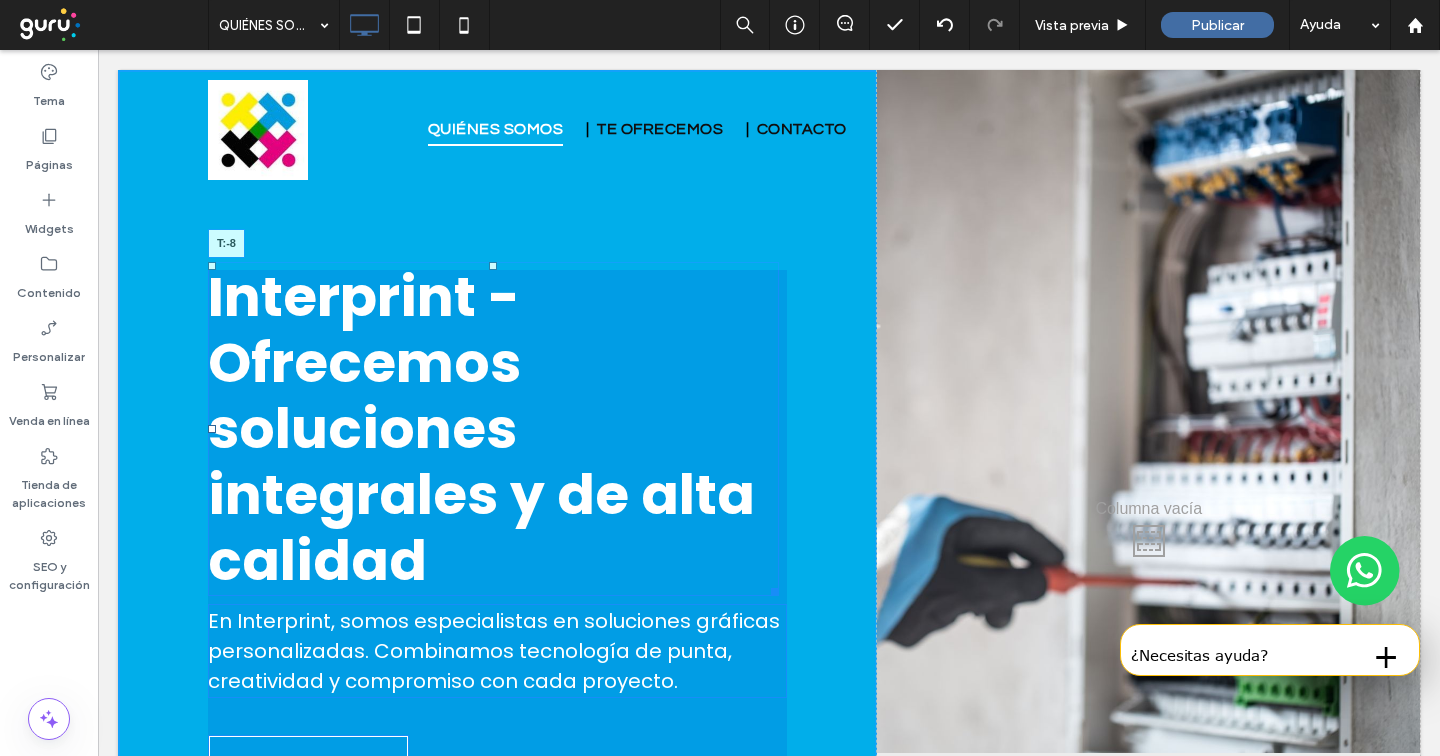 drag, startPoint x: 496, startPoint y: 265, endPoint x: 497, endPoint y: 255, distance: 10.049875 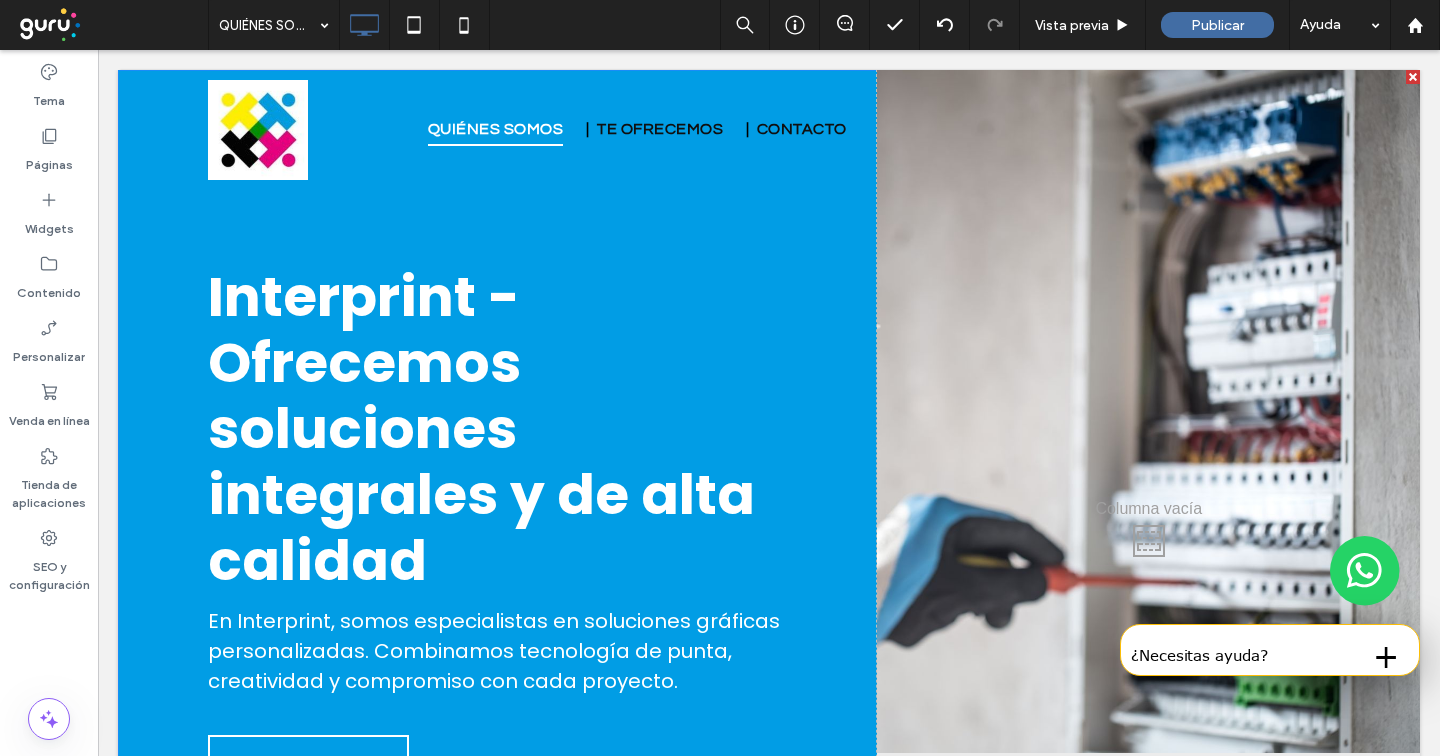 click on "Click To Paste     Click To Paste" at bounding box center [1148, 536] 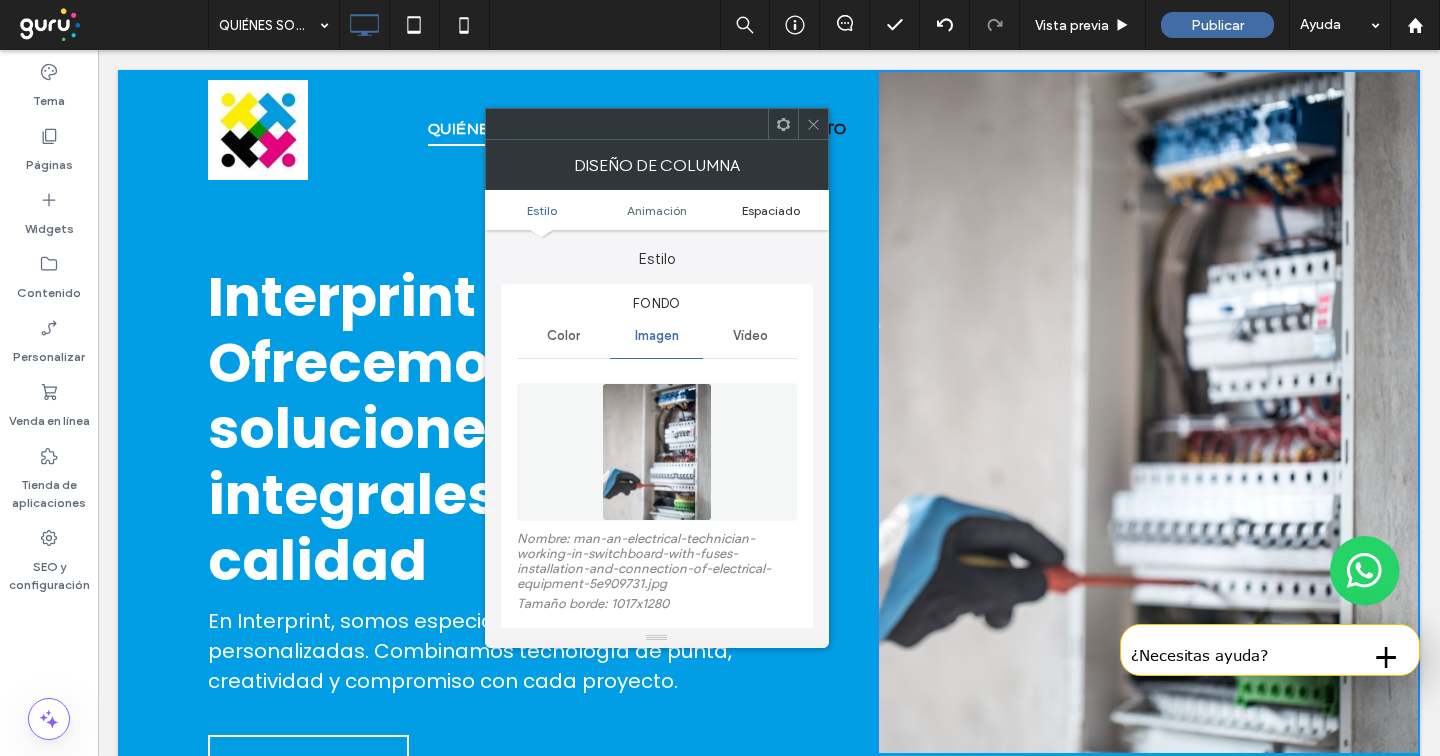 click on "Espaciado" at bounding box center [771, 210] 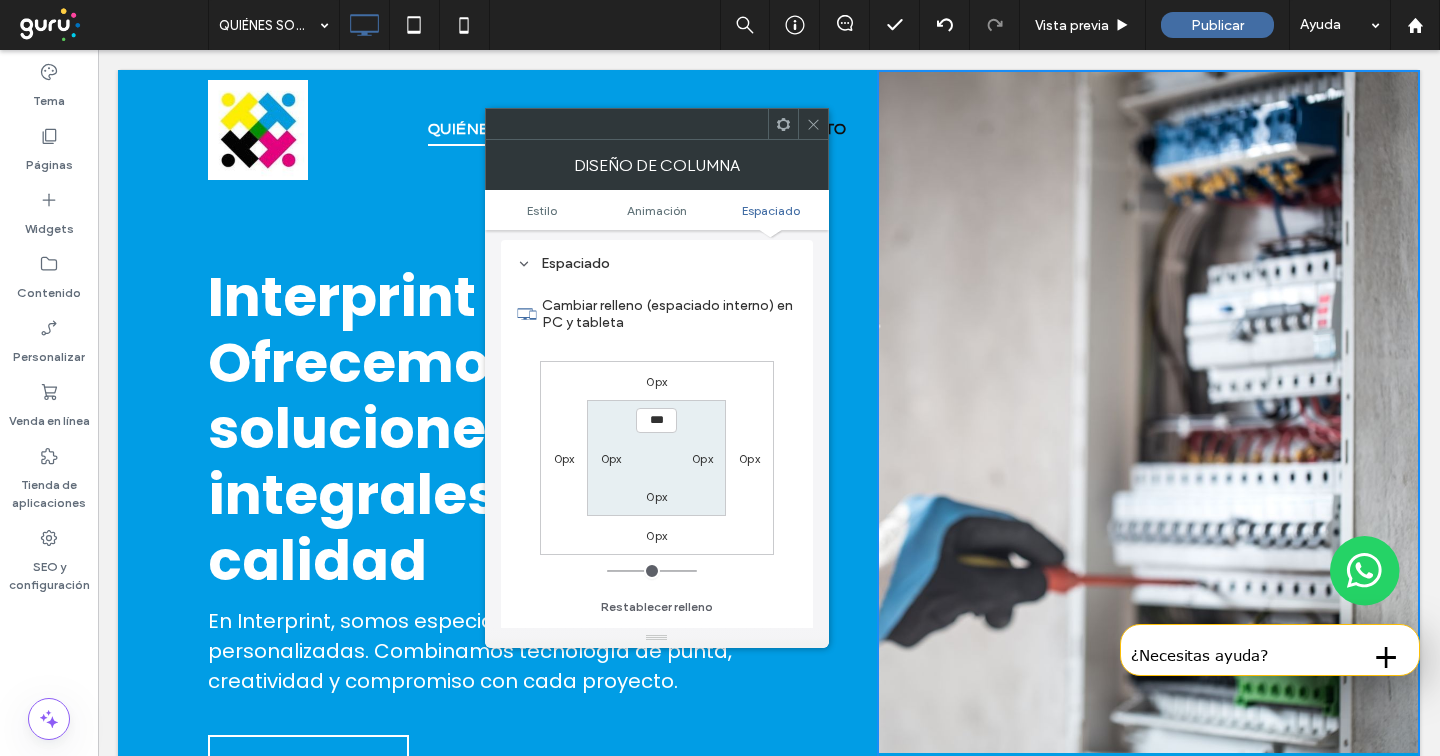 scroll, scrollTop: 1143, scrollLeft: 0, axis: vertical 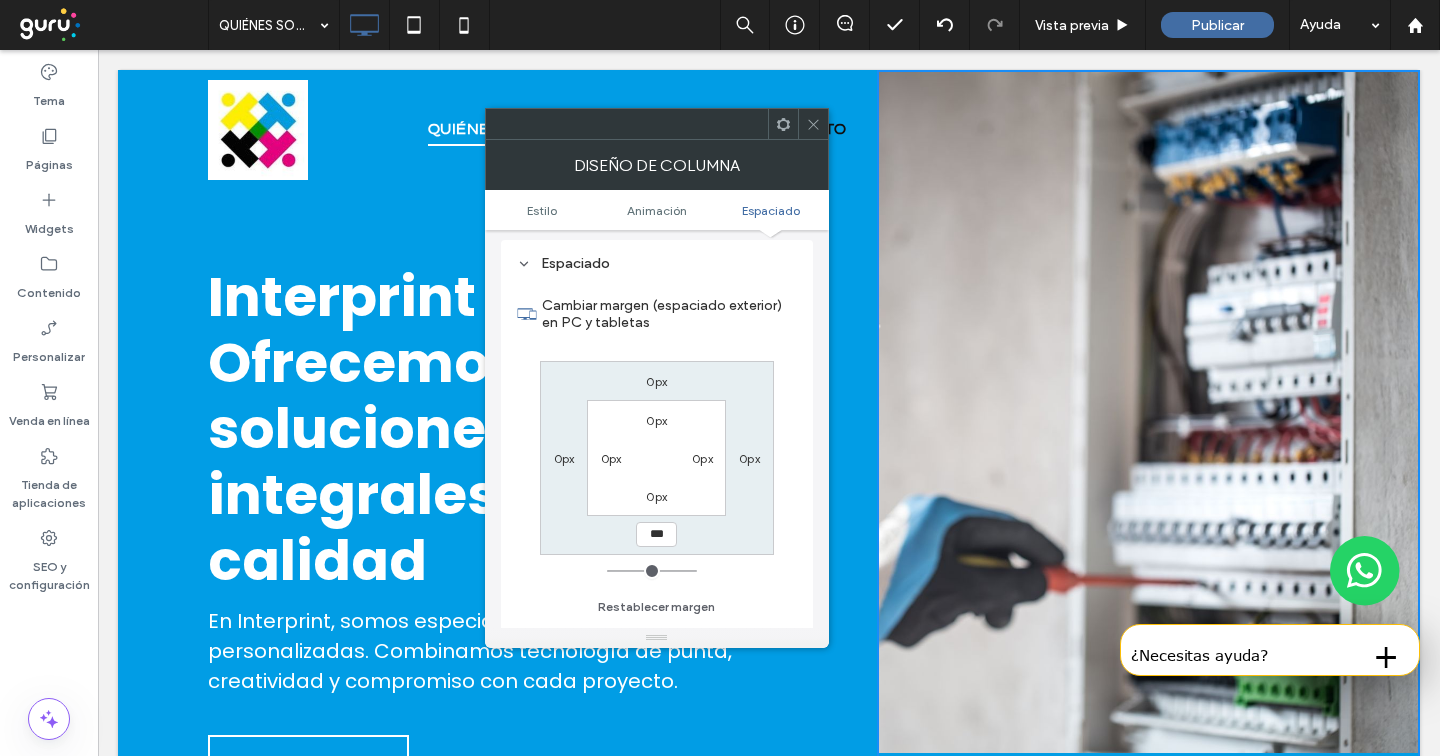 click at bounding box center [813, 124] 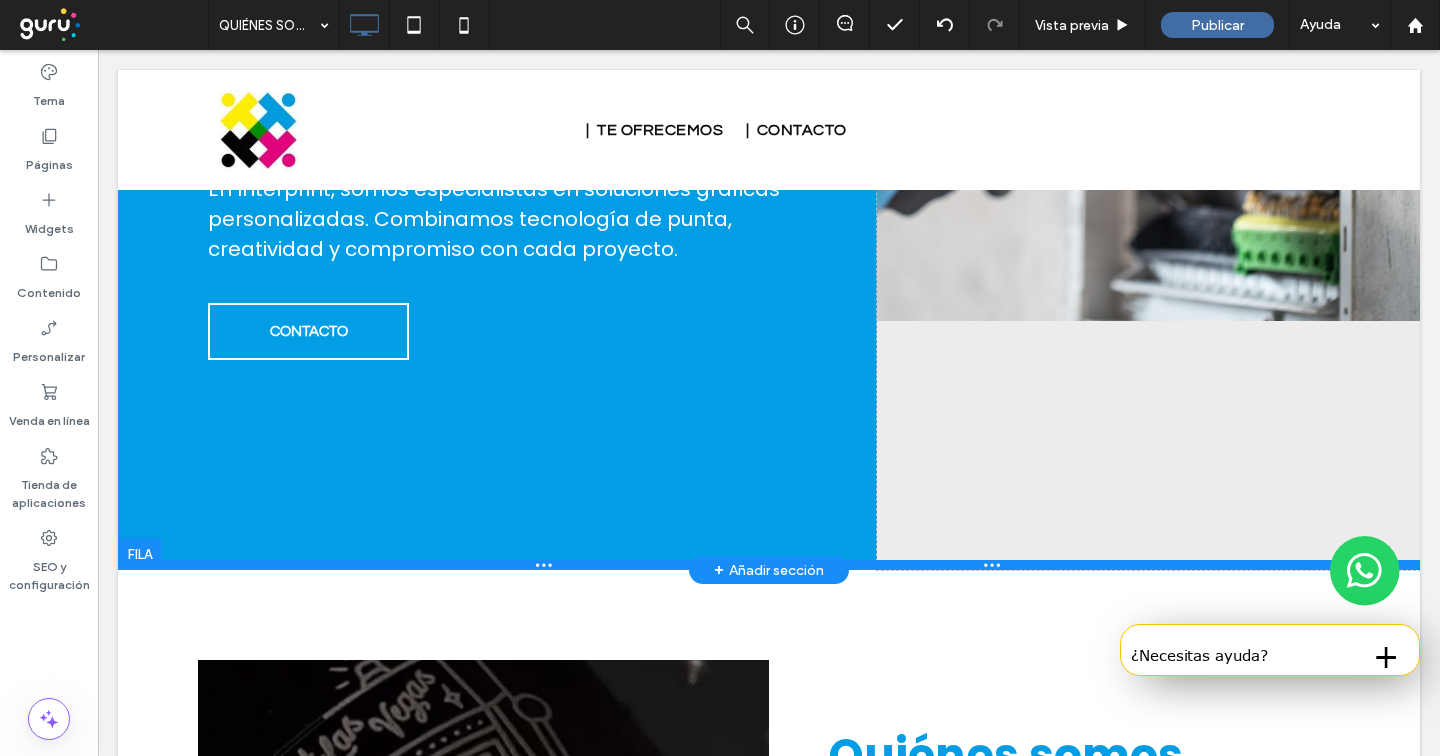 scroll, scrollTop: 449, scrollLeft: 0, axis: vertical 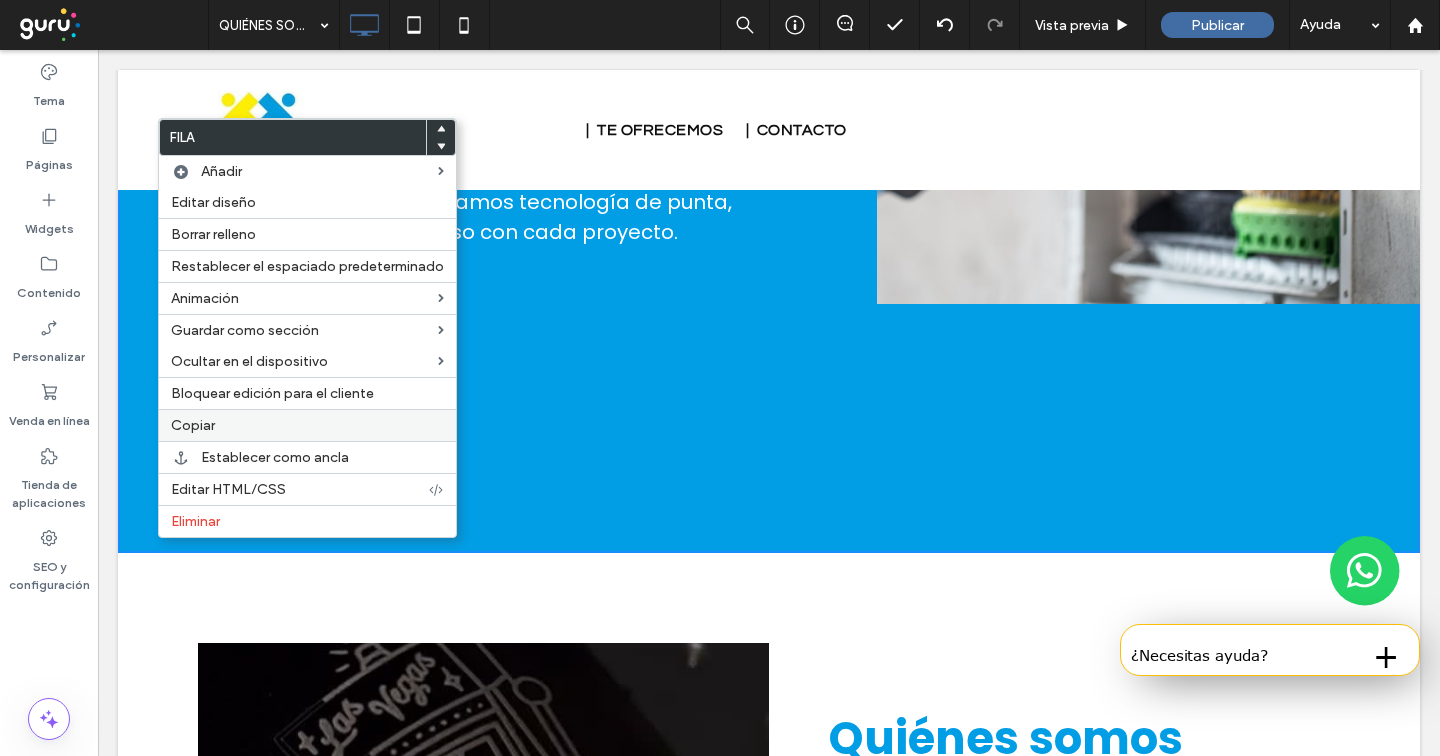 click on "Copiar" at bounding box center (307, 425) 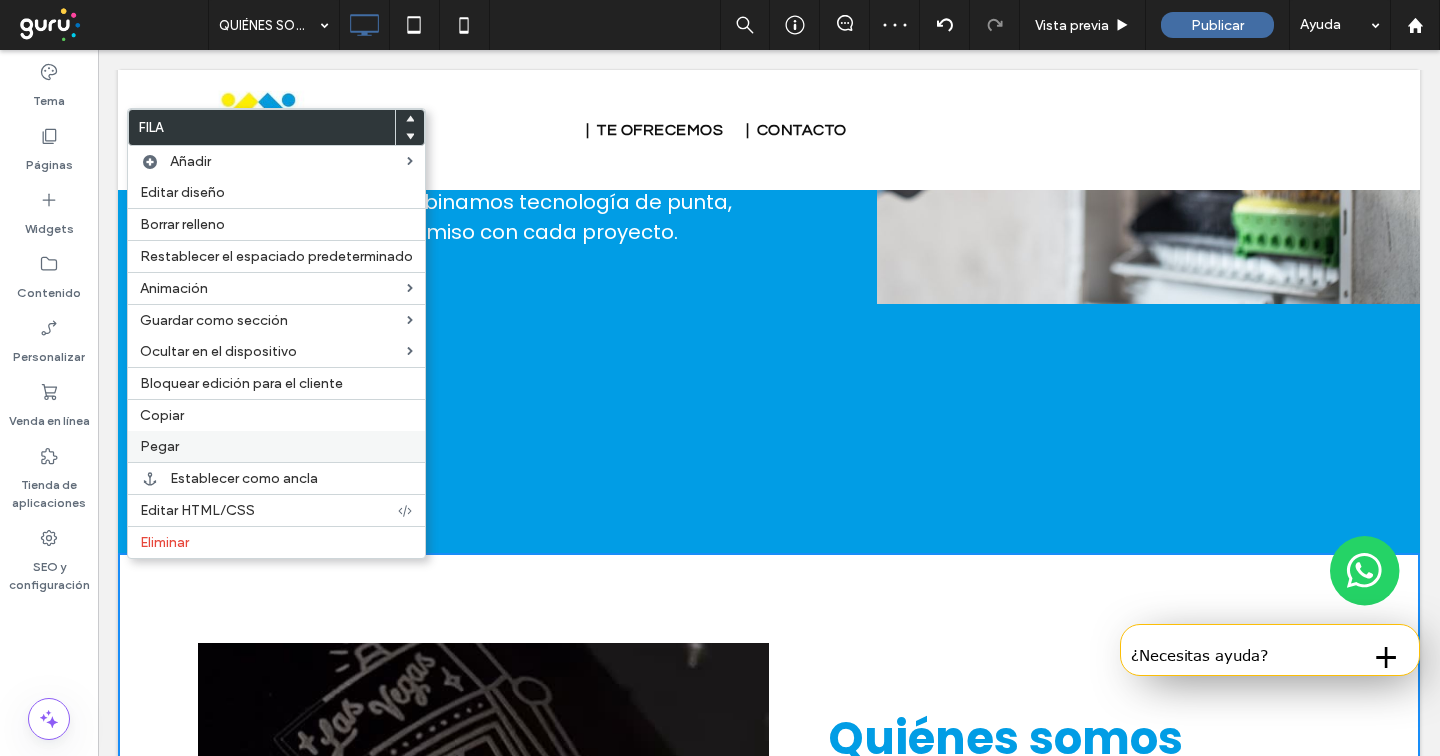 click on "Pegar" at bounding box center [159, 446] 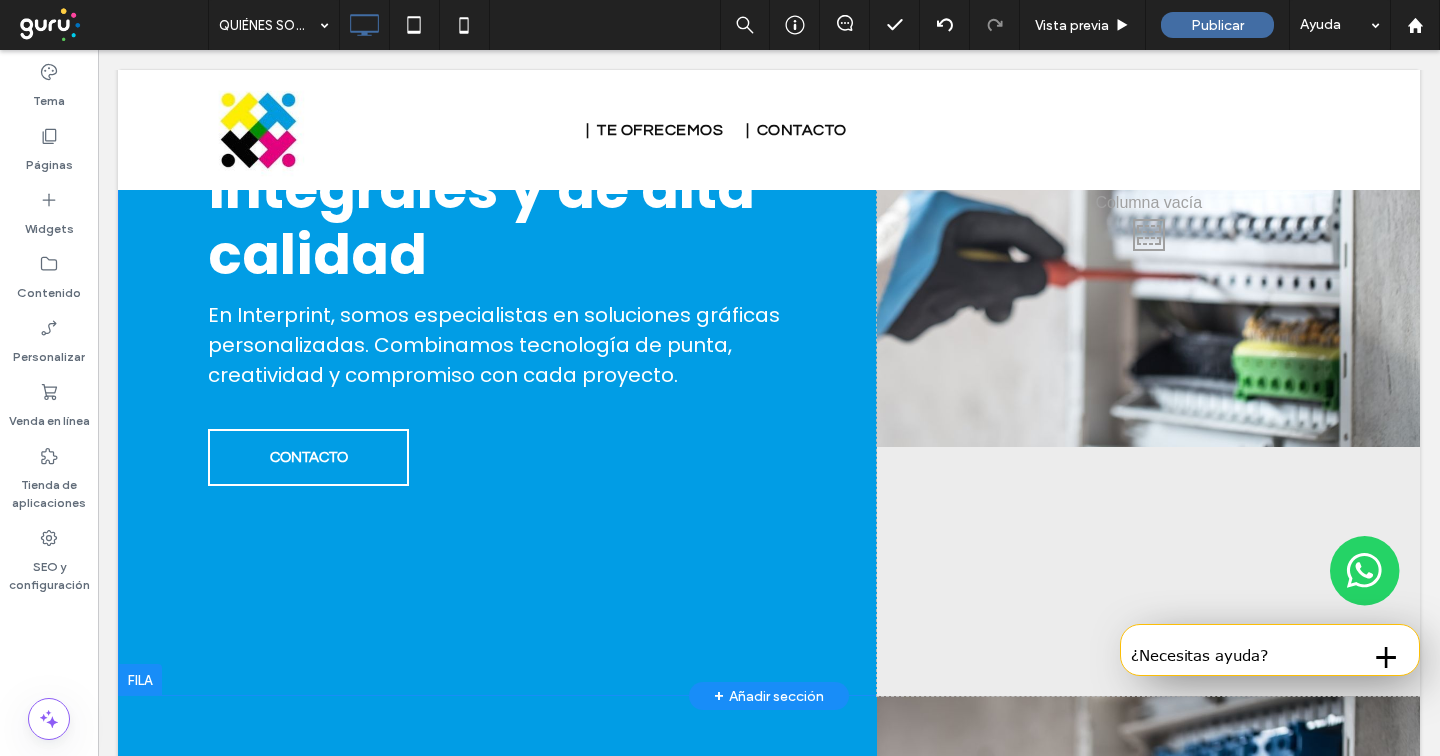 scroll, scrollTop: 305, scrollLeft: 0, axis: vertical 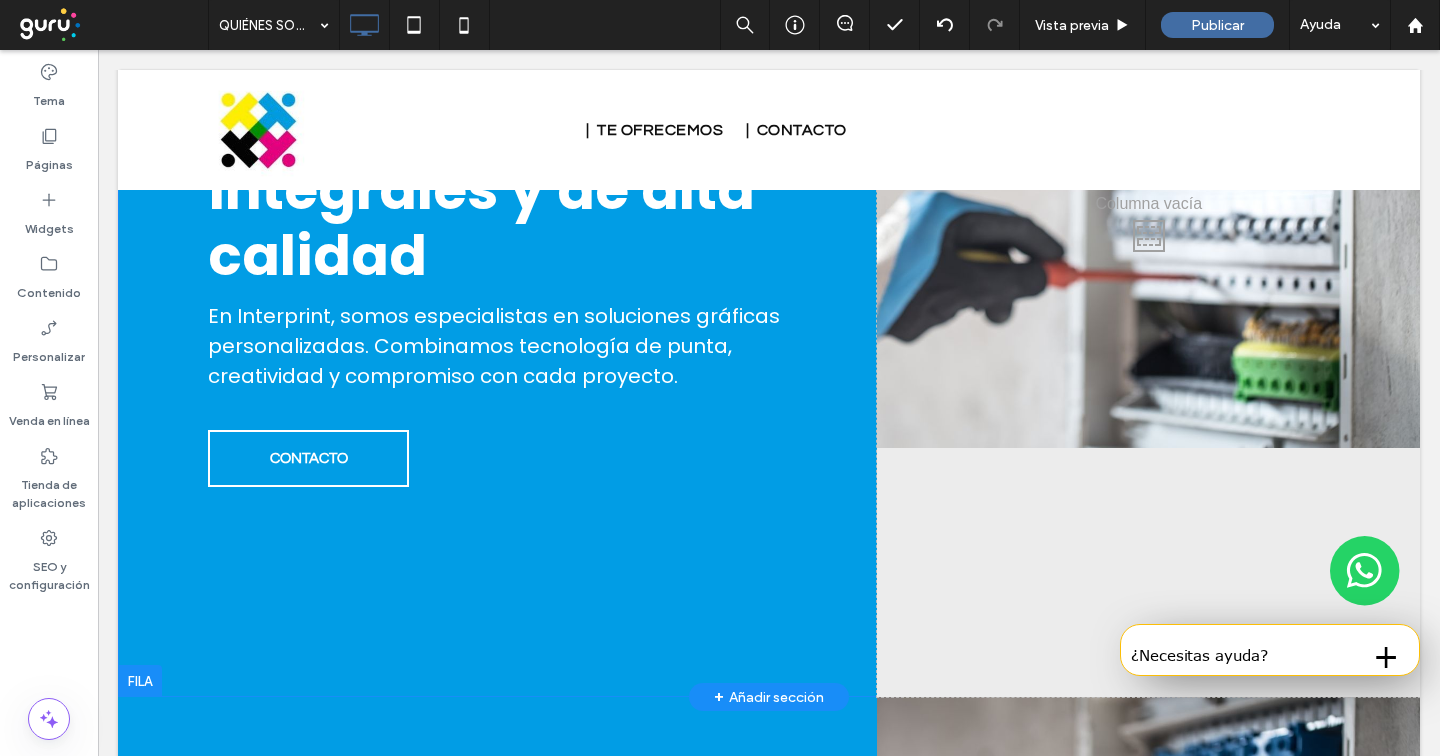 click on "Click To Paste     Click To Paste" at bounding box center (1148, 231) 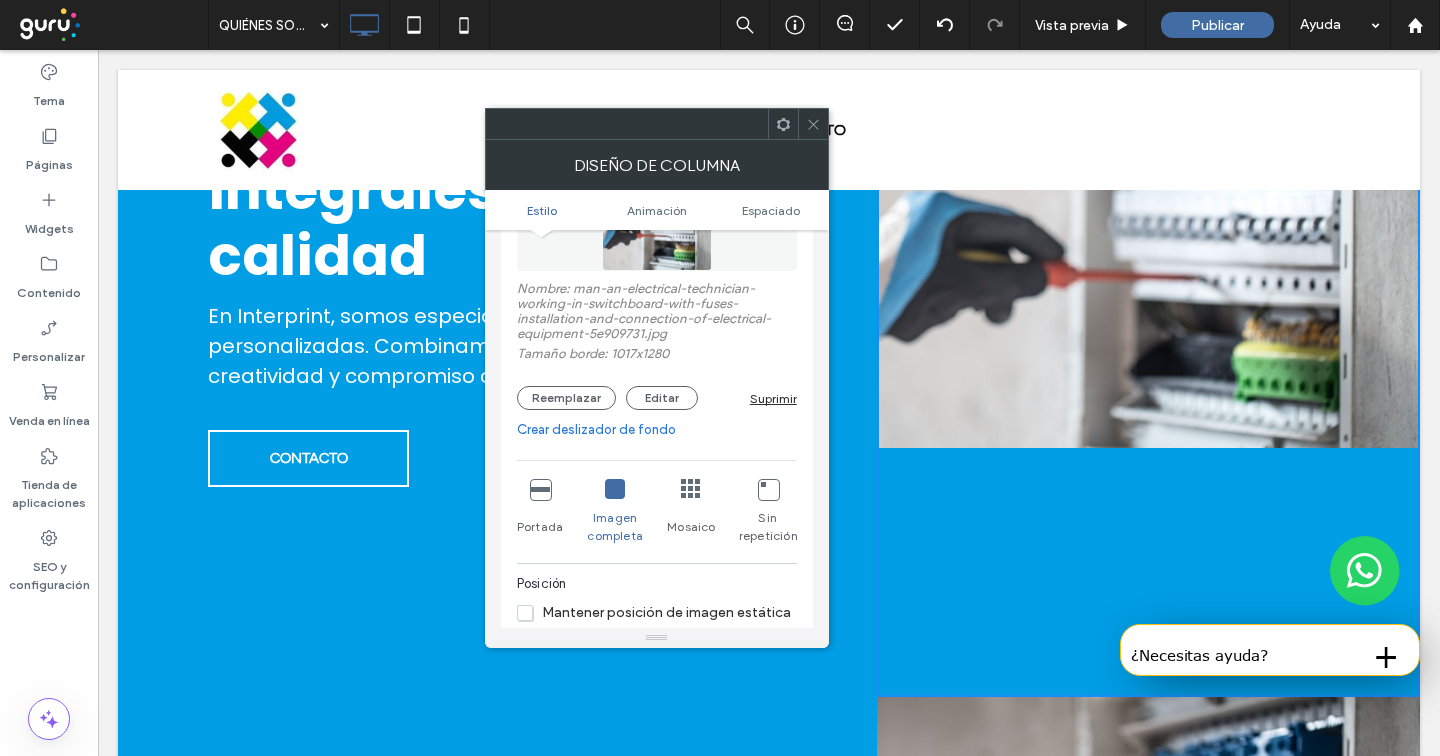 scroll, scrollTop: 265, scrollLeft: 0, axis: vertical 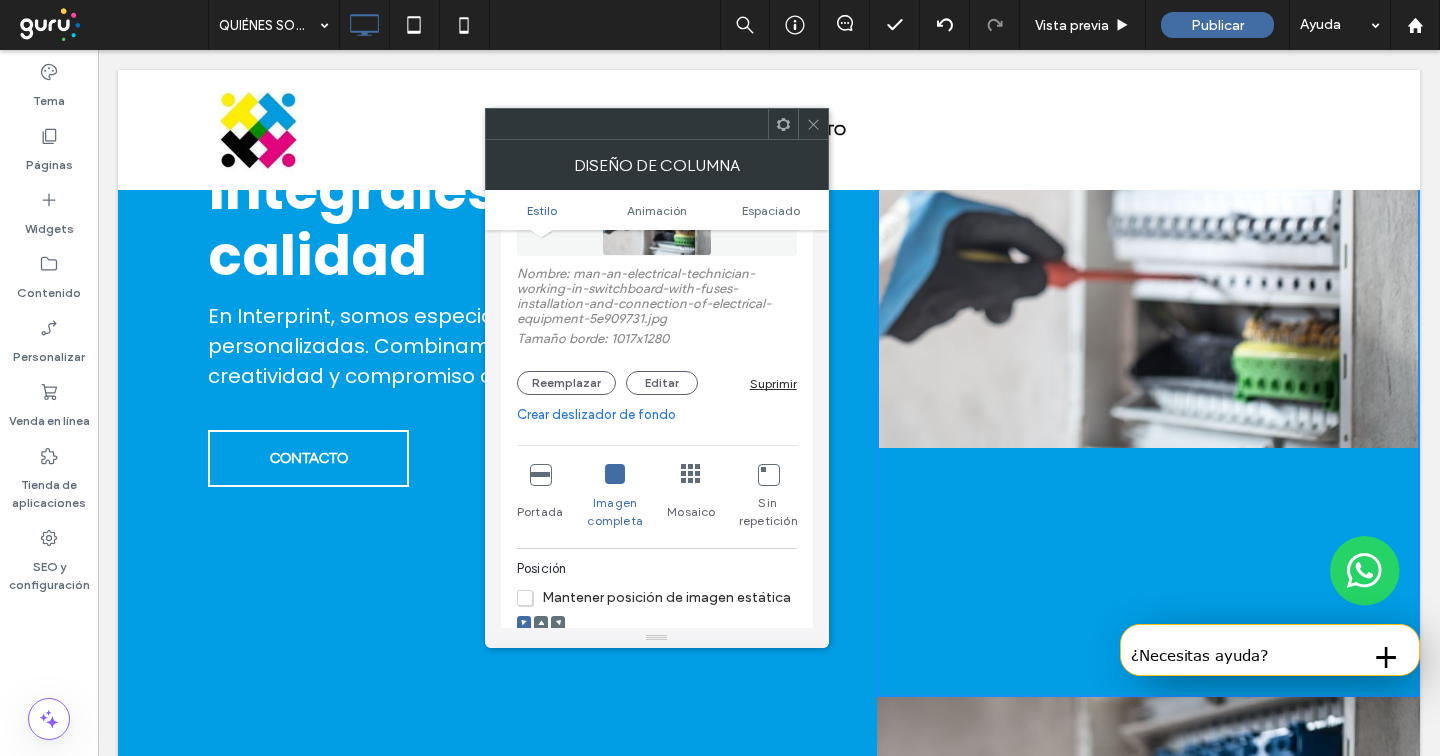 click on "Reemplazar Editar Suprimir" at bounding box center (657, 383) 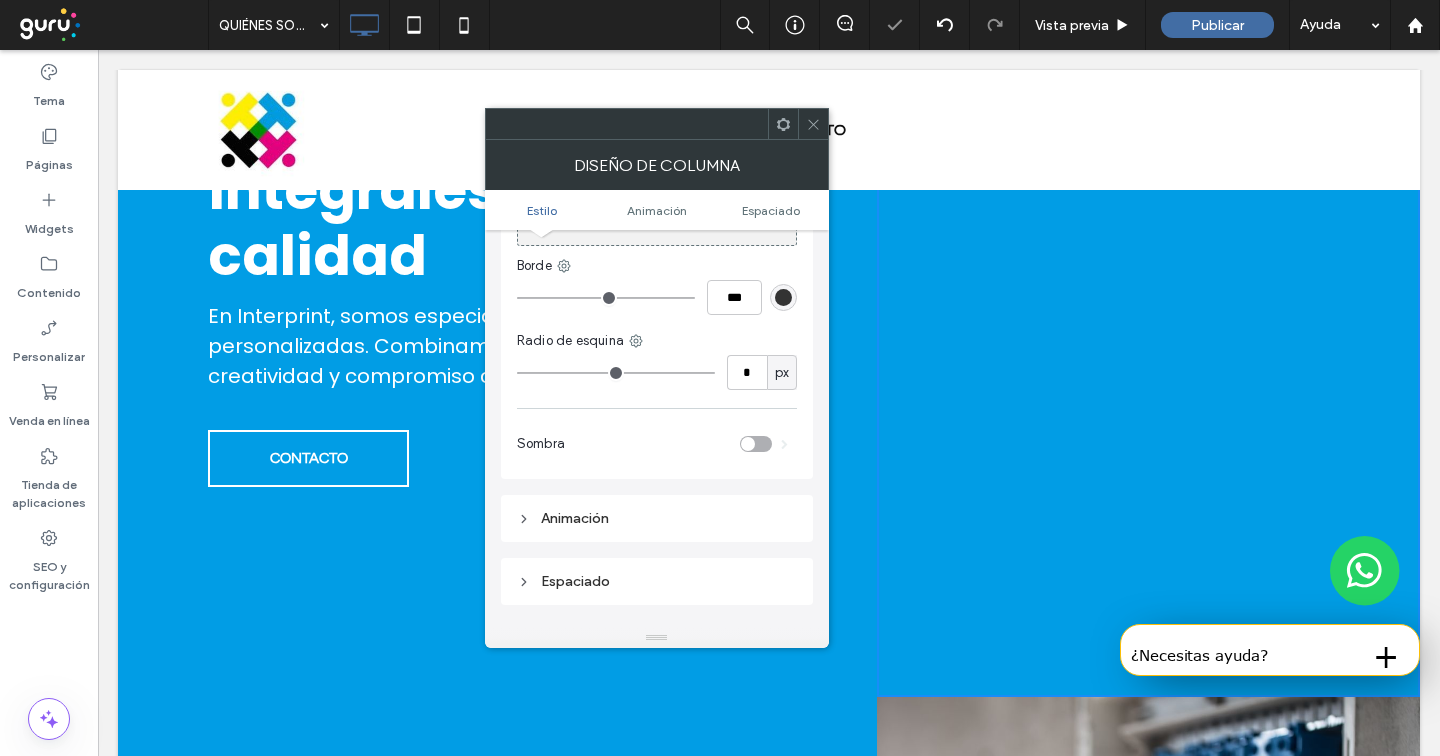 click 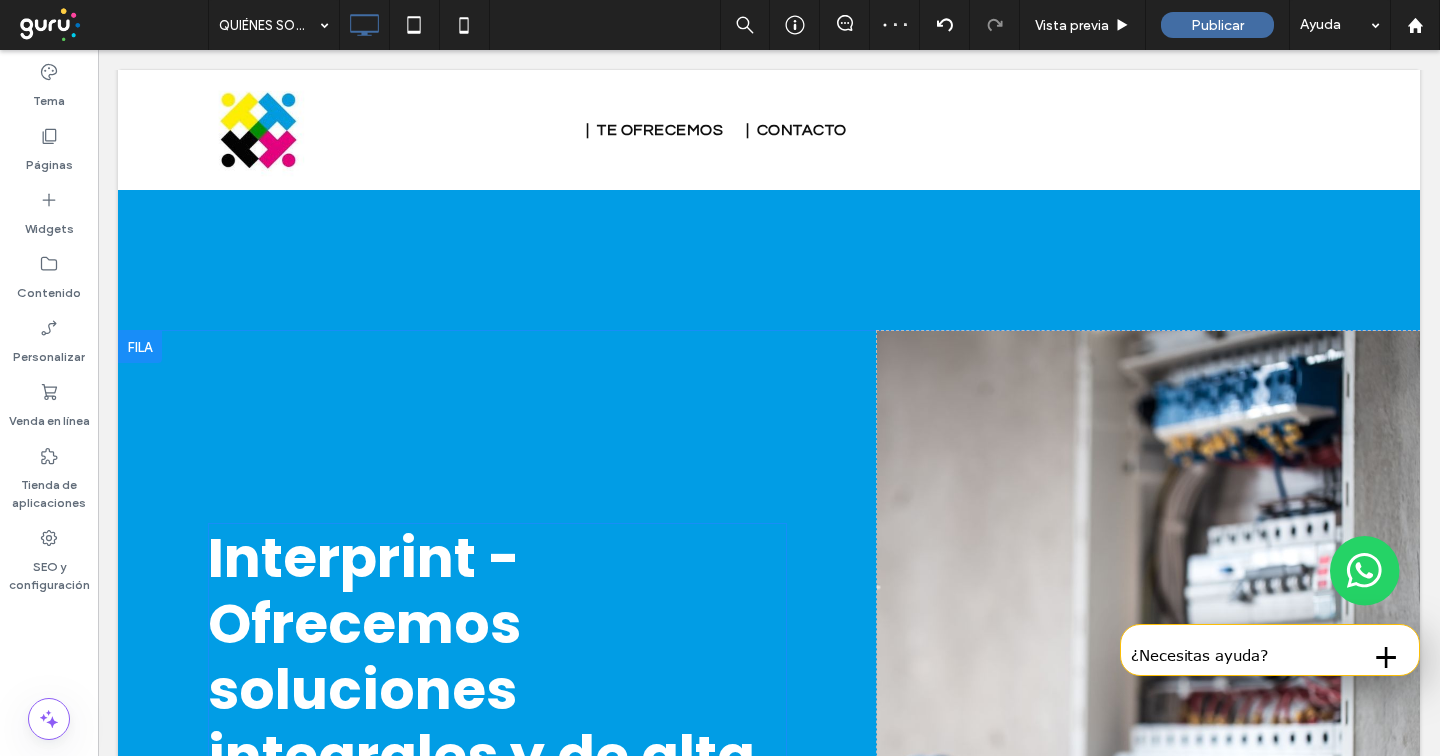 scroll, scrollTop: 806, scrollLeft: 0, axis: vertical 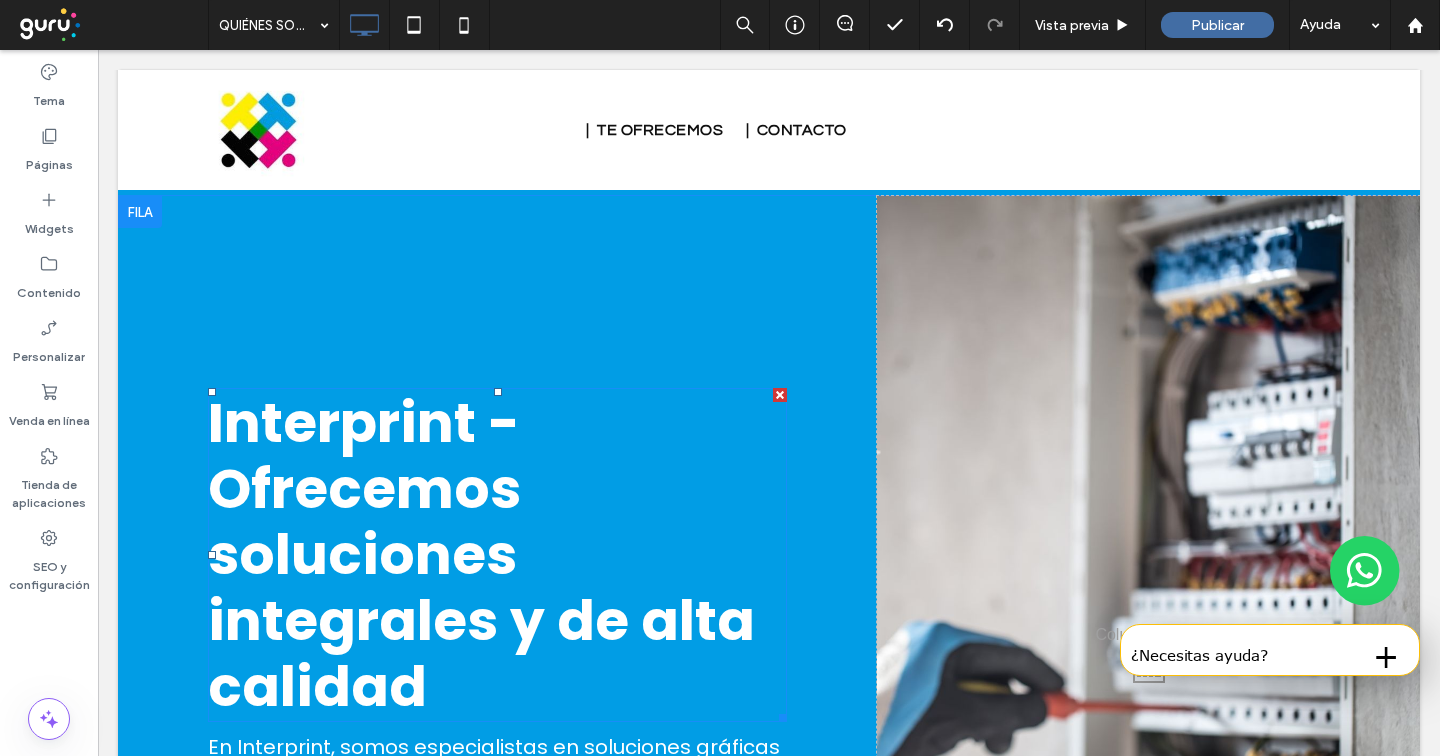 click at bounding box center (780, 395) 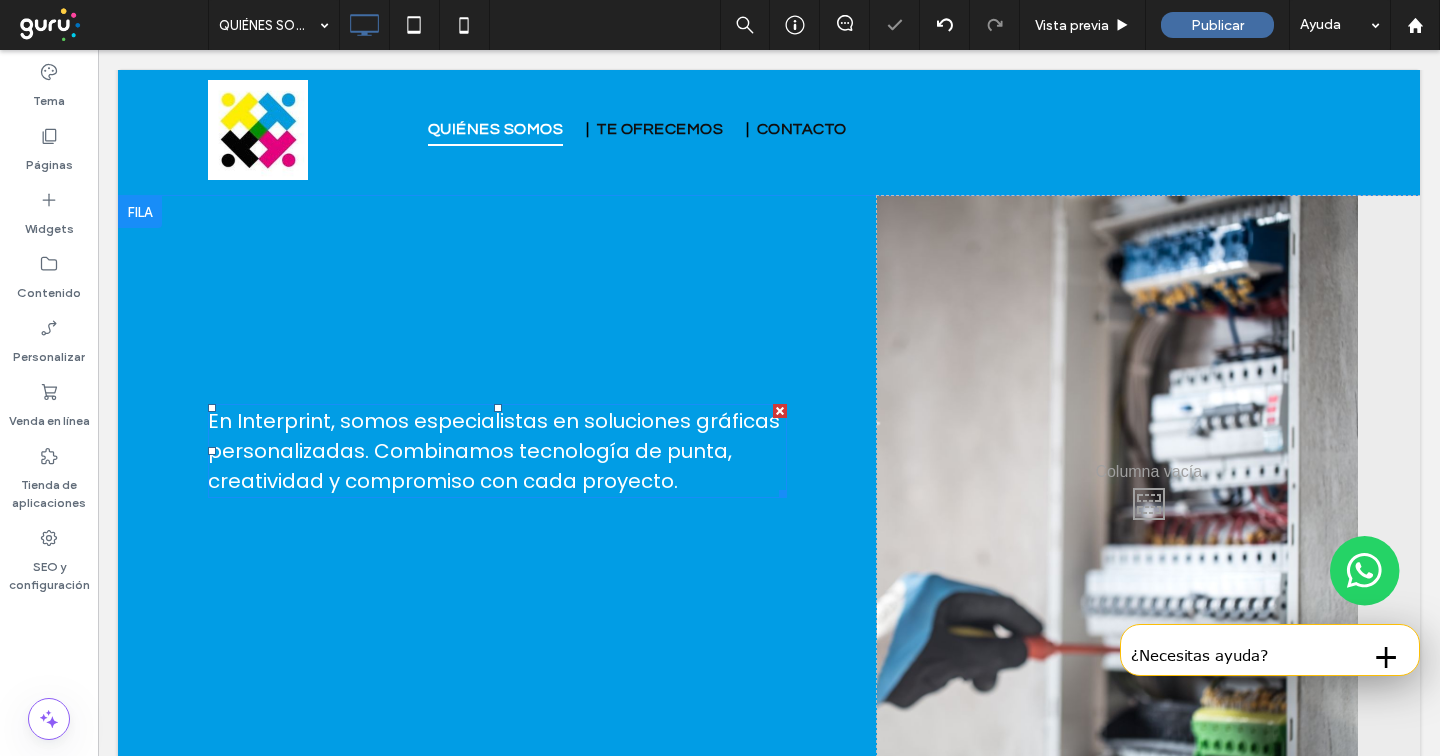 click at bounding box center [780, 411] 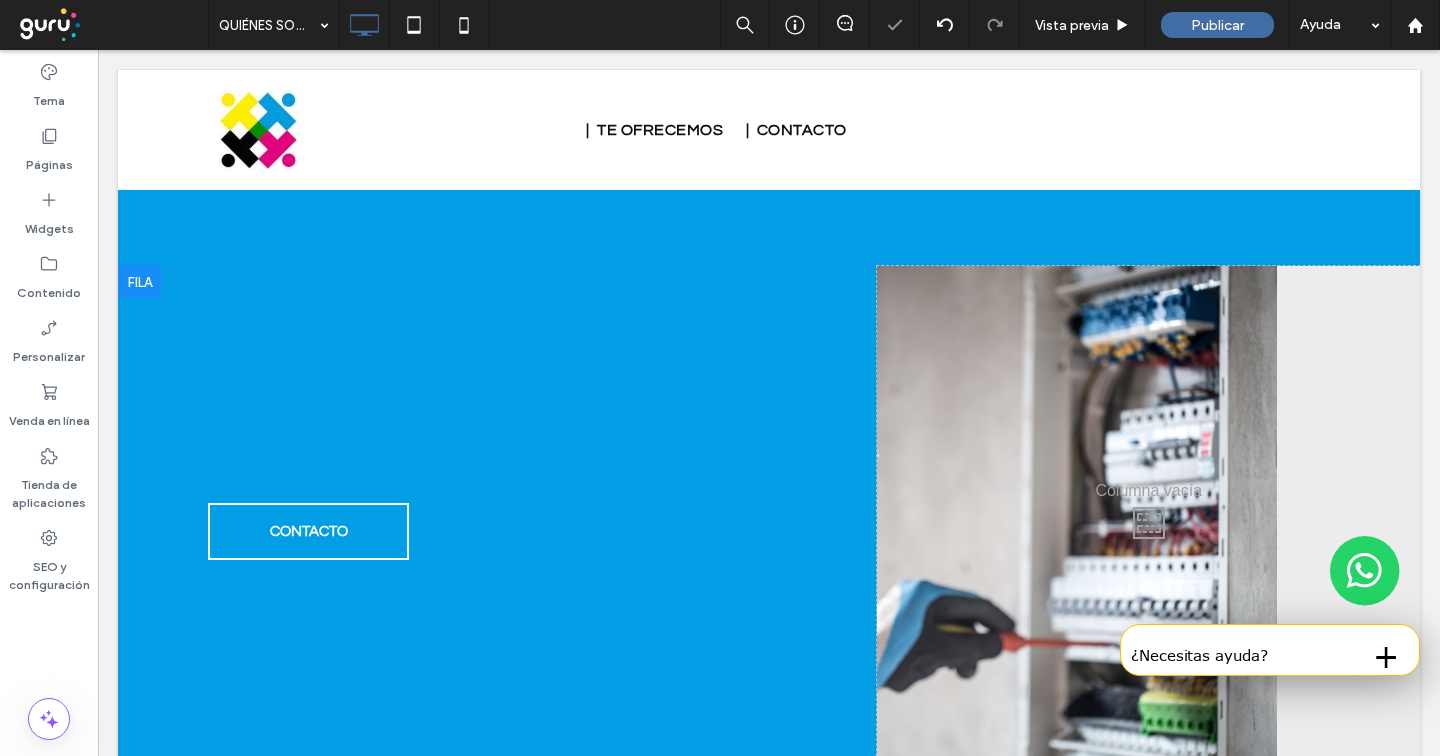 scroll, scrollTop: 723, scrollLeft: 0, axis: vertical 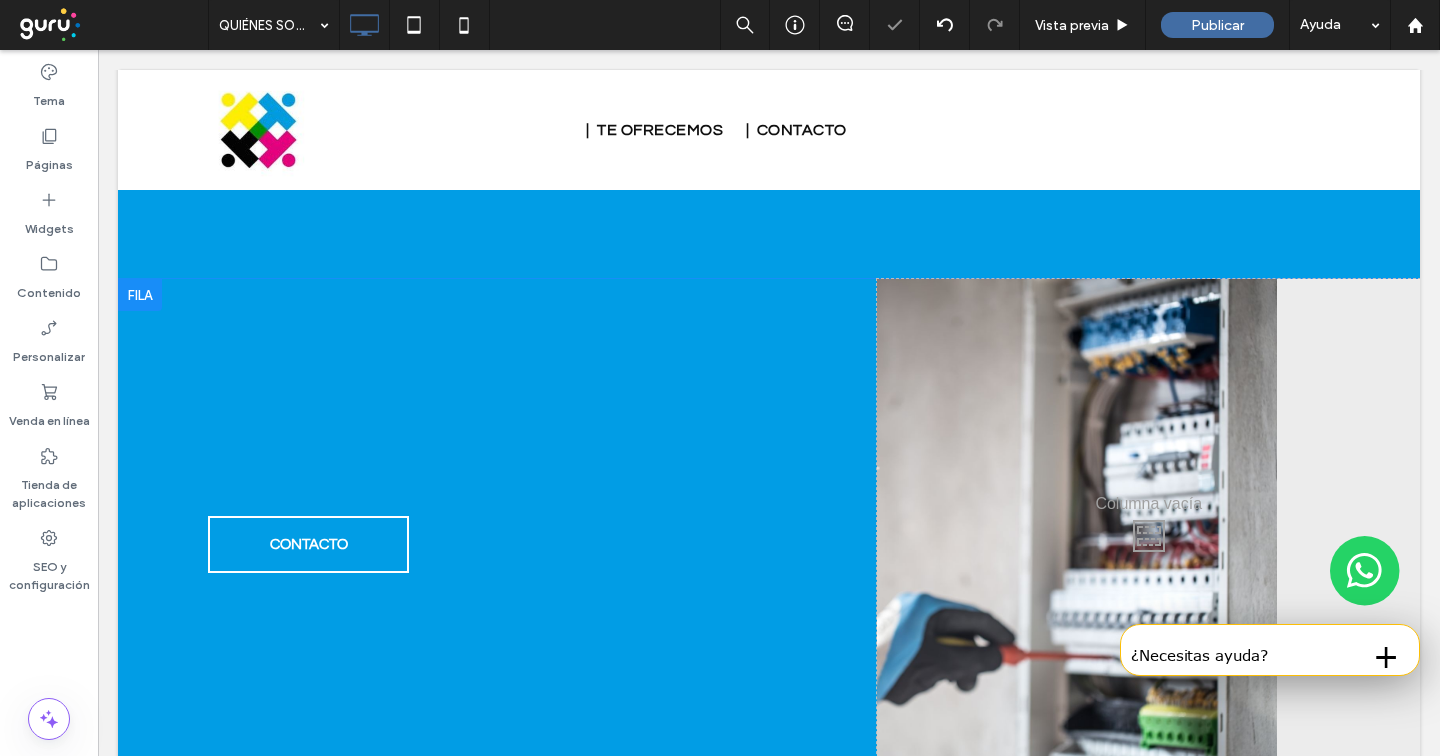 click on "CONTACTO
Click To Paste     Click To Paste" at bounding box center (497, 531) 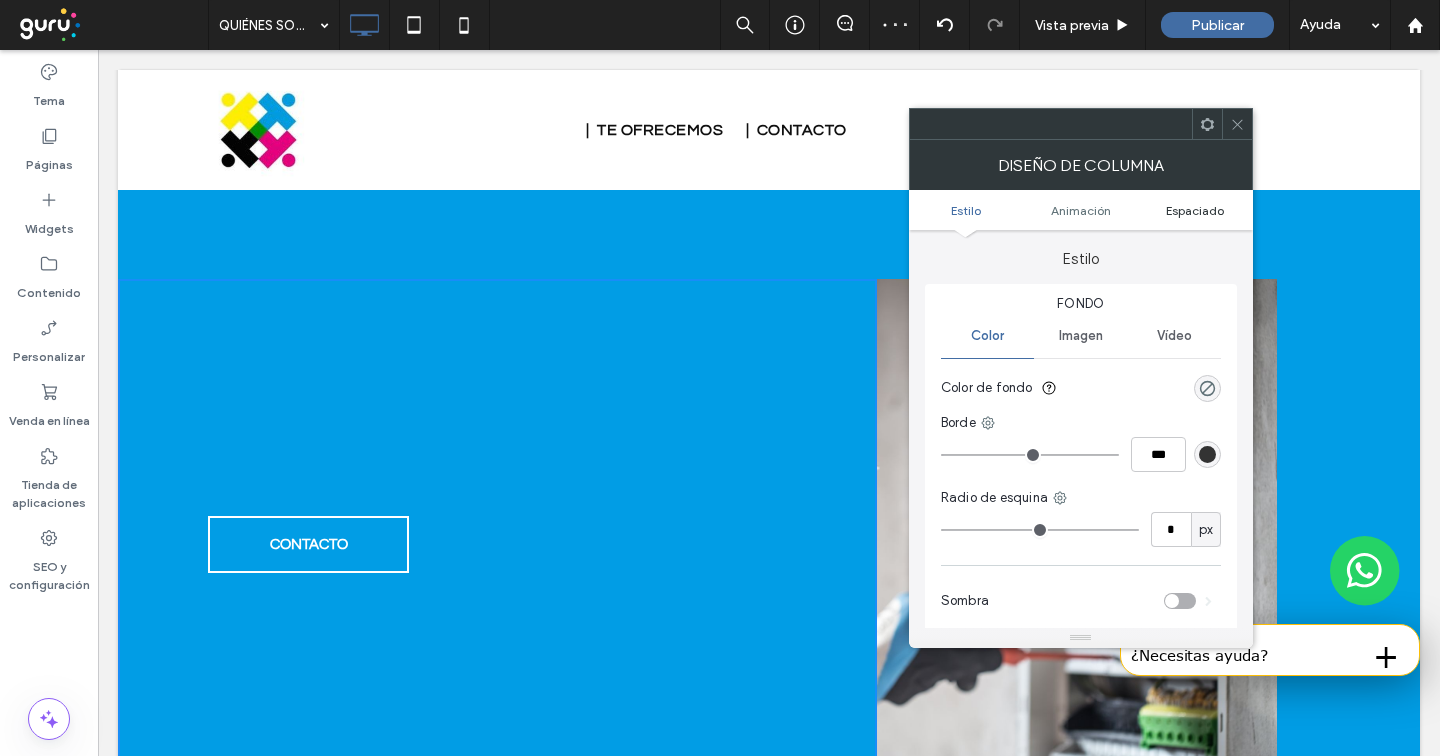 click on "Espaciado" at bounding box center [1195, 210] 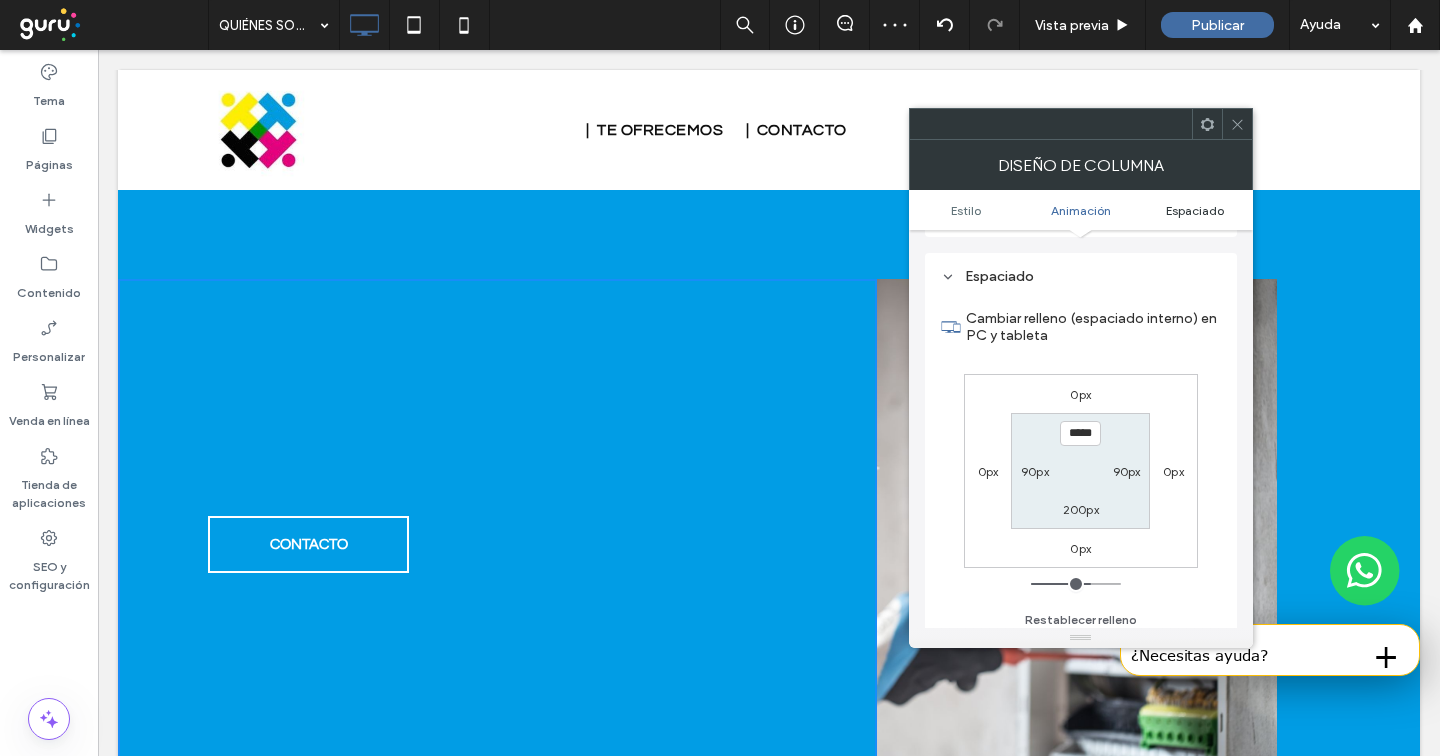 scroll, scrollTop: 470, scrollLeft: 0, axis: vertical 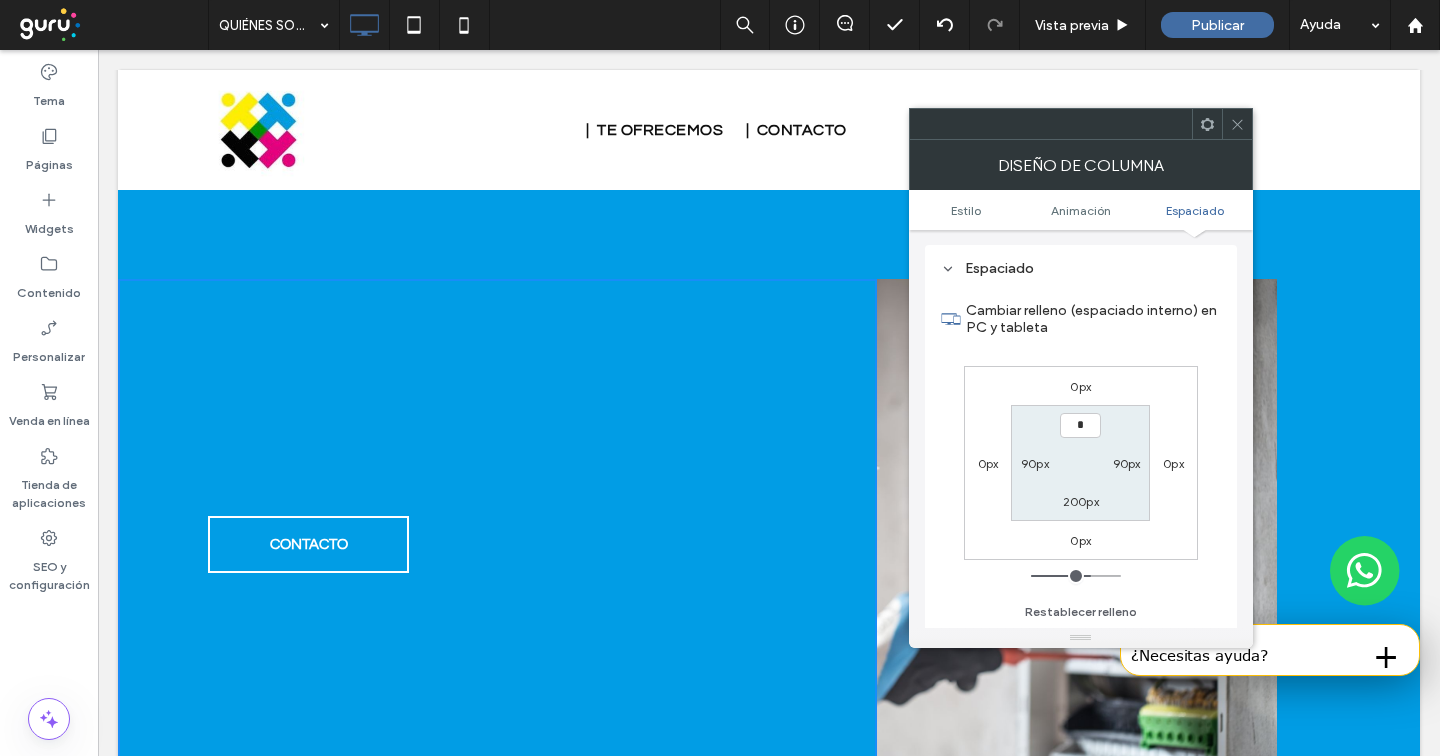 type on "***" 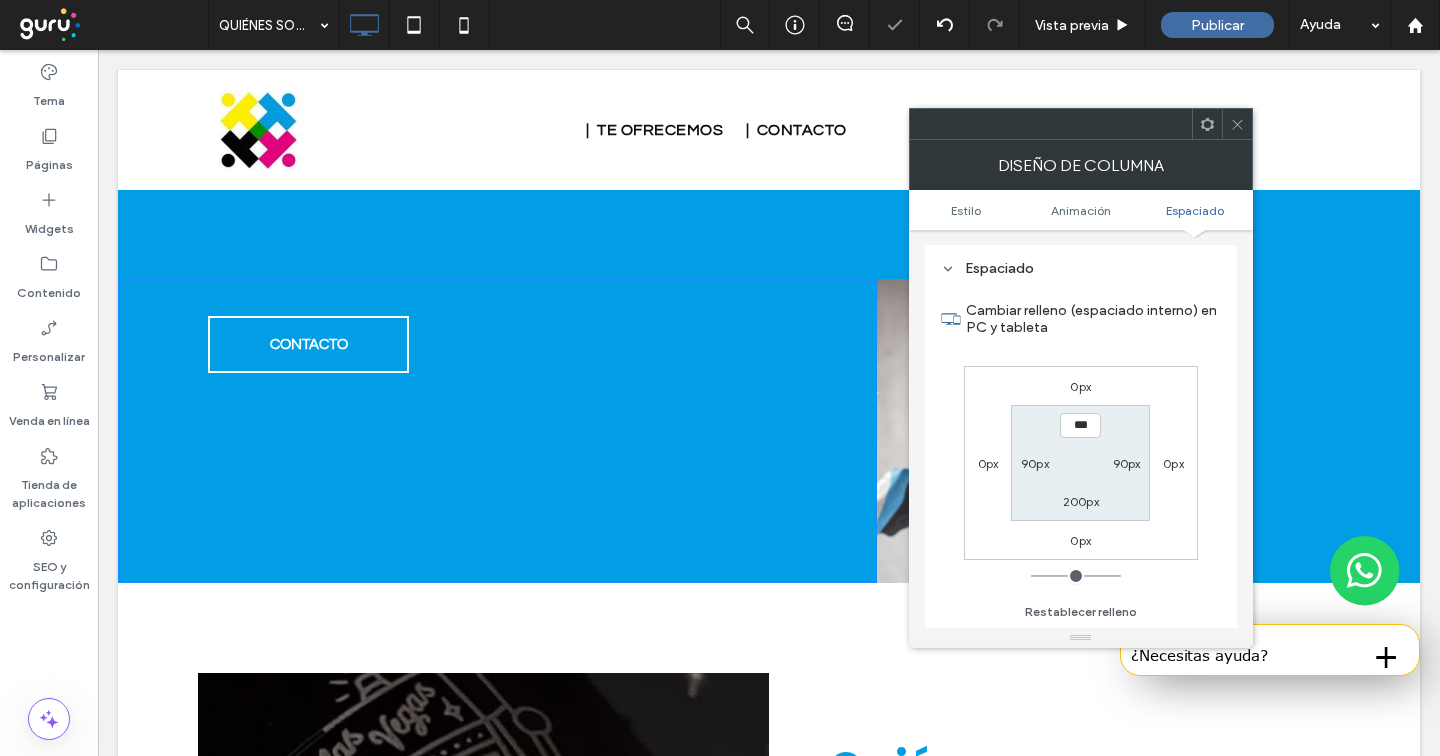 click on "200px" at bounding box center [1081, 501] 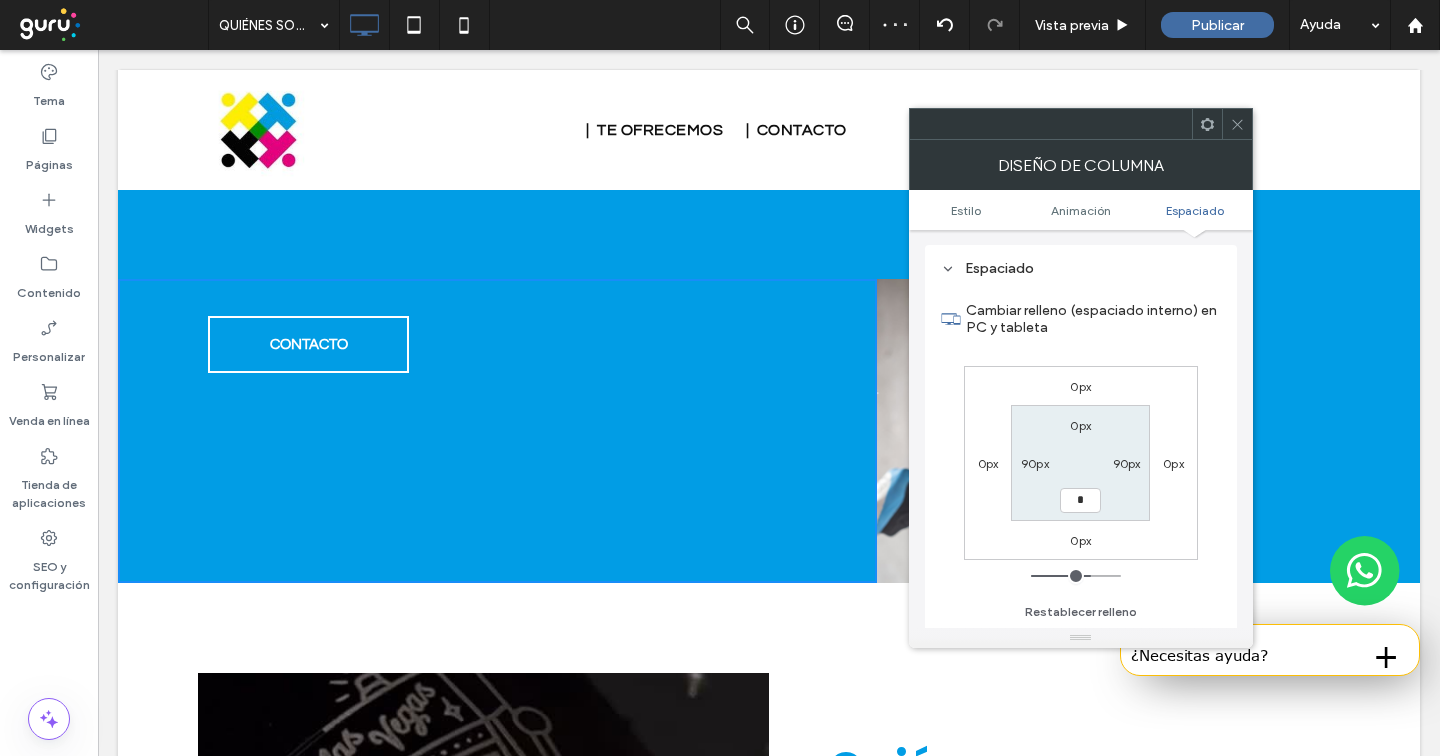 type on "*" 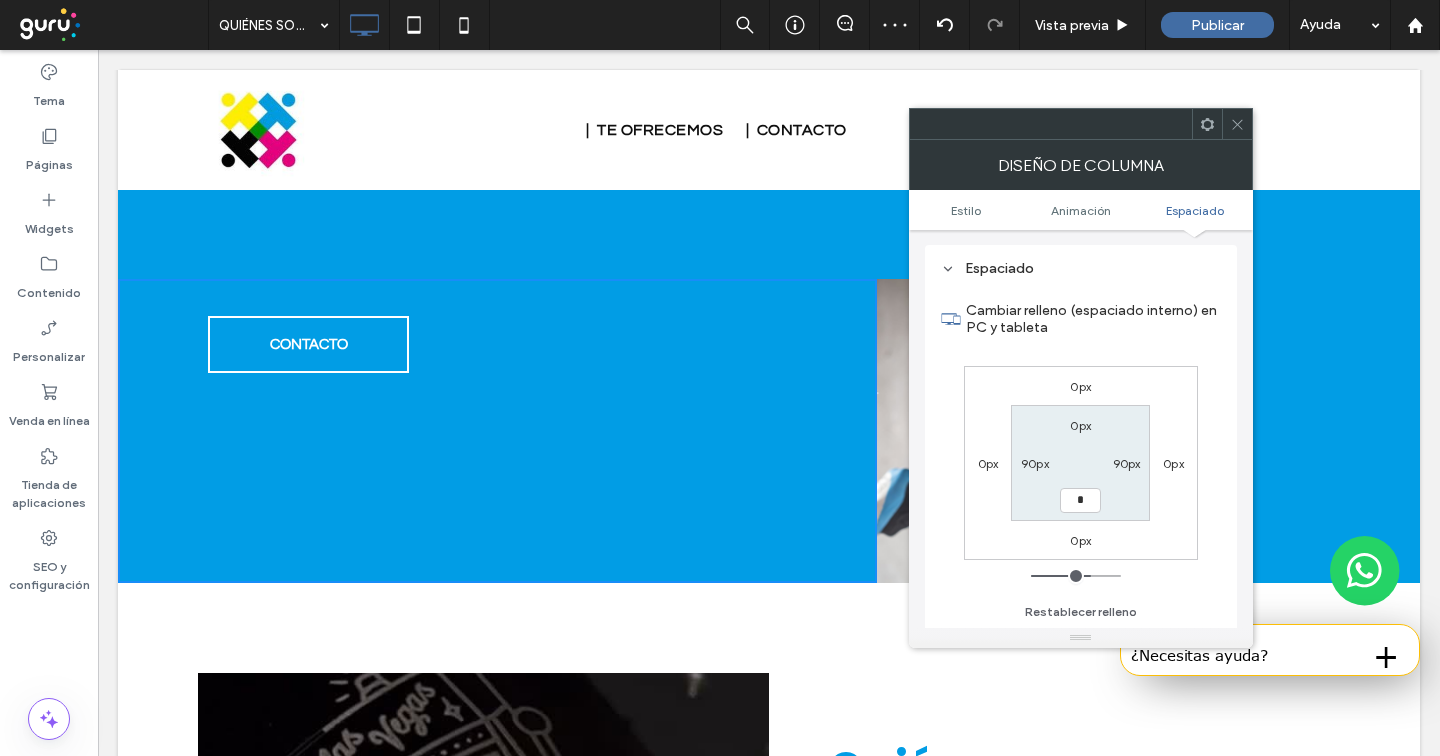type on "*" 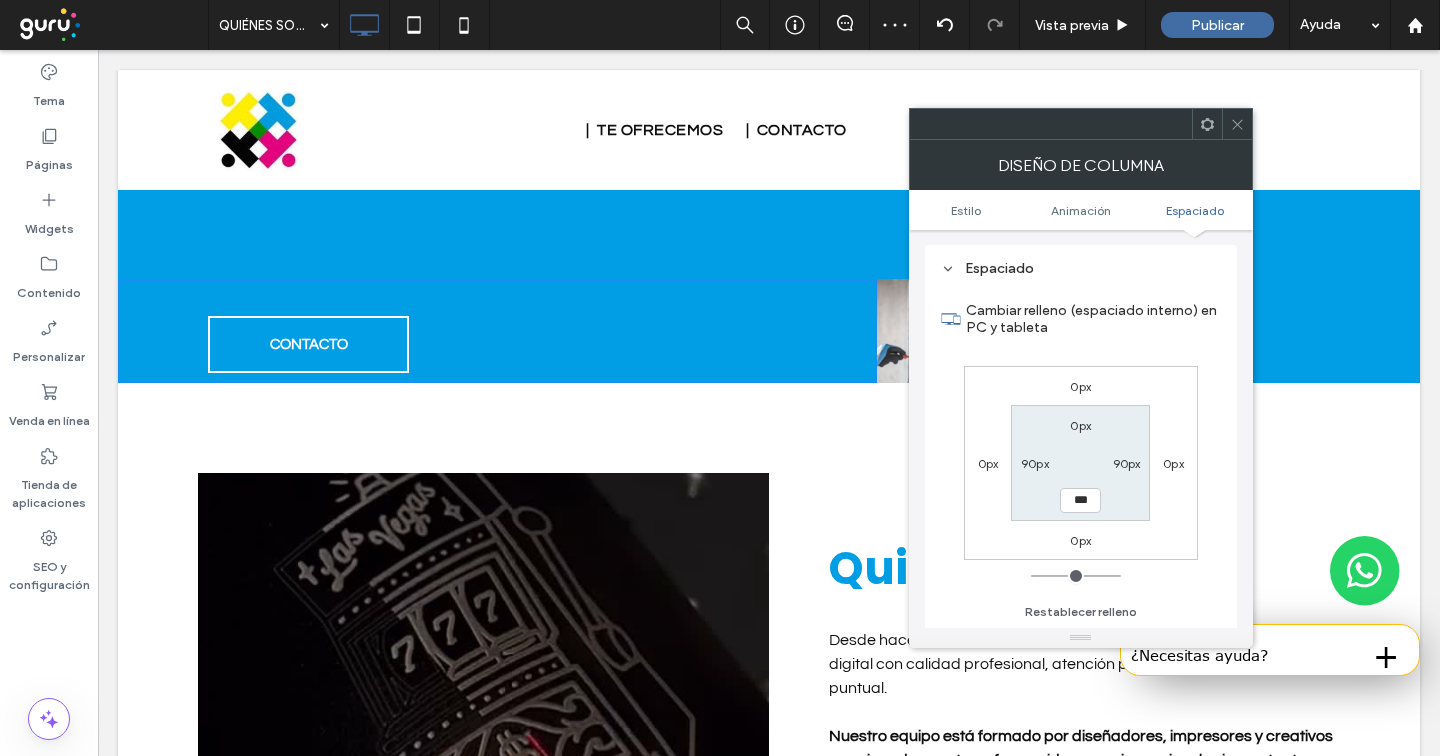 click at bounding box center [1237, 124] 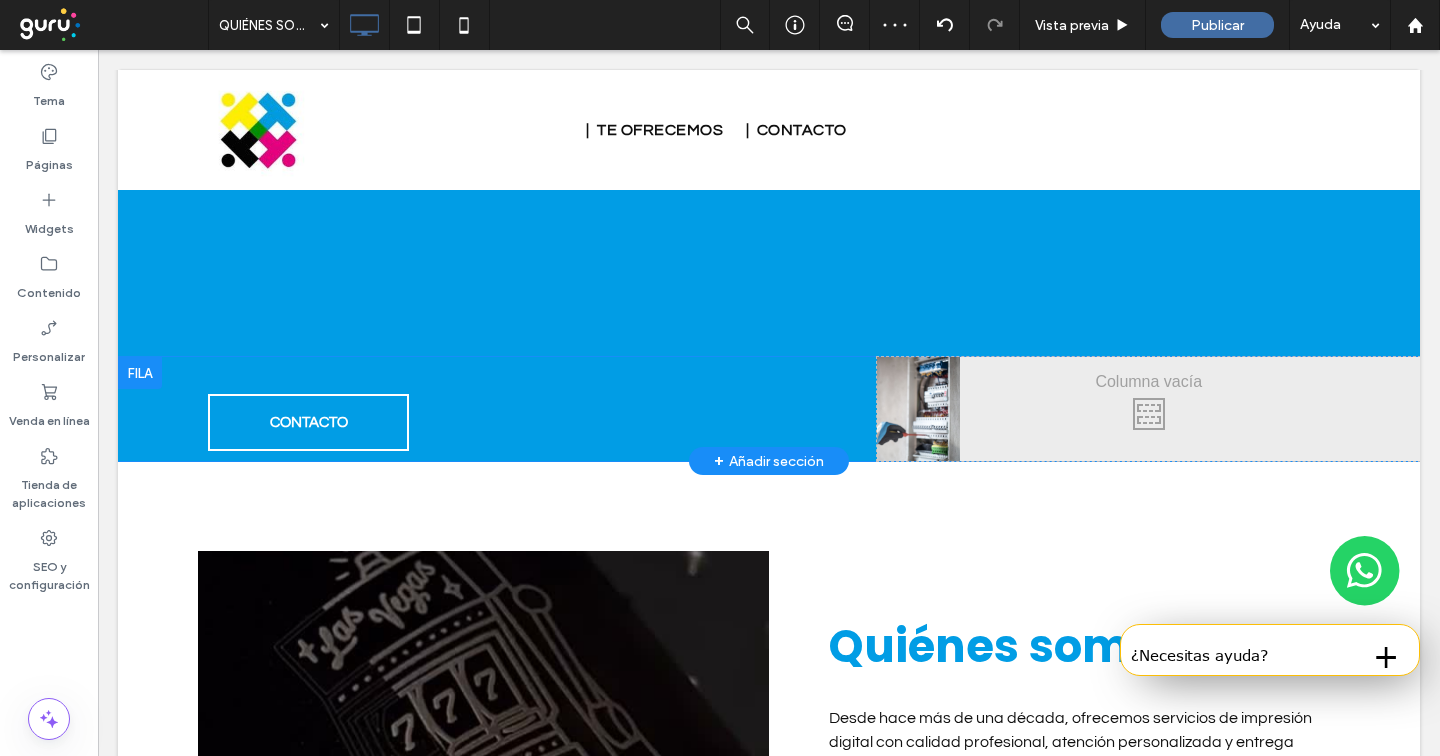 scroll, scrollTop: 646, scrollLeft: 0, axis: vertical 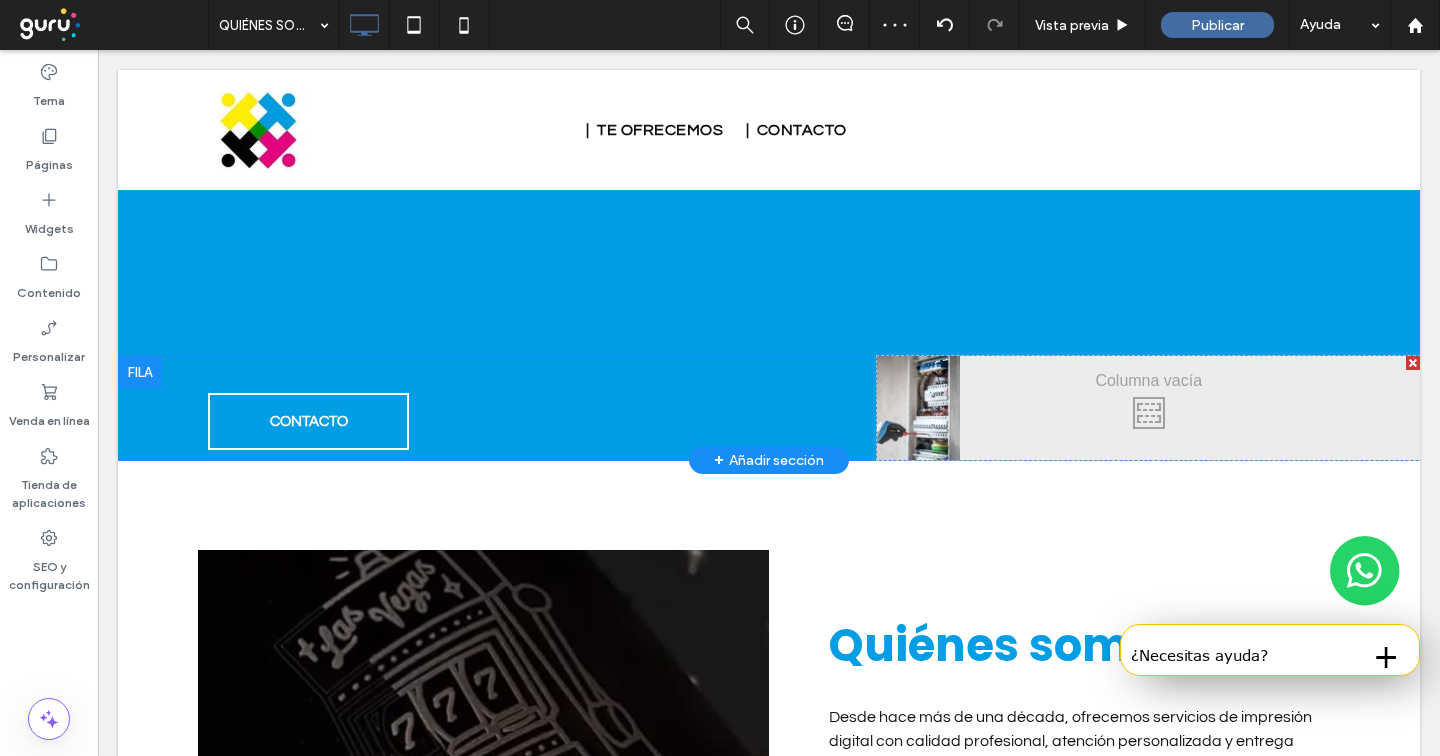 click on "Click To Paste     Click To Paste" at bounding box center [1148, 408] 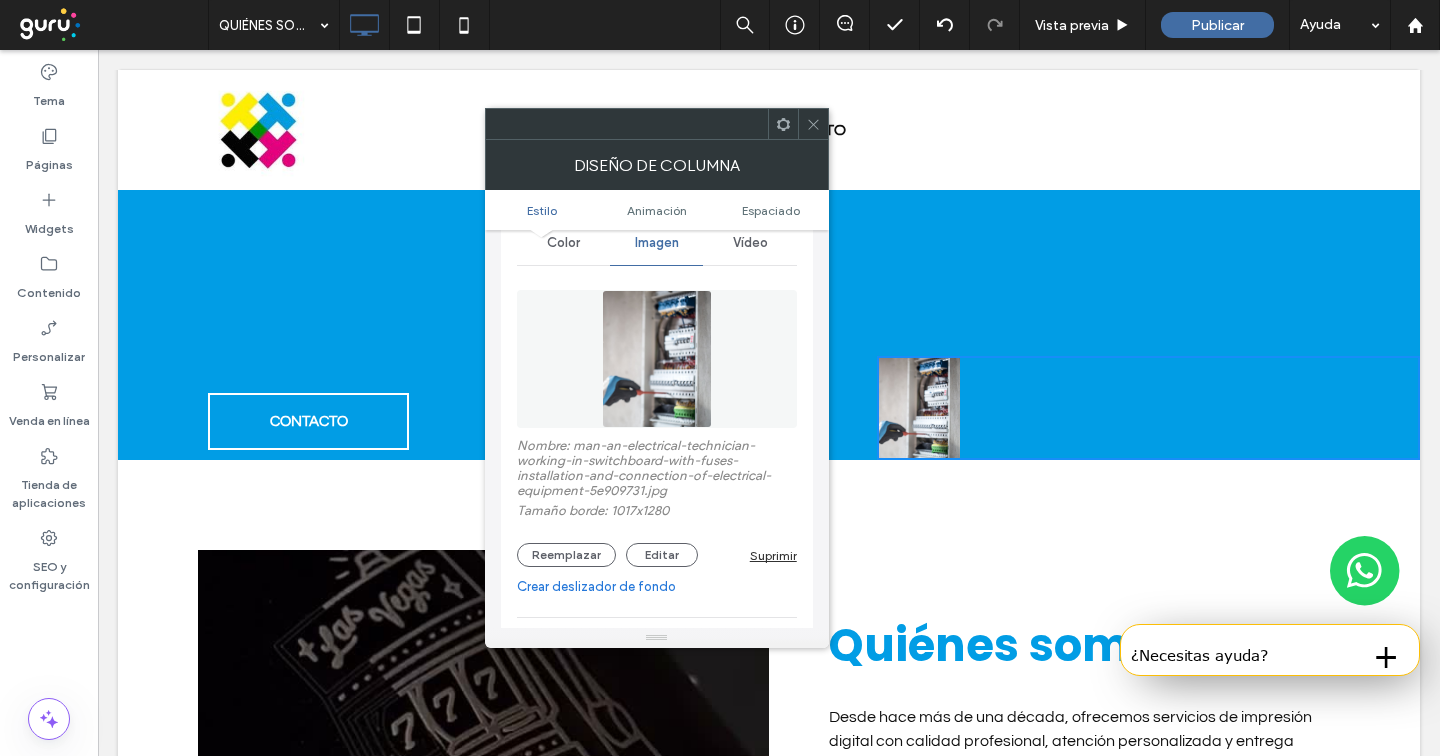 scroll, scrollTop: 99, scrollLeft: 0, axis: vertical 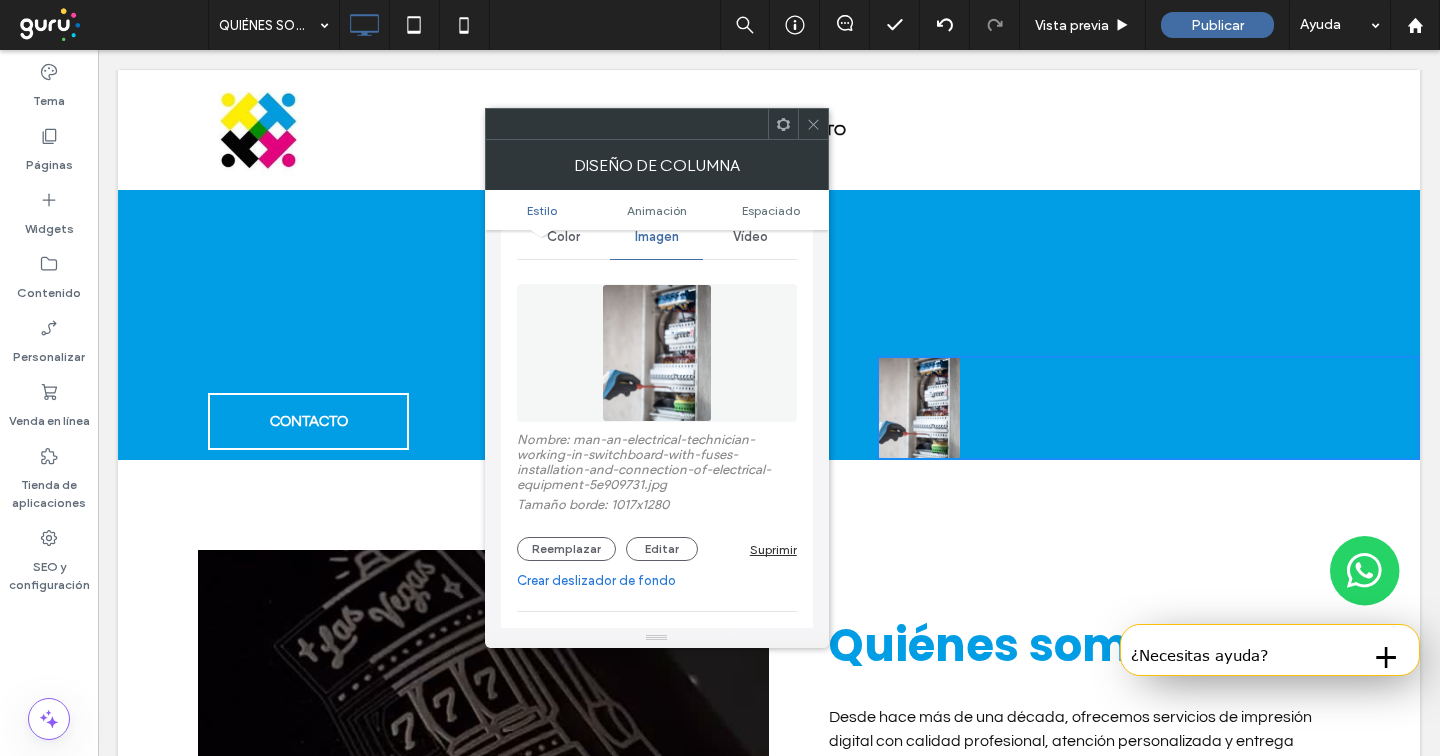click on "Suprimir" at bounding box center [773, 549] 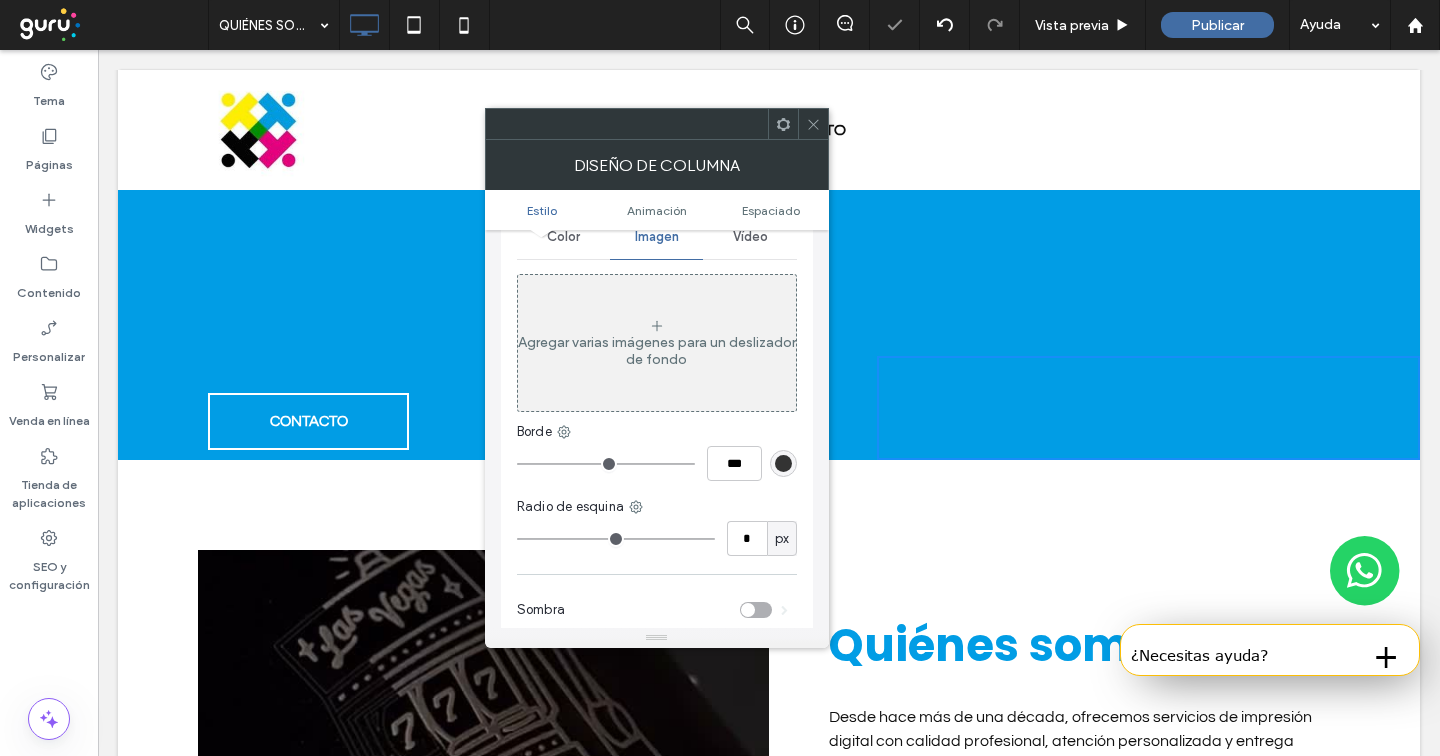 click at bounding box center [813, 124] 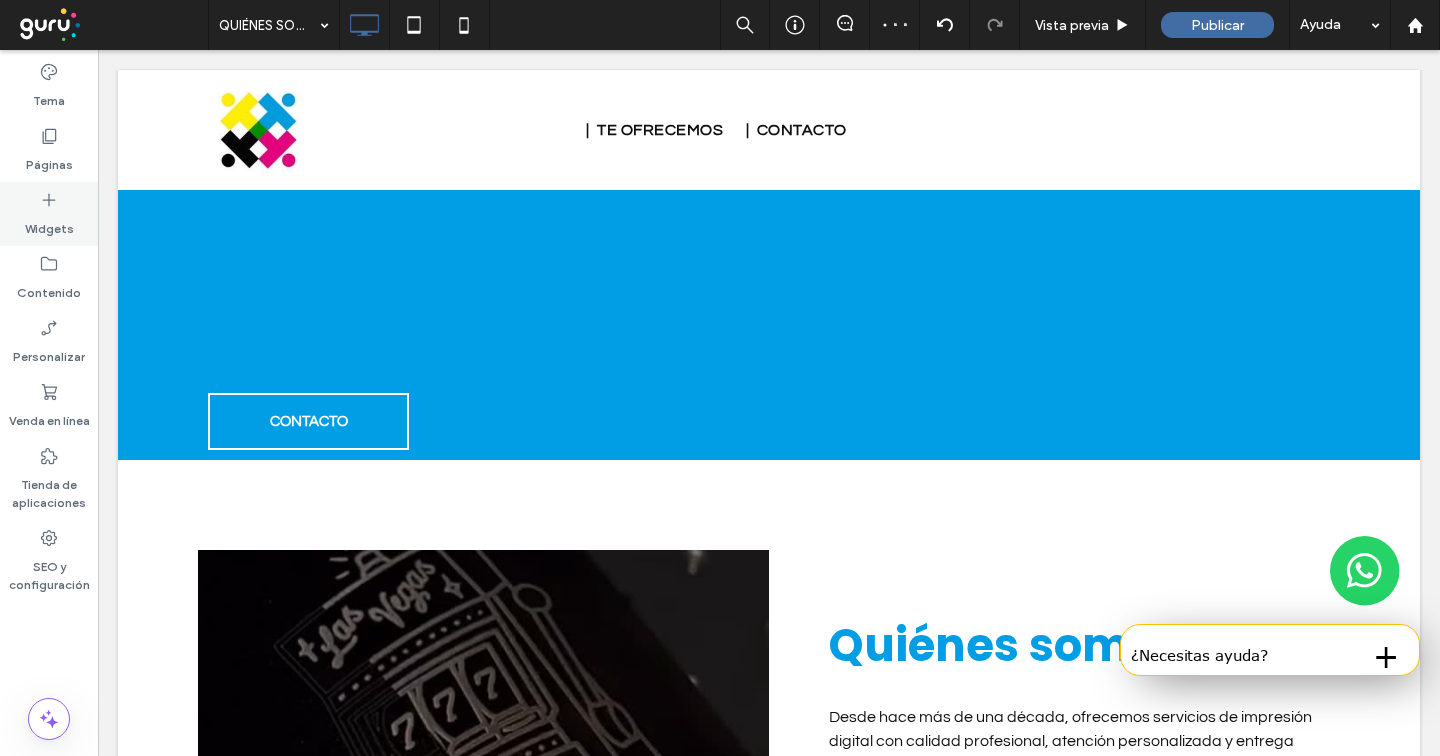 click 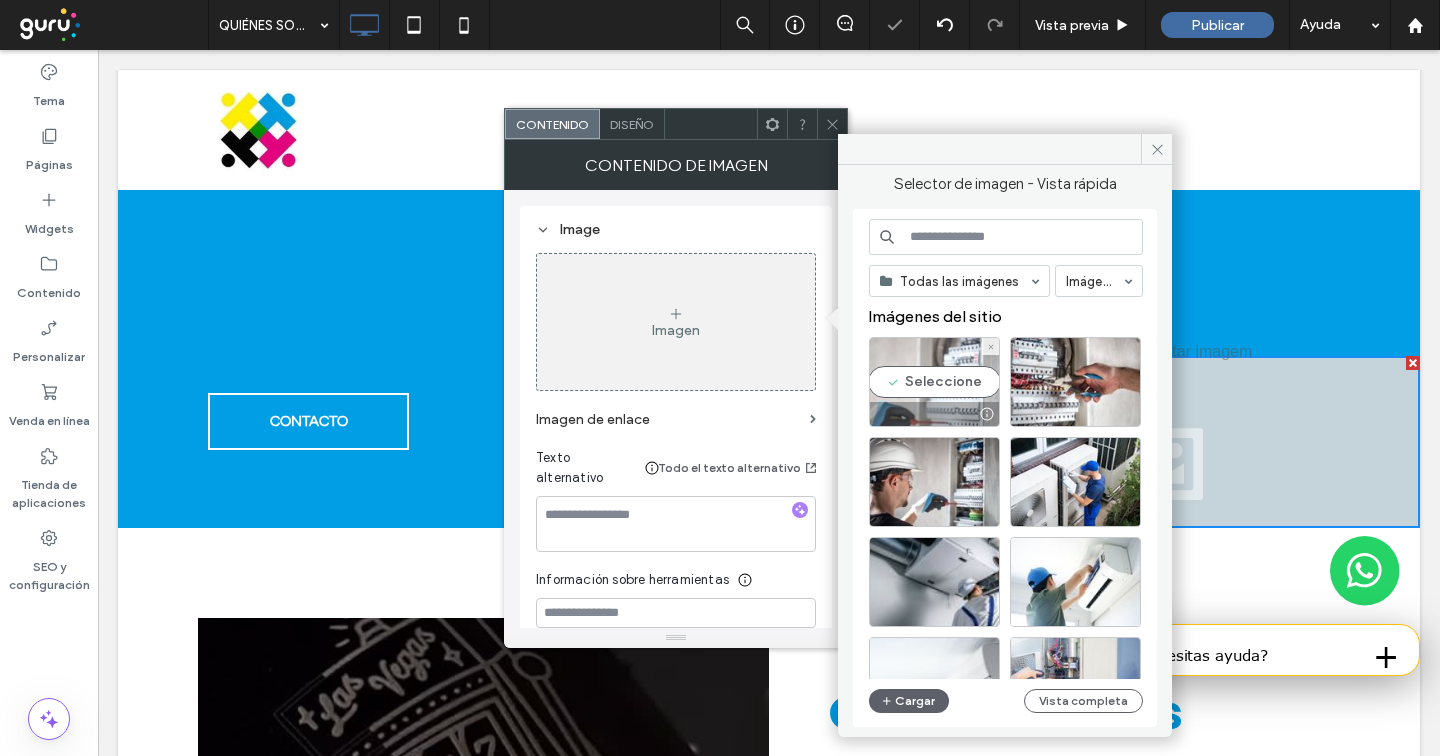 click on "Seleccione" at bounding box center [934, 382] 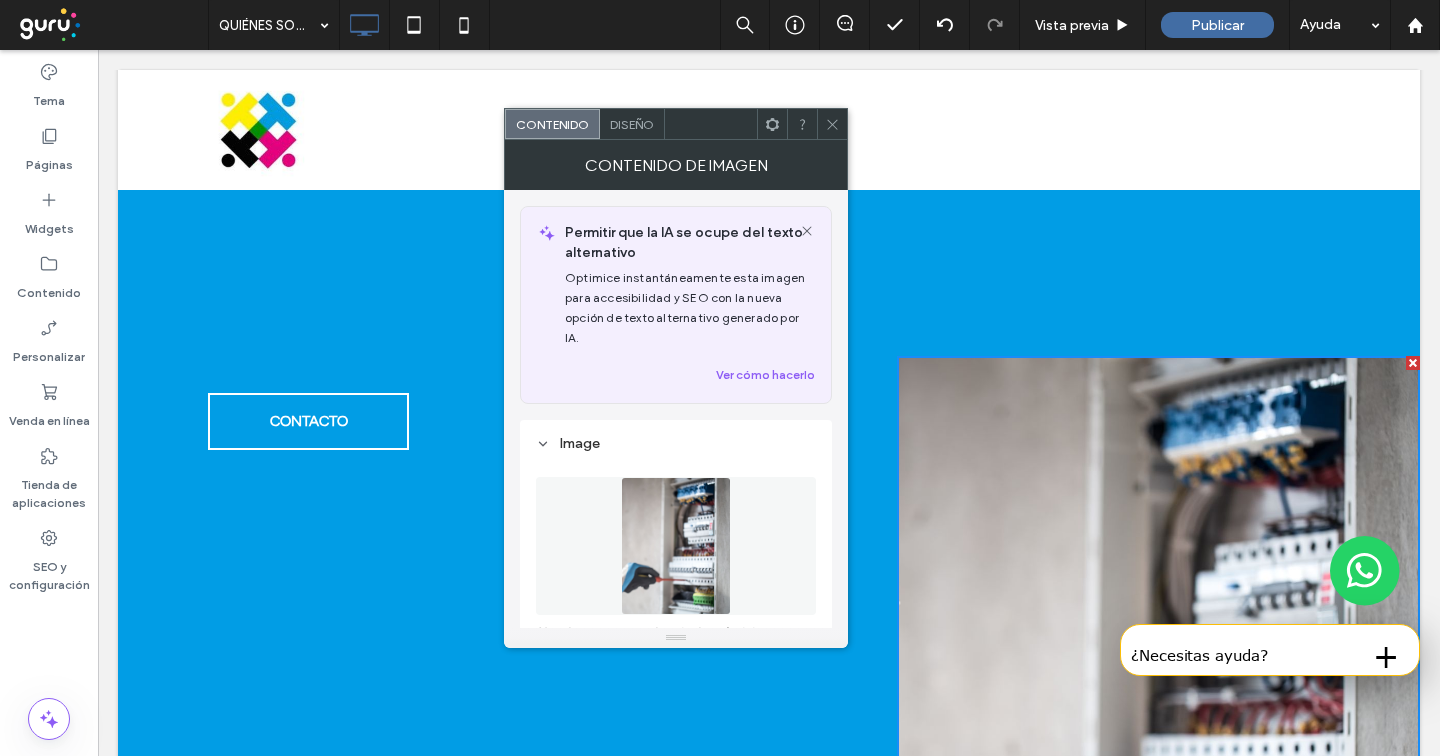 click on "Diseño" at bounding box center (632, 124) 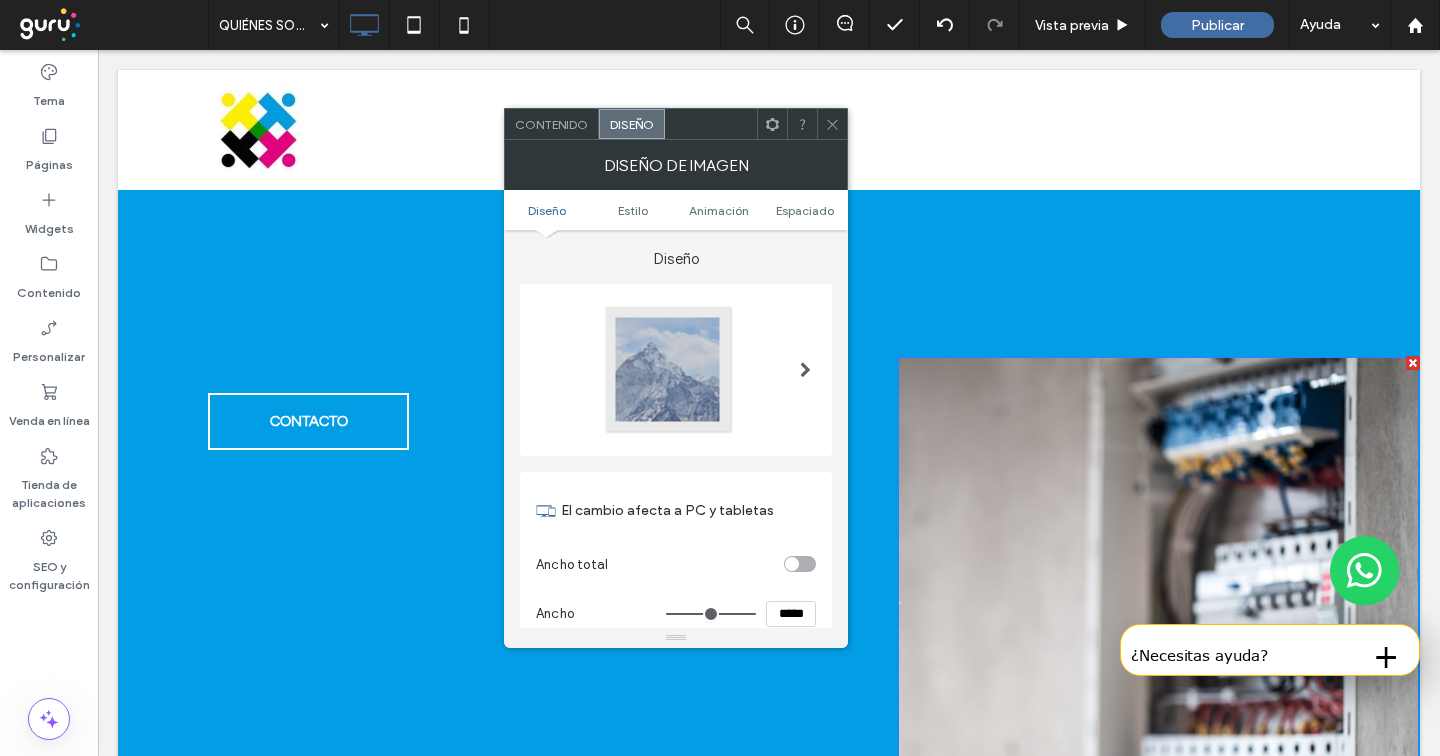 click on "Diseño" at bounding box center [632, 124] 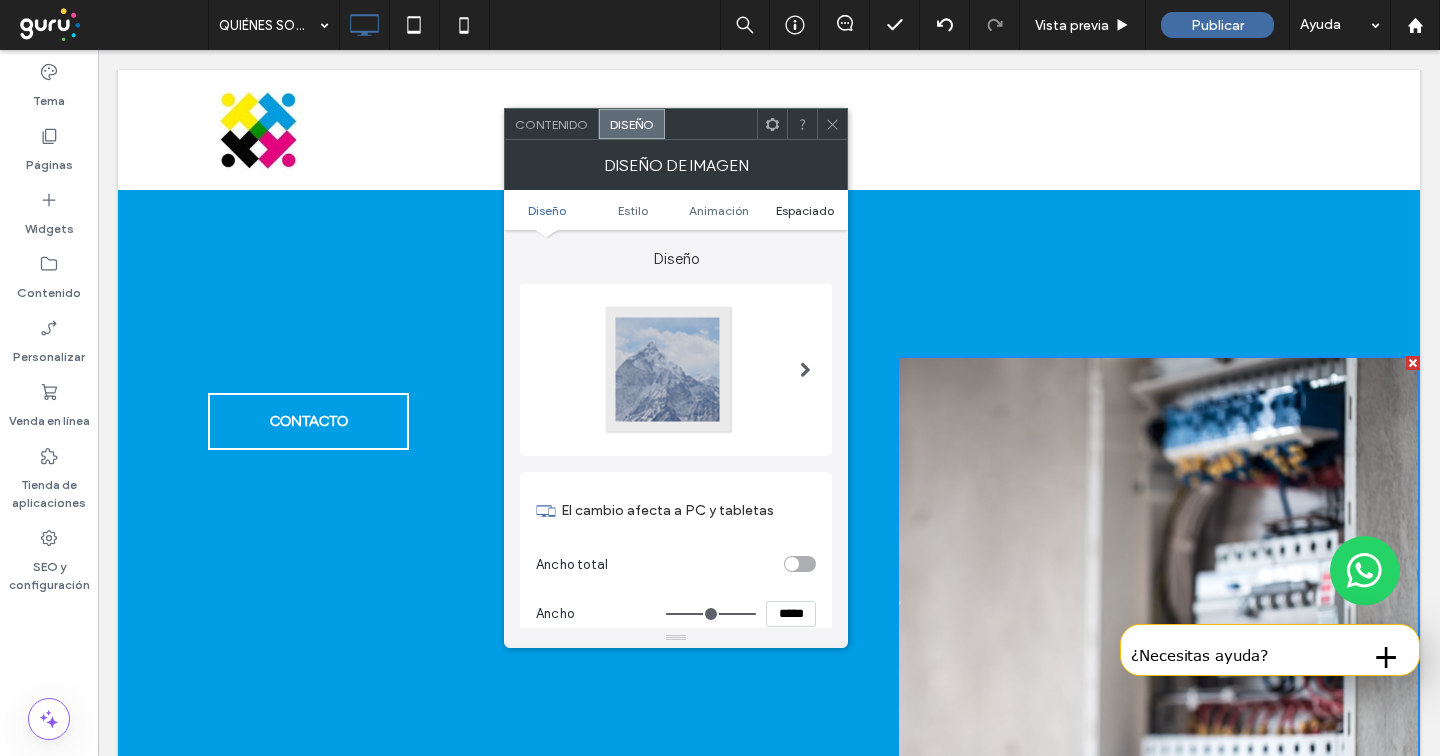 click on "Espaciado" at bounding box center (805, 210) 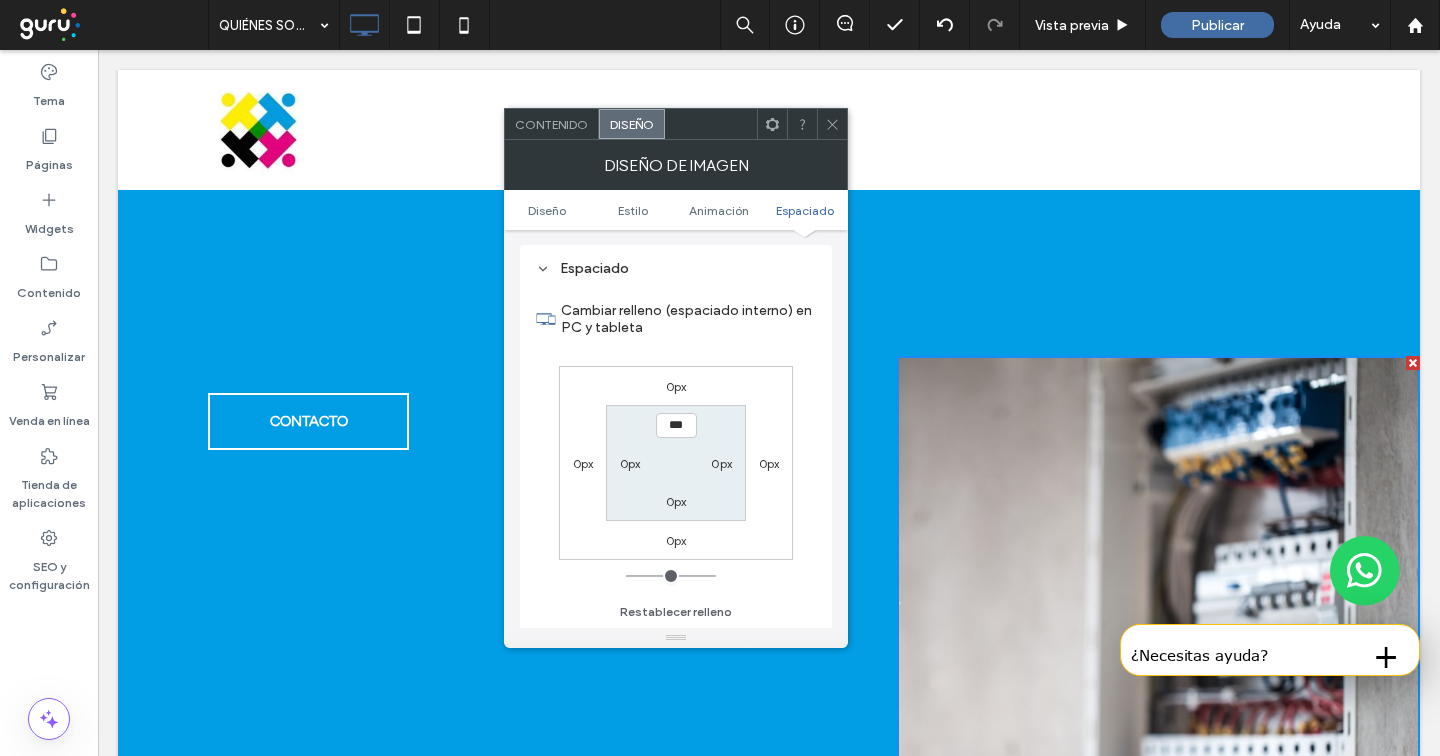 scroll, scrollTop: 1007, scrollLeft: 0, axis: vertical 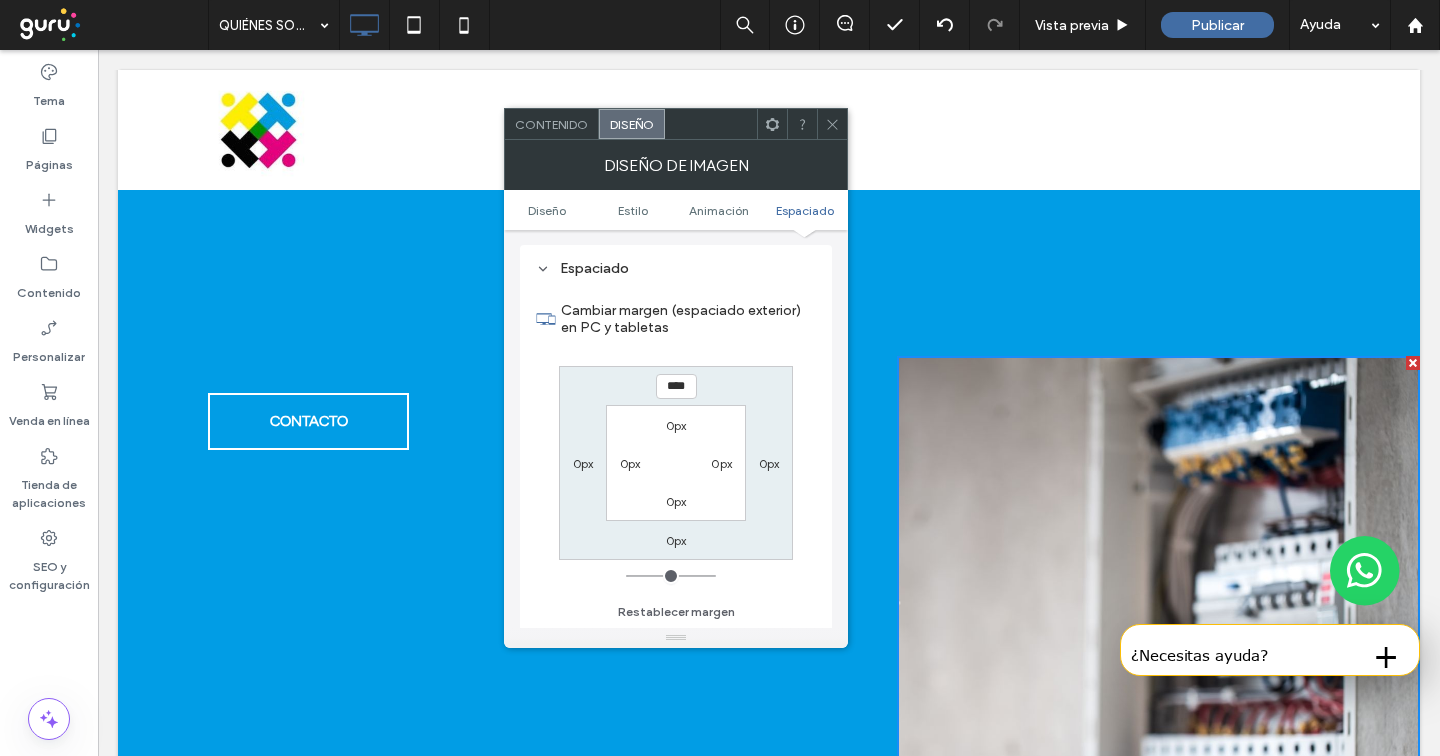 type on "****" 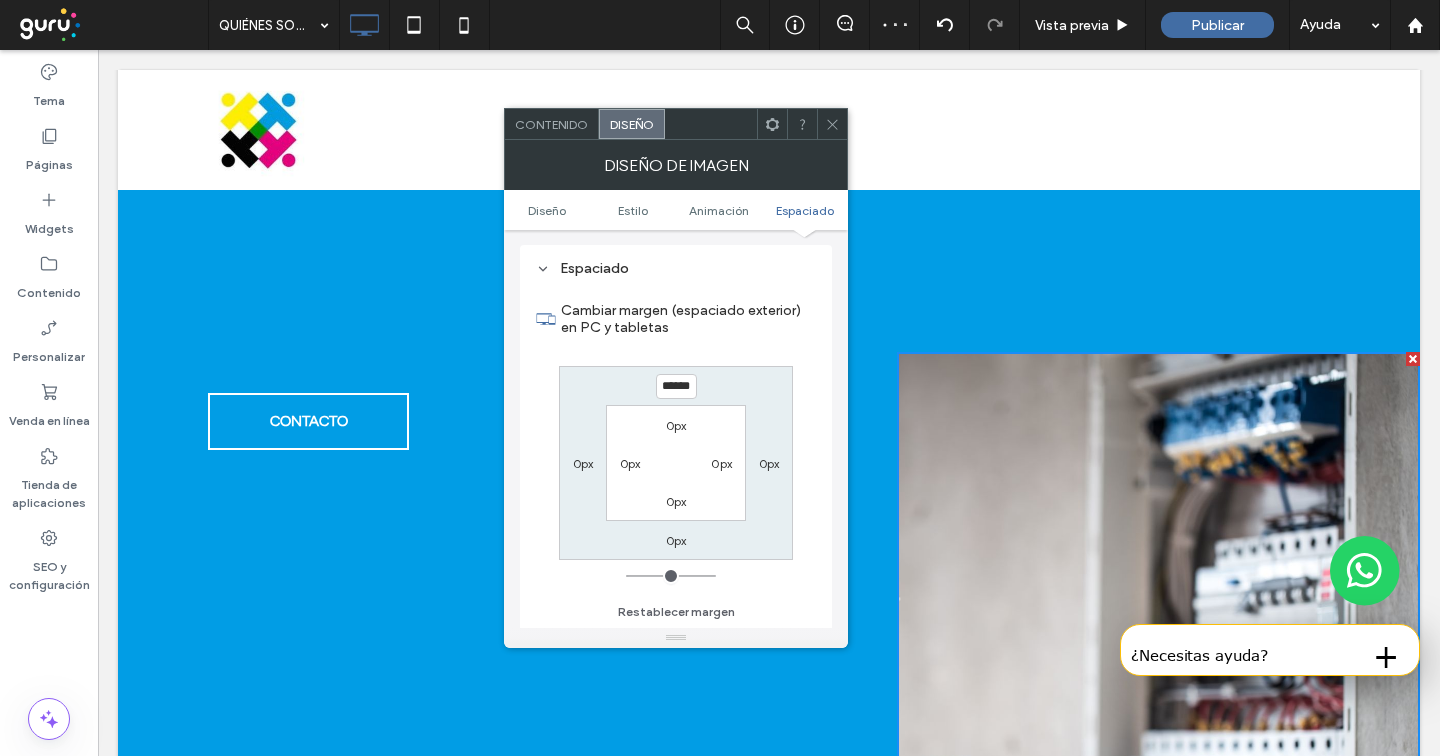 type on "*" 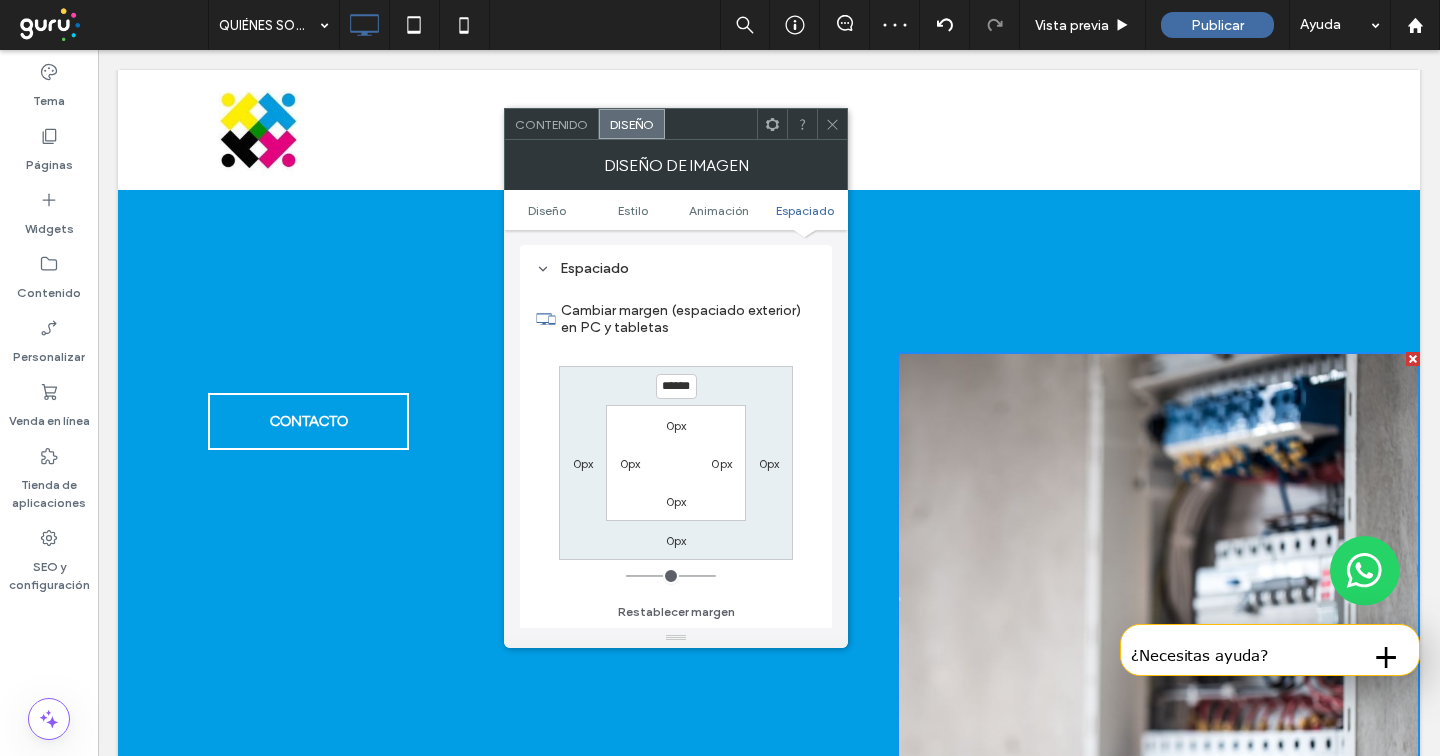 click at bounding box center [832, 124] 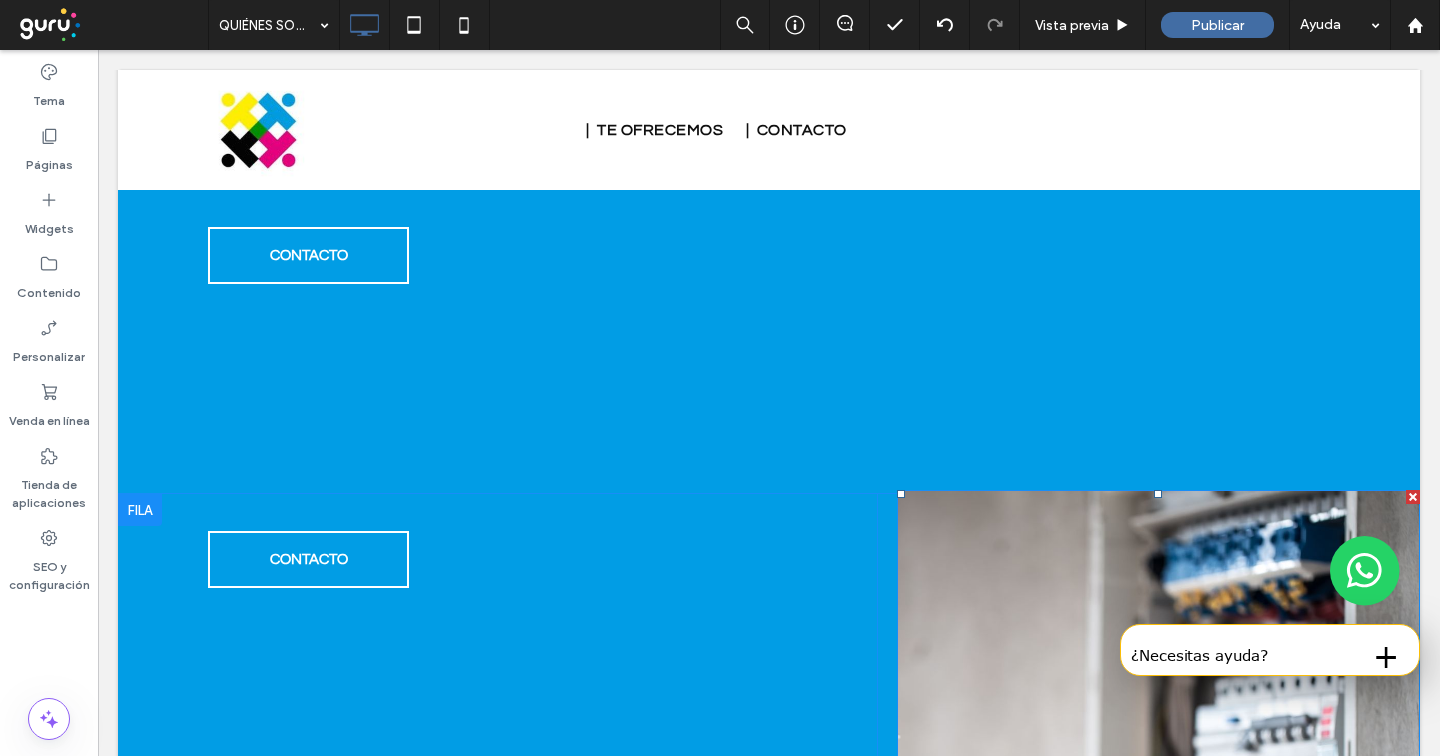 scroll, scrollTop: 445, scrollLeft: 0, axis: vertical 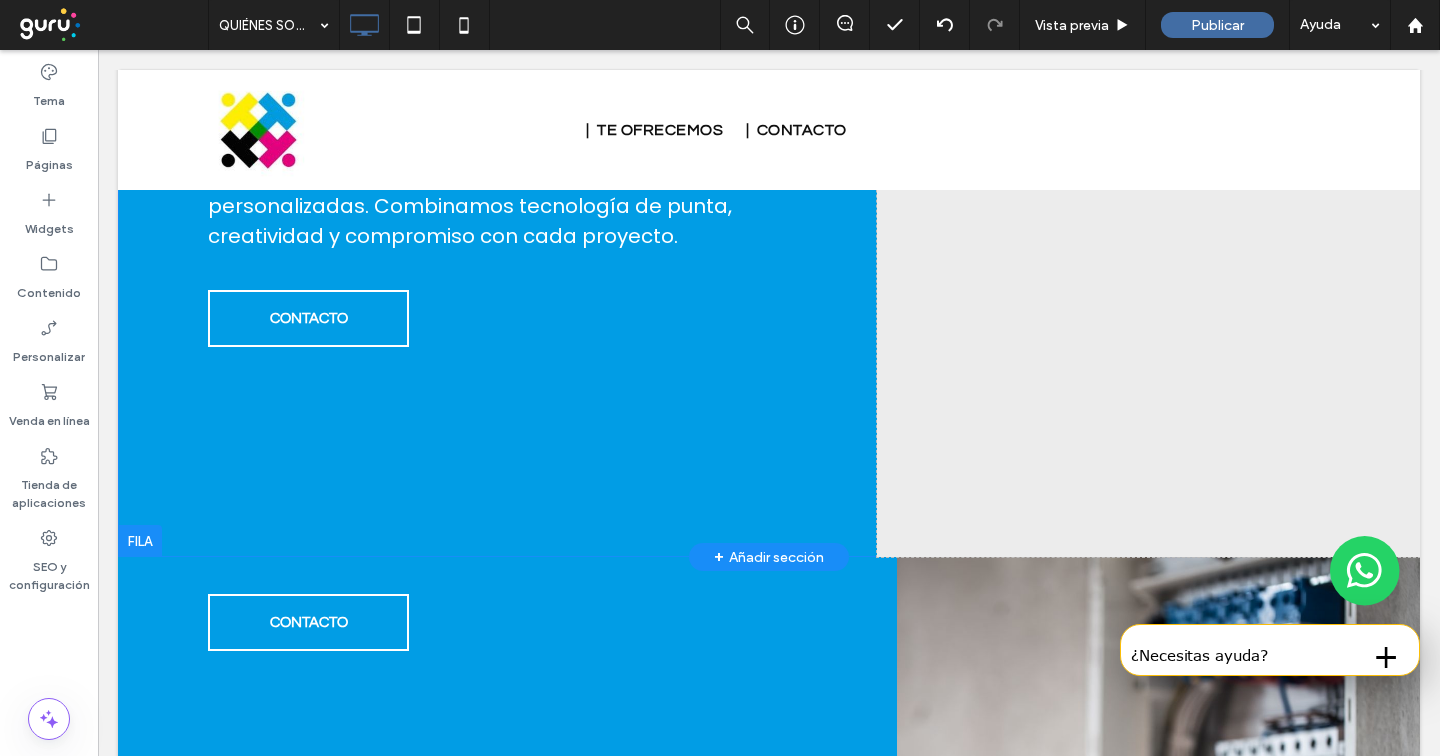 click on "Click To Paste     Click To Paste" at bounding box center (1148, 91) 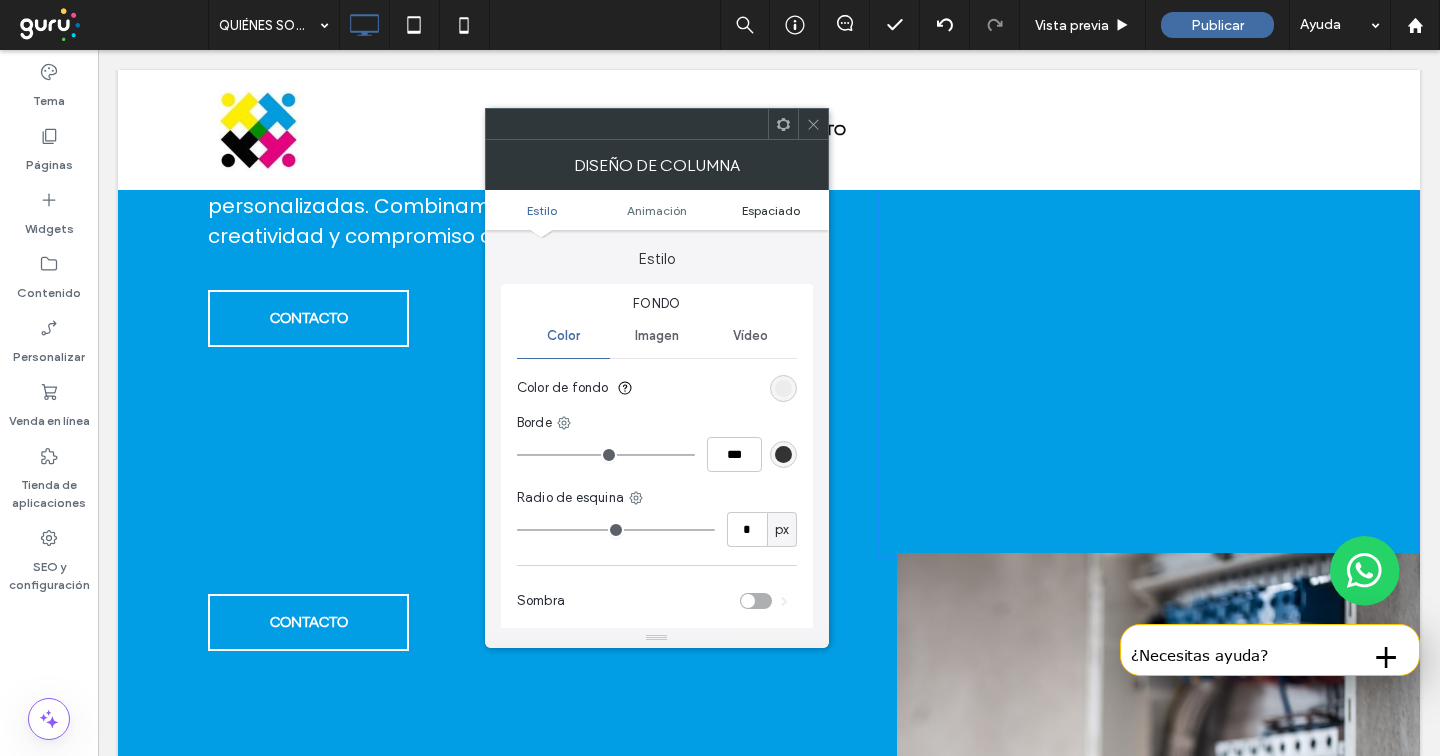 click on "Espaciado" at bounding box center [771, 210] 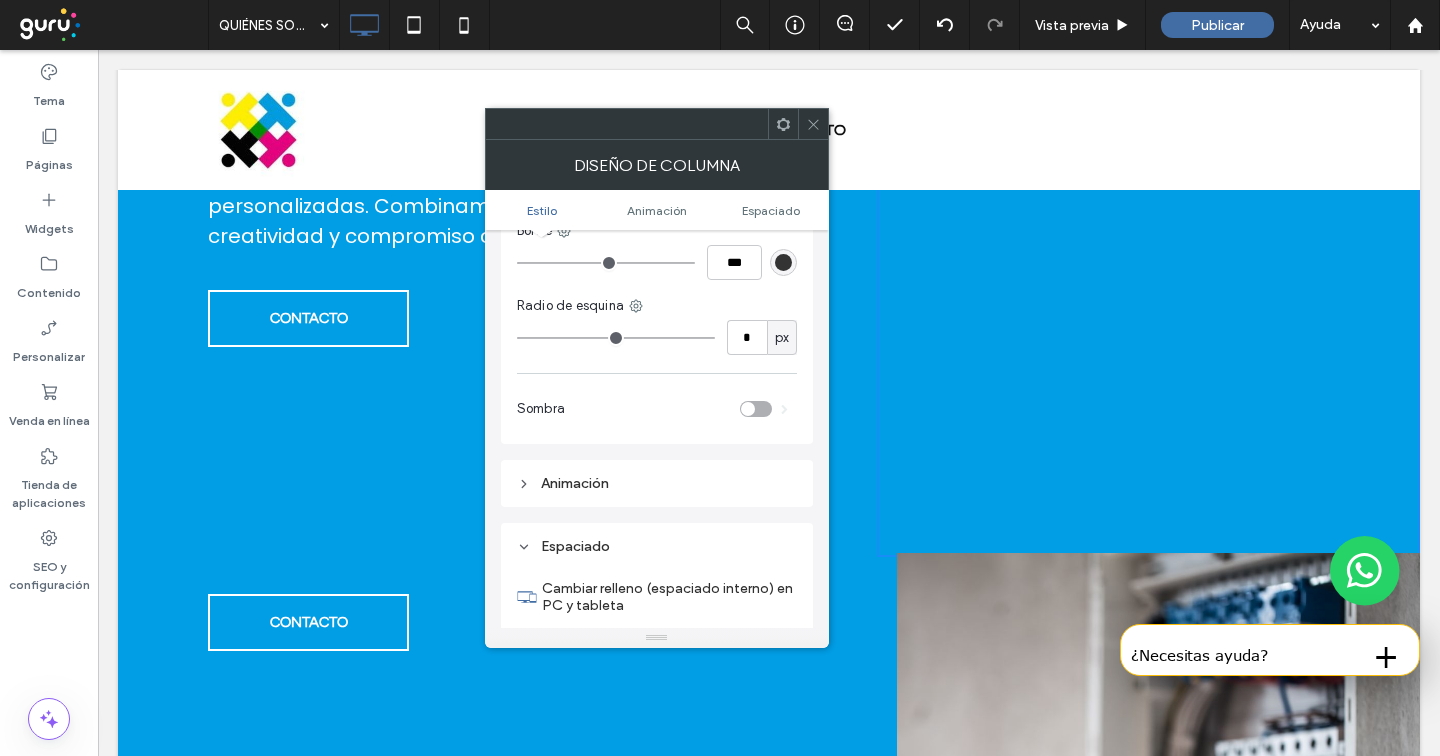 scroll, scrollTop: 0, scrollLeft: 0, axis: both 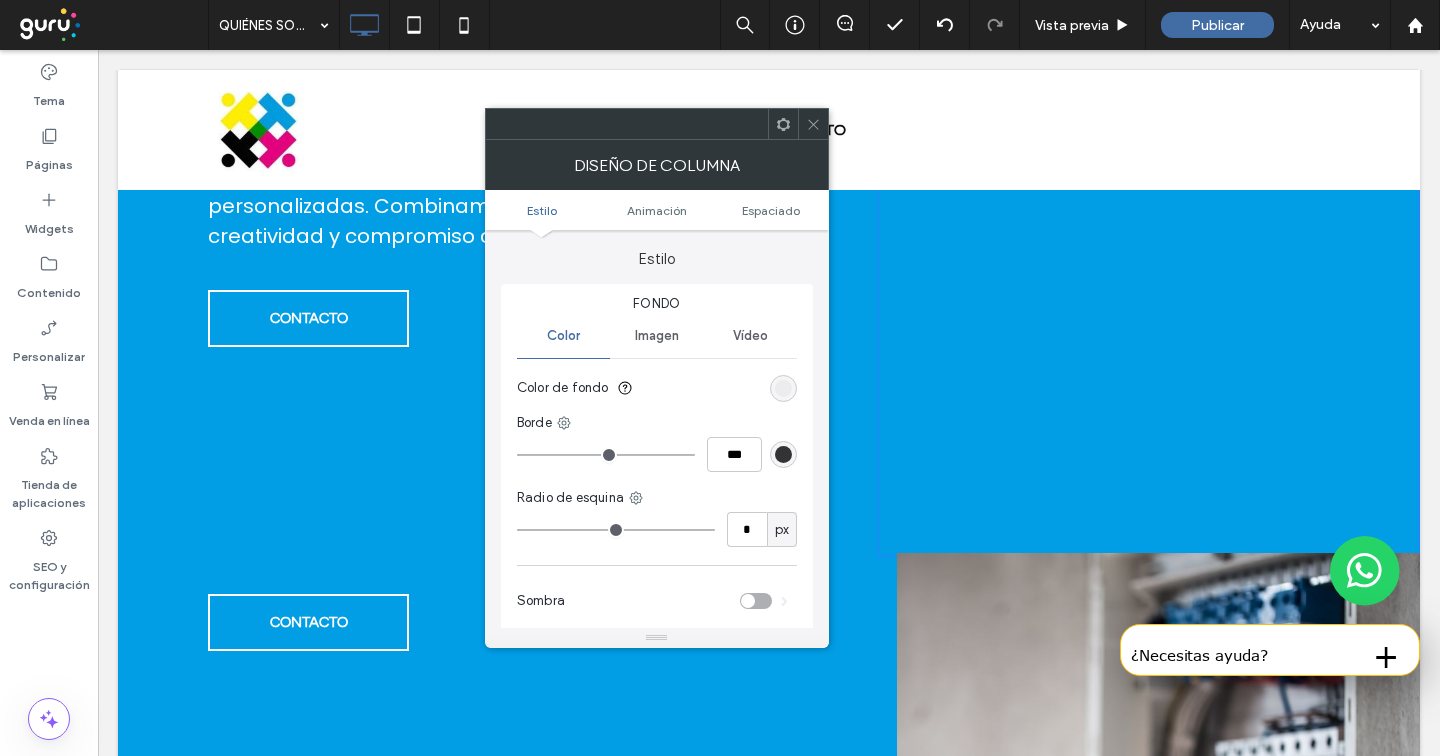 click on "Imagen" at bounding box center (657, 336) 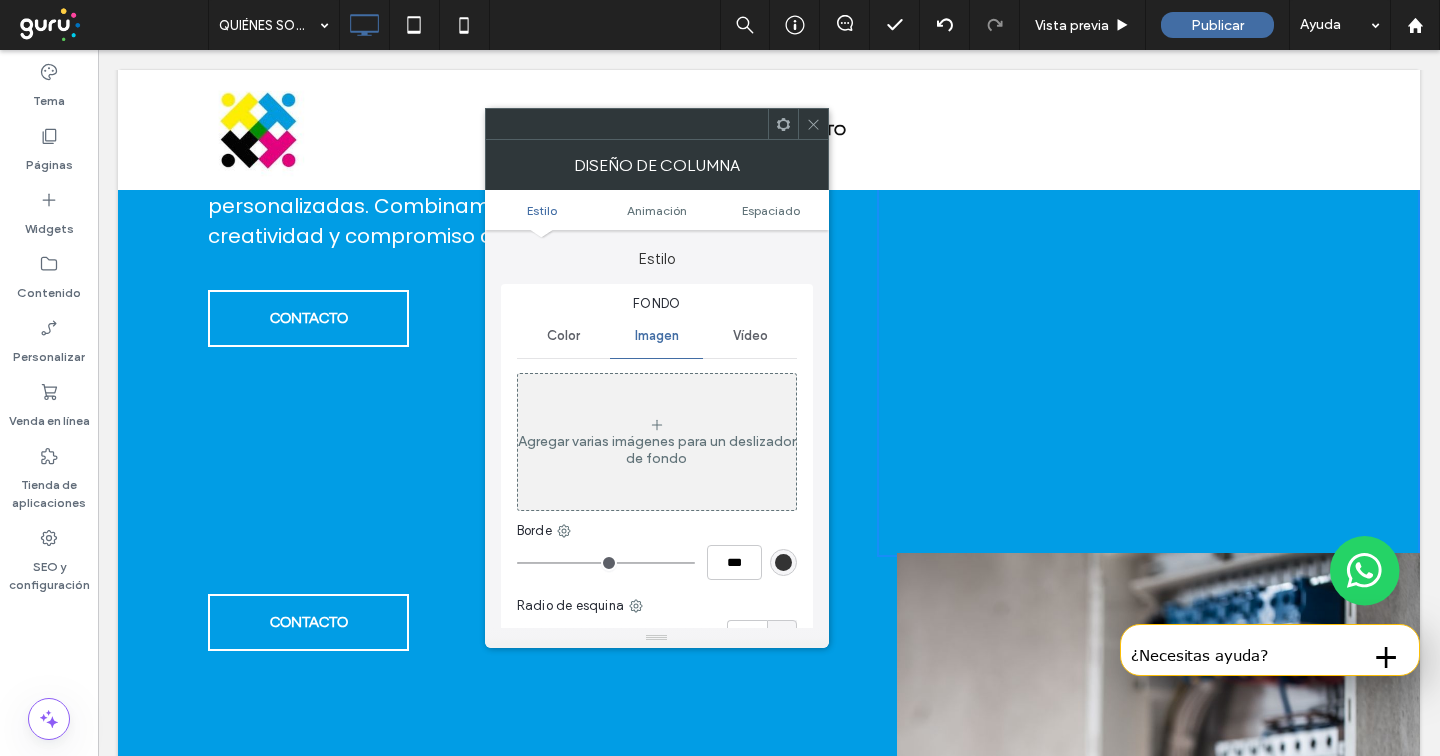 click on "Agregar varias imágenes para un deslizador de fondo" at bounding box center [657, 442] 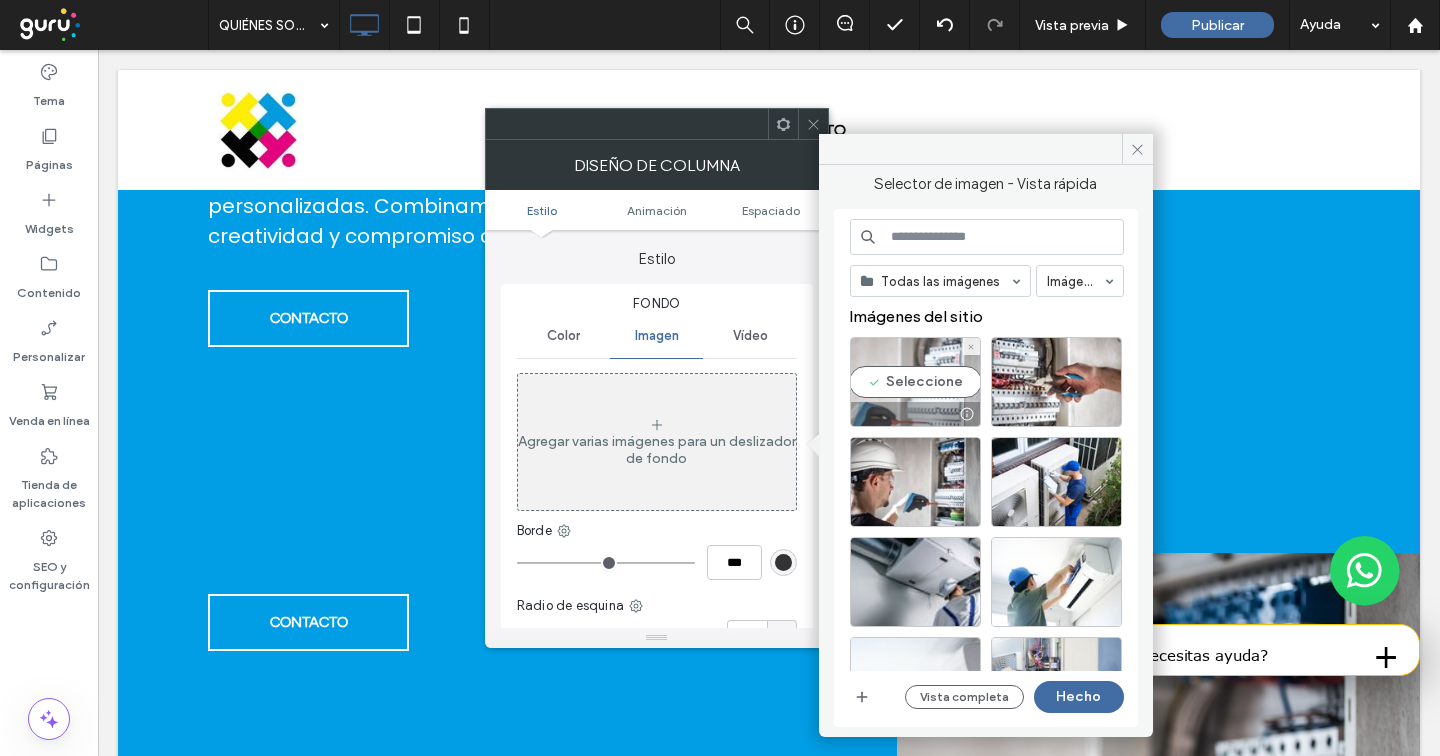 click on "Seleccione" at bounding box center (915, 382) 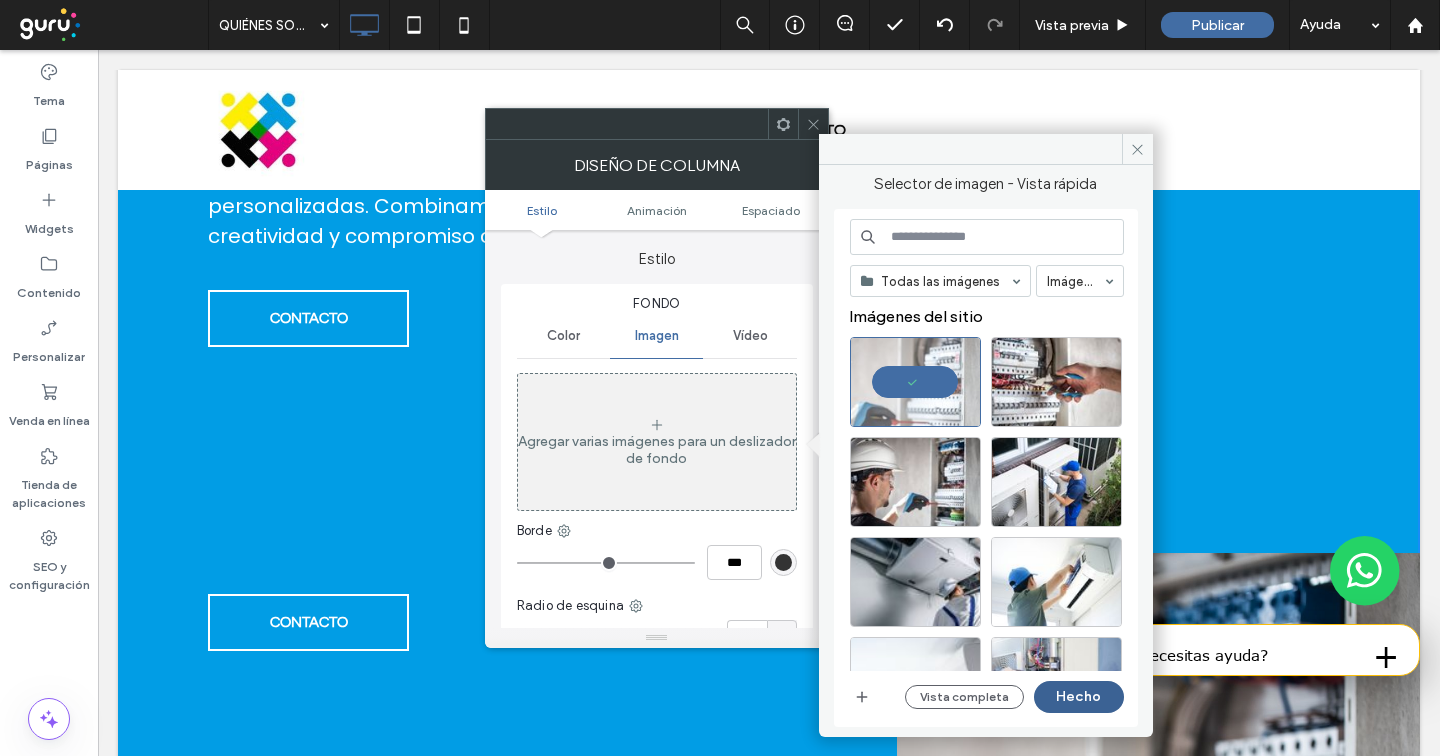click on "Hecho" at bounding box center (1079, 697) 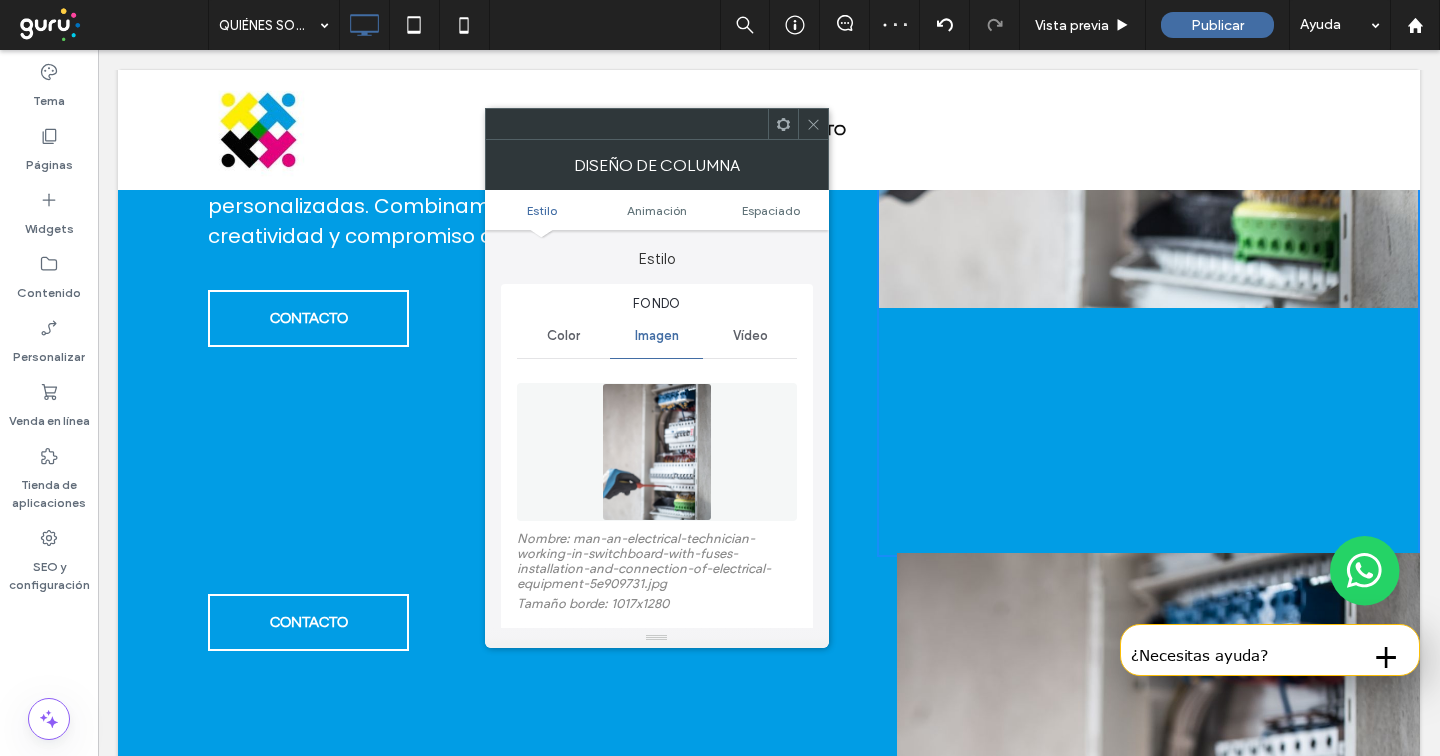 click at bounding box center (813, 124) 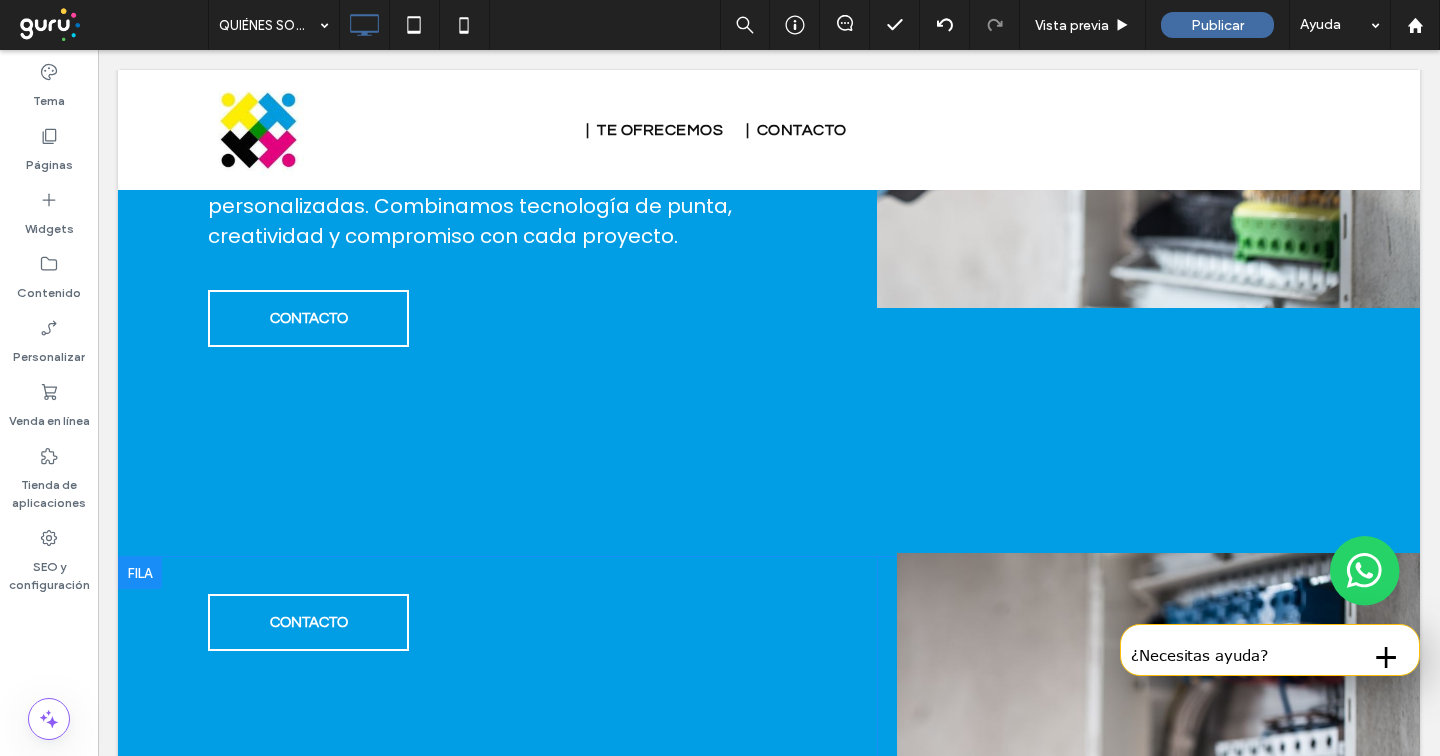 click on "Click To Paste     Click To Paste" at bounding box center [1148, 884] 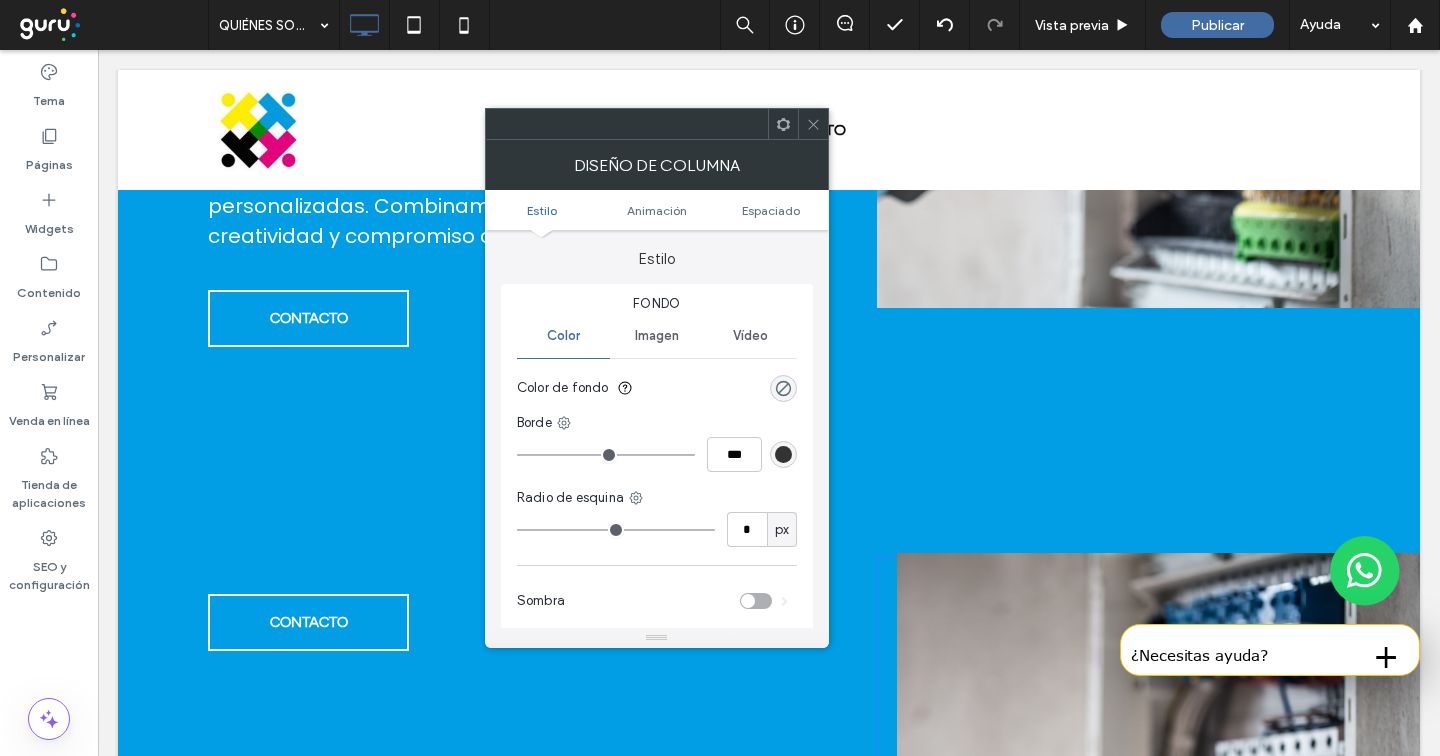 click 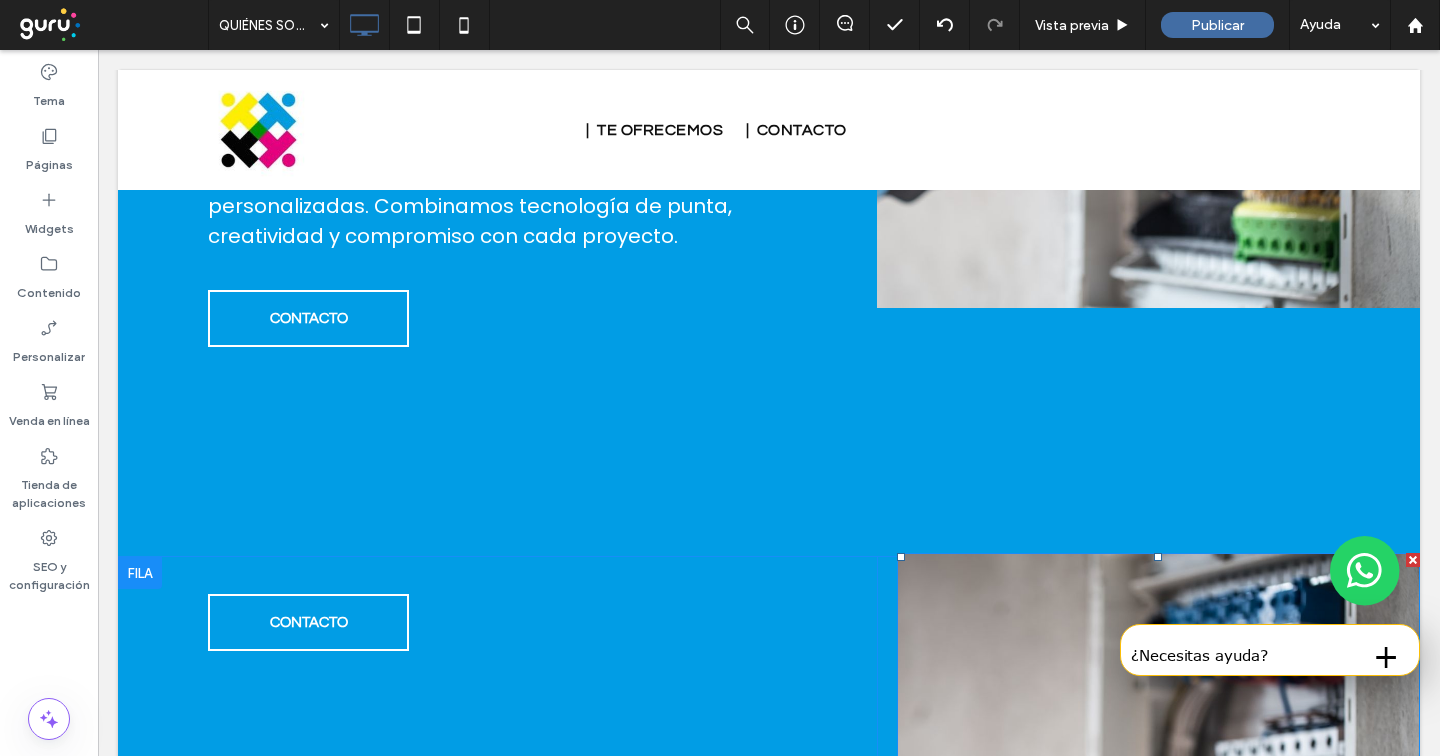 click at bounding box center [1158, 882] 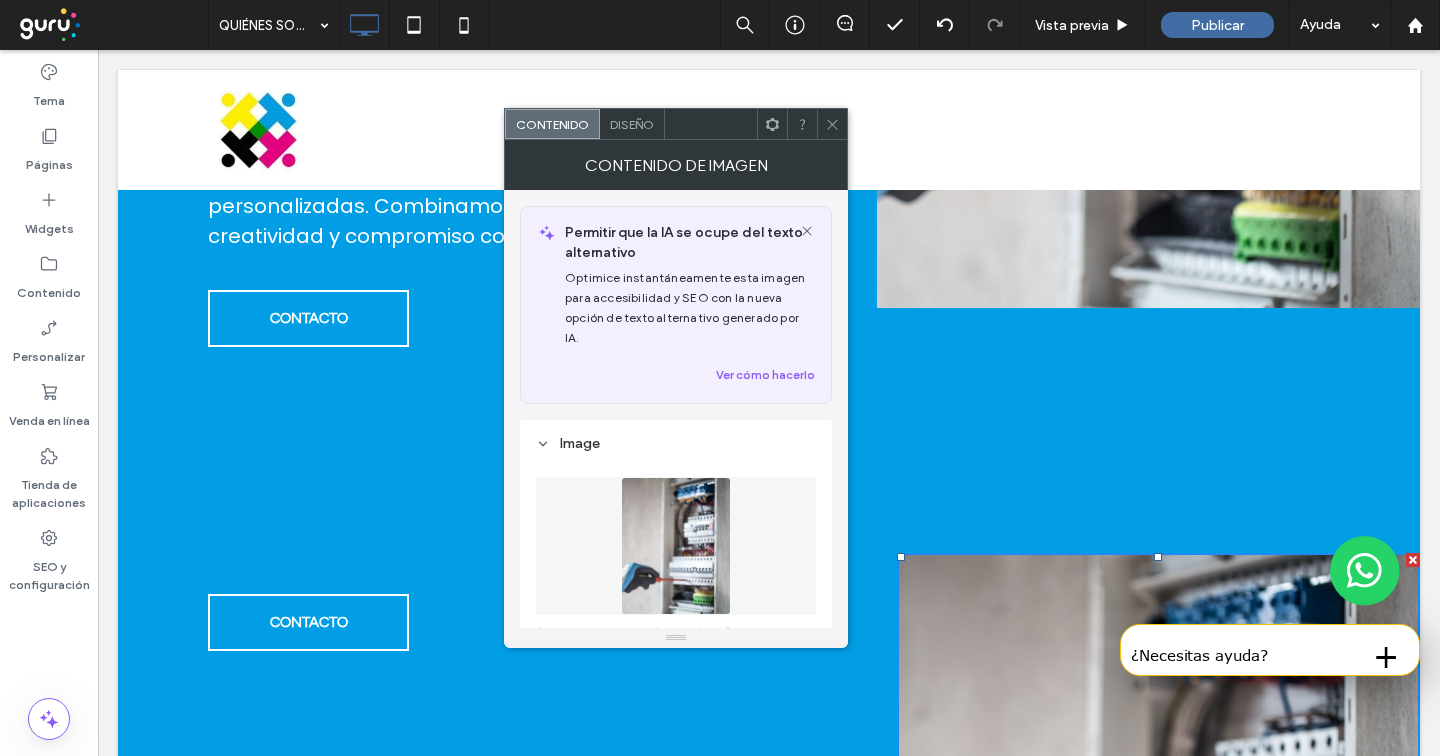 click on "Diseño" at bounding box center (632, 124) 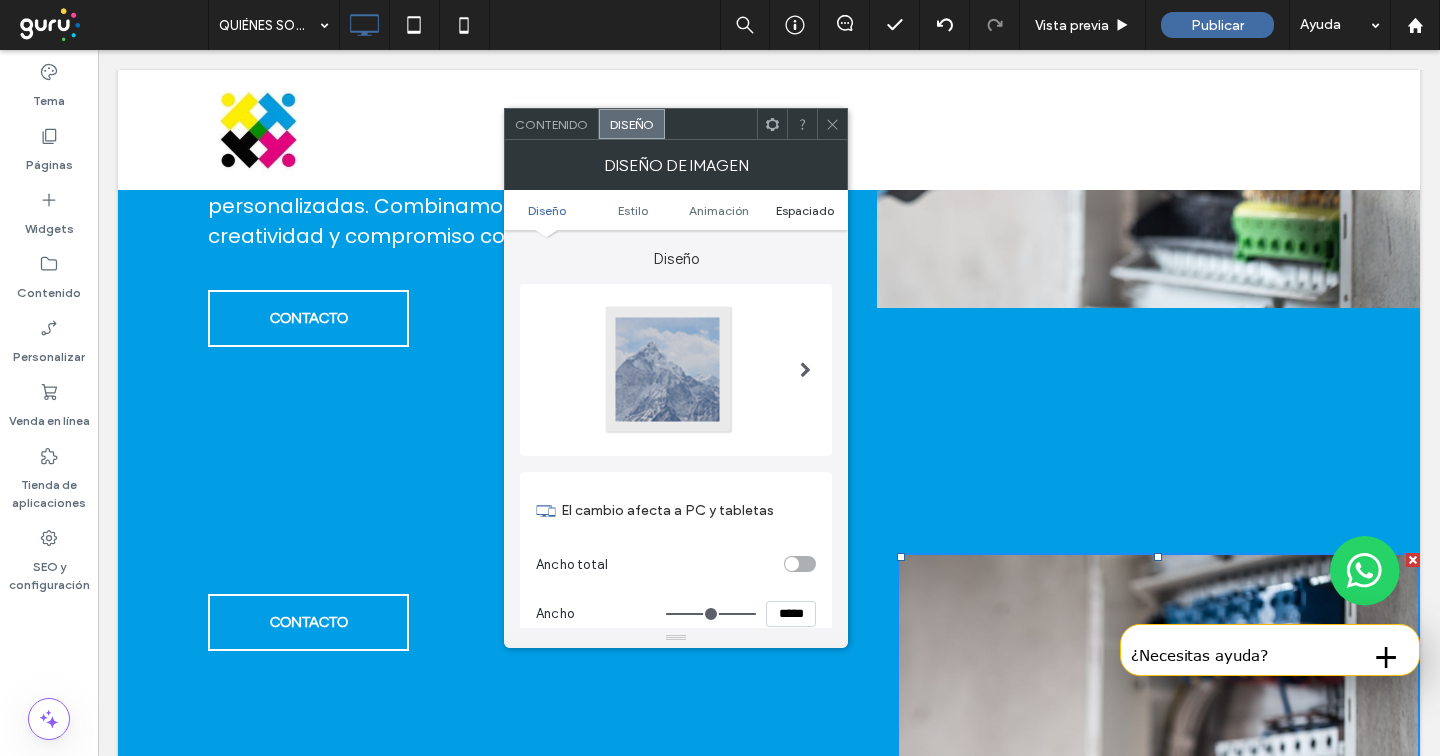 click on "Espaciado" at bounding box center [805, 210] 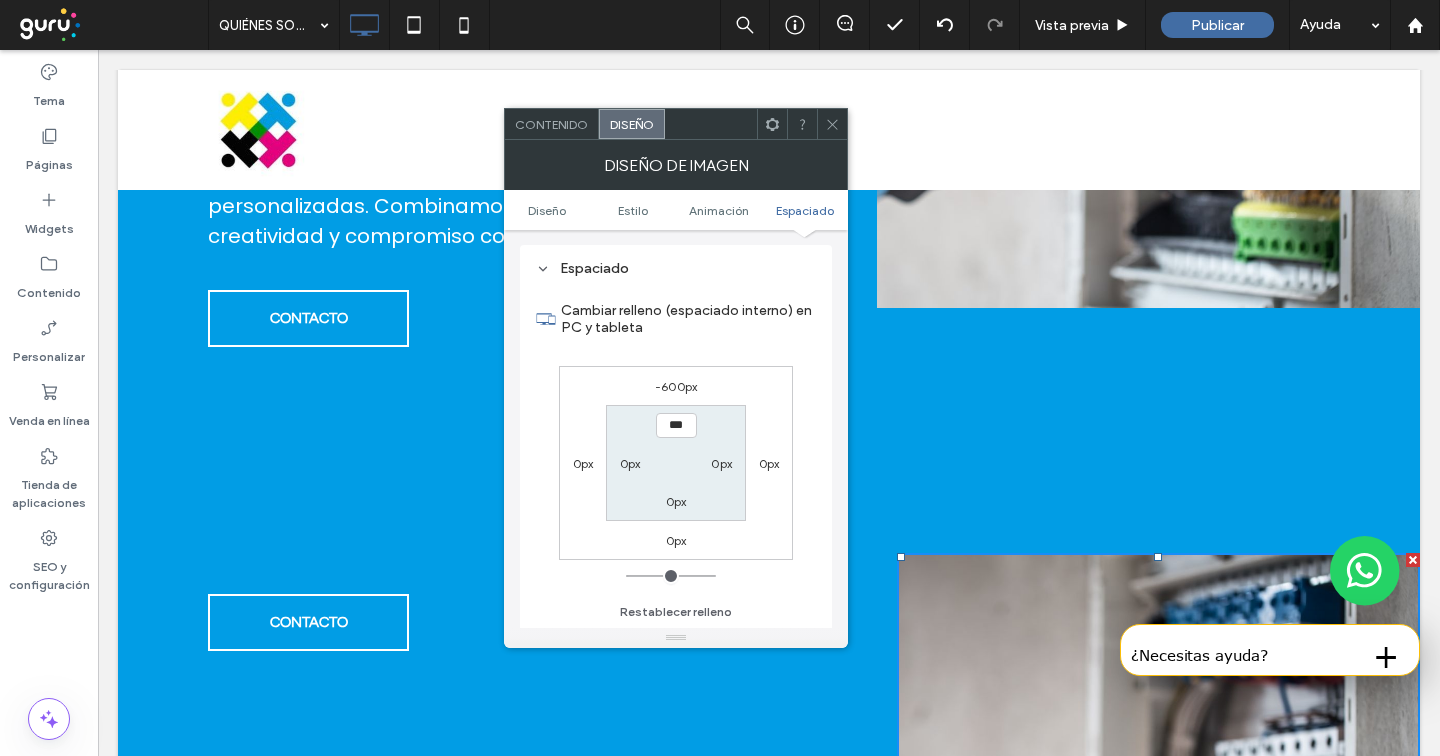 scroll, scrollTop: 1007, scrollLeft: 0, axis: vertical 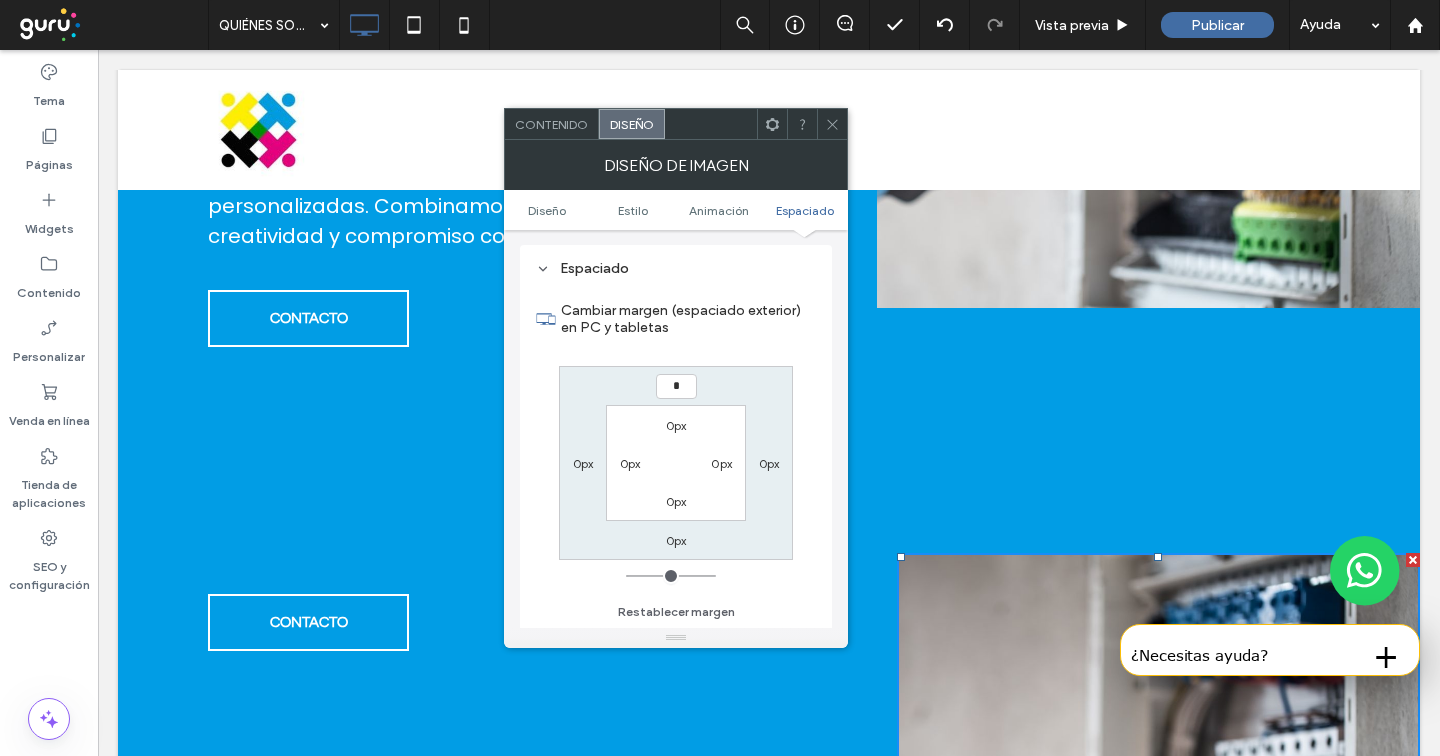 type on "*" 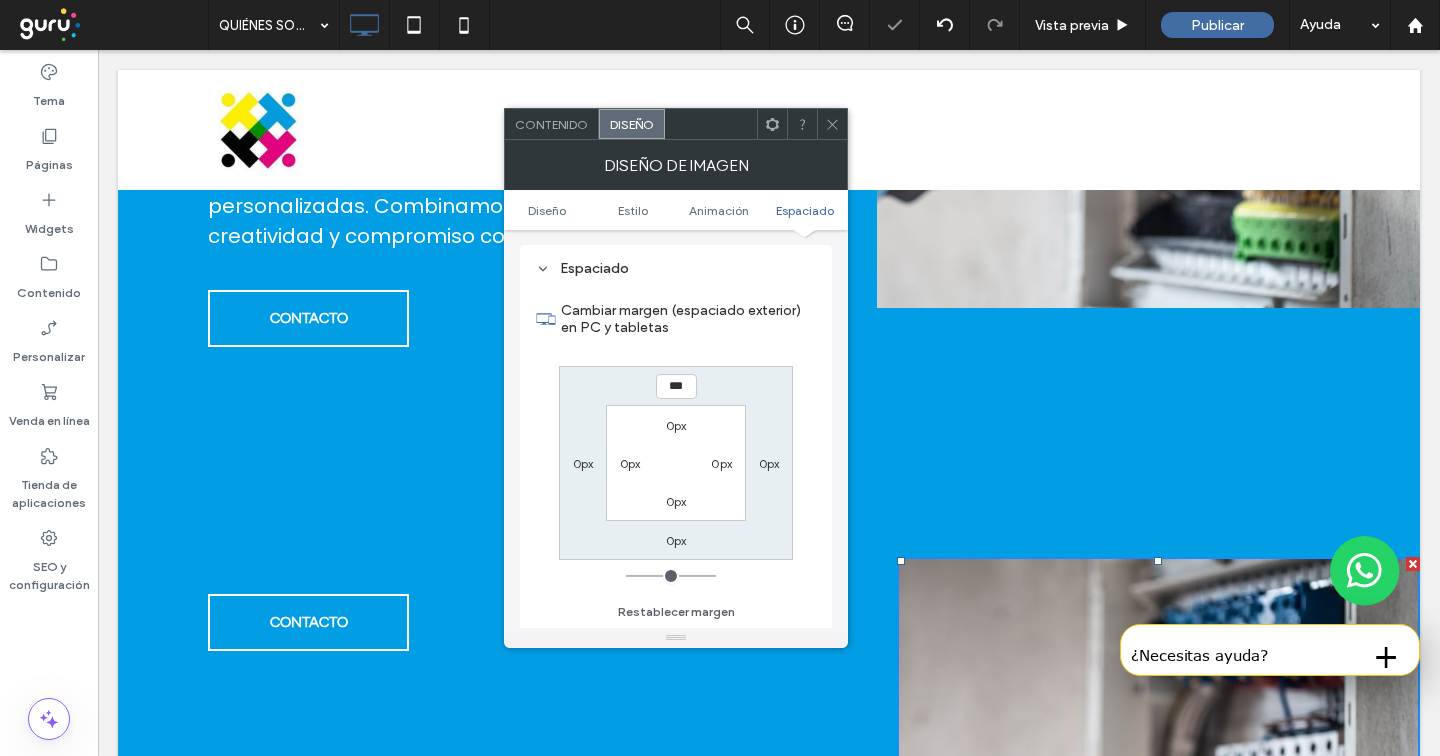 click 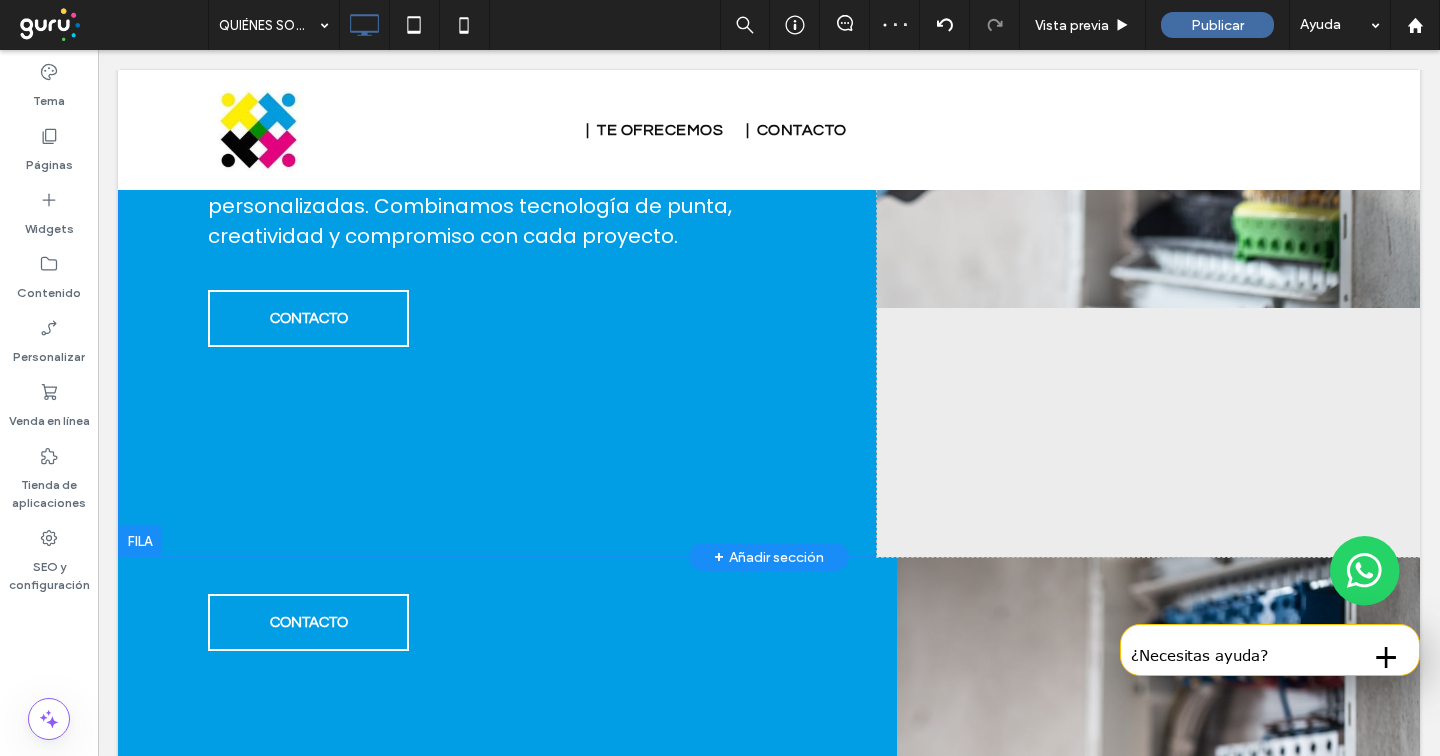 click on "Click To Paste     Click To Paste" at bounding box center (1148, 91) 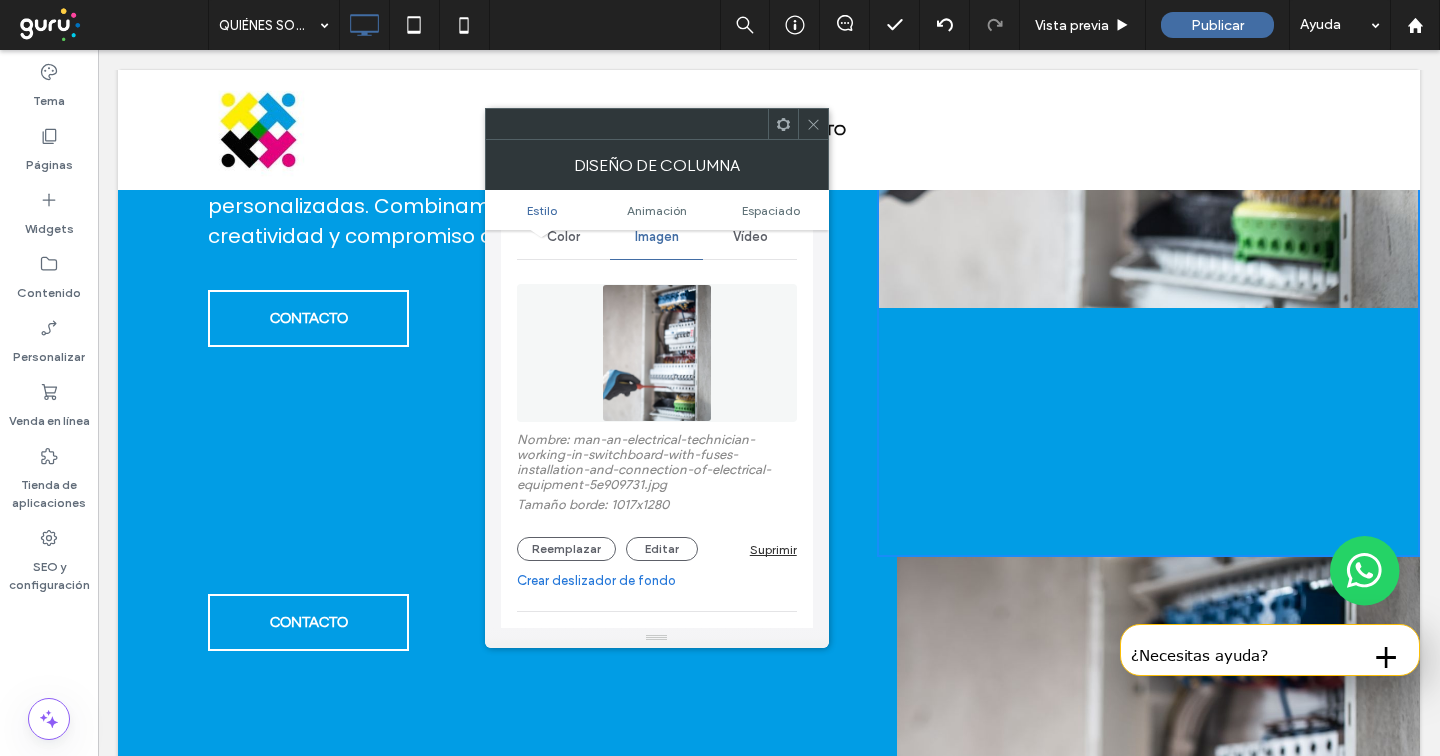 scroll, scrollTop: 100, scrollLeft: 0, axis: vertical 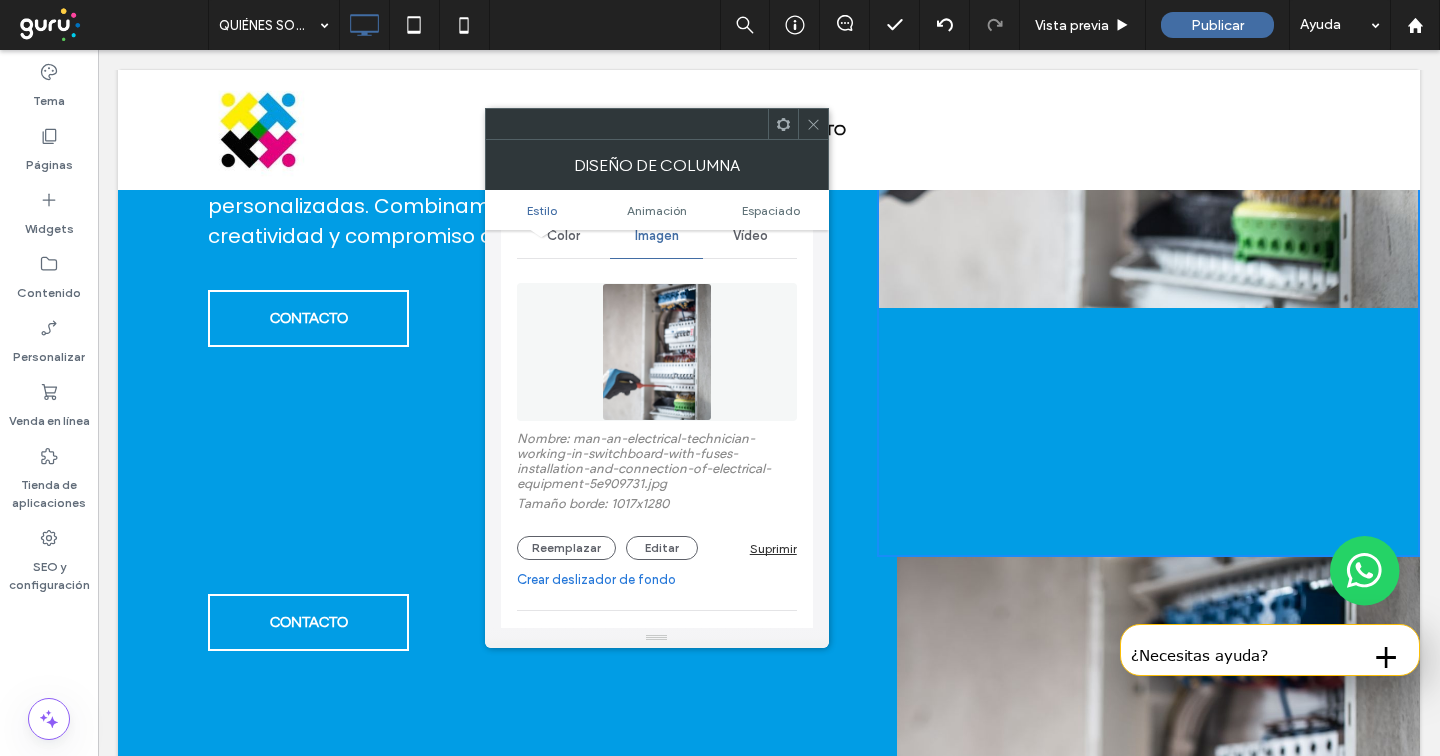 click on "Suprimir" at bounding box center [773, 548] 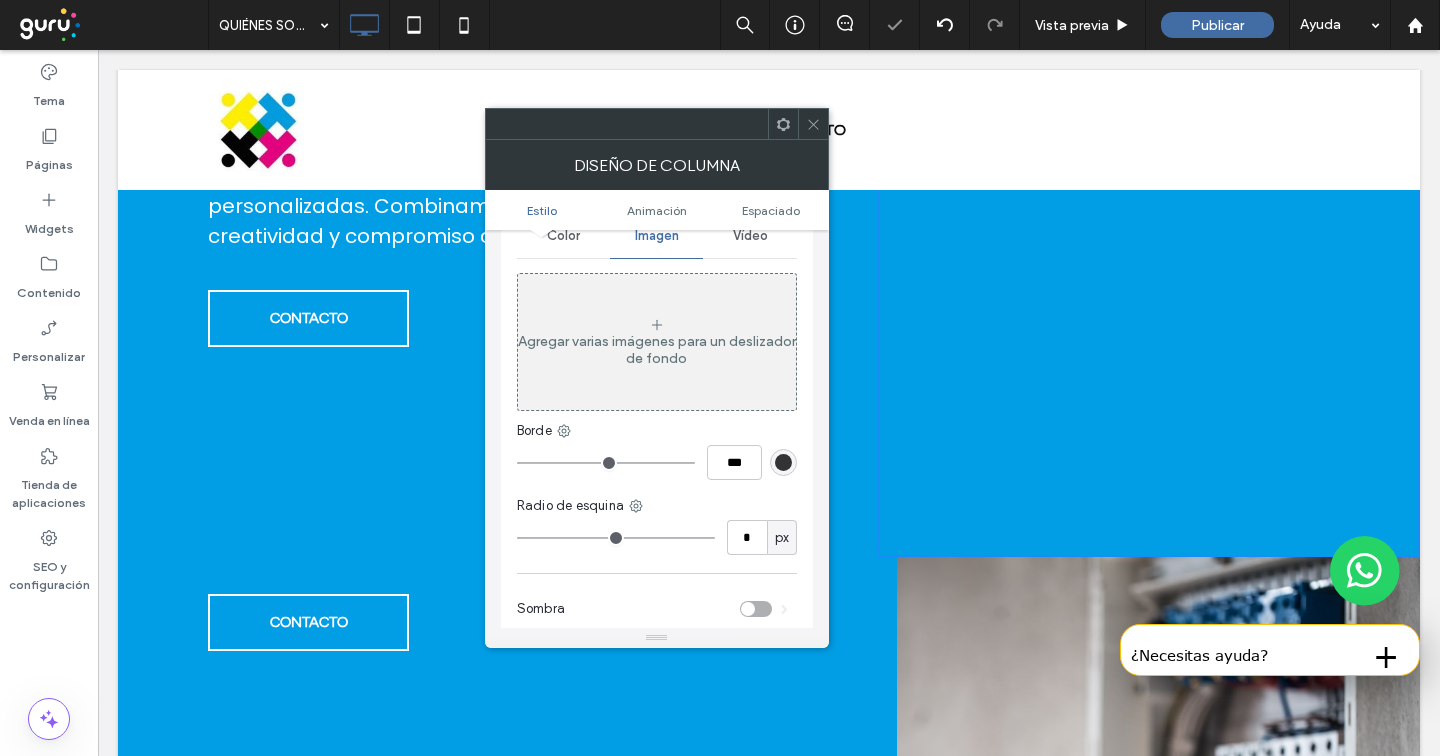 click at bounding box center [813, 124] 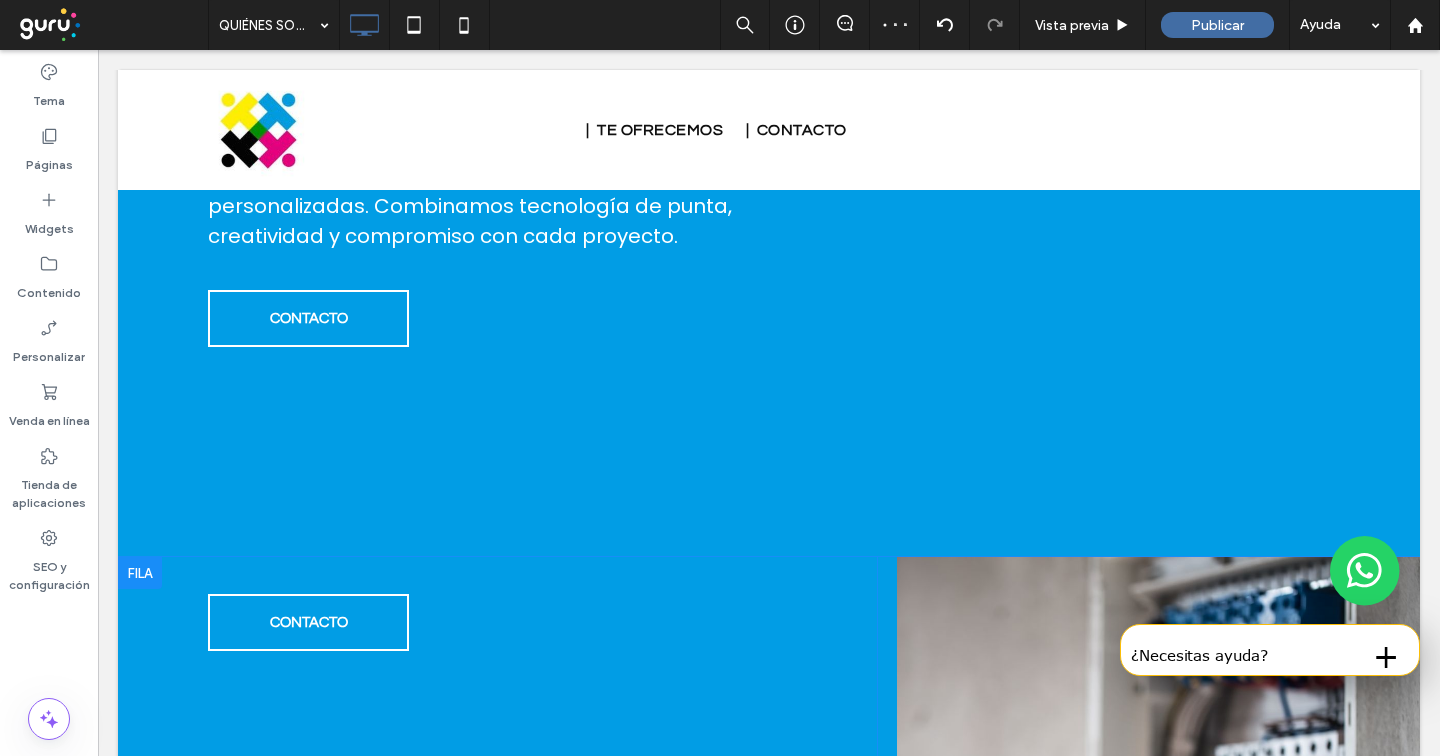 click on "Click To Paste     Click To Paste" at bounding box center [1148, 886] 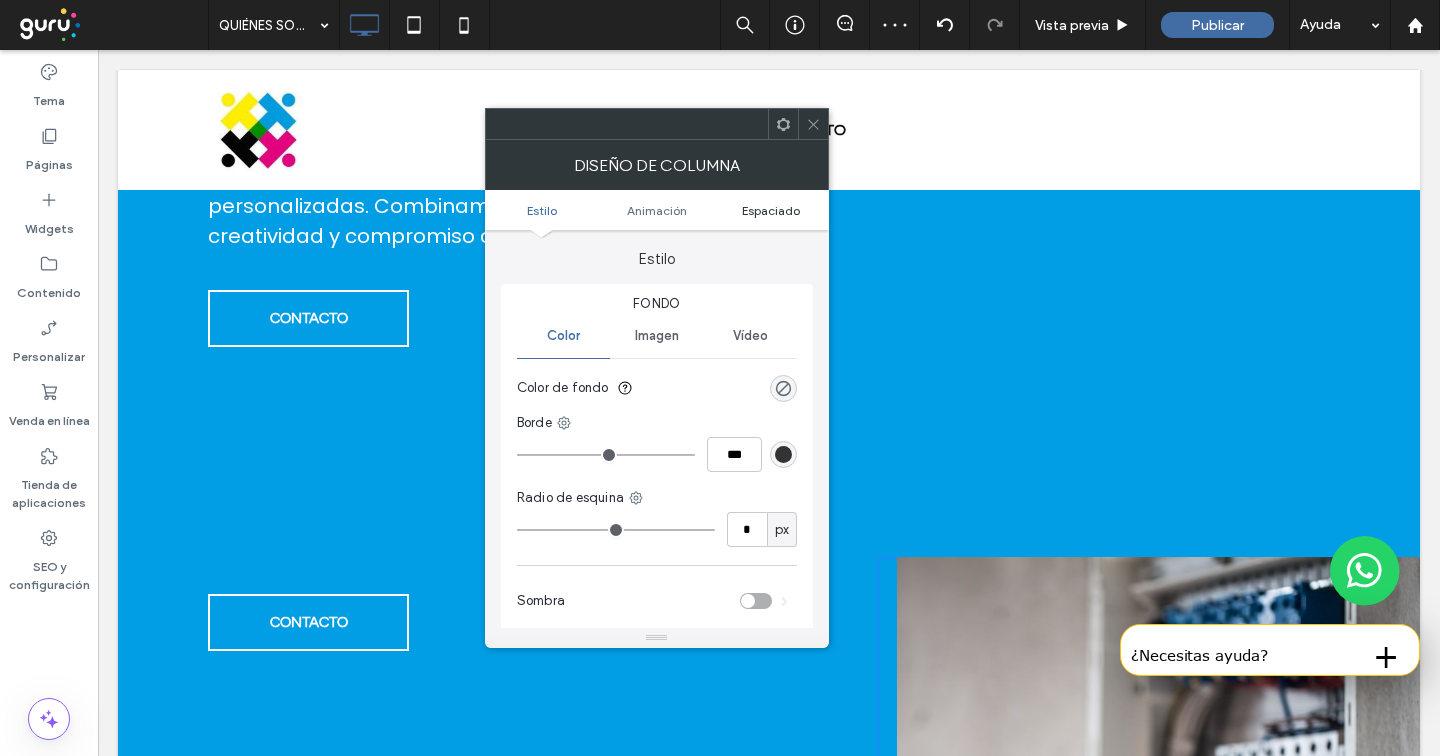 click on "Espaciado" at bounding box center (771, 210) 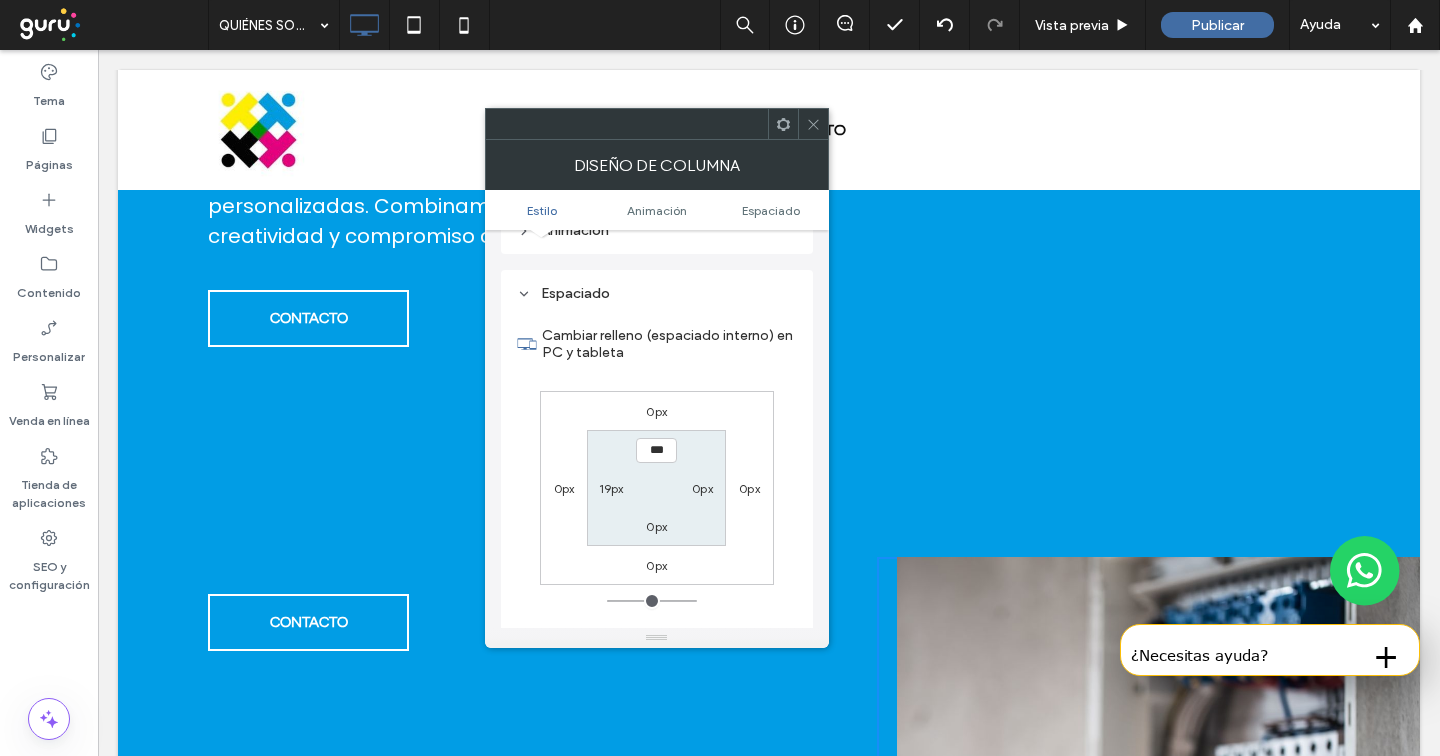 scroll, scrollTop: 470, scrollLeft: 0, axis: vertical 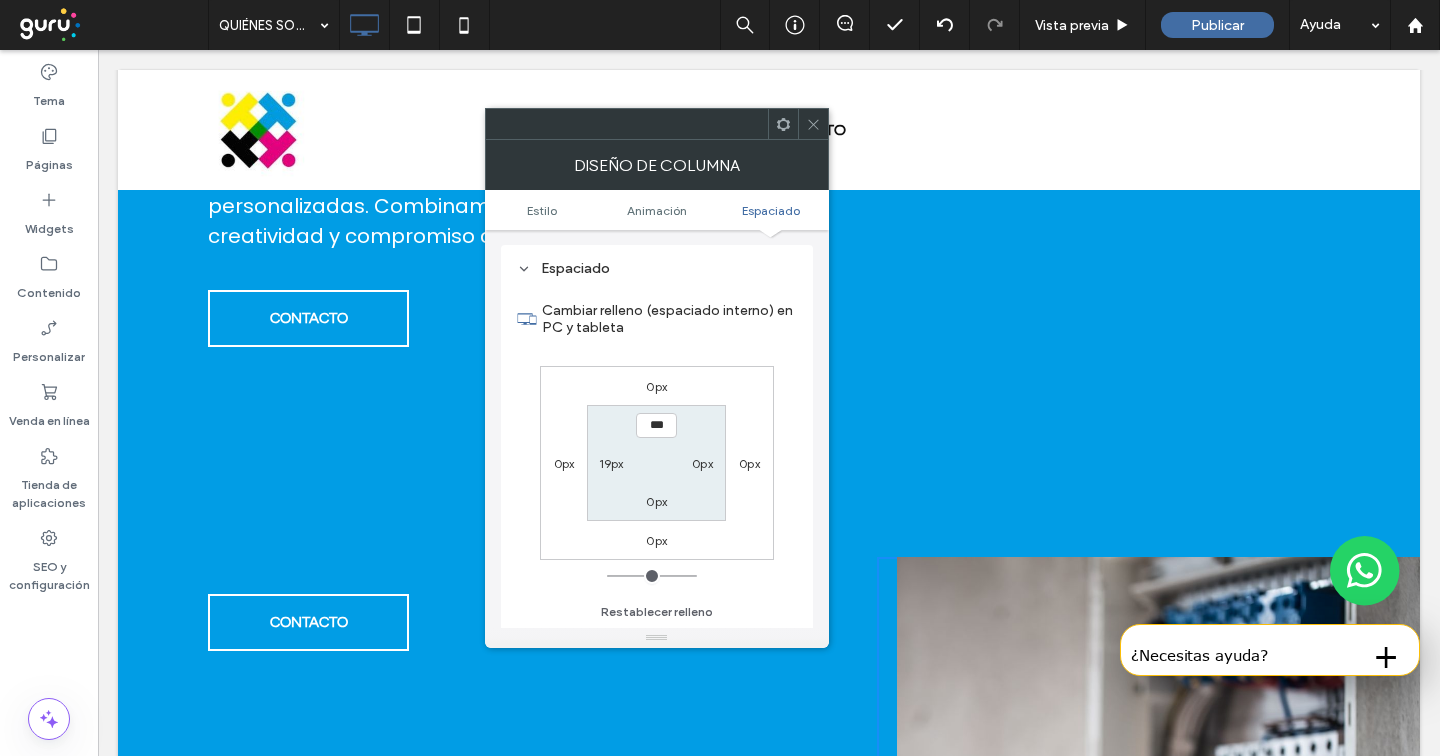 click on "0px" at bounding box center (656, 386) 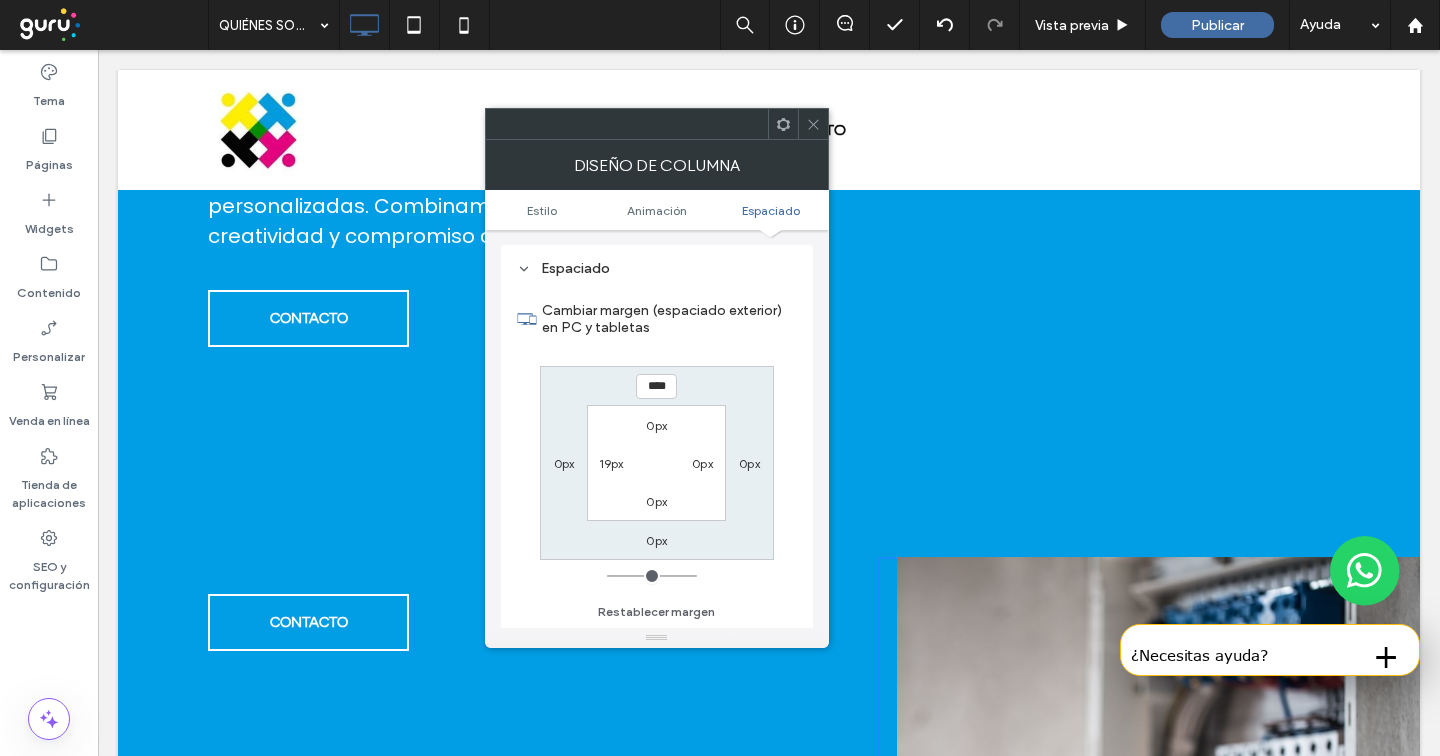 type on "****" 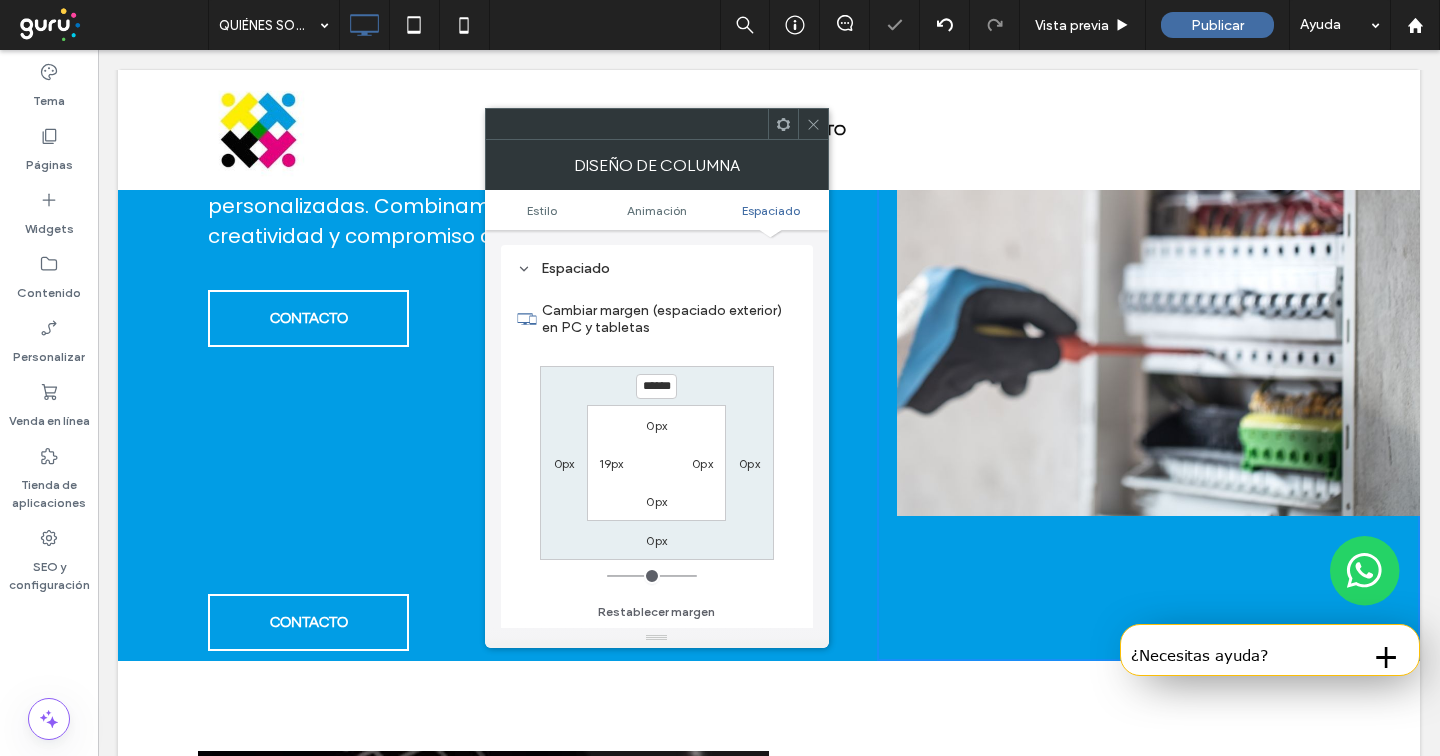 click at bounding box center (813, 124) 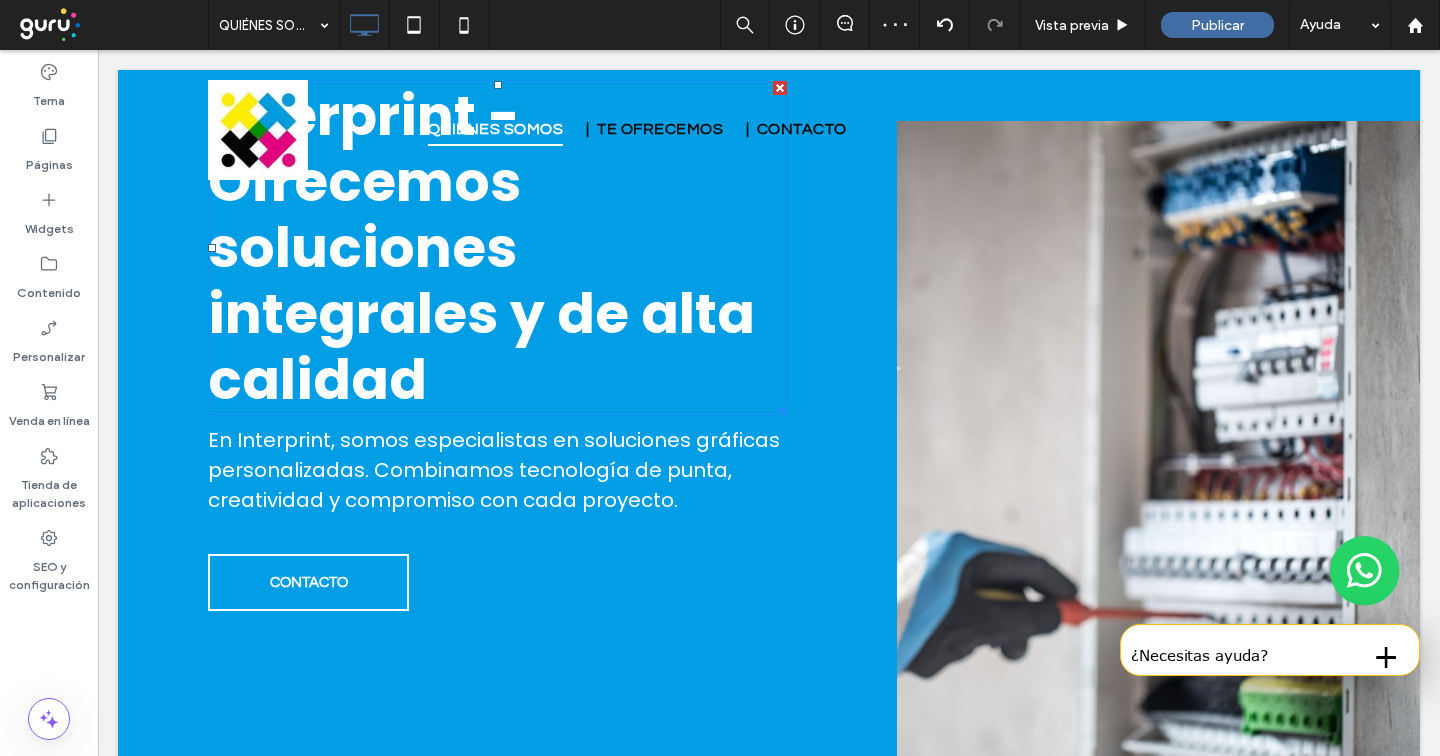 scroll, scrollTop: 0, scrollLeft: 0, axis: both 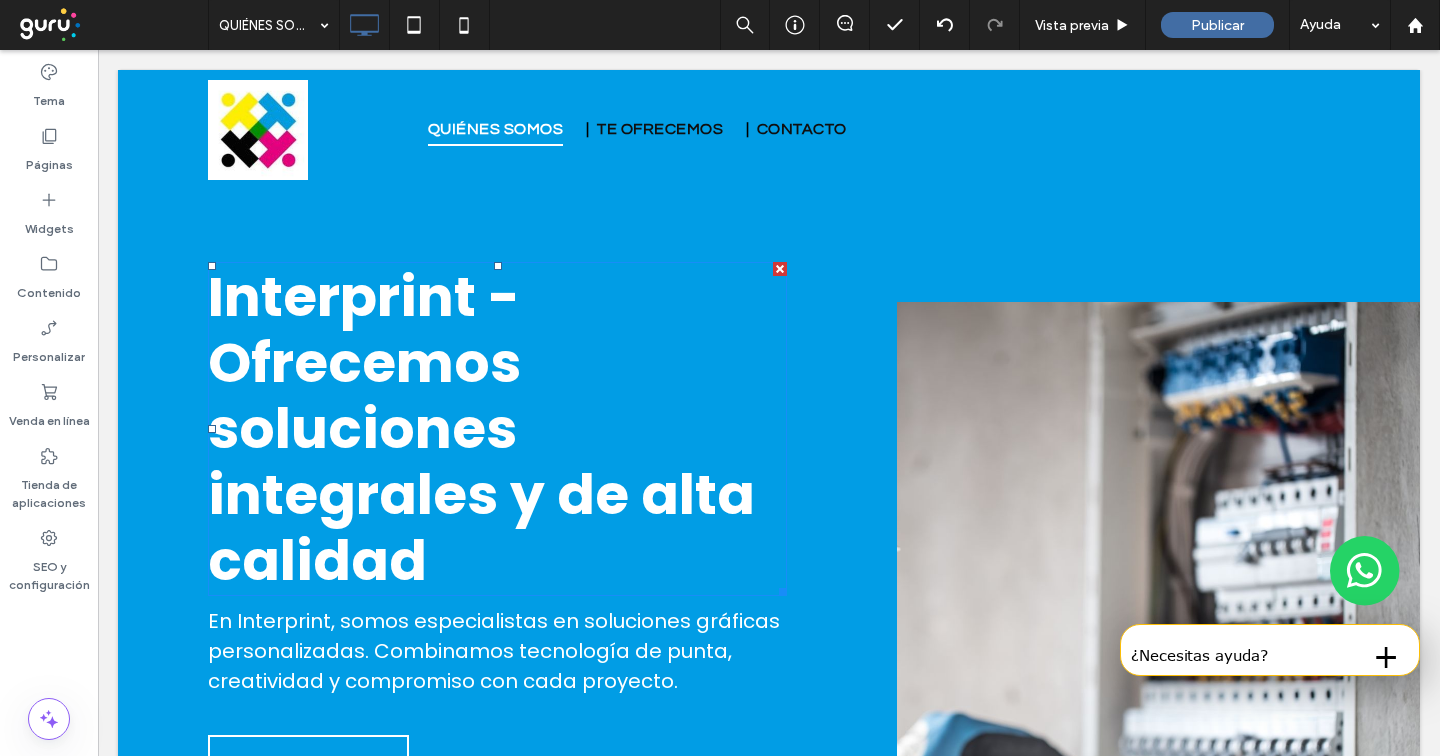 click on "Interprint - Ofrecemos soluciones integrales y de alta calidad" at bounding box center (481, 428) 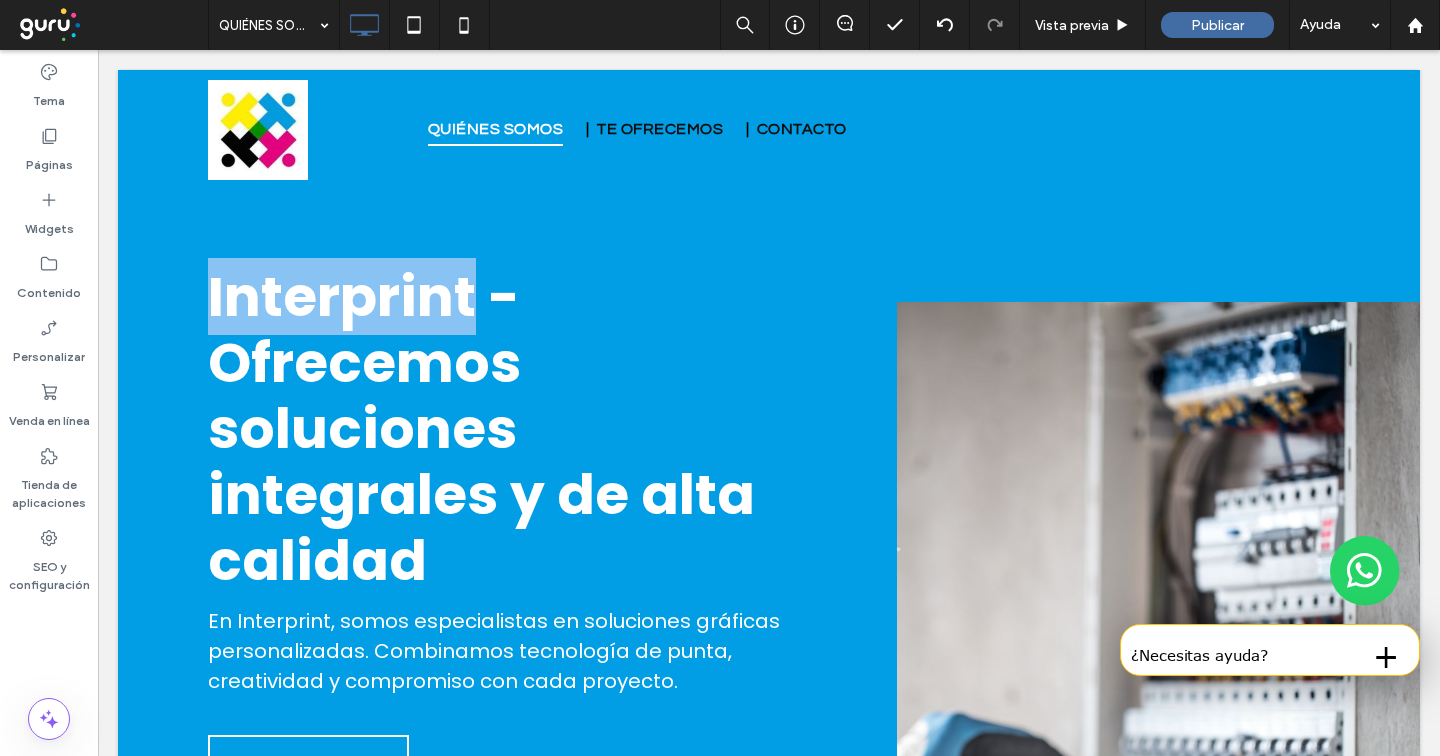 click on "Interprint - Ofrecemos soluciones integrales y de alta calidad" at bounding box center [481, 428] 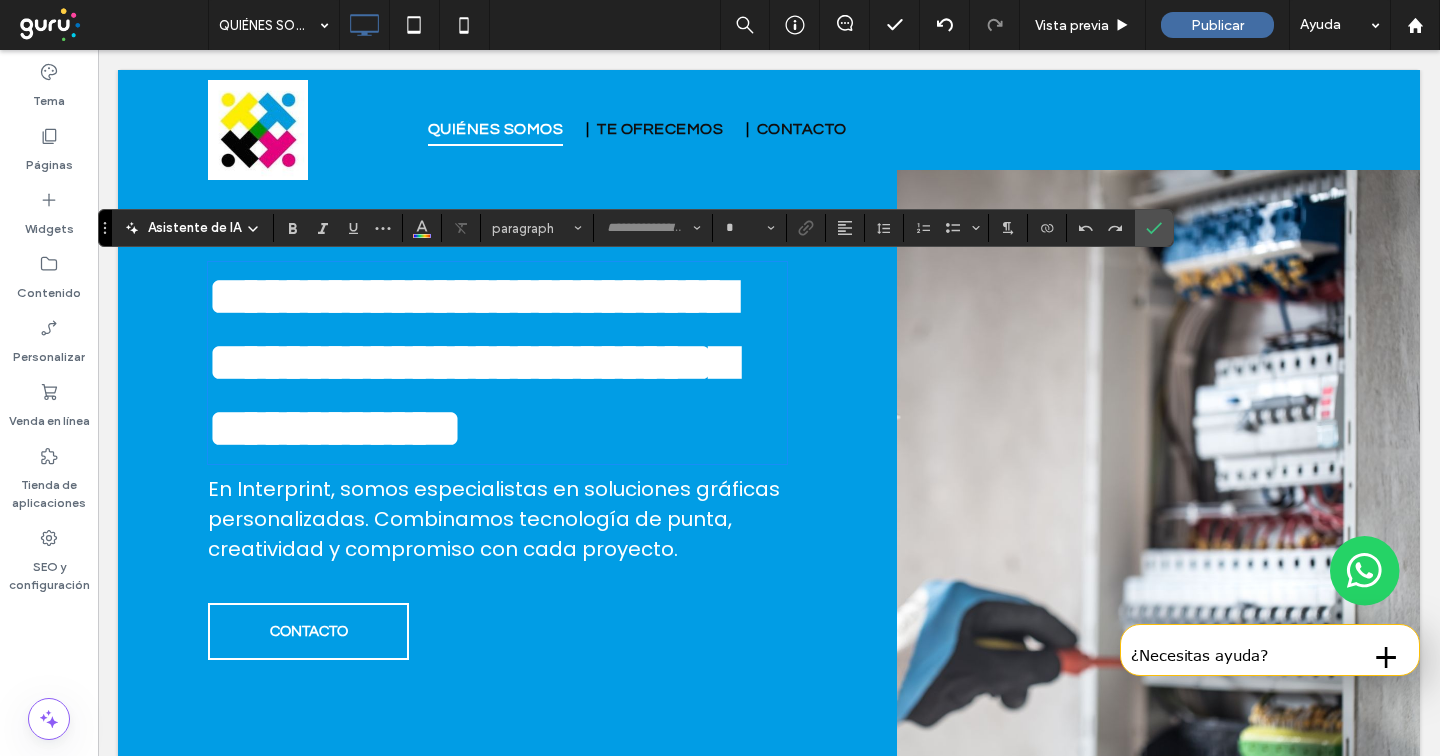 type on "*******" 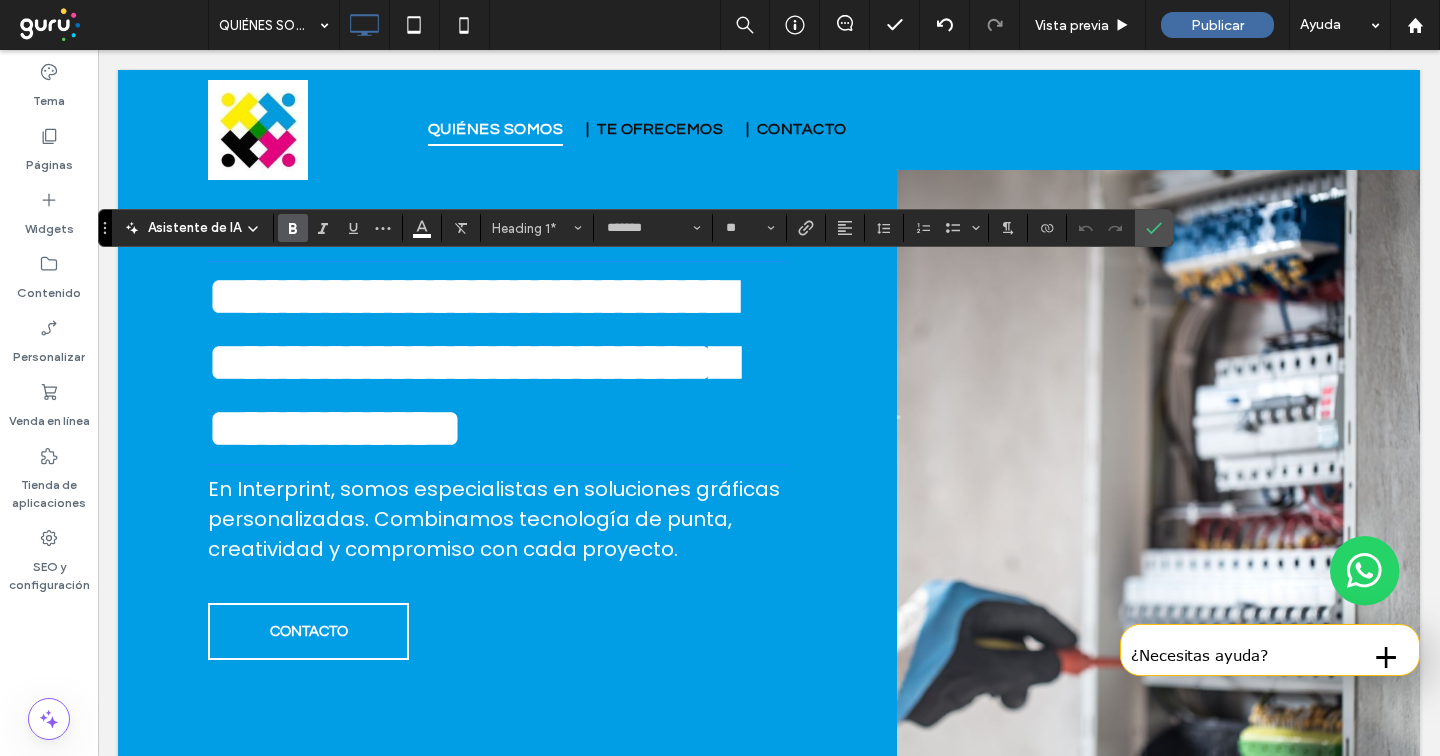 type on "*********" 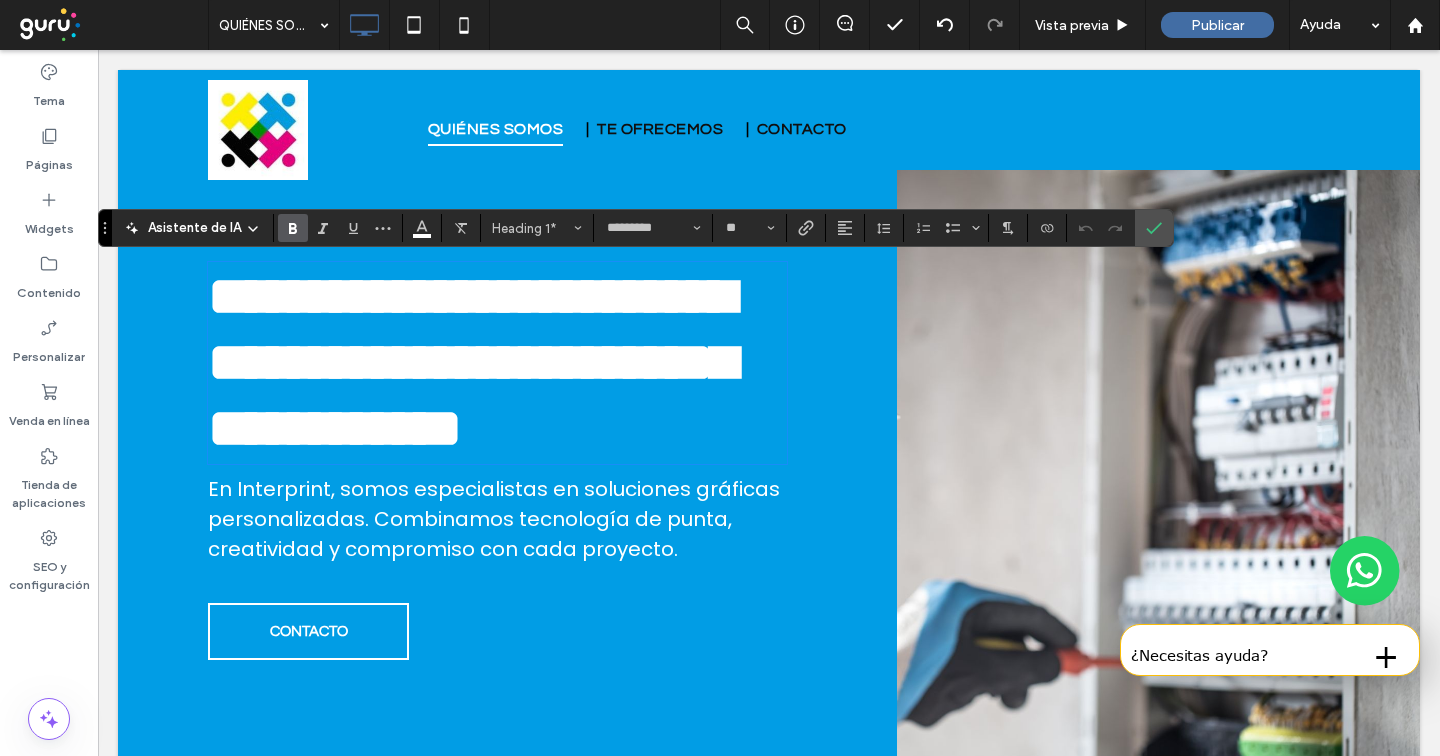 scroll, scrollTop: 0, scrollLeft: 0, axis: both 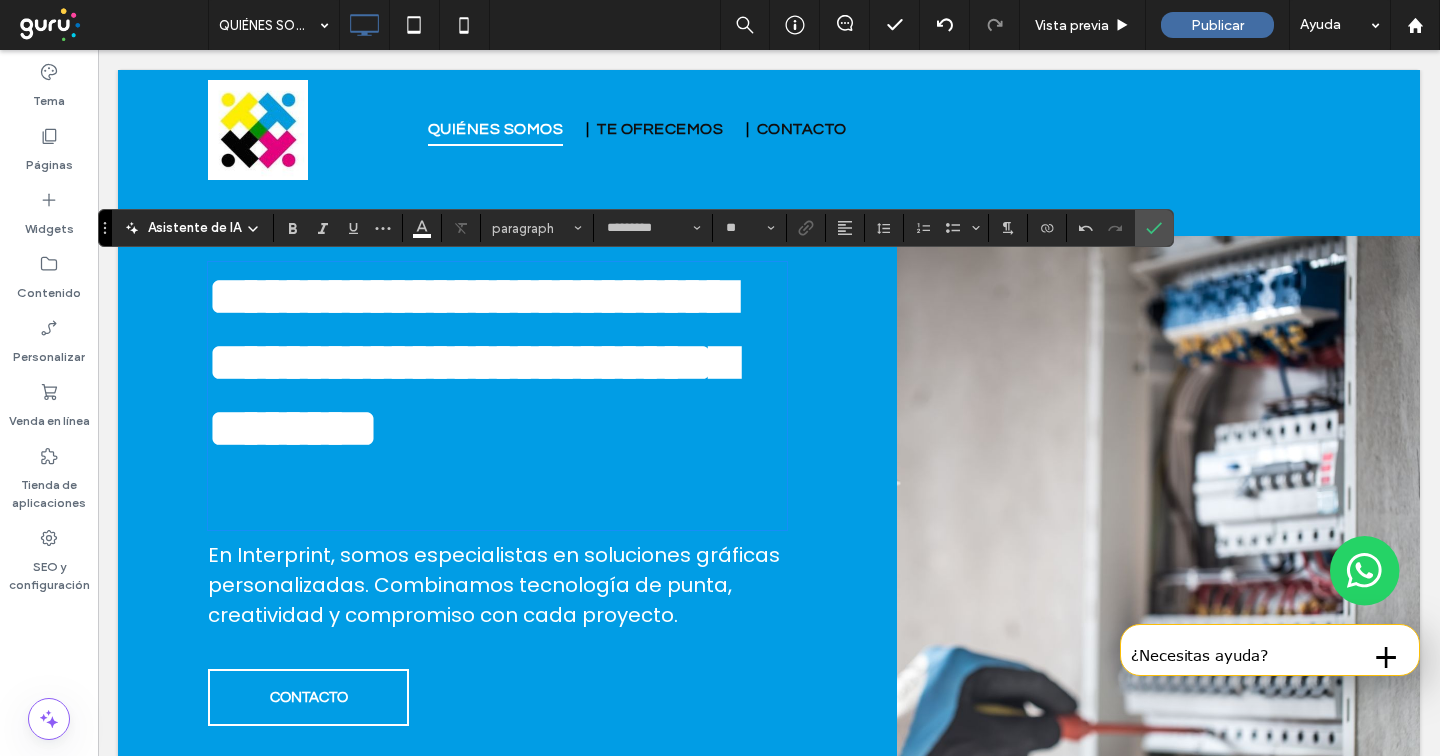 type on "*******" 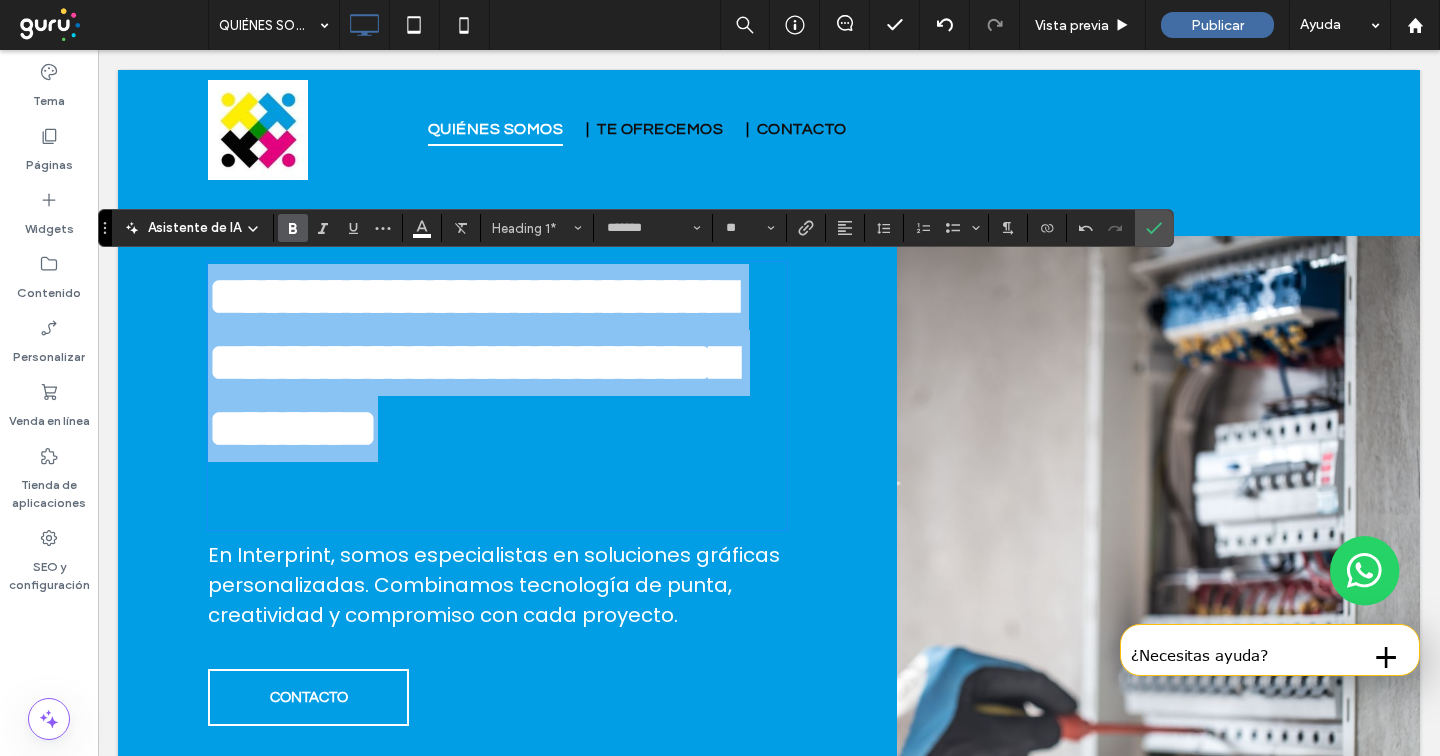 scroll, scrollTop: 0, scrollLeft: 0, axis: both 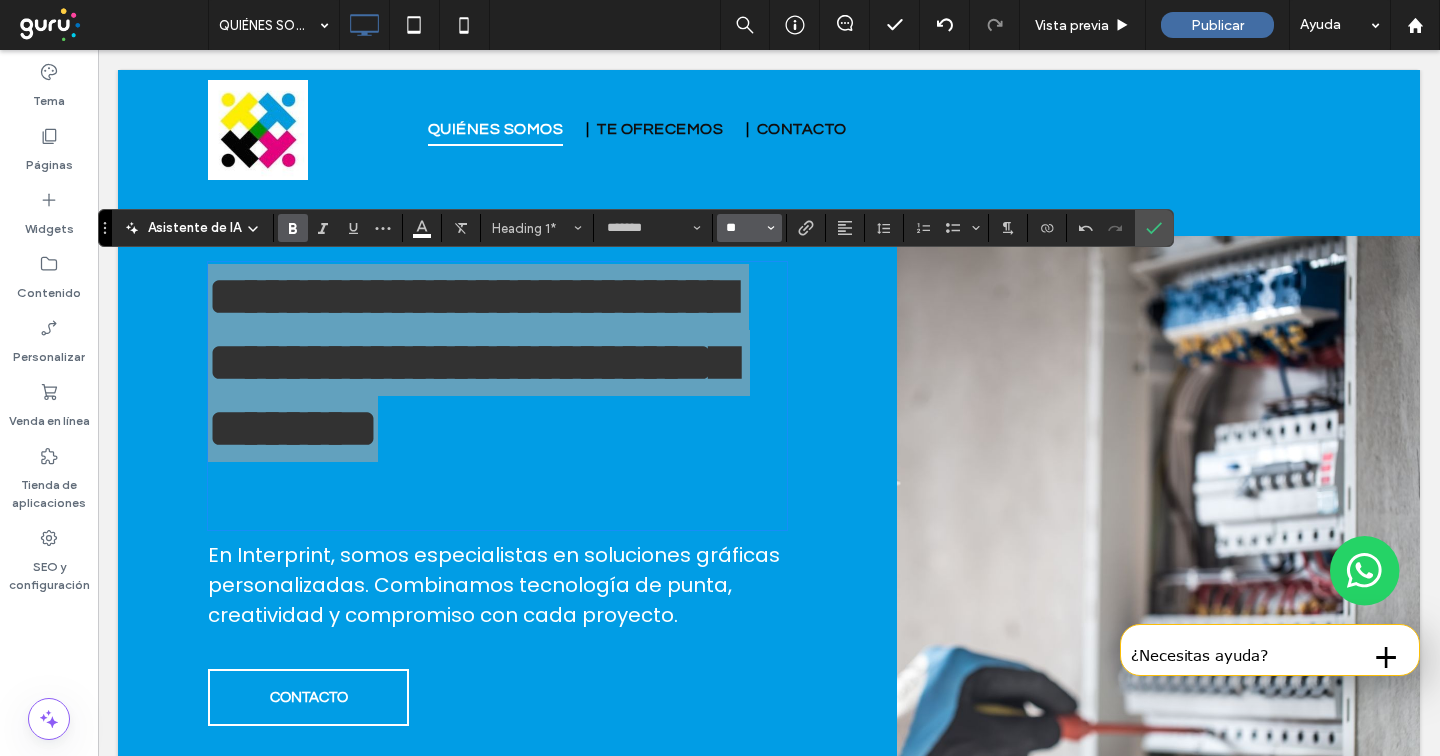 click on "**" at bounding box center [743, 228] 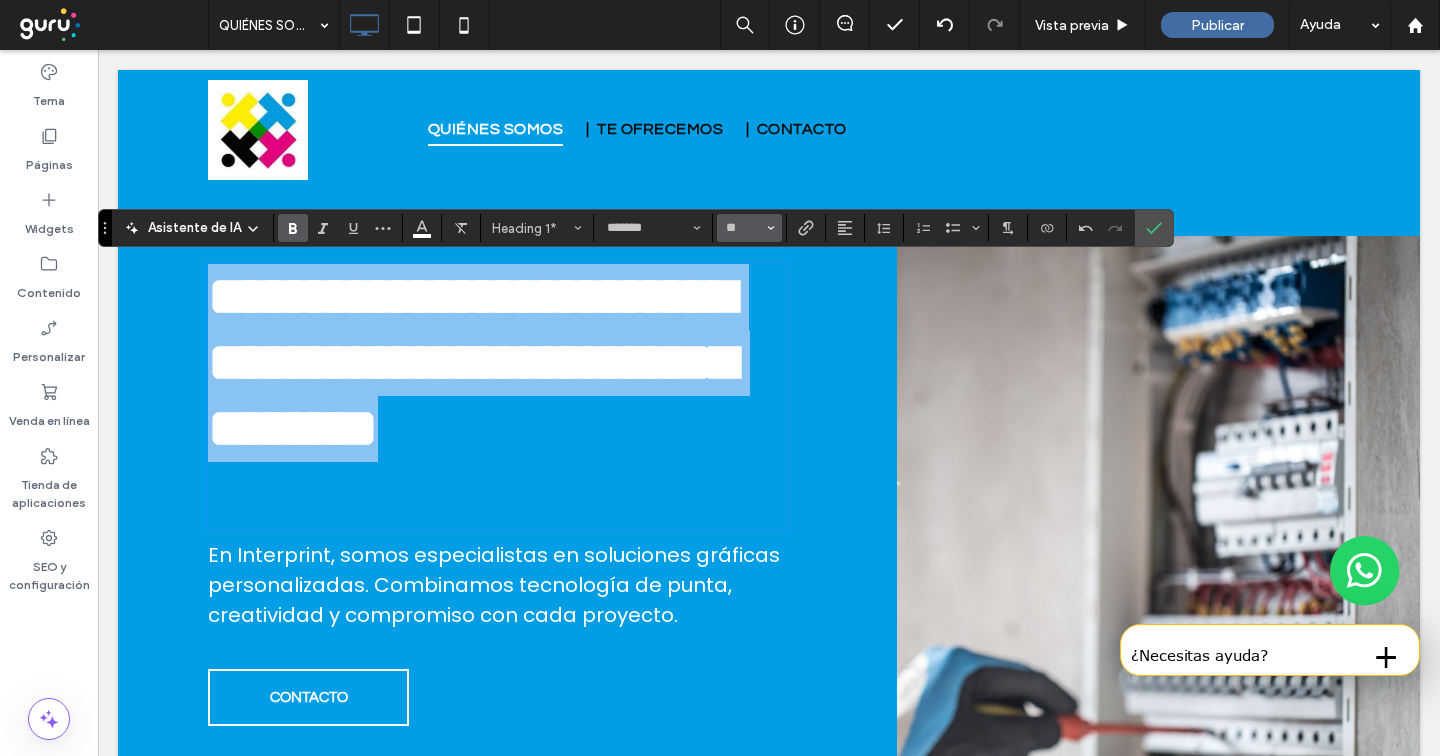 type on "**" 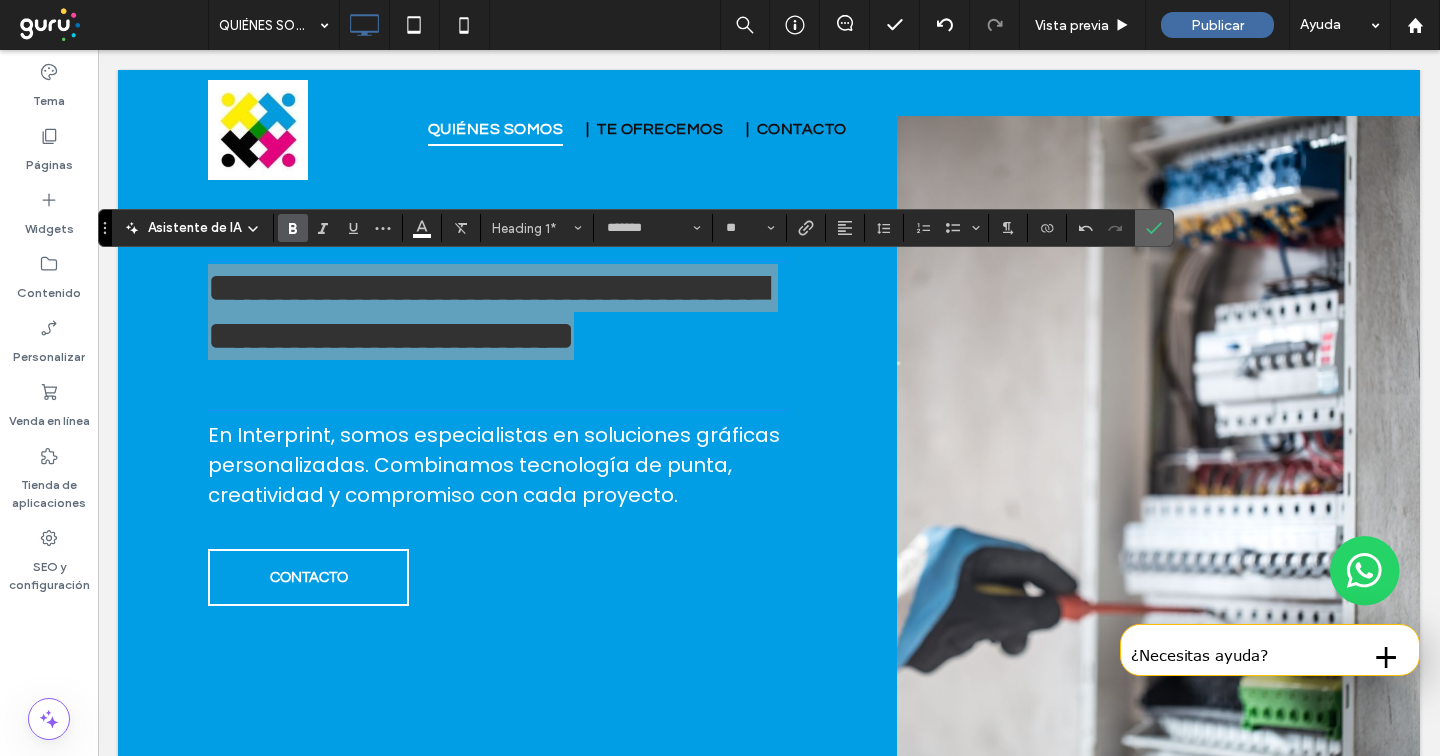 click at bounding box center (1154, 228) 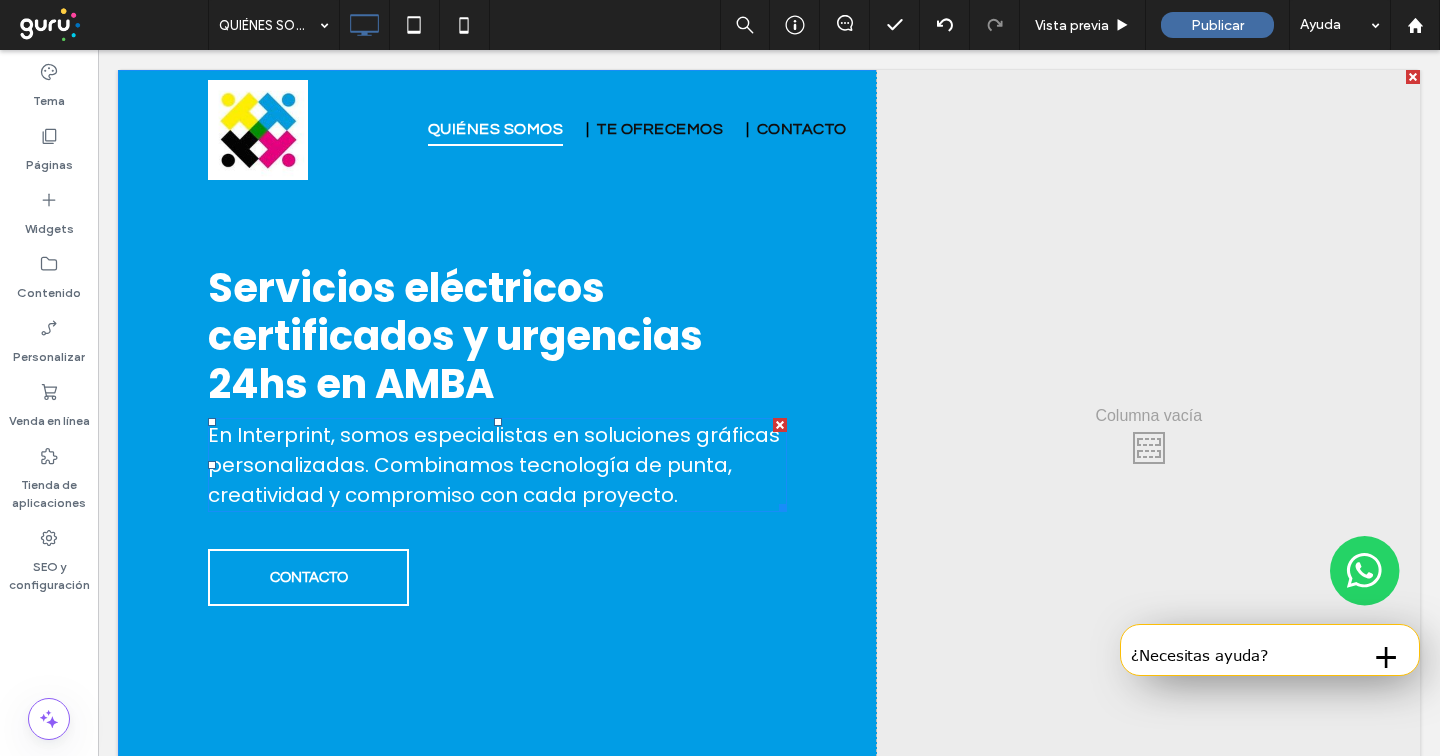 drag, startPoint x: 775, startPoint y: 423, endPoint x: 873, endPoint y: 472, distance: 109.56733 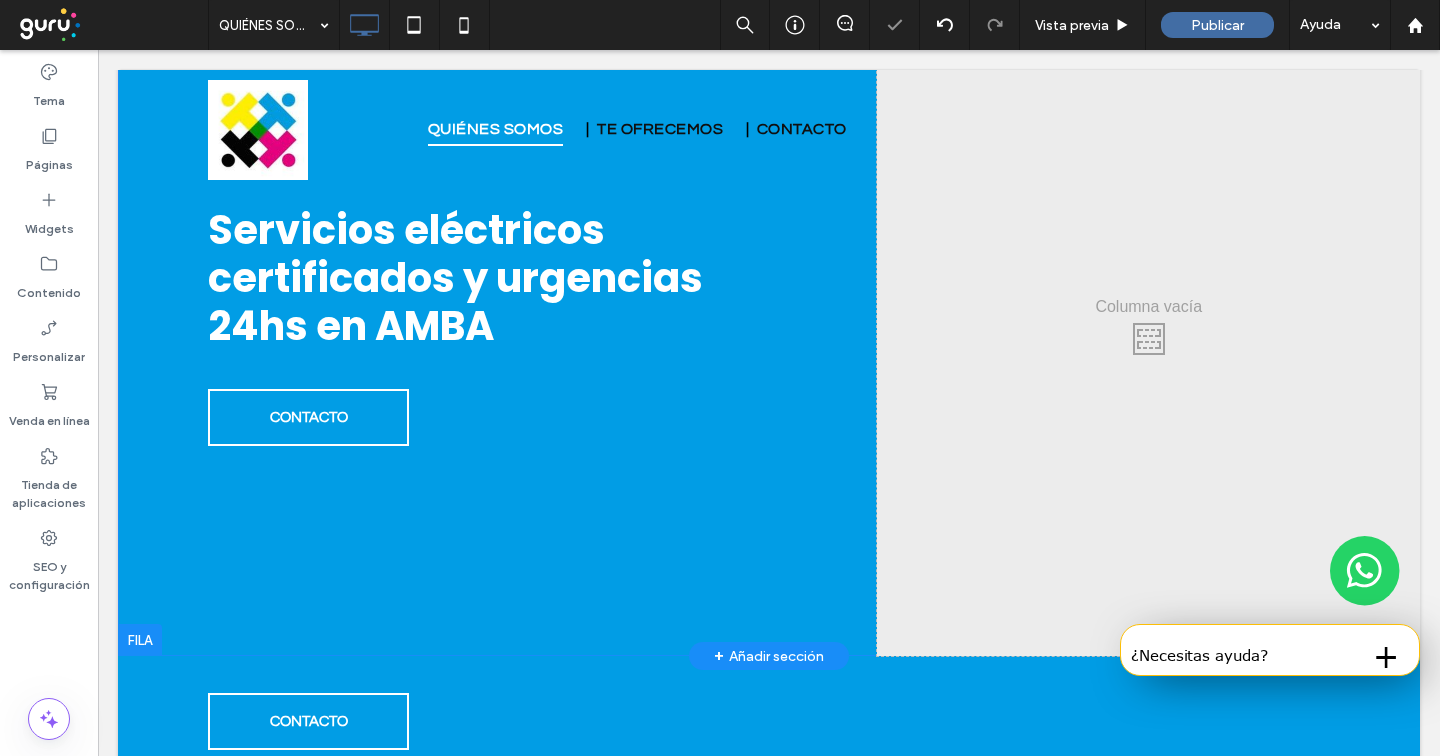 scroll, scrollTop: 19, scrollLeft: 0, axis: vertical 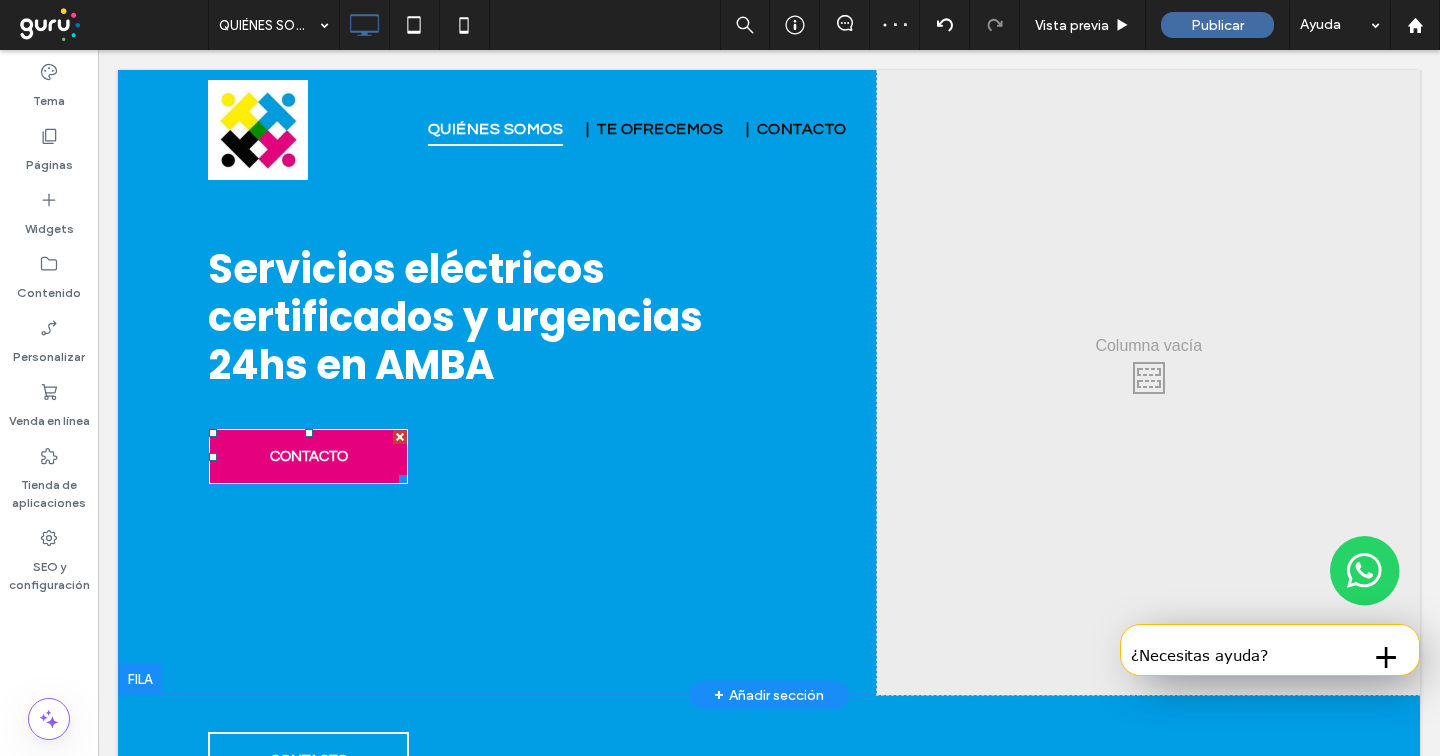 click at bounding box center (400, 437) 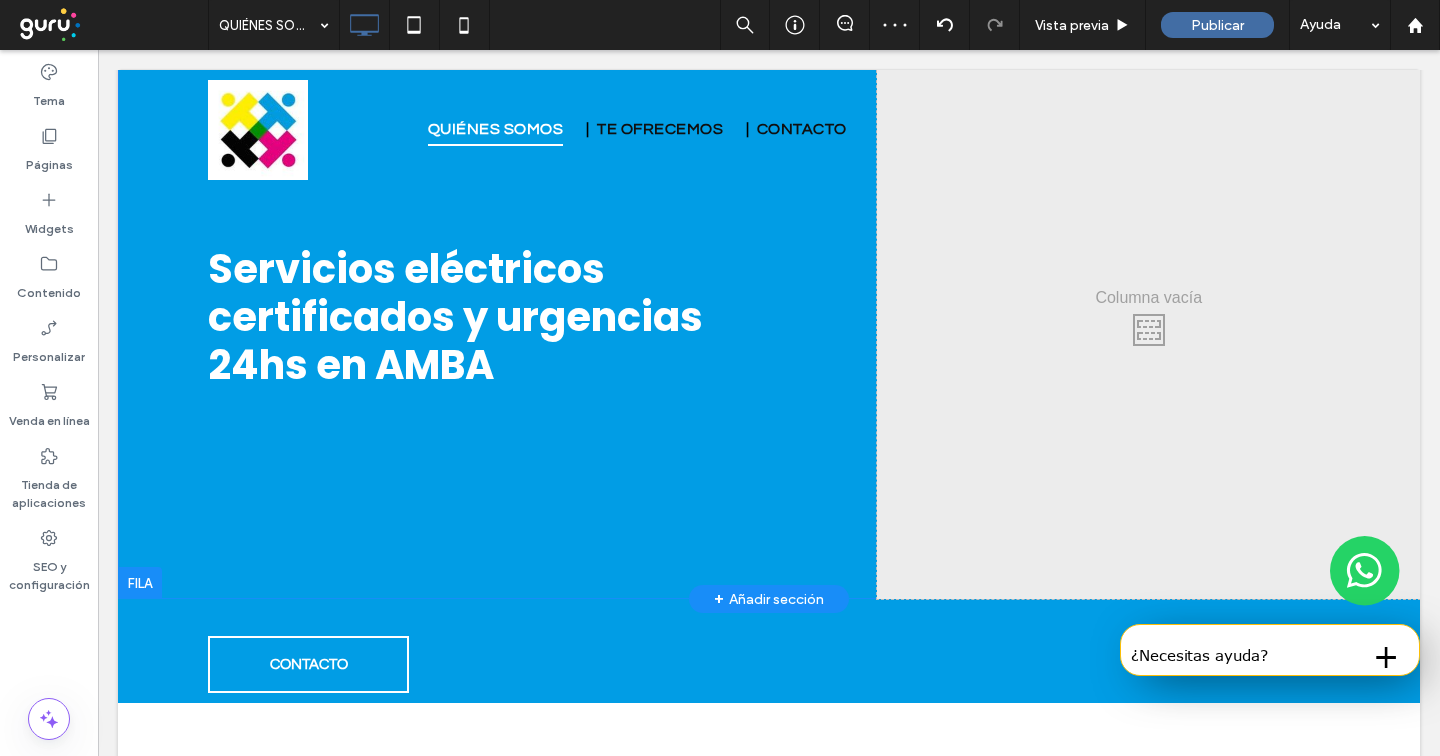 scroll, scrollTop: 0, scrollLeft: 0, axis: both 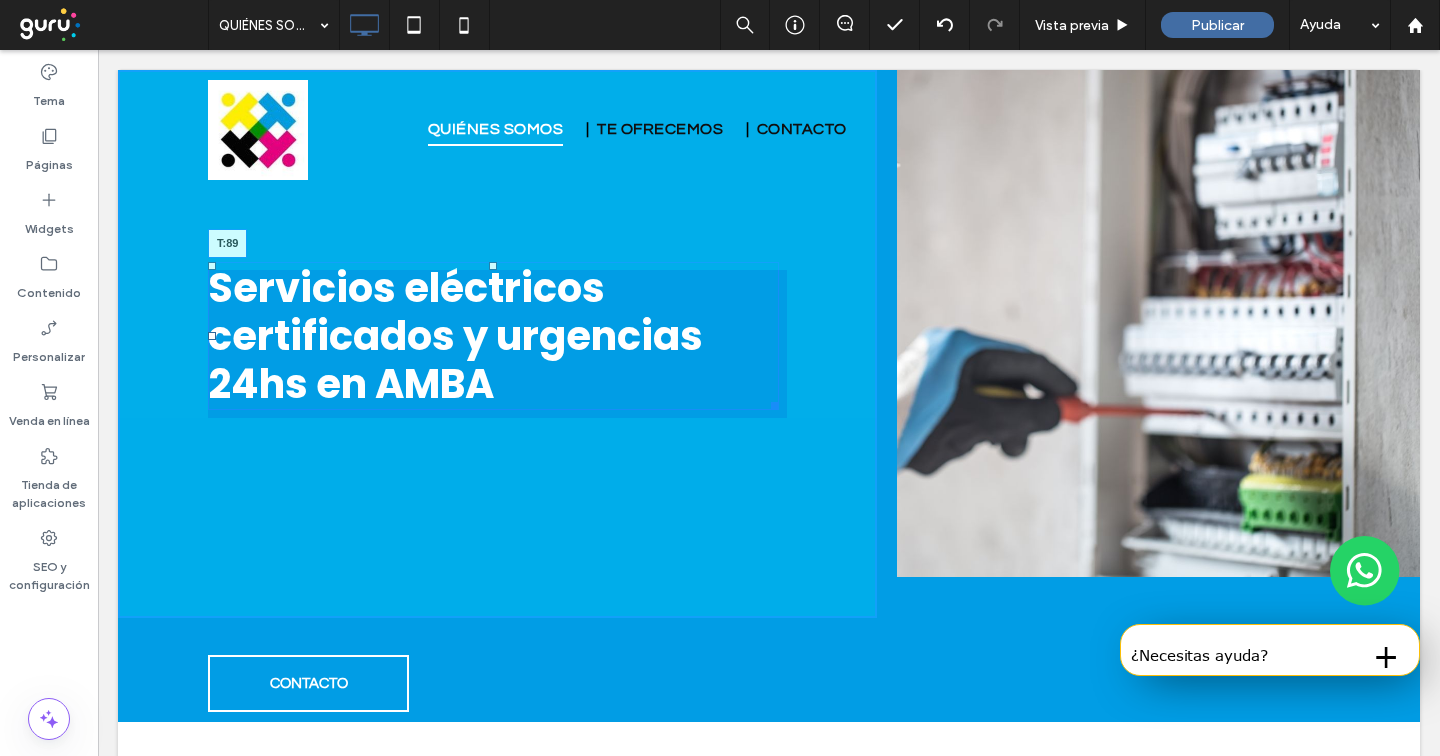 drag, startPoint x: 493, startPoint y: 266, endPoint x: 498, endPoint y: 363, distance: 97.128784 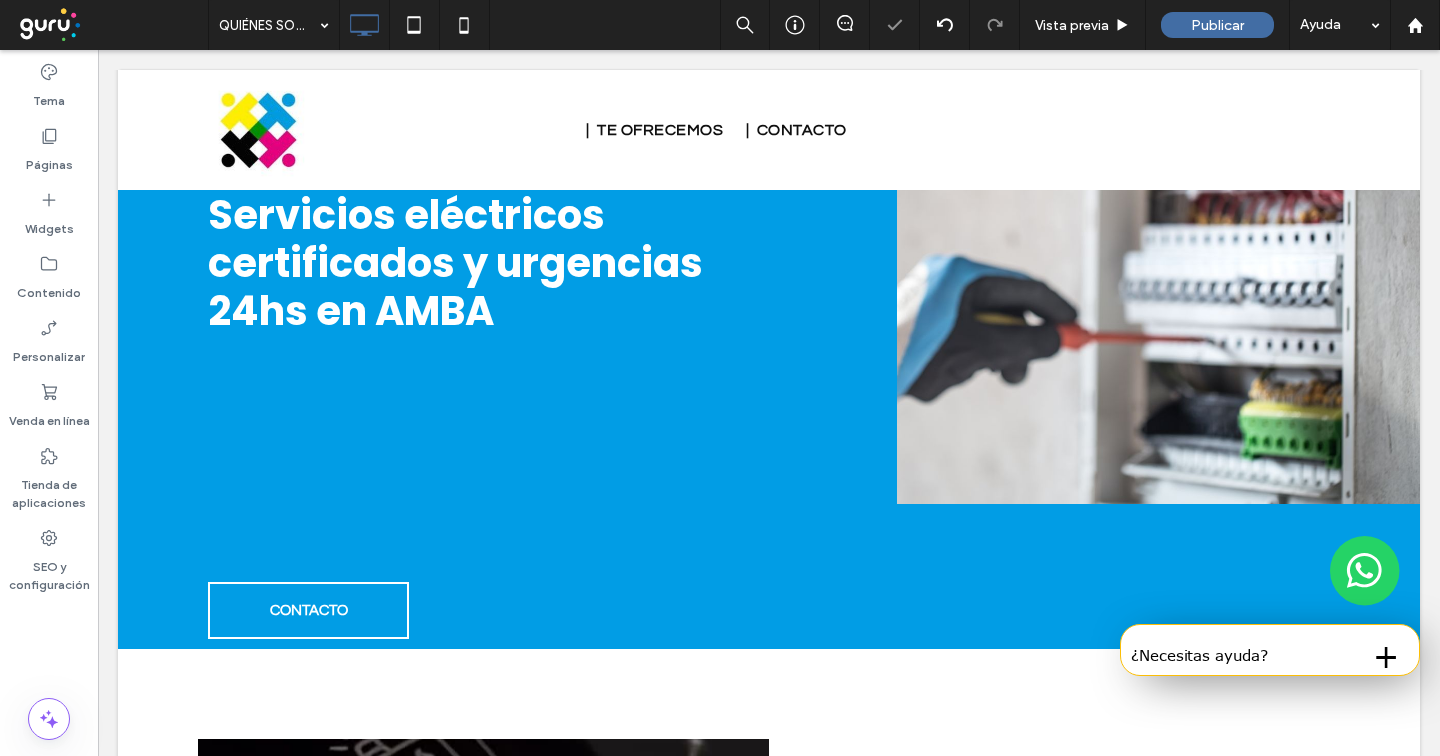 scroll, scrollTop: 184, scrollLeft: 0, axis: vertical 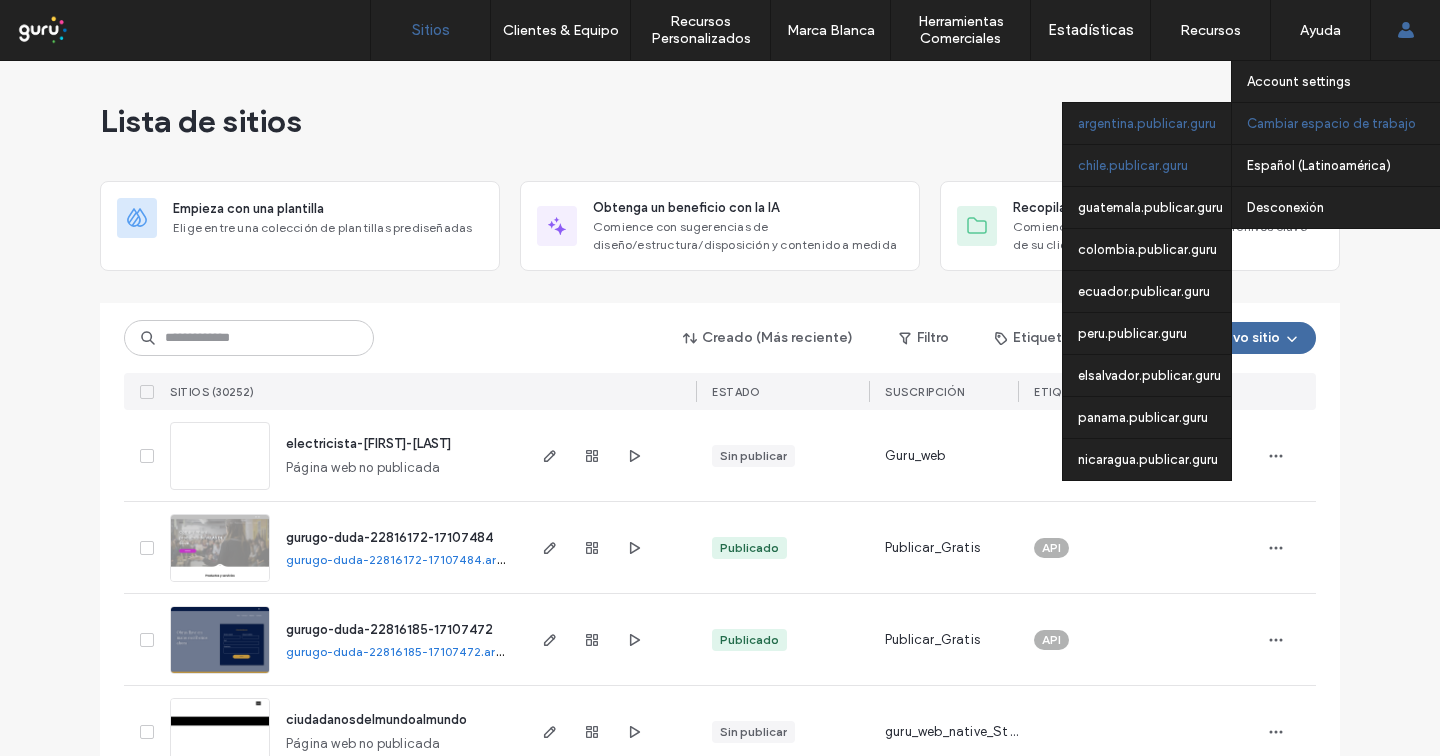 click on "chile.publicar.guru" at bounding box center [1147, 165] 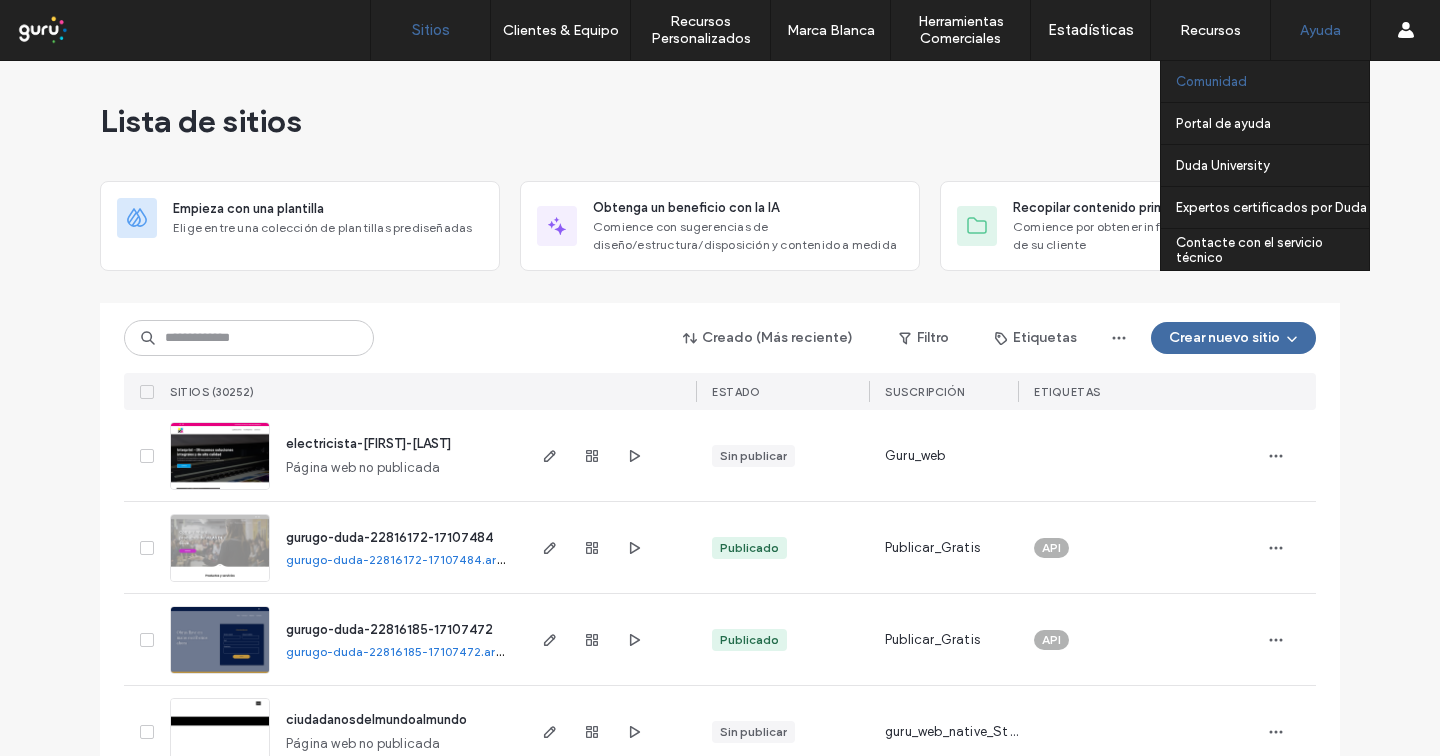 scroll, scrollTop: 0, scrollLeft: 0, axis: both 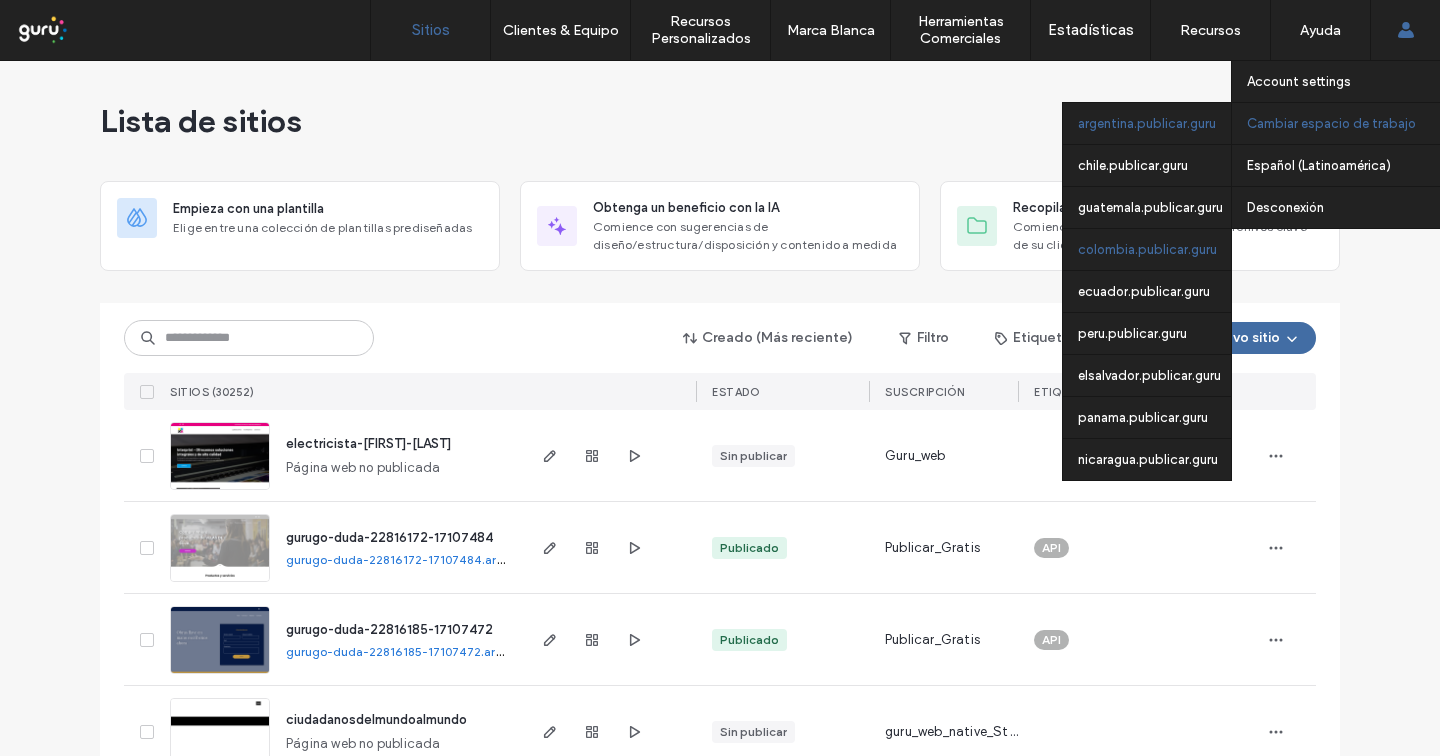 click on "colombia.publicar.guru" at bounding box center (1147, 249) 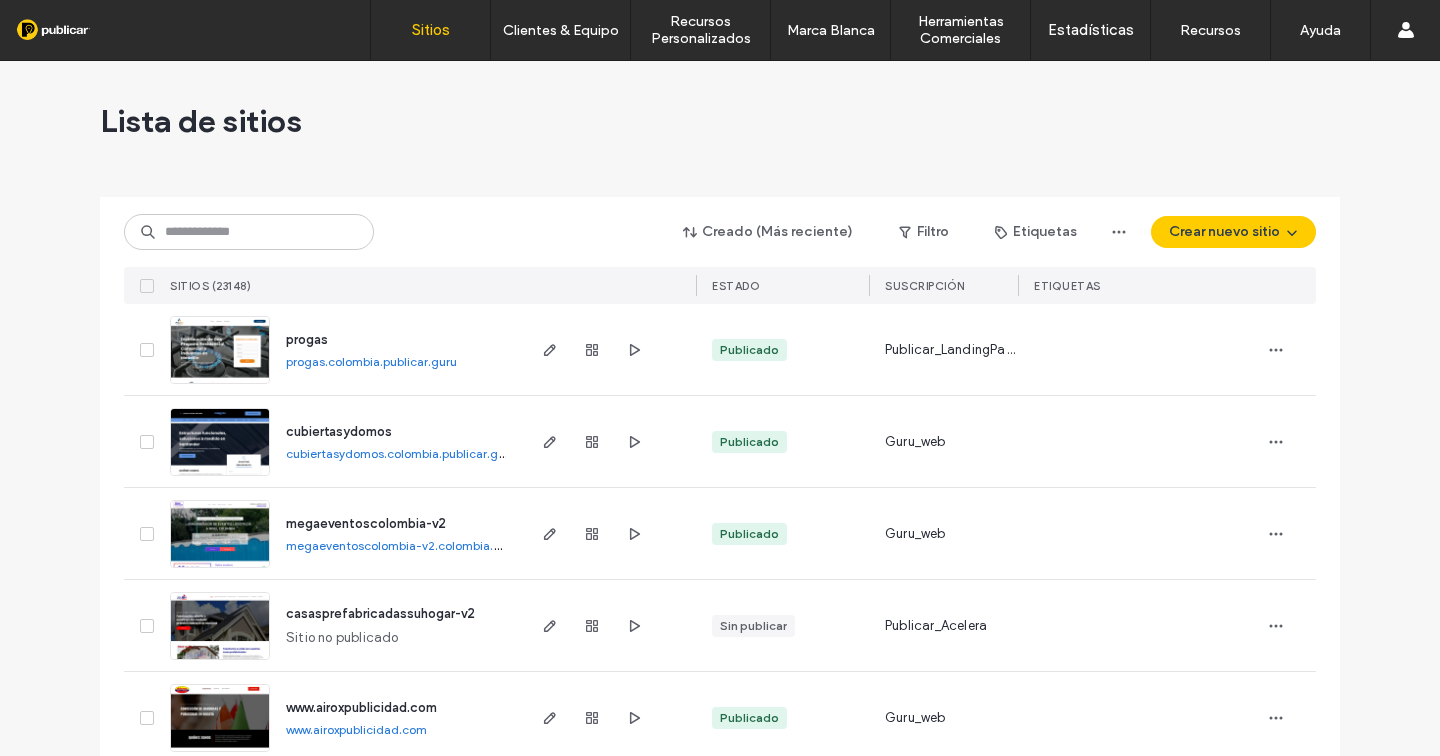 scroll, scrollTop: 0, scrollLeft: 0, axis: both 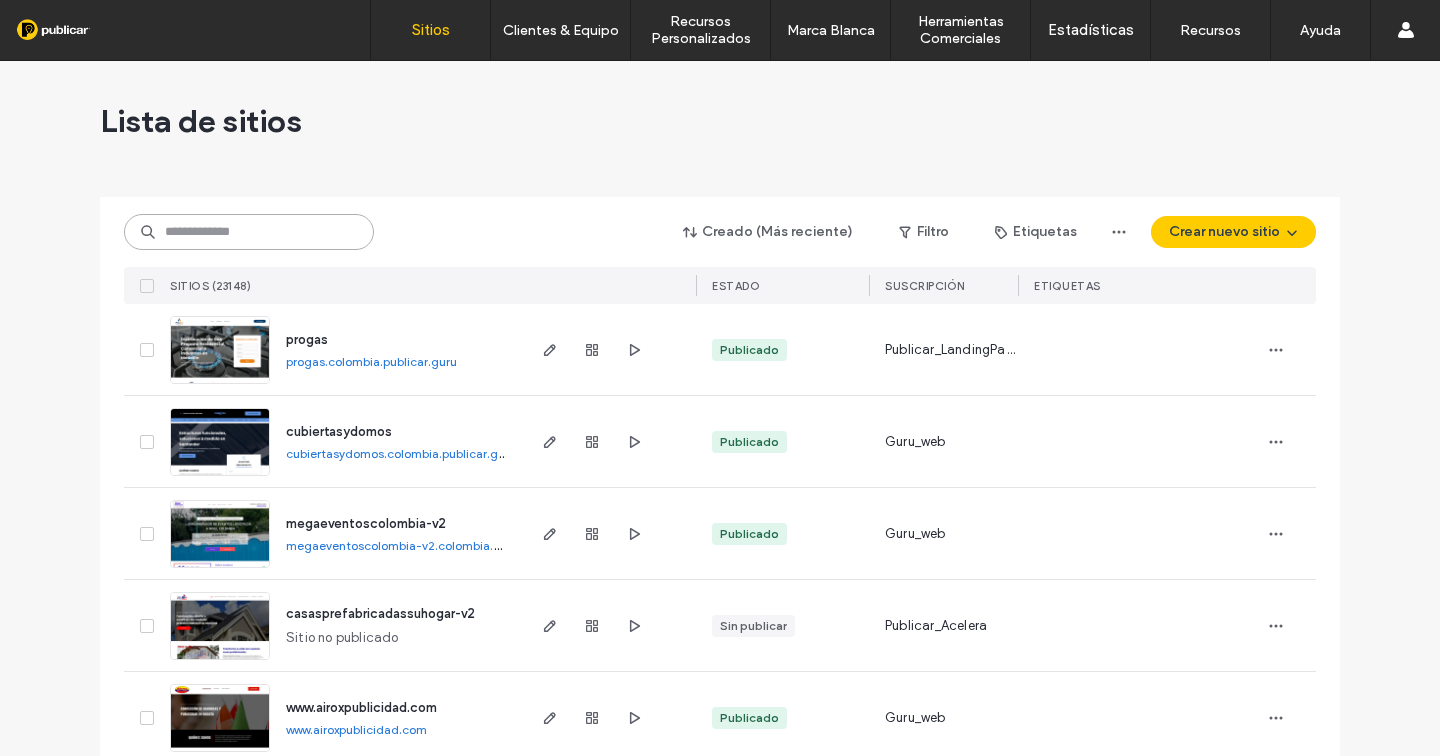 click at bounding box center [249, 232] 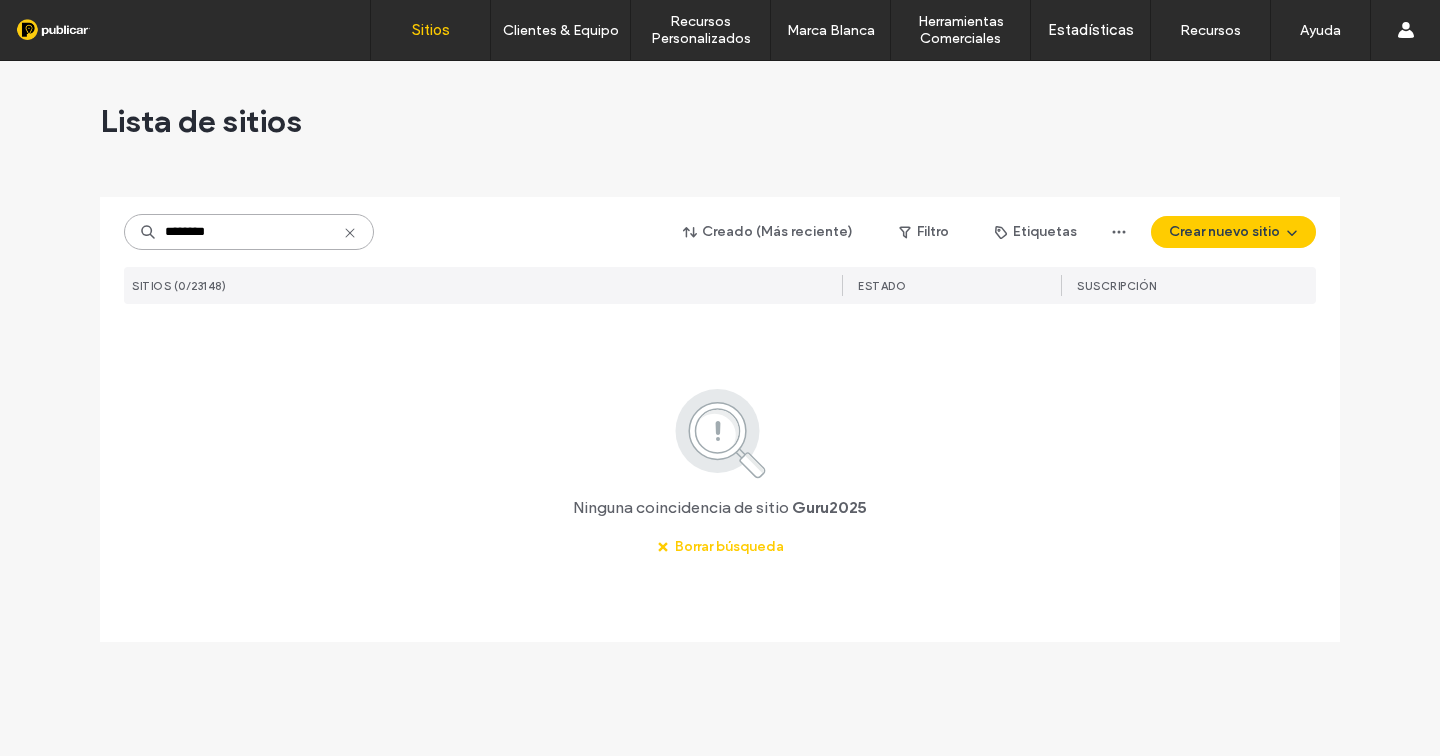 click on "********" at bounding box center (249, 232) 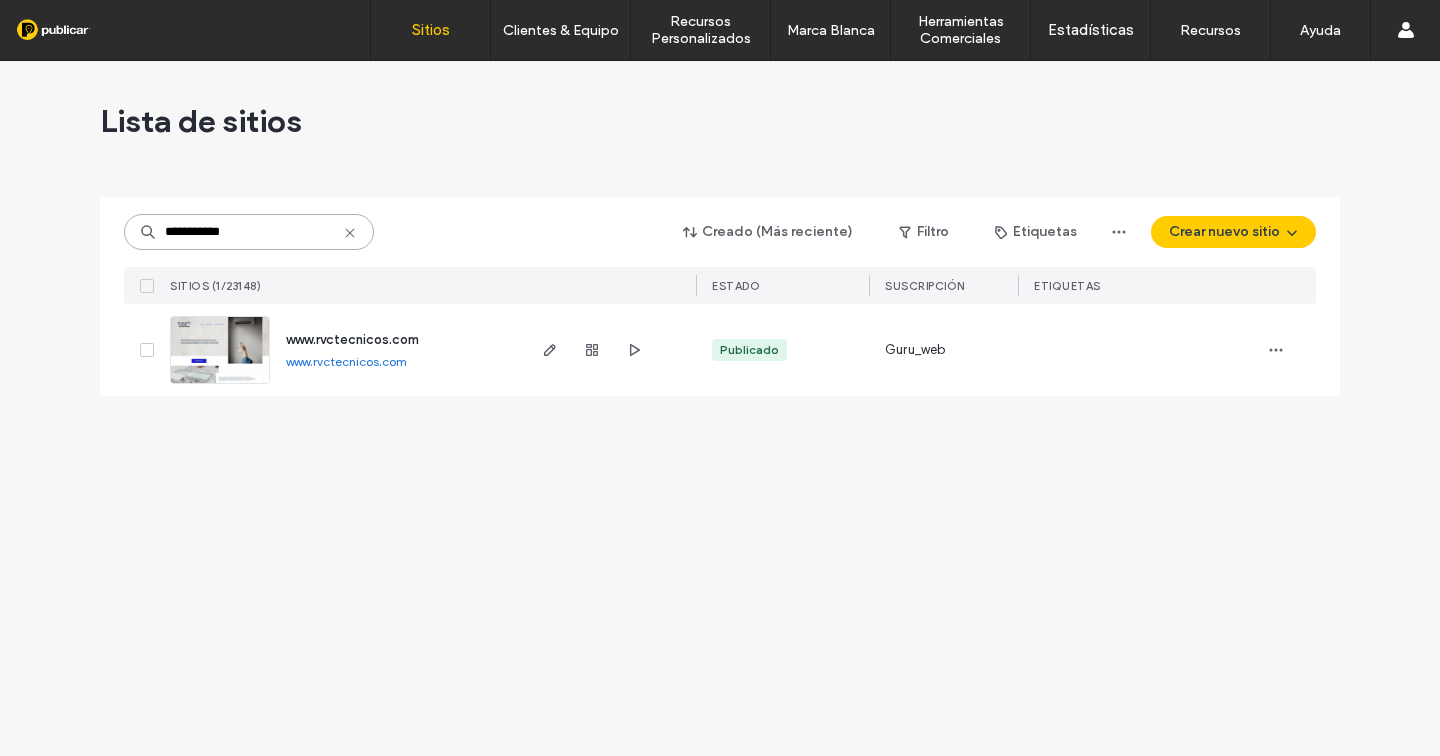 type on "**********" 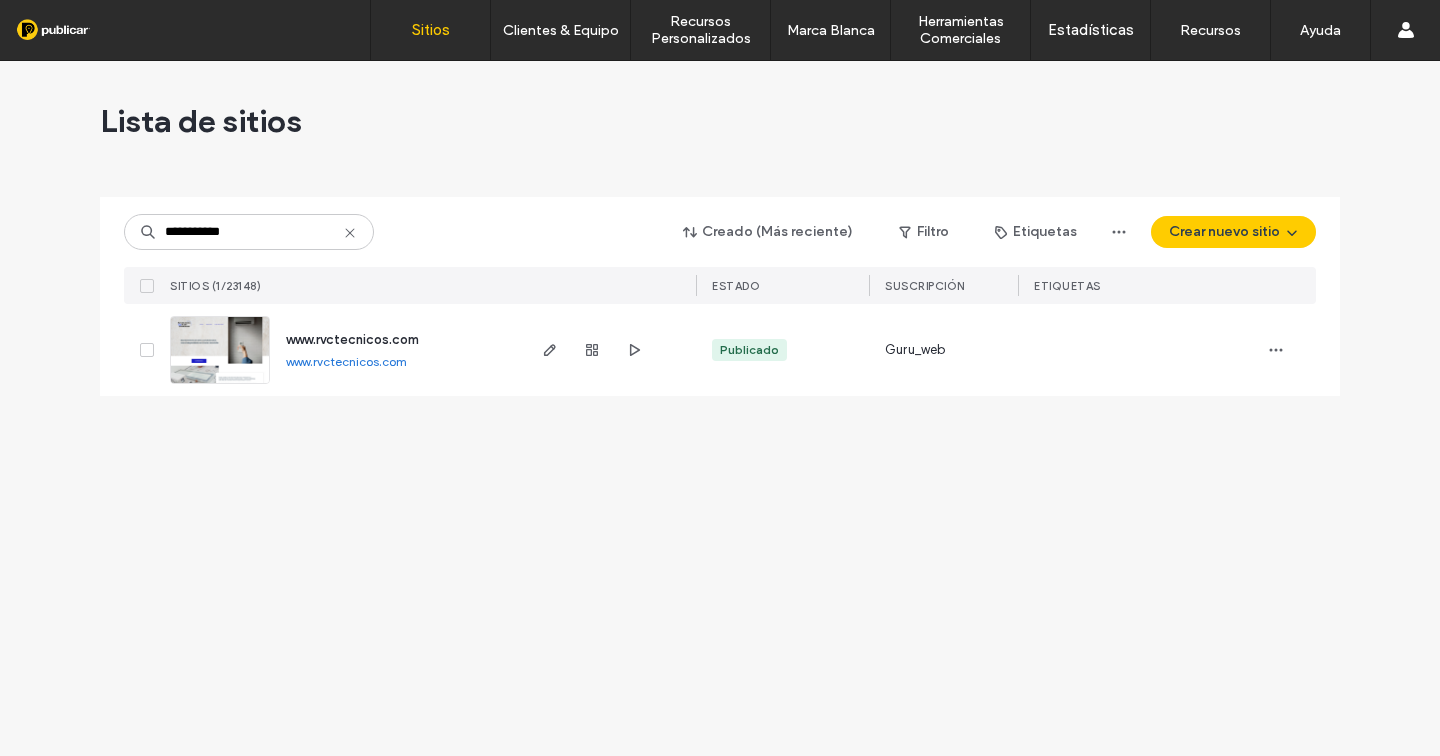 click on "www.rvctecnicos.com" at bounding box center (352, 339) 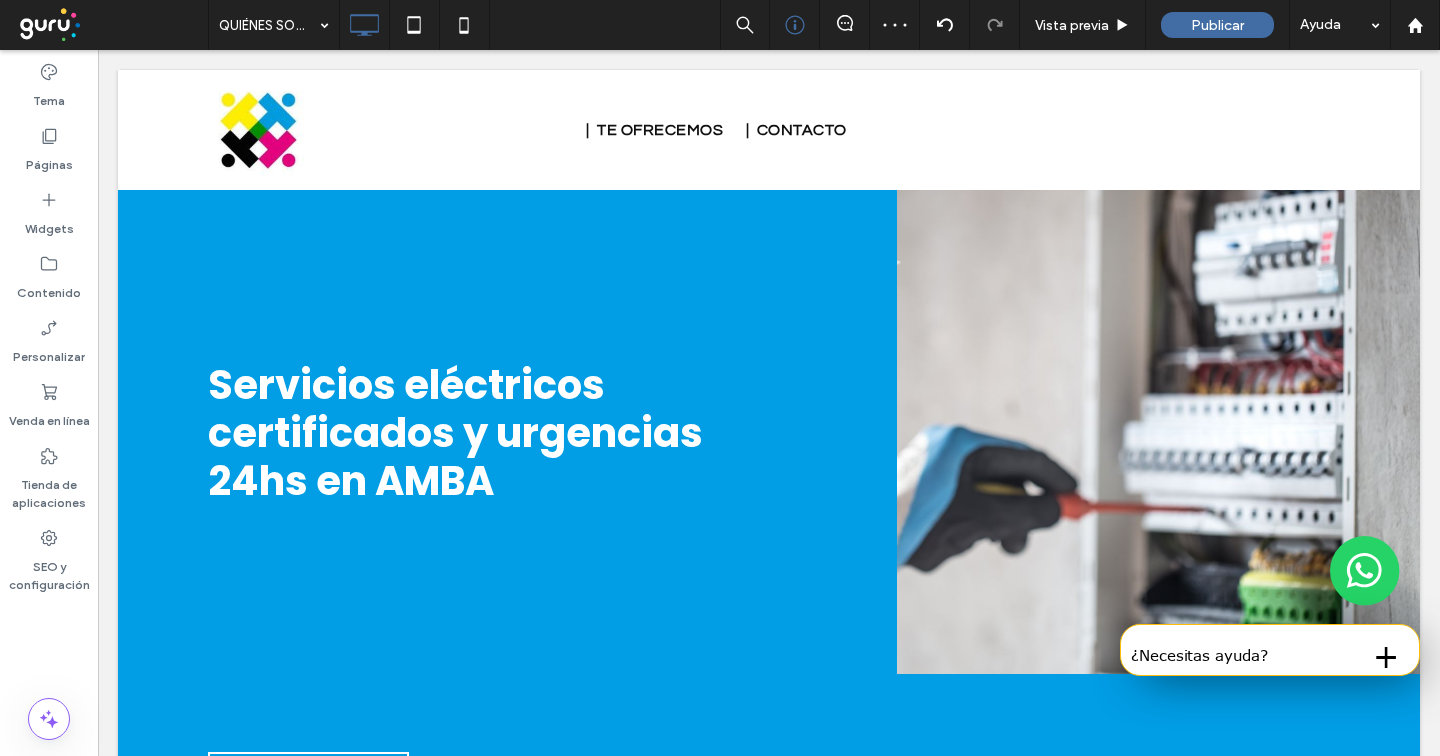 scroll, scrollTop: 184, scrollLeft: 0, axis: vertical 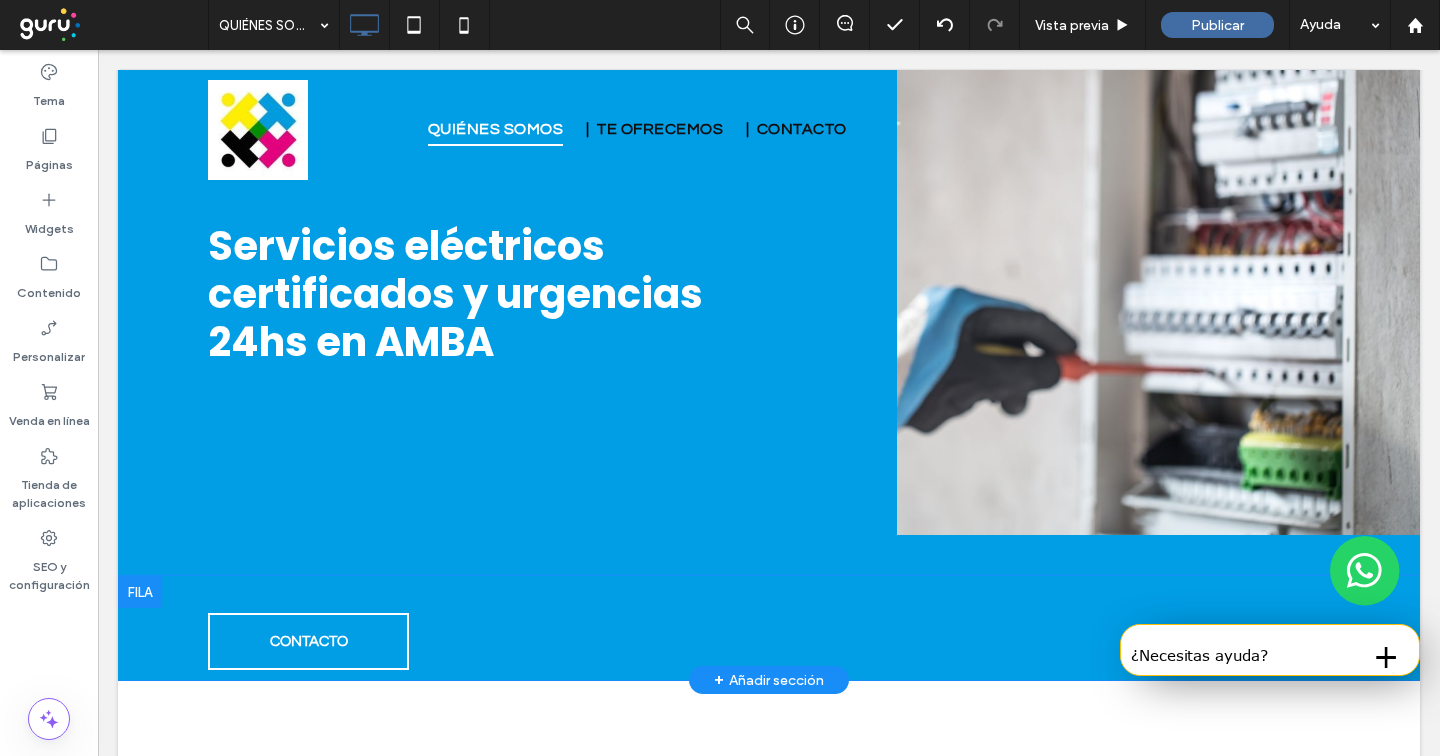 click on "Click To Paste     Click To Paste" at bounding box center [1148, 278] 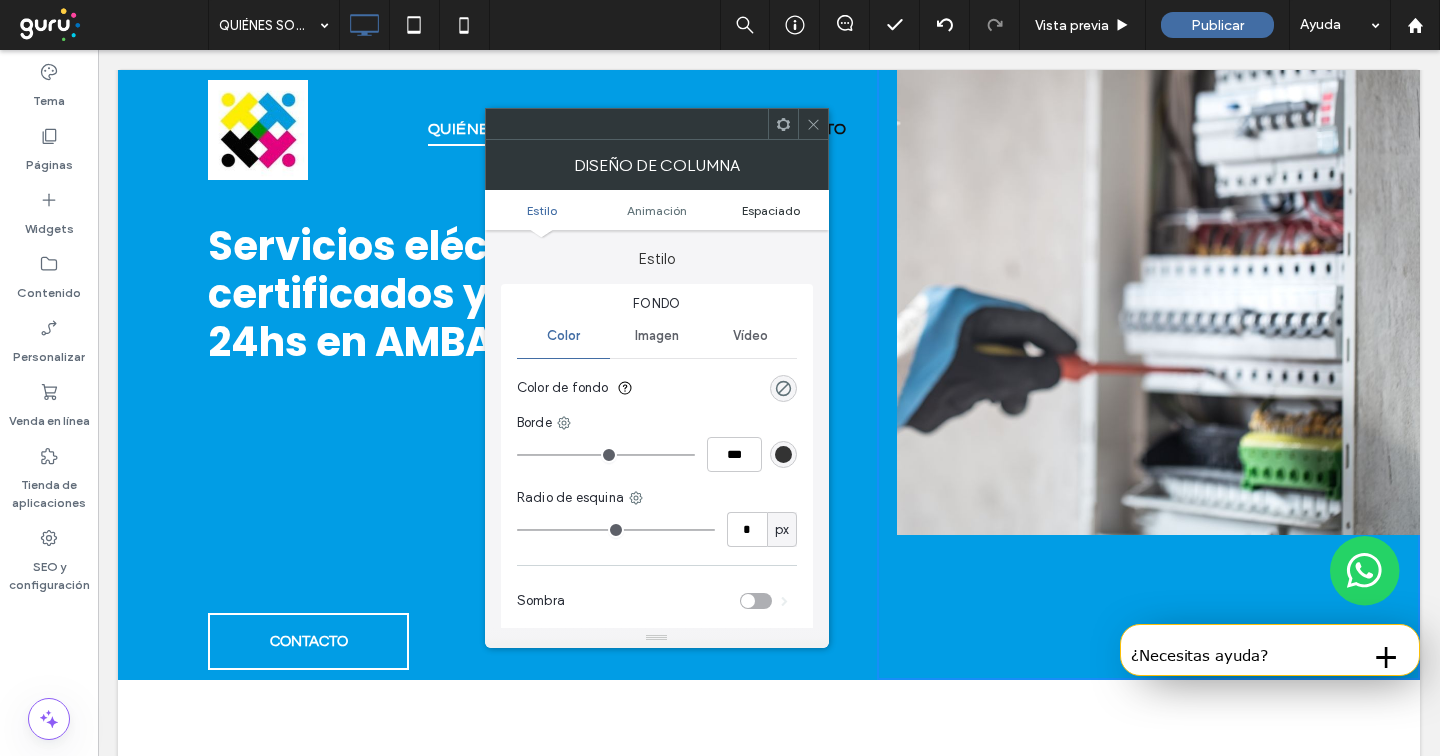 click on "Espaciado" at bounding box center [771, 210] 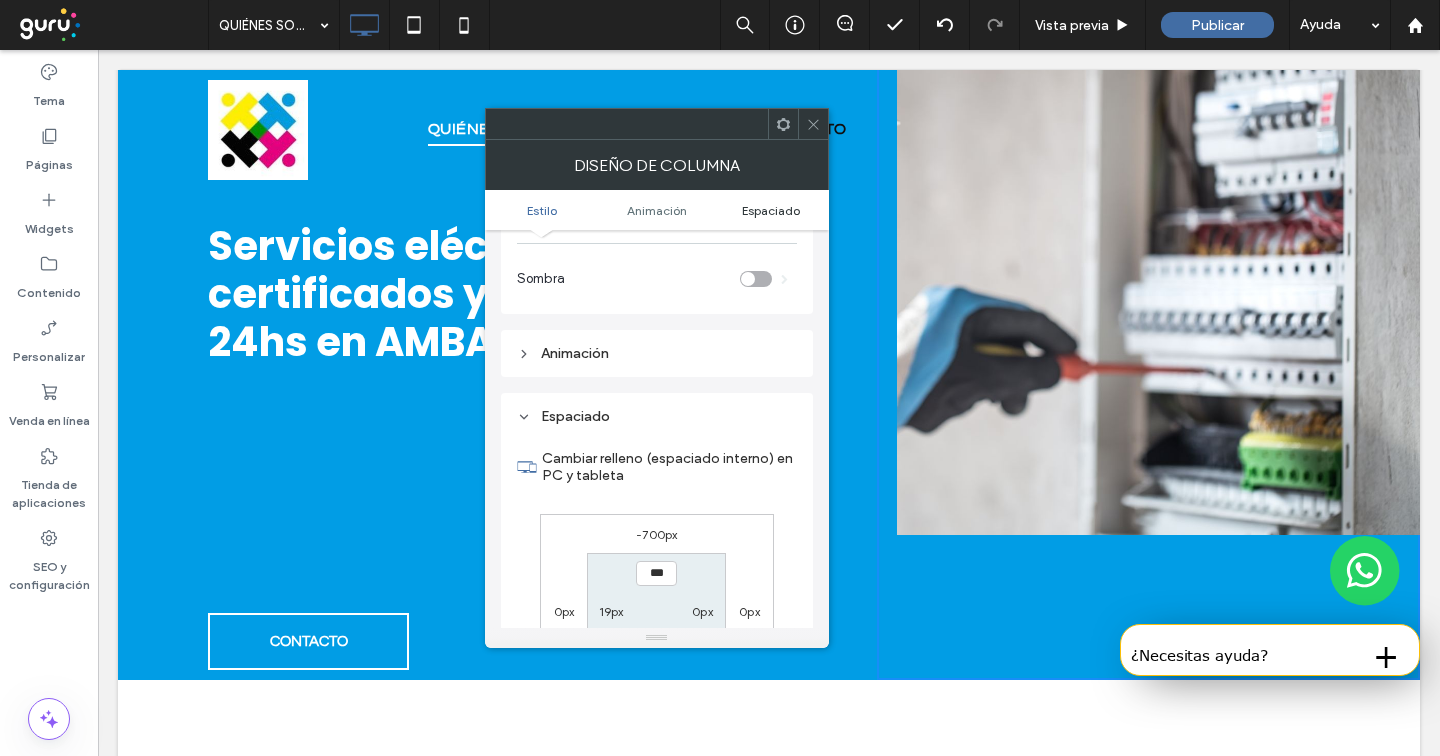 scroll, scrollTop: 470, scrollLeft: 0, axis: vertical 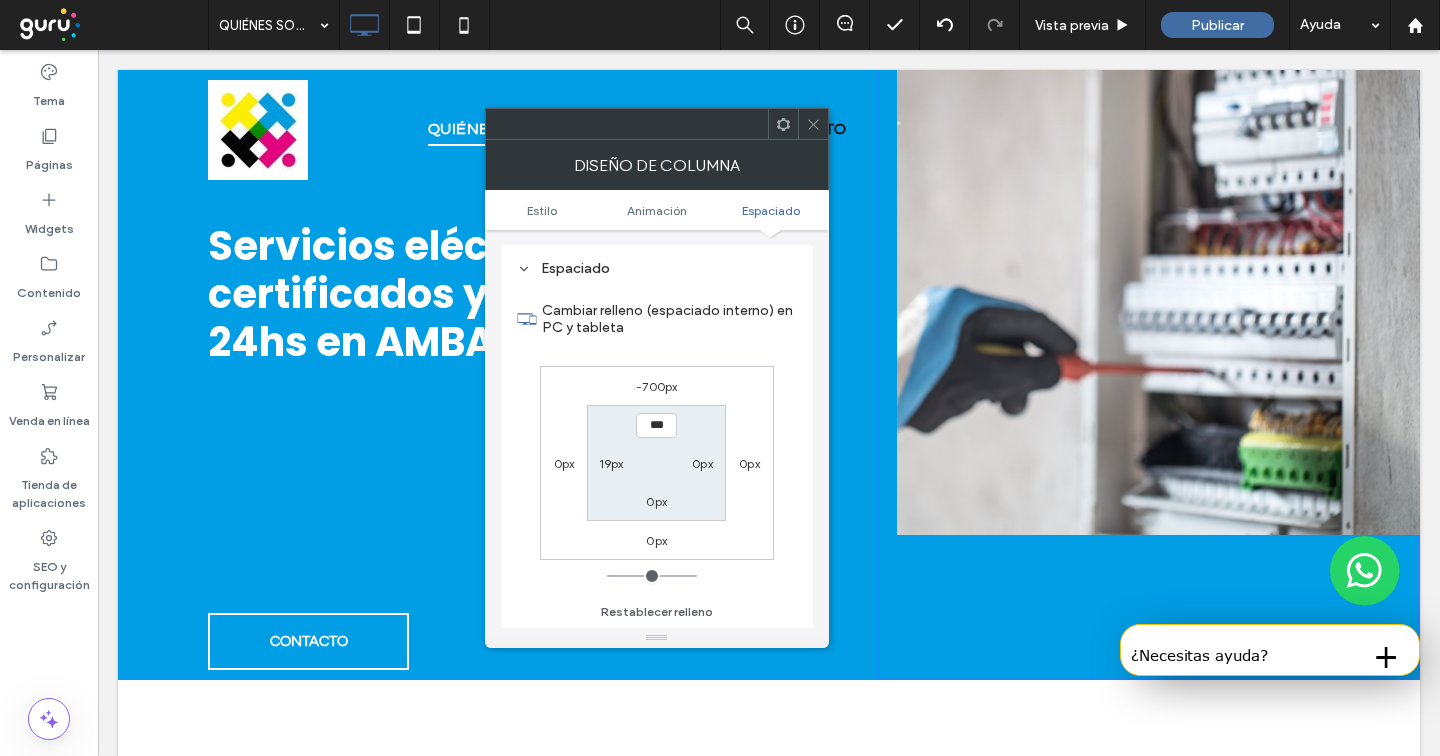 click on "-700px" at bounding box center [656, 386] 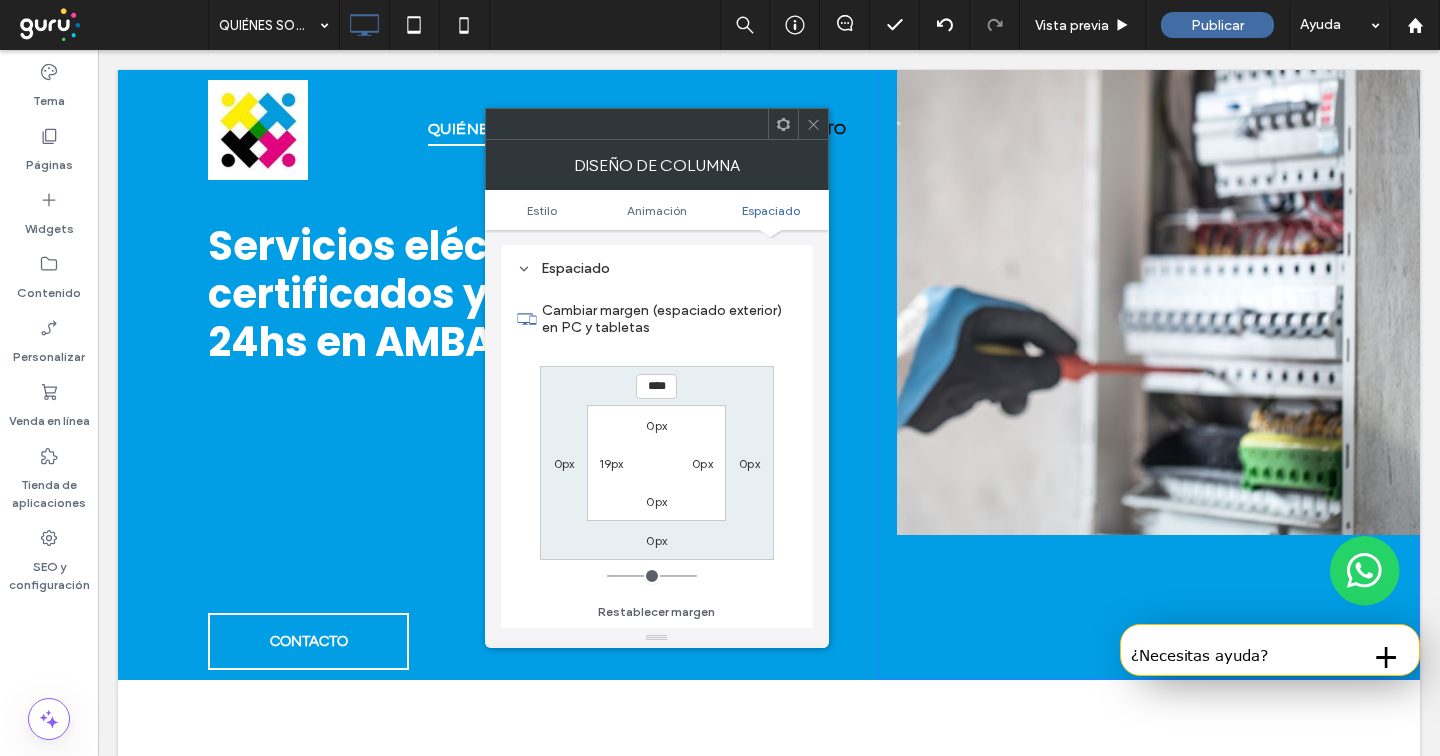 type on "****" 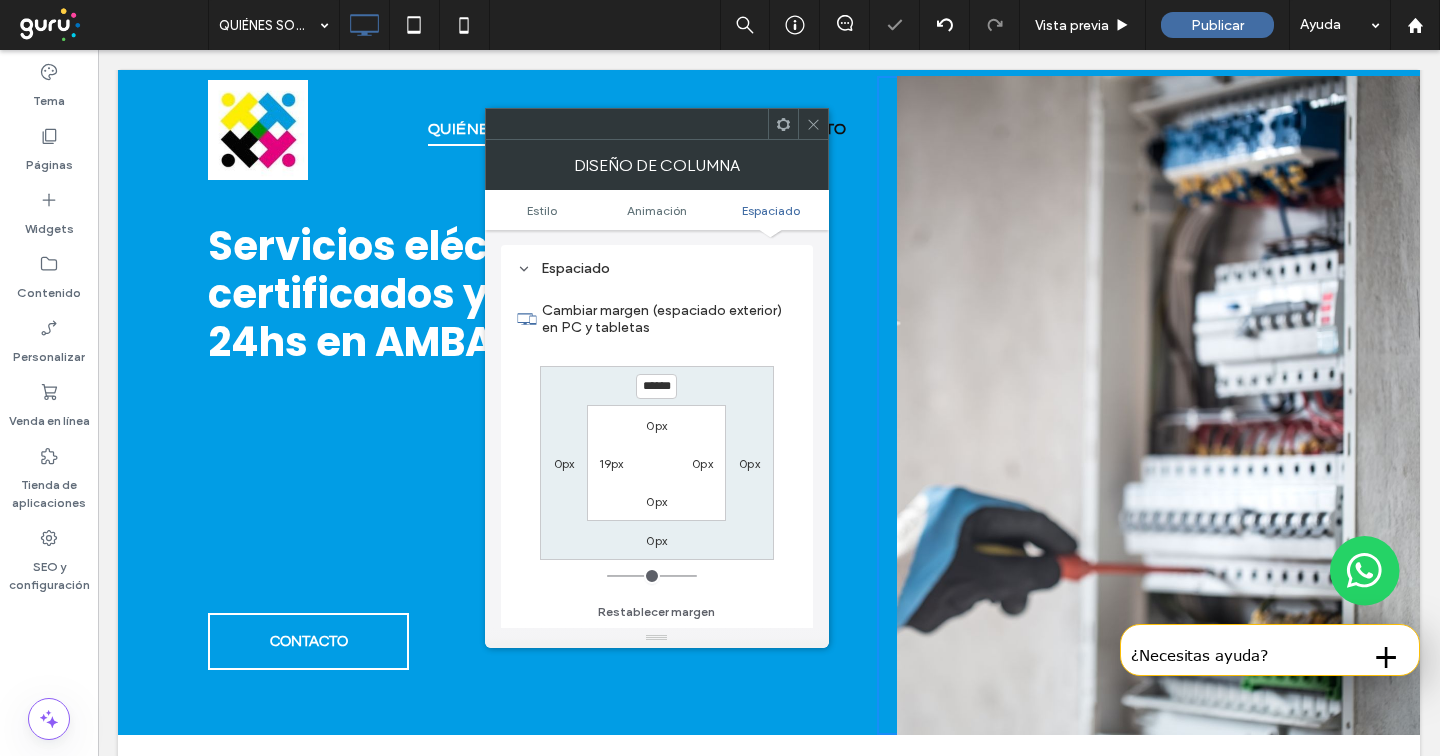 click on "******" at bounding box center (656, 386) 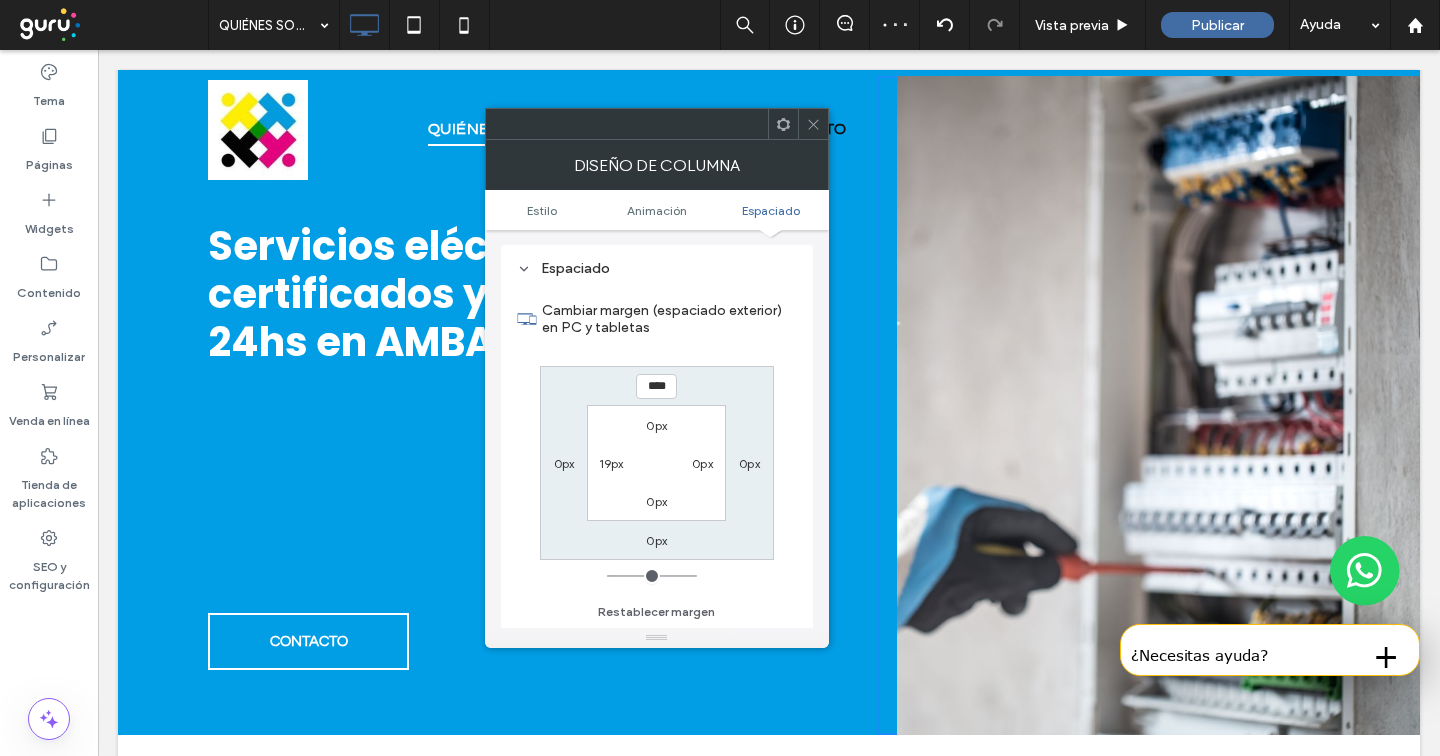 type on "****" 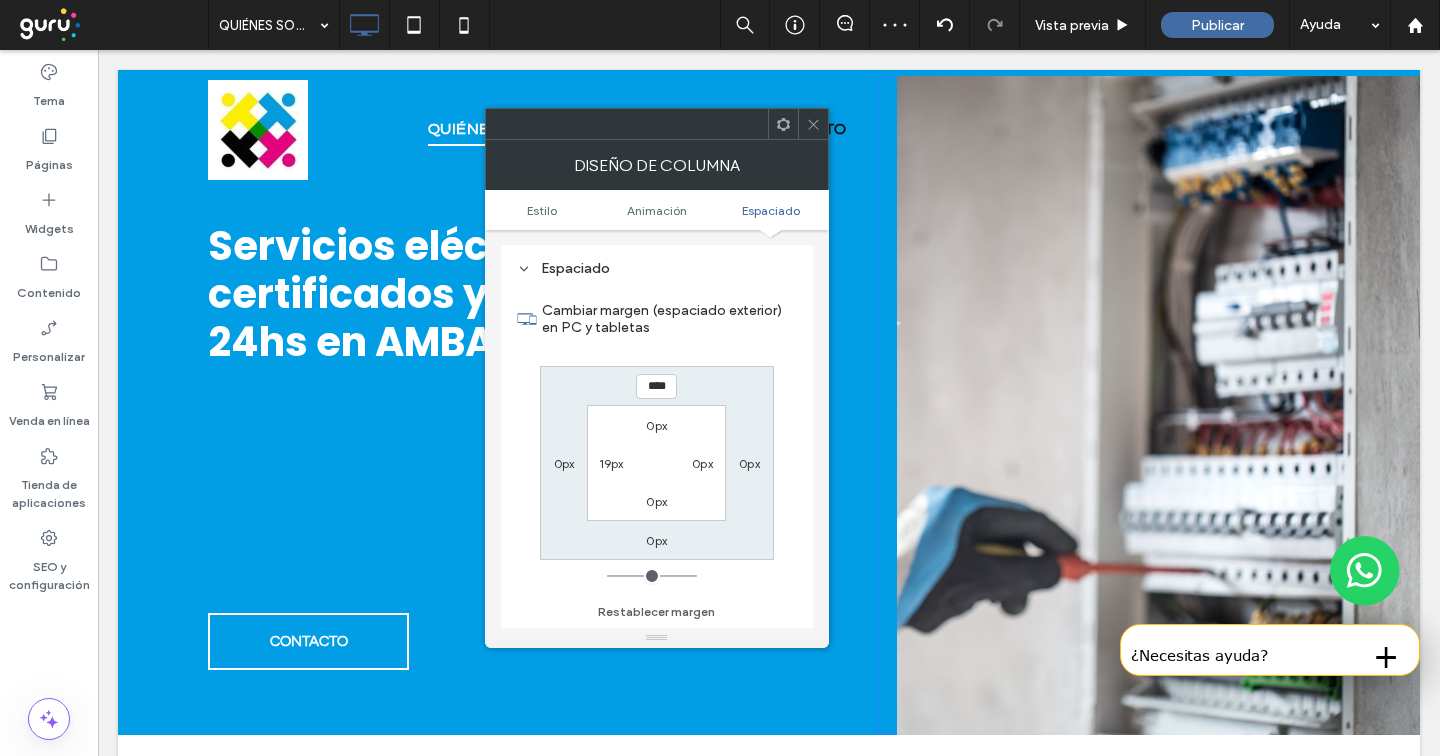 type on "*" 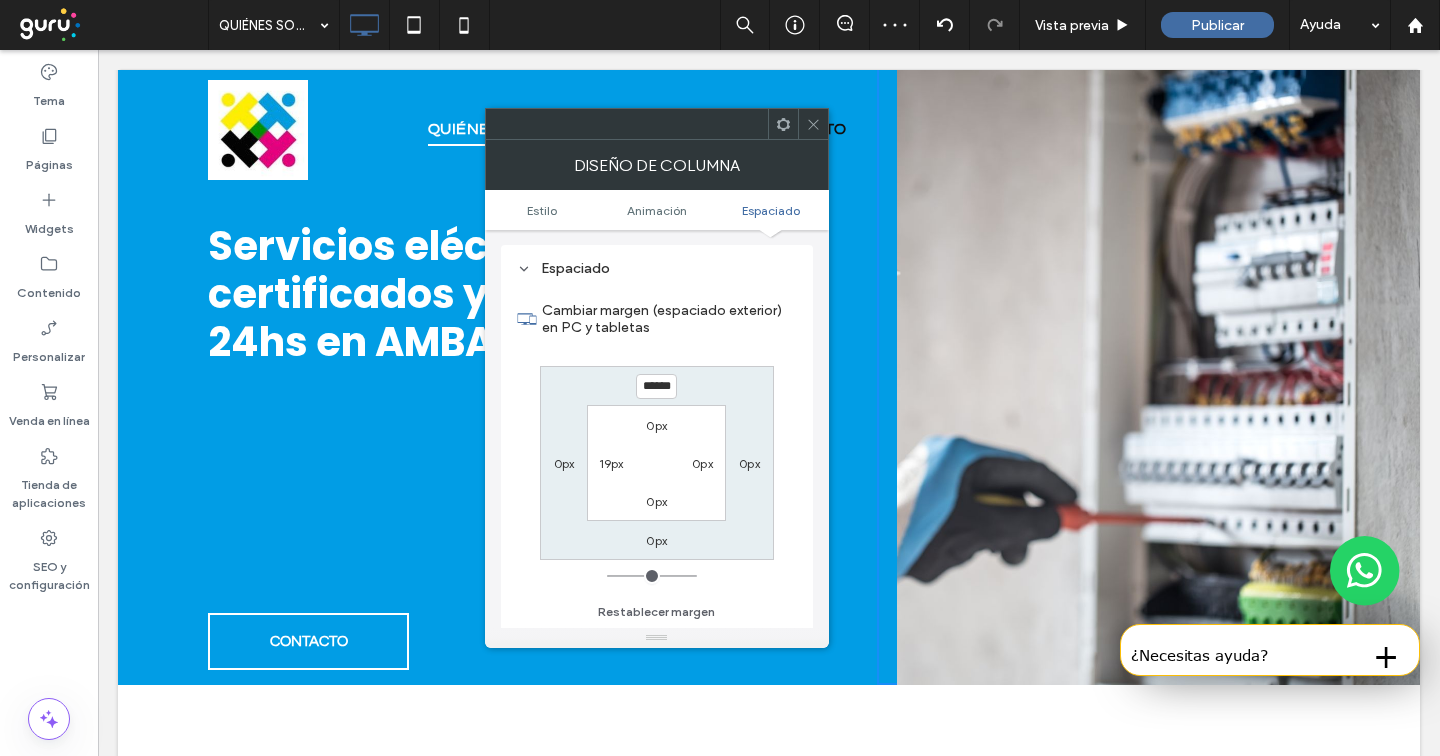 click on "******" at bounding box center [656, 386] 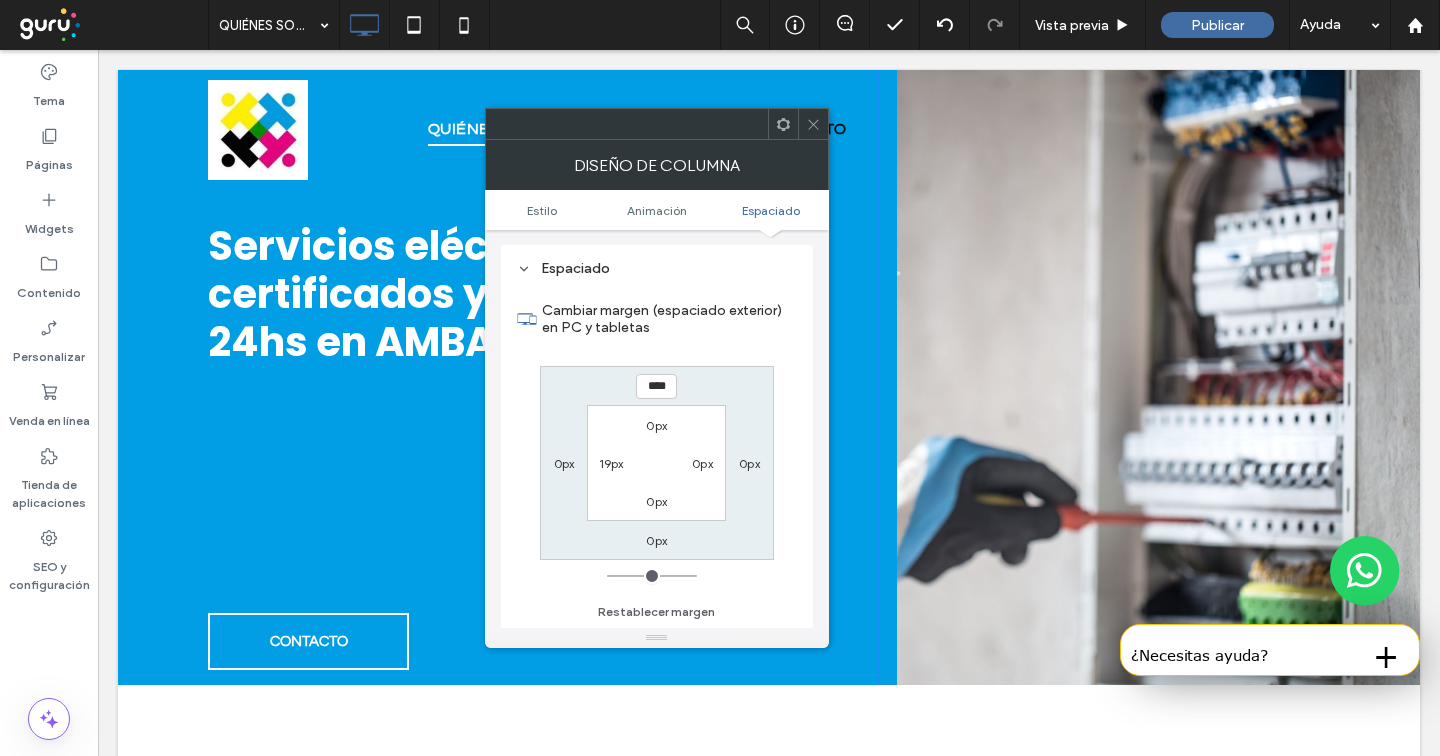 type on "****" 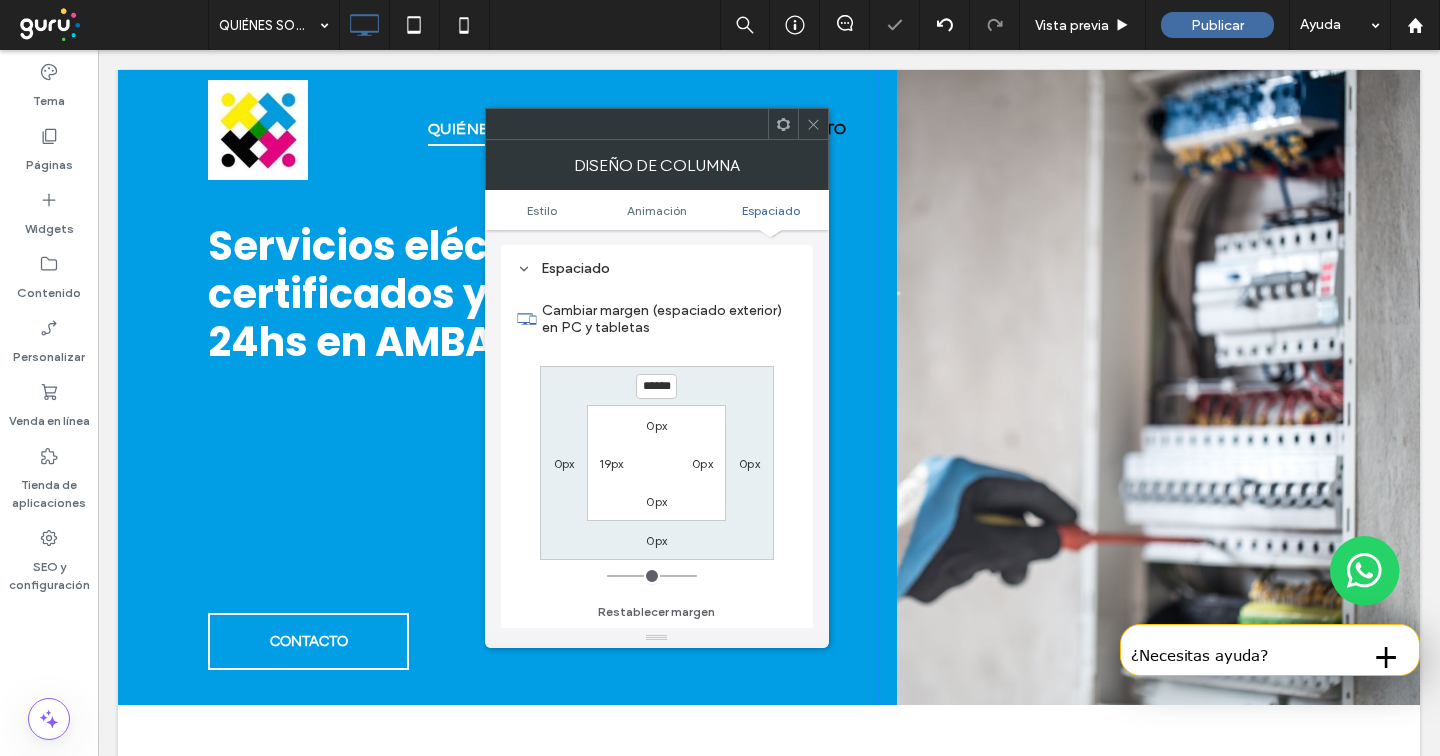 click at bounding box center [813, 124] 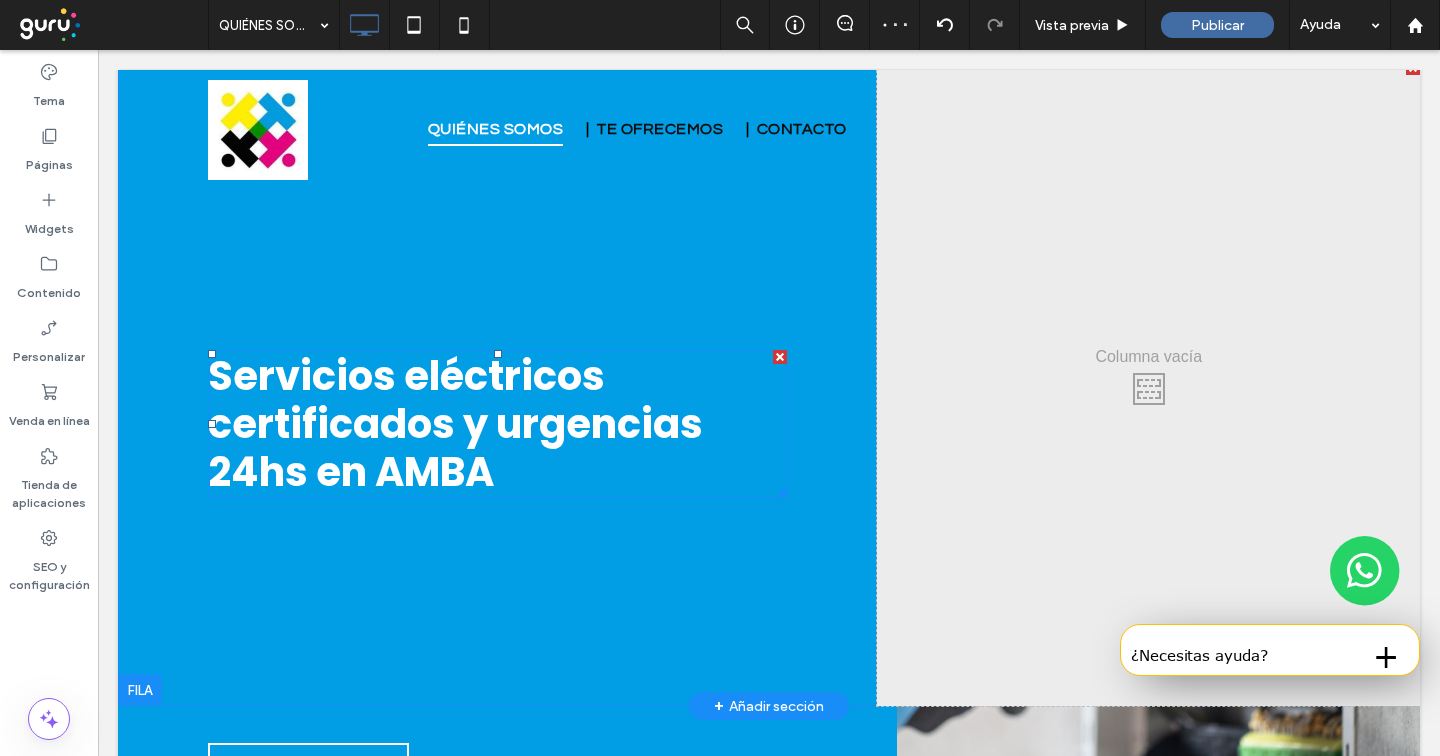 scroll, scrollTop: 0, scrollLeft: 0, axis: both 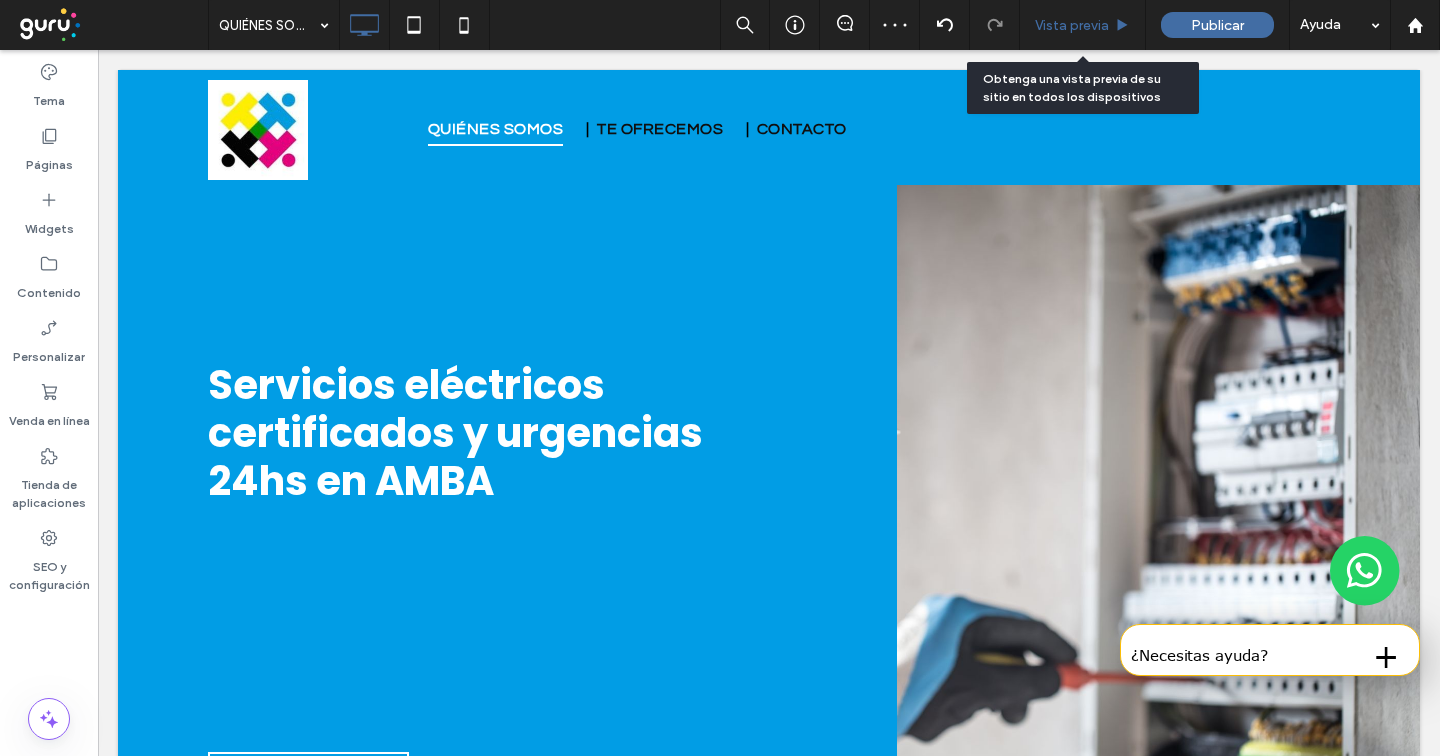click on "Vista previa" at bounding box center [1083, 25] 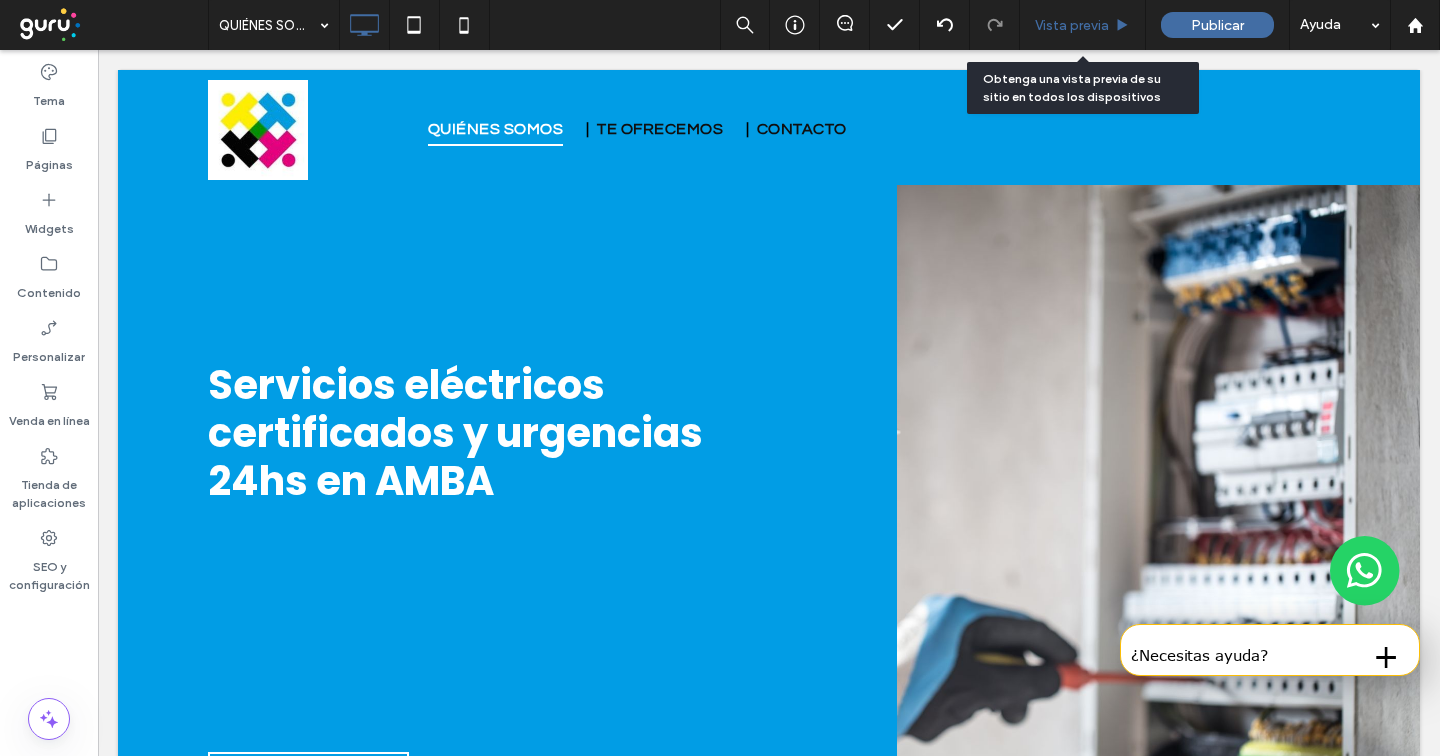 click on "Vista previa" at bounding box center [1072, 25] 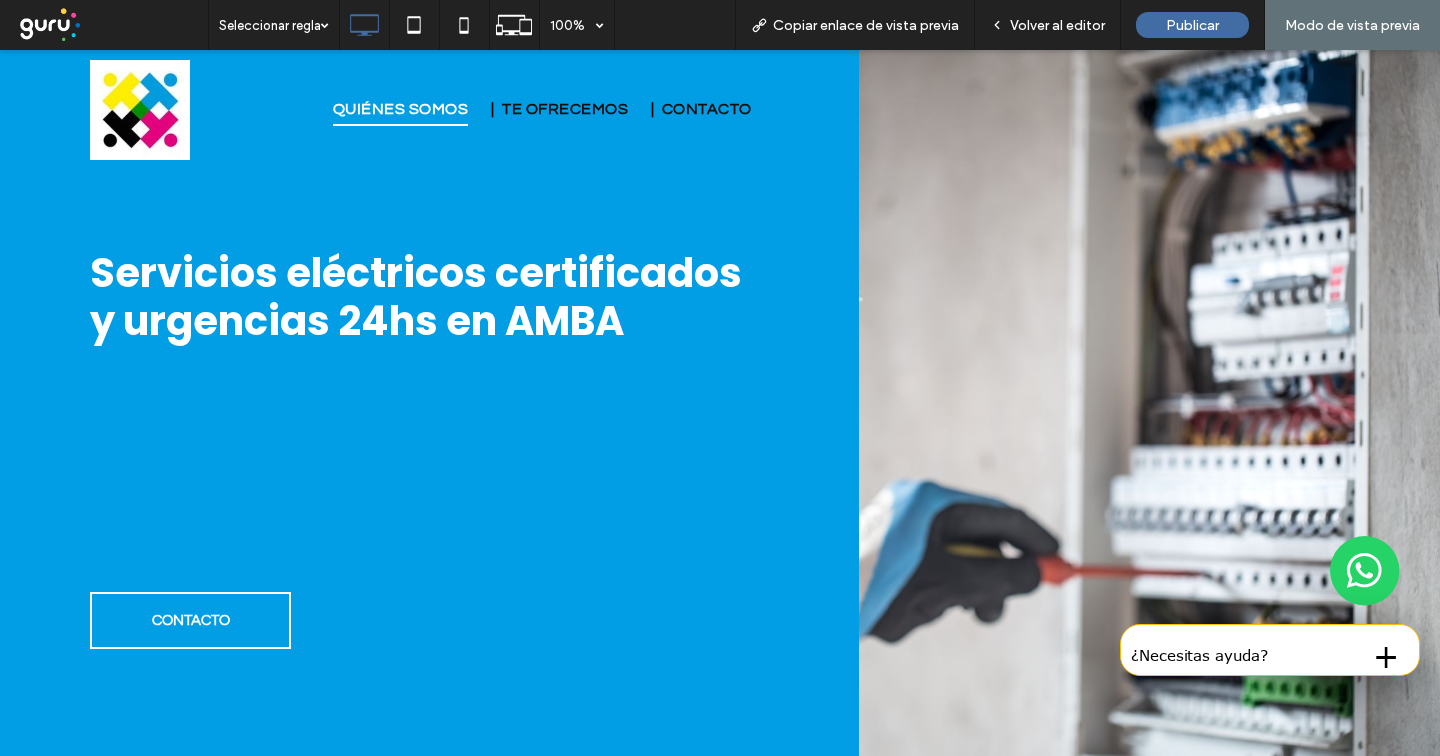 scroll, scrollTop: 78, scrollLeft: 0, axis: vertical 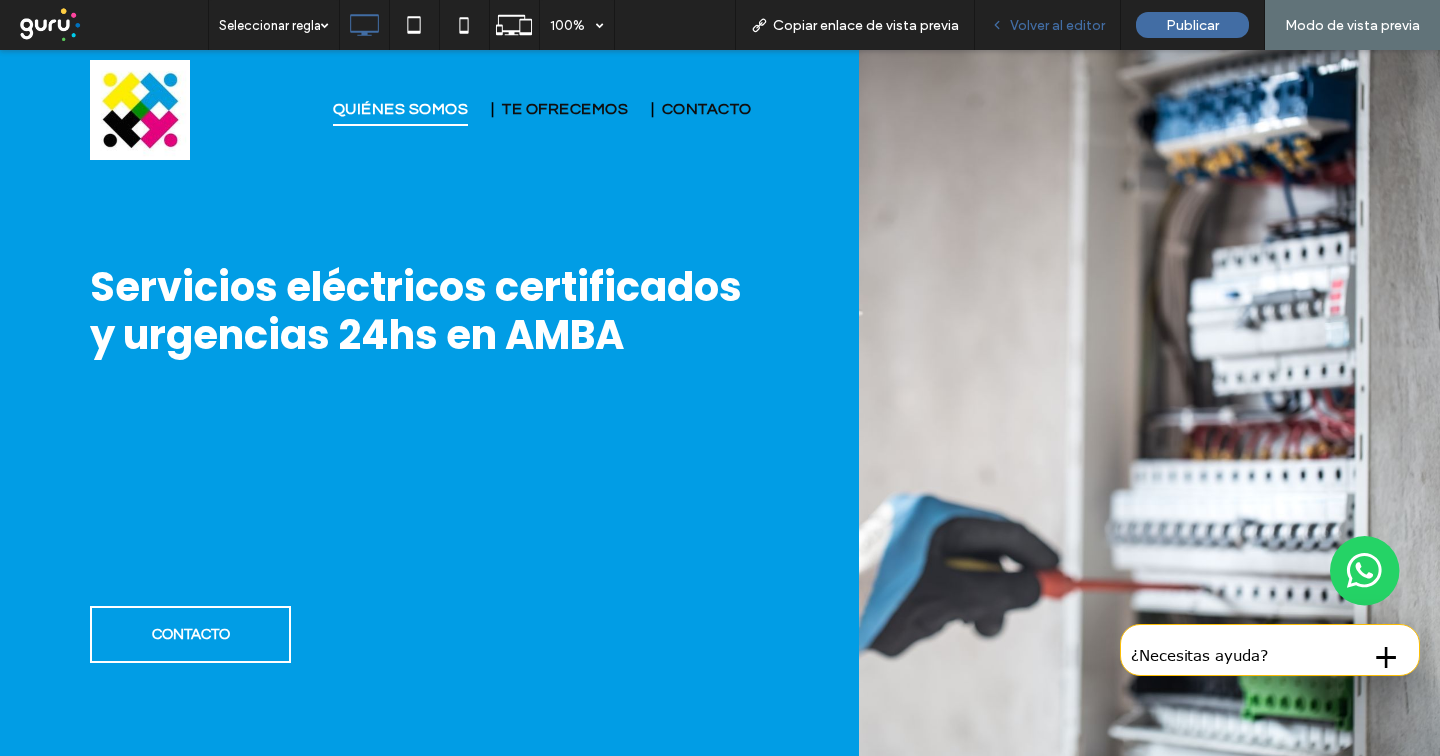 drag, startPoint x: 1056, startPoint y: 32, endPoint x: 909, endPoint y: 73, distance: 152.61061 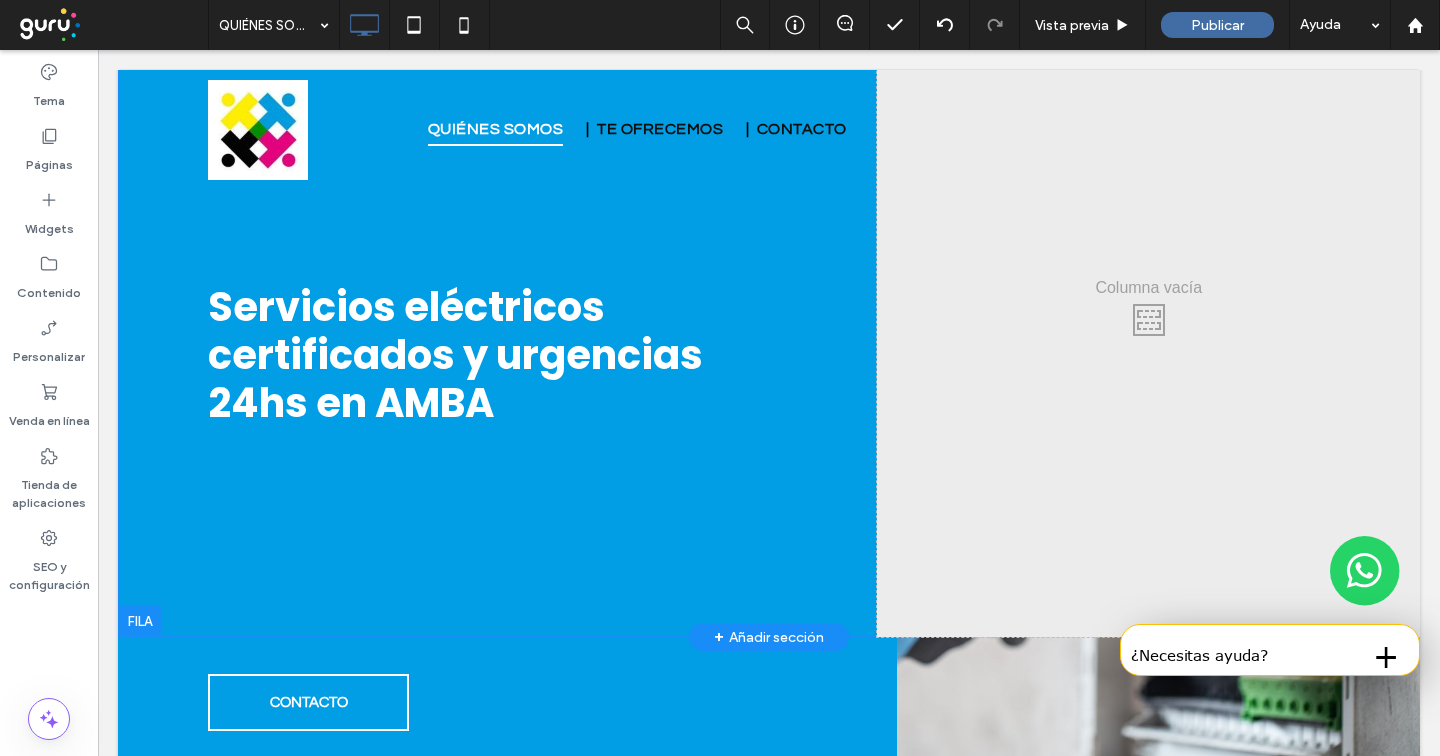 click on "Servicios eléctricos certificados y urgencias 24hs en AMBA
Click To Paste" at bounding box center [497, 314] 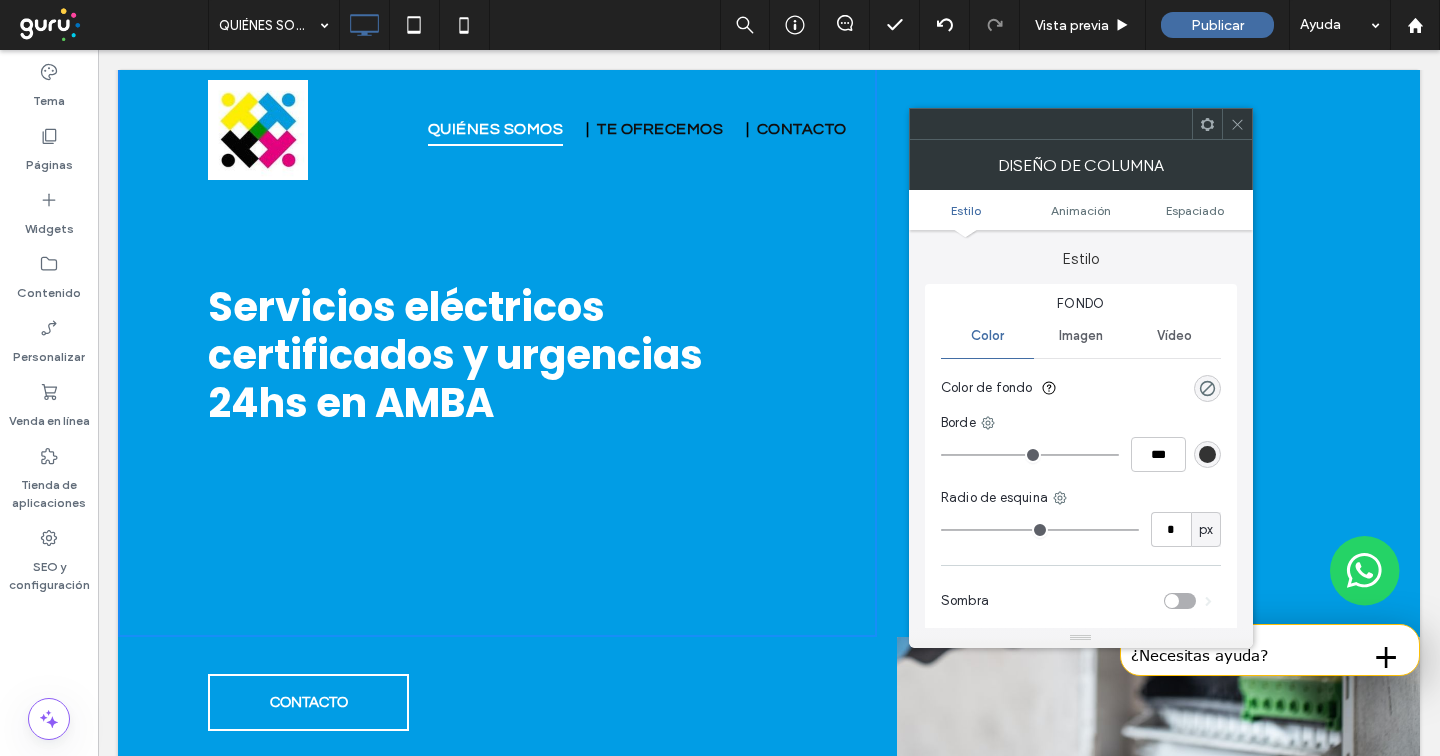 scroll, scrollTop: 0, scrollLeft: 0, axis: both 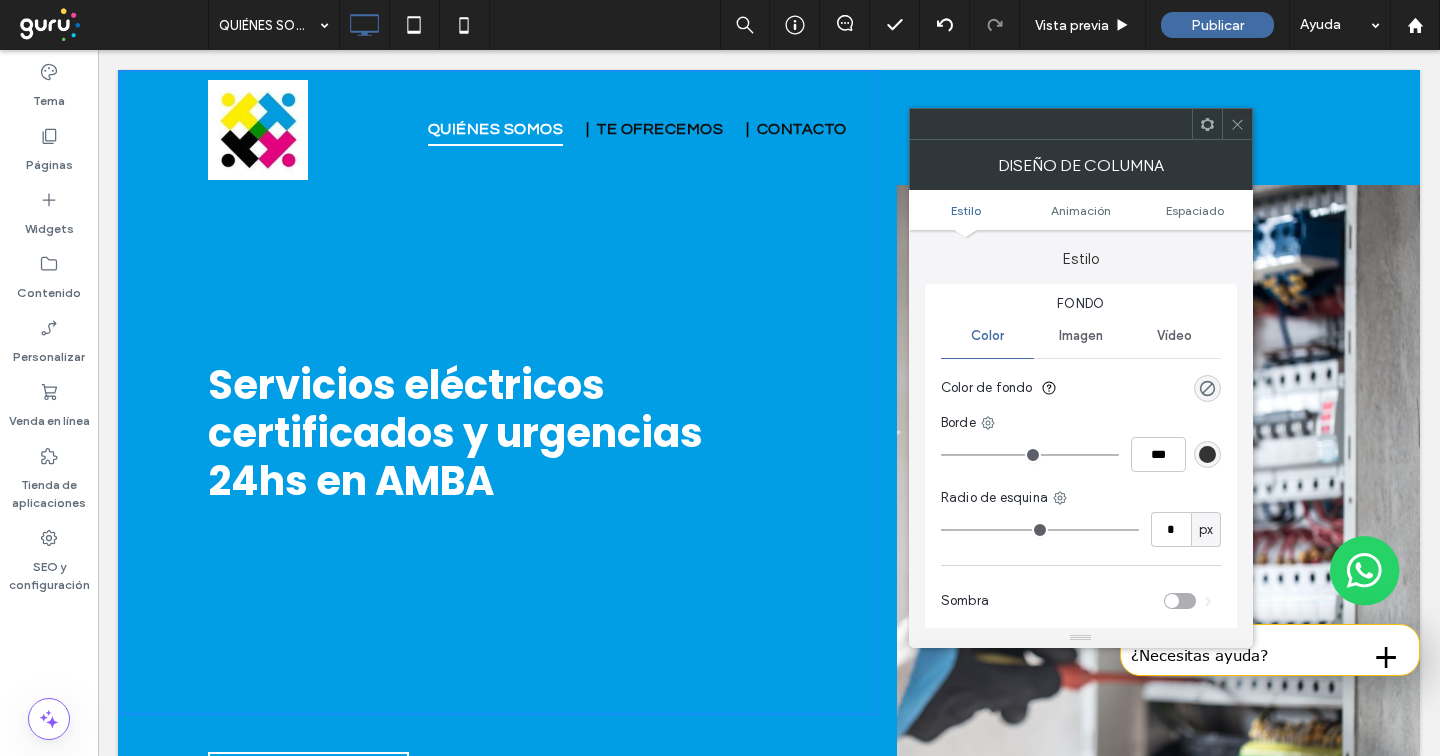 click at bounding box center (1207, 124) 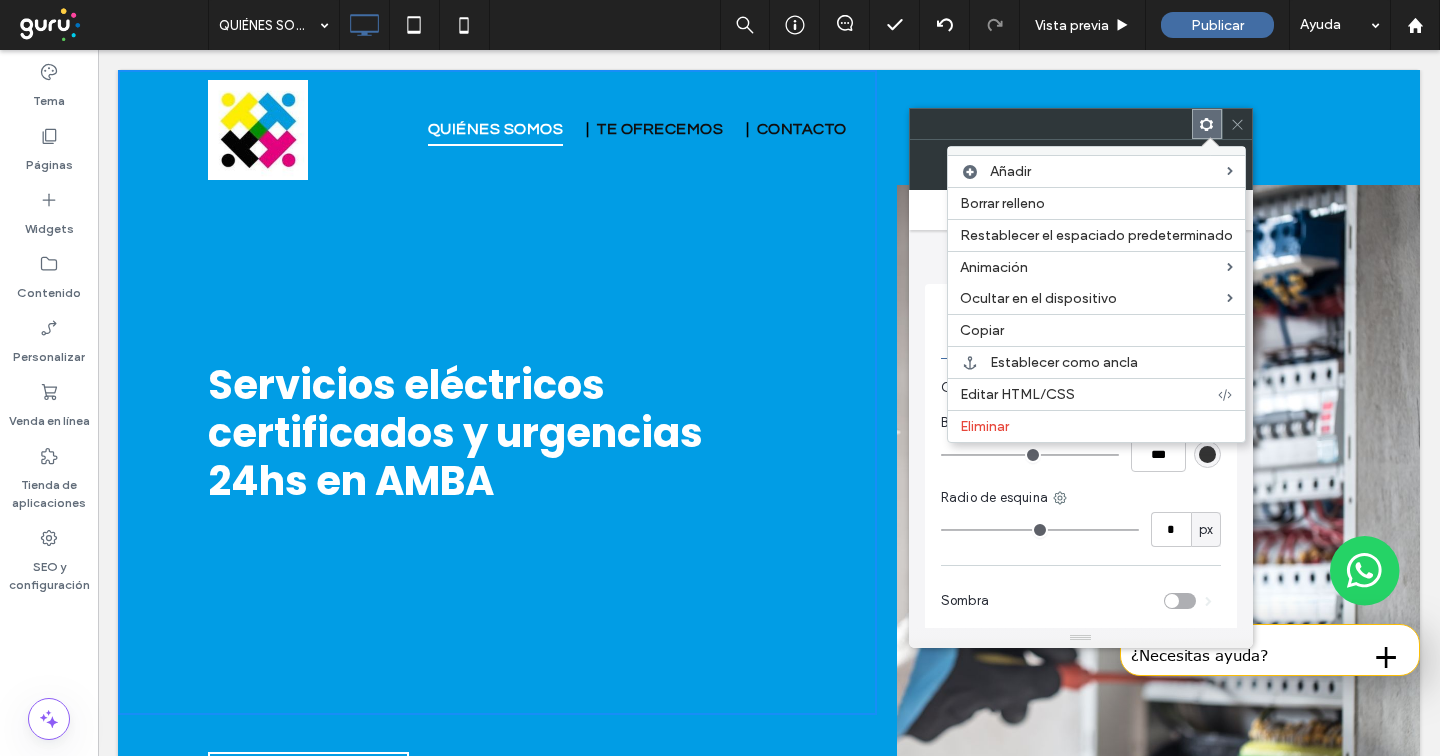 click at bounding box center (1237, 124) 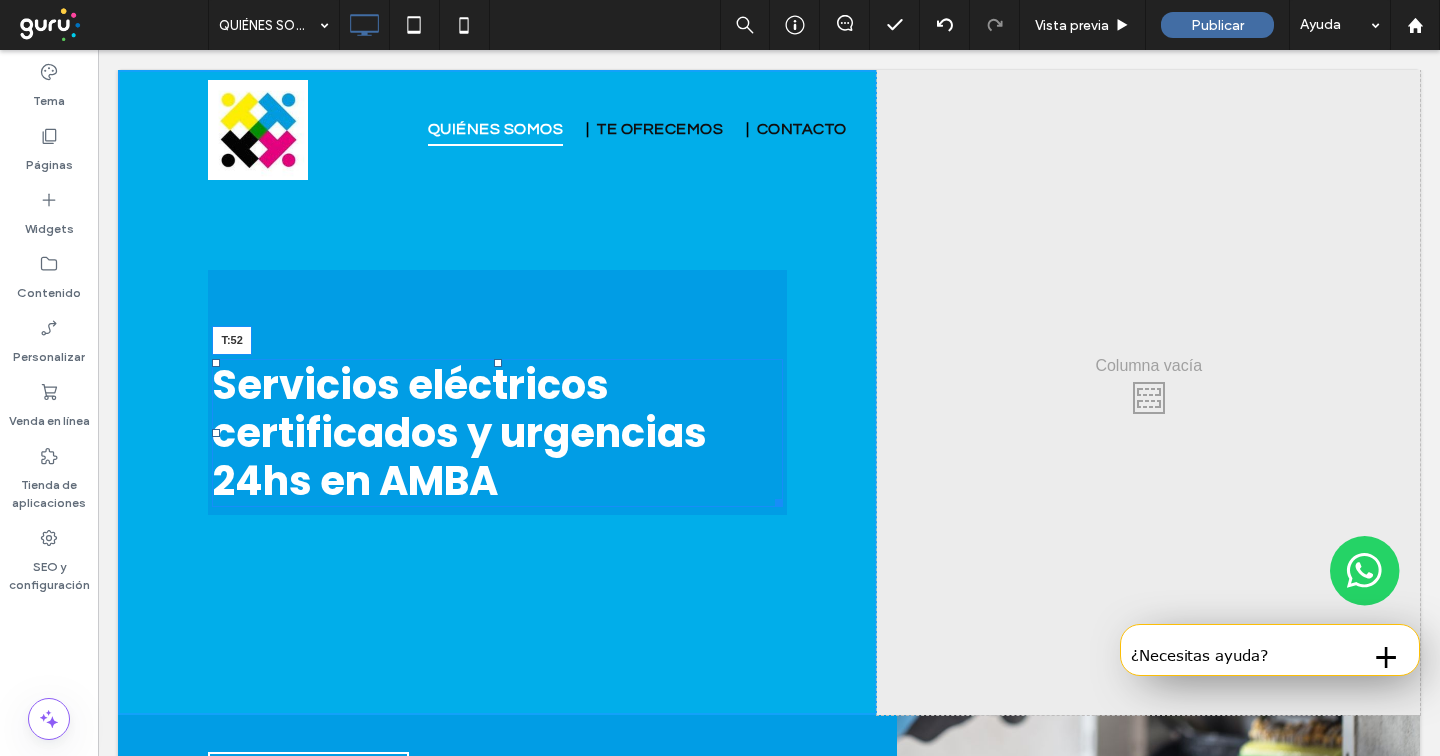 drag, startPoint x: 492, startPoint y: 362, endPoint x: 495, endPoint y: 310, distance: 52.086468 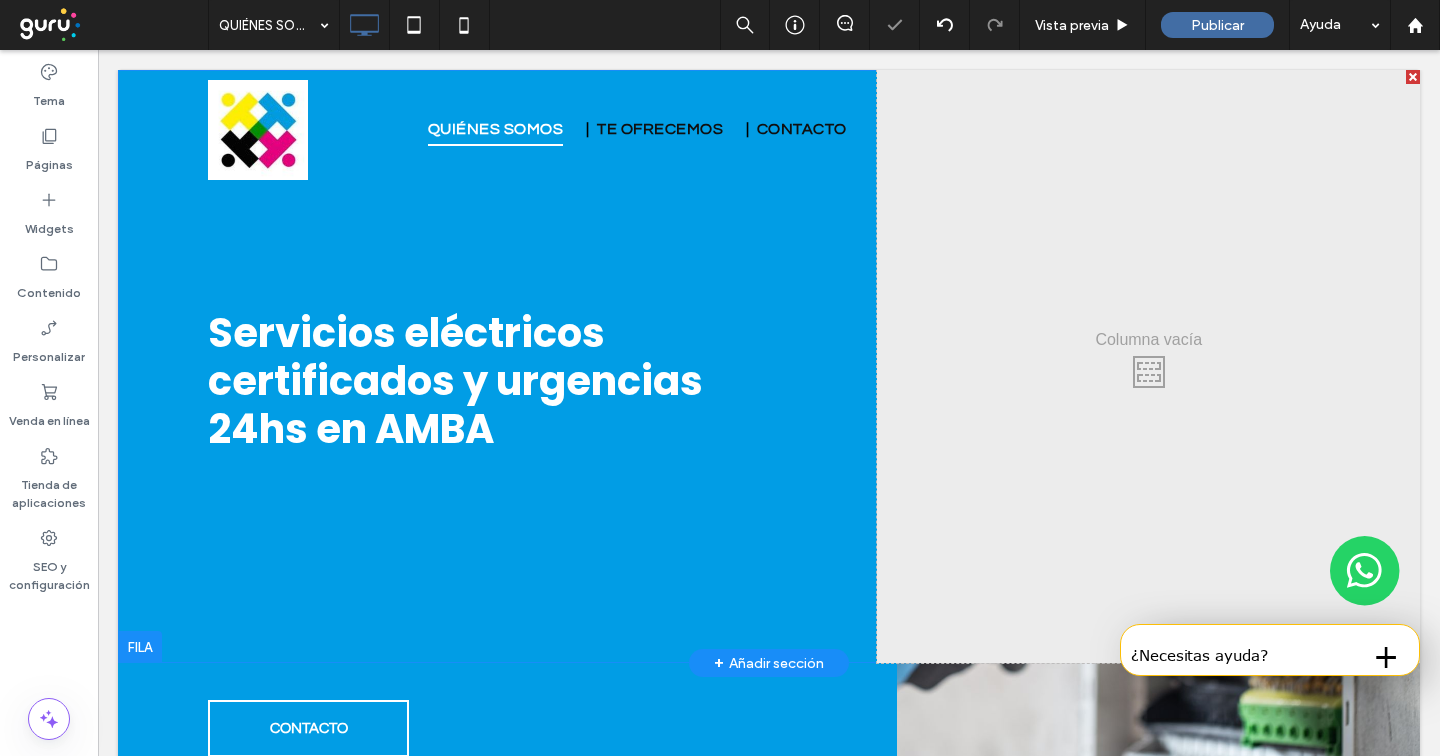 click on "Servicios eléctricos certificados y urgencias 24hs en AMBA
Click To Paste" at bounding box center (497, 366) 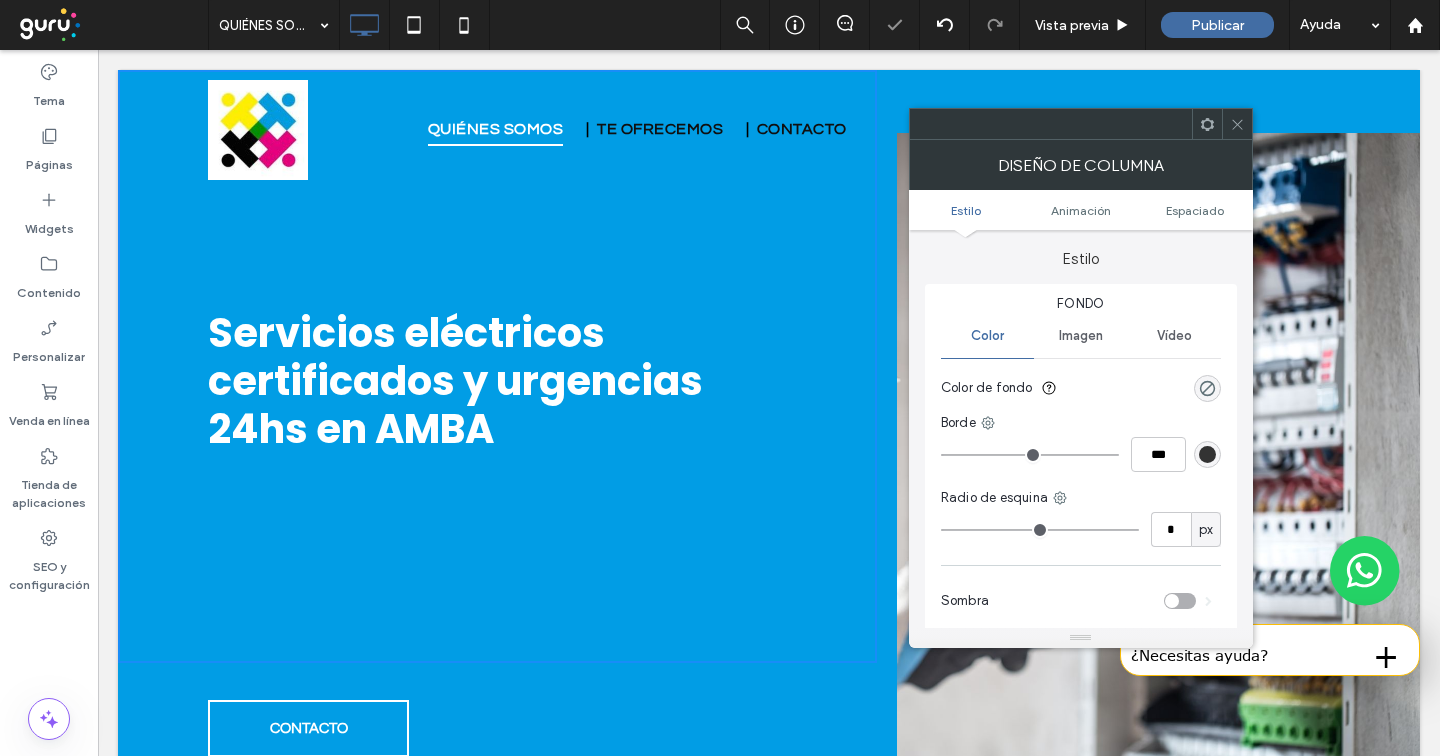 click 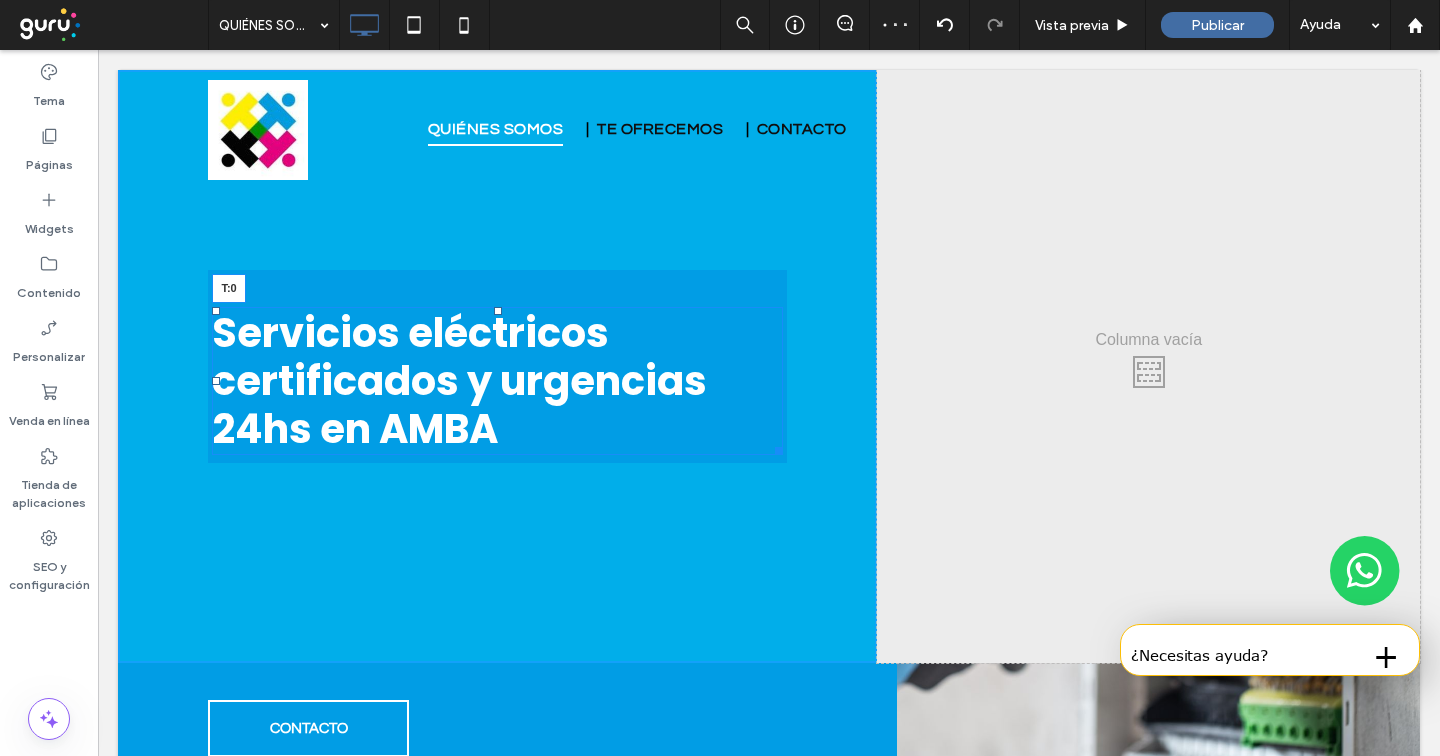 drag, startPoint x: 492, startPoint y: 307, endPoint x: 500, endPoint y: 268, distance: 39.812057 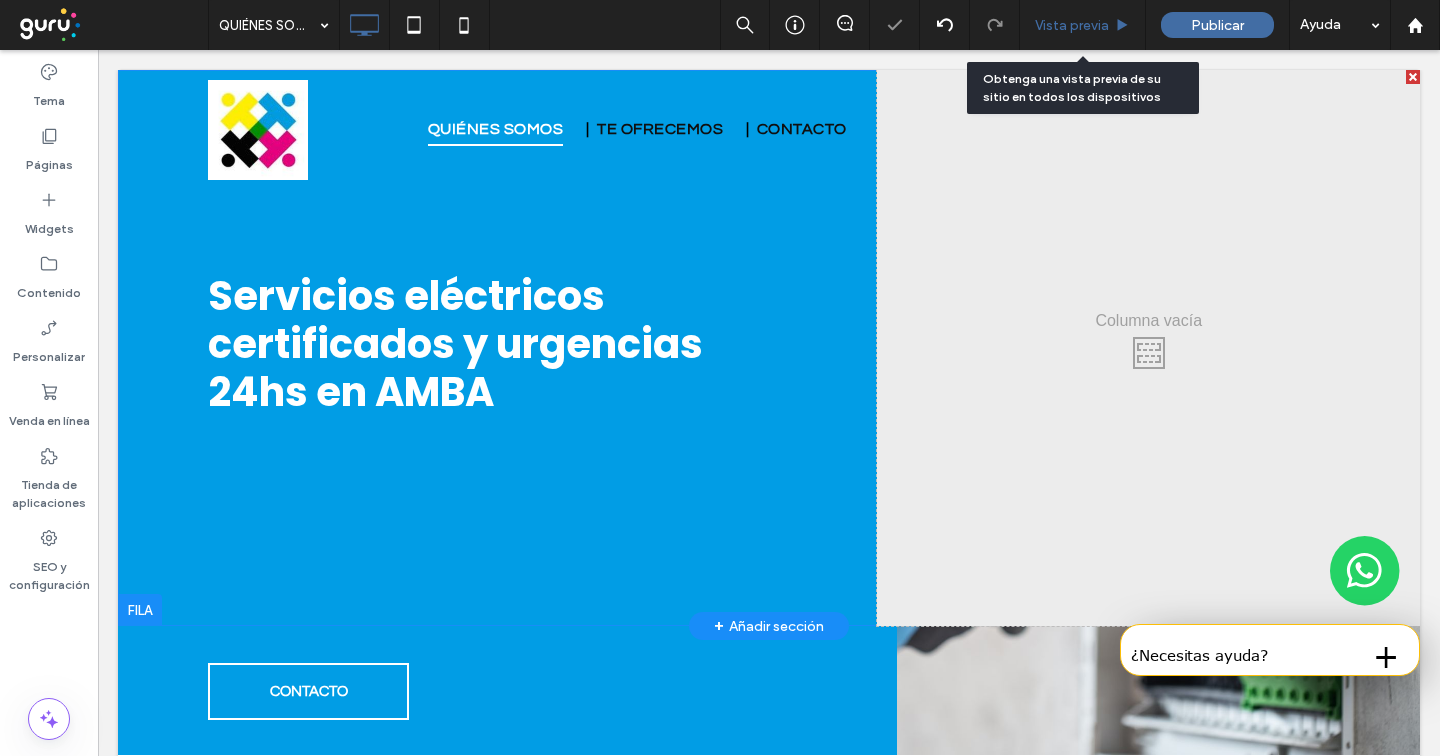 click on "Vista previa" at bounding box center (1072, 25) 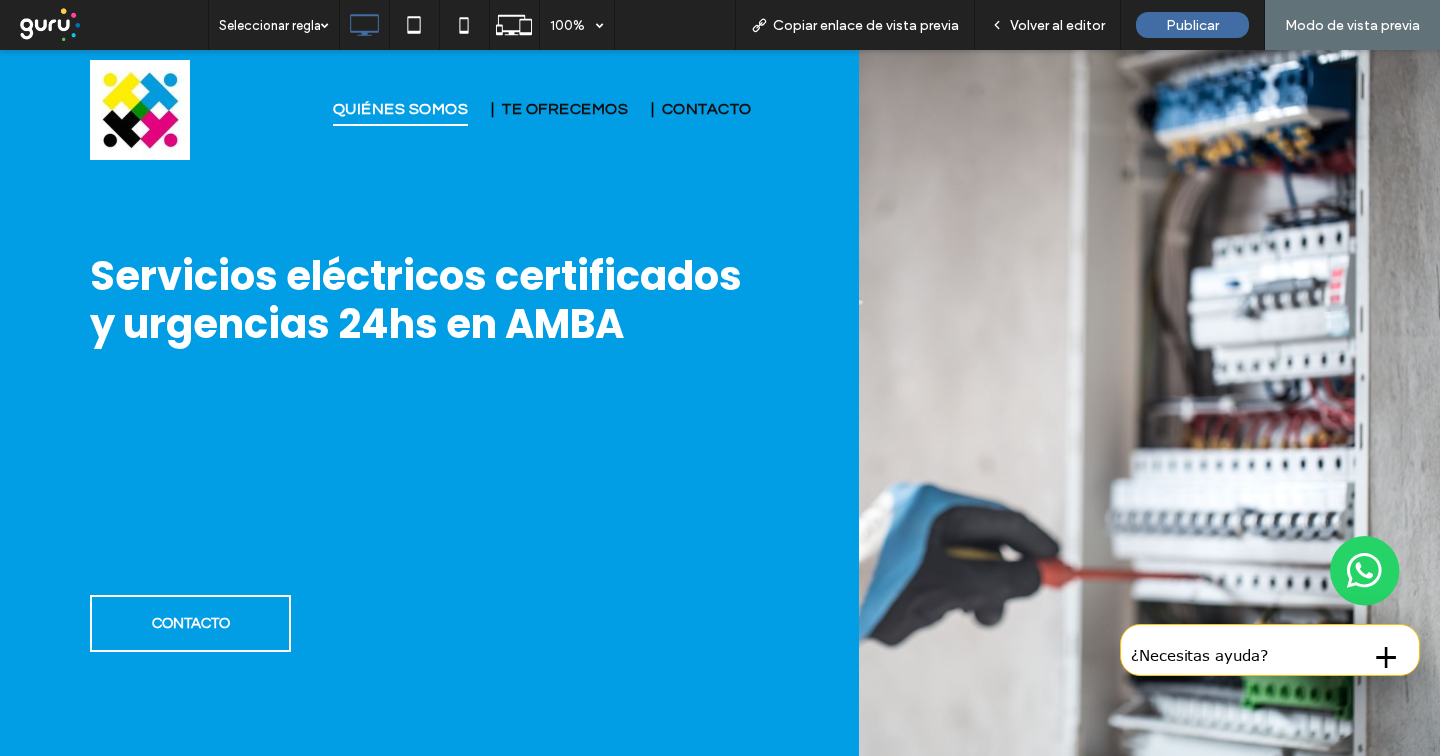 click on "Volver al editor" at bounding box center (1057, 25) 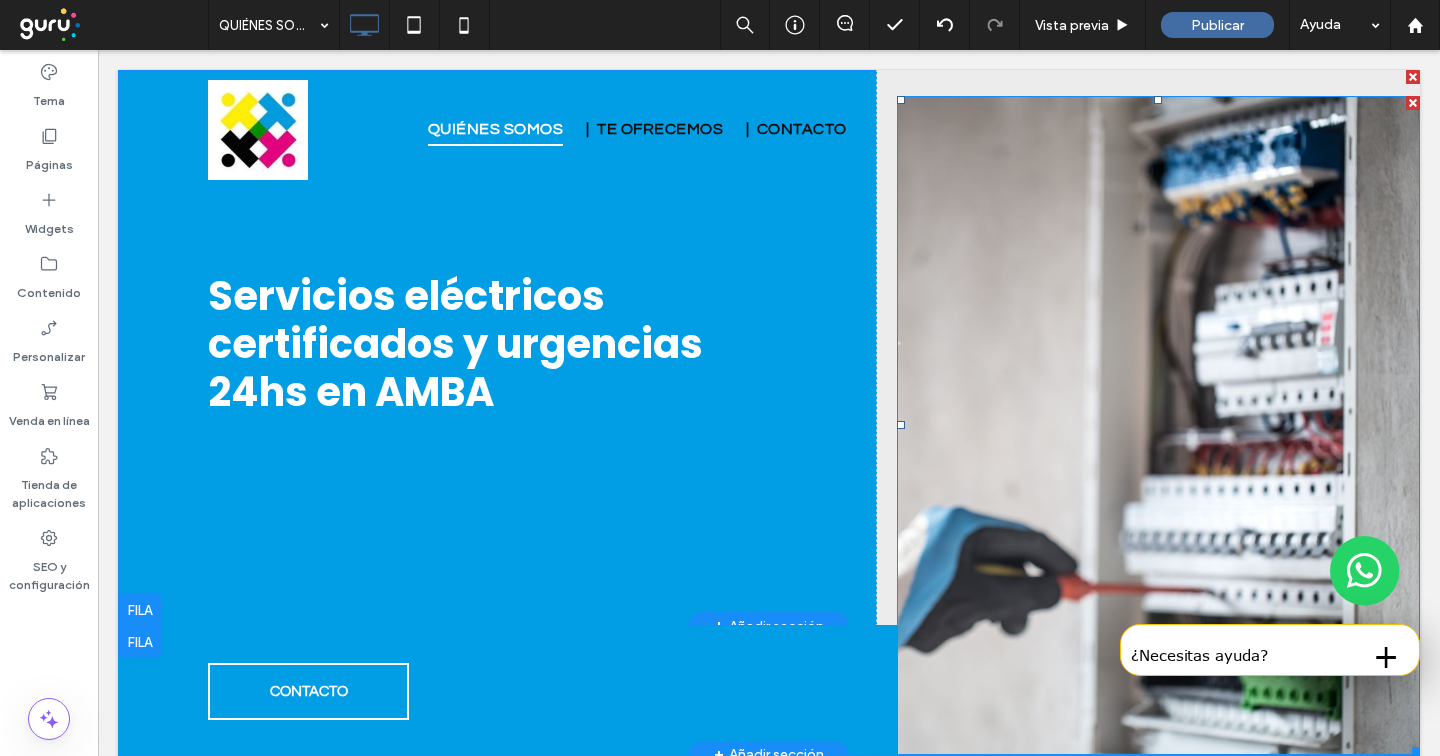 click at bounding box center (1158, 425) 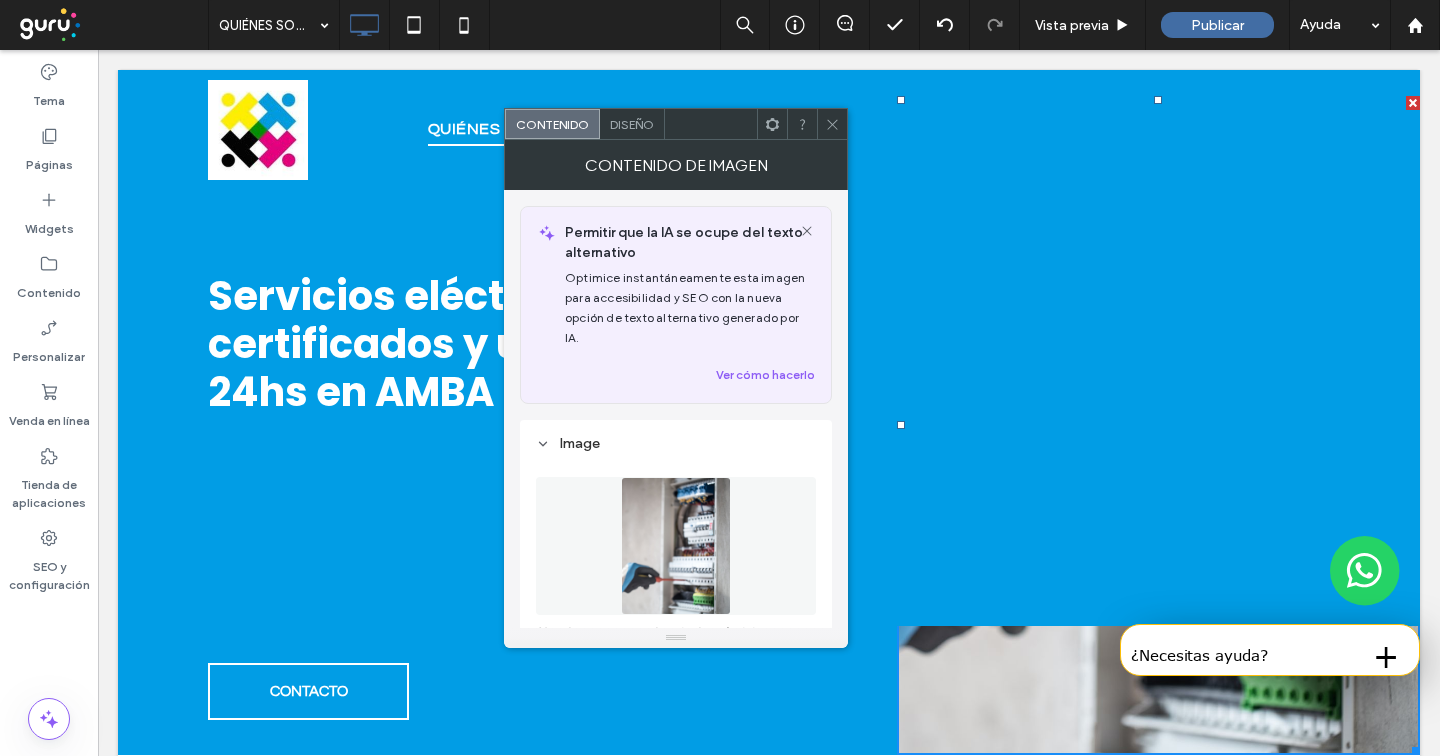 click 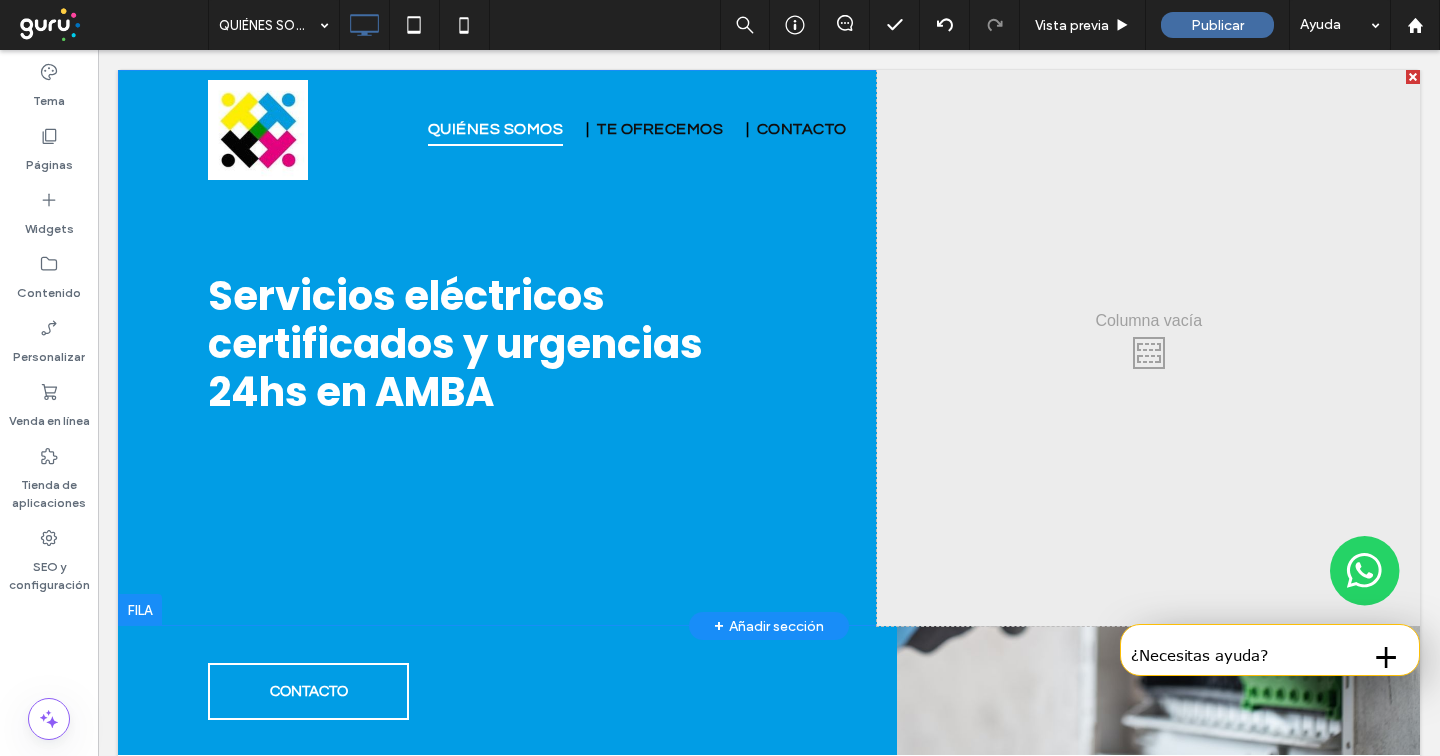click on "Servicios eléctricos certificados y urgencias 24hs en AMBA
Click To Paste" at bounding box center [497, 348] 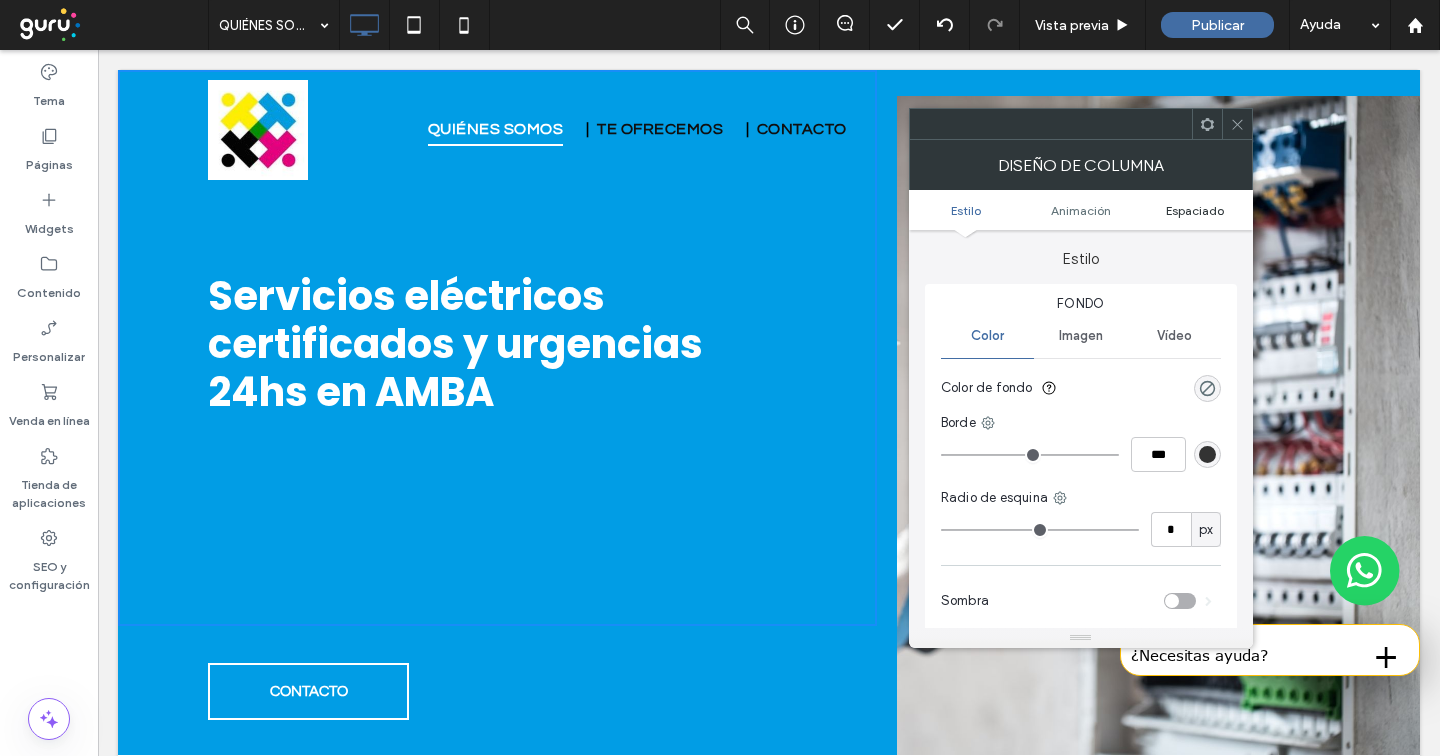 click on "Espaciado" at bounding box center [1195, 210] 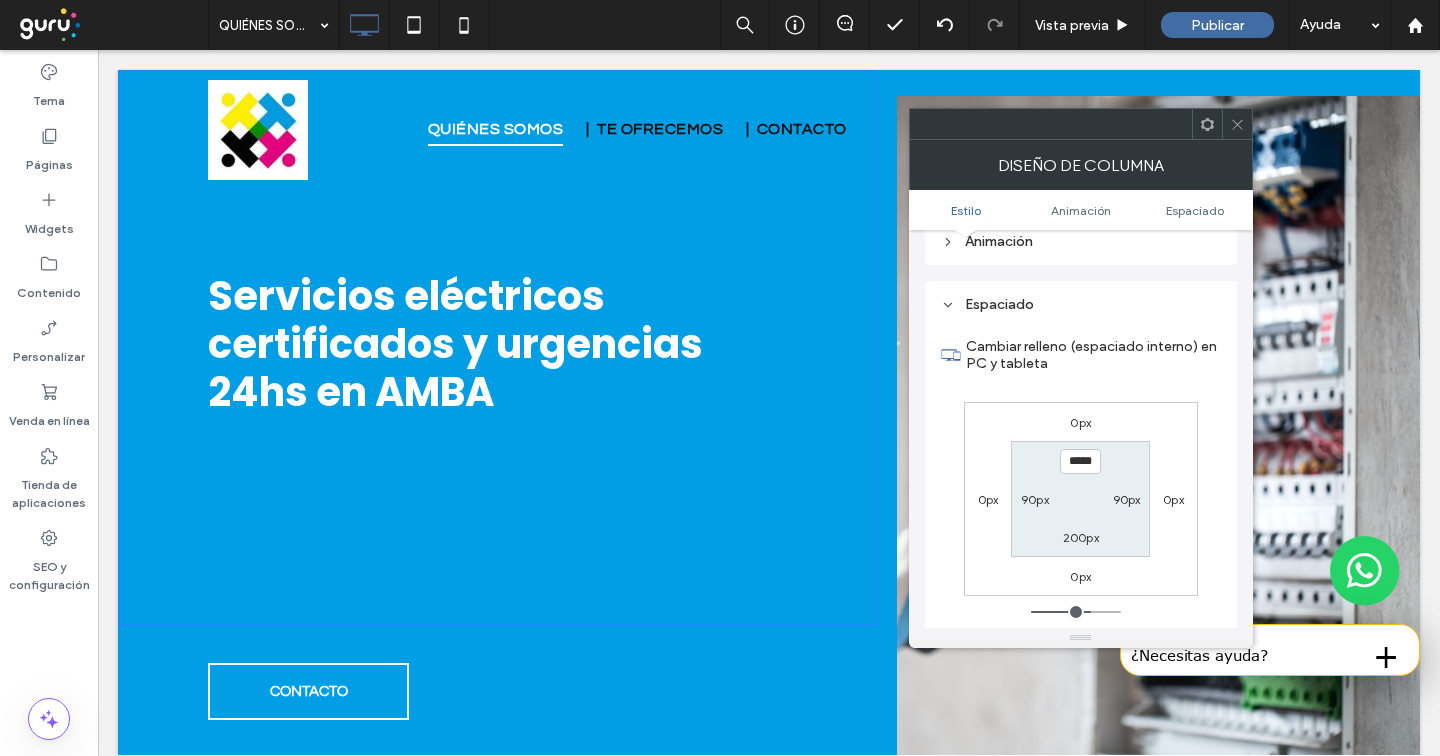 scroll, scrollTop: 470, scrollLeft: 0, axis: vertical 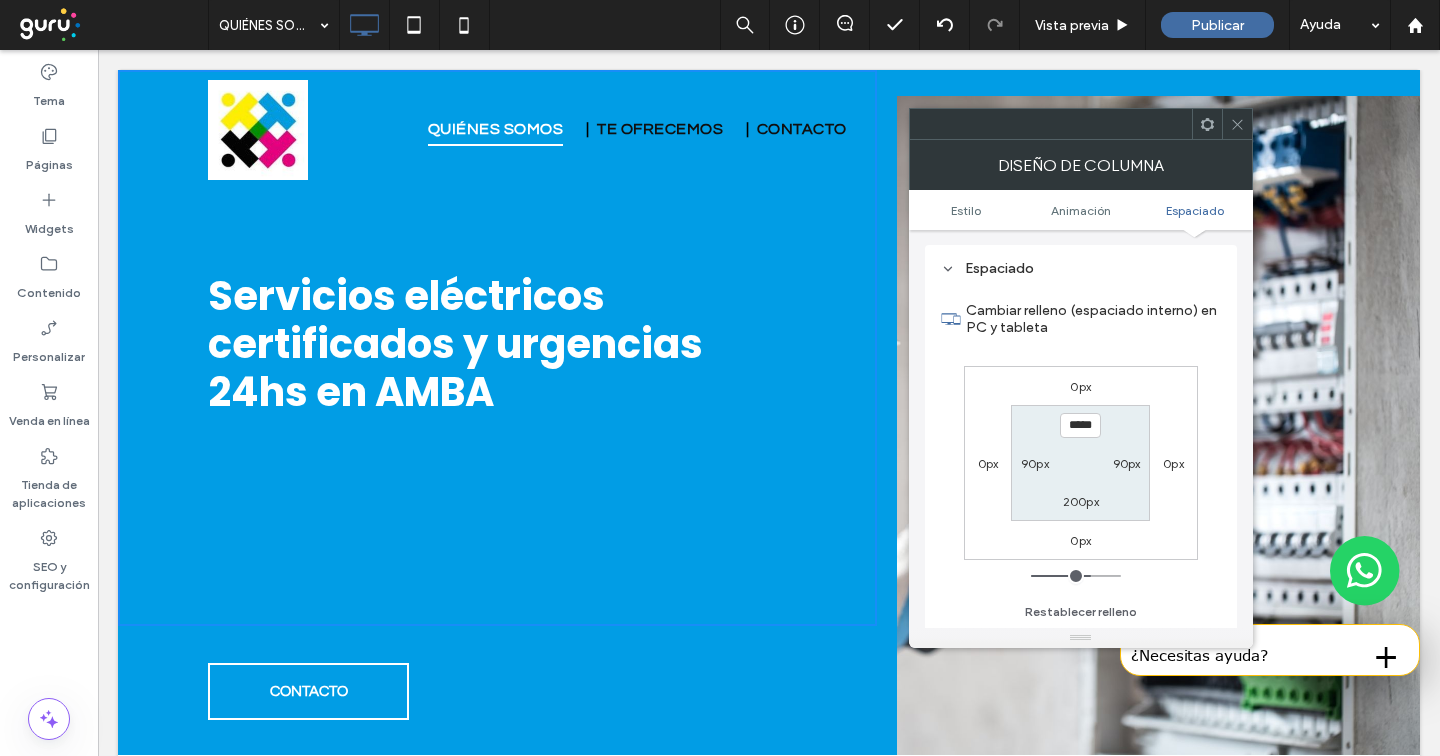click on "200px" at bounding box center (1081, 501) 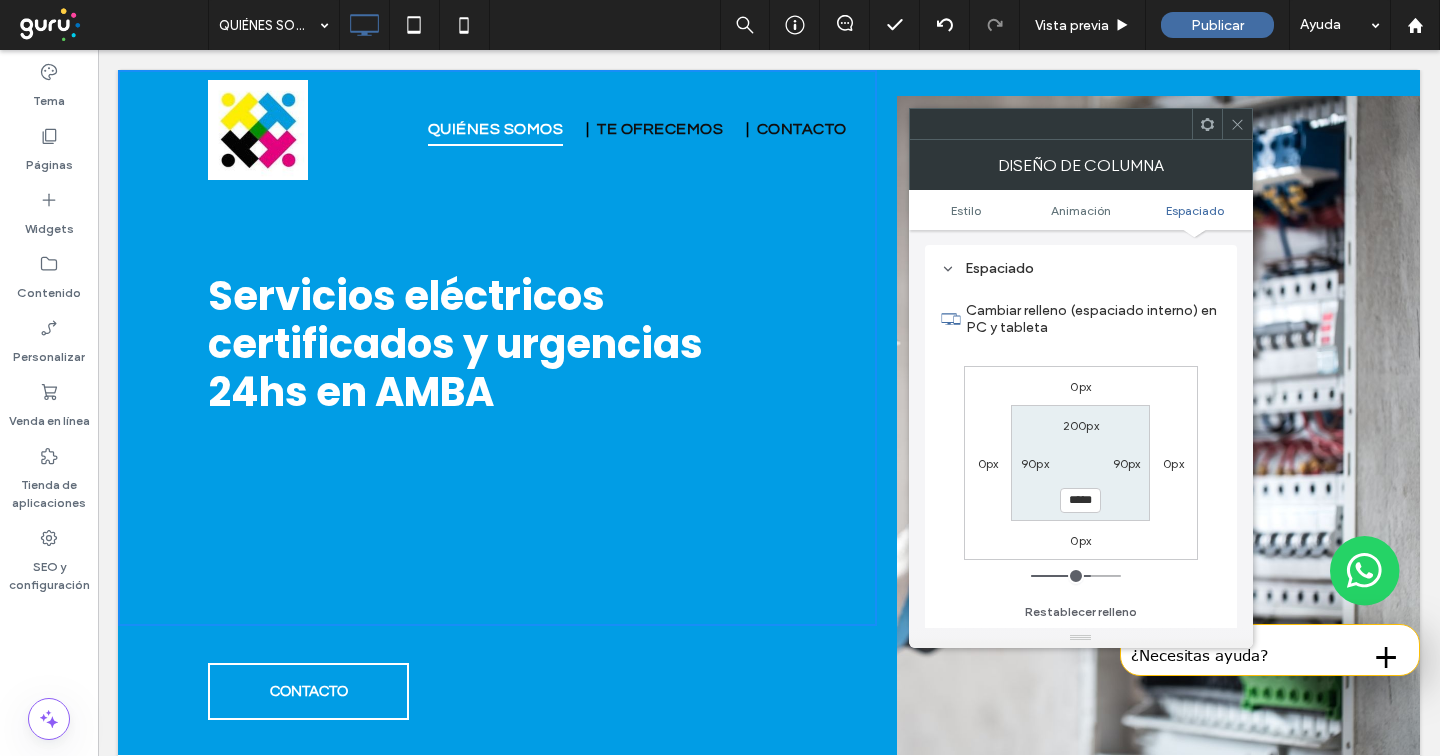 type on "***" 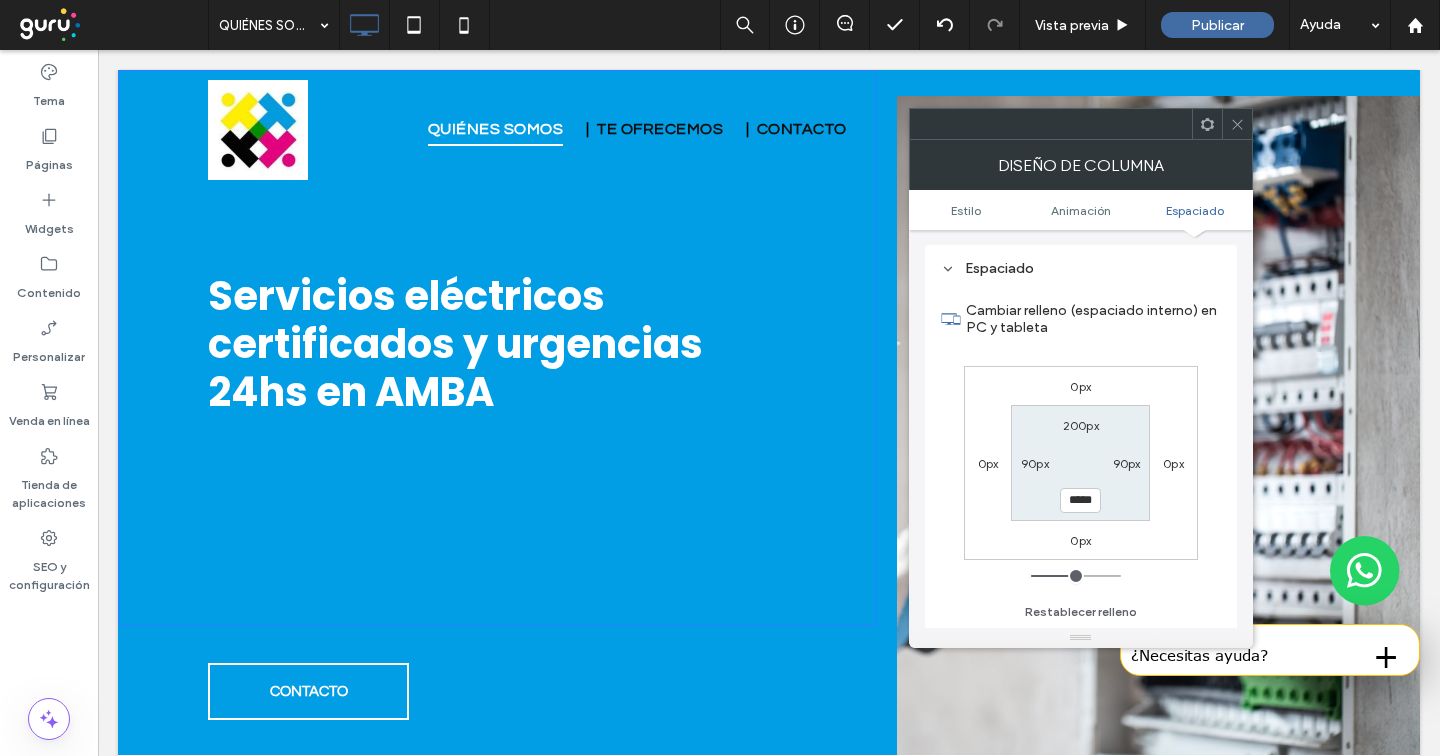 type on "*****" 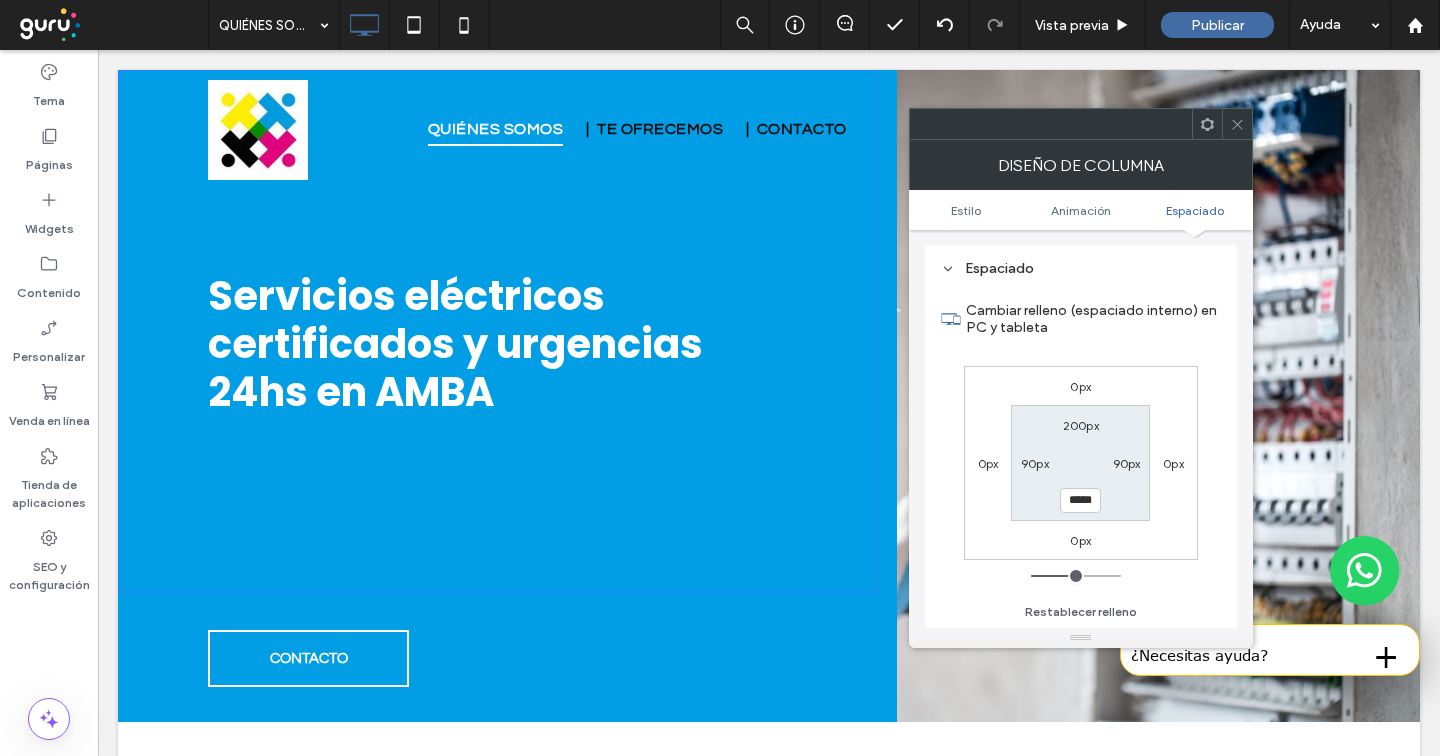 type on "***" 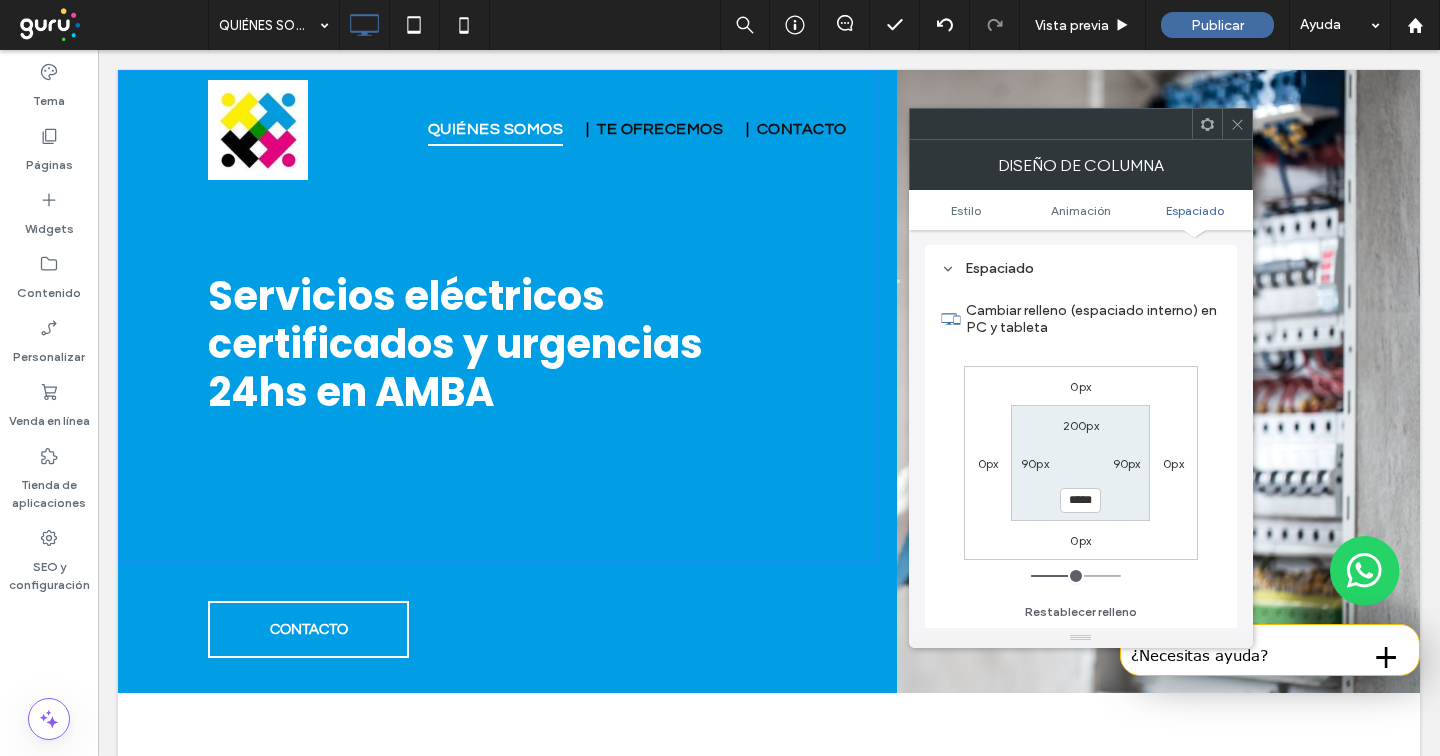 type on "***" 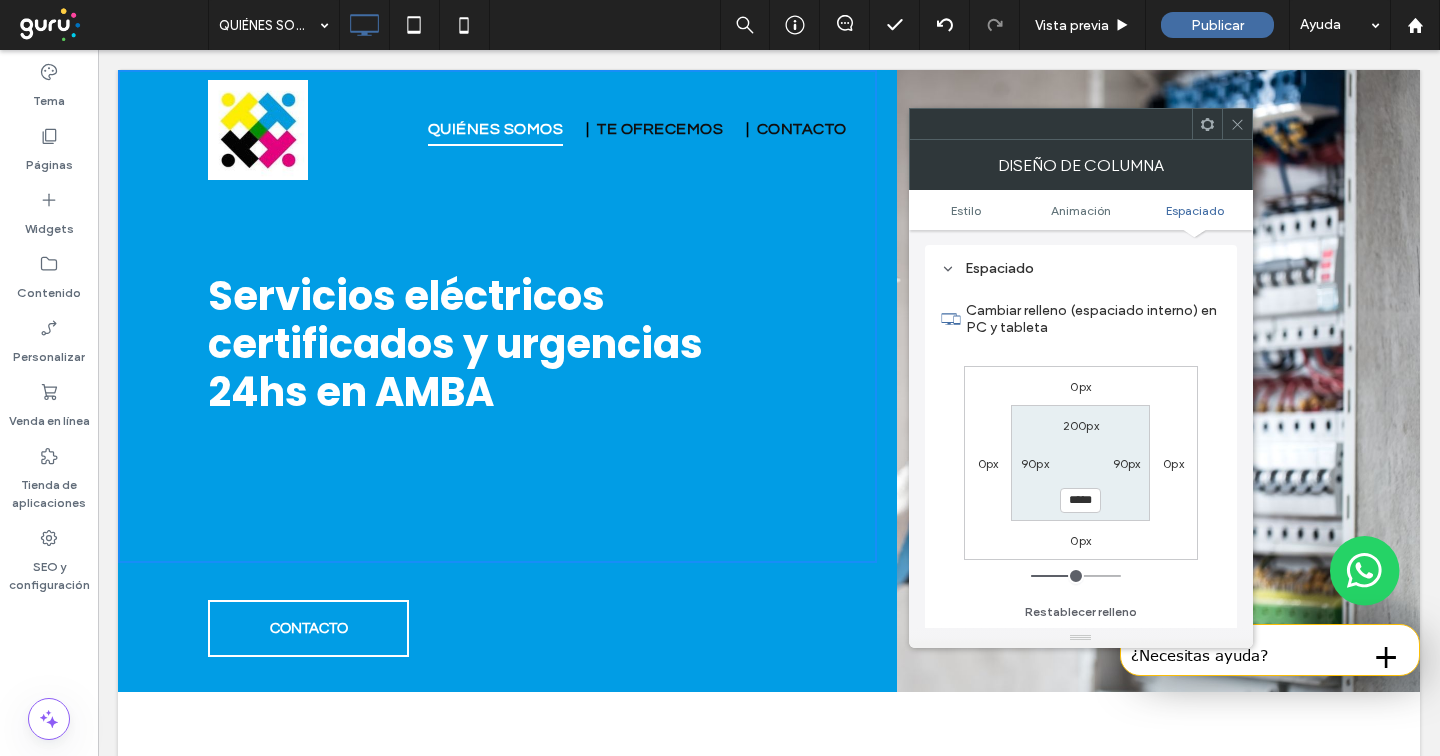 type on "***" 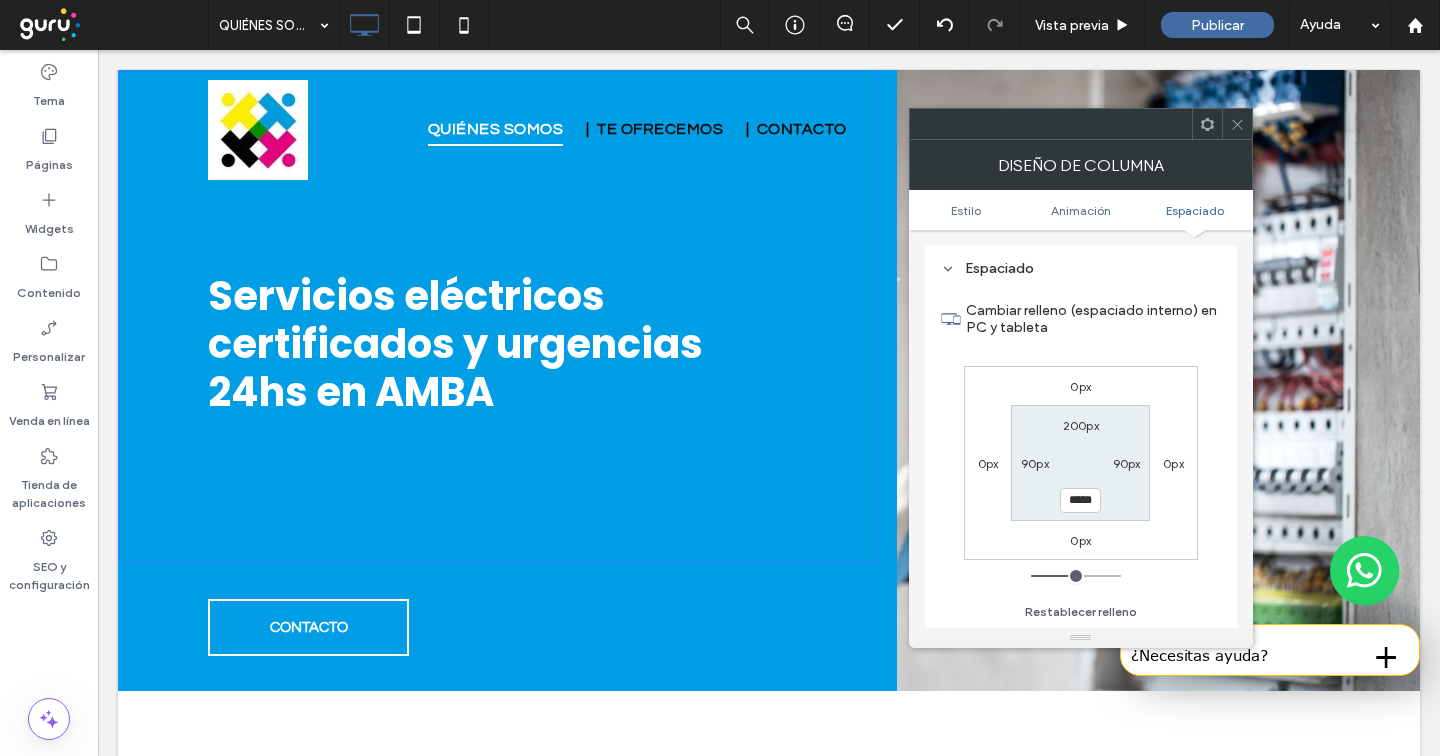 type on "***" 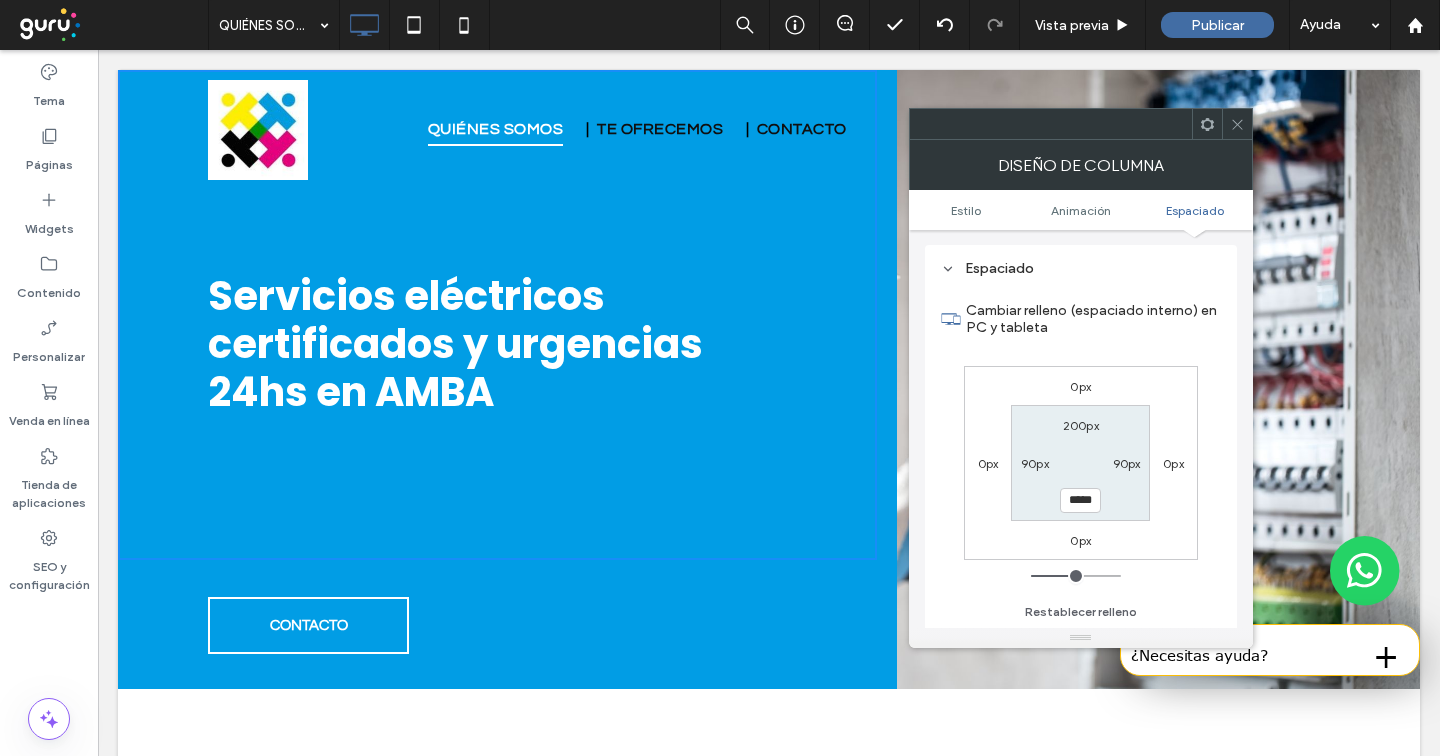 drag, startPoint x: 1085, startPoint y: 573, endPoint x: 1071, endPoint y: 576, distance: 14.3178215 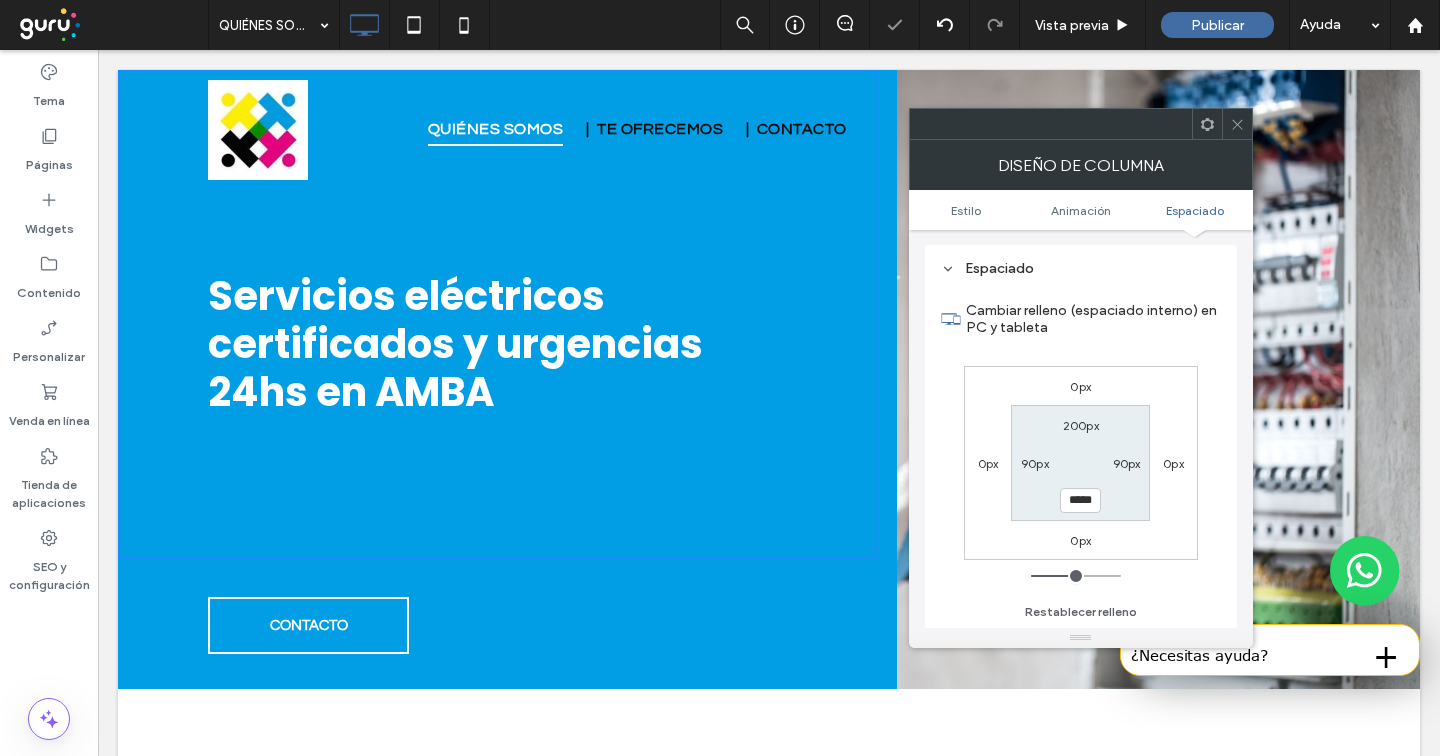 click 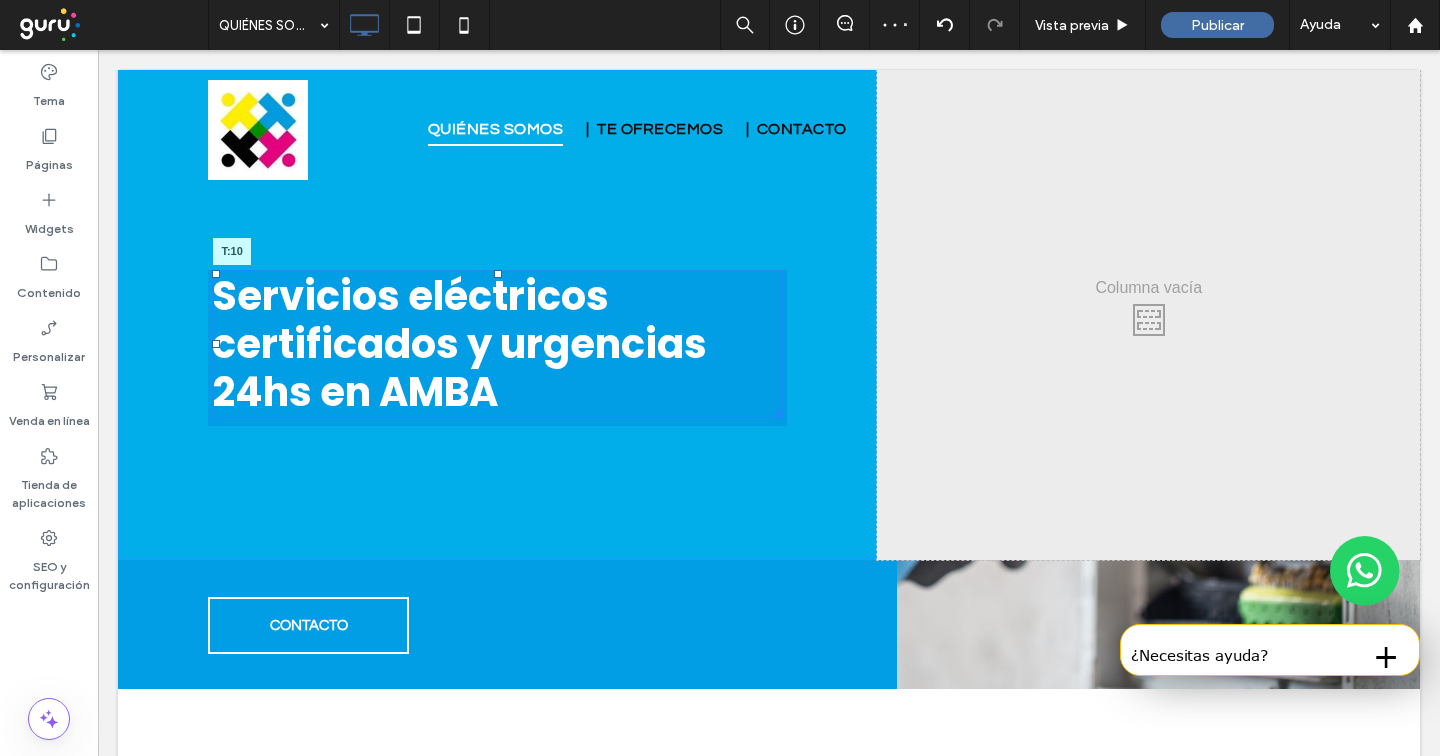 click at bounding box center [498, 274] 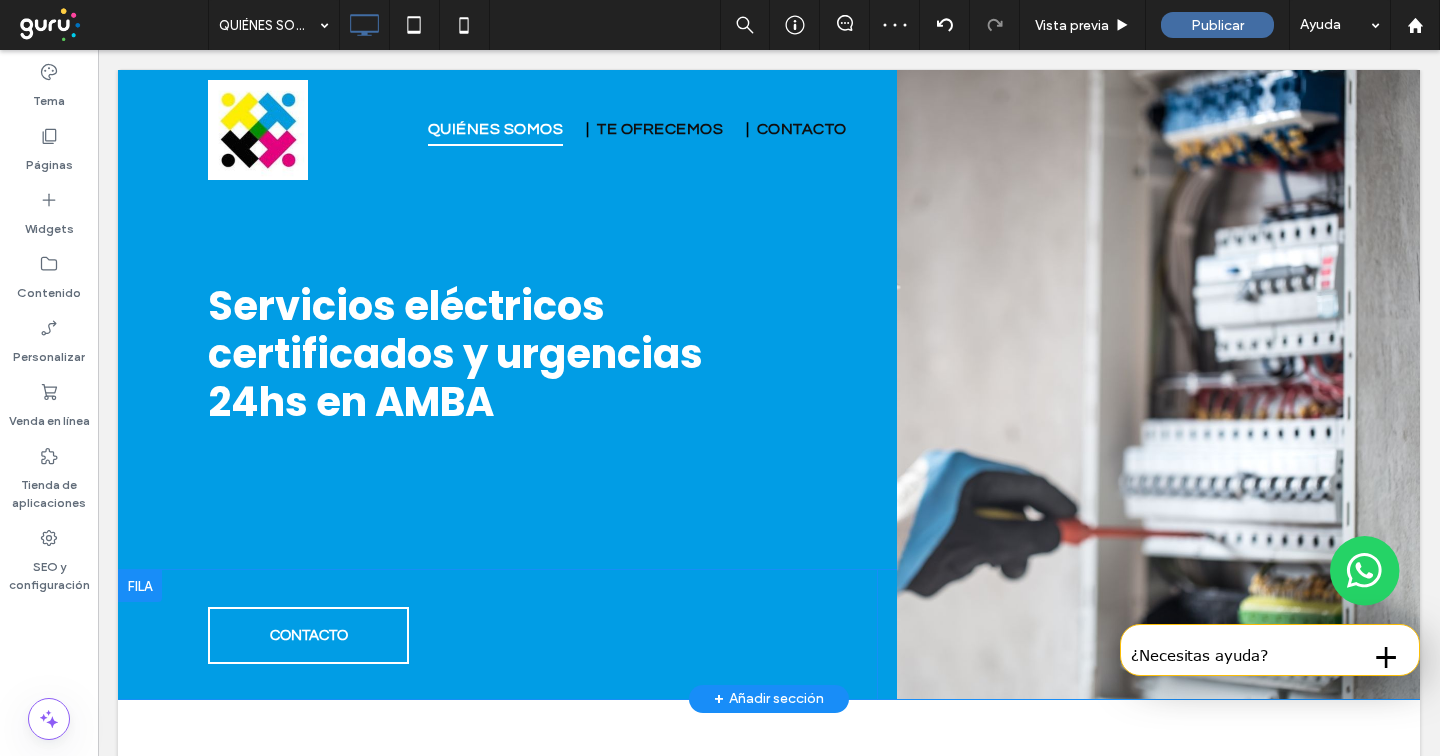 click at bounding box center [140, 586] 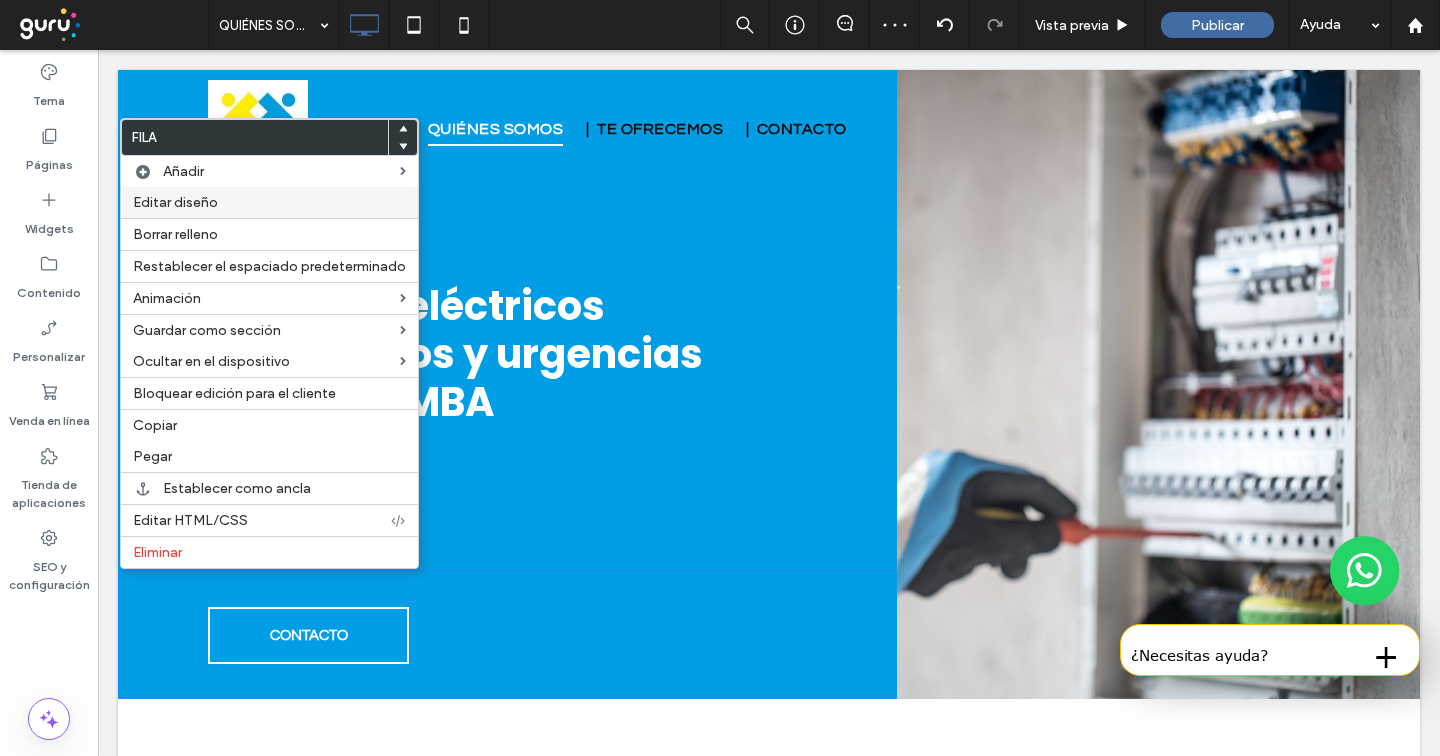 click on "Editar diseño" at bounding box center (175, 202) 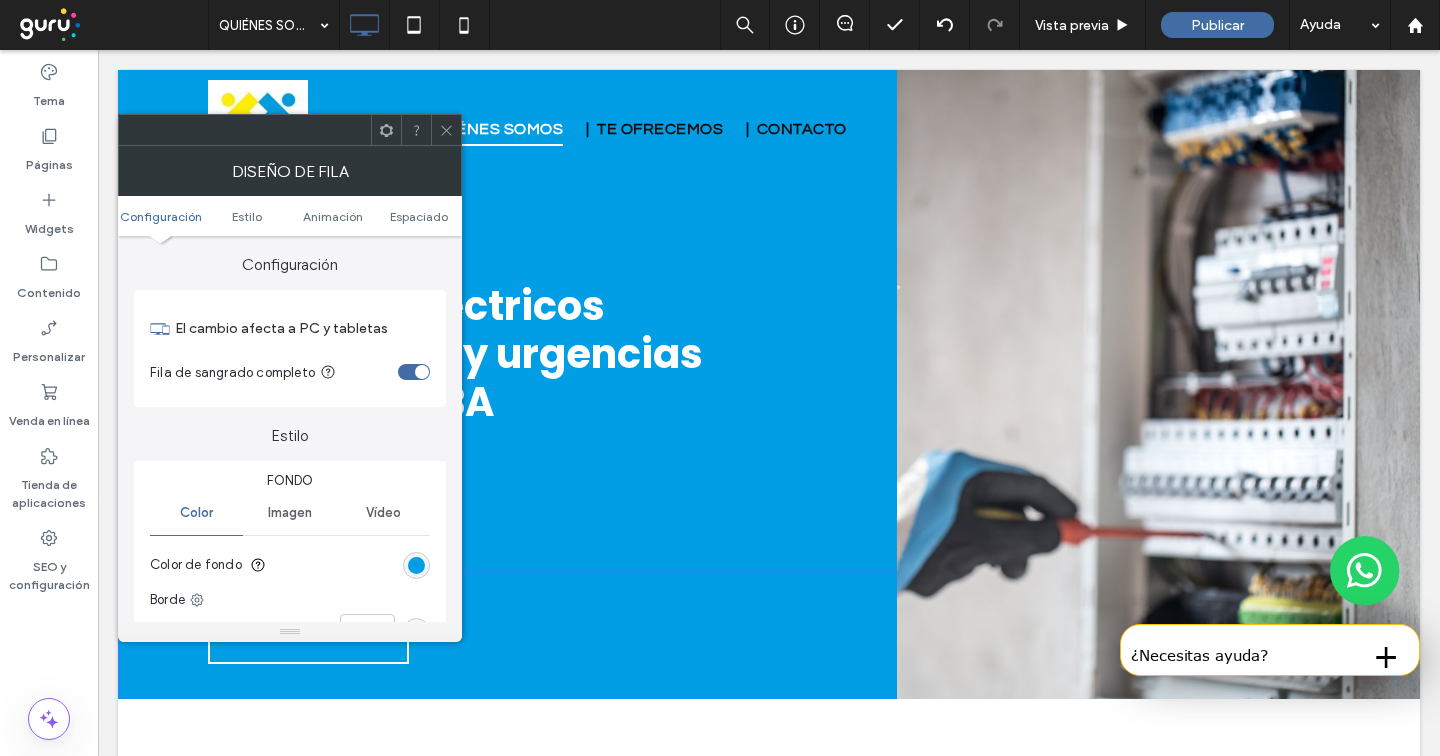 click on "Color de fondo" at bounding box center (290, 565) 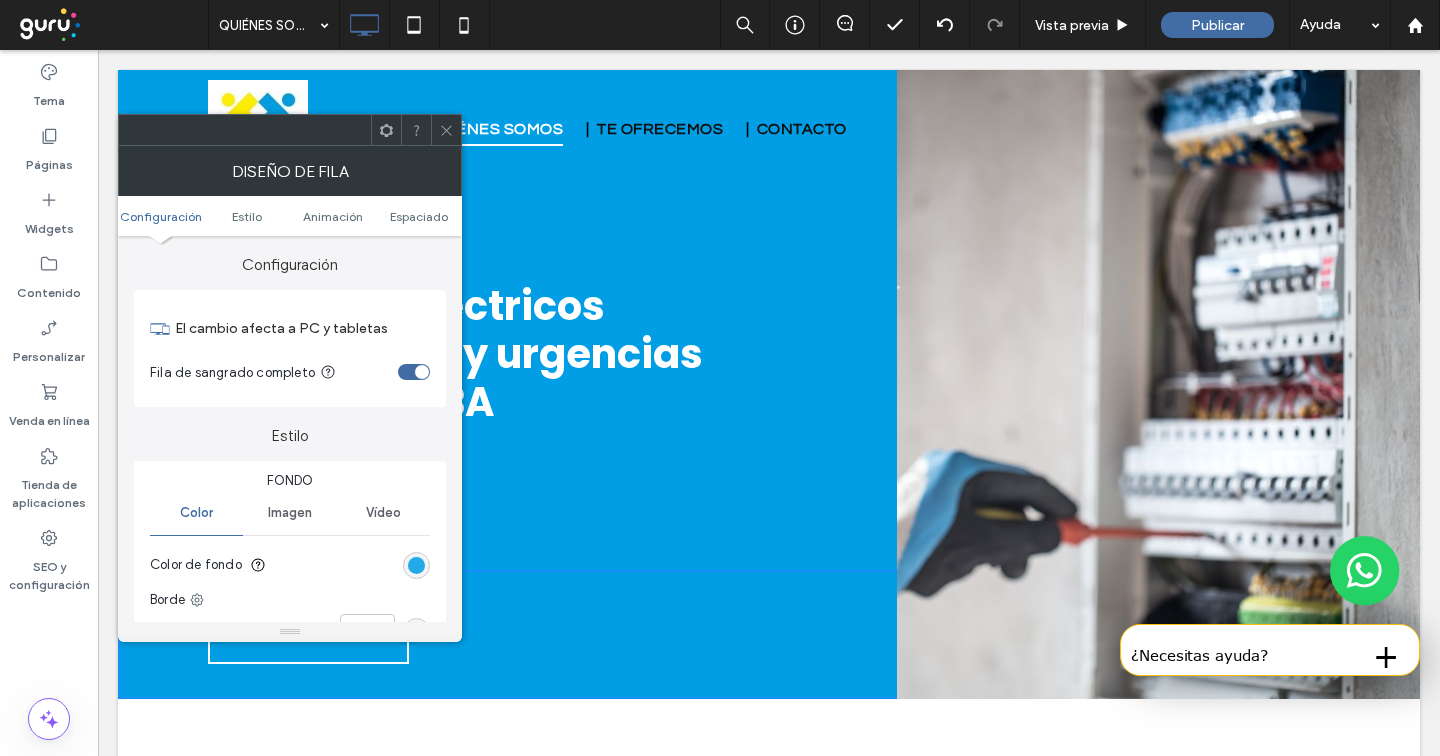 click at bounding box center [416, 565] 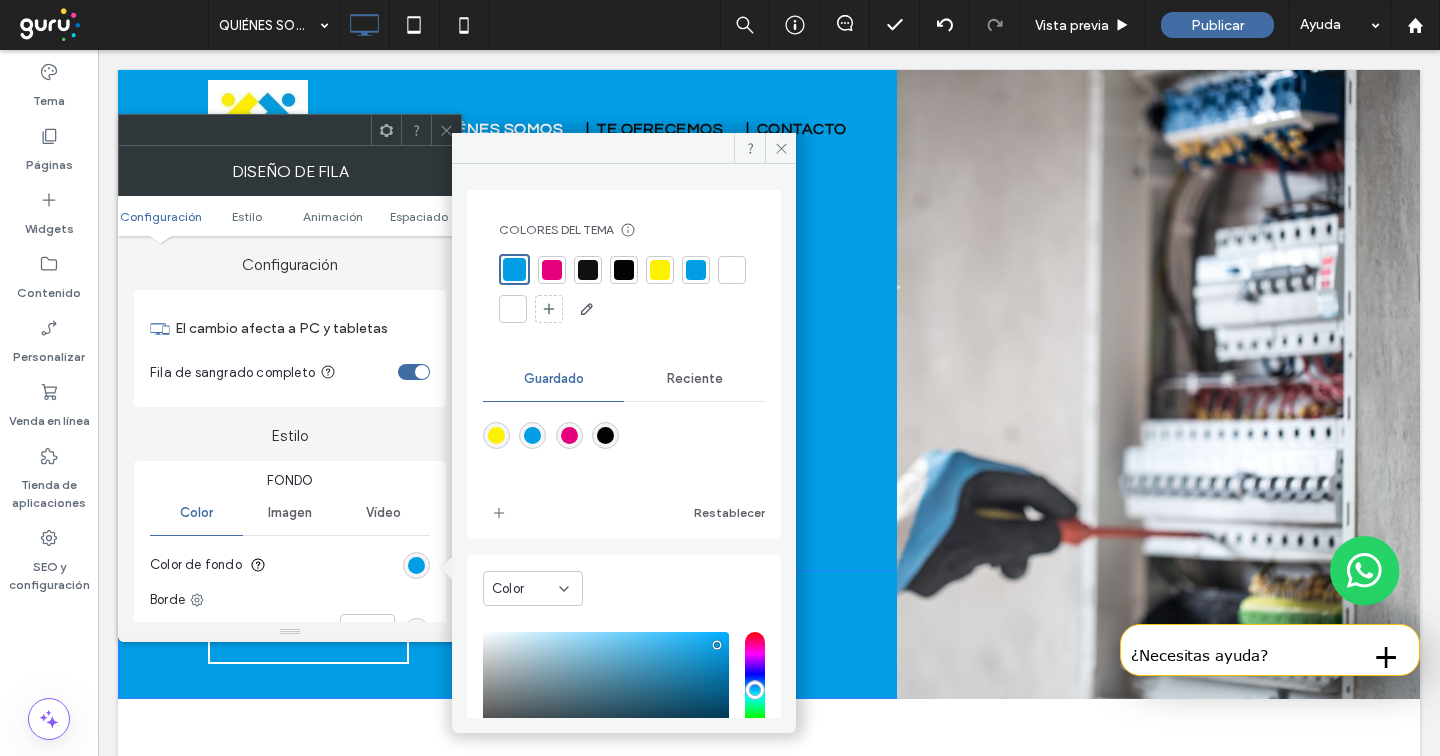 click at bounding box center [732, 270] 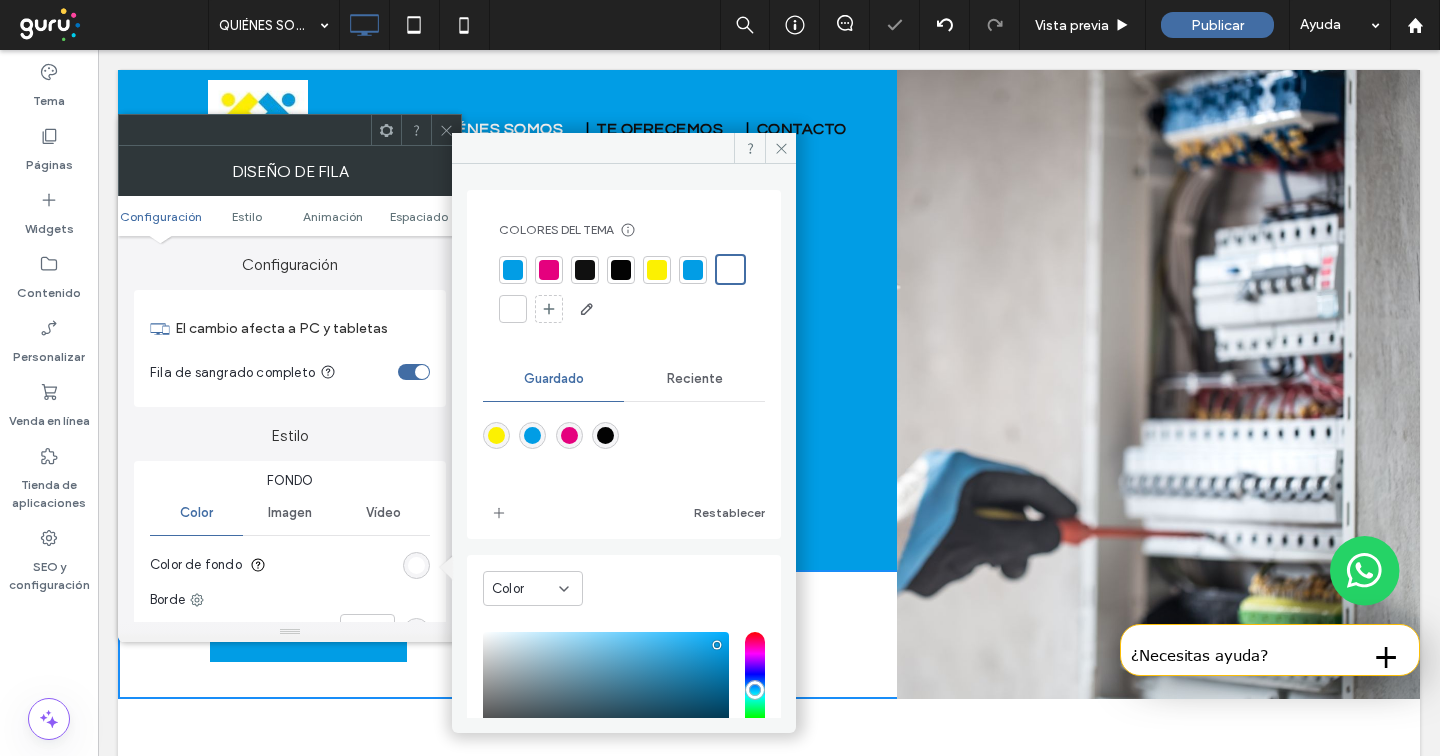 click 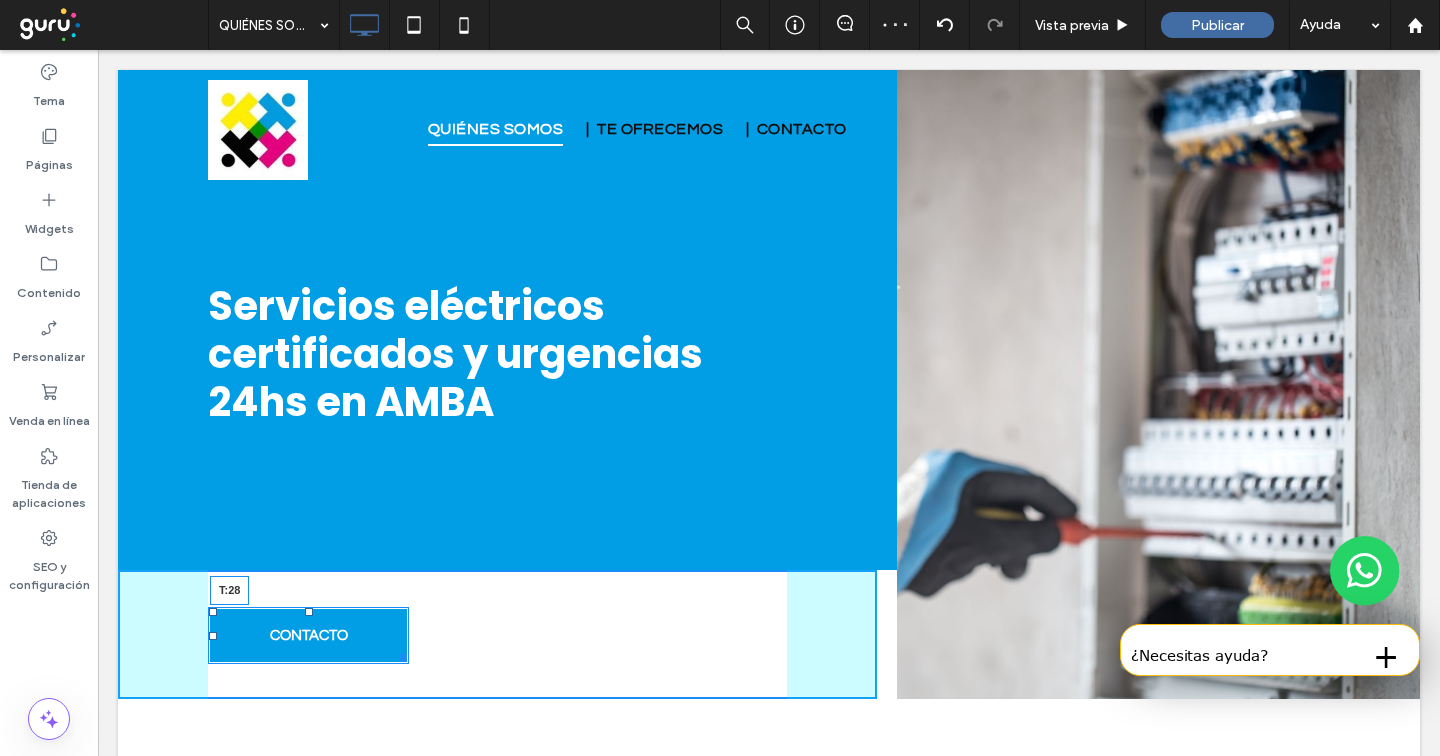drag, startPoint x: 310, startPoint y: 613, endPoint x: 313, endPoint y: 603, distance: 10.440307 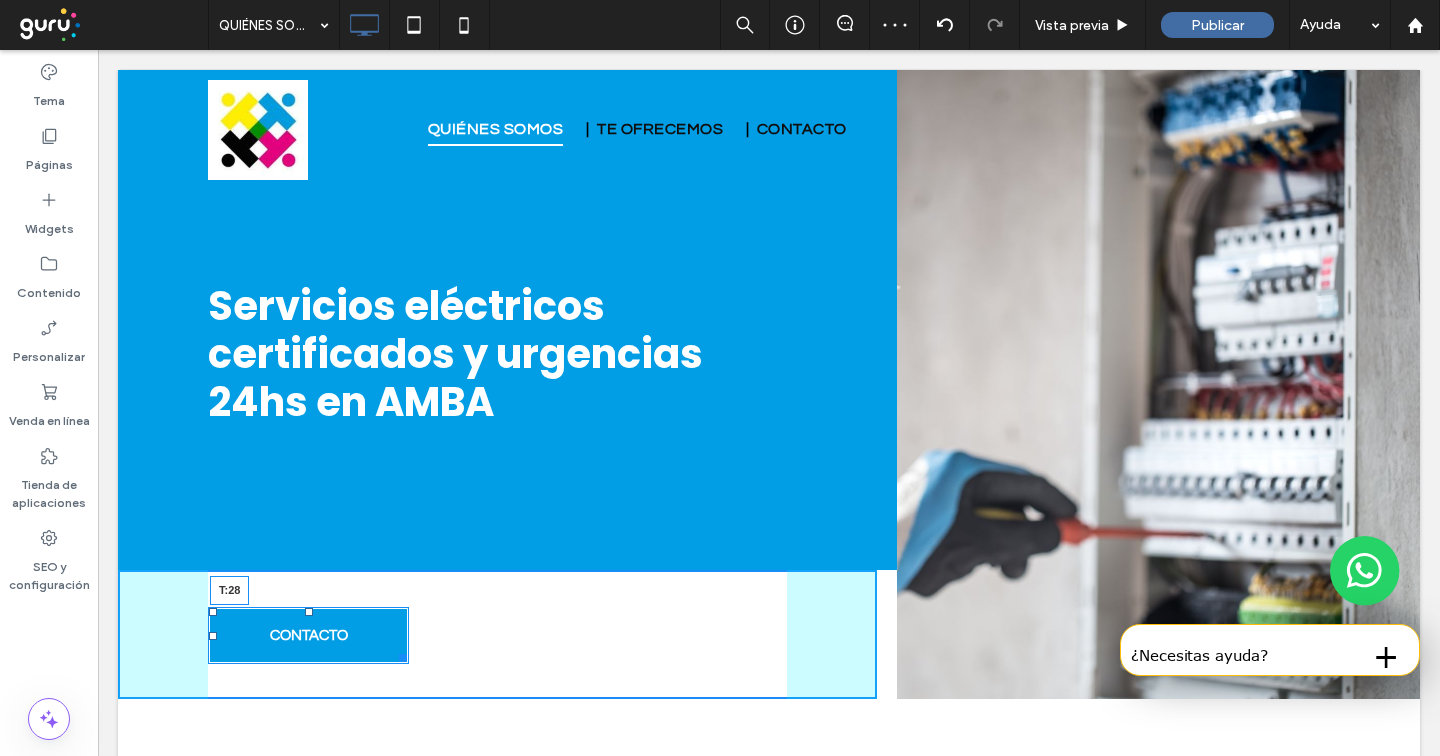 click on "CONTACTO
T:28
Click To Paste     Click To Paste" at bounding box center [497, 634] 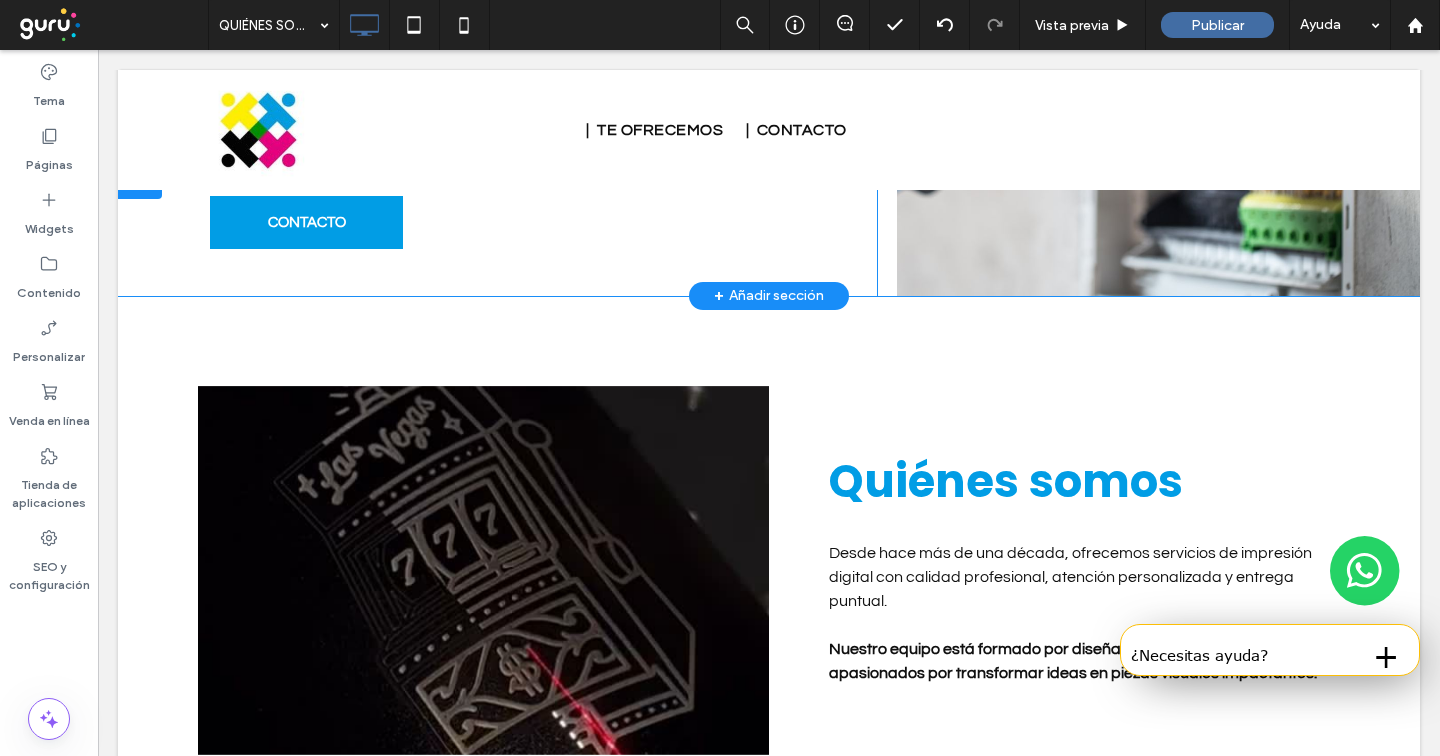 scroll, scrollTop: 405, scrollLeft: 0, axis: vertical 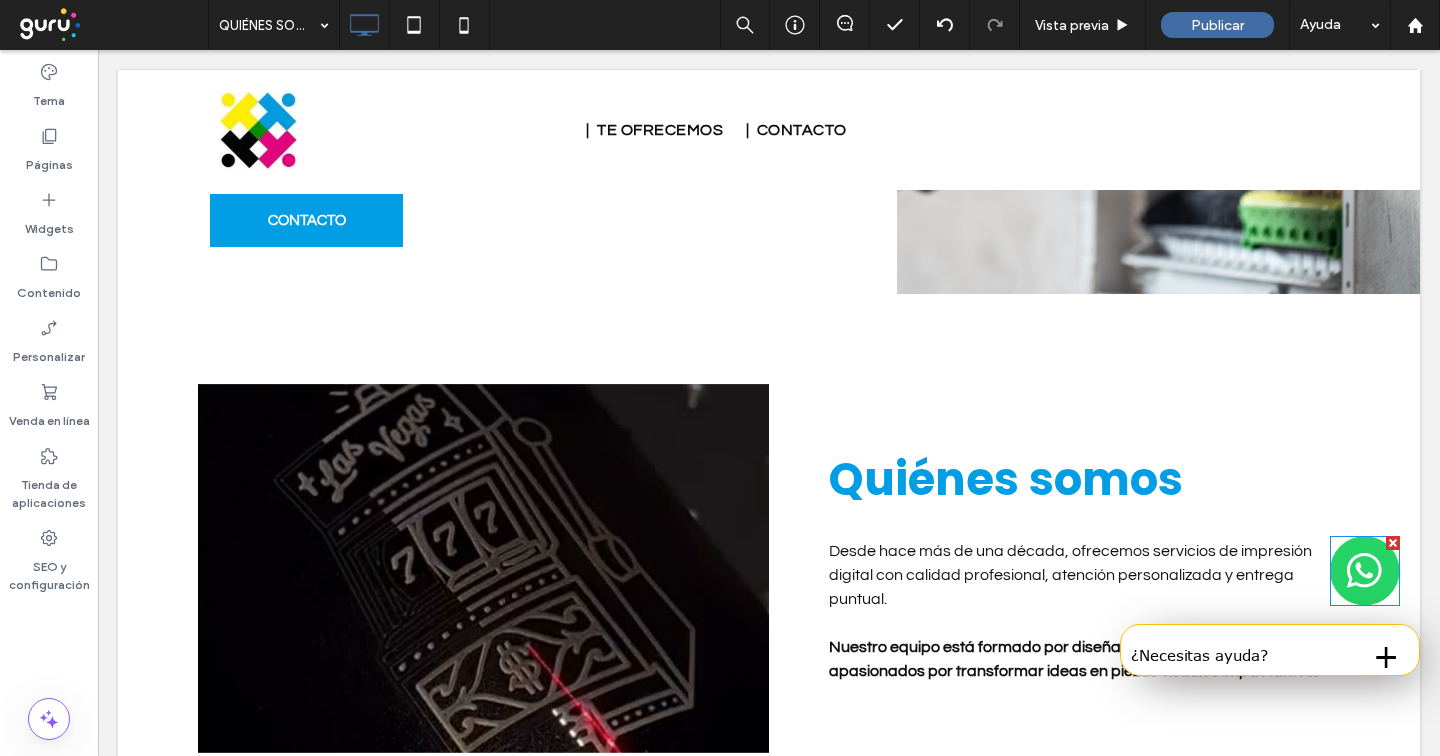 click at bounding box center [1365, 571] 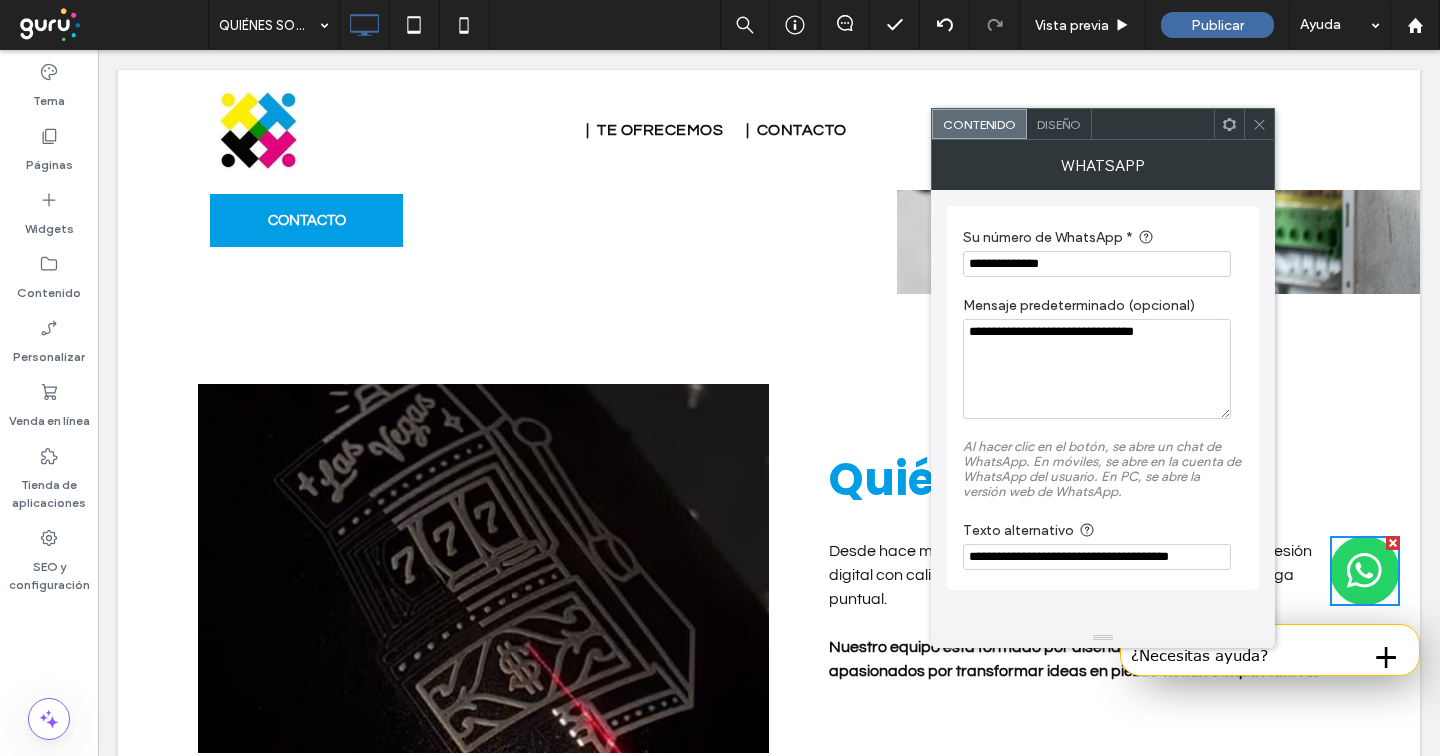 click on "**********" at bounding box center [1097, 264] 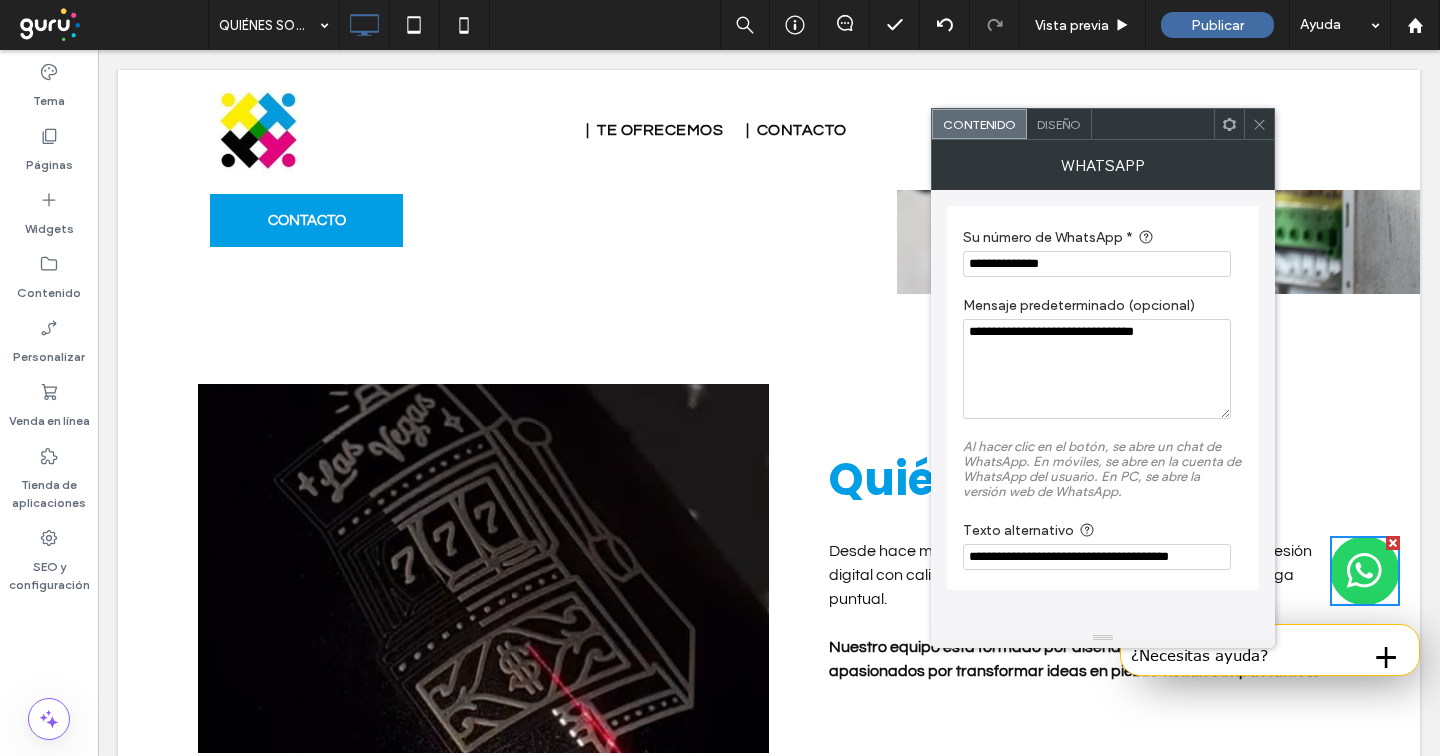 click on "**********" at bounding box center [1097, 264] 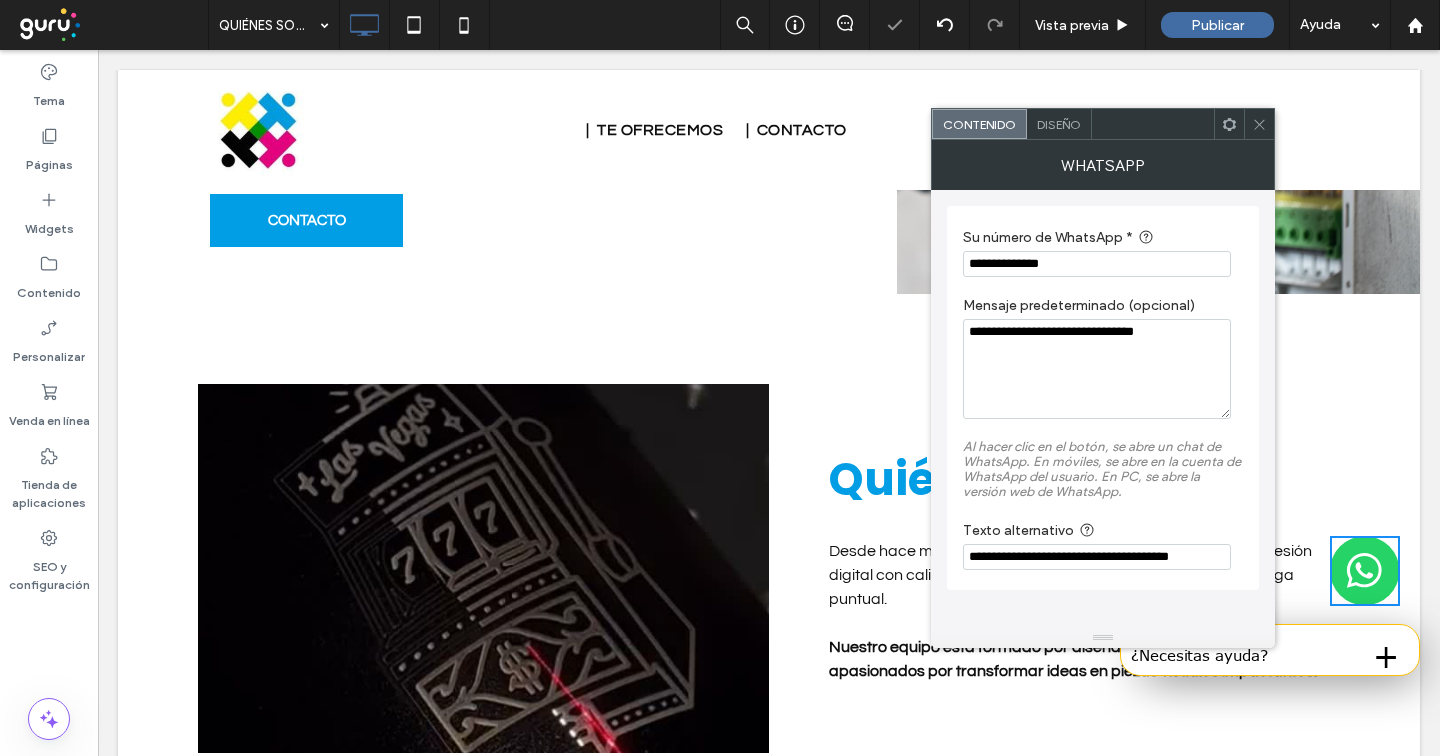 click 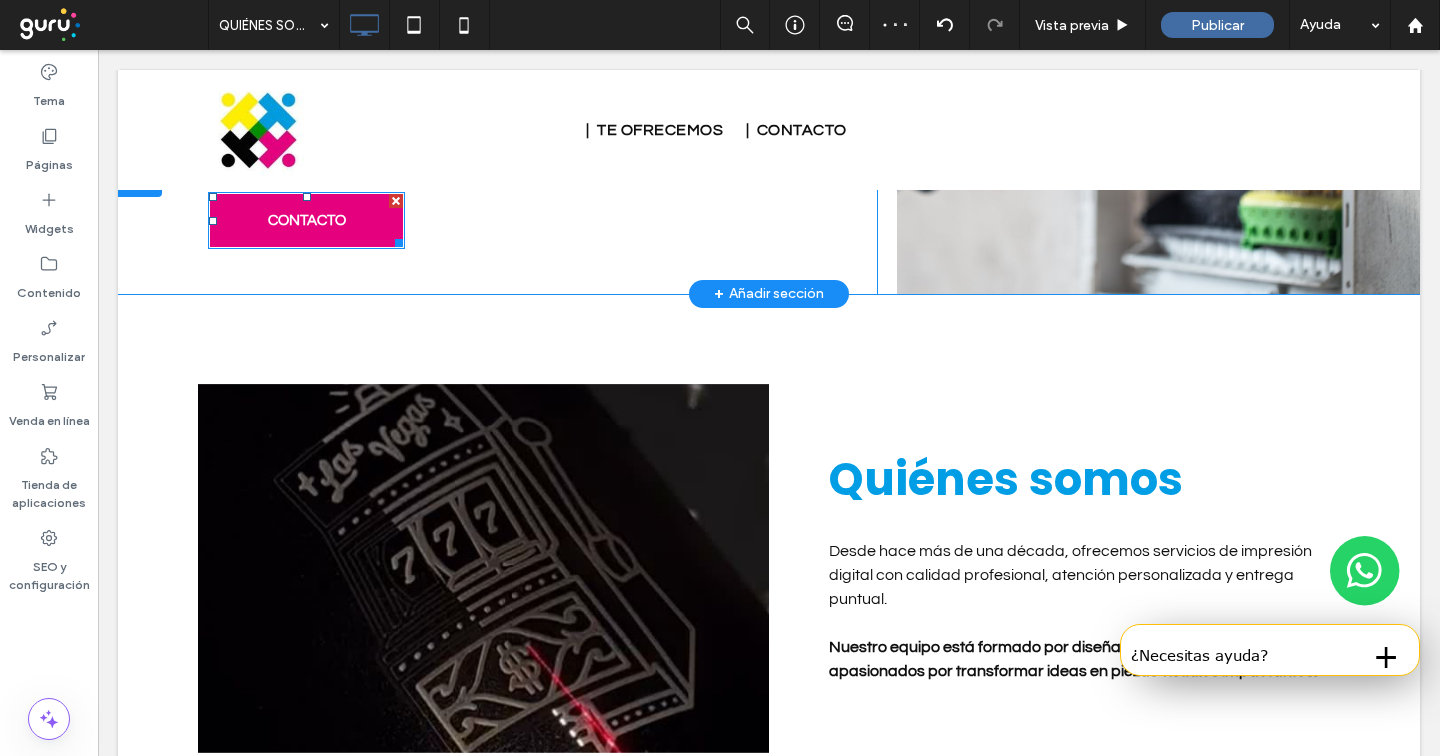 click on "CONTACTO" at bounding box center (307, 220) 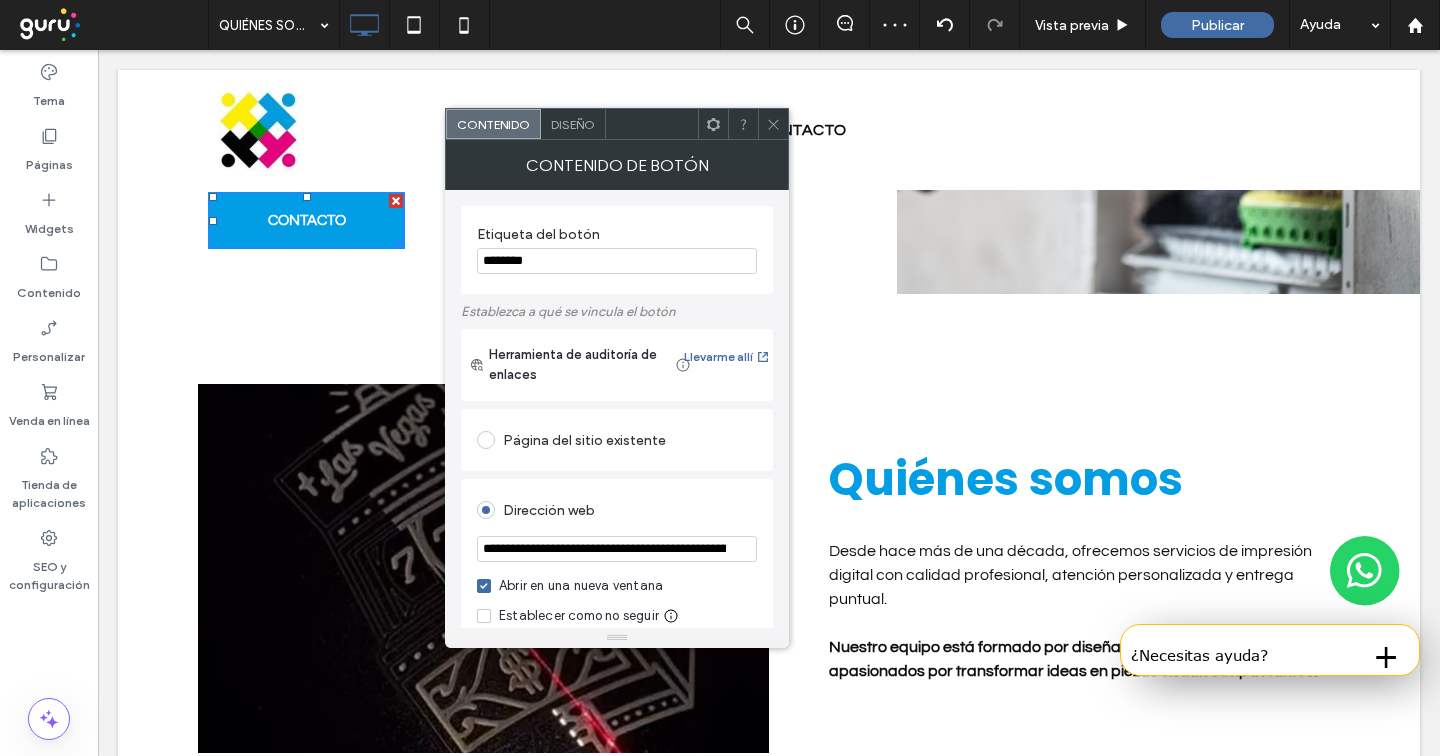 click on "**********" at bounding box center (617, 549) 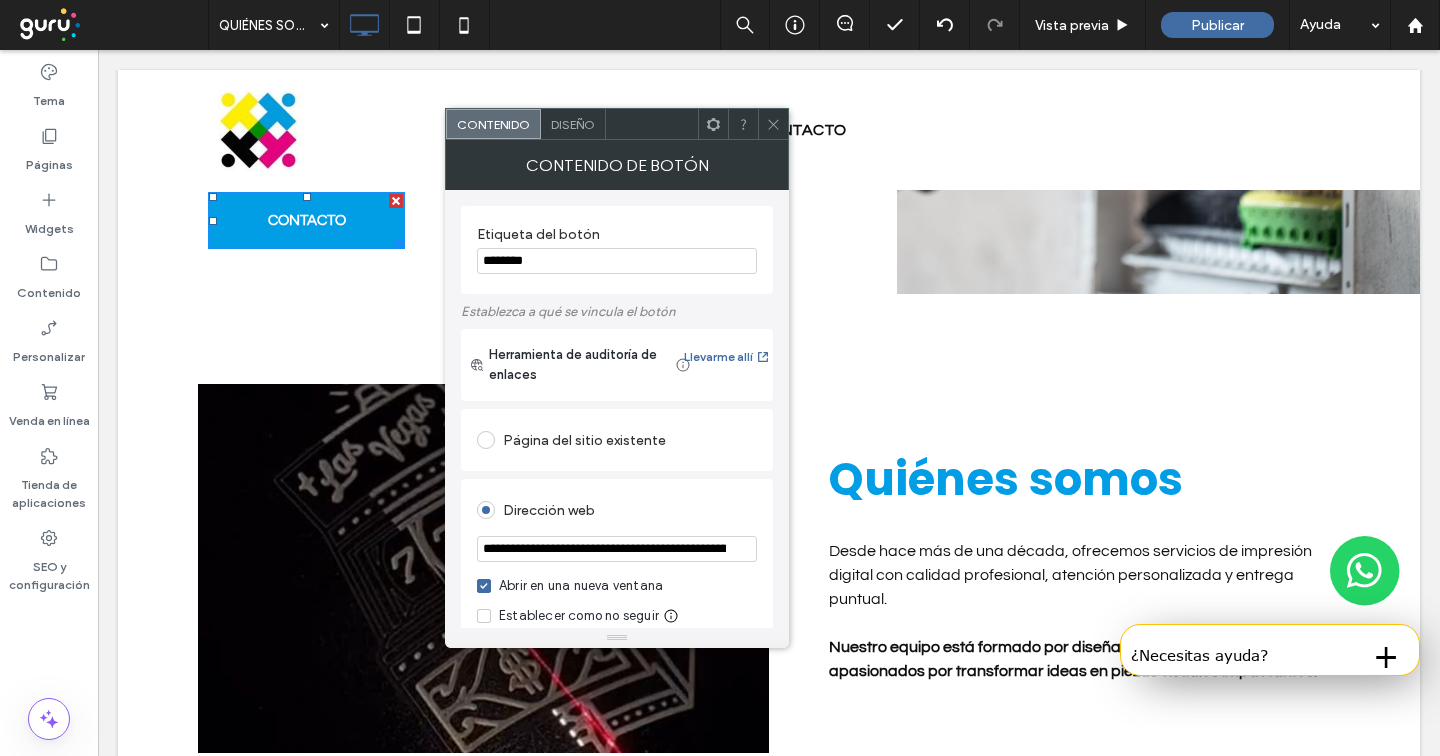 scroll, scrollTop: 0, scrollLeft: 421, axis: horizontal 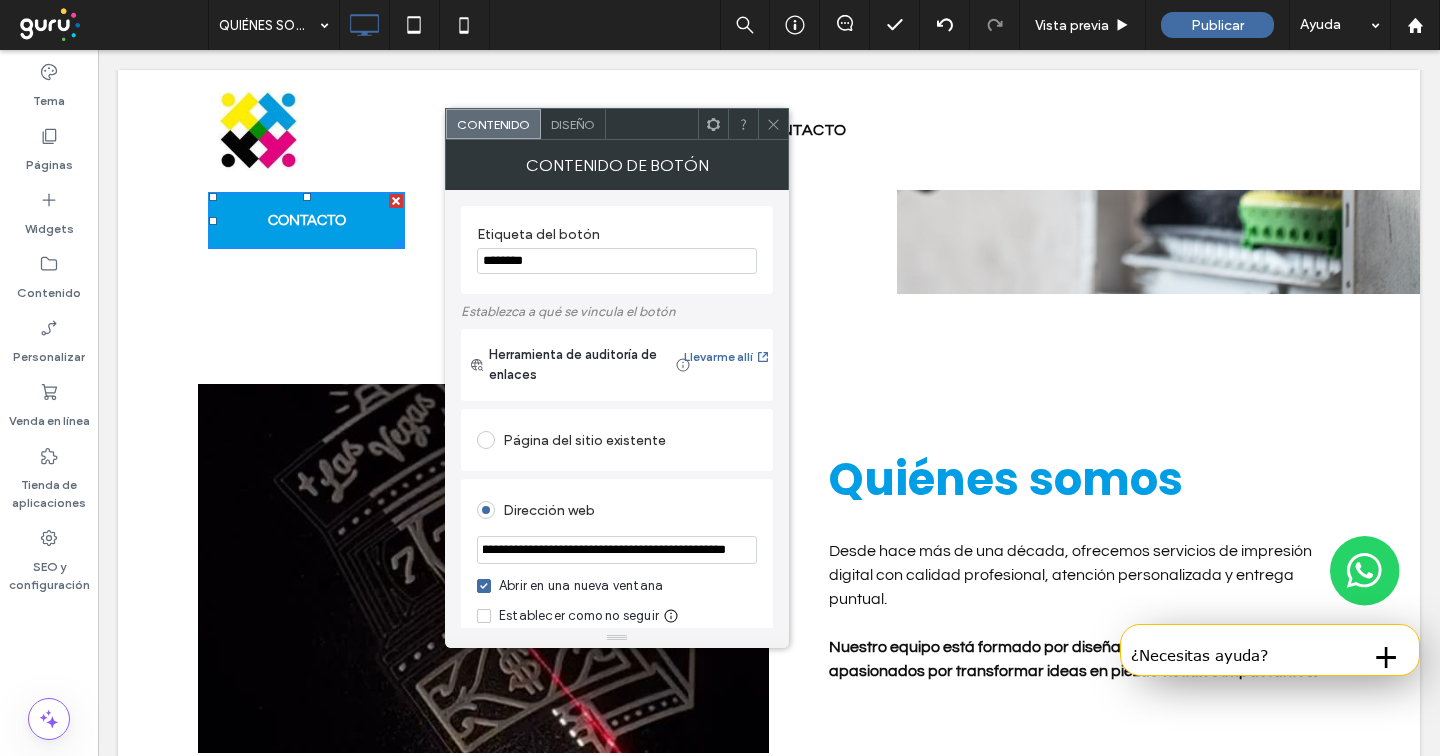 drag, startPoint x: 730, startPoint y: 596, endPoint x: 791, endPoint y: 547, distance: 78.24321 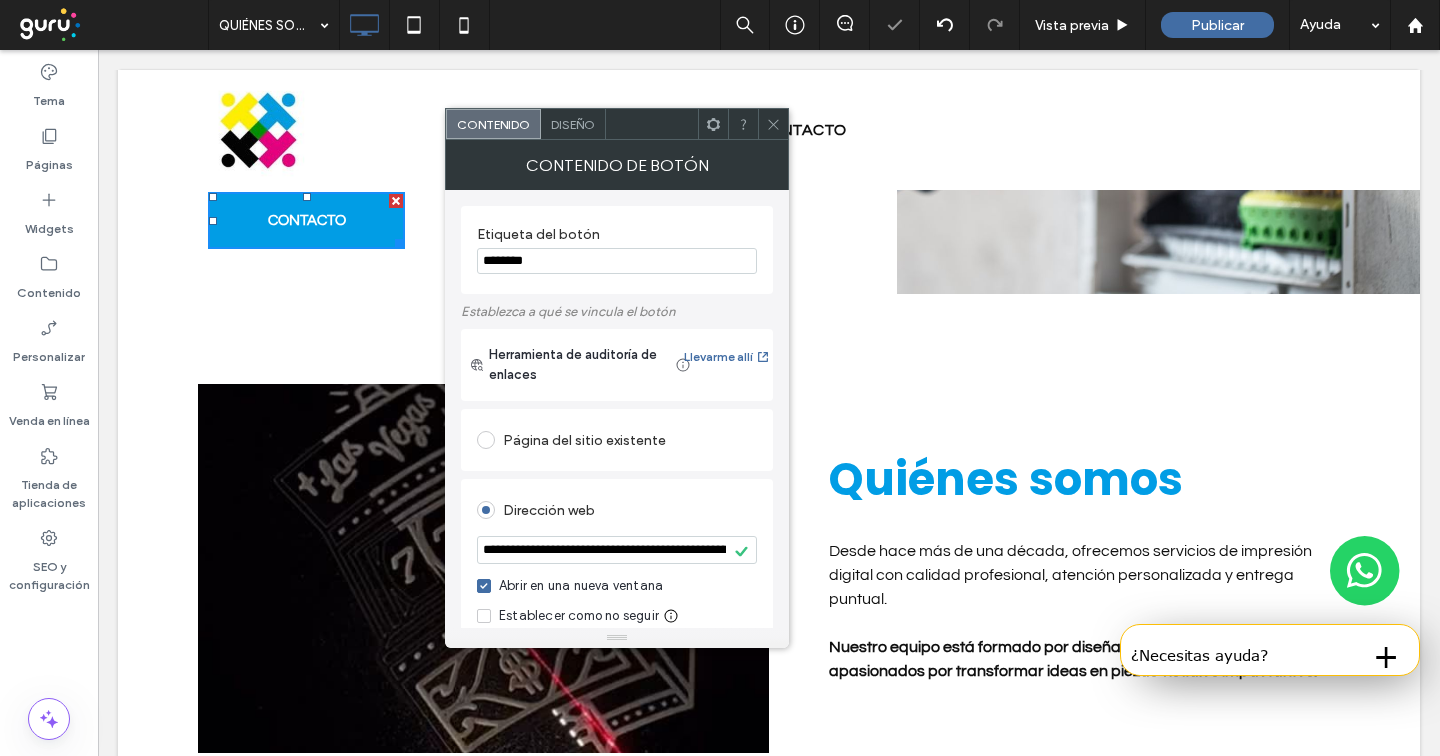 click 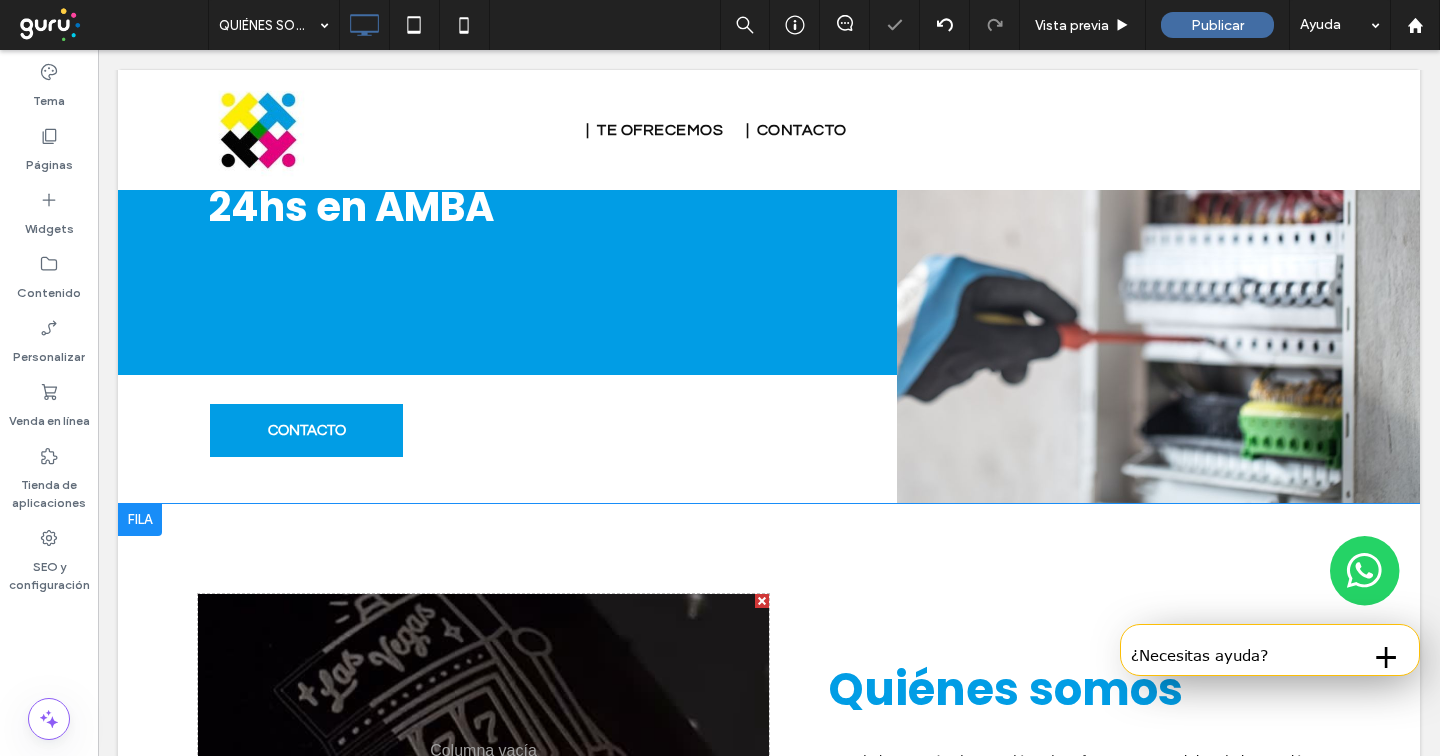 scroll, scrollTop: 0, scrollLeft: 0, axis: both 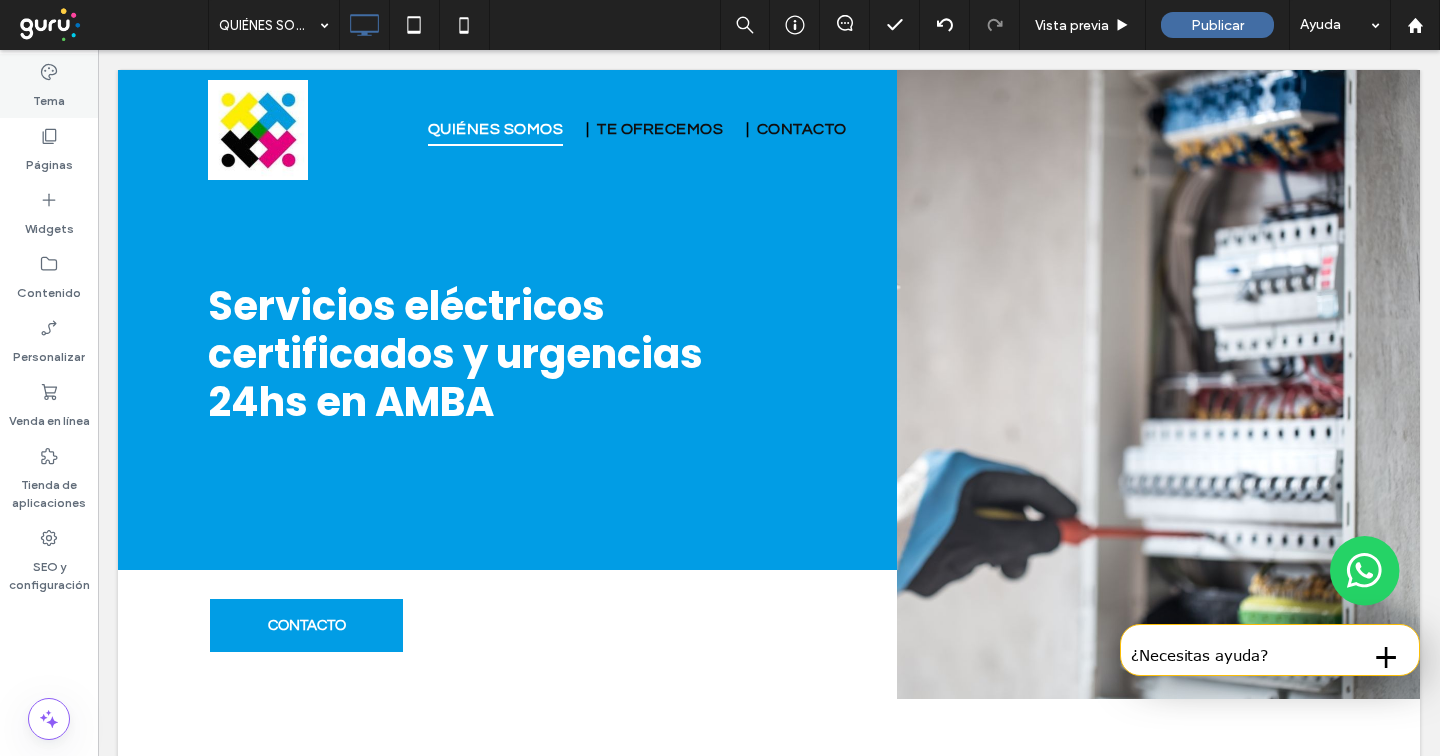 click 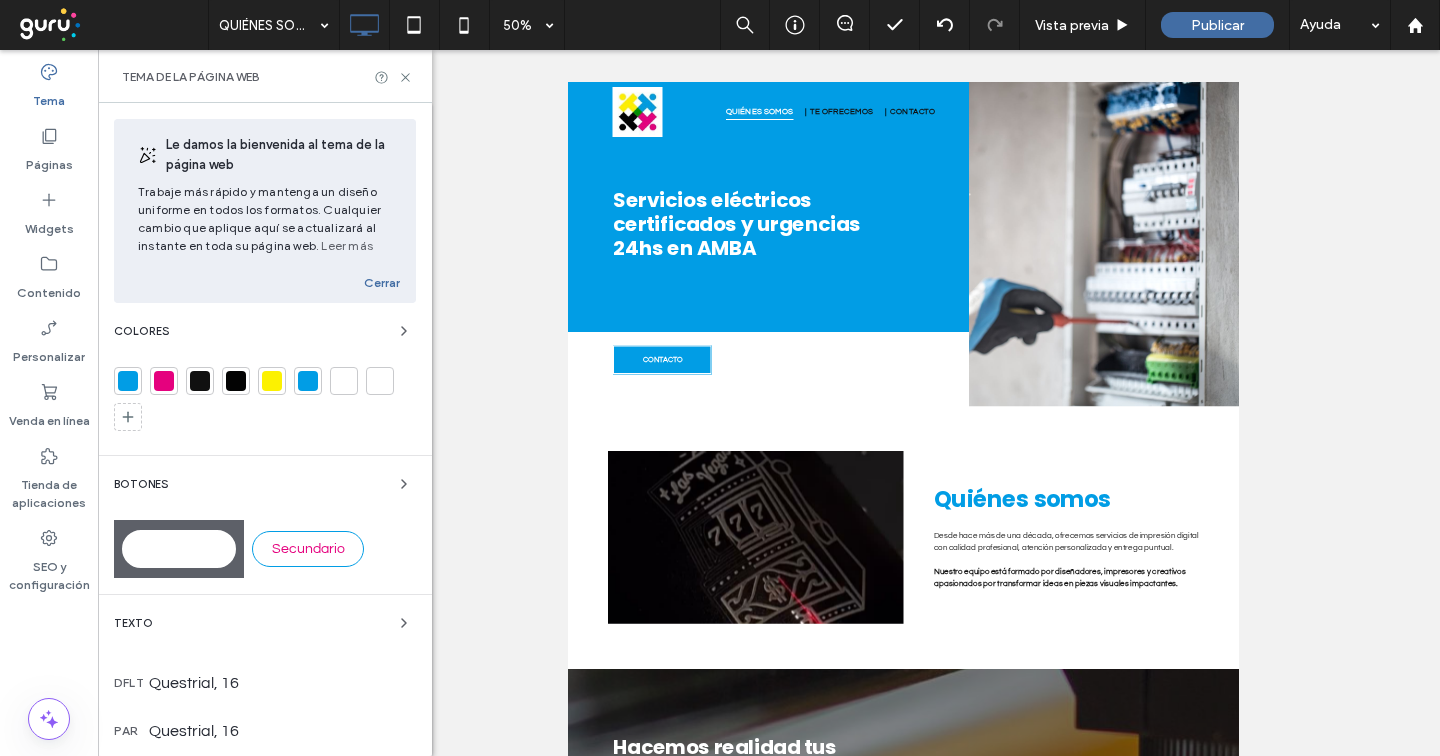 click at bounding box center (128, 381) 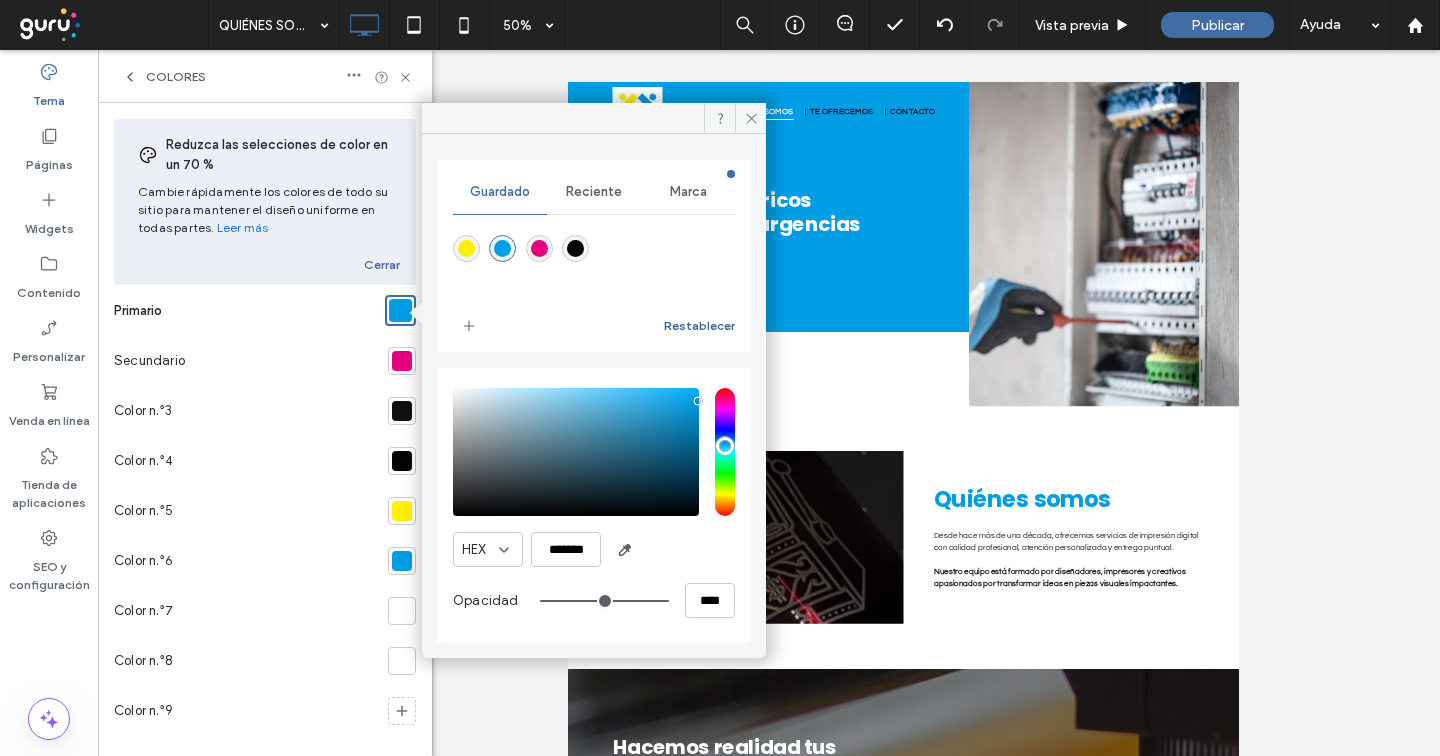 click on "Restablecer" at bounding box center (699, 326) 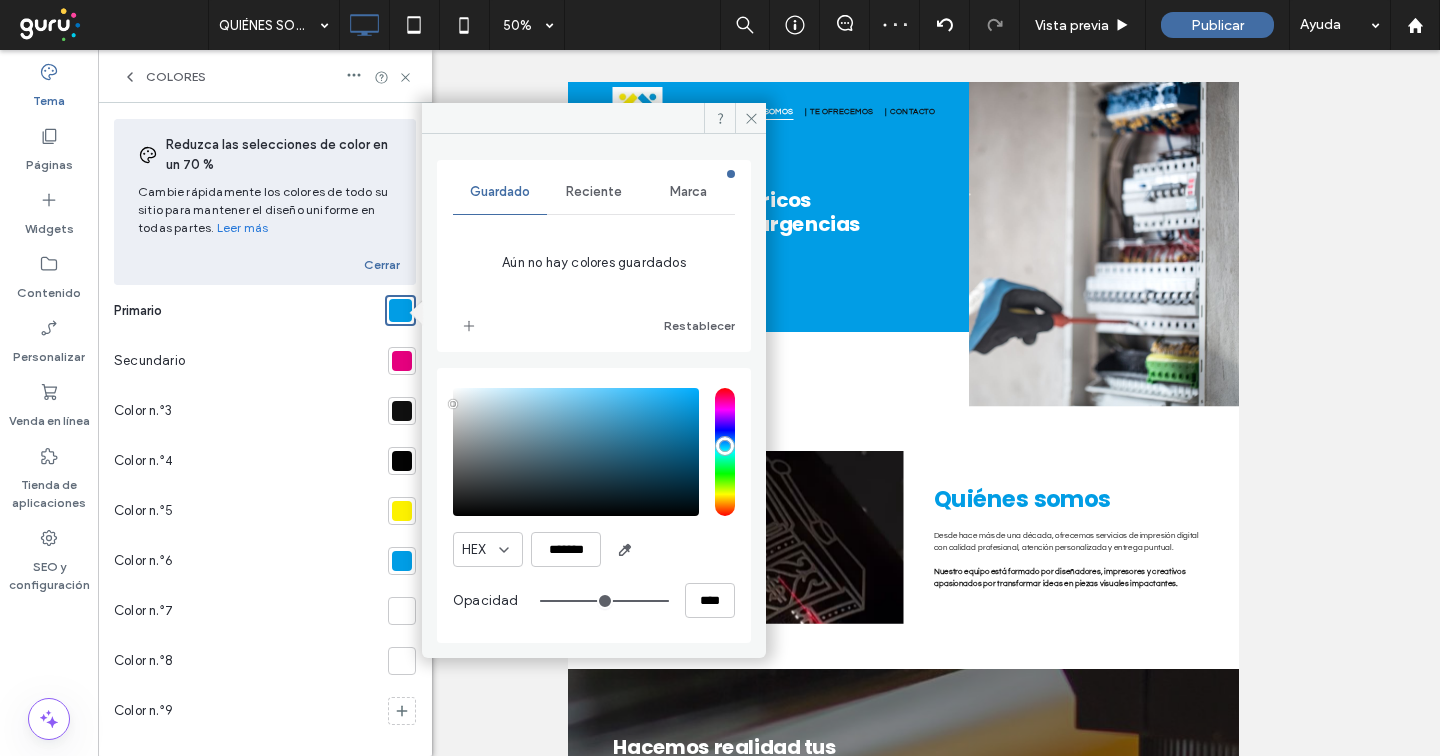 drag, startPoint x: 469, startPoint y: 397, endPoint x: 440, endPoint y: 404, distance: 29.832869 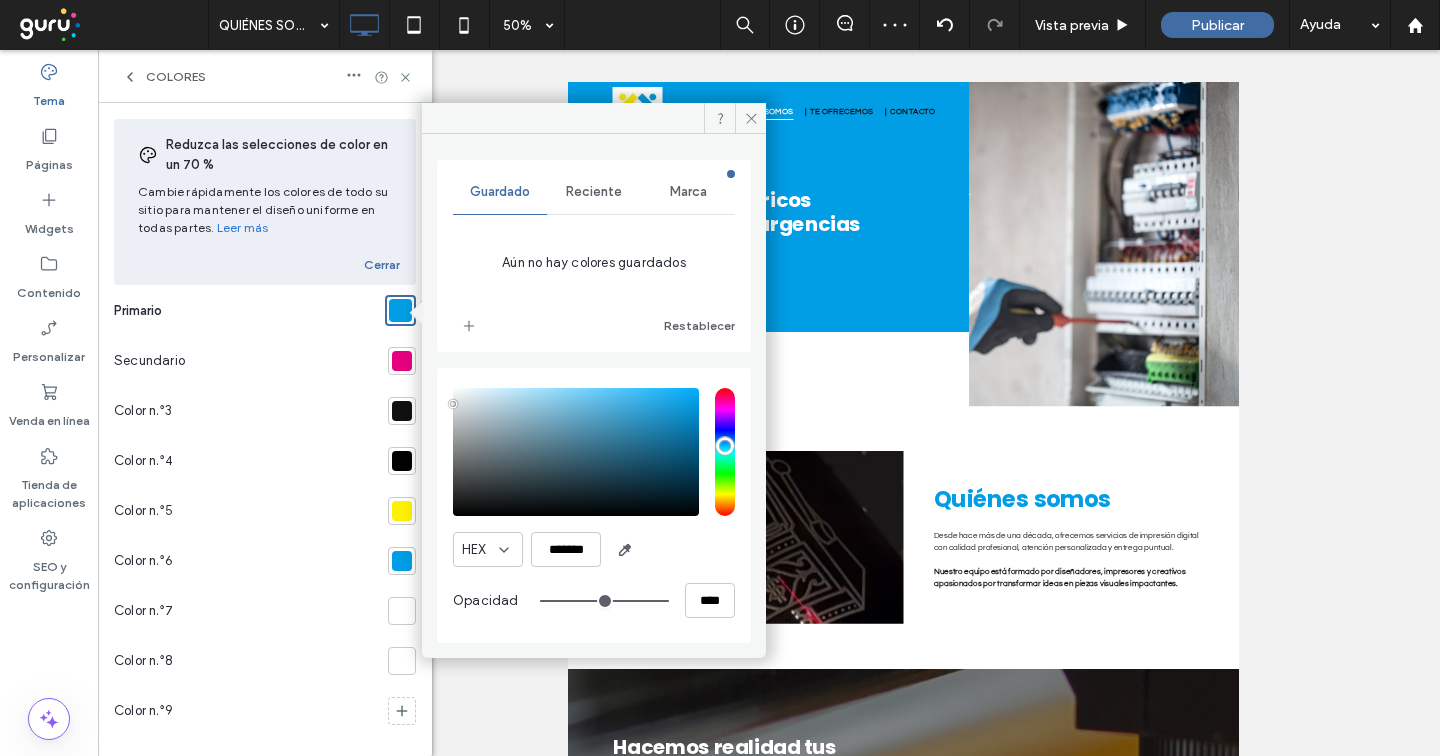 click on "HEX ******* Opacidad ****" at bounding box center [594, 505] 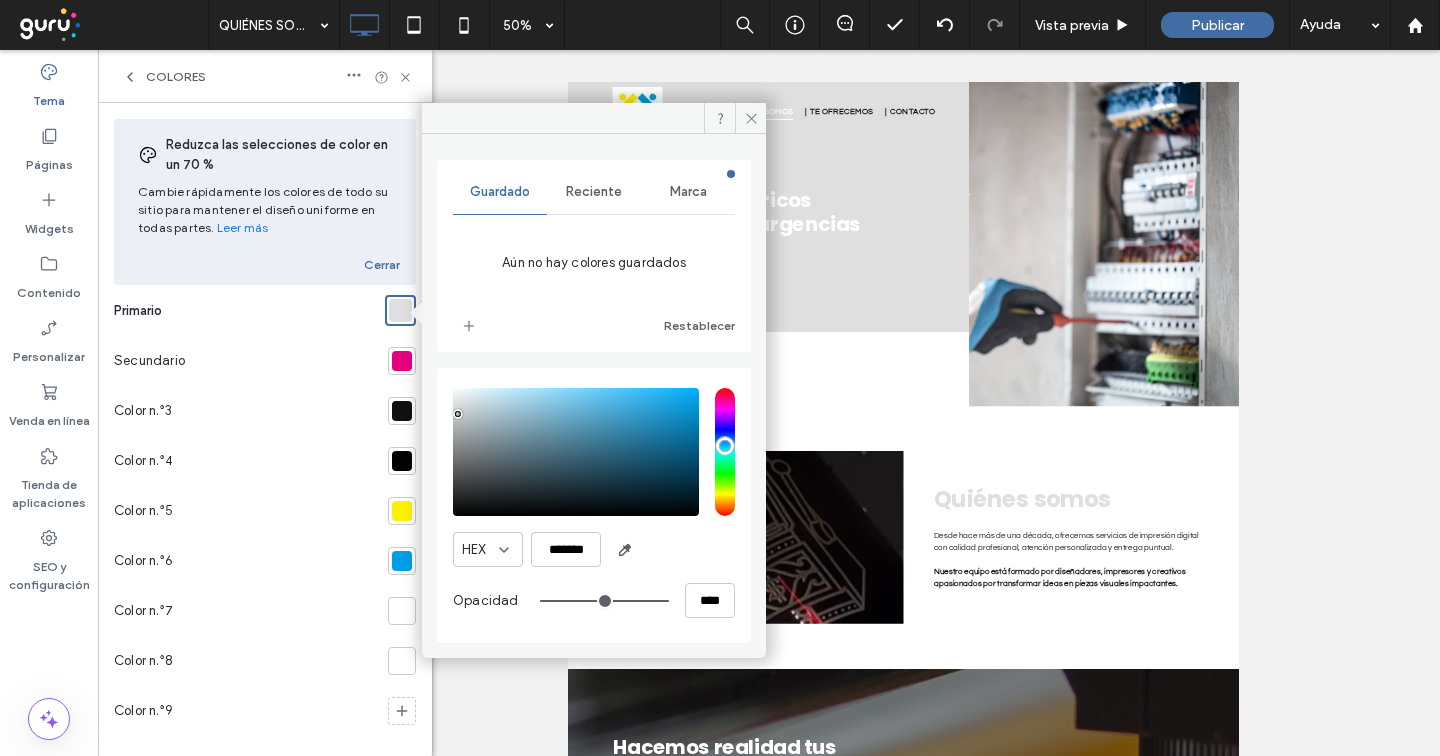 drag, startPoint x: 452, startPoint y: 404, endPoint x: 458, endPoint y: 414, distance: 11.661903 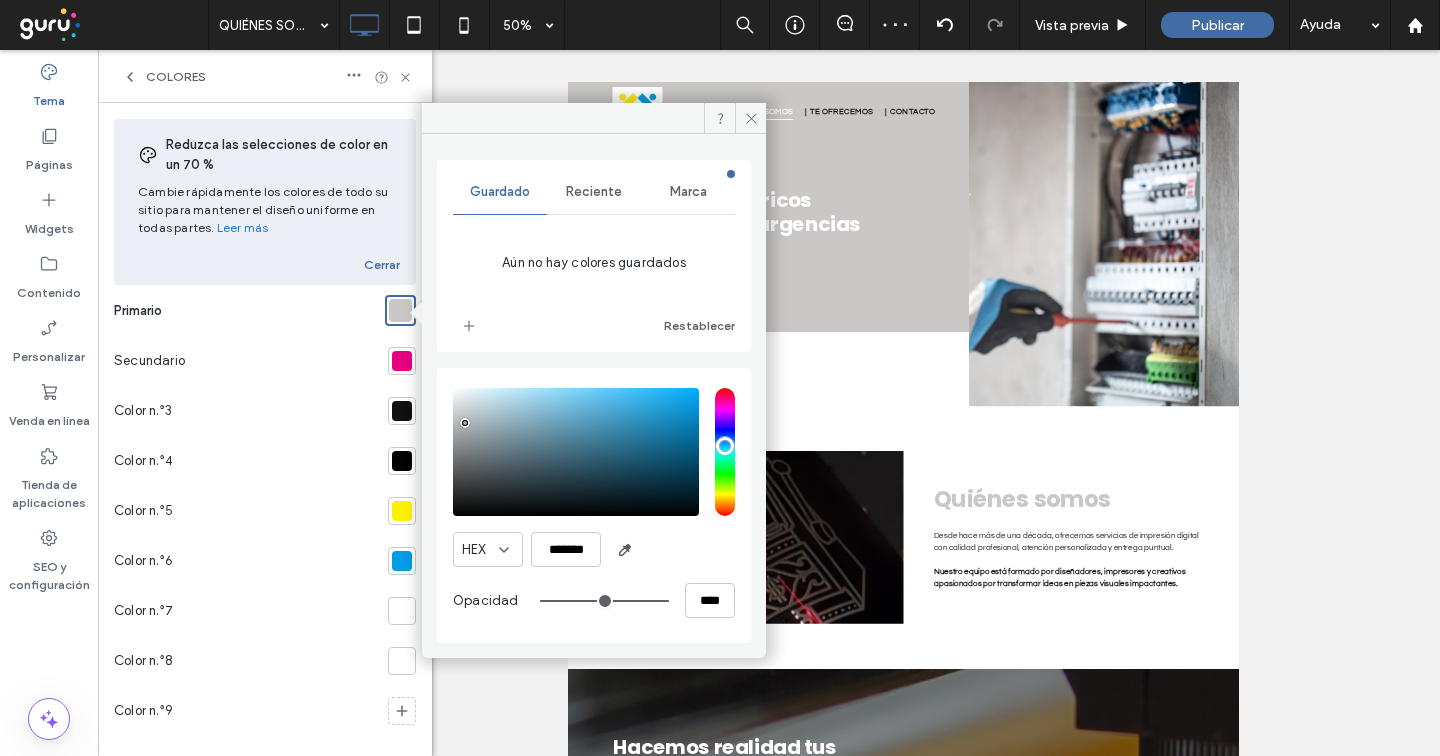 drag, startPoint x: 458, startPoint y: 414, endPoint x: 465, endPoint y: 423, distance: 11.401754 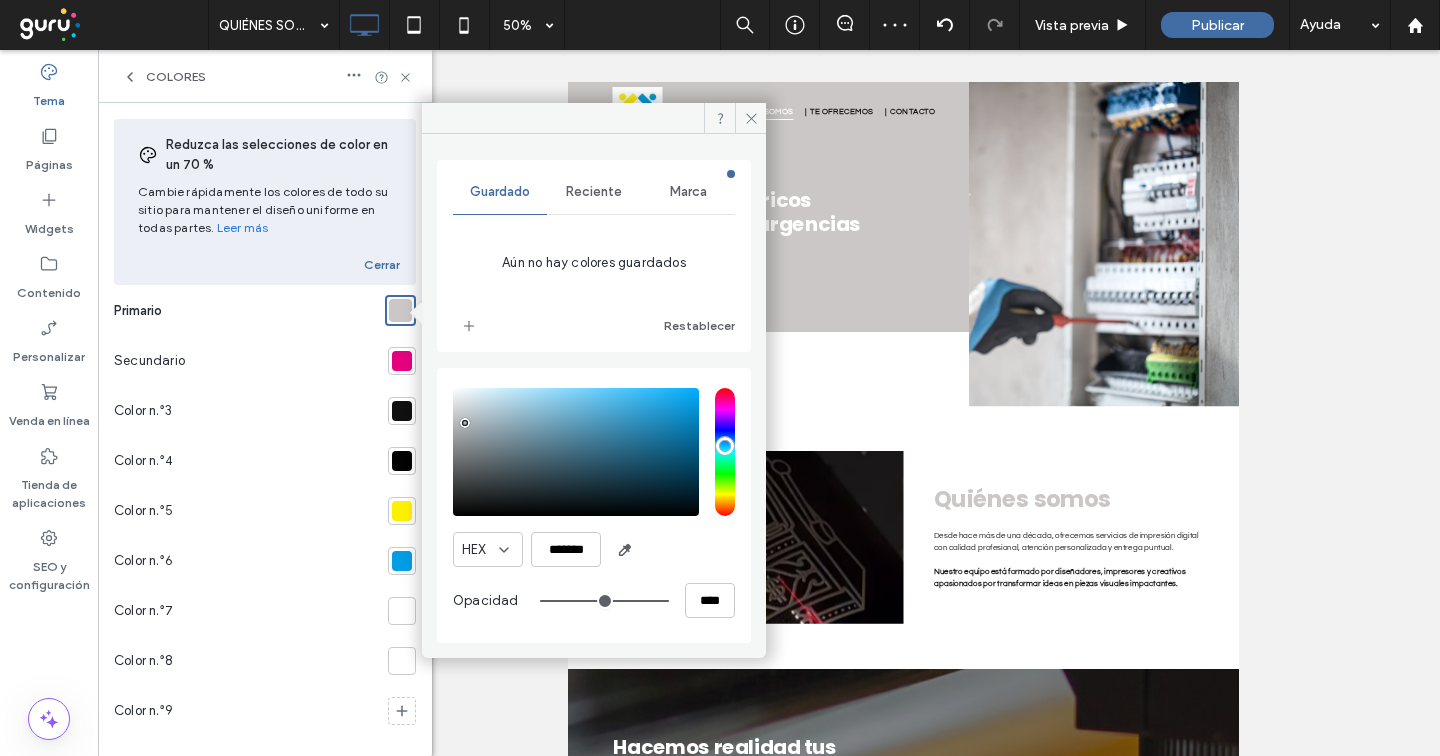 click at bounding box center [465, 423] 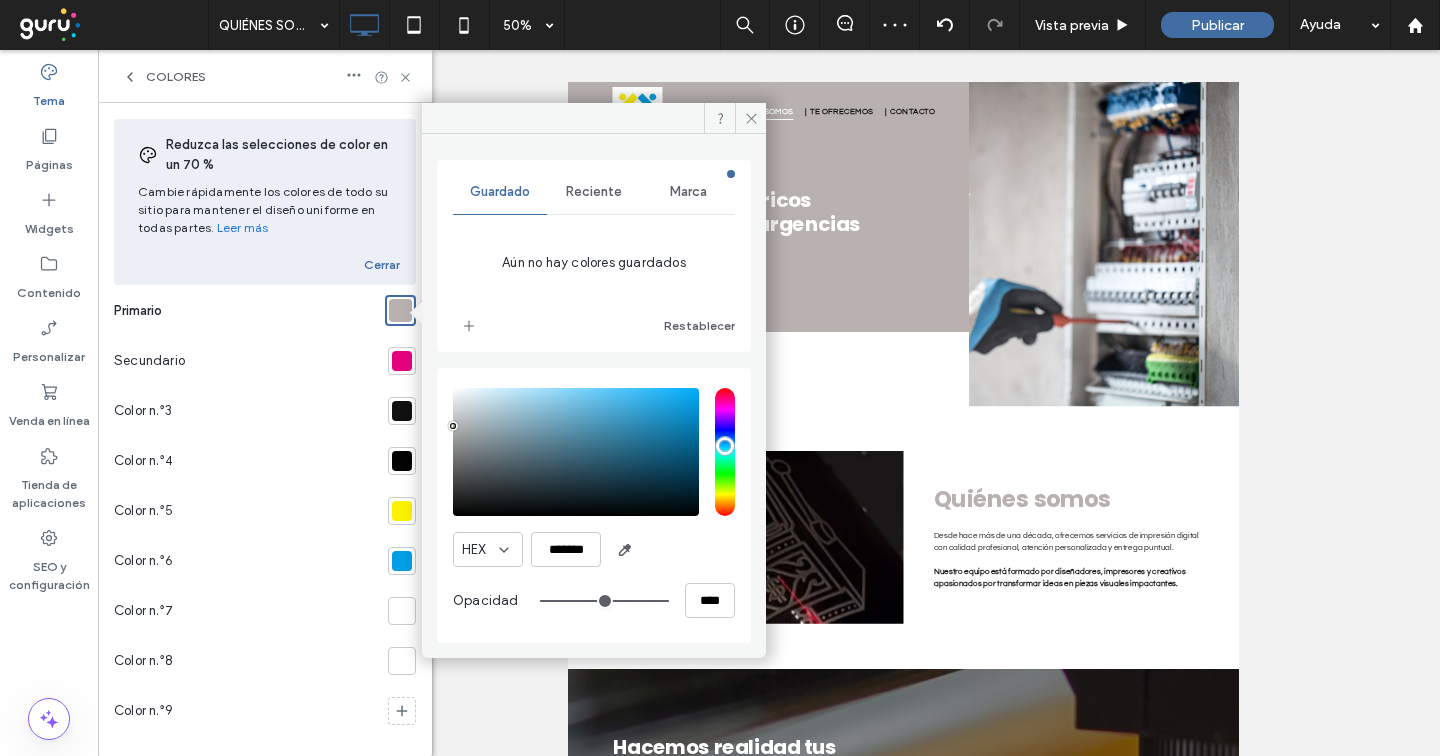 drag, startPoint x: 465, startPoint y: 422, endPoint x: 442, endPoint y: 426, distance: 23.345236 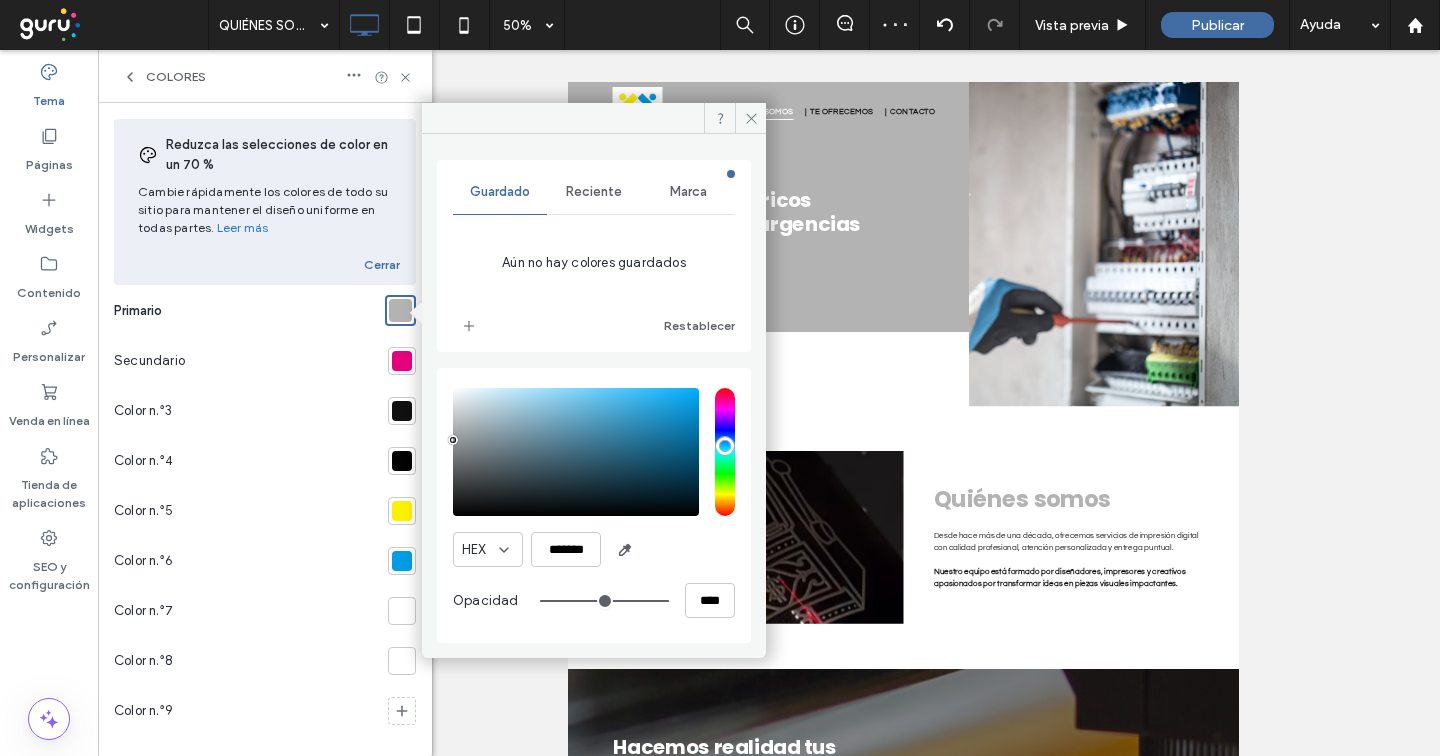 drag, startPoint x: 452, startPoint y: 424, endPoint x: 443, endPoint y: 440, distance: 18.35756 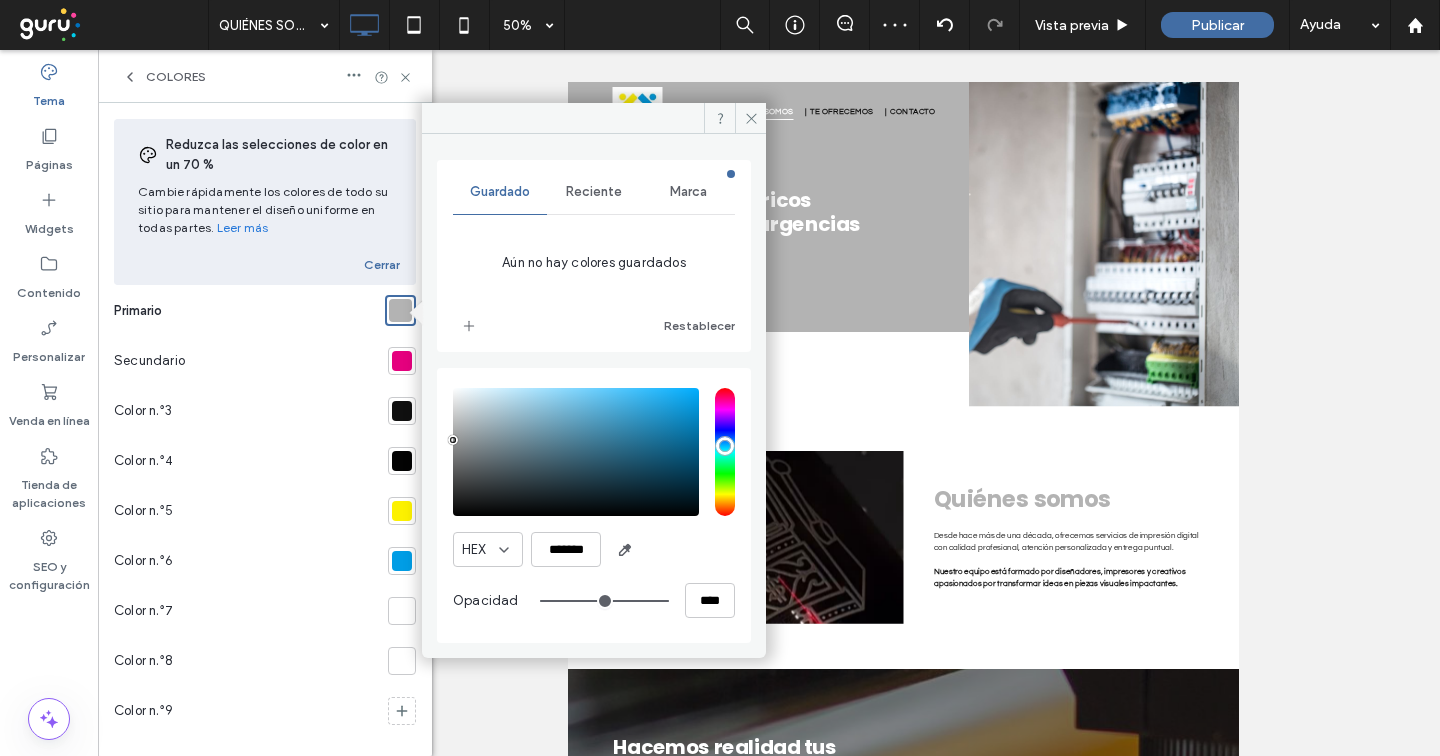 click on "HEX ******* Opacidad ****" at bounding box center [594, 505] 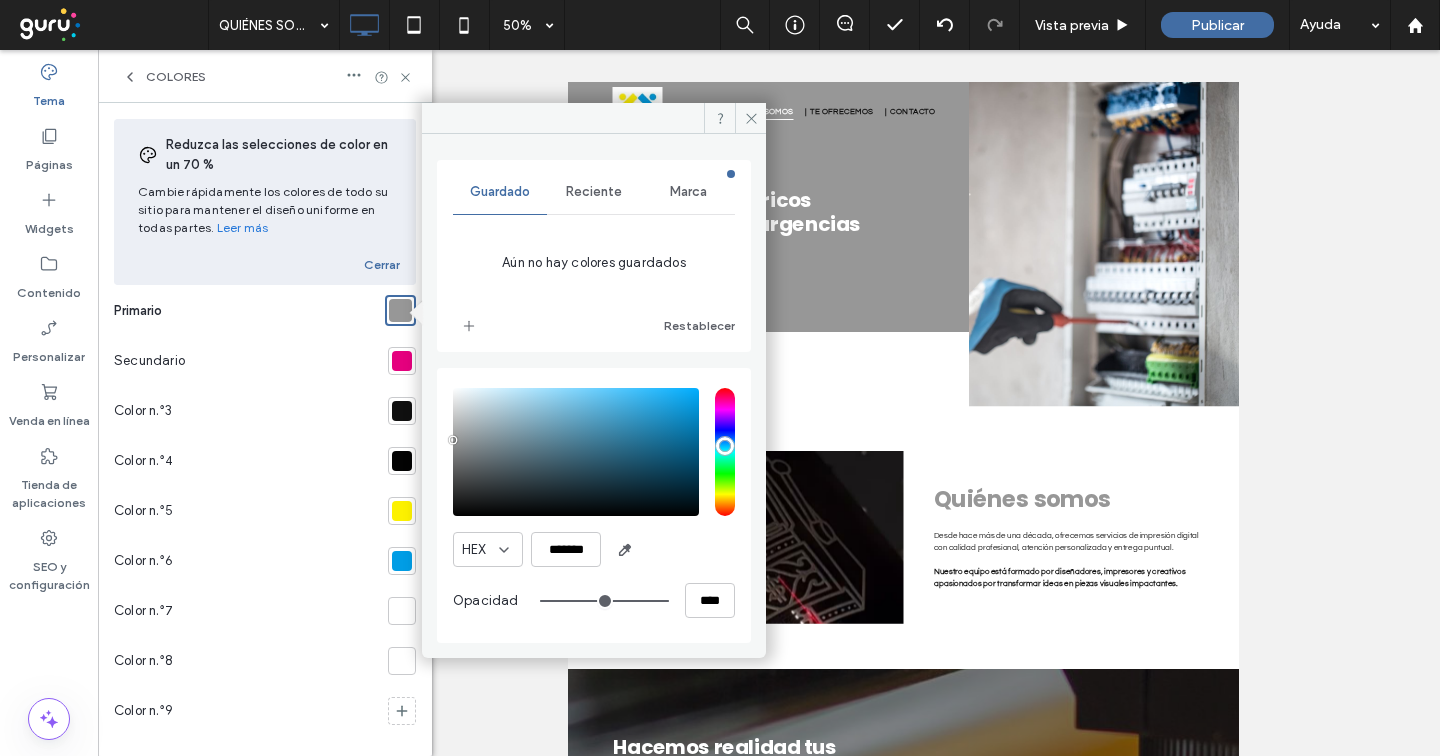 drag, startPoint x: 451, startPoint y: 436, endPoint x: 449, endPoint y: 408, distance: 28.071337 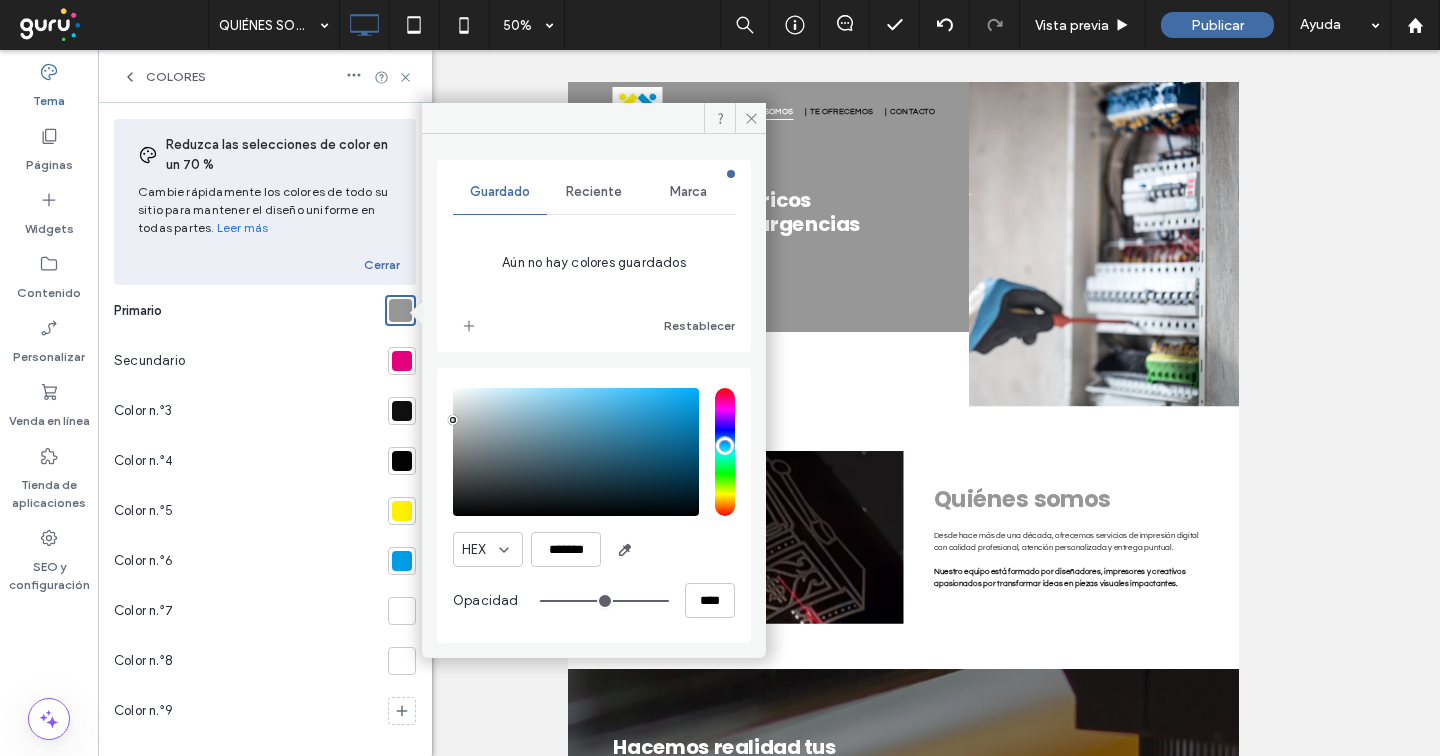 type on "*******" 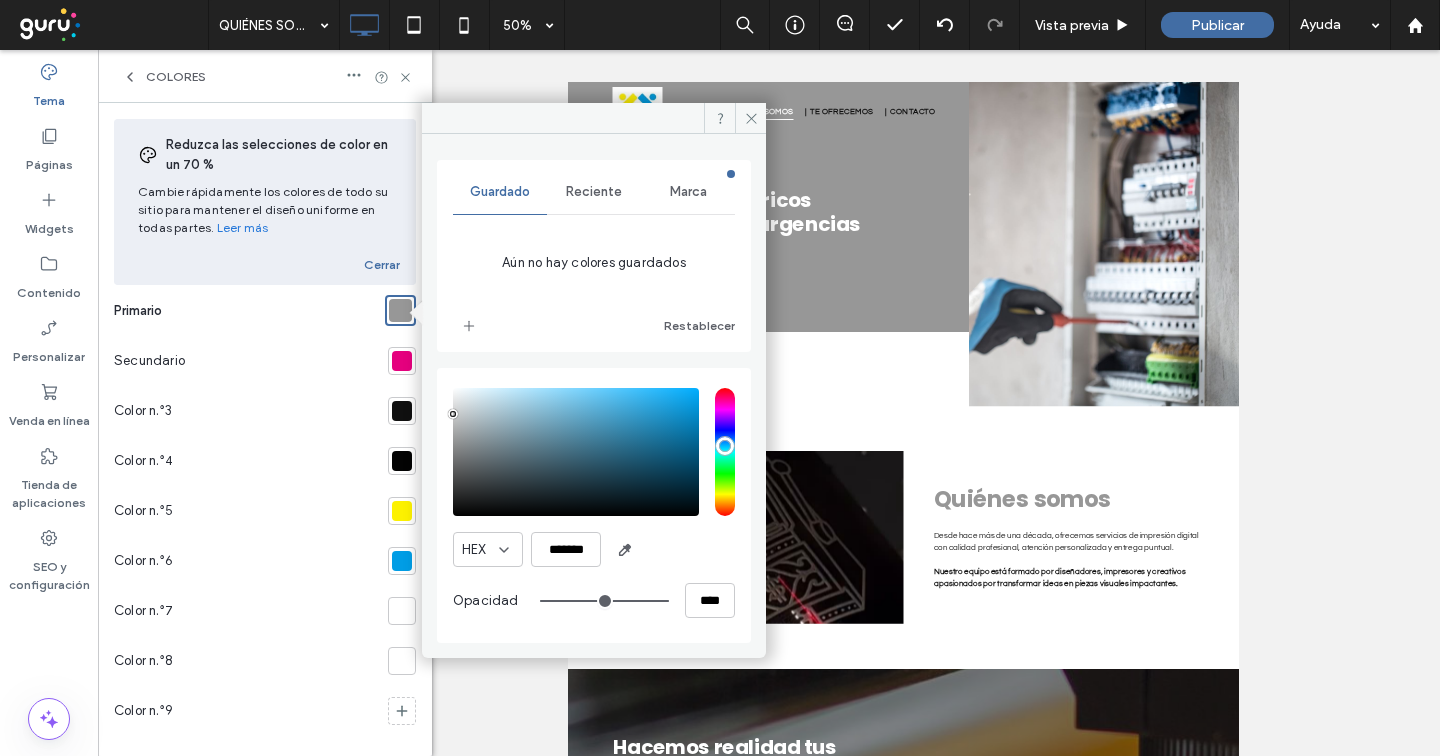 drag, startPoint x: 451, startPoint y: 438, endPoint x: 451, endPoint y: 414, distance: 24 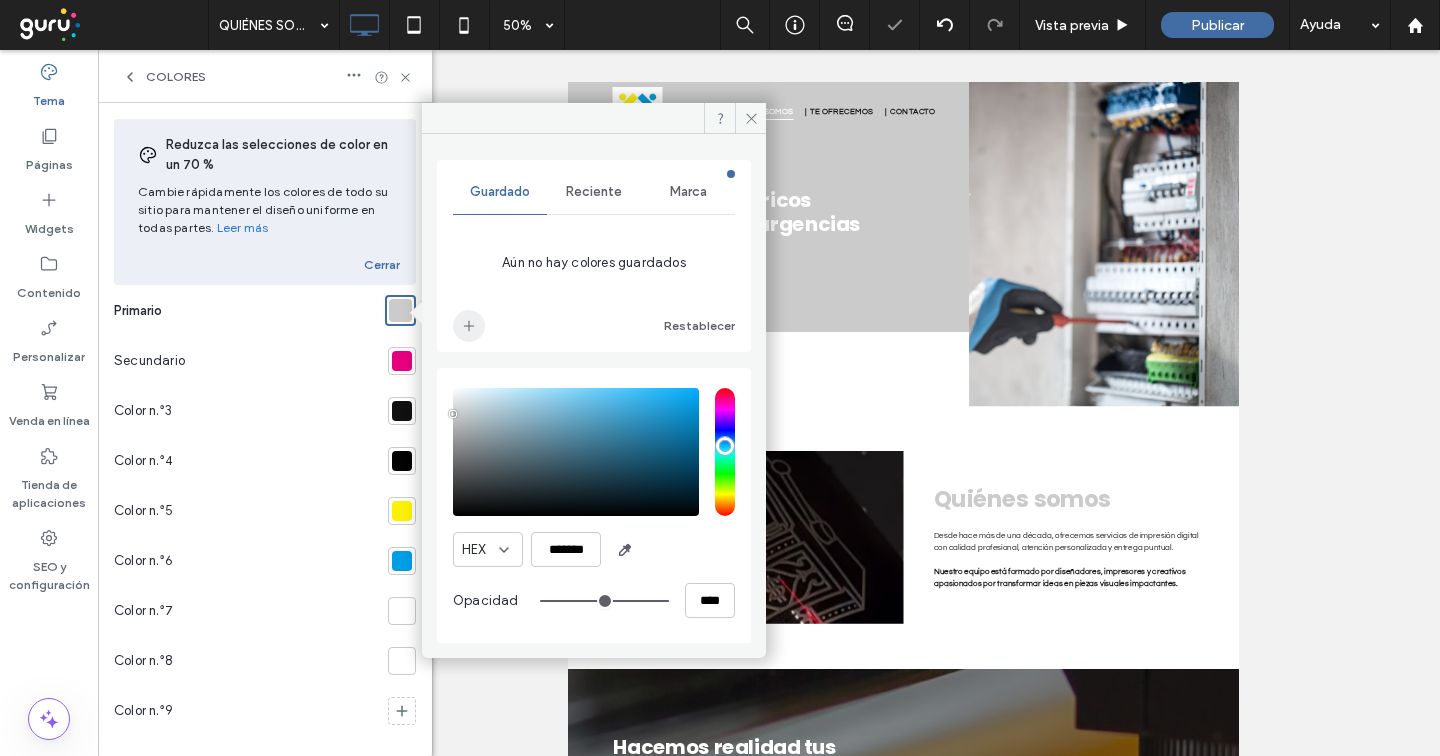 click 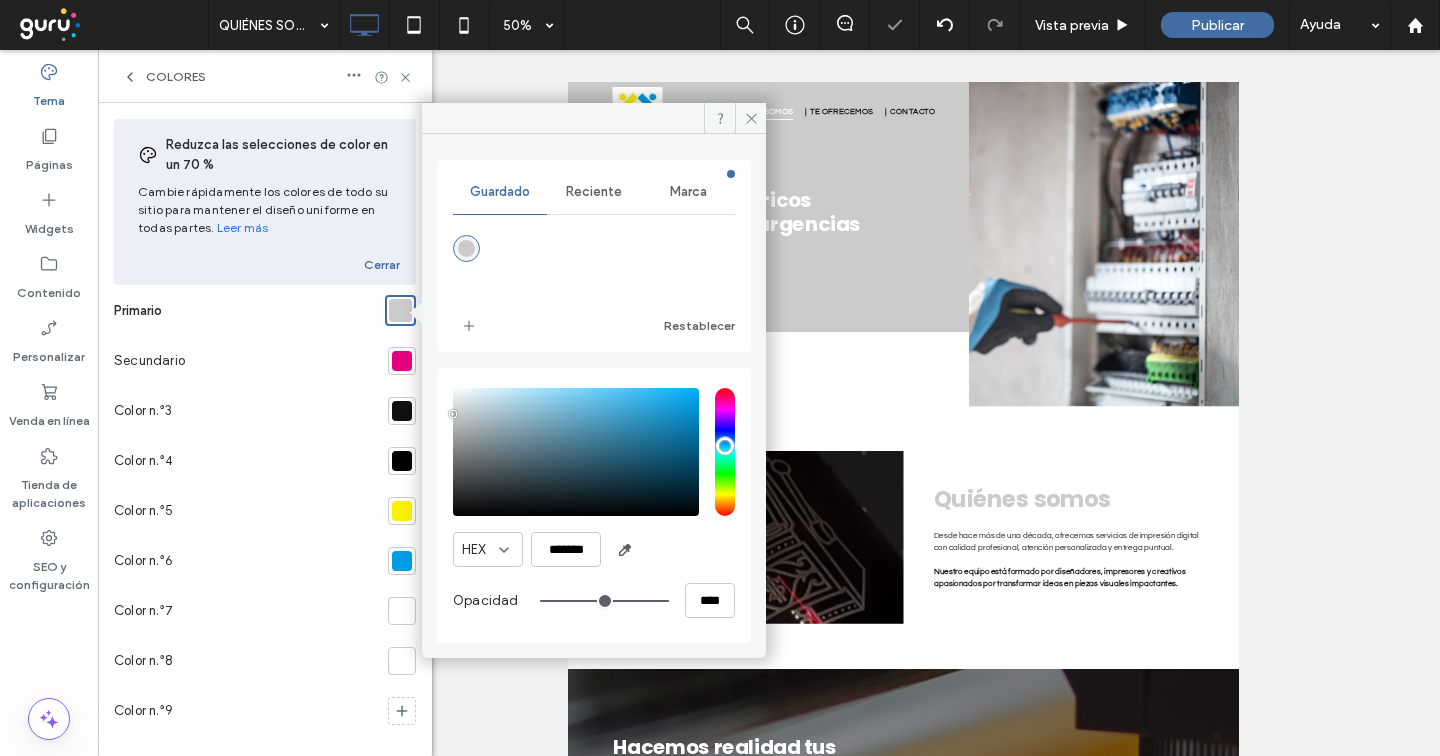 click at bounding box center [402, 561] 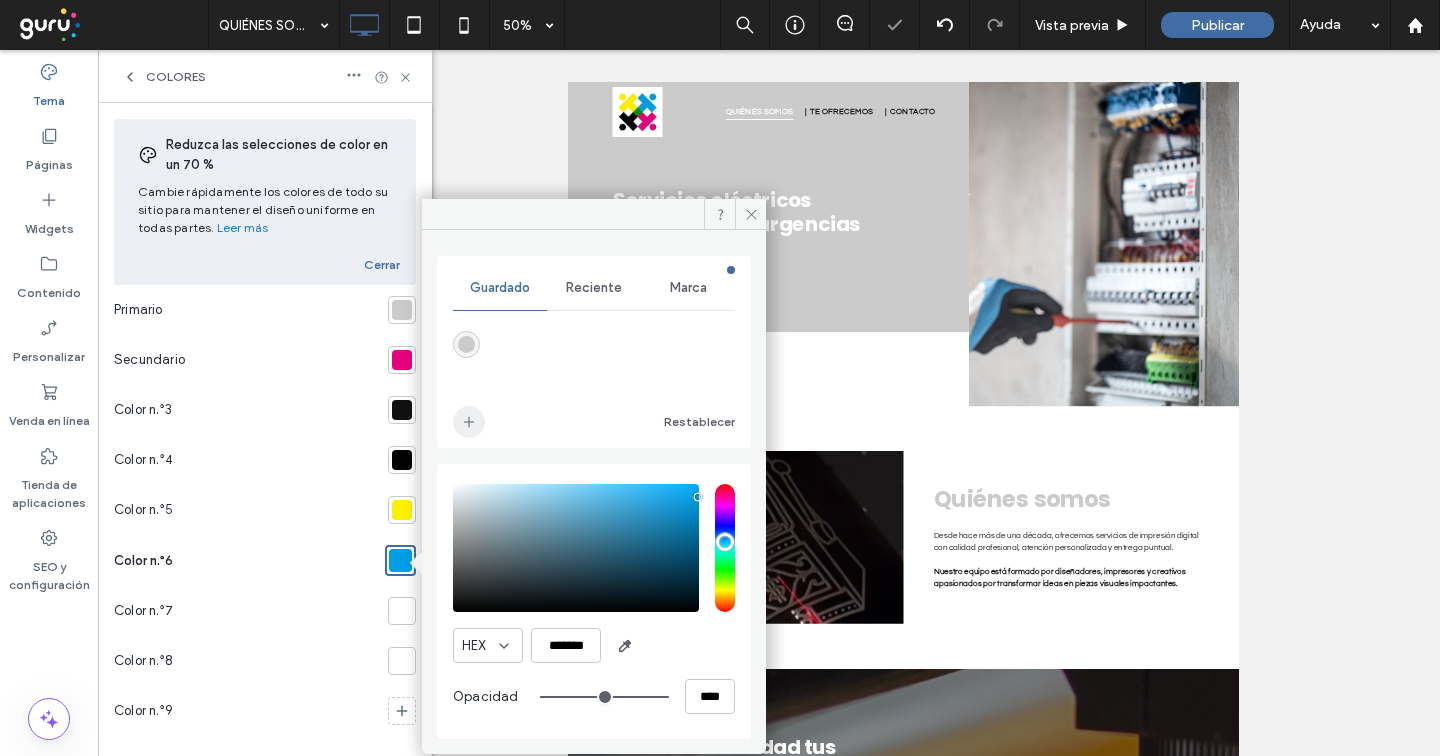 click 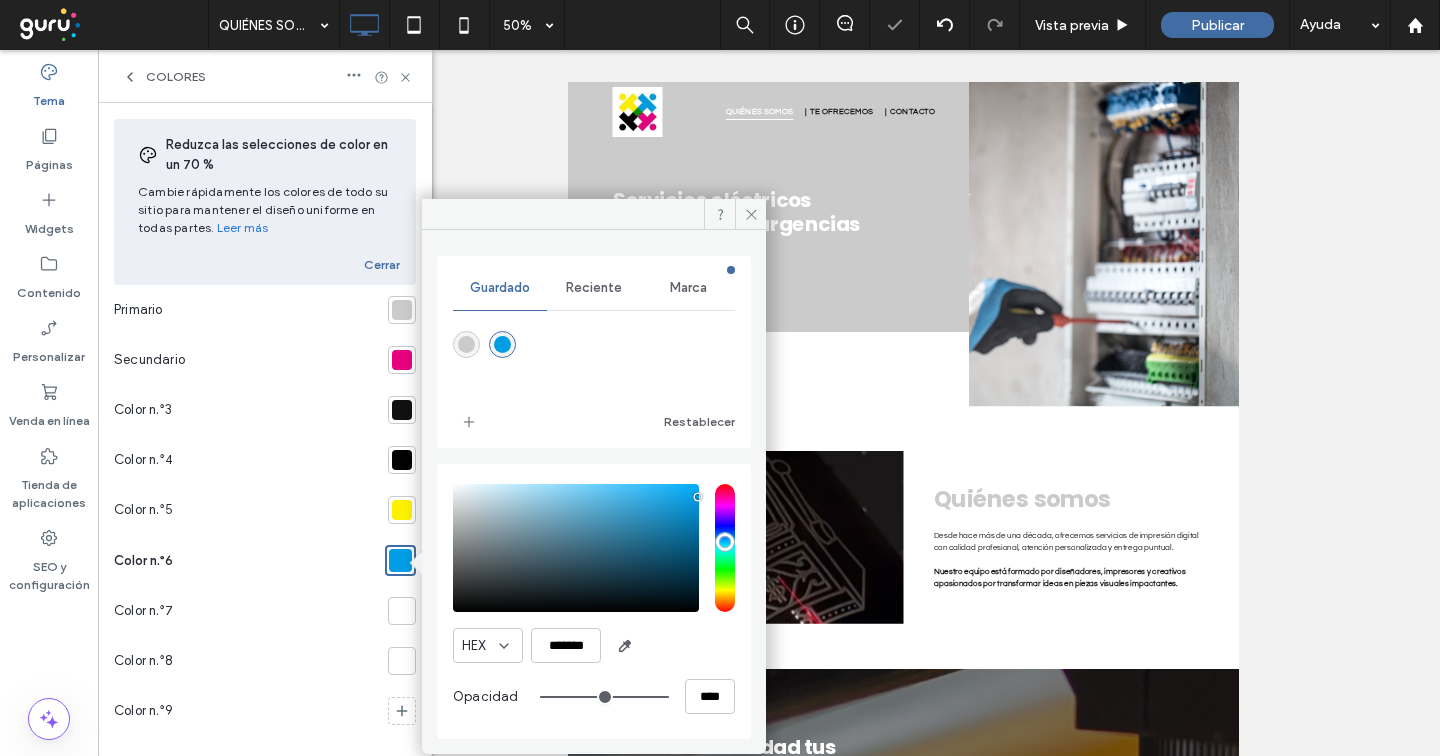 type on "***" 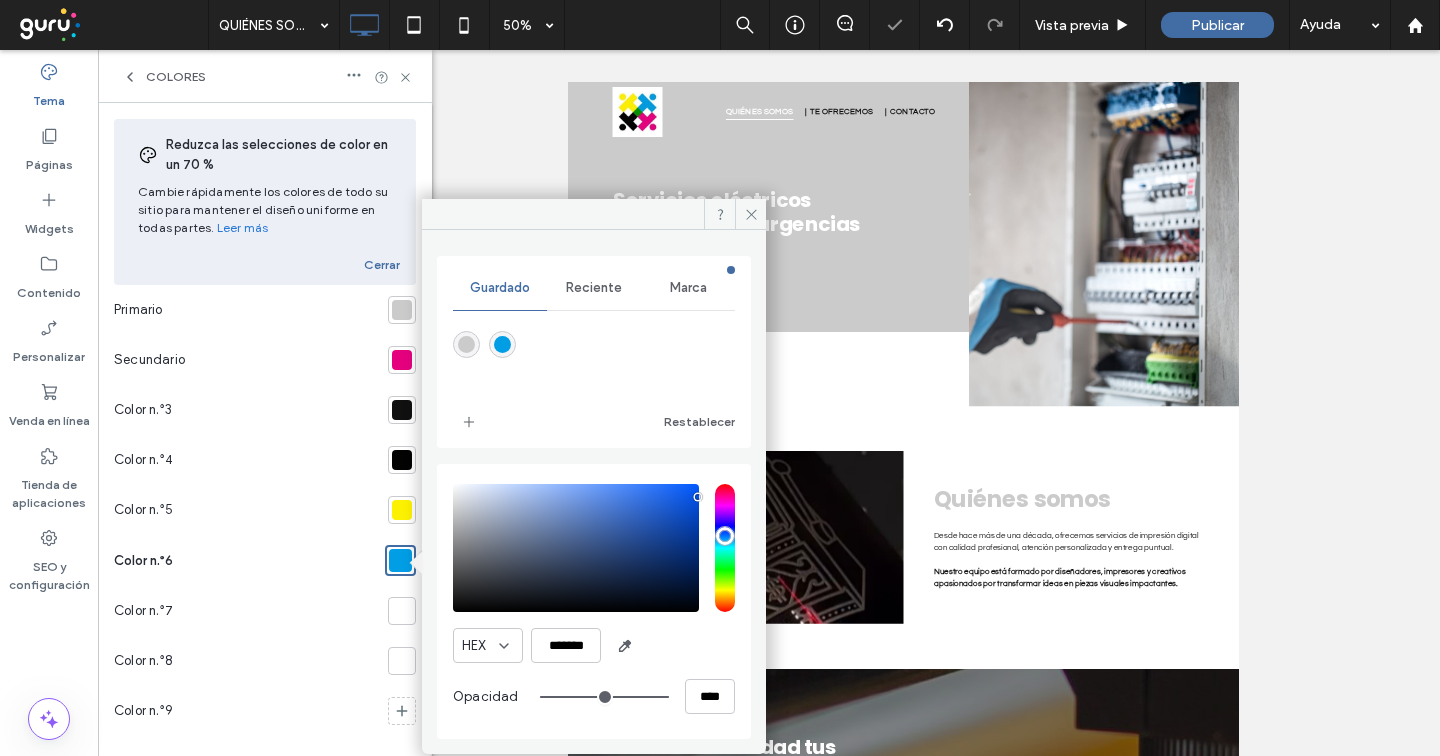 type on "***" 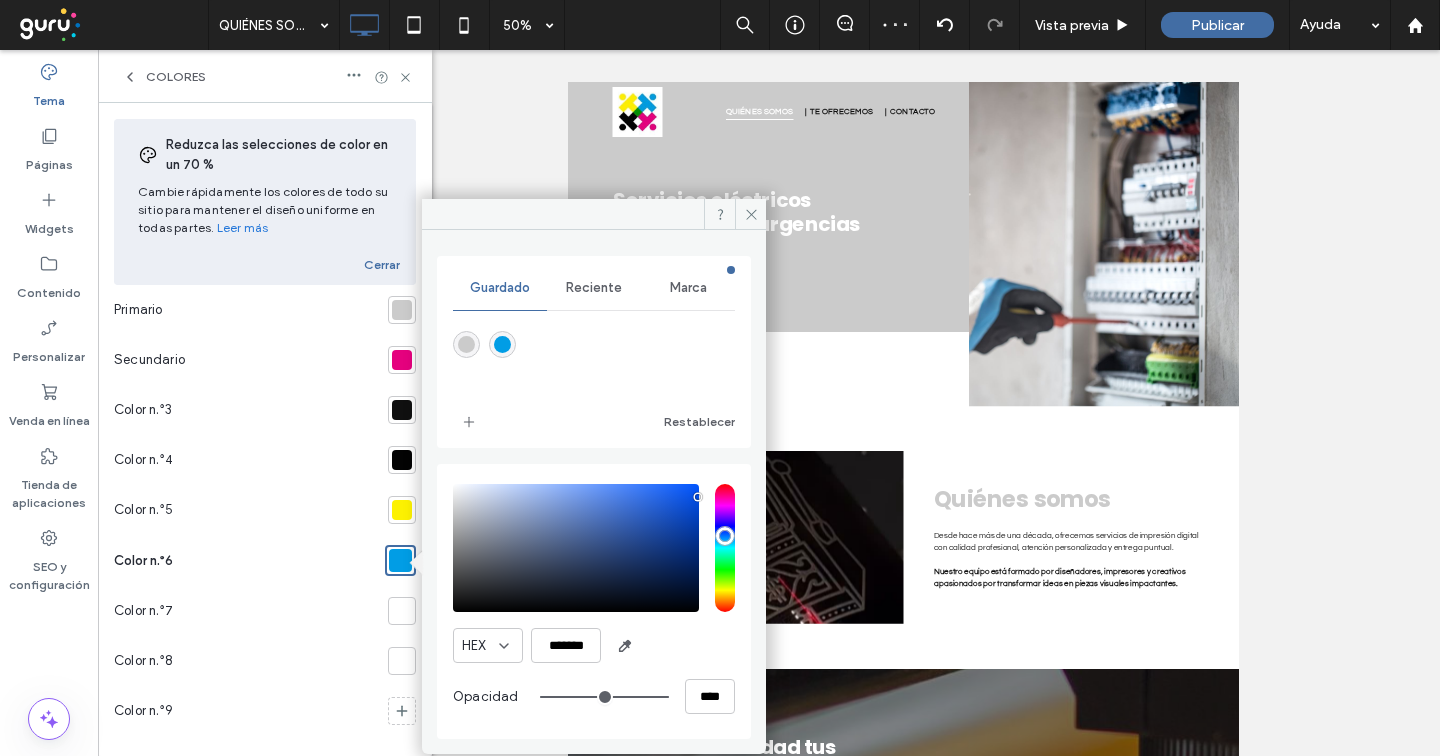 type on "***" 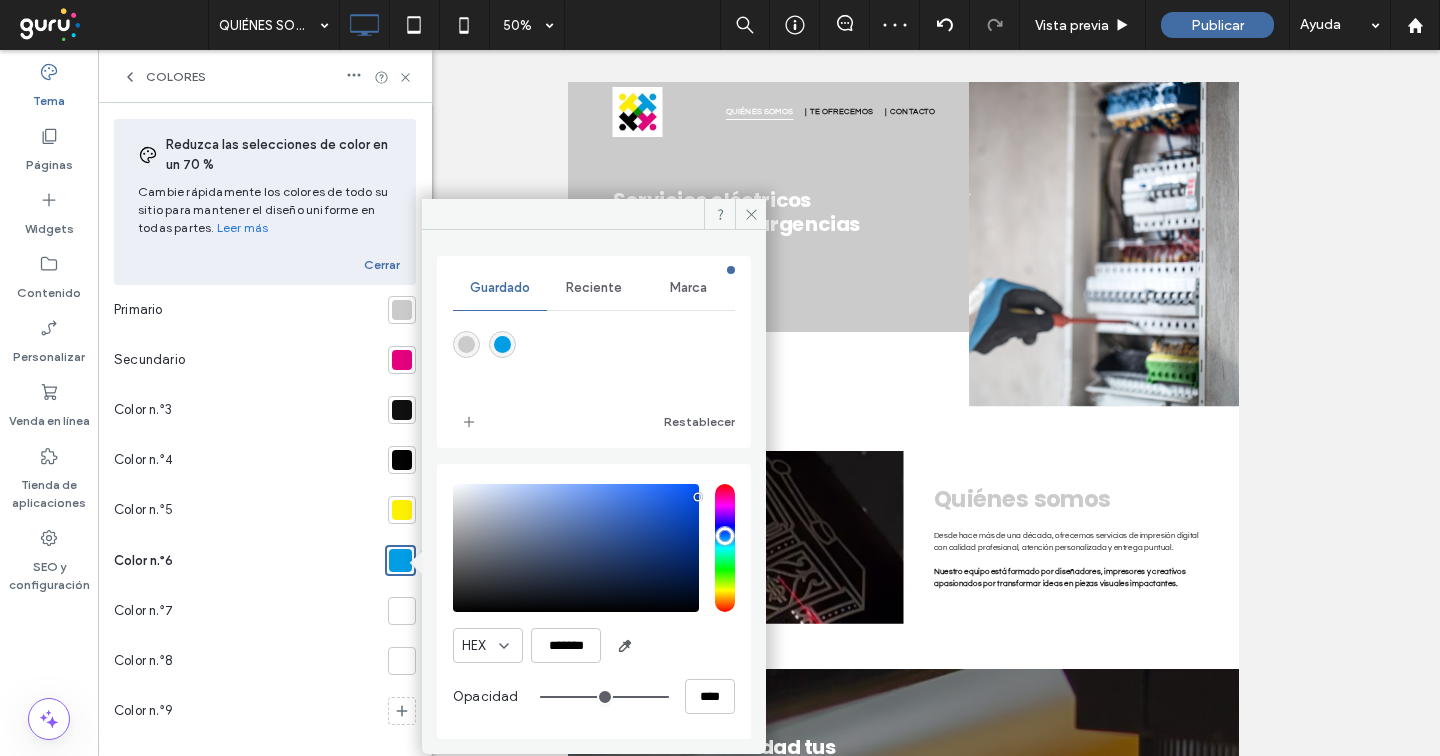 type on "*******" 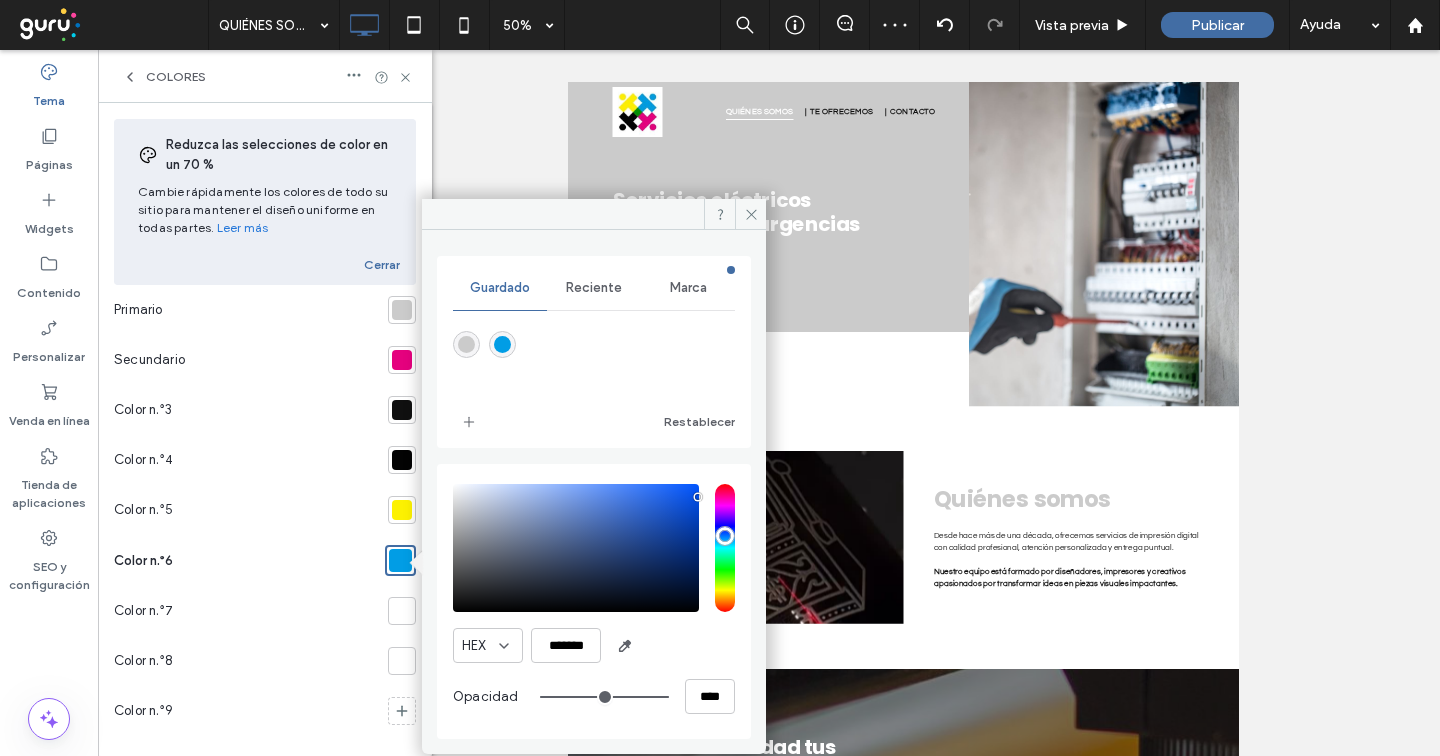 type on "*******" 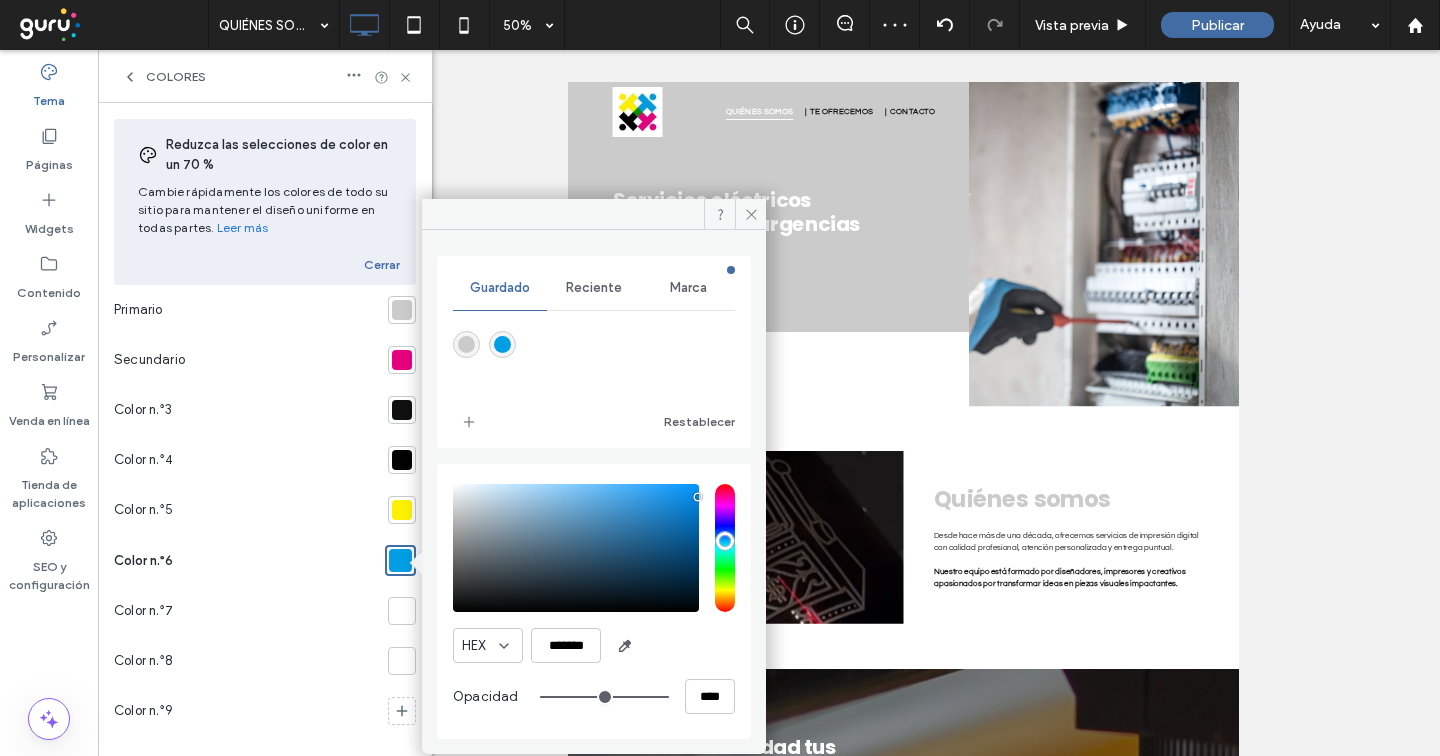 type on "*******" 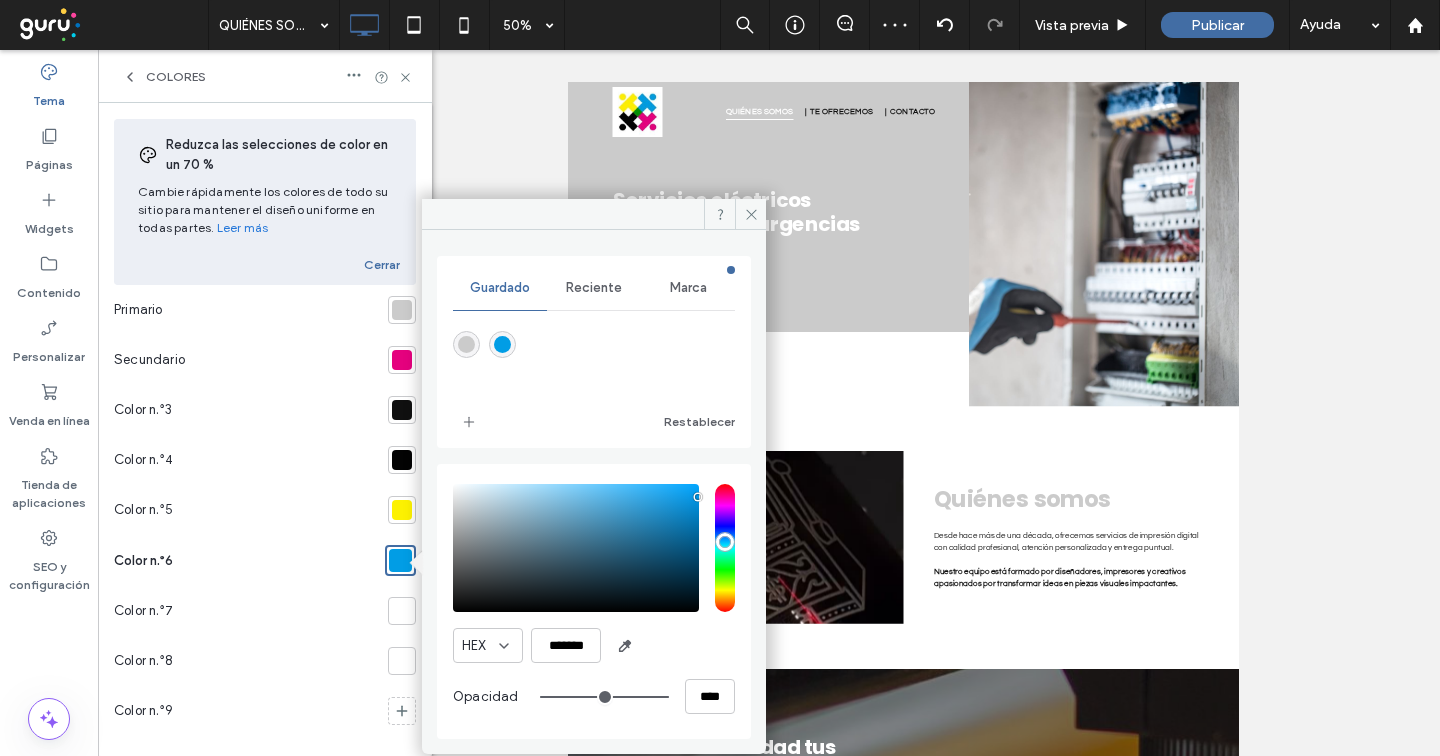 type on "***" 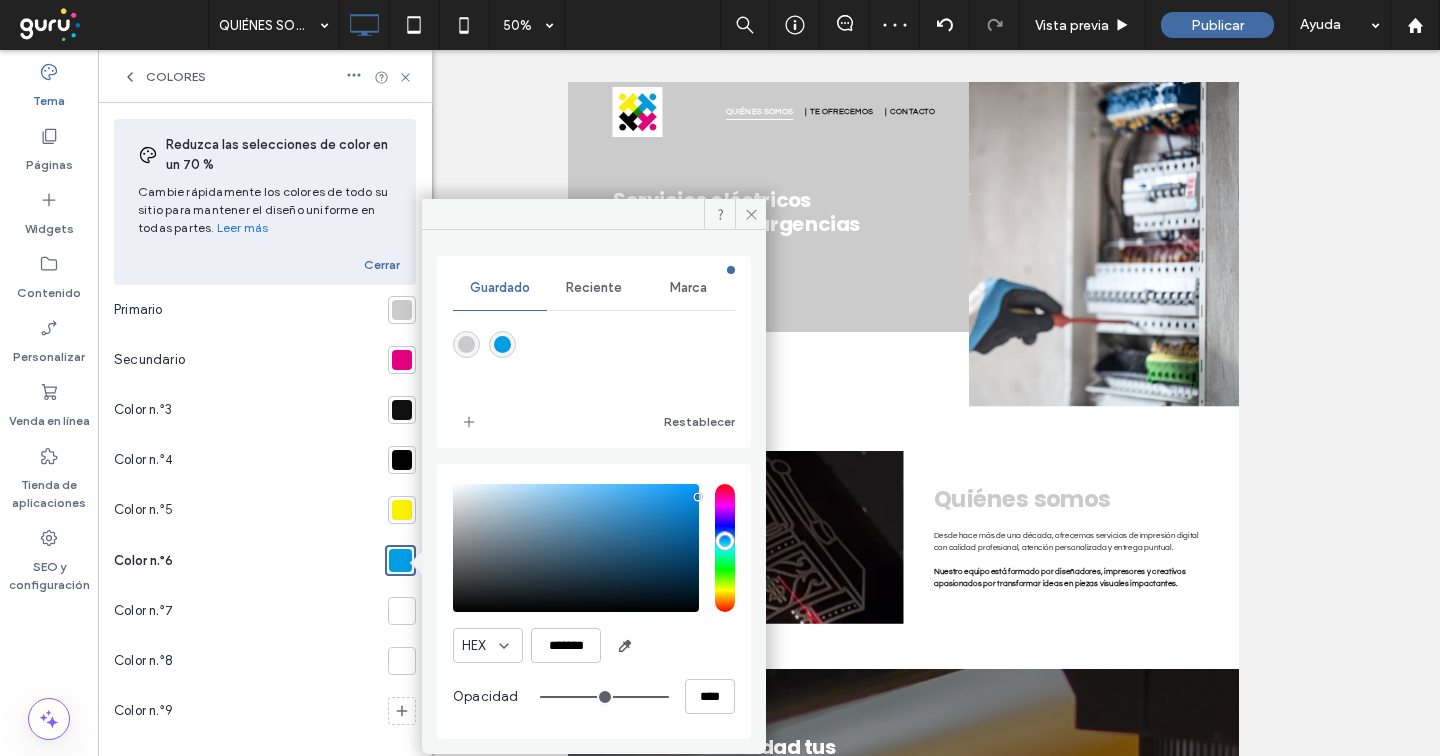 type on "***" 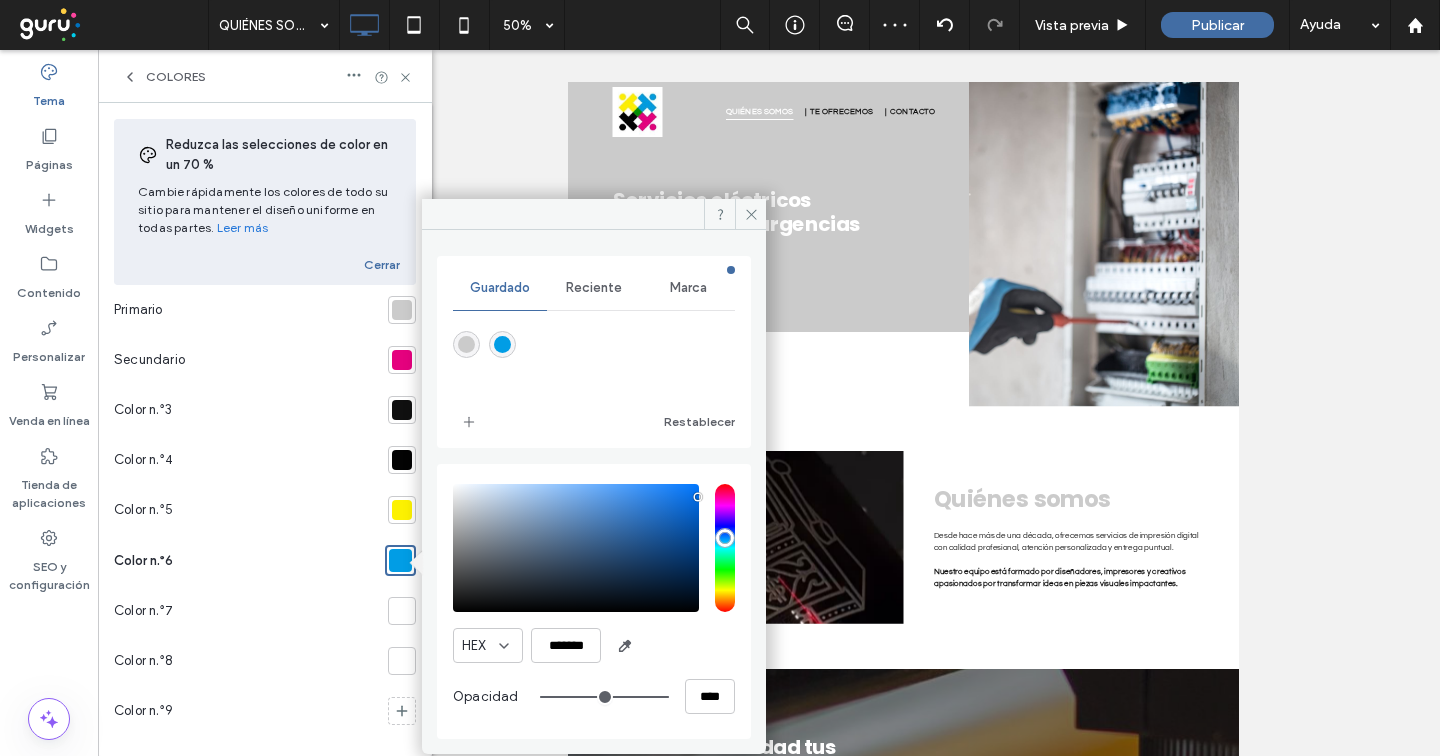 click at bounding box center [725, 548] 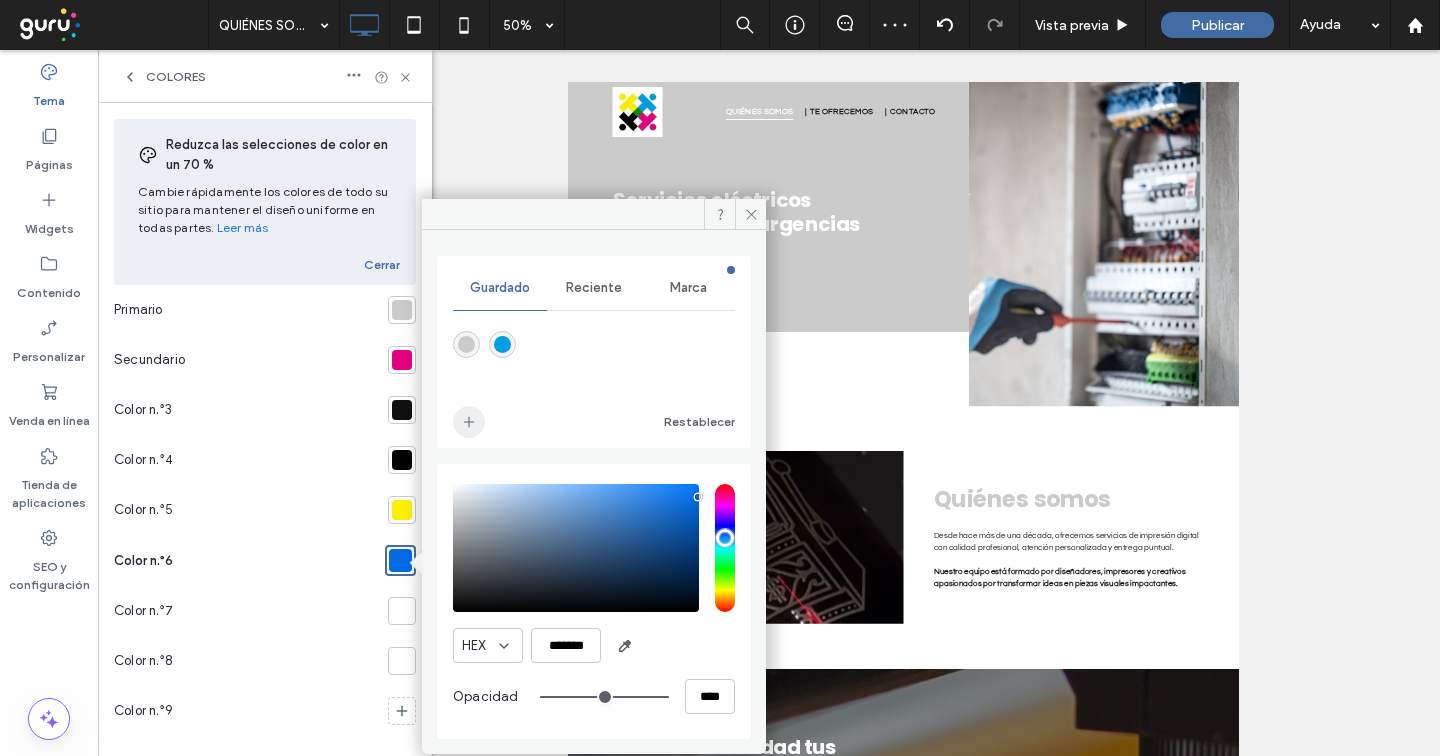 click 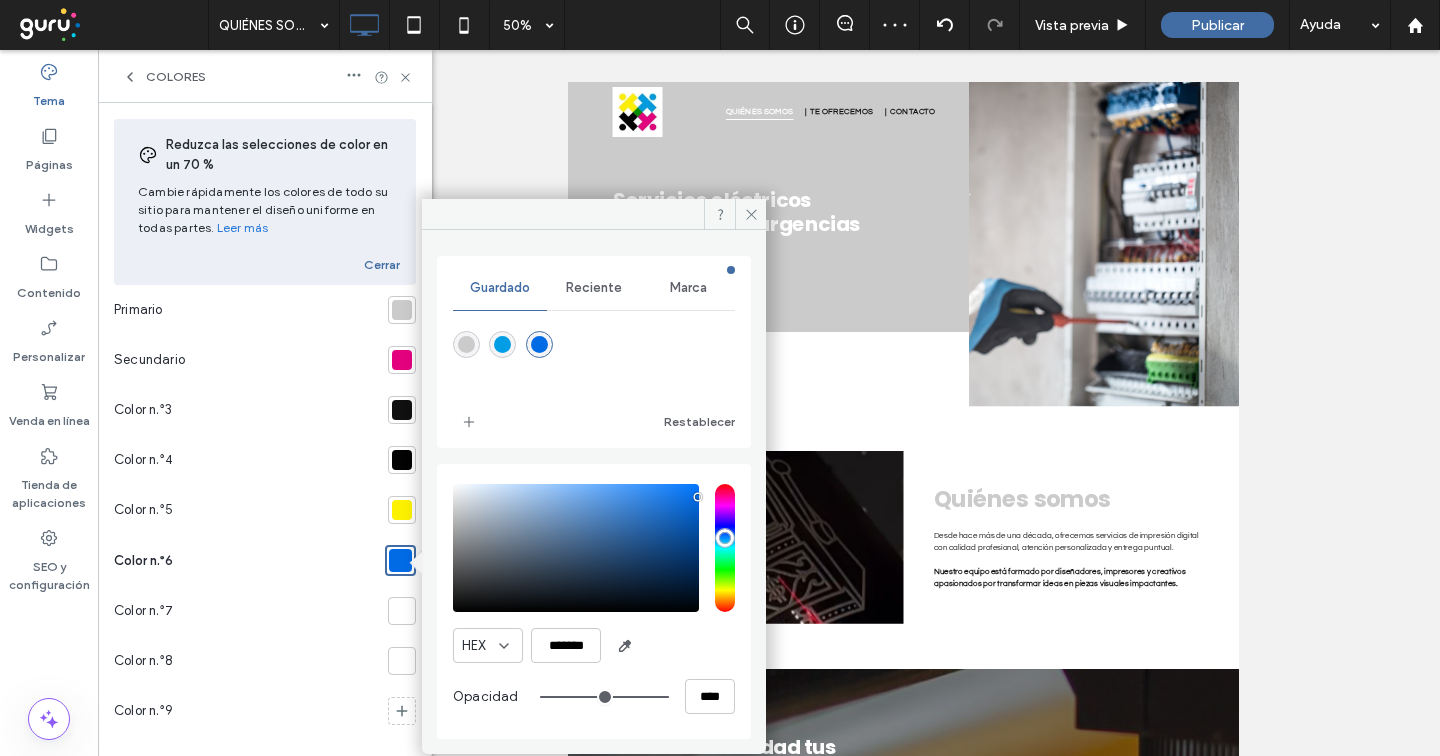 type on "***" 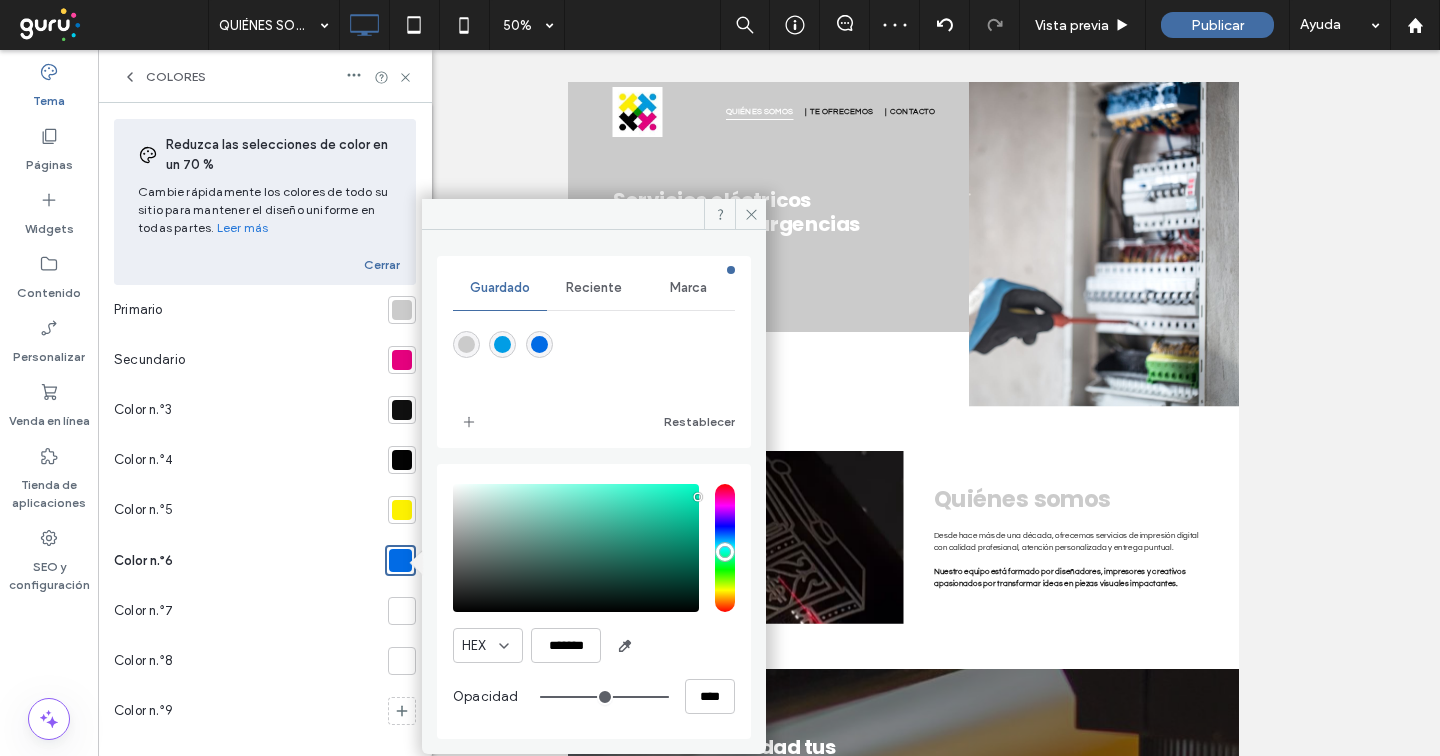 type on "***" 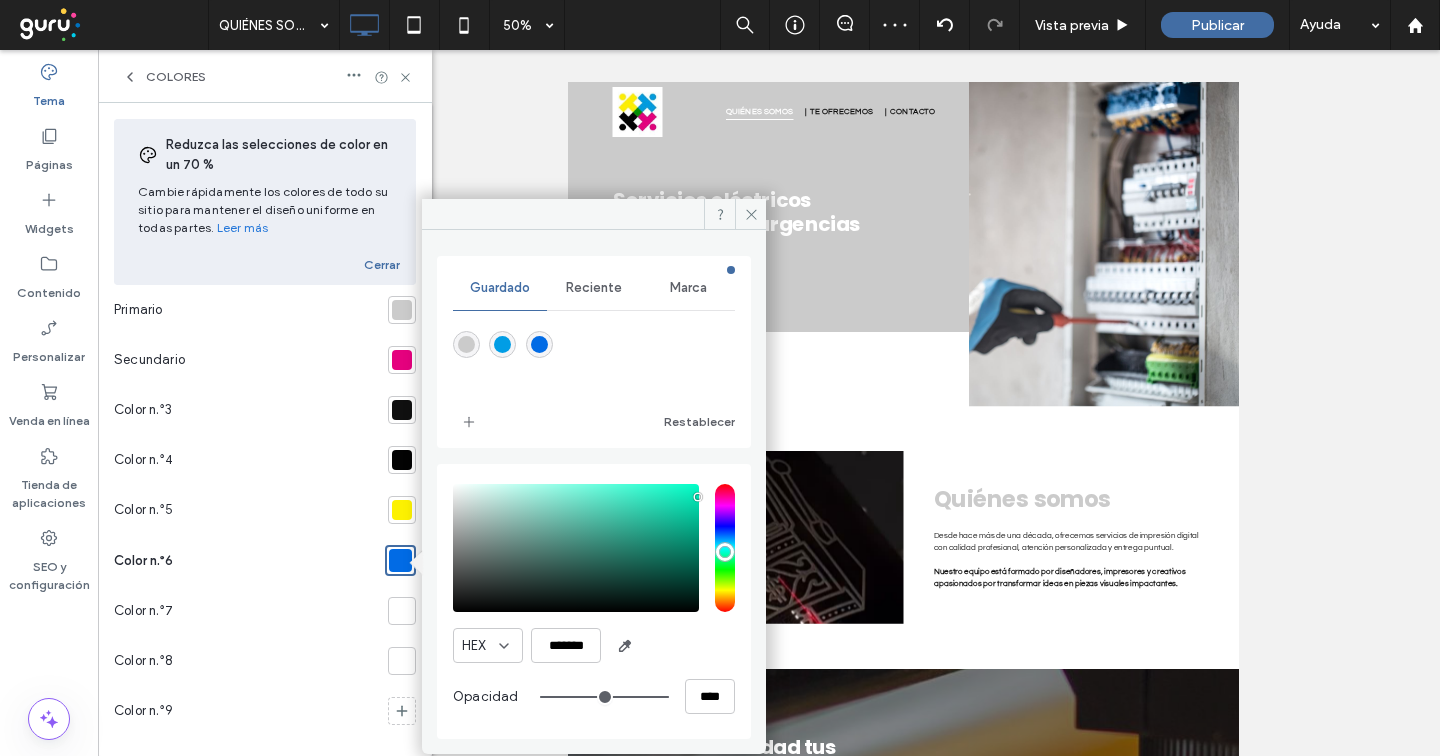 type on "*******" 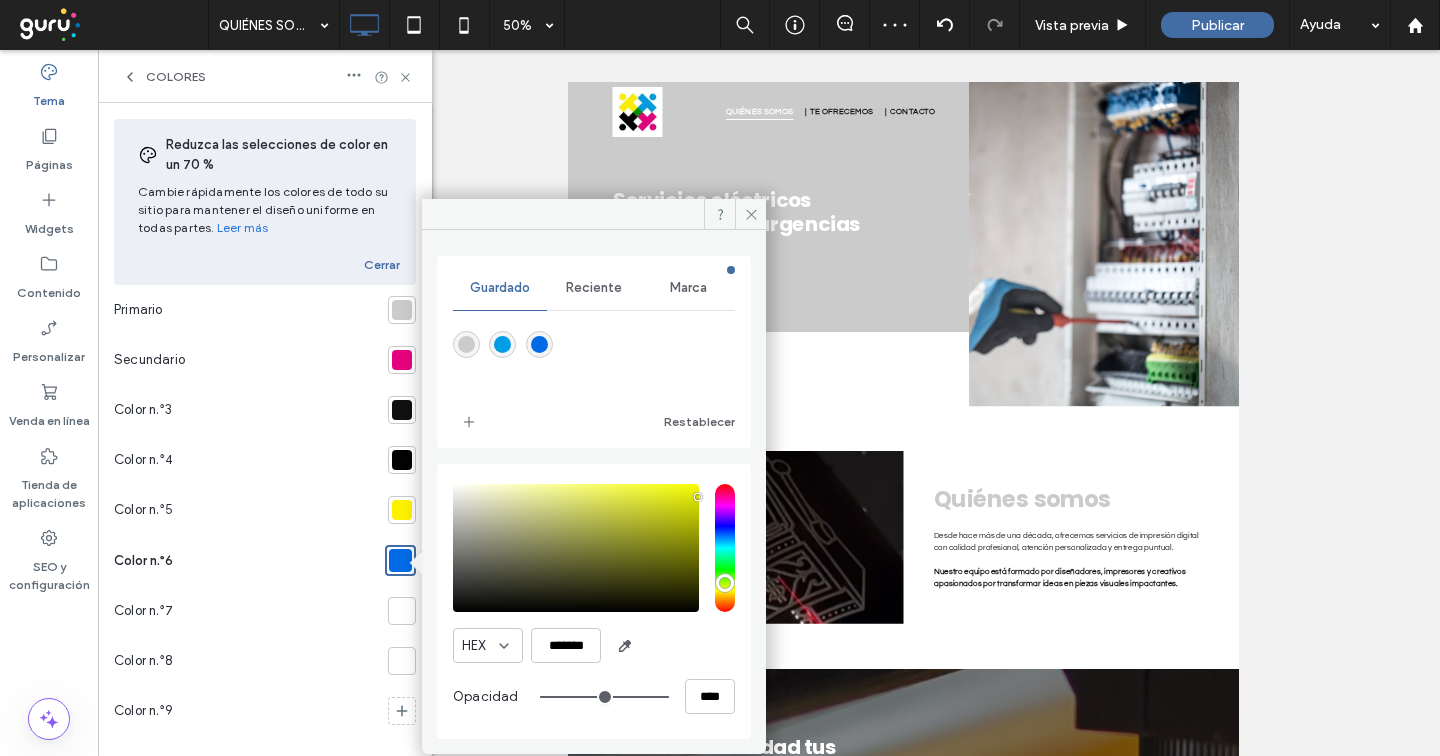 type on "**" 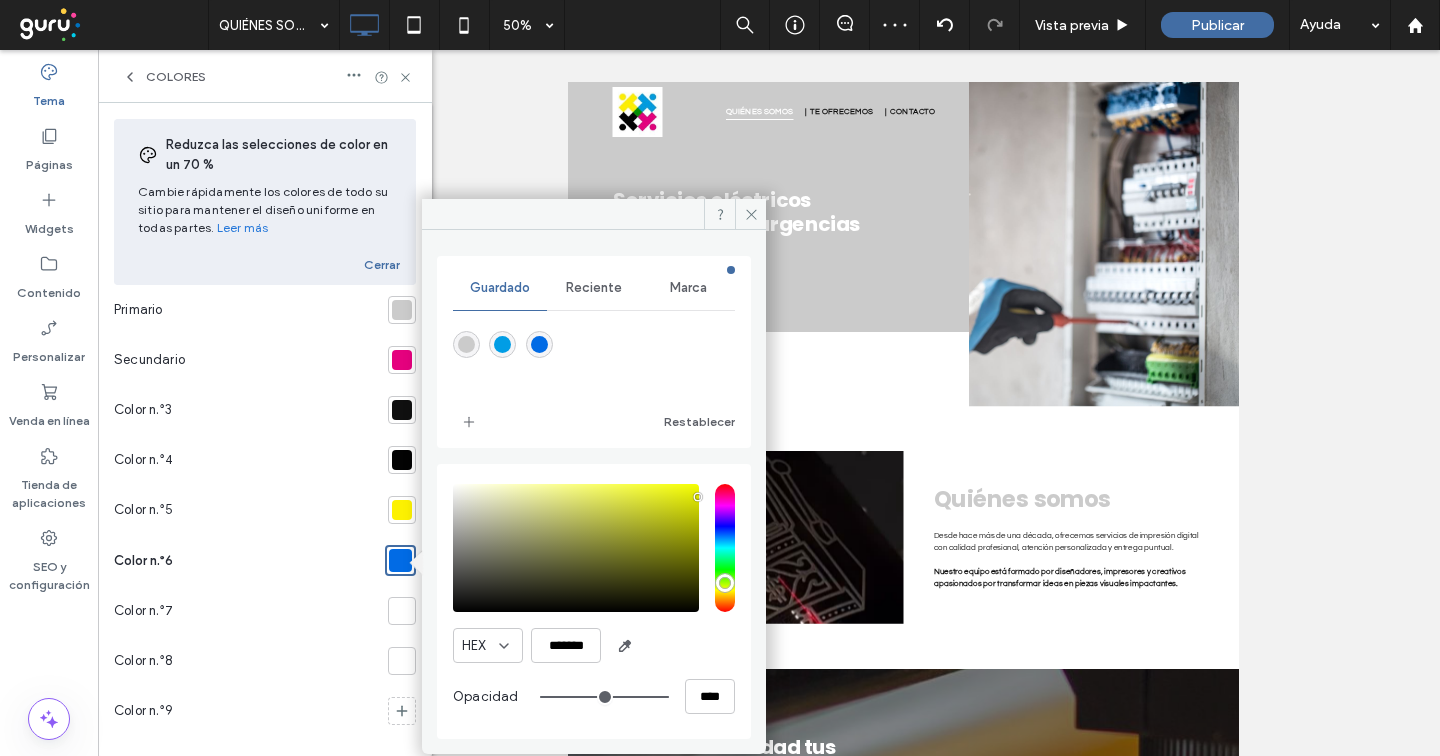 type on "*******" 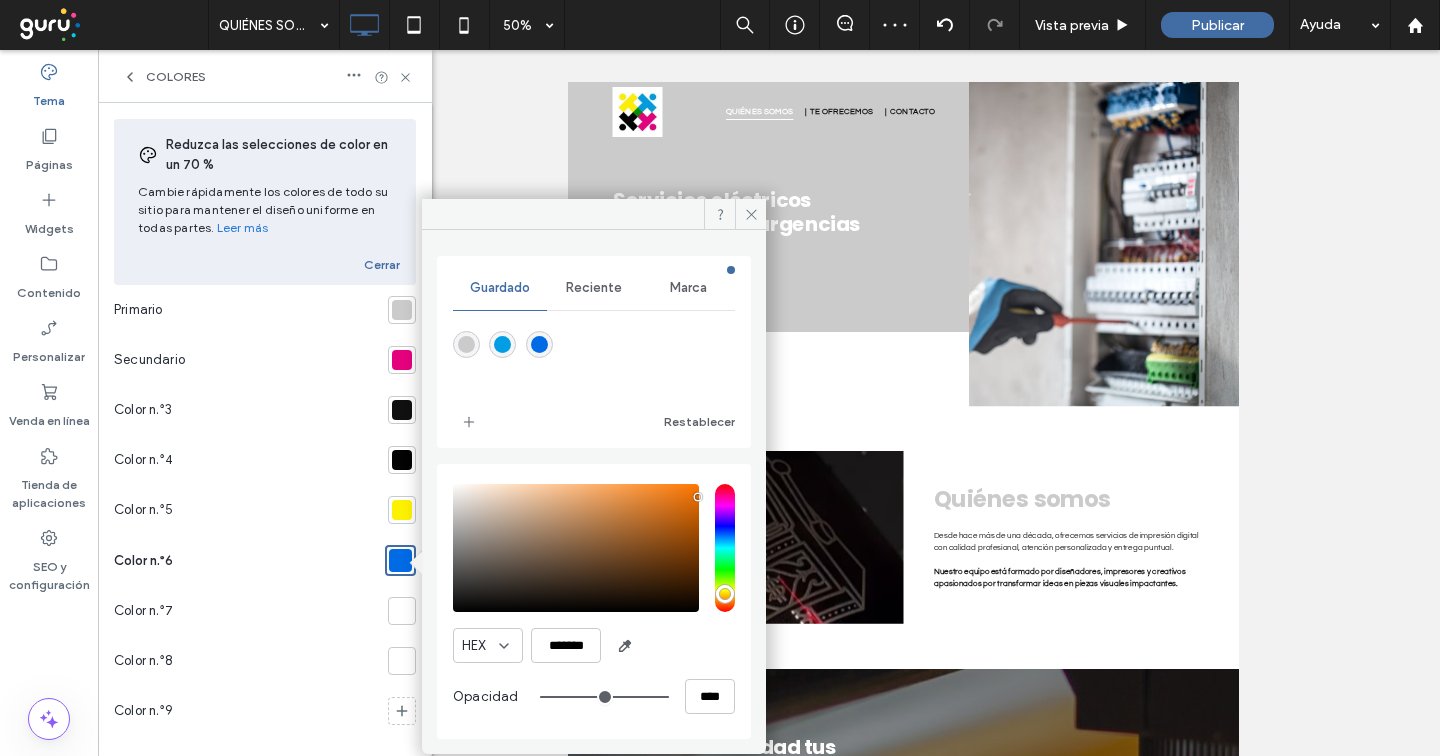 type on "**" 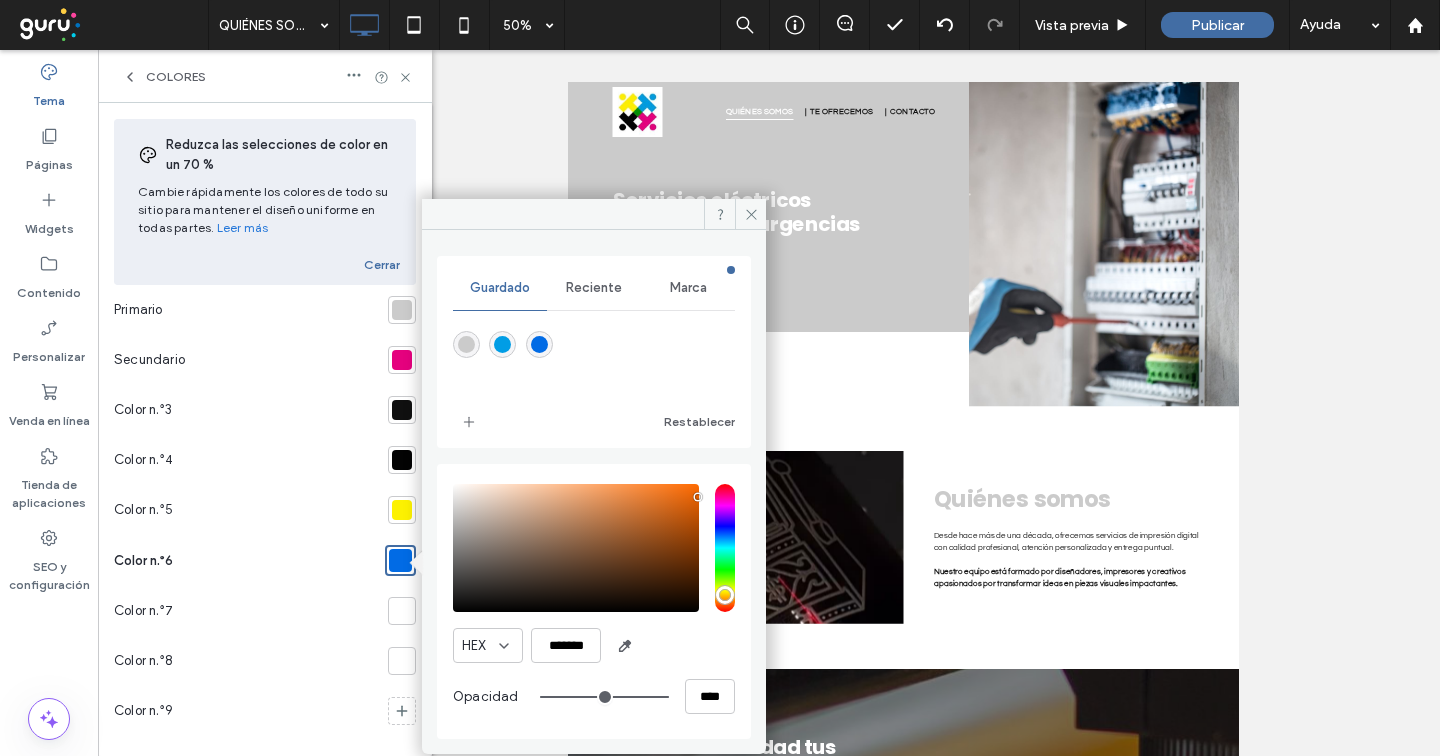 drag, startPoint x: 727, startPoint y: 552, endPoint x: 727, endPoint y: 596, distance: 44 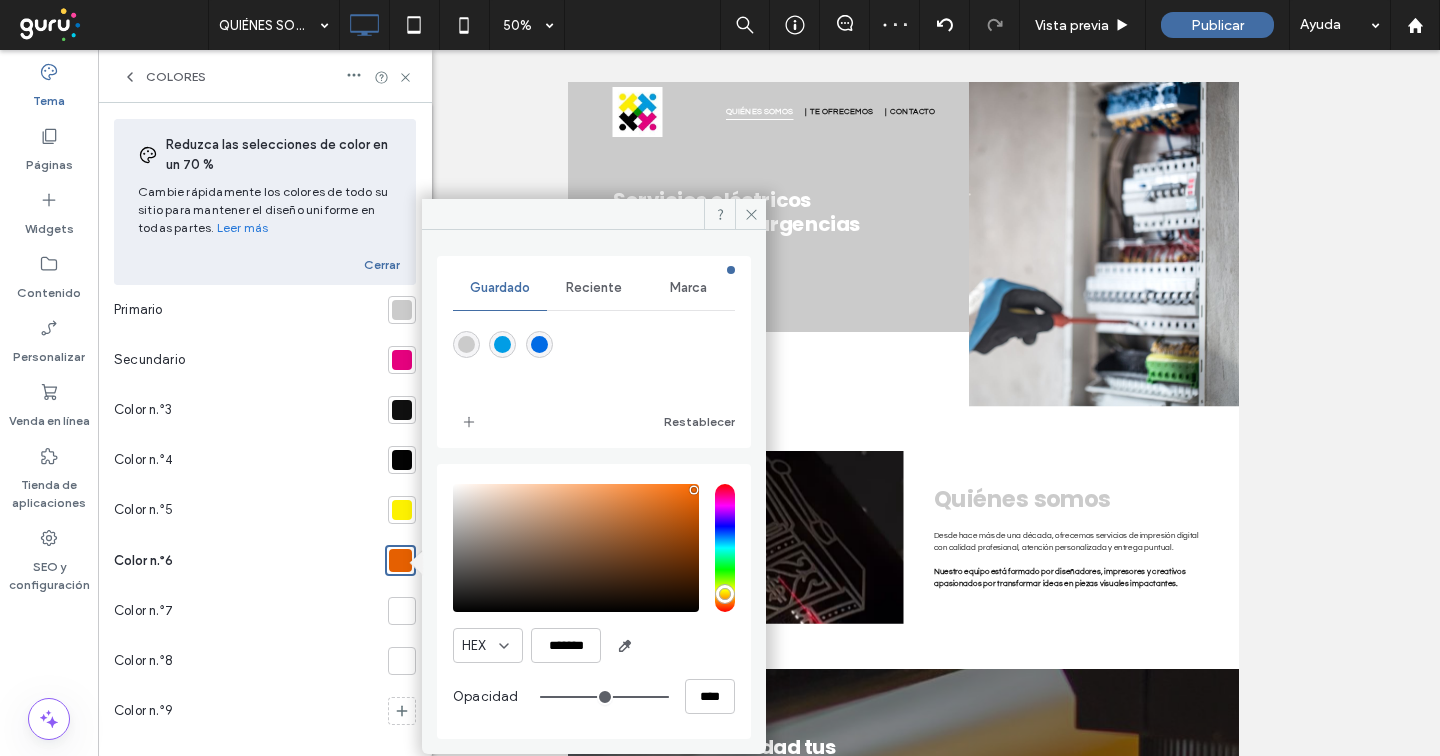 type on "*******" 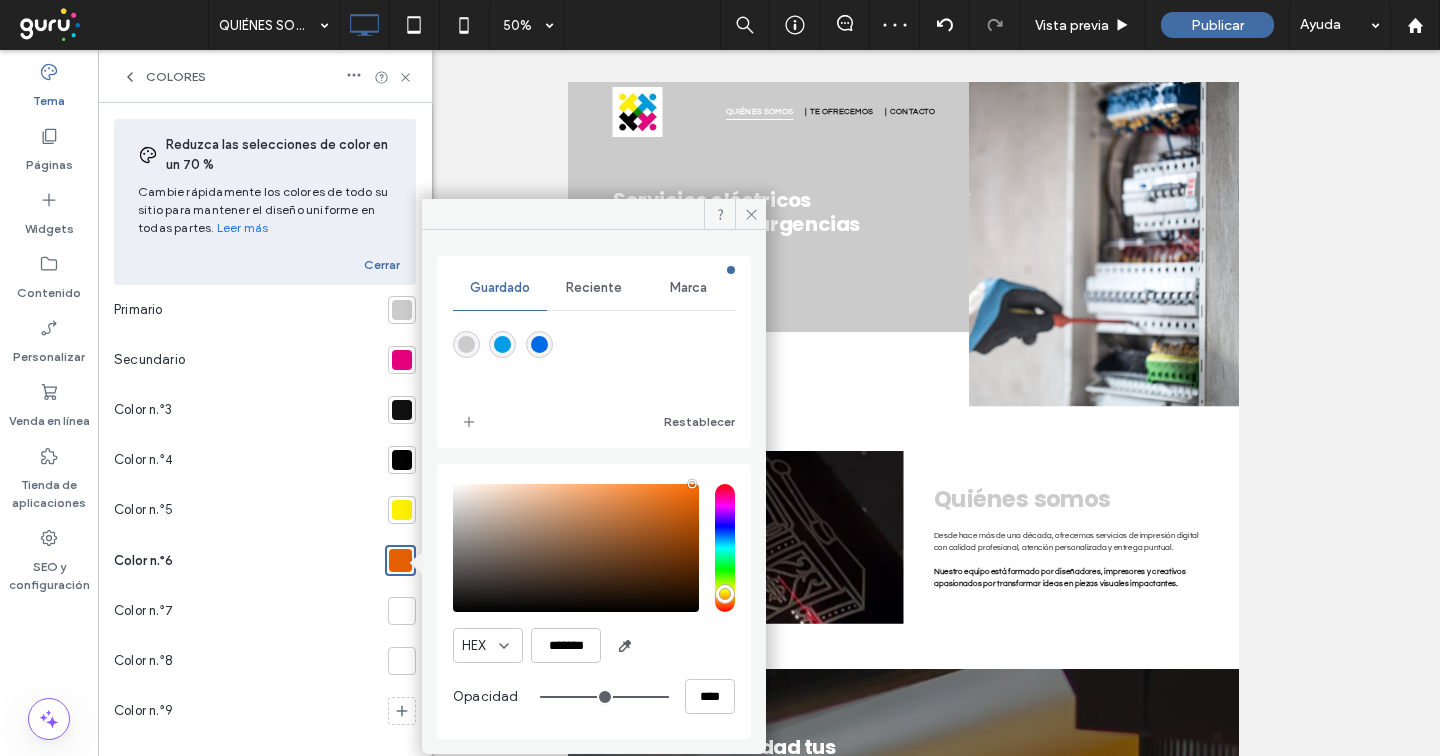 drag, startPoint x: 694, startPoint y: 495, endPoint x: 692, endPoint y: 480, distance: 15.132746 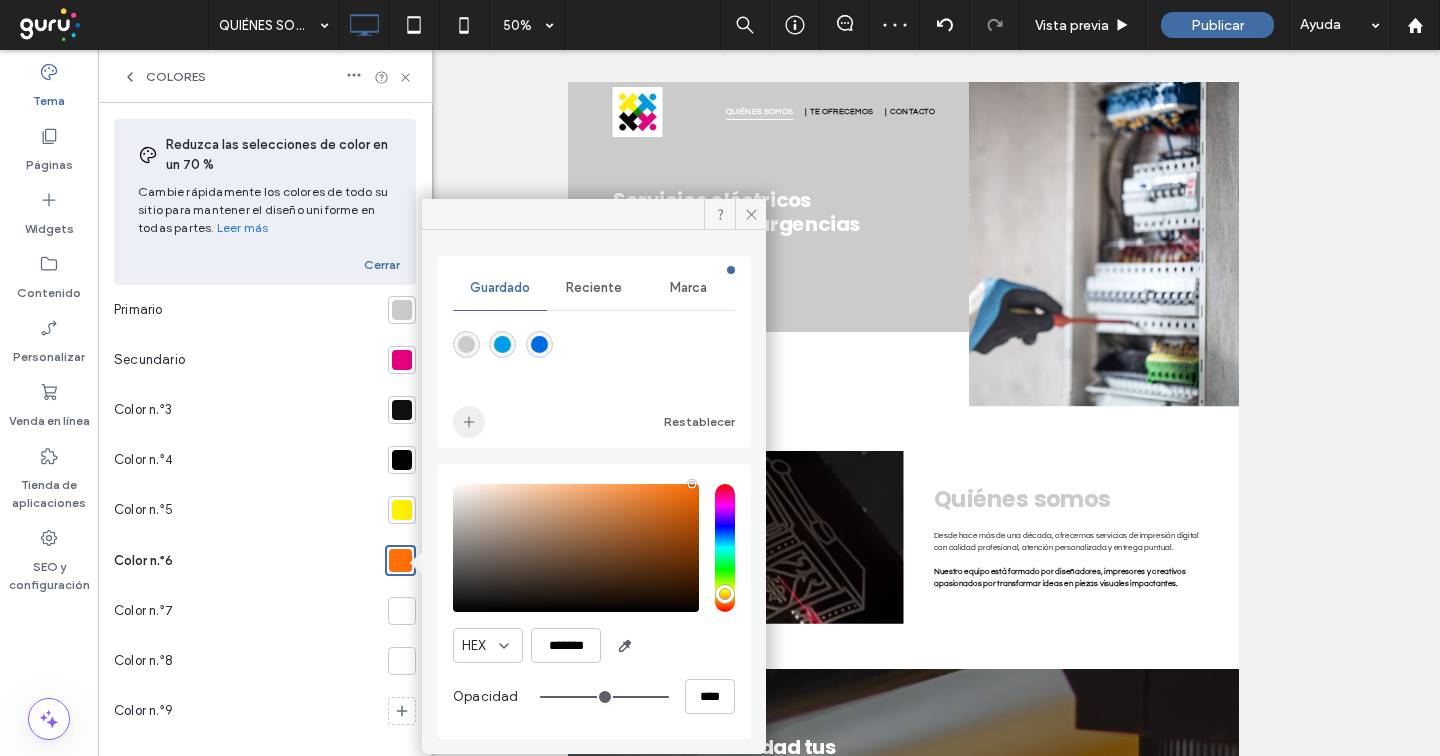 click at bounding box center (469, 422) 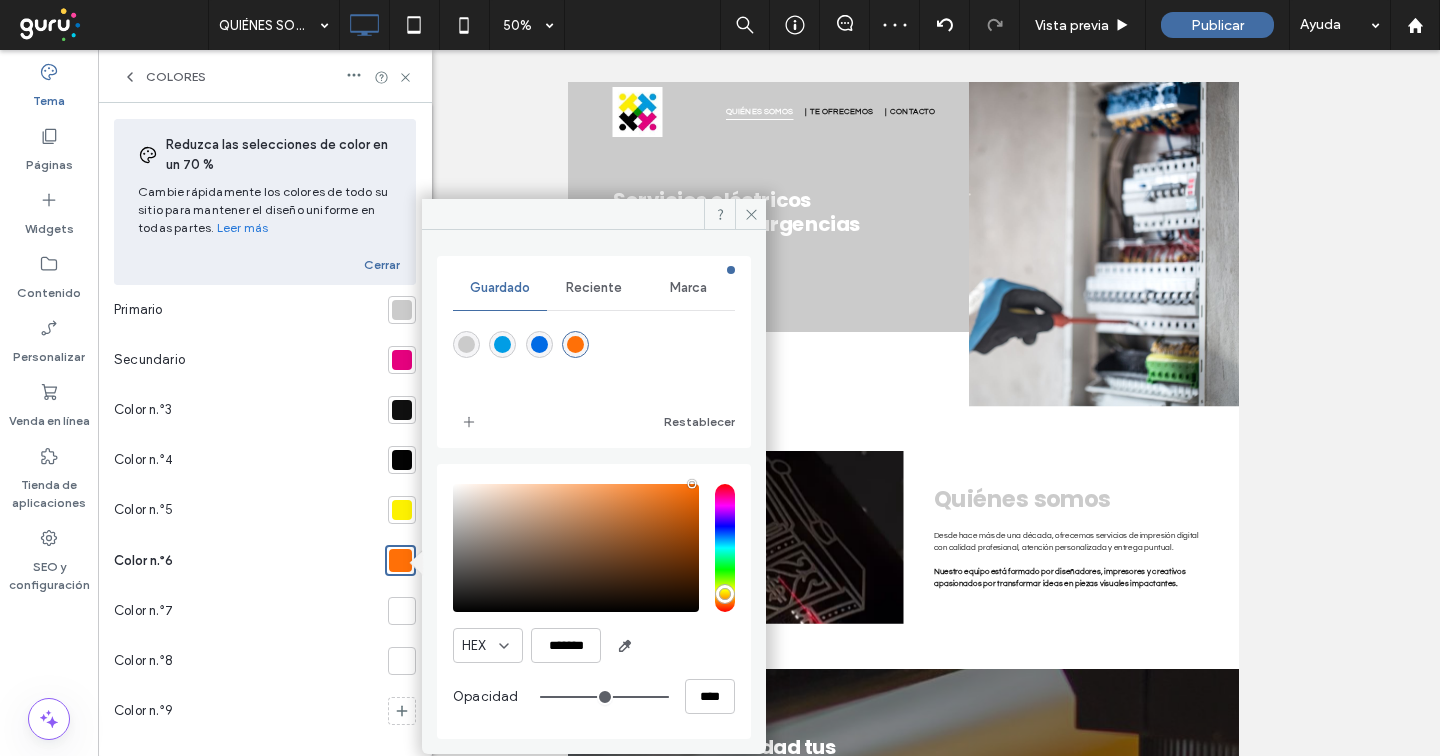 click at bounding box center [402, 360] 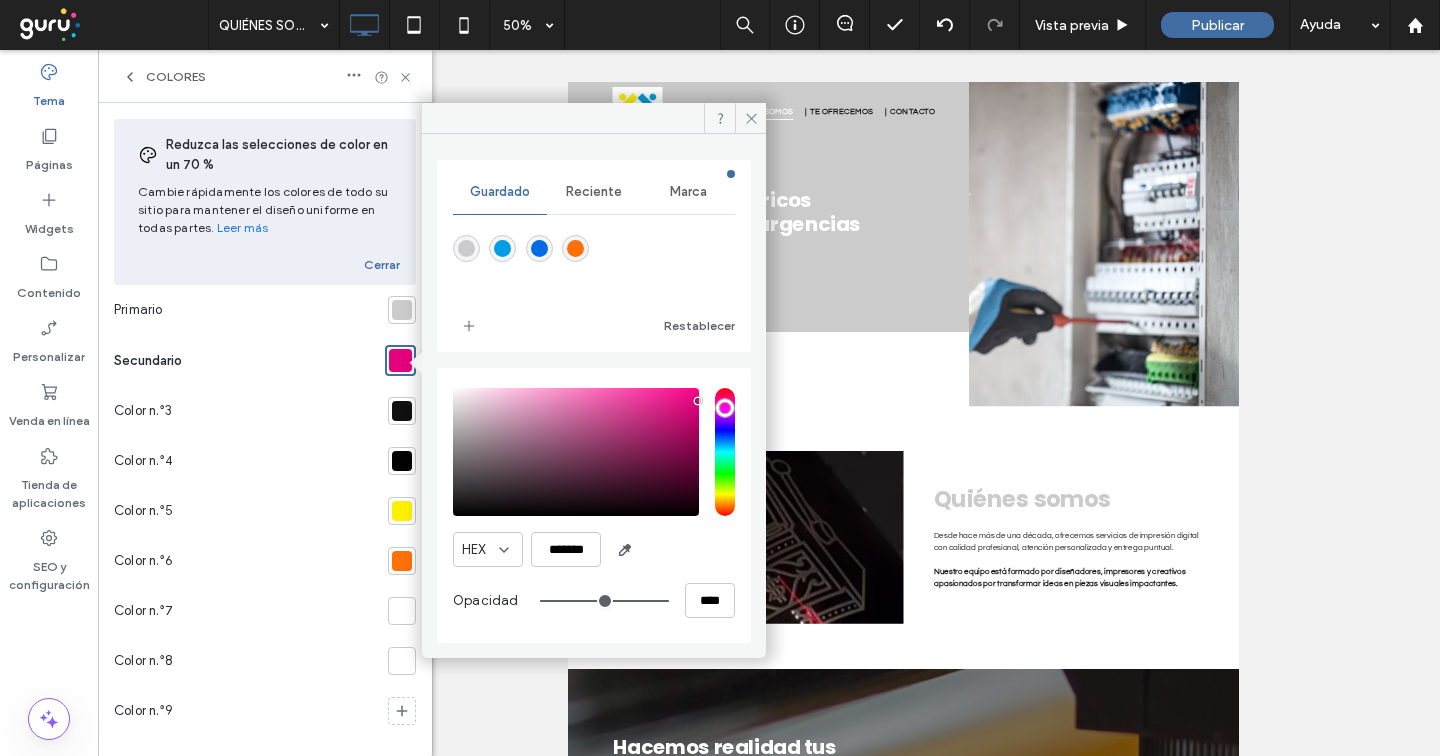 click at bounding box center [539, 248] 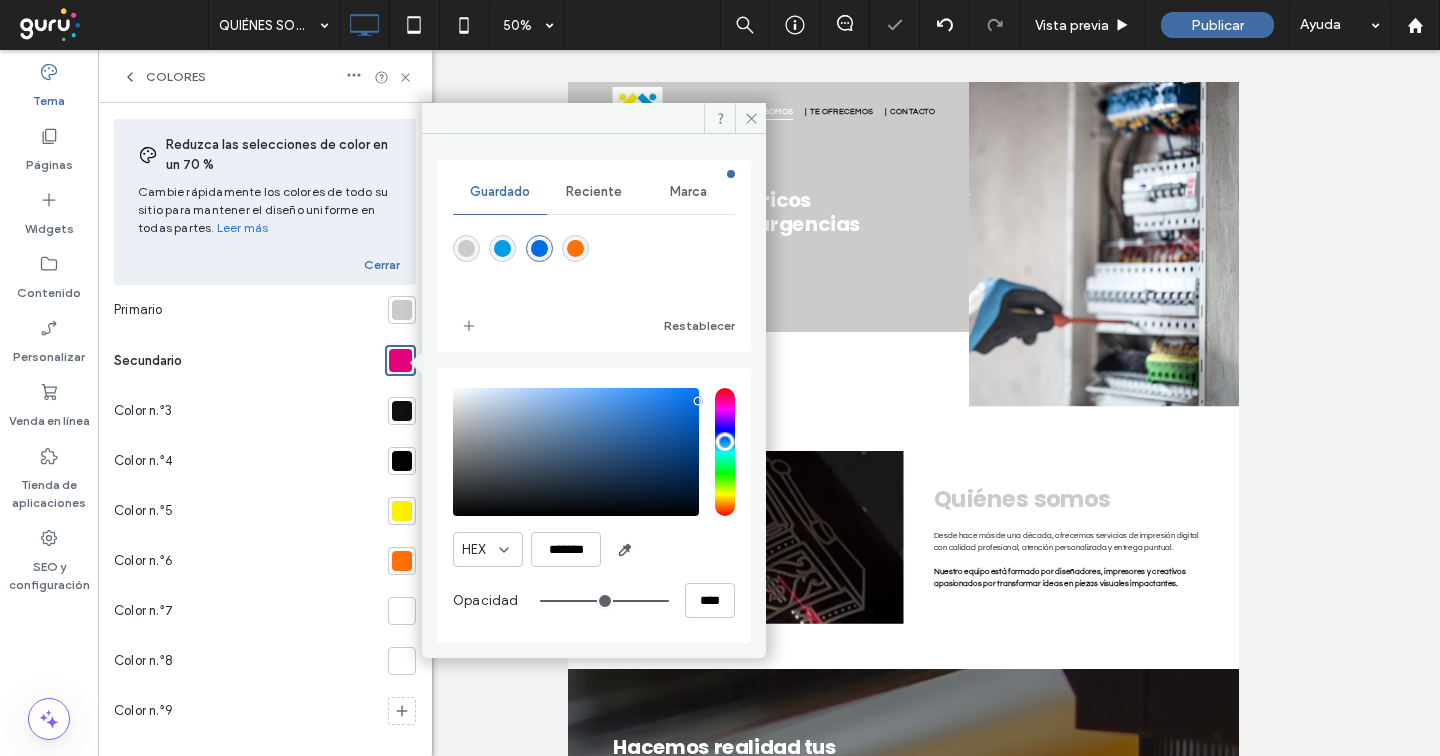 type on "*******" 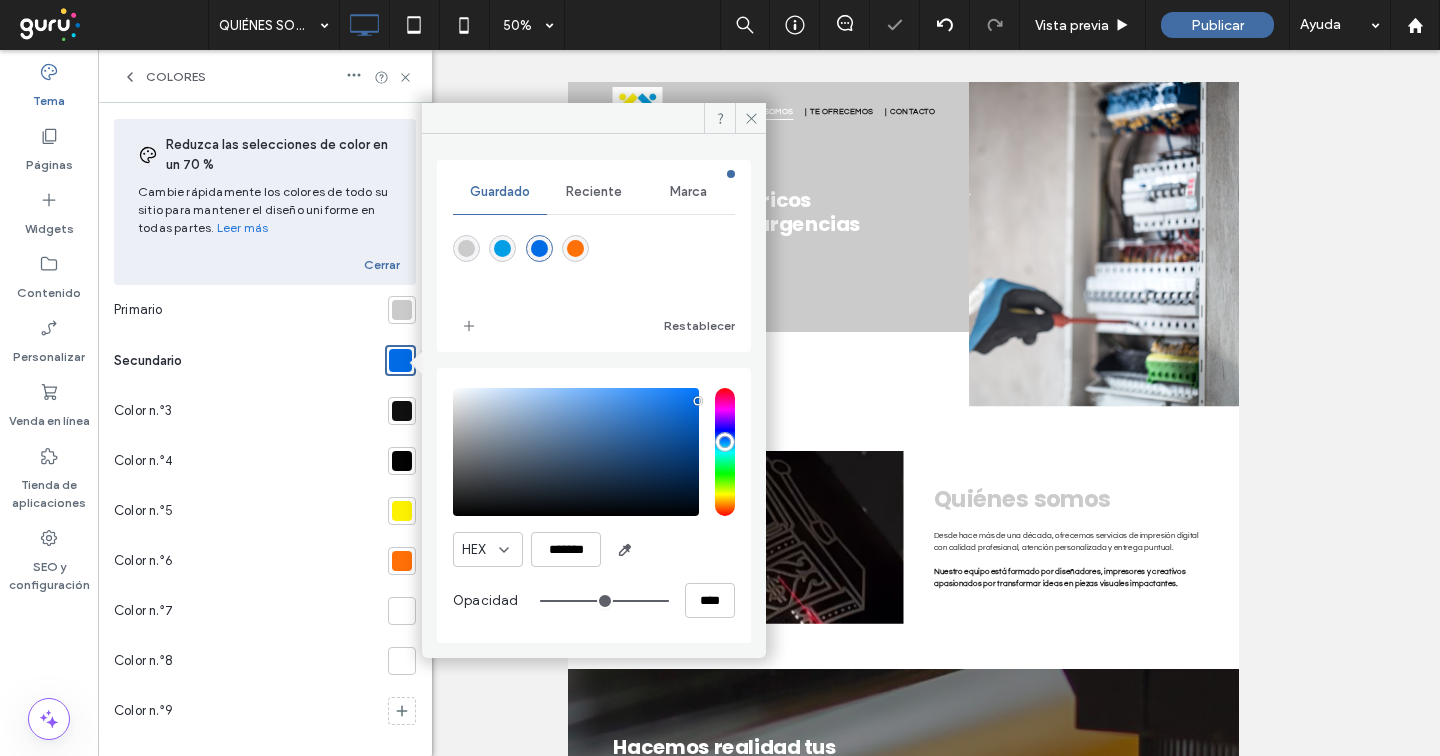 click at bounding box center (402, 461) 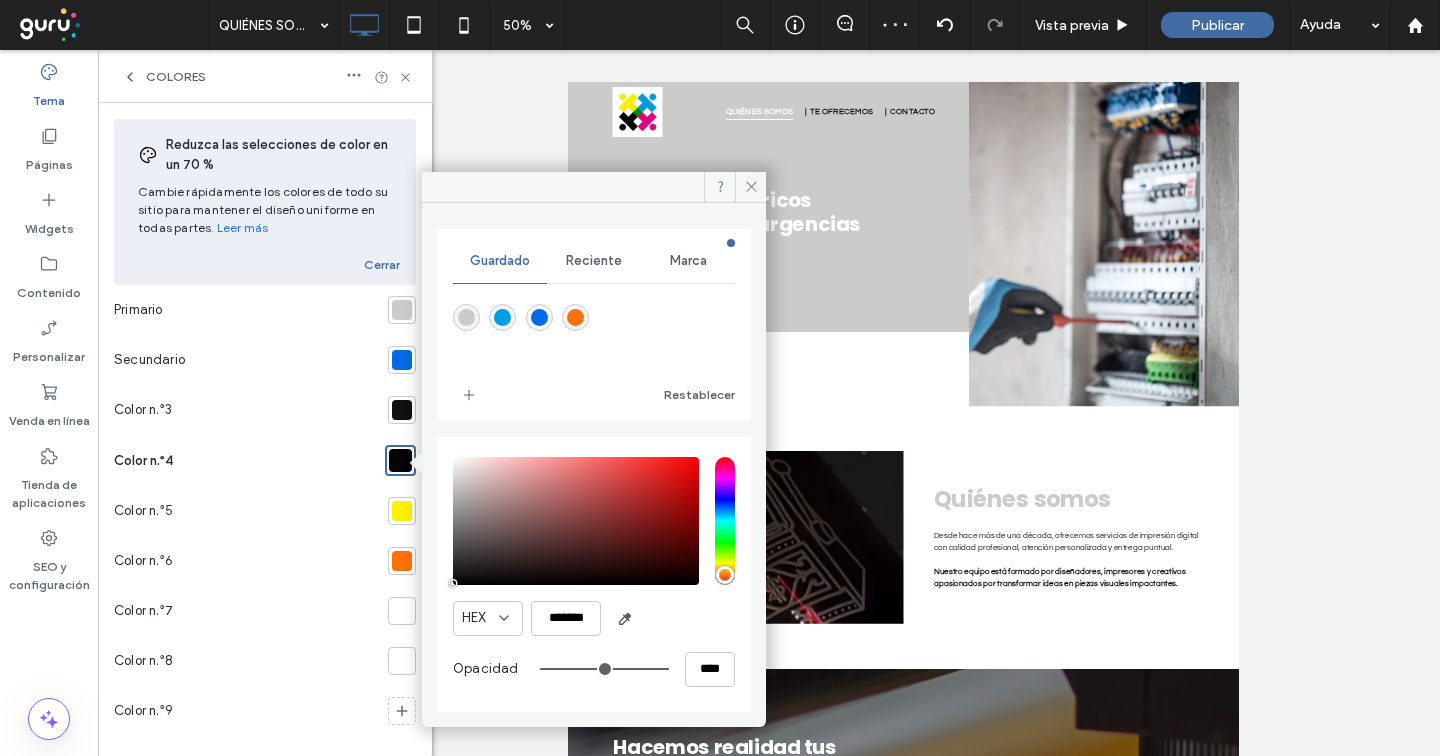 drag, startPoint x: 504, startPoint y: 311, endPoint x: 486, endPoint y: 354, distance: 46.615448 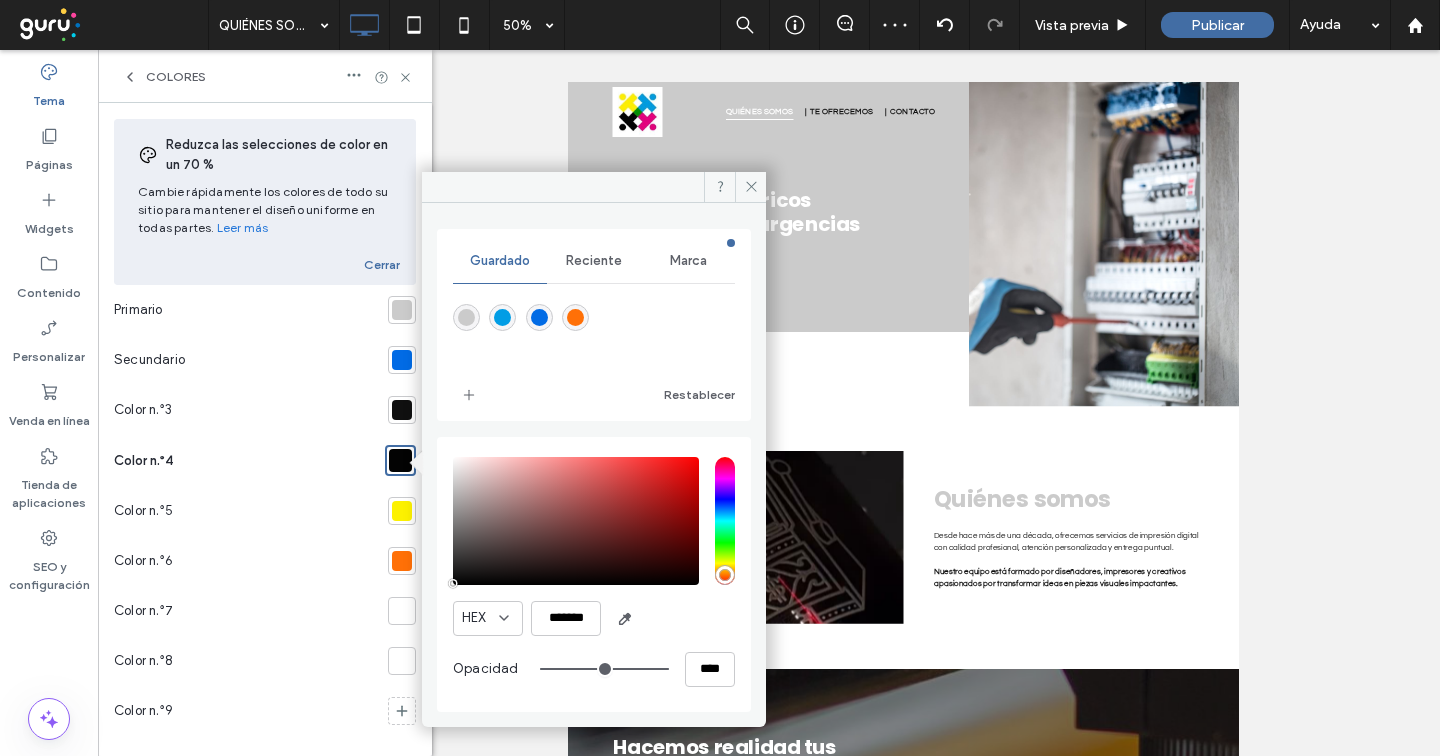 click at bounding box center [502, 317] 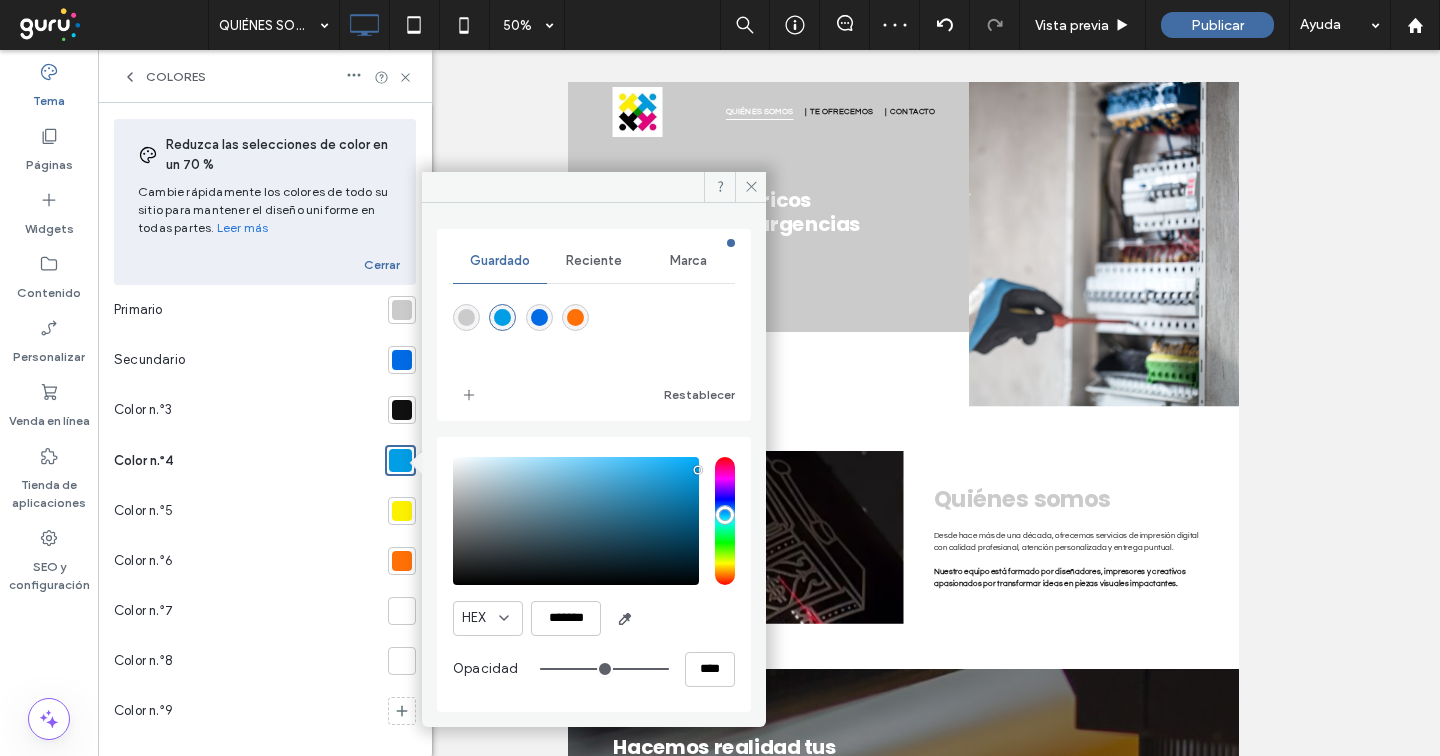 click at bounding box center [402, 511] 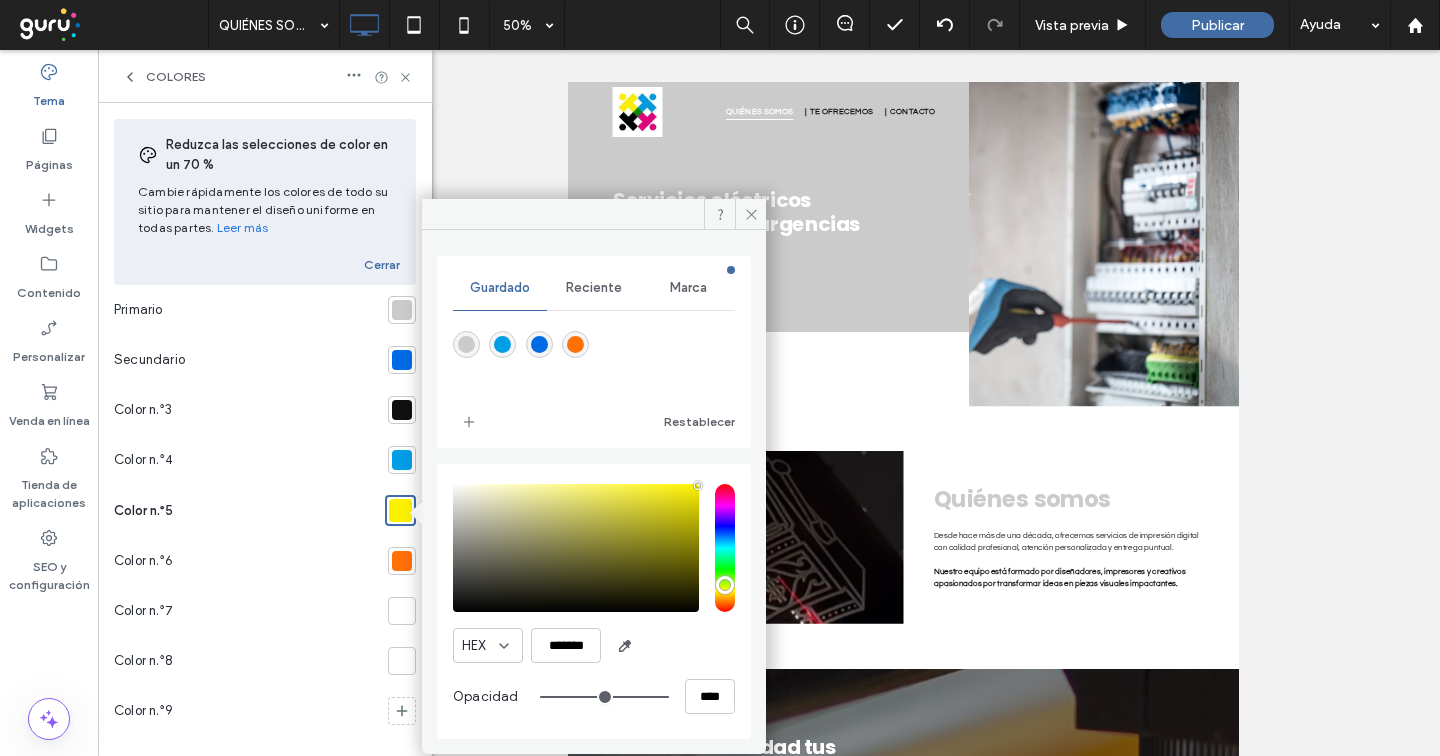 click at bounding box center [539, 344] 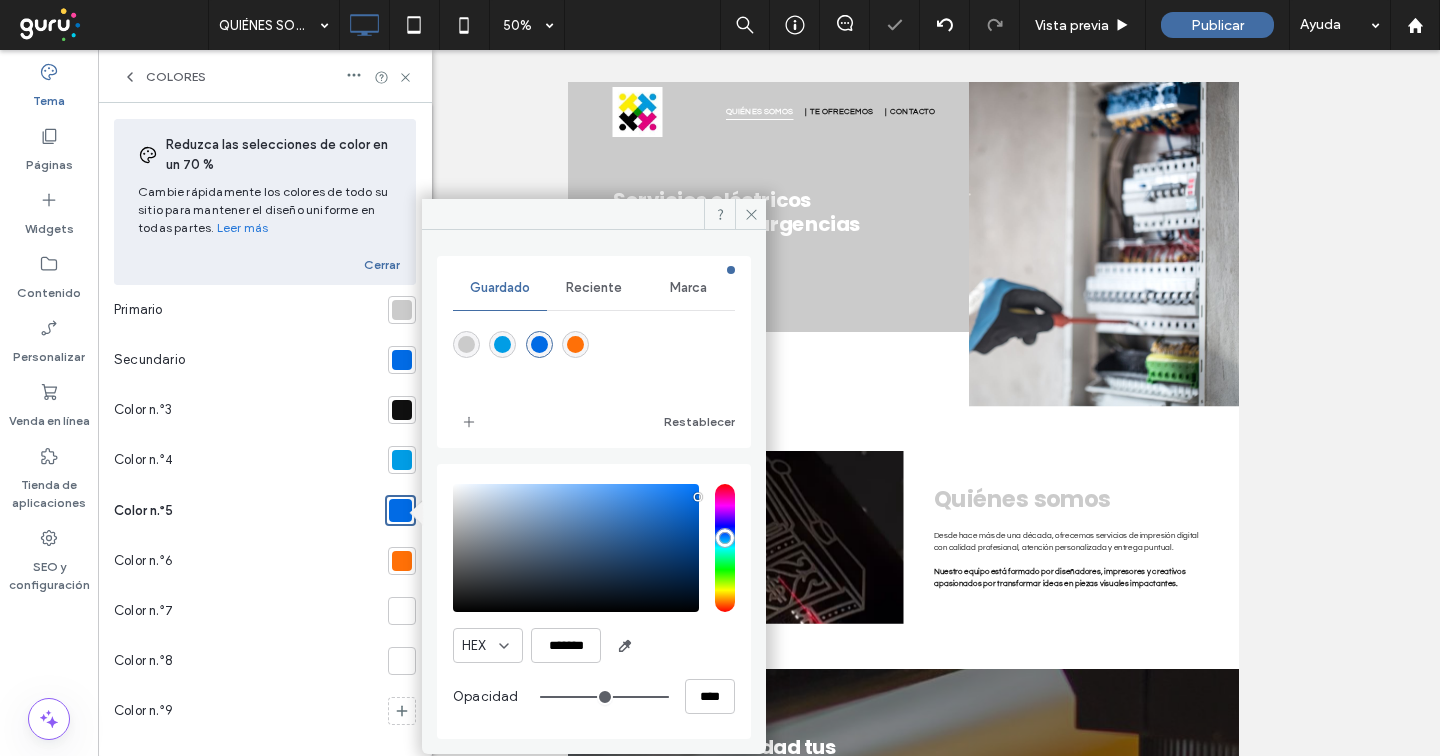 click at bounding box center [402, 561] 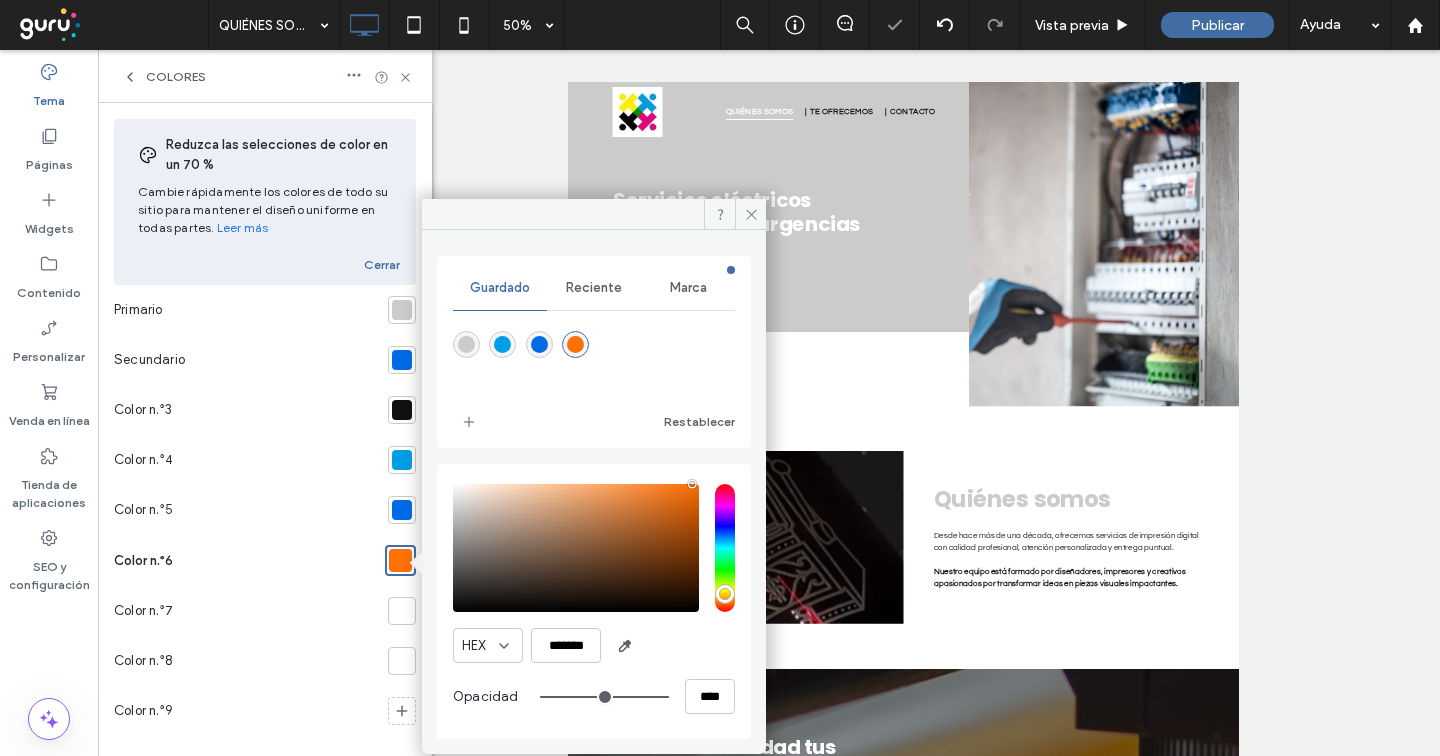 click at bounding box center (575, 344) 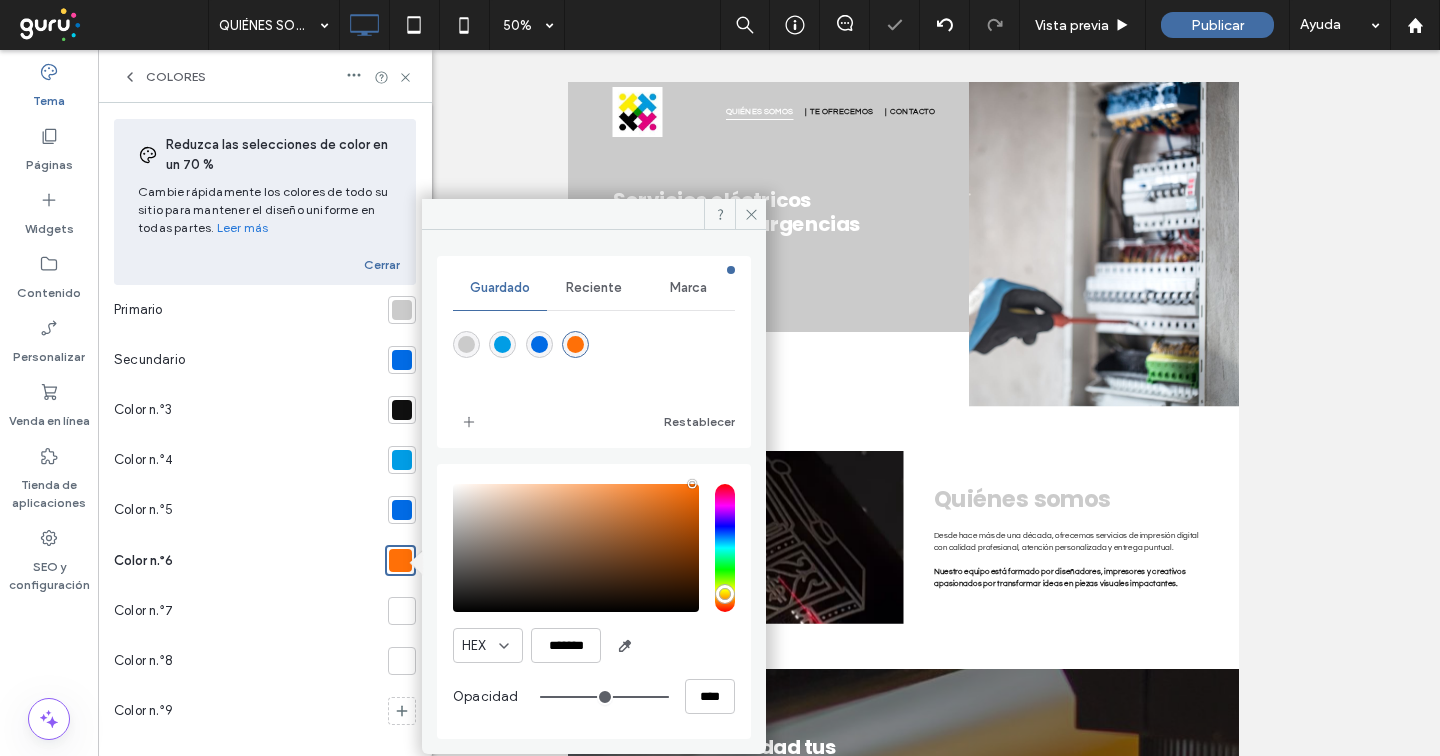 click at bounding box center [402, 410] 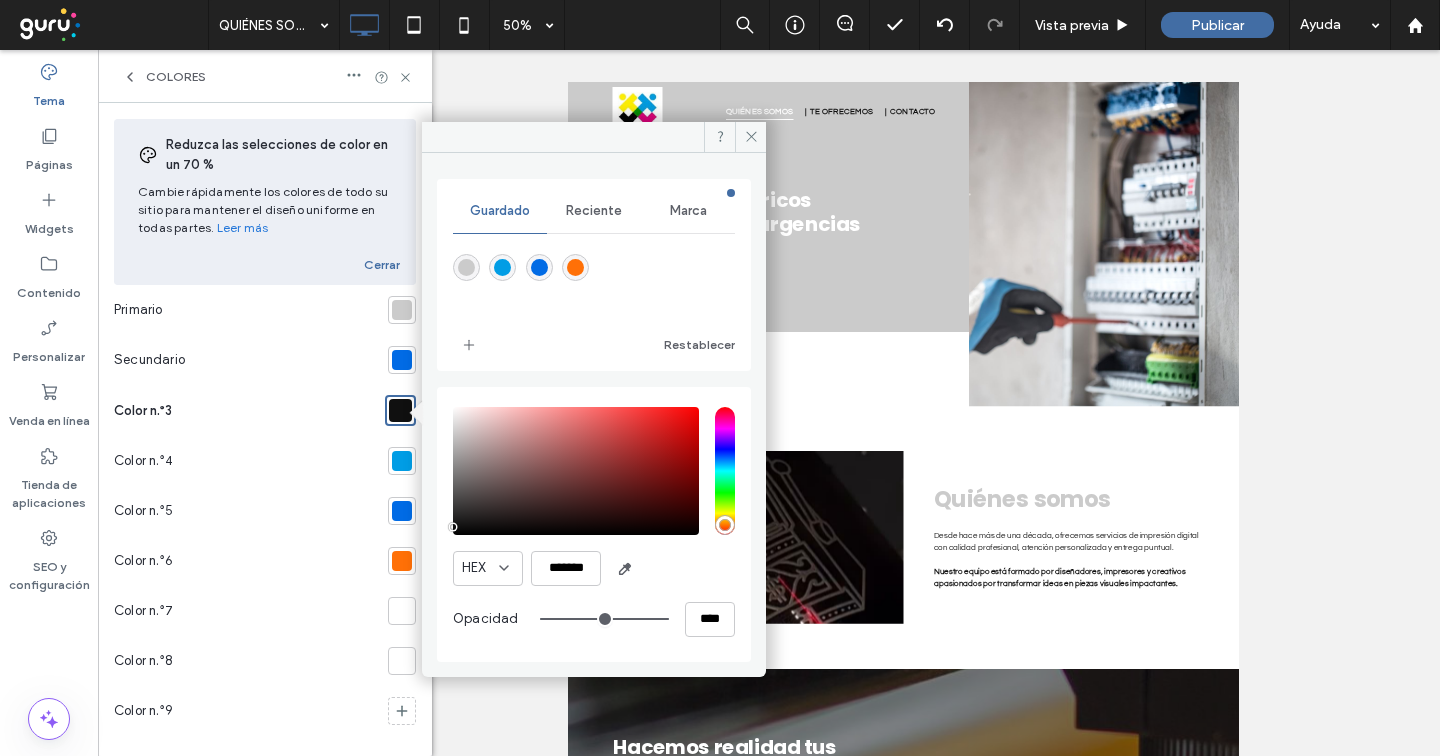 click at bounding box center [402, 310] 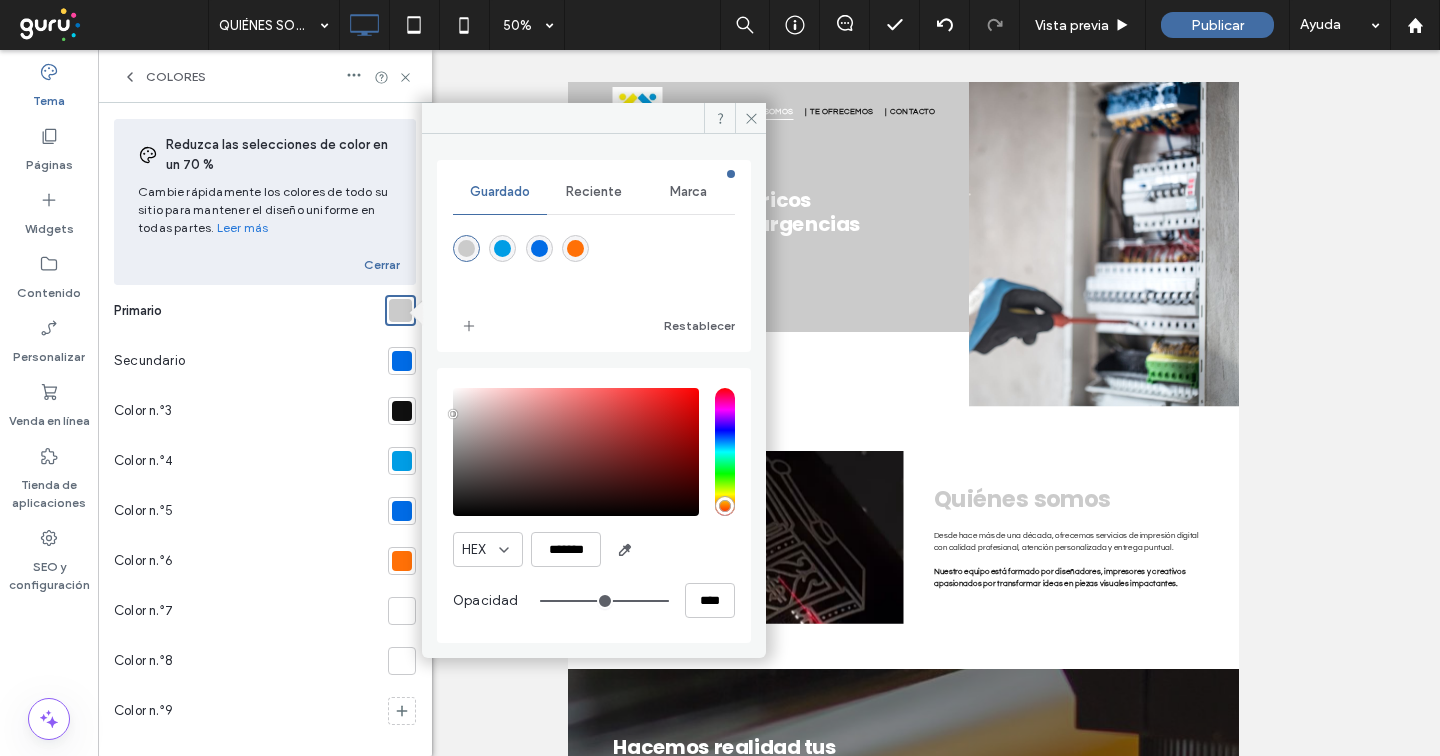 click at bounding box center [539, 248] 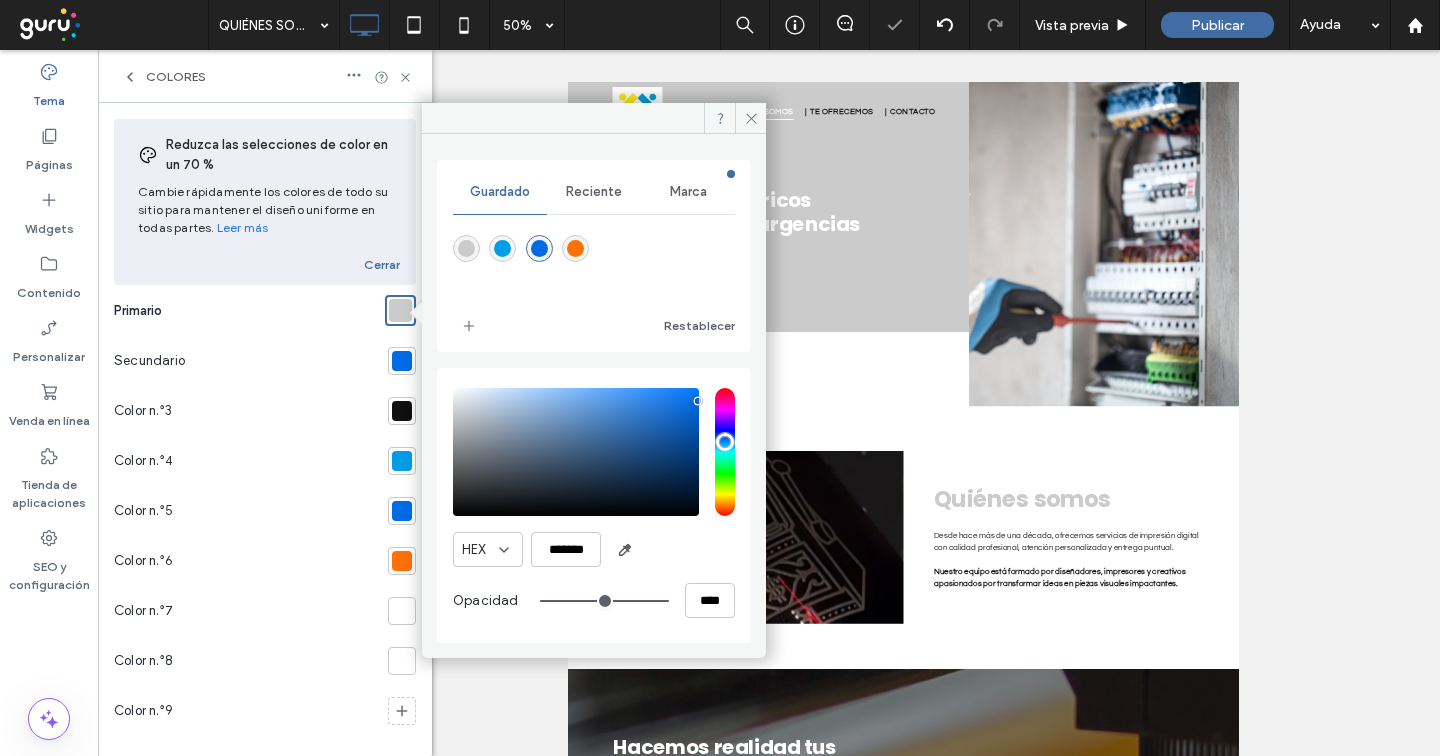 type on "*******" 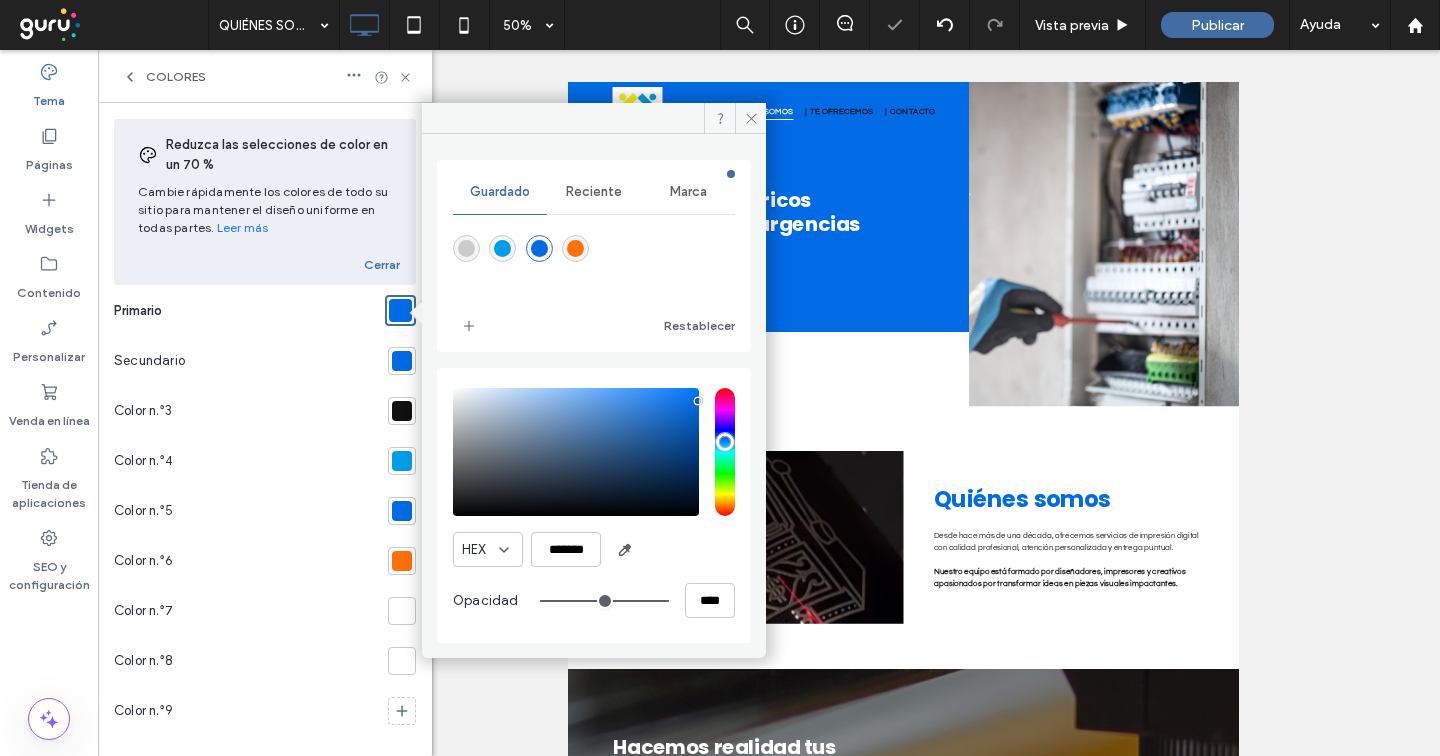 click at bounding box center [402, 361] 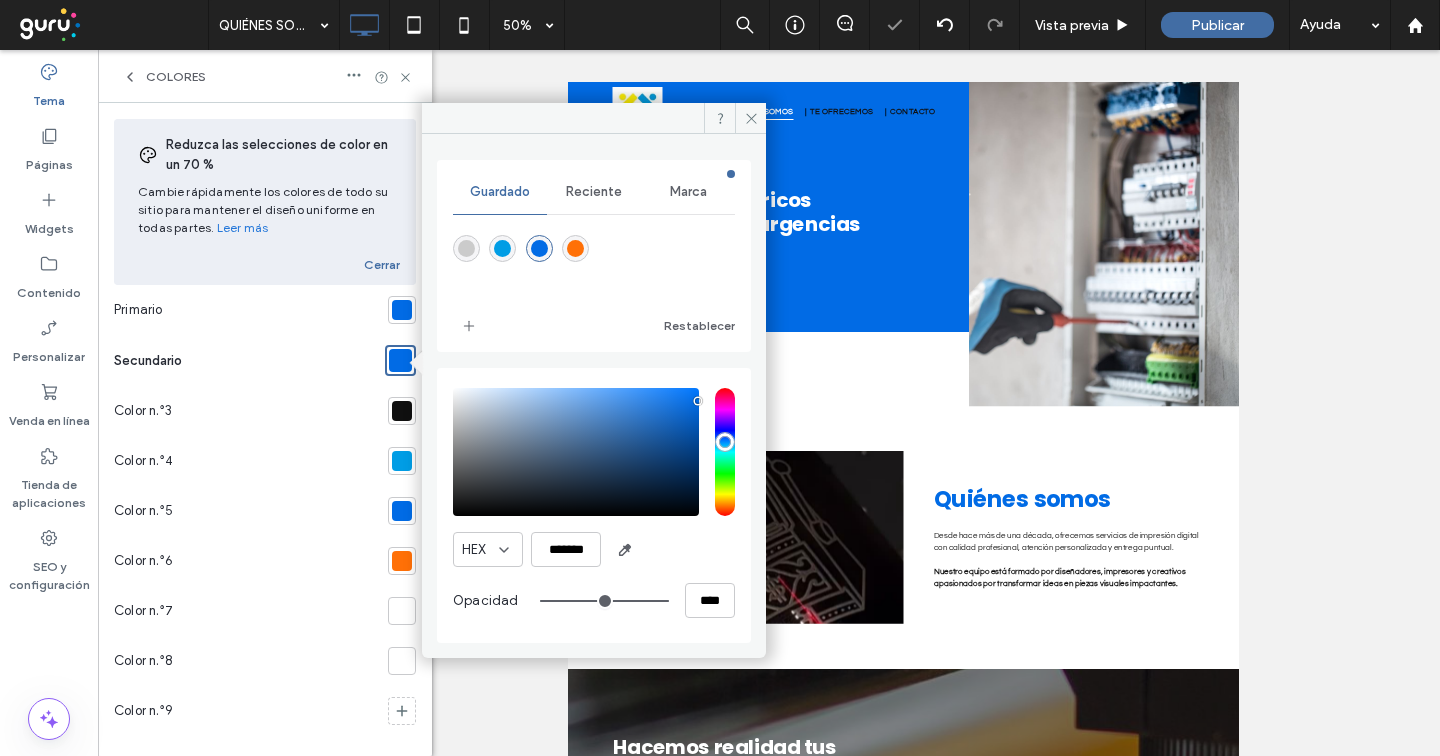 click at bounding box center (502, 248) 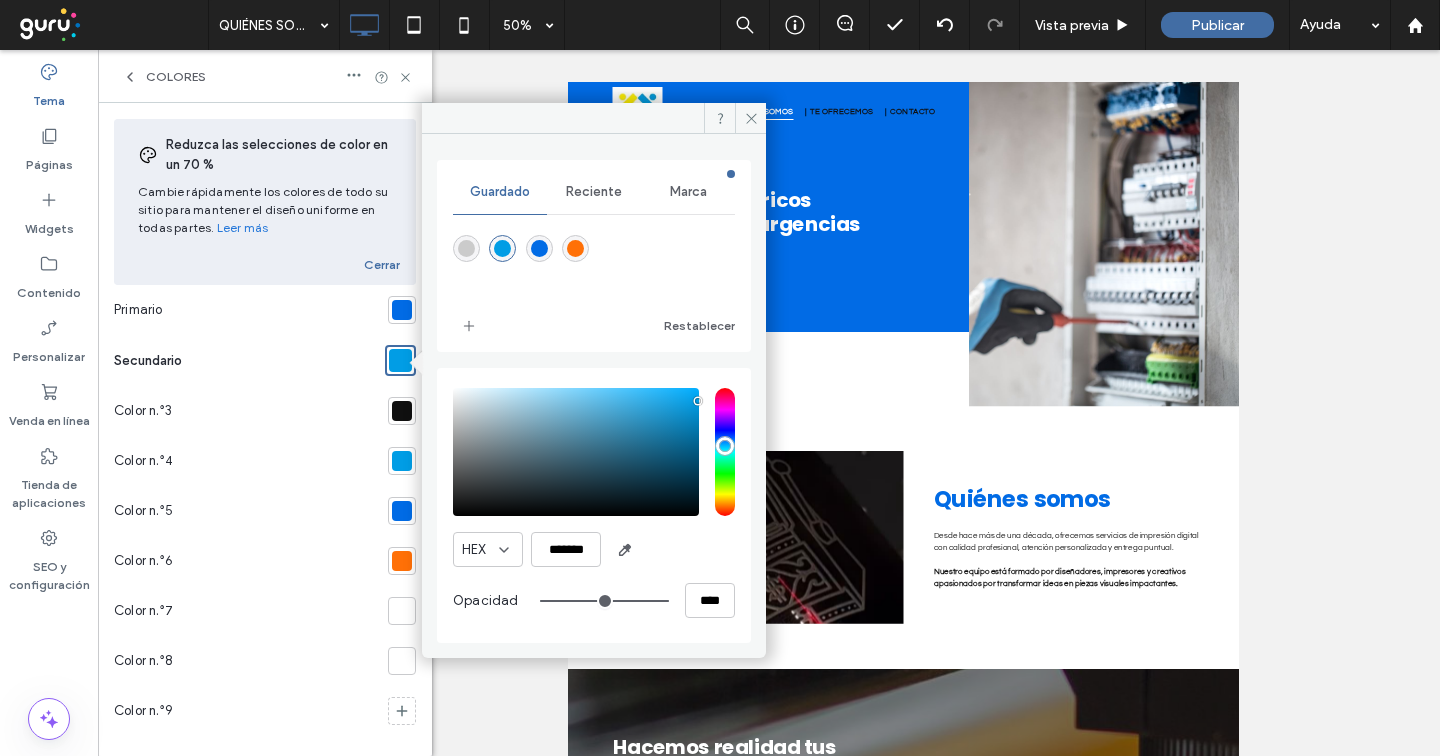 click at bounding box center (402, 661) 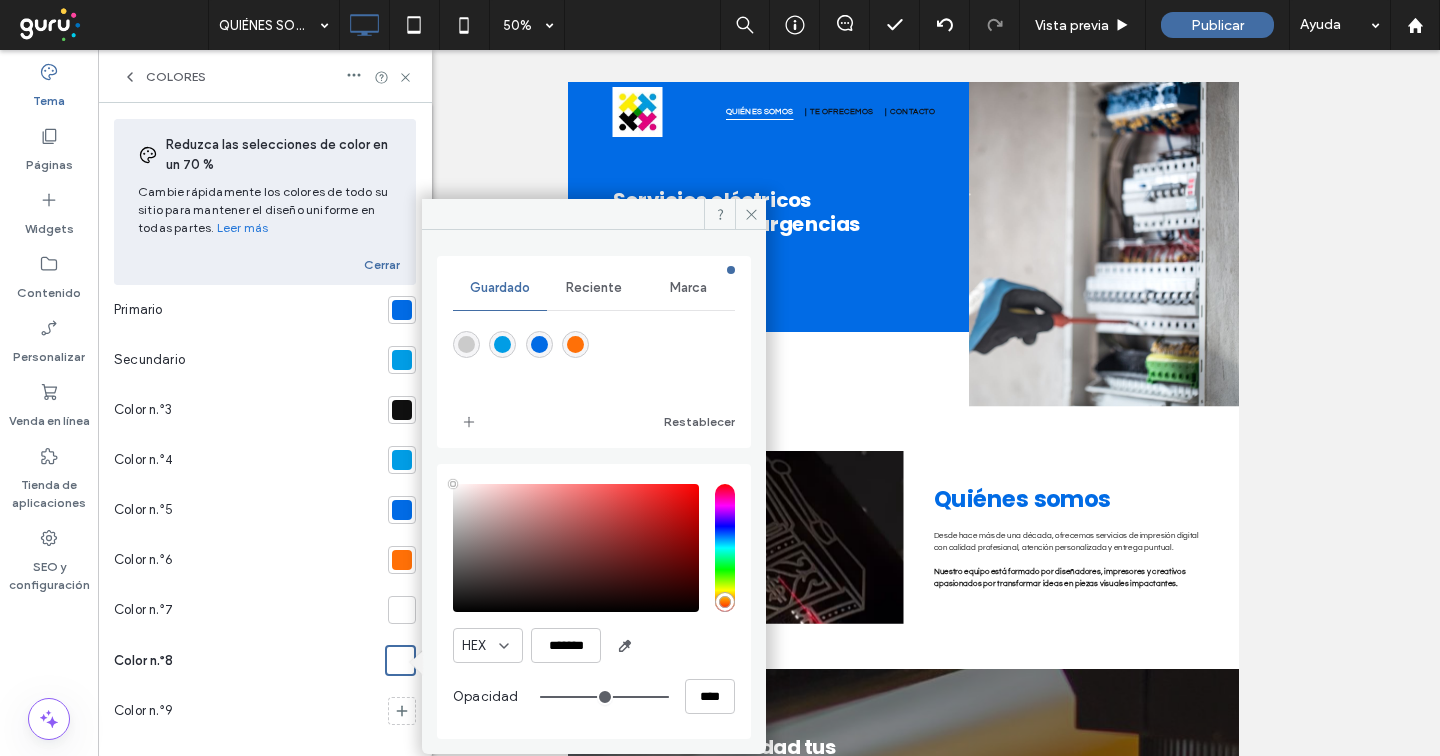 click at bounding box center [466, 344] 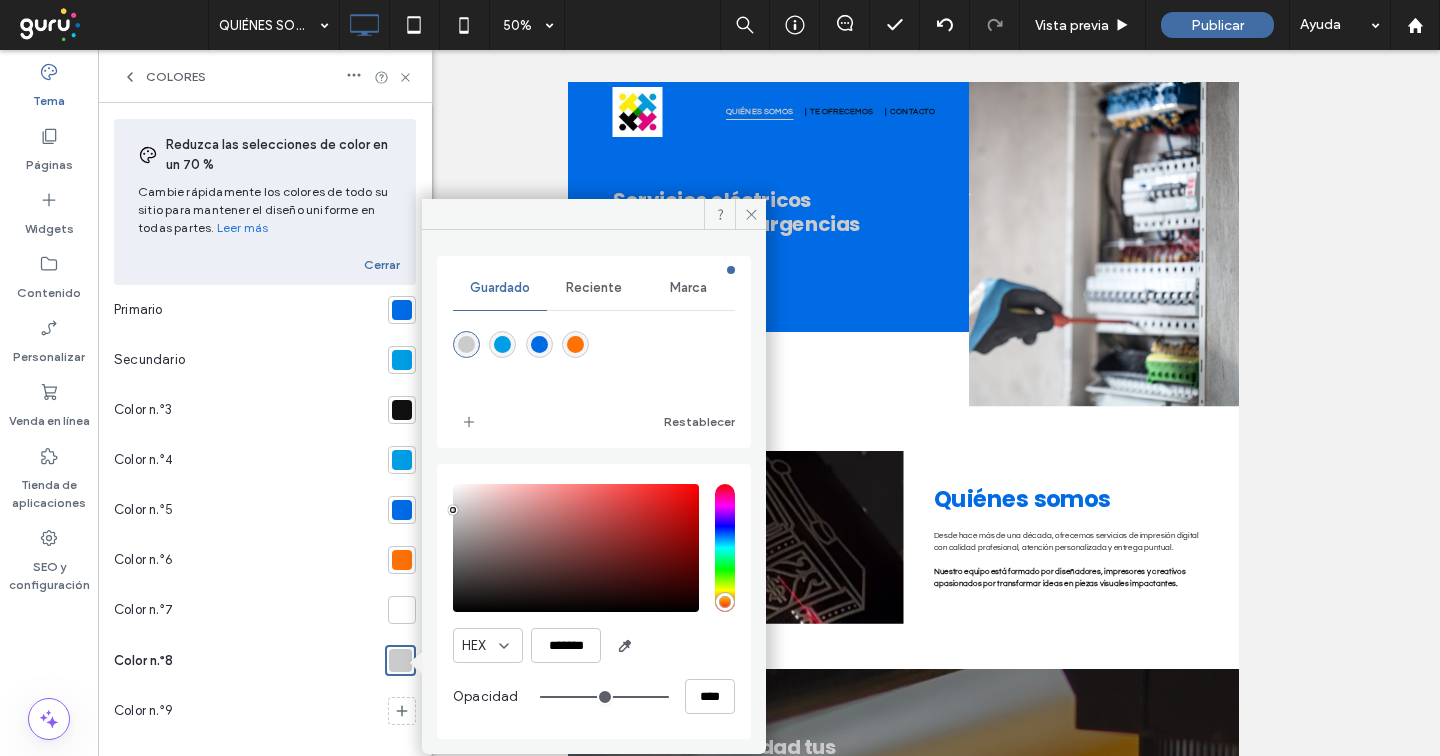 type on "*******" 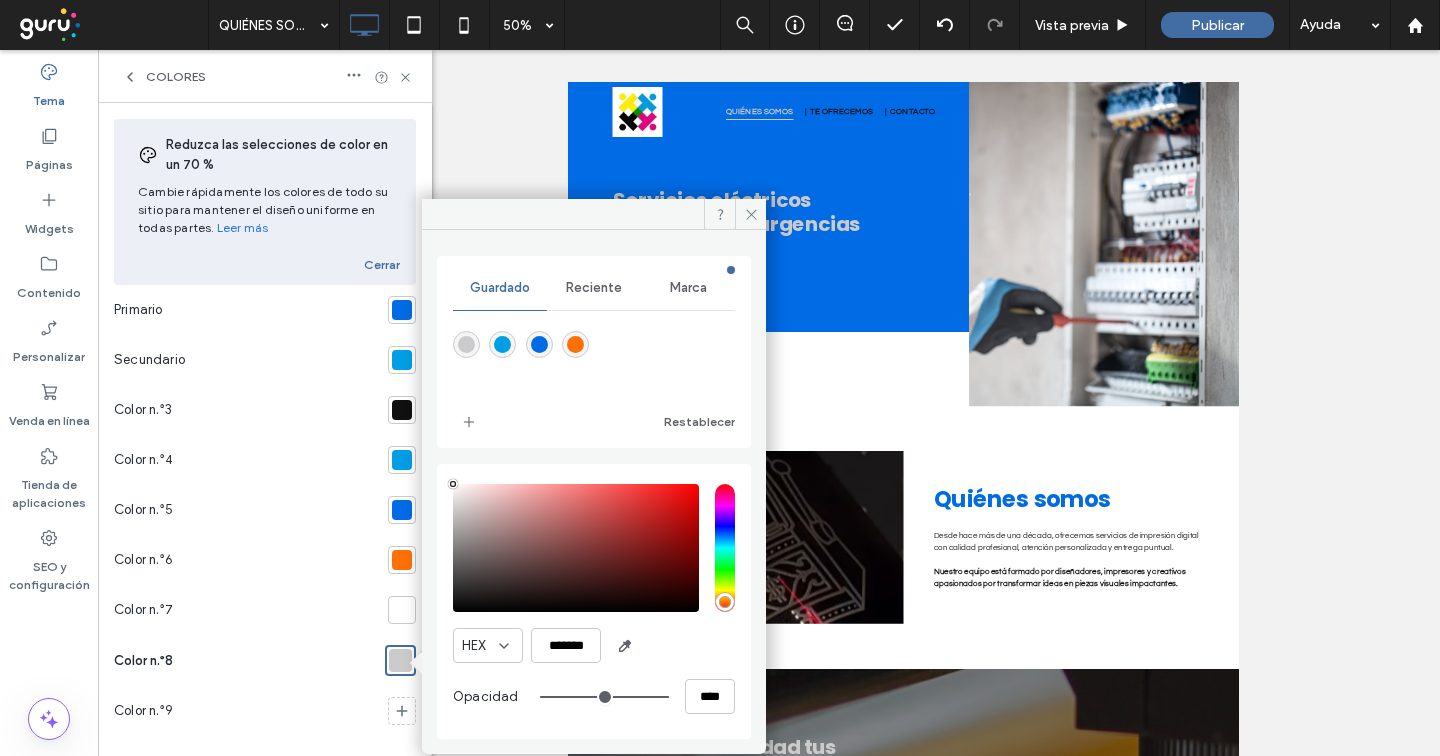 drag, startPoint x: 455, startPoint y: 510, endPoint x: 445, endPoint y: 445, distance: 65.76473 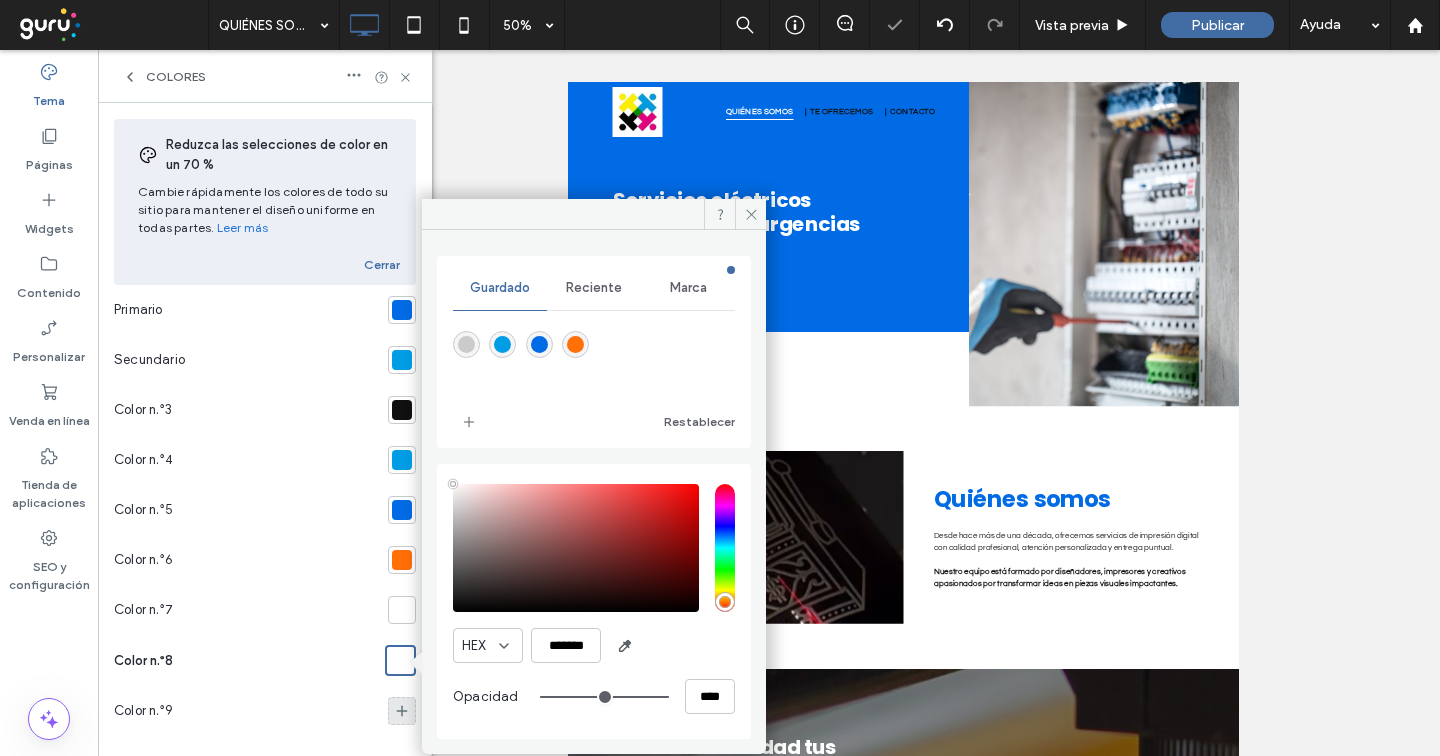 click 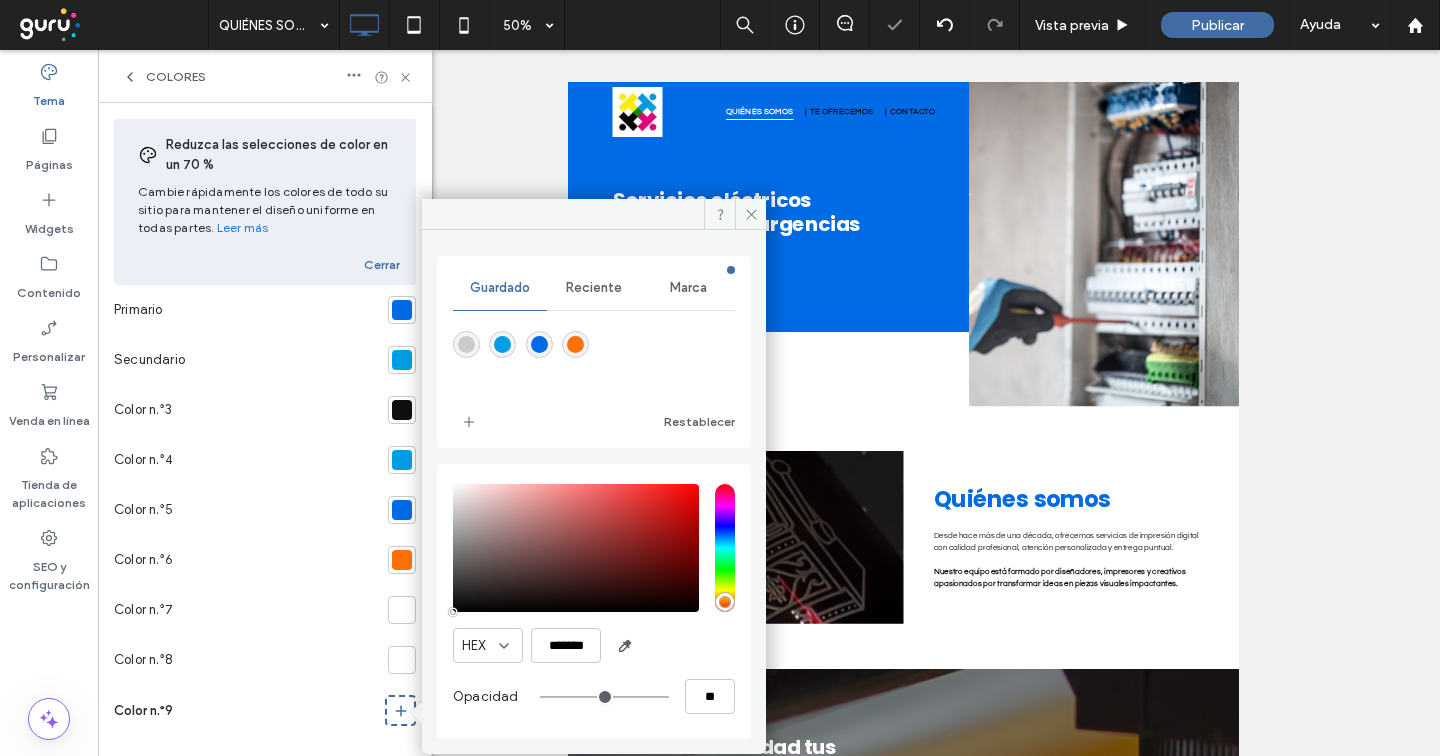 click at bounding box center (466, 344) 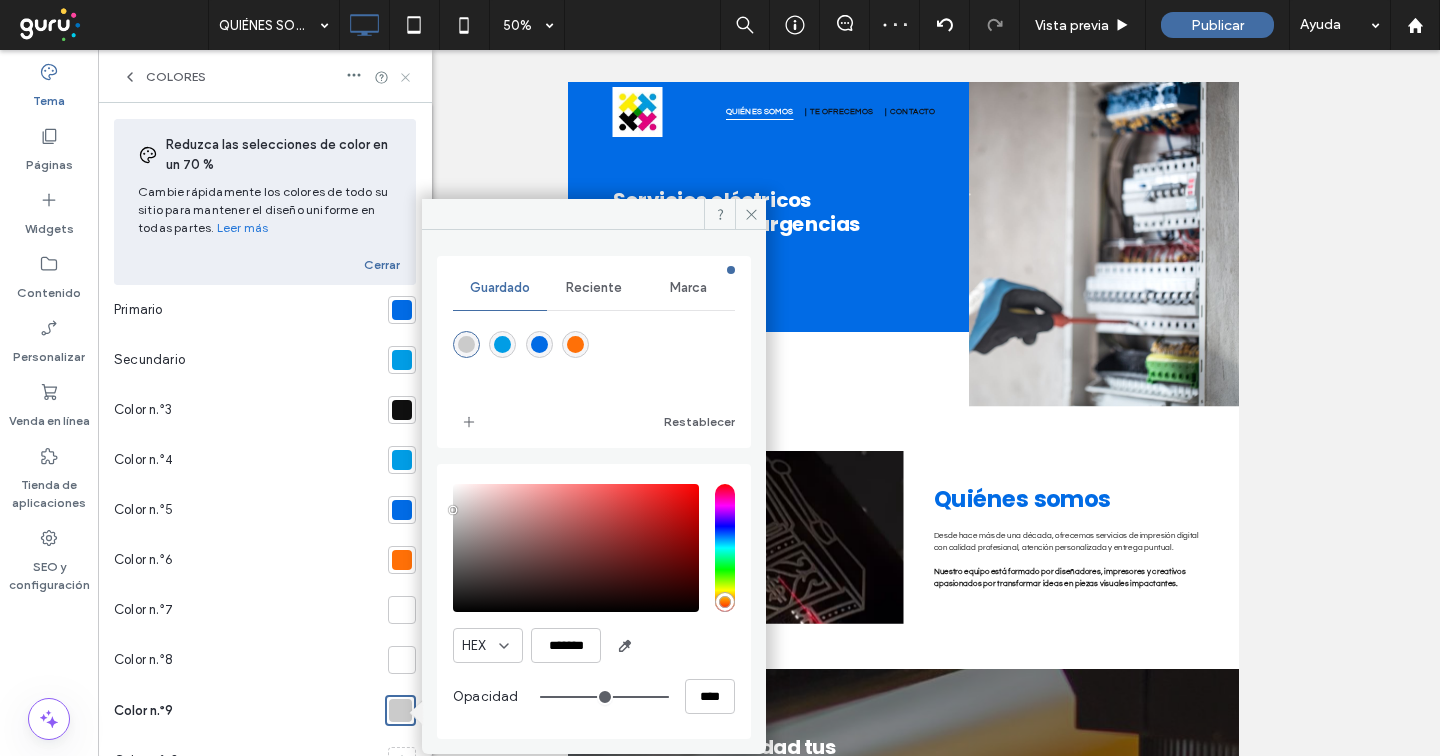click 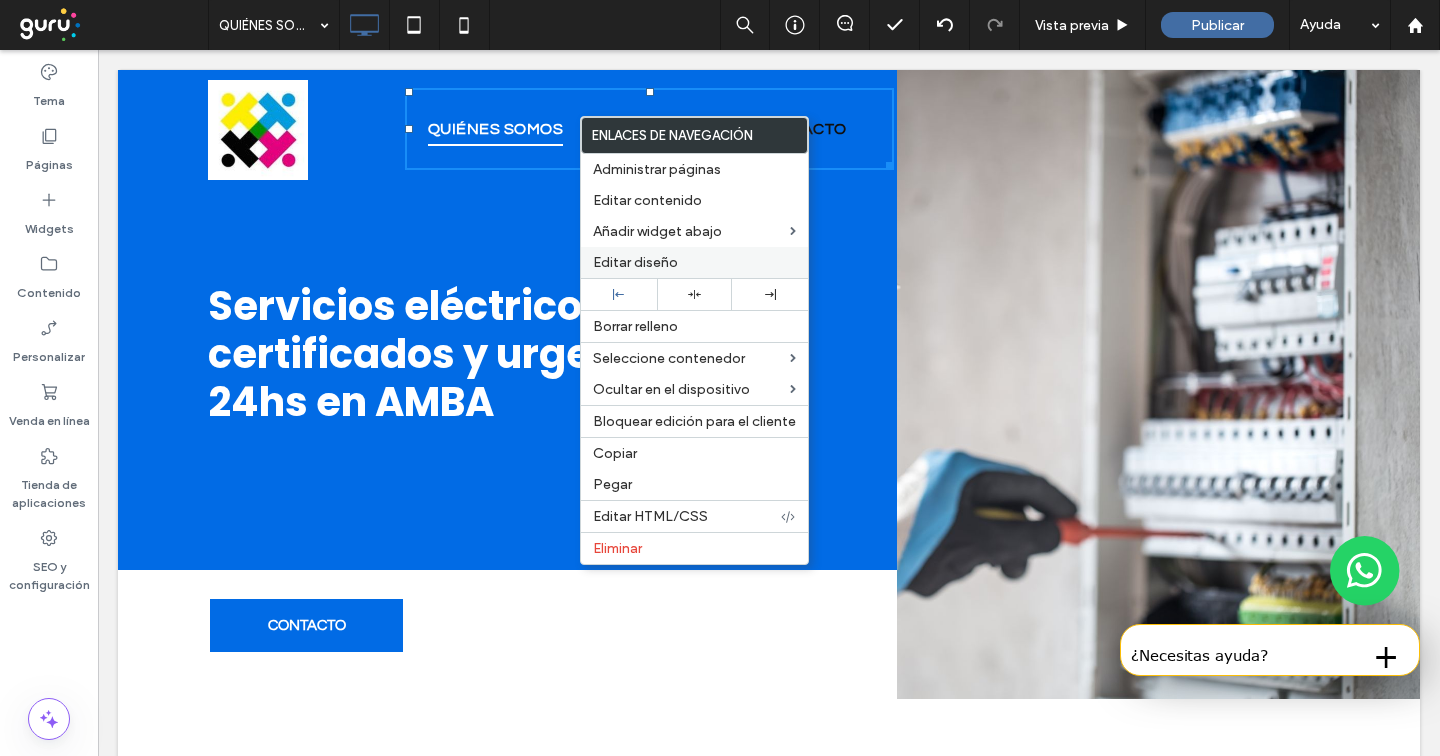 click on "Editar diseño" at bounding box center [635, 262] 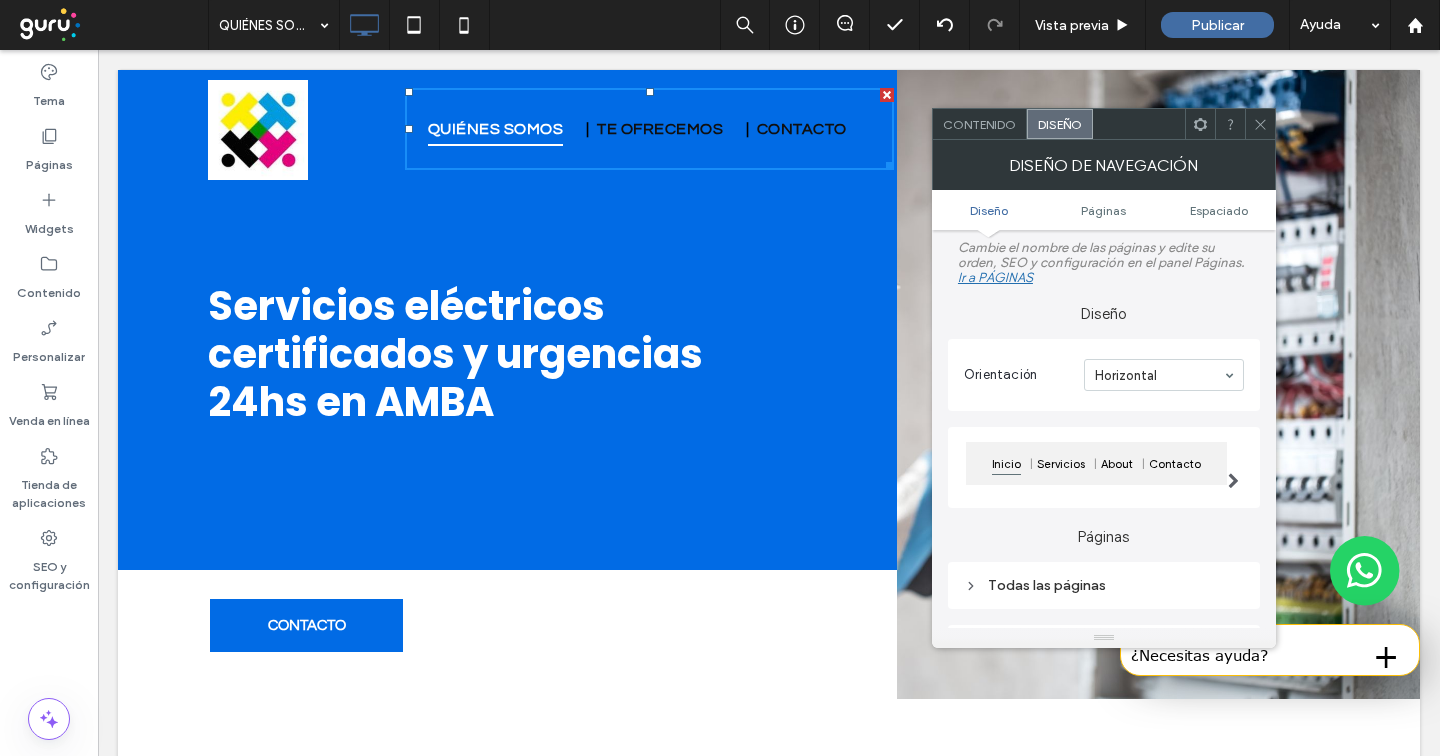 scroll, scrollTop: 177, scrollLeft: 0, axis: vertical 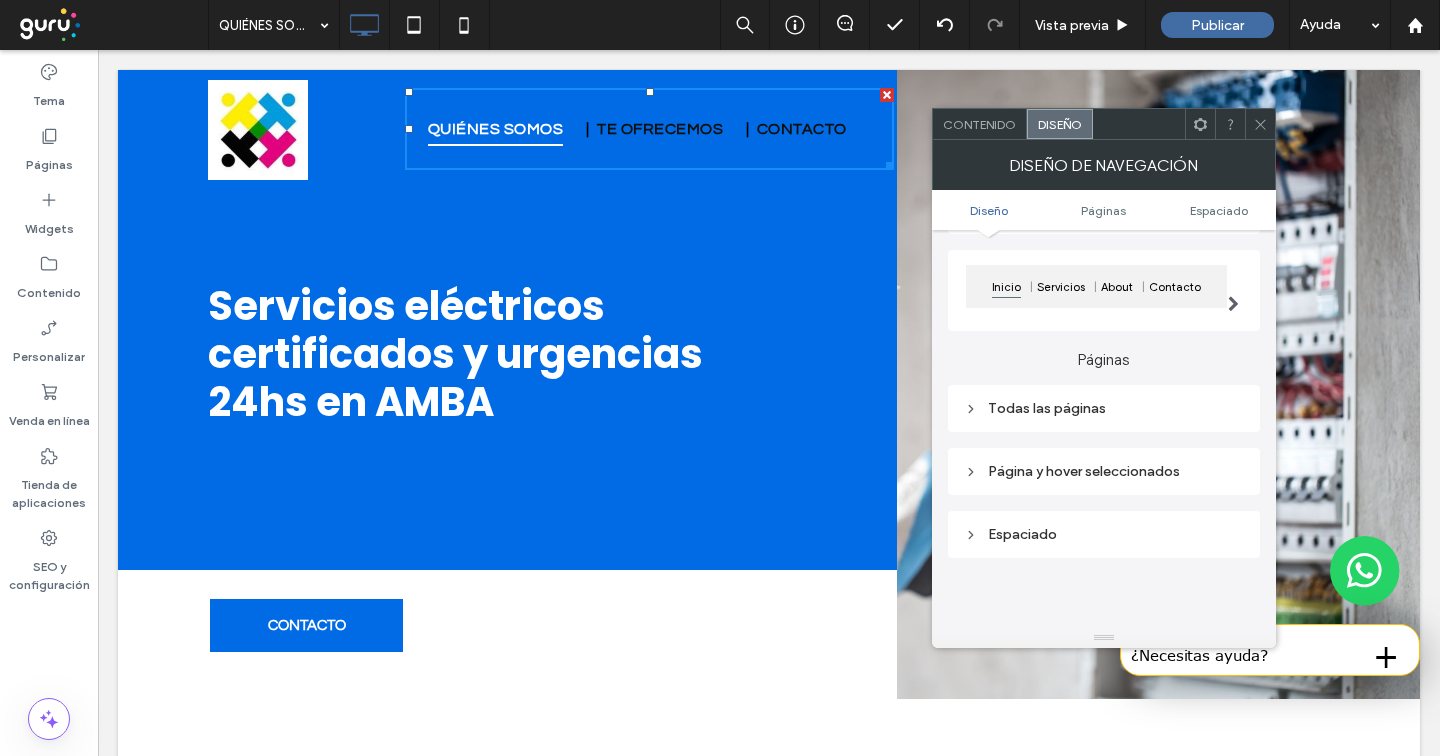 click on "Todas las páginas" at bounding box center (1104, 408) 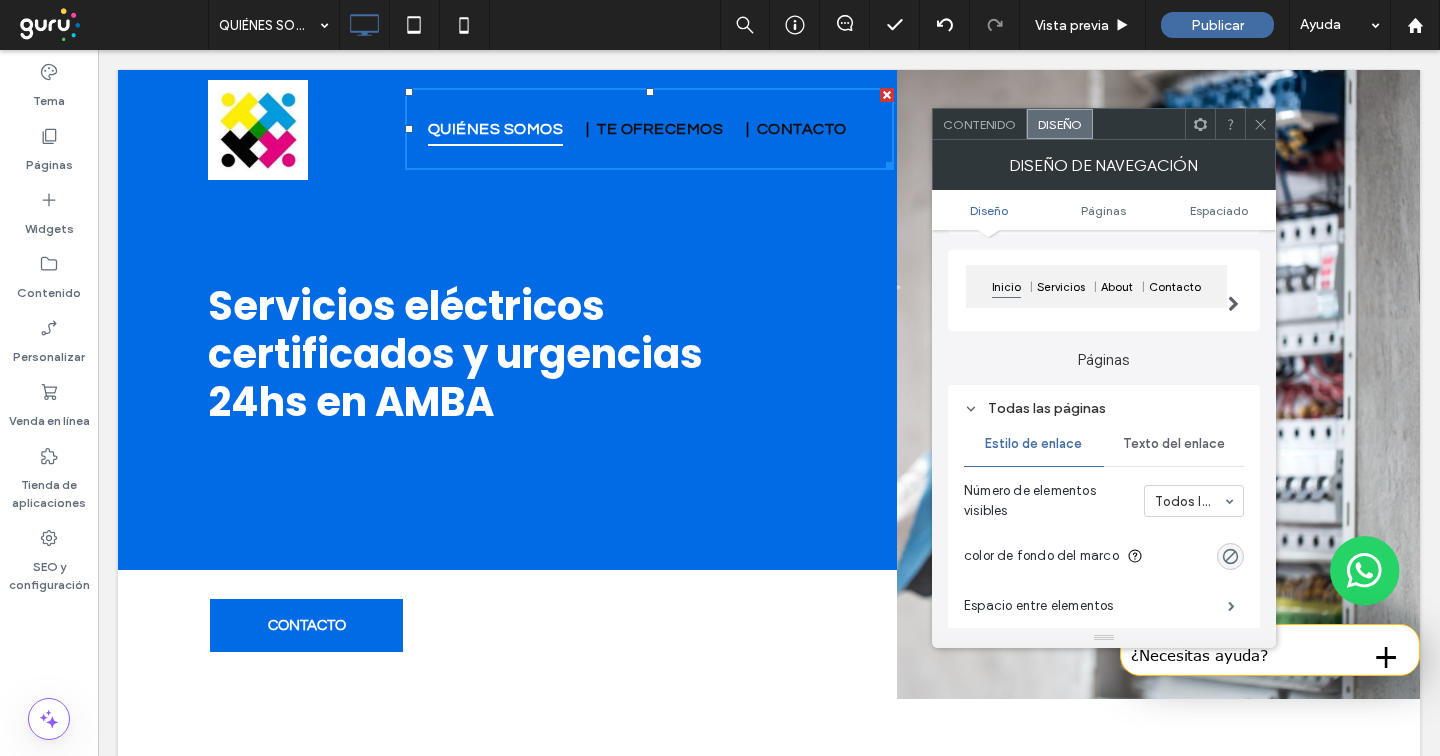 click on "Texto del enlace" at bounding box center [1174, 444] 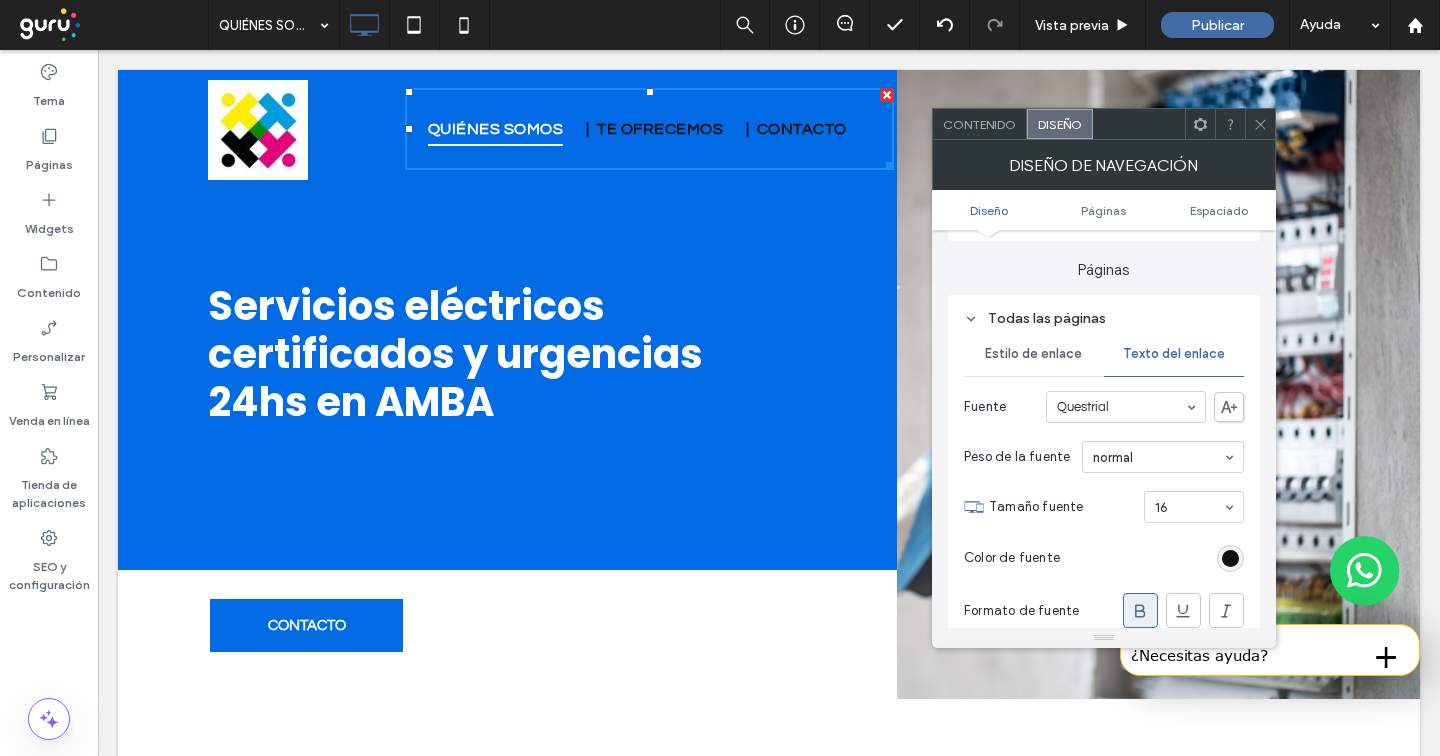 scroll, scrollTop: 268, scrollLeft: 0, axis: vertical 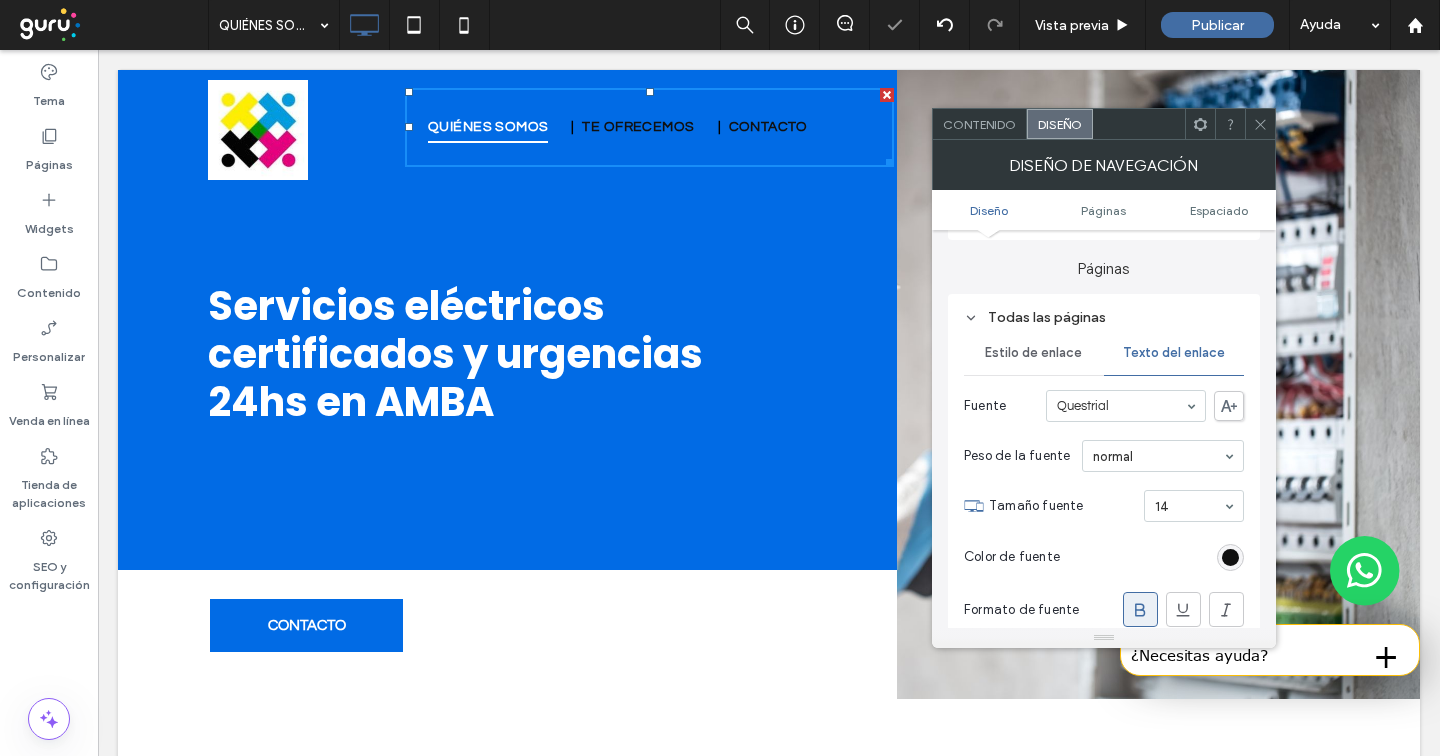 click 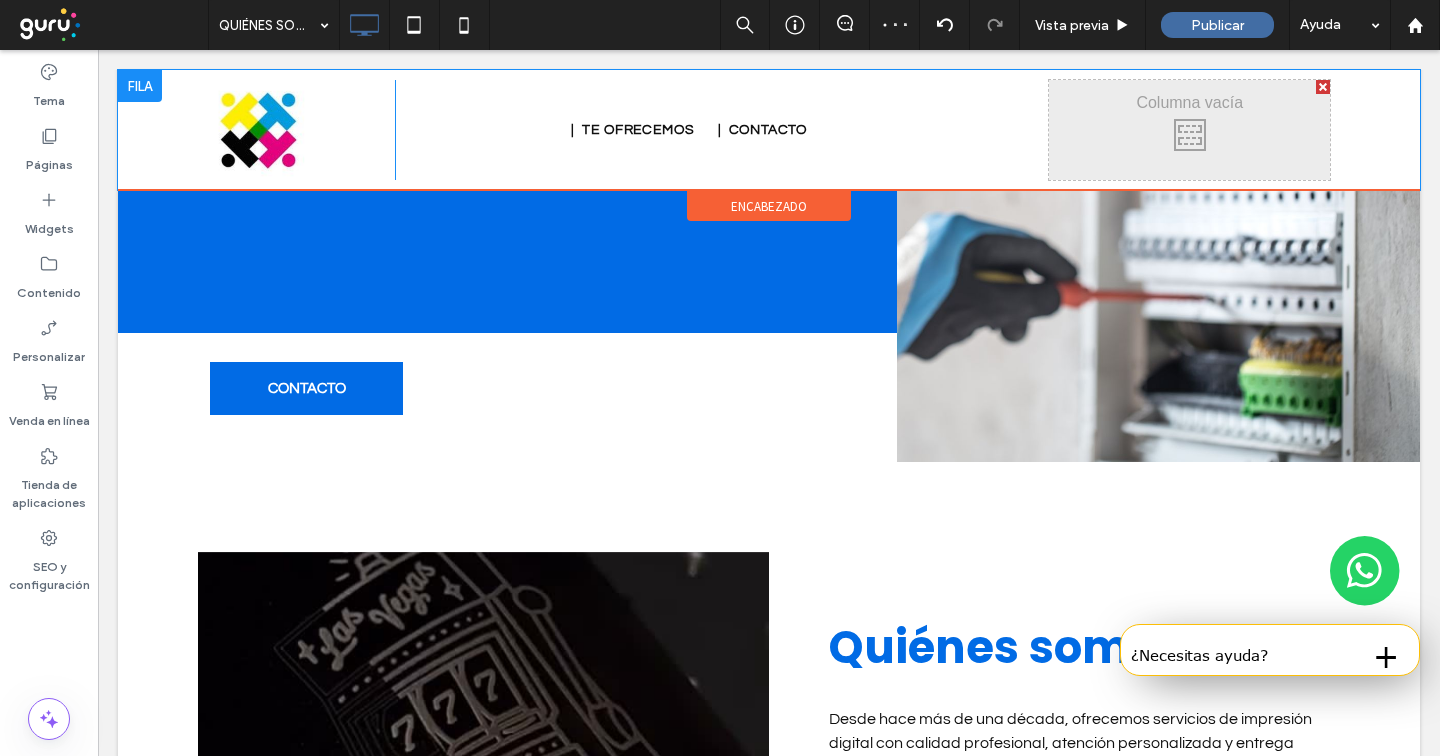 scroll, scrollTop: 240, scrollLeft: 0, axis: vertical 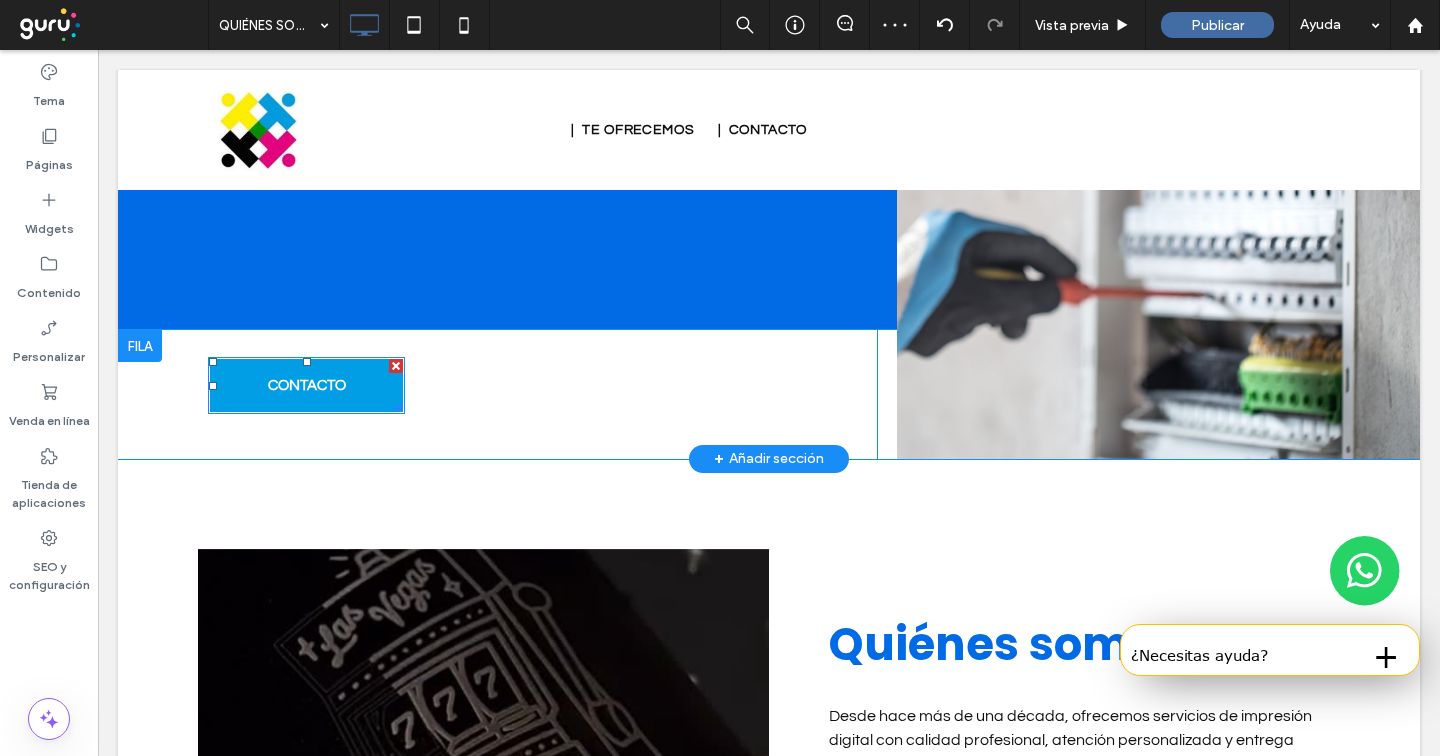 click on "CONTACTO" at bounding box center [307, 385] 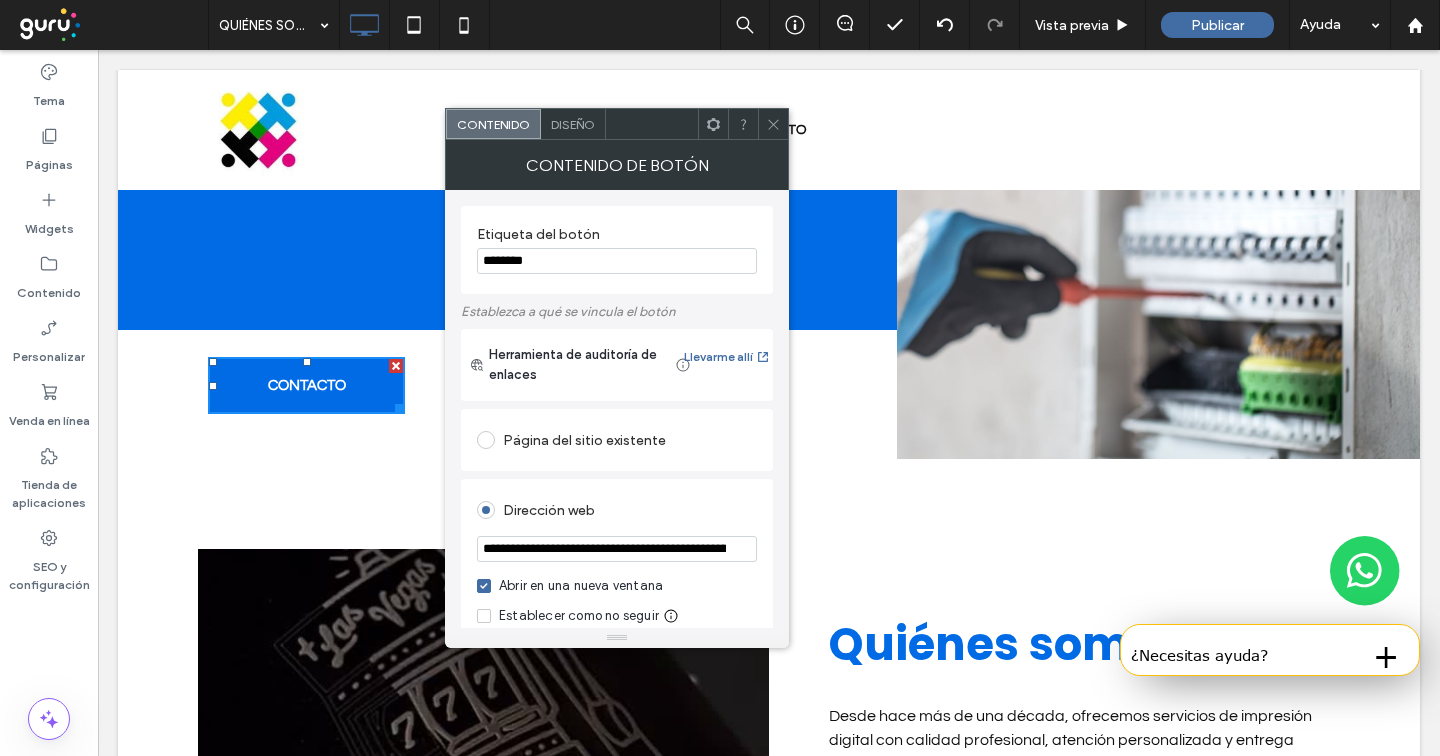 click on "Diseño" at bounding box center [573, 124] 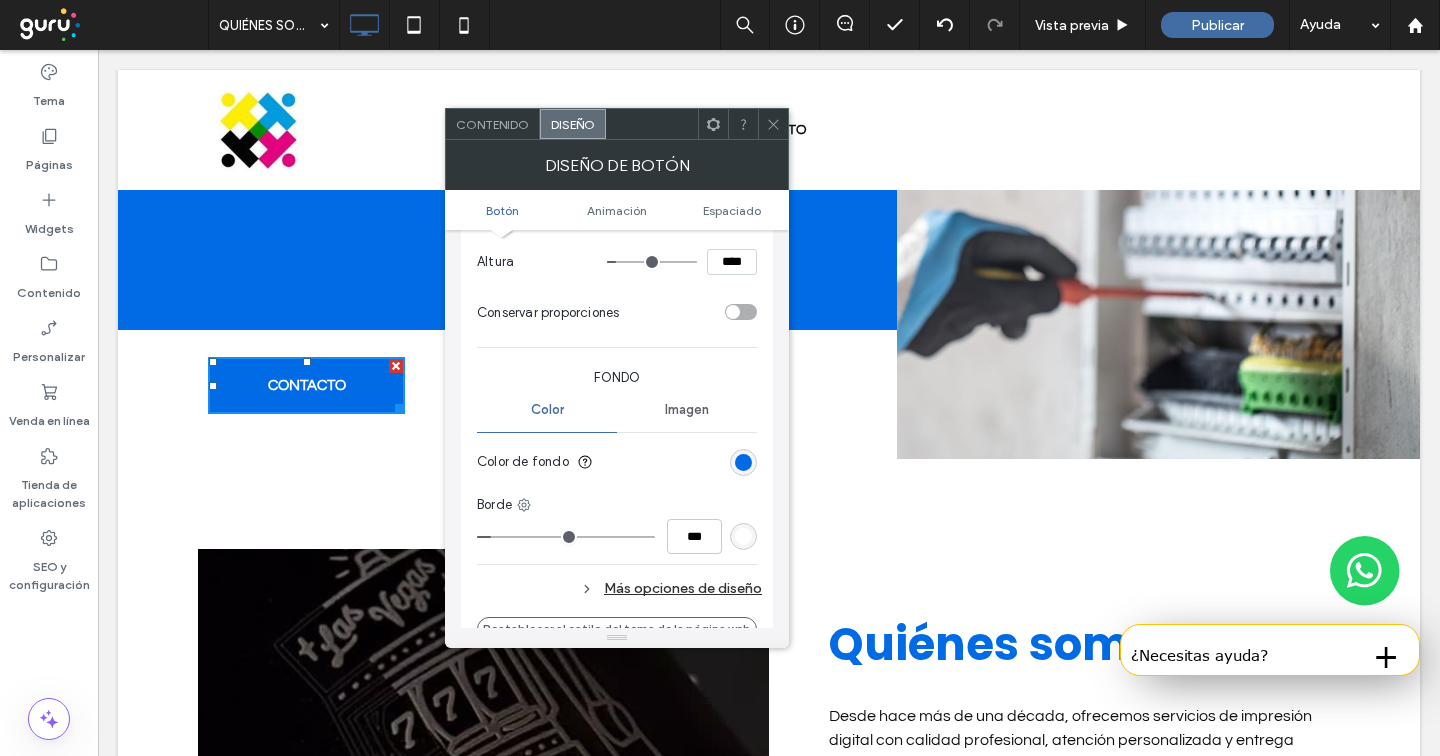 scroll, scrollTop: 386, scrollLeft: 0, axis: vertical 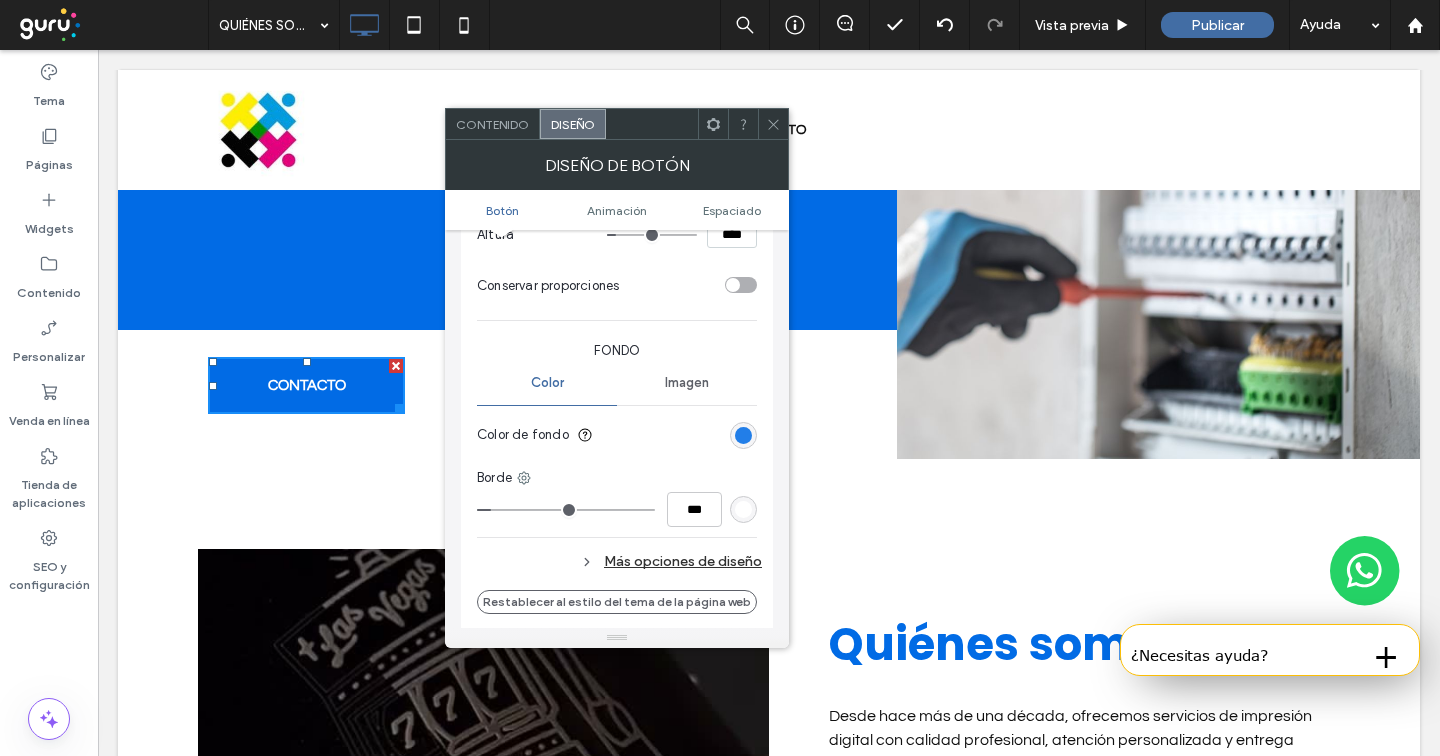 click at bounding box center [743, 435] 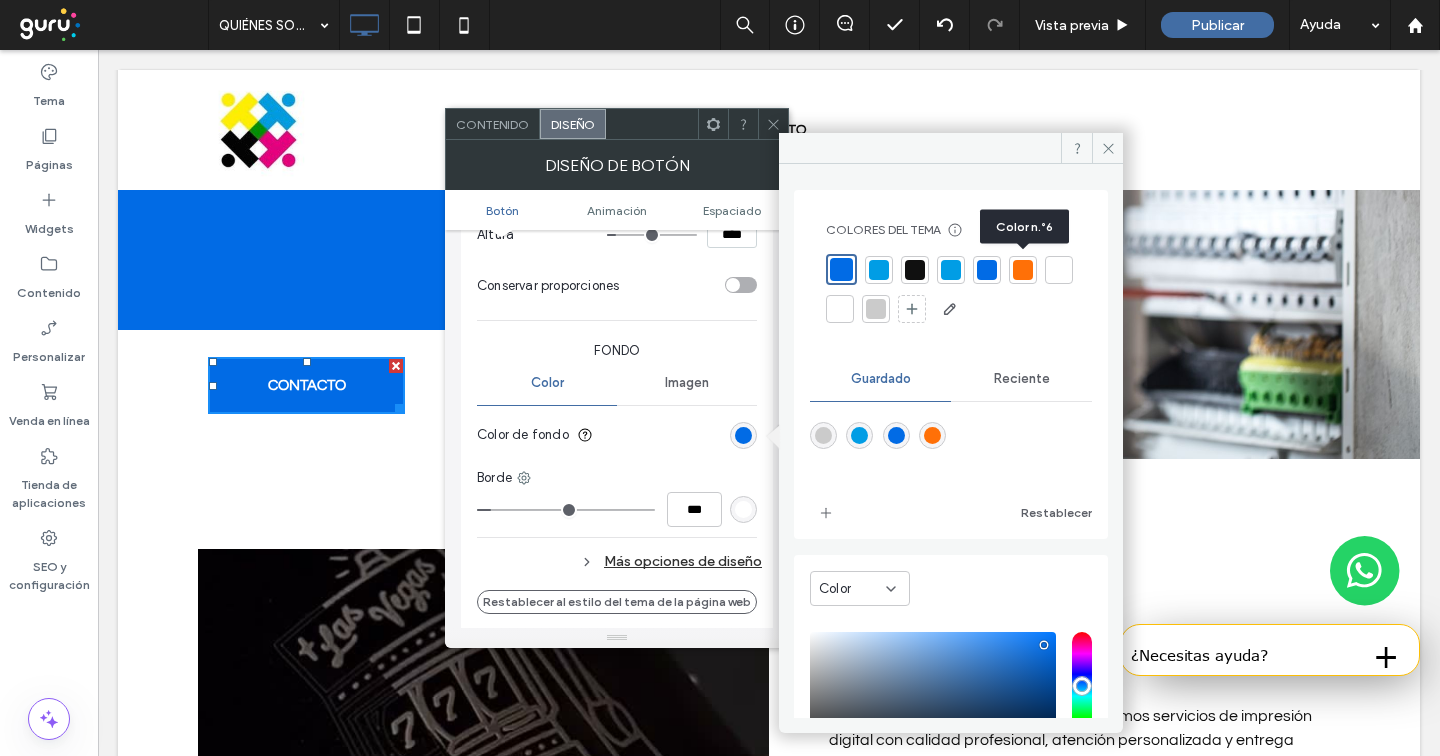 click at bounding box center (1023, 270) 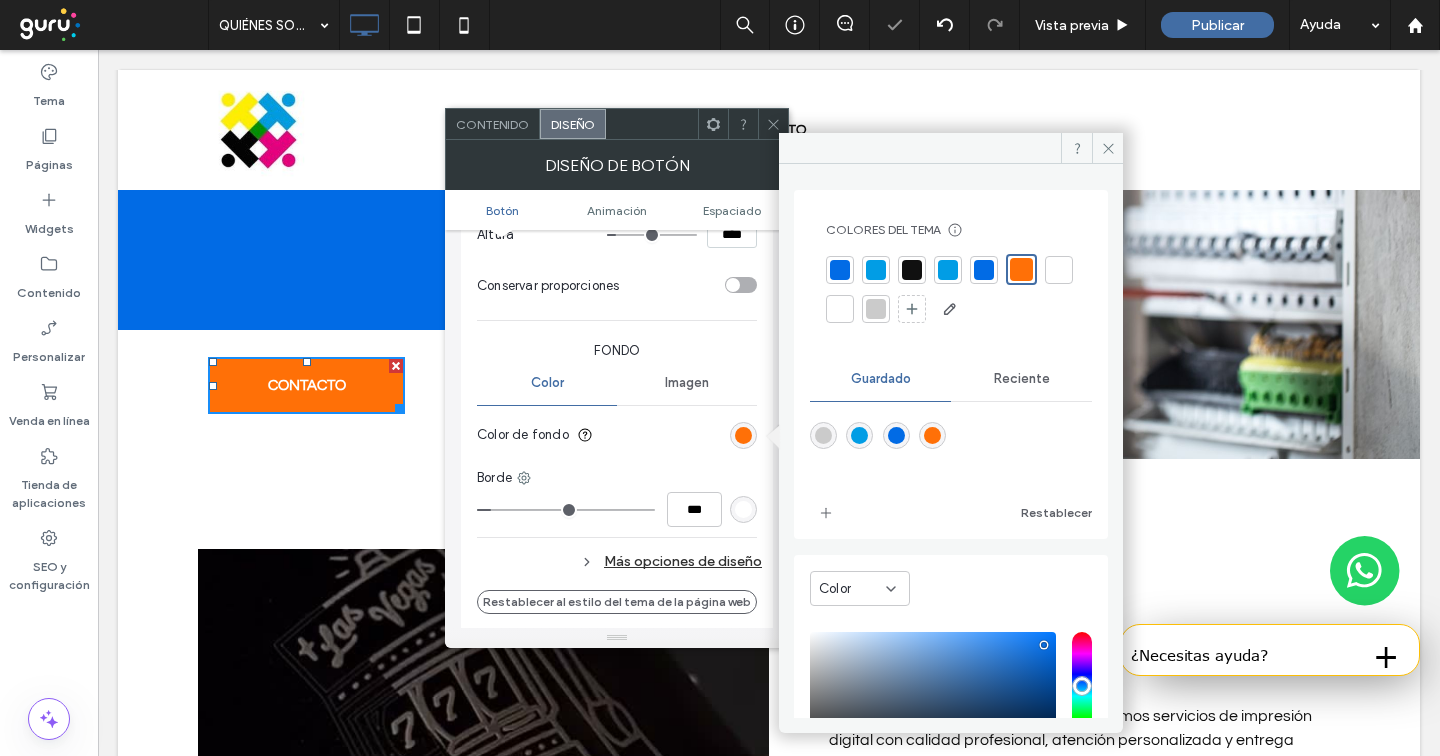 click on "Más opciones de diseño" at bounding box center (619, 561) 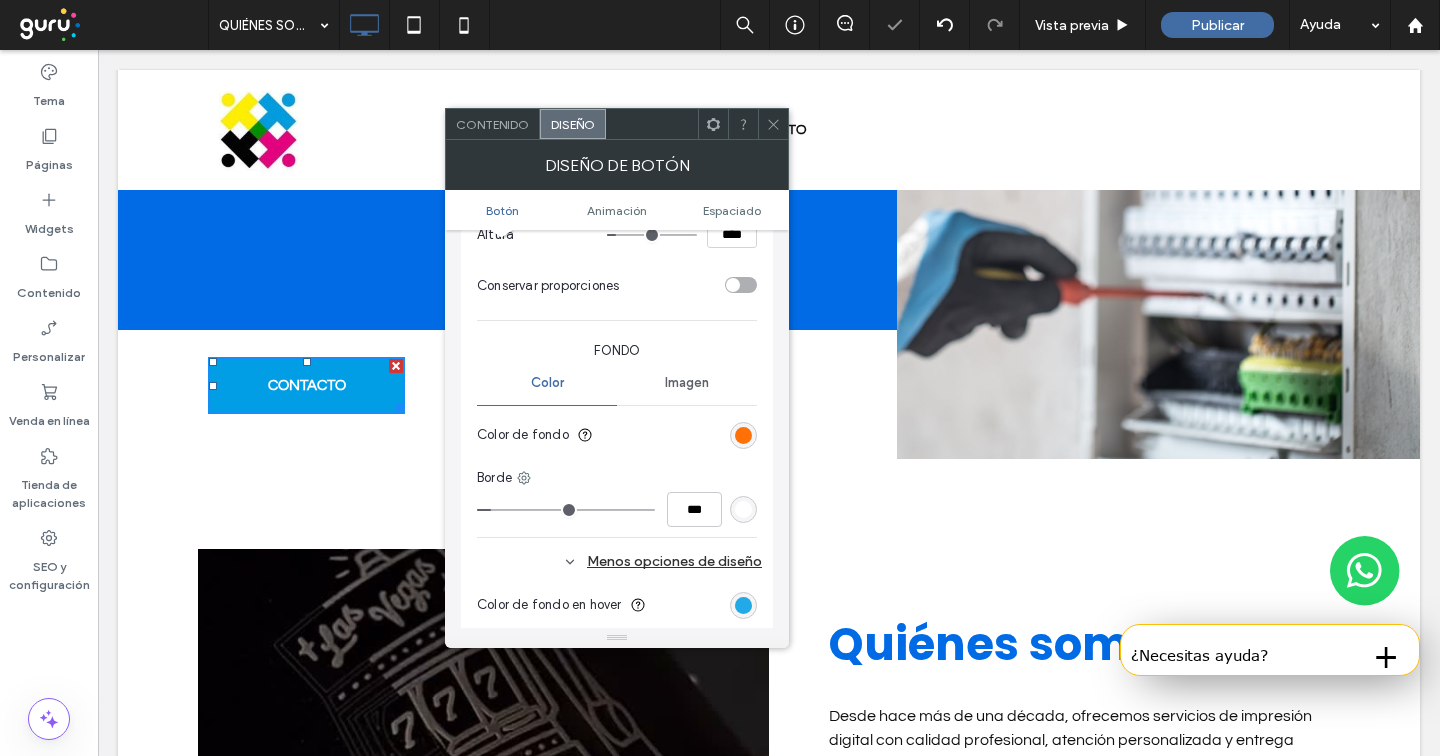click at bounding box center (743, 605) 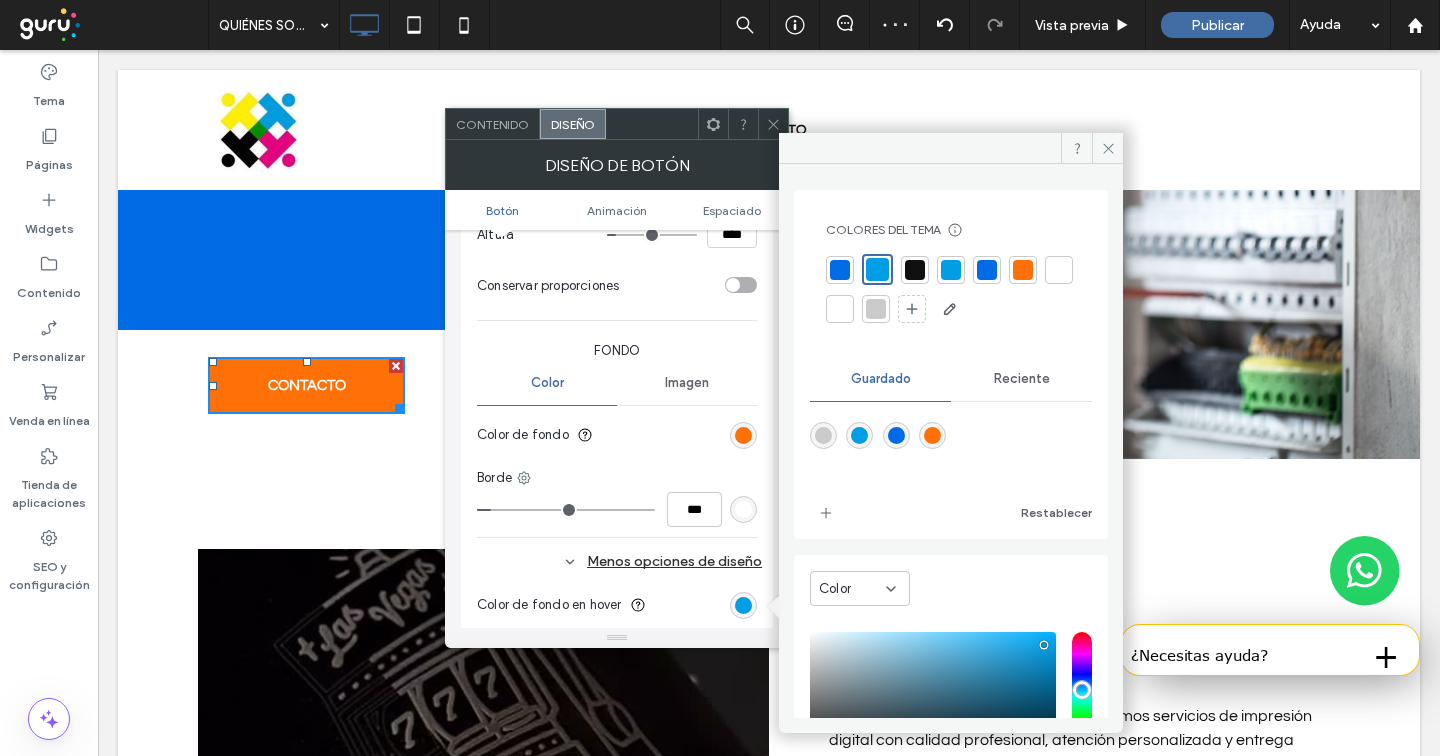 click at bounding box center [840, 270] 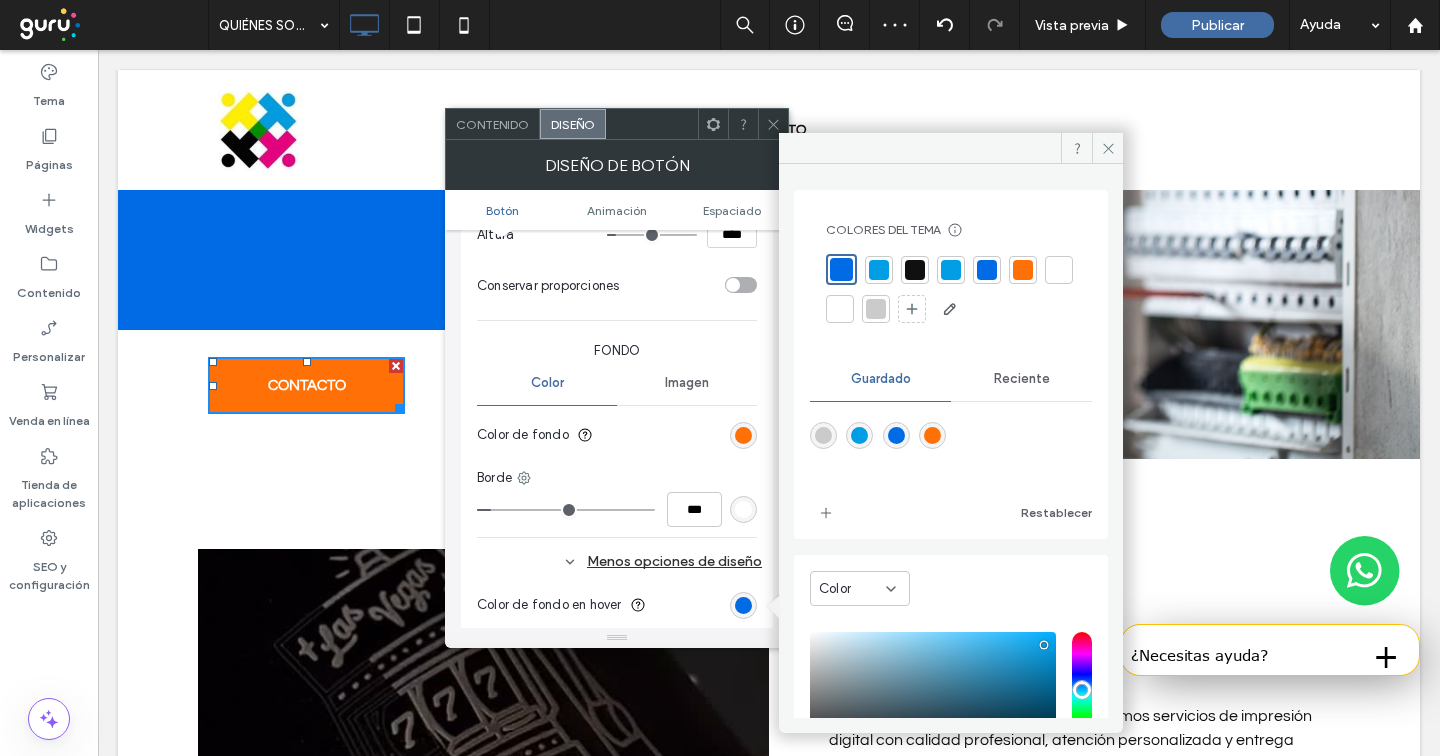 click 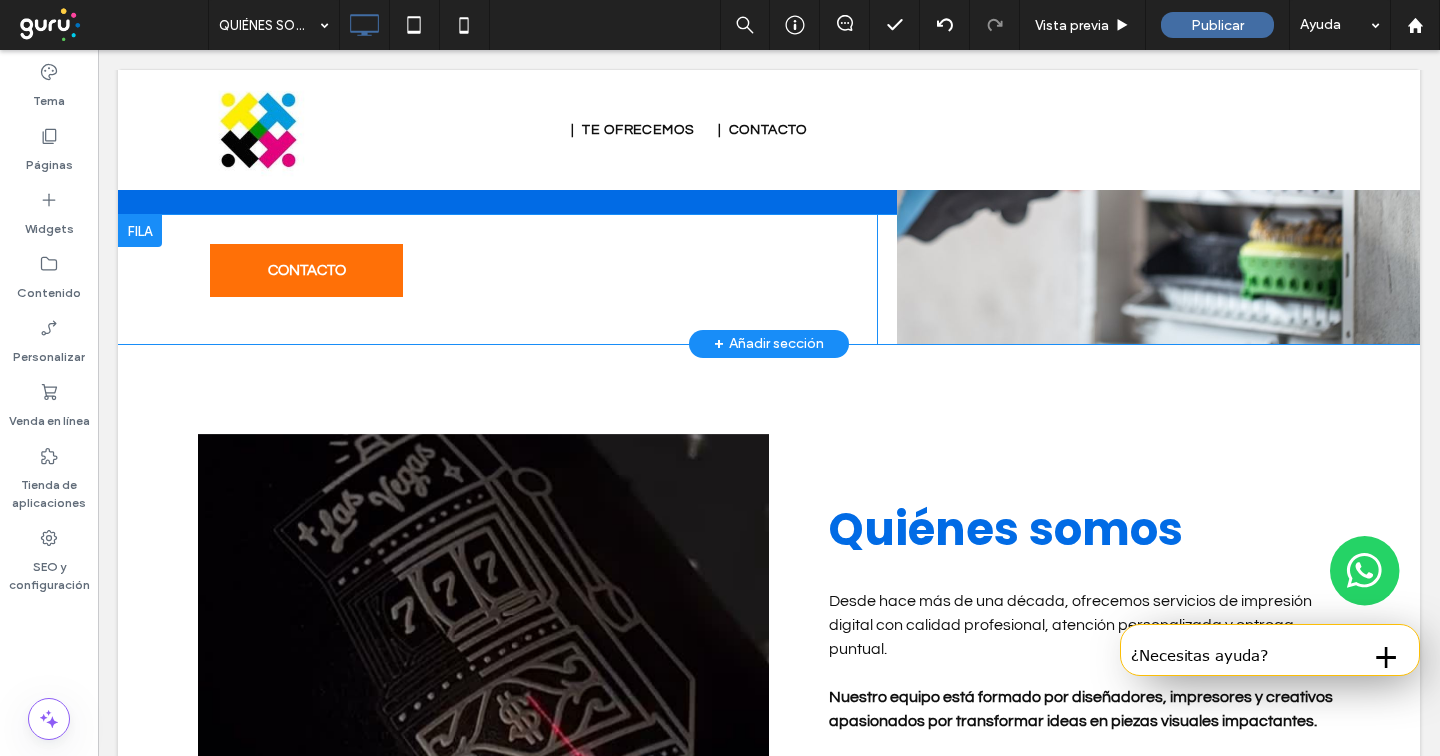 scroll, scrollTop: 342, scrollLeft: 0, axis: vertical 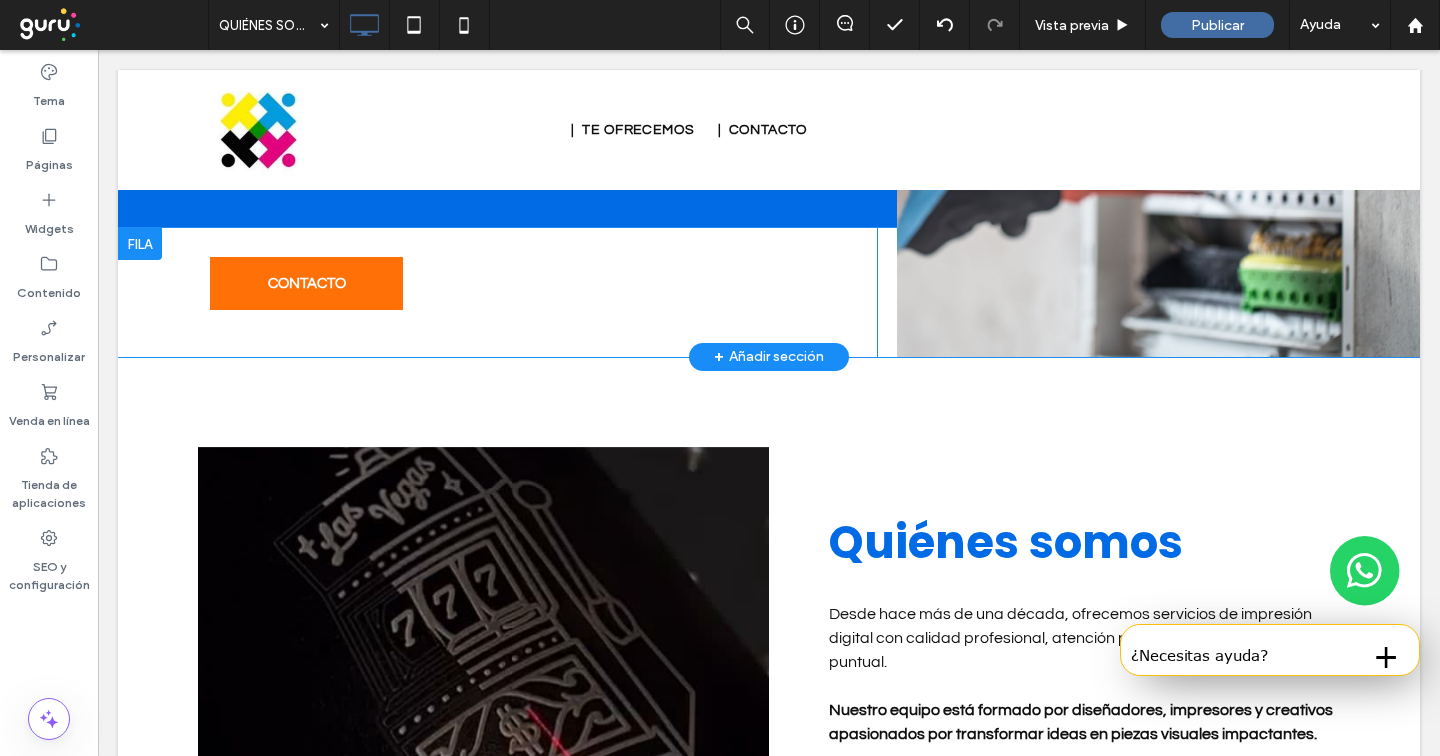 click on "+ Añadir sección" at bounding box center (769, 357) 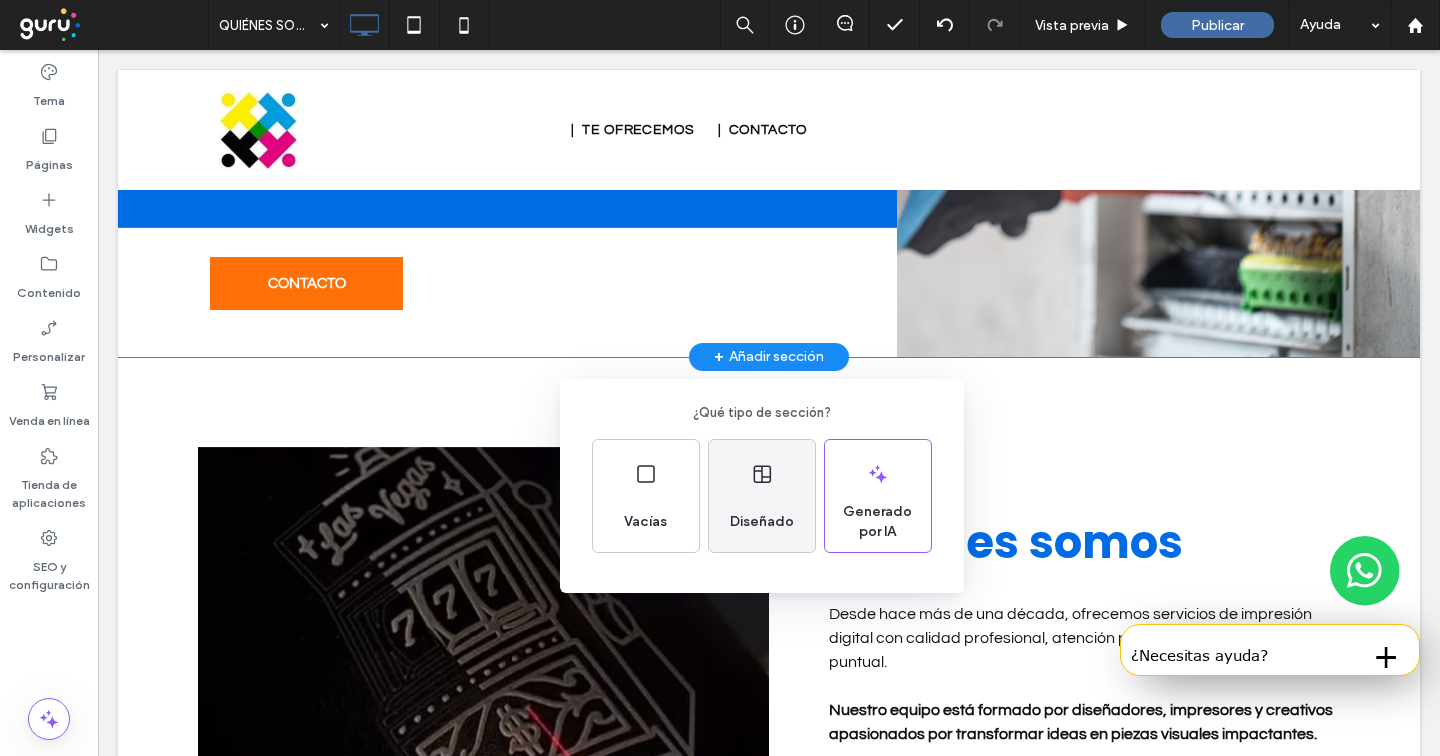 click on "Diseñado" at bounding box center [762, 522] 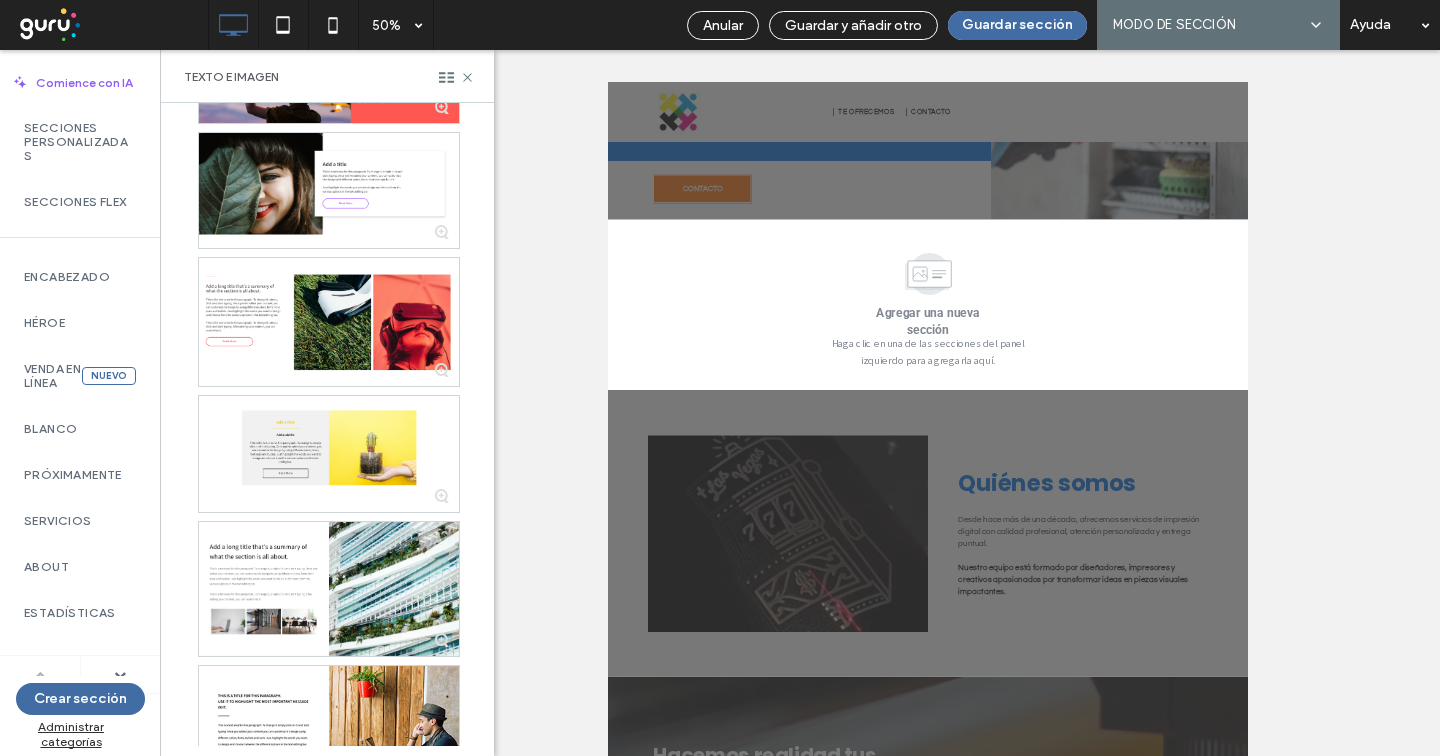 scroll, scrollTop: 1370, scrollLeft: 0, axis: vertical 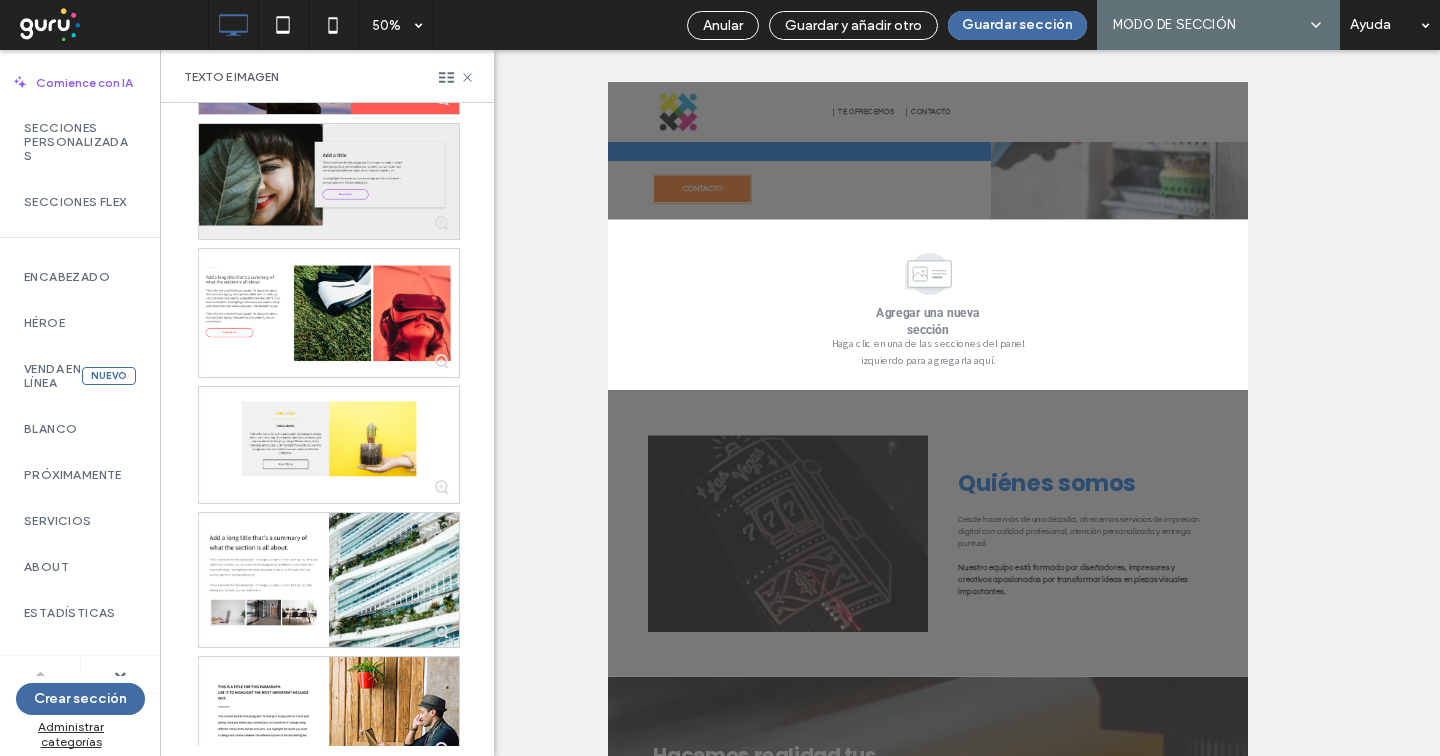 click at bounding box center (329, 182) 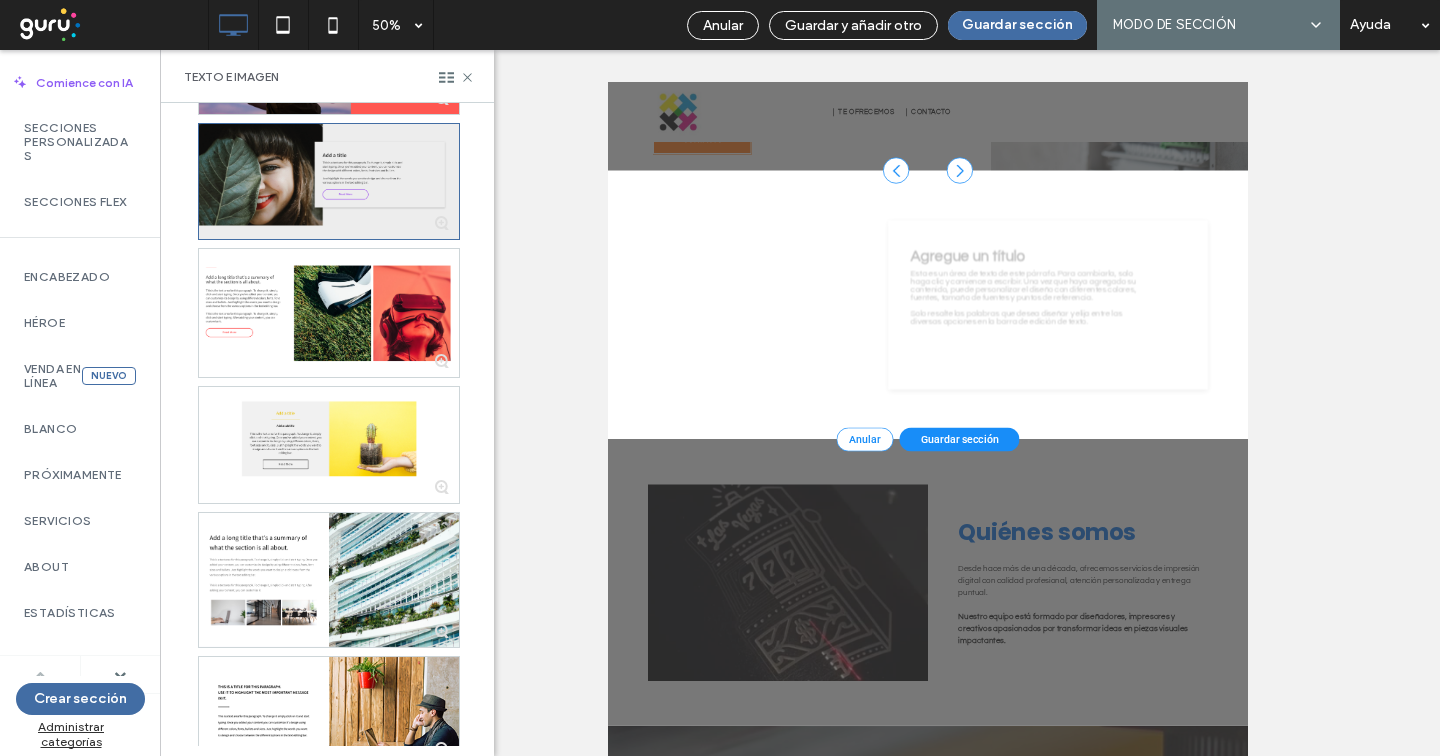scroll, scrollTop: 441, scrollLeft: 0, axis: vertical 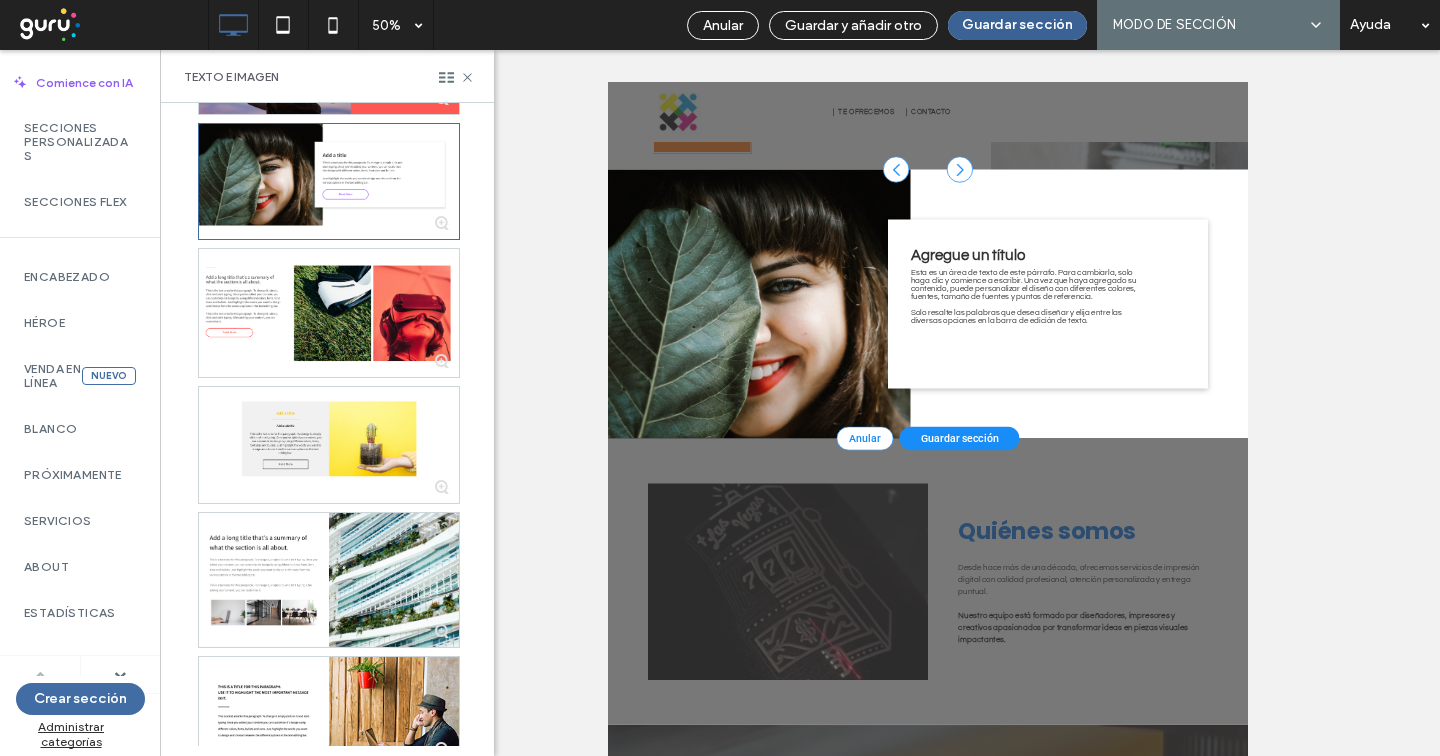 click on "Guardar sección" at bounding box center (1017, 25) 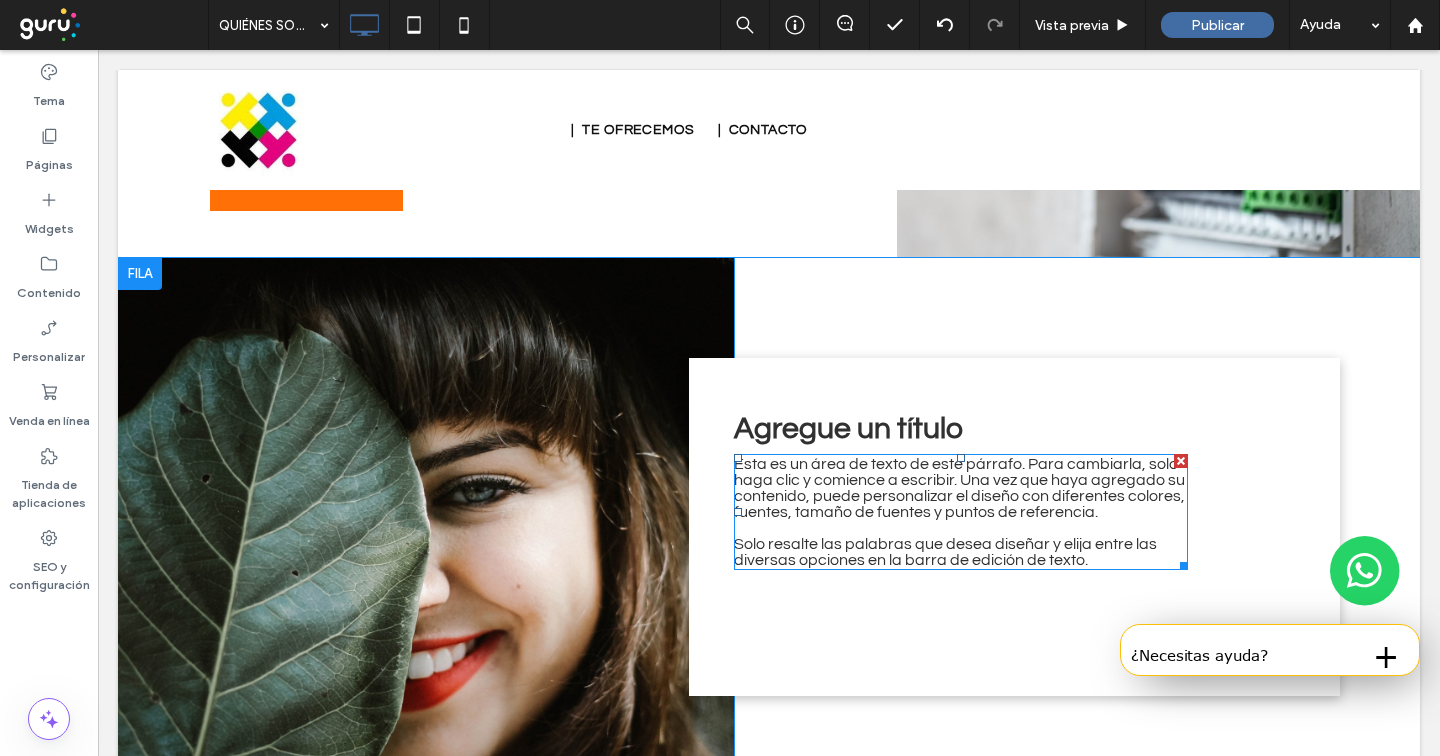 click on "Esta es un área de texto de este párrafo. Para cambiarla, solo haga clic y comience a escribir. Una vez que haya agregado su contenido, puede personalizar el diseño con diferentes colores, fuentes, tamaño de fuentes y puntos de referencia." at bounding box center [959, 488] 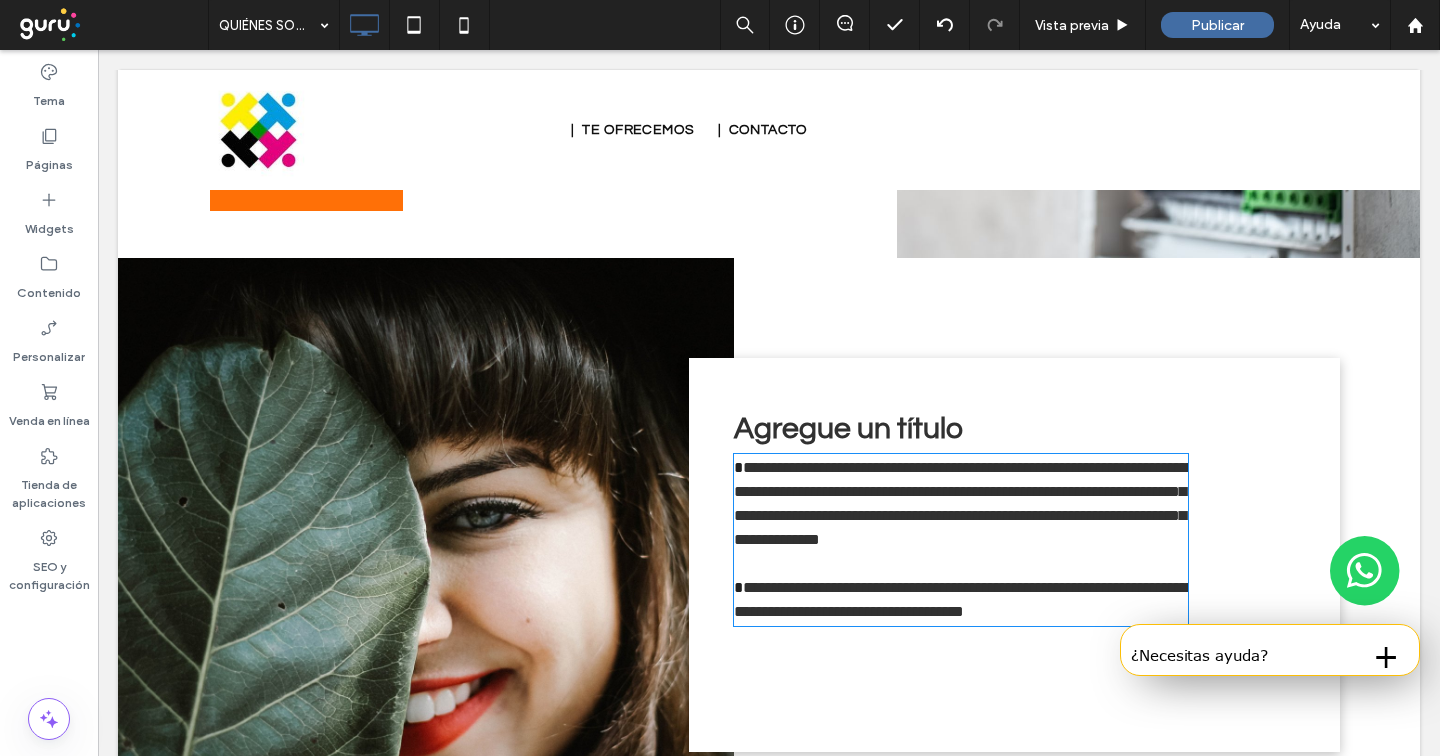 click on "**********" at bounding box center [964, 503] 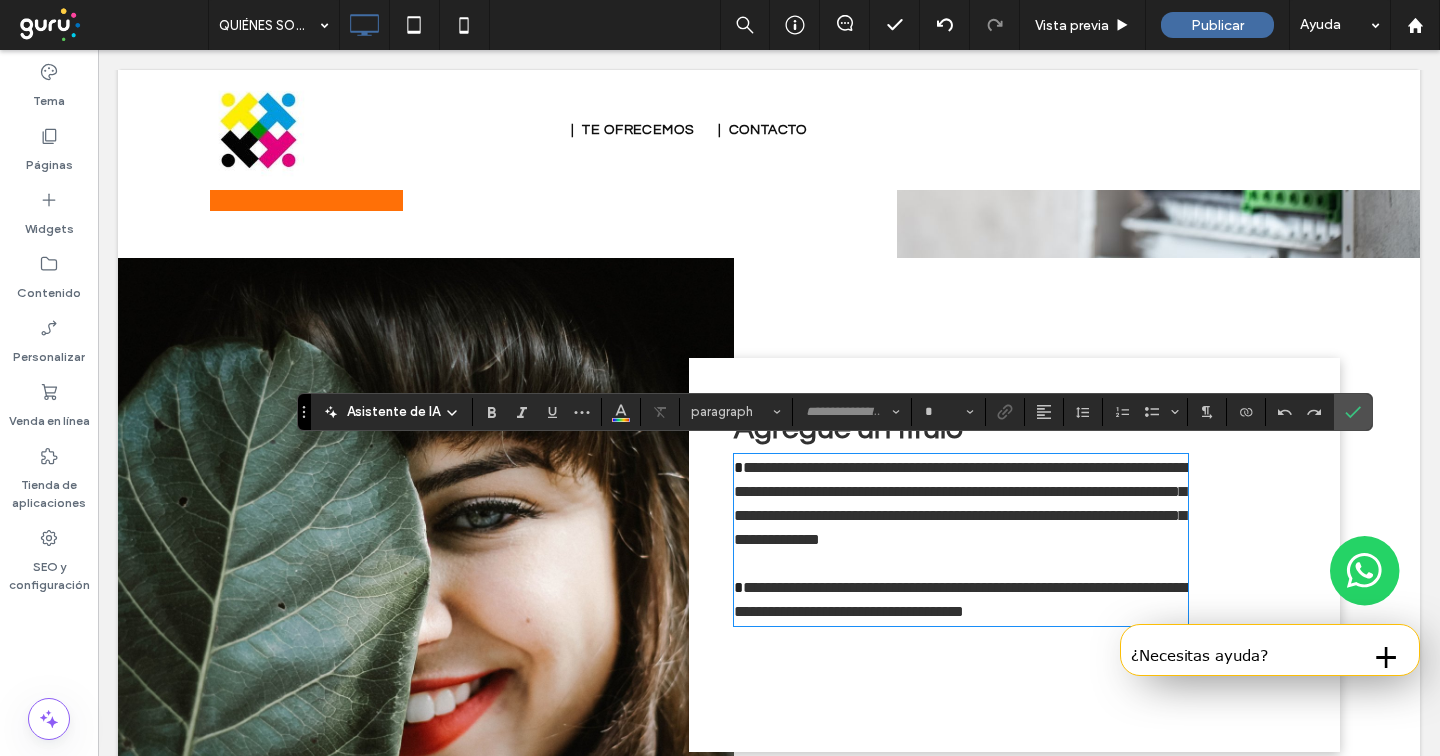 type on "*********" 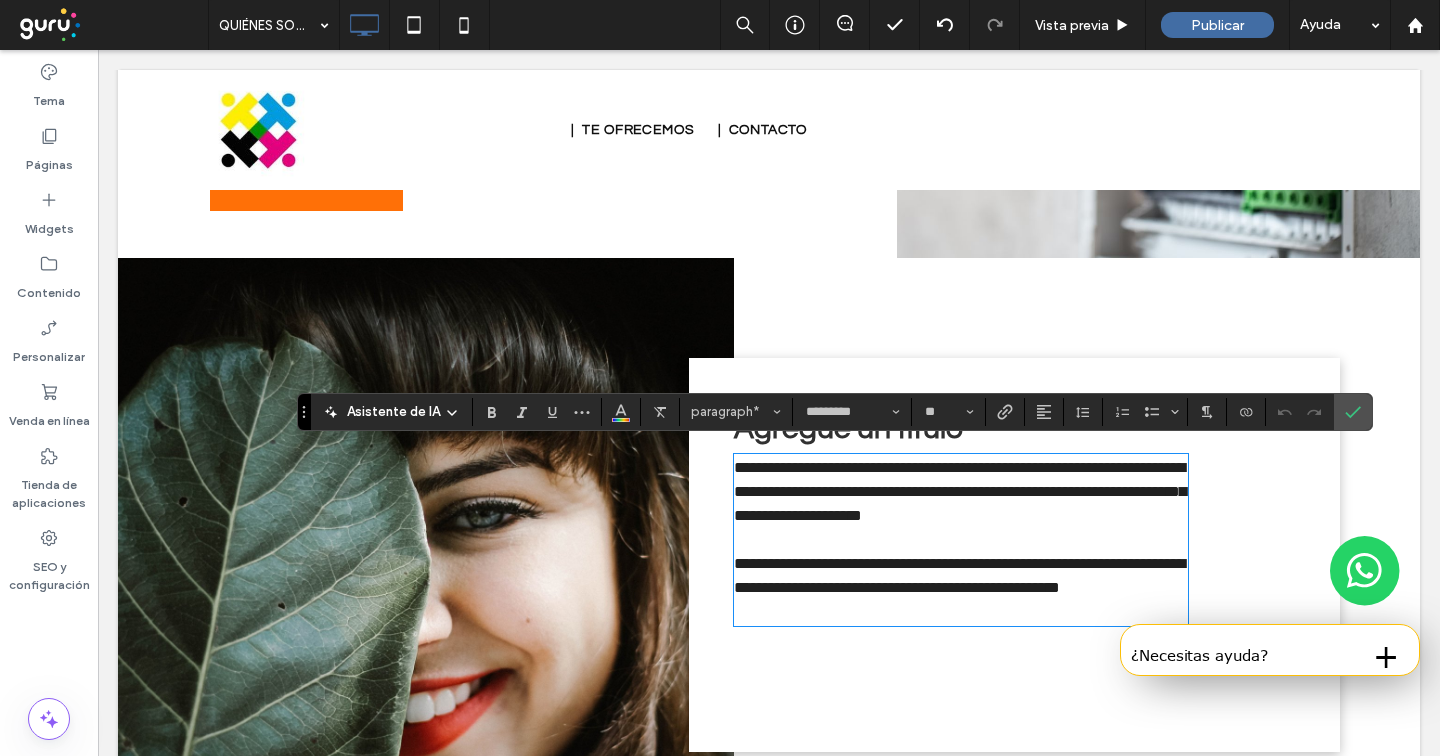 scroll, scrollTop: 0, scrollLeft: 0, axis: both 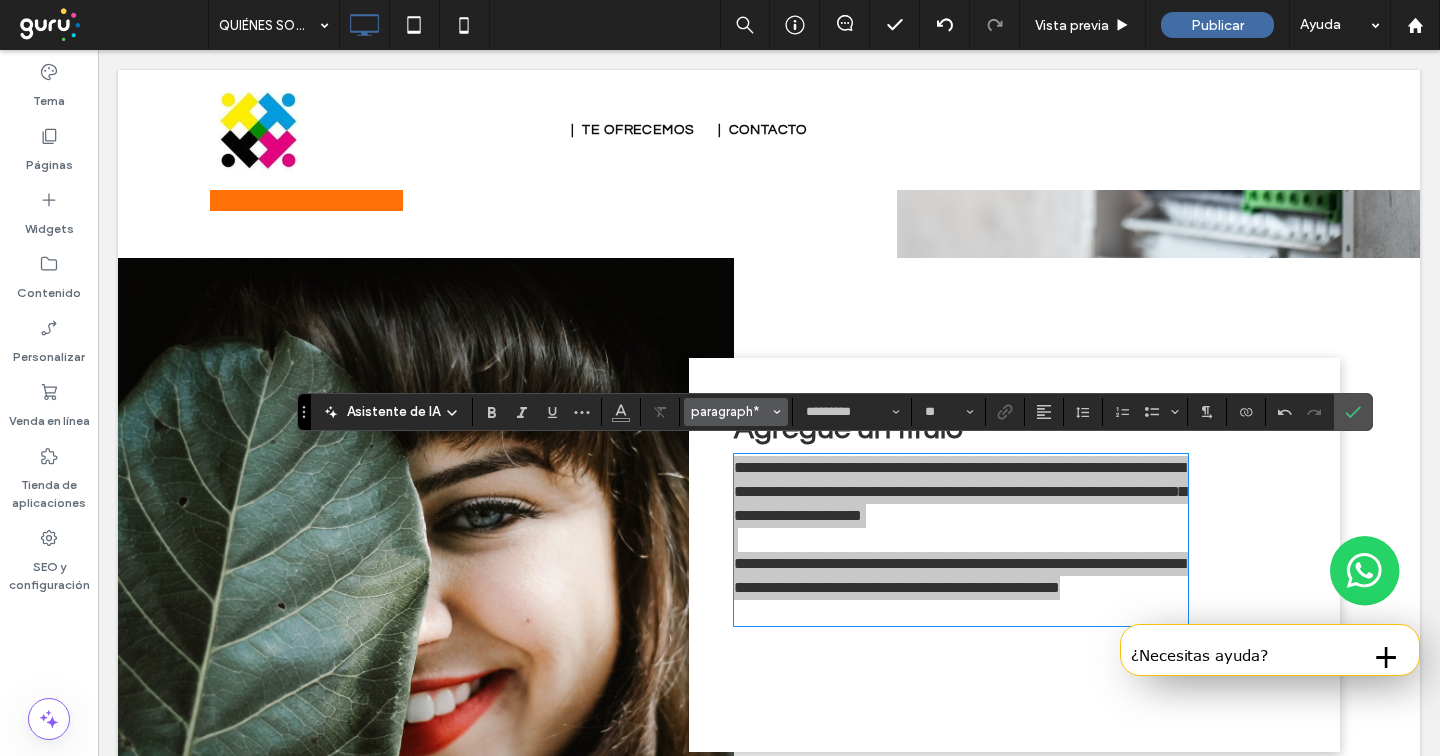 click at bounding box center [777, 412] 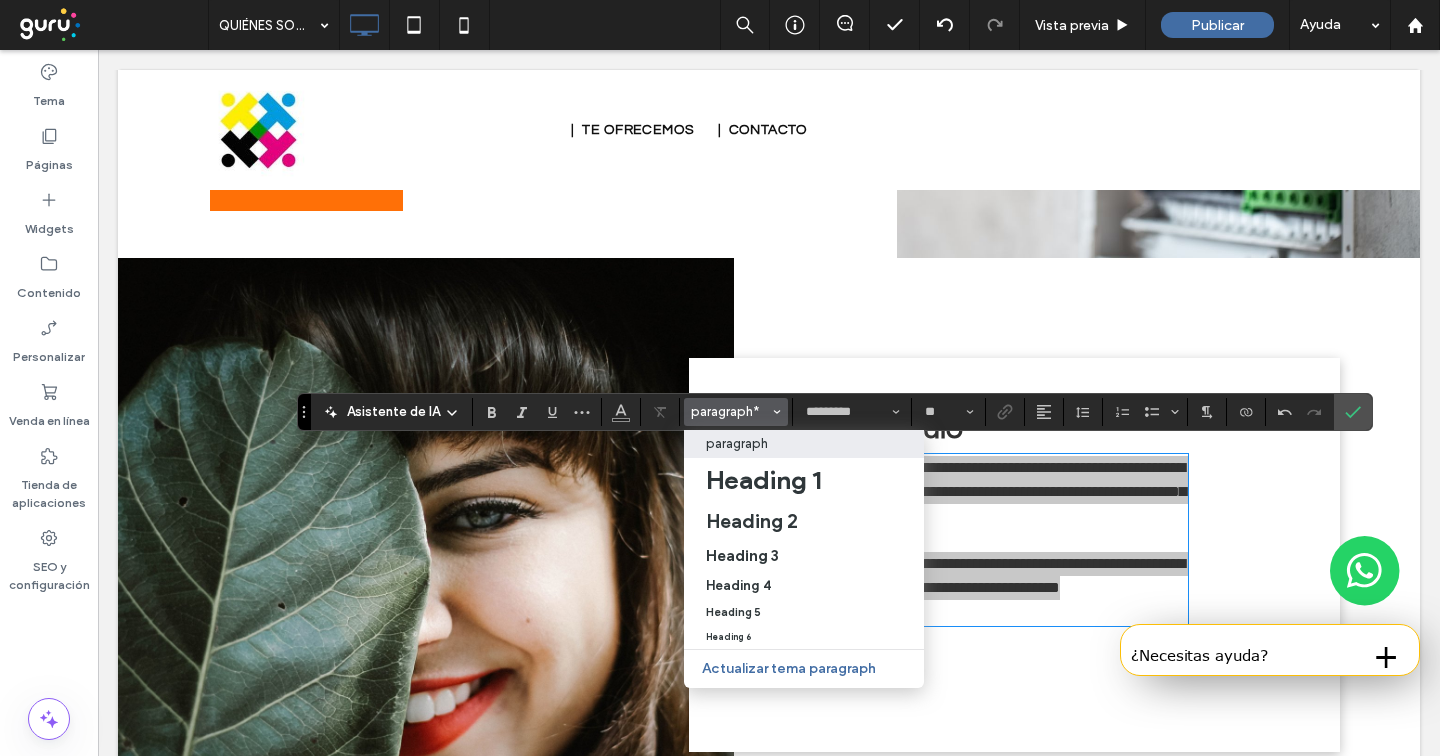 click on "paragraph" at bounding box center (804, 443) 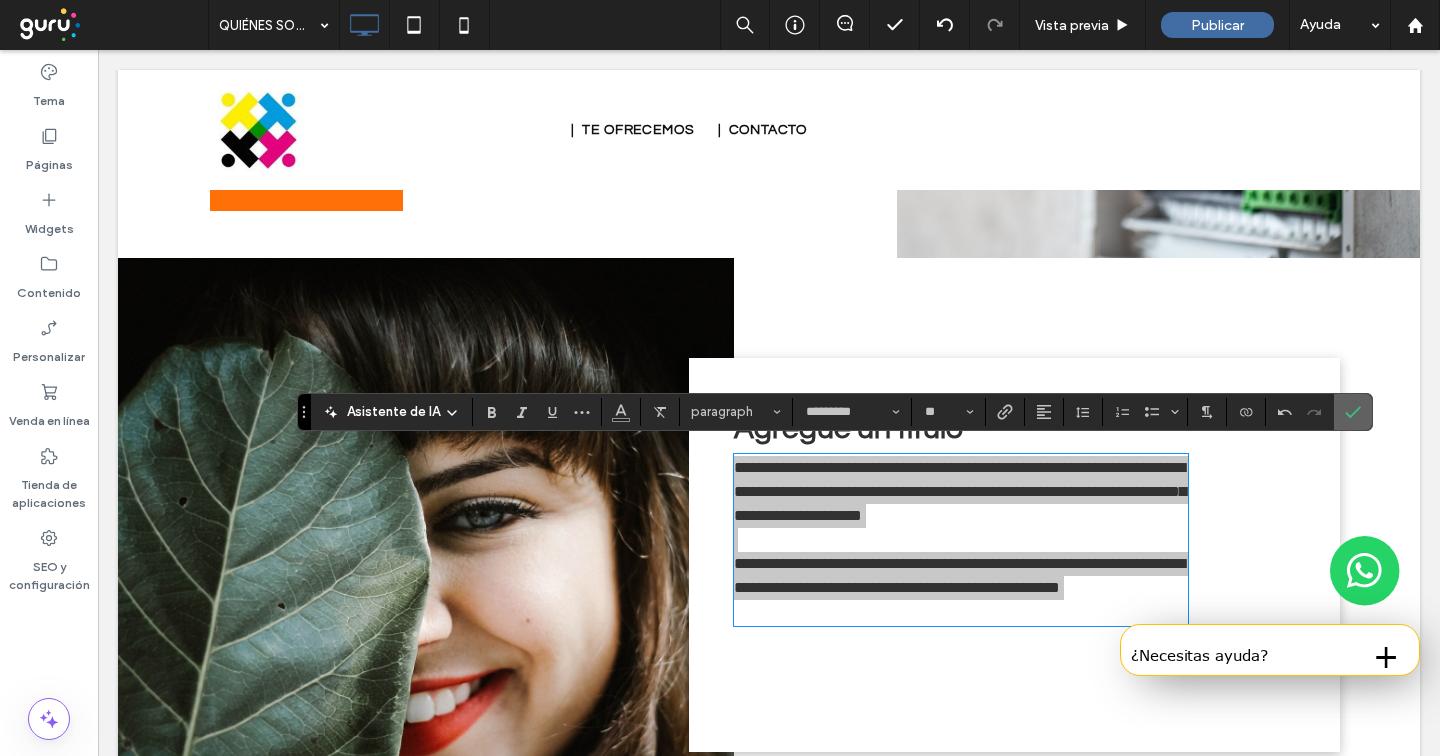 click at bounding box center (1353, 412) 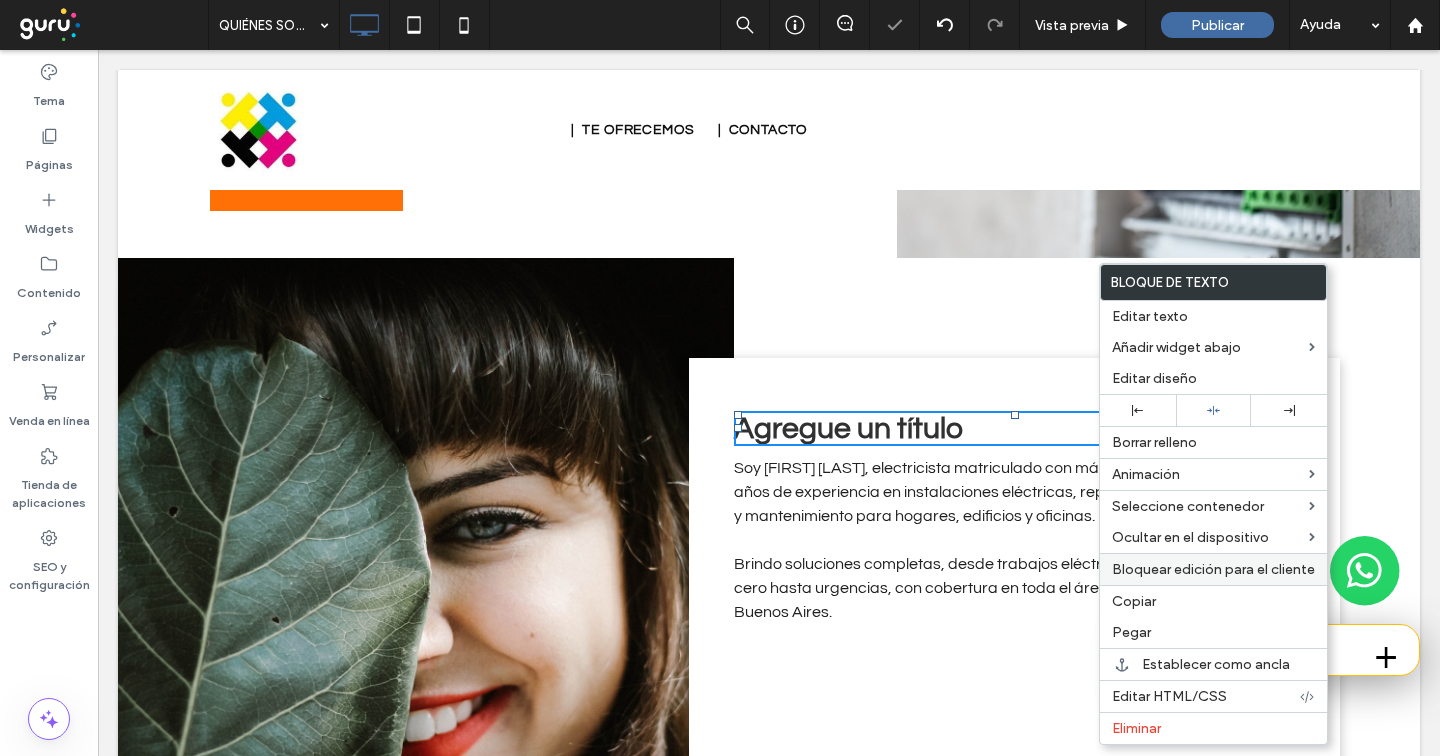 click on "Eliminar" at bounding box center [1136, 728] 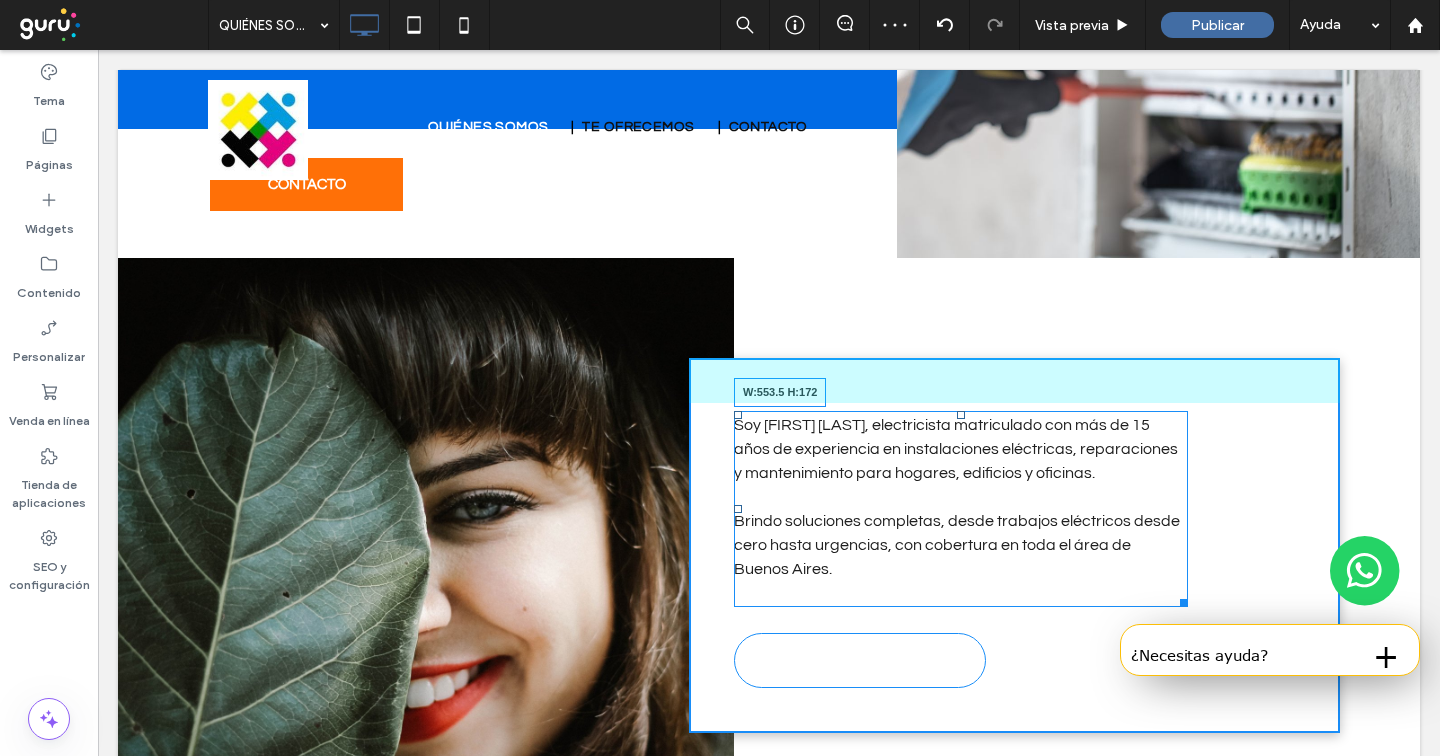drag, startPoint x: 1175, startPoint y: 591, endPoint x: 1286, endPoint y: 589, distance: 111.01801 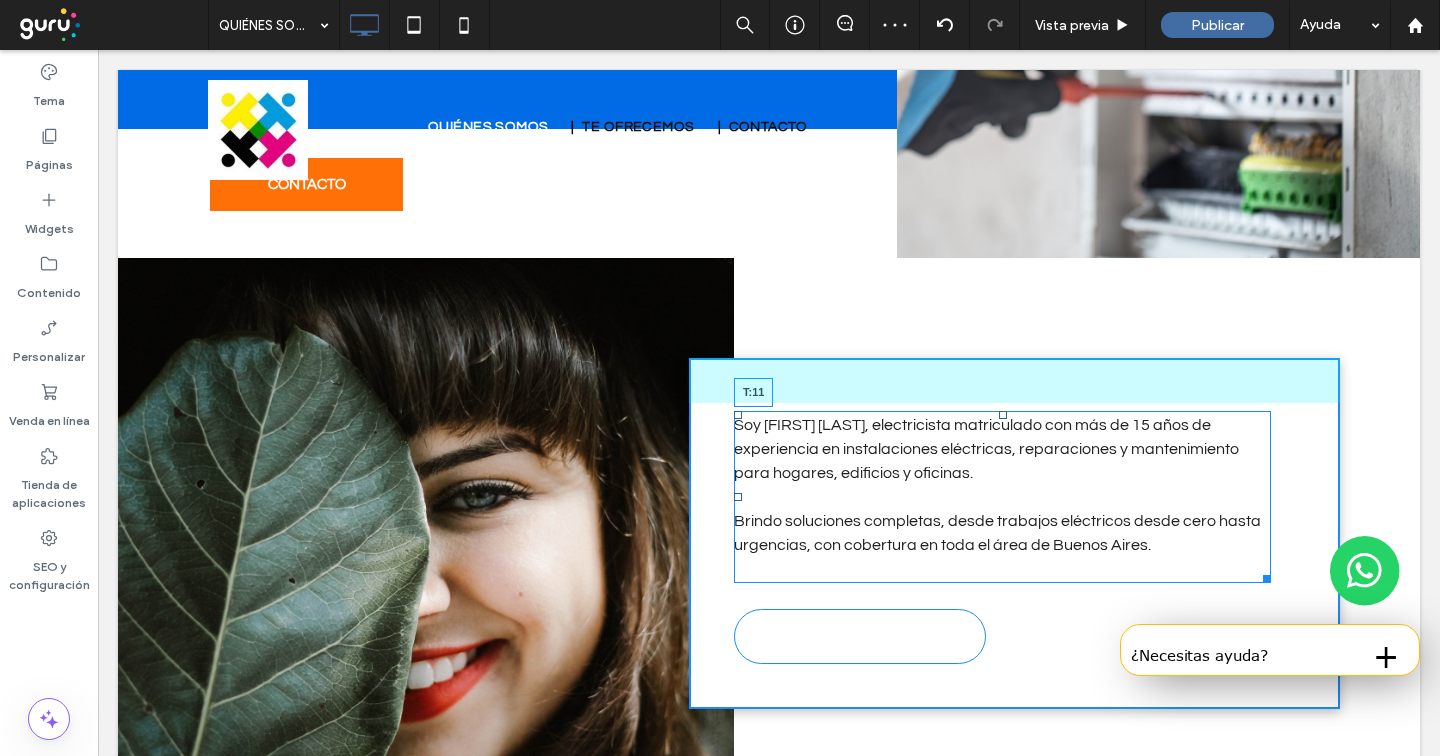 drag, startPoint x: 1011, startPoint y: 405, endPoint x: 1101, endPoint y: 474, distance: 113.40635 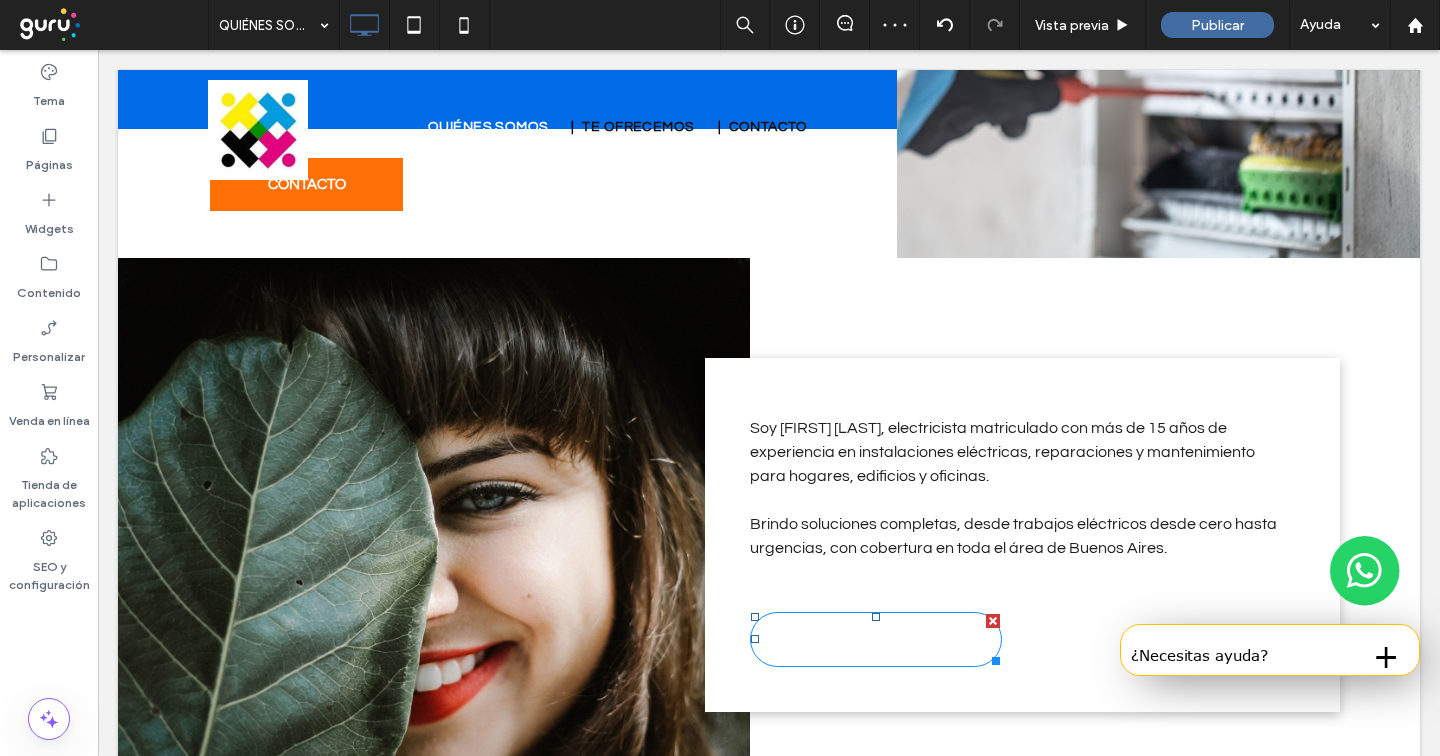 click at bounding box center (993, 621) 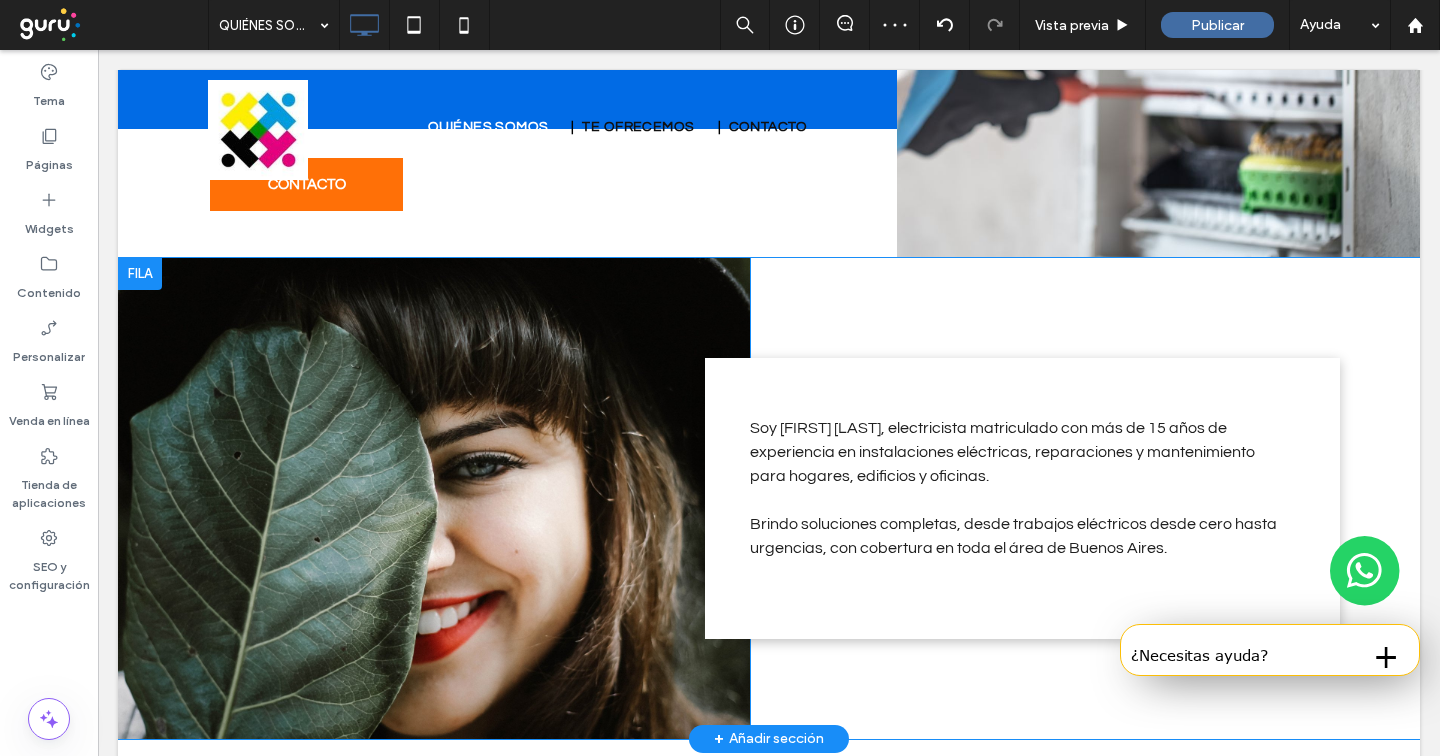 click on "Click To Paste" at bounding box center [434, 498] 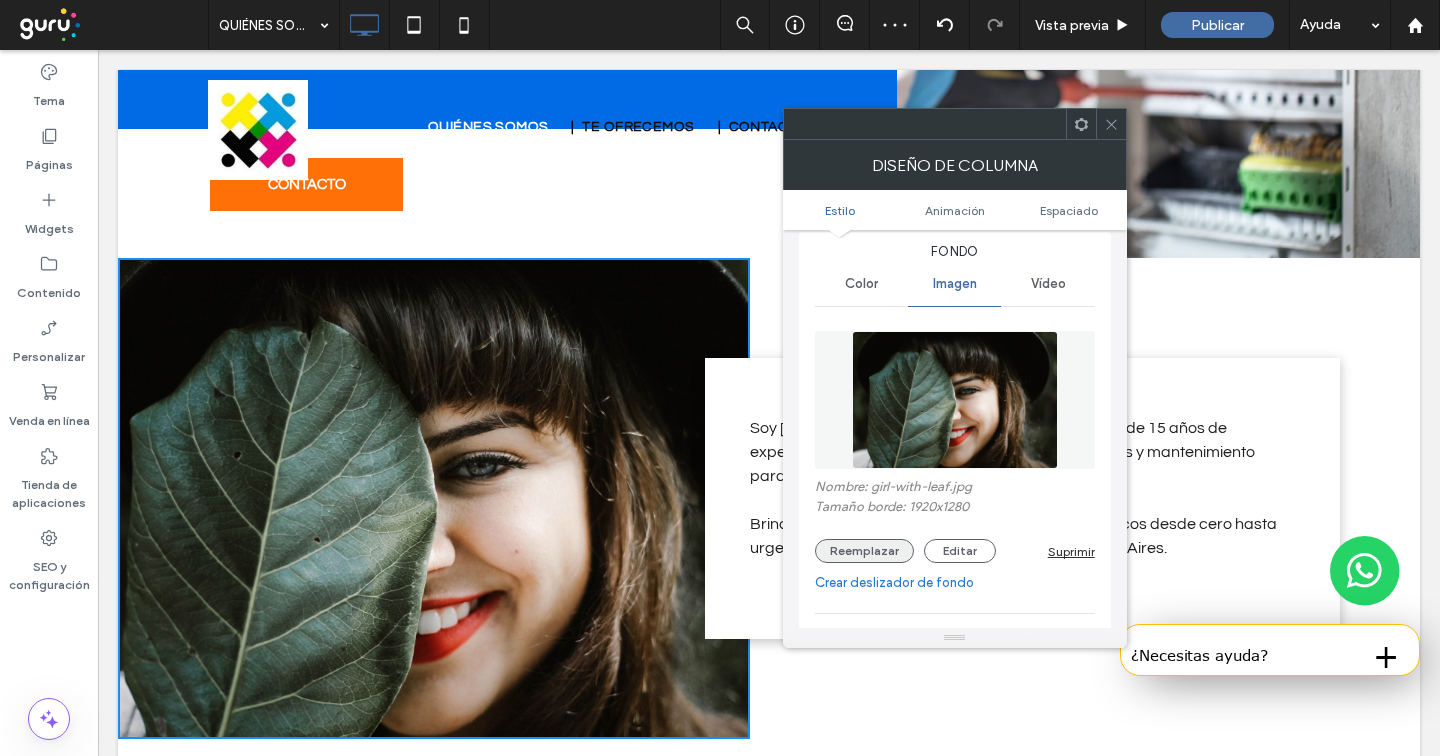 scroll, scrollTop: 59, scrollLeft: 0, axis: vertical 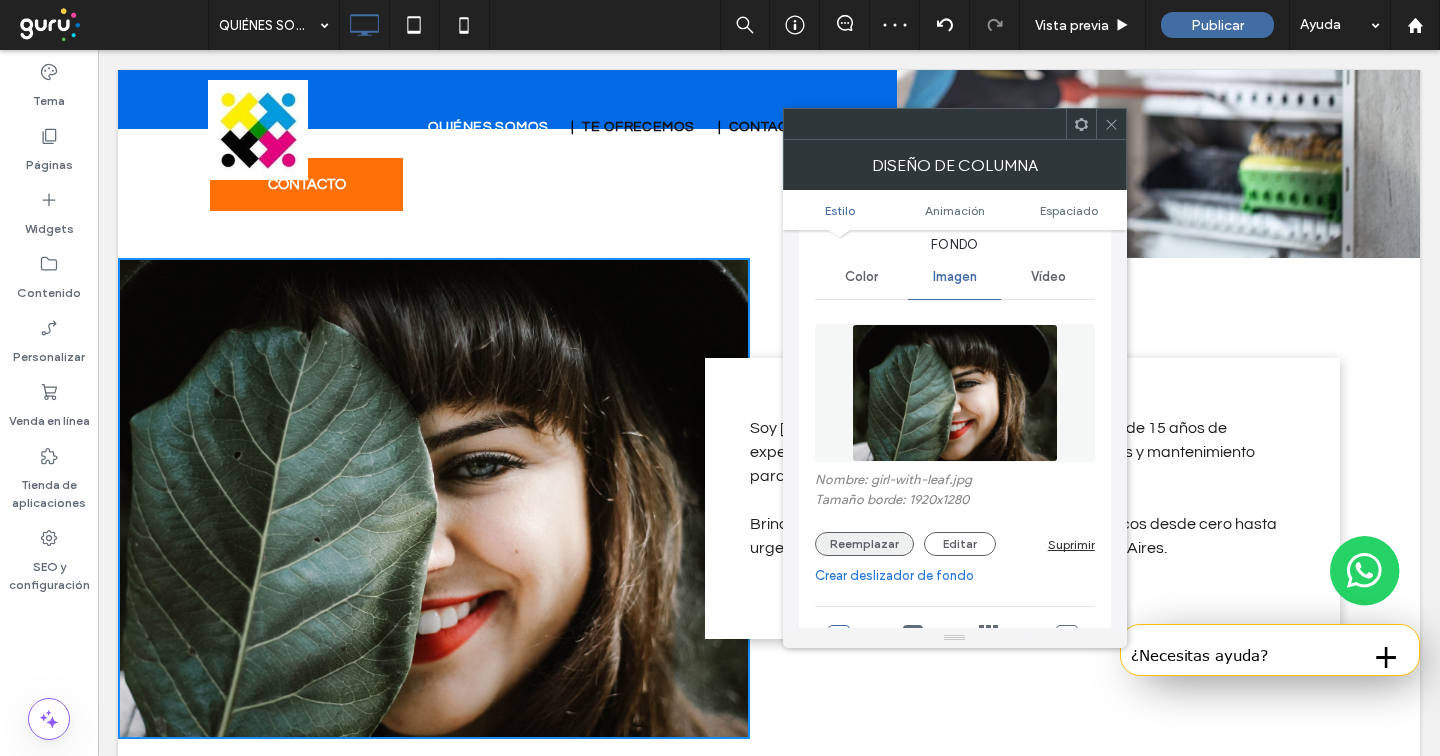 click on "Reemplazar" at bounding box center (864, 544) 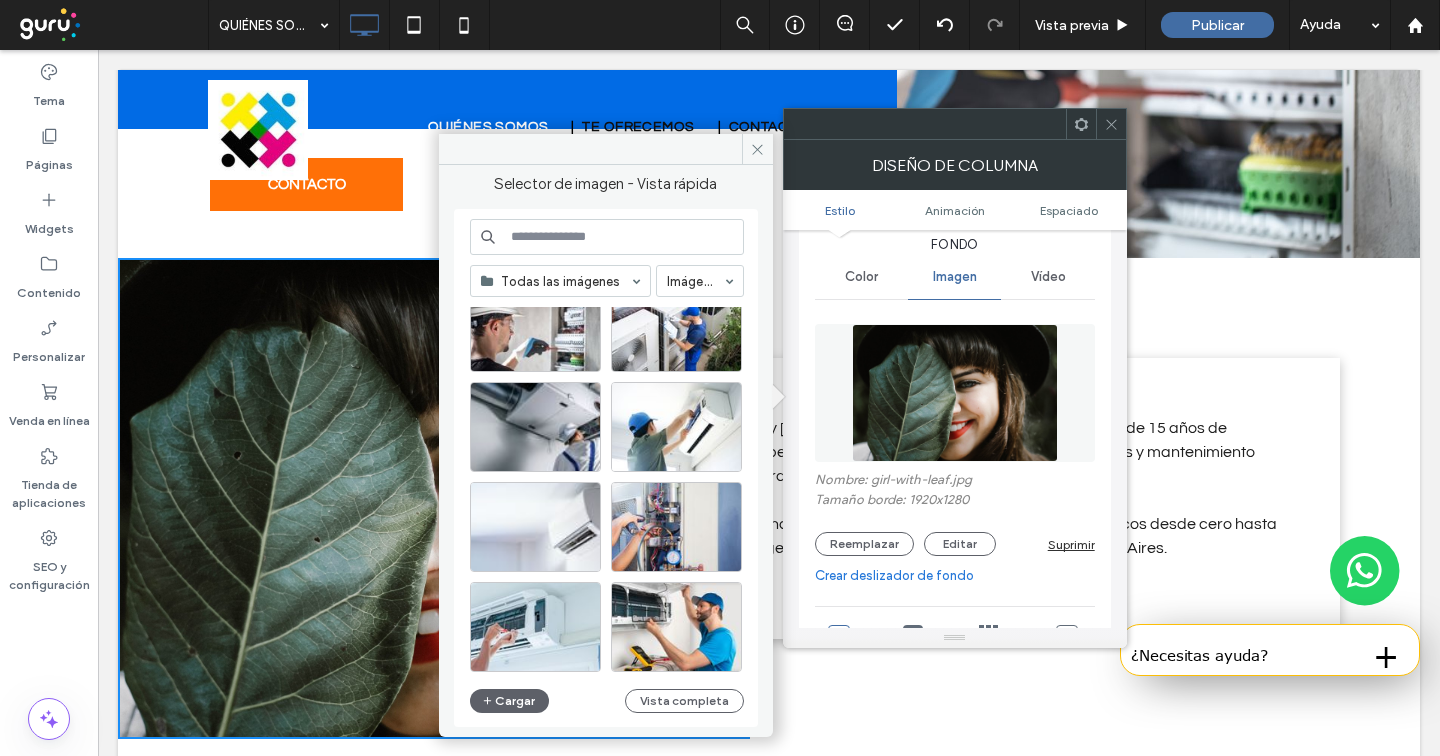 scroll, scrollTop: 170, scrollLeft: 0, axis: vertical 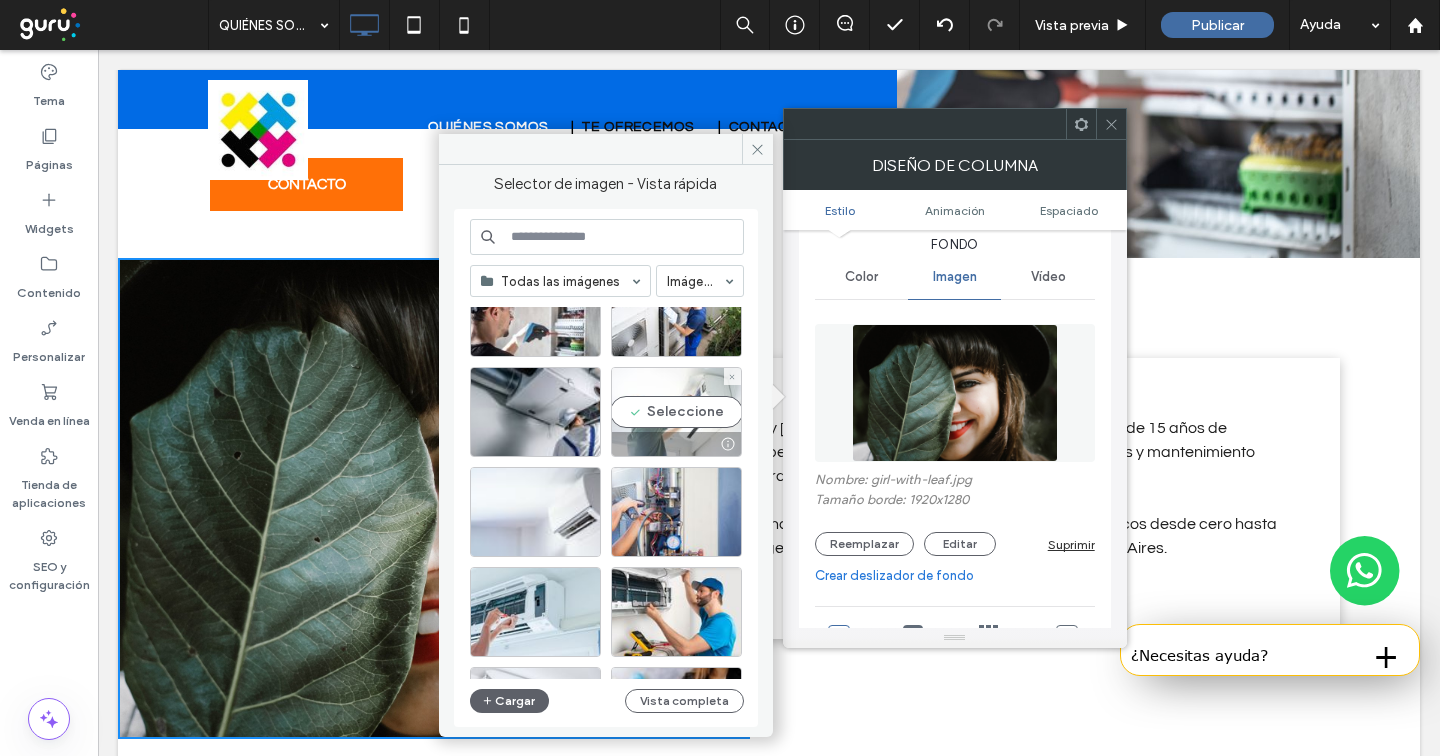 click on "Seleccione" at bounding box center [676, 412] 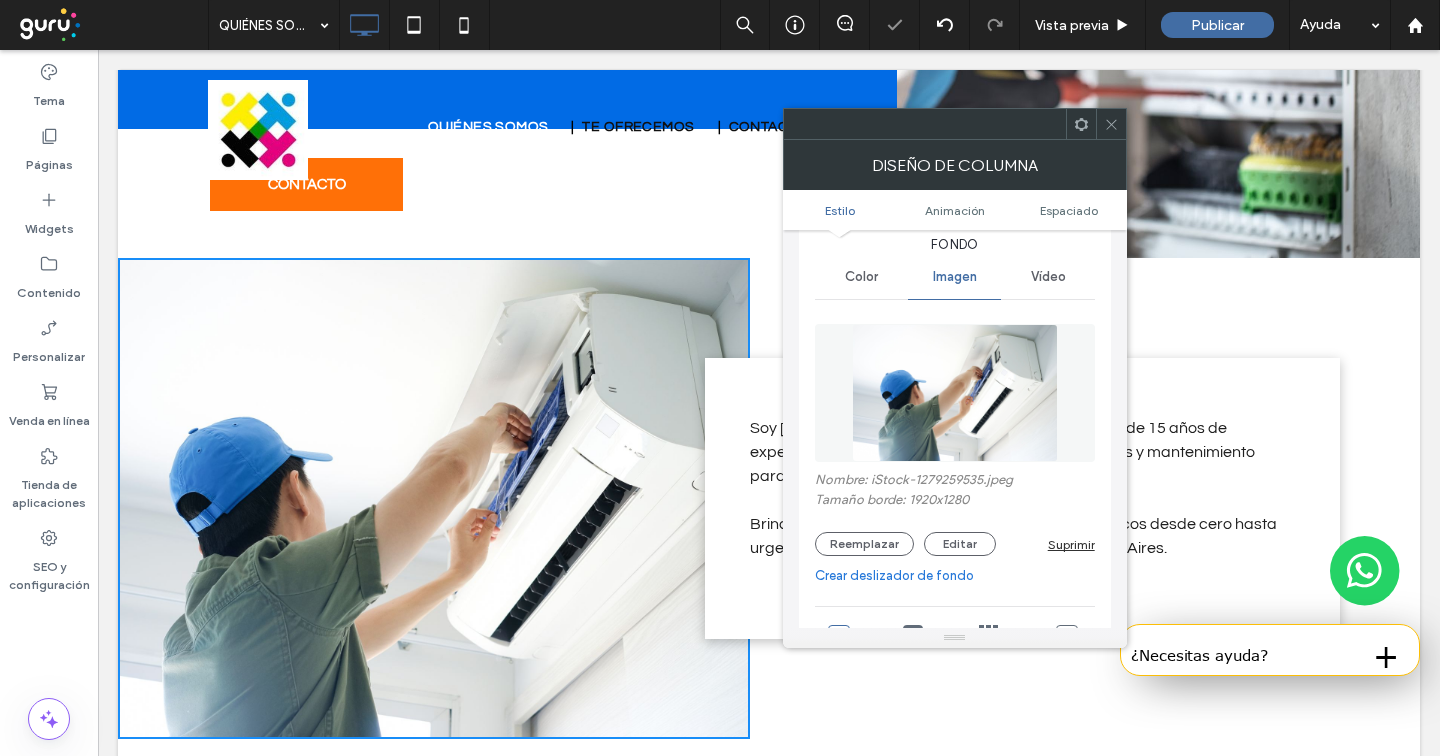 click 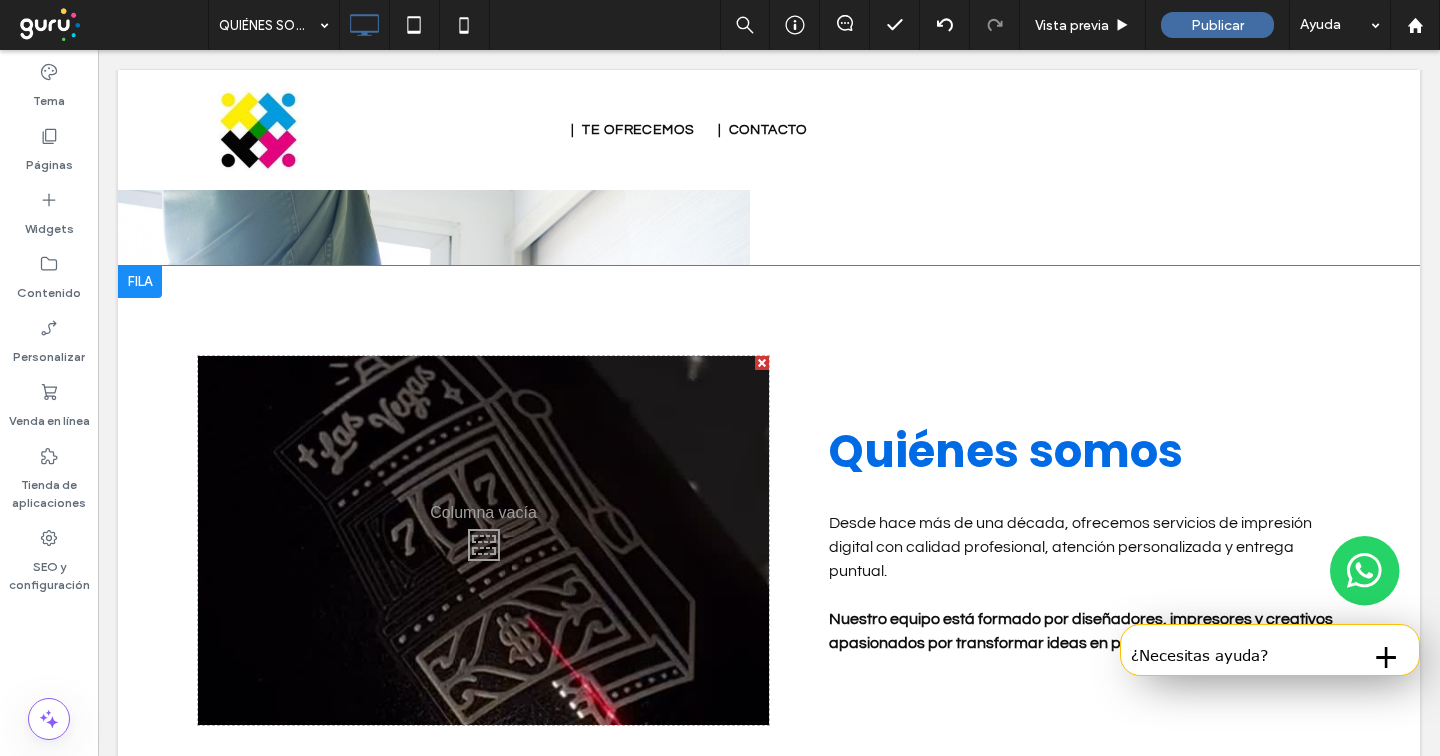 scroll, scrollTop: 871, scrollLeft: 0, axis: vertical 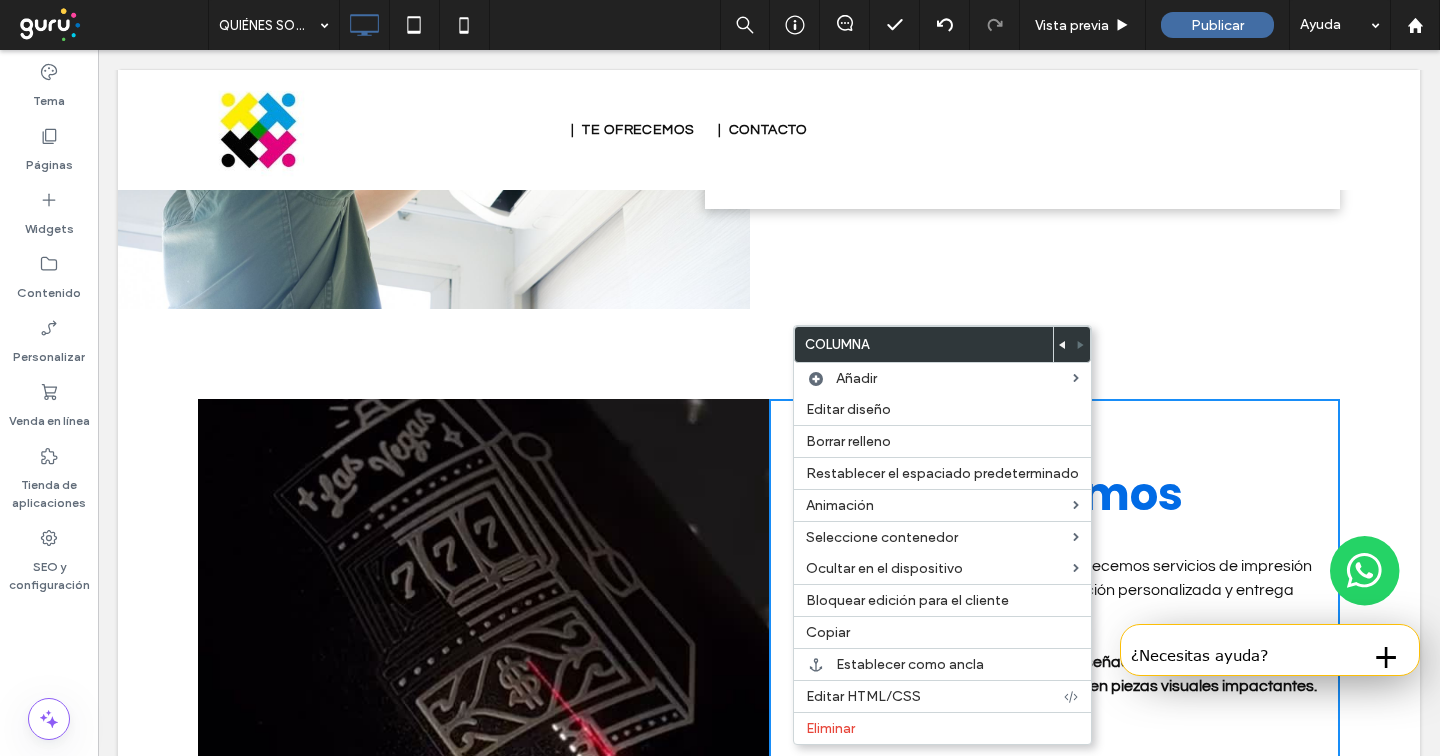 click on "Click To Paste     Click To Paste
Quiénes somos
Desde hace más de una década, ofrecemos servicios de impresión digital con calidad profesional, atención personalizada y entrega puntual. Nuestro equipo está formado por diseñadores, impresores y creativos apasionados por transformar ideas en piezas visuales impactantes. Click To Paste     Click To Paste
Fila + Añadir sección" at bounding box center (769, 583) 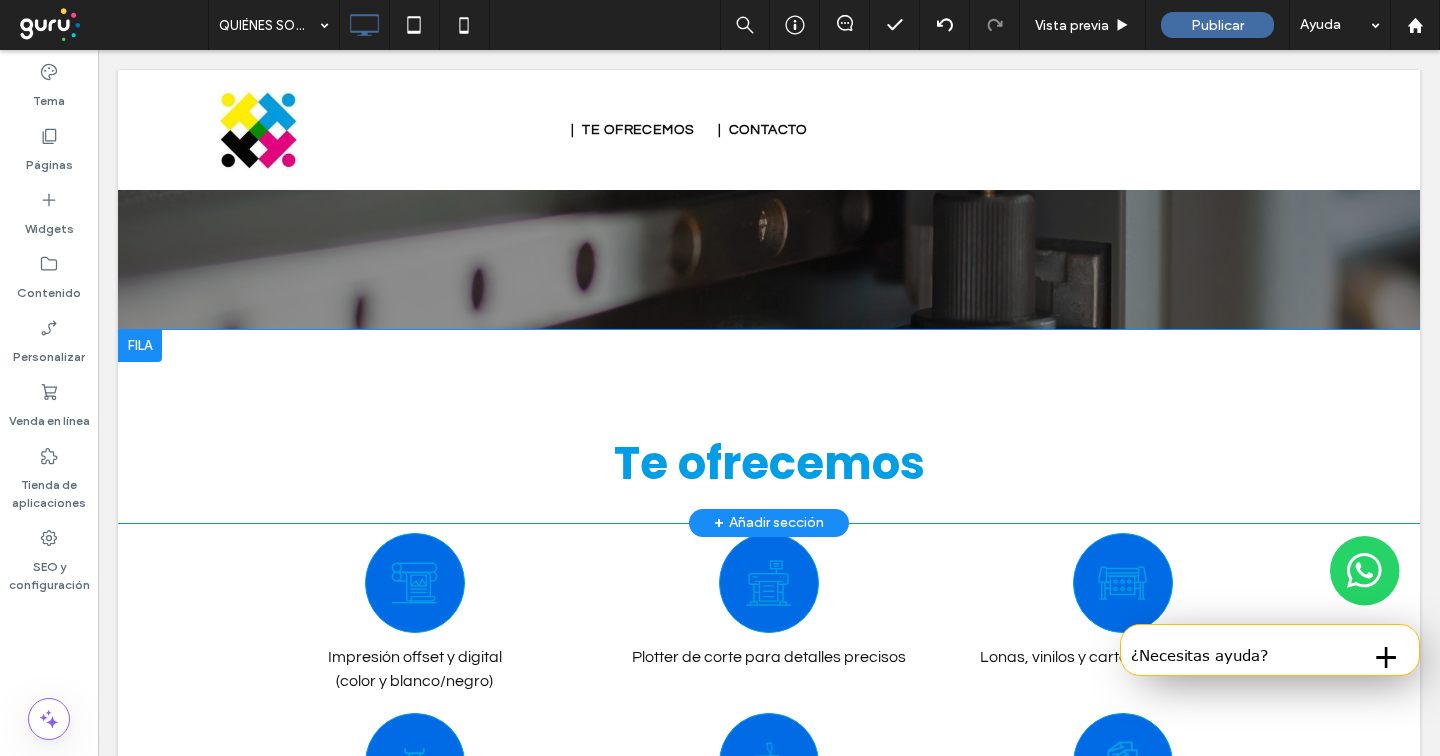 scroll, scrollTop: 1882, scrollLeft: 0, axis: vertical 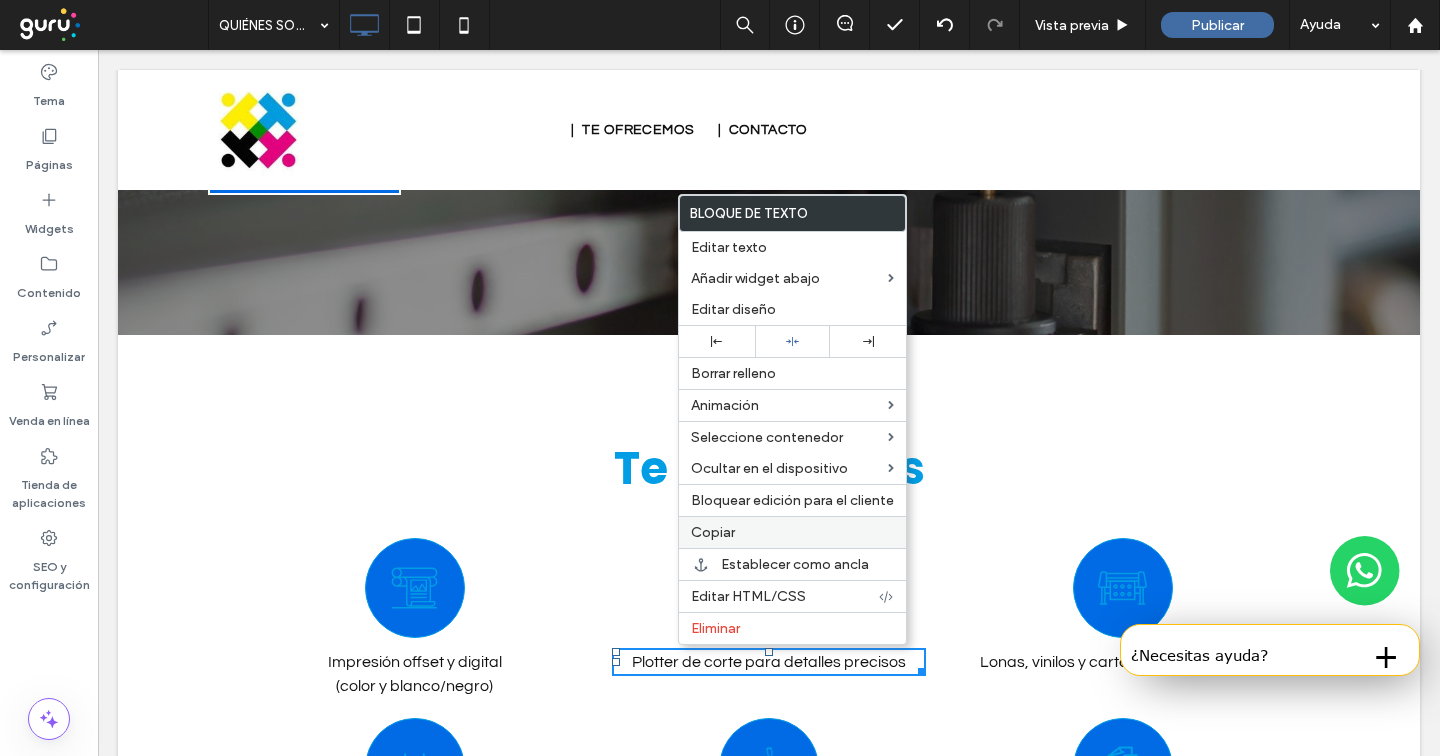click on "Copiar" at bounding box center (792, 532) 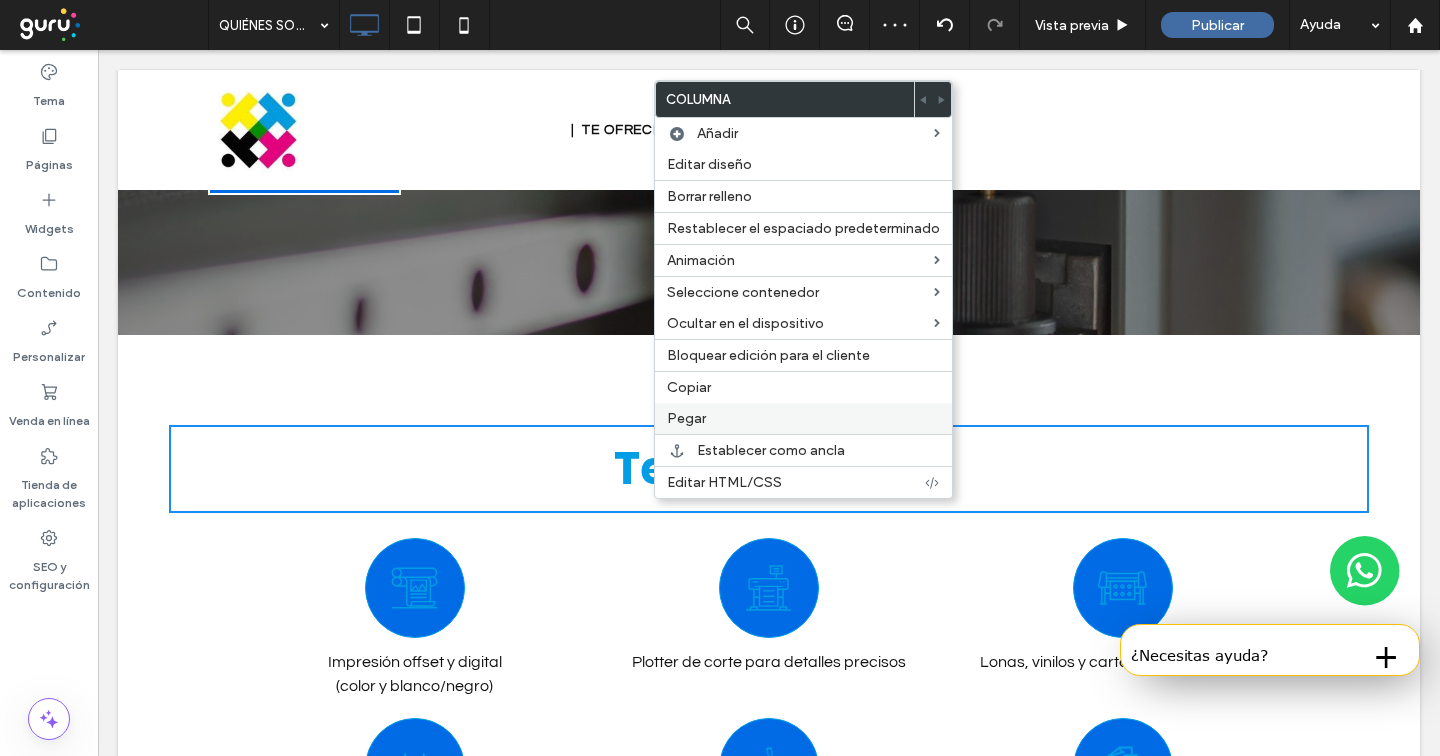 click on "Pegar" at bounding box center [686, 418] 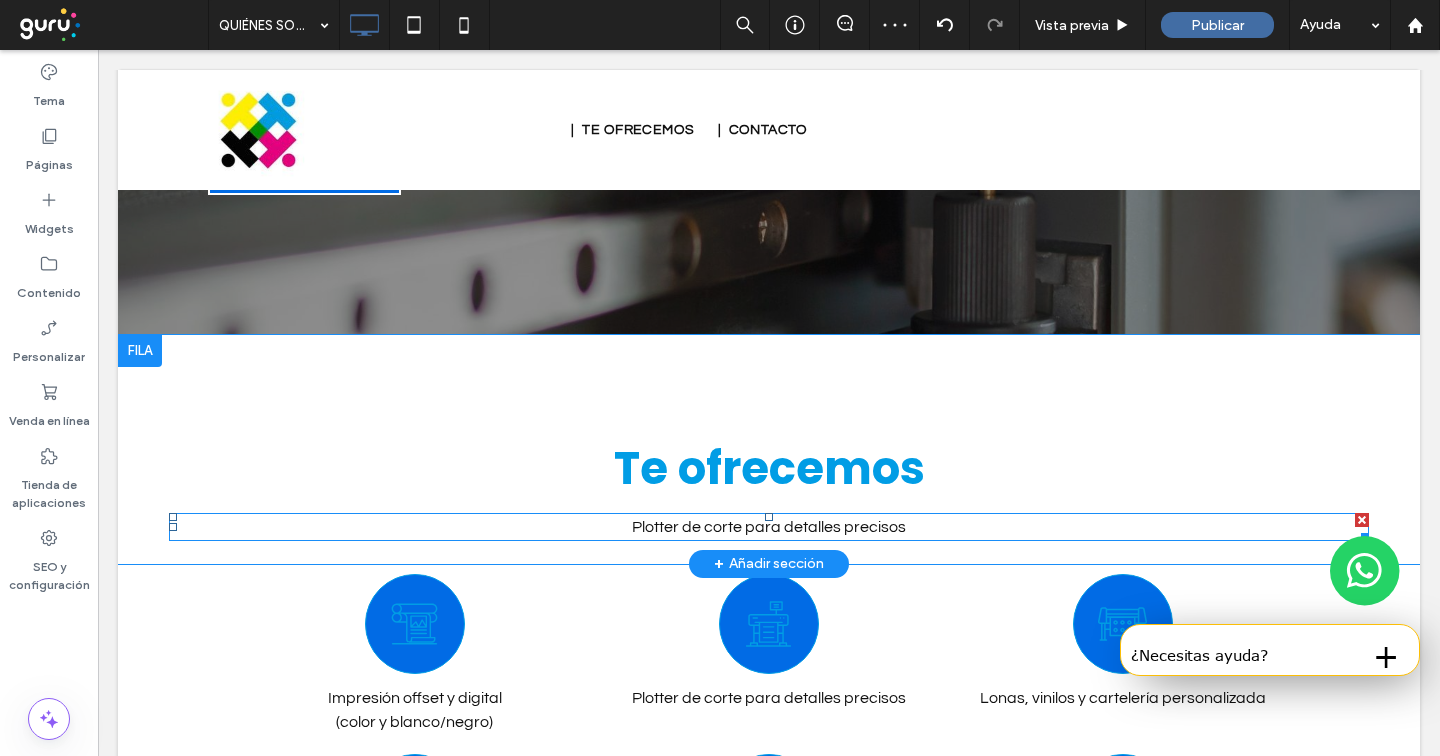 click on "Plotter de corte para detalles precisos" at bounding box center (769, 527) 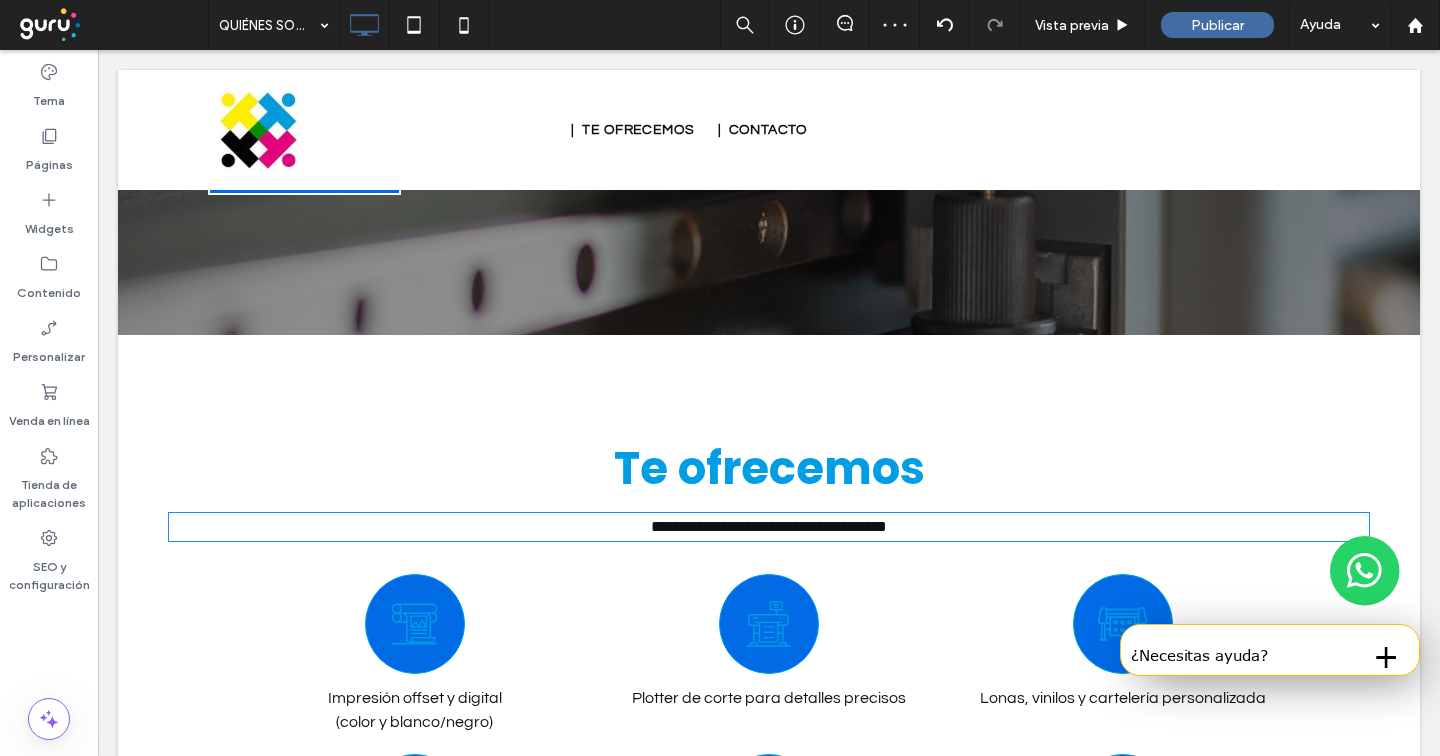 click on "**********" at bounding box center (769, 526) 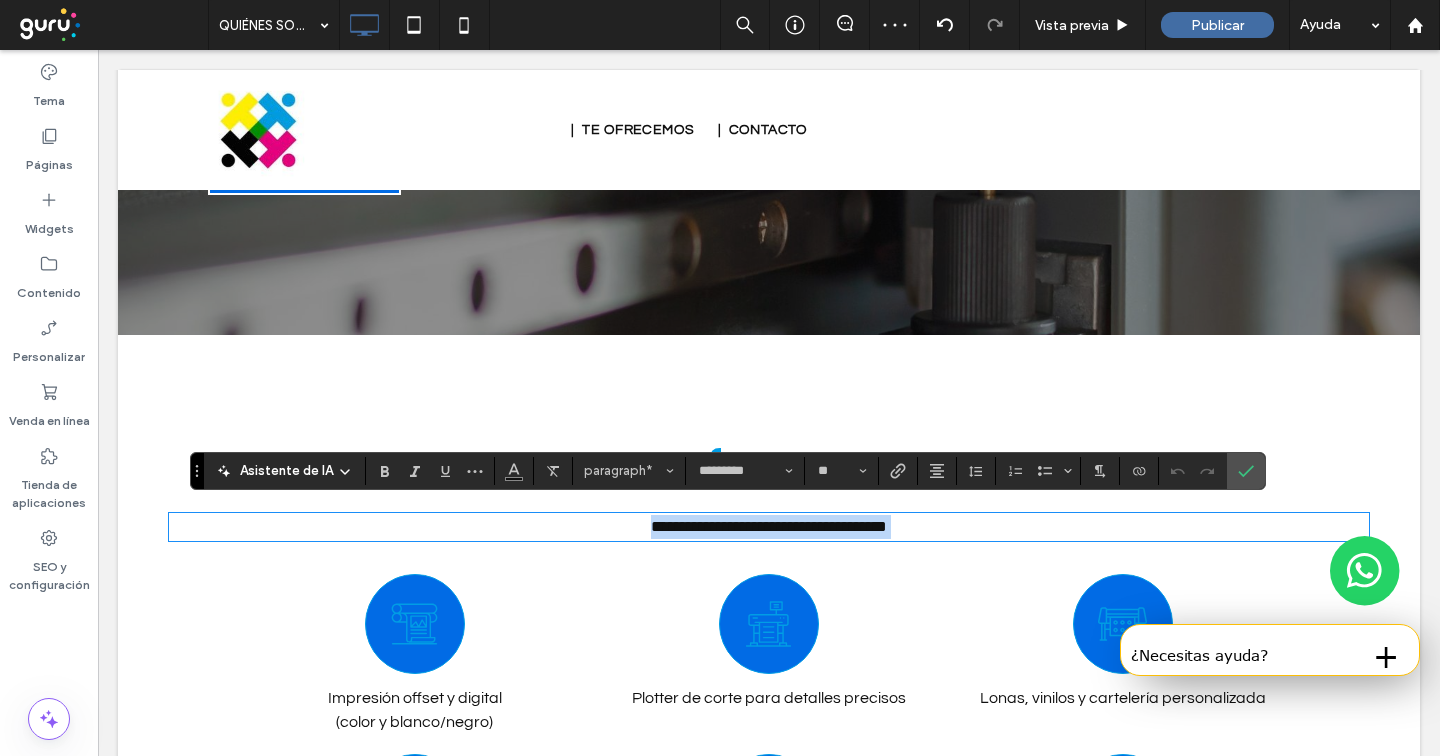 scroll, scrollTop: 0, scrollLeft: 0, axis: both 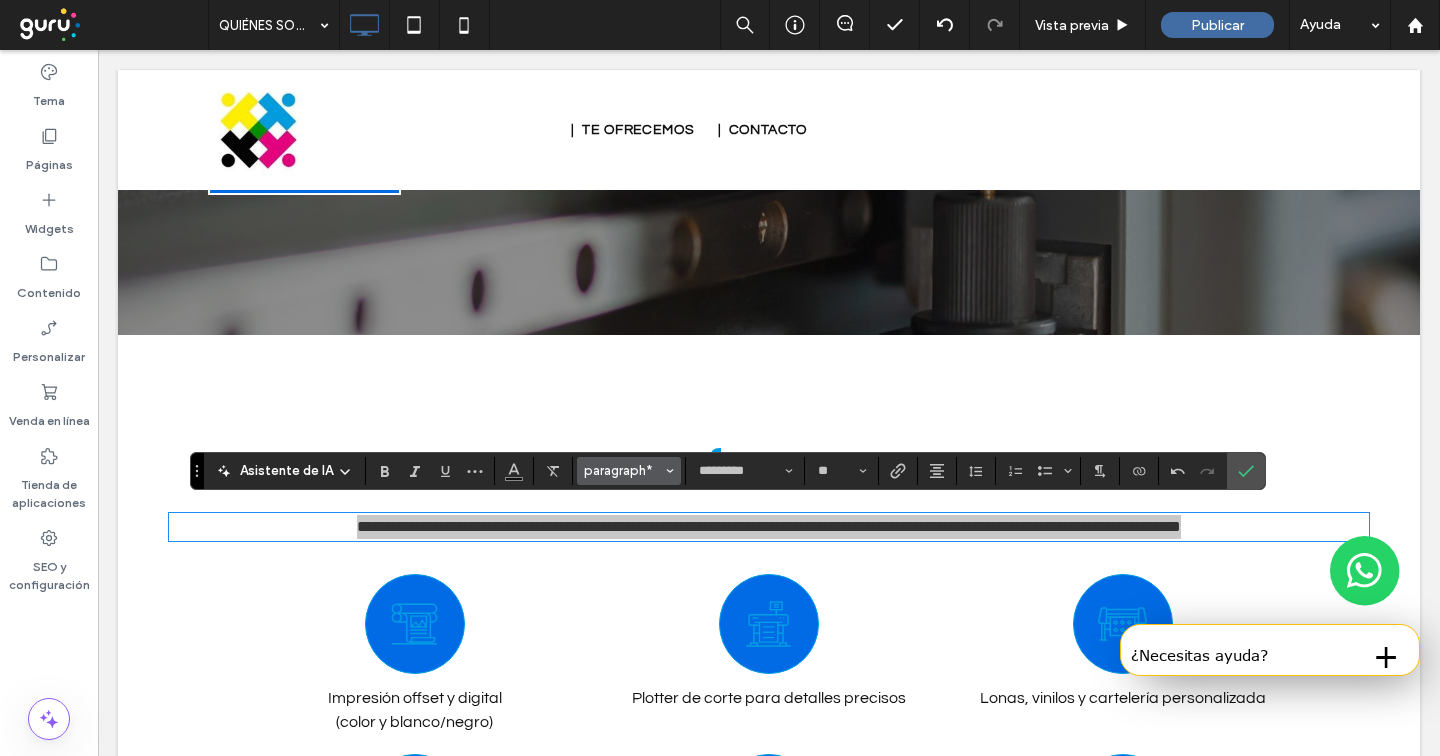 click at bounding box center [670, 471] 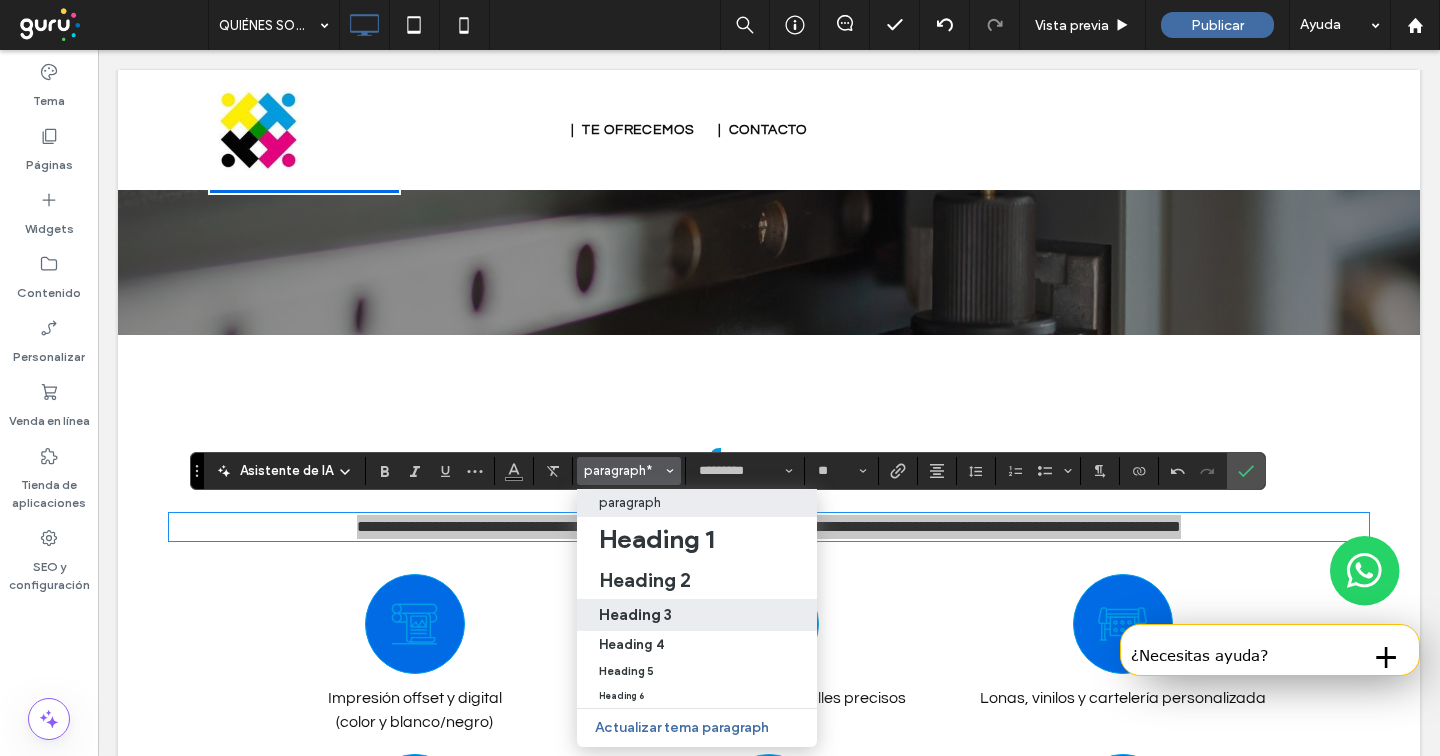 click on "Heading 3" at bounding box center [635, 614] 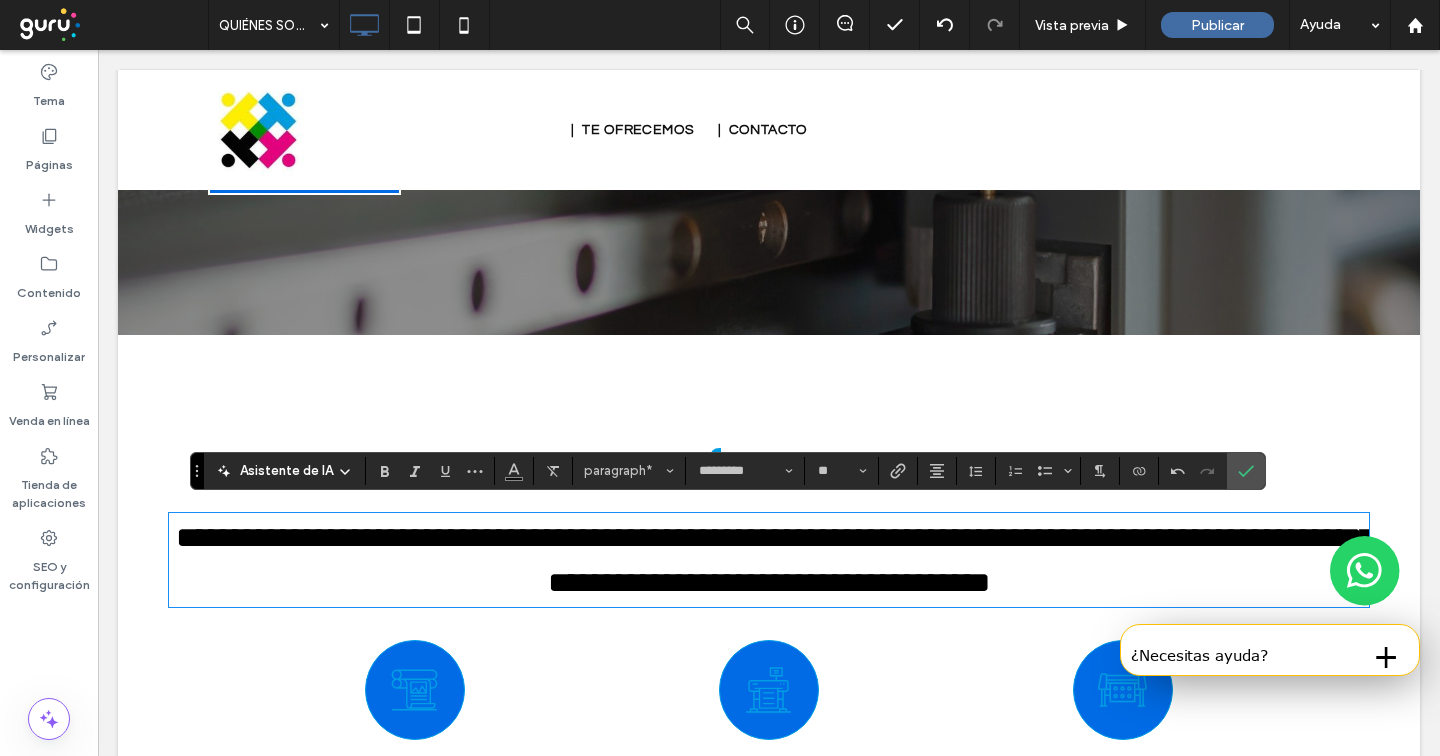 type on "**" 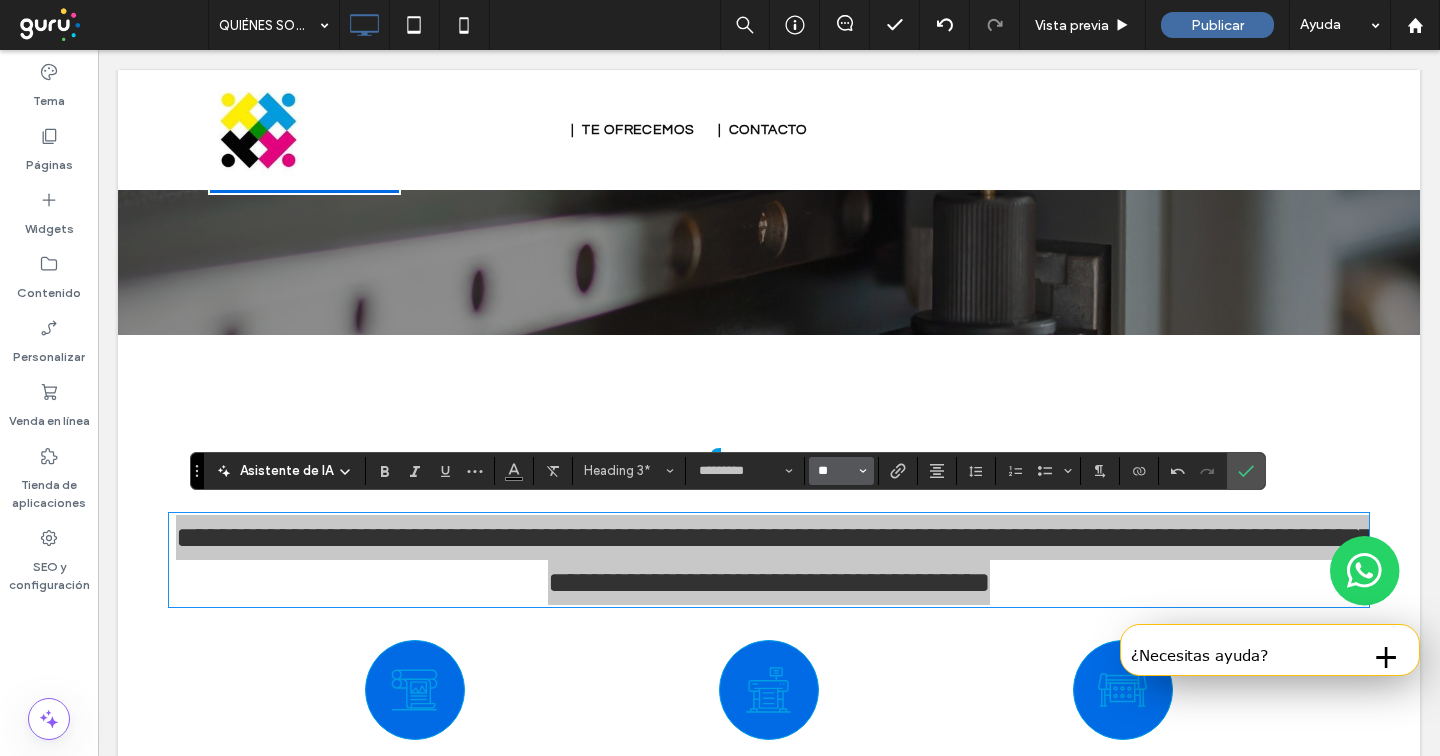 click on "**" at bounding box center (835, 471) 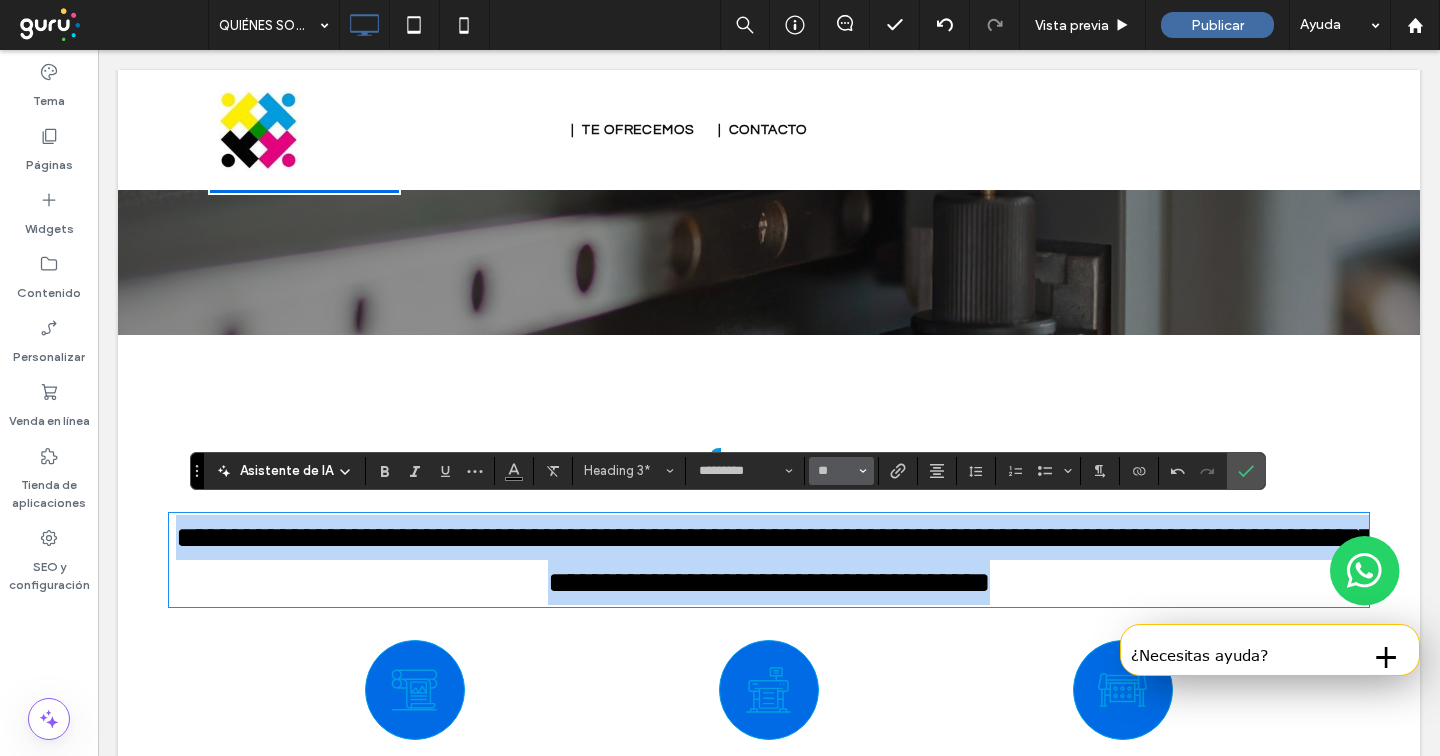 type on "**" 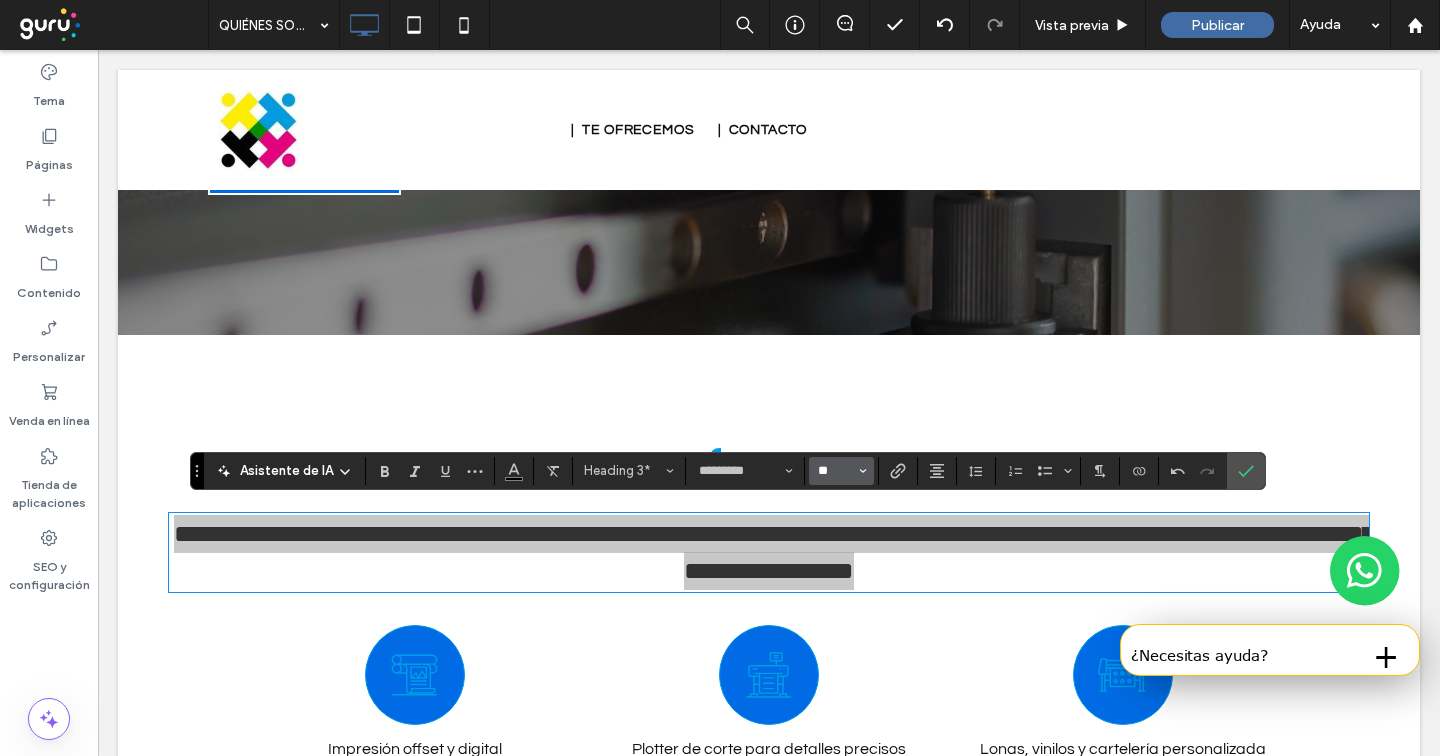 click on "**" at bounding box center (835, 471) 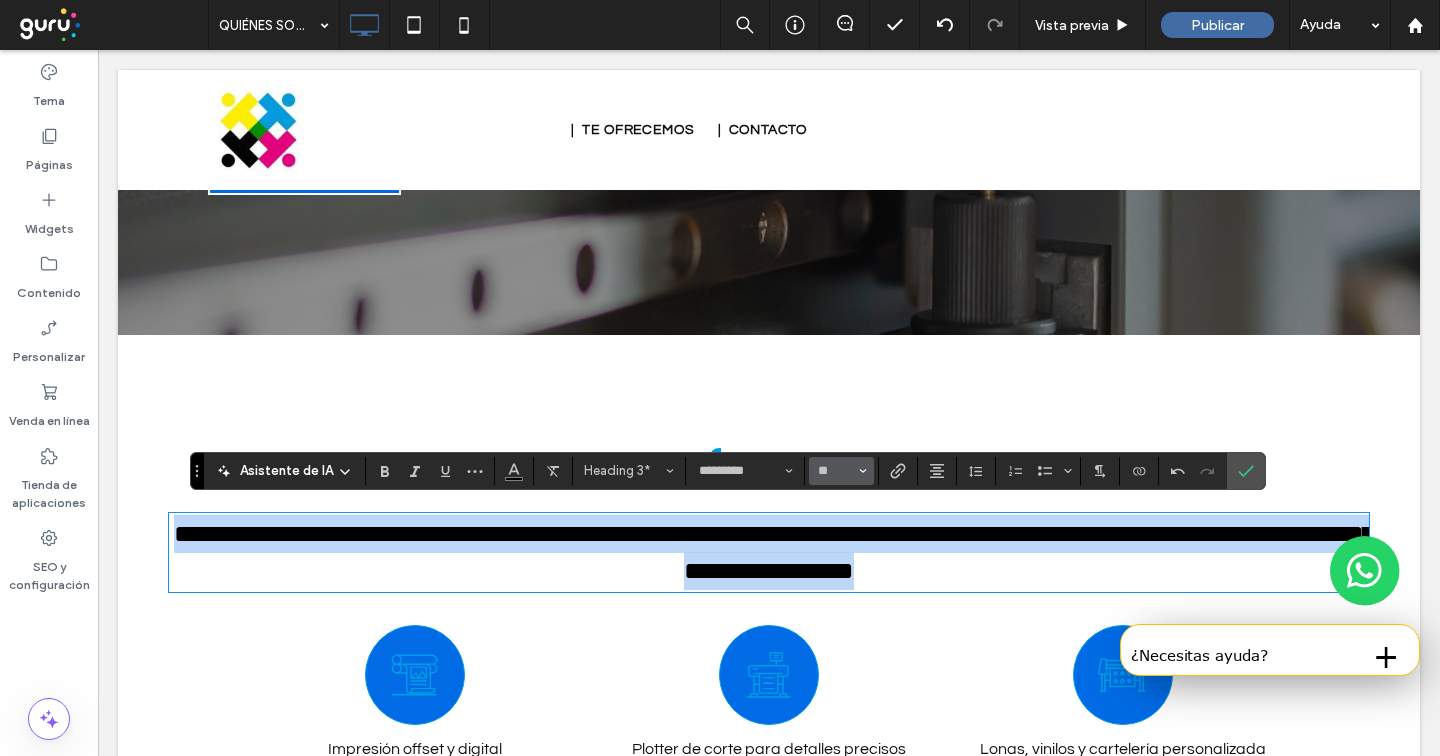 type on "**" 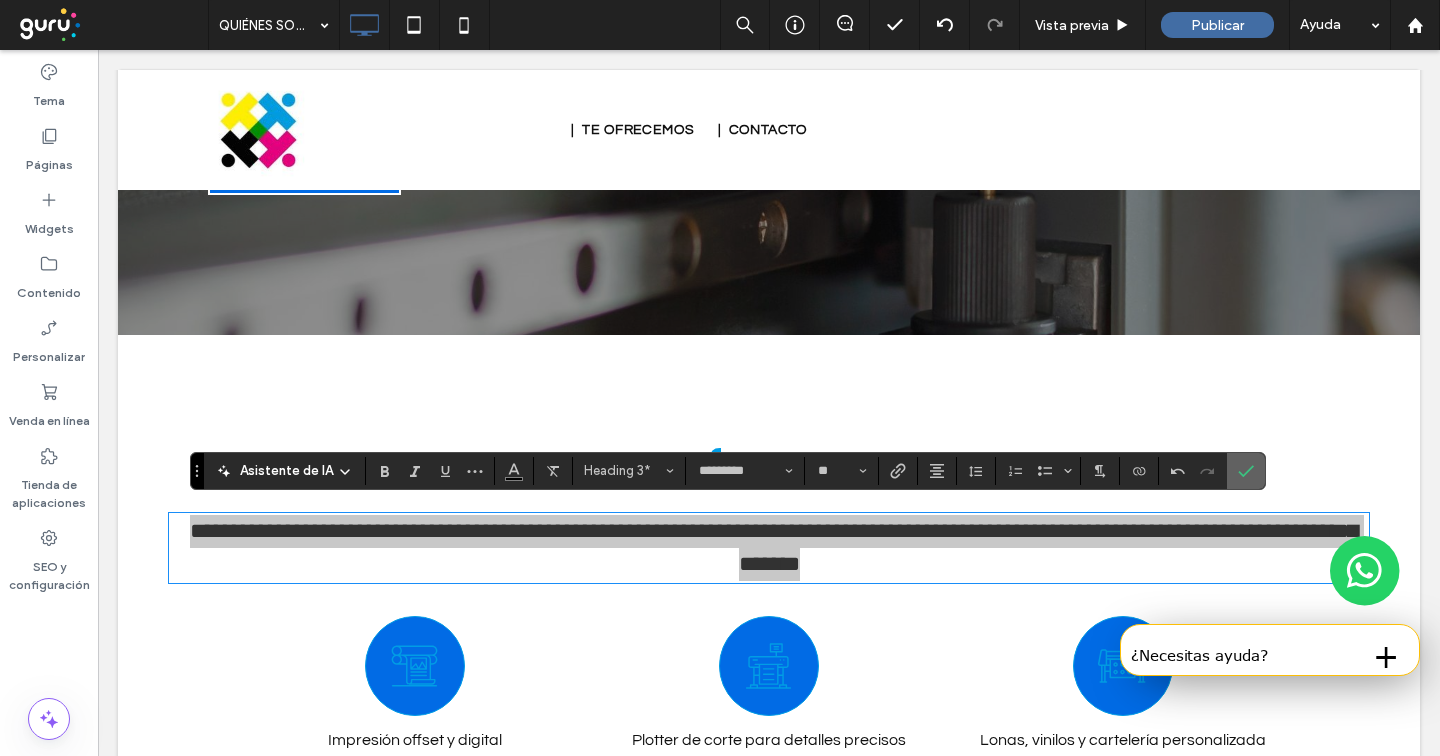 click 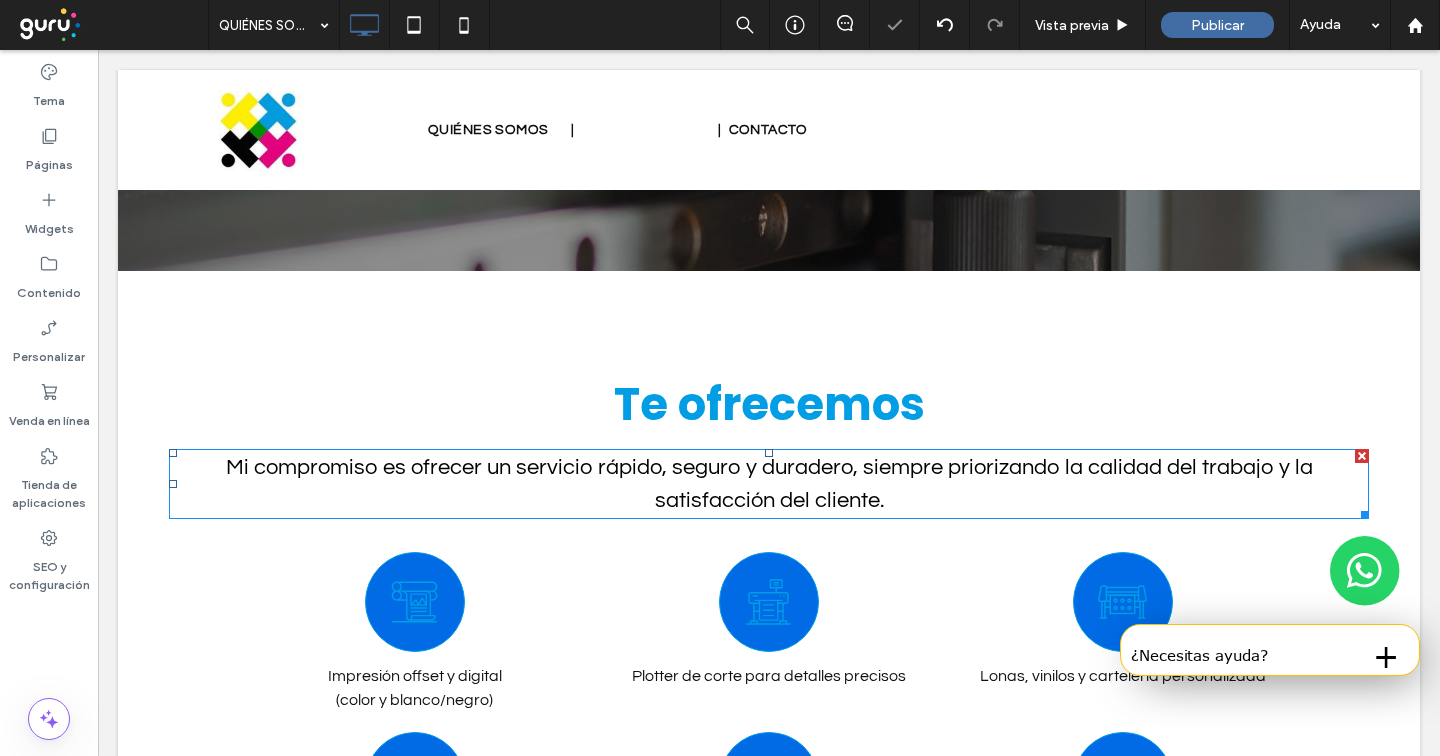 scroll, scrollTop: 1962, scrollLeft: 0, axis: vertical 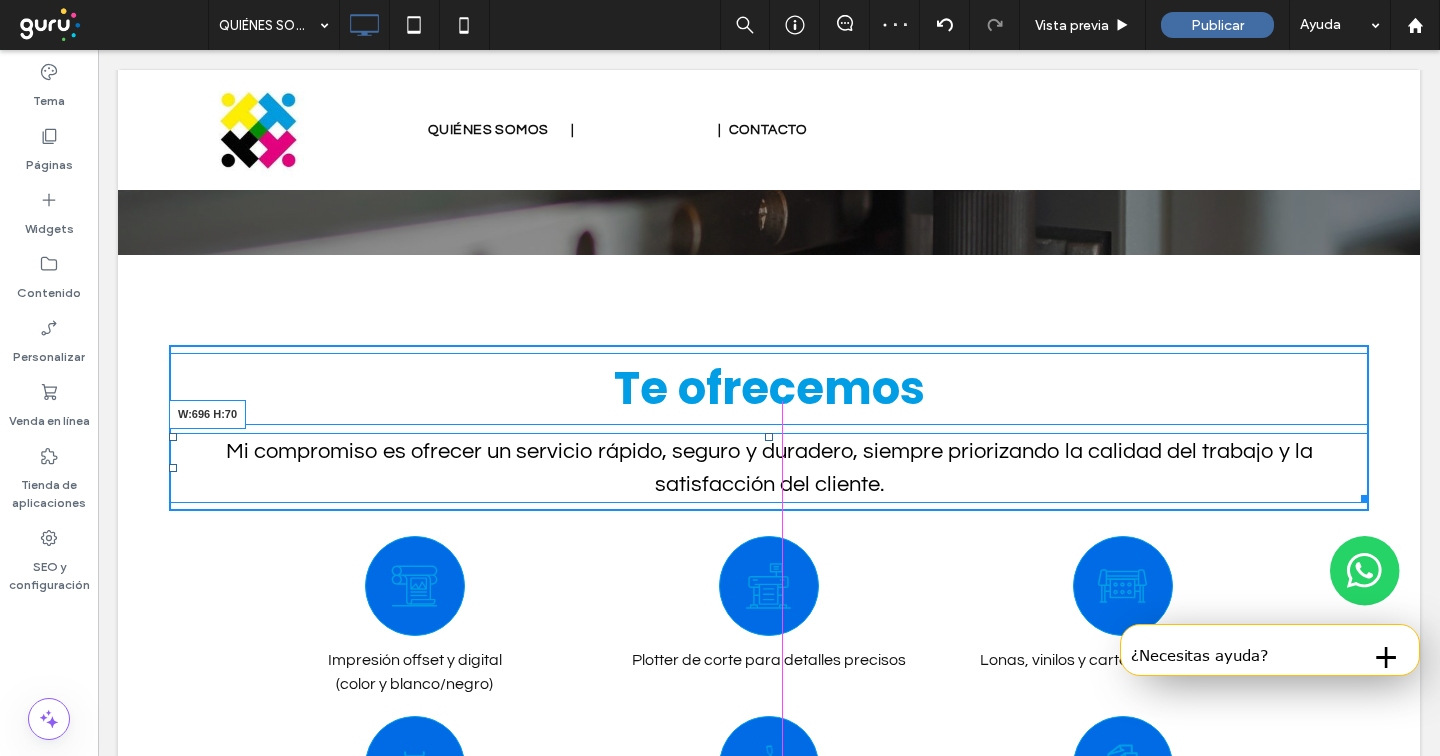 drag, startPoint x: 1349, startPoint y: 487, endPoint x: 1097, endPoint y: 483, distance: 252.03174 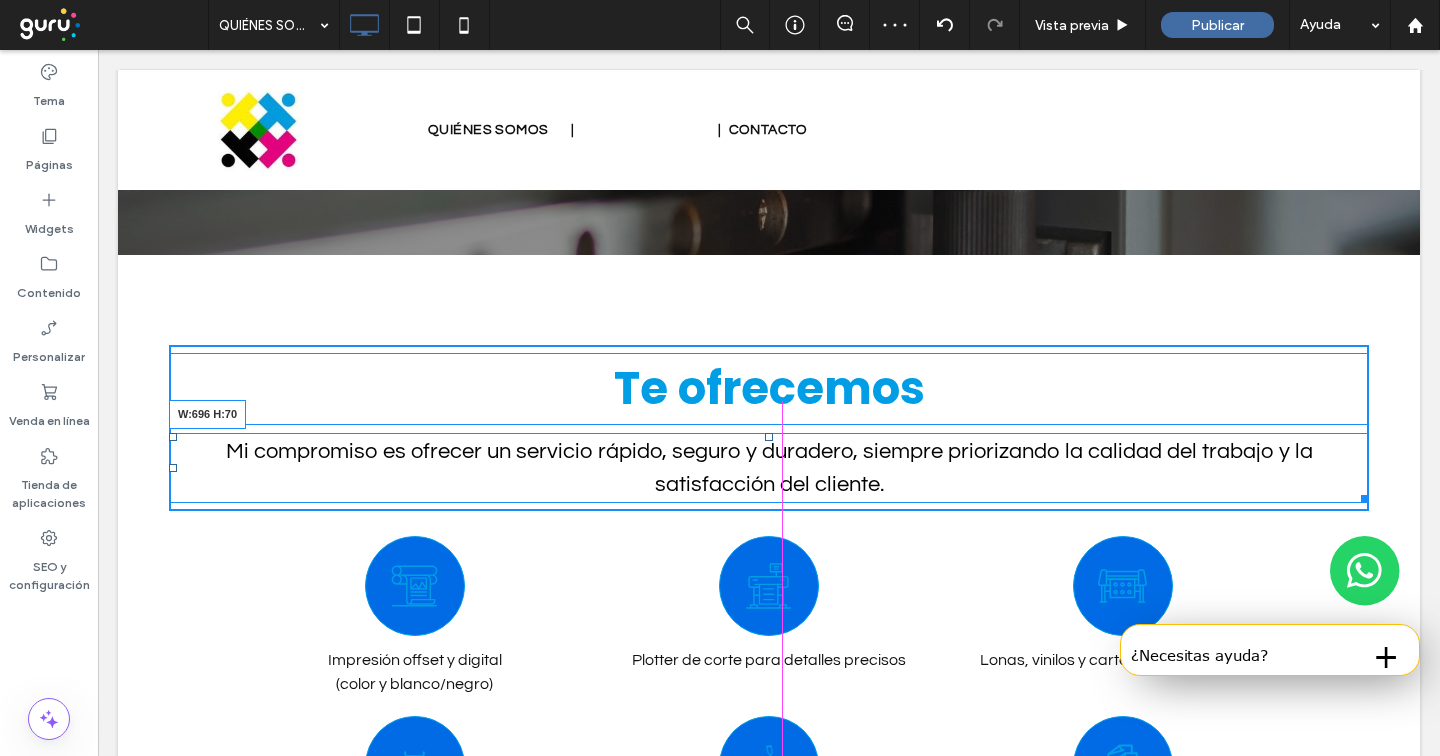 click at bounding box center [1361, 495] 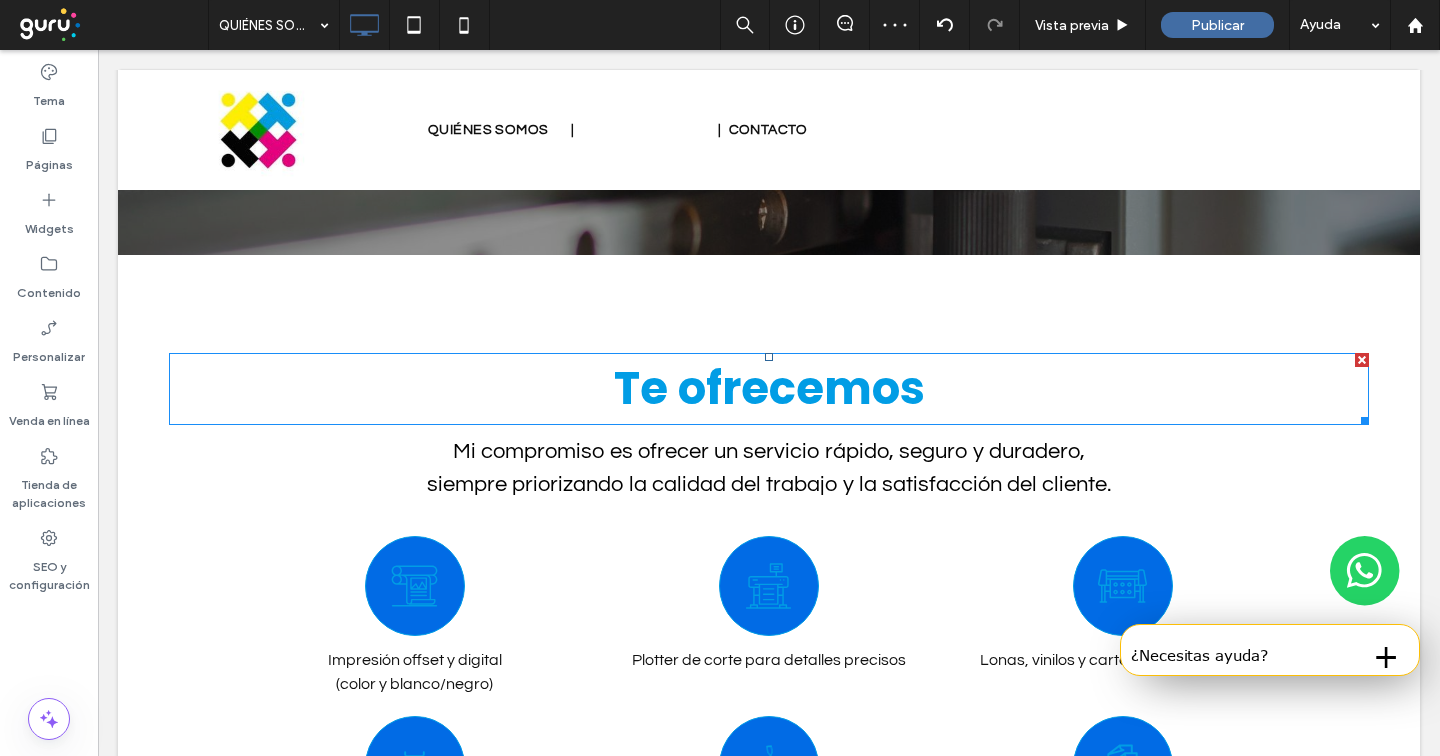 click at bounding box center [1362, 360] 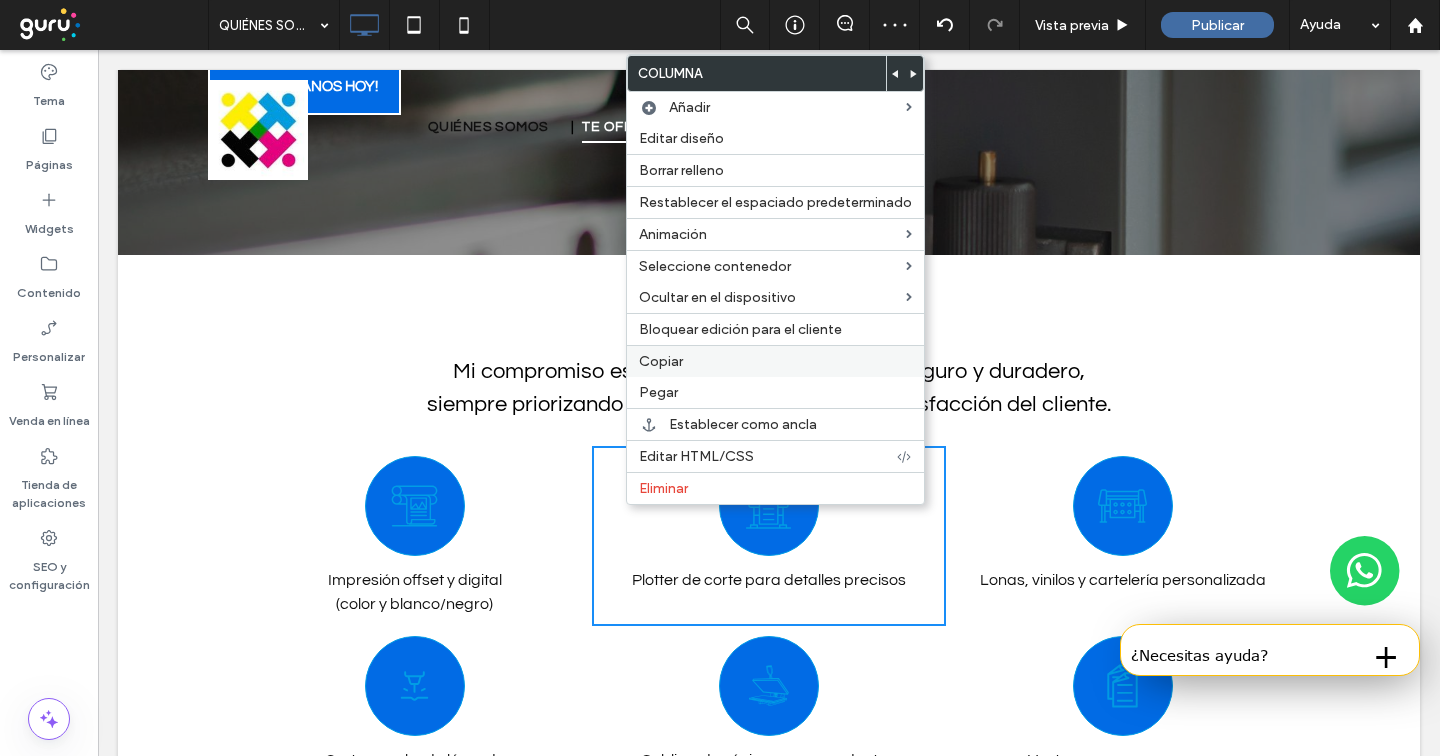 click on "Copiar" at bounding box center [661, 361] 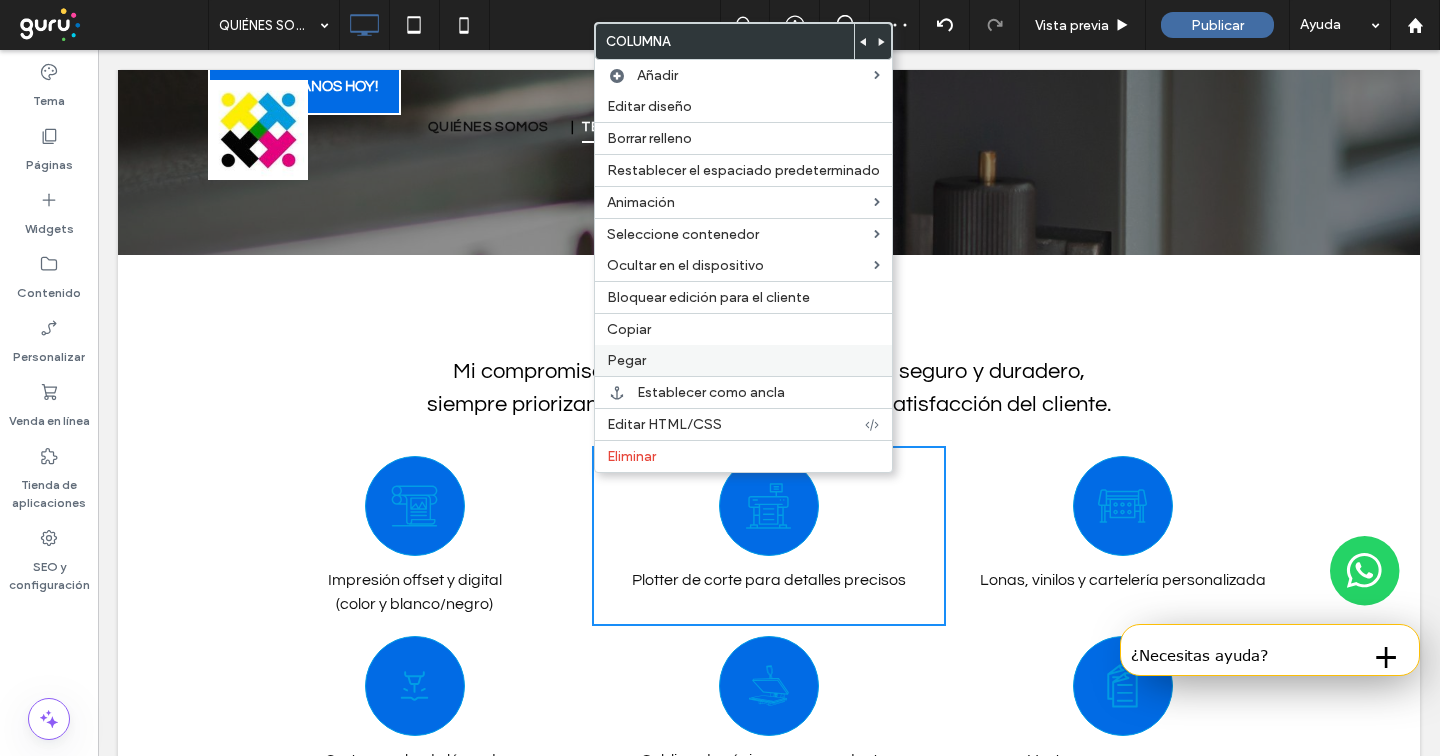 click on "Pegar" at bounding box center [743, 360] 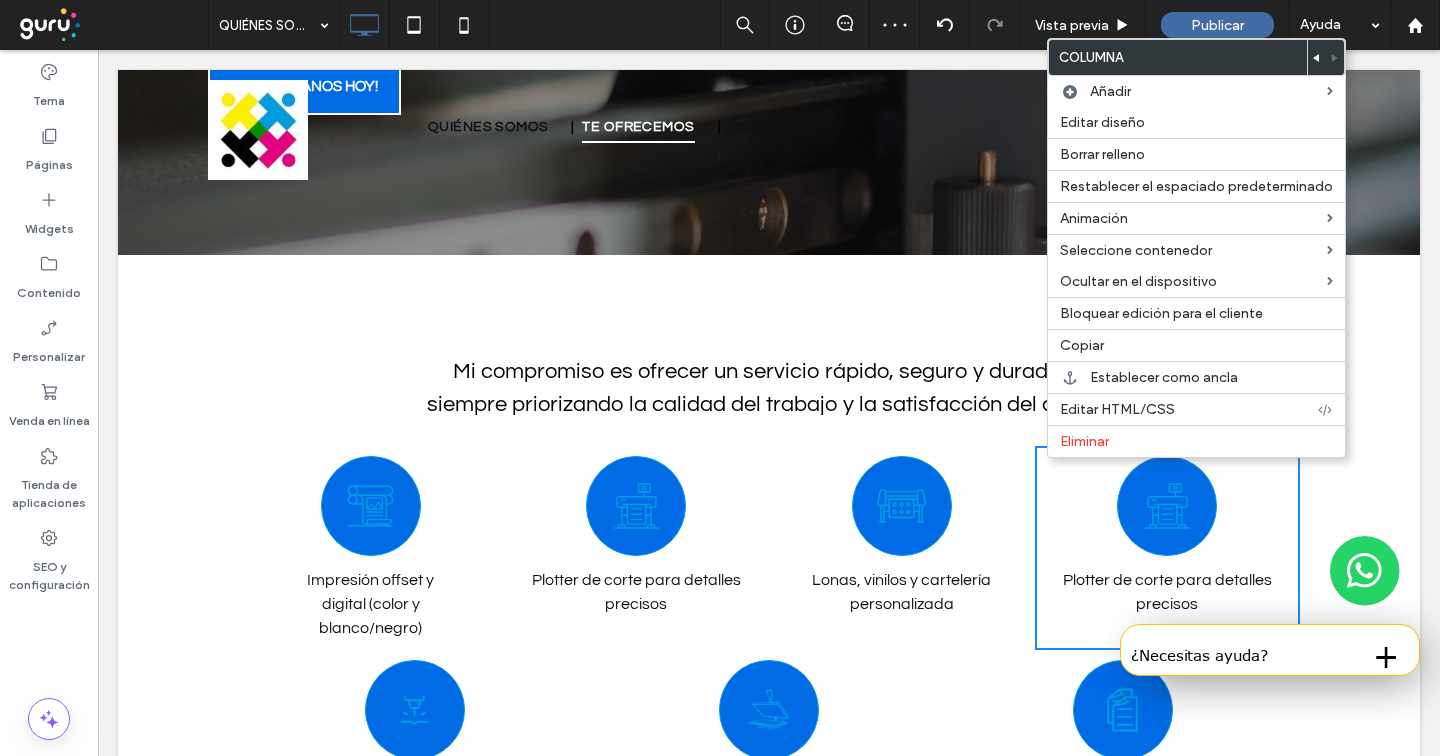 click 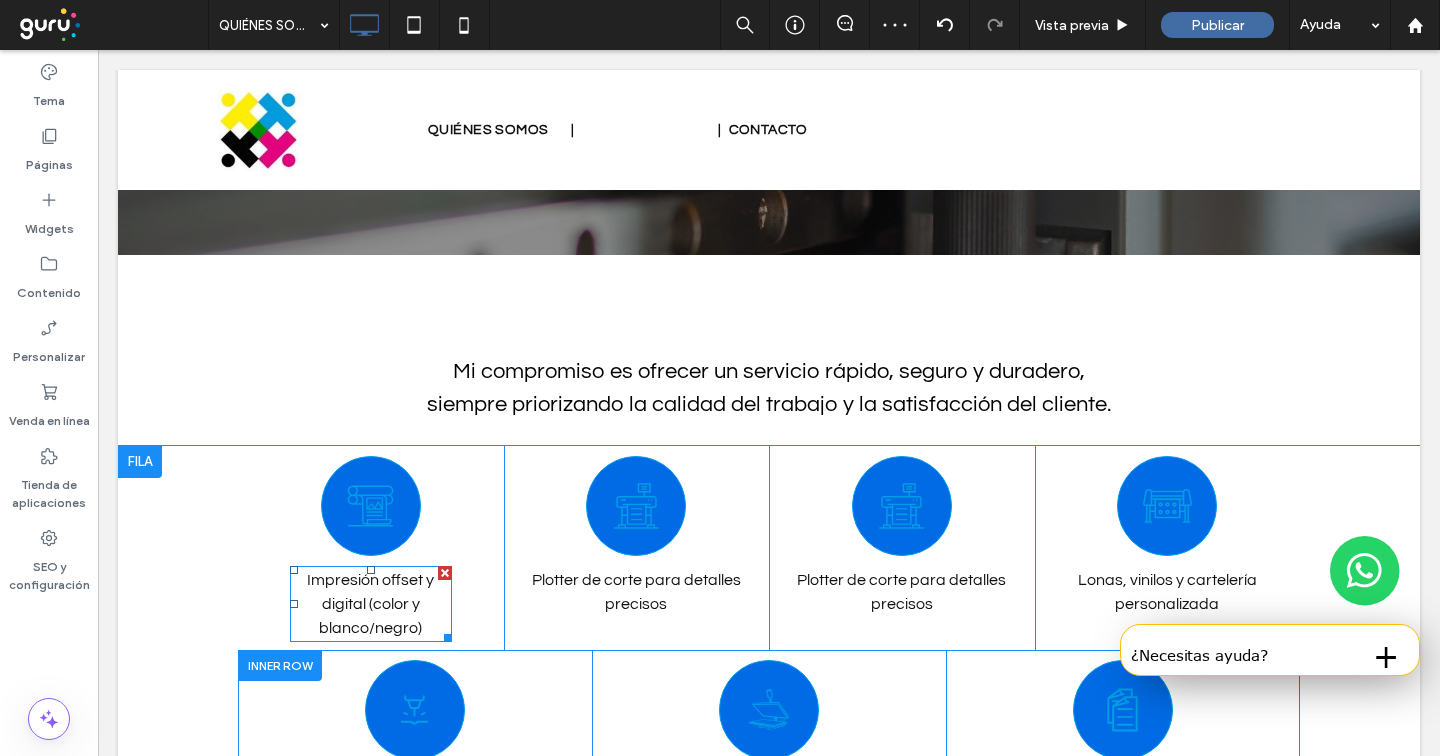 scroll, scrollTop: 2060, scrollLeft: 0, axis: vertical 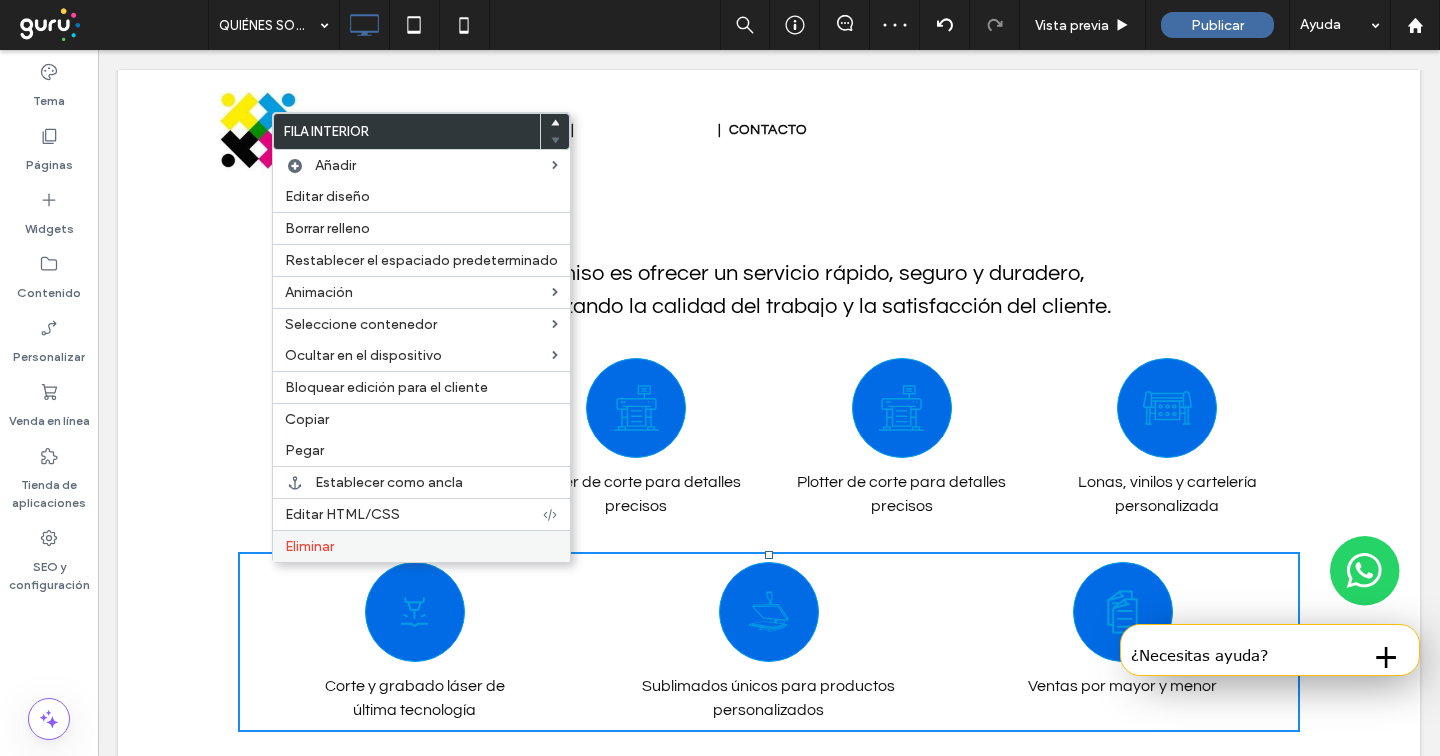 click on "Eliminar" at bounding box center [309, 546] 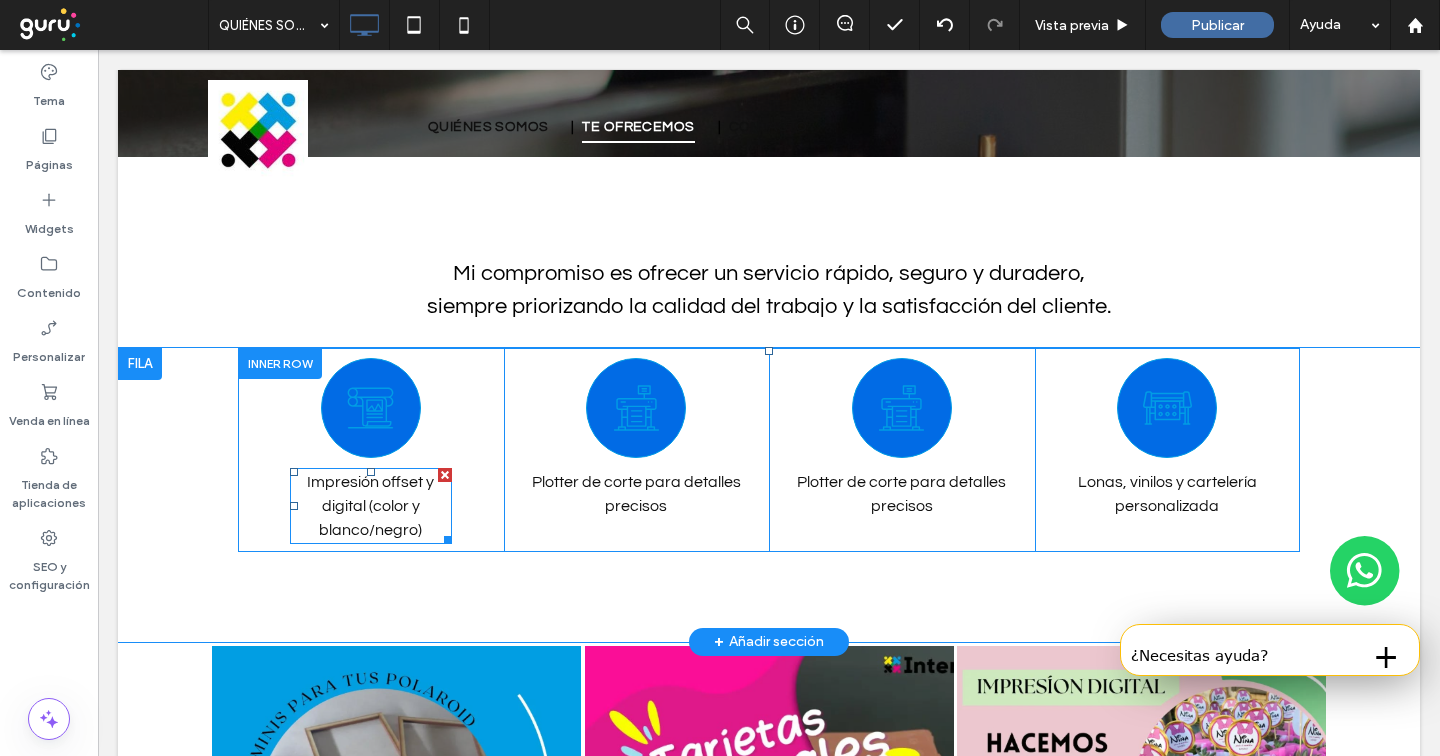 click on "Impresión offset y digital (color y blanco/negro)" at bounding box center [370, 506] 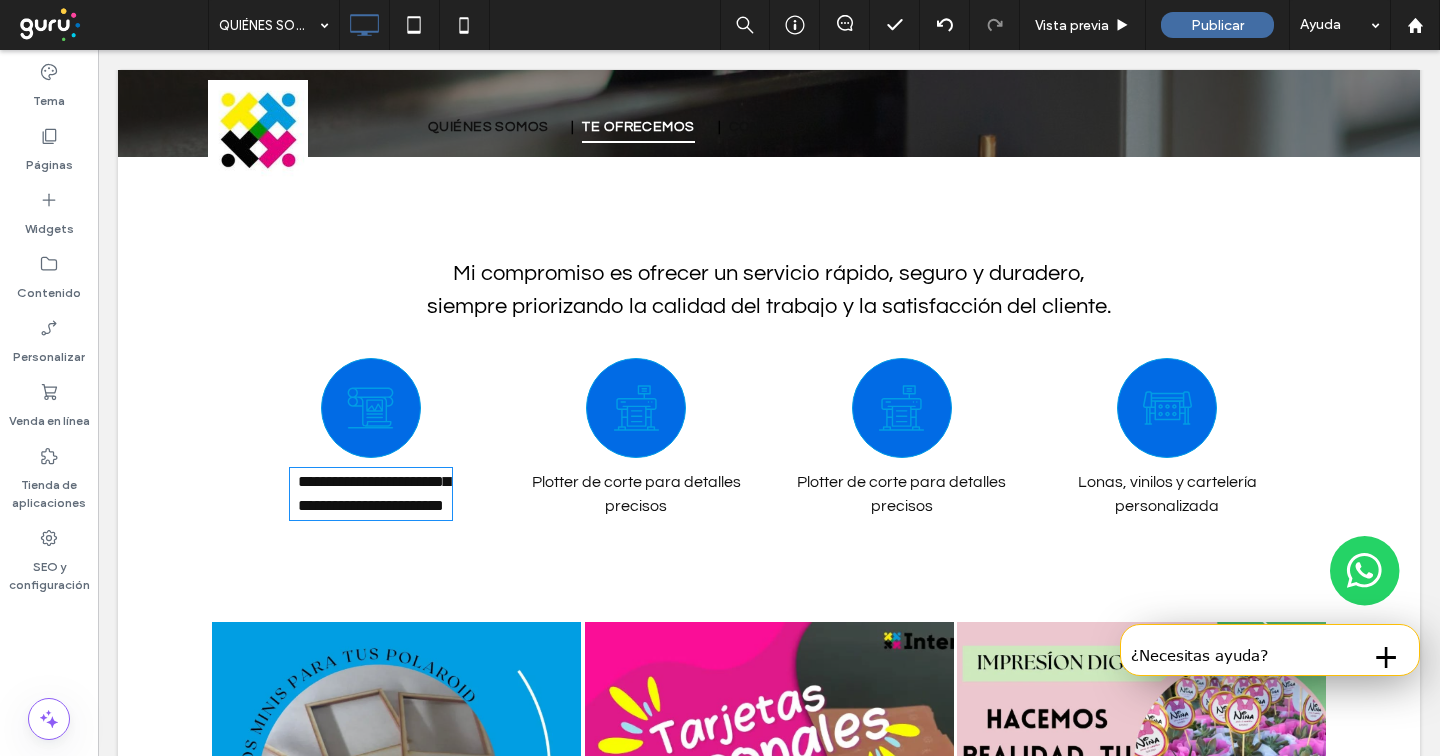 click on "**********" at bounding box center (374, 493) 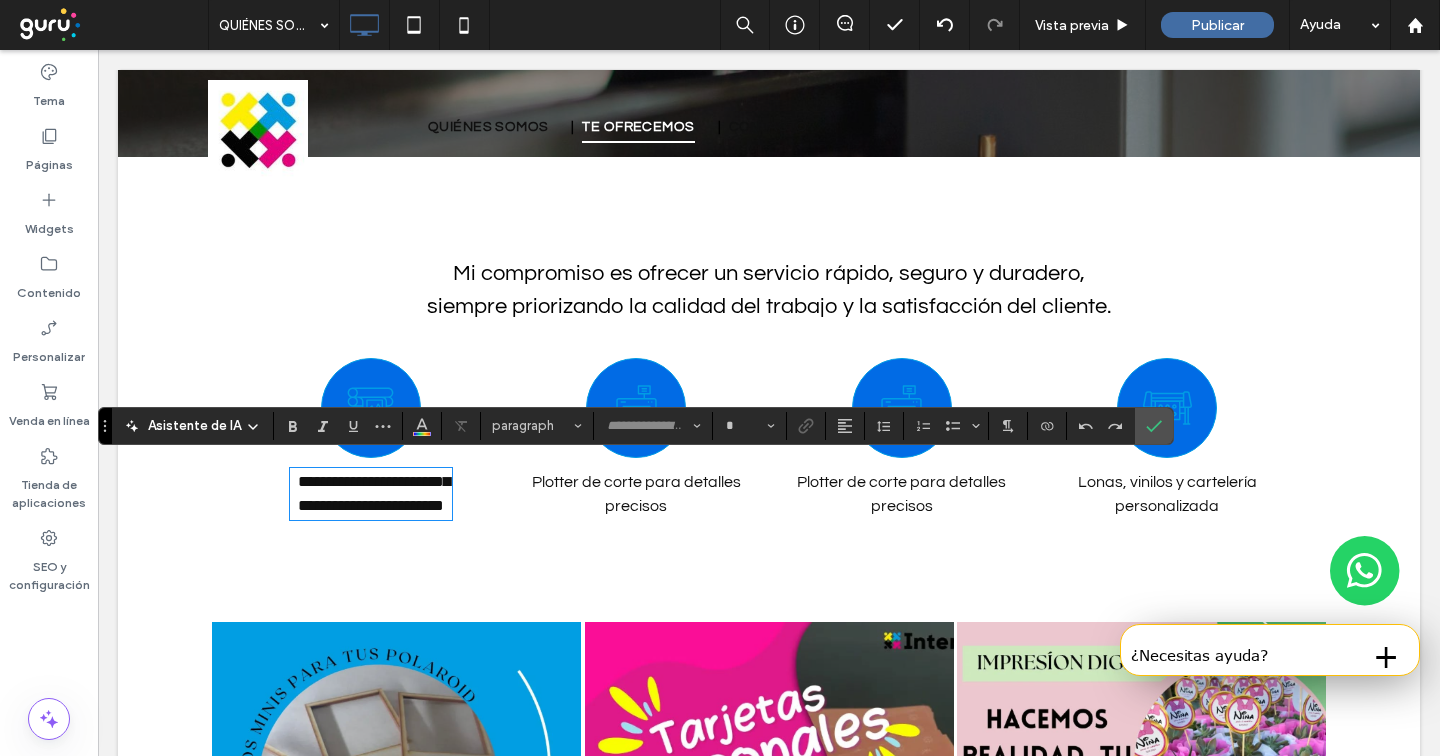 click on "**********" at bounding box center (374, 493) 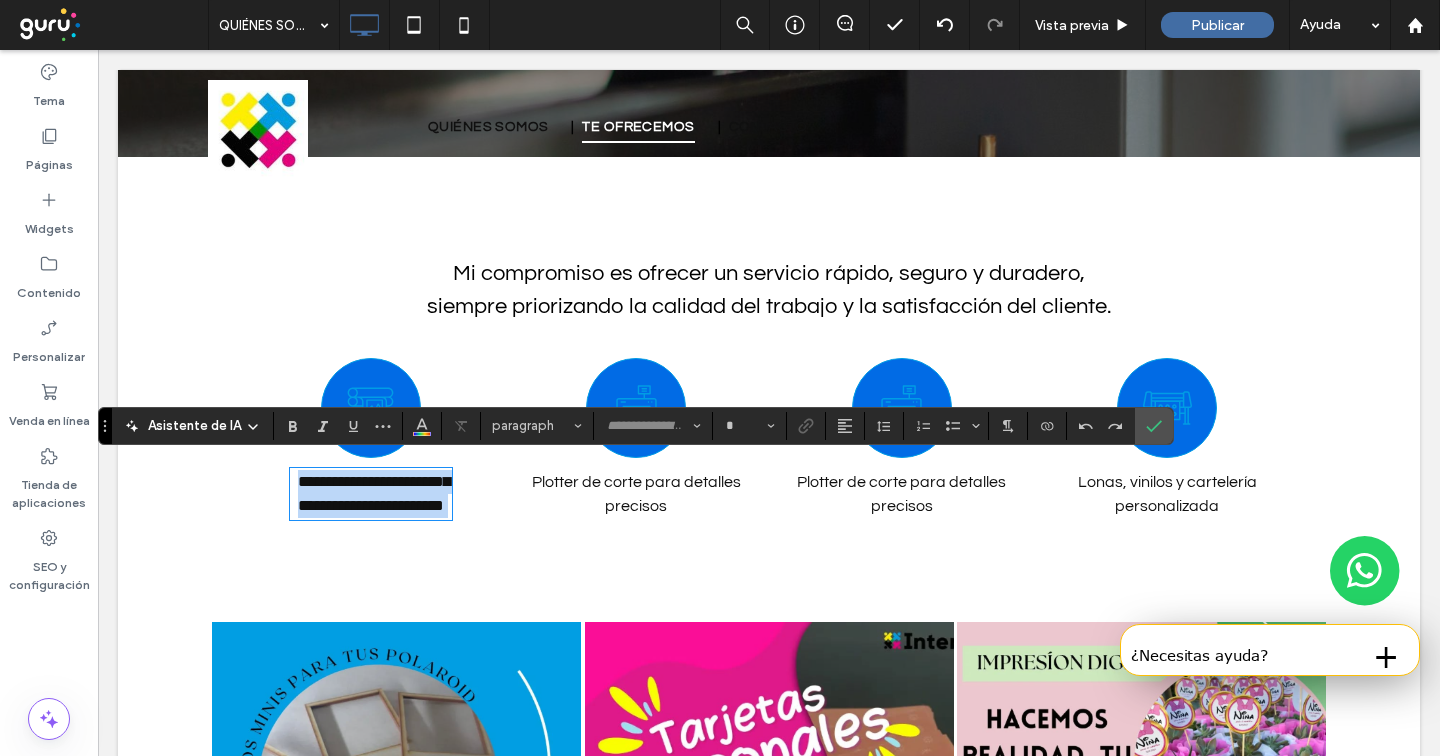 type on "*********" 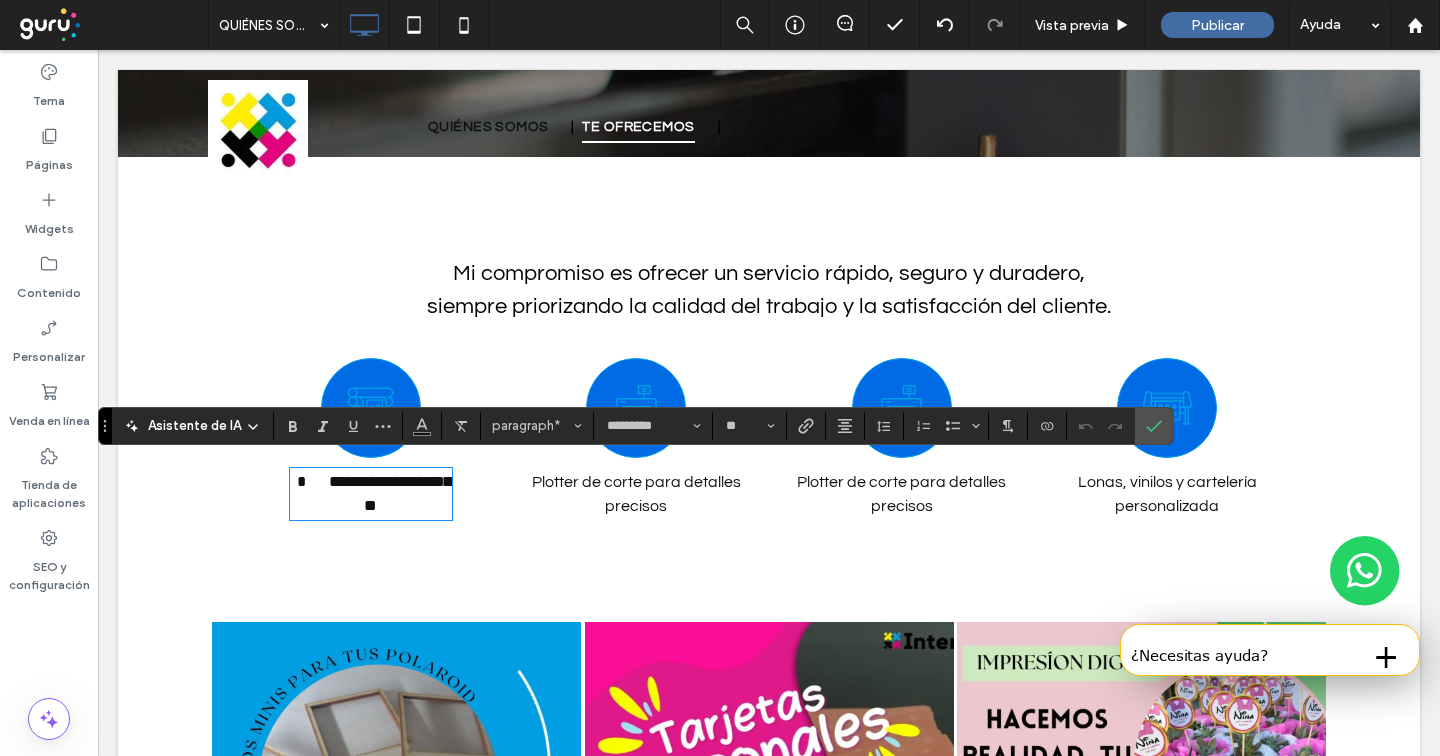 scroll, scrollTop: 0, scrollLeft: 0, axis: both 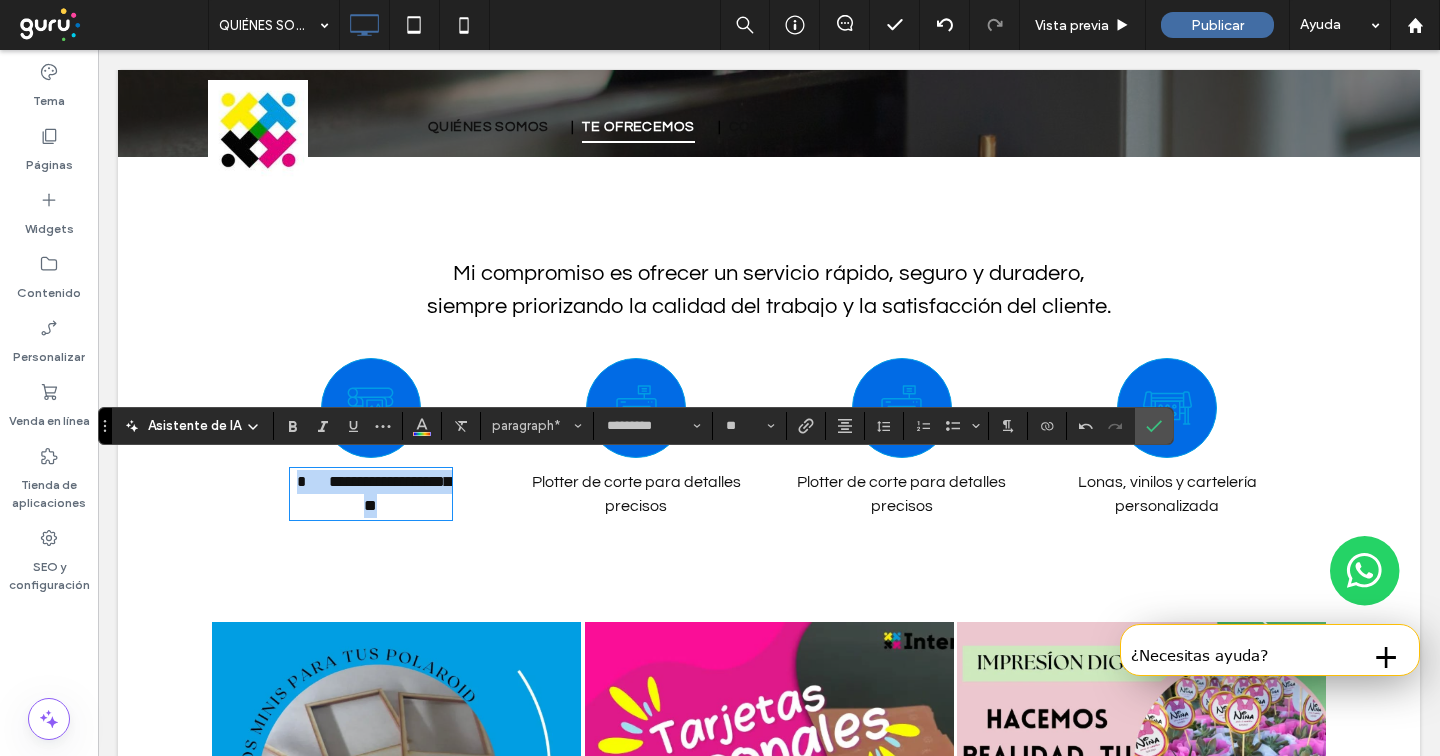 click at bounding box center (317, 481) 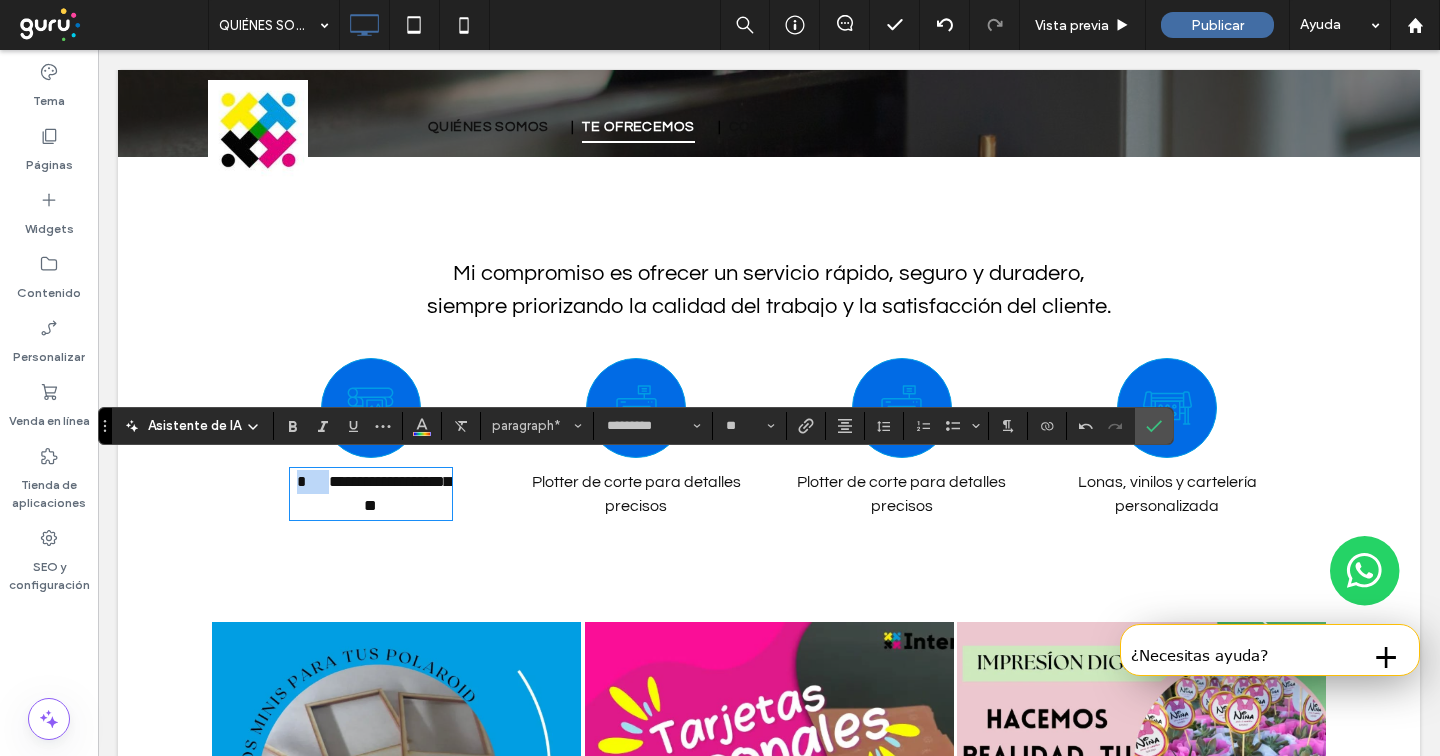 drag, startPoint x: 346, startPoint y: 465, endPoint x: 271, endPoint y: 461, distance: 75.10659 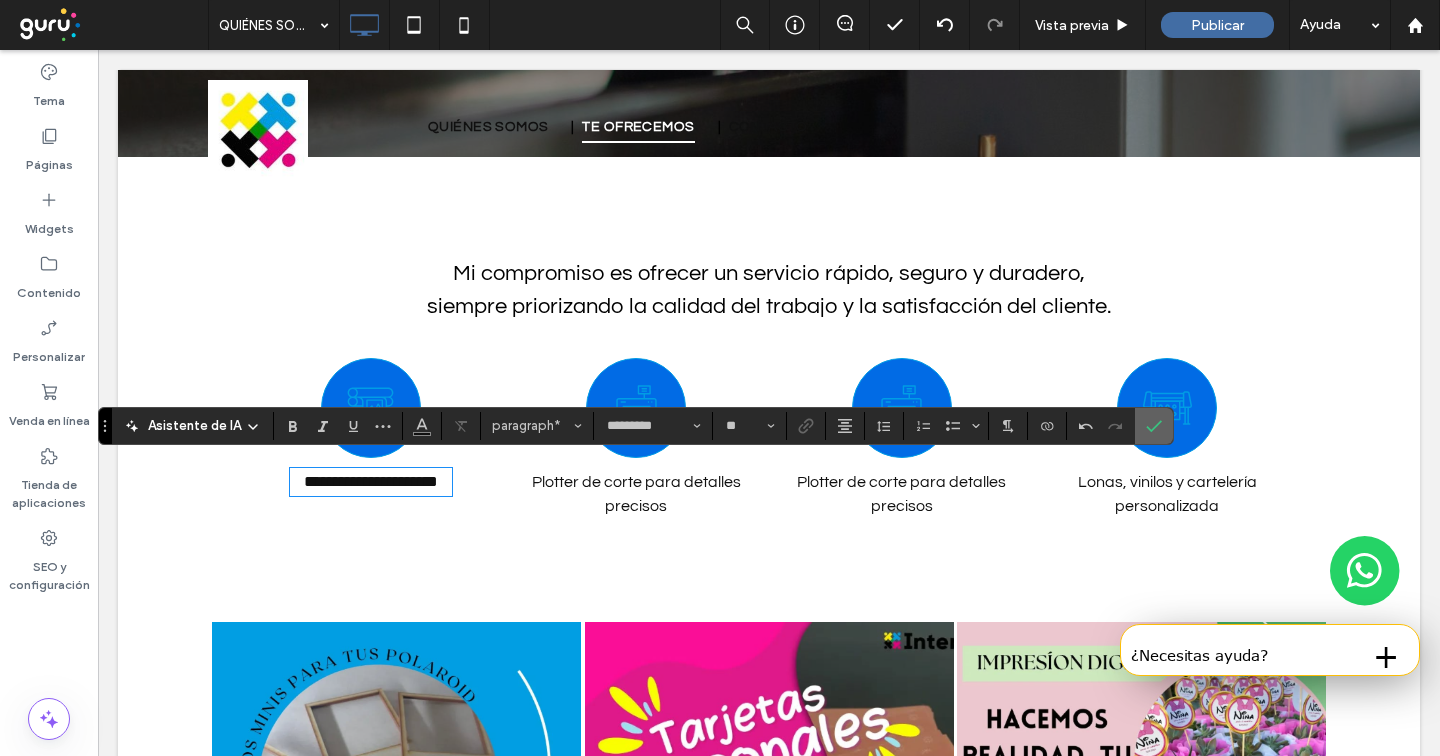 drag, startPoint x: 1154, startPoint y: 427, endPoint x: 789, endPoint y: 403, distance: 365.78818 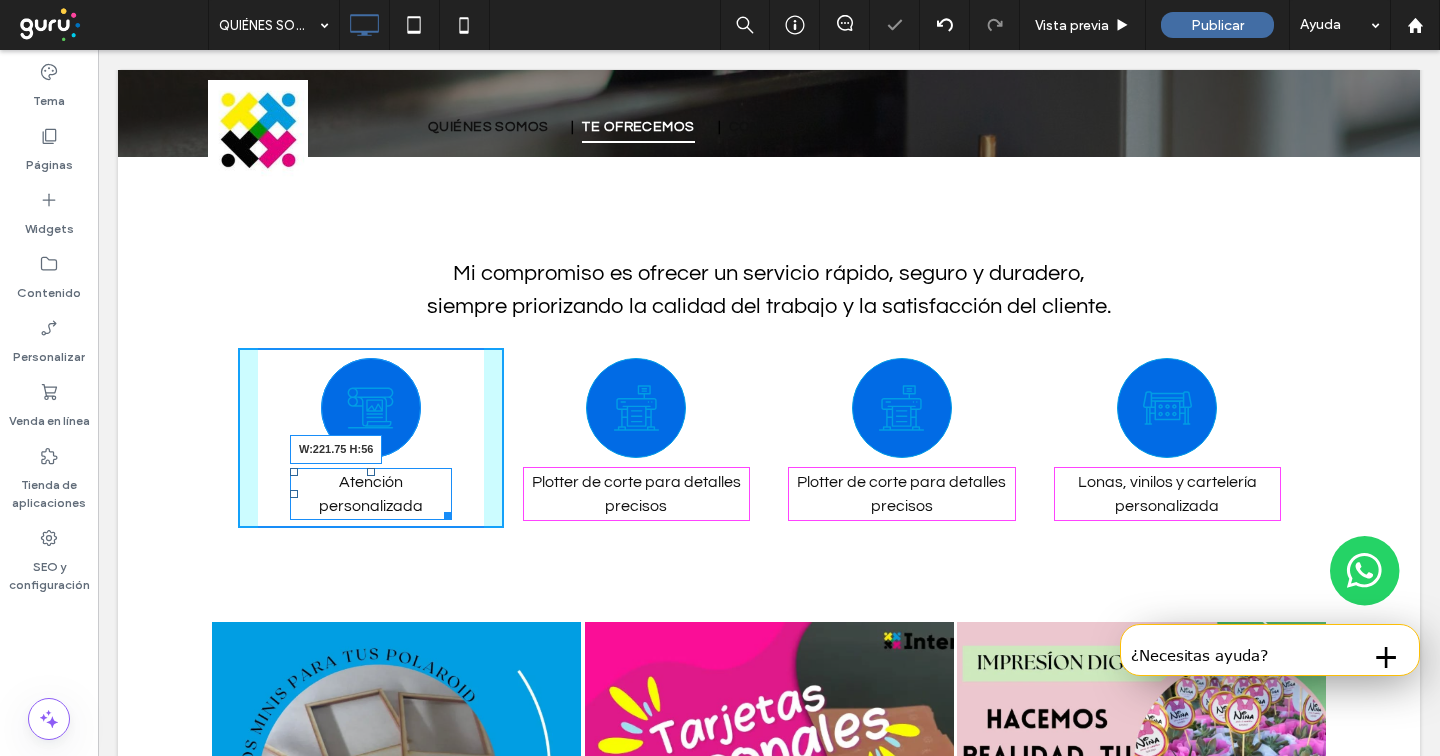drag, startPoint x: 439, startPoint y: 501, endPoint x: 490, endPoint y: 498, distance: 51.088158 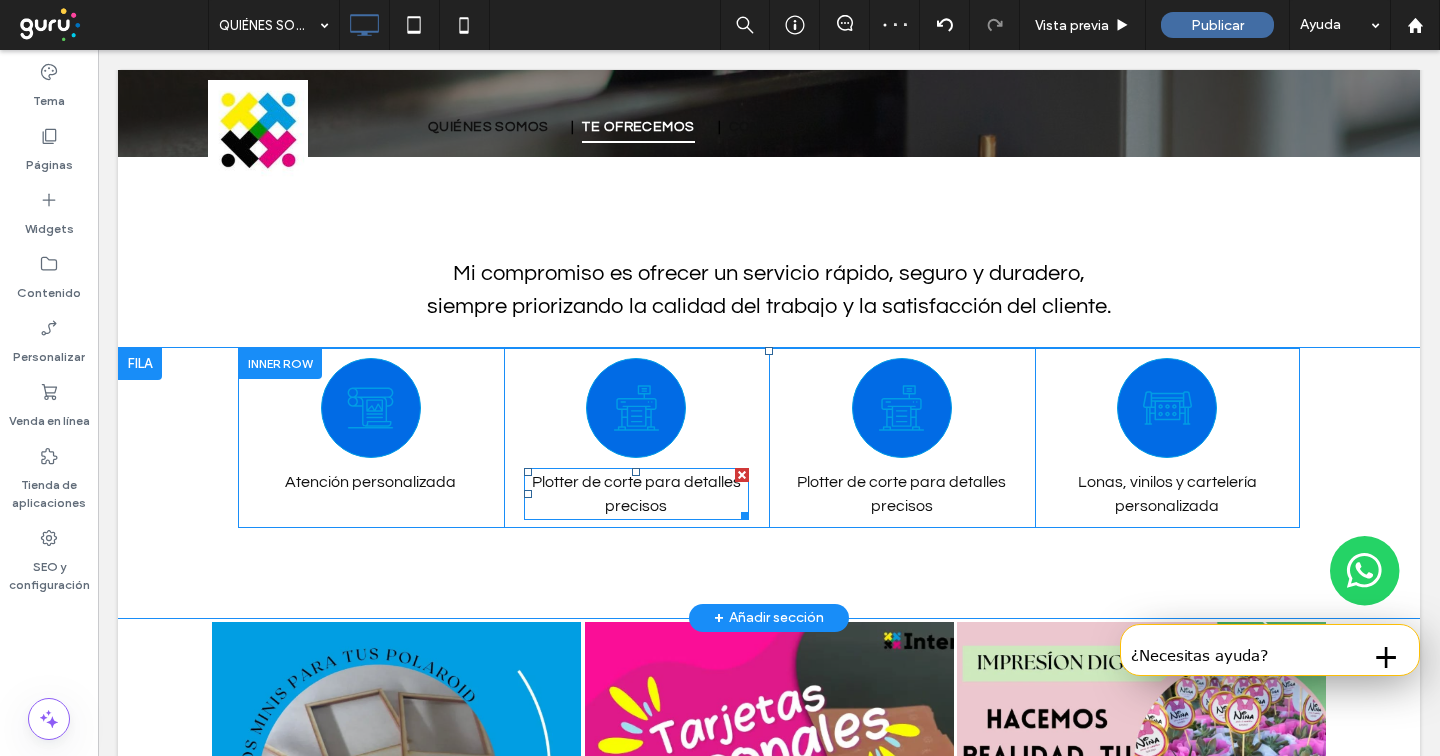 click on "Plotter de corte para detalles precisos" at bounding box center (637, 494) 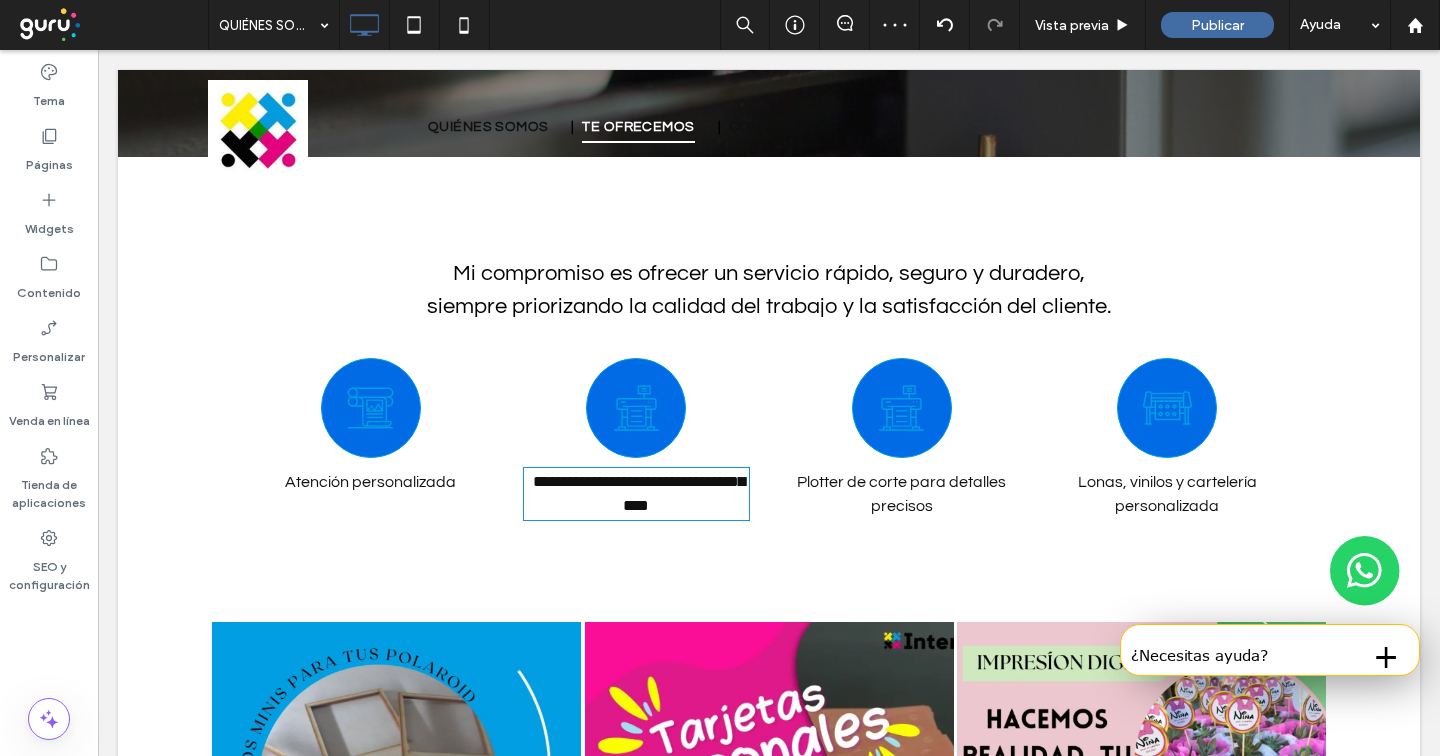click on "**********" at bounding box center (637, 494) 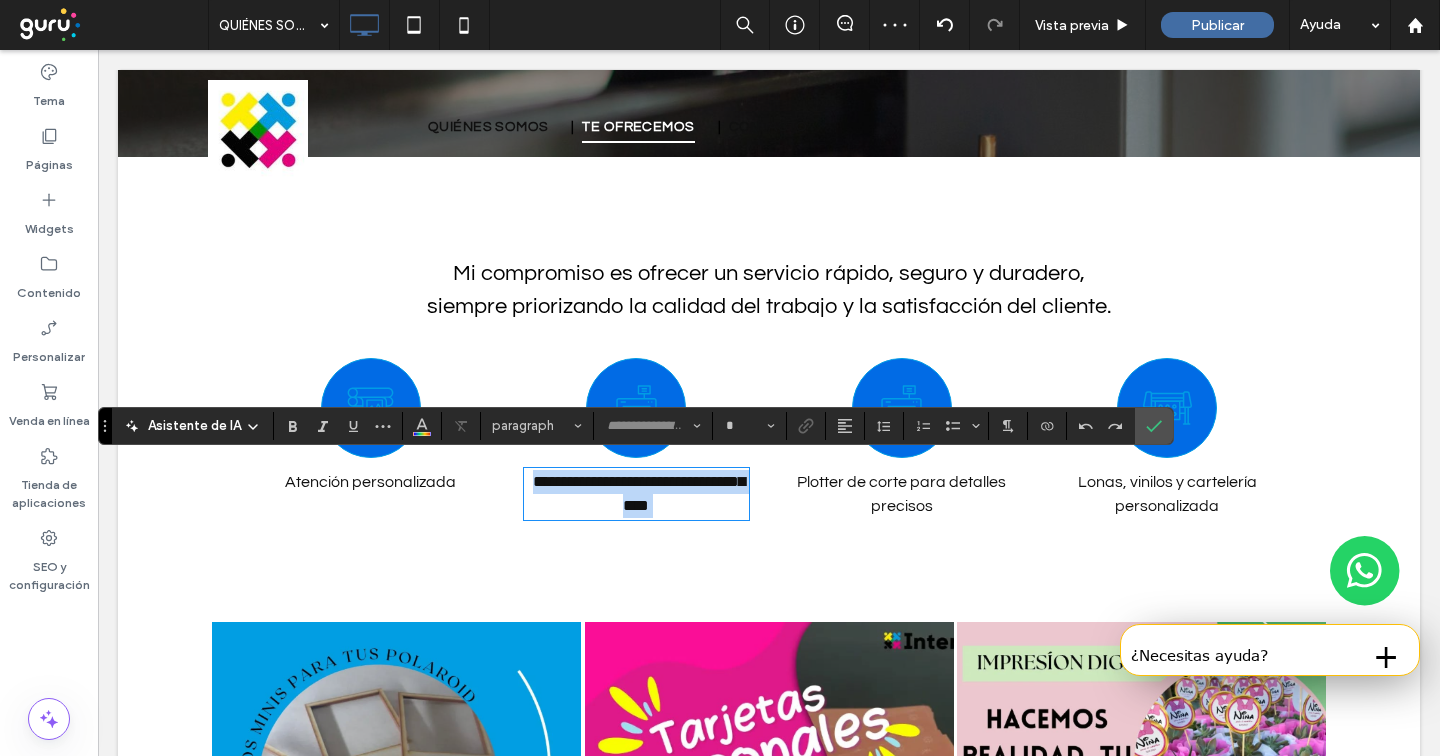 click on "**********" at bounding box center [637, 494] 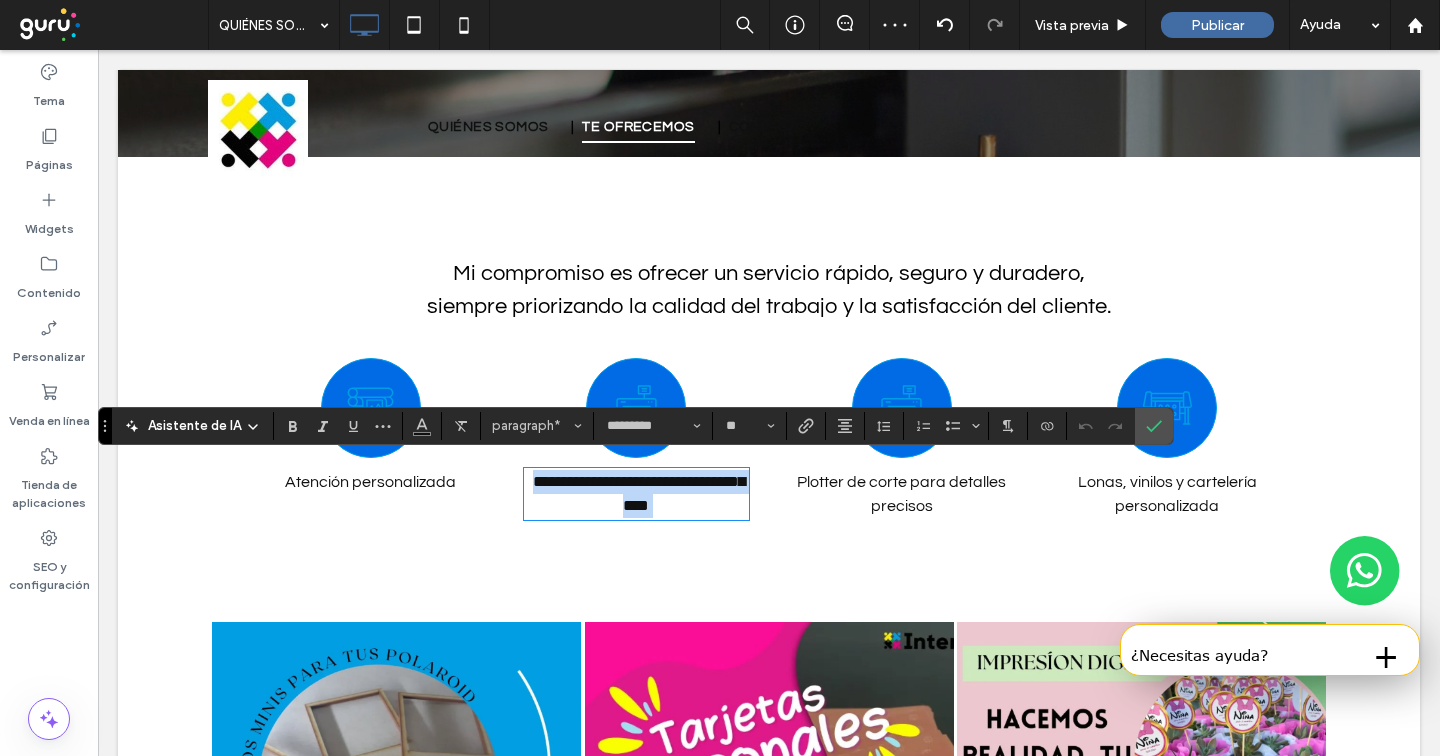scroll, scrollTop: 0, scrollLeft: 0, axis: both 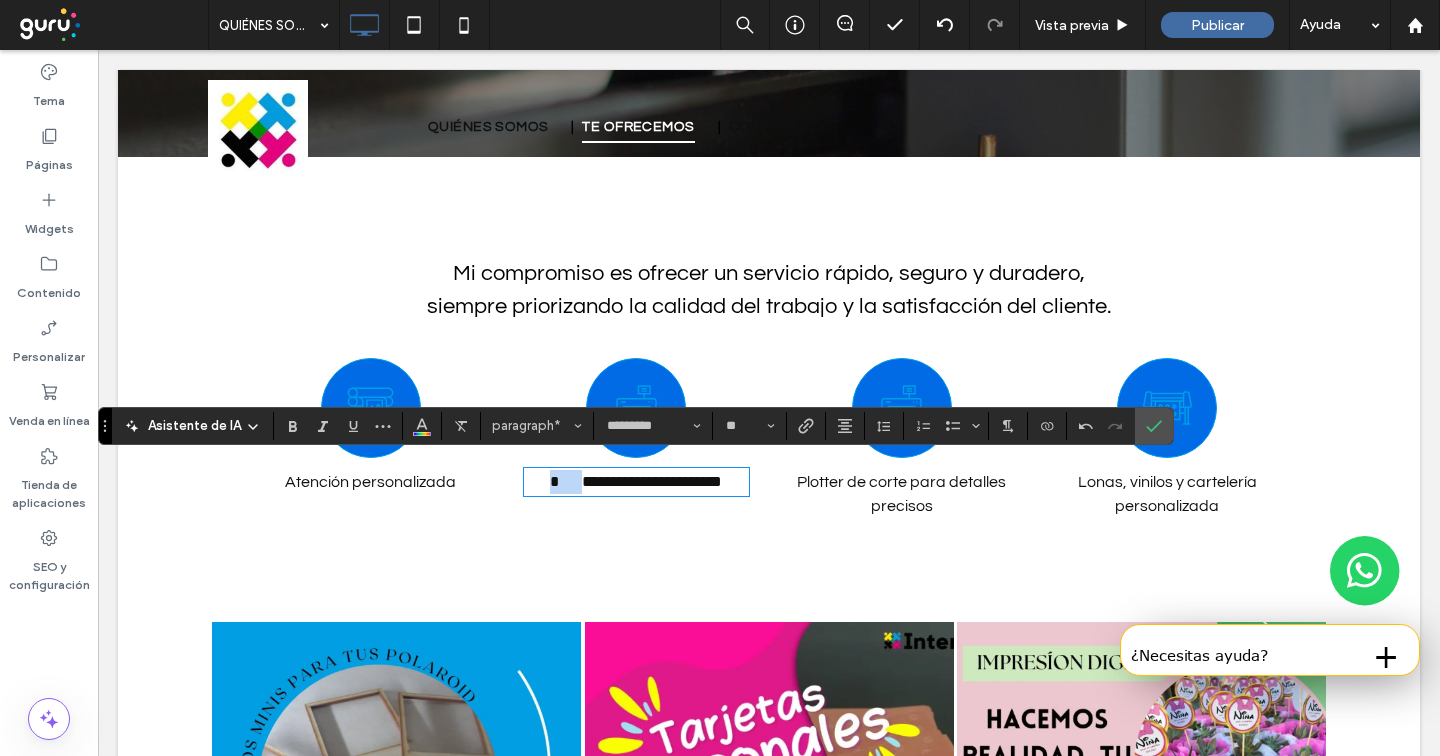 drag, startPoint x: 565, startPoint y: 469, endPoint x: 489, endPoint y: 467, distance: 76.02631 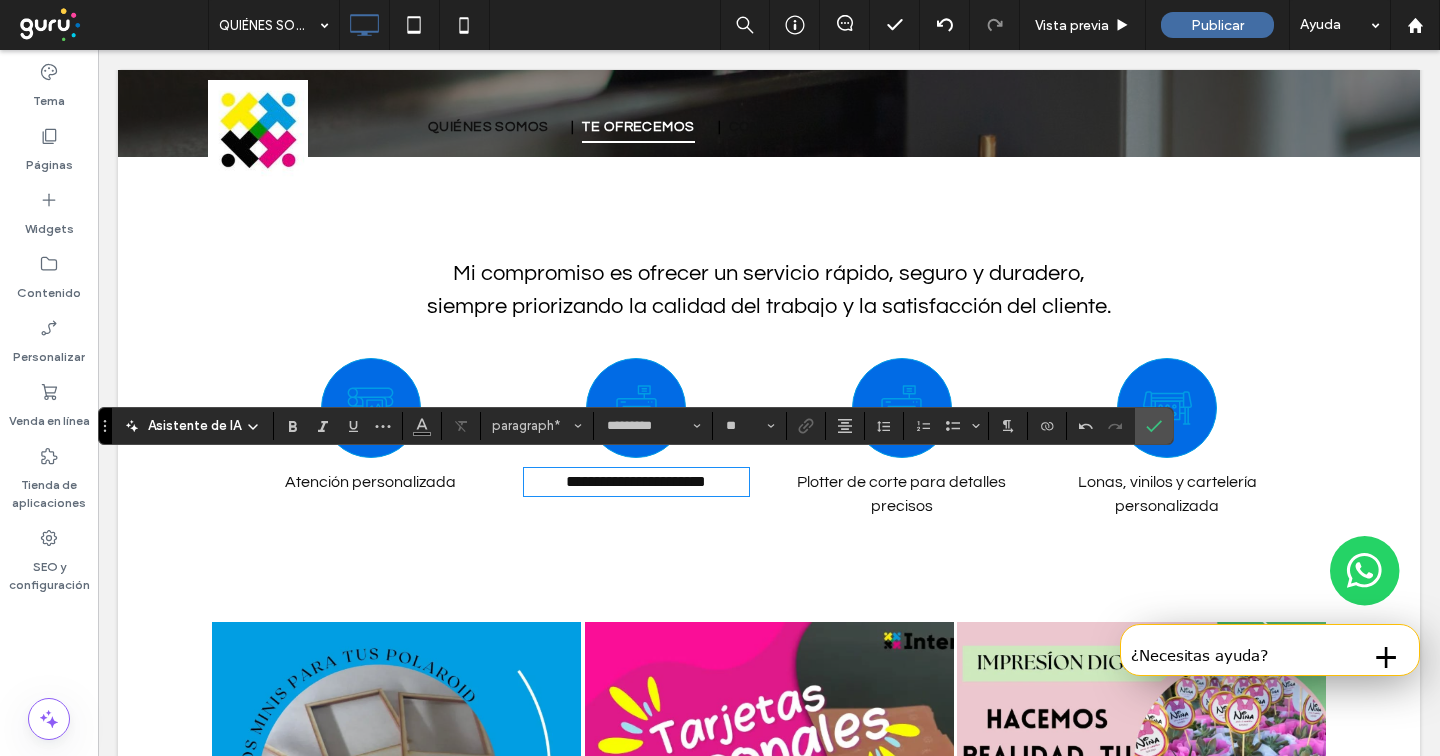 click on "Plotter de corte para detalles precisos" at bounding box center (901, 494) 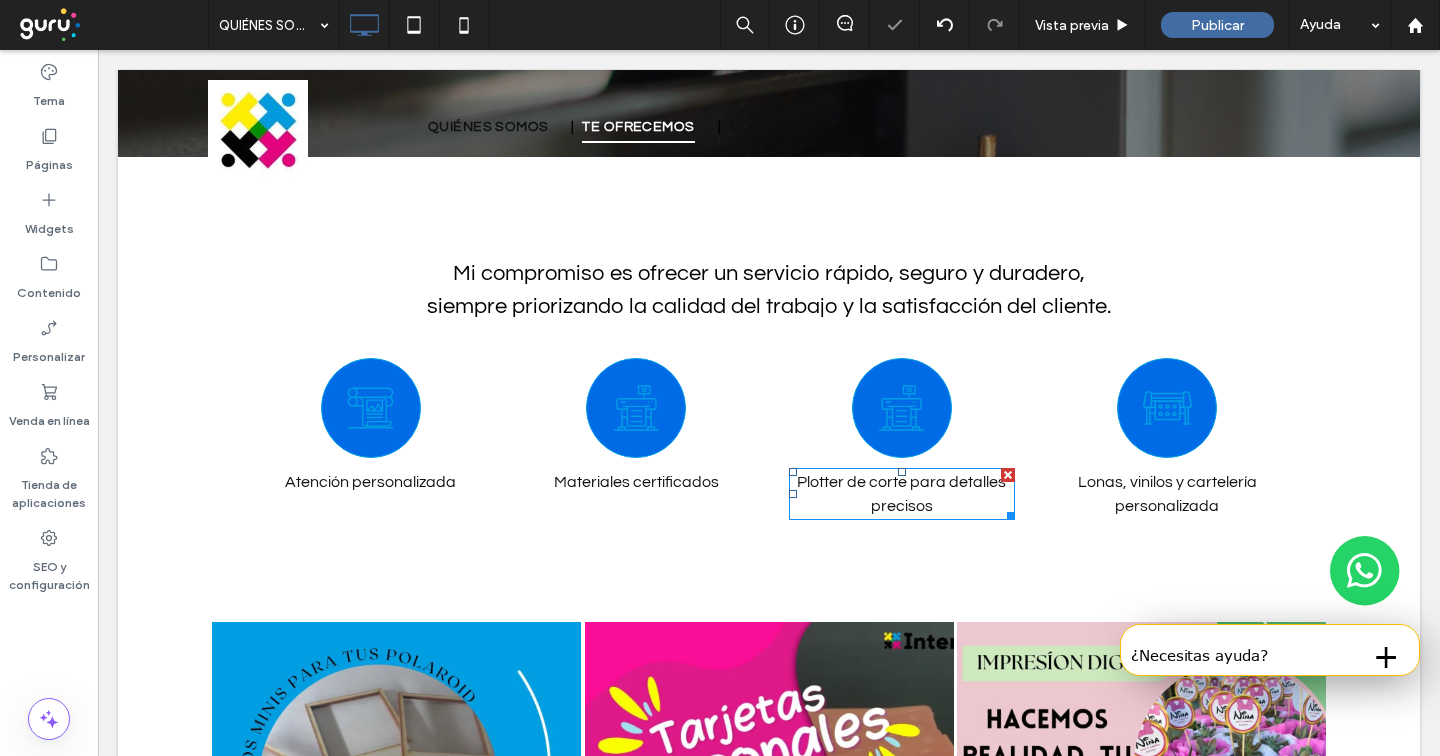 click on "Plotter de corte para detalles precisos" at bounding box center [901, 494] 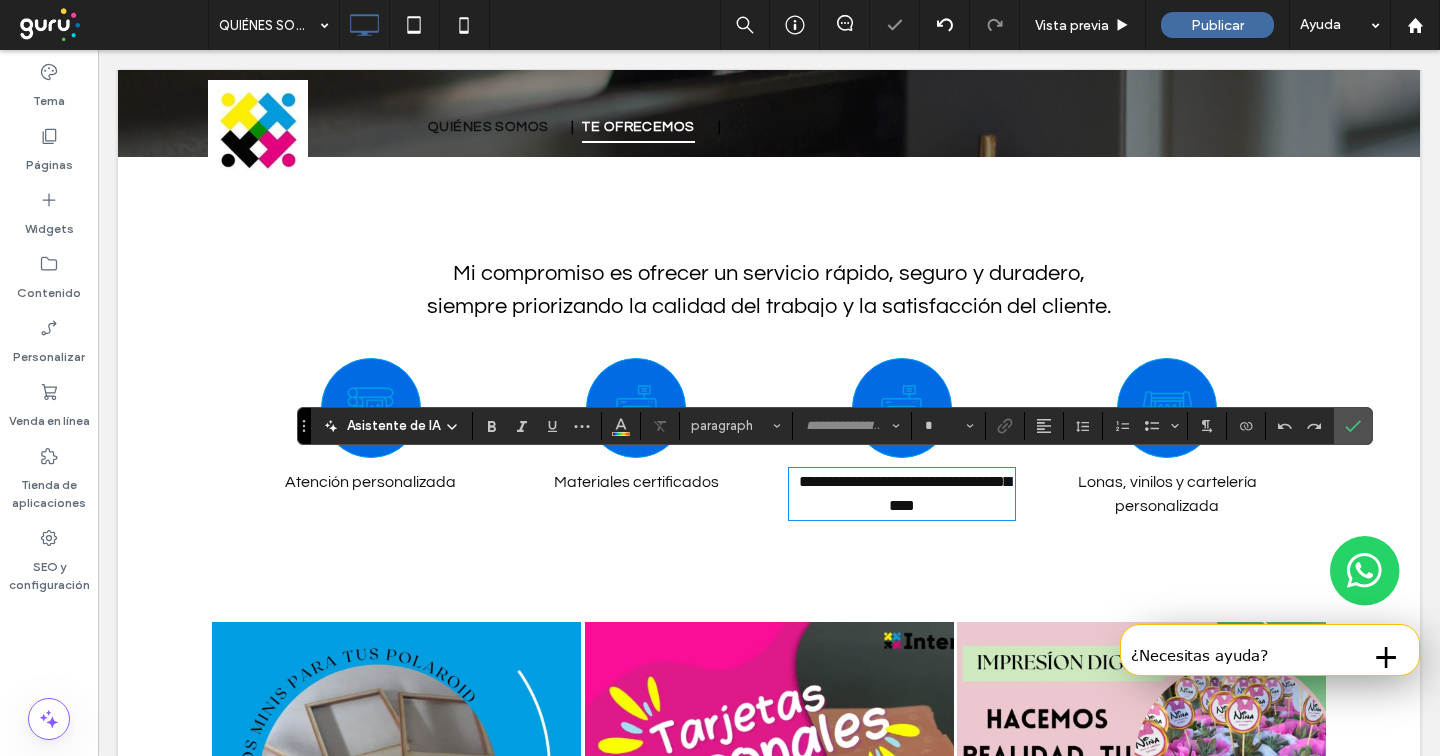 click on "**********" at bounding box center [905, 493] 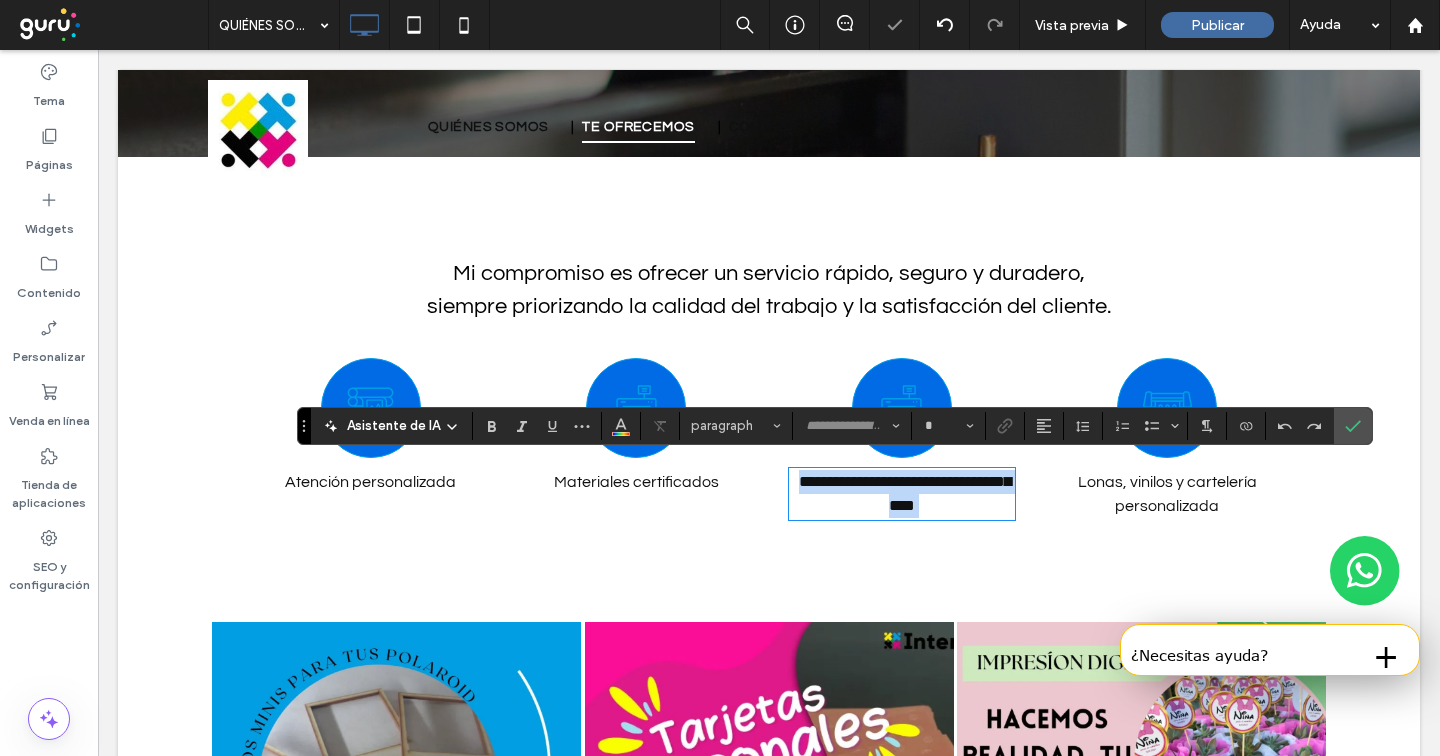 type on "*********" 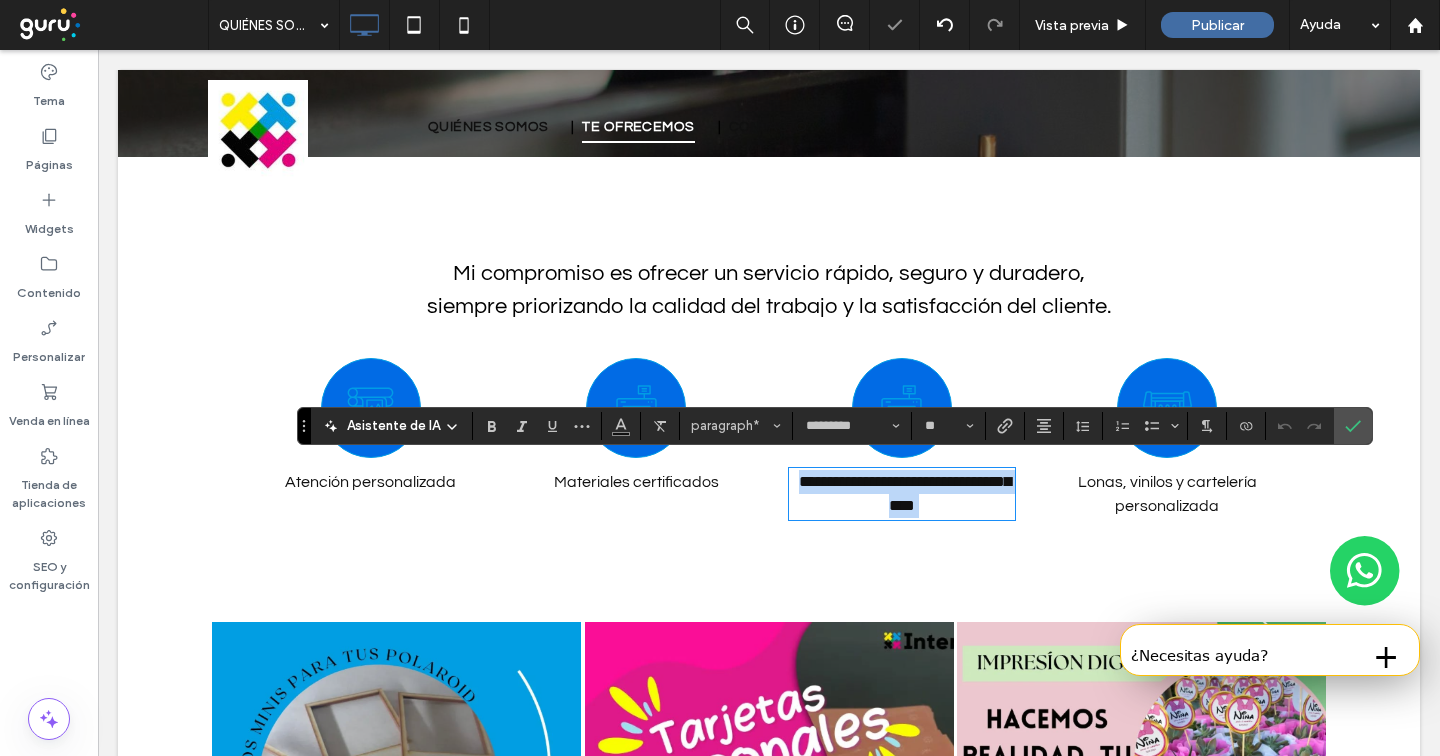 scroll, scrollTop: 0, scrollLeft: 0, axis: both 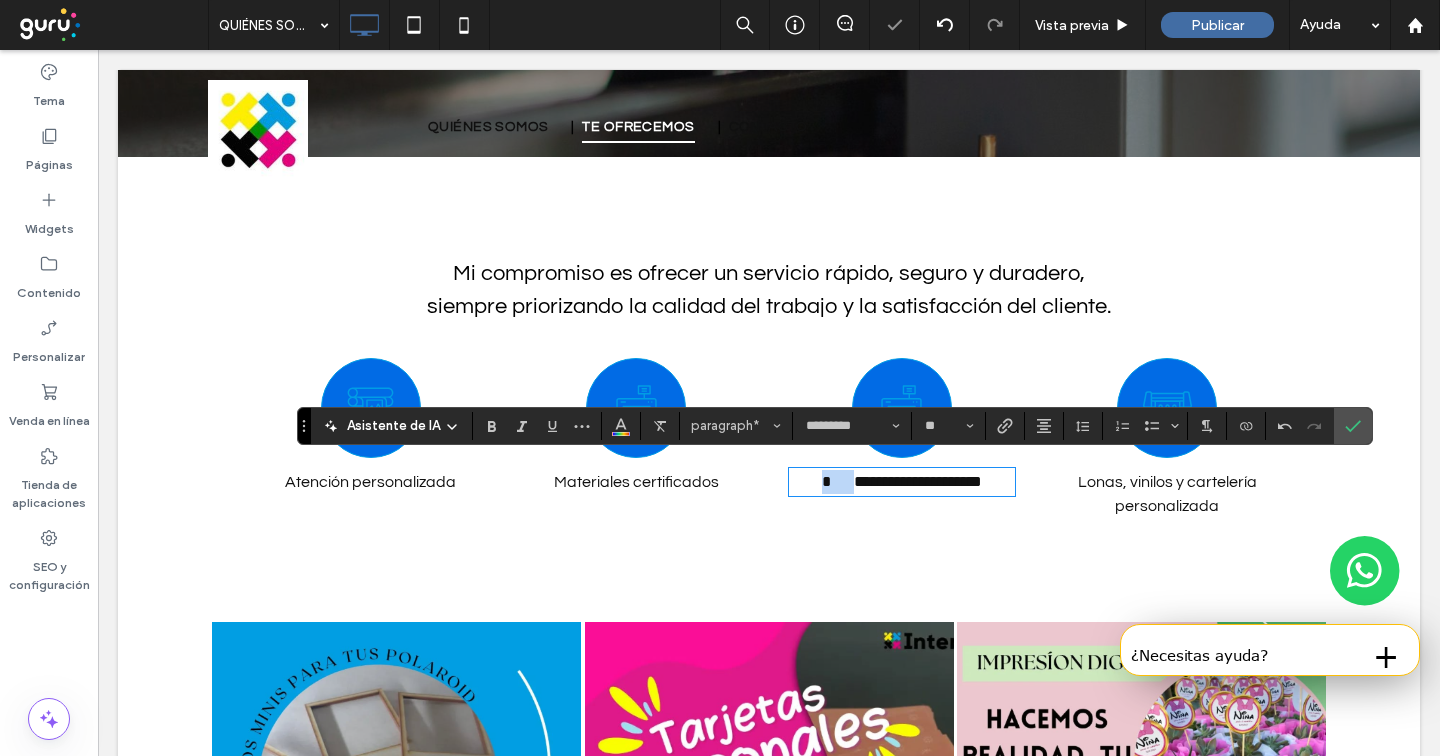 drag, startPoint x: 814, startPoint y: 470, endPoint x: 755, endPoint y: 470, distance: 59 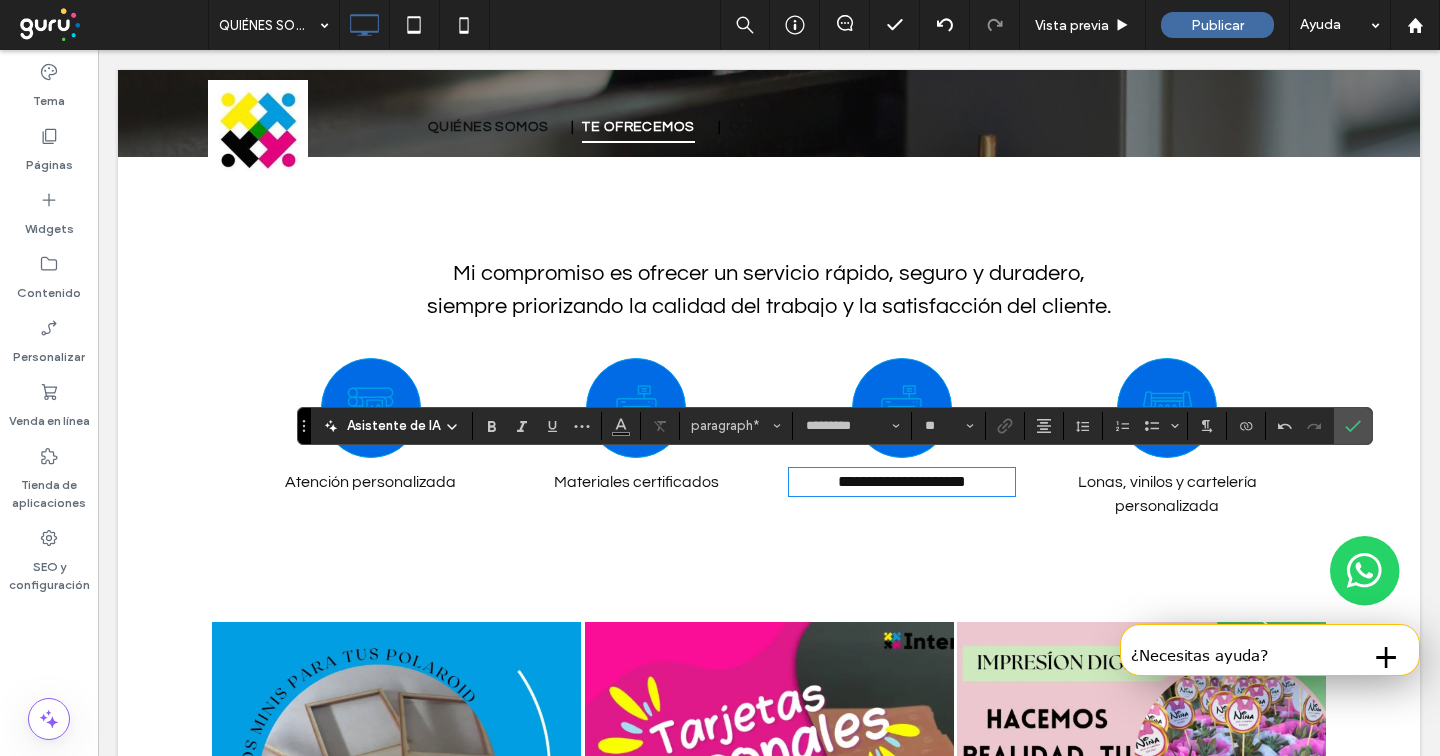 click on "Lonas, vinilos y cartelería personalizada" at bounding box center [1167, 494] 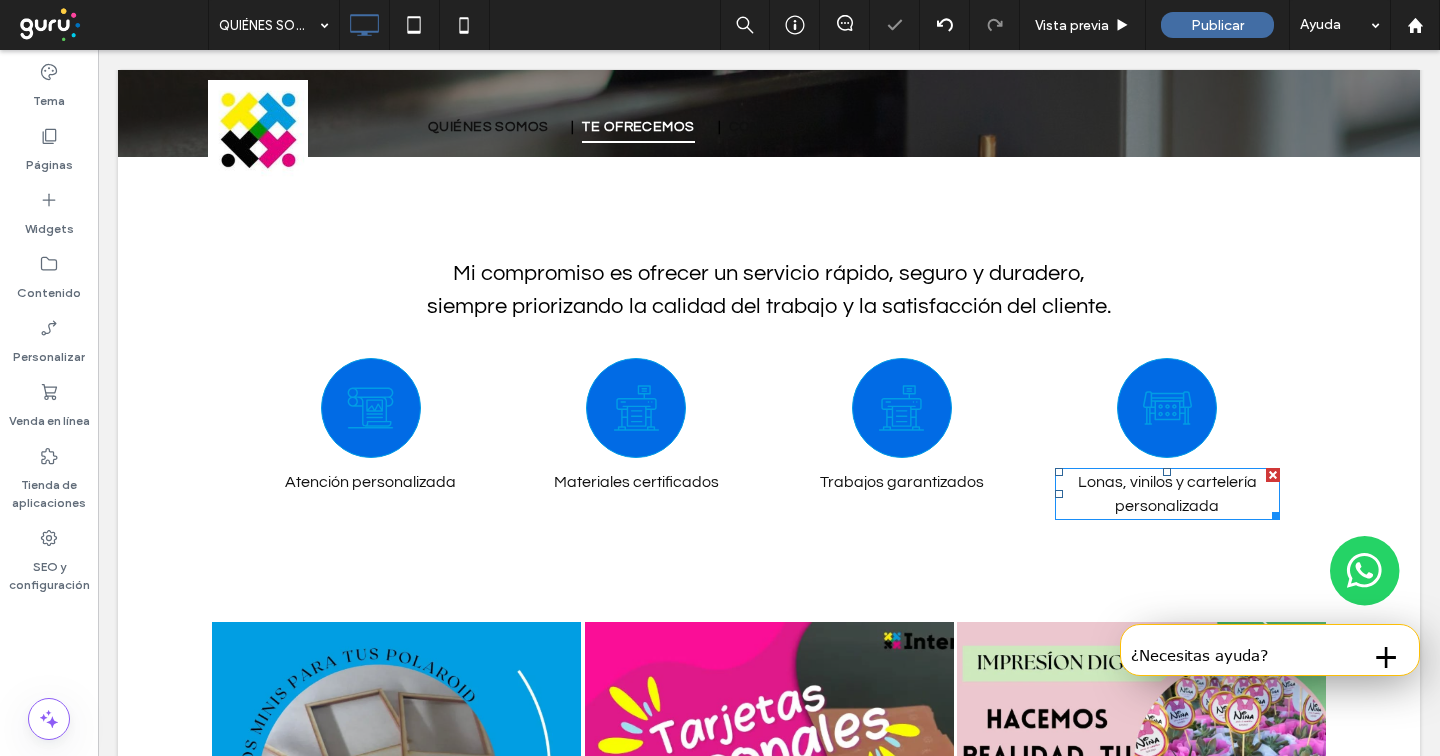 click on "Lonas, vinilos y cartelería personalizada" at bounding box center [1167, 494] 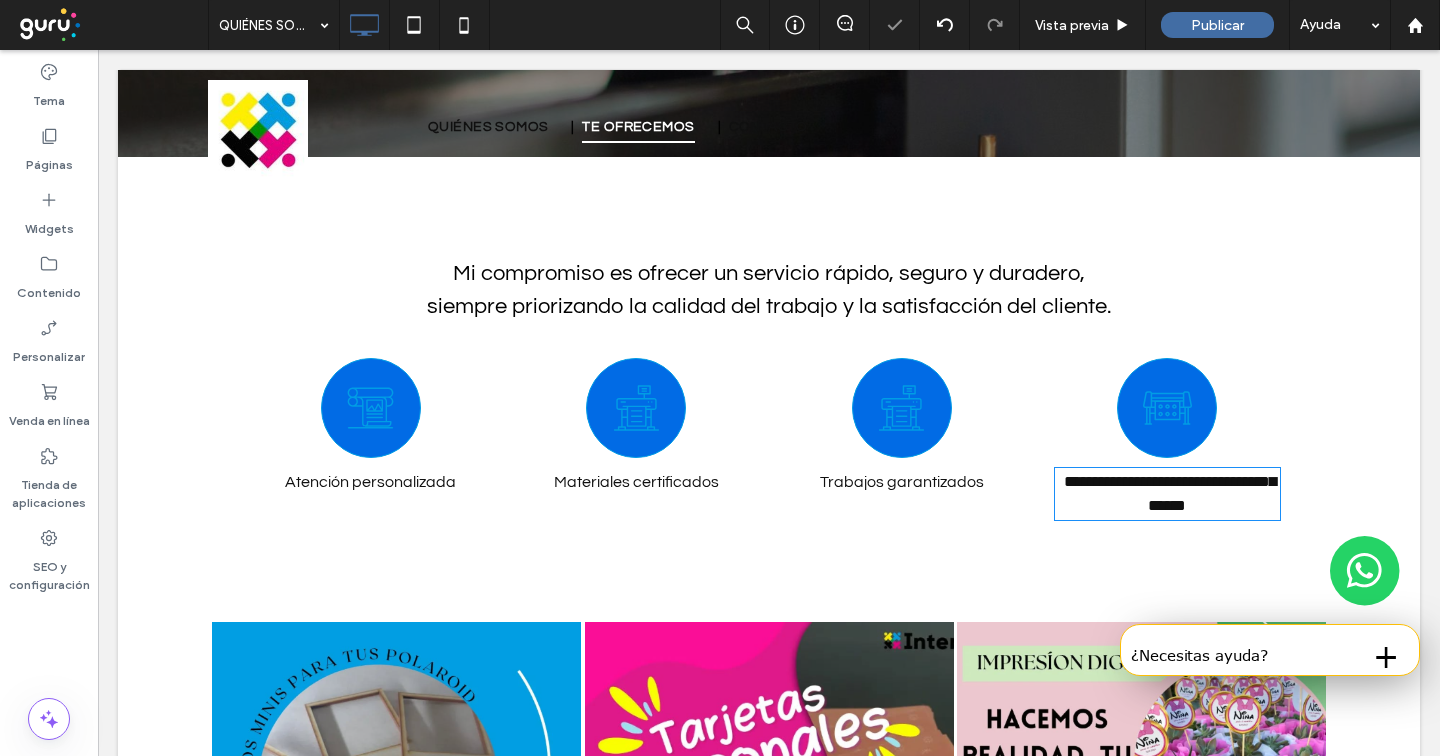 click on "**********" at bounding box center [1170, 493] 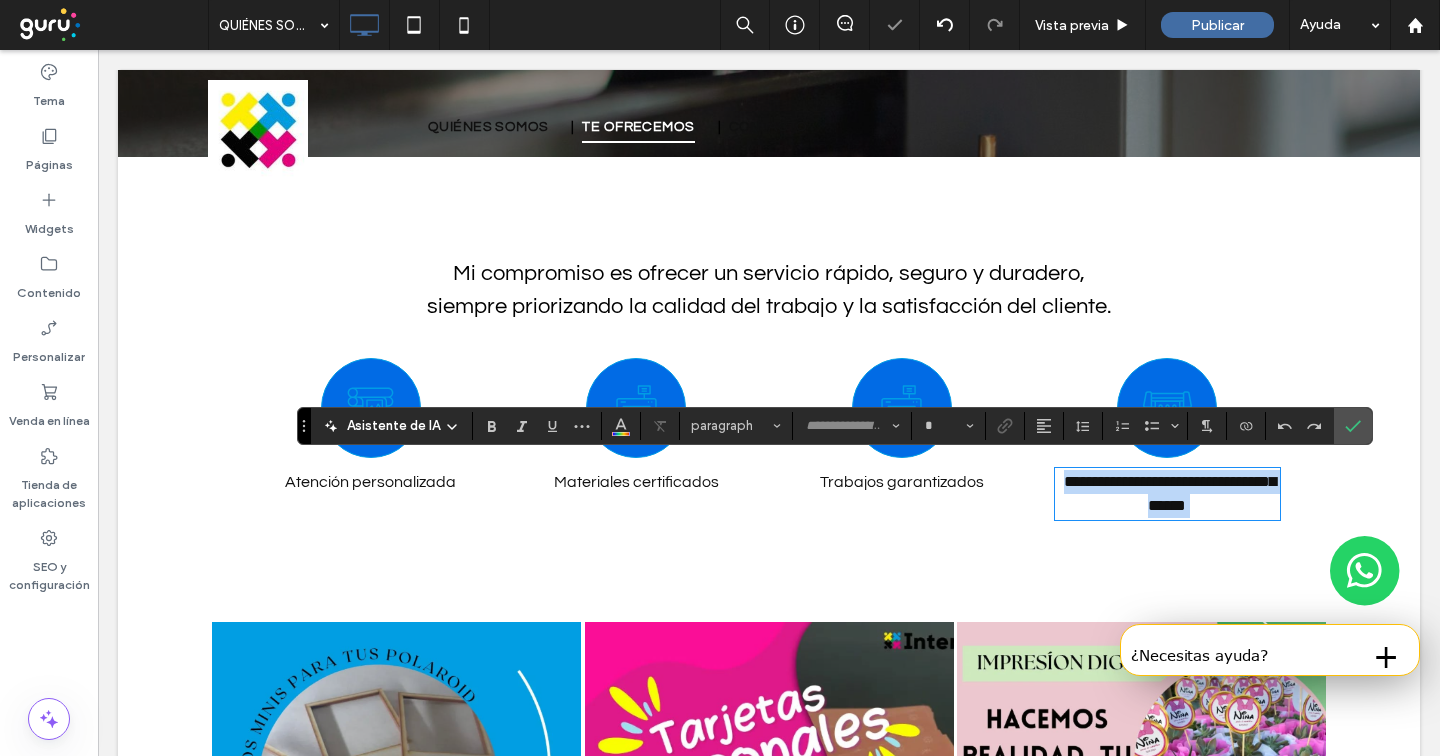 click on "**********" at bounding box center (1170, 493) 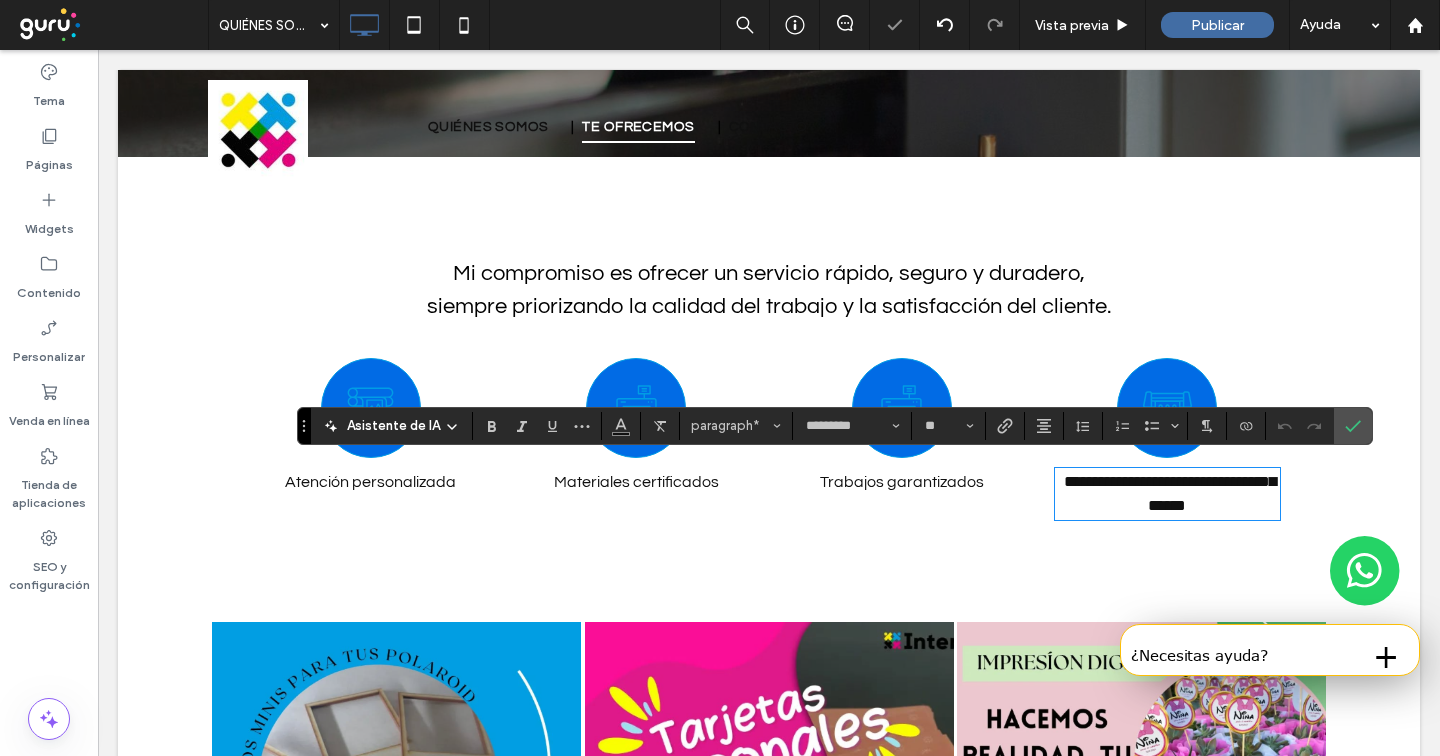scroll, scrollTop: 0, scrollLeft: 0, axis: both 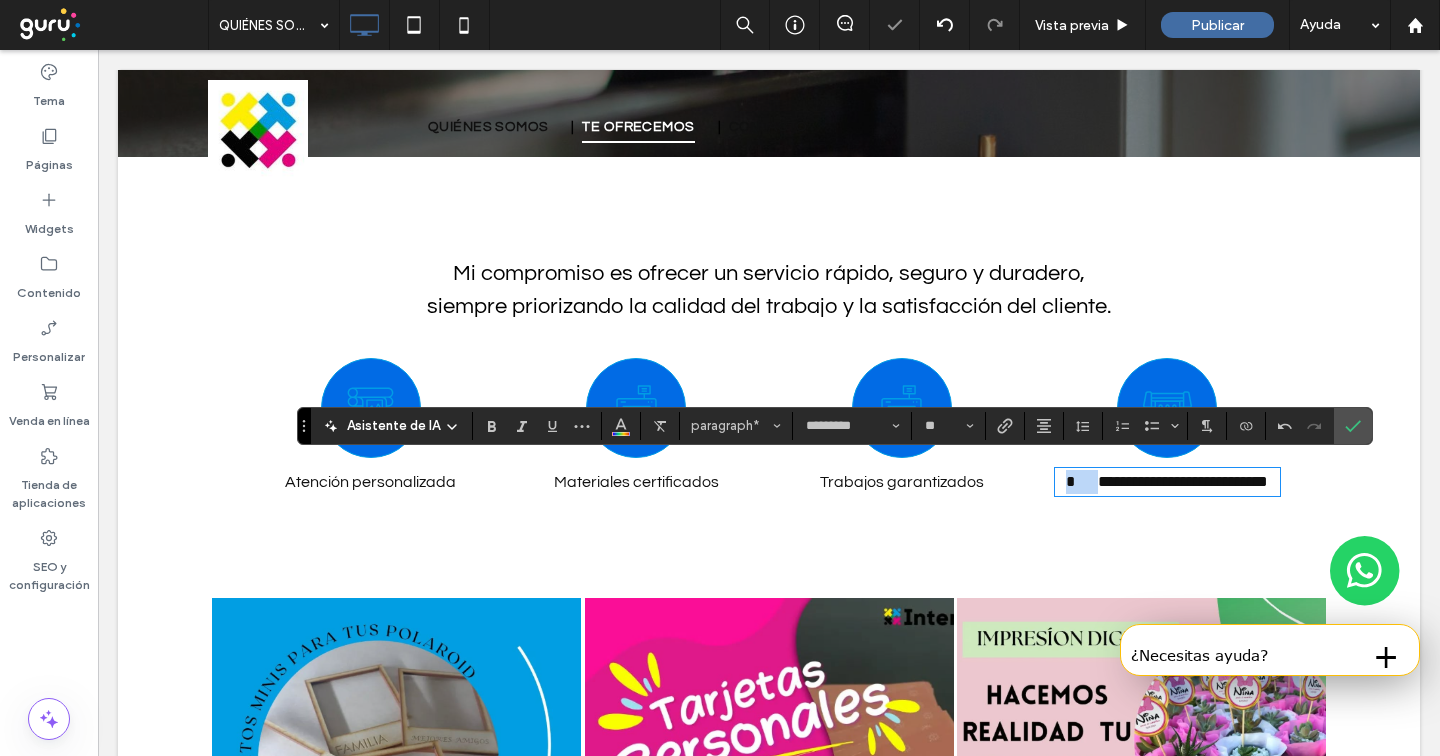 drag, startPoint x: 1068, startPoint y: 469, endPoint x: 1035, endPoint y: 467, distance: 33.06055 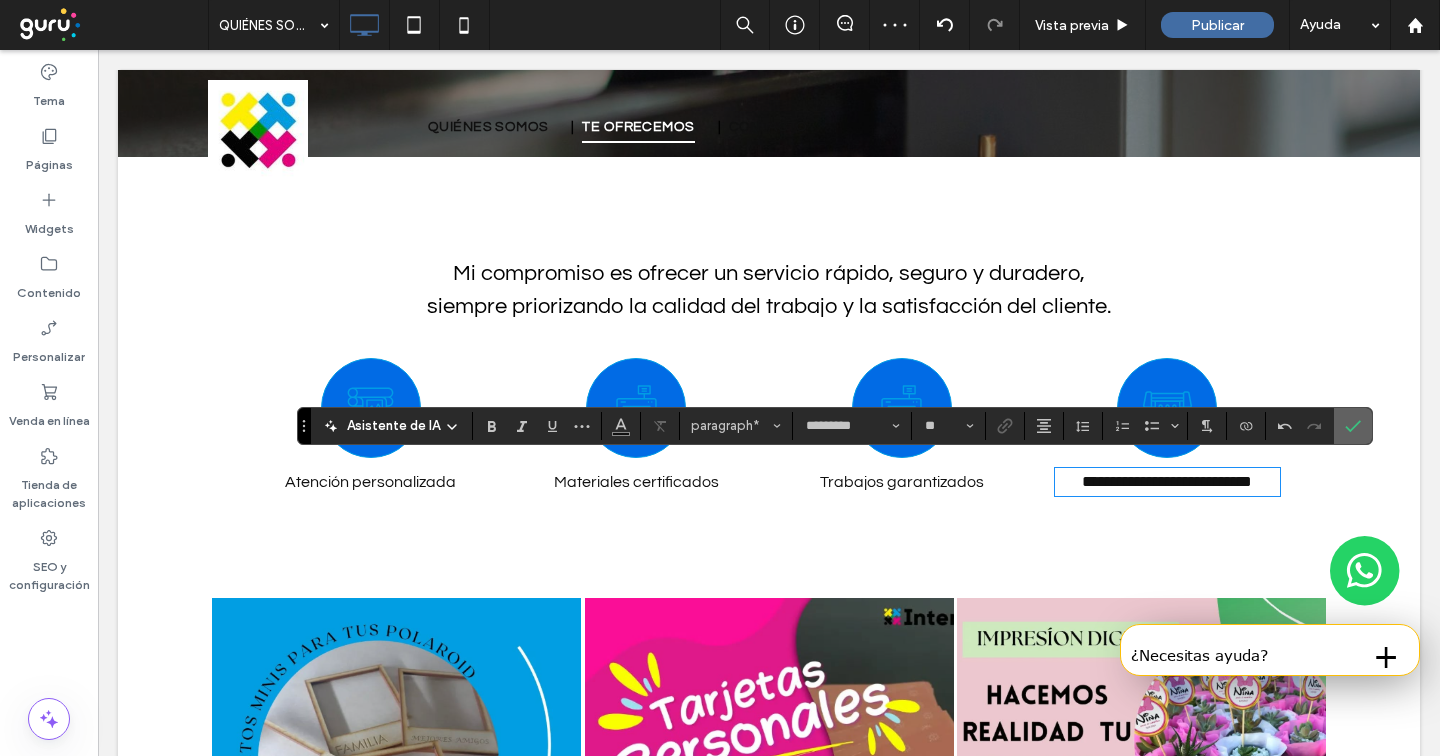 click at bounding box center (1353, 426) 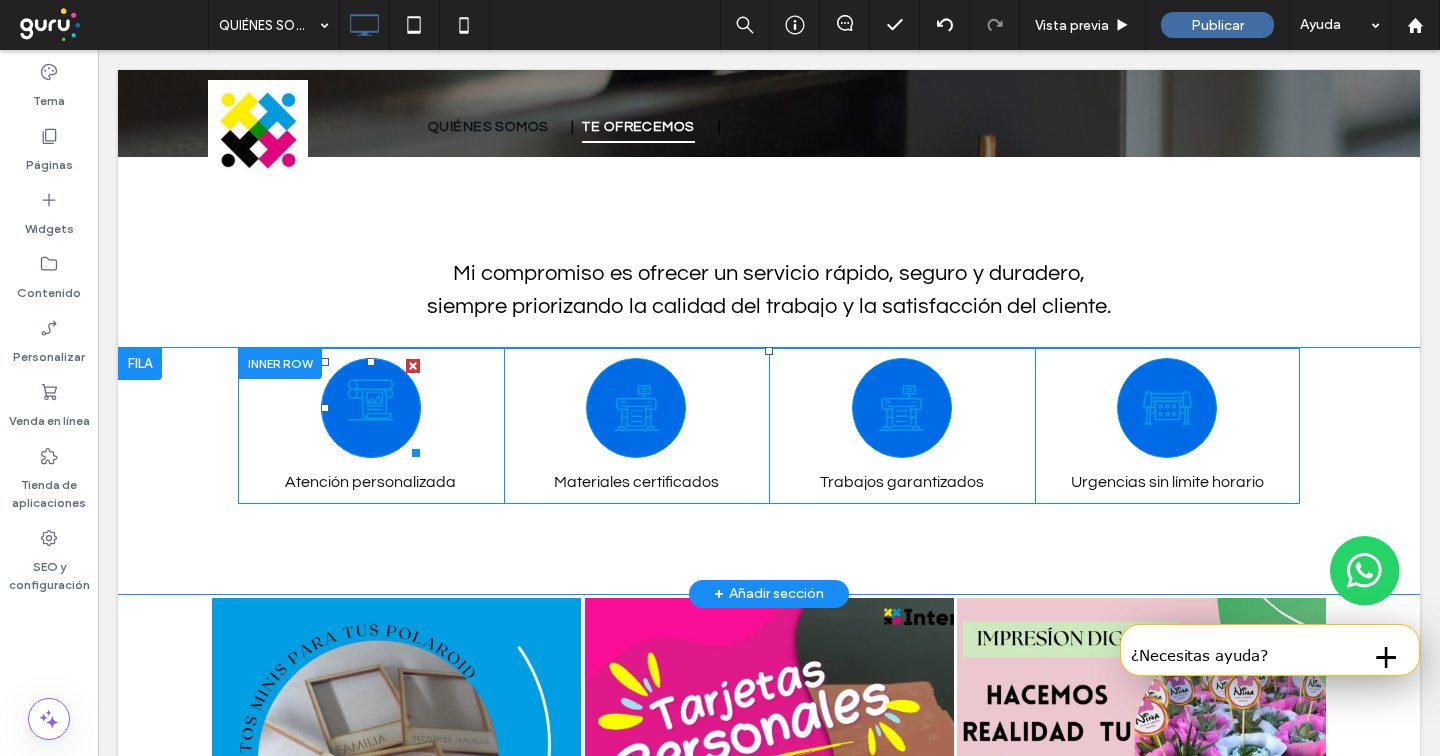 click 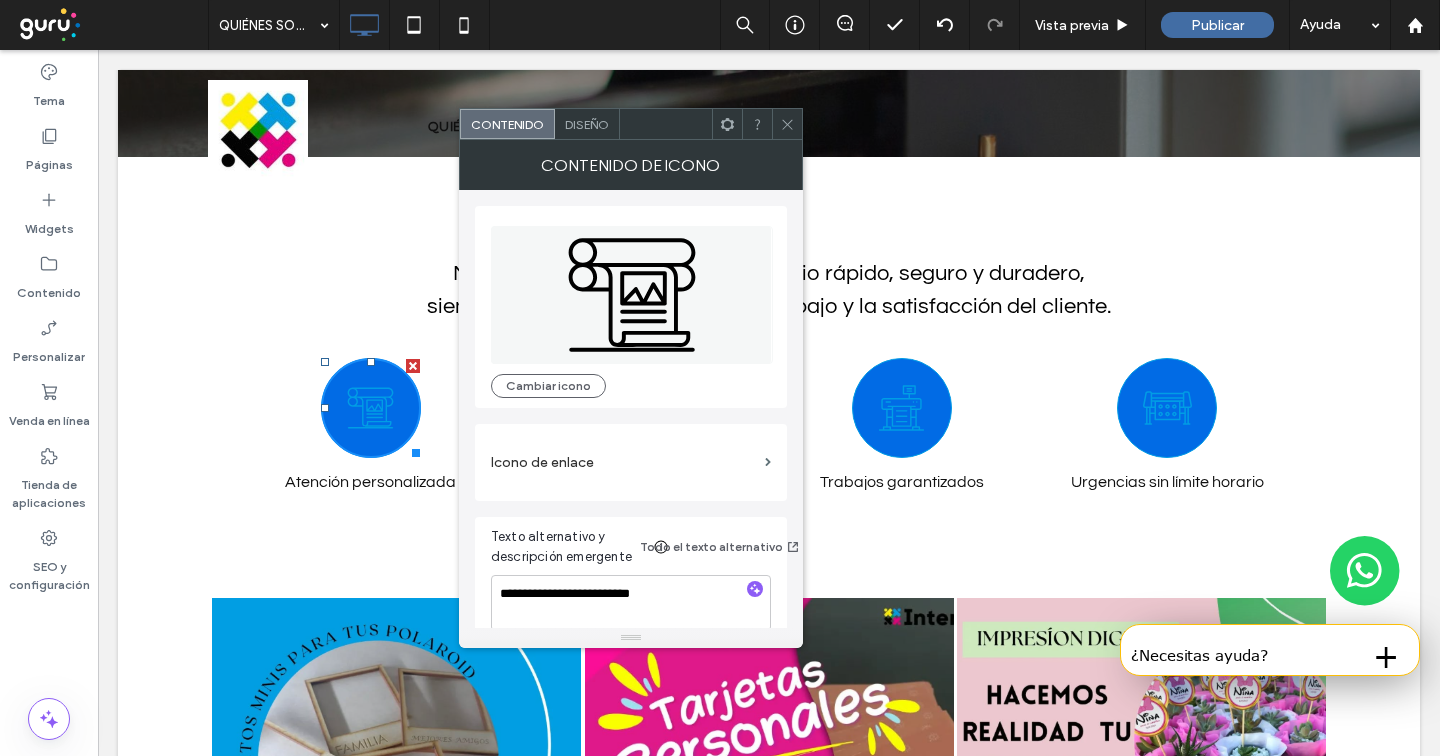 scroll, scrollTop: 21, scrollLeft: 0, axis: vertical 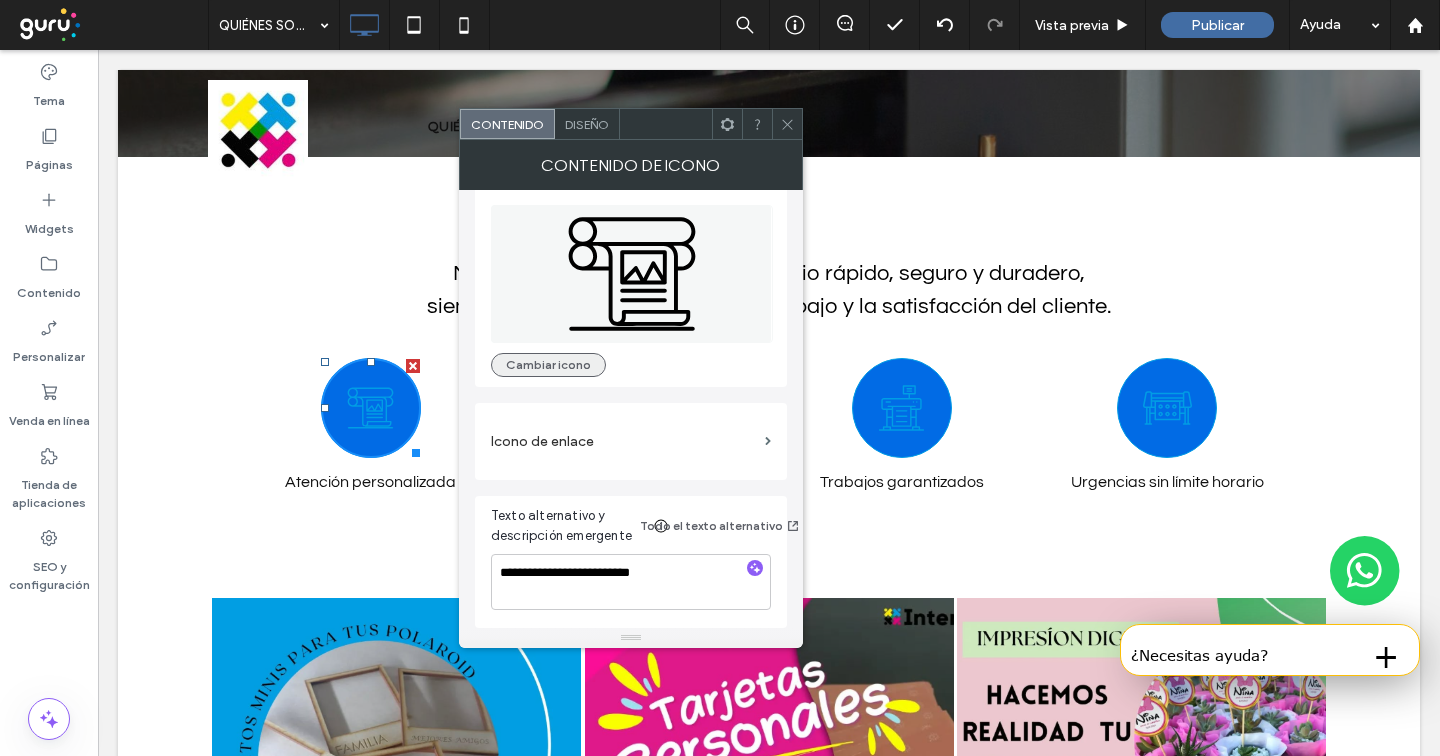 click on "Cambiar icono" at bounding box center (548, 365) 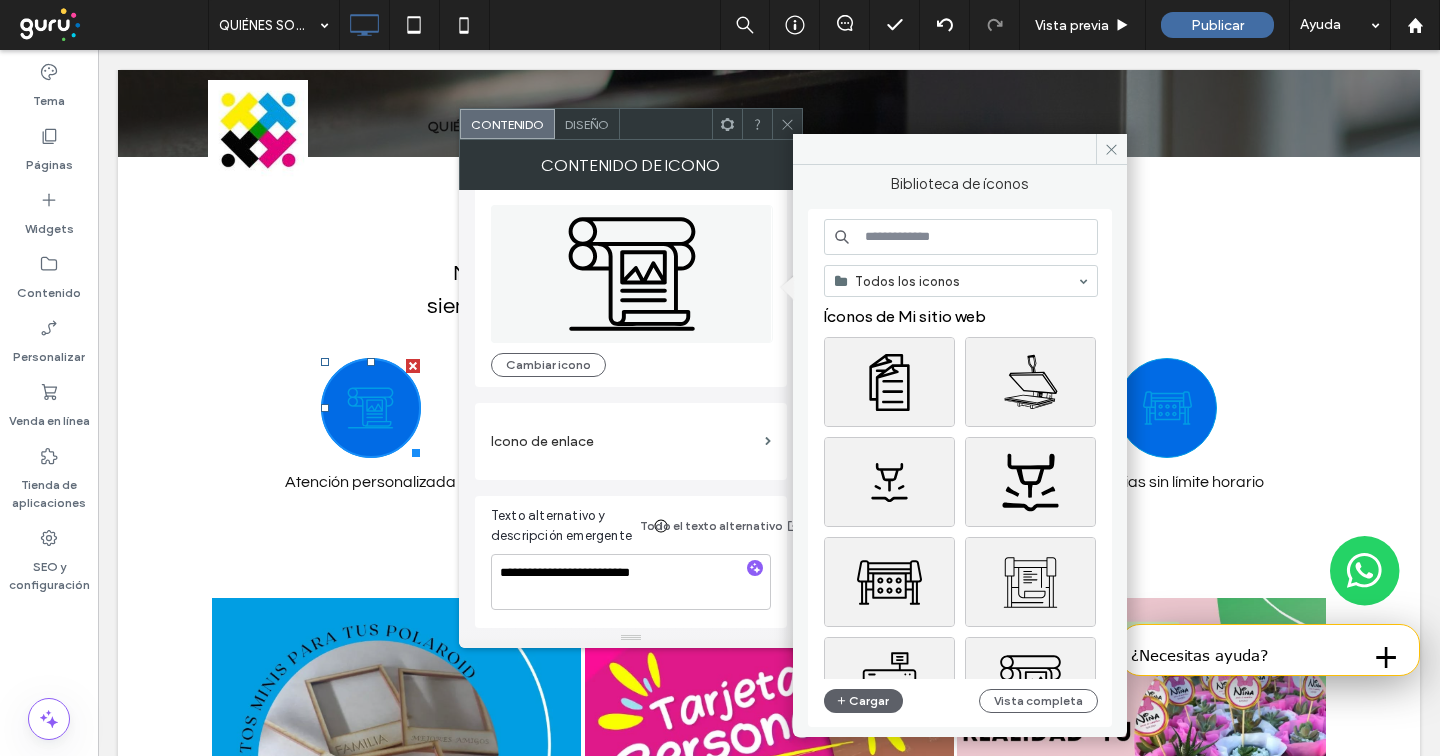 click at bounding box center [961, 237] 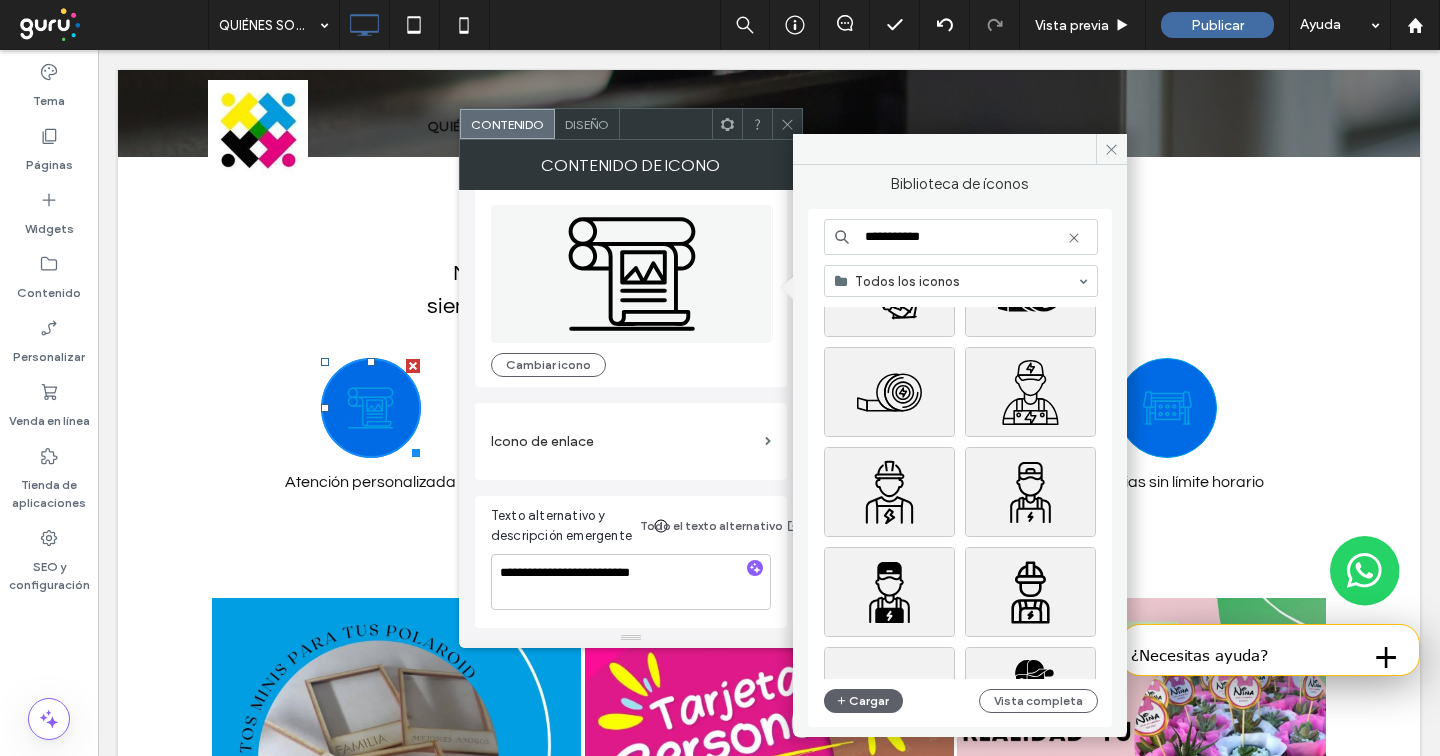scroll, scrollTop: 224, scrollLeft: 0, axis: vertical 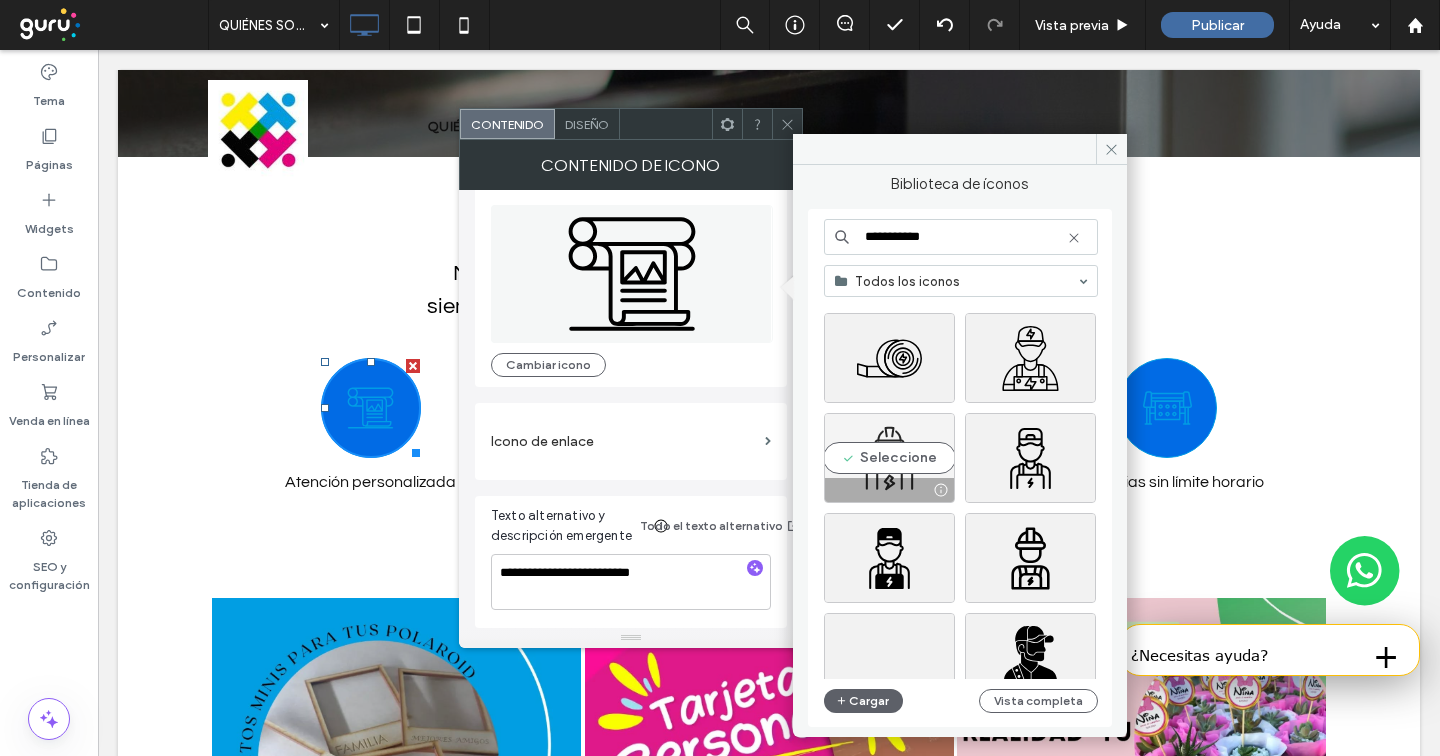 type on "**********" 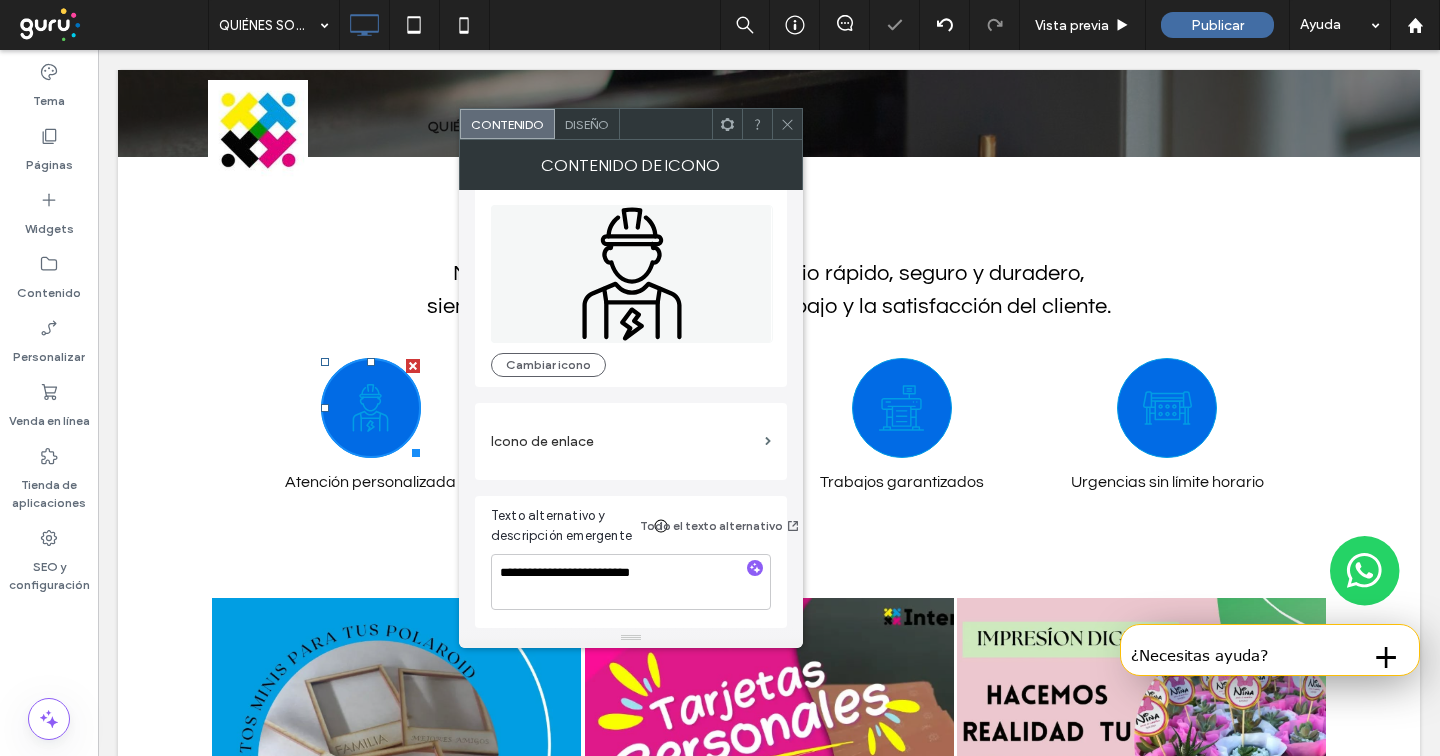 click on "Diseño" at bounding box center [587, 124] 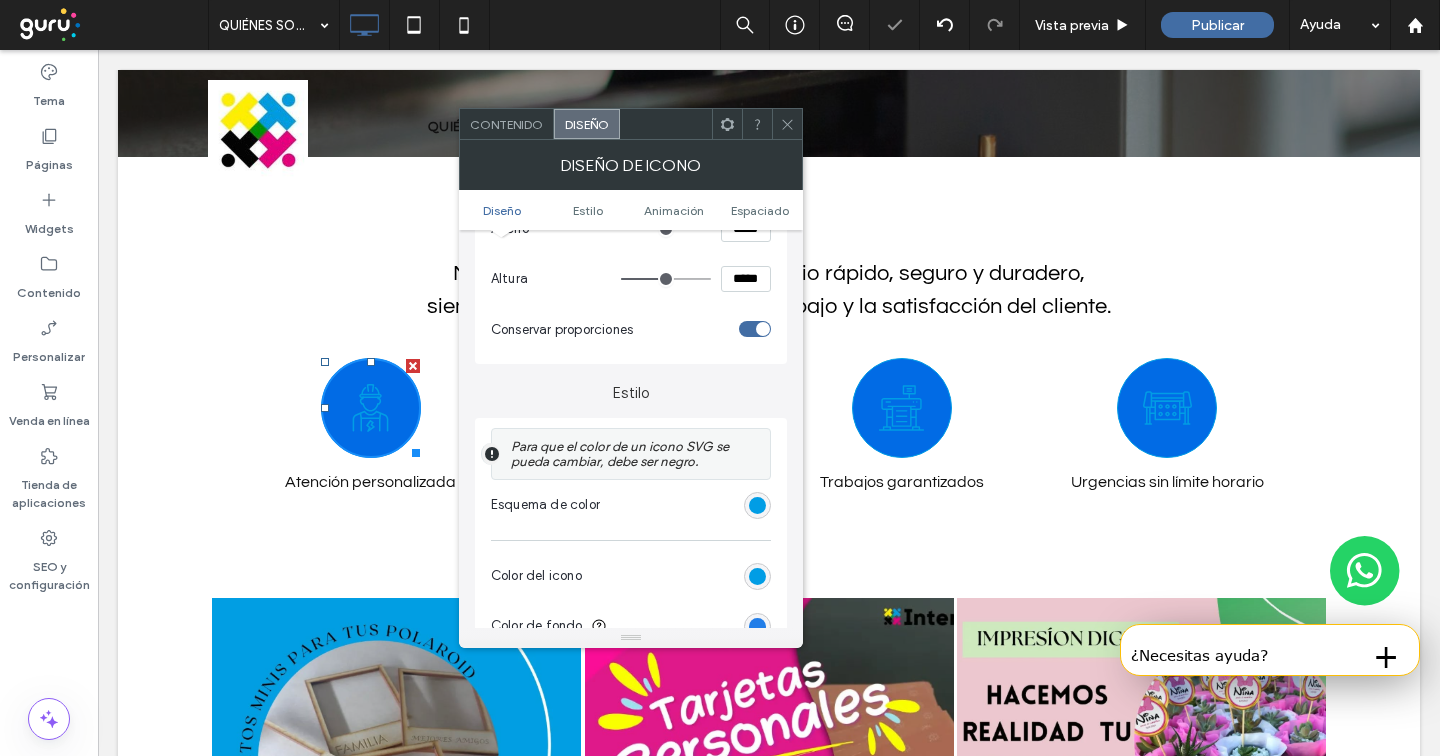 scroll, scrollTop: 382, scrollLeft: 0, axis: vertical 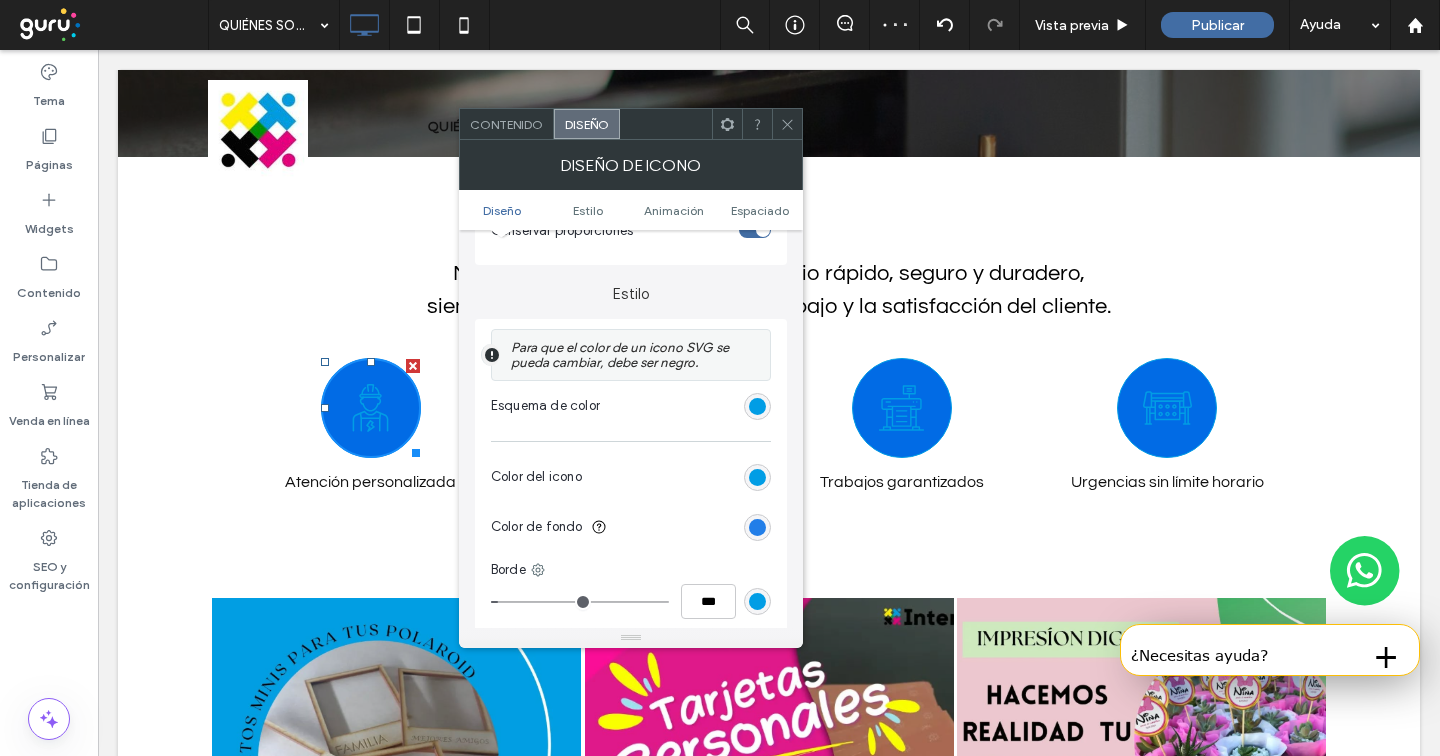 click at bounding box center (757, 527) 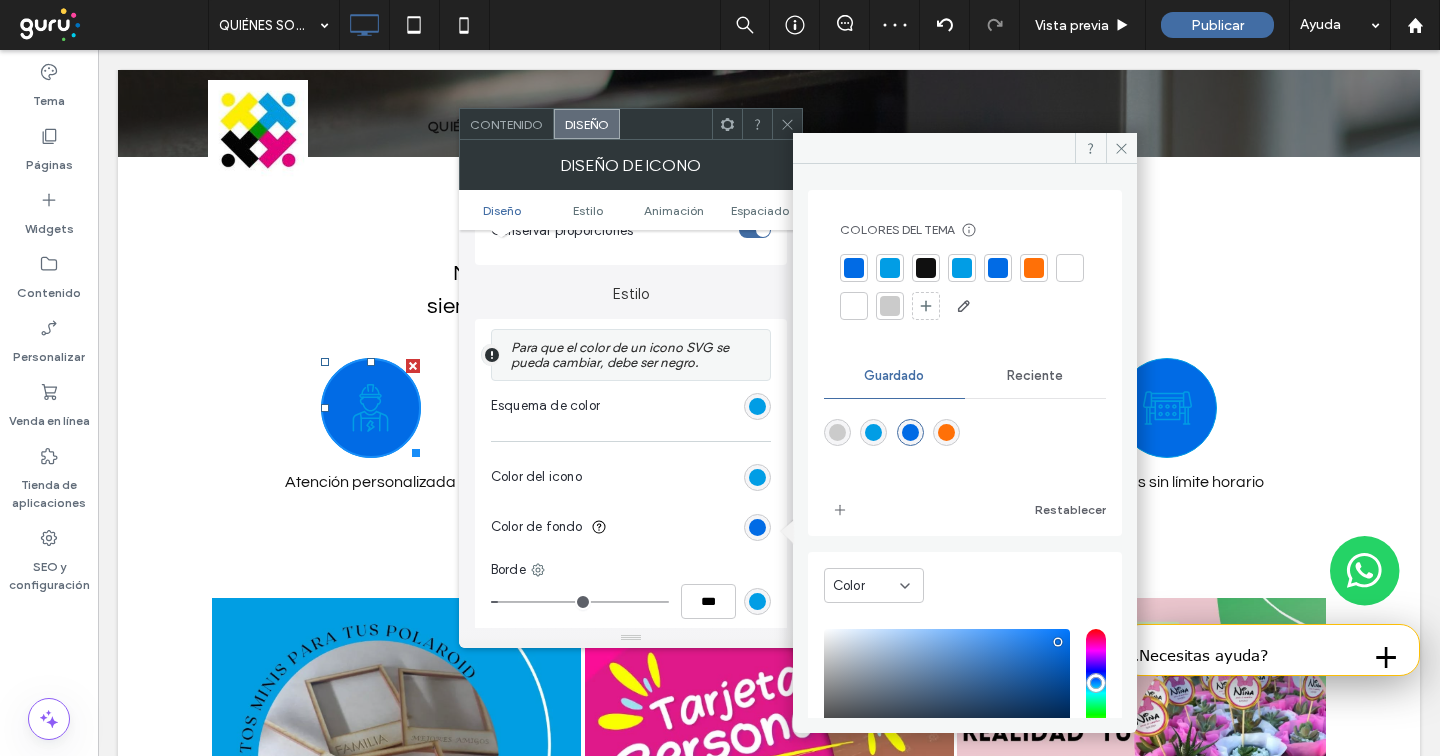 click at bounding box center (1034, 268) 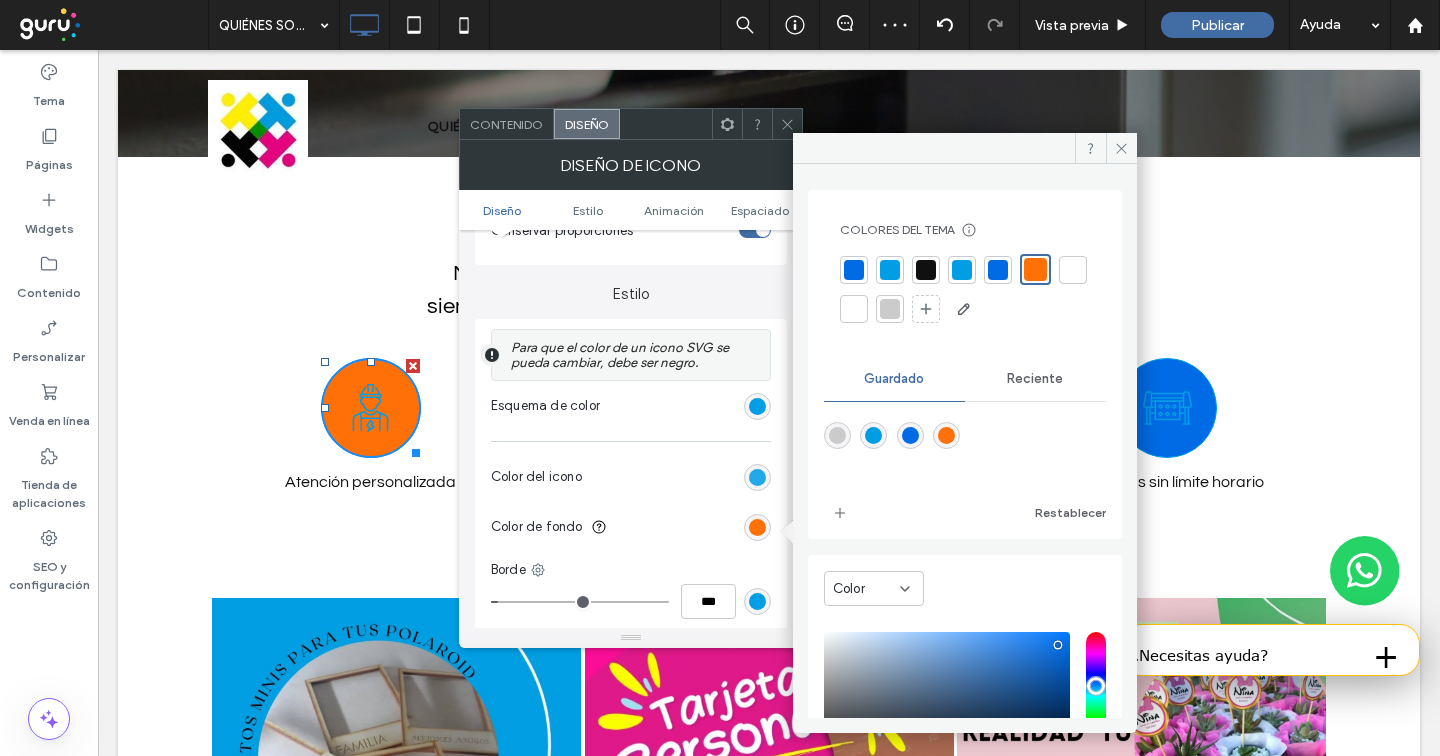 click at bounding box center [757, 477] 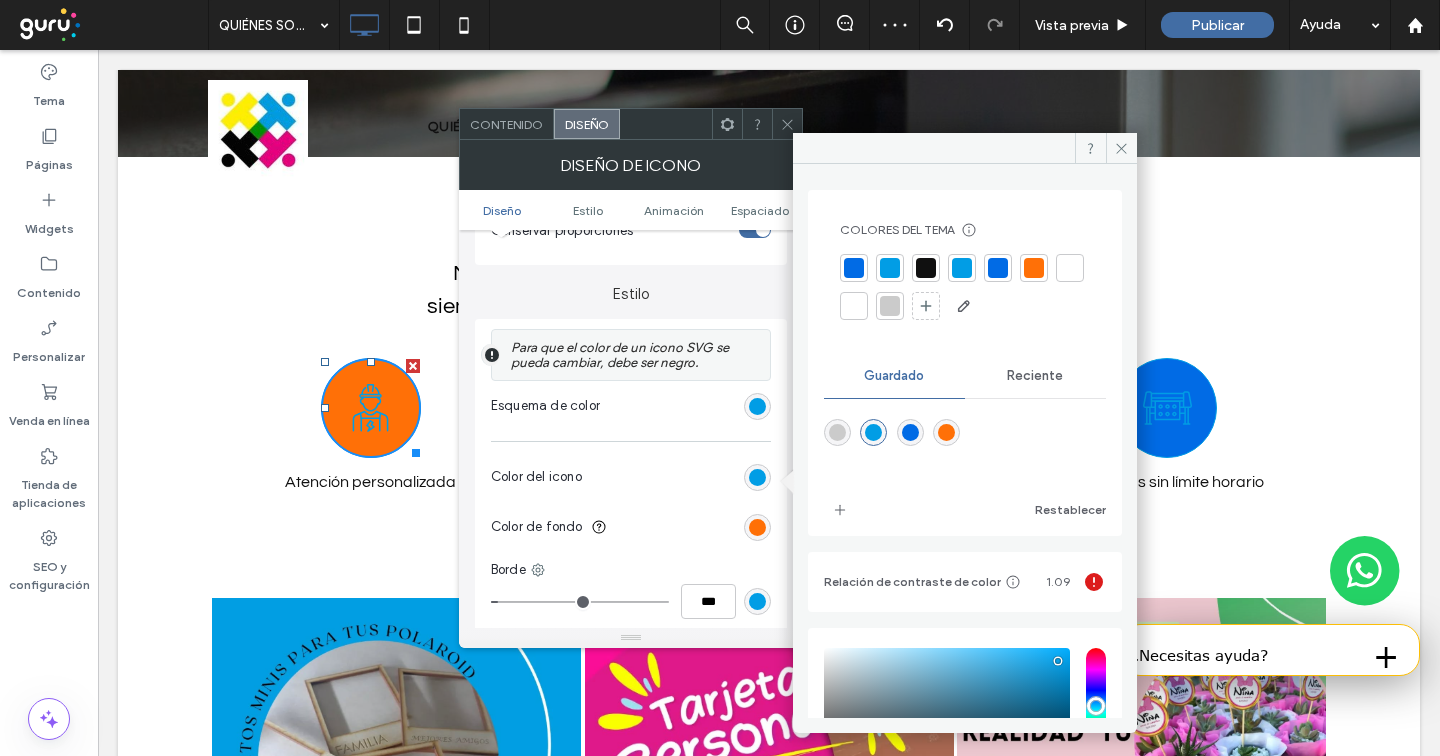 click at bounding box center [1070, 268] 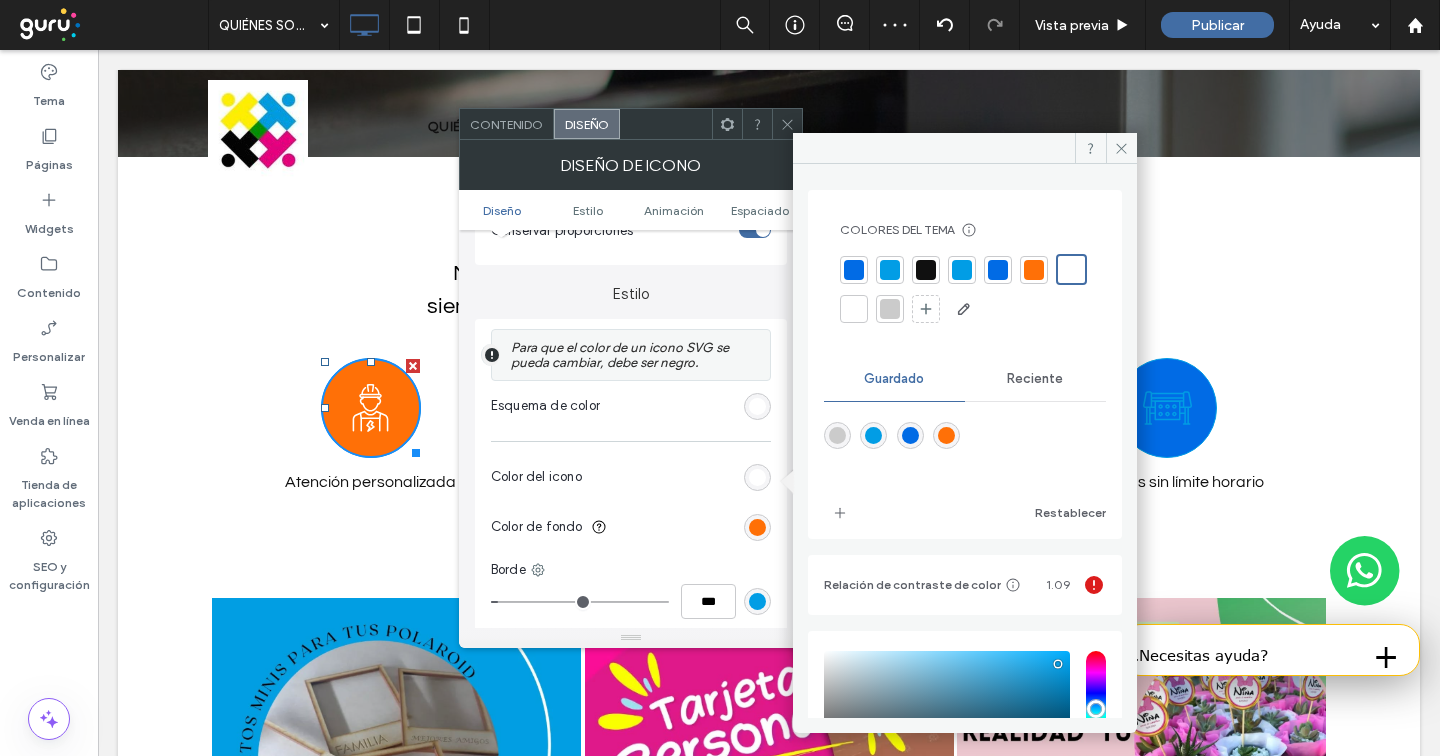 type on "*" 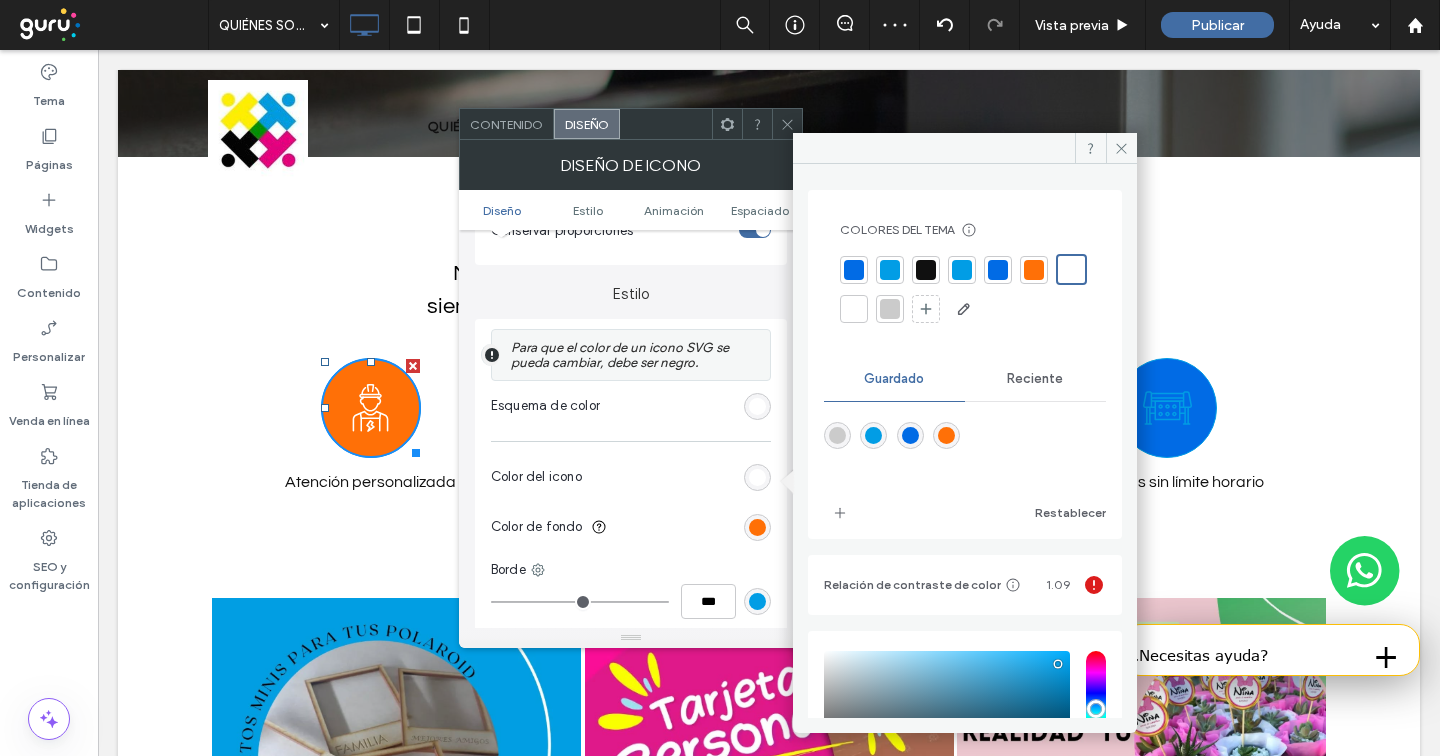 drag, startPoint x: 500, startPoint y: 600, endPoint x: 474, endPoint y: 600, distance: 26 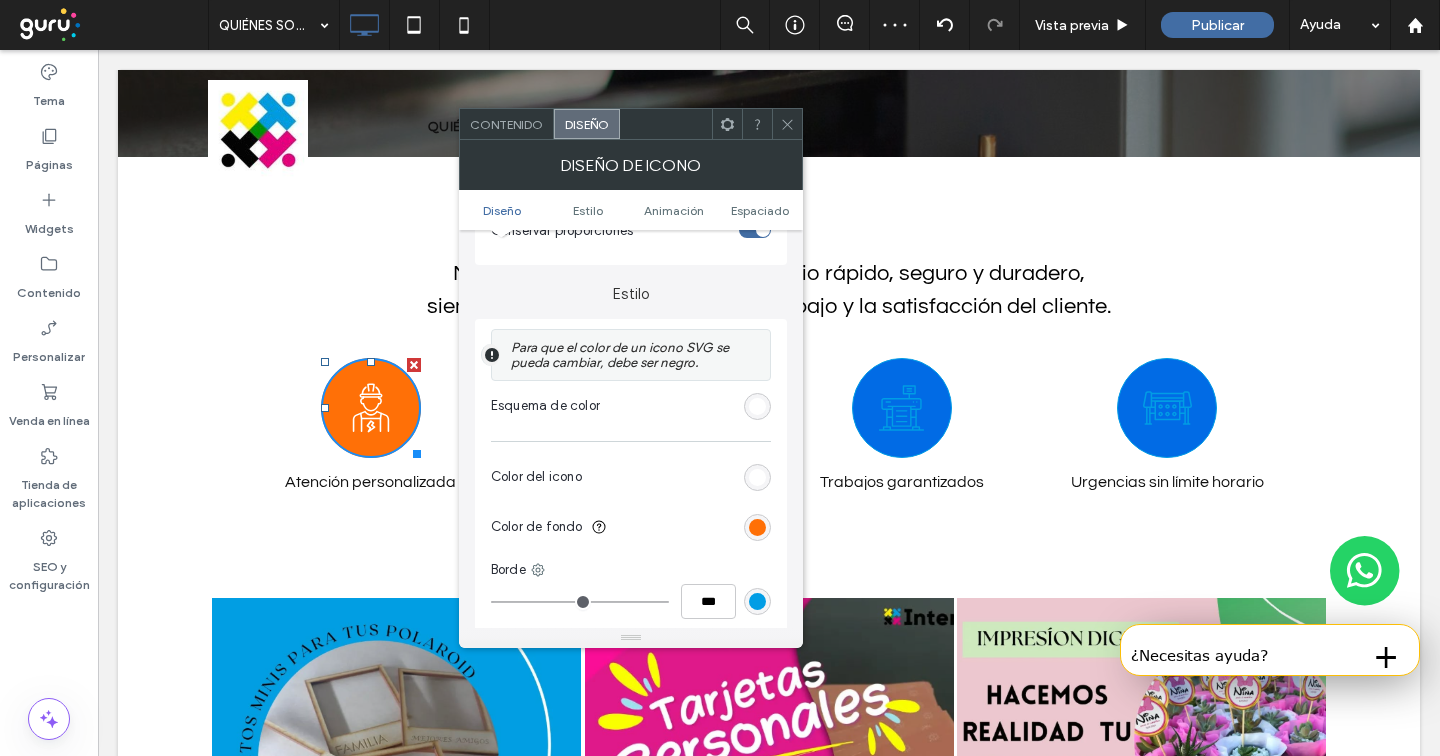 click at bounding box center [787, 124] 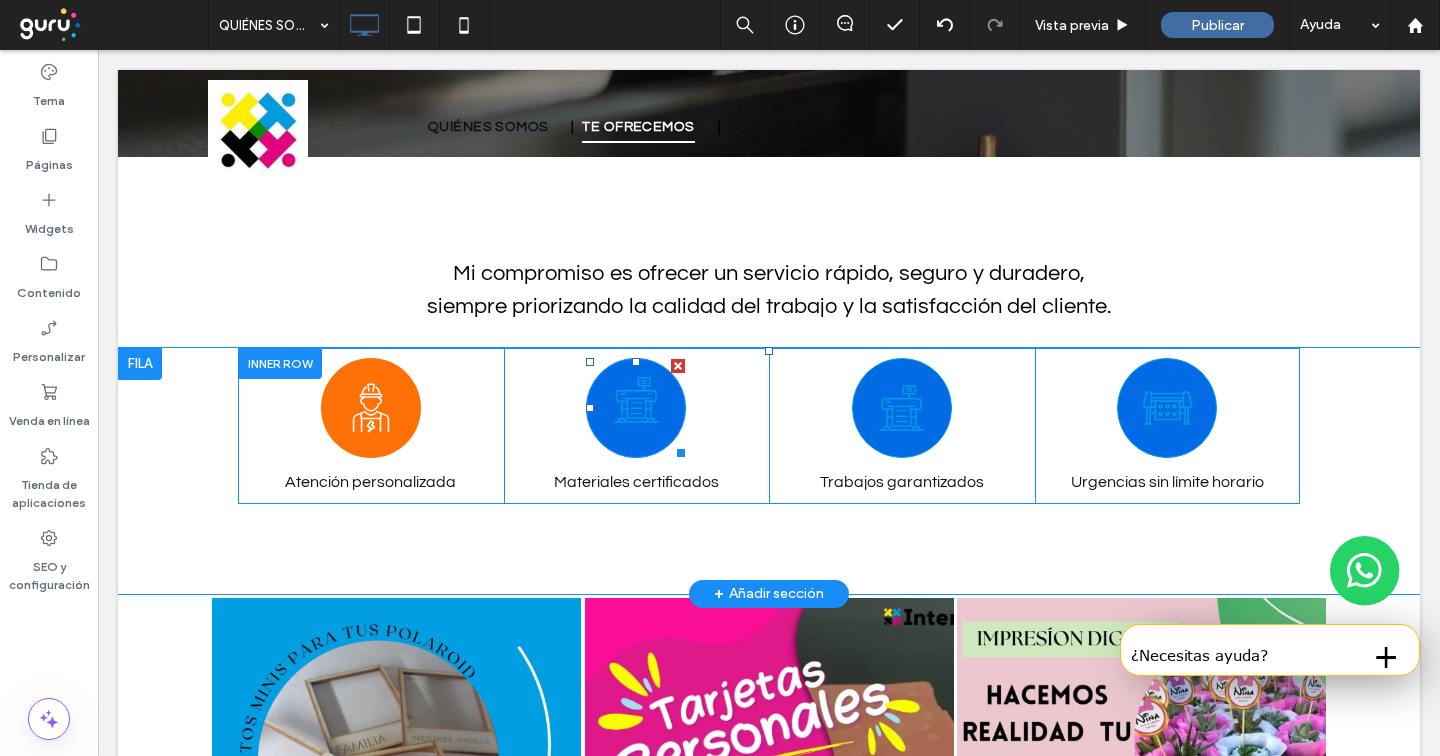 click on "Plotter de corte" 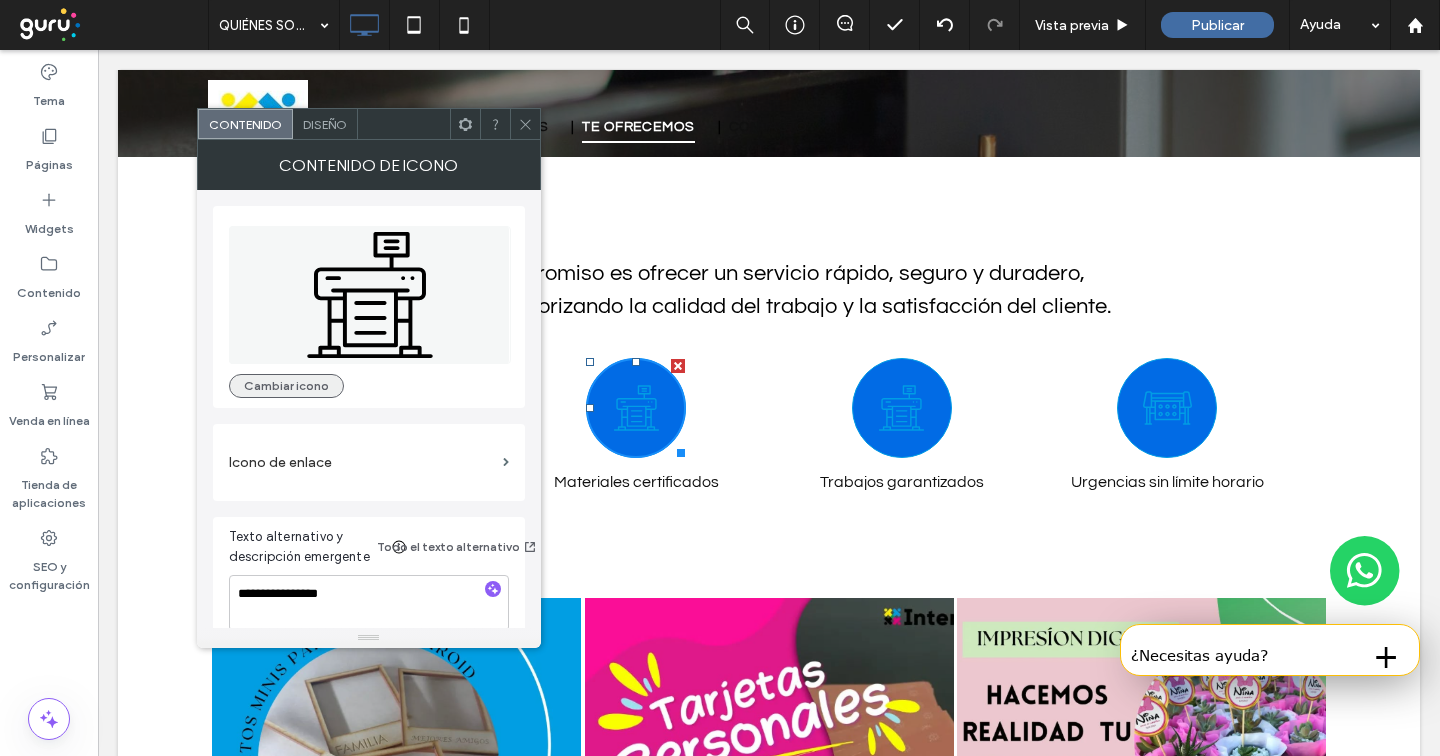 click on "Cambiar icono" at bounding box center (286, 386) 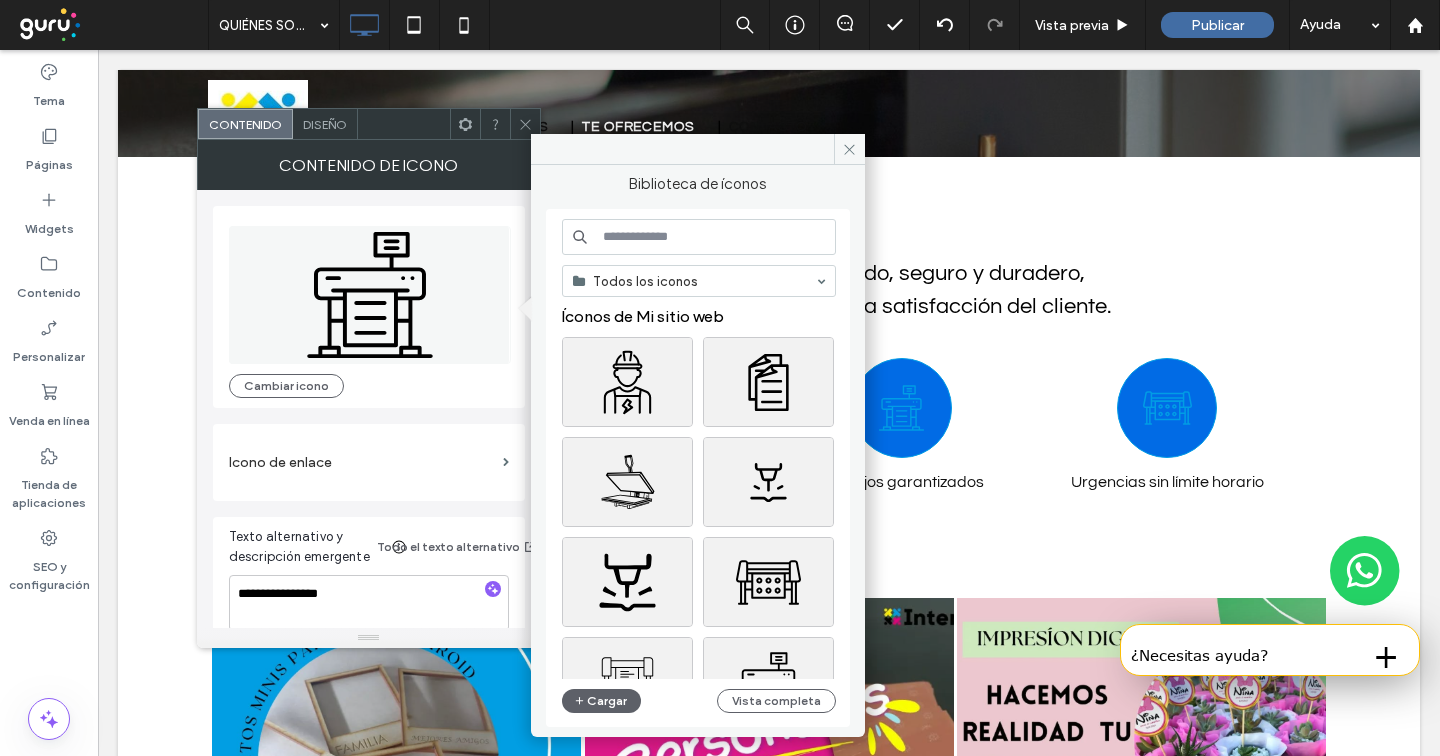click at bounding box center [699, 237] 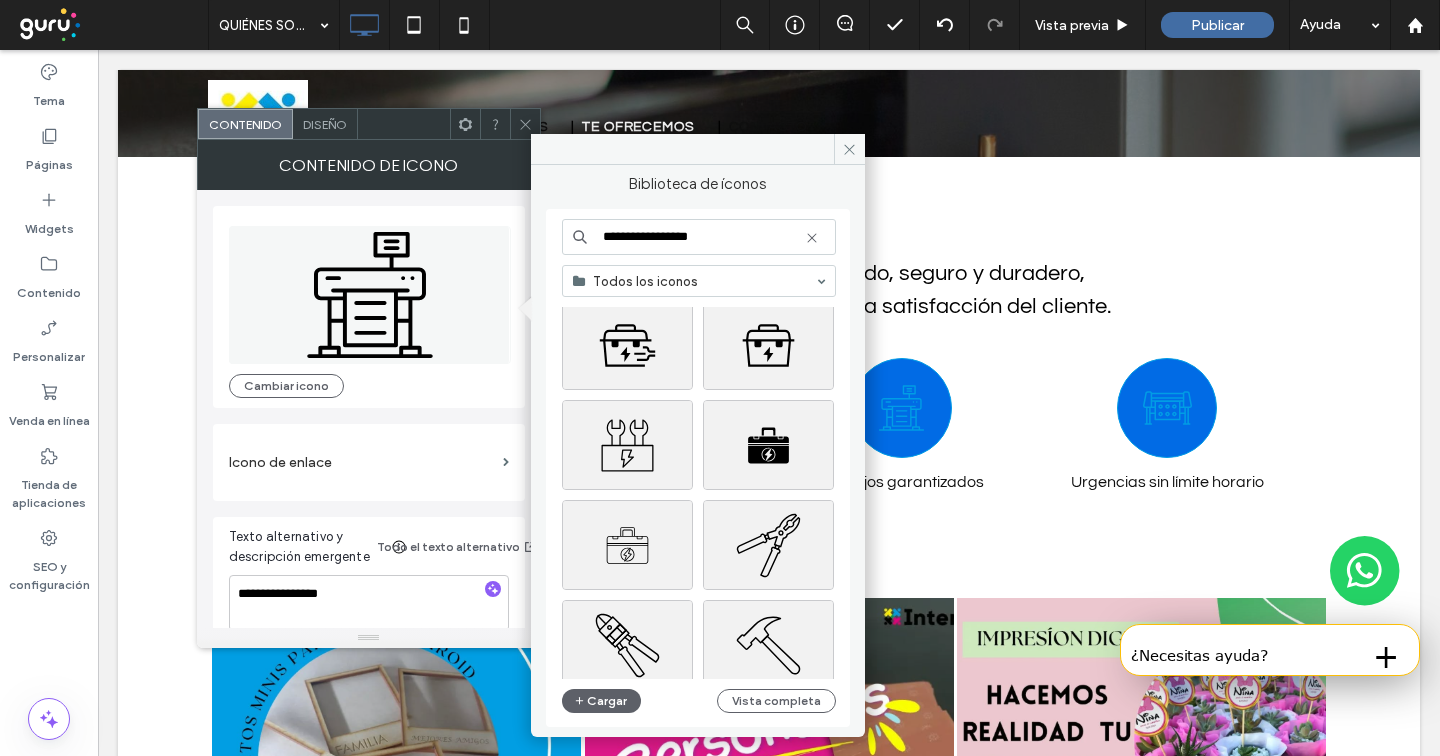 scroll, scrollTop: 39, scrollLeft: 0, axis: vertical 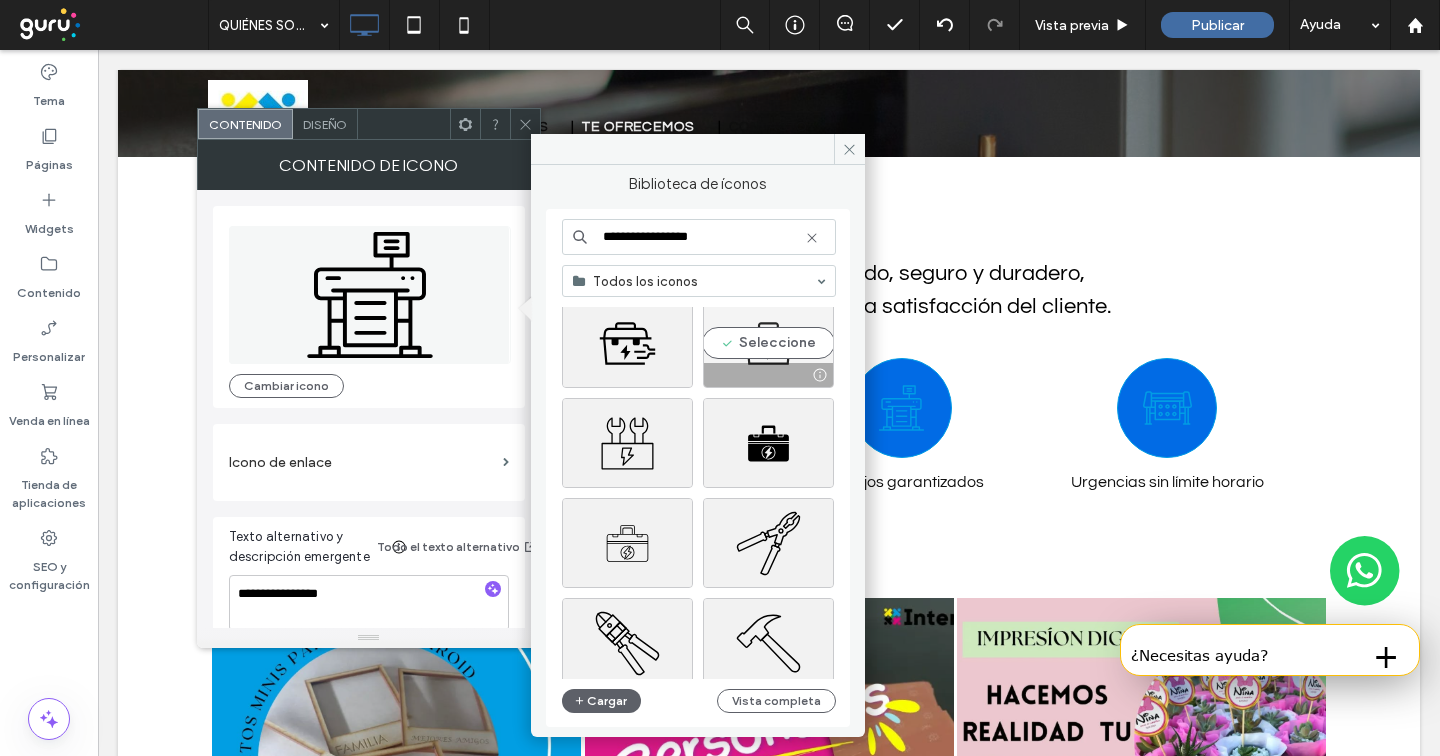 type on "**********" 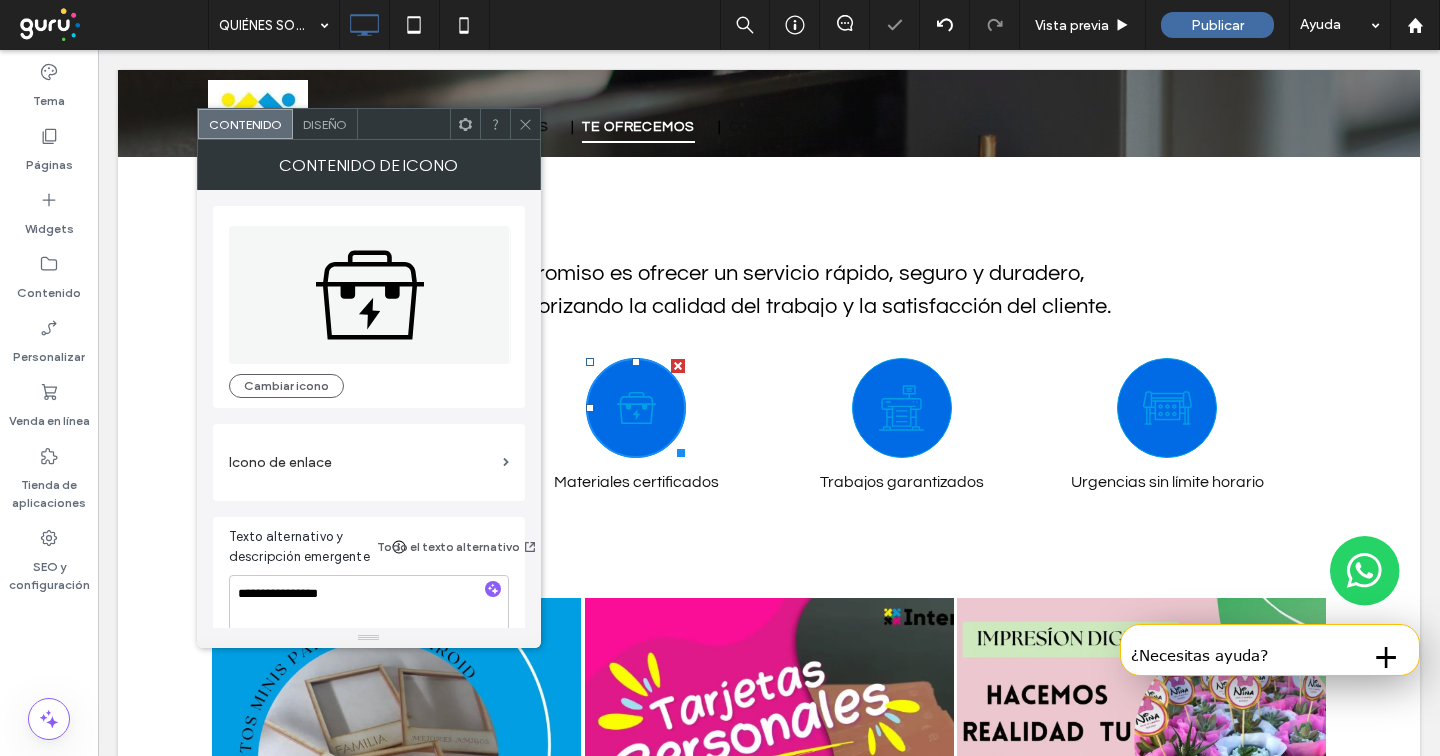 click on "Diseño" at bounding box center [325, 124] 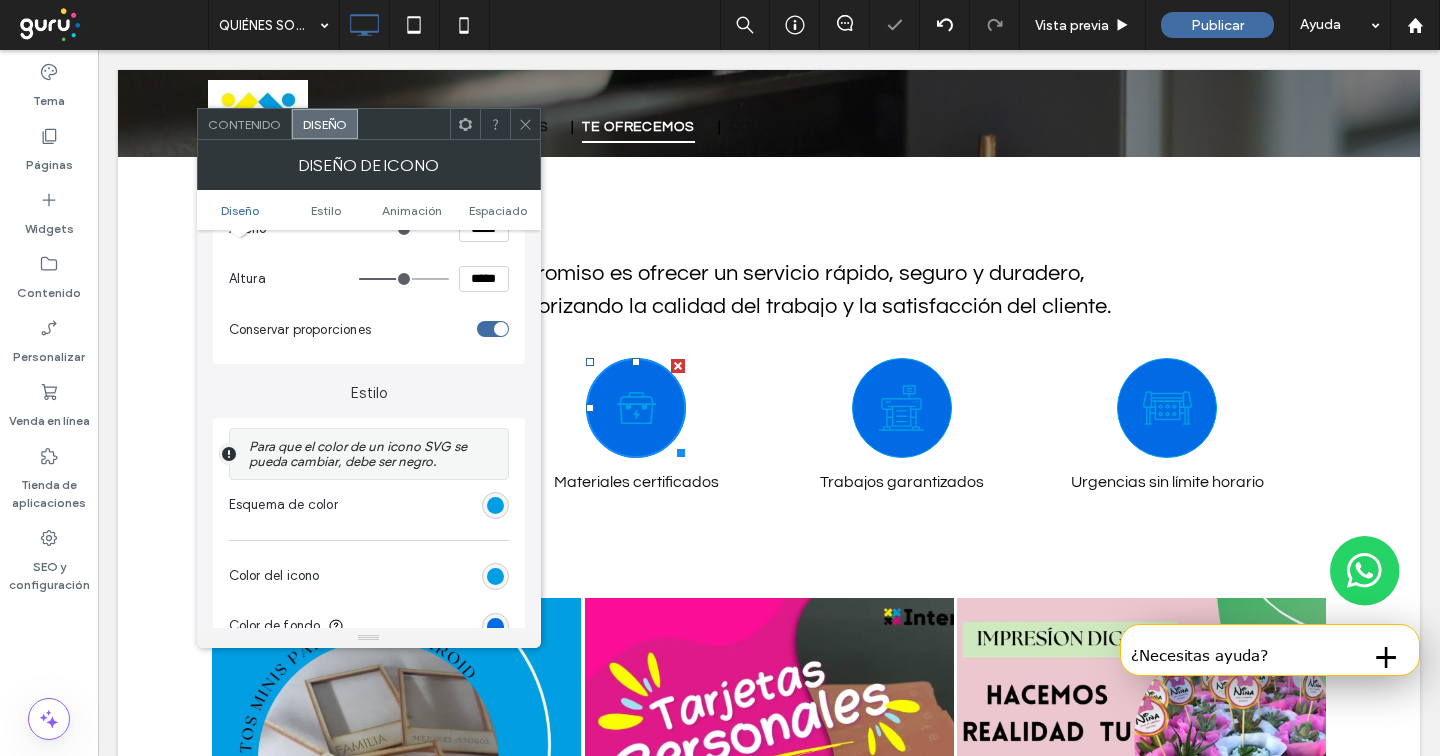 scroll, scrollTop: 354, scrollLeft: 0, axis: vertical 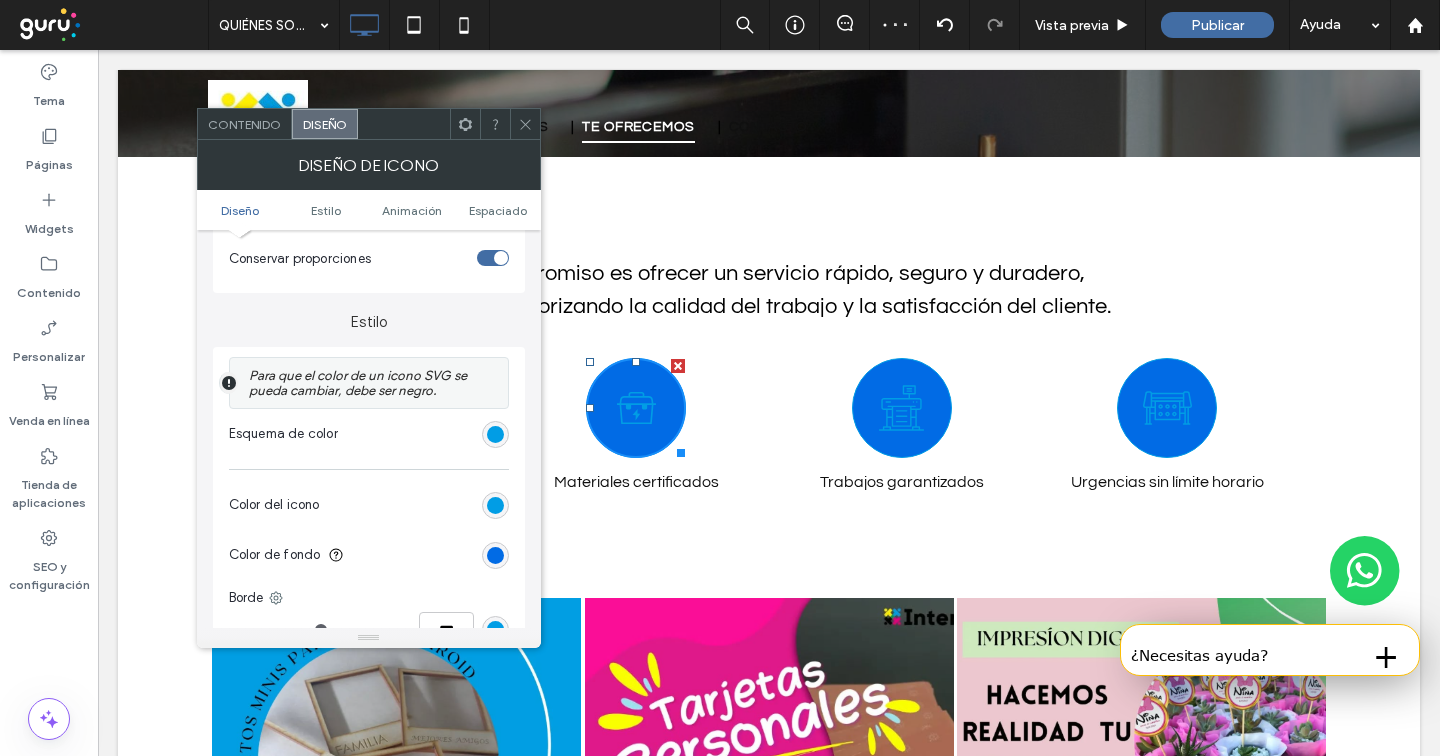 click at bounding box center (495, 555) 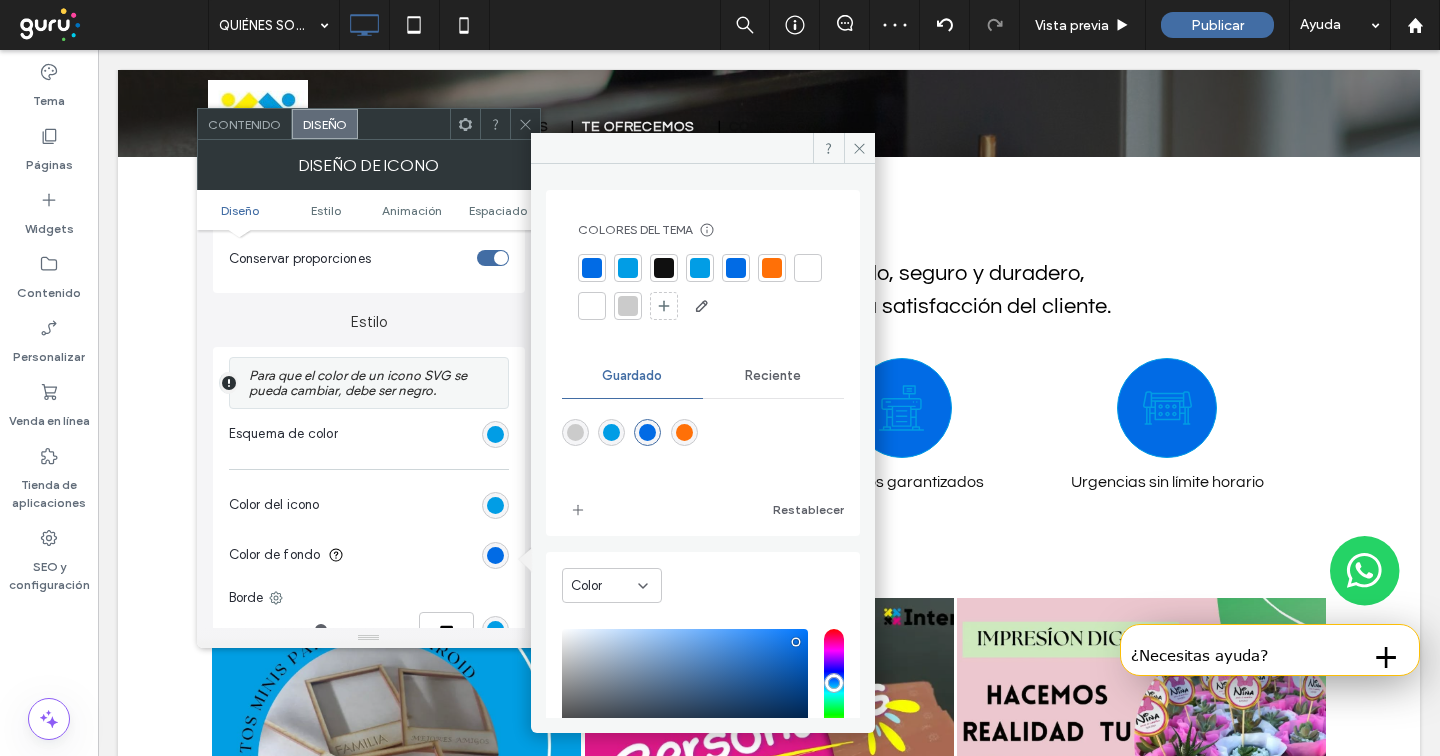 click at bounding box center (772, 268) 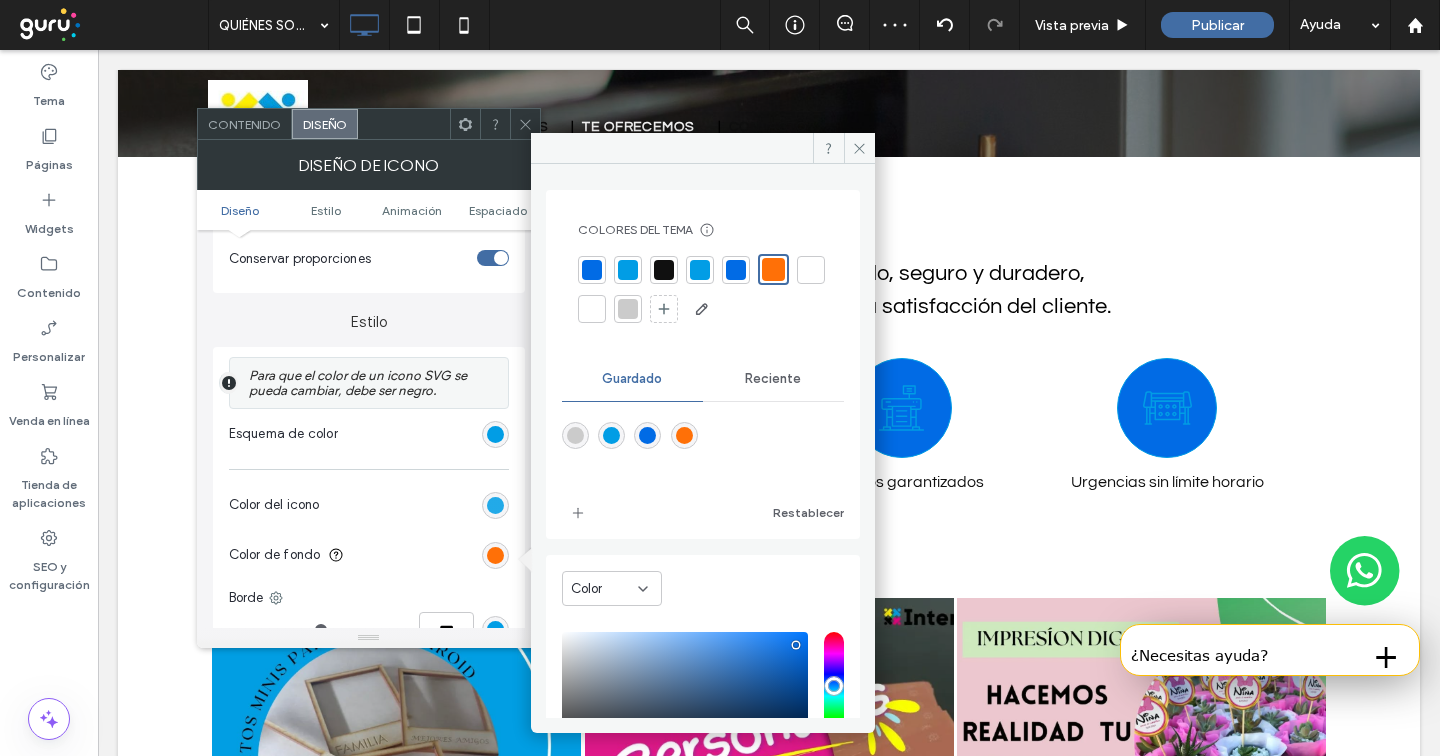 click at bounding box center (495, 505) 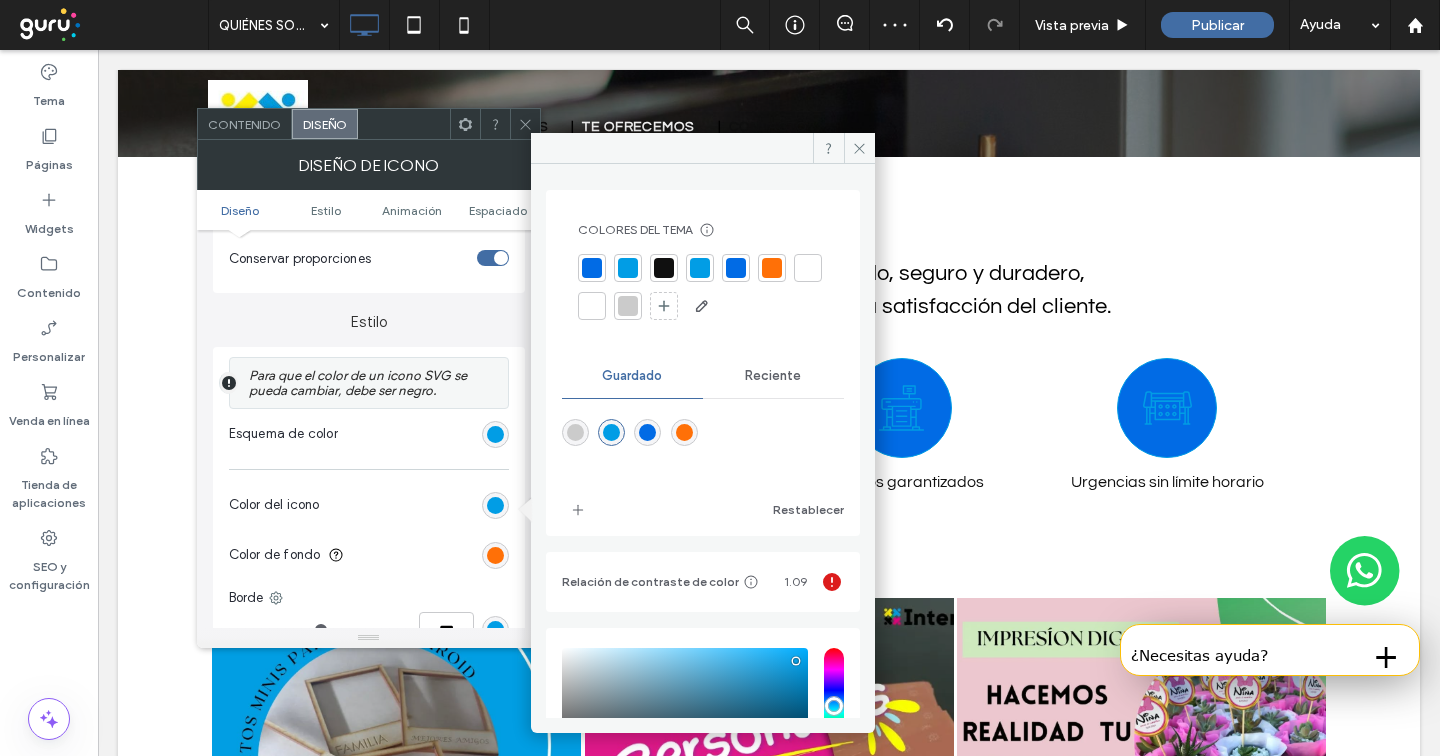 click at bounding box center [808, 268] 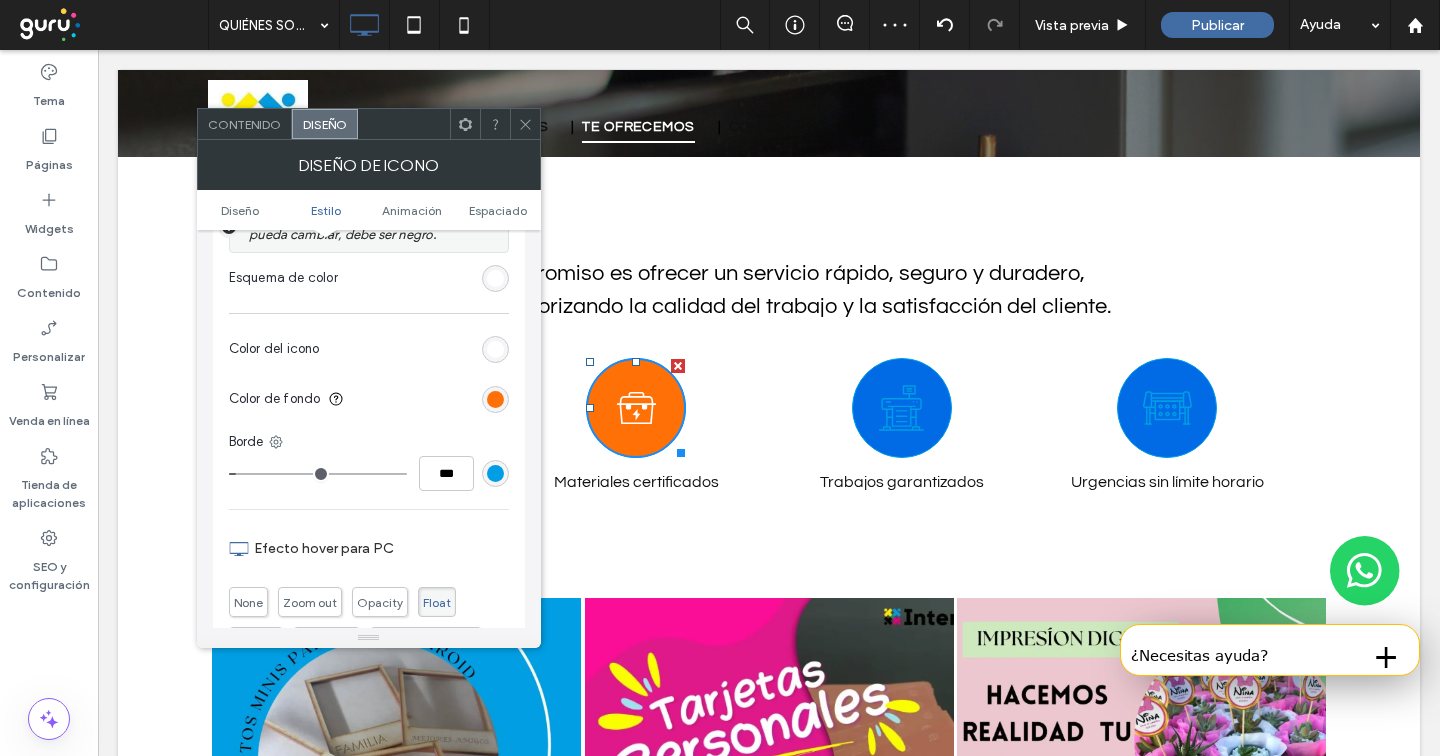 scroll, scrollTop: 525, scrollLeft: 0, axis: vertical 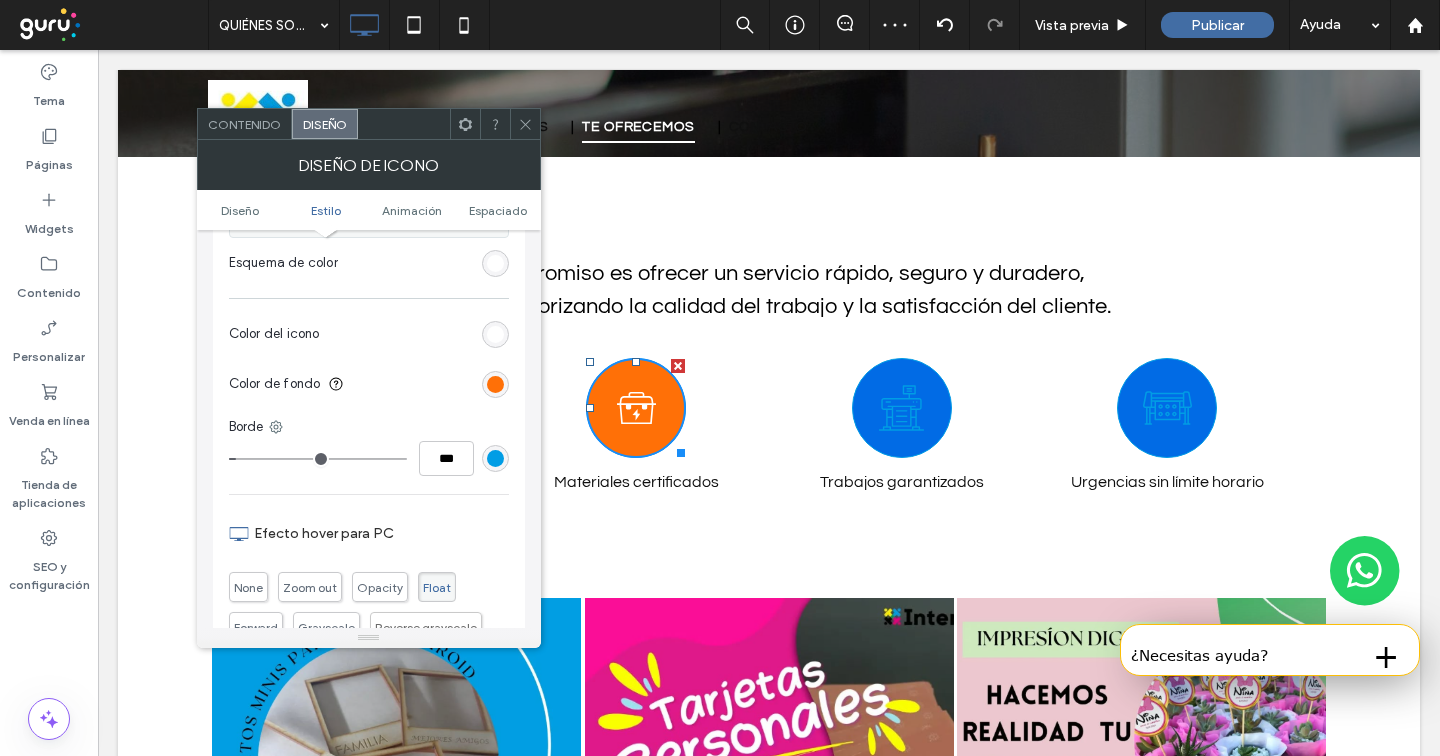 type on "*" 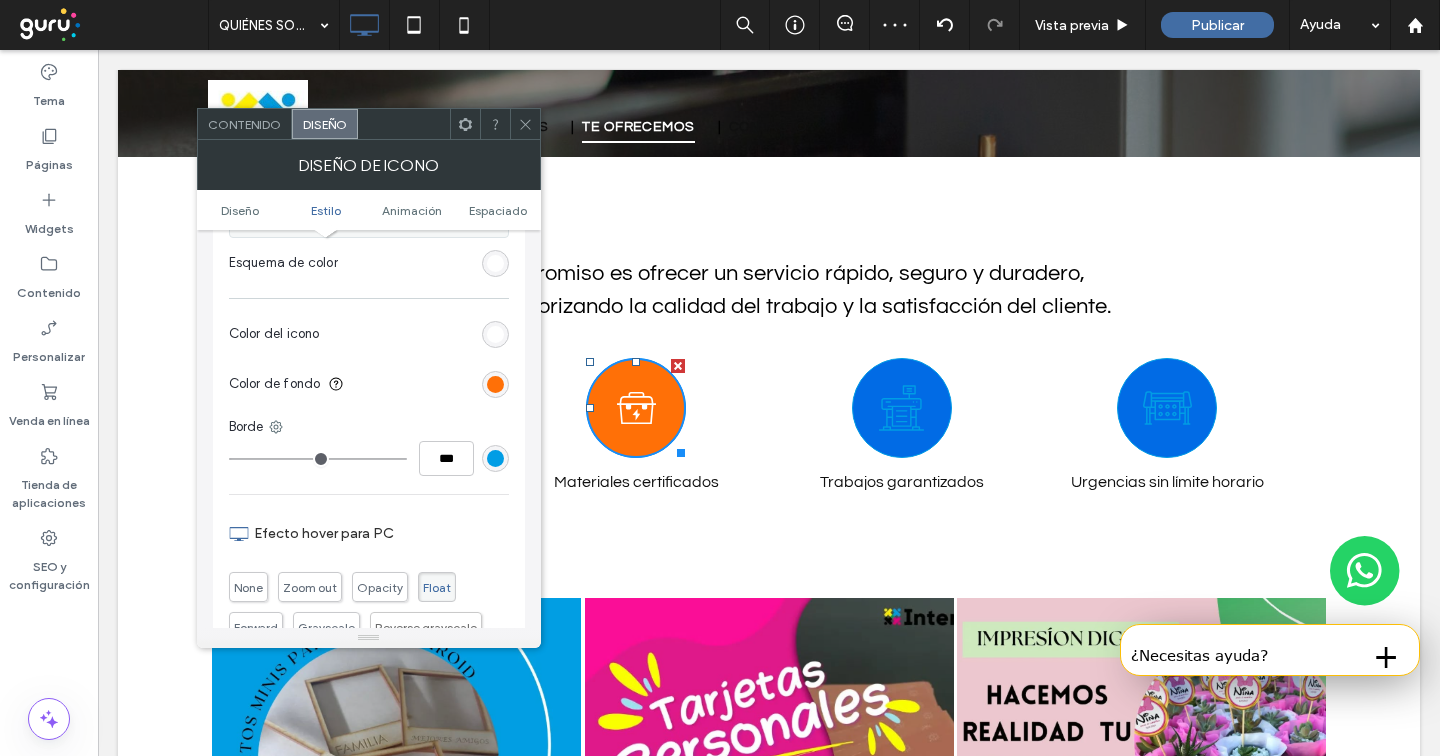 drag, startPoint x: 228, startPoint y: 459, endPoint x: 209, endPoint y: 459, distance: 19 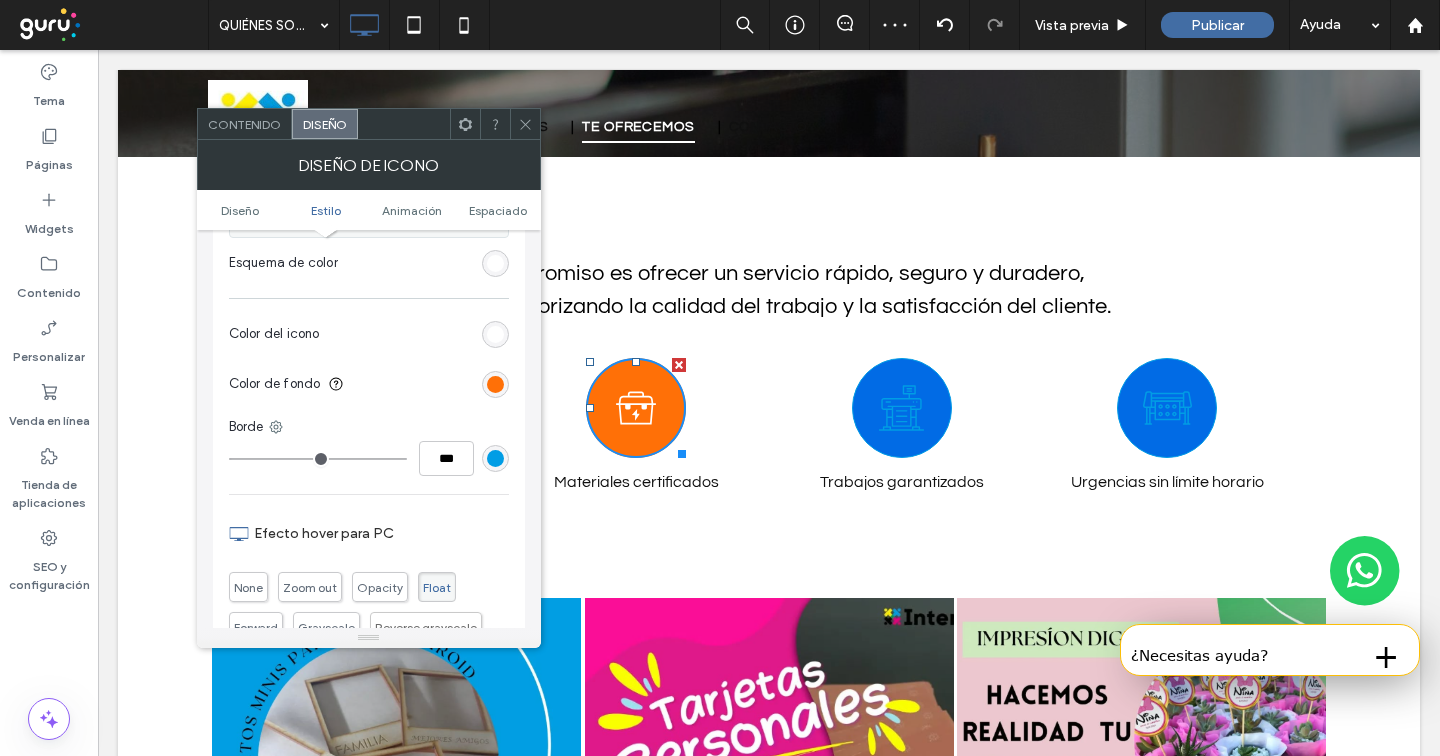 click at bounding box center [525, 124] 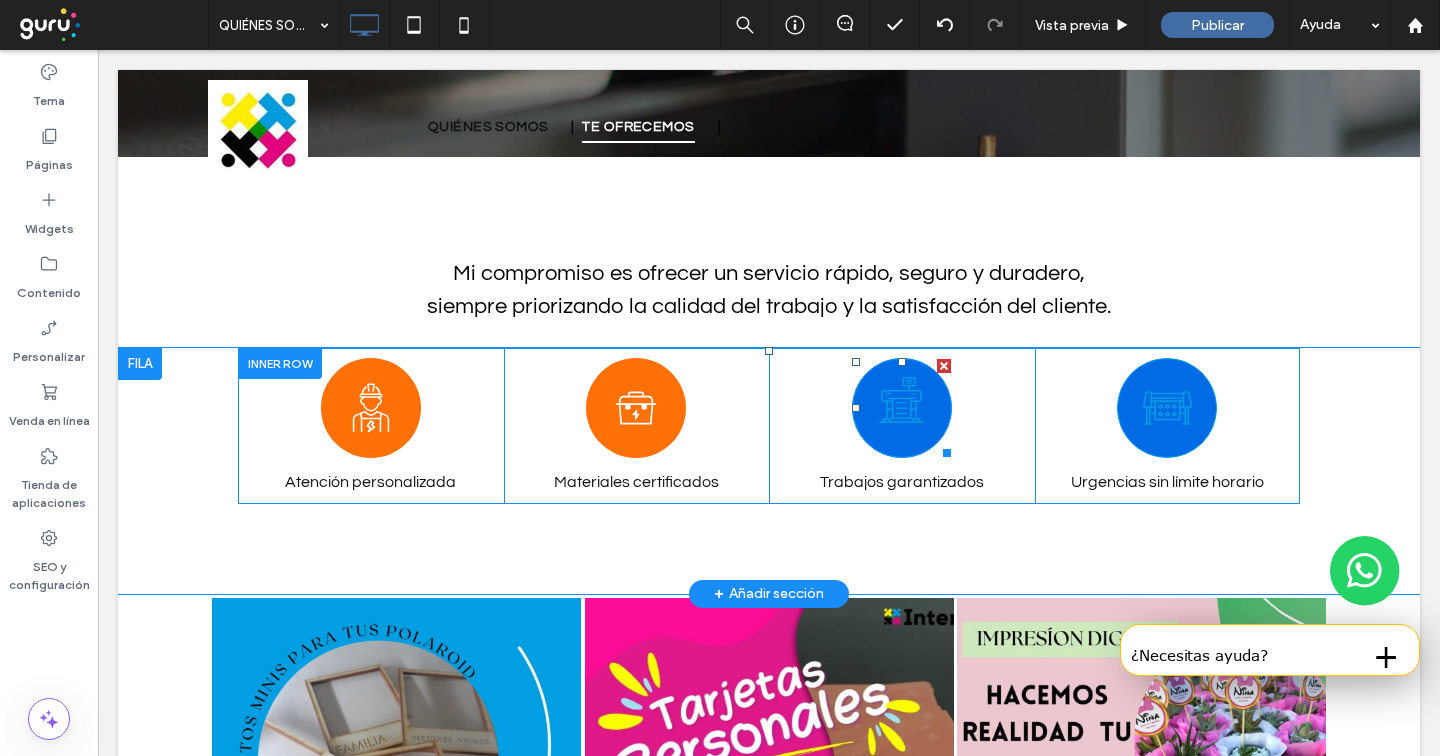 click 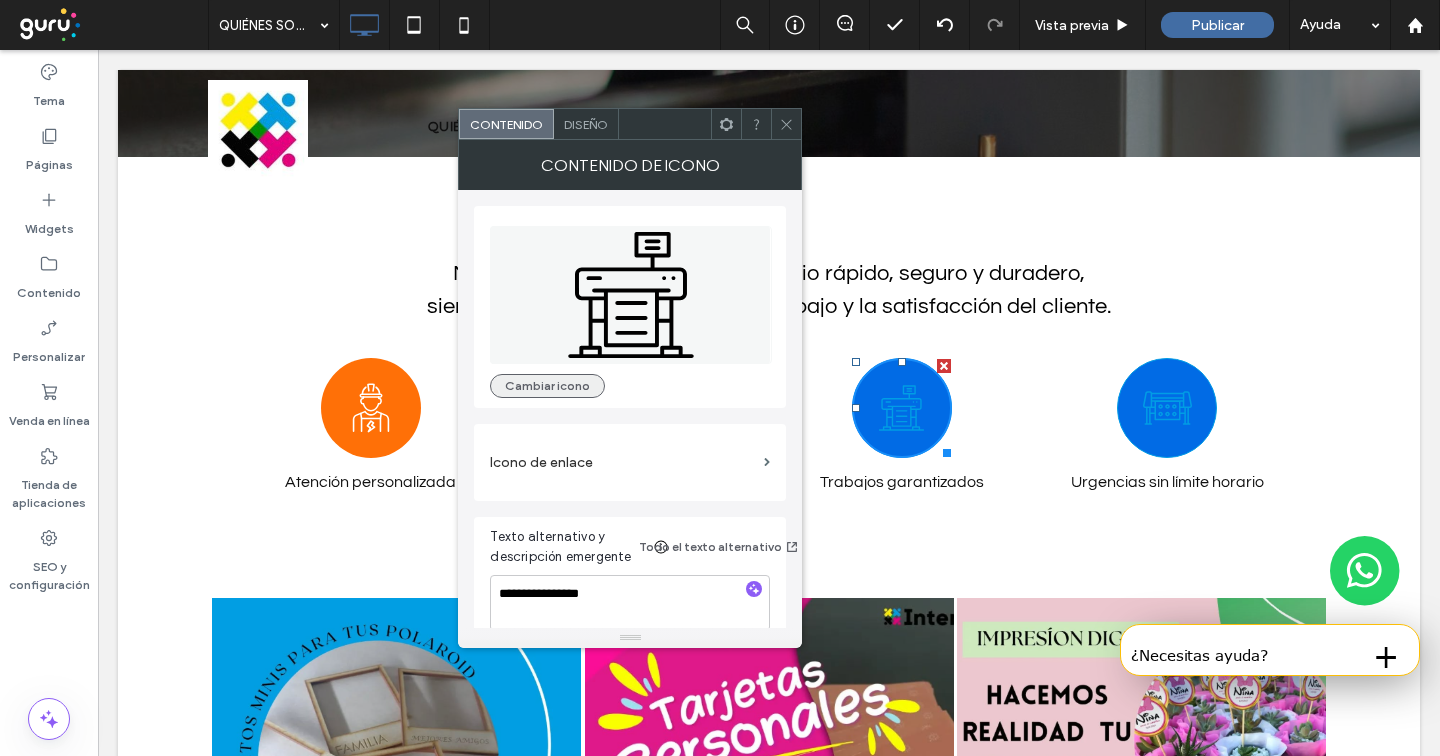 click on "Cambiar icono" at bounding box center [547, 386] 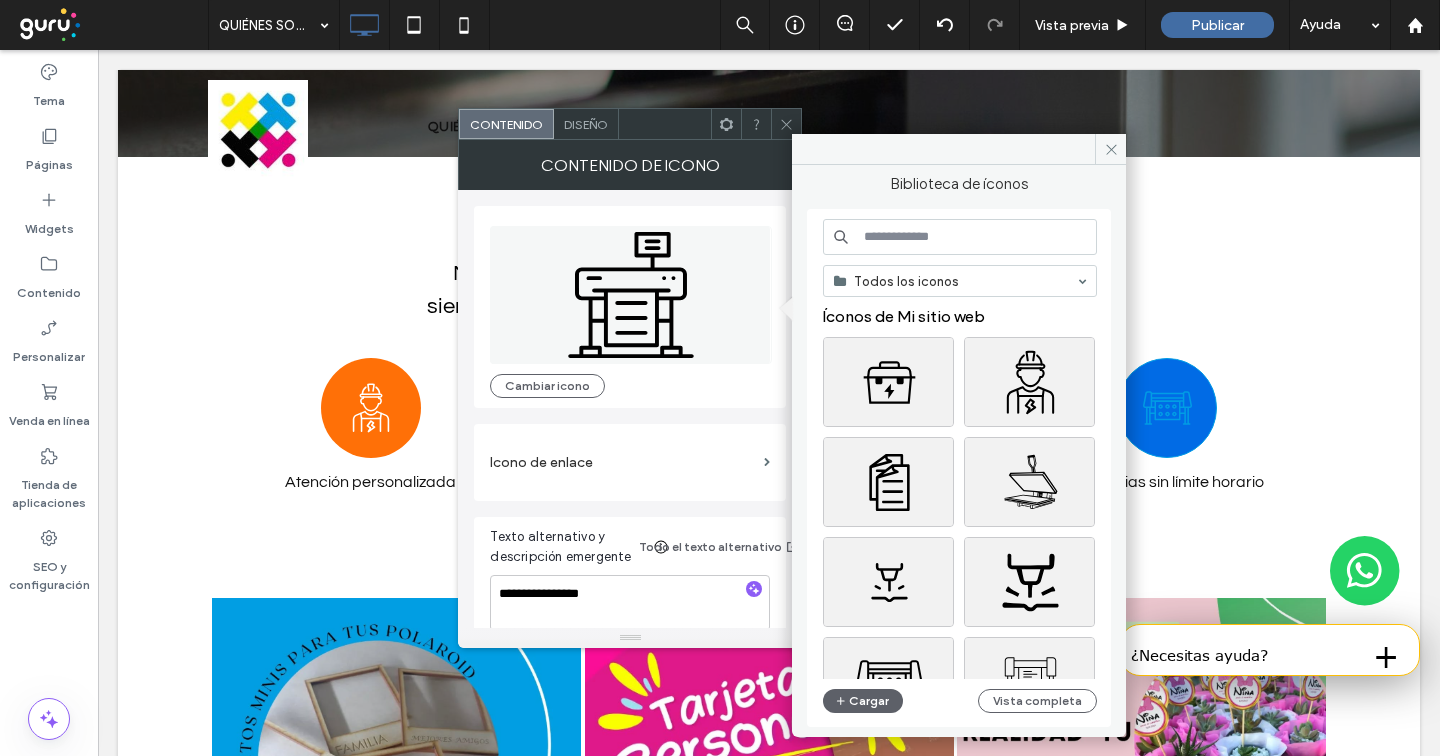click at bounding box center [960, 237] 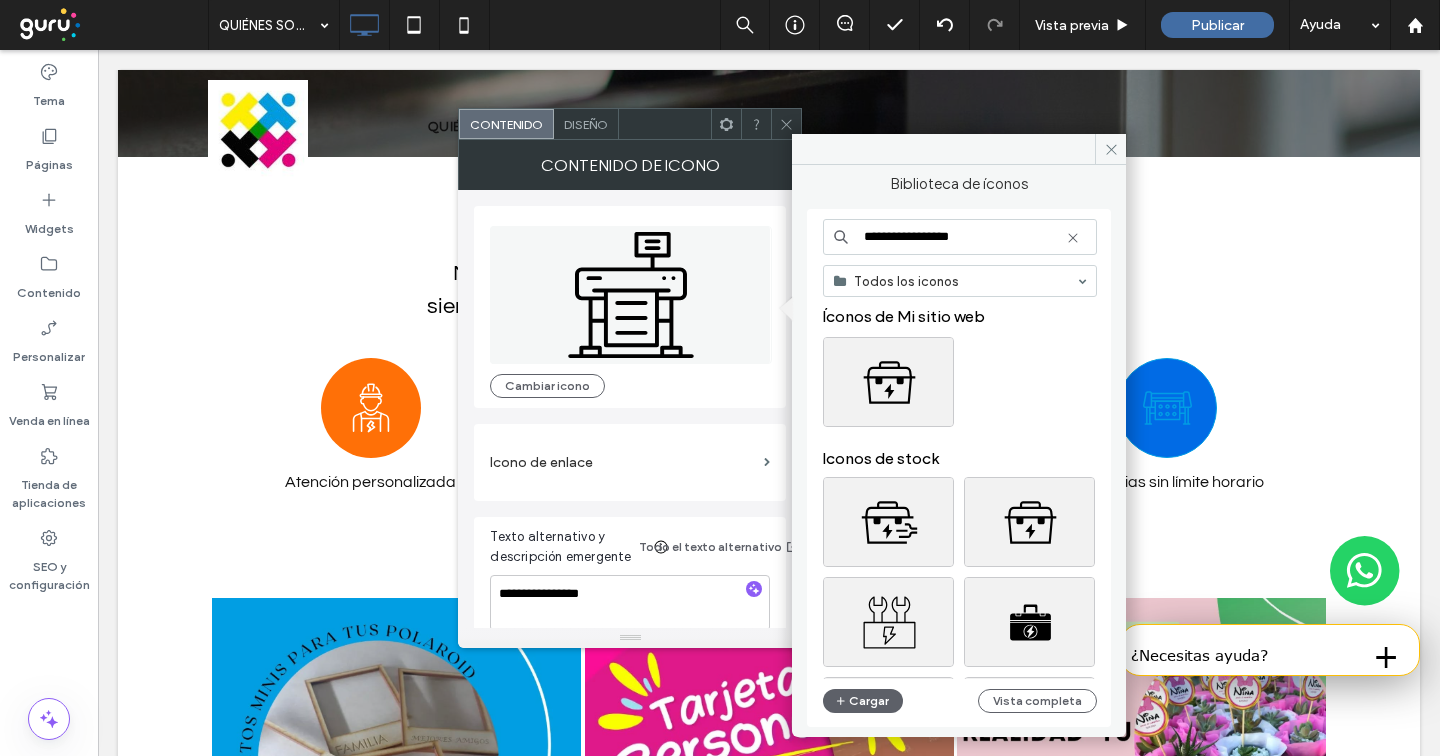 click on "**********" at bounding box center (960, 237) 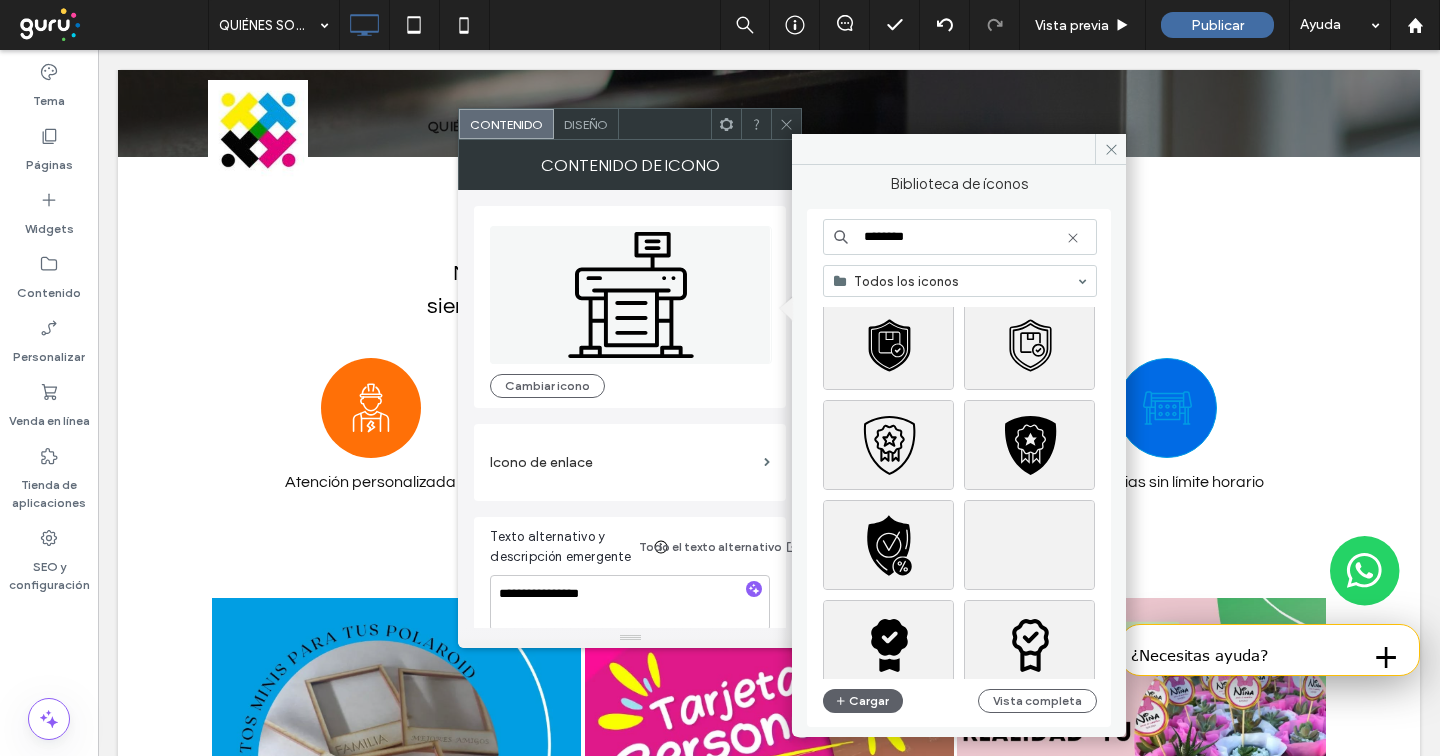 scroll, scrollTop: 944, scrollLeft: 0, axis: vertical 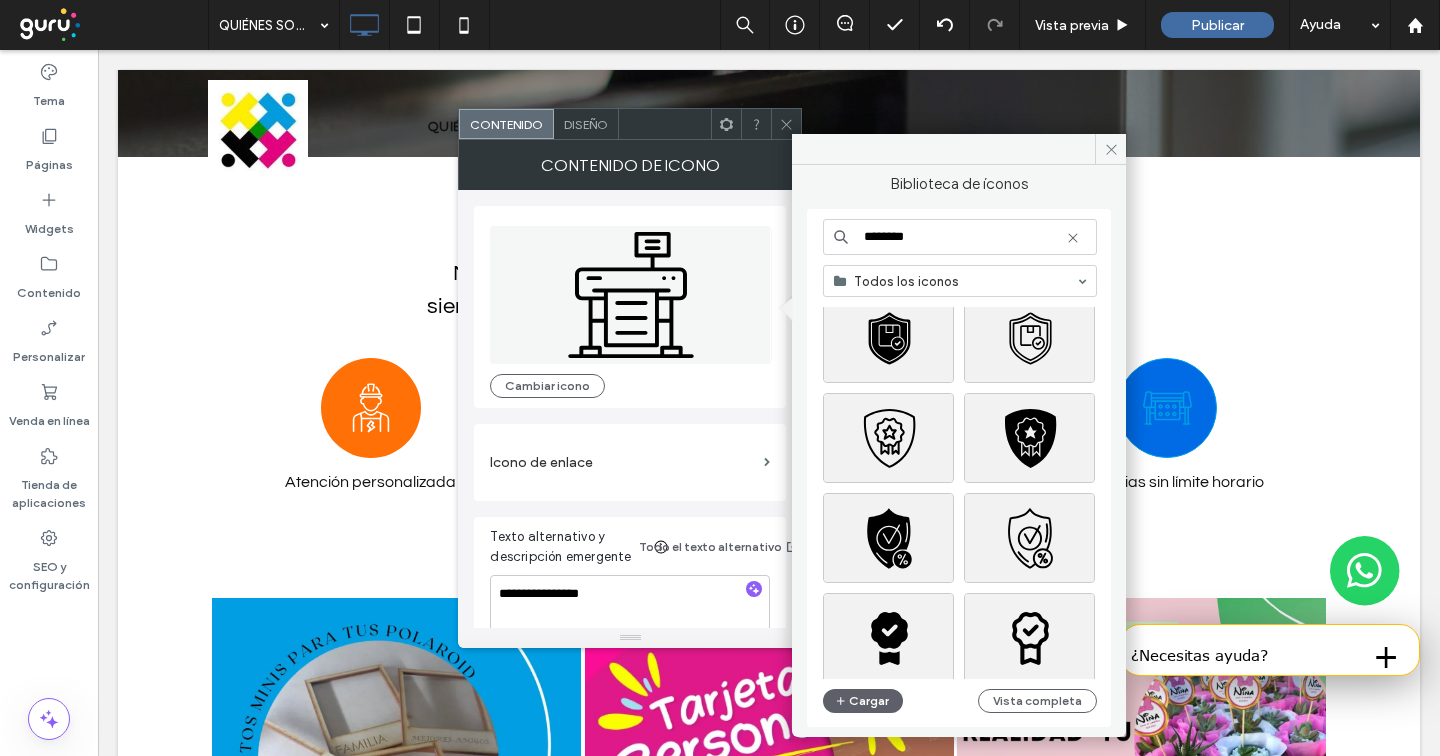 type on "********" 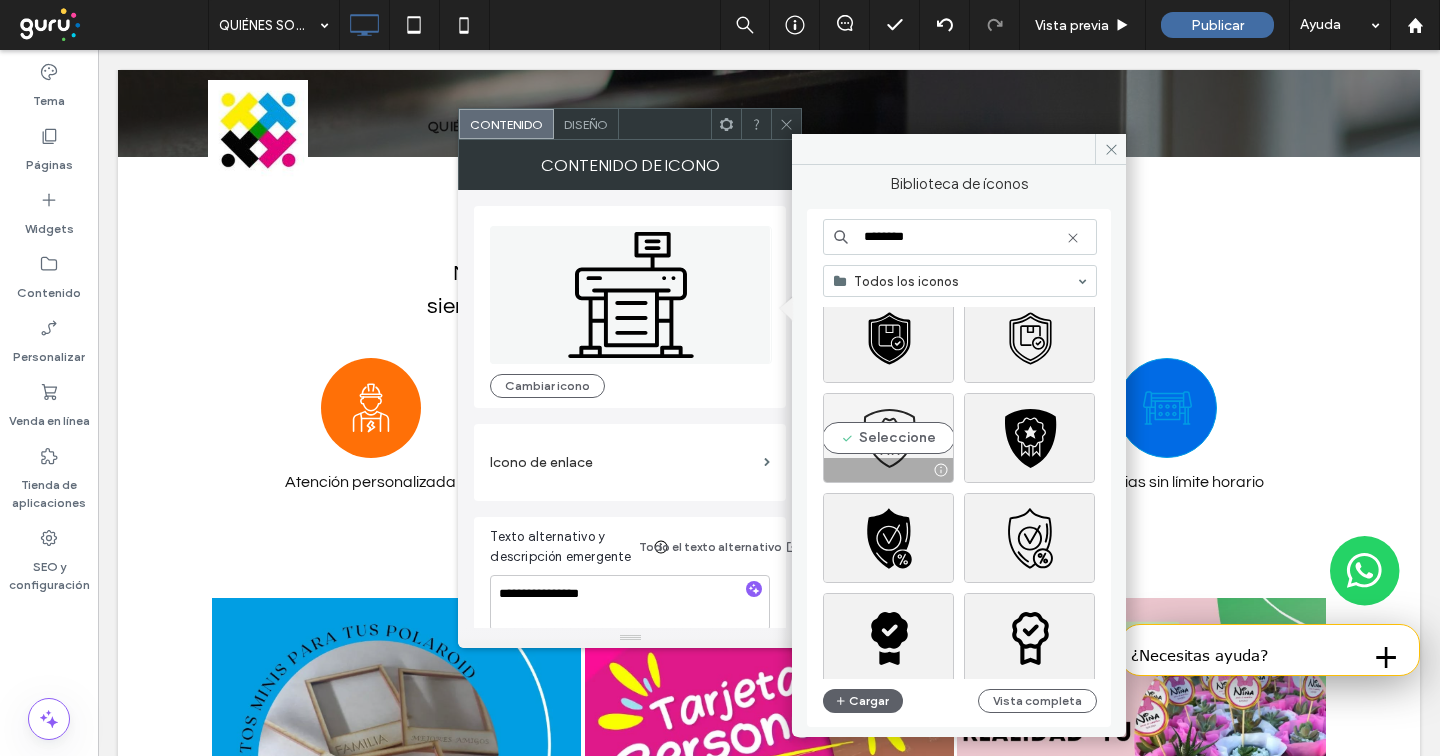 click on "Seleccione" at bounding box center [888, 438] 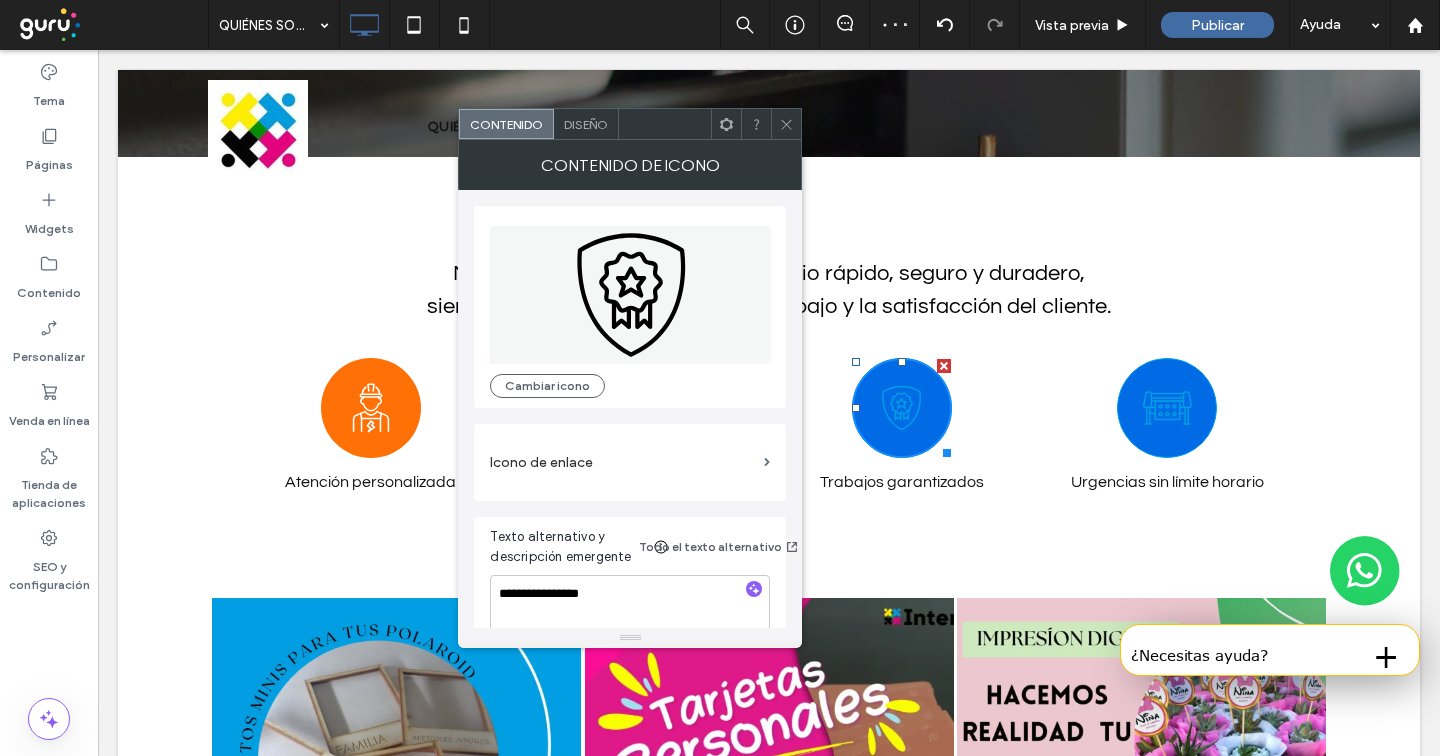 click on "Diseño" at bounding box center [586, 124] 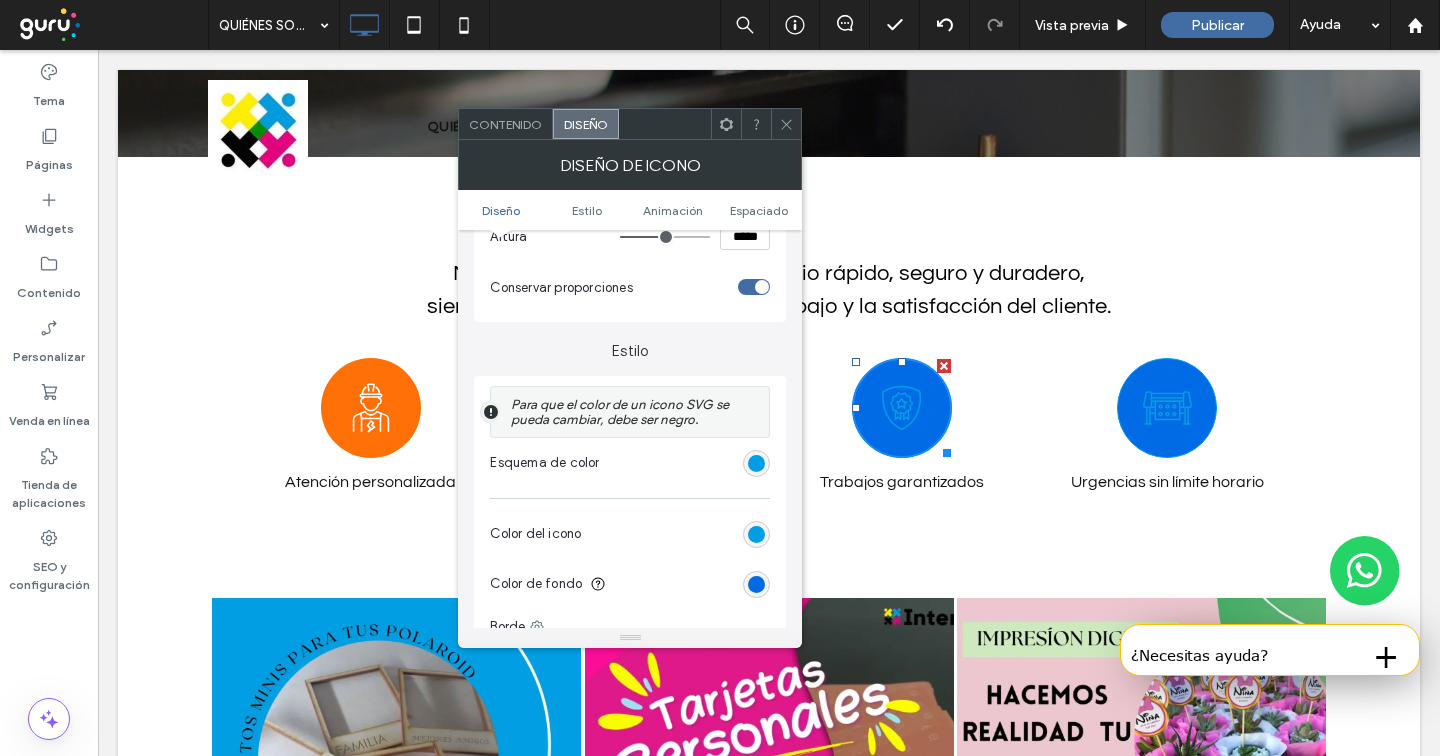 scroll, scrollTop: 395, scrollLeft: 0, axis: vertical 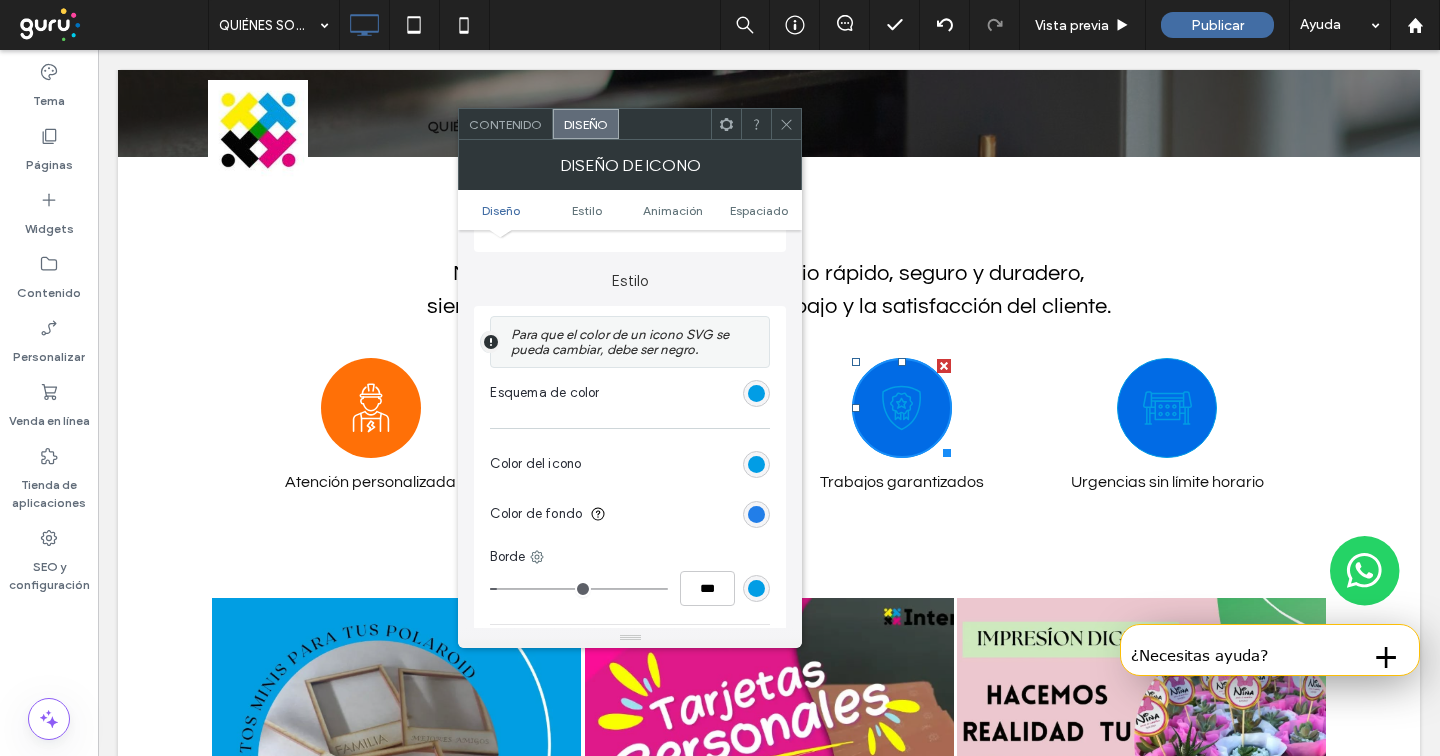 click at bounding box center [756, 514] 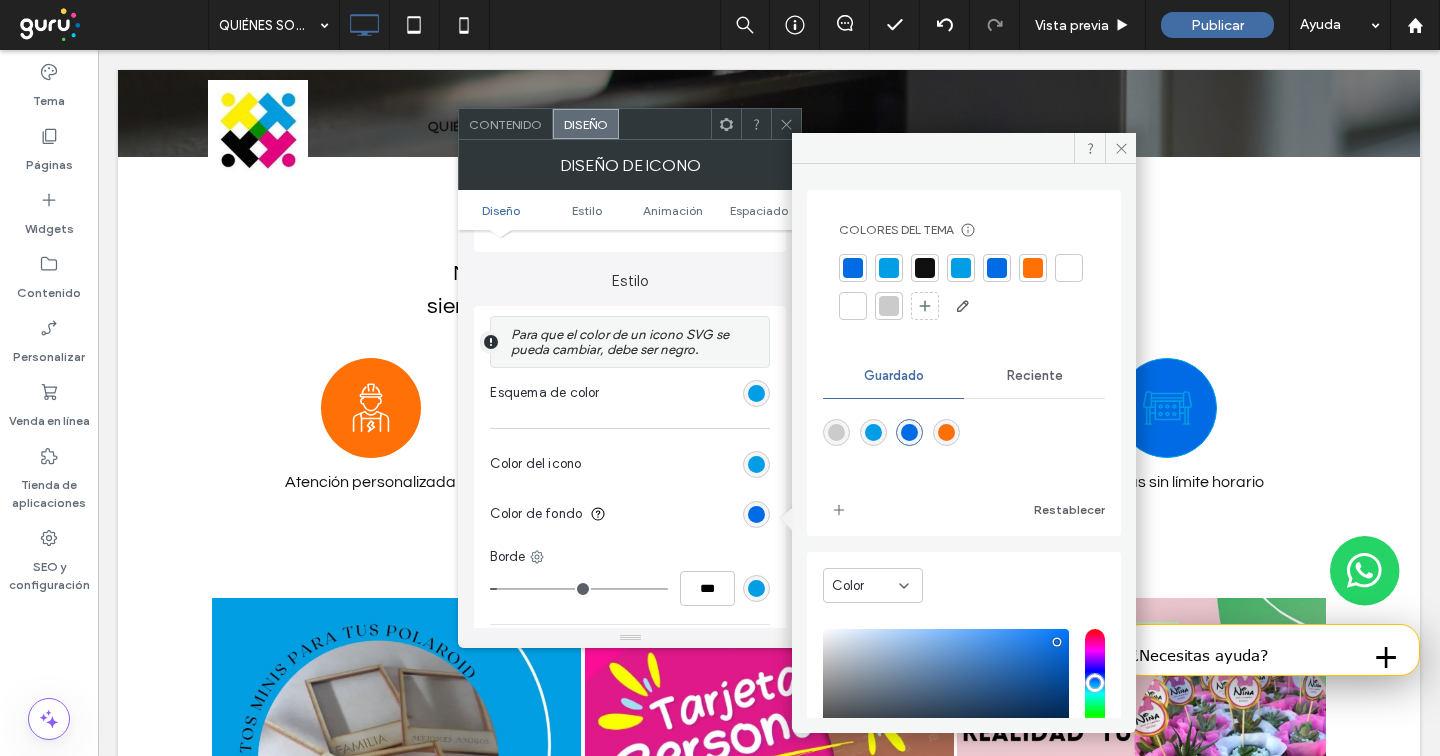 click at bounding box center [1033, 268] 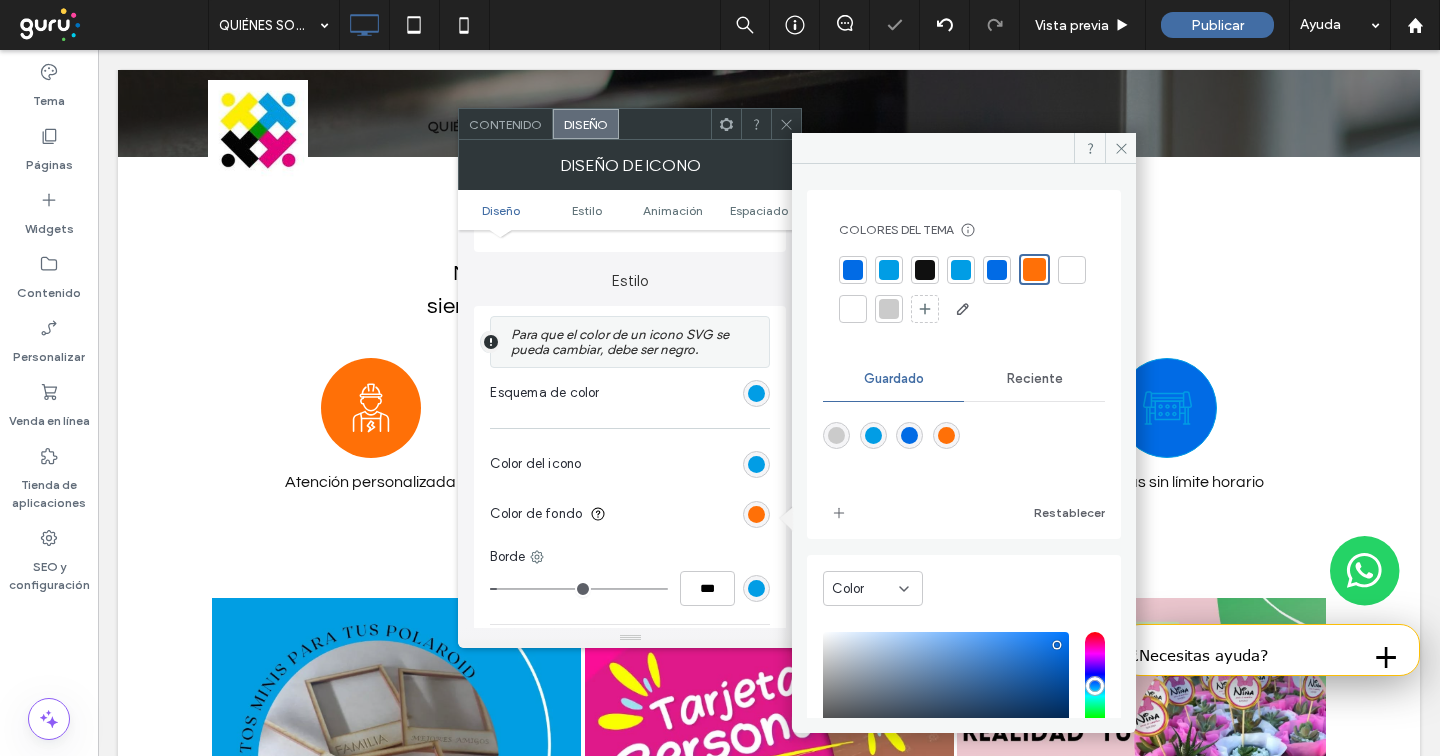 click at bounding box center [756, 464] 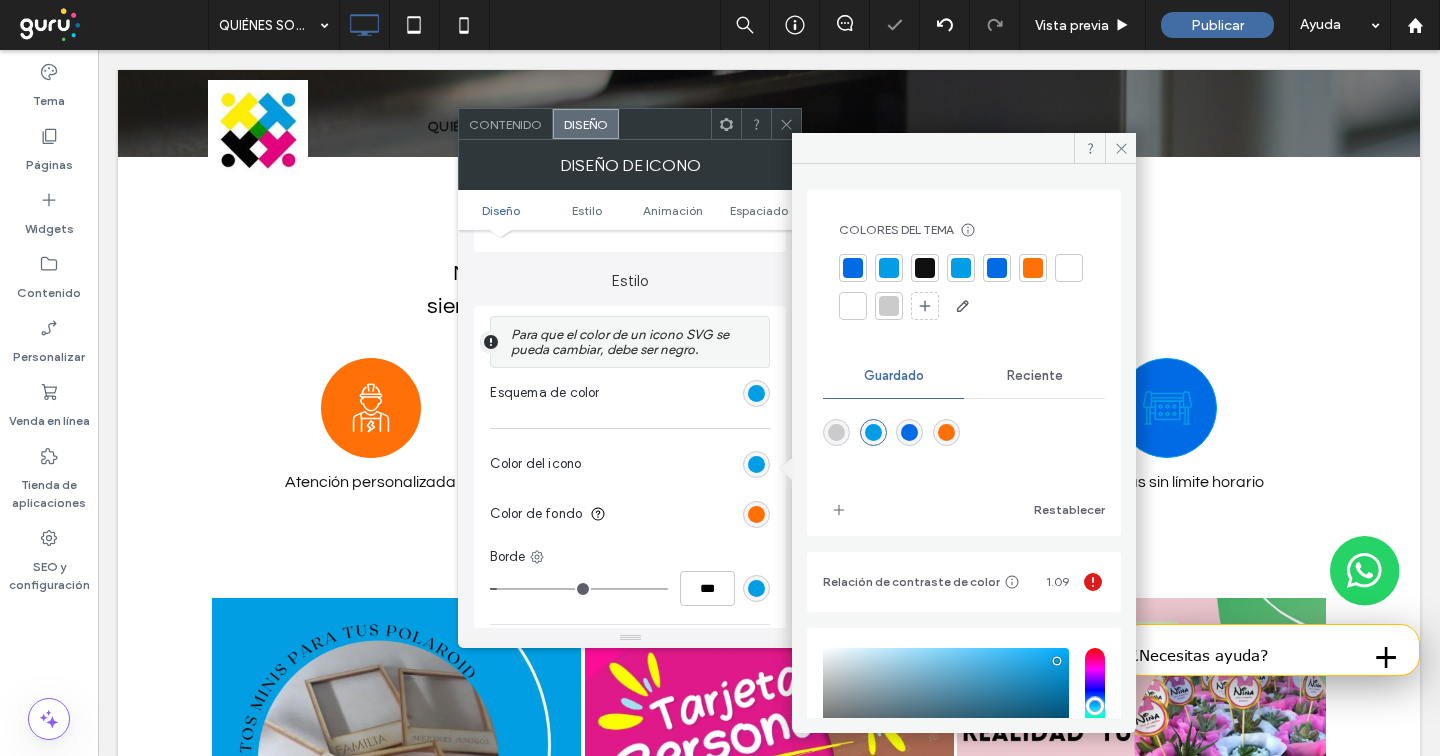 click at bounding box center [1069, 268] 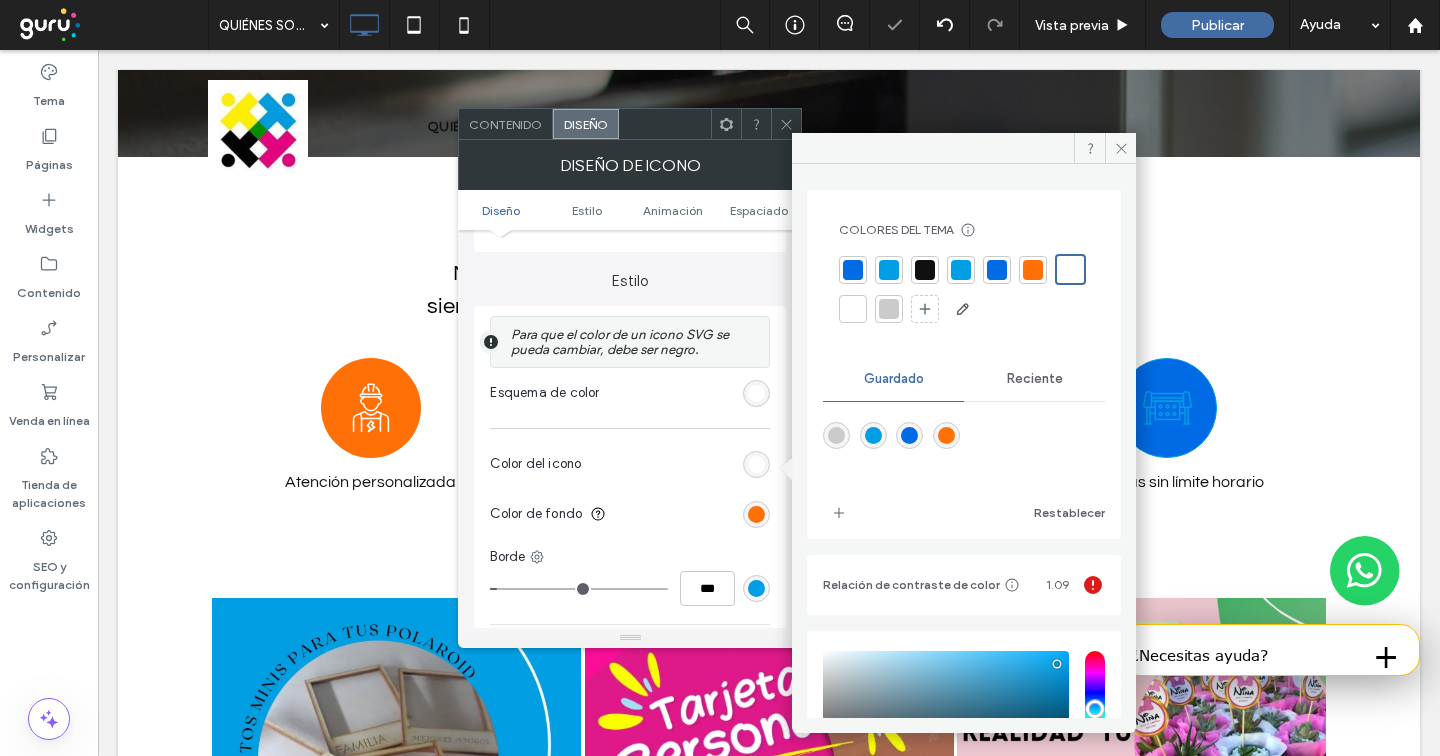 type 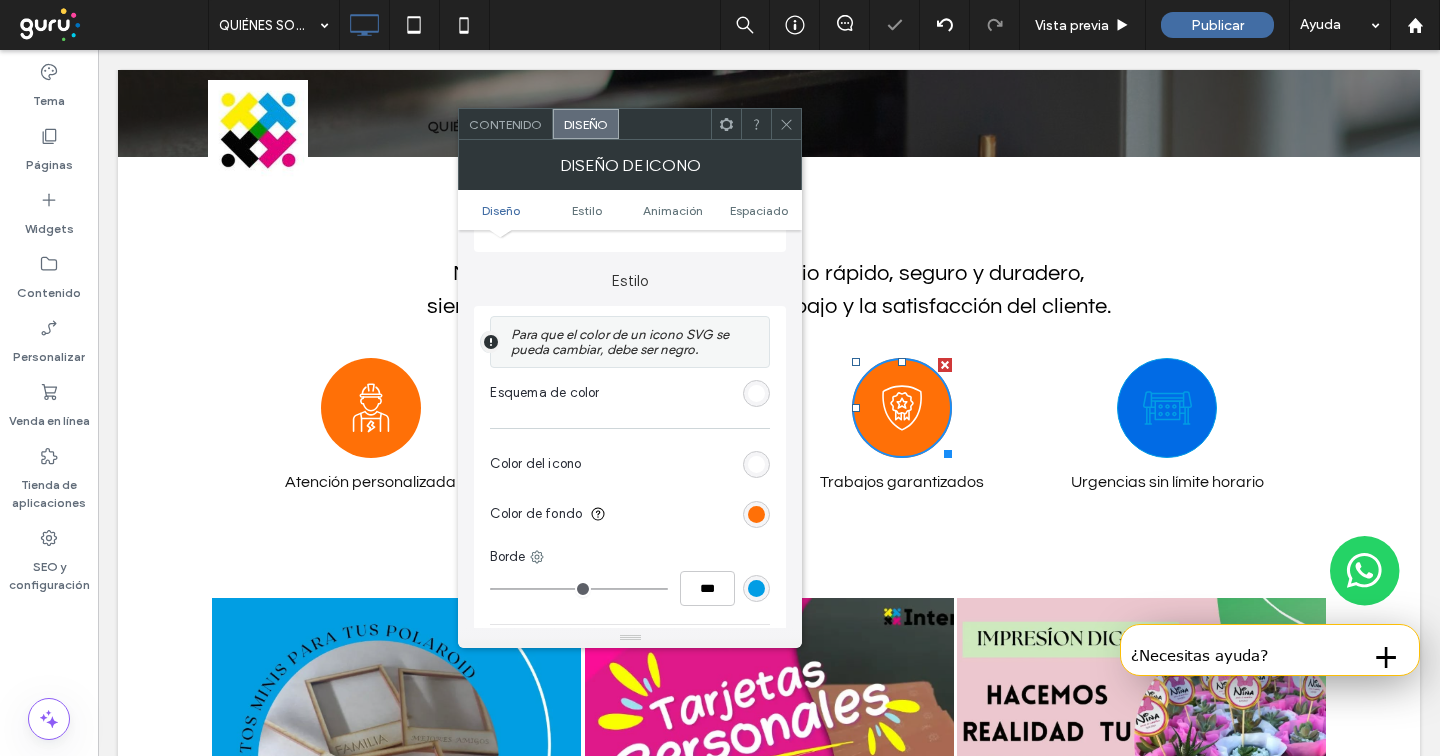click at bounding box center (786, 124) 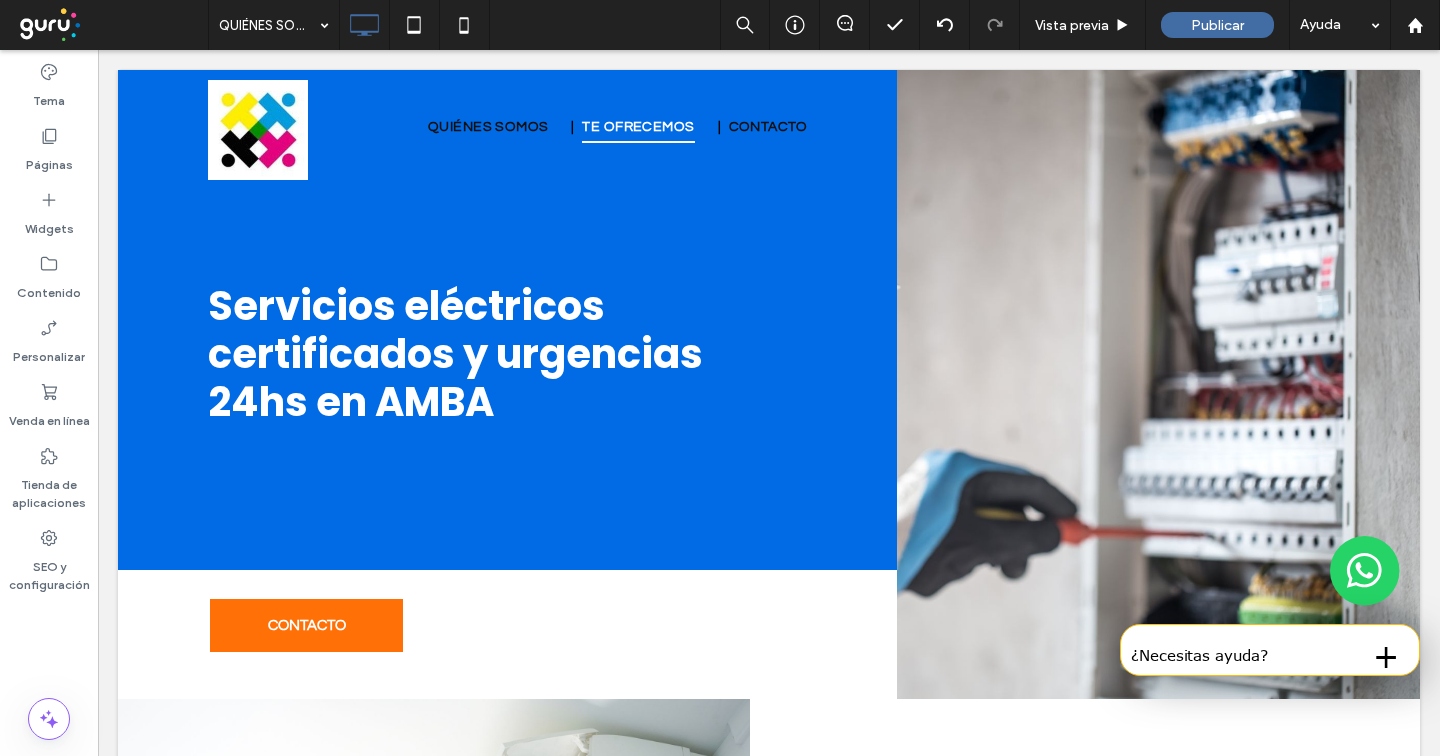 scroll, scrollTop: 2060, scrollLeft: 0, axis: vertical 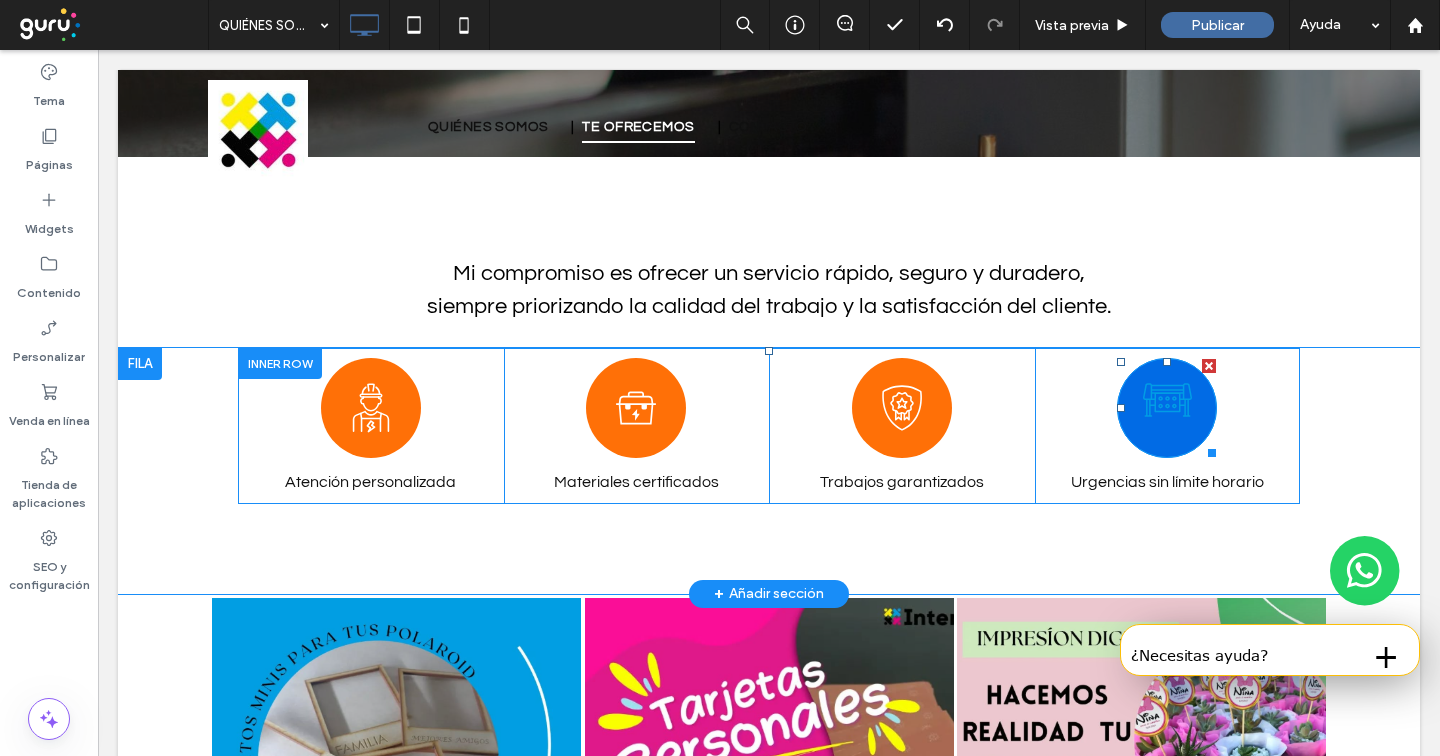 click 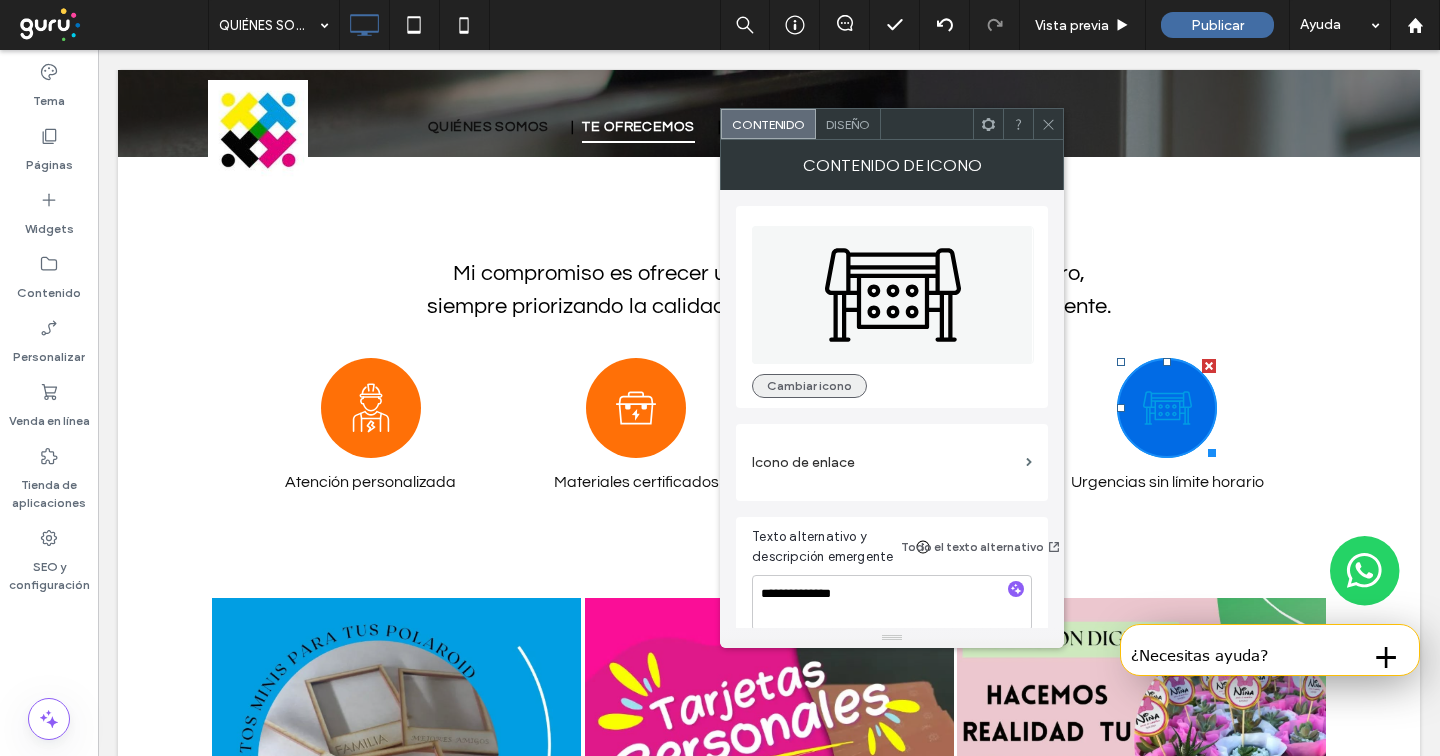 click on "Cambiar icono" at bounding box center (809, 386) 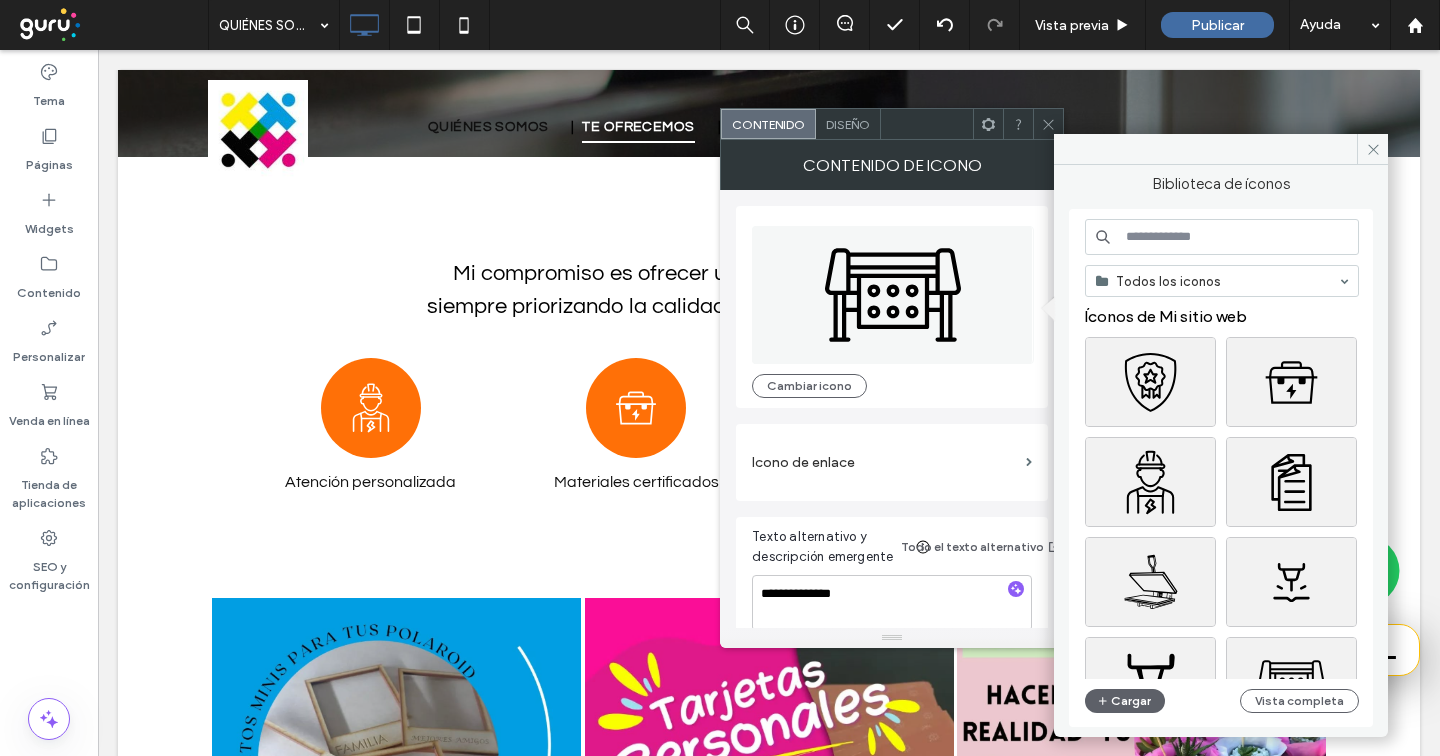 click at bounding box center [1222, 237] 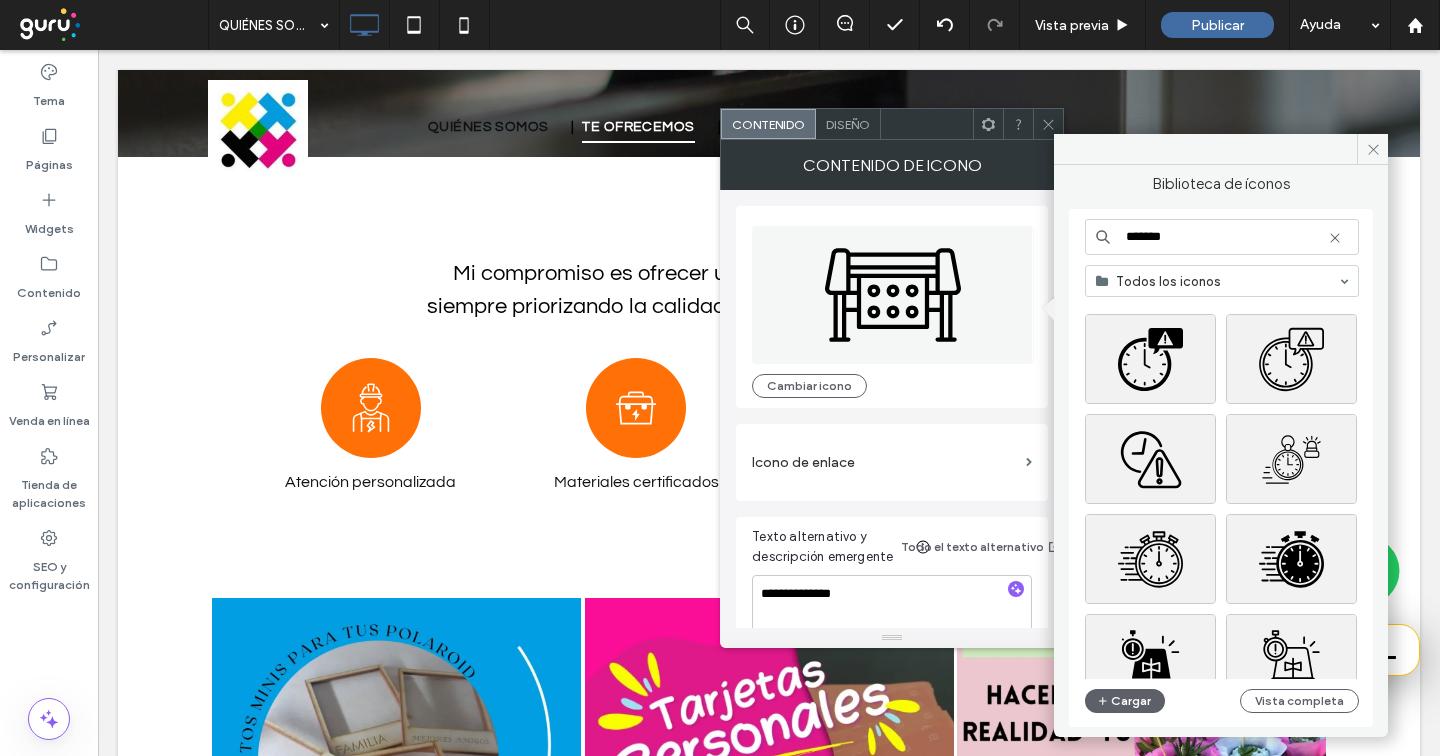 scroll, scrollTop: 925, scrollLeft: 0, axis: vertical 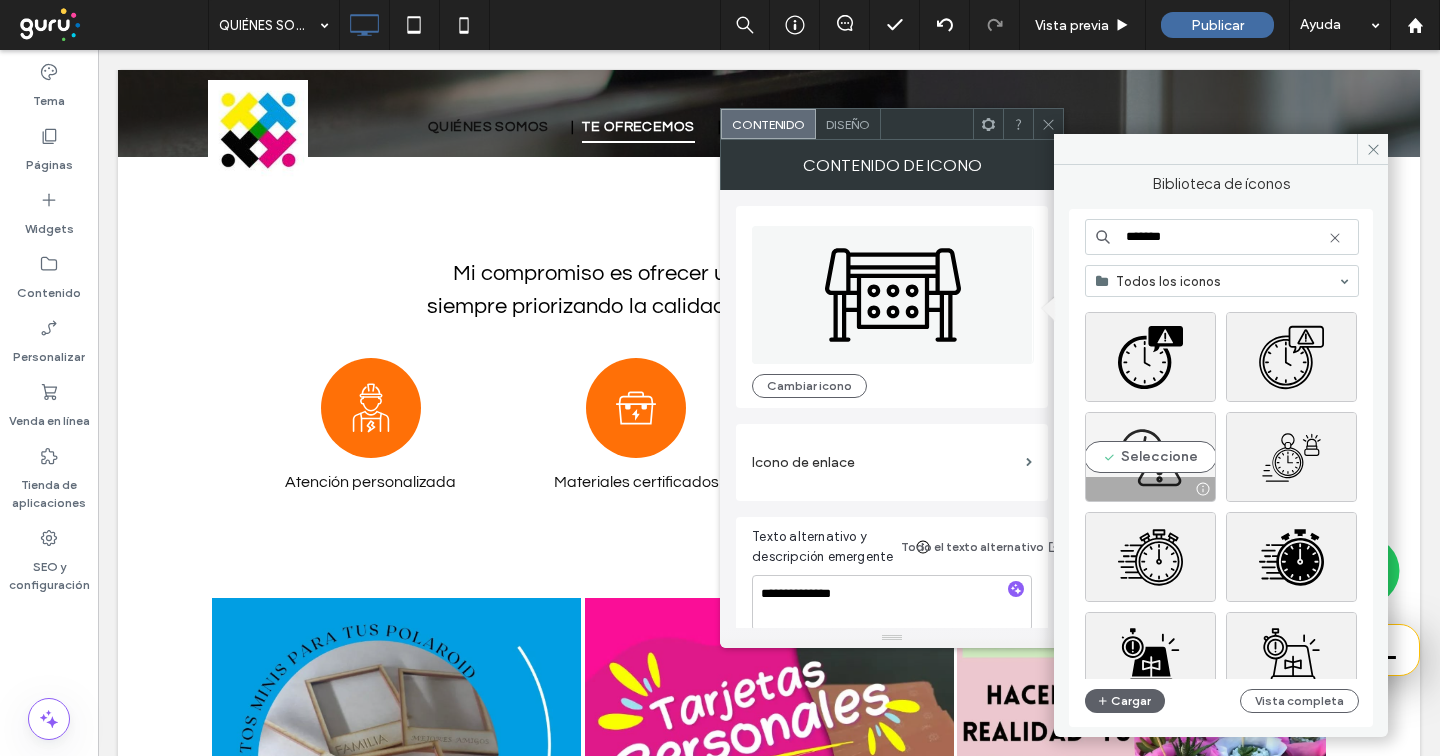 type on "*******" 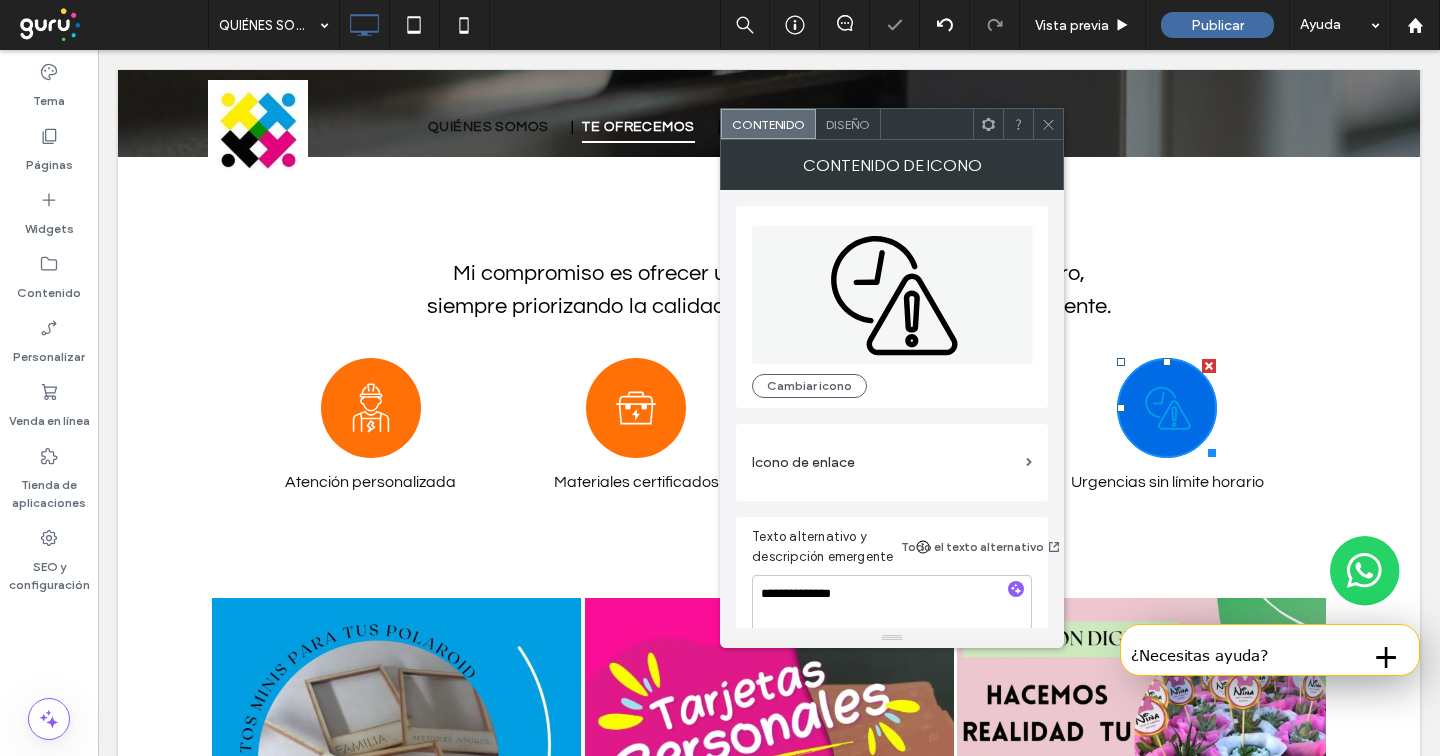 click on "Diseño" at bounding box center (848, 124) 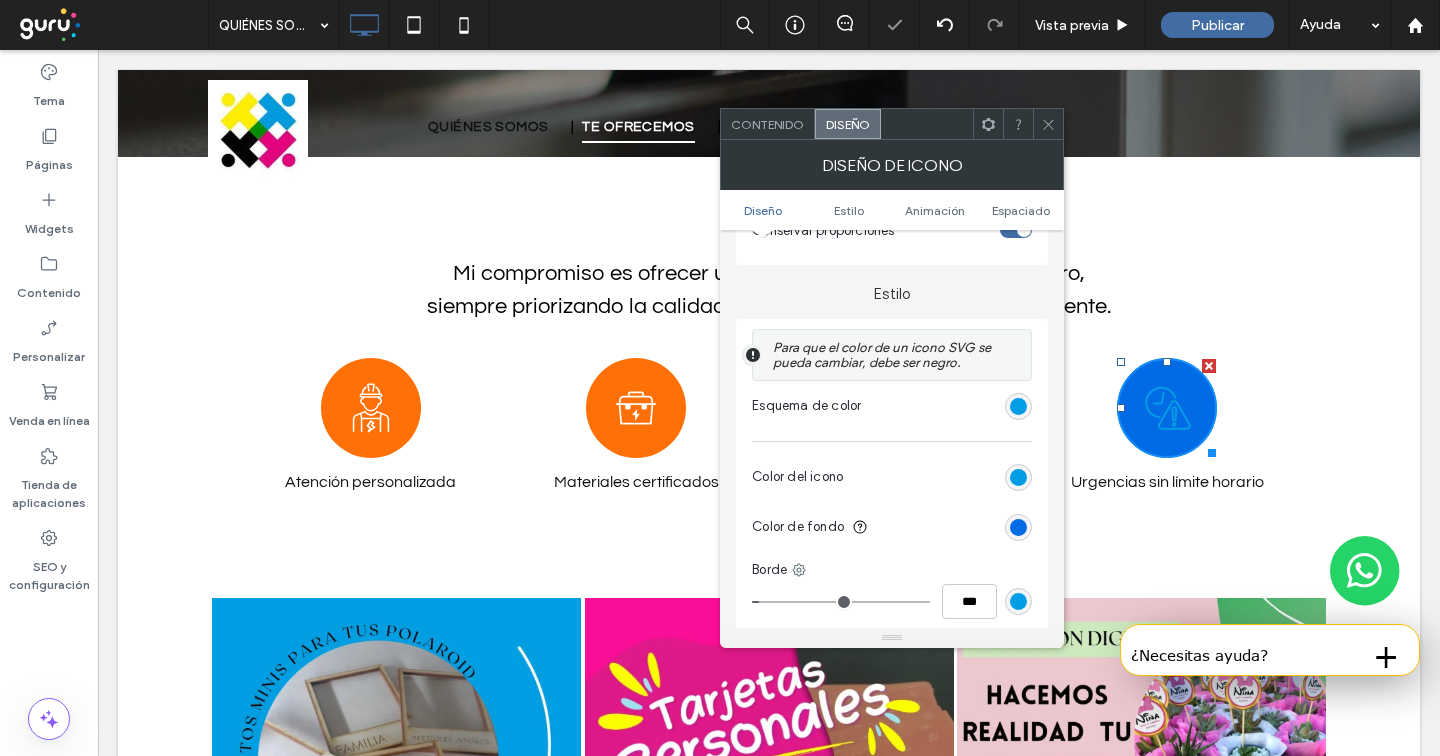 scroll, scrollTop: 388, scrollLeft: 0, axis: vertical 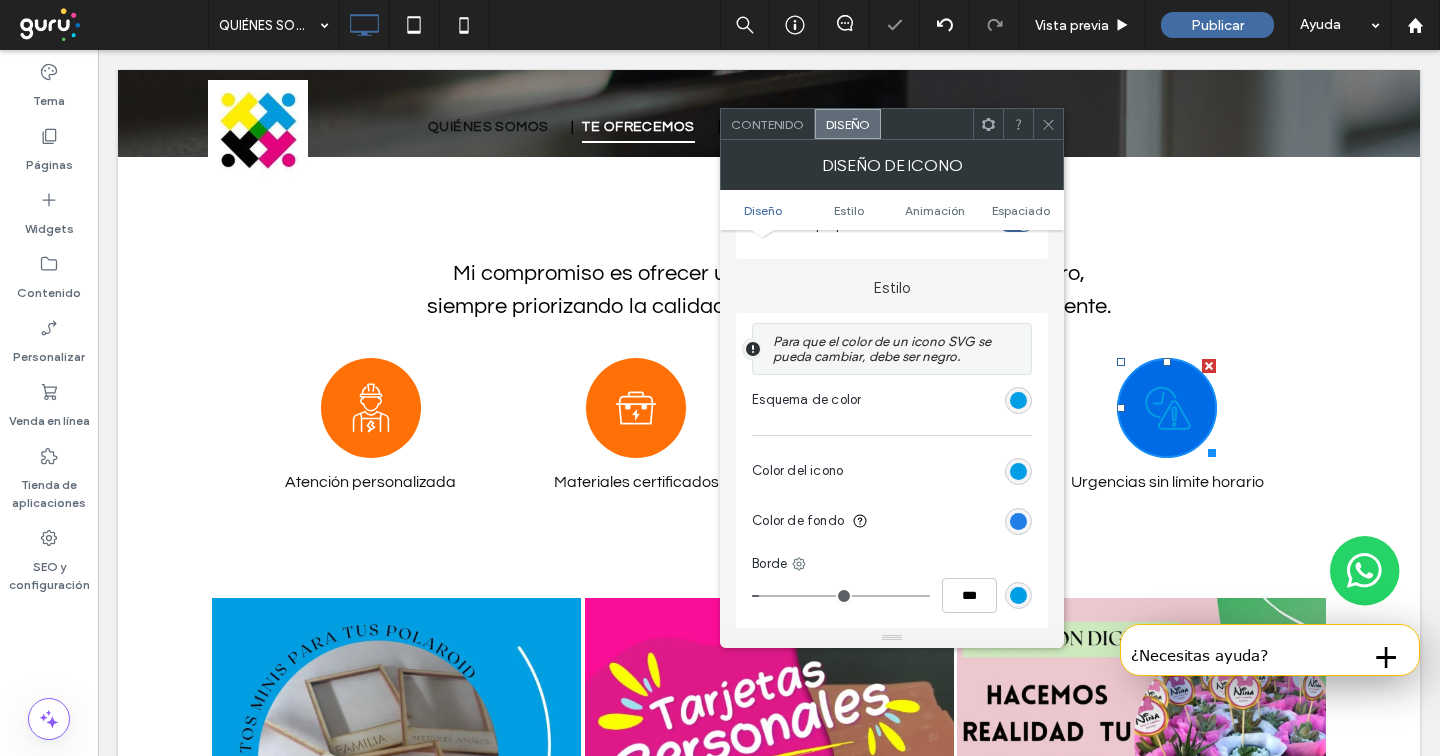 click at bounding box center [1018, 521] 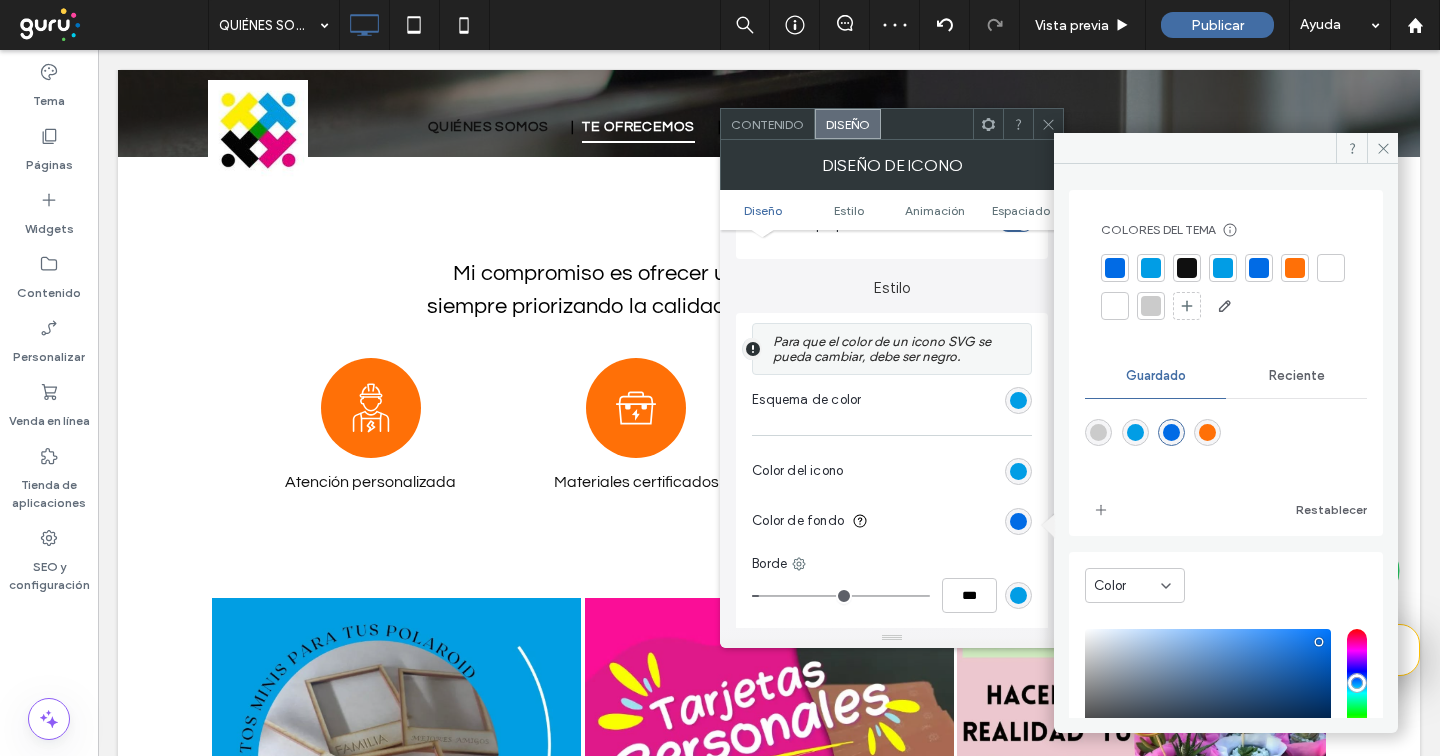 click at bounding box center [1295, 268] 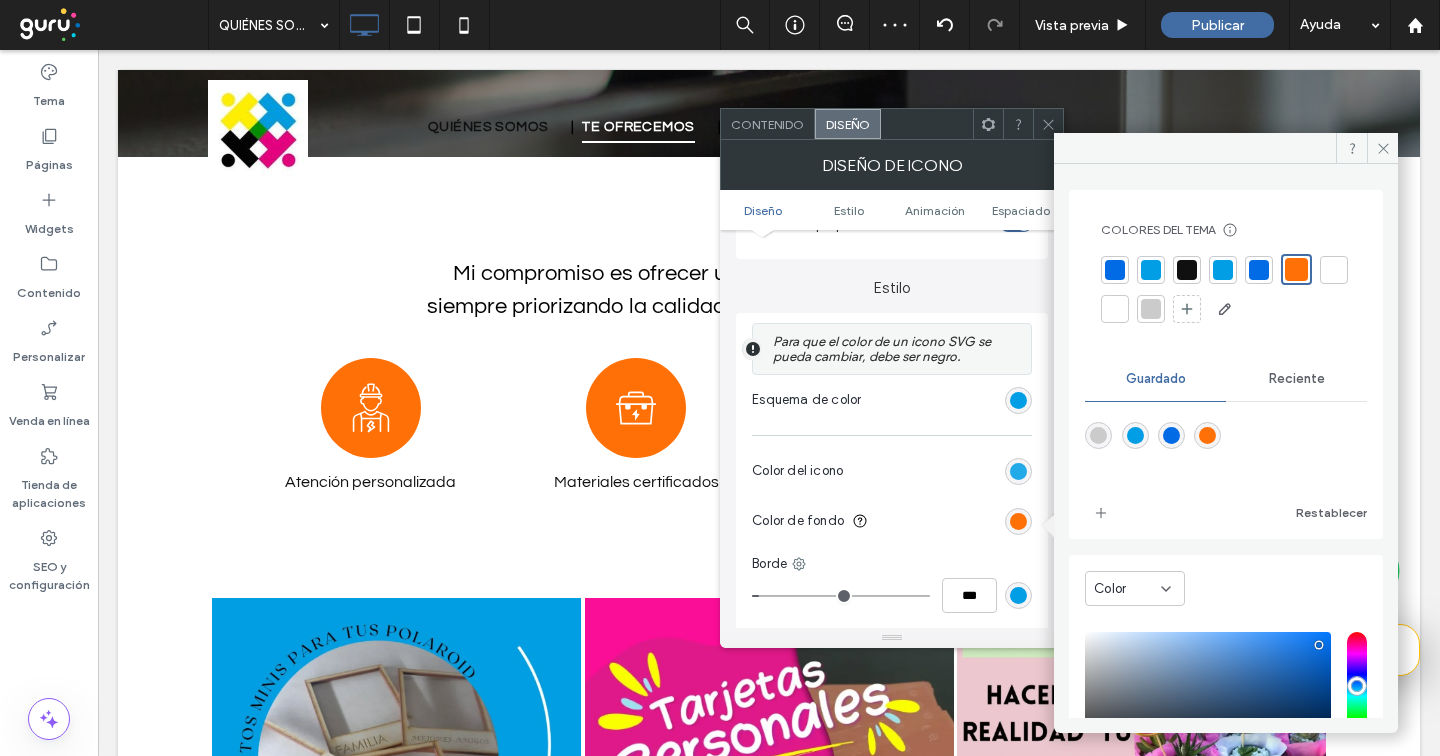 click at bounding box center (1018, 471) 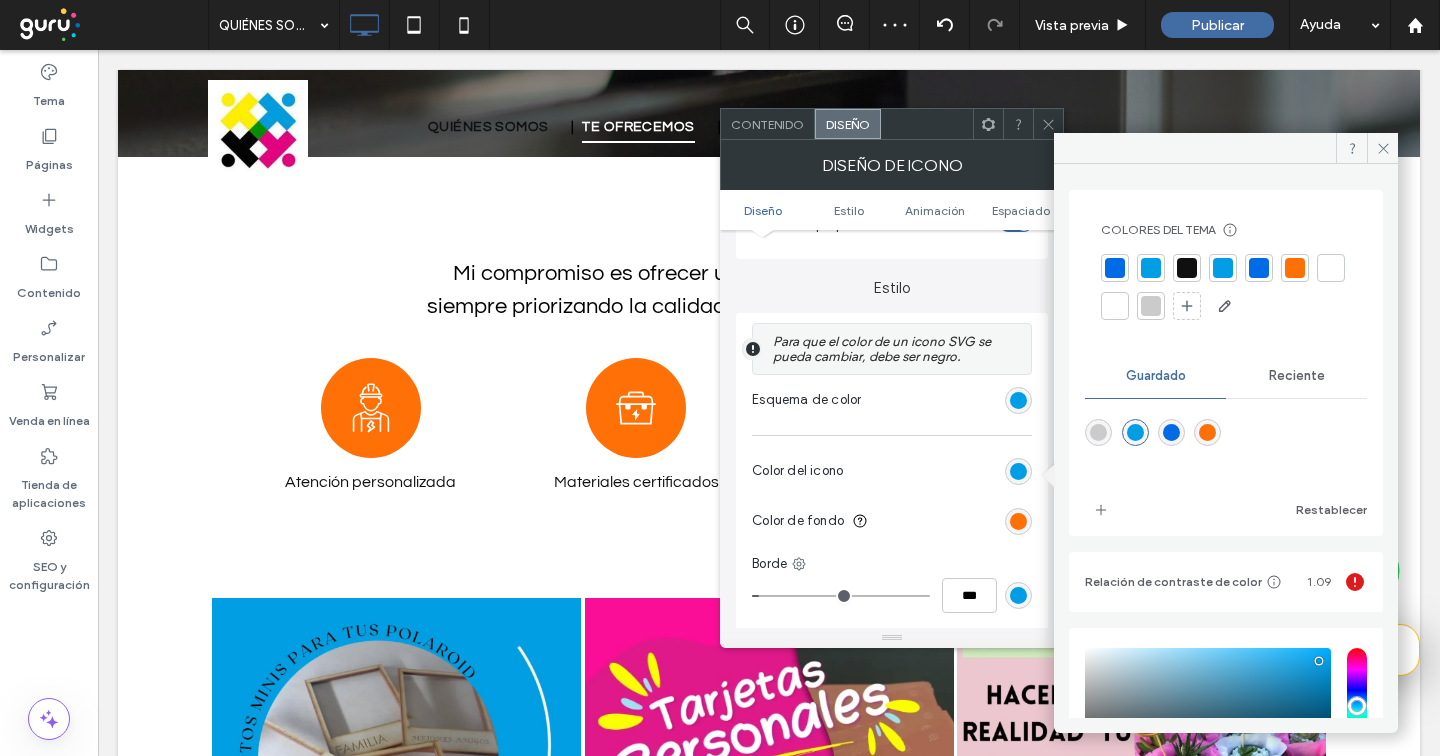 click at bounding box center (1331, 268) 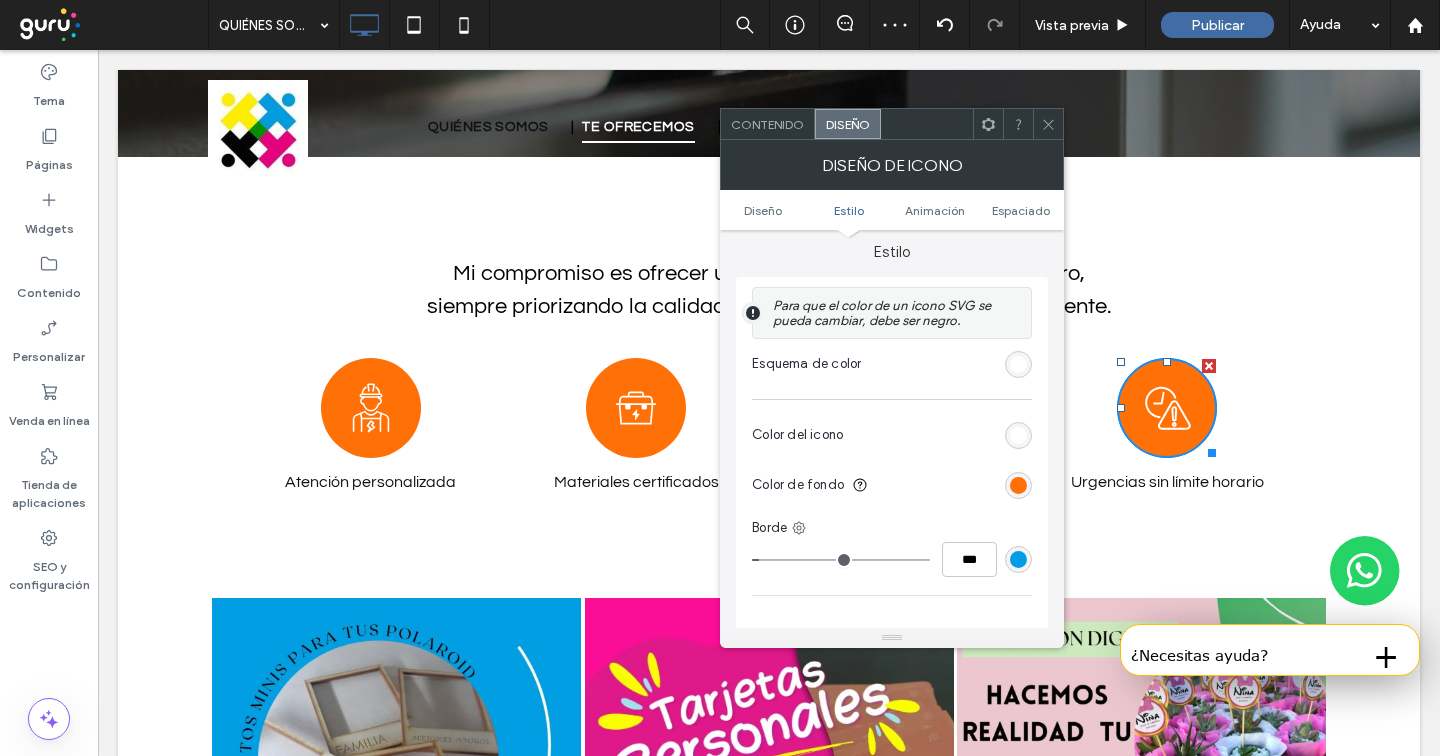 scroll, scrollTop: 436, scrollLeft: 0, axis: vertical 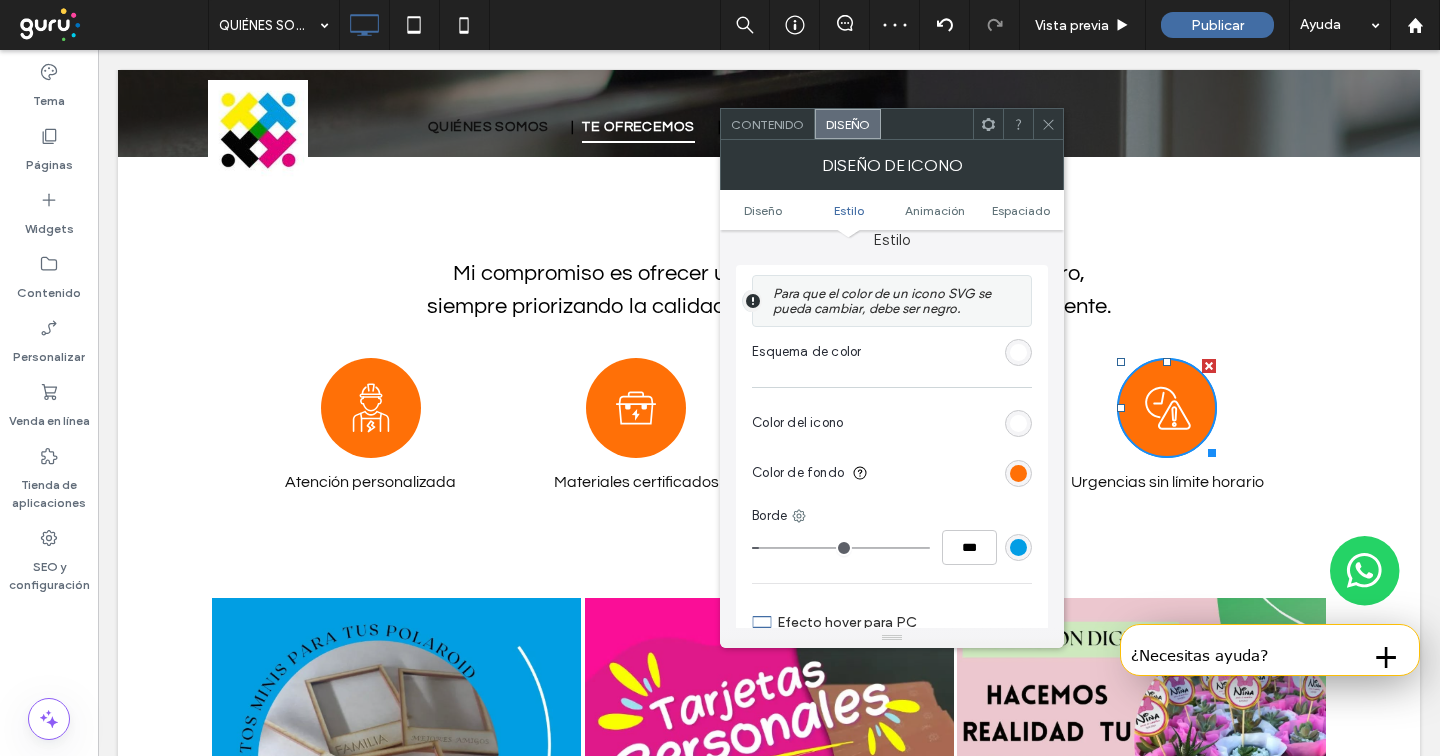 type on "*" 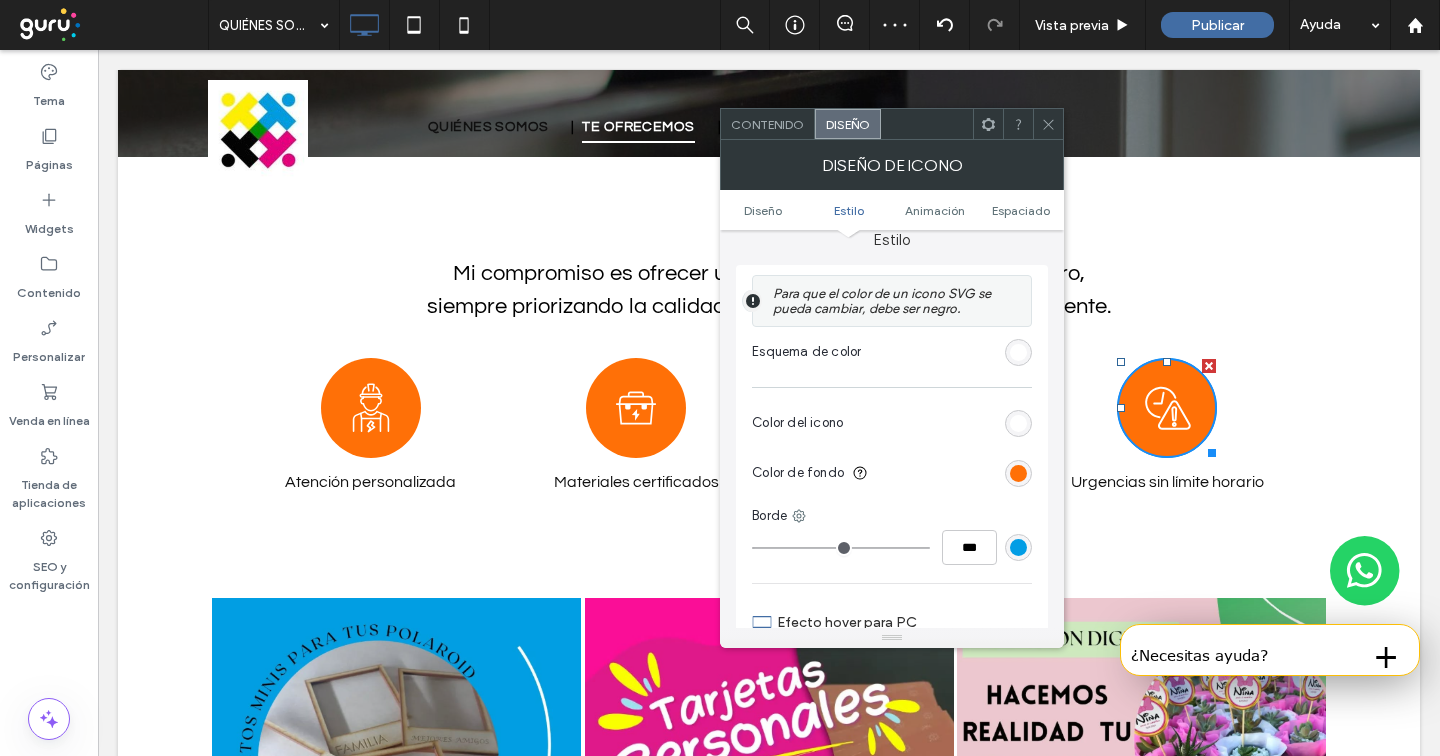 drag, startPoint x: 758, startPoint y: 553, endPoint x: 720, endPoint y: 550, distance: 38.118237 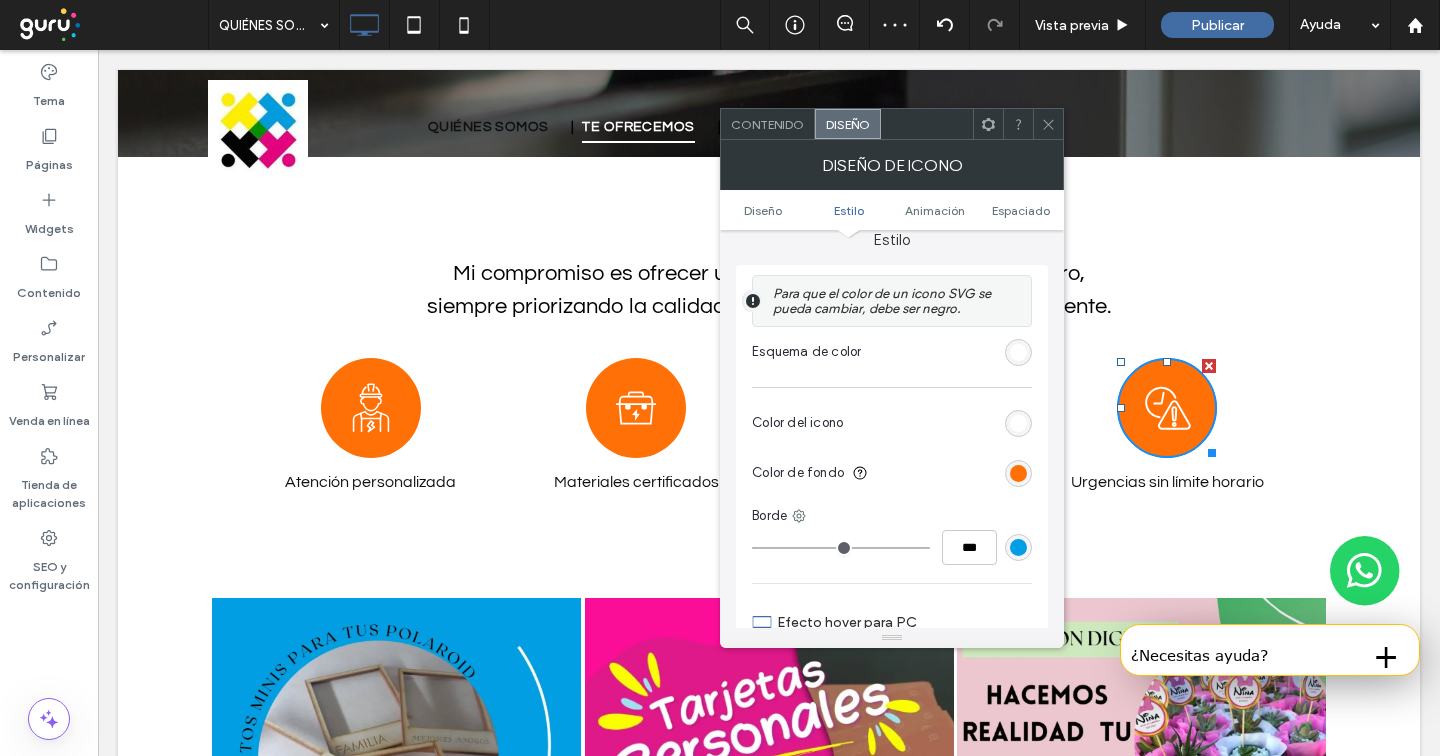 type on "*" 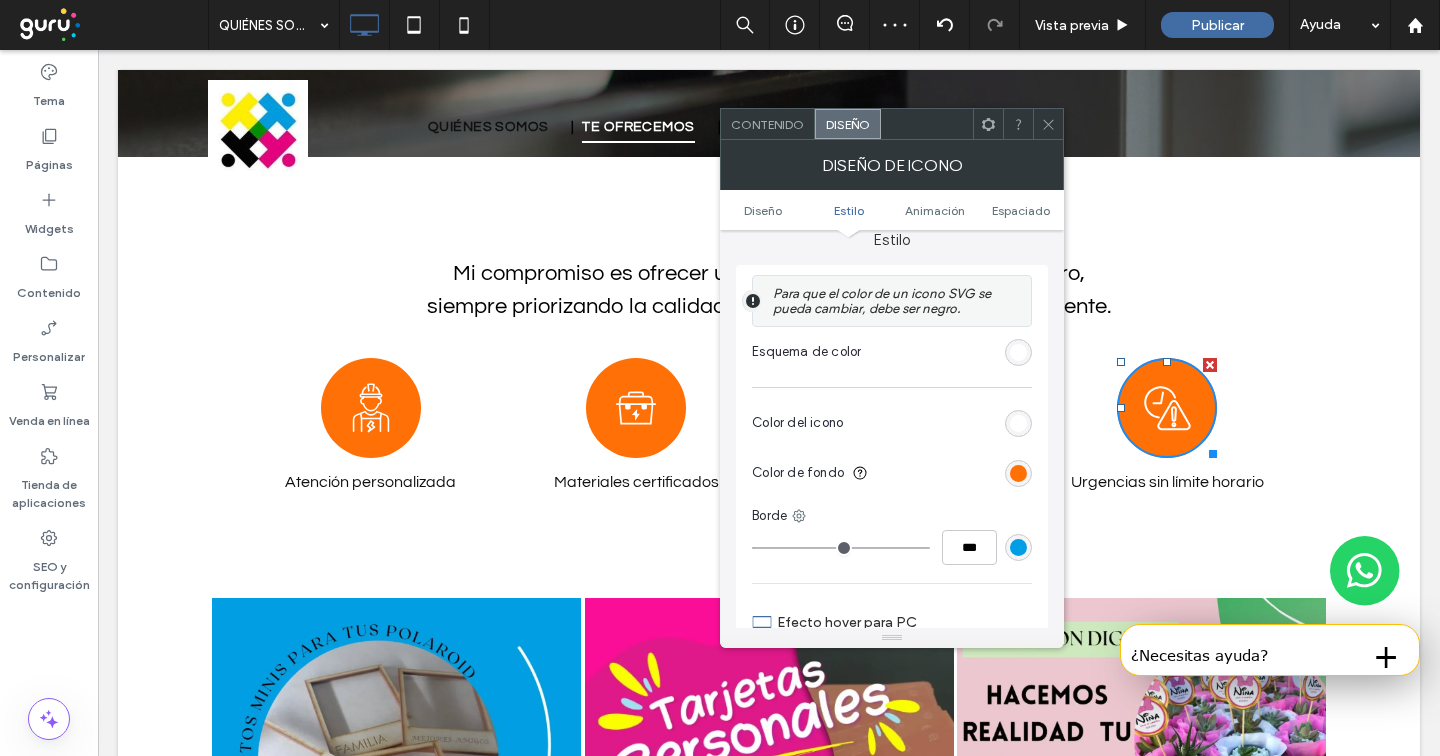 click at bounding box center [1048, 124] 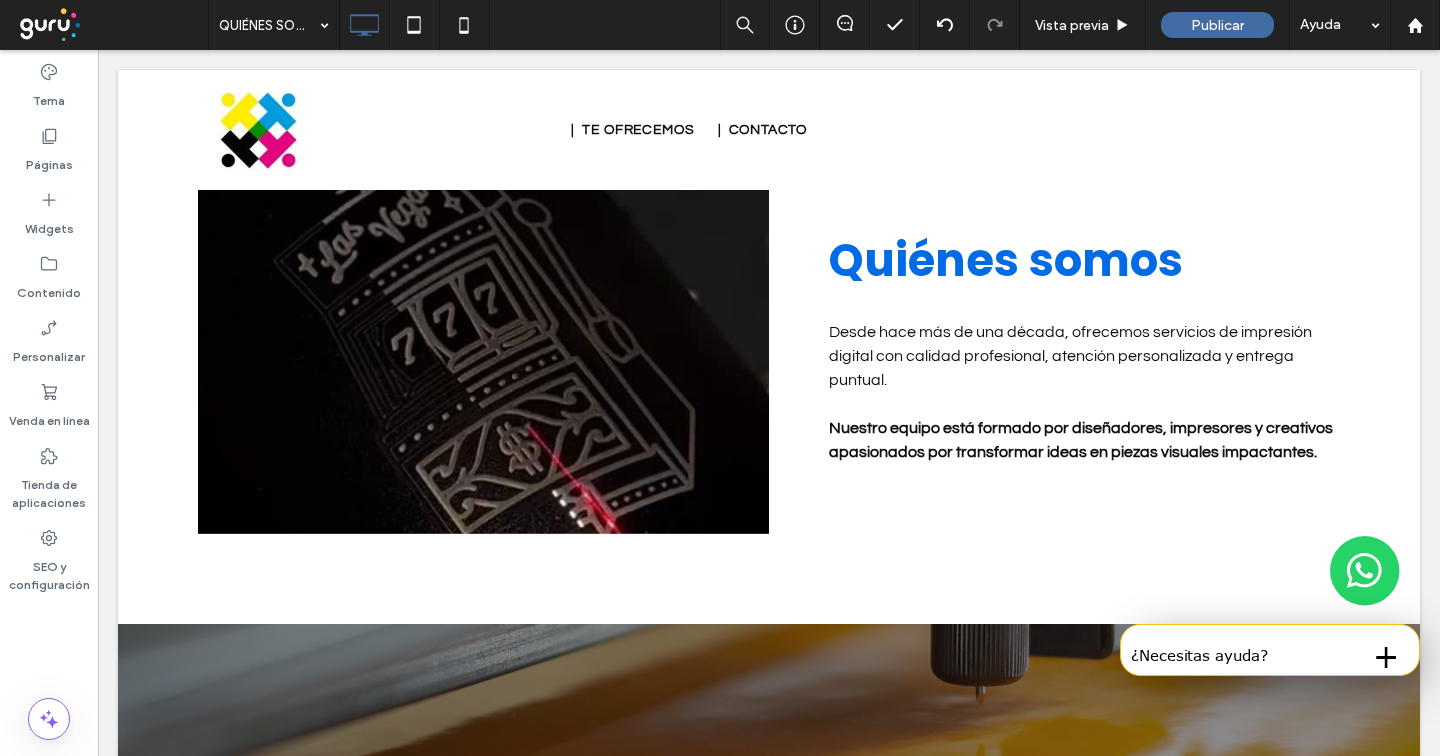 scroll, scrollTop: 1099, scrollLeft: 0, axis: vertical 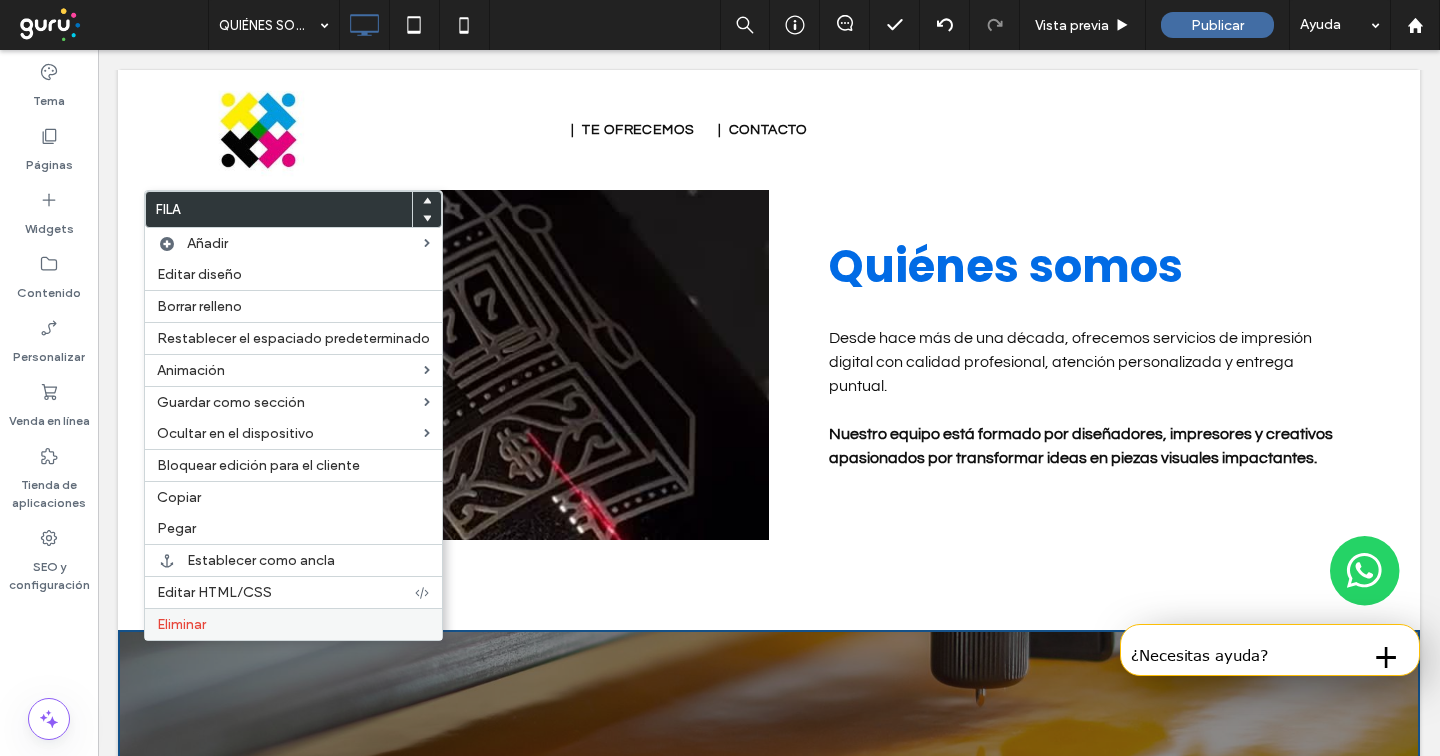 click on "Eliminar" at bounding box center [181, 624] 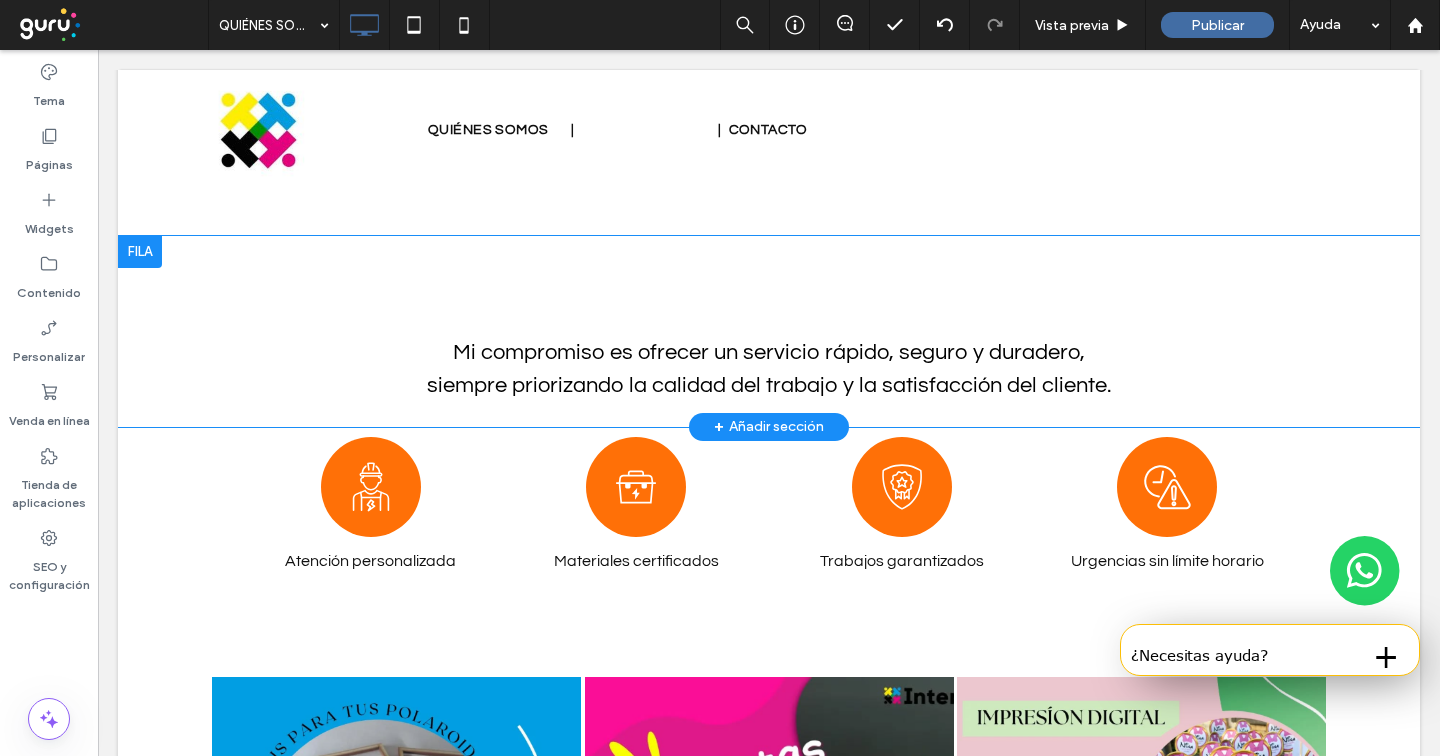 scroll, scrollTop: 1492, scrollLeft: 0, axis: vertical 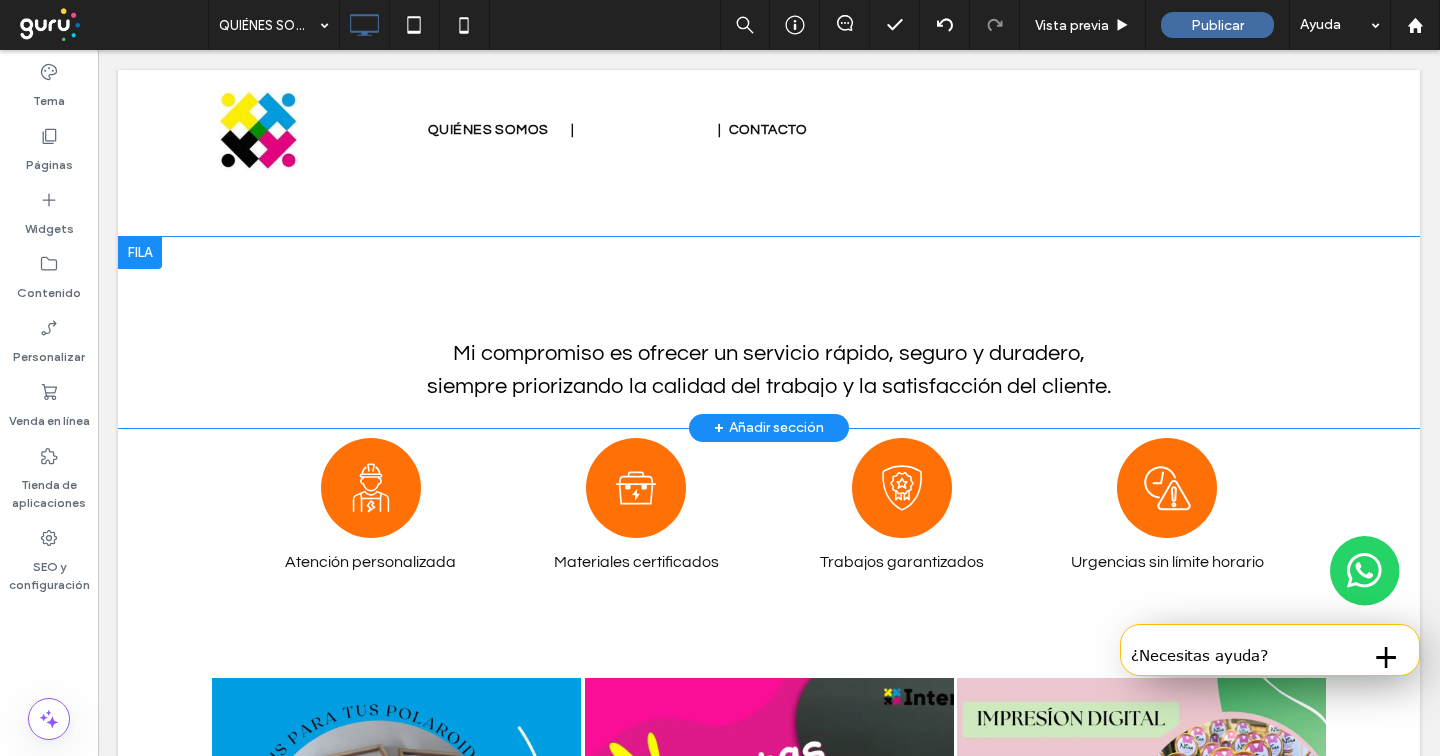 click on "Click To Paste     Click To Paste     Mi compromiso es ofrecer un servicio rápido, seguro y duradero, siempre priorizando la calidad del trabajo y la satisfacción del cliente.
Fila + Añadir sección" at bounding box center [769, 332] 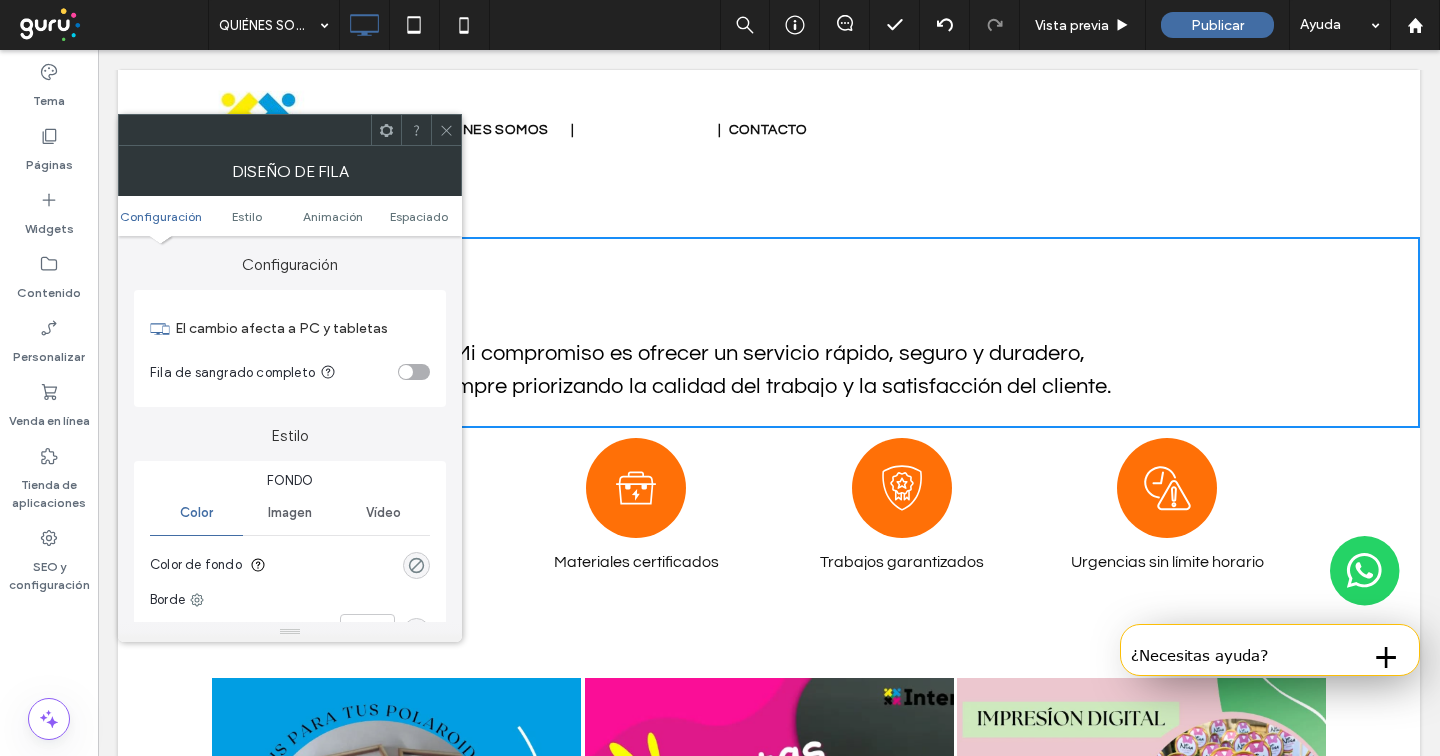 click at bounding box center (416, 565) 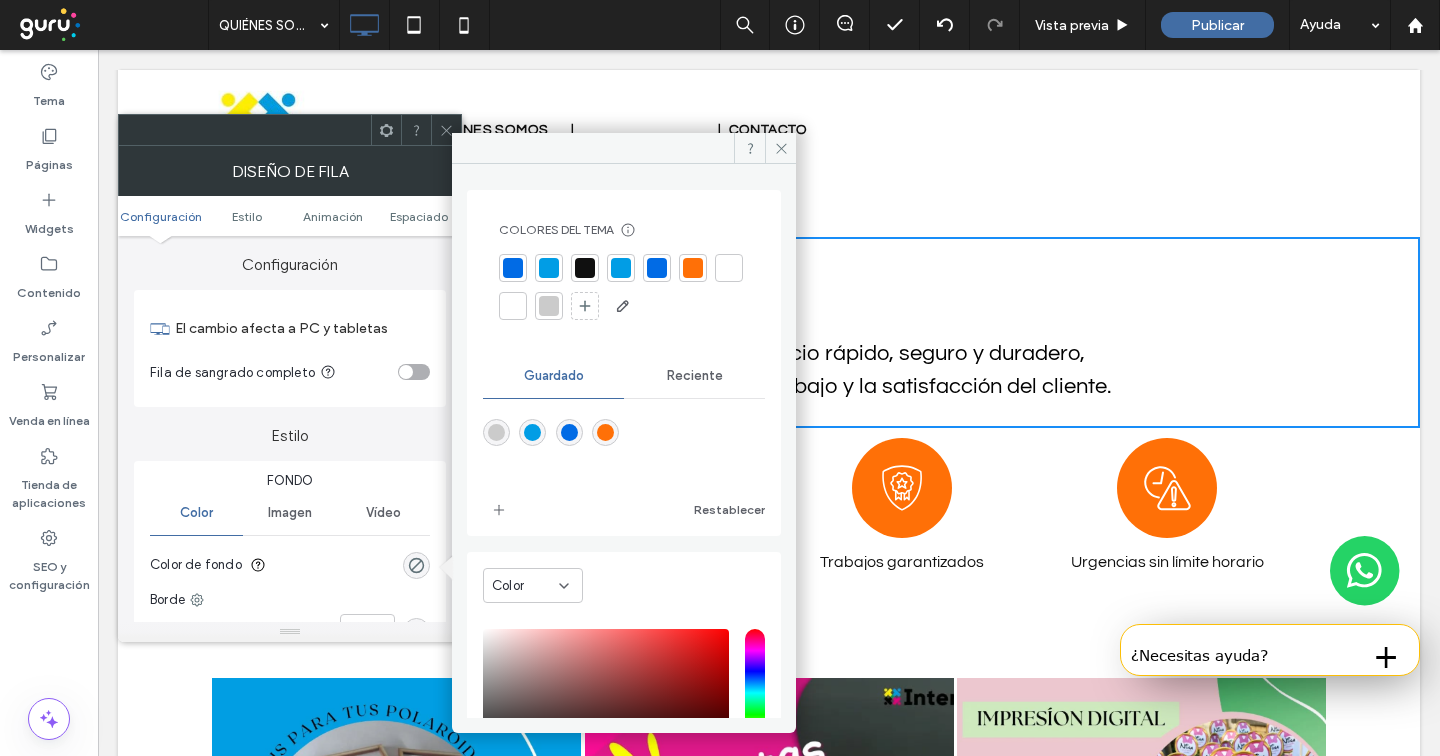 click at bounding box center (549, 306) 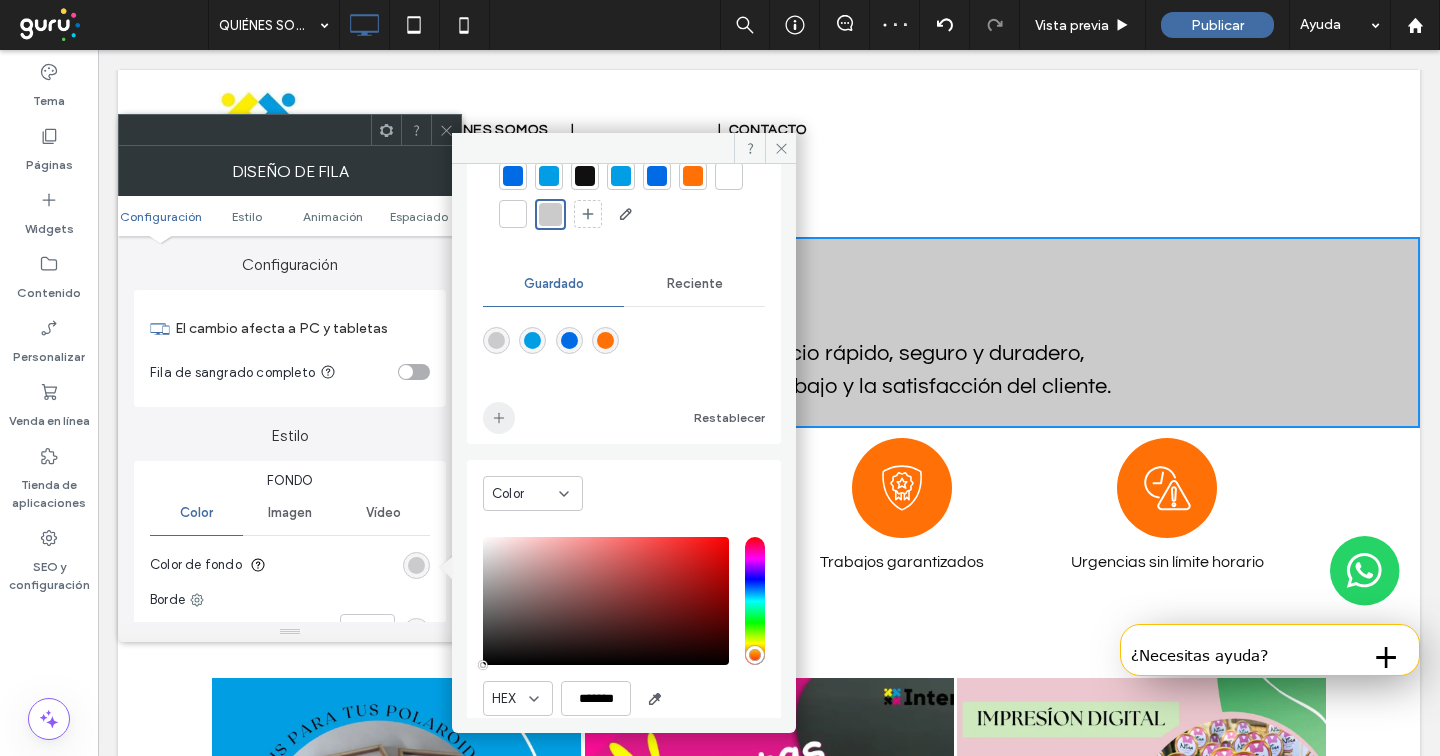 scroll, scrollTop: 73, scrollLeft: 0, axis: vertical 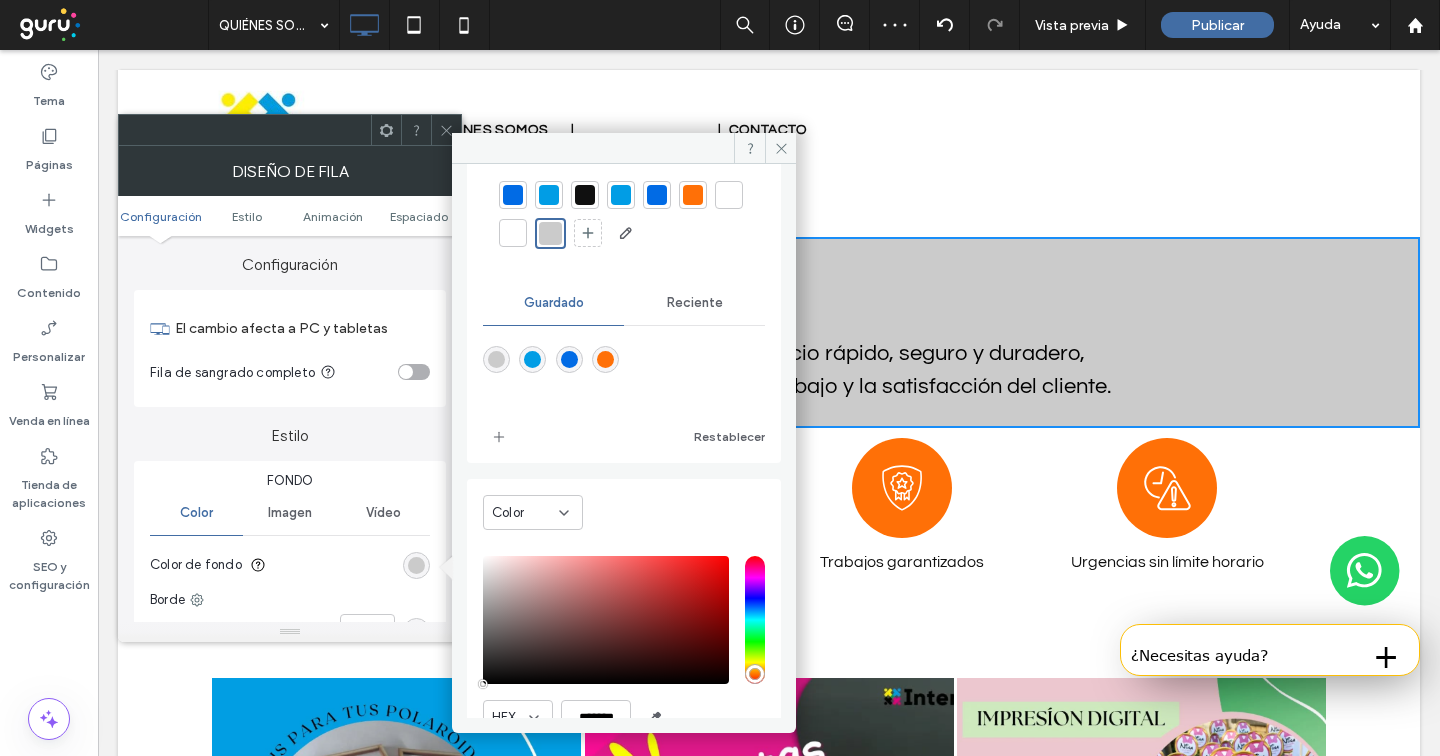 click at bounding box center (496, 359) 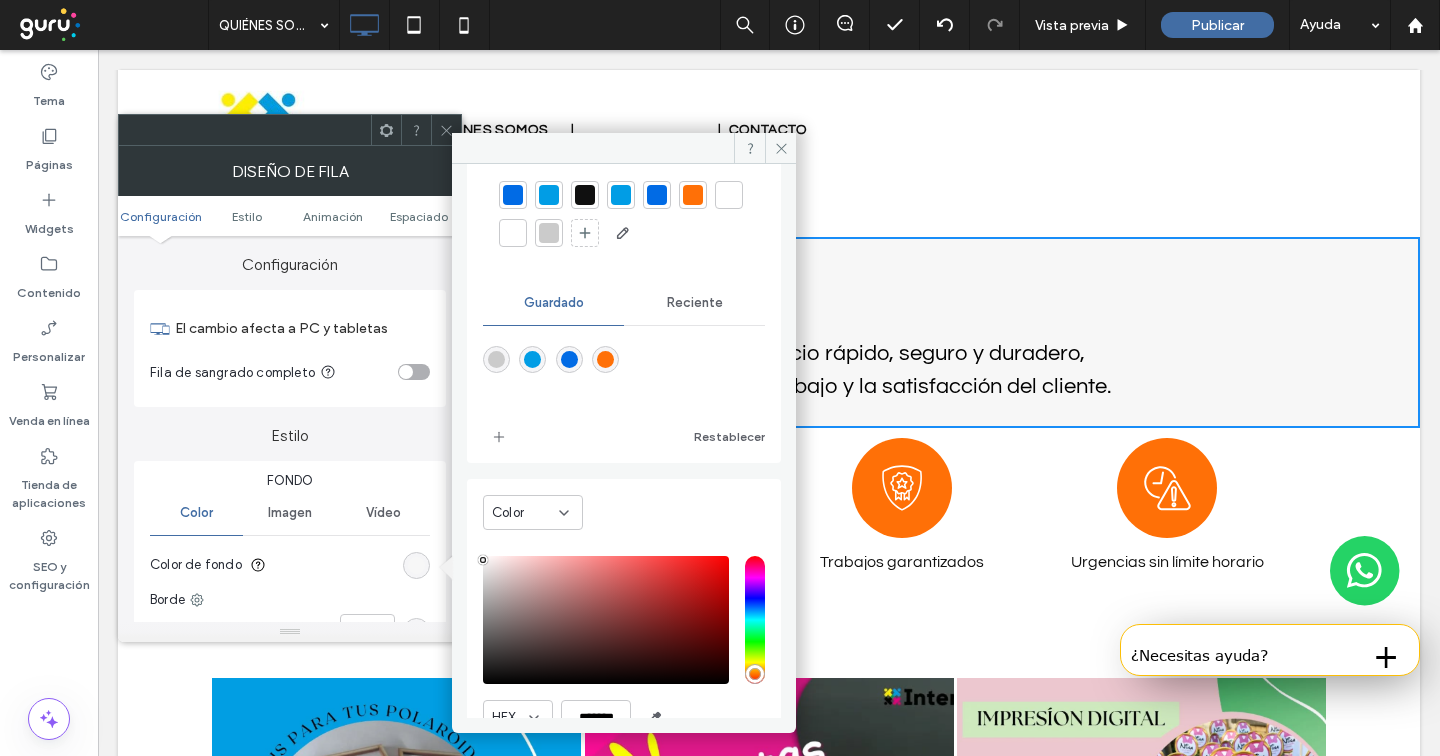 type on "*******" 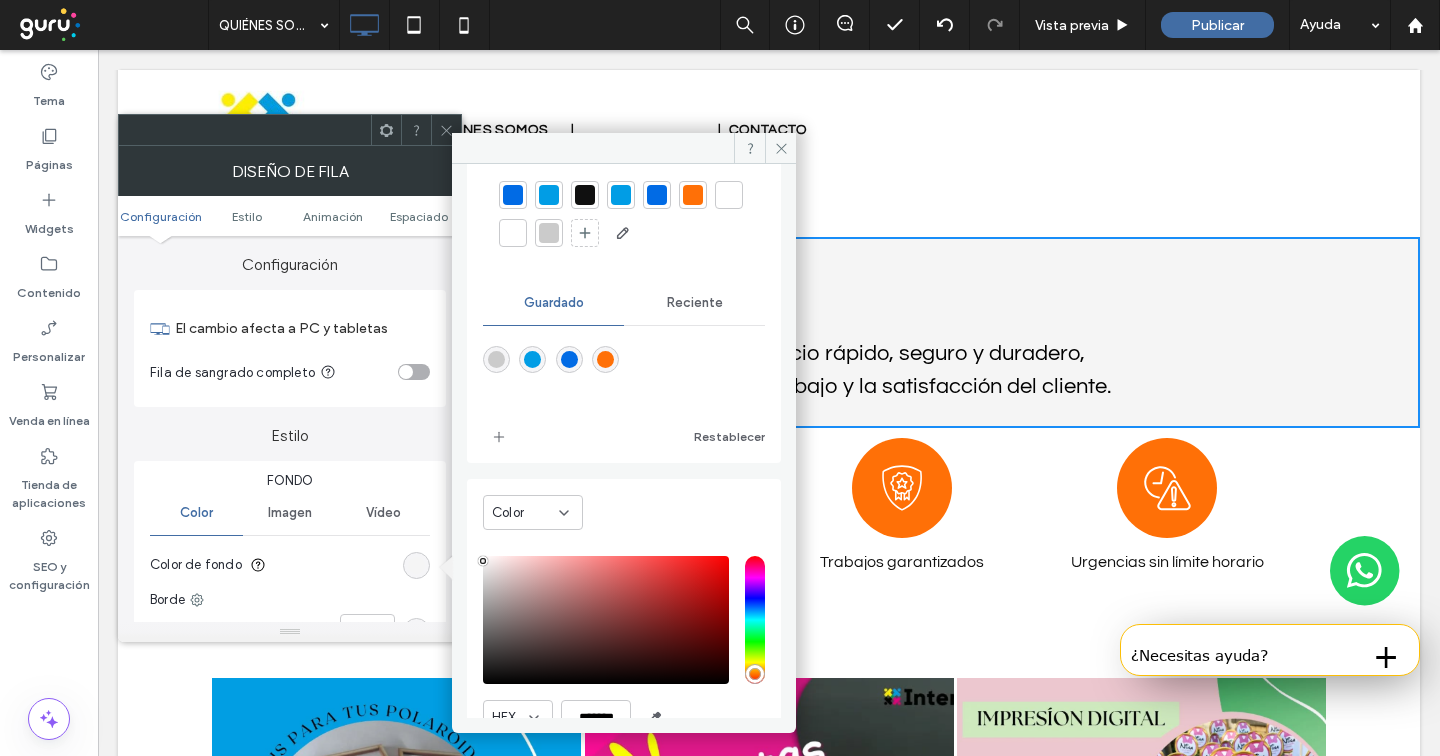 drag, startPoint x: 482, startPoint y: 582, endPoint x: 478, endPoint y: 561, distance: 21.377558 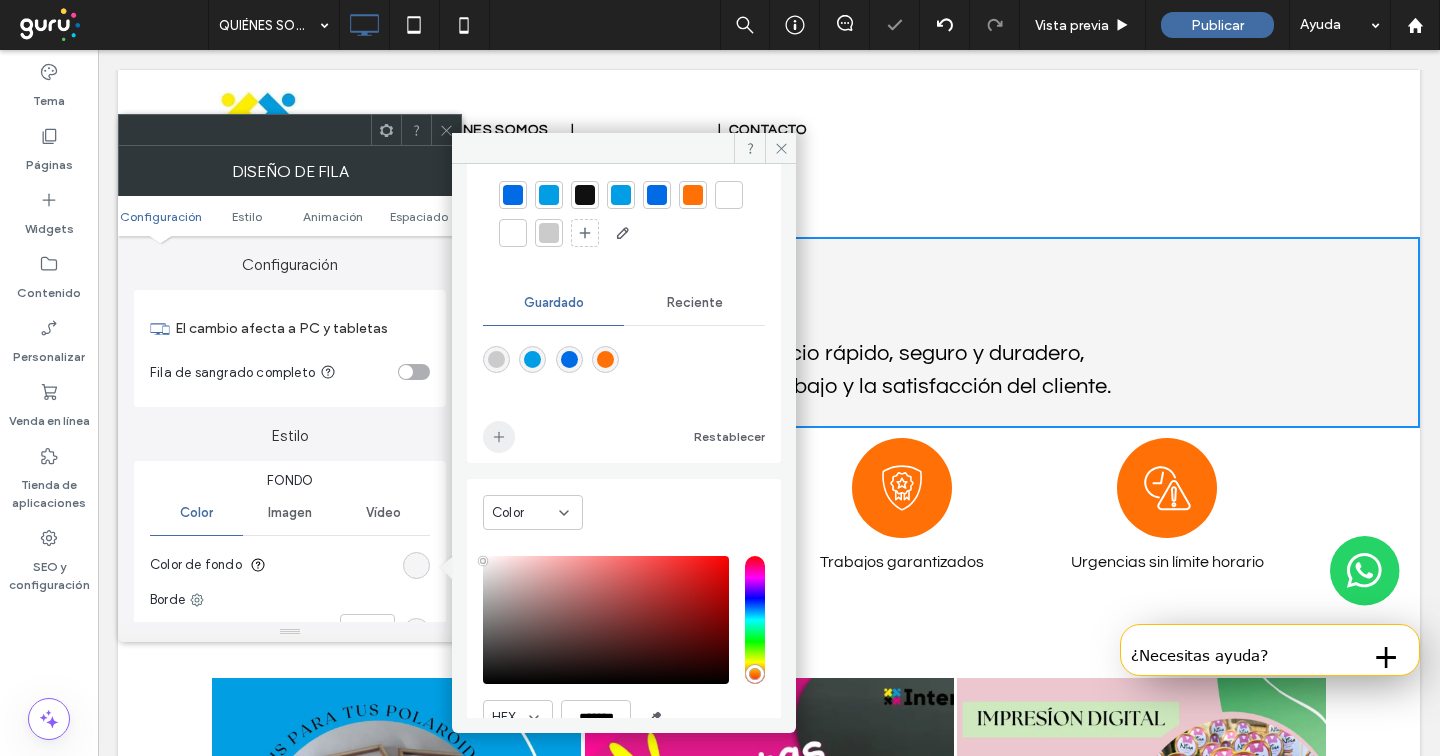 click 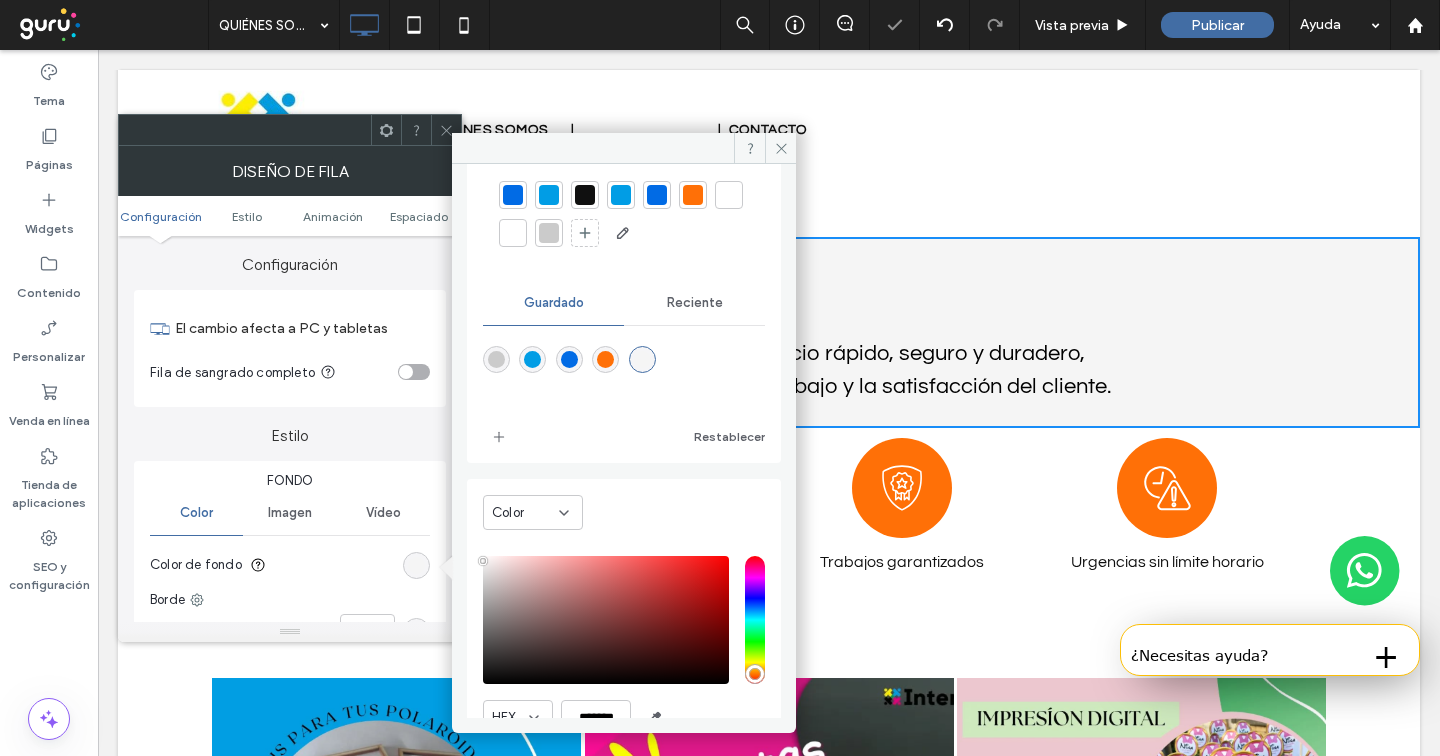 click 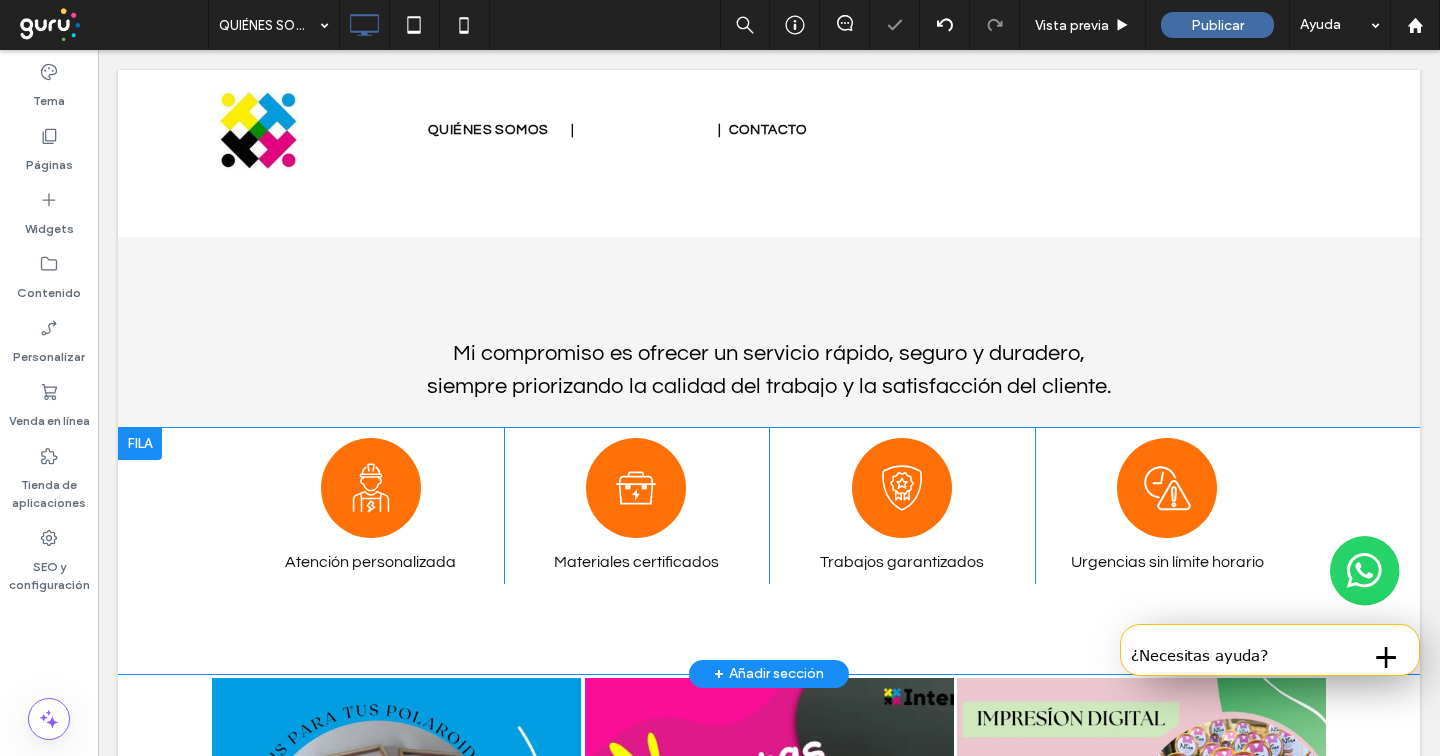 click on "Atención personalizada Click To Paste     Click To Paste
Materiales certificados Click To Paste     Click To Paste
Trabajos garantizados Click To Paste     Click To Paste
Urgencias sin límite horario Click To Paste     Click To Paste
Click To Paste     Click To Paste
Fila + Añadir sección" at bounding box center (769, 551) 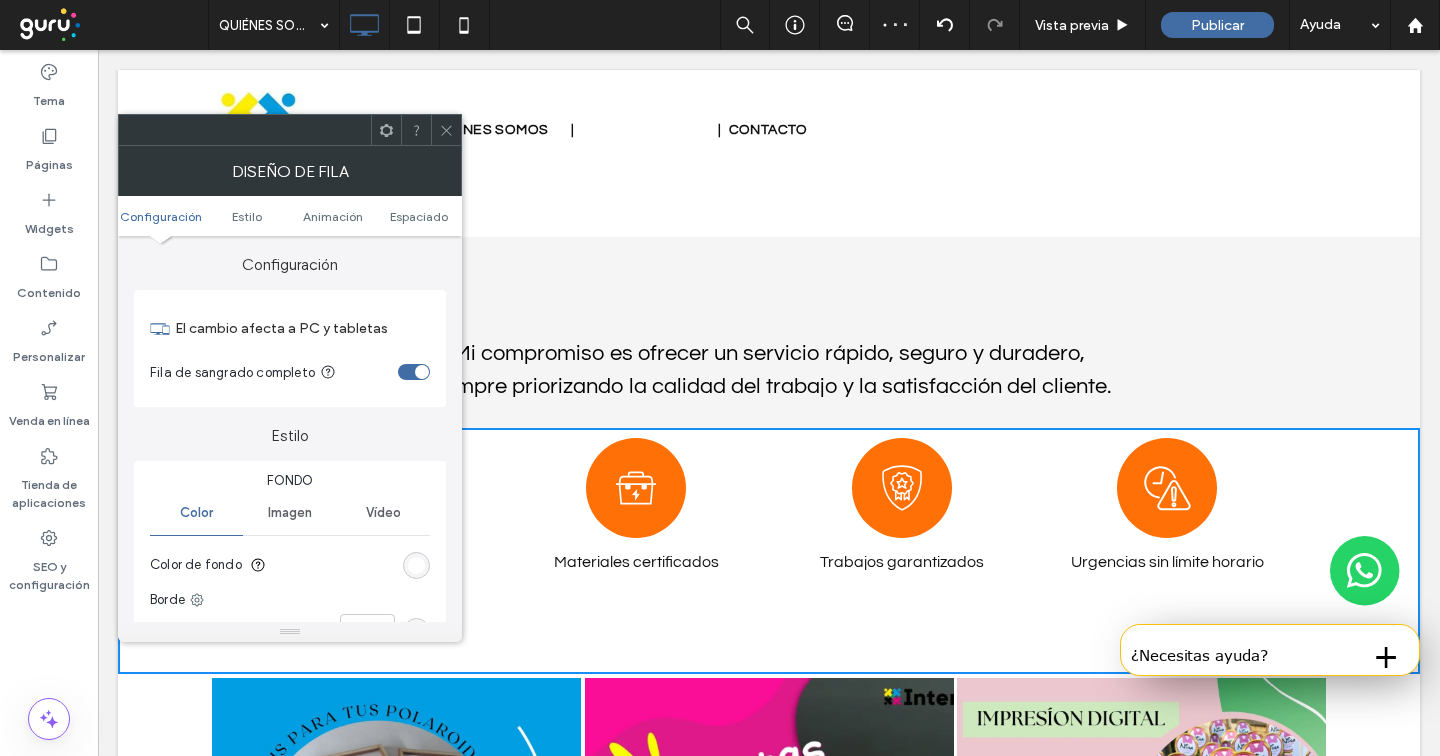click at bounding box center (416, 565) 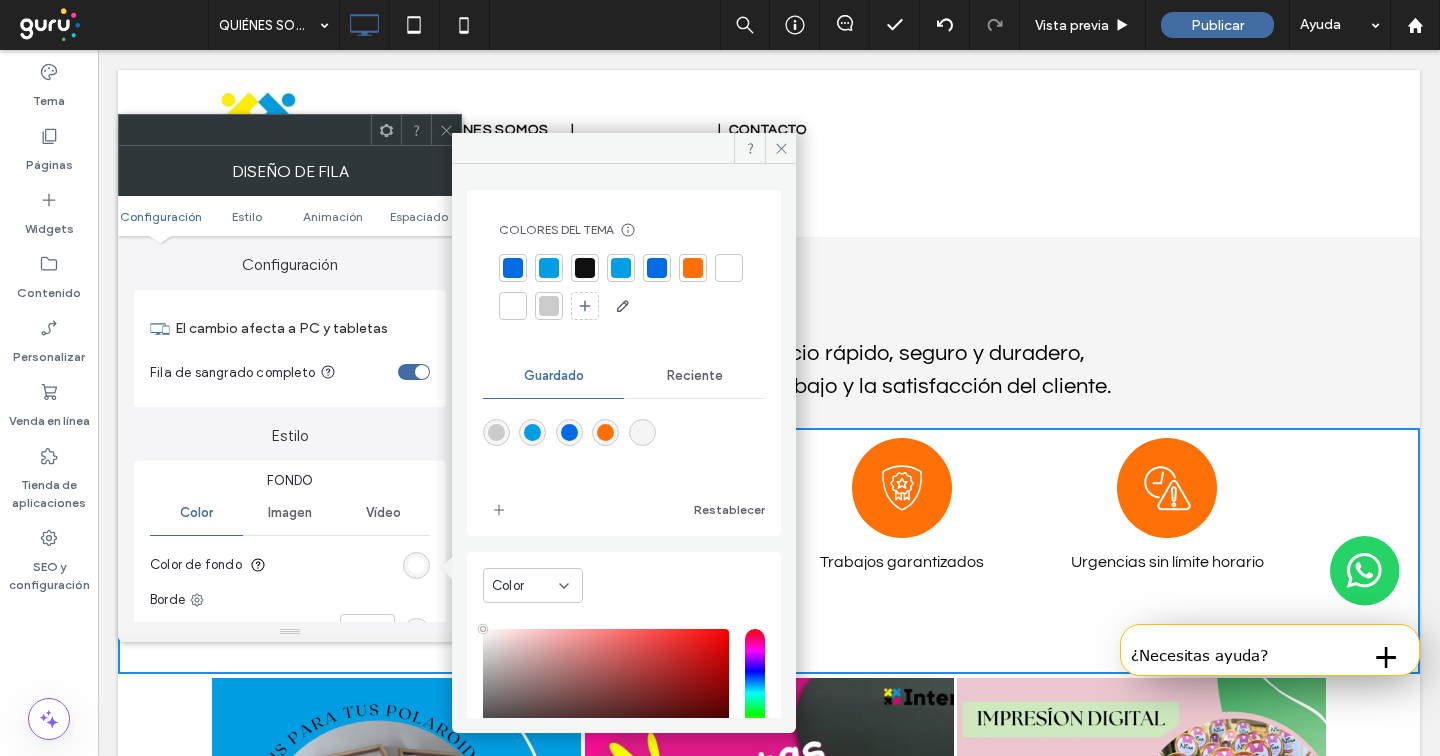 click at bounding box center (642, 432) 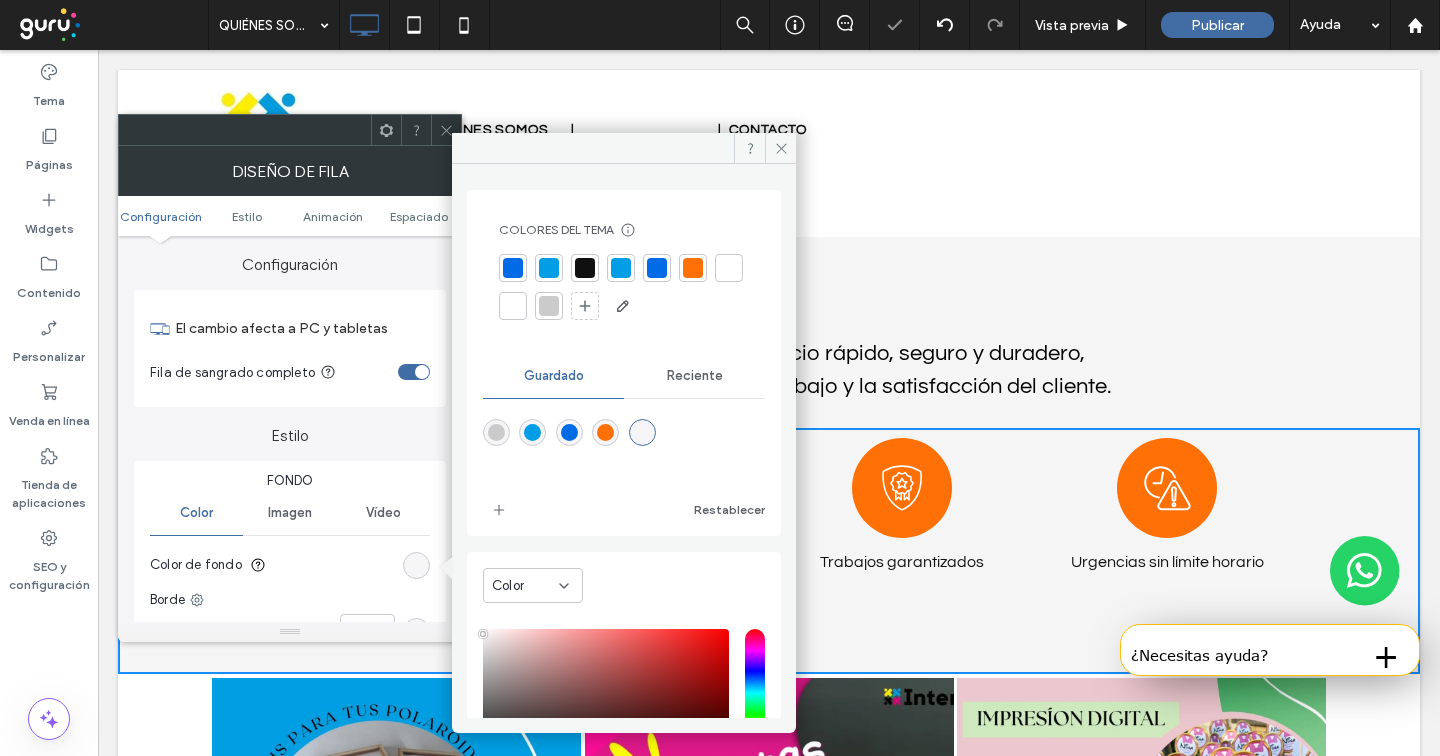 click 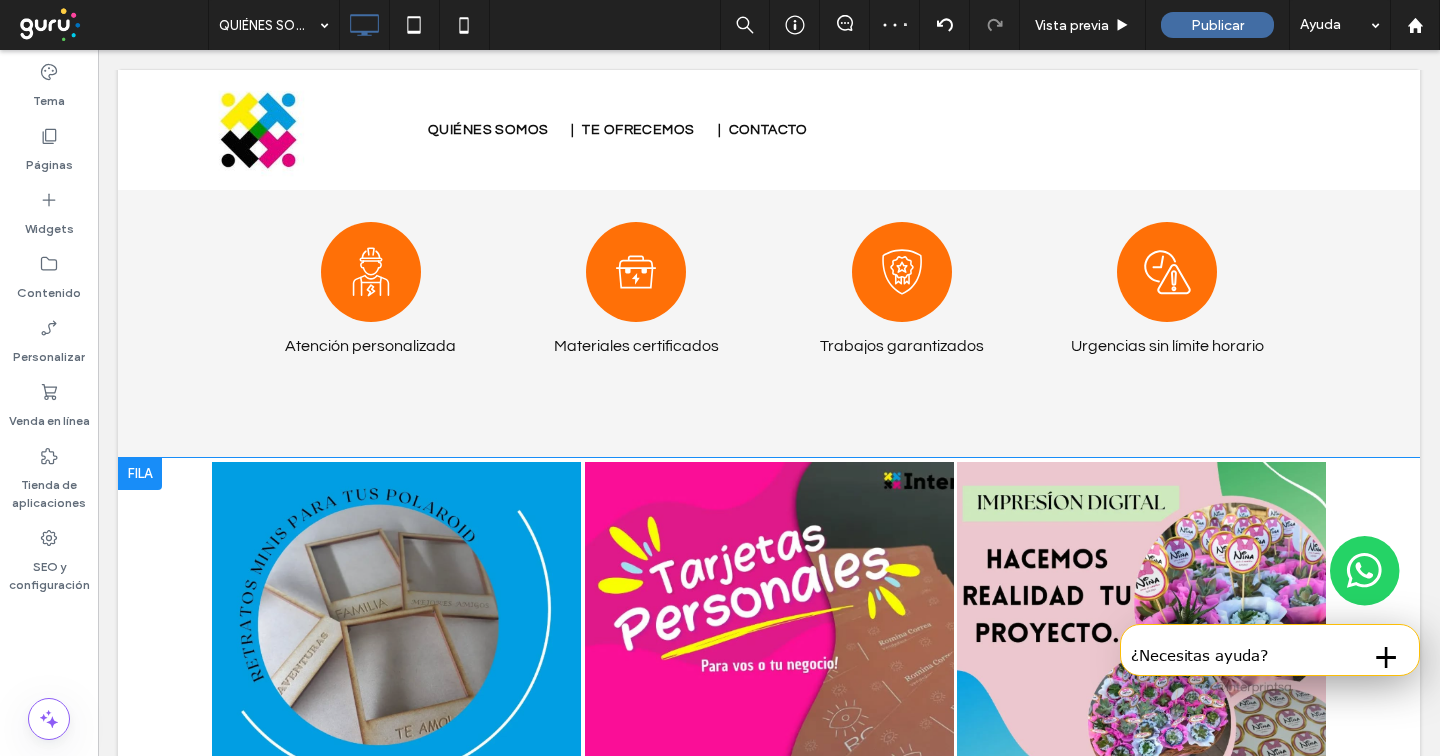 scroll, scrollTop: 1715, scrollLeft: 0, axis: vertical 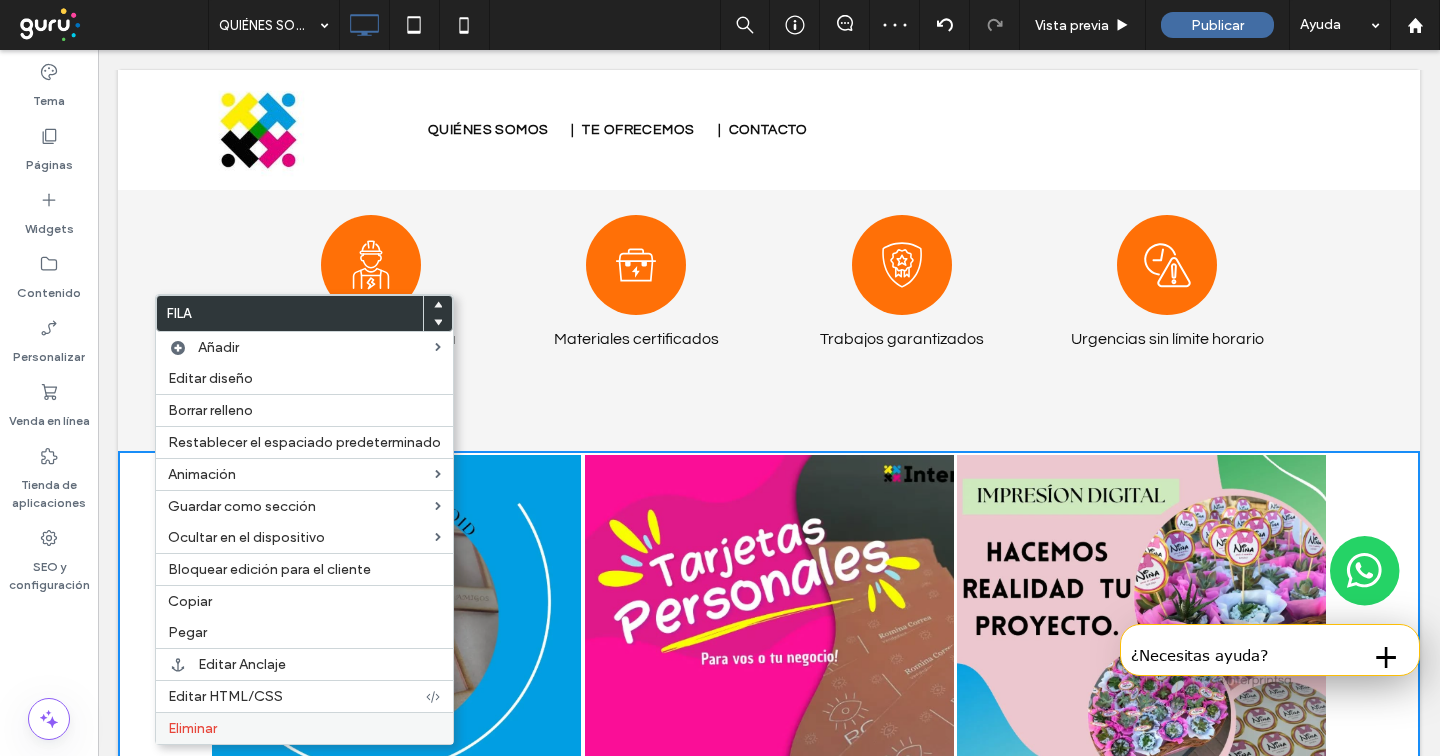 click on "Eliminar" at bounding box center [304, 728] 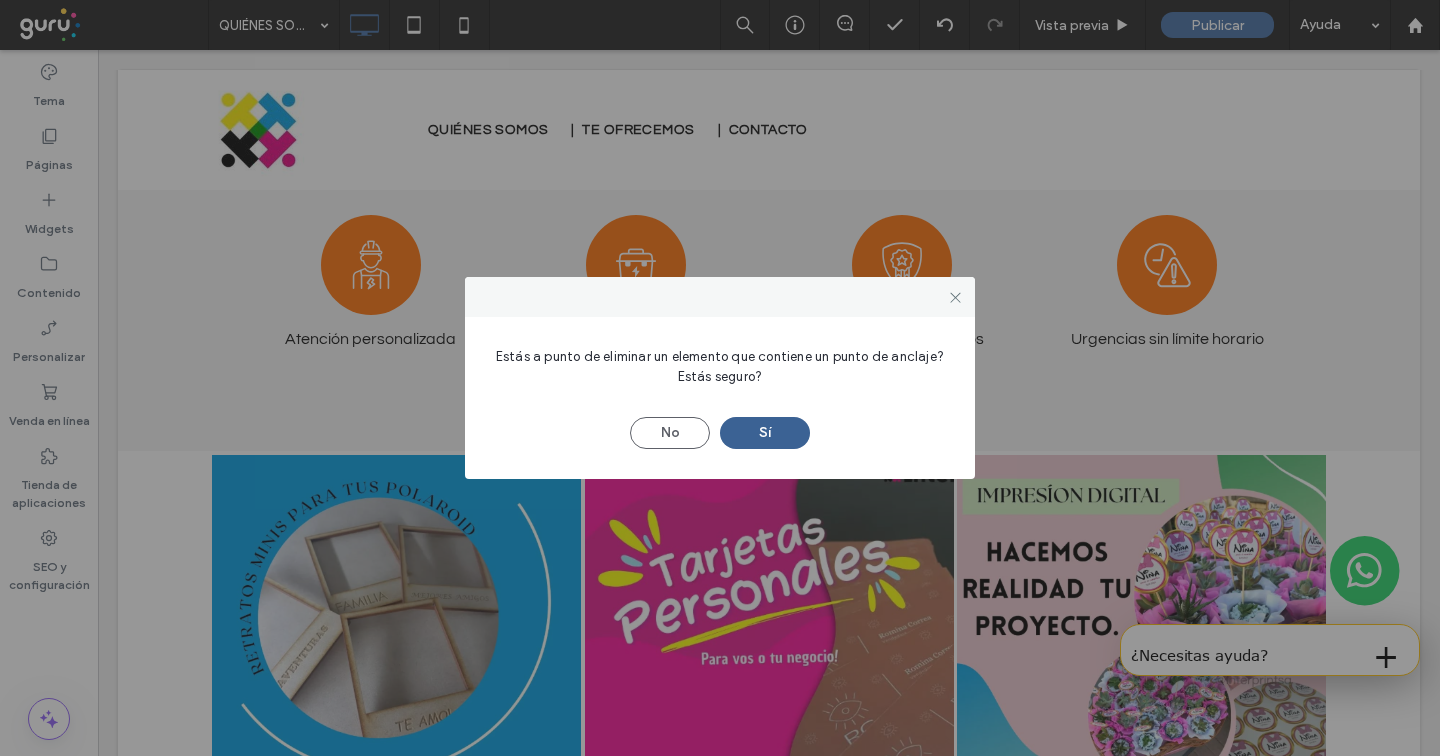 click on "Sí" at bounding box center (765, 433) 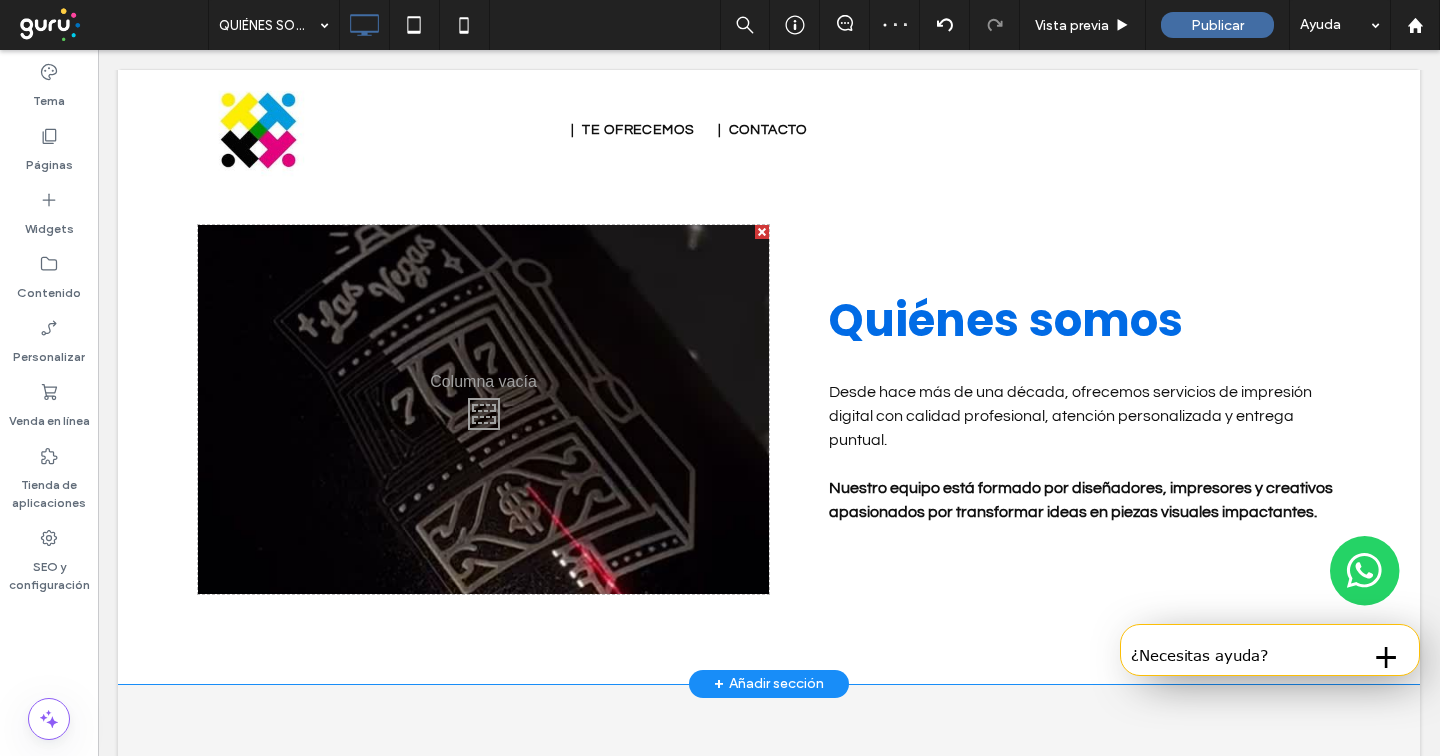 scroll, scrollTop: 1083, scrollLeft: 0, axis: vertical 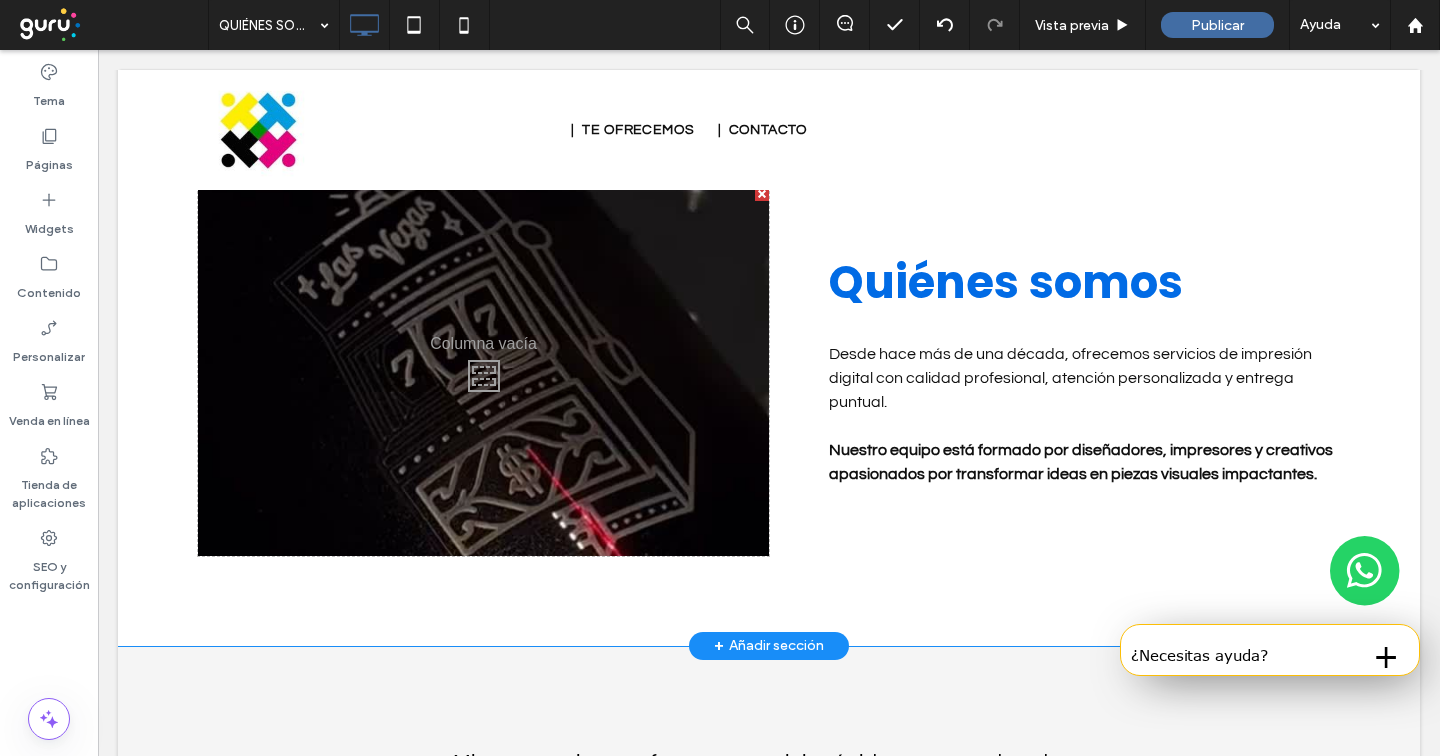 click on "+ Añadir sección" at bounding box center (769, 646) 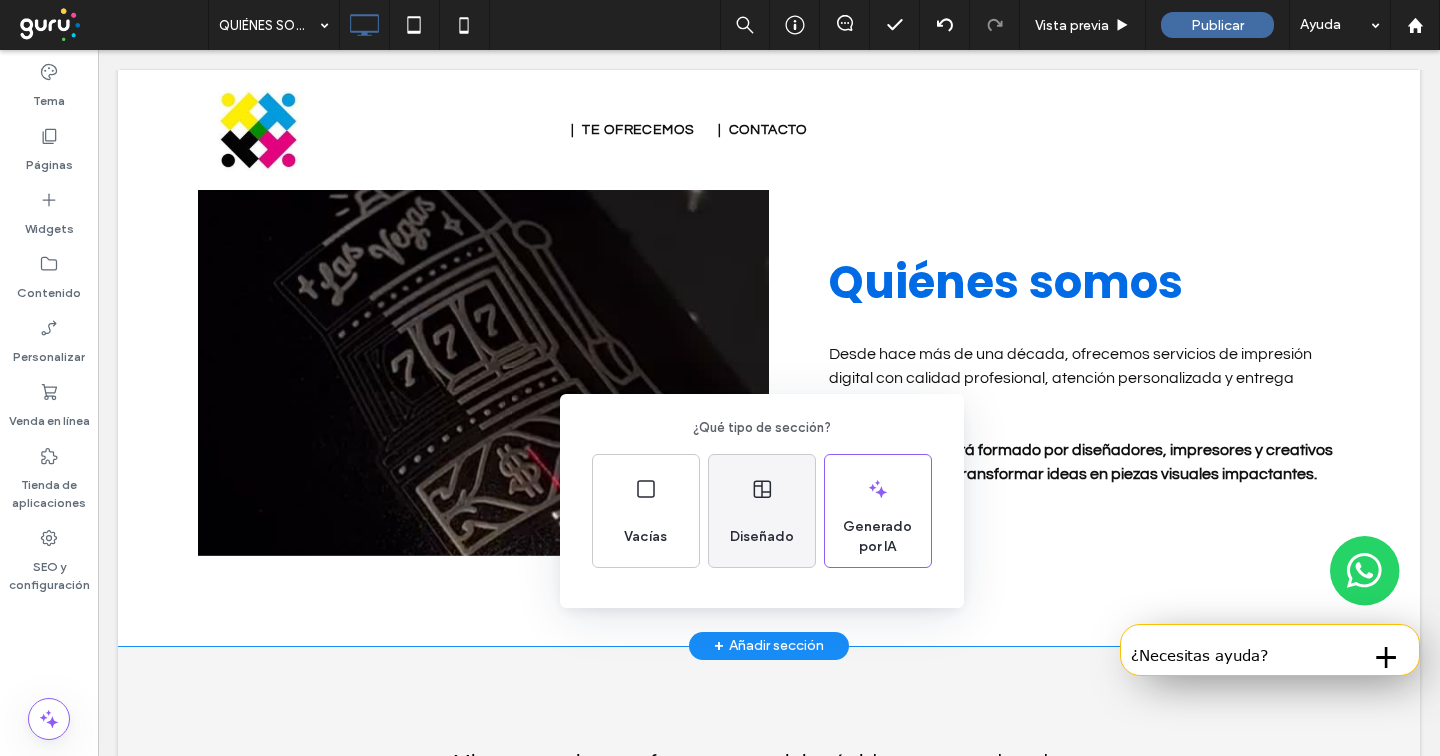 click on "Diseñado" at bounding box center [762, 537] 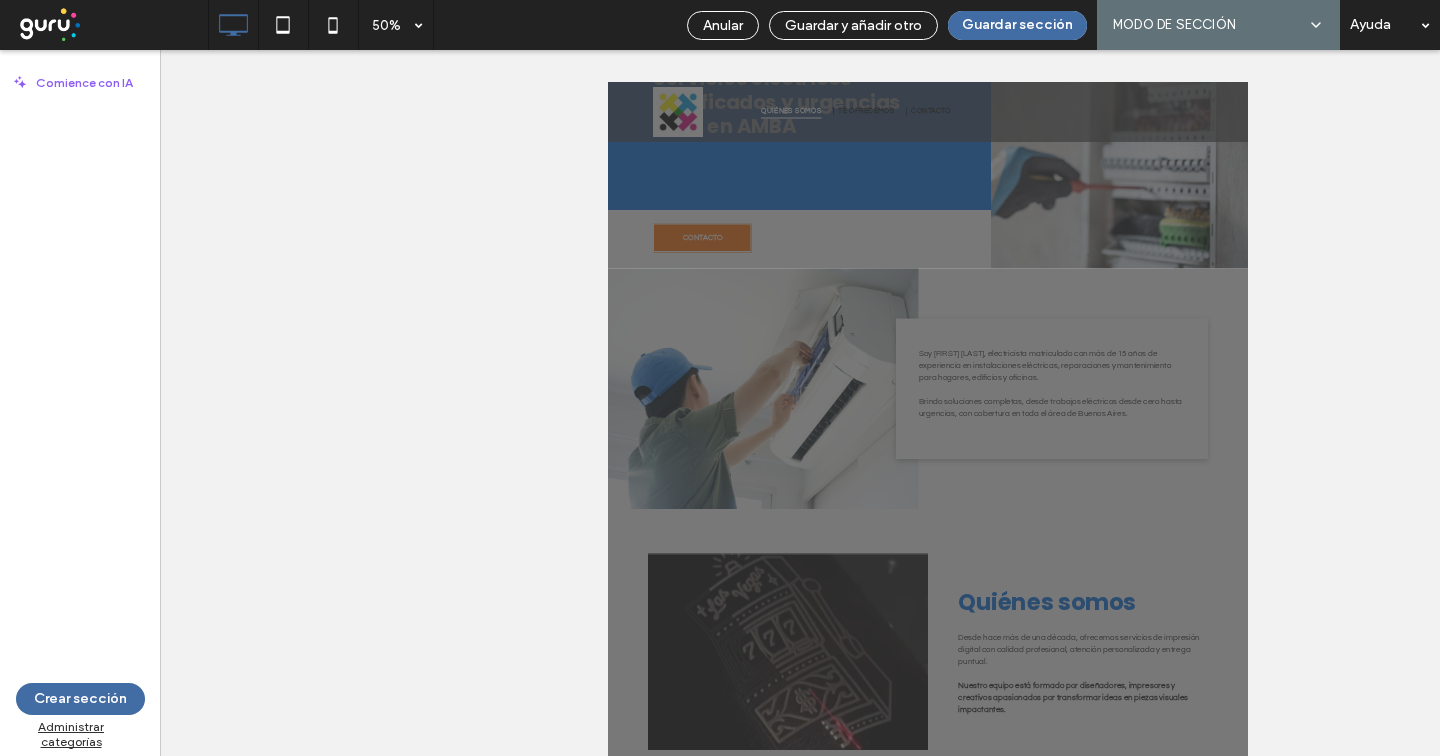 scroll, scrollTop: 82, scrollLeft: 0, axis: vertical 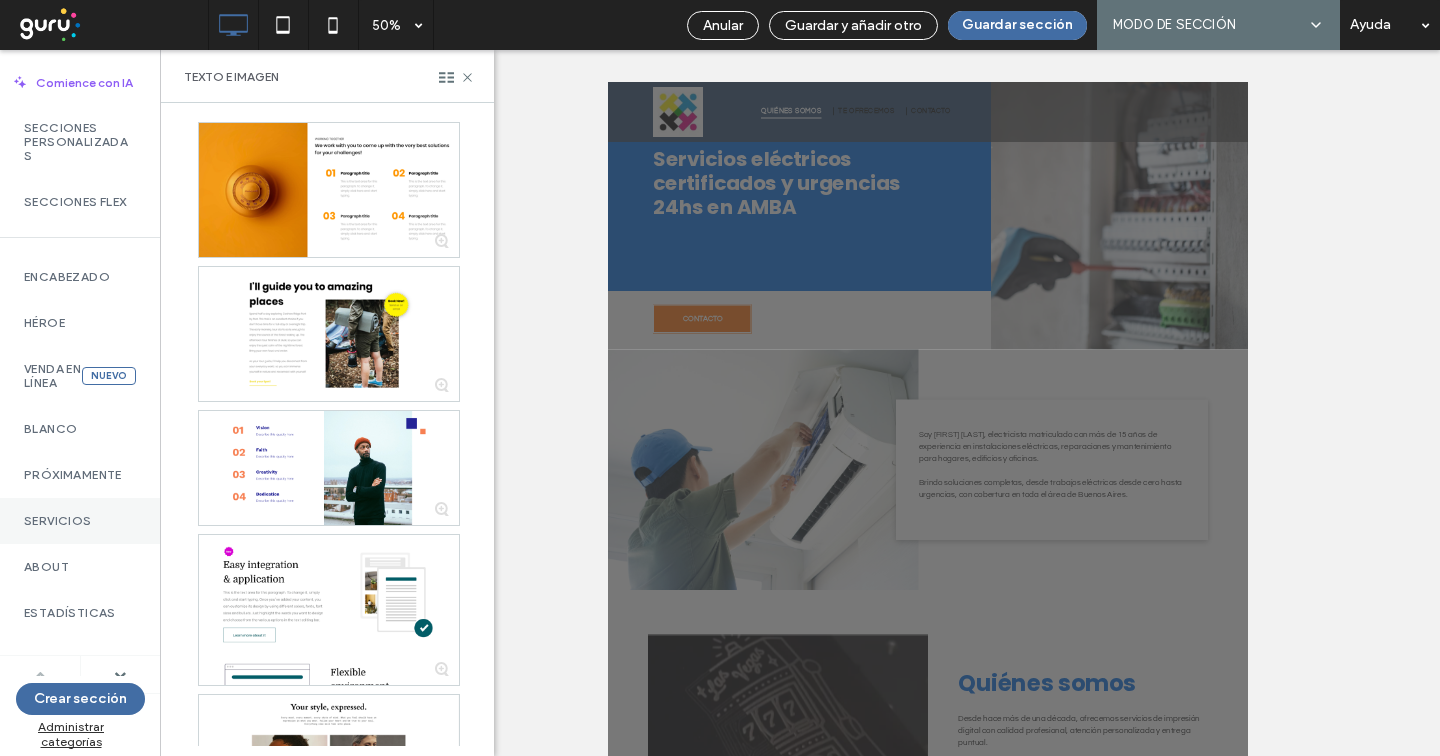 click on "Servicios" at bounding box center [80, 521] 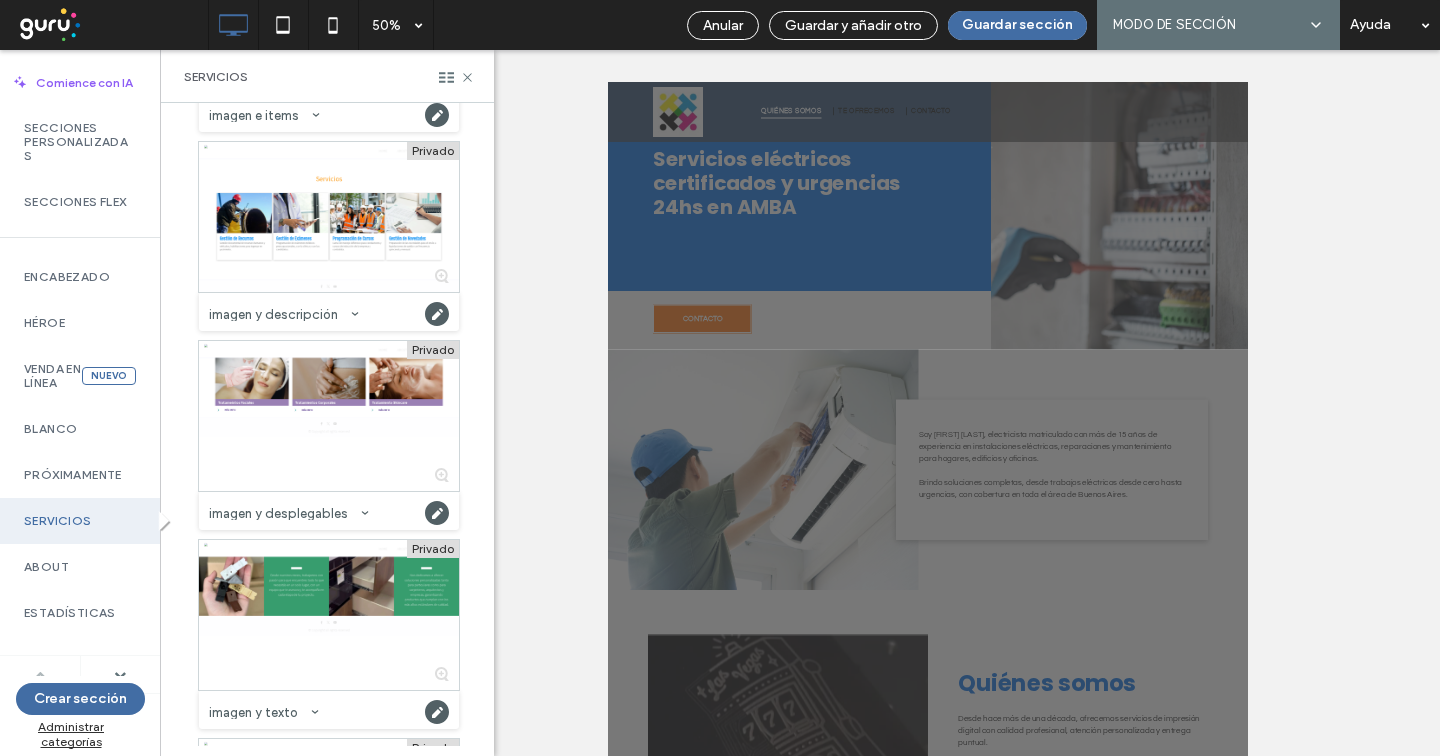 scroll, scrollTop: 9660, scrollLeft: 0, axis: vertical 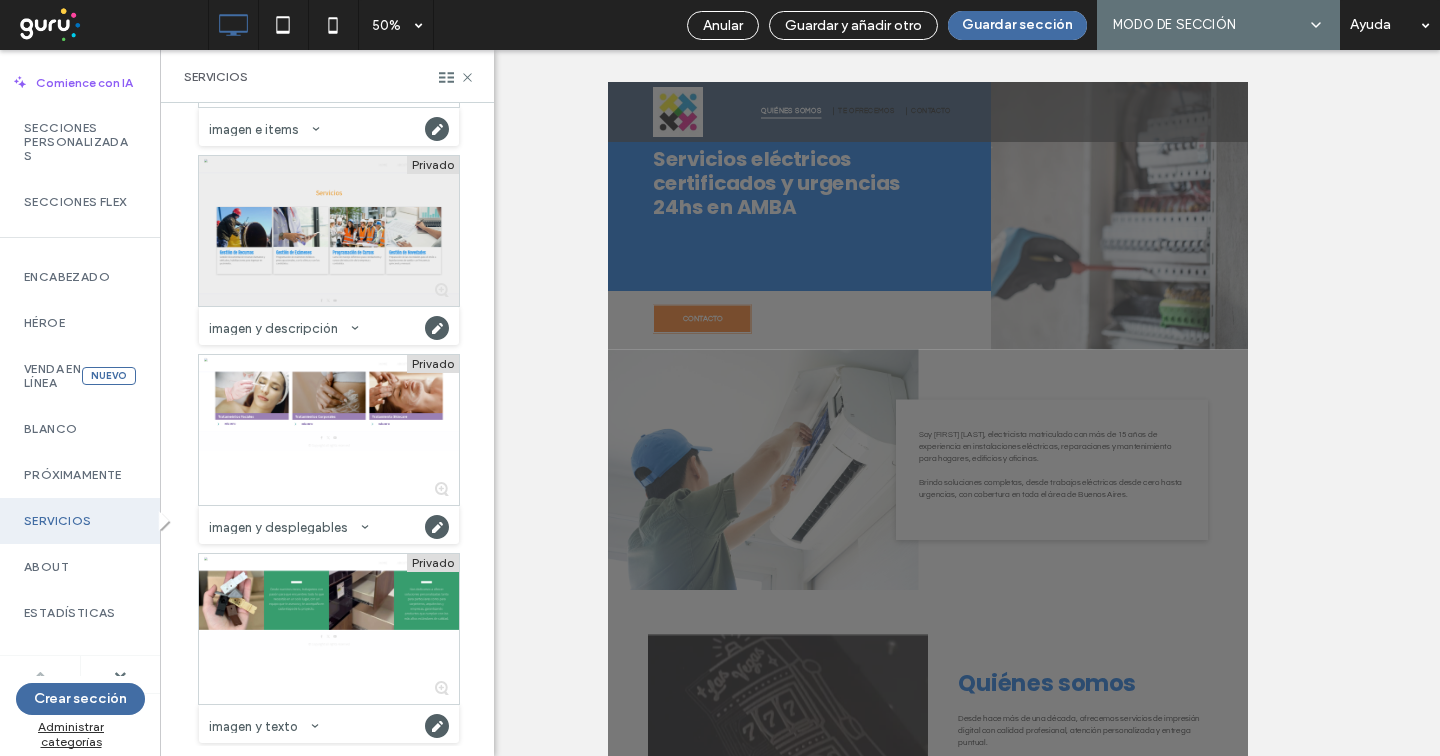 click at bounding box center (329, 231) 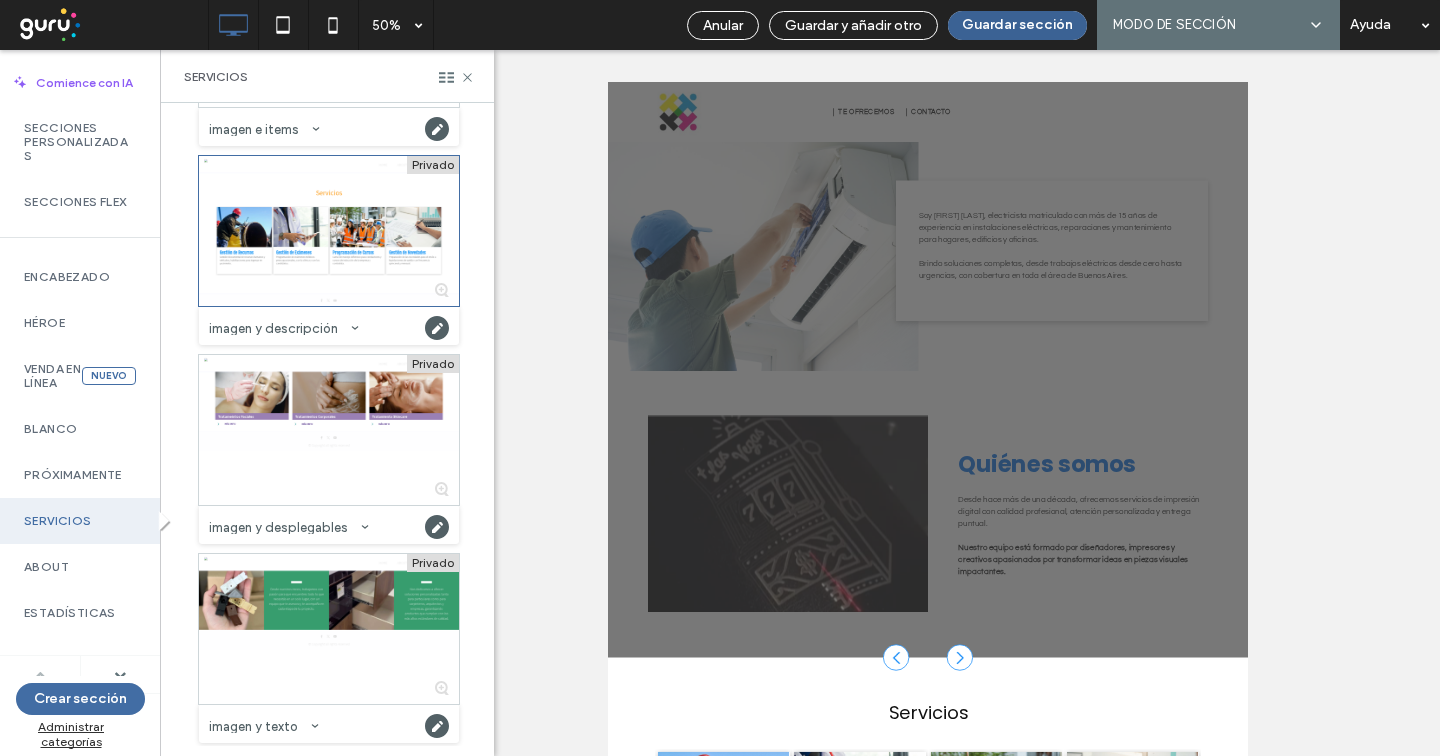 scroll, scrollTop: 523, scrollLeft: 0, axis: vertical 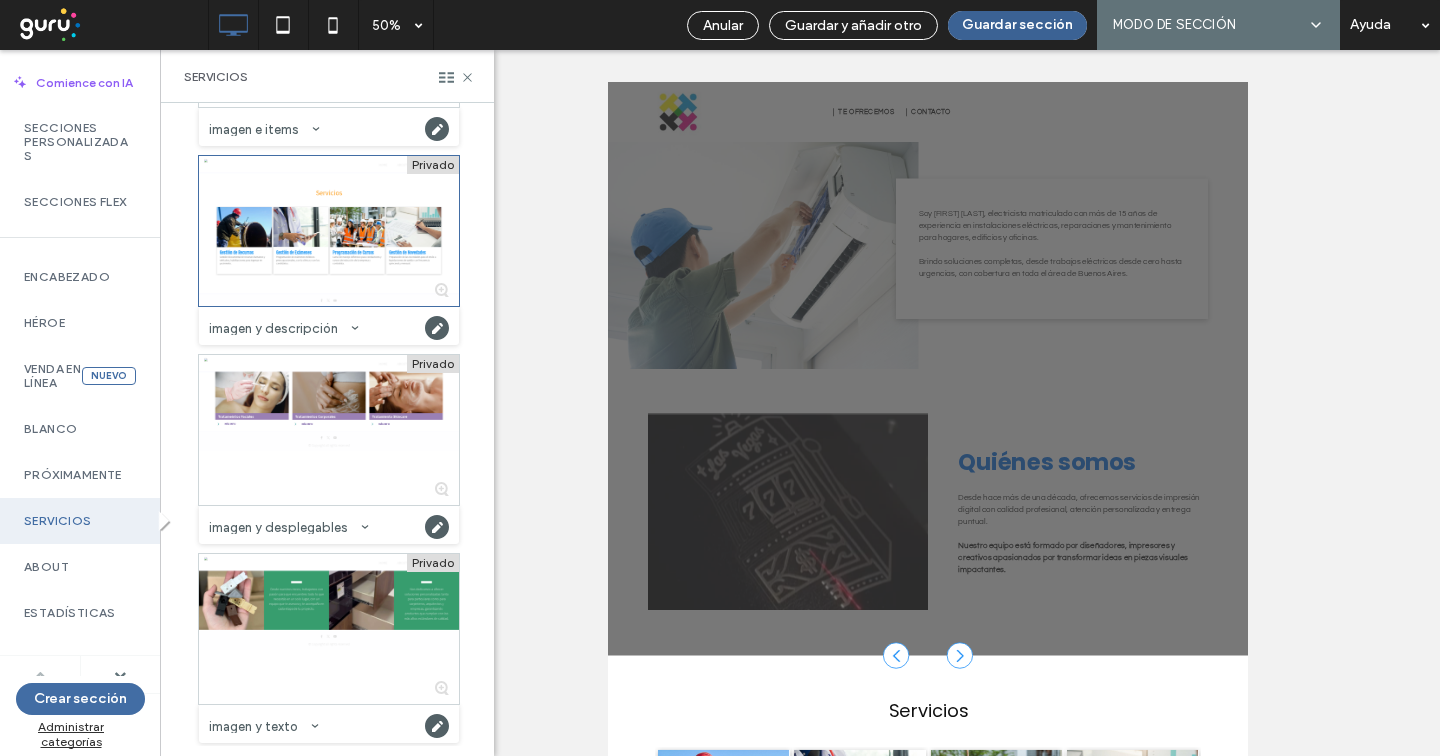 click on "Guardar sección" at bounding box center (1017, 25) 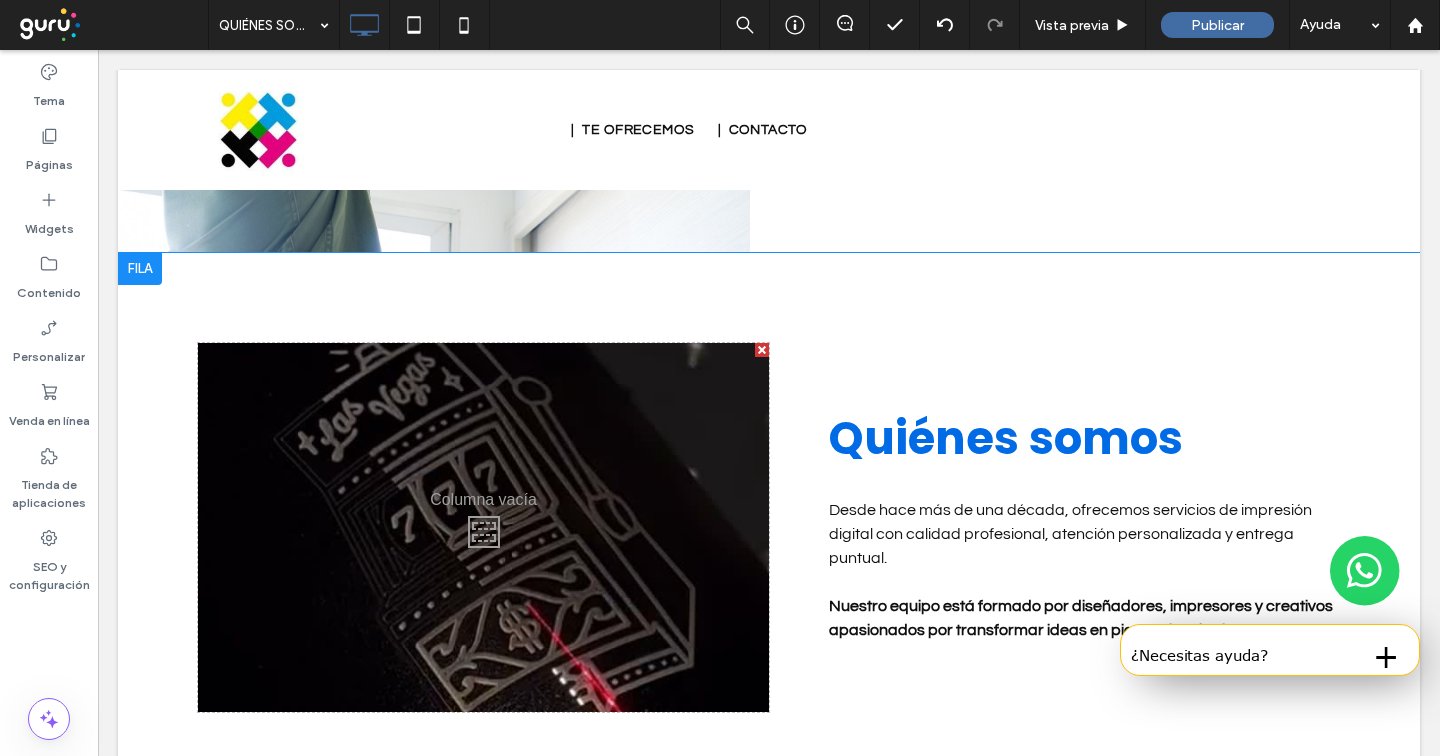 scroll, scrollTop: 928, scrollLeft: 0, axis: vertical 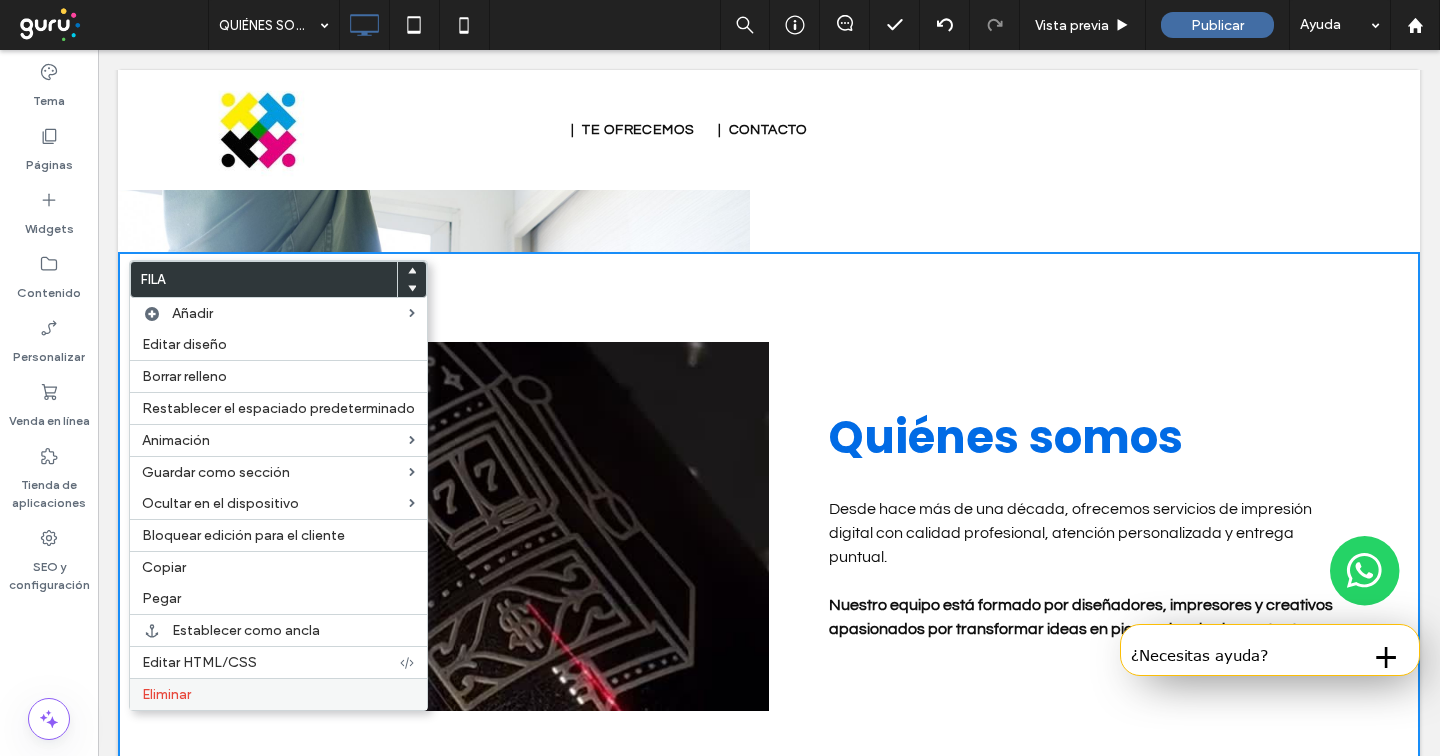 click on "Eliminar" at bounding box center [278, 694] 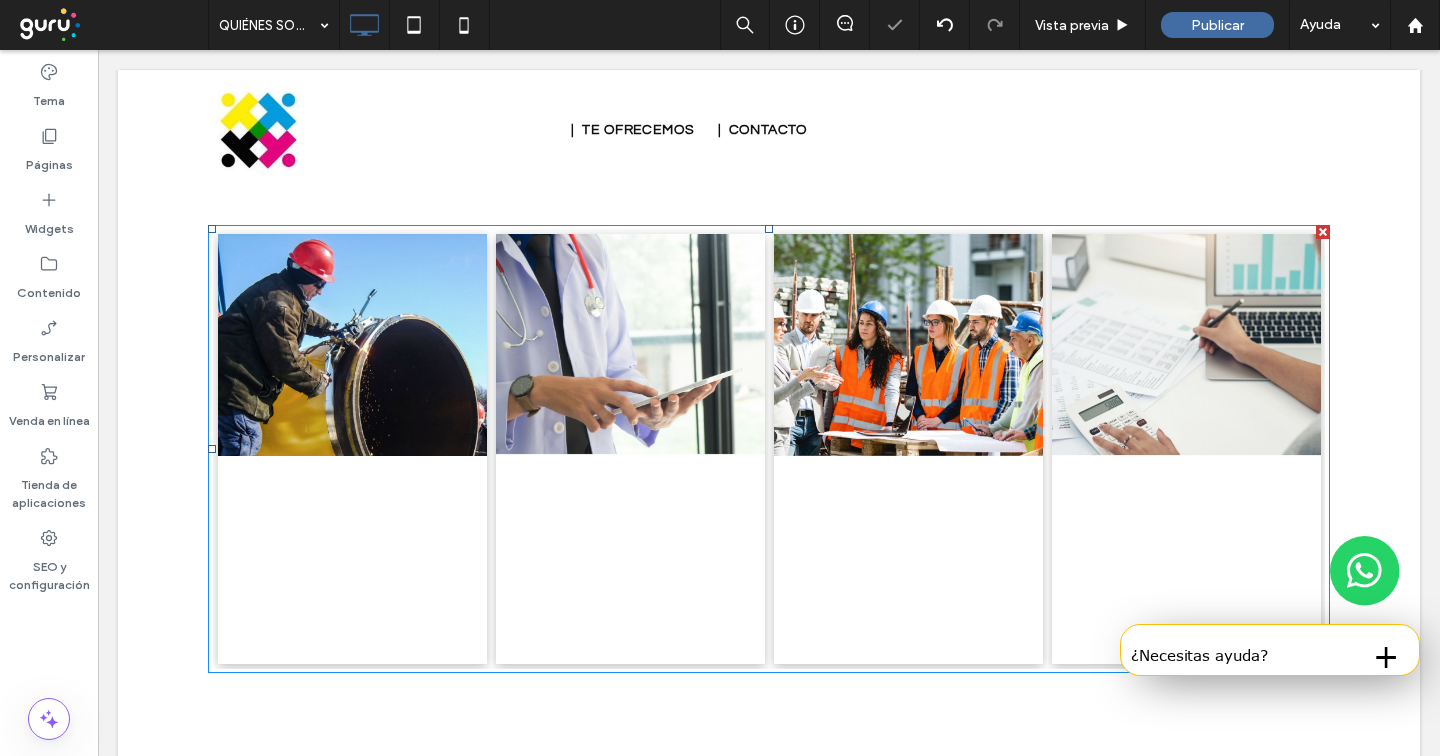 scroll, scrollTop: 1137, scrollLeft: 0, axis: vertical 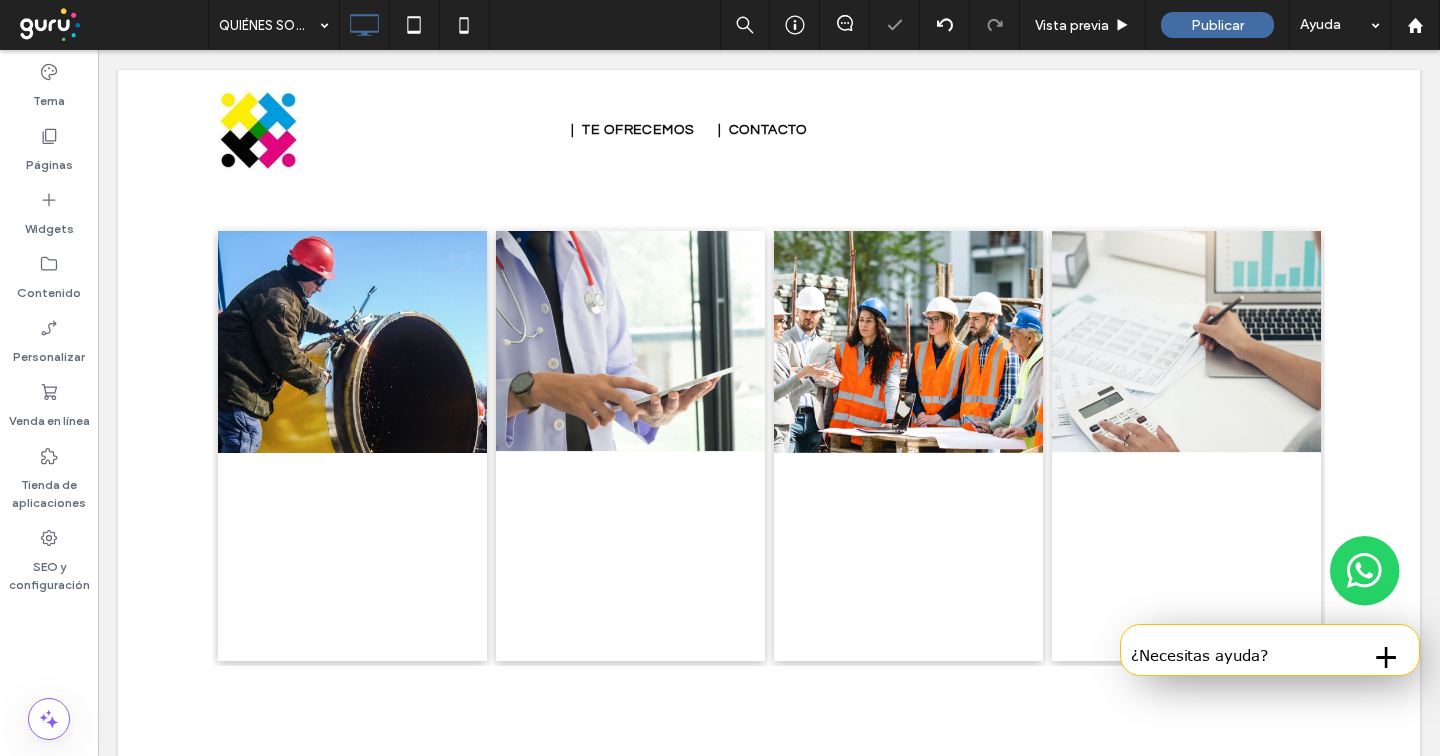 click on "Servicios
Gestión de Recursos
Gestión documental de recursos humanos y vehículos, habilitaciones para ingresar en yacimiento.
Button
Gestión de Exámenes
Programación de exámenes médicos preocupacionales, con la clínica y con los candidatos.
Button
Programación de Cursos
Curso de manejo defensivo para conductores y cursos de inducción de la empresa y contratista.
Button
Gestión de Novedades
Preparación de las novedades para el envío a liquidaciones de sueldo con frecuencia quincenal y mensual.
Button
Ver más
Click To Paste
Fila + Añadir sección" at bounding box center (769, 407) 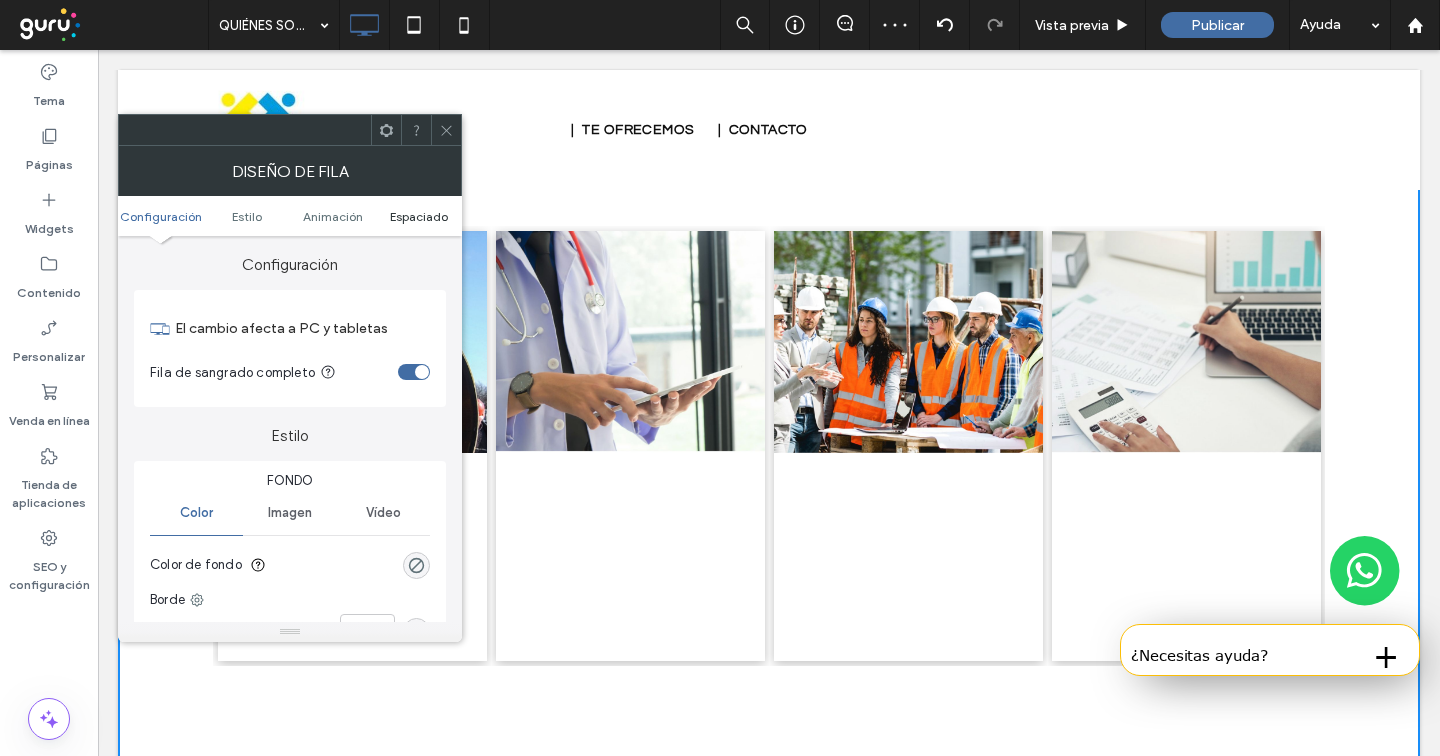 click on "Espaciado" at bounding box center [419, 216] 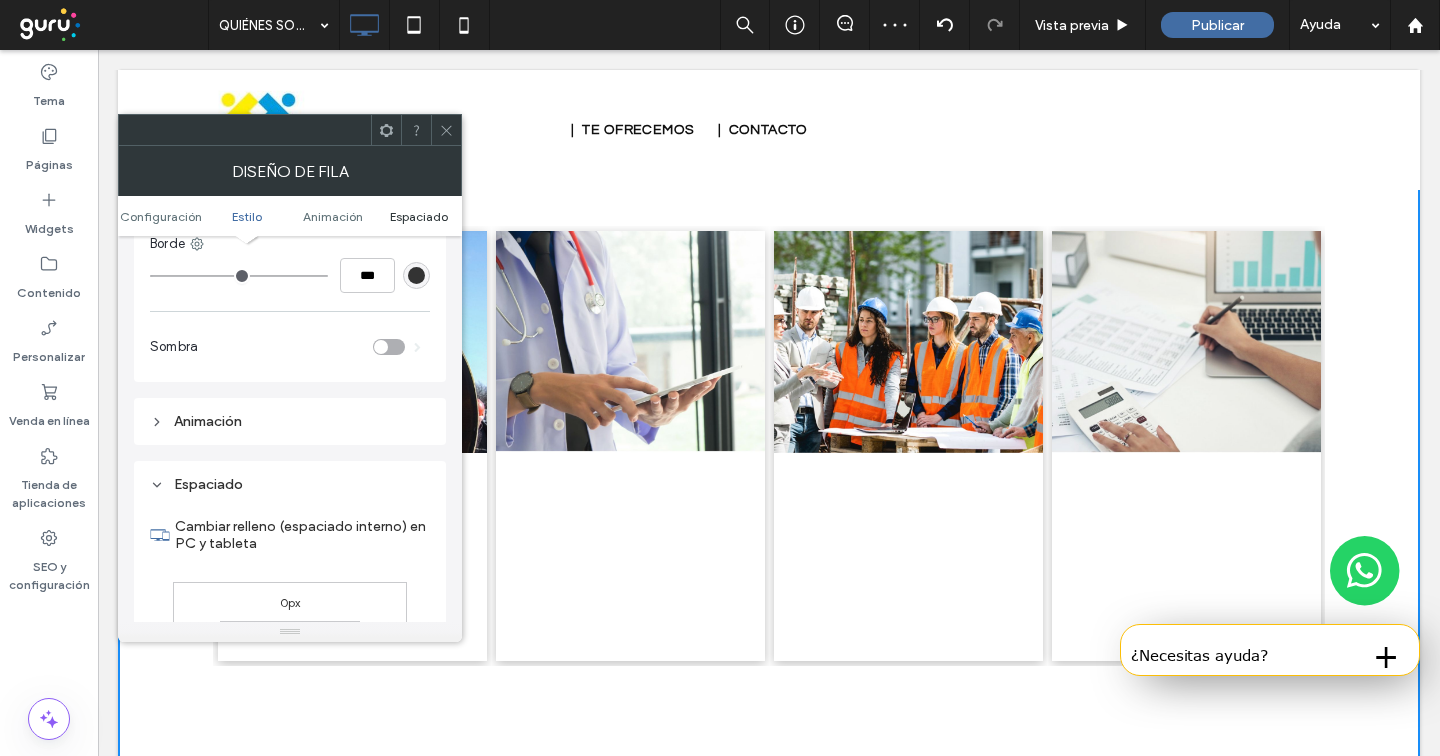 scroll, scrollTop: 566, scrollLeft: 0, axis: vertical 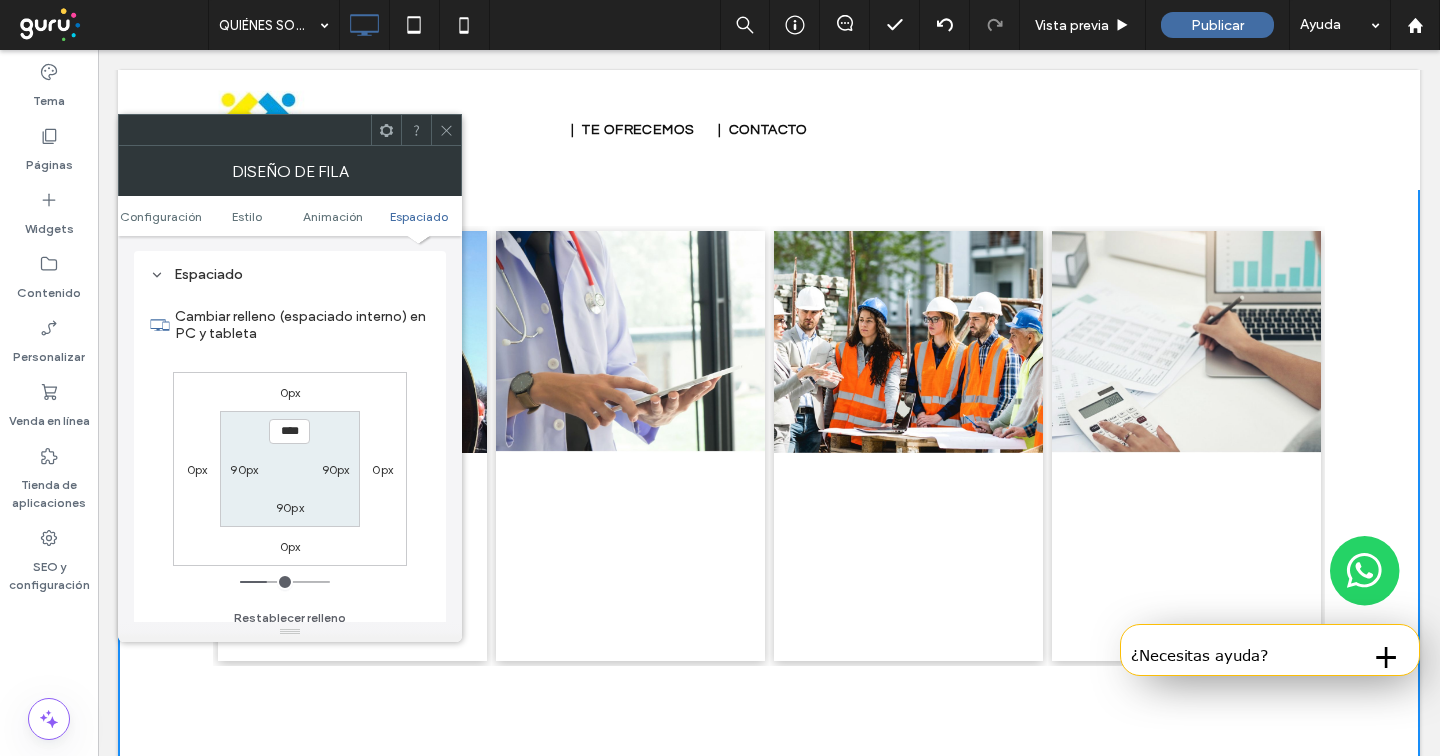click 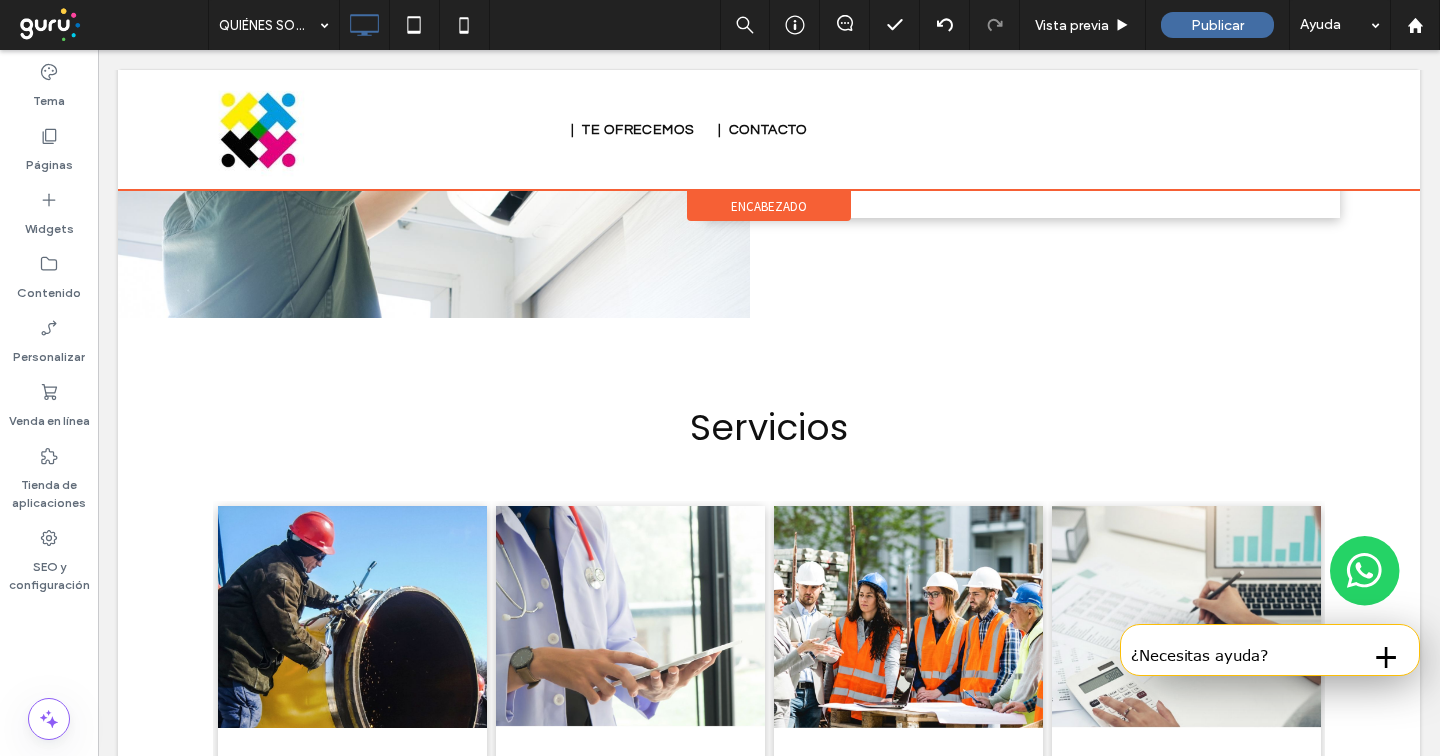 scroll, scrollTop: 855, scrollLeft: 0, axis: vertical 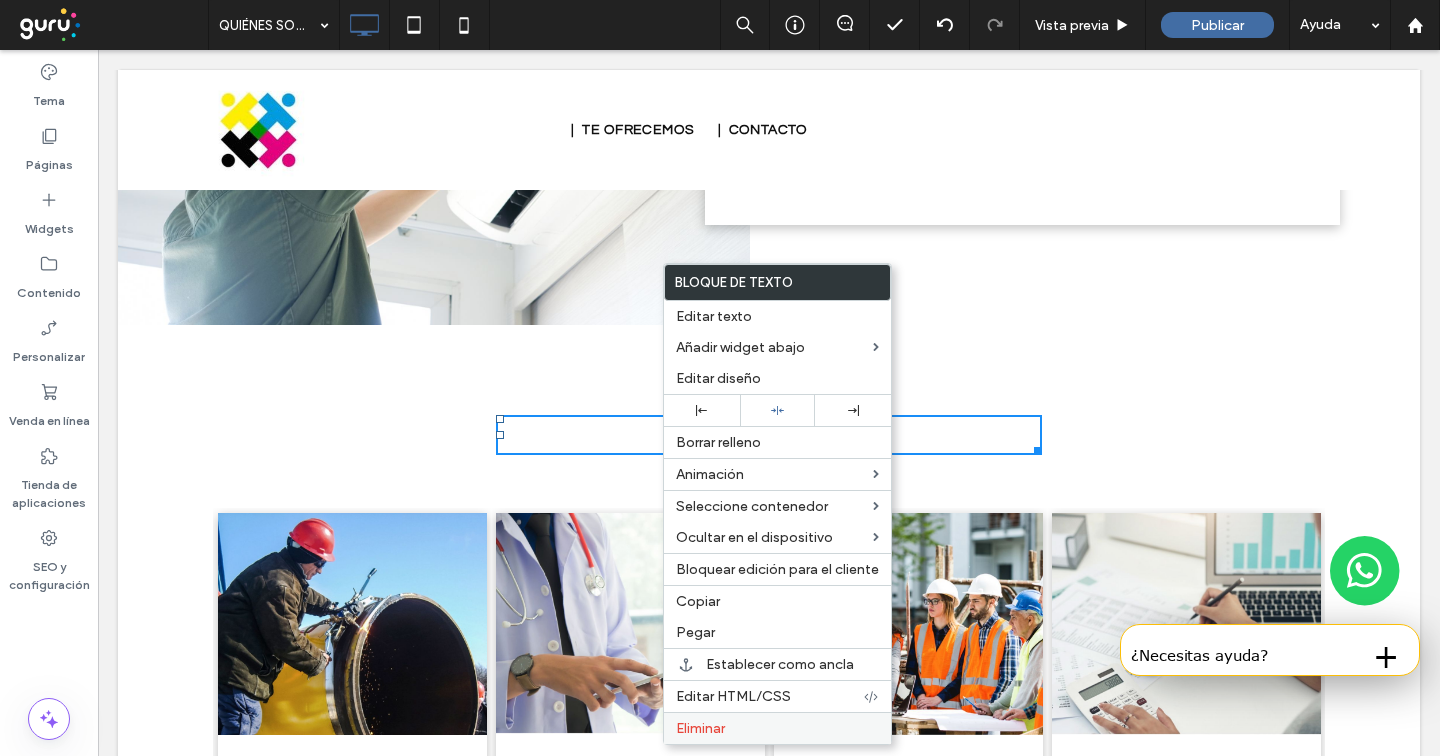 click on "Eliminar" at bounding box center (700, 728) 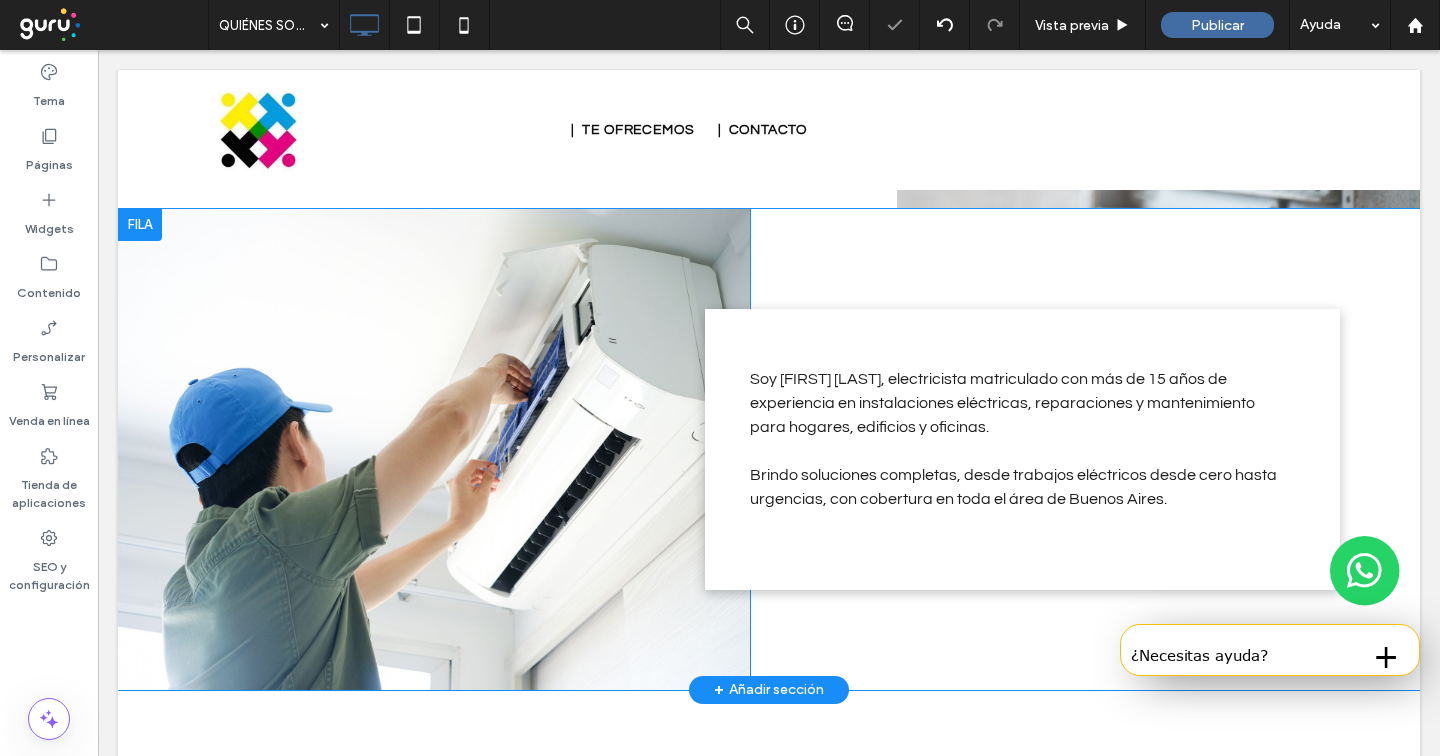 scroll, scrollTop: 398, scrollLeft: 0, axis: vertical 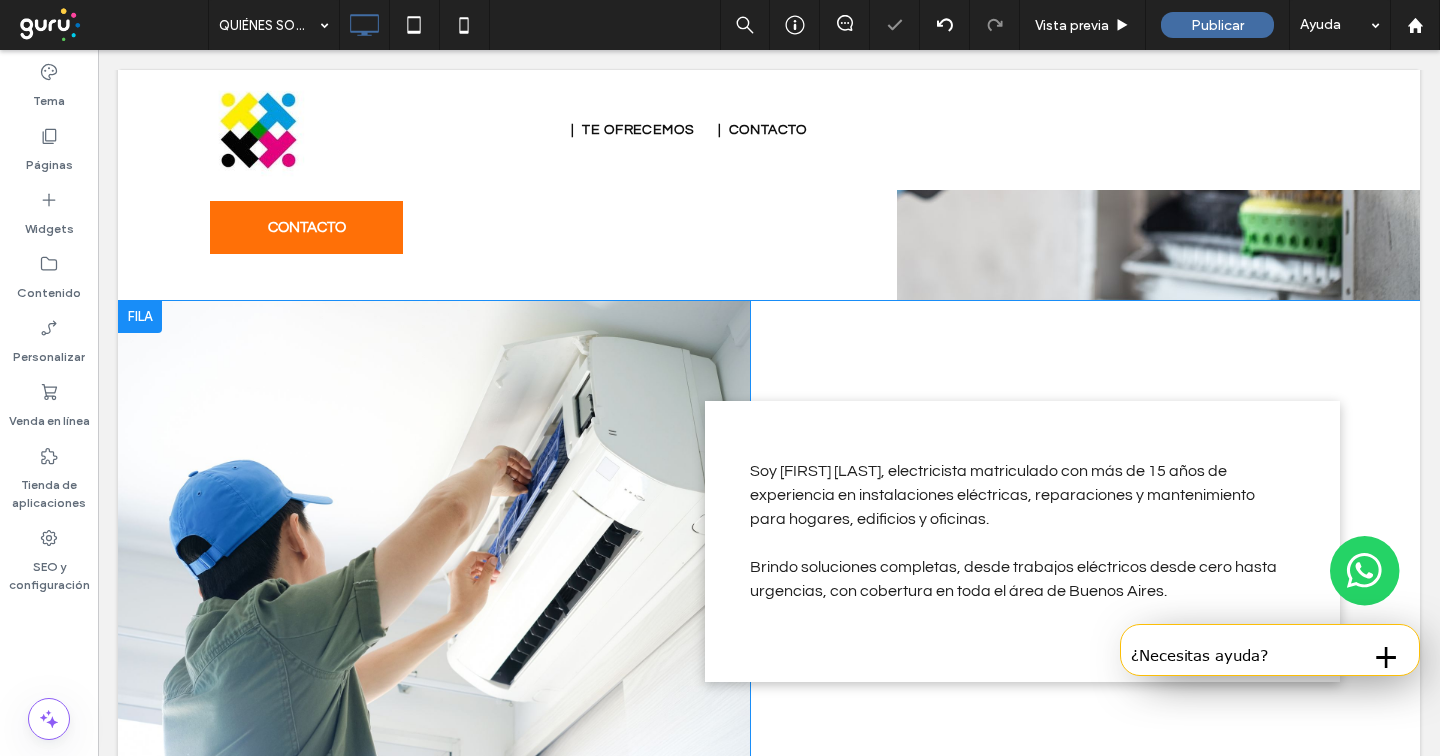 click on "Click To Paste     Click To Paste
Soy Juan Da Silva, electricista matriculado con más de 15 años de experiencia en instalaciones eléctricas, reparaciones y mantenimiento para hogares, edificios y oficinas. Brindo soluciones completas, desde trabajos eléctricos desde cero hasta urgencias, con cobertura en toda el área de Buenos Aires. ﻿
Click To Paste     Click To Paste" at bounding box center [769, 541] 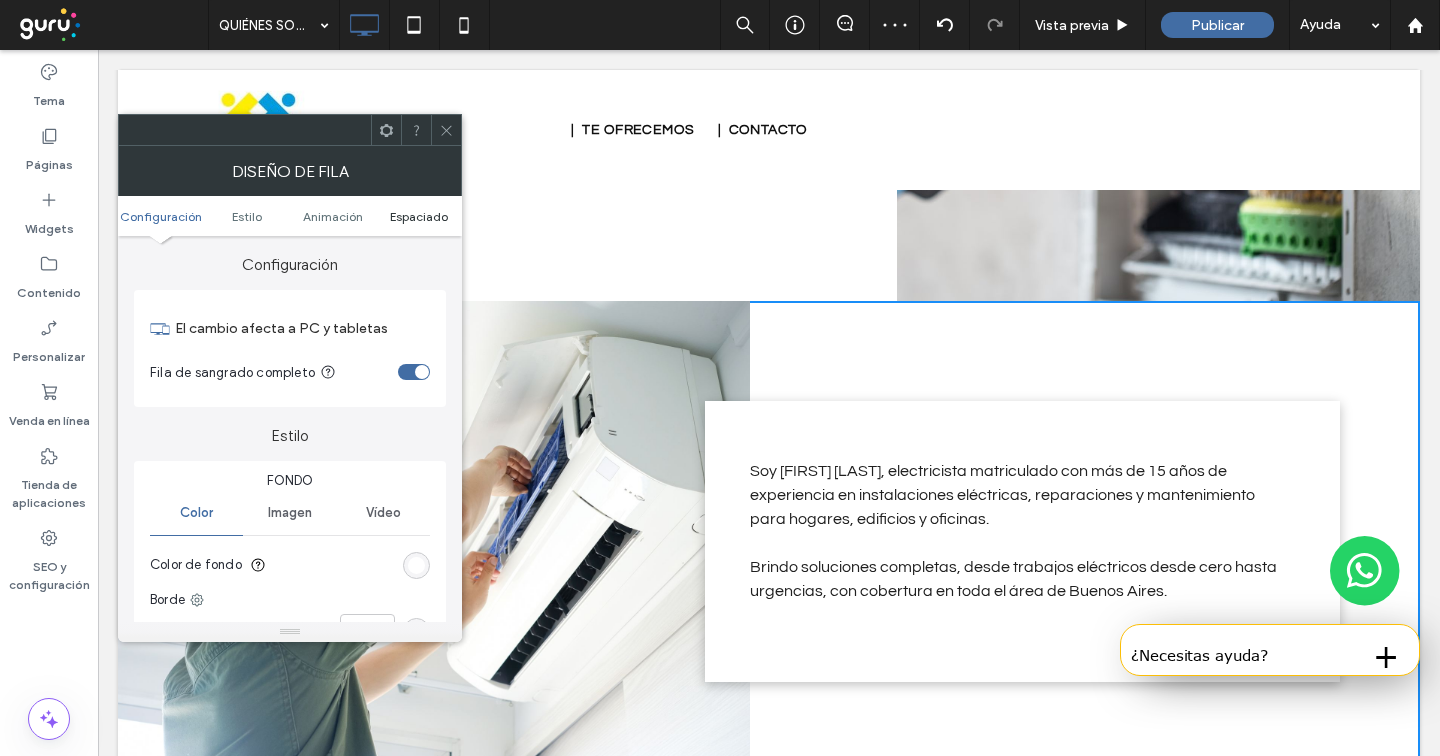 click on "Espaciado" at bounding box center [419, 216] 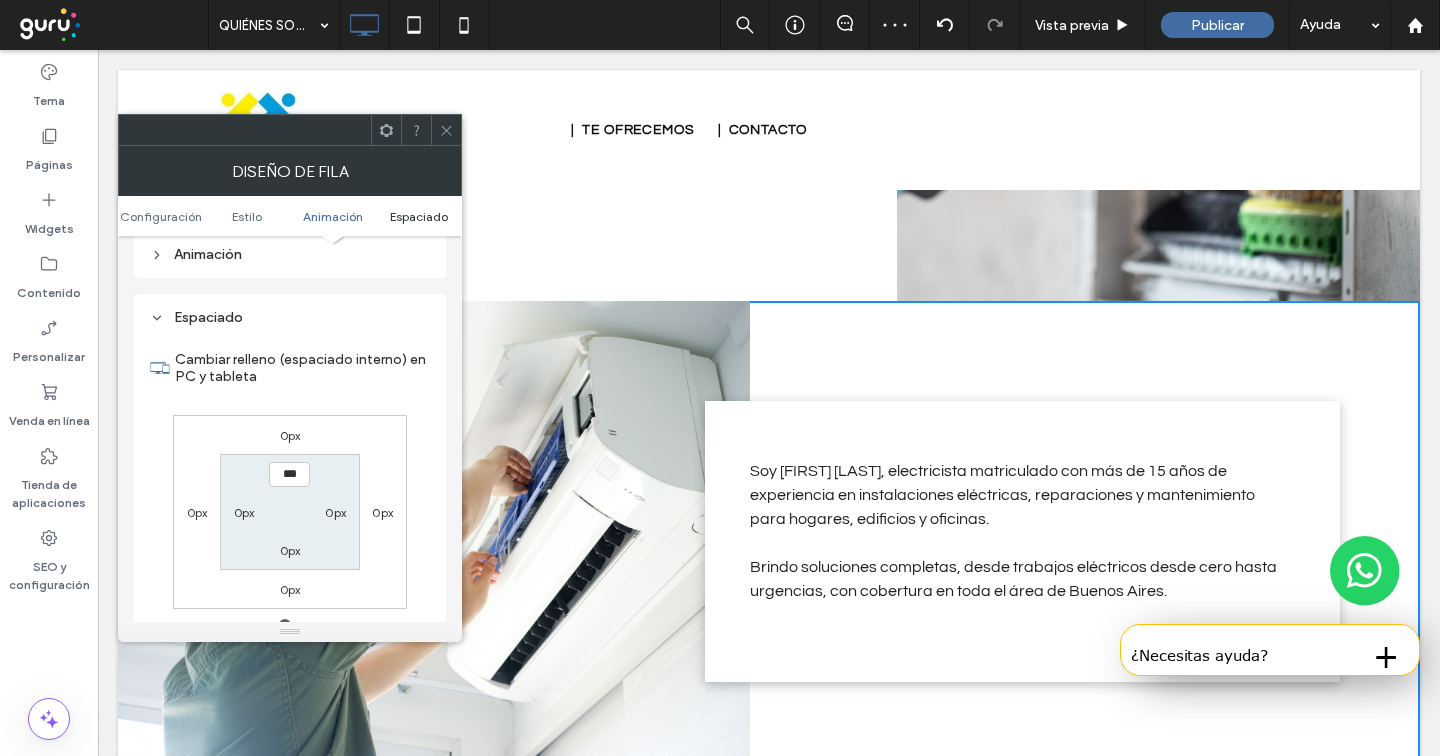scroll, scrollTop: 566, scrollLeft: 0, axis: vertical 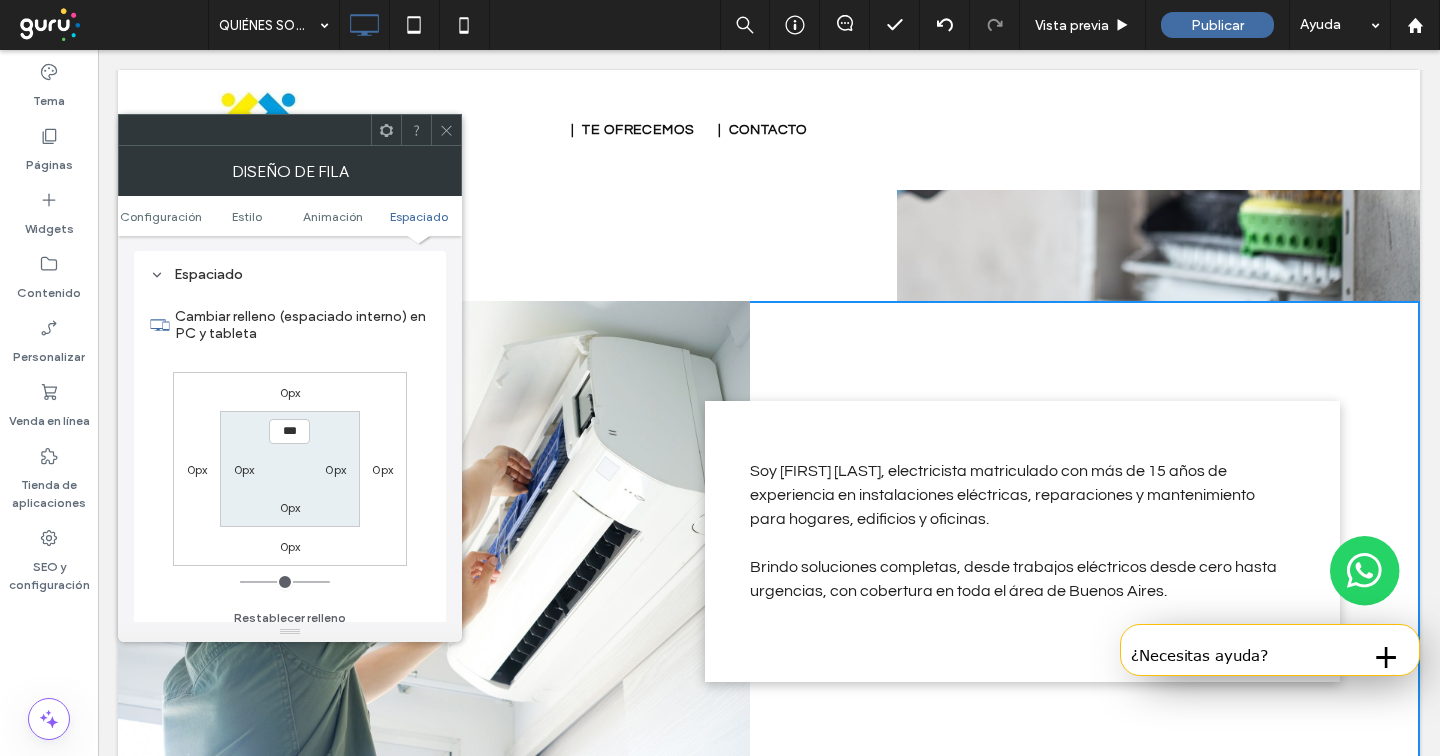 click at bounding box center (446, 130) 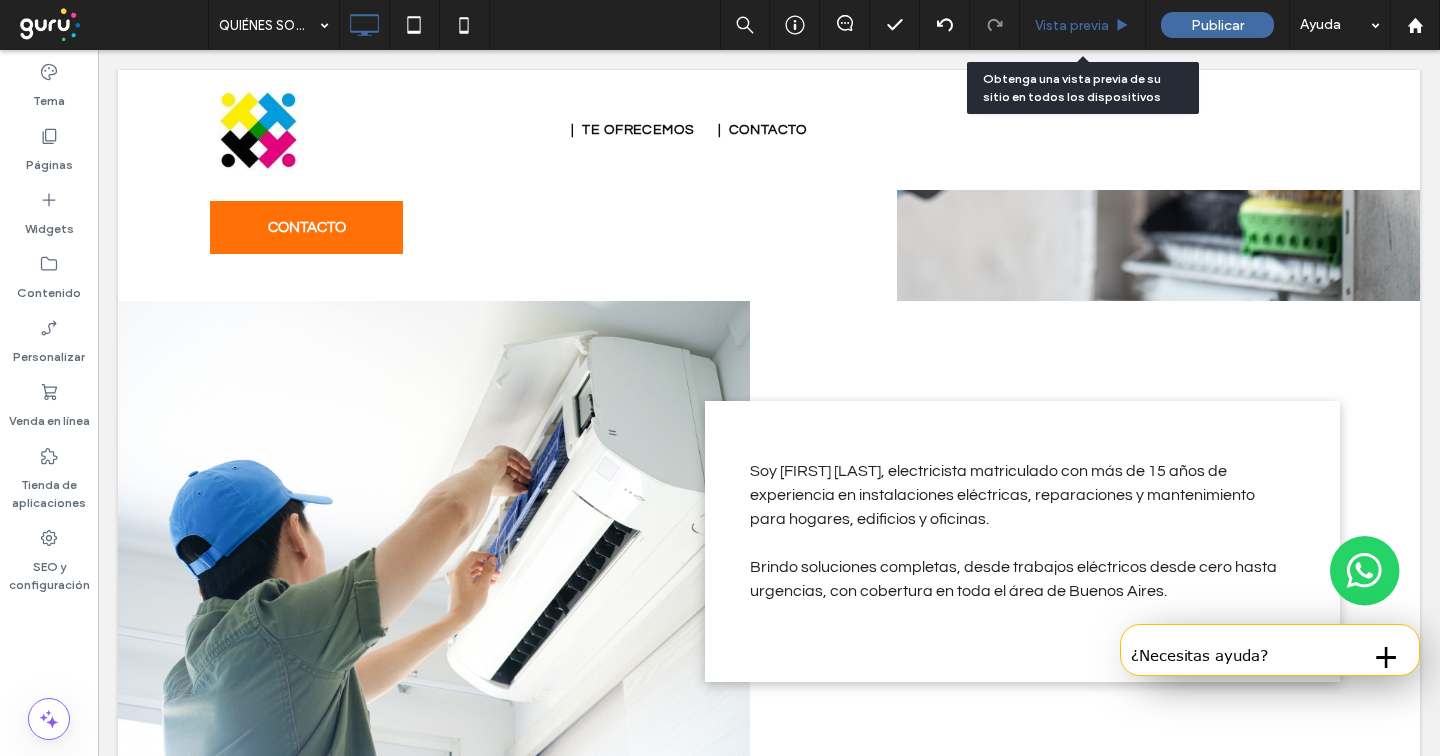 click on "Vista previa" at bounding box center [1072, 25] 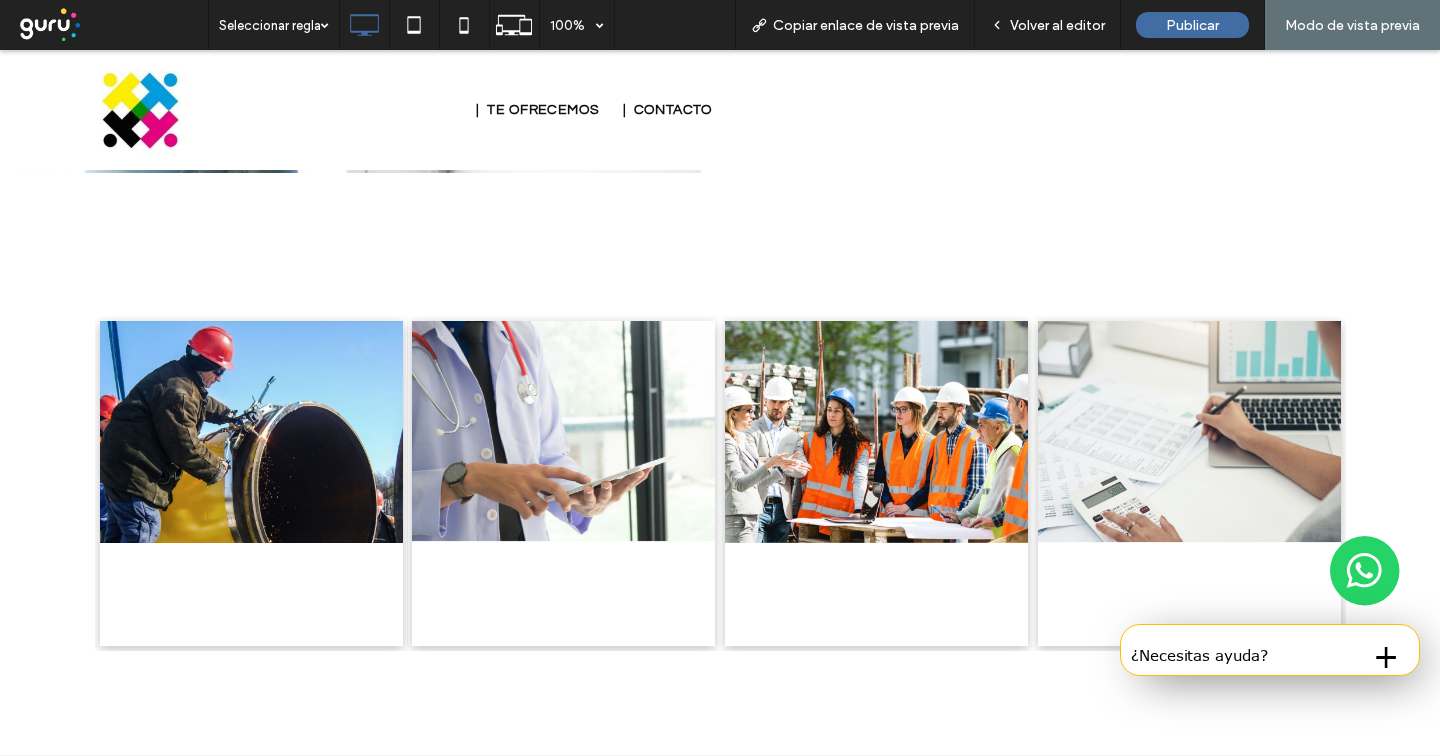 scroll, scrollTop: 1012, scrollLeft: 0, axis: vertical 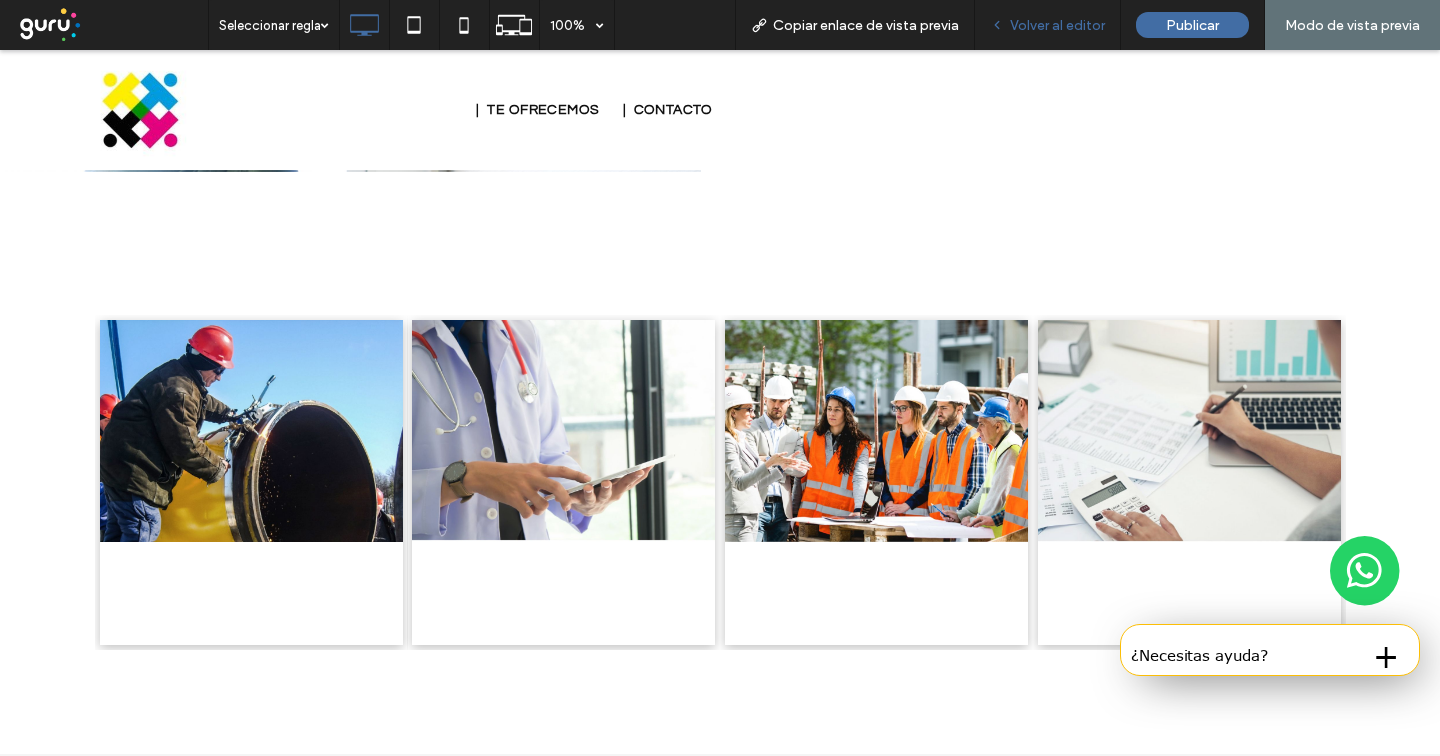 click on "Volver al editor" at bounding box center (1057, 25) 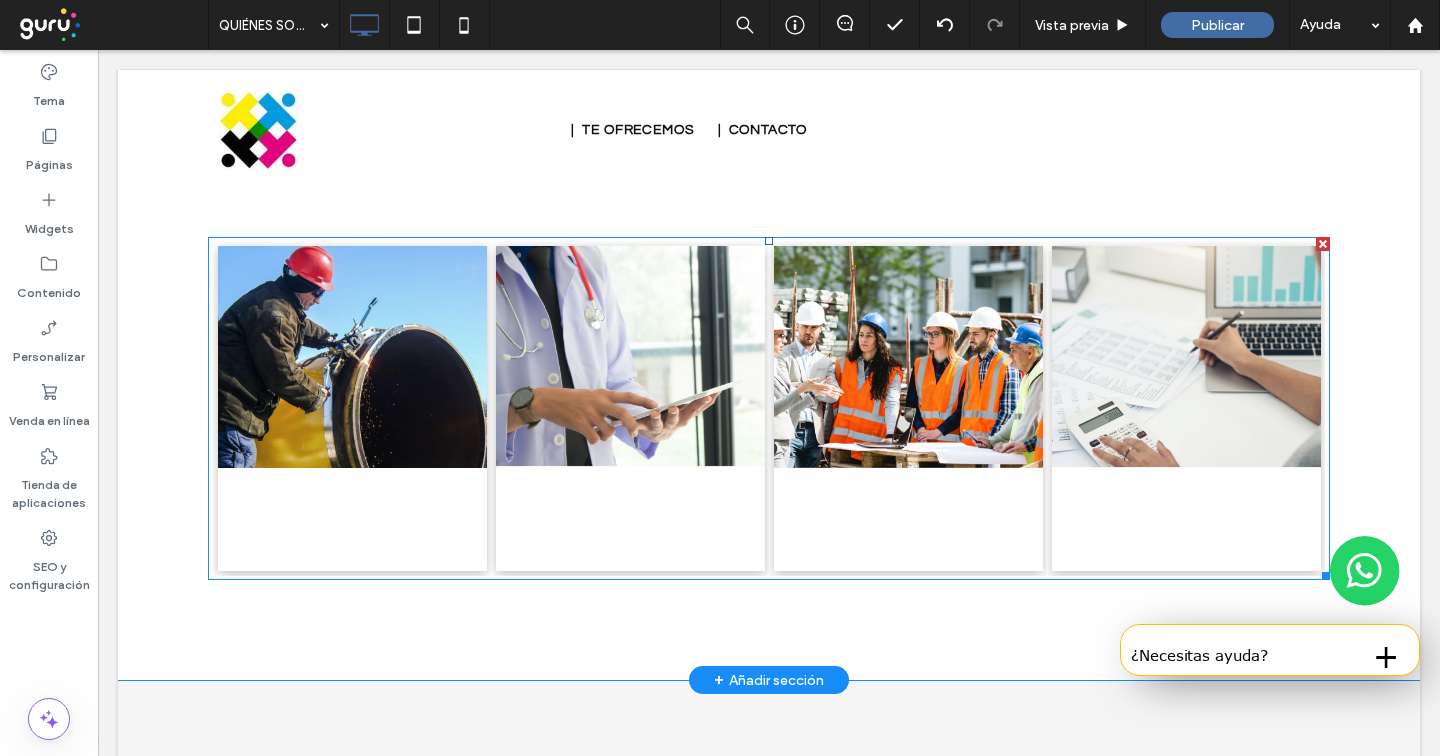 scroll, scrollTop: 1086, scrollLeft: 0, axis: vertical 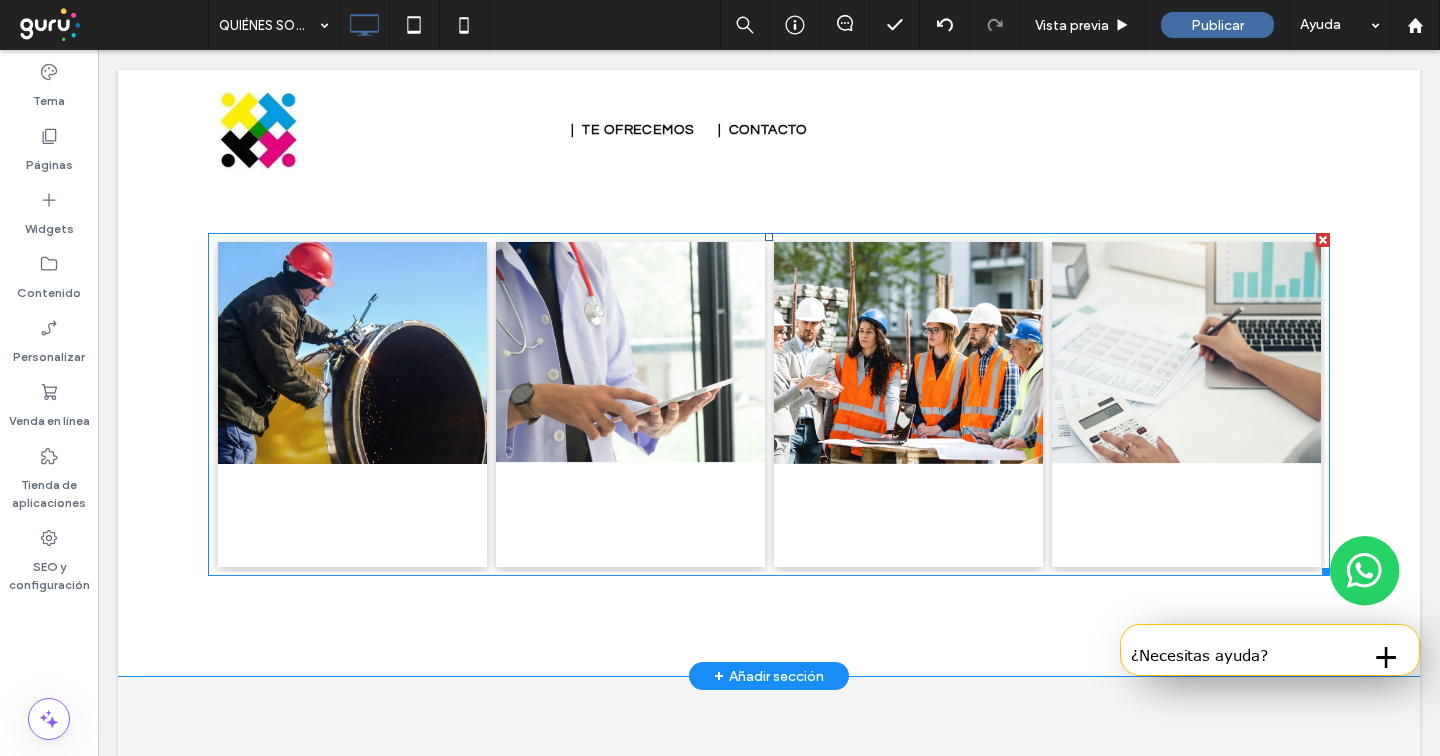 click at bounding box center (351, 352) 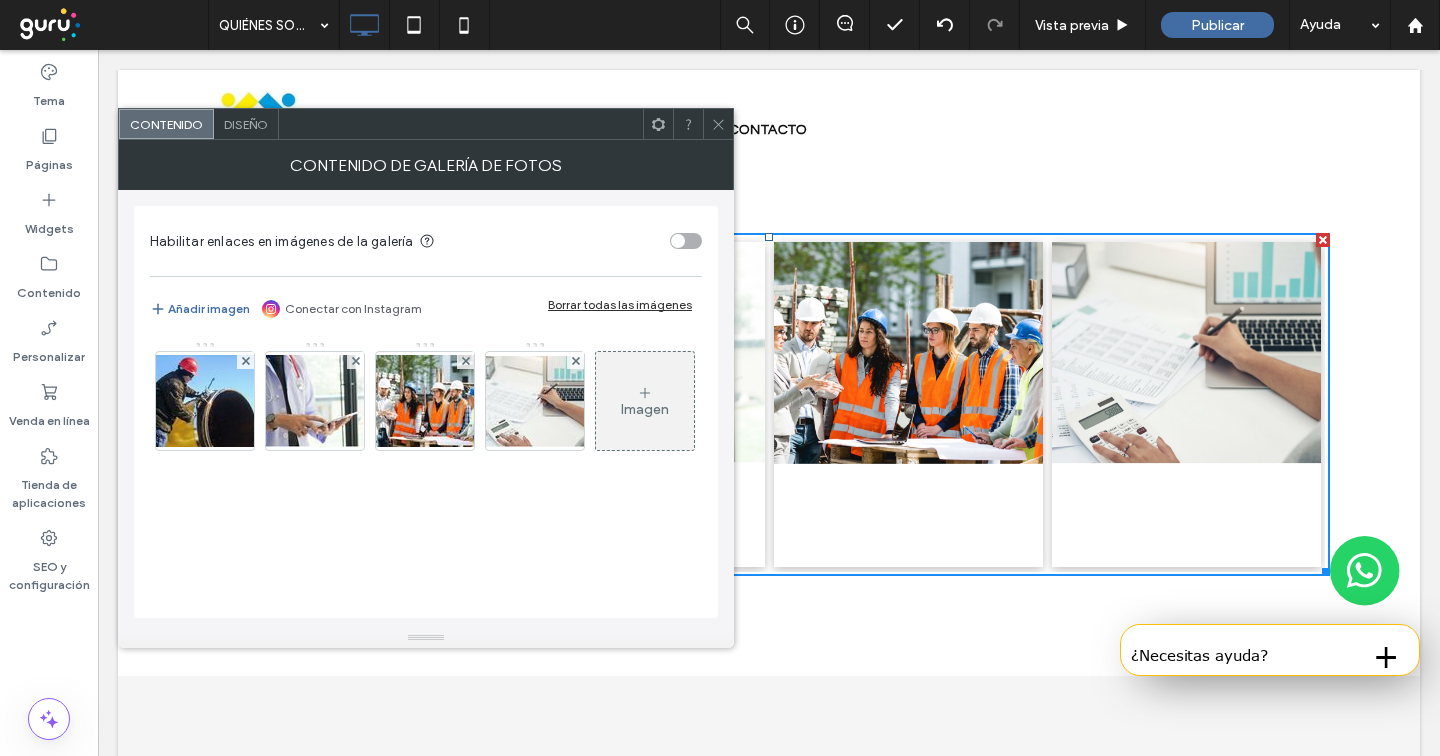 click on "Diseño" at bounding box center [246, 124] 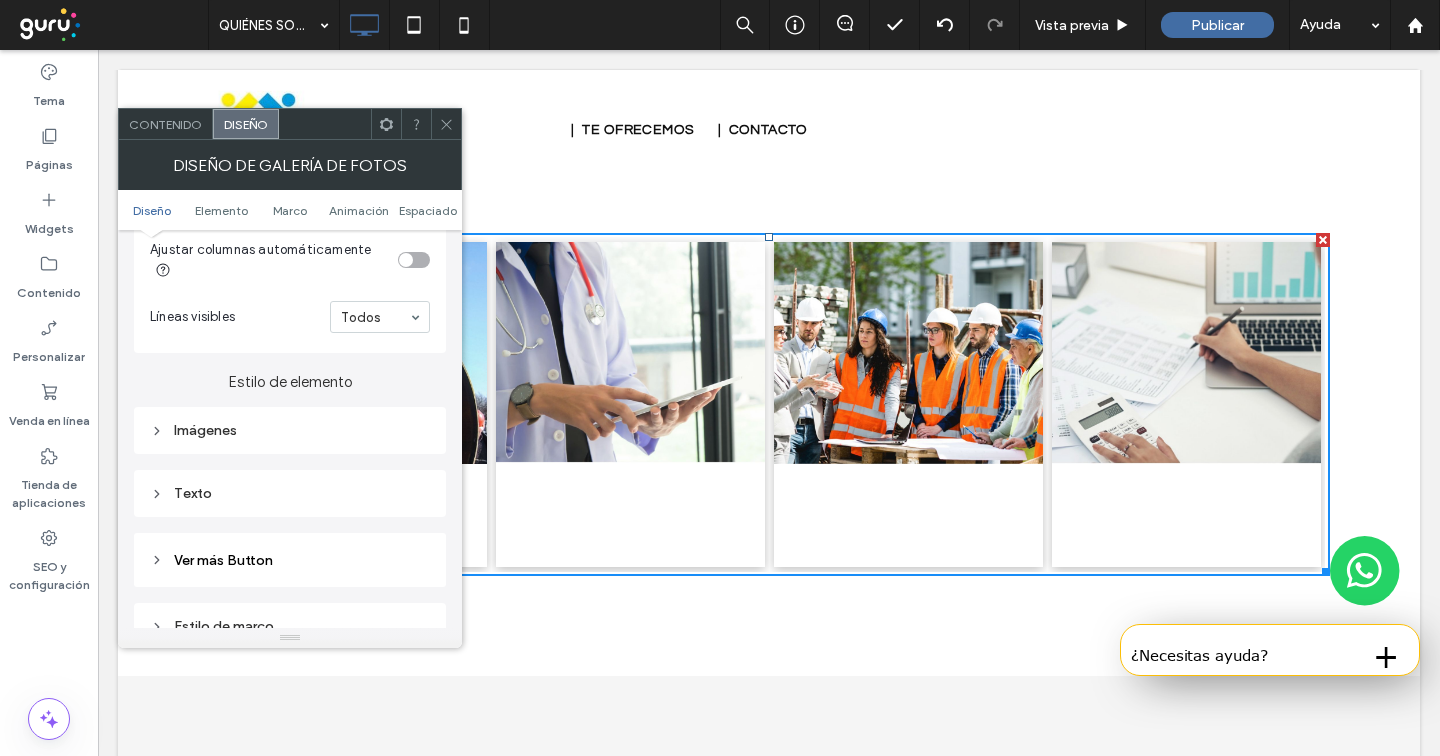 scroll, scrollTop: 778, scrollLeft: 0, axis: vertical 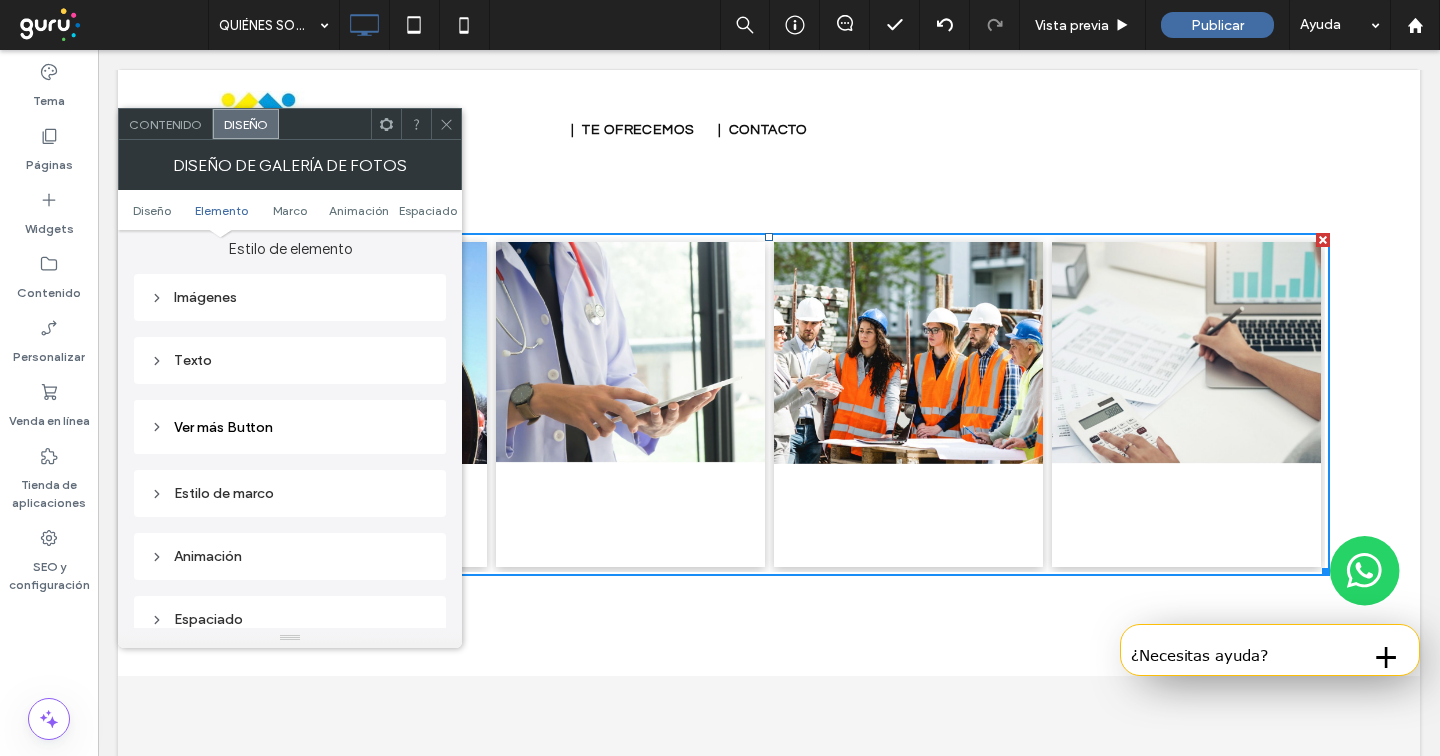 click on "Texto" at bounding box center (290, 360) 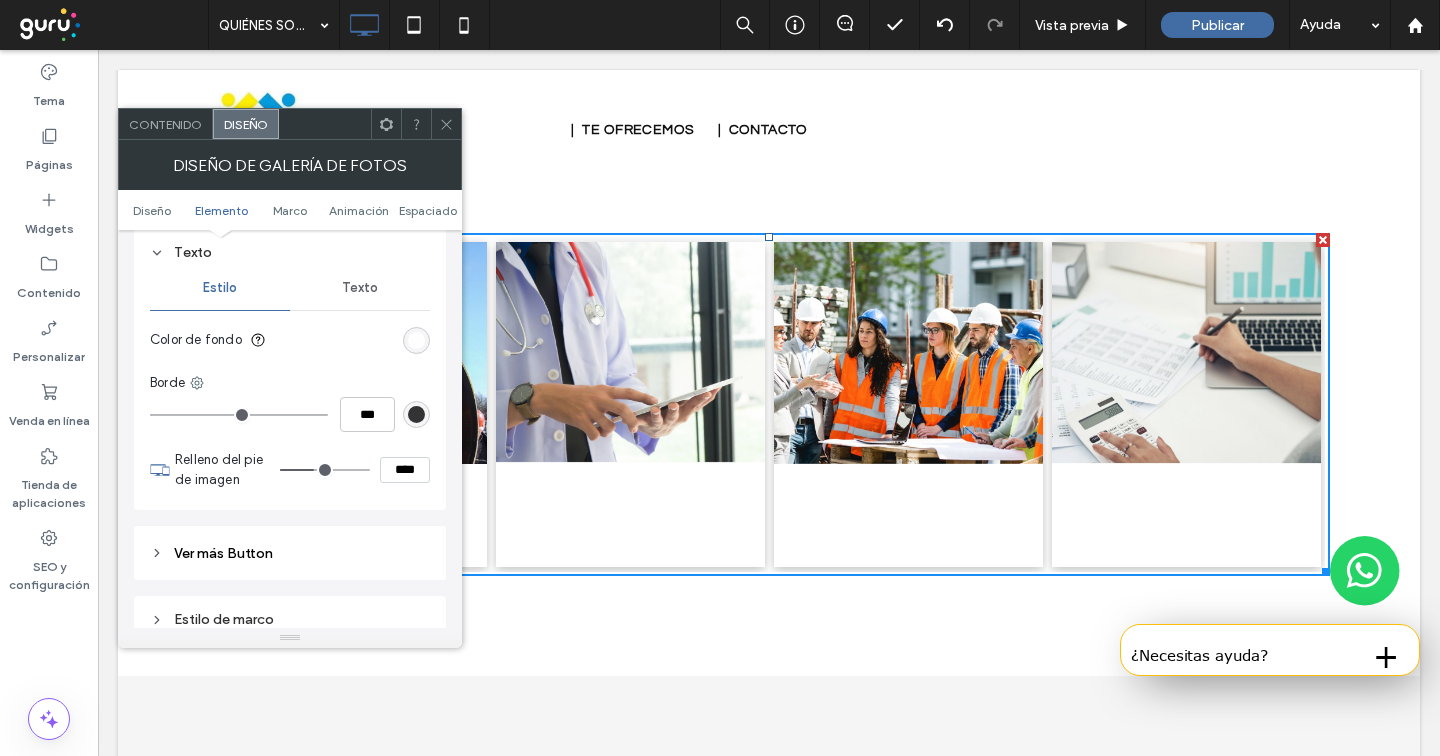 scroll, scrollTop: 915, scrollLeft: 0, axis: vertical 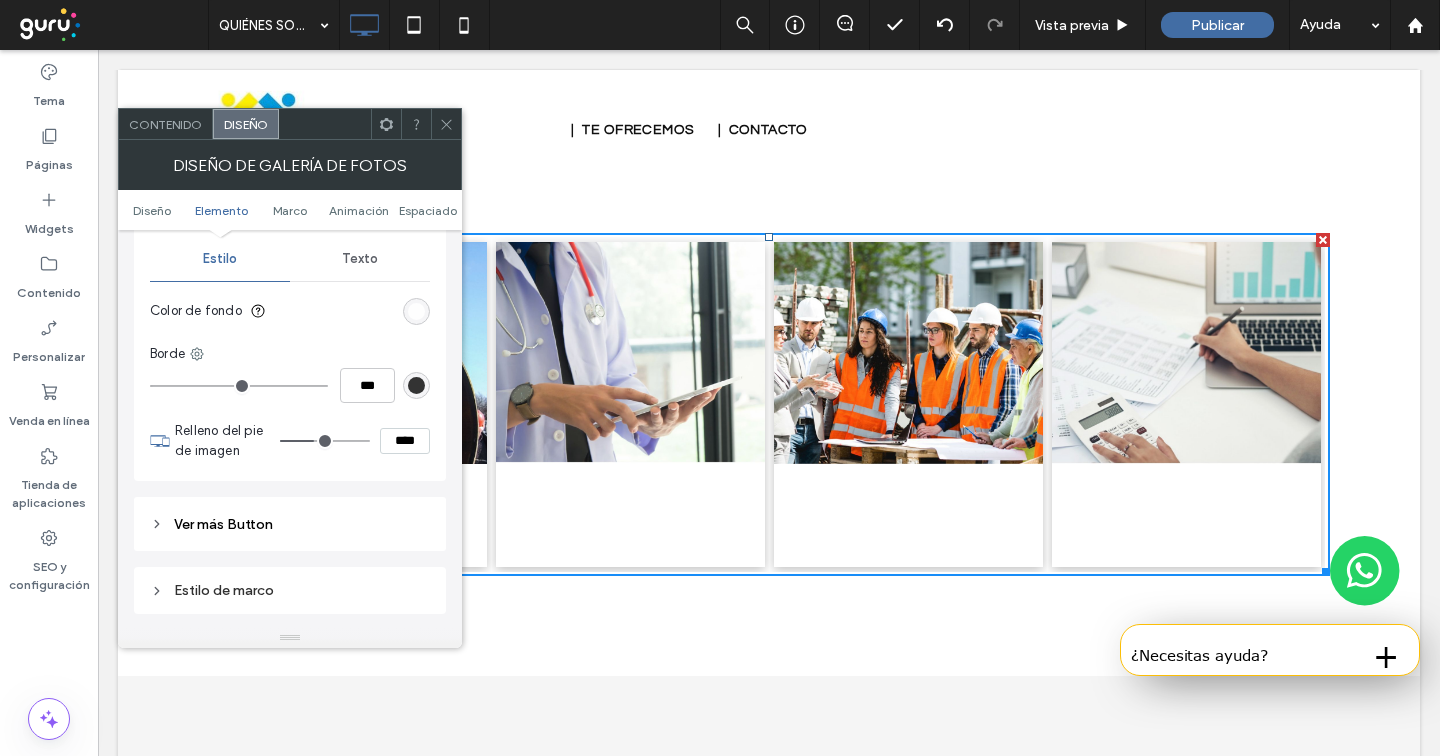 click on "Texto" at bounding box center [360, 259] 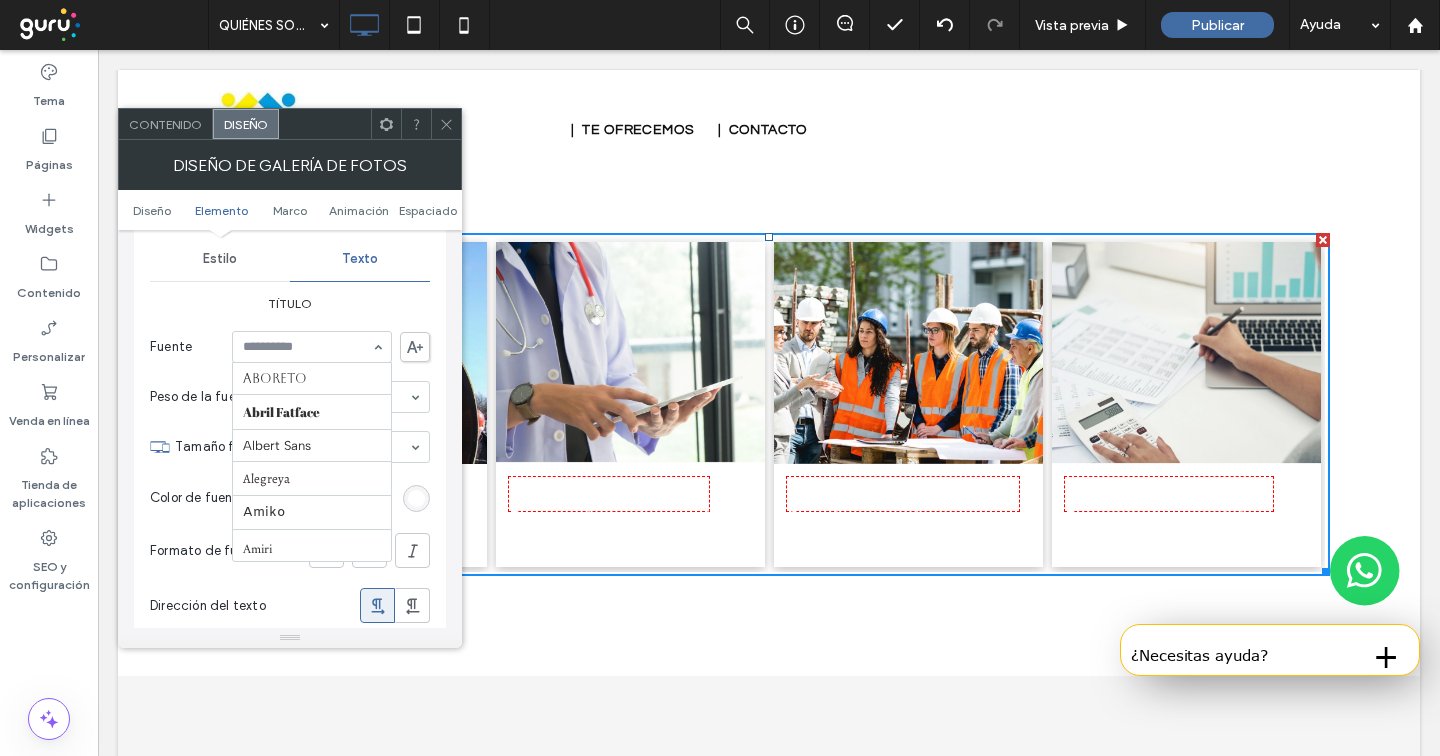 scroll, scrollTop: 635, scrollLeft: 0, axis: vertical 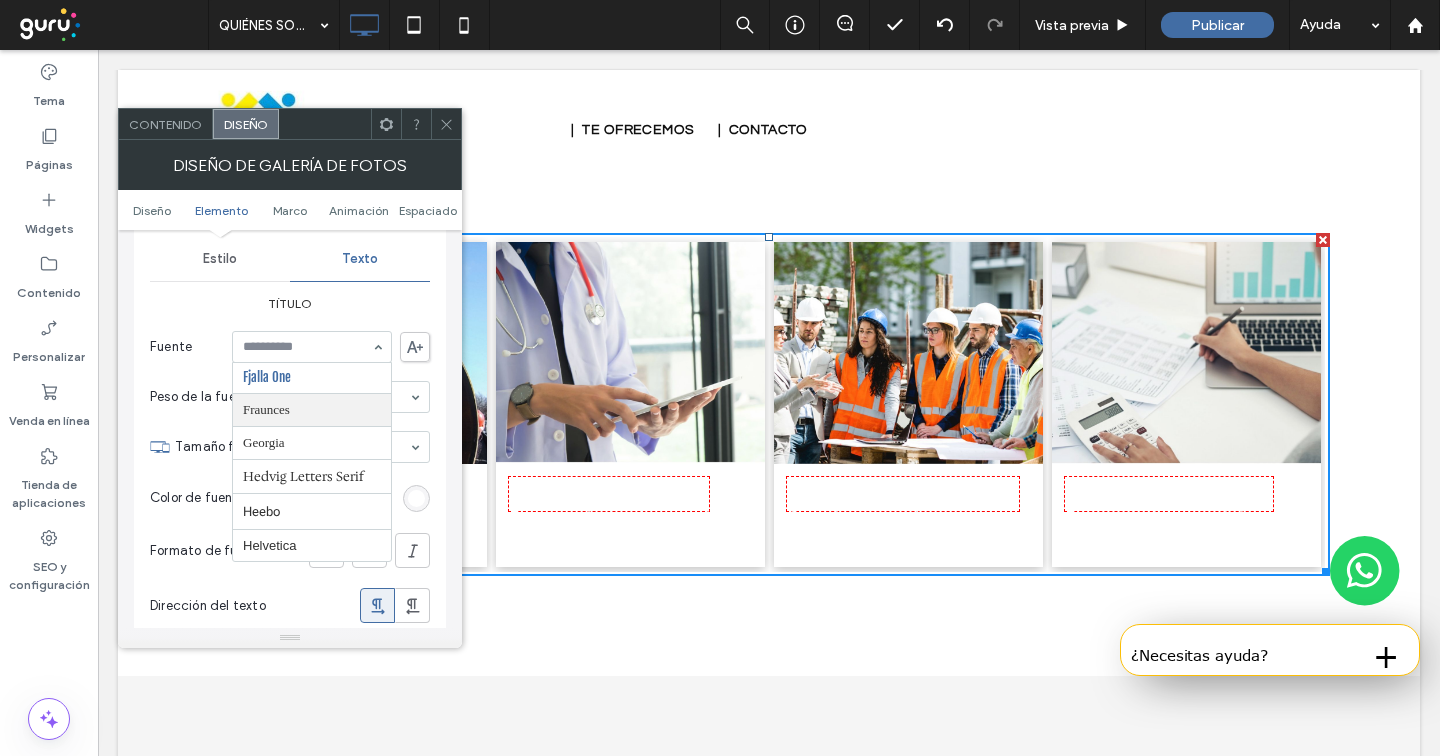 click at bounding box center (416, 498) 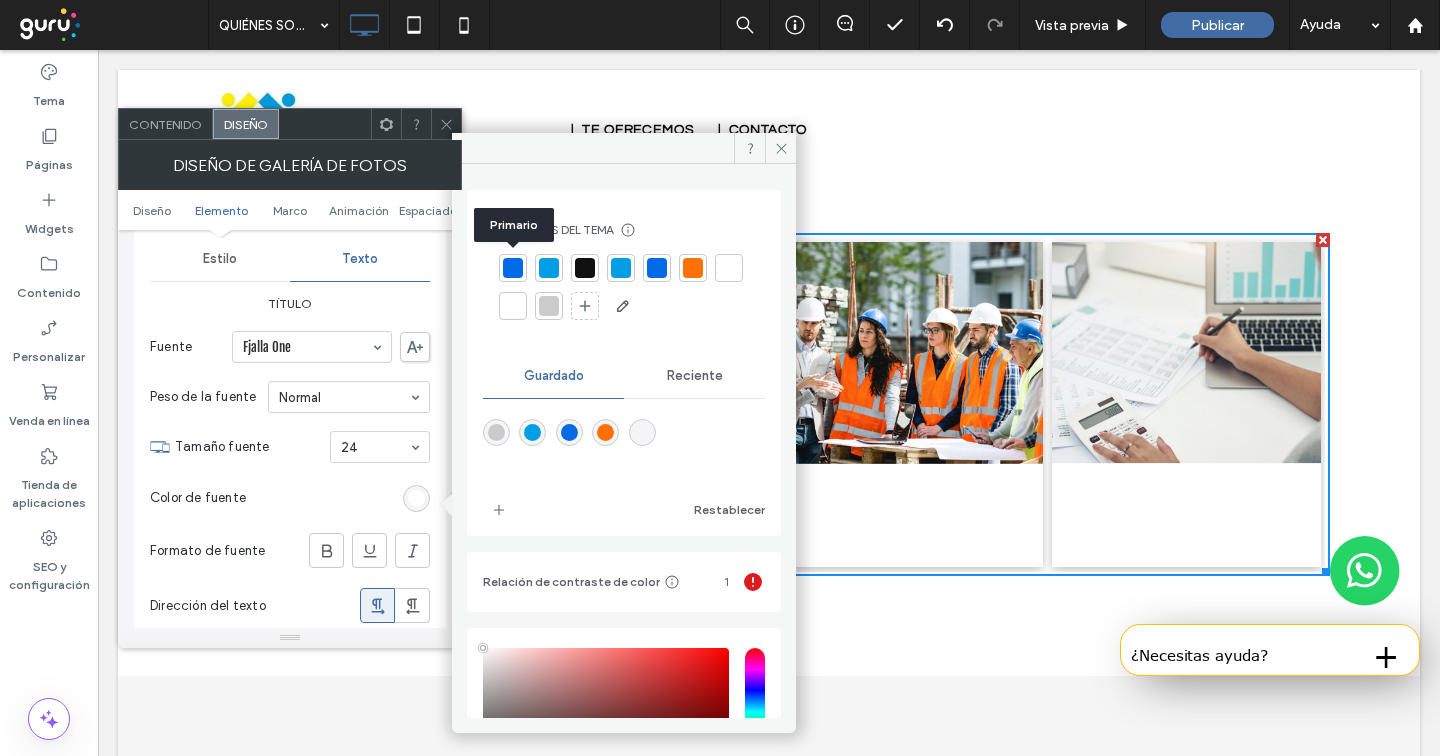 click at bounding box center (513, 268) 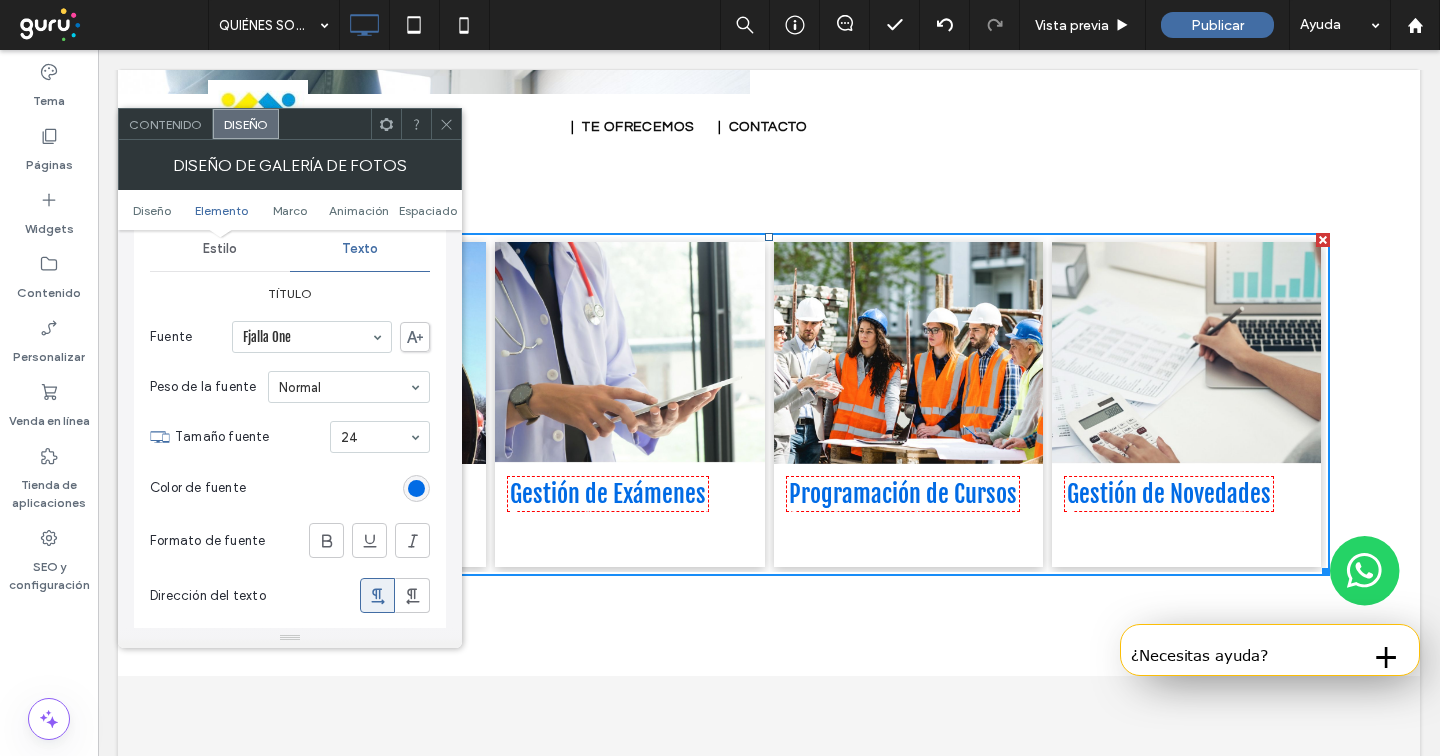 scroll, scrollTop: 896, scrollLeft: 0, axis: vertical 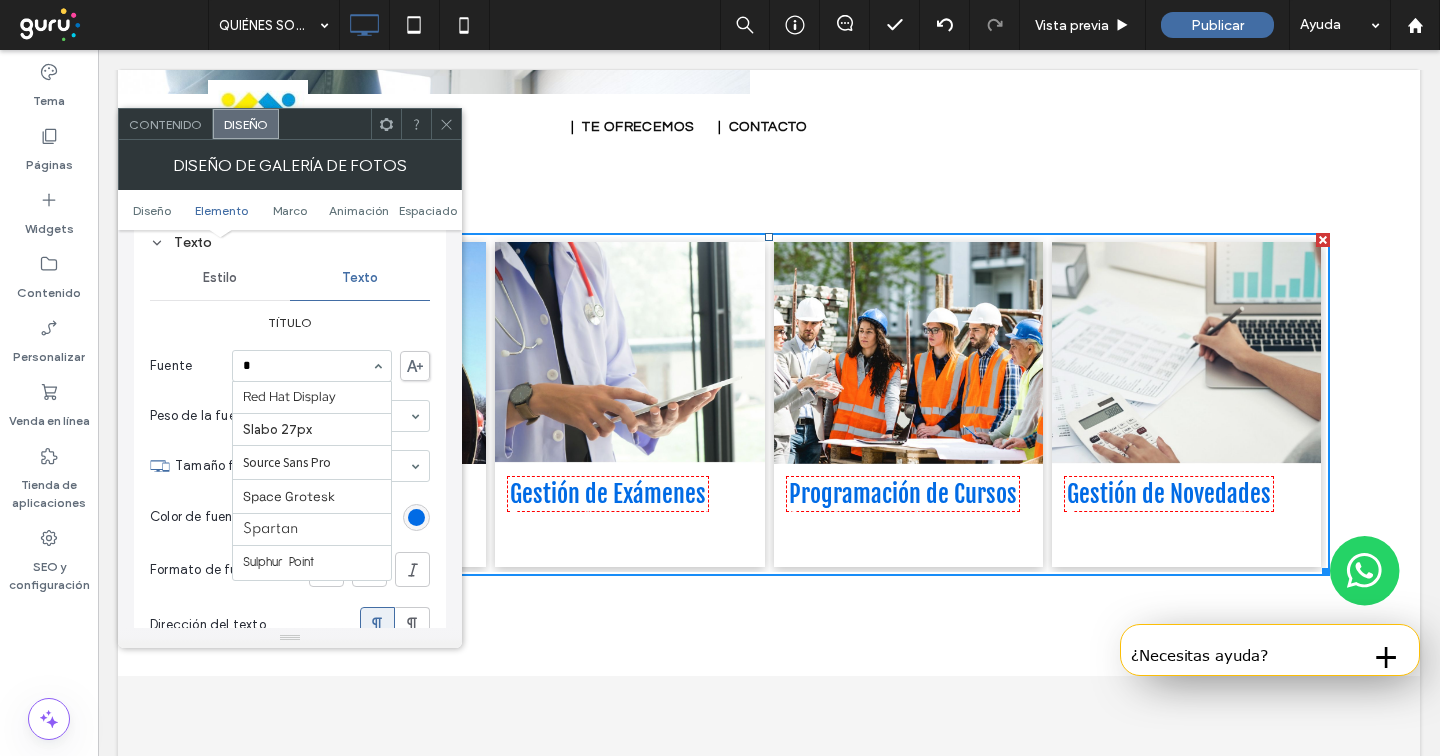 type on "**" 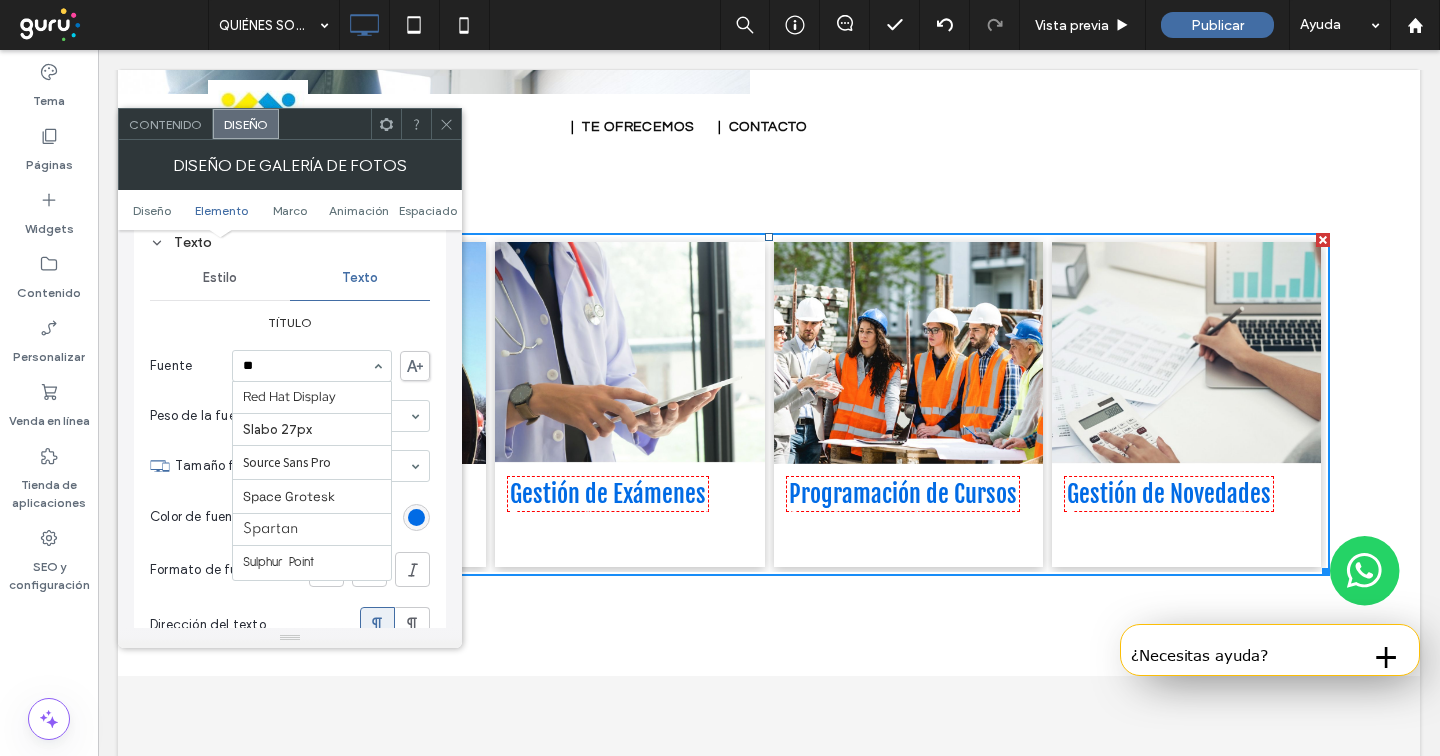 scroll, scrollTop: 0, scrollLeft: 0, axis: both 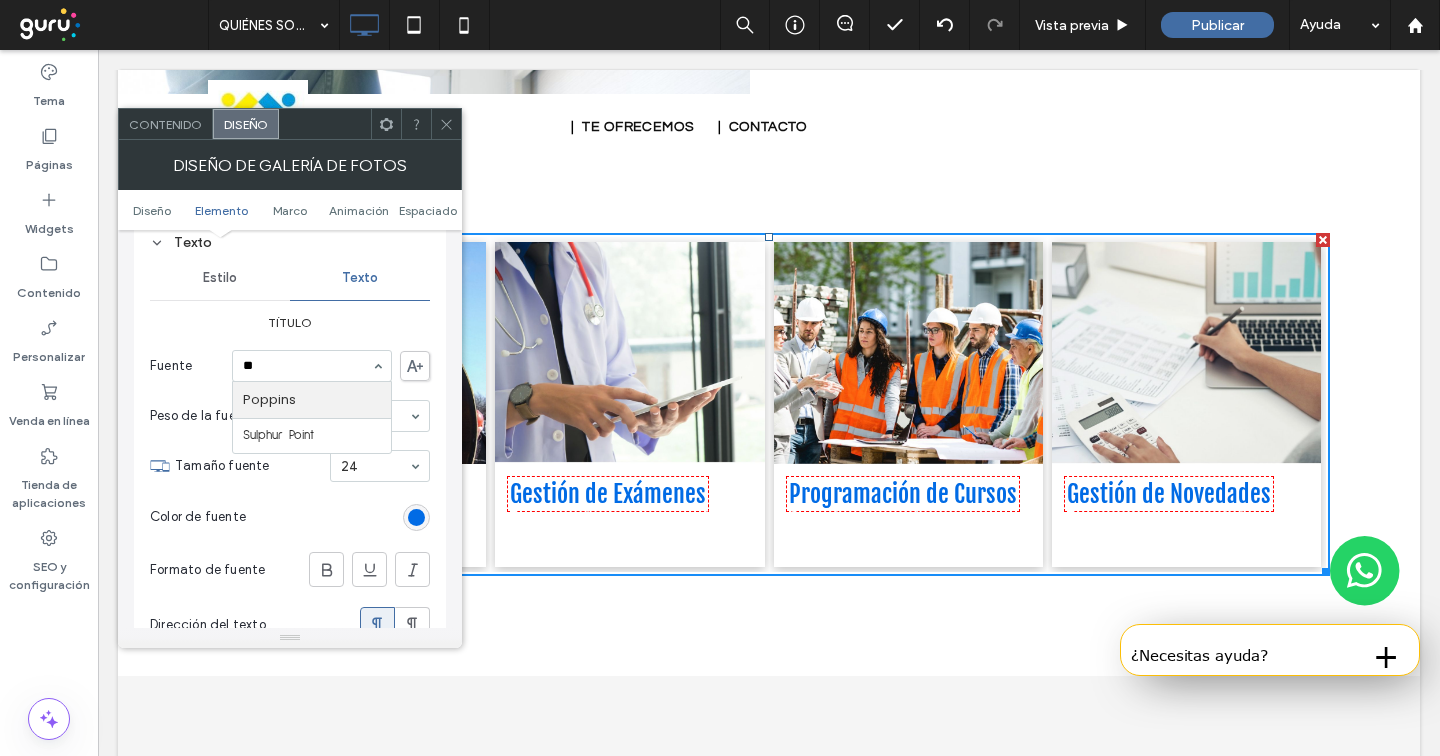 type 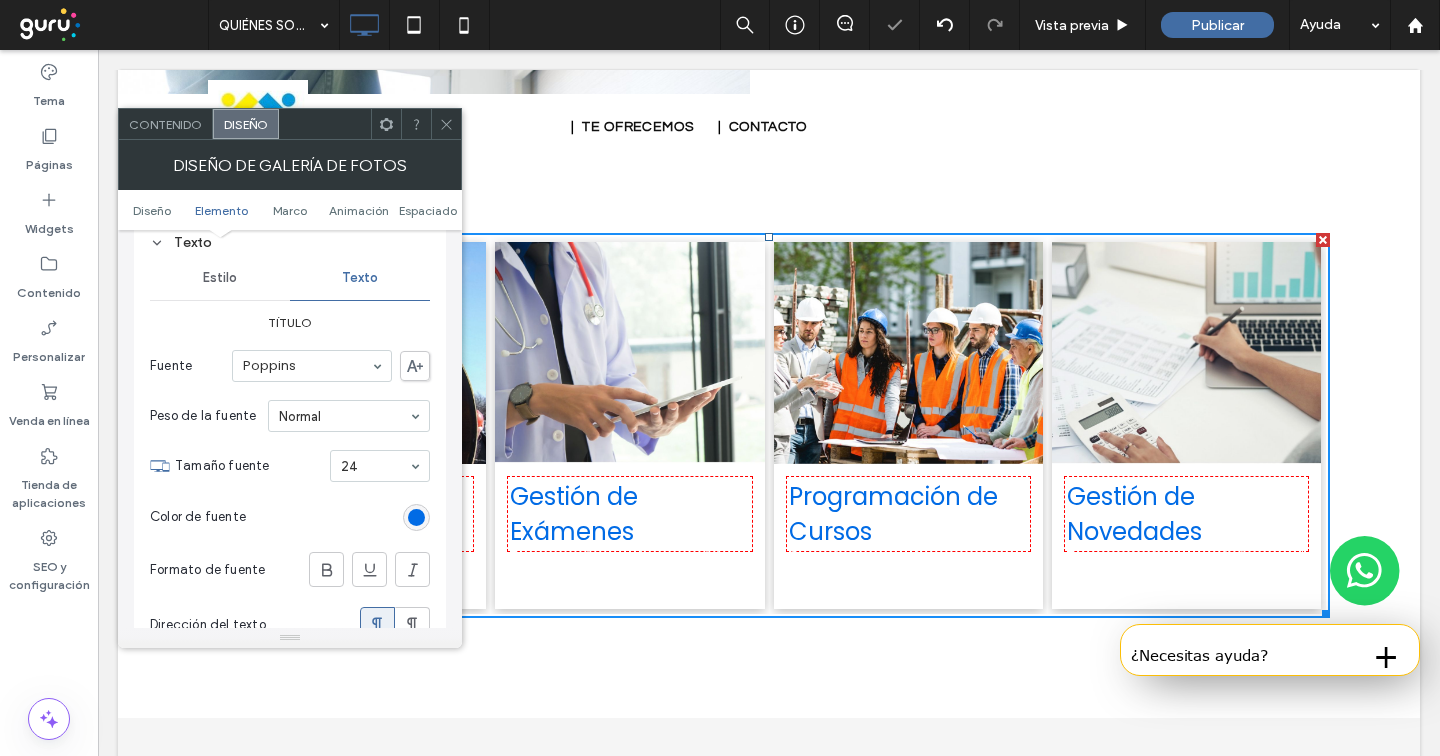 click 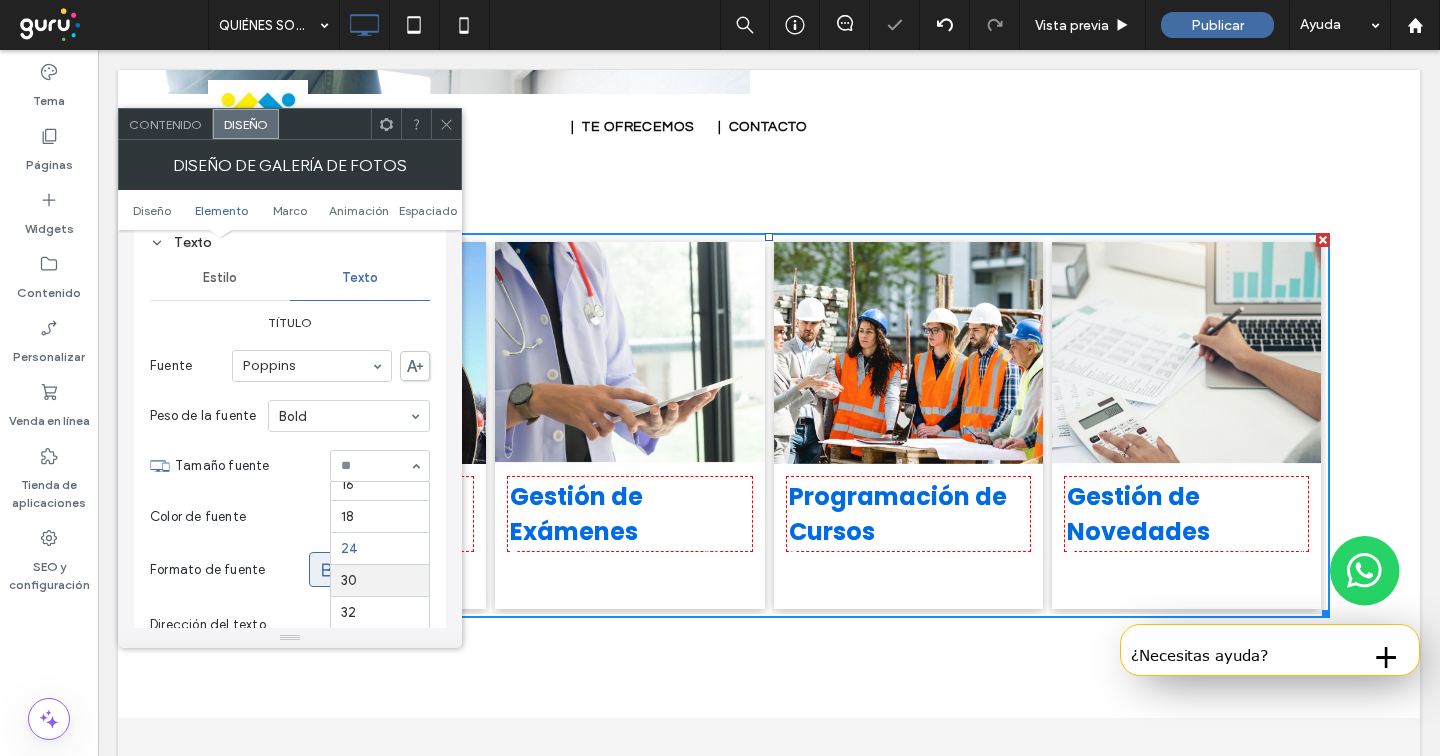 scroll, scrollTop: 197, scrollLeft: 0, axis: vertical 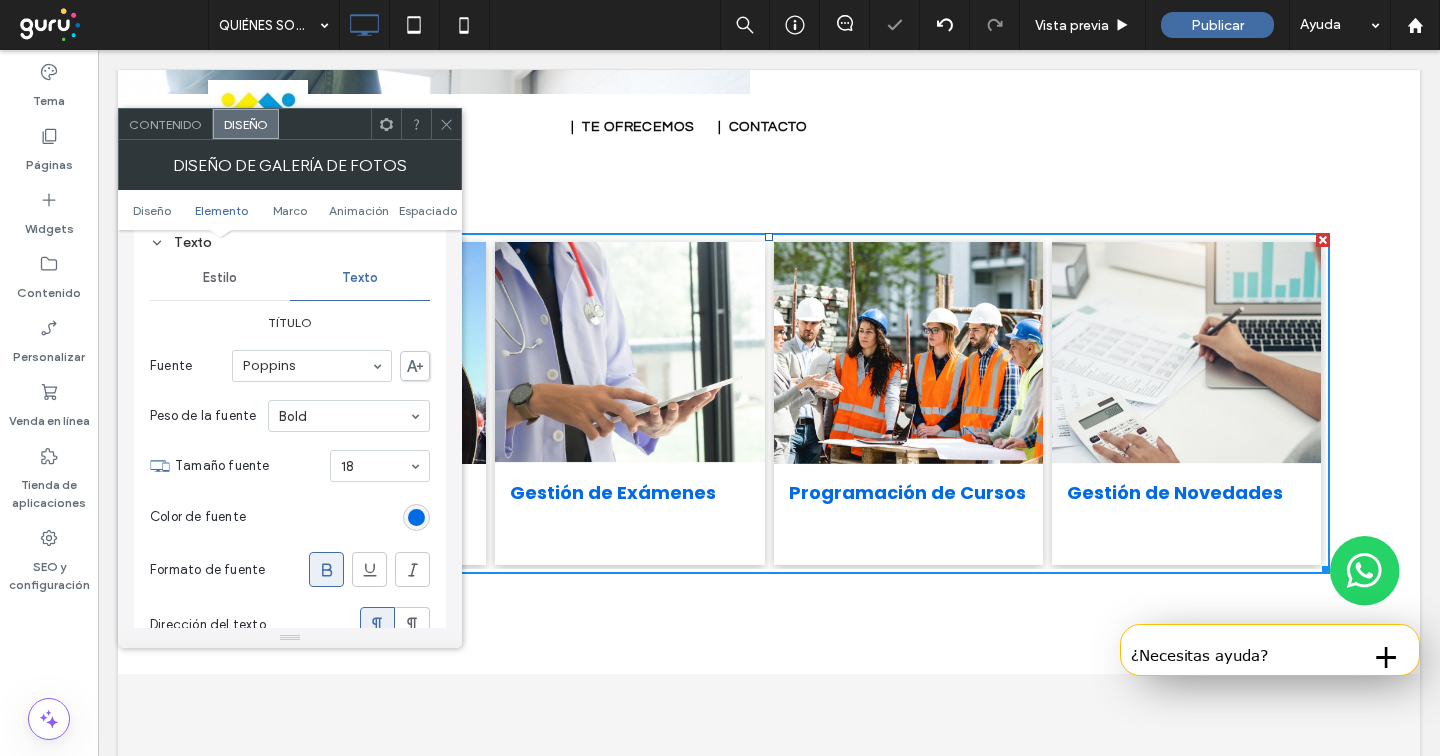 click 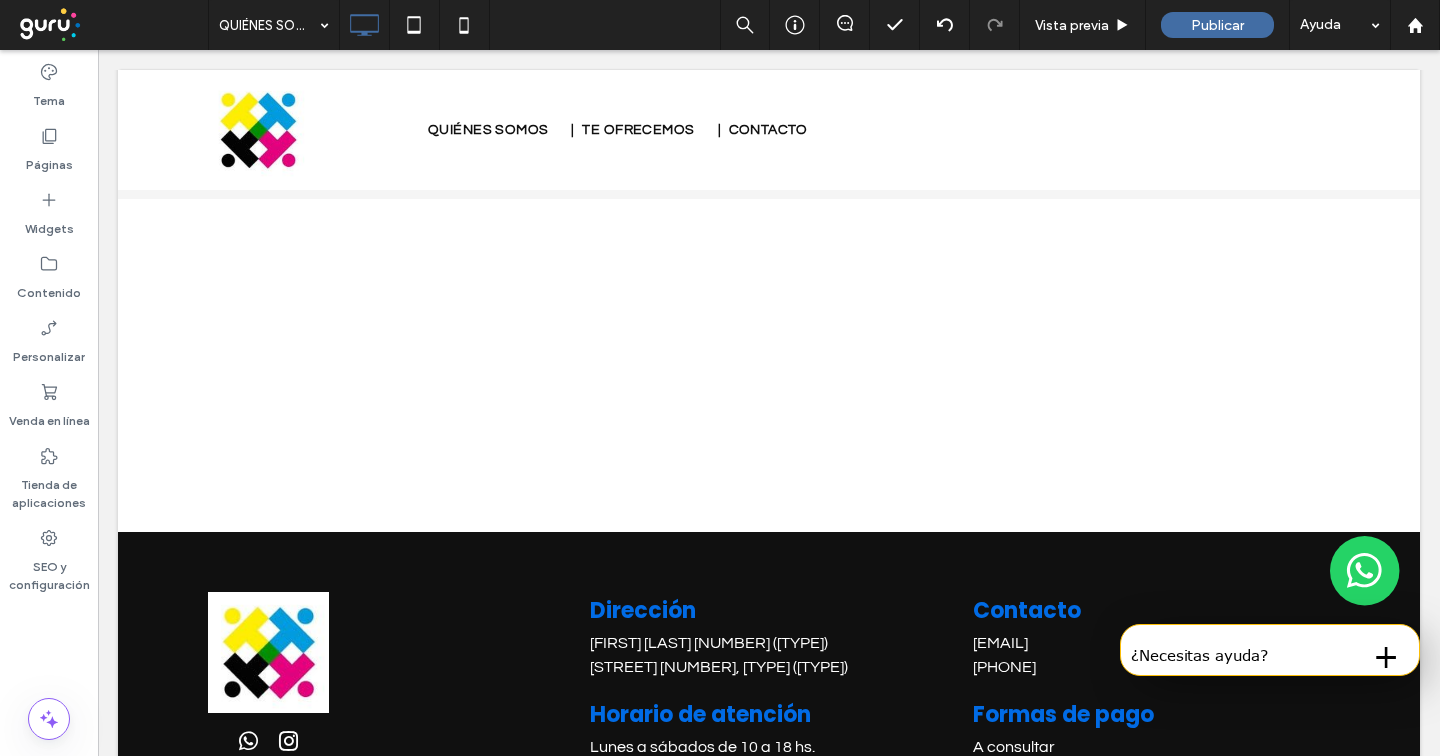 scroll, scrollTop: 2058, scrollLeft: 0, axis: vertical 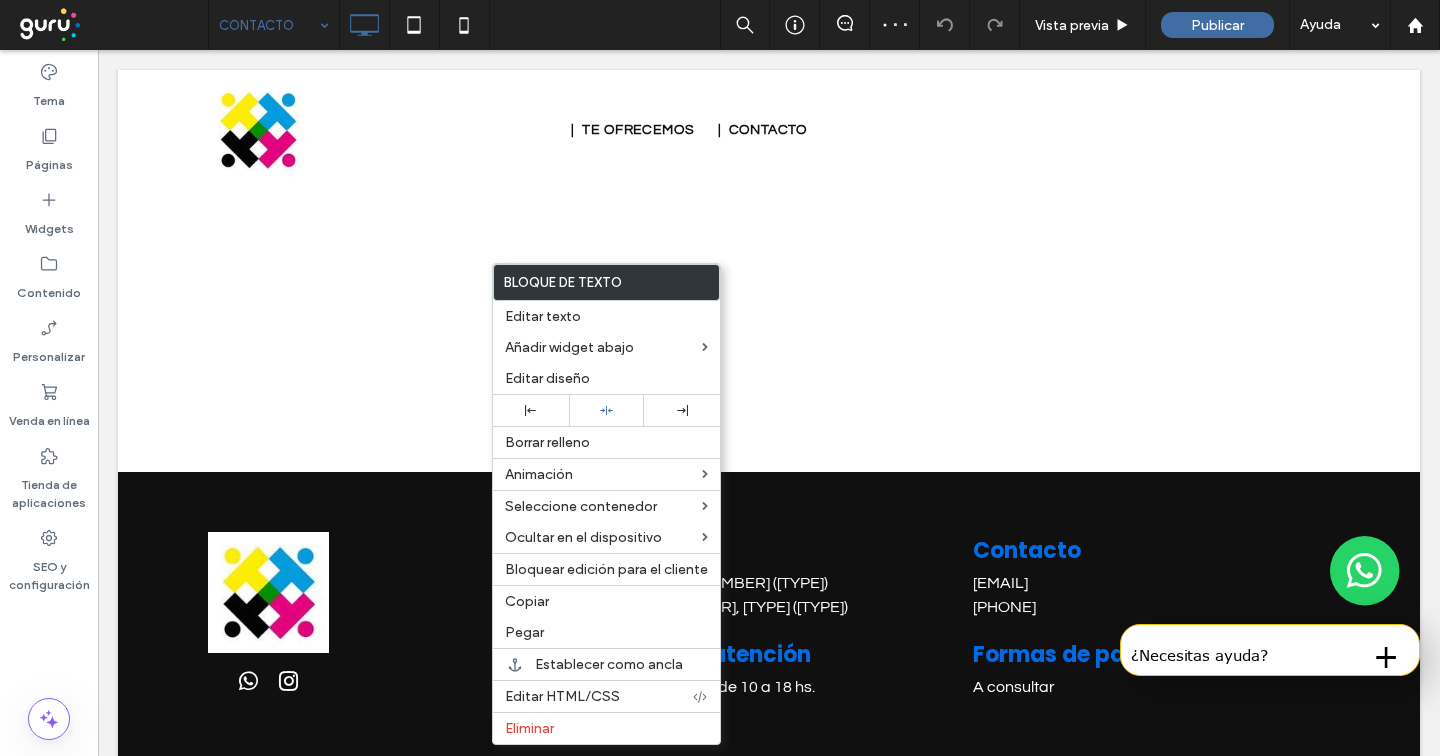 drag, startPoint x: 553, startPoint y: 600, endPoint x: 623, endPoint y: 211, distance: 395.24802 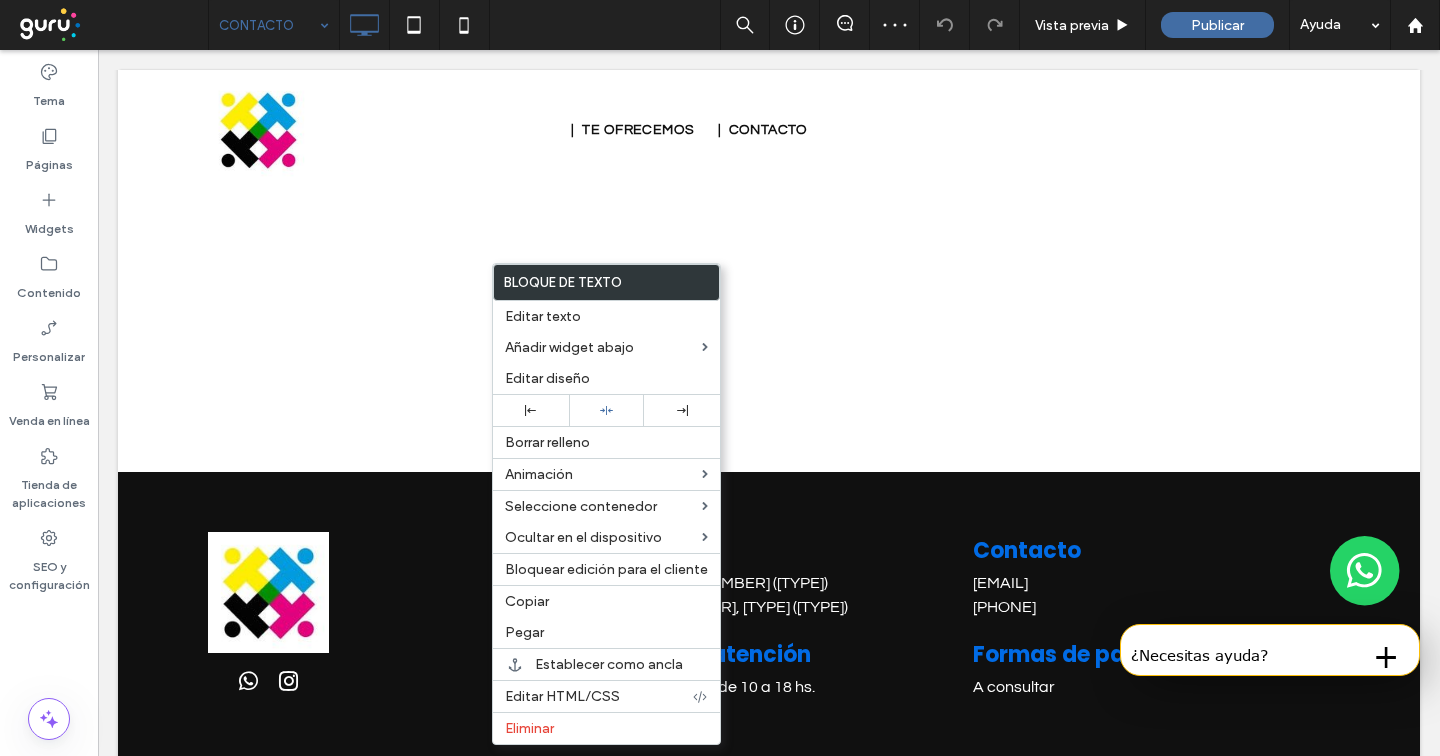 click on "Copiar" at bounding box center (606, 601) 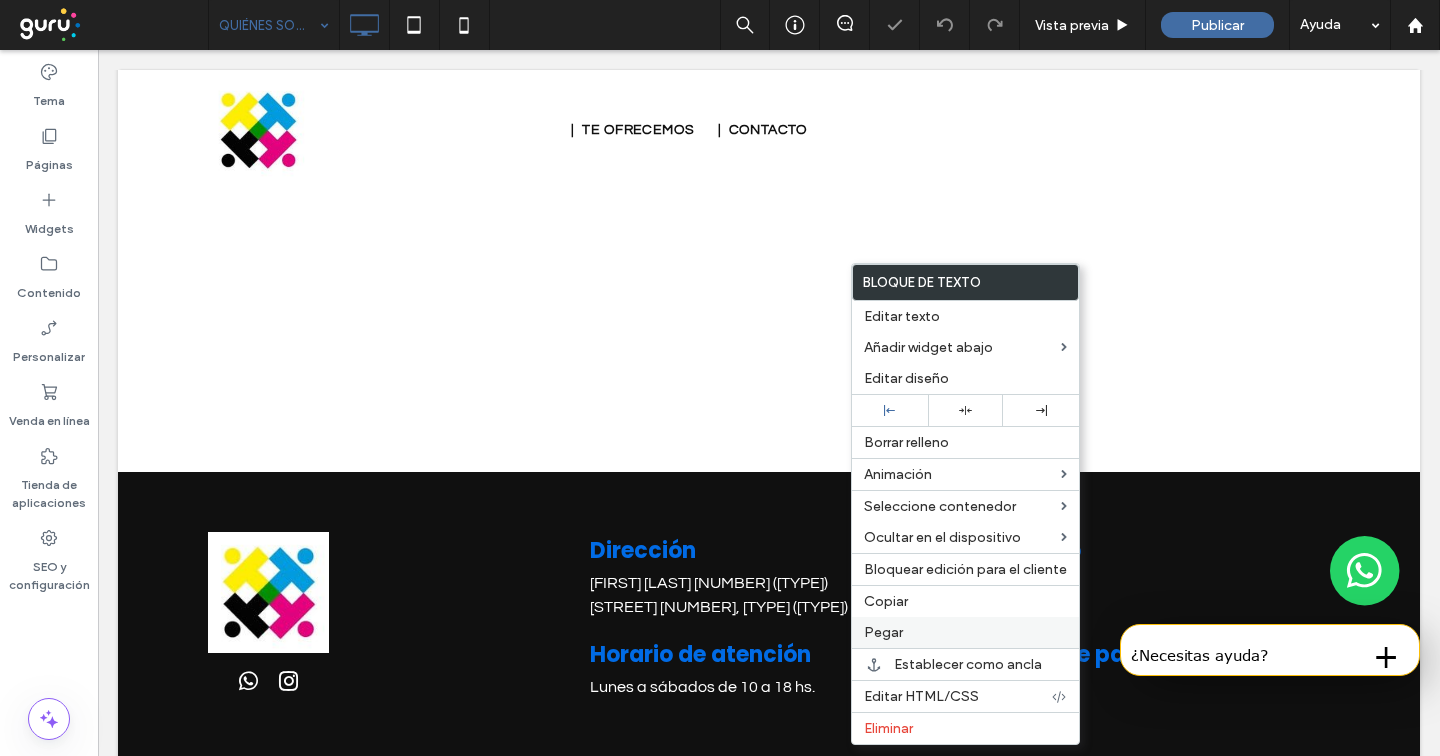 drag, startPoint x: 886, startPoint y: 623, endPoint x: 906, endPoint y: 466, distance: 158.26875 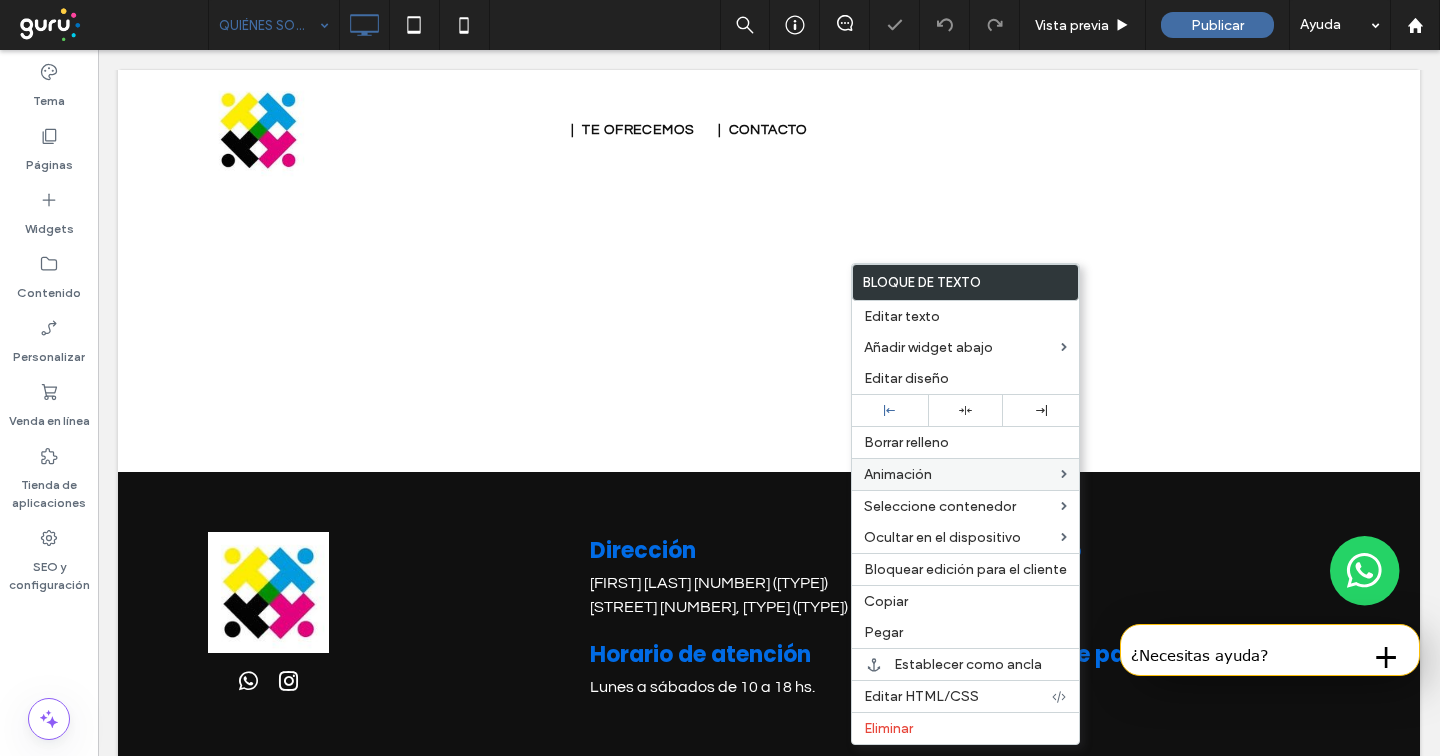 click on "Pegar" at bounding box center [965, 632] 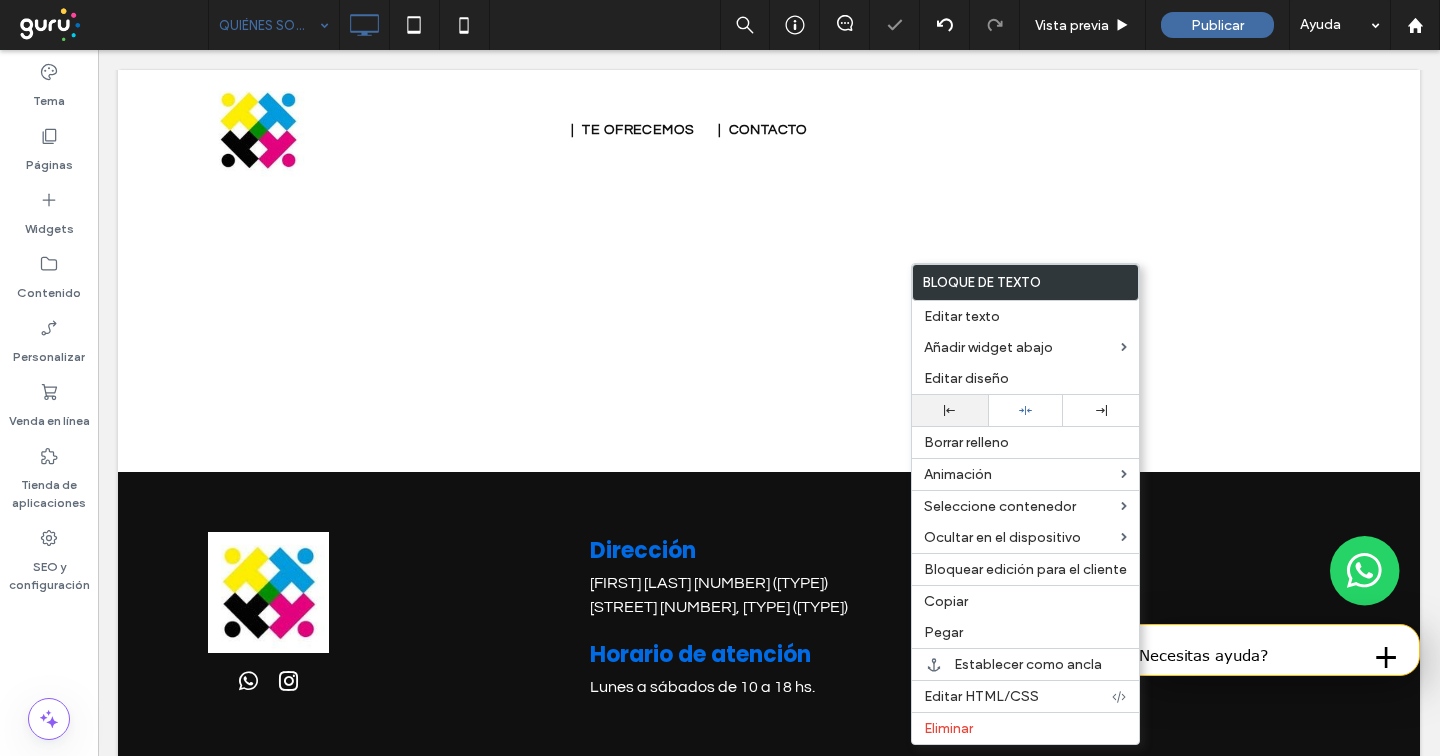 click 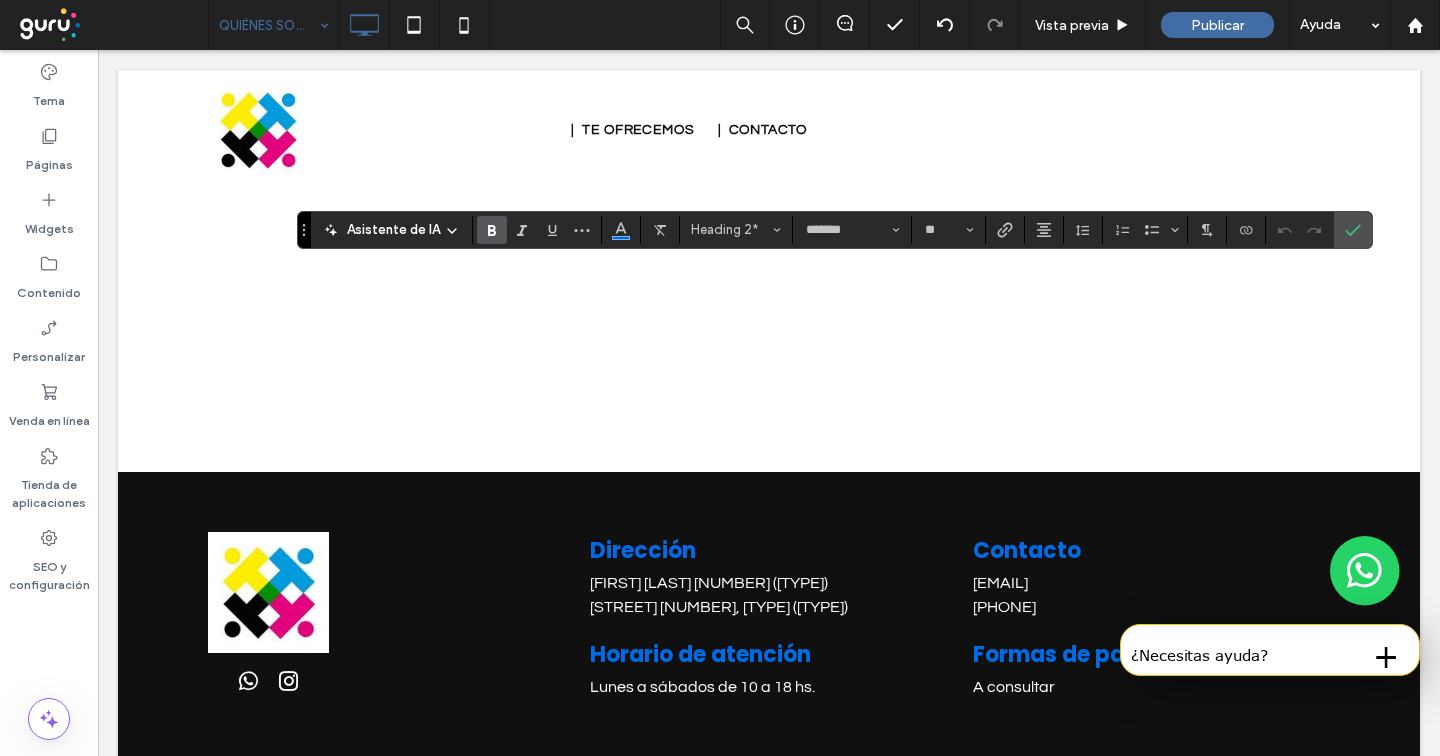 type on "*********" 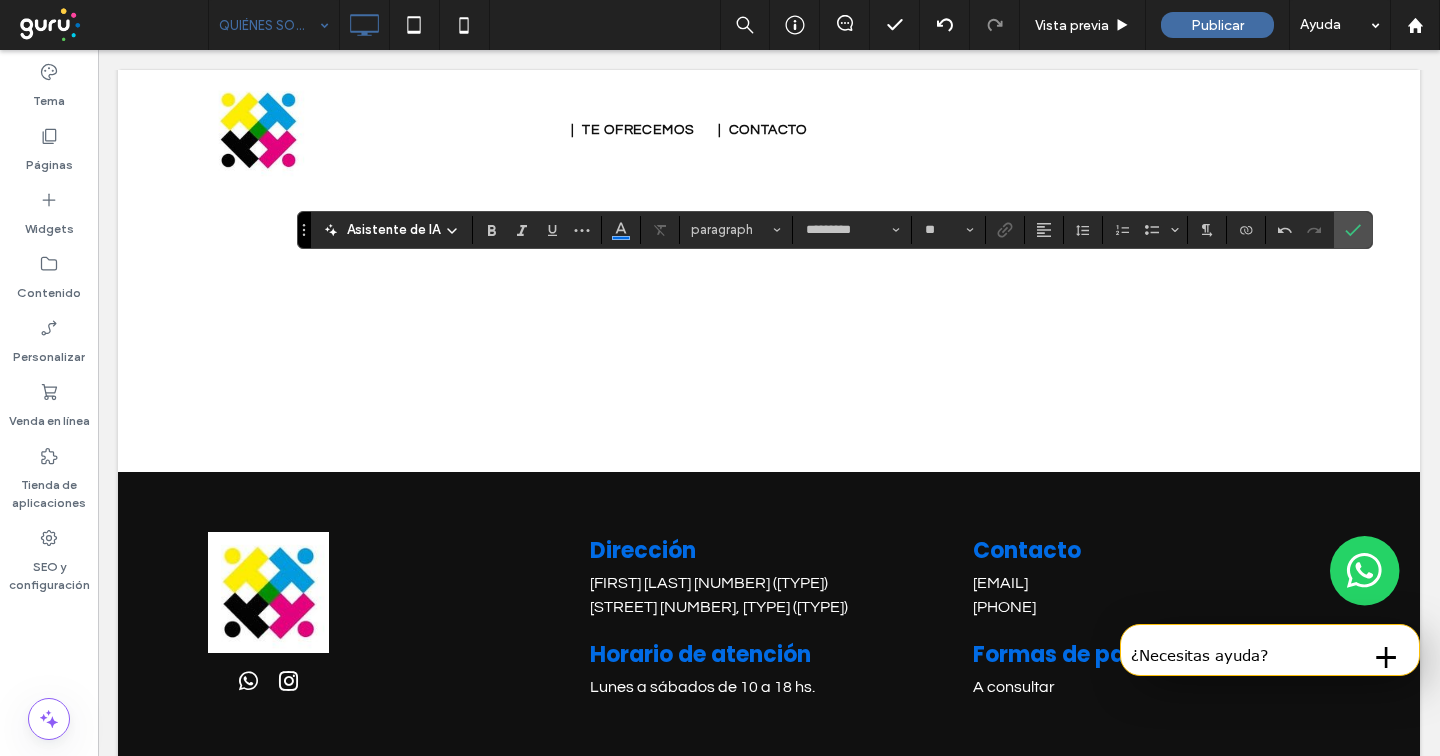 type on "*******" 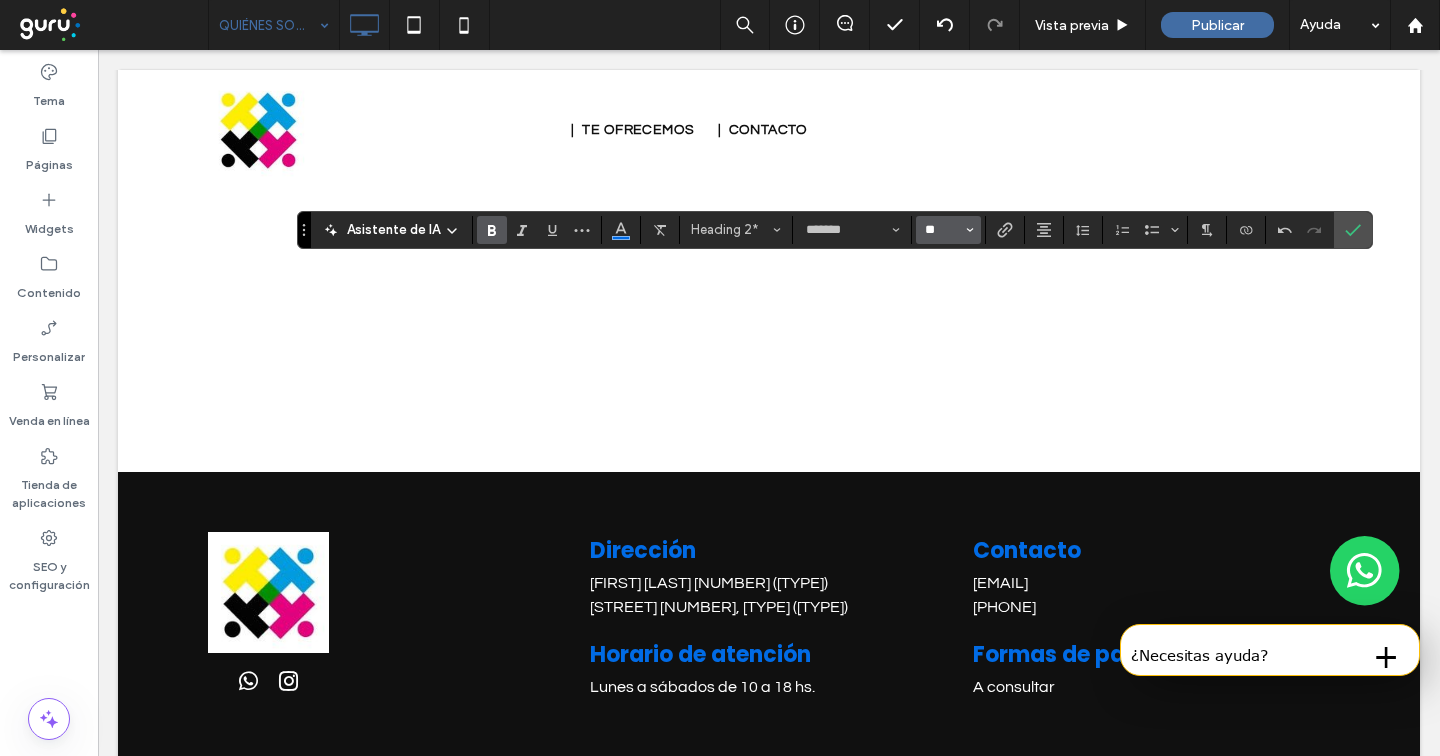 click on "**" at bounding box center [942, 230] 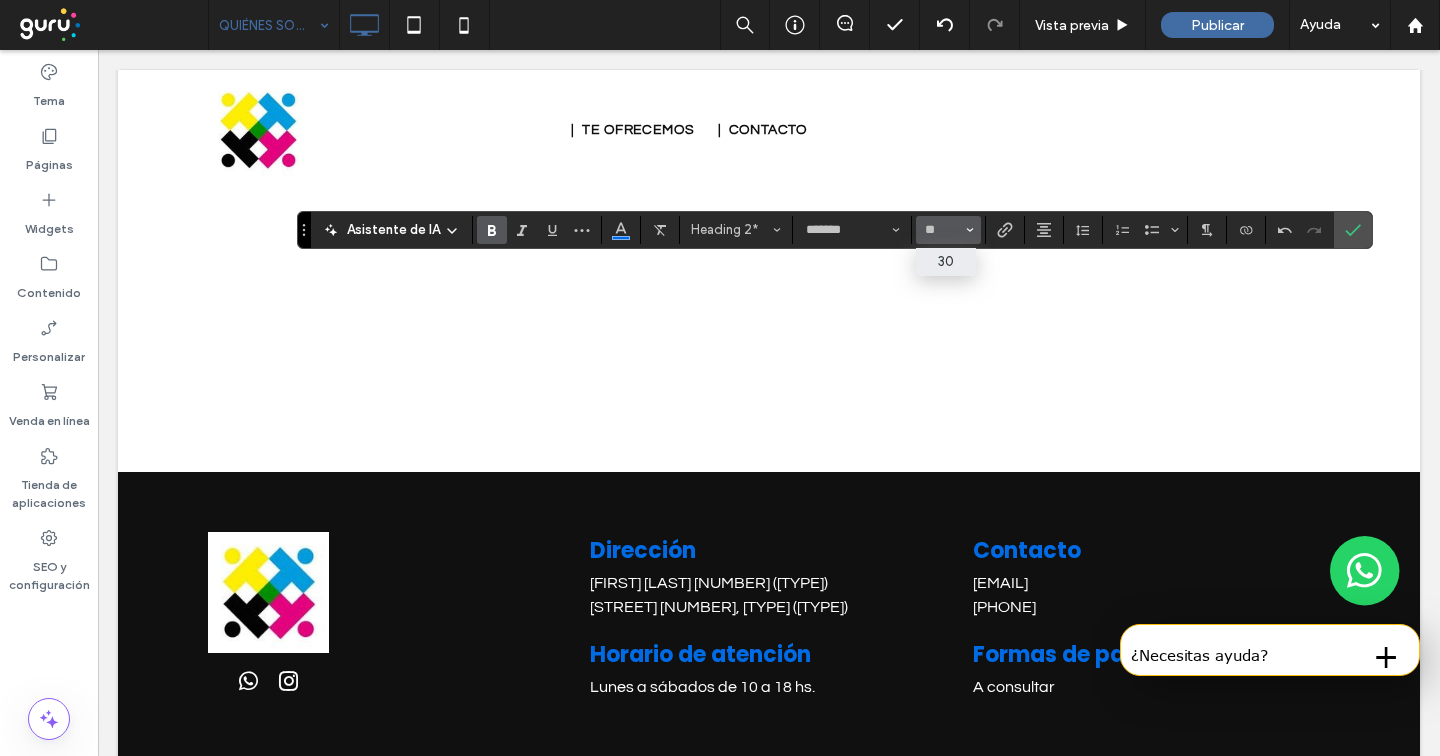 type on "**" 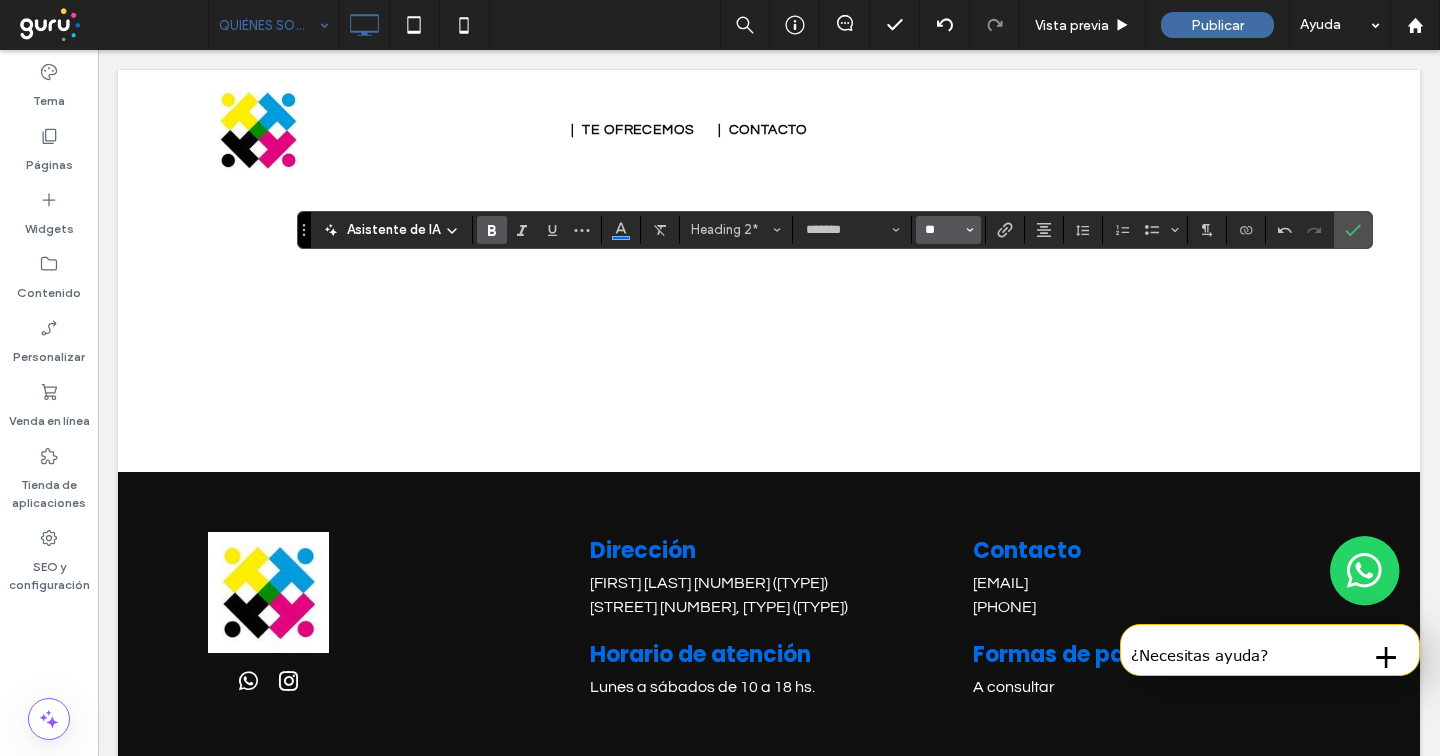 click on "**" at bounding box center (942, 230) 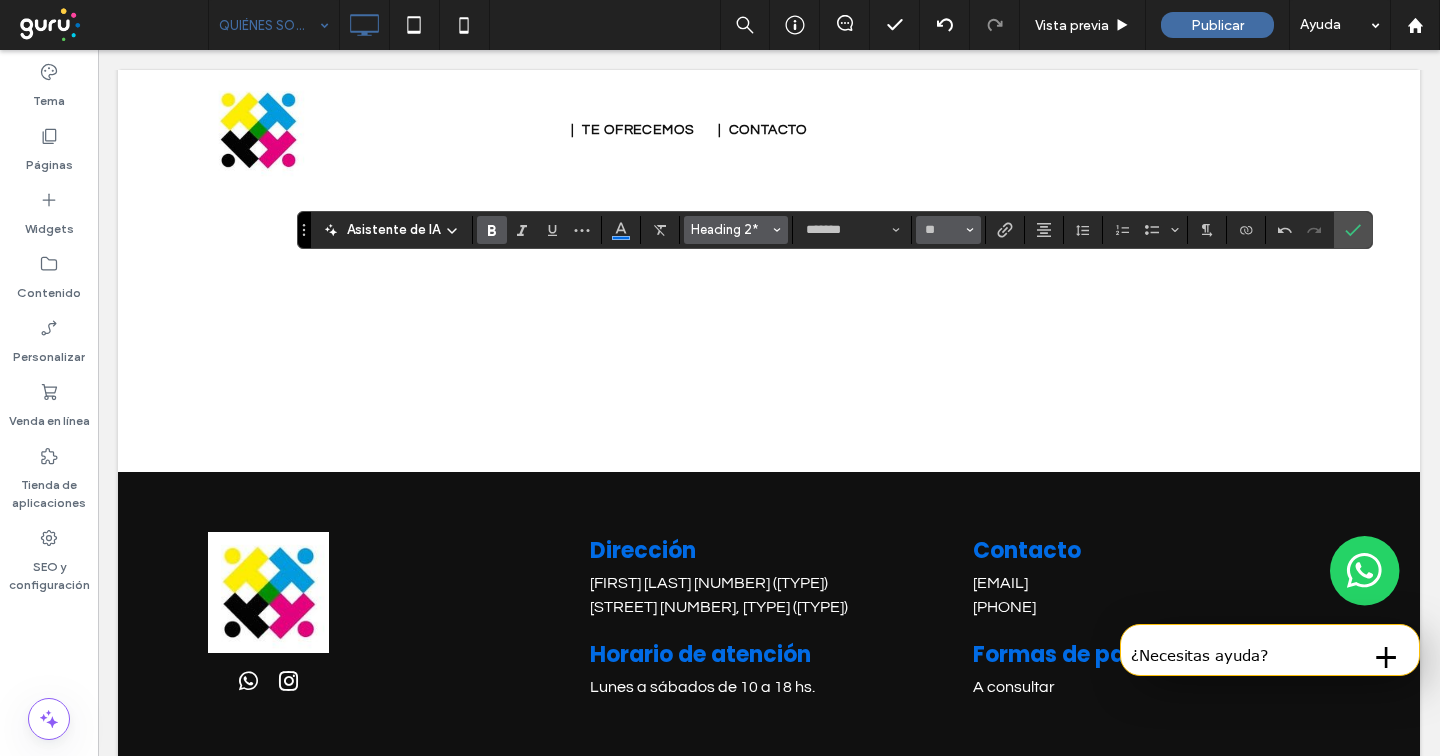 type on "**" 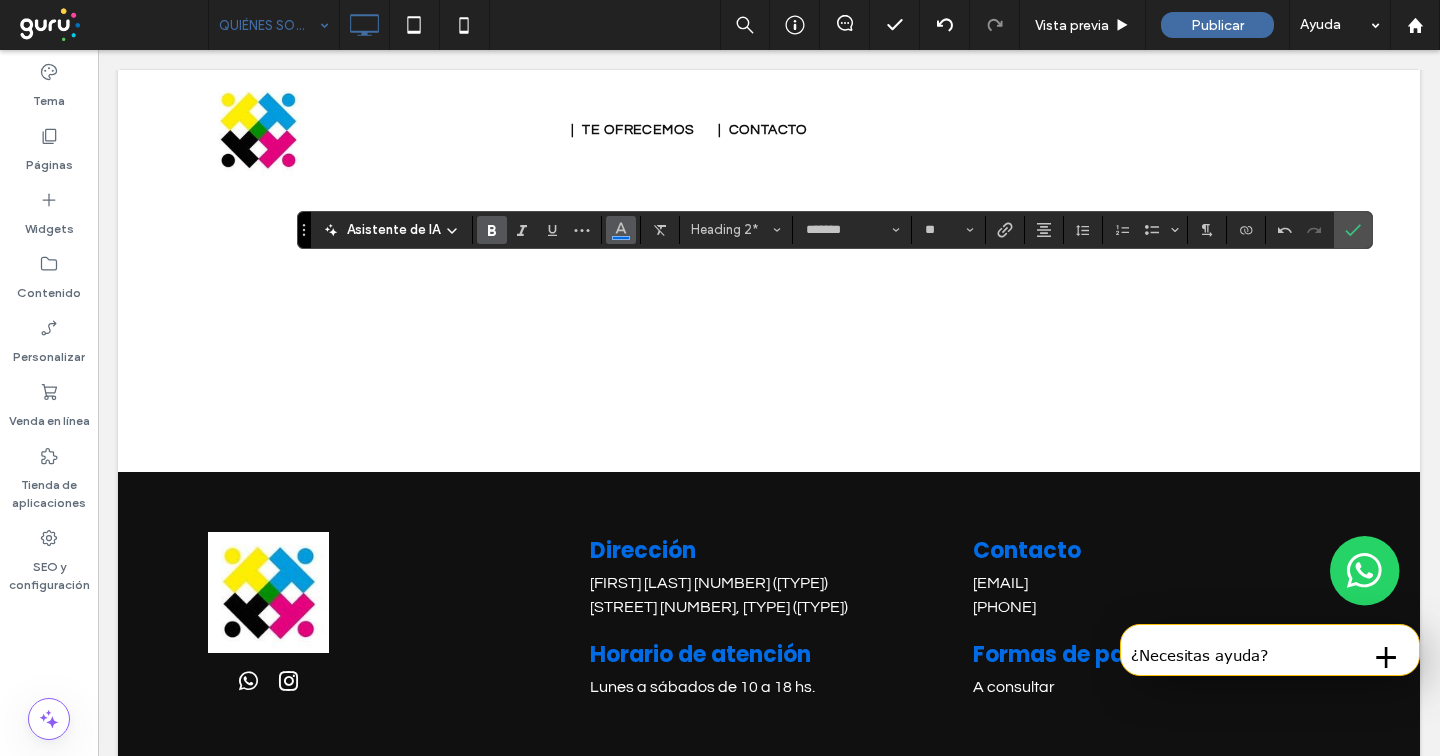 click at bounding box center [621, 230] 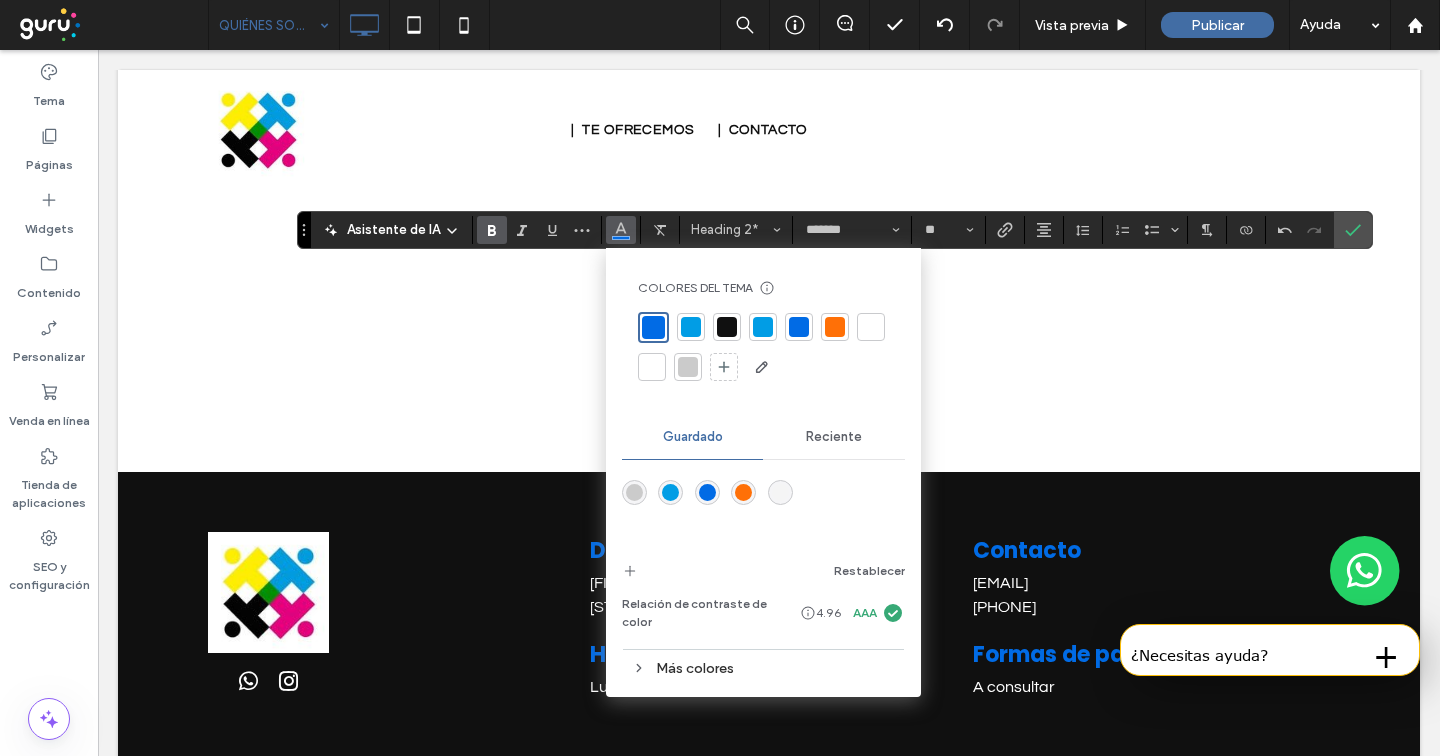 click at bounding box center [835, 327] 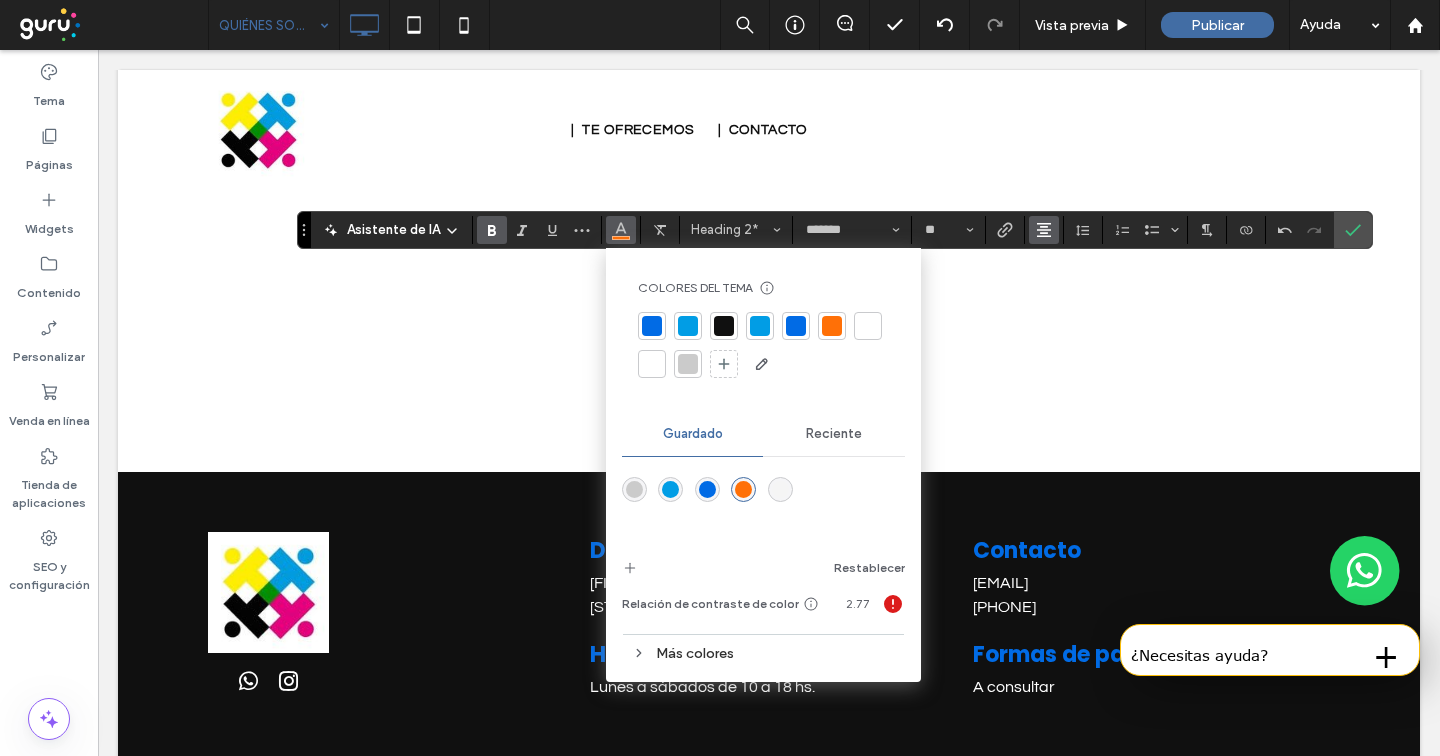 click 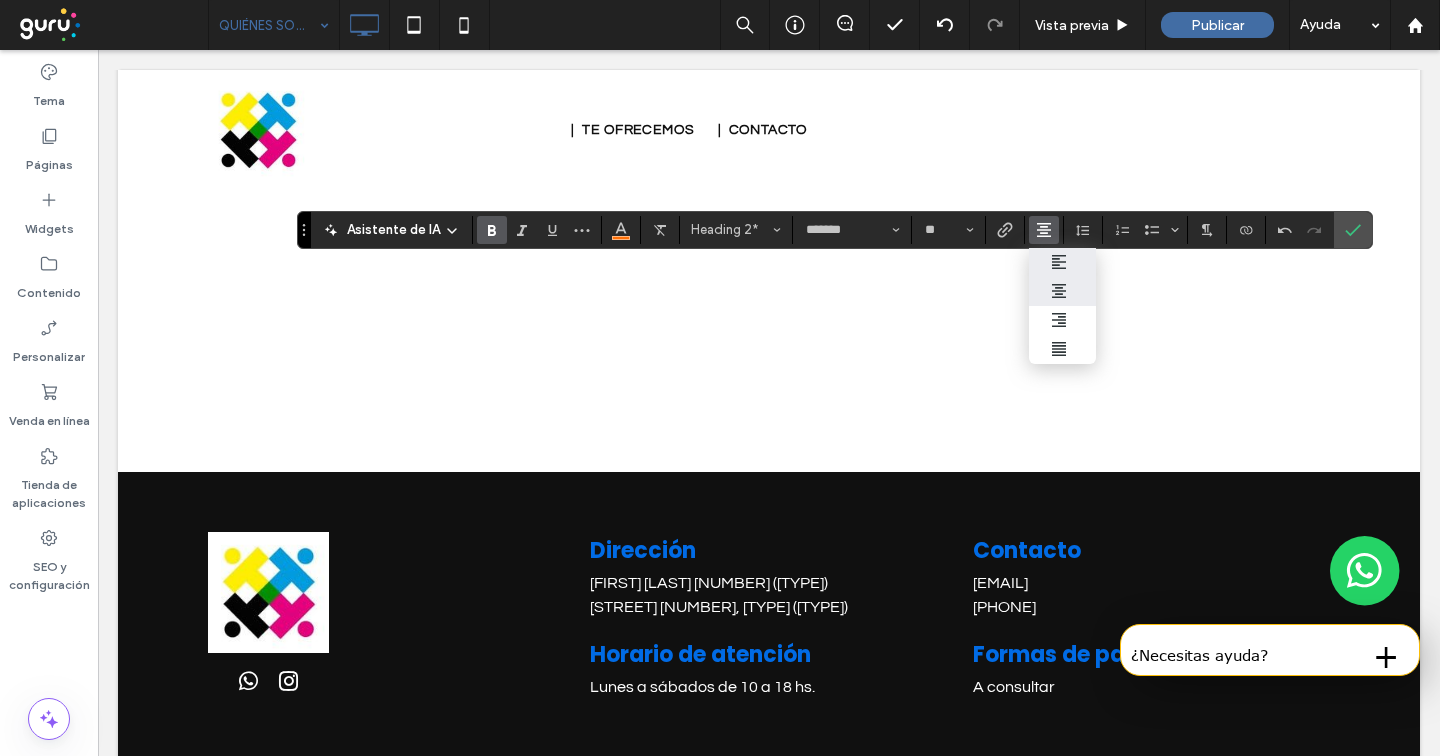 click at bounding box center (1062, 262) 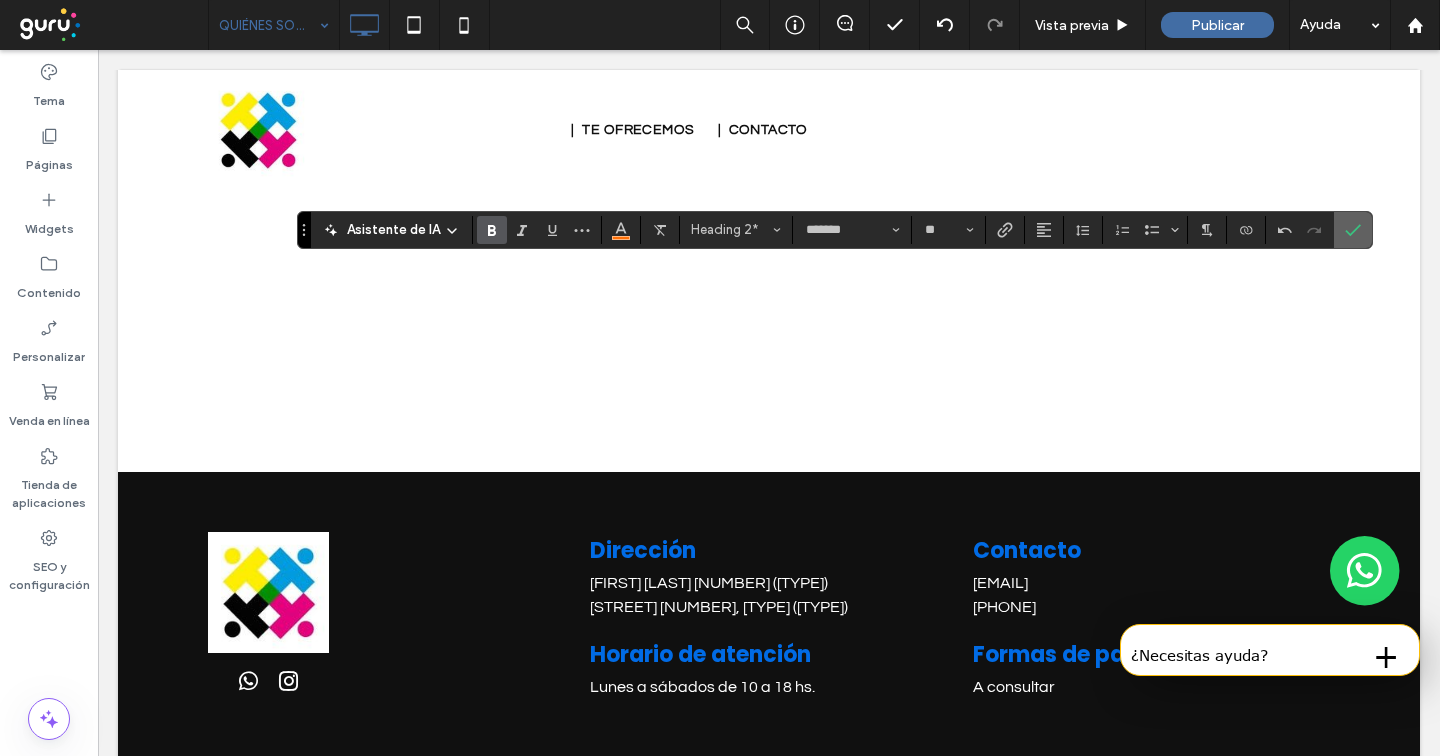 click 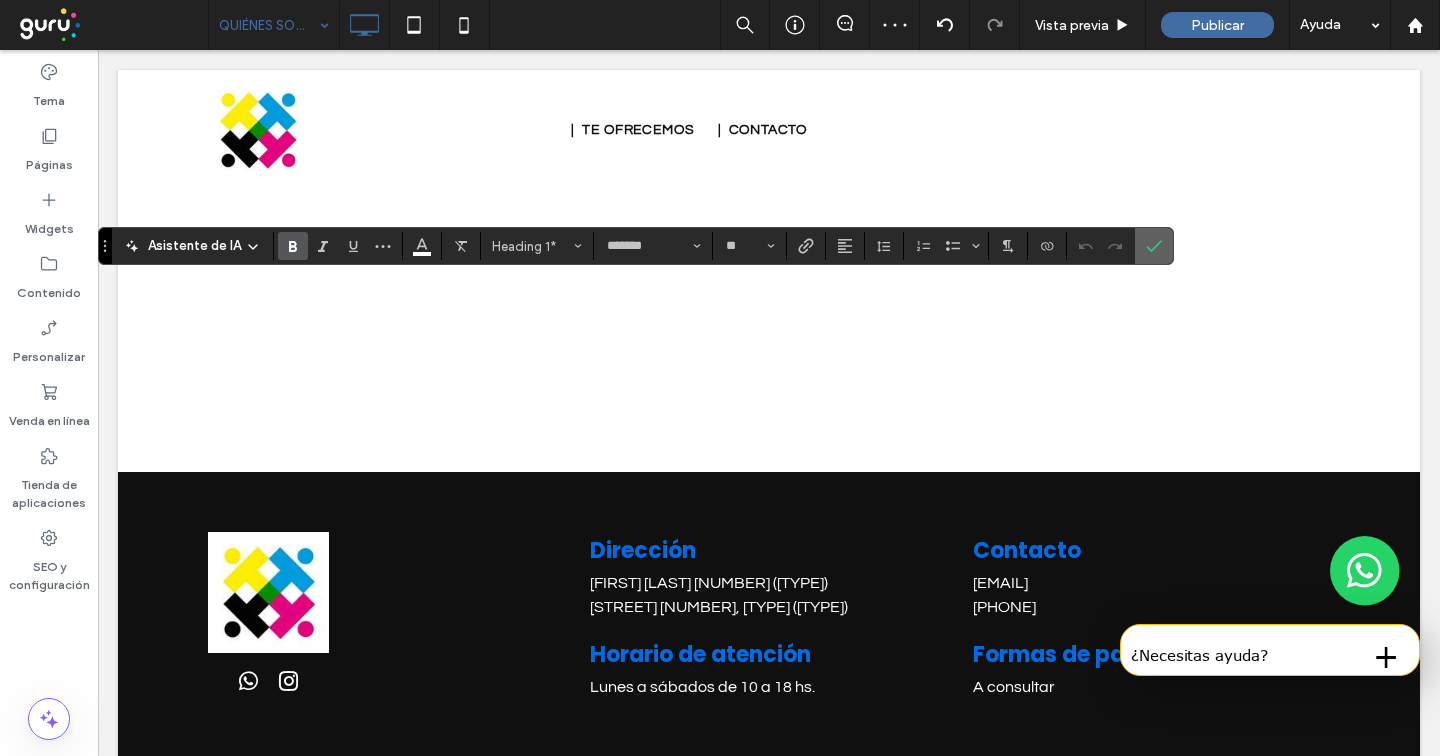click at bounding box center [1154, 246] 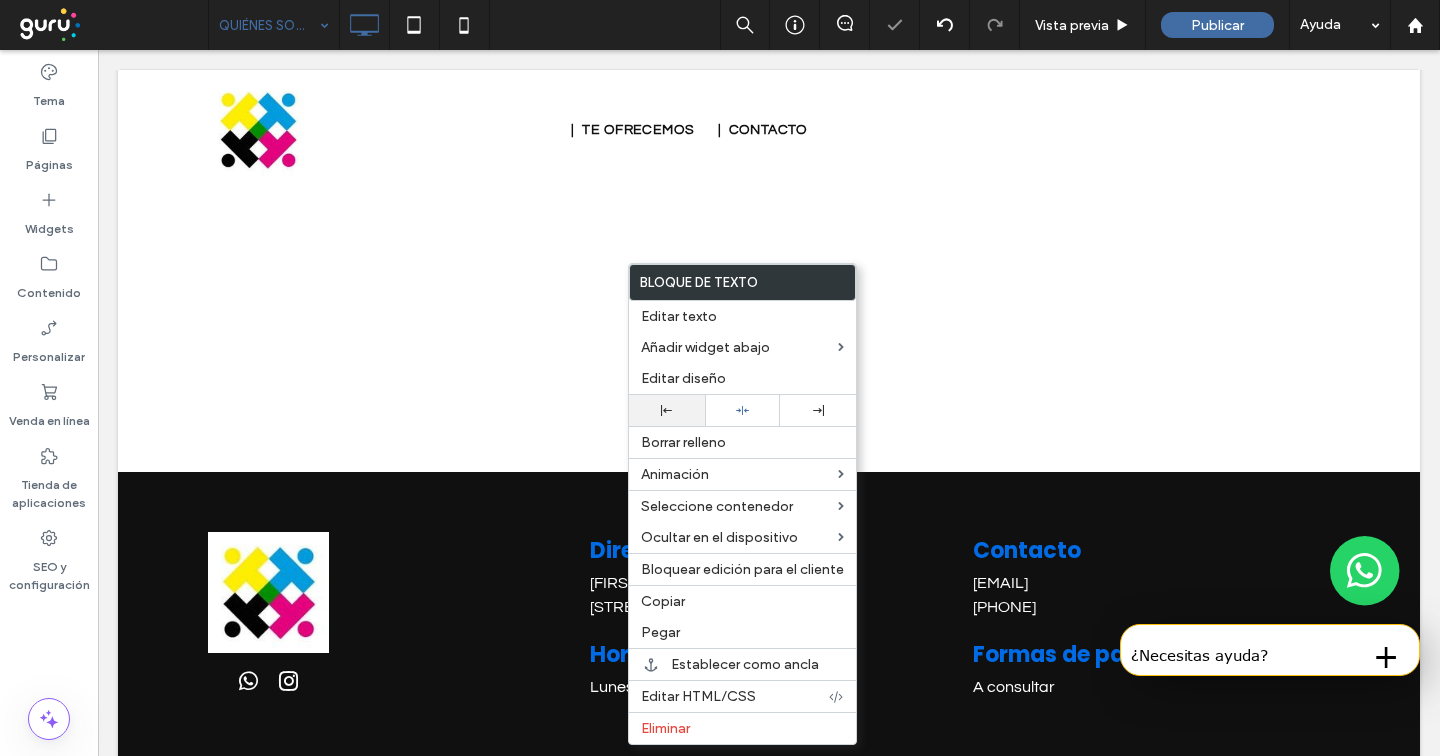 click 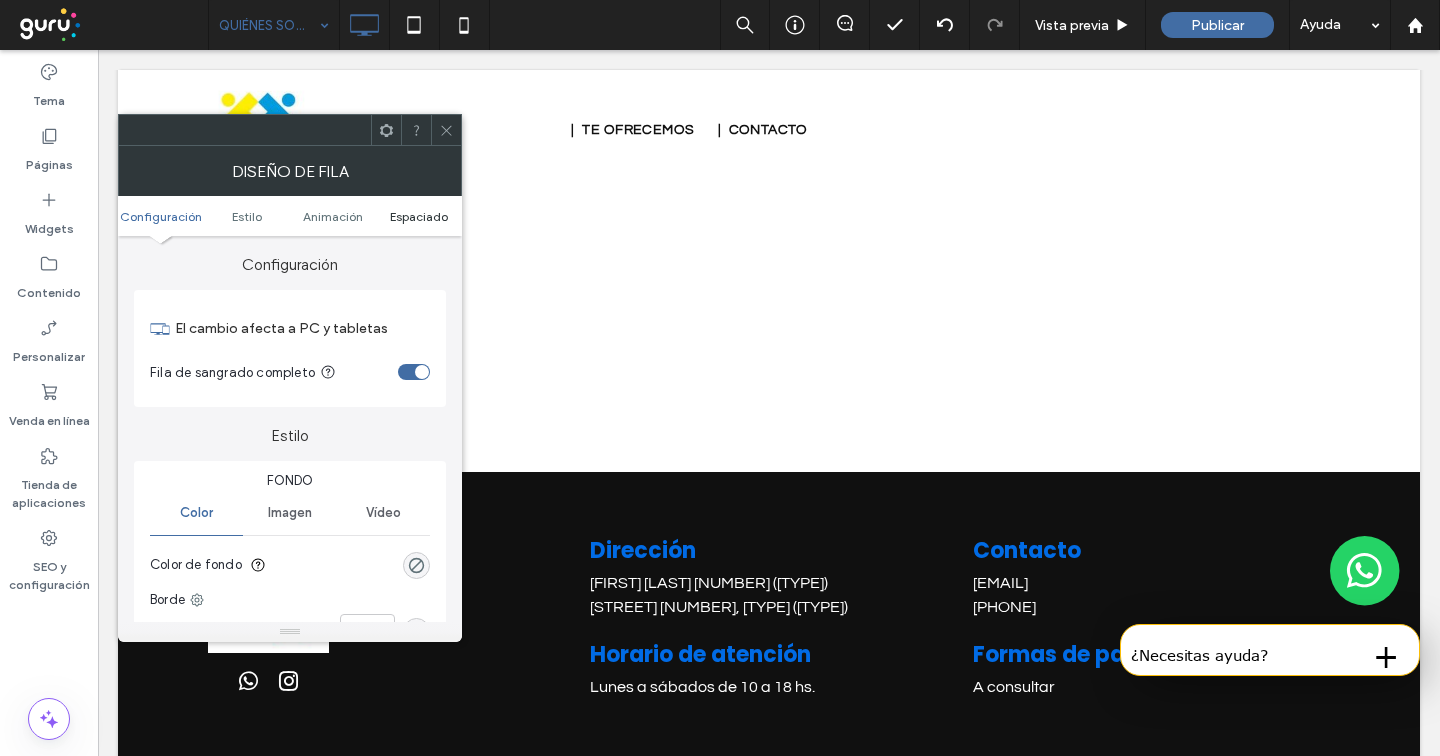 click on "Espaciado" at bounding box center [419, 216] 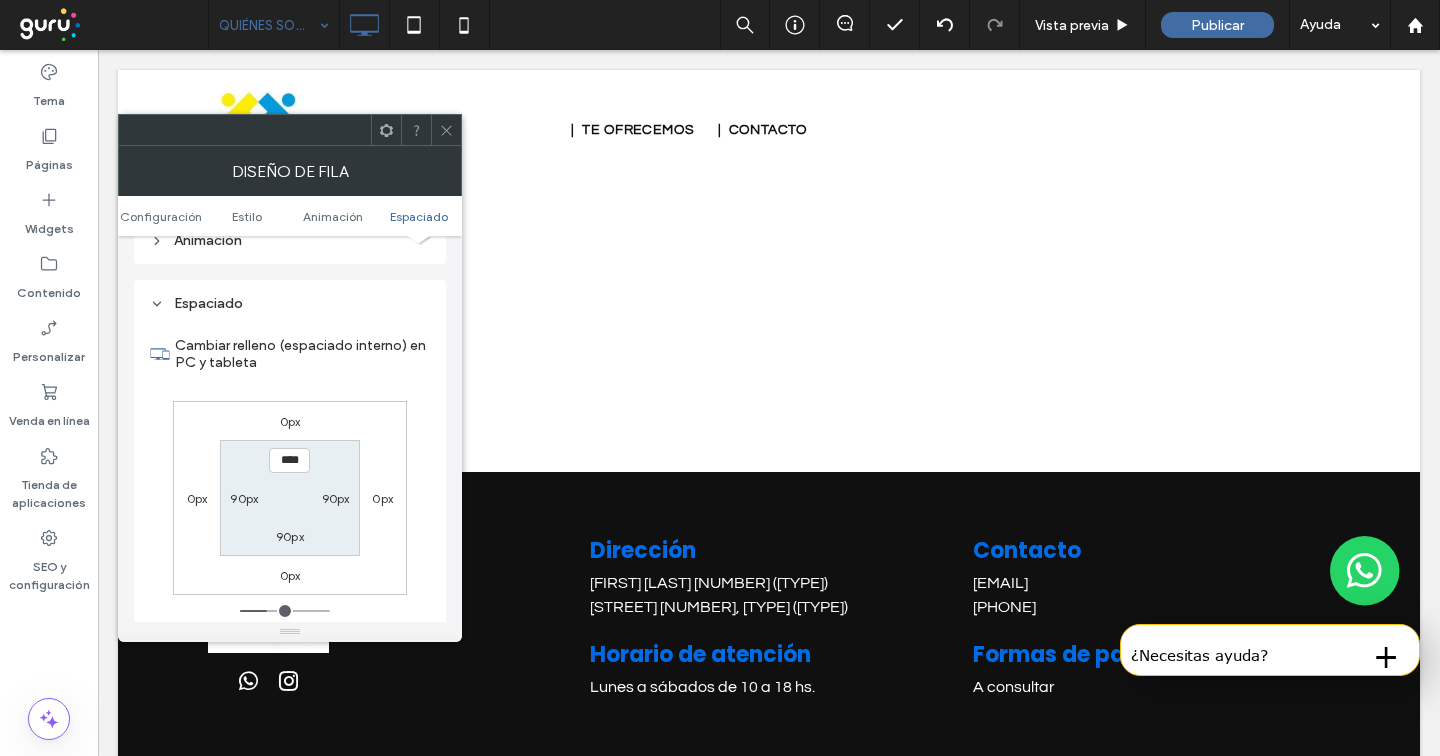 scroll, scrollTop: 566, scrollLeft: 0, axis: vertical 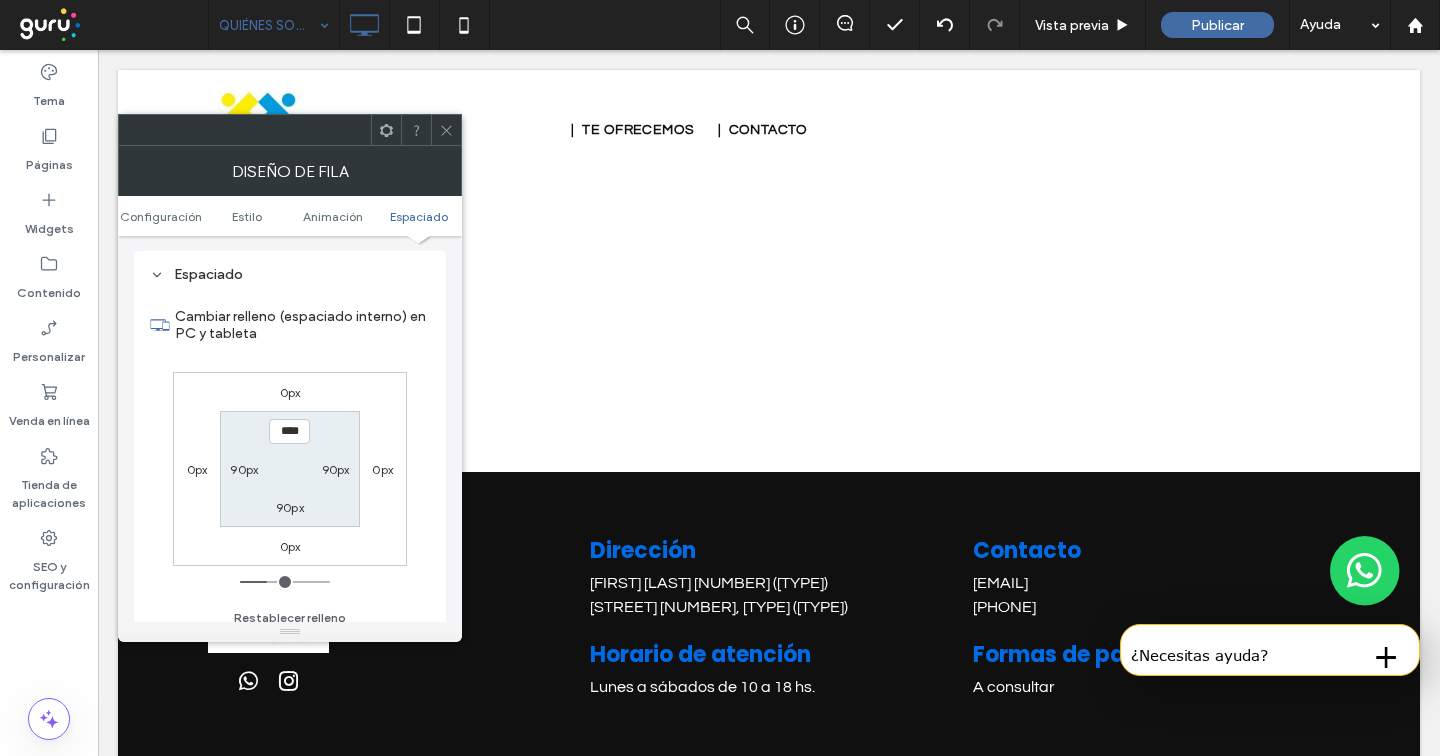type on "**" 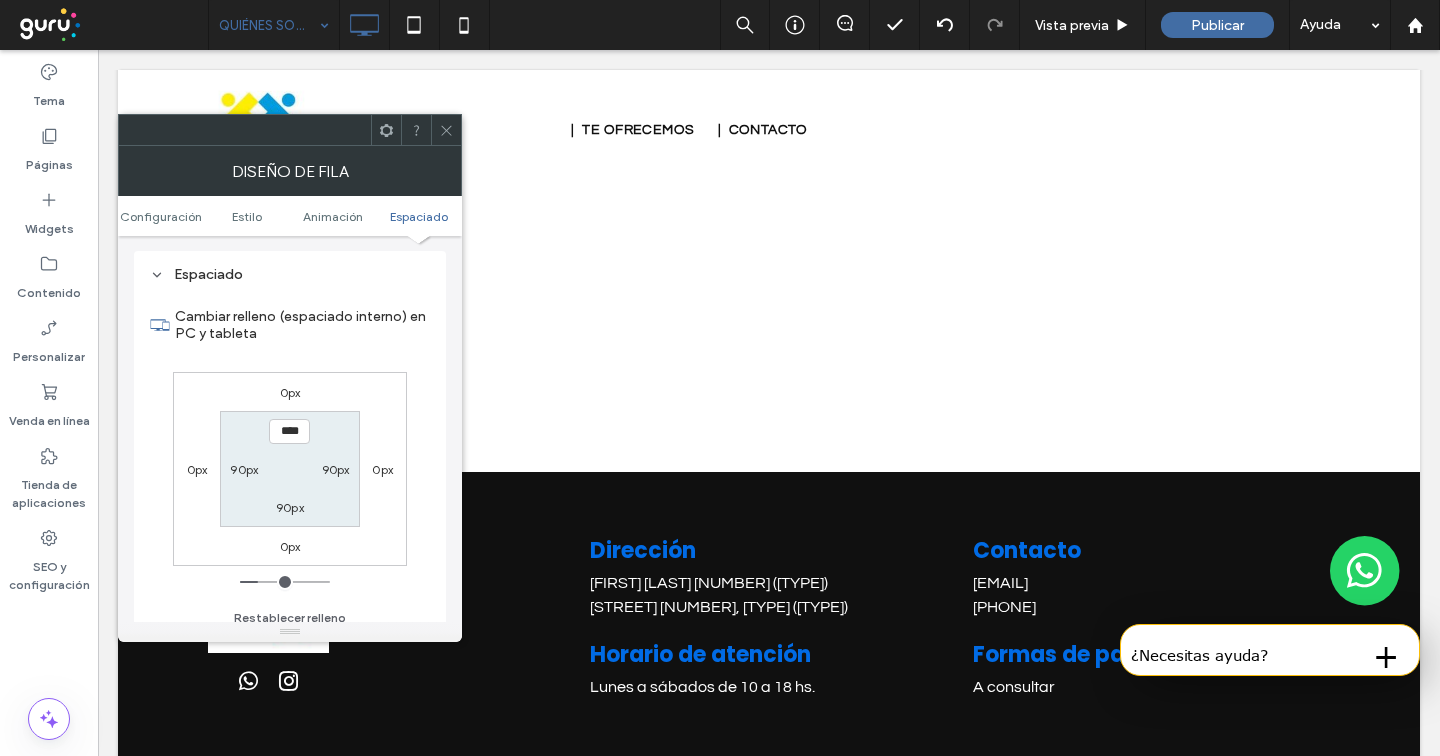 type on "****" 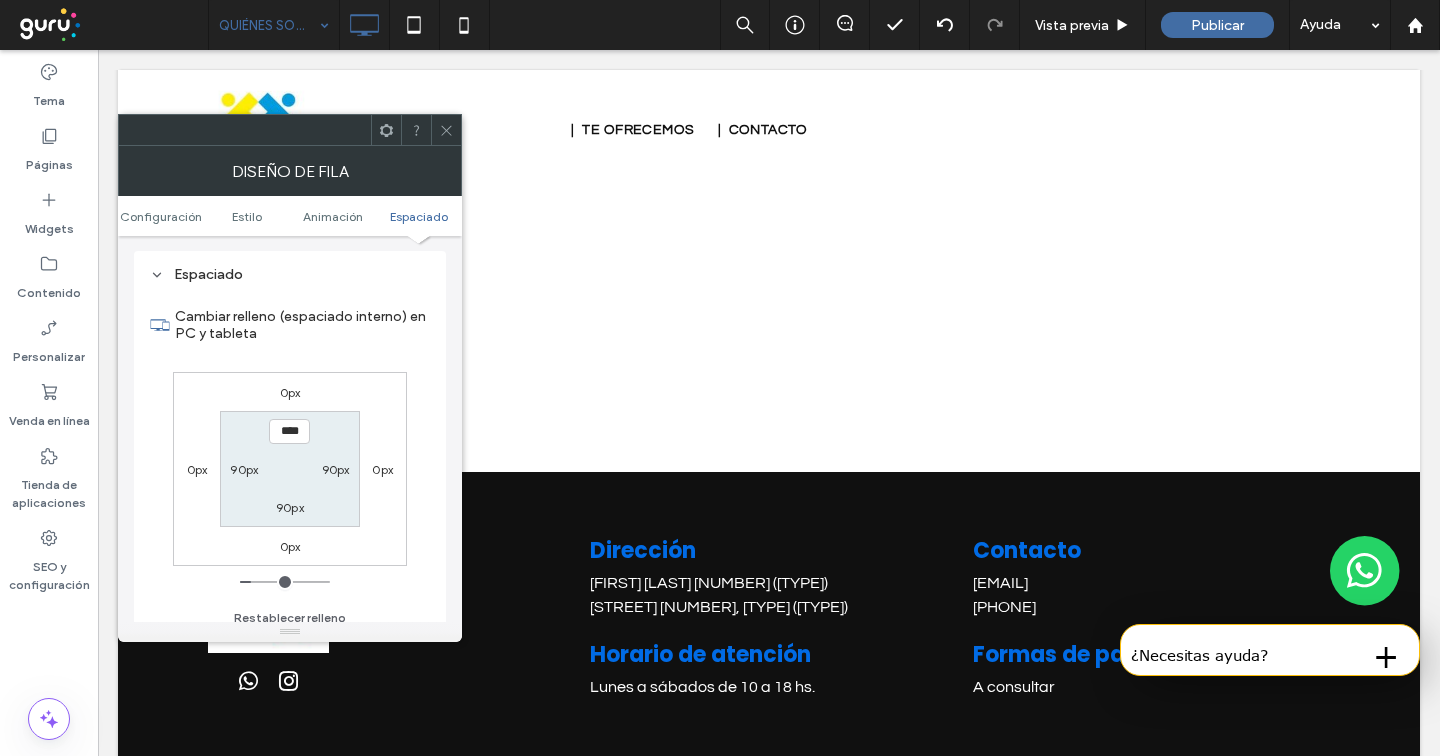type on "****" 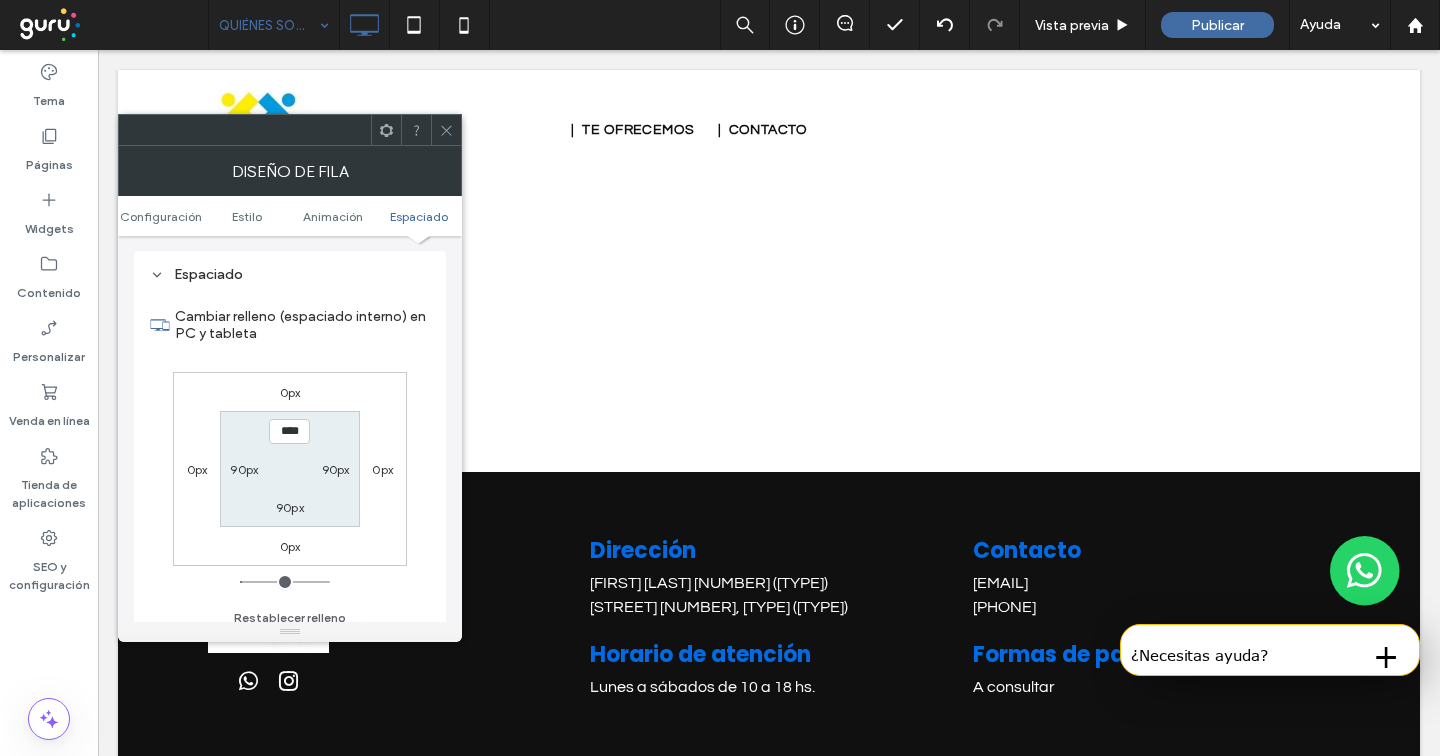 type on "***" 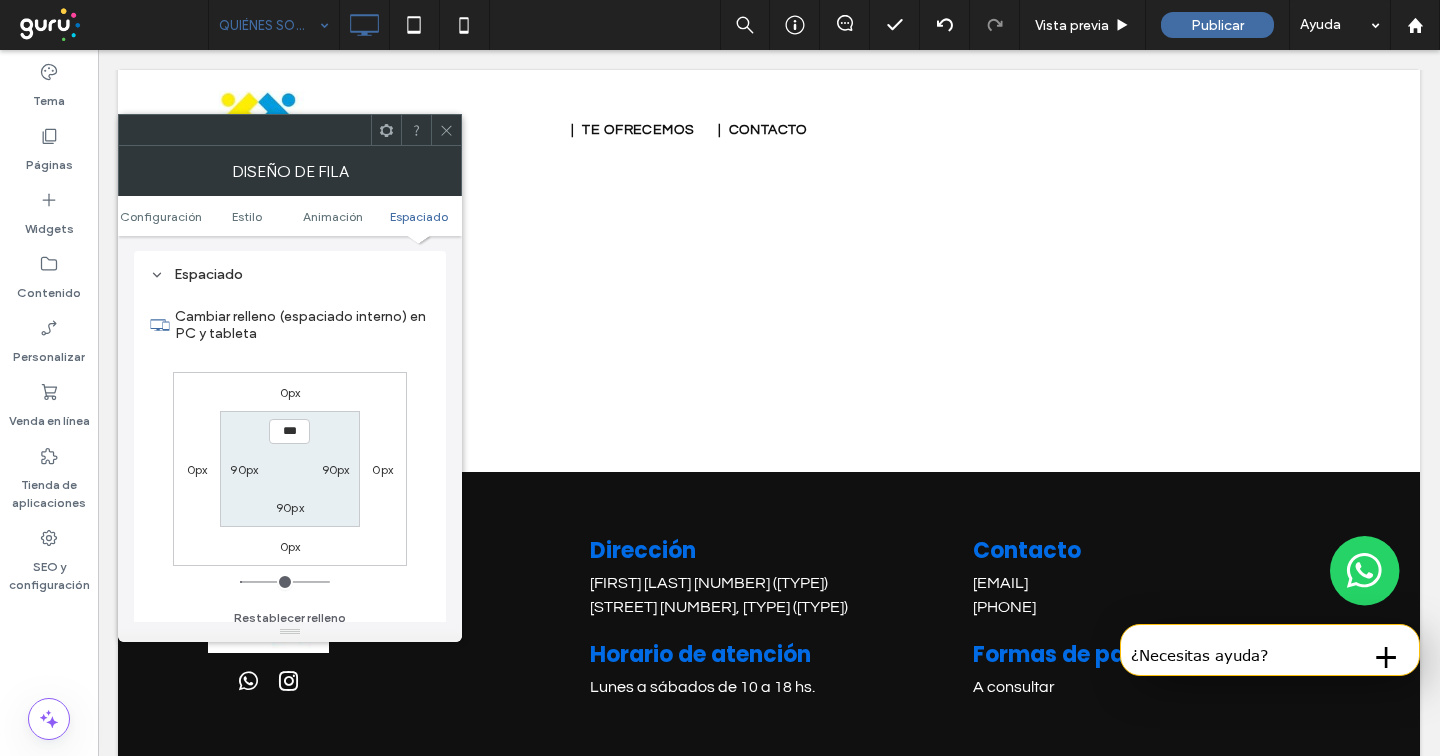 type on "***" 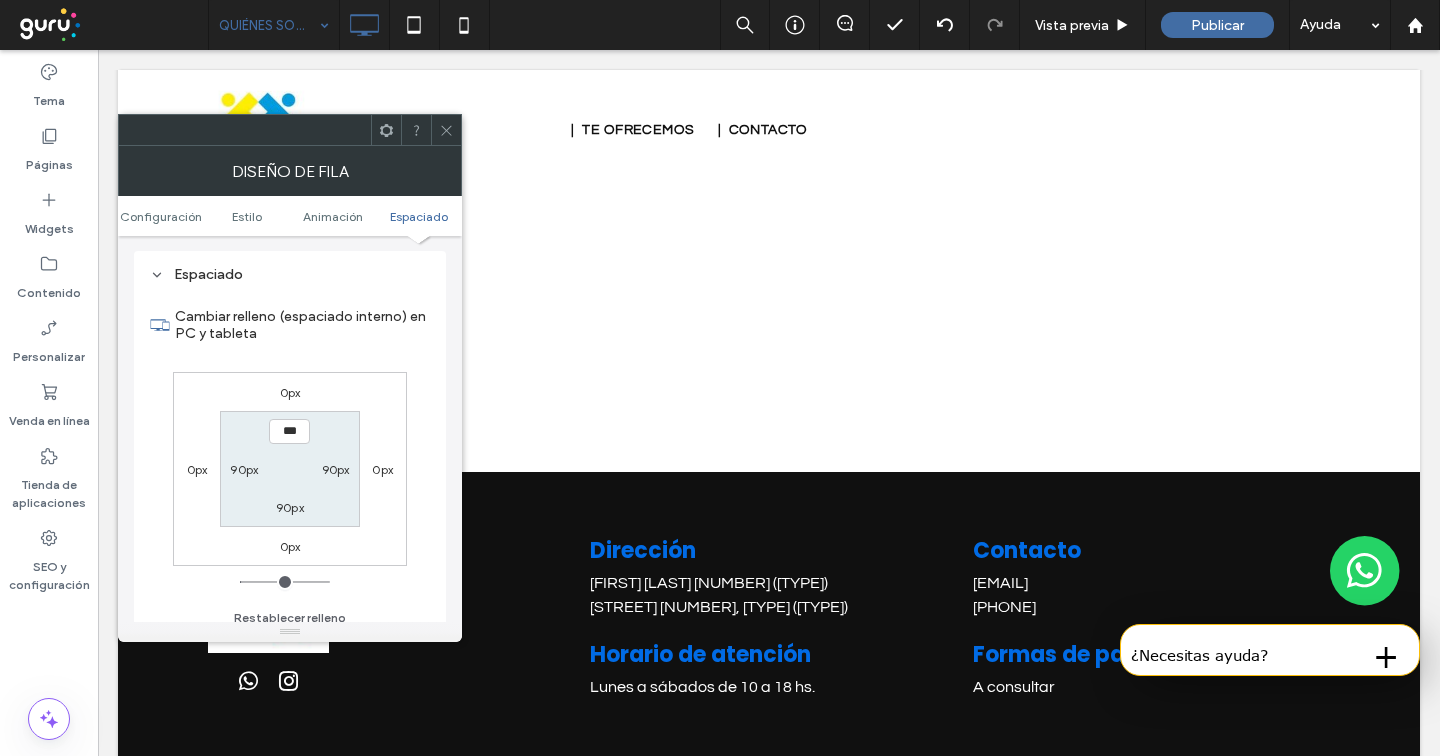 drag, startPoint x: 271, startPoint y: 580, endPoint x: 248, endPoint y: 552, distance: 36.23534 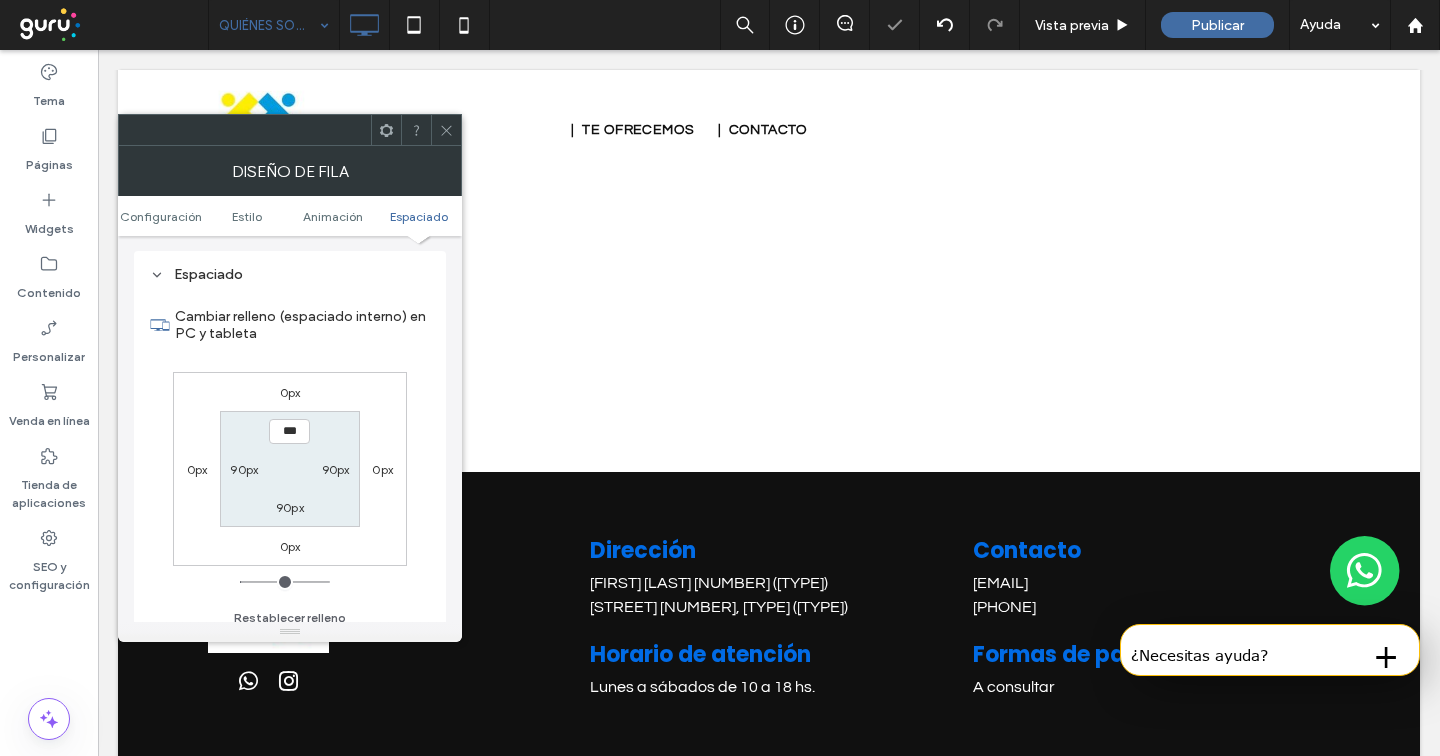 click 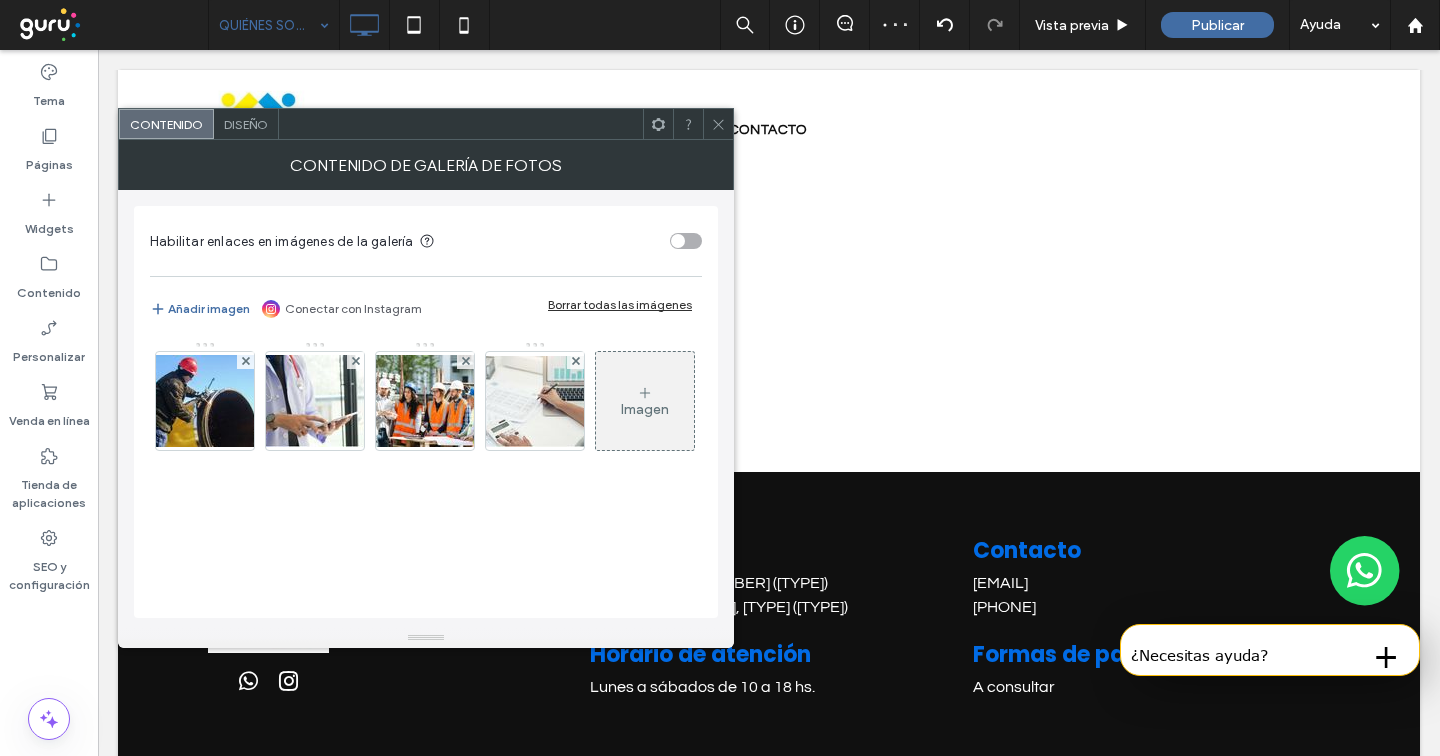 click on "Diseño" at bounding box center (246, 124) 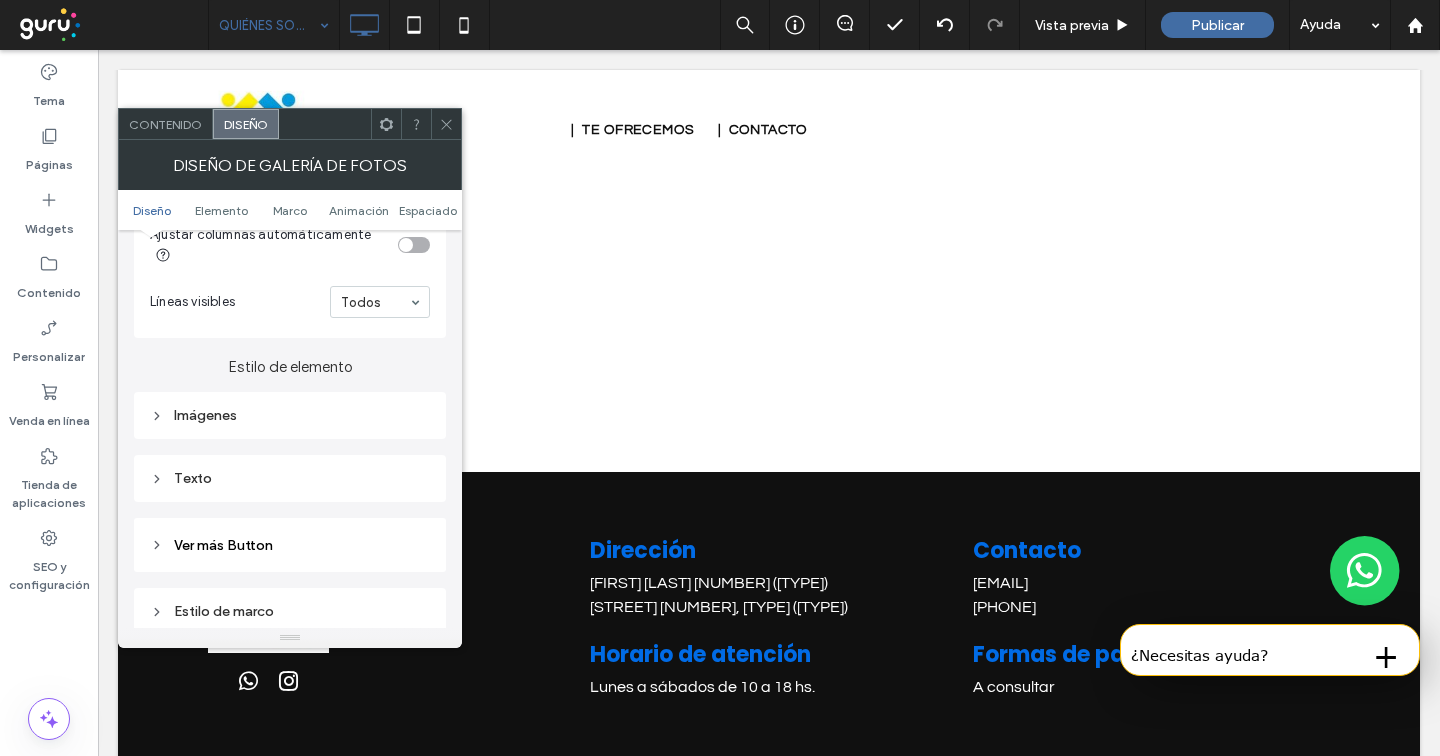 scroll, scrollTop: 761, scrollLeft: 0, axis: vertical 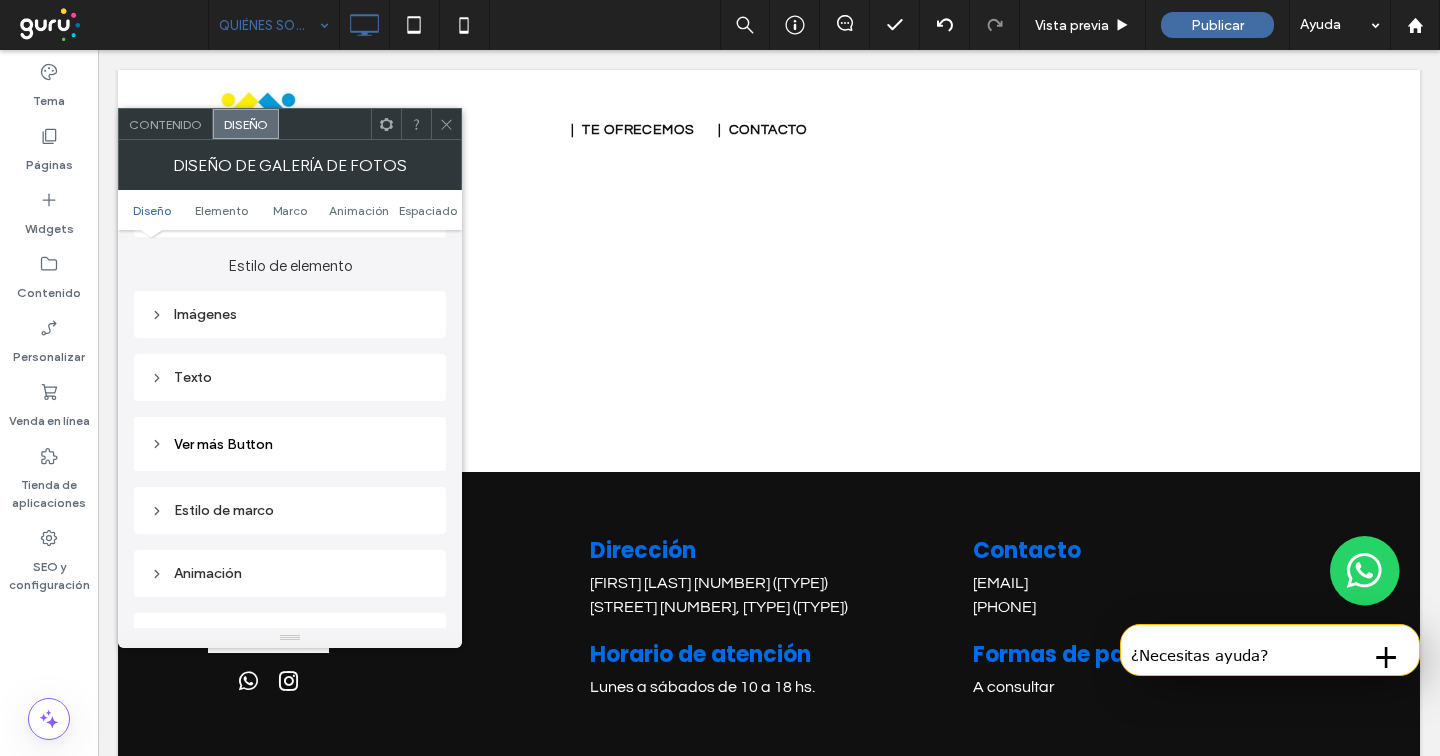 click on "Texto" at bounding box center (290, 377) 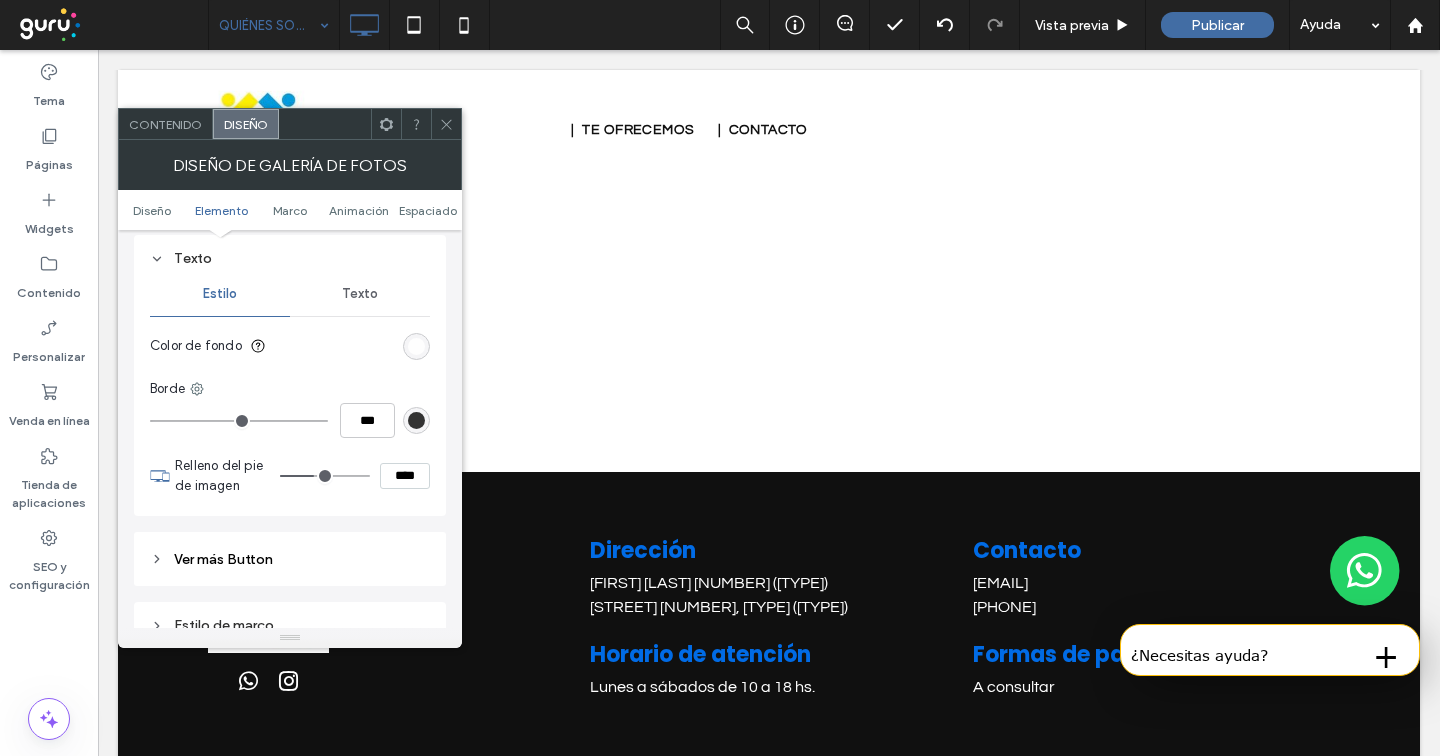 scroll, scrollTop: 858, scrollLeft: 0, axis: vertical 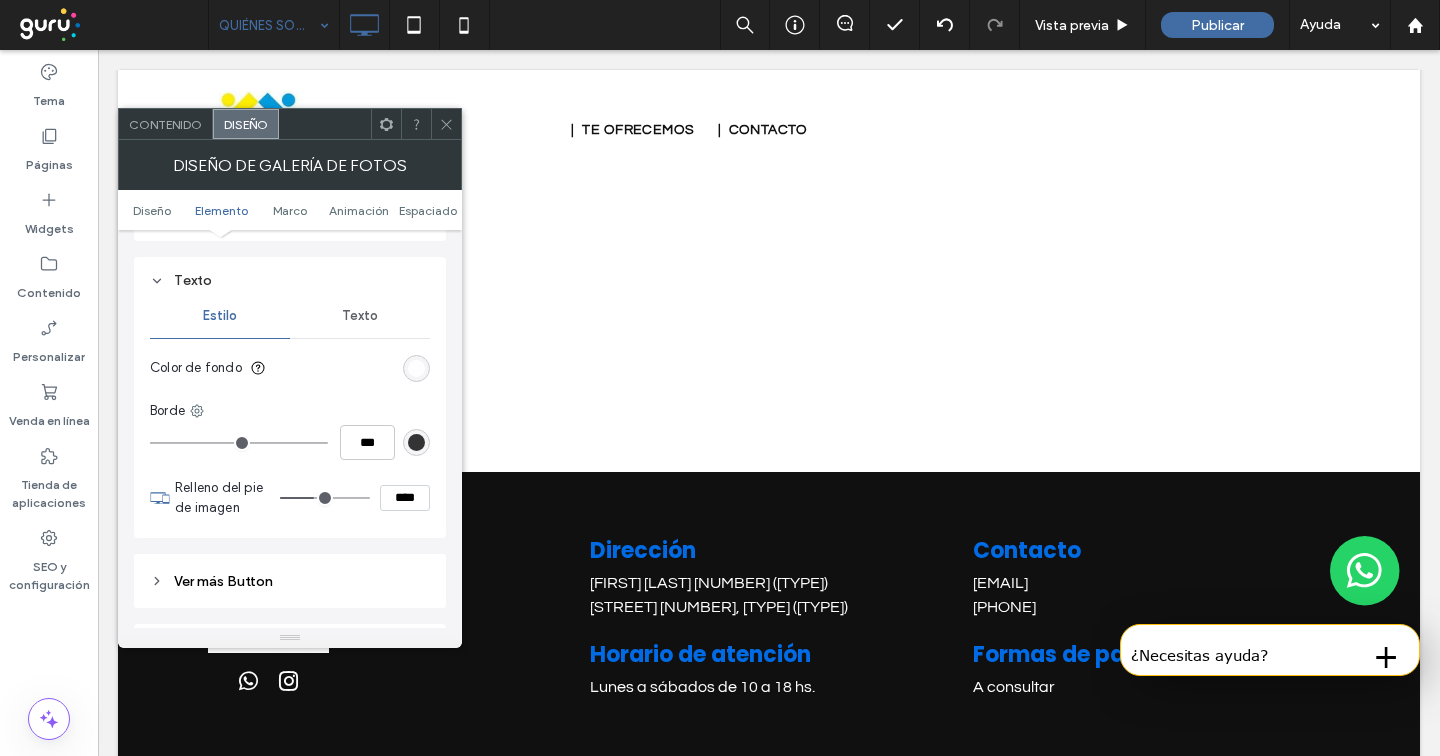 click on "Texto" at bounding box center [360, 316] 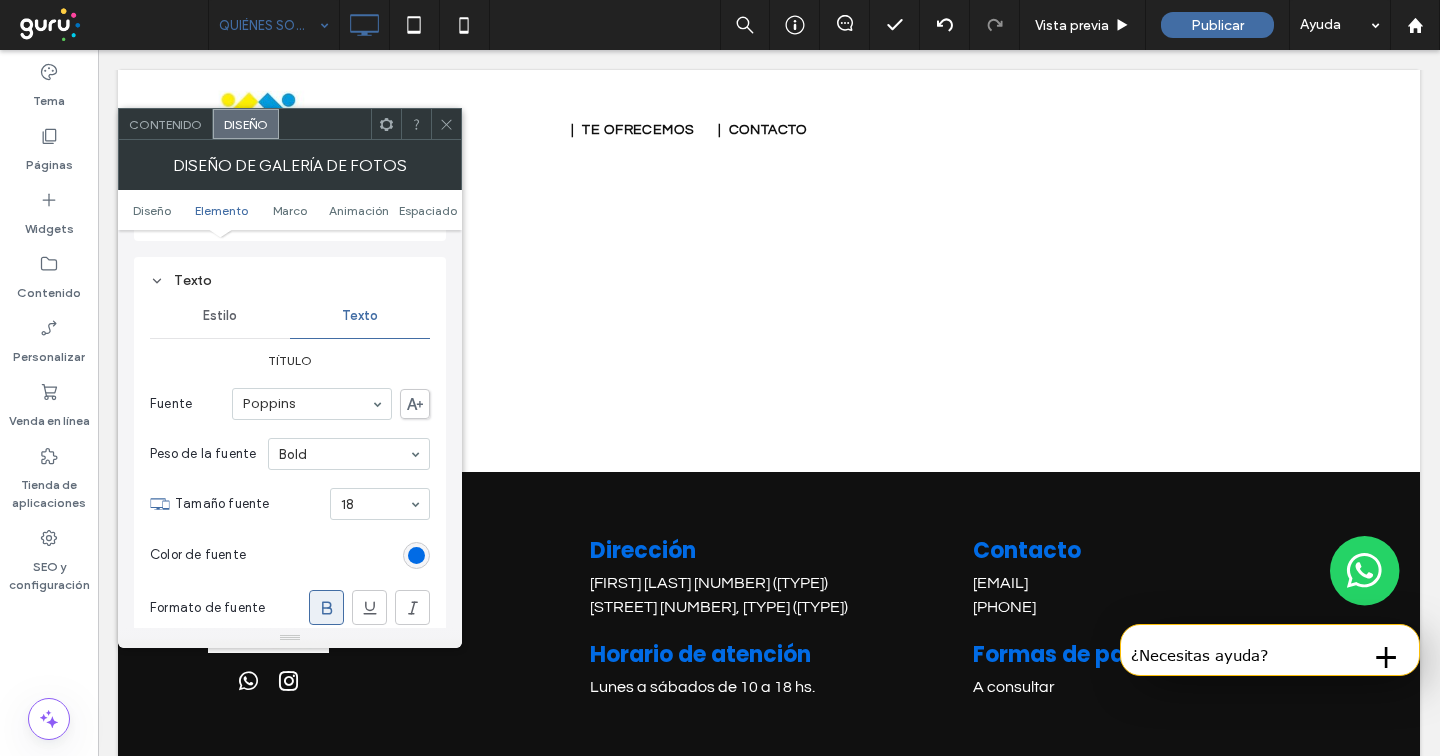 click on "Estilo" at bounding box center [220, 316] 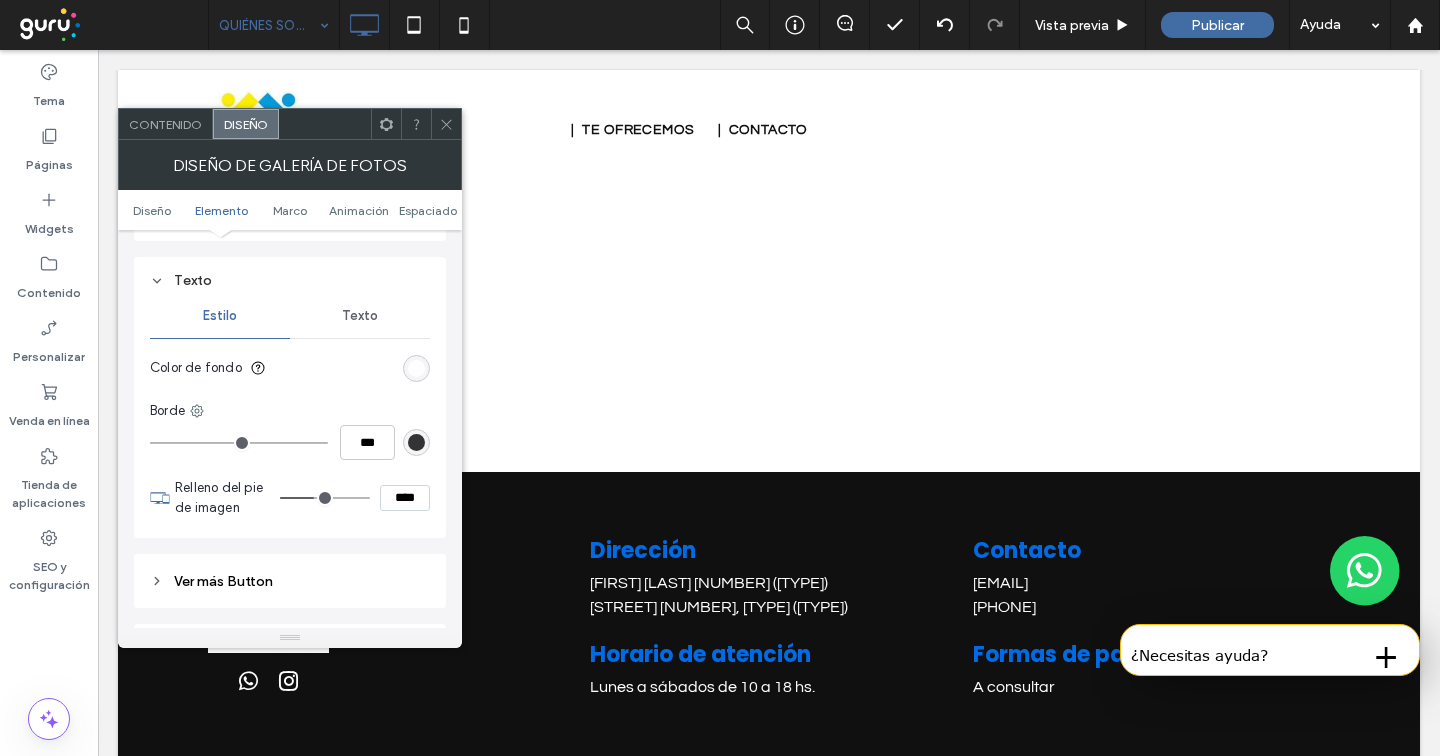 click at bounding box center (416, 368) 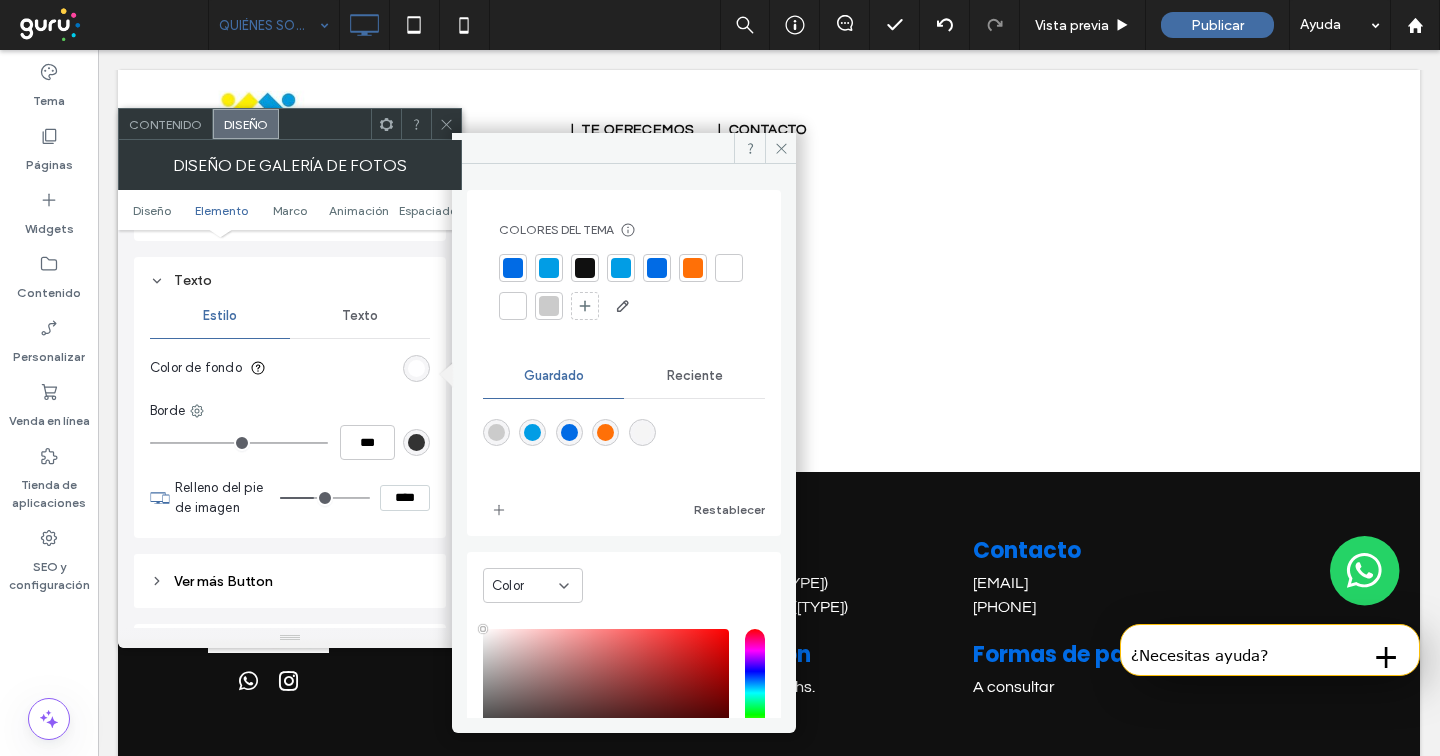 click on "Contenido" at bounding box center [165, 124] 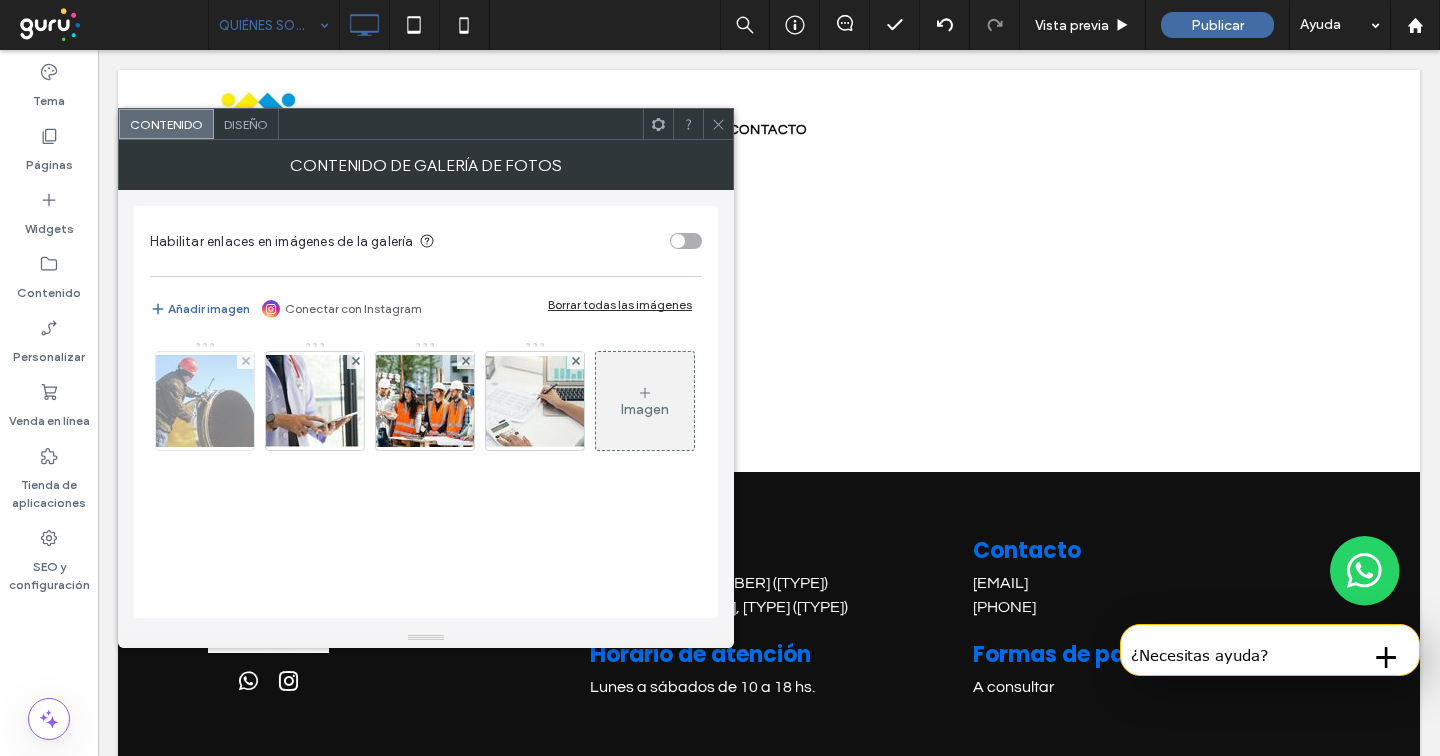 click at bounding box center (205, 401) 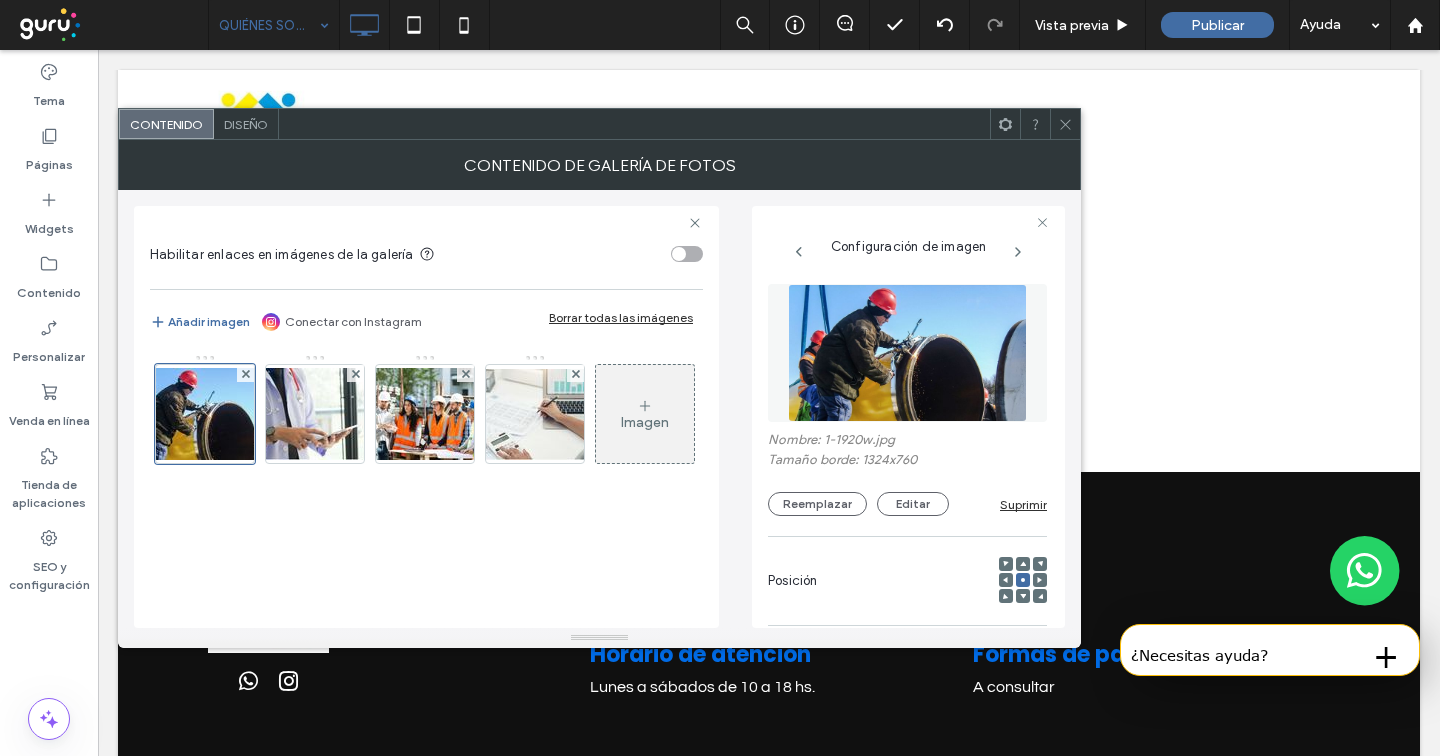 scroll, scrollTop: 0, scrollLeft: 147, axis: horizontal 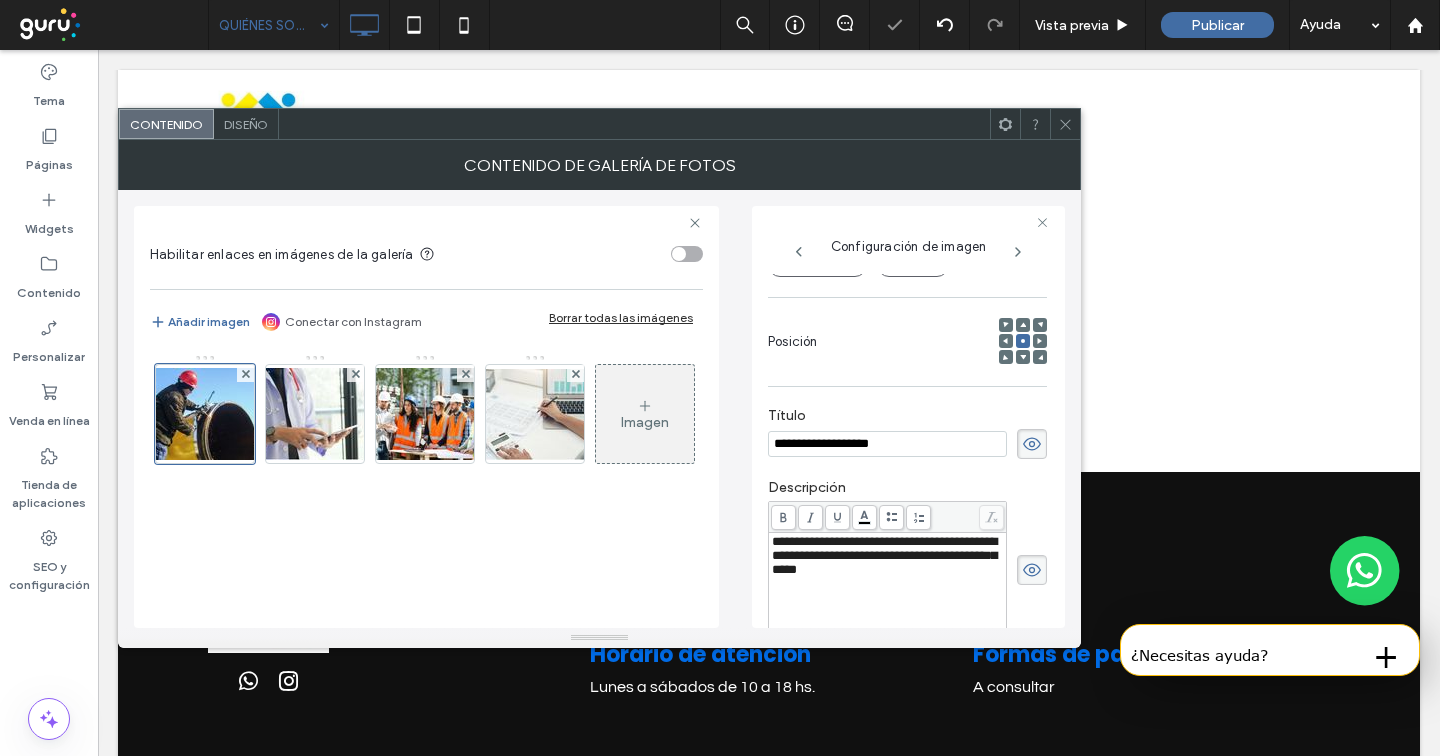 drag, startPoint x: 1024, startPoint y: 569, endPoint x: 972, endPoint y: 504, distance: 83.240616 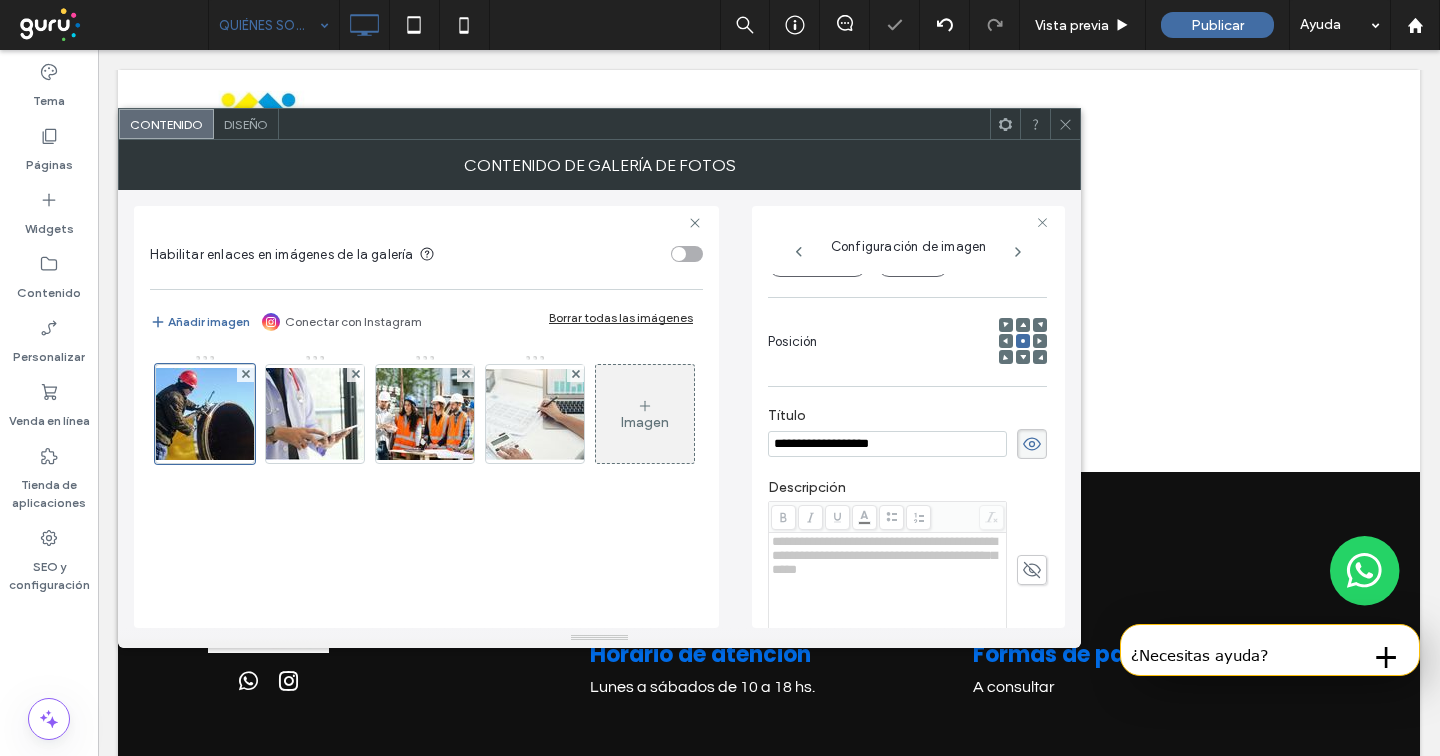 click on "**********" at bounding box center (887, 444) 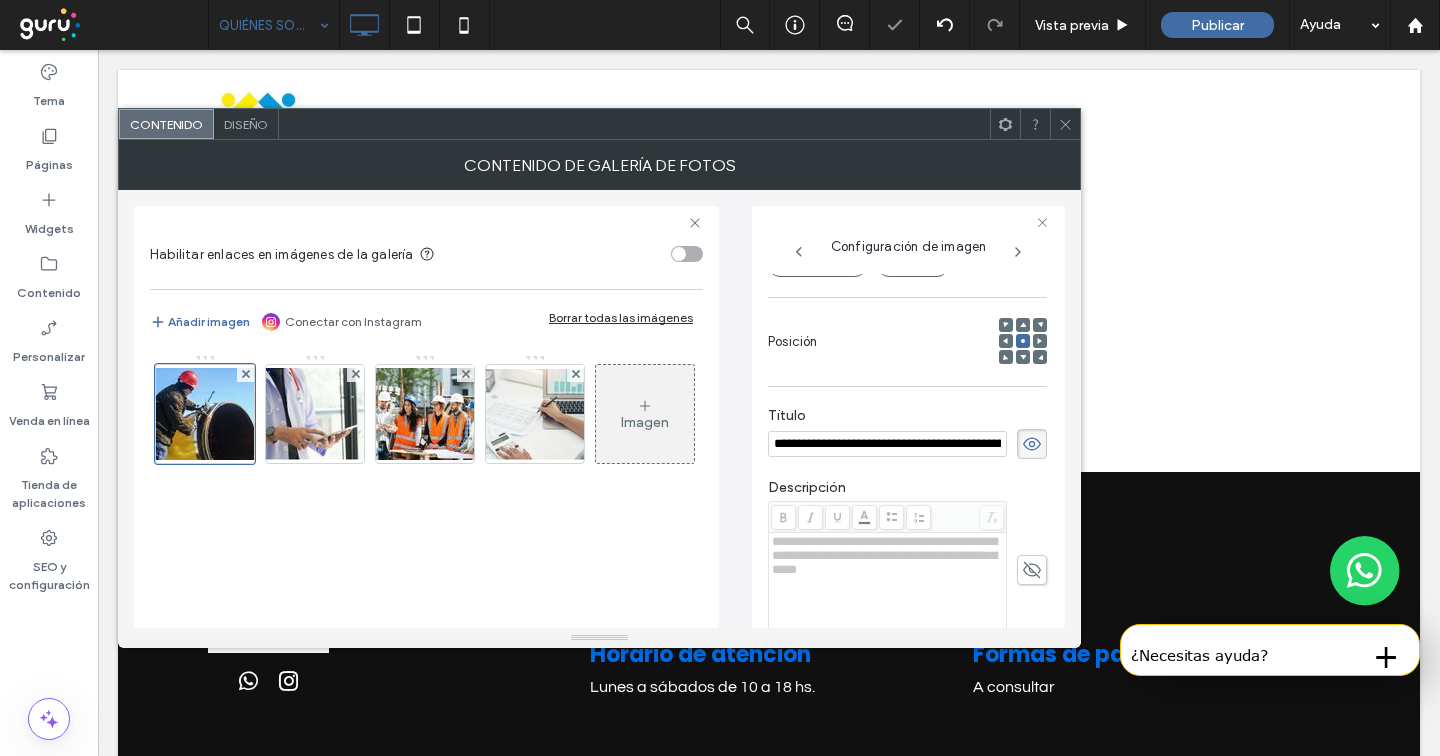 scroll, scrollTop: 0, scrollLeft: 225, axis: horizontal 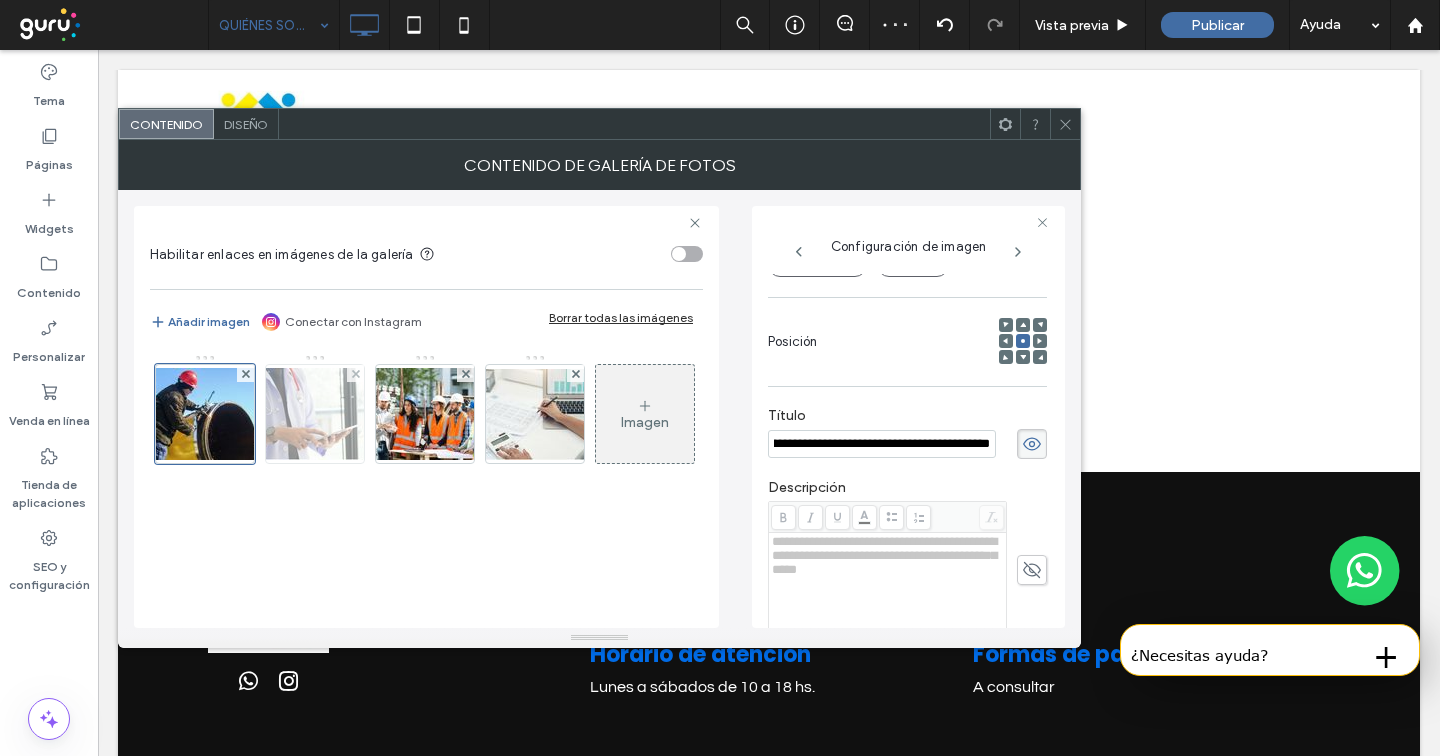type on "**********" 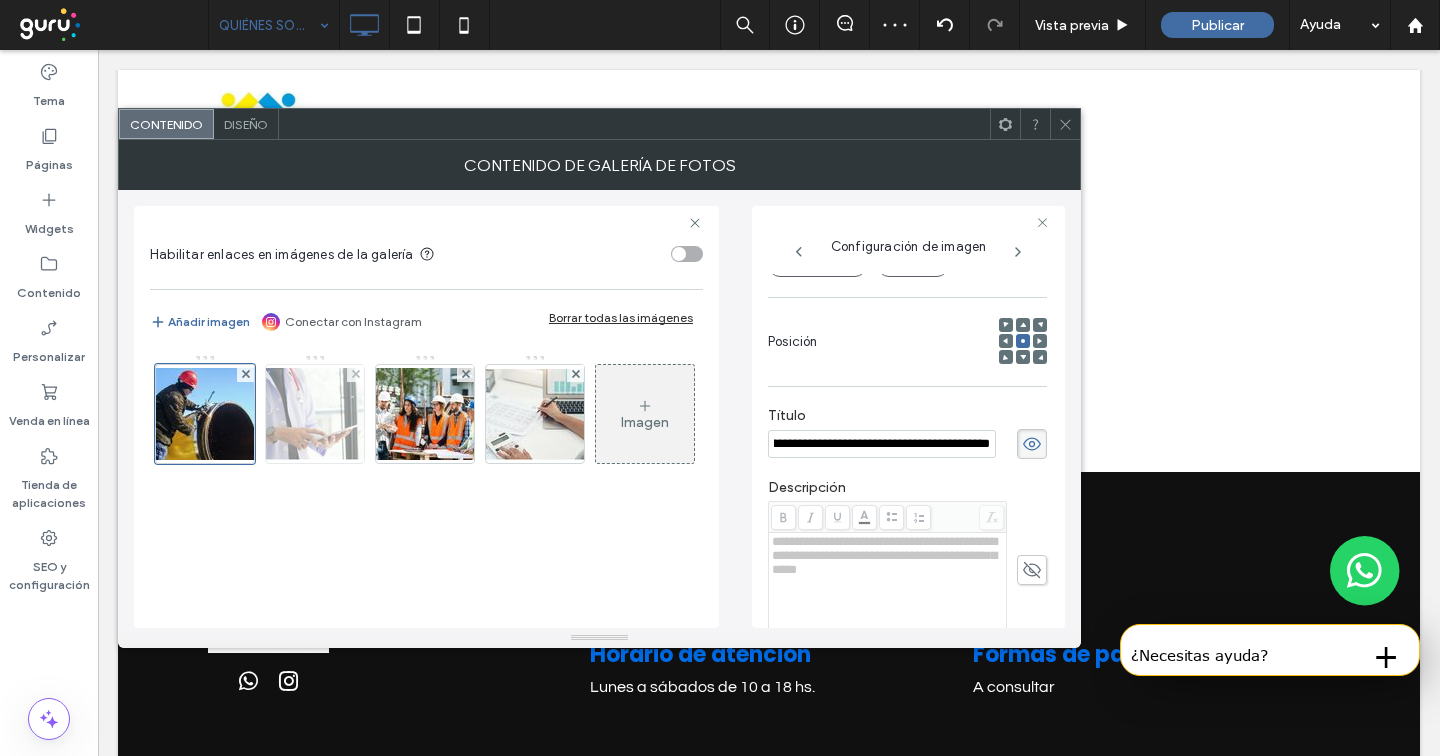 click at bounding box center [315, 414] 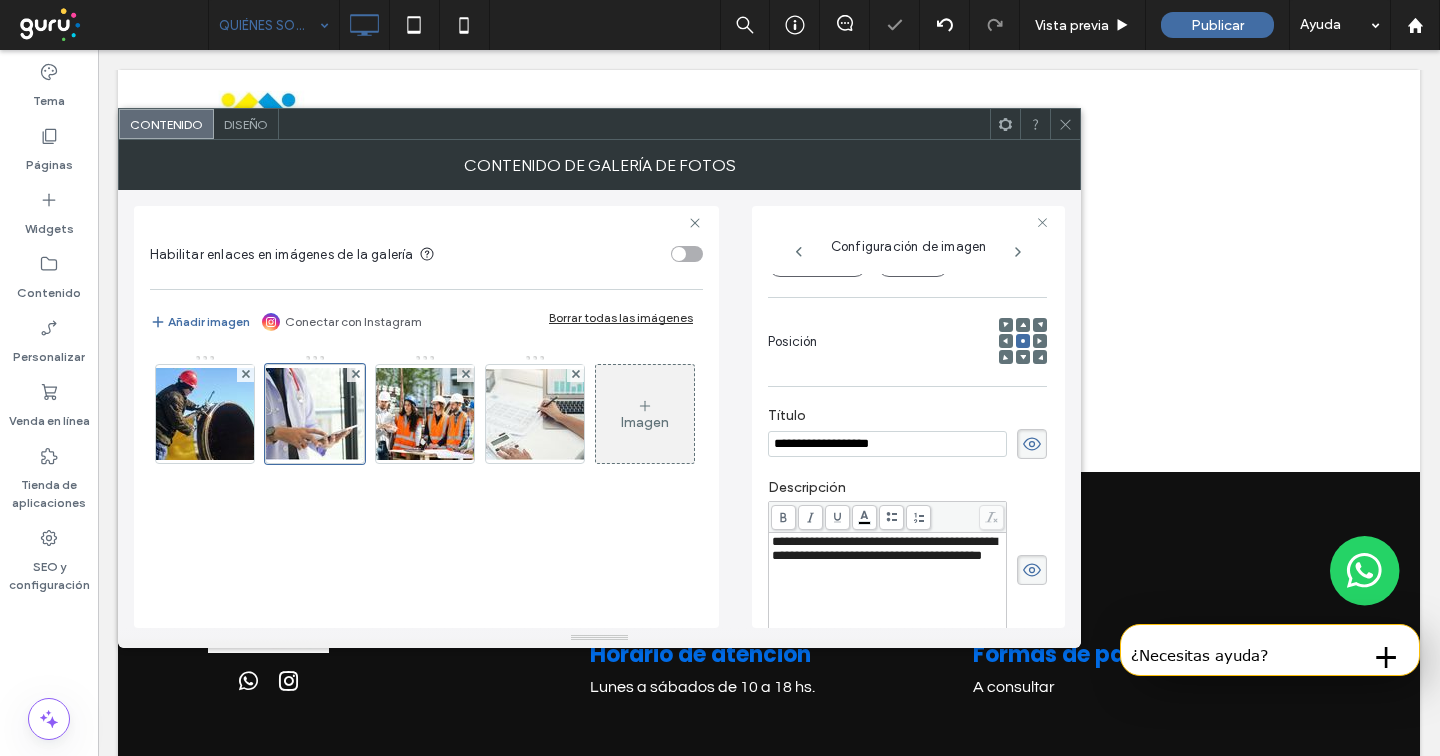 click on "**********" at bounding box center [888, 549] 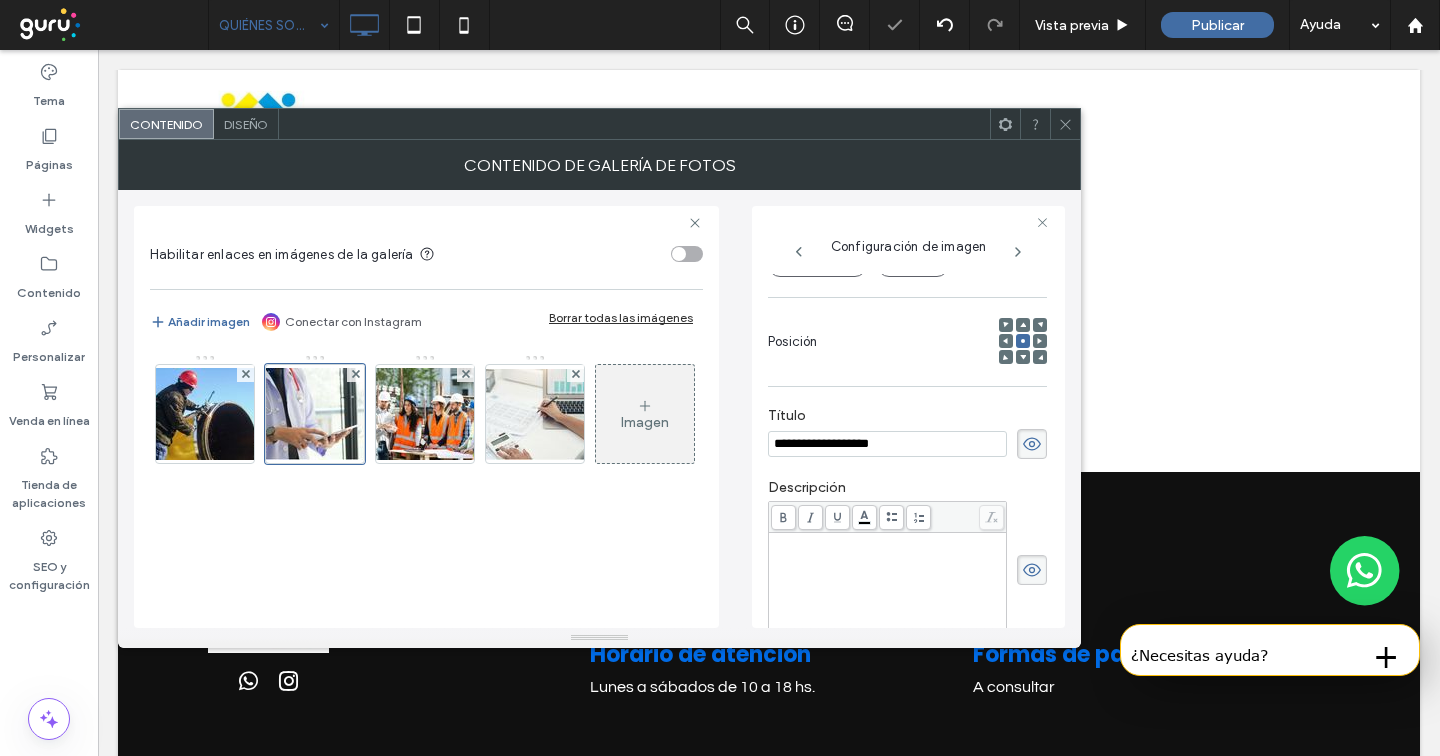 click 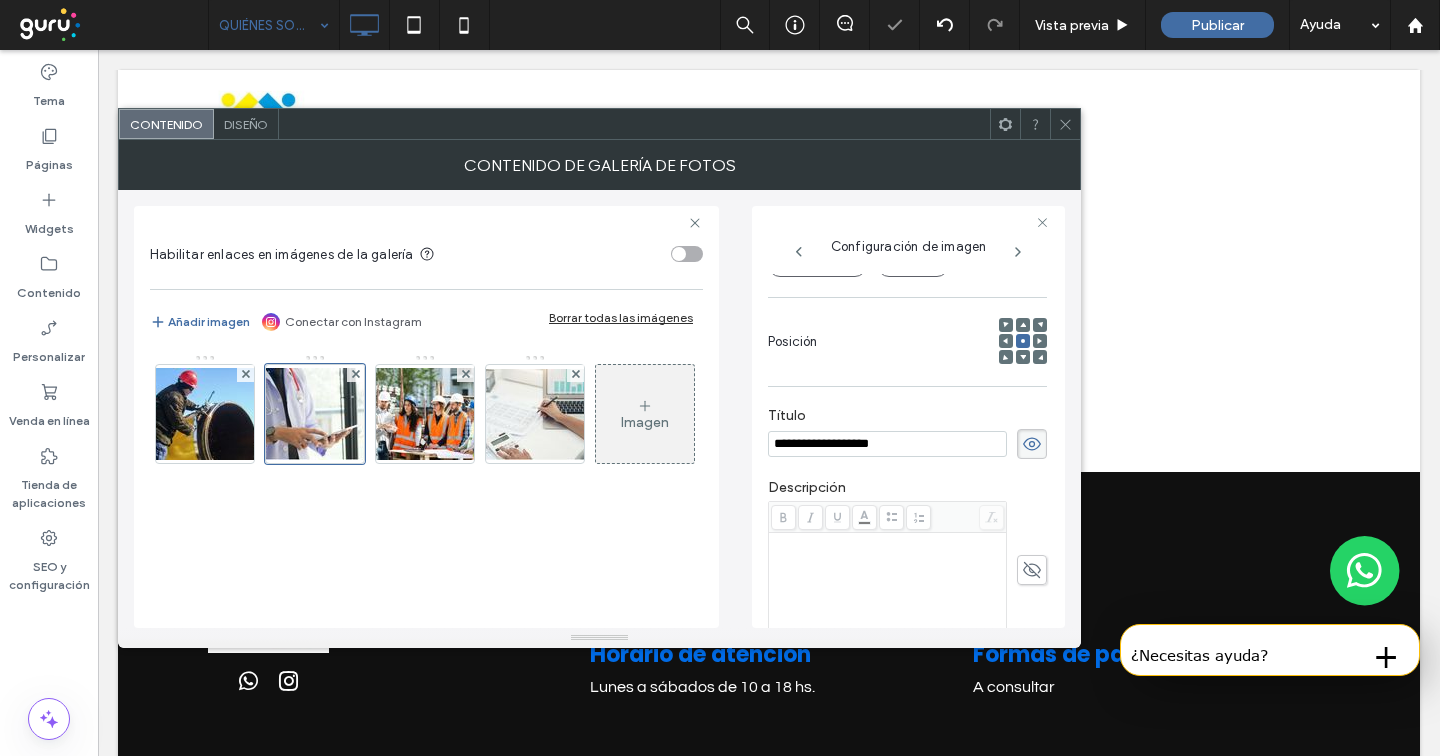 click on "**********" at bounding box center [887, 444] 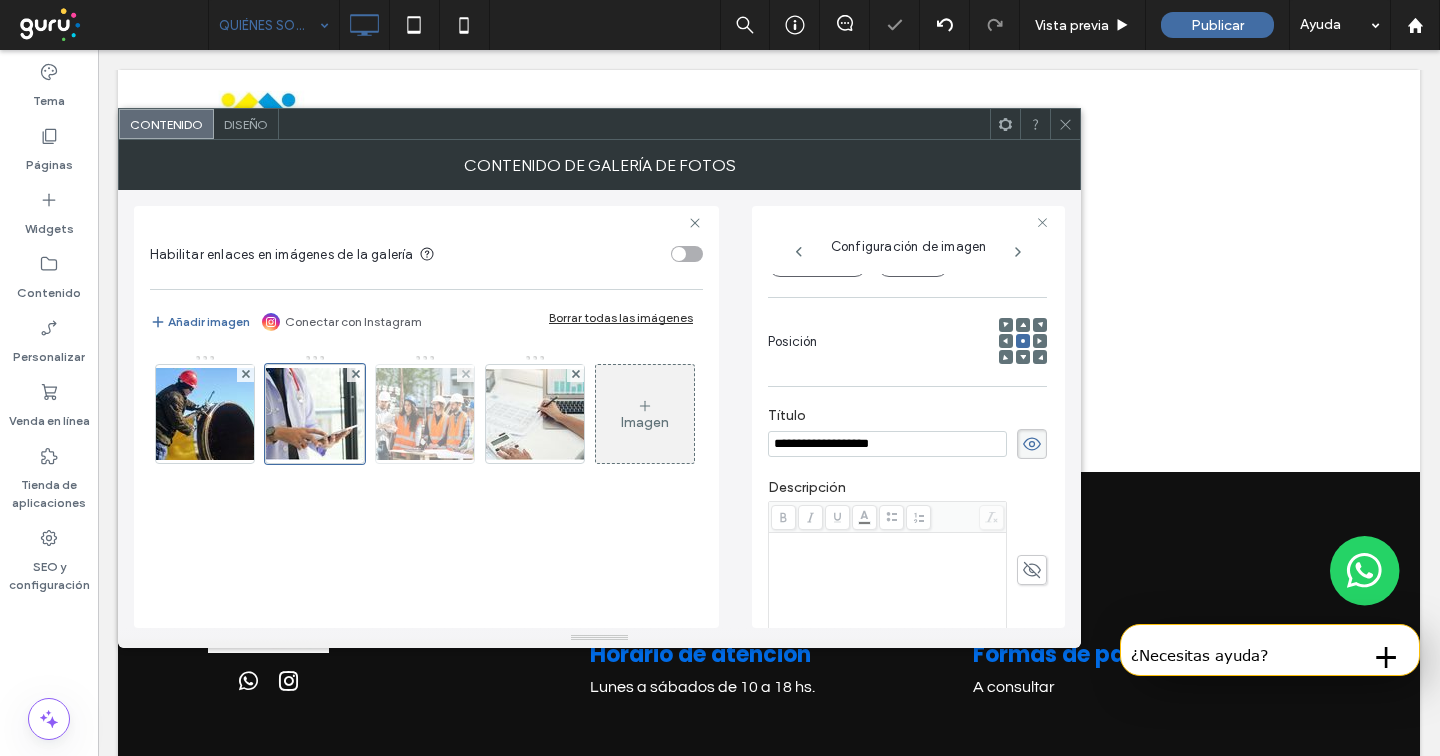 paste on "**********" 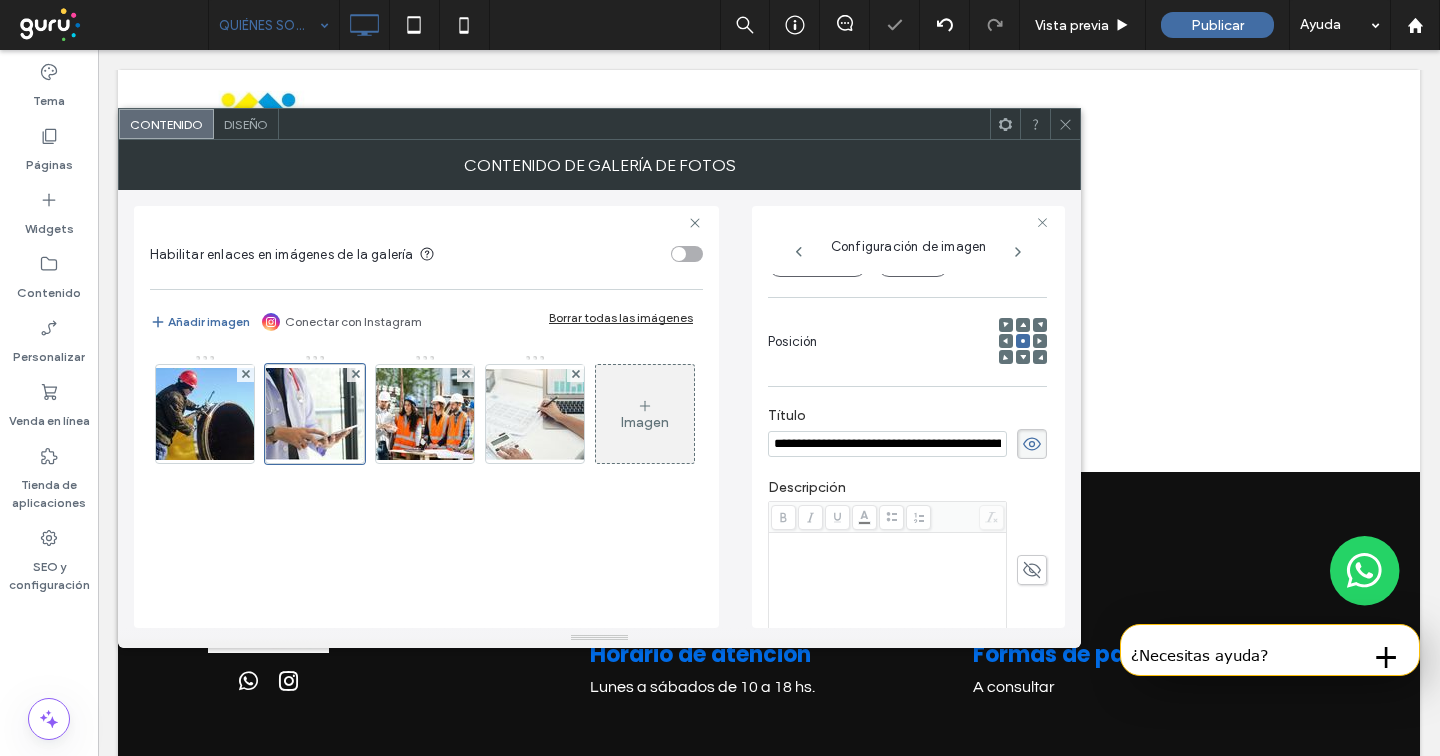 scroll, scrollTop: 0, scrollLeft: 75, axis: horizontal 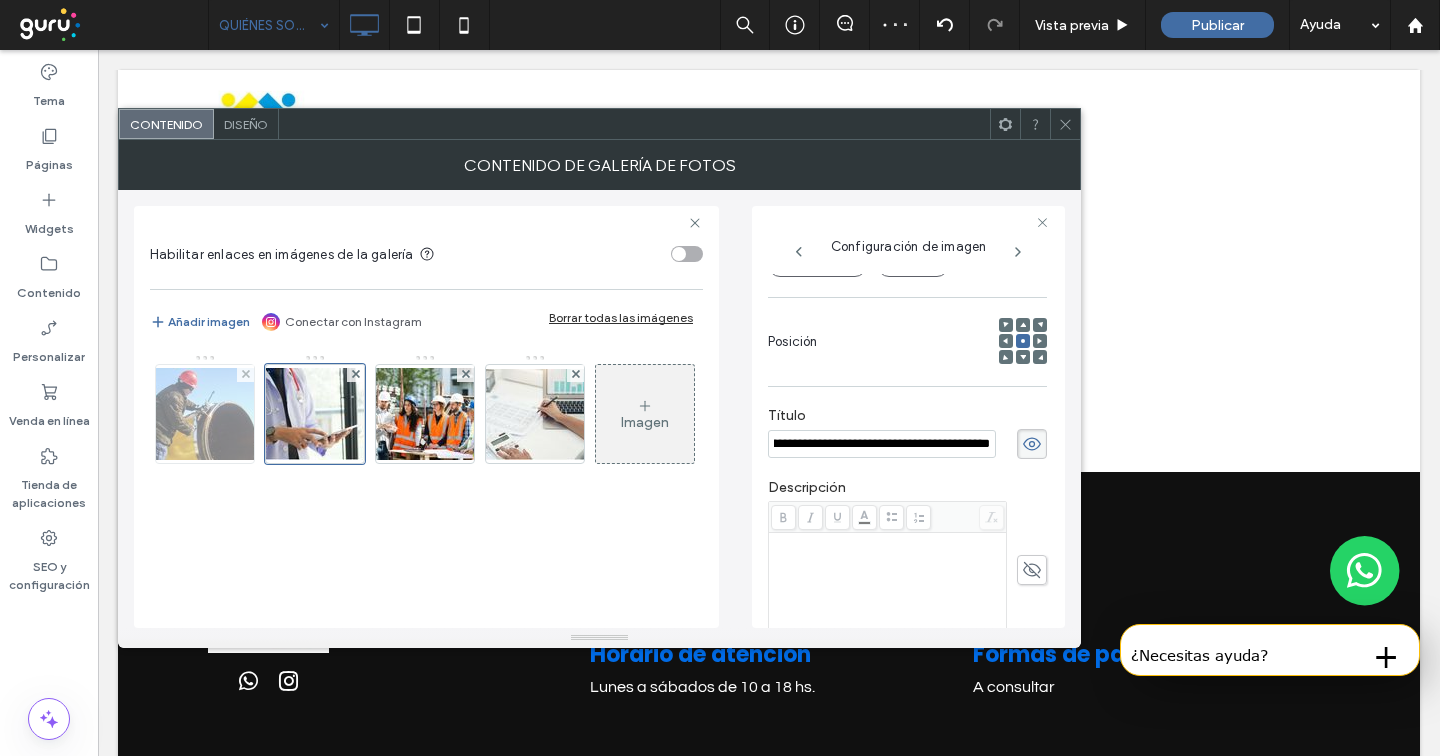 type on "**********" 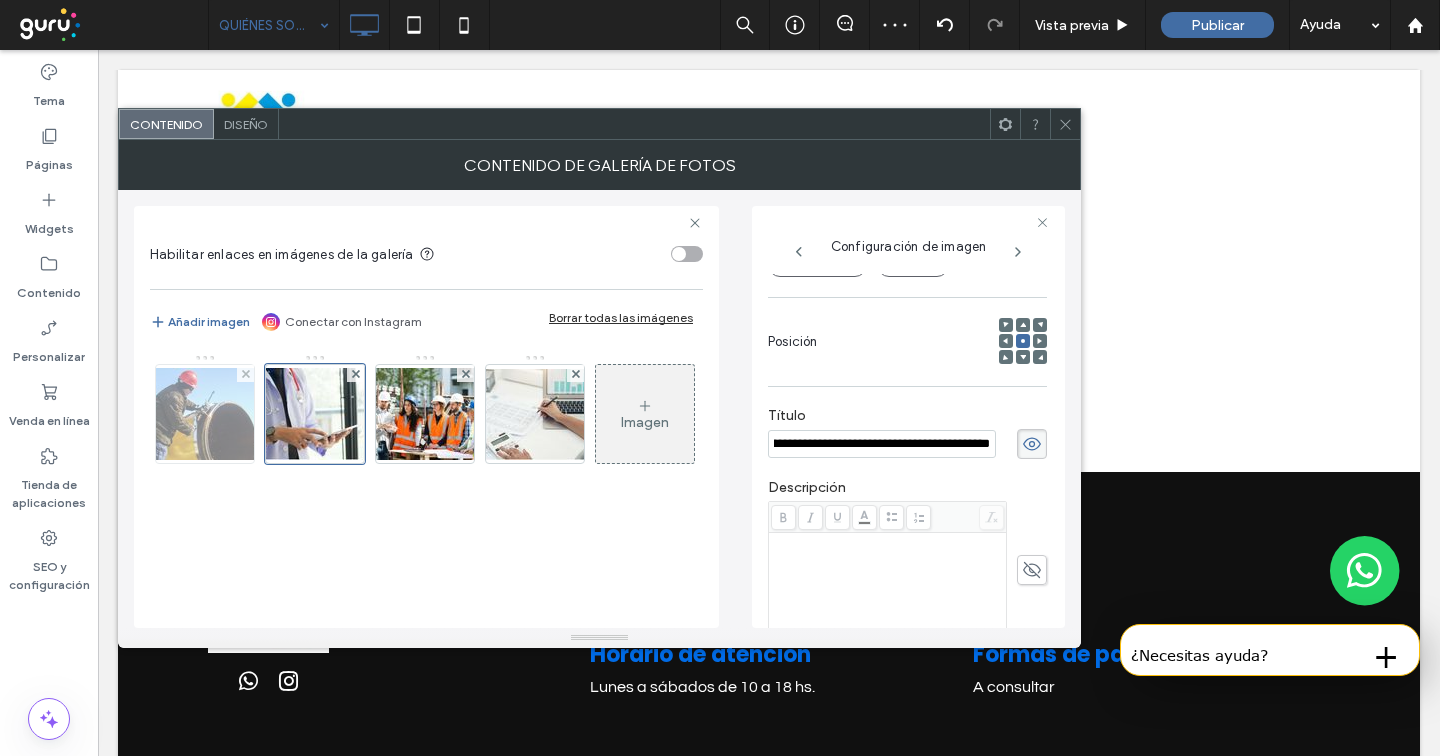 click at bounding box center (205, 414) 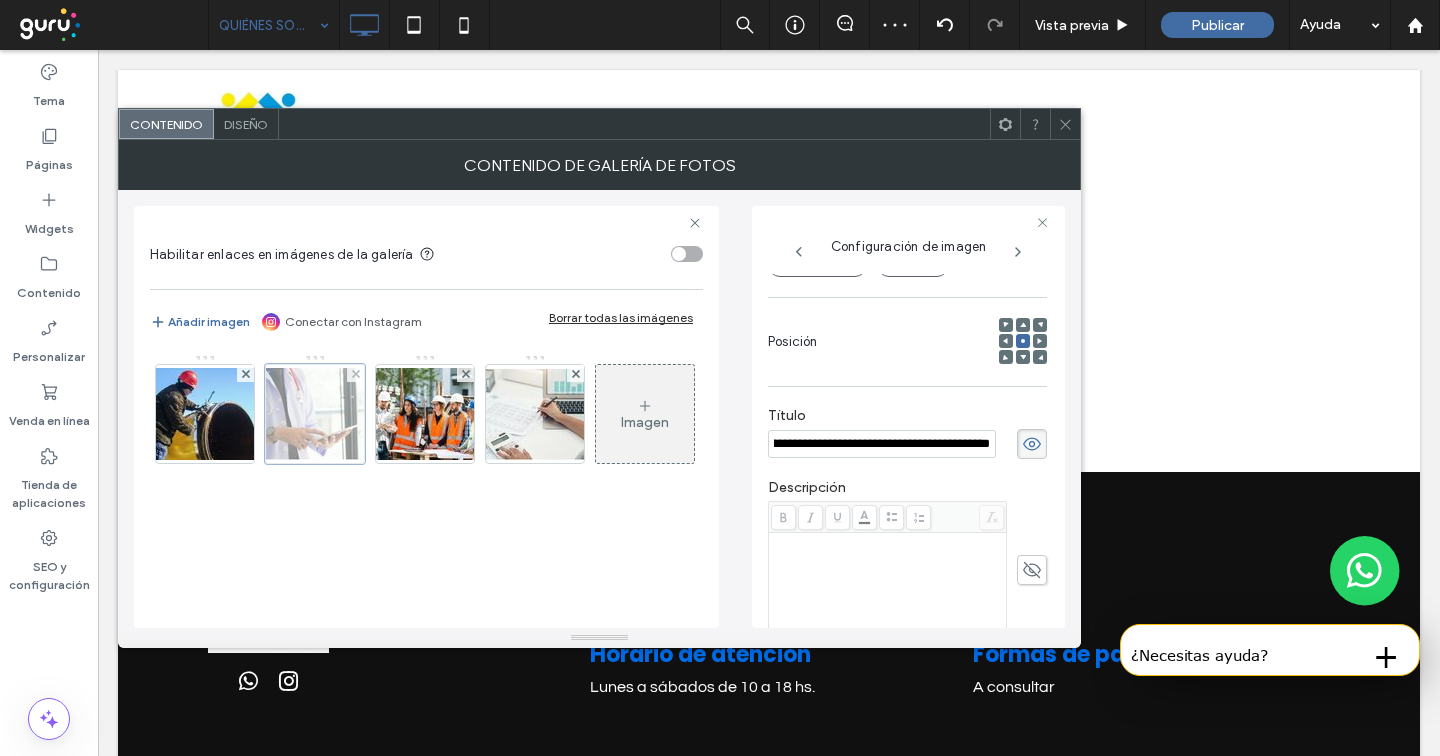 scroll, scrollTop: 0, scrollLeft: 0, axis: both 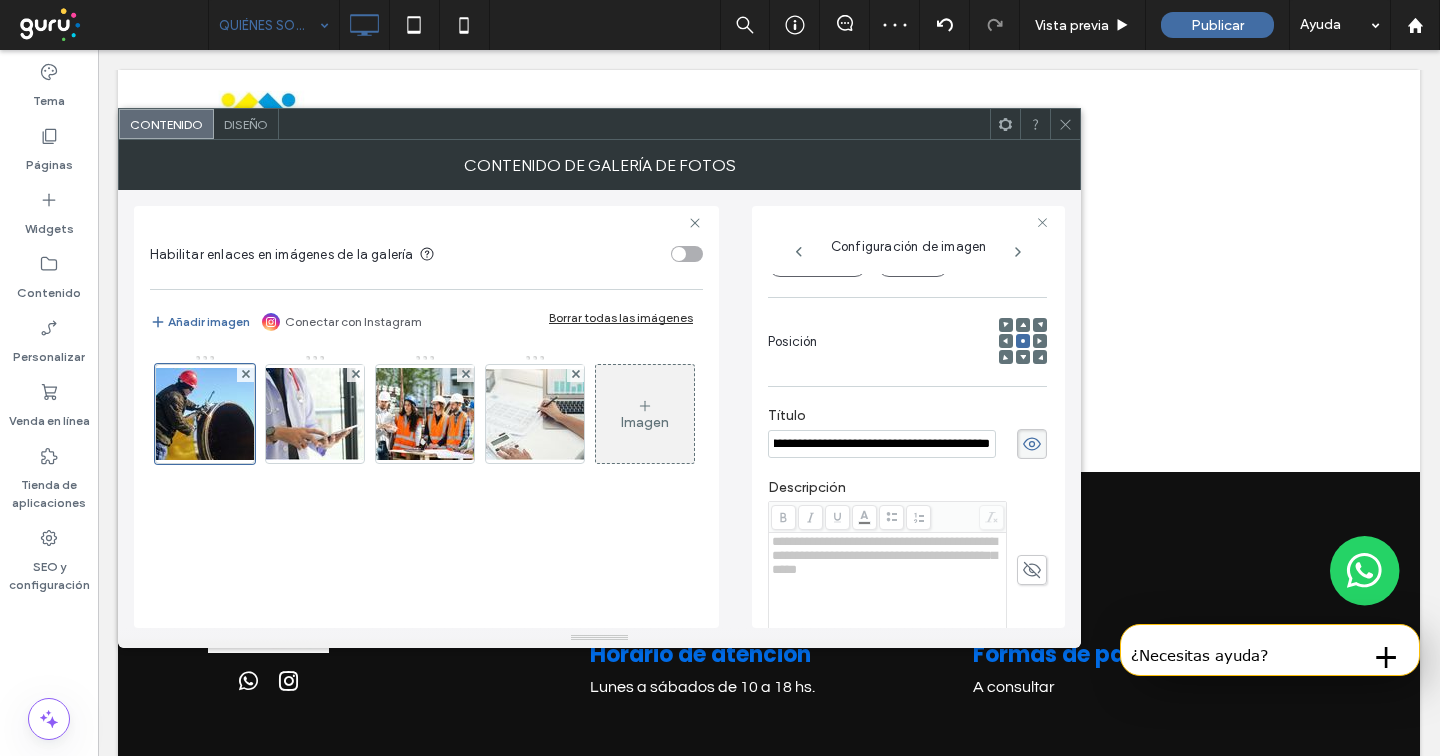 click 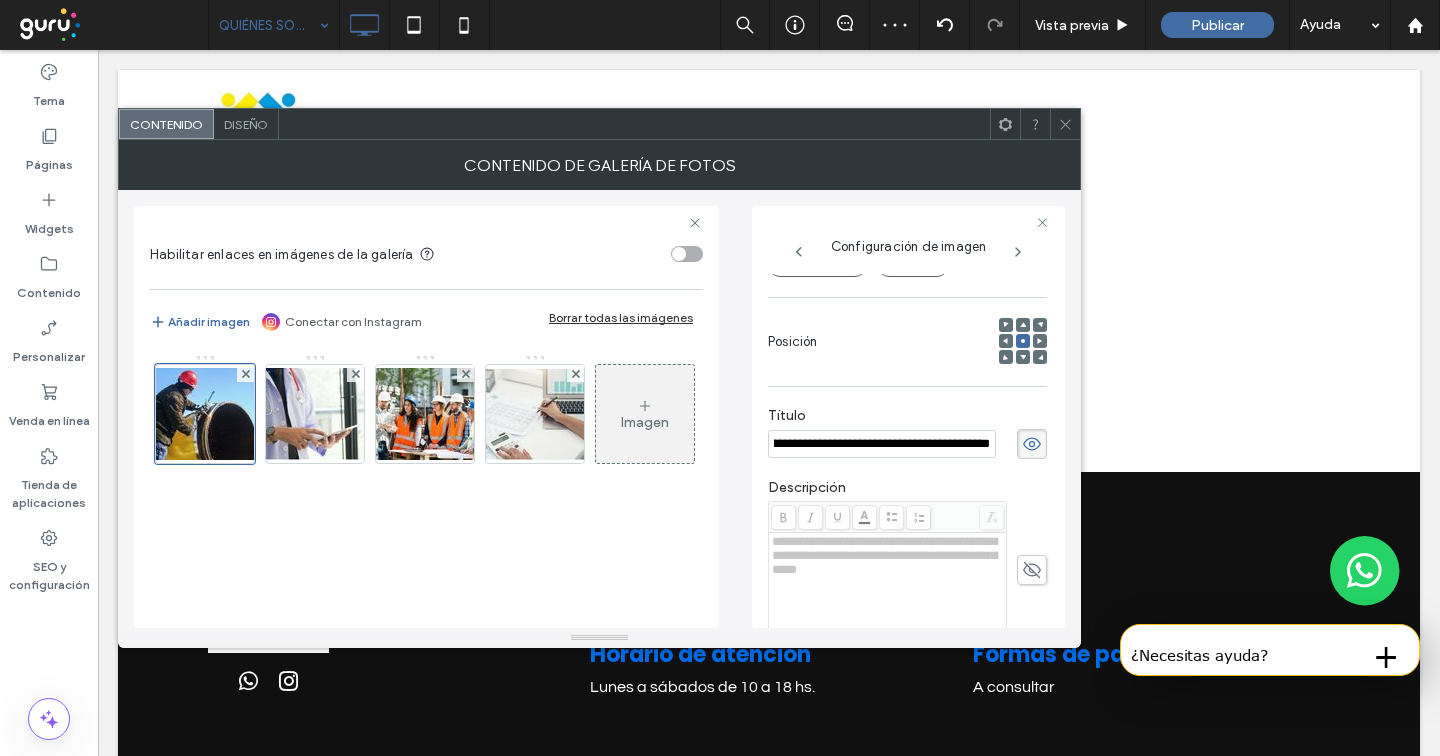 scroll, scrollTop: 0, scrollLeft: 0, axis: both 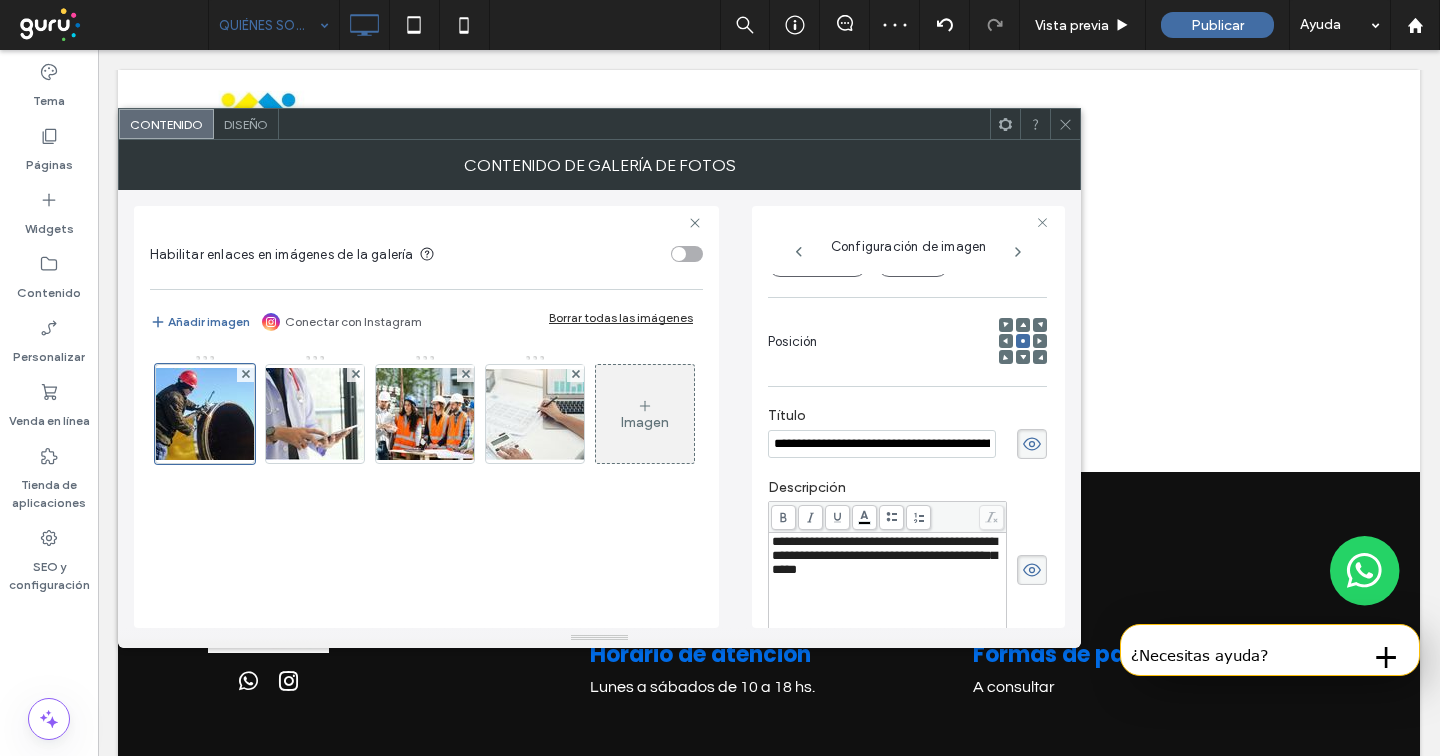 click on "**********" at bounding box center [884, 555] 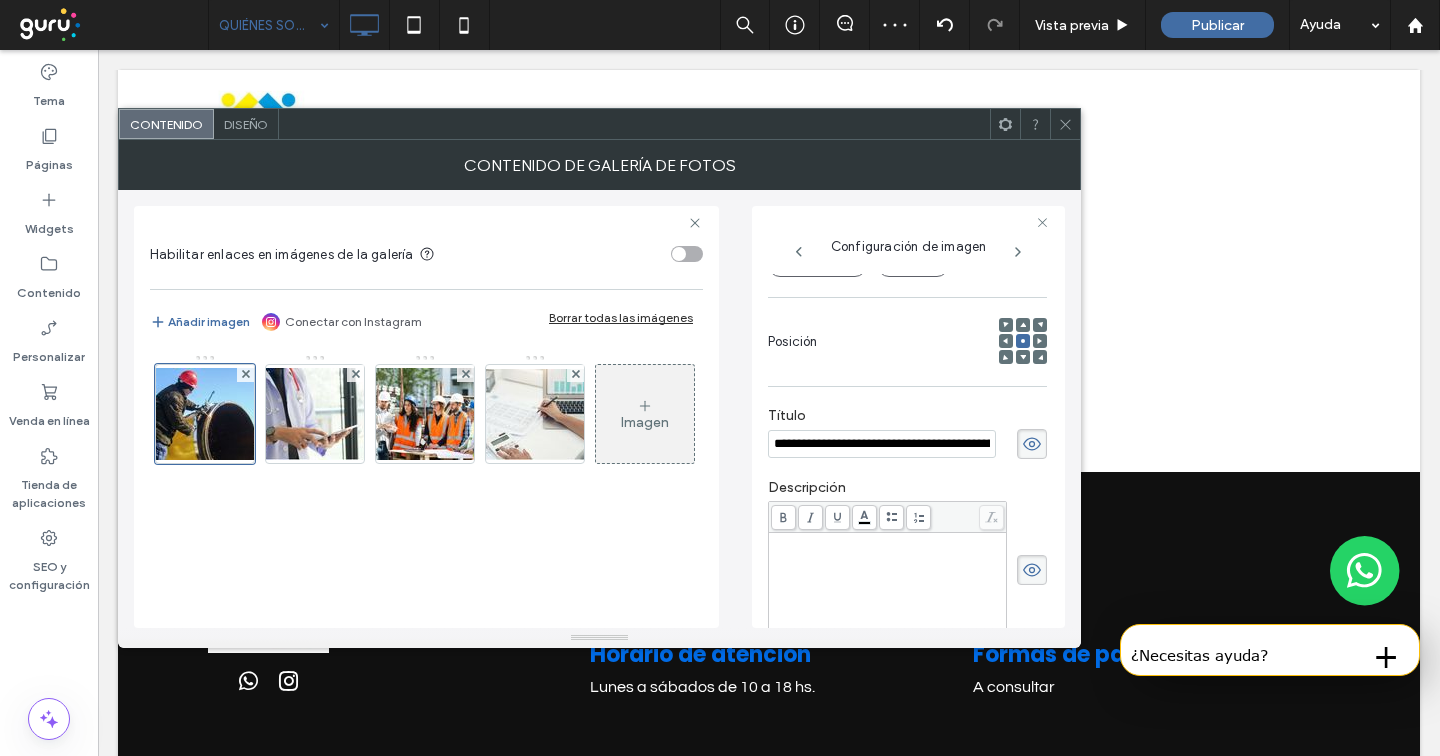 click 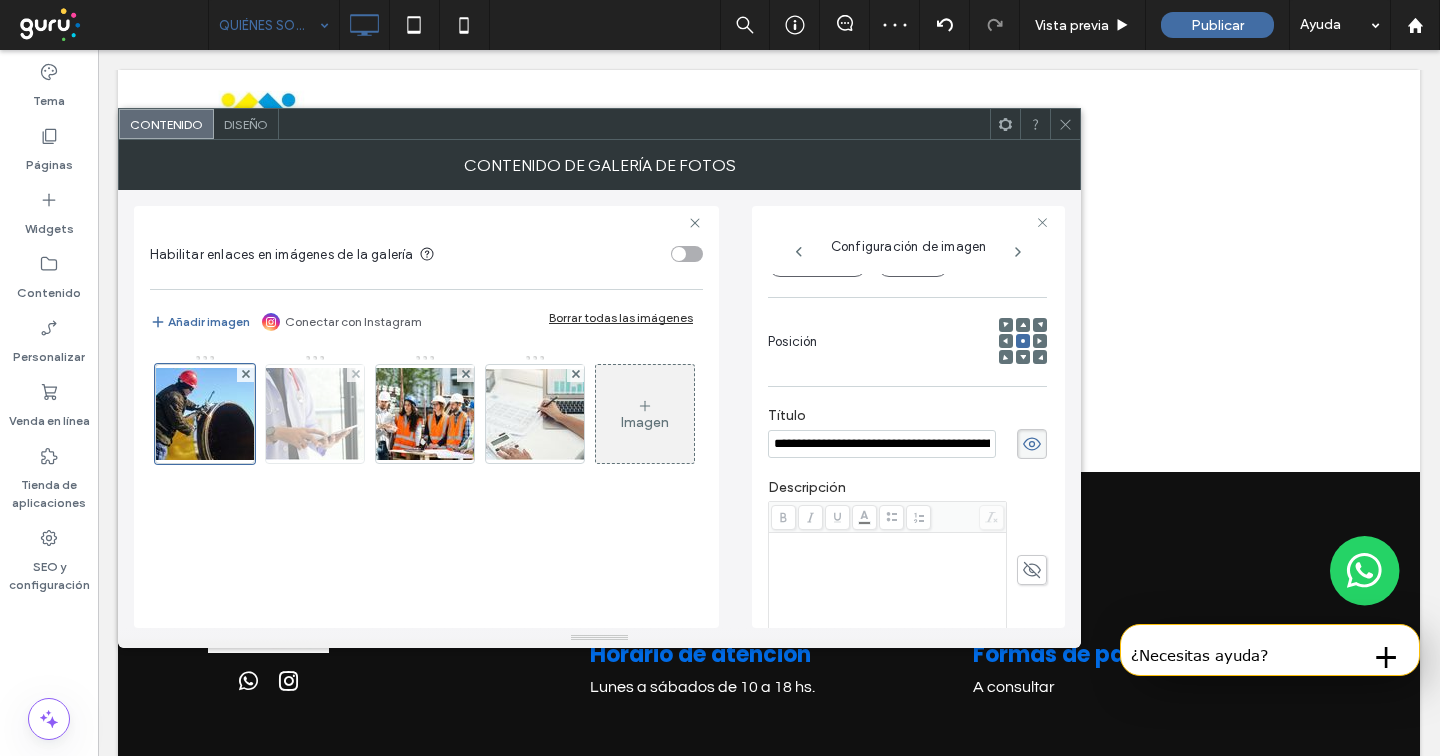 click at bounding box center [315, 414] 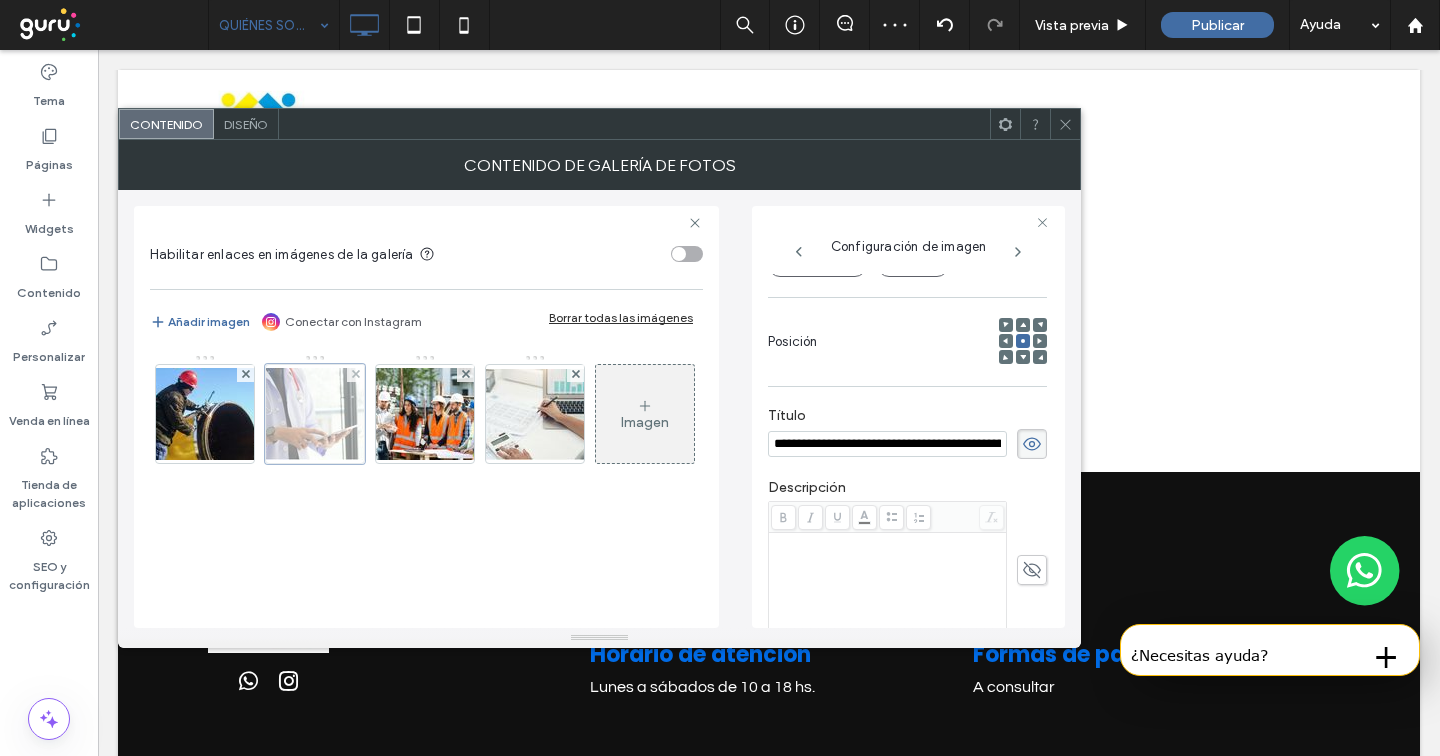 scroll, scrollTop: 0, scrollLeft: 76, axis: horizontal 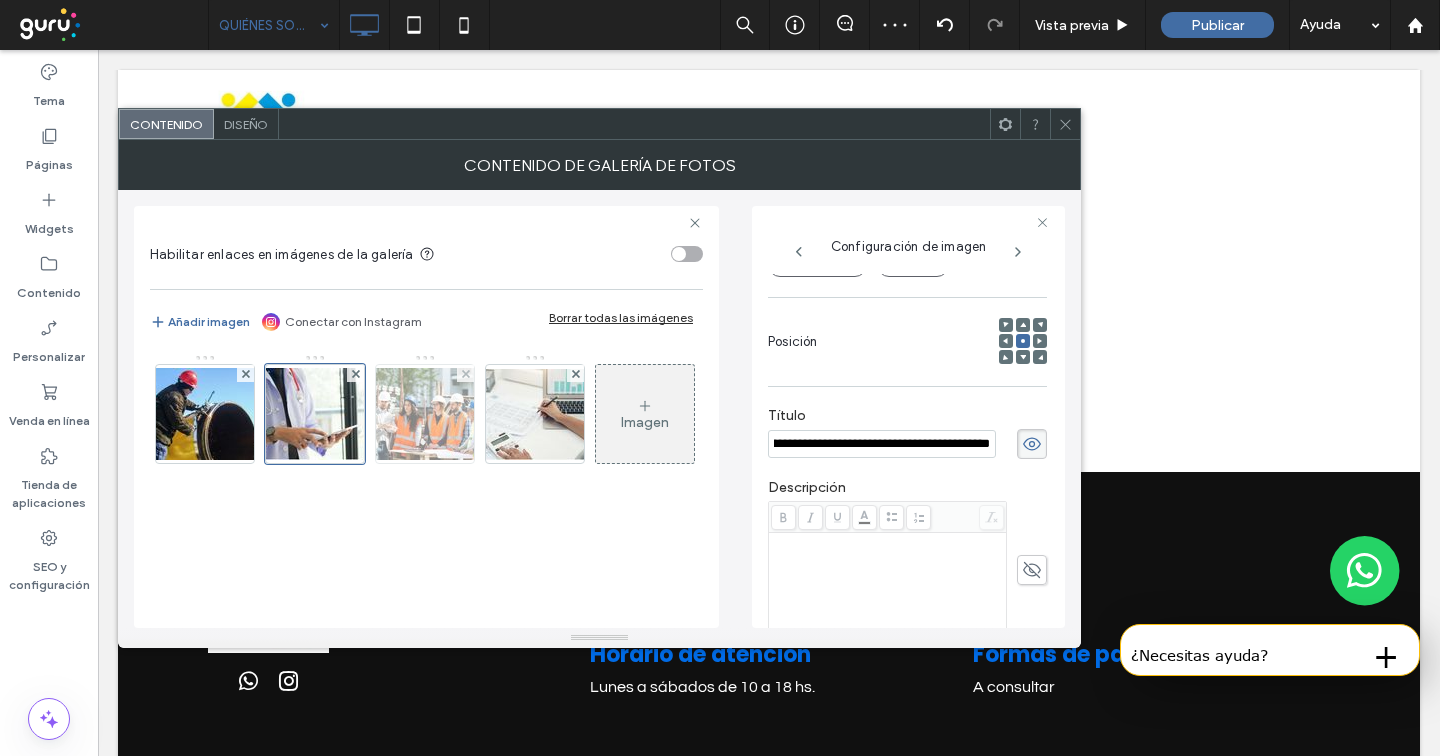 click at bounding box center (425, 414) 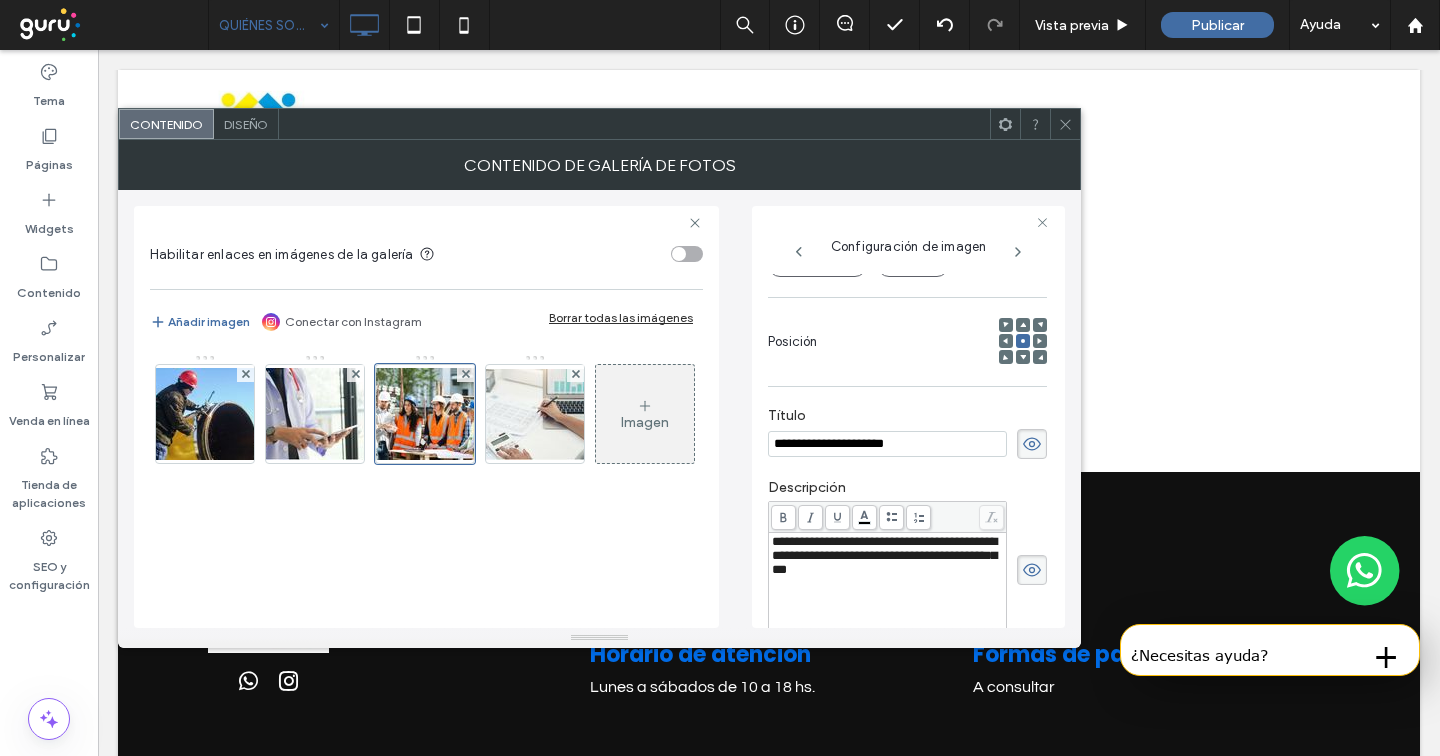 click on "**********" at bounding box center [884, 555] 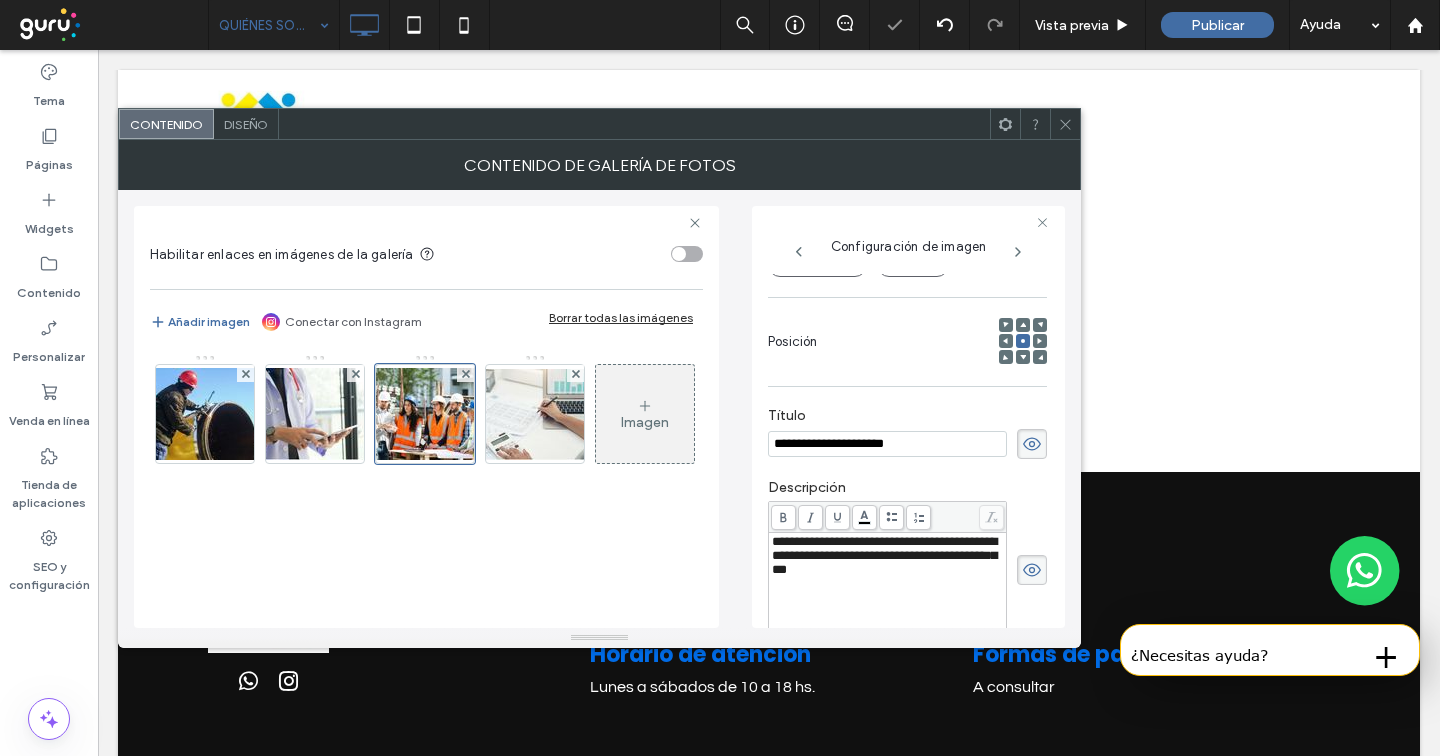 click on "**********" at bounding box center (884, 555) 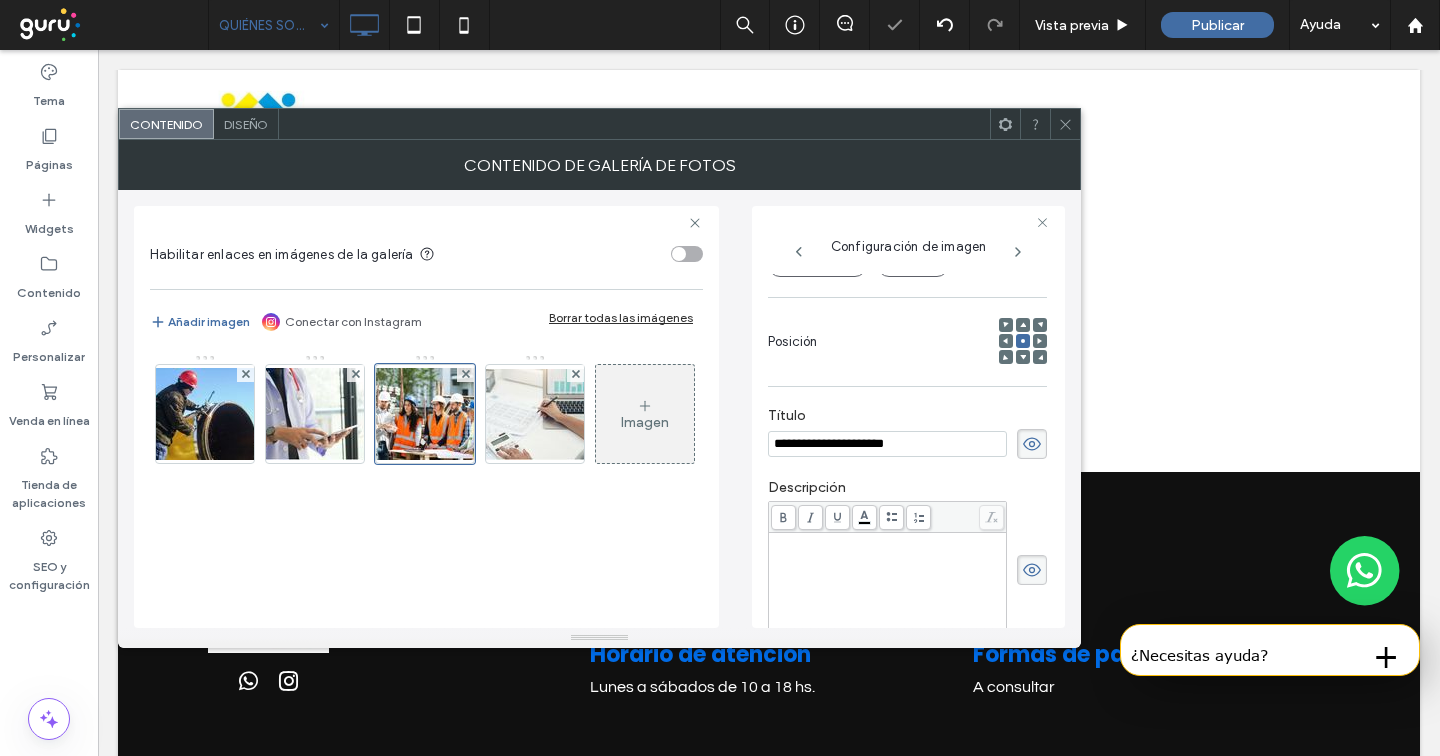 click on "**********" at bounding box center [887, 444] 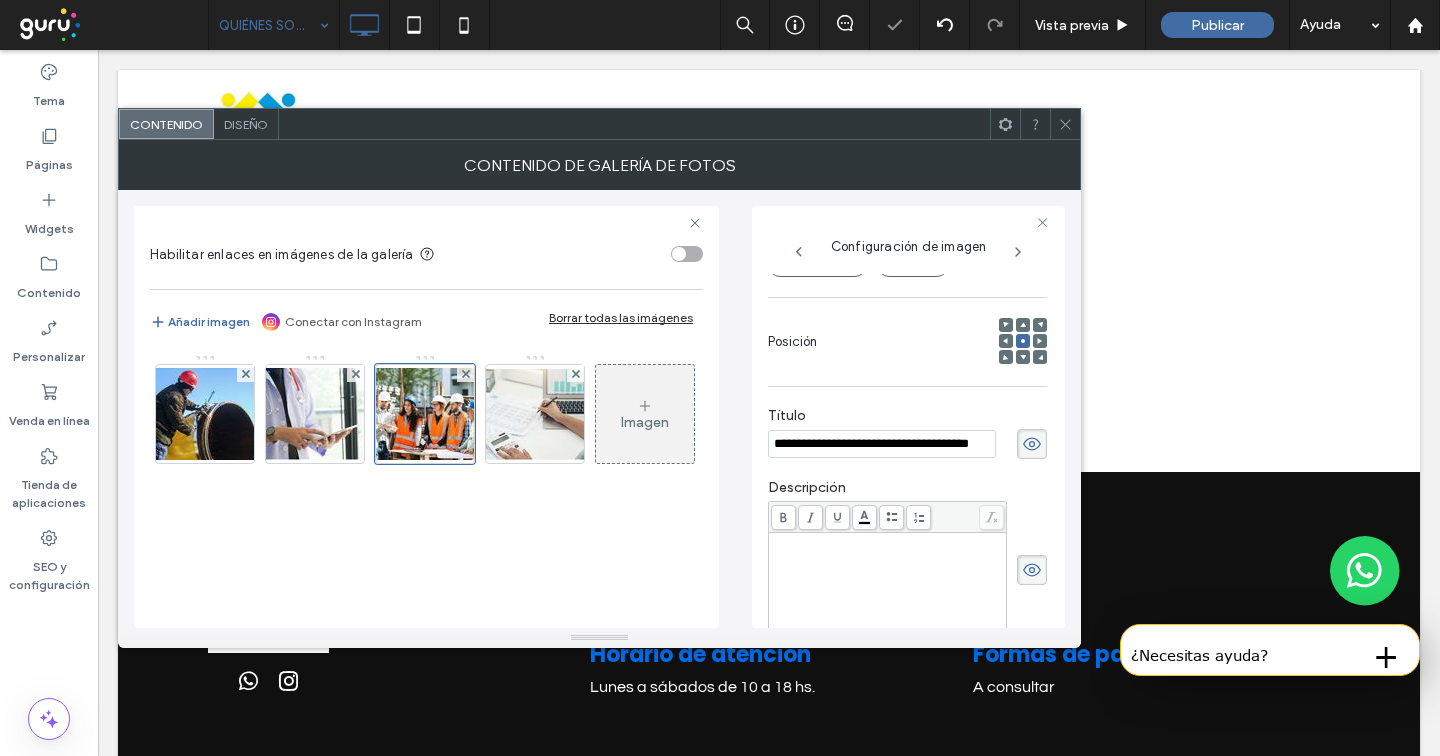 type on "**********" 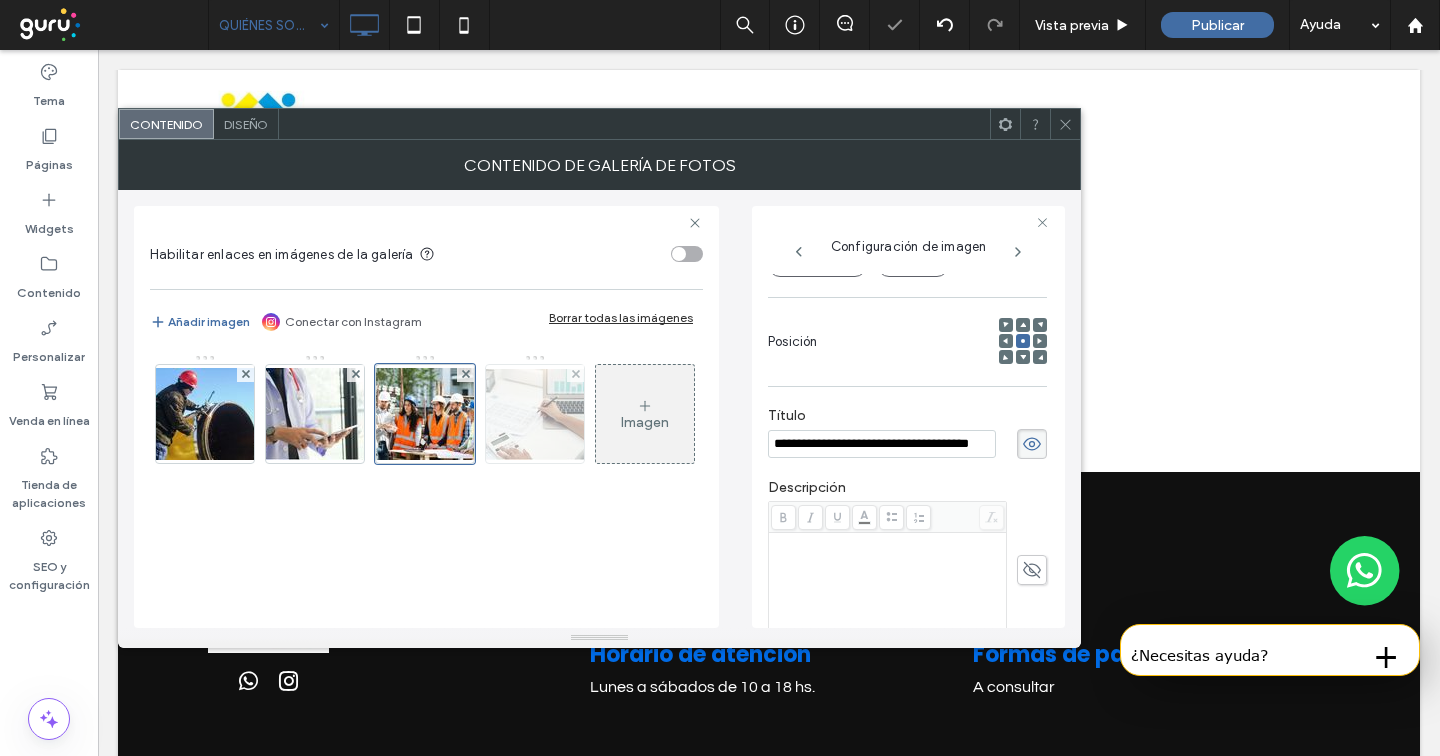 click at bounding box center (535, 414) 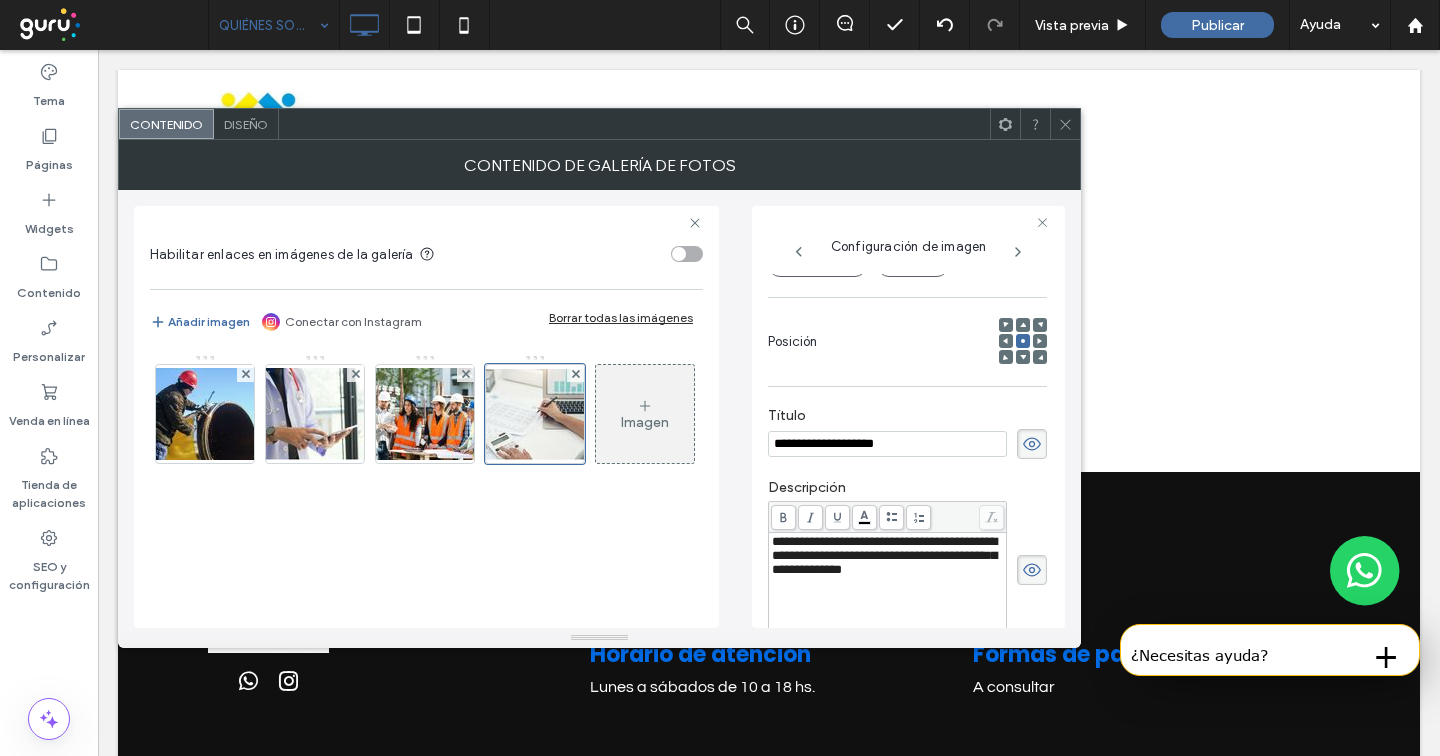click on "**********" at bounding box center [887, 444] 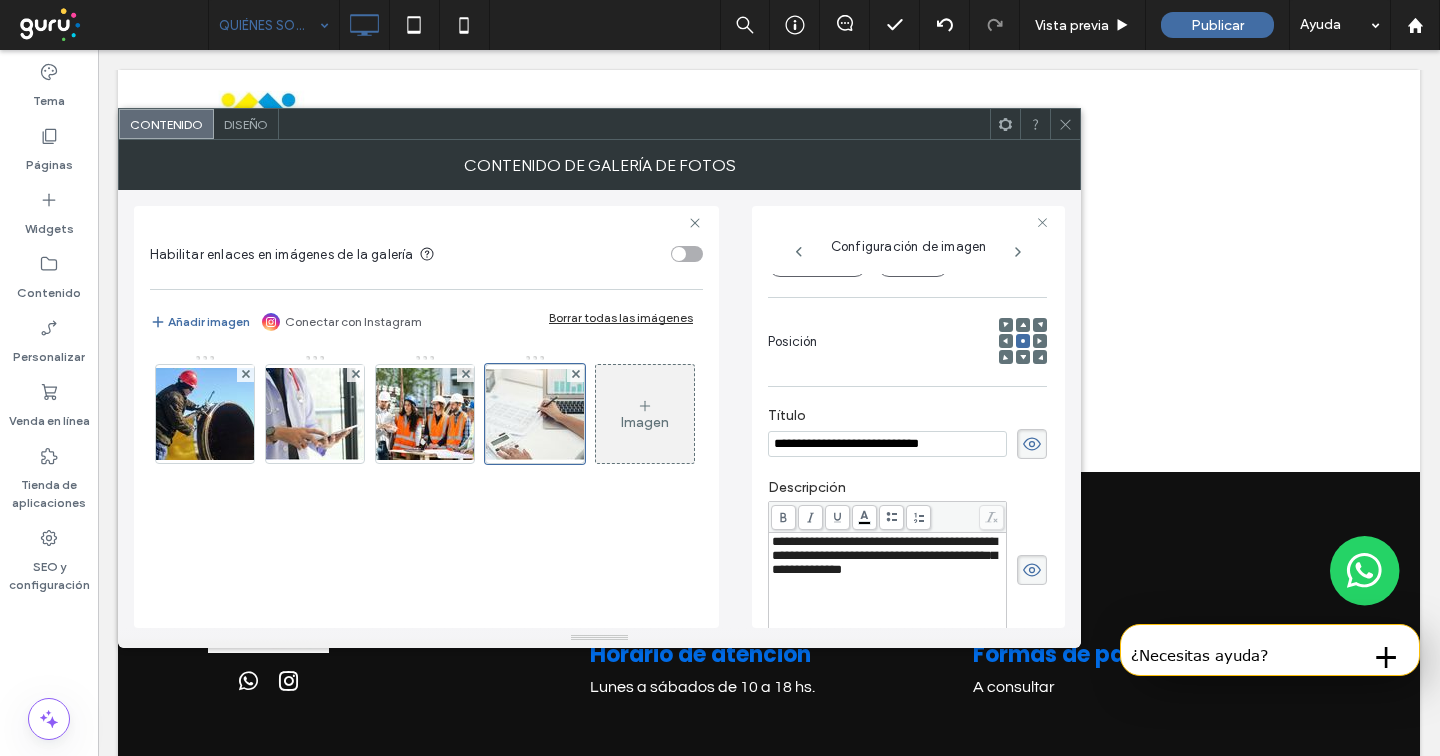 click on "**********" at bounding box center (887, 444) 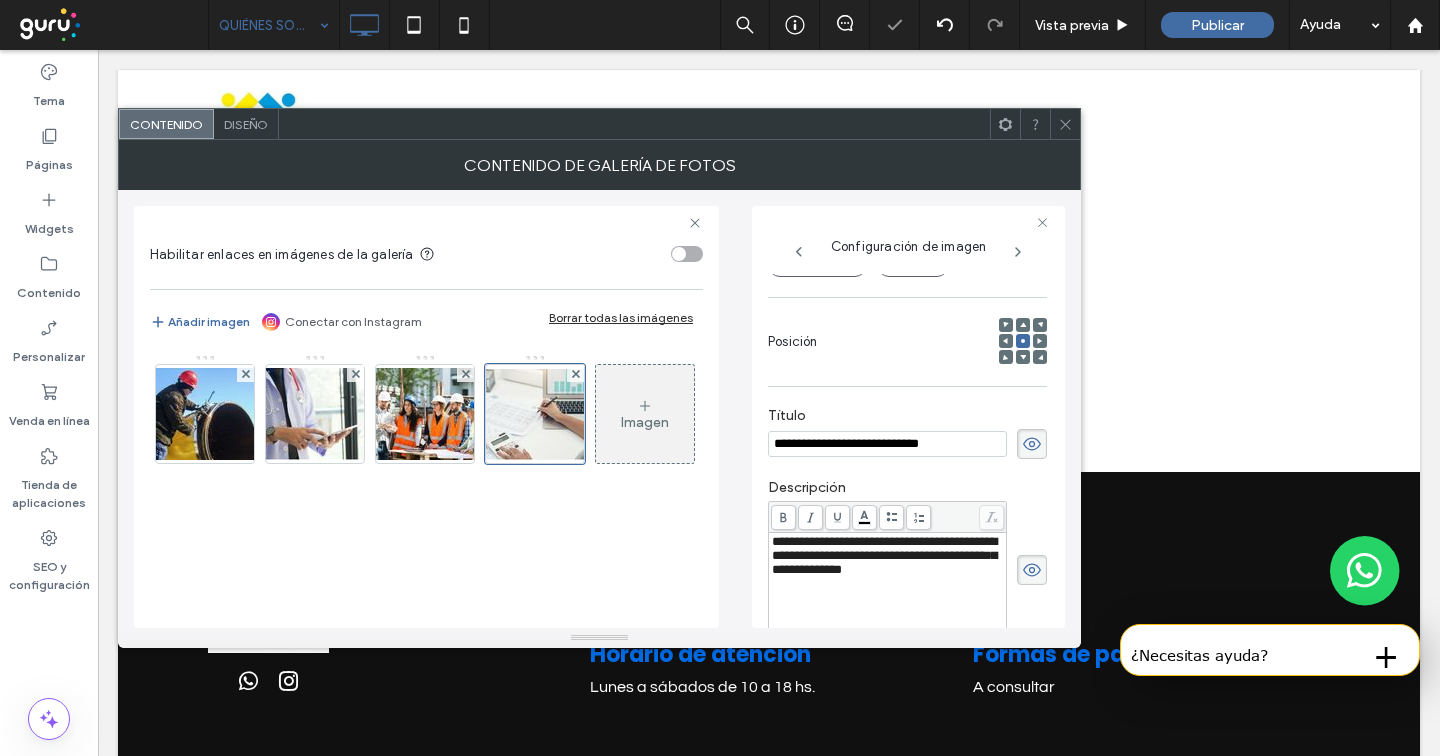 click on "**********" at bounding box center [884, 555] 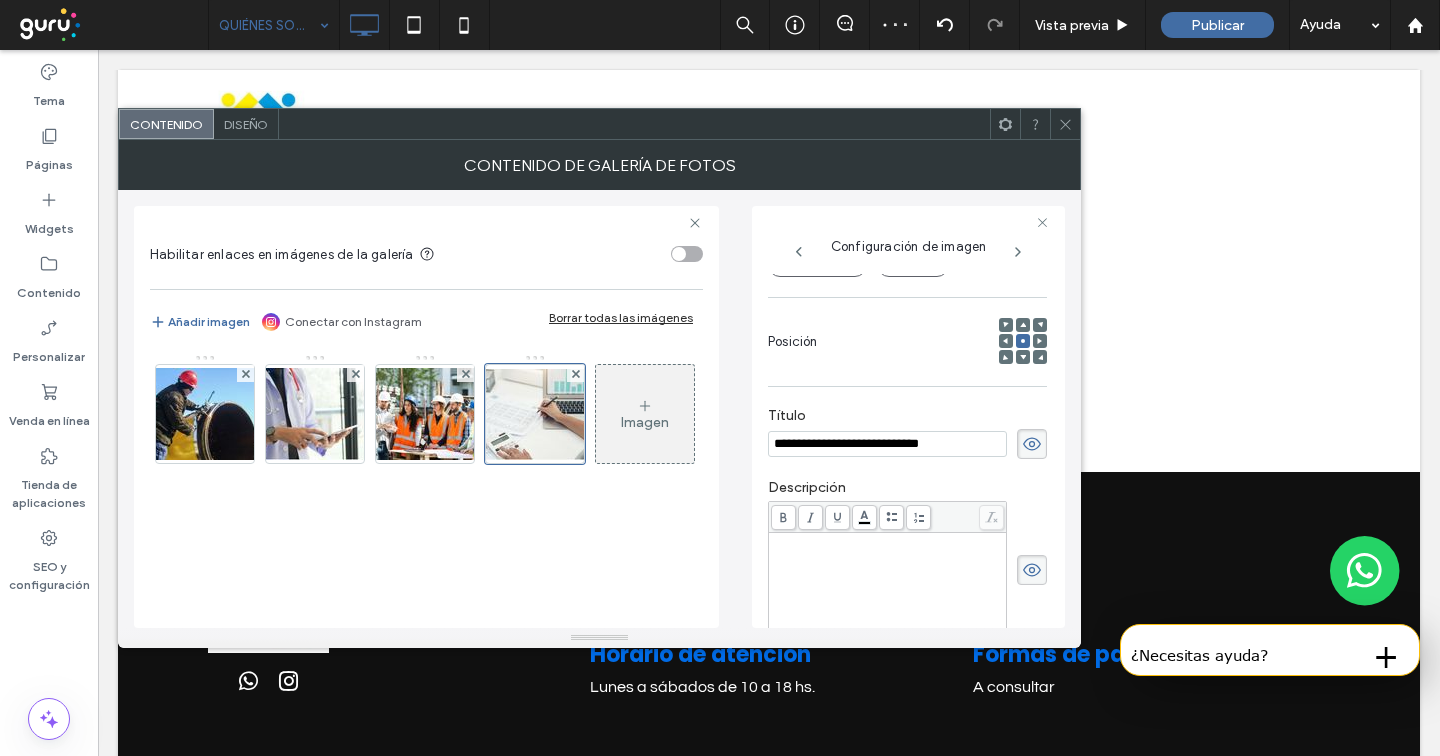 click 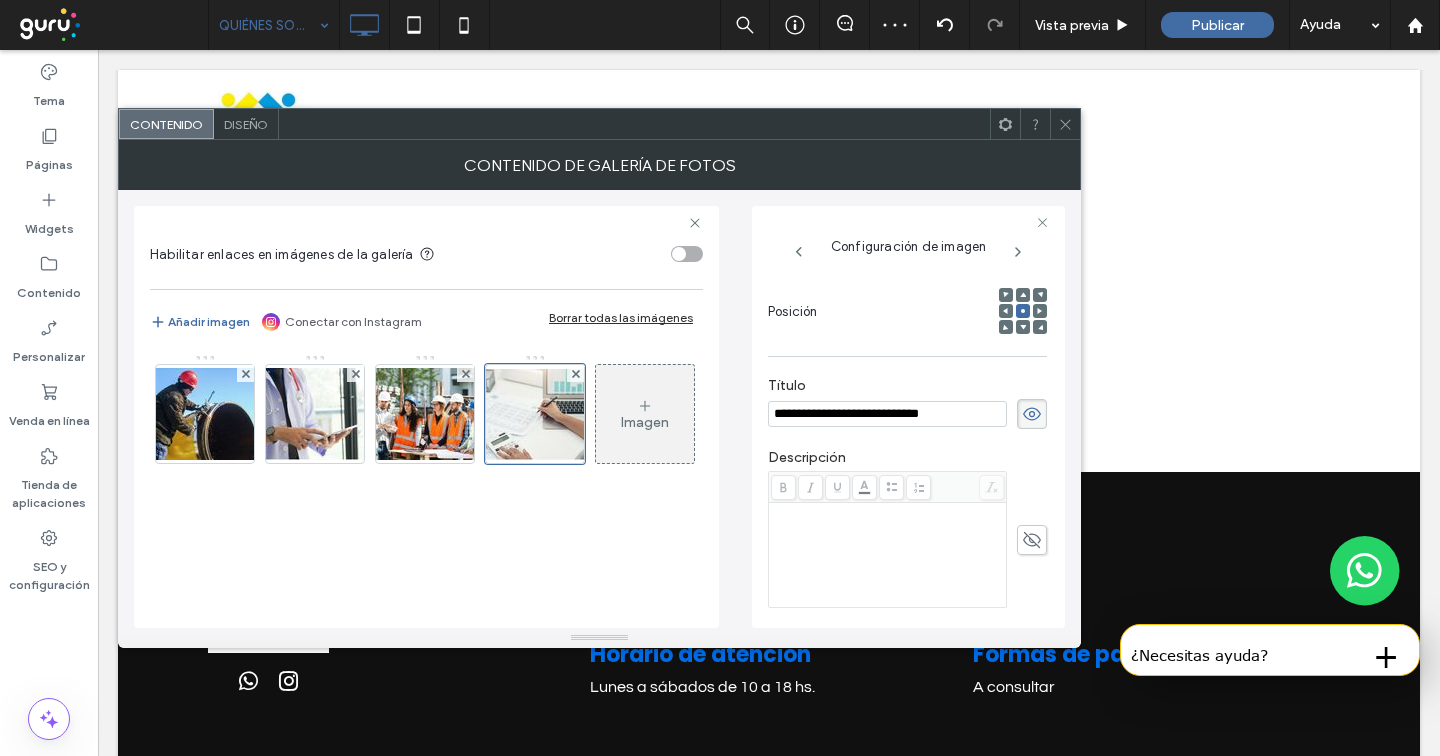 scroll, scrollTop: 273, scrollLeft: 0, axis: vertical 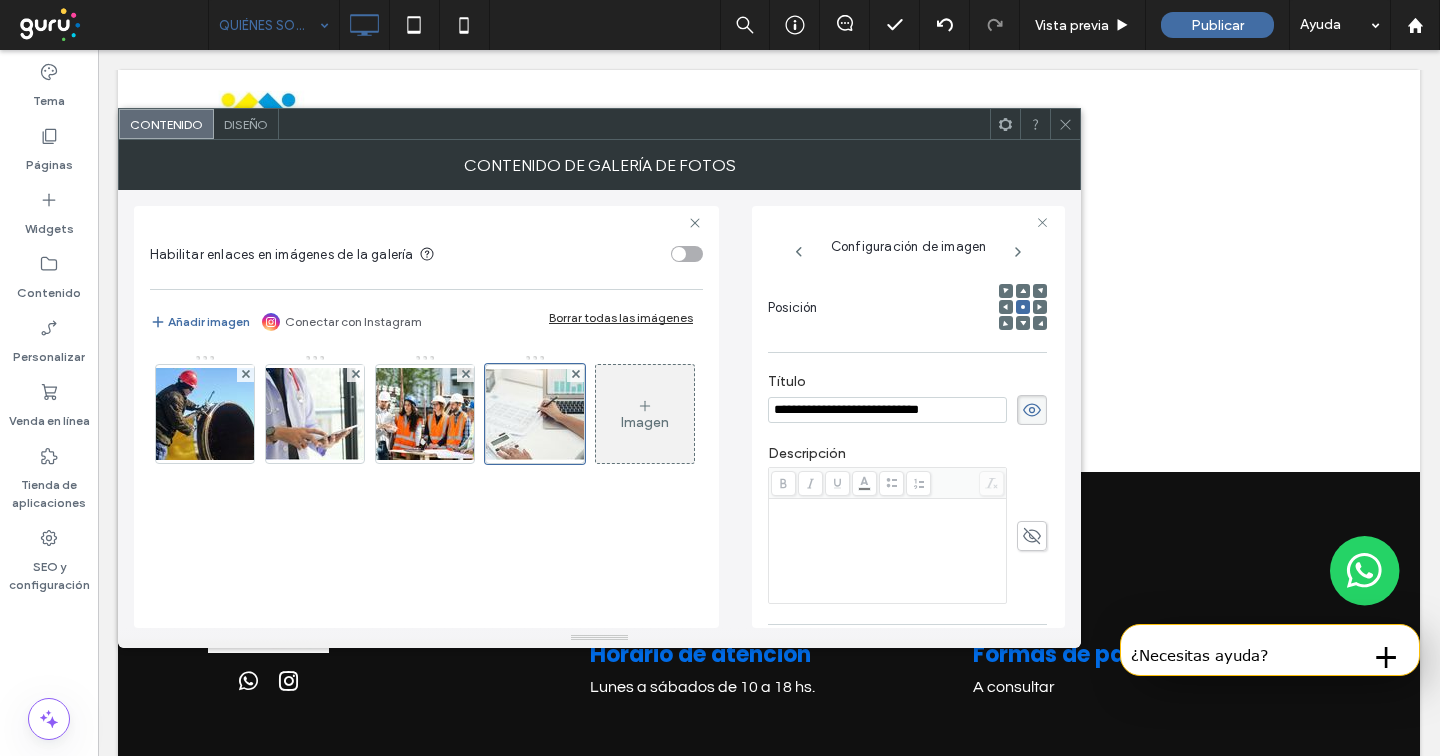 click on "Diseño" at bounding box center (246, 124) 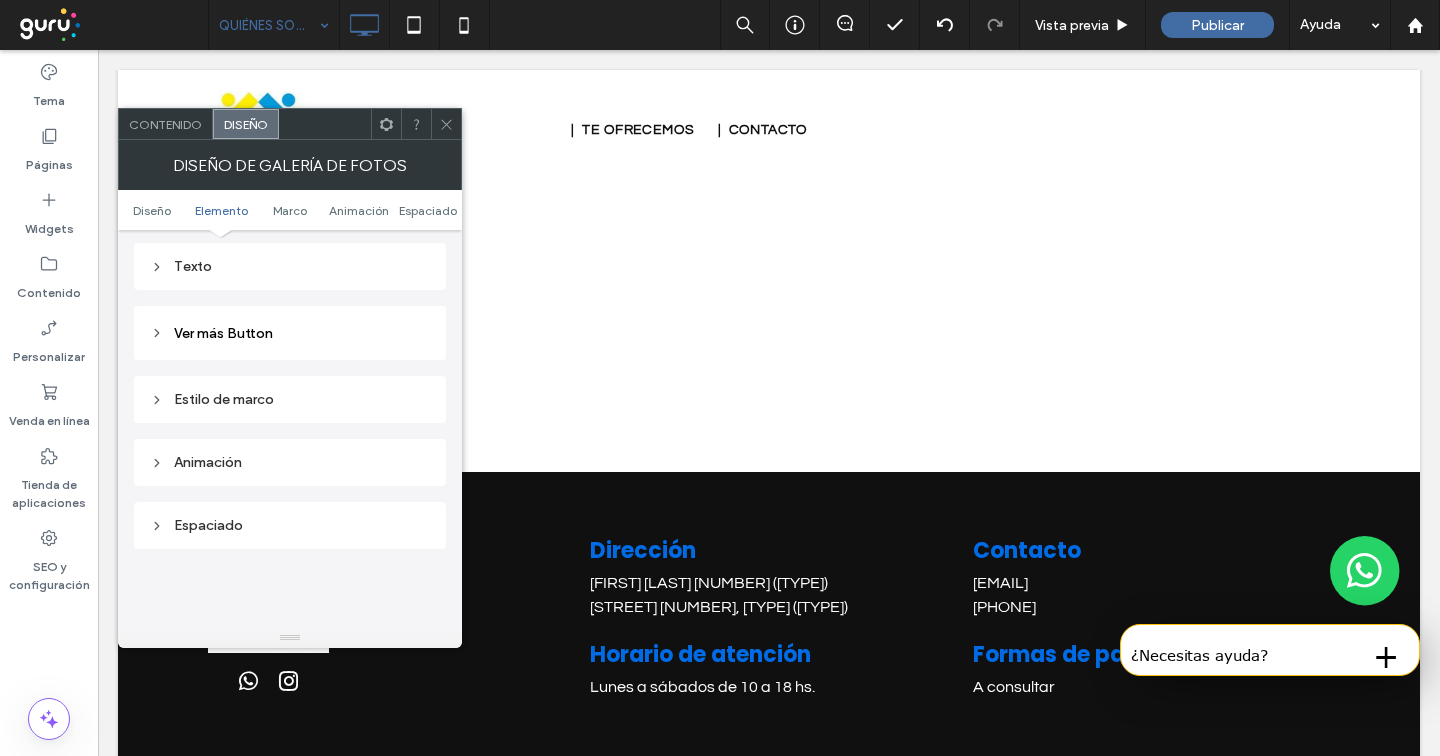 scroll, scrollTop: 869, scrollLeft: 0, axis: vertical 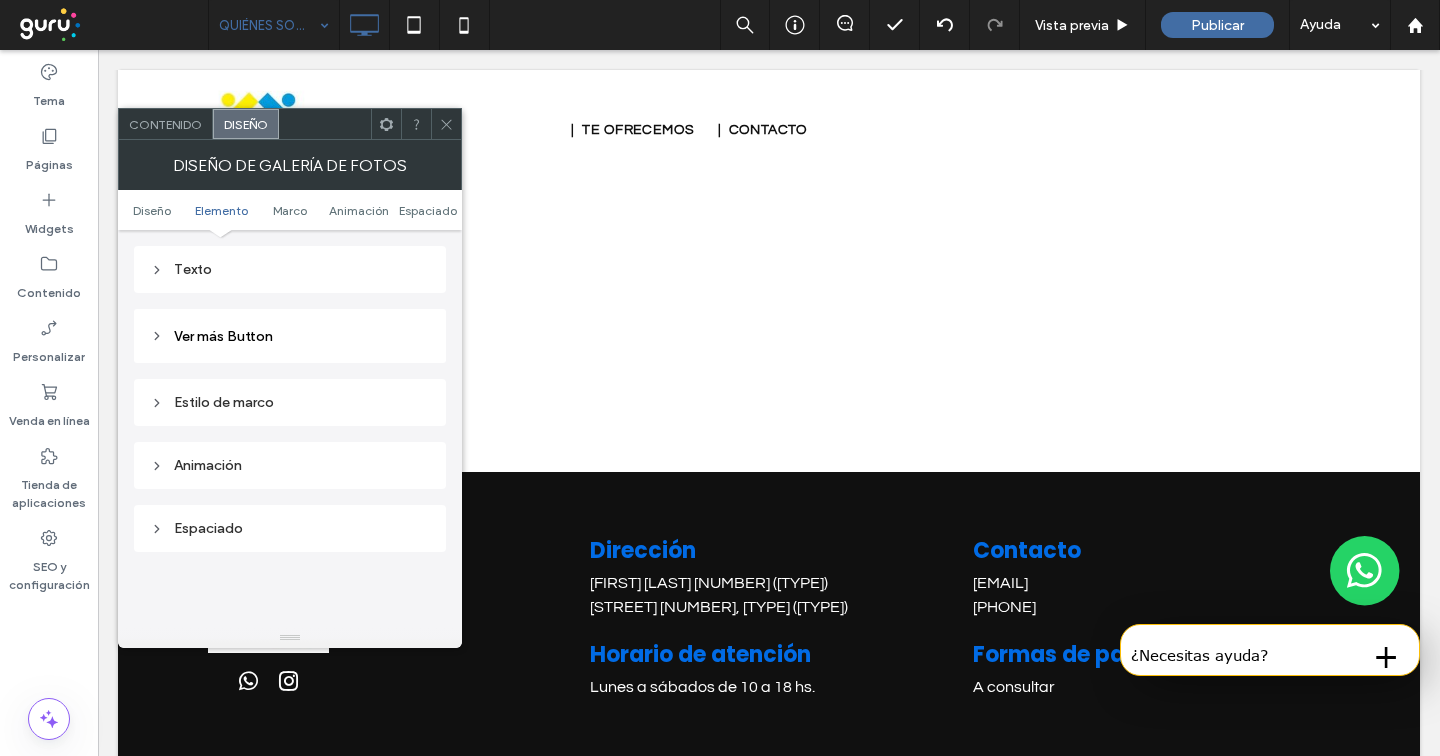 click on "Texto" at bounding box center (290, 269) 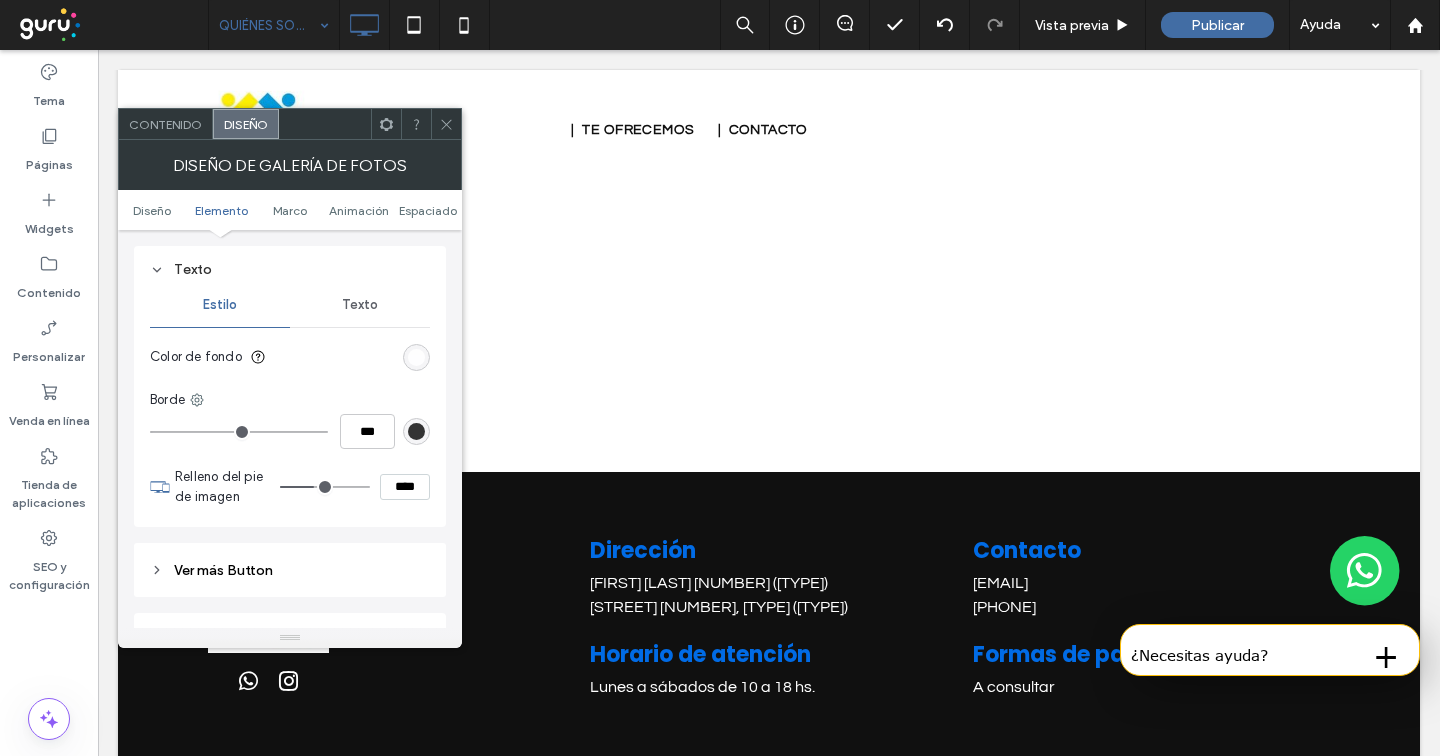 click on "Texto" at bounding box center [360, 305] 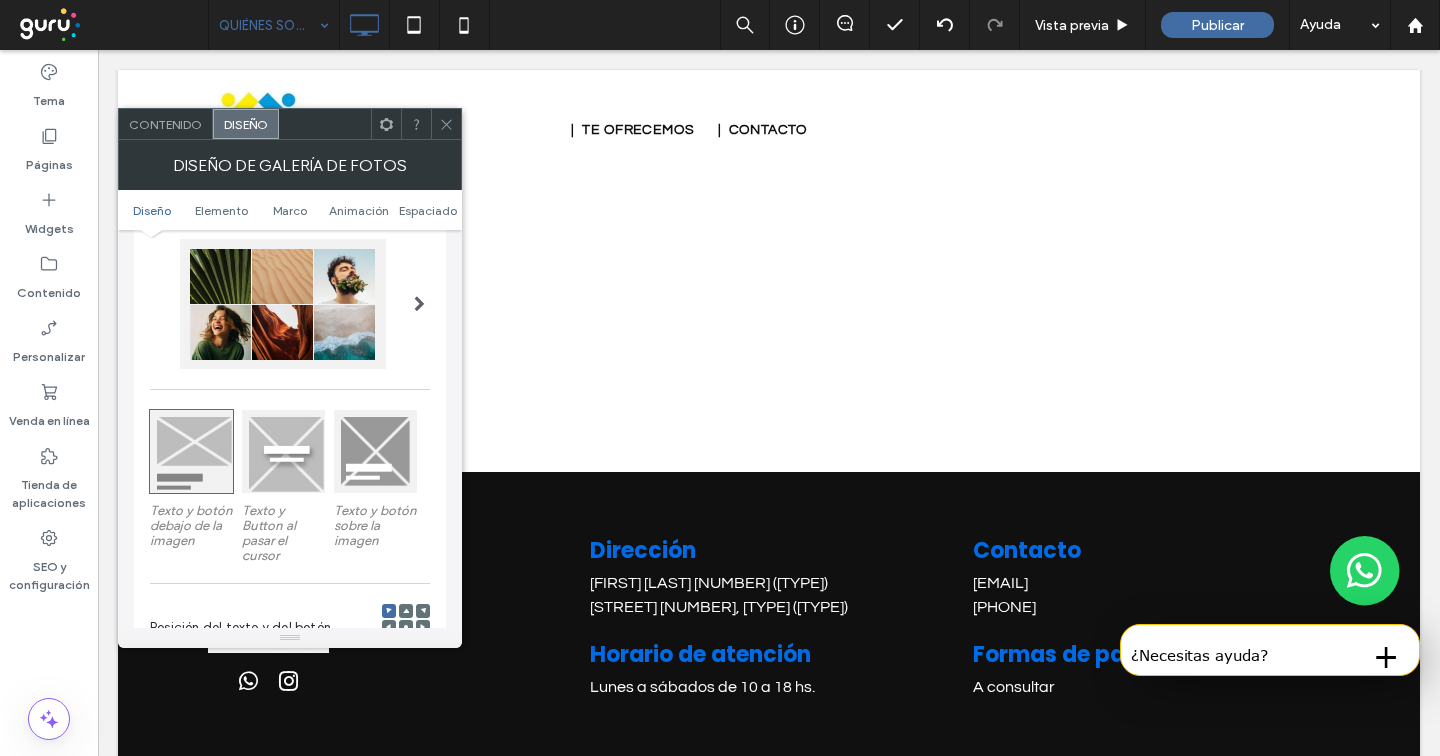 scroll, scrollTop: 134, scrollLeft: 0, axis: vertical 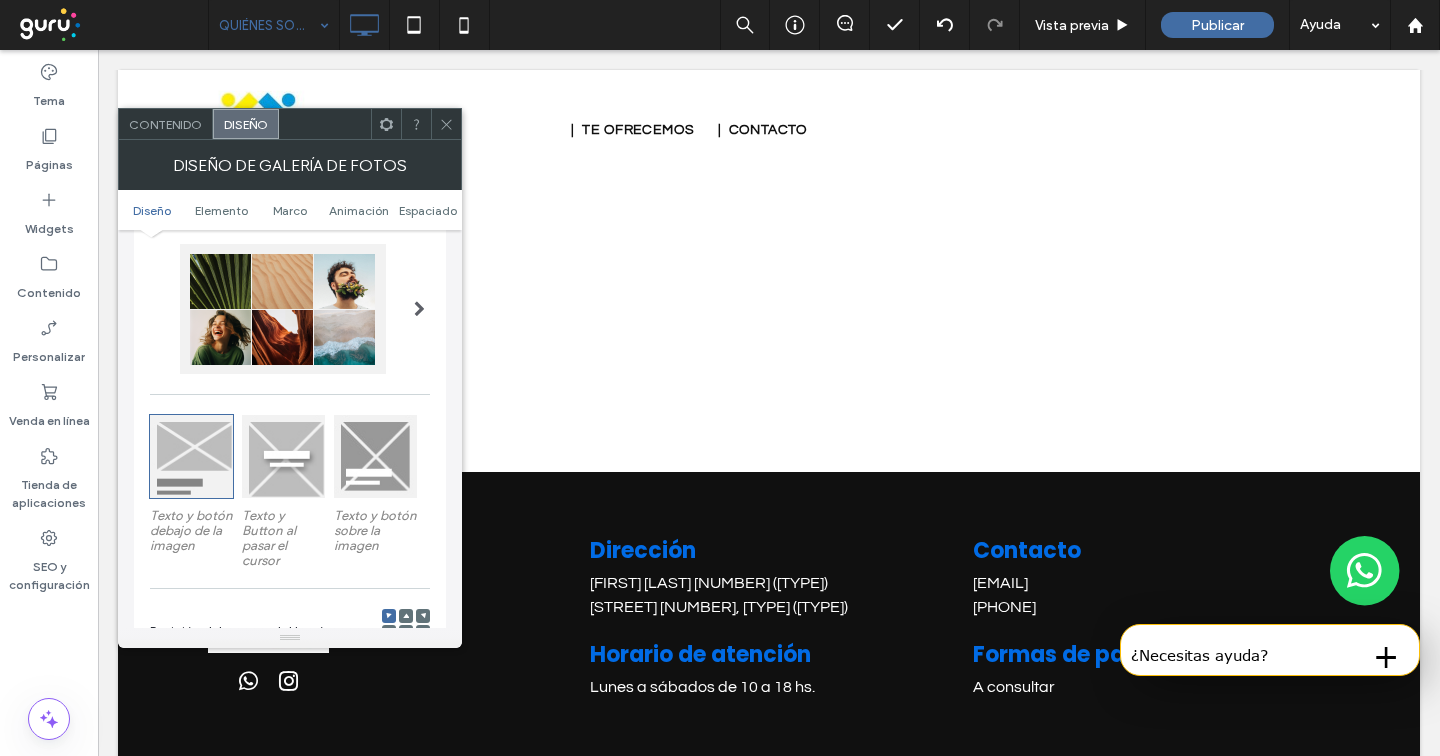 click 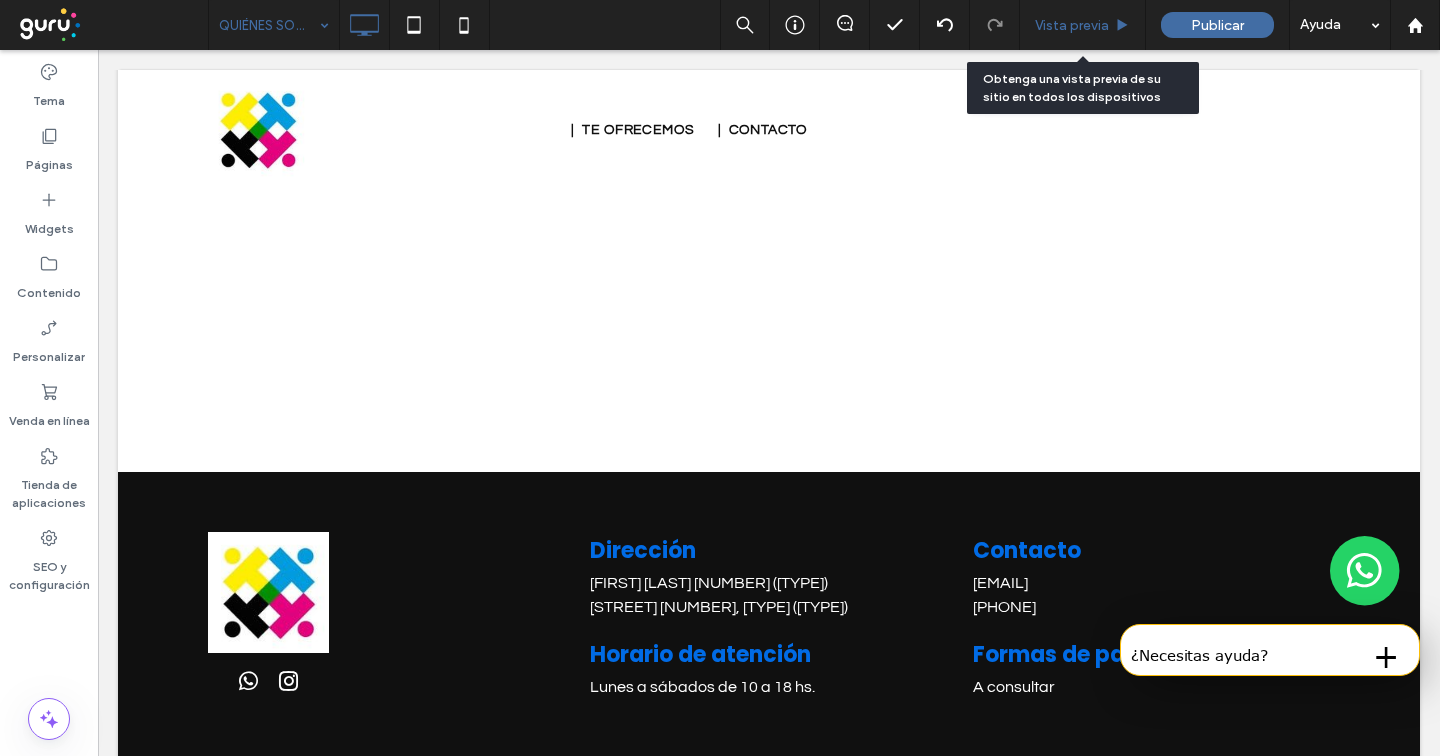 click on "Vista previa" at bounding box center (1072, 25) 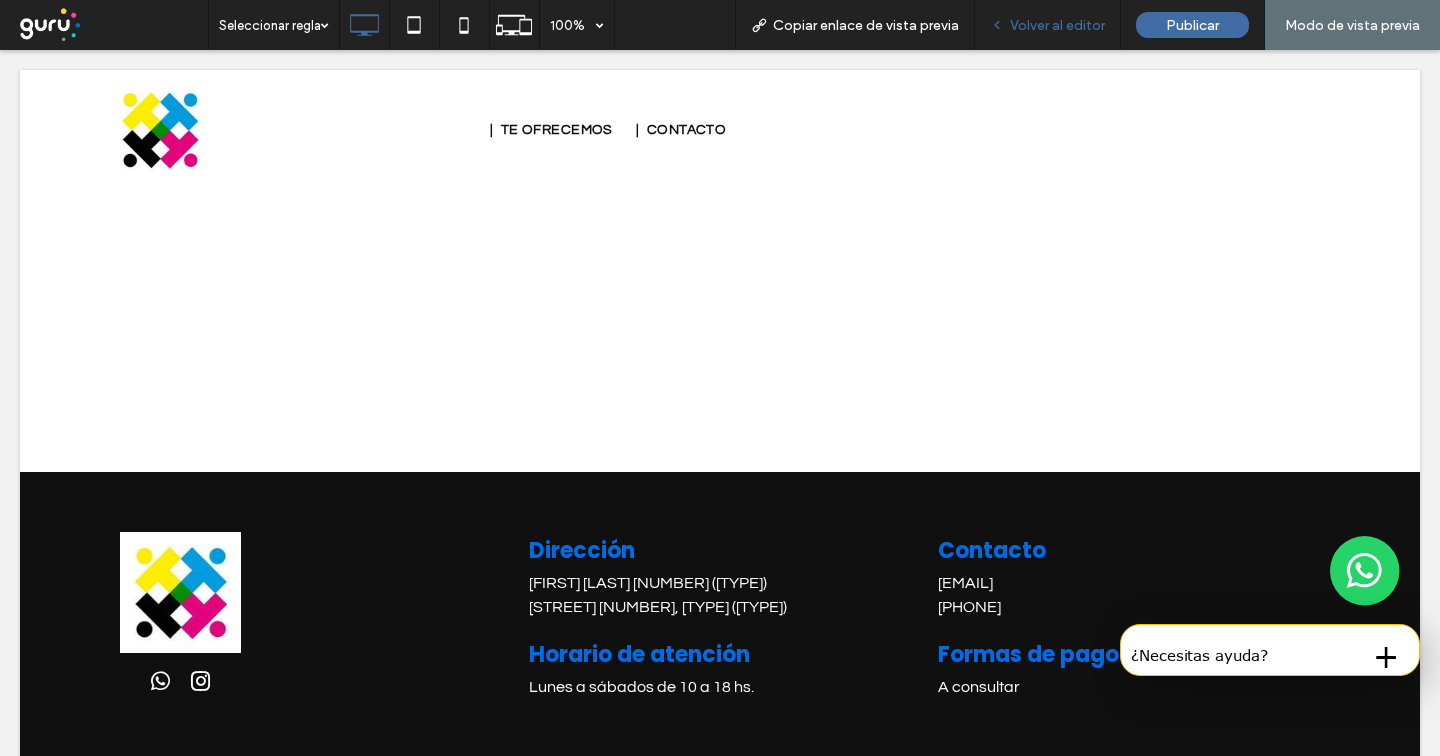 click on "Volver al editor" at bounding box center (1048, 25) 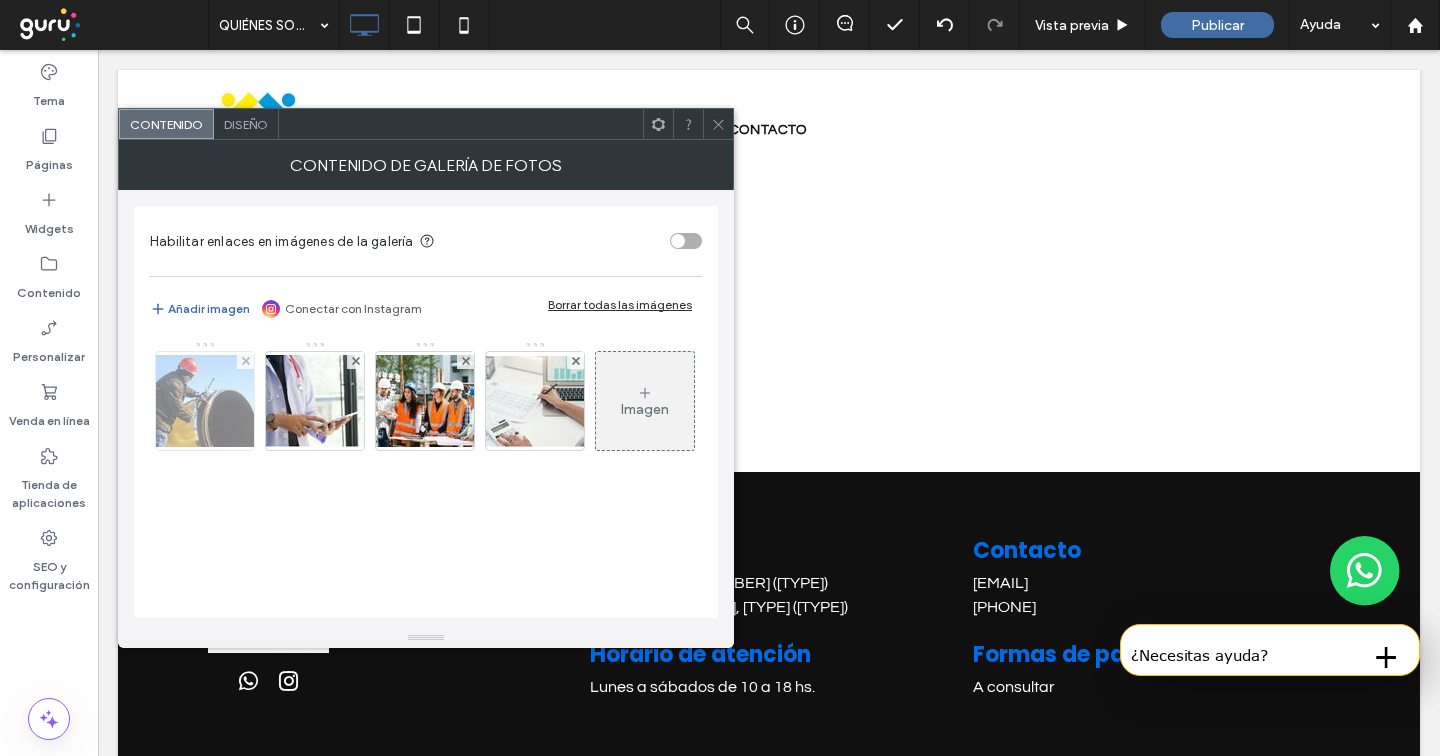 click at bounding box center [205, 401] 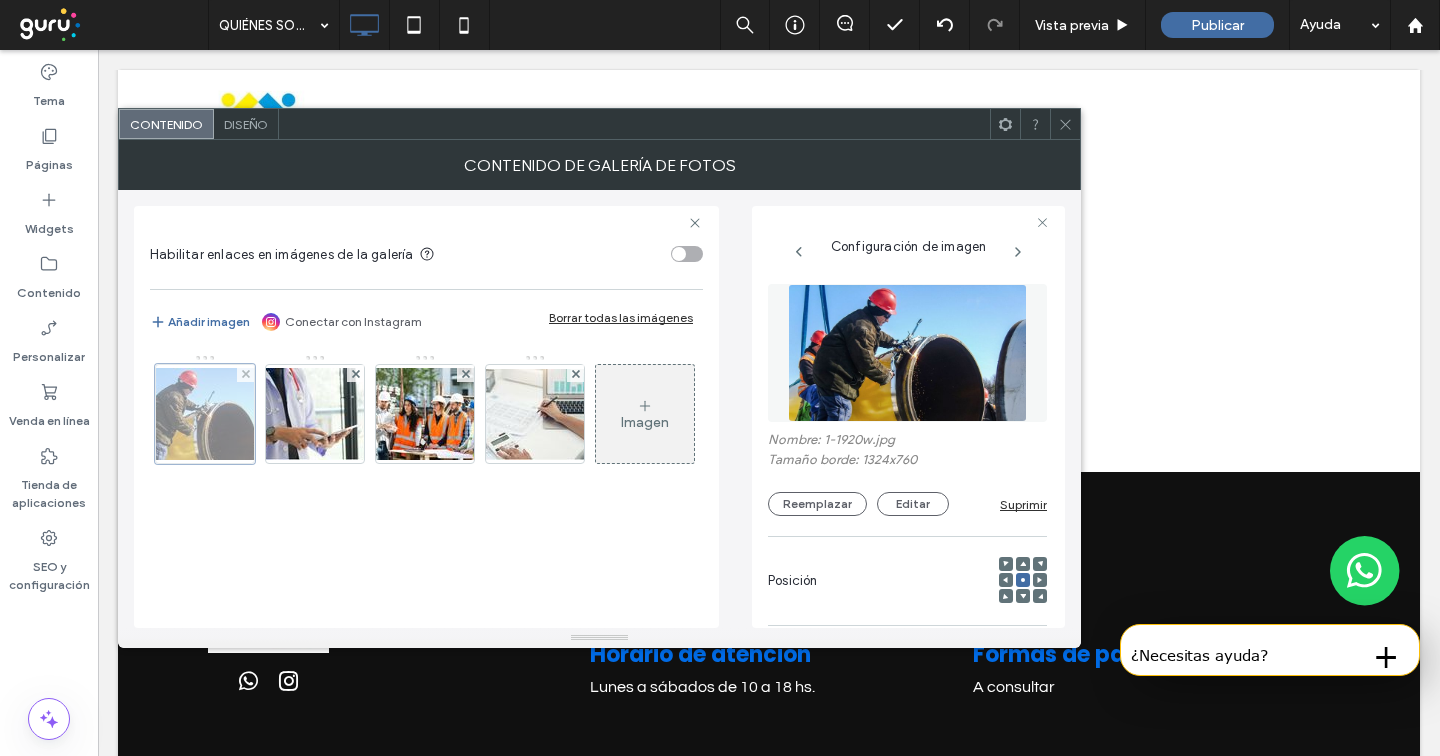 scroll, scrollTop: 0, scrollLeft: 184, axis: horizontal 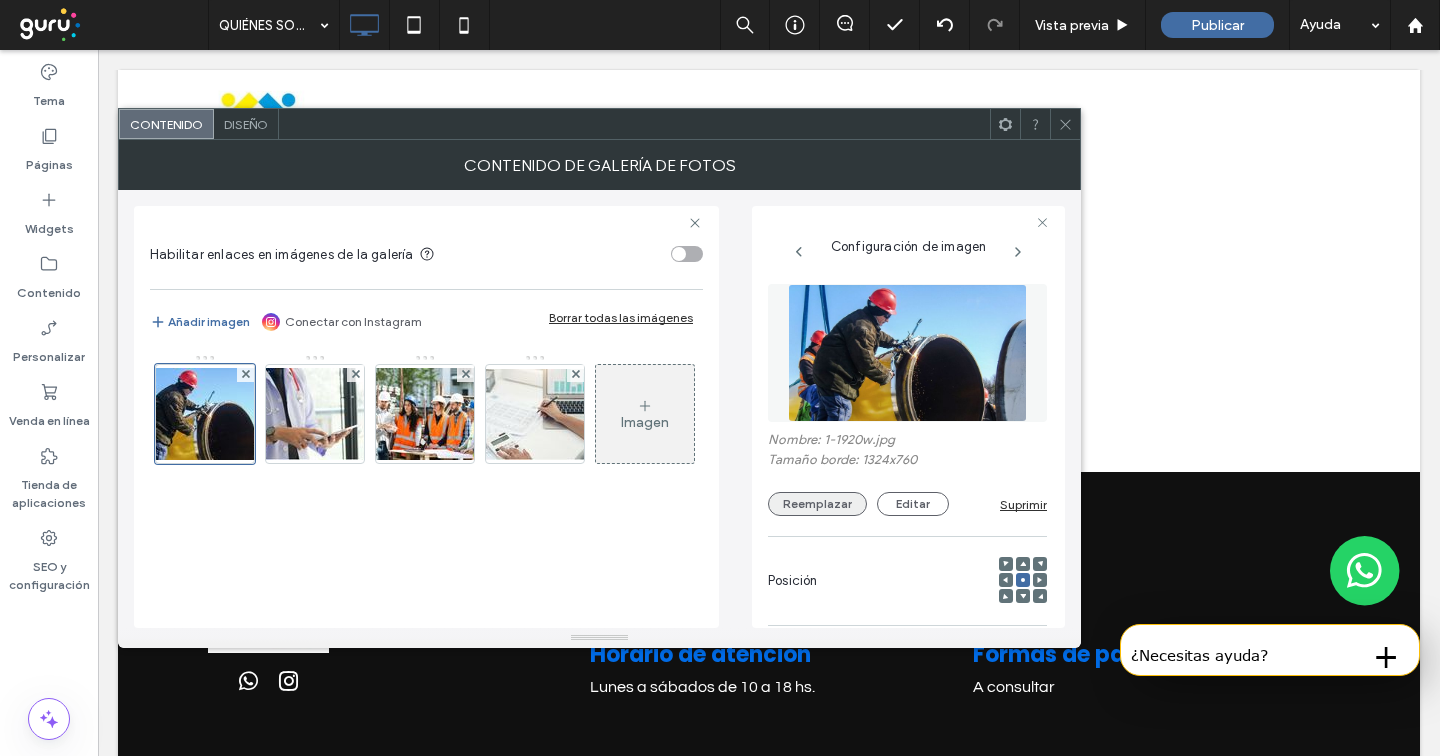 click on "Reemplazar" at bounding box center [817, 504] 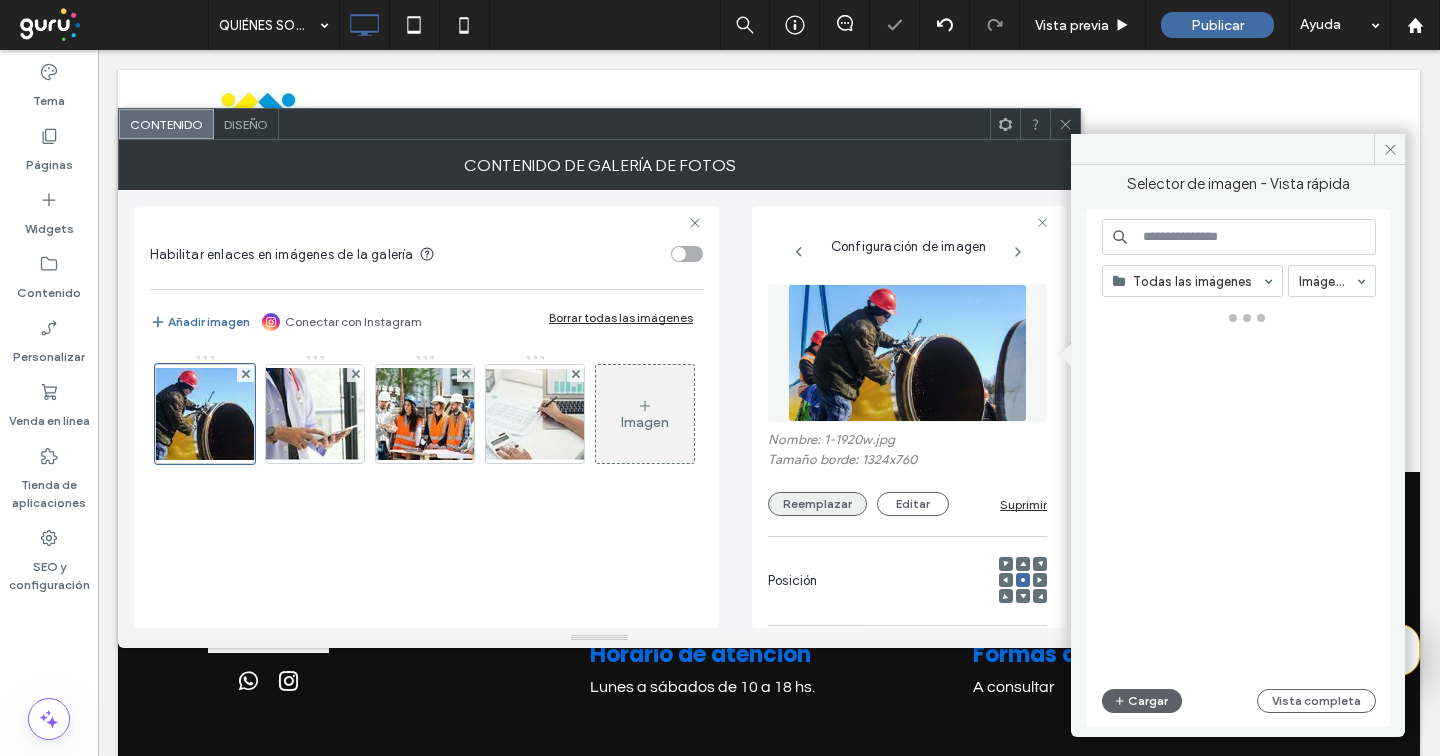 scroll, scrollTop: 0, scrollLeft: 0, axis: both 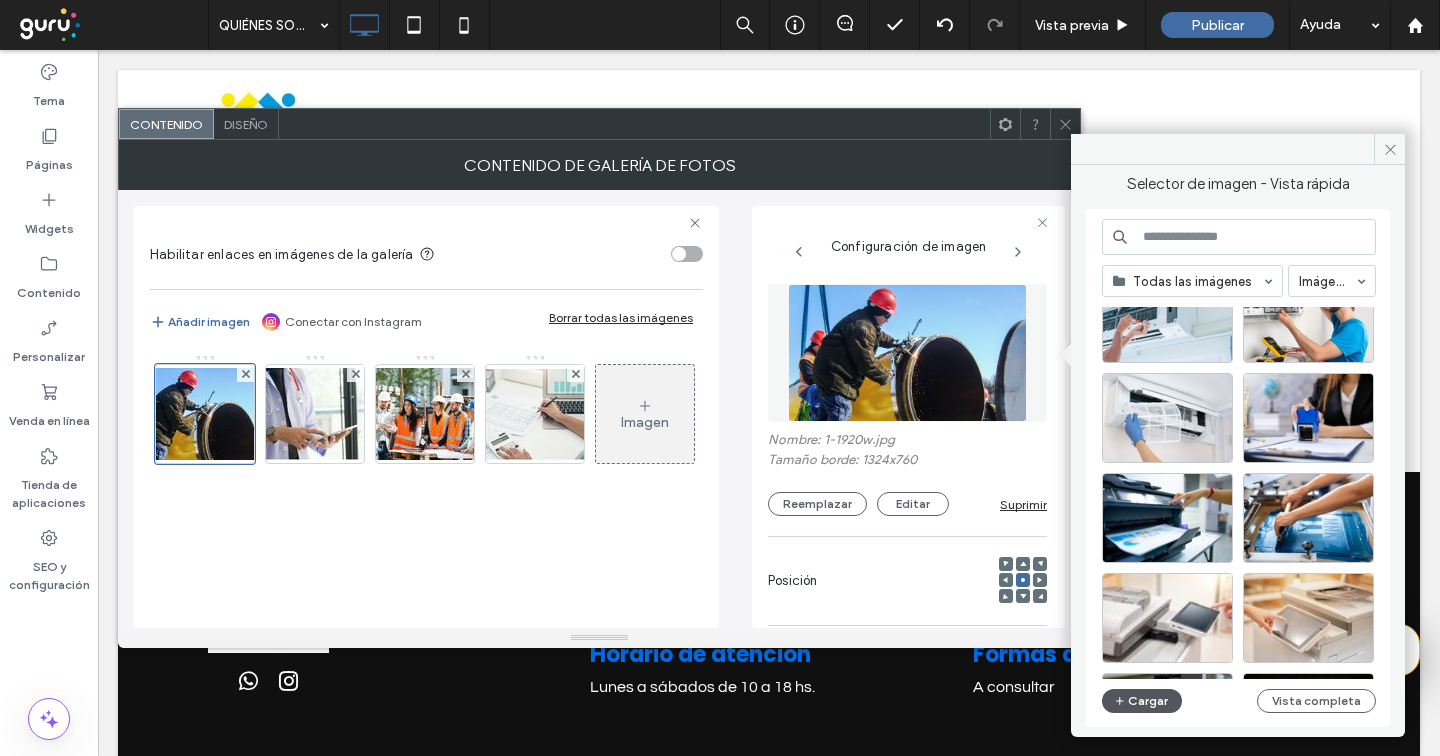 click on "Cargar" at bounding box center (1142, 701) 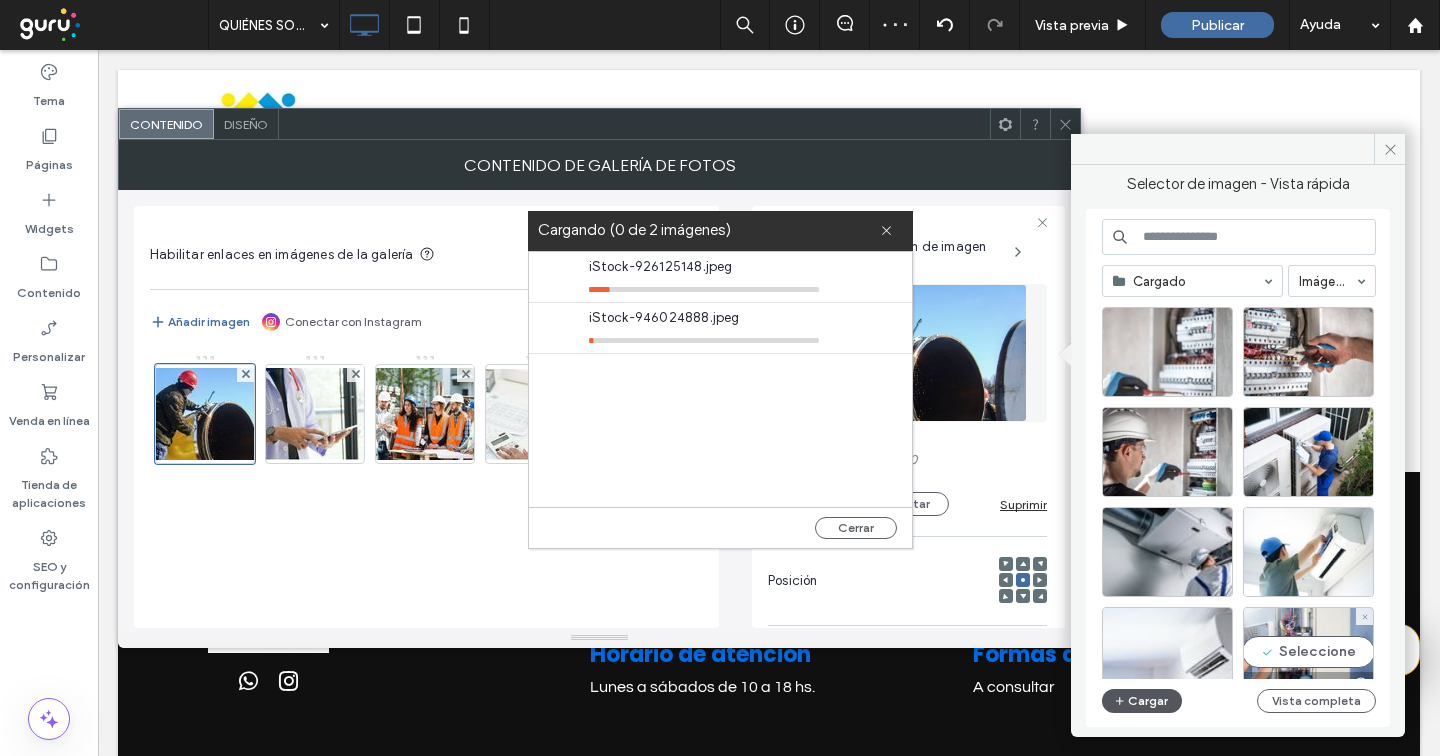 type 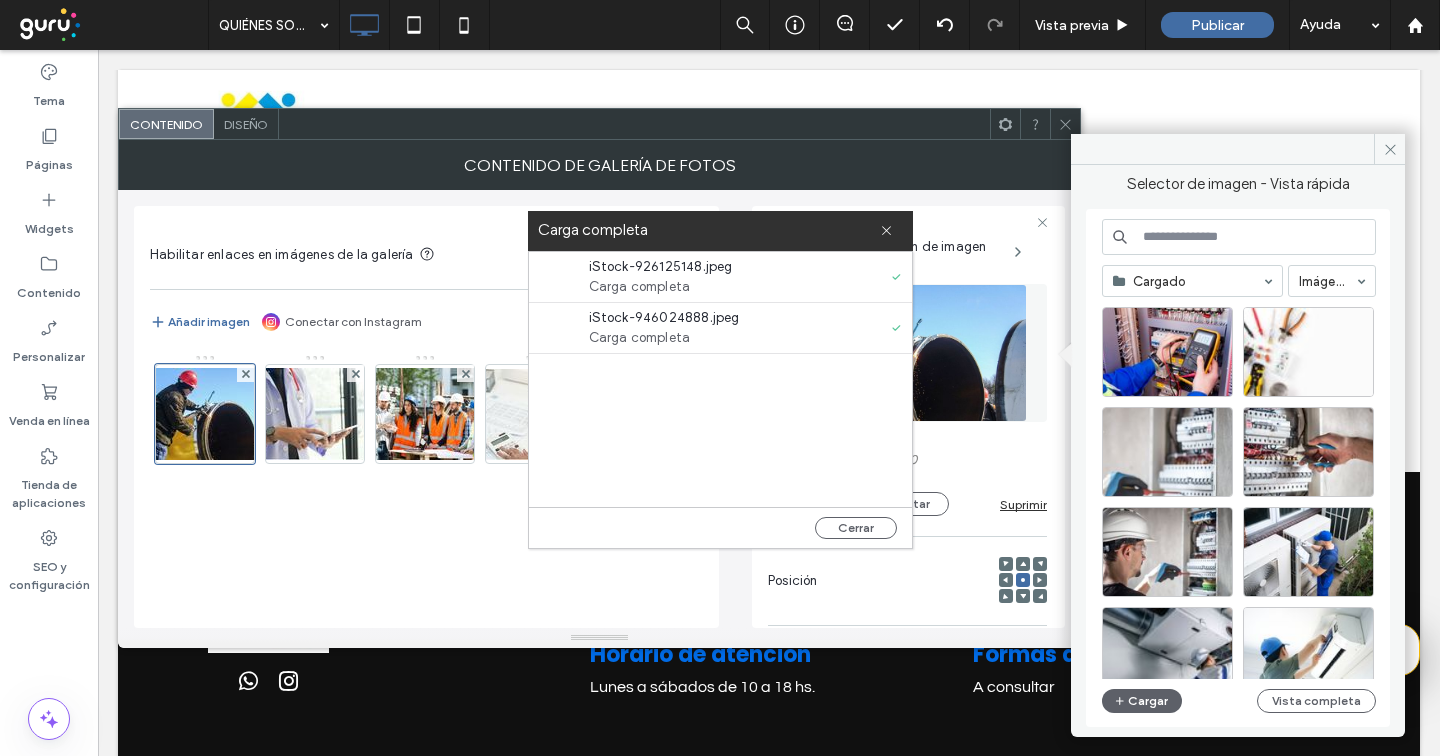 click on "Carga completa" at bounding box center [720, 231] 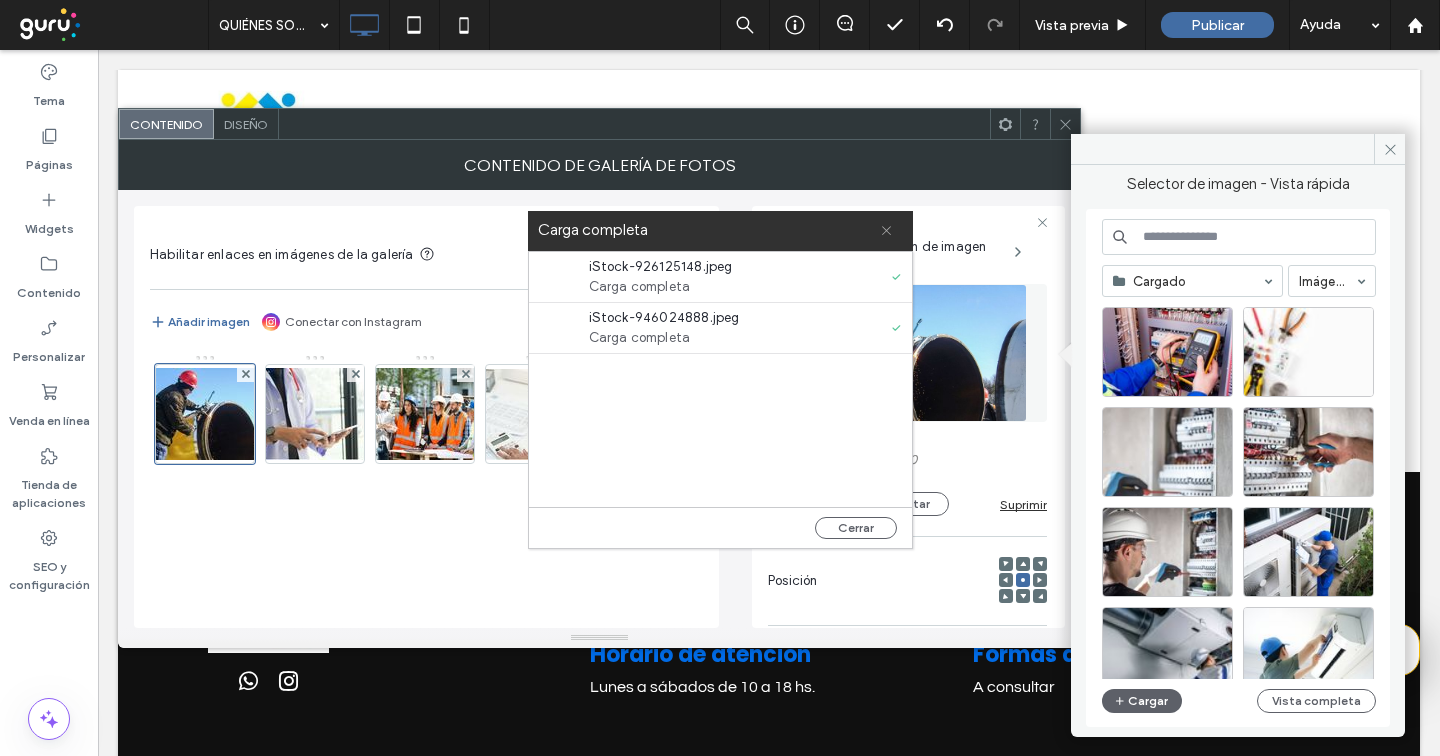 click 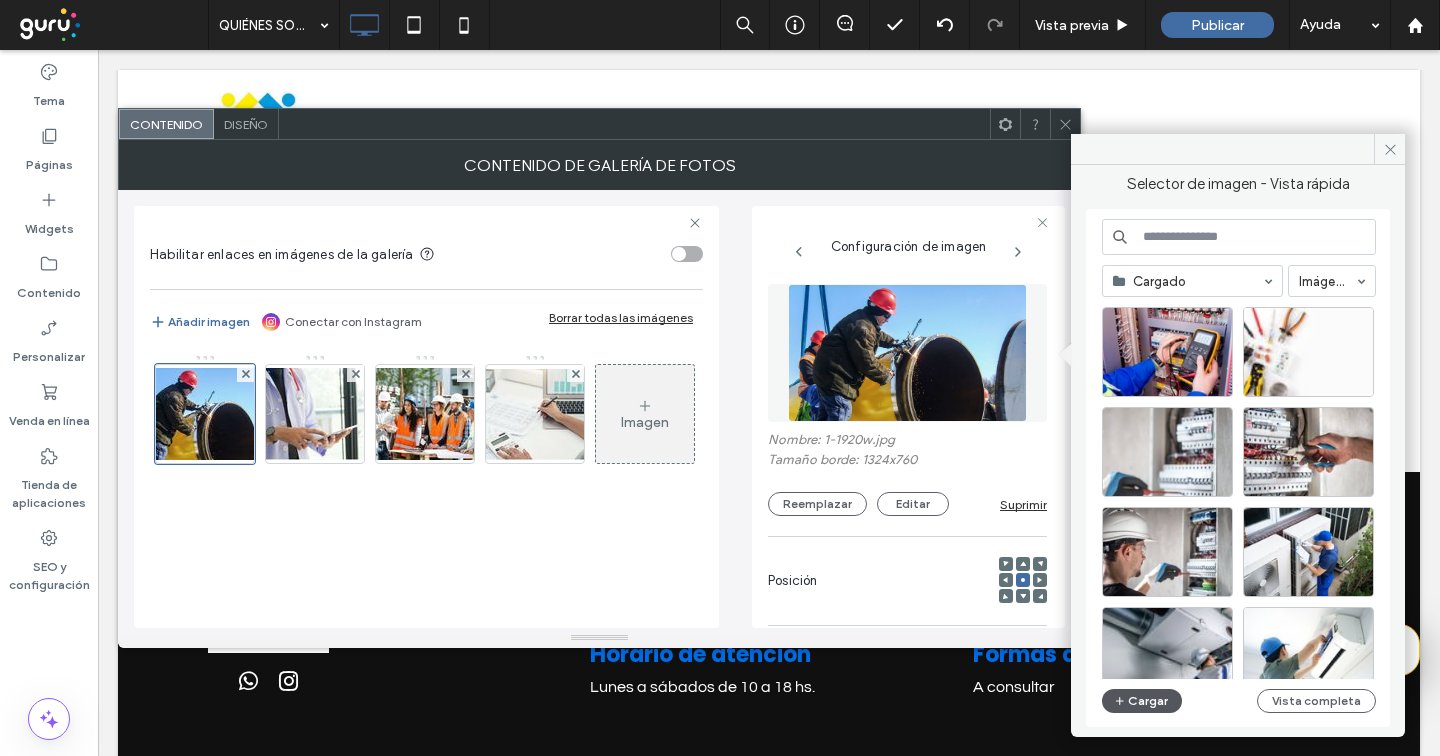 click on "Cargar" at bounding box center [1142, 701] 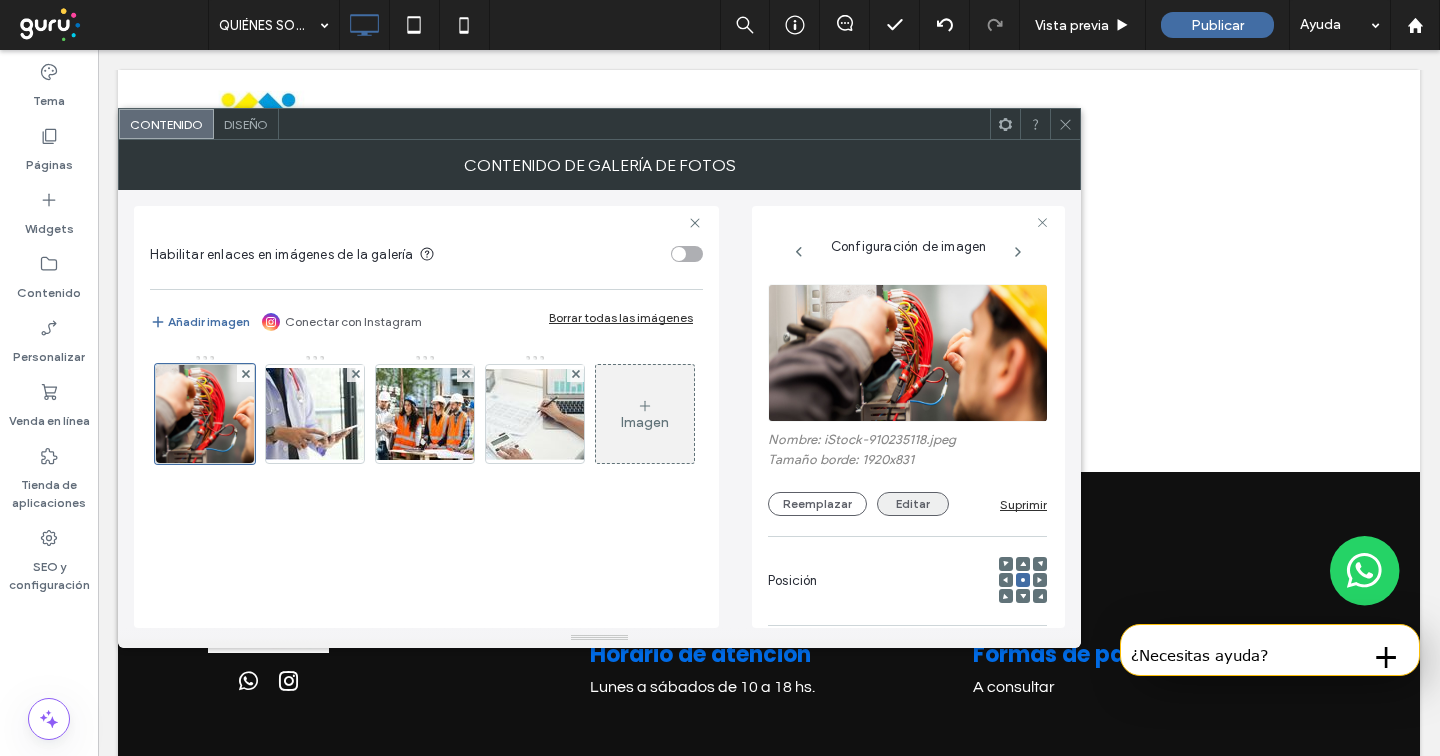 click on "Editar" at bounding box center (913, 504) 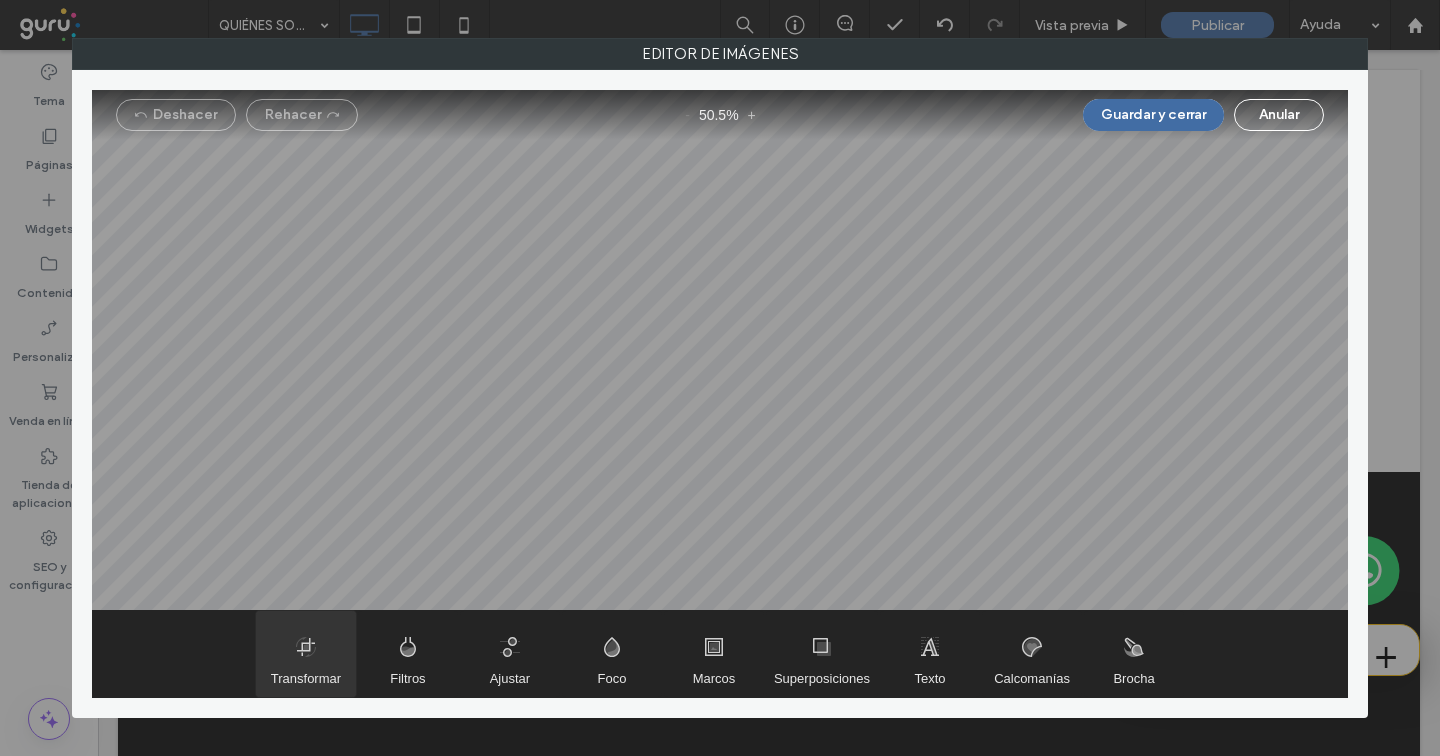 click at bounding box center (306, 654) 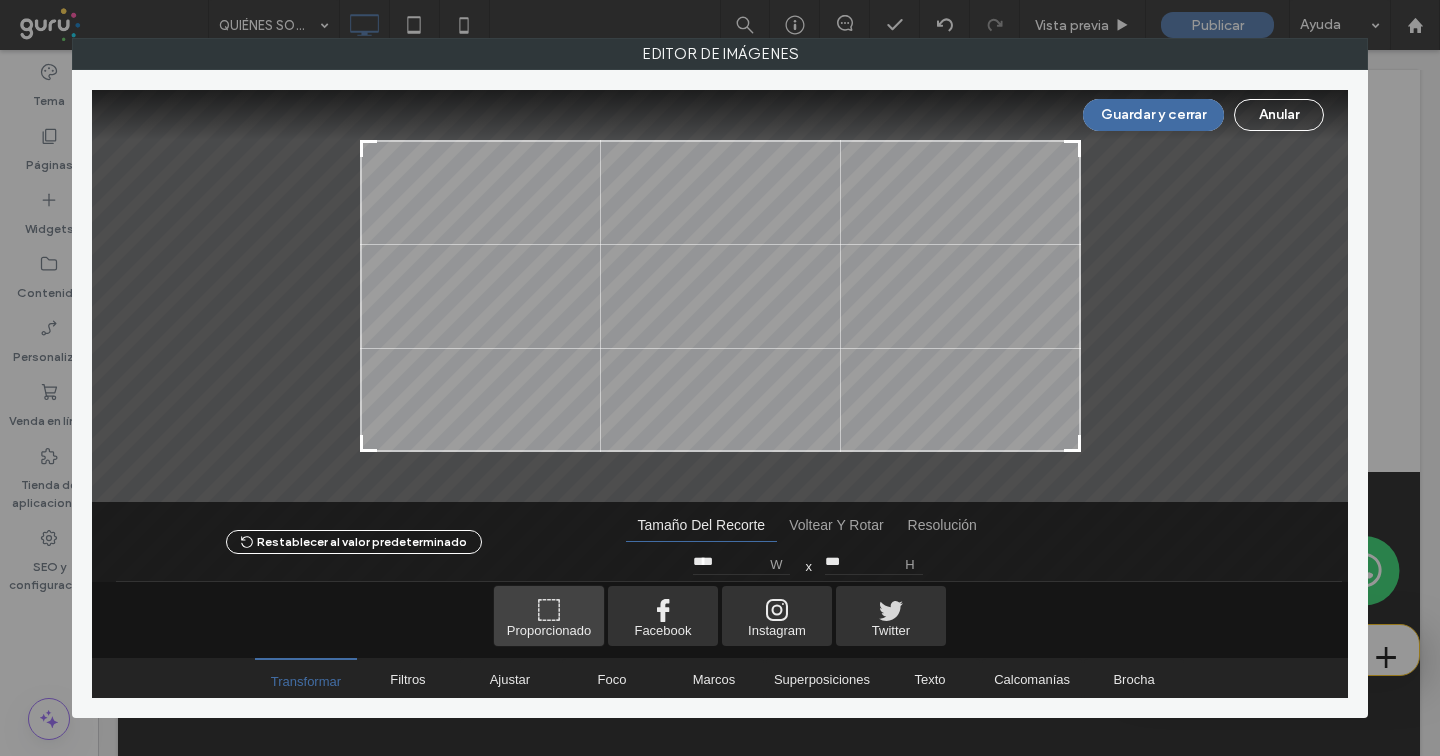 click at bounding box center [549, 616] 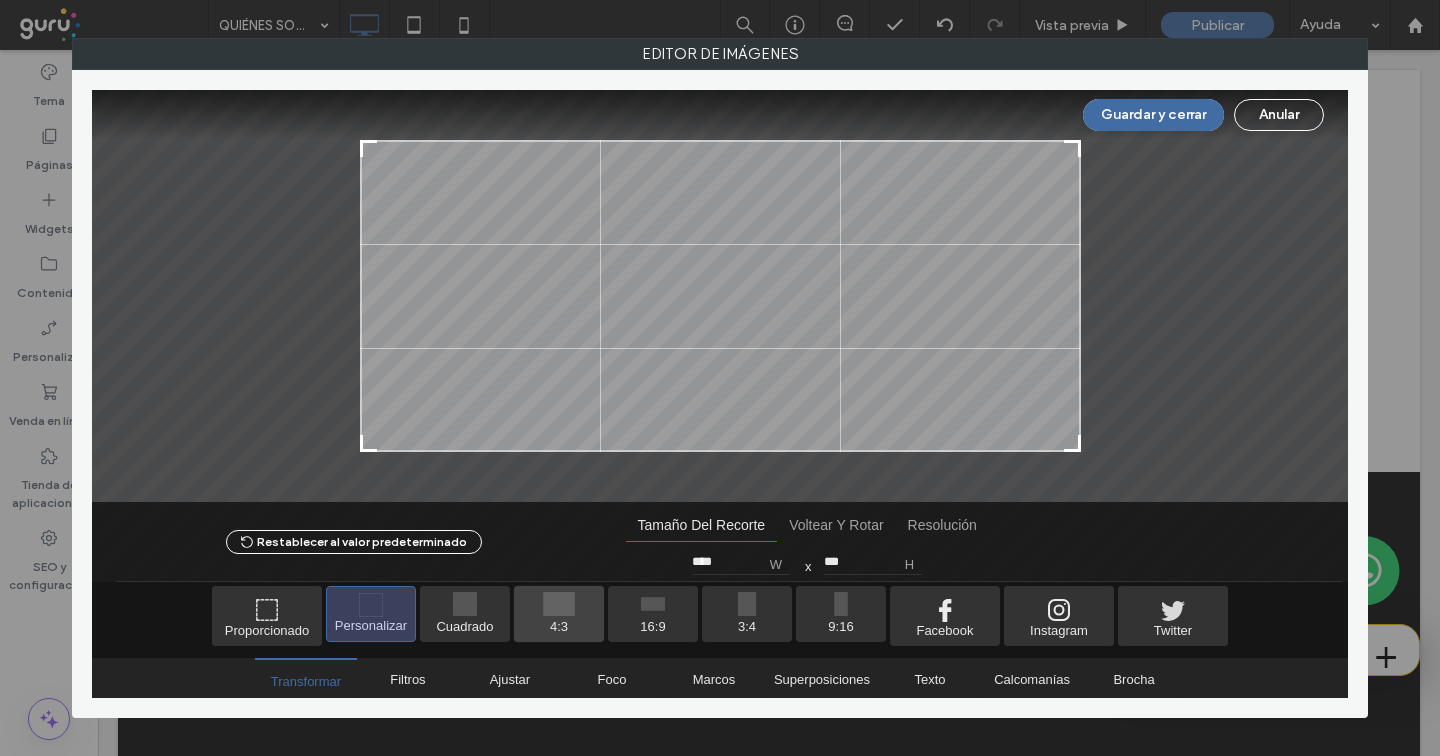 click at bounding box center (559, 614) 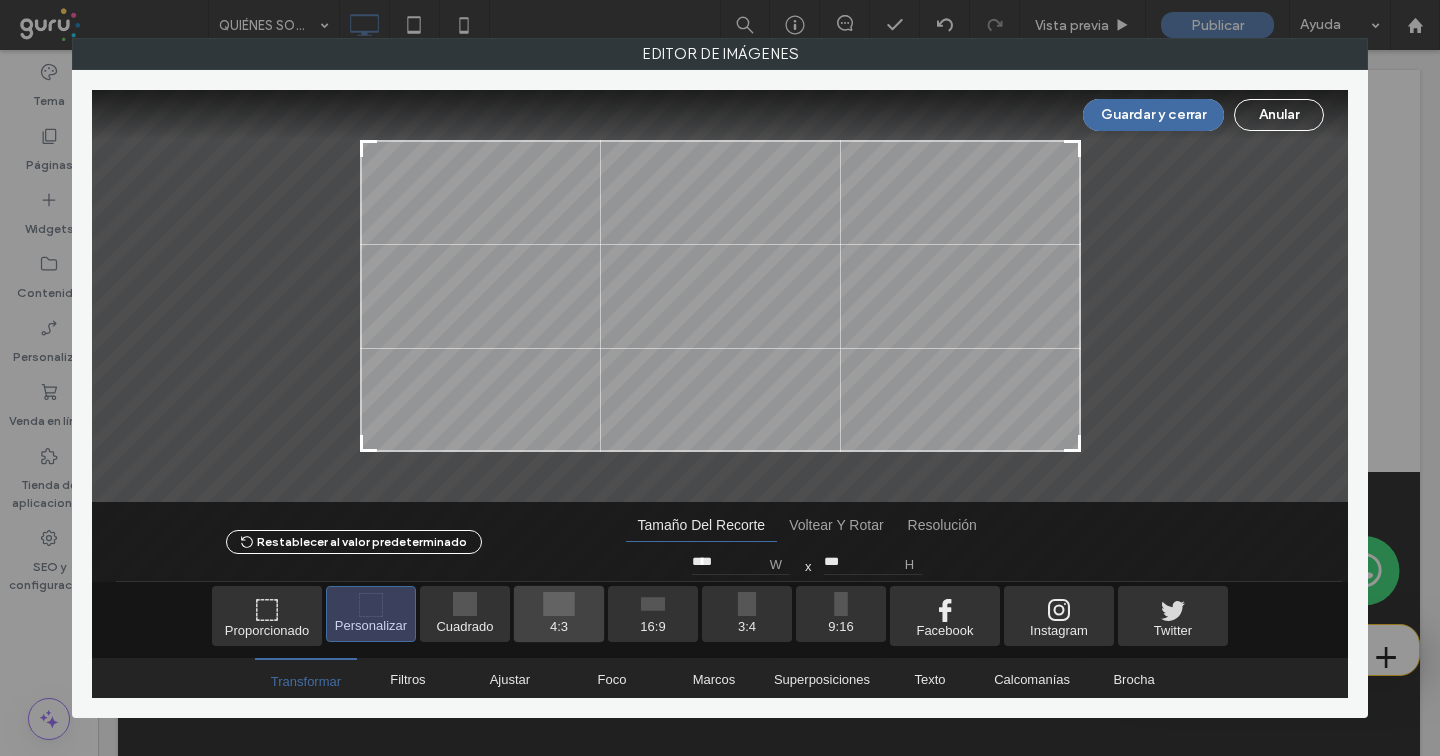type on "****" 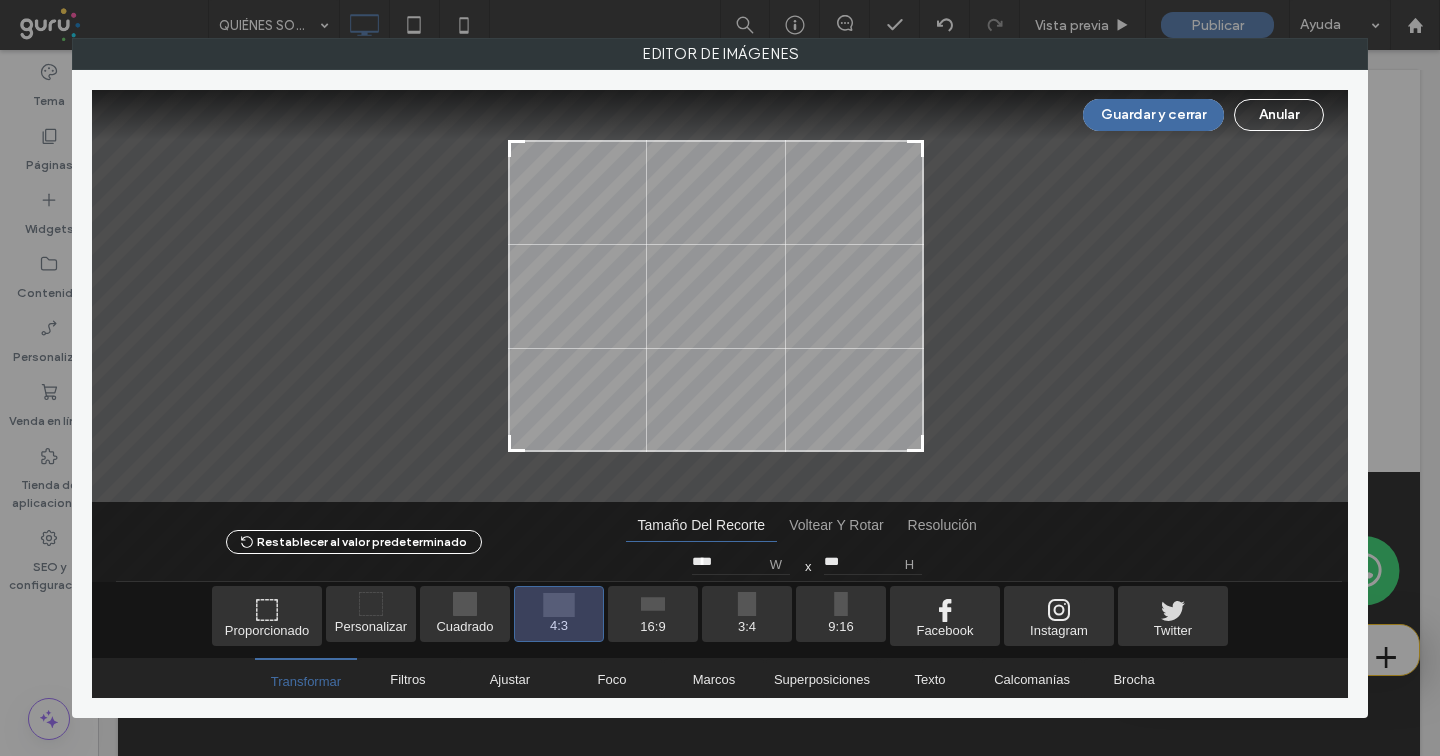 click at bounding box center [716, 296] 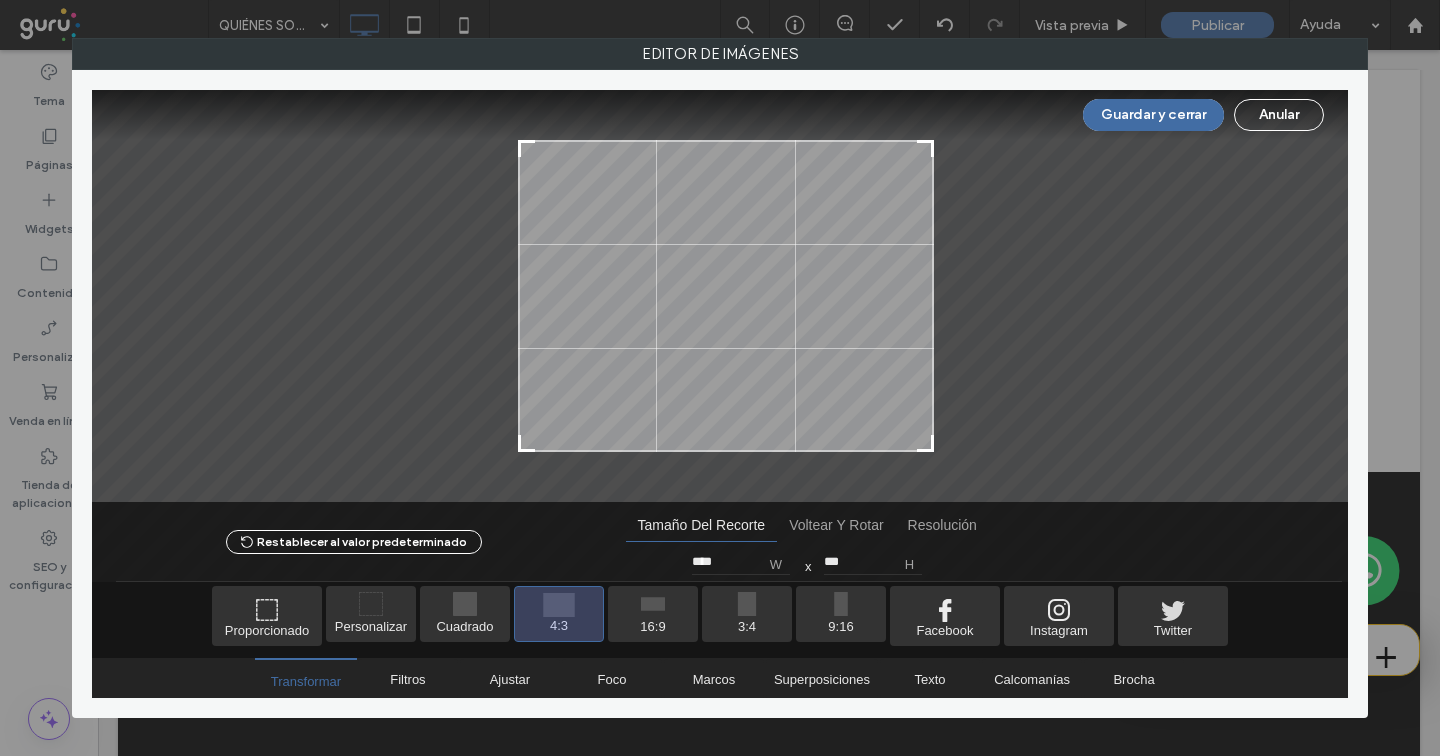 drag, startPoint x: 849, startPoint y: 237, endPoint x: 859, endPoint y: 239, distance: 10.198039 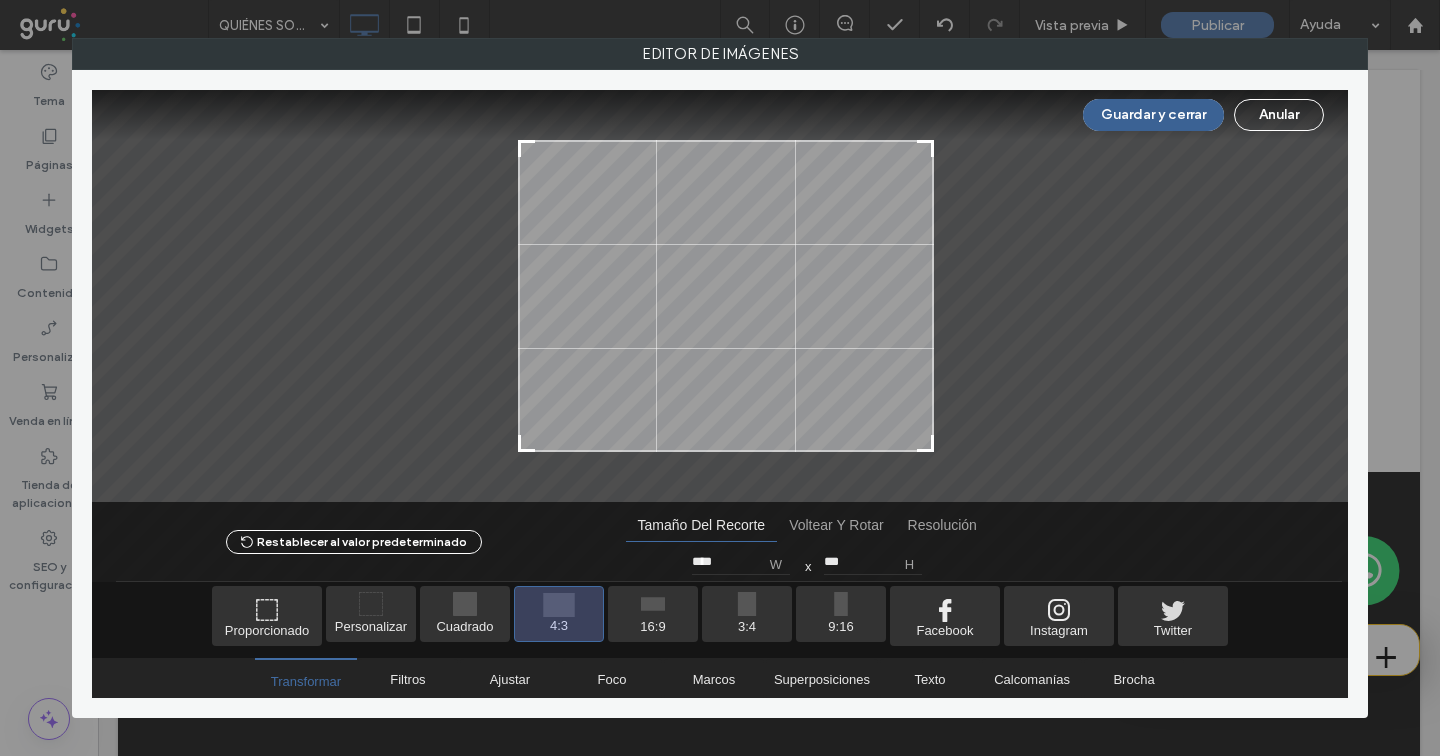 click on "Guardar y cerrar" at bounding box center [1153, 115] 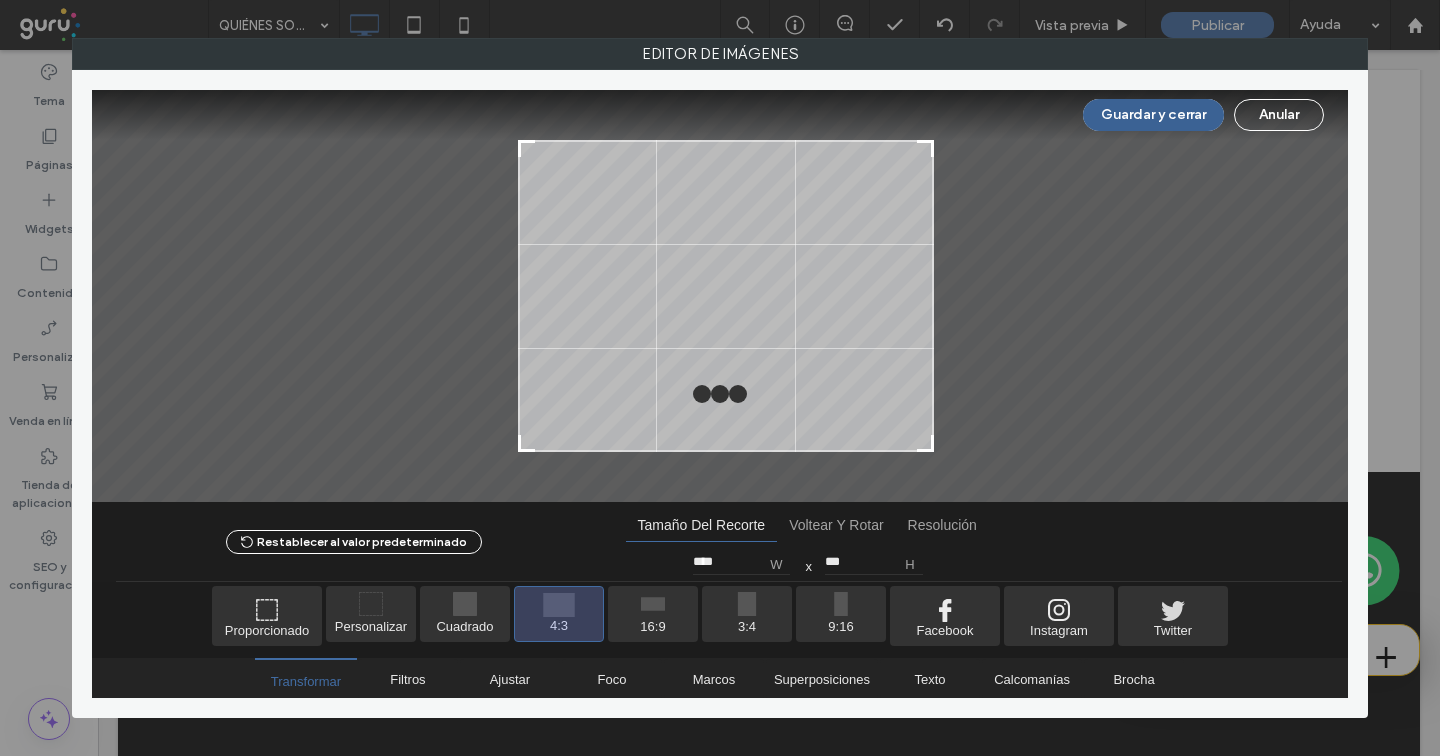 type 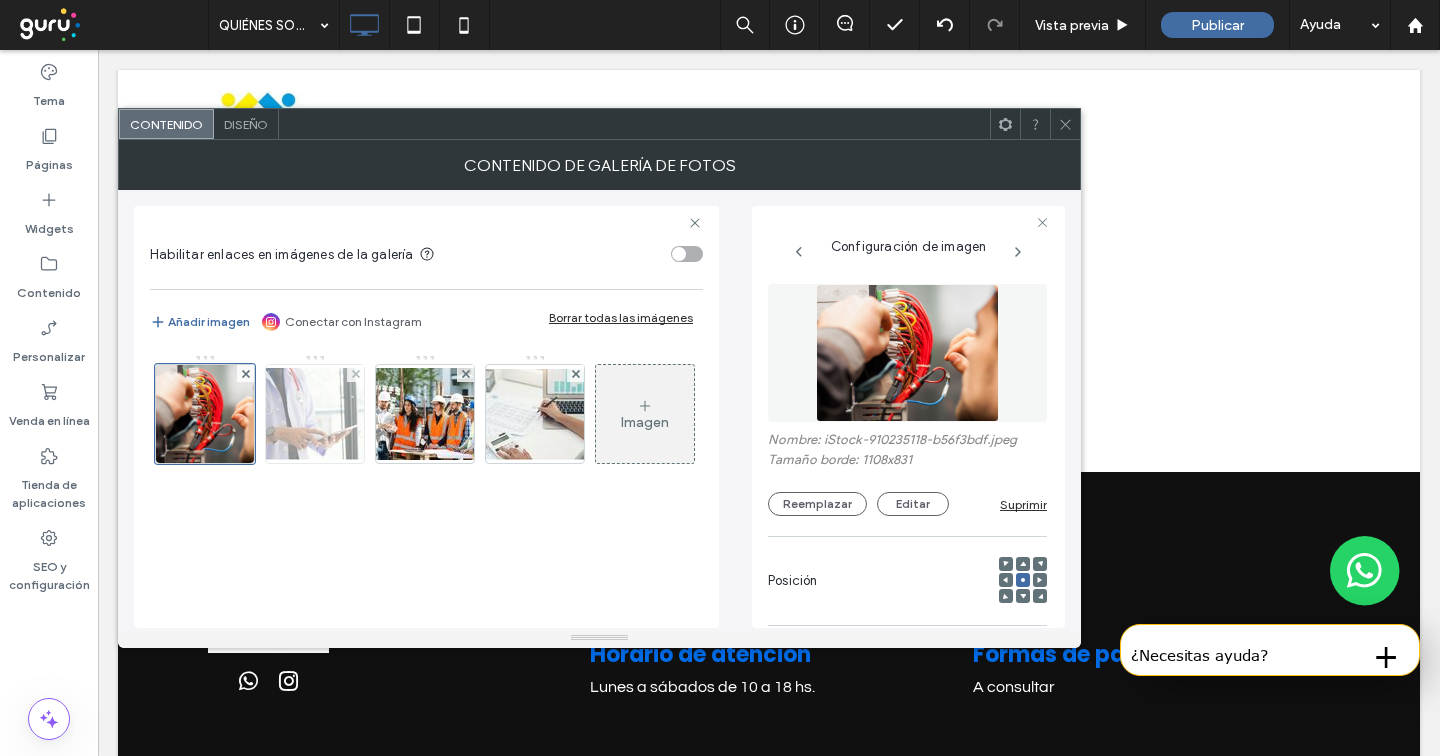 click at bounding box center (315, 414) 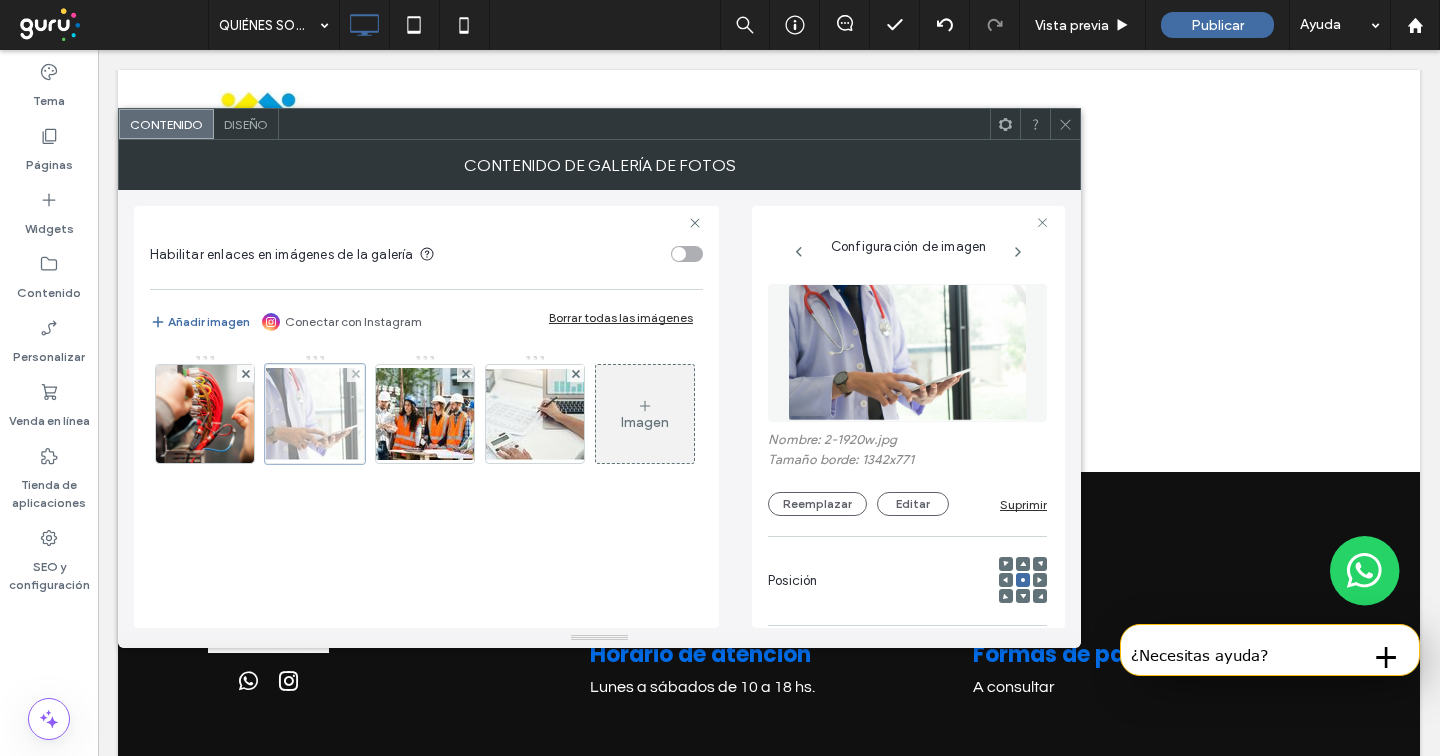 scroll, scrollTop: 239, scrollLeft: 0, axis: vertical 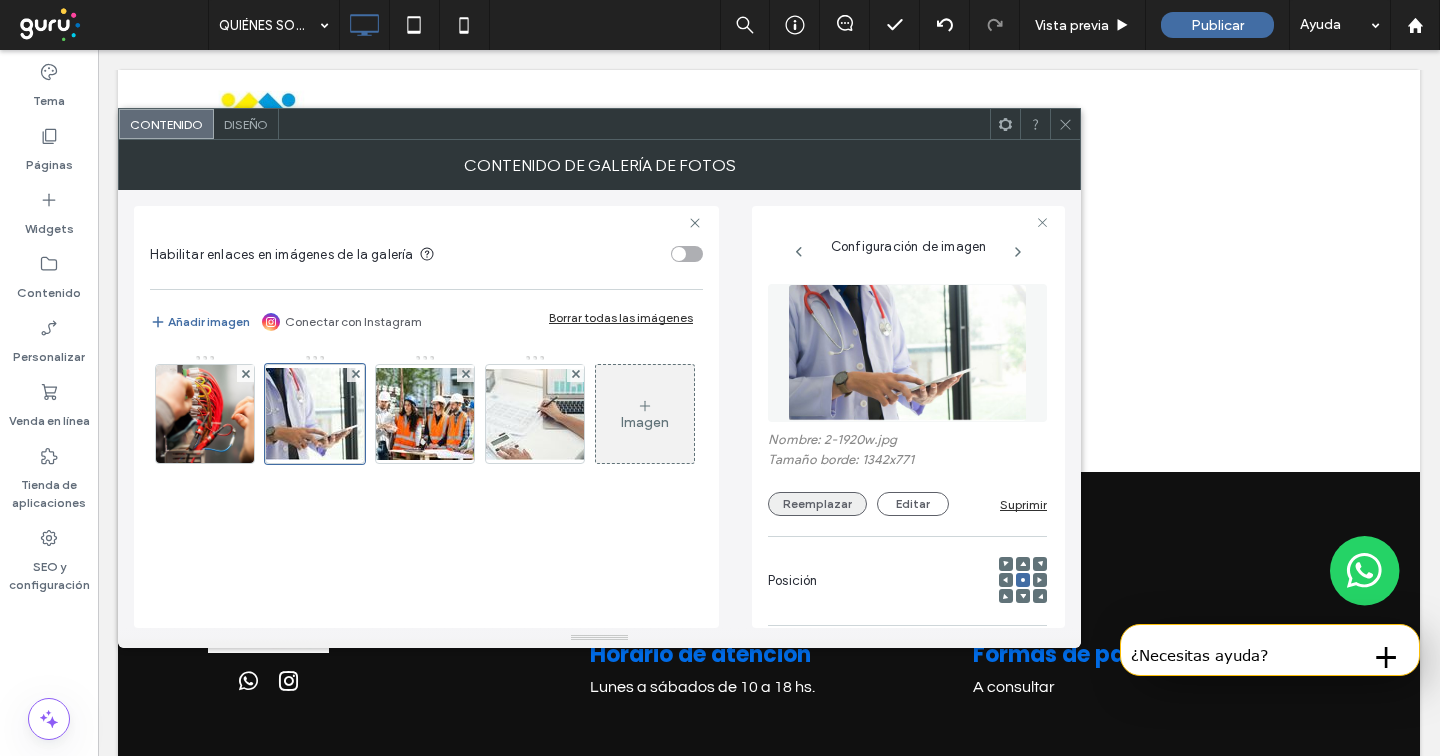 click on "Reemplazar" at bounding box center (817, 504) 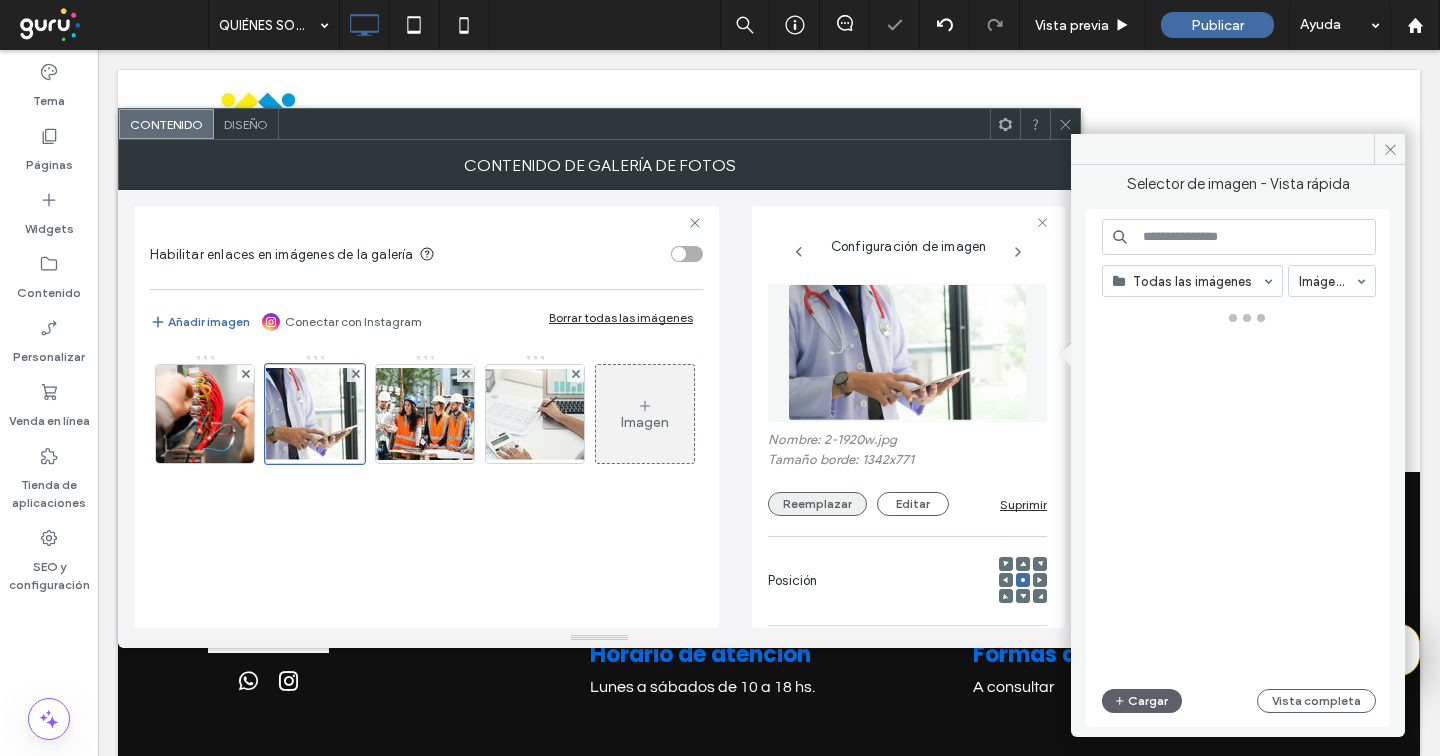 scroll, scrollTop: 0, scrollLeft: 0, axis: both 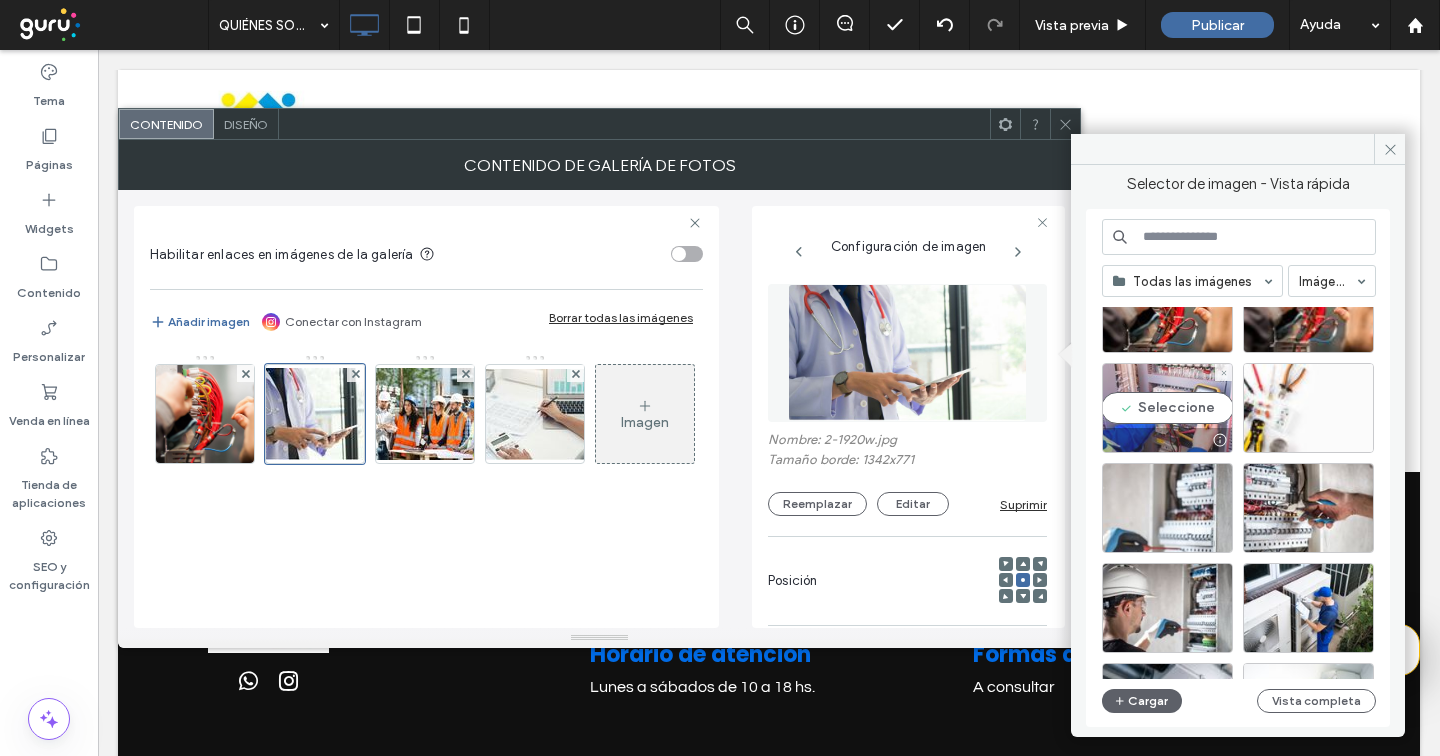 click on "Seleccione" at bounding box center (1167, 408) 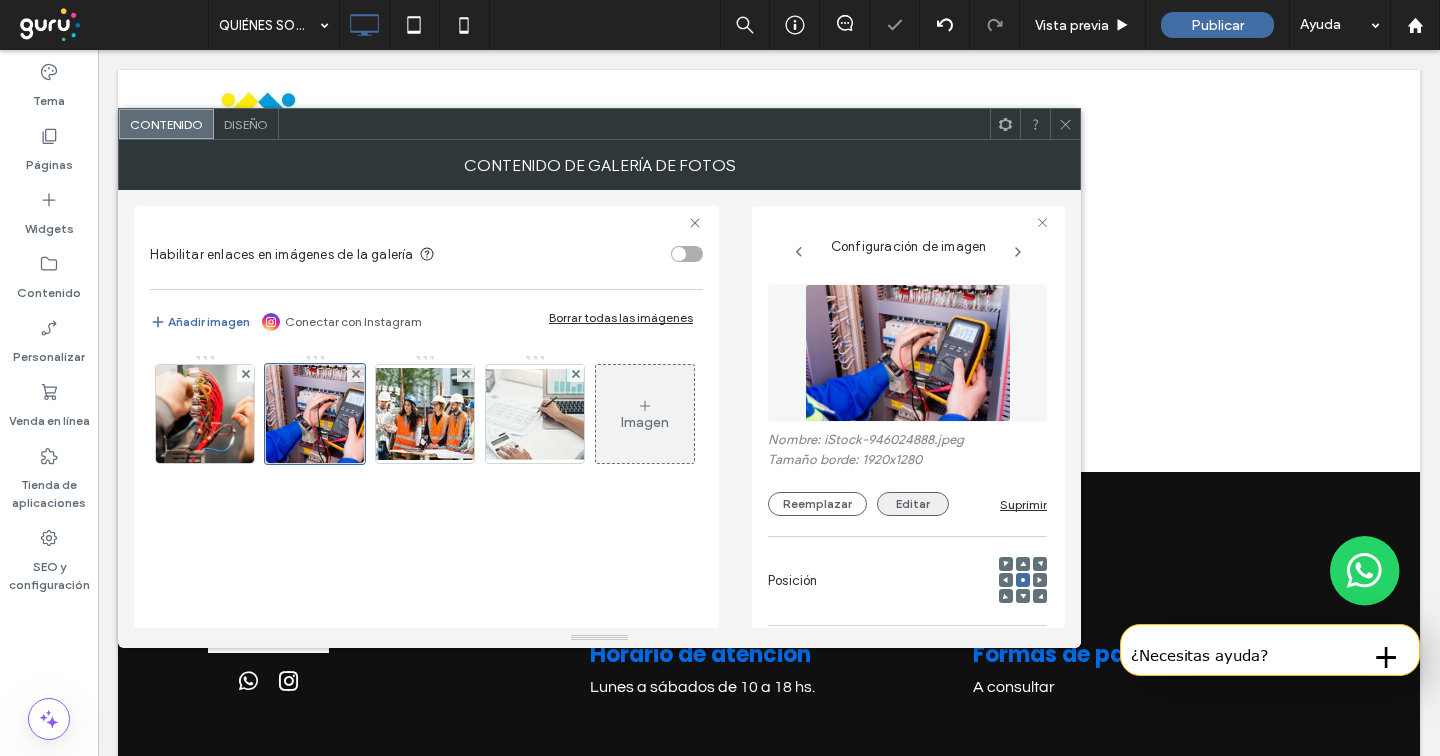 click on "Editar" at bounding box center (913, 504) 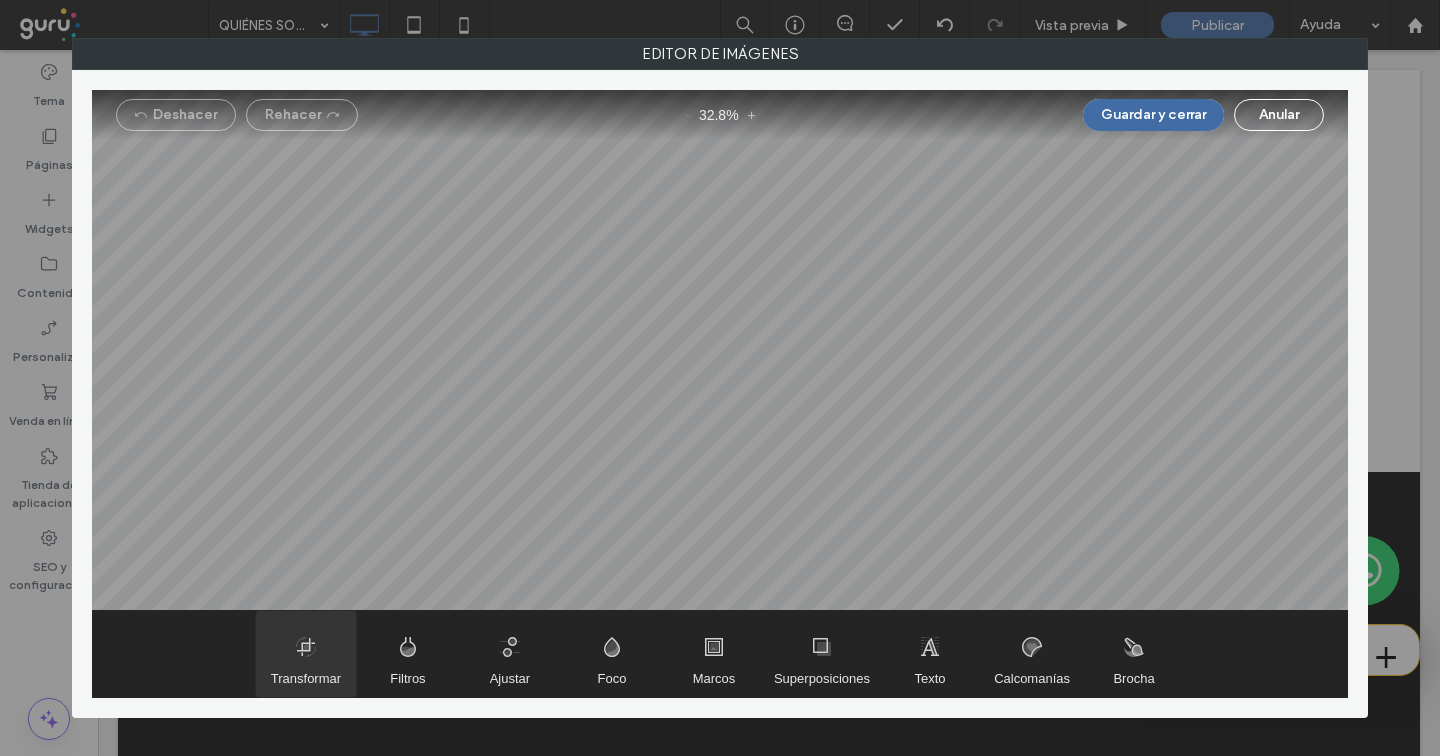 click at bounding box center (306, 654) 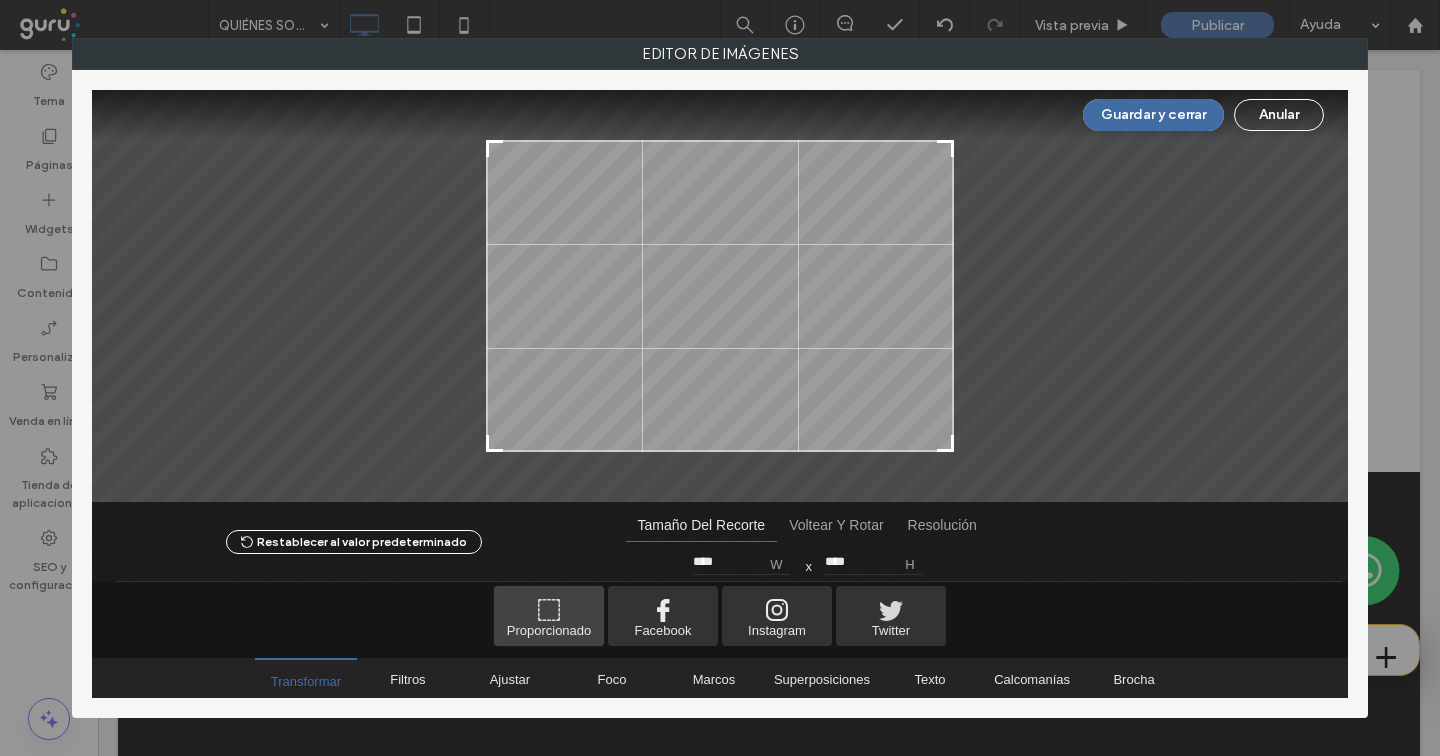 click at bounding box center (549, 616) 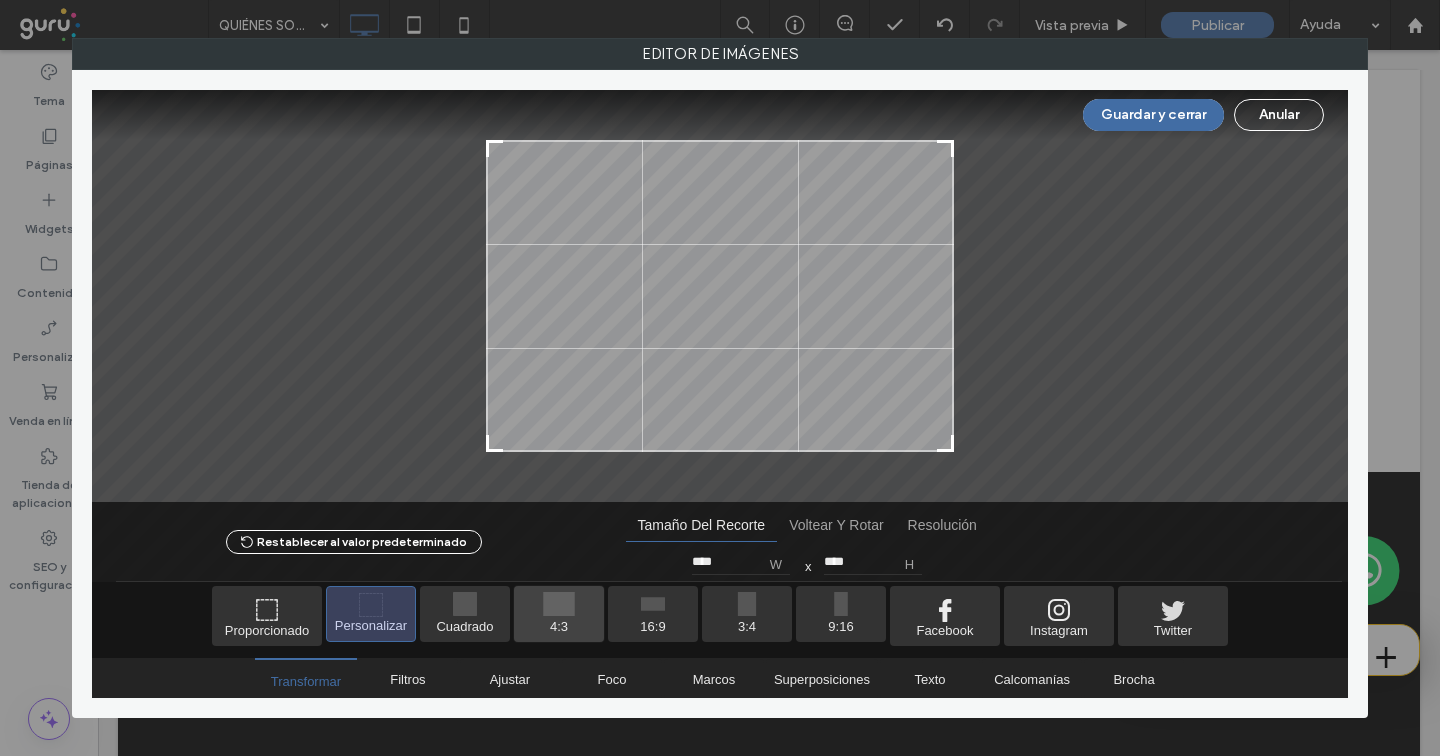 click at bounding box center (559, 614) 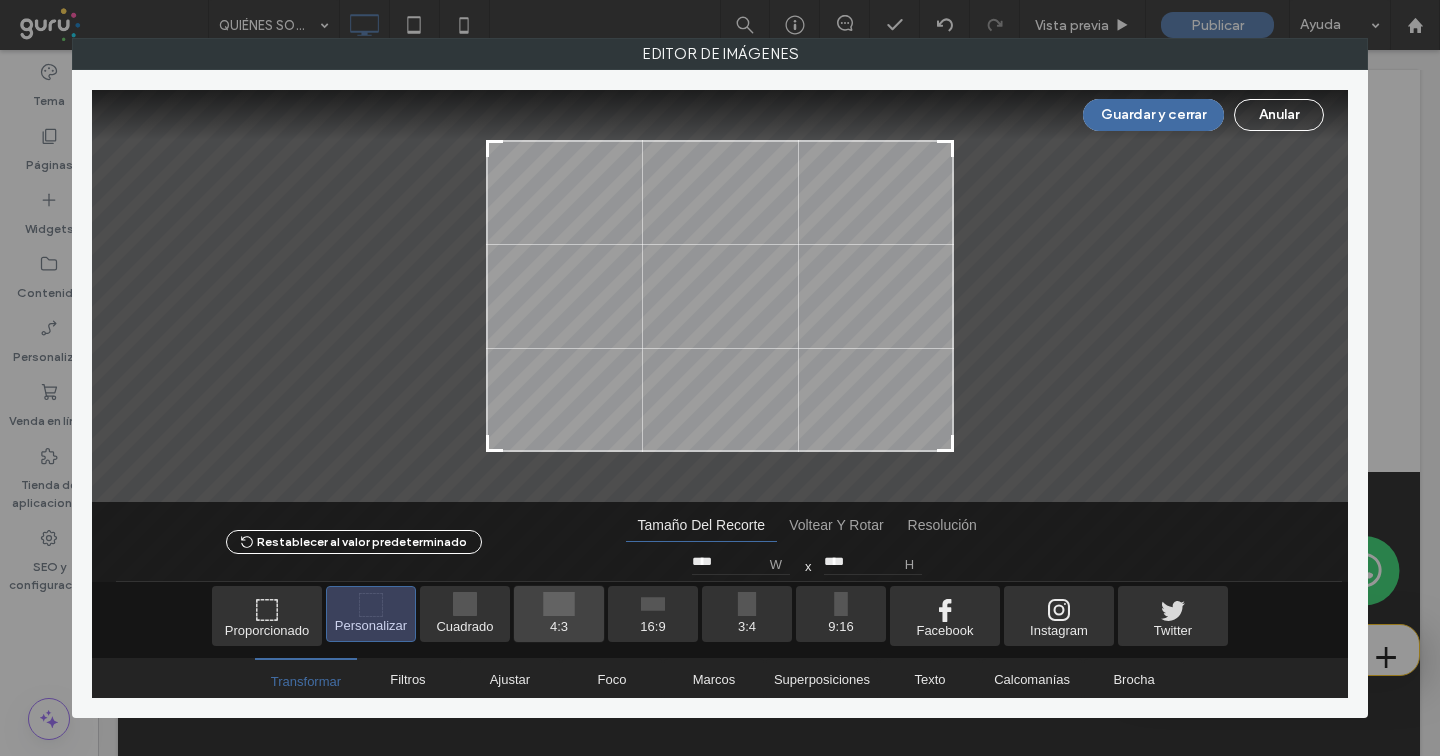 type on "****" 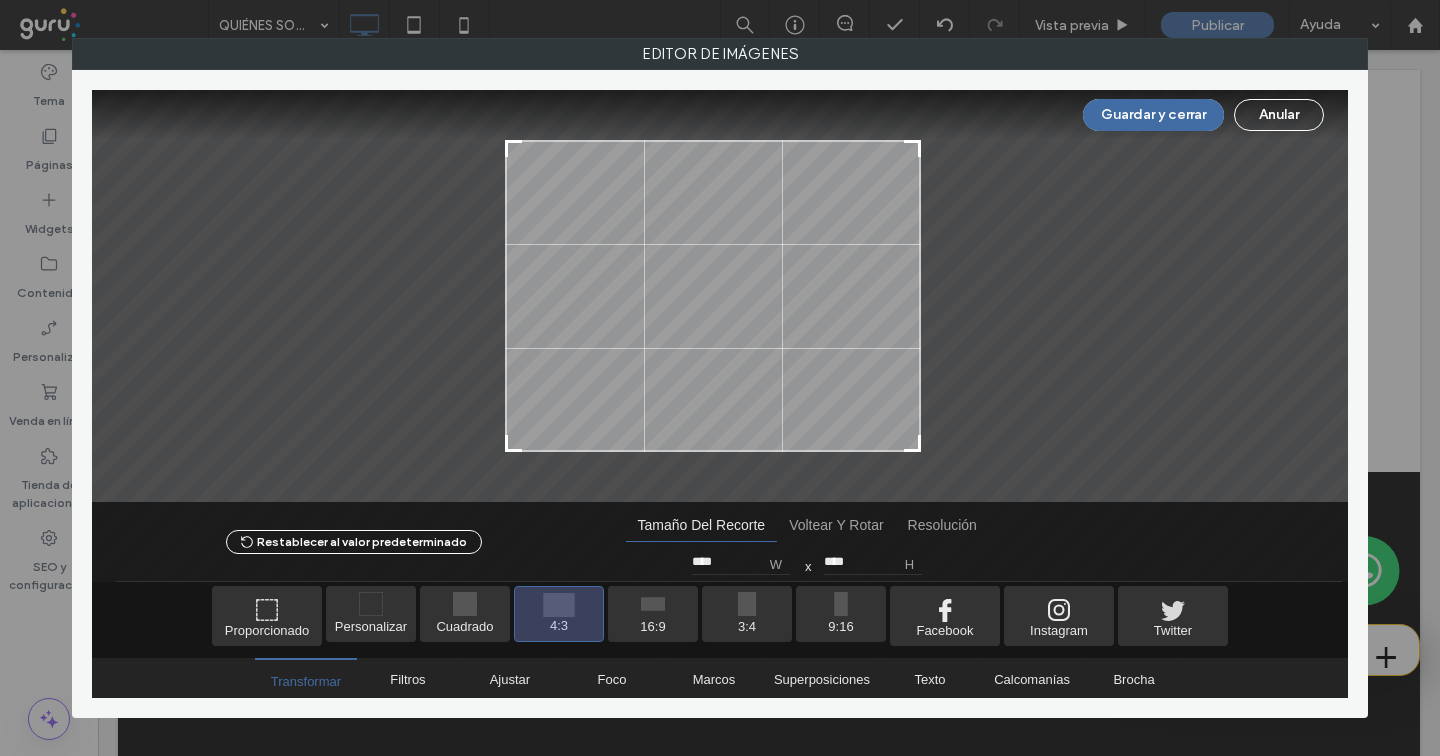 click at bounding box center [713, 296] 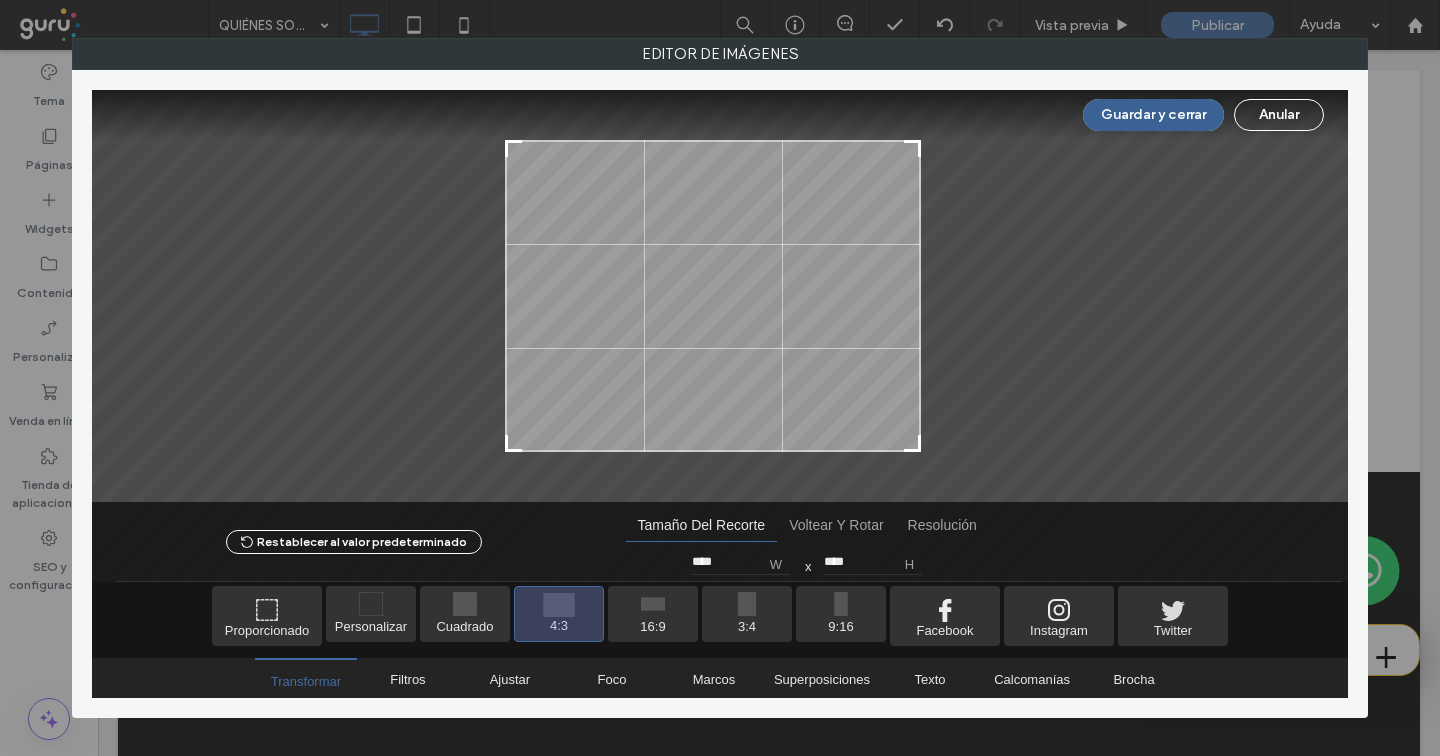 click on "Guardar y cerrar" at bounding box center (1153, 115) 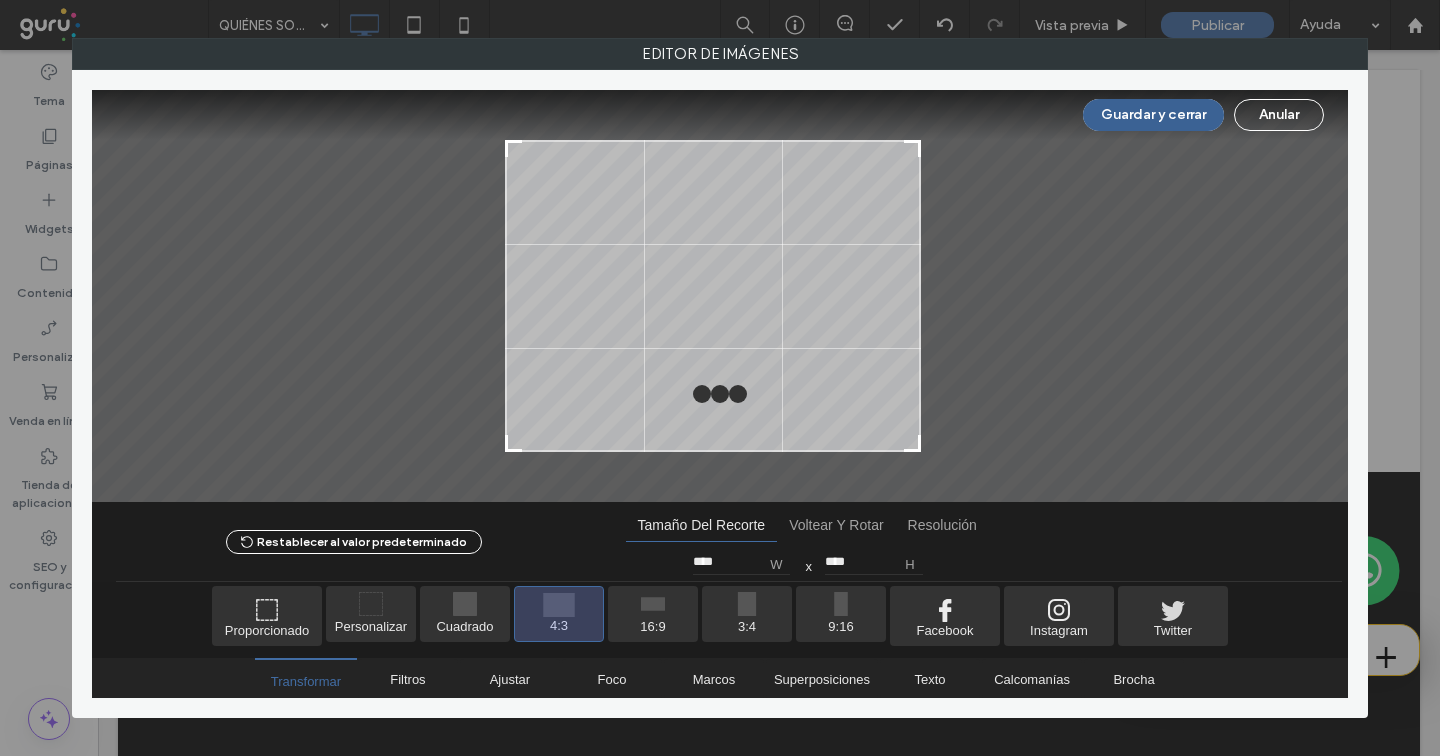 type 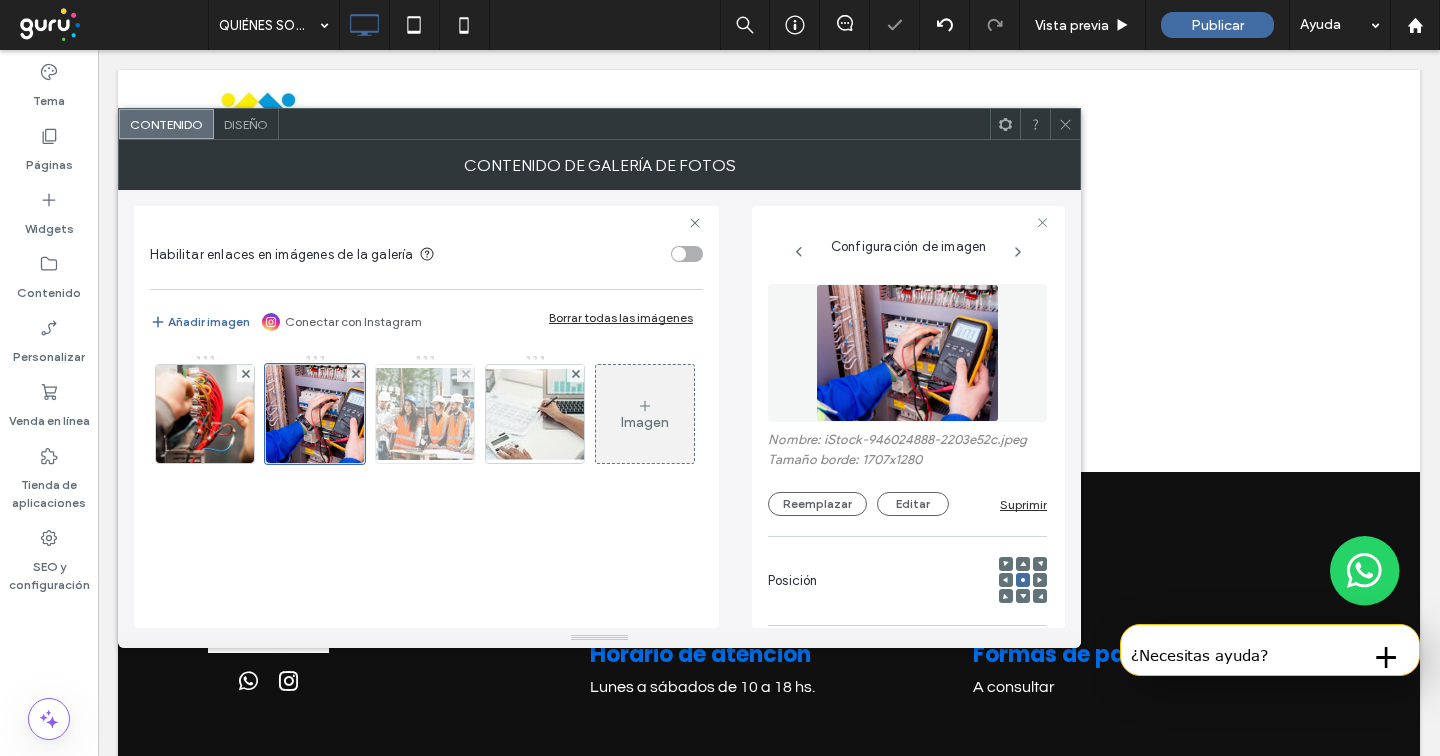 click at bounding box center (425, 414) 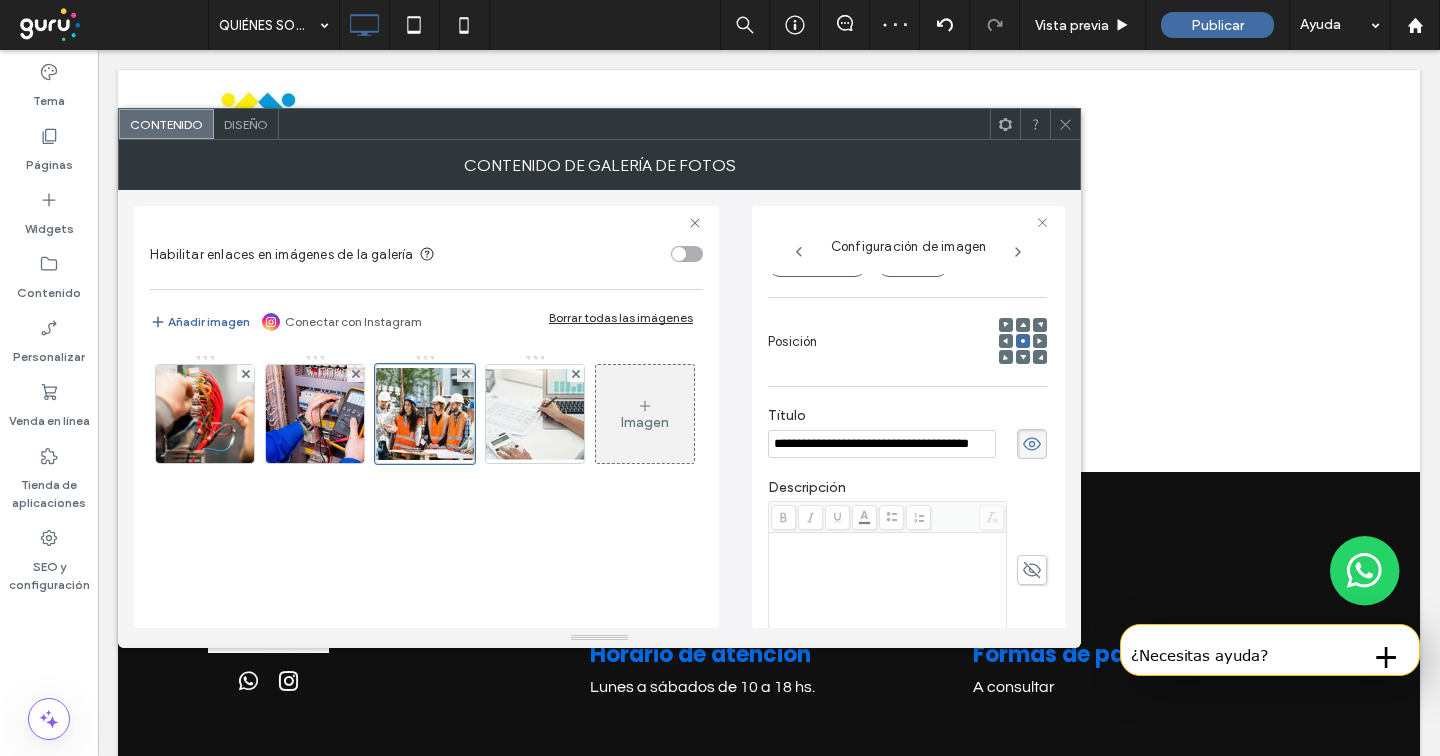 scroll, scrollTop: 0, scrollLeft: 0, axis: both 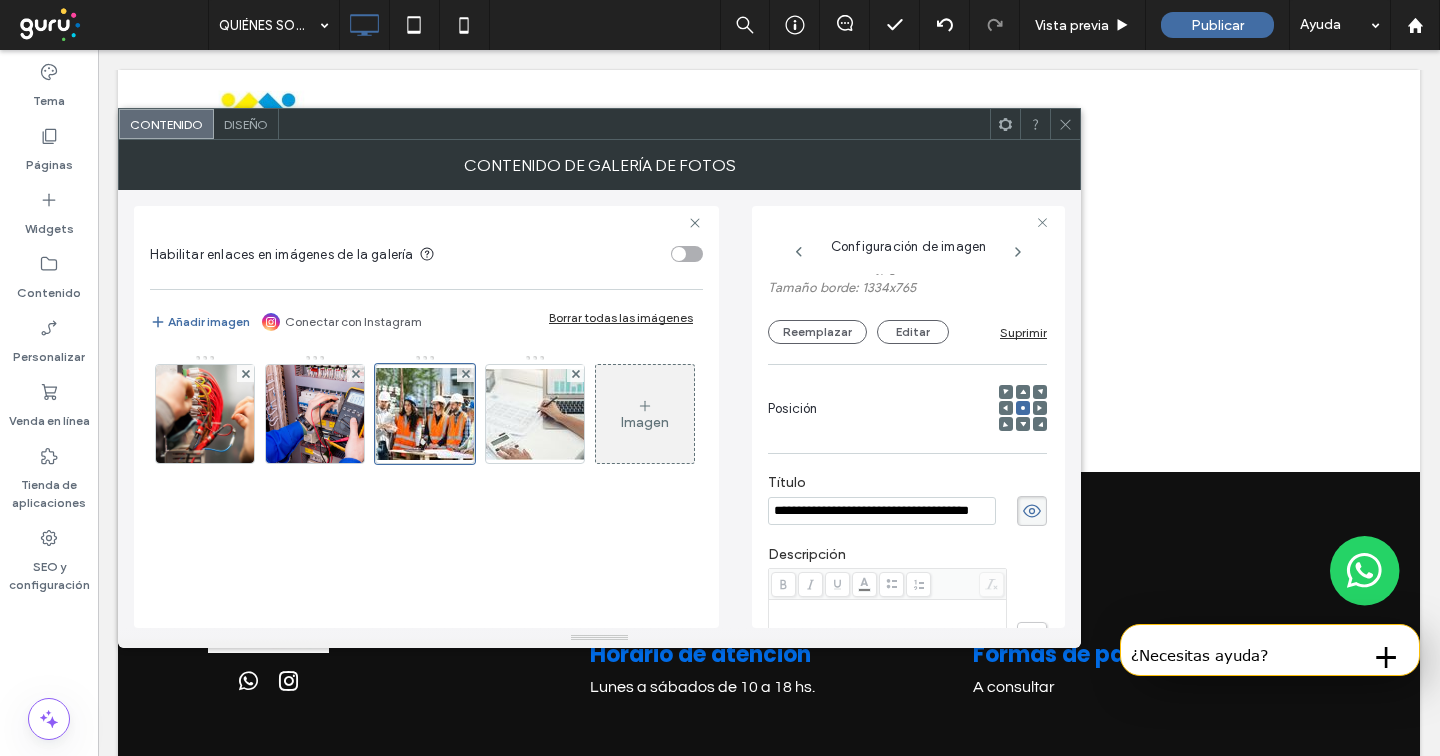 click on "Reemplazar" at bounding box center (817, 332) 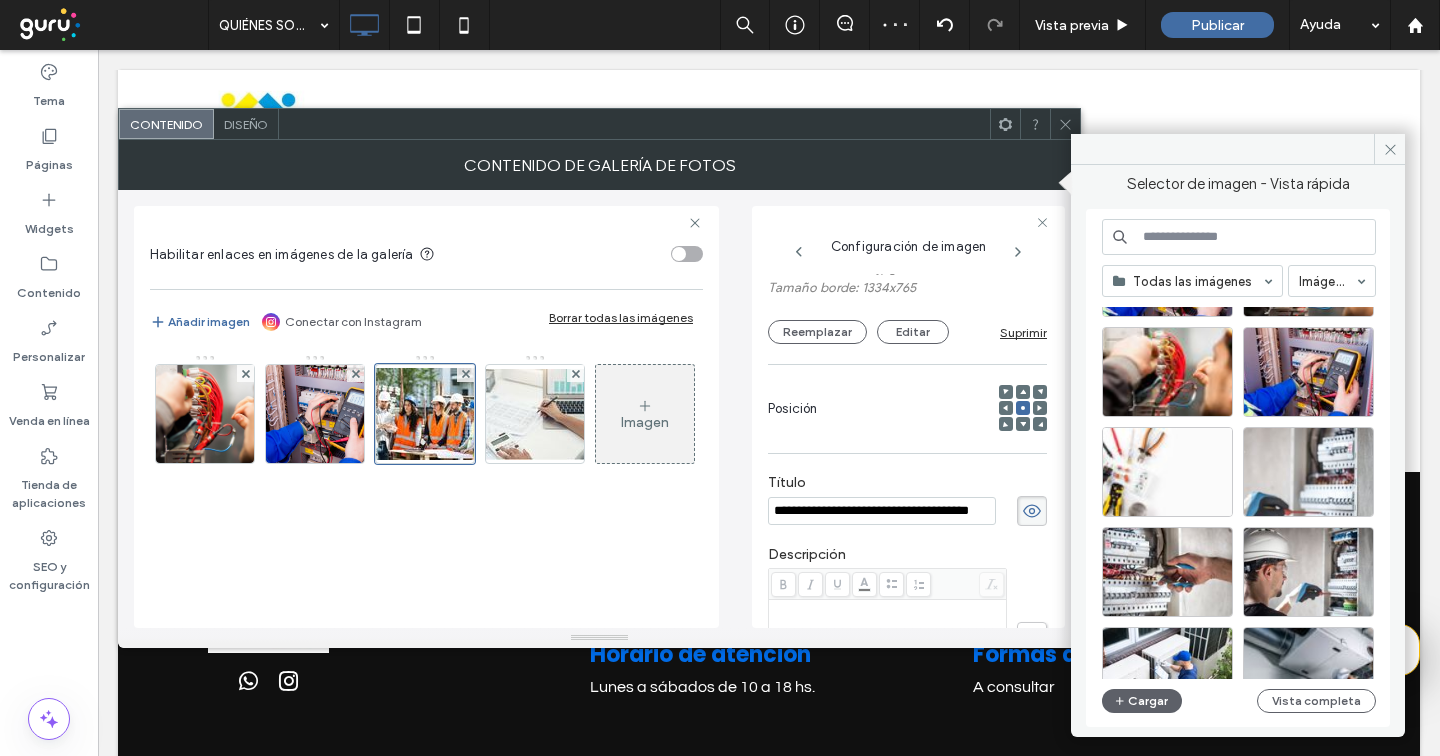 scroll, scrollTop: 168, scrollLeft: 0, axis: vertical 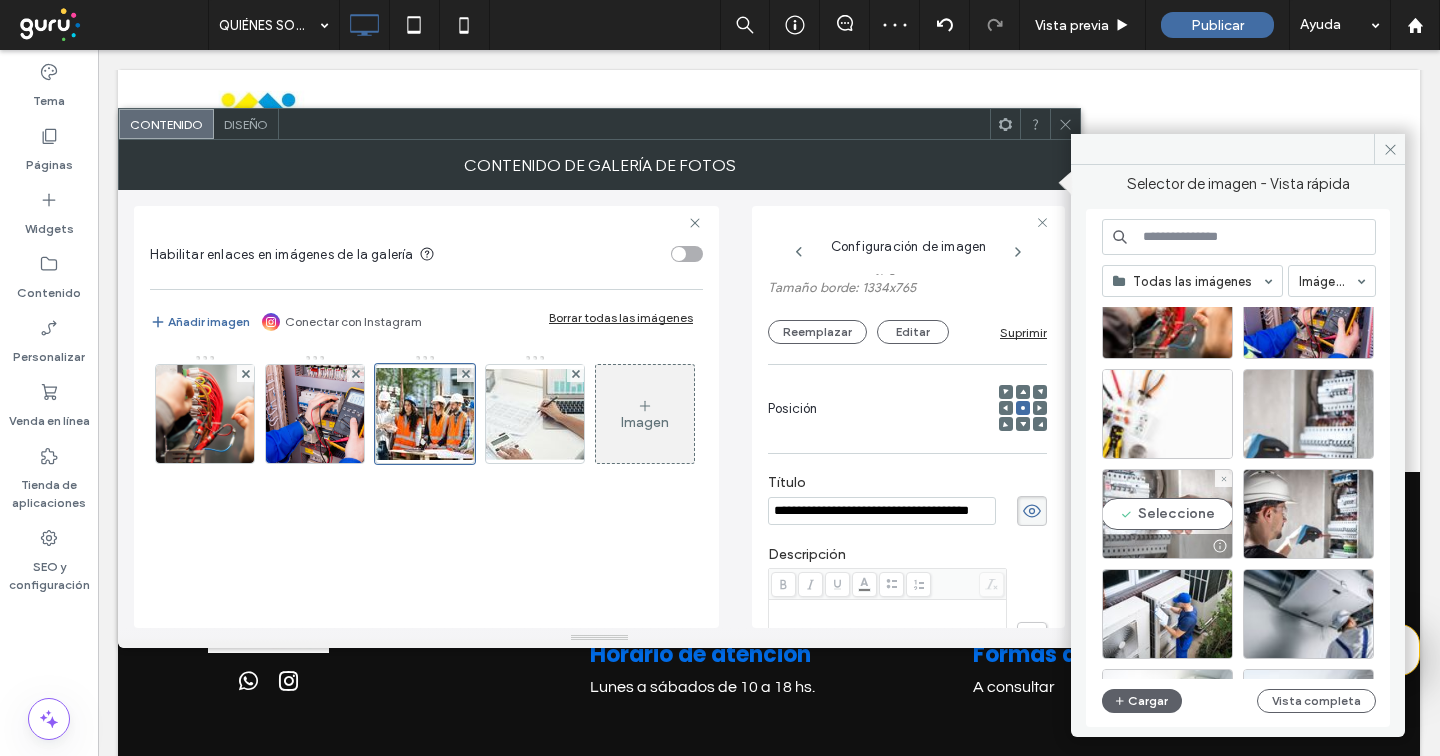 click on "Seleccione" at bounding box center (1167, 514) 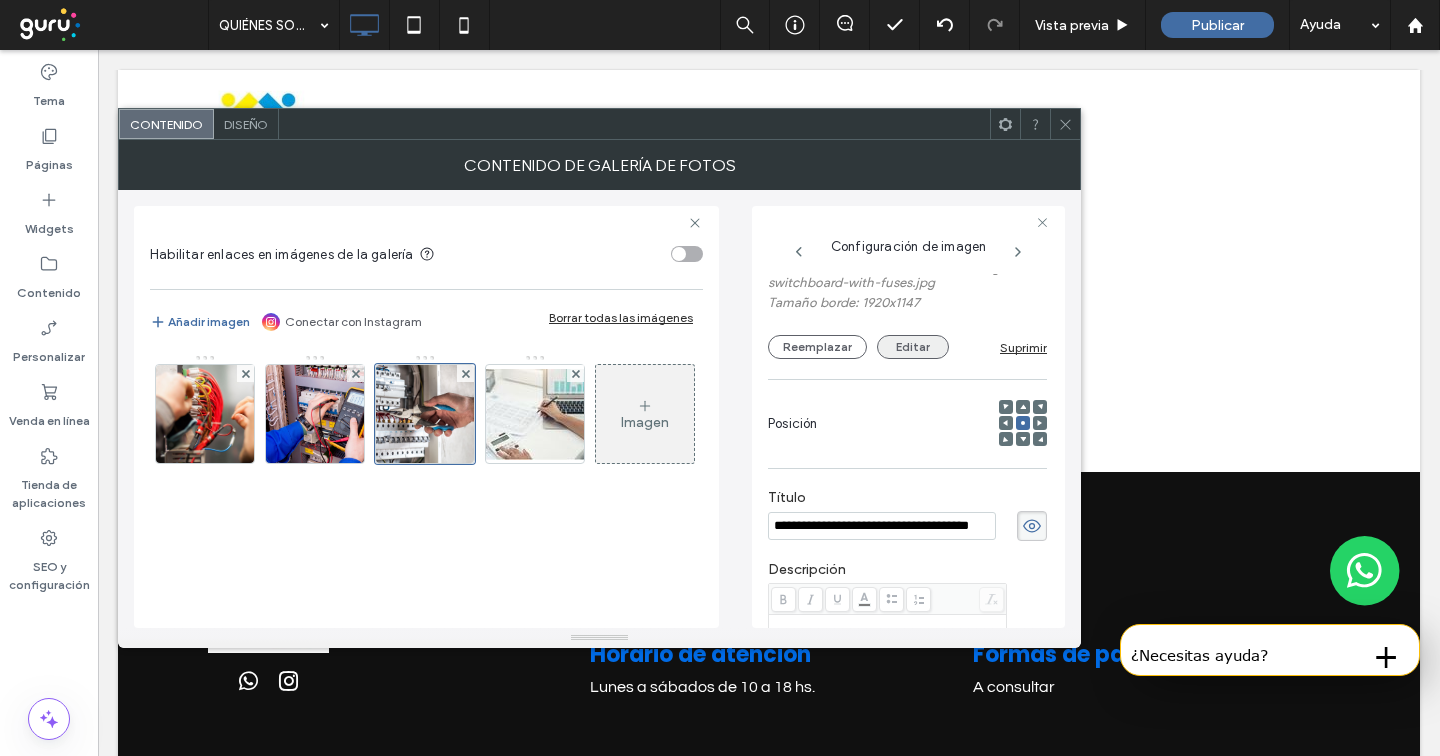click on "Editar" at bounding box center (913, 347) 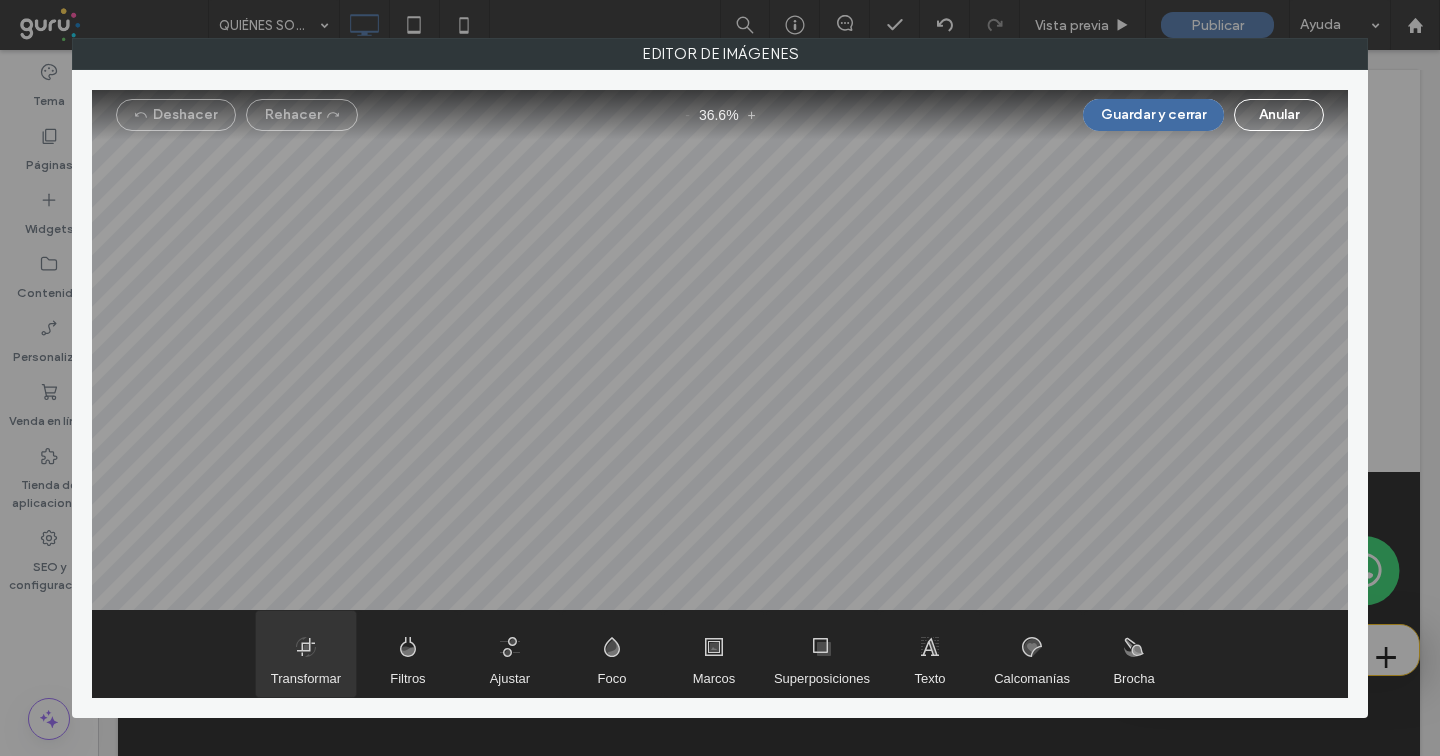 click at bounding box center (306, 654) 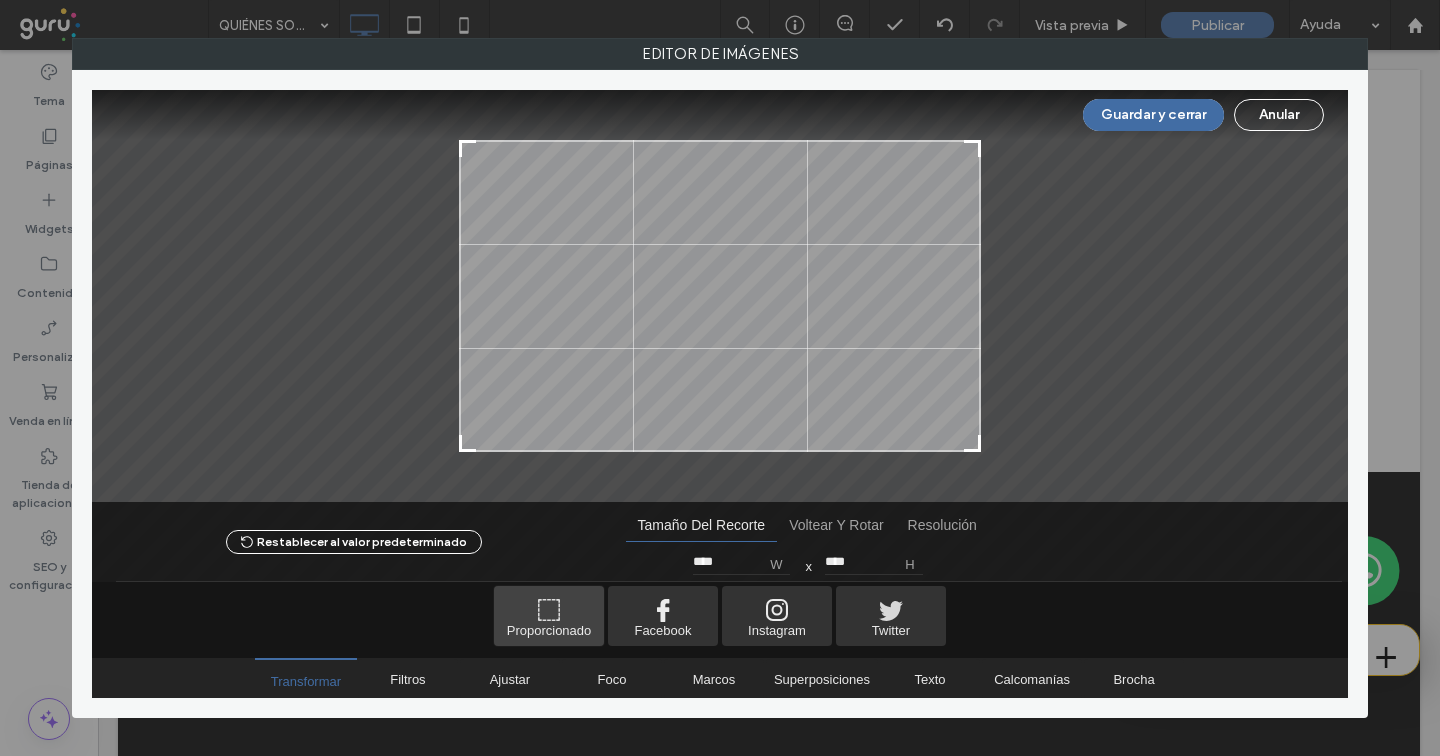 click at bounding box center [549, 616] 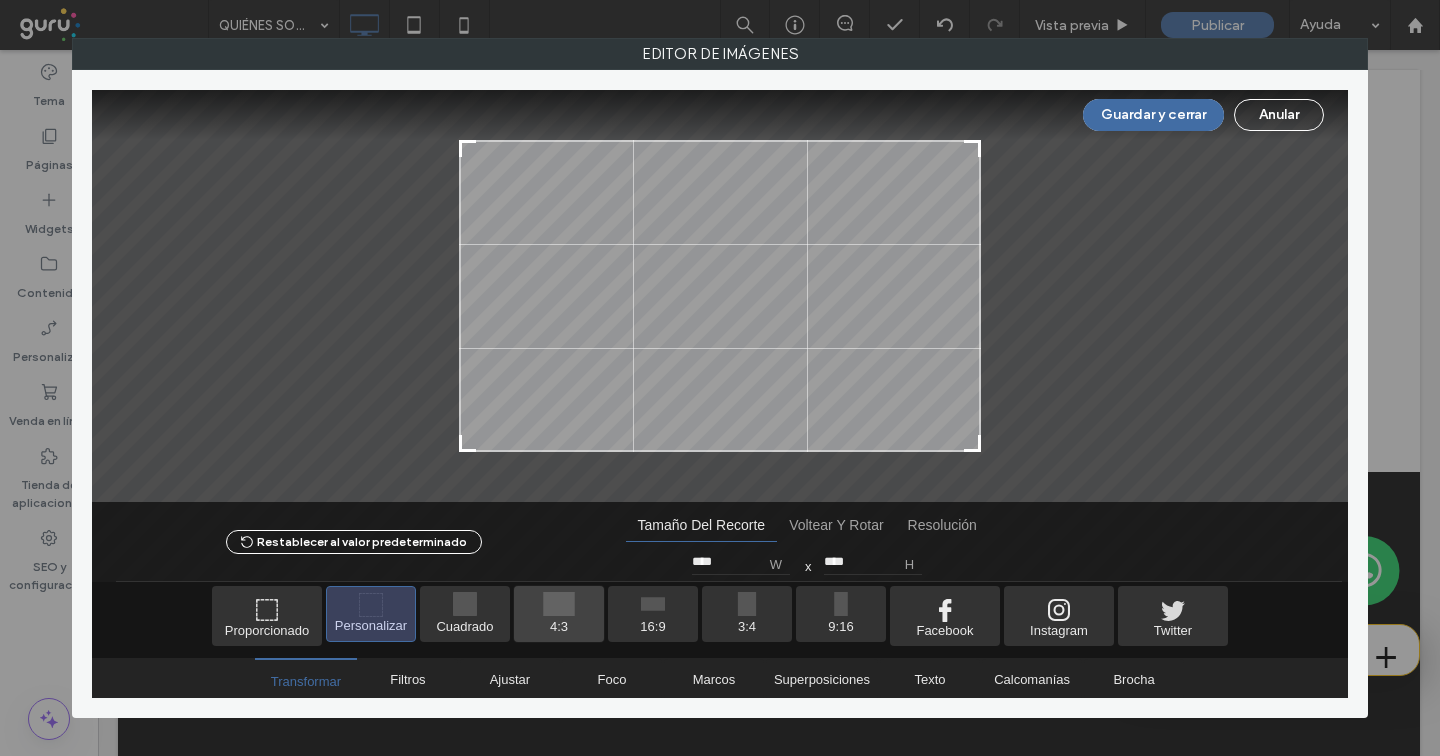 click at bounding box center (559, 614) 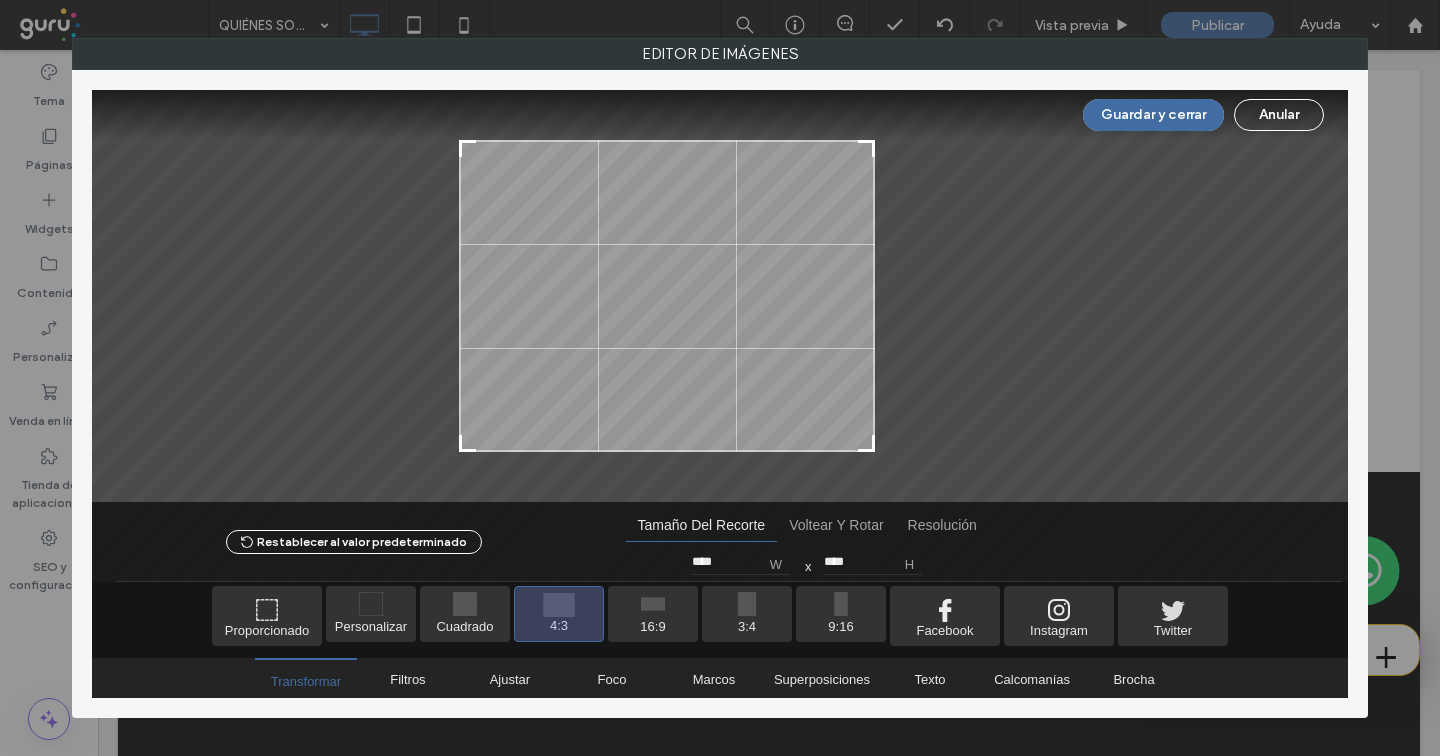 drag, startPoint x: 799, startPoint y: 423, endPoint x: 709, endPoint y: 410, distance: 90.934044 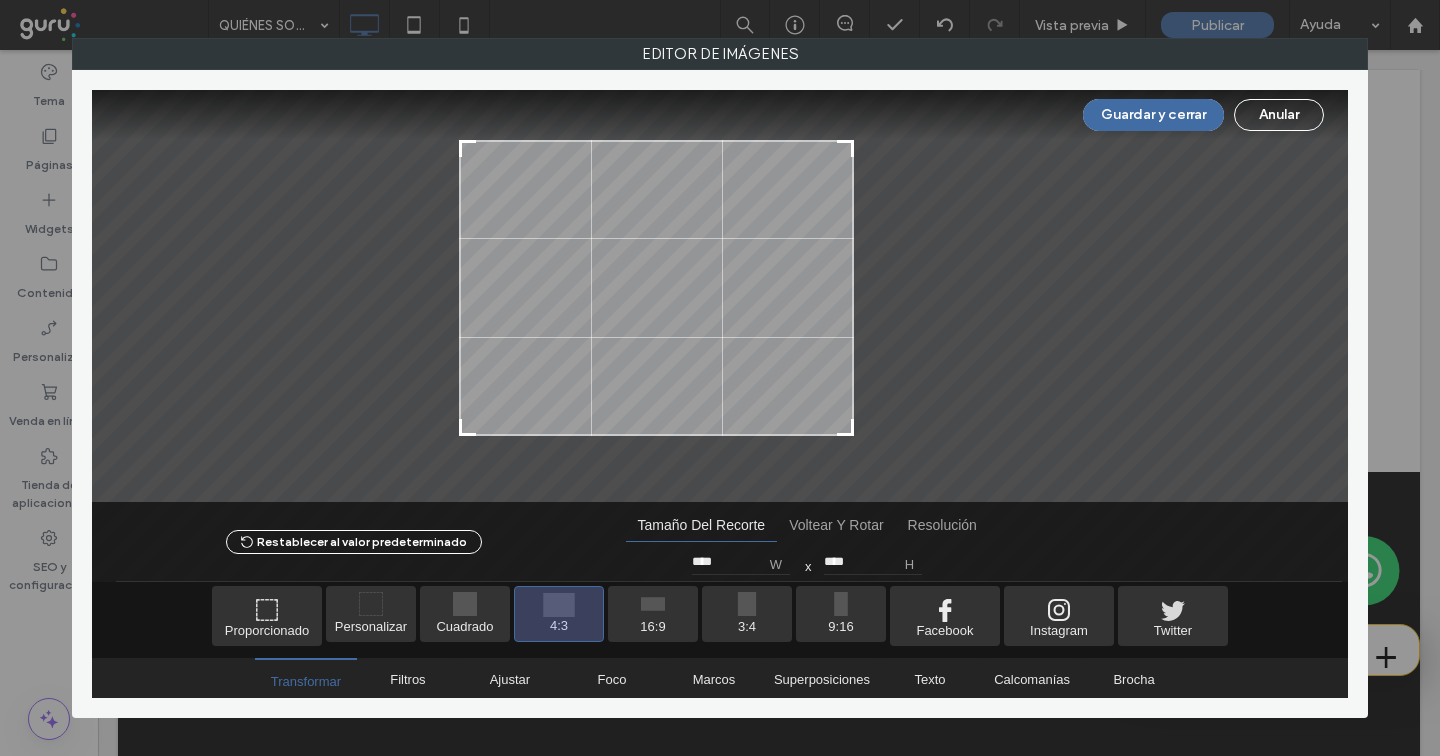 type on "****" 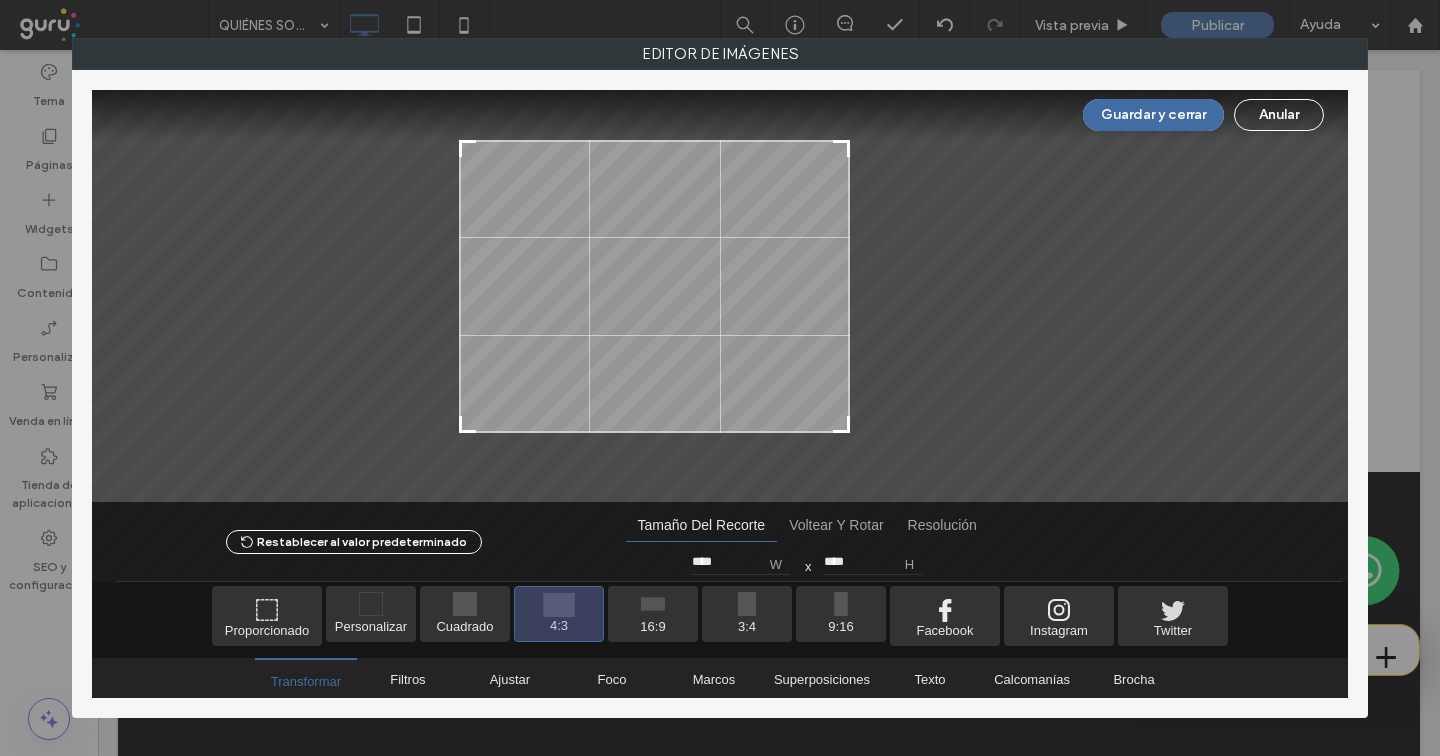type on "****" 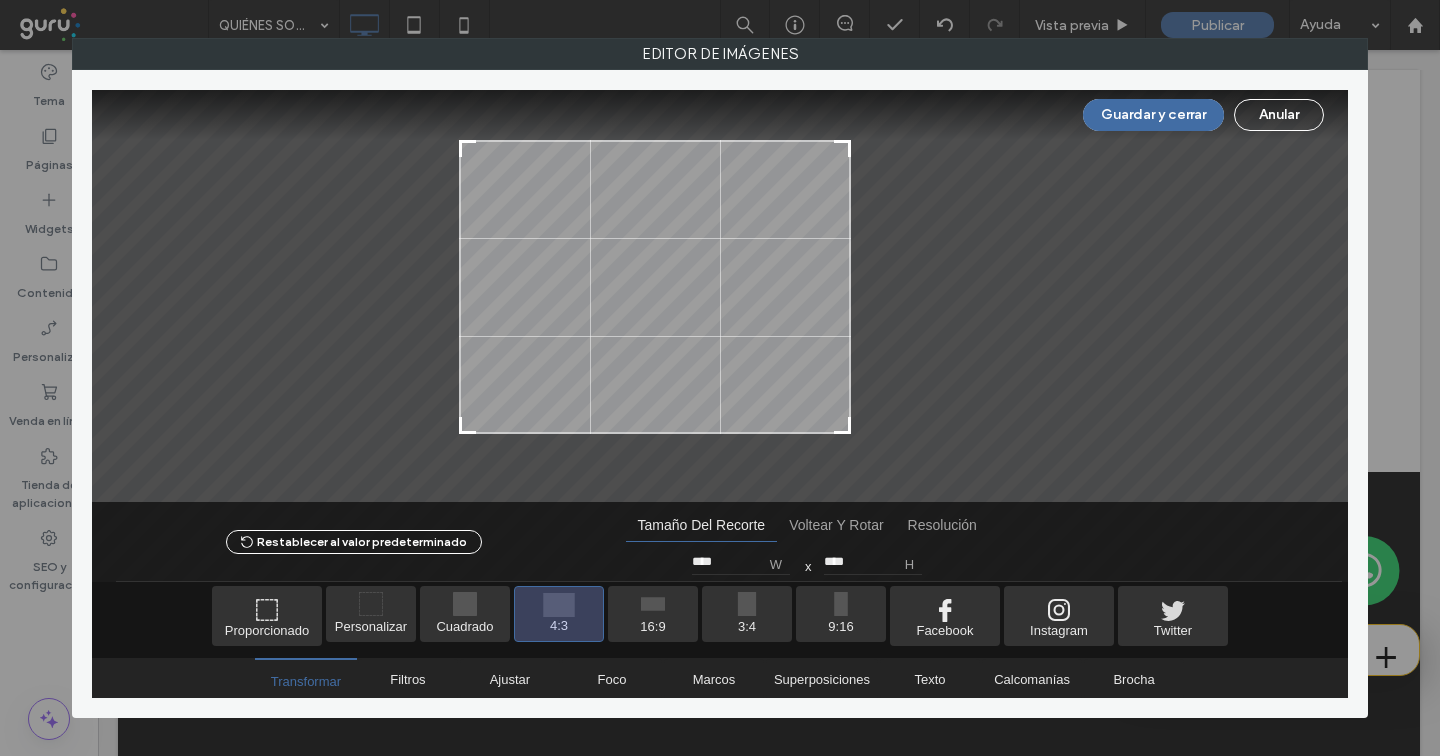 drag, startPoint x: 872, startPoint y: 449, endPoint x: 845, endPoint y: 431, distance: 32.449963 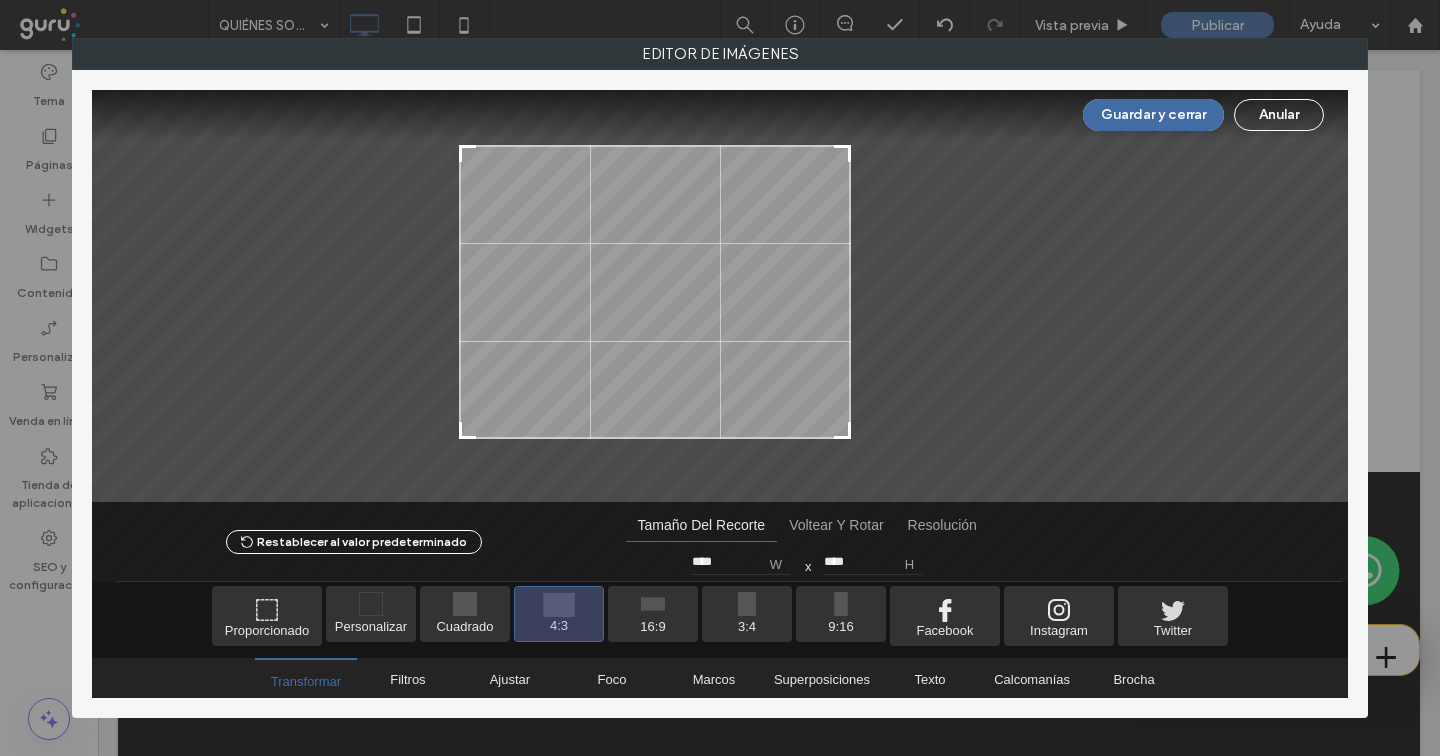 click at bounding box center (655, 292) 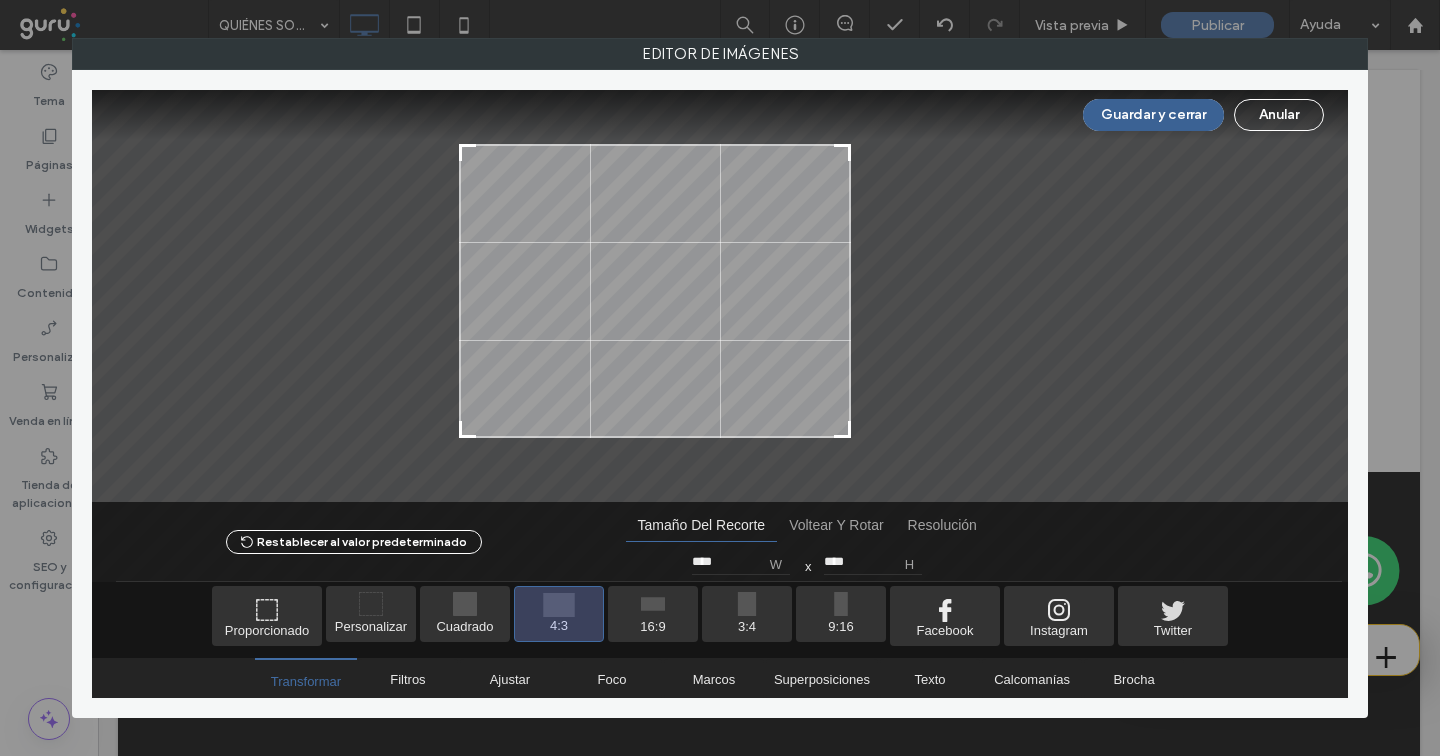 click on "Guardar y cerrar" at bounding box center (1153, 115) 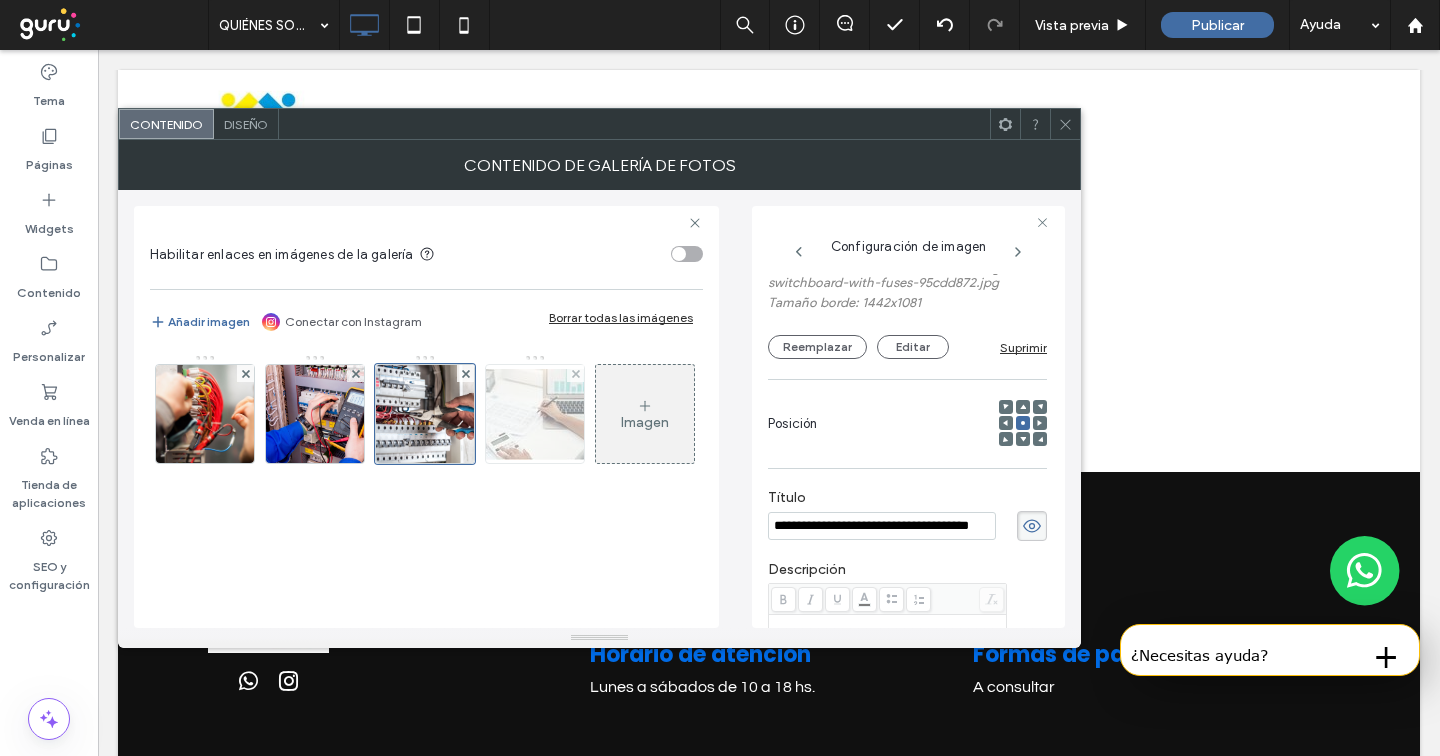 click at bounding box center [535, 414] 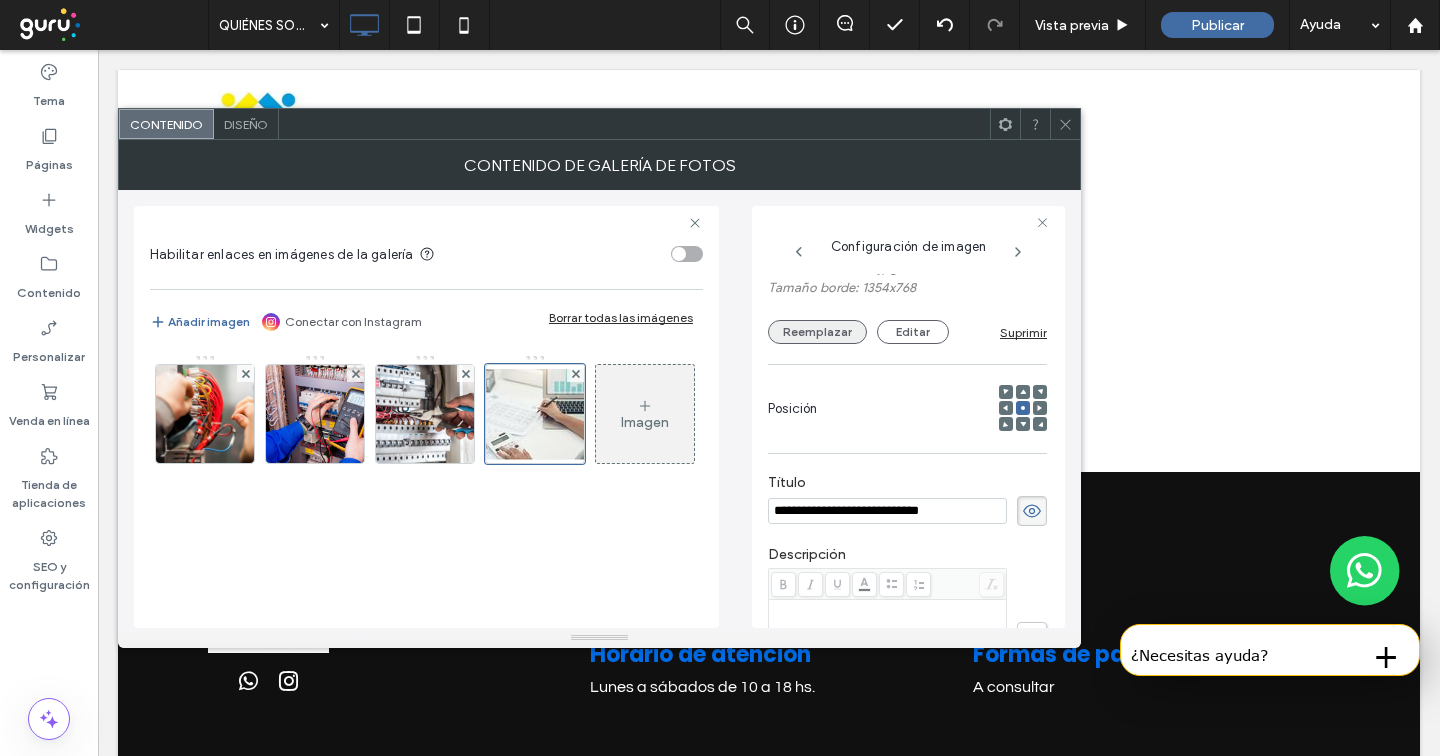 click on "Reemplazar" at bounding box center (817, 332) 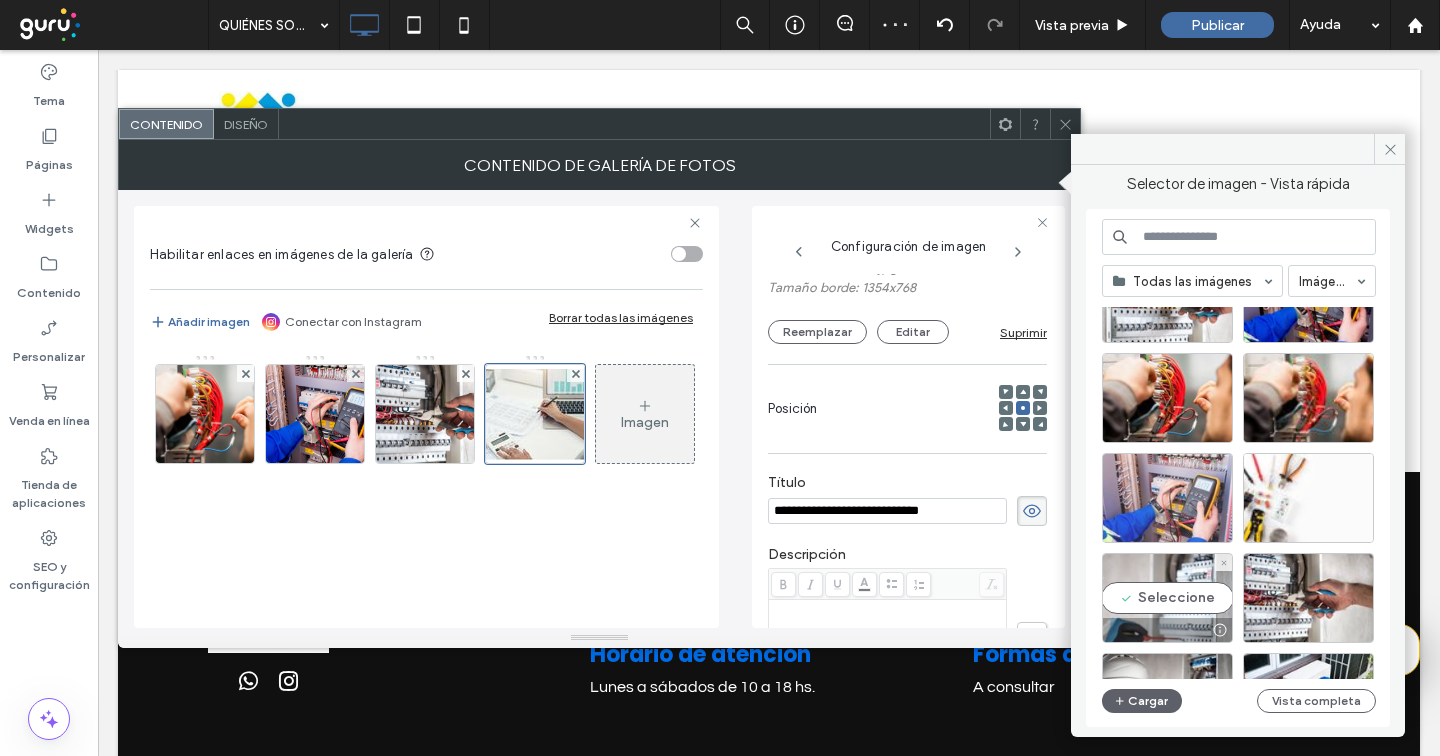 scroll, scrollTop: 152, scrollLeft: 0, axis: vertical 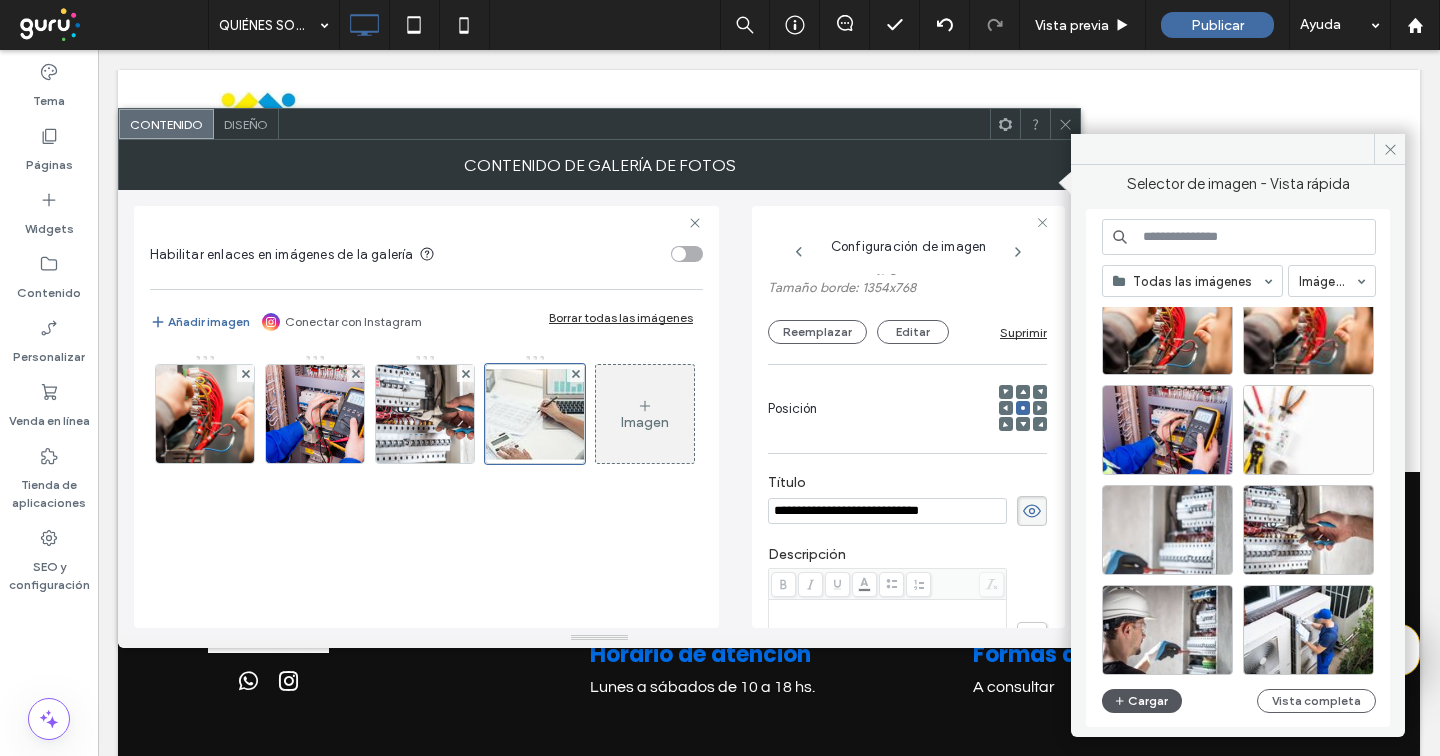 click on "Cargar" at bounding box center [1142, 701] 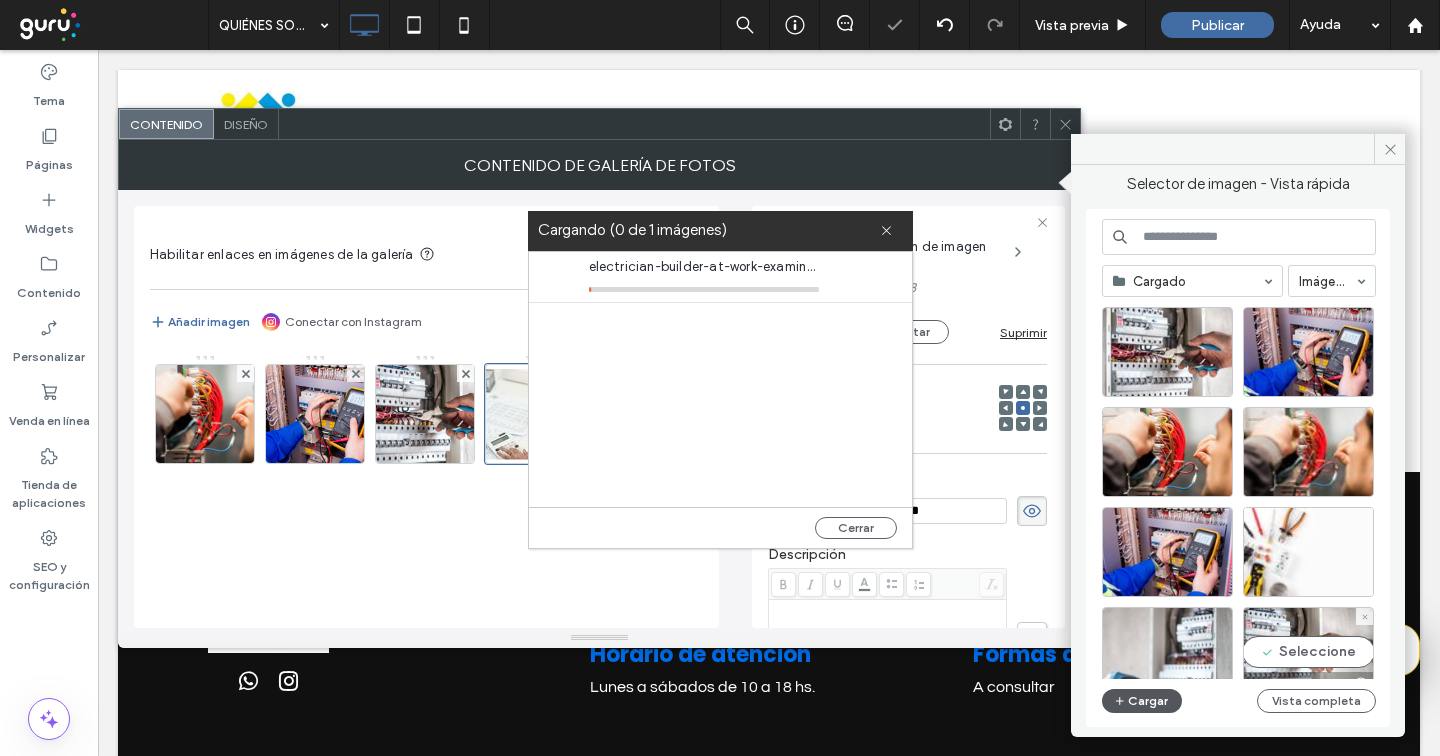 type 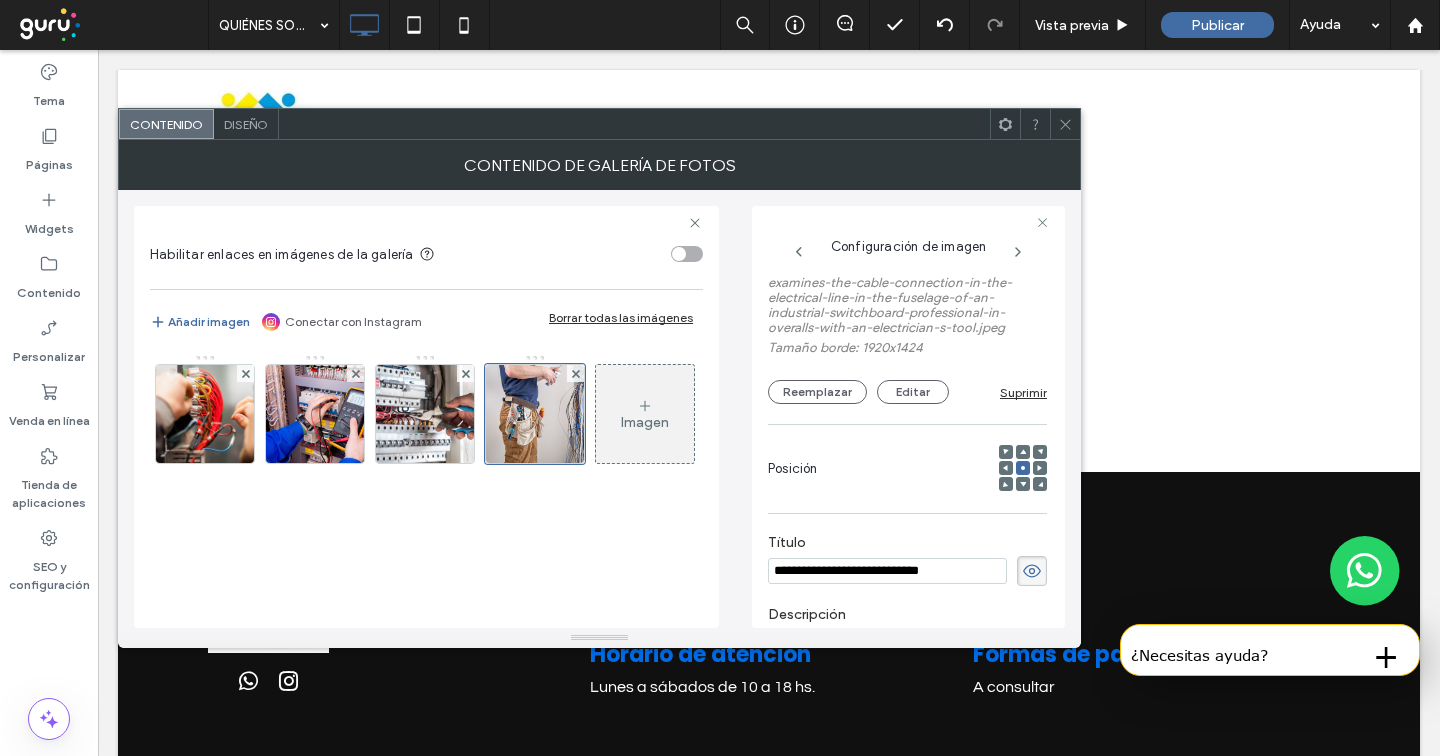 click 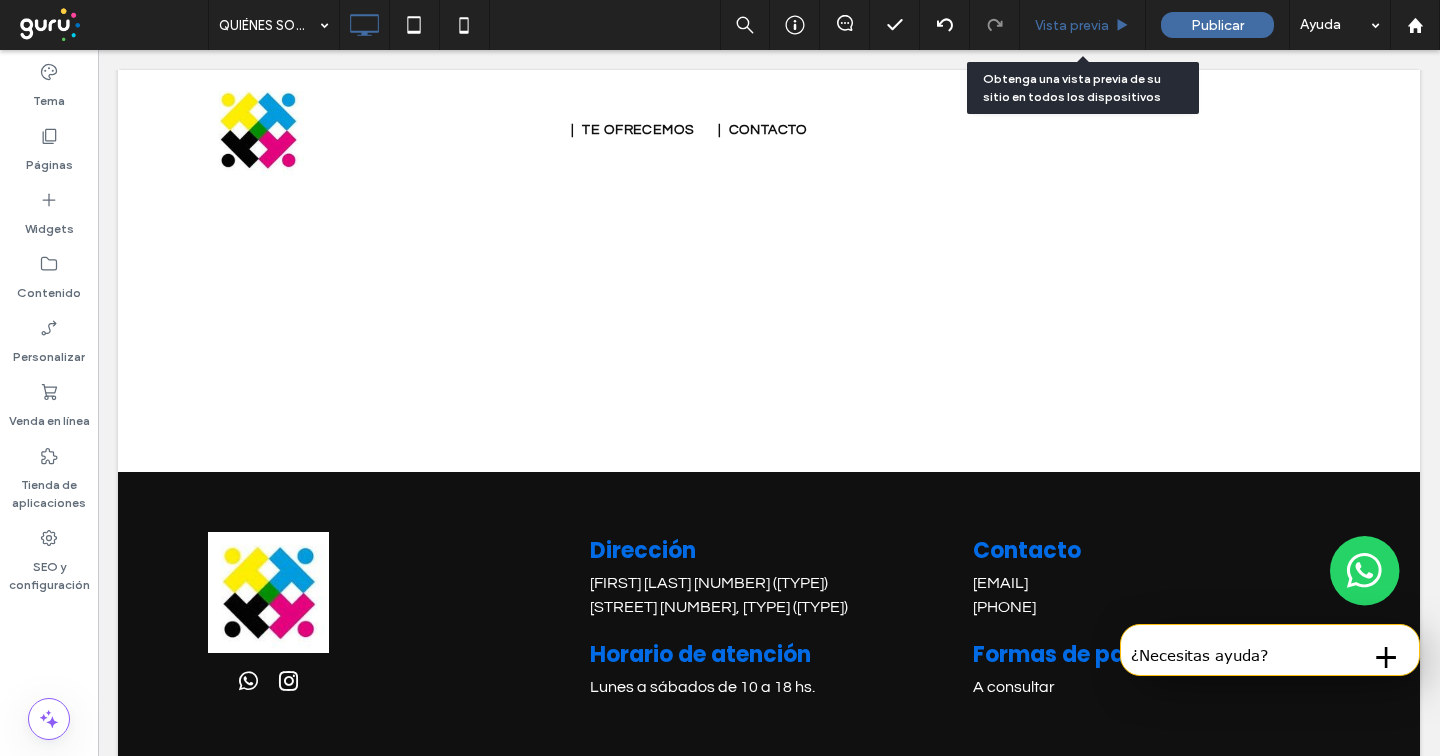 click on "Vista previa" at bounding box center [1072, 25] 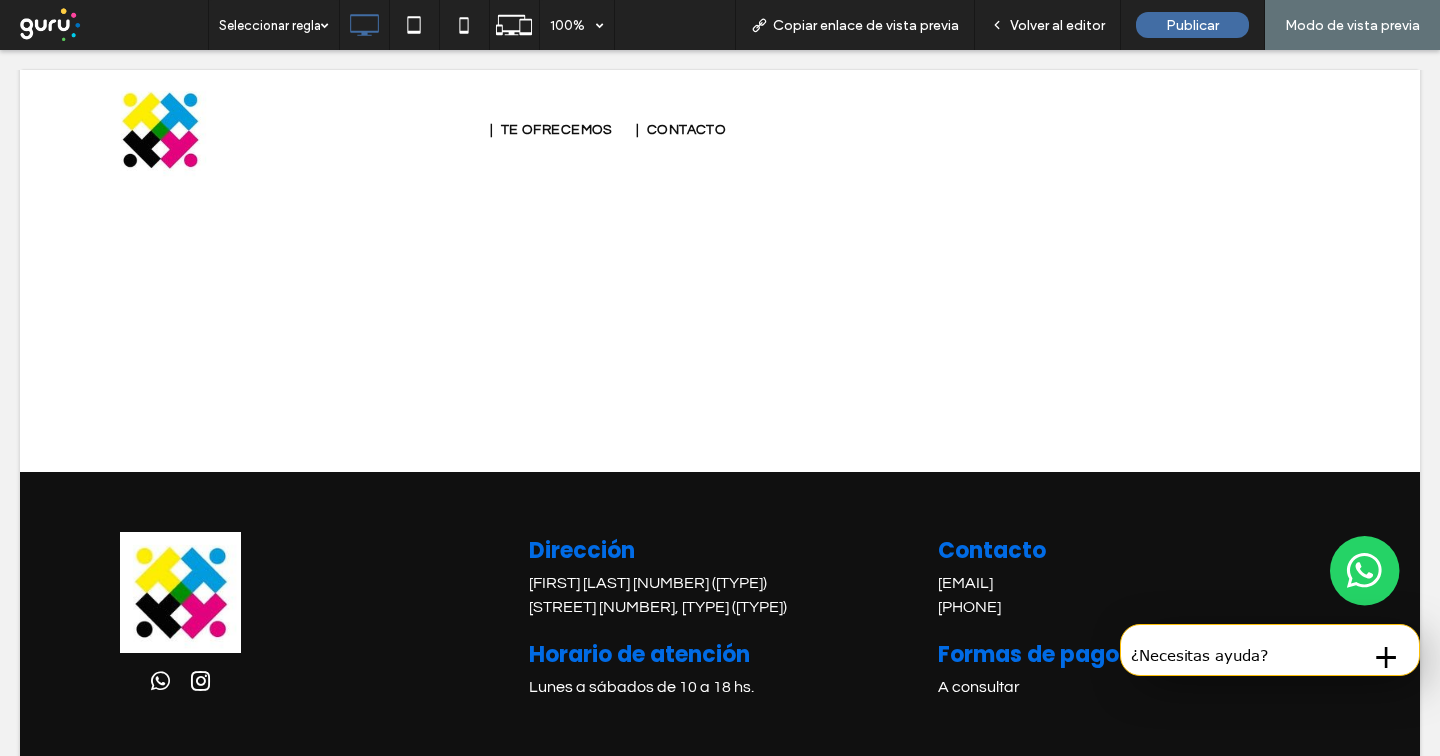 click on "Volver al editor" at bounding box center (1057, 25) 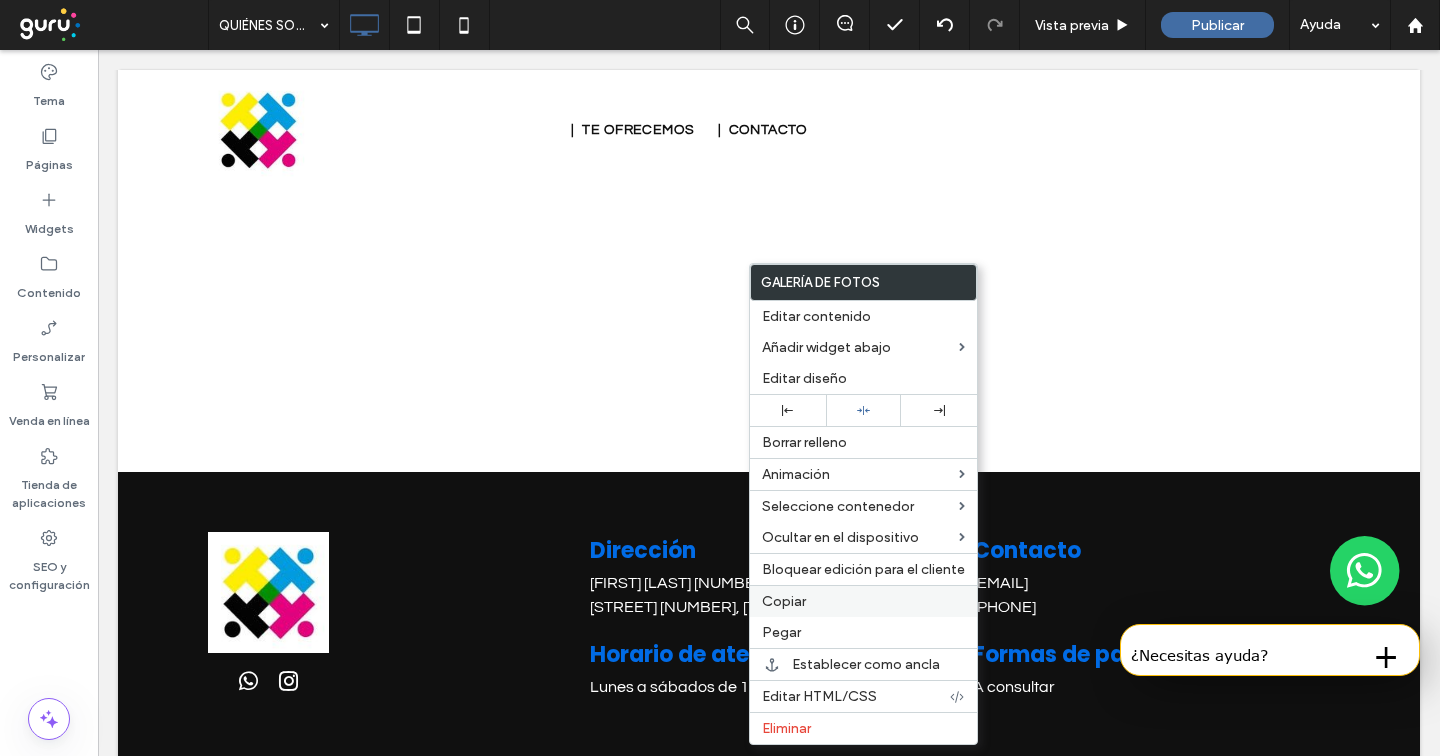click on "Copiar" at bounding box center [784, 601] 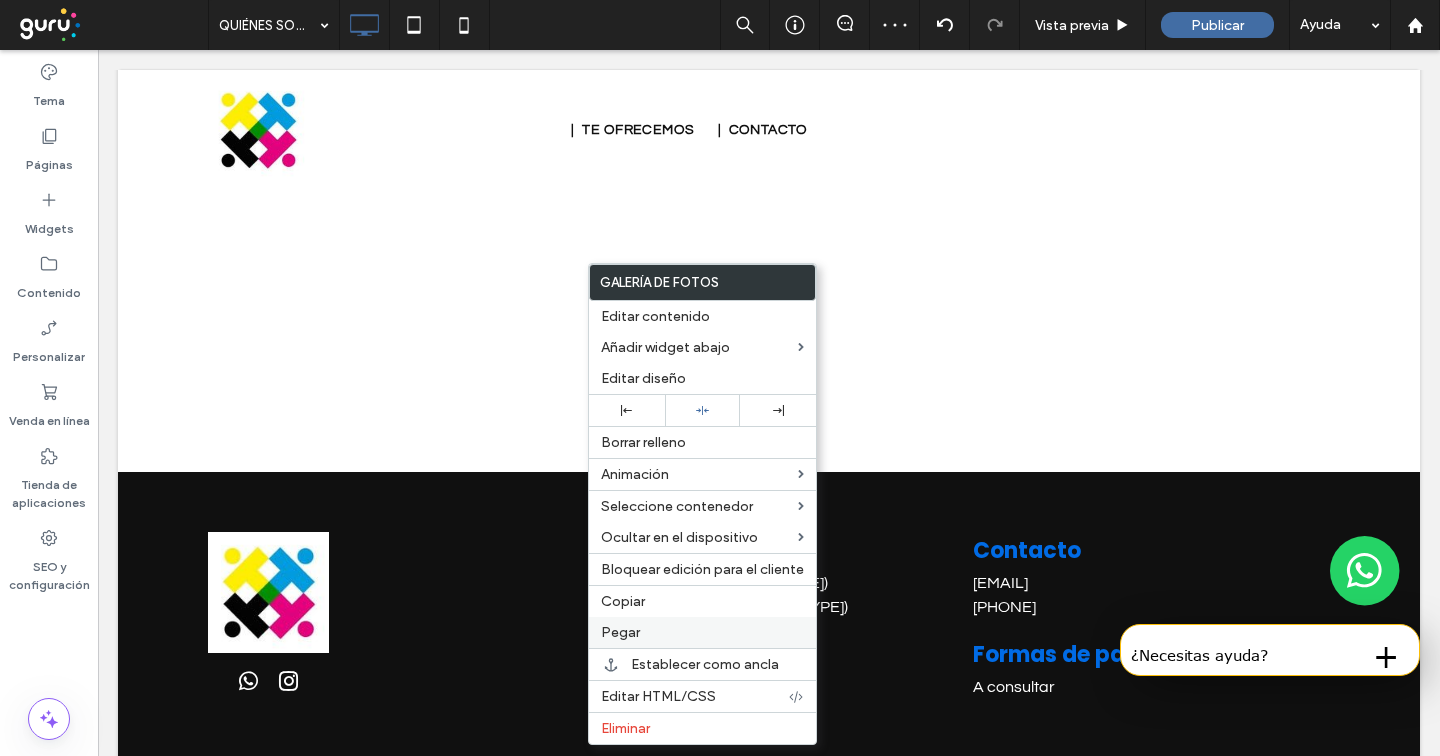 click on "Pegar" at bounding box center [702, 632] 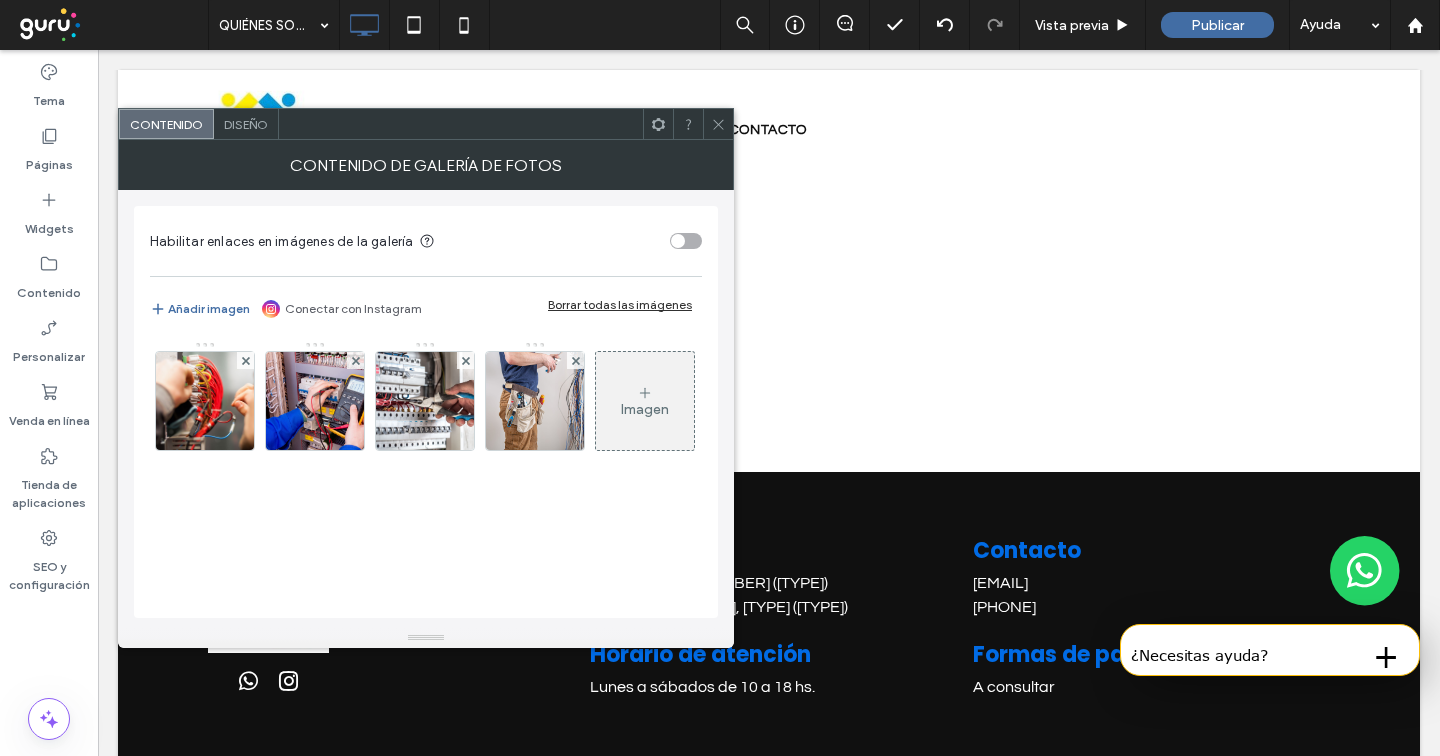 click on "Diseño" at bounding box center [246, 124] 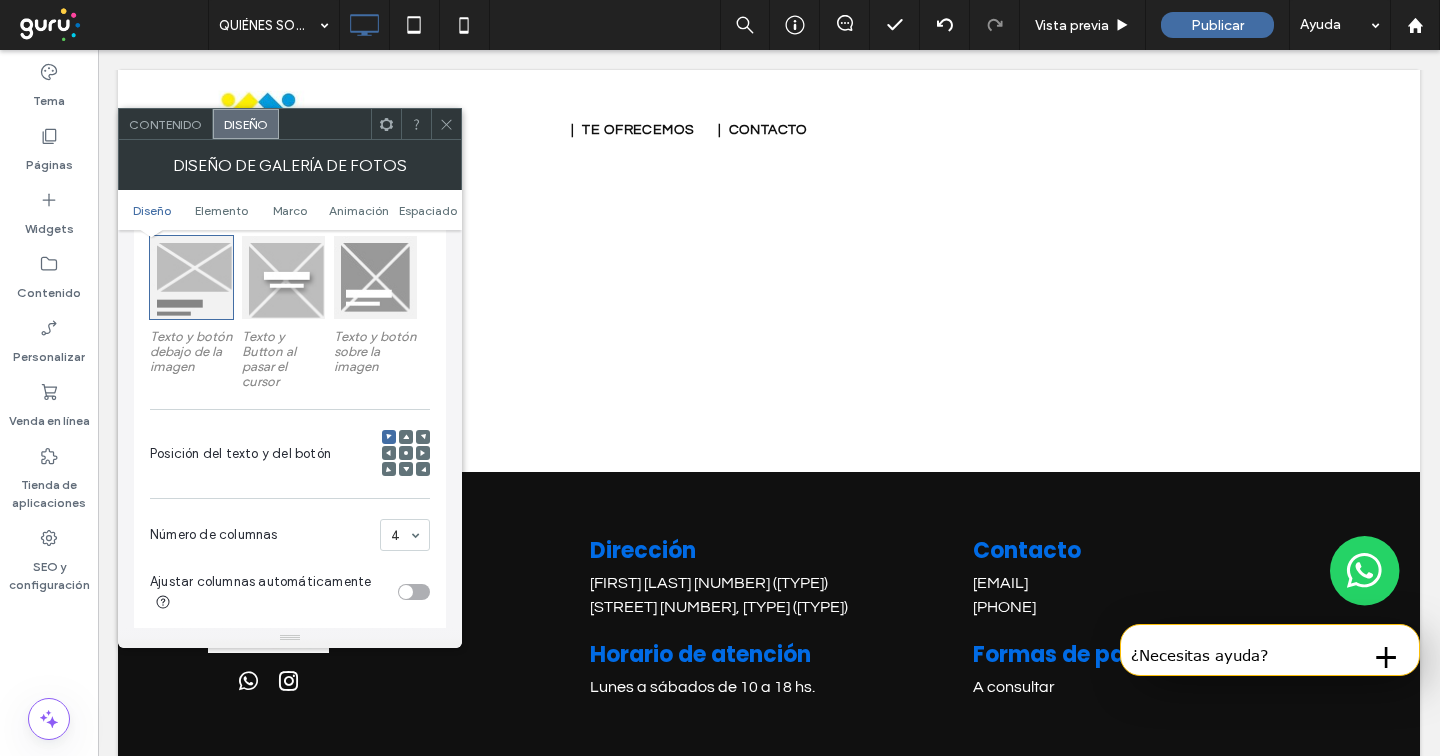 scroll, scrollTop: 399, scrollLeft: 0, axis: vertical 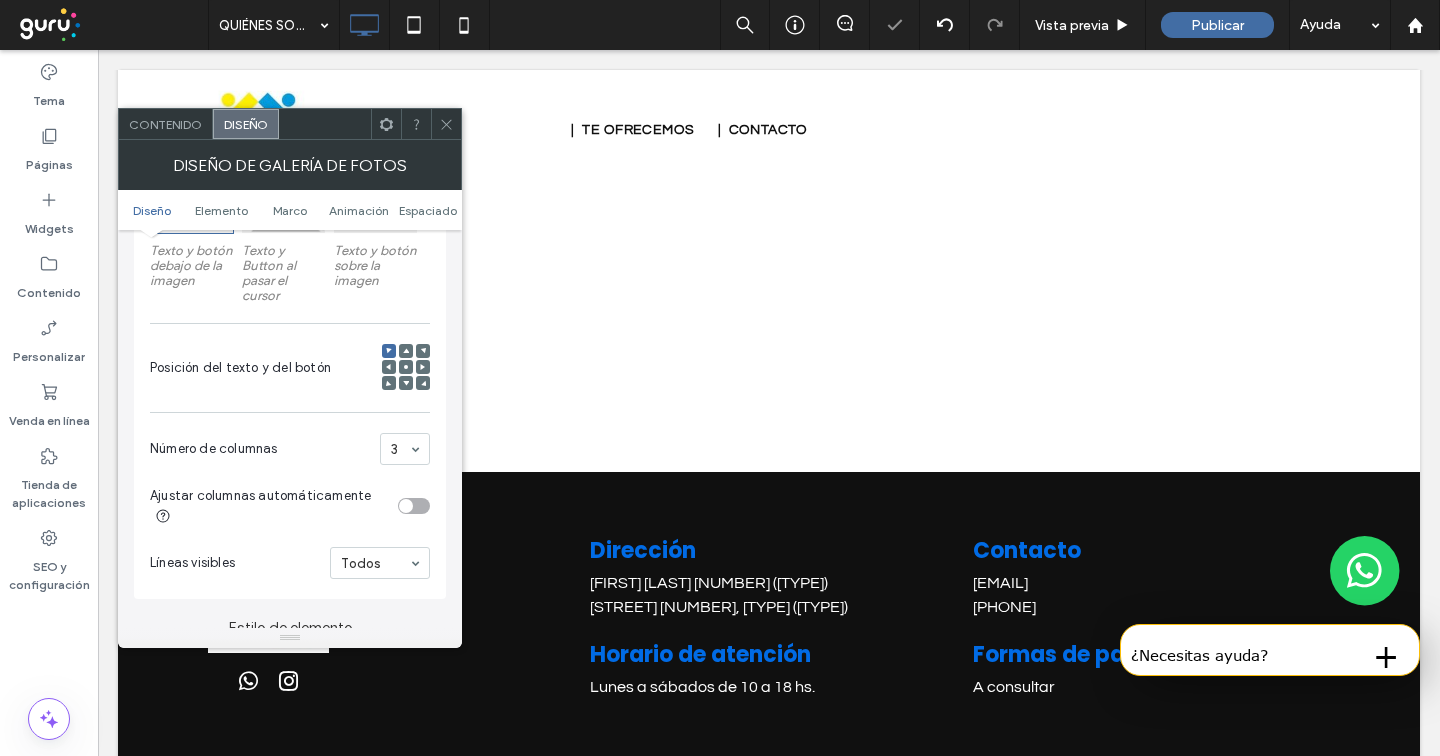 click on "Contenido" at bounding box center [165, 124] 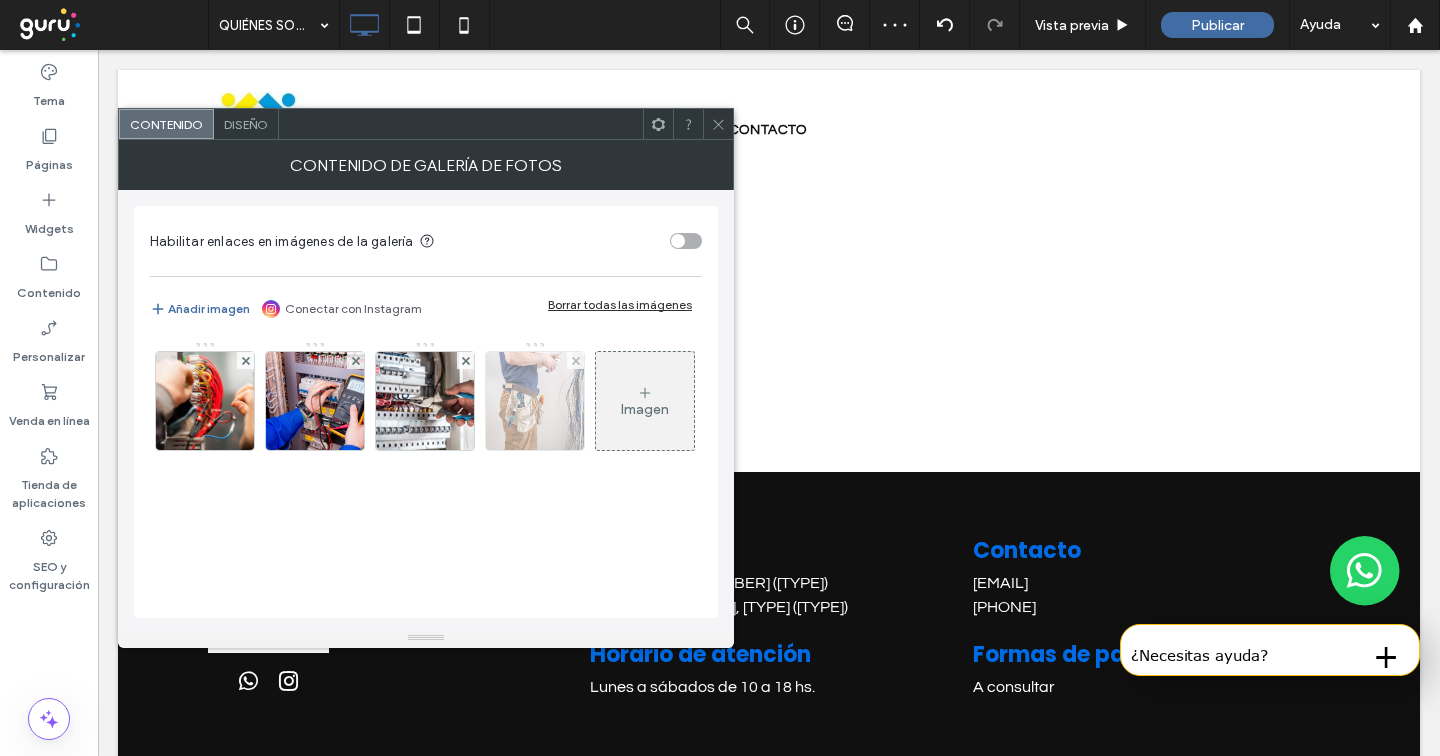 click at bounding box center [575, 360] 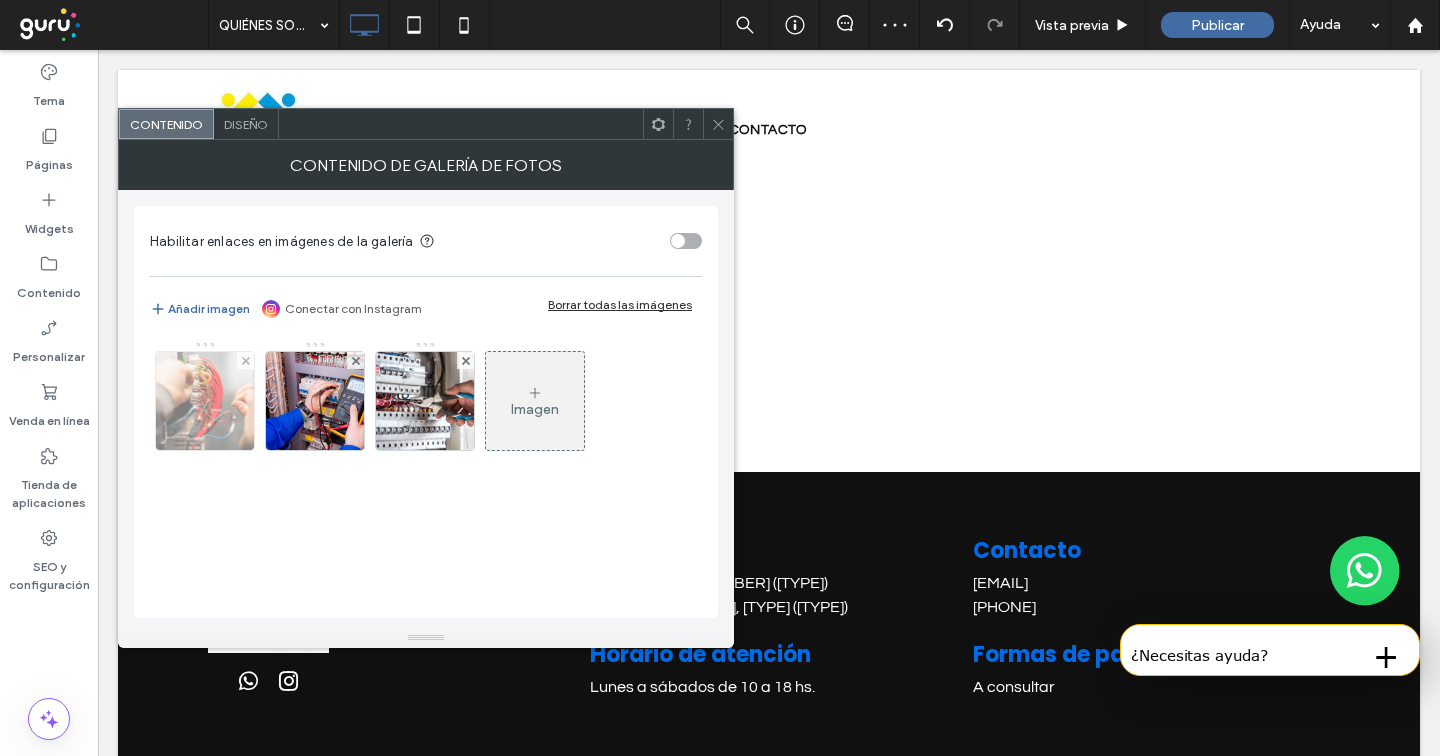 click at bounding box center (205, 401) 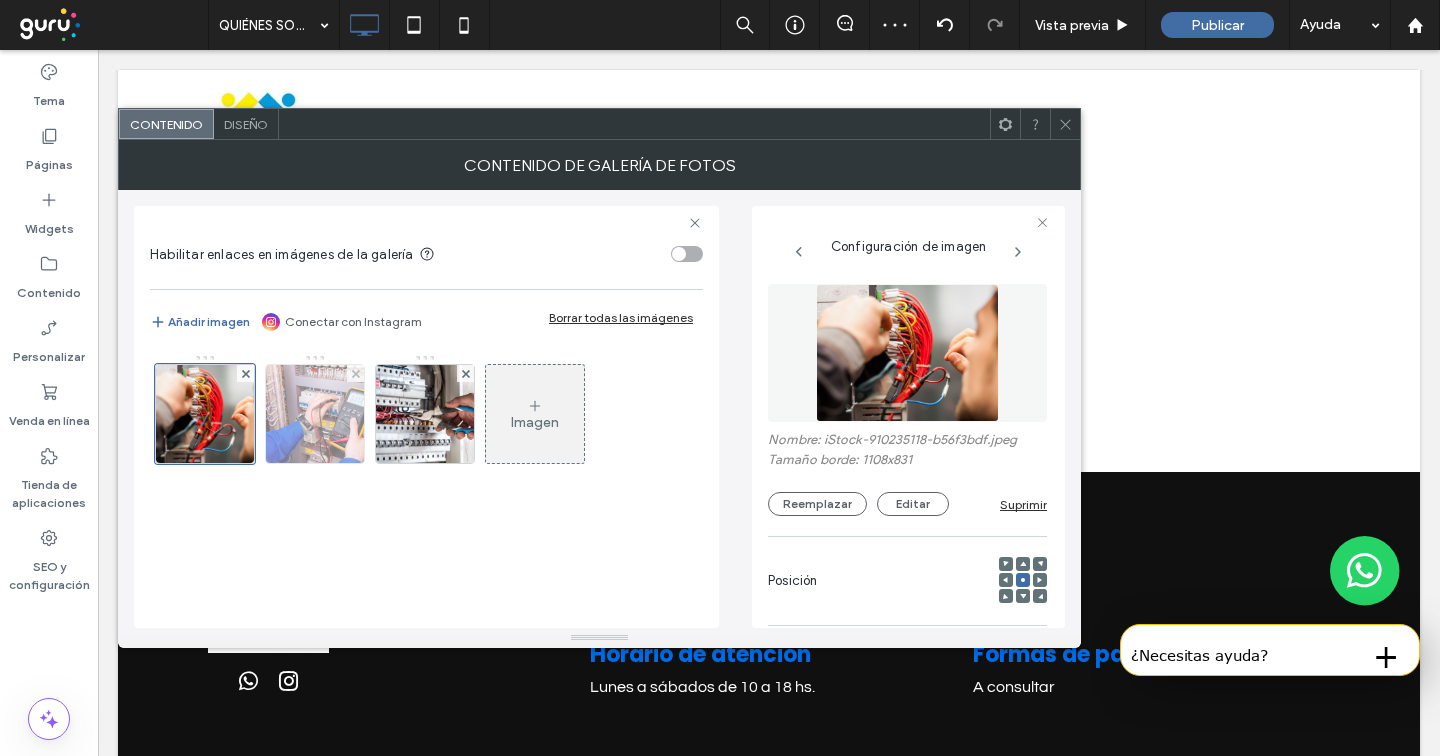 scroll, scrollTop: 0, scrollLeft: 10, axis: horizontal 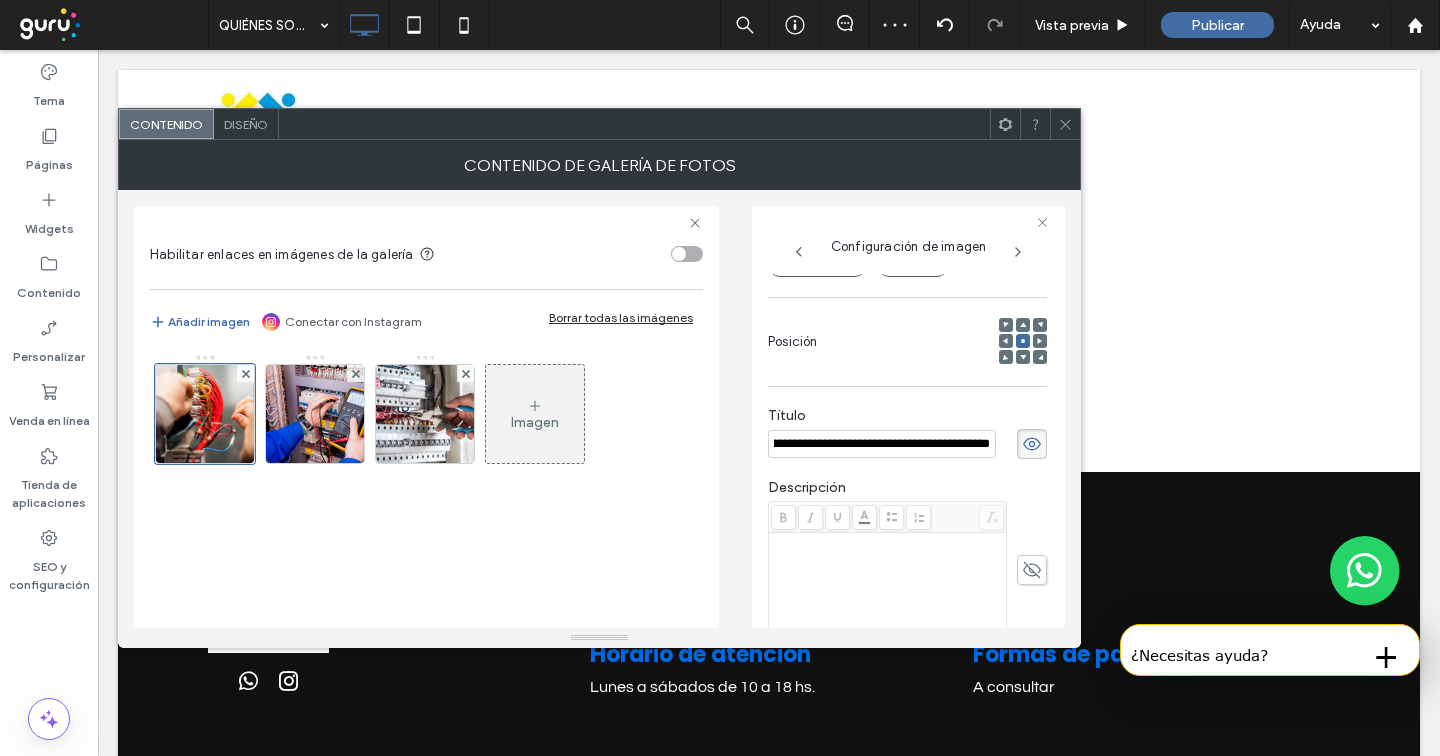 click on "**********" at bounding box center [882, 444] 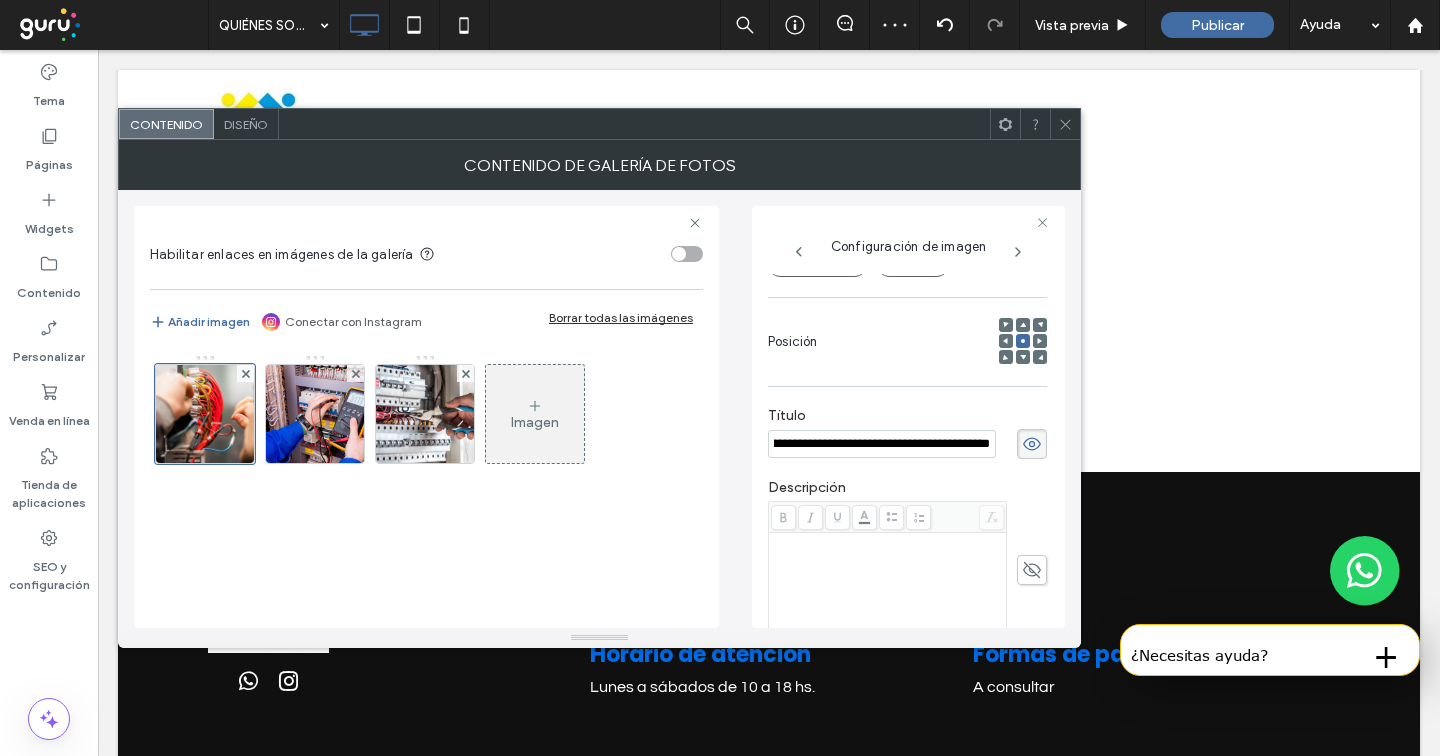 scroll, scrollTop: 0, scrollLeft: 74, axis: horizontal 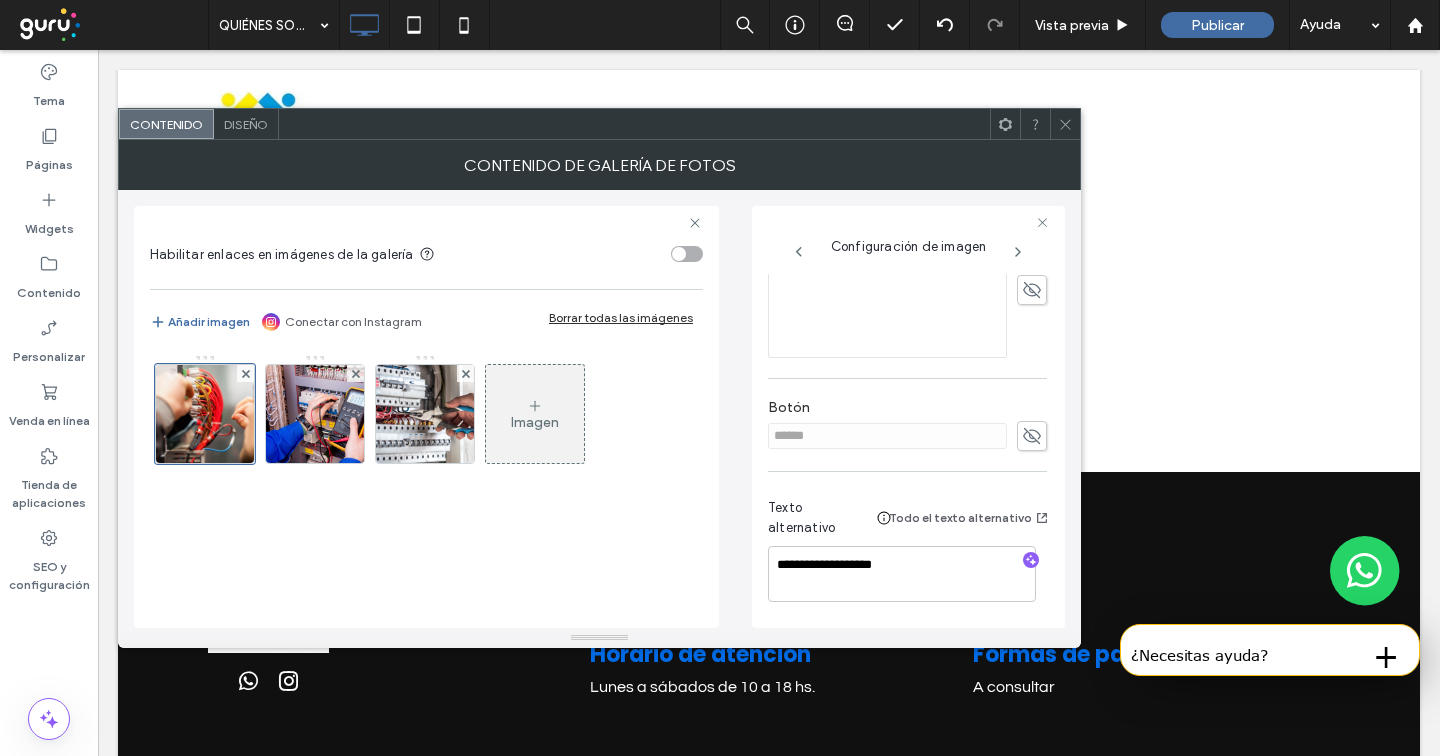 type on "**********" 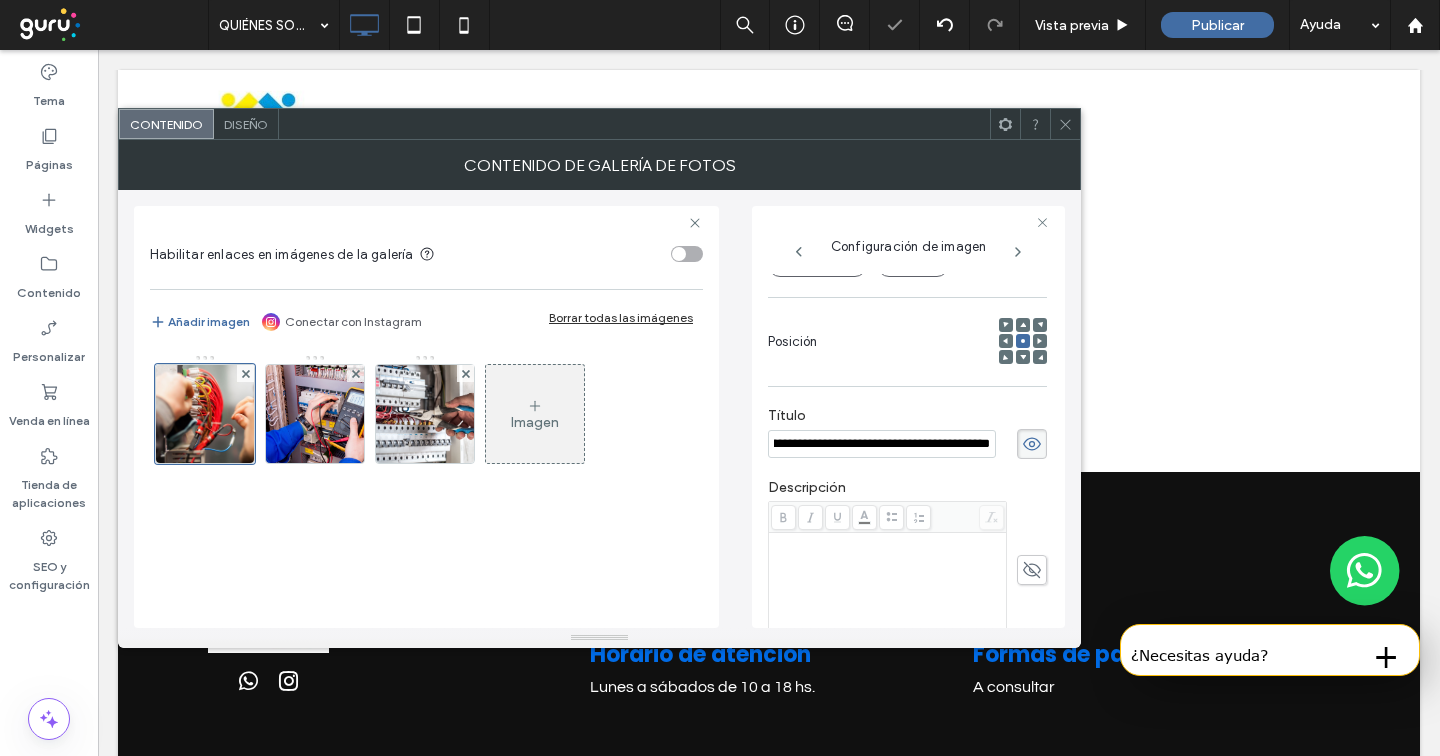 click on "**********" at bounding box center [907, 470] 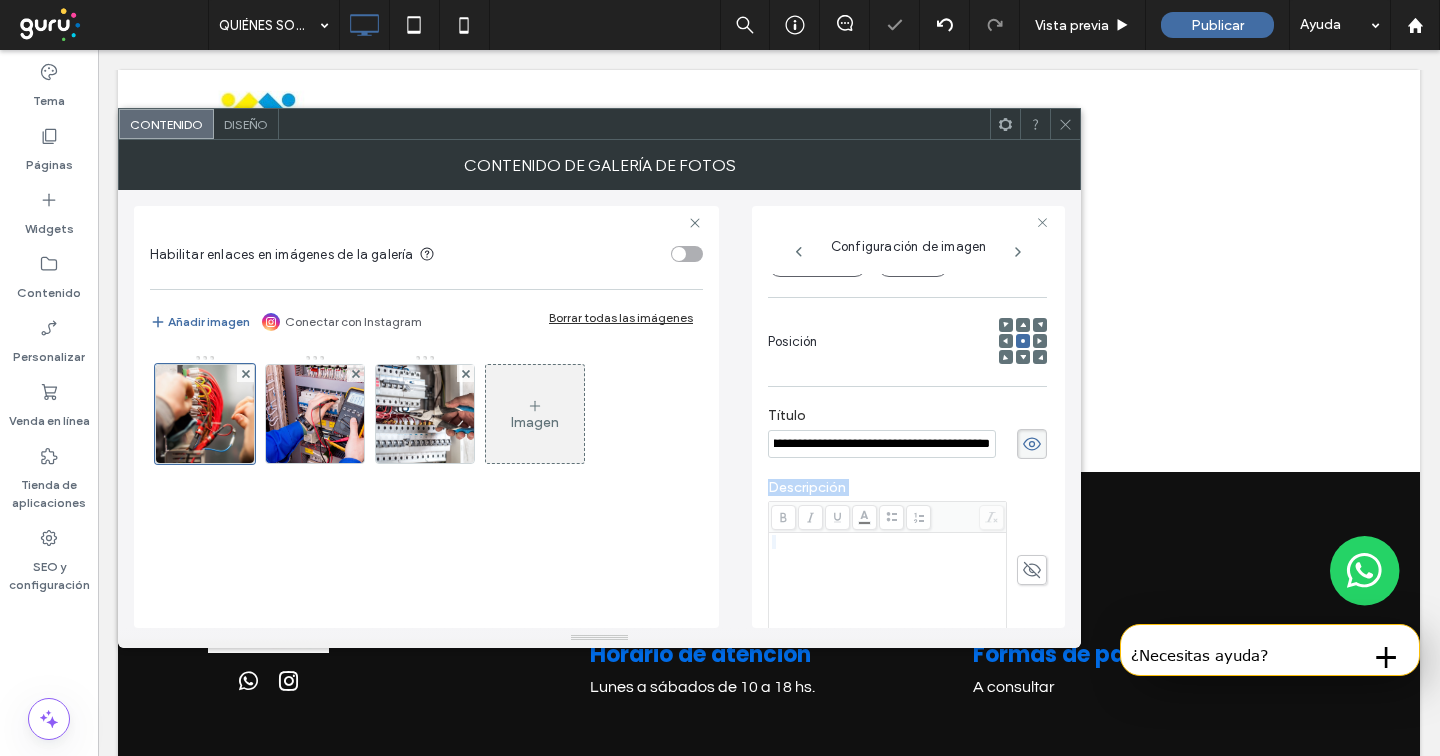 scroll, scrollTop: 0, scrollLeft: 0, axis: both 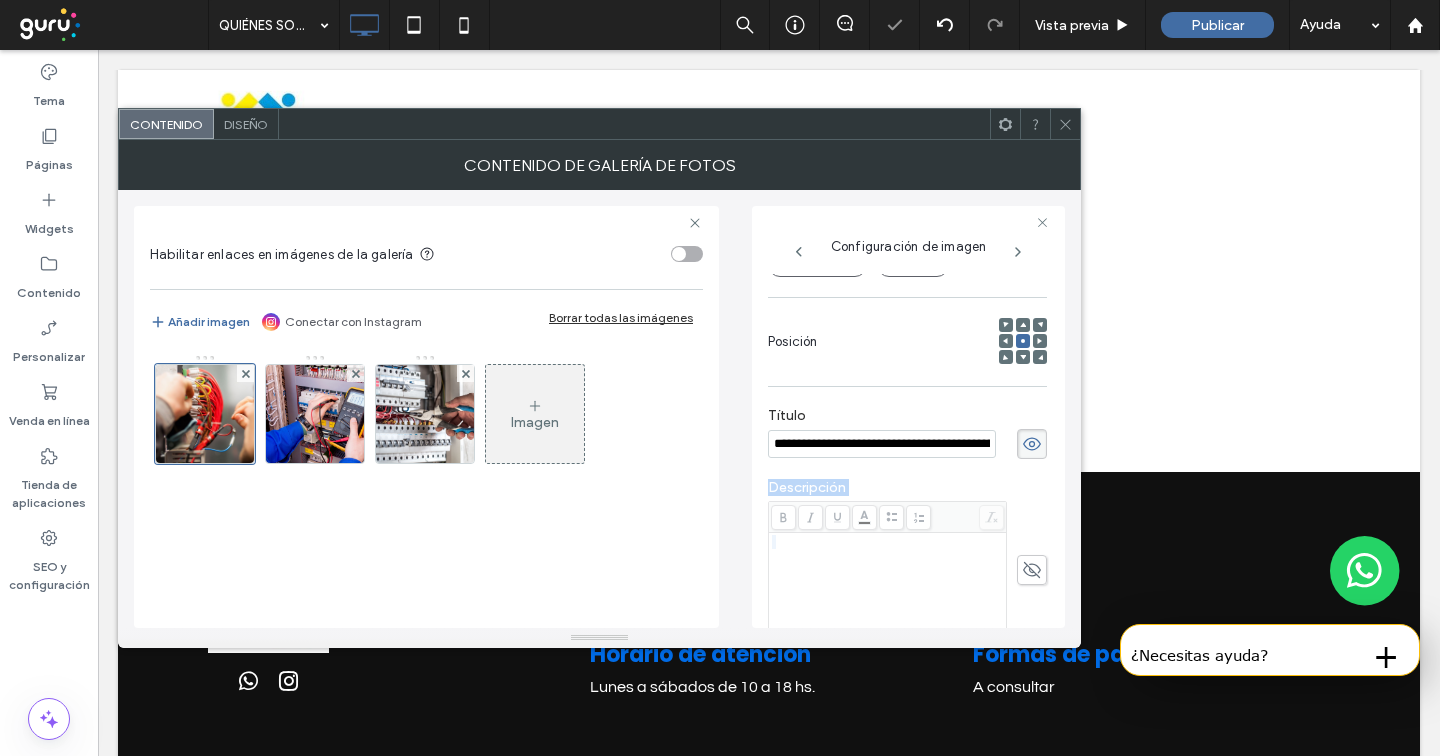 click at bounding box center [888, 542] 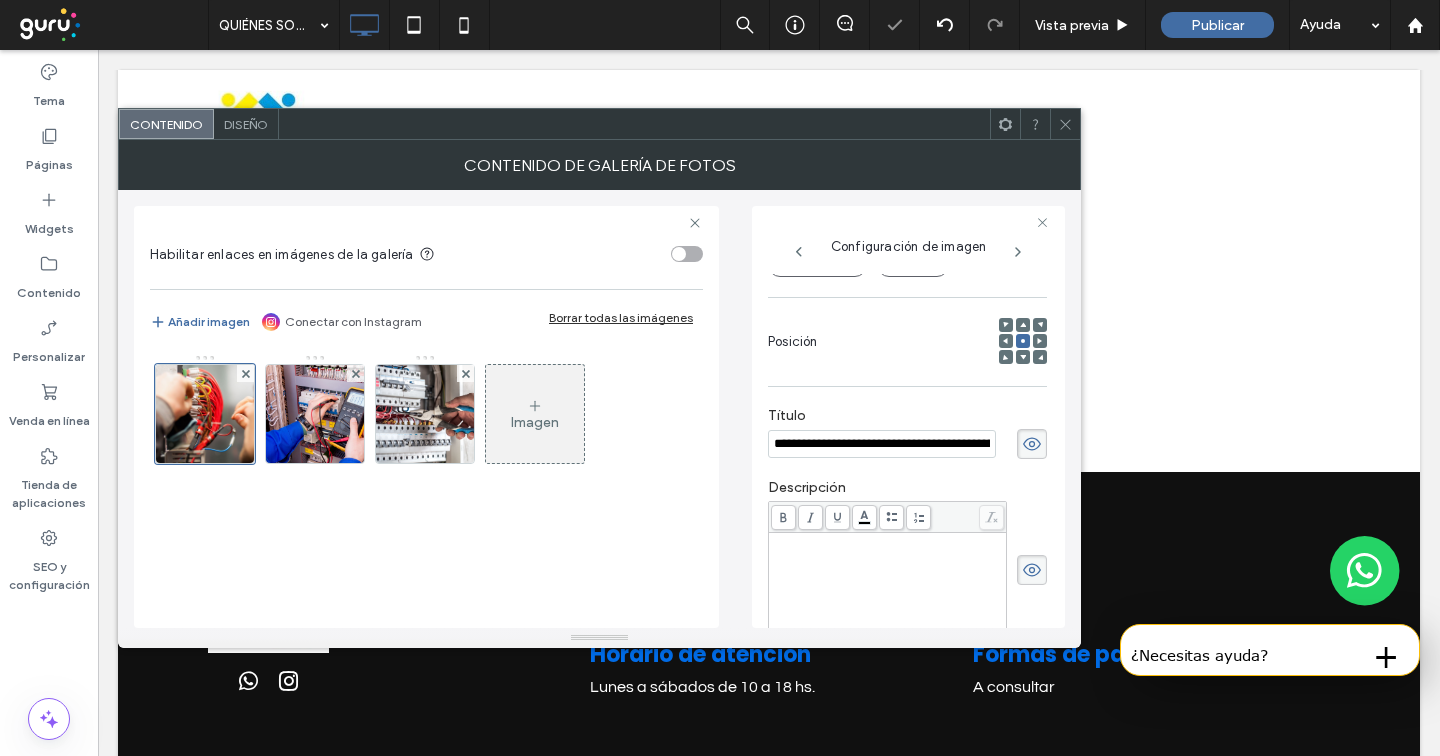 click 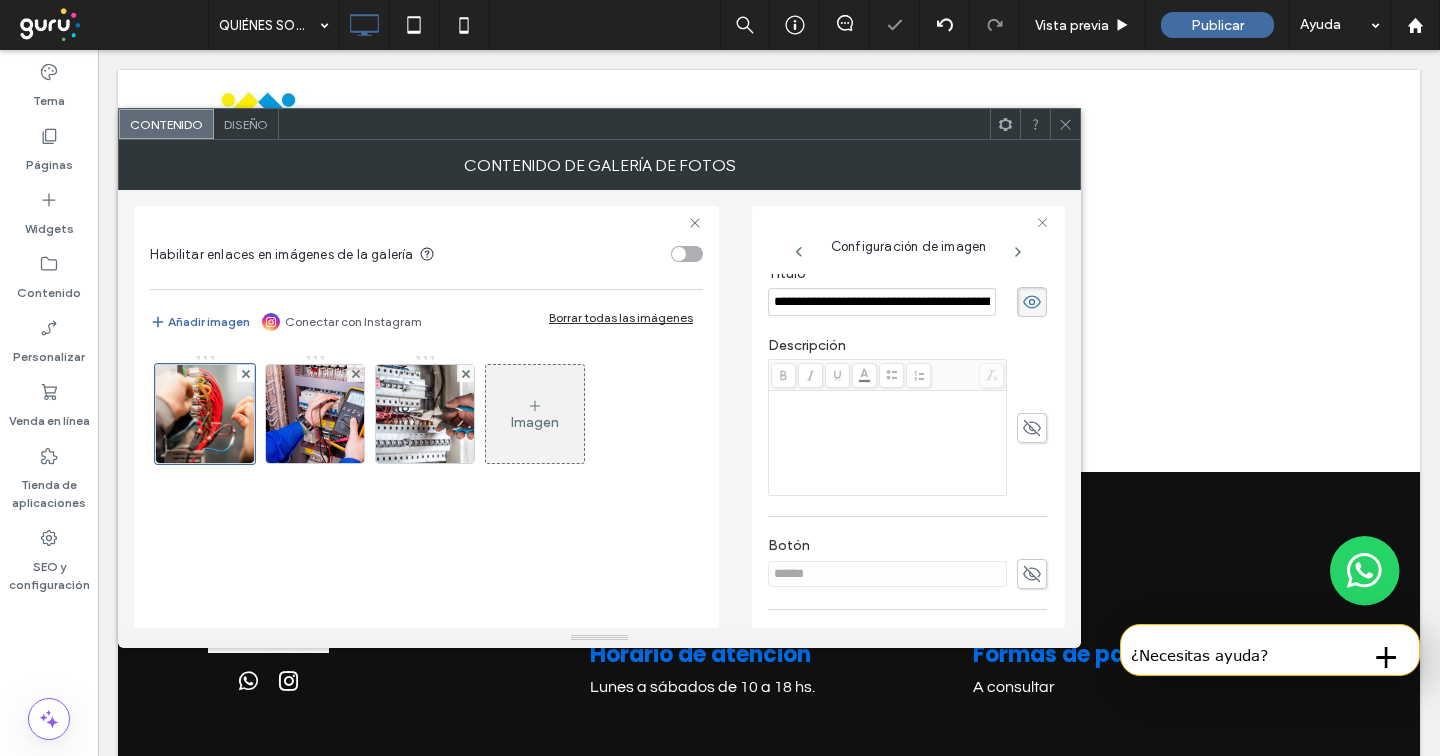 scroll, scrollTop: 532, scrollLeft: 0, axis: vertical 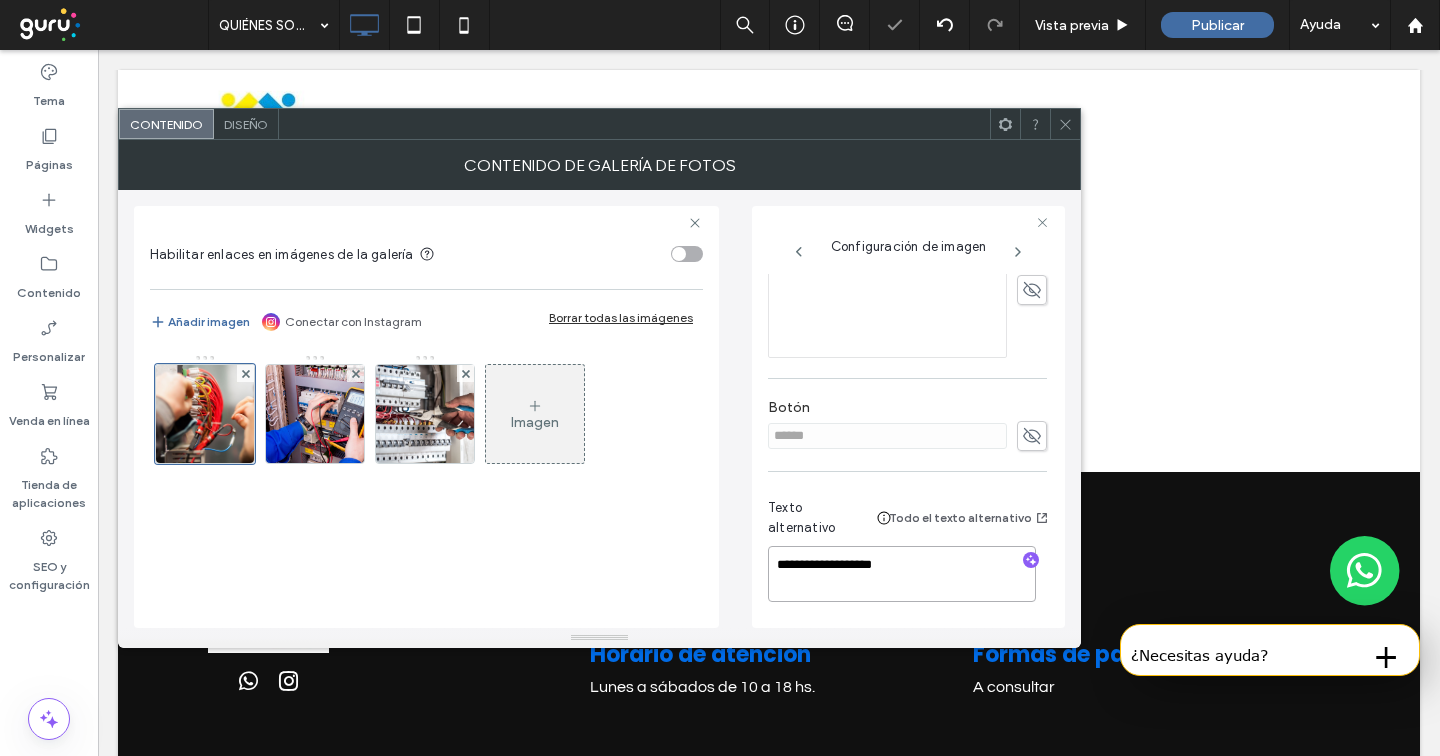 click on "**********" at bounding box center (902, 574) 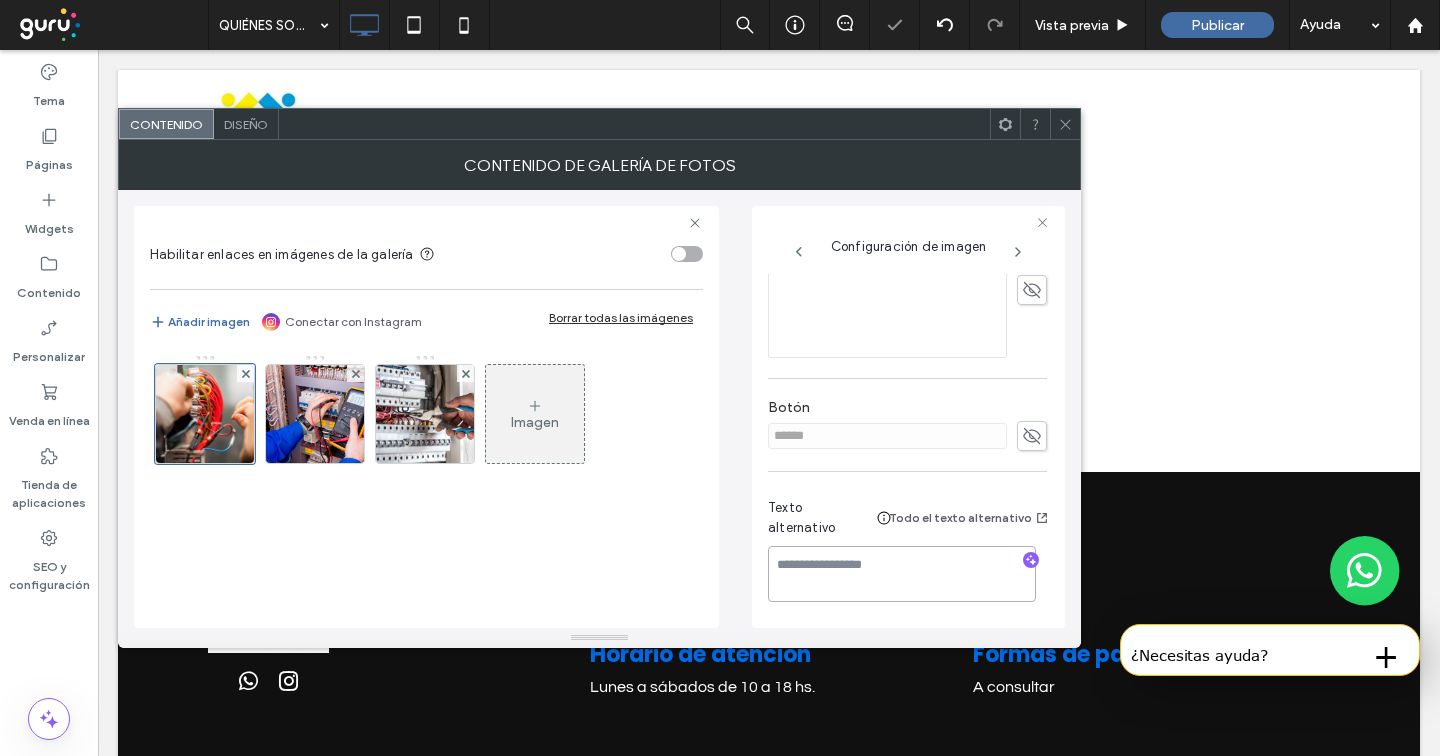 type 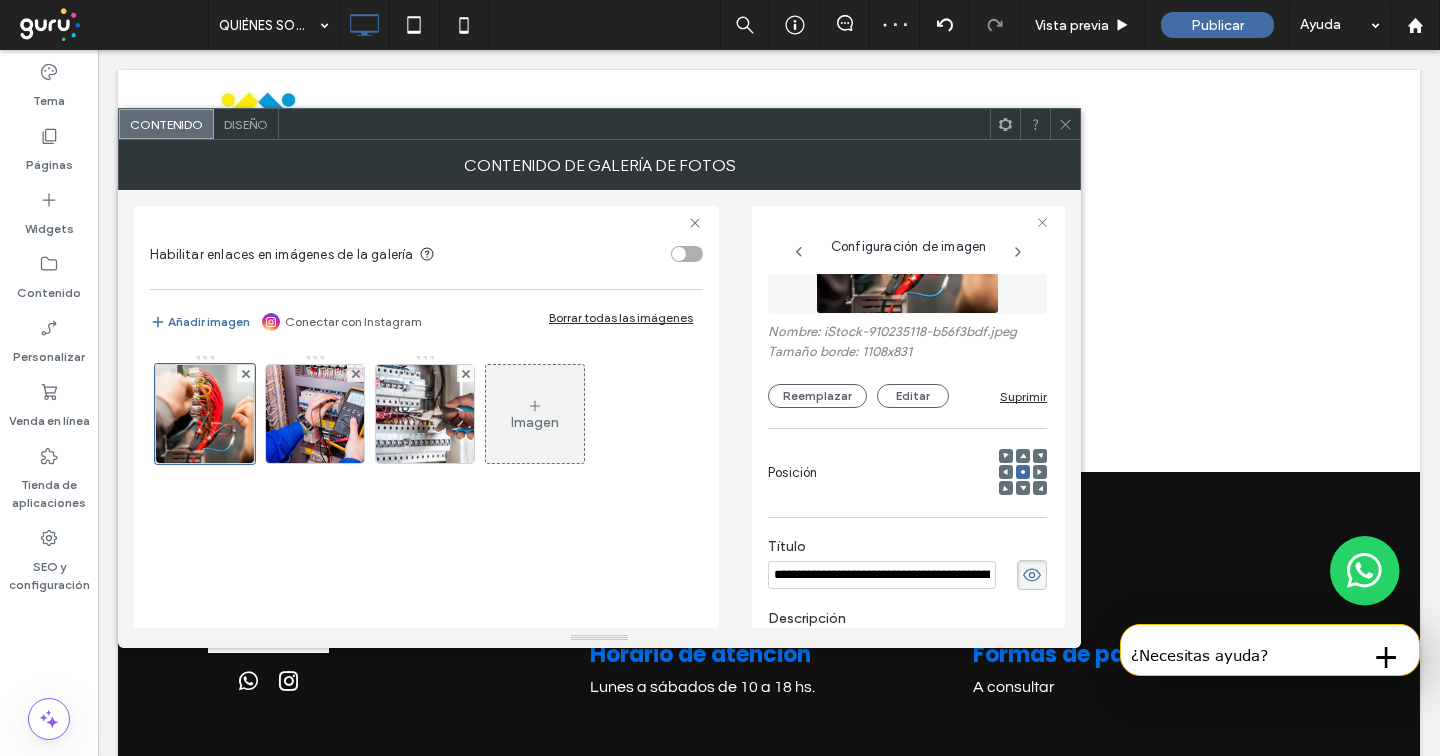 scroll, scrollTop: 63, scrollLeft: 0, axis: vertical 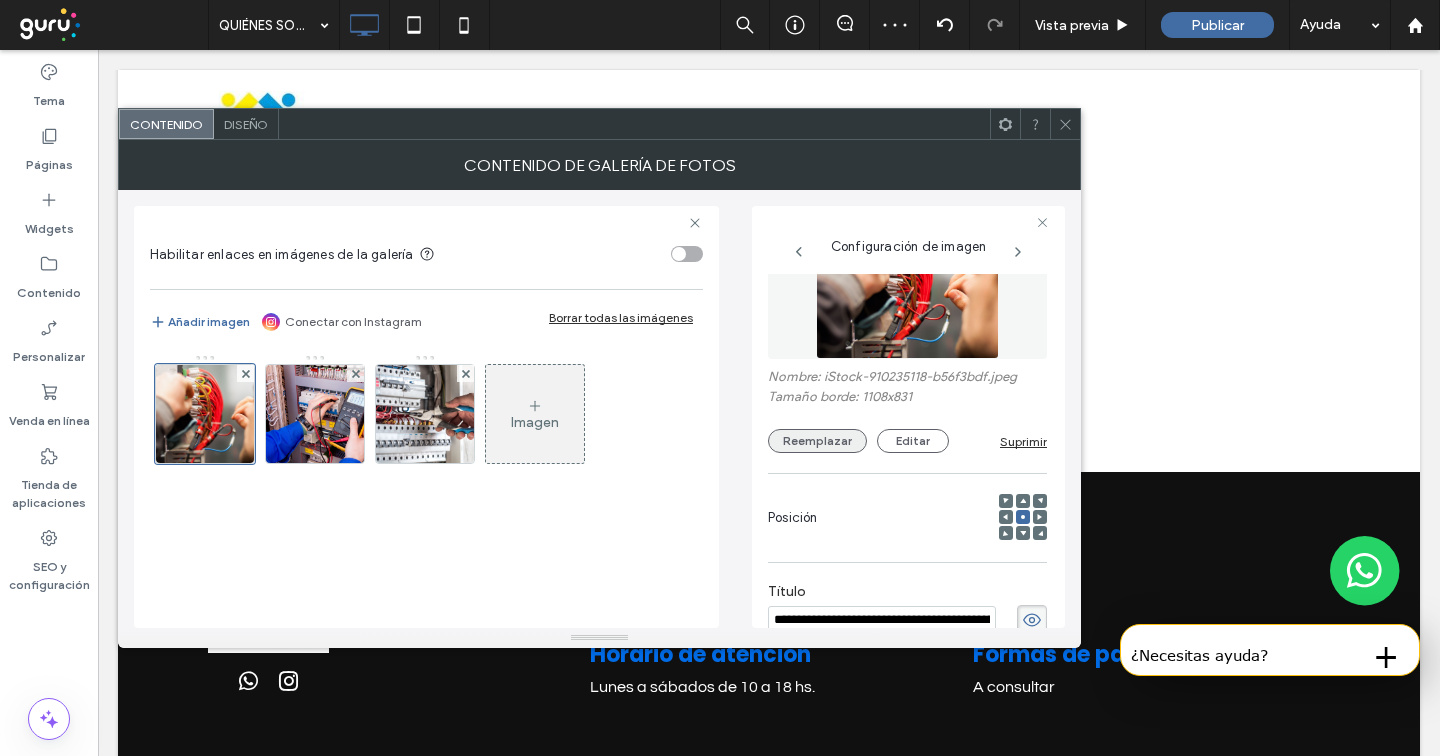 click on "Reemplazar" at bounding box center (817, 441) 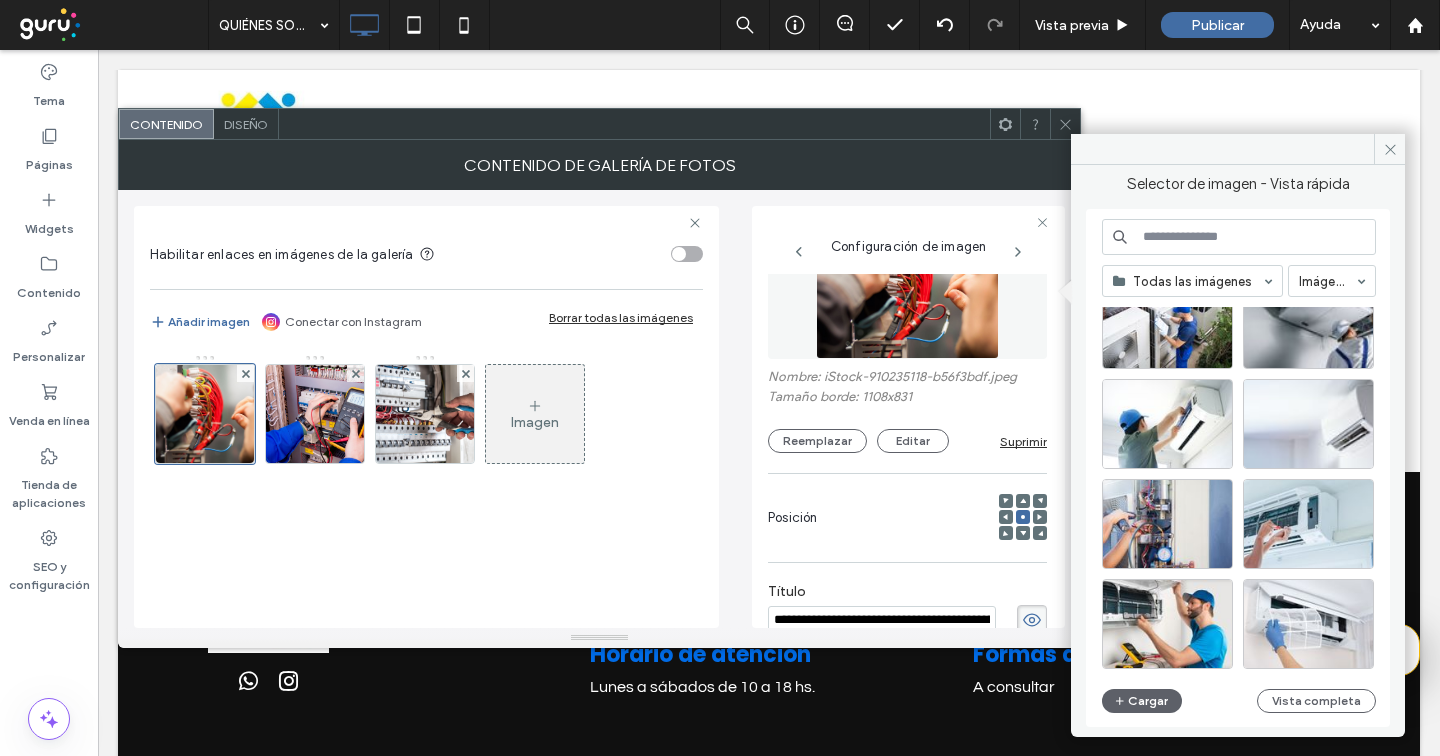 scroll, scrollTop: 559, scrollLeft: 0, axis: vertical 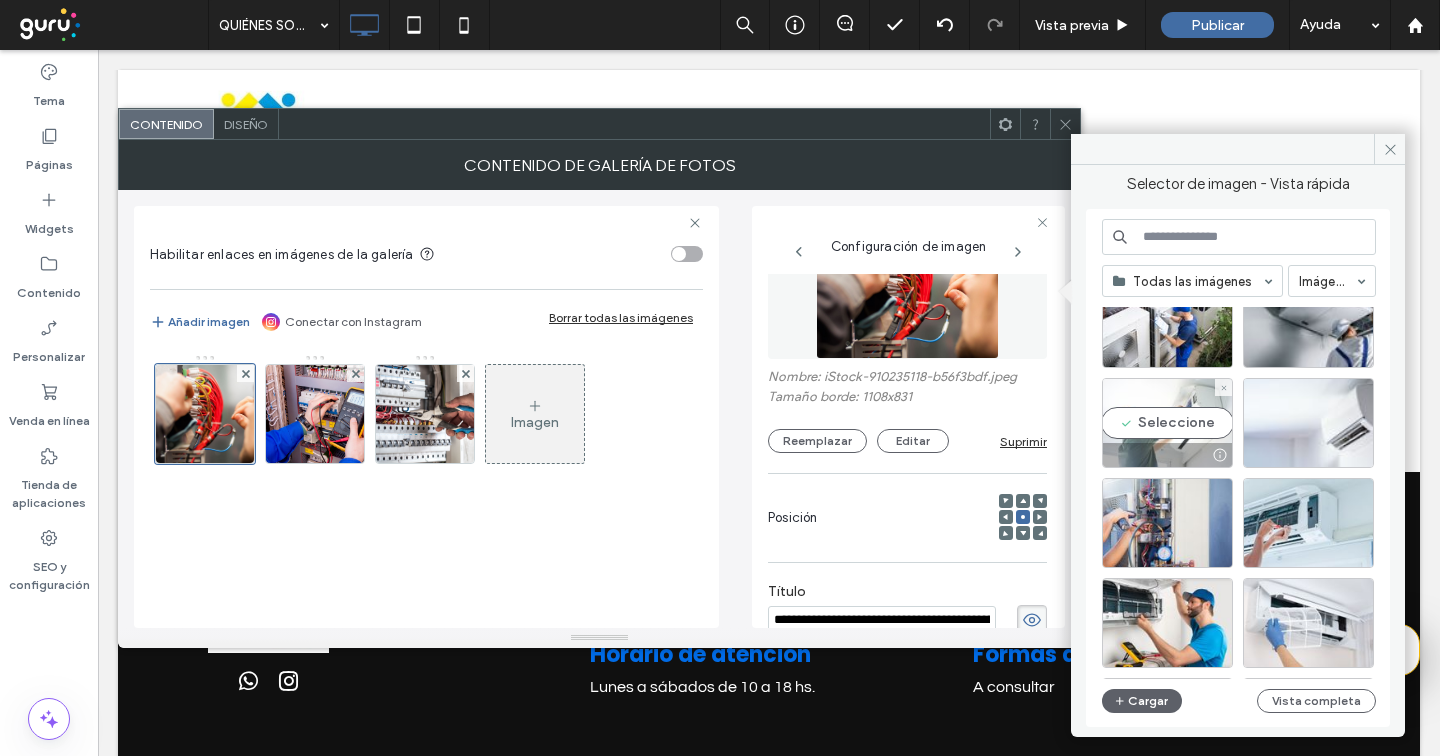 click on "Seleccione" at bounding box center (1167, 423) 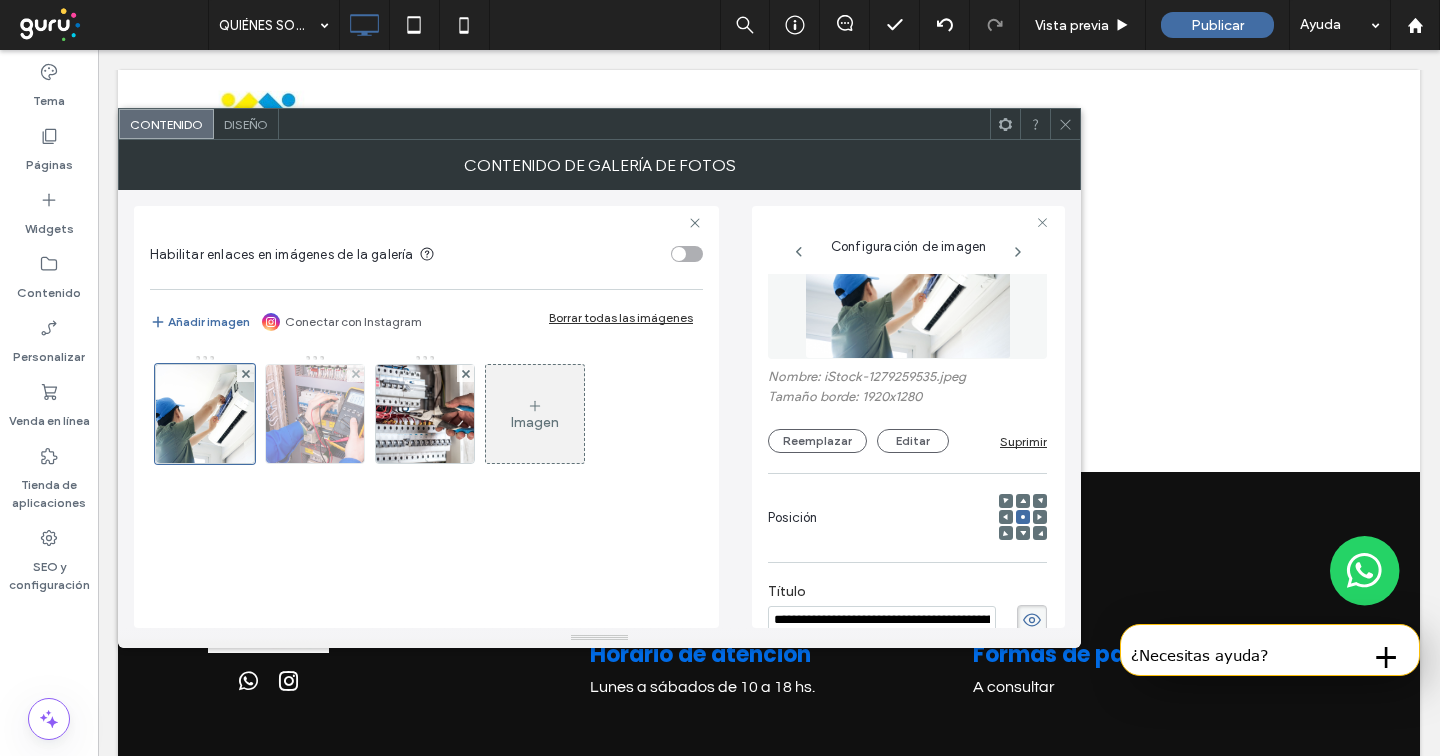 click at bounding box center [315, 414] 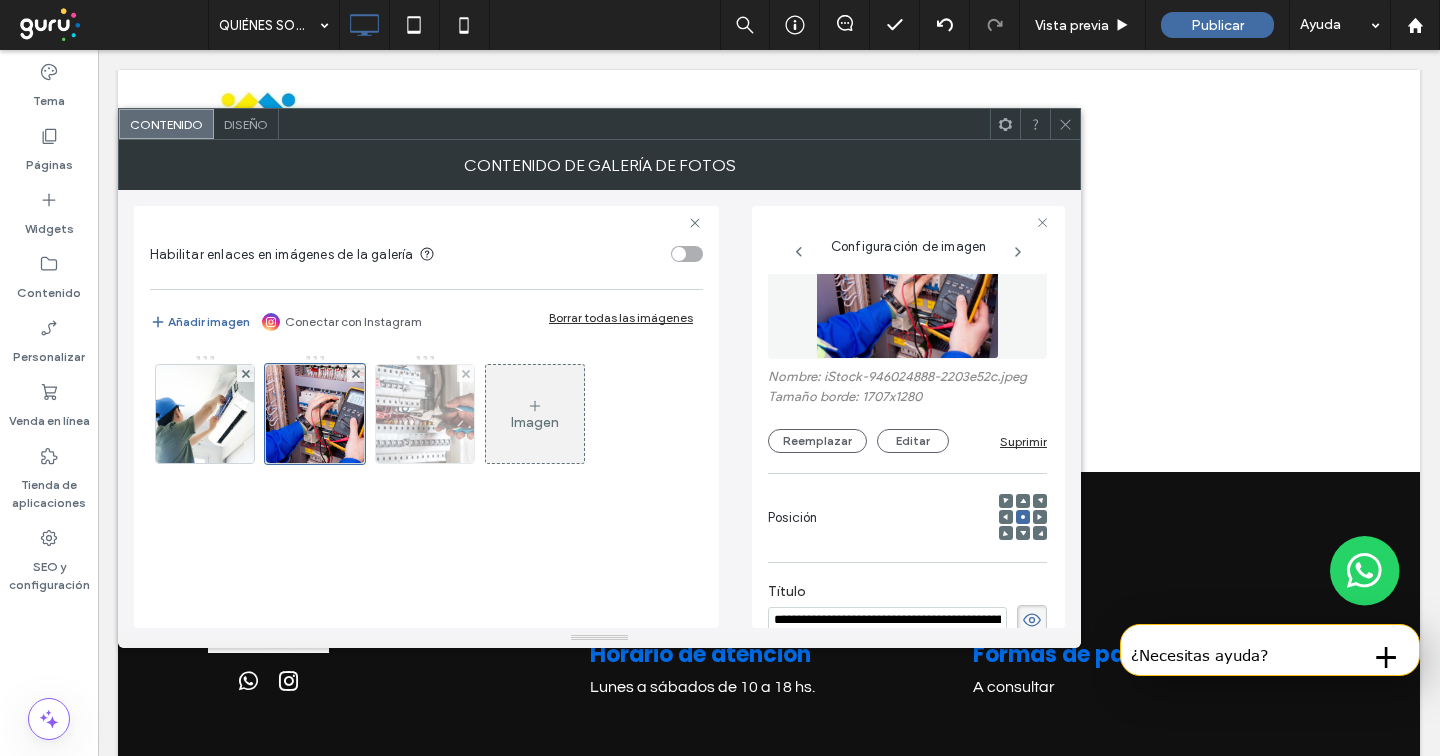 scroll, scrollTop: 82, scrollLeft: 0, axis: vertical 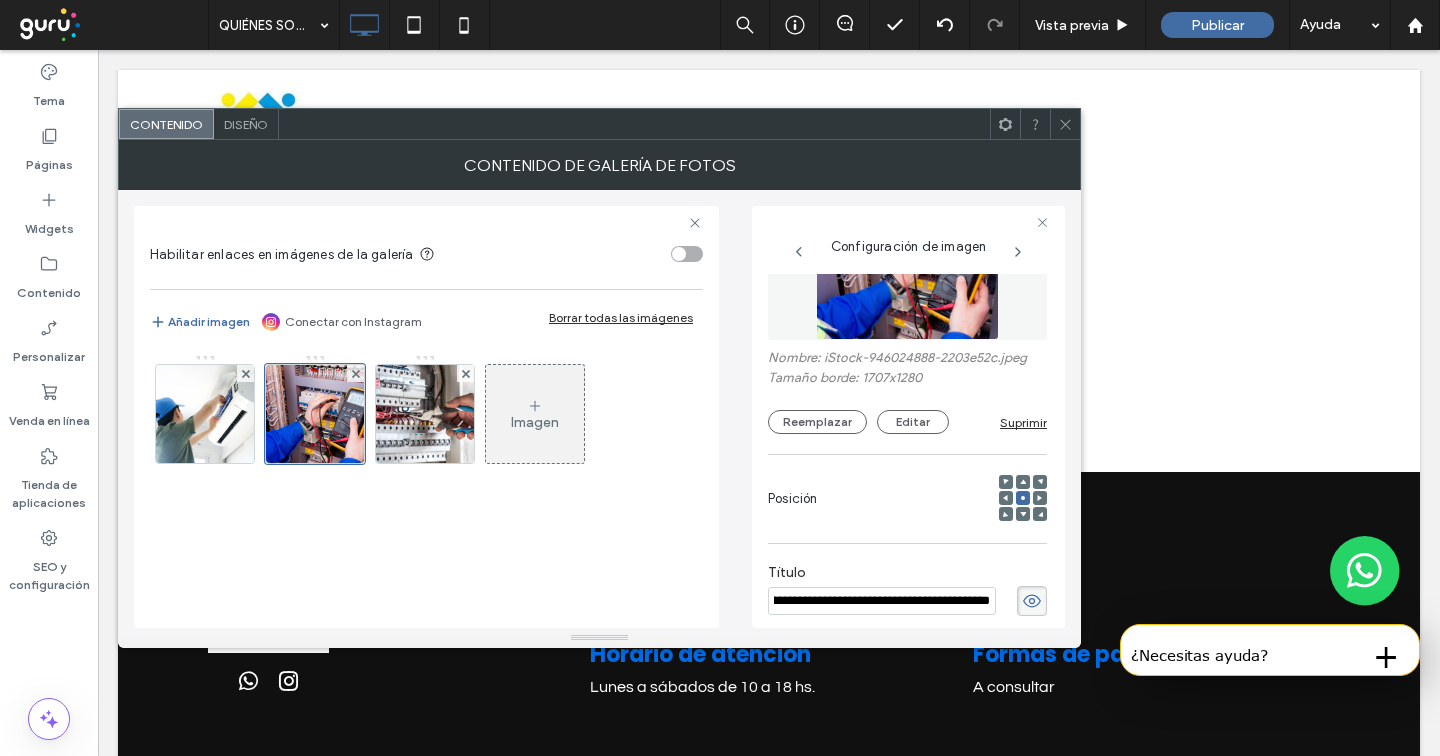 click on "**********" at bounding box center [882, 601] 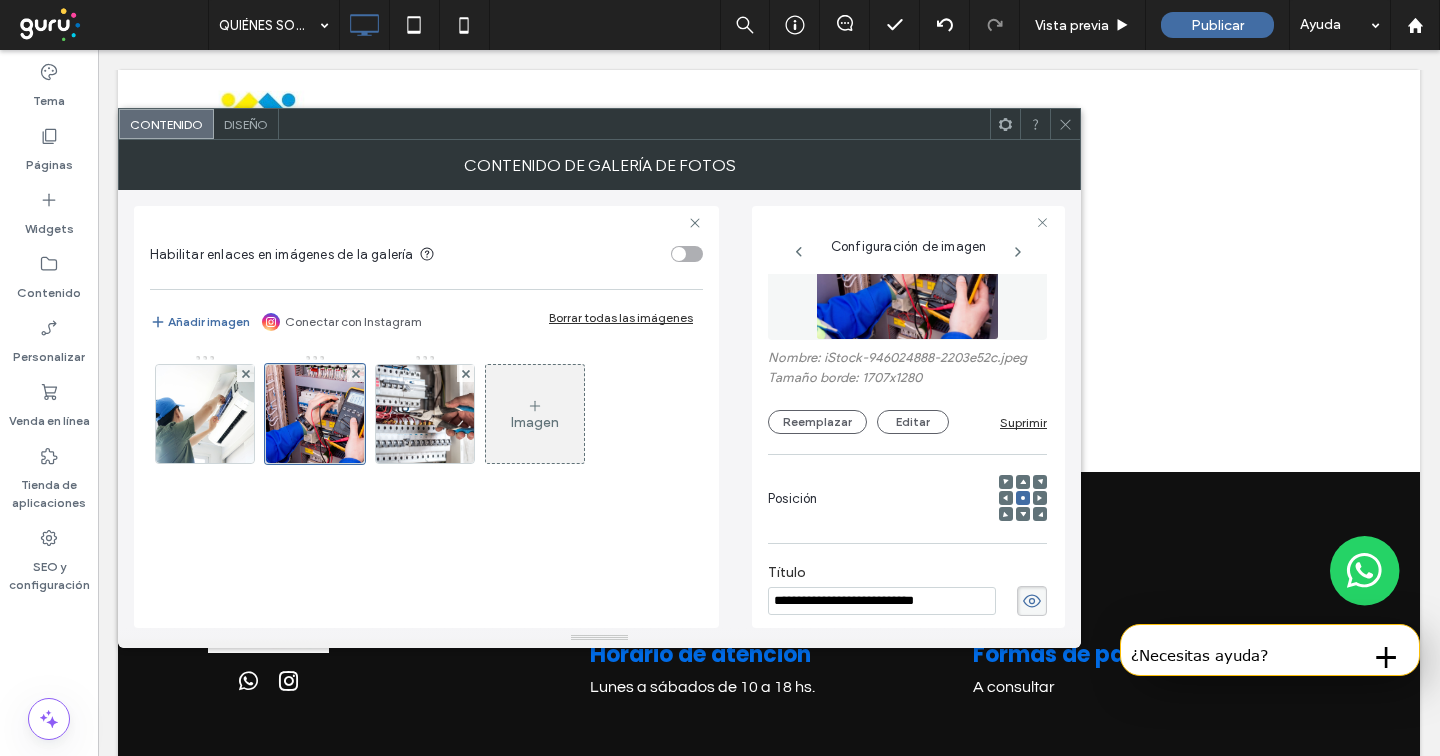 scroll, scrollTop: 0, scrollLeft: 0, axis: both 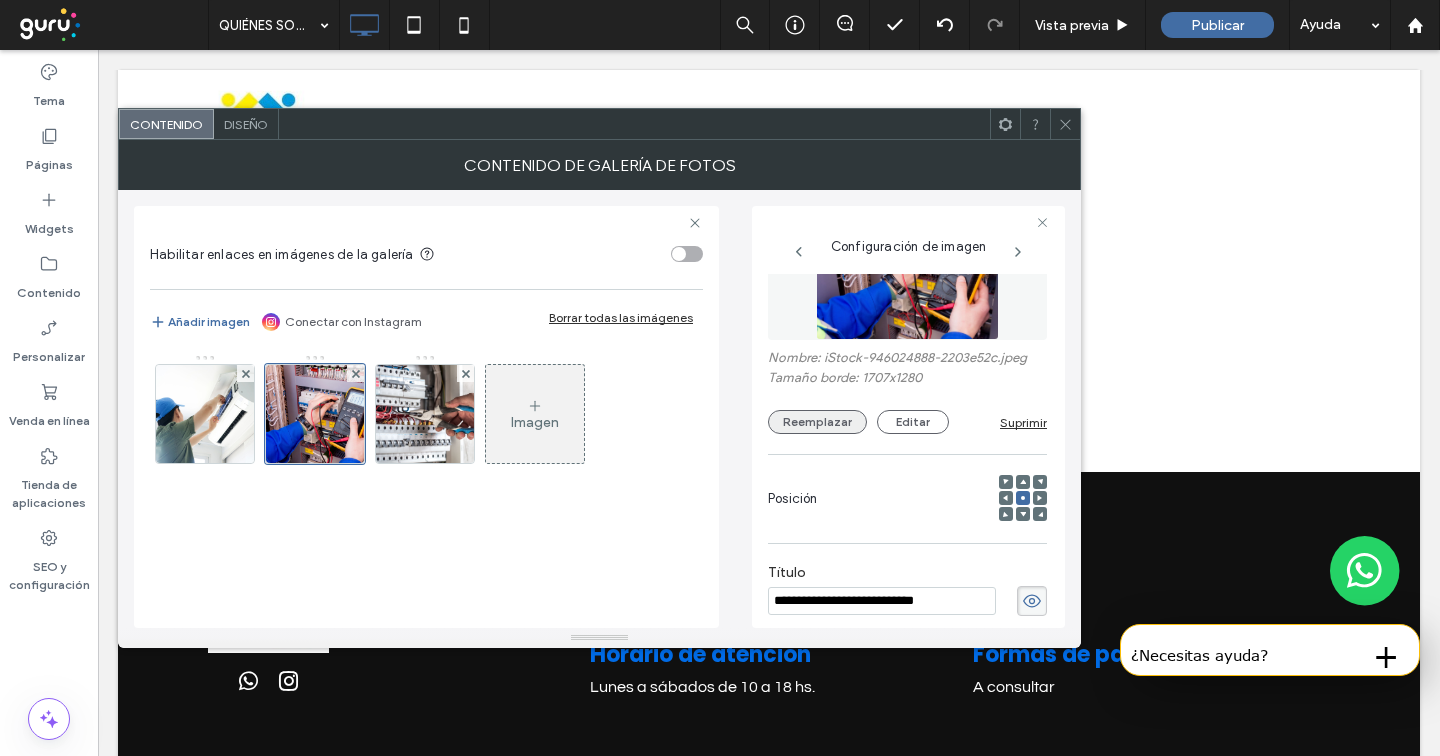 type on "**********" 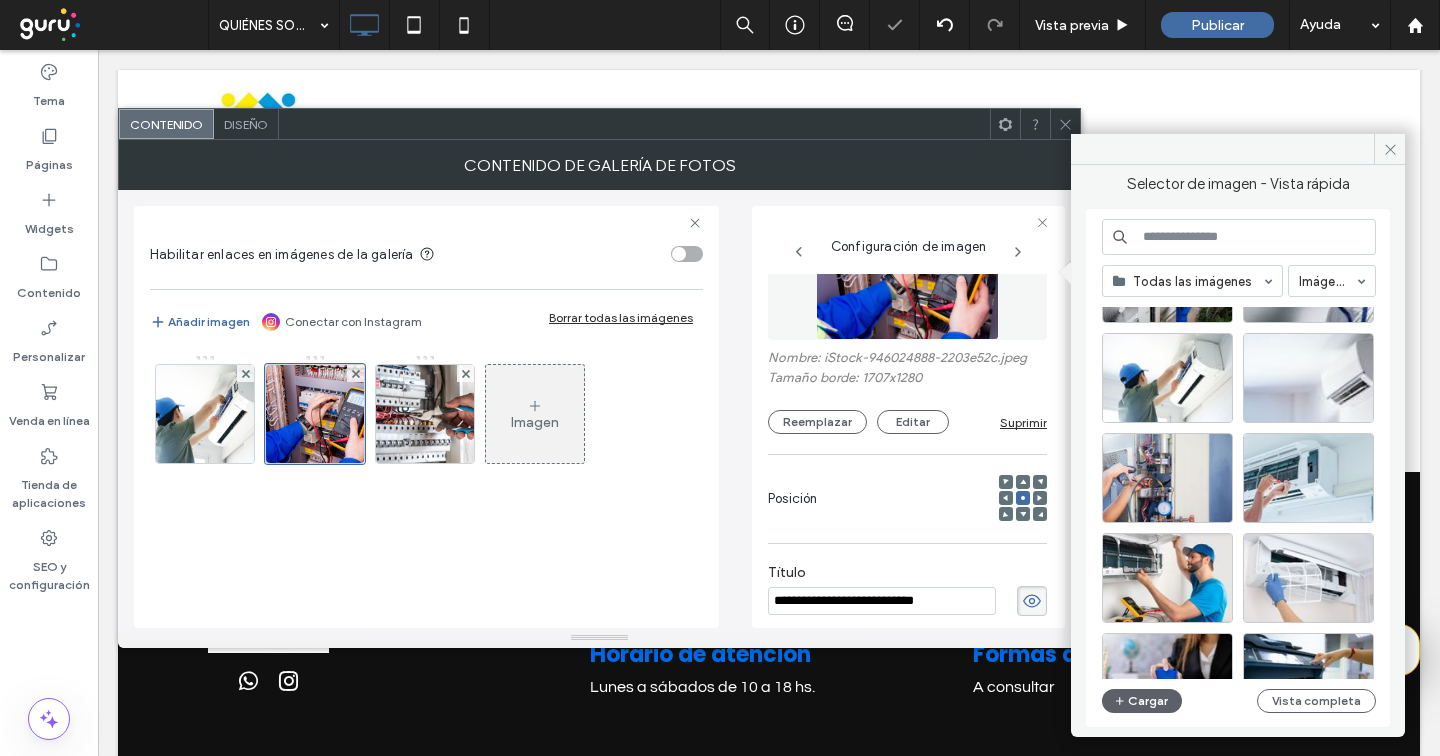 scroll, scrollTop: 617, scrollLeft: 0, axis: vertical 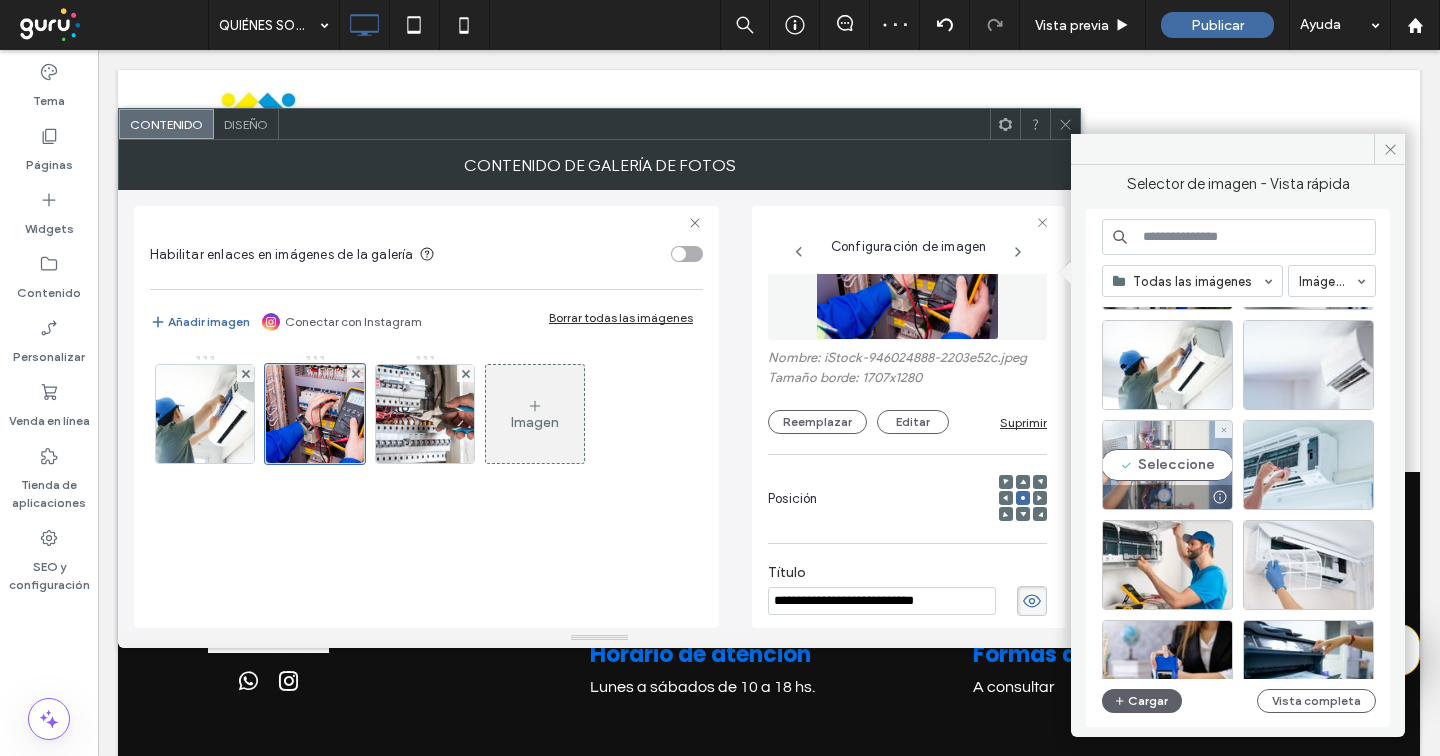 click on "Seleccione" at bounding box center [1167, 465] 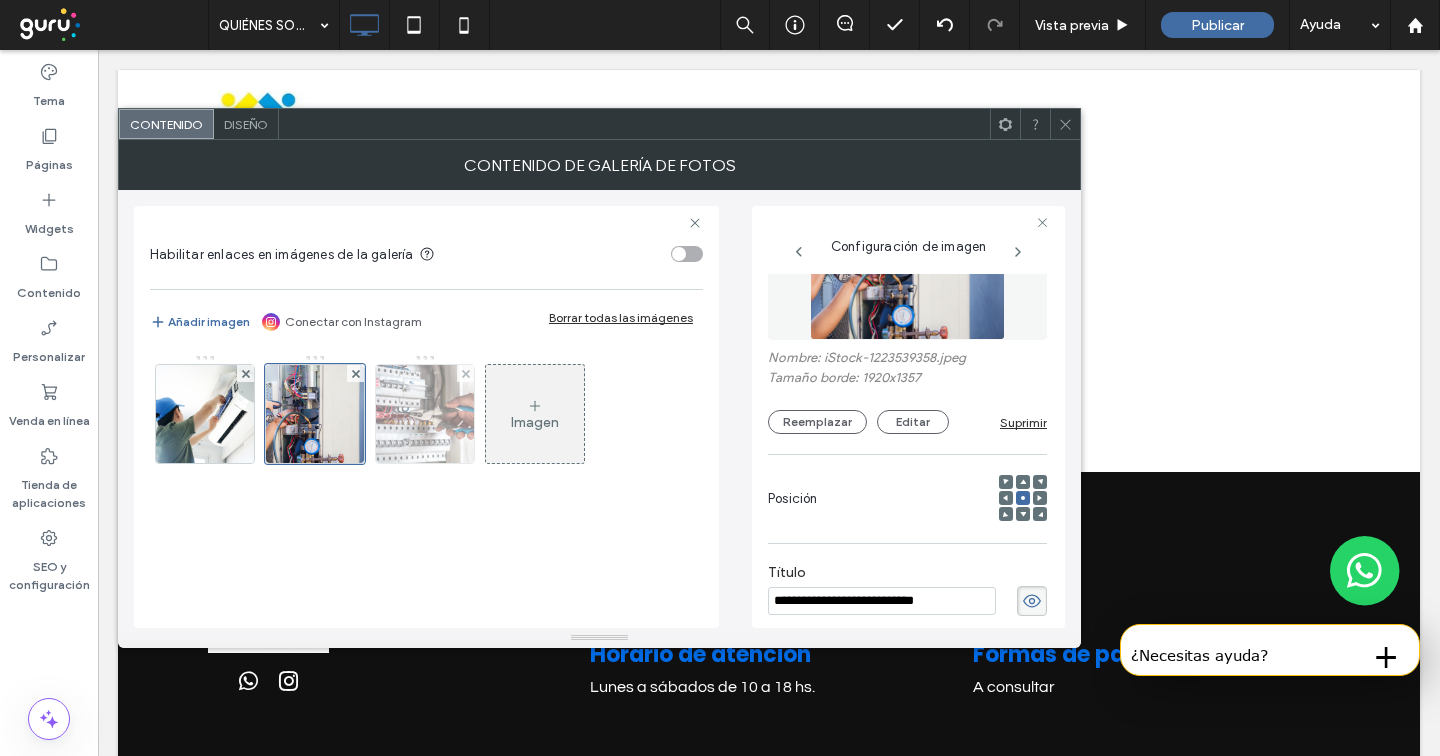 click at bounding box center (425, 414) 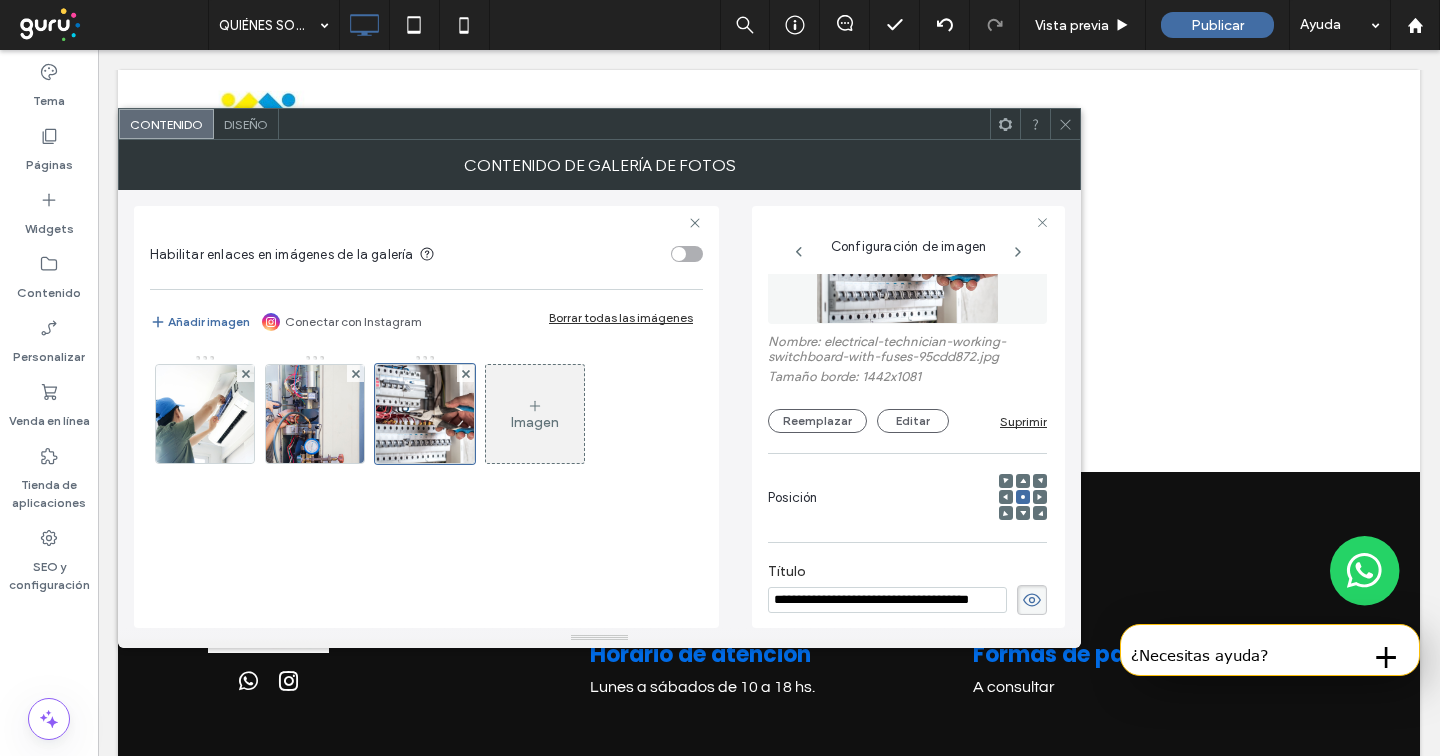 scroll, scrollTop: 0, scrollLeft: 8, axis: horizontal 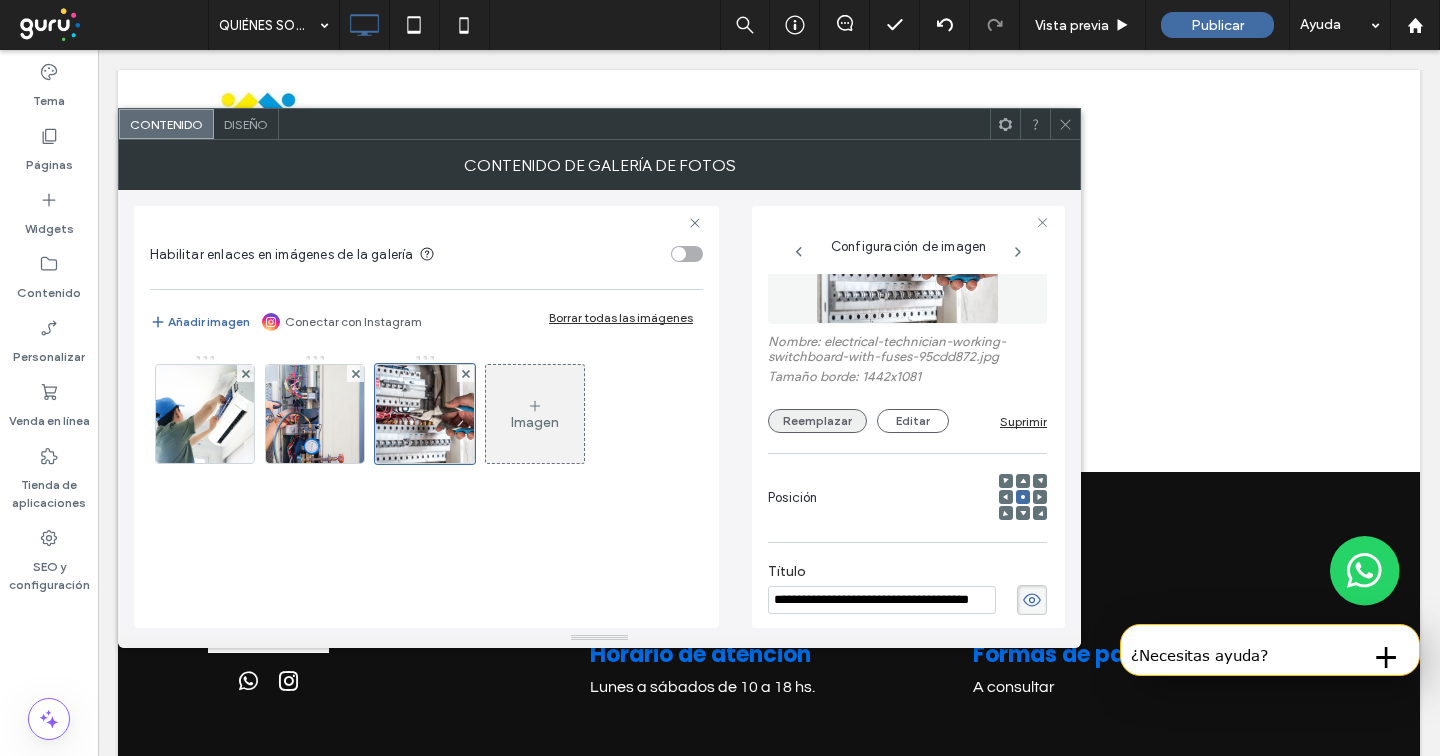click on "Reemplazar" at bounding box center [817, 421] 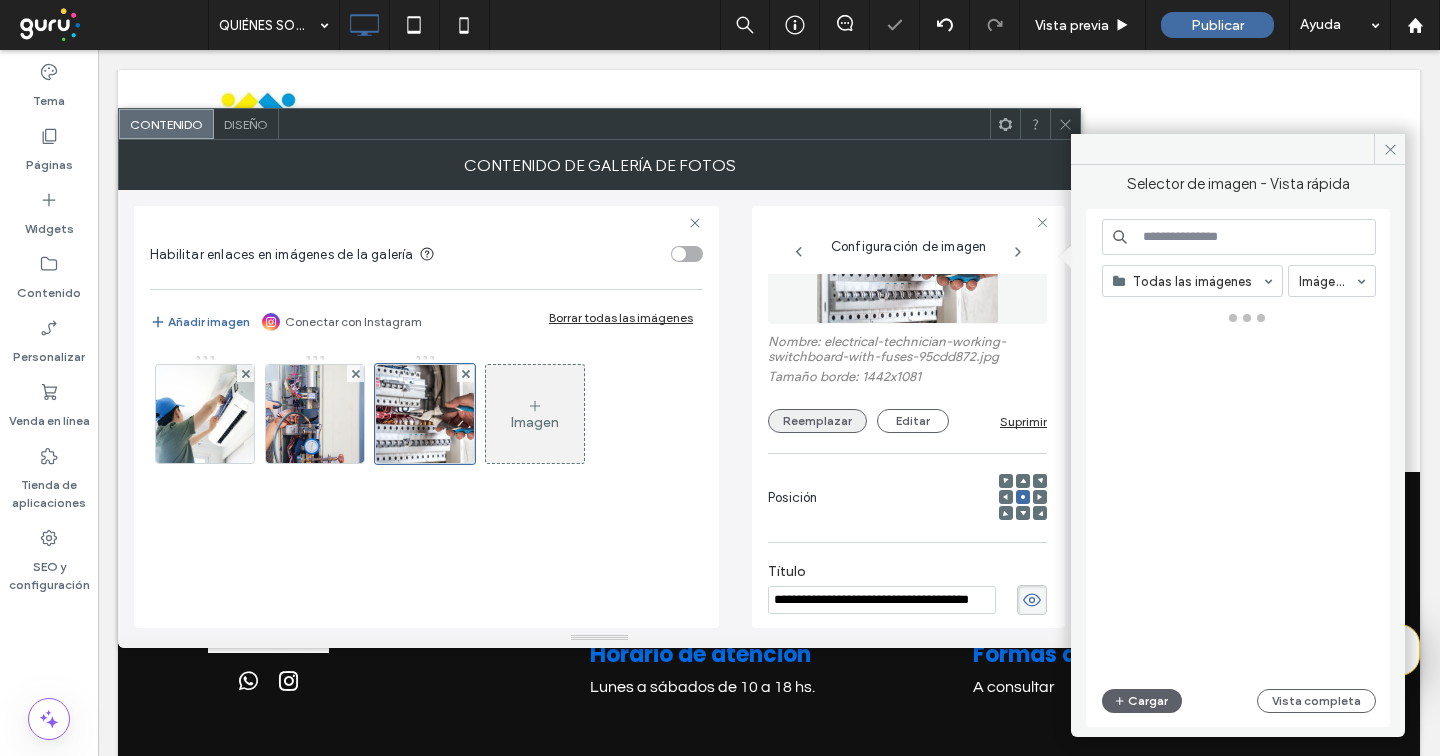 scroll, scrollTop: 0, scrollLeft: 0, axis: both 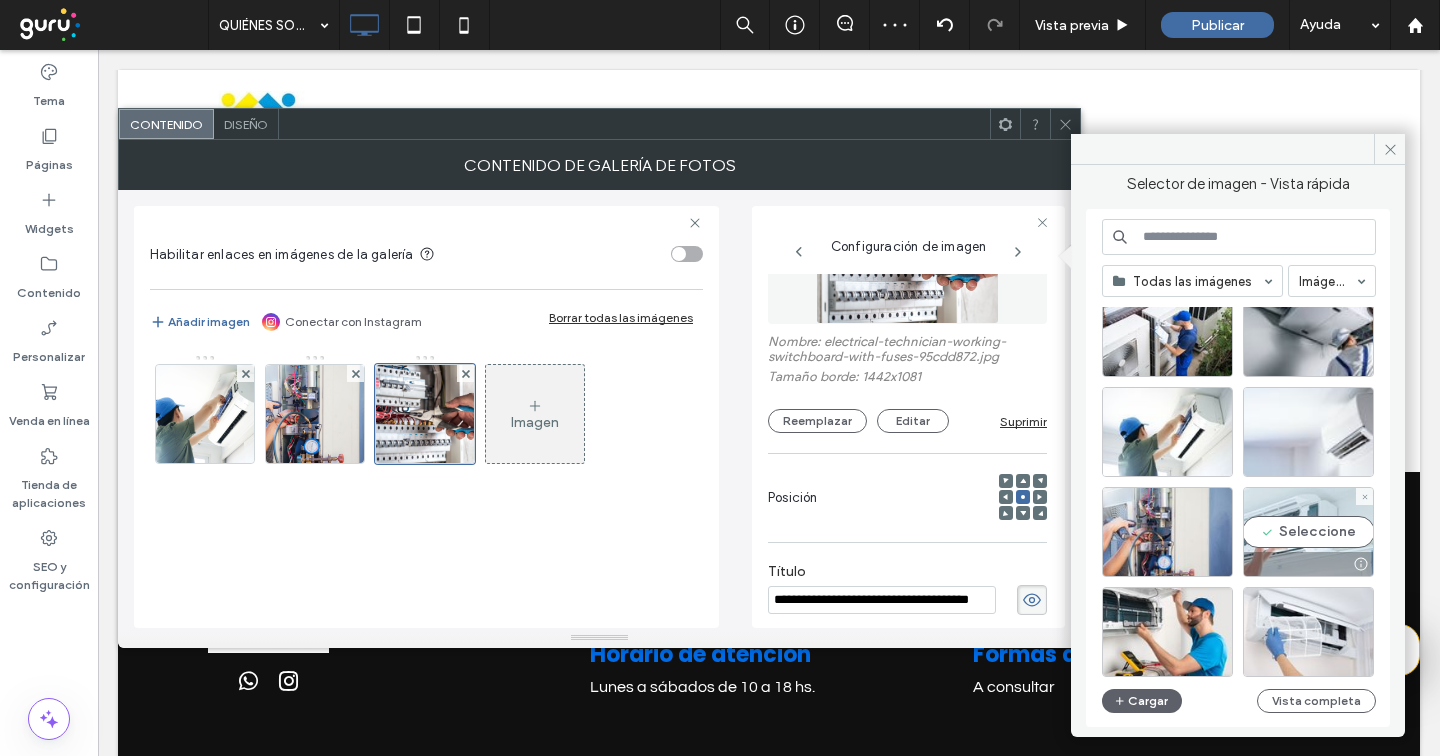 click on "Seleccione" at bounding box center (1308, 532) 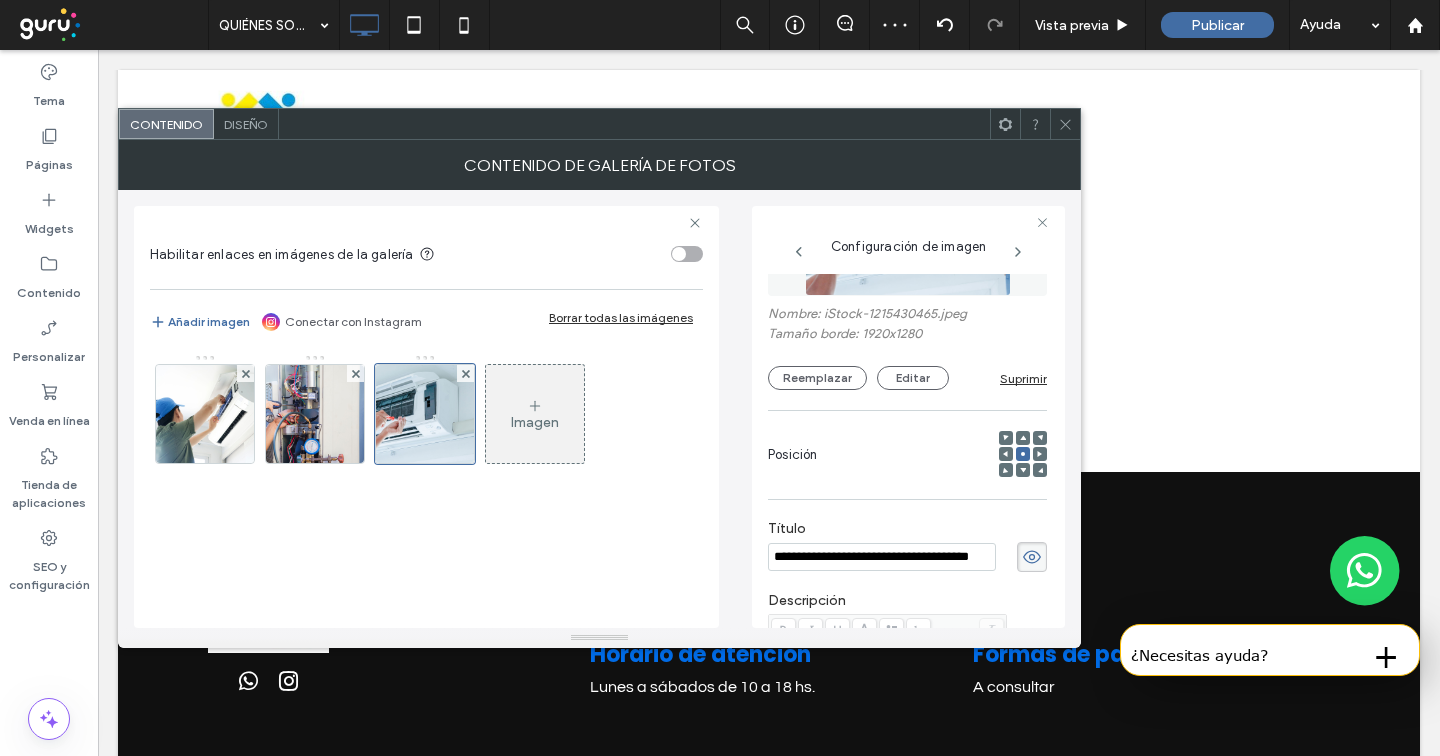 scroll, scrollTop: 136, scrollLeft: 0, axis: vertical 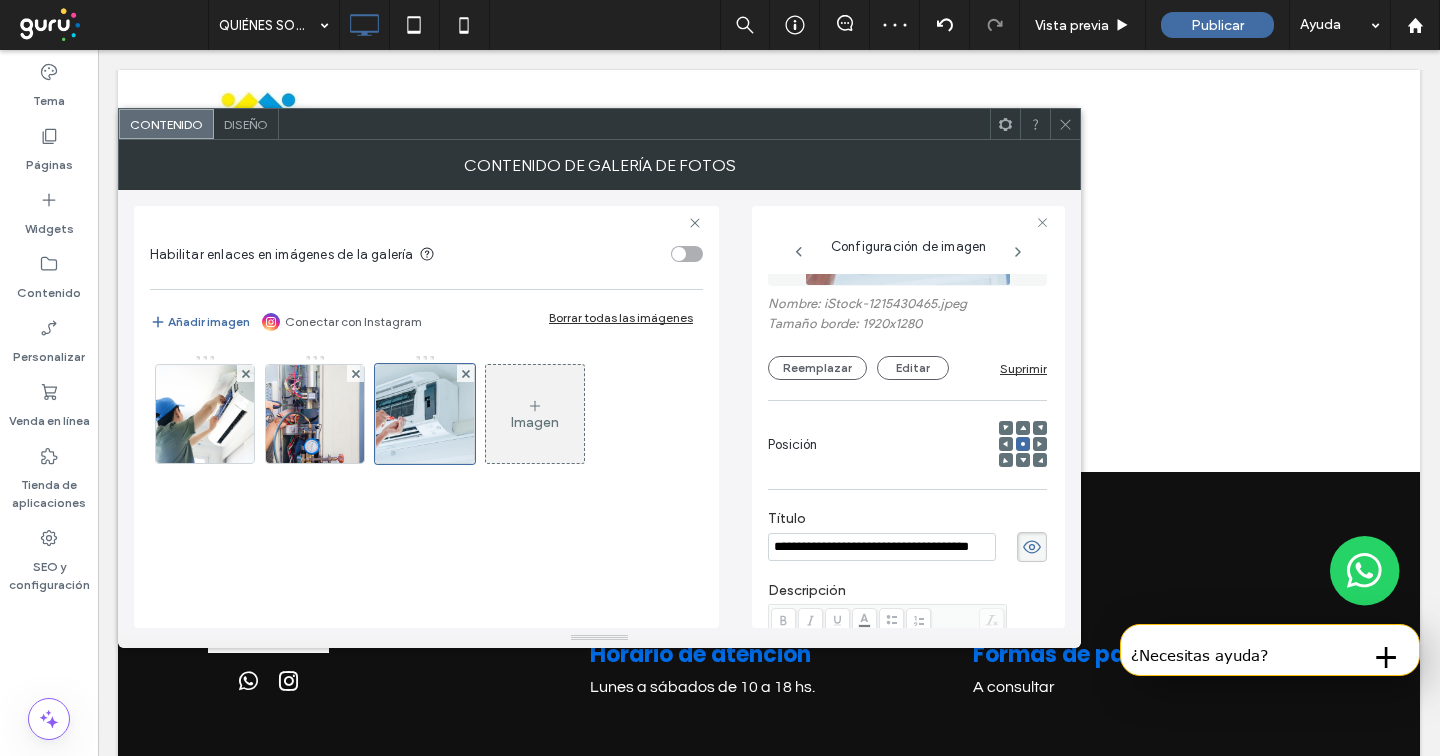 click on "**********" at bounding box center [882, 547] 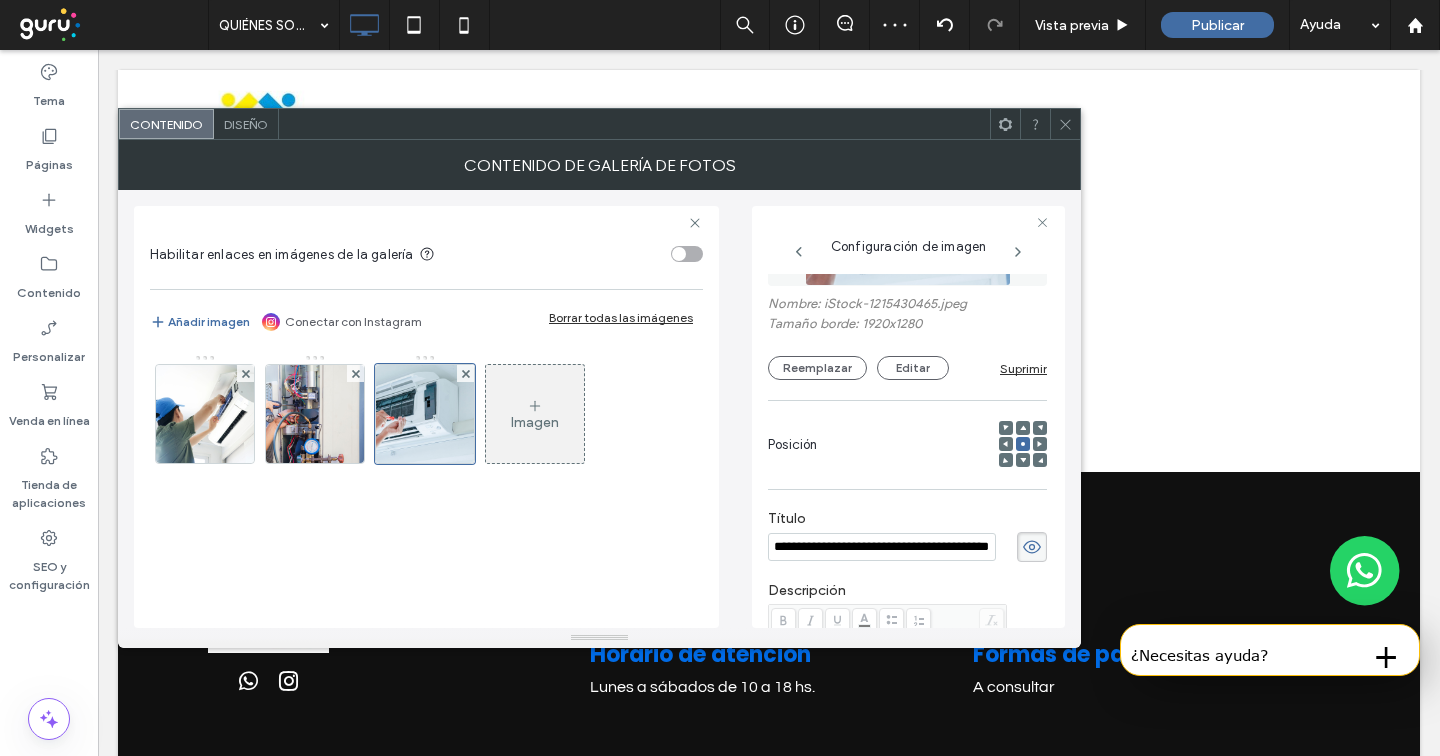 scroll, scrollTop: 0, scrollLeft: 41, axis: horizontal 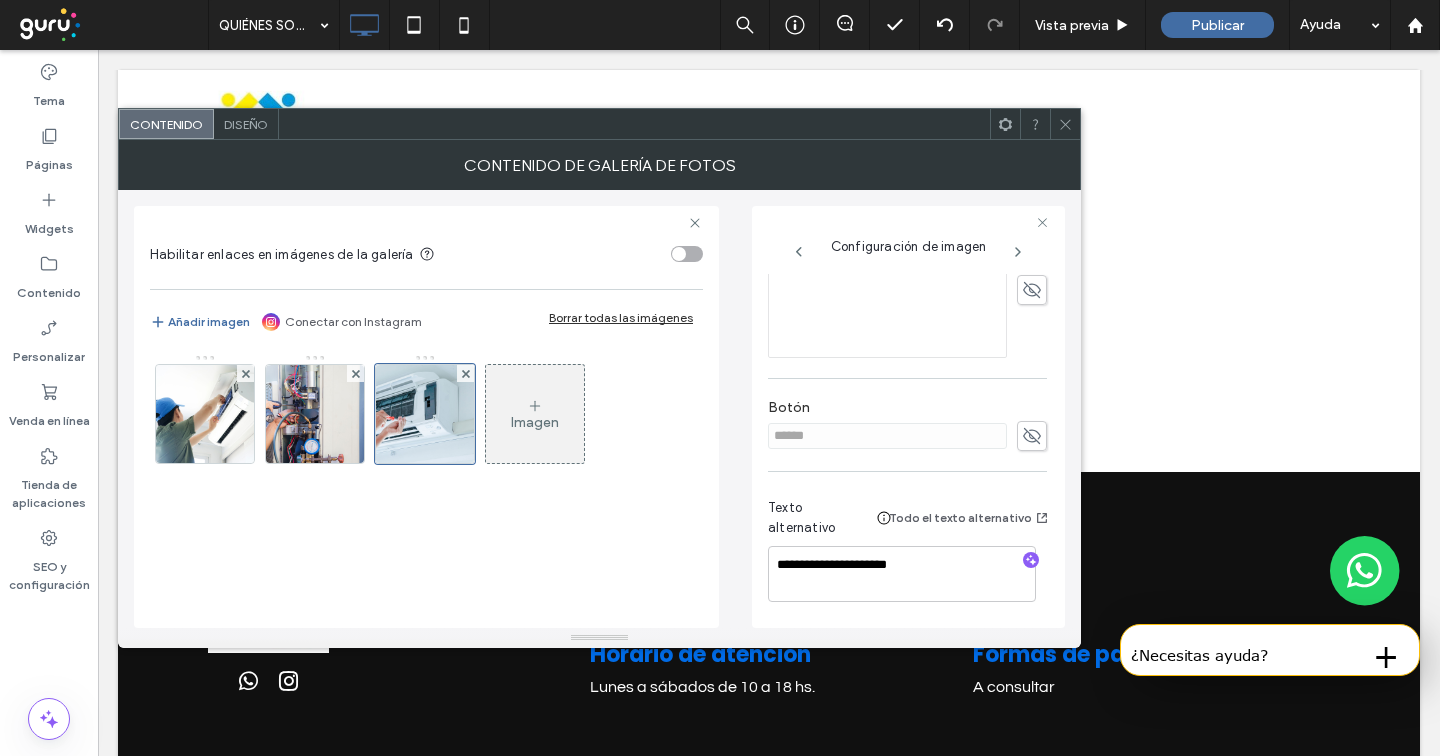 type on "**********" 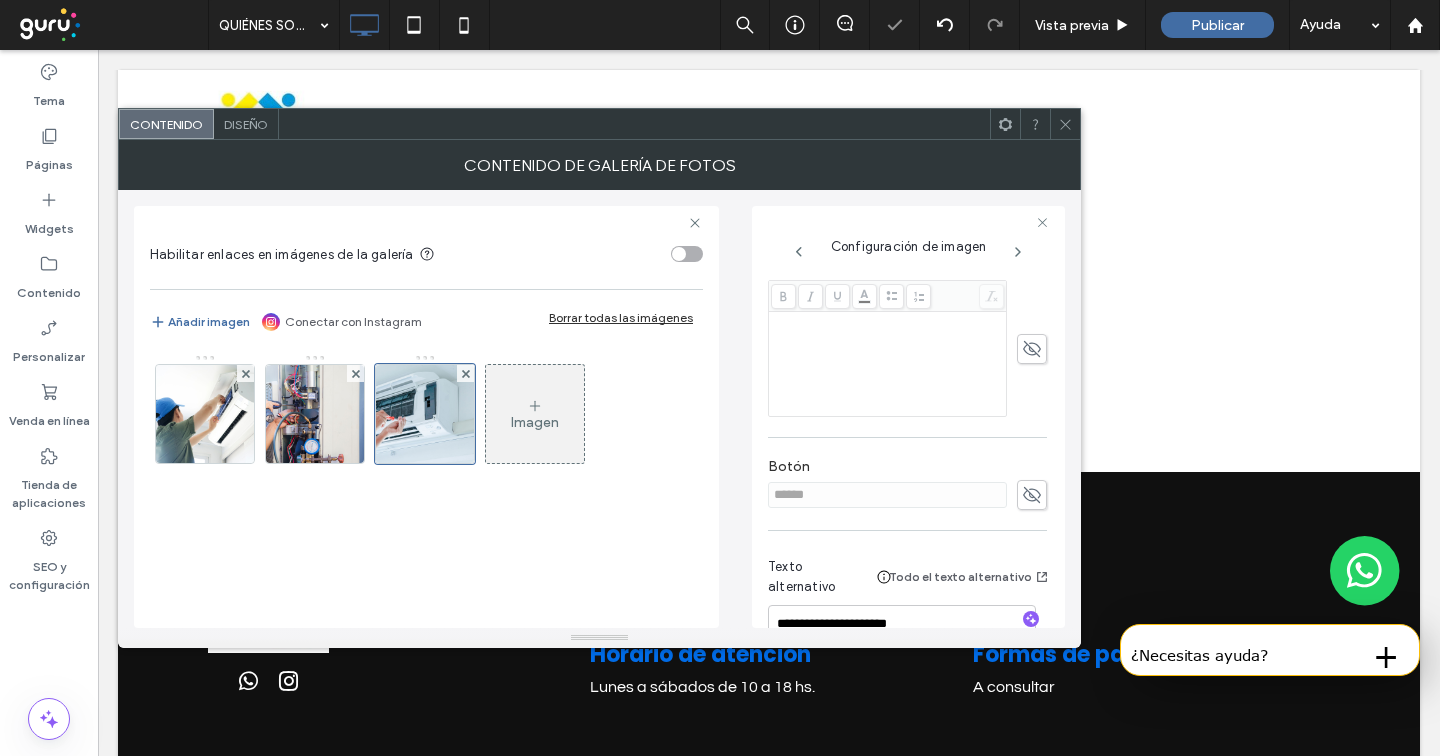 scroll, scrollTop: 532, scrollLeft: 0, axis: vertical 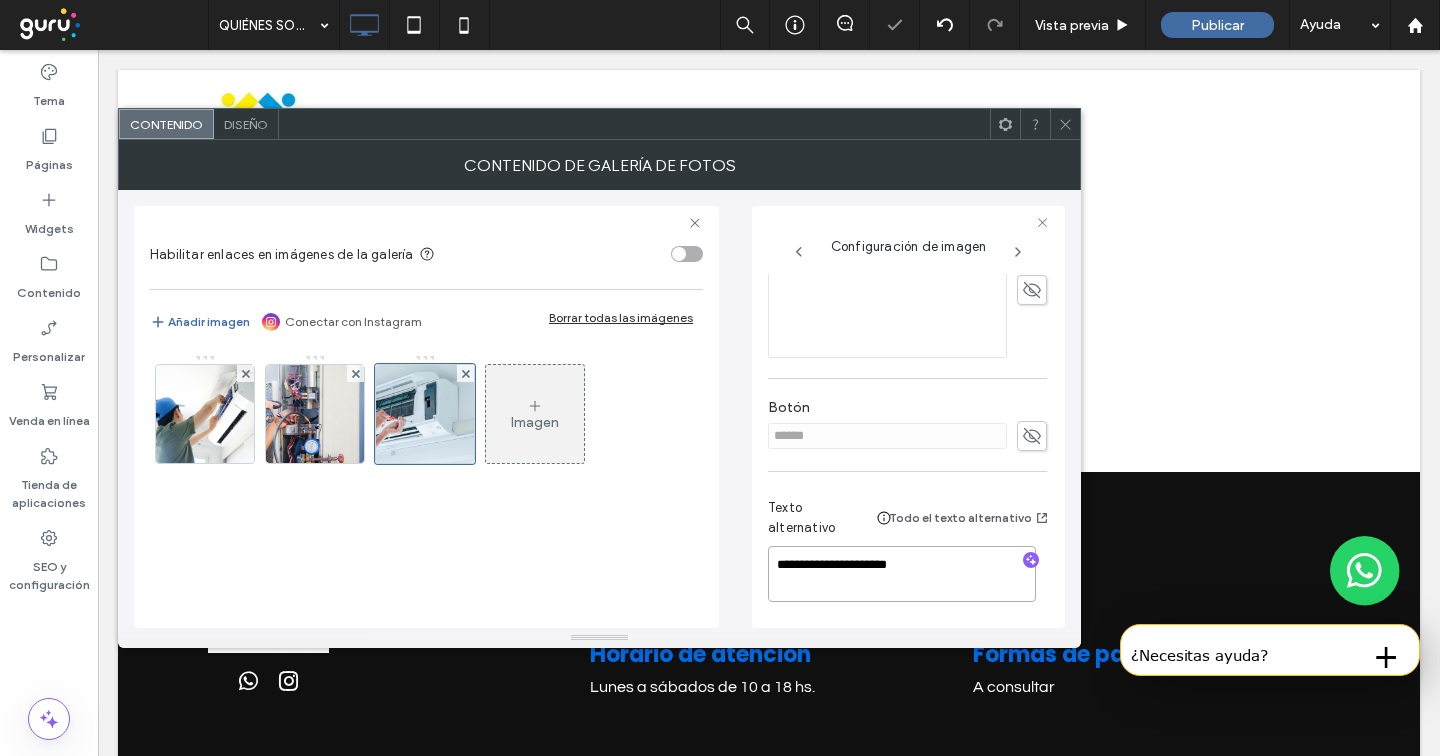 click on "**********" at bounding box center (902, 574) 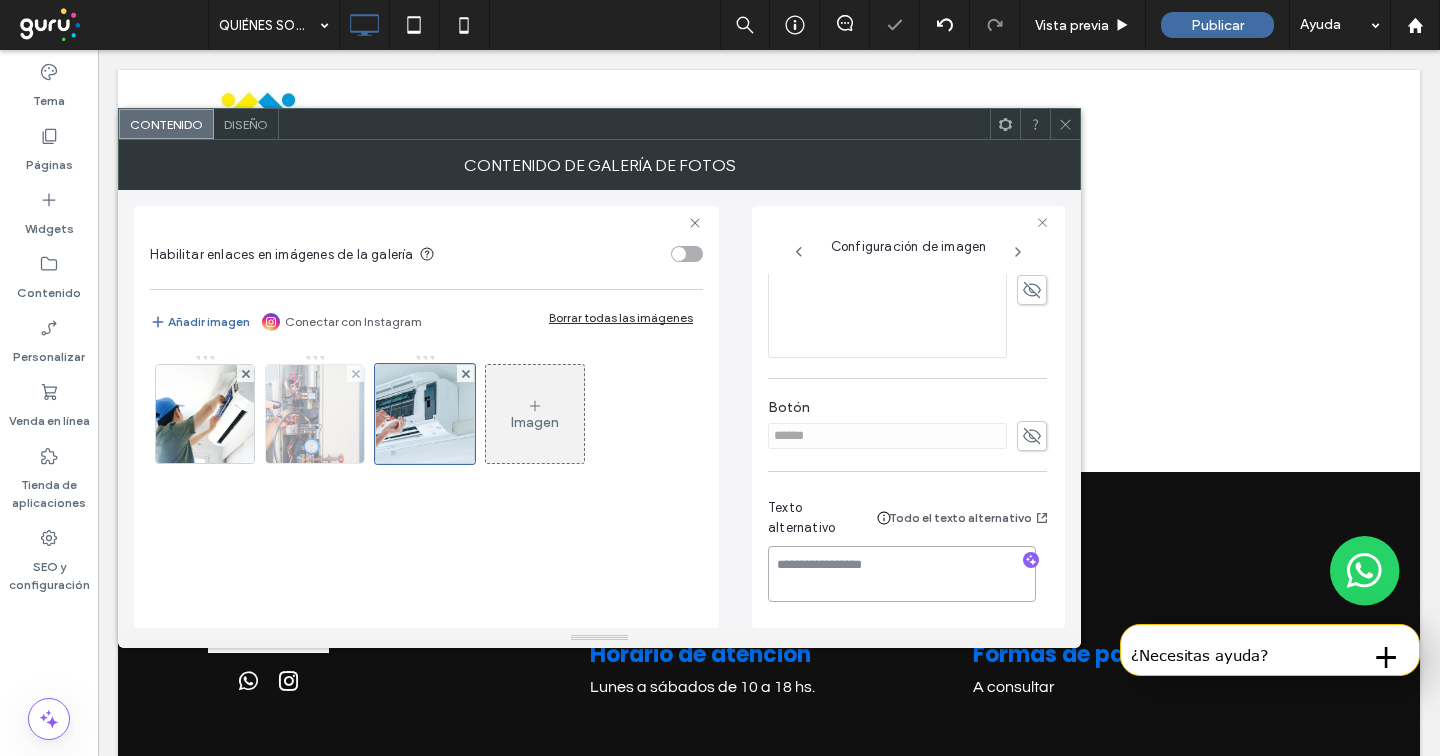 type 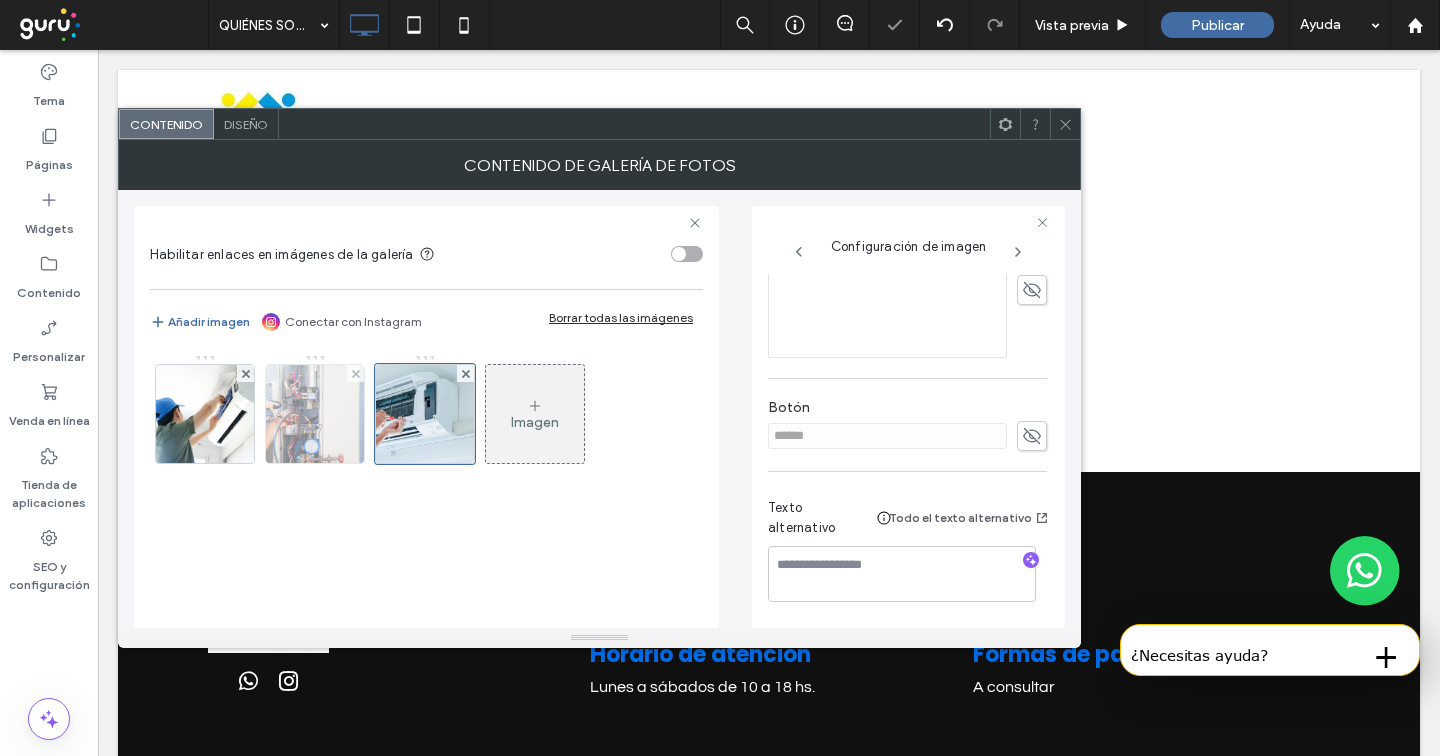 click at bounding box center [315, 414] 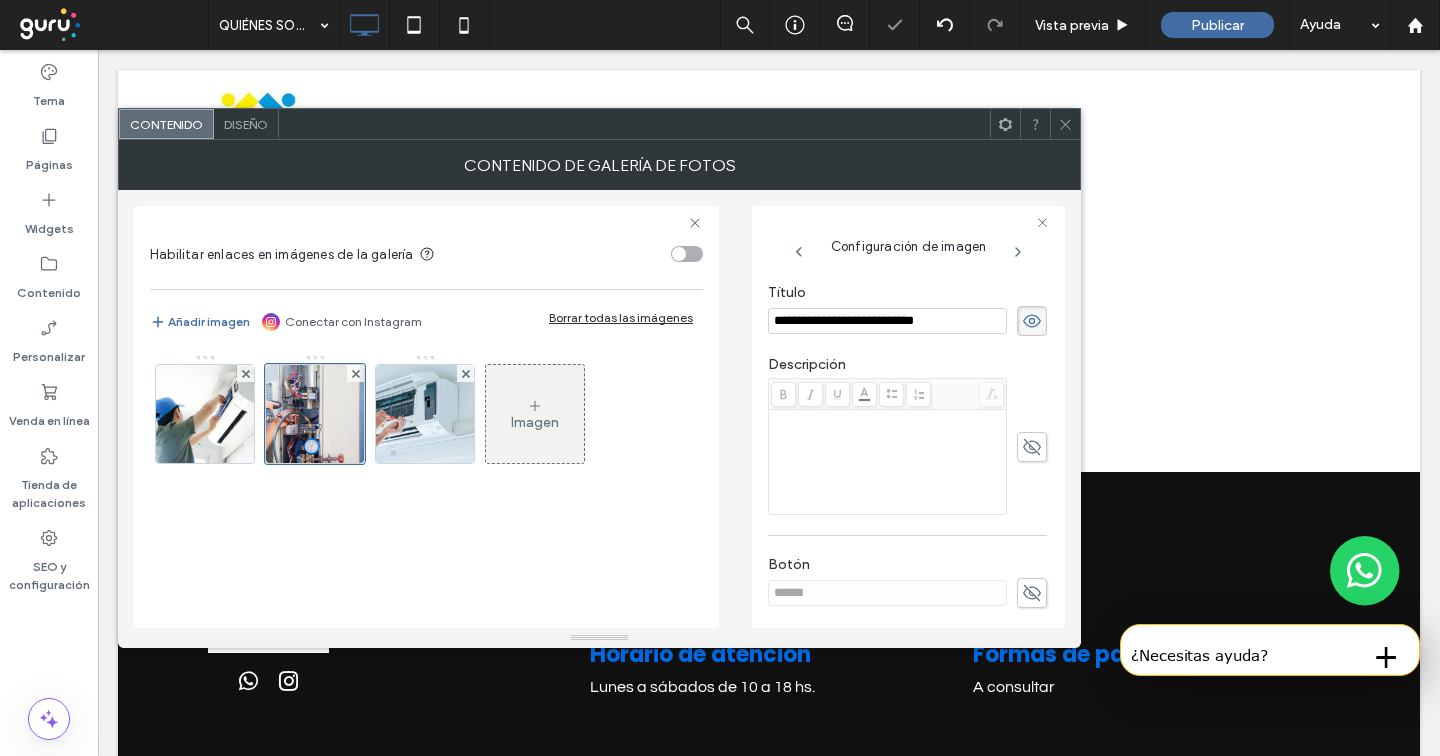 scroll, scrollTop: 532, scrollLeft: 0, axis: vertical 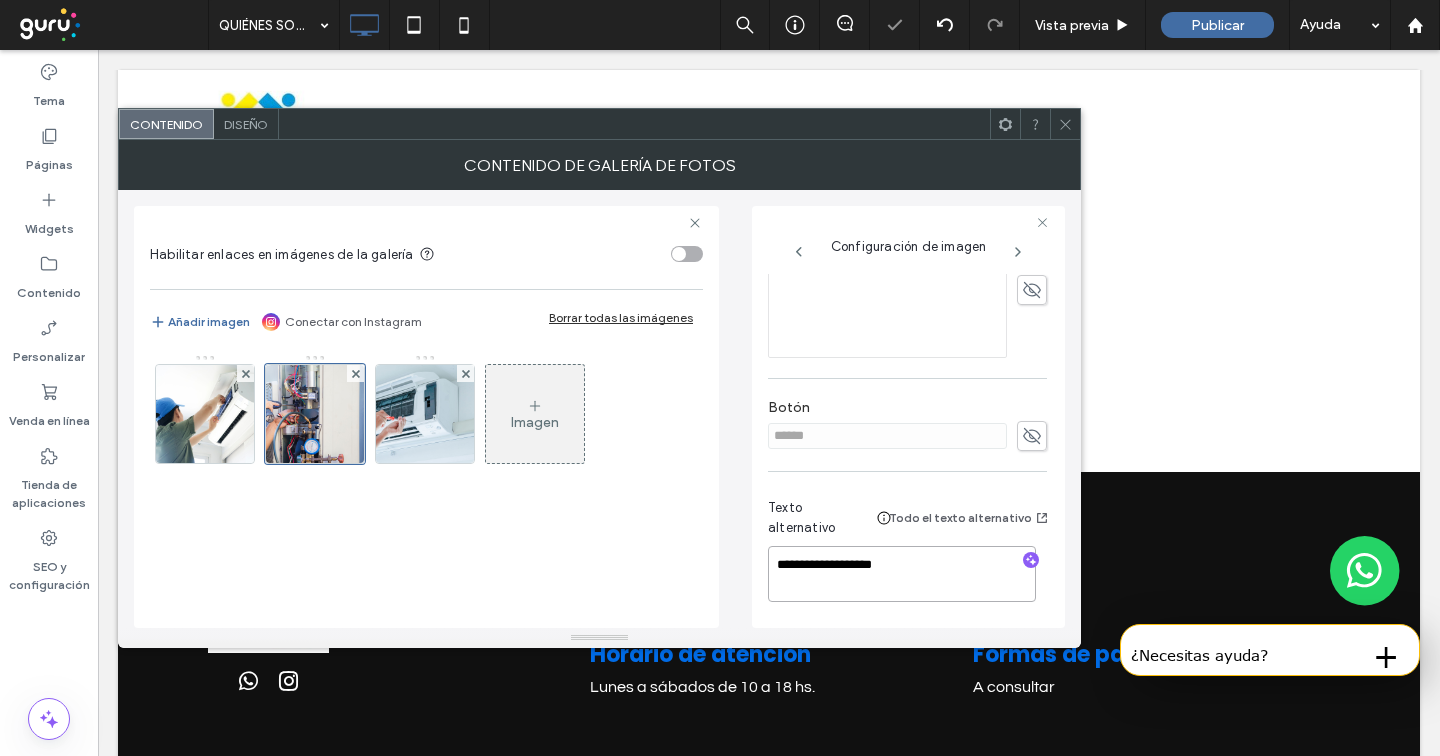 click on "**********" at bounding box center [902, 574] 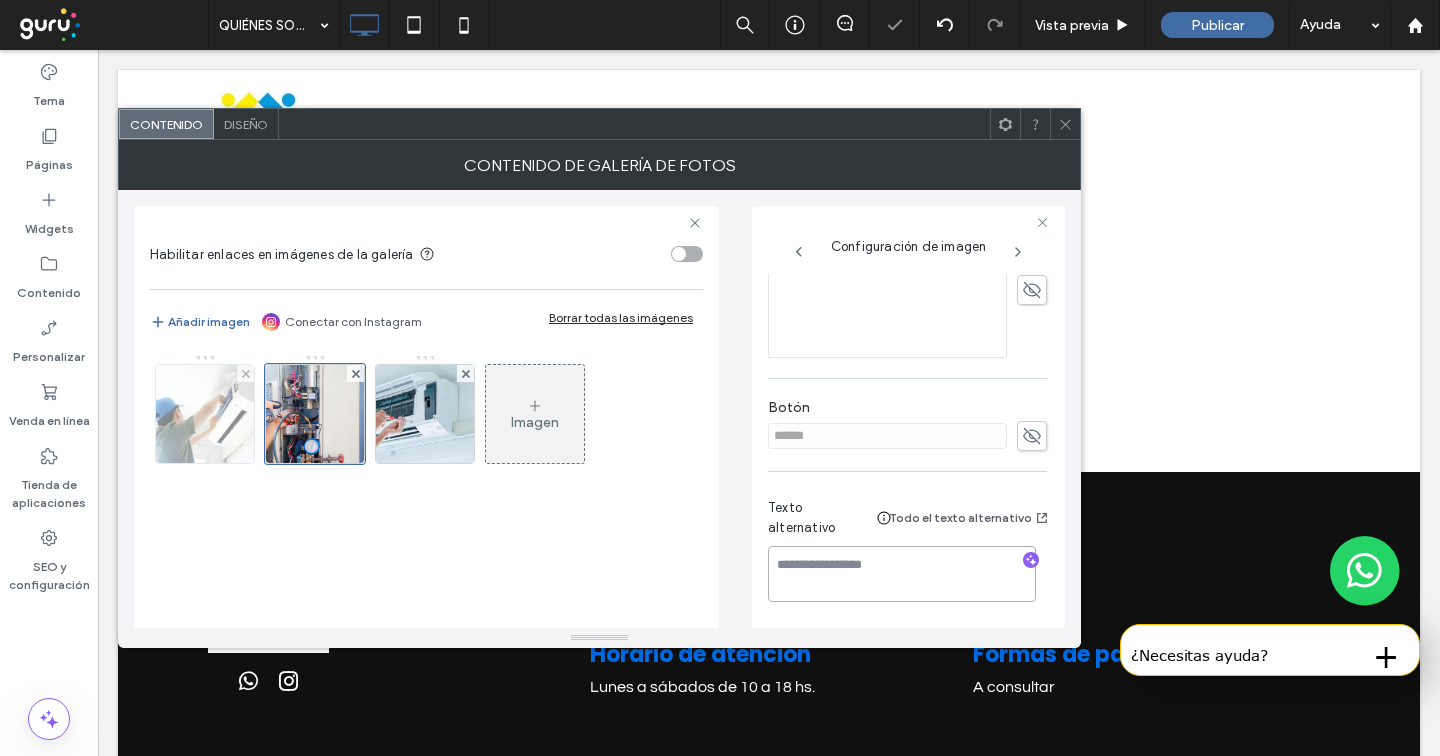 type 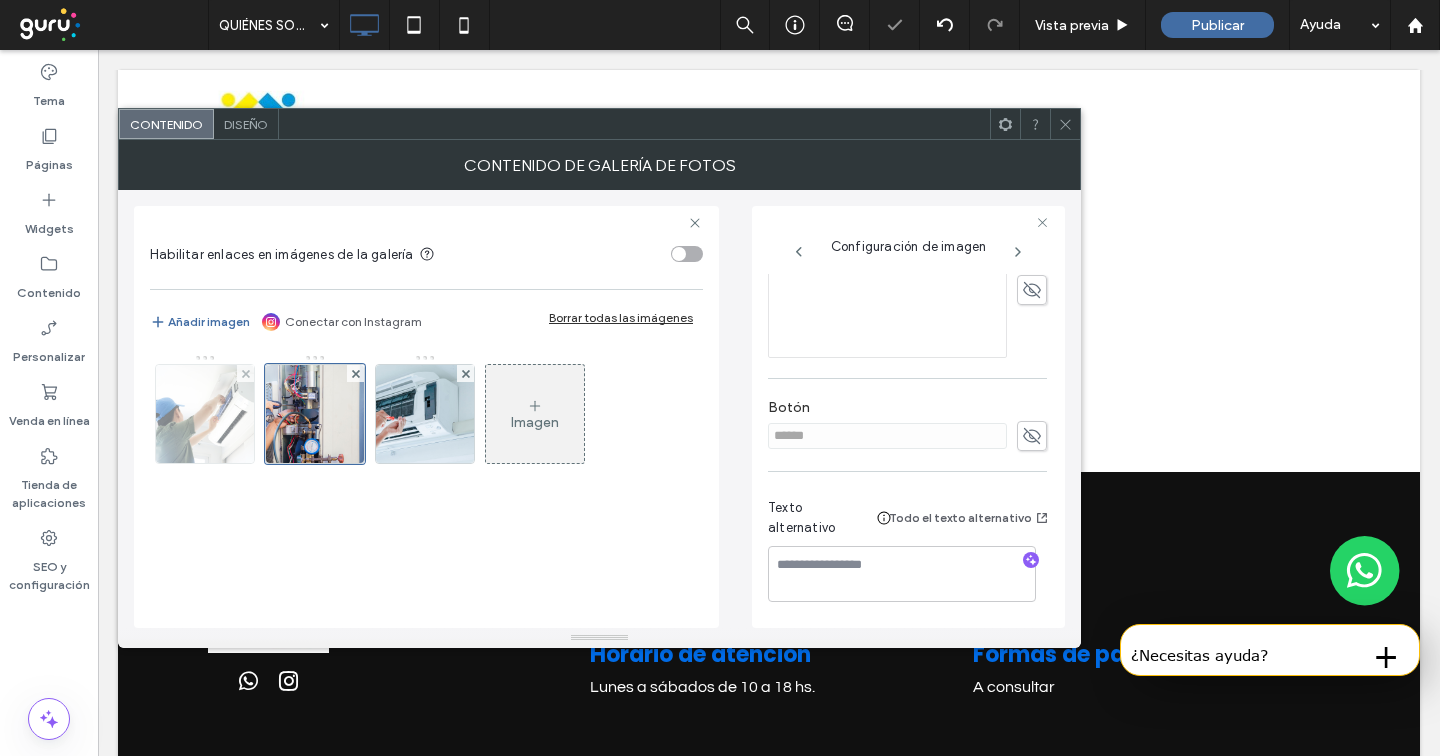 click at bounding box center [205, 414] 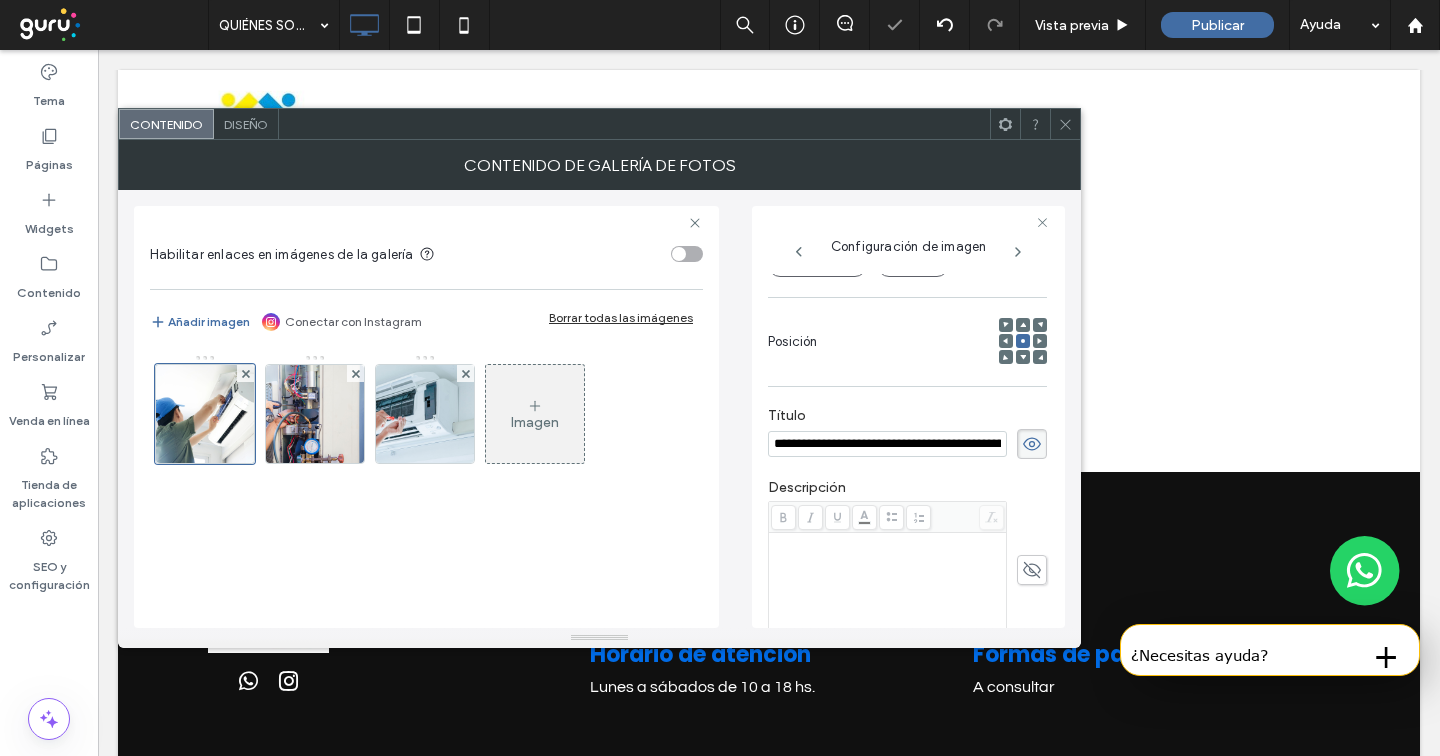 scroll, scrollTop: 0, scrollLeft: 74, axis: horizontal 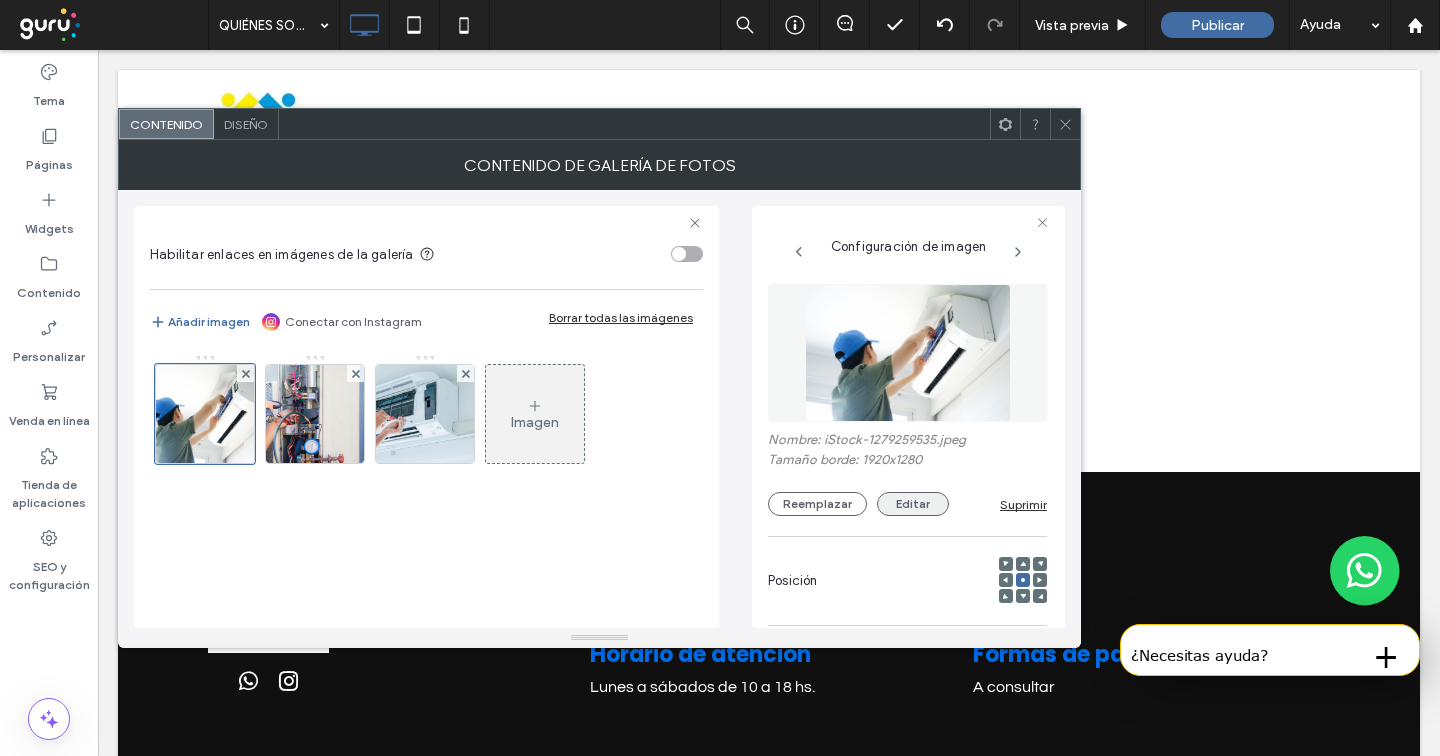 click on "Editar" at bounding box center [913, 504] 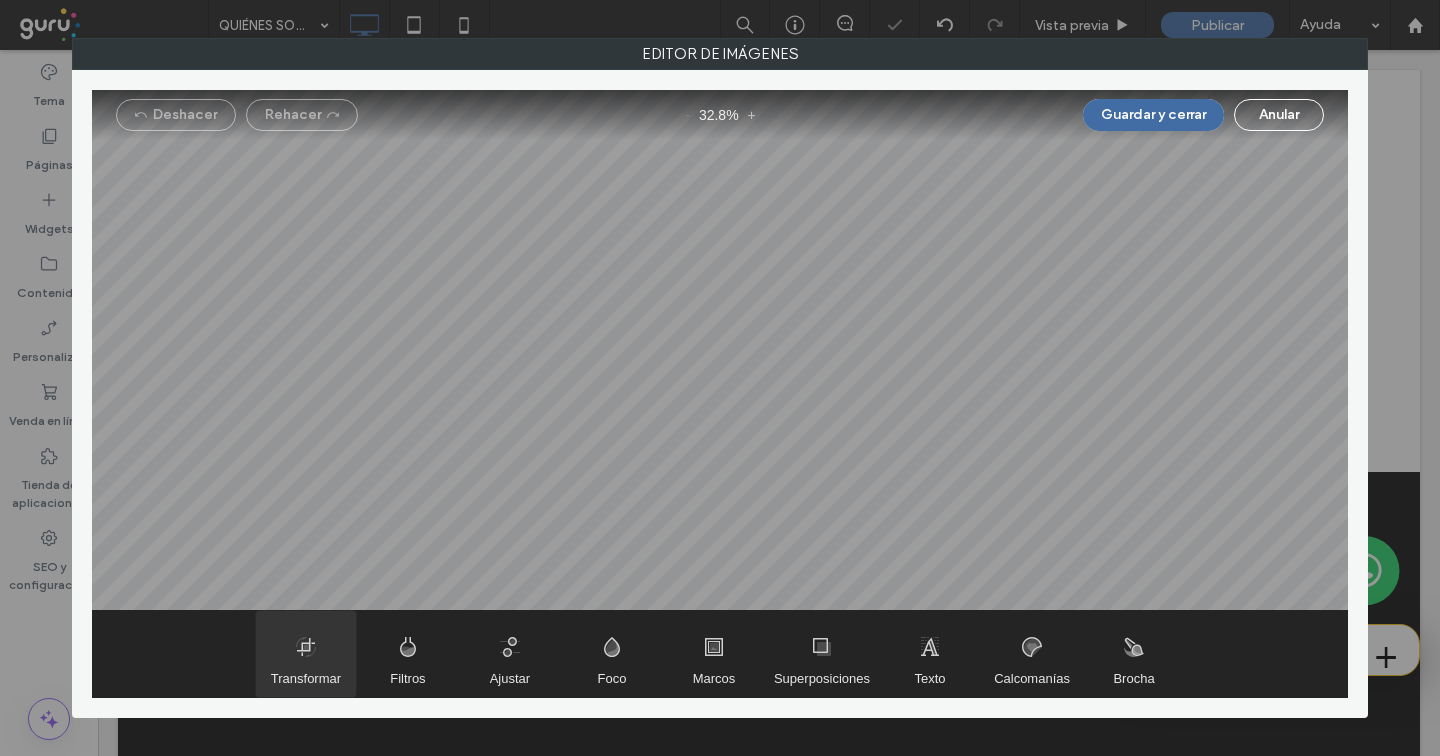 click at bounding box center (306, 654) 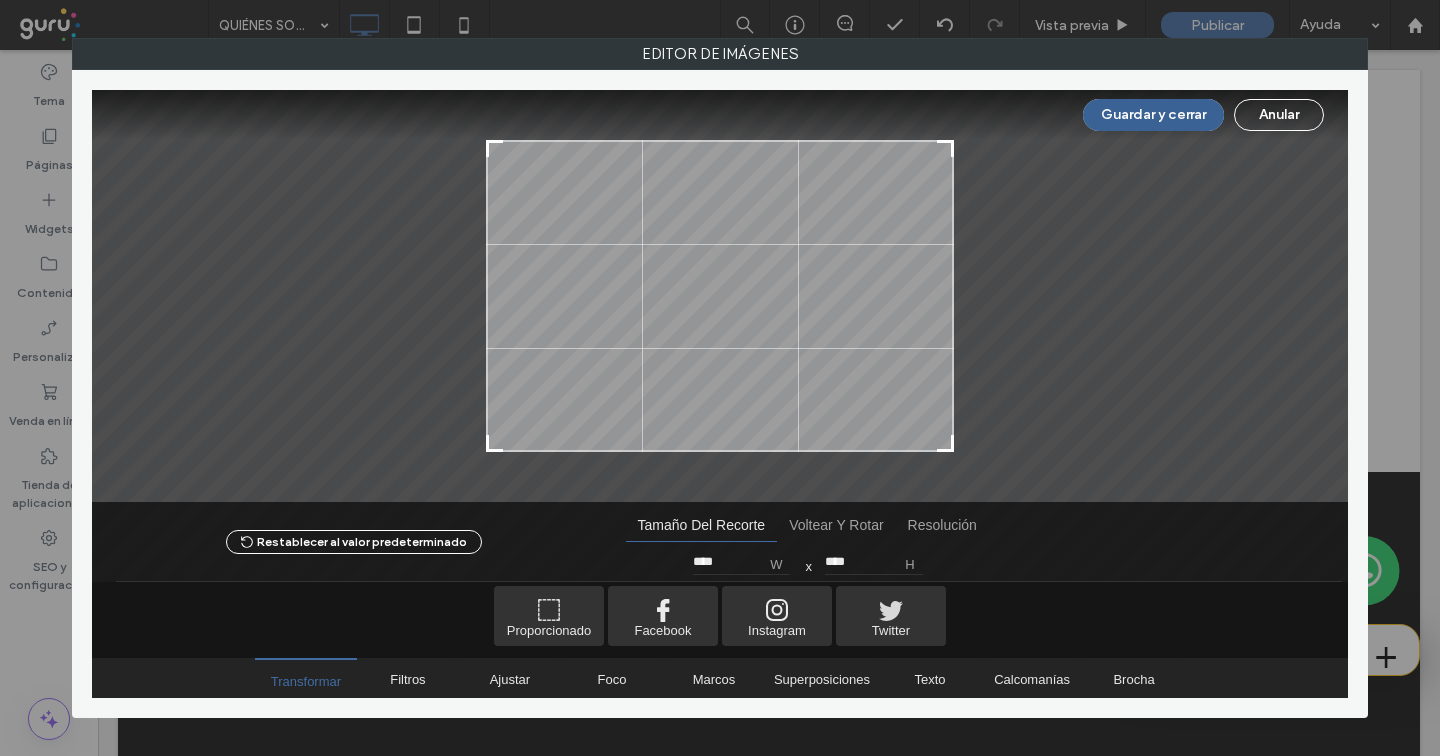 click on "Guardar y cerrar" at bounding box center [1153, 115] 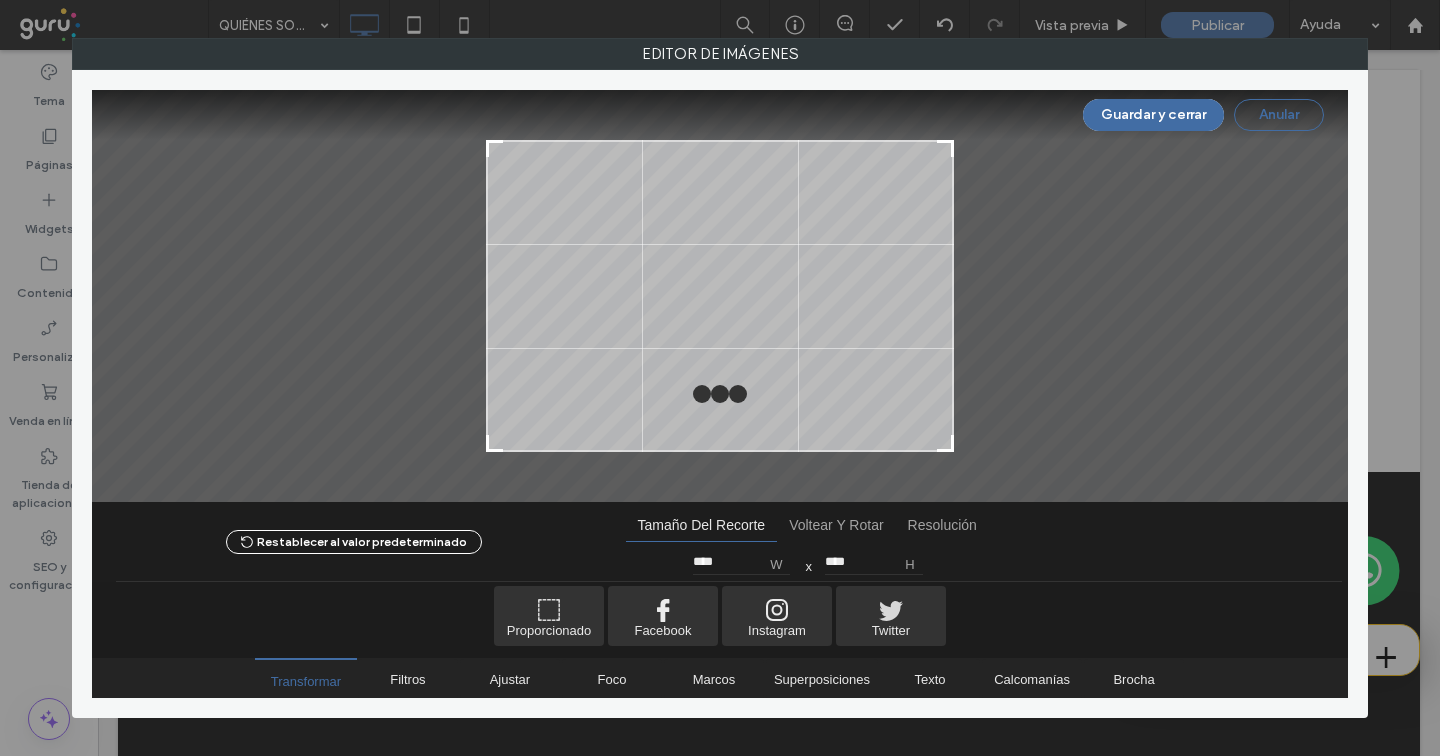 click on "Anular" at bounding box center [1279, 115] 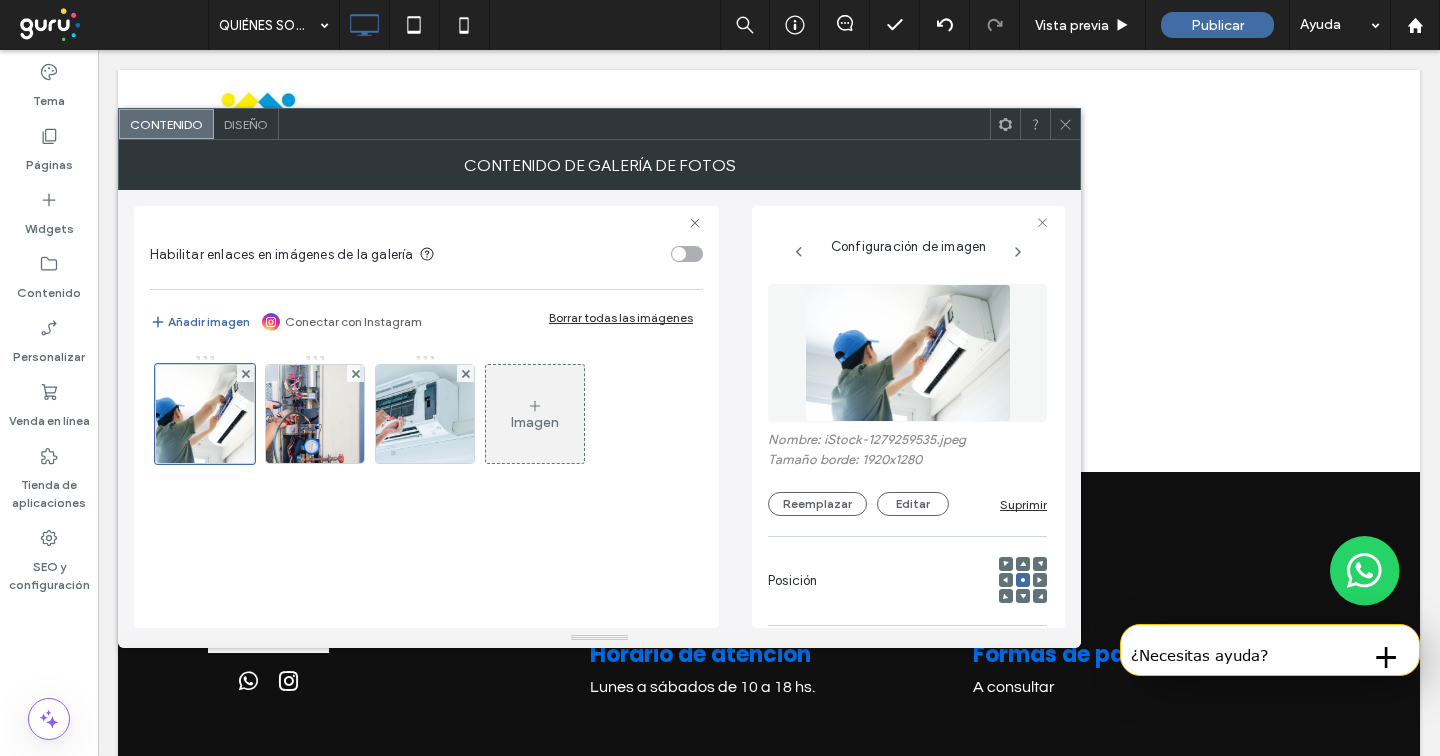 click 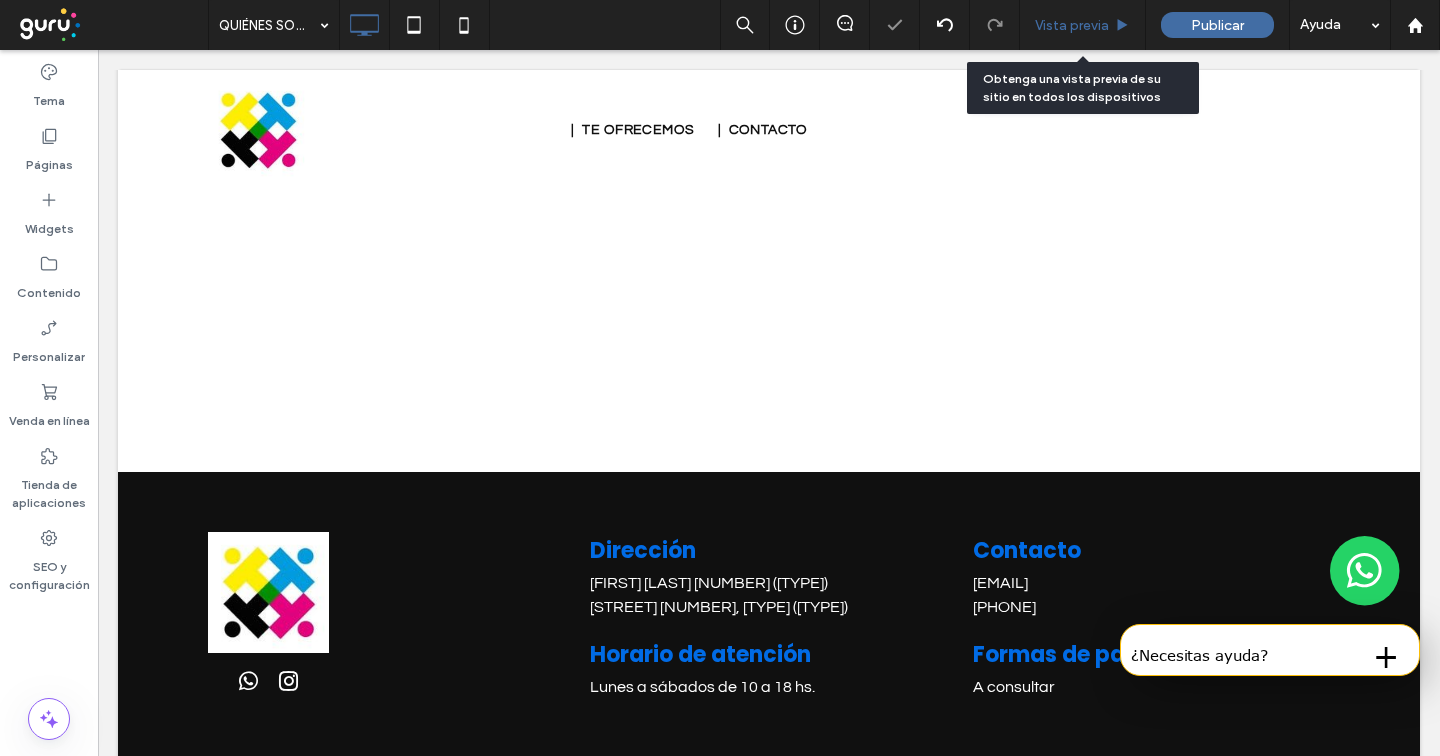 click on "Vista previa" at bounding box center (1083, 25) 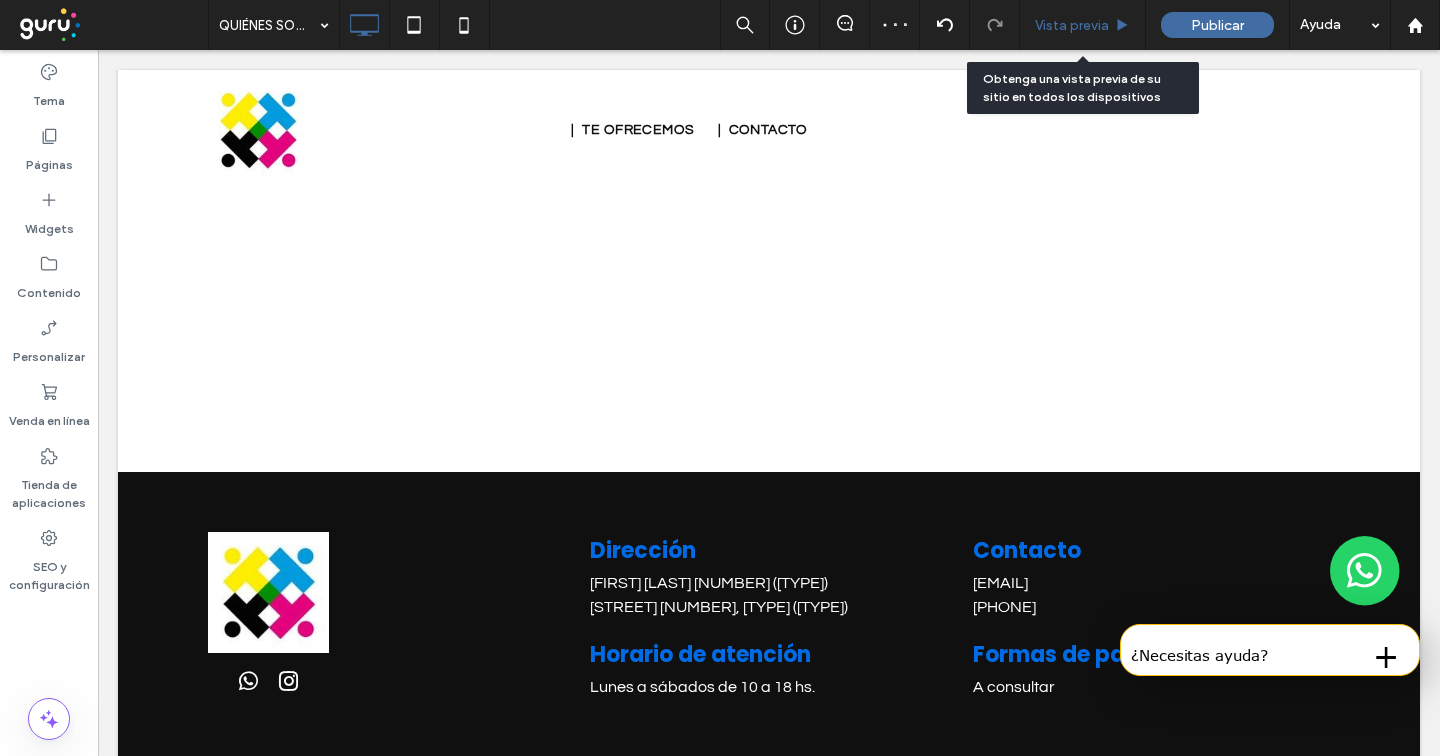 click on "Vista previa" at bounding box center (1072, 25) 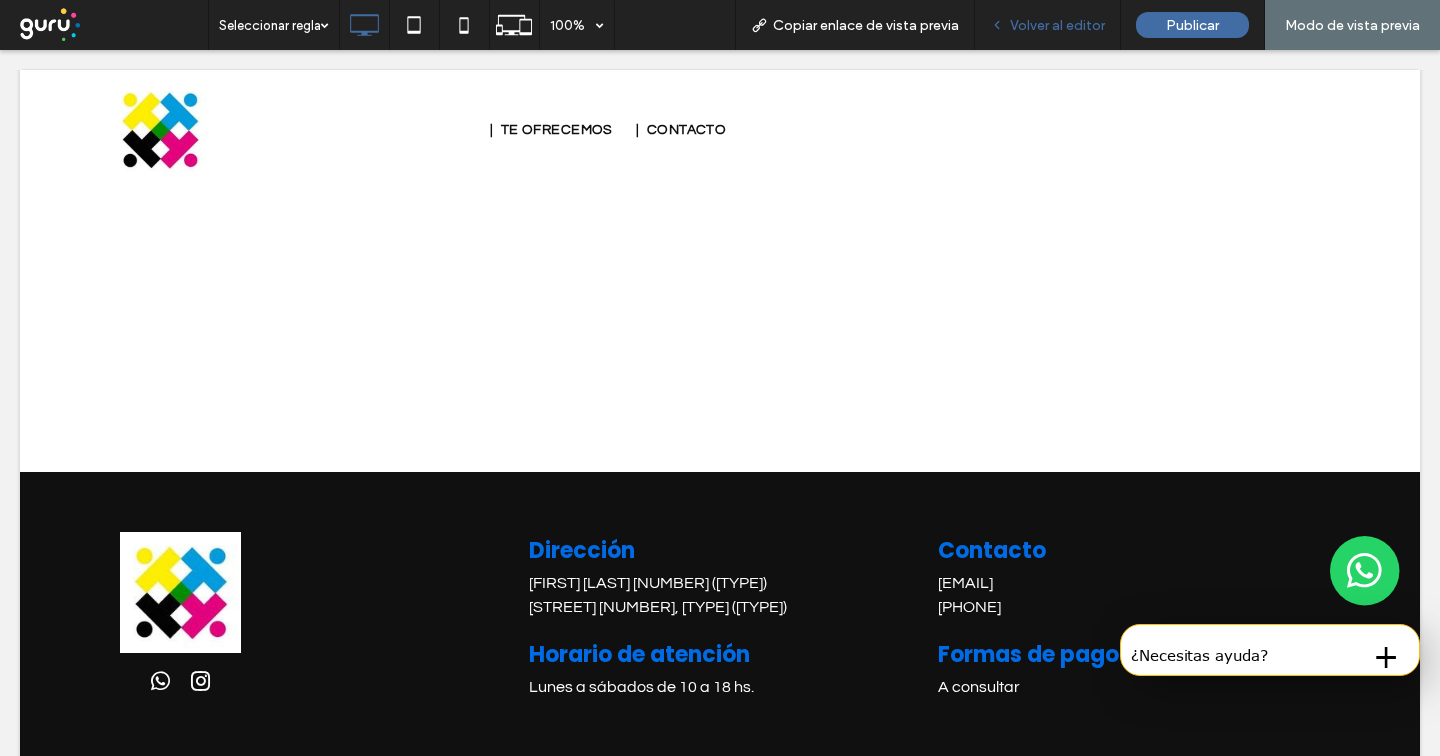 click on "Volver al editor" at bounding box center [1057, 25] 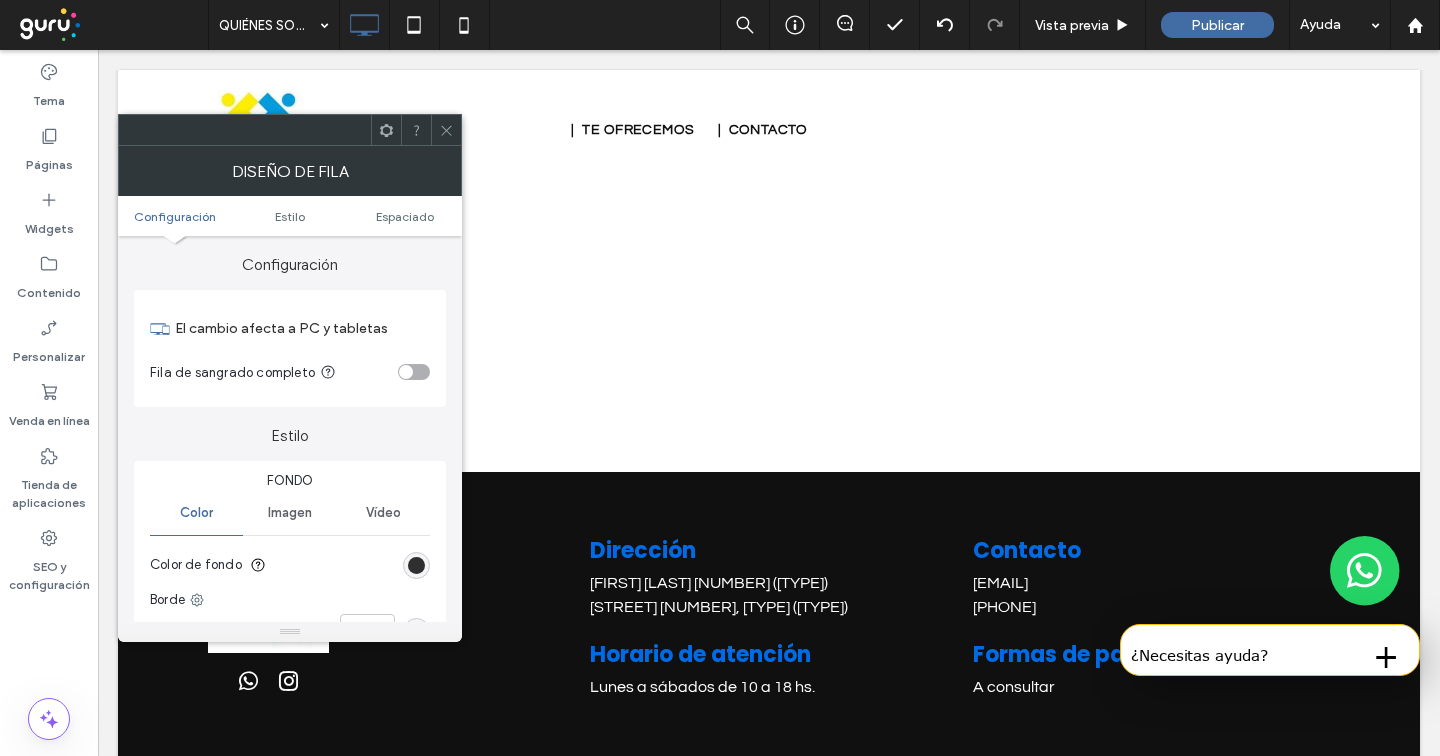 click at bounding box center (416, 565) 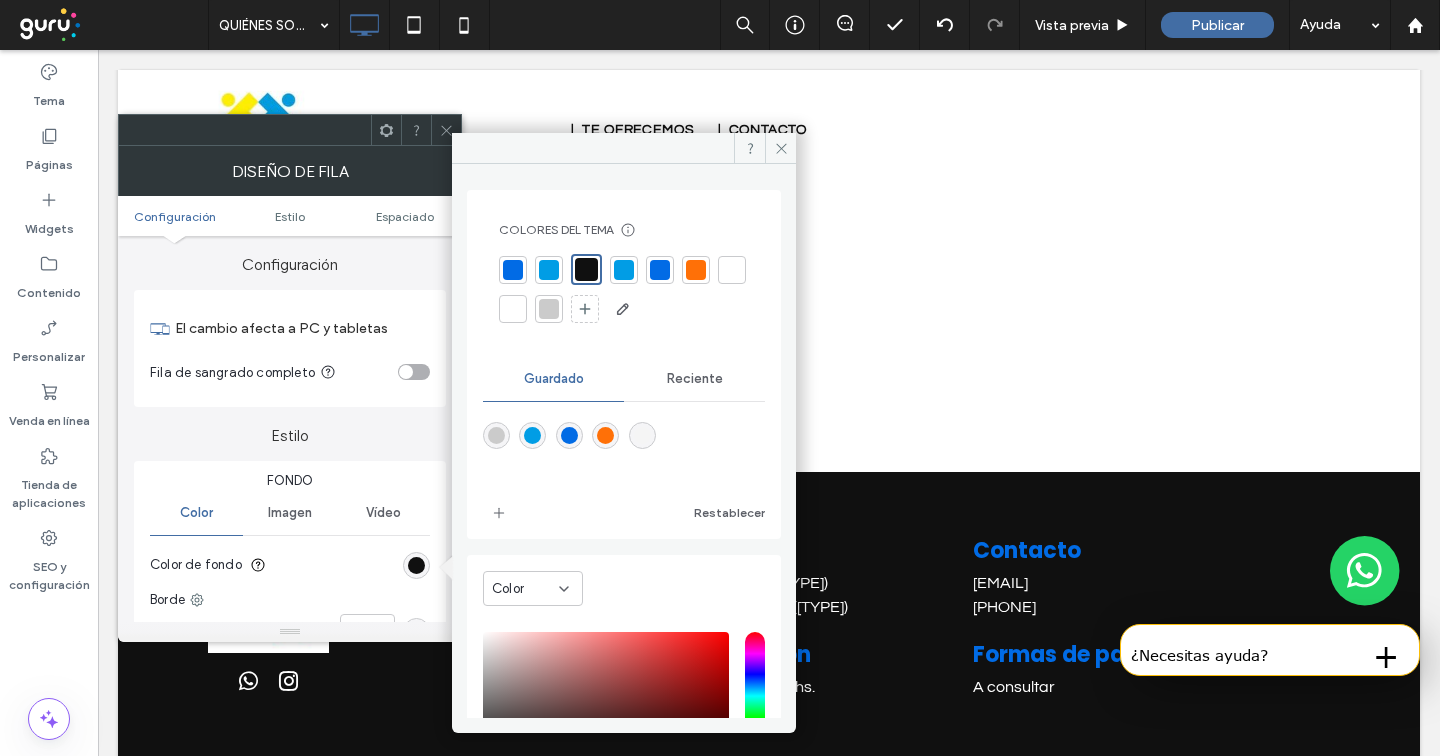 click at bounding box center (513, 270) 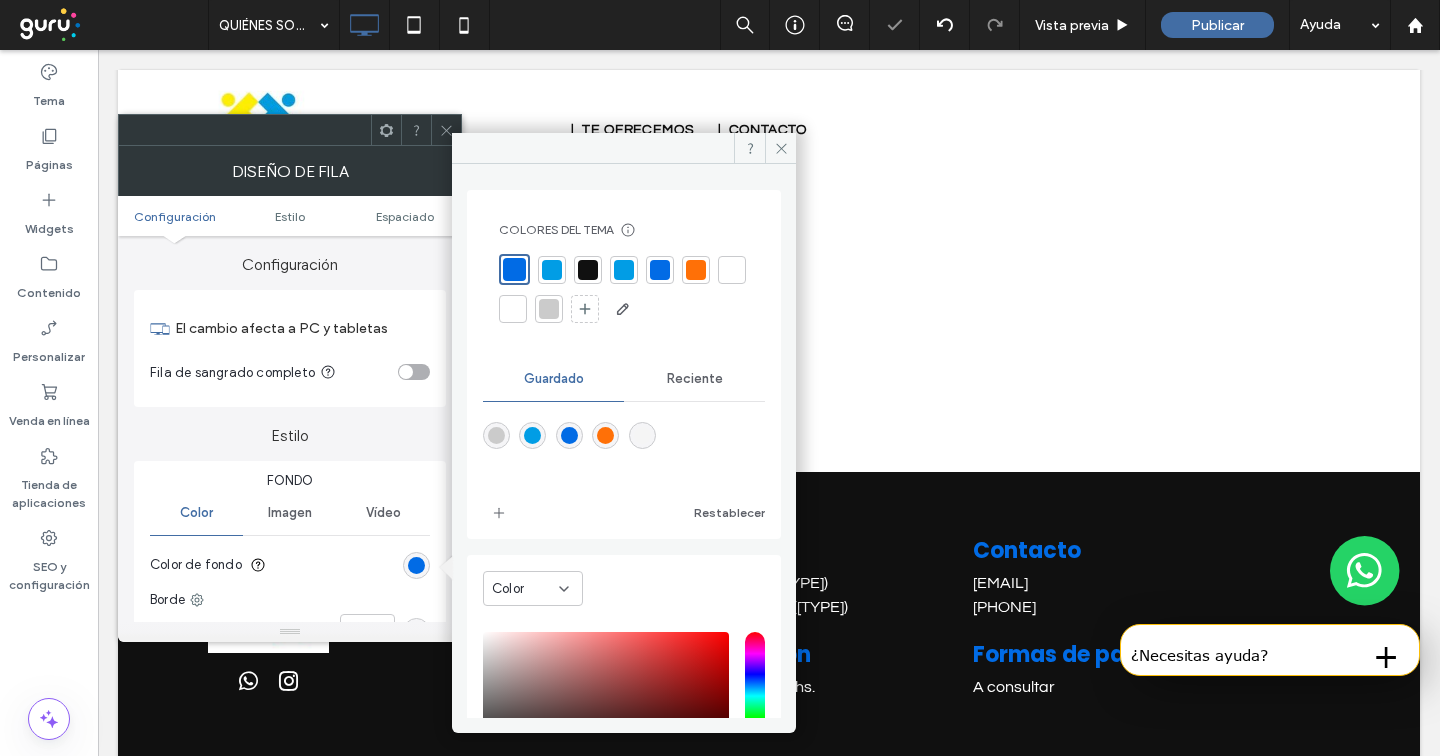 click 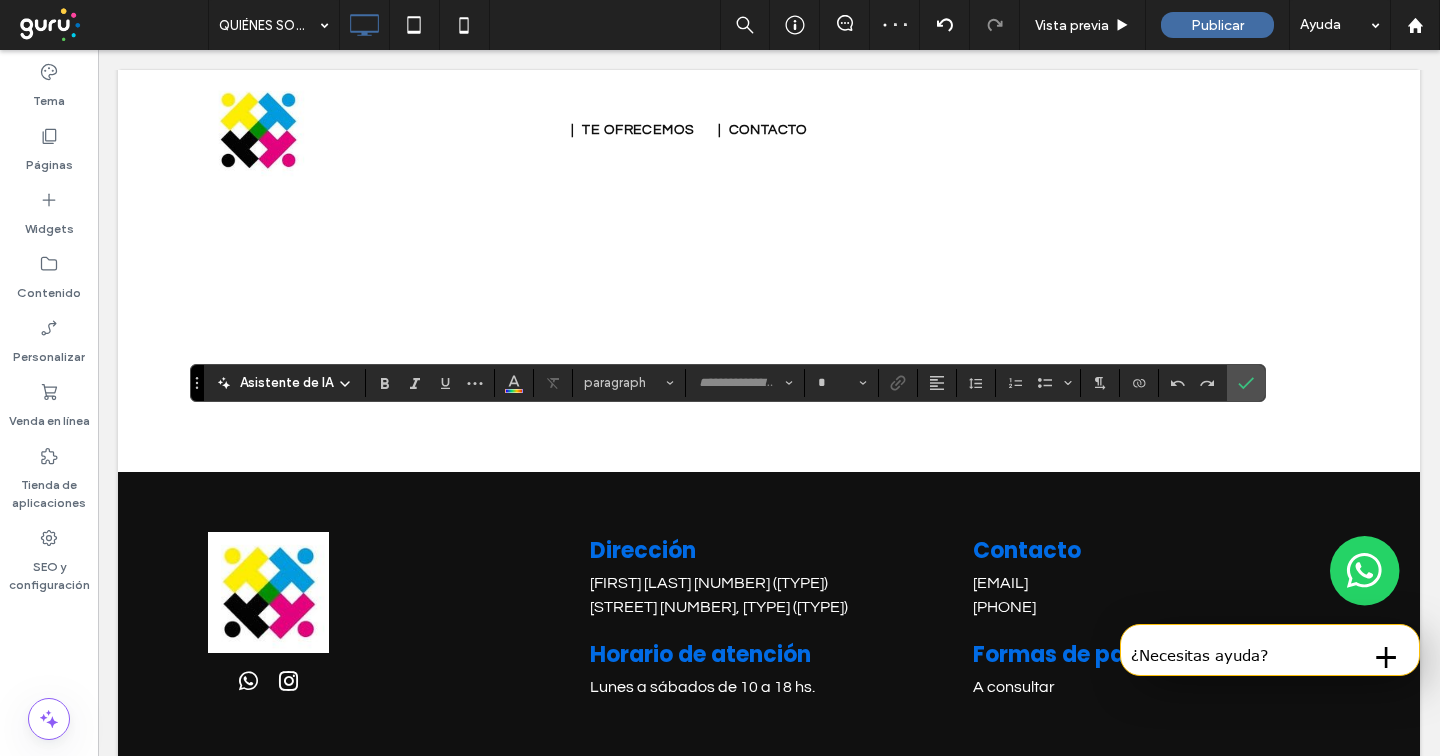 type on "*******" 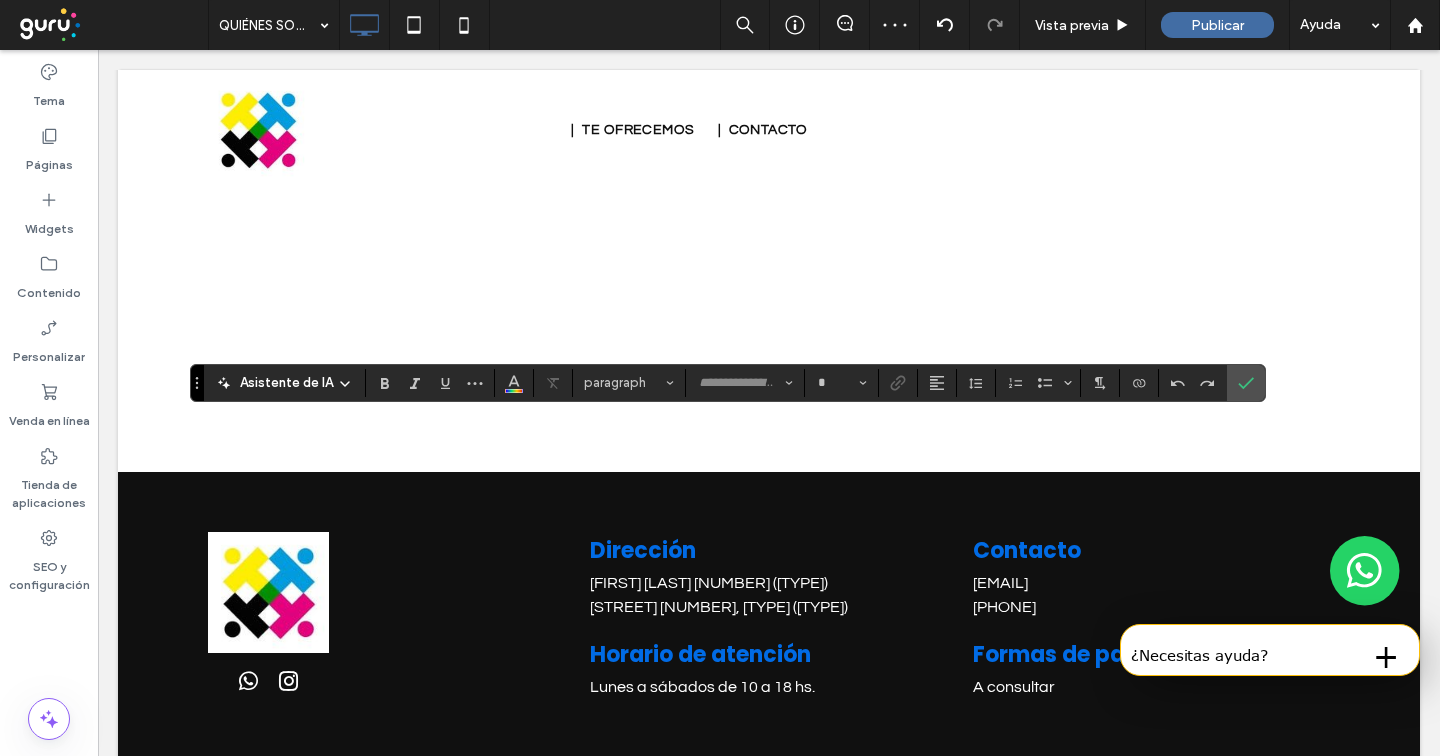 type on "**" 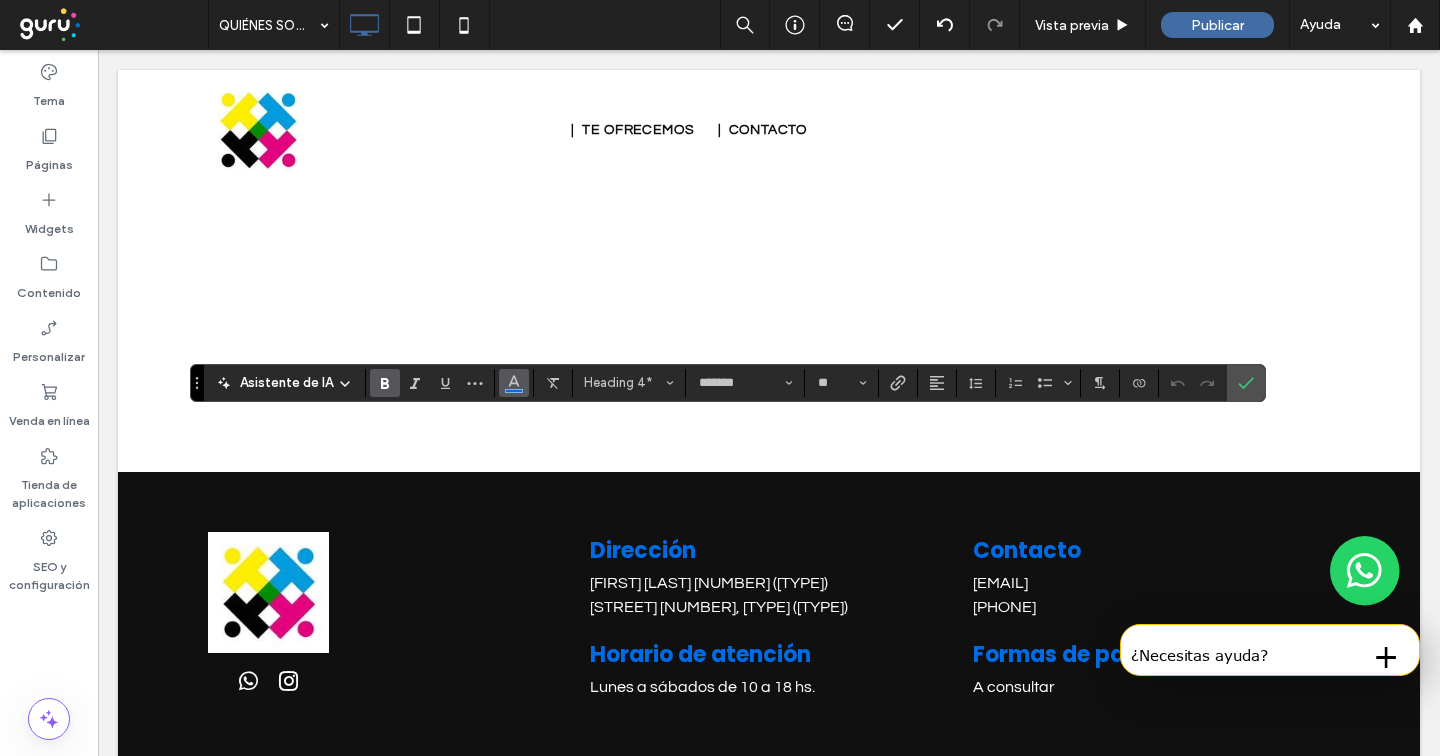 click at bounding box center (514, 383) 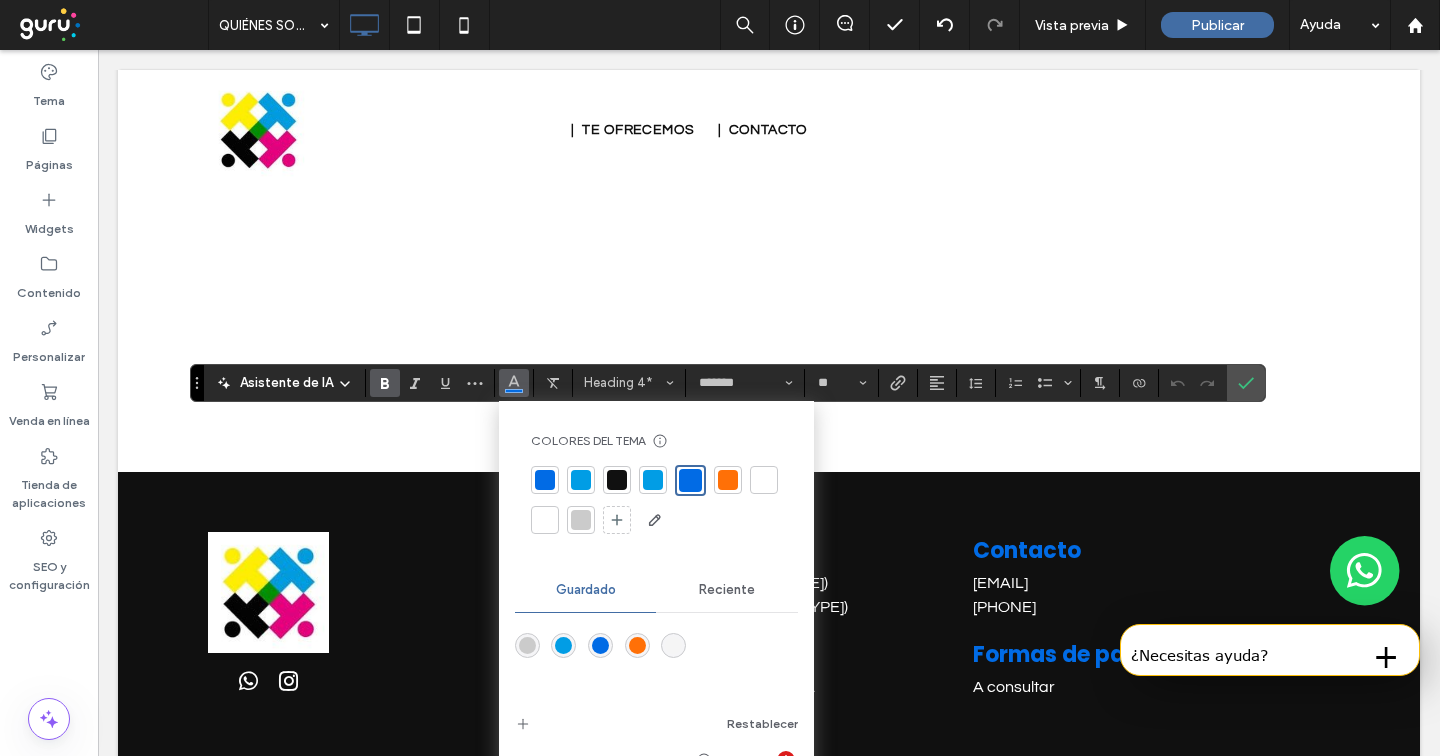 click at bounding box center [728, 480] 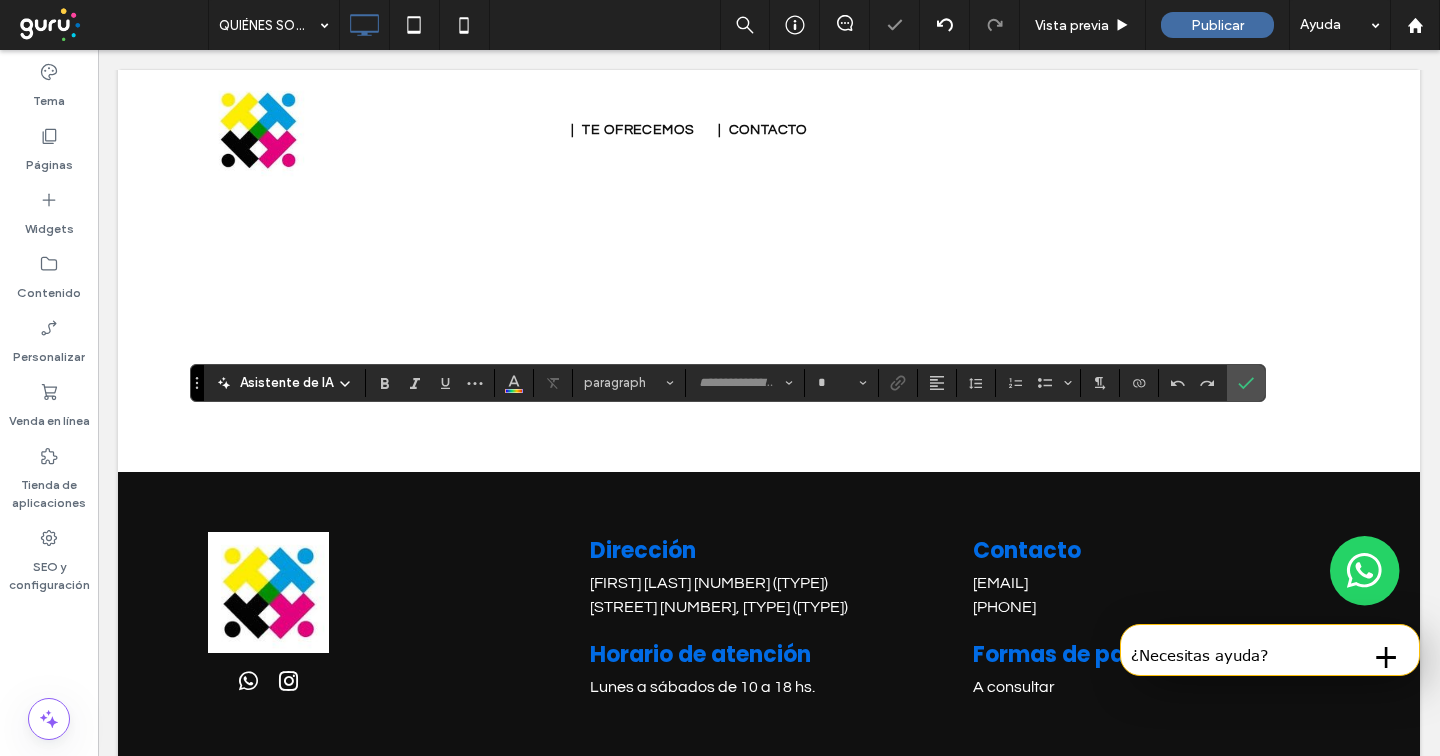 type on "*******" 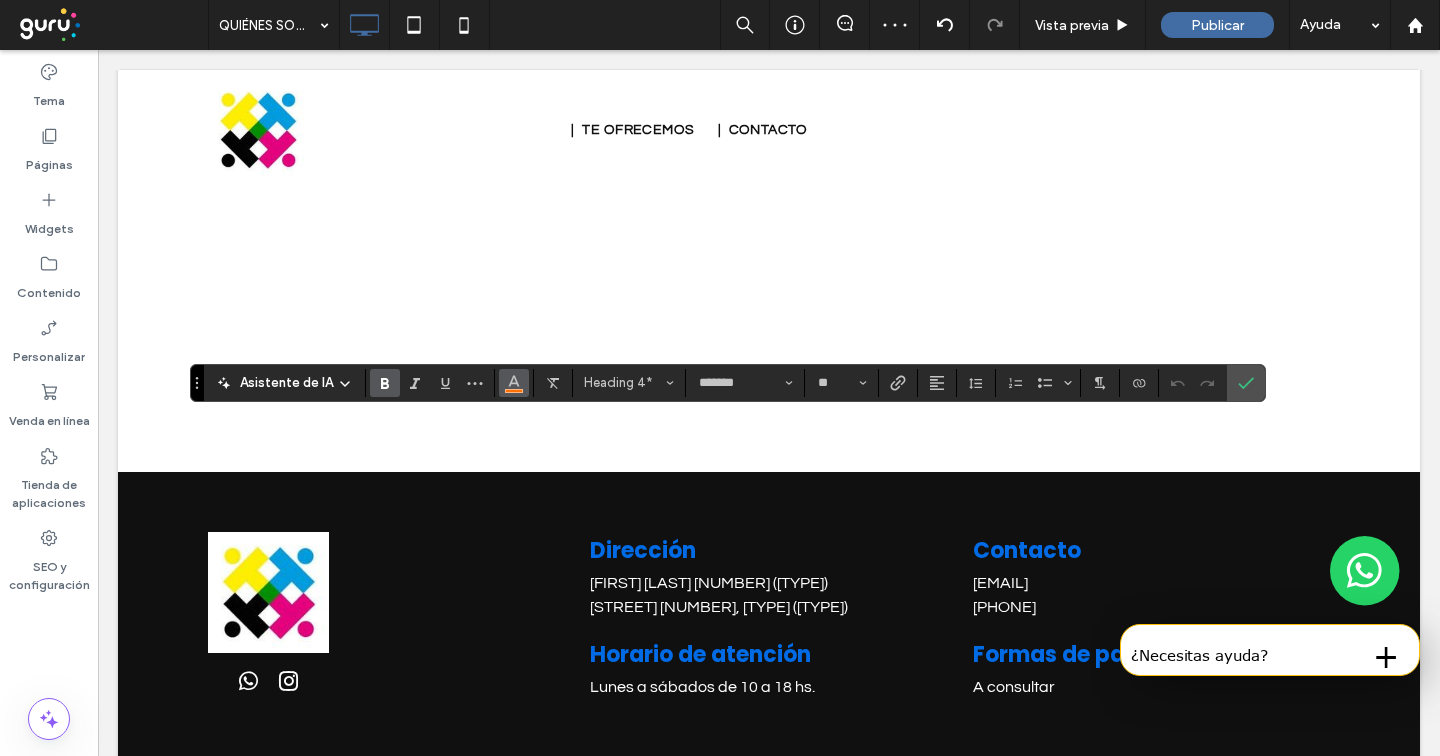 click 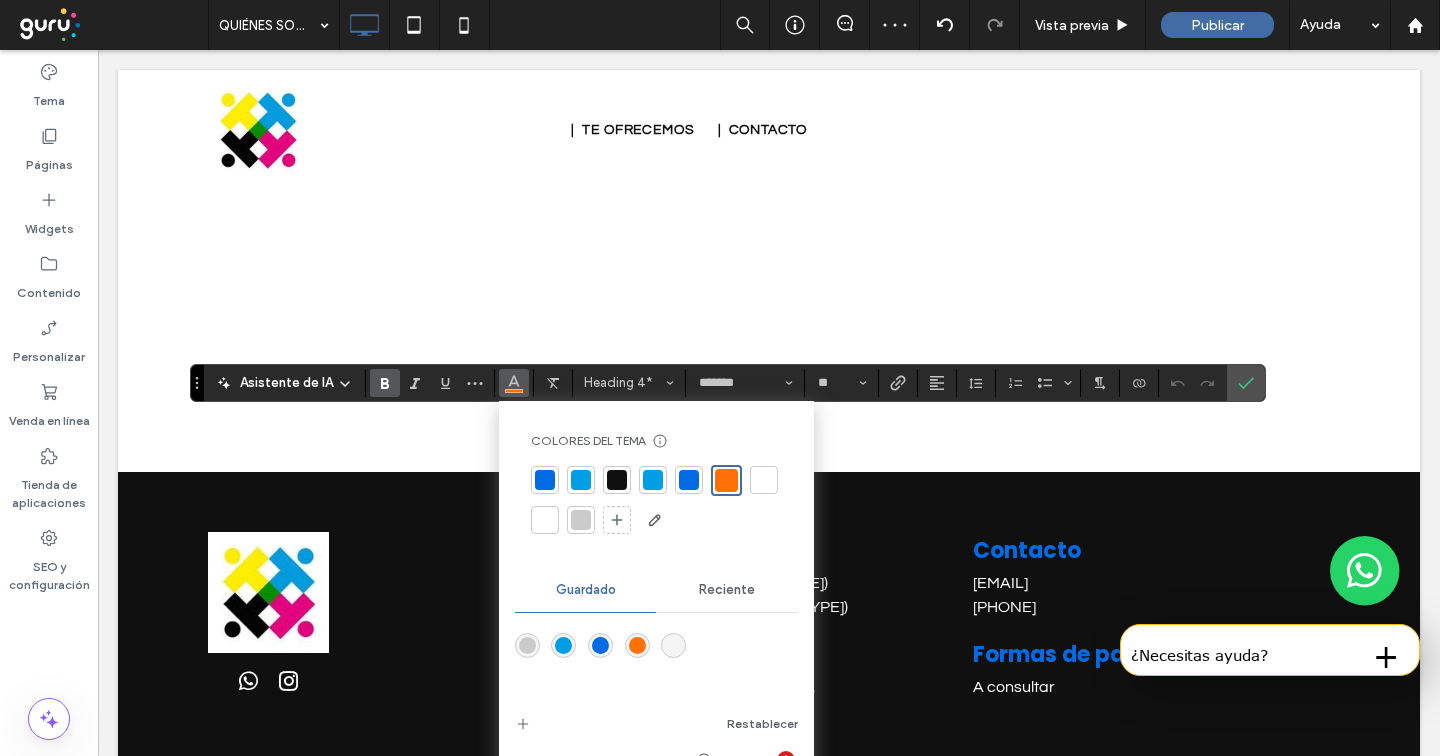 drag, startPoint x: 534, startPoint y: 523, endPoint x: 750, endPoint y: 476, distance: 221.05429 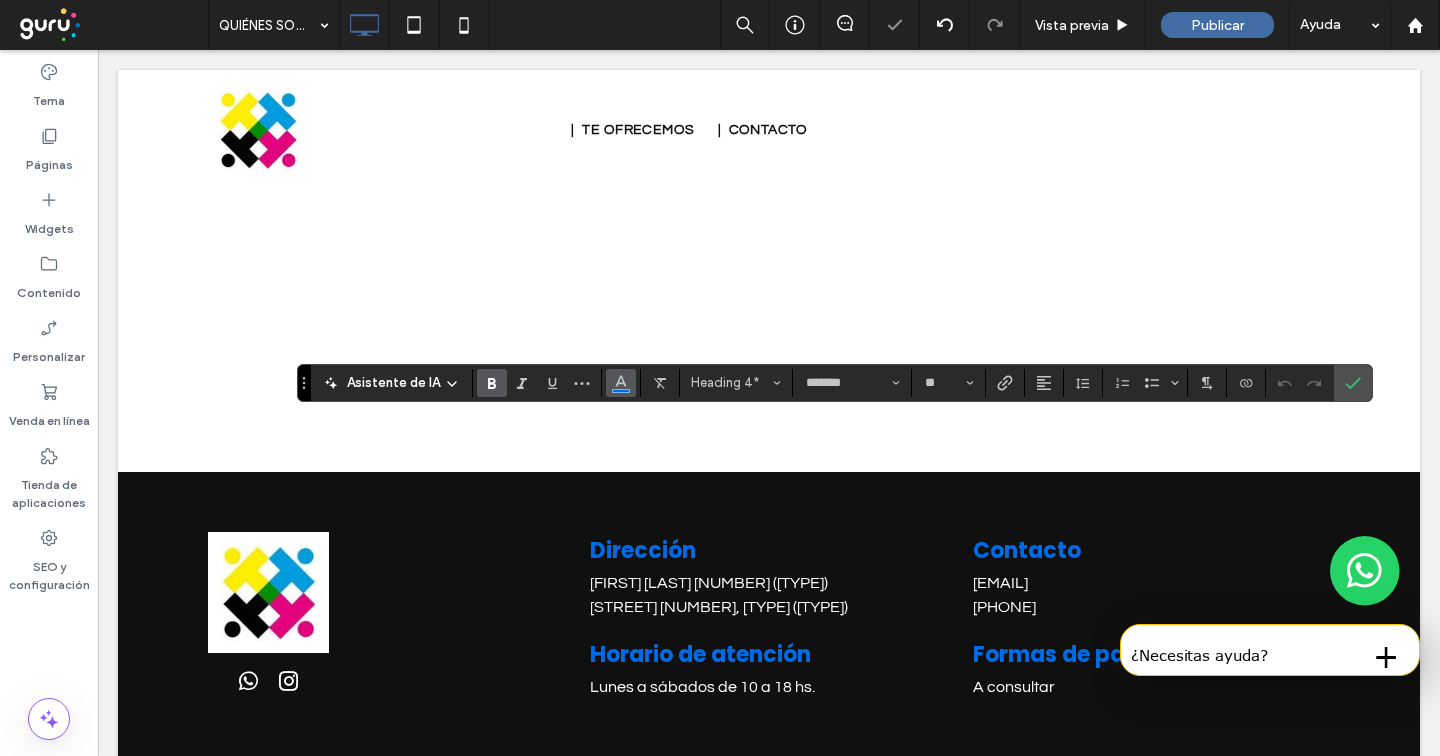 click 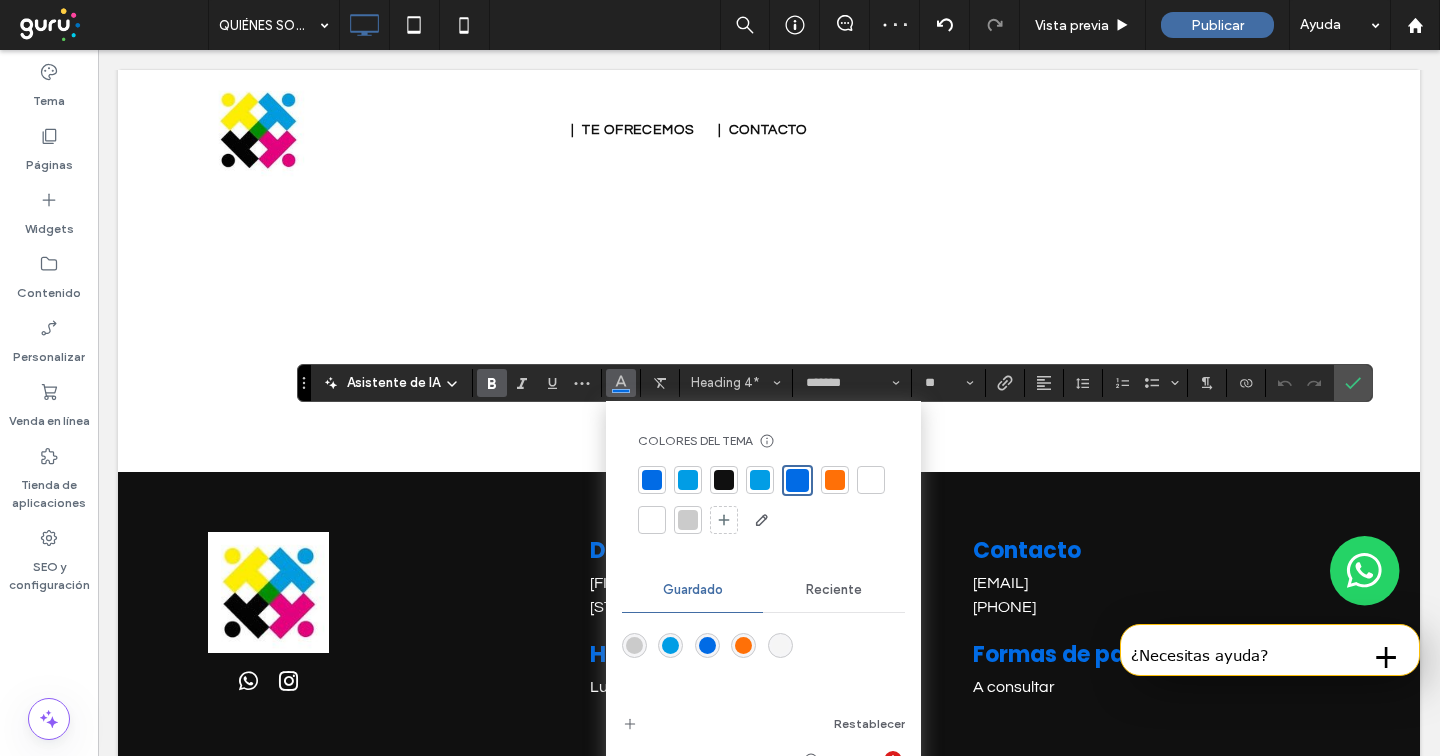 click at bounding box center (652, 520) 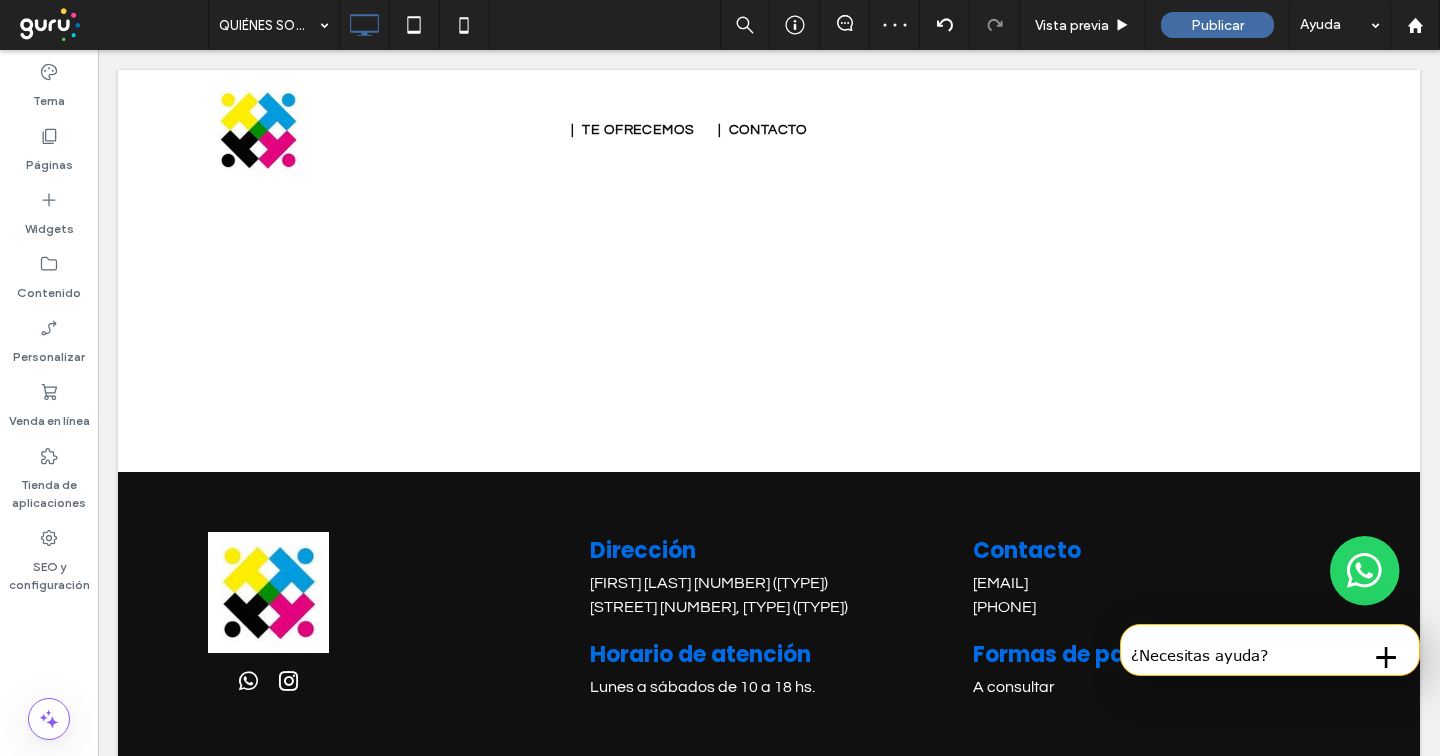 type on "*******" 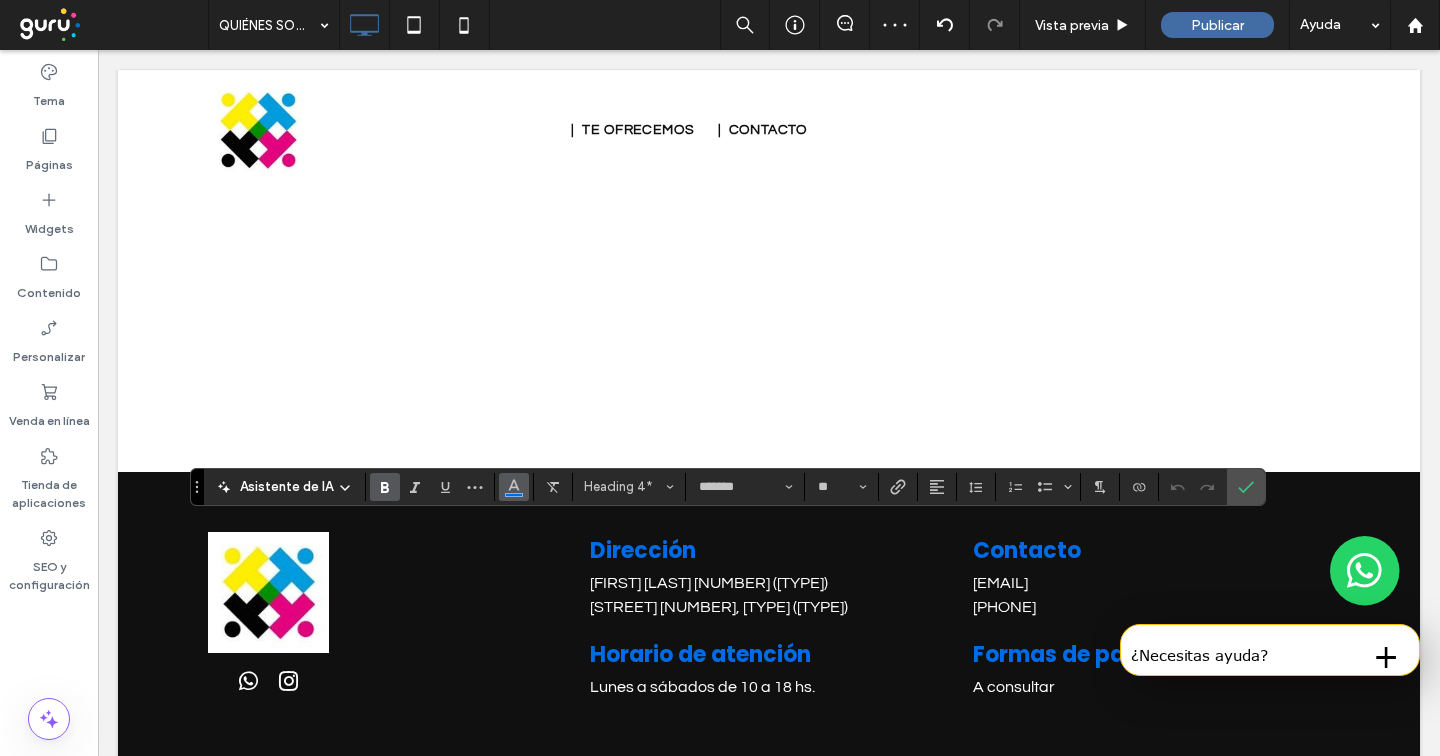 click 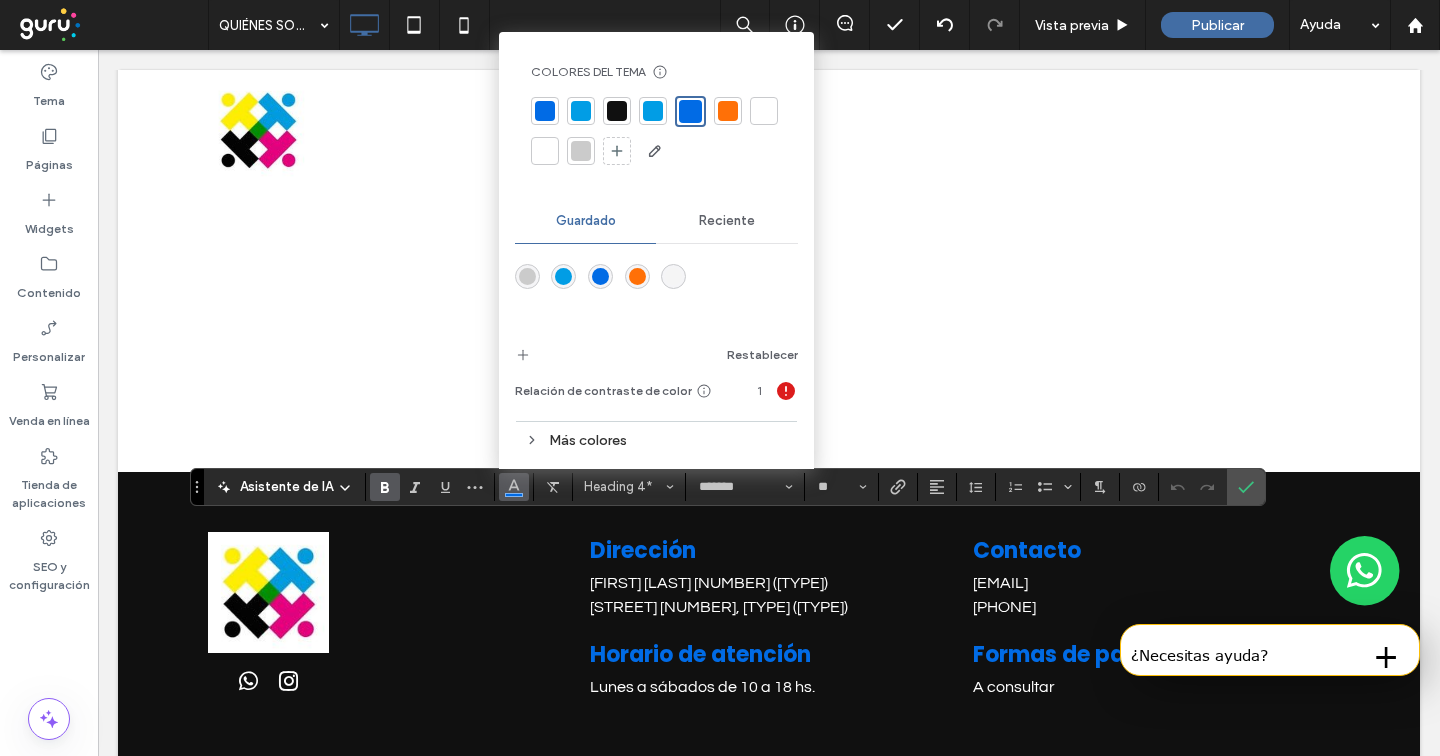 click at bounding box center (545, 151) 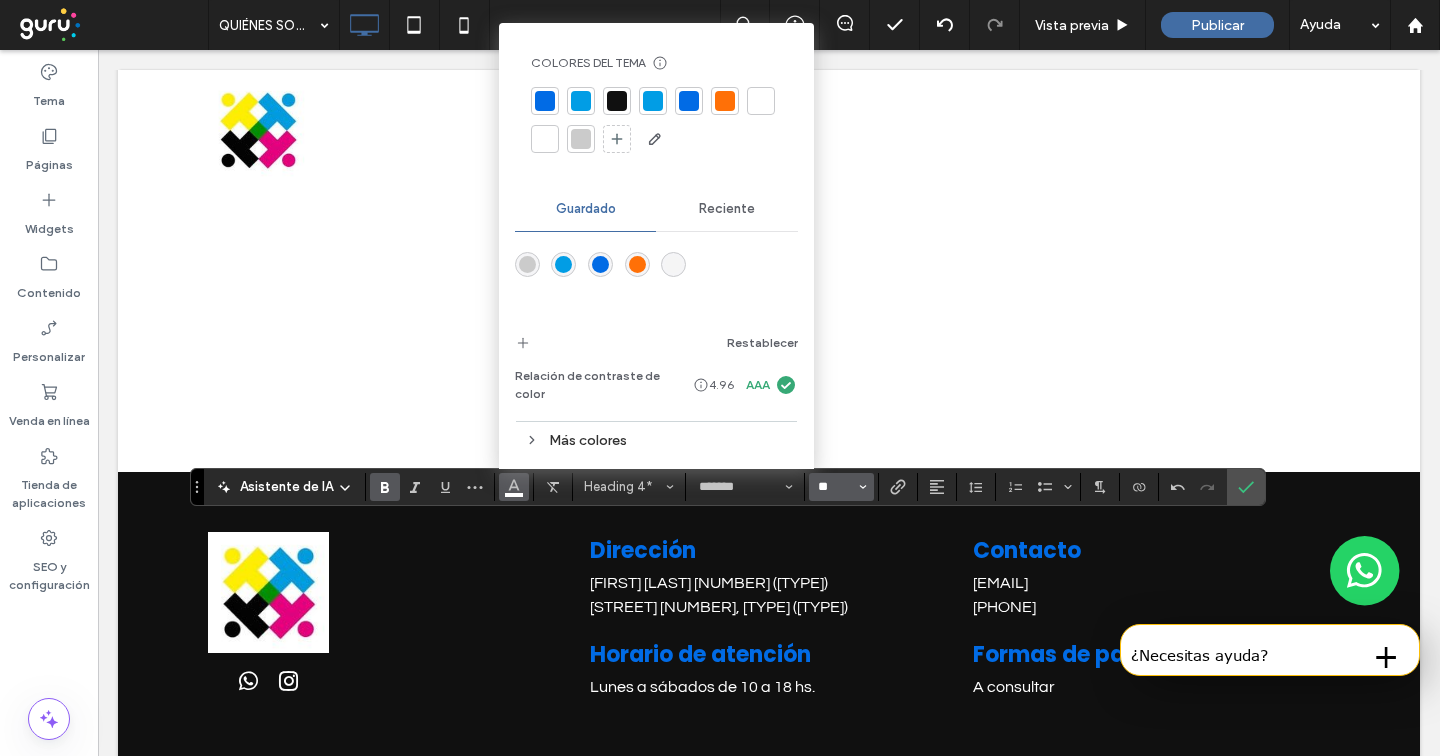 click on "**" at bounding box center (835, 487) 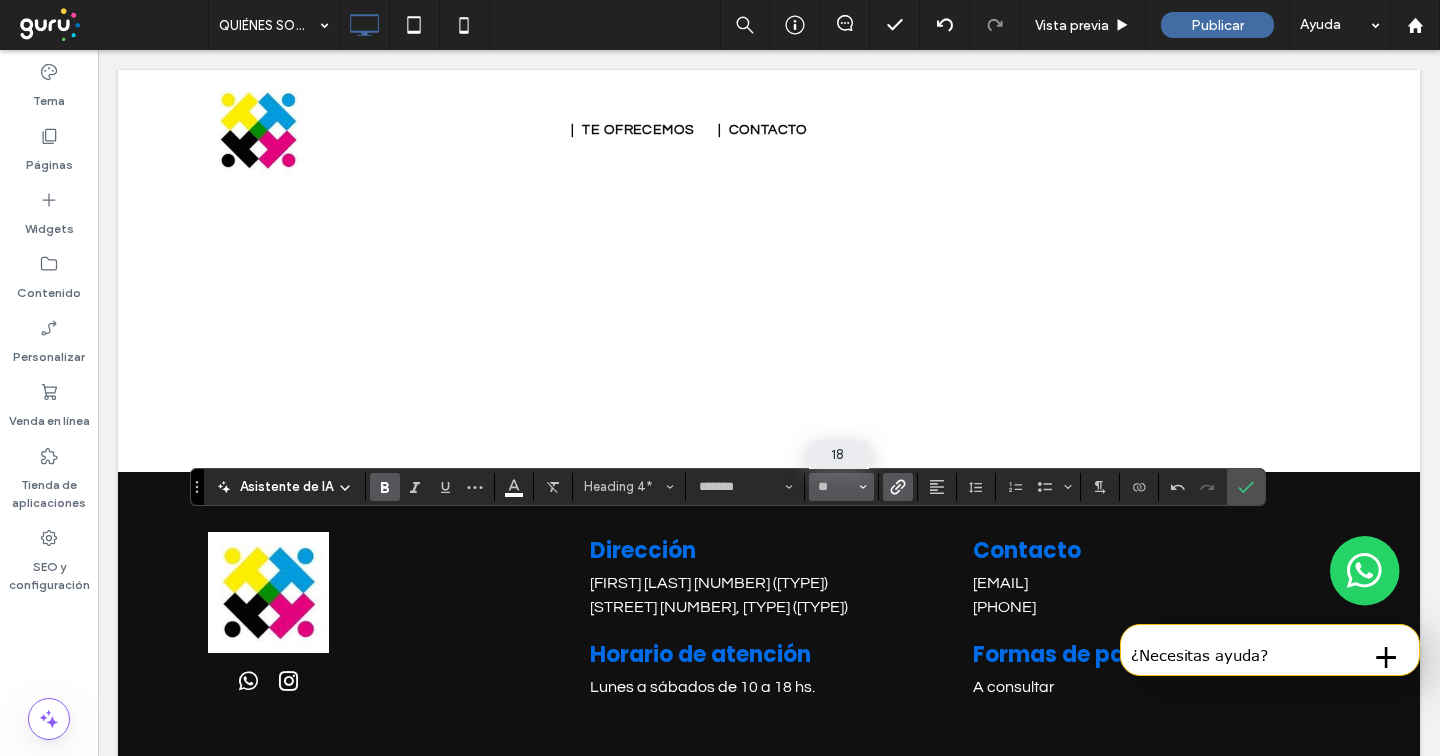 type on "**" 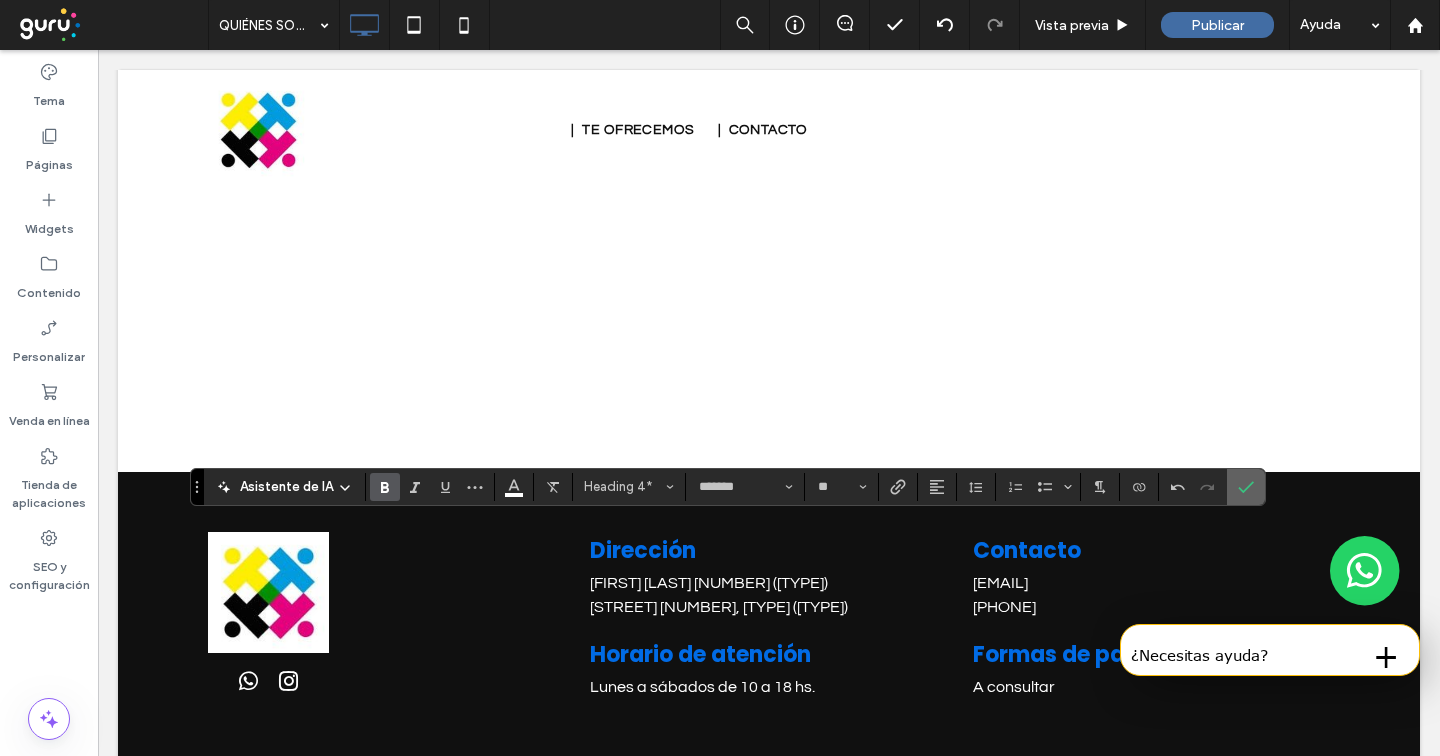 click 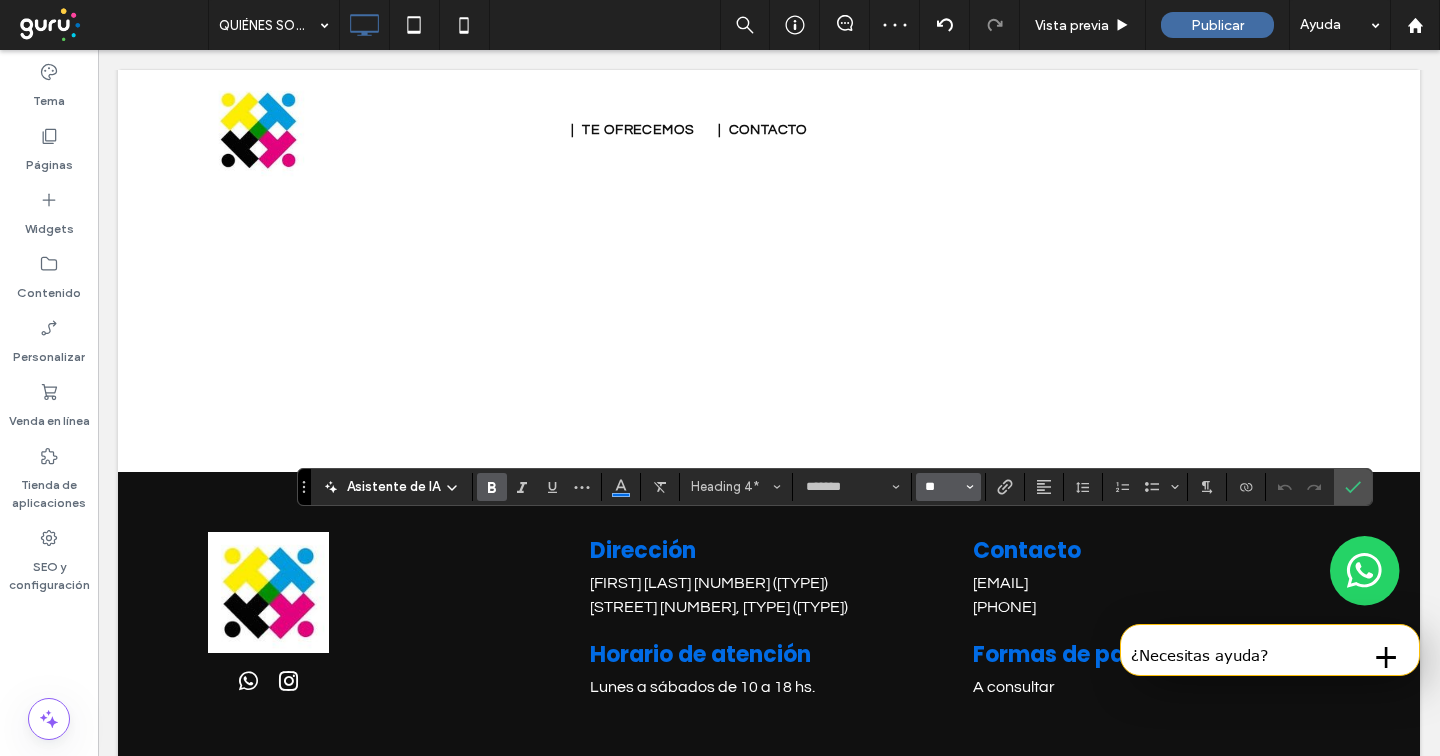 click on "**" at bounding box center (942, 487) 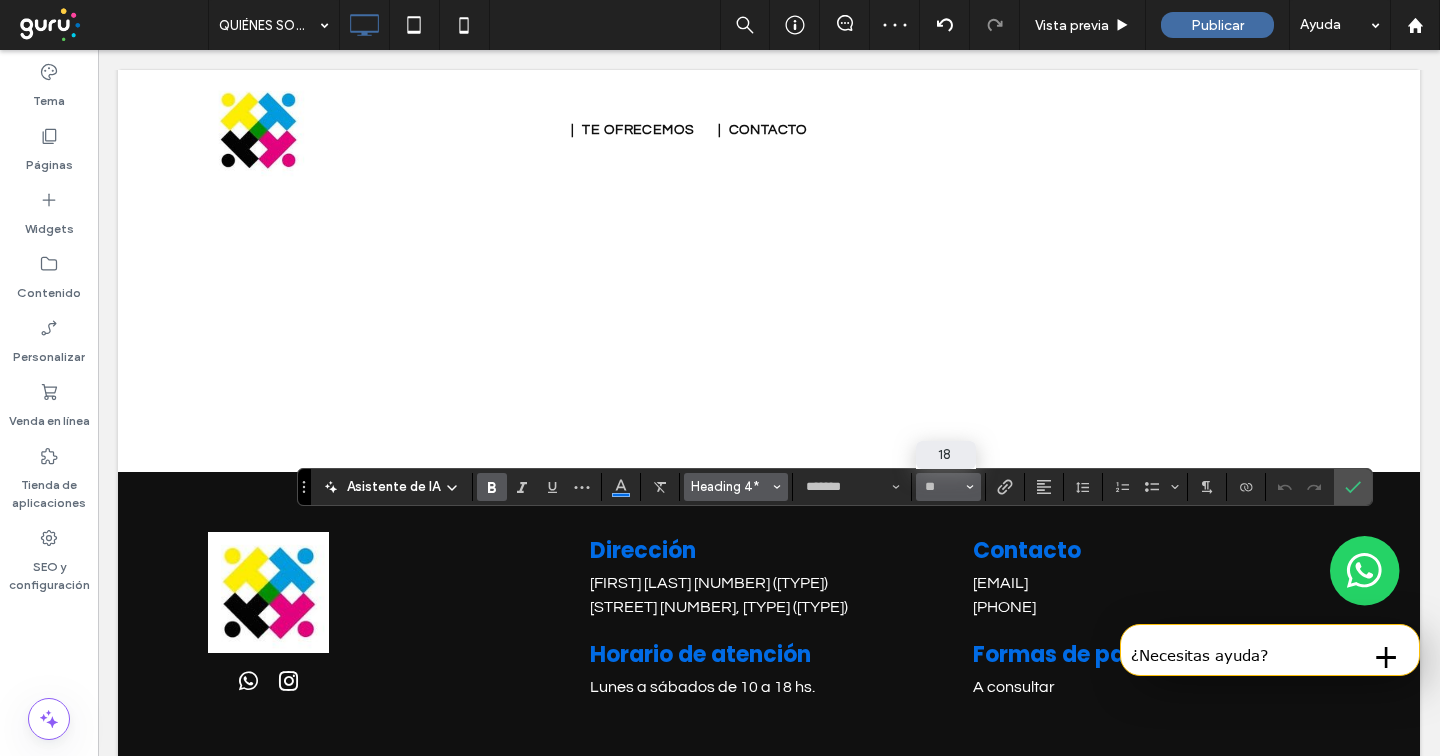 type on "**" 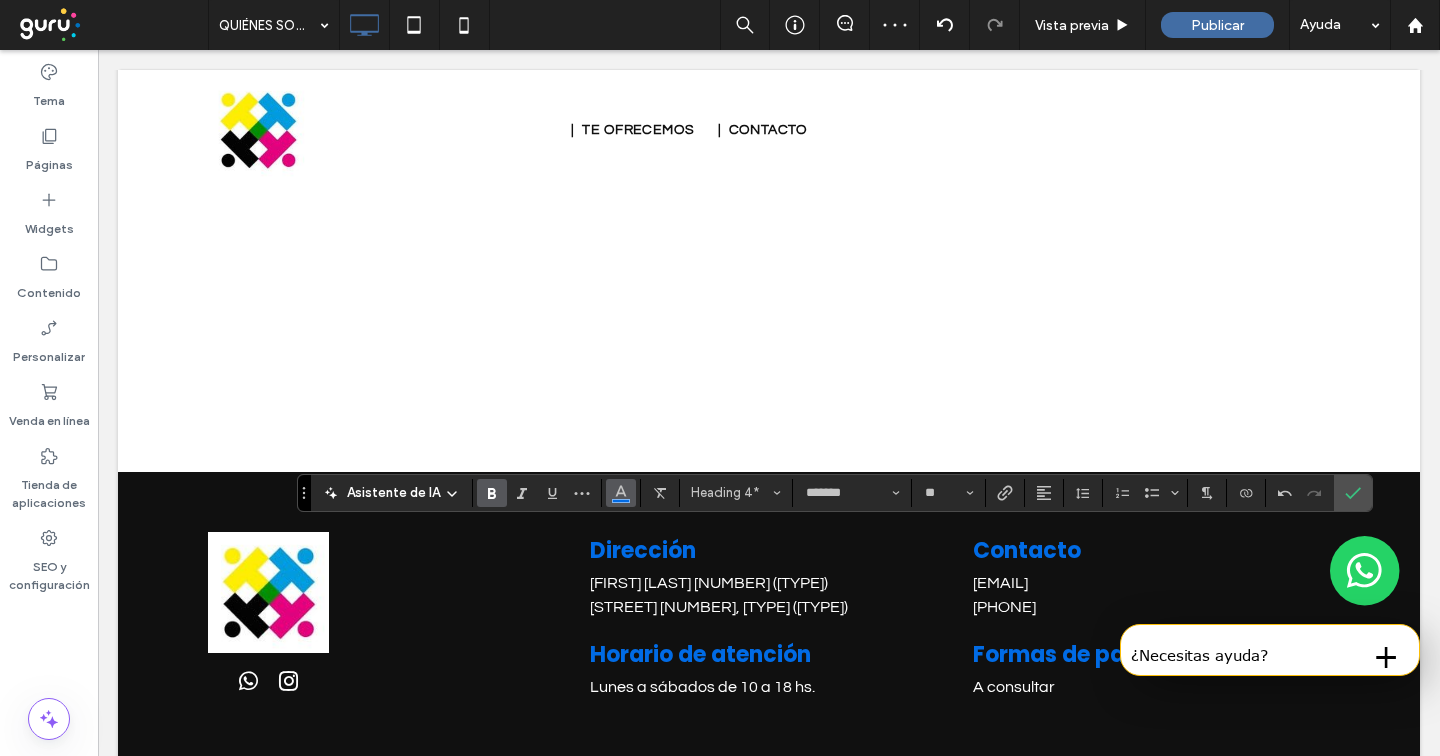 click 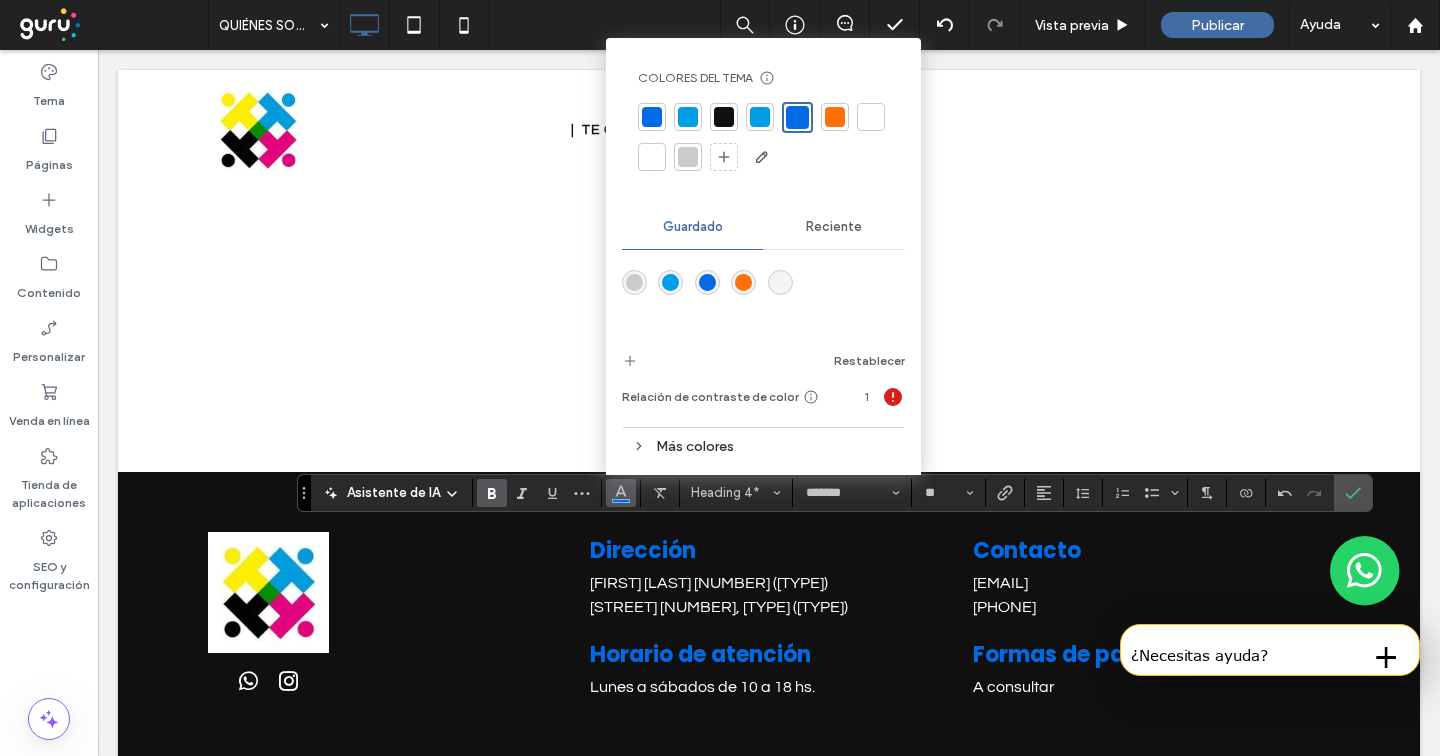 click at bounding box center (652, 157) 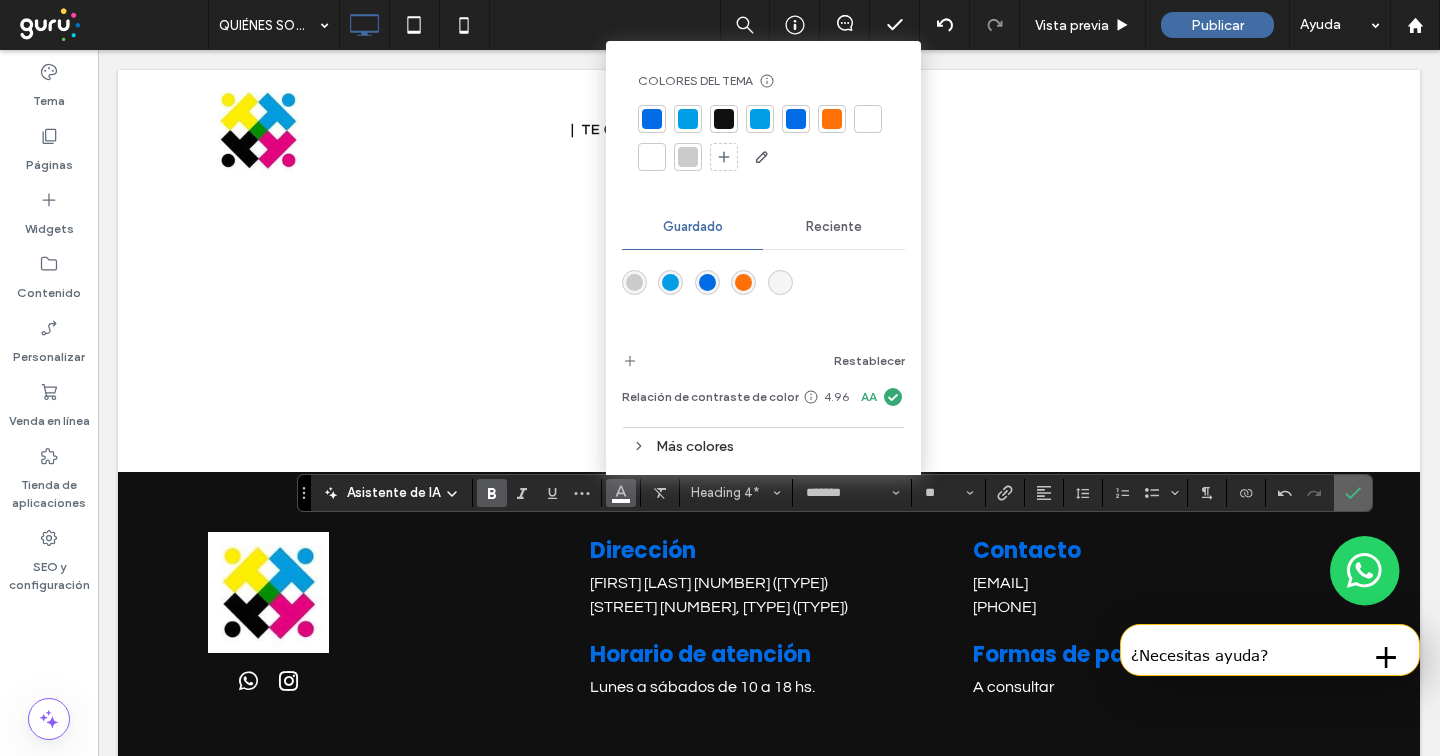 click at bounding box center (1349, 493) 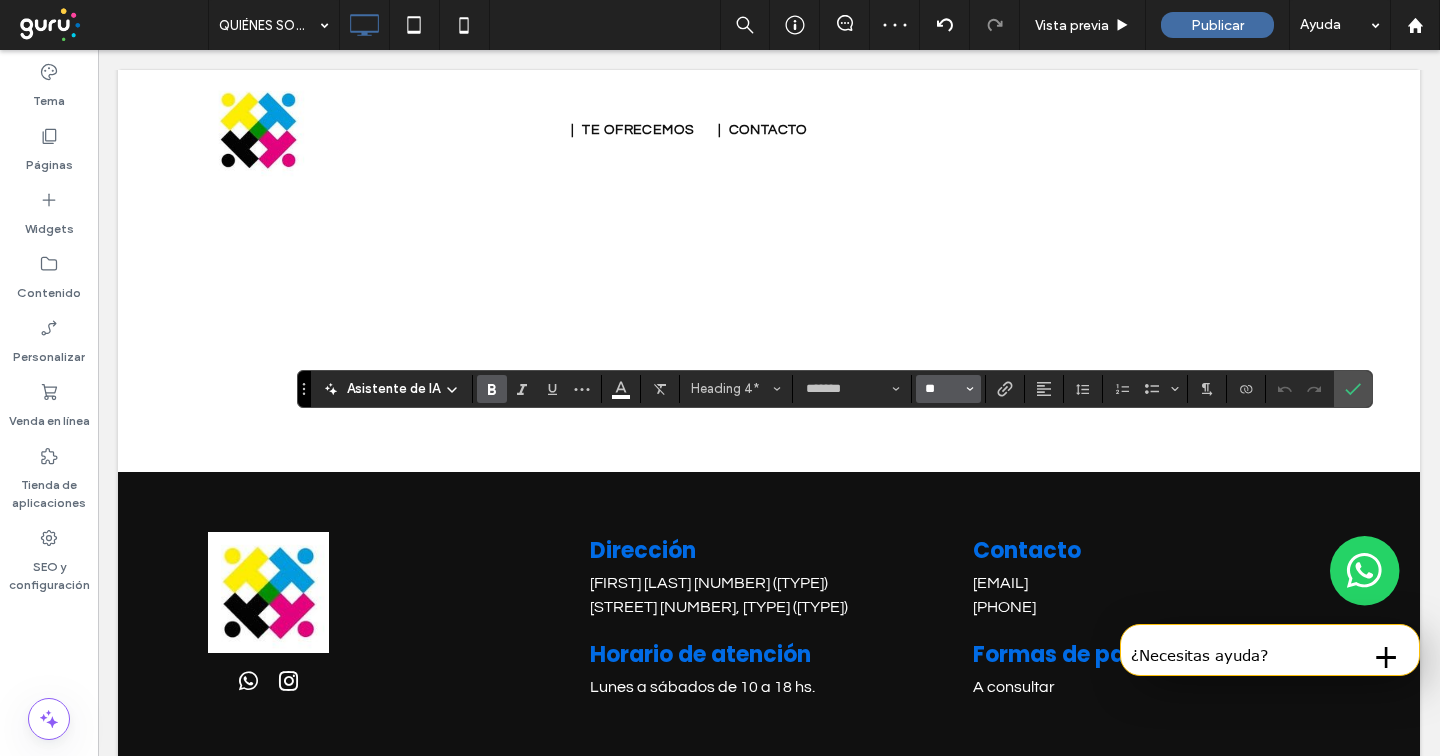 click on "**" at bounding box center (942, 389) 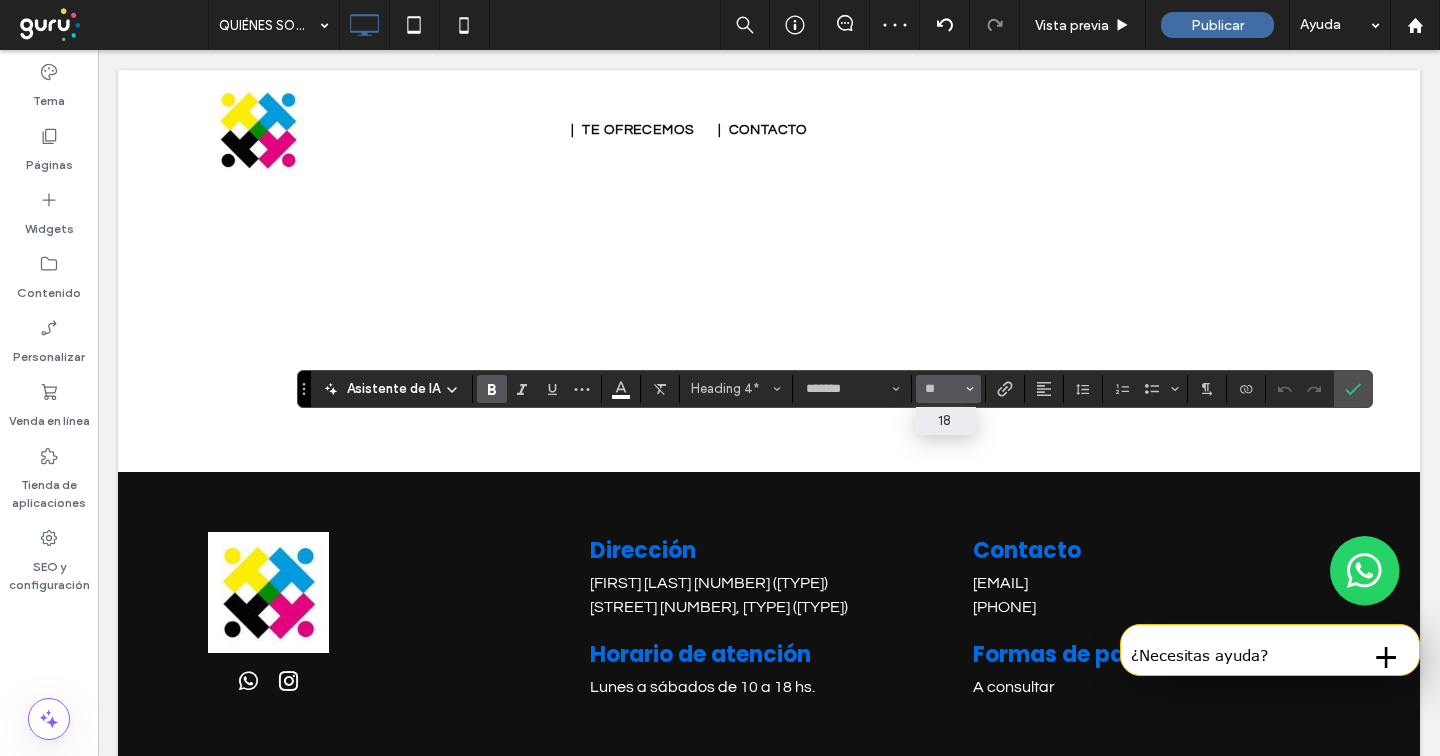 type on "**" 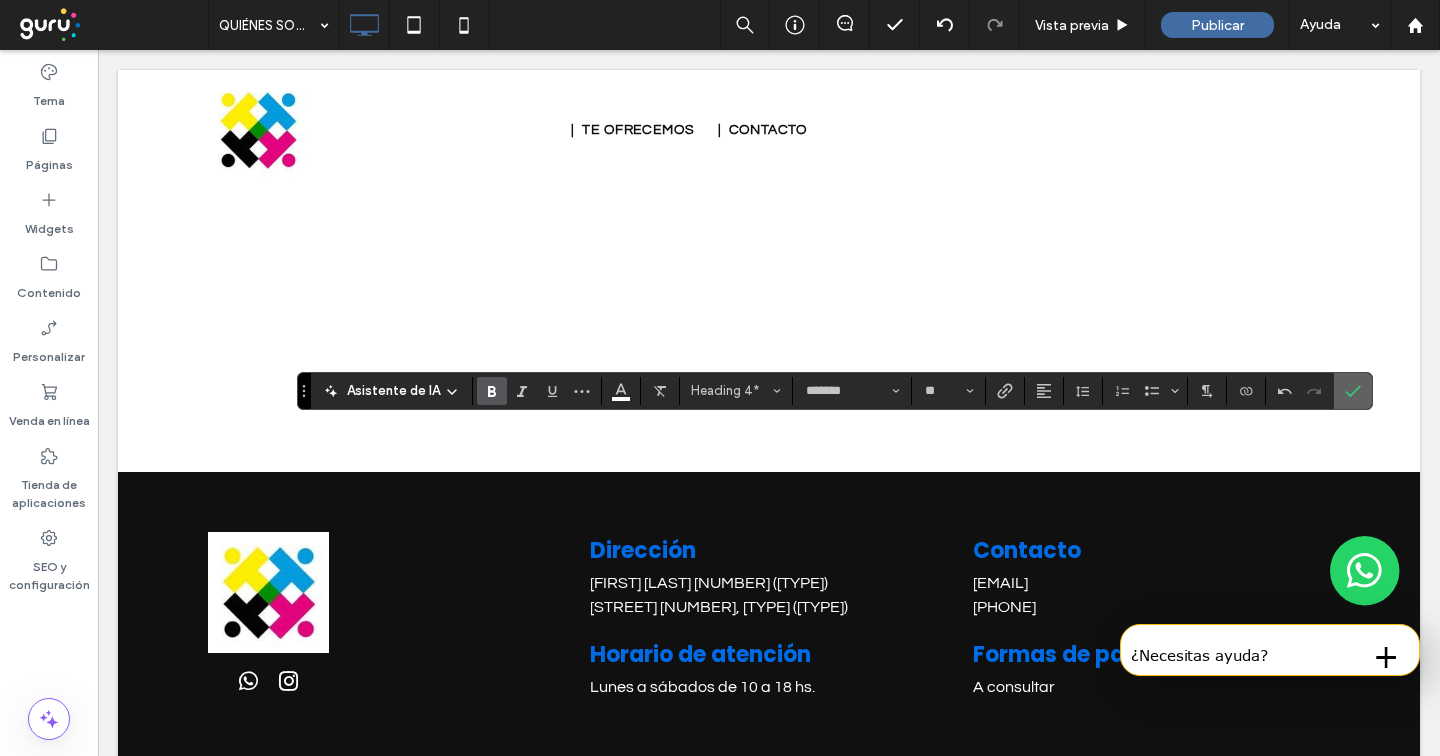 click 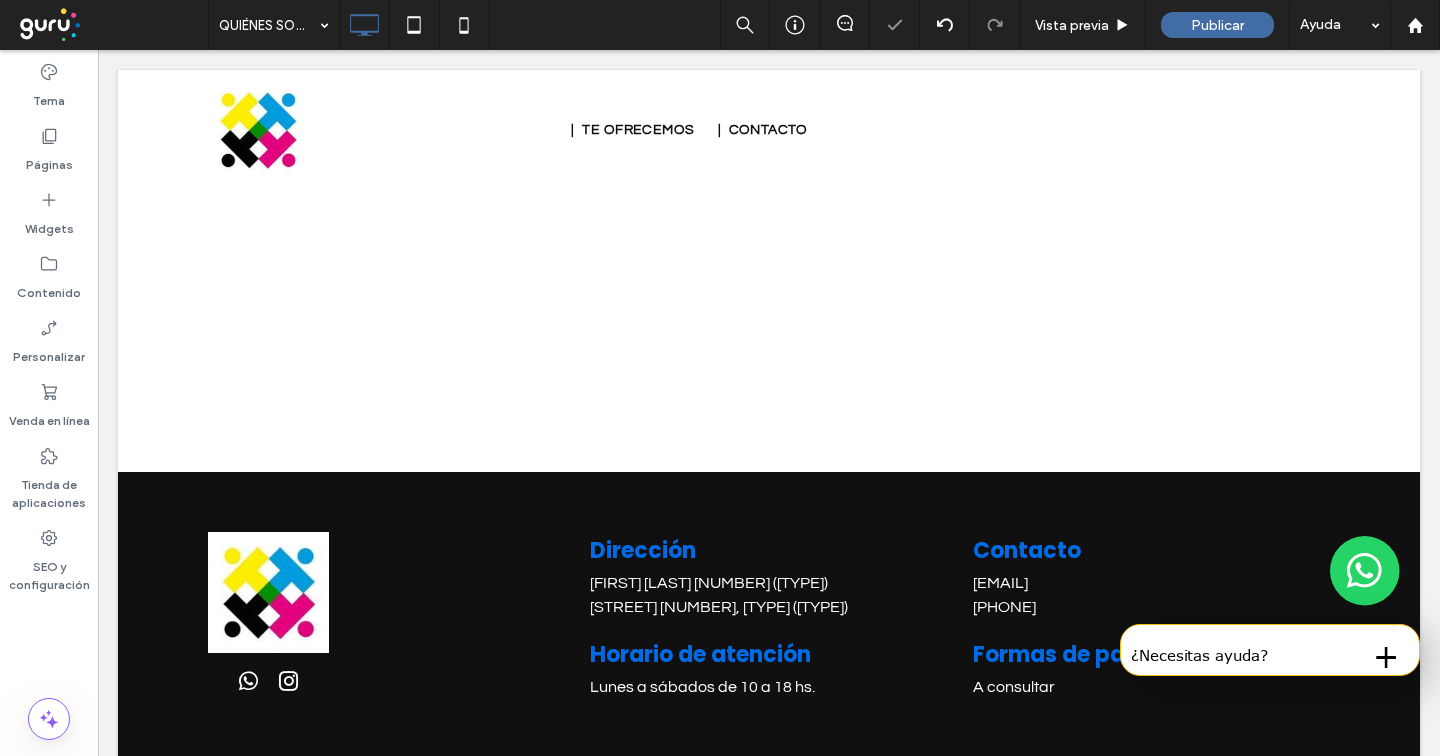 type on "*********" 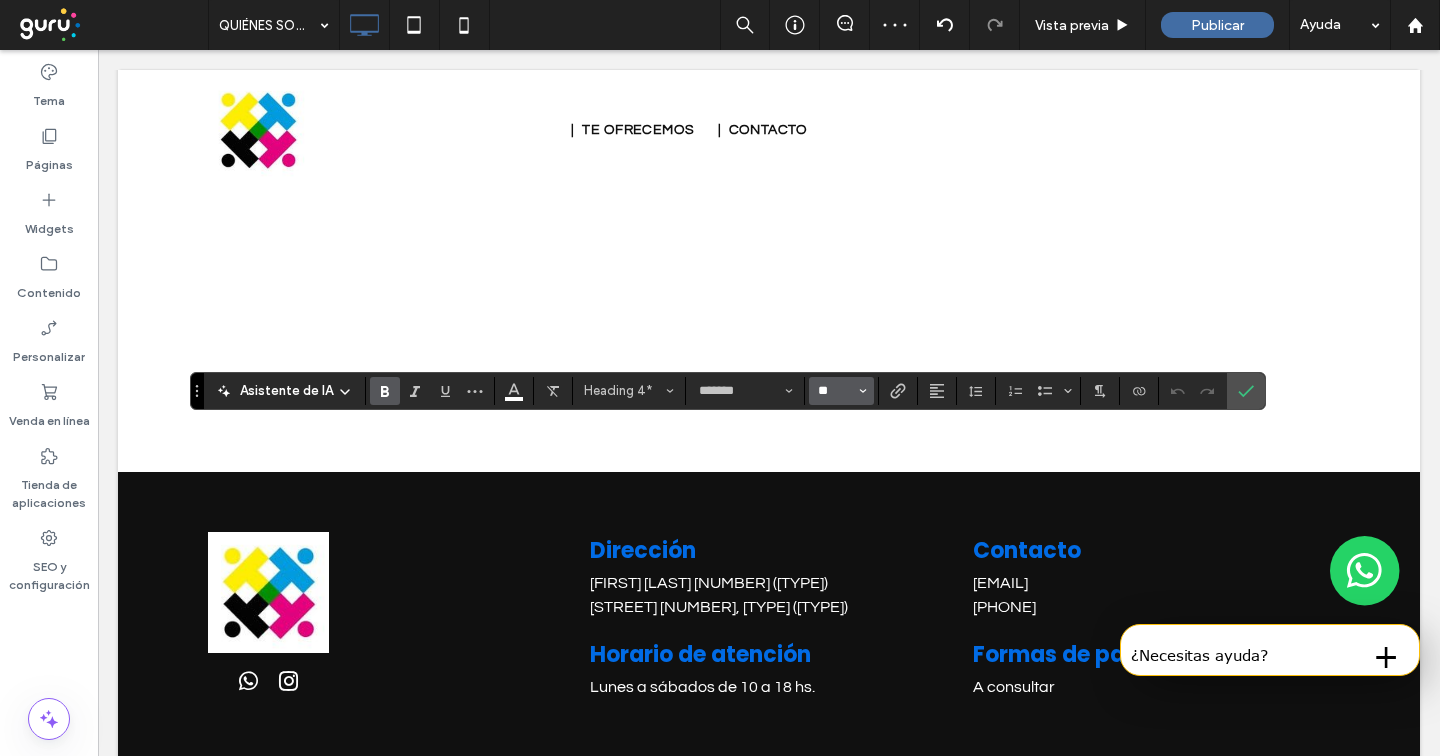 click on "**" at bounding box center [835, 391] 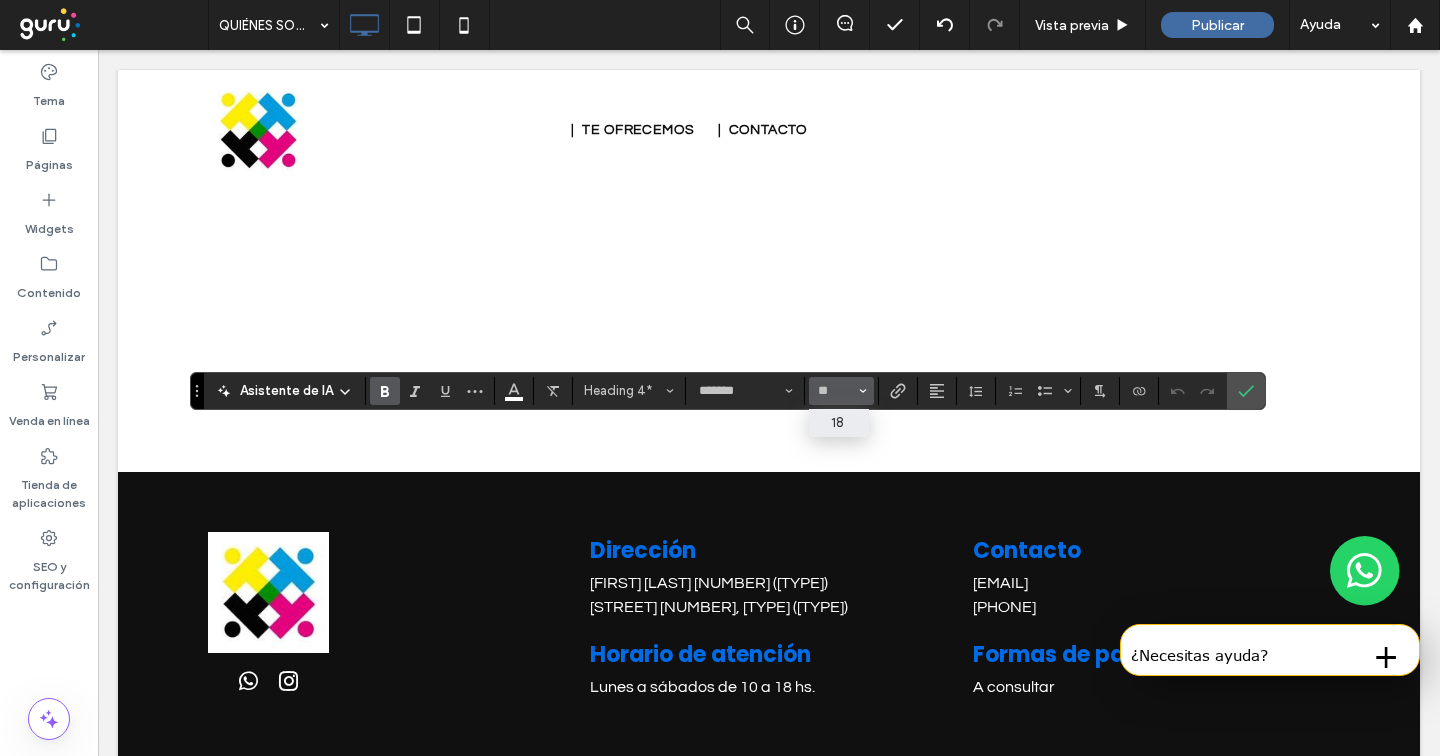 type on "**" 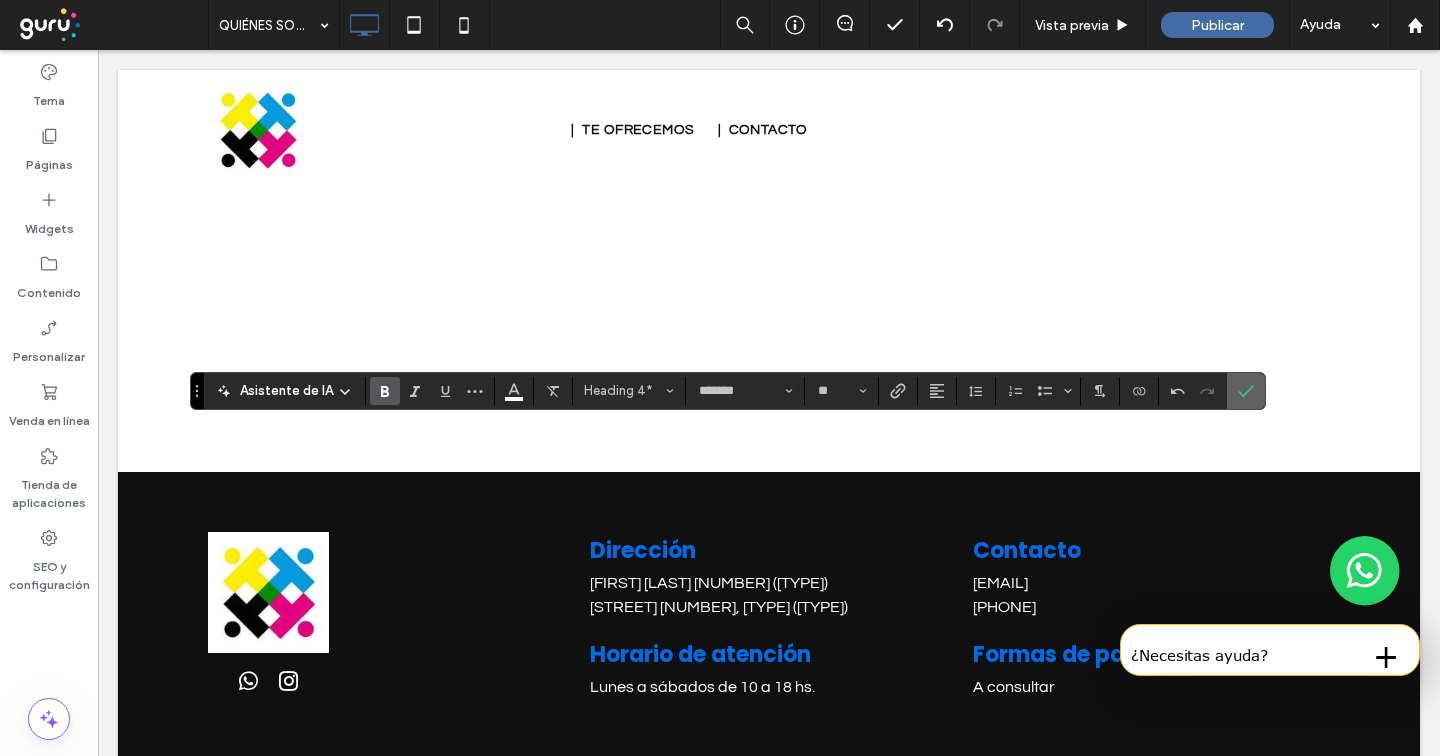click at bounding box center [1246, 391] 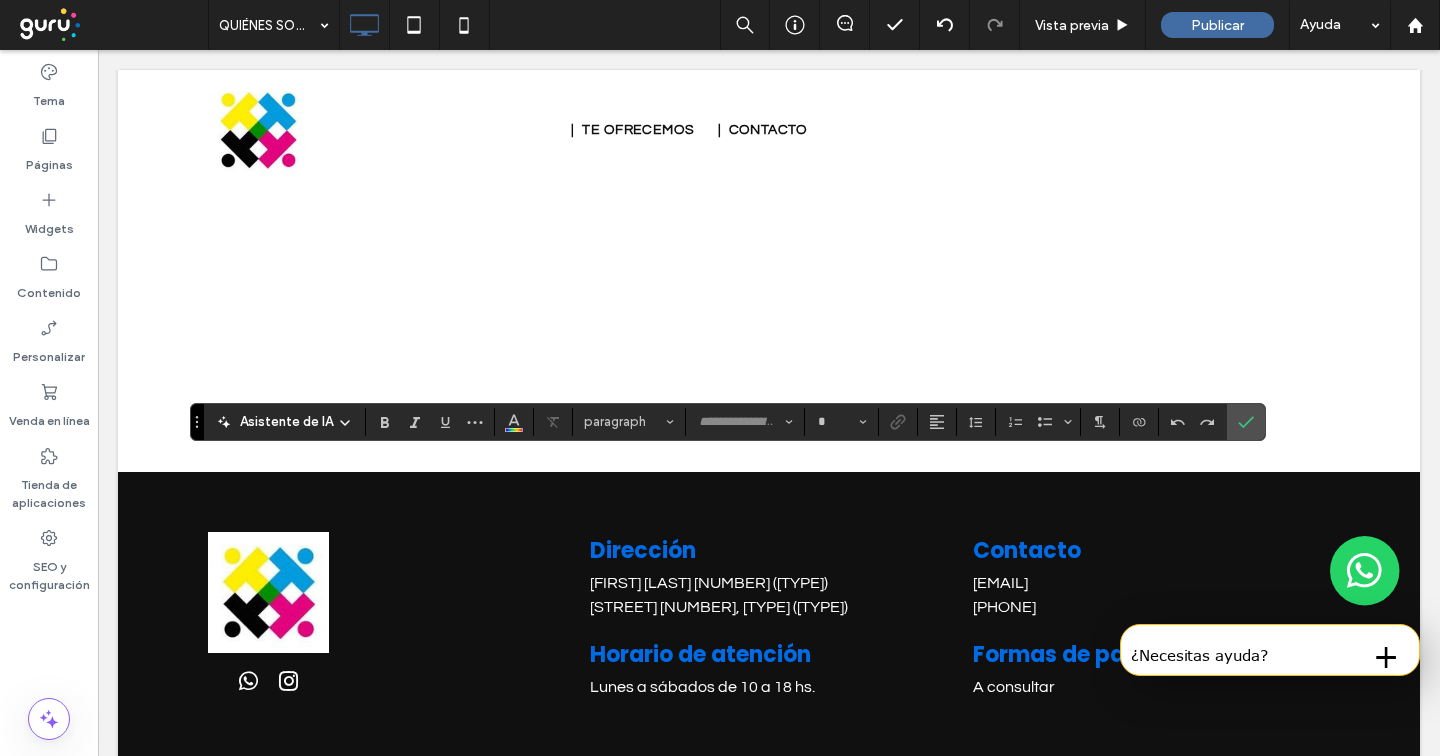 type on "*********" 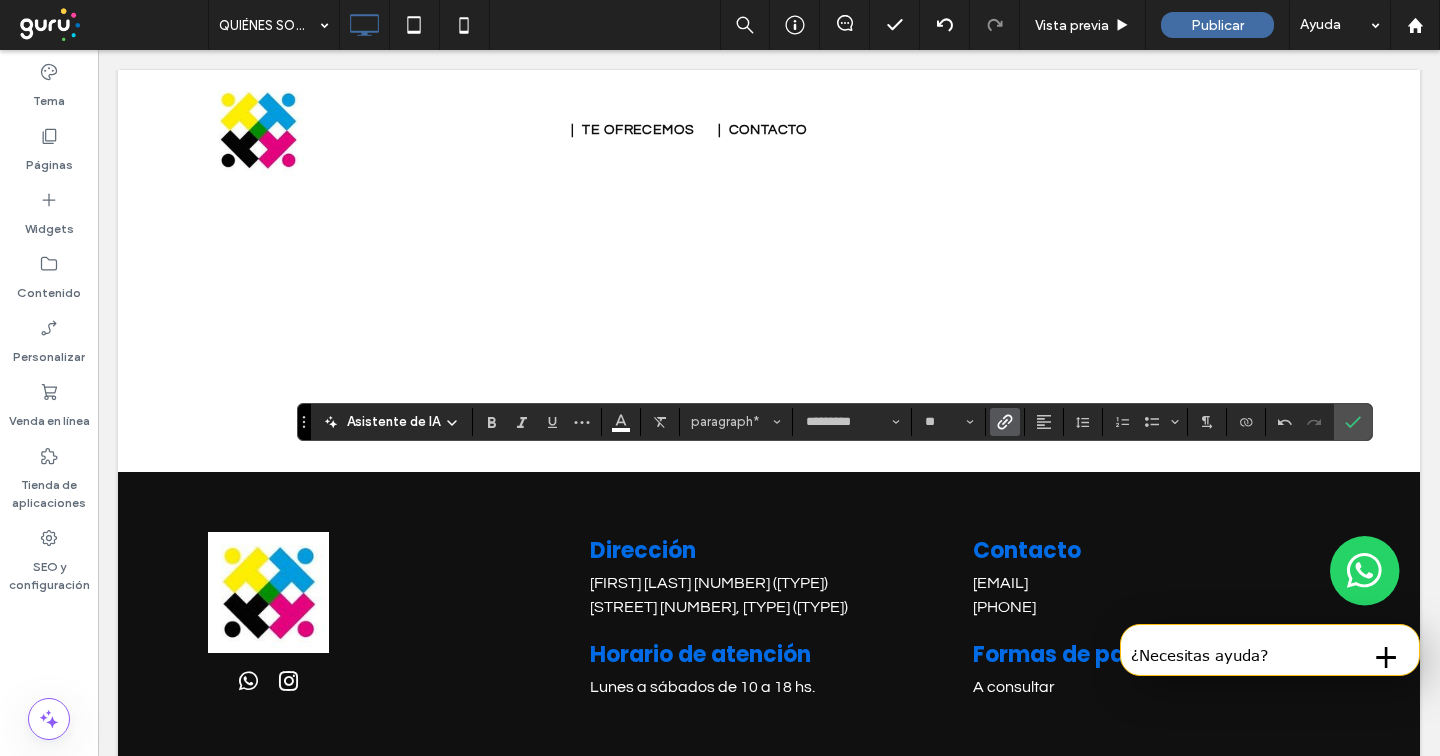 click 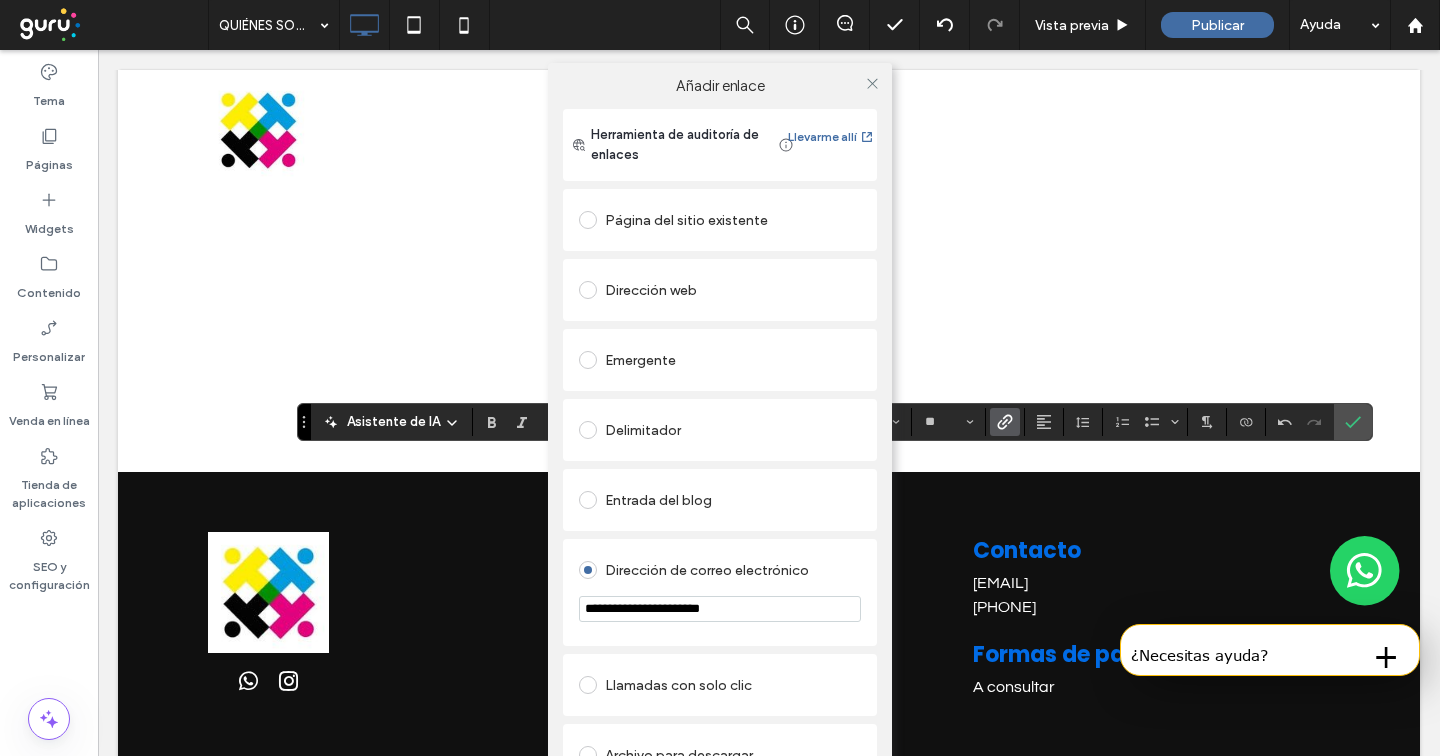 click on "**********" at bounding box center (720, 609) 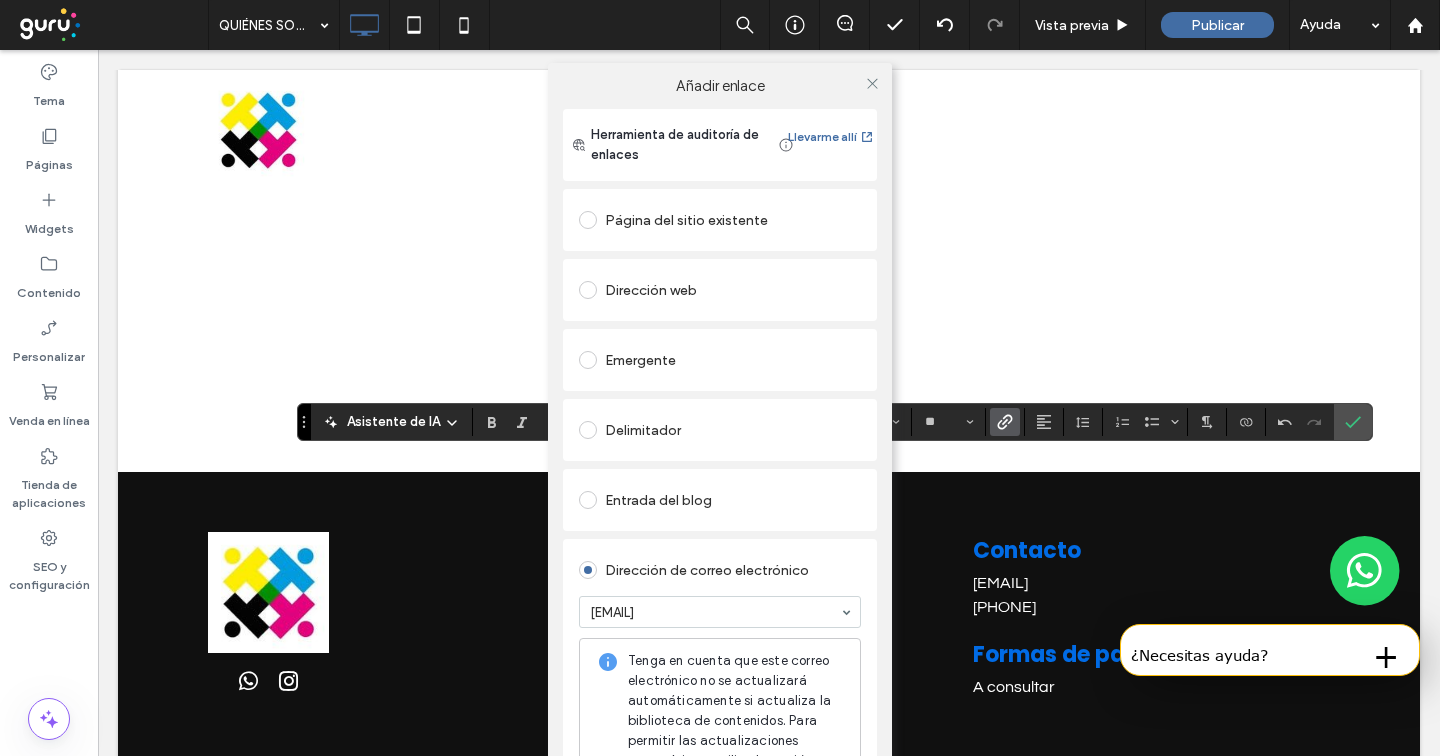 click on "Dirección de correo electrónico" at bounding box center [720, 570] 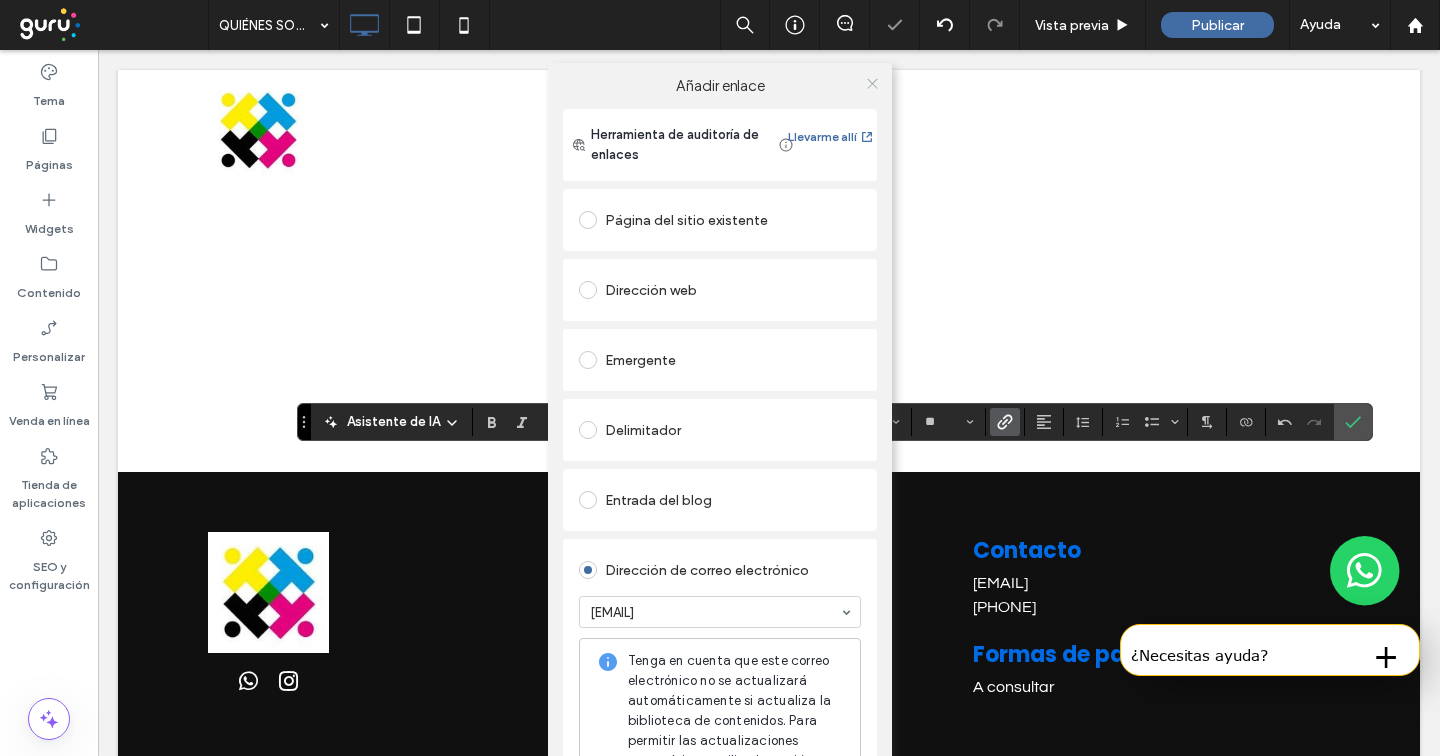click 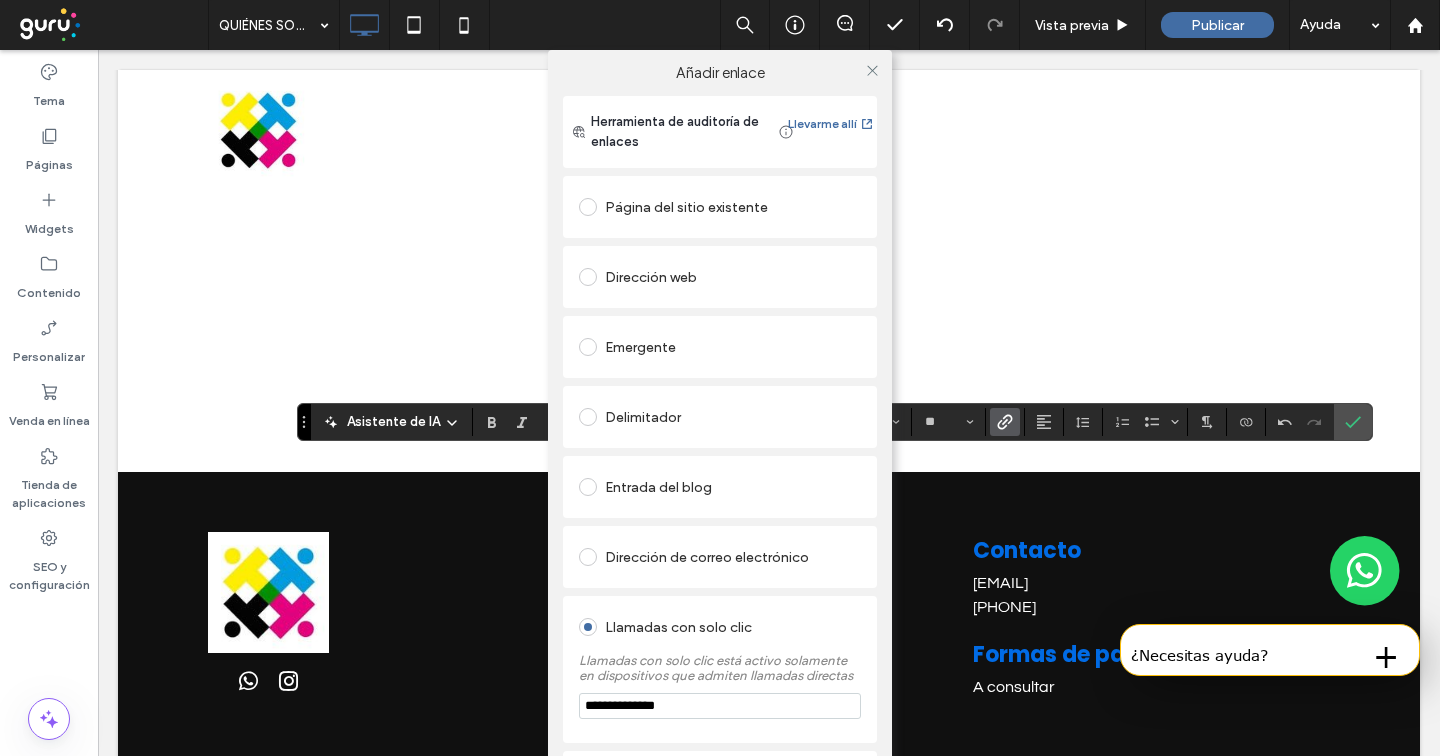 click on "**********" at bounding box center (720, 706) 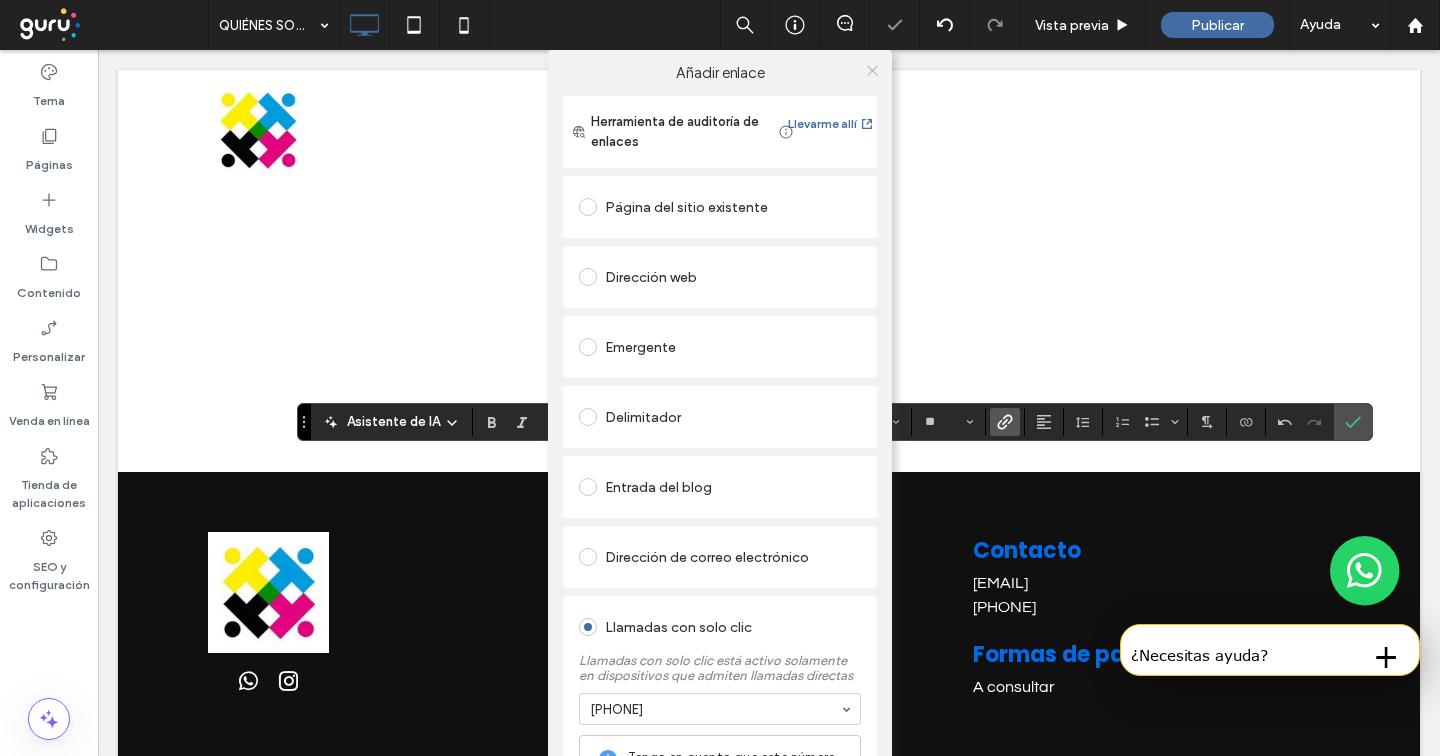click 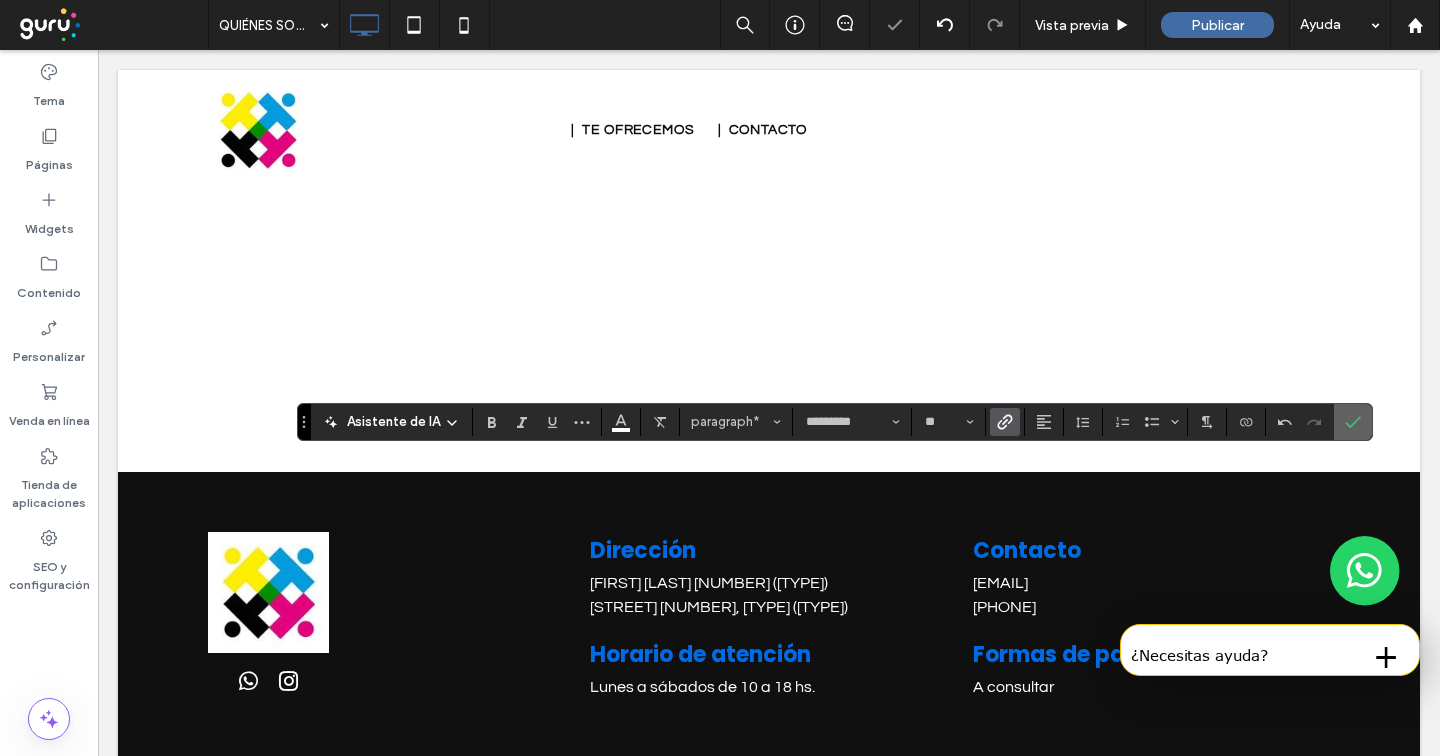 click 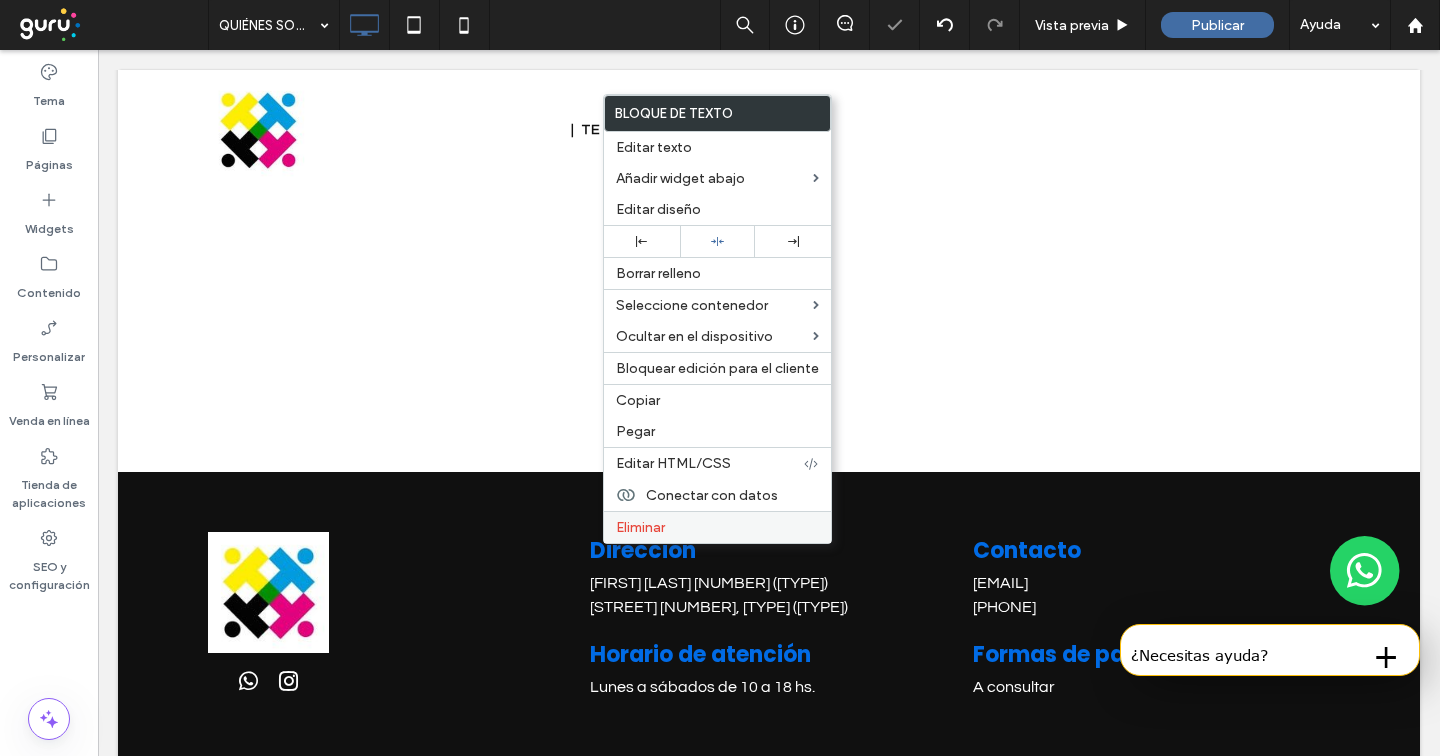 click on "Eliminar" at bounding box center [640, 527] 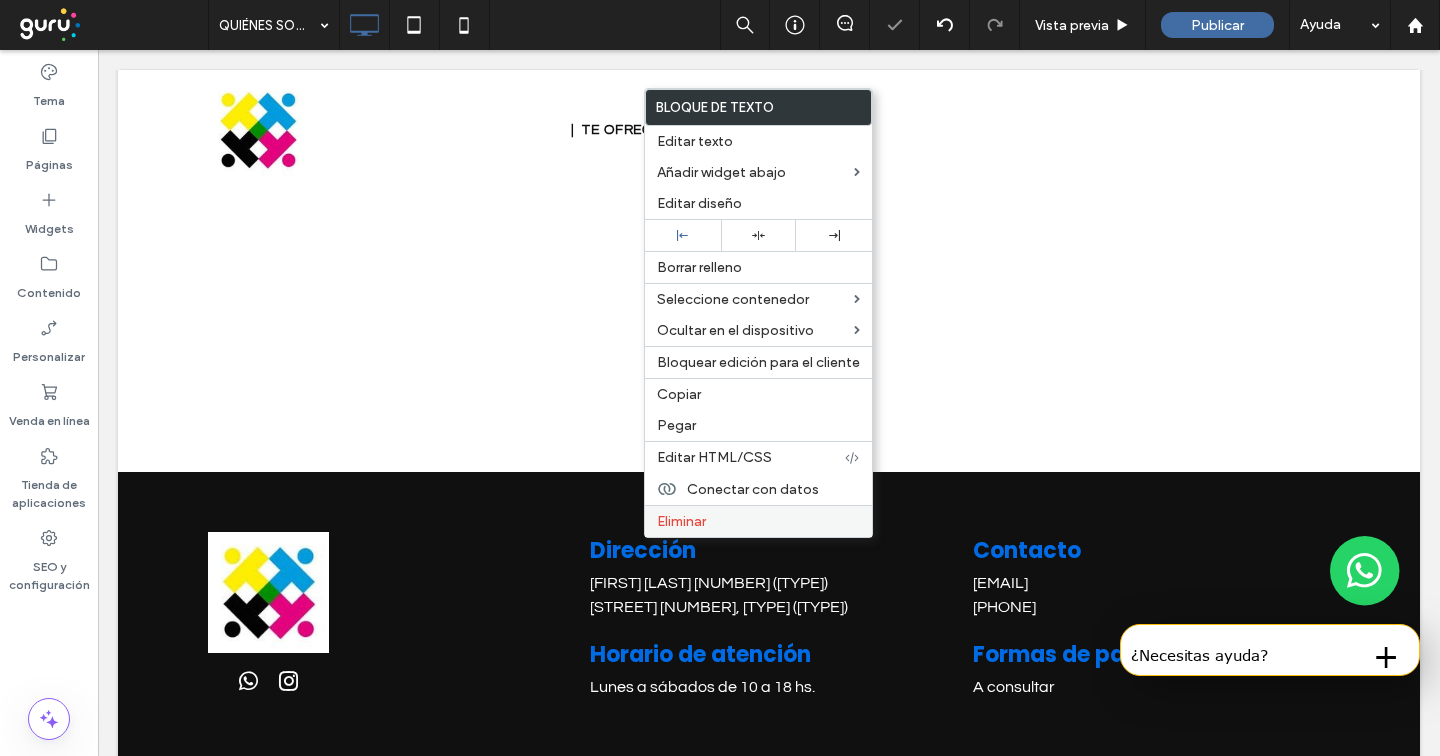 click on "Eliminar" at bounding box center [758, 521] 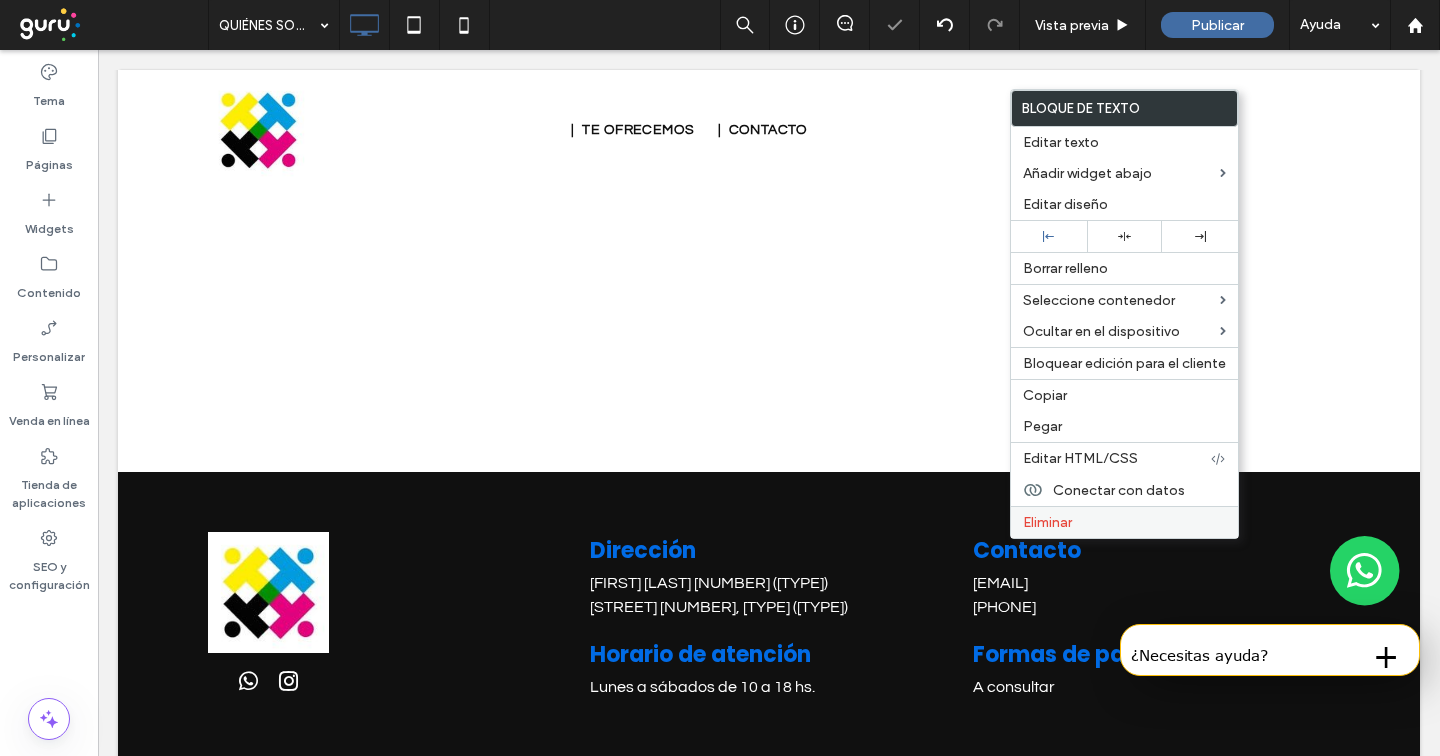 click on "Eliminar" at bounding box center [1124, 522] 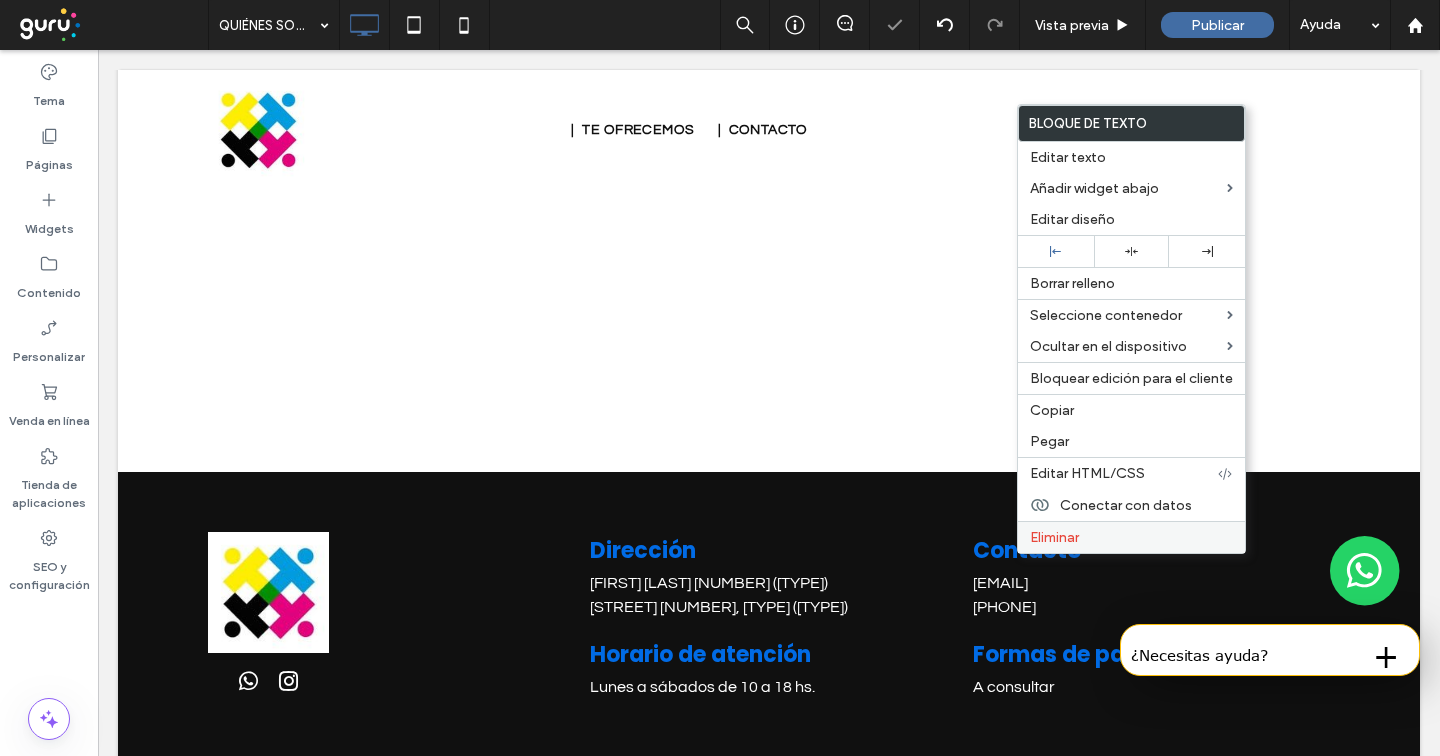 click on "Eliminar" at bounding box center [1054, 537] 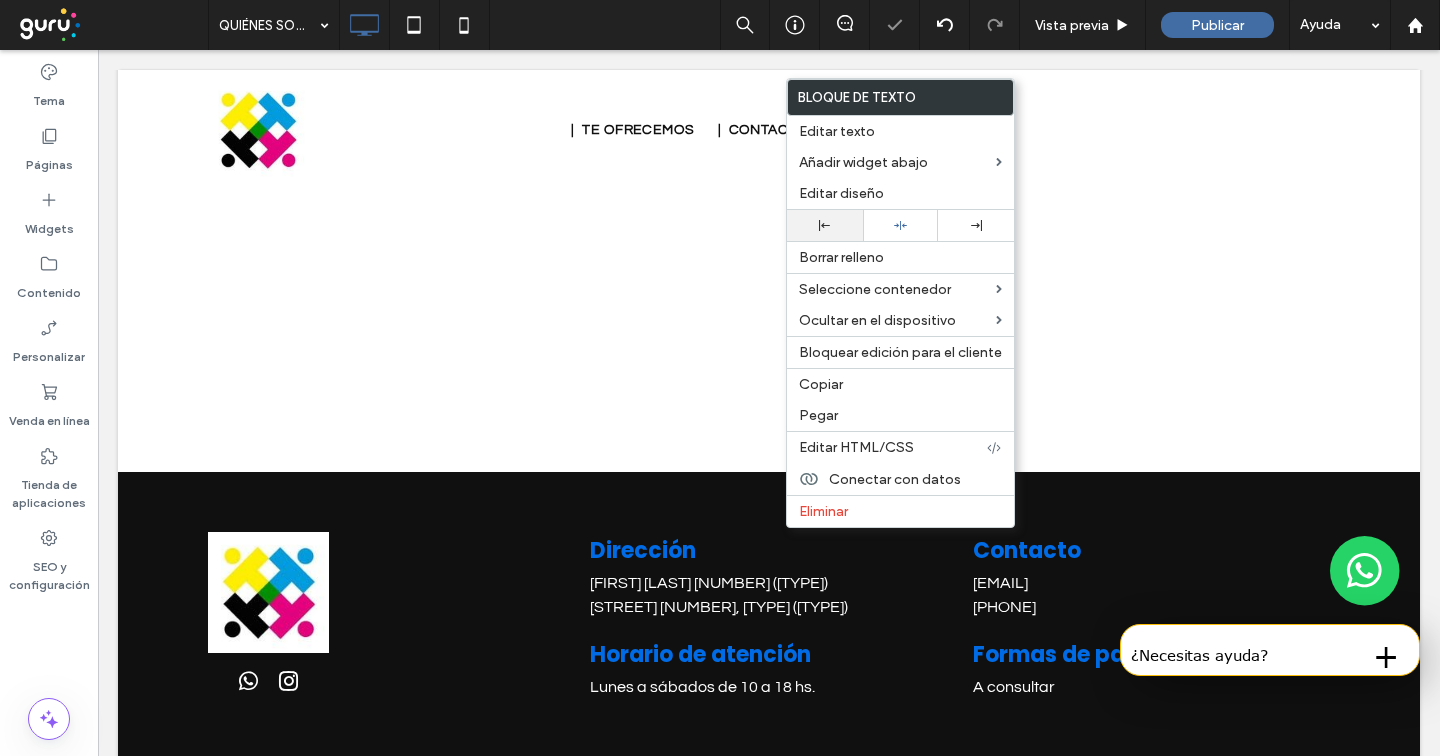 click at bounding box center [825, 225] 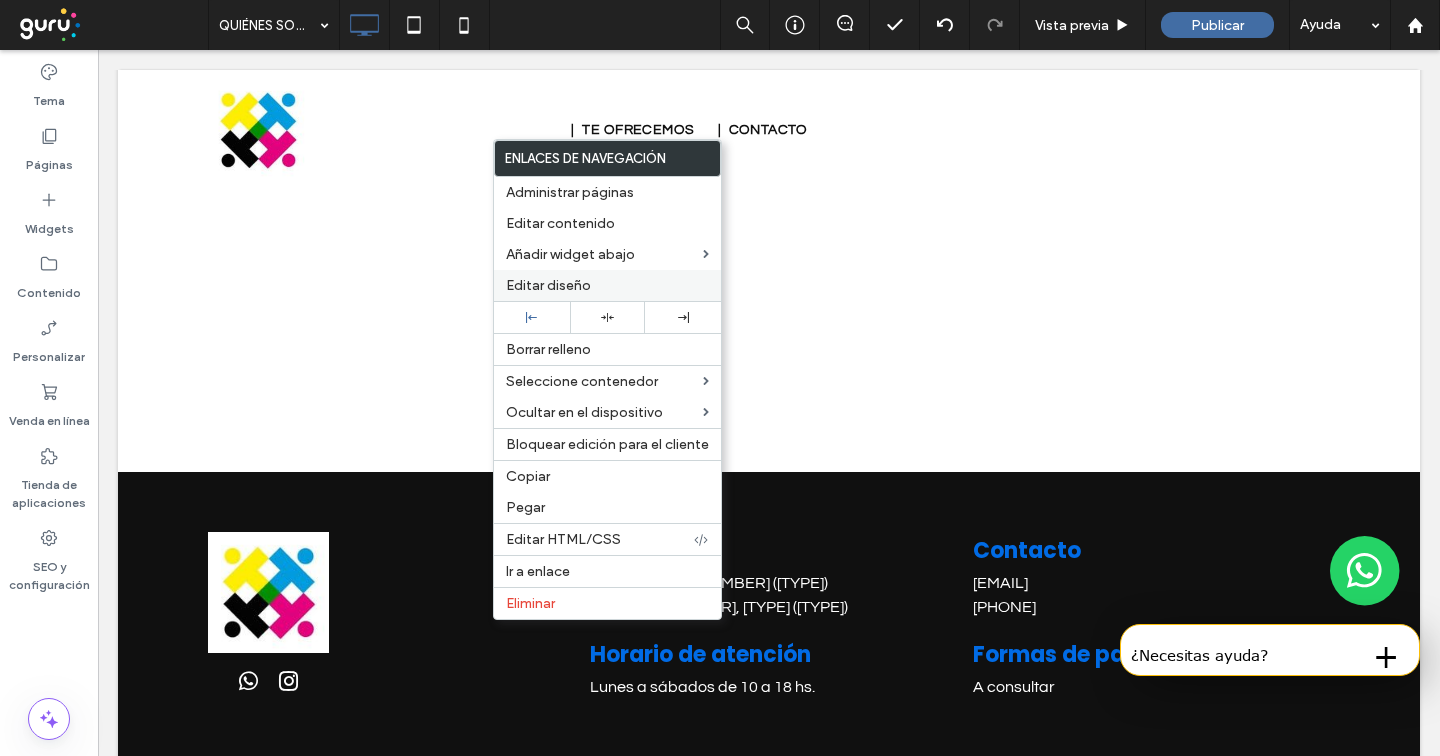 click on "Editar diseño" at bounding box center [548, 285] 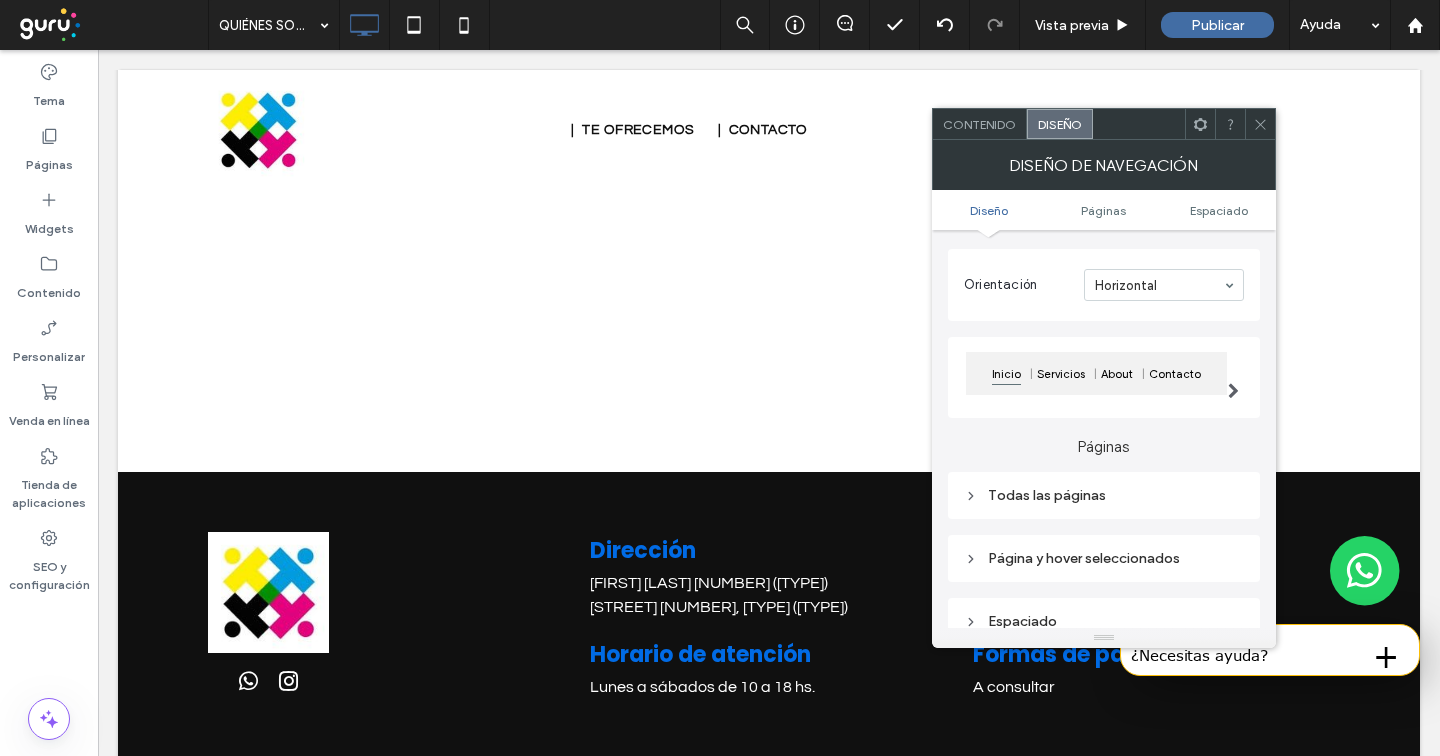 scroll, scrollTop: 157, scrollLeft: 0, axis: vertical 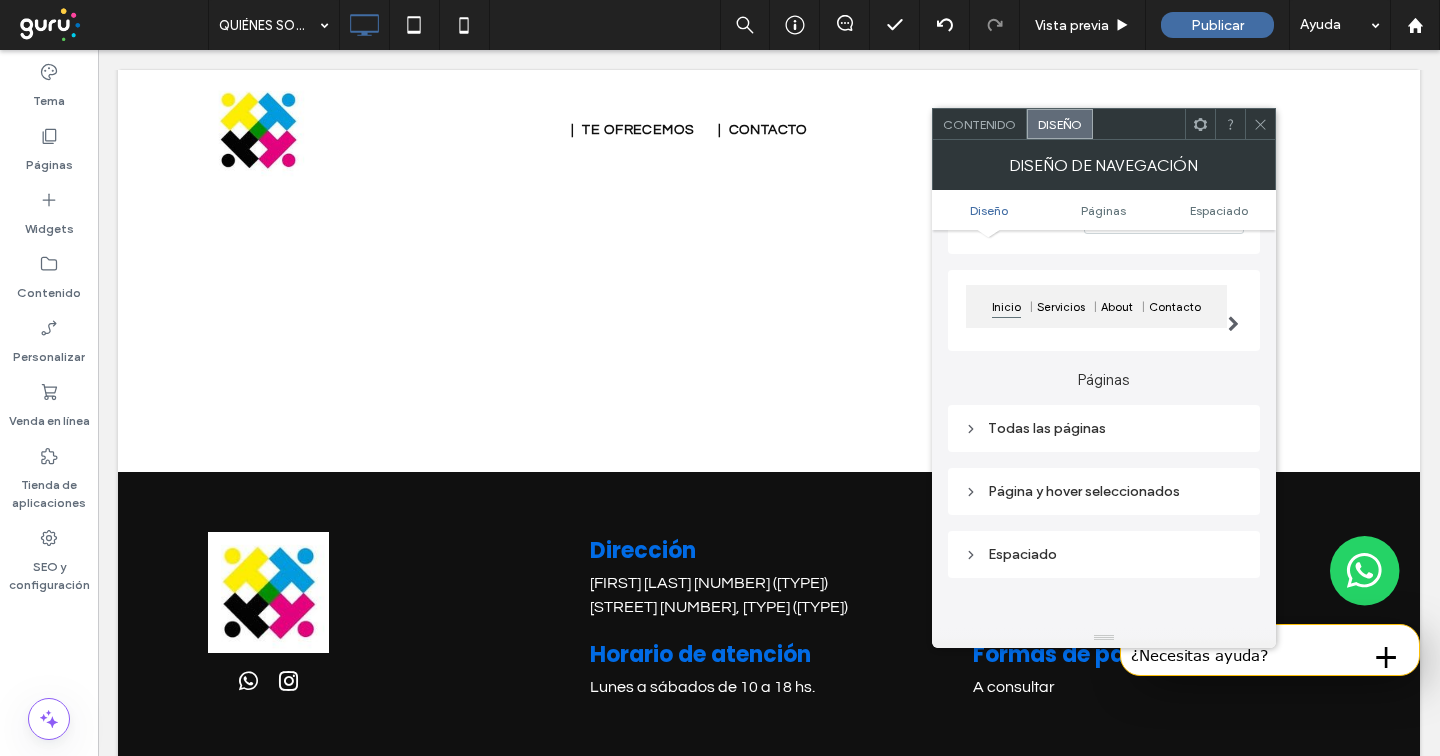 click on "Todas las páginas" at bounding box center (1104, 428) 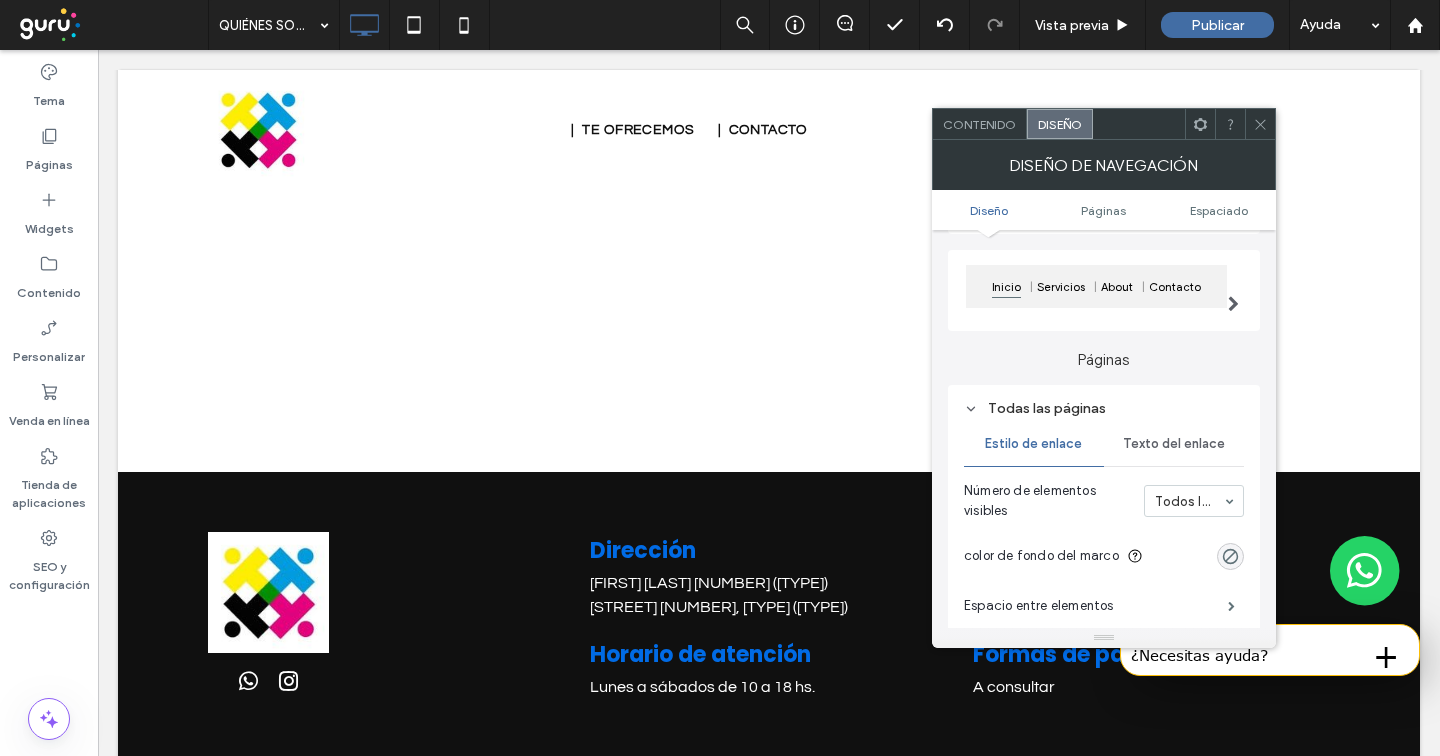 click on "Texto del enlace" at bounding box center [1174, 444] 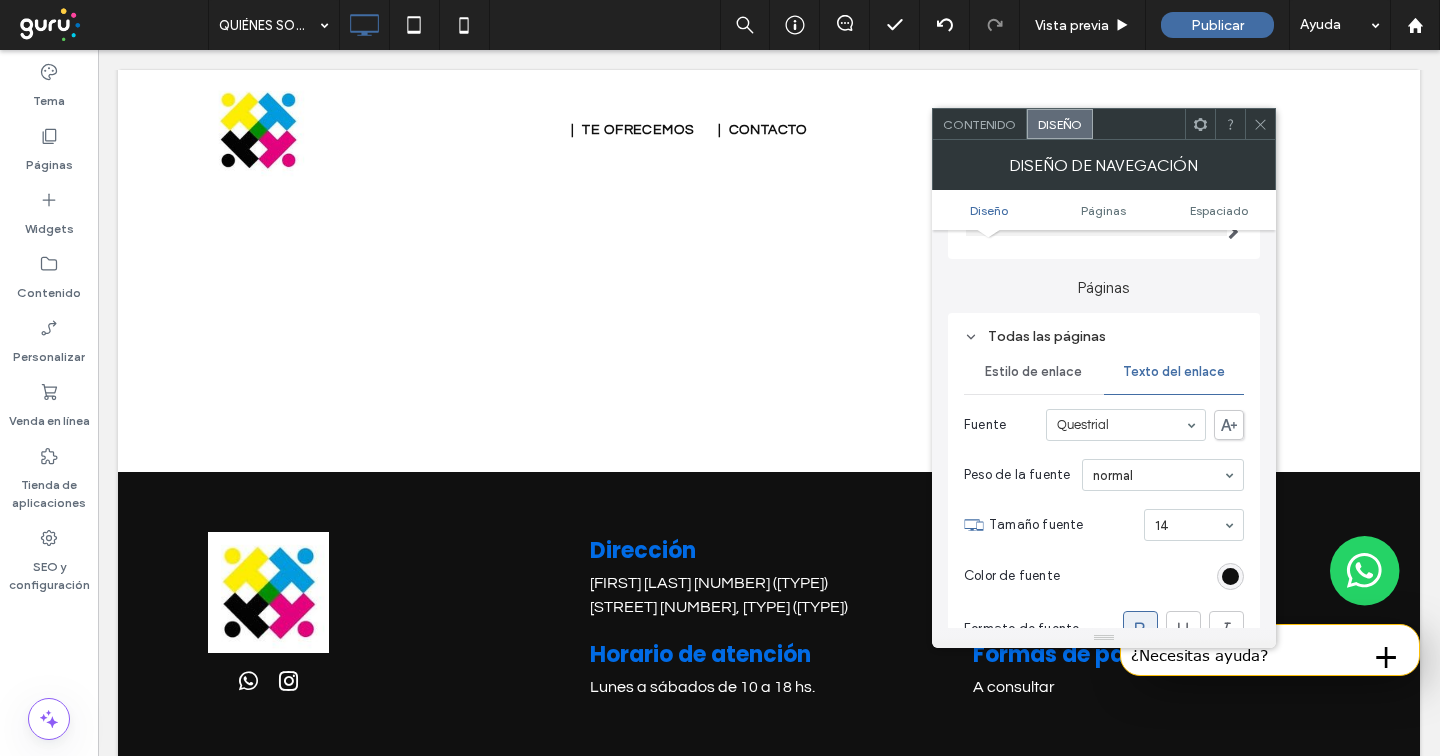 scroll, scrollTop: 282, scrollLeft: 0, axis: vertical 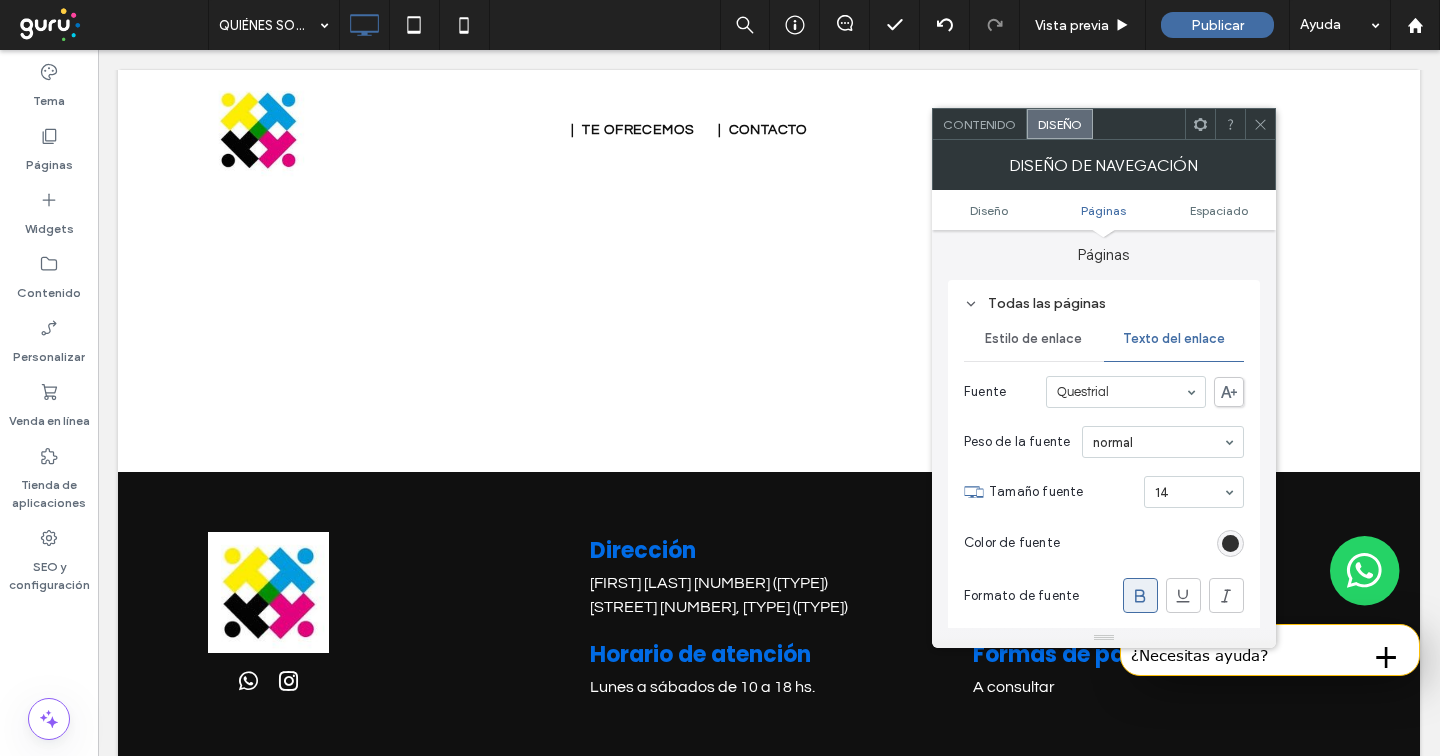 click at bounding box center [1230, 543] 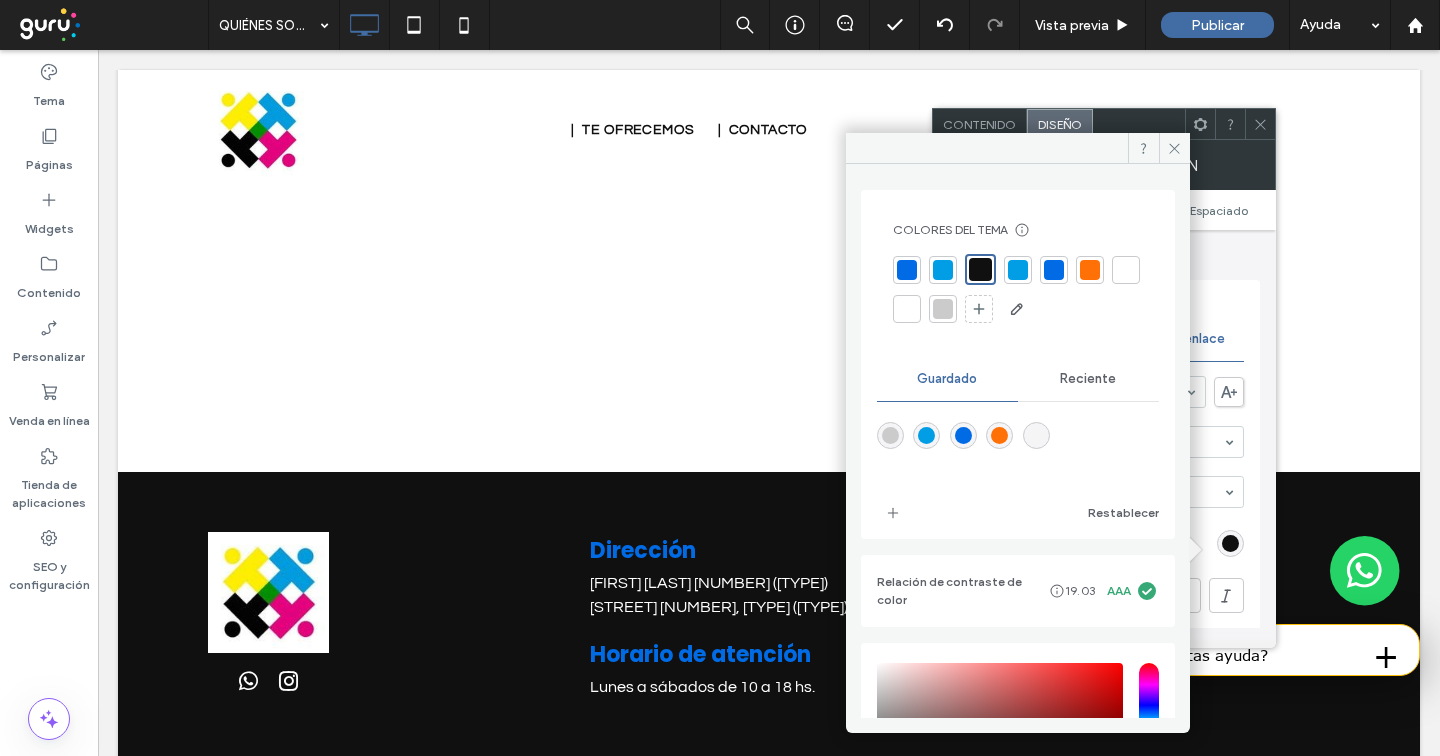 click at bounding box center (1126, 270) 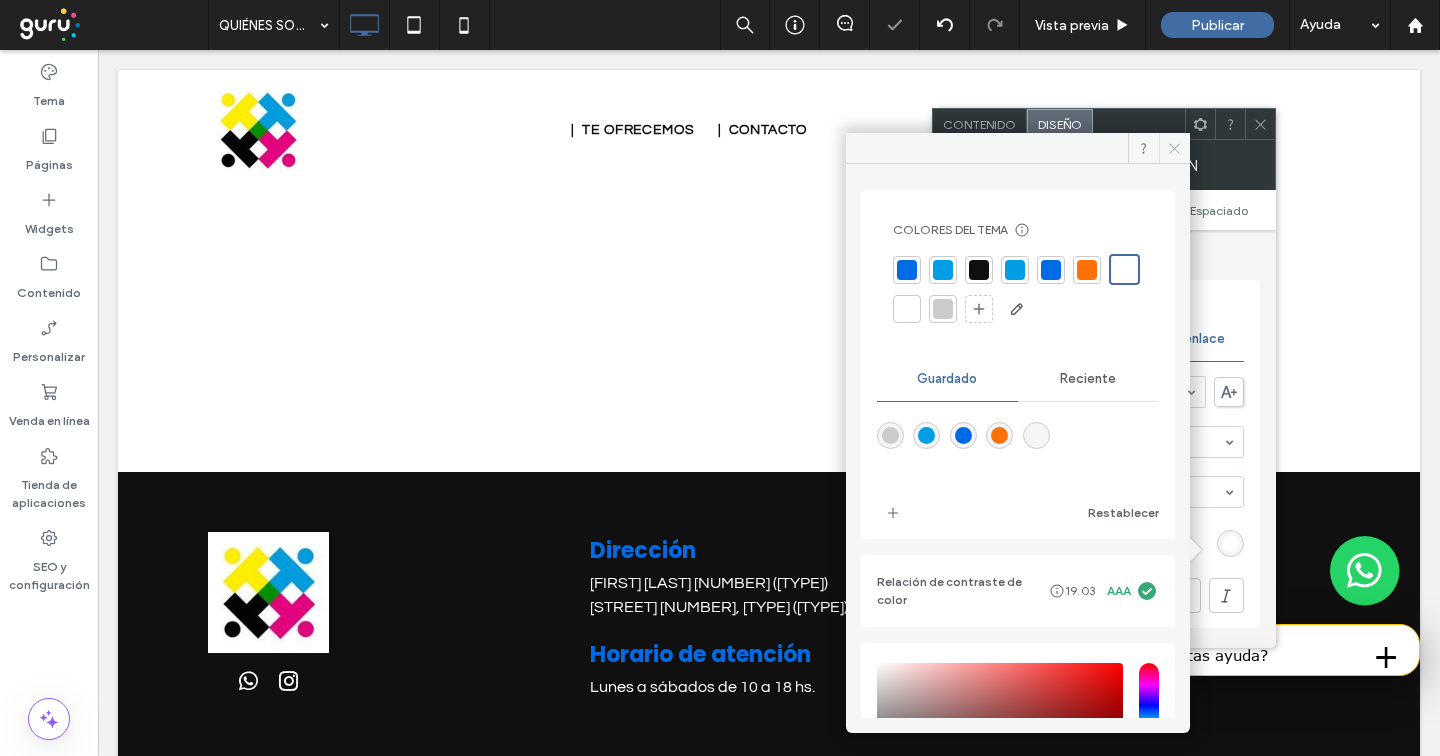 click 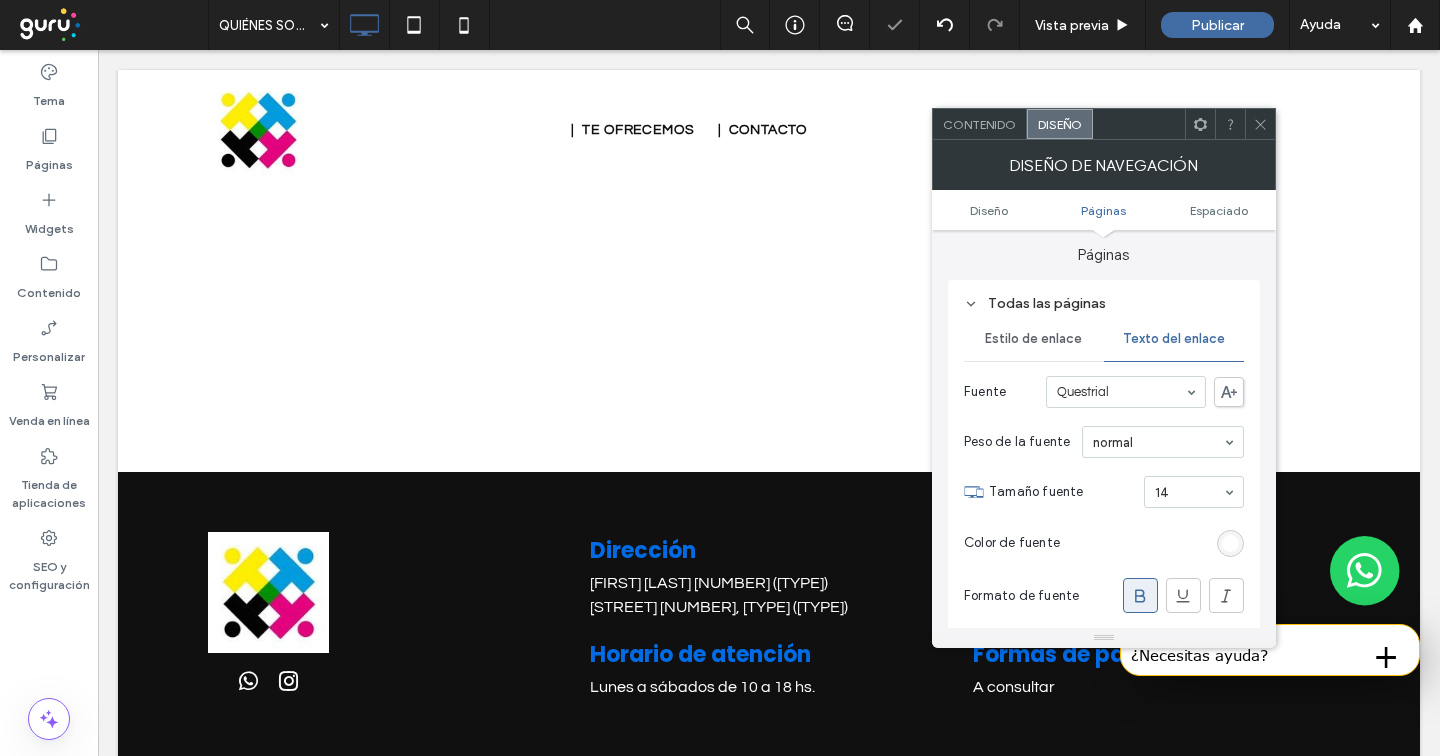 click at bounding box center [1260, 124] 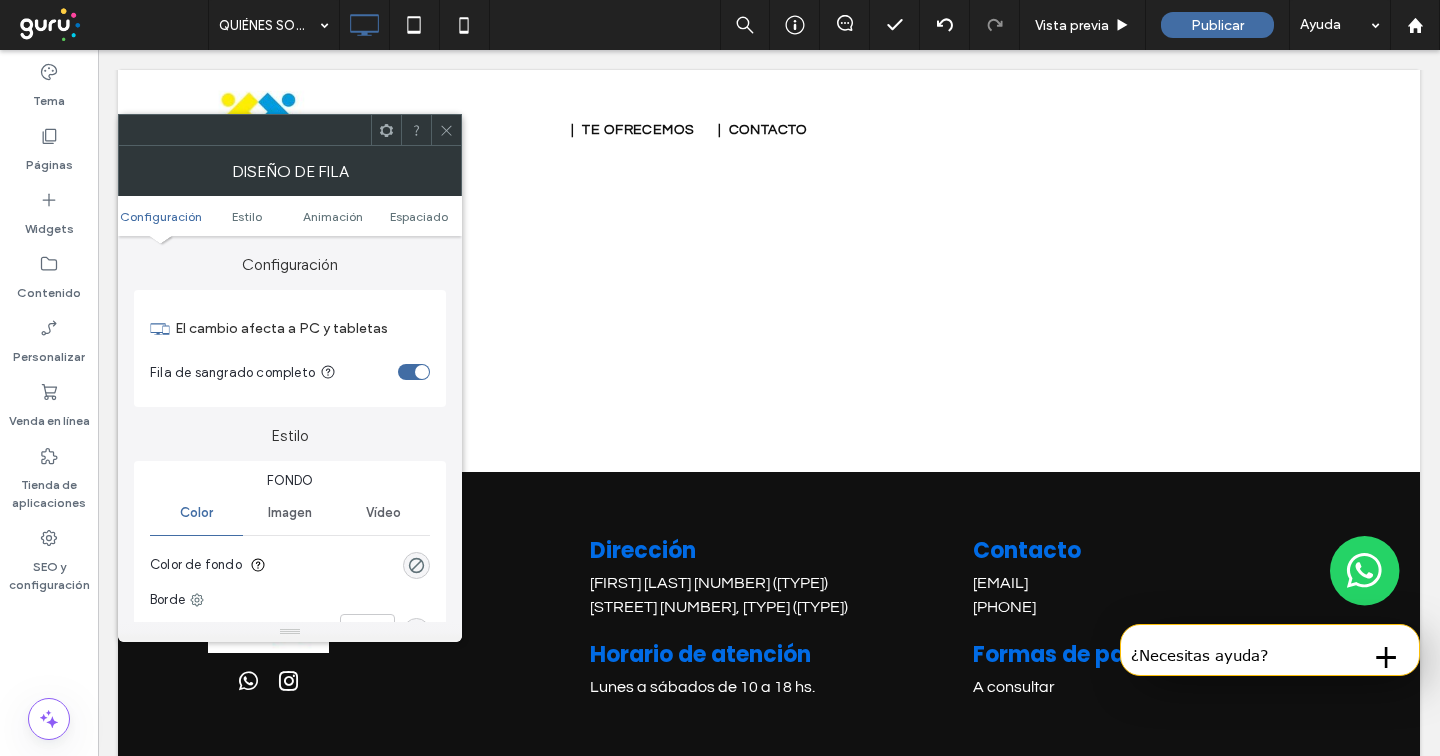 click 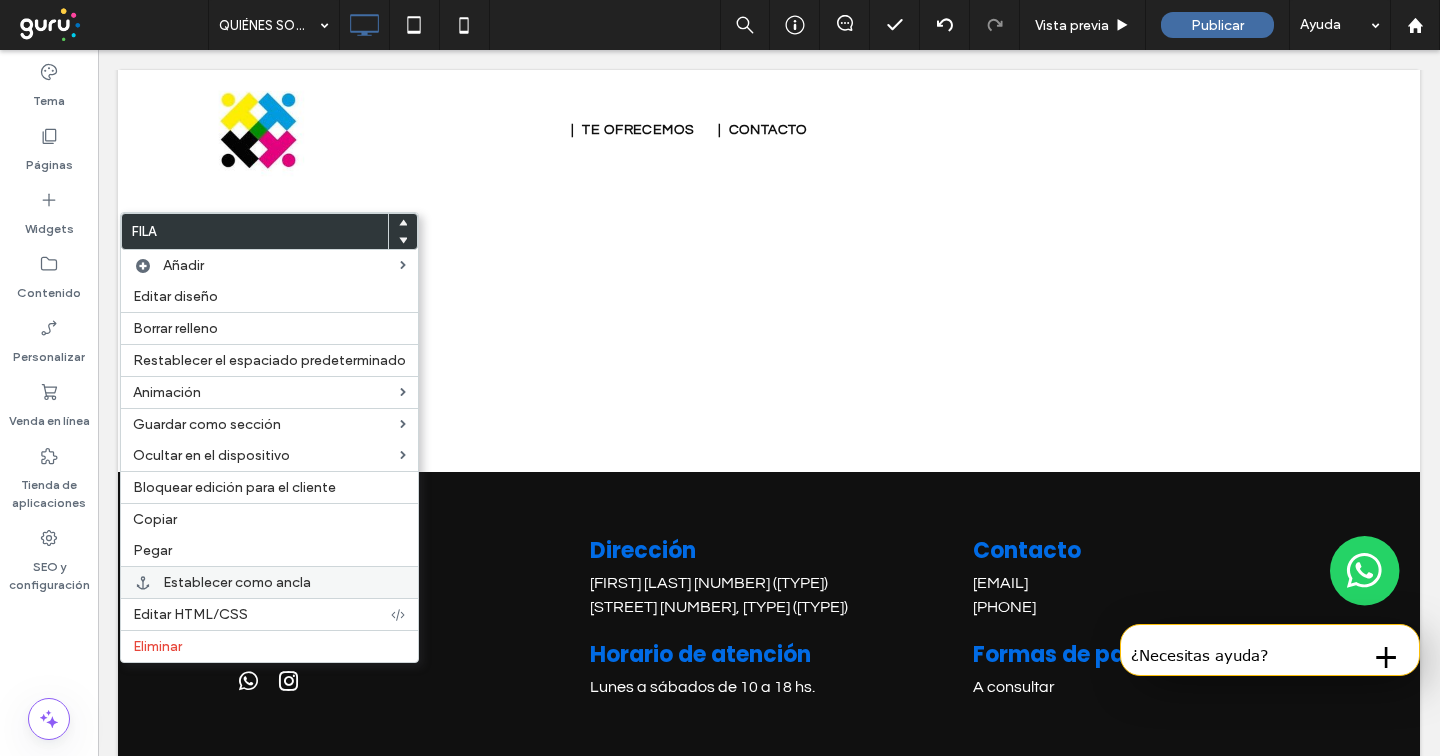 click on "Establecer como ancla" at bounding box center [237, 582] 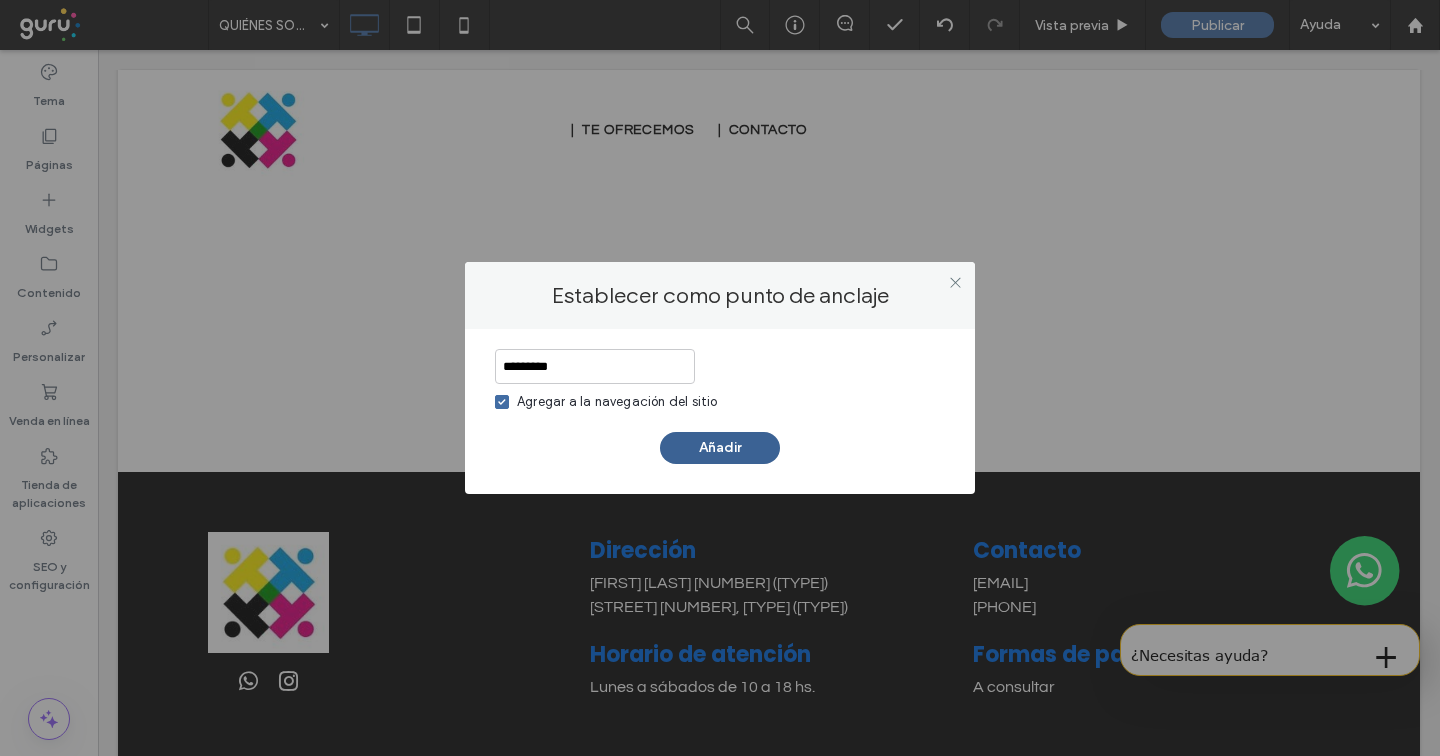 type on "*********" 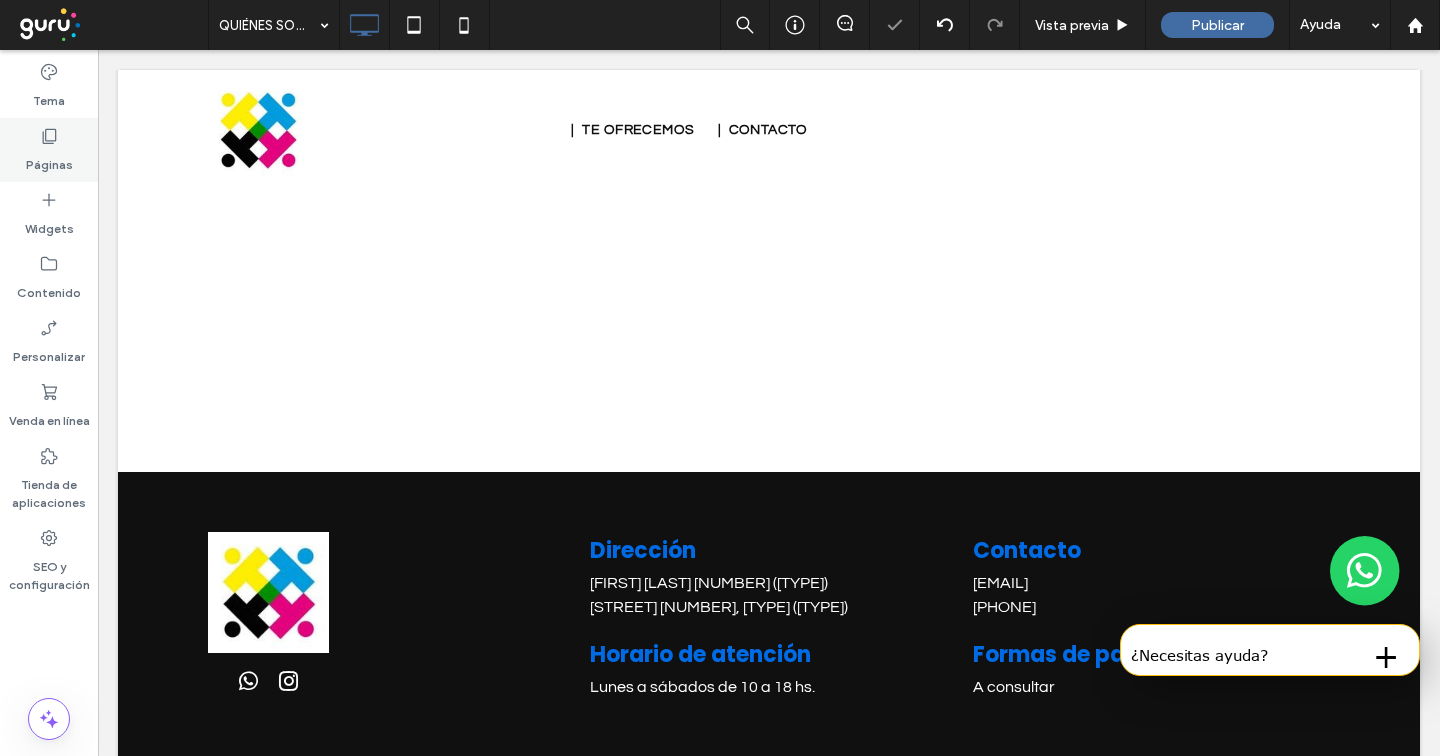 click on "Páginas" at bounding box center [49, 150] 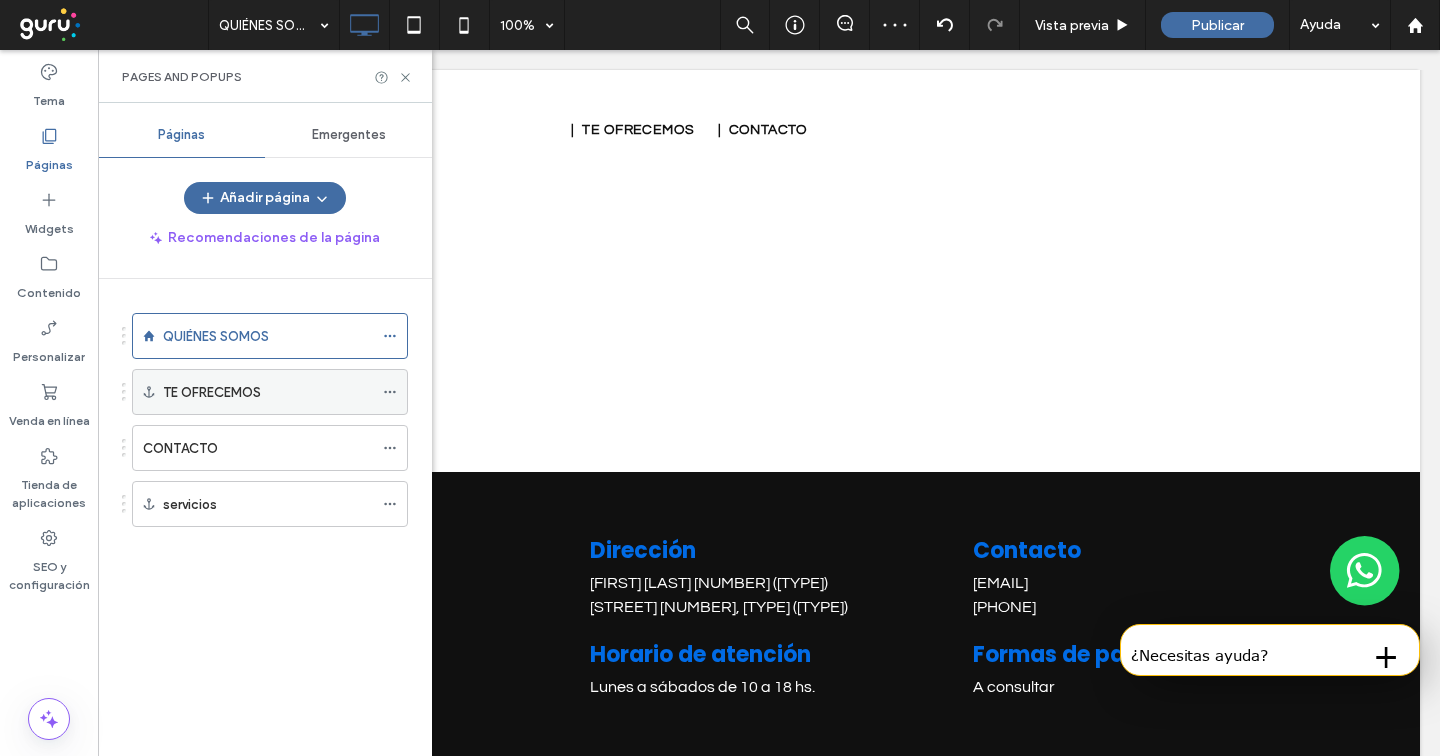 click 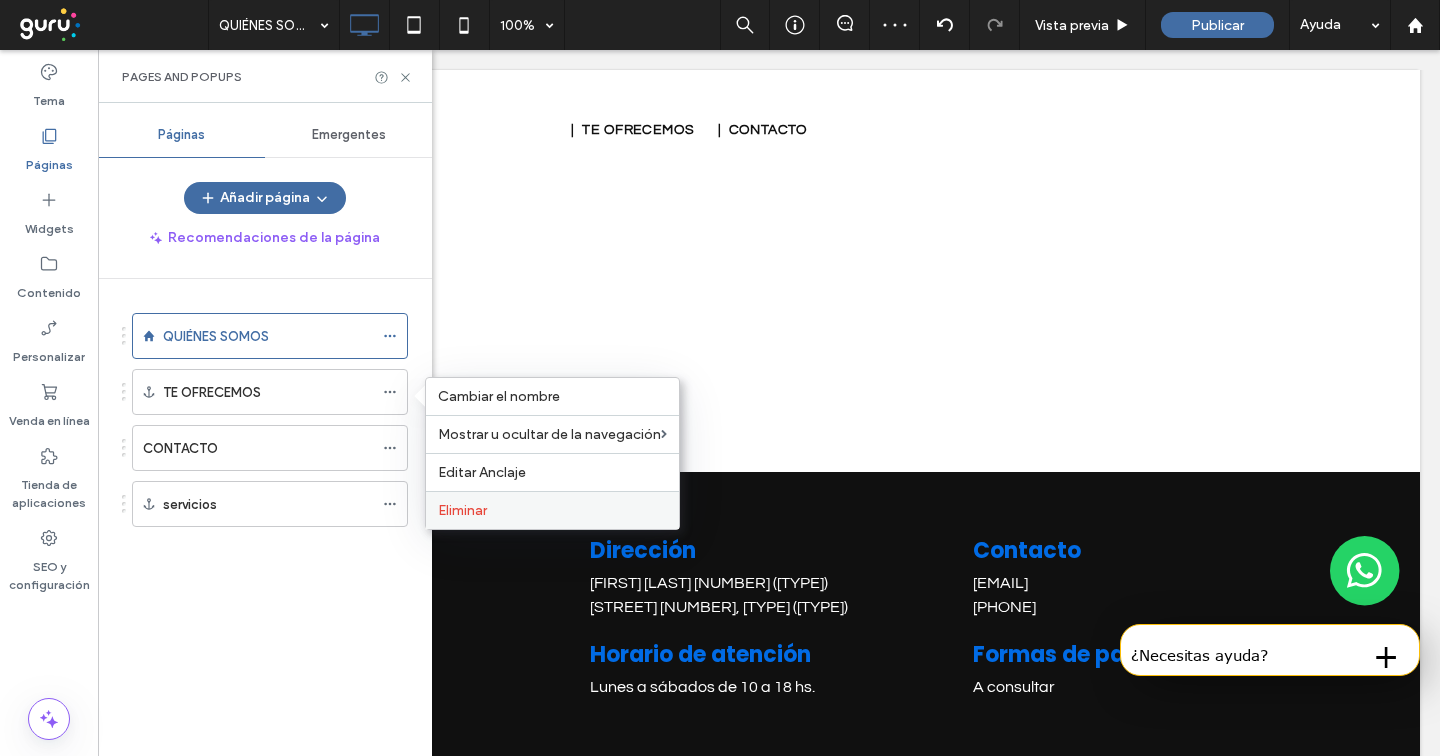 click on "Eliminar" at bounding box center (462, 510) 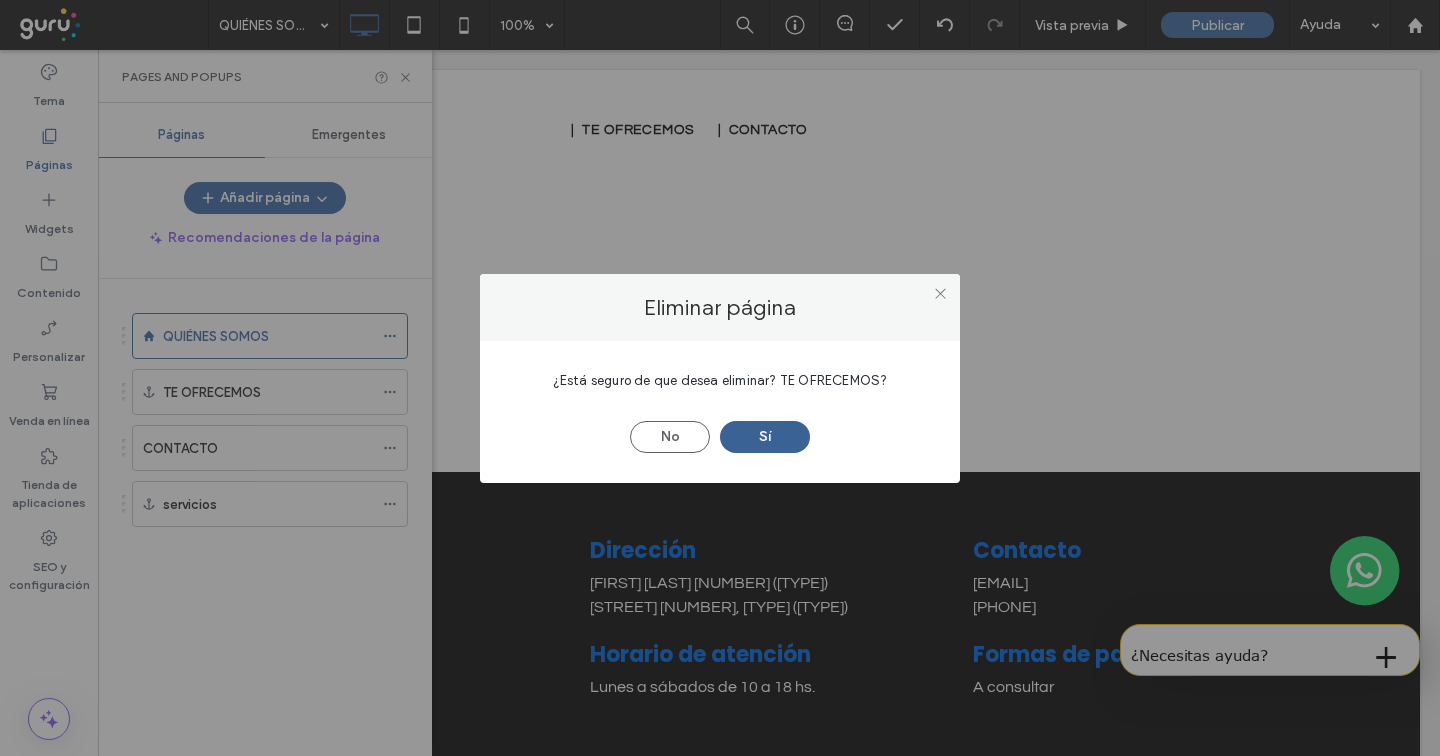click on "Sí" at bounding box center [765, 437] 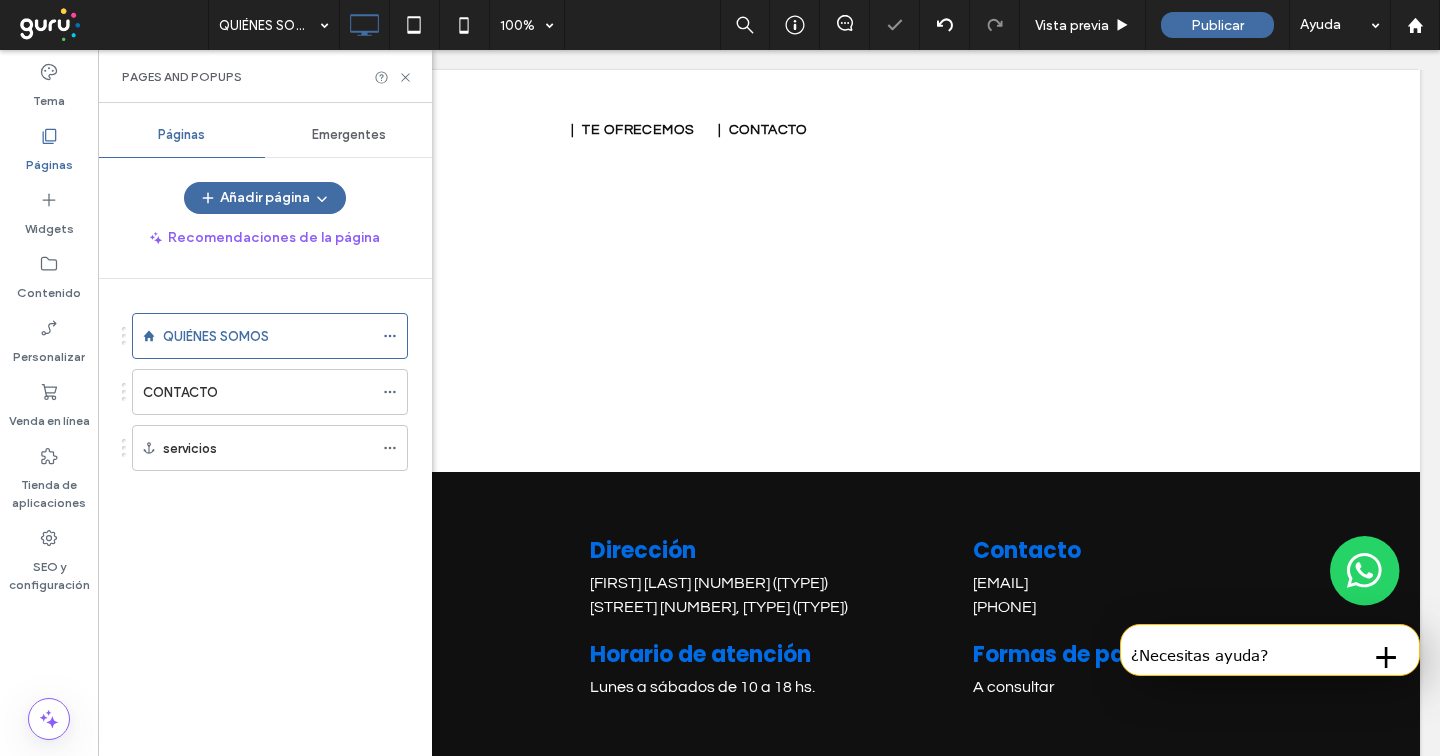 click 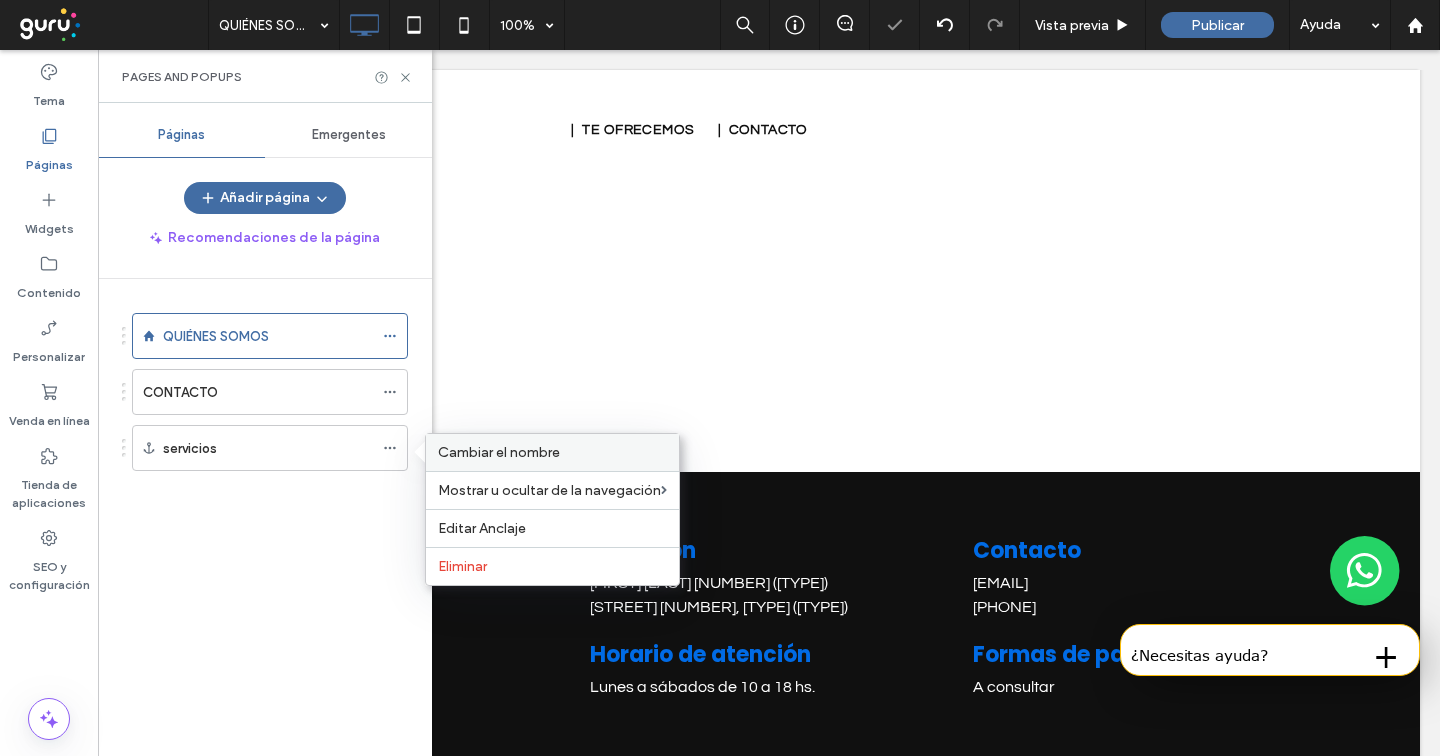click on "Cambiar el nombre" at bounding box center [499, 452] 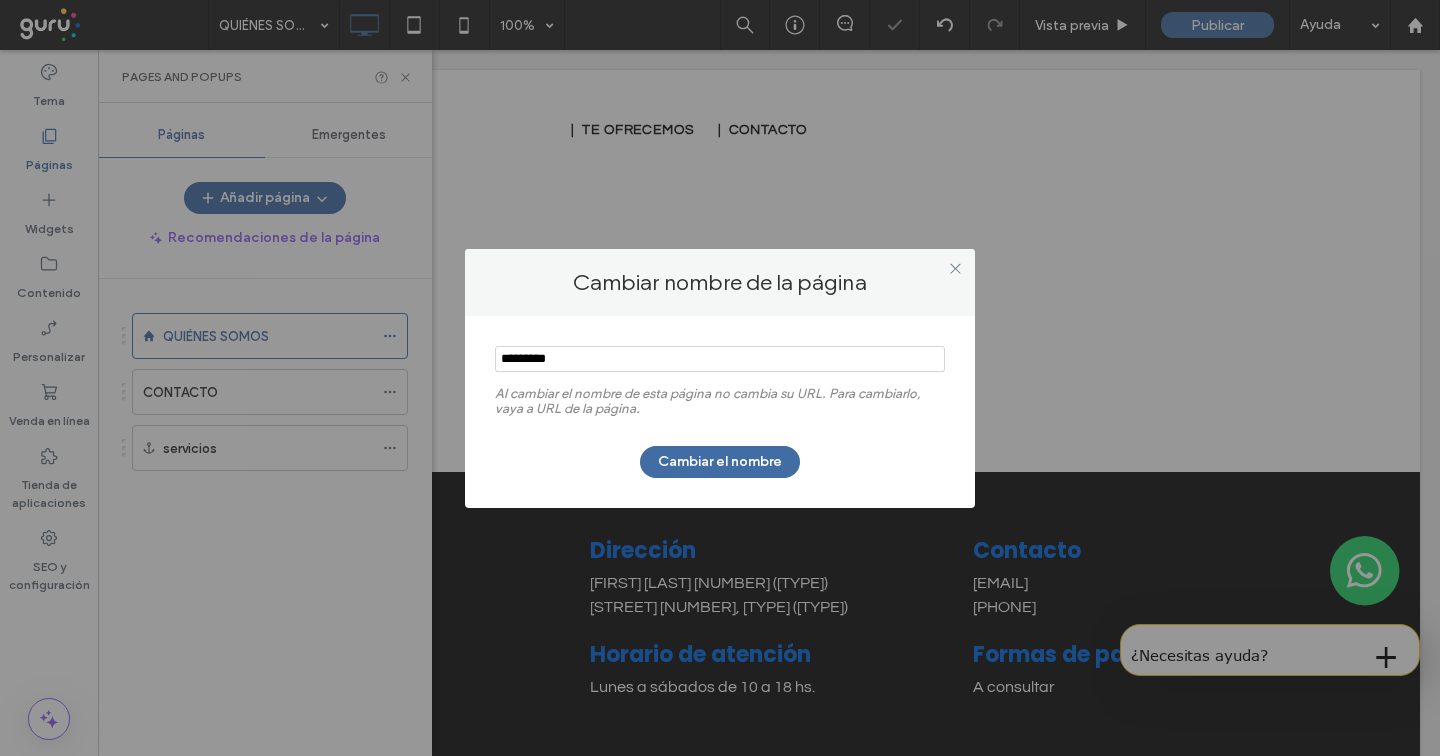click at bounding box center [720, 359] 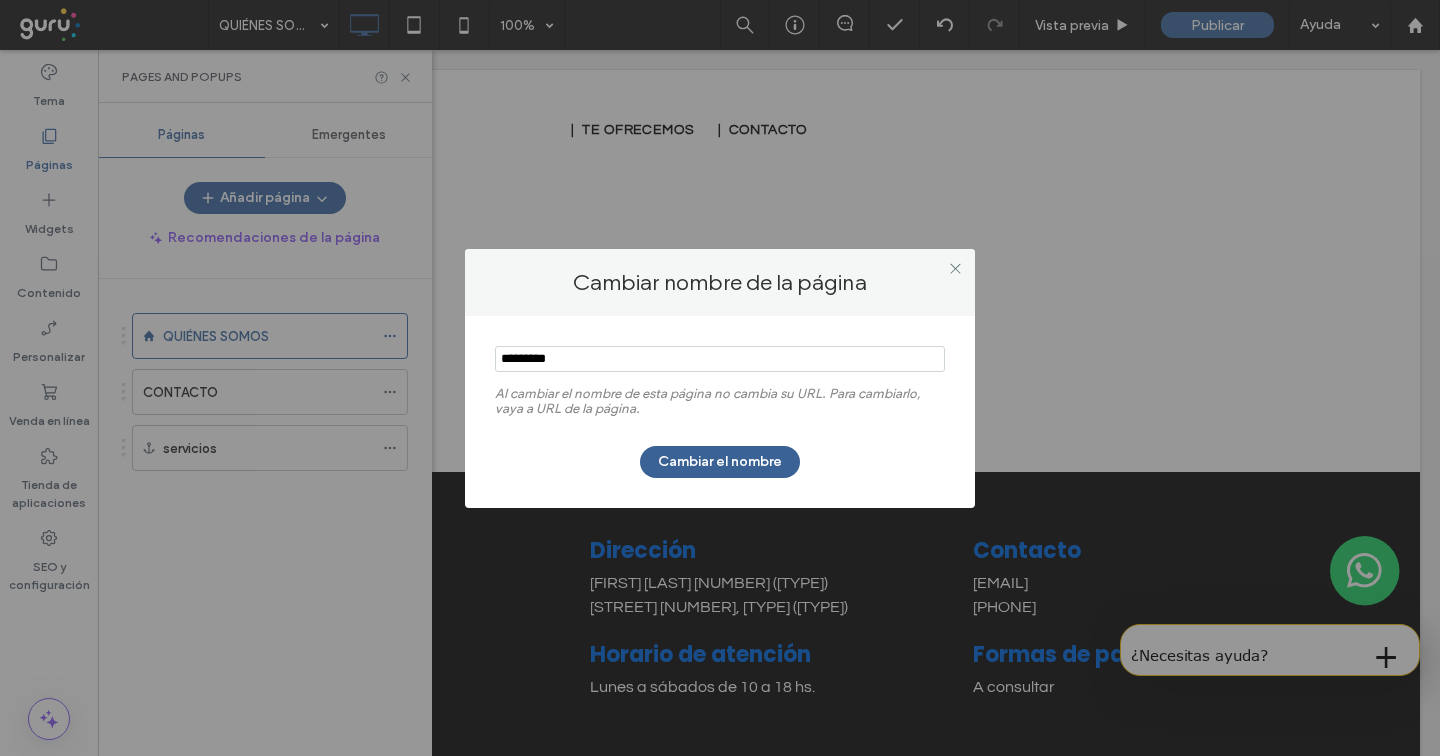 type on "*********" 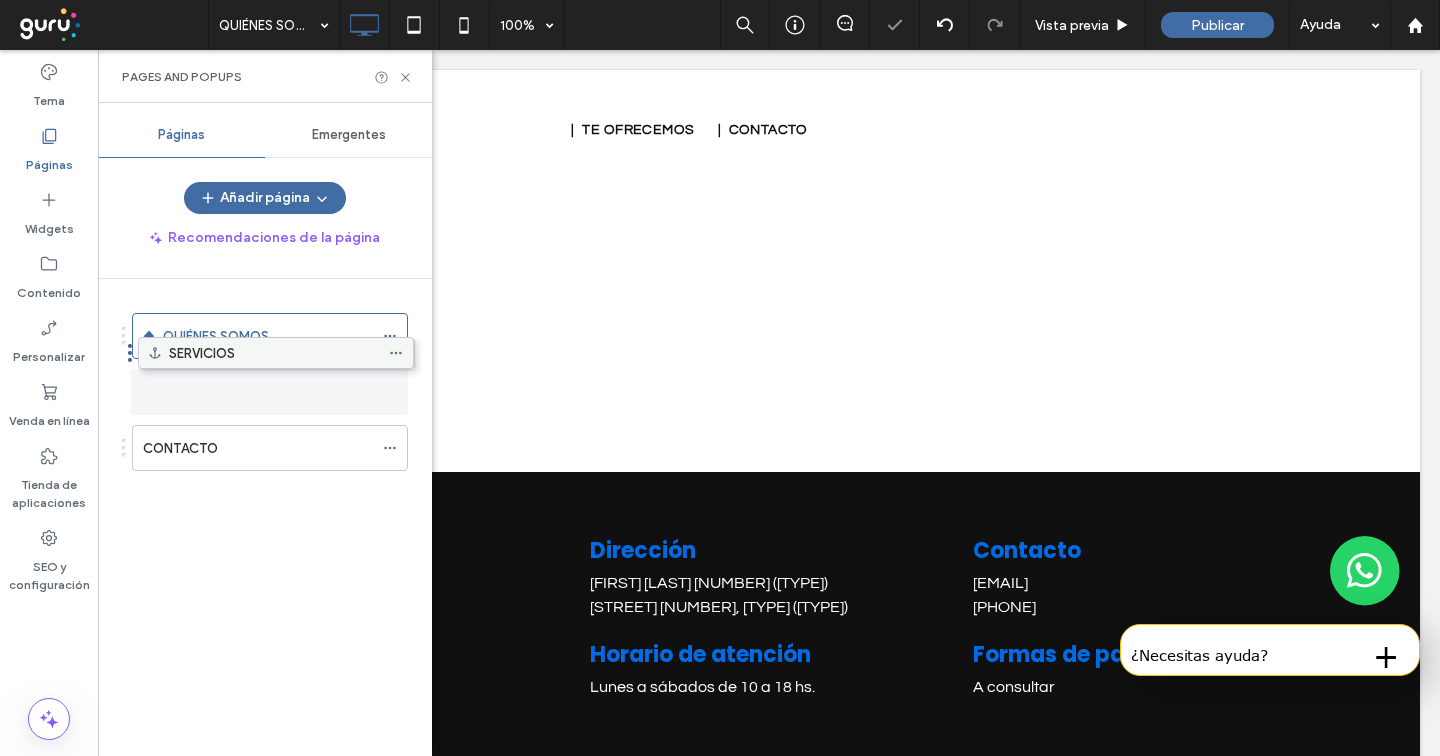 drag, startPoint x: 235, startPoint y: 457, endPoint x: 241, endPoint y: 367, distance: 90.199776 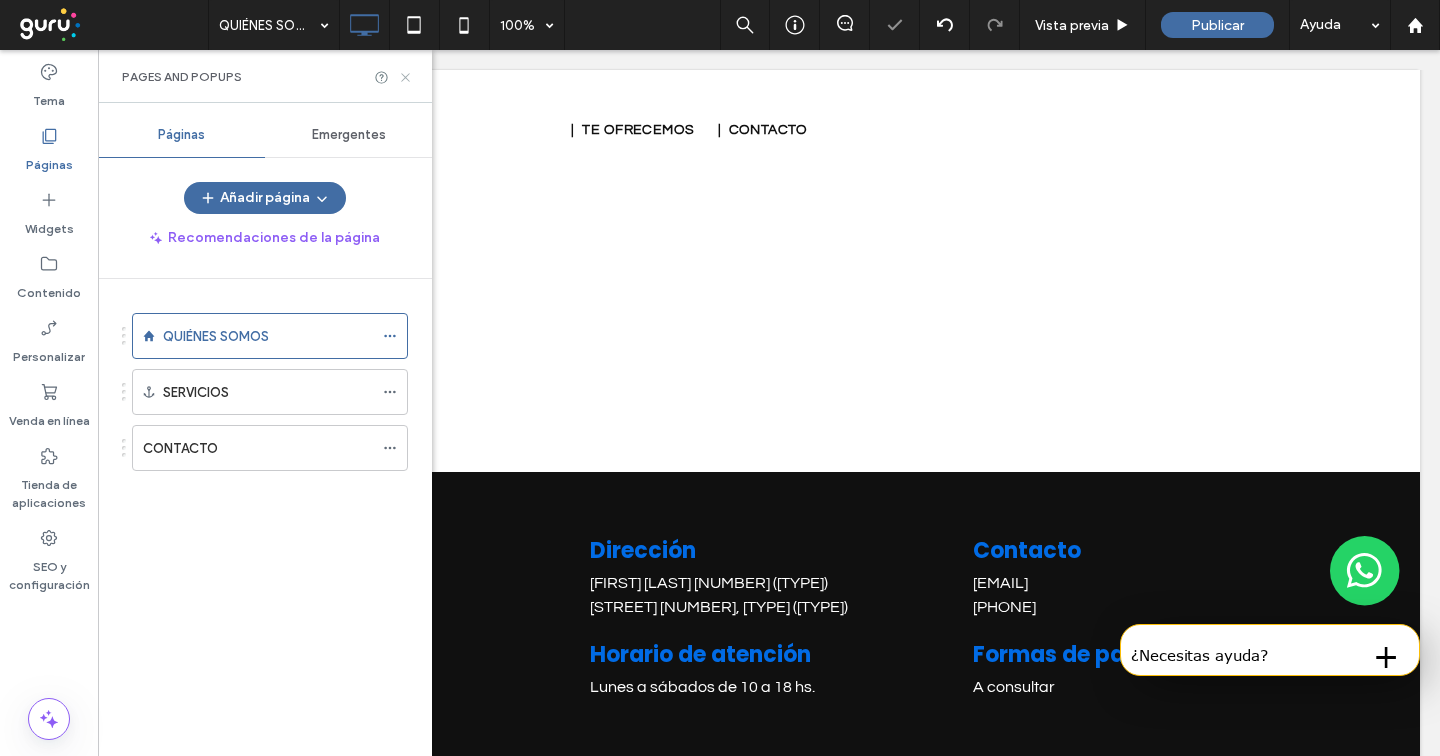 click 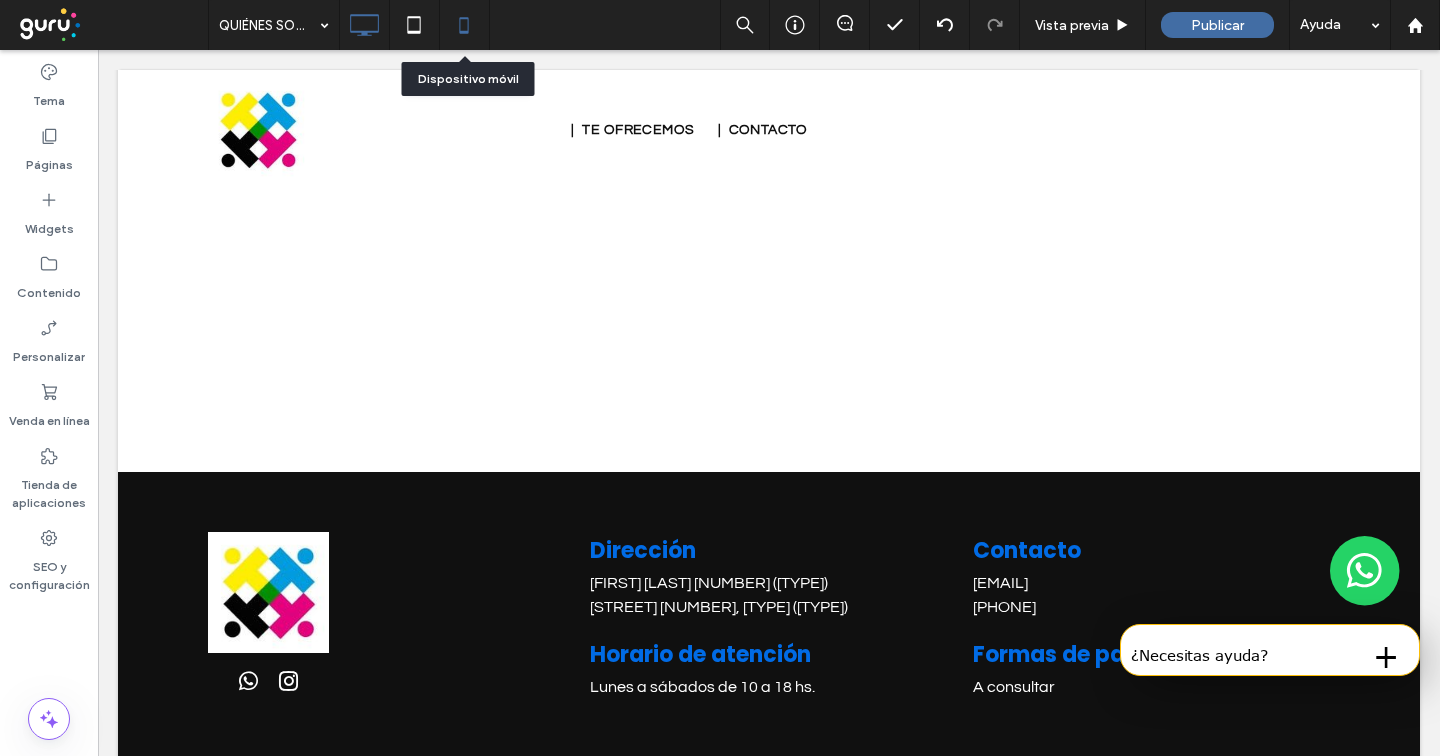 click 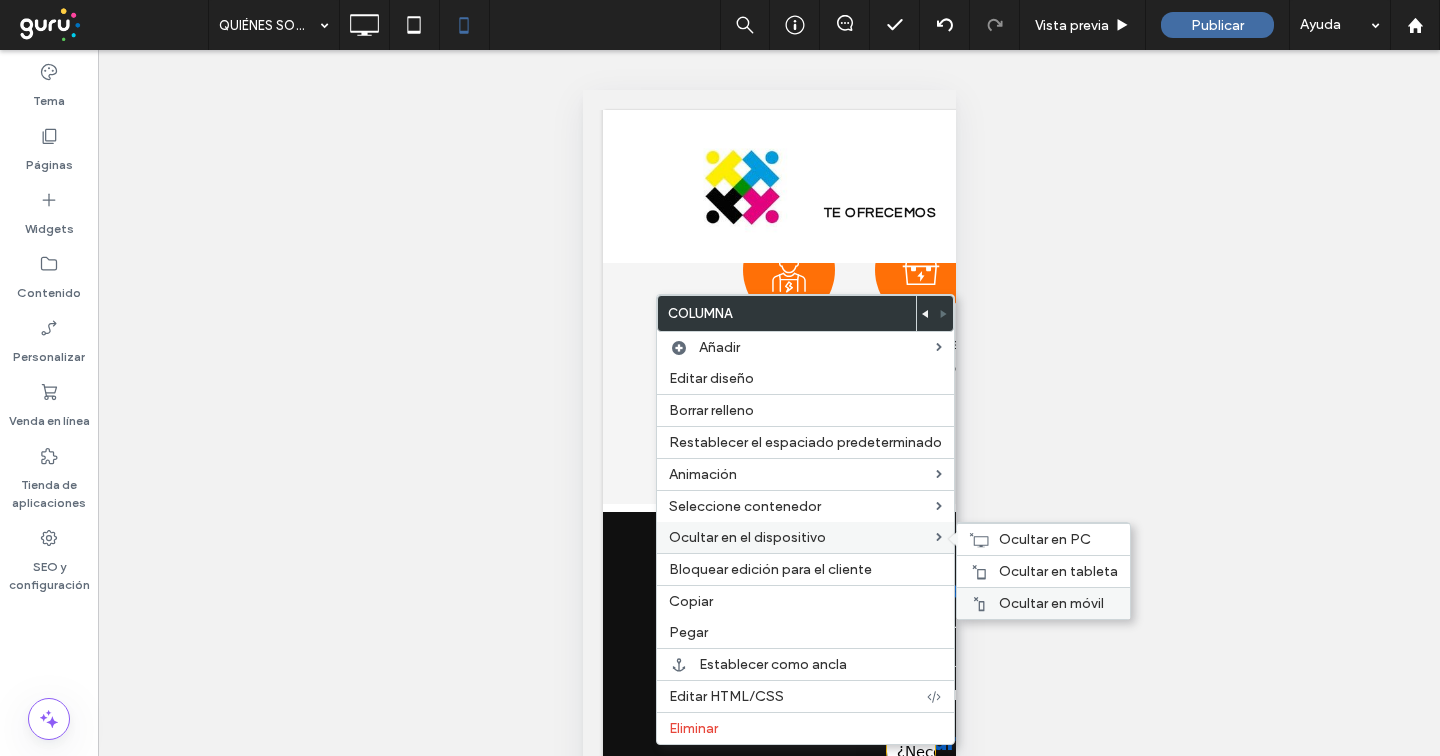 click on "Ocultar en móvil" at bounding box center [1051, 603] 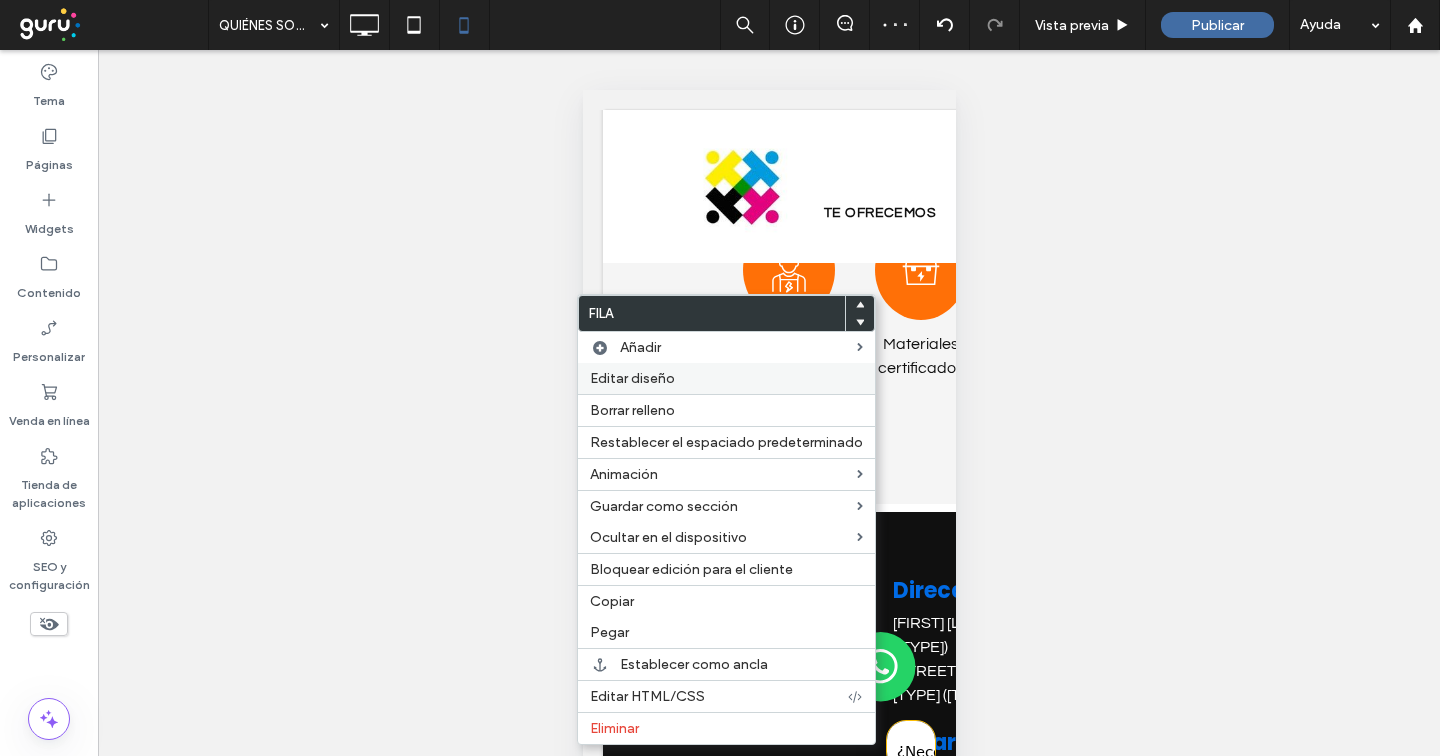 click on "Editar diseño" at bounding box center [726, 378] 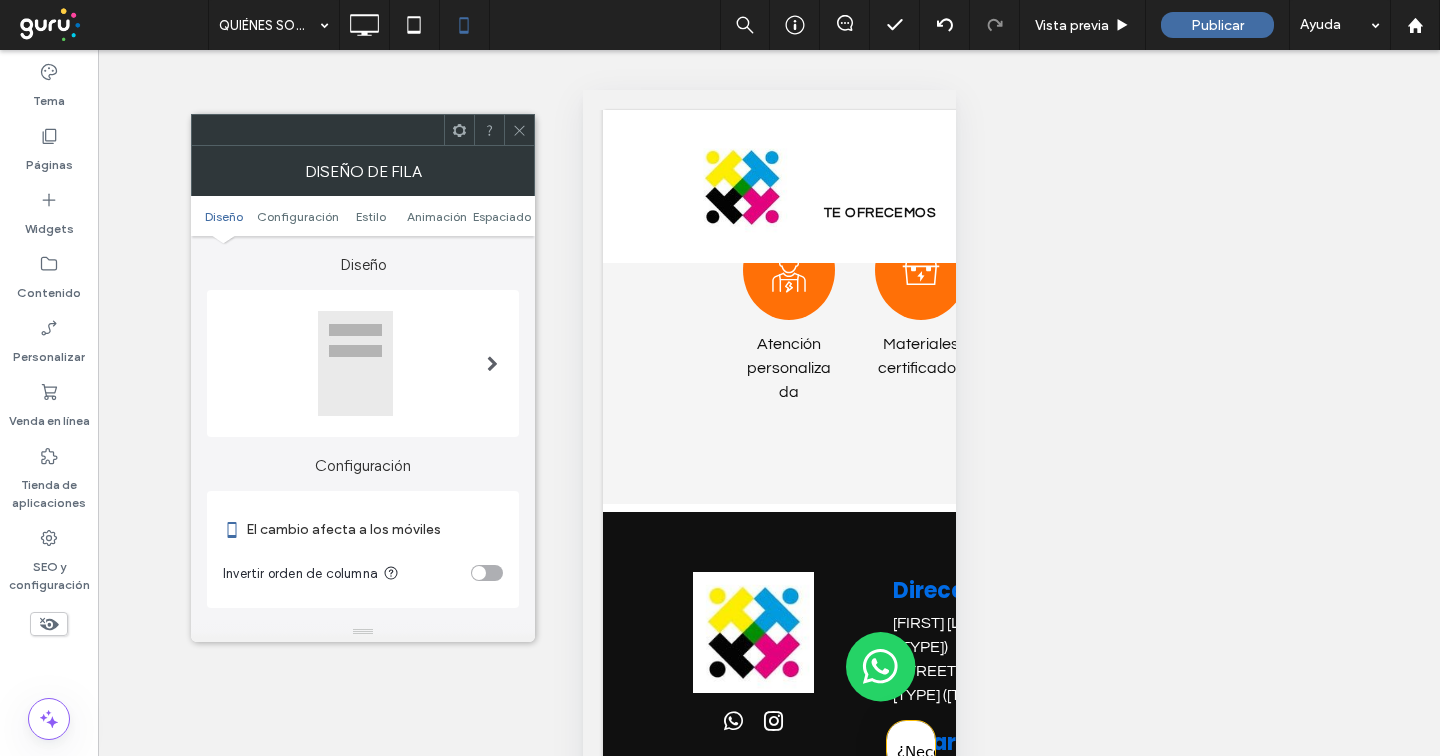 click at bounding box center [487, 573] 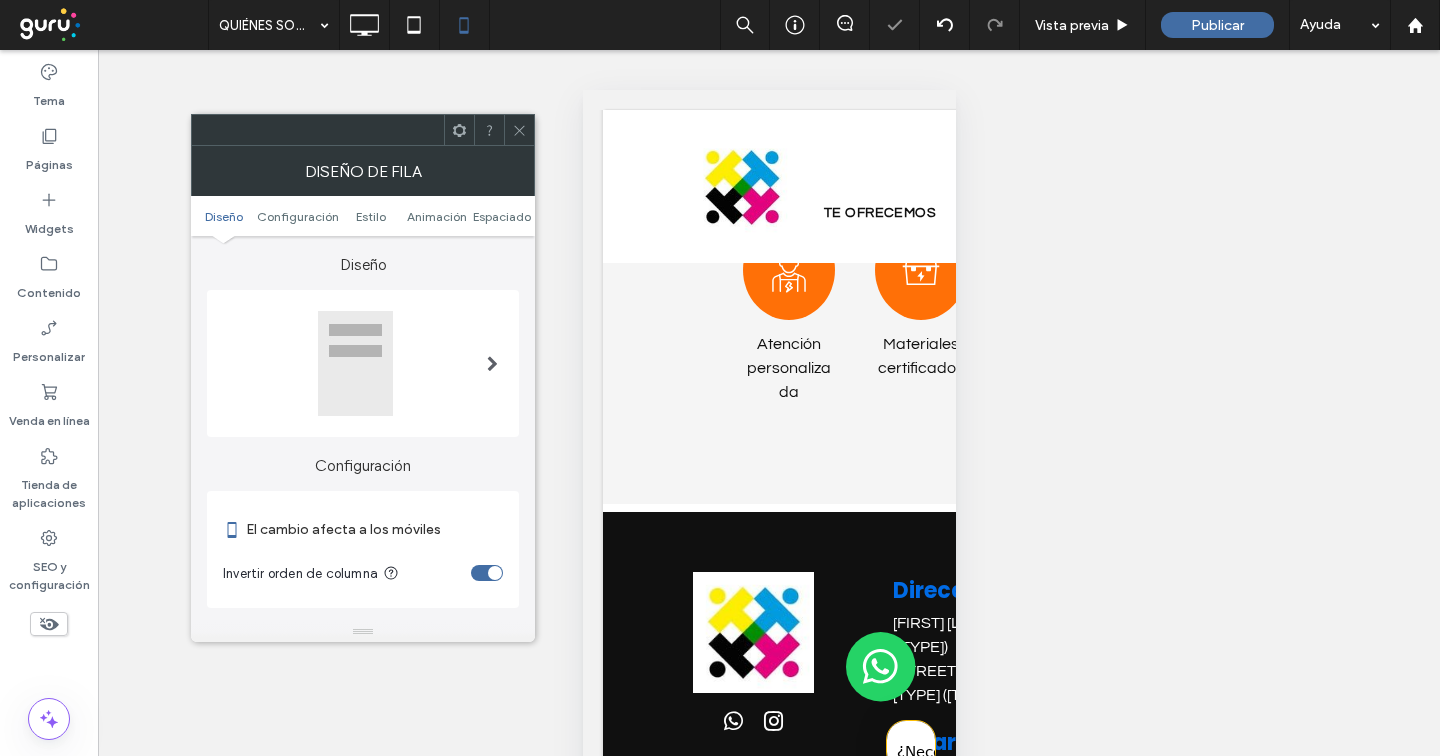 click 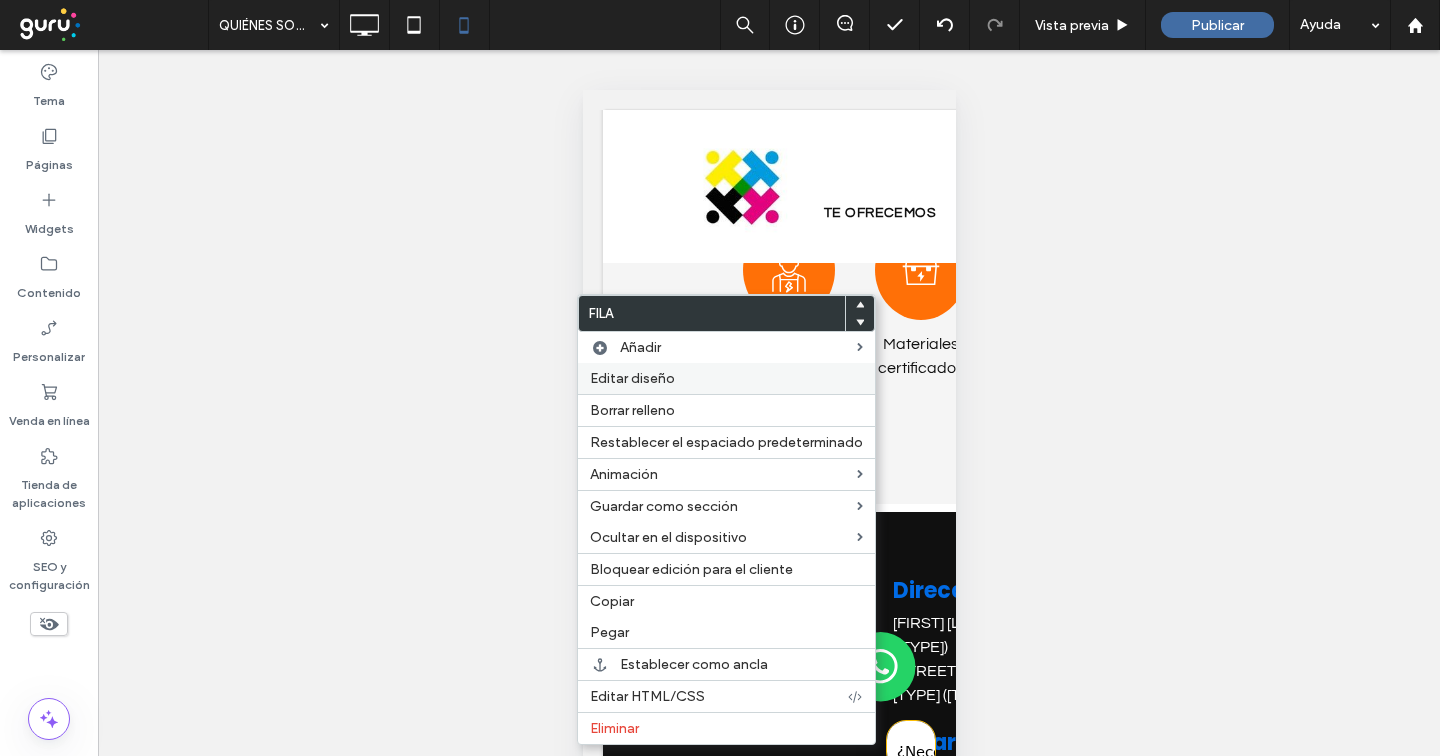 click on "Editar diseño" at bounding box center (632, 378) 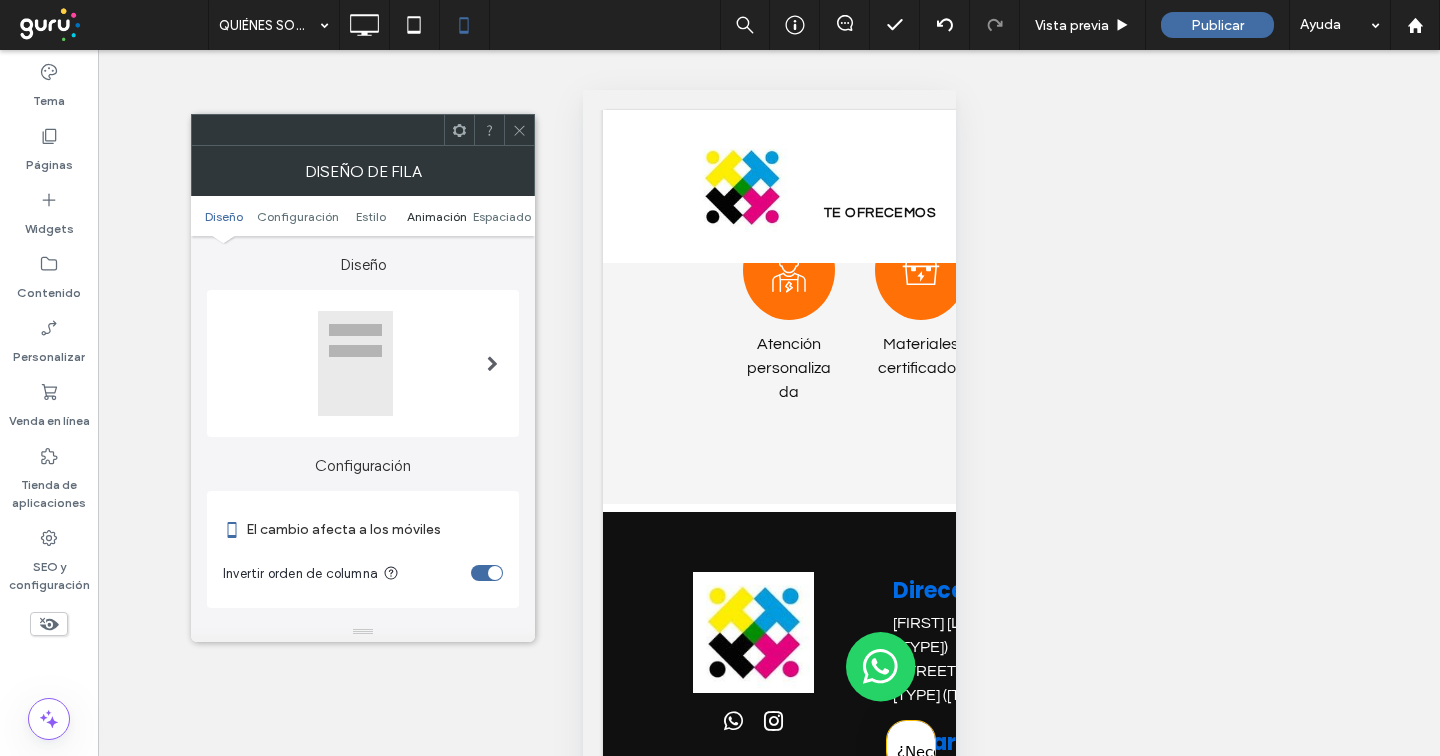 click on "Animación" at bounding box center [437, 216] 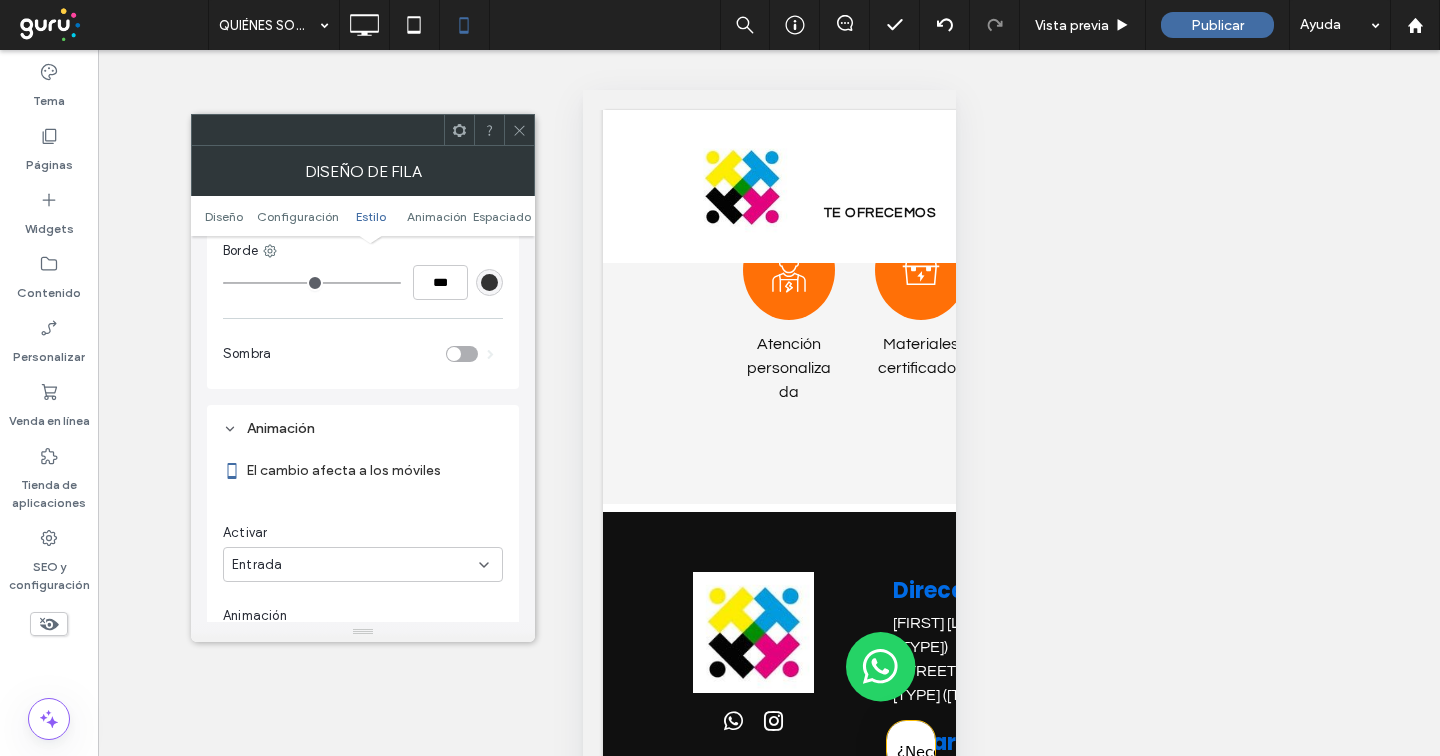 scroll, scrollTop: 705, scrollLeft: 0, axis: vertical 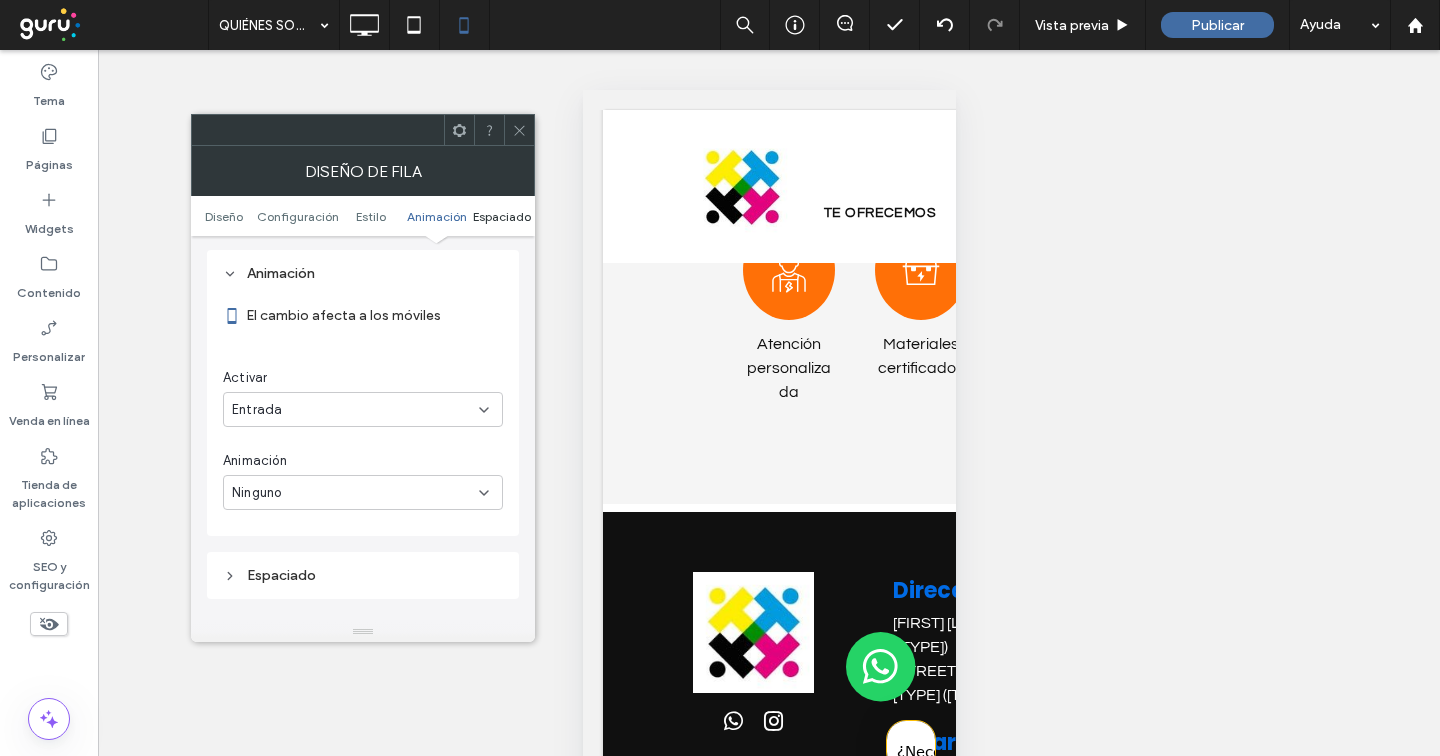 click on "Espaciado" at bounding box center (502, 216) 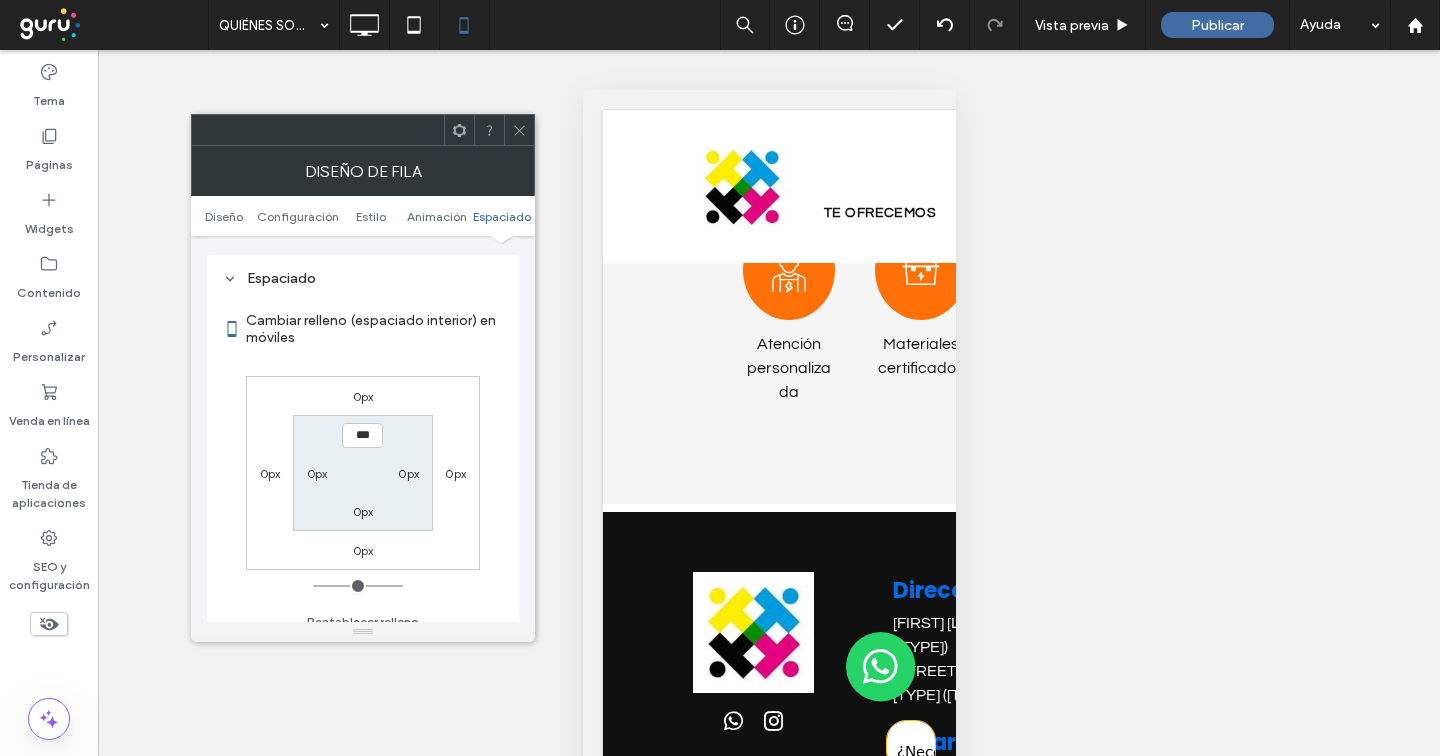 scroll, scrollTop: 1007, scrollLeft: 0, axis: vertical 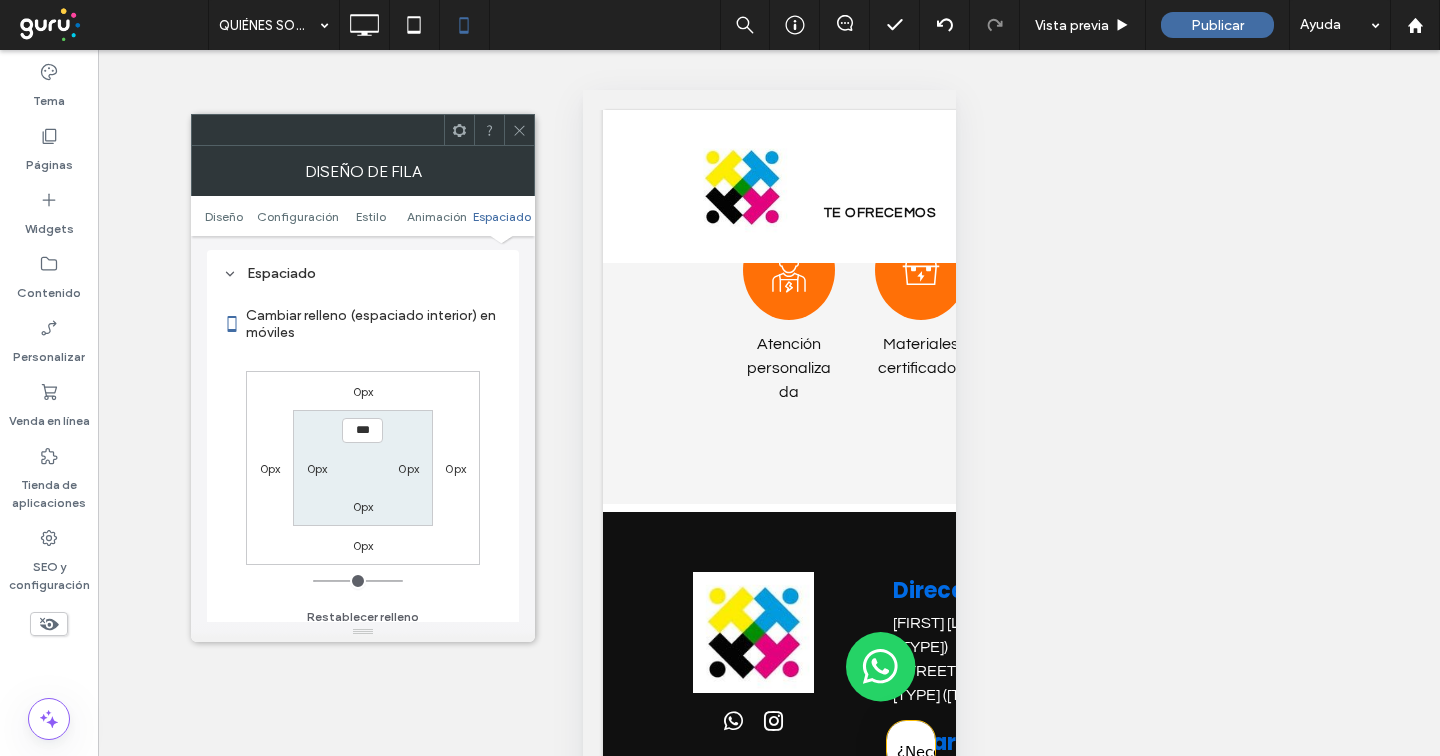 click on "0px" at bounding box center (363, 391) 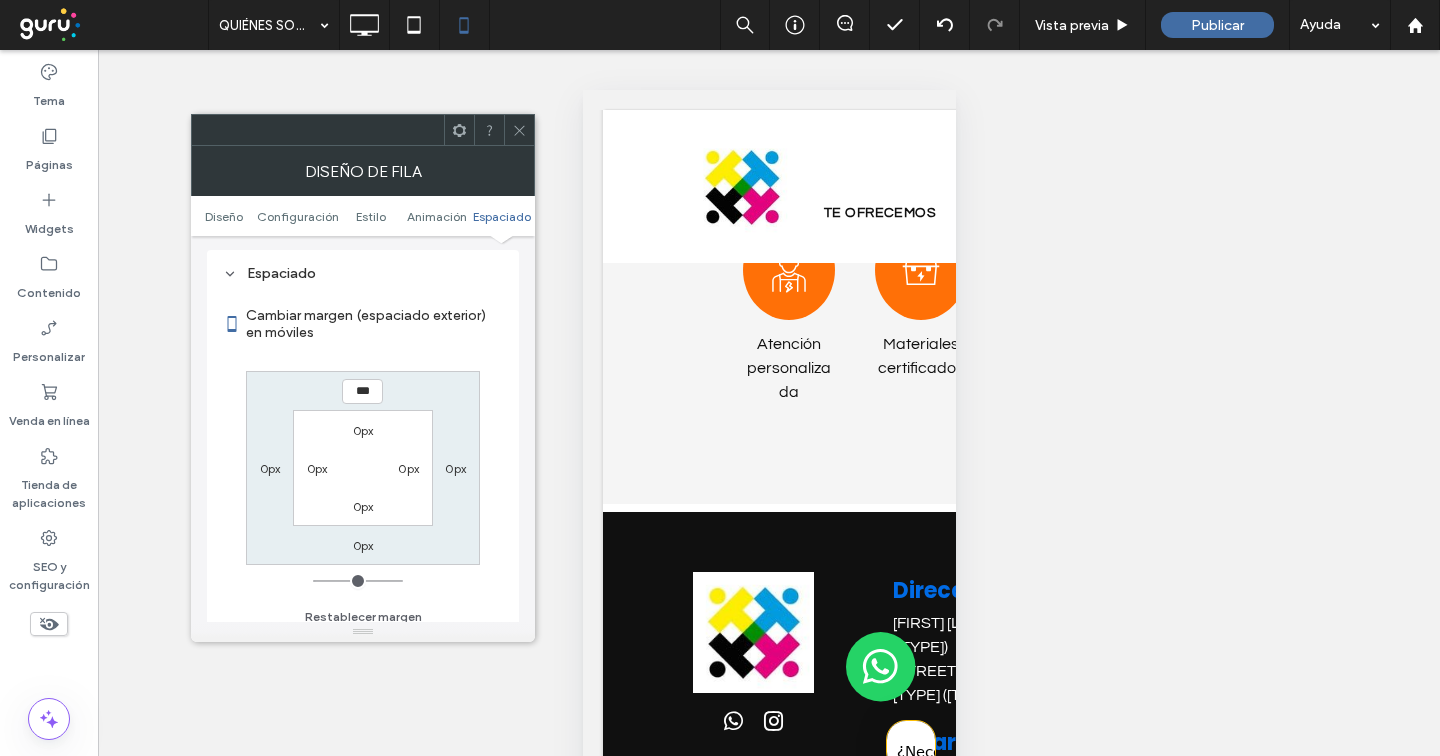 type on "***" 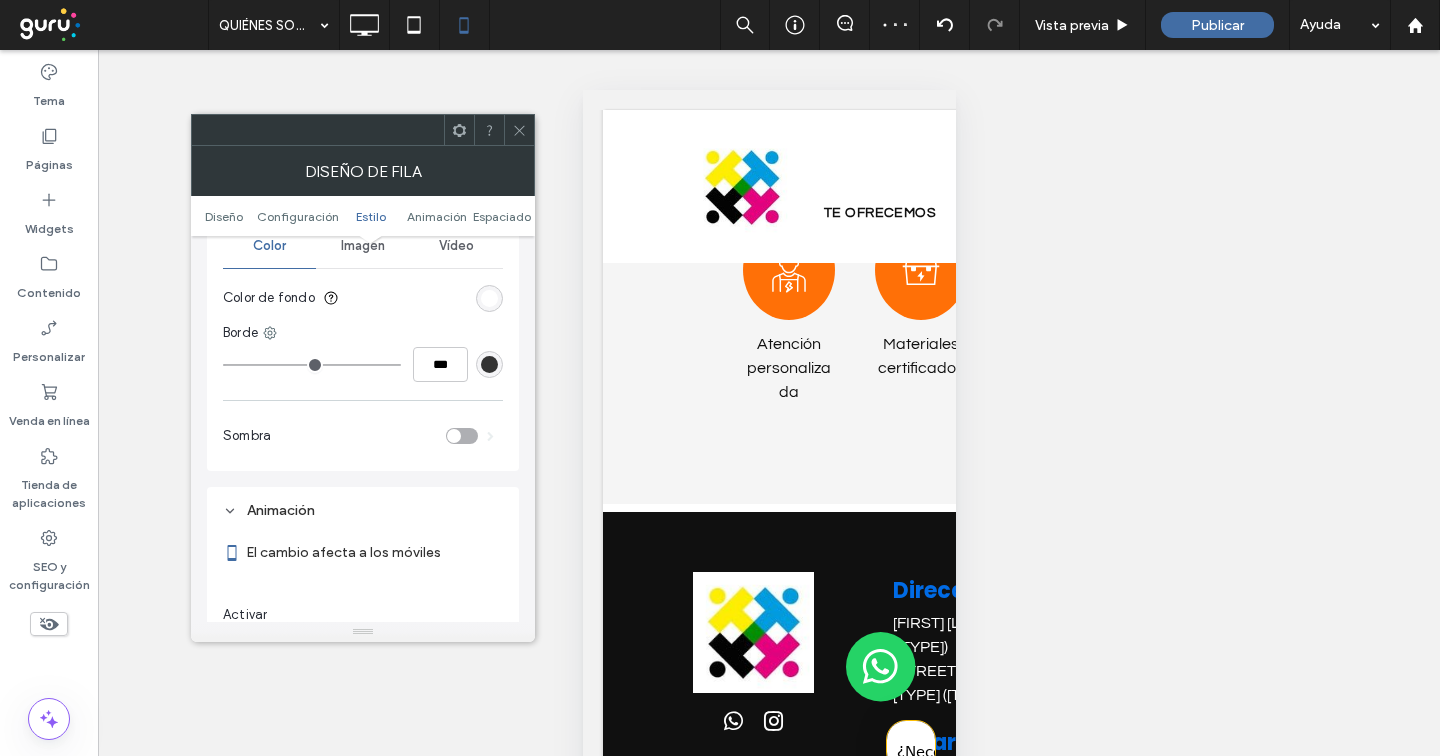 scroll, scrollTop: 423, scrollLeft: 0, axis: vertical 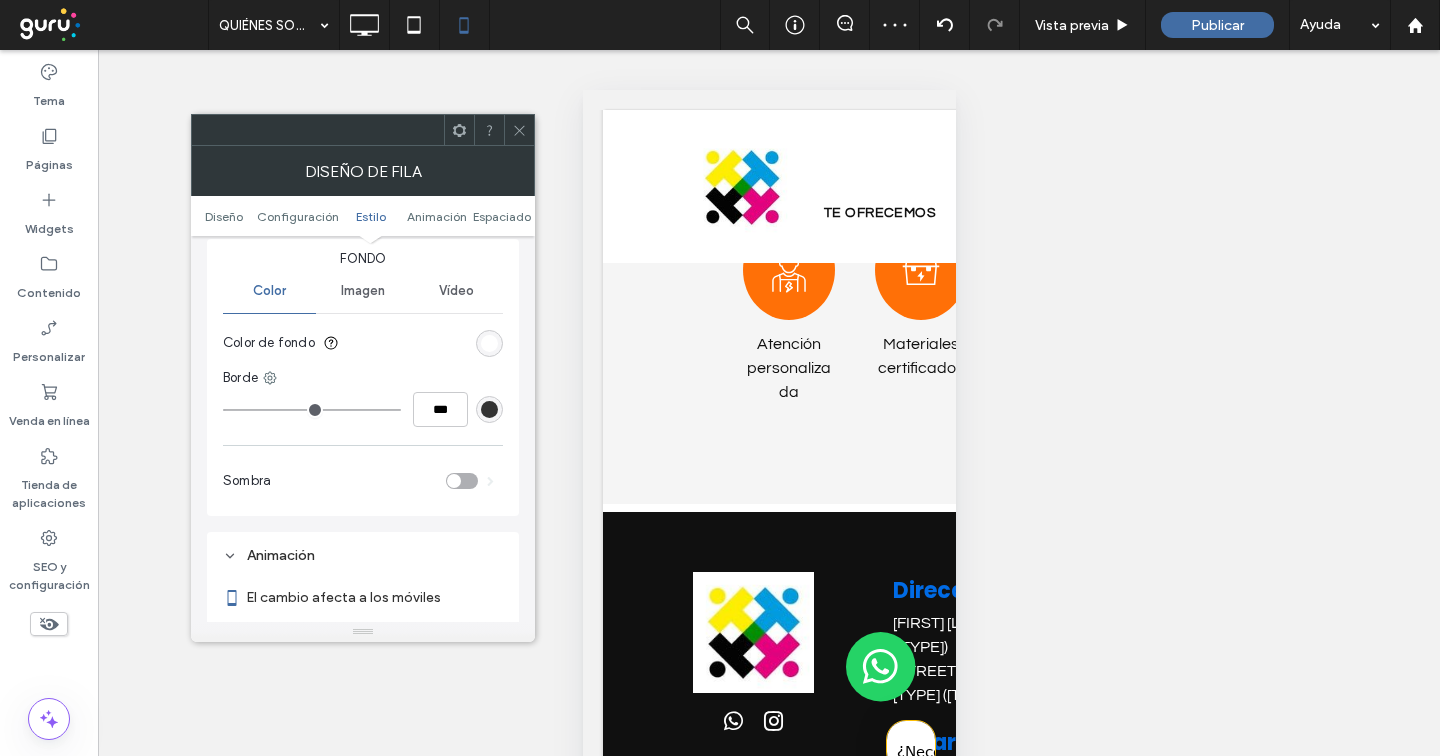 click at bounding box center [489, 343] 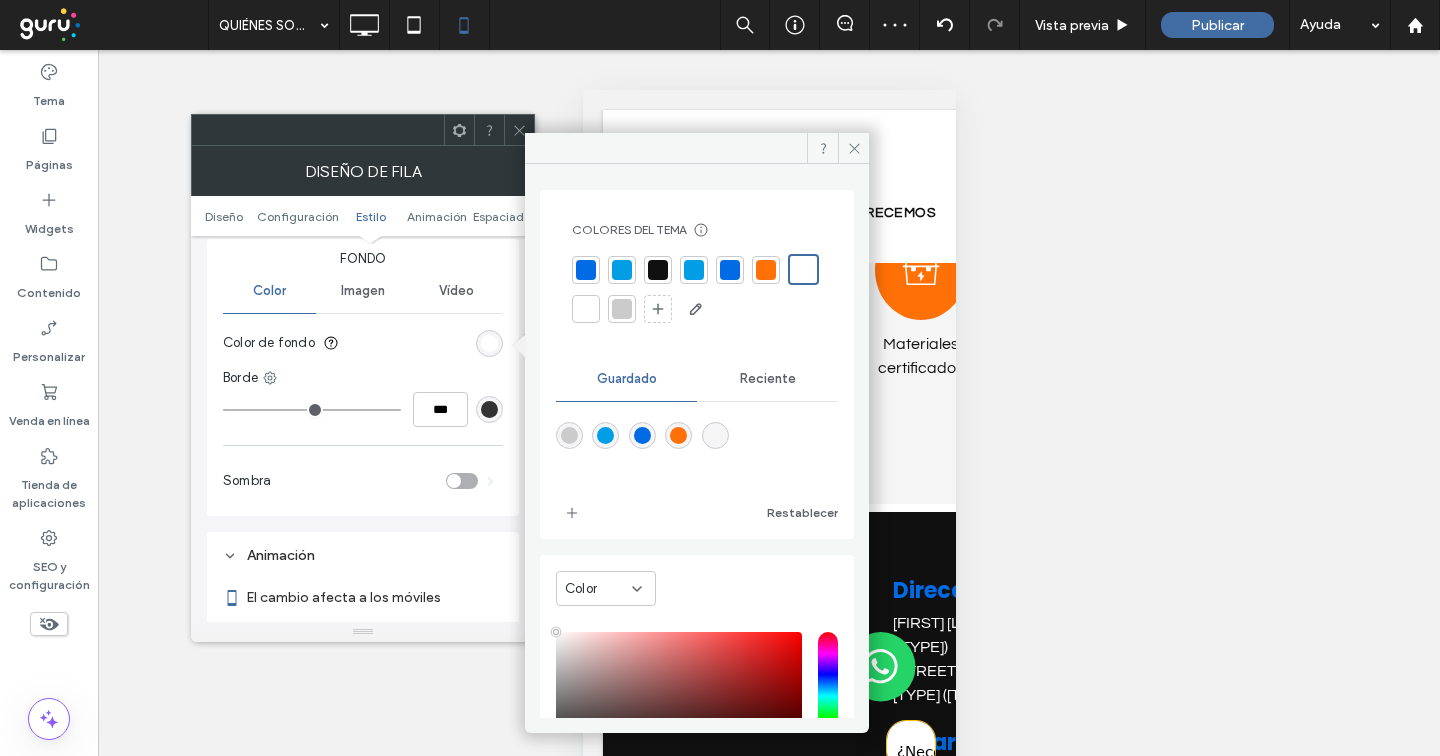click on "Reciente" at bounding box center (768, 379) 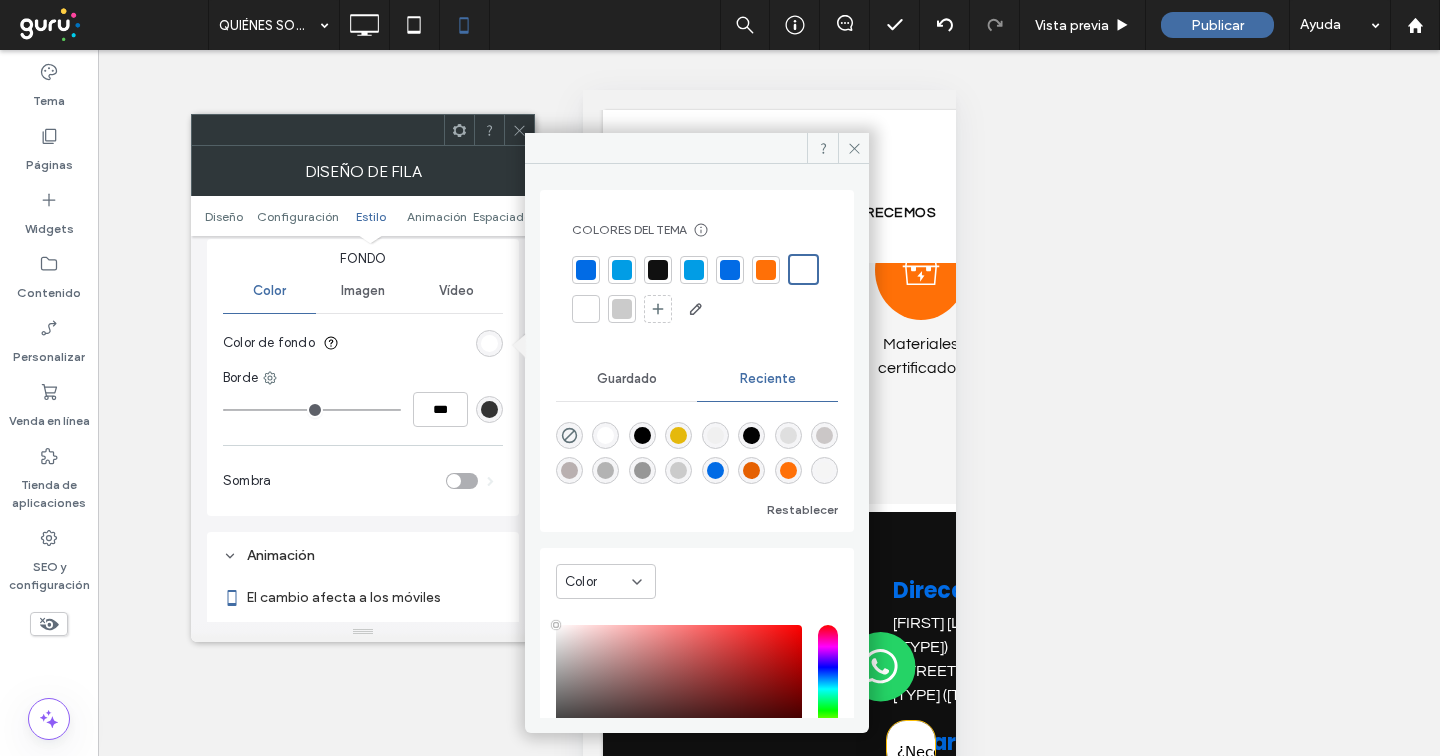 click at bounding box center [569, 435] 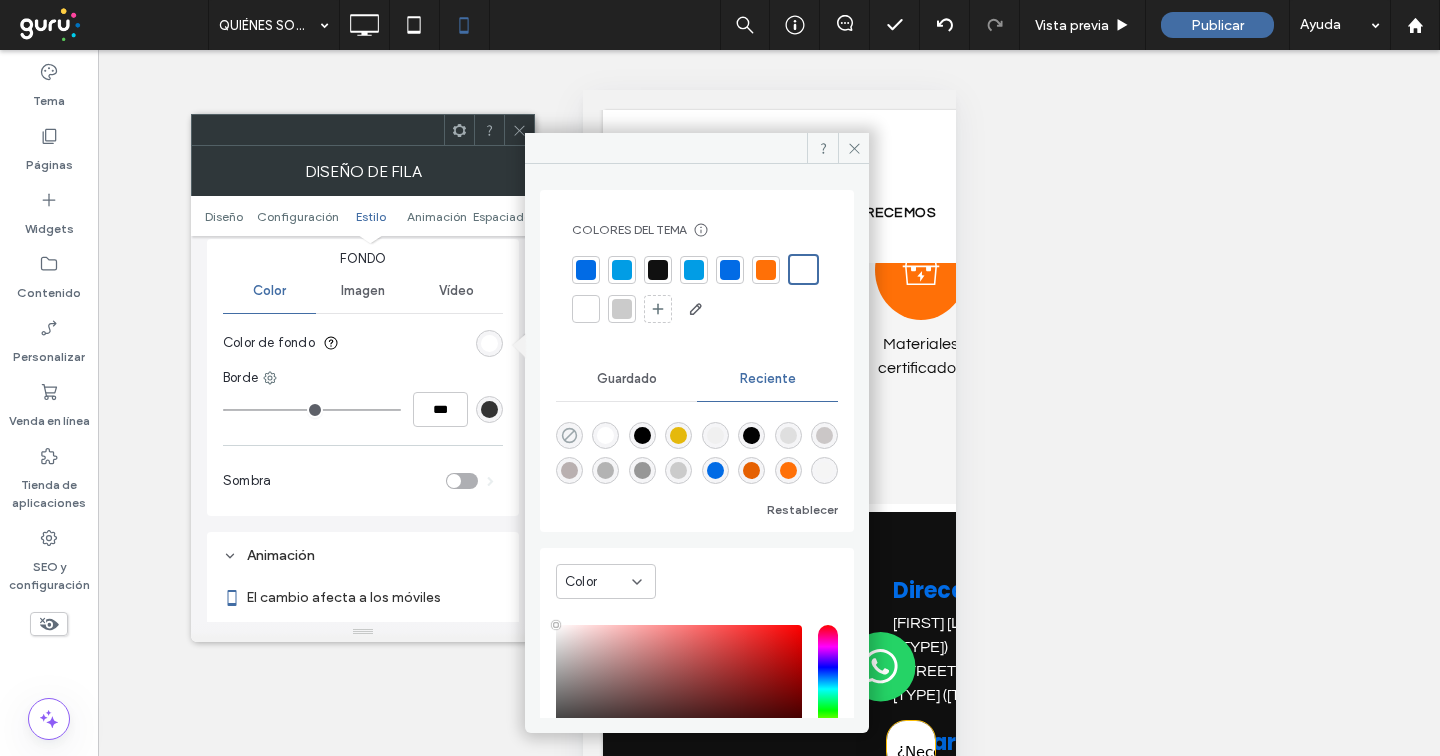 click 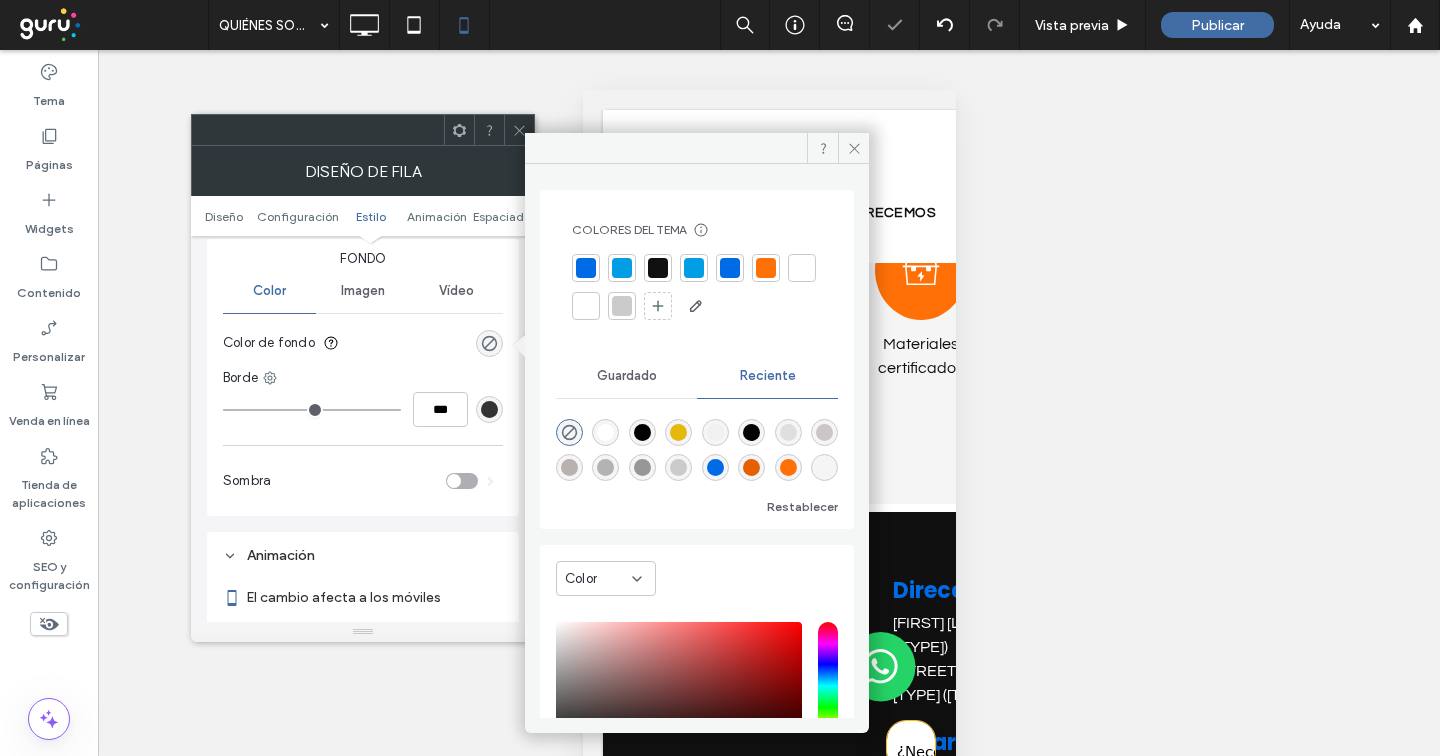 click 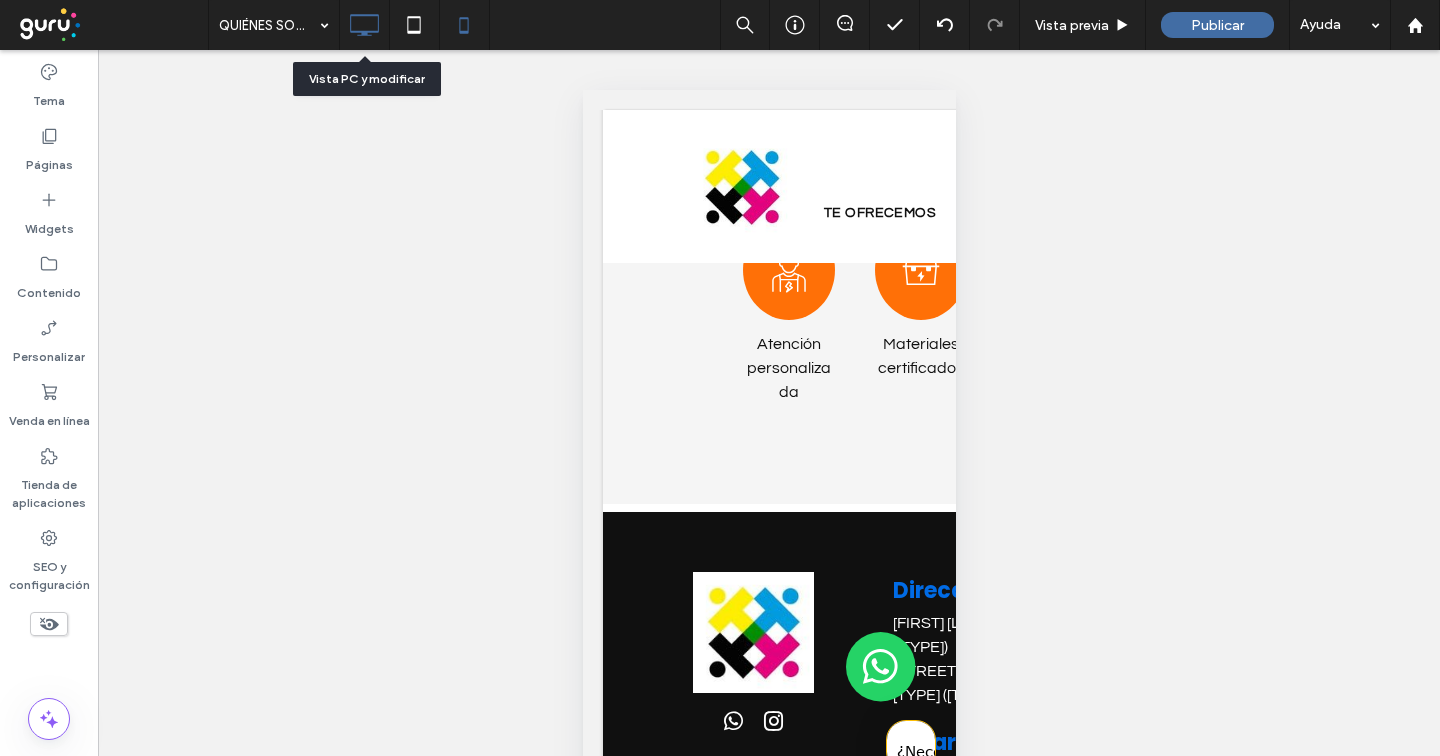 click 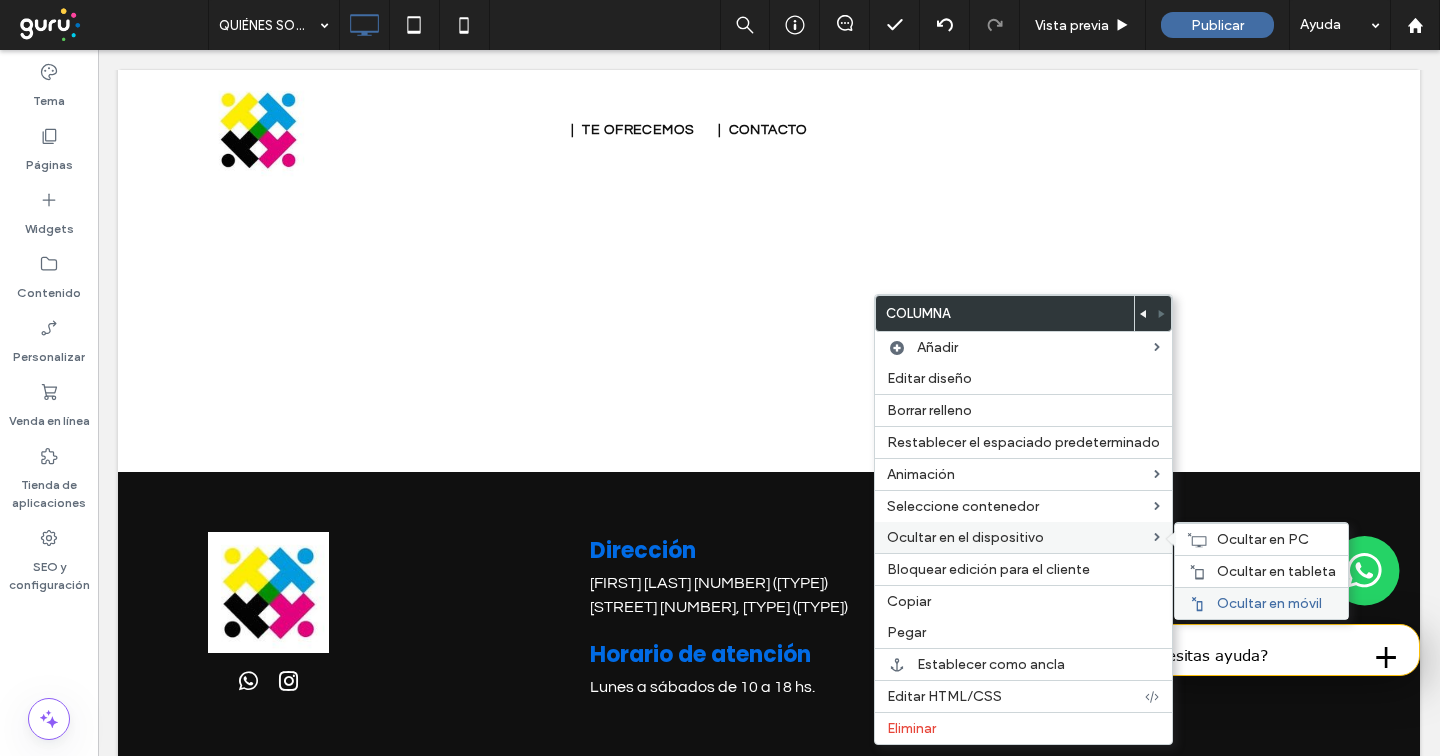 click on "Ocultar en móvil" at bounding box center [1269, 603] 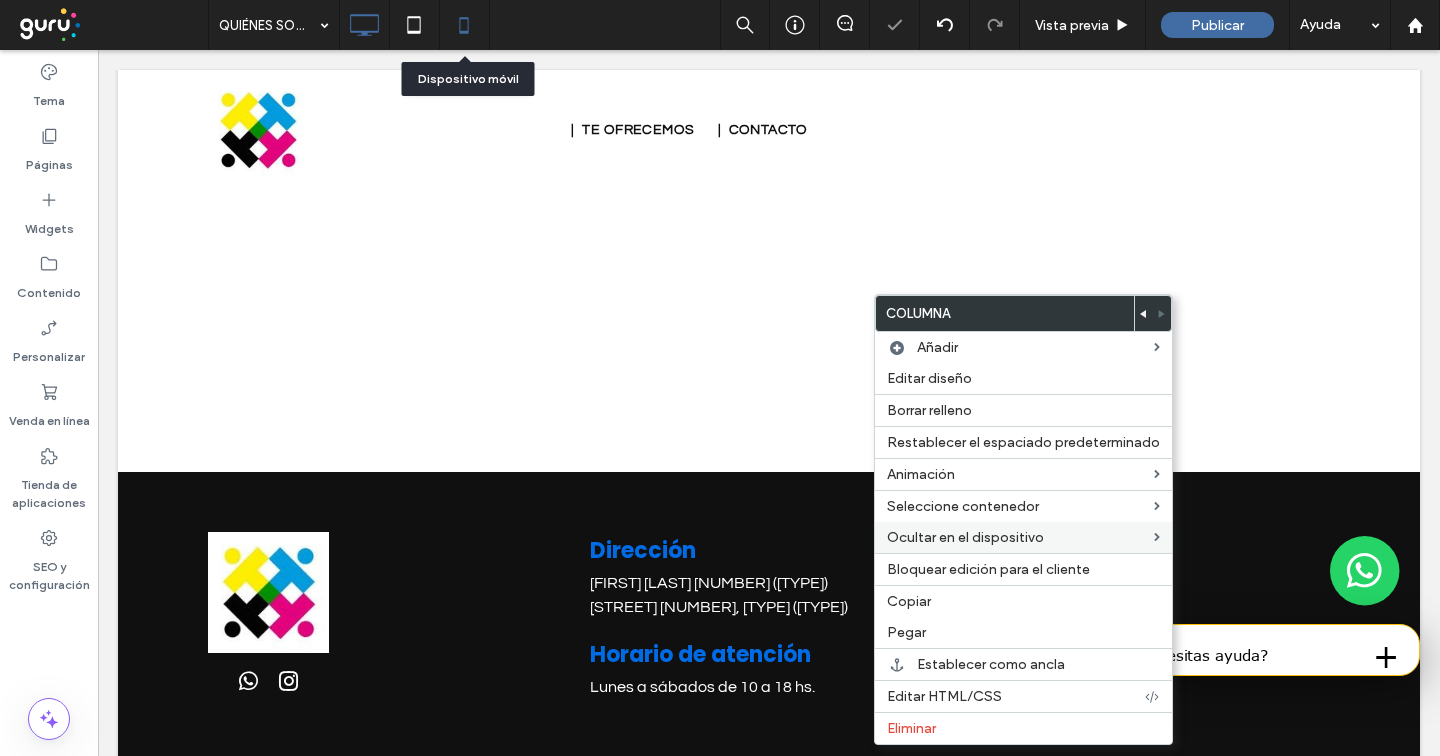 click 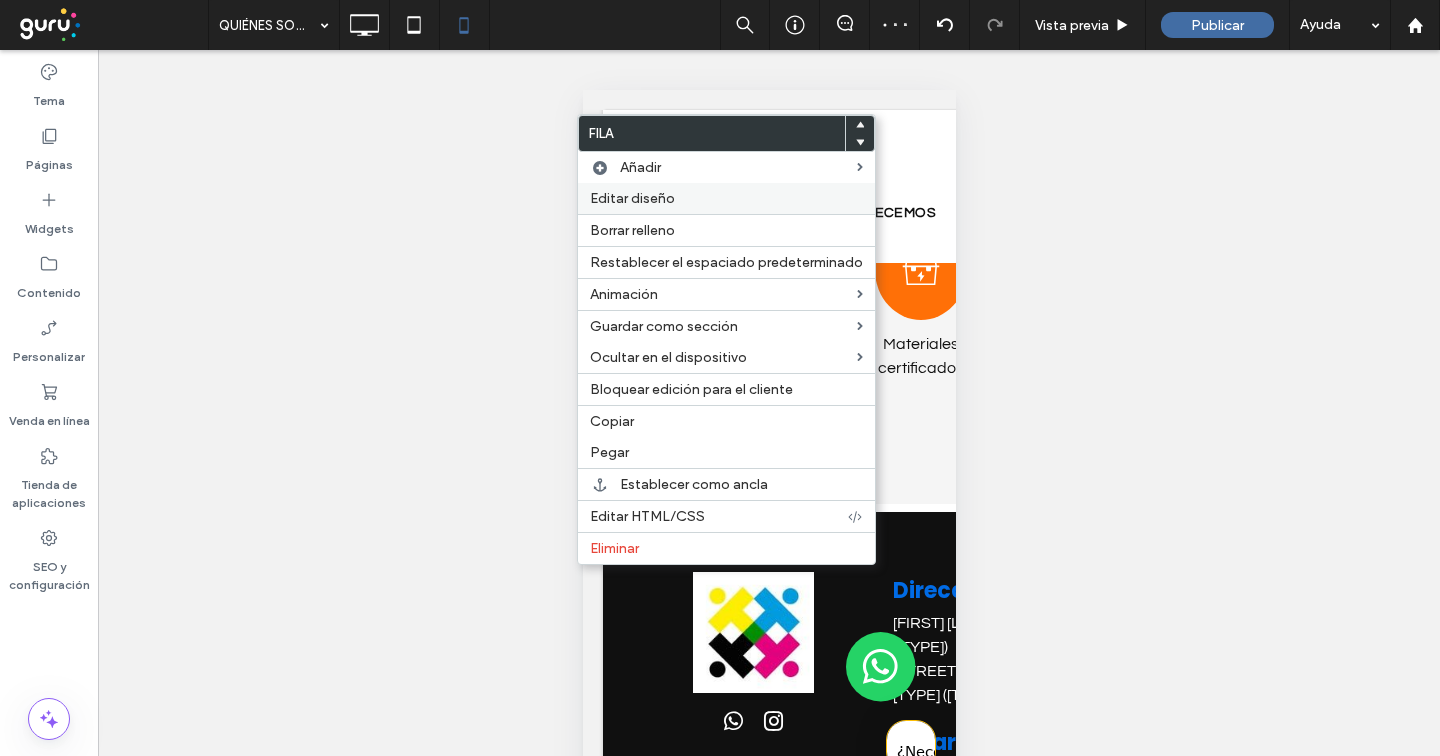 click on "Editar diseño" at bounding box center (632, 198) 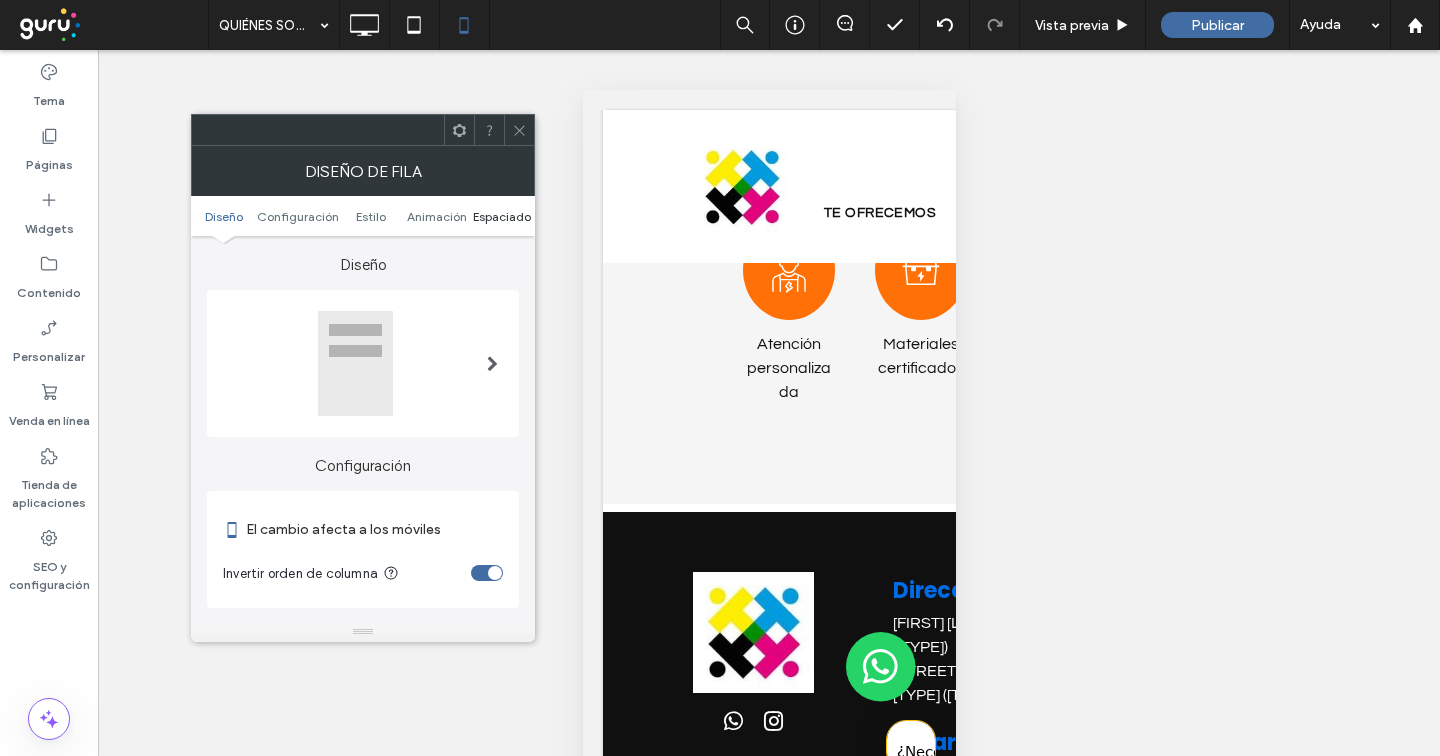 click on "Espaciado" at bounding box center (502, 216) 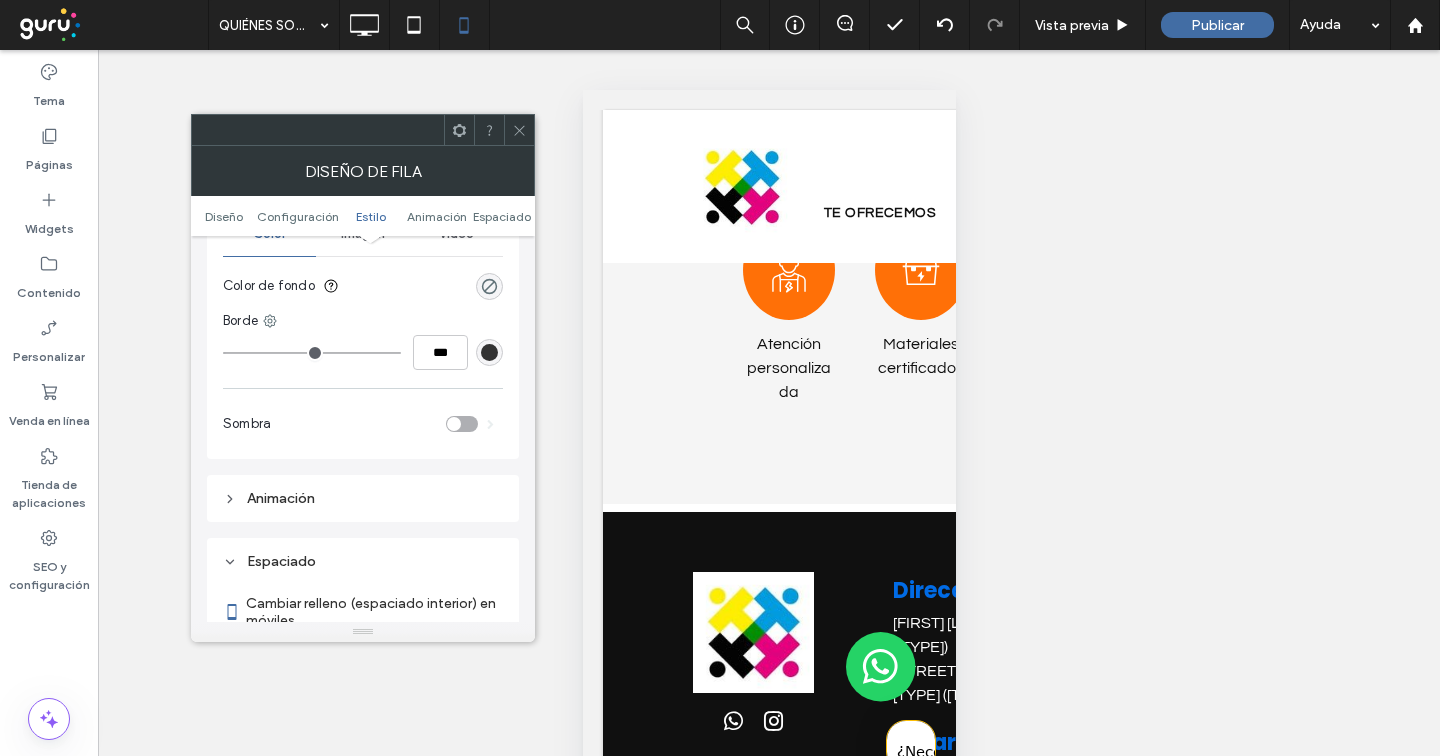 scroll, scrollTop: 768, scrollLeft: 0, axis: vertical 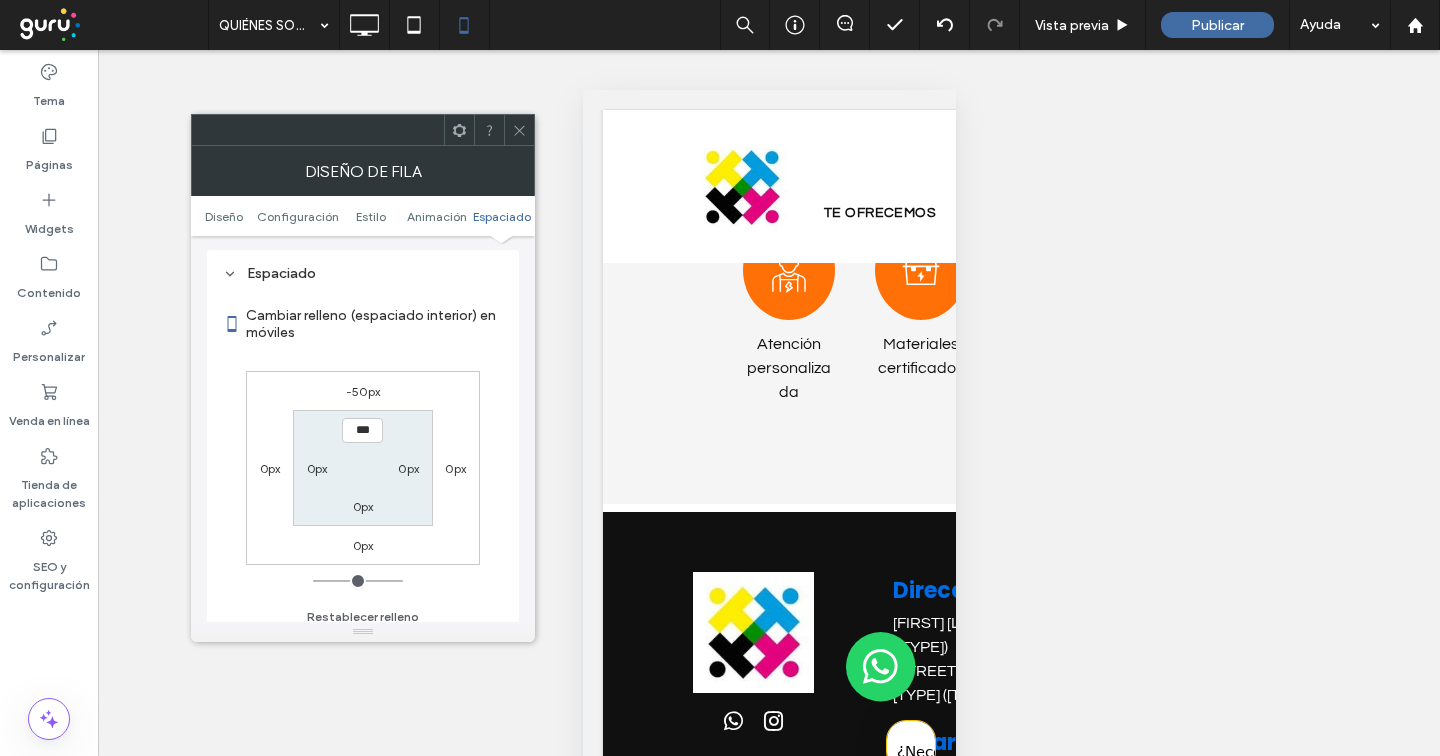 click on "-50px" at bounding box center (363, 391) 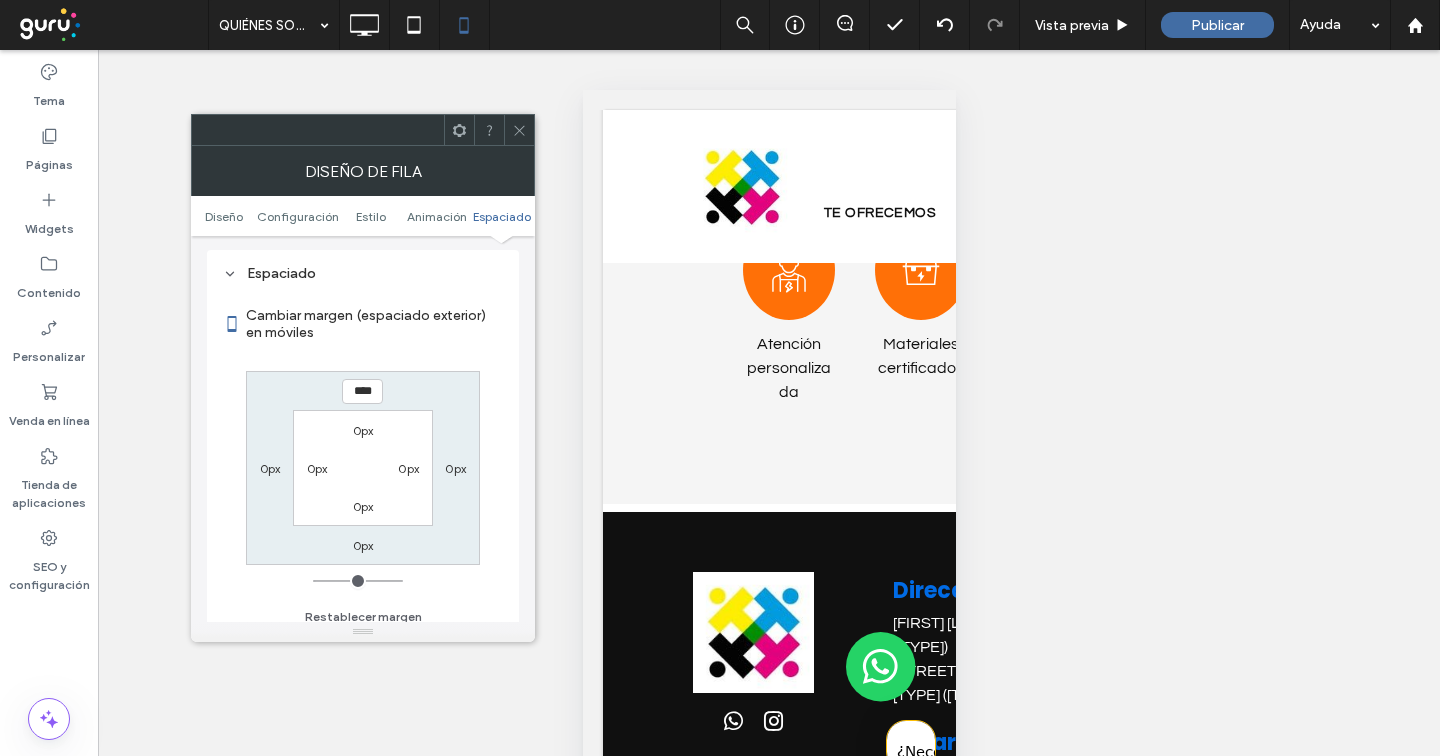 type on "****" 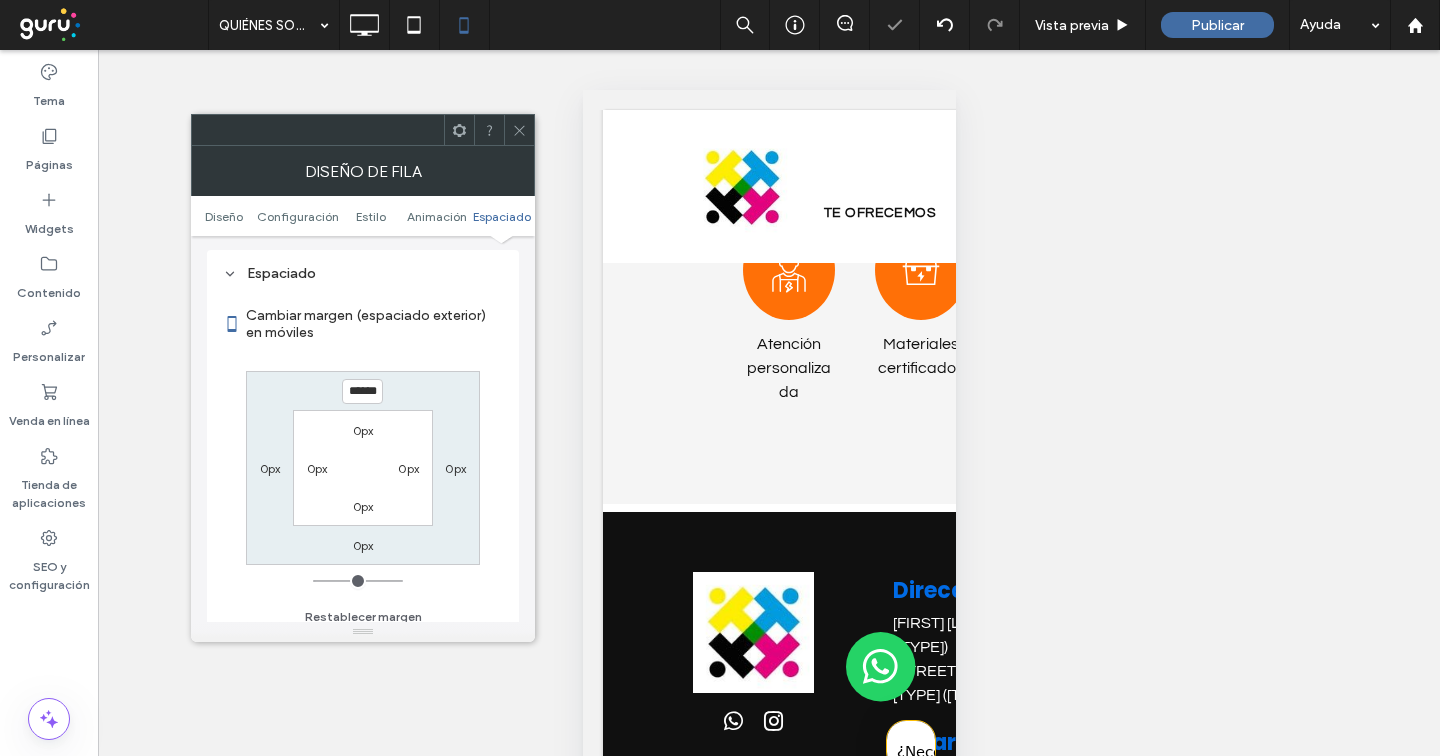 click 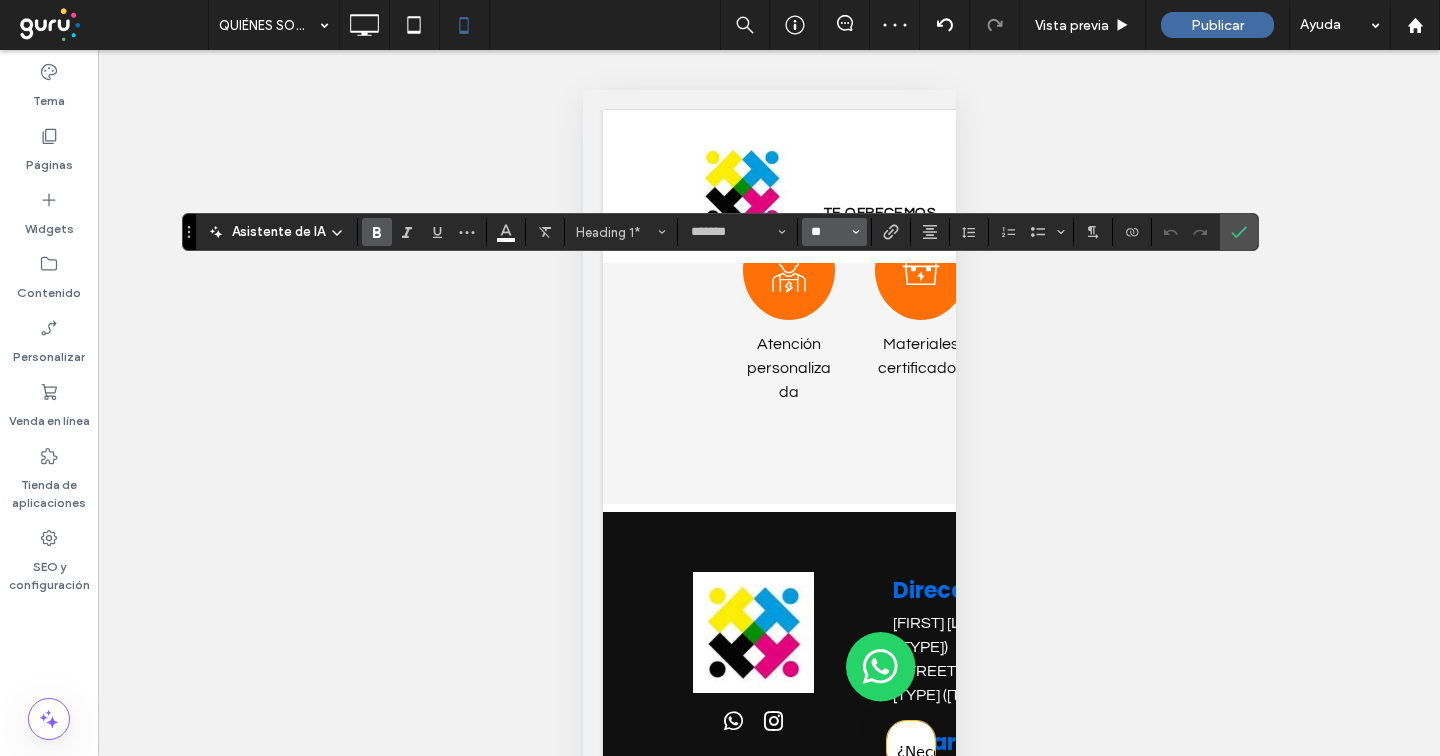click on "**" at bounding box center (828, 232) 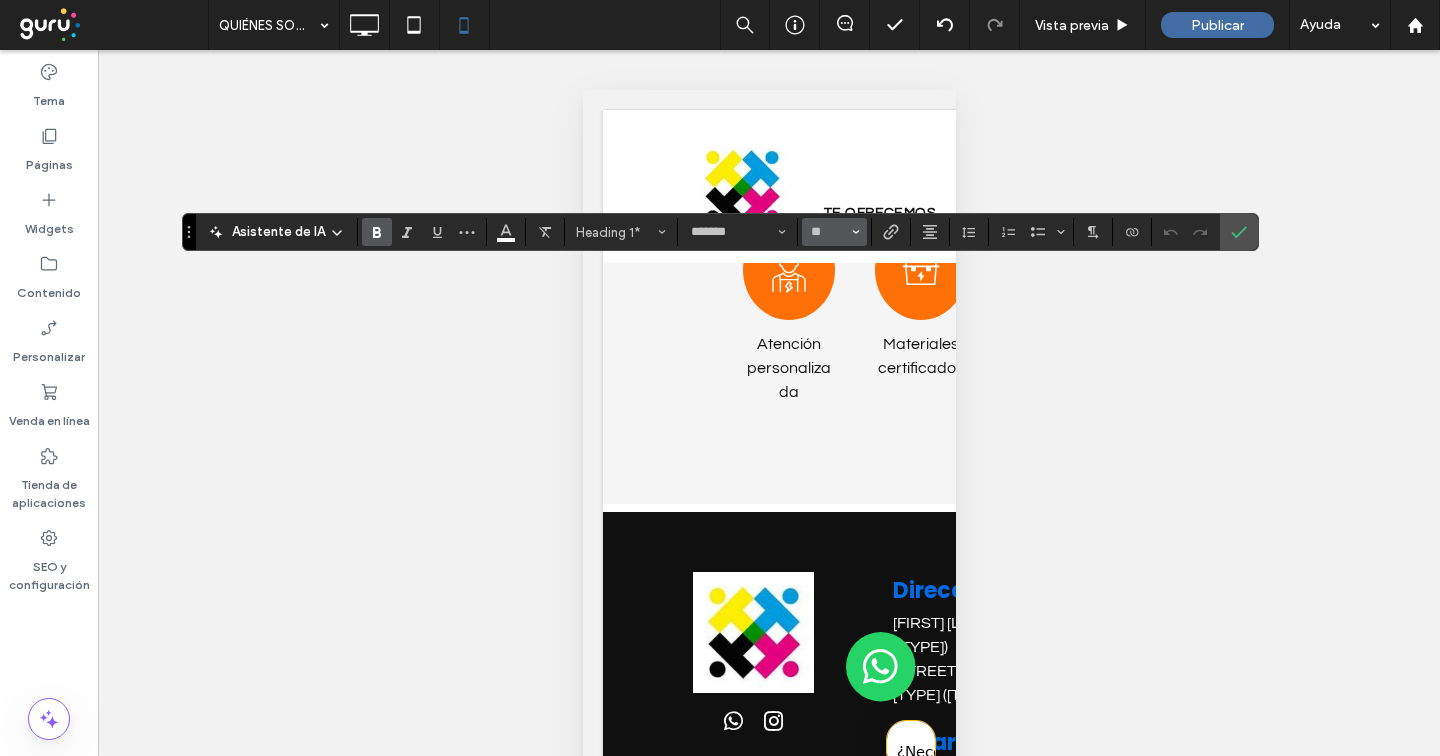 type on "**" 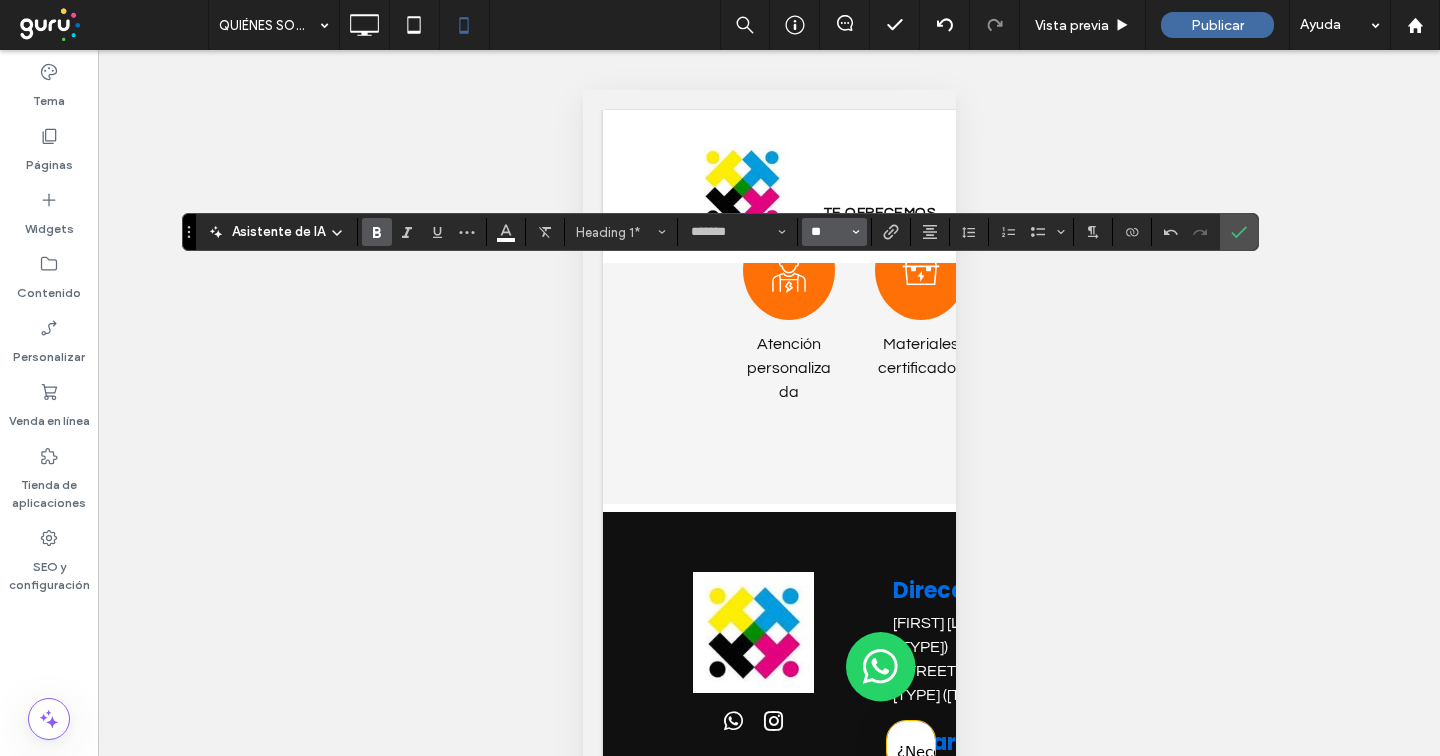 click on "**" at bounding box center [828, 232] 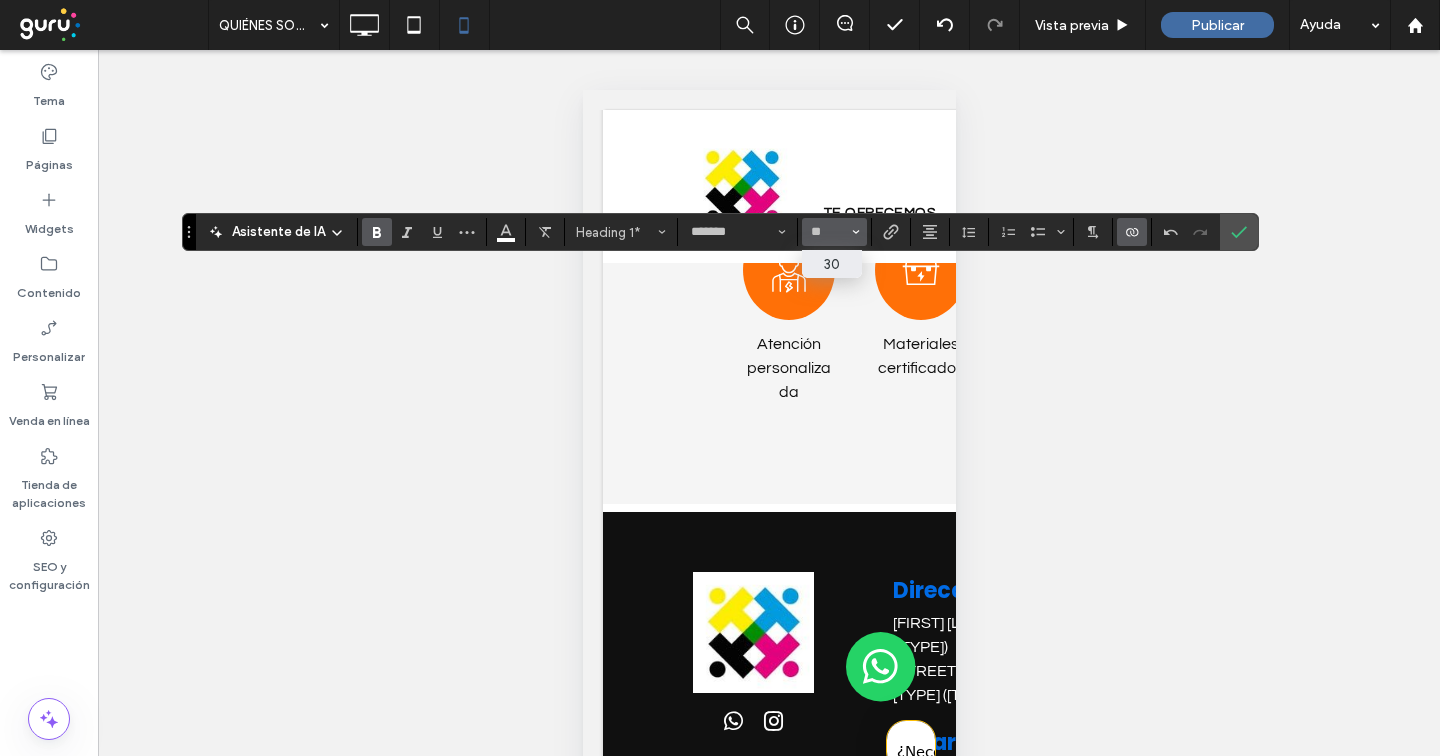 type on "**" 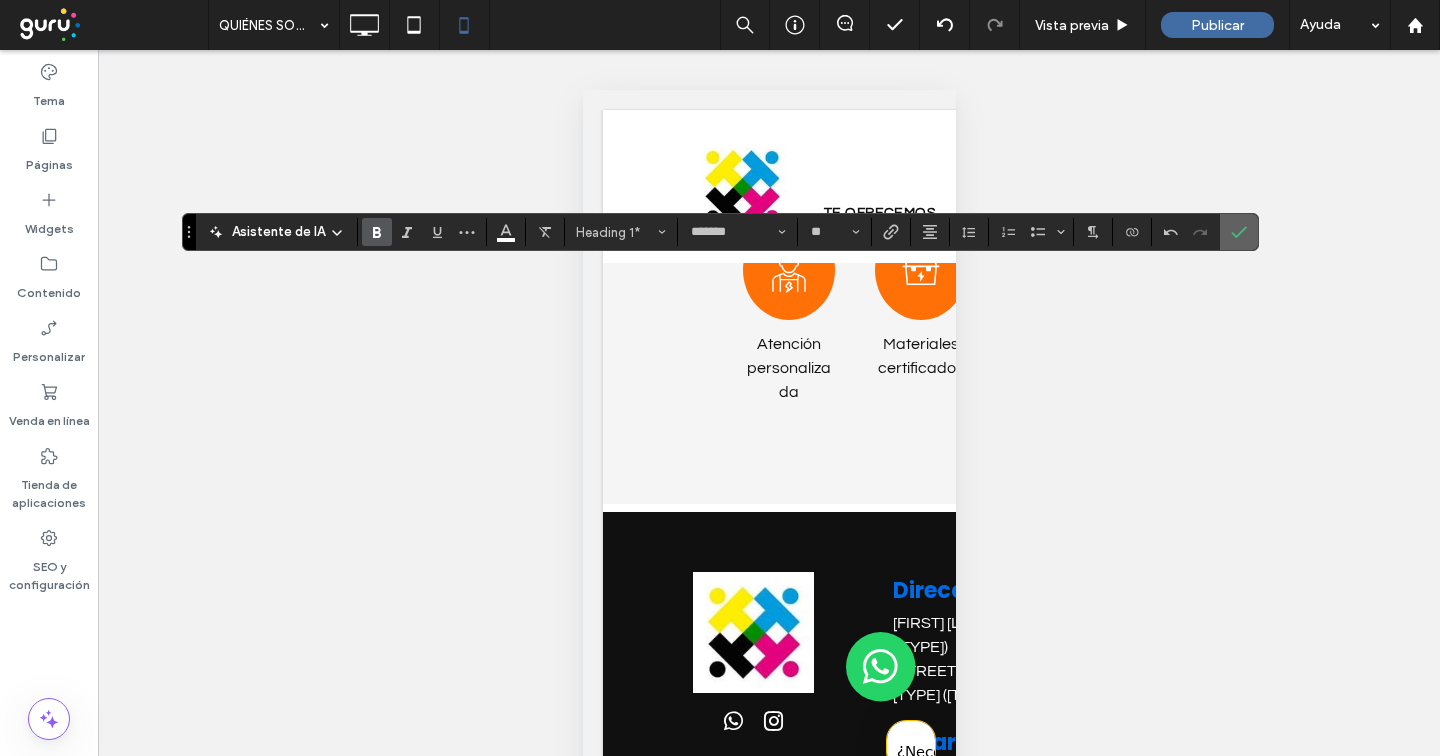 click 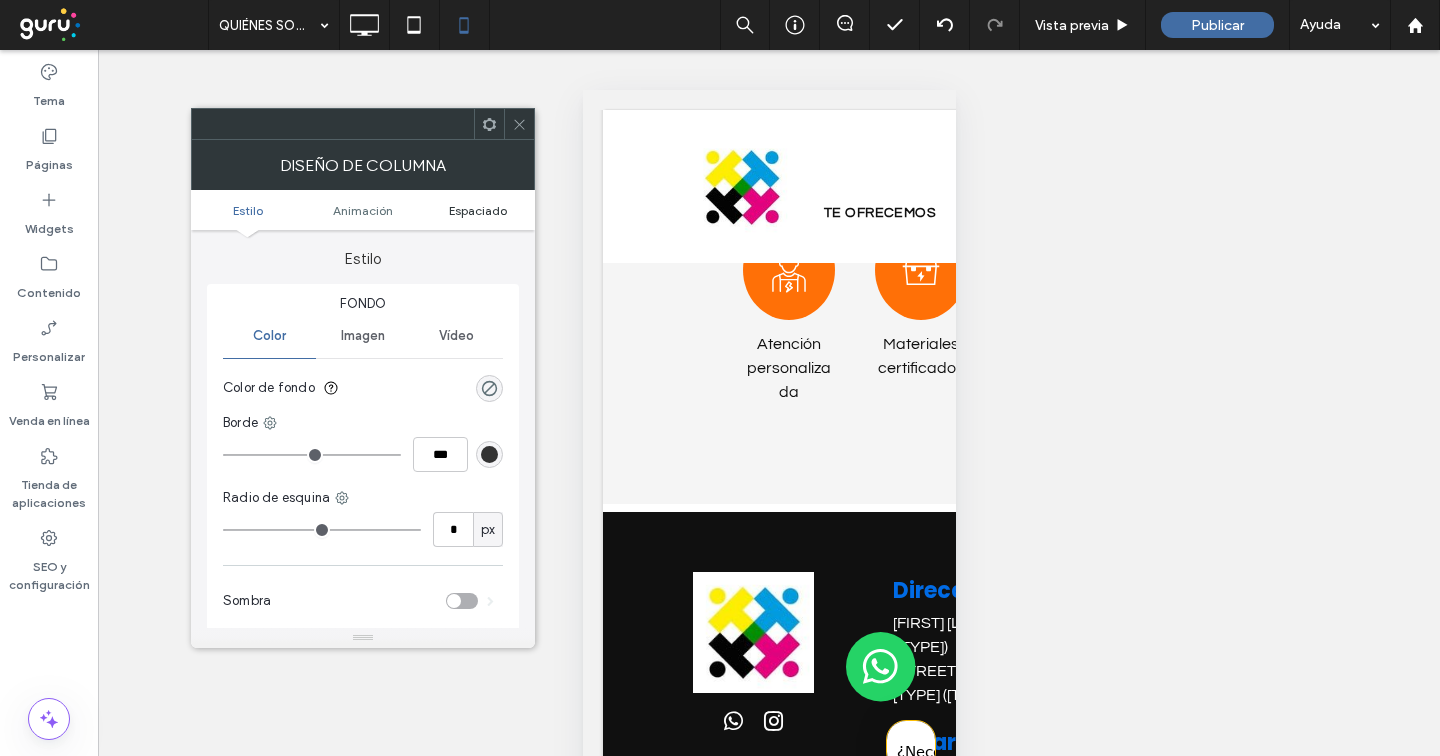 click on "Espaciado" at bounding box center [478, 210] 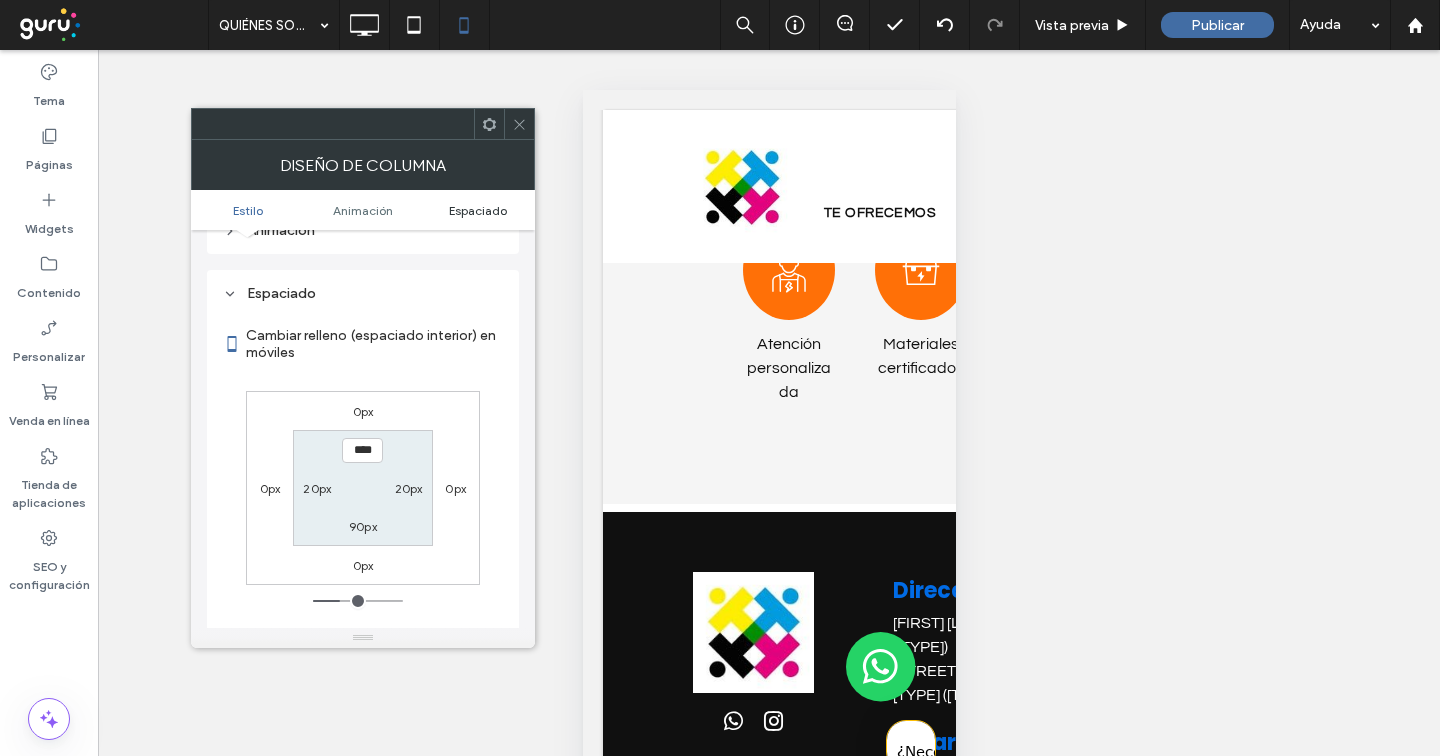 scroll, scrollTop: 470, scrollLeft: 0, axis: vertical 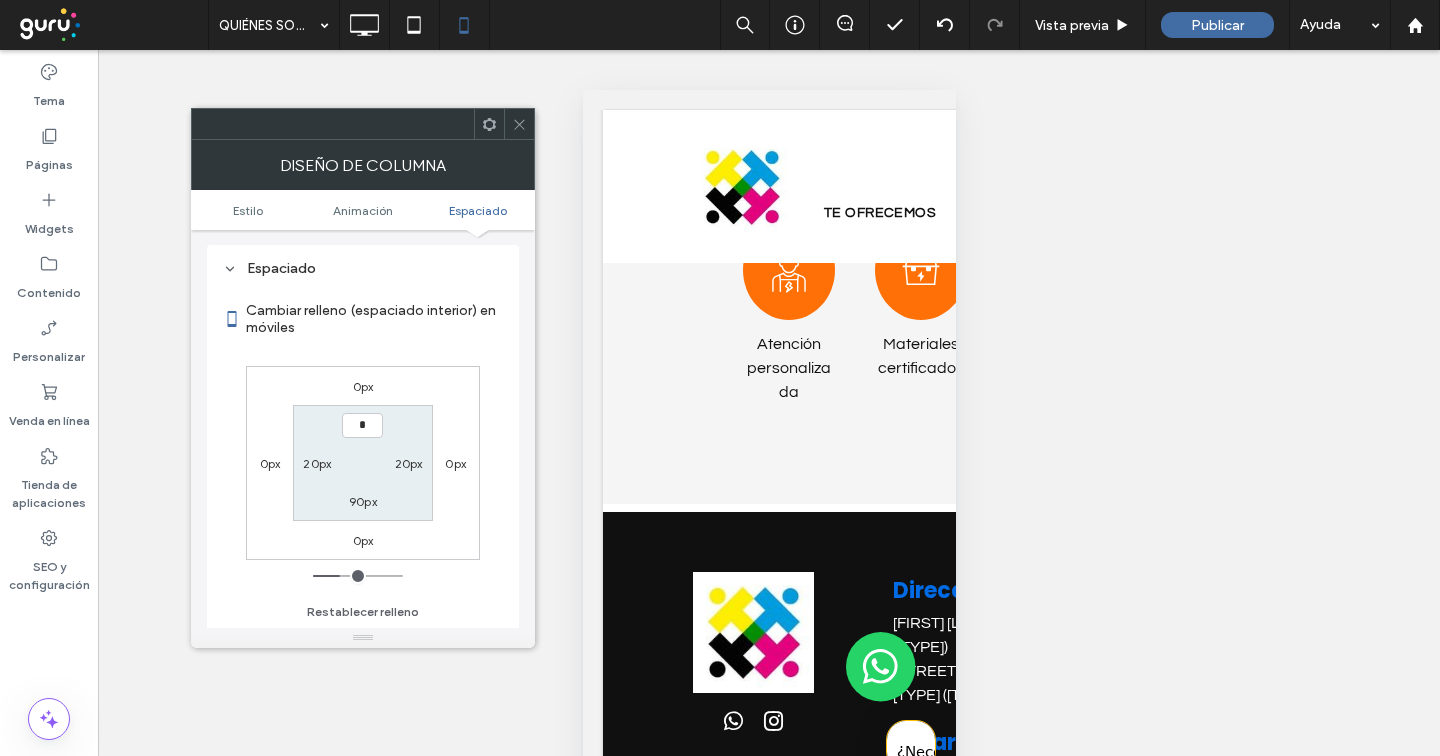 type on "***" 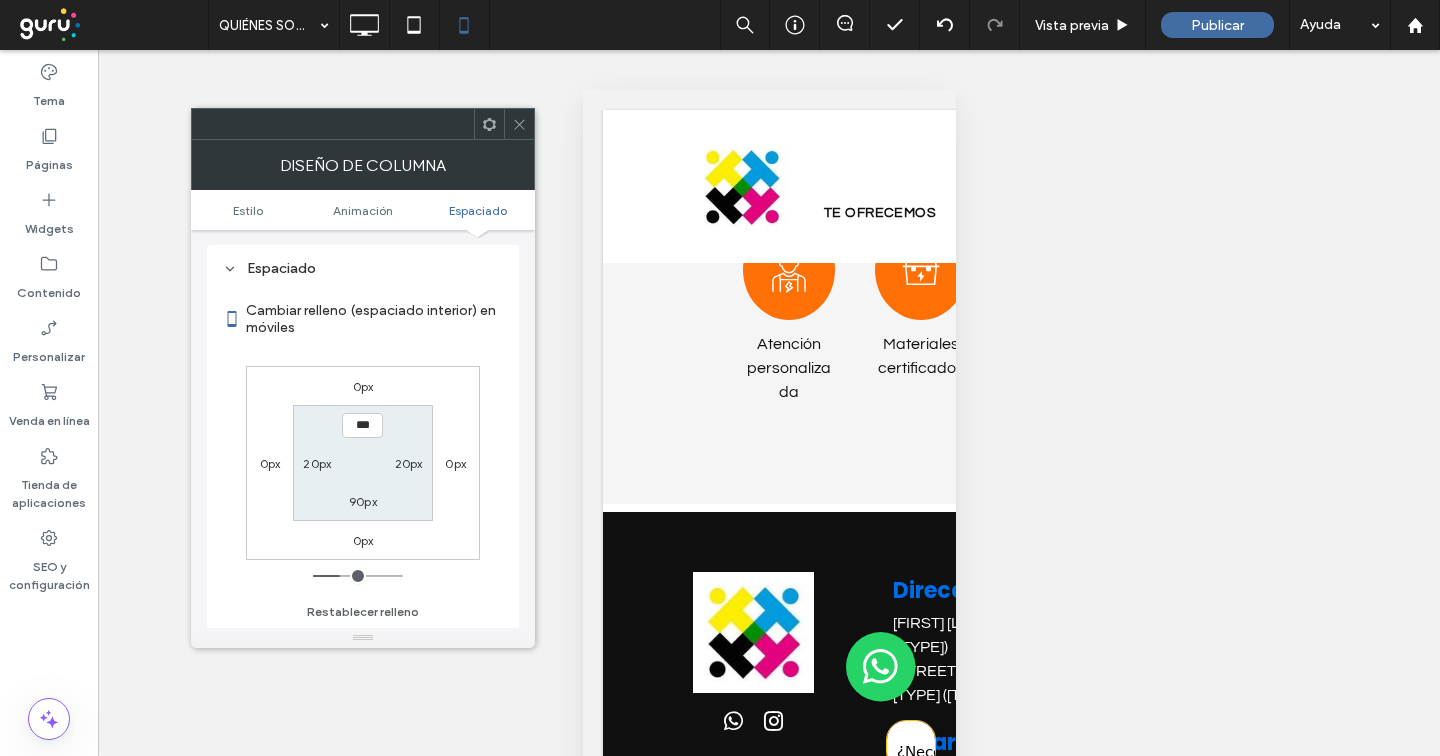 type on "*" 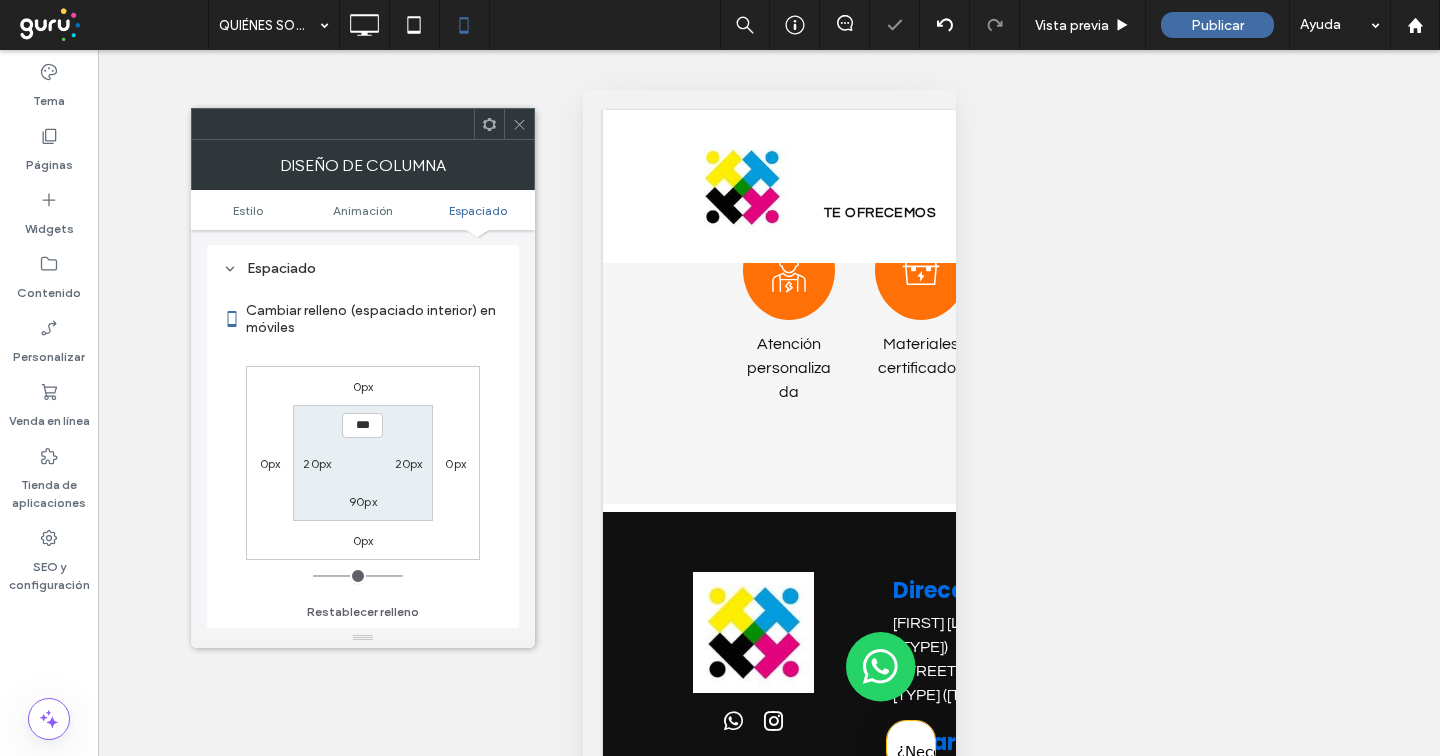 click 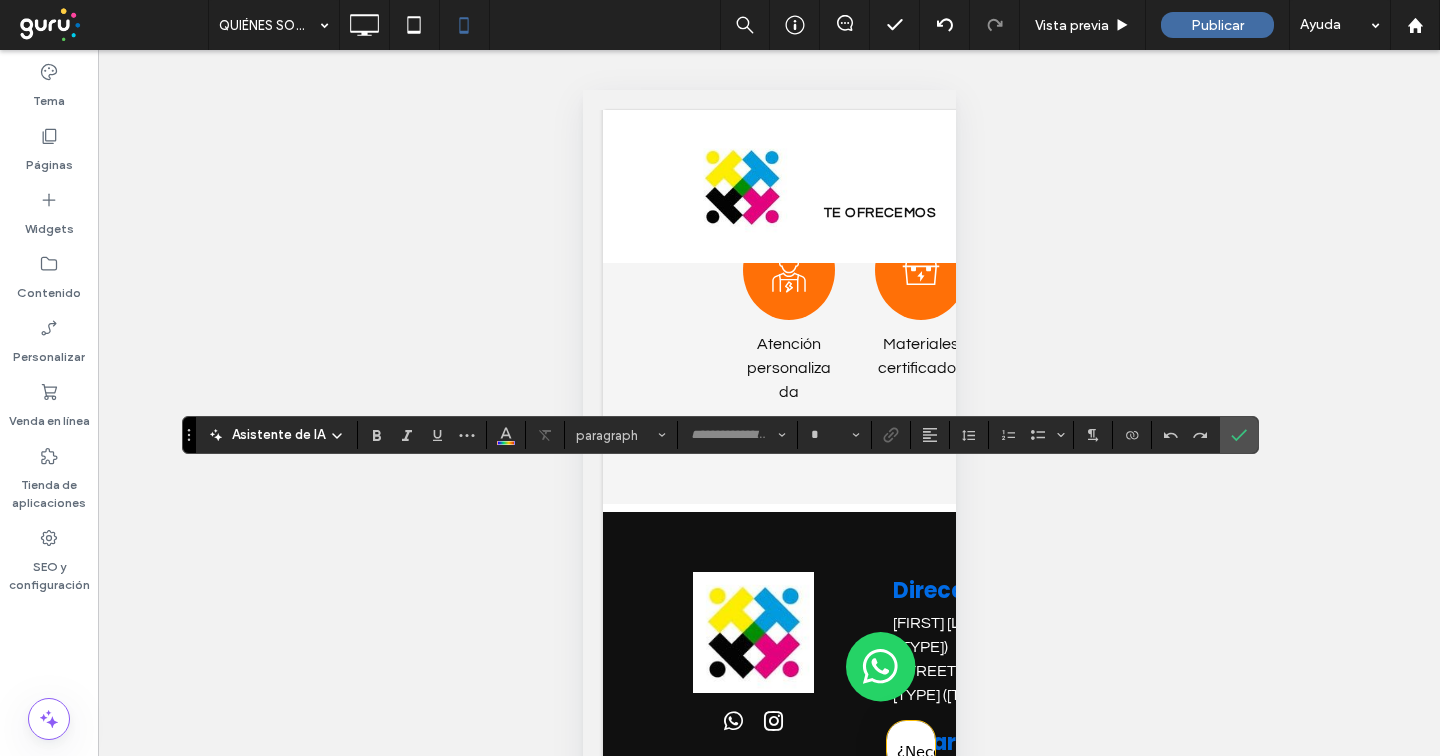 type on "*********" 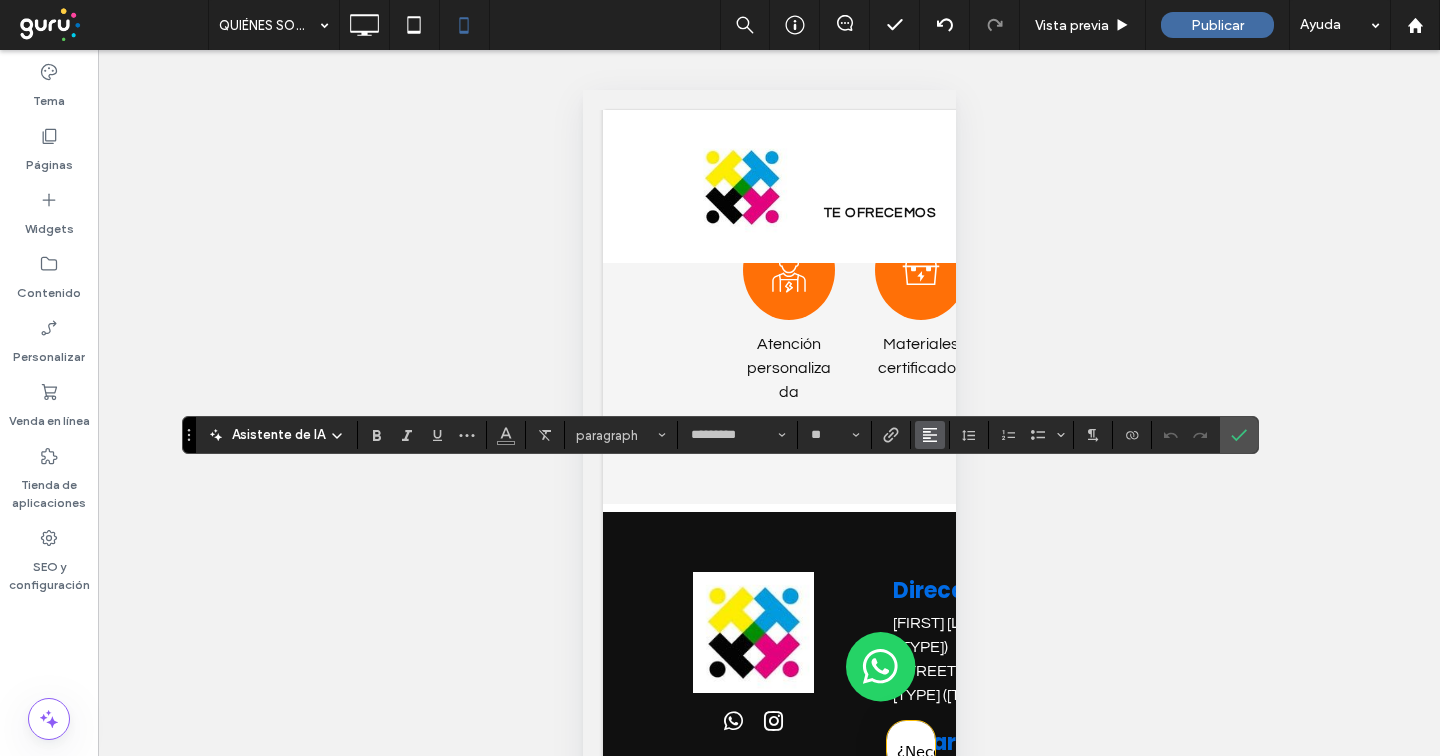 click 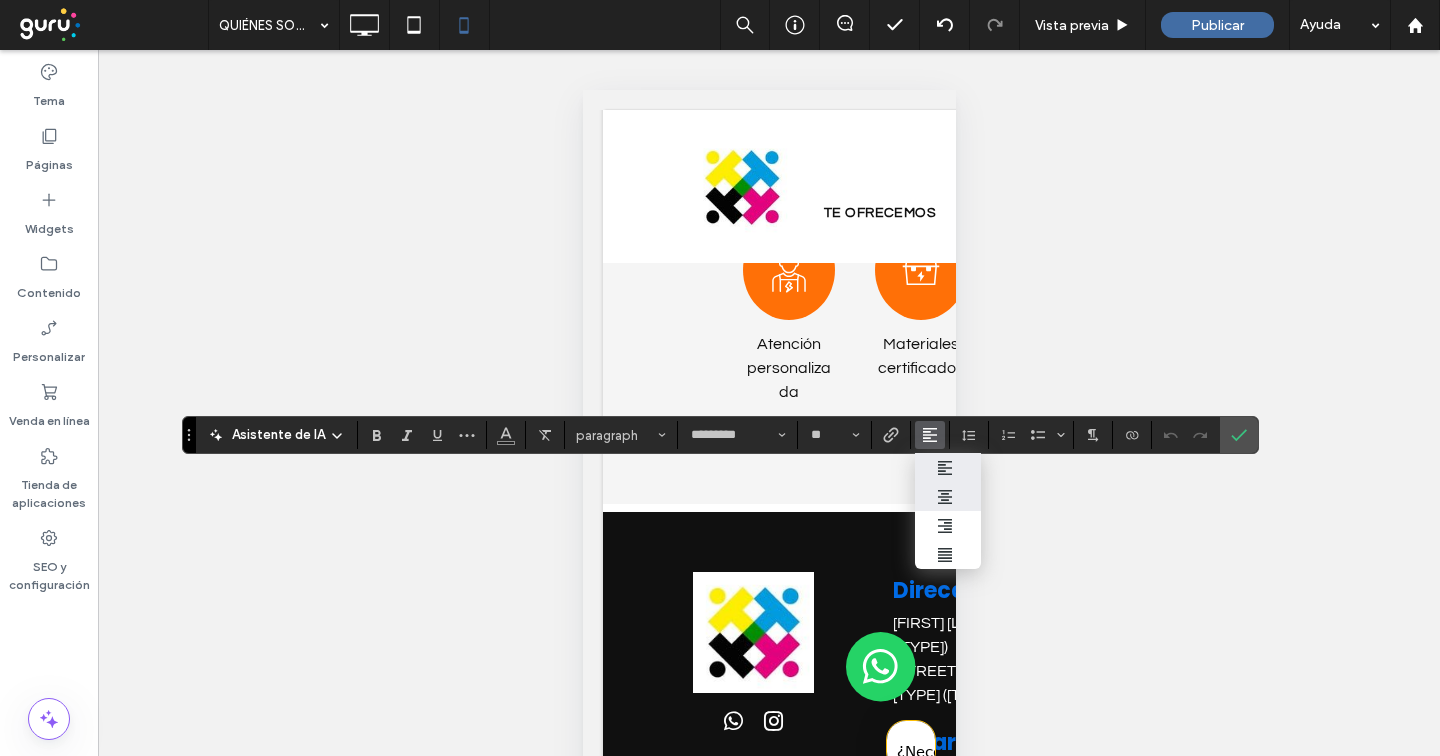 click at bounding box center (948, 497) 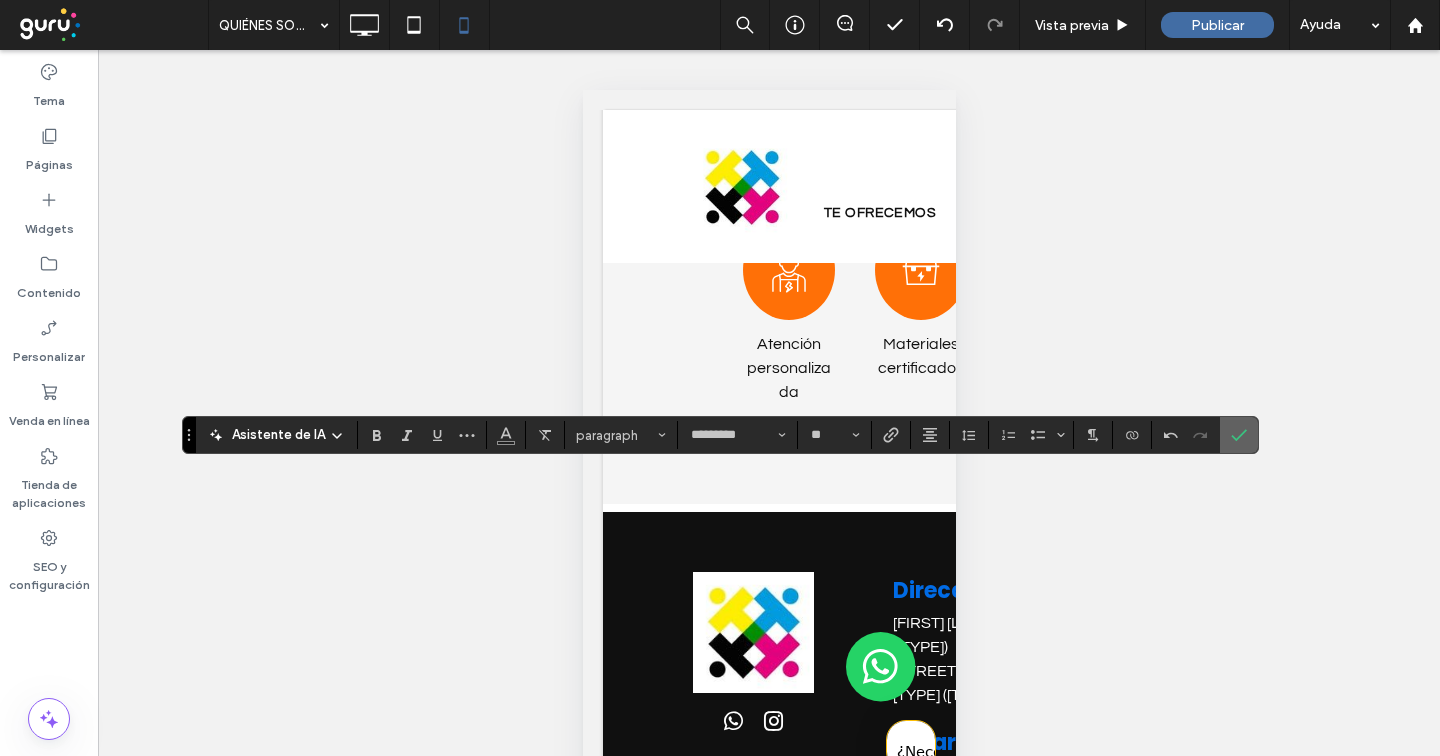 click 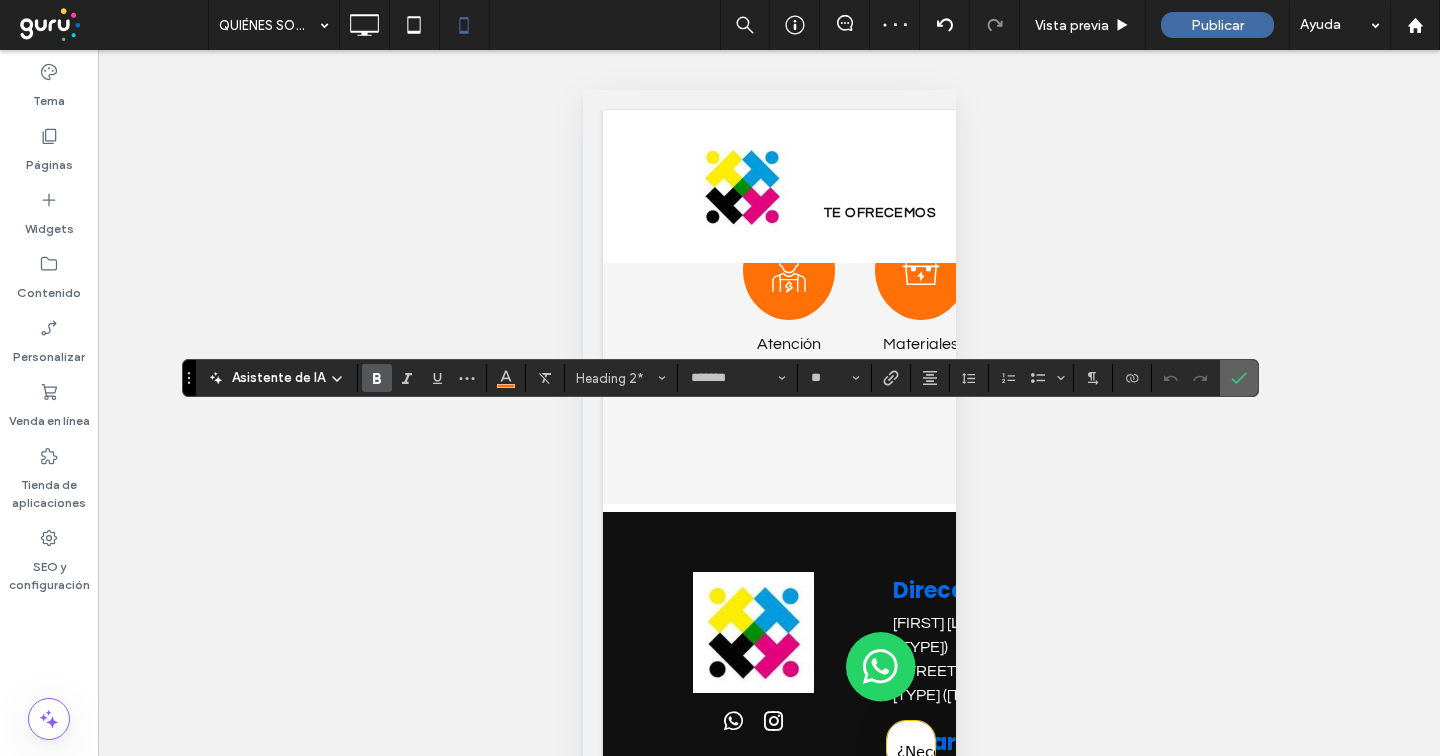 click 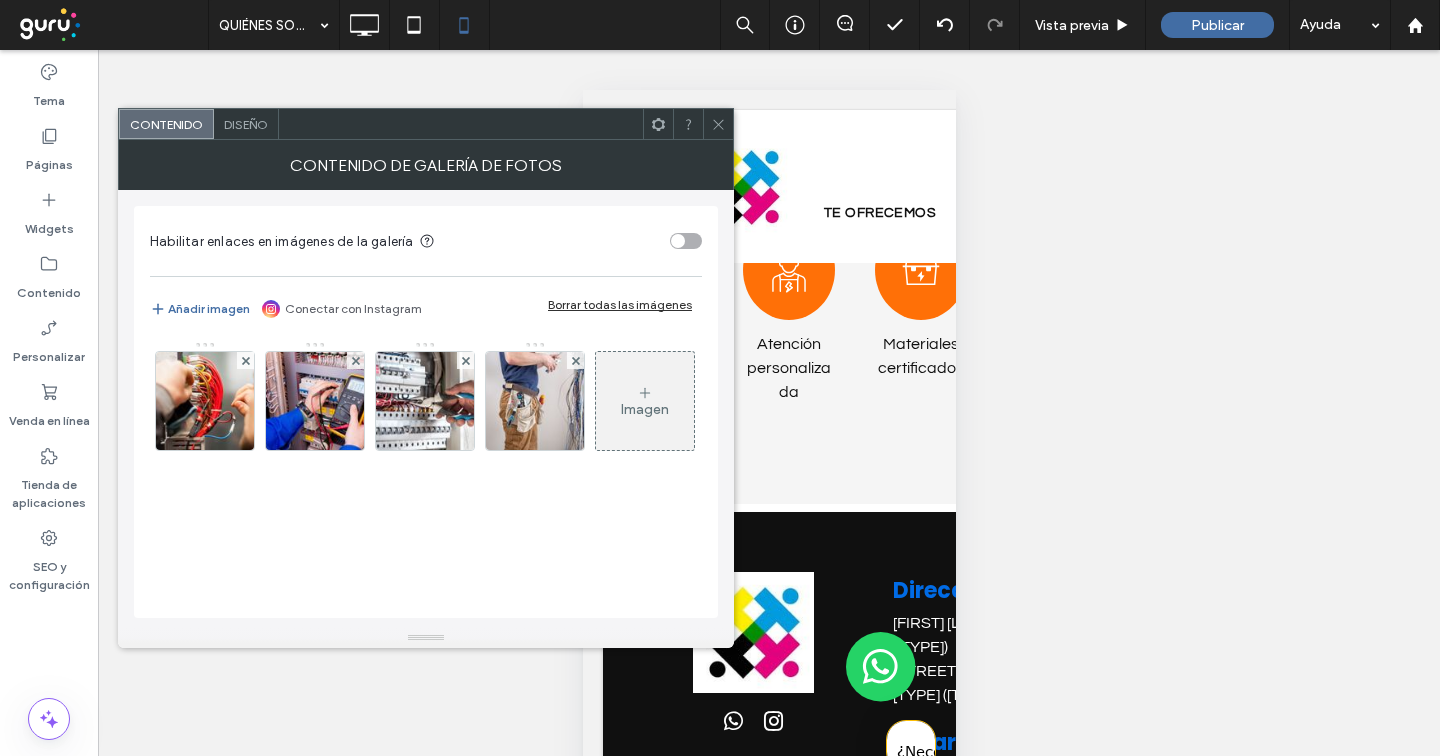 click on "Diseño" at bounding box center [246, 124] 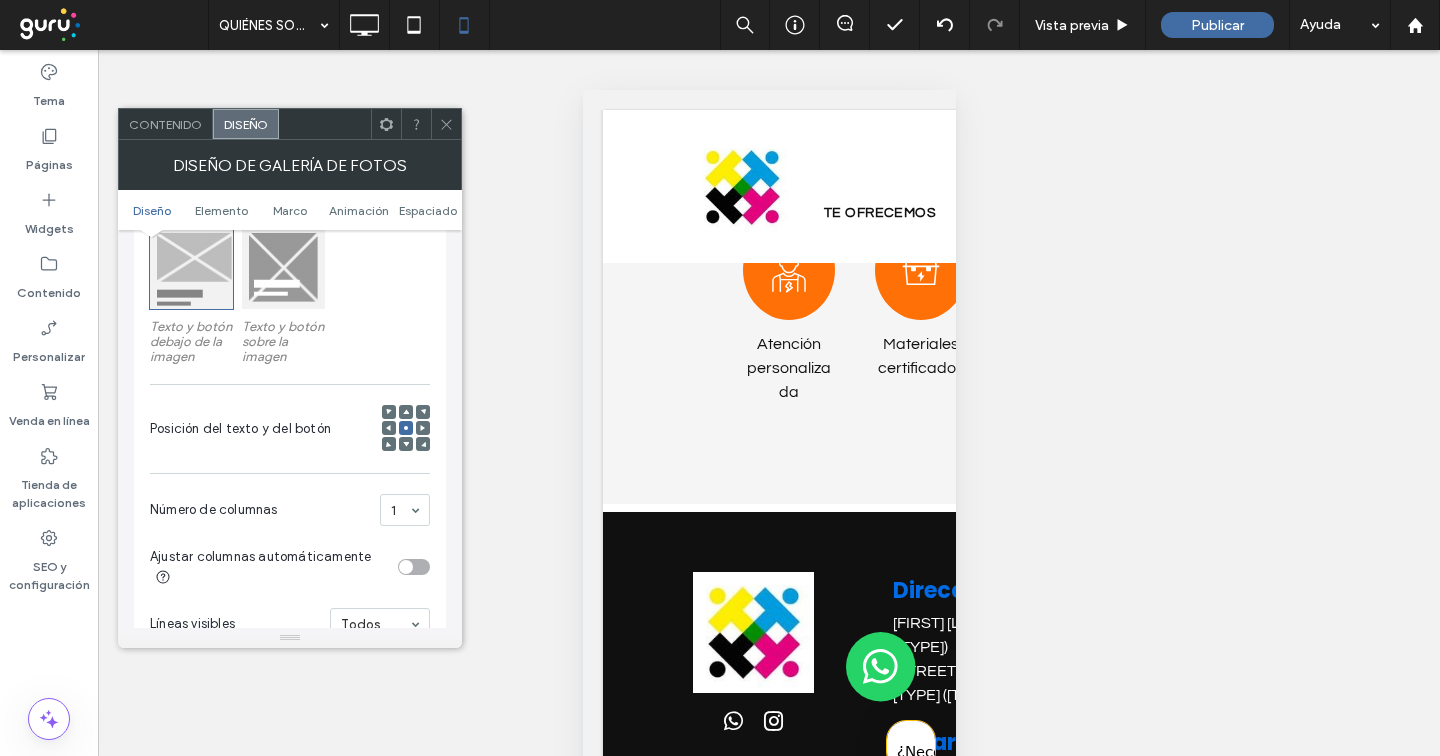 scroll, scrollTop: 647, scrollLeft: 0, axis: vertical 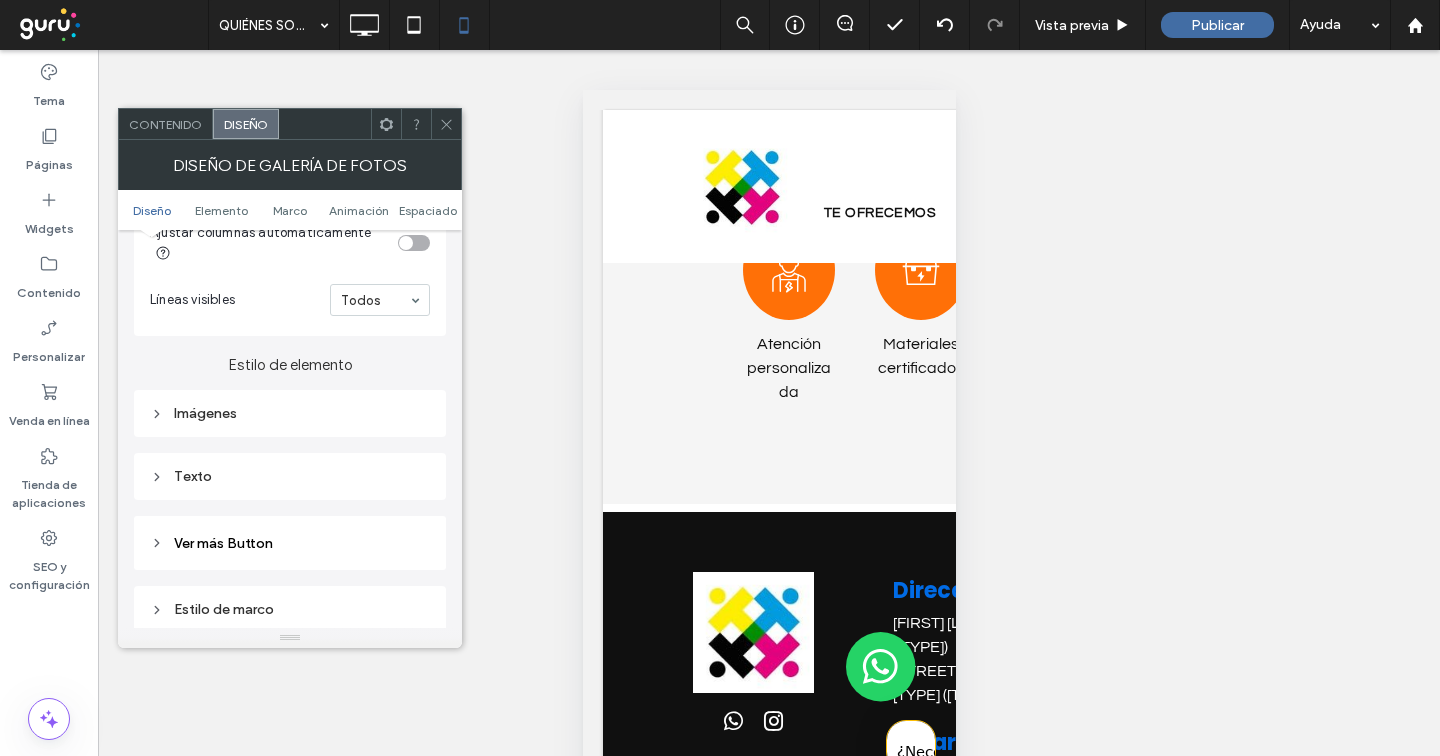 click on "Texto" at bounding box center (290, 476) 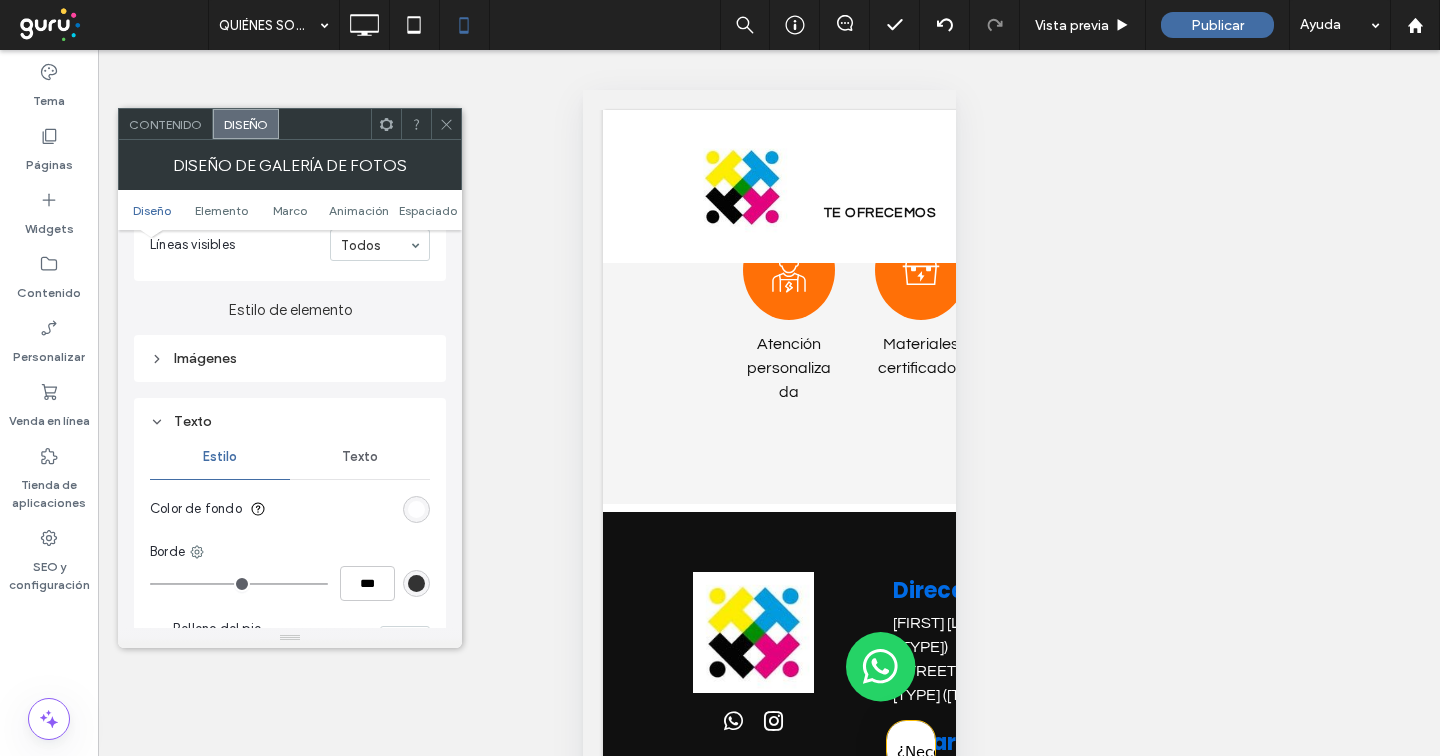 click on "Texto" at bounding box center [360, 457] 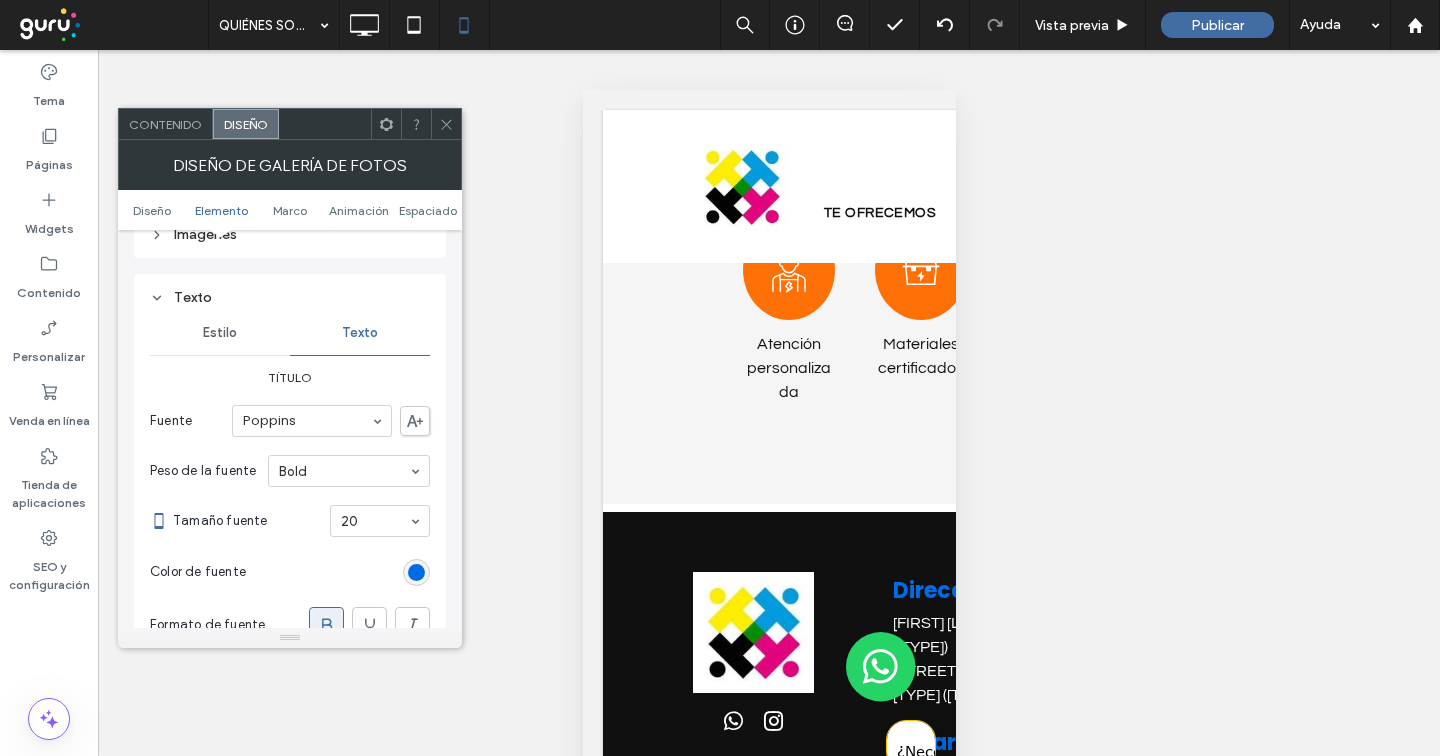 scroll, scrollTop: 864, scrollLeft: 0, axis: vertical 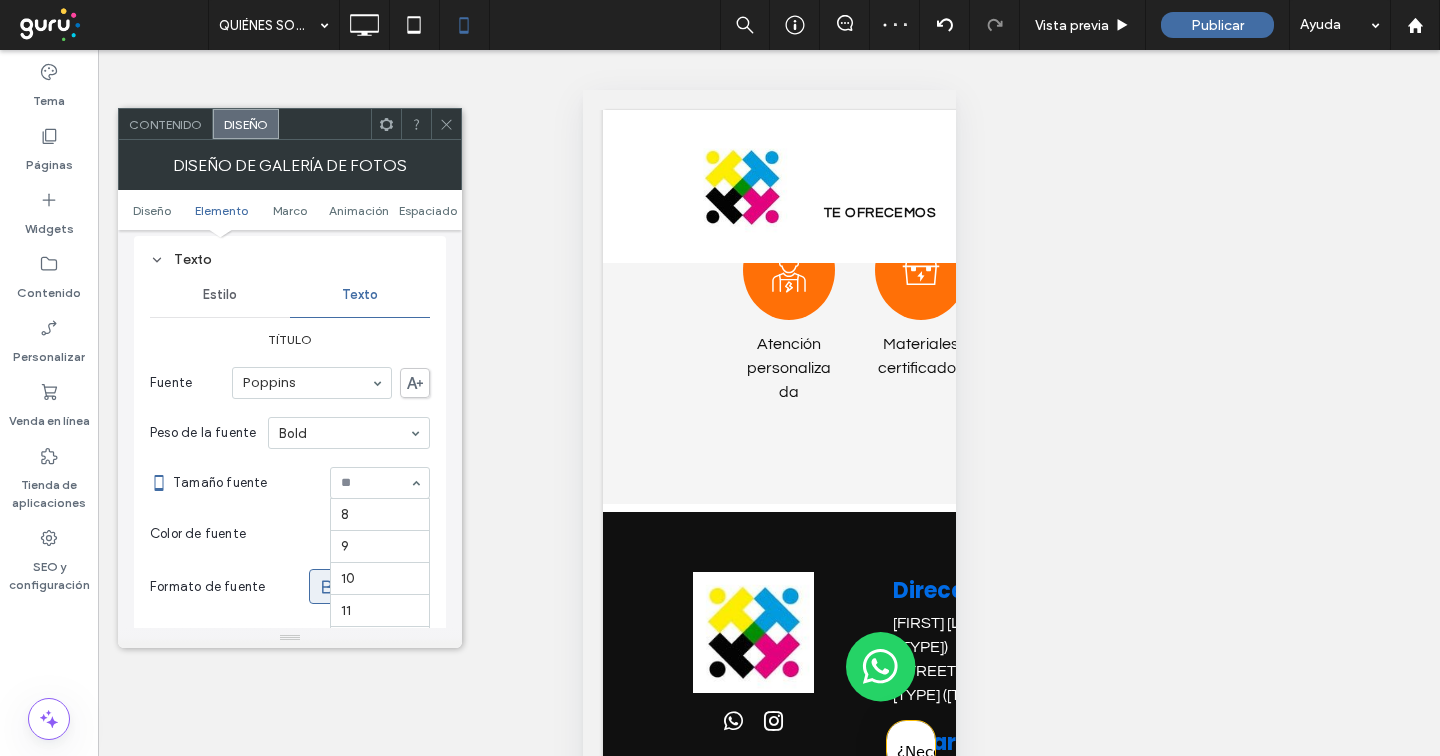 click at bounding box center [380, 483] 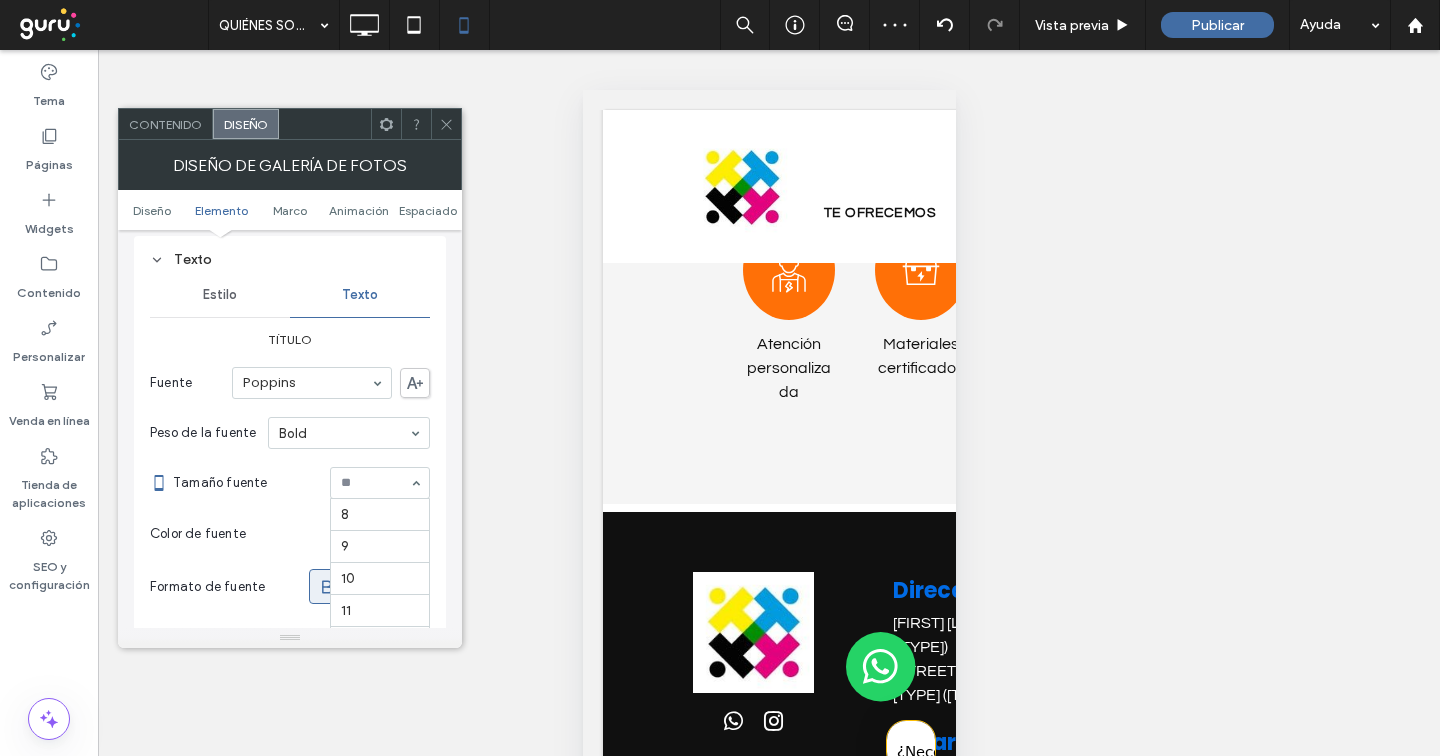 scroll, scrollTop: 198, scrollLeft: 0, axis: vertical 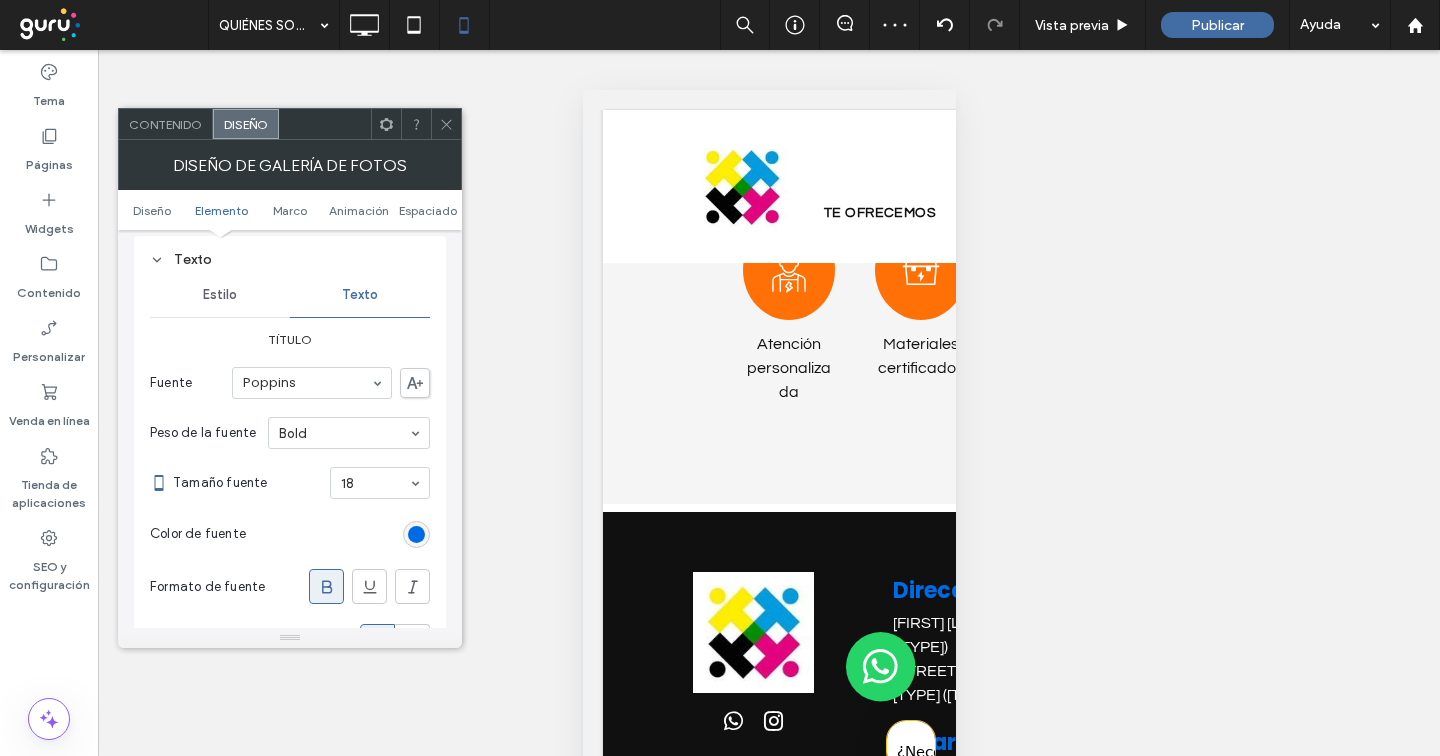 click 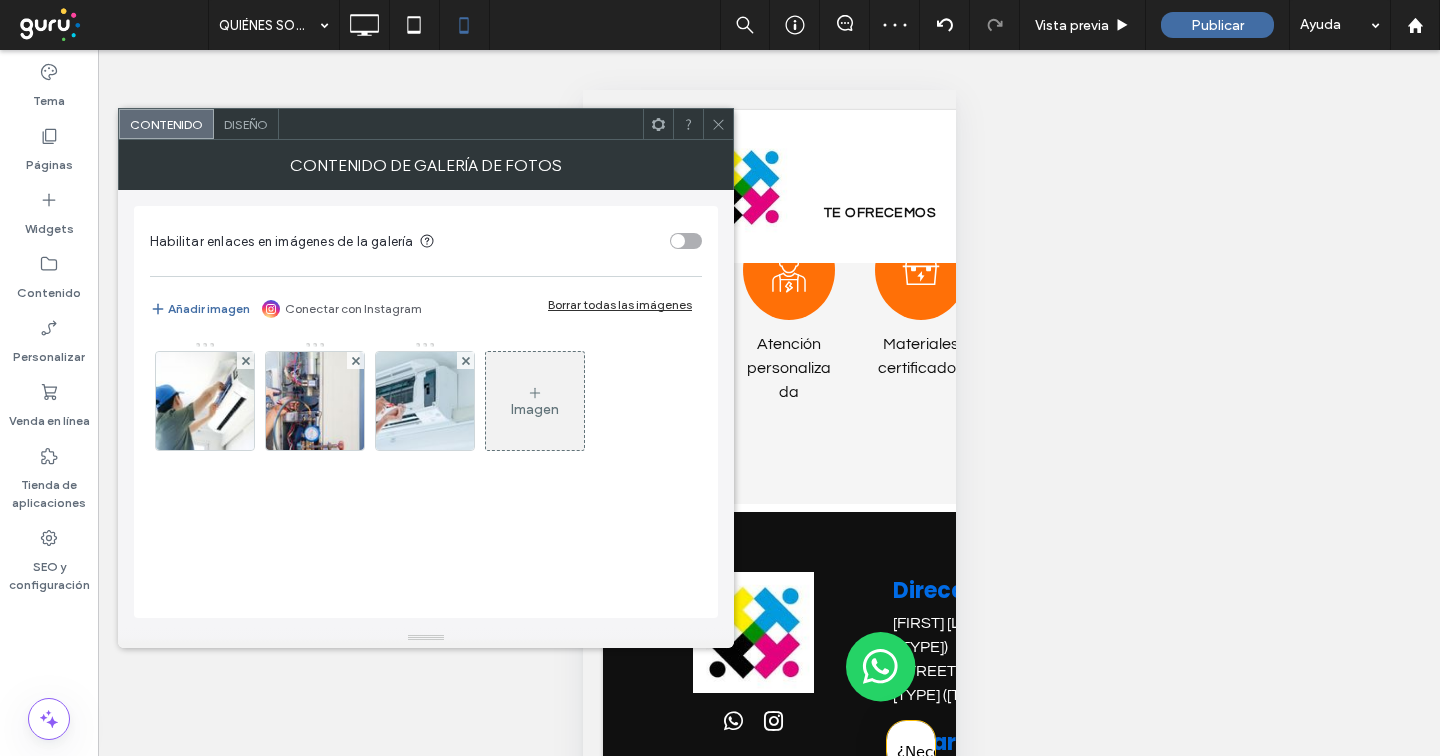 click on "Diseño" at bounding box center [246, 124] 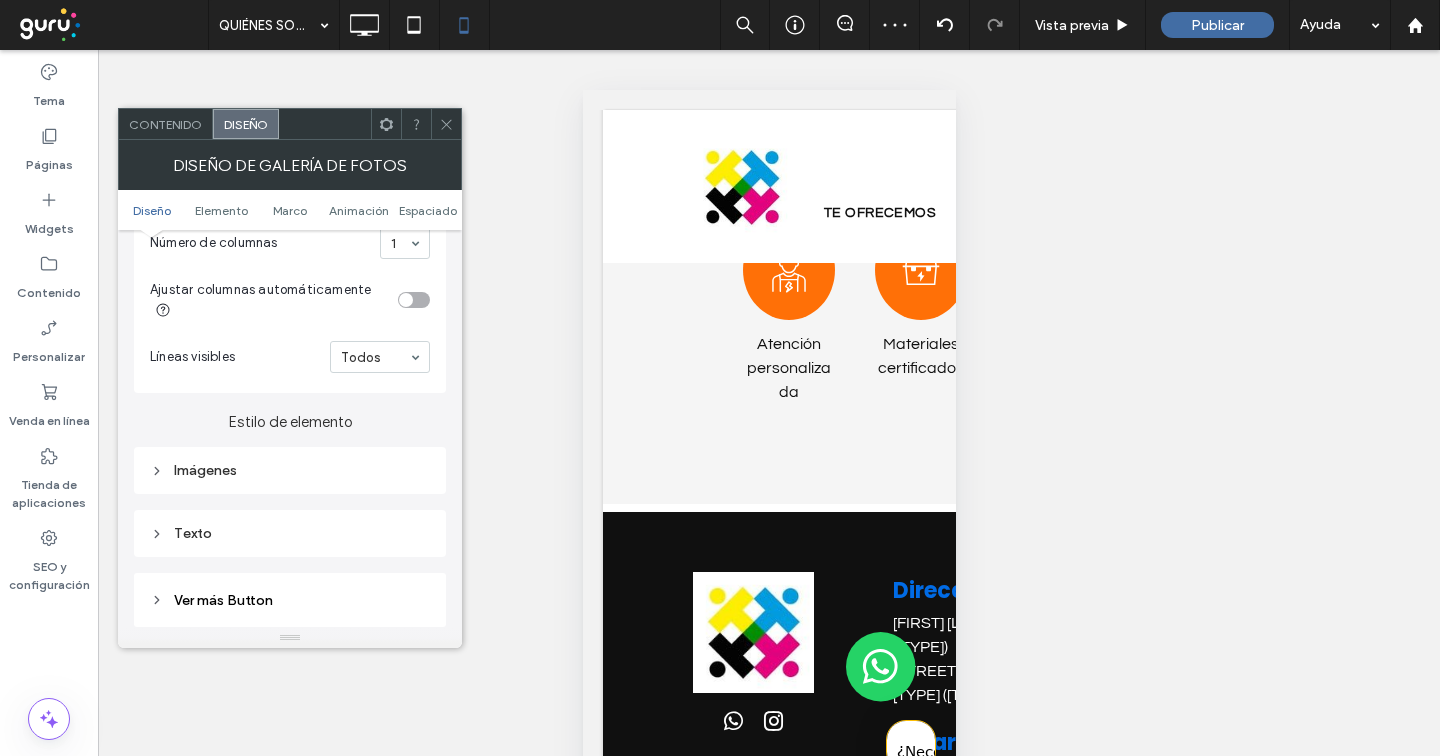 scroll, scrollTop: 742, scrollLeft: 0, axis: vertical 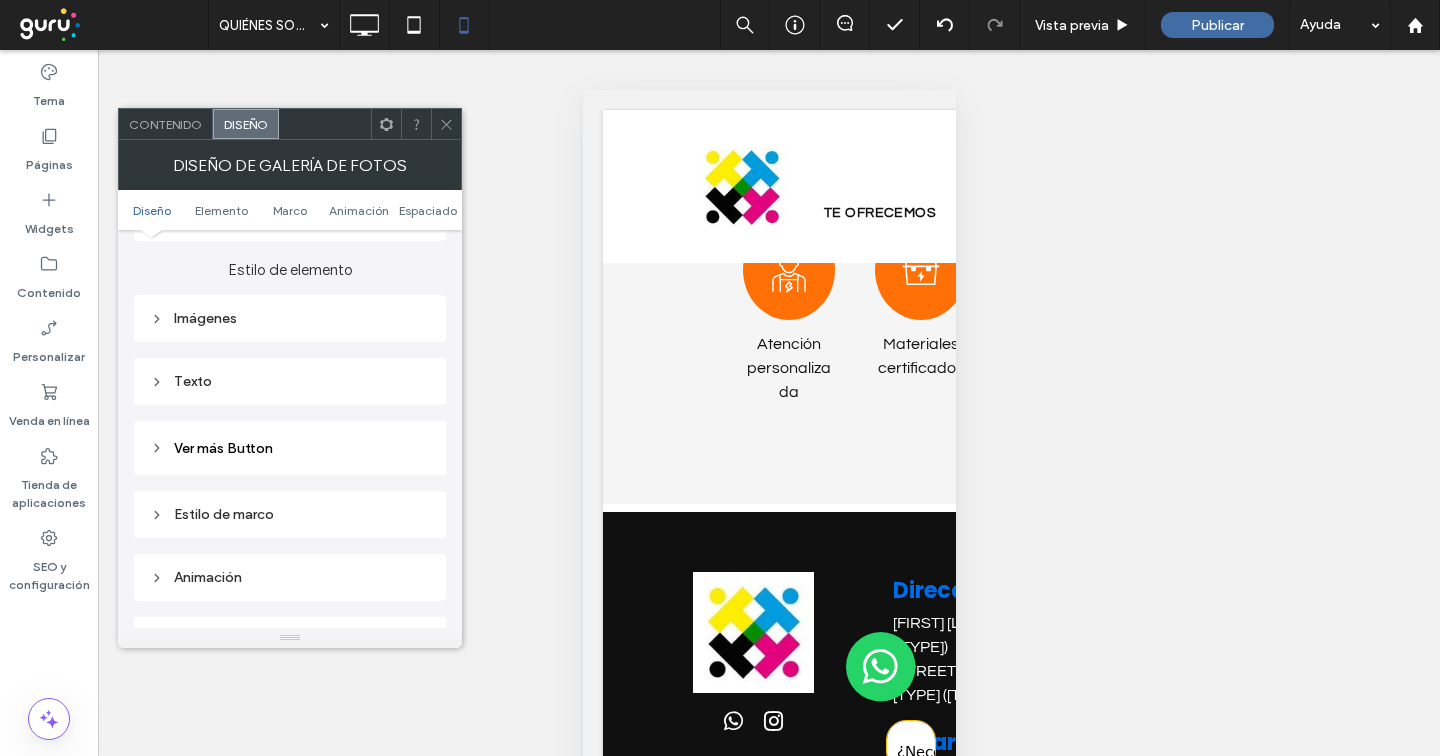 click on "Texto" at bounding box center [290, 381] 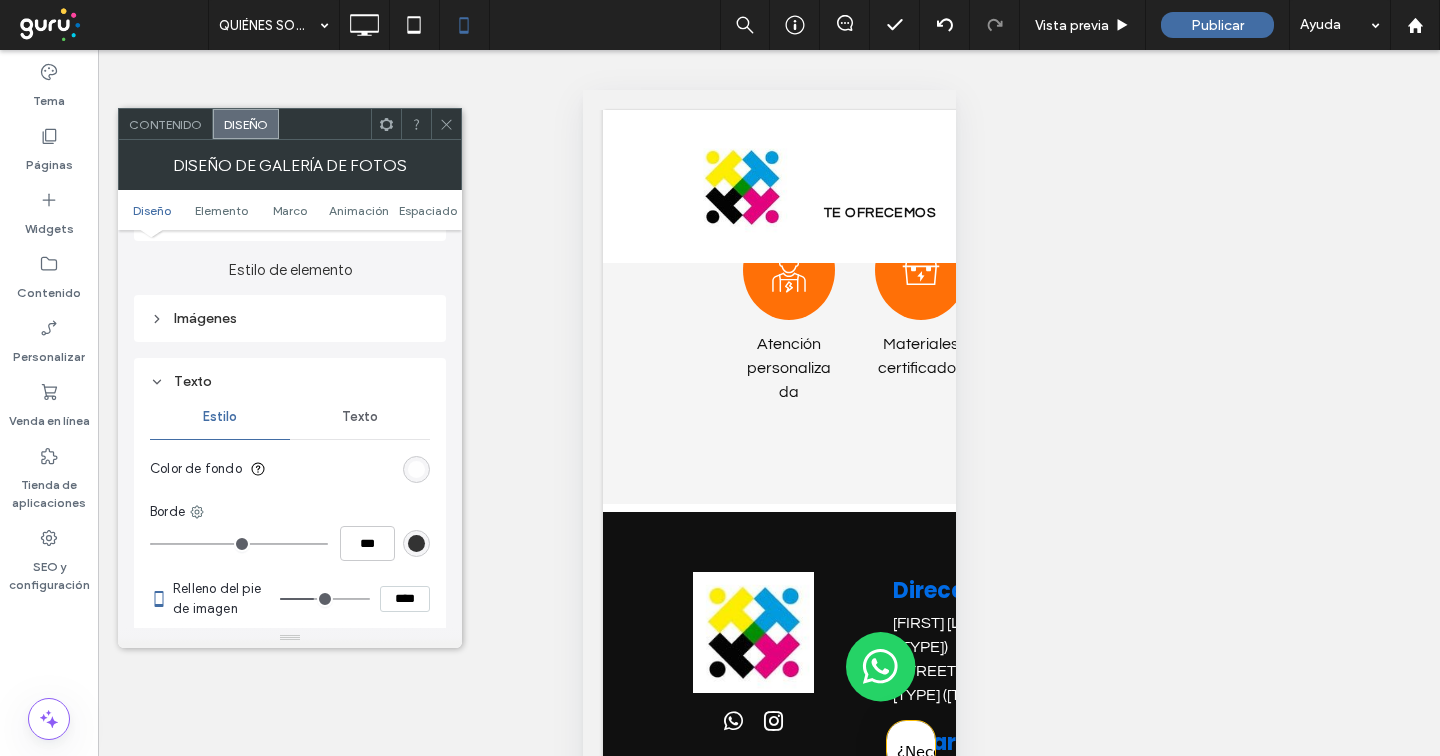 click on "Texto" at bounding box center (360, 417) 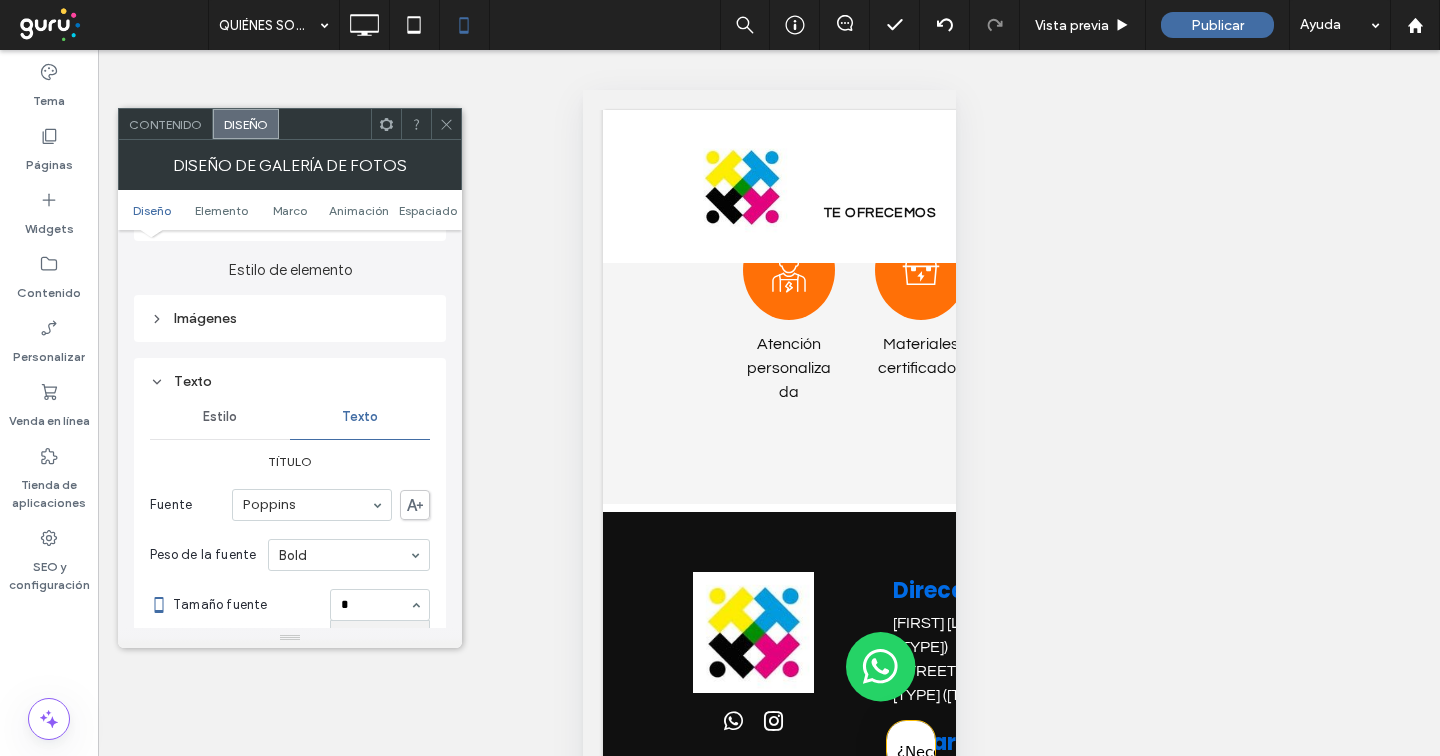 scroll, scrollTop: 0, scrollLeft: 0, axis: both 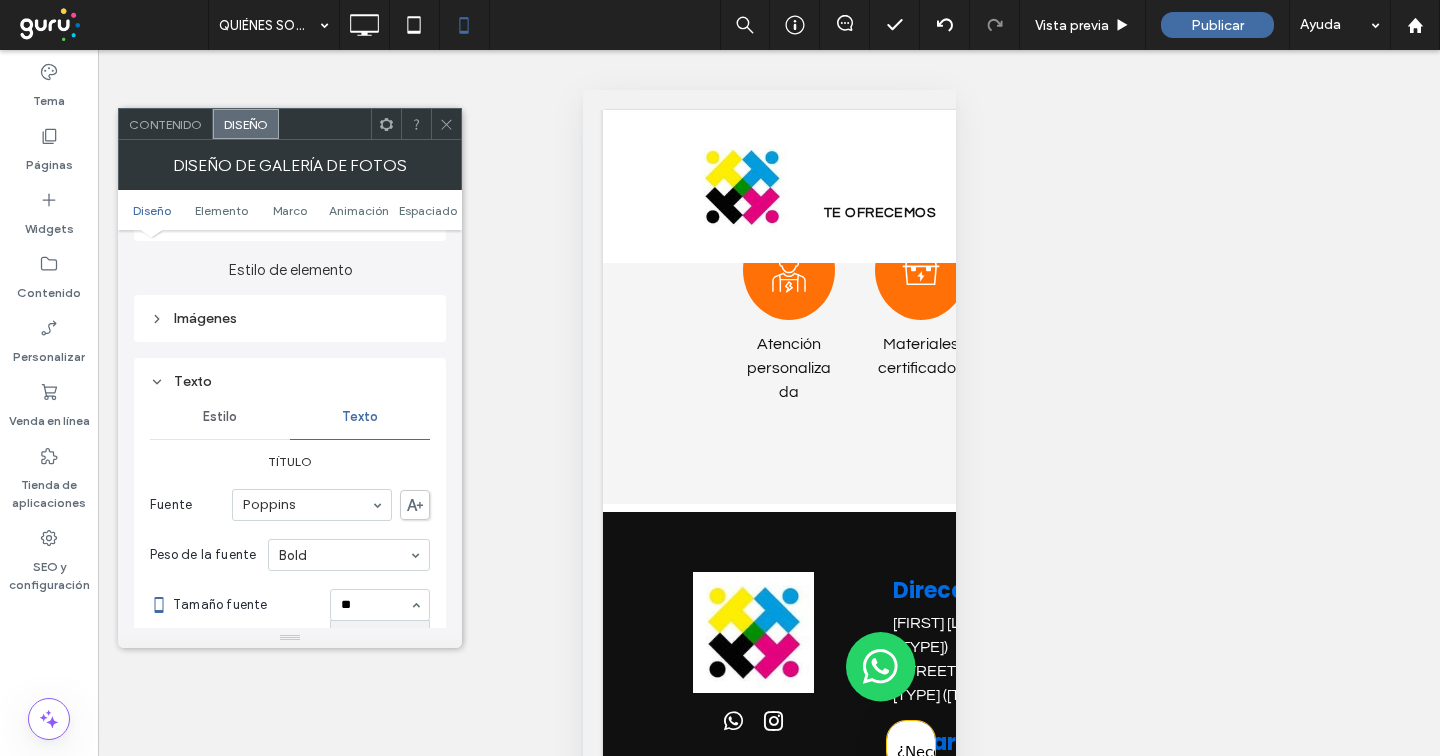 type on "**" 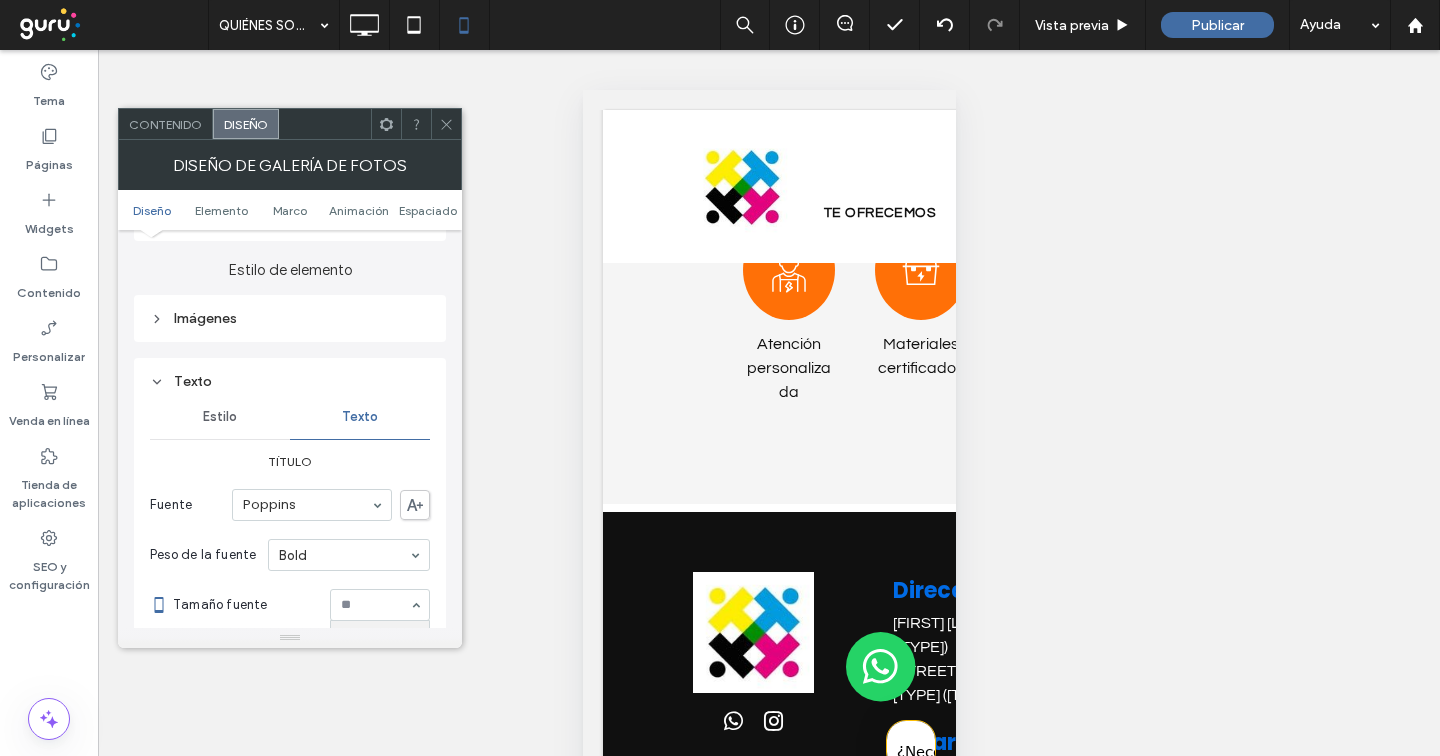 click on "Título" at bounding box center (290, 461) 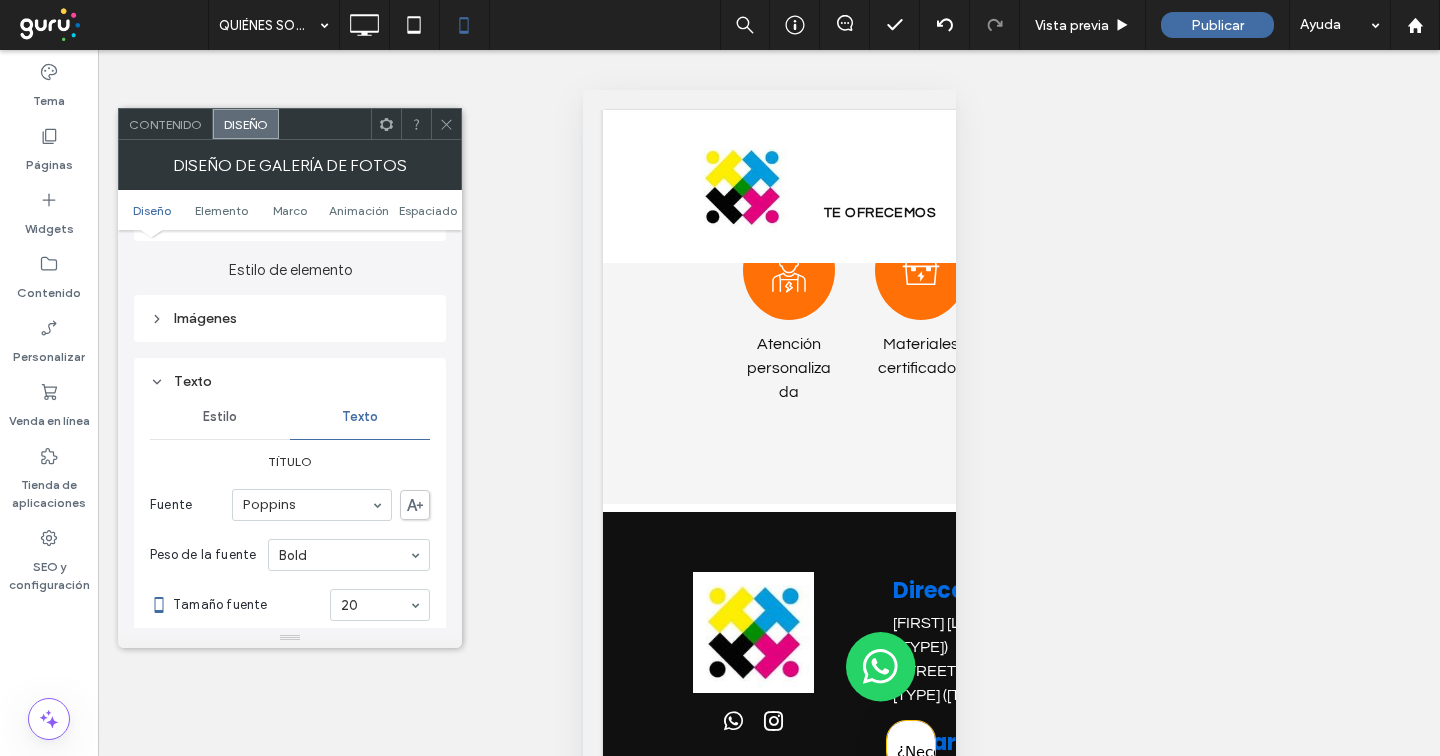 scroll, scrollTop: 830, scrollLeft: 0, axis: vertical 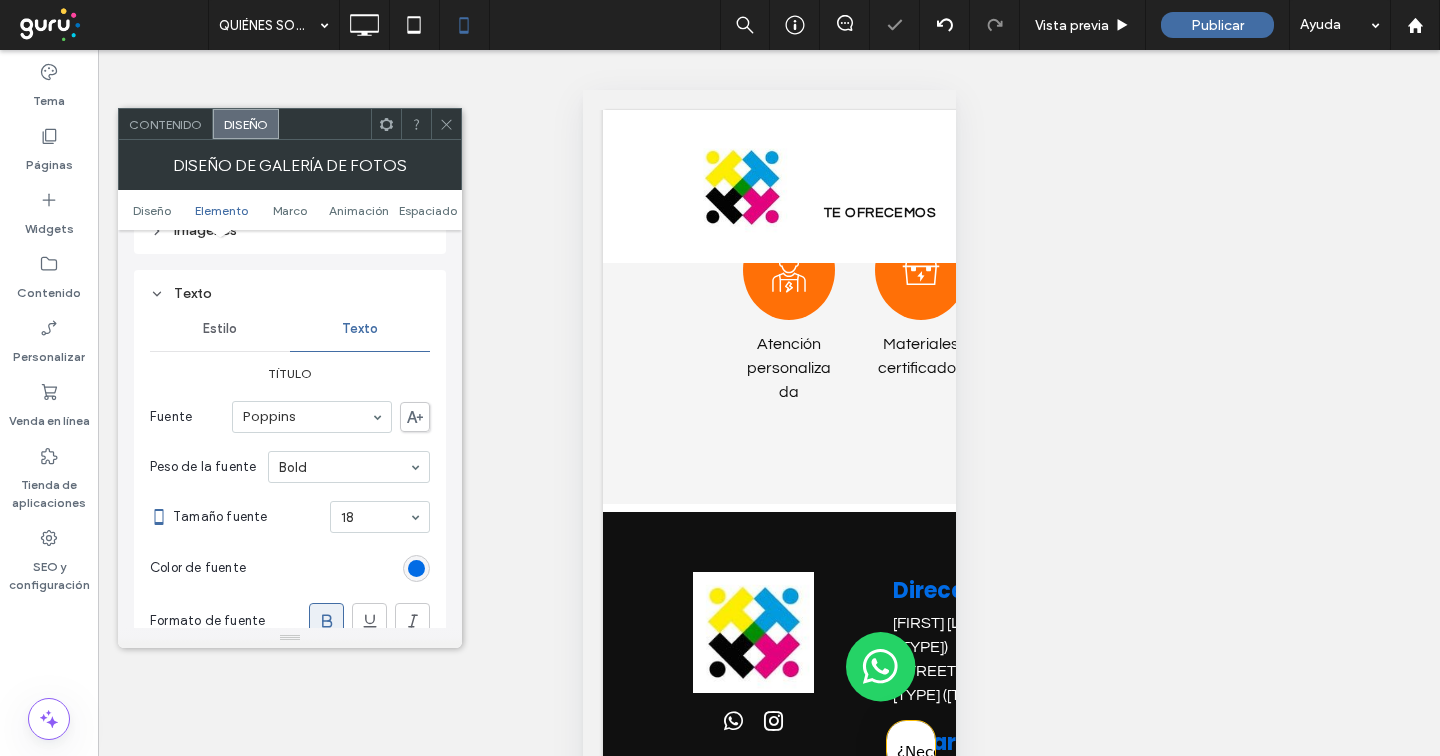 click at bounding box center [446, 124] 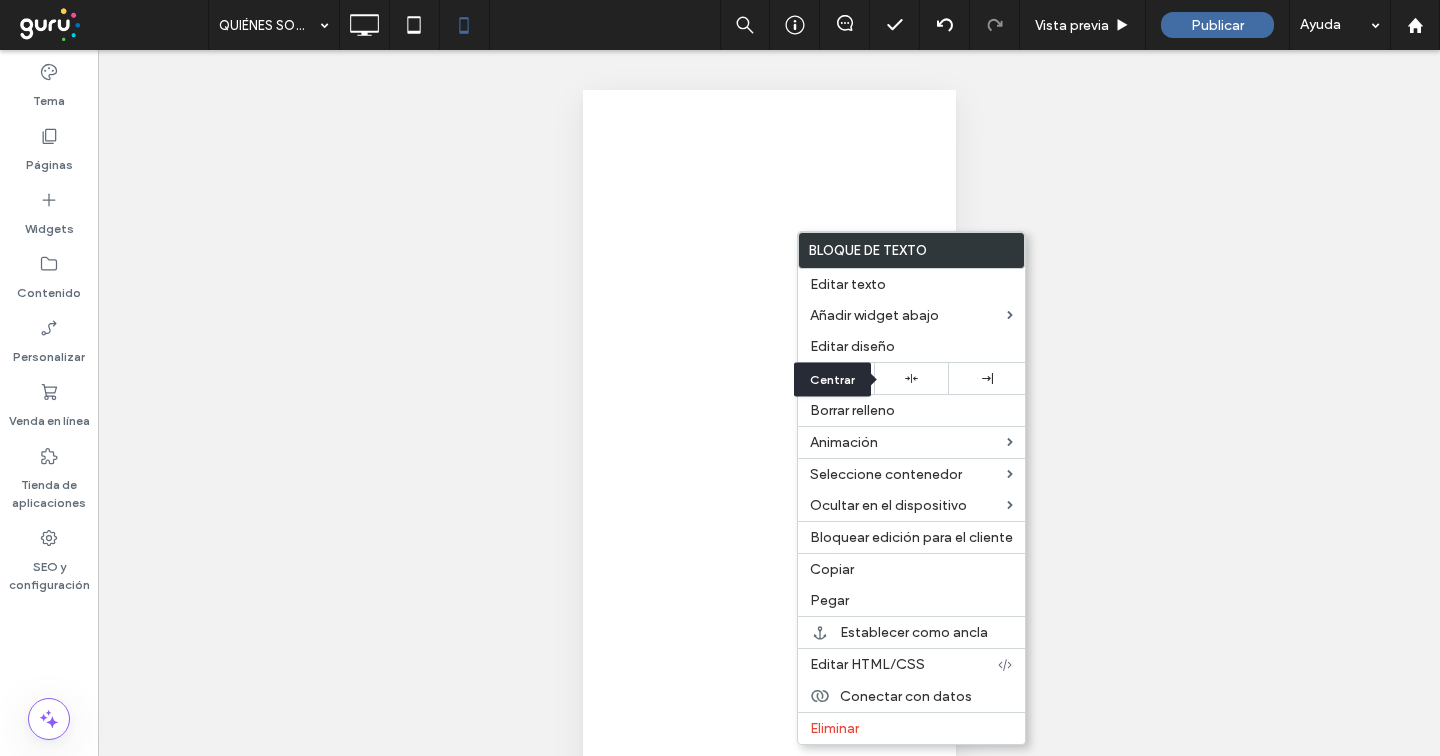click 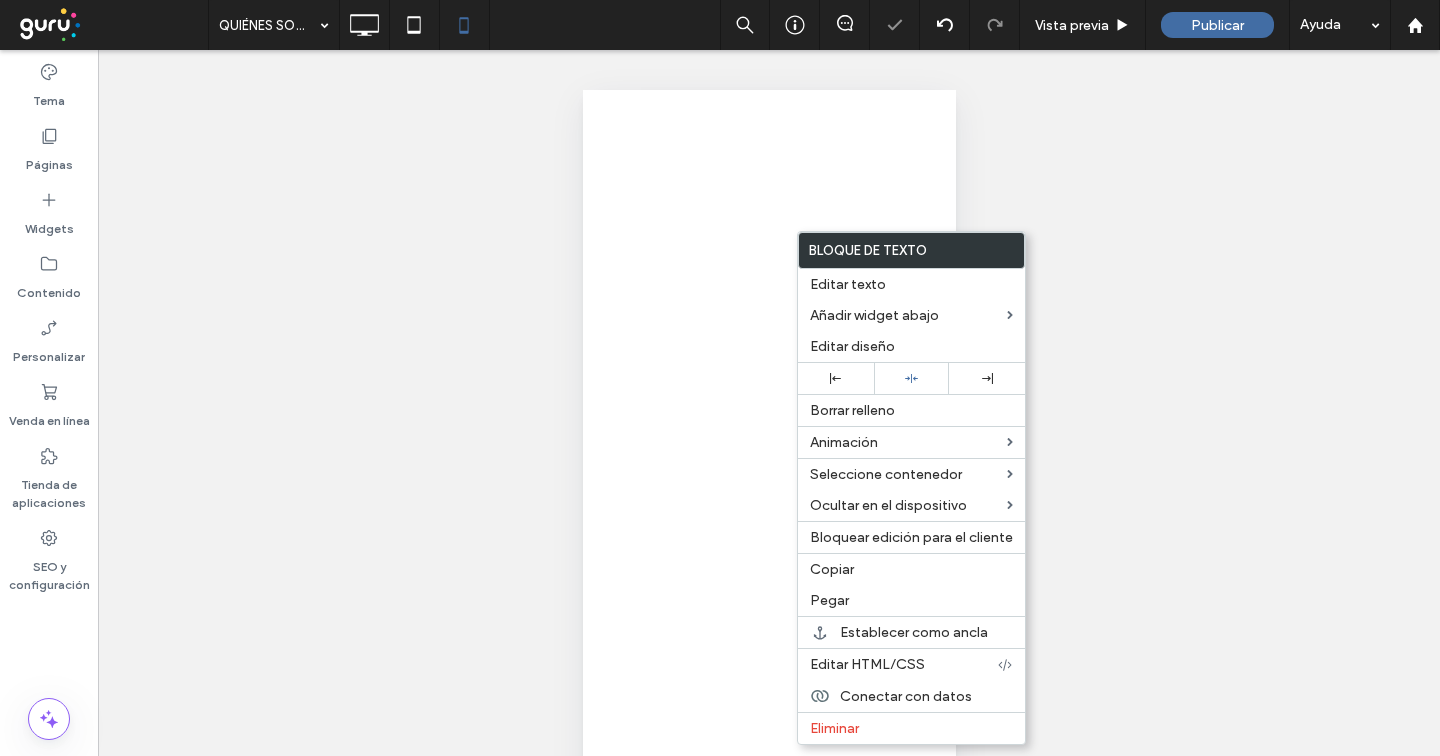scroll, scrollTop: 0, scrollLeft: 0, axis: both 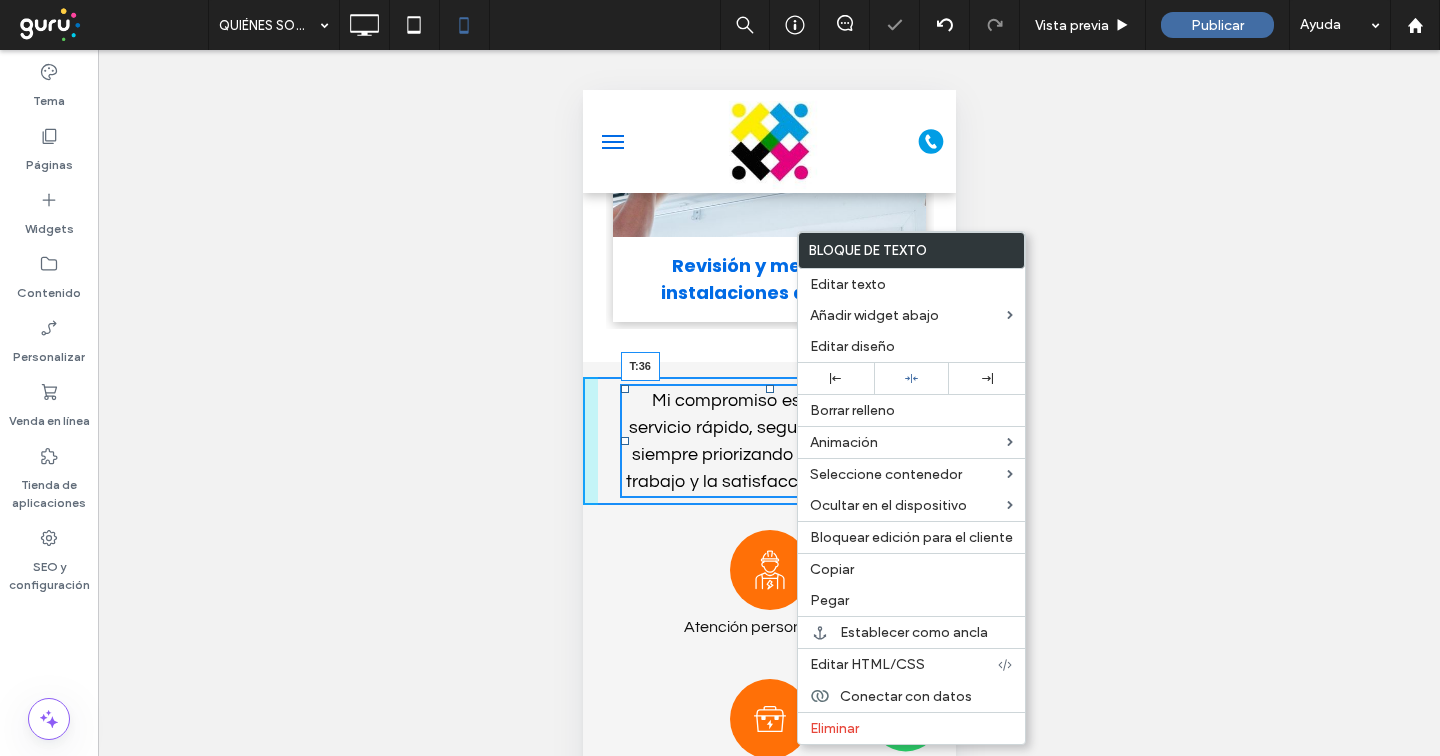 drag, startPoint x: 758, startPoint y: 367, endPoint x: 758, endPoint y: 395, distance: 28 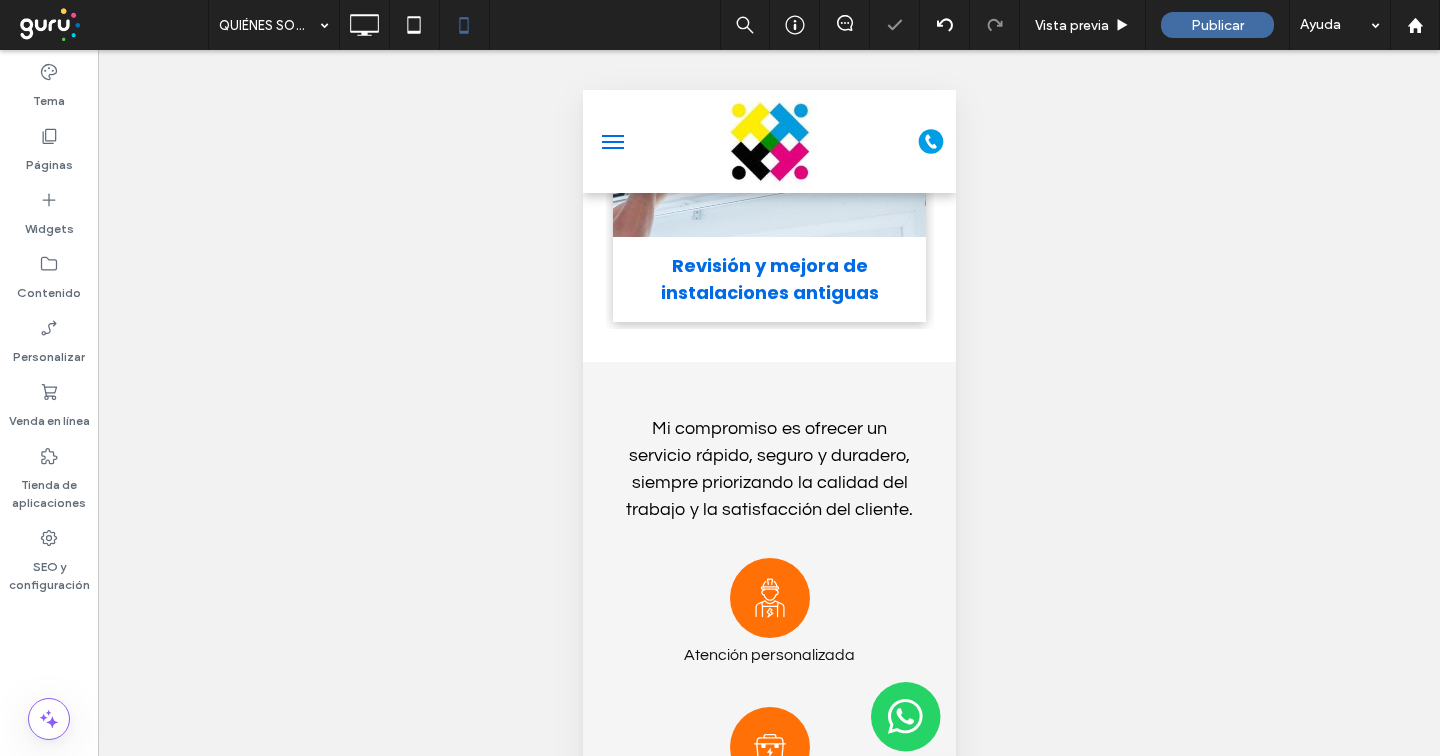 click on "+ Añadir sección" at bounding box center [769, 362] 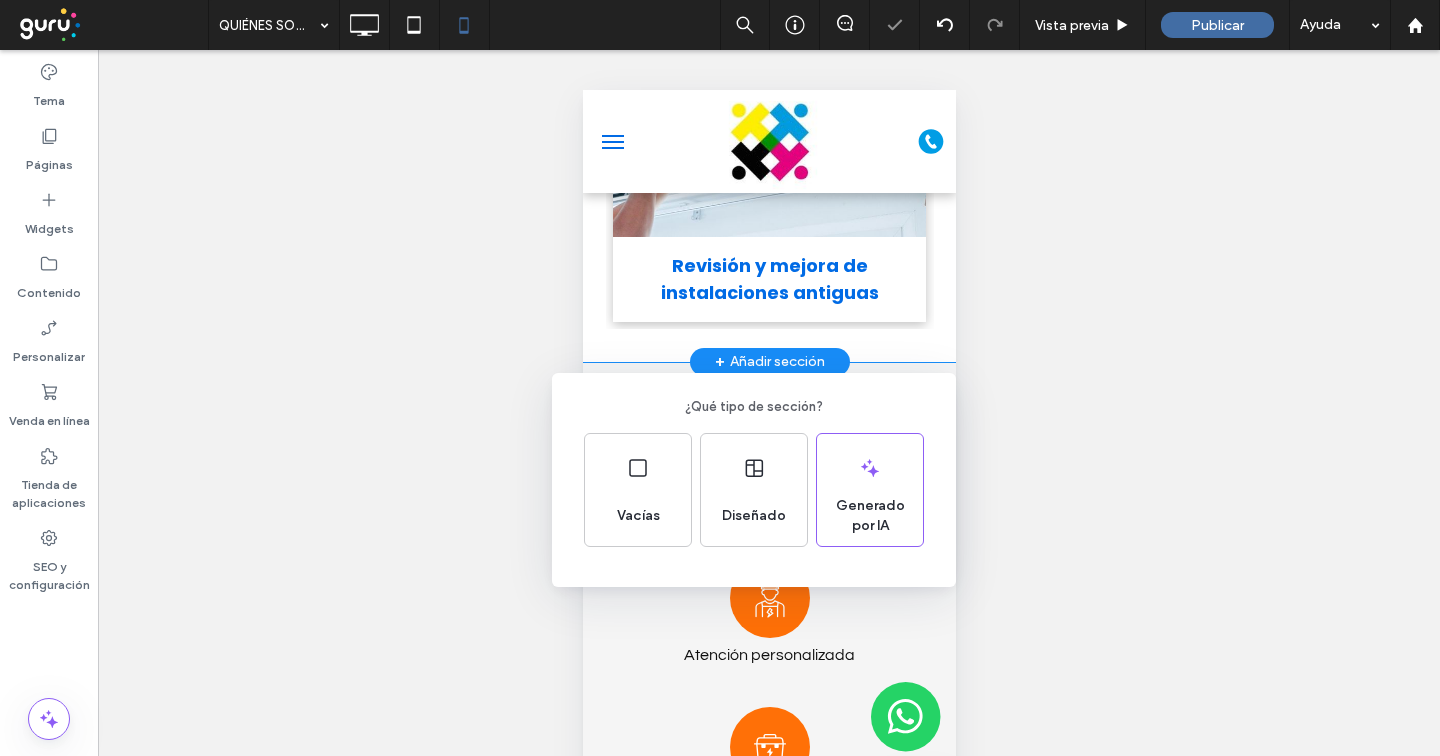 click on "¿Qué tipo de sección? Vacías Diseñado Generado por IA" at bounding box center [720, 427] 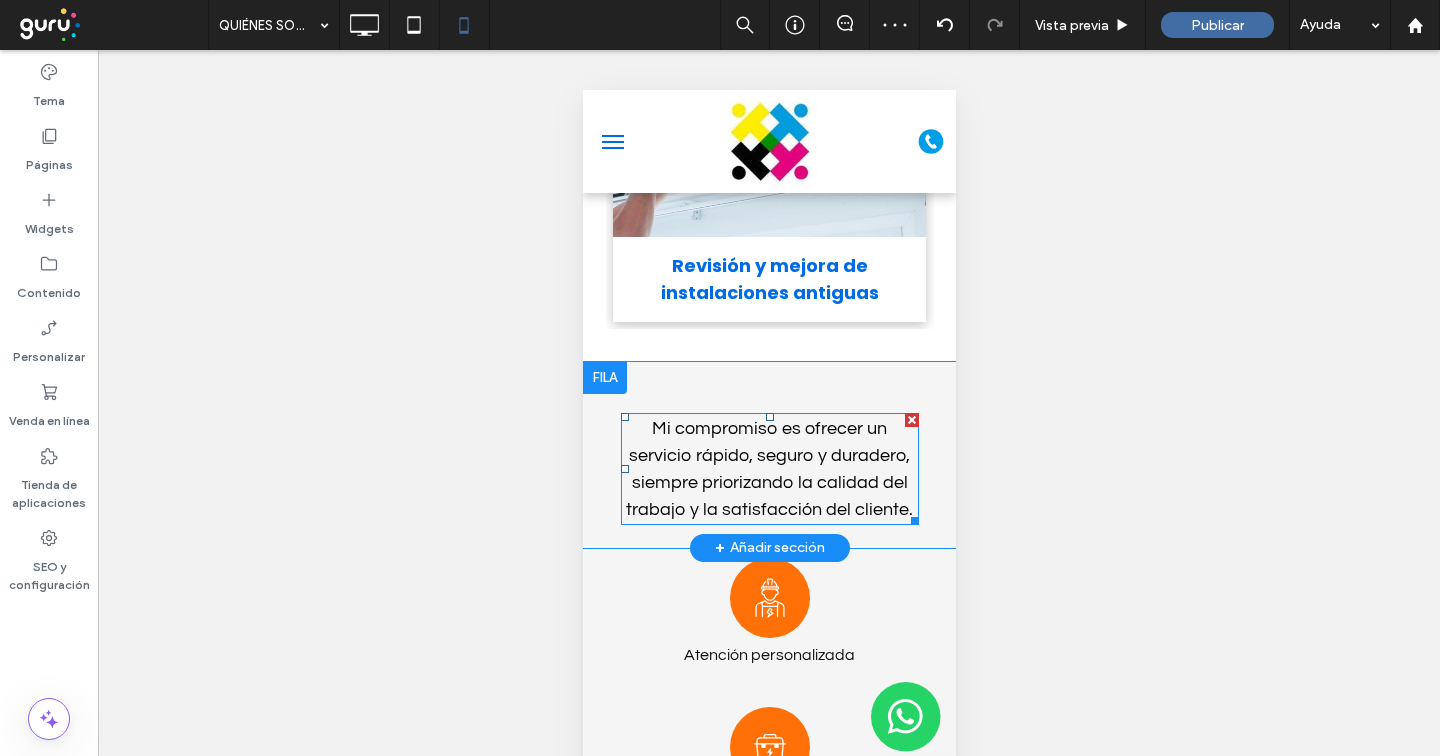 click on "Mi compromiso es ofrecer un servicio rápido, seguro y duradero, siempre priorizando la calidad del trabajo y la satisfacción del cliente." at bounding box center (769, 469) 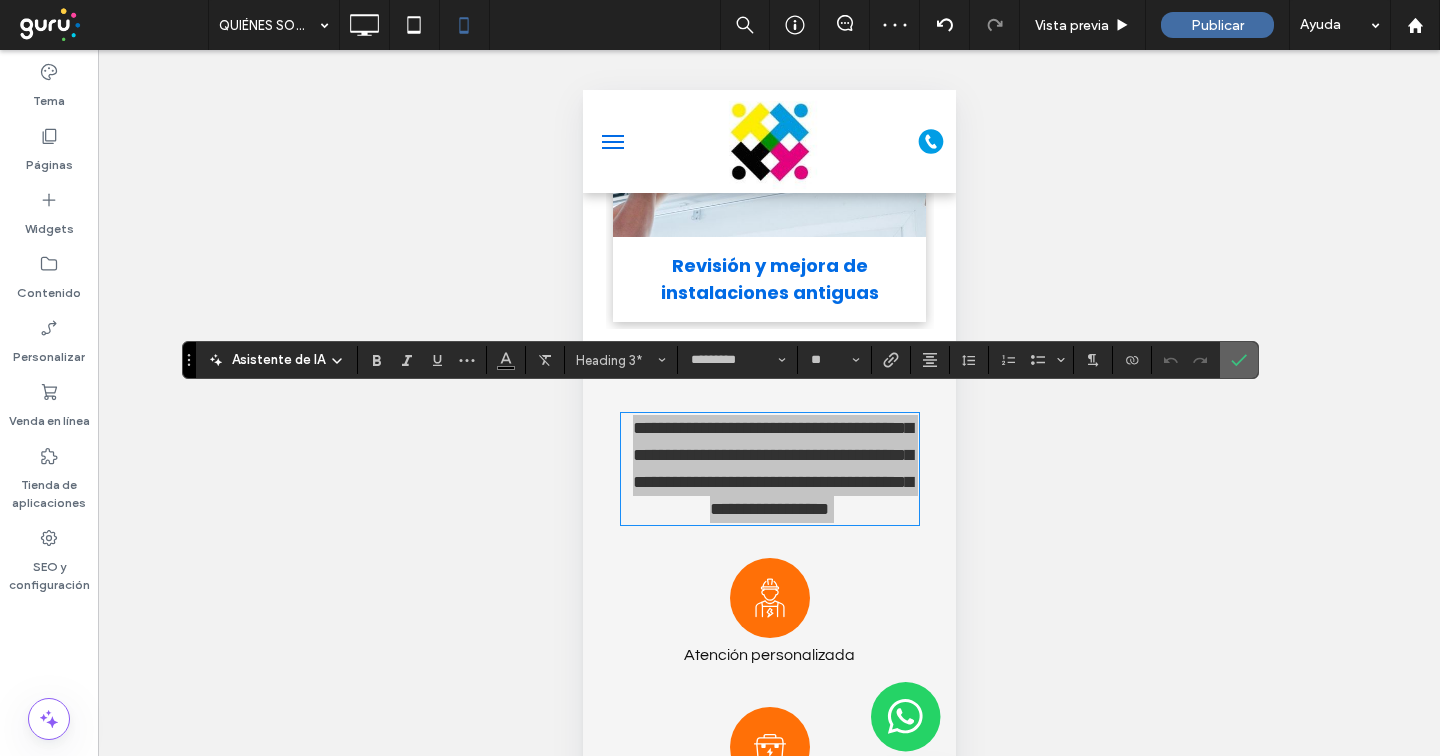 click 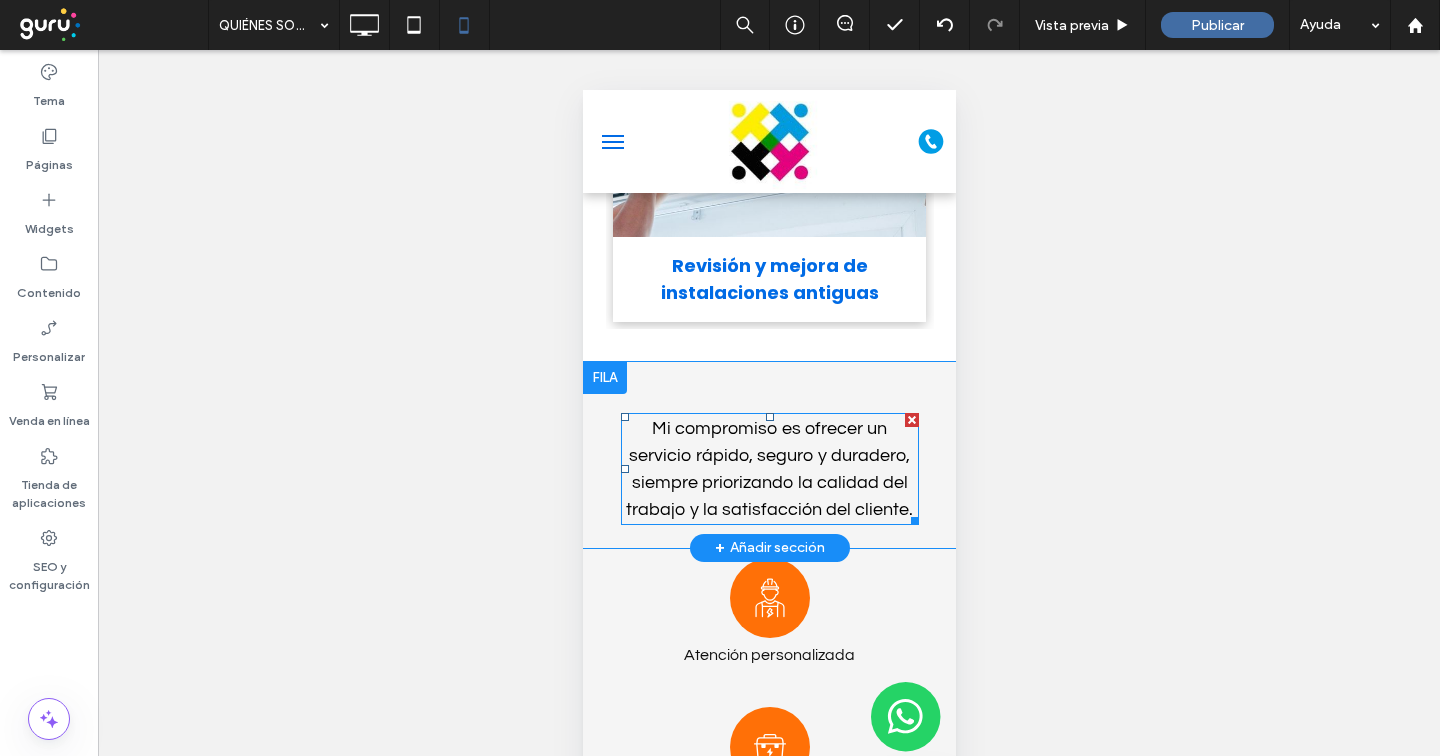 click on "Mi compromiso es ofrecer un servicio rápido, seguro y duradero, siempre priorizando la calidad del trabajo y la satisfacción del cliente." at bounding box center [769, 469] 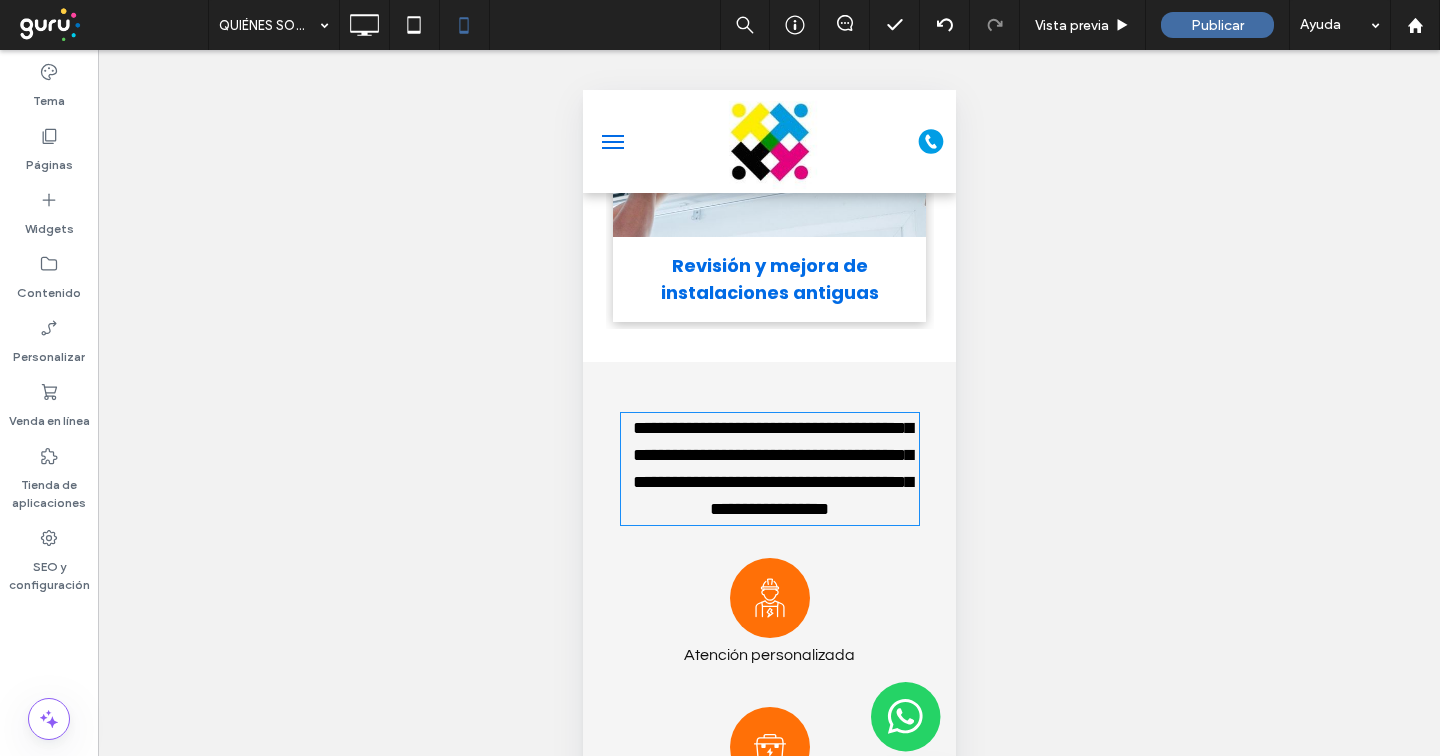 type on "*********" 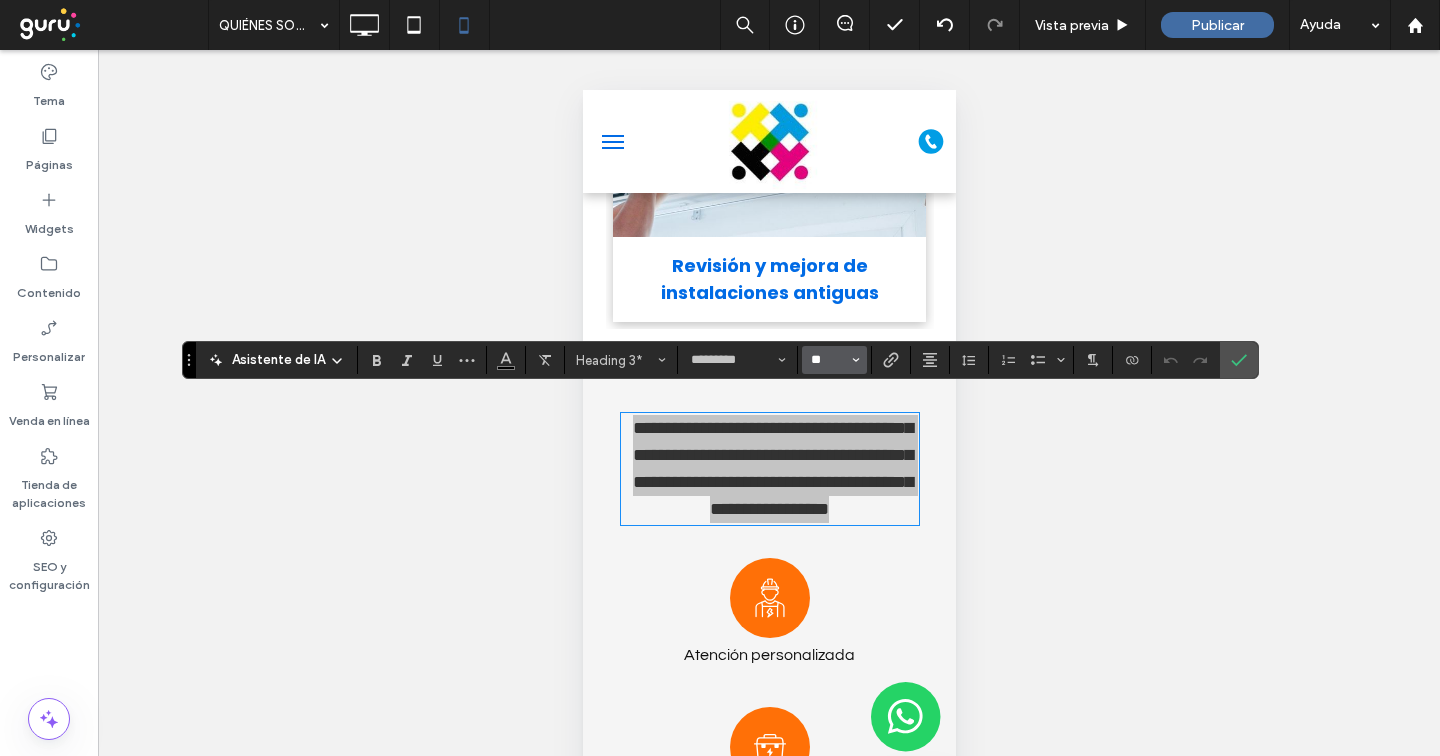 click on "**" at bounding box center [828, 360] 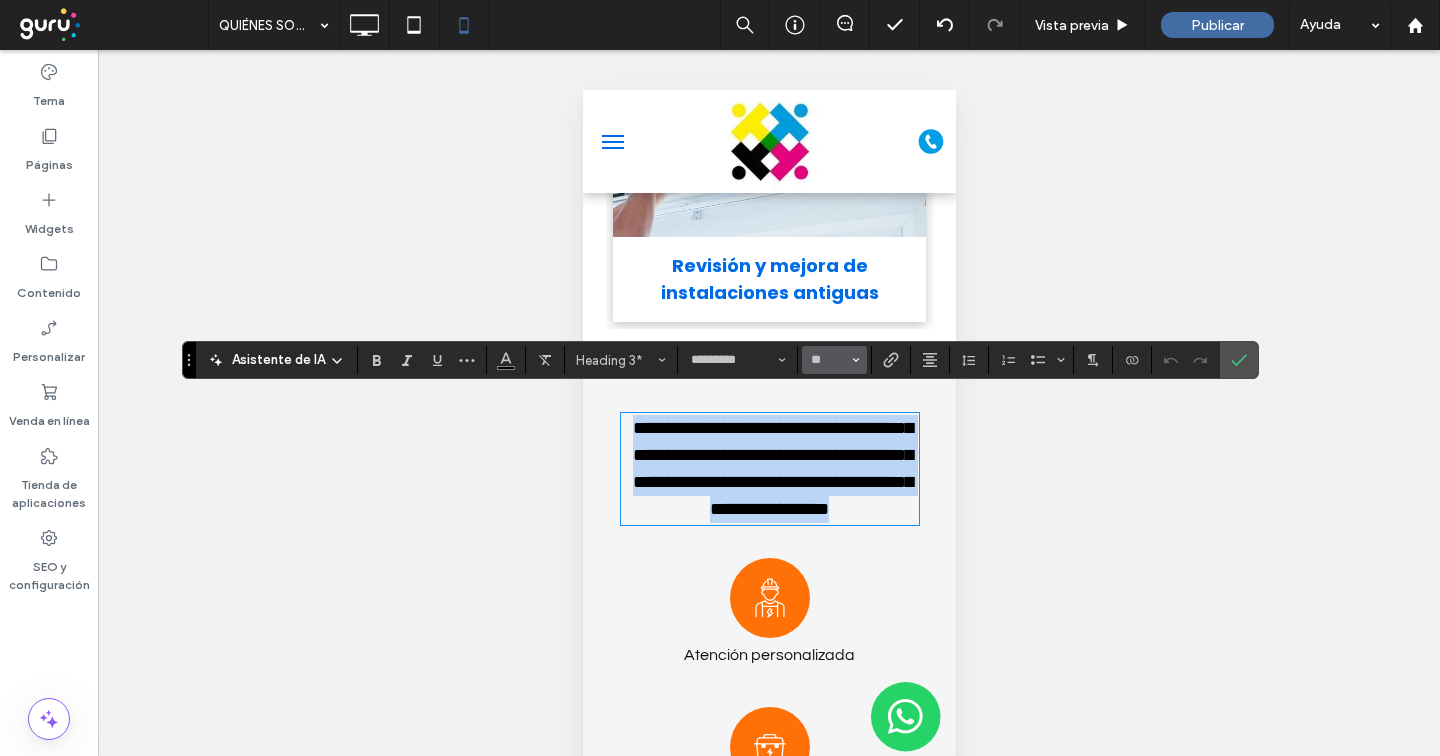type on "**" 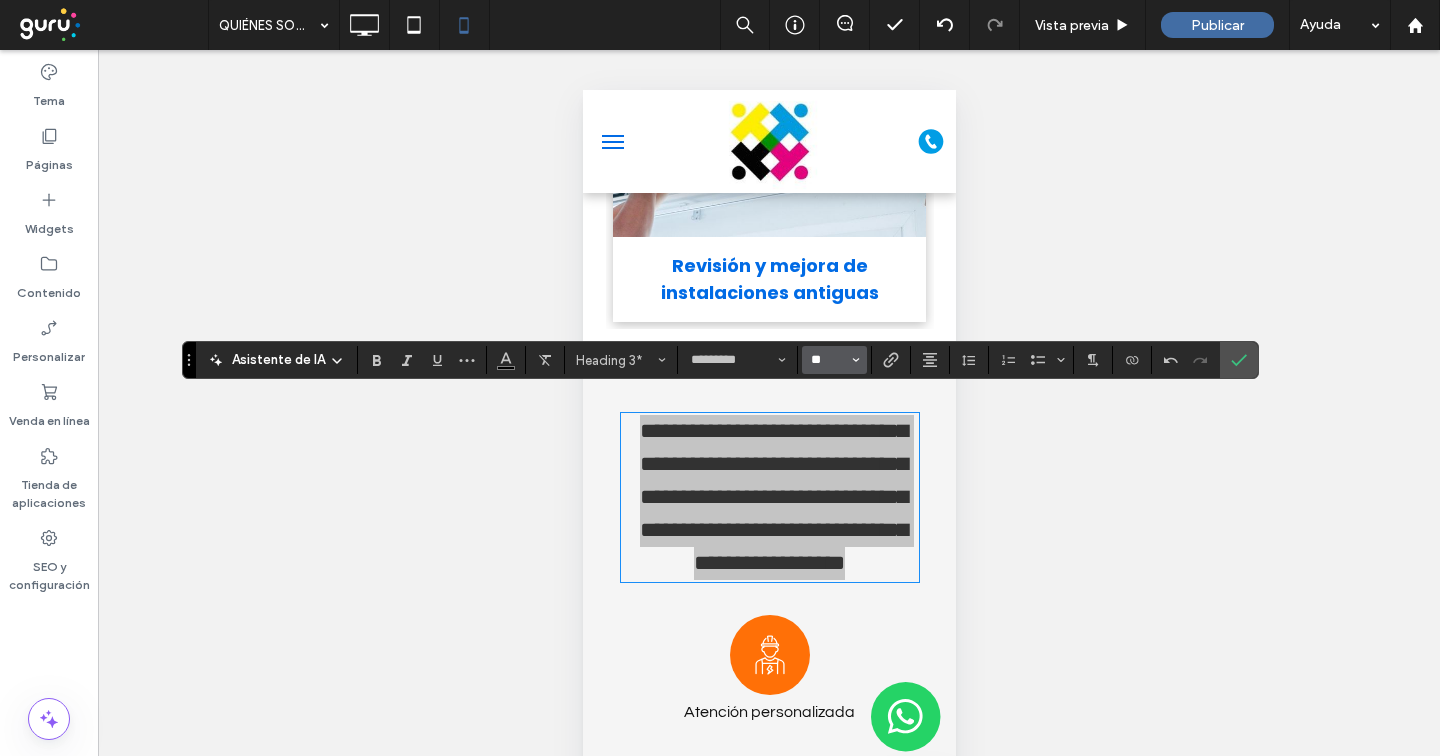 click on "**" at bounding box center [828, 360] 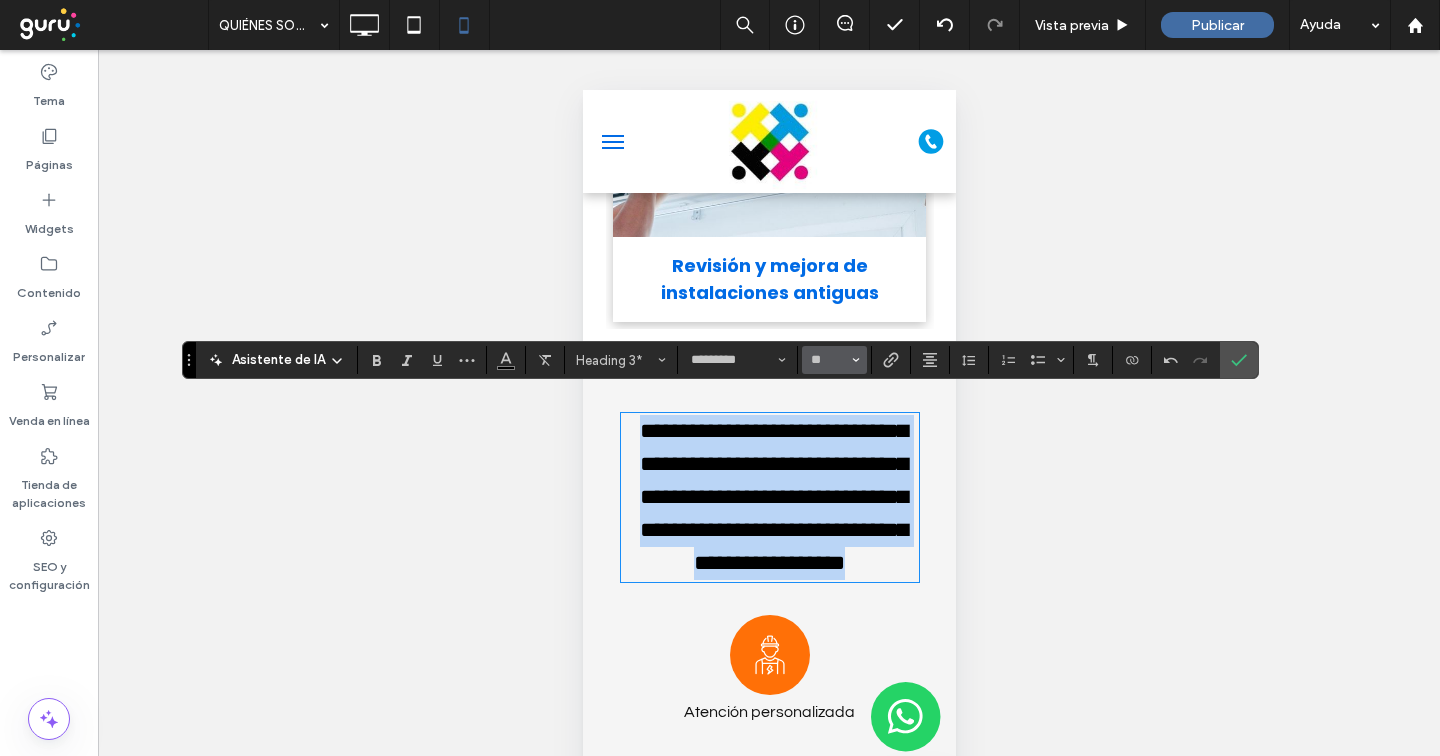 type on "**" 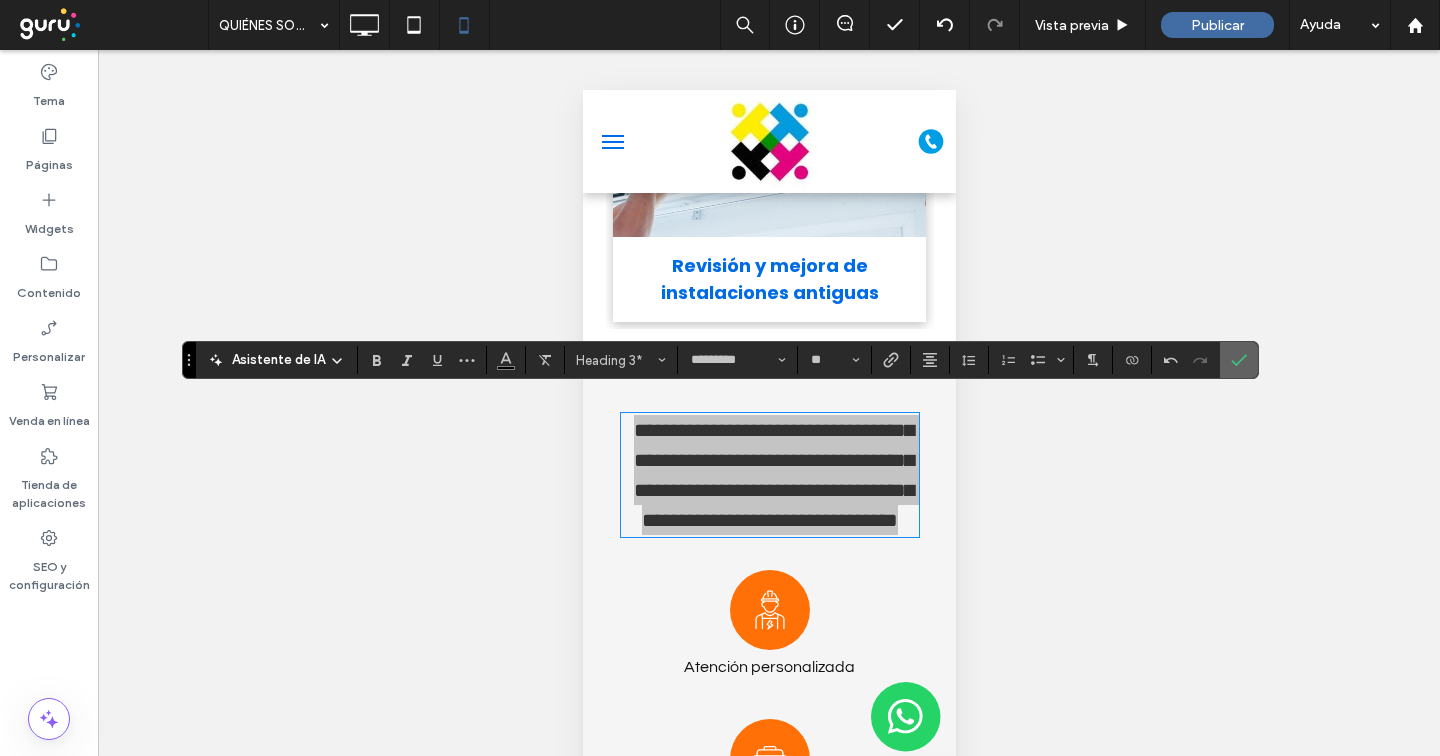 click 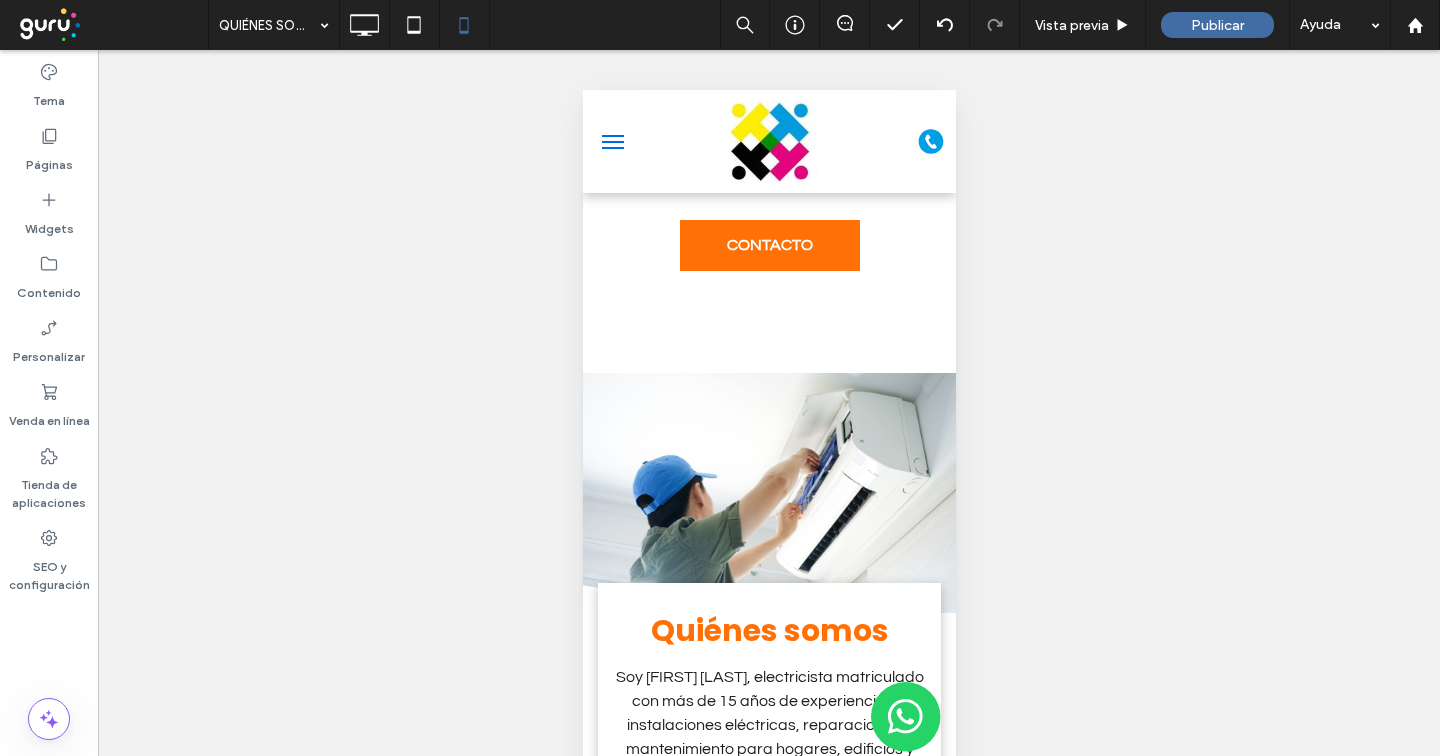 scroll, scrollTop: 747, scrollLeft: 0, axis: vertical 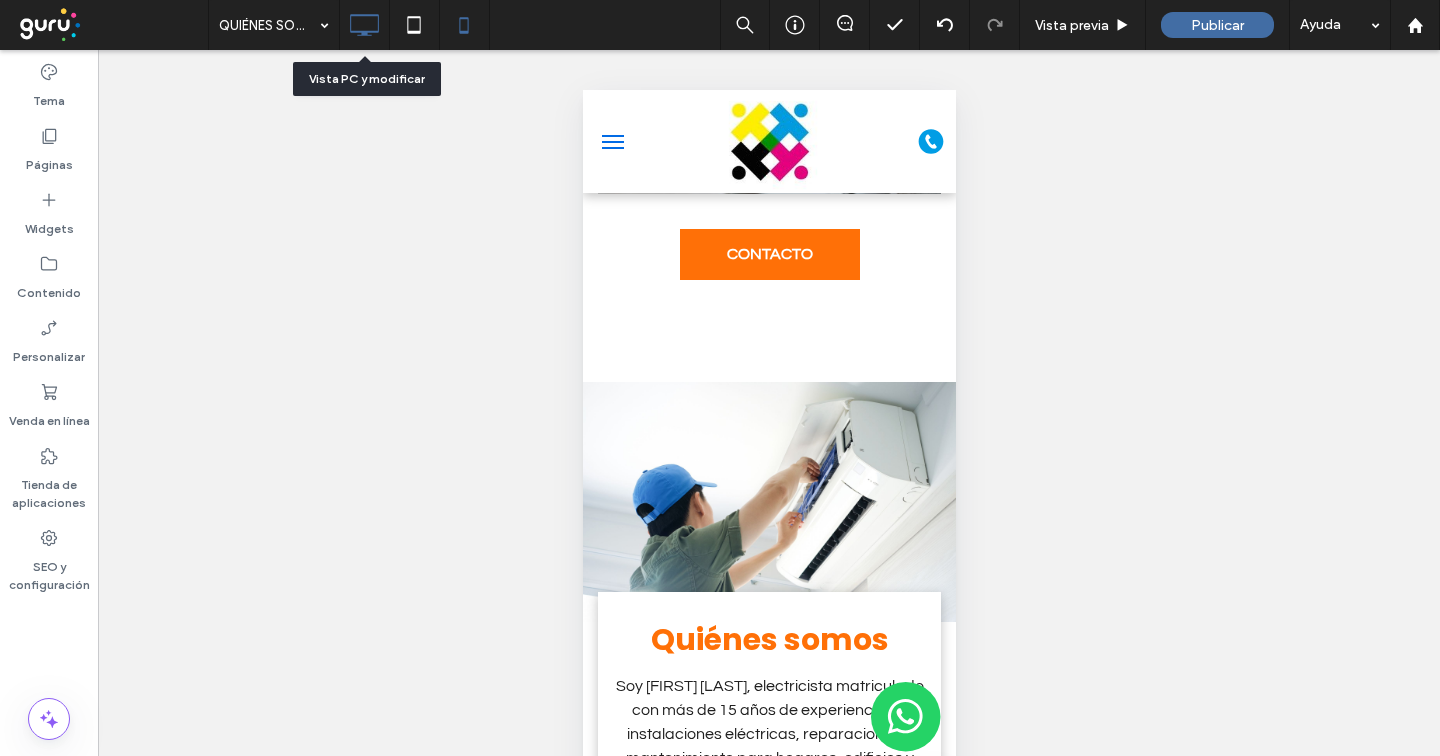 click 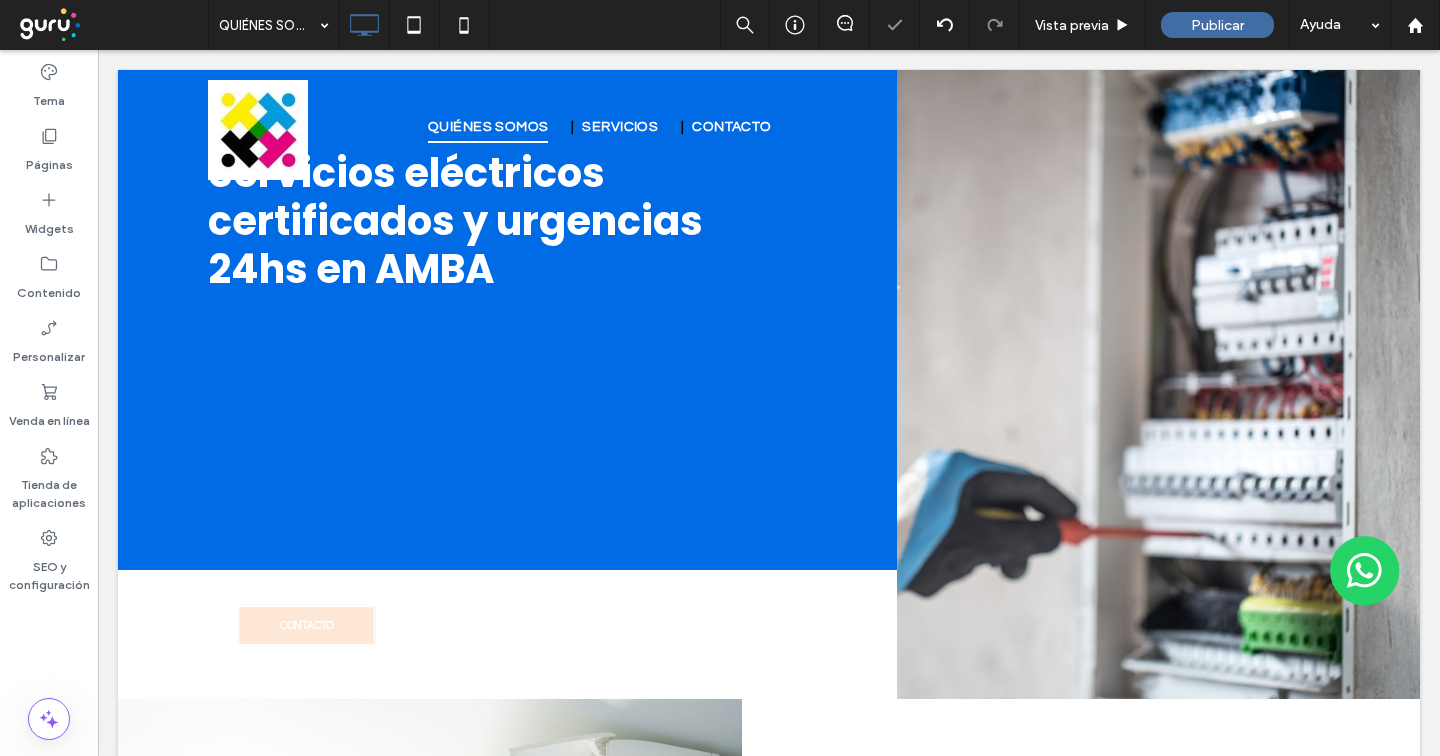 scroll, scrollTop: 0, scrollLeft: 0, axis: both 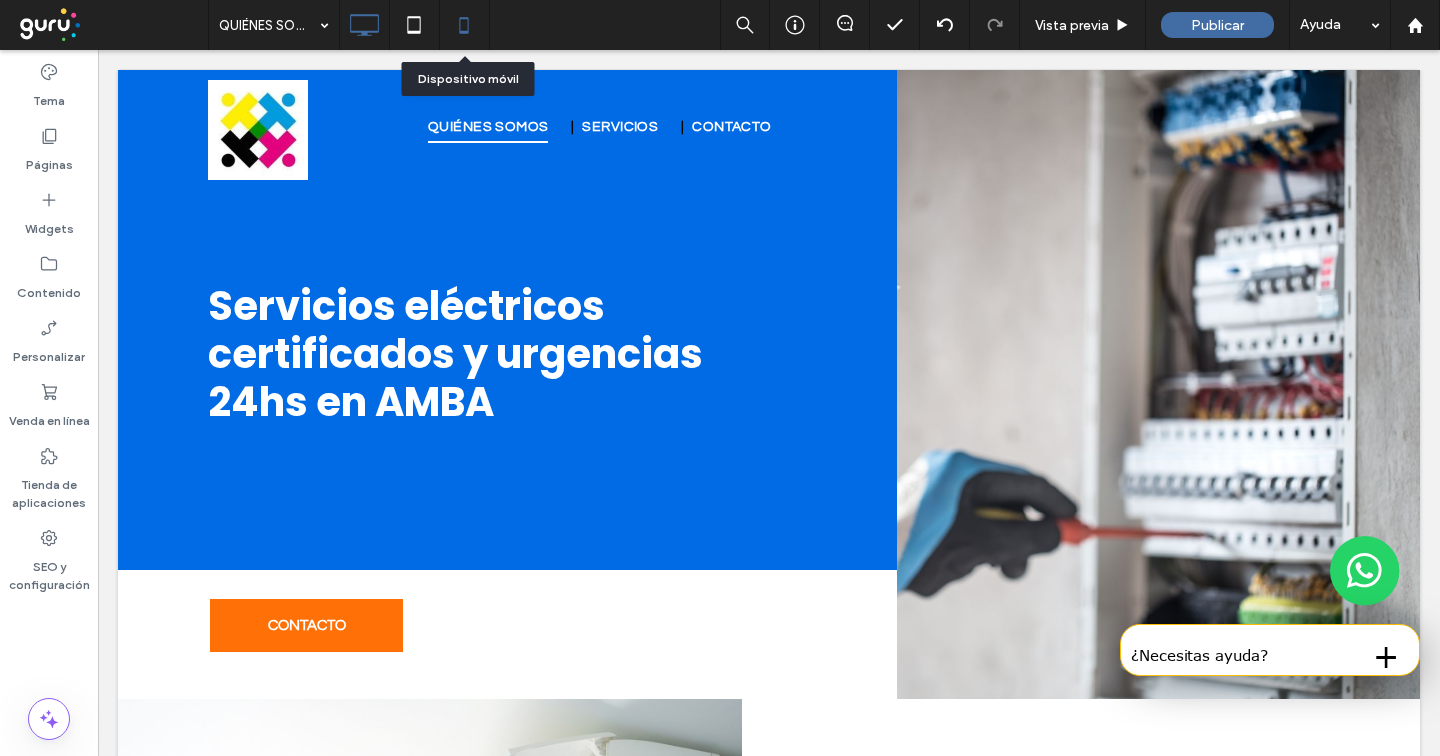 click 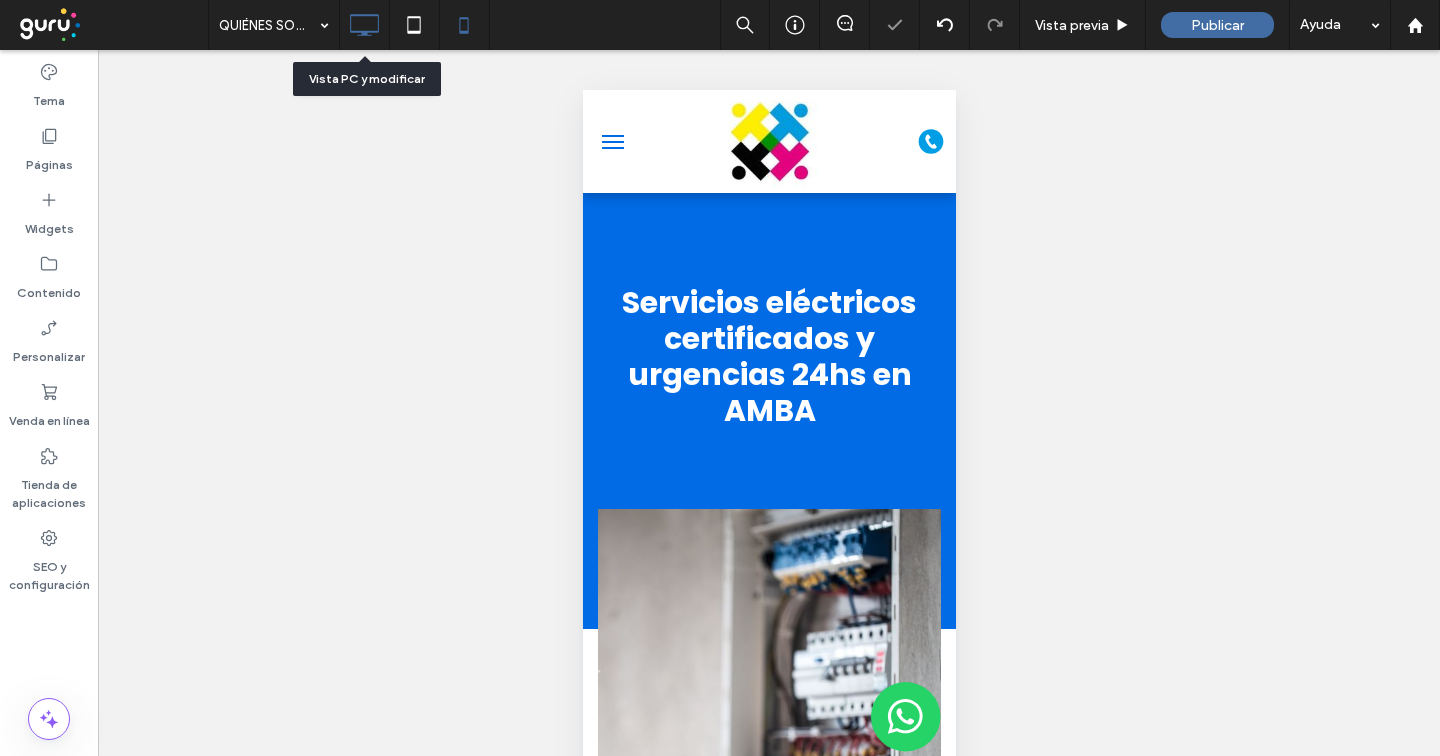 scroll, scrollTop: 0, scrollLeft: 0, axis: both 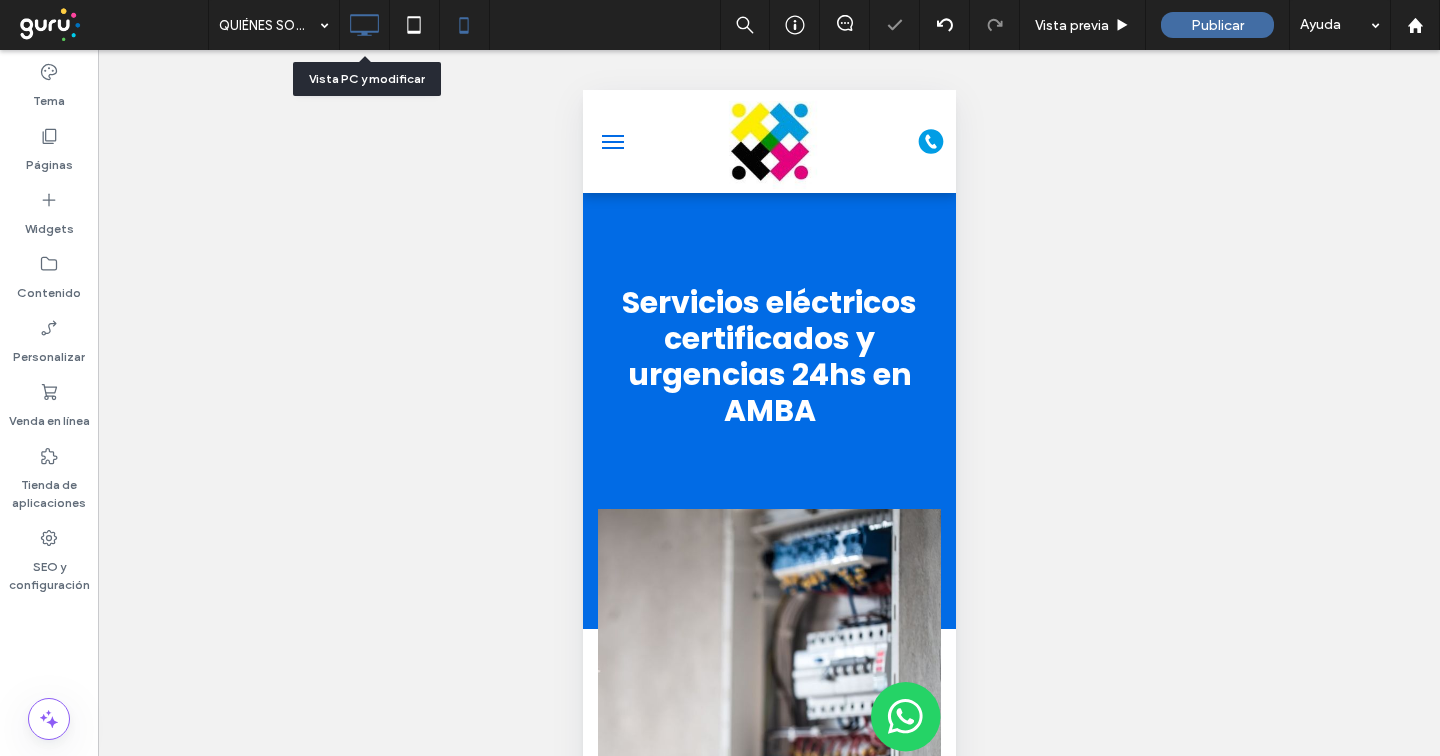 click 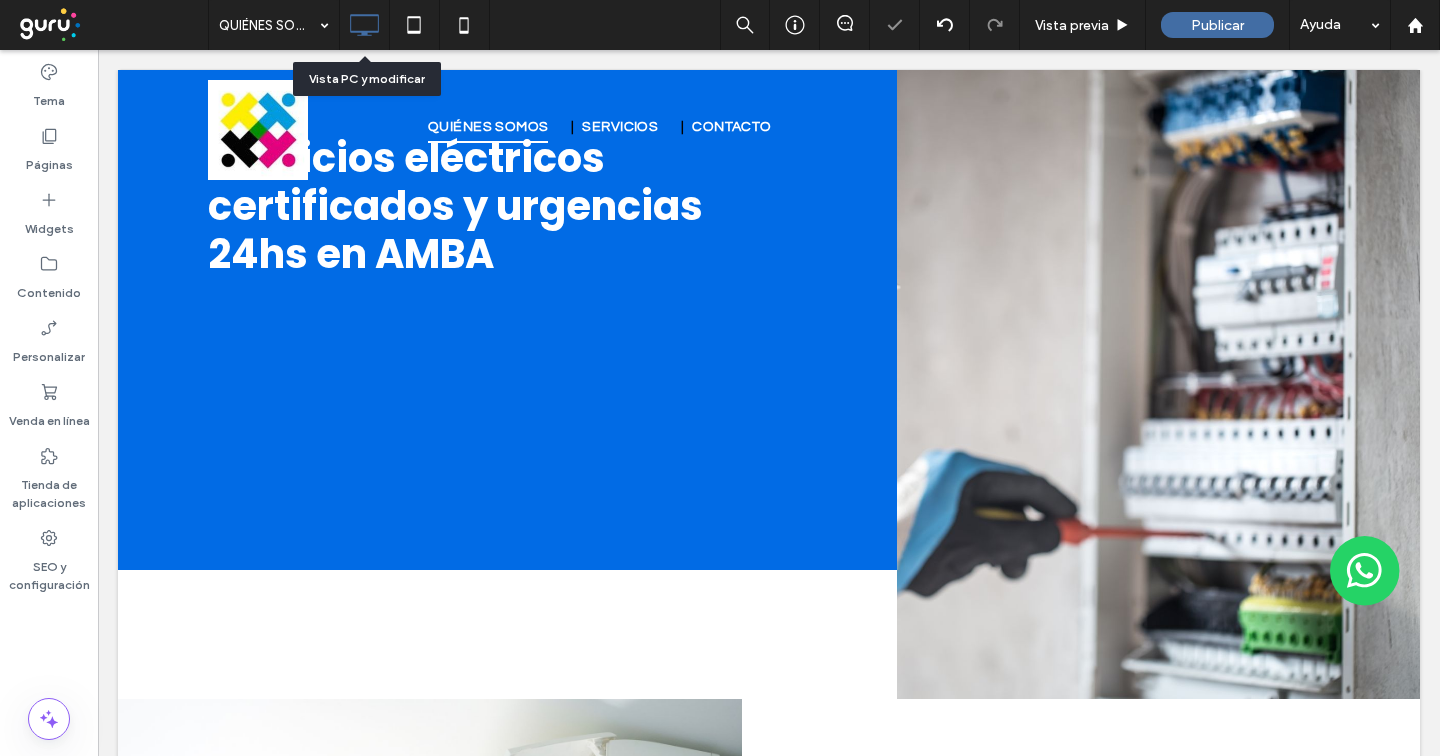 scroll, scrollTop: 0, scrollLeft: 0, axis: both 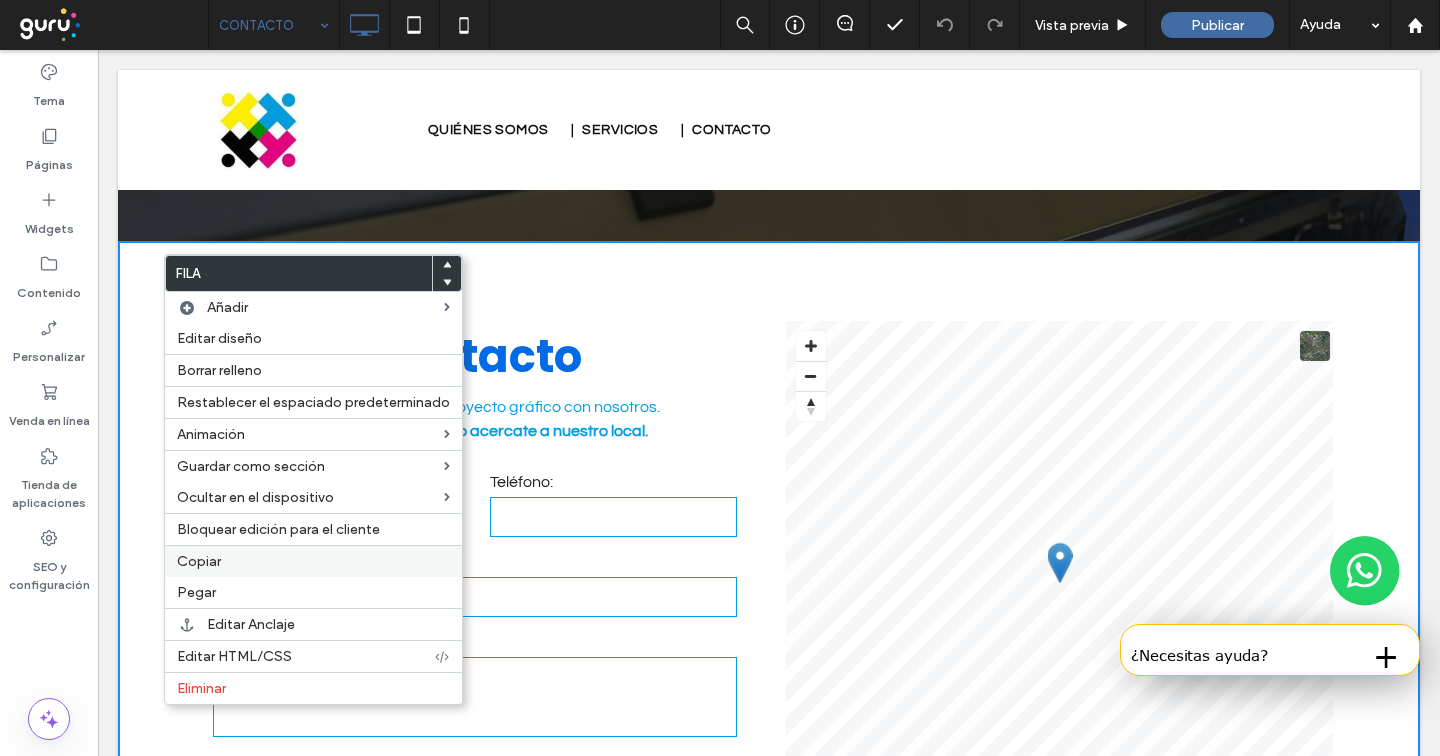 click on "Copiar" at bounding box center (313, 561) 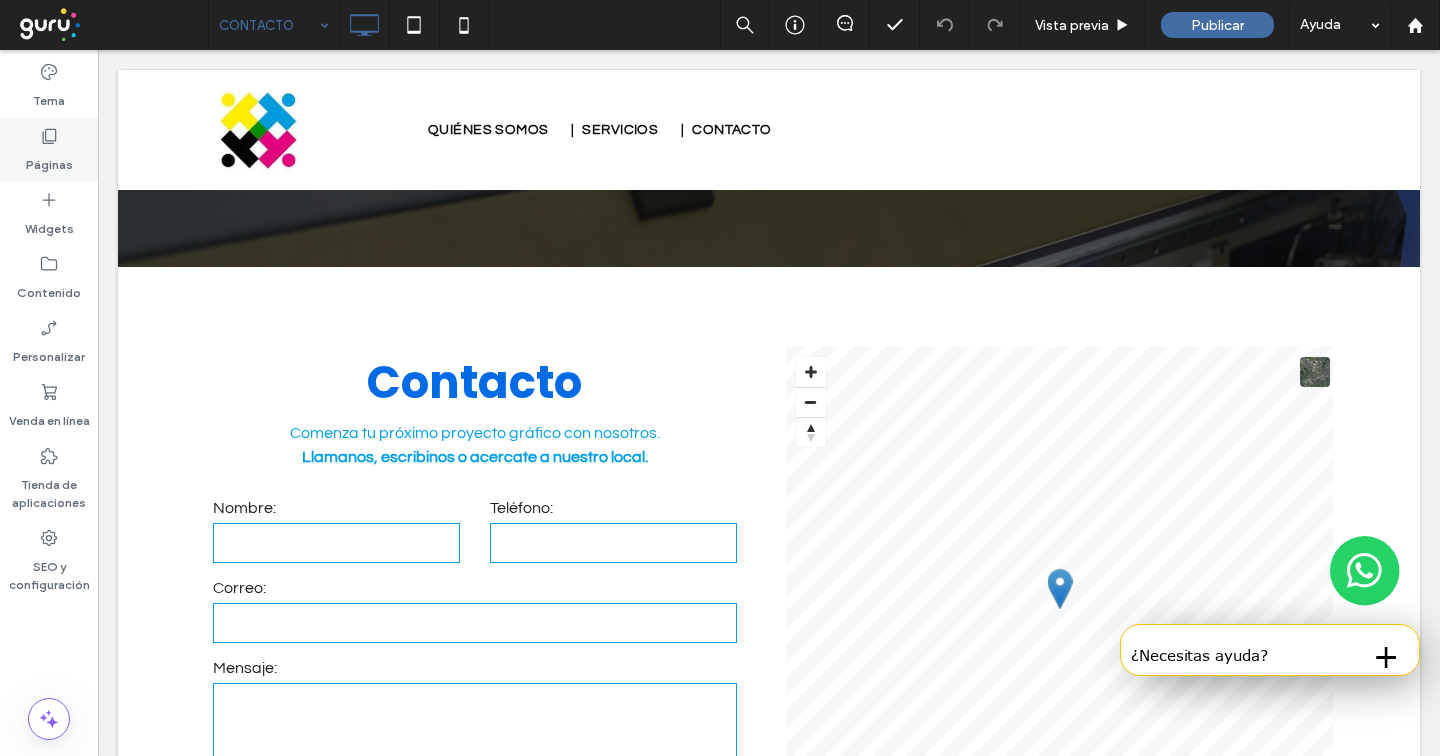 scroll, scrollTop: 593, scrollLeft: 0, axis: vertical 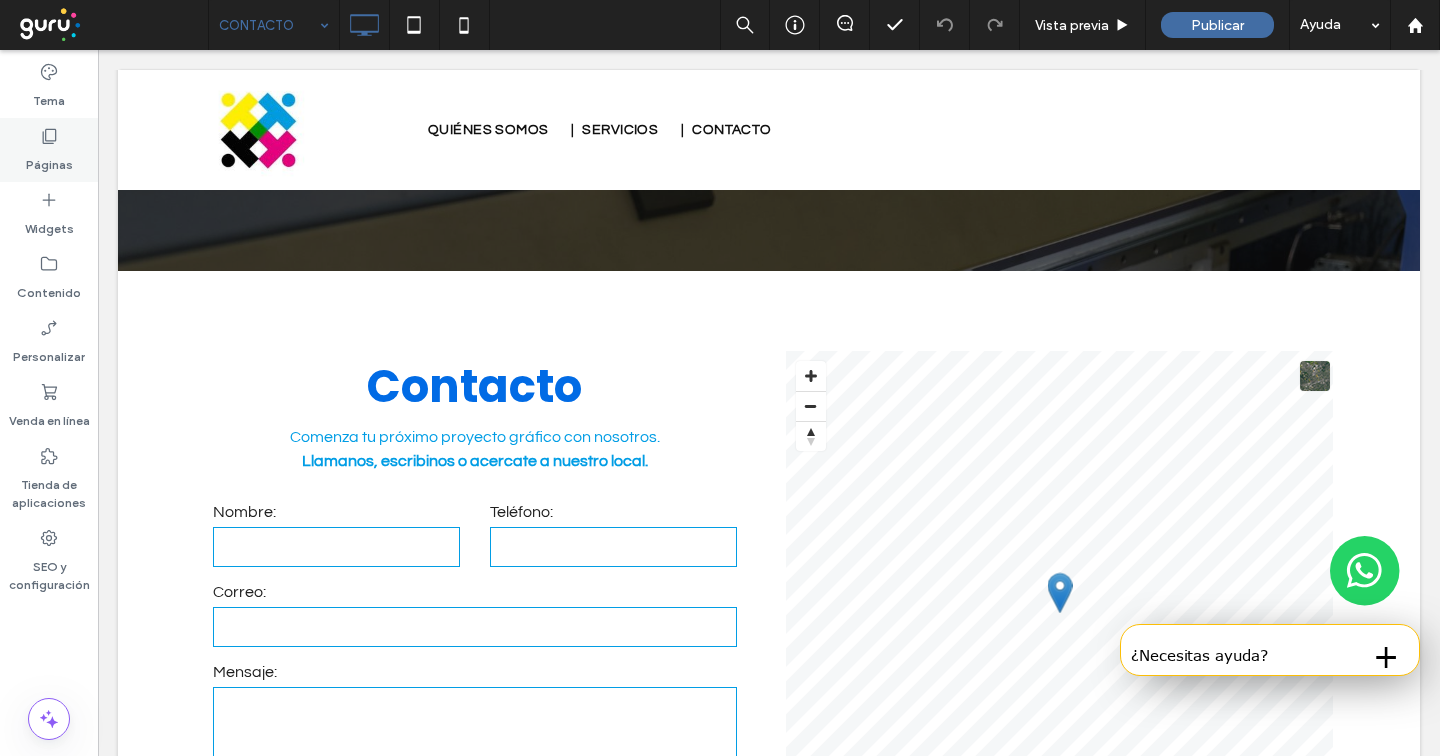 click on "Páginas" at bounding box center (49, 150) 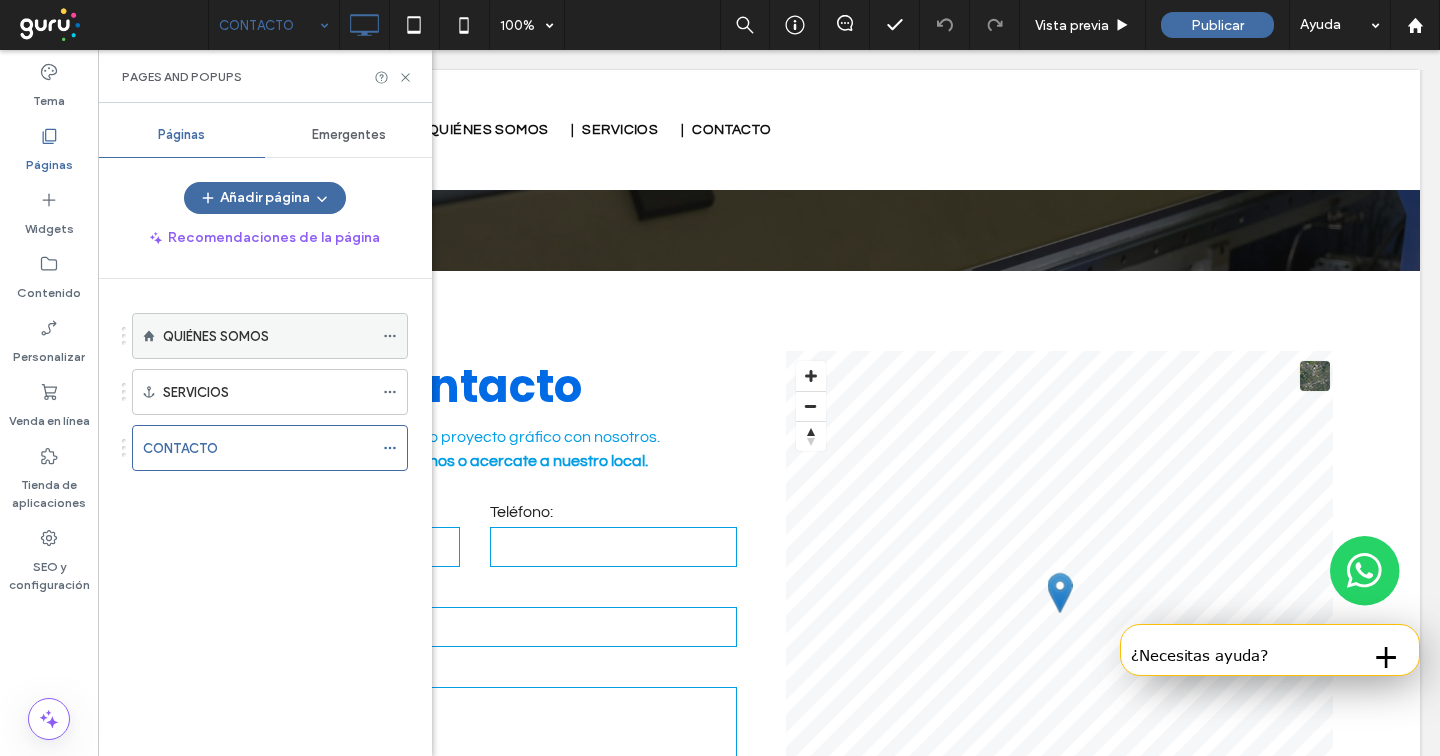 click 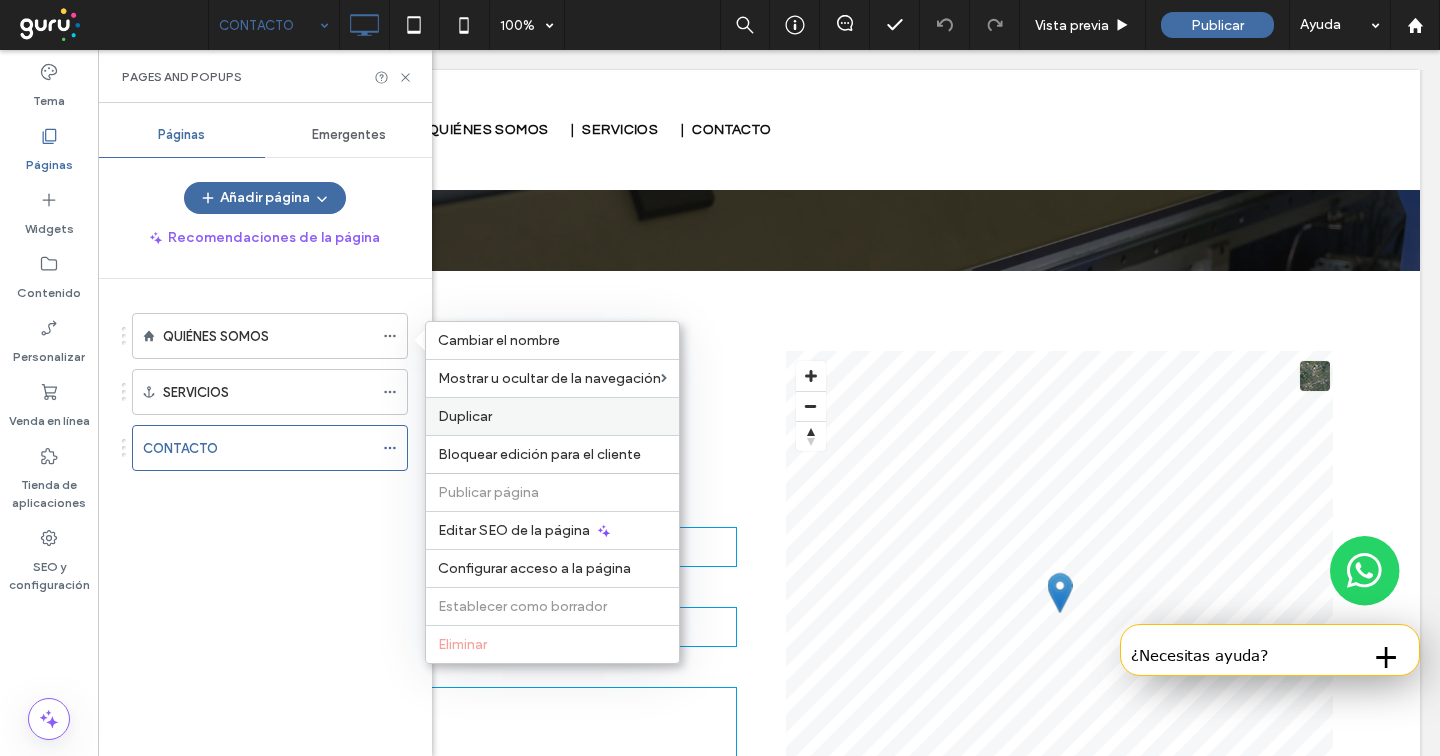 click on "Duplicar" at bounding box center [465, 416] 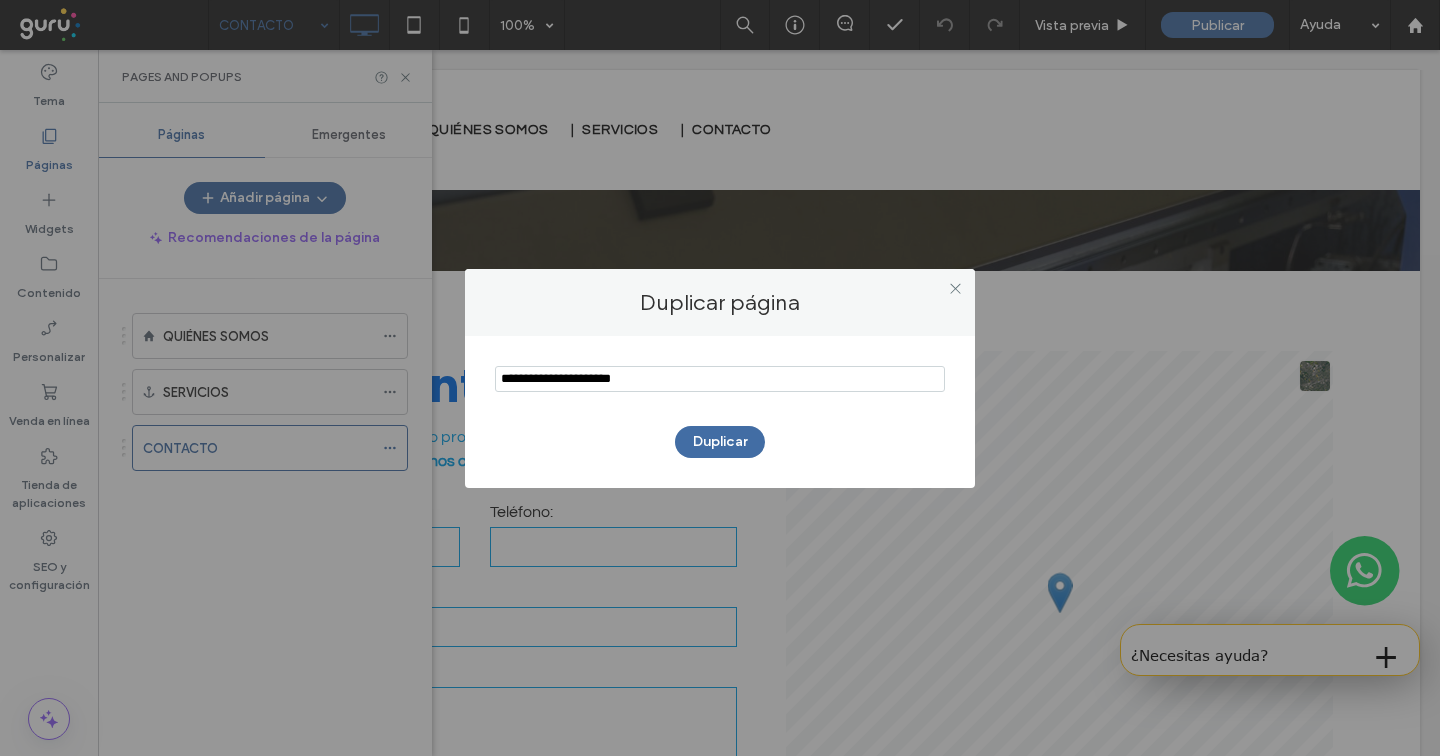click at bounding box center [720, 379] 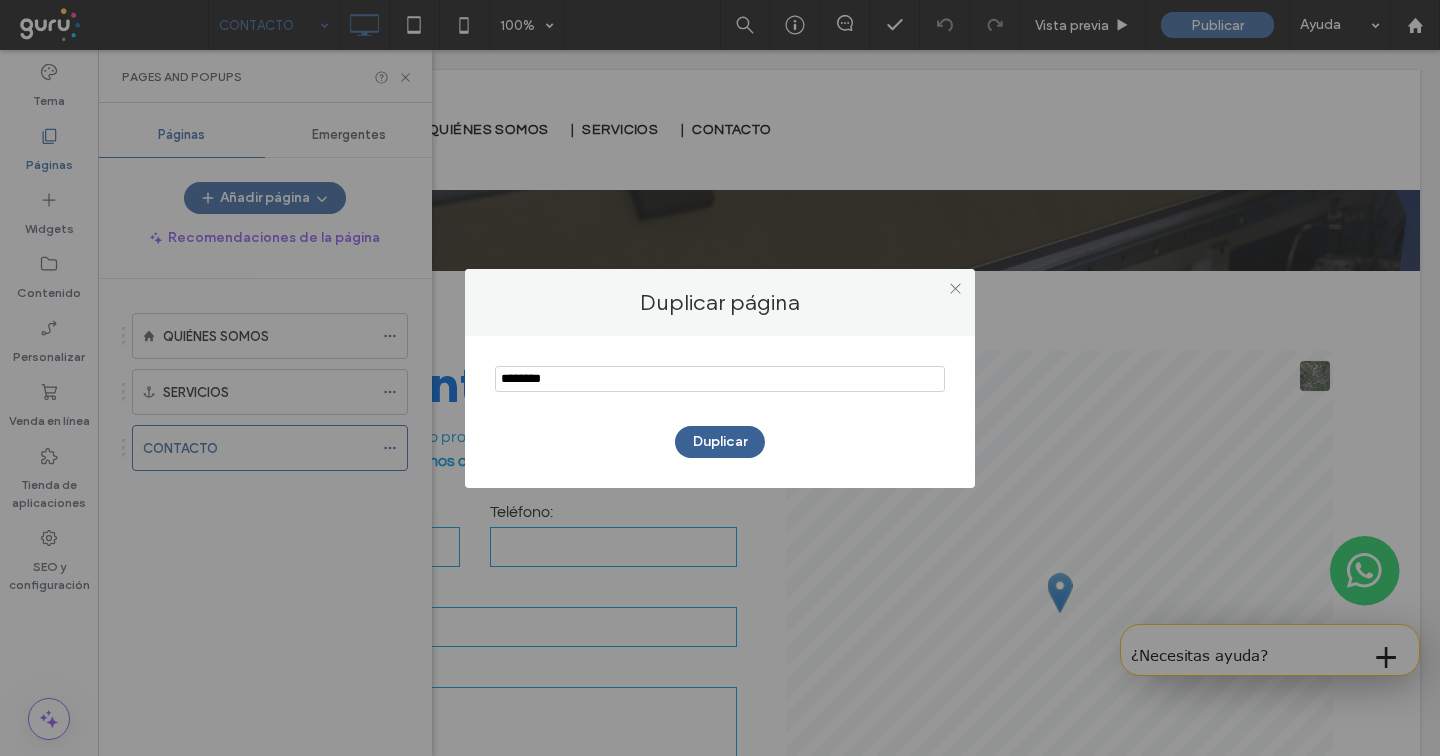 type on "********" 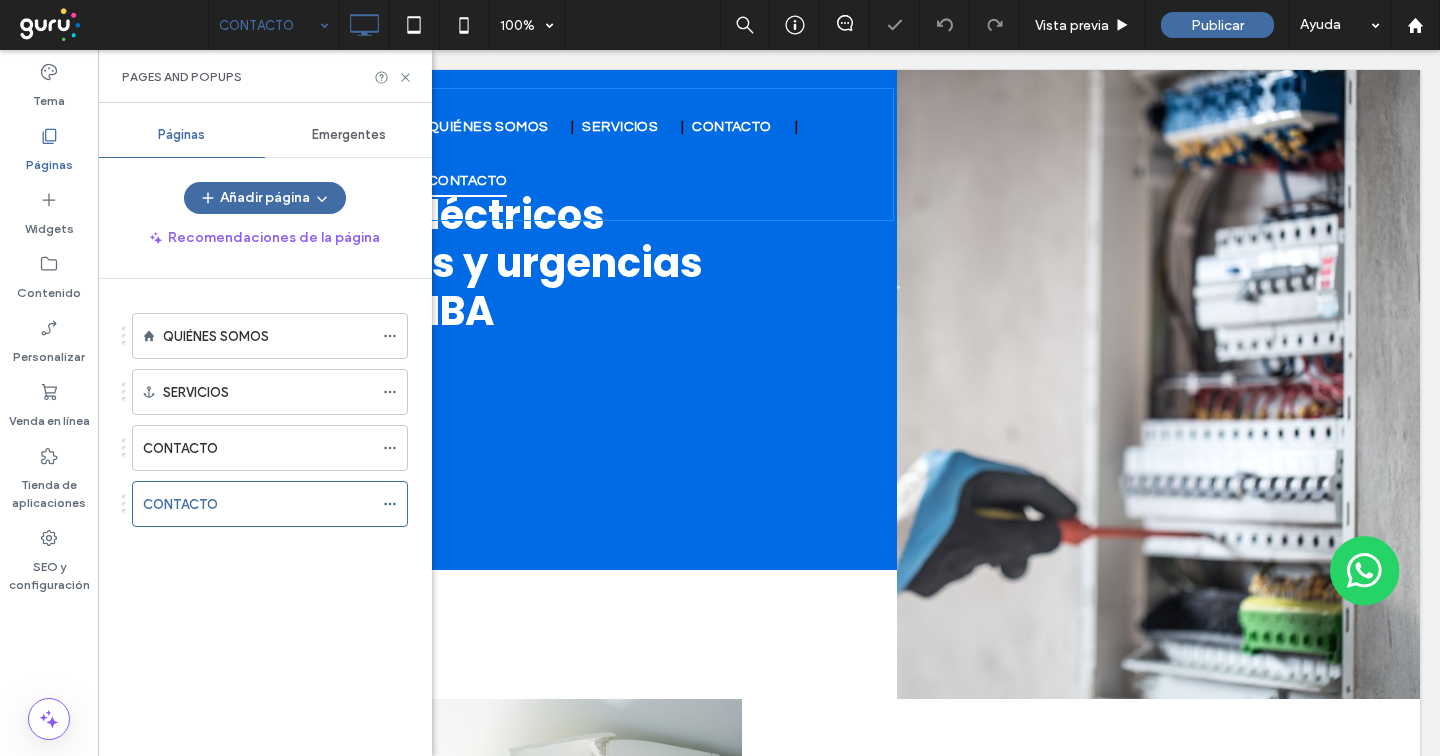 scroll, scrollTop: 0, scrollLeft: 0, axis: both 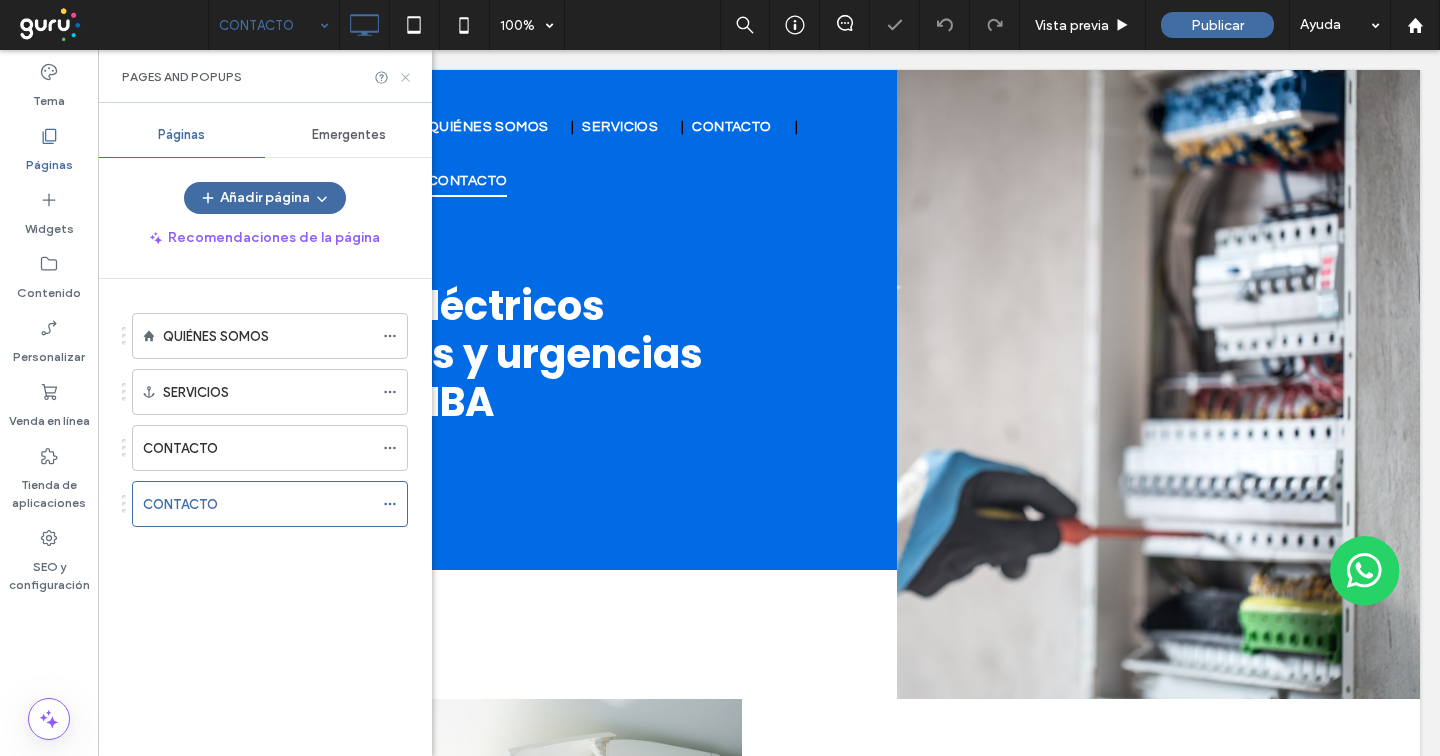 click 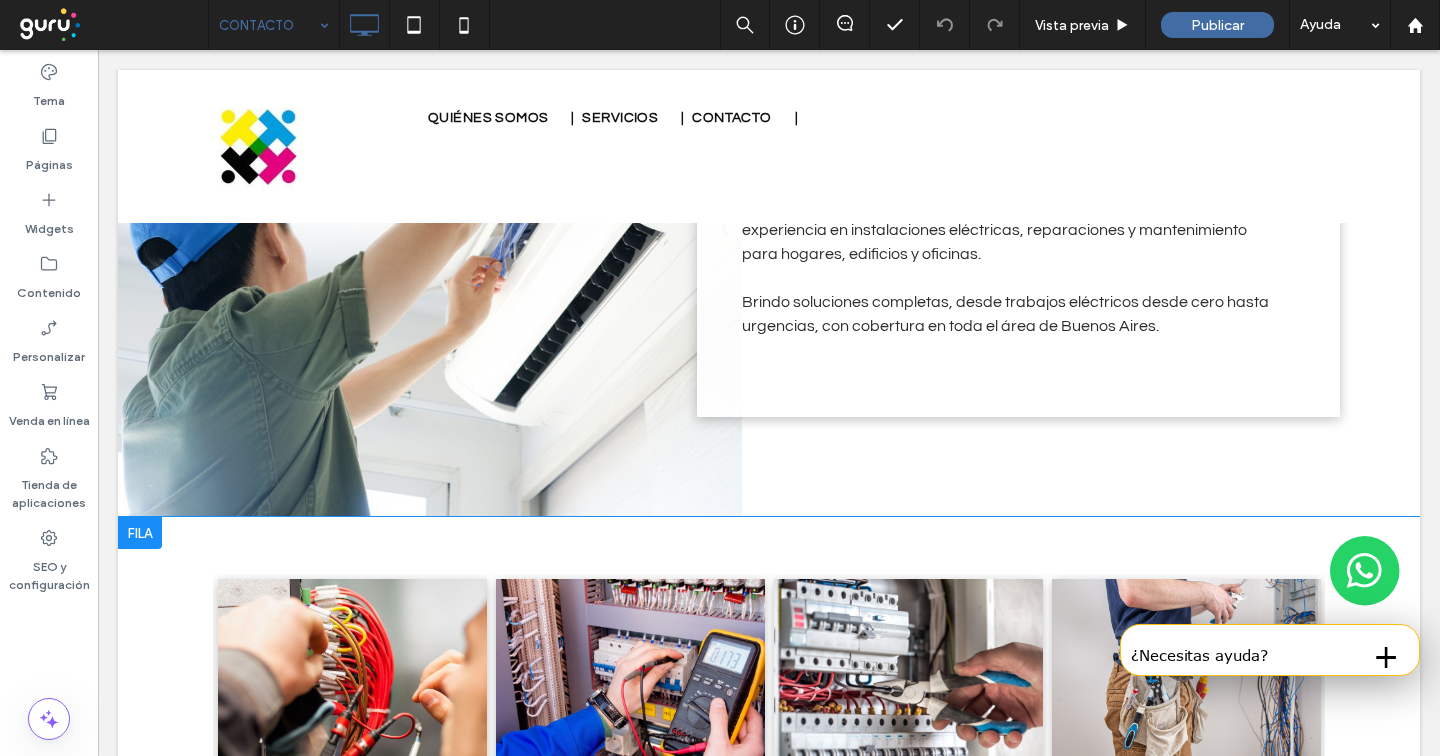 scroll, scrollTop: 743, scrollLeft: 0, axis: vertical 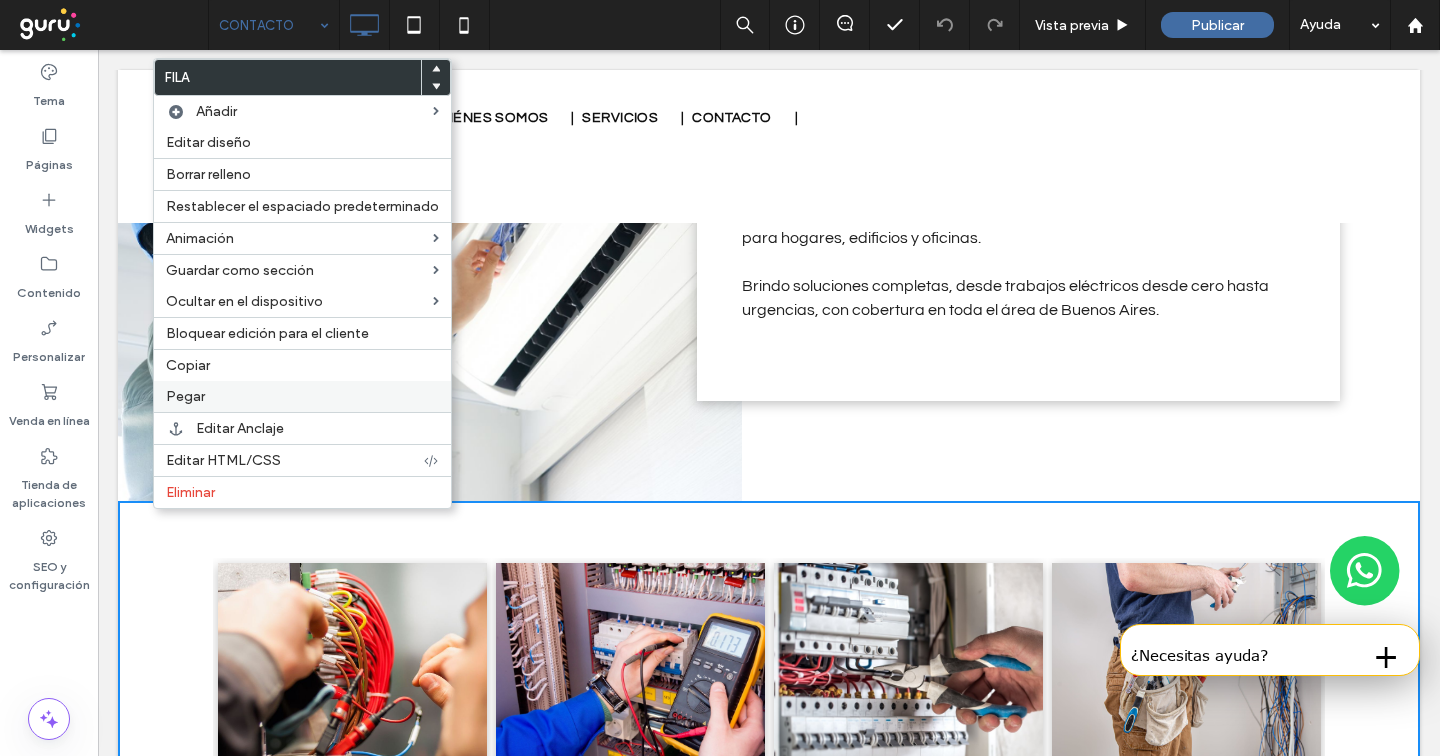 click on "Pegar" at bounding box center [302, 396] 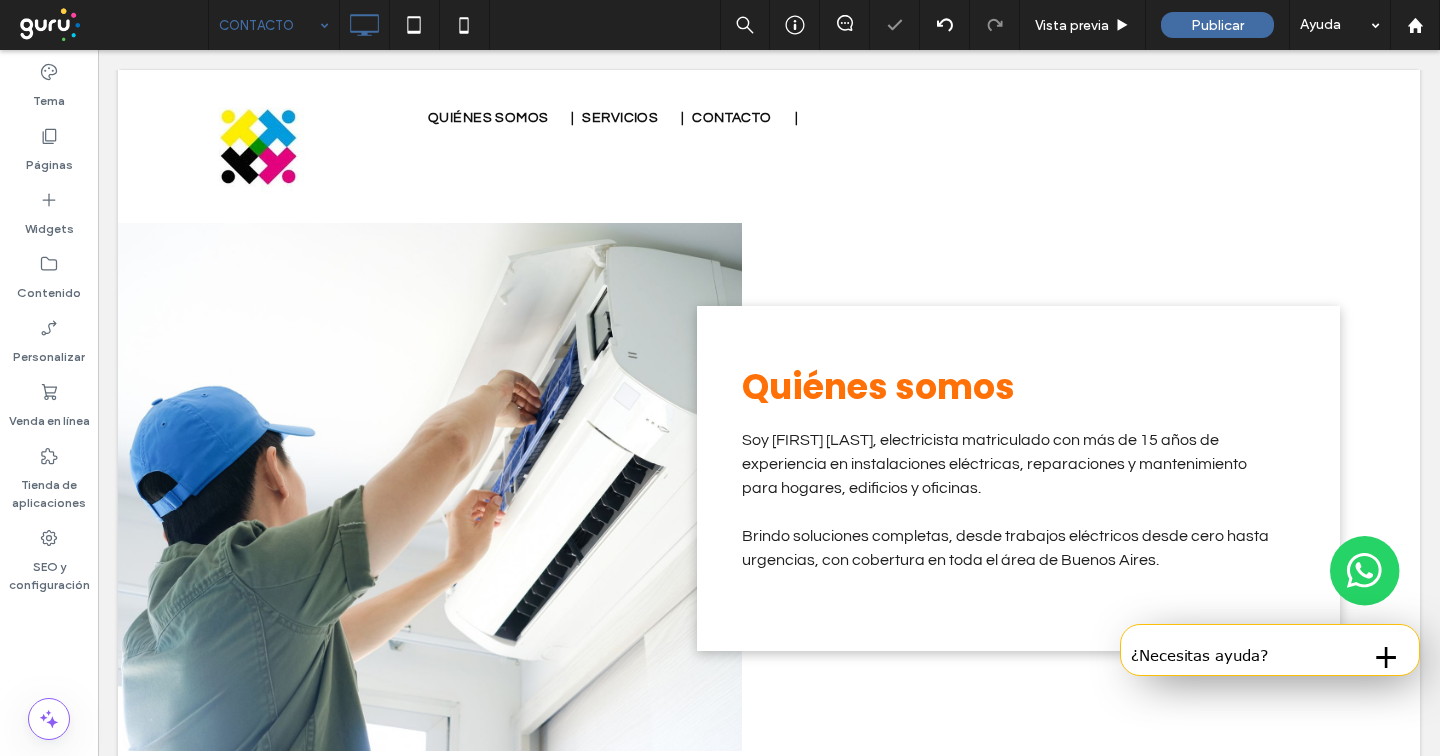 scroll, scrollTop: 252, scrollLeft: 0, axis: vertical 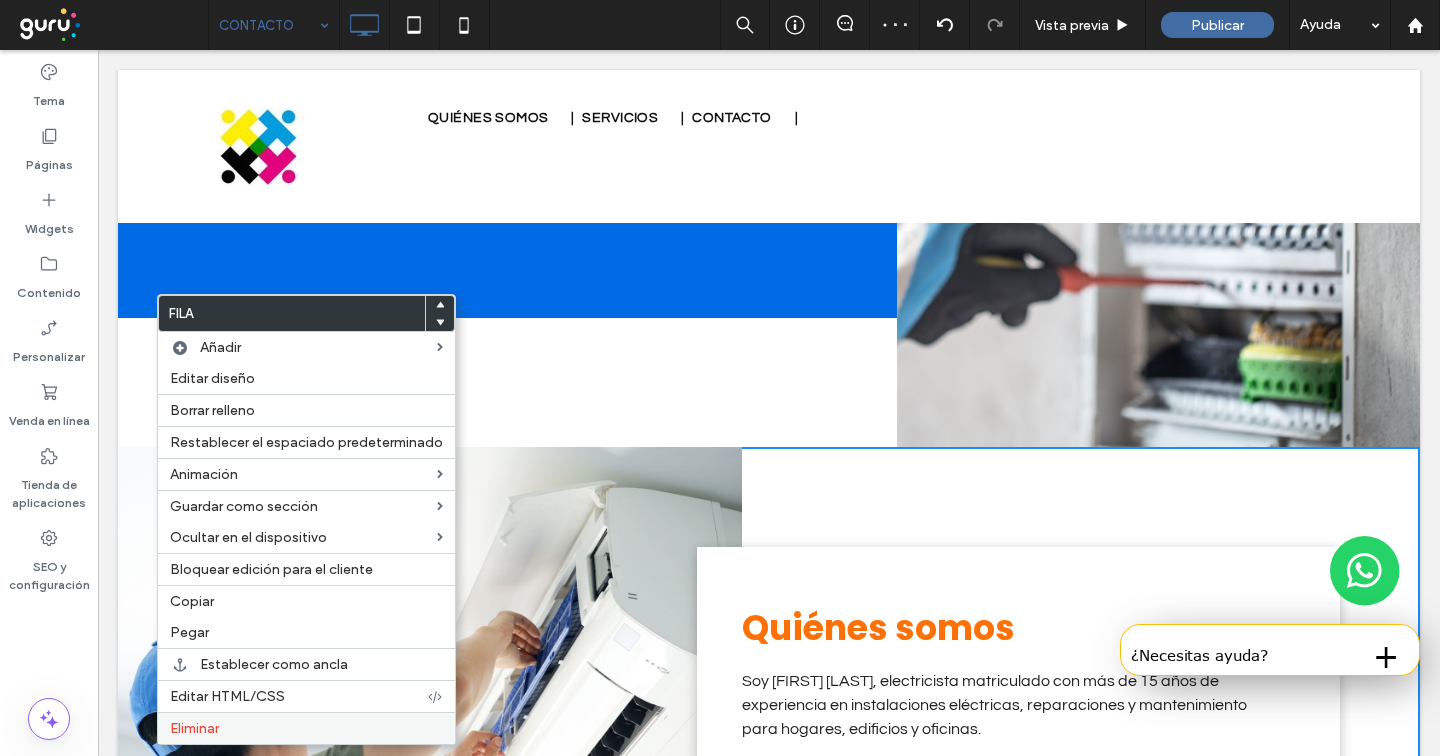 click on "Eliminar" at bounding box center [306, 728] 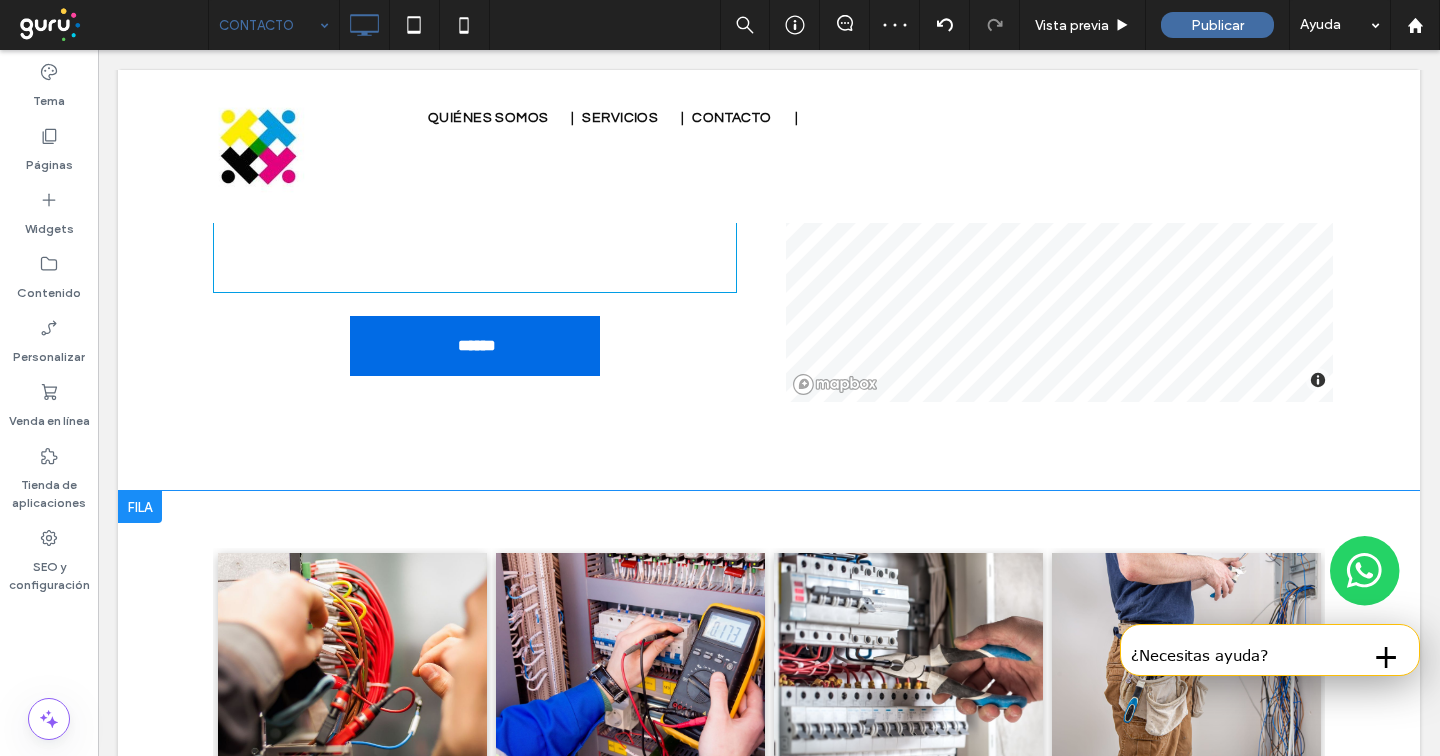 scroll, scrollTop: 906, scrollLeft: 0, axis: vertical 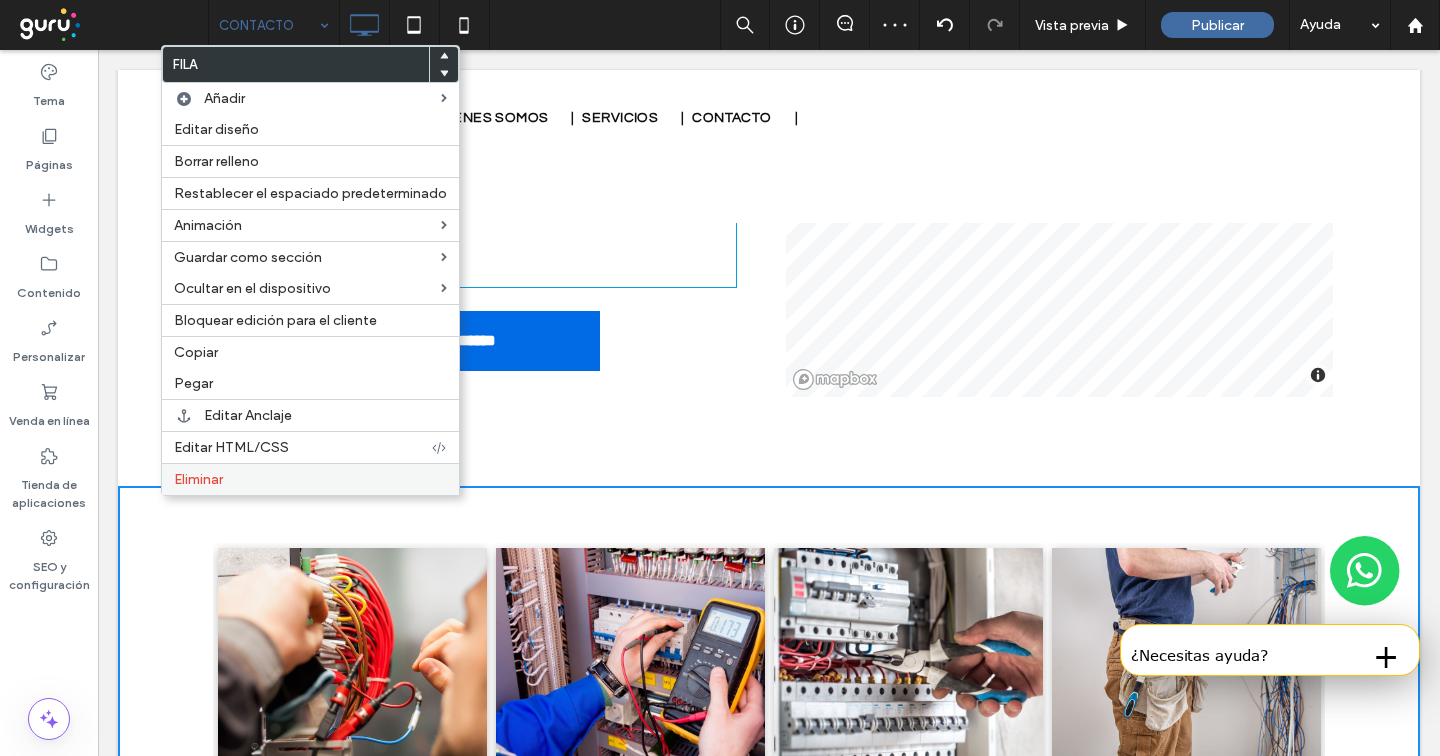 click on "Eliminar" at bounding box center [198, 479] 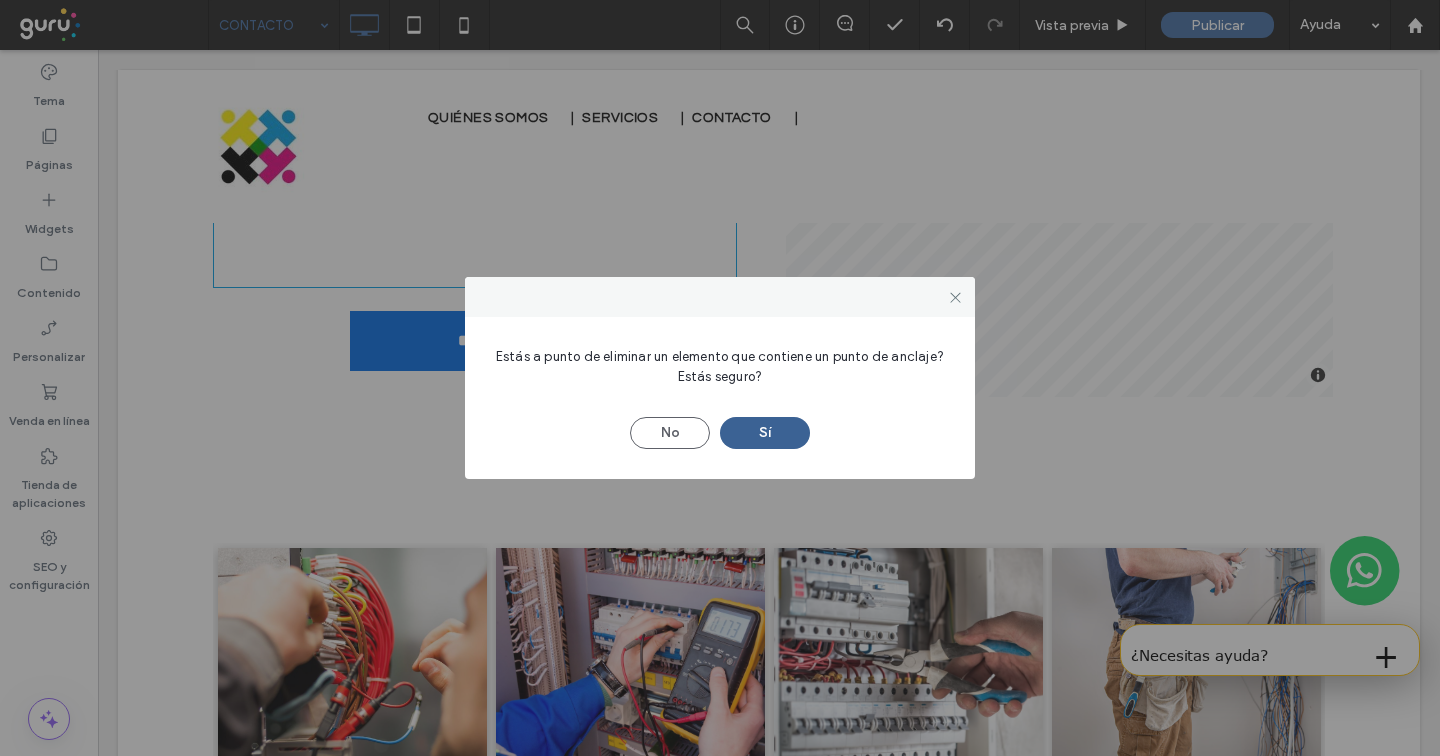 click on "Sí" at bounding box center [765, 433] 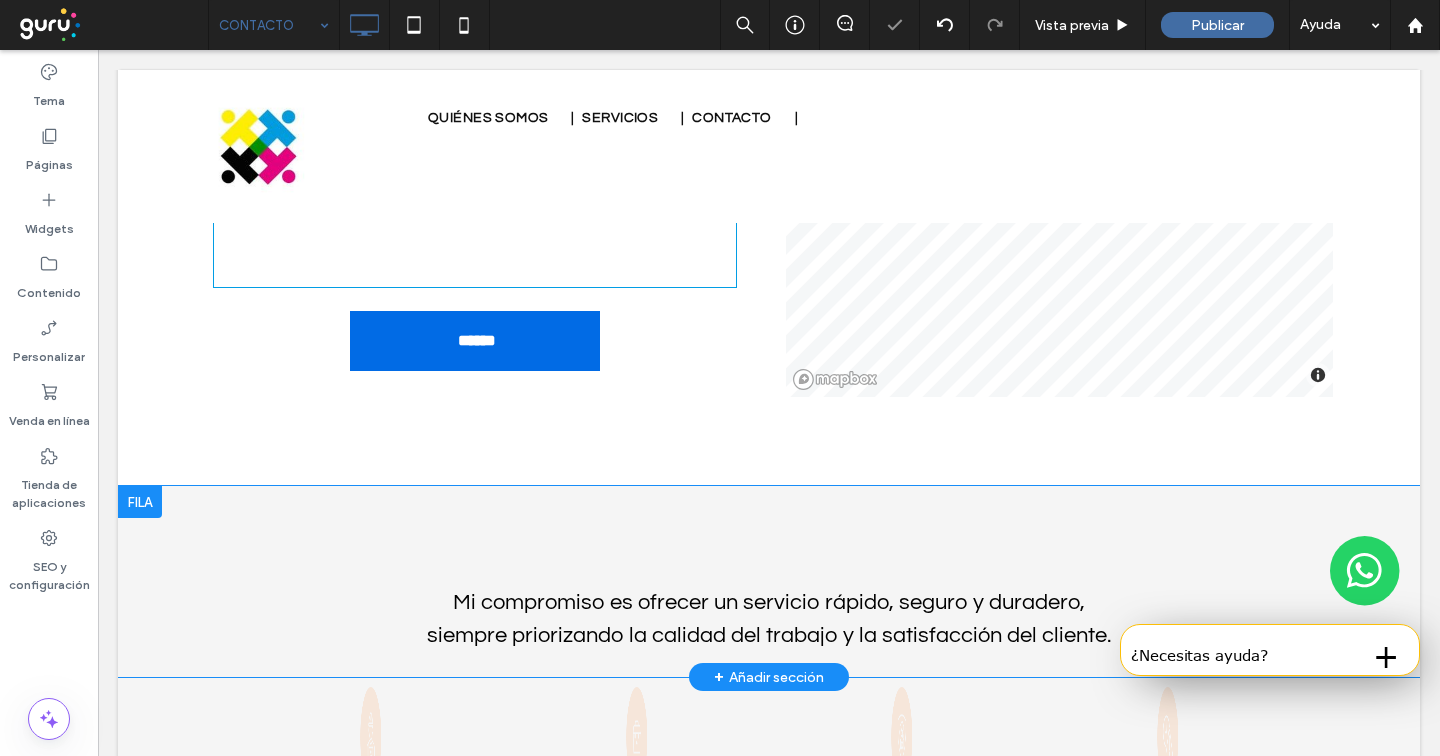 scroll, scrollTop: 919, scrollLeft: 0, axis: vertical 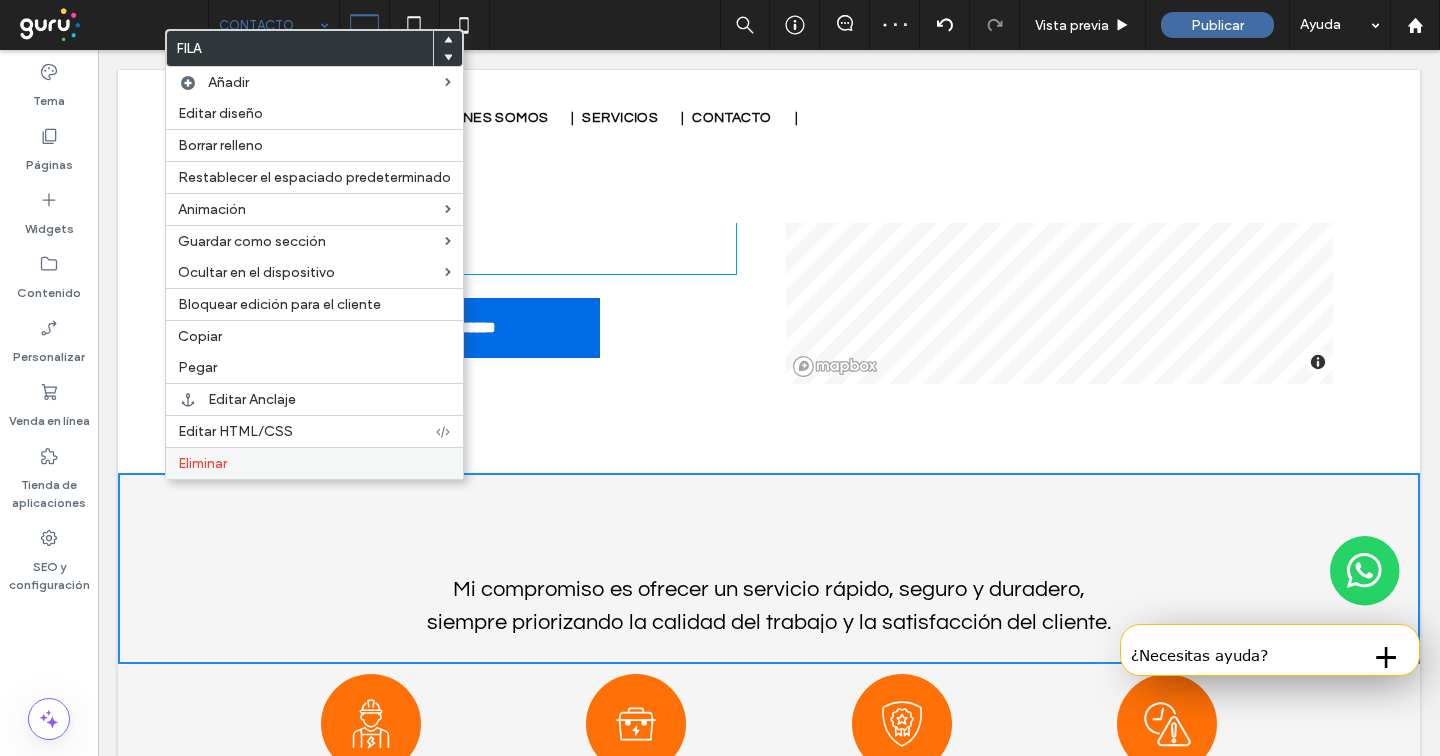 click on "Eliminar" at bounding box center [314, 463] 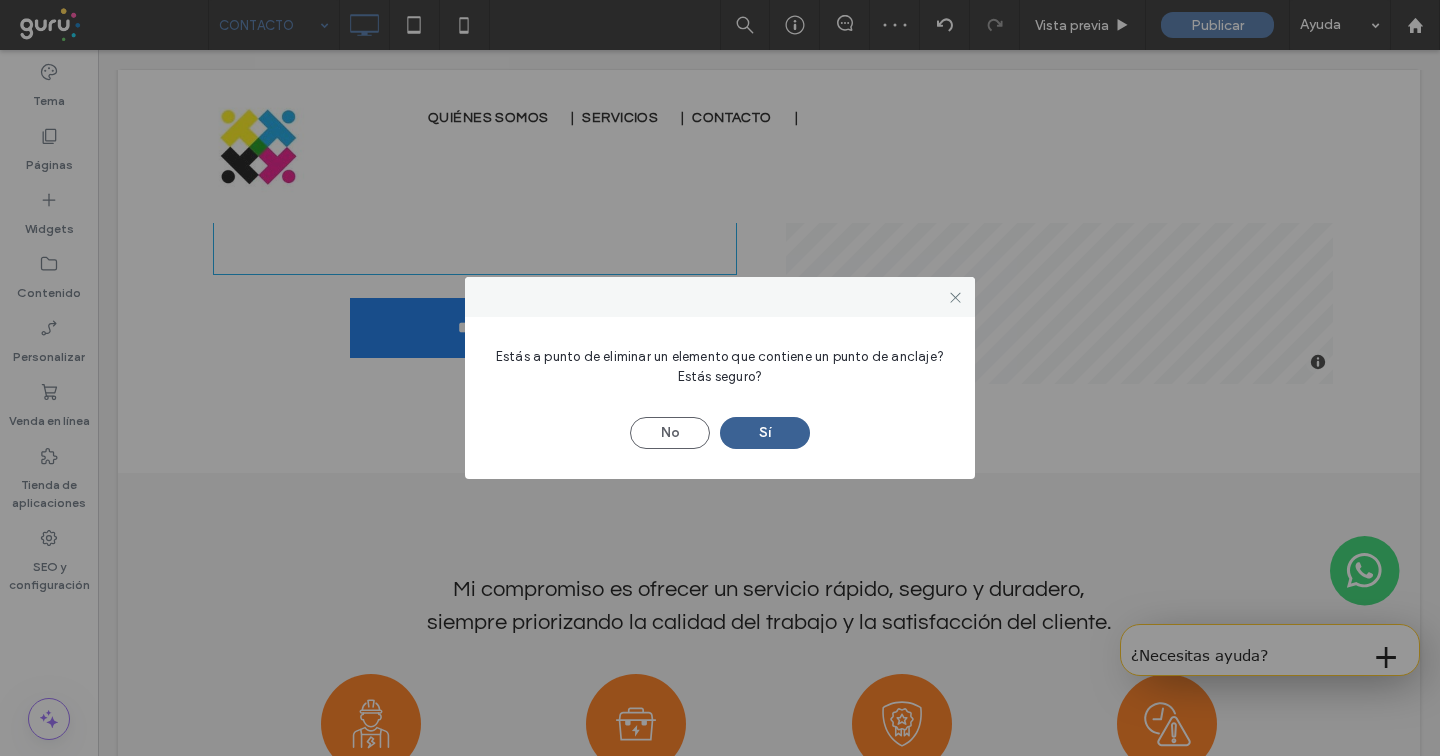 click on "Sí" at bounding box center [765, 433] 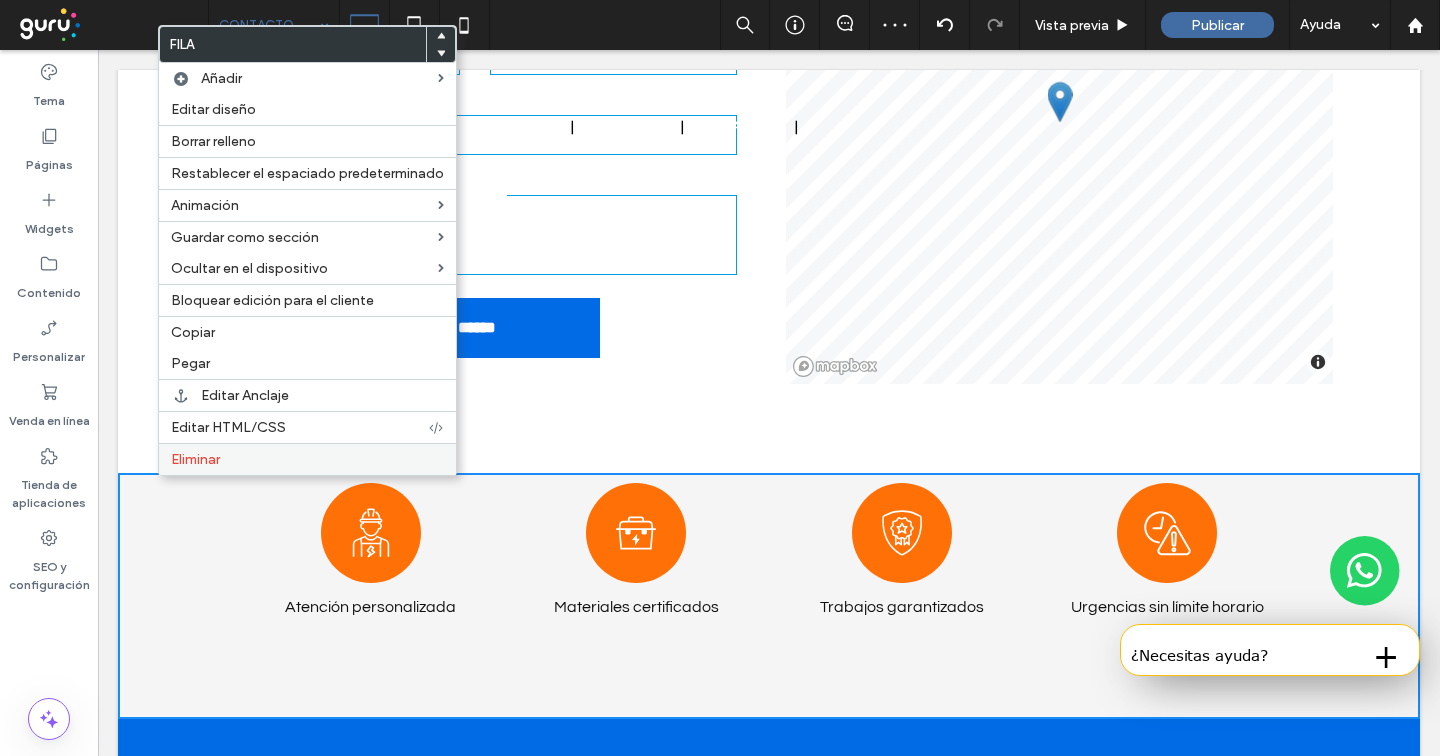 click on "Eliminar" at bounding box center (195, 459) 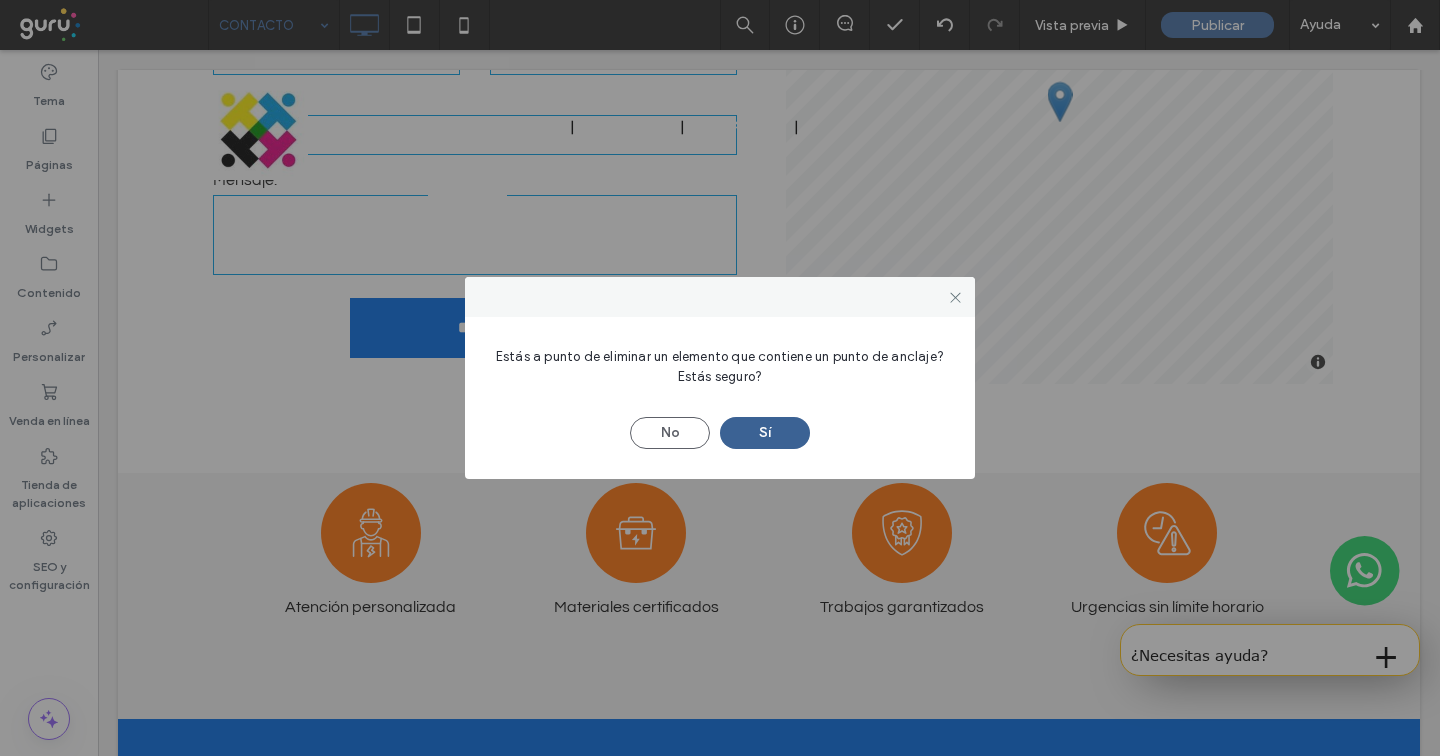 click on "Sí" at bounding box center [765, 433] 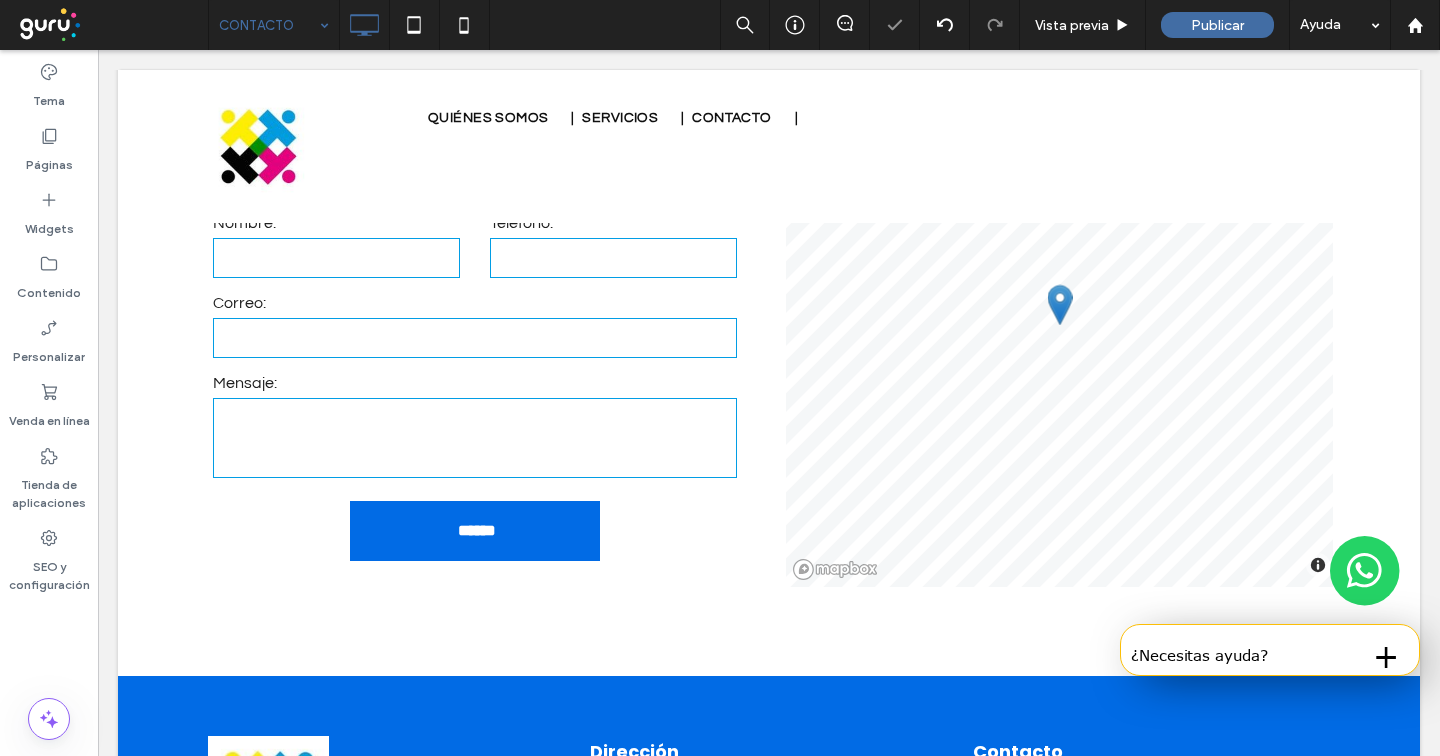 scroll, scrollTop: 712, scrollLeft: 0, axis: vertical 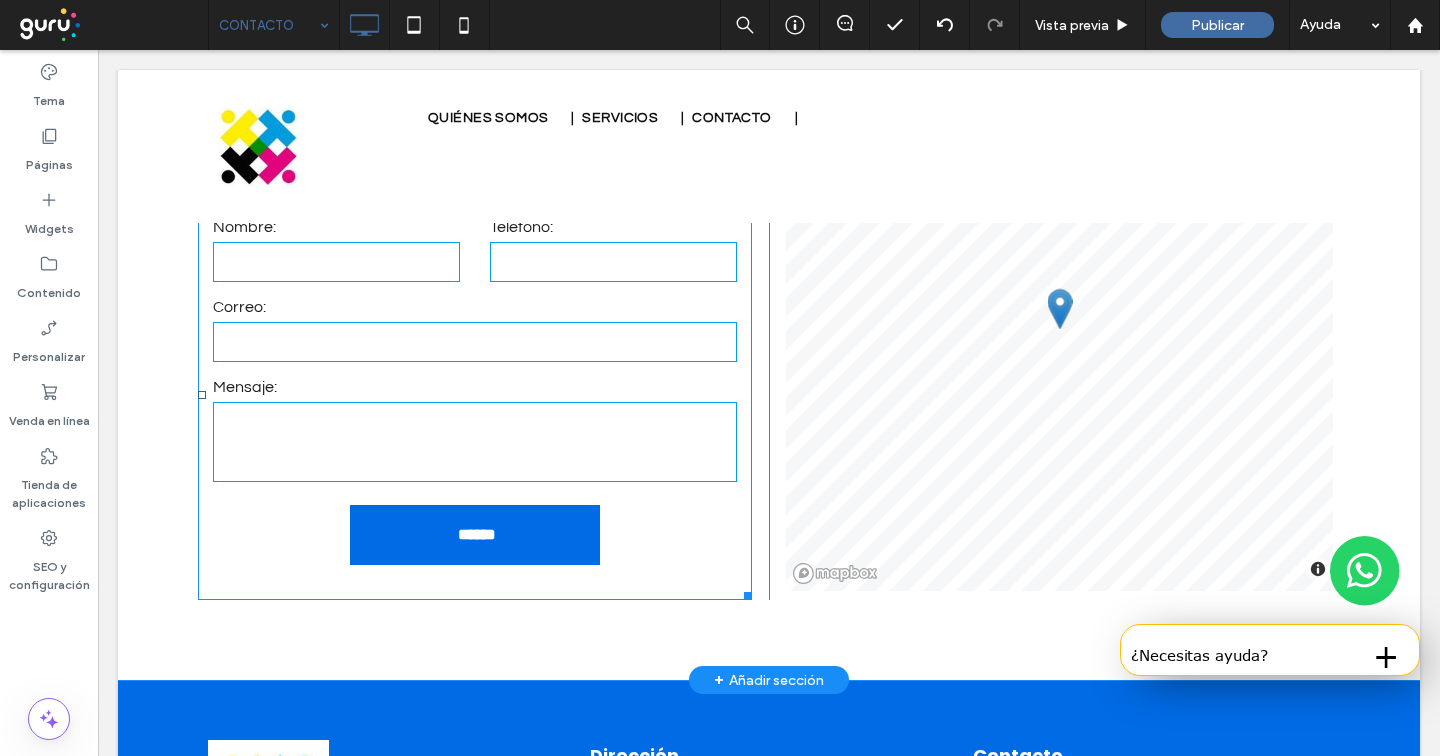click at bounding box center [475, 442] 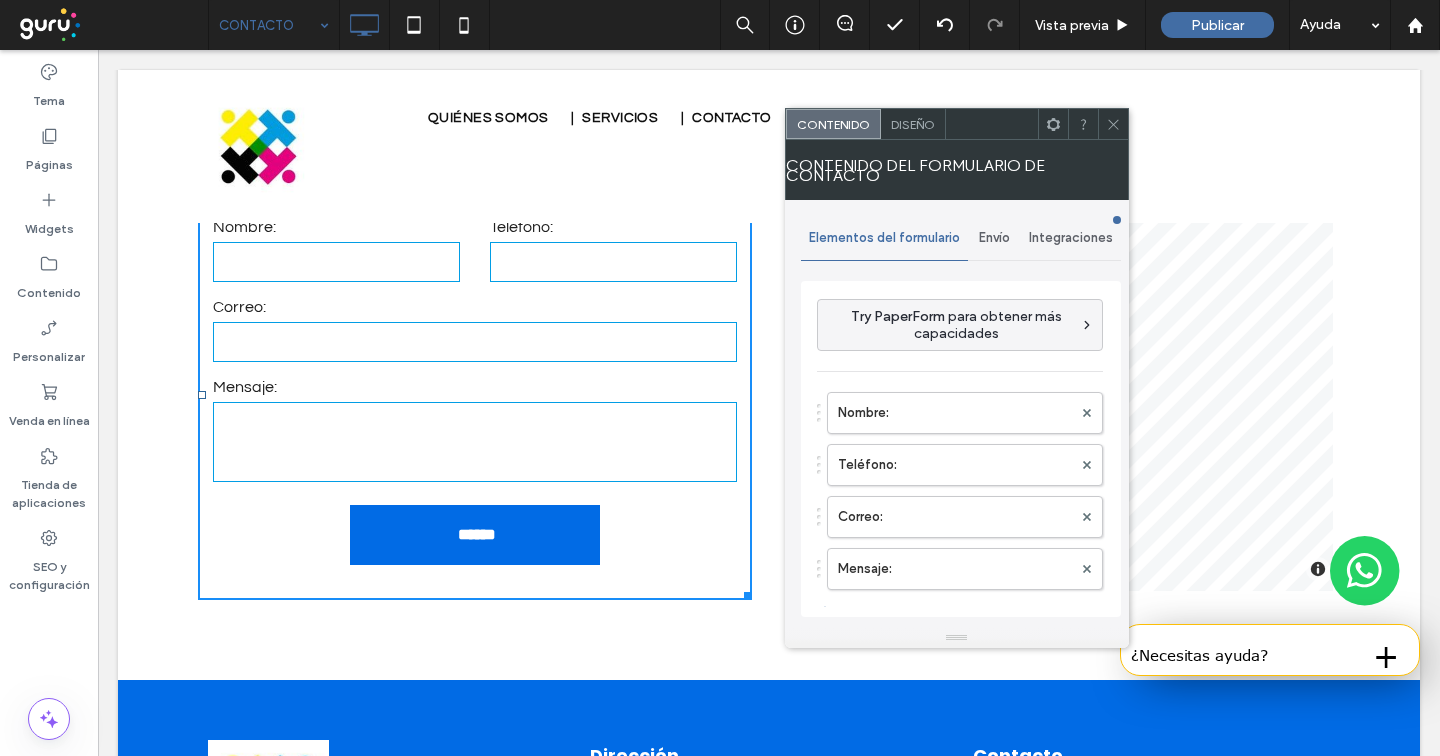 click on "Envío" at bounding box center [994, 238] 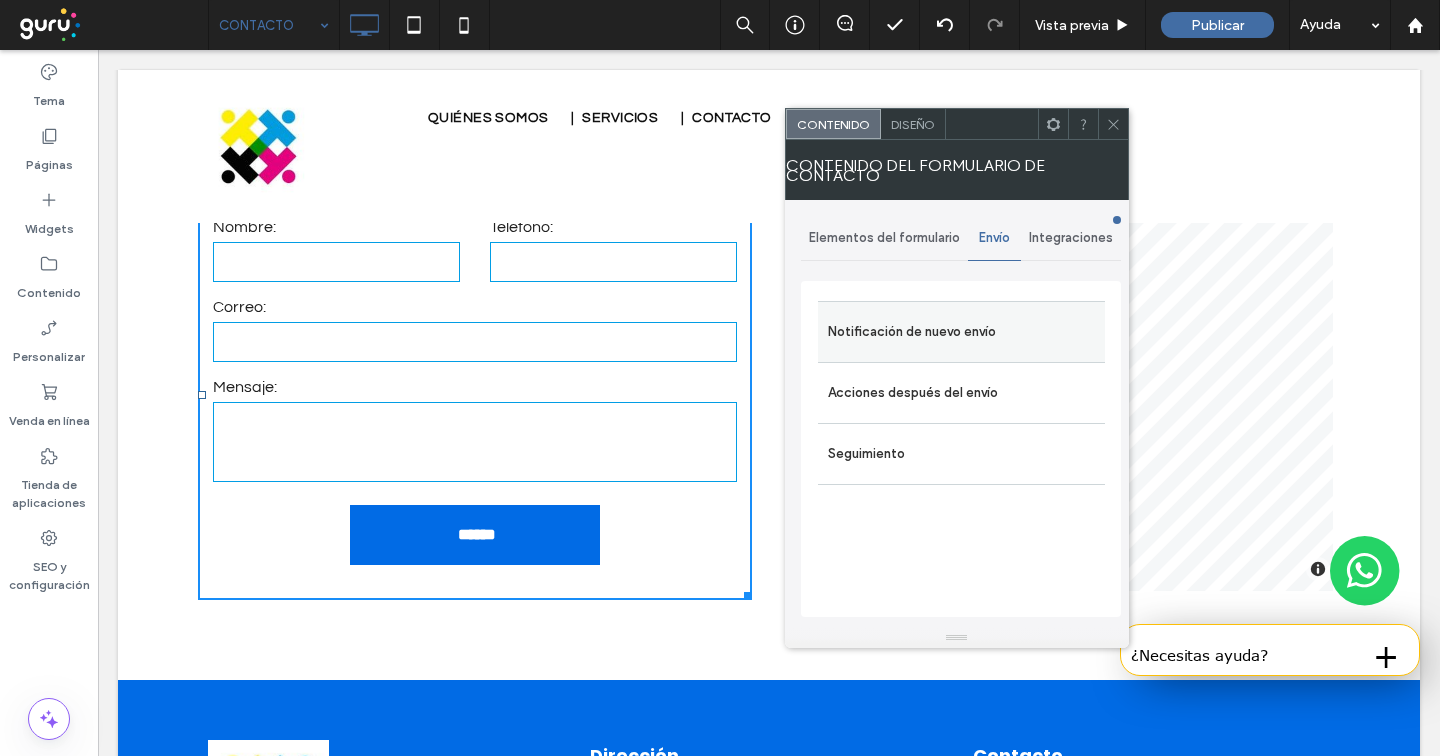 click on "Notificación de nuevo envío" at bounding box center (961, 332) 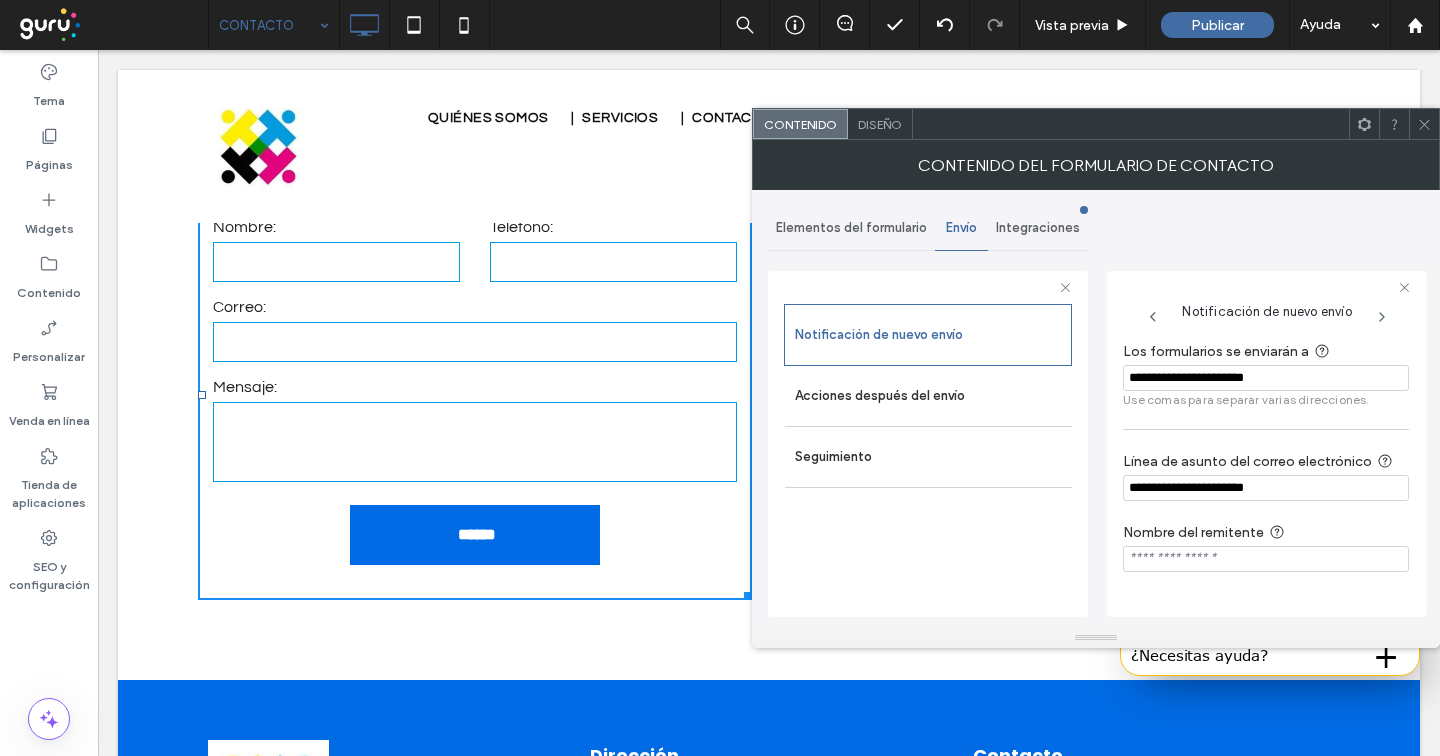 click on "**********" at bounding box center [1266, 378] 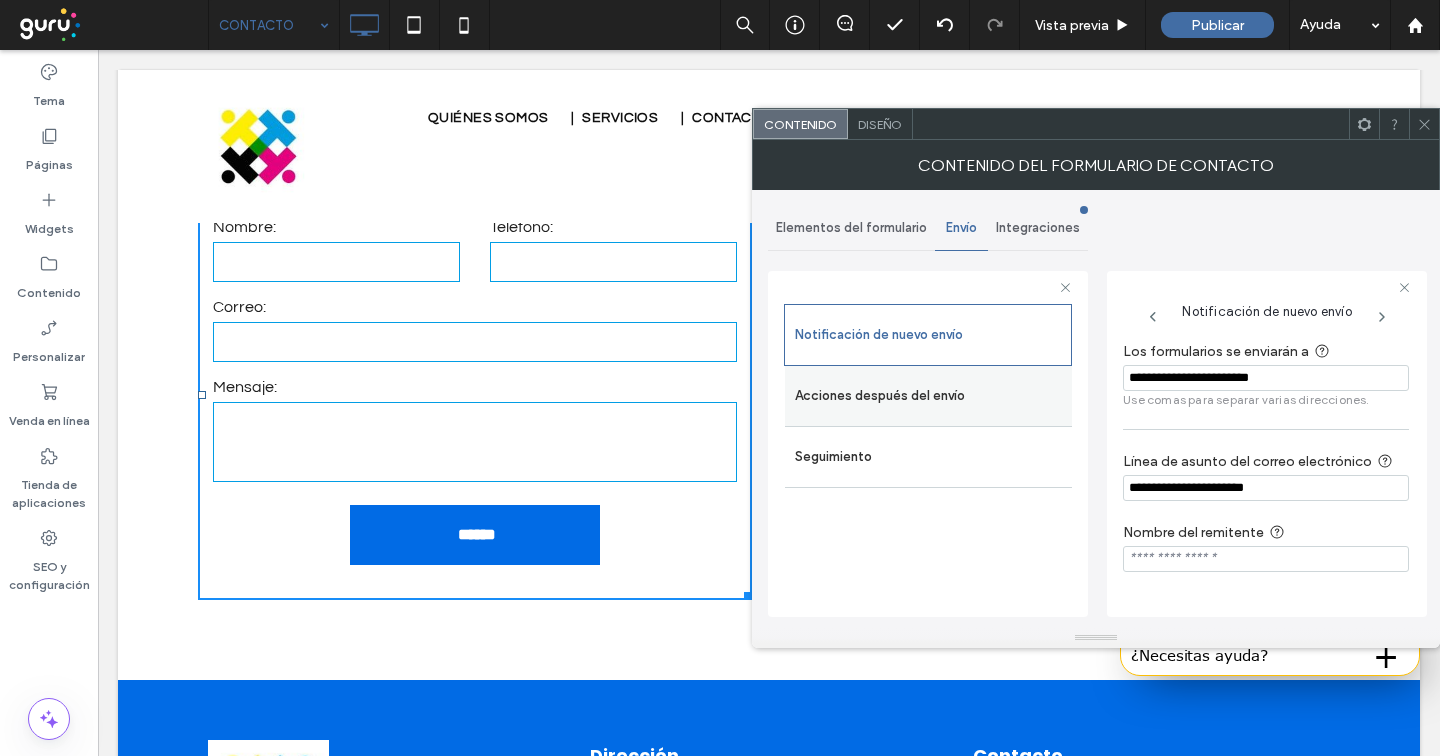 type on "**********" 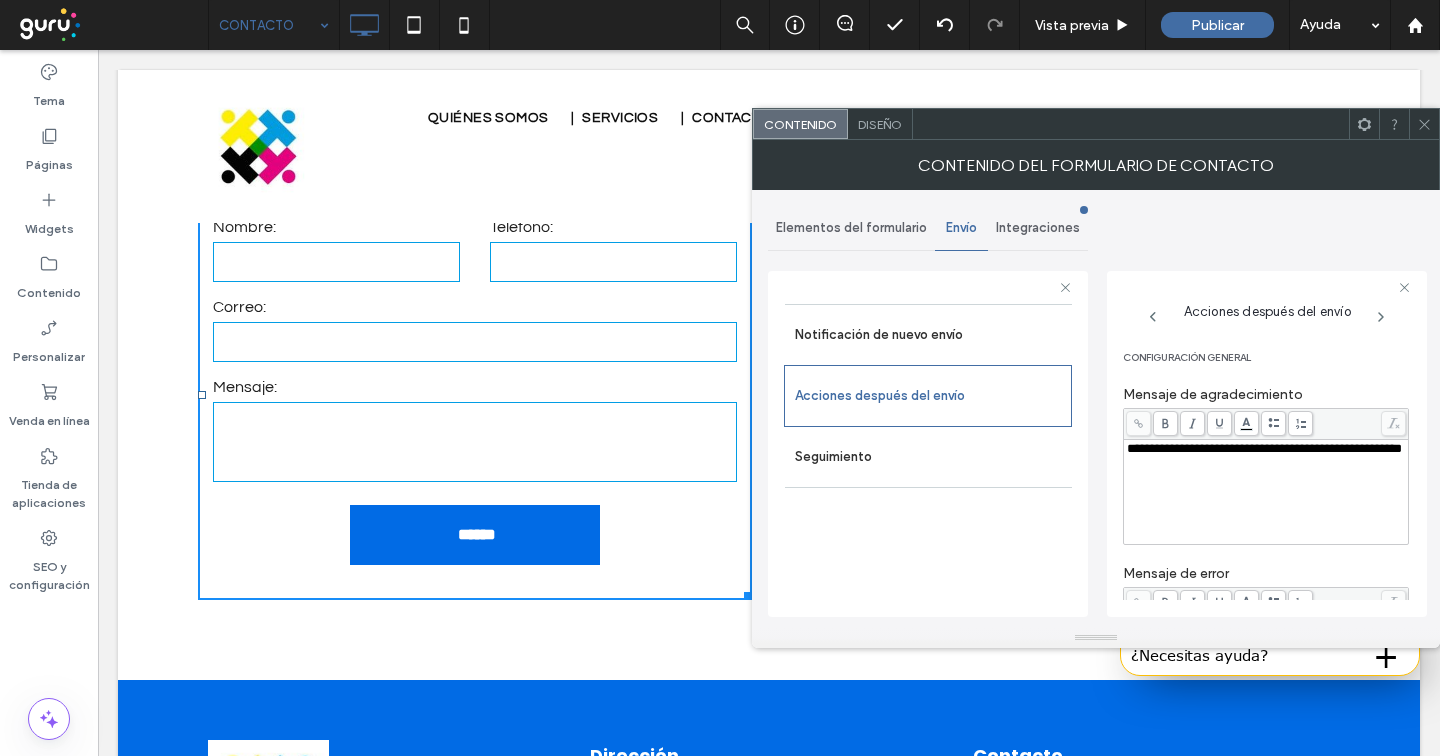 click on "**********" at bounding box center [1264, 448] 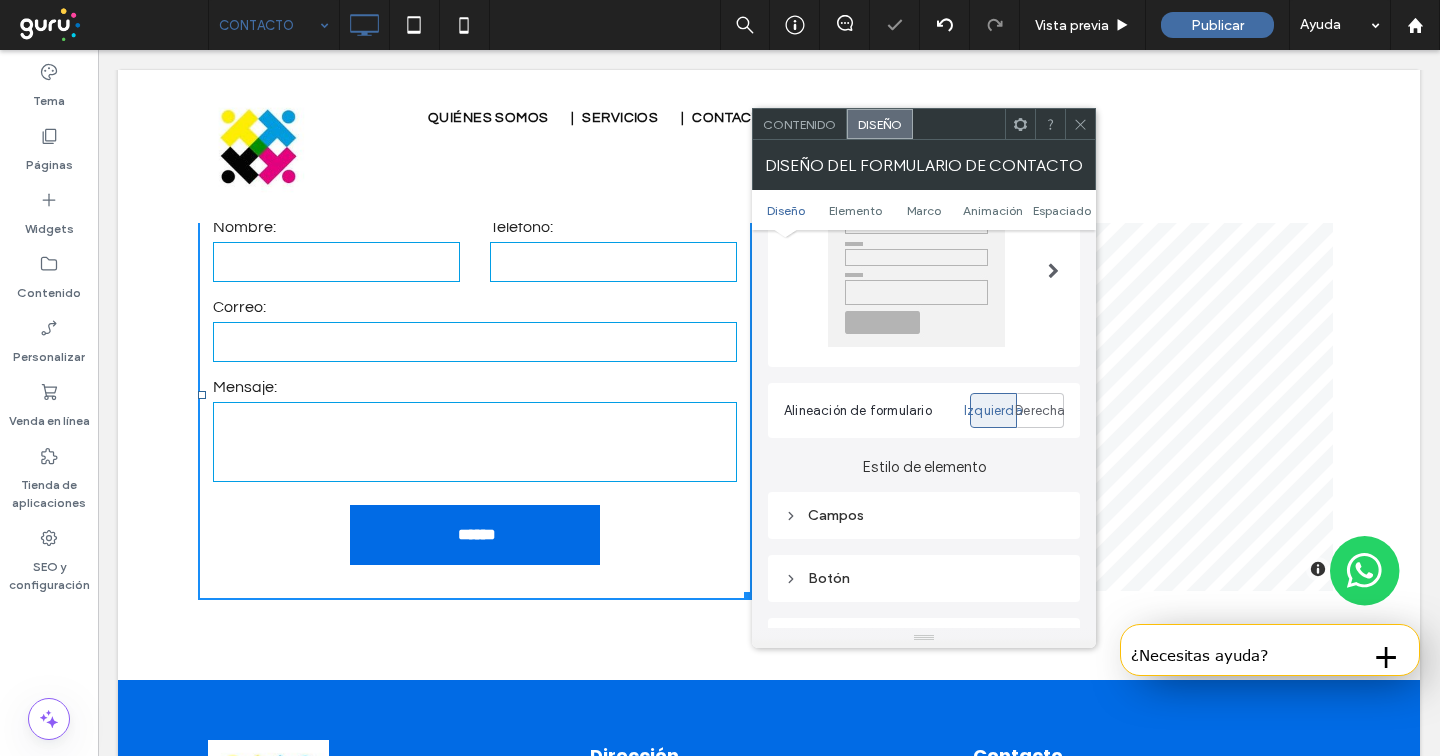 scroll, scrollTop: 360, scrollLeft: 0, axis: vertical 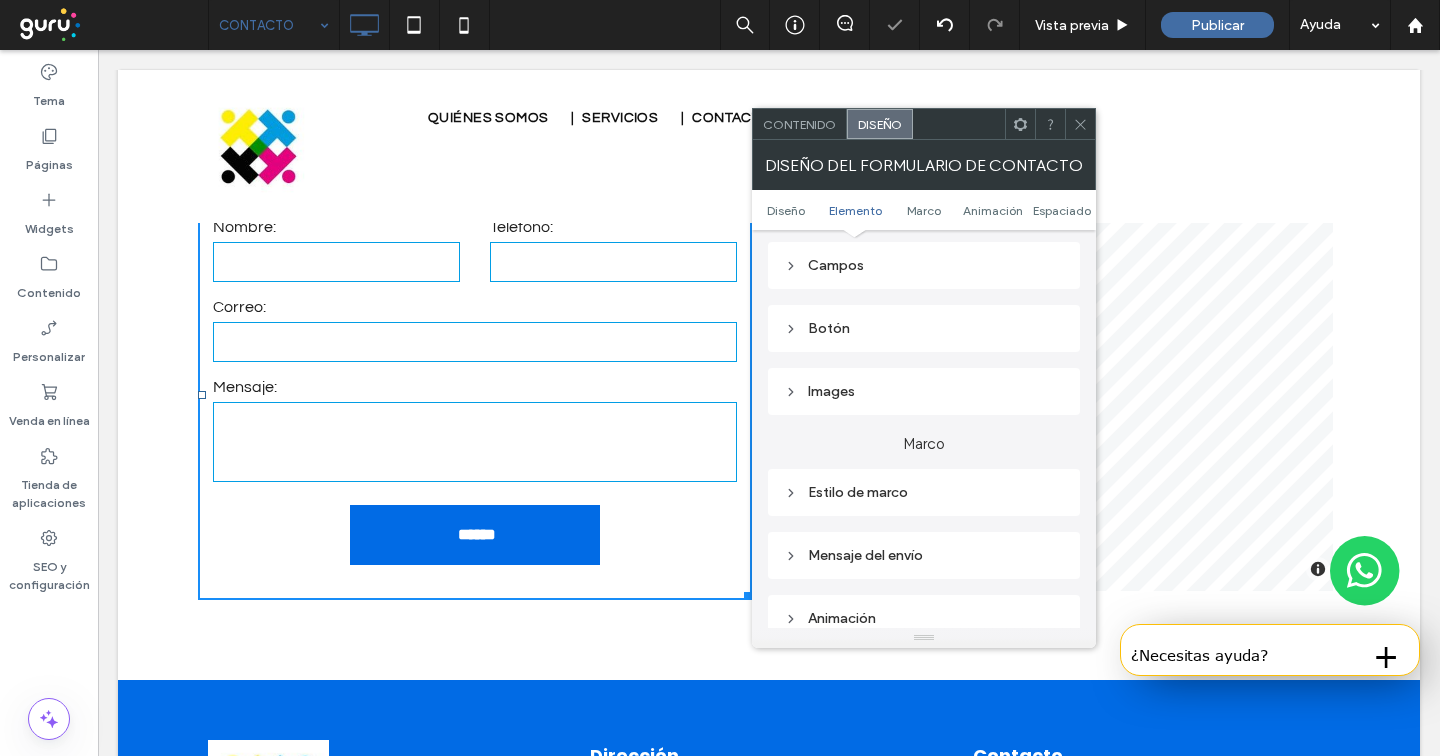 click on "Estilo de elemento Campos Botón Images" at bounding box center (924, 301) 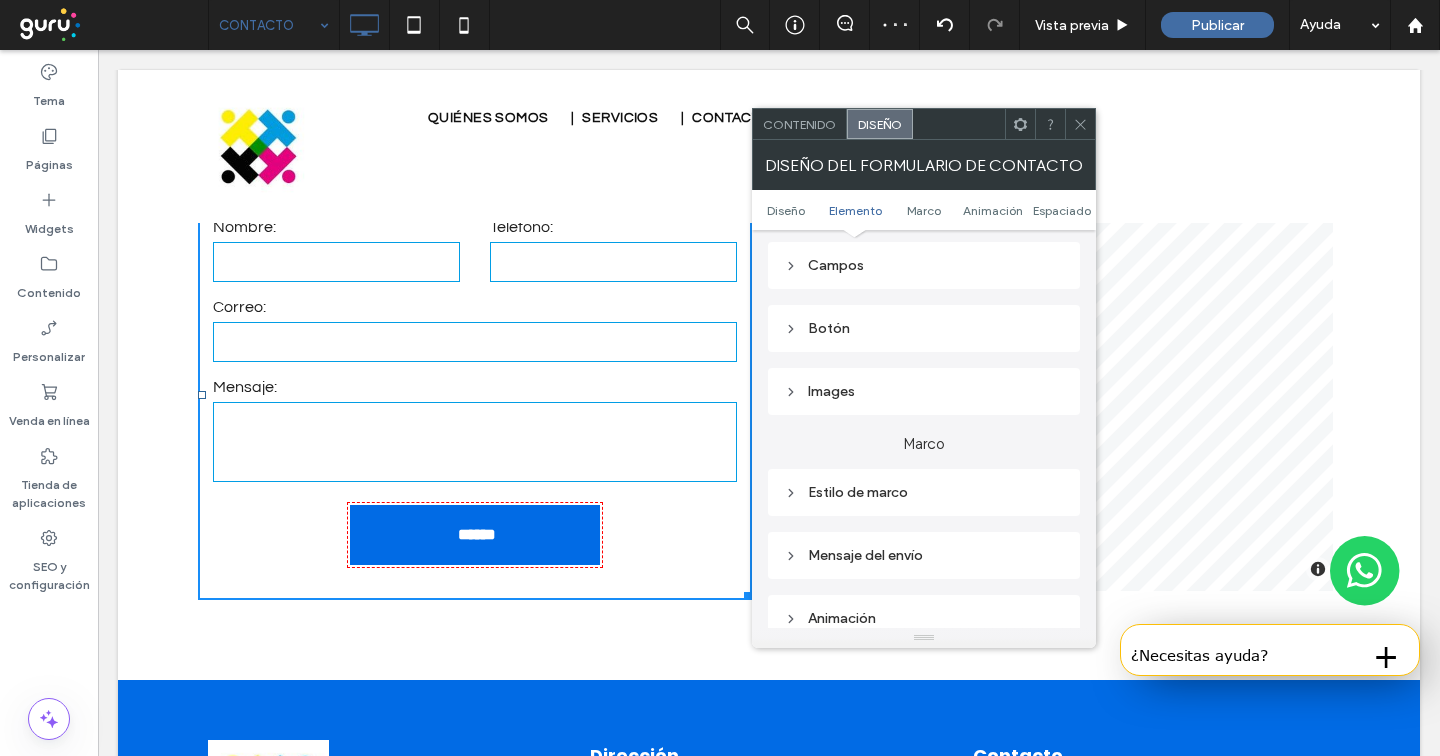 click on "Botón" at bounding box center [924, 328] 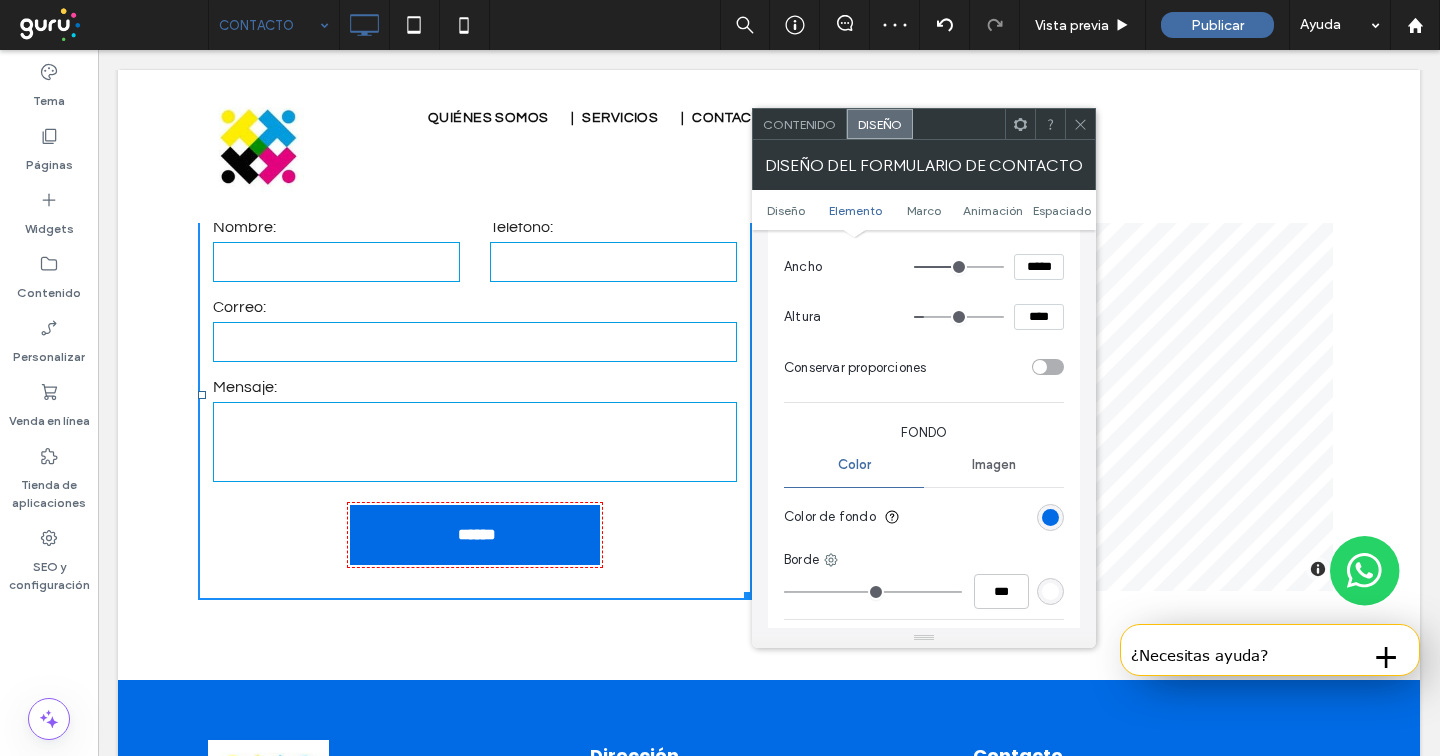 scroll, scrollTop: 801, scrollLeft: 0, axis: vertical 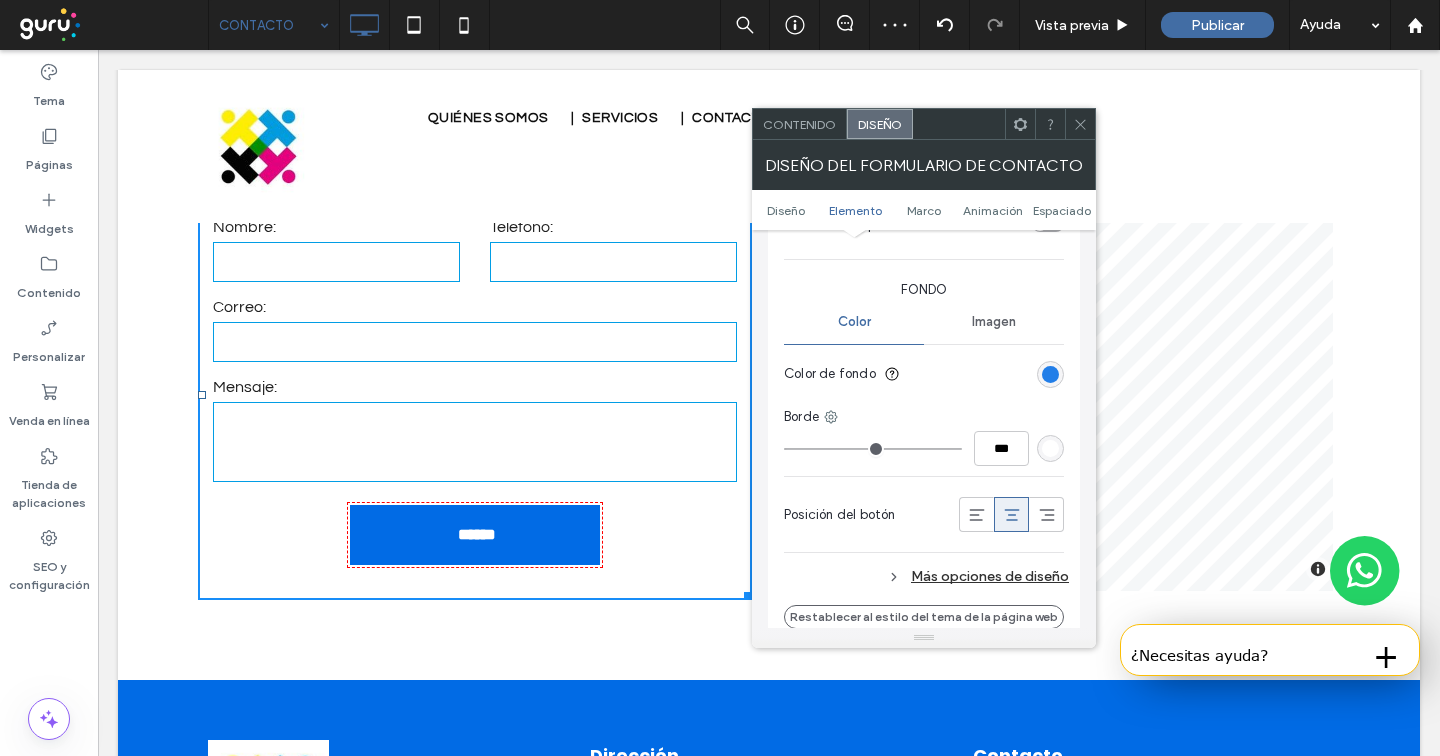 click at bounding box center (1050, 374) 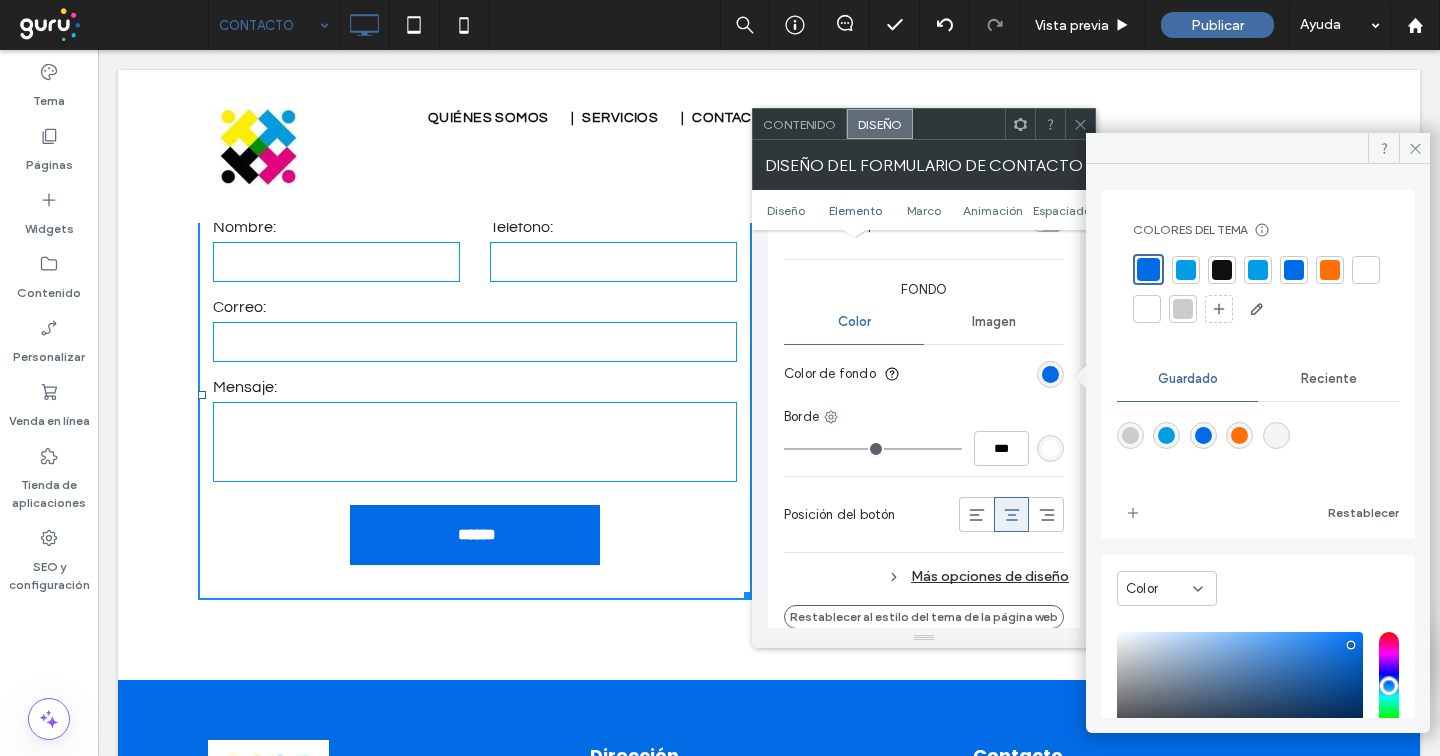 click at bounding box center (1330, 270) 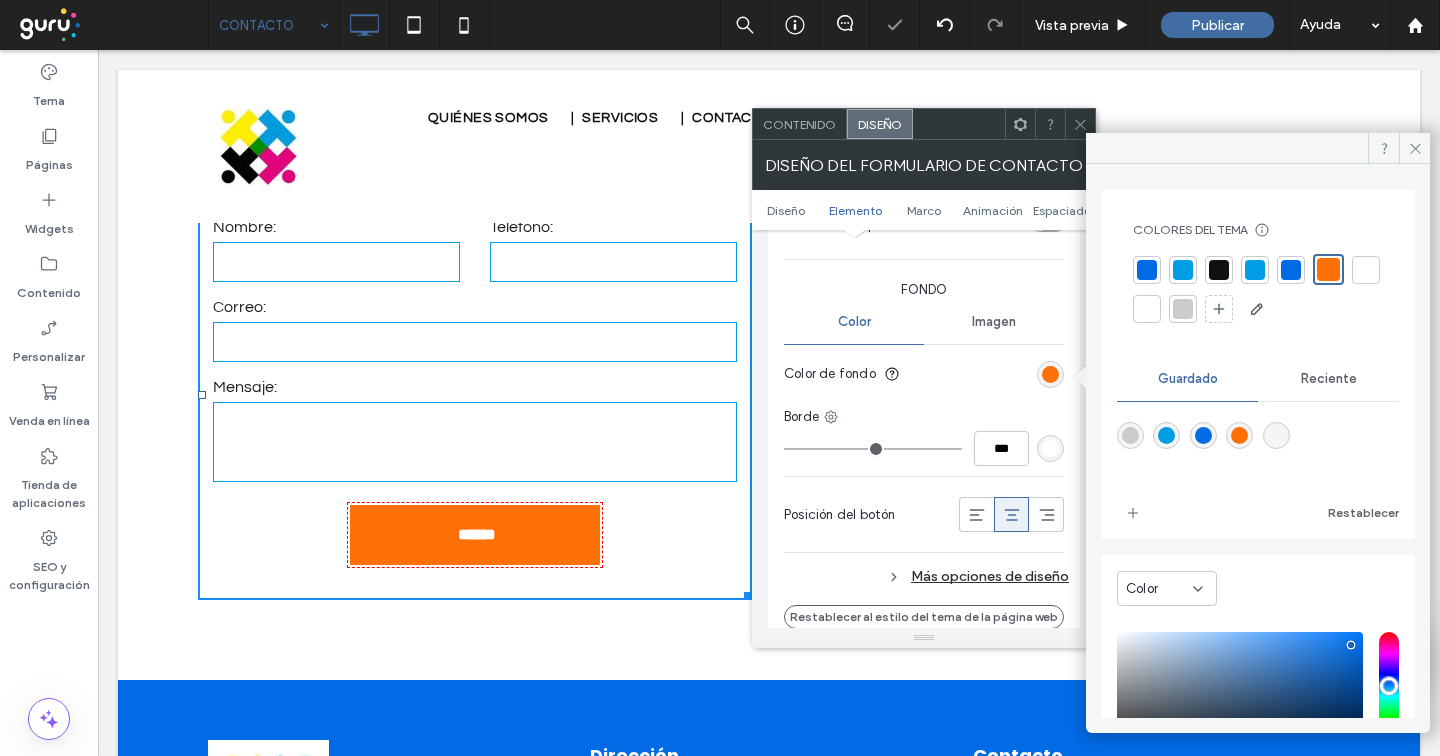click on "Más opciones de diseño" at bounding box center [926, 576] 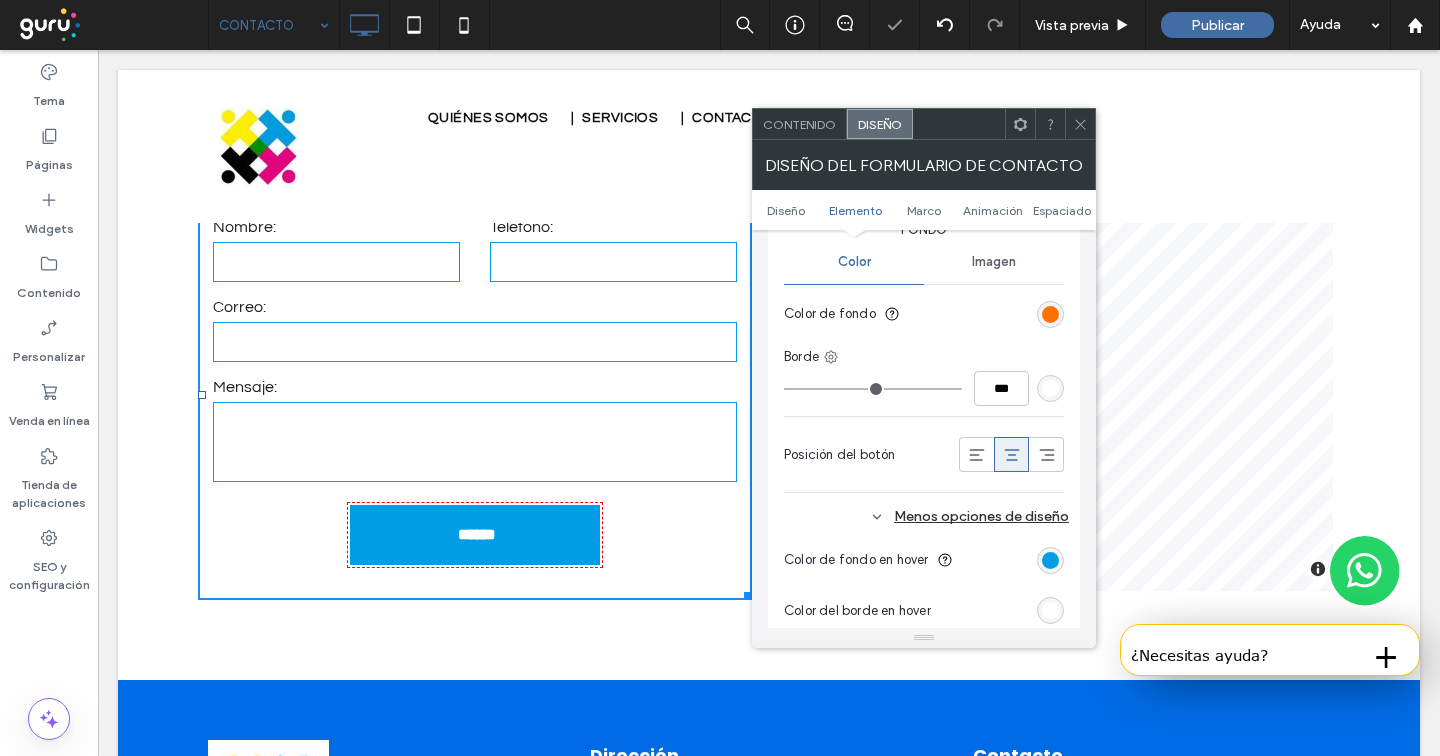 scroll, scrollTop: 862, scrollLeft: 0, axis: vertical 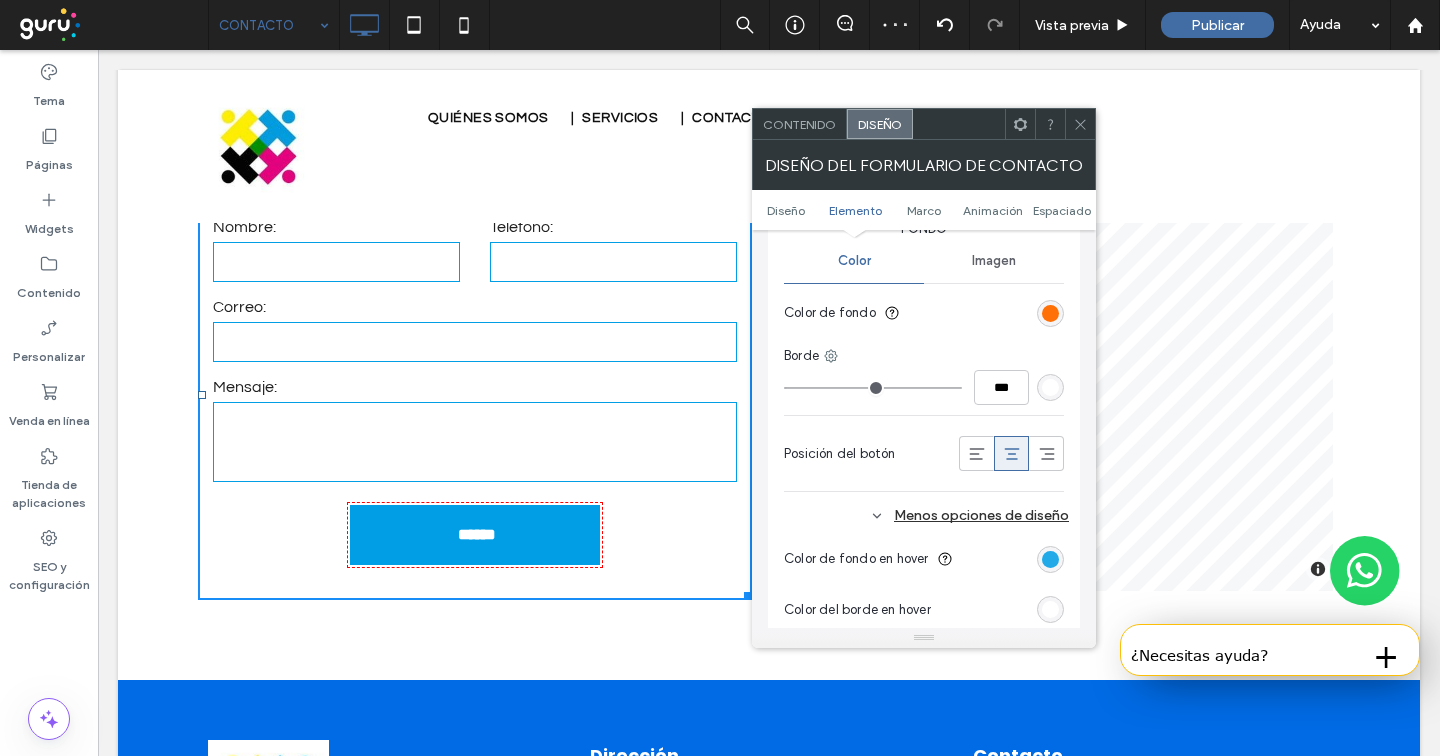 click at bounding box center (1050, 559) 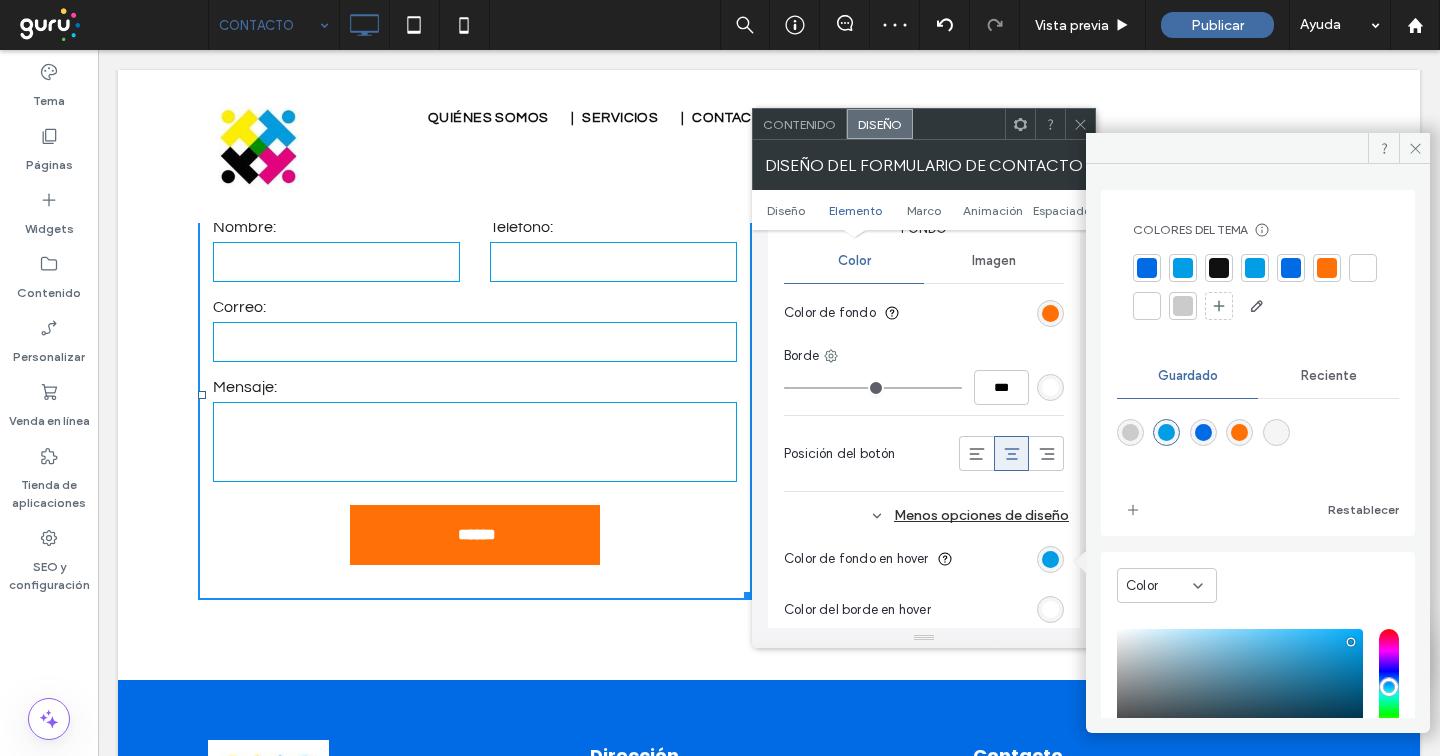 click at bounding box center [1147, 268] 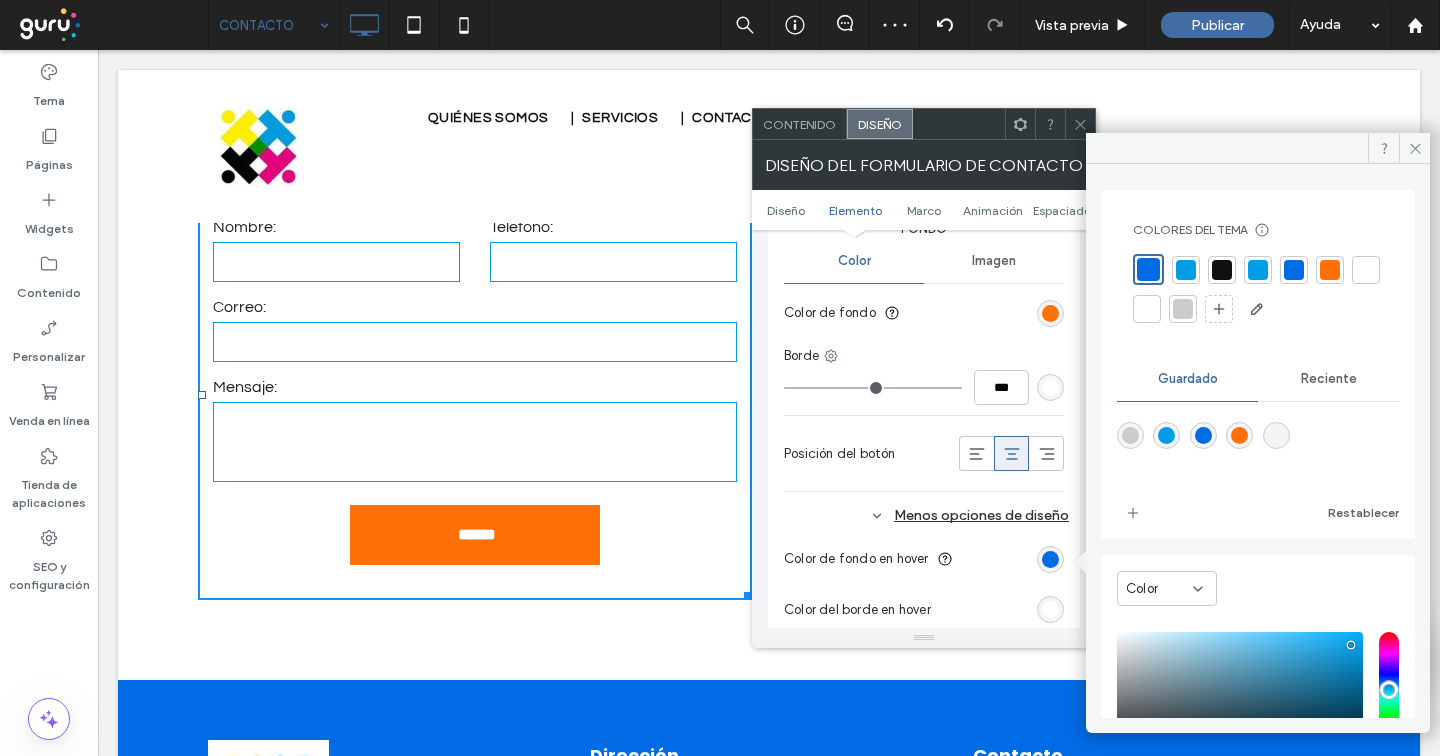click at bounding box center [1080, 124] 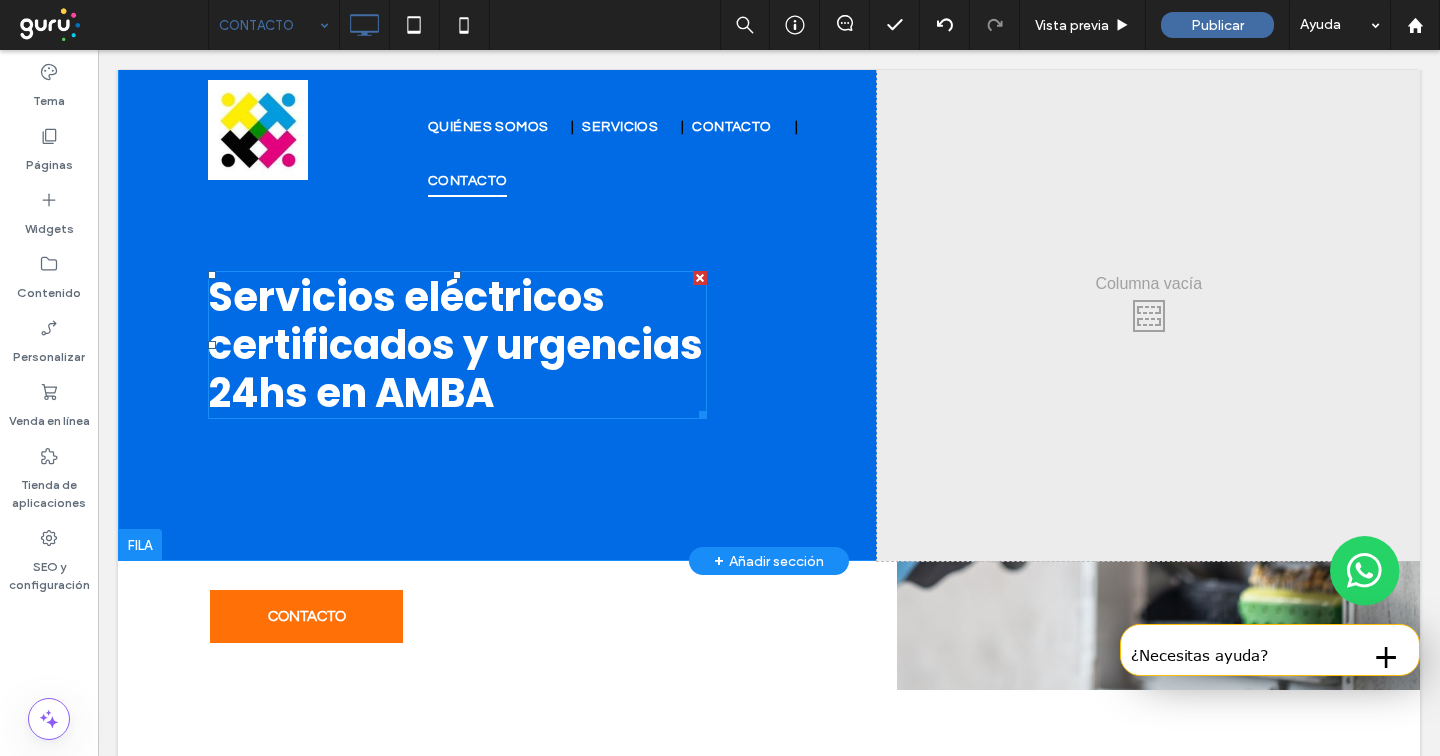 scroll, scrollTop: 0, scrollLeft: 0, axis: both 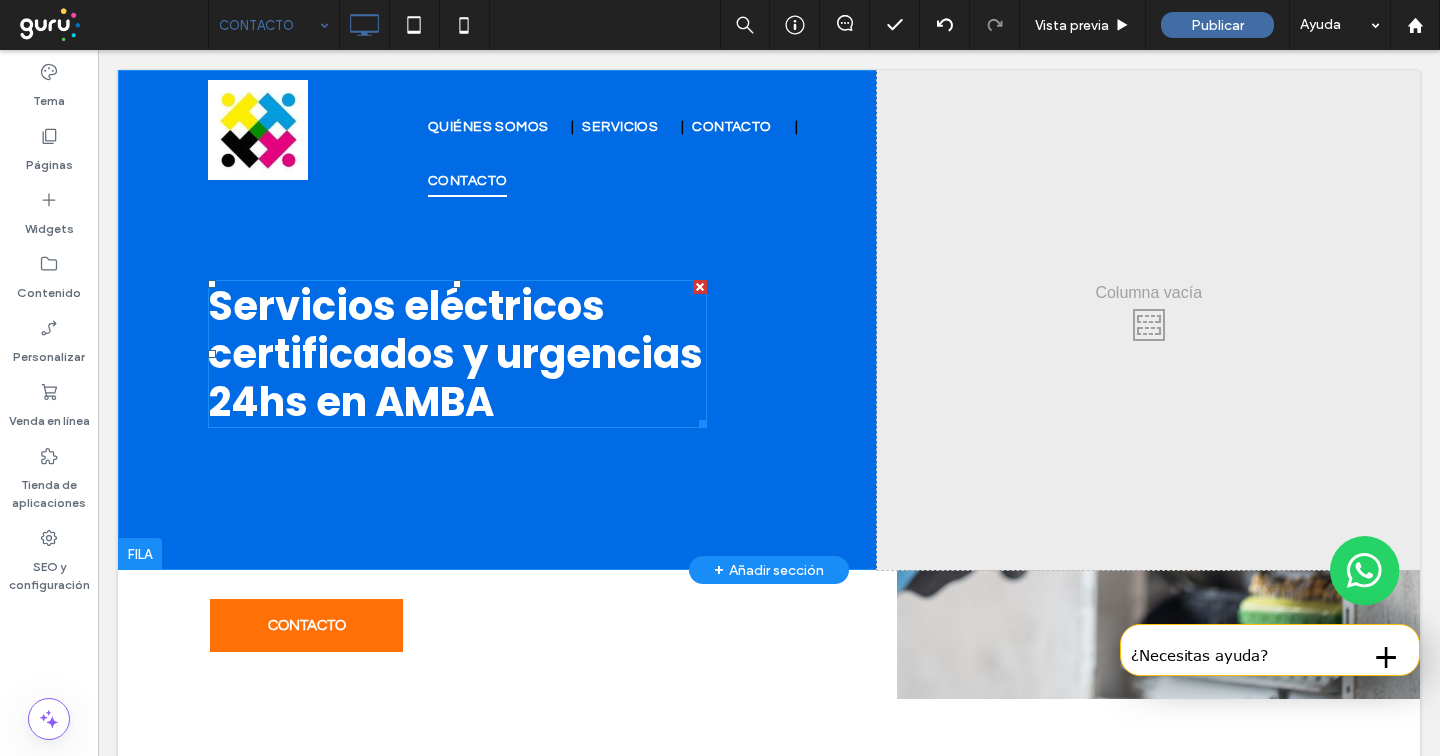 click on "Servicios eléctricos certificados y urgencias 24hs en AMBA" at bounding box center (455, 354) 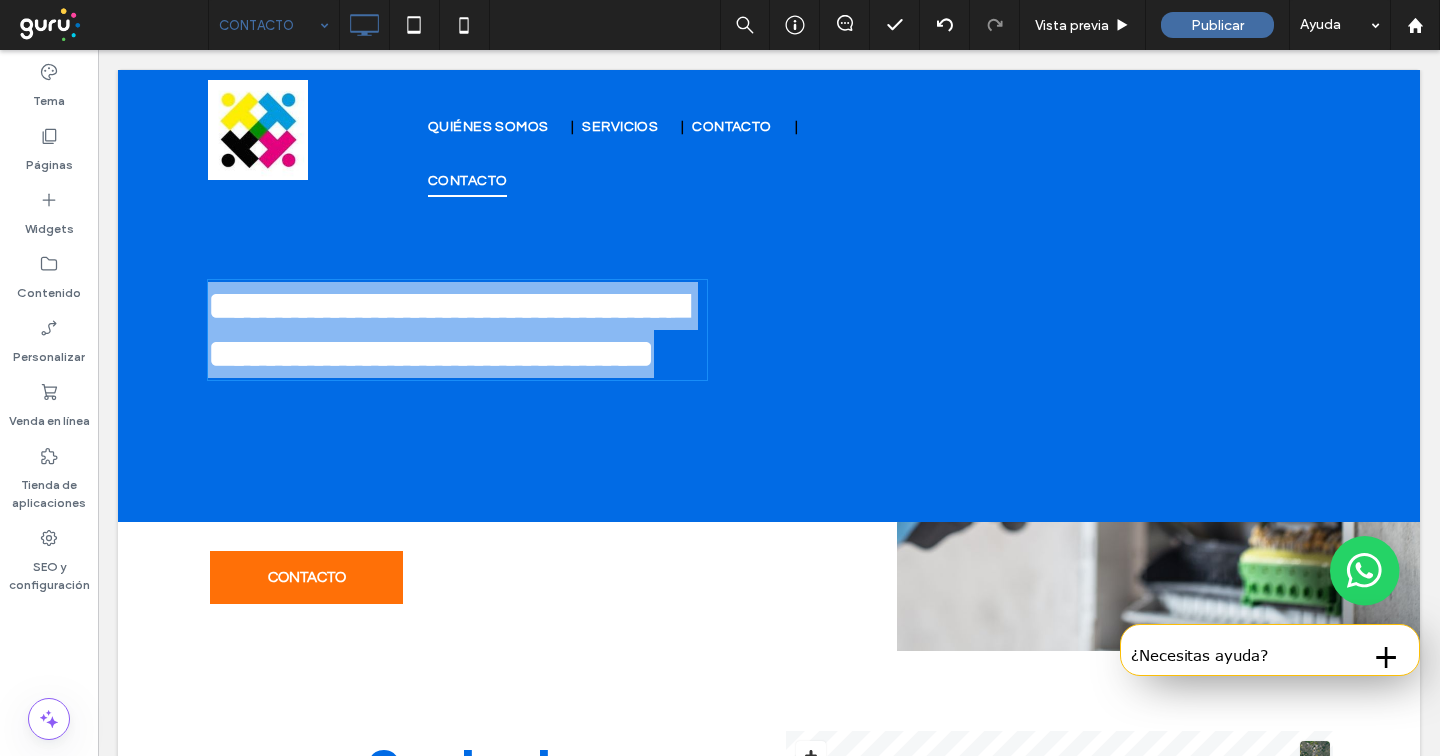 click on "**********" at bounding box center (447, 329) 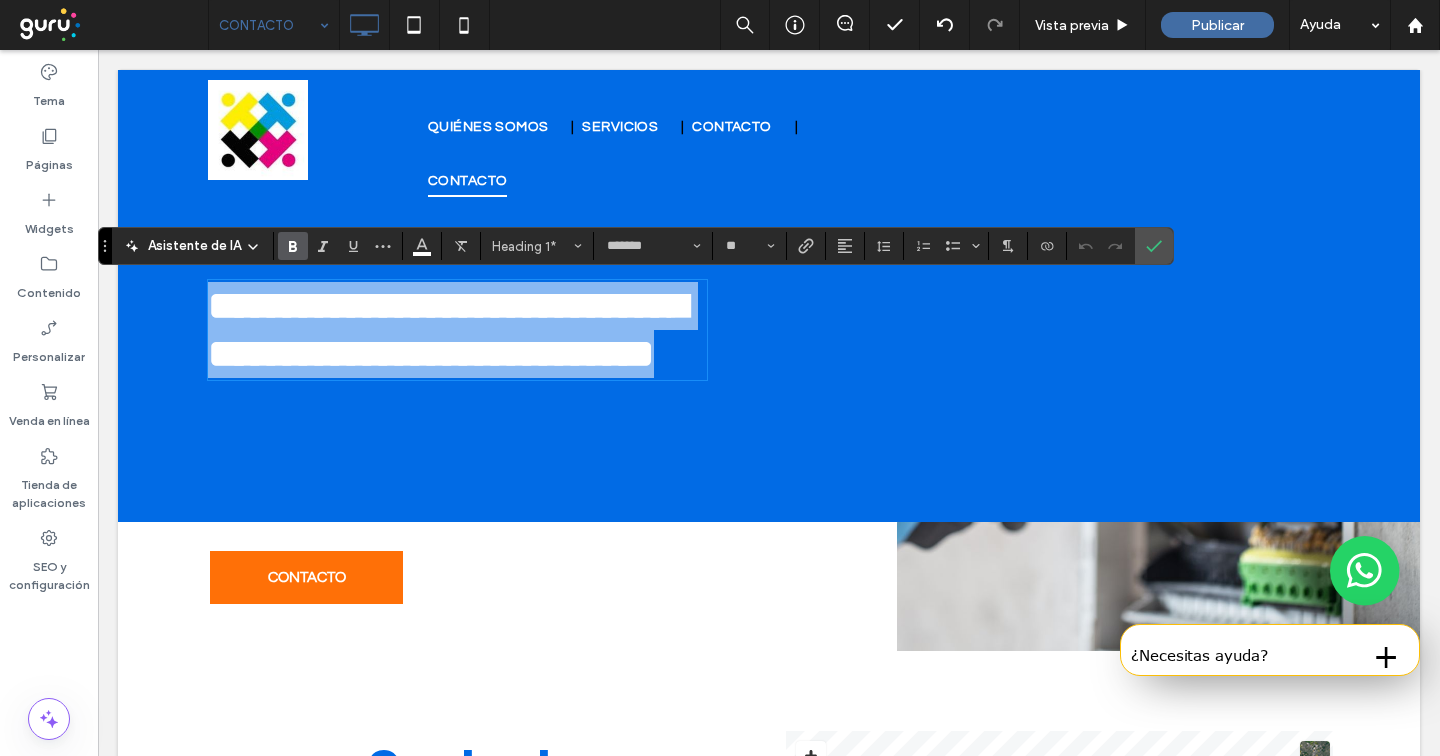 type on "*********" 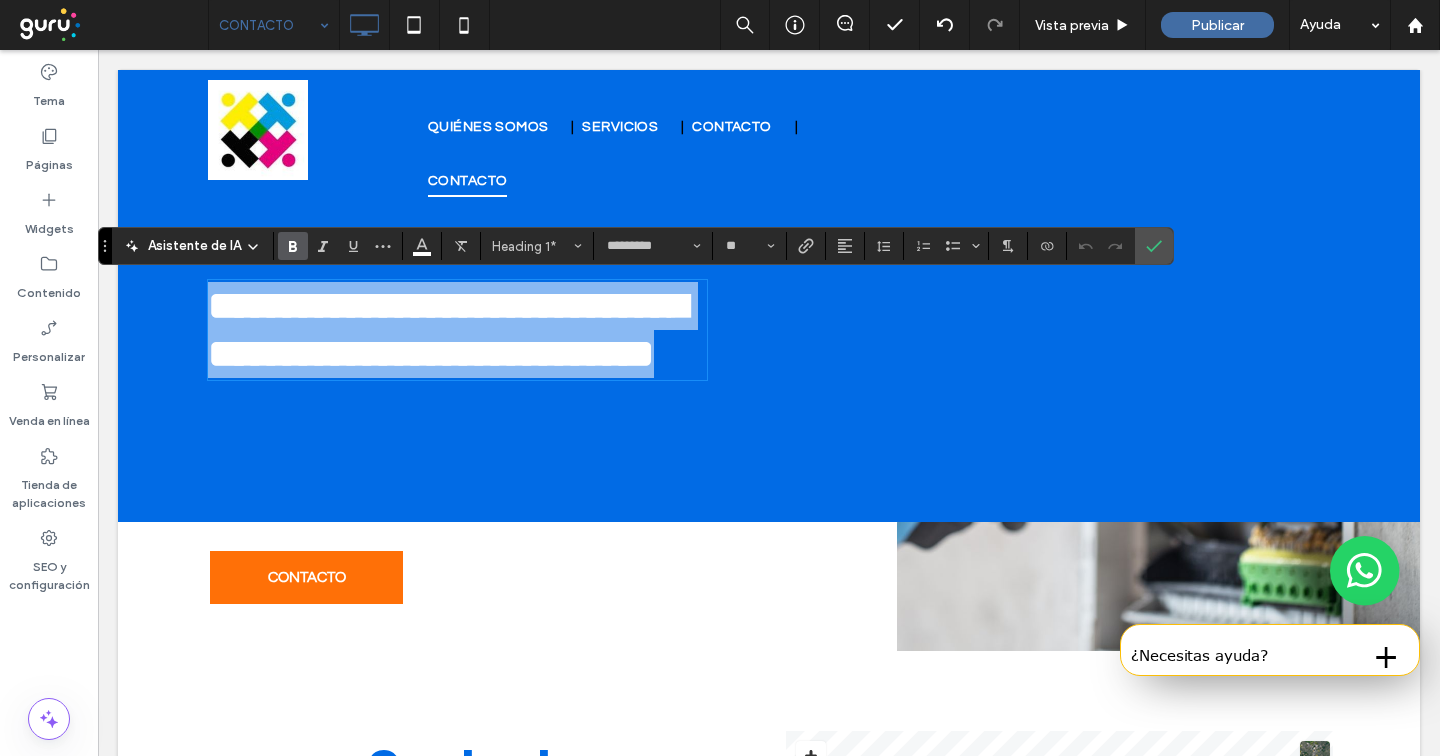 scroll, scrollTop: 0, scrollLeft: 0, axis: both 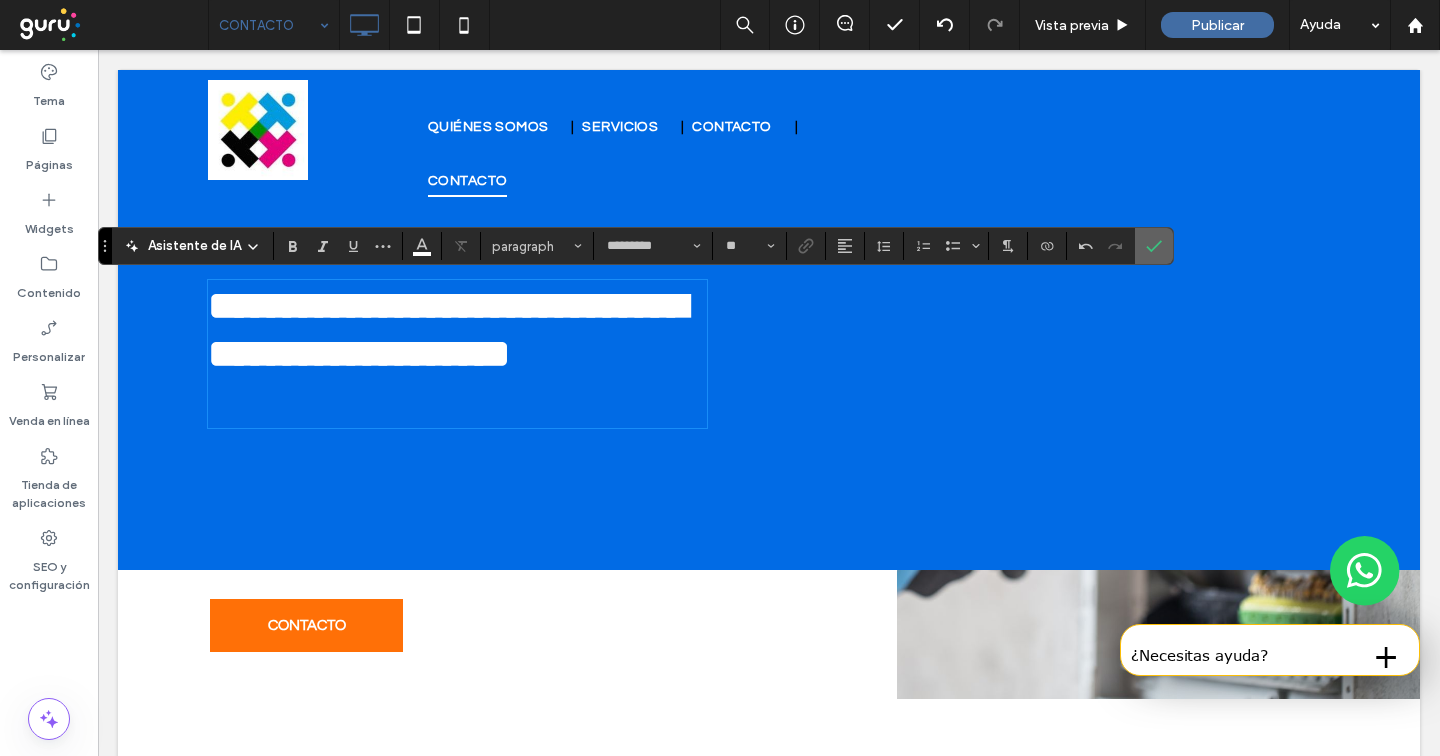drag, startPoint x: 1153, startPoint y: 245, endPoint x: 1055, endPoint y: 194, distance: 110.47624 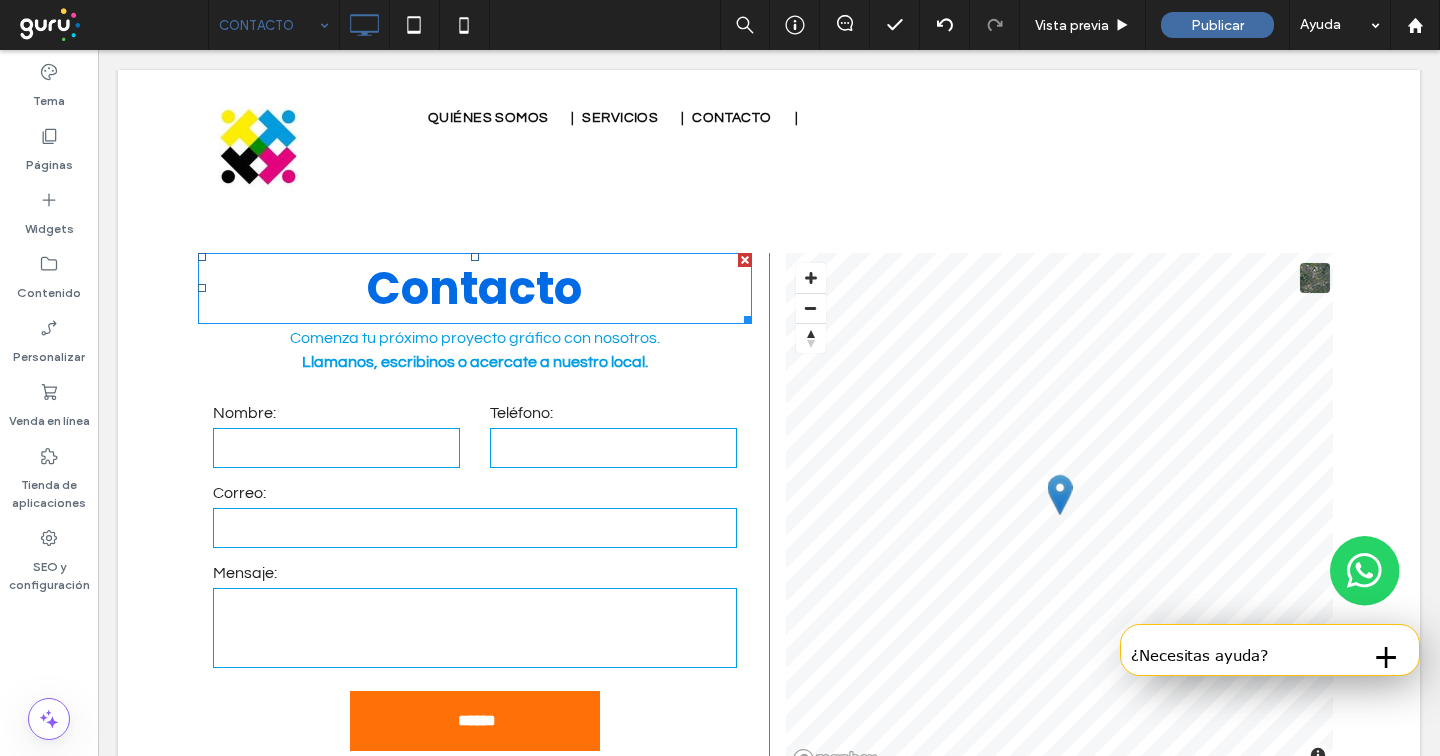 scroll, scrollTop: 507, scrollLeft: 0, axis: vertical 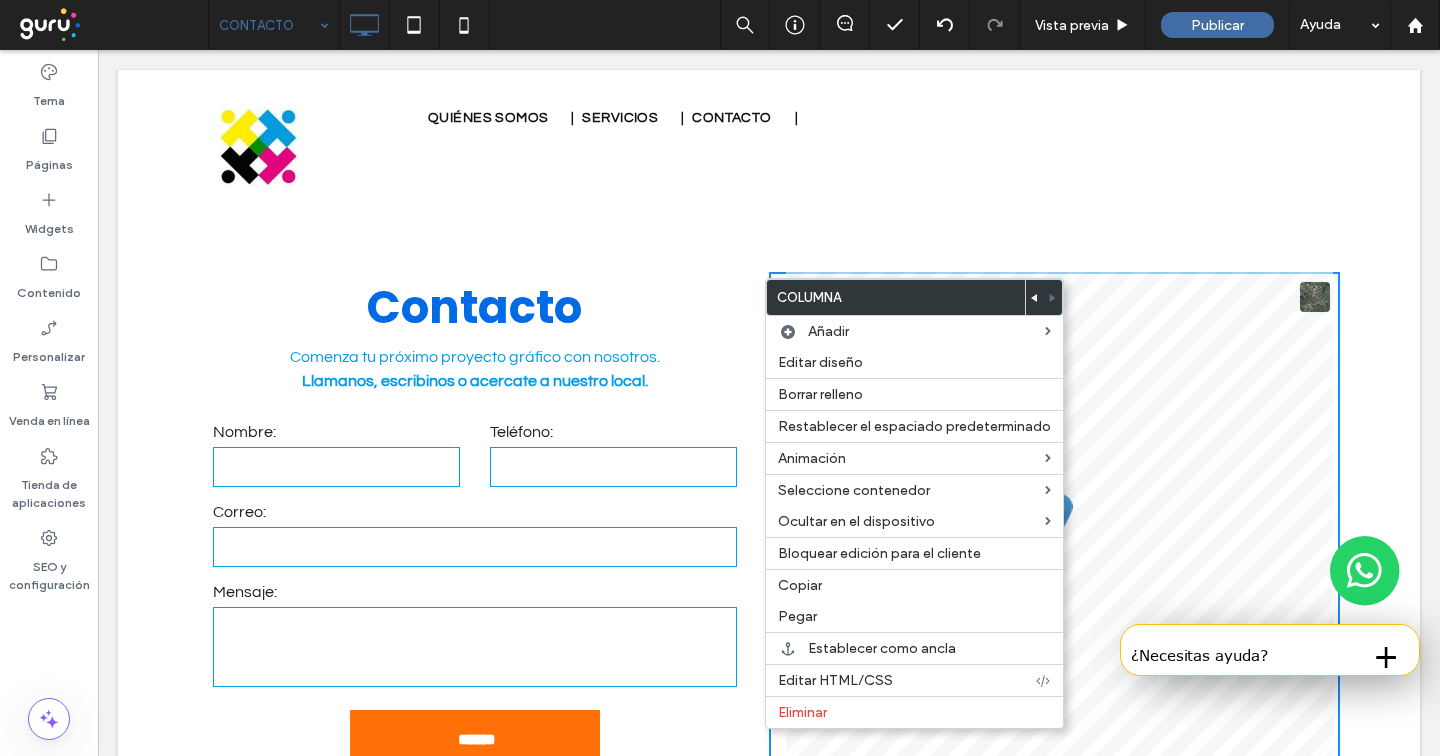 click on "Contacto" at bounding box center (475, 308) 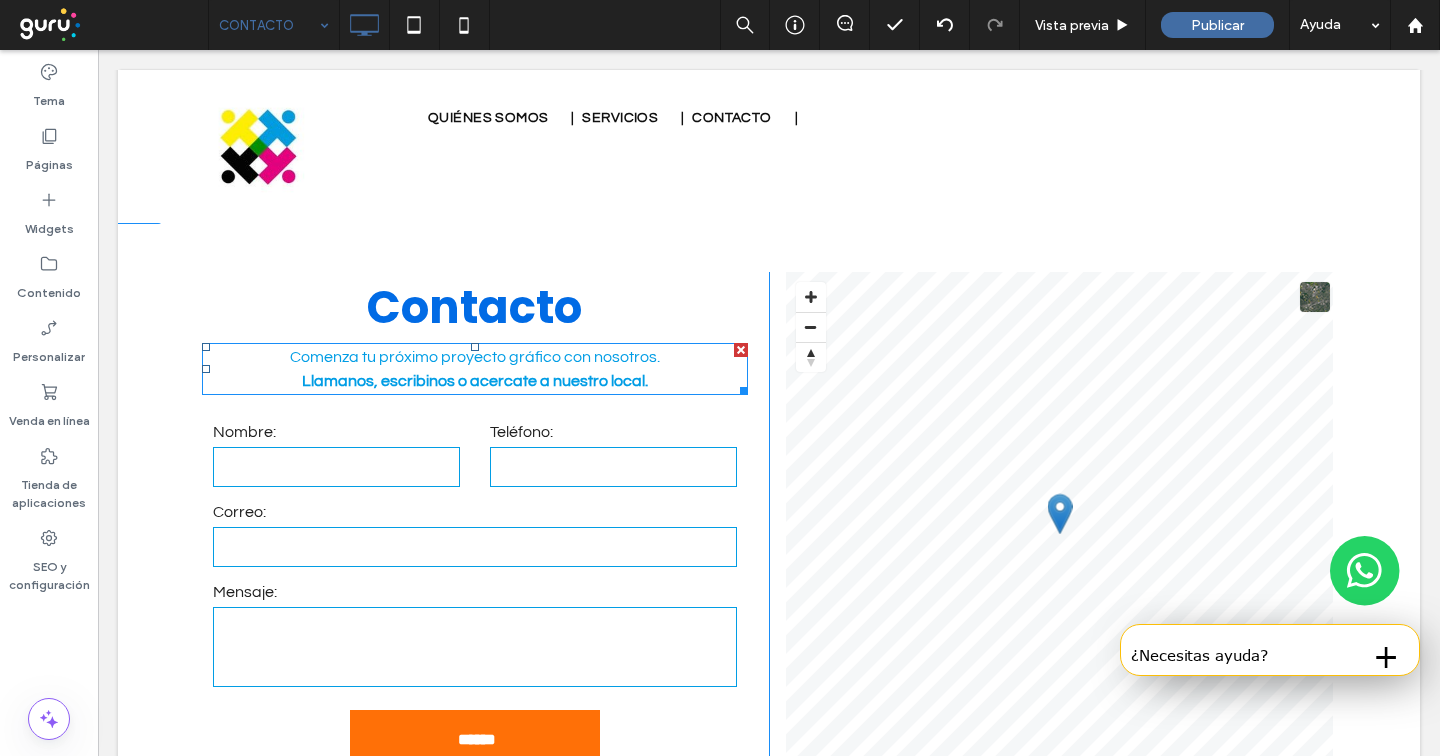 click on "Comenza tu próximo proyecto gráfico con nosotros." at bounding box center (475, 357) 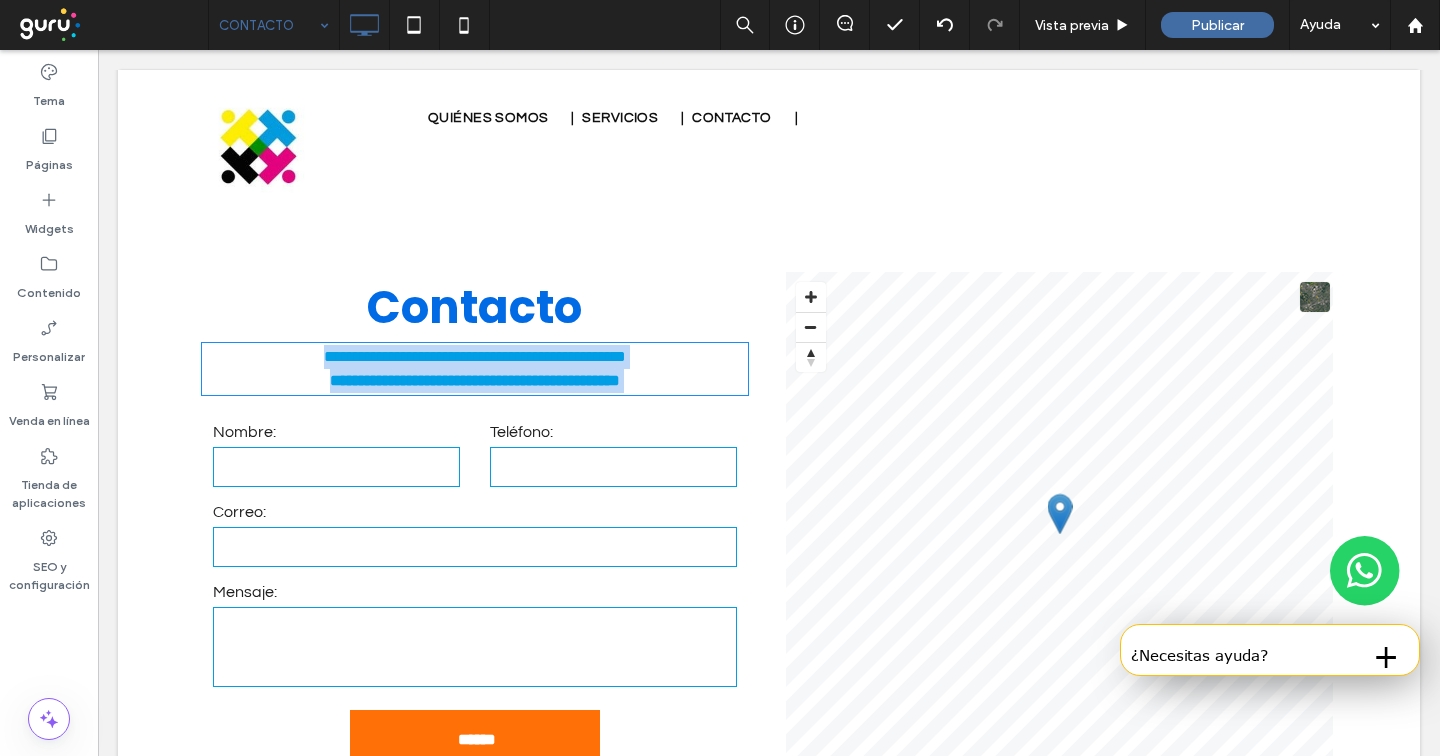 click on "**********" at bounding box center (475, 356) 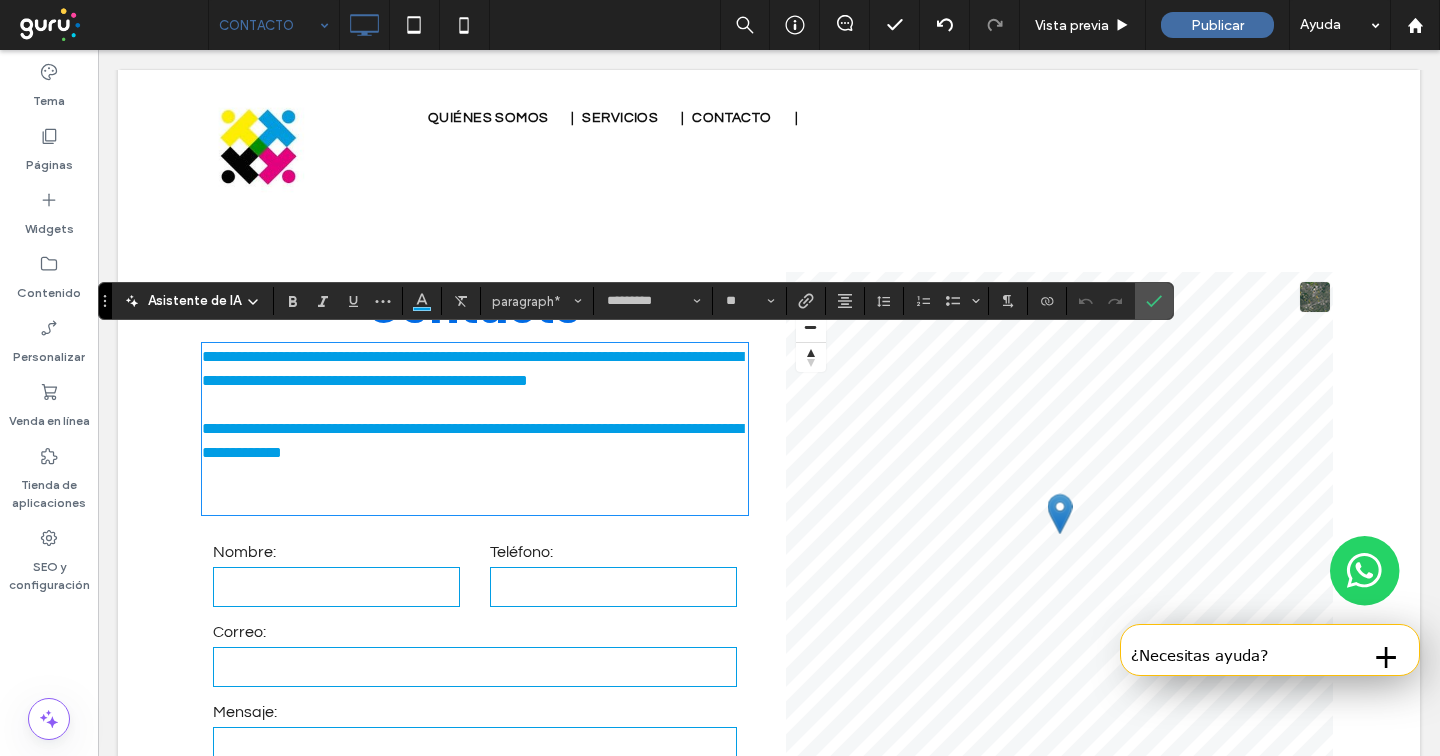 scroll, scrollTop: 0, scrollLeft: 0, axis: both 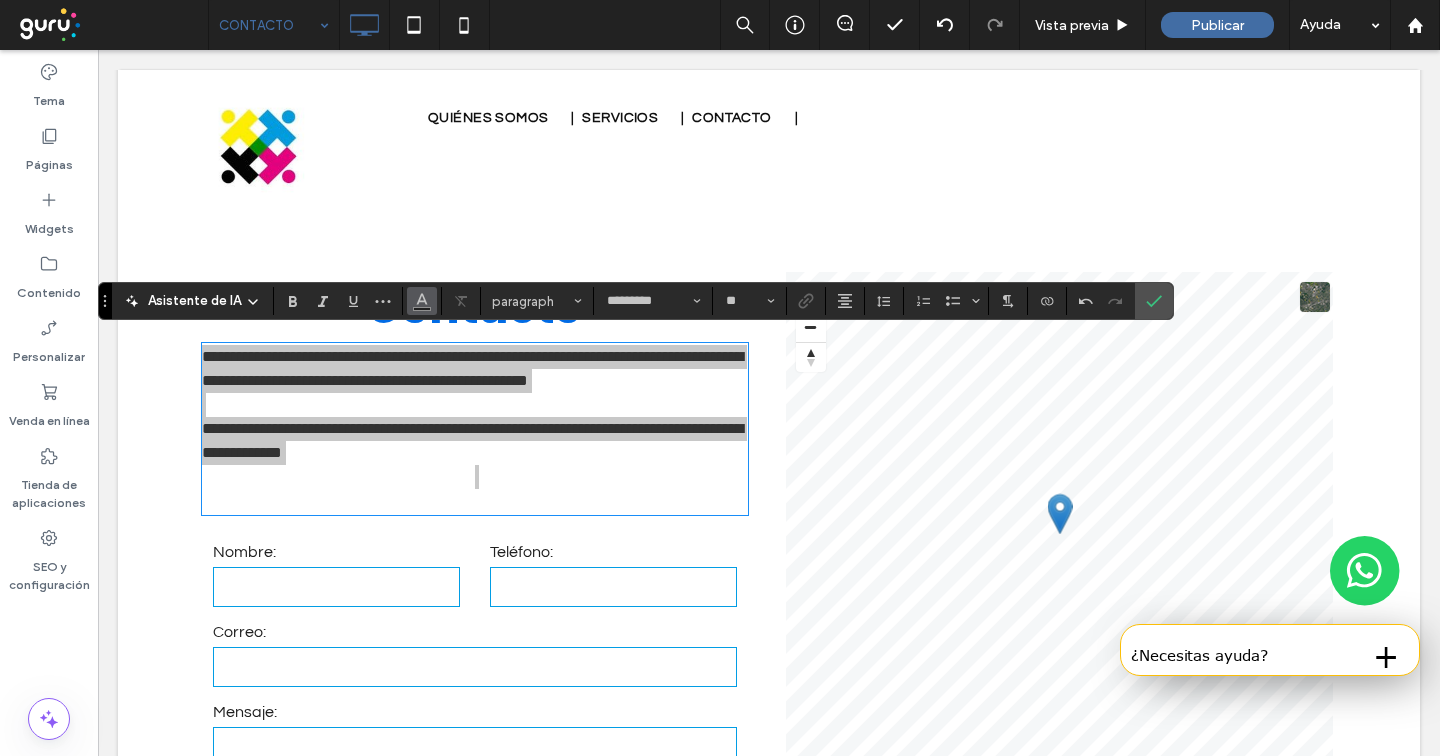 click at bounding box center [422, 301] 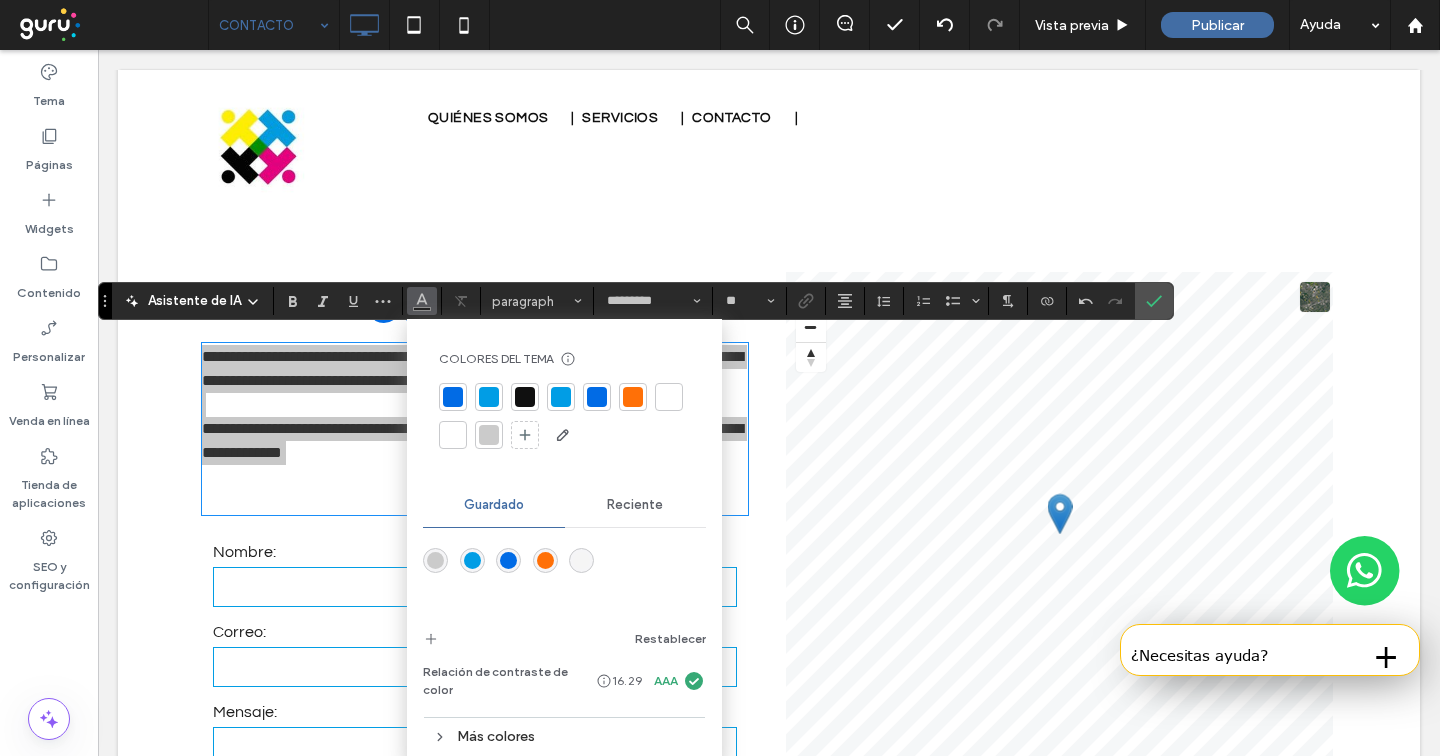 click at bounding box center [525, 397] 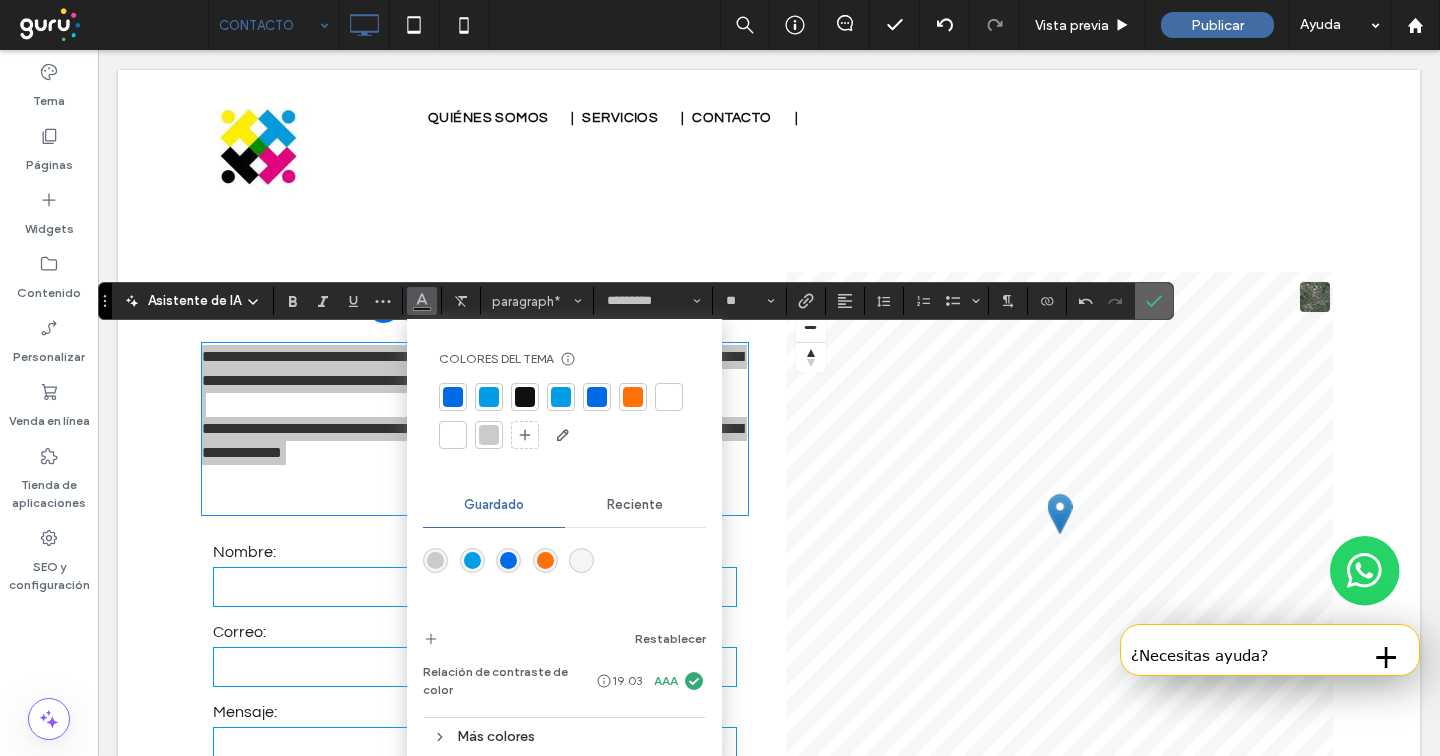 click 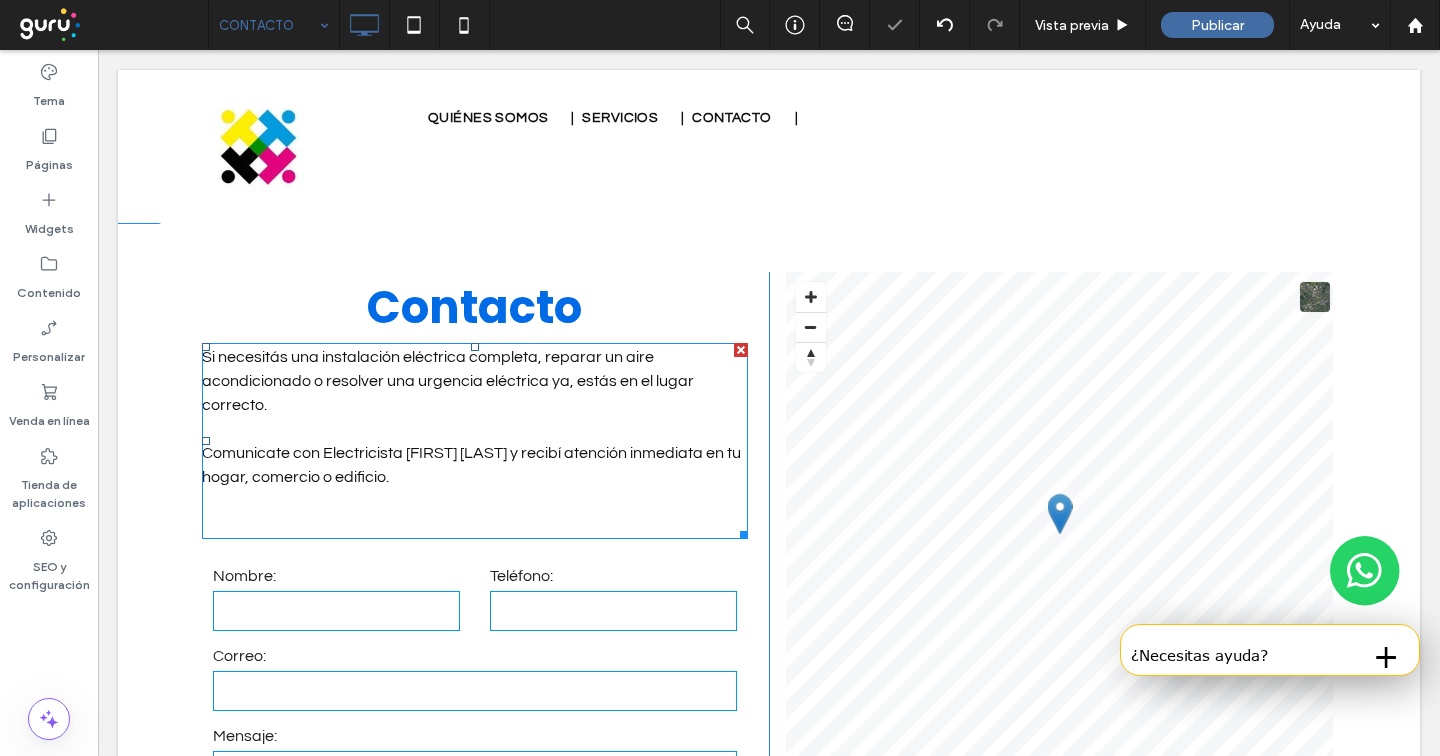click on "Comunicate con Electricista [NAME] y recibí atención inmediata en tu hogar, comercio o edificio." at bounding box center (475, 465) 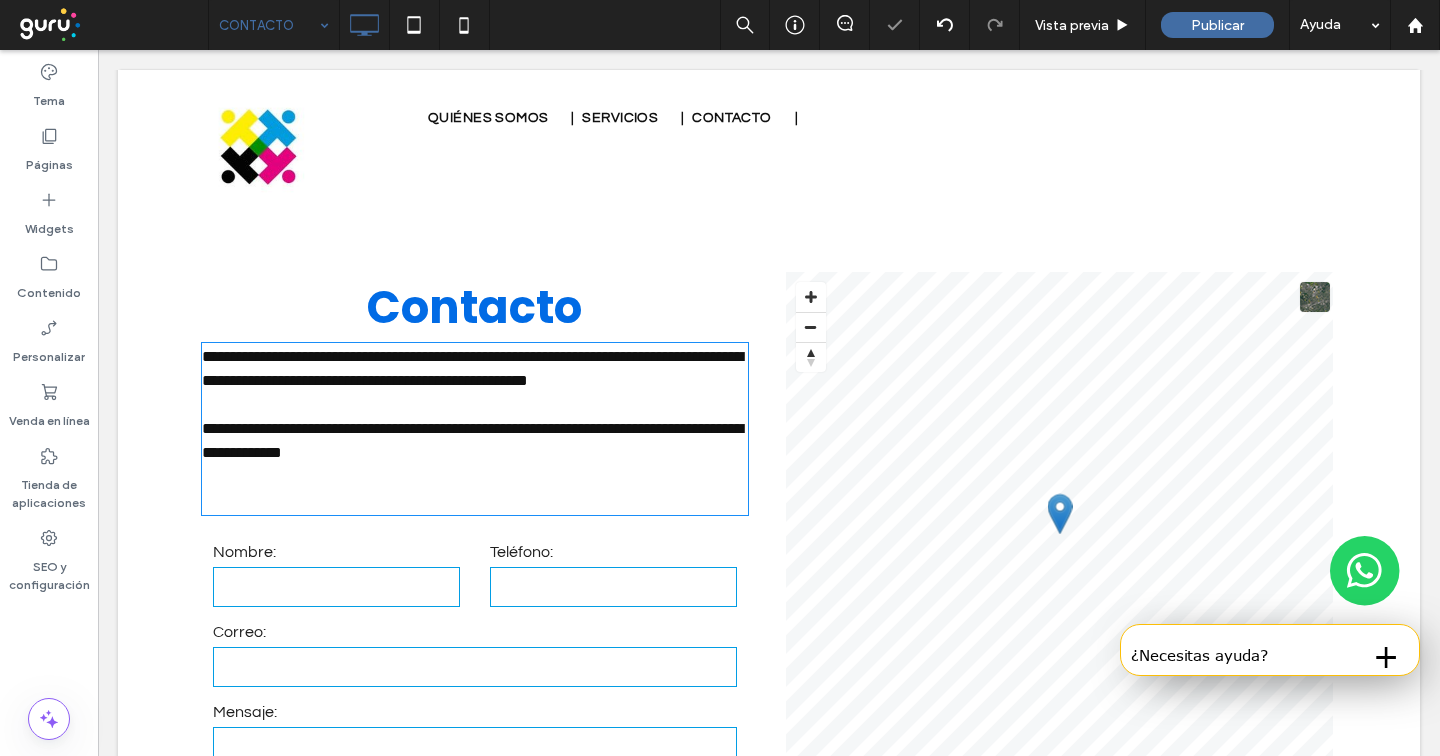 type on "*********" 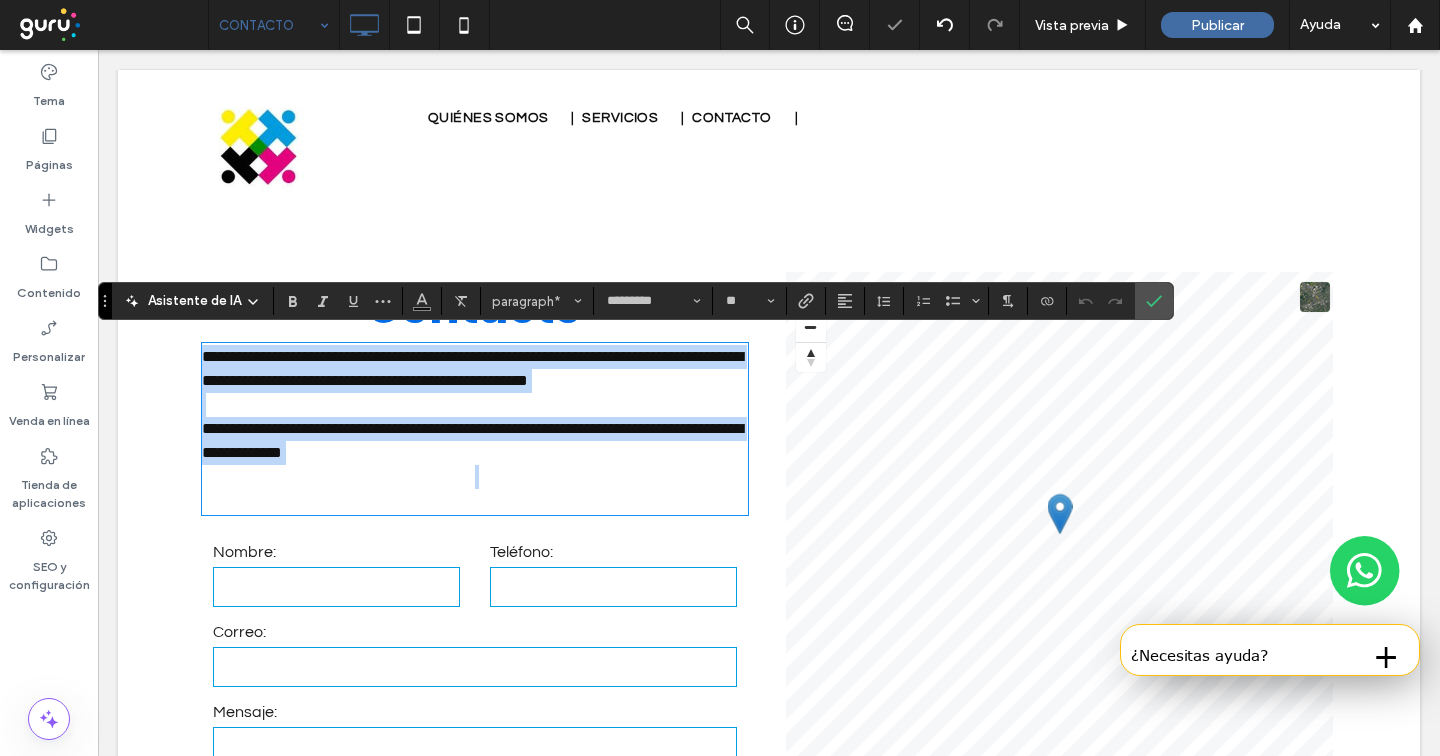 click at bounding box center (475, 489) 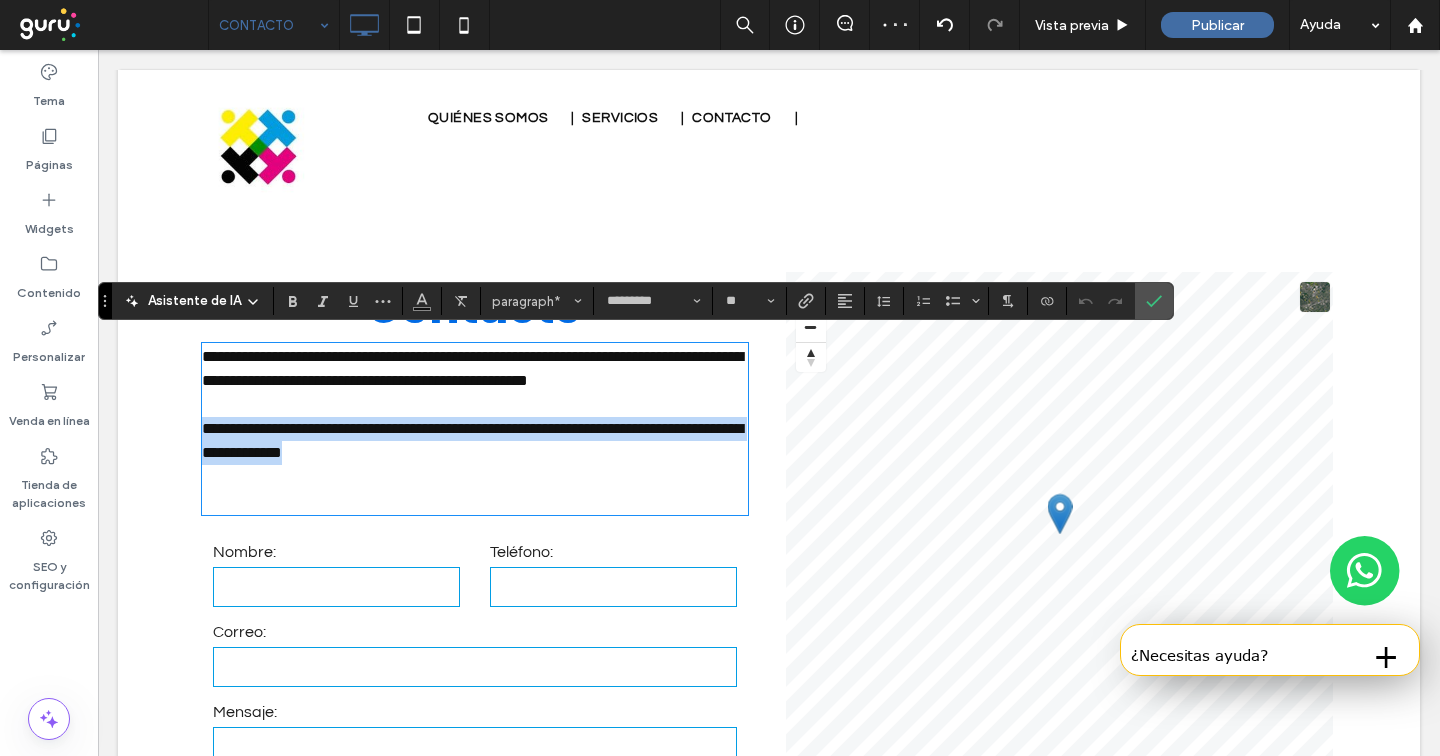 drag, startPoint x: 423, startPoint y: 480, endPoint x: 192, endPoint y: 435, distance: 235.3423 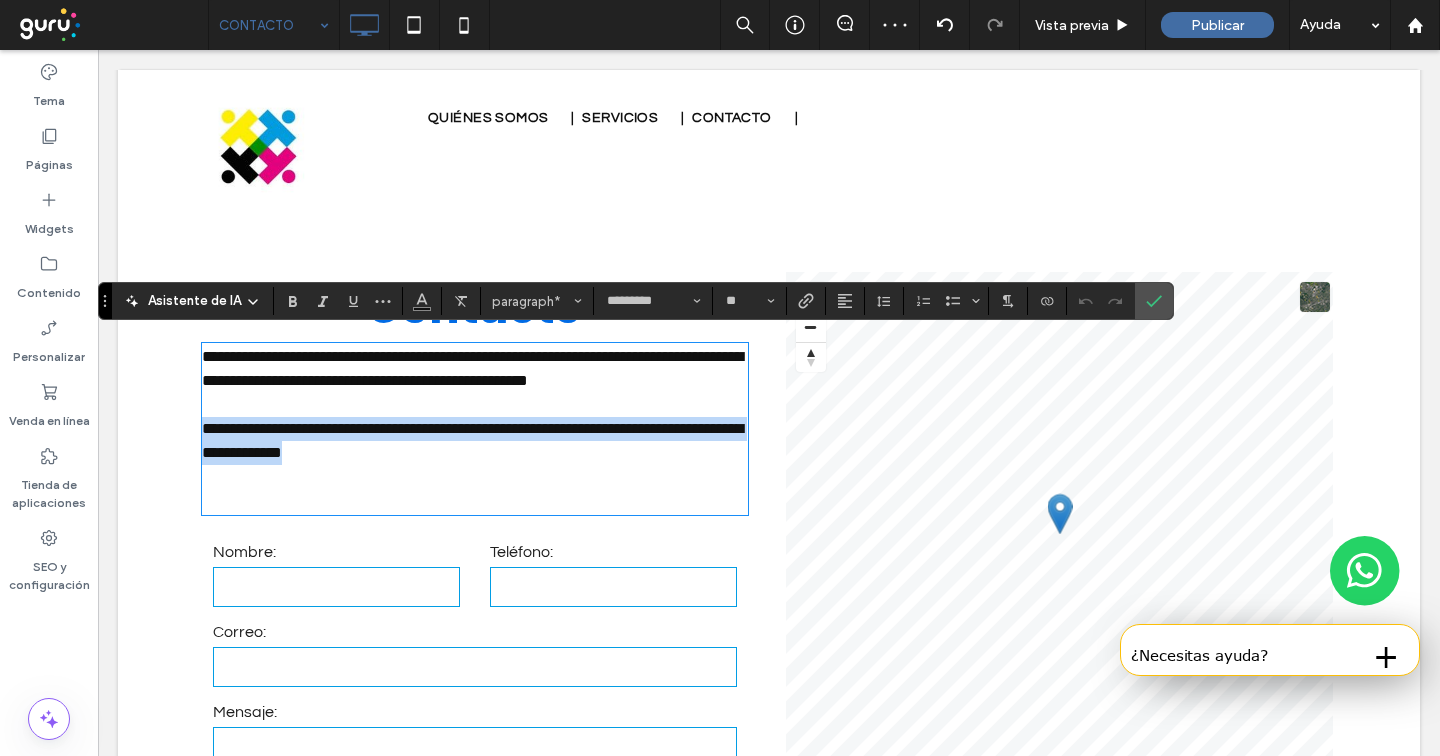 click on "**********" at bounding box center (769, 599) 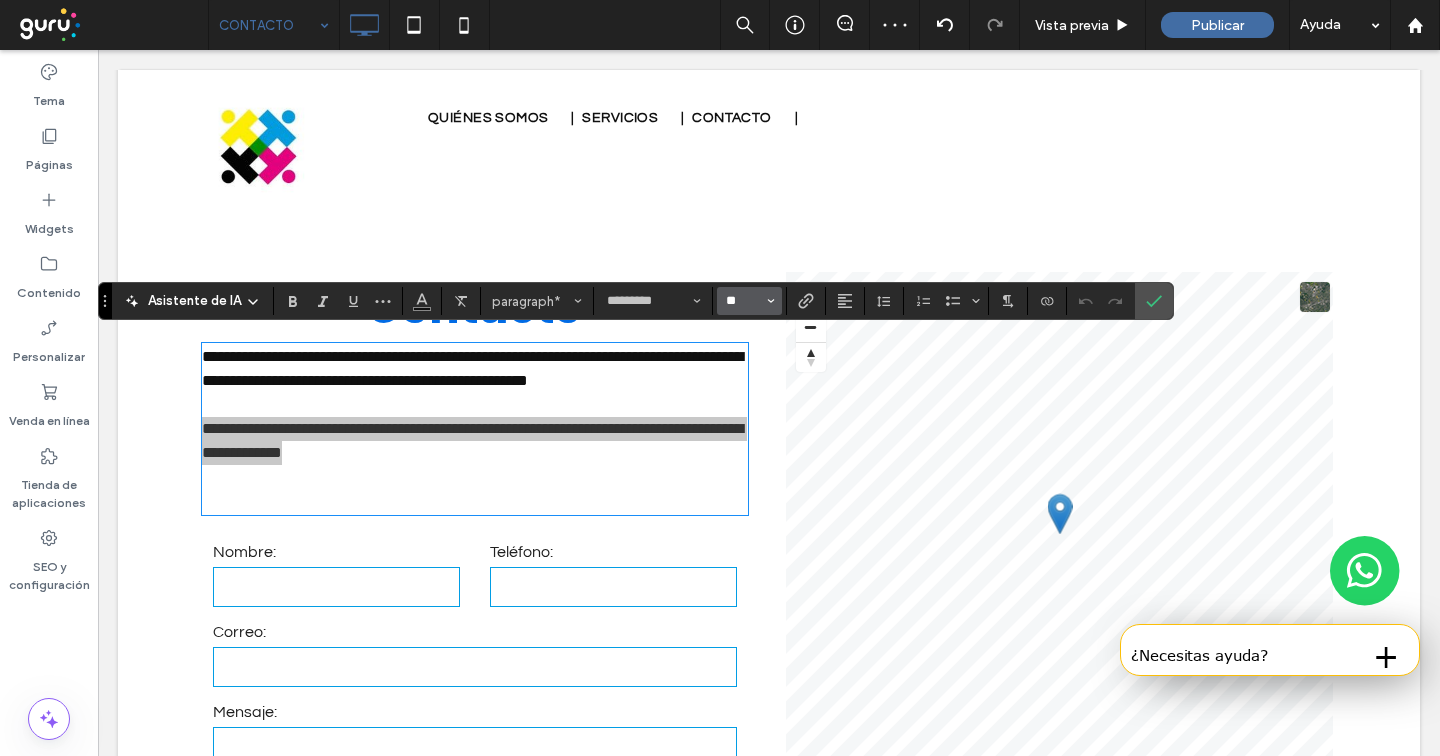 click on "**" at bounding box center (743, 301) 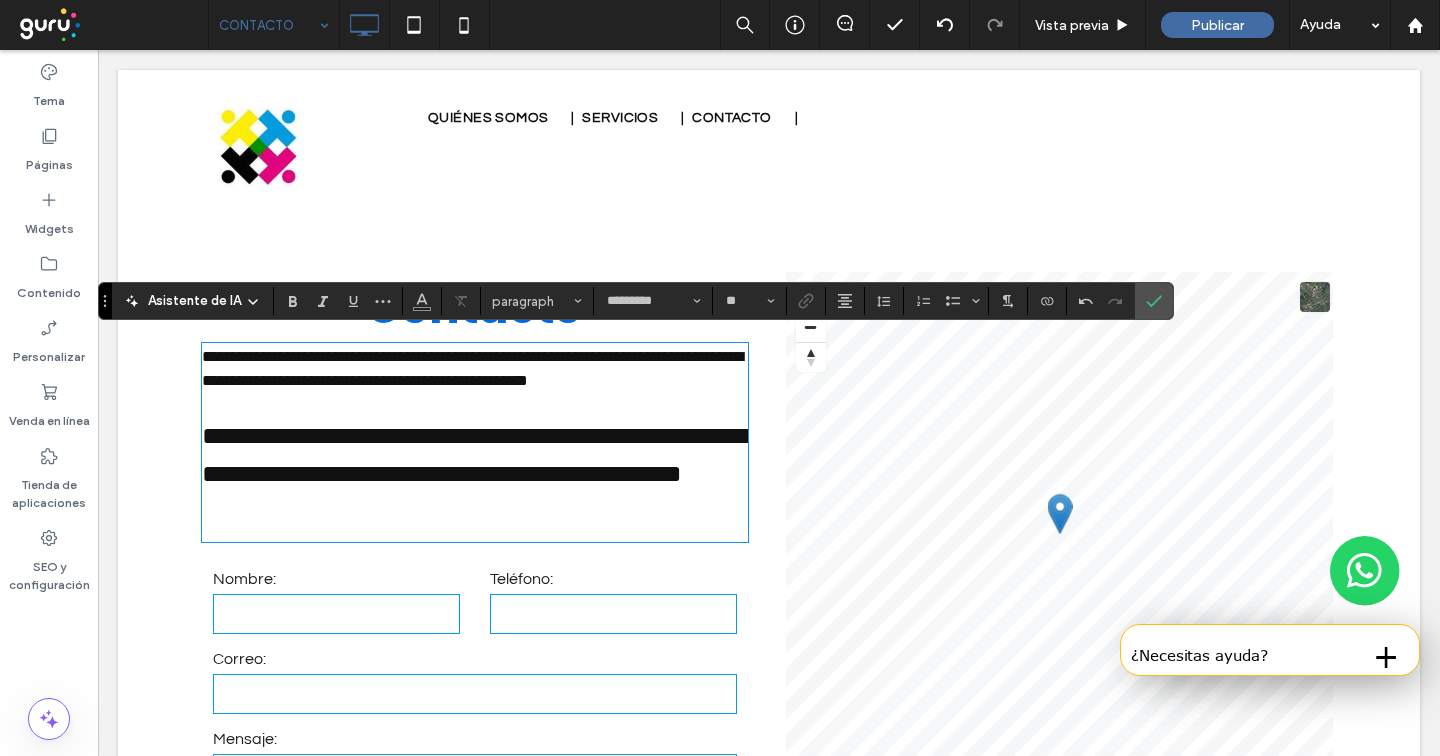 click at bounding box center [475, 516] 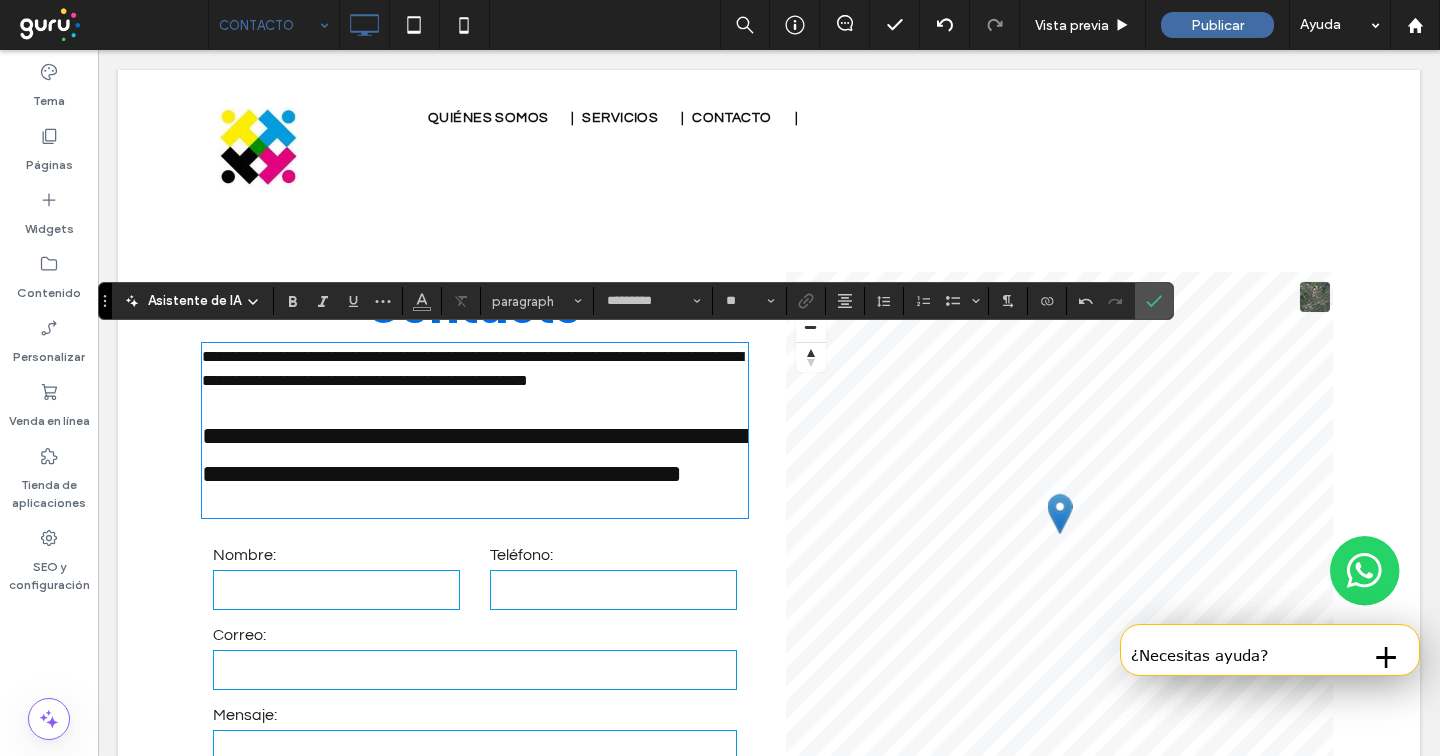 type on "**" 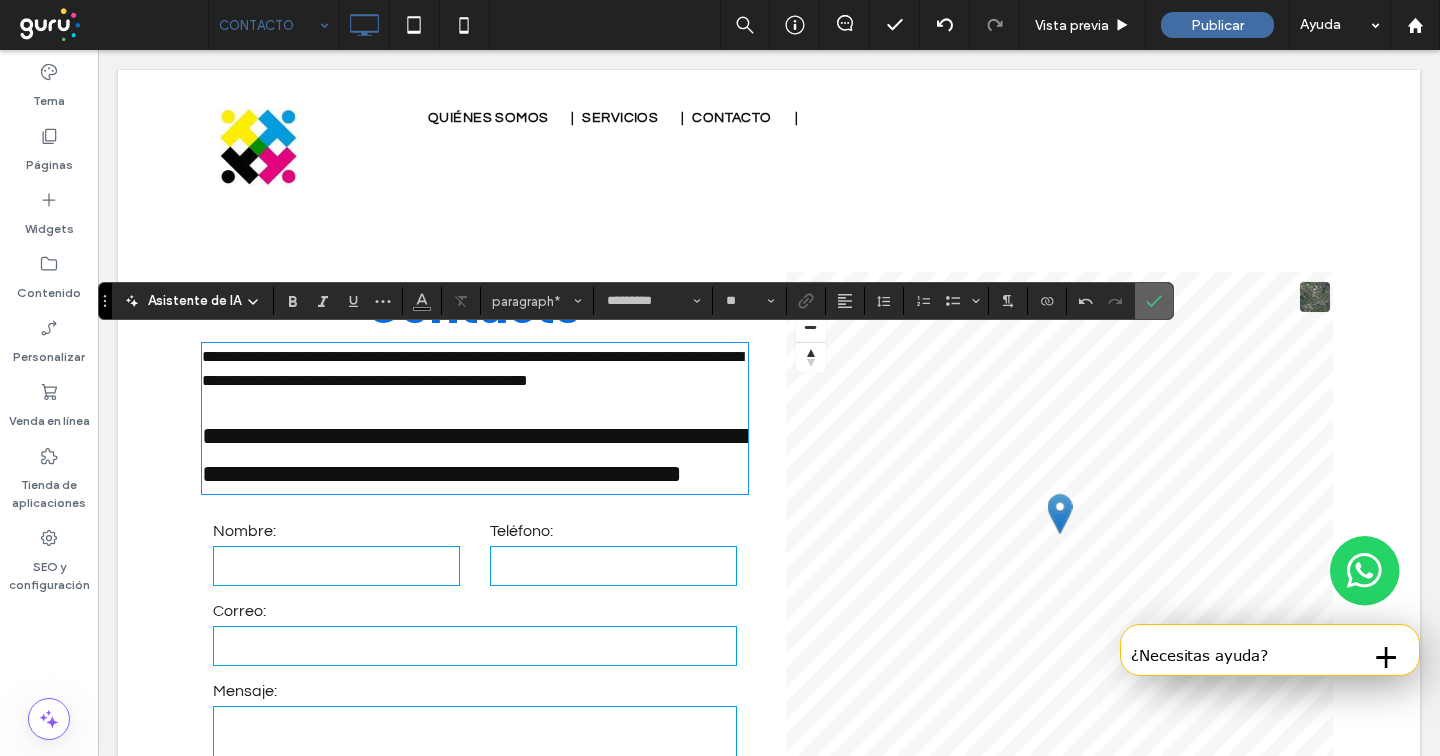 click 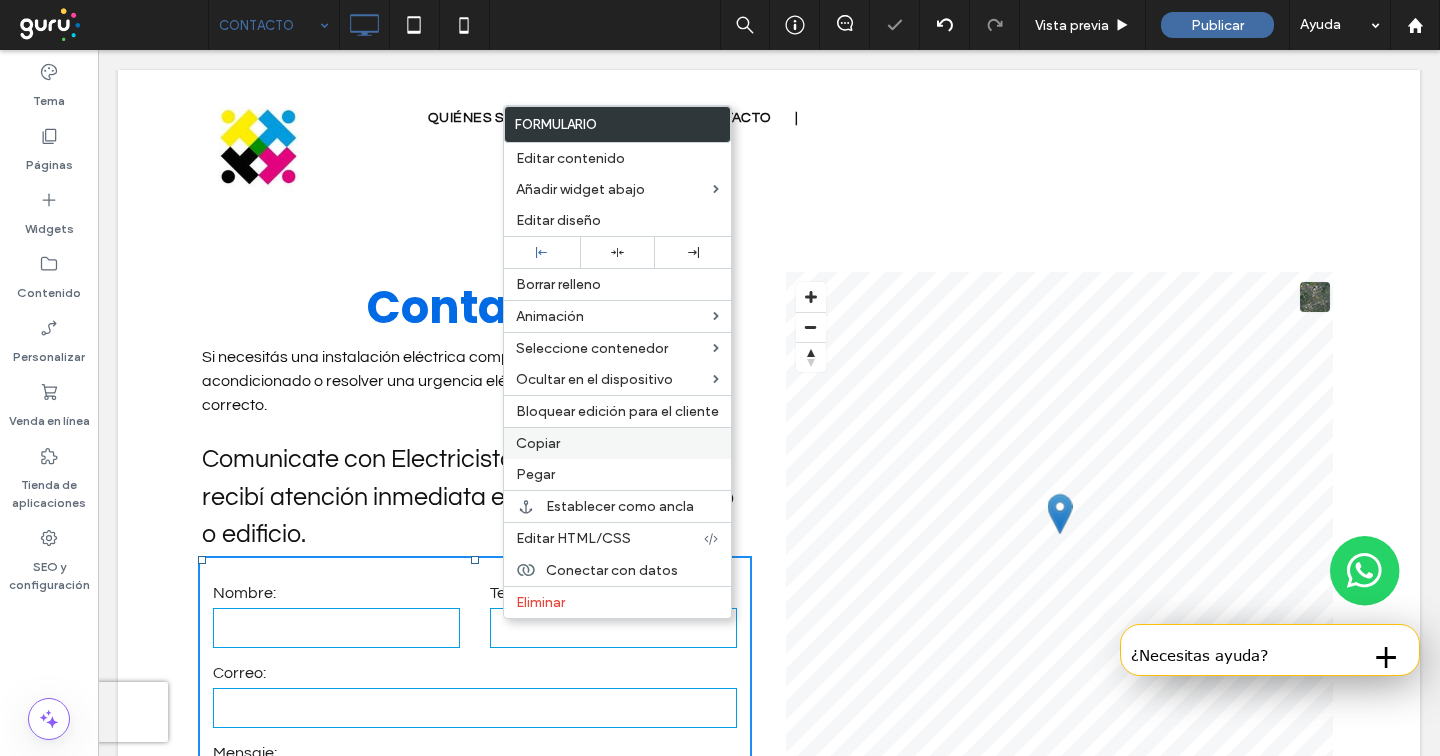 click on "Copiar" at bounding box center [617, 443] 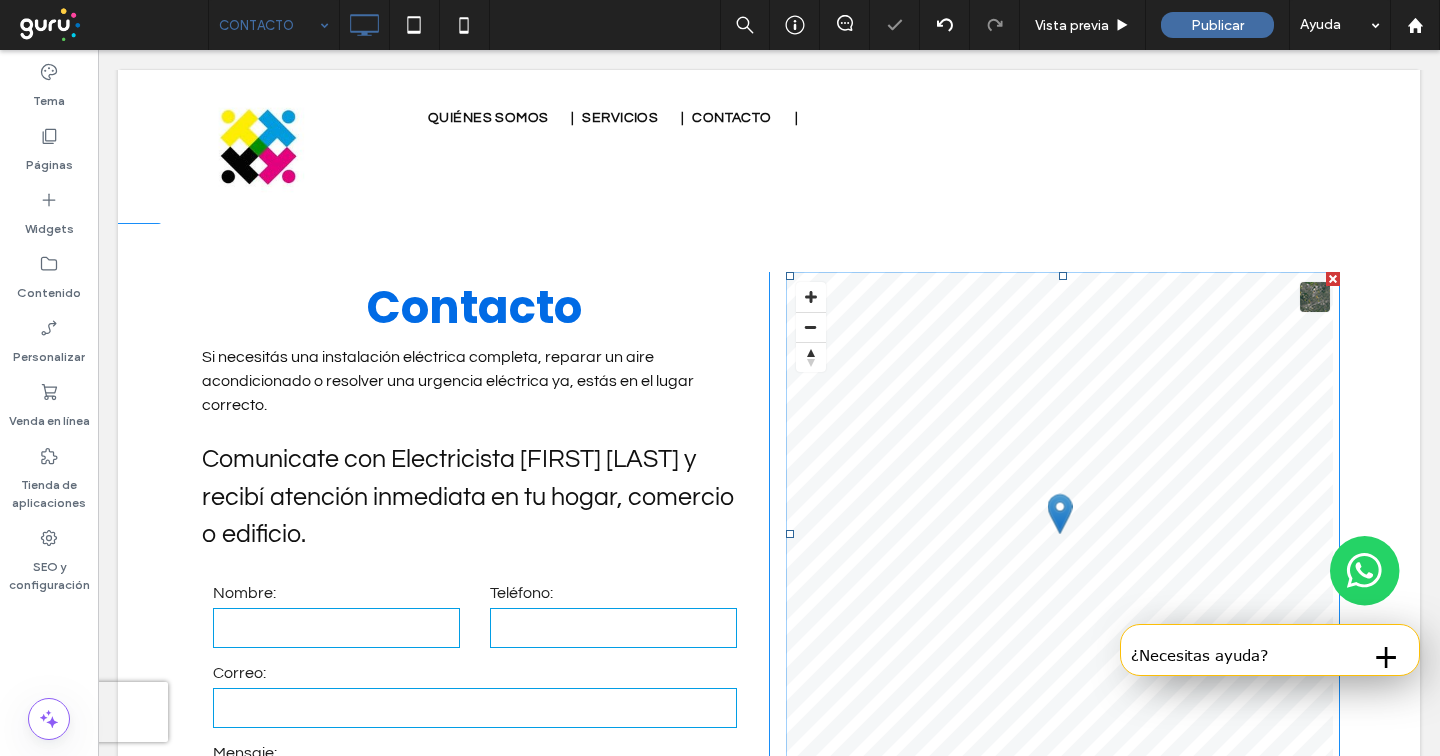click at bounding box center (1333, 279) 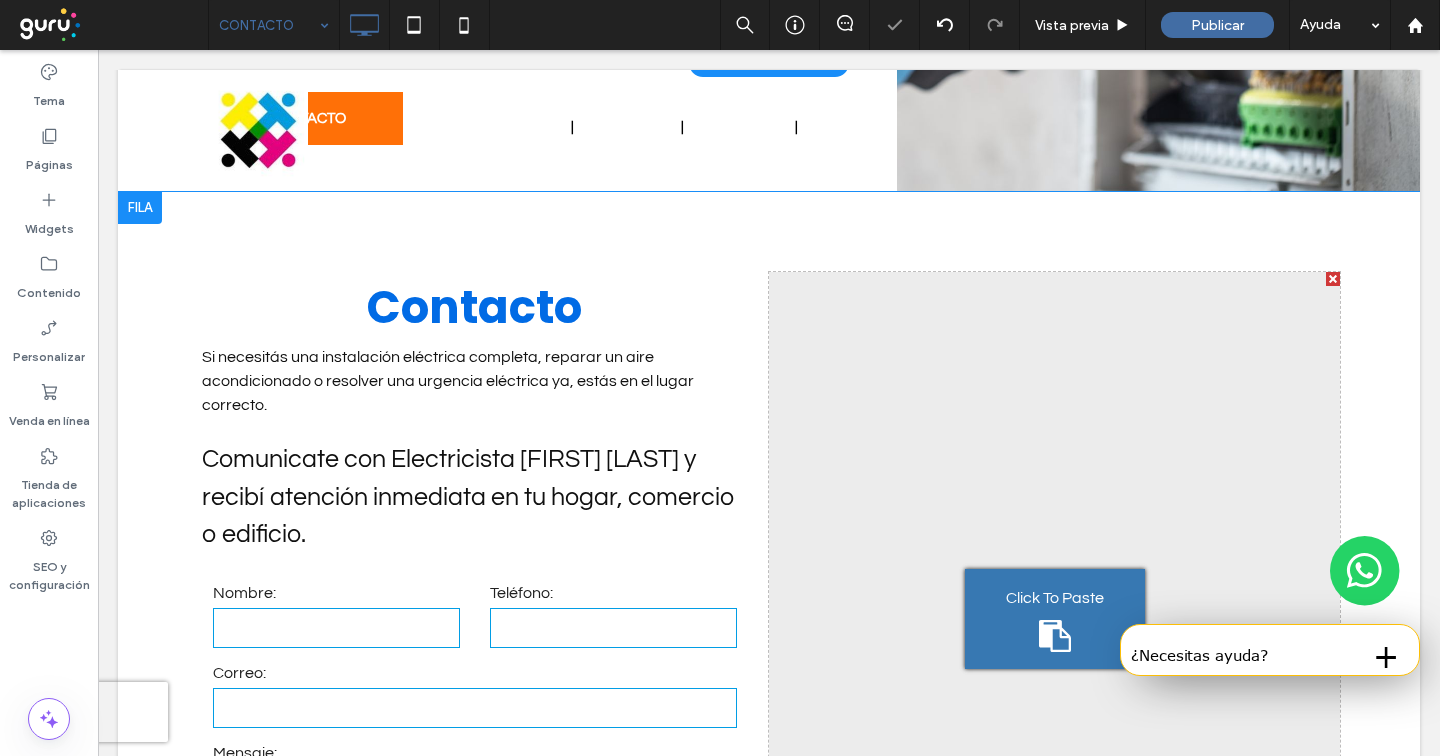 click on "Click To Paste" at bounding box center [1055, 619] 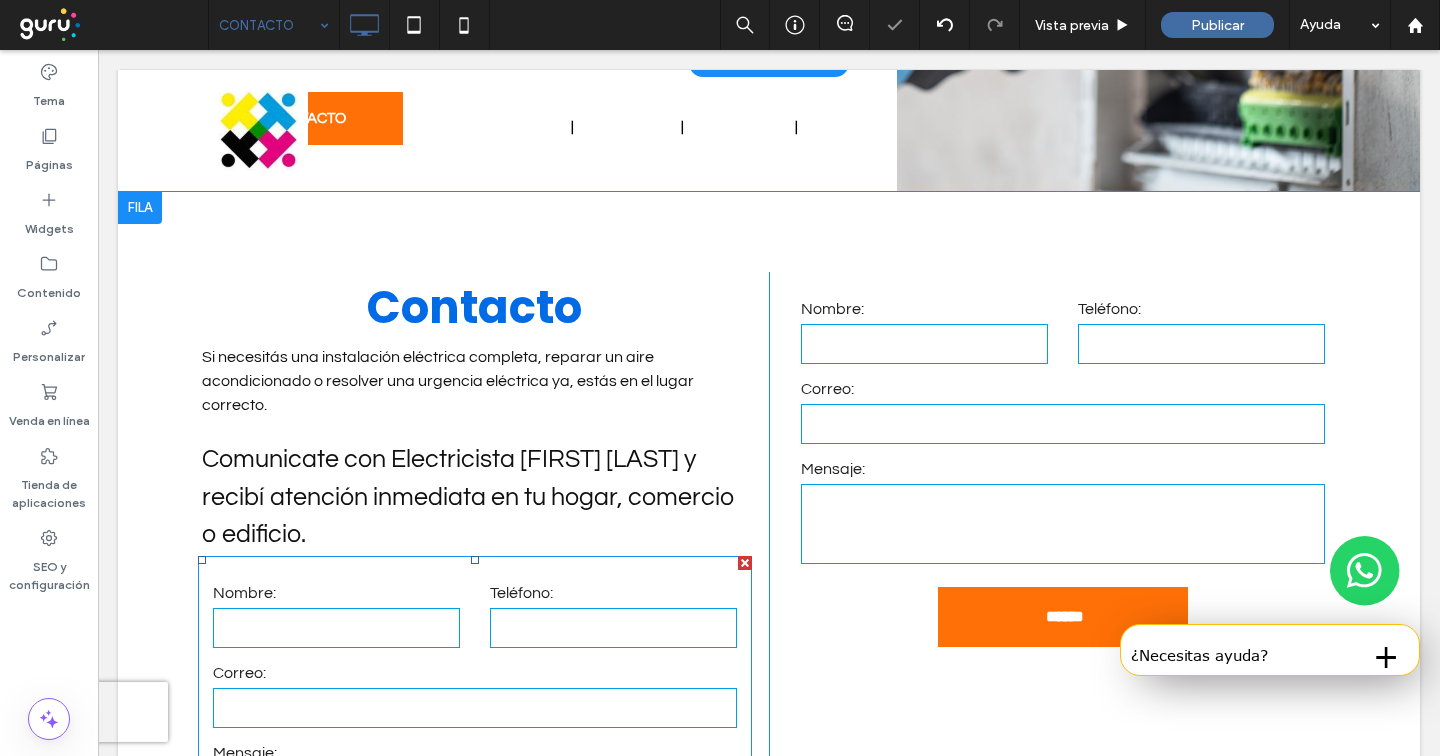 click at bounding box center [745, 563] 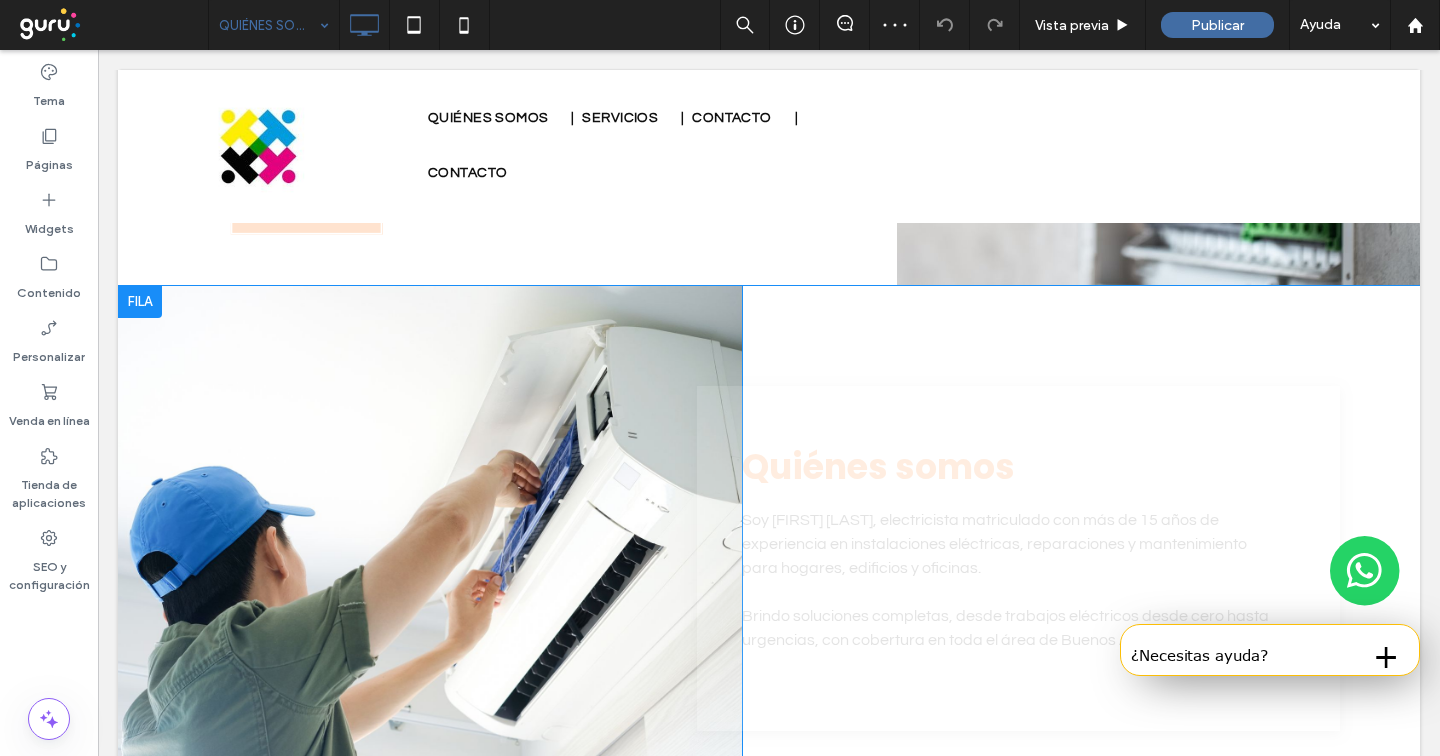 scroll, scrollTop: 448, scrollLeft: 0, axis: vertical 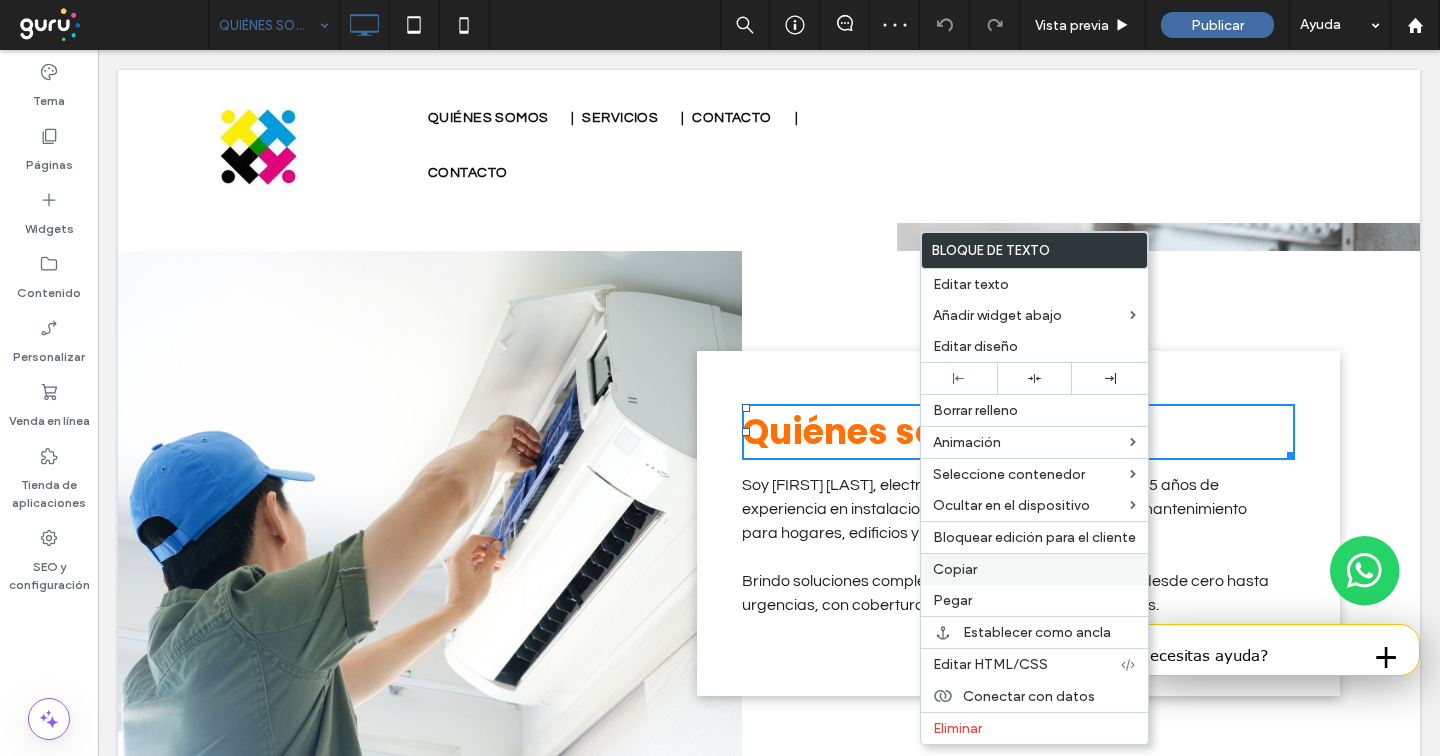 click on "Copiar" at bounding box center [1034, 569] 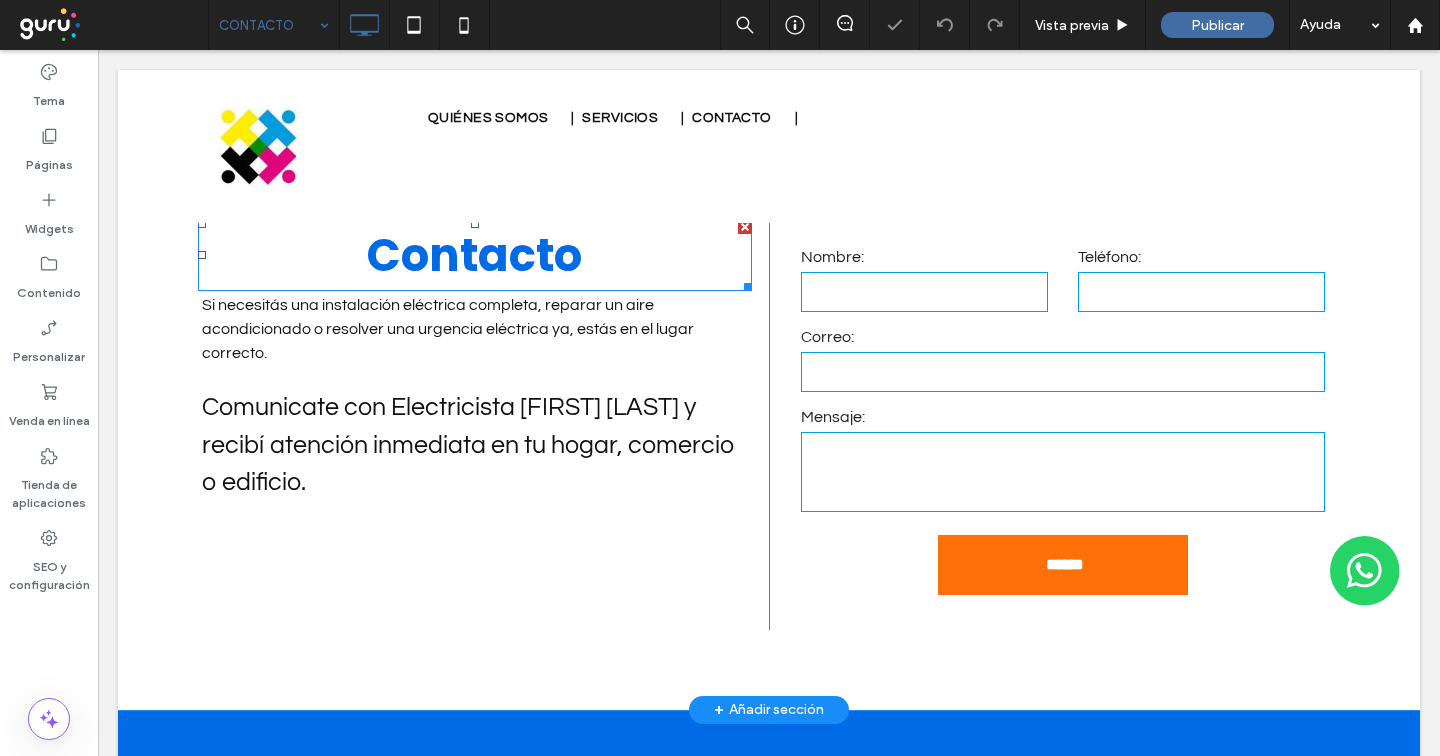 scroll, scrollTop: 553, scrollLeft: 0, axis: vertical 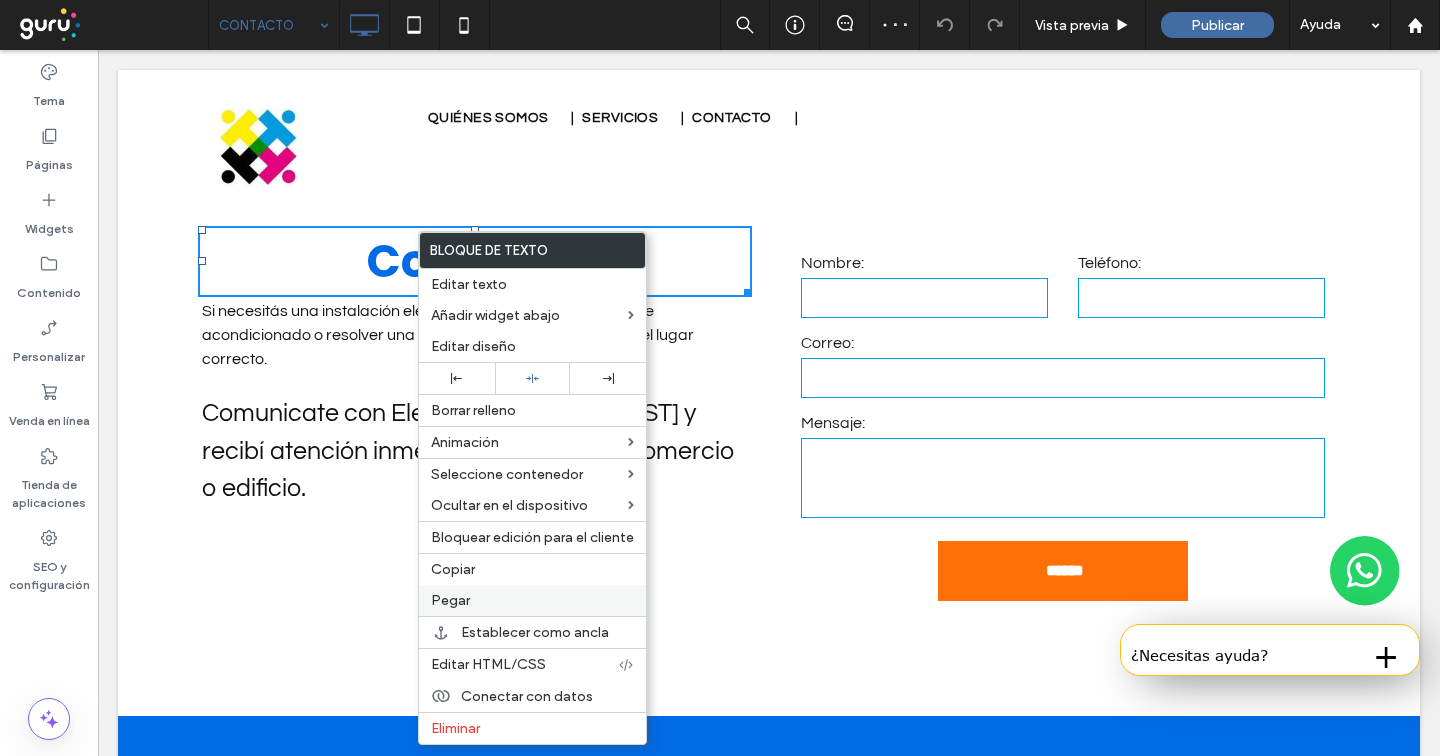 click on "Pegar" at bounding box center [532, 600] 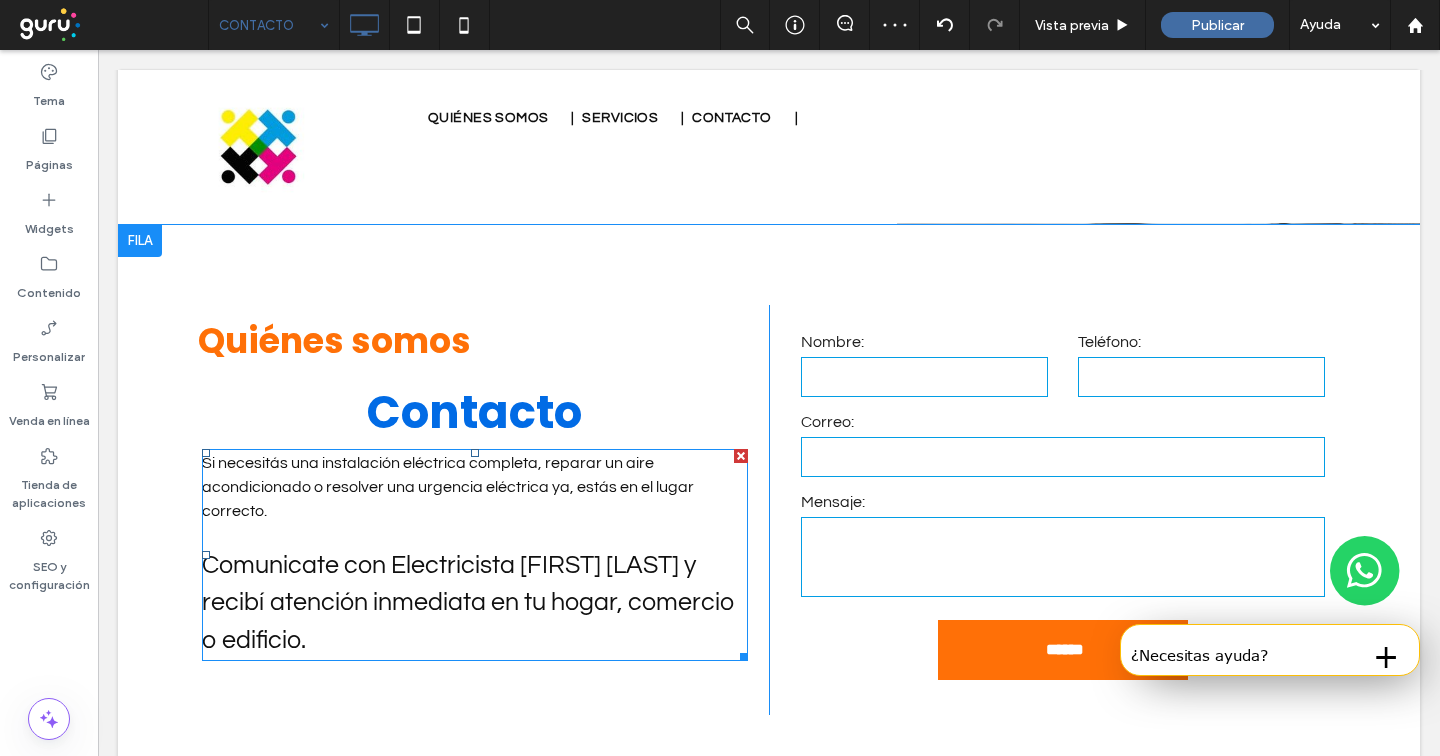 scroll, scrollTop: 473, scrollLeft: 0, axis: vertical 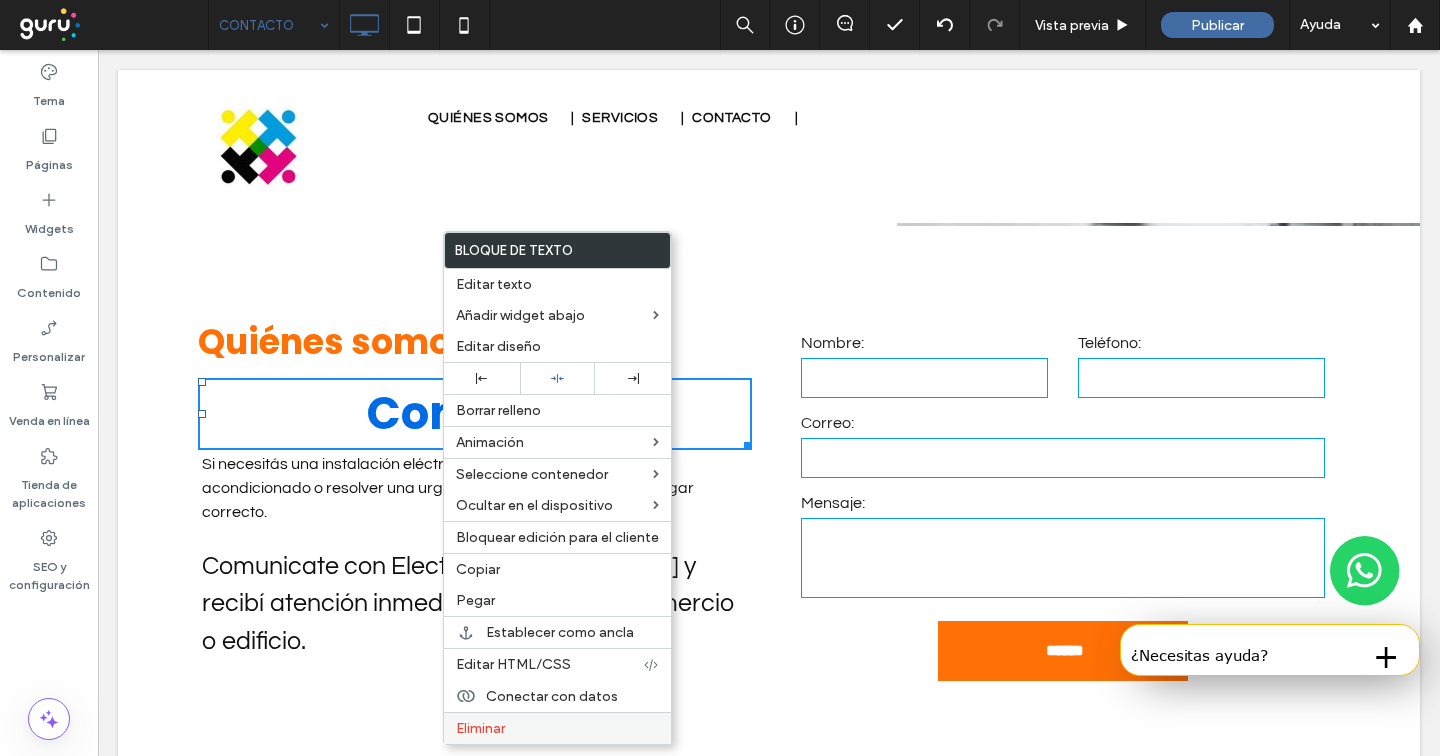 click on "Eliminar" at bounding box center (480, 728) 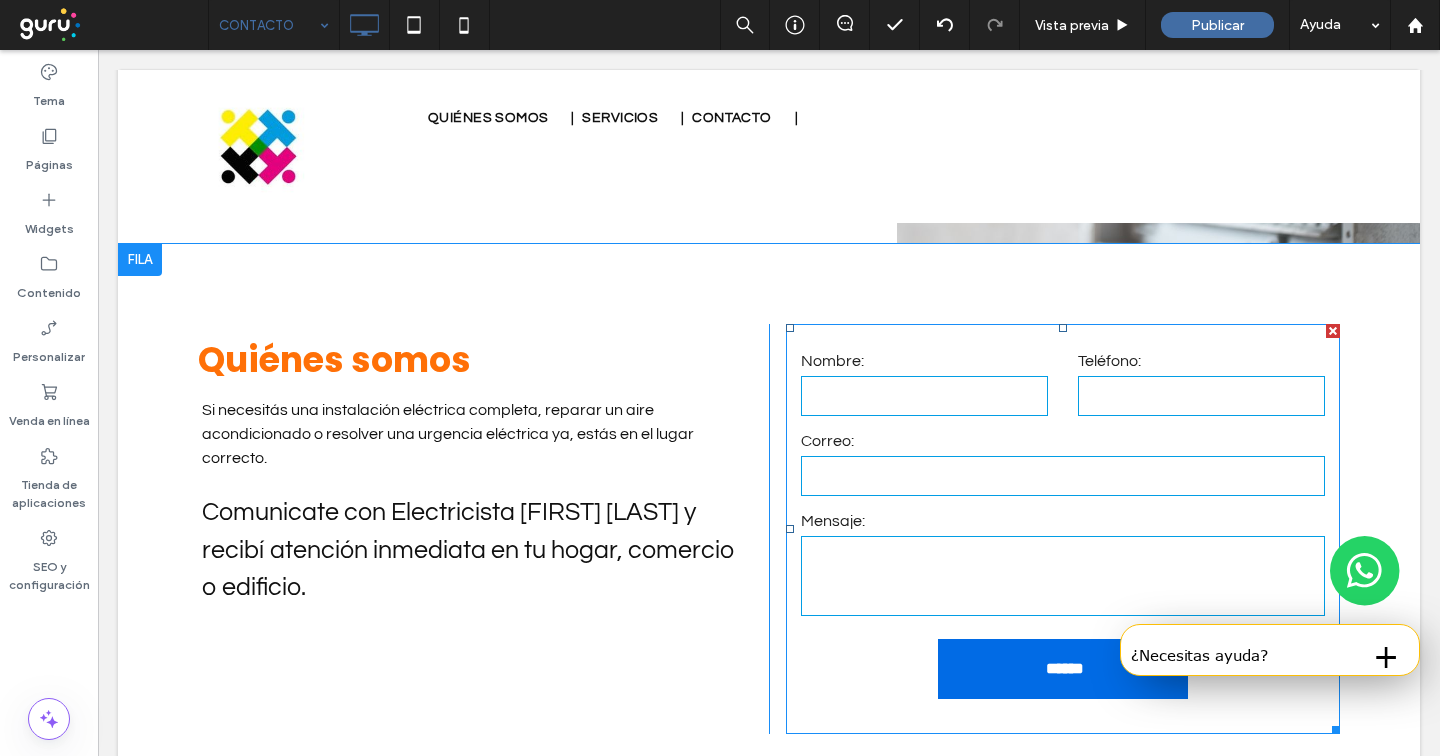 scroll, scrollTop: 427, scrollLeft: 0, axis: vertical 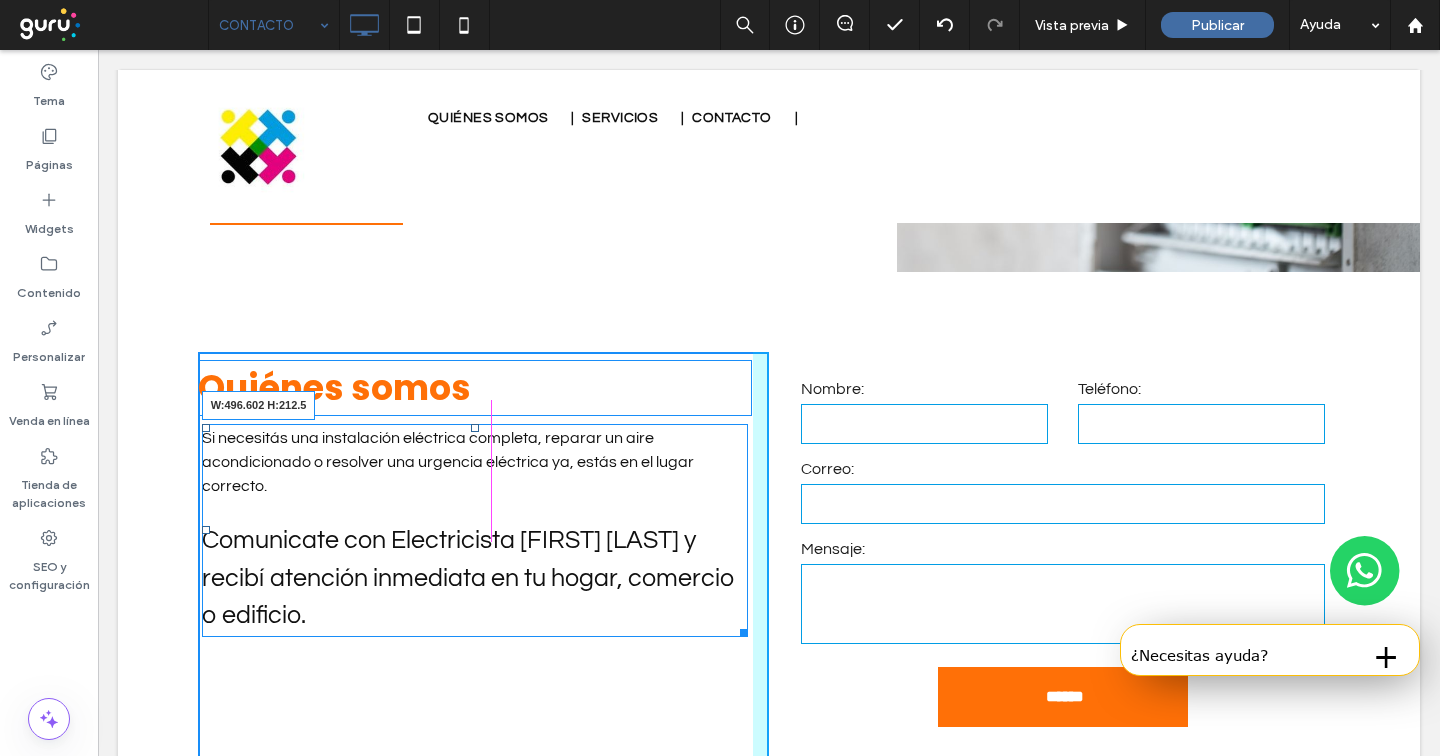 drag, startPoint x: 736, startPoint y: 619, endPoint x: 711, endPoint y: 620, distance: 25.019993 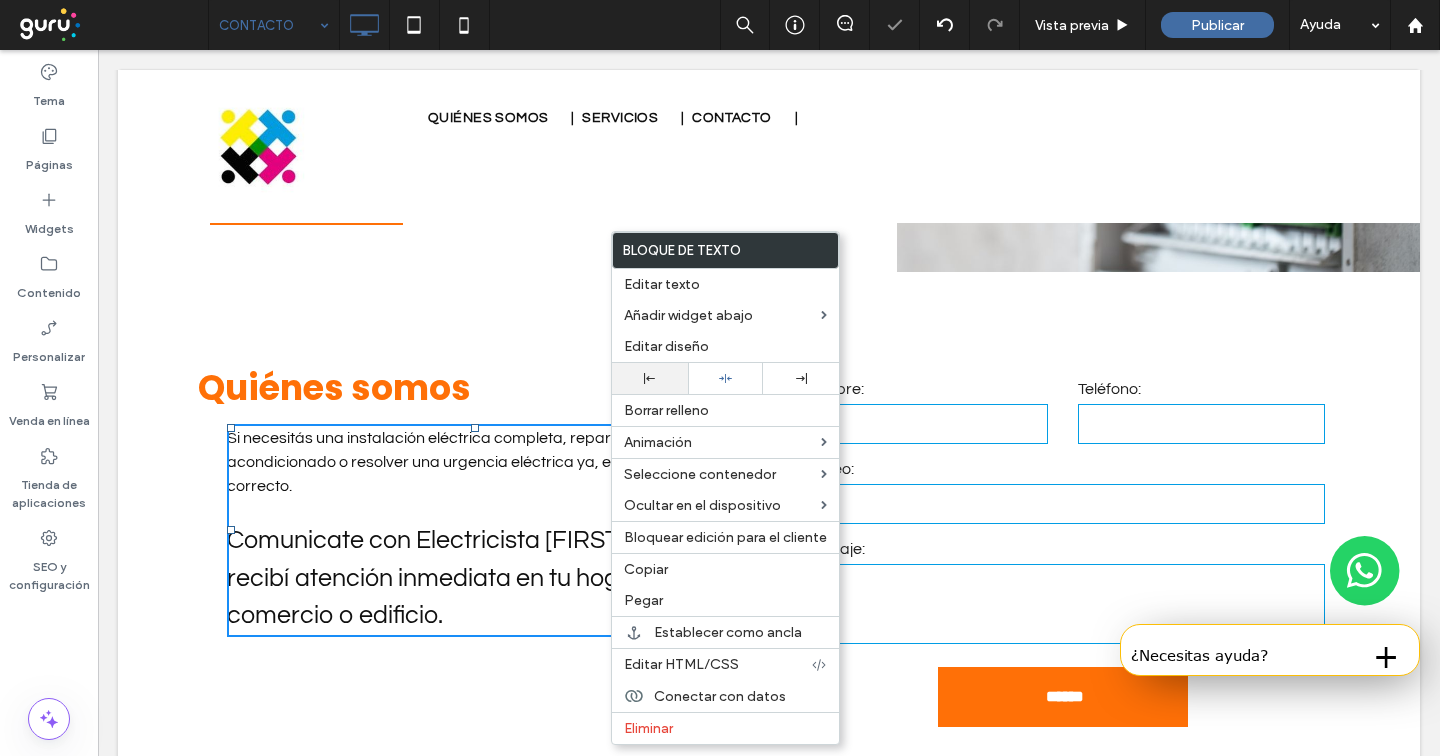 click at bounding box center [650, 378] 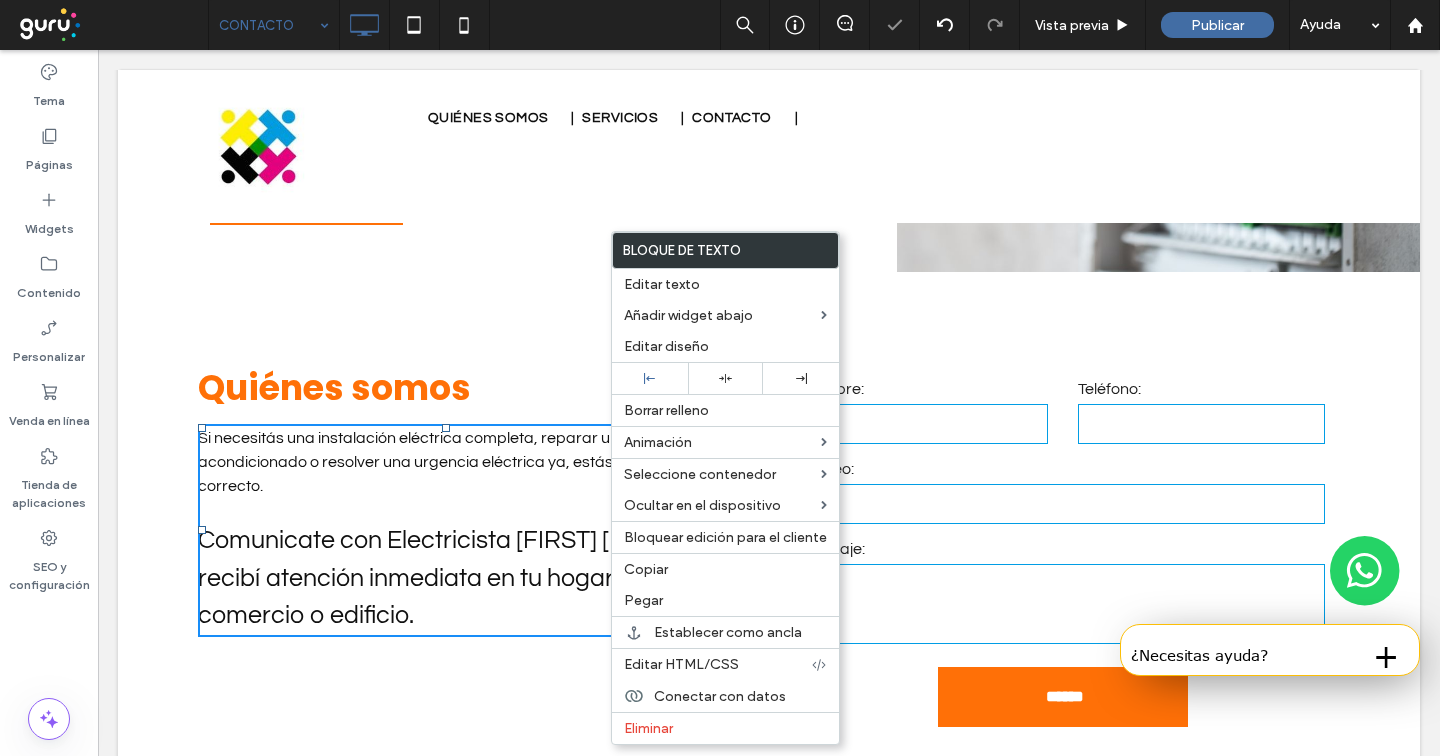 click on "Comunicate con Electricista [NAME] y recibí atención inmediata en tu hogar, comercio o edificio." at bounding box center (445, 577) 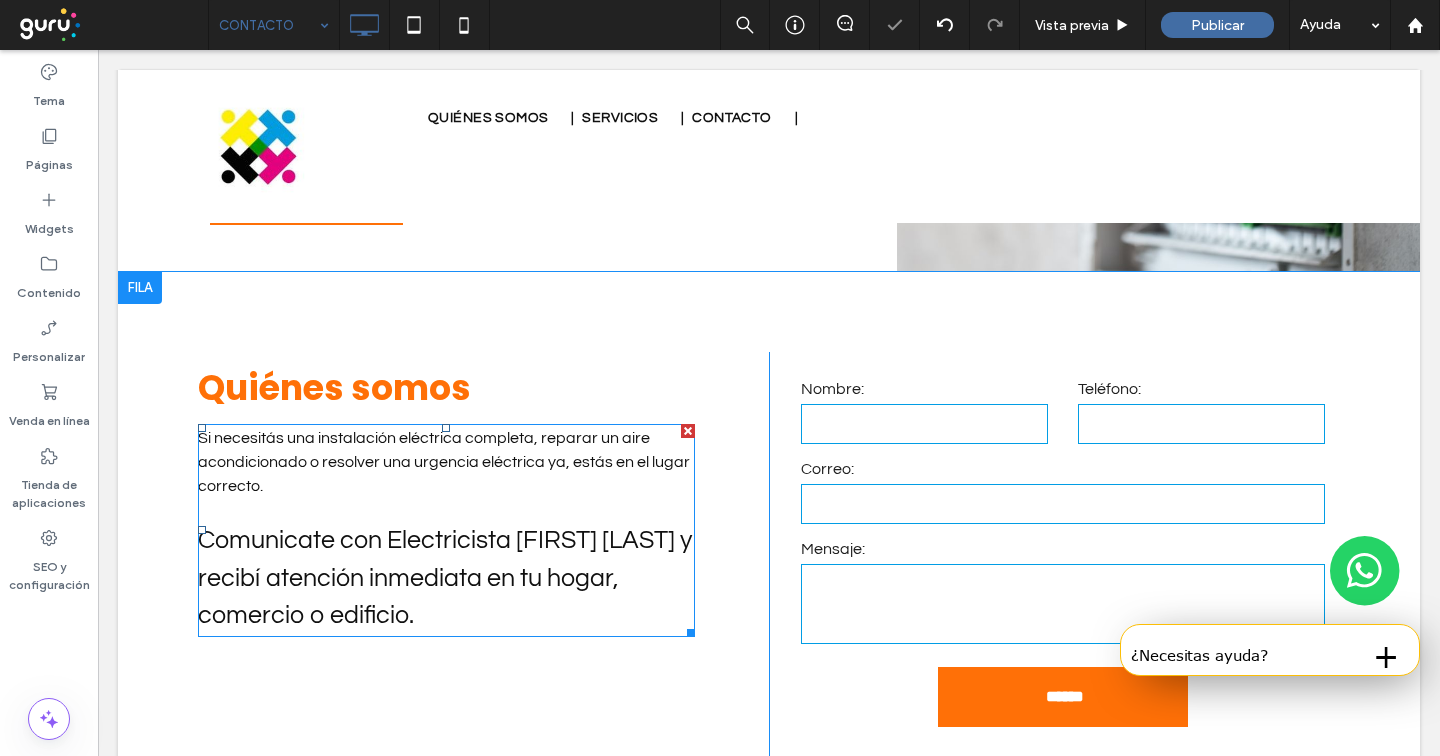 click on "Comunicate con Electricista [NAME] y recibí atención inmediata en tu hogar, comercio o edificio." at bounding box center [445, 577] 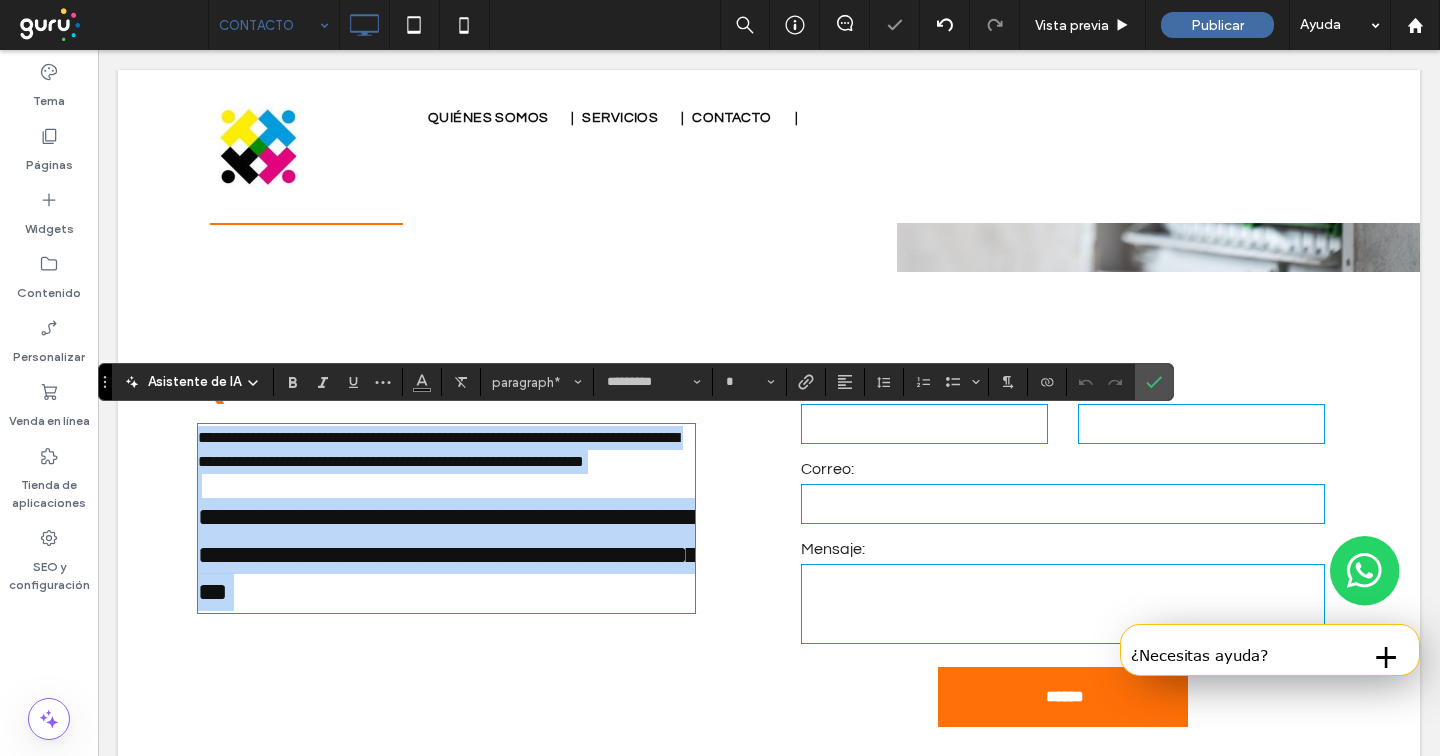 click on "**********" at bounding box center [448, 554] 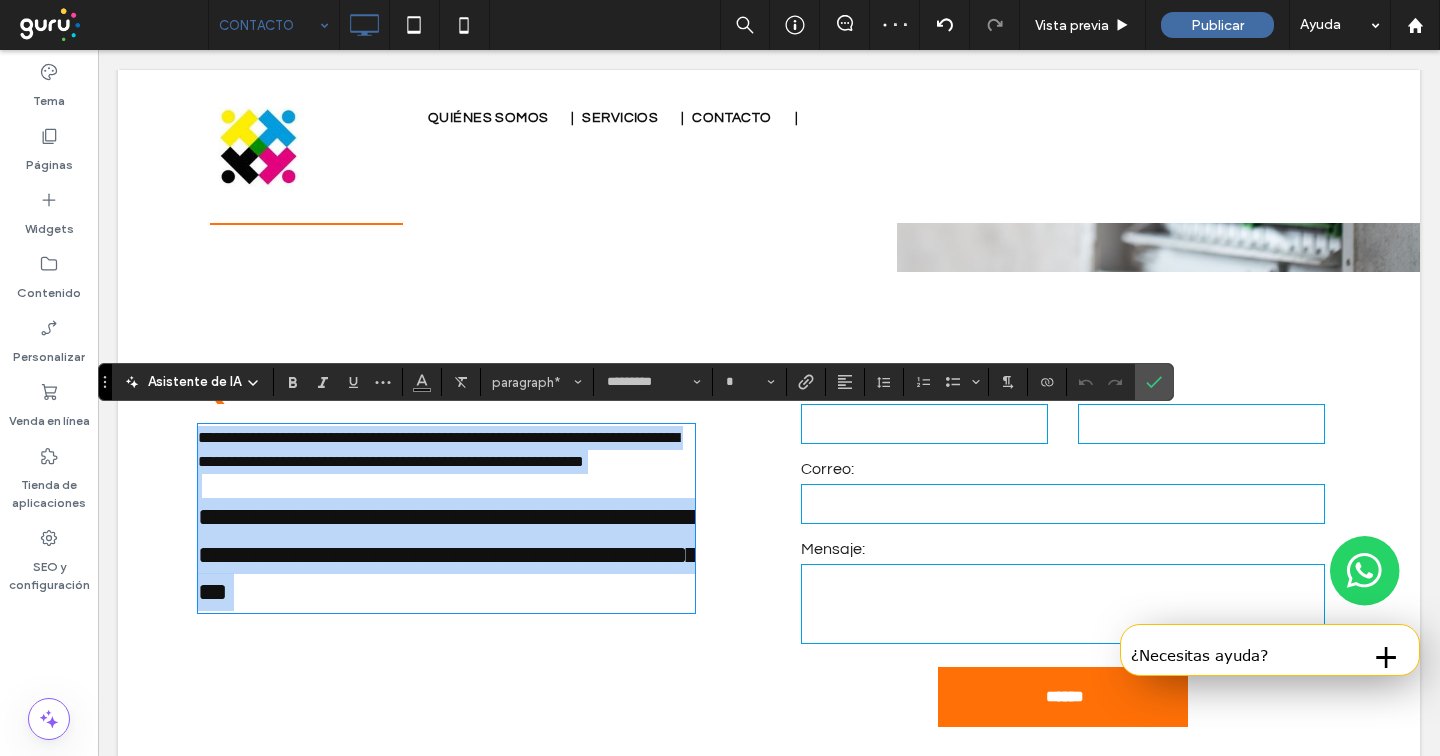 click on "**********" at bounding box center [448, 554] 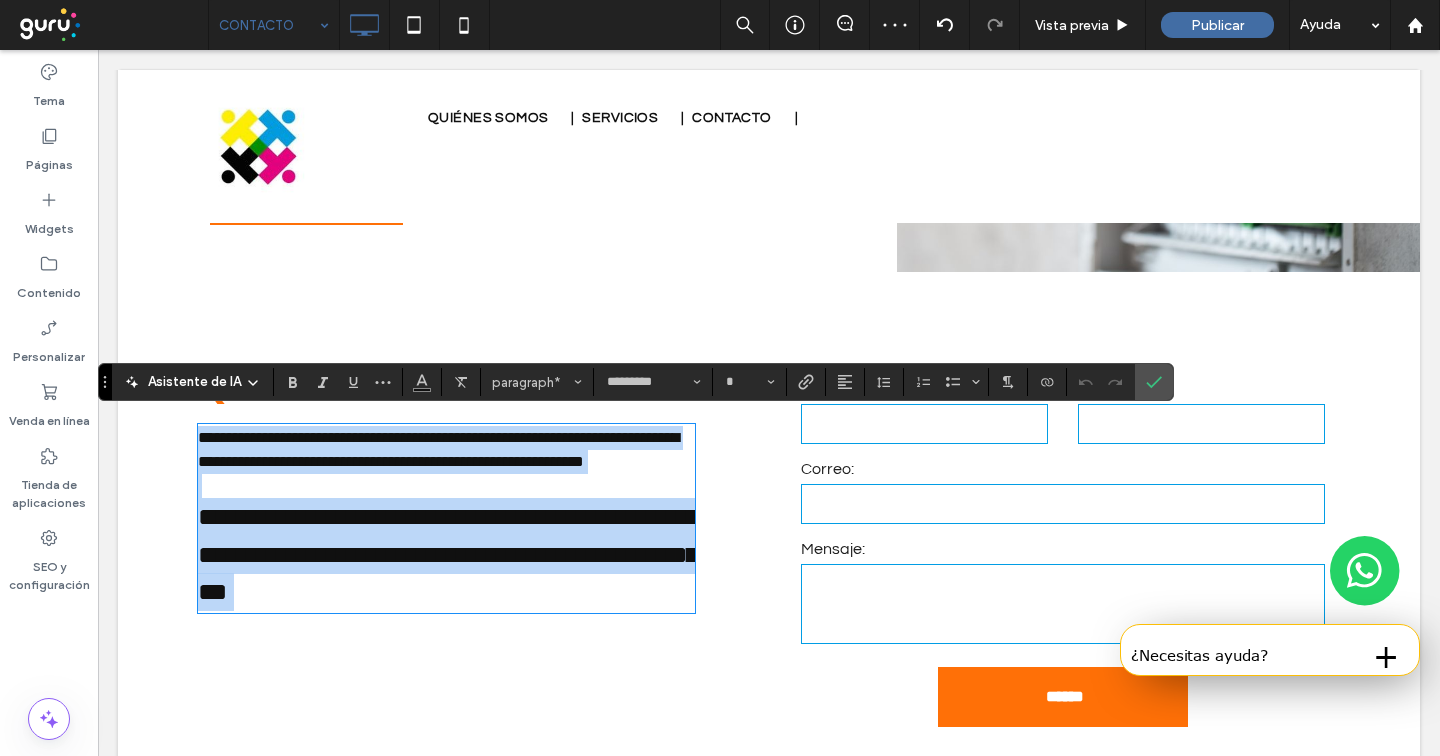 type on "**" 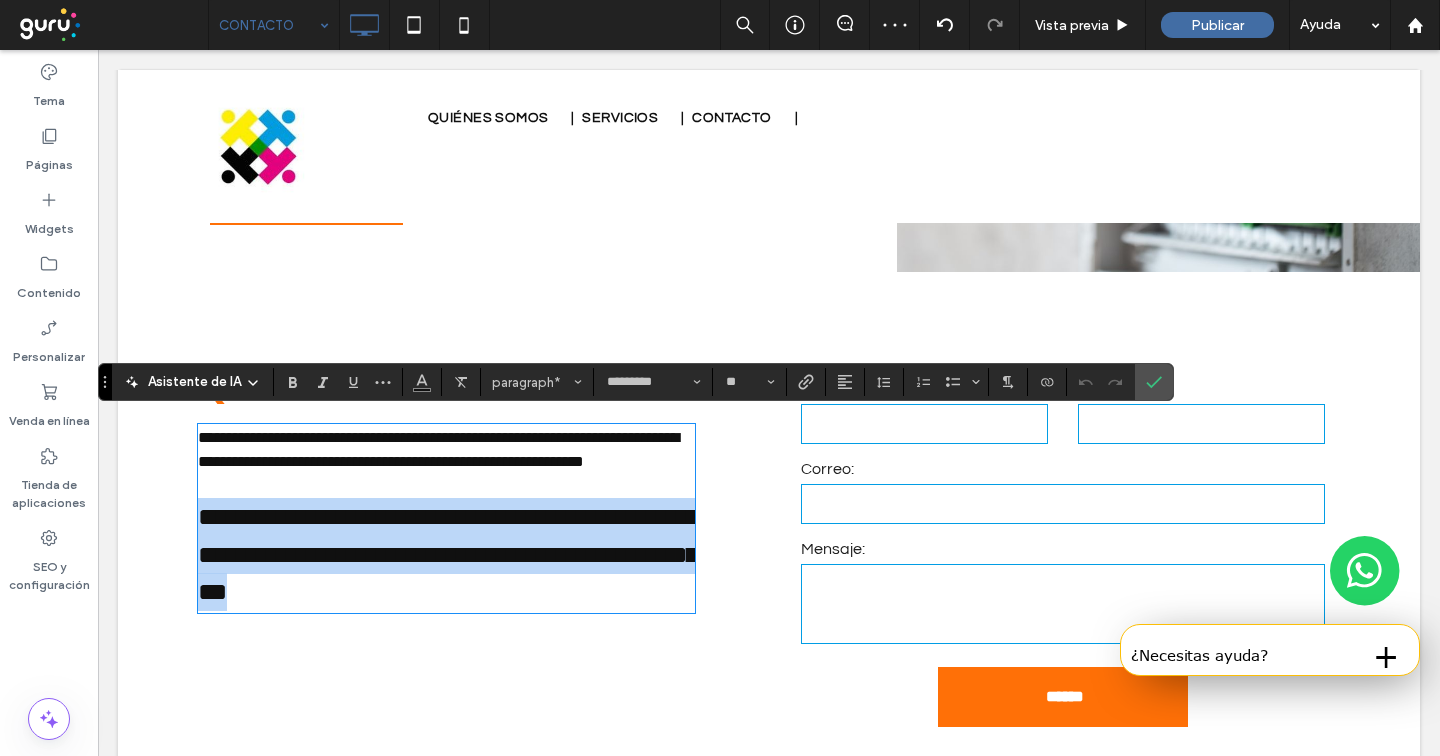 drag, startPoint x: 202, startPoint y: 528, endPoint x: 417, endPoint y: 613, distance: 231.19257 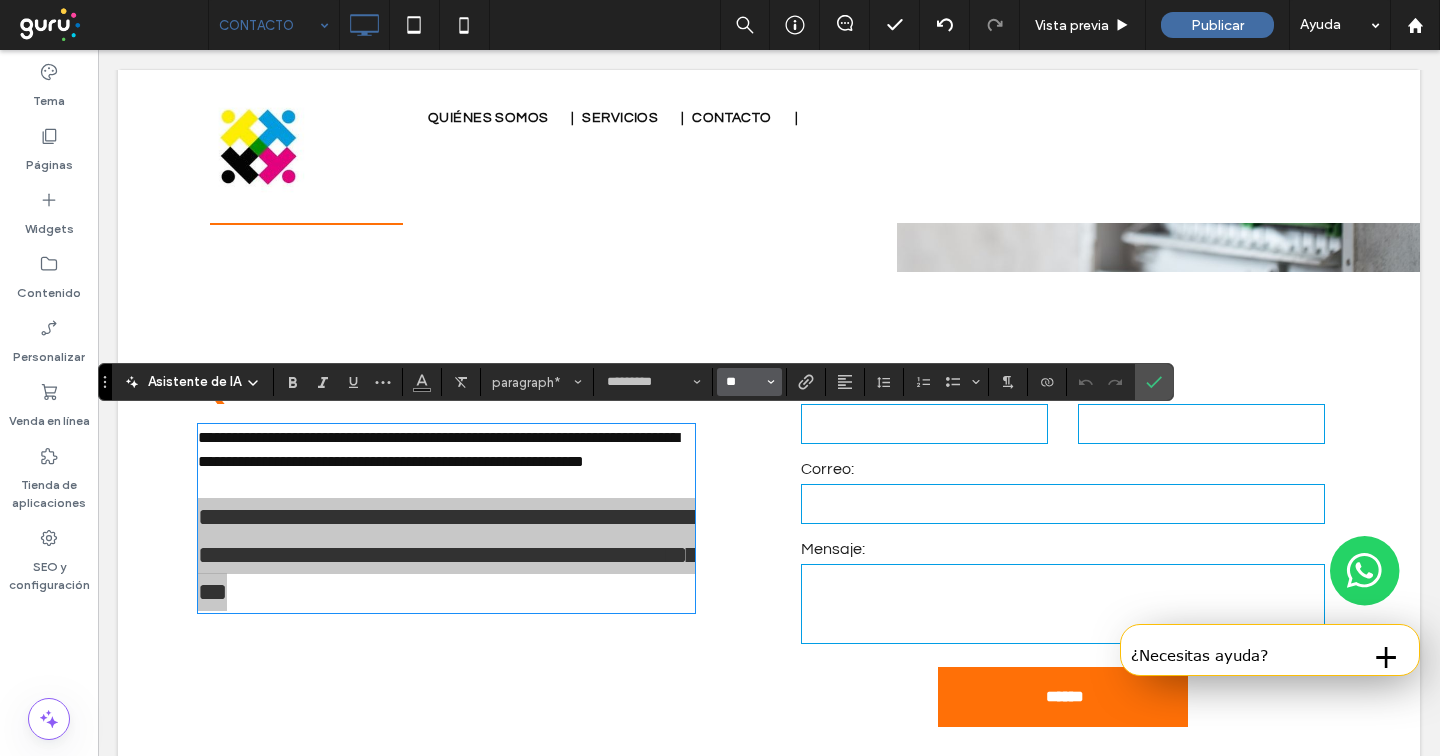 click on "**" at bounding box center [743, 382] 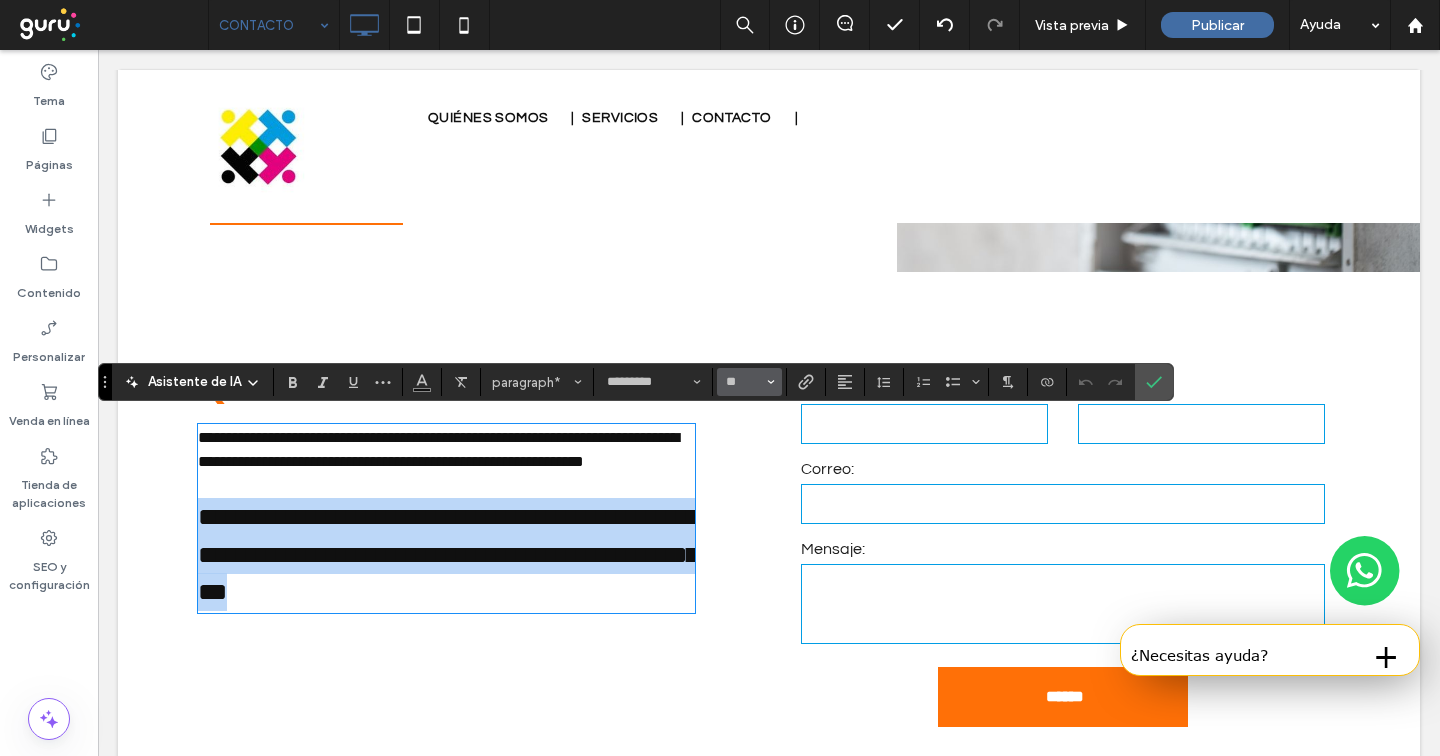 type on "**" 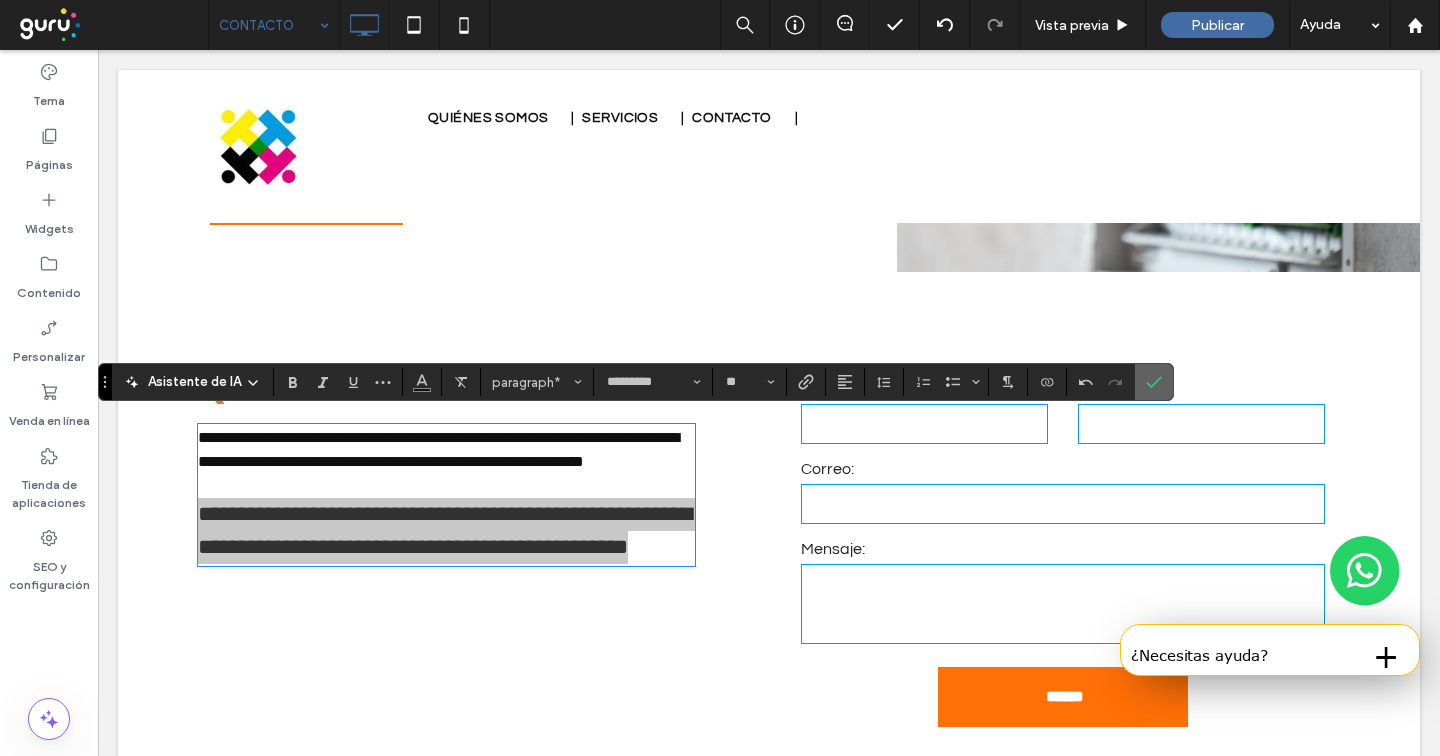 click at bounding box center [1154, 382] 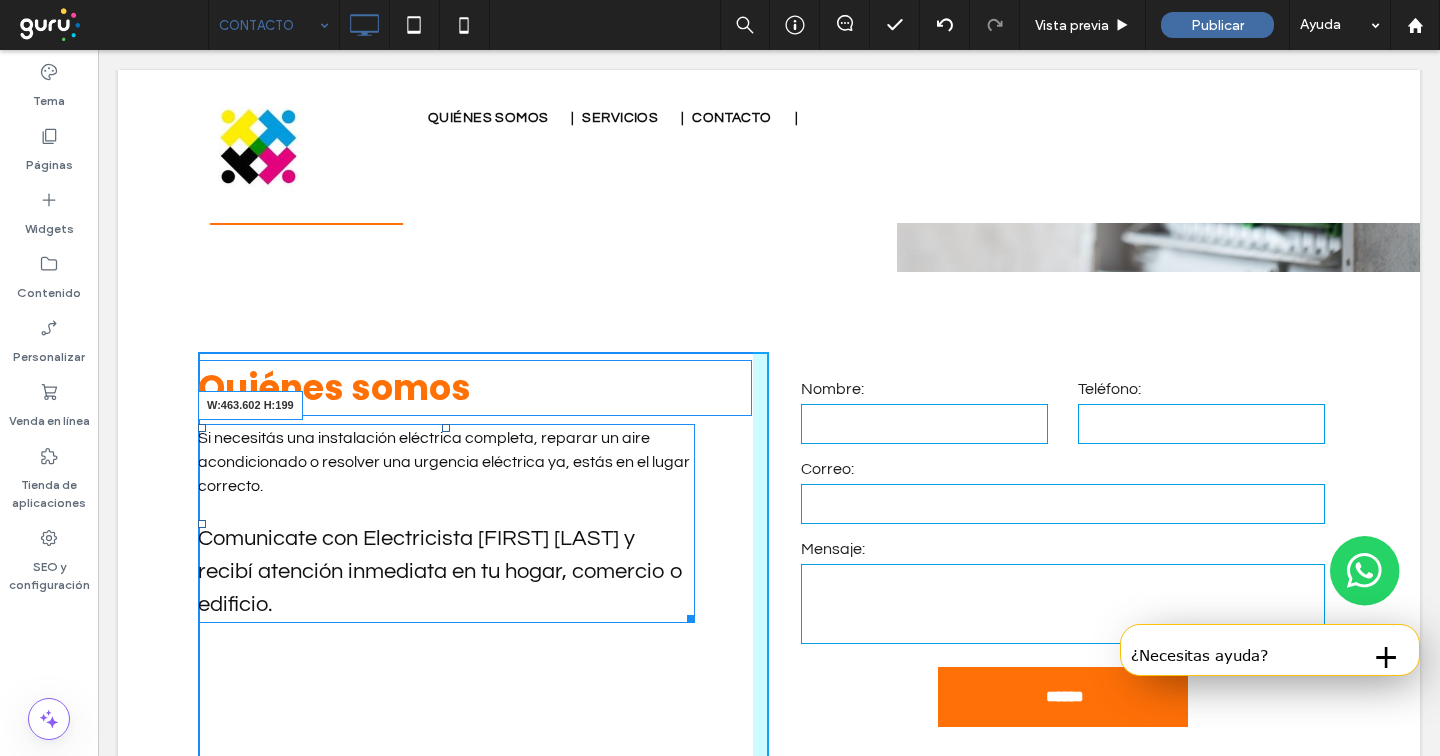 drag, startPoint x: 685, startPoint y: 603, endPoint x: 652, endPoint y: 604, distance: 33.01515 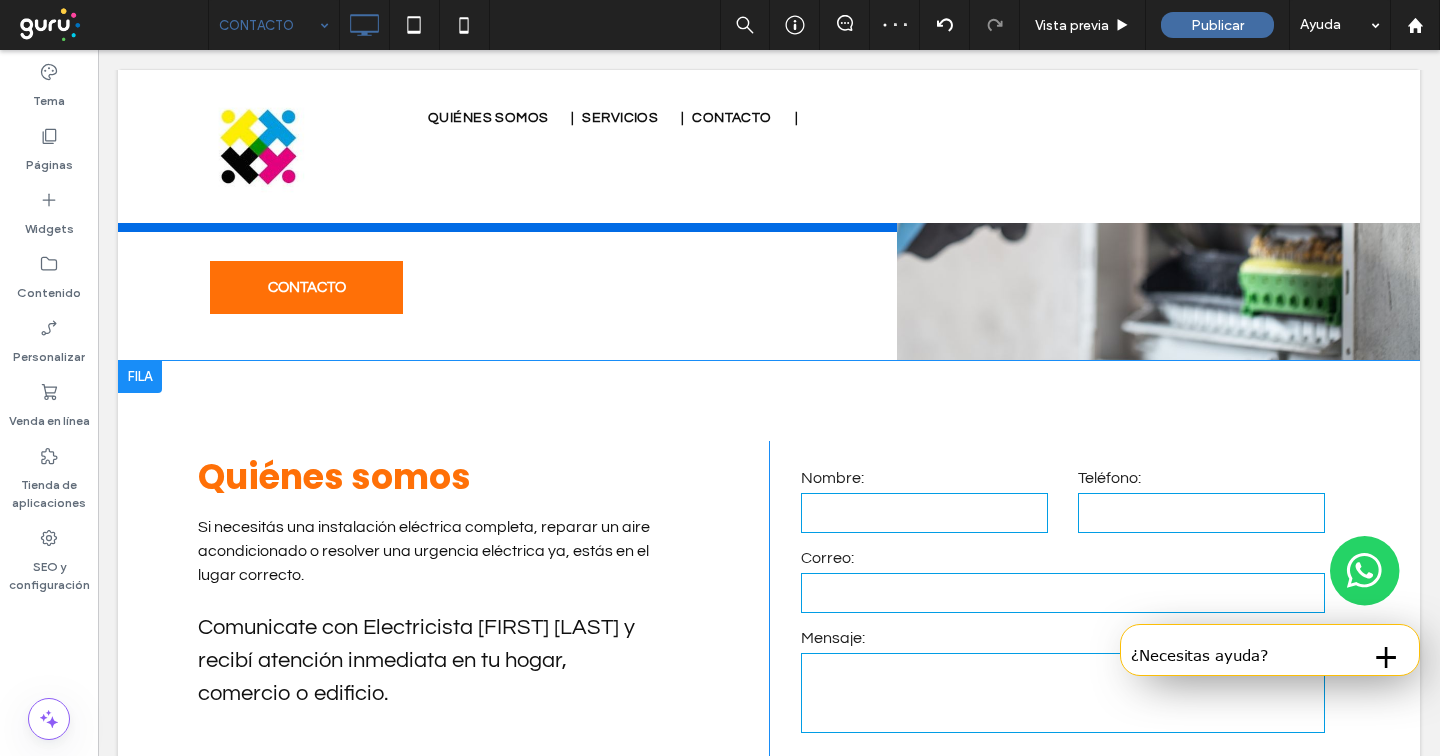scroll, scrollTop: 0, scrollLeft: 0, axis: both 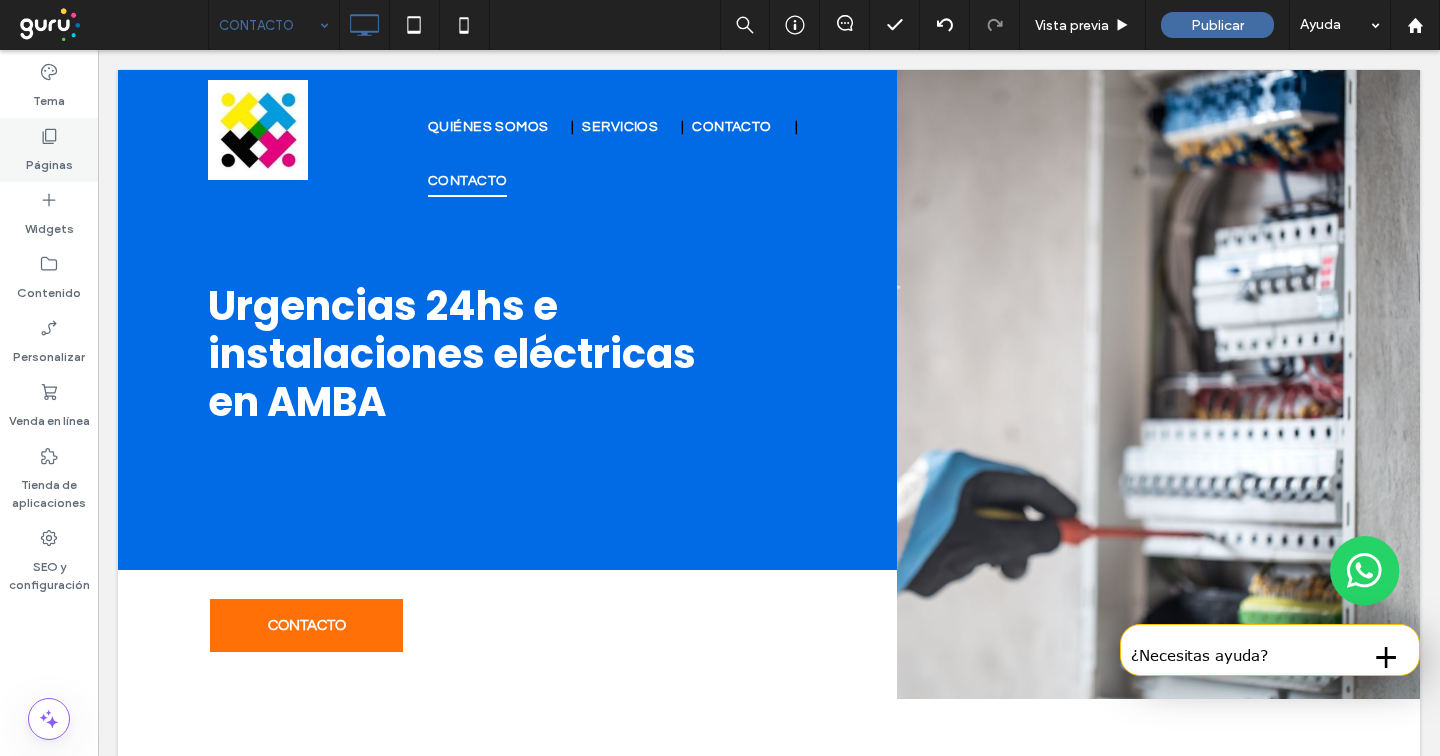click on "Páginas" at bounding box center (49, 150) 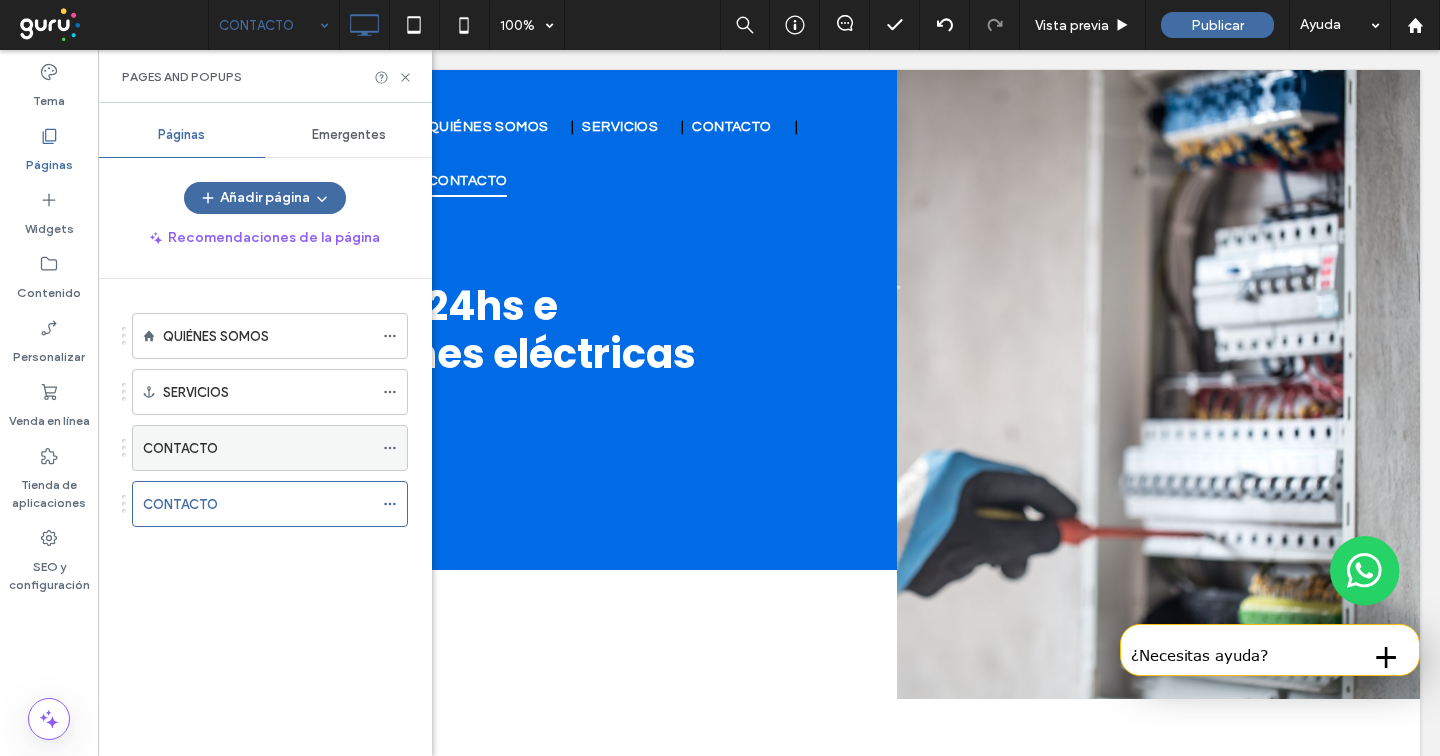 click 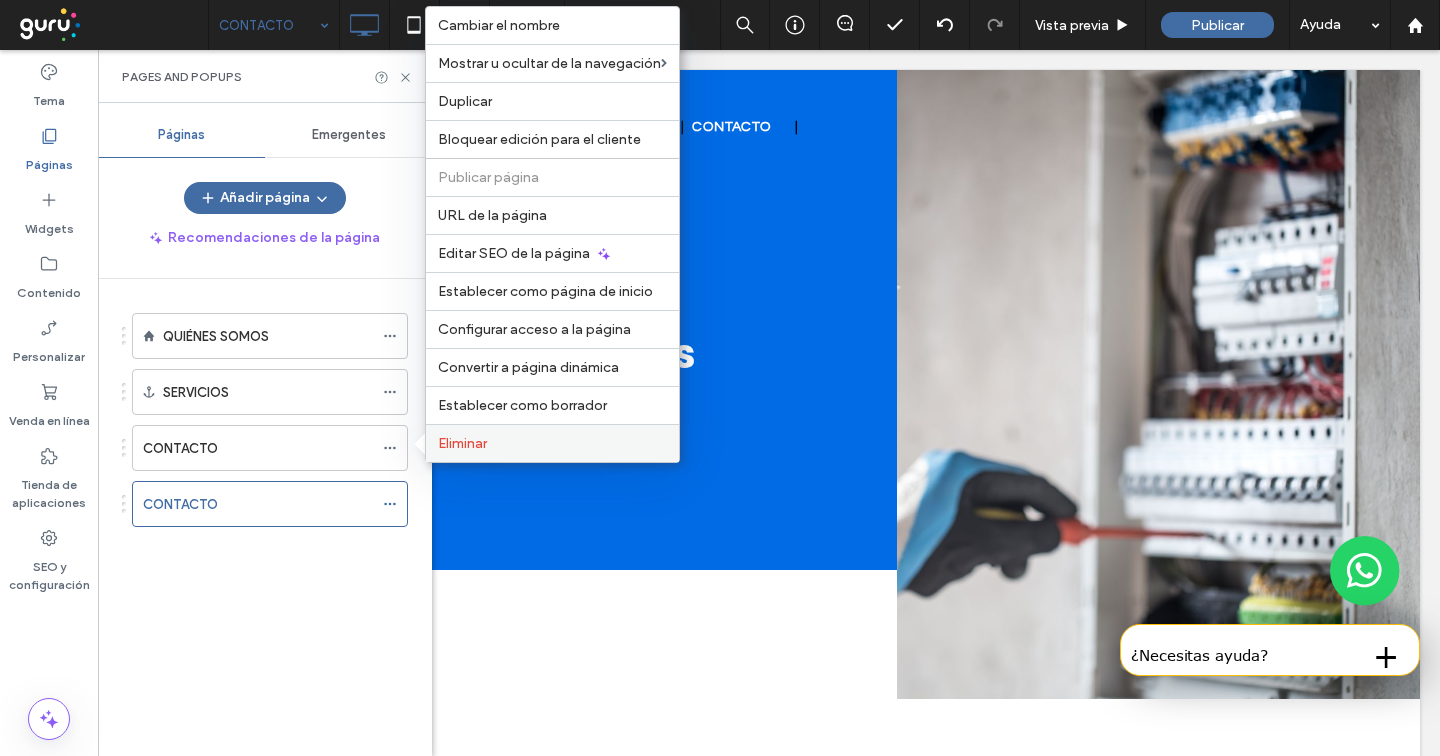 click on "Eliminar" at bounding box center (462, 443) 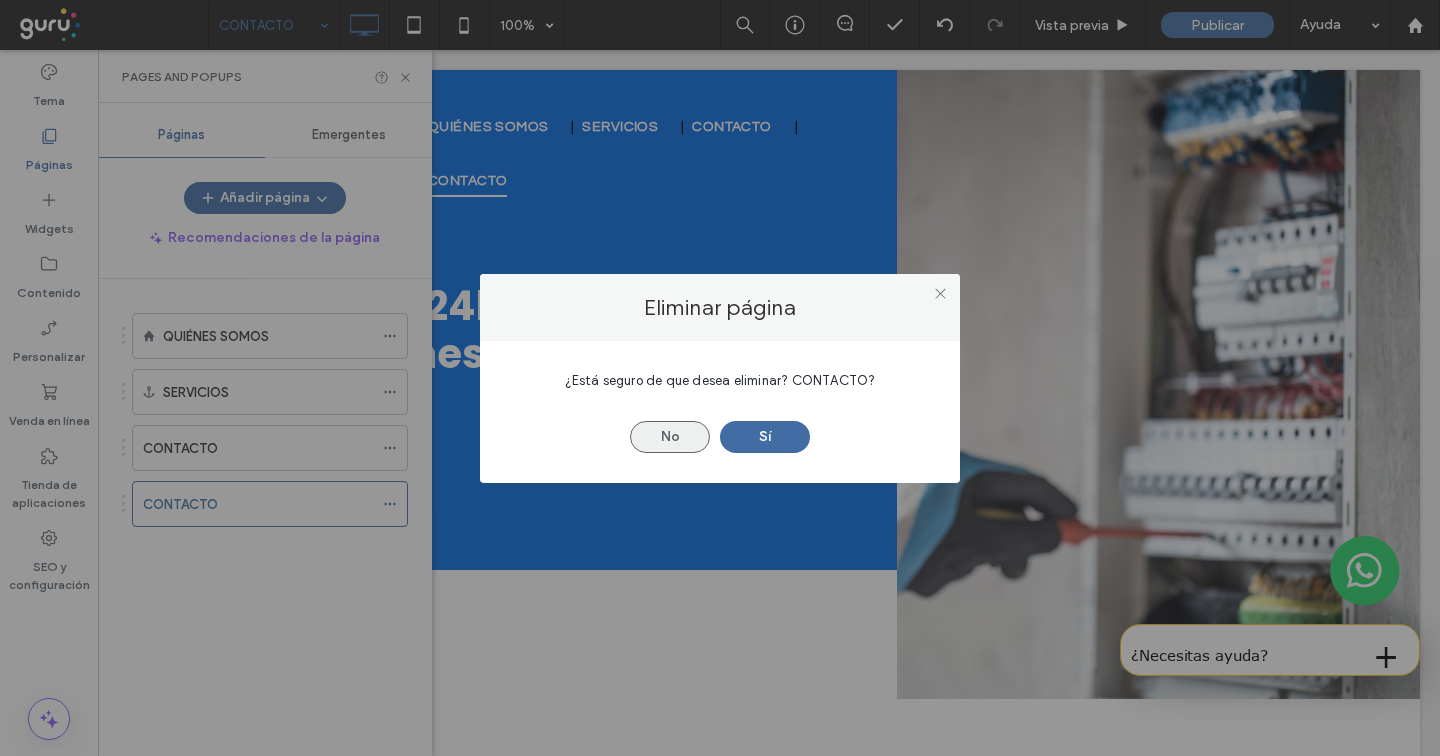 click on "No" at bounding box center (670, 437) 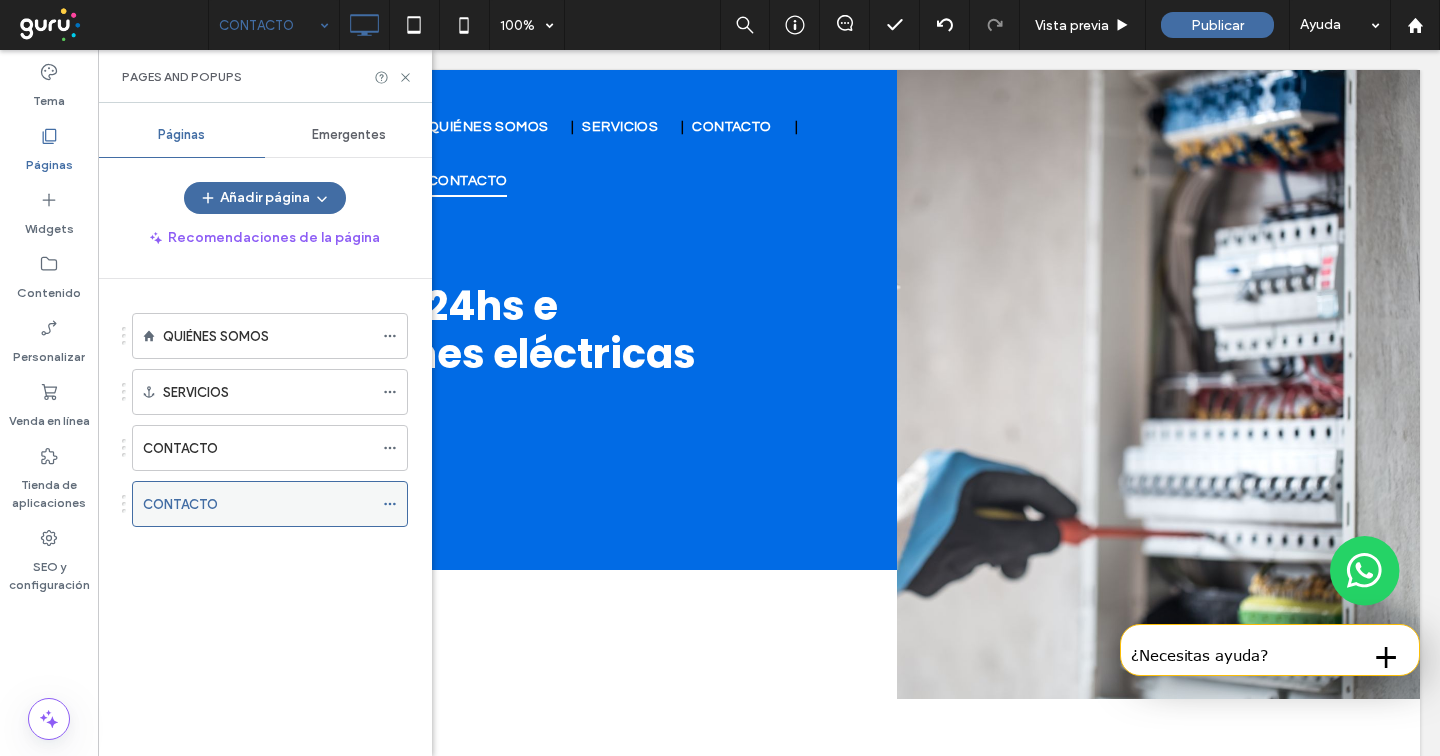 click on "CONTACTO" at bounding box center (258, 504) 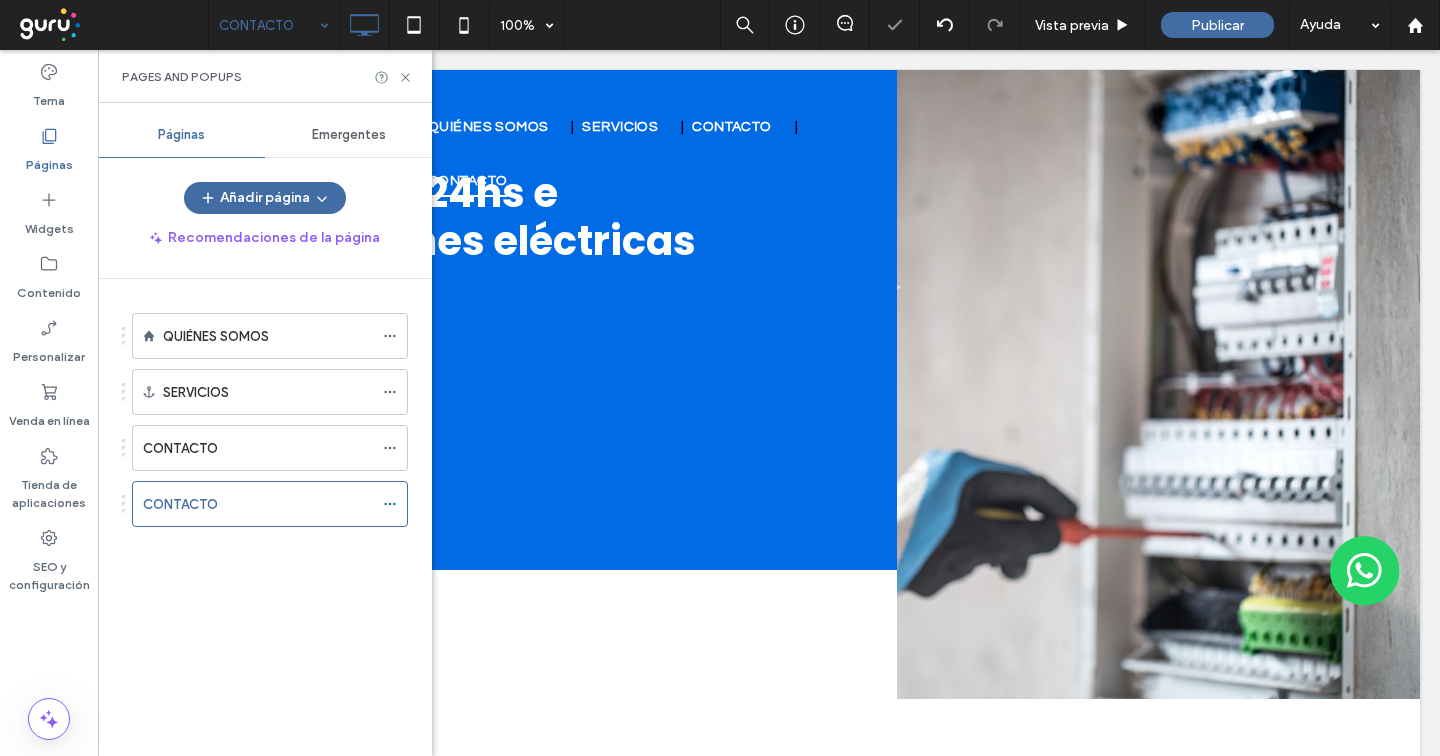 scroll, scrollTop: 0, scrollLeft: 0, axis: both 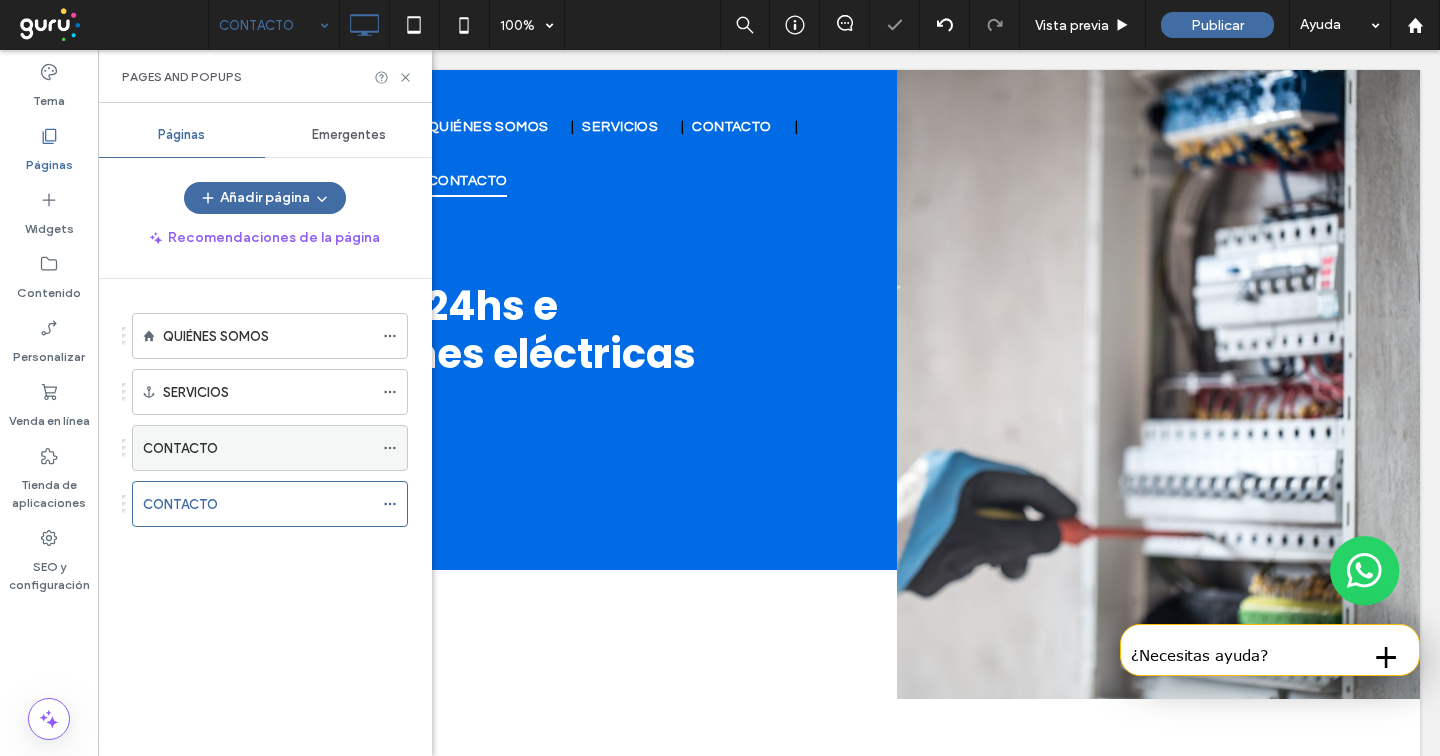 click 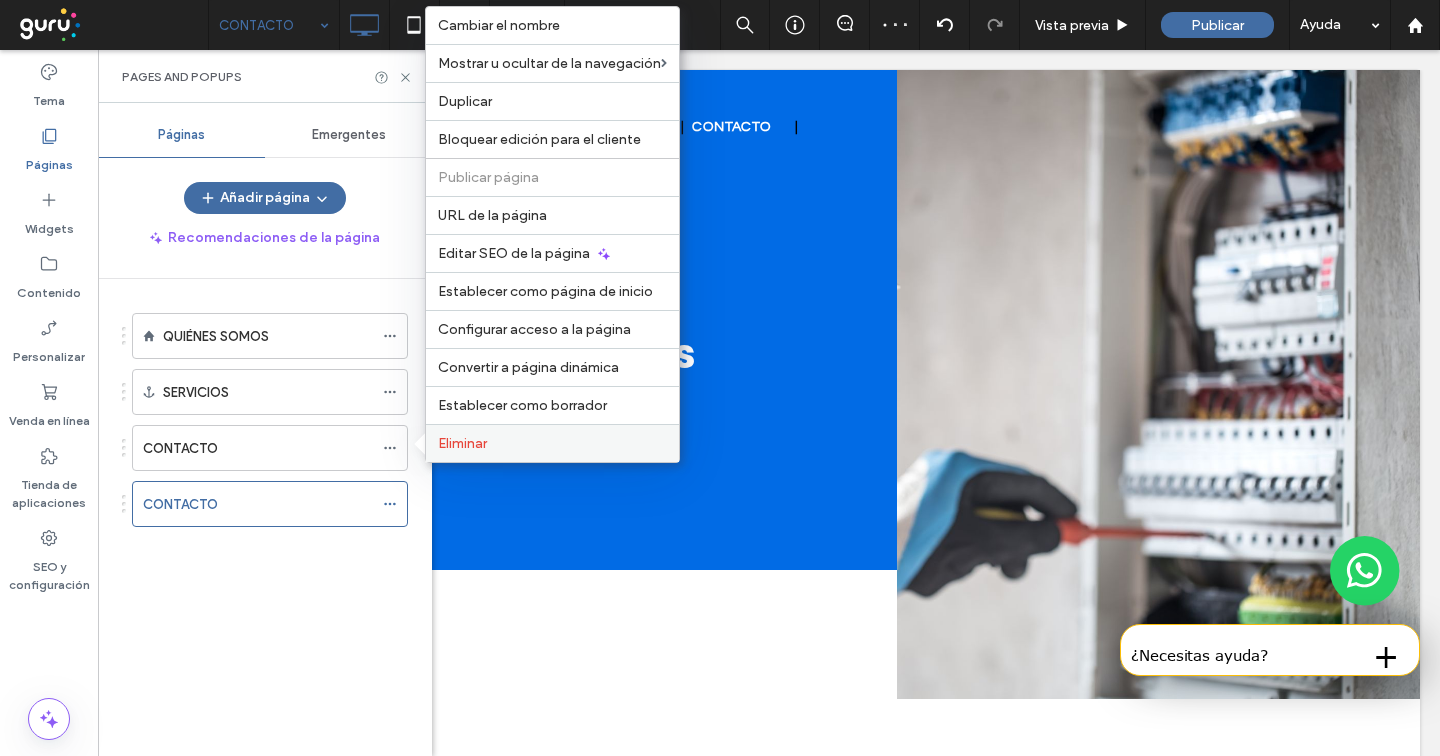 click on "Eliminar" at bounding box center [552, 443] 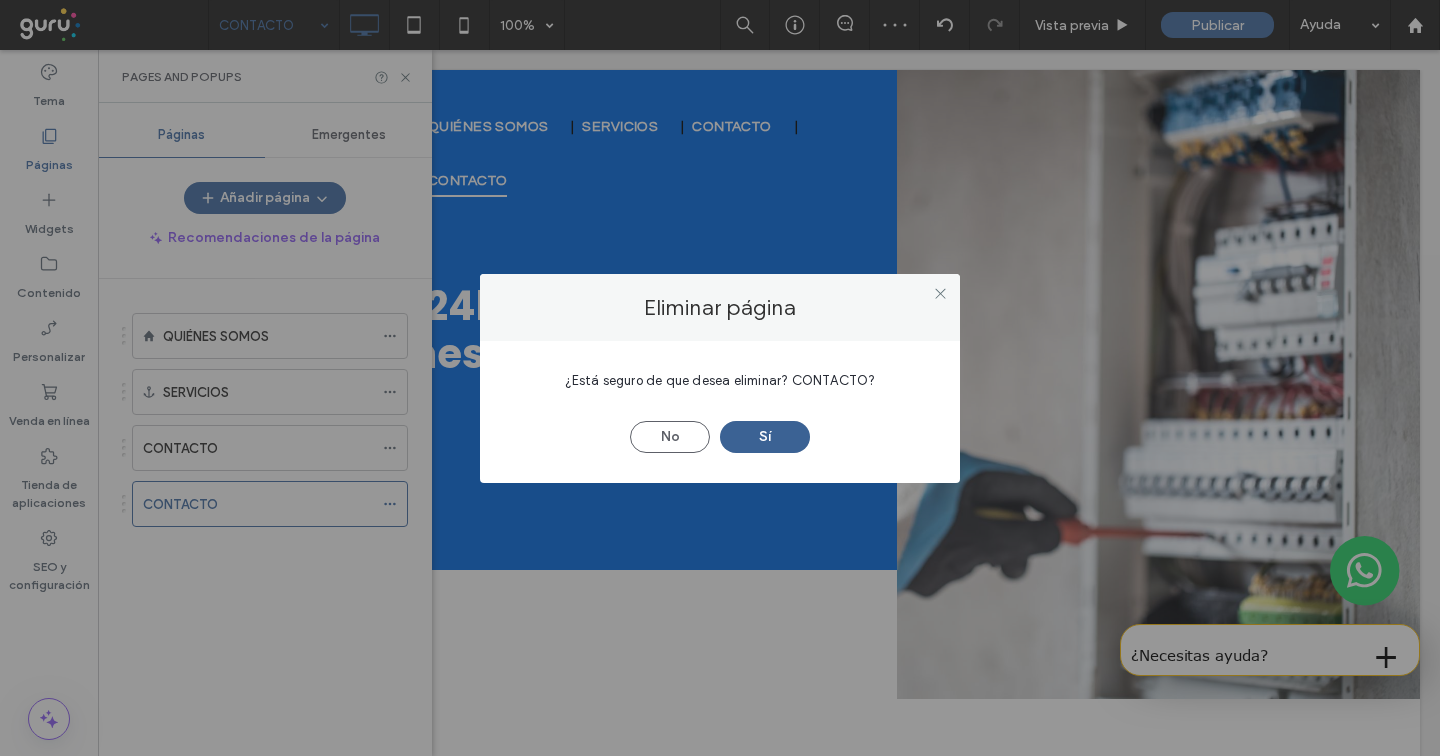 click on "Sí" at bounding box center [765, 437] 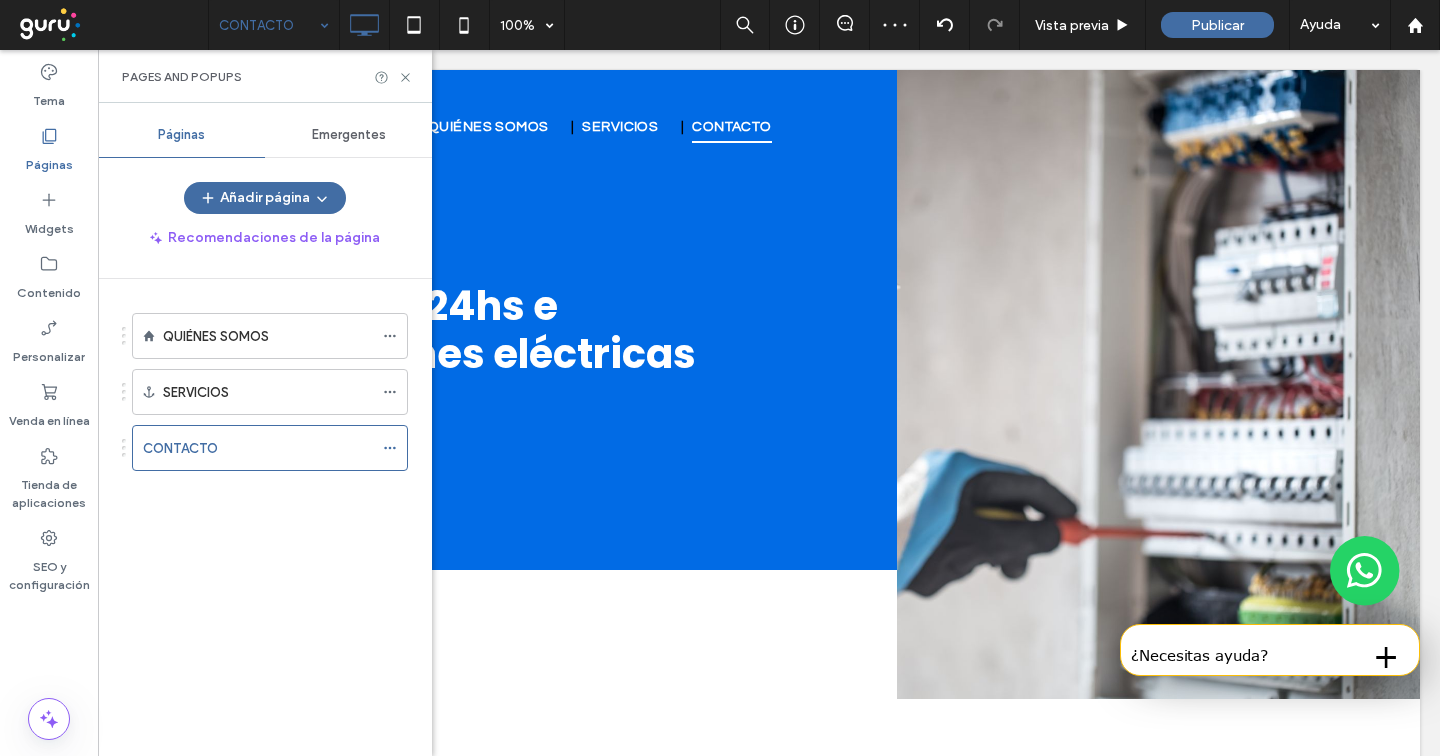click on "Pages and Popups" at bounding box center [265, 76] 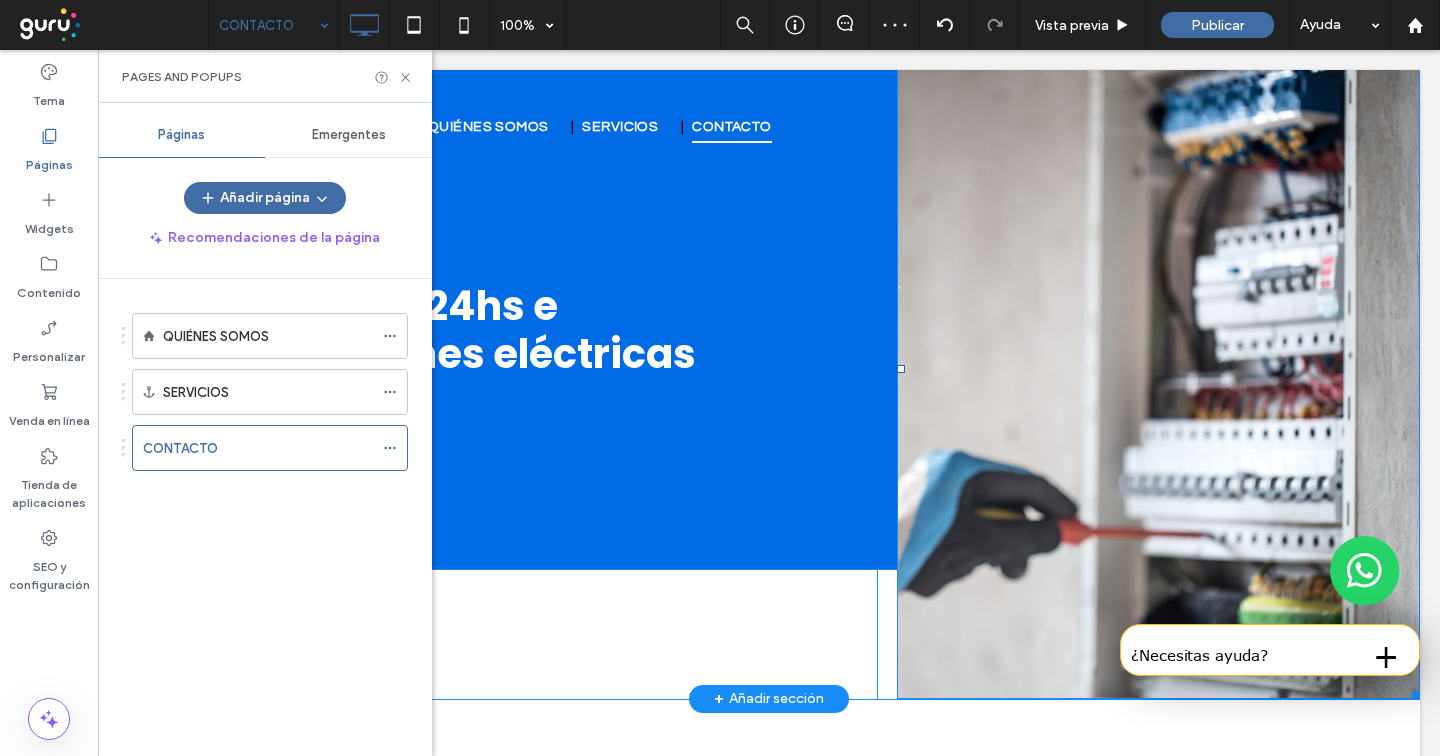 click at bounding box center [1158, 369] 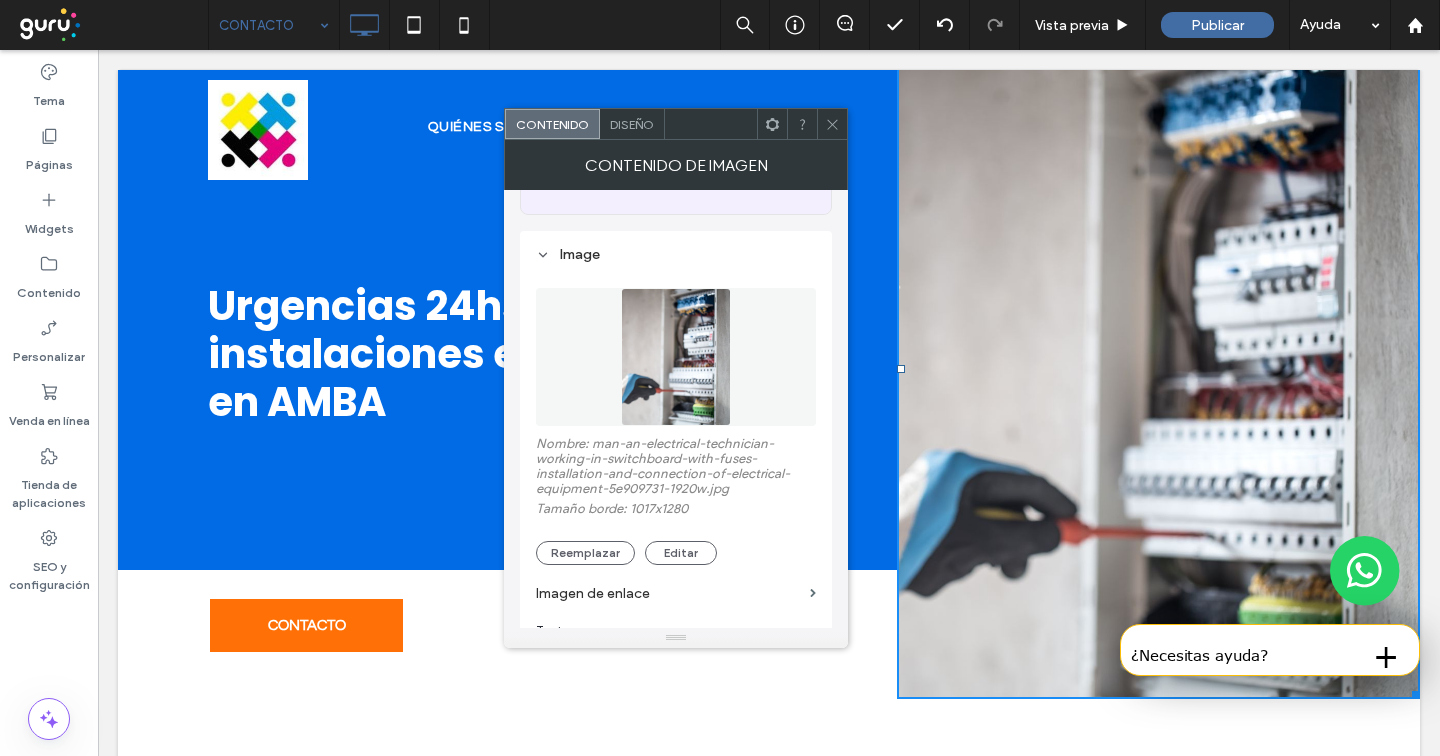 scroll, scrollTop: 272, scrollLeft: 0, axis: vertical 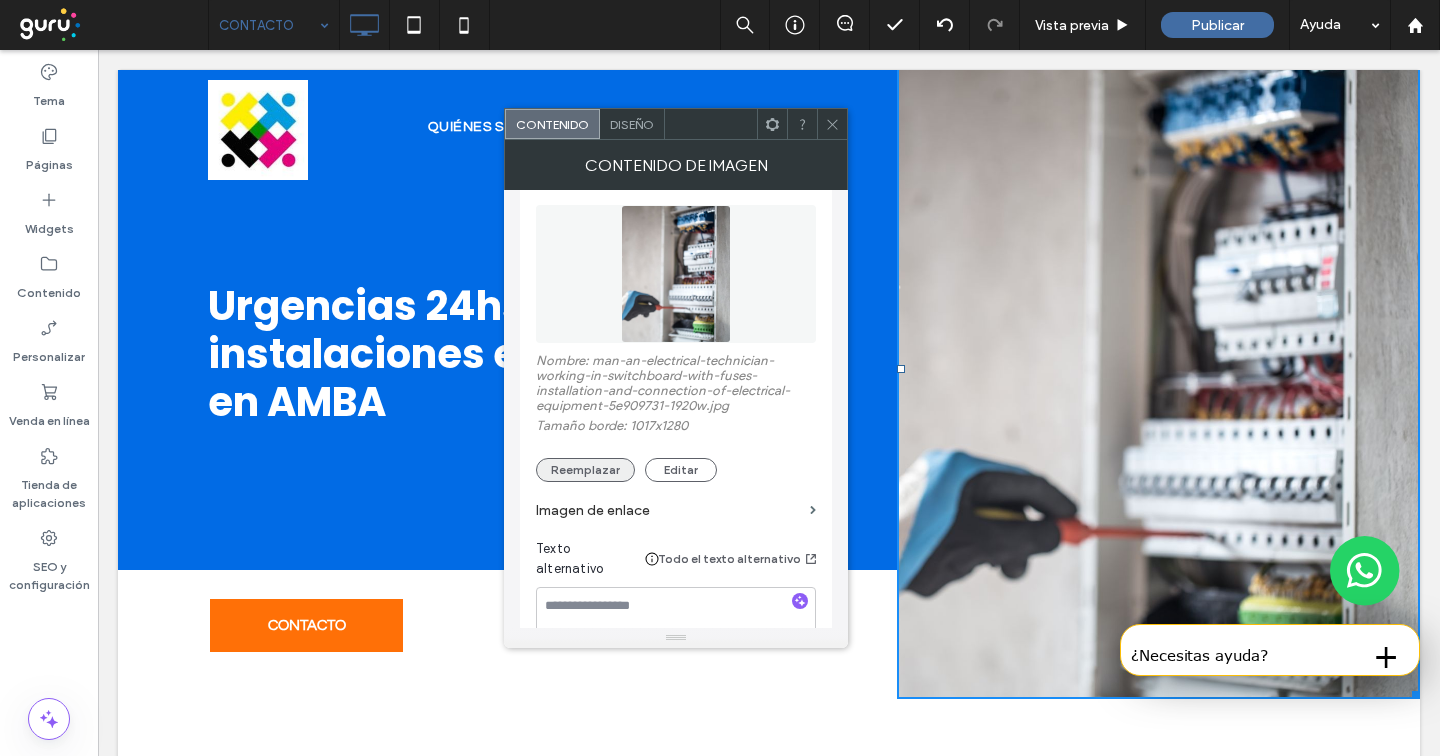 click on "Reemplazar" at bounding box center (585, 470) 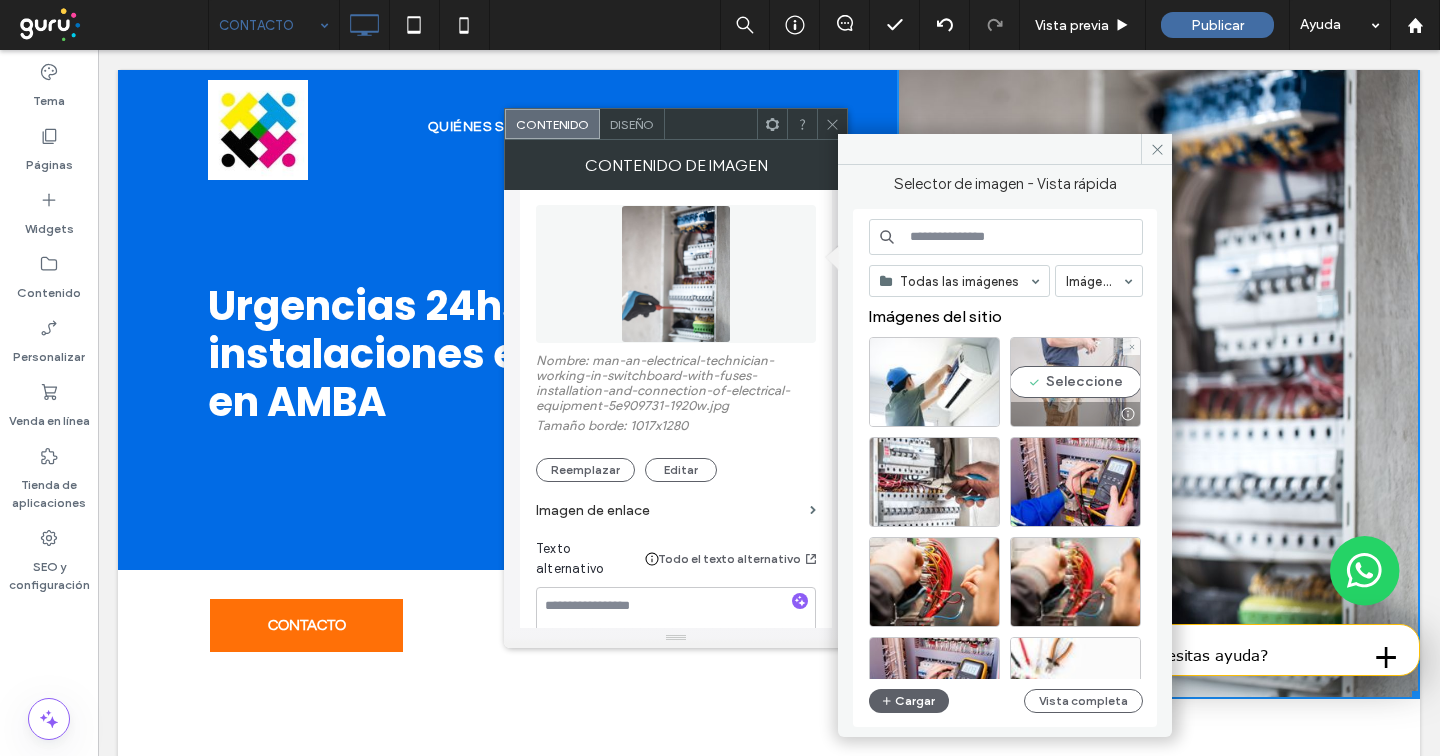 click on "Seleccione" at bounding box center (1075, 382) 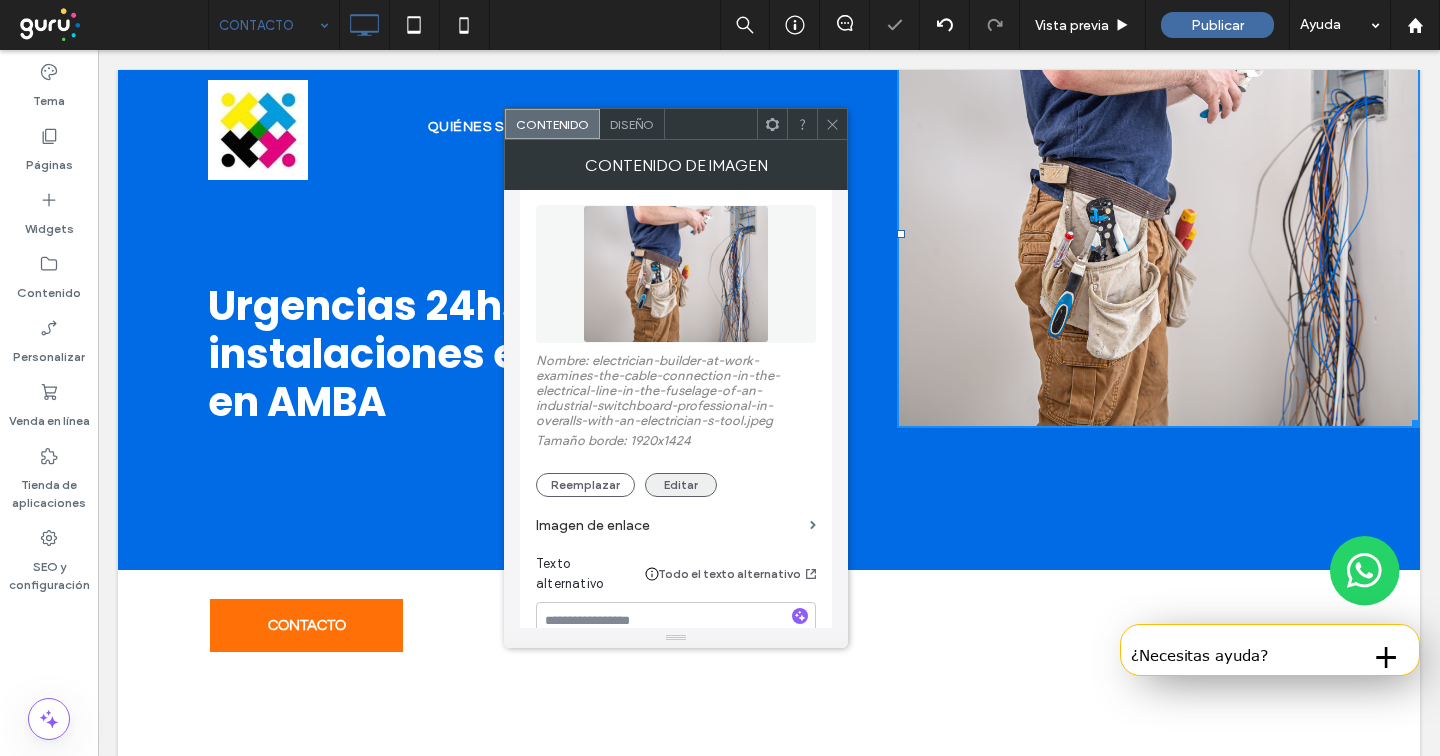 click on "Editar" at bounding box center (681, 485) 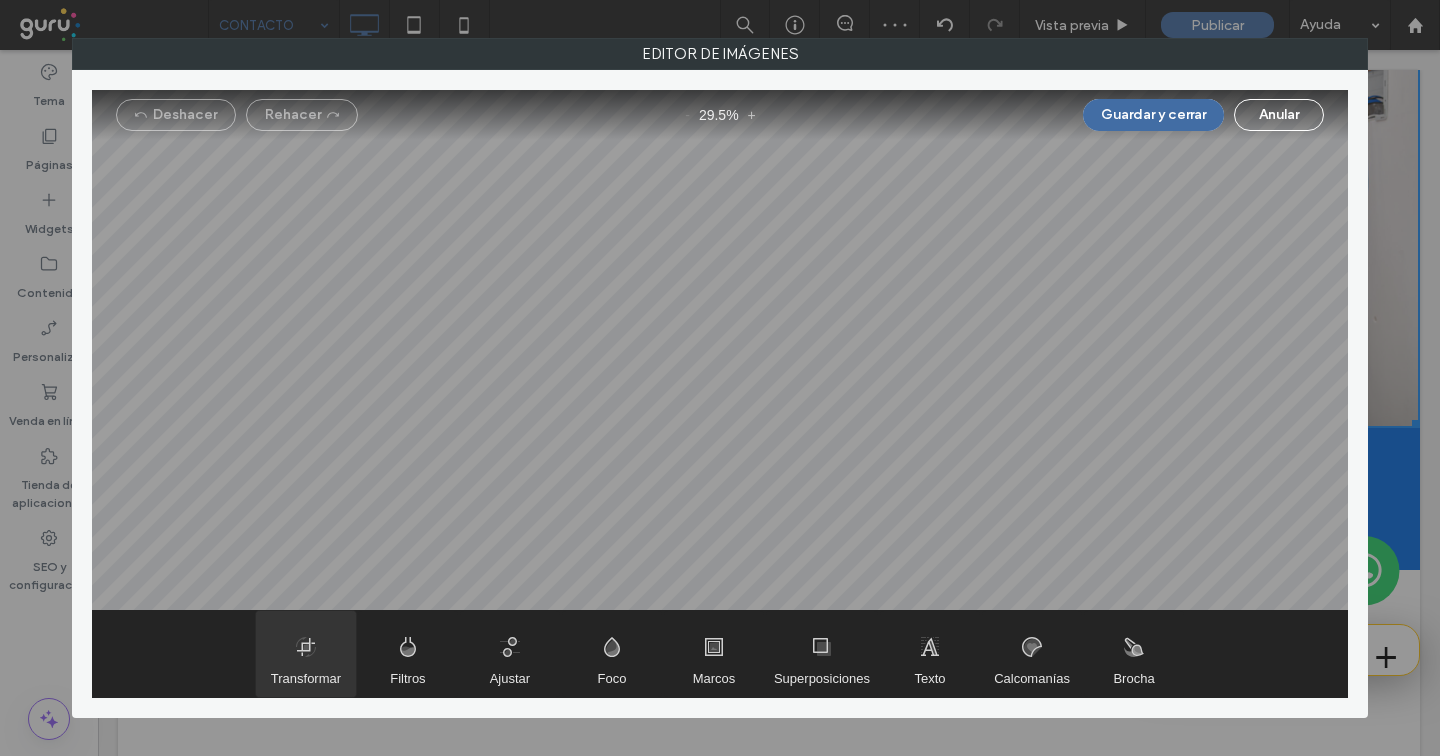 click at bounding box center (306, 654) 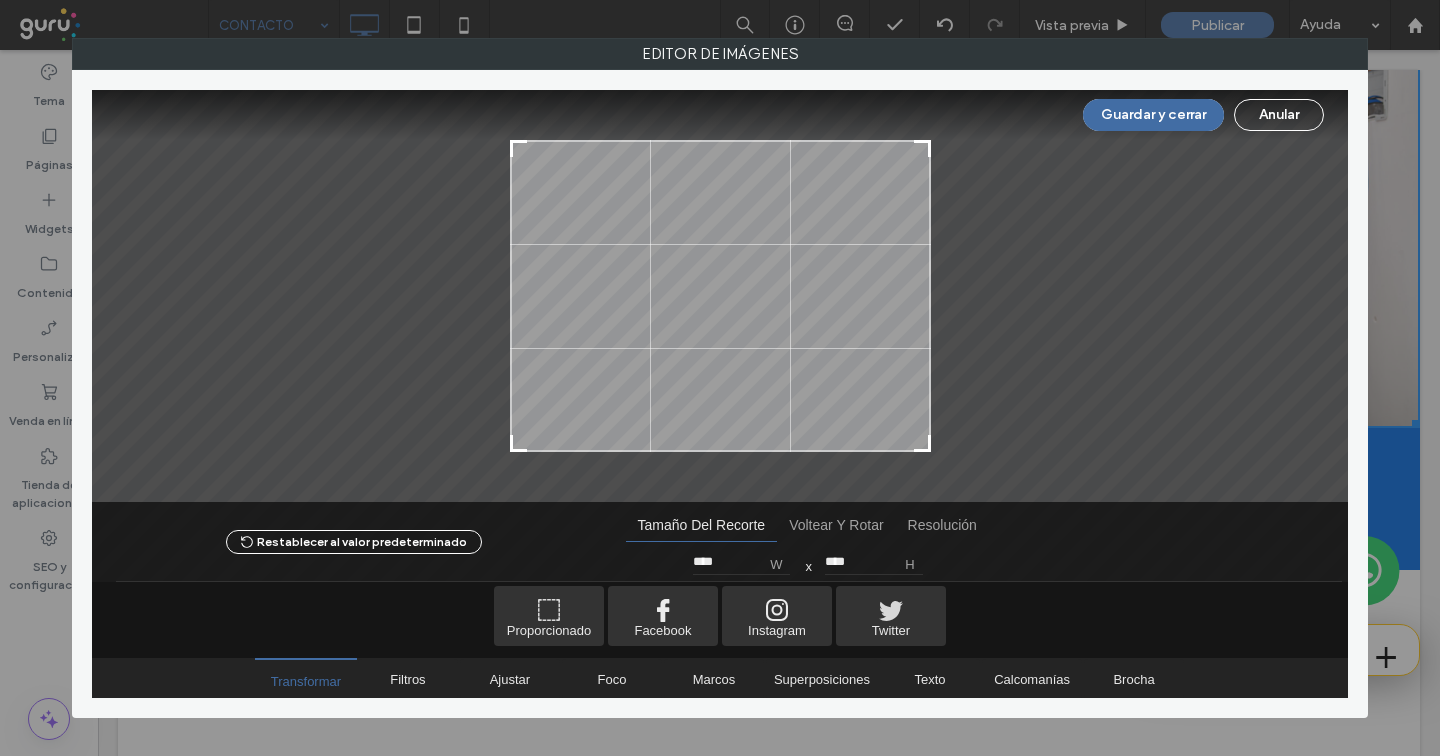 click at bounding box center [720, 296] 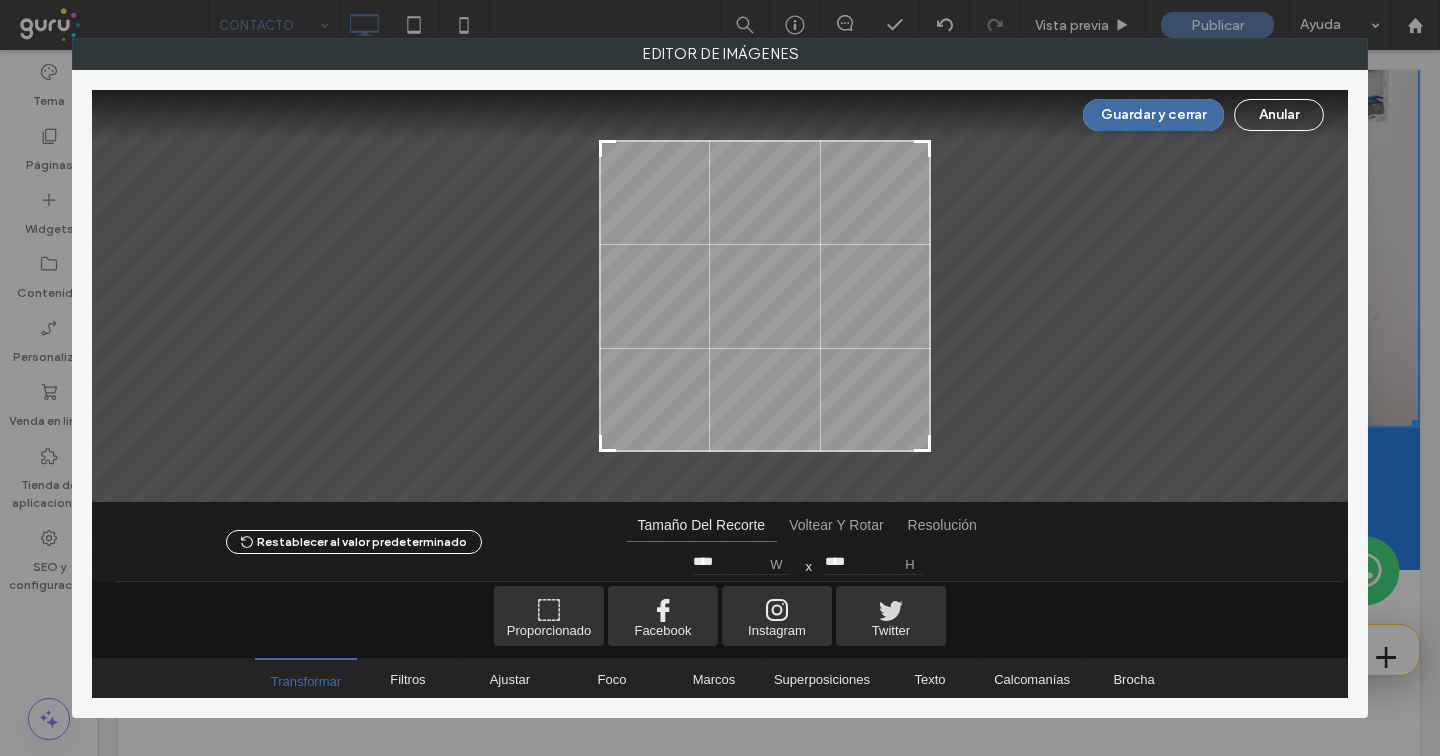 type on "****" 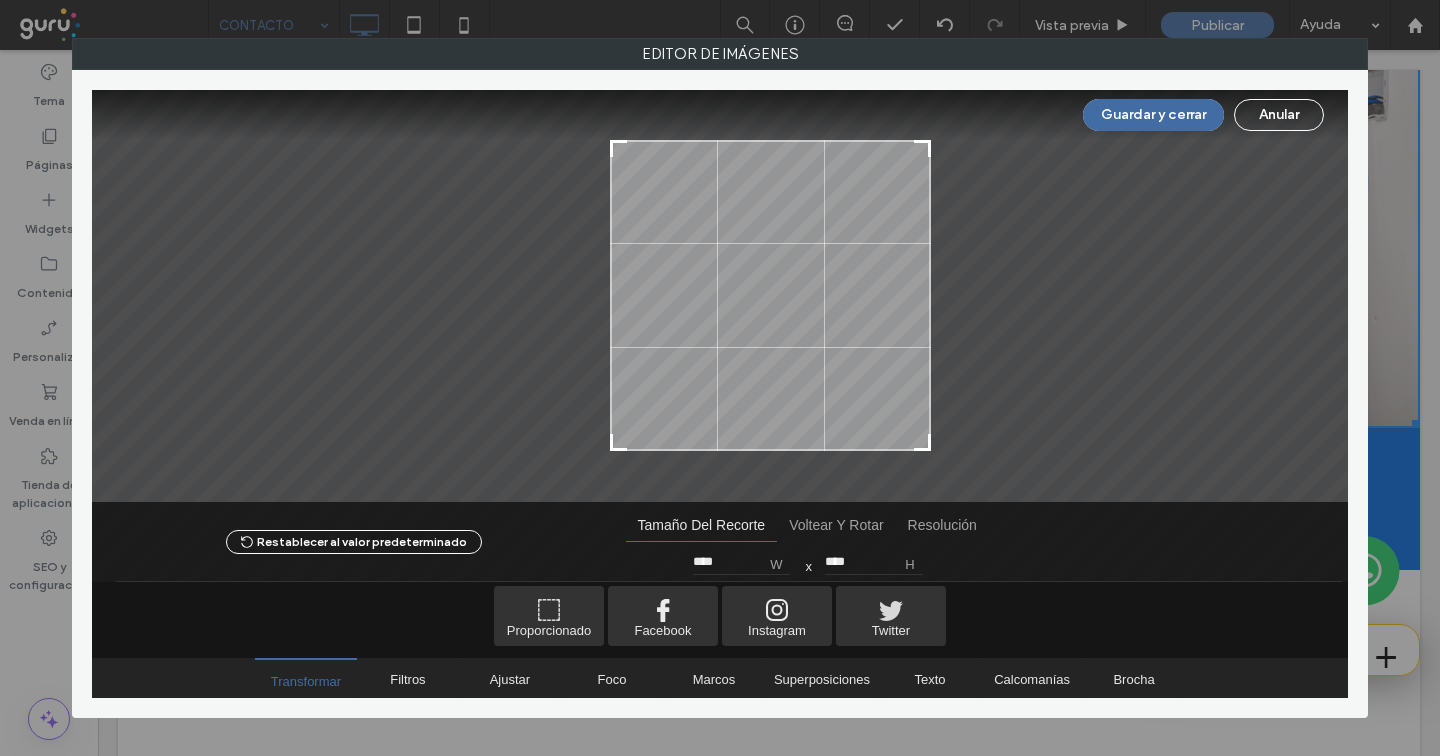 drag, startPoint x: 513, startPoint y: 447, endPoint x: 613, endPoint y: 446, distance: 100.005 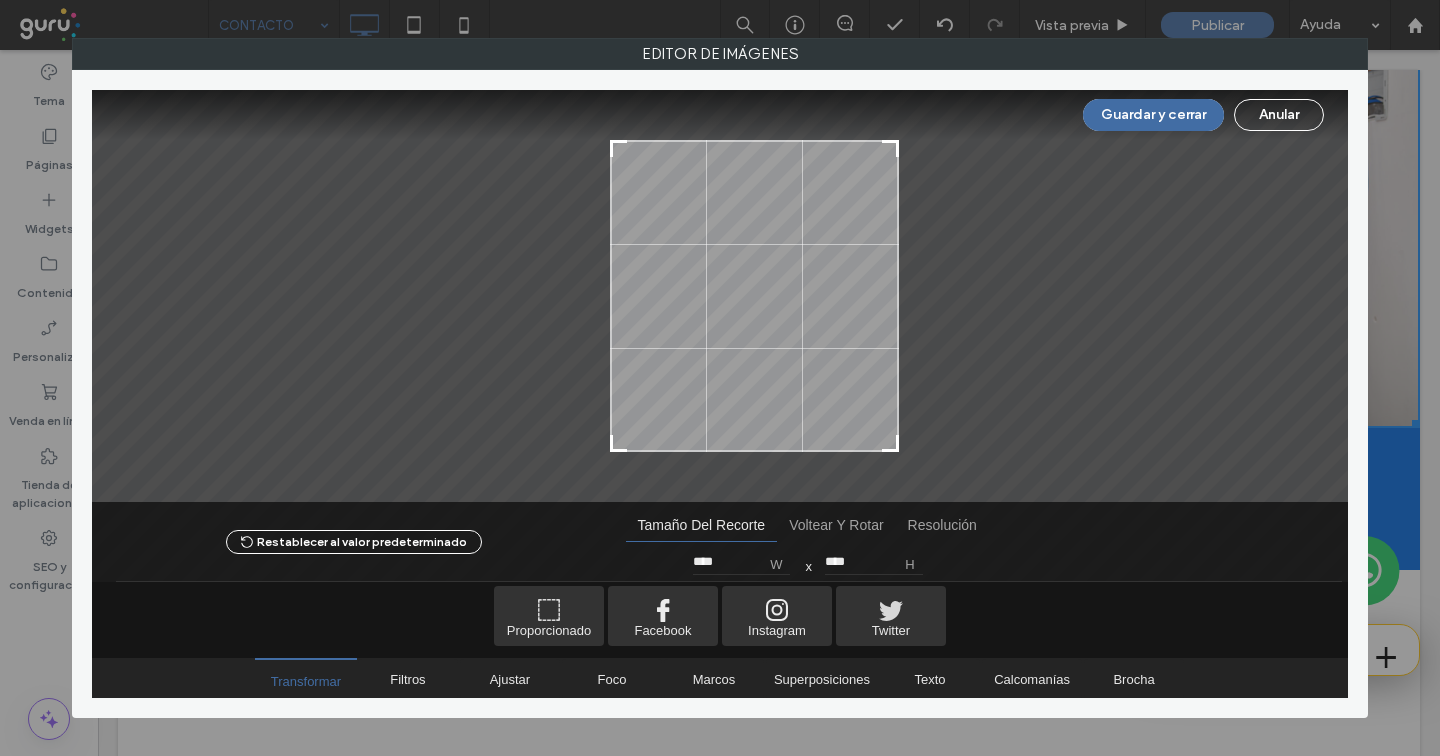 type on "****" 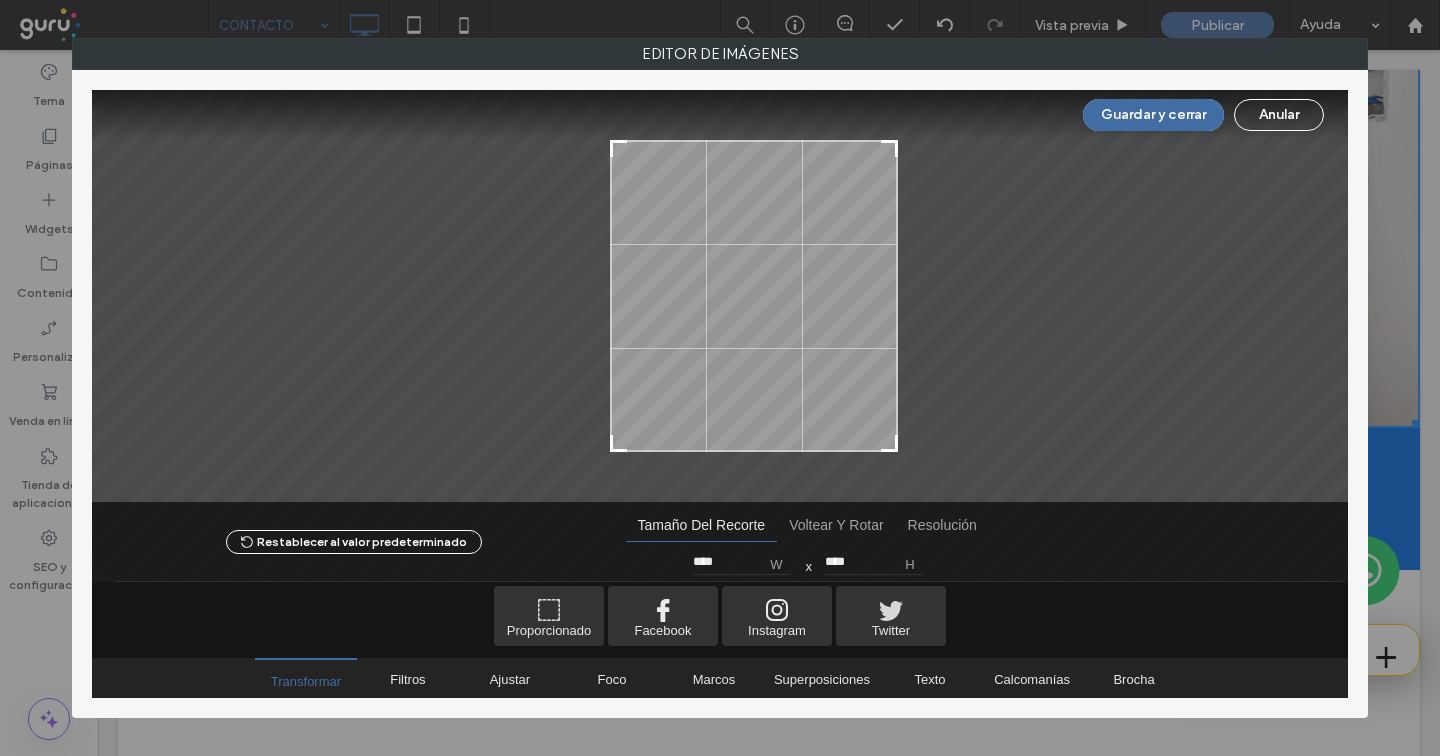 drag, startPoint x: 921, startPoint y: 446, endPoint x: 983, endPoint y: 312, distance: 147.64822 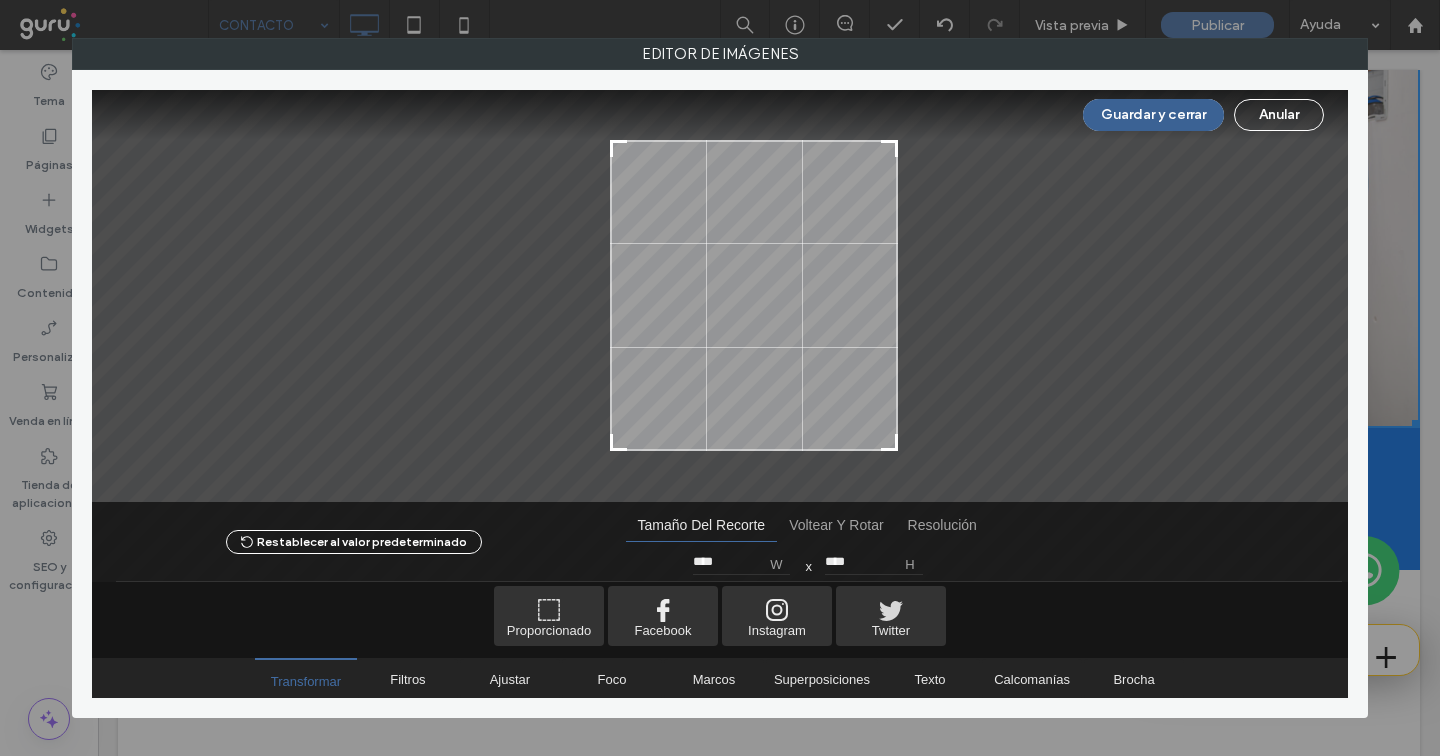 click on "Guardar y cerrar" at bounding box center [1153, 115] 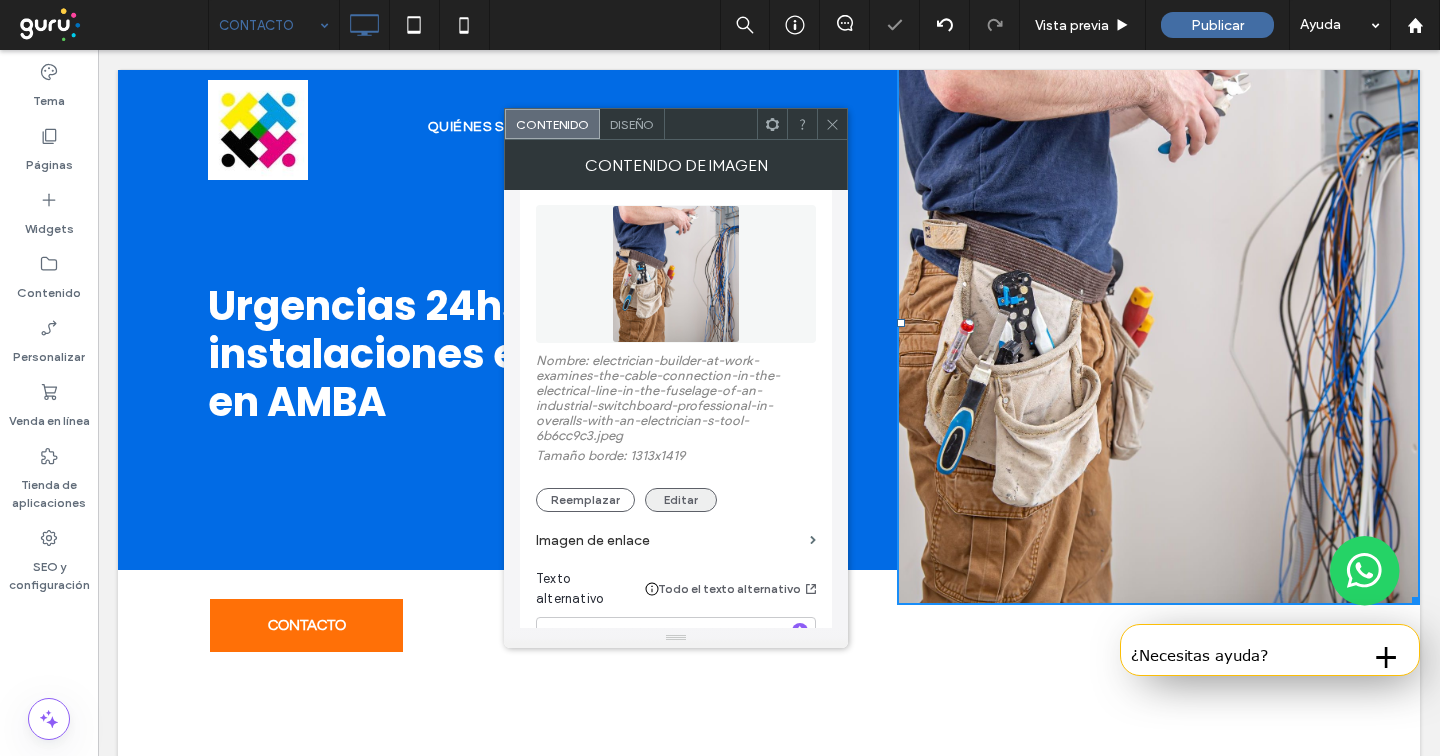 click on "Editar" at bounding box center (681, 500) 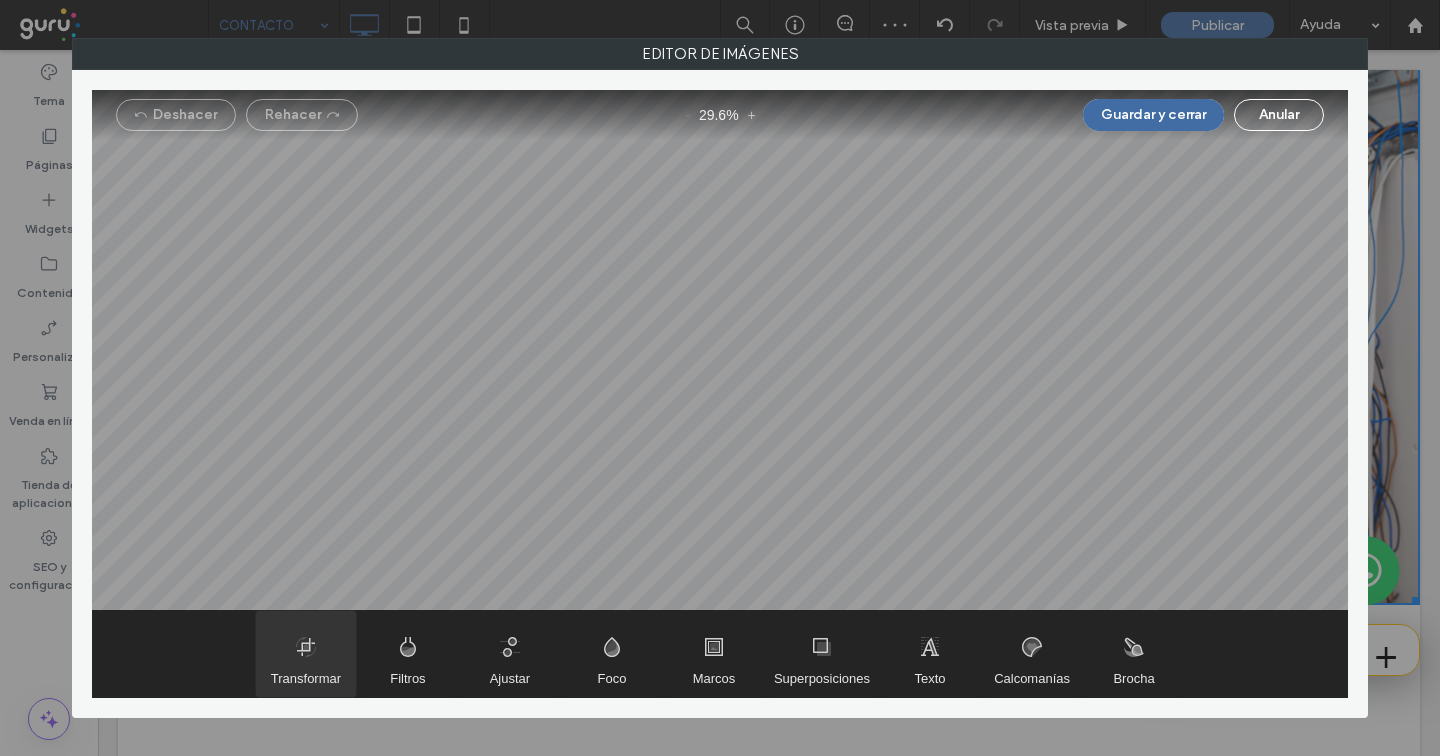 click at bounding box center (306, 654) 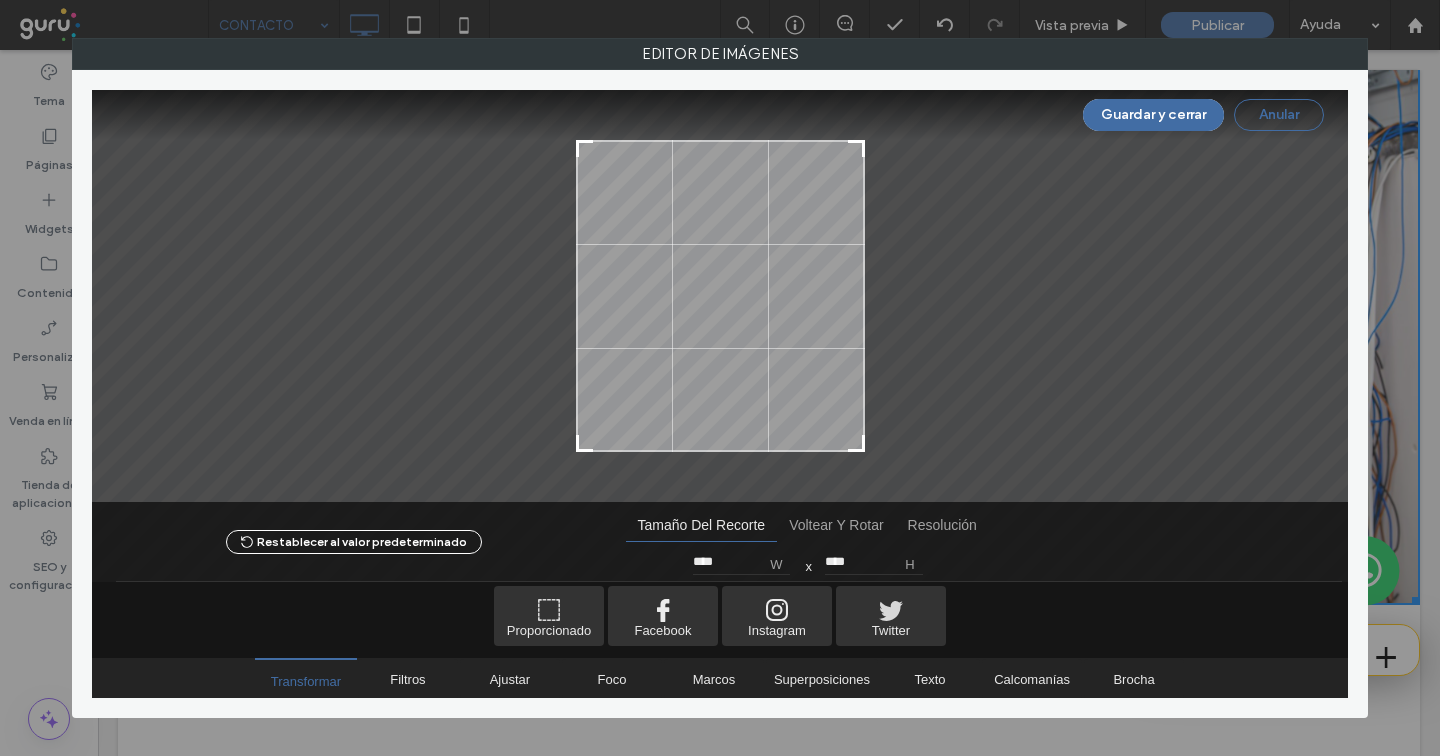 click on "Anular" at bounding box center [1279, 115] 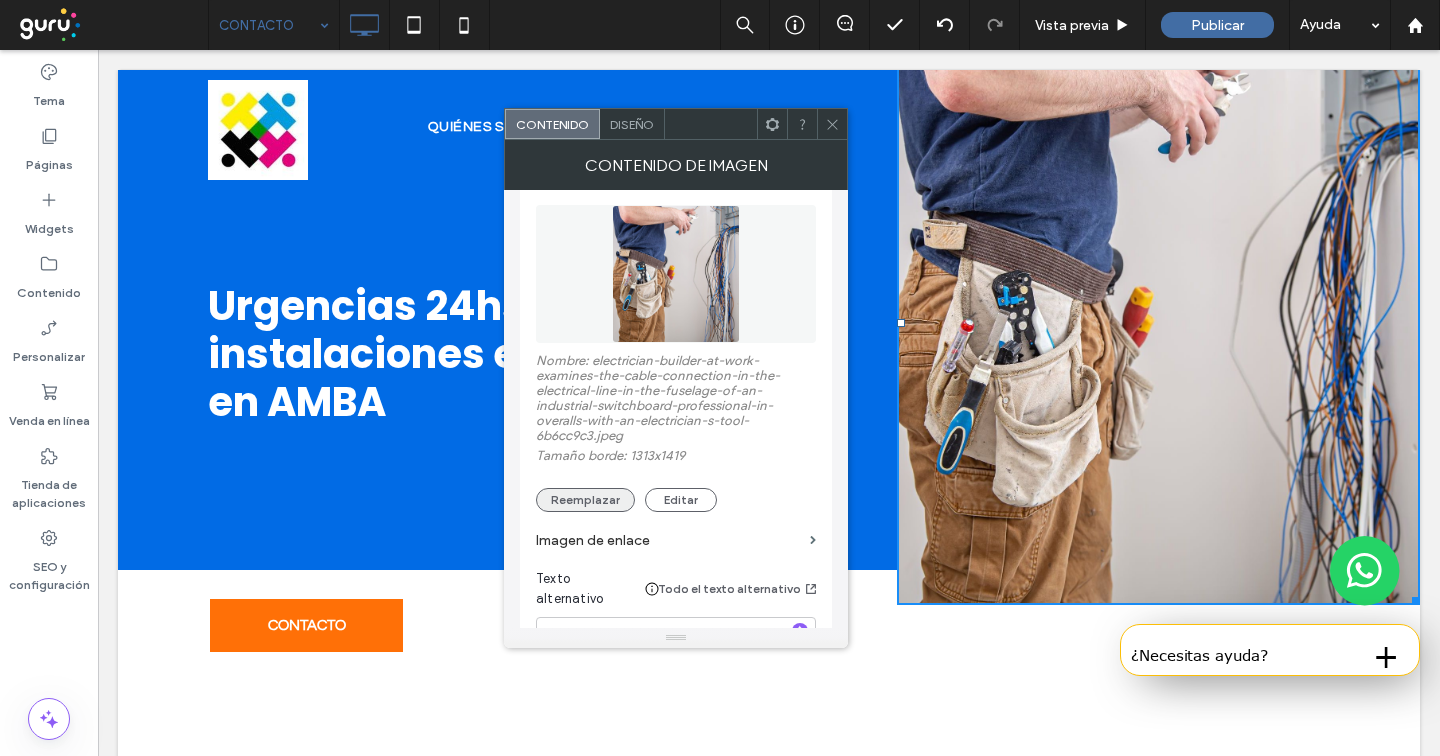 click on "Reemplazar" at bounding box center [585, 500] 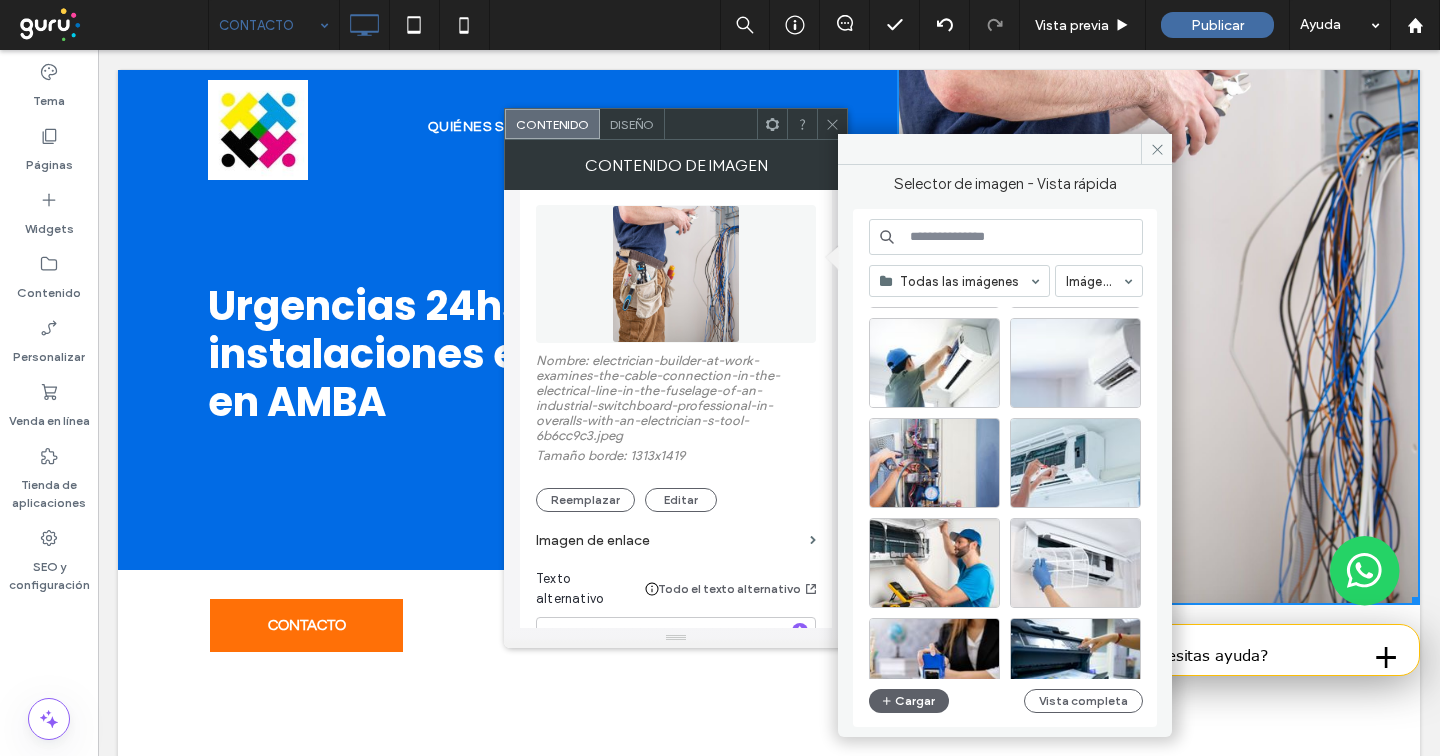 scroll, scrollTop: 737, scrollLeft: 0, axis: vertical 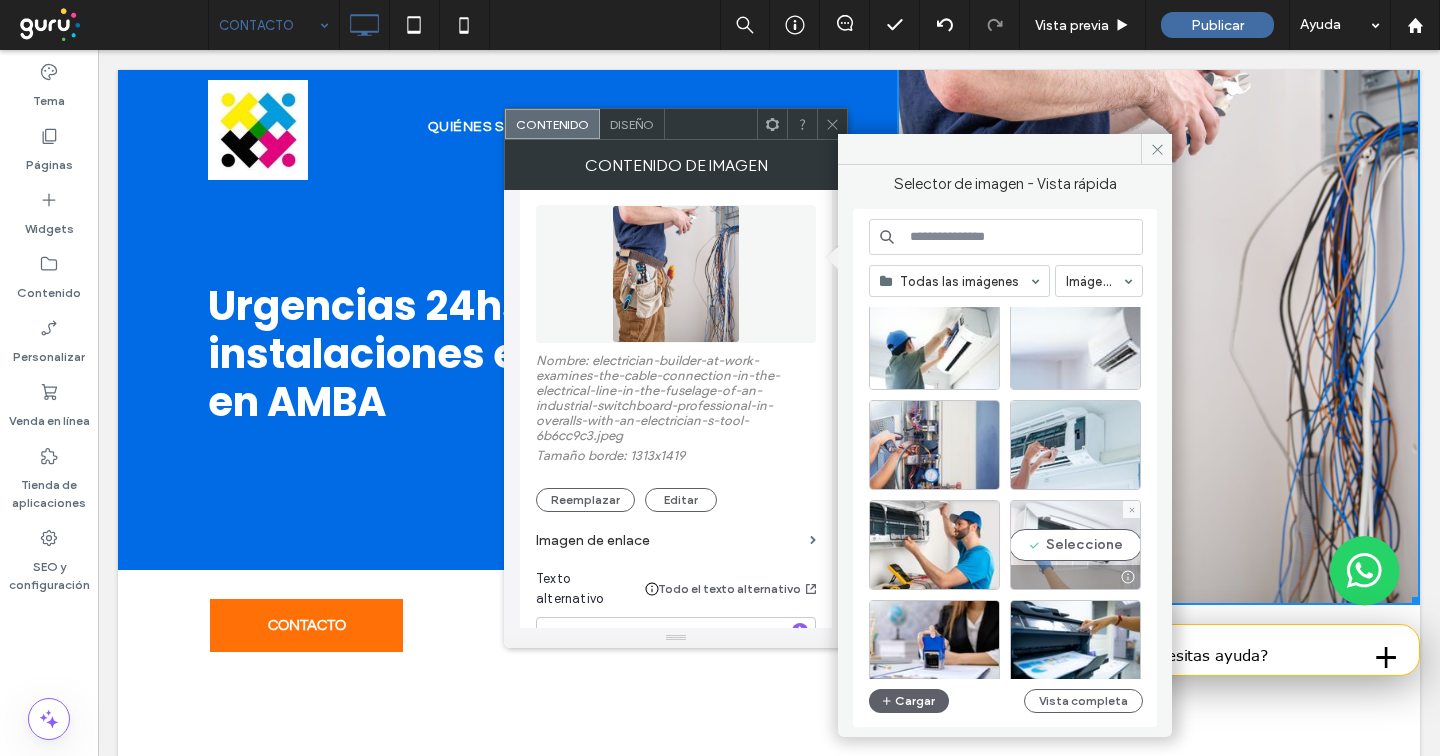 click on "Seleccione" at bounding box center (1075, 545) 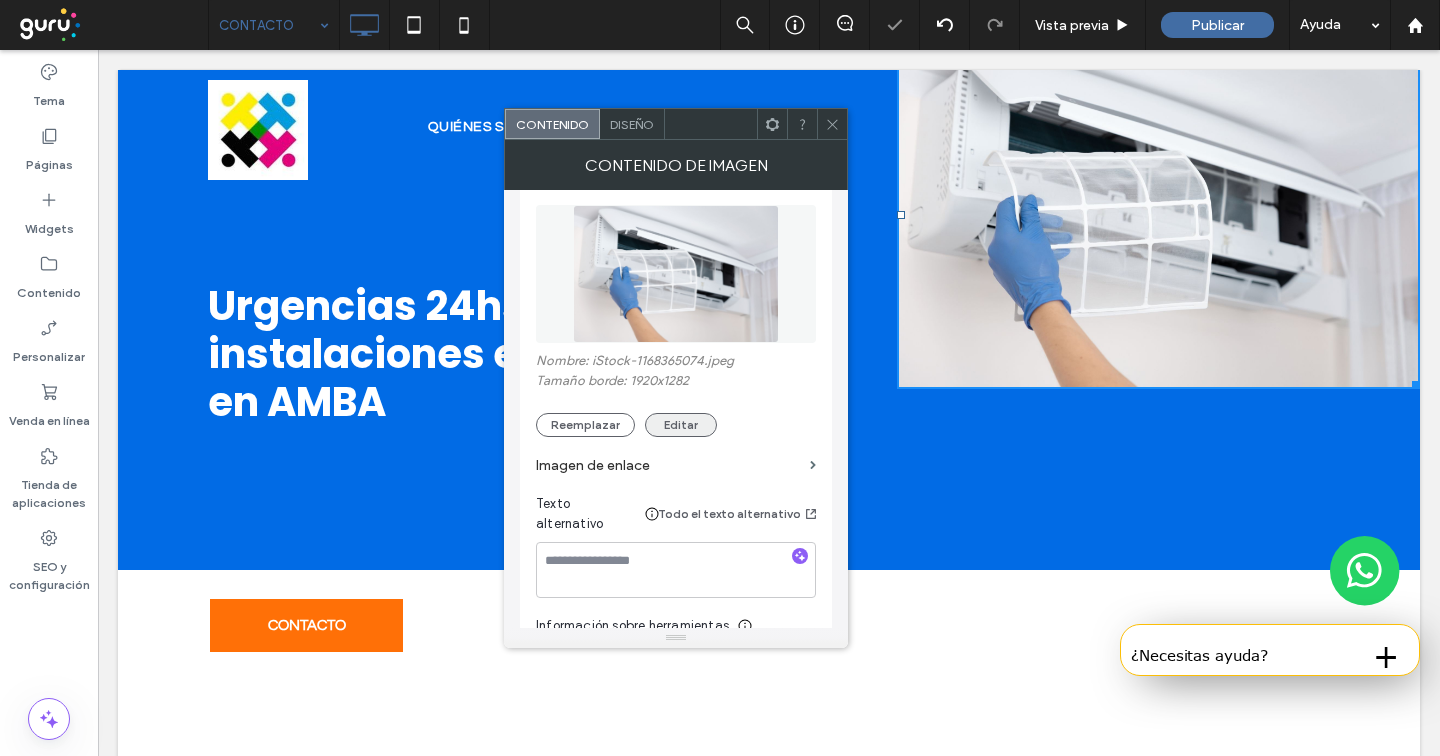 click on "Editar" at bounding box center (681, 425) 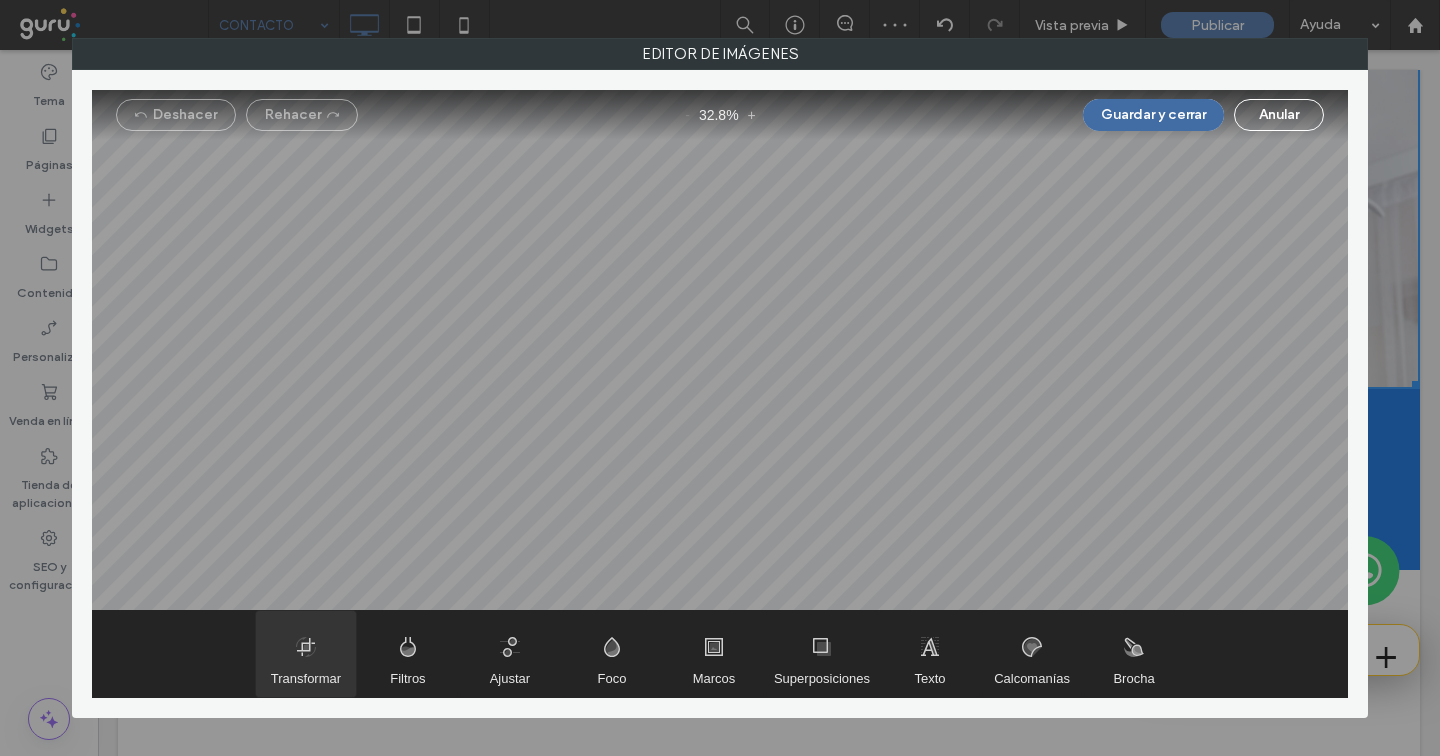 click at bounding box center (306, 654) 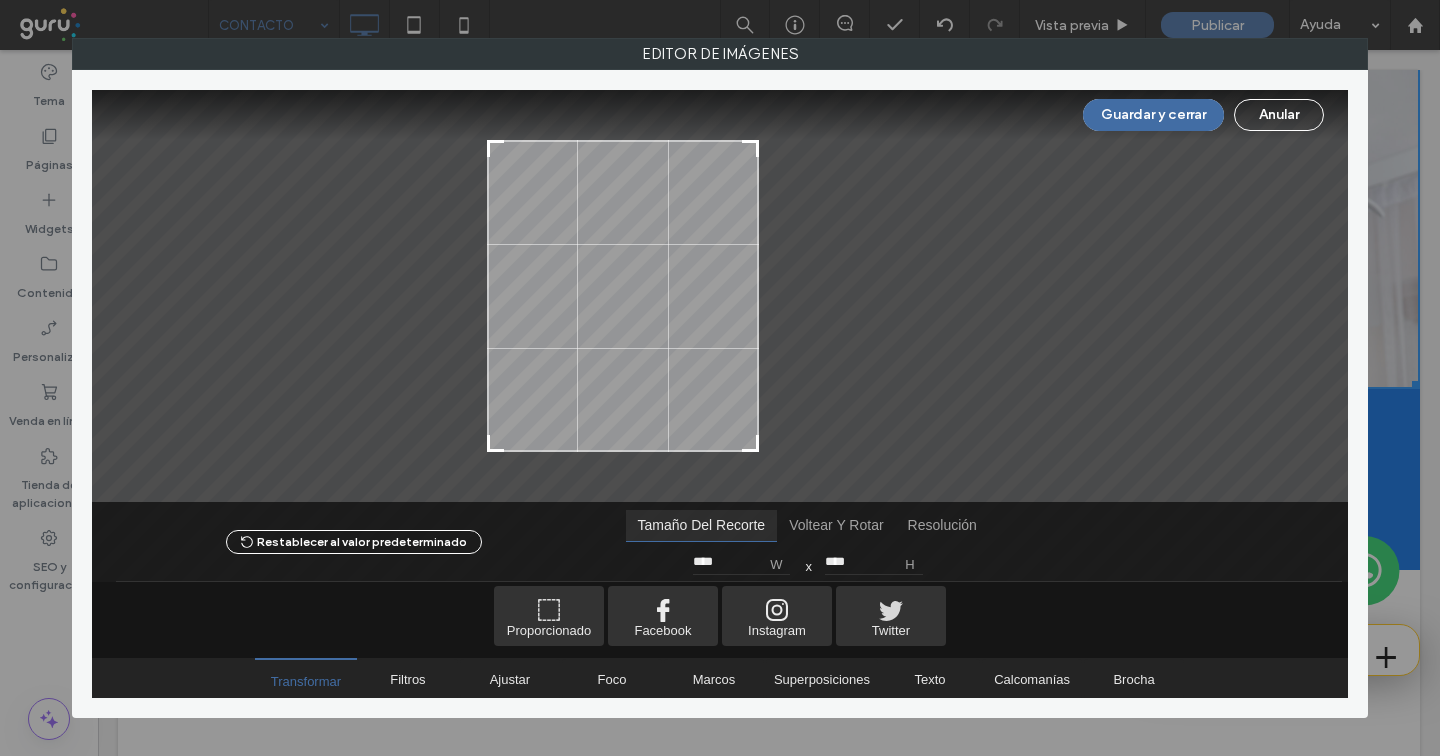 drag, startPoint x: 946, startPoint y: 446, endPoint x: 669, endPoint y: 523, distance: 287.50305 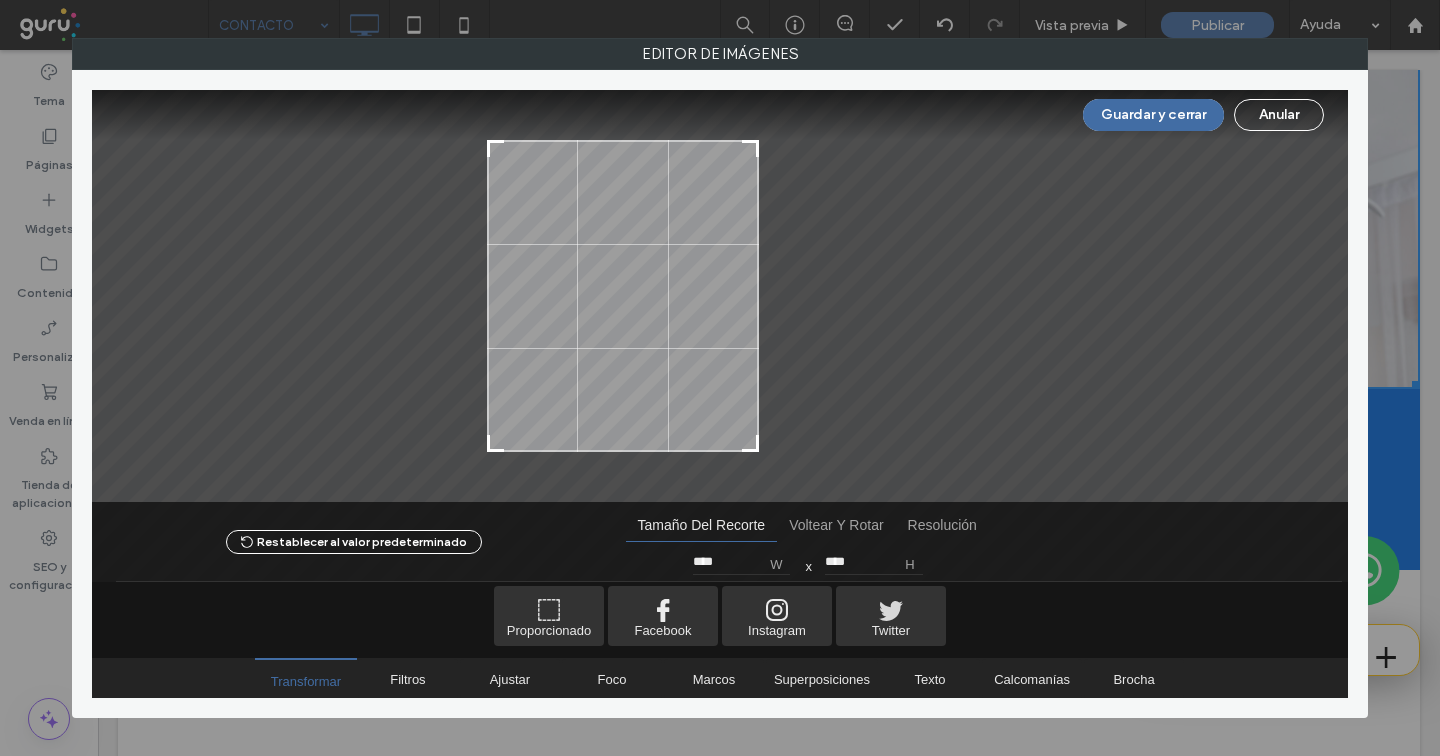type on "****" 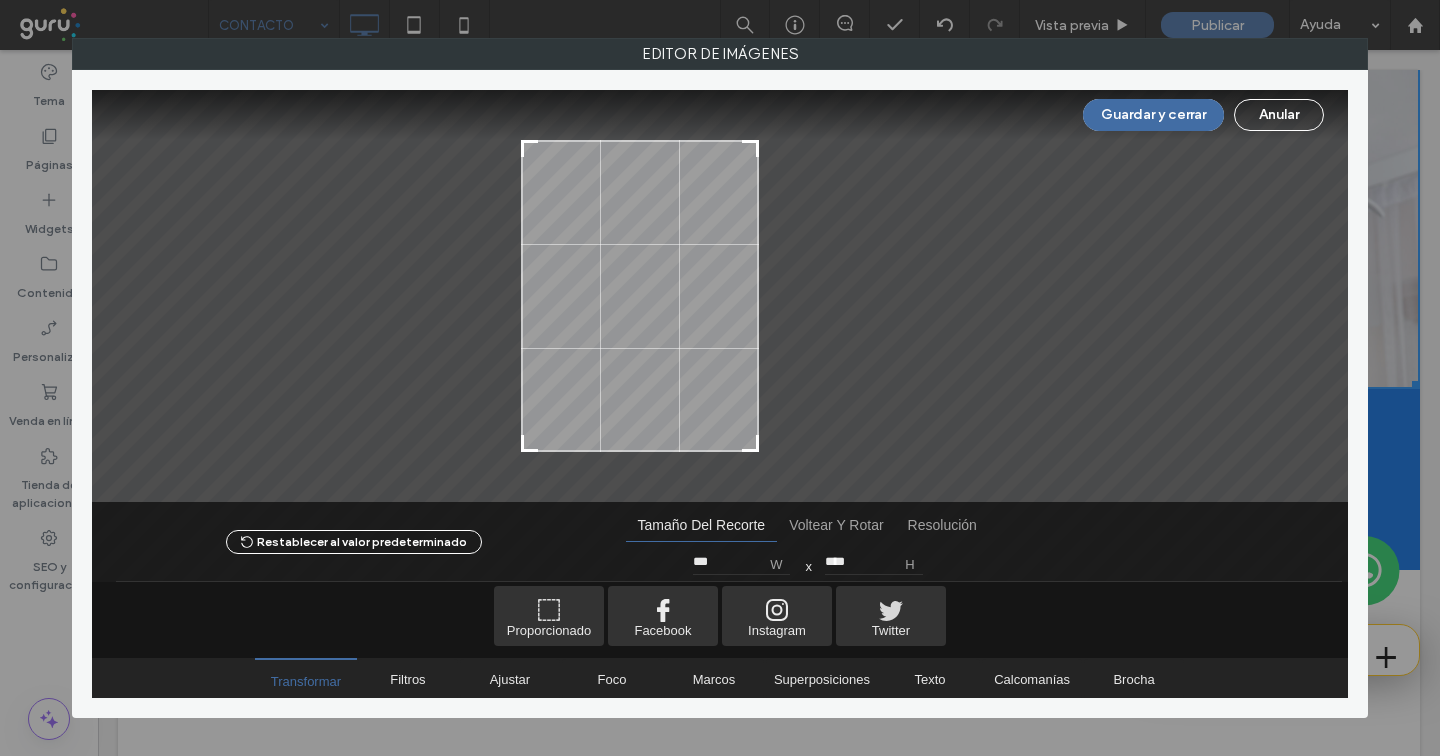 type on "***" 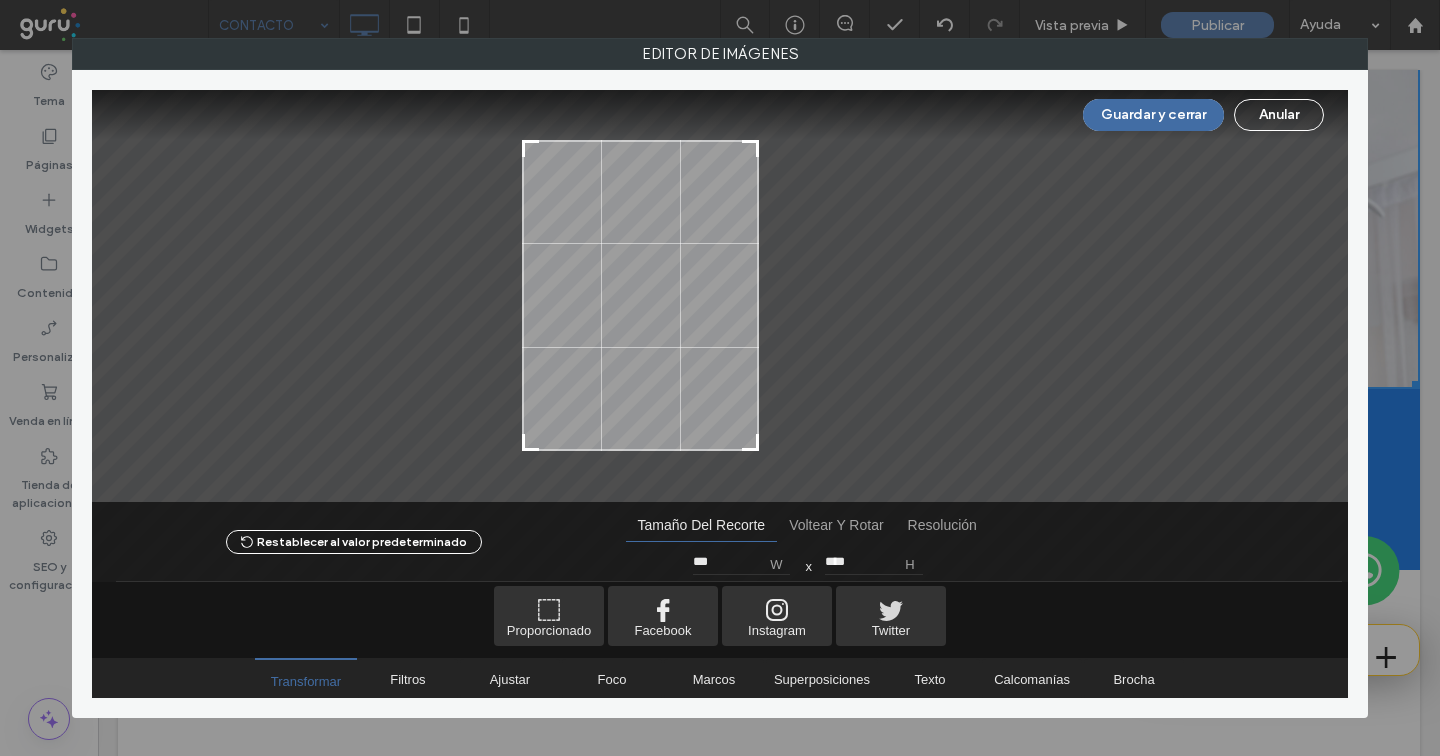 drag, startPoint x: 489, startPoint y: 446, endPoint x: 524, endPoint y: 445, distance: 35.014282 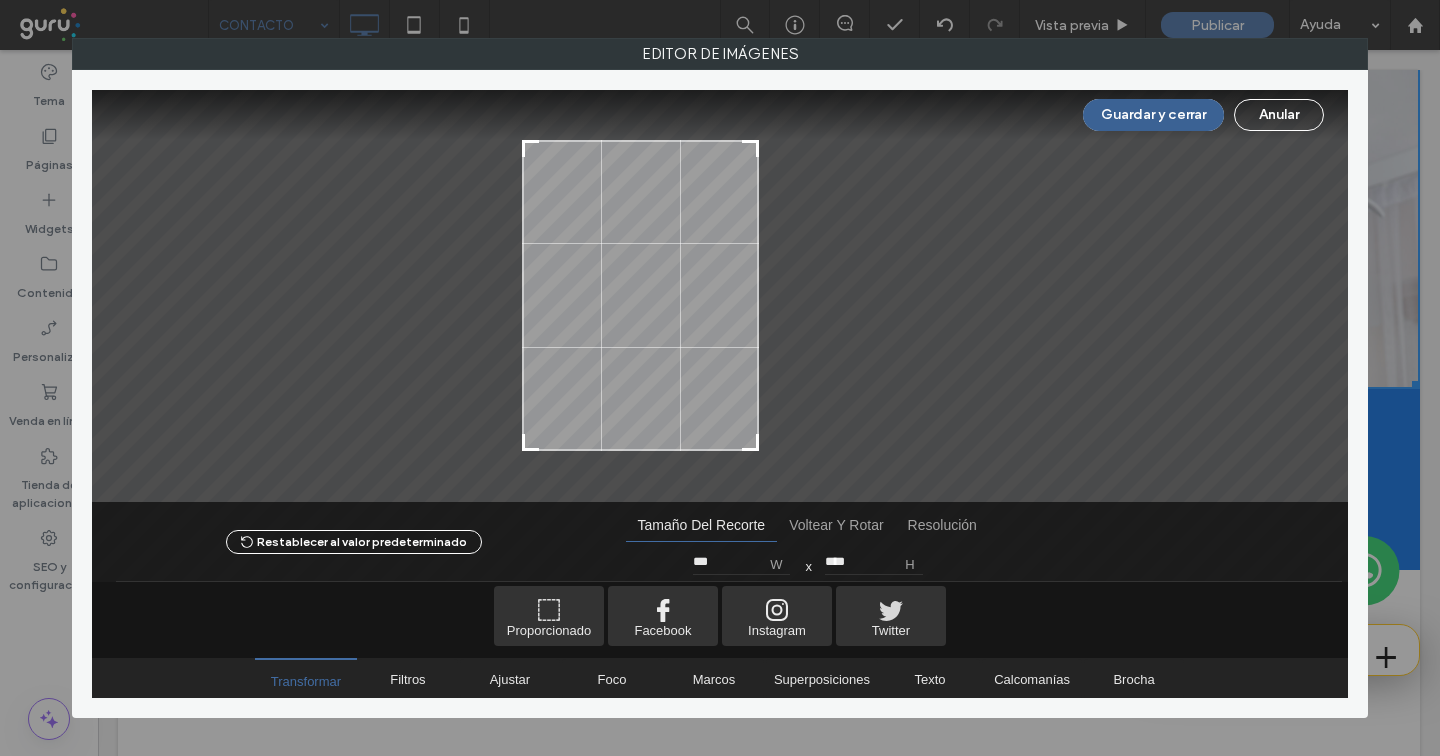click on "Guardar y cerrar" at bounding box center [1153, 115] 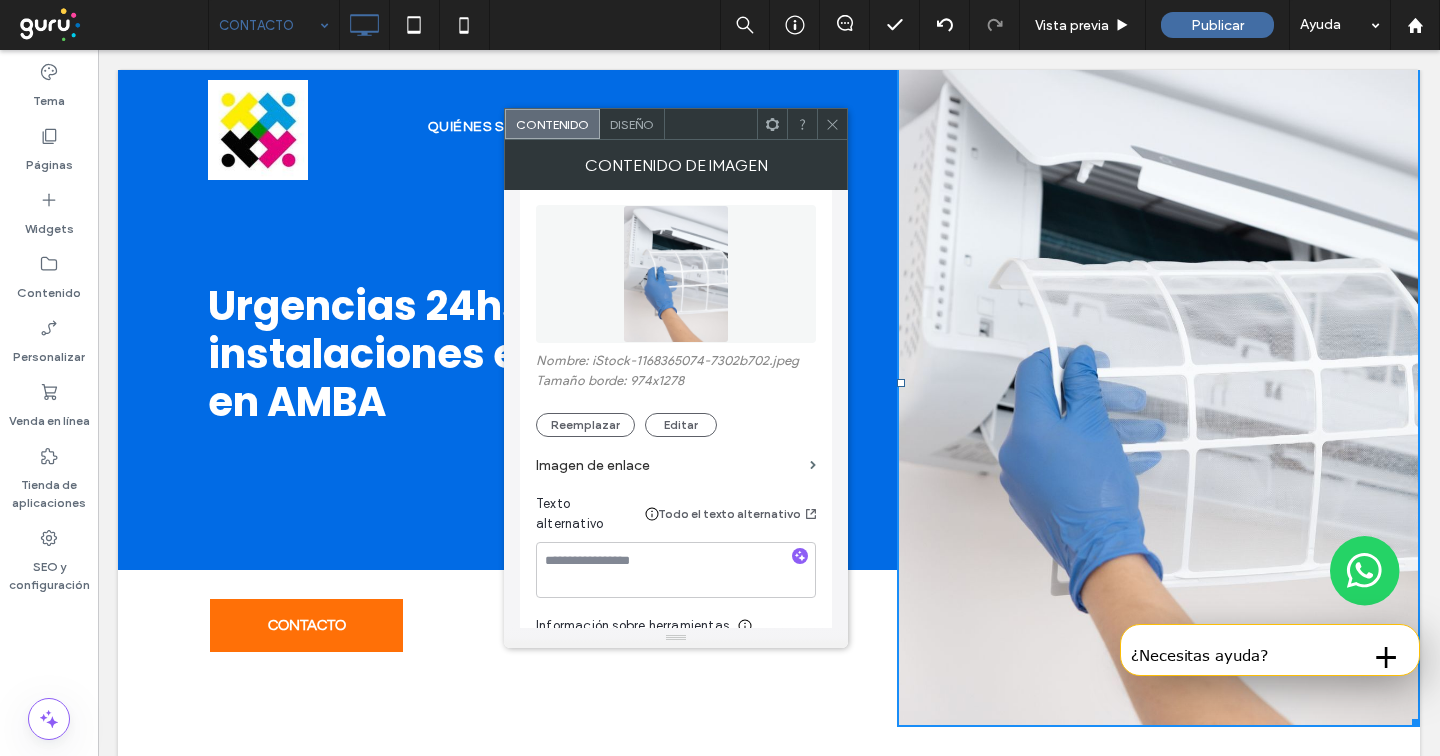 click 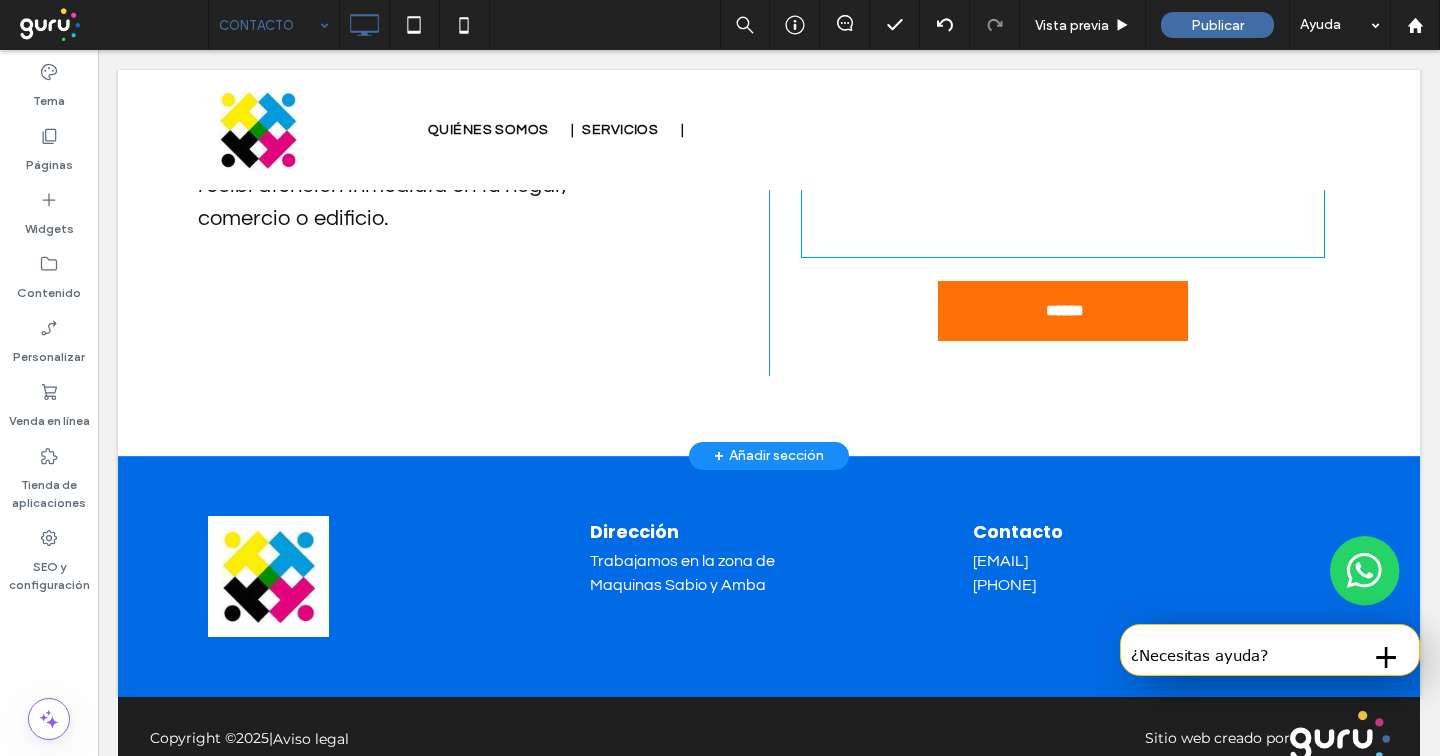 scroll, scrollTop: 838, scrollLeft: 0, axis: vertical 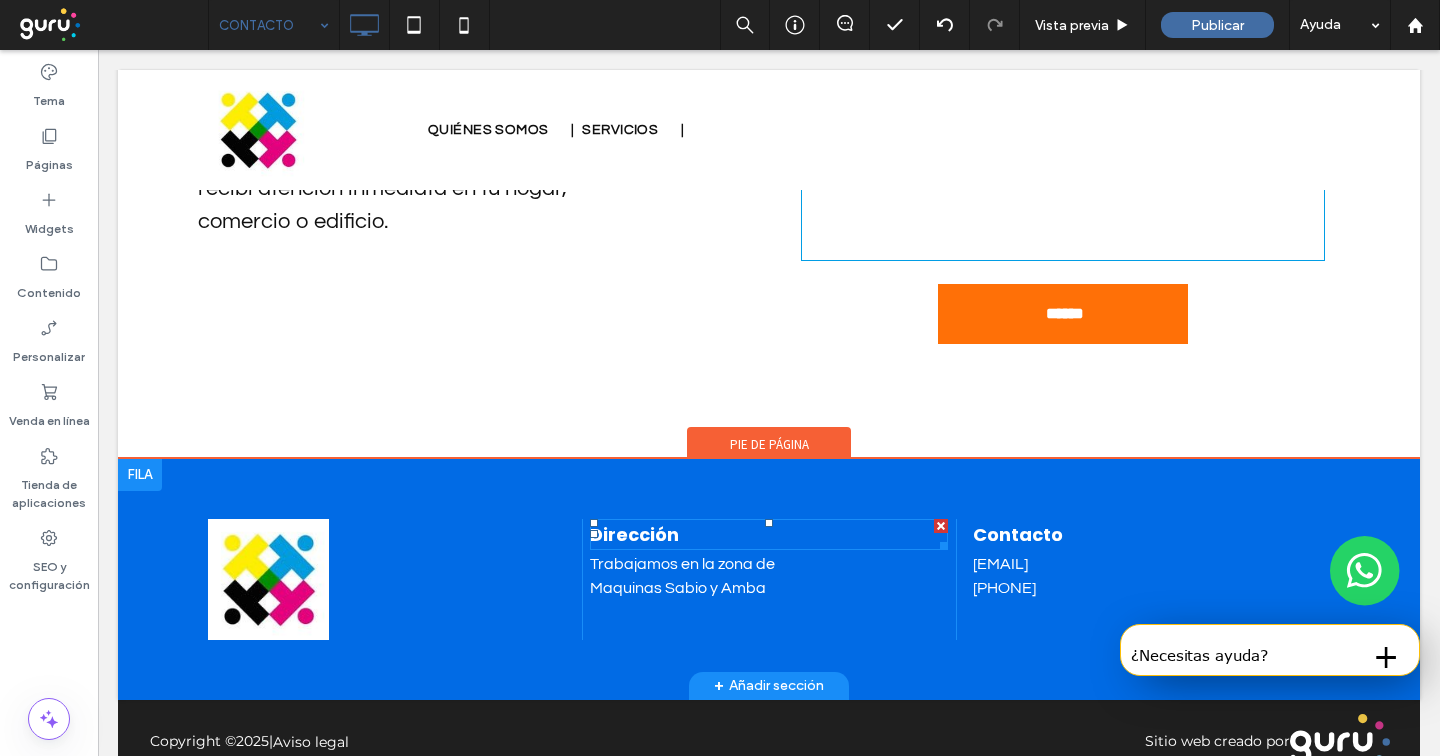 click on "Dirección" at bounding box center (634, 534) 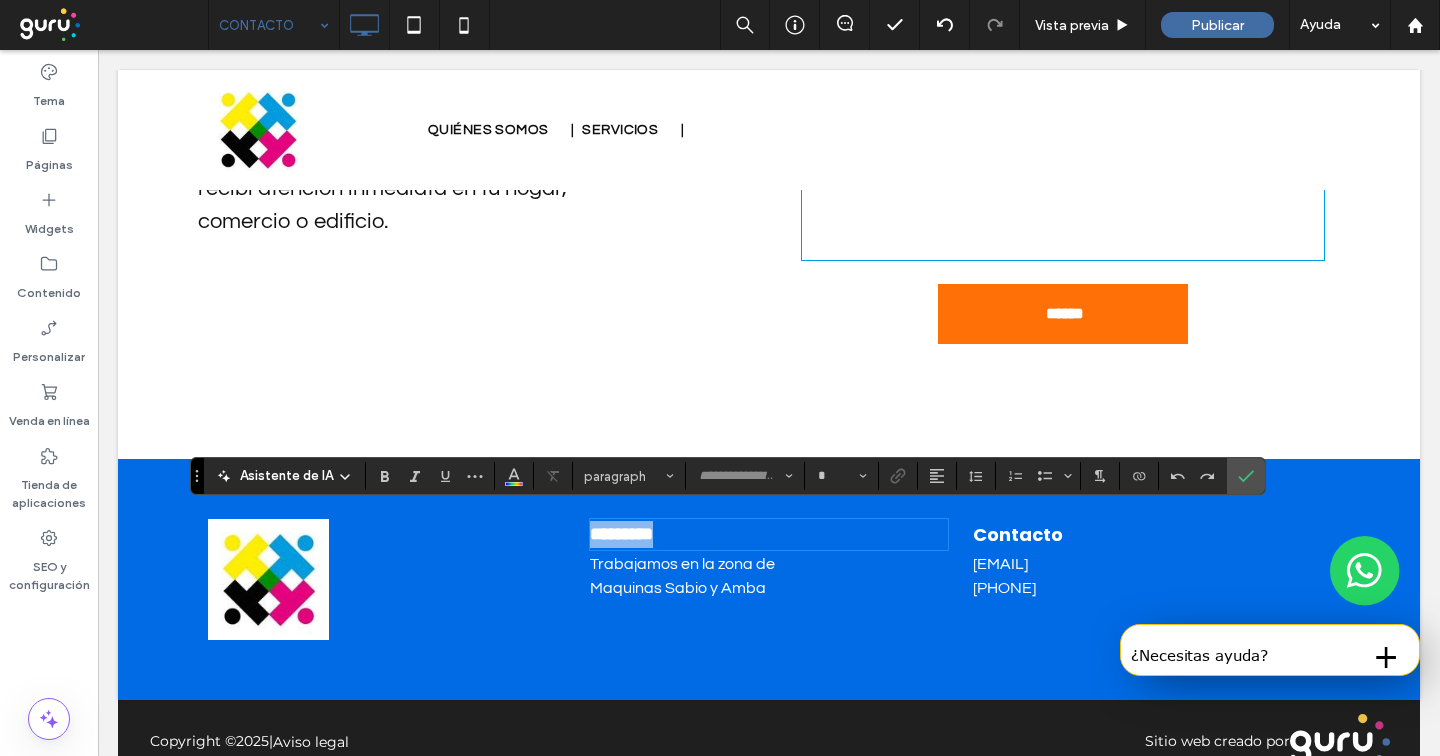 type on "*******" 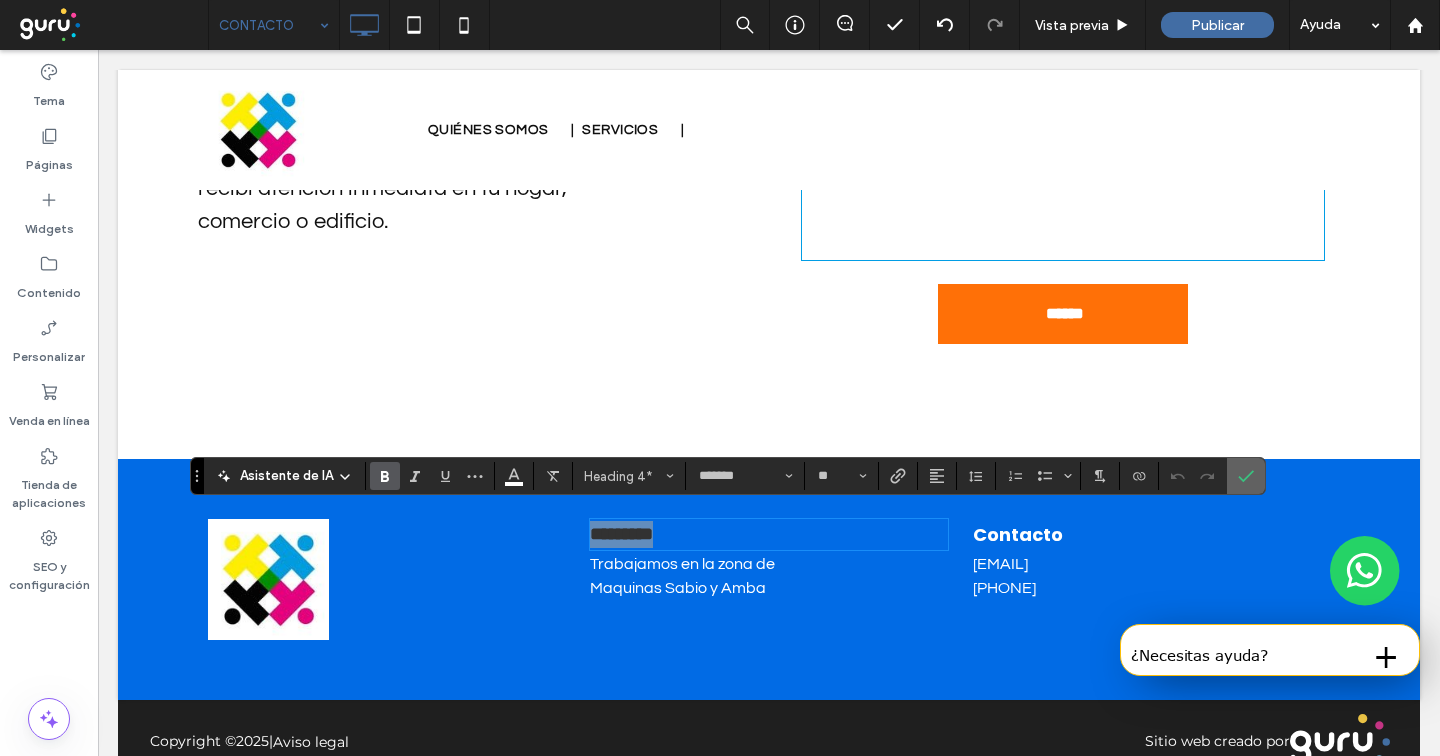 click 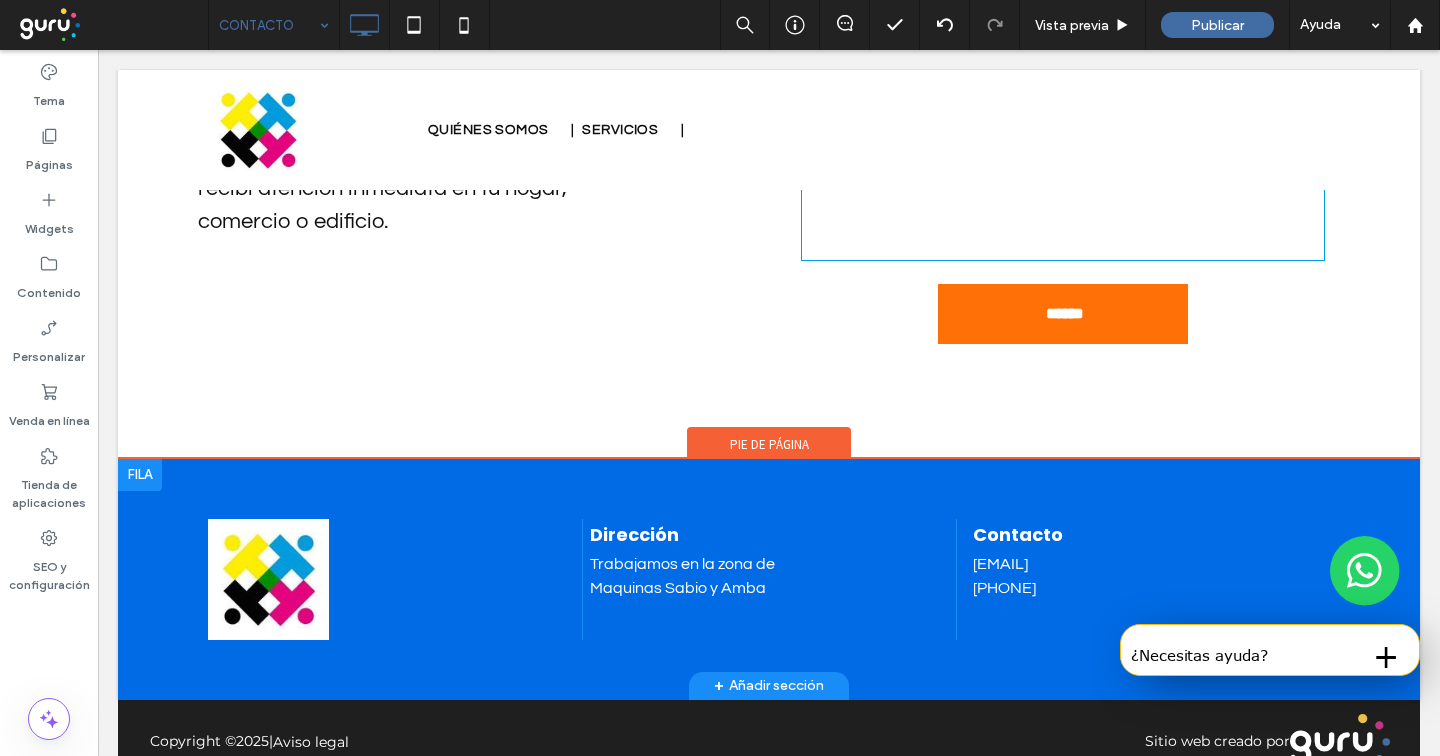 click on "Click To Paste
Dirección
Trabajamos en la zona de Maquinas Sabio y Amba
Click To Paste
Contacto
dasilvajuan228@gmail.com   +5491168886805
Click To Paste
+ Añadir sección" at bounding box center (769, 579) 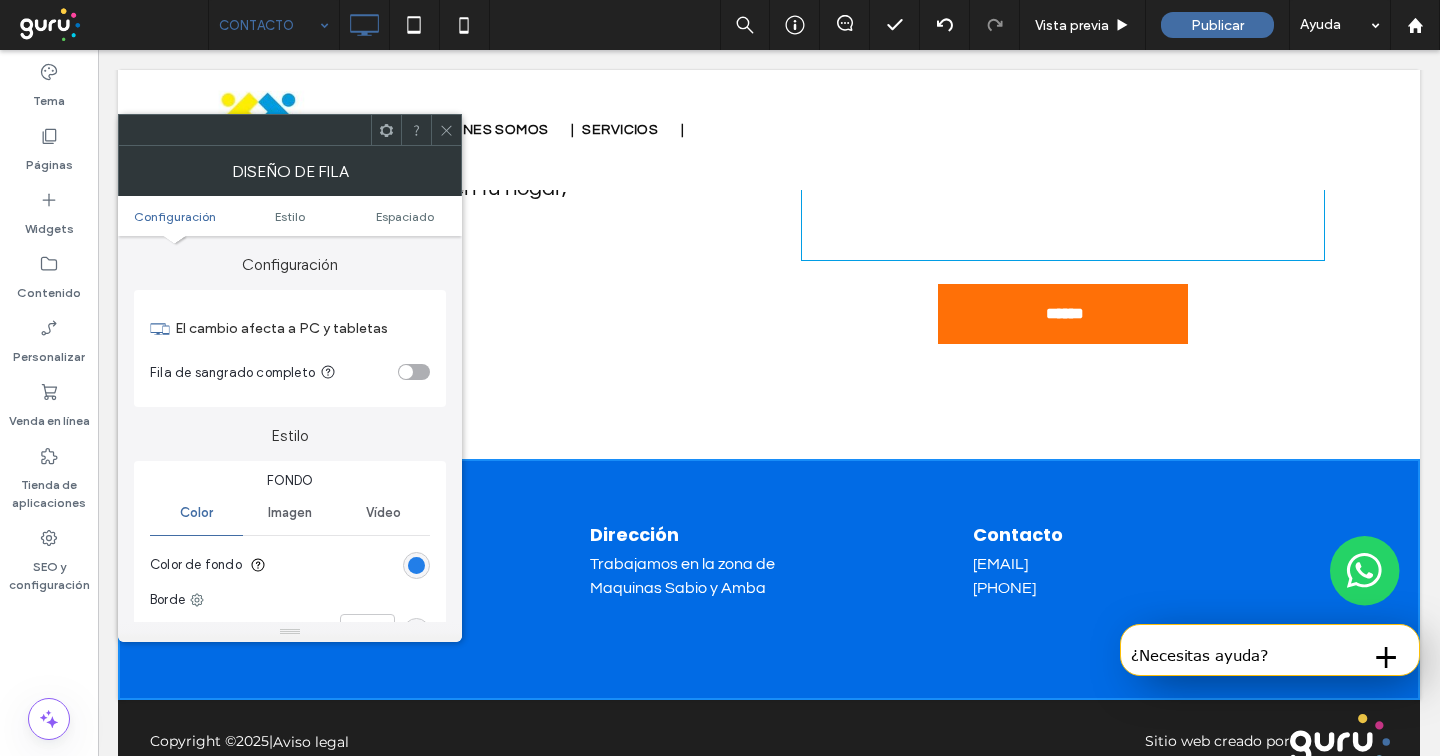 click at bounding box center (416, 565) 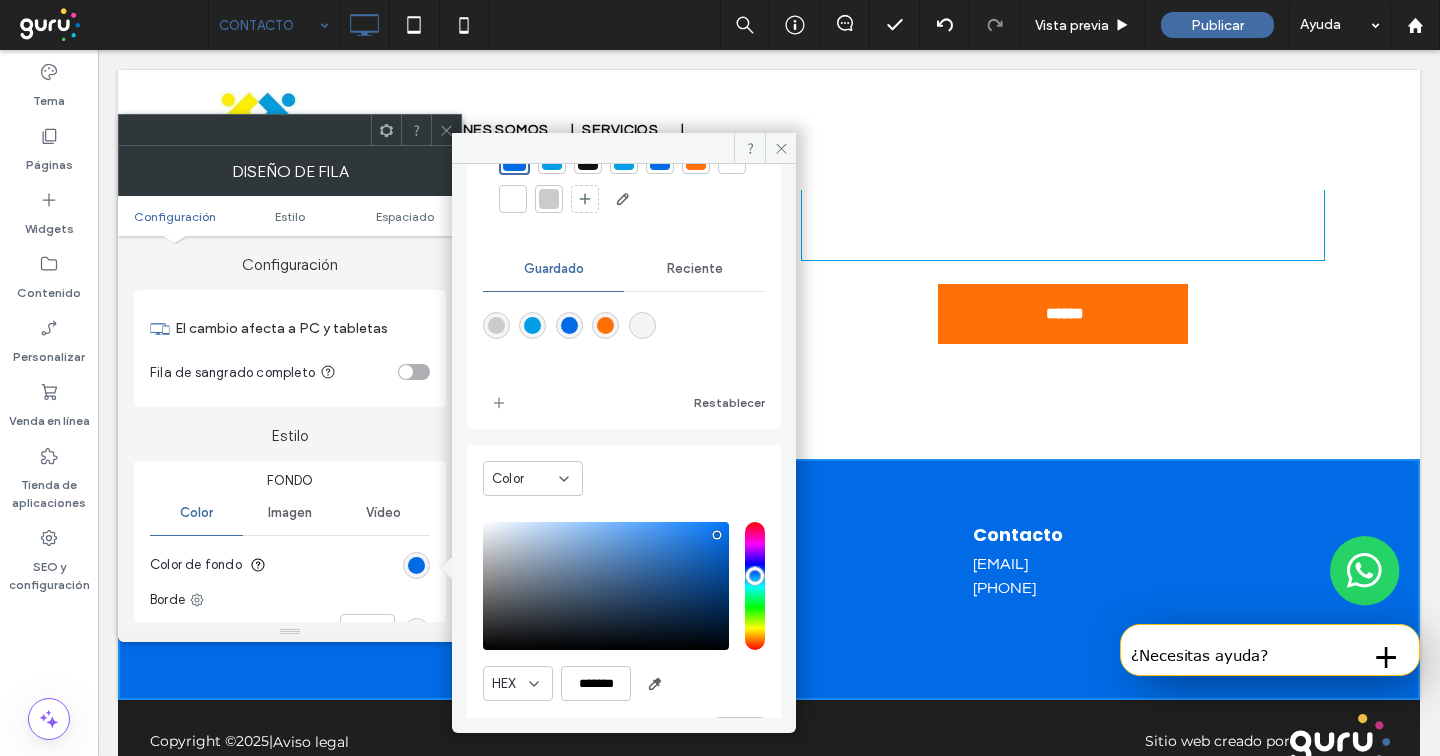 scroll, scrollTop: 169, scrollLeft: 0, axis: vertical 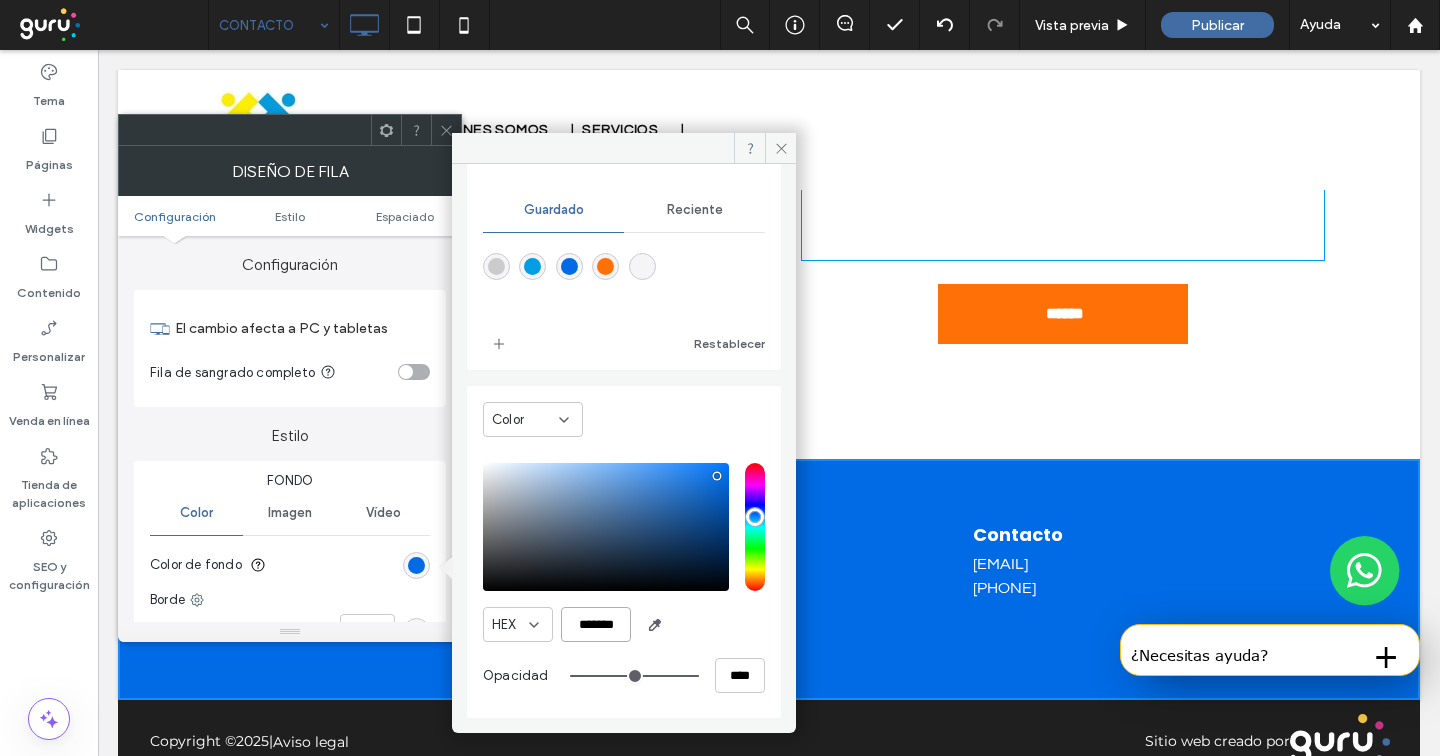 click on "*******" at bounding box center [596, 624] 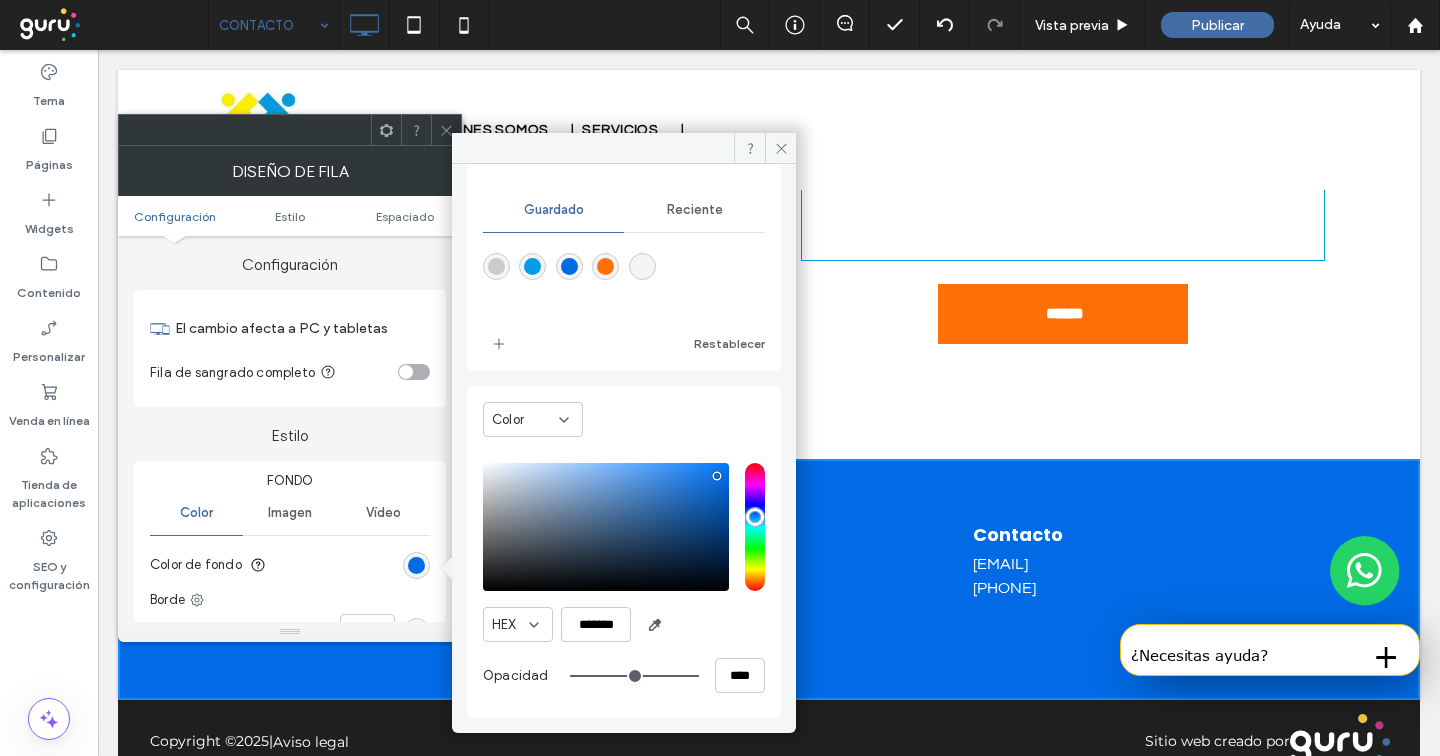 click 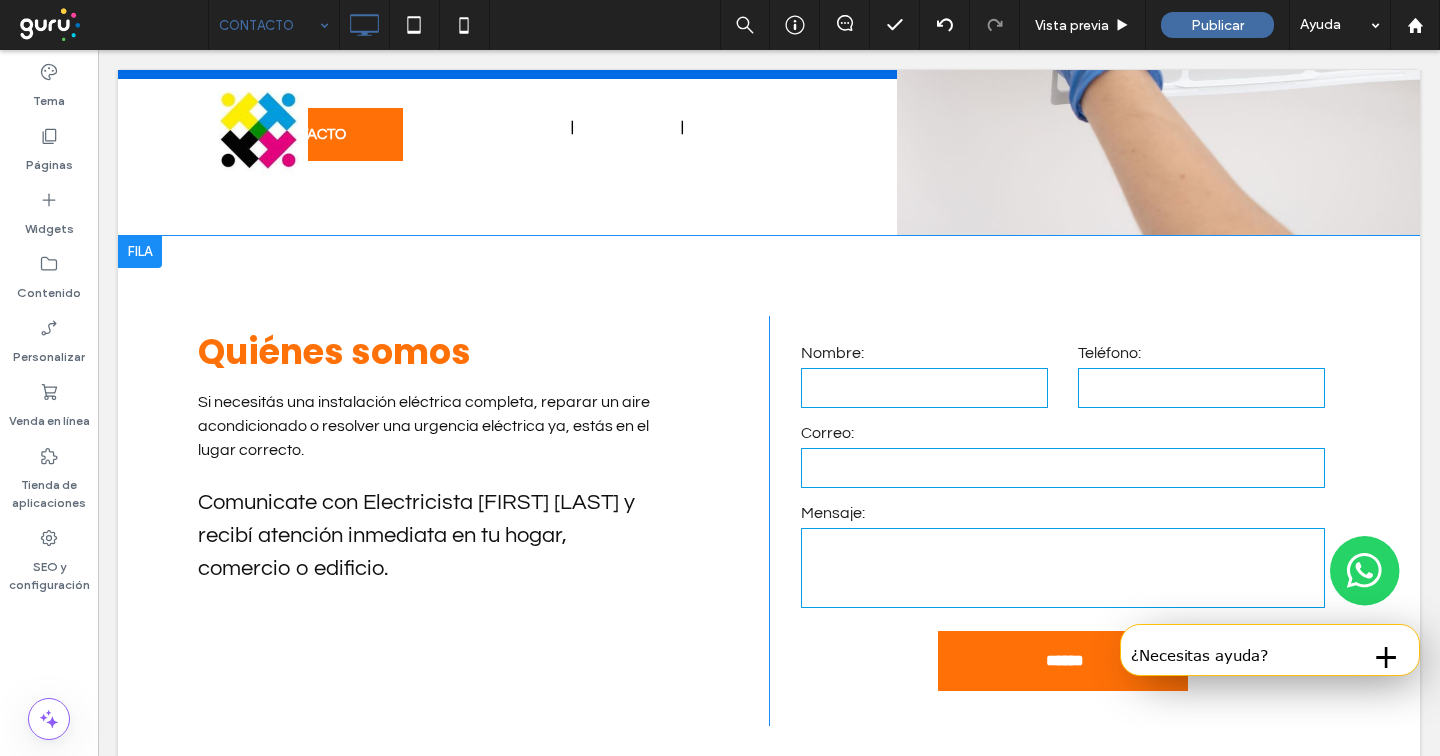 scroll, scrollTop: 0, scrollLeft: 0, axis: both 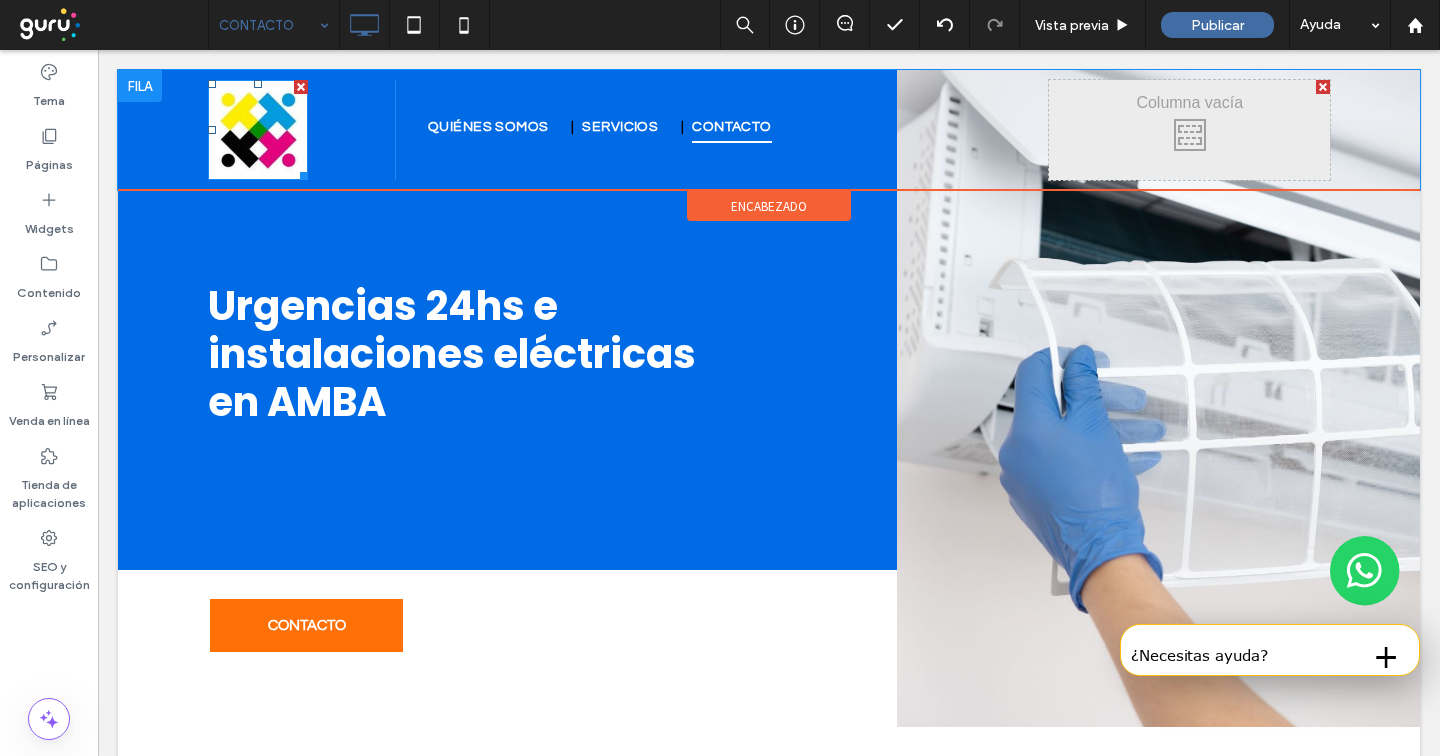 click at bounding box center (258, 130) 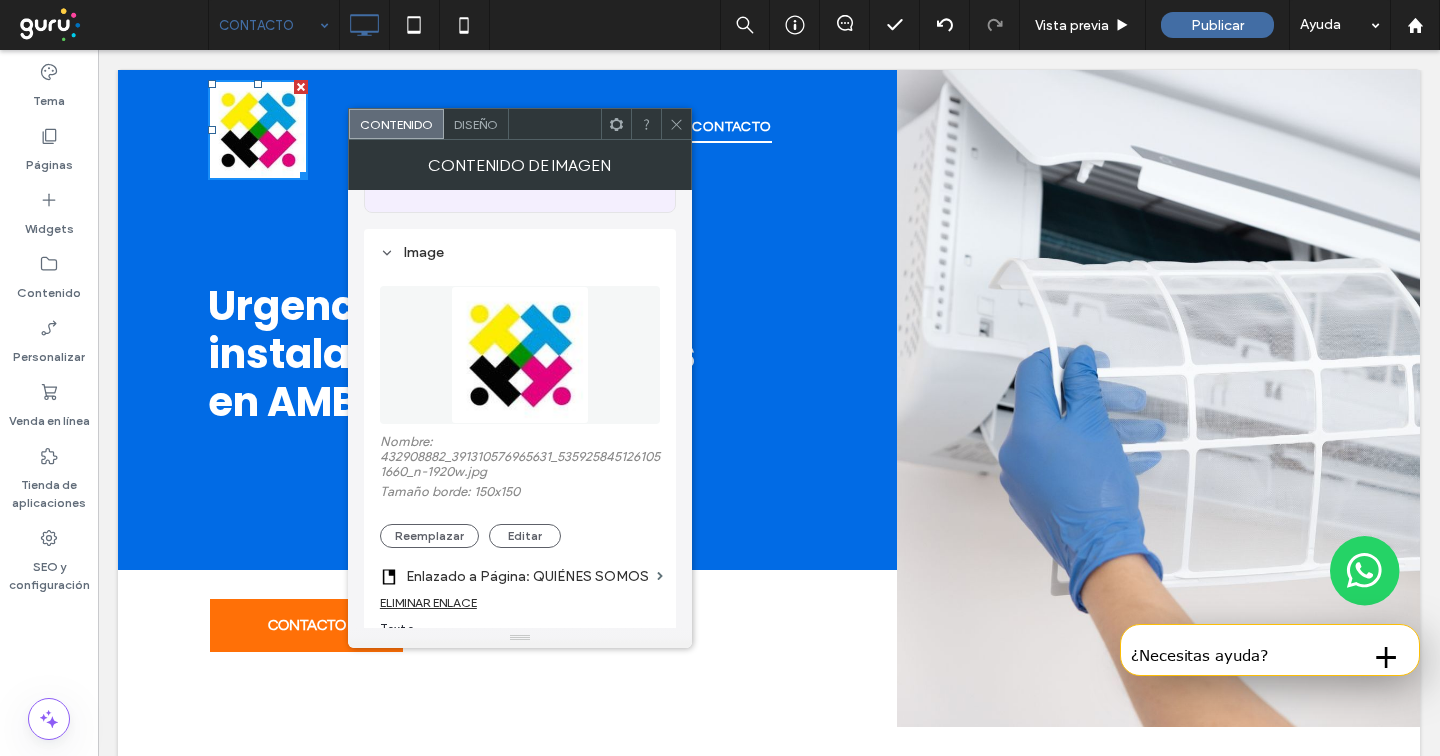 scroll, scrollTop: 324, scrollLeft: 0, axis: vertical 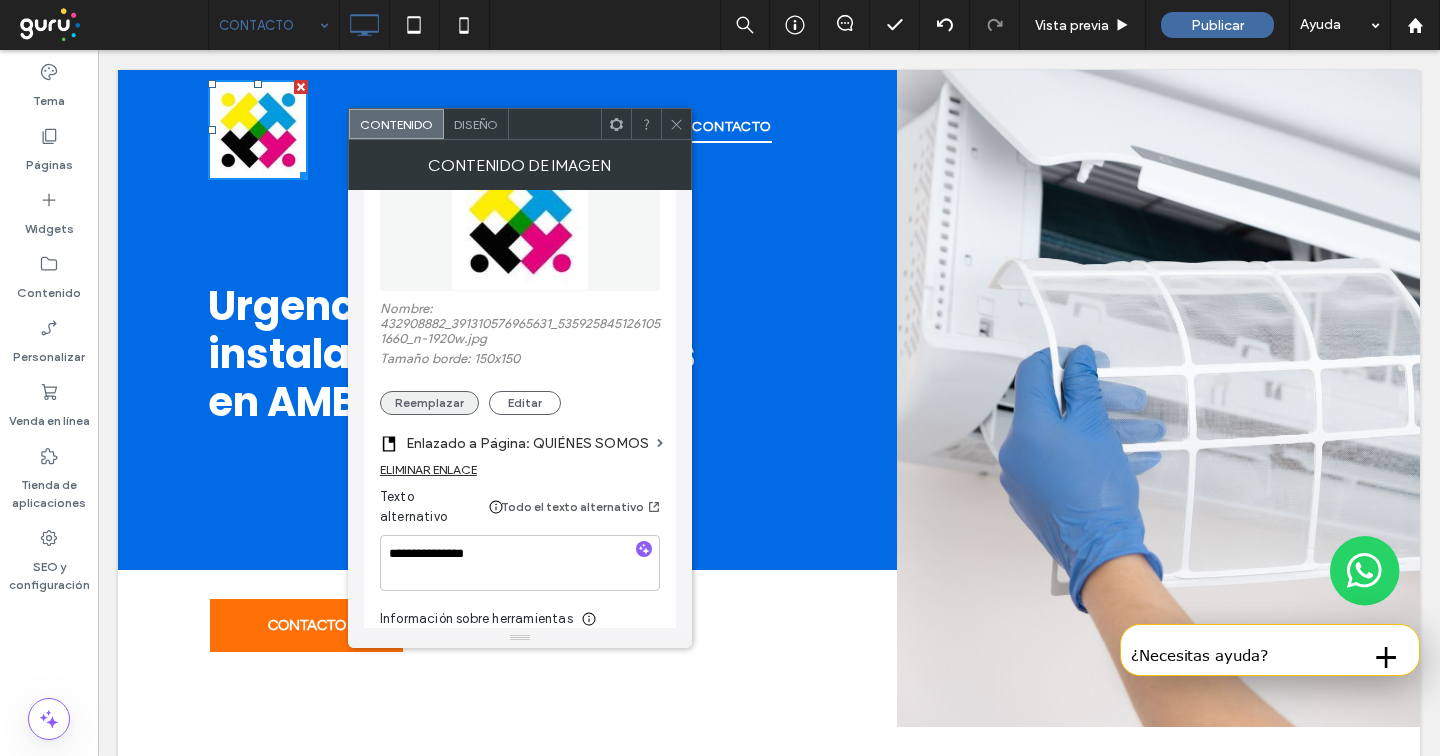 click on "Reemplazar" at bounding box center [429, 403] 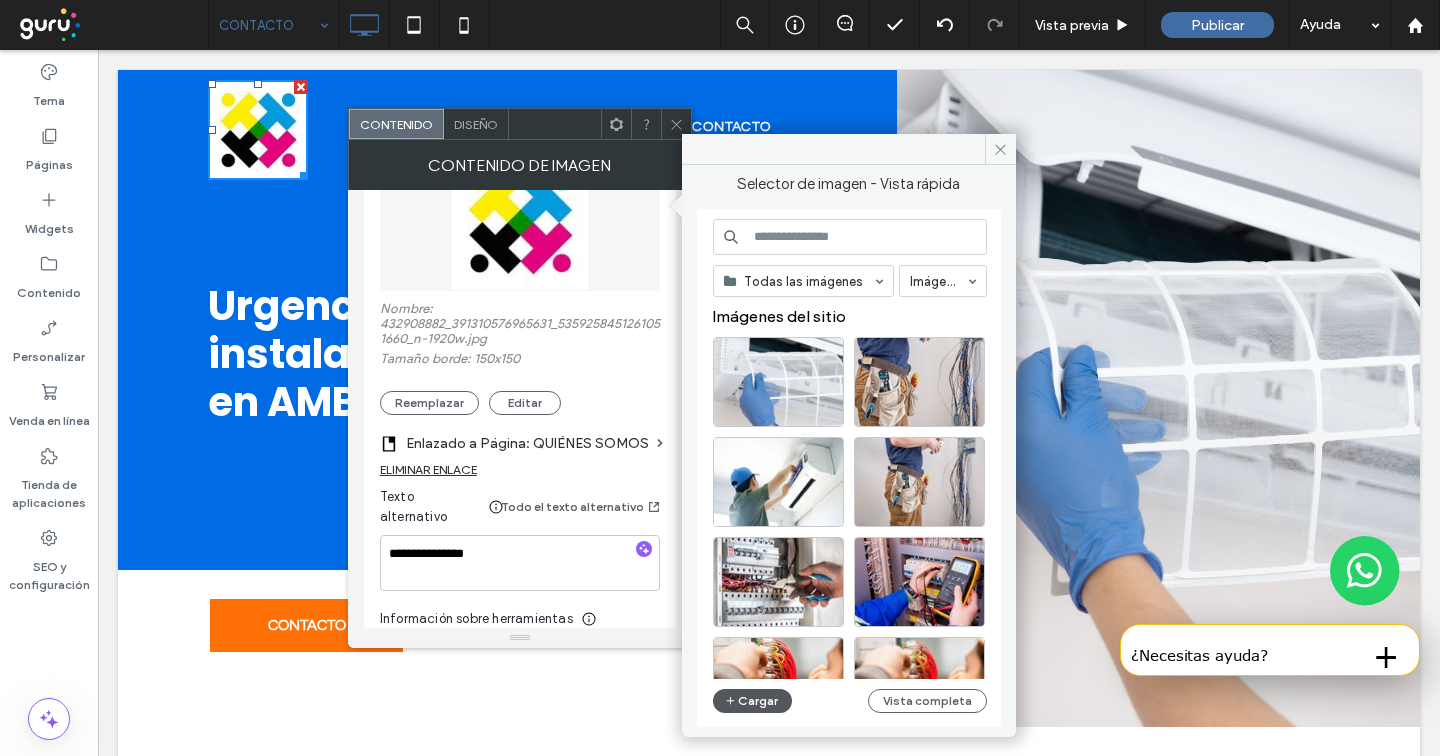 click 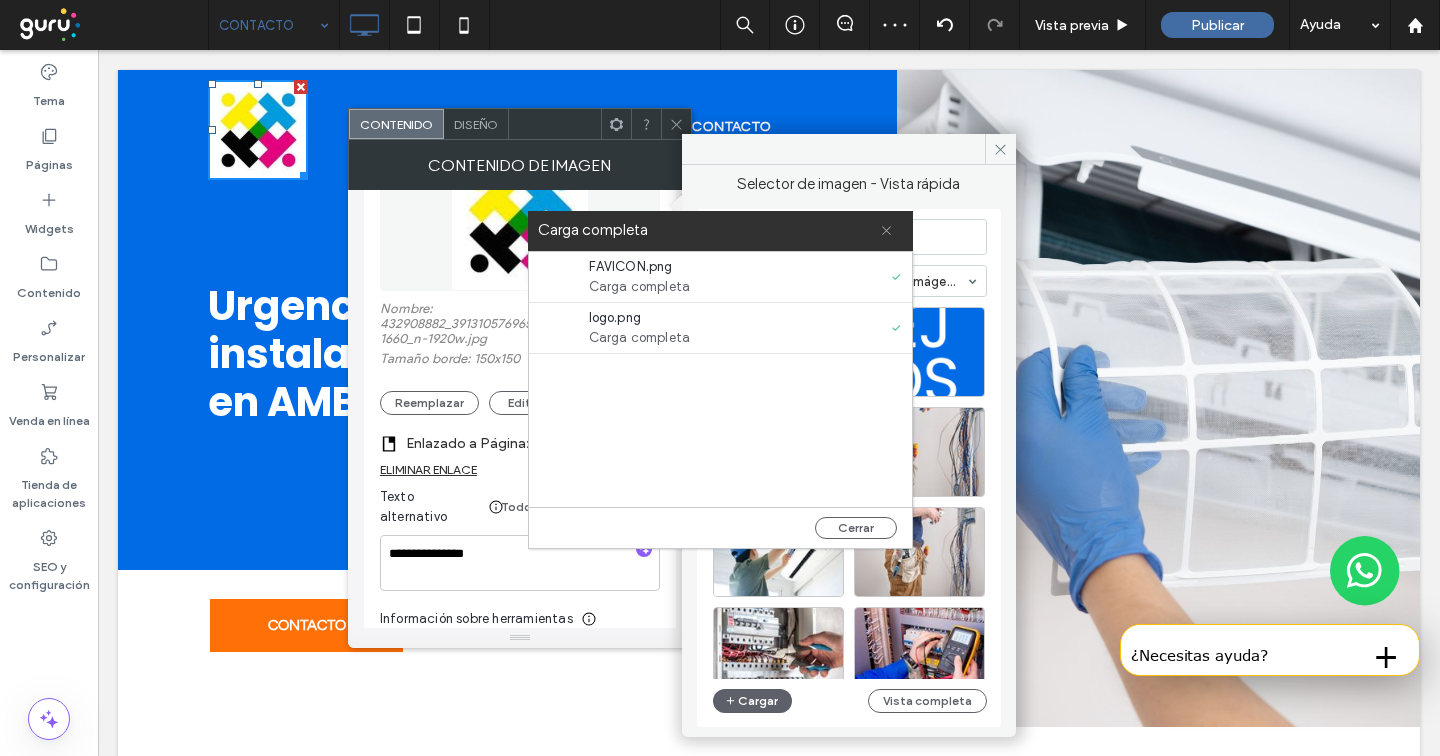 click 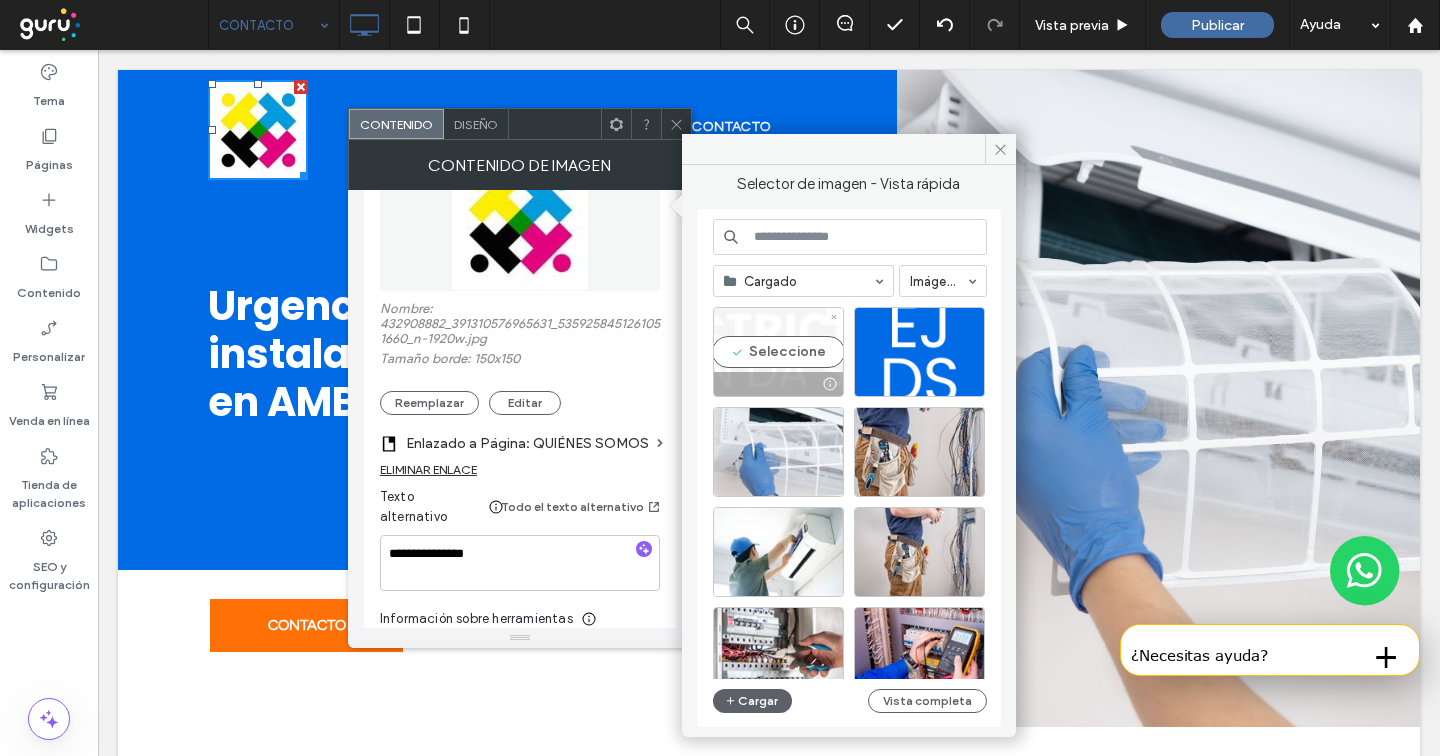 click on "Seleccione" at bounding box center (778, 352) 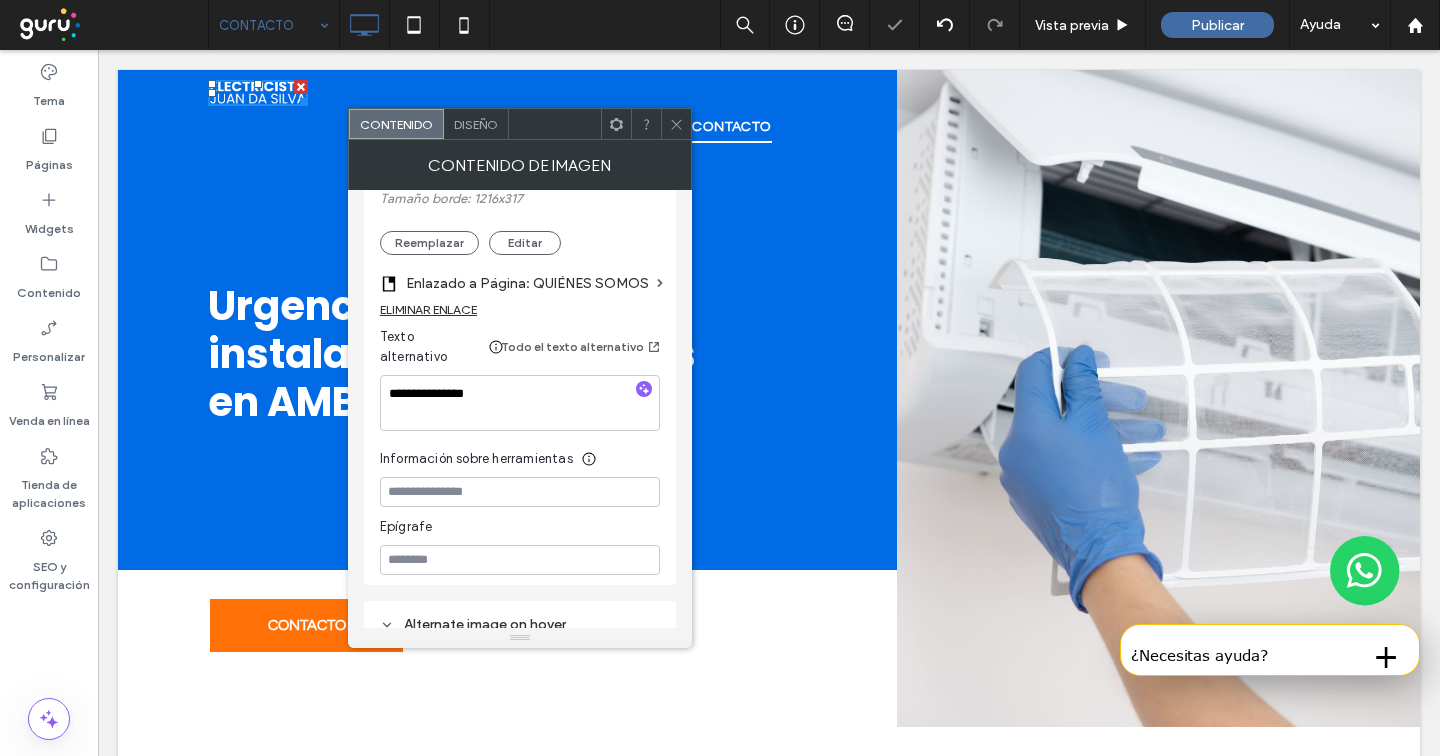 scroll, scrollTop: 533, scrollLeft: 0, axis: vertical 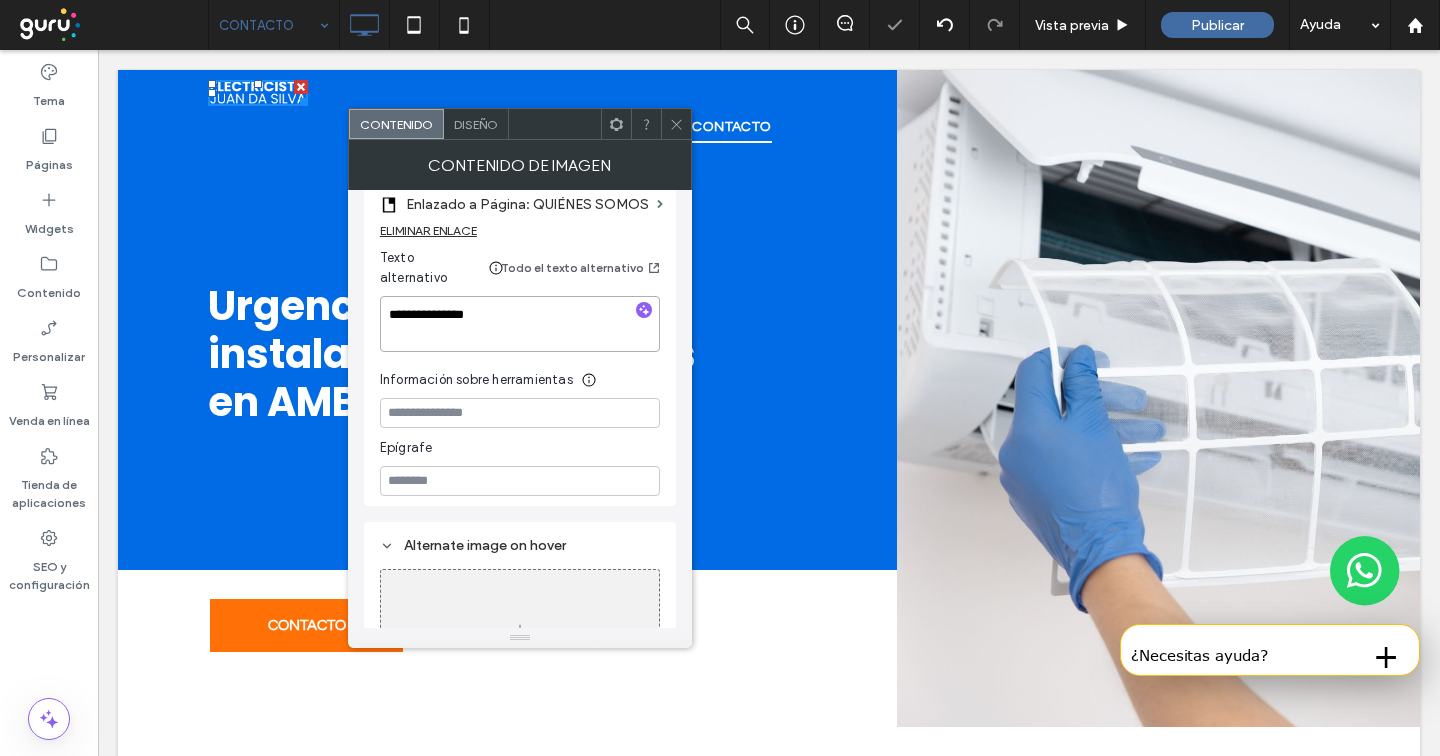 click on "**********" at bounding box center (520, 324) 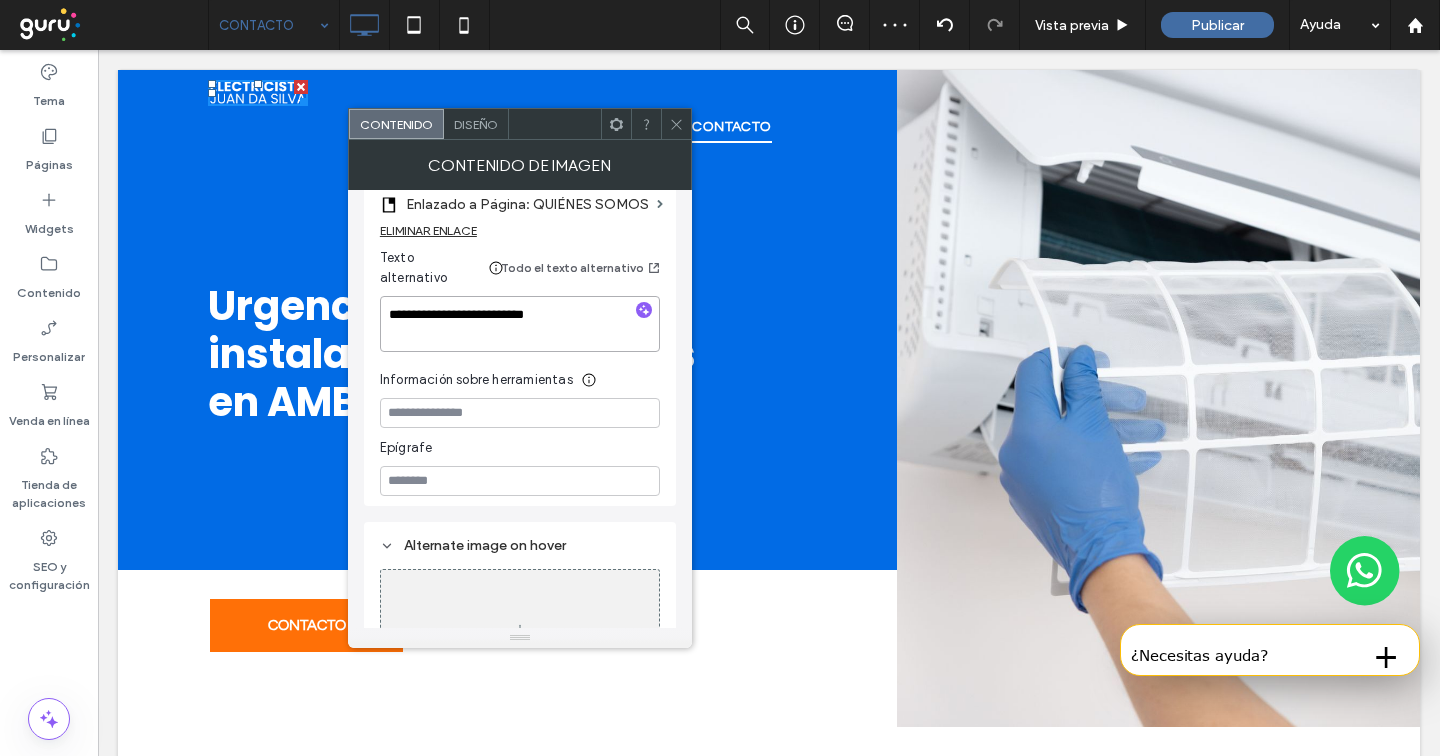 type on "**********" 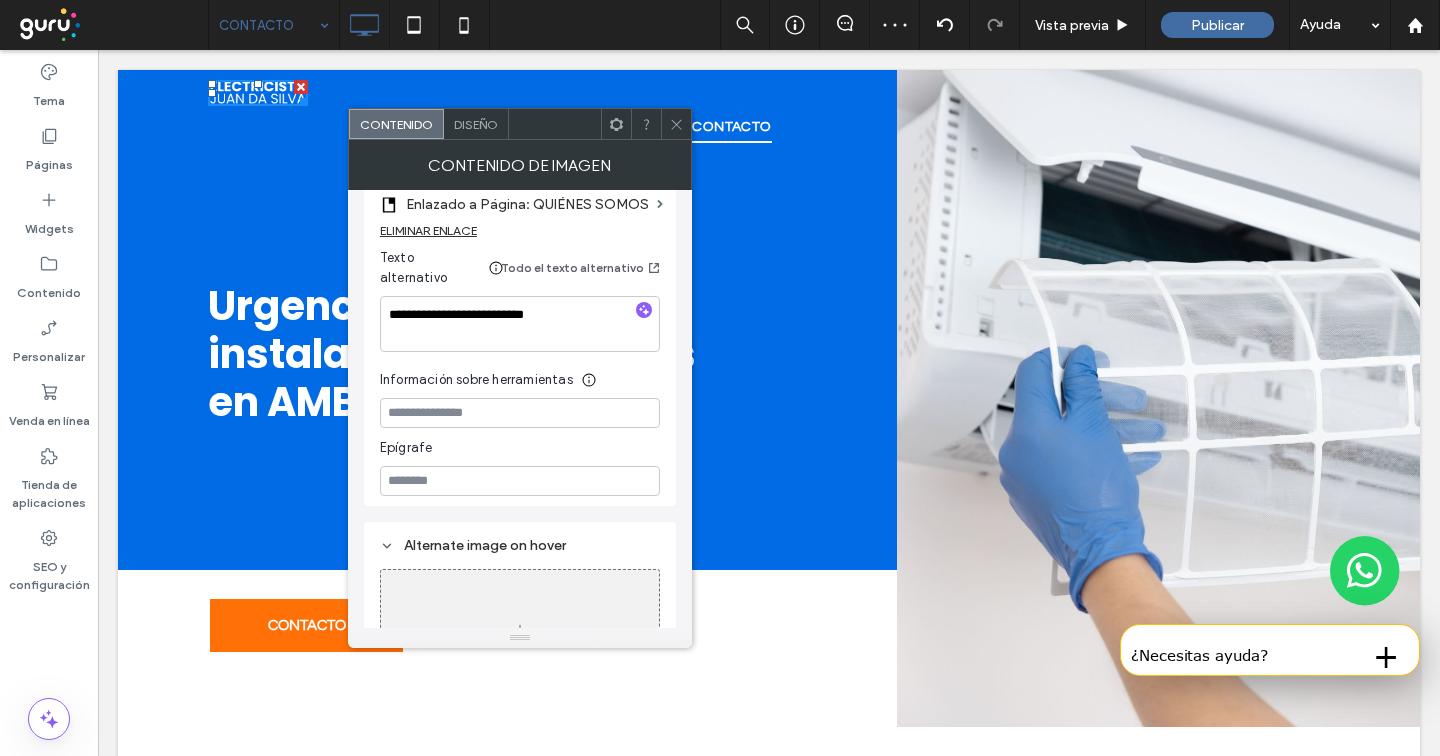 click 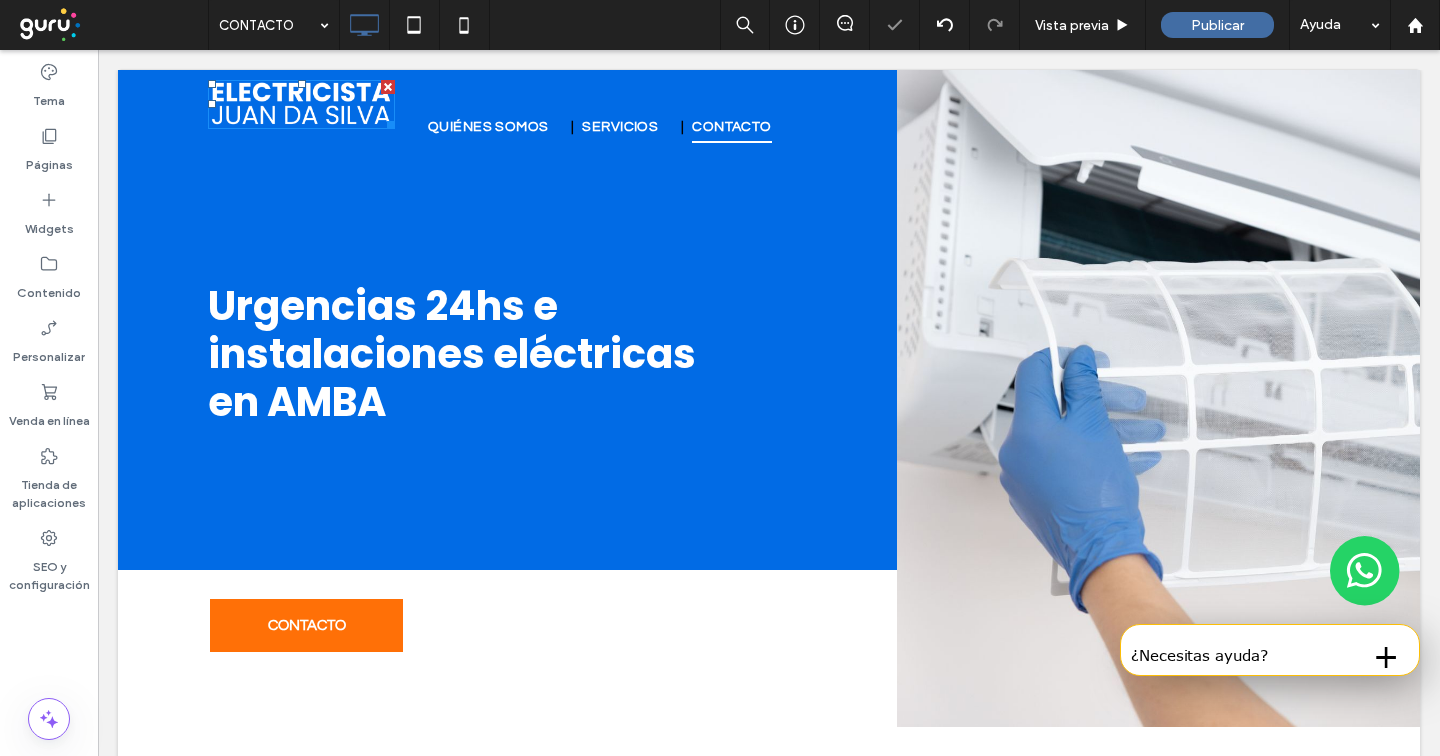 scroll, scrollTop: 0, scrollLeft: 0, axis: both 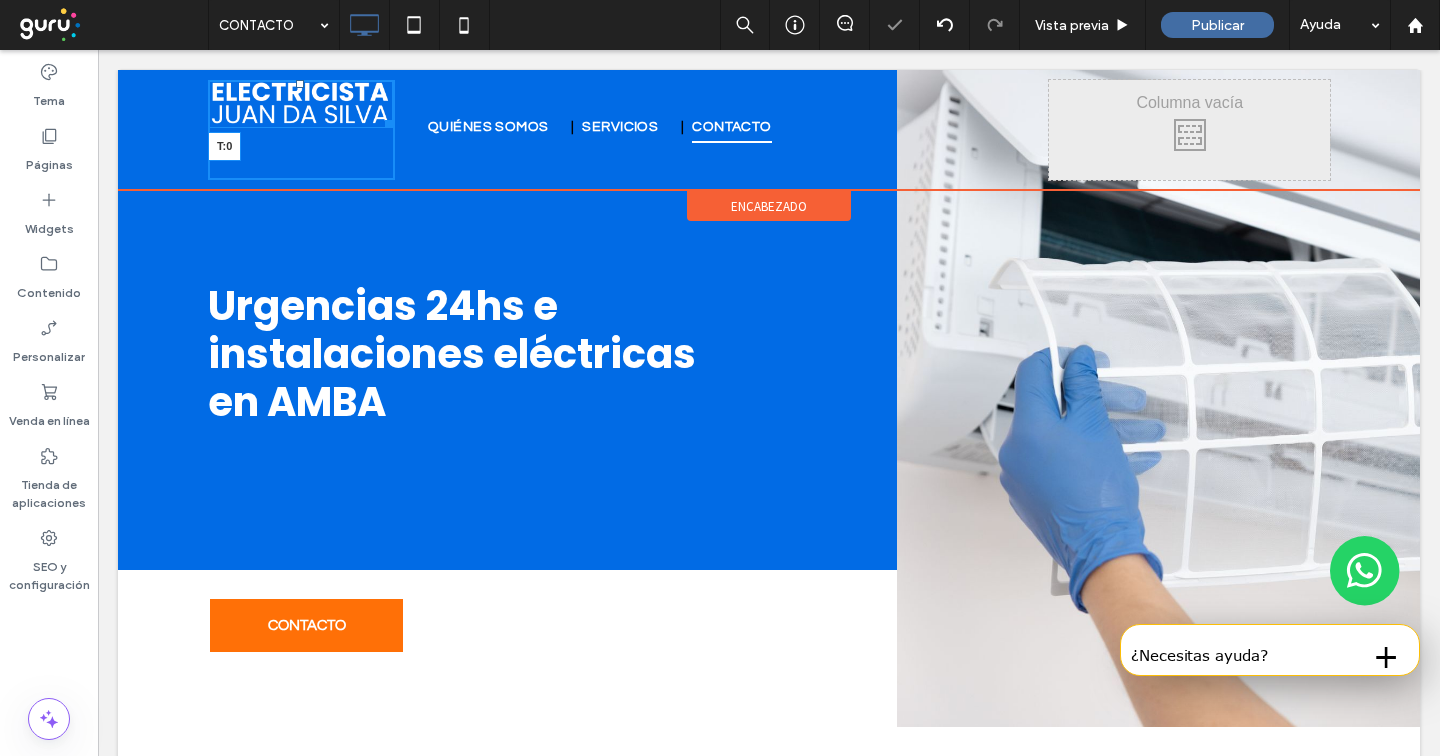 drag, startPoint x: 301, startPoint y: 83, endPoint x: 301, endPoint y: 102, distance: 19 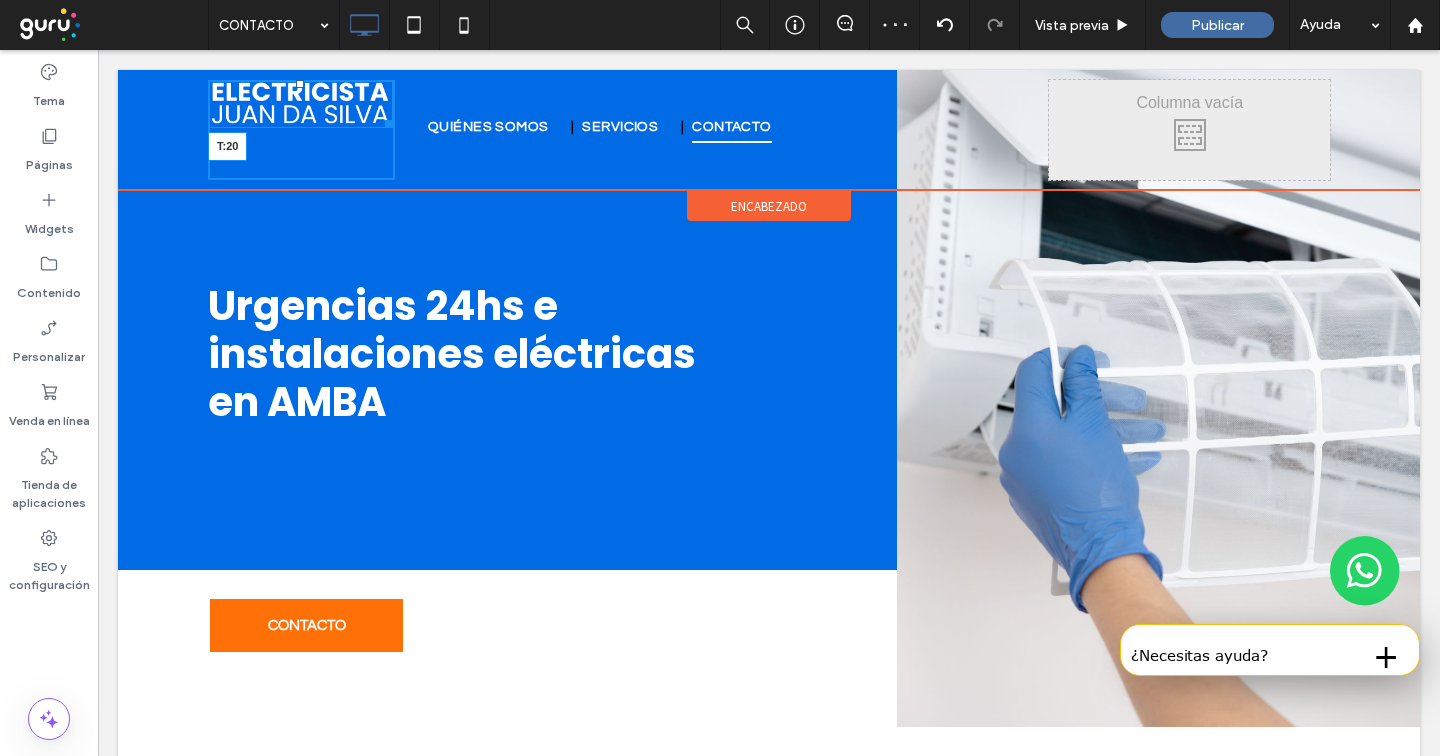 drag, startPoint x: 299, startPoint y: 82, endPoint x: 299, endPoint y: 102, distance: 20 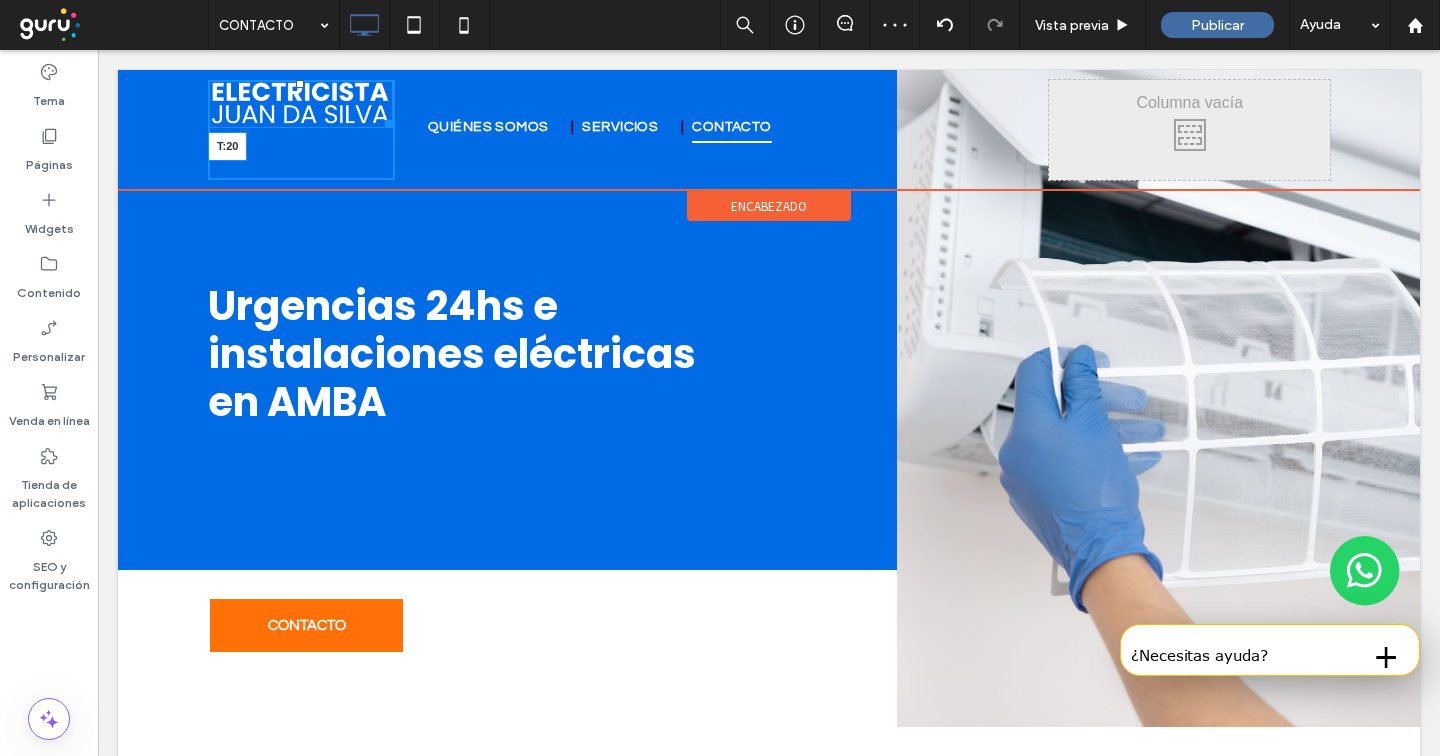 click at bounding box center (300, 84) 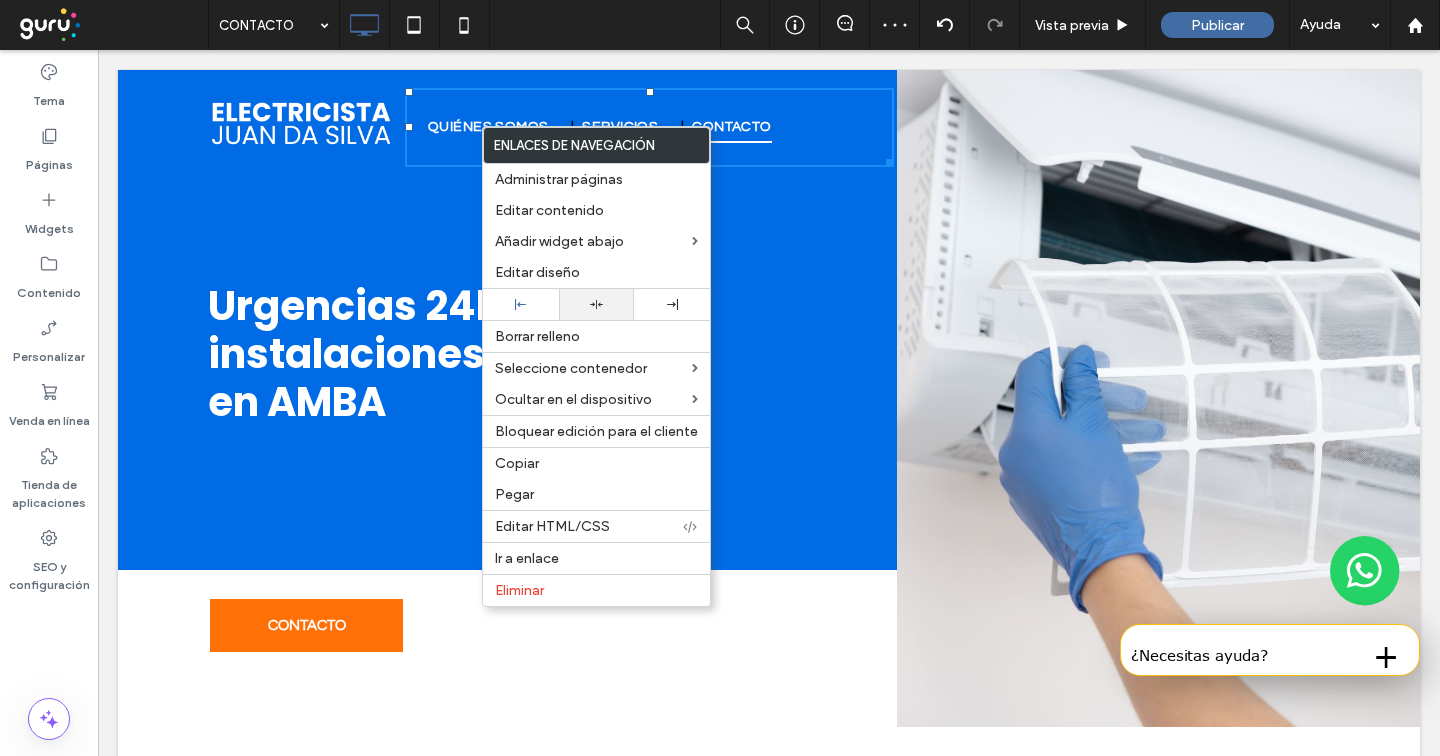 click at bounding box center [597, 304] 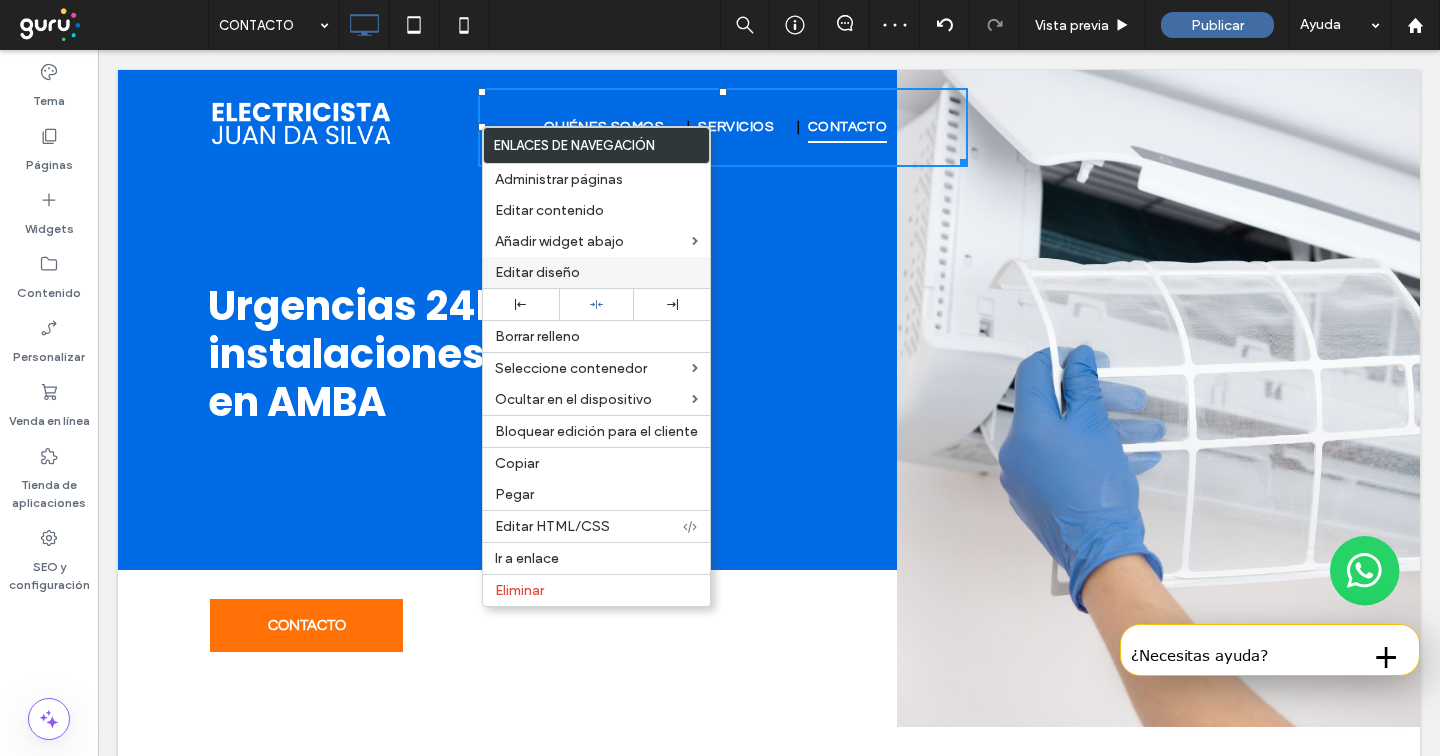 click on "Editar diseño" at bounding box center [596, 272] 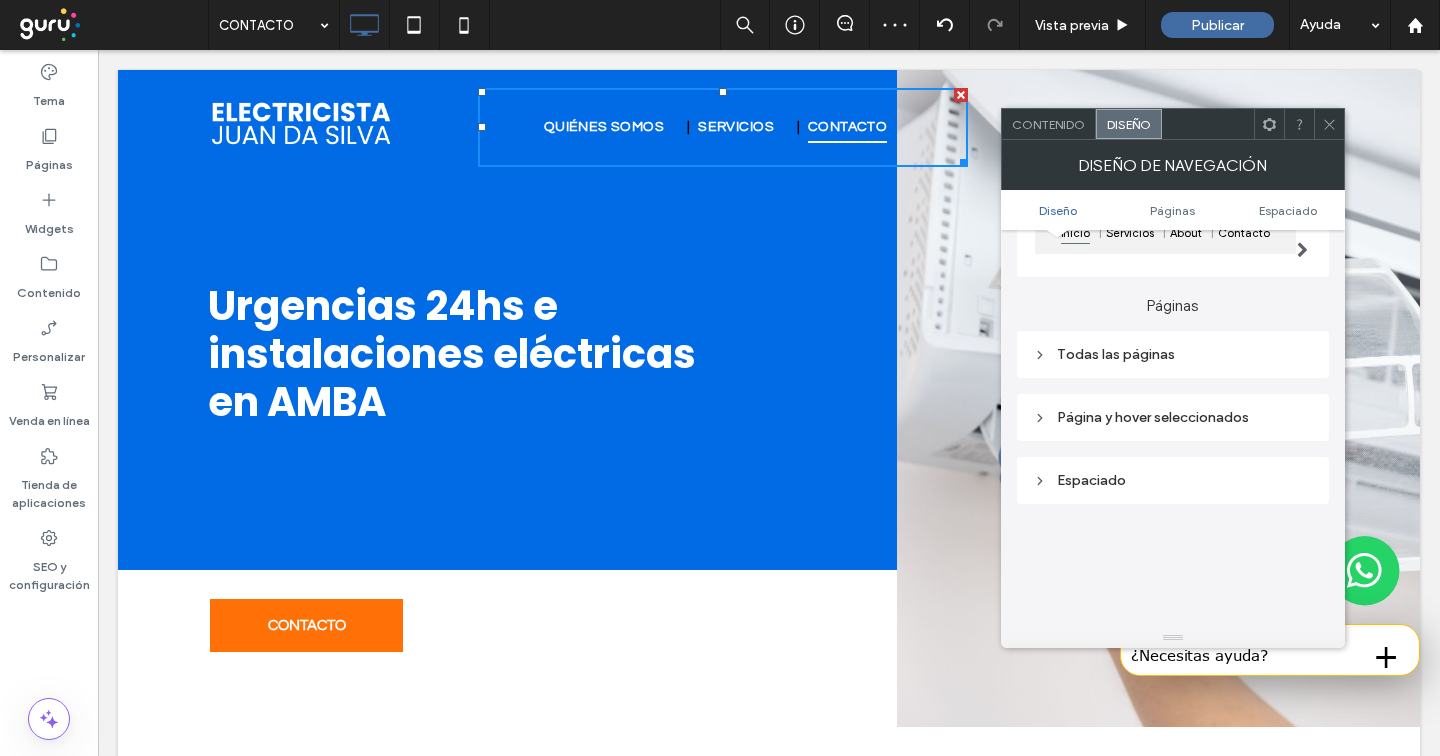scroll, scrollTop: 302, scrollLeft: 0, axis: vertical 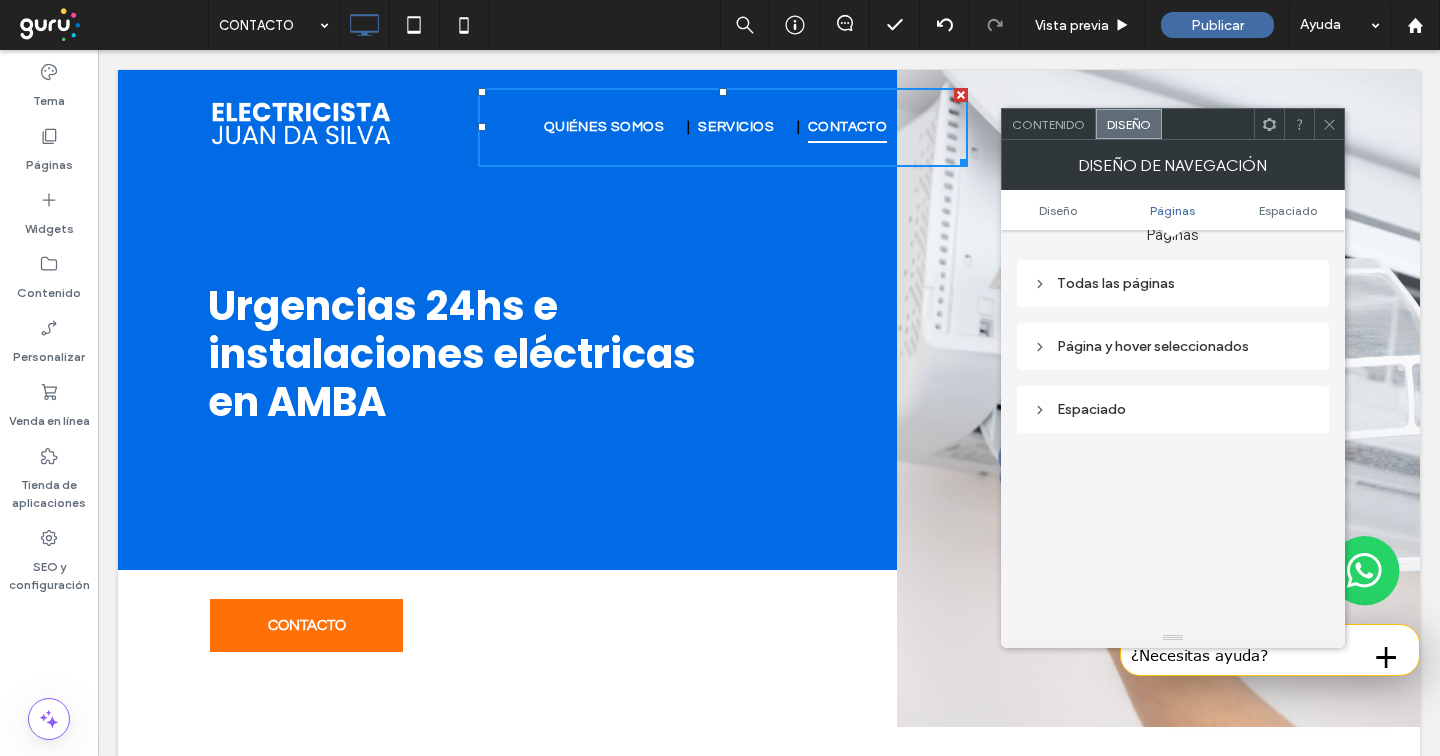 click on "Todas las páginas" at bounding box center [1173, 283] 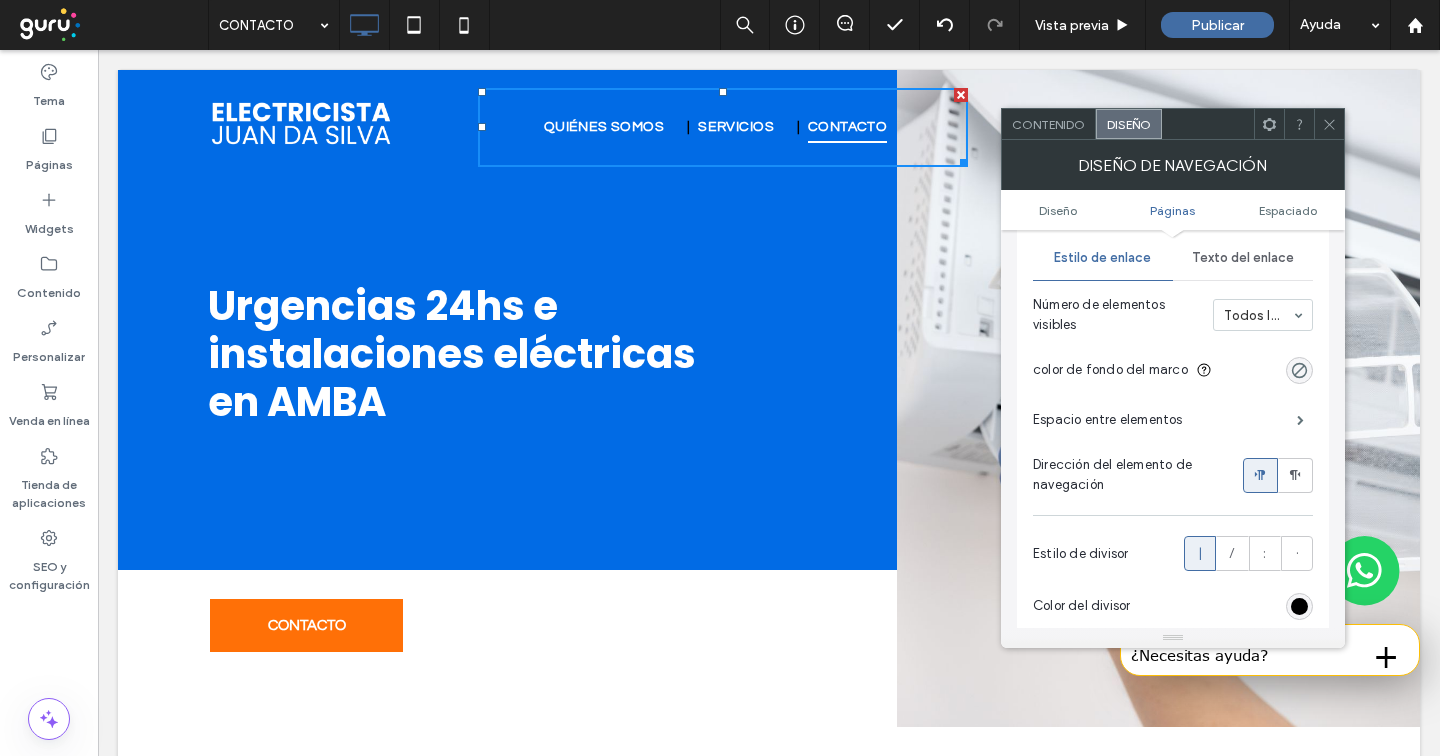 scroll, scrollTop: 379, scrollLeft: 0, axis: vertical 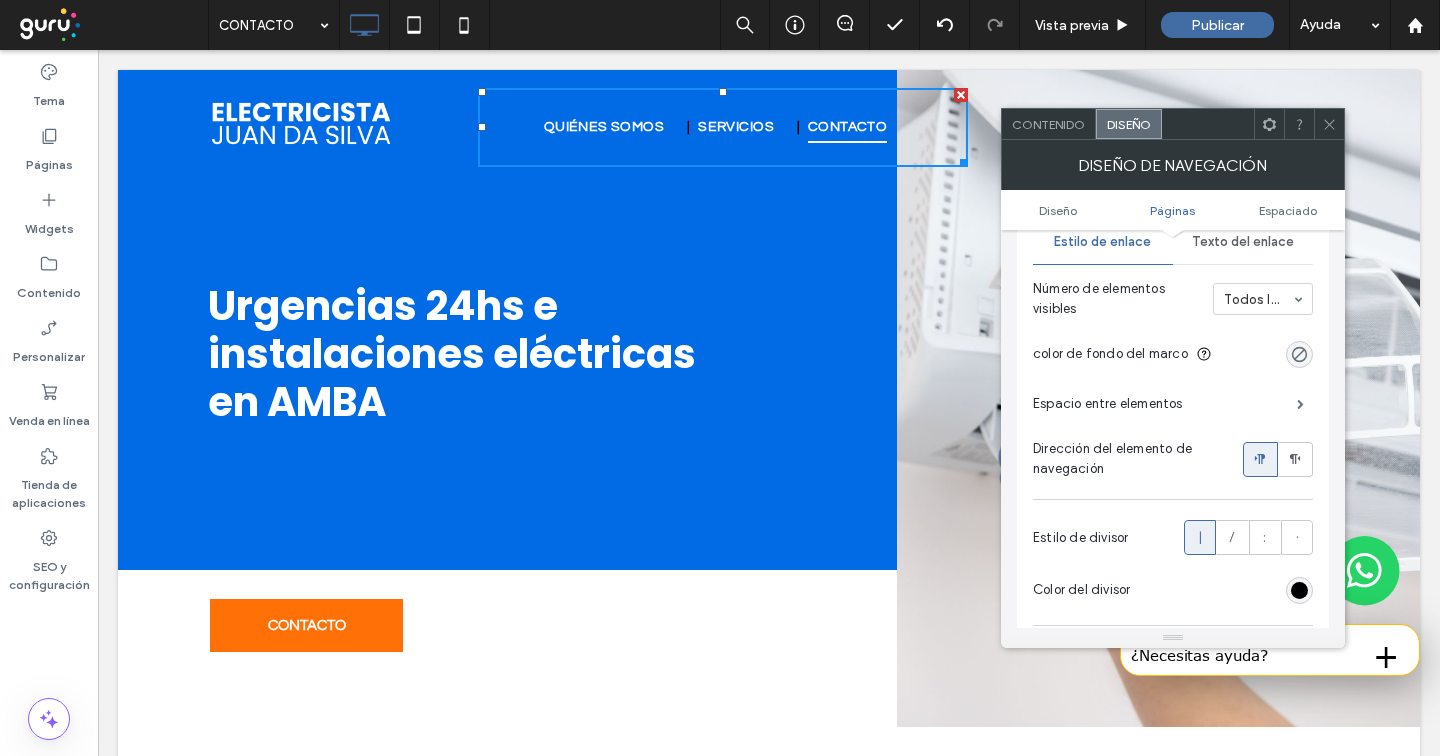 click at bounding box center (1299, 590) 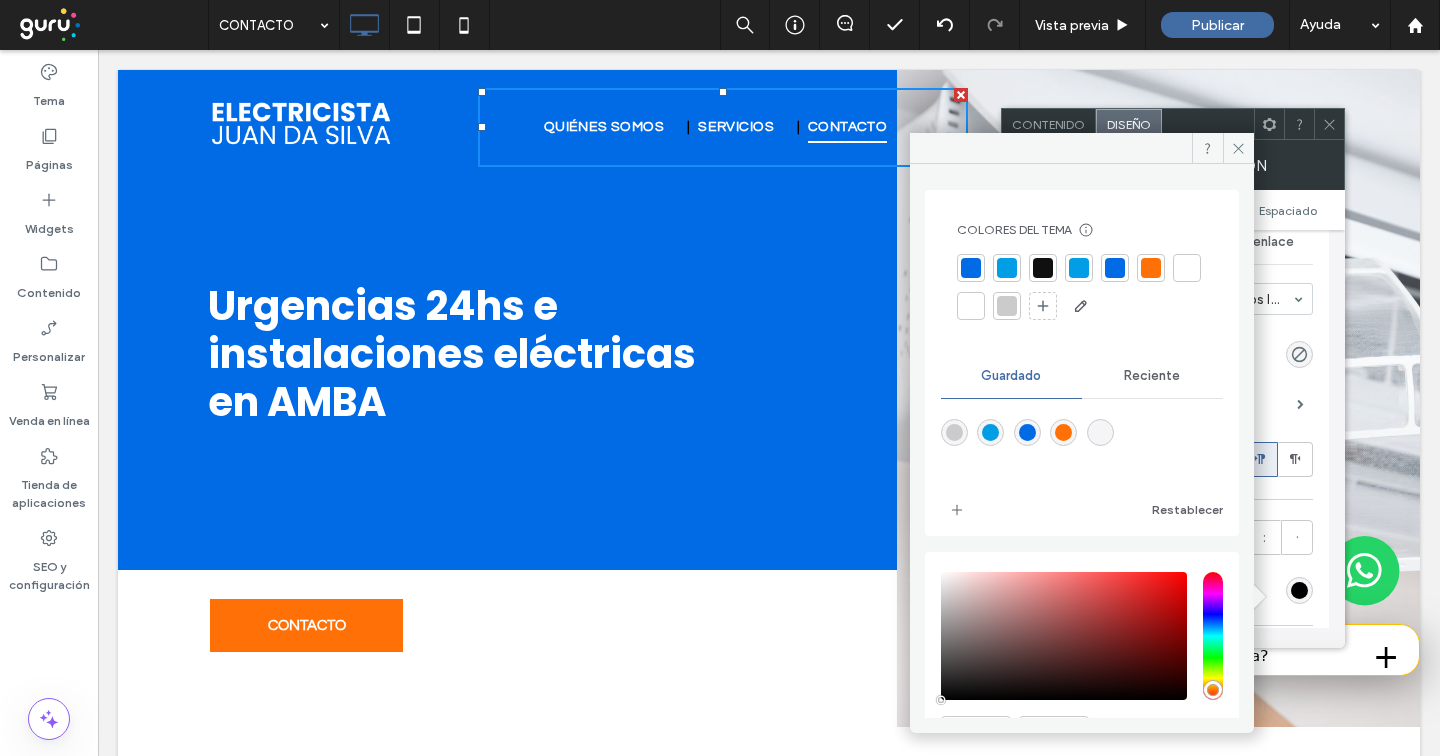 click at bounding box center [971, 306] 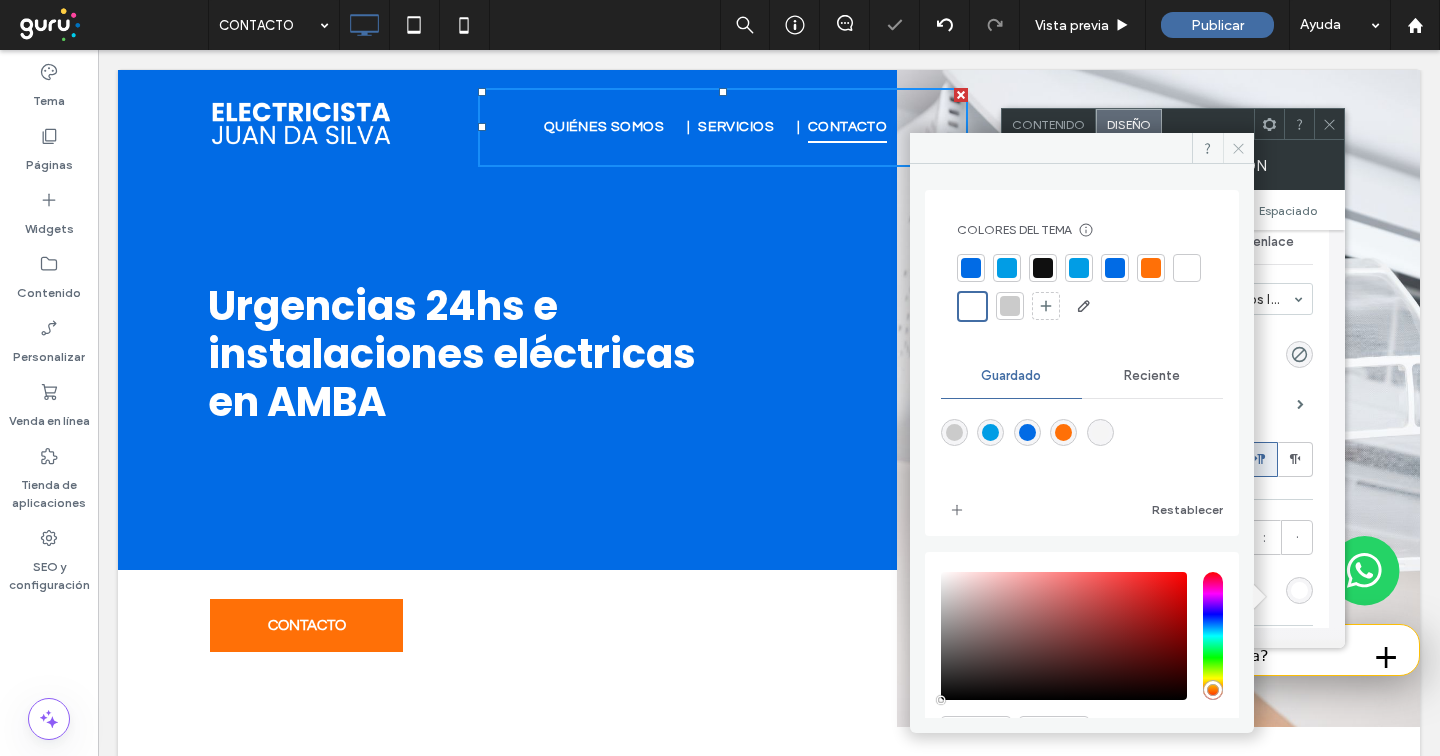click 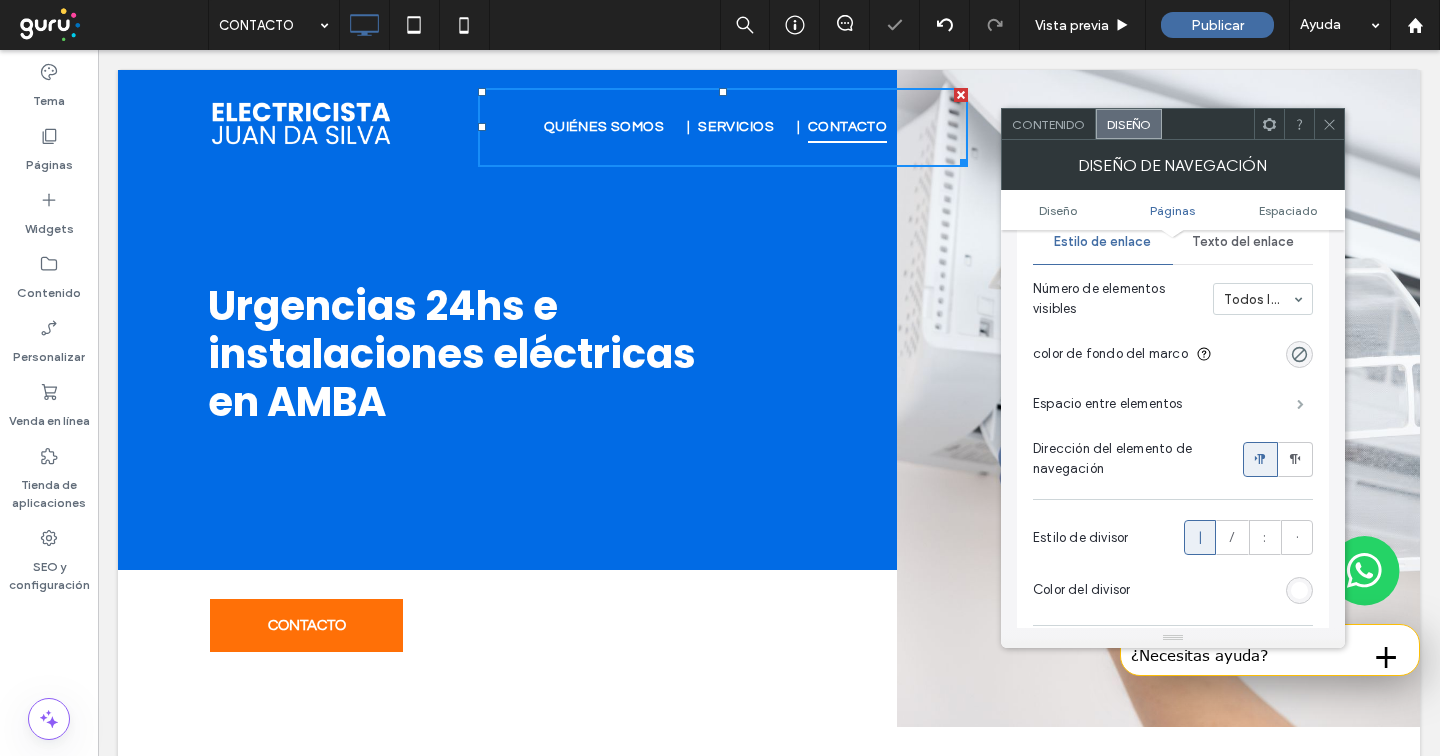 click at bounding box center [1300, 404] 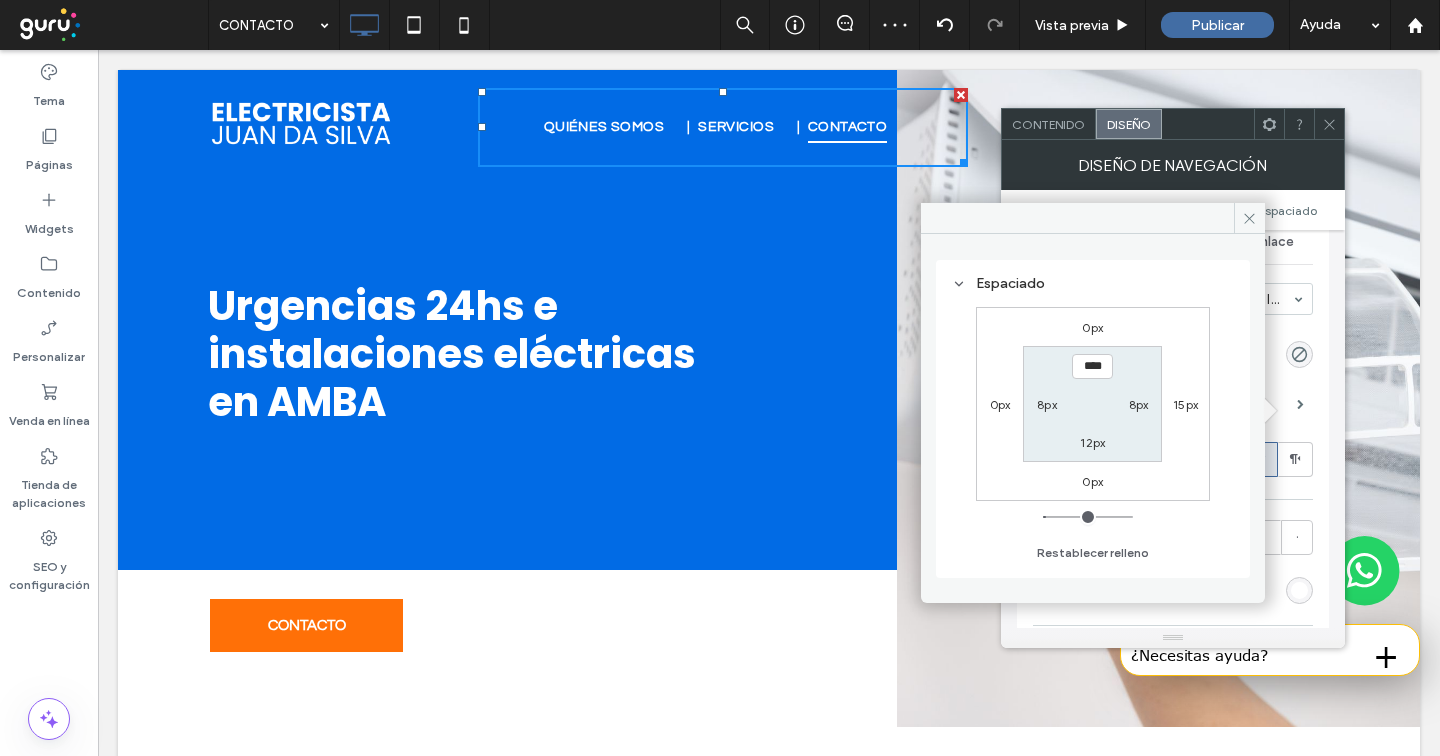 click on "8px" at bounding box center [1047, 404] 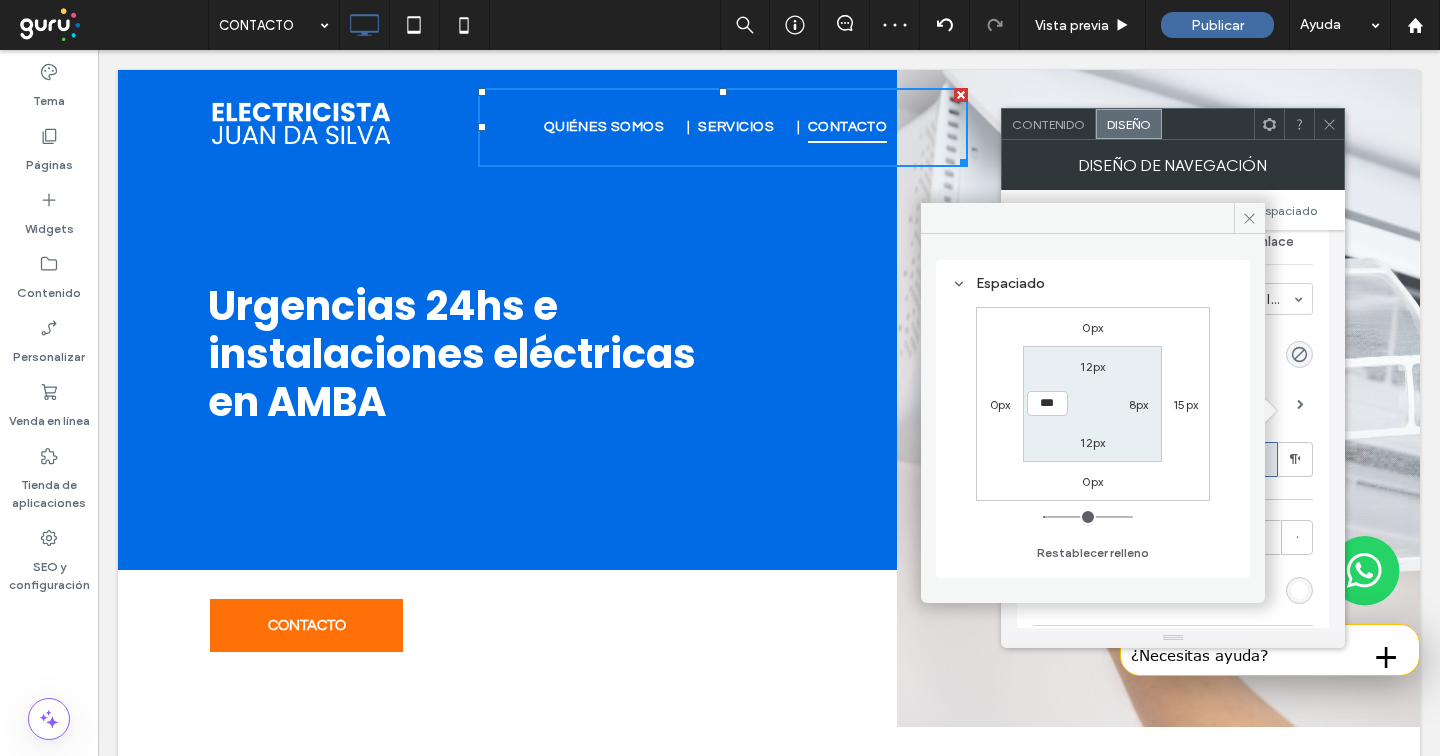 click on "15px" at bounding box center [1185, 404] 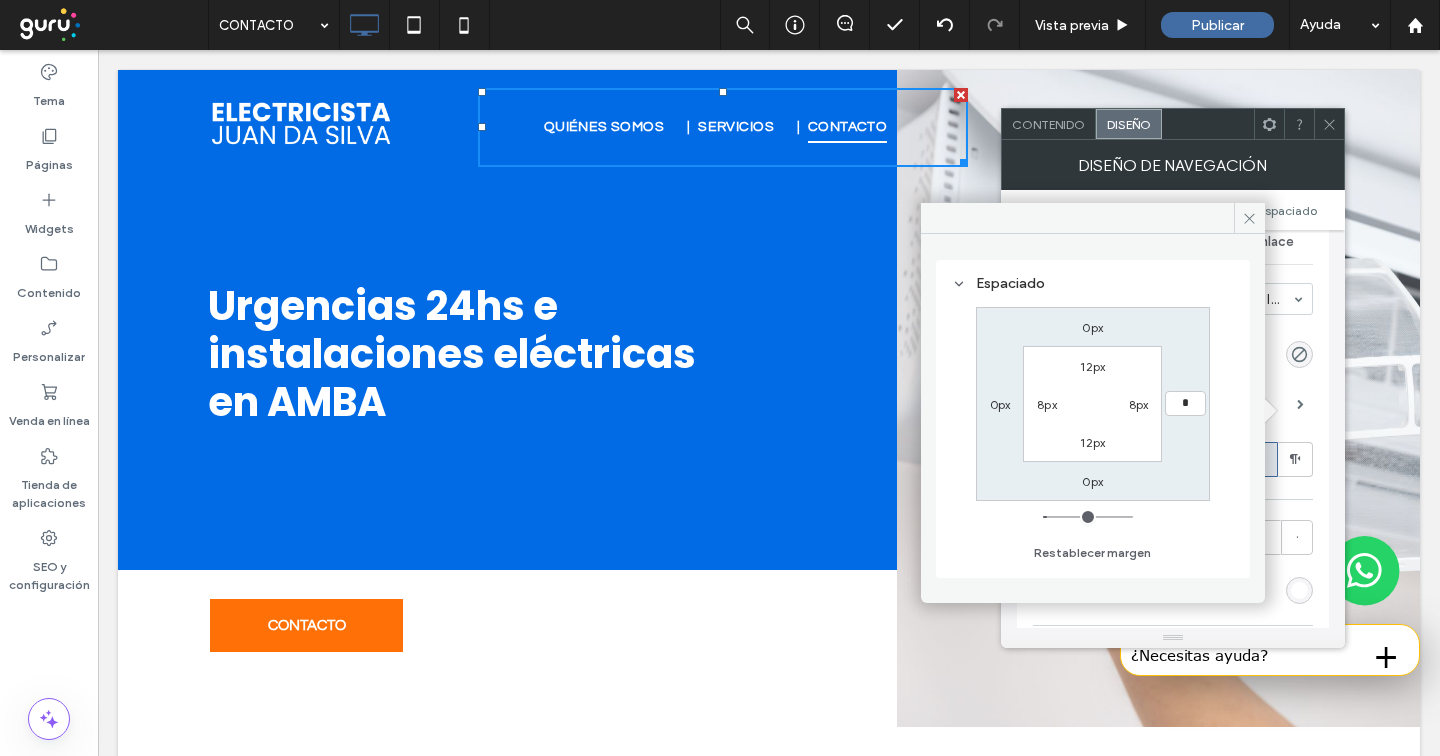type on "*" 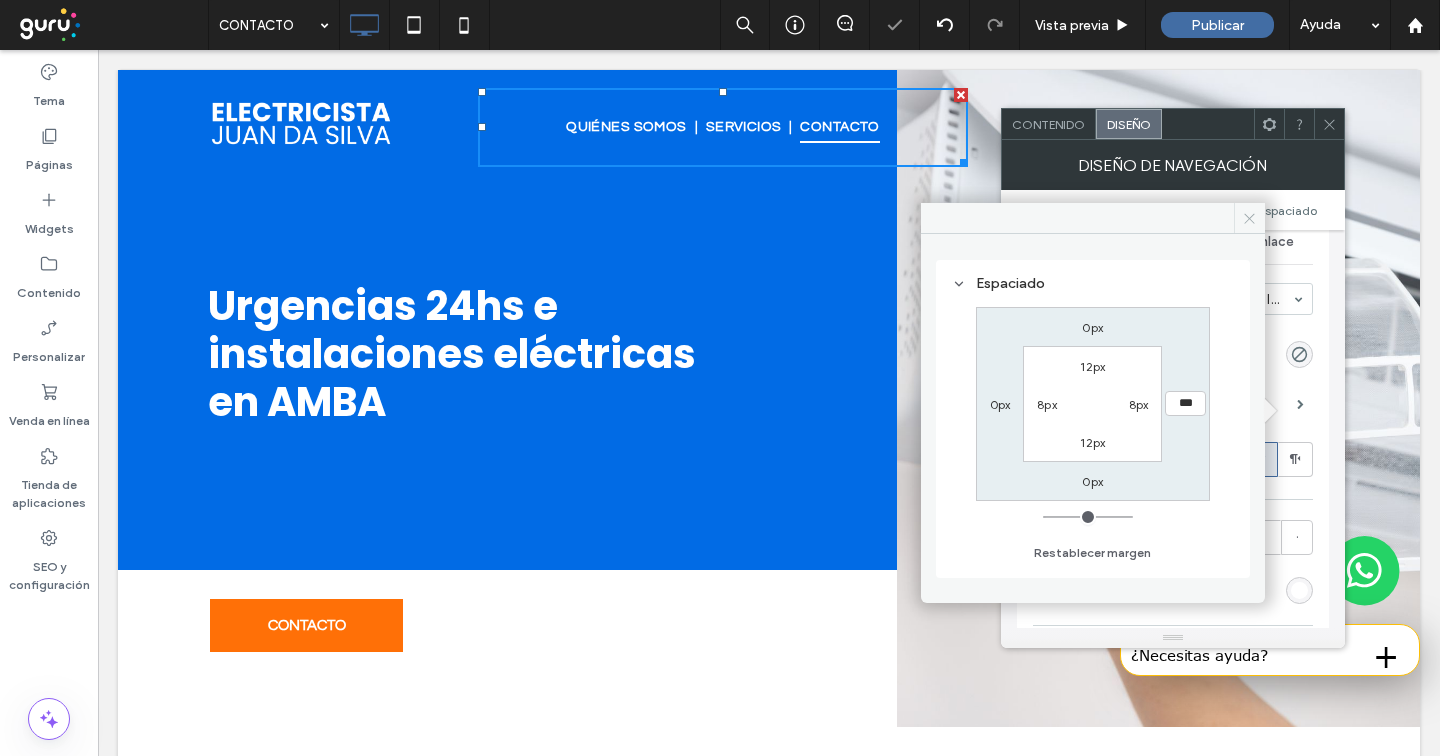 click 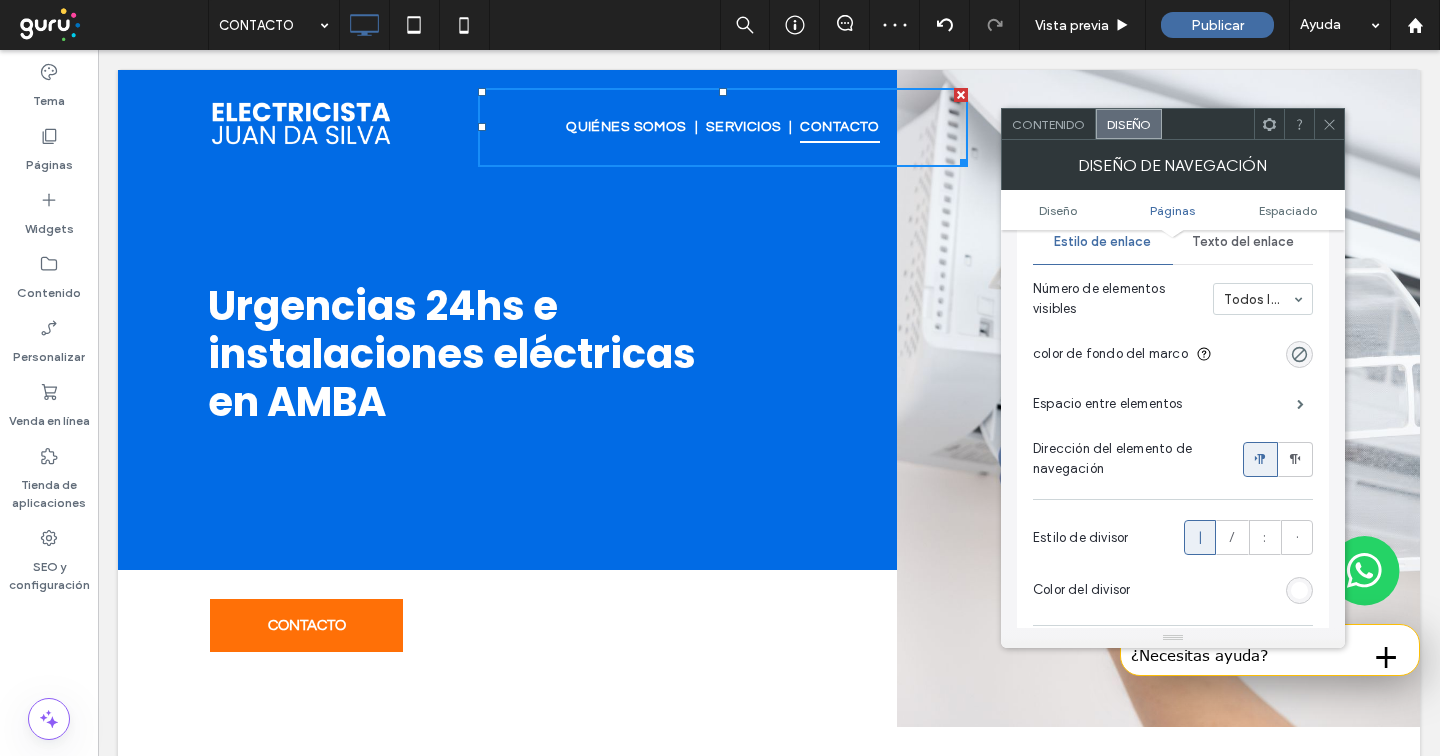 click on "Texto del enlace" at bounding box center [1243, 242] 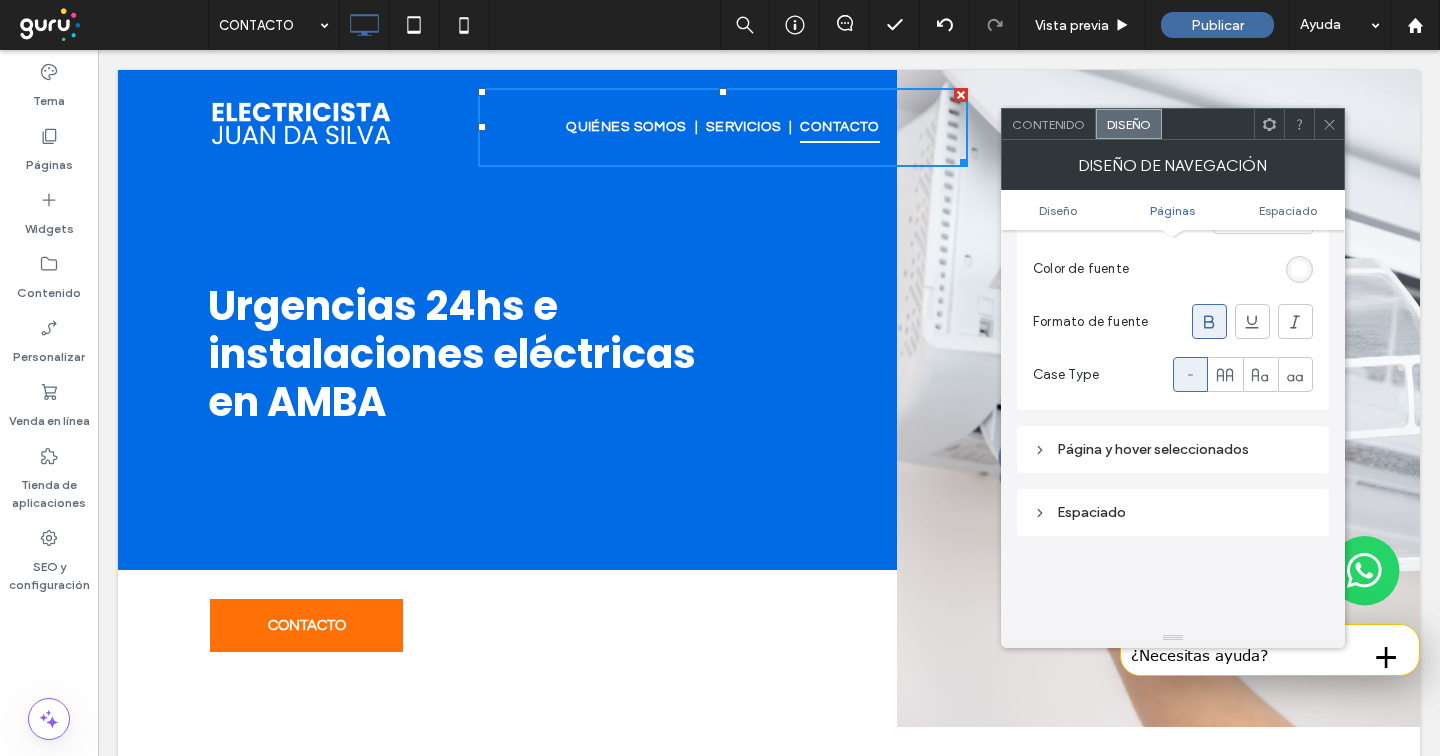 scroll, scrollTop: 575, scrollLeft: 0, axis: vertical 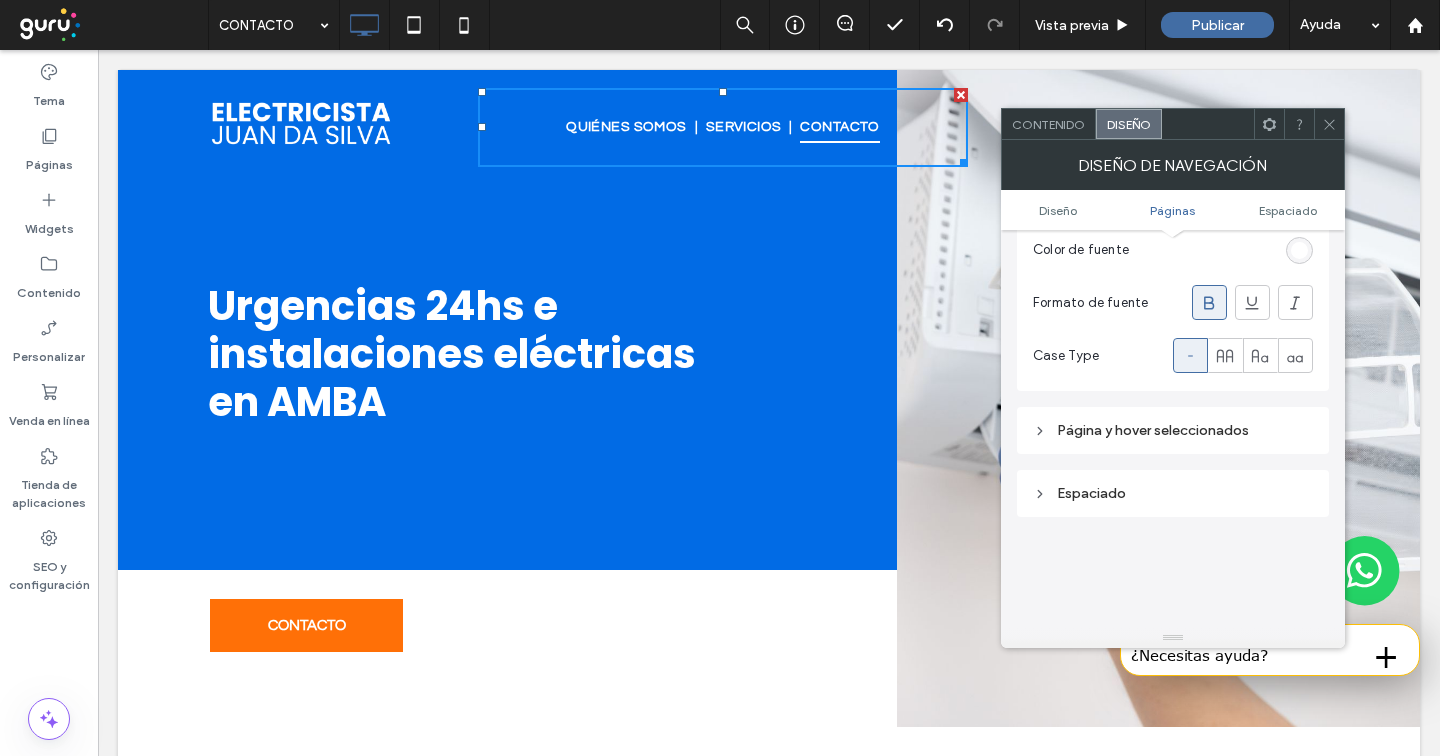 click on "Página y hover seleccionados" at bounding box center (1173, 430) 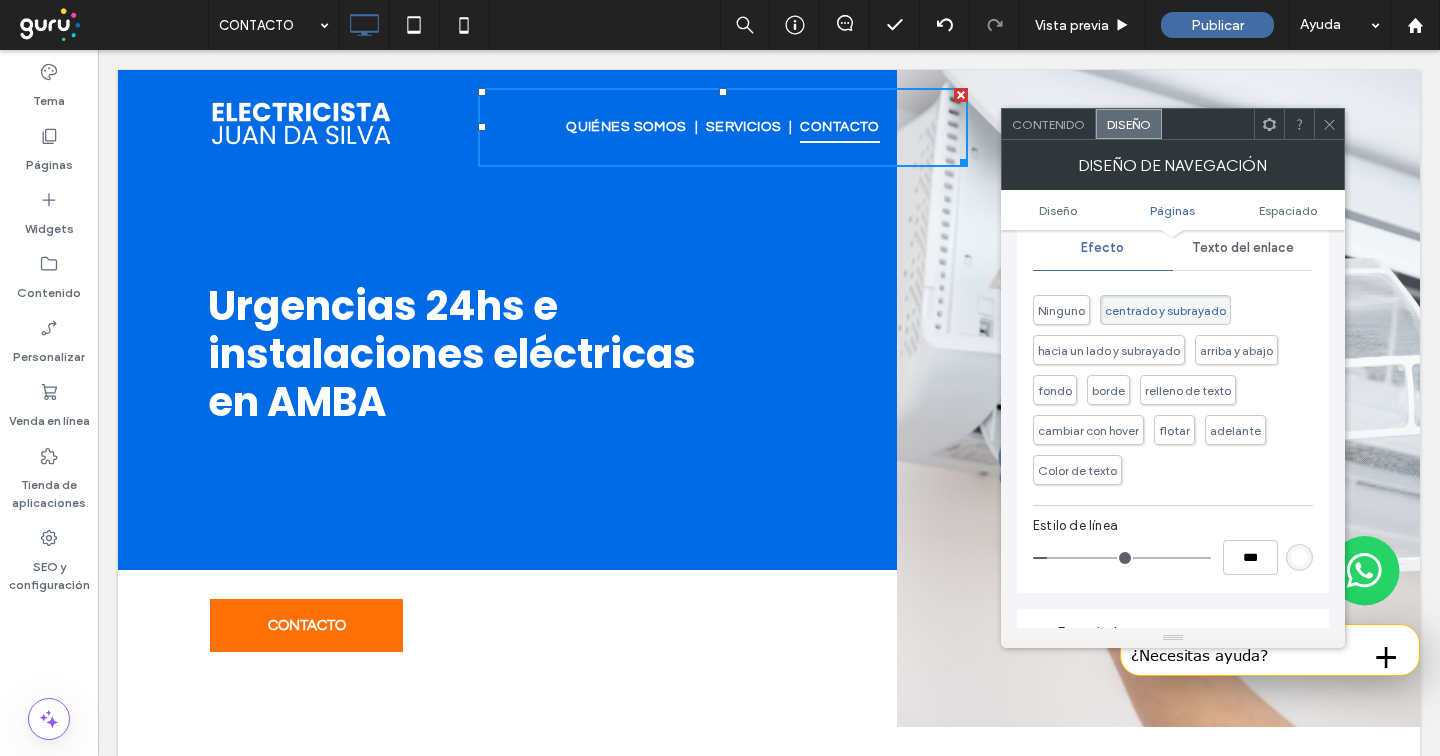 scroll, scrollTop: 794, scrollLeft: 0, axis: vertical 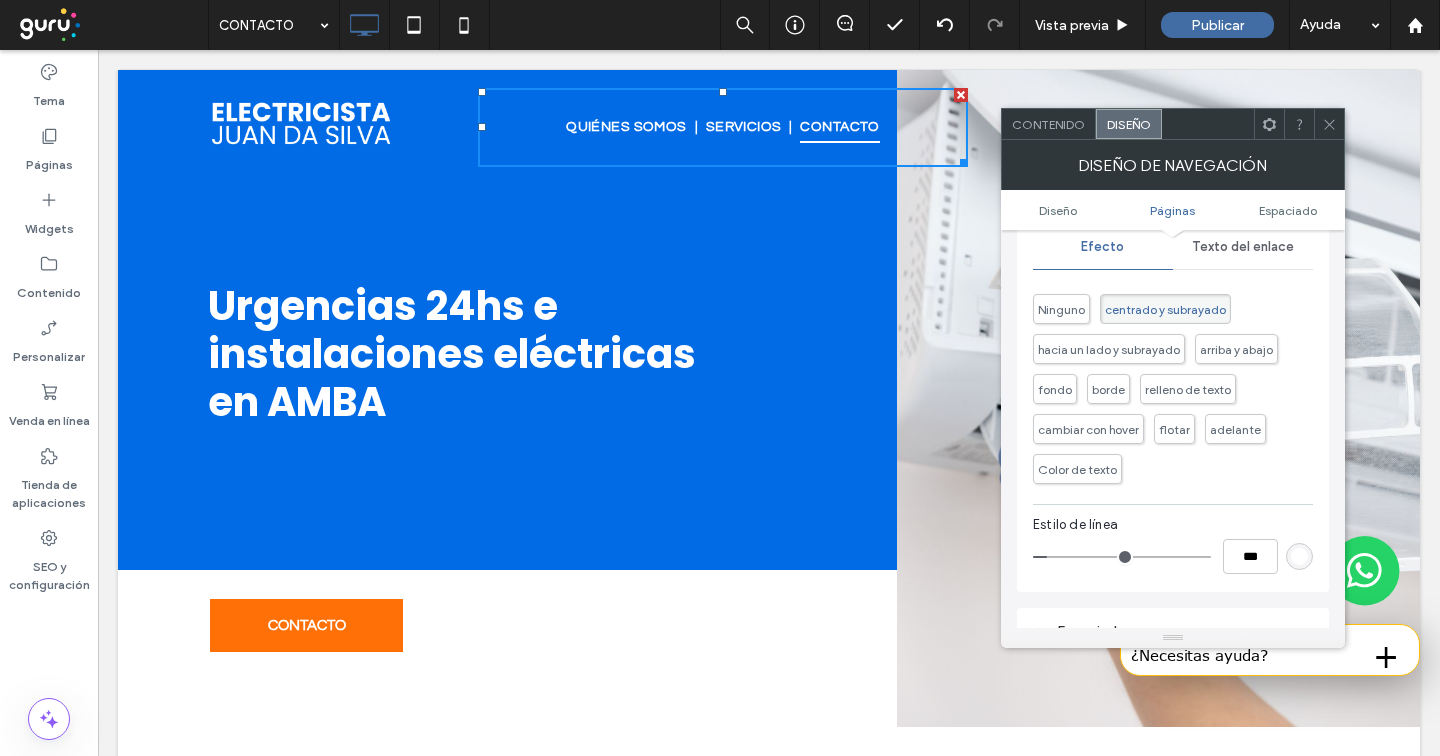 click on "Texto del enlace" at bounding box center (1243, 247) 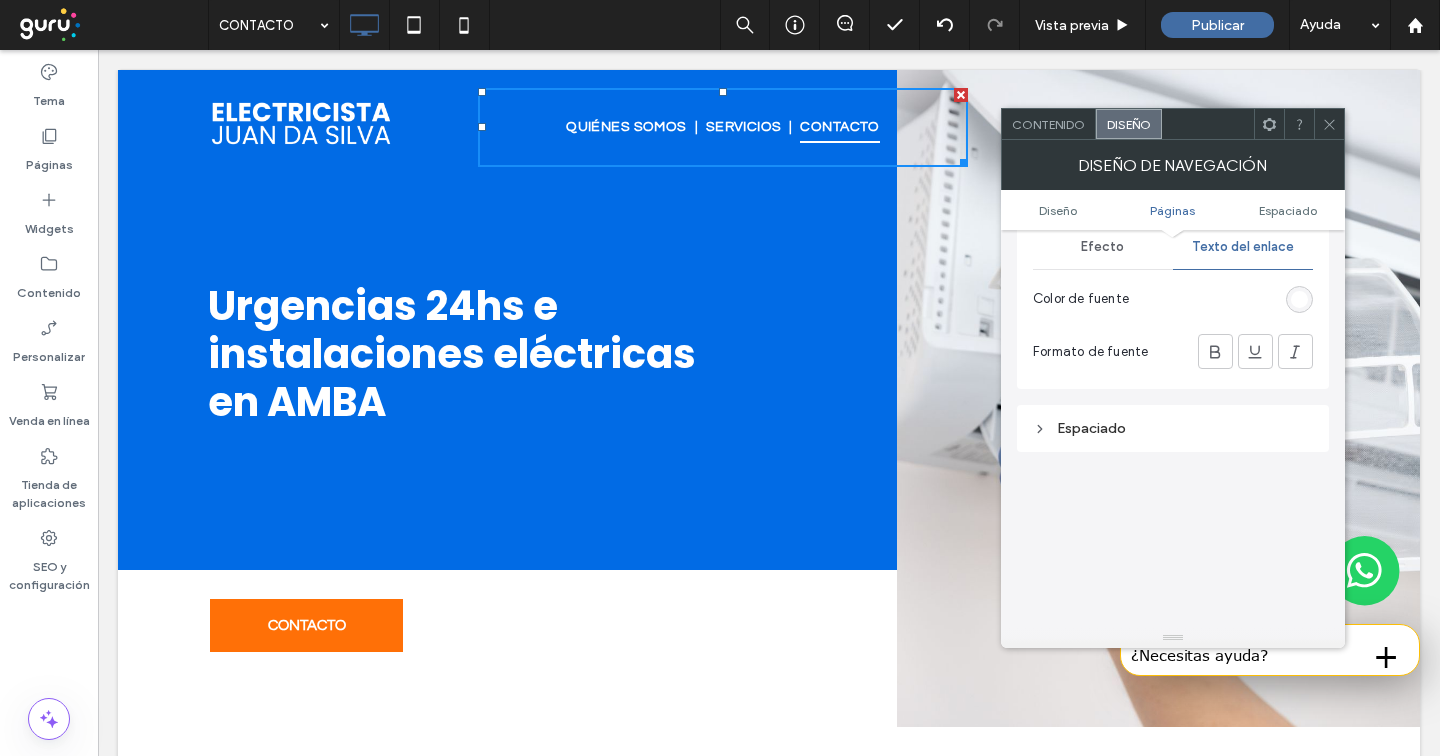 click at bounding box center (1299, 299) 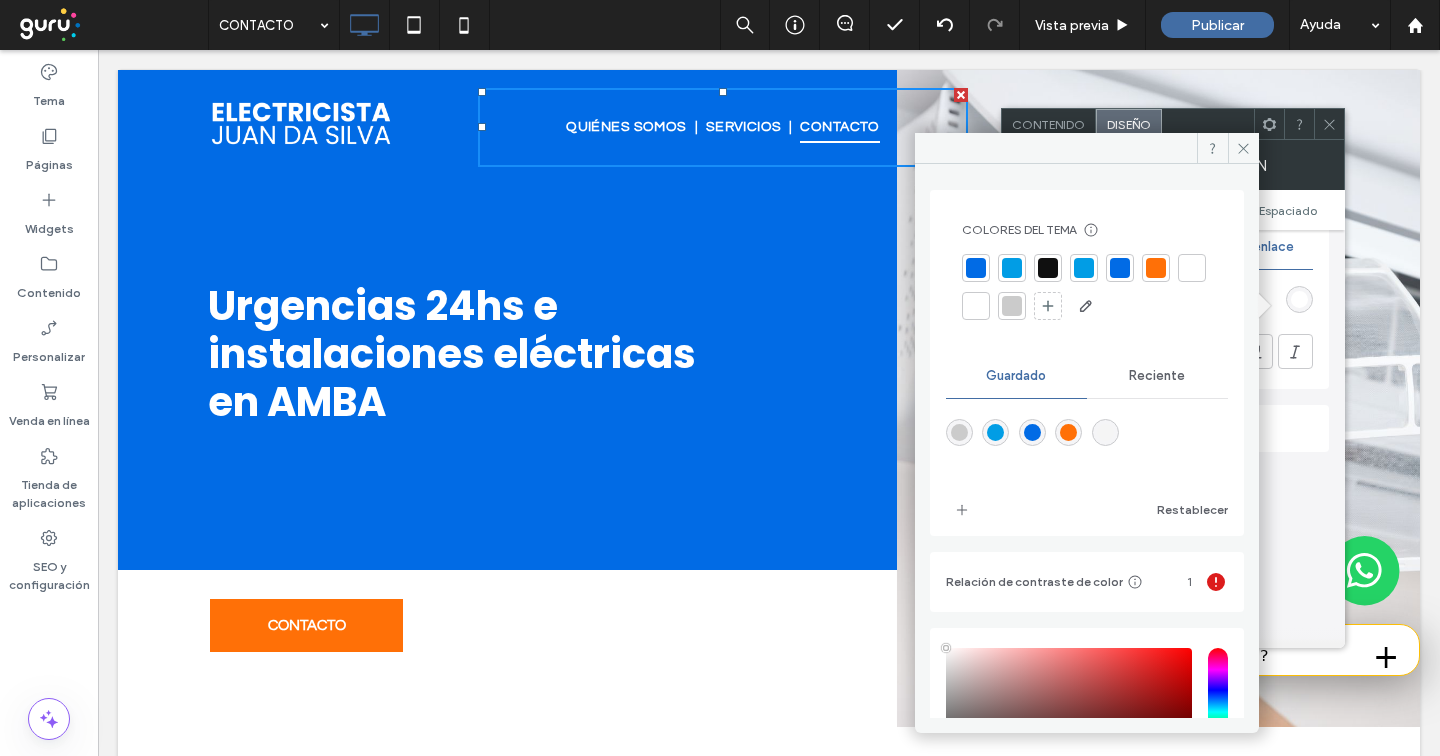 click at bounding box center (1192, 268) 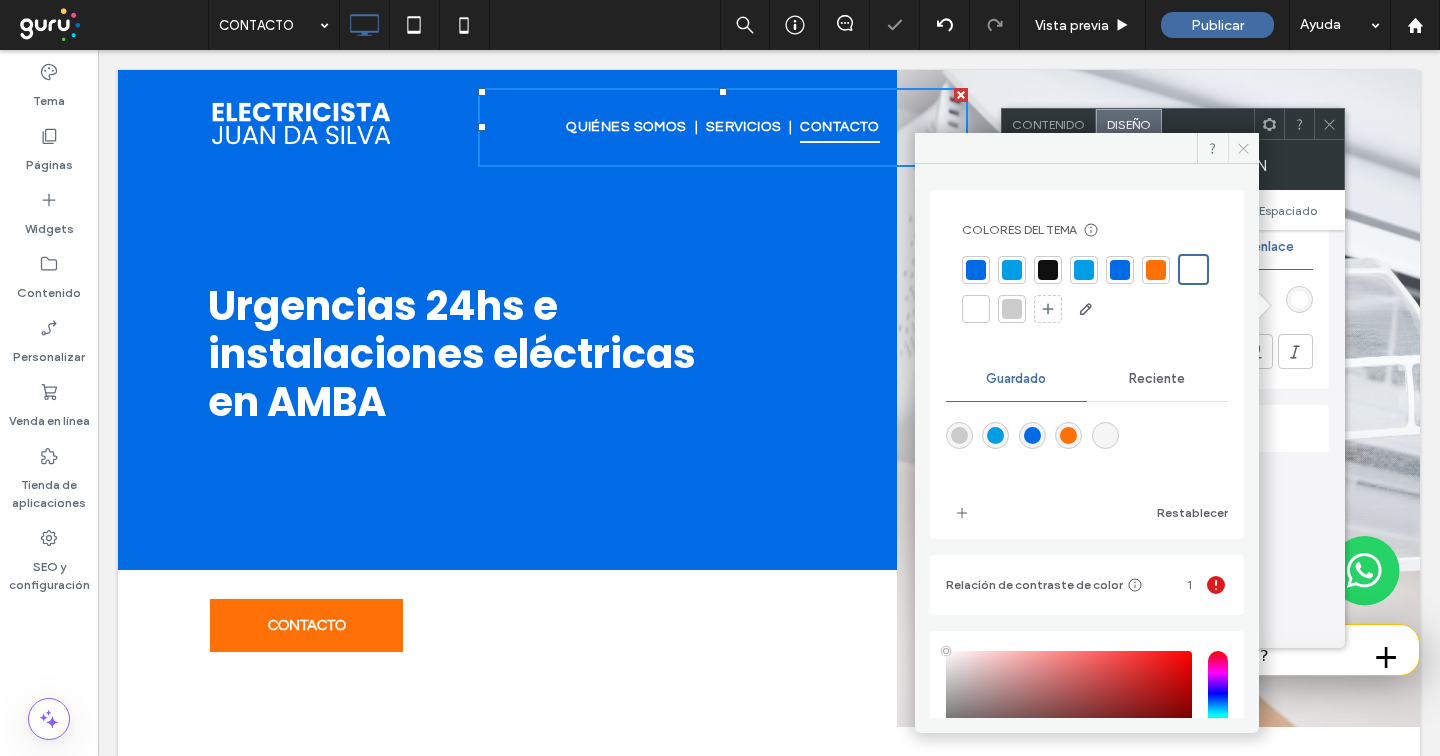 click 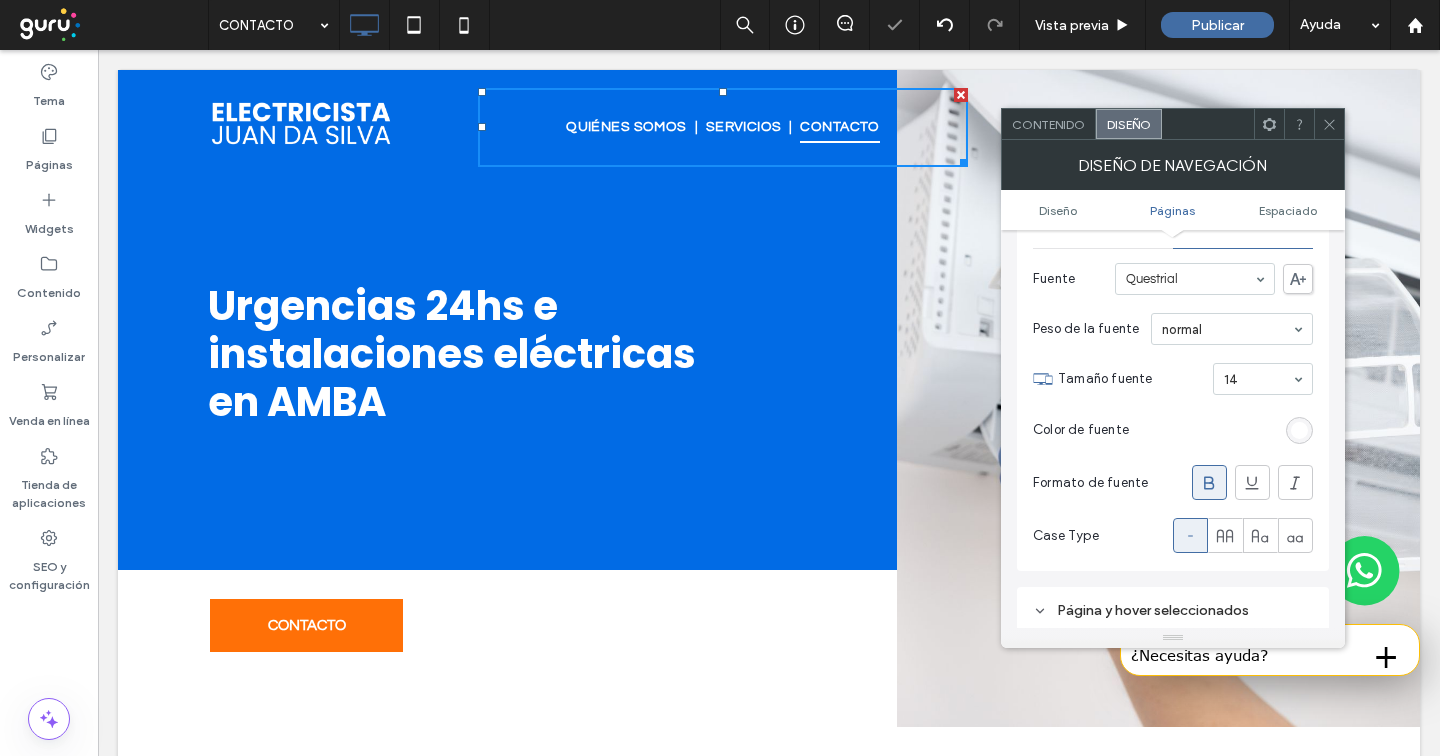 scroll, scrollTop: 341, scrollLeft: 0, axis: vertical 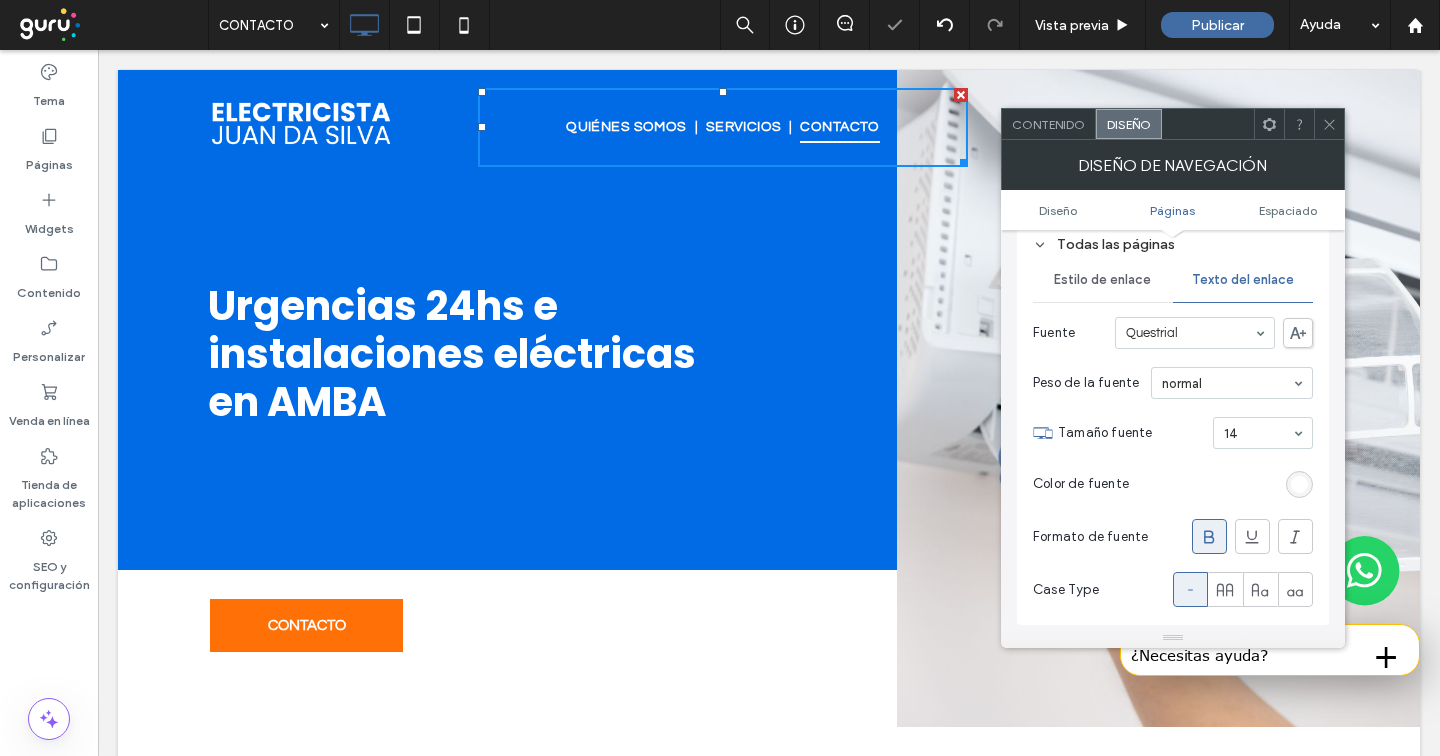 click at bounding box center [1329, 124] 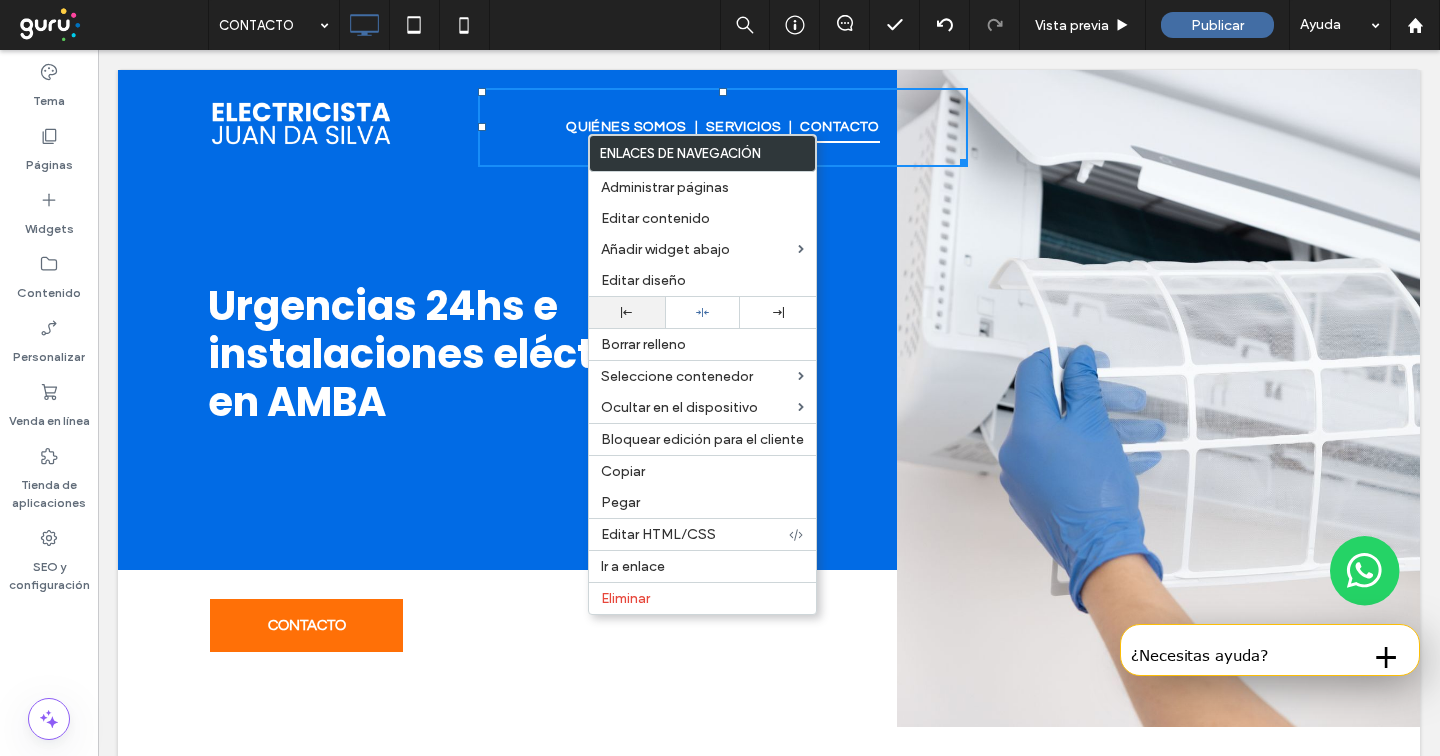 click 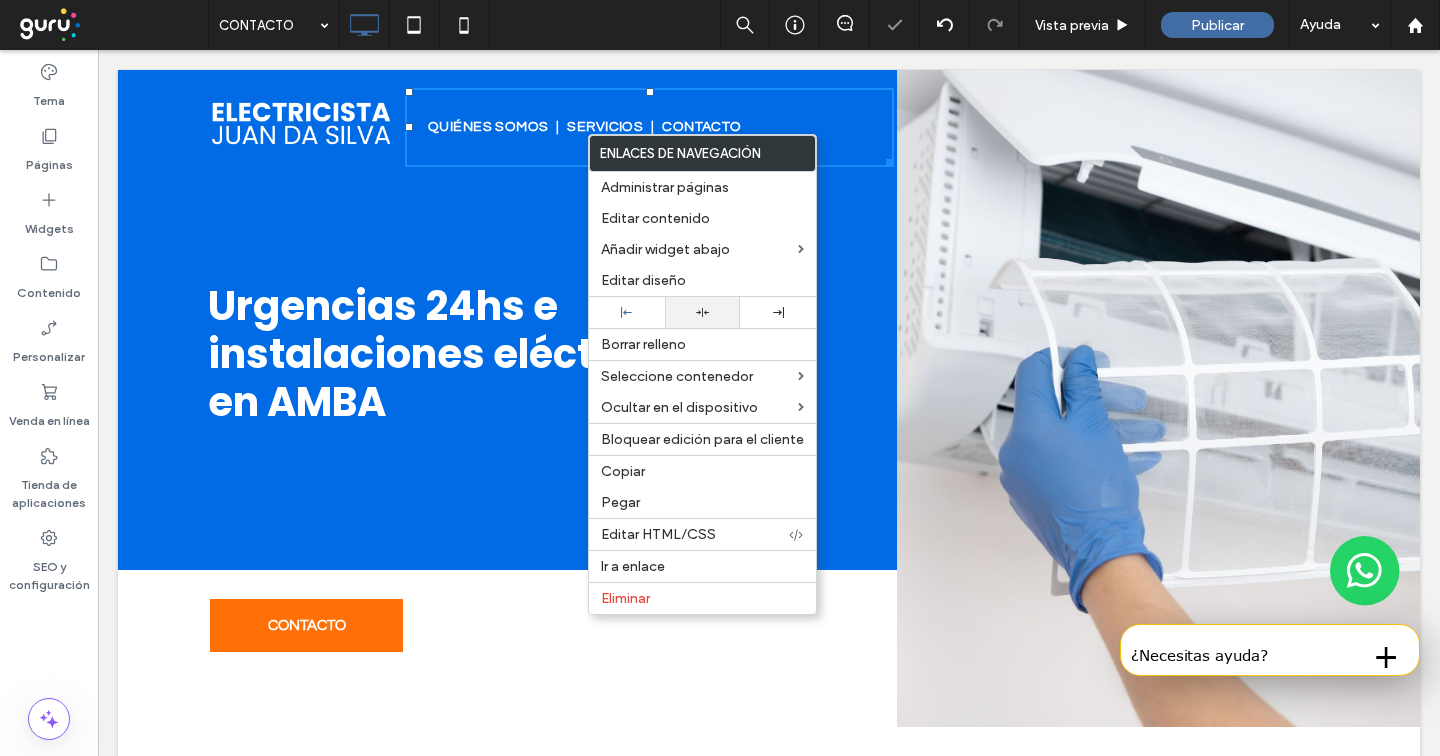 click 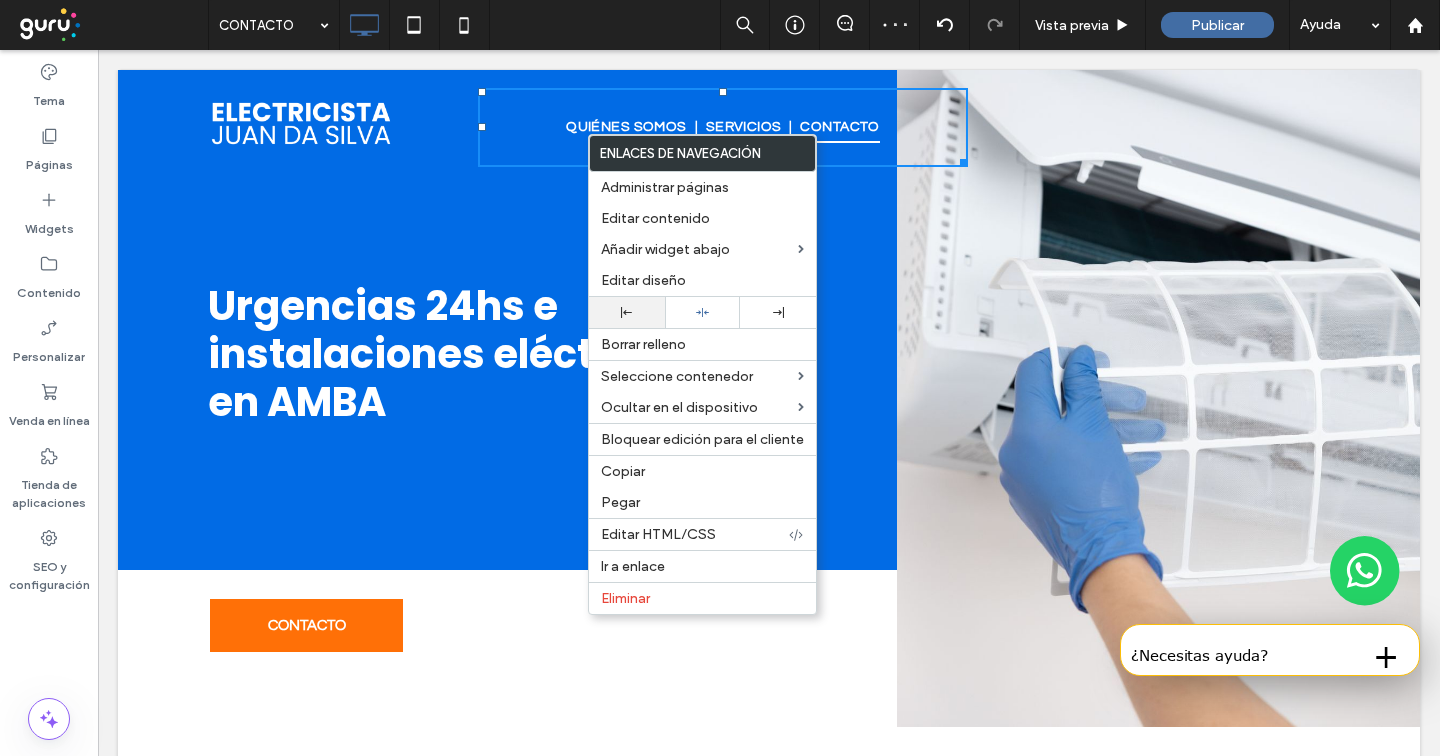 click 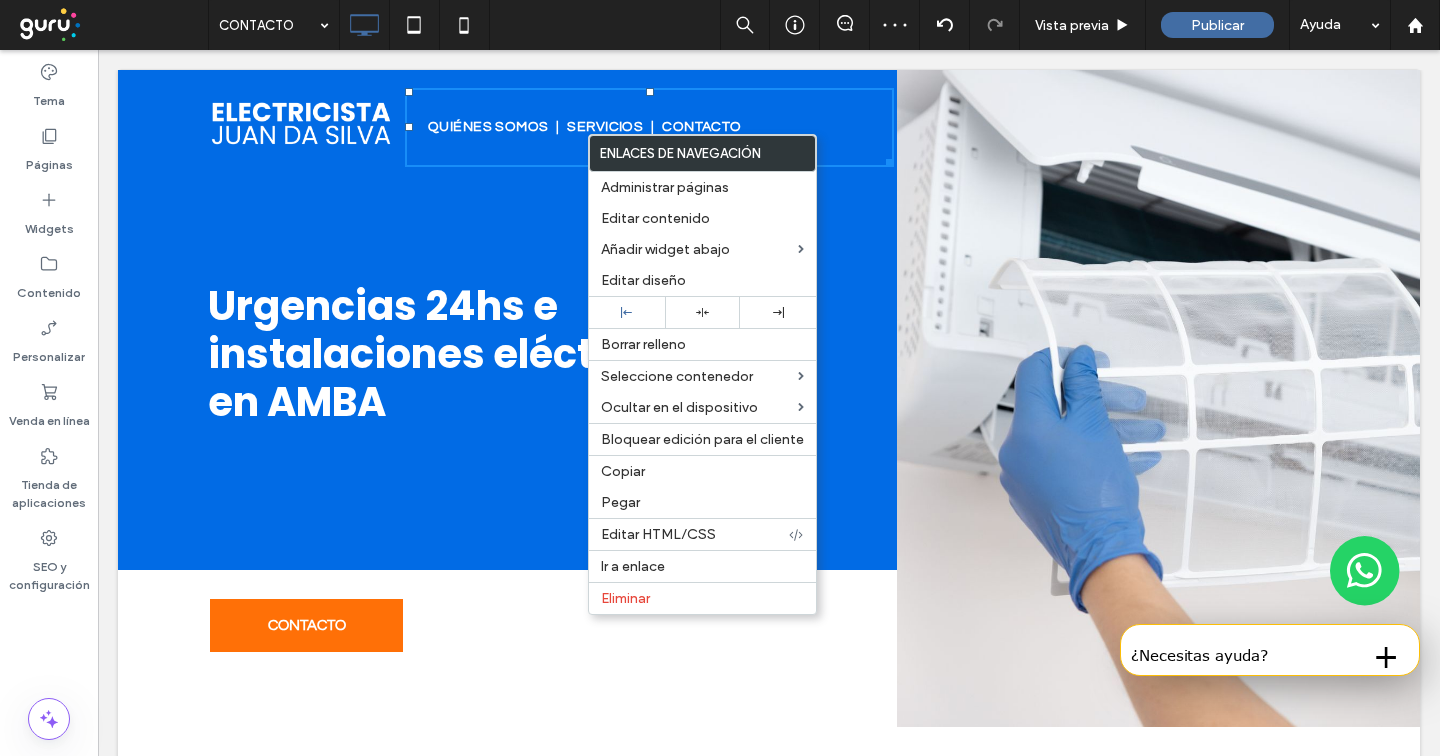 click on "Click To Paste
QUIÉNES SOMOS
SERVICIOS
CONTACTO
Click To Paste
Click To Paste" at bounding box center (769, 130) 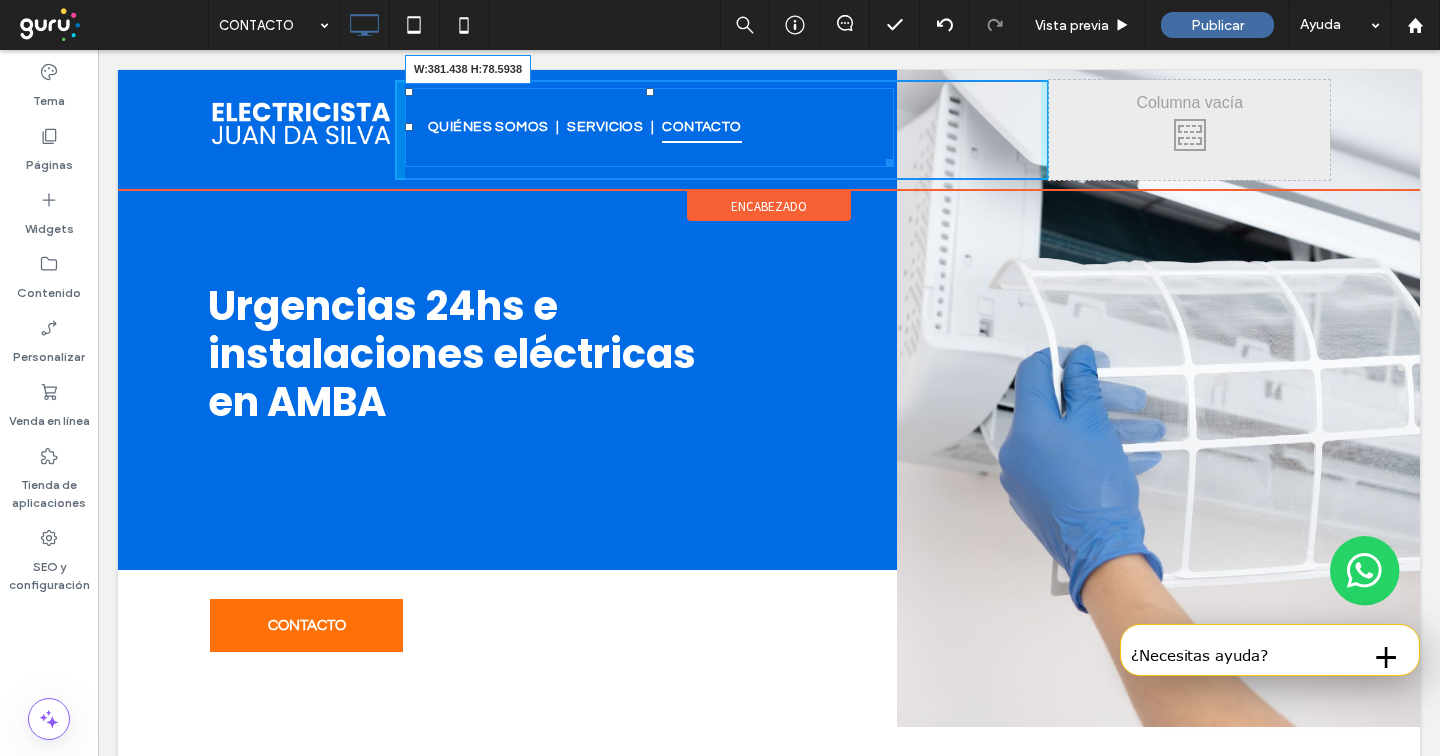 drag, startPoint x: 878, startPoint y: 157, endPoint x: 868, endPoint y: 215, distance: 58.855755 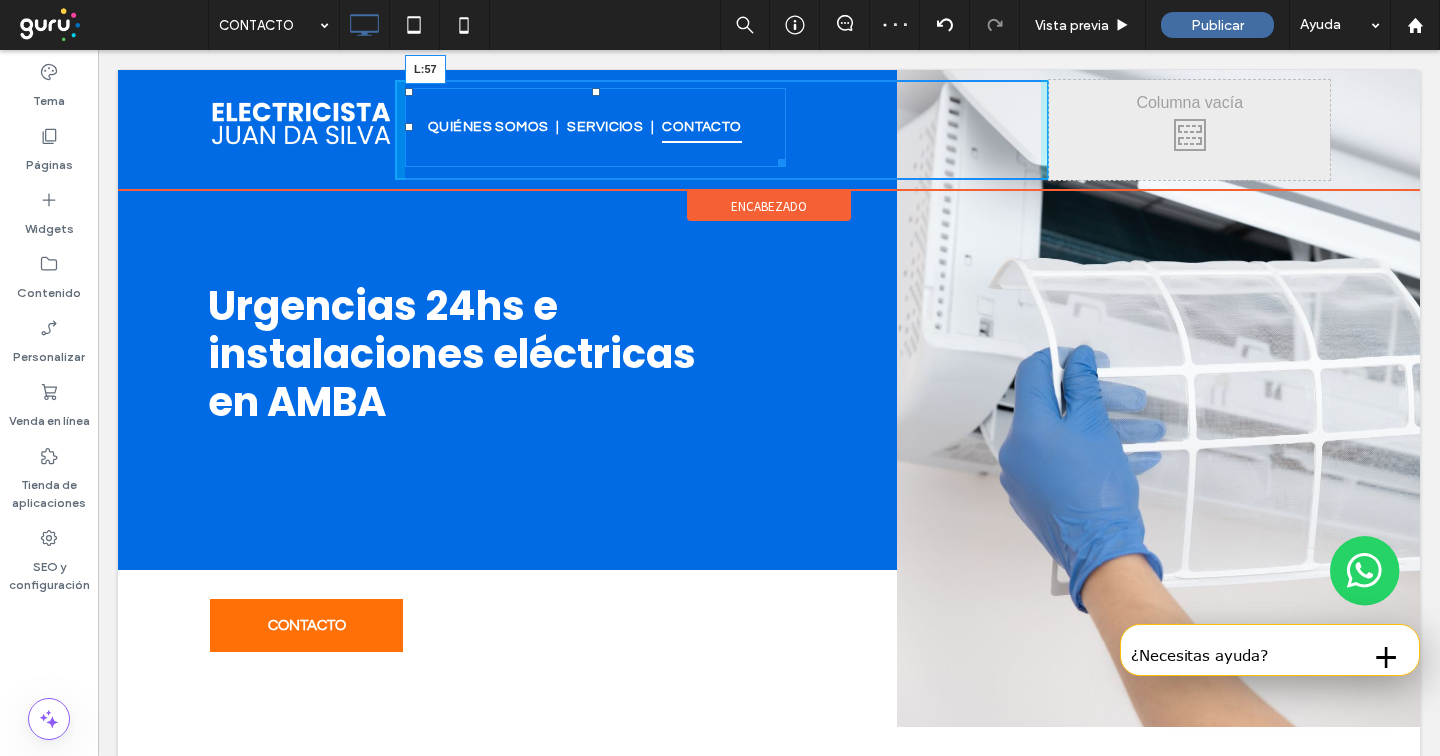 drag, startPoint x: 406, startPoint y: 124, endPoint x: 463, endPoint y: 116, distance: 57.558666 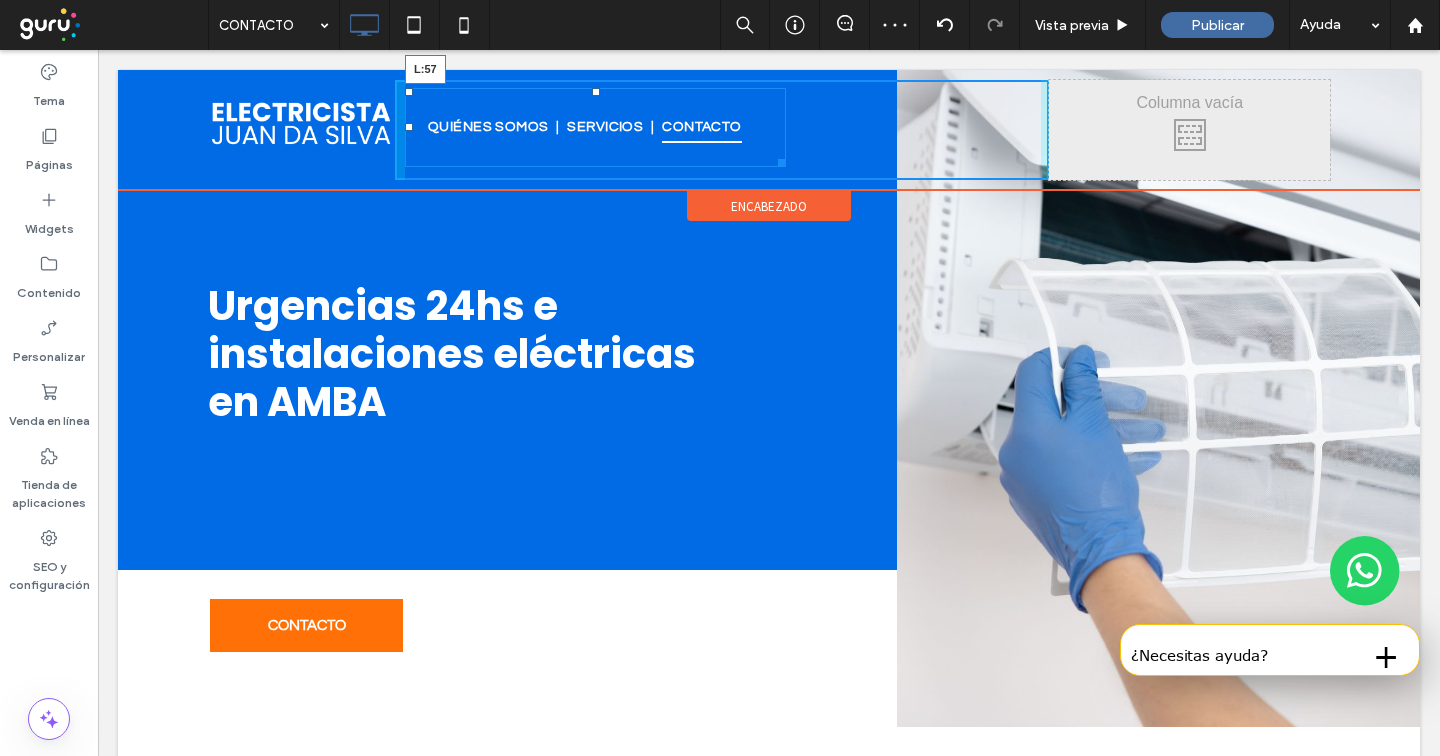 click on "QUIÉNES SOMOS
SERVICIOS
CONTACTO
L:57" at bounding box center [595, 127] 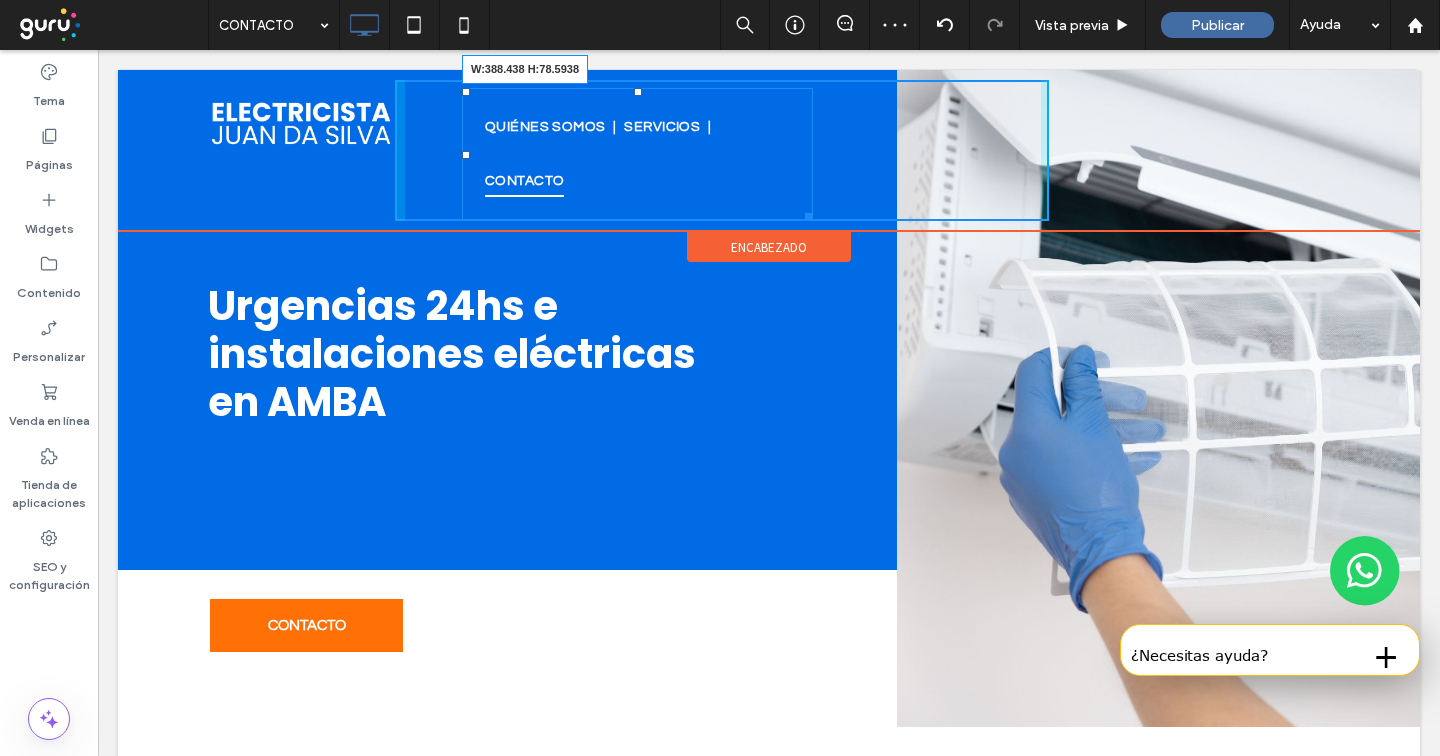drag, startPoint x: 803, startPoint y: 211, endPoint x: 938, endPoint y: 245, distance: 139.21565 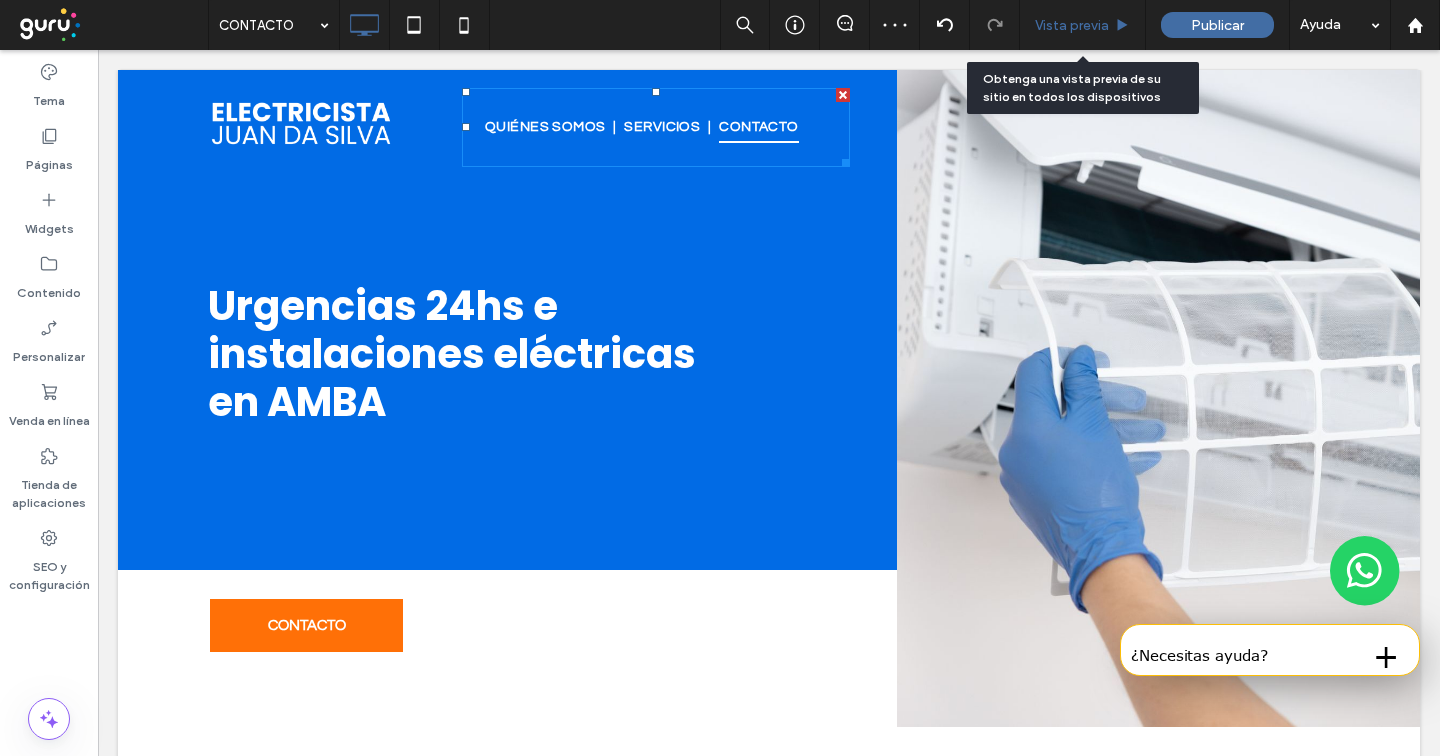 click on "Vista previa" at bounding box center [1072, 25] 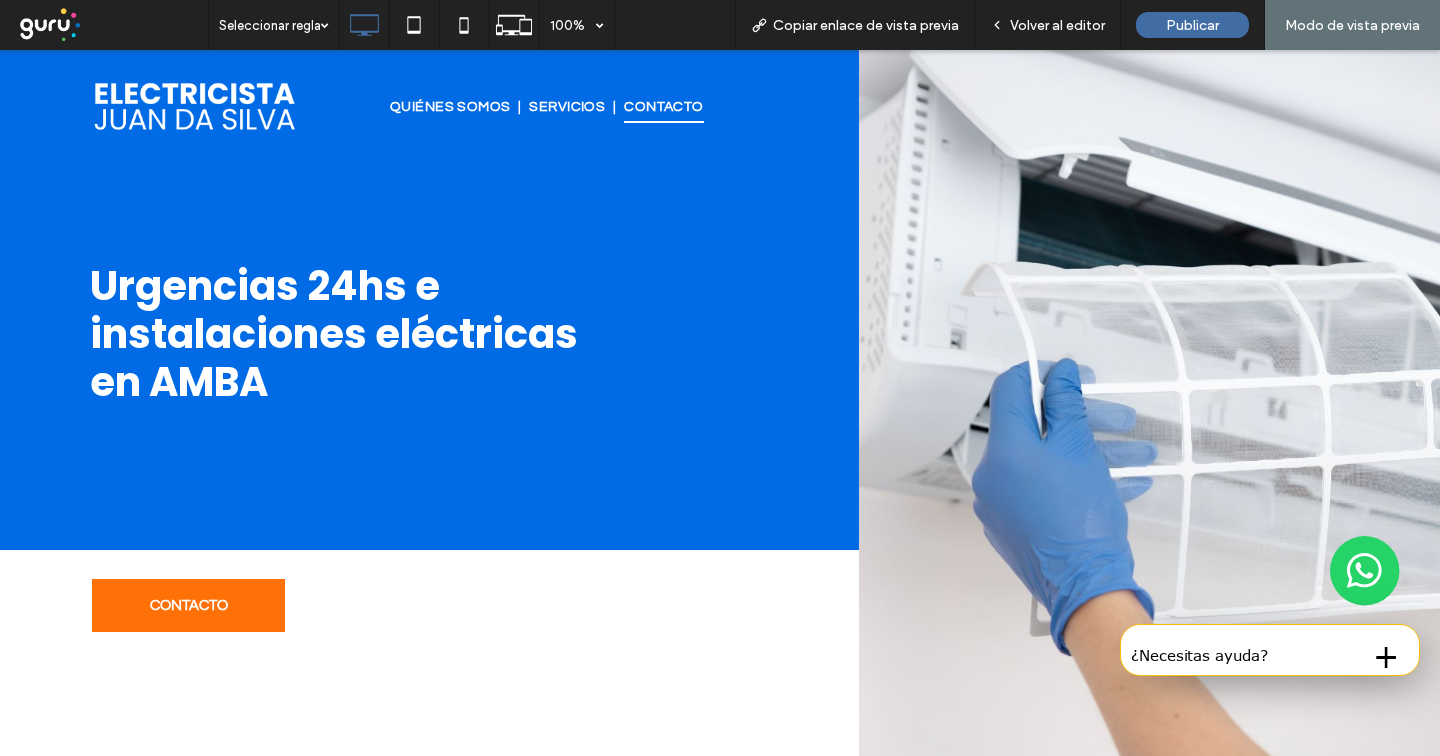click on "Volver al editor" at bounding box center (1057, 25) 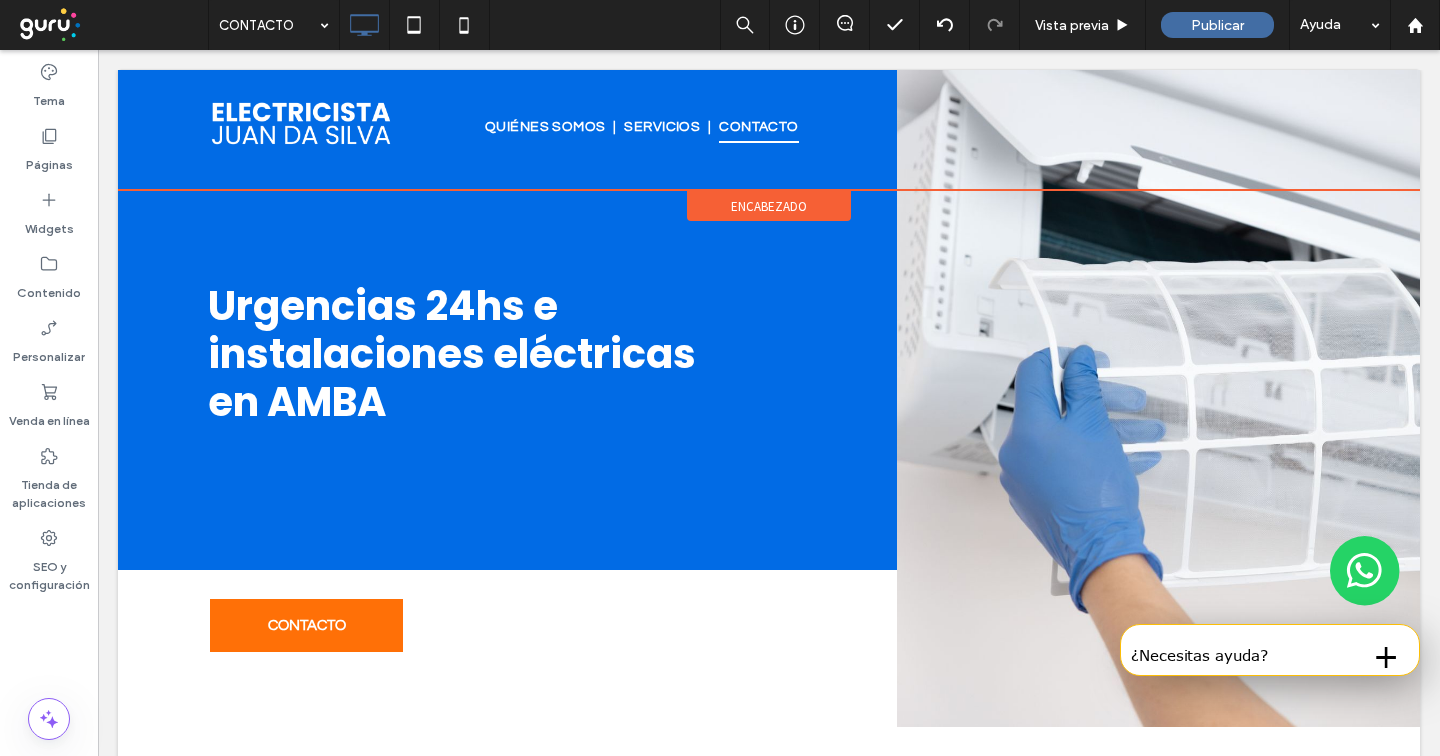 click on "encabezado" at bounding box center (769, 206) 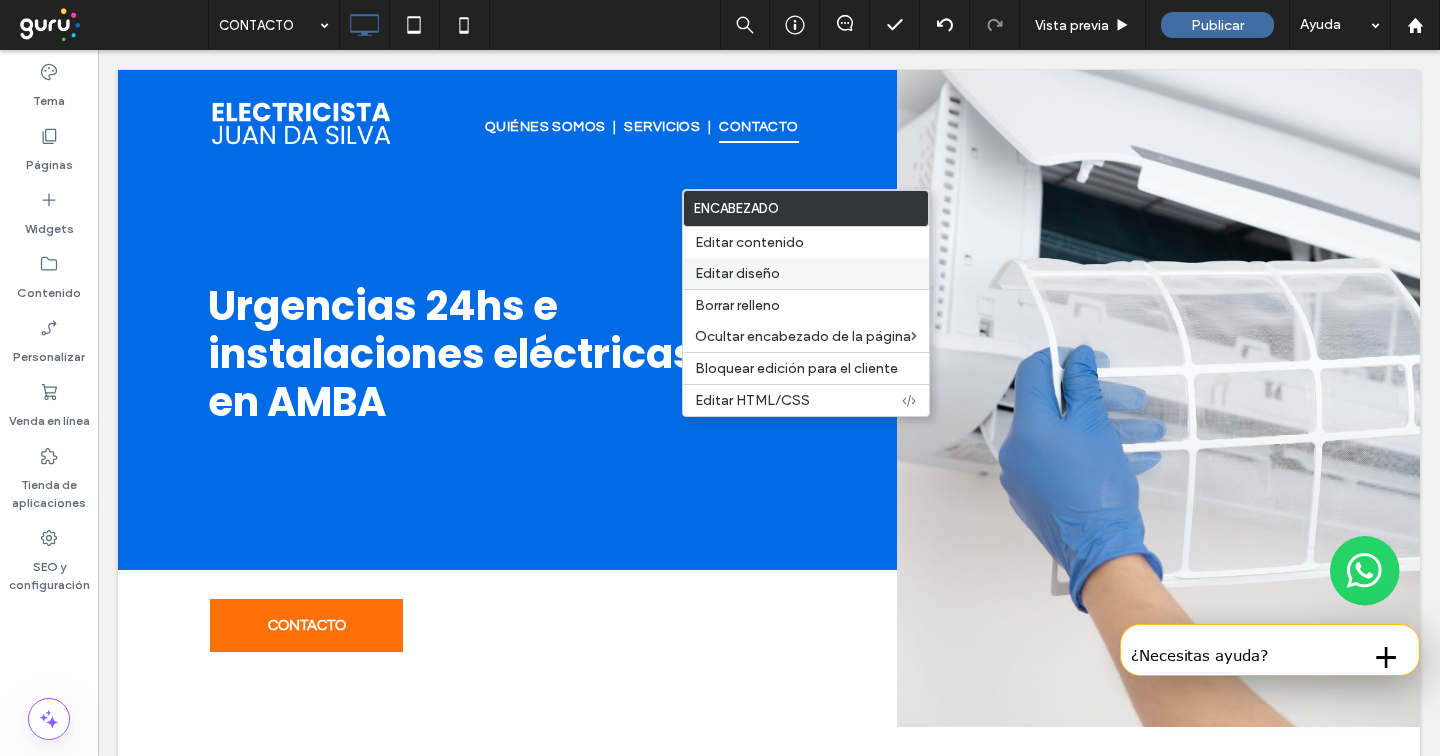 click on "Editar diseño" at bounding box center (806, 273) 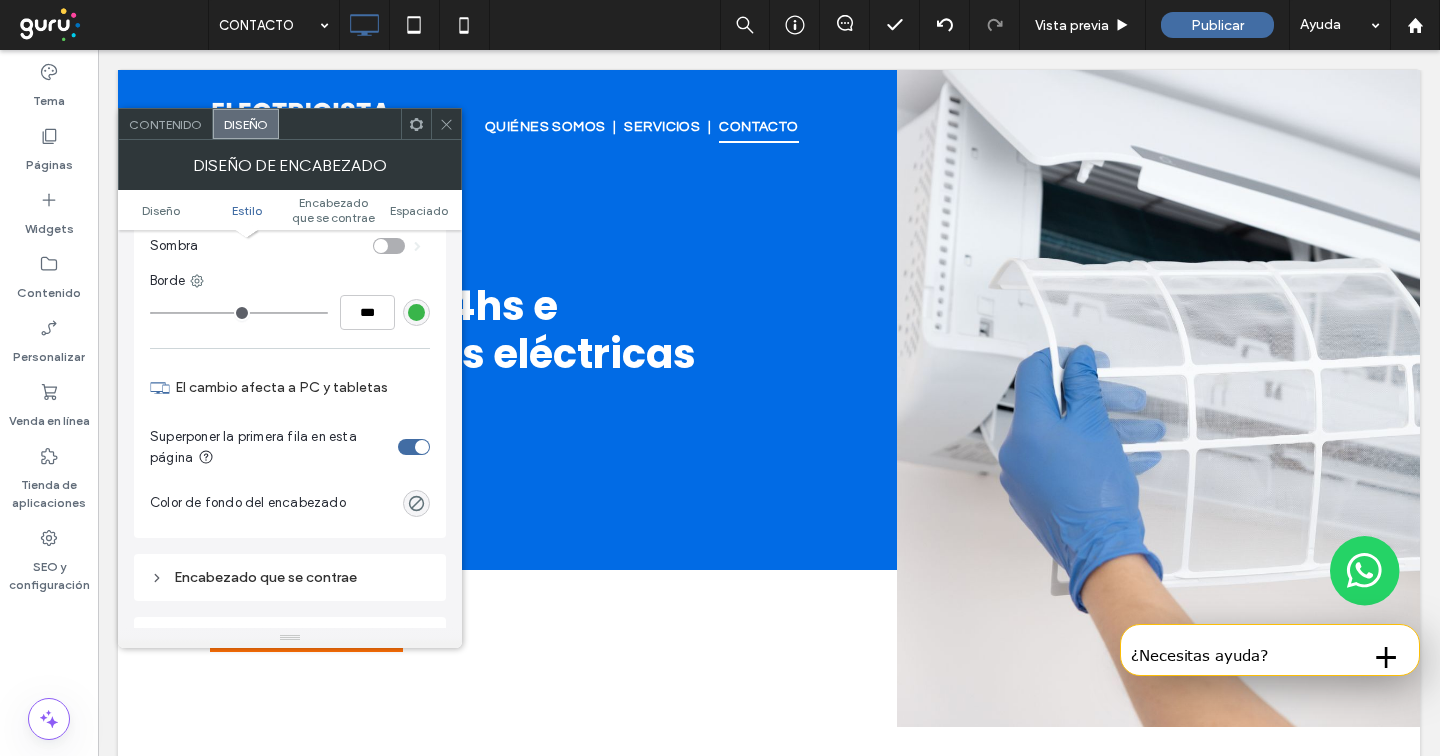scroll, scrollTop: 405, scrollLeft: 0, axis: vertical 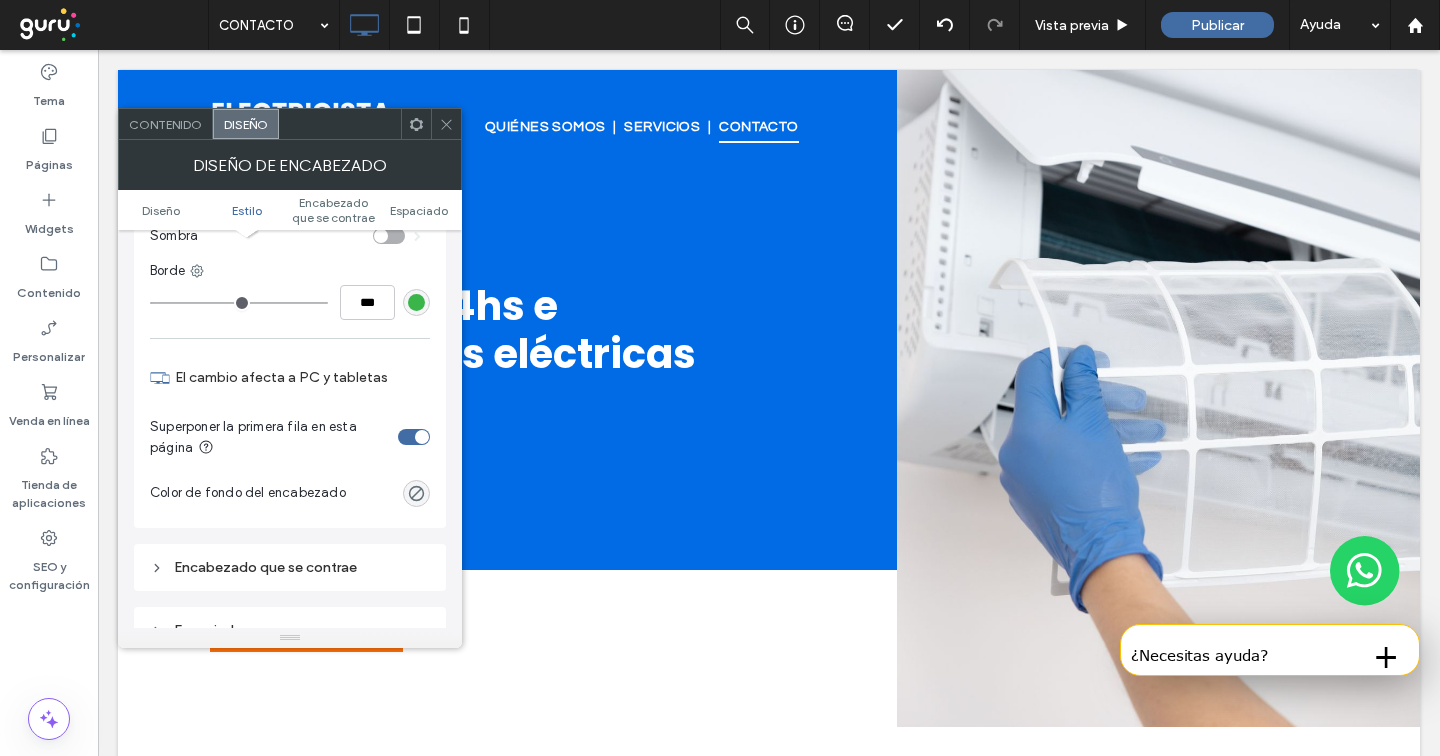click on "Encabezado que se contrae" at bounding box center [290, 567] 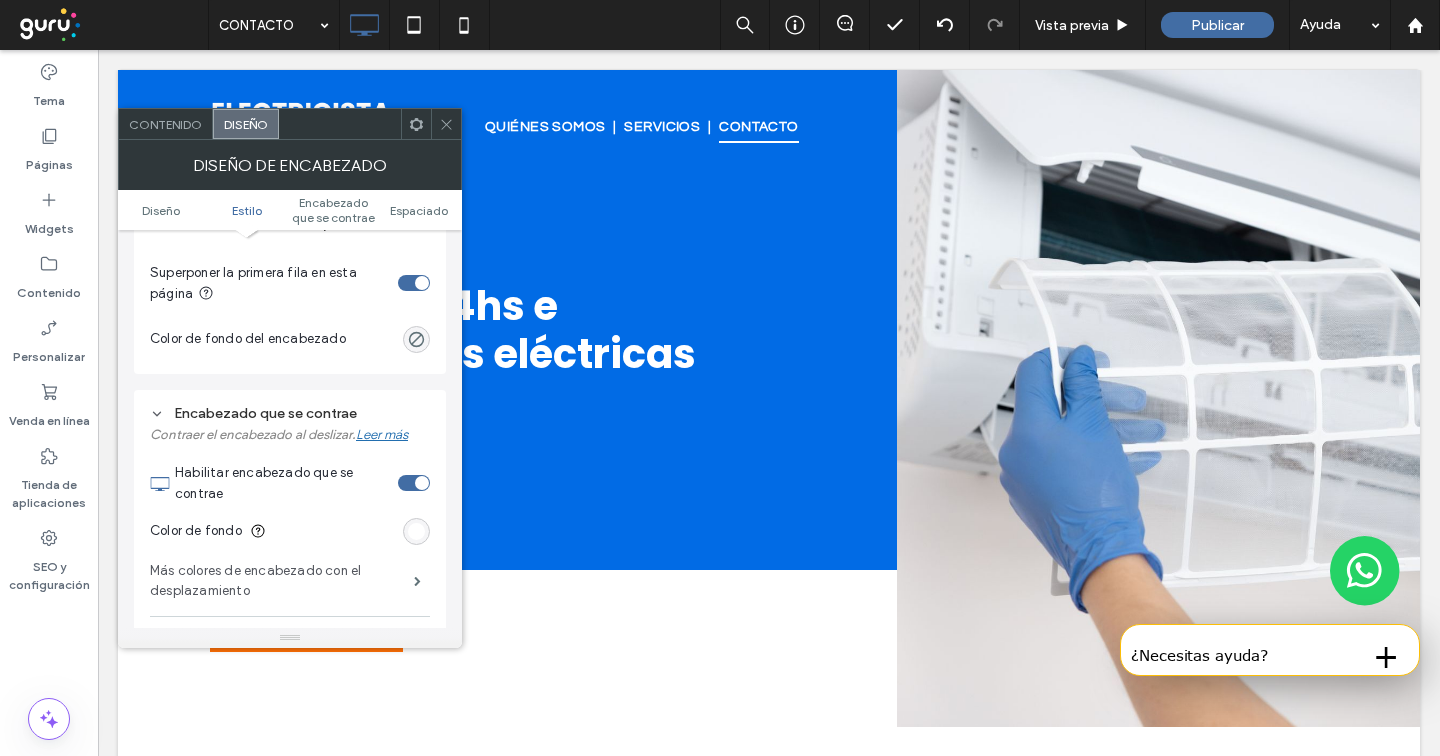 scroll, scrollTop: 611, scrollLeft: 0, axis: vertical 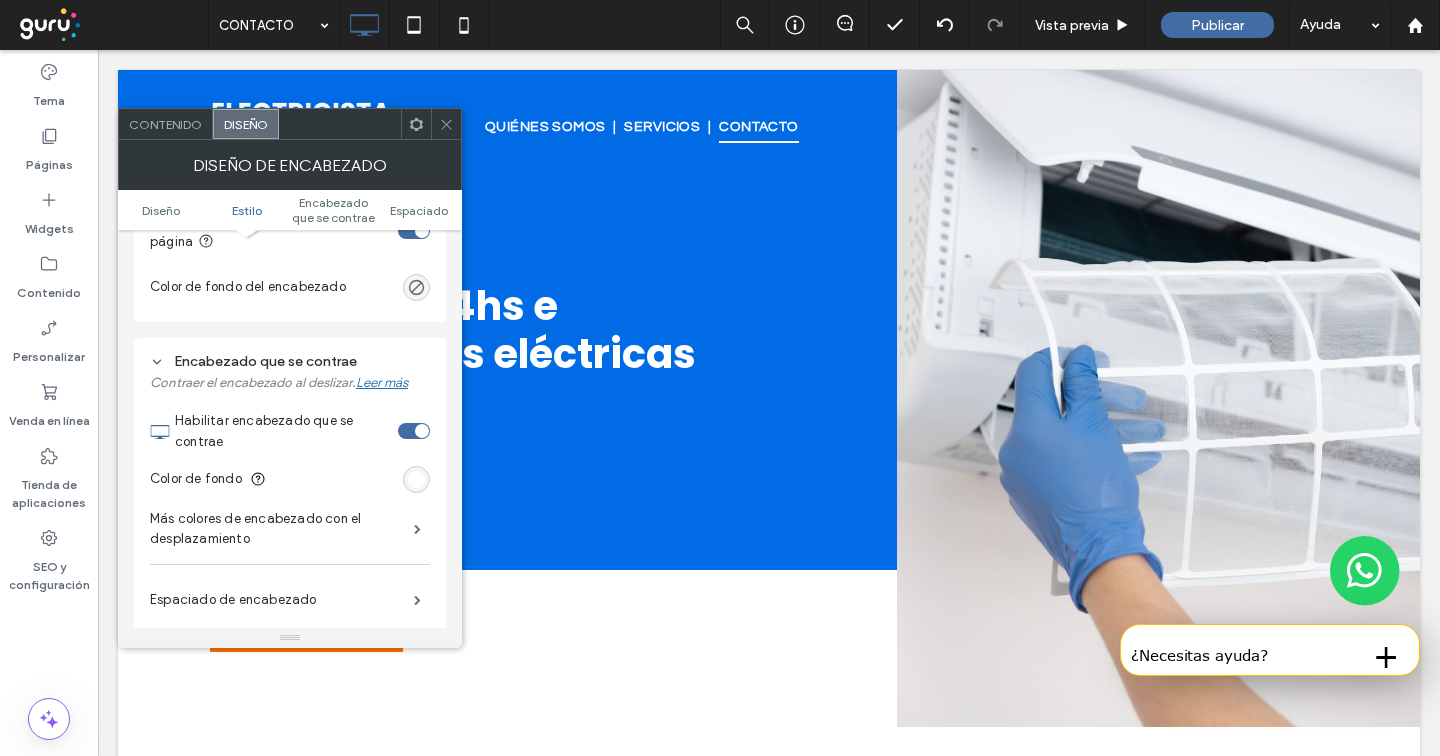 click at bounding box center [416, 479] 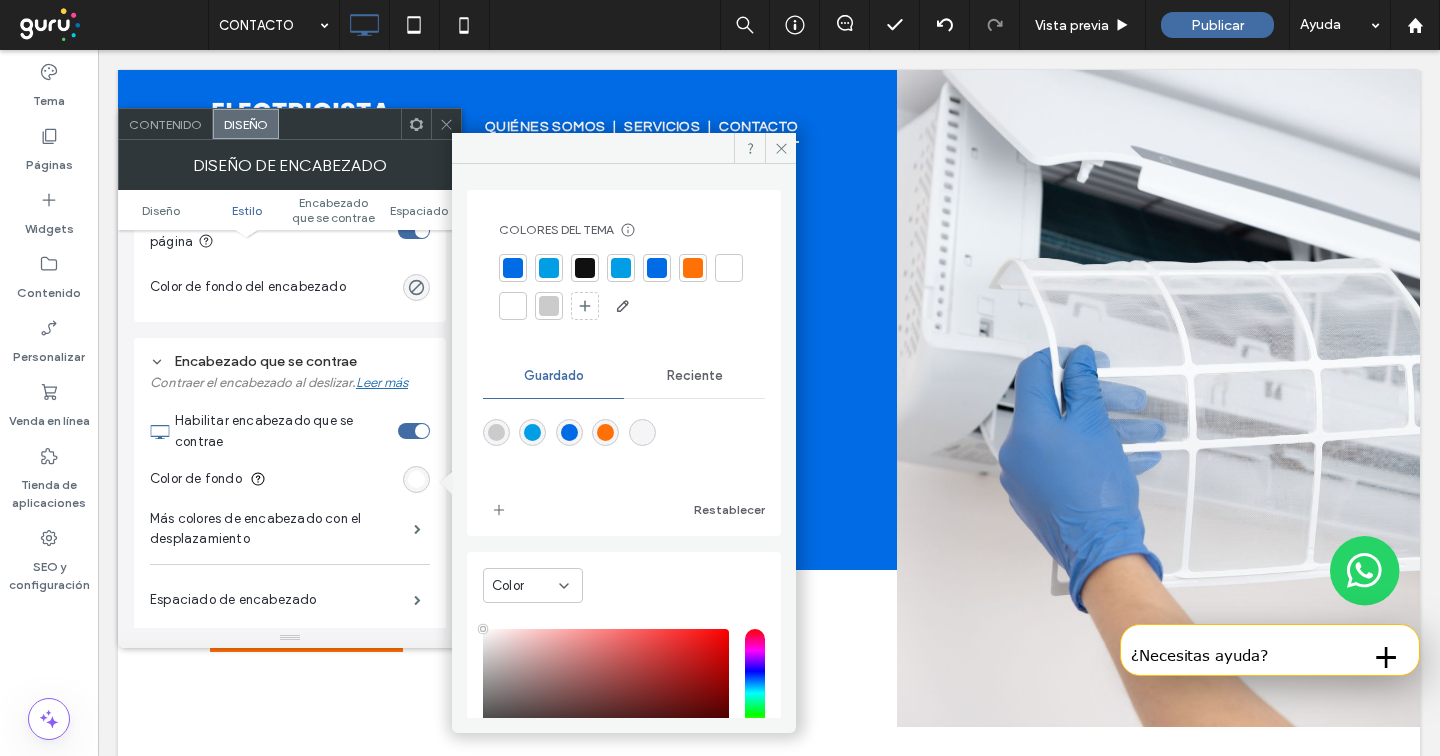 click at bounding box center (513, 268) 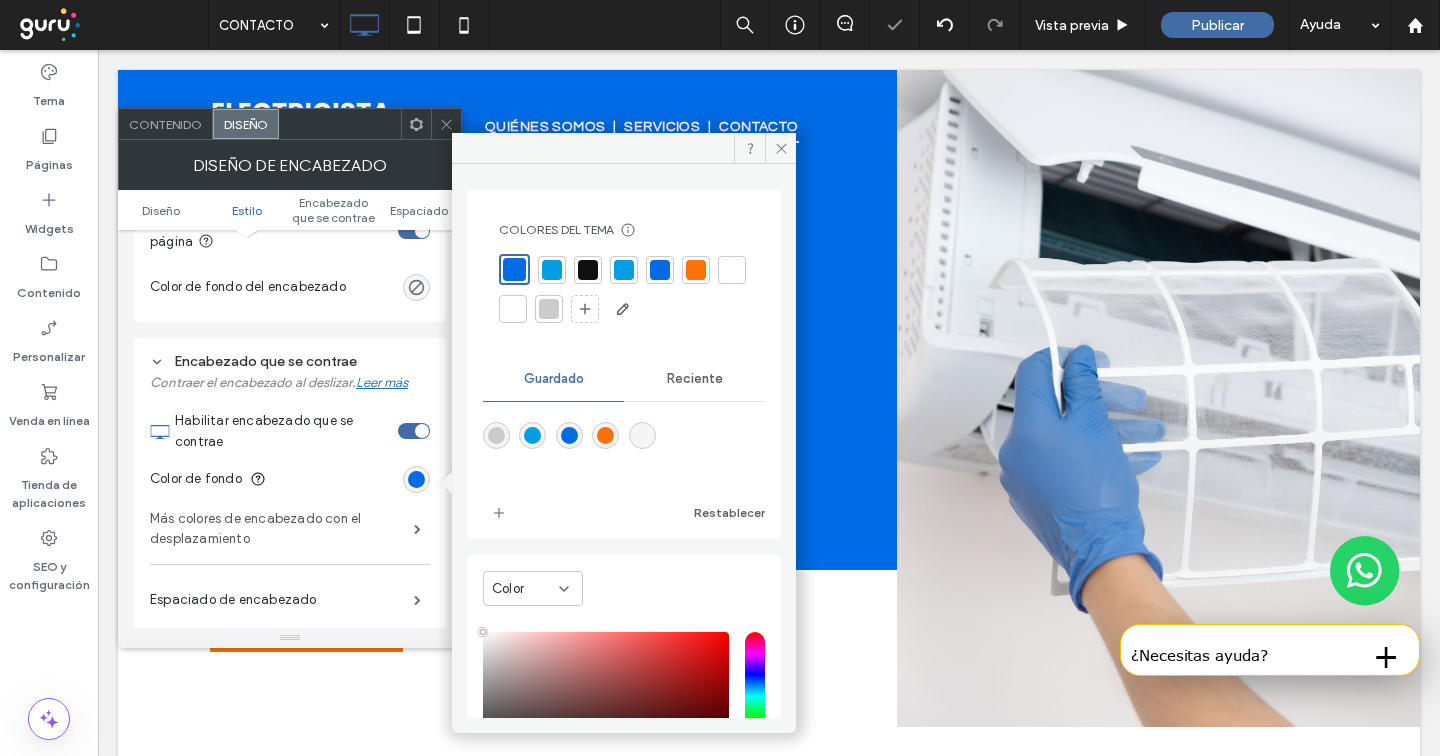 click on "Más colores de encabezado con el desplazamiento" at bounding box center (282, 529) 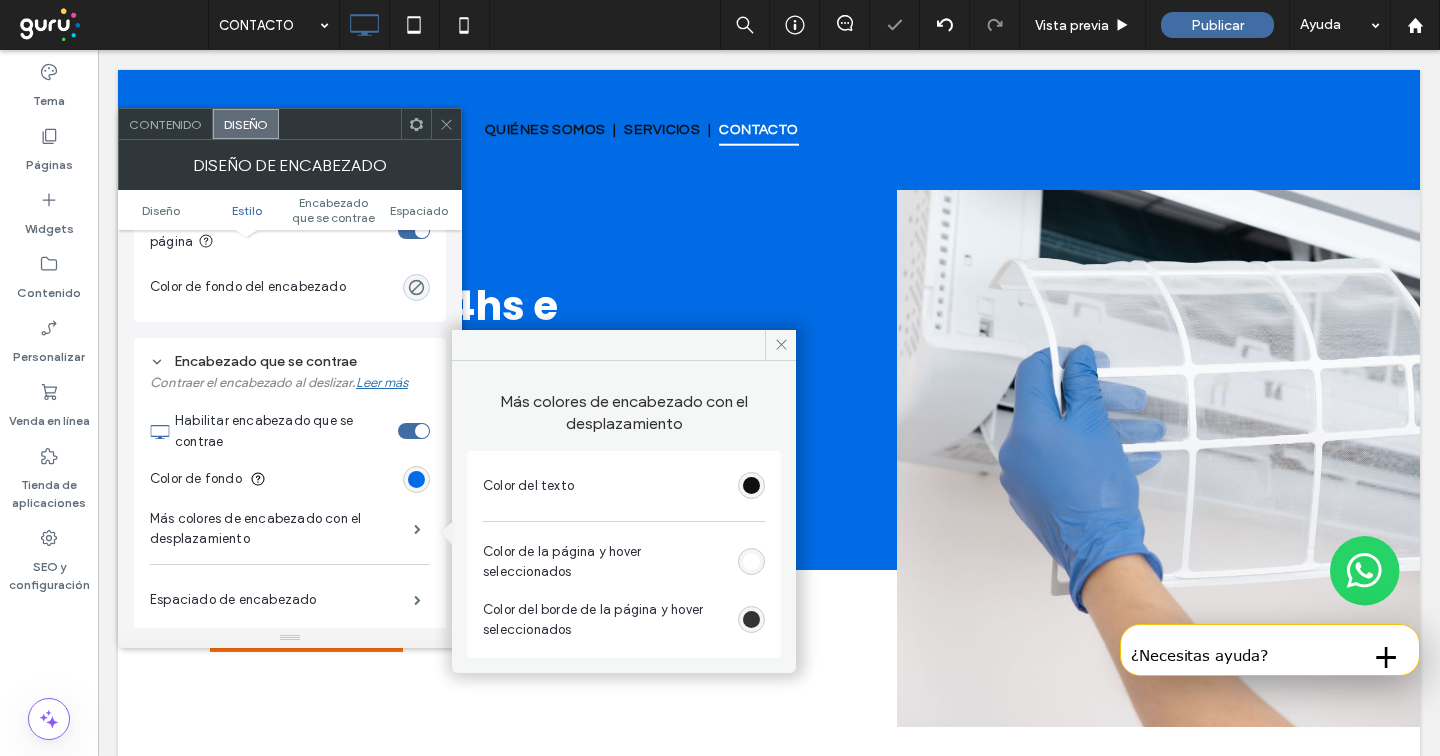 click at bounding box center (751, 485) 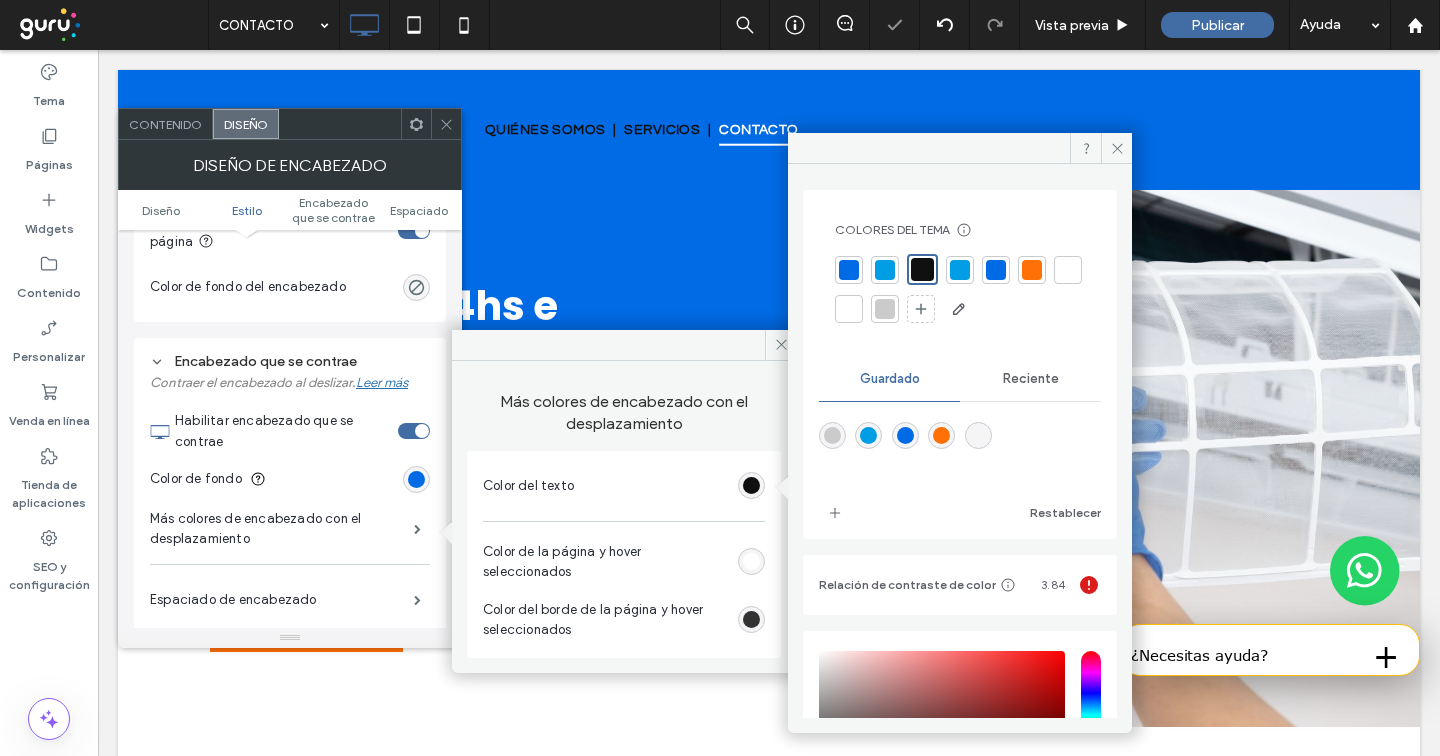 click at bounding box center (1068, 270) 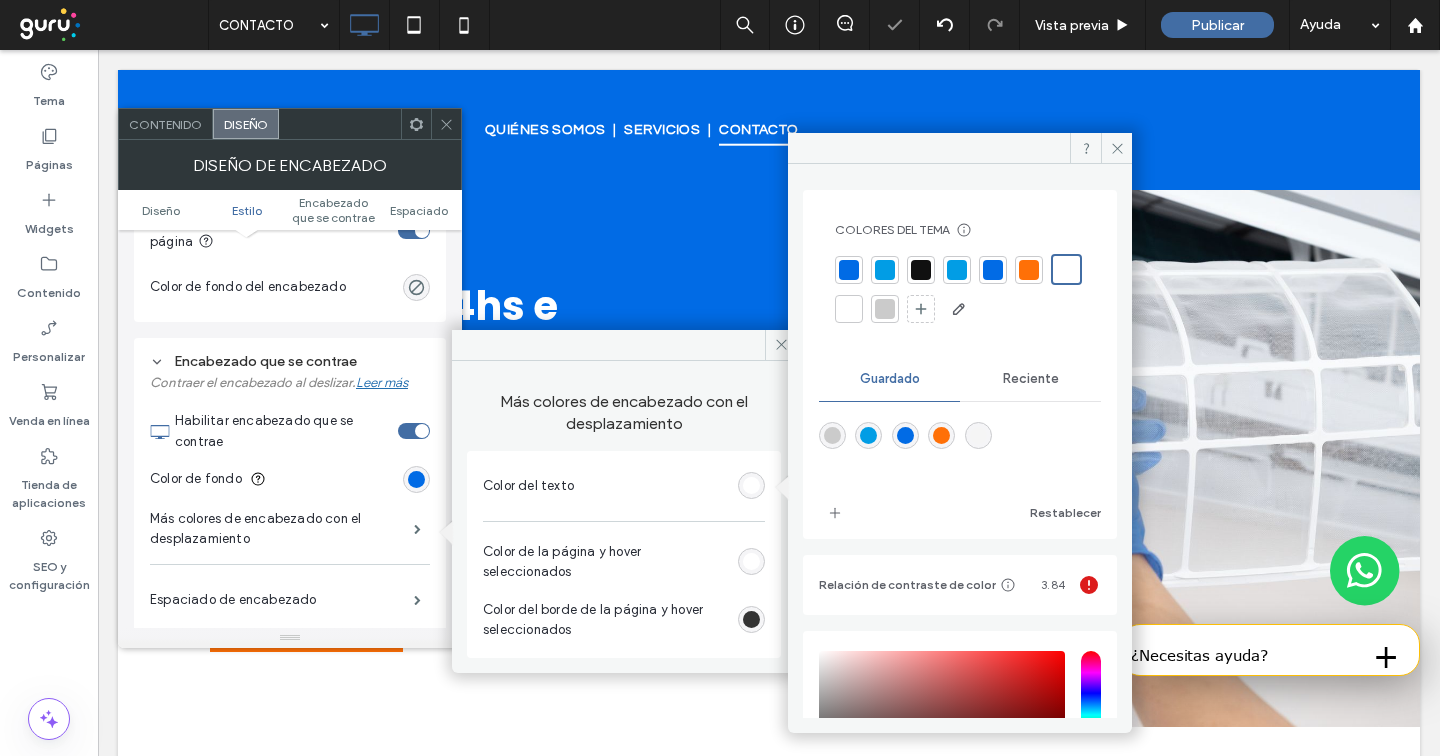 click at bounding box center [751, 561] 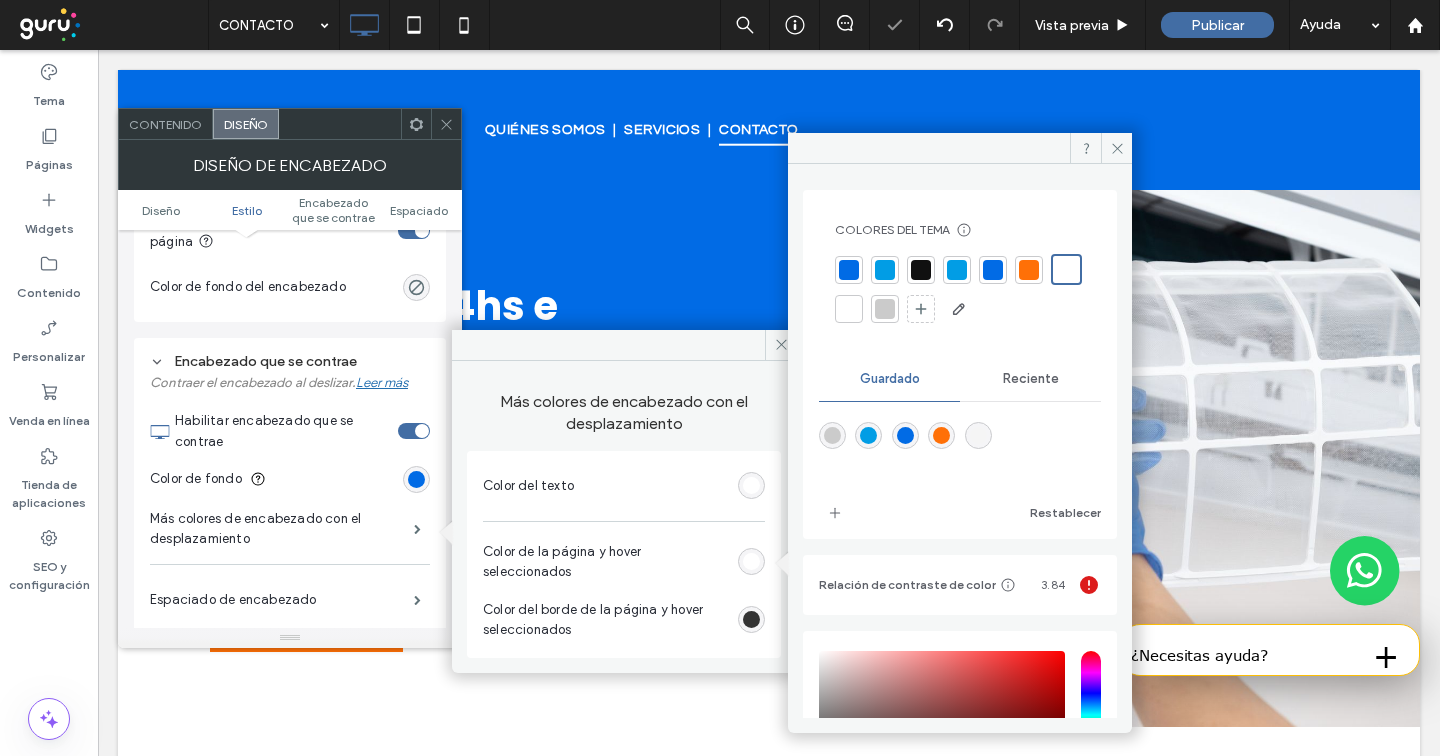 drag, startPoint x: 849, startPoint y: 307, endPoint x: 841, endPoint y: 355, distance: 48.6621 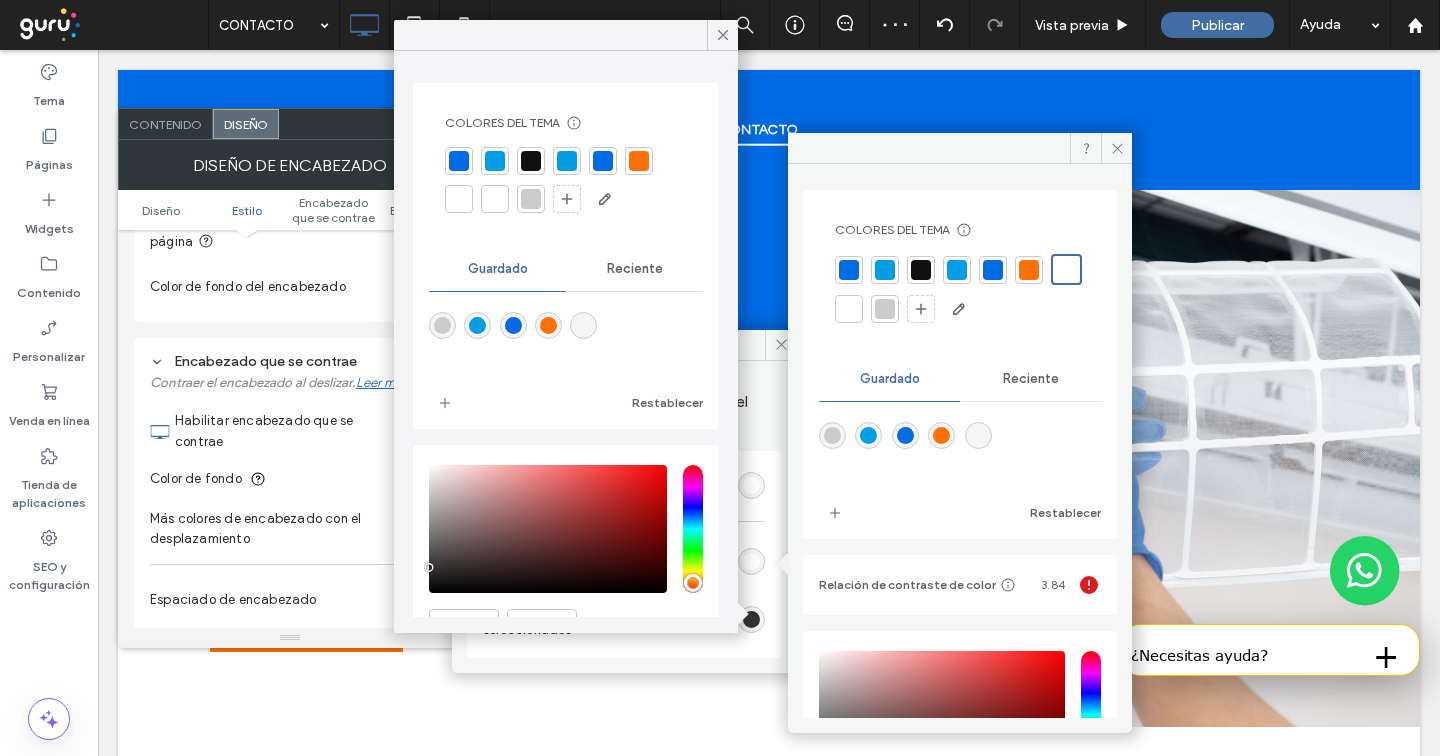 click at bounding box center (459, 199) 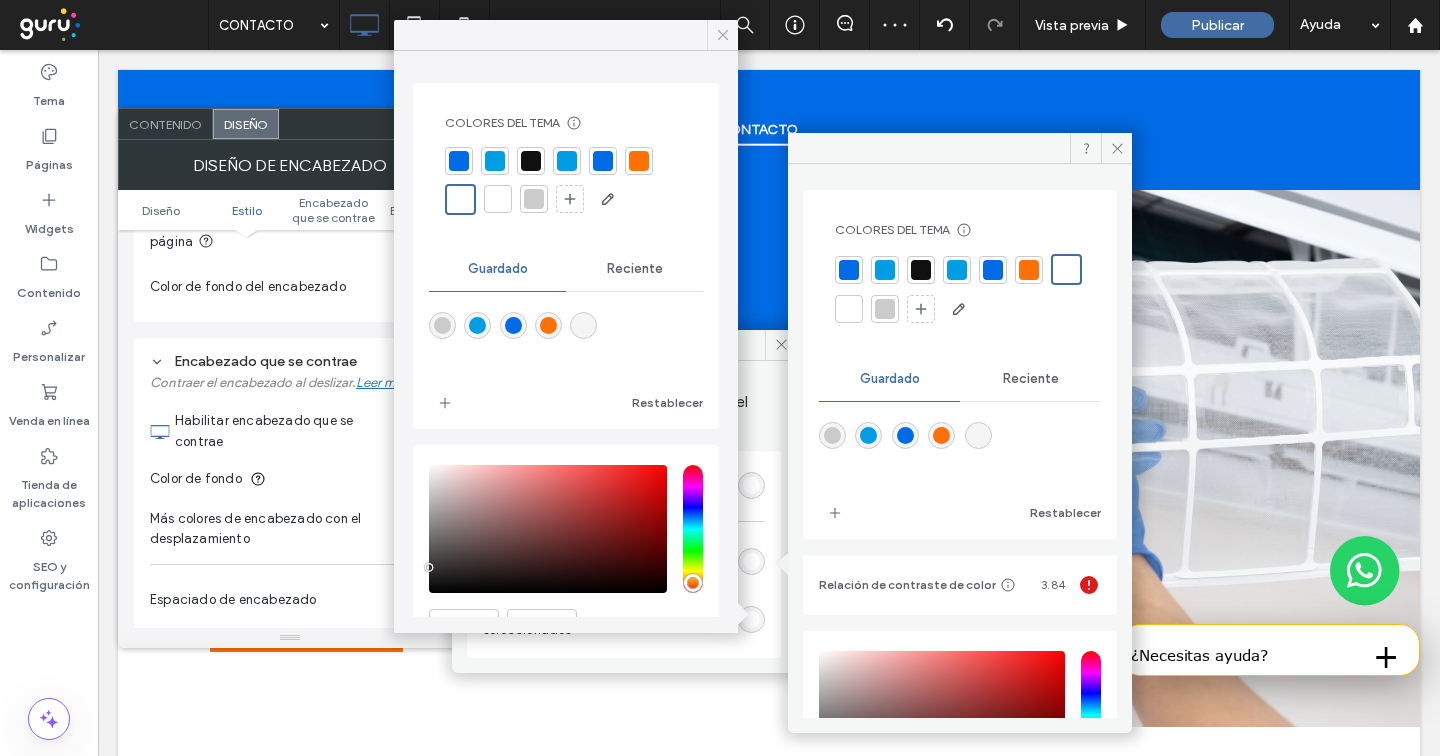click 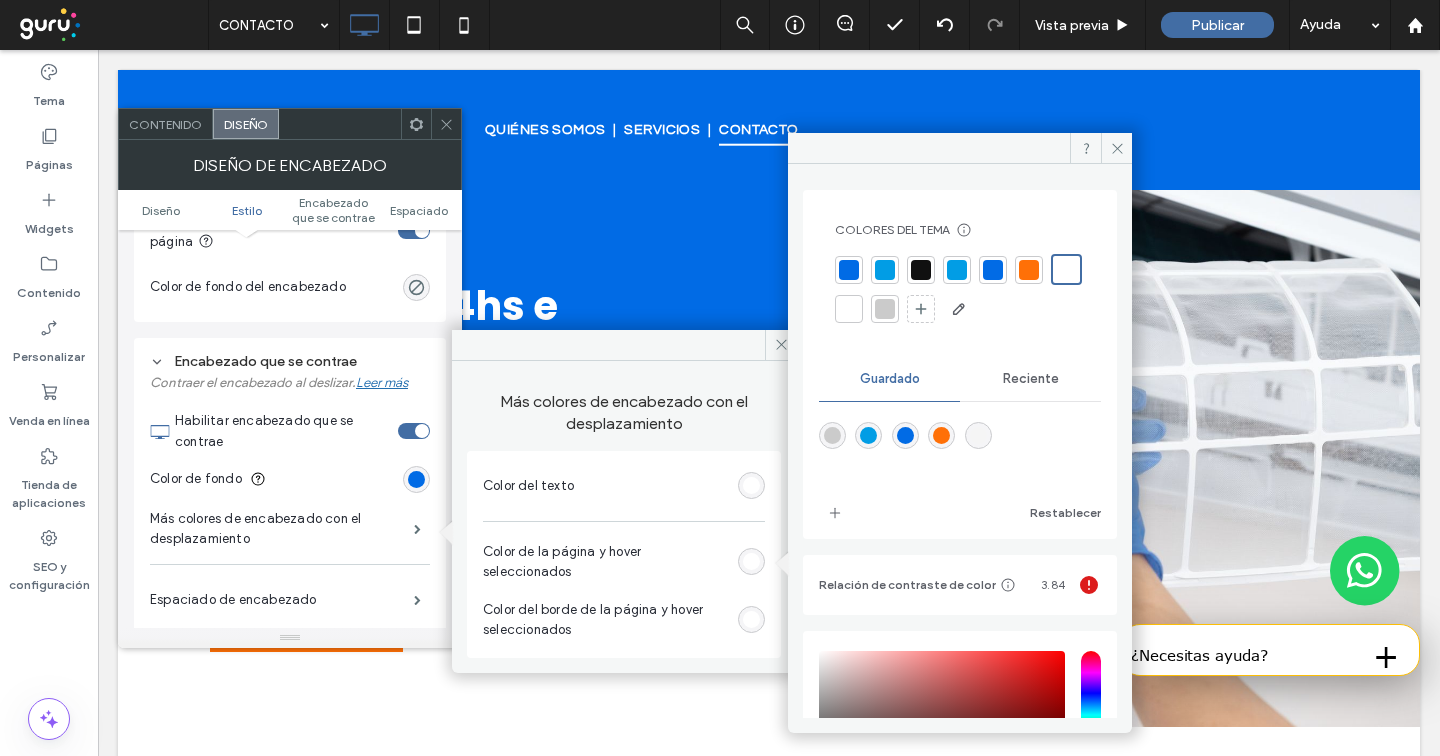 click 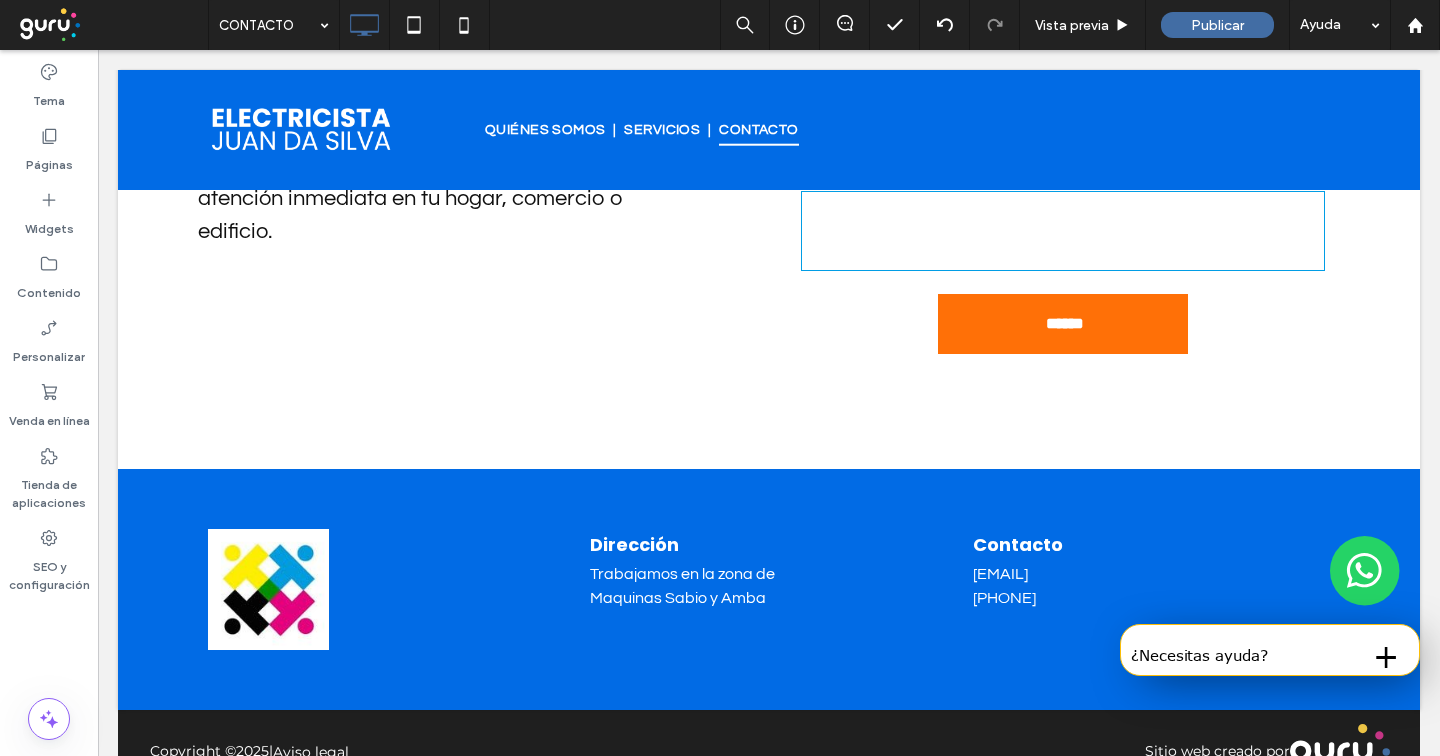 scroll, scrollTop: 876, scrollLeft: 0, axis: vertical 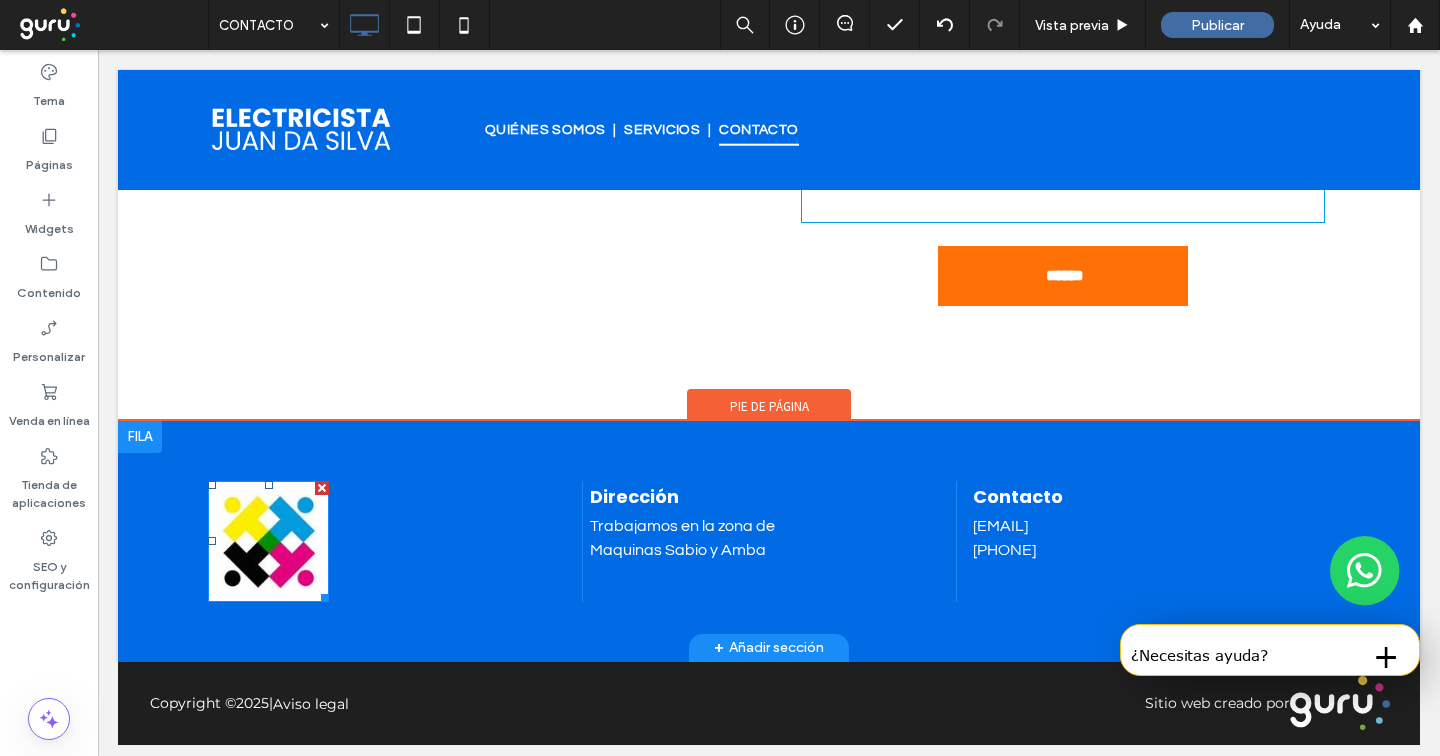 click at bounding box center (268, 541) 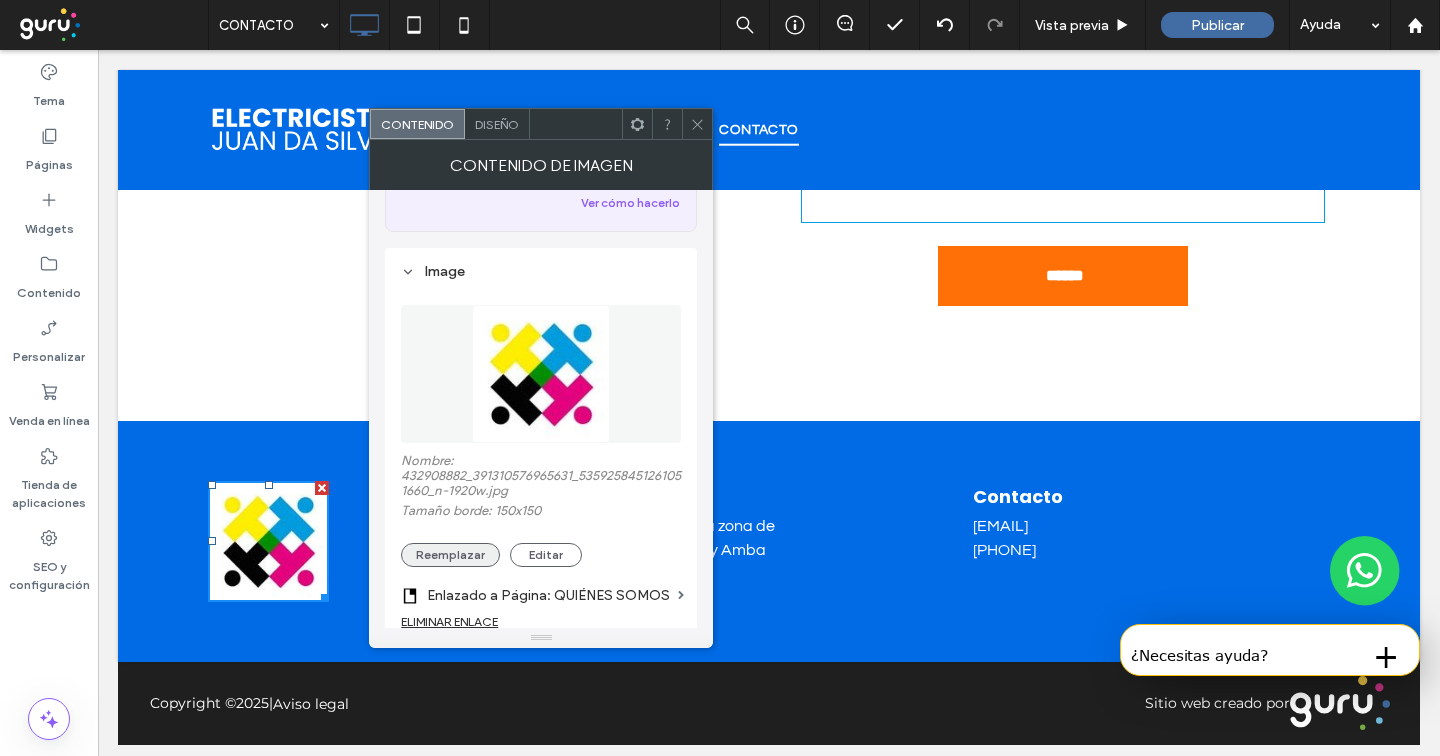 scroll, scrollTop: 199, scrollLeft: 0, axis: vertical 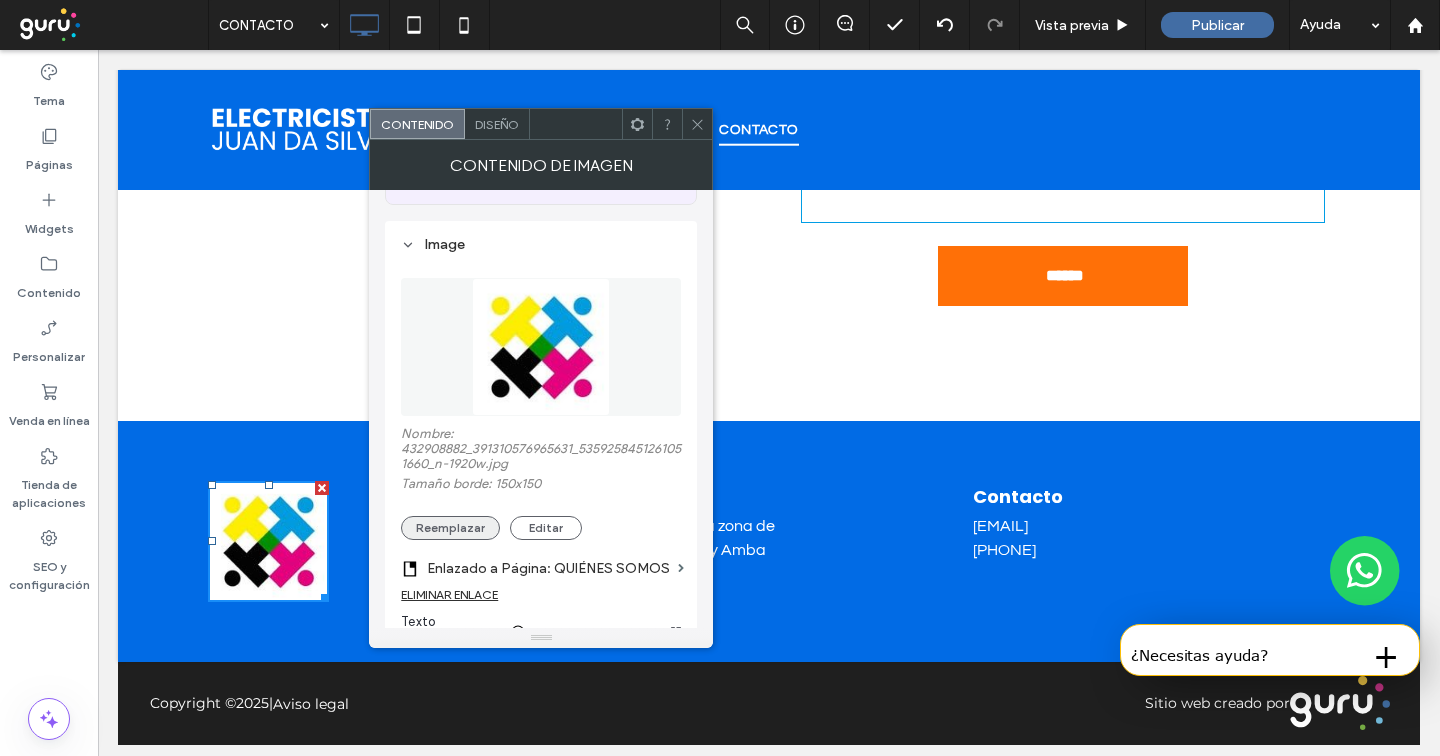 click on "Reemplazar" at bounding box center [450, 528] 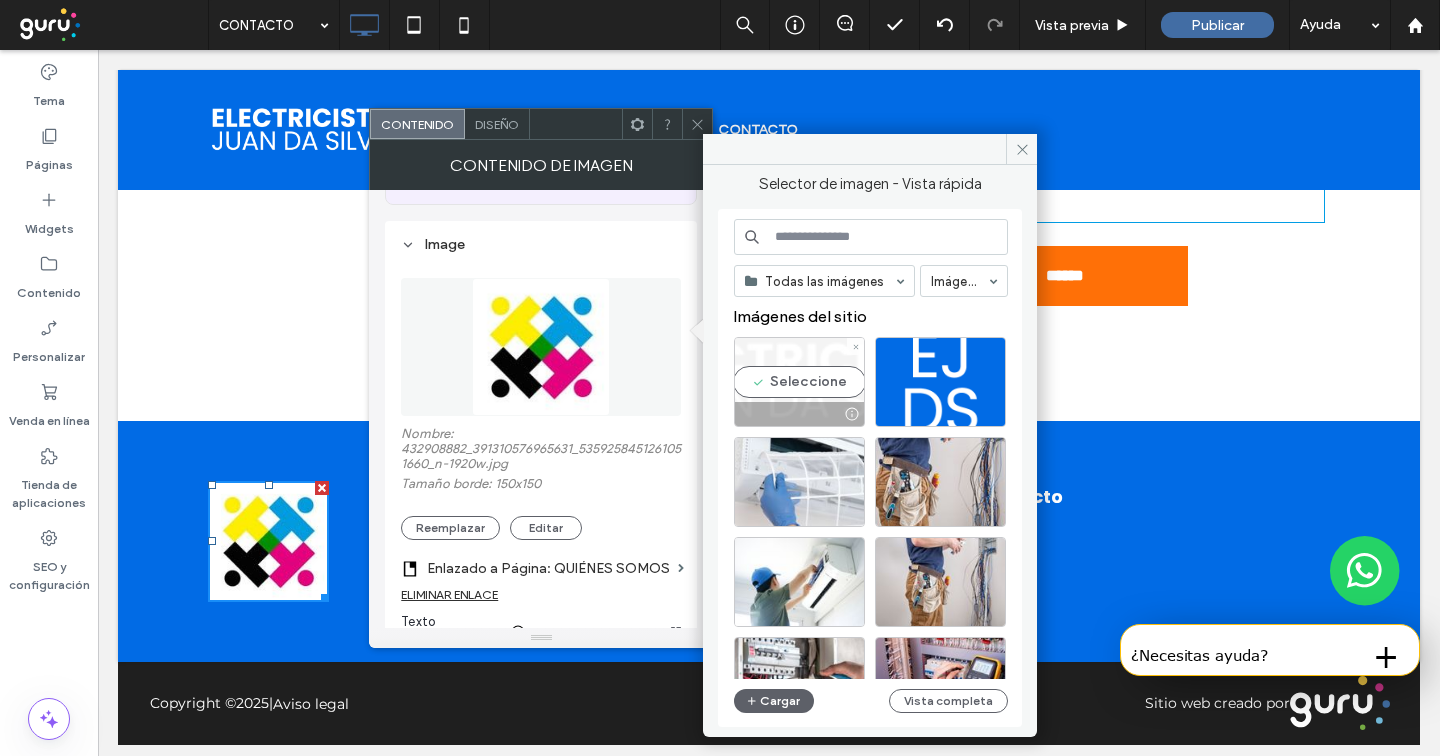 click on "Seleccione" at bounding box center [799, 382] 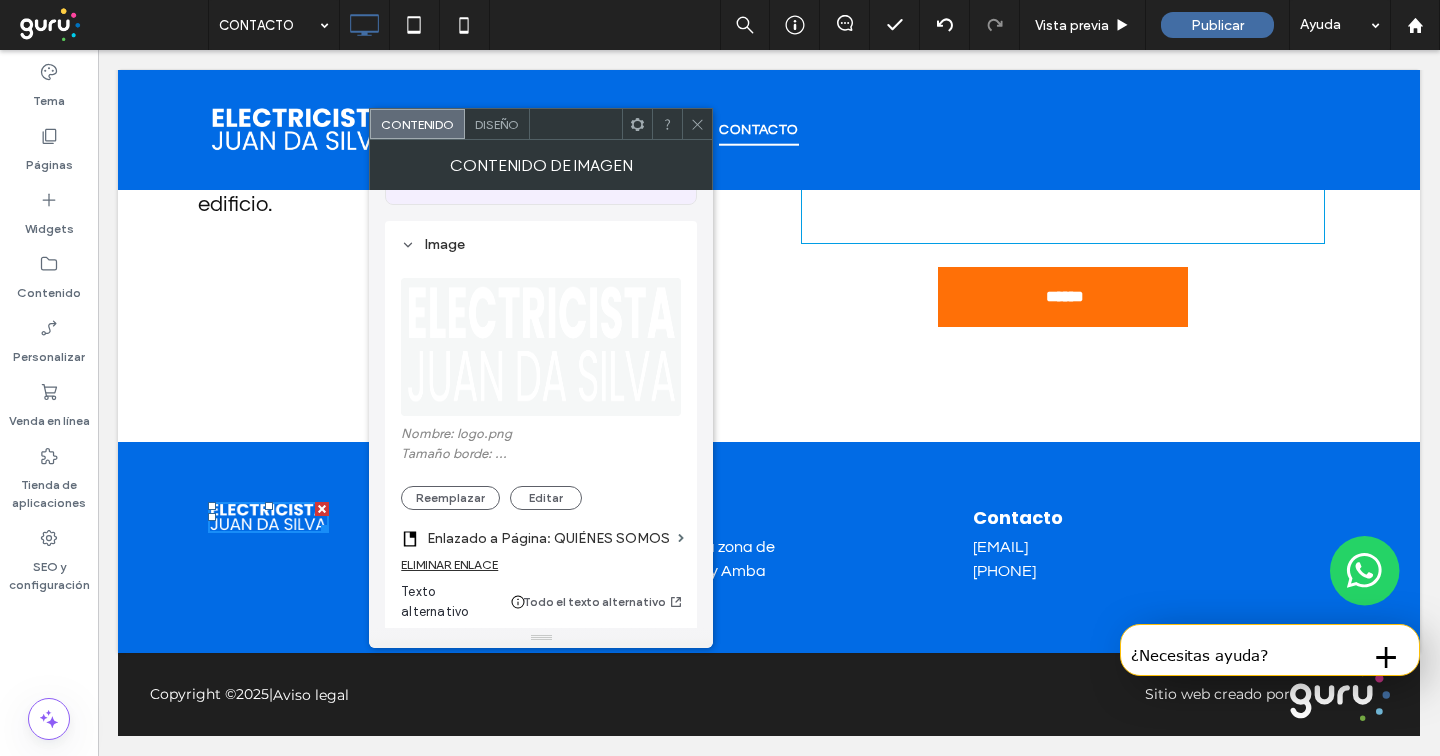 scroll, scrollTop: 846, scrollLeft: 0, axis: vertical 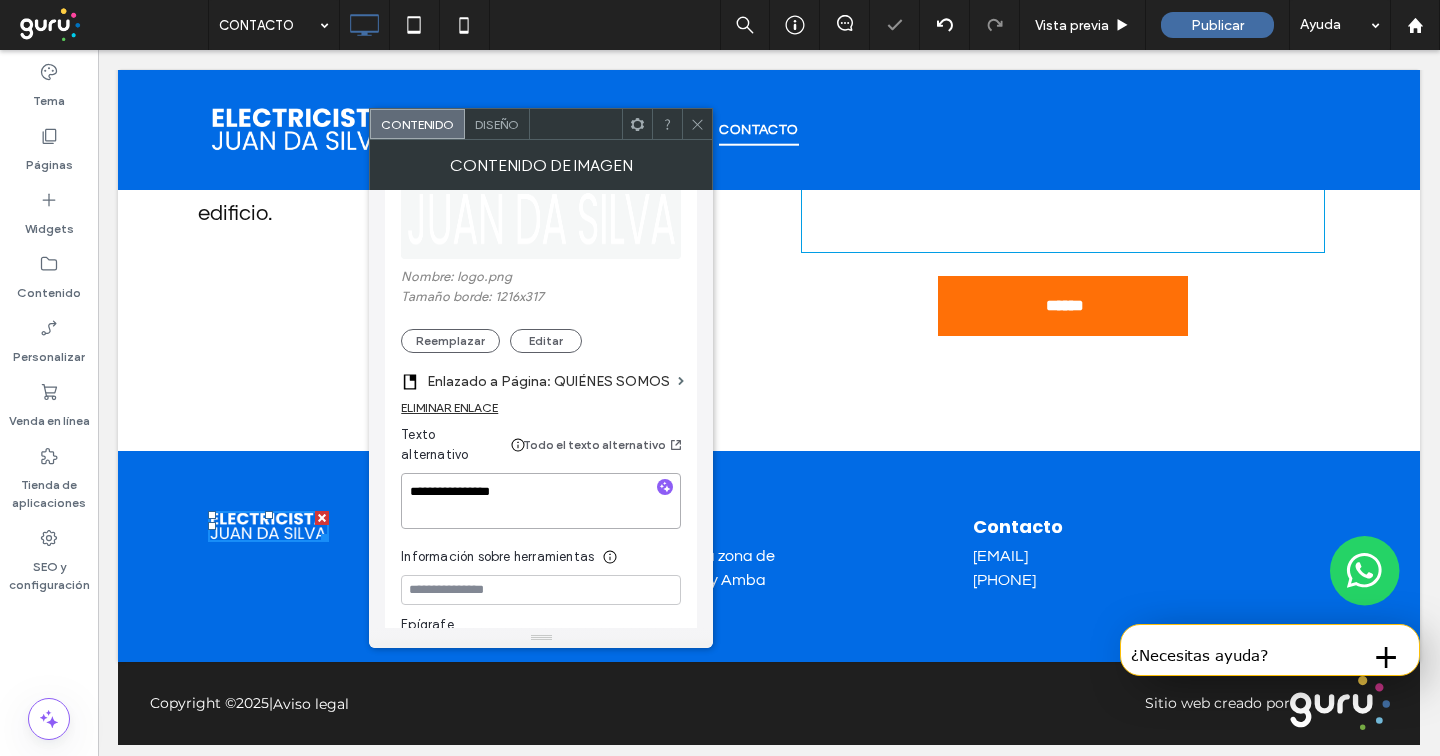 click on "**********" at bounding box center (541, 501) 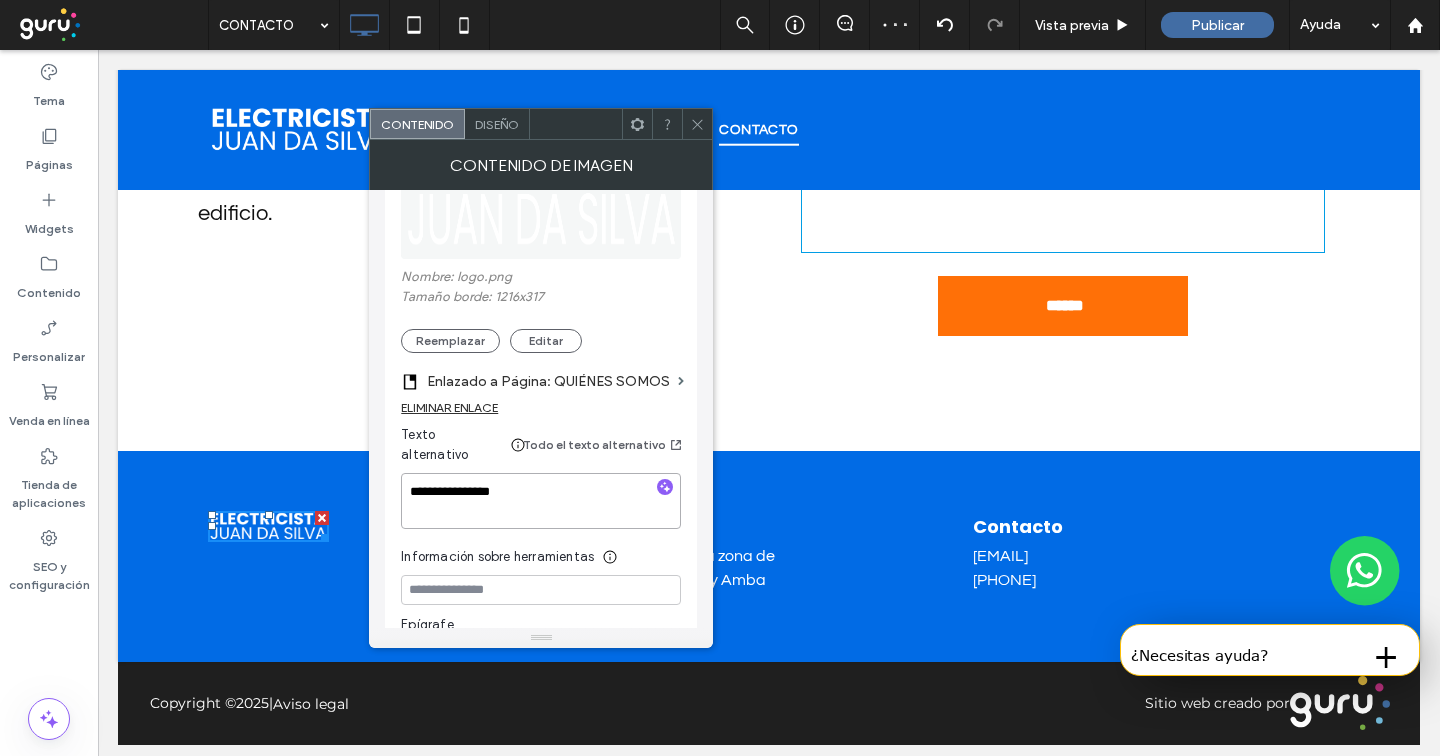 paste on "**********" 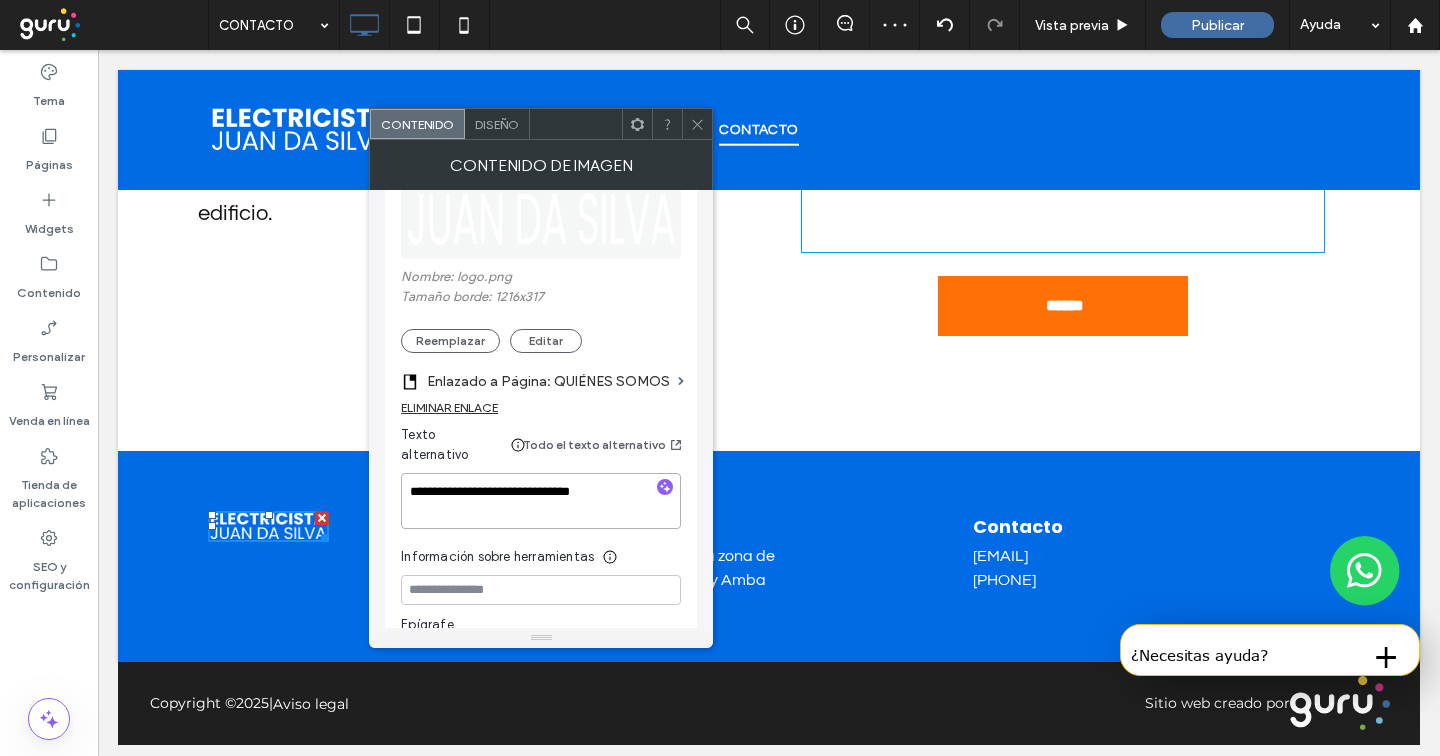 type on "**********" 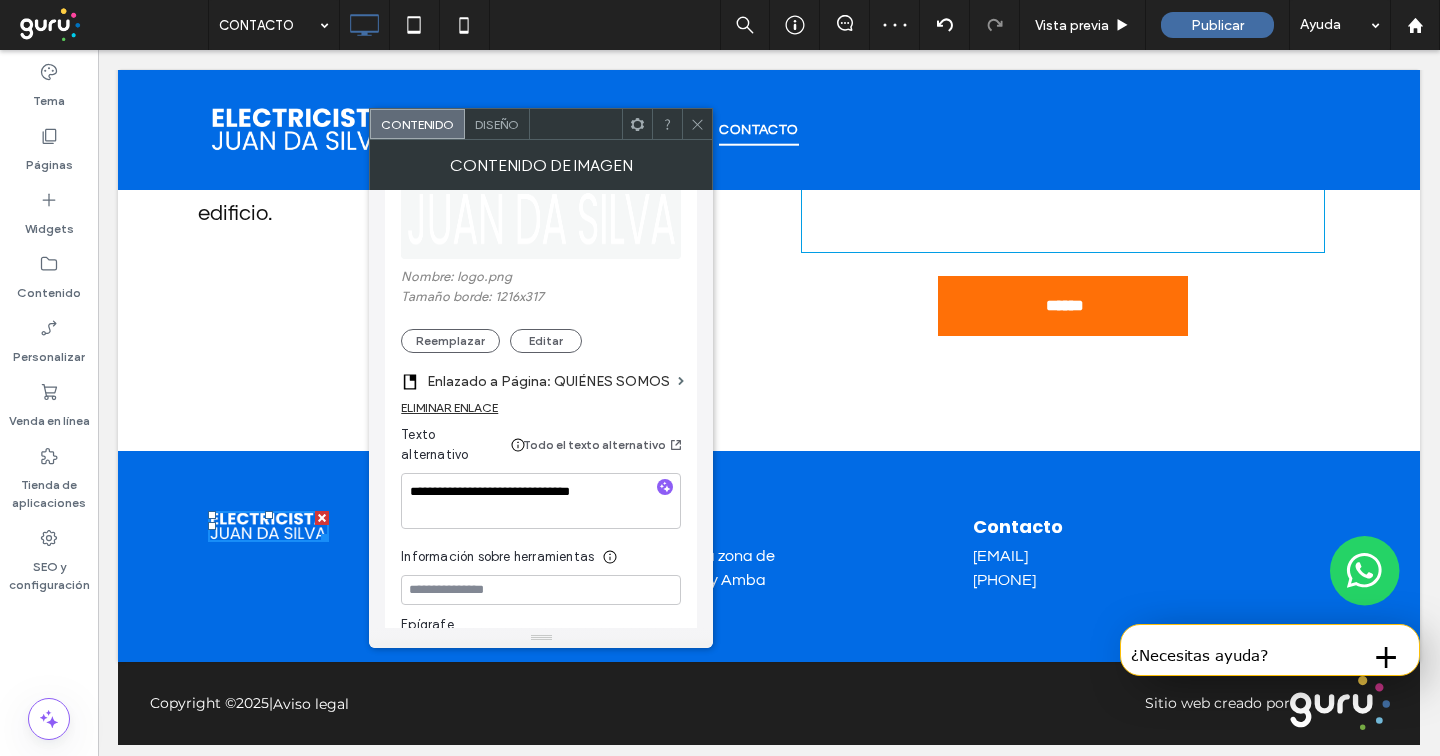 click 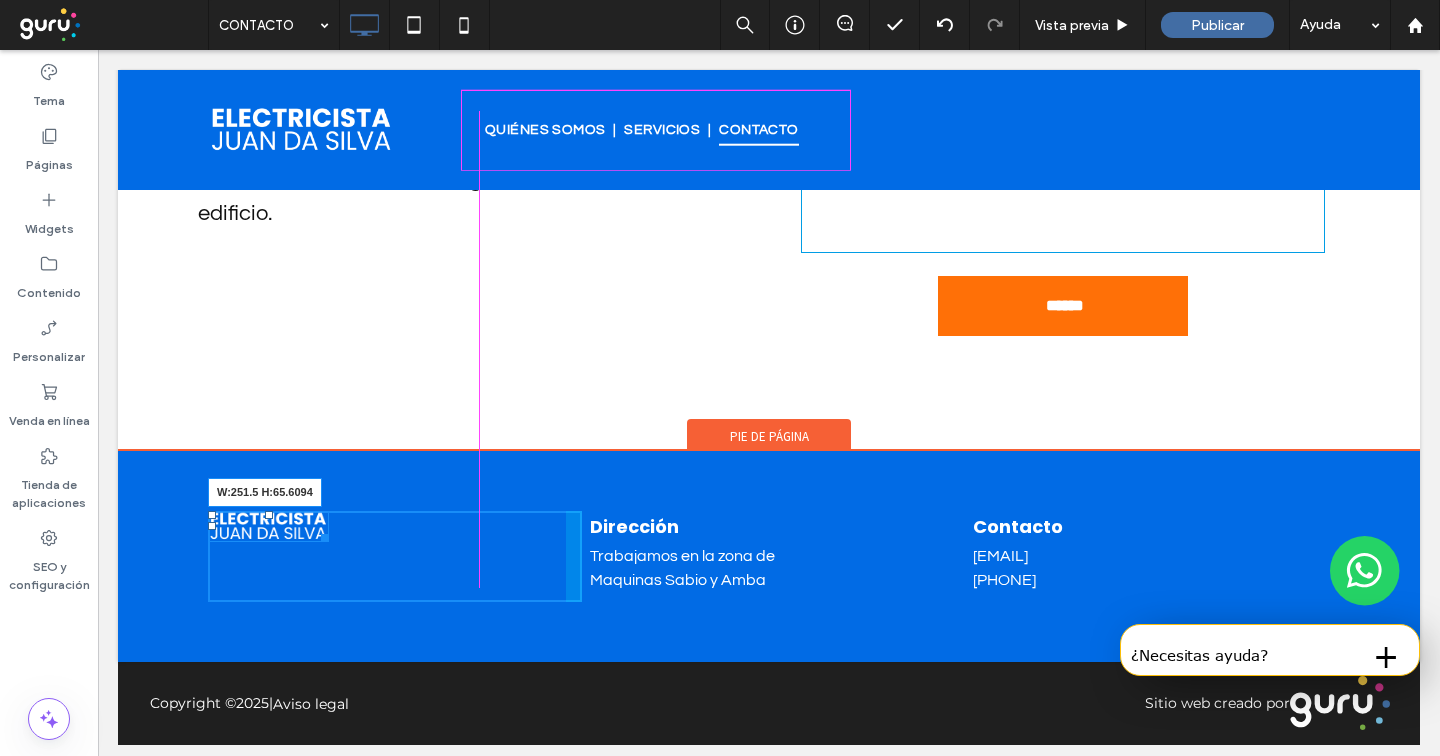 drag, startPoint x: 323, startPoint y: 531, endPoint x: 536, endPoint y: 595, distance: 222.40729 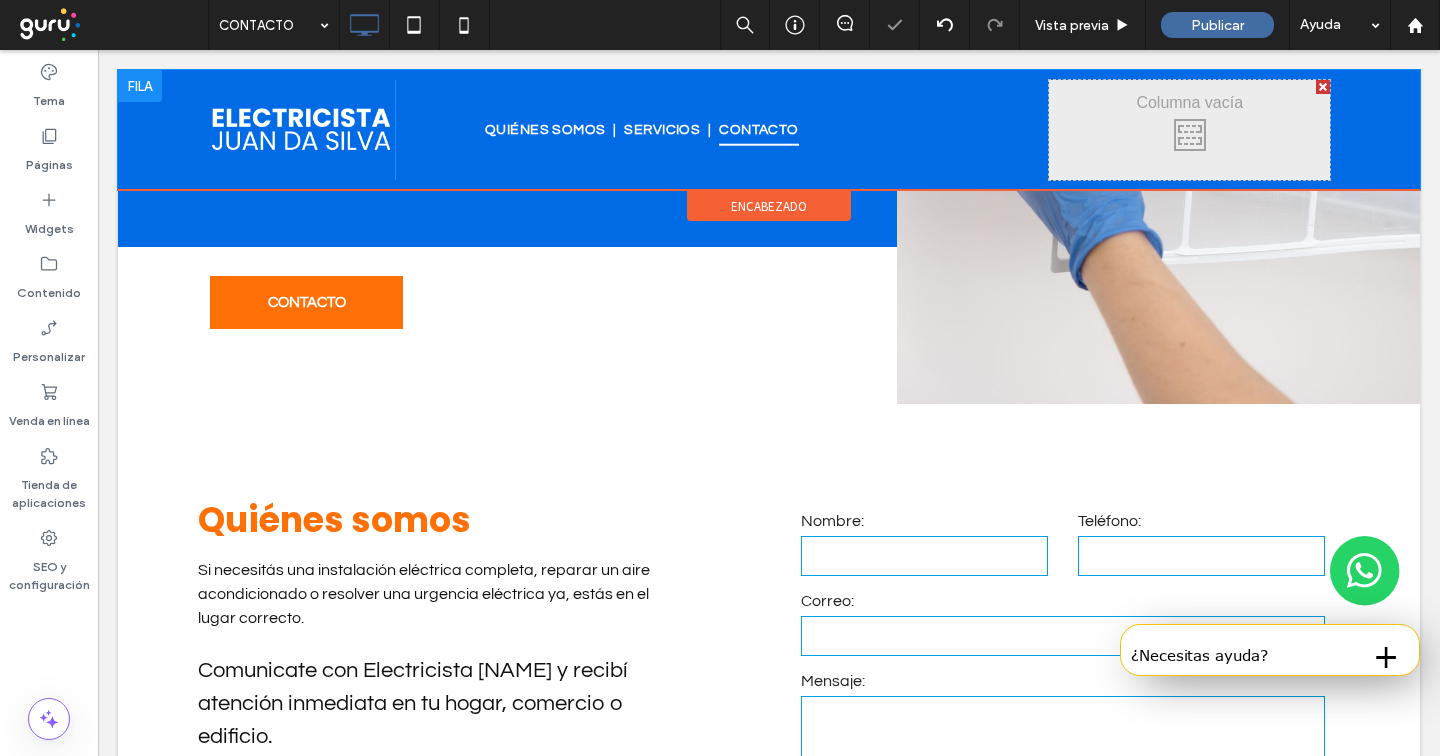 scroll, scrollTop: 0, scrollLeft: 0, axis: both 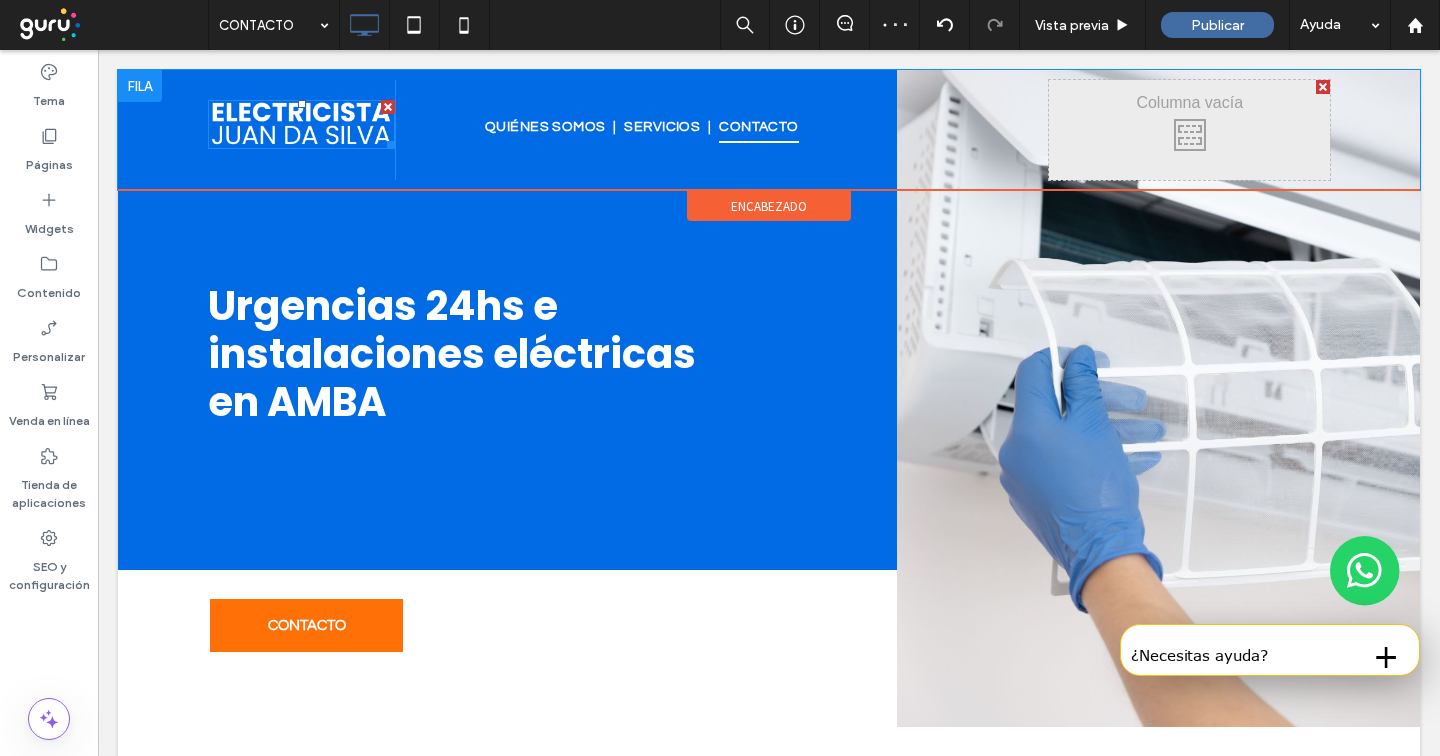click at bounding box center [301, 124] 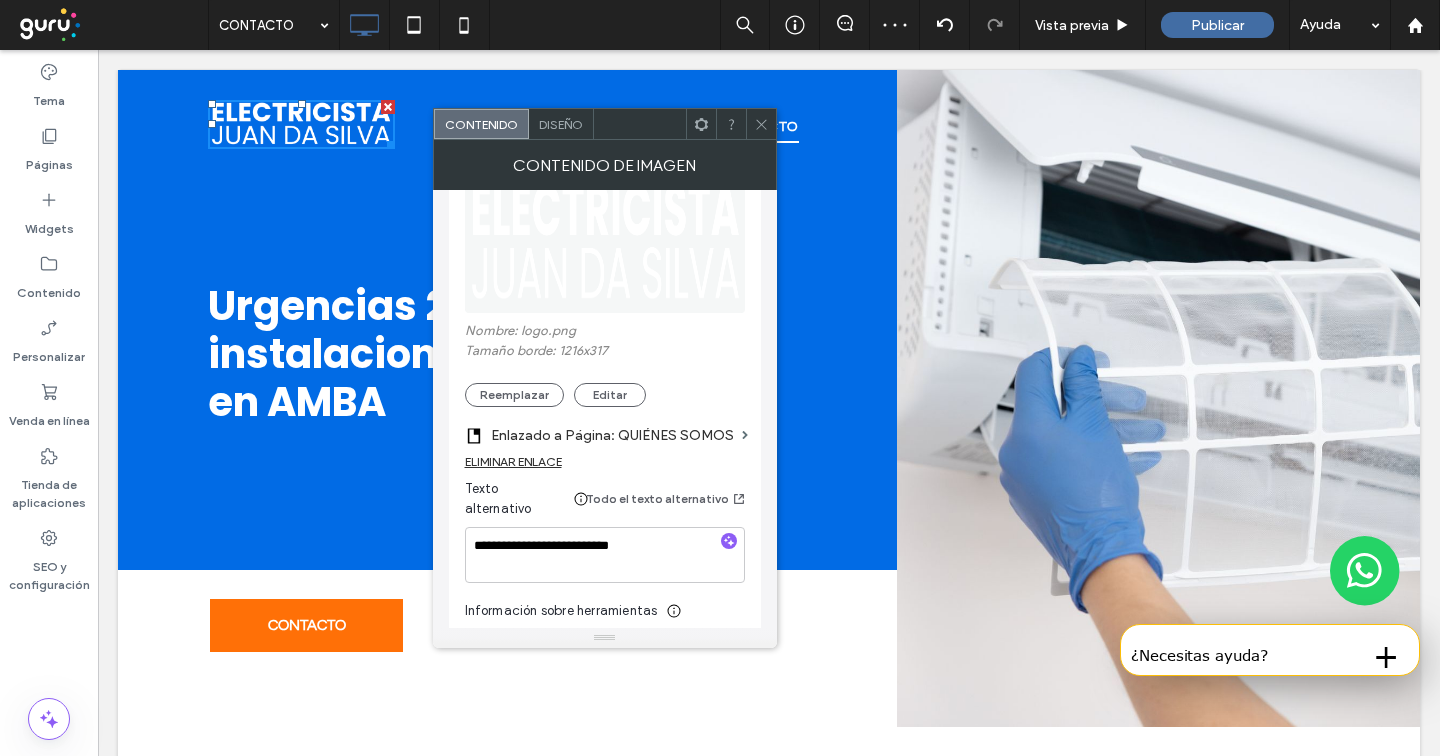 scroll, scrollTop: 304, scrollLeft: 0, axis: vertical 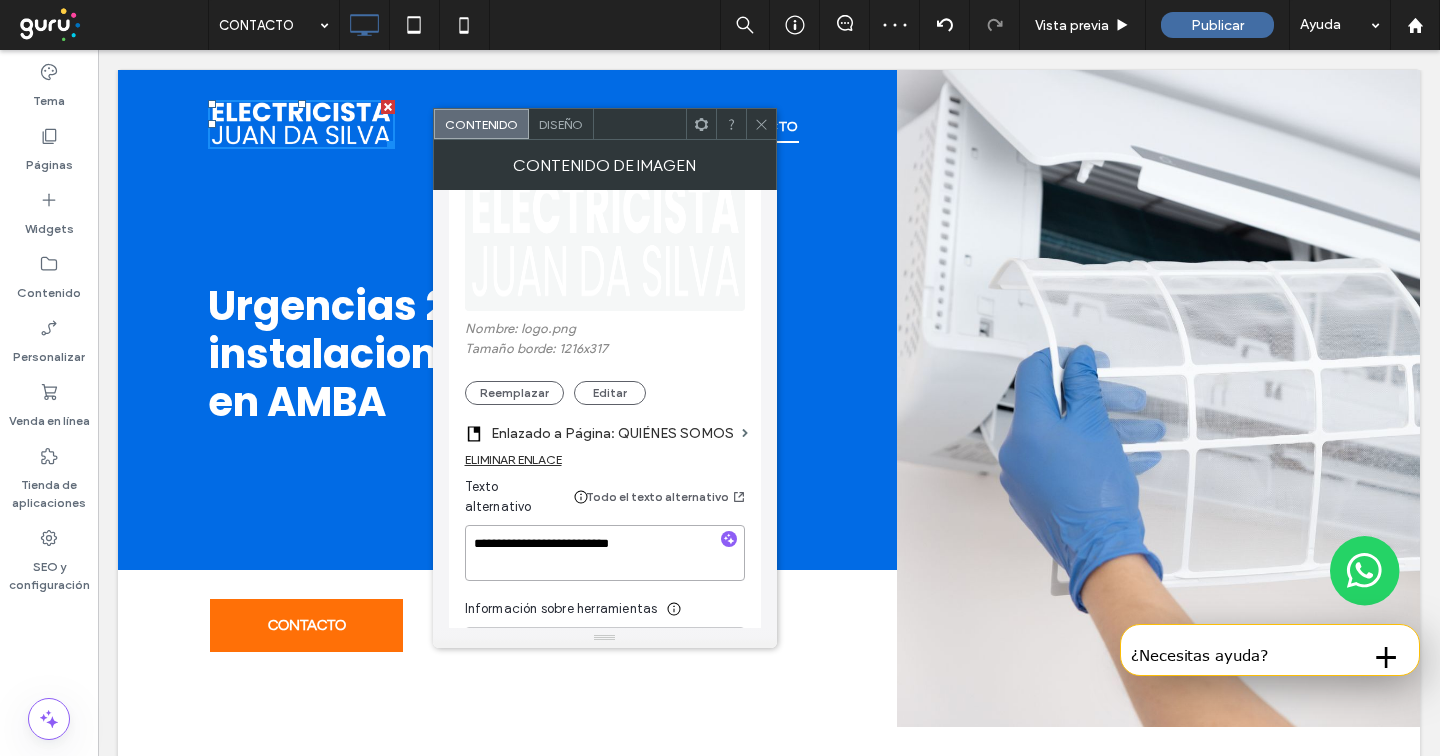 click on "**********" at bounding box center (605, 553) 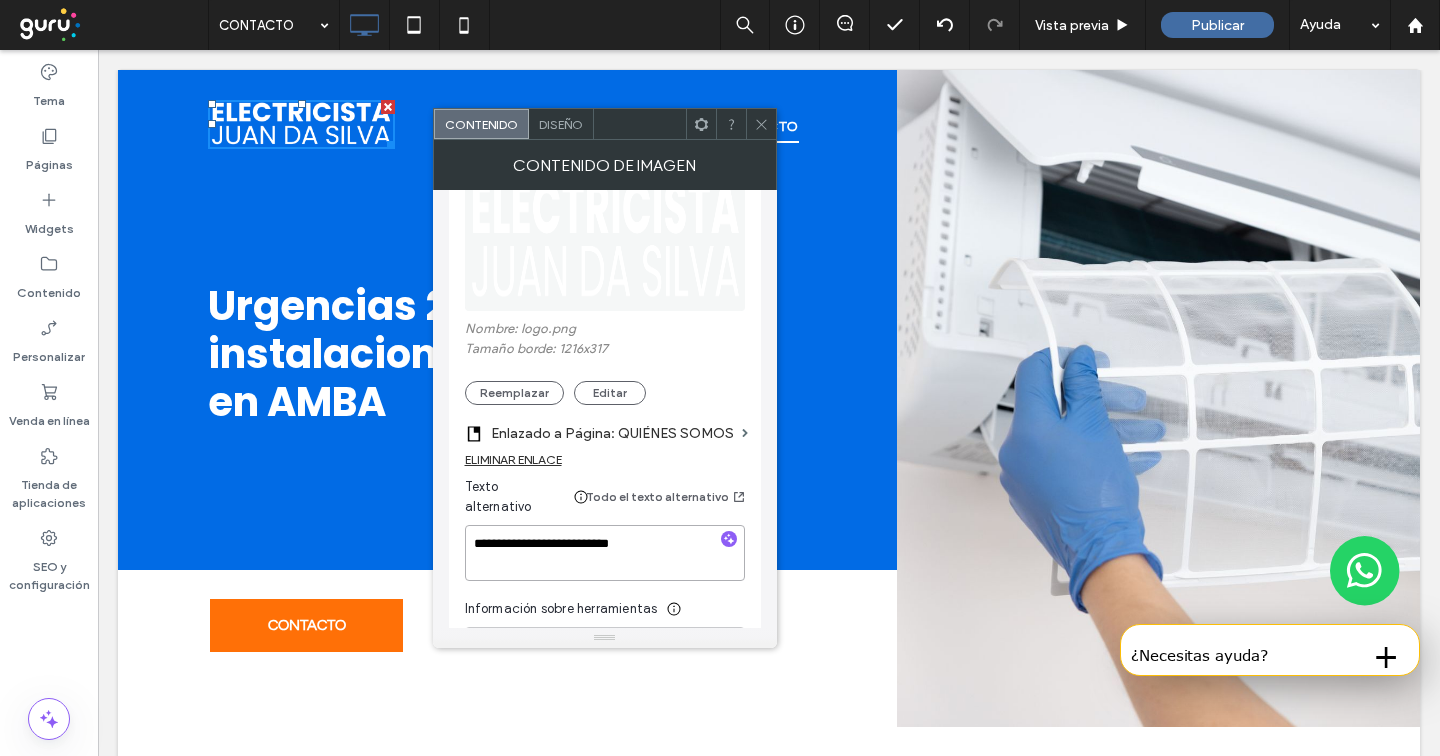 click on "**********" at bounding box center [605, 553] 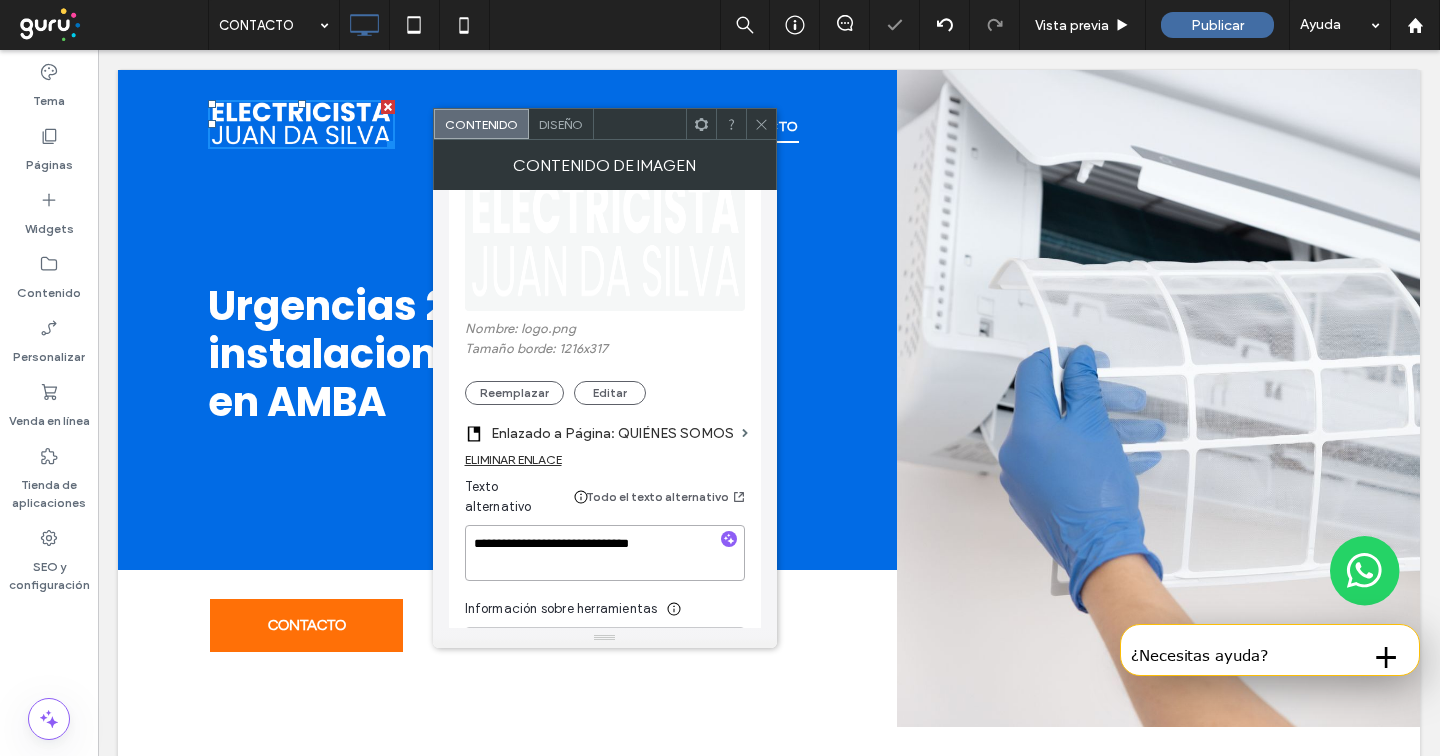 type on "**********" 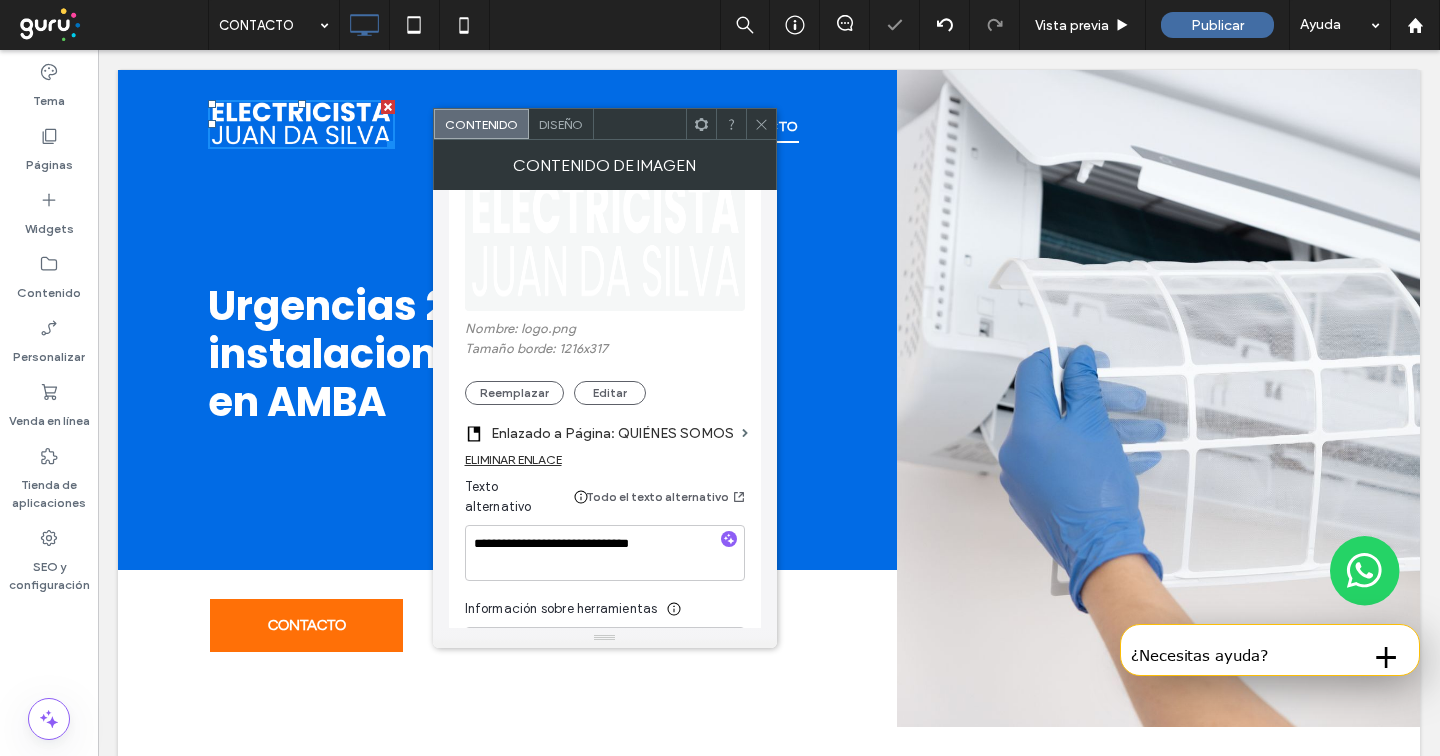 click at bounding box center (761, 124) 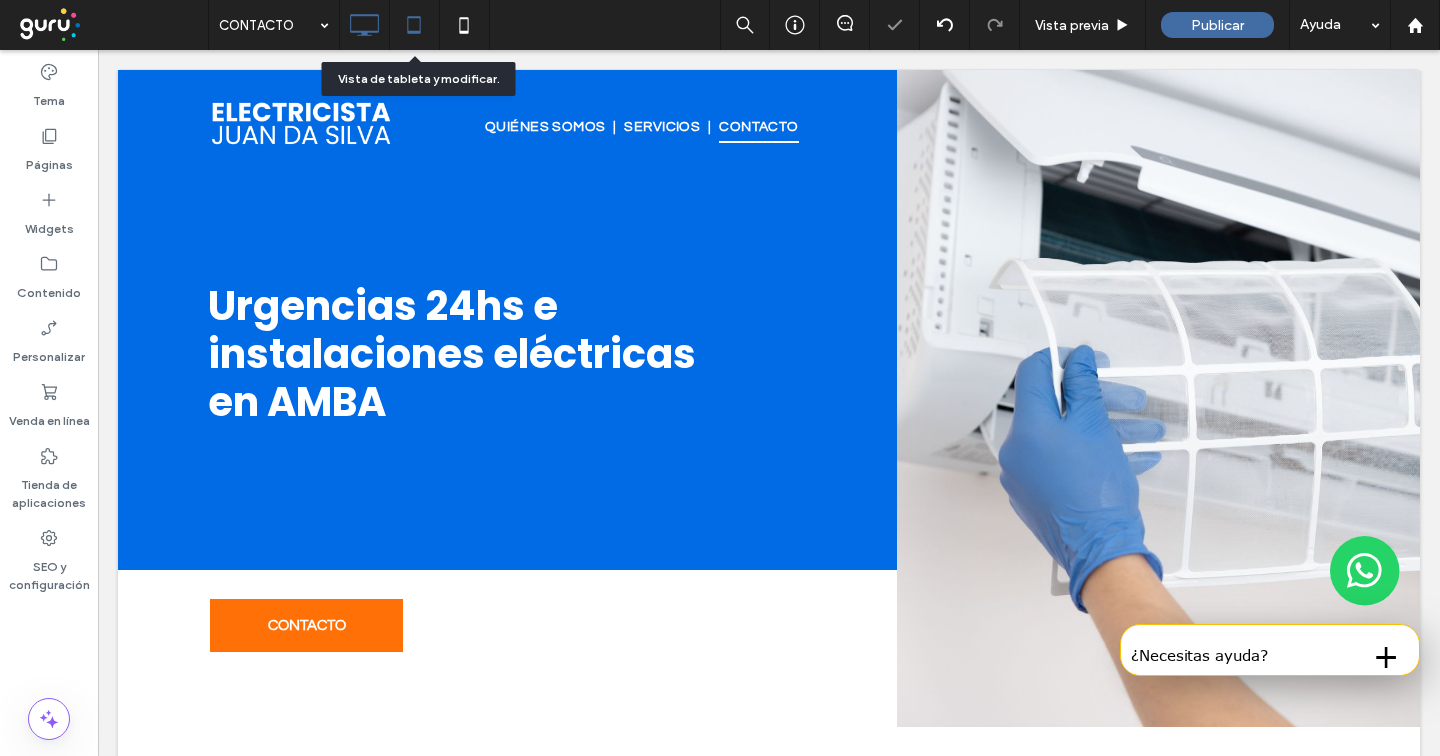 click 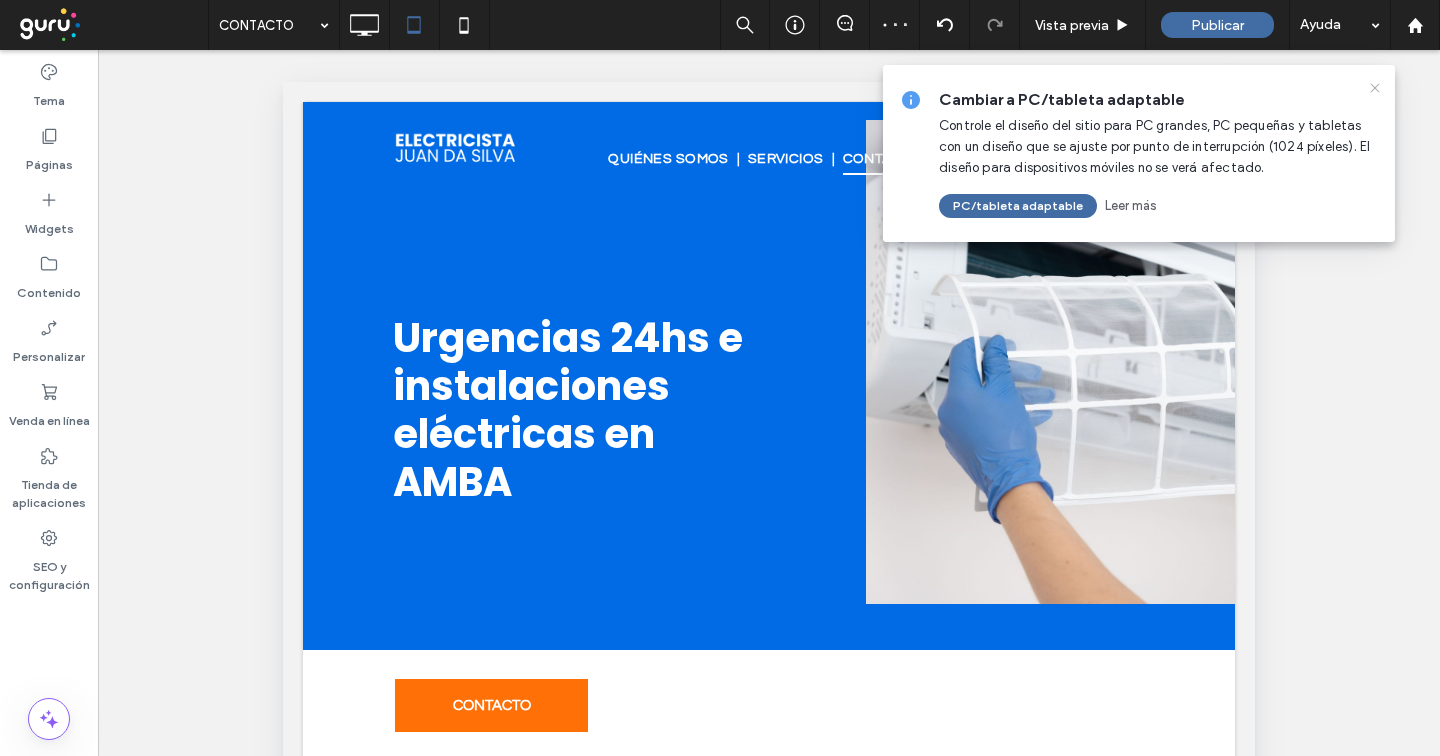 click 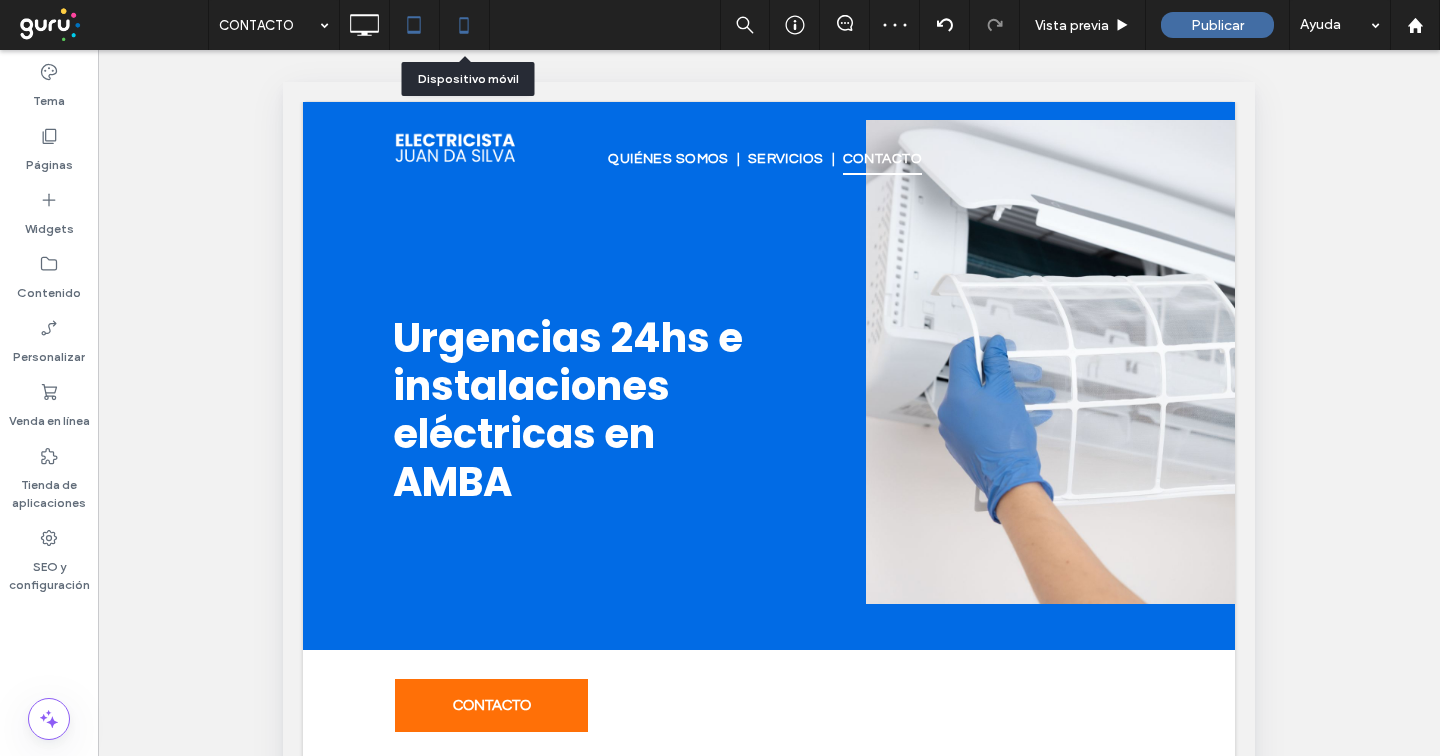 click 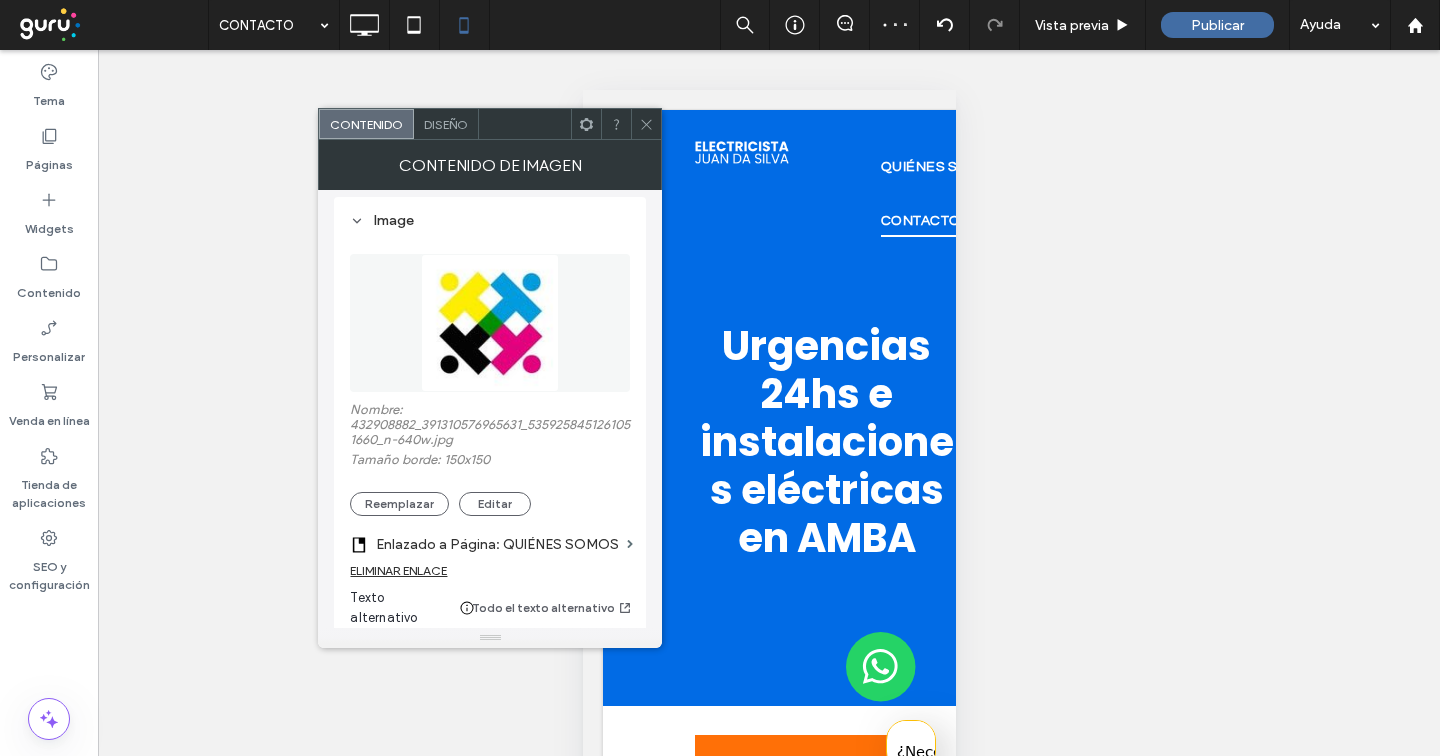 scroll, scrollTop: 258, scrollLeft: 0, axis: vertical 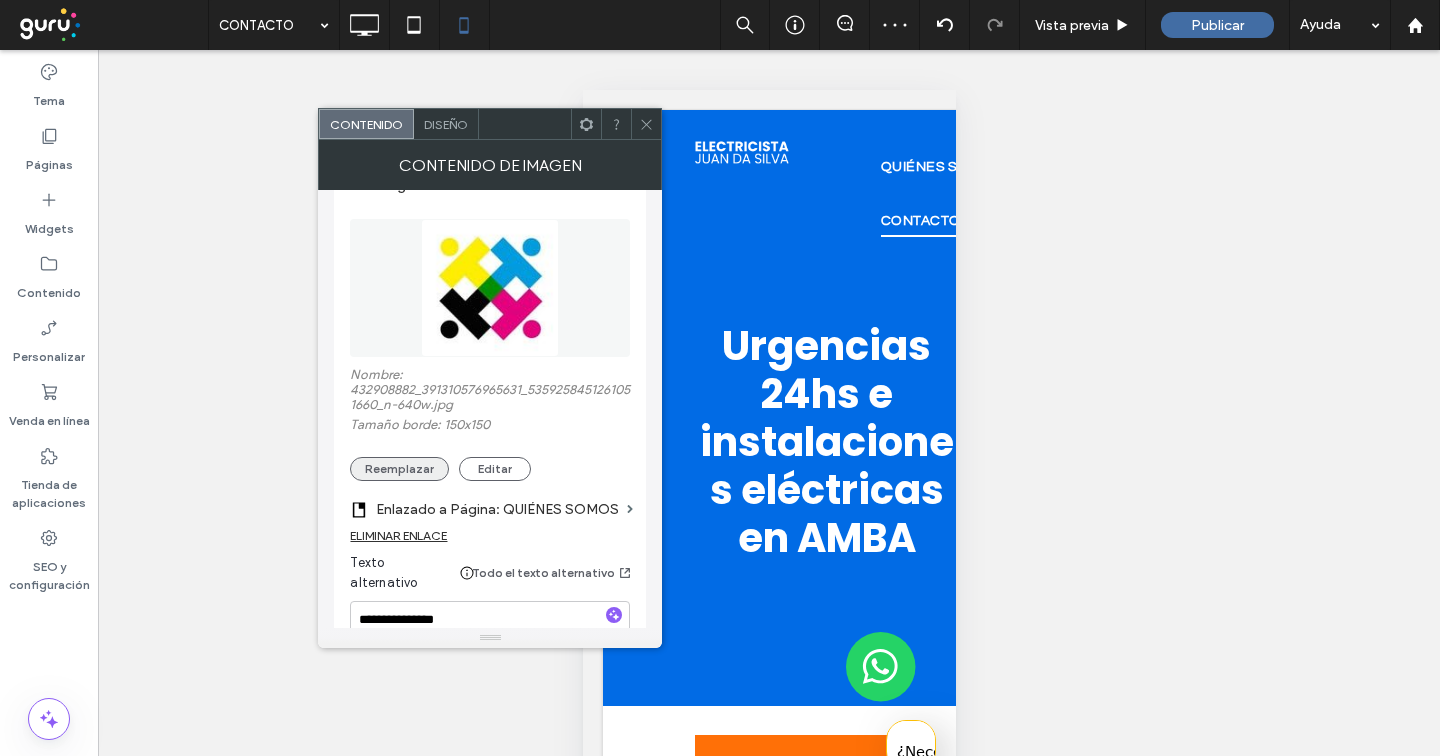 click on "Reemplazar" at bounding box center [399, 469] 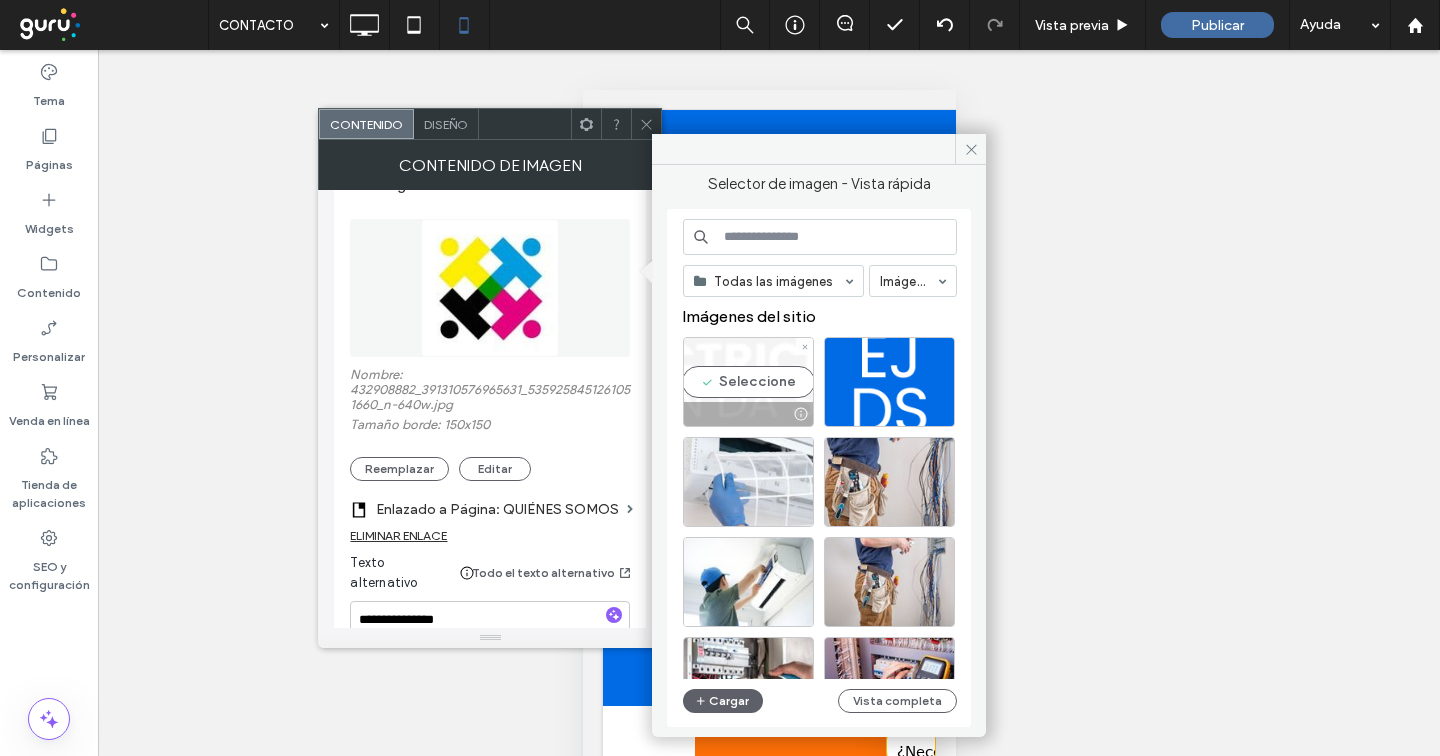 click on "Seleccione" at bounding box center [748, 382] 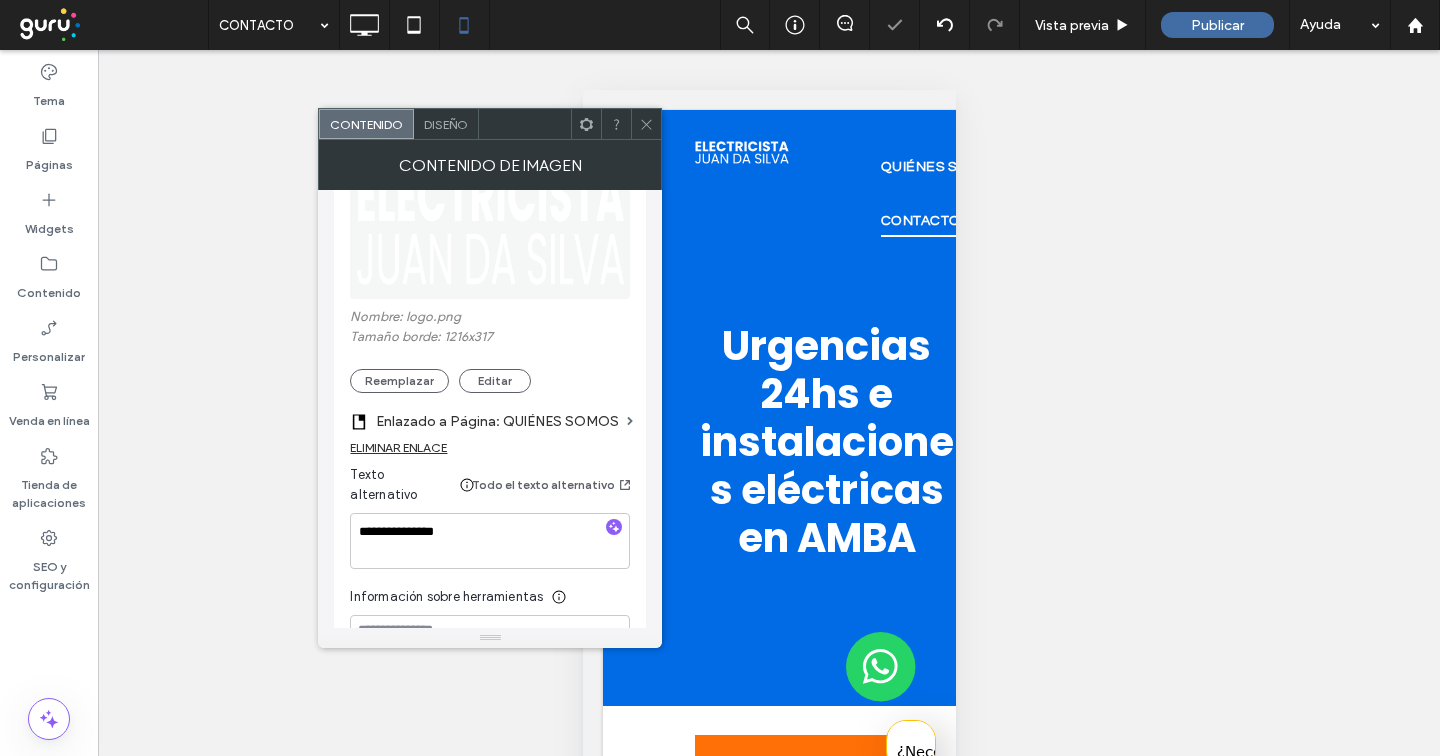 scroll, scrollTop: 325, scrollLeft: 0, axis: vertical 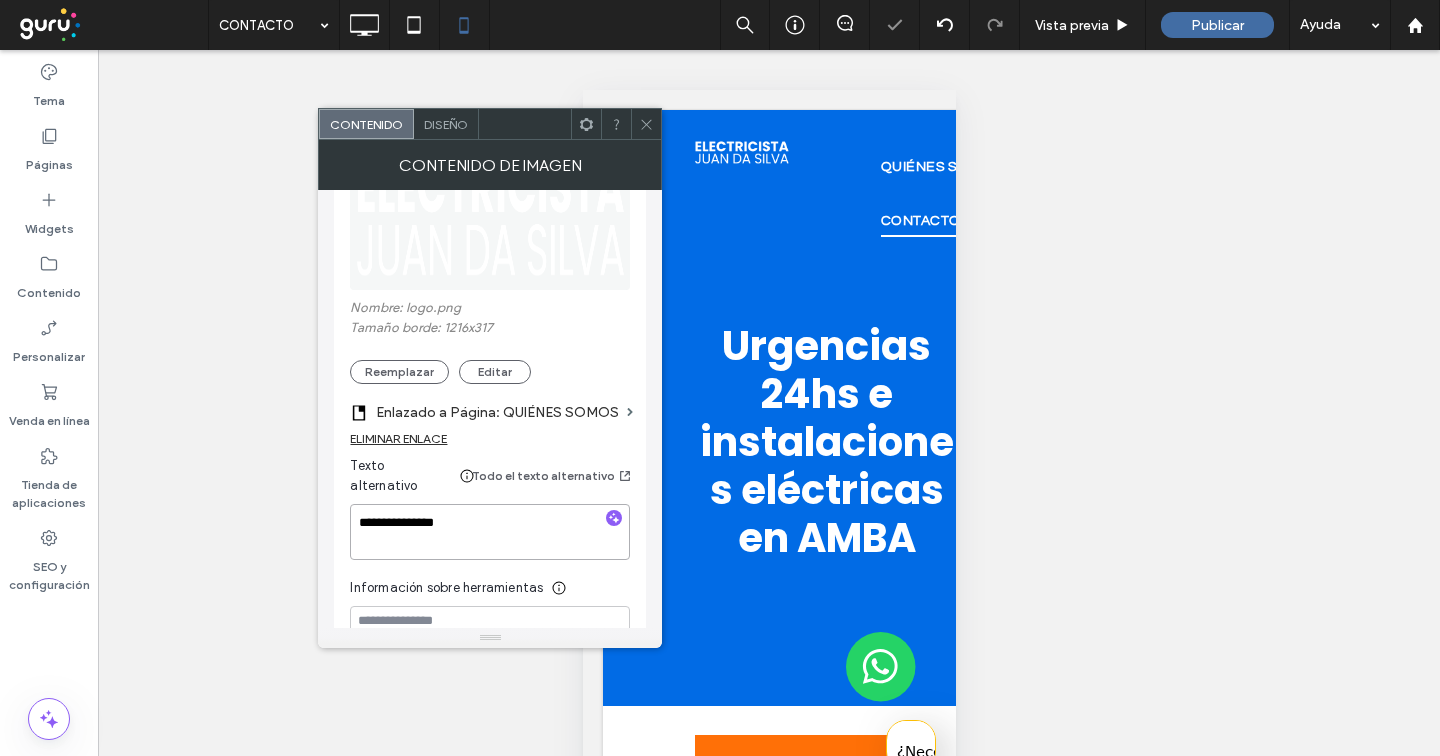 click on "**********" at bounding box center (490, 532) 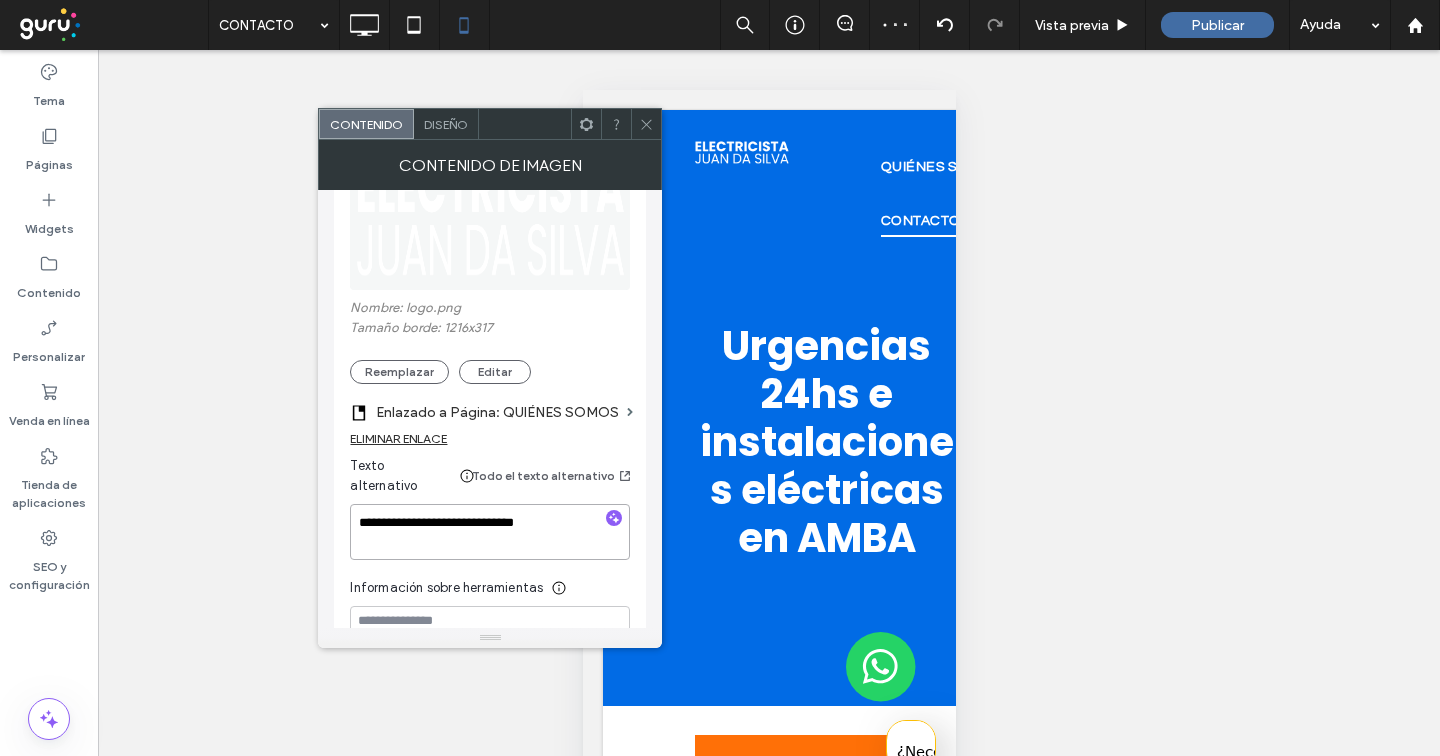type on "**********" 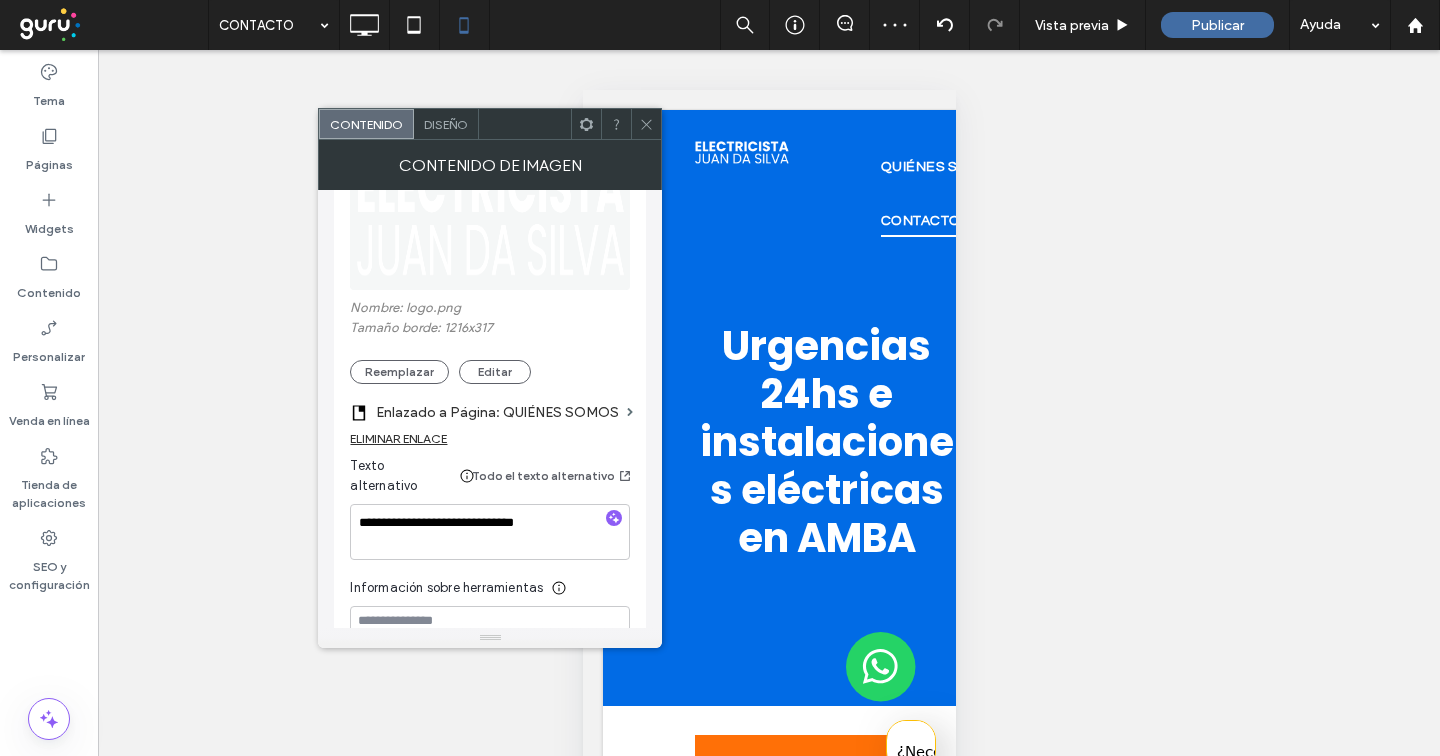 click 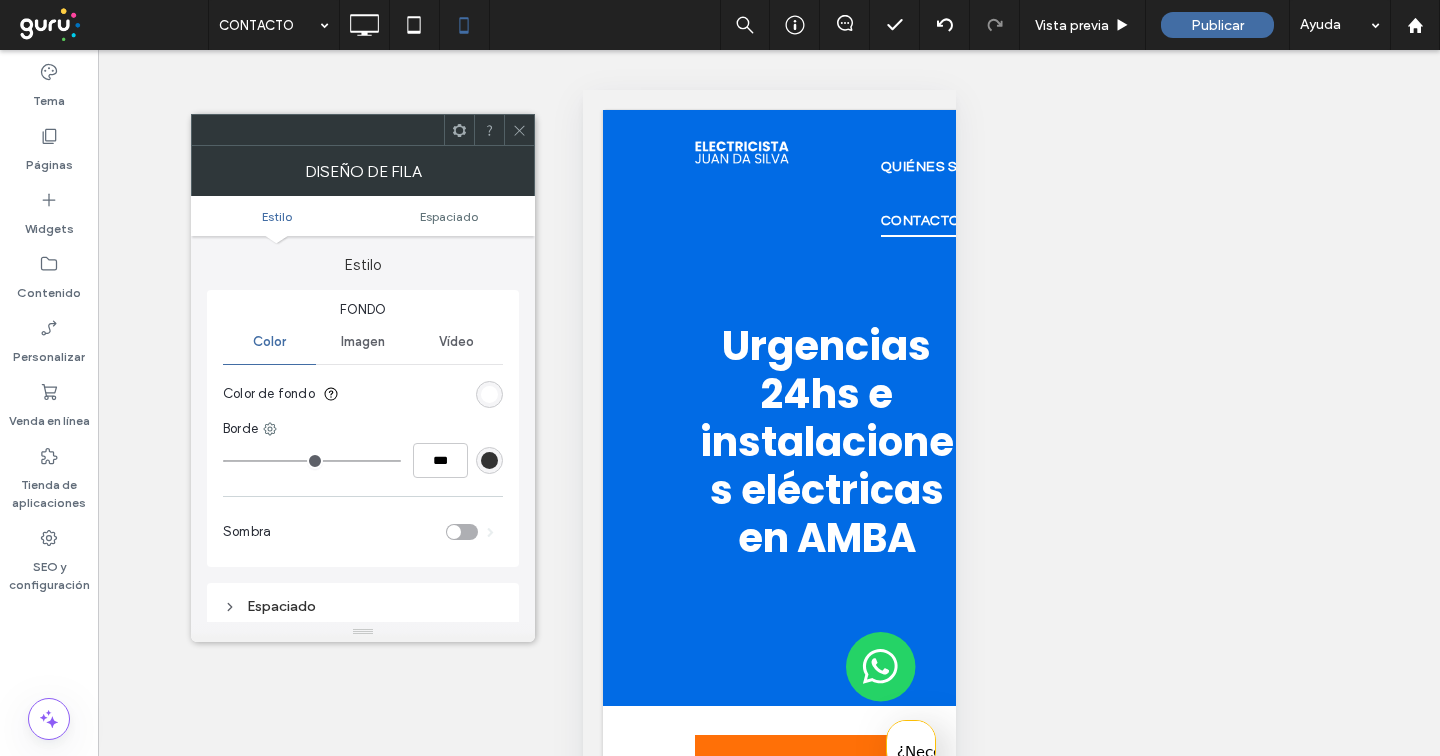 click 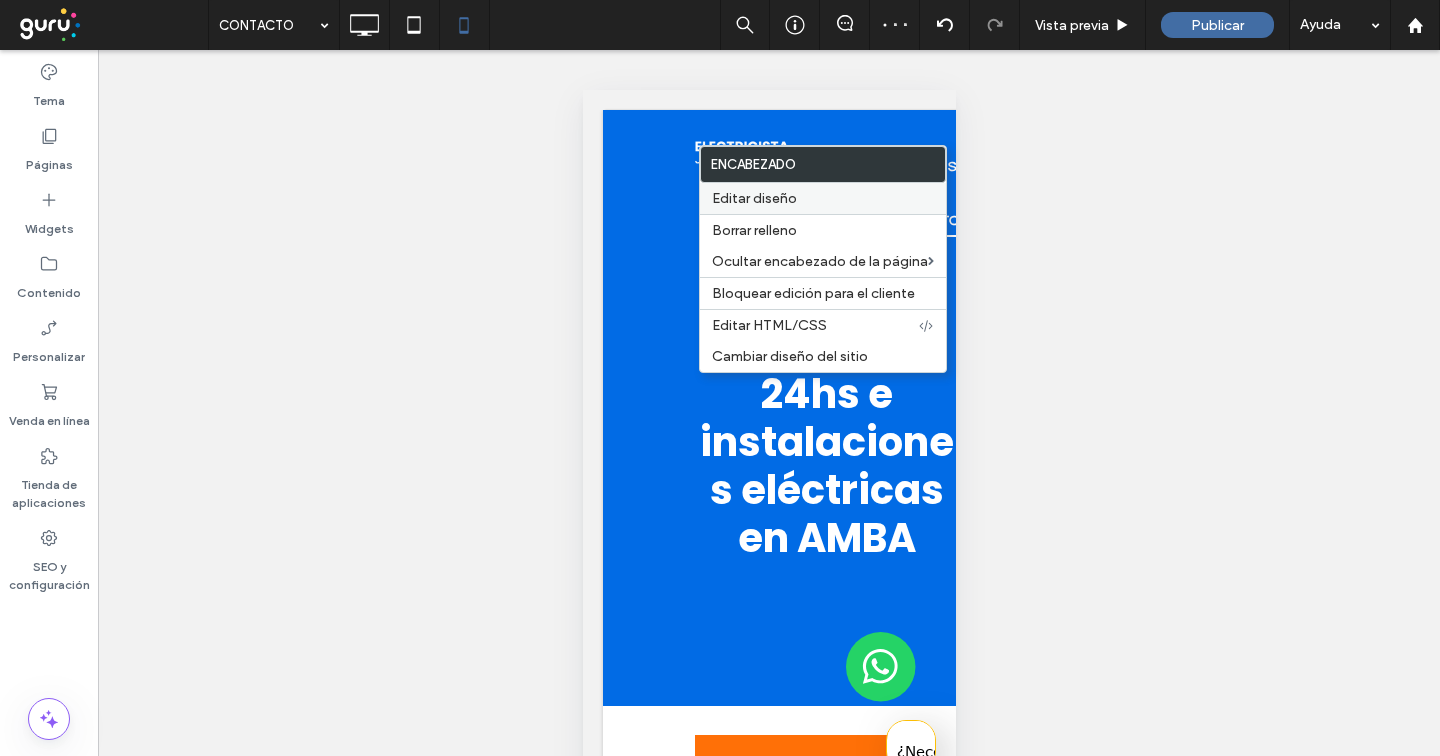 click on "Editar diseño" at bounding box center (754, 198) 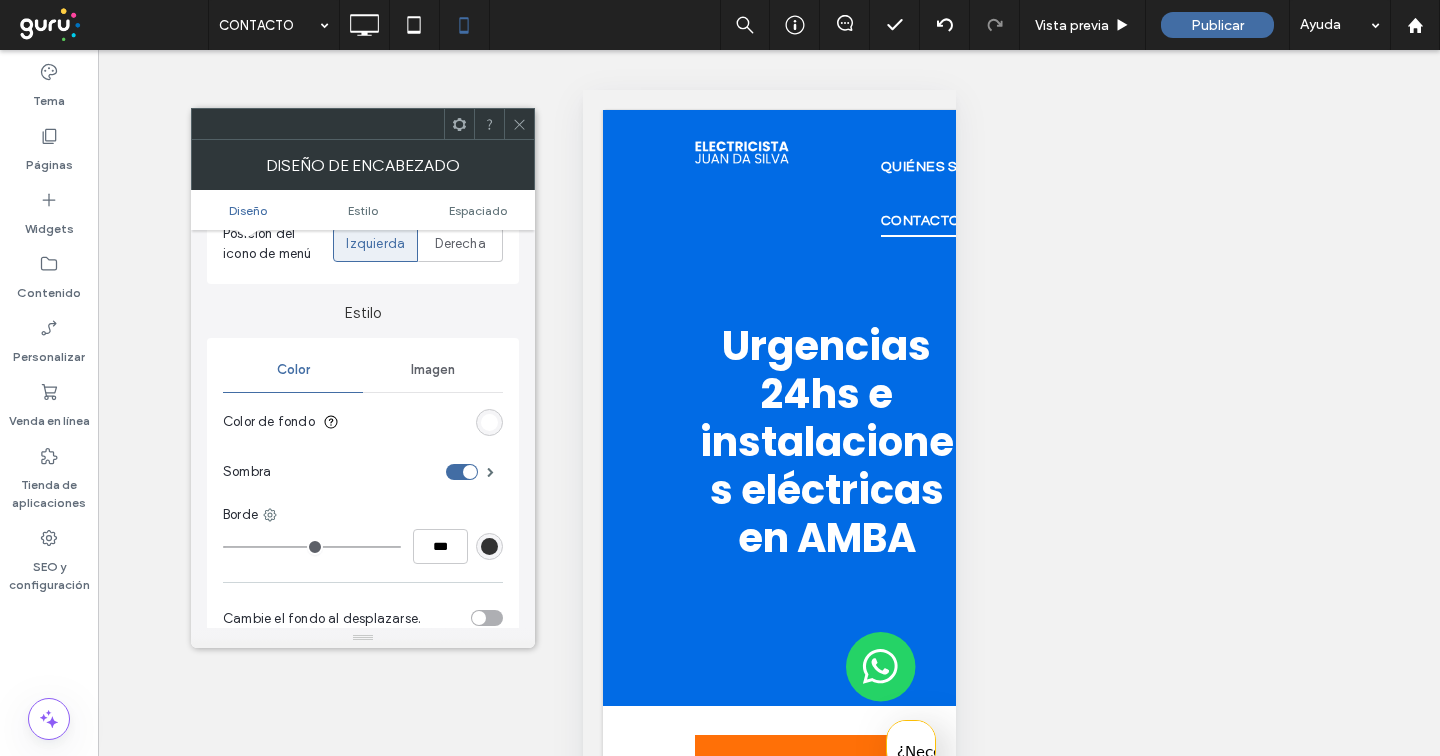 scroll, scrollTop: 301, scrollLeft: 0, axis: vertical 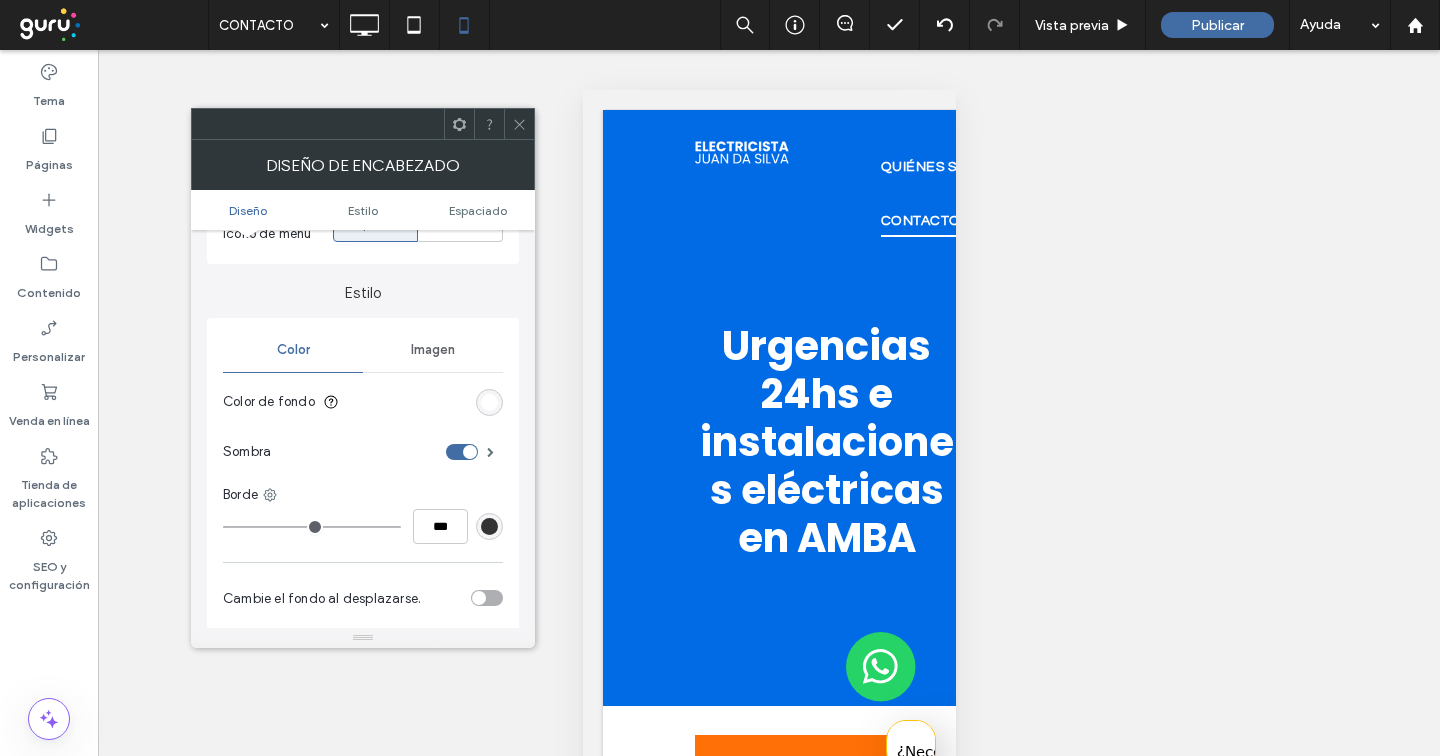 click at bounding box center [489, 402] 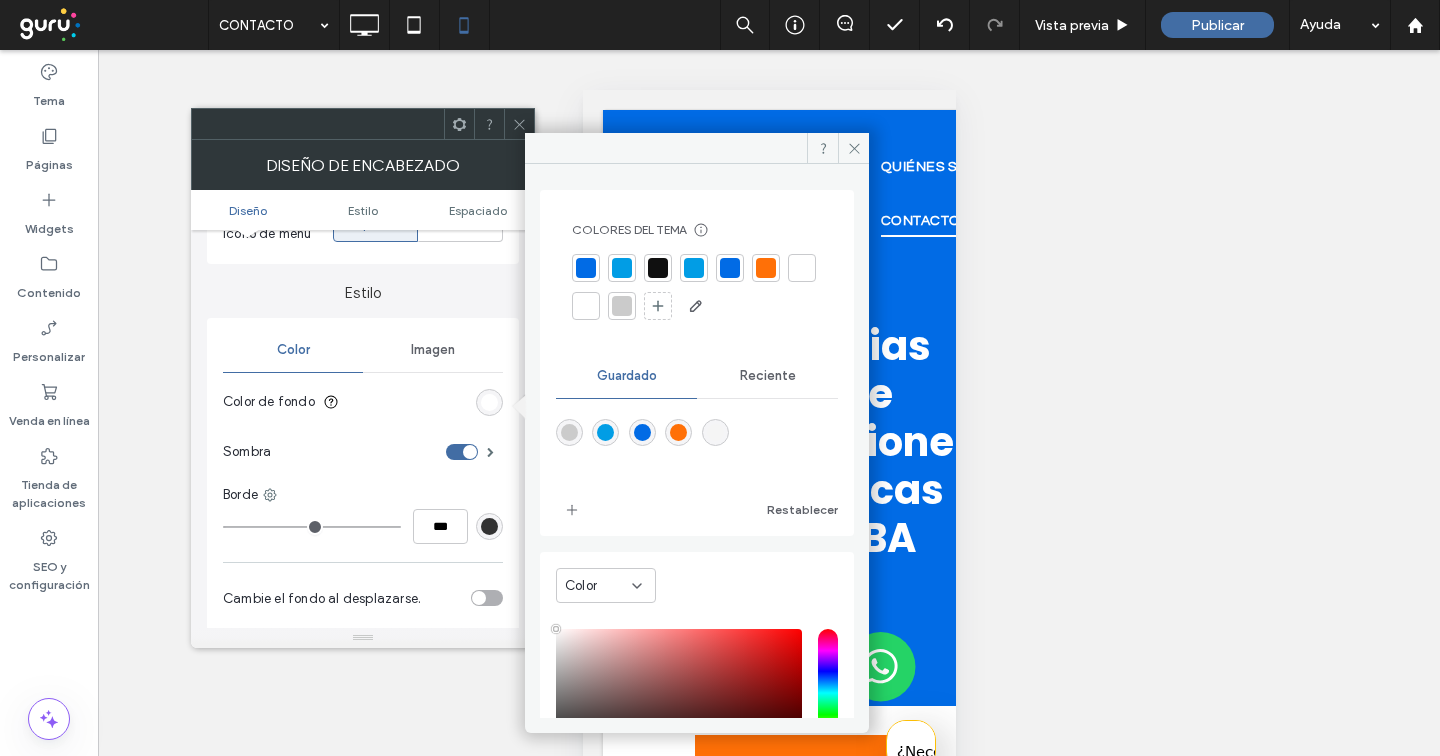 click at bounding box center (586, 268) 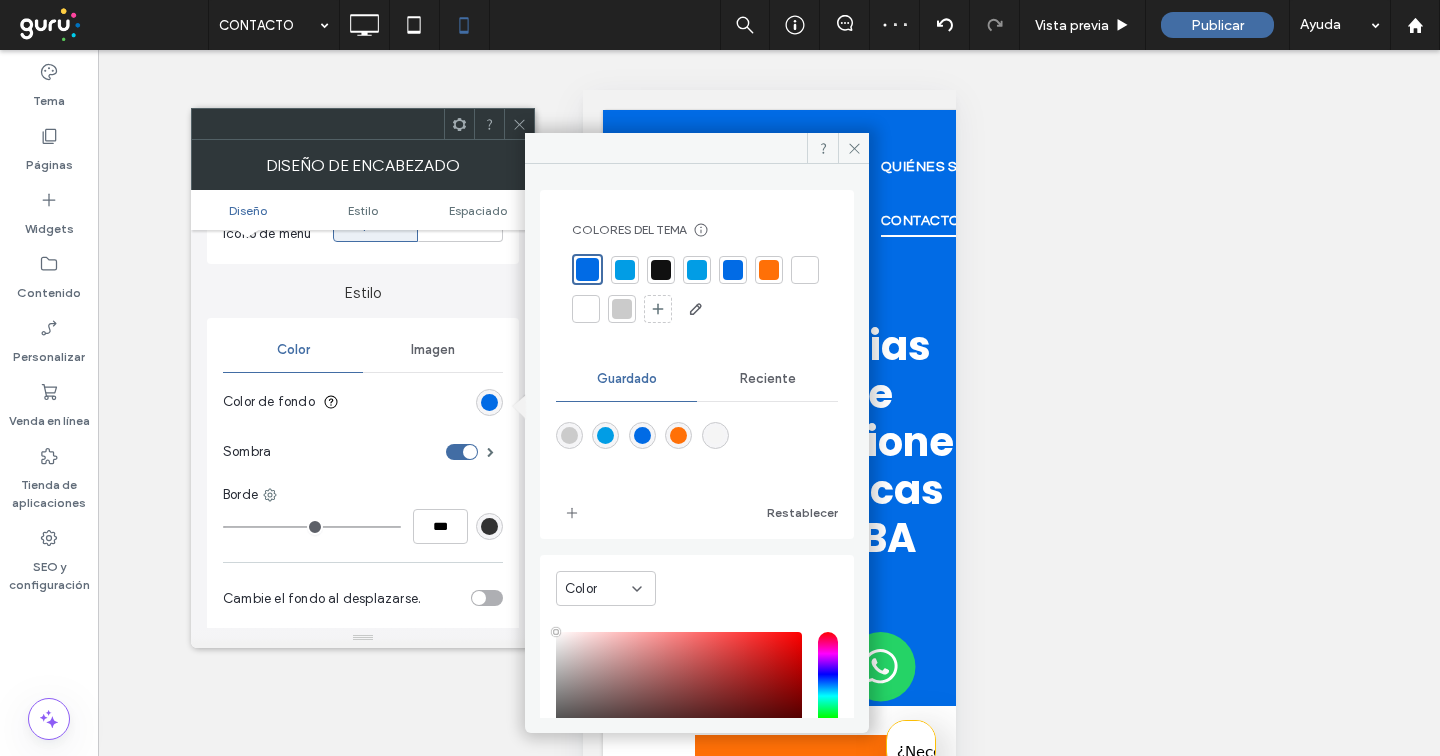 click 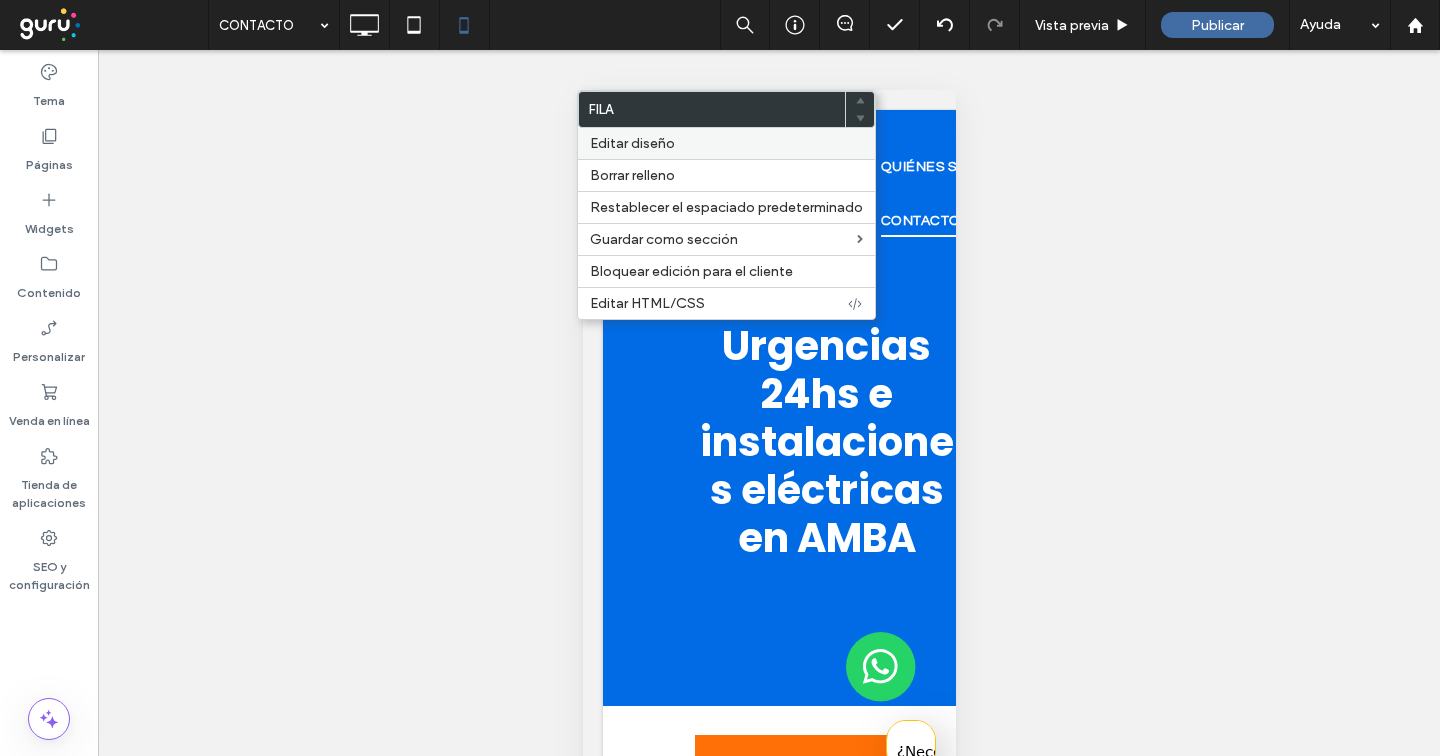 click on "Editar diseño" at bounding box center [632, 143] 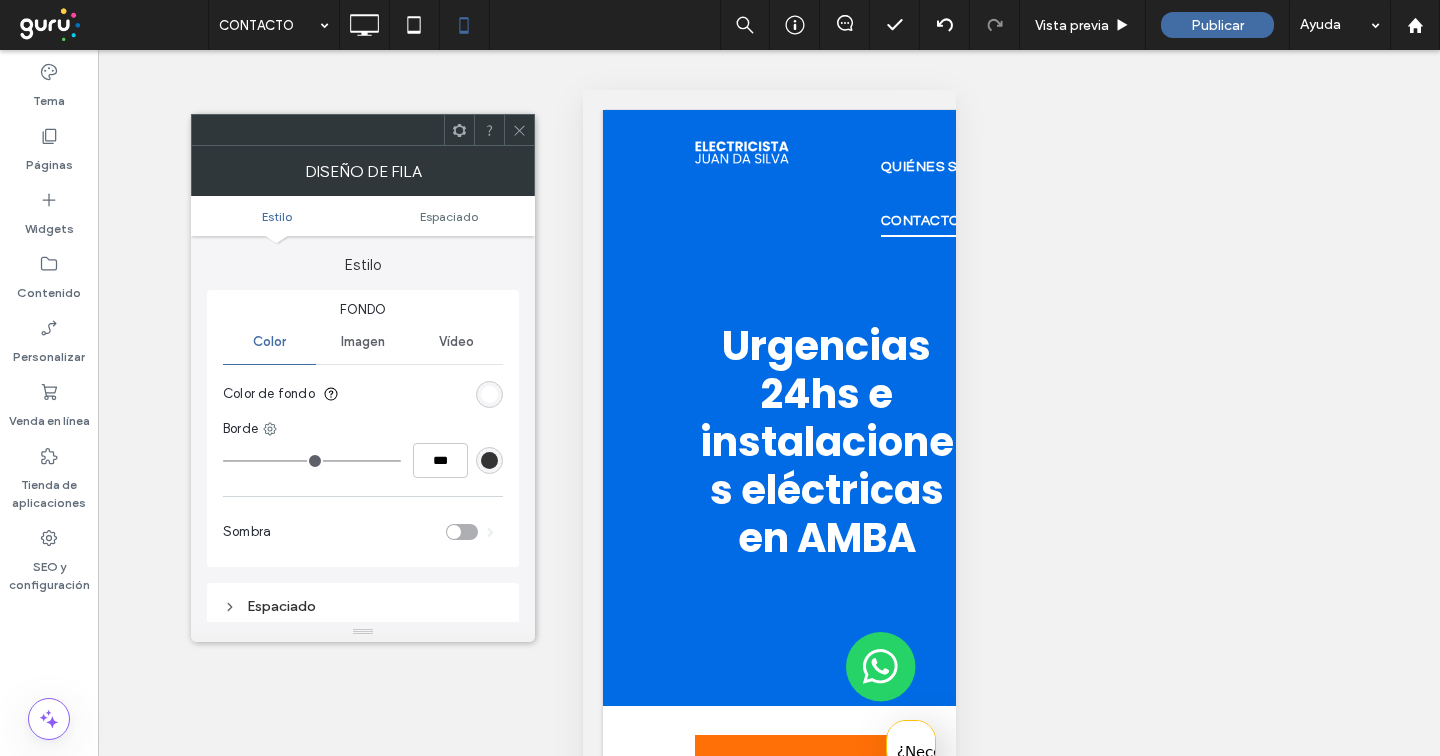 click on "Color de fondo" at bounding box center (363, 394) 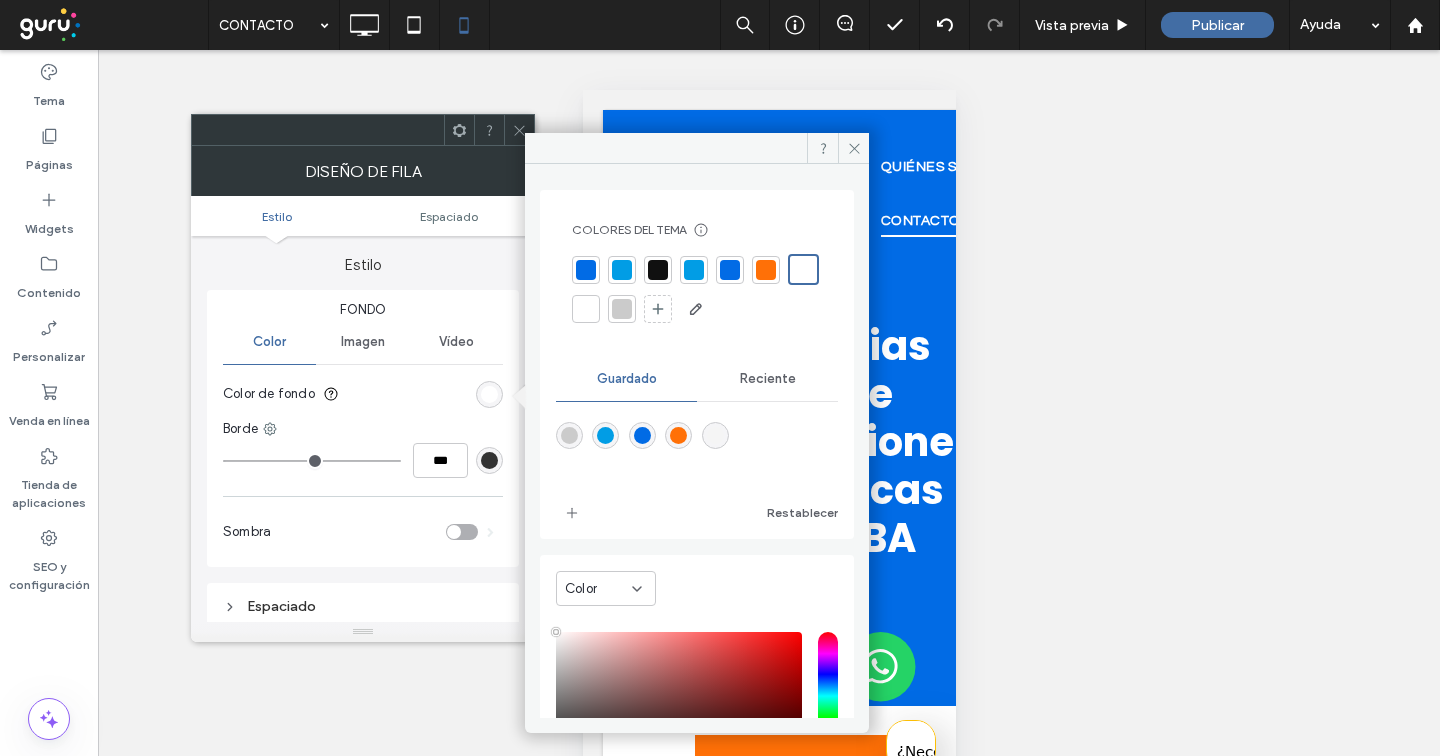 click at bounding box center [586, 270] 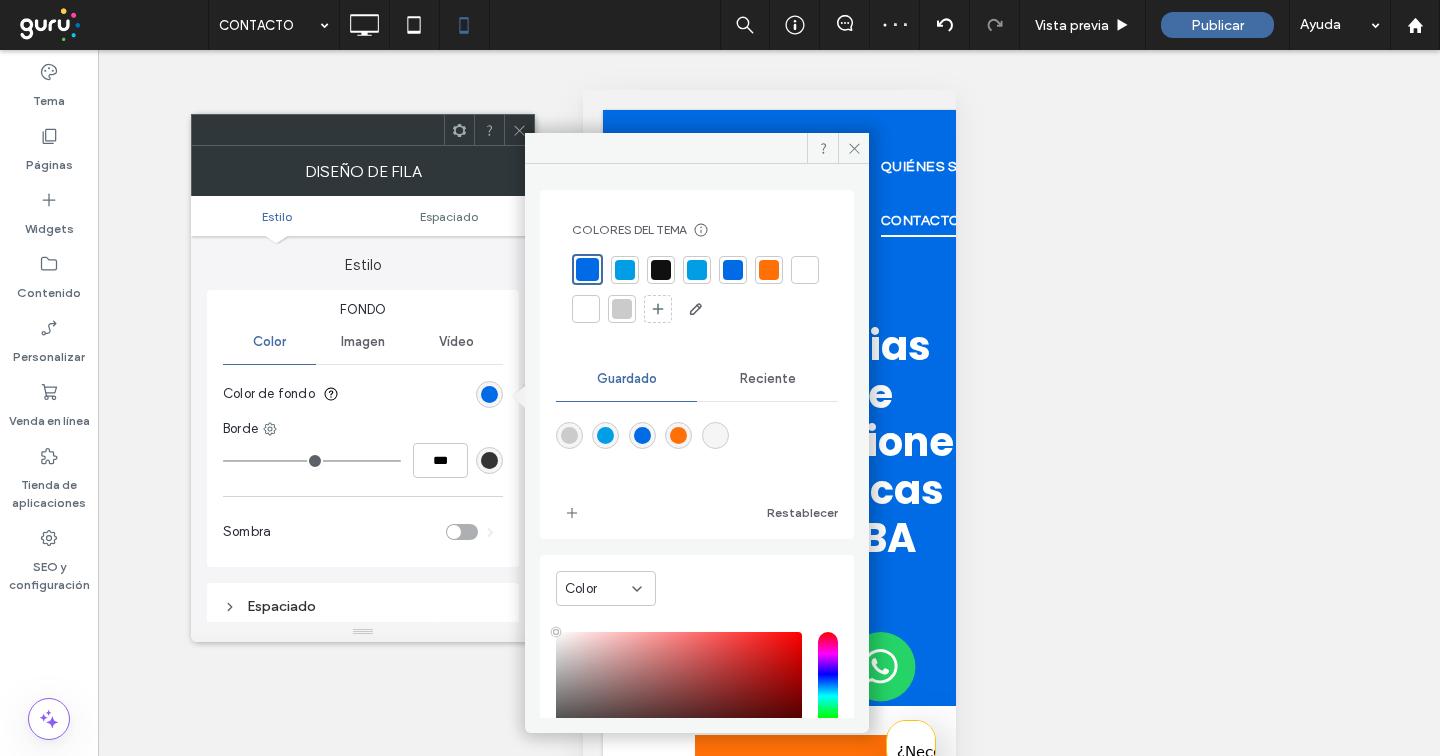 click 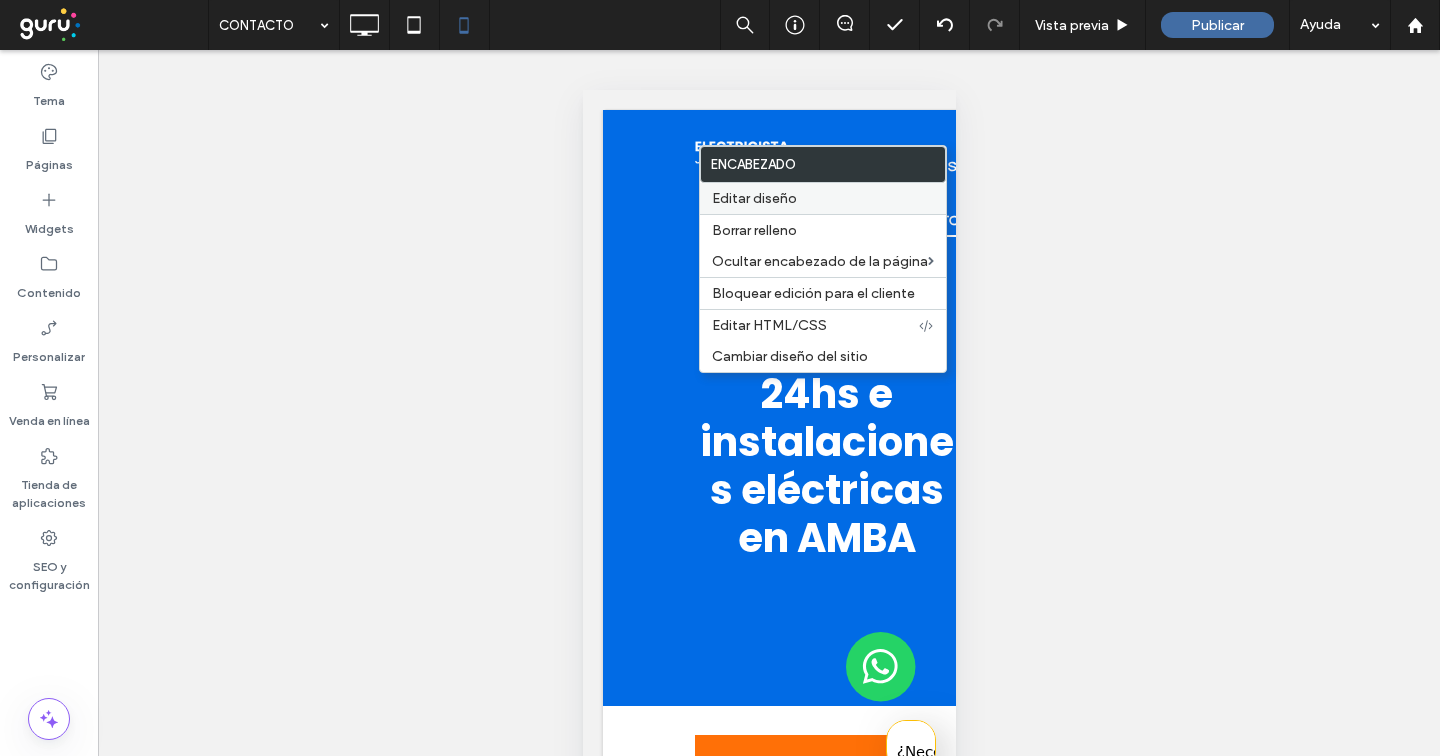 click on "Editar diseño" at bounding box center (754, 198) 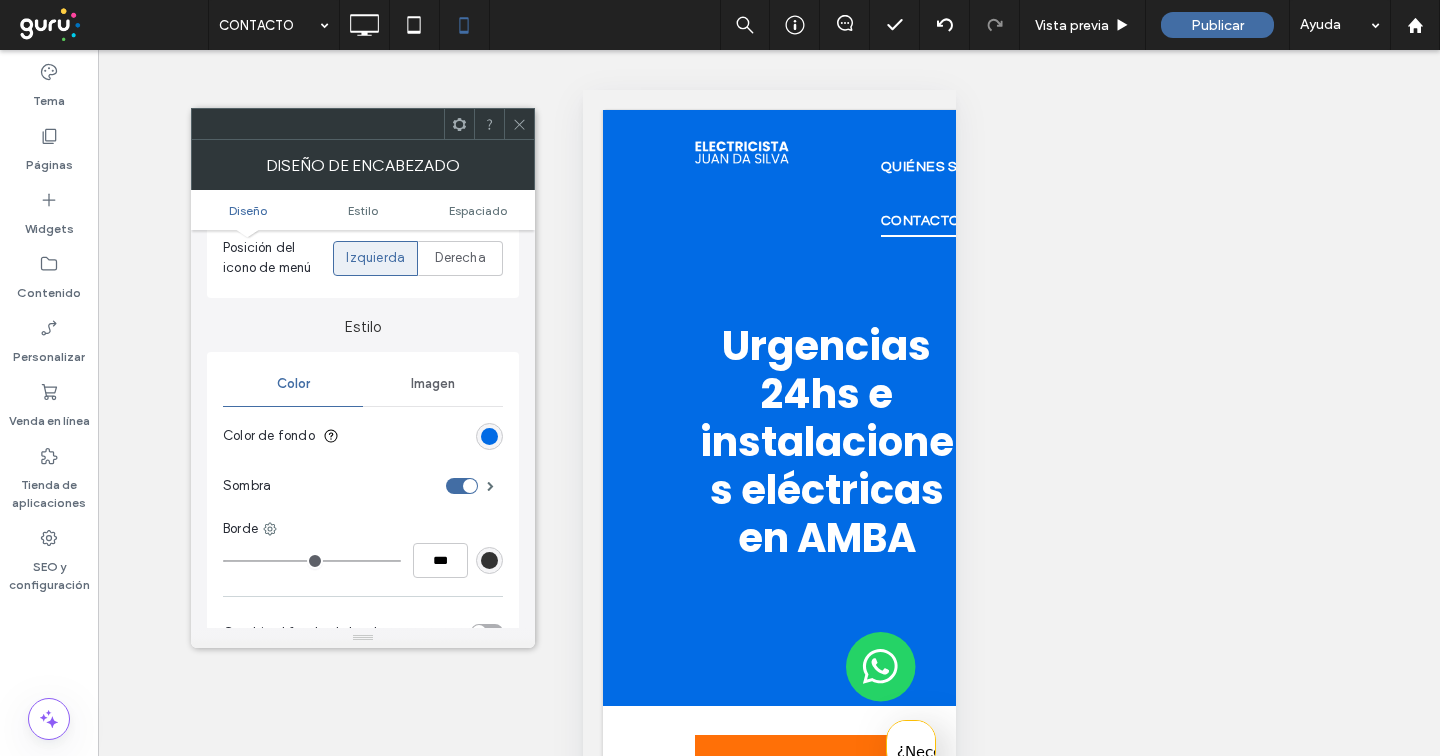 scroll, scrollTop: 275, scrollLeft: 0, axis: vertical 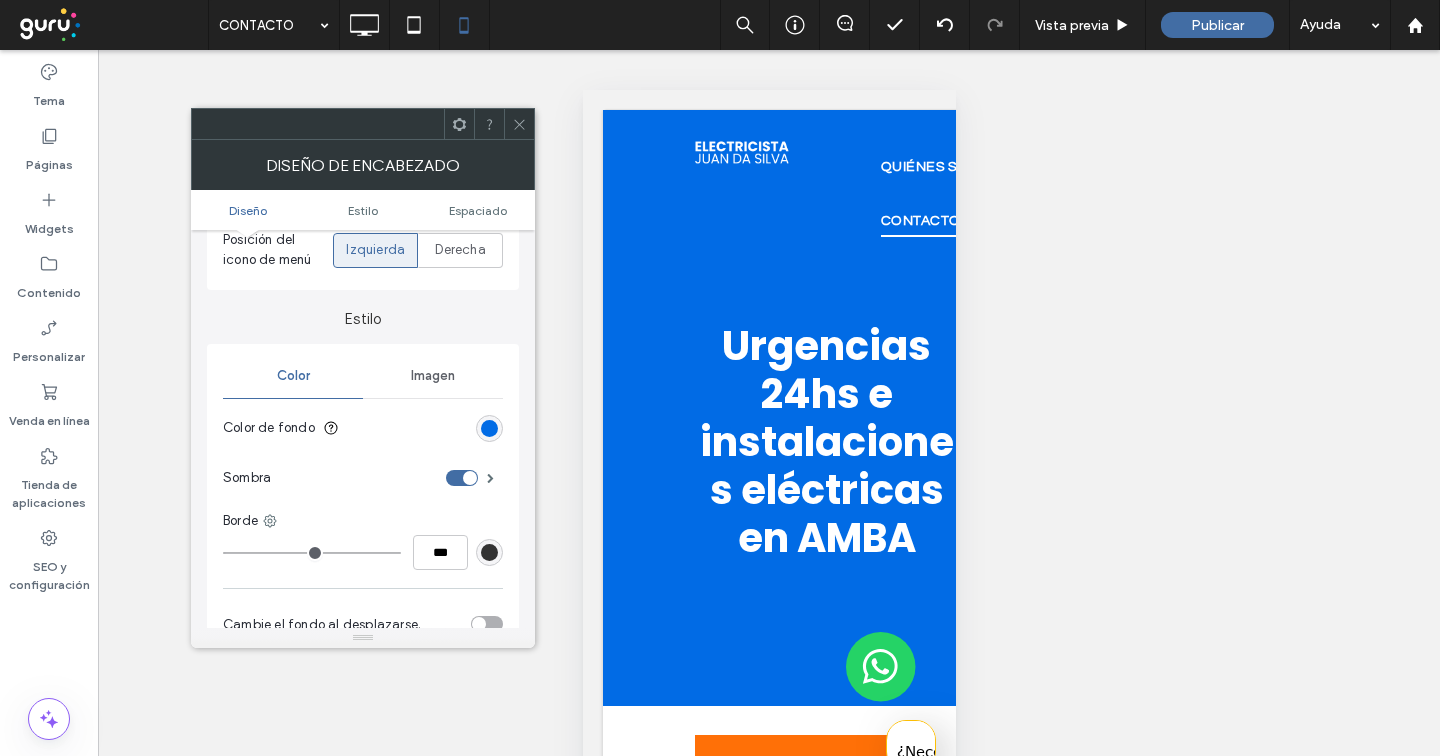 click at bounding box center (462, 478) 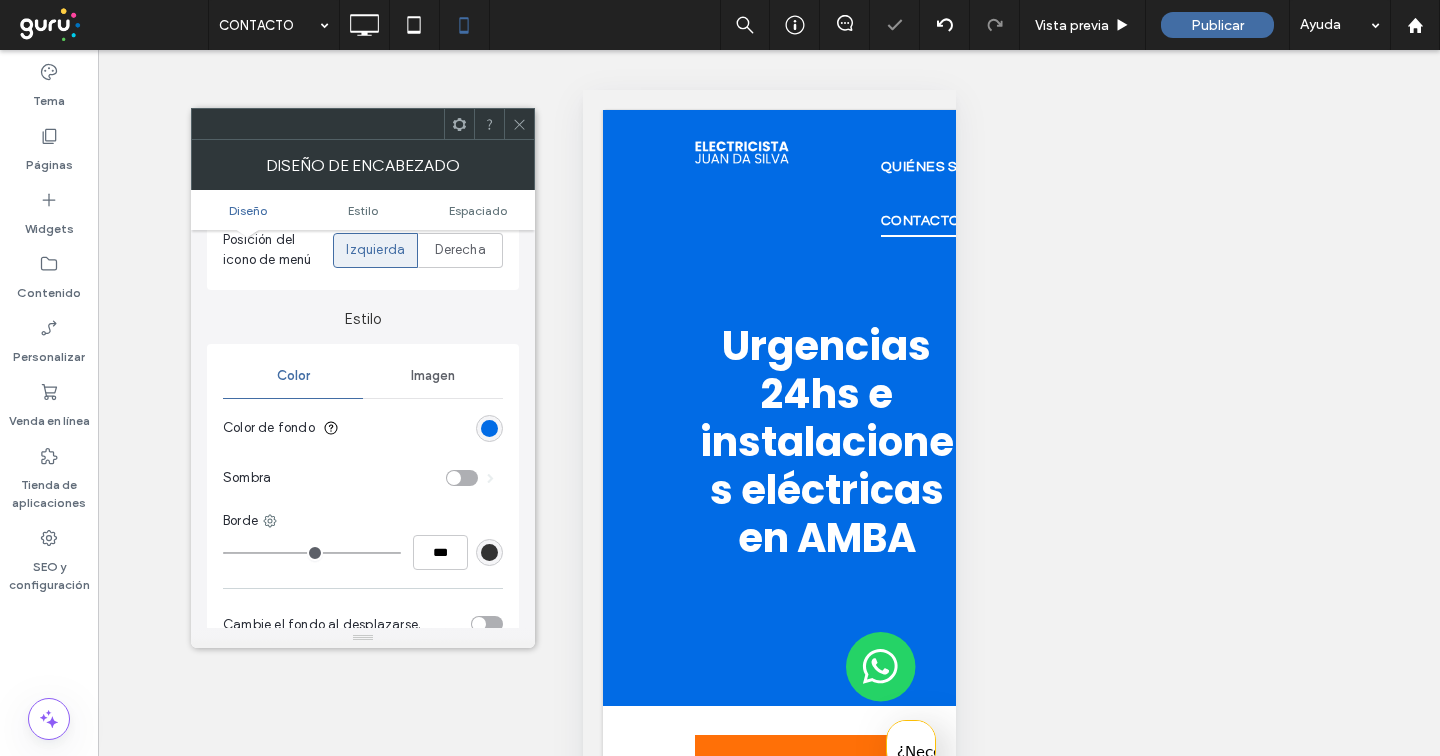 click at bounding box center [462, 478] 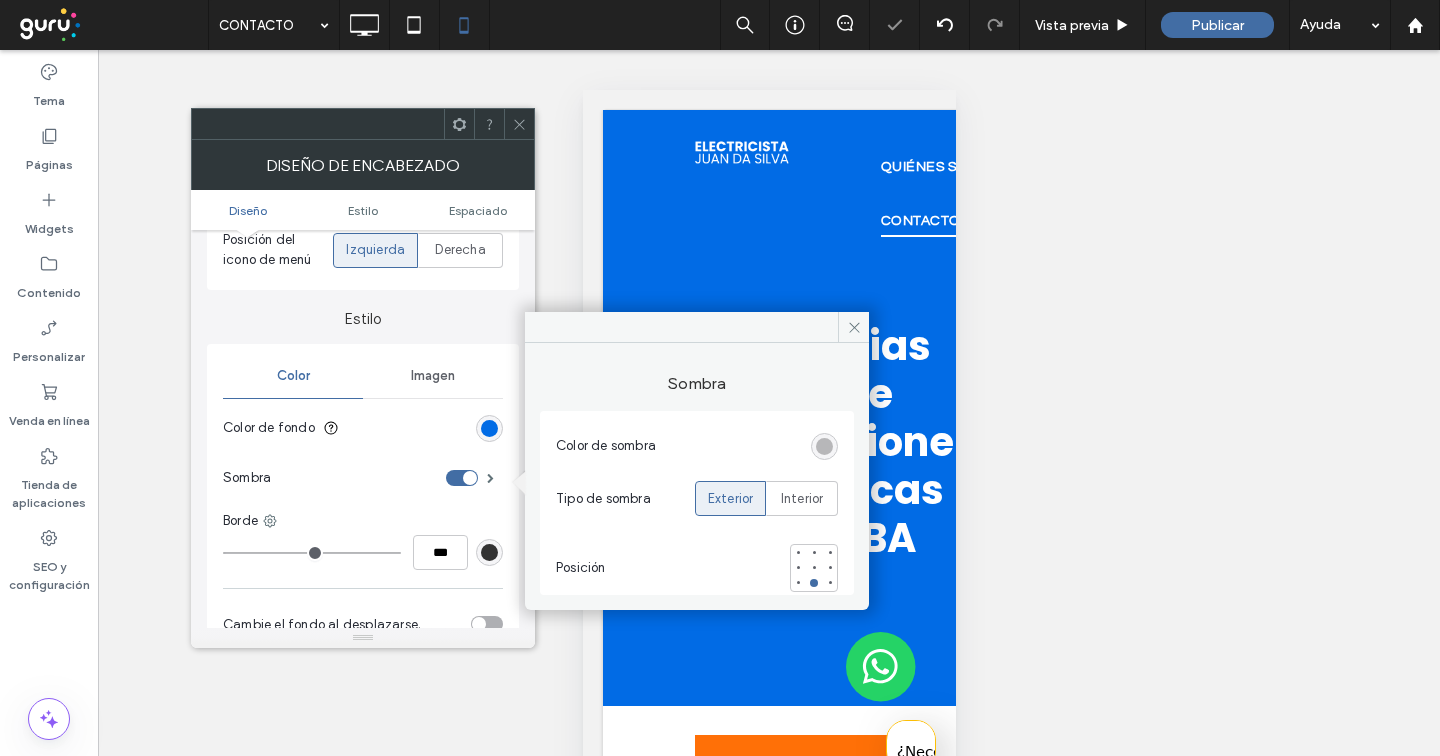 click at bounding box center (519, 124) 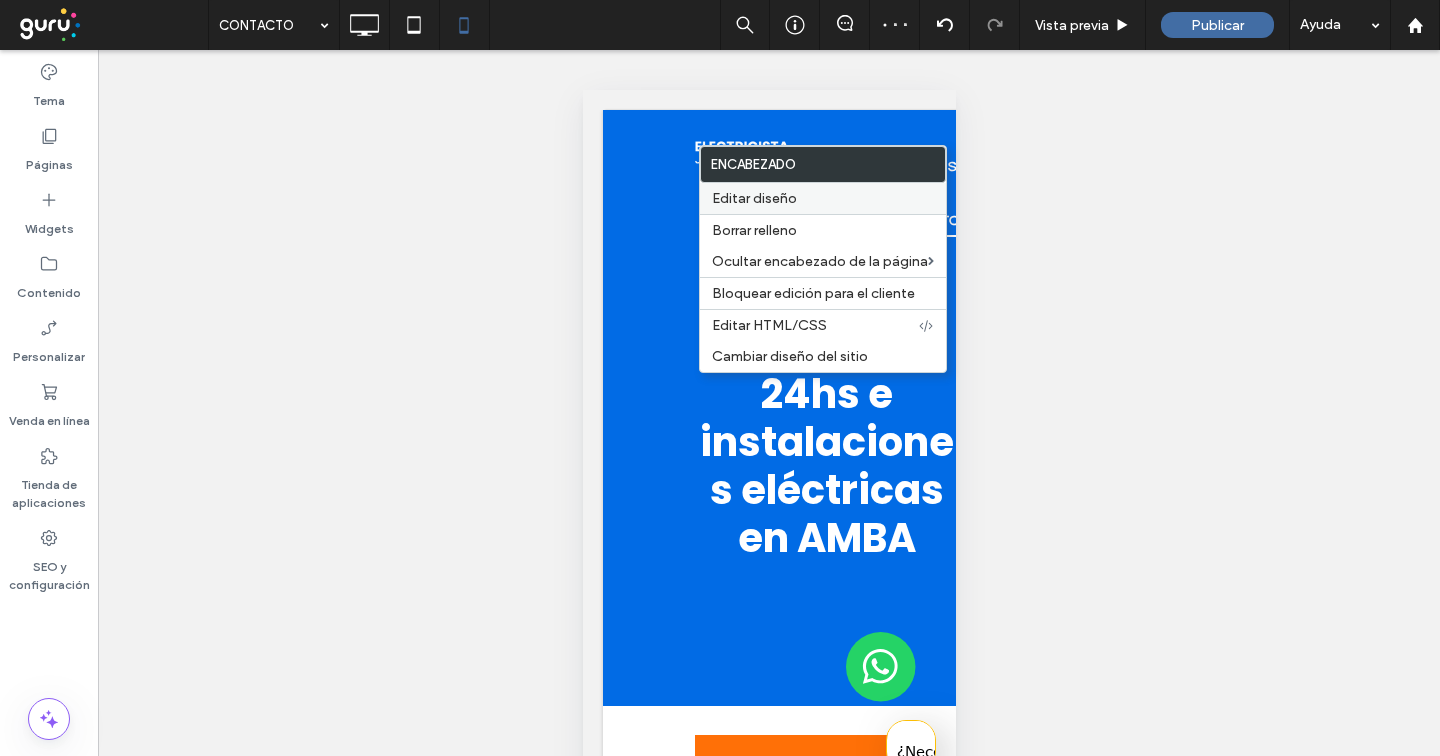 click on "Editar diseño" at bounding box center [754, 198] 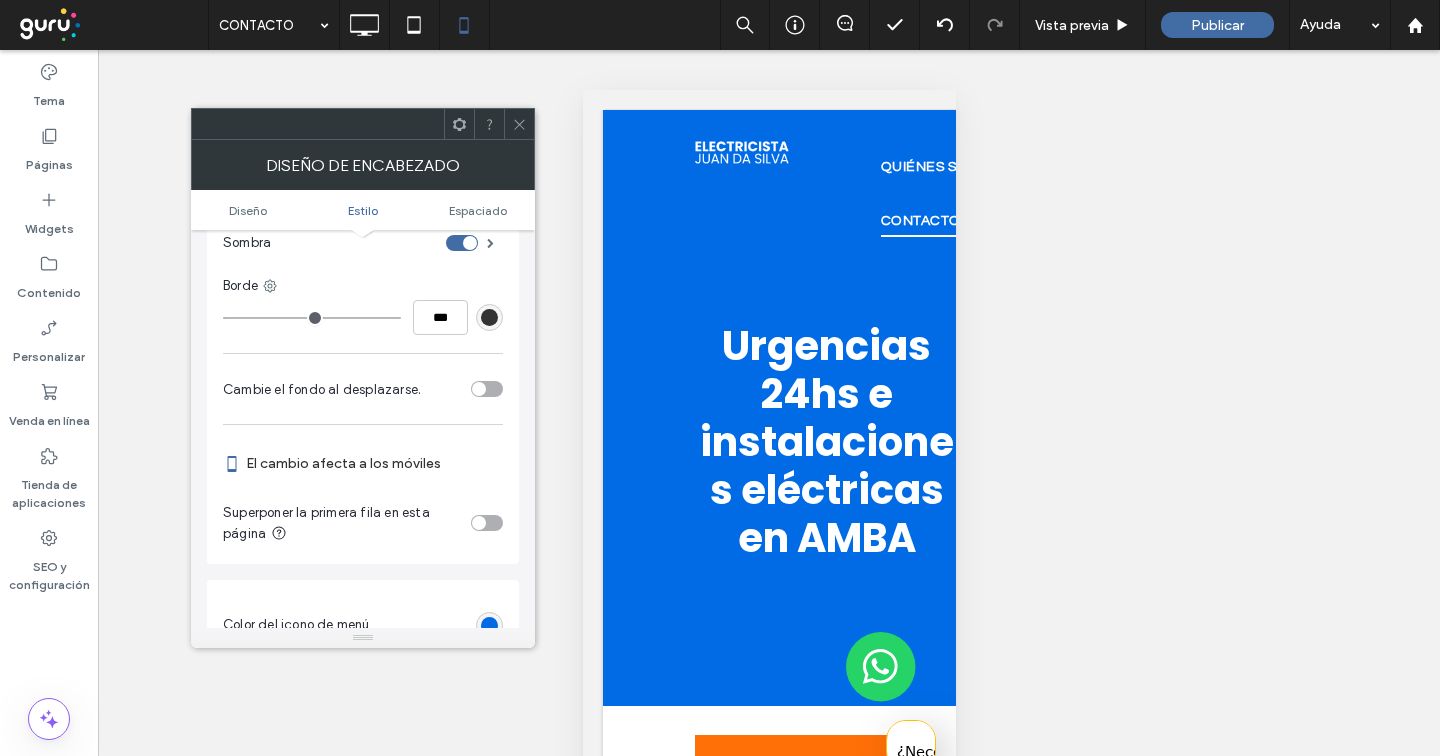 scroll, scrollTop: 558, scrollLeft: 0, axis: vertical 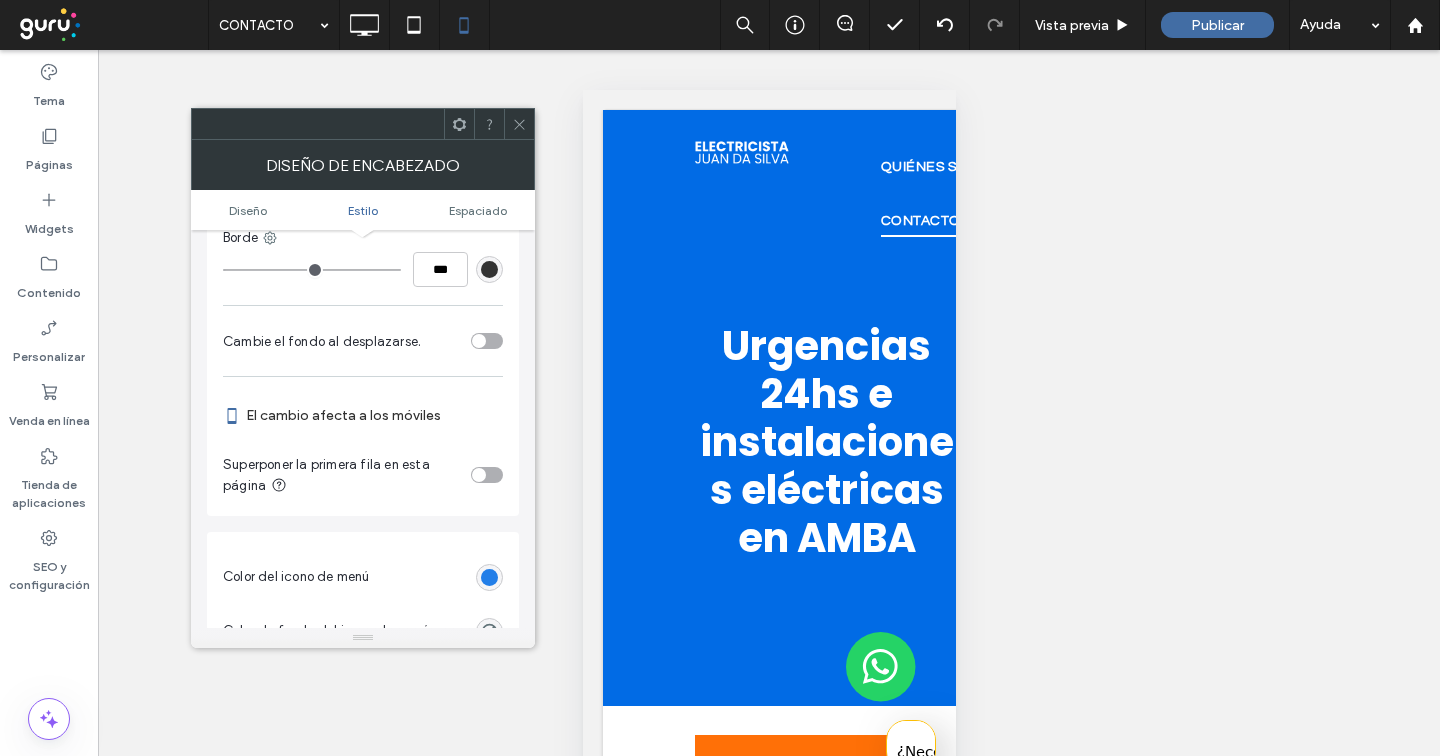 click at bounding box center (489, 577) 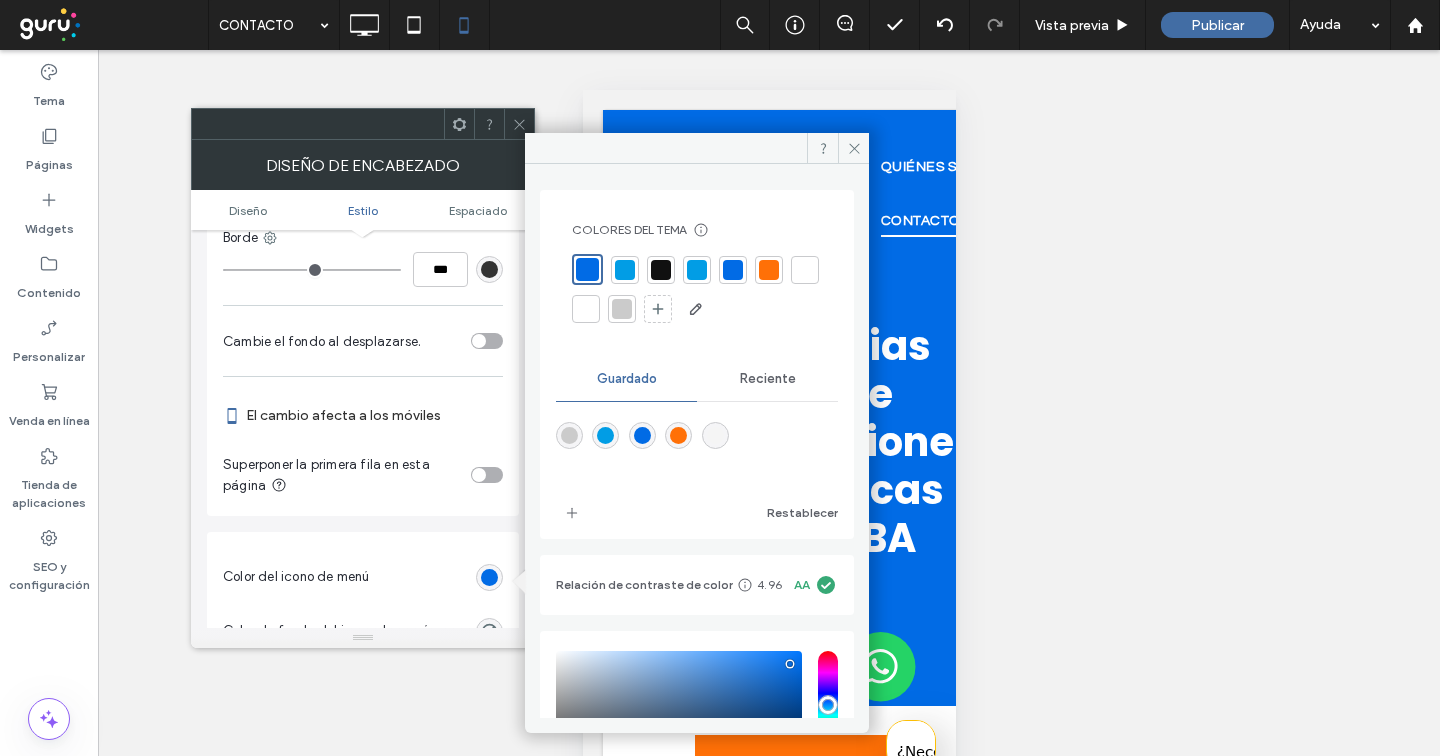 click at bounding box center (805, 270) 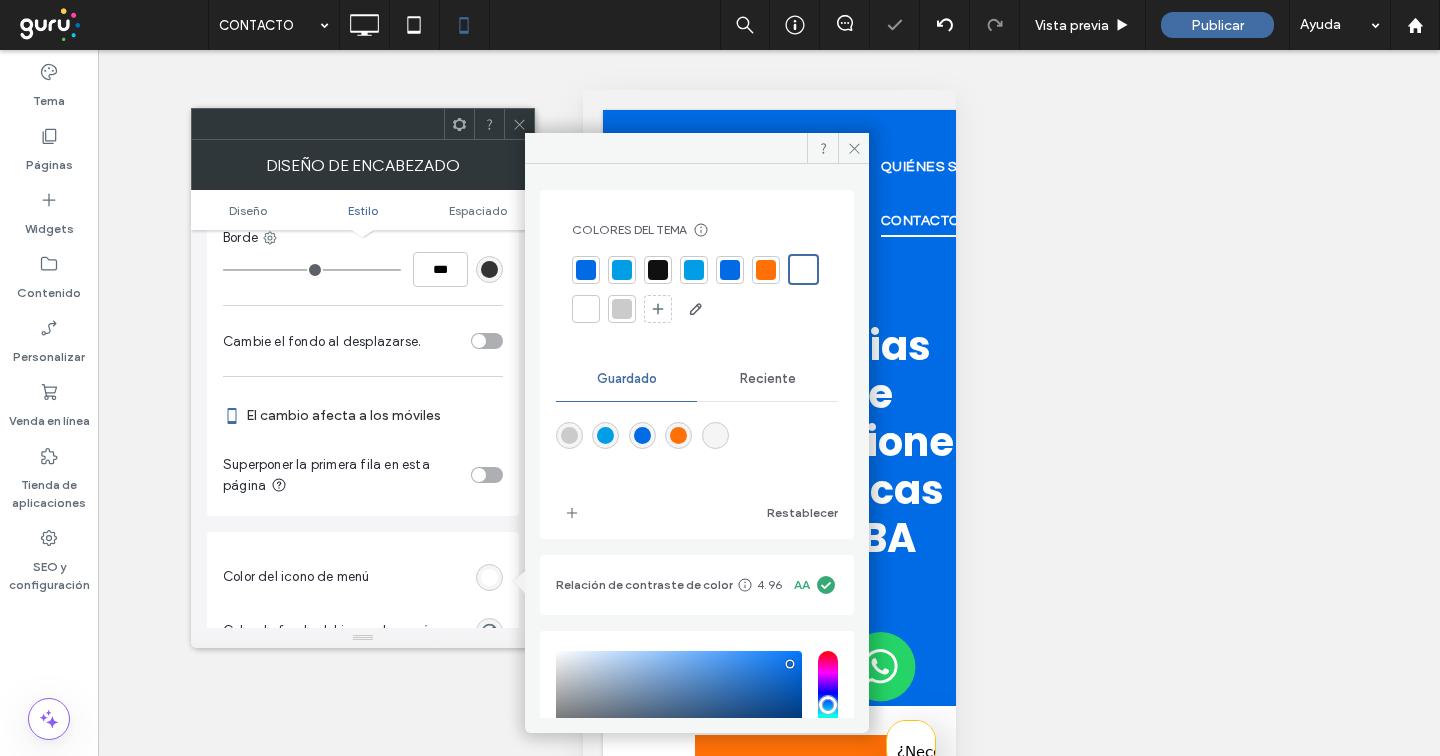 click 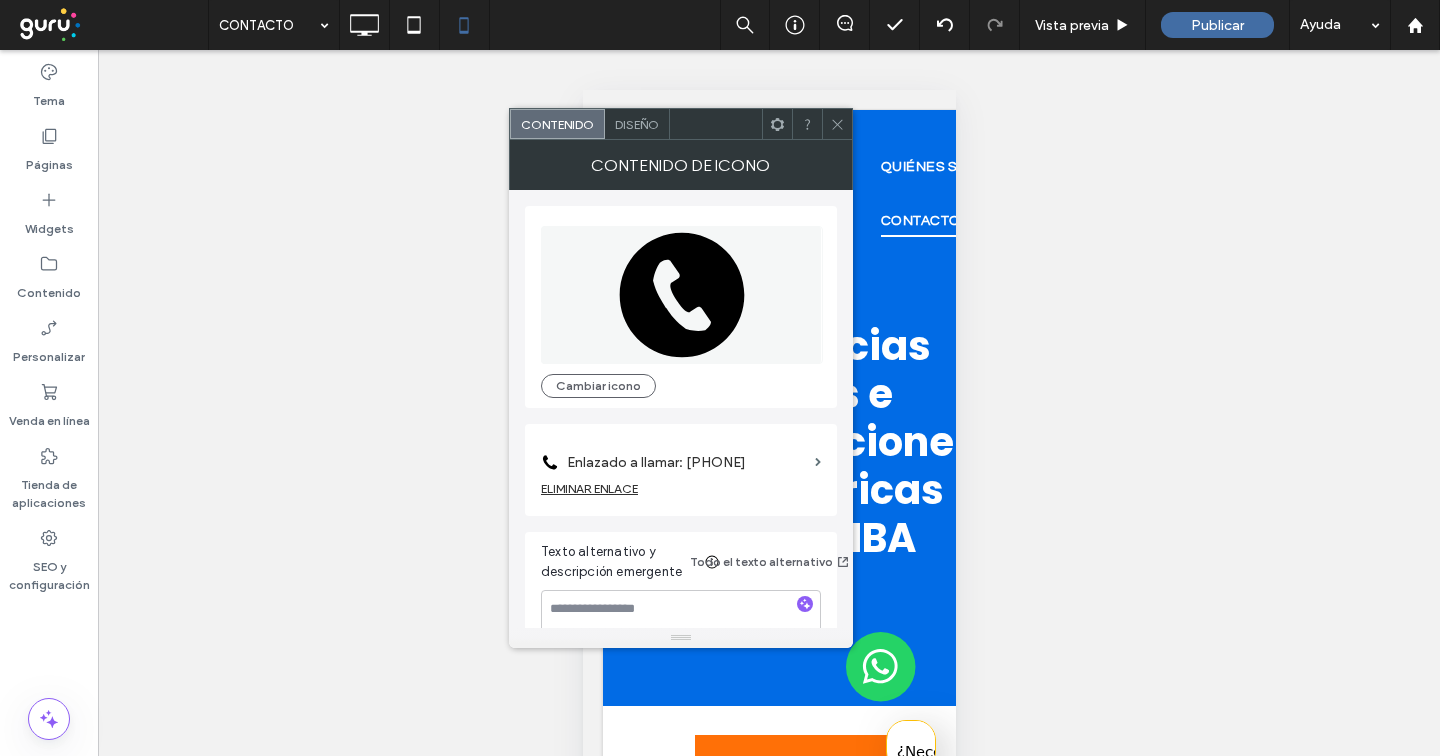 click on "Enlazado a llamar: [PHONE]" at bounding box center (687, 462) 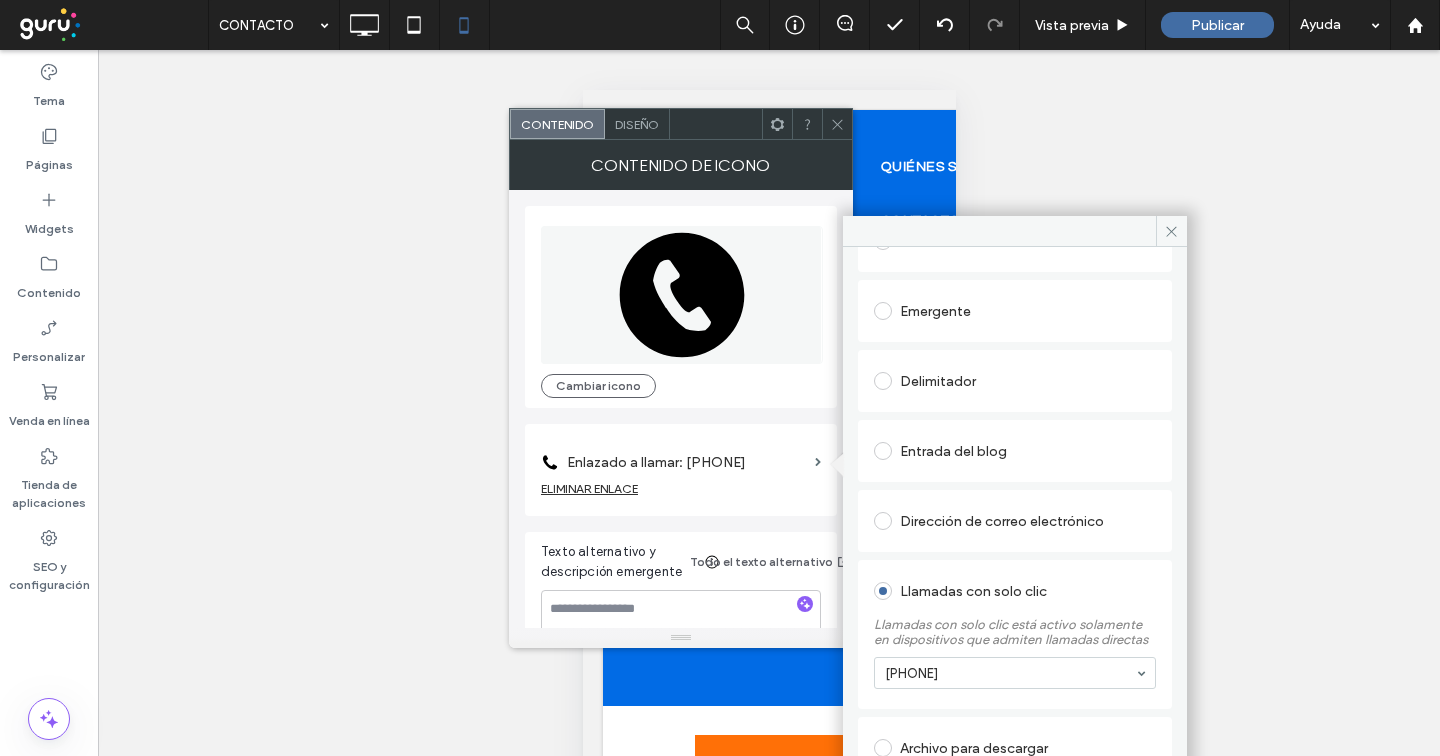 scroll, scrollTop: 259, scrollLeft: 0, axis: vertical 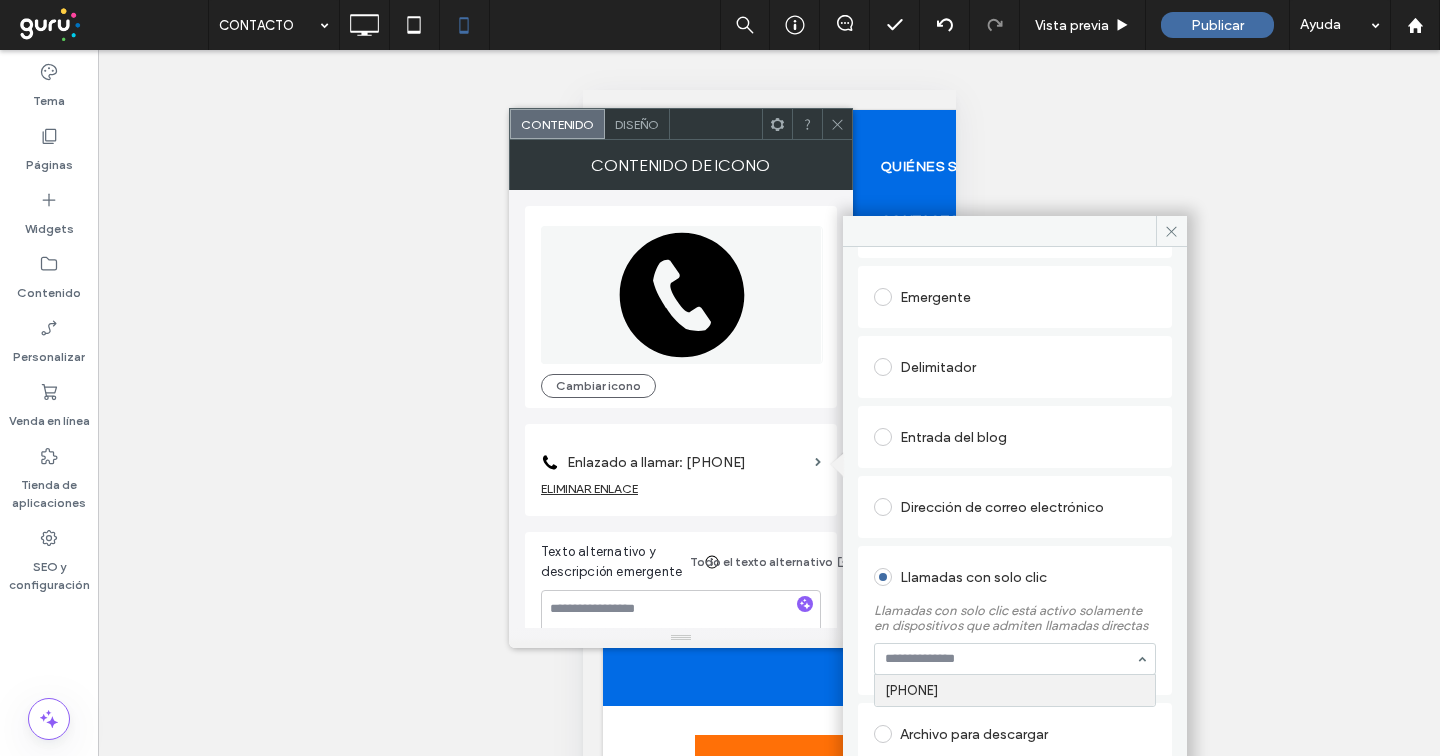 paste on "**********" 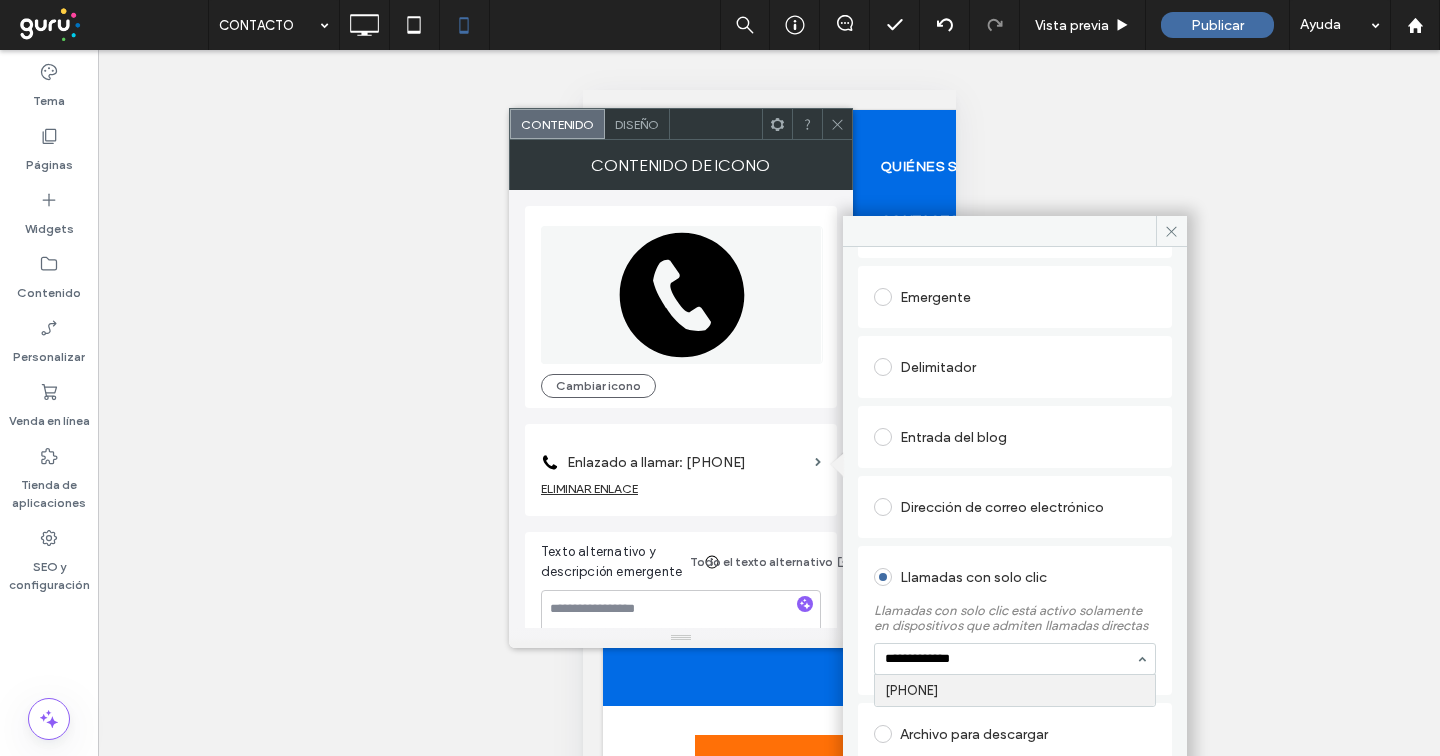 type 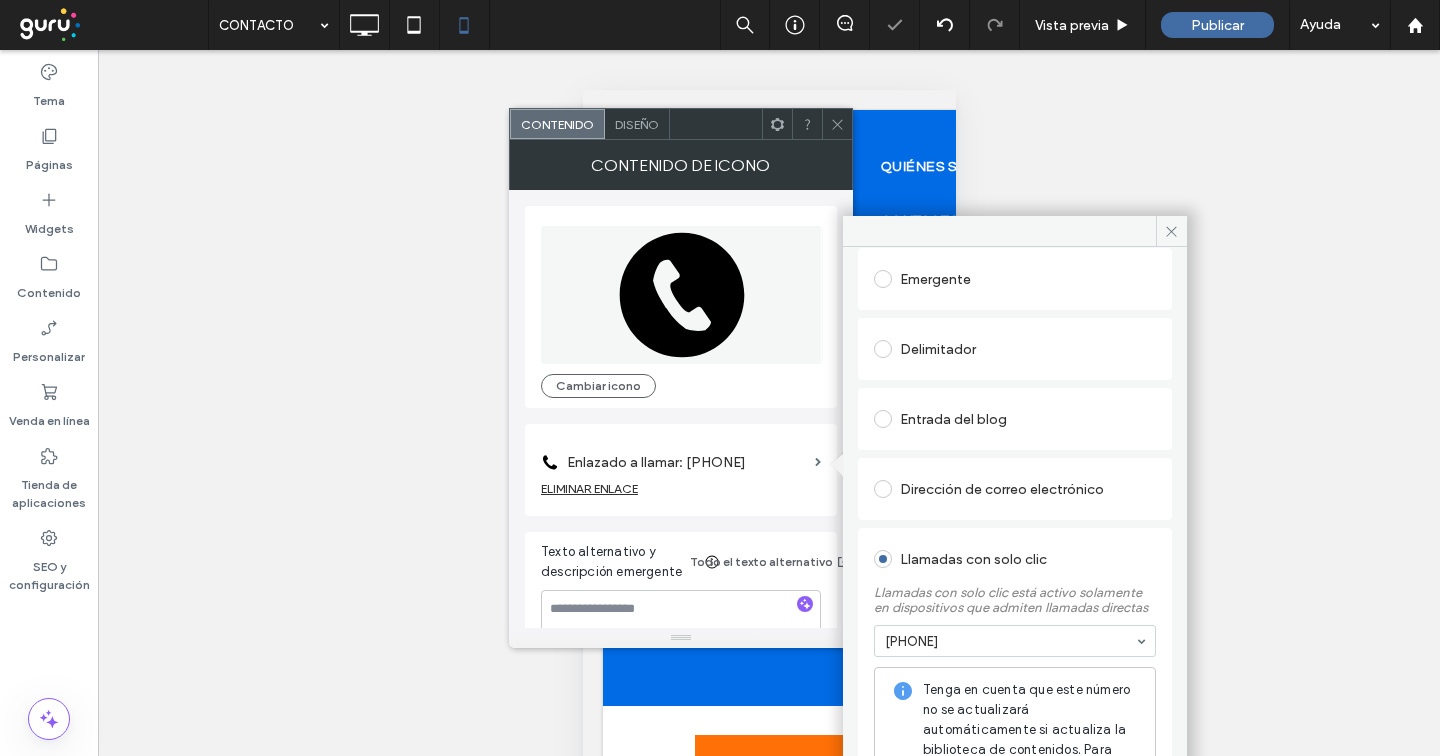 click on "Diseño" at bounding box center (637, 124) 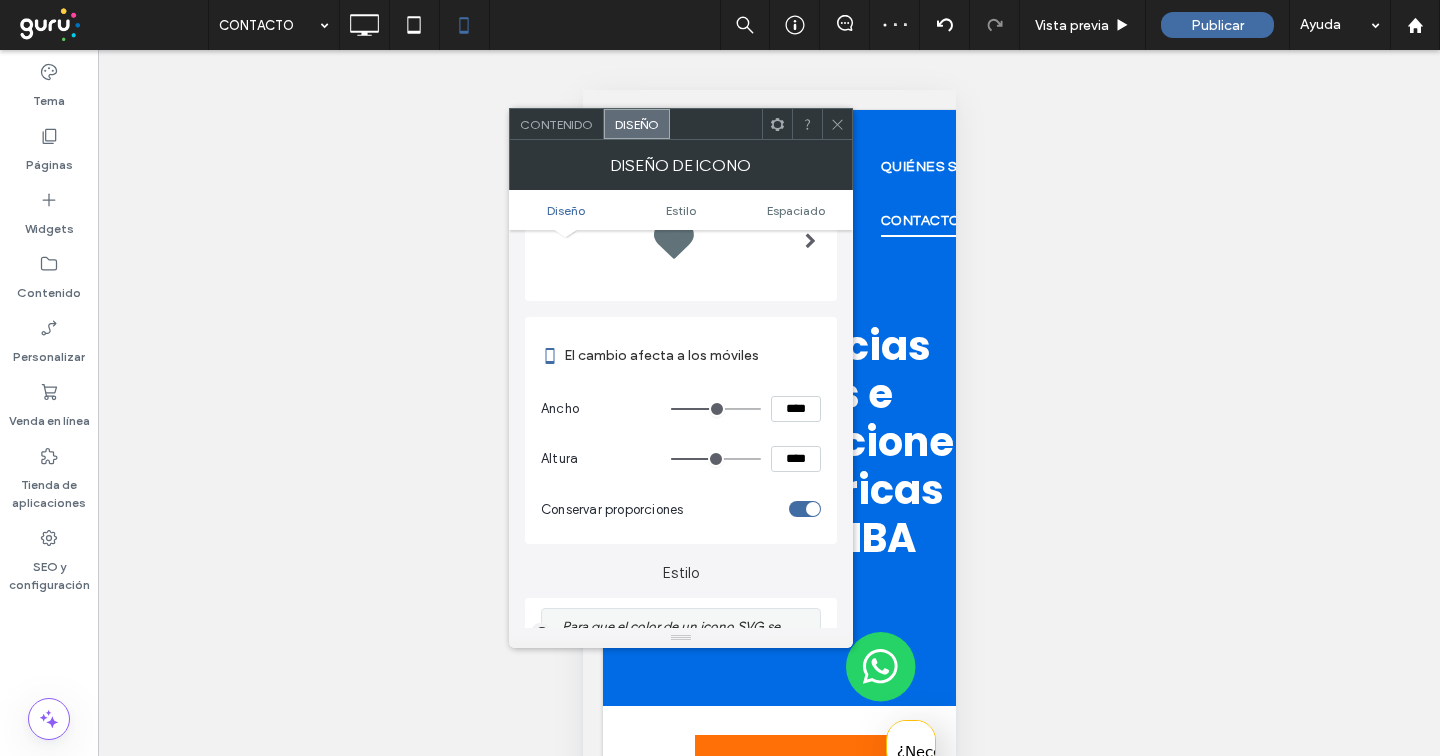 scroll, scrollTop: 307, scrollLeft: 0, axis: vertical 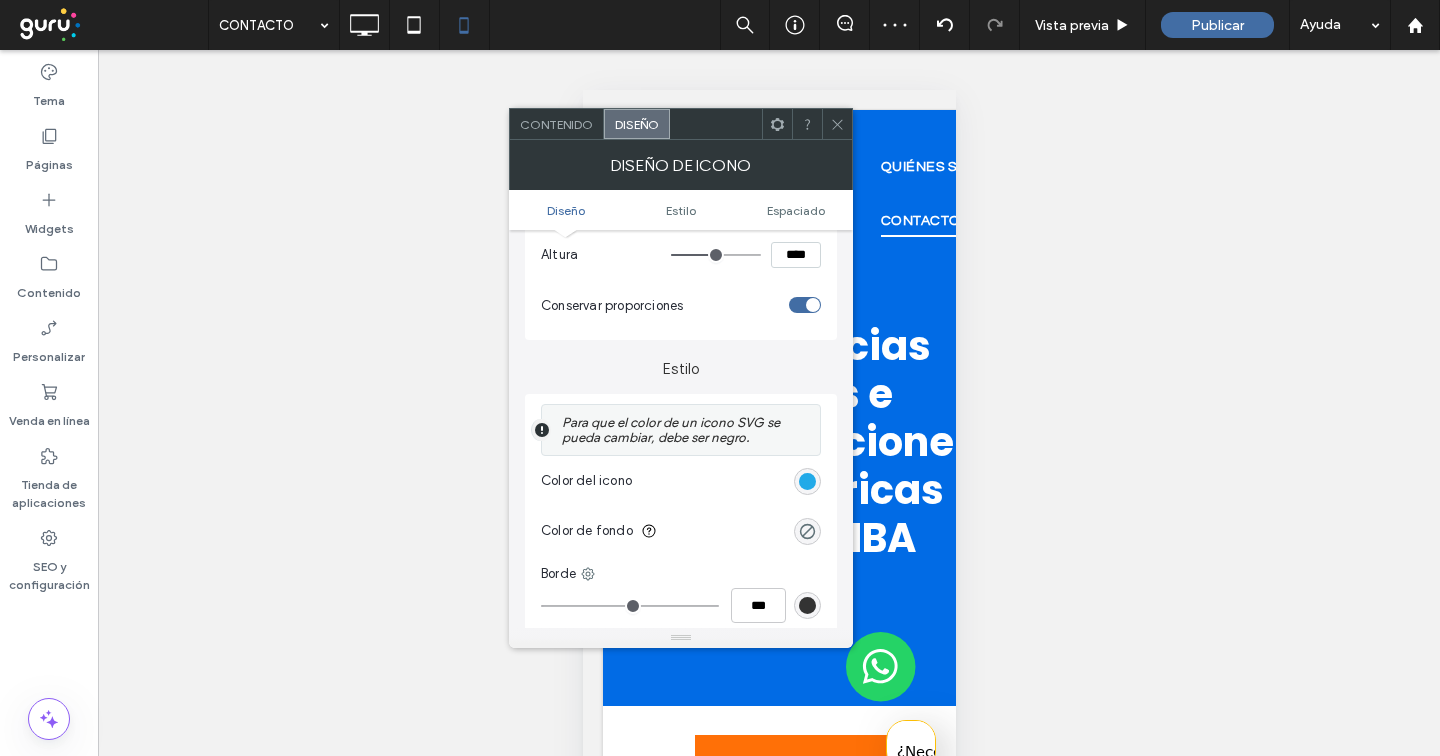 click at bounding box center (807, 481) 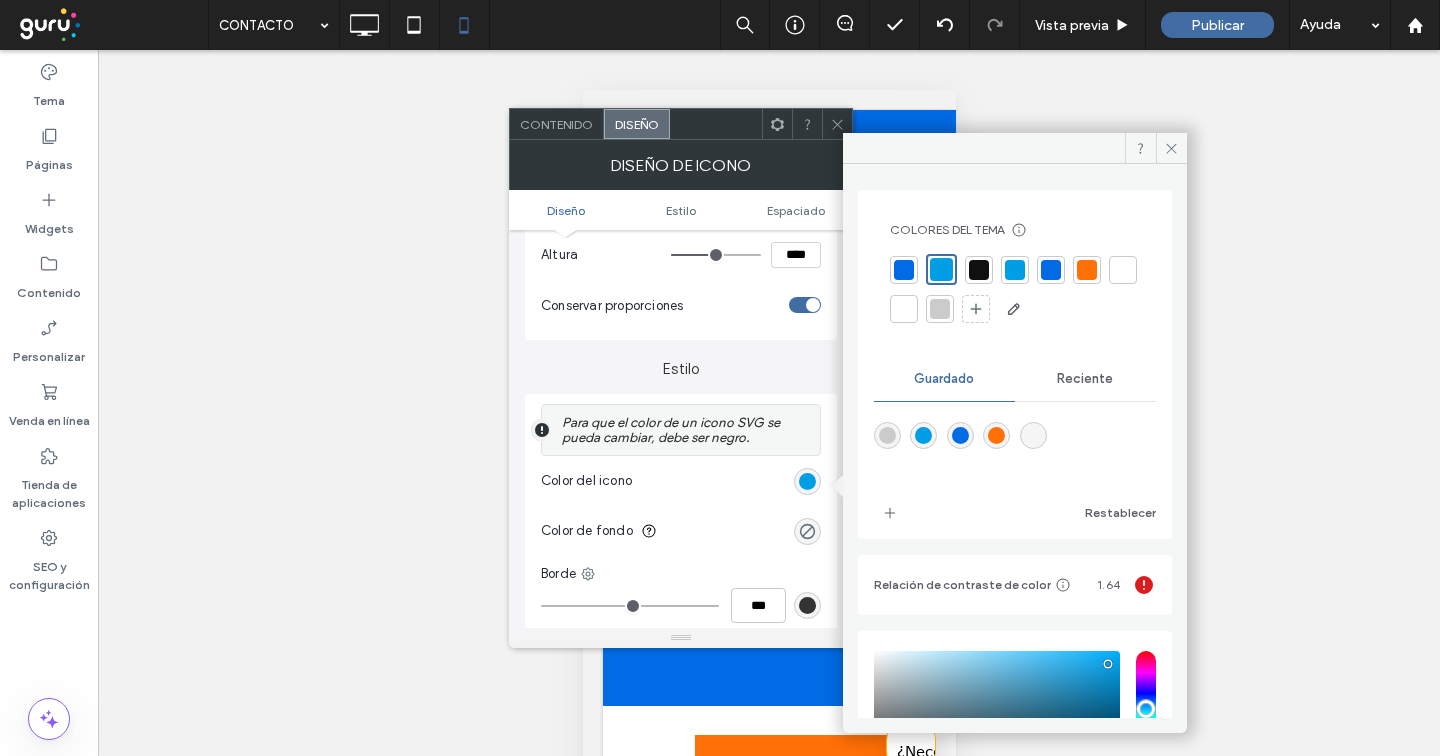 click at bounding box center [1087, 270] 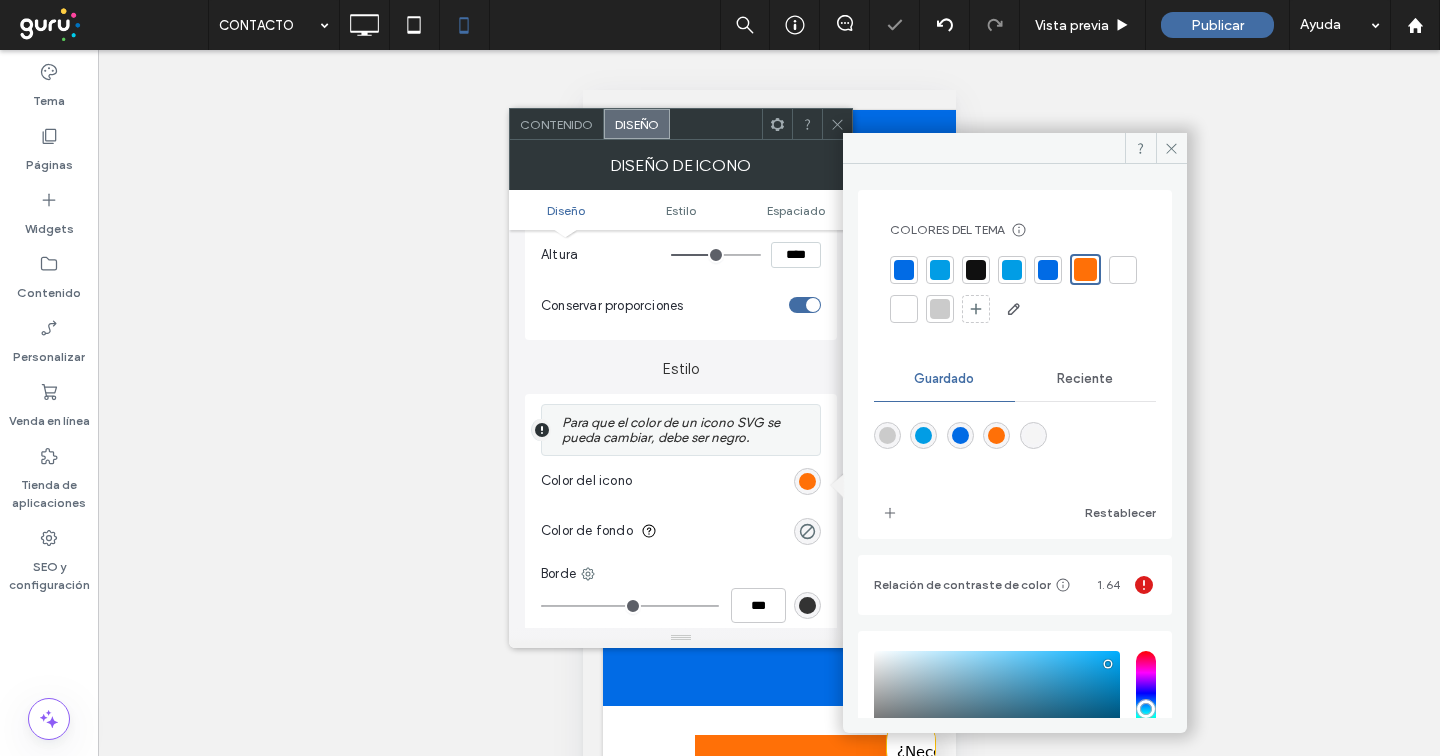 click at bounding box center [1123, 270] 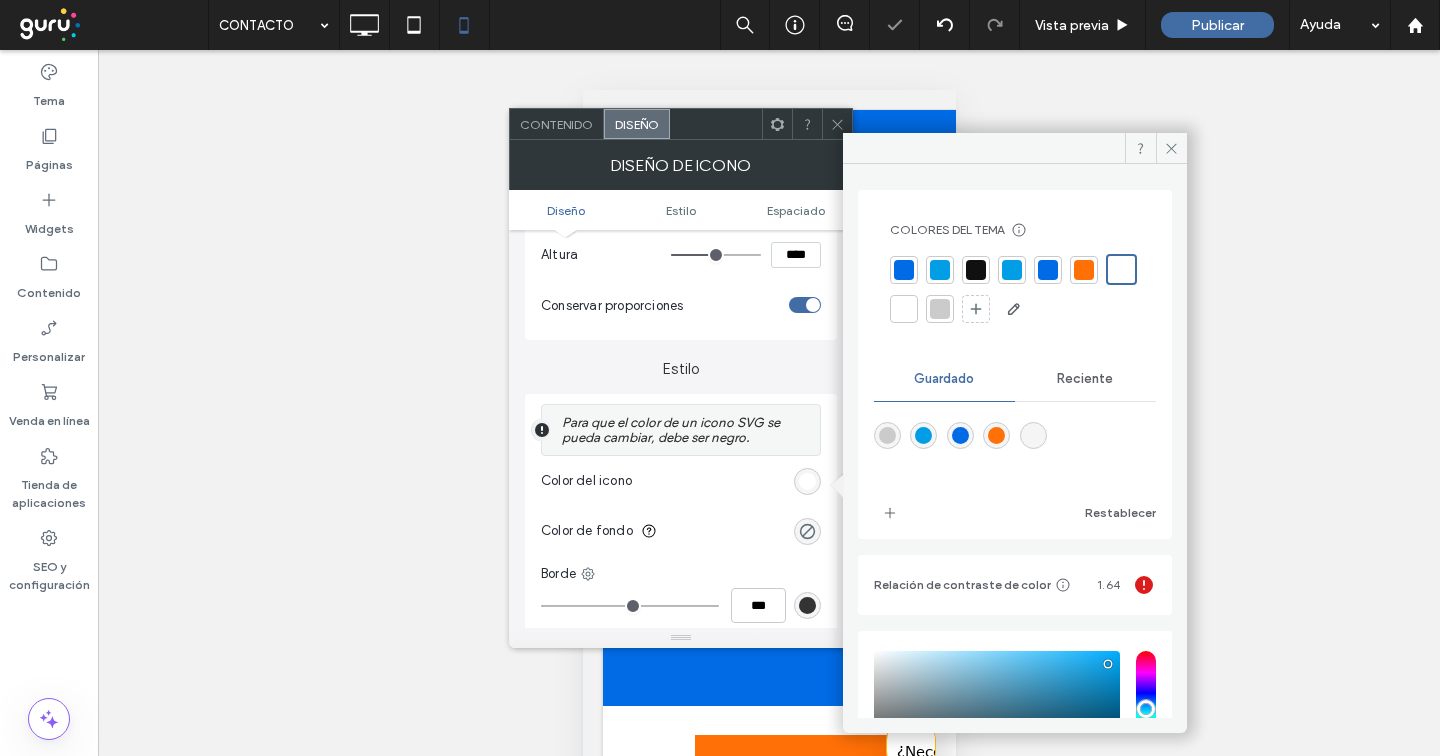 click 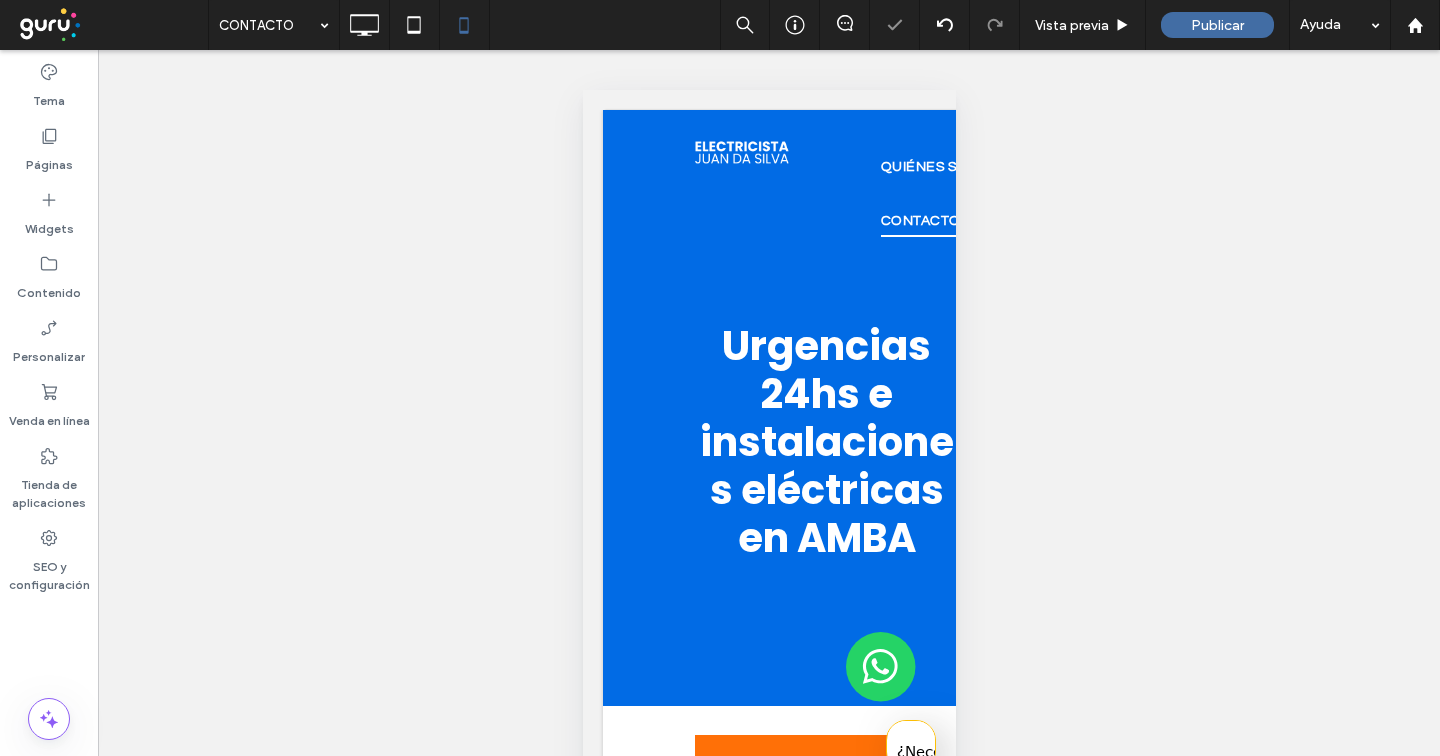 click at bounding box center [720, 378] 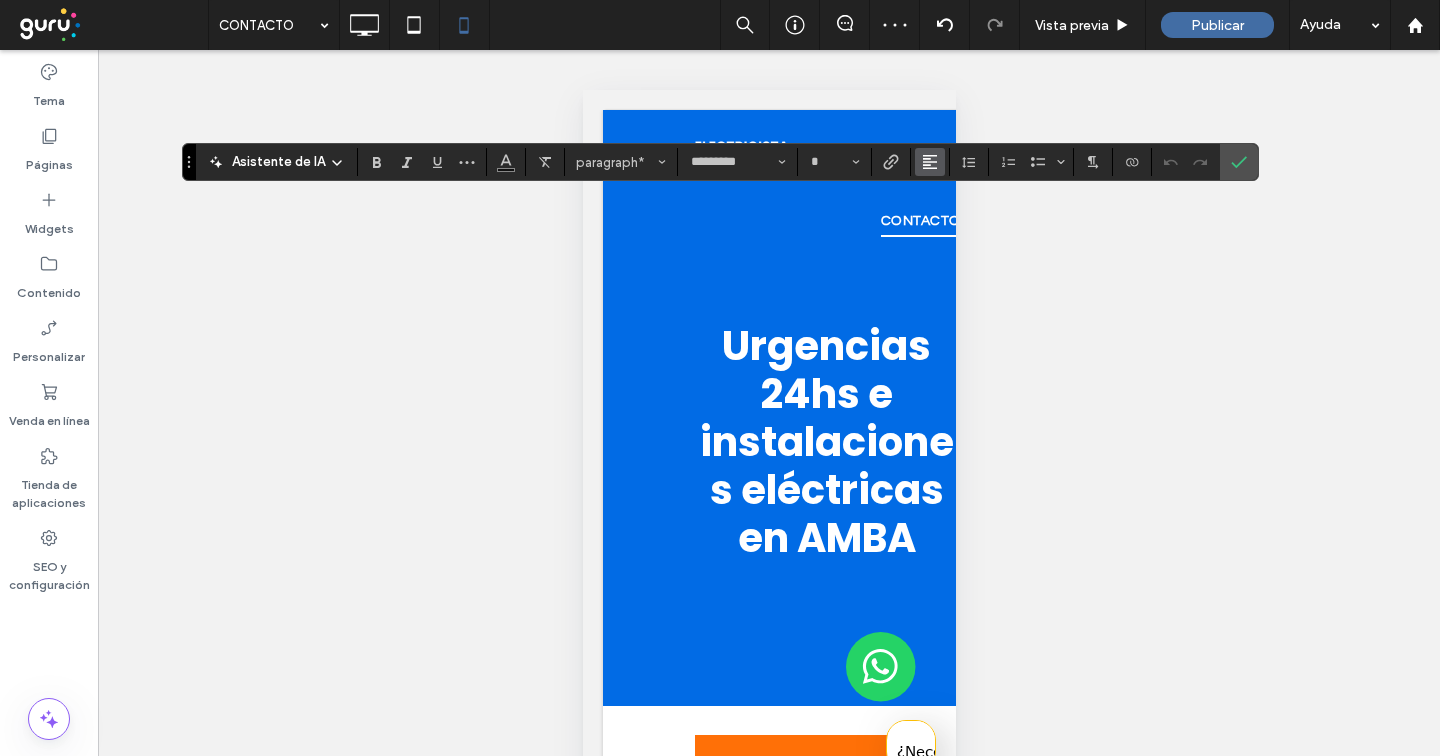 click 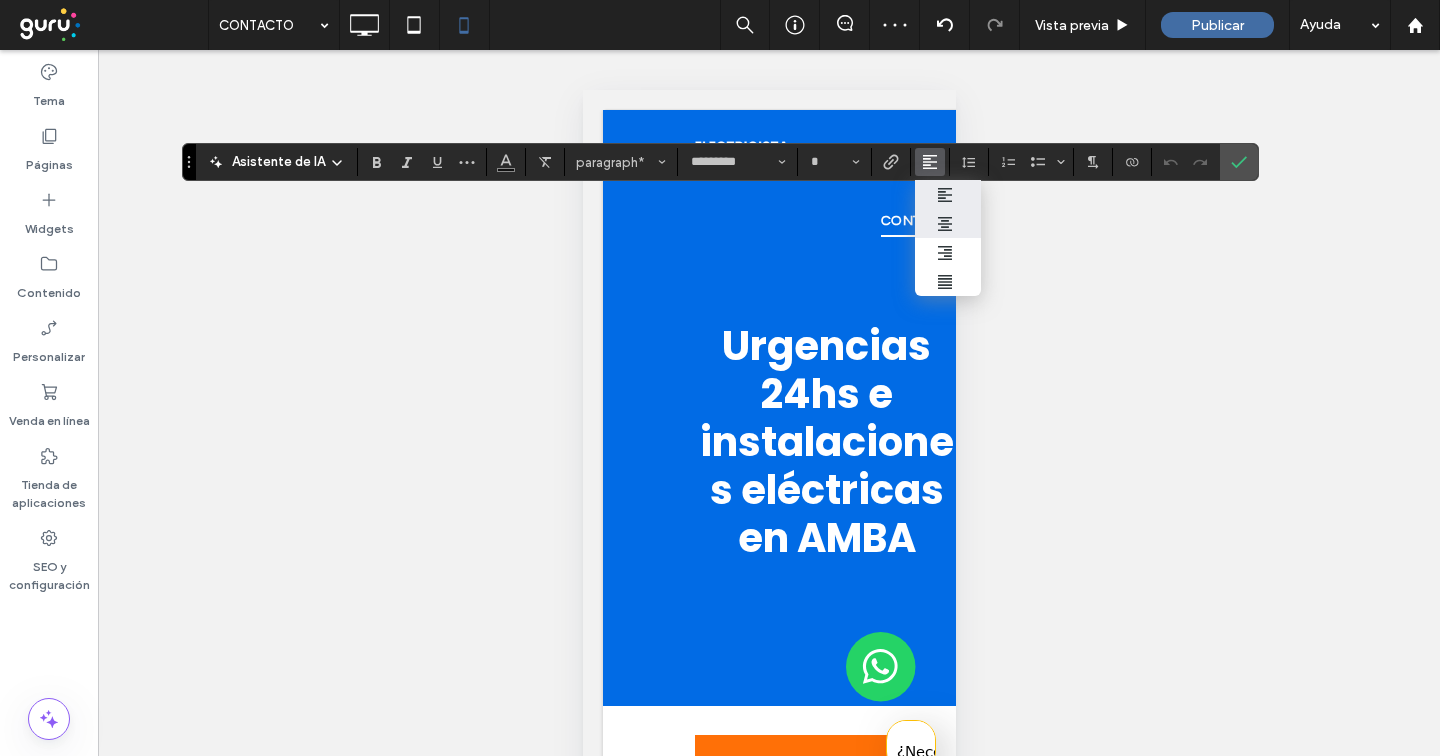 click 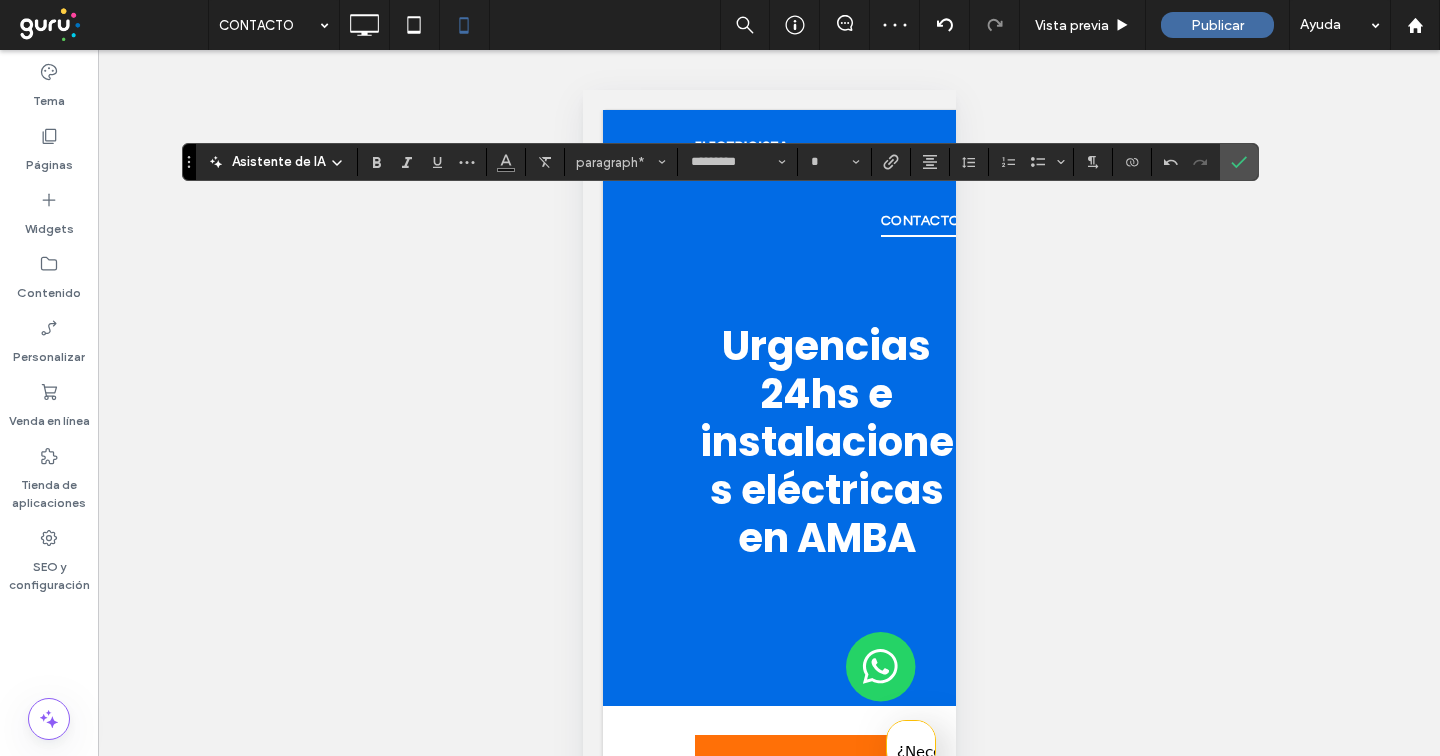 type on "**" 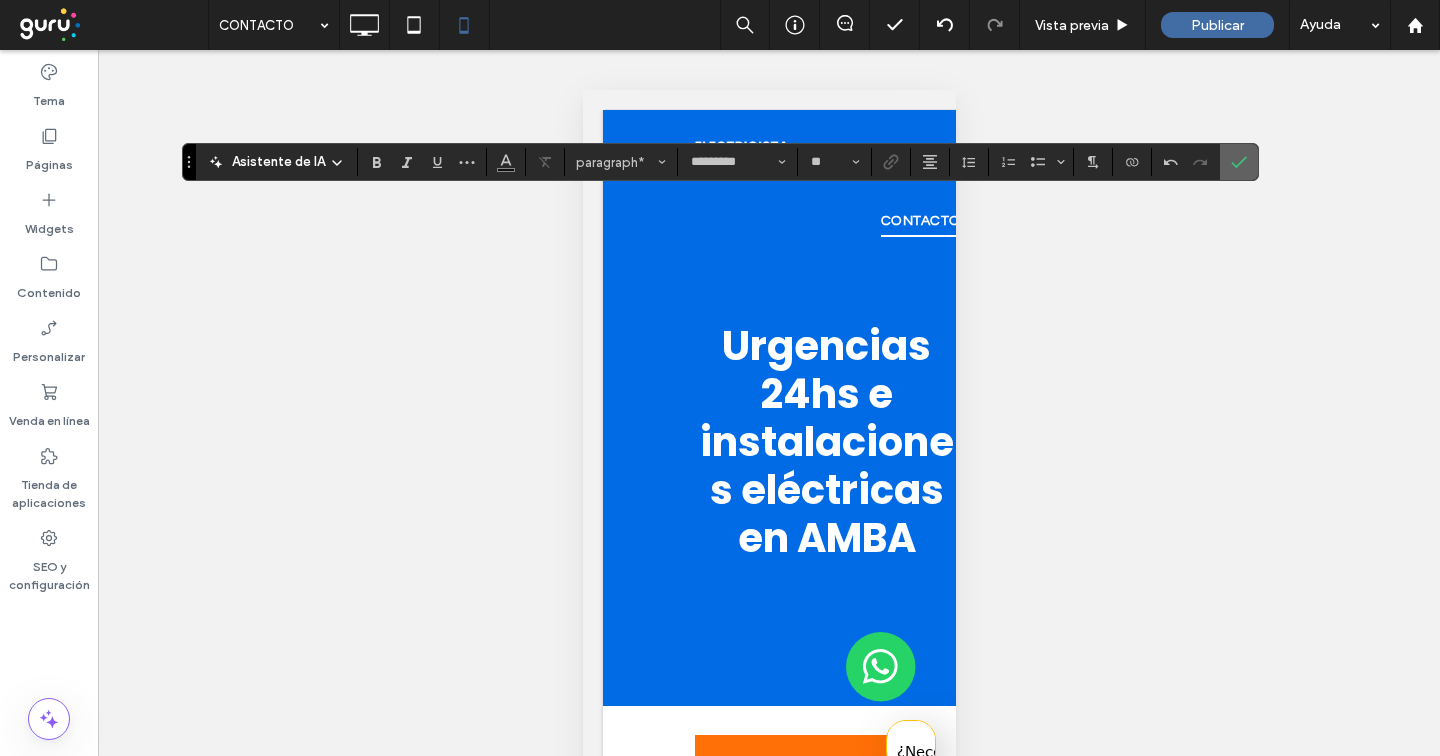 click 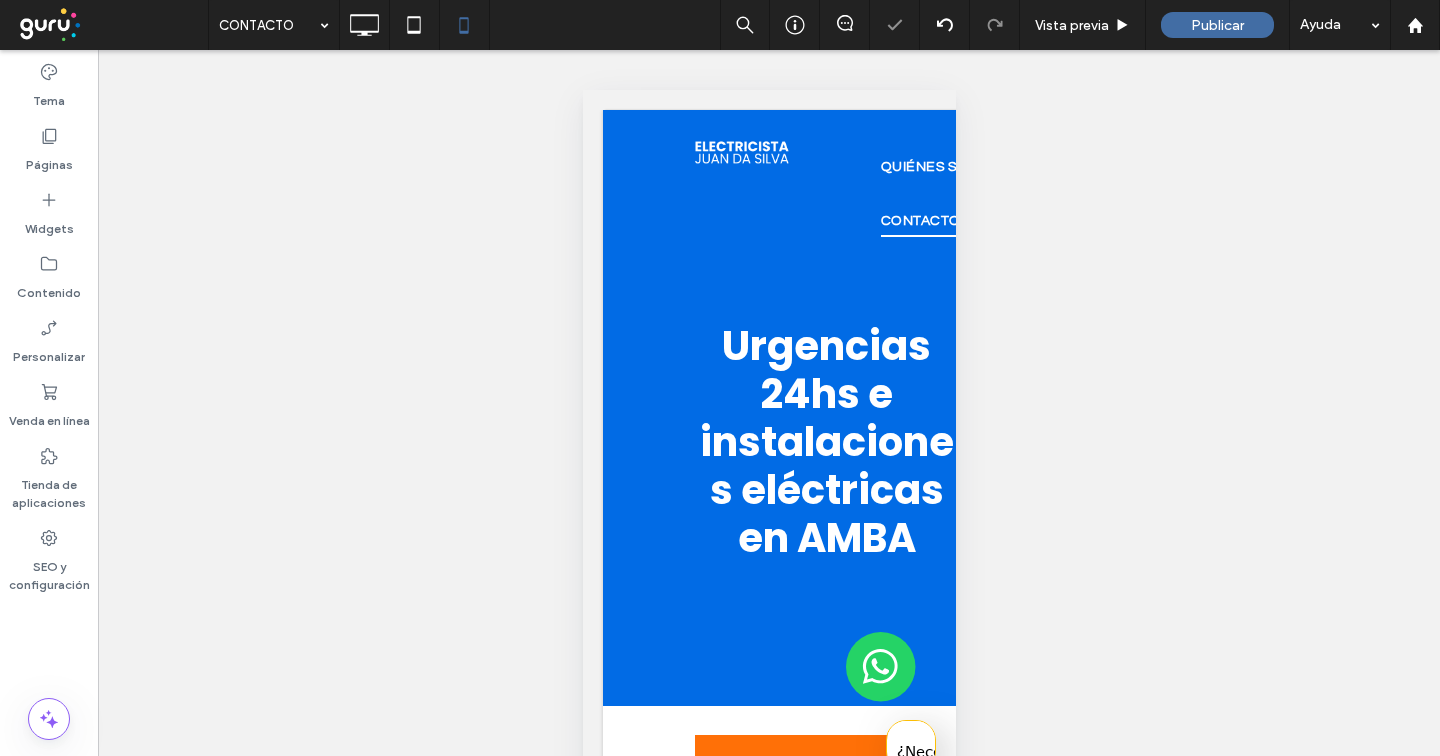 type on "*******" 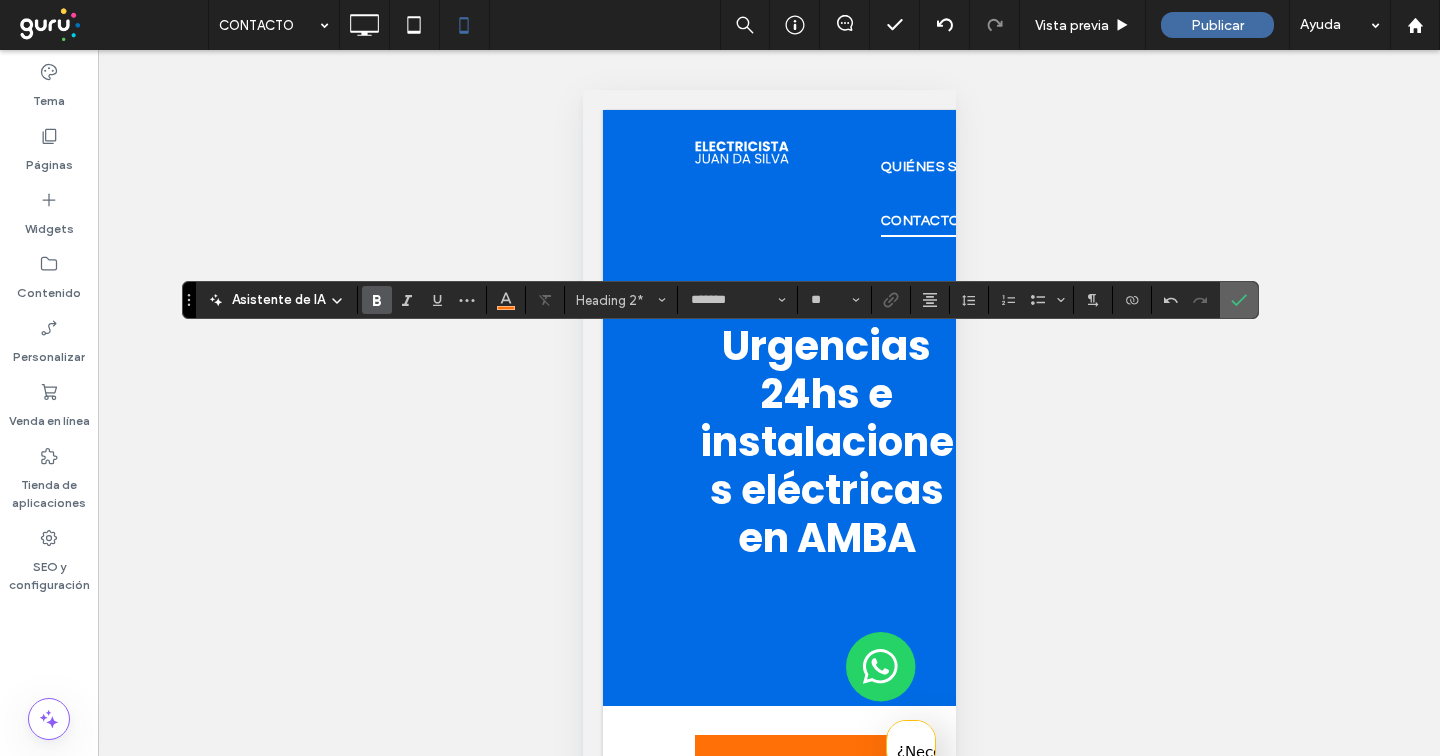 click 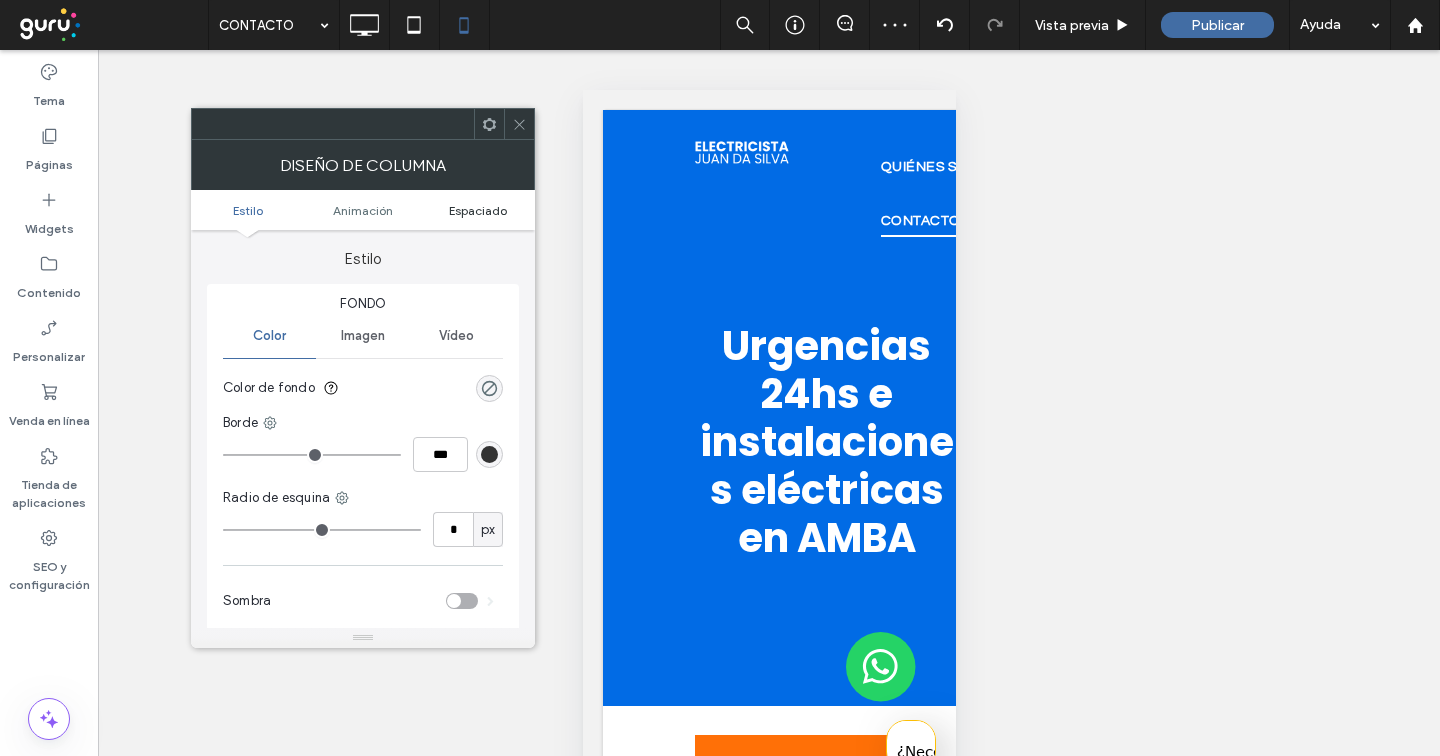 click on "Espaciado" at bounding box center (478, 210) 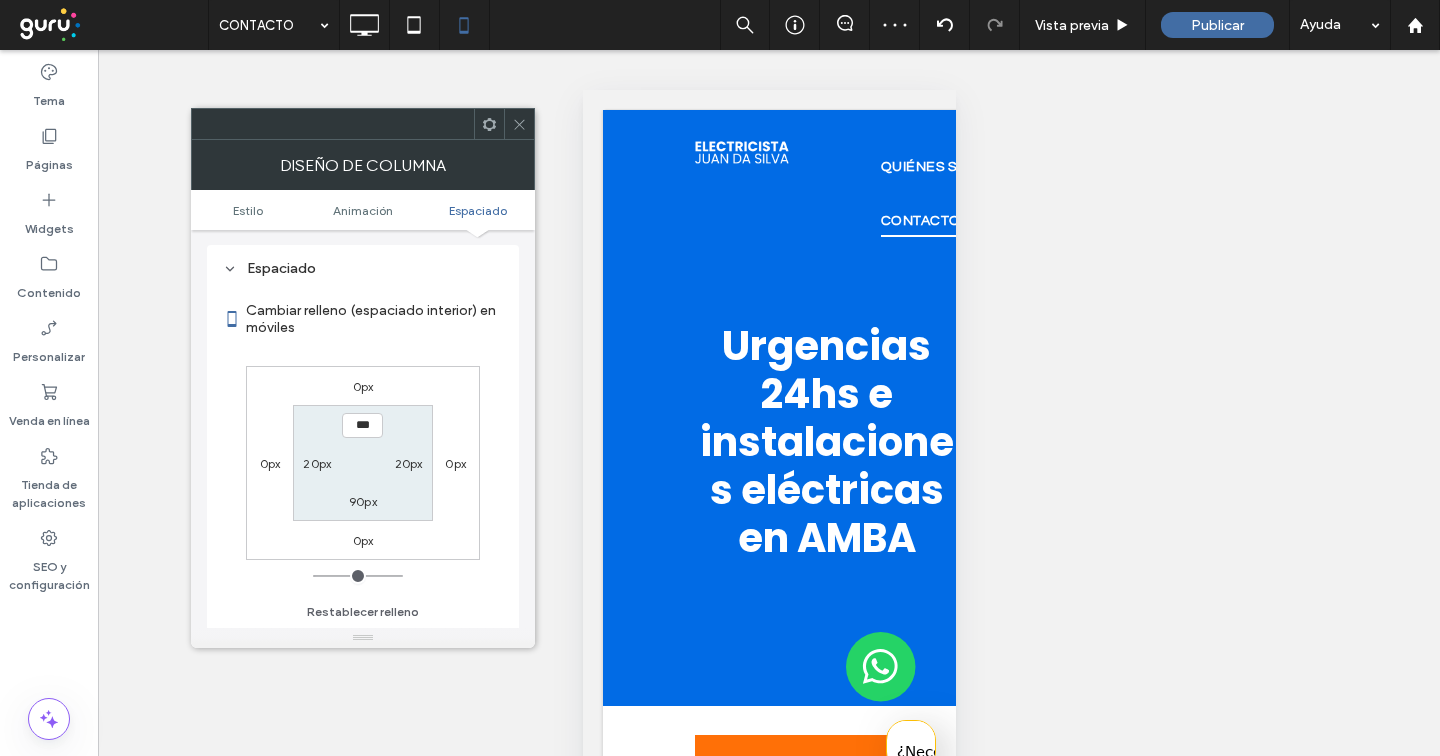 scroll, scrollTop: 470, scrollLeft: 0, axis: vertical 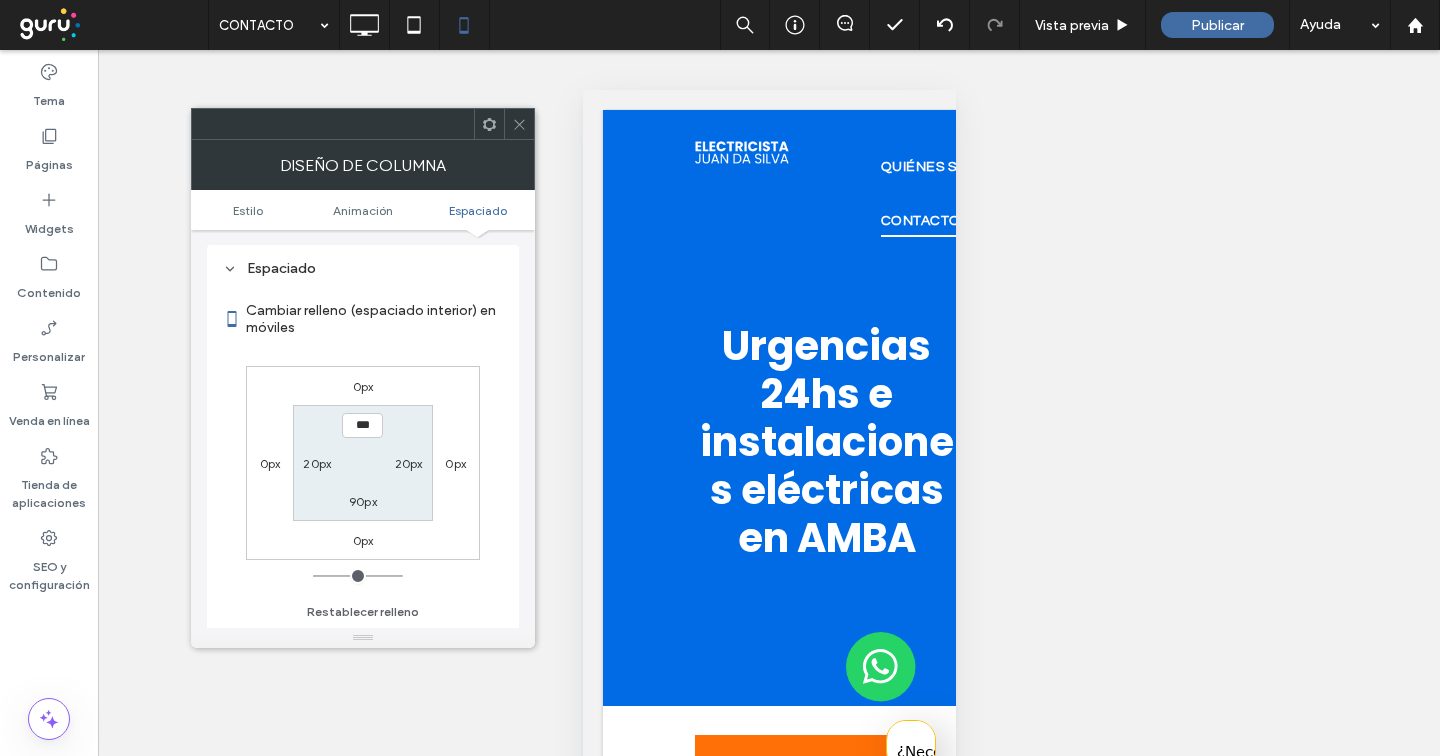 click on "90px" at bounding box center [363, 501] 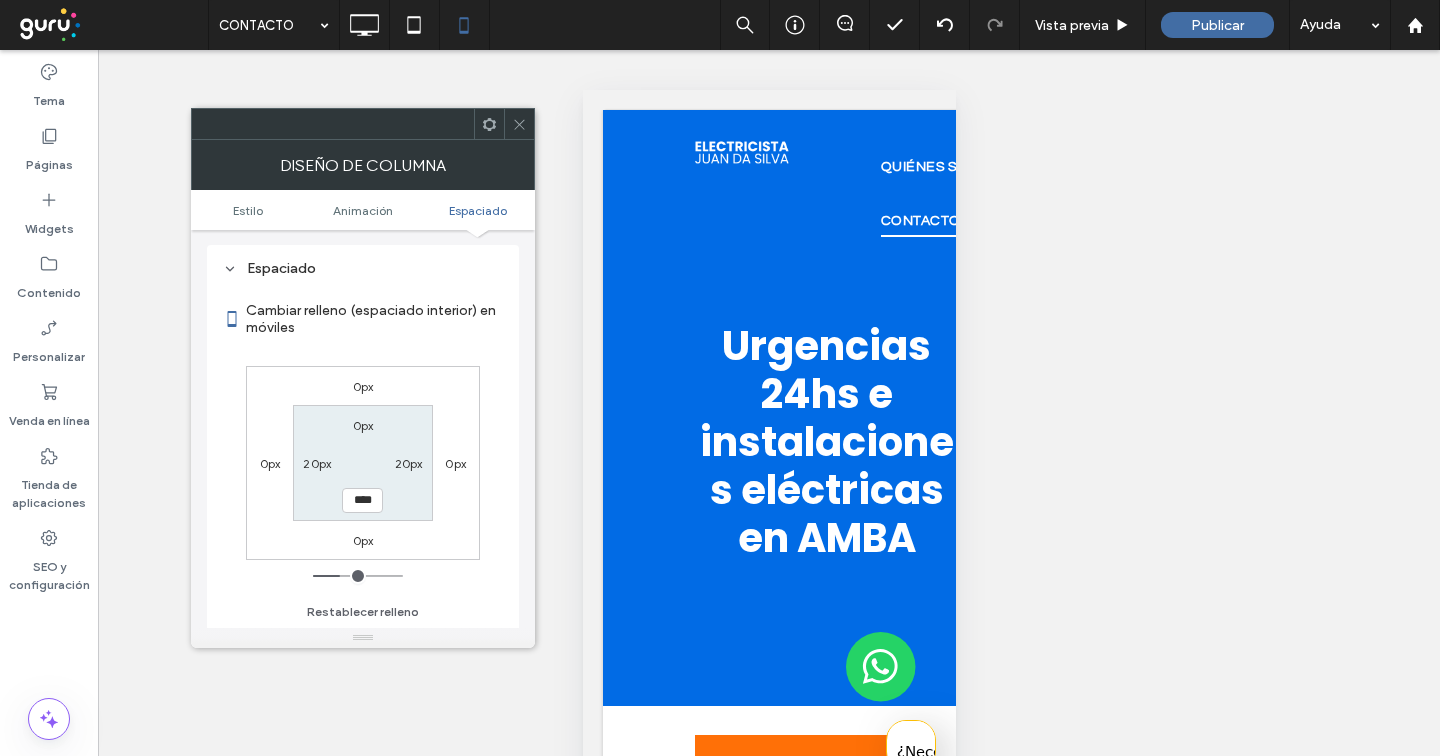 type on "**" 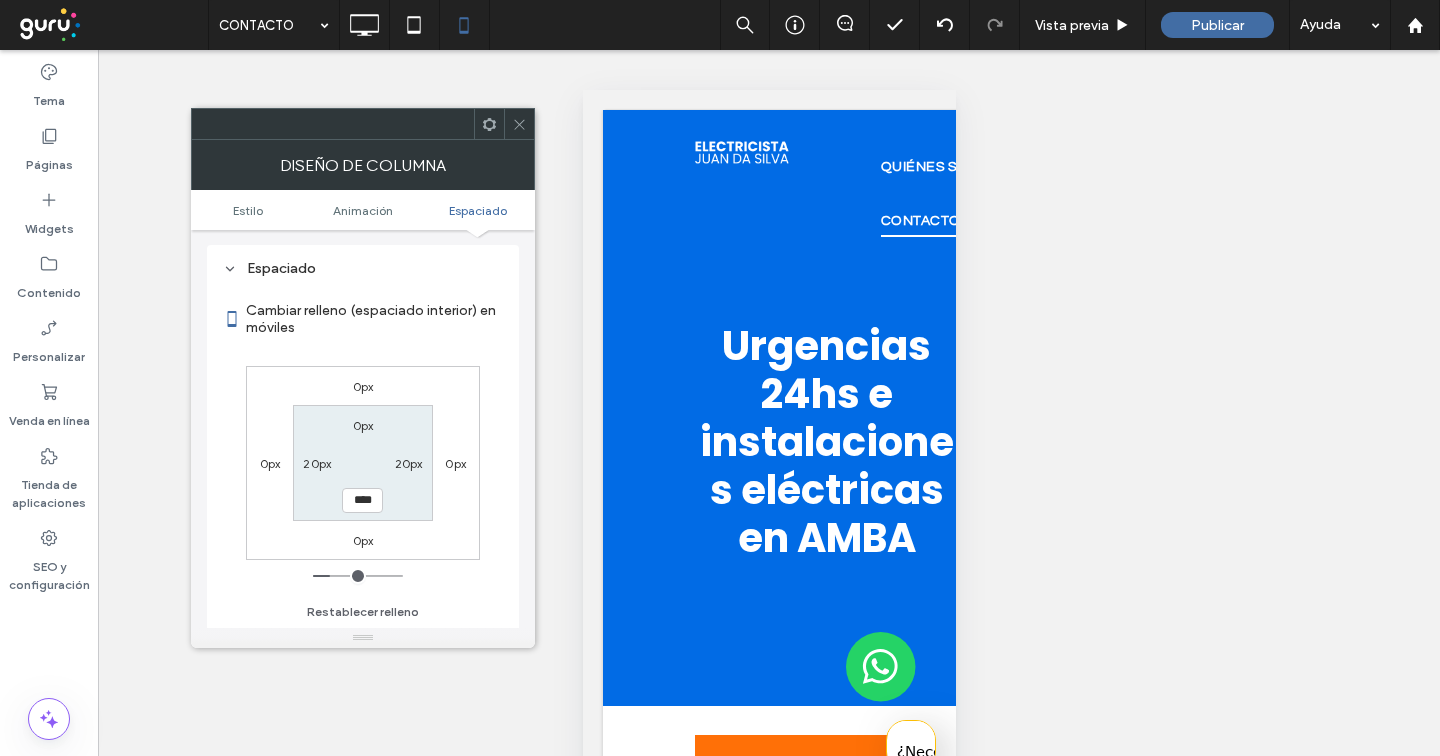 type on "**" 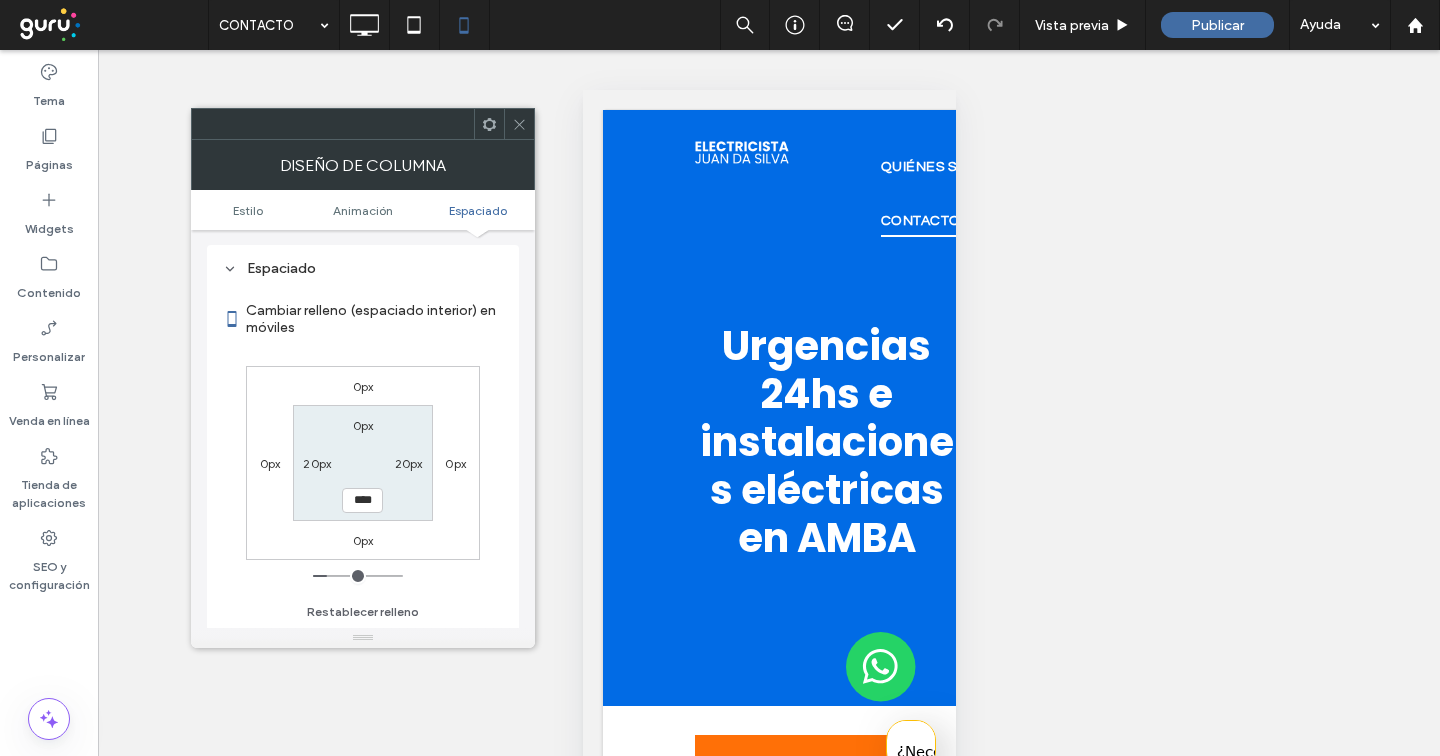 type on "**" 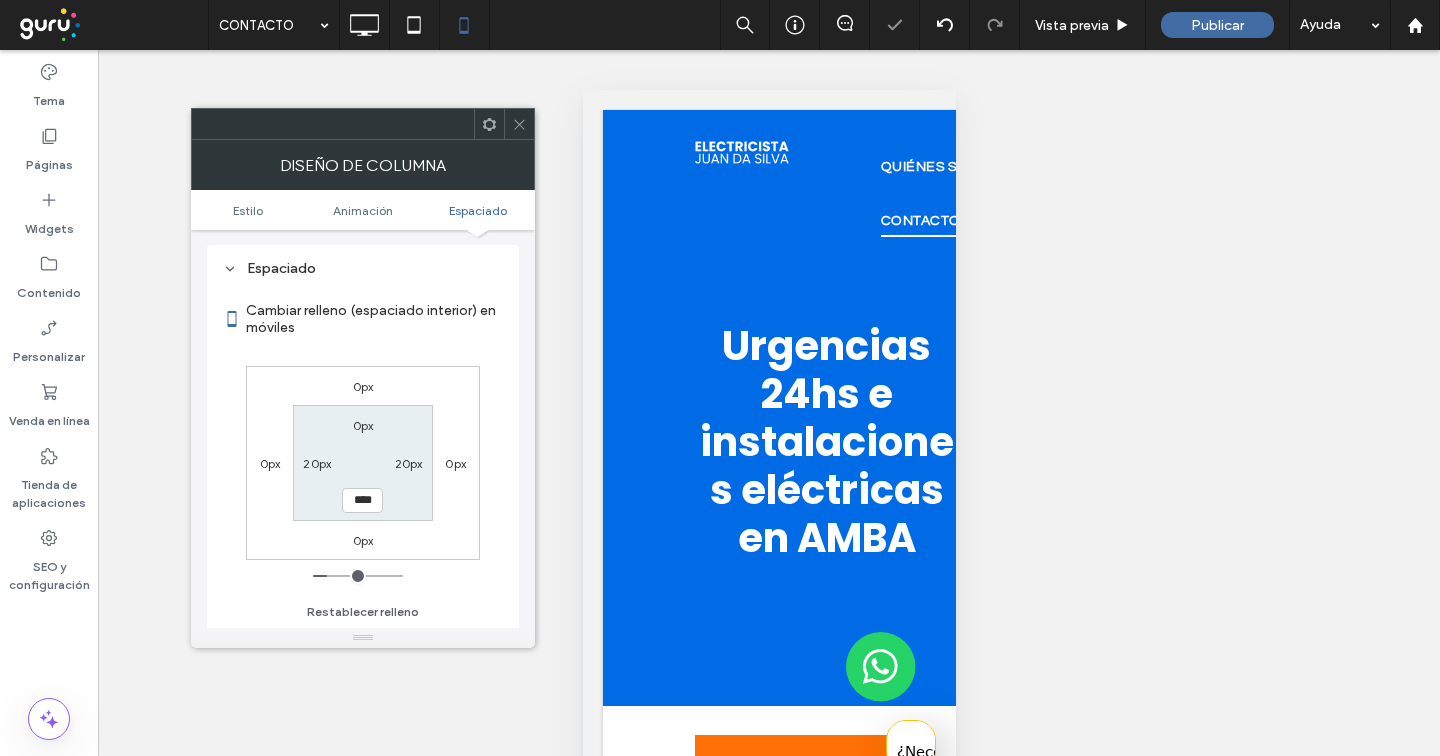 click at bounding box center [519, 124] 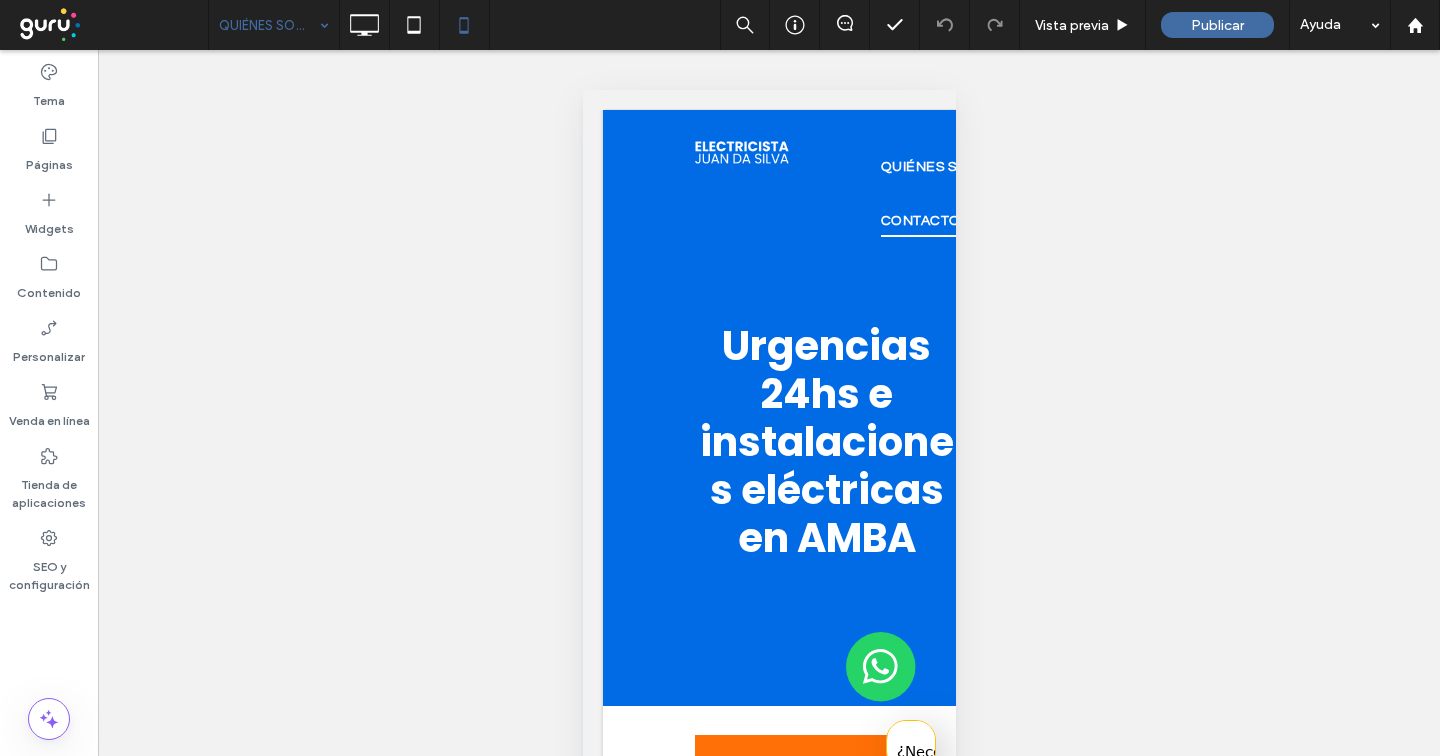 click at bounding box center (269, 25) 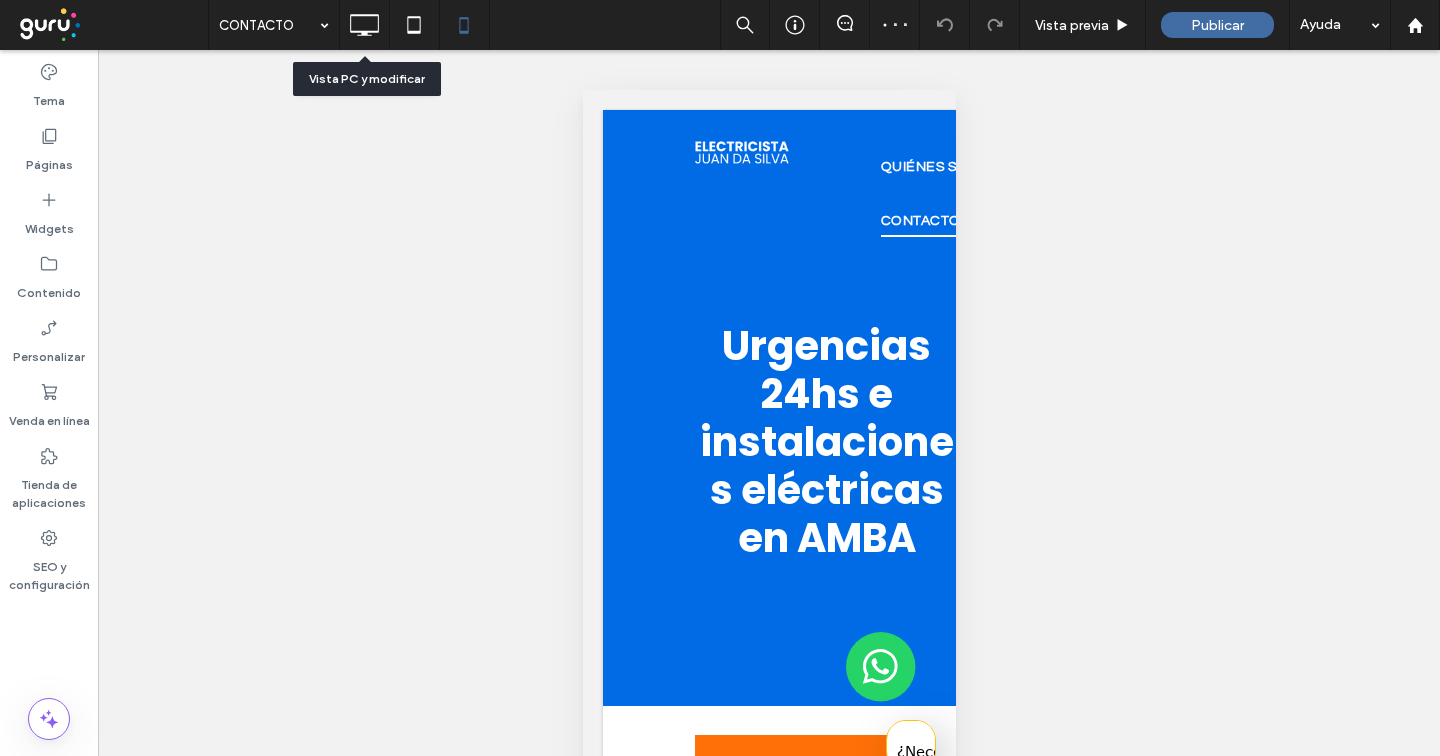 drag, startPoint x: 365, startPoint y: 31, endPoint x: 282, endPoint y: 109, distance: 113.89908 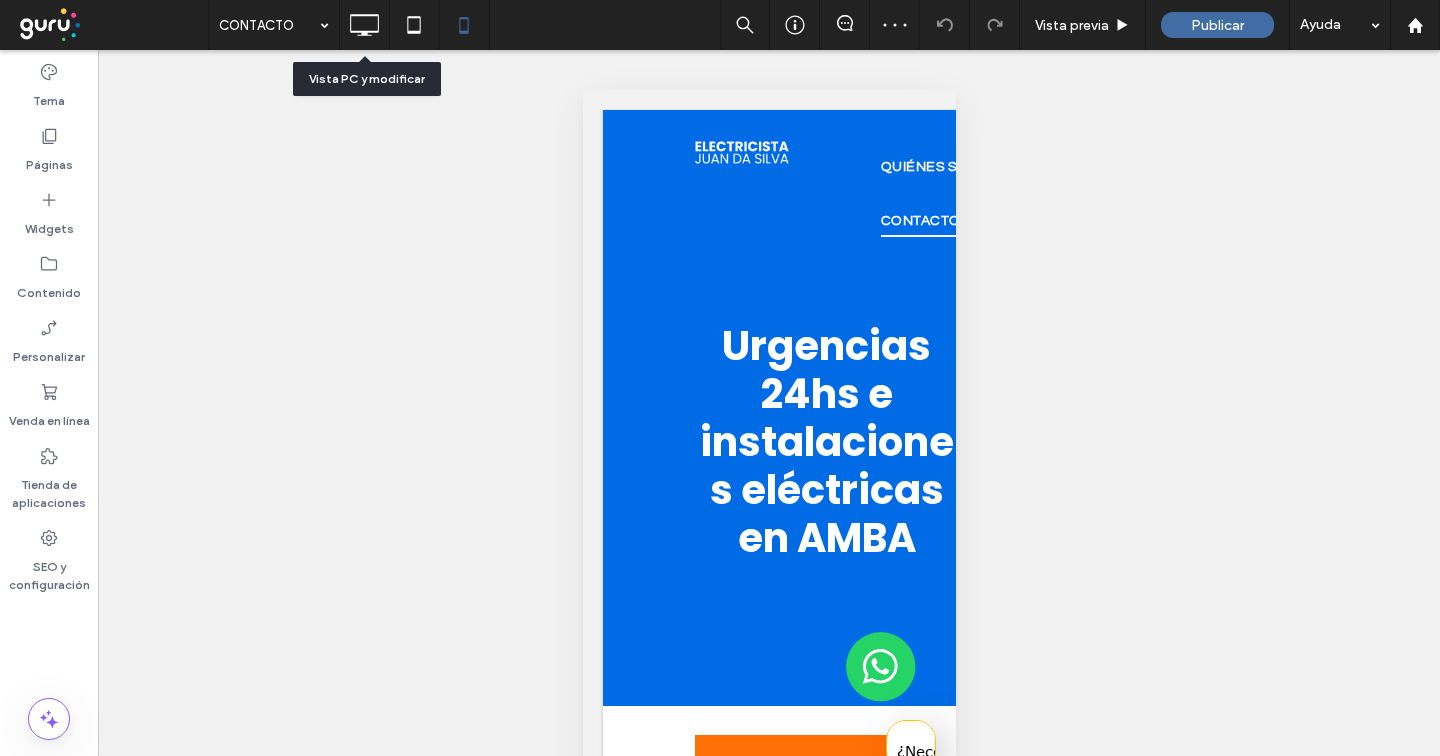 click 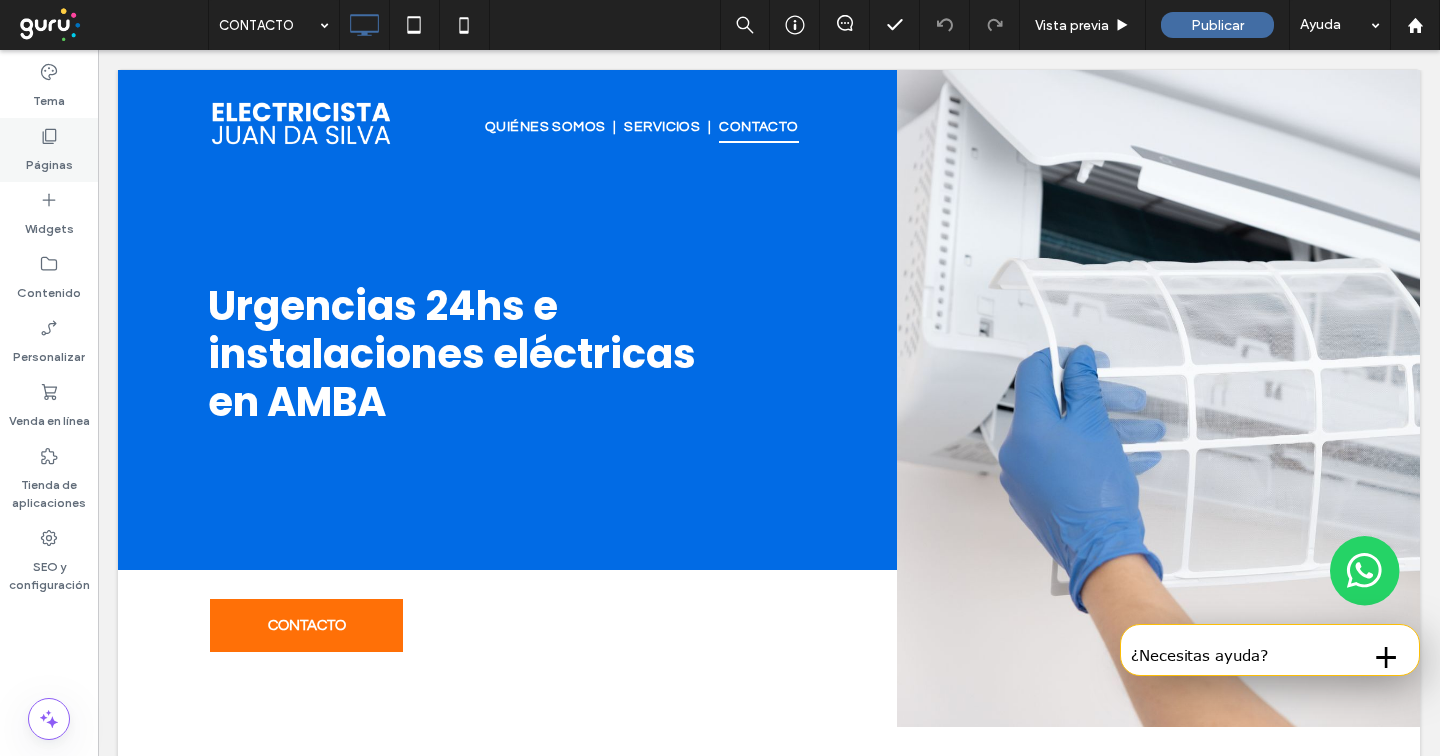click on "Páginas" at bounding box center (49, 160) 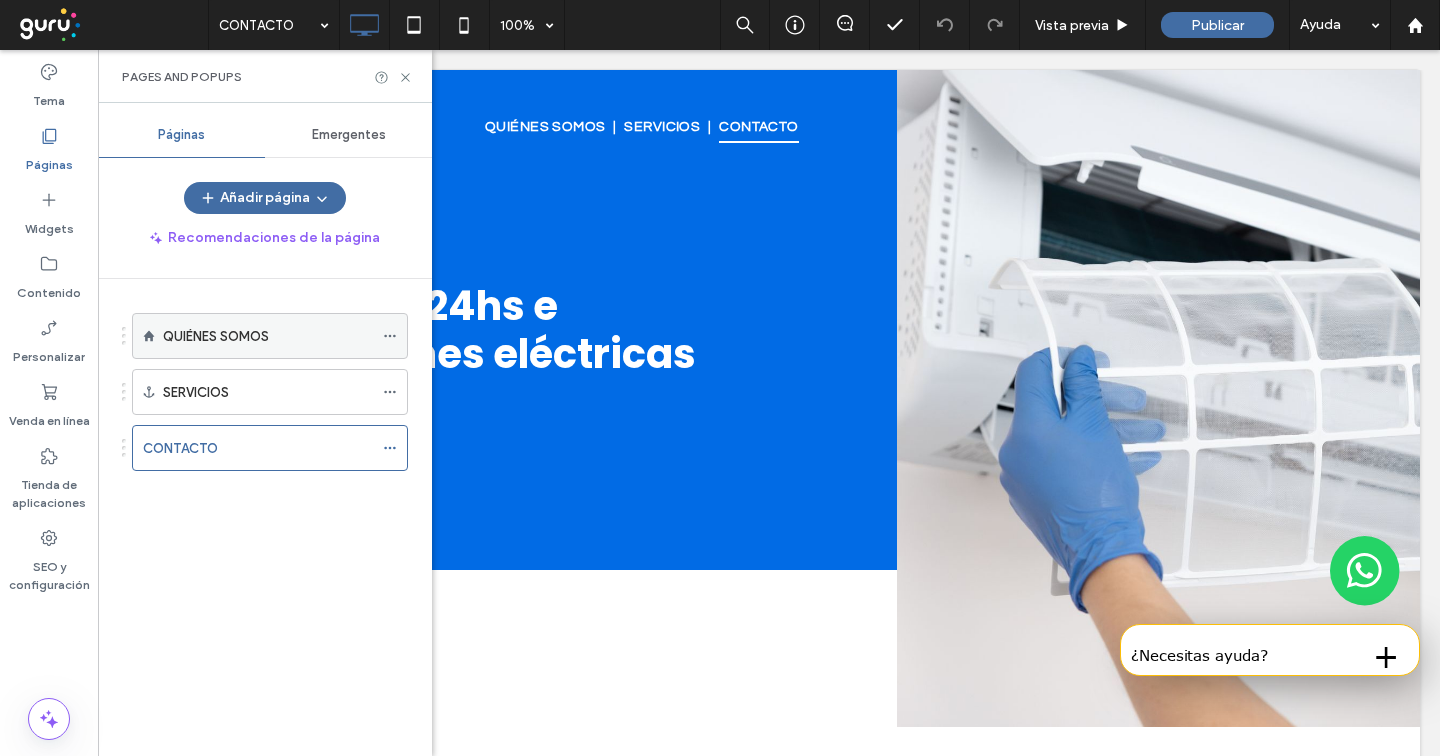 click 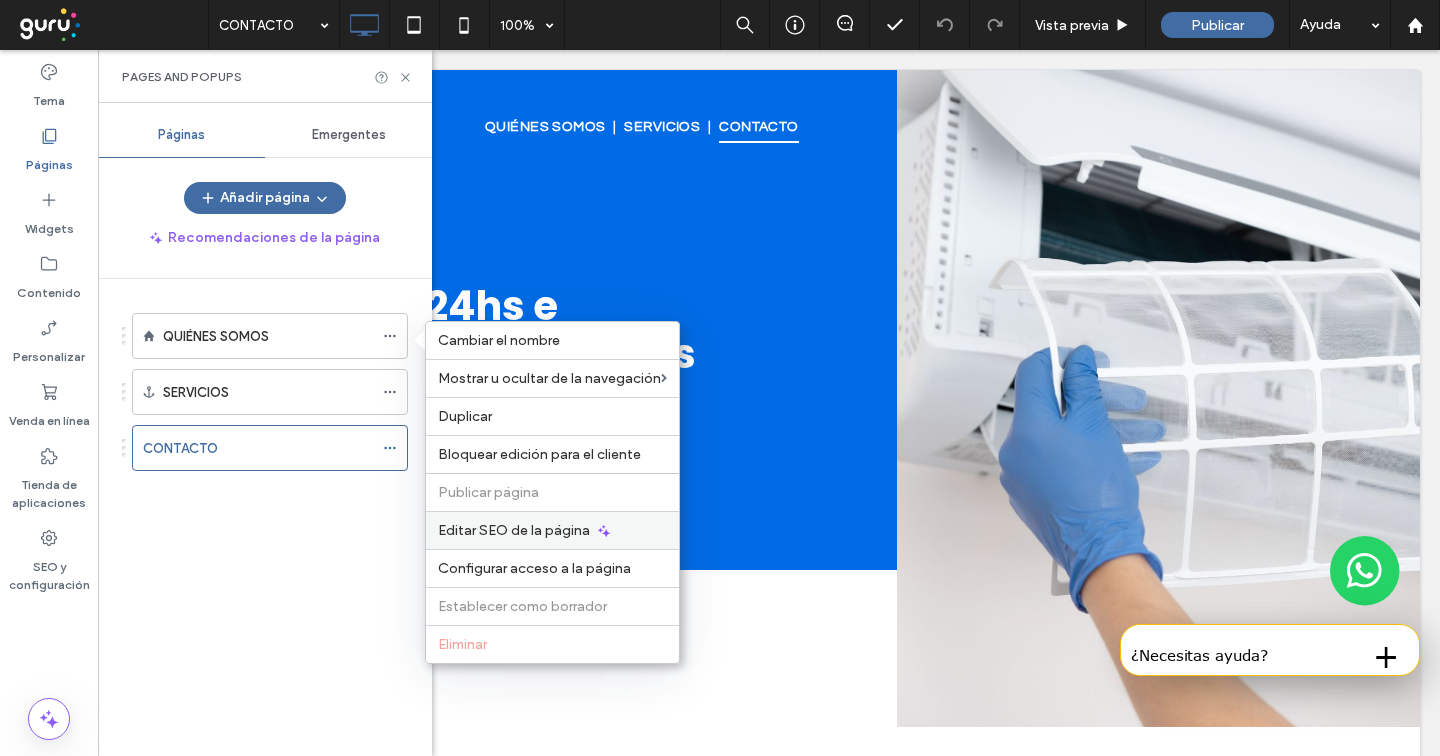click on "Editar SEO de la página" at bounding box center (514, 530) 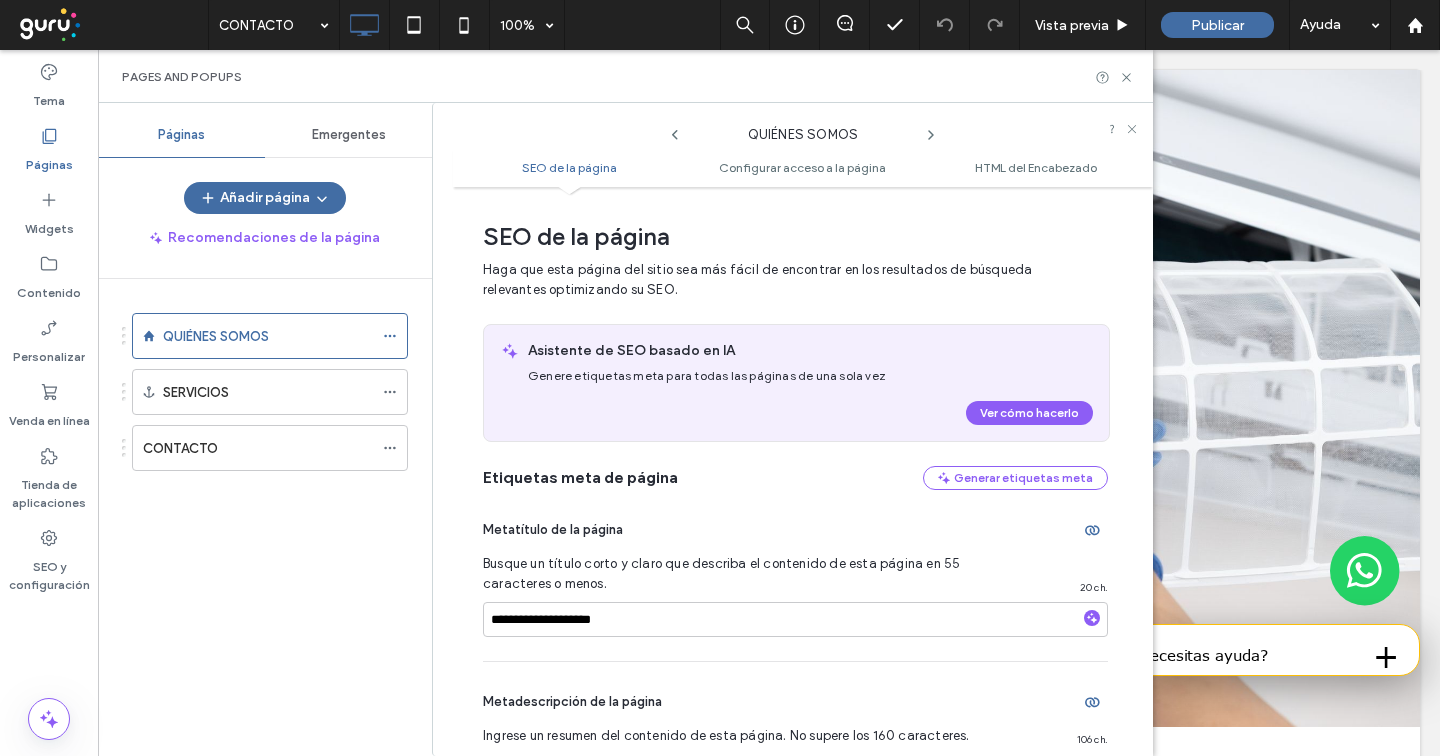scroll, scrollTop: 10, scrollLeft: 0, axis: vertical 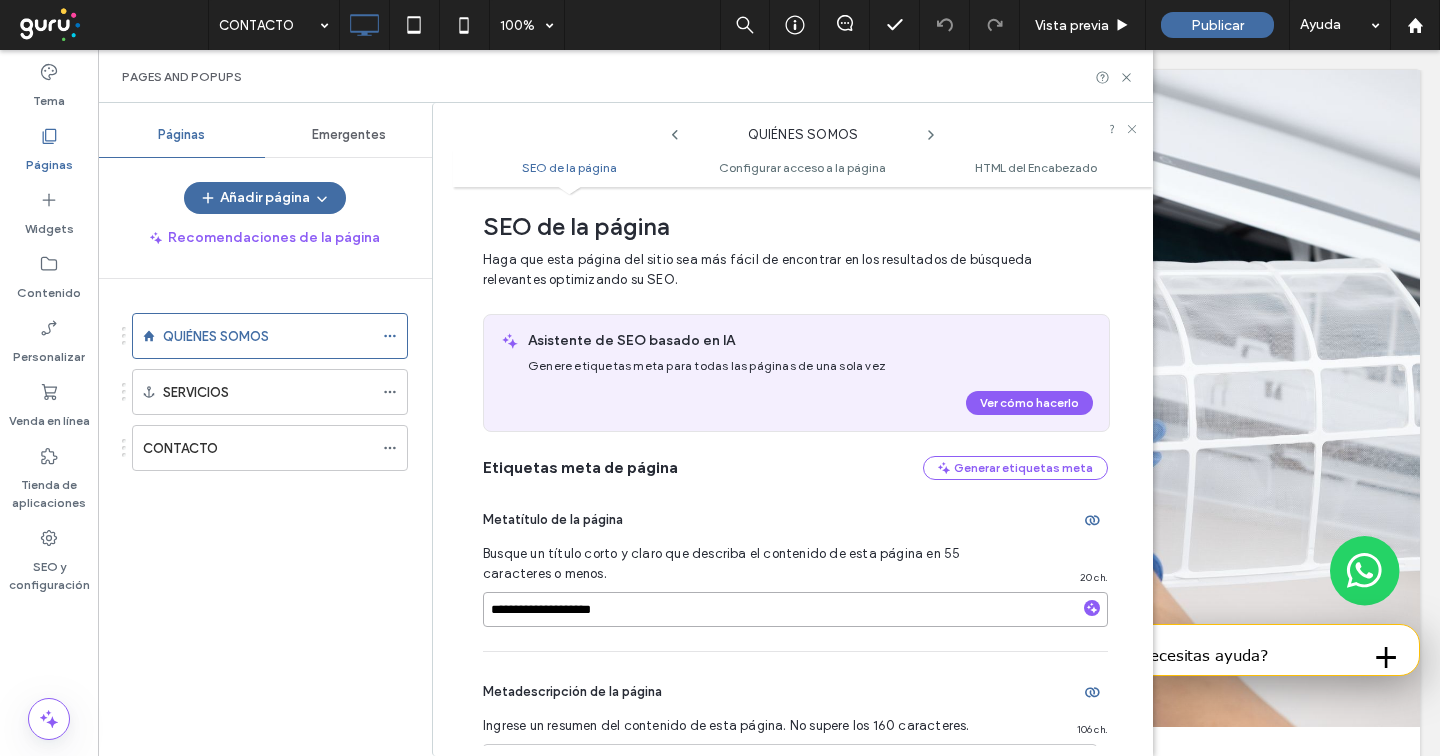 click on "**********" at bounding box center (795, 609) 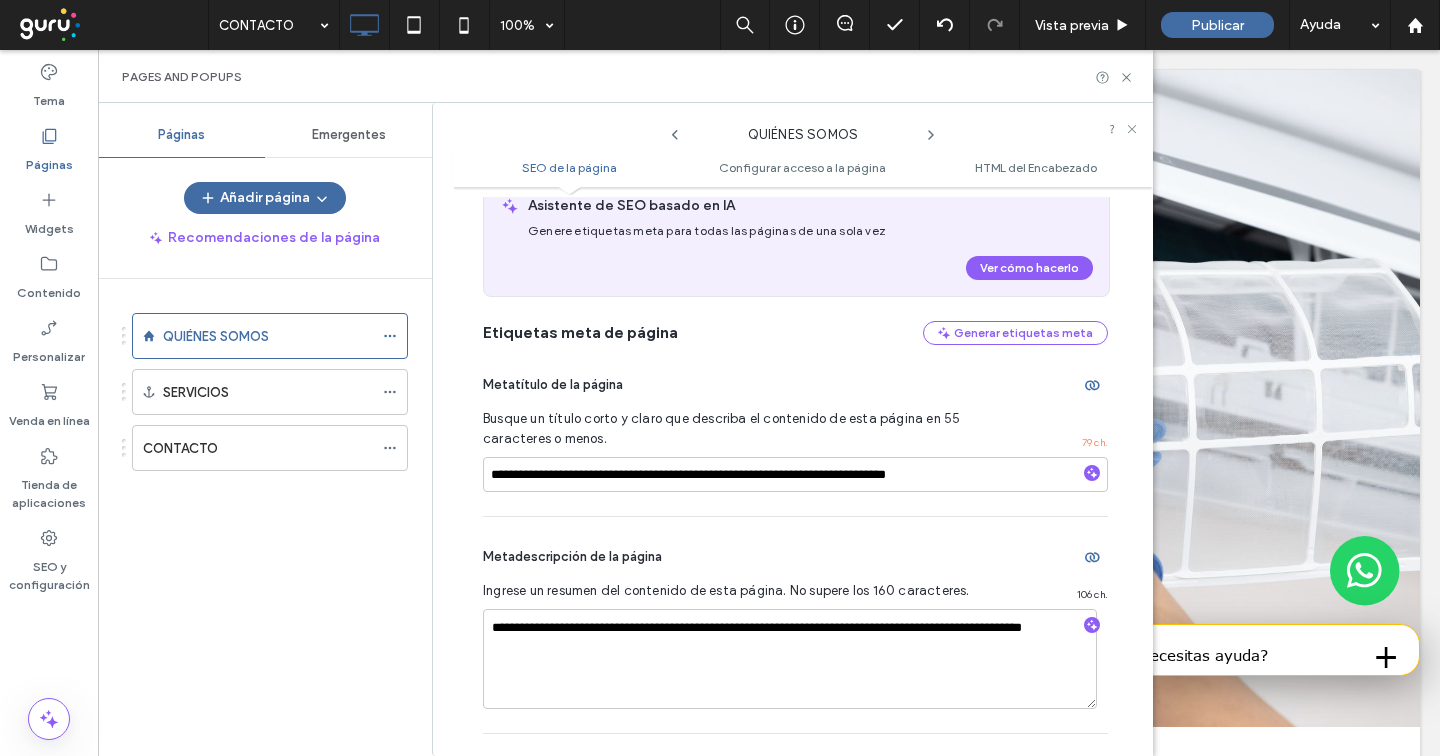 scroll, scrollTop: 146, scrollLeft: 0, axis: vertical 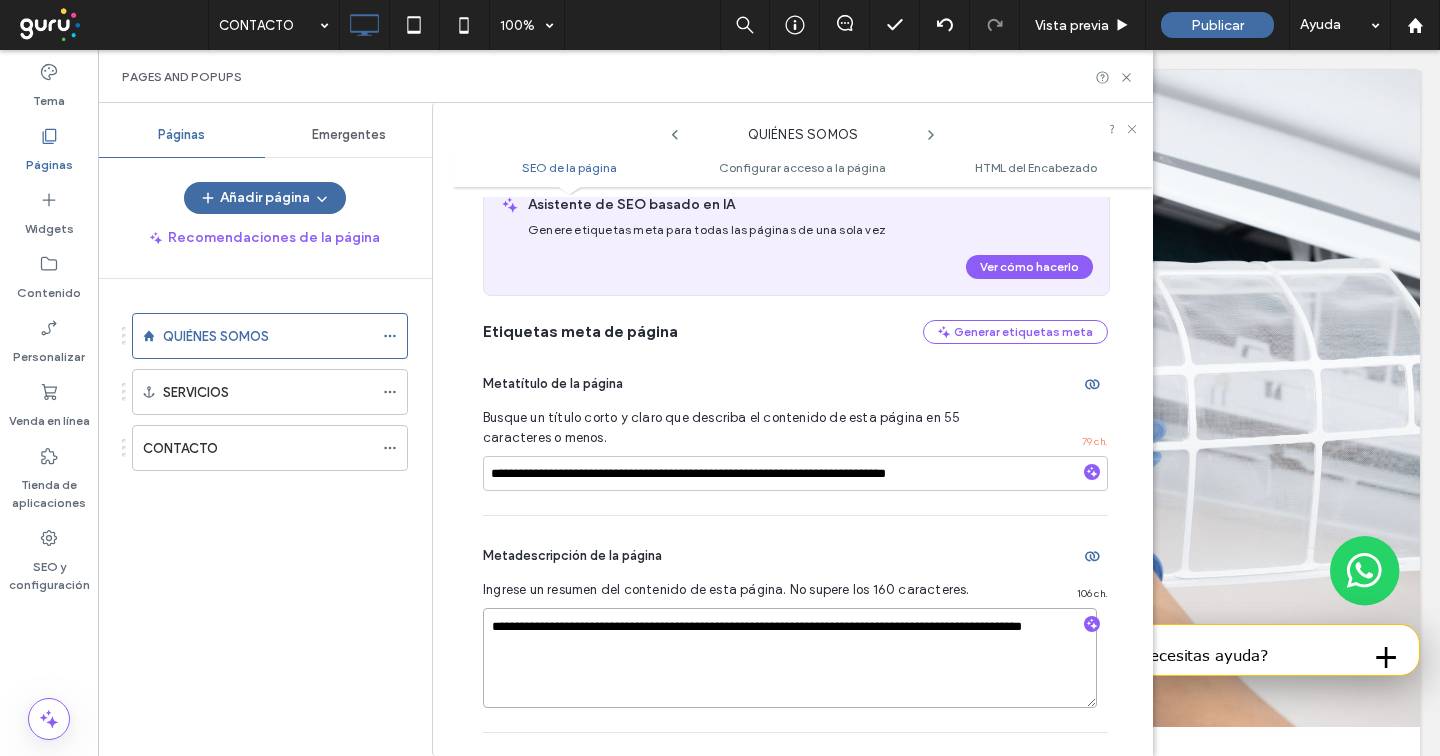 click on "**********" at bounding box center (790, 658) 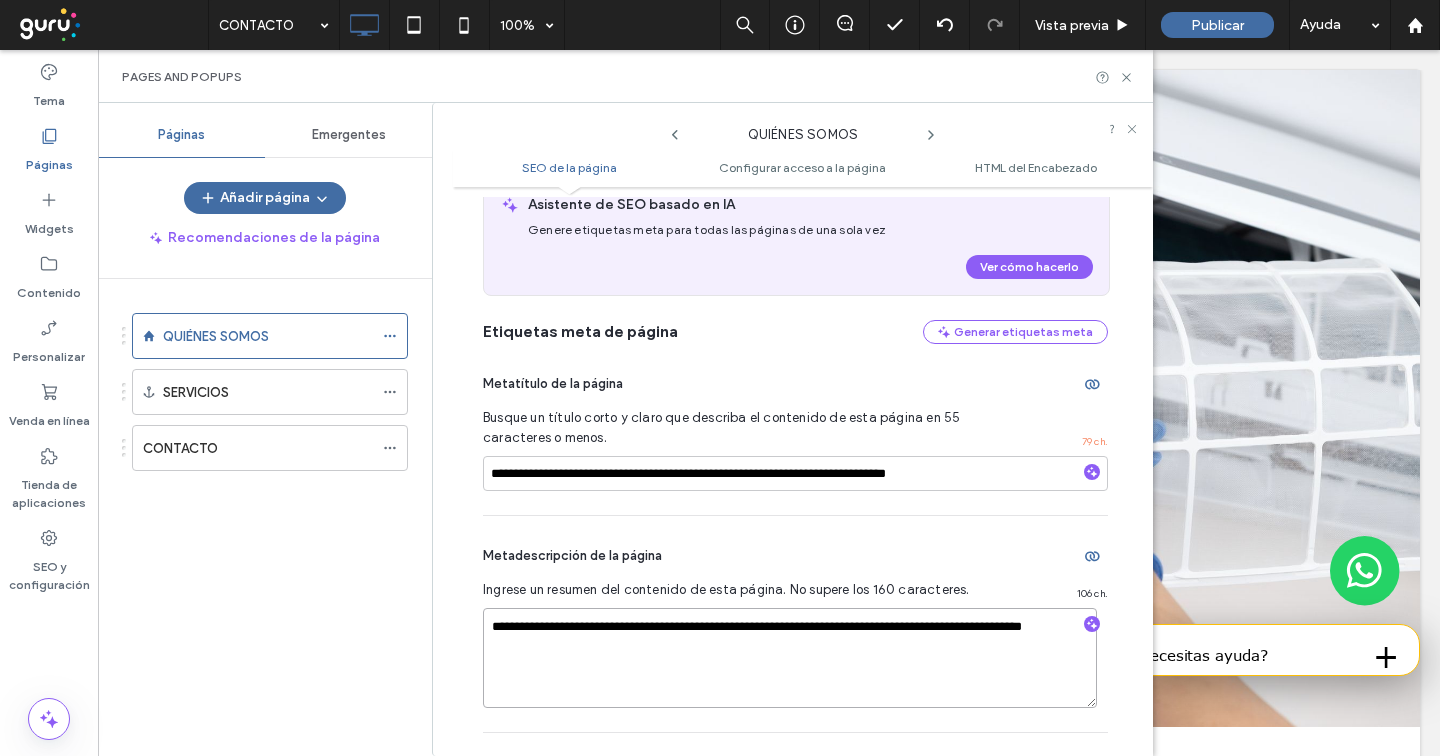 paste on "**********" 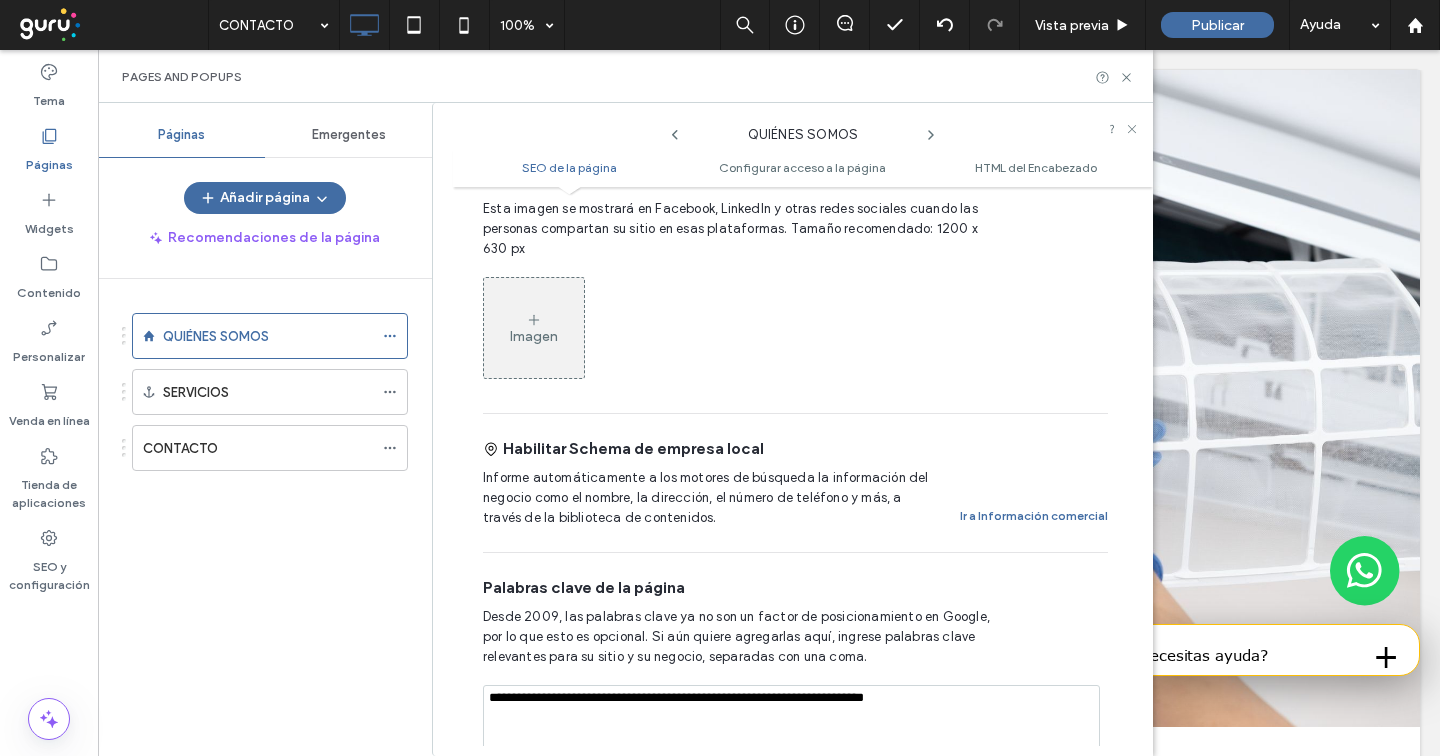 scroll, scrollTop: 1133, scrollLeft: 0, axis: vertical 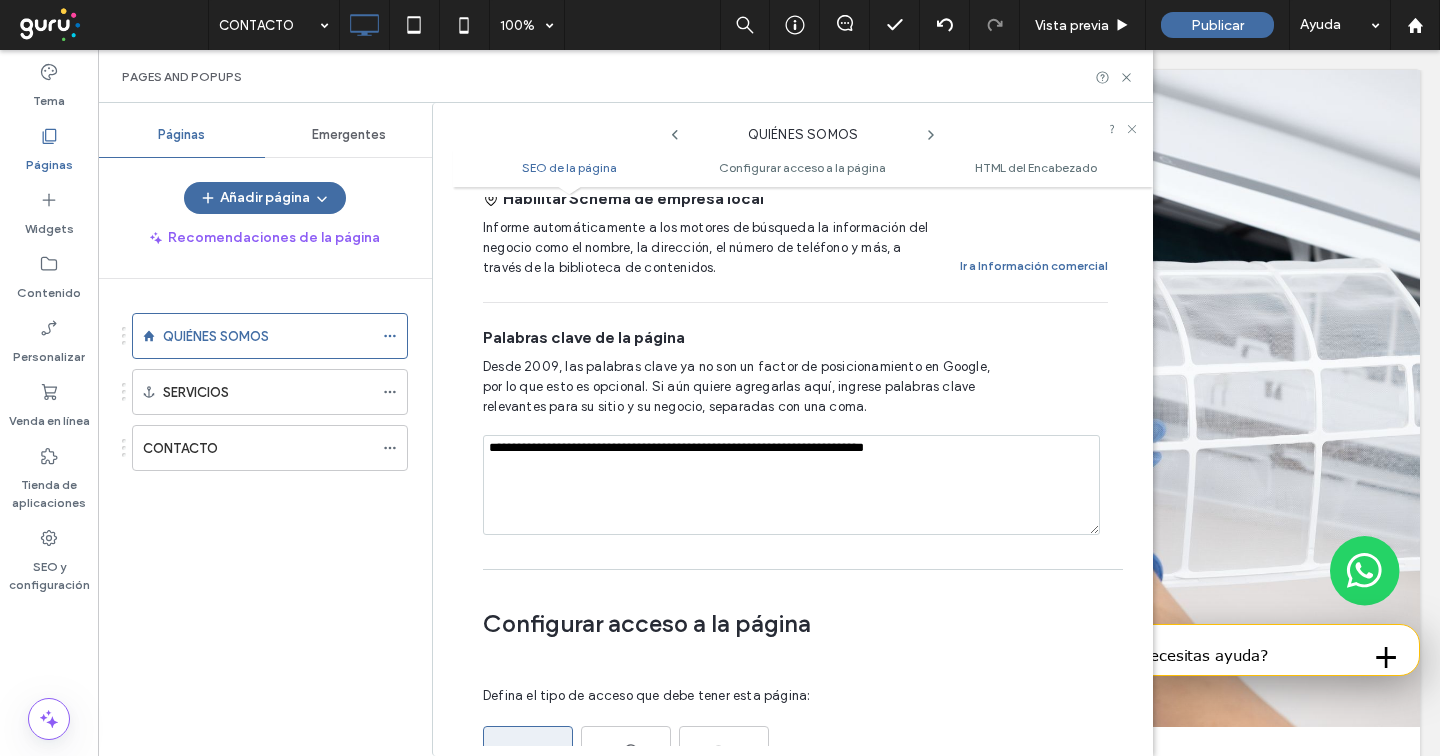click on "**********" at bounding box center [791, 485] 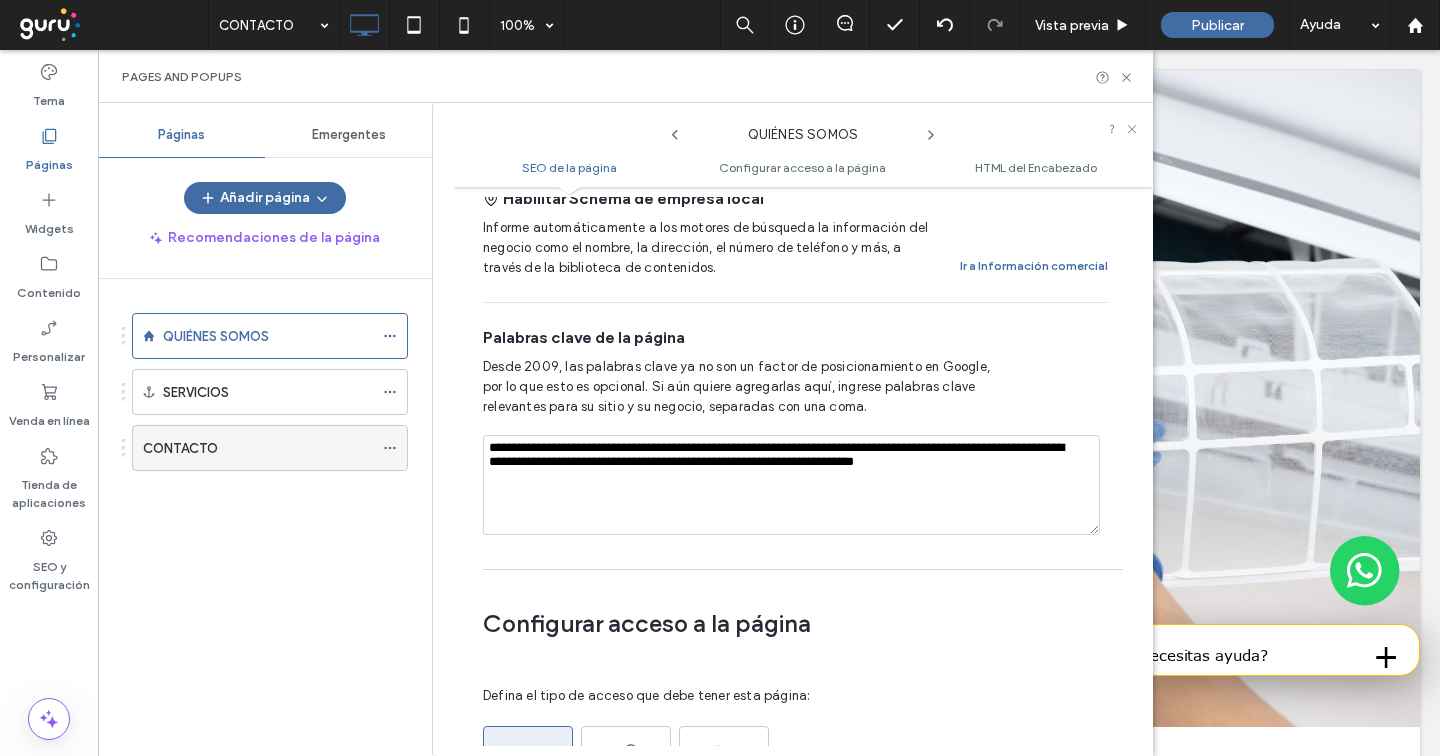 click 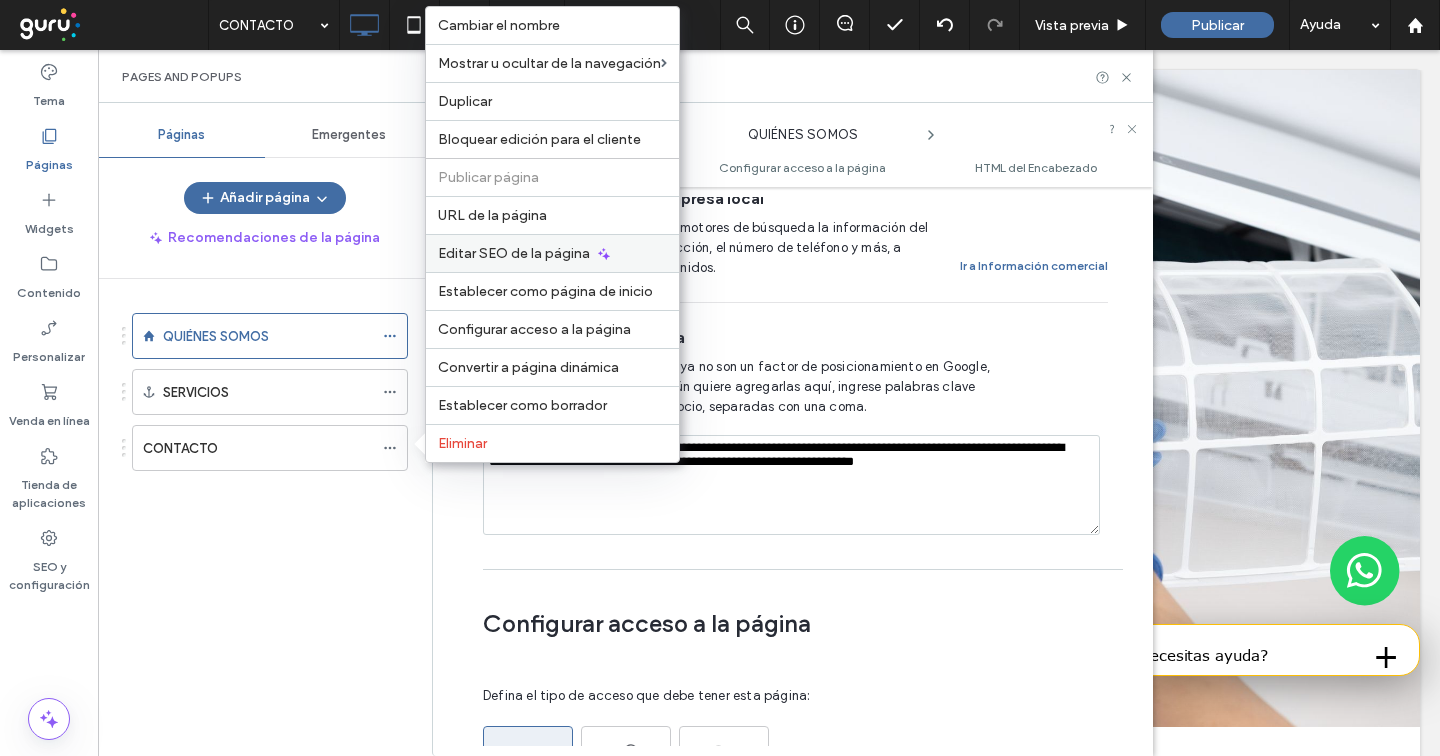 click on "Editar SEO de la página" at bounding box center (514, 253) 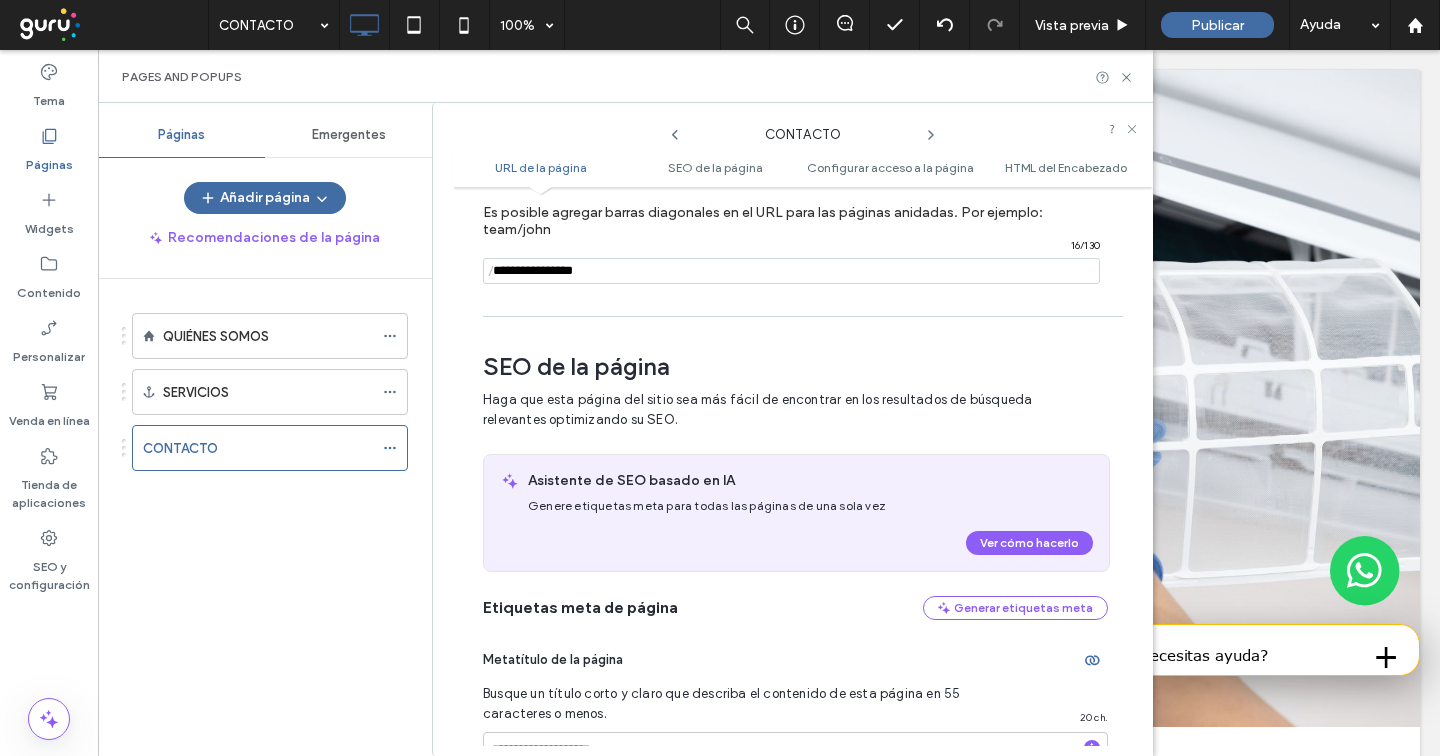 scroll, scrollTop: 292, scrollLeft: 0, axis: vertical 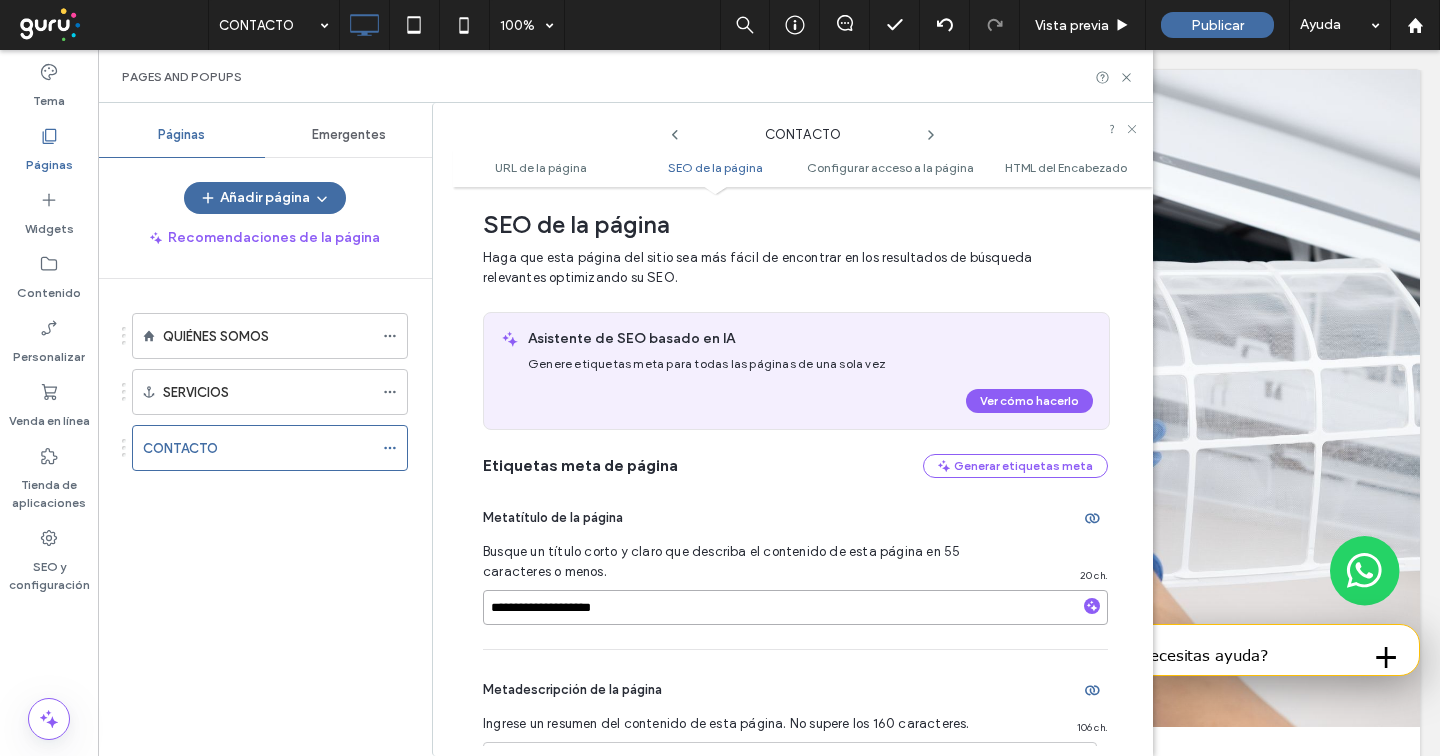 click on "**********" at bounding box center [795, 607] 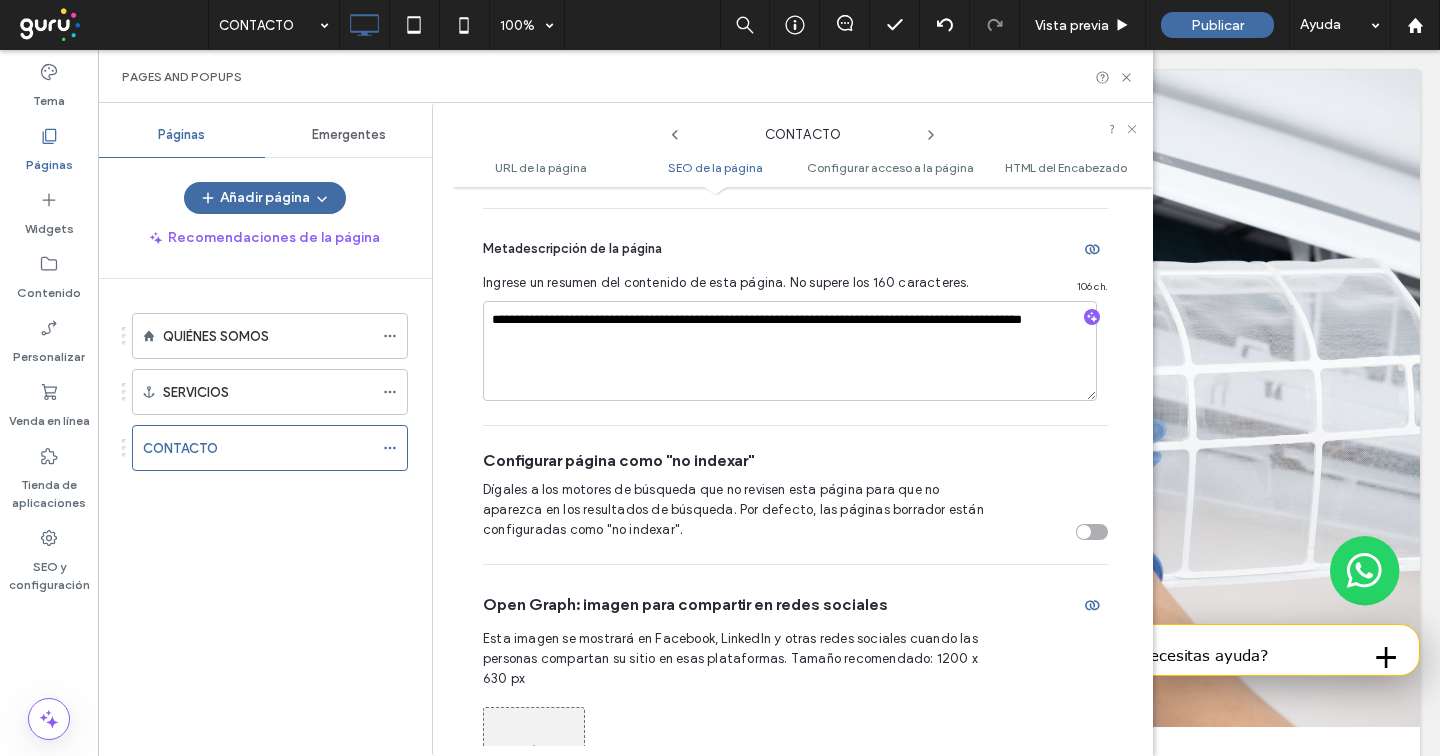 scroll, scrollTop: 723, scrollLeft: 0, axis: vertical 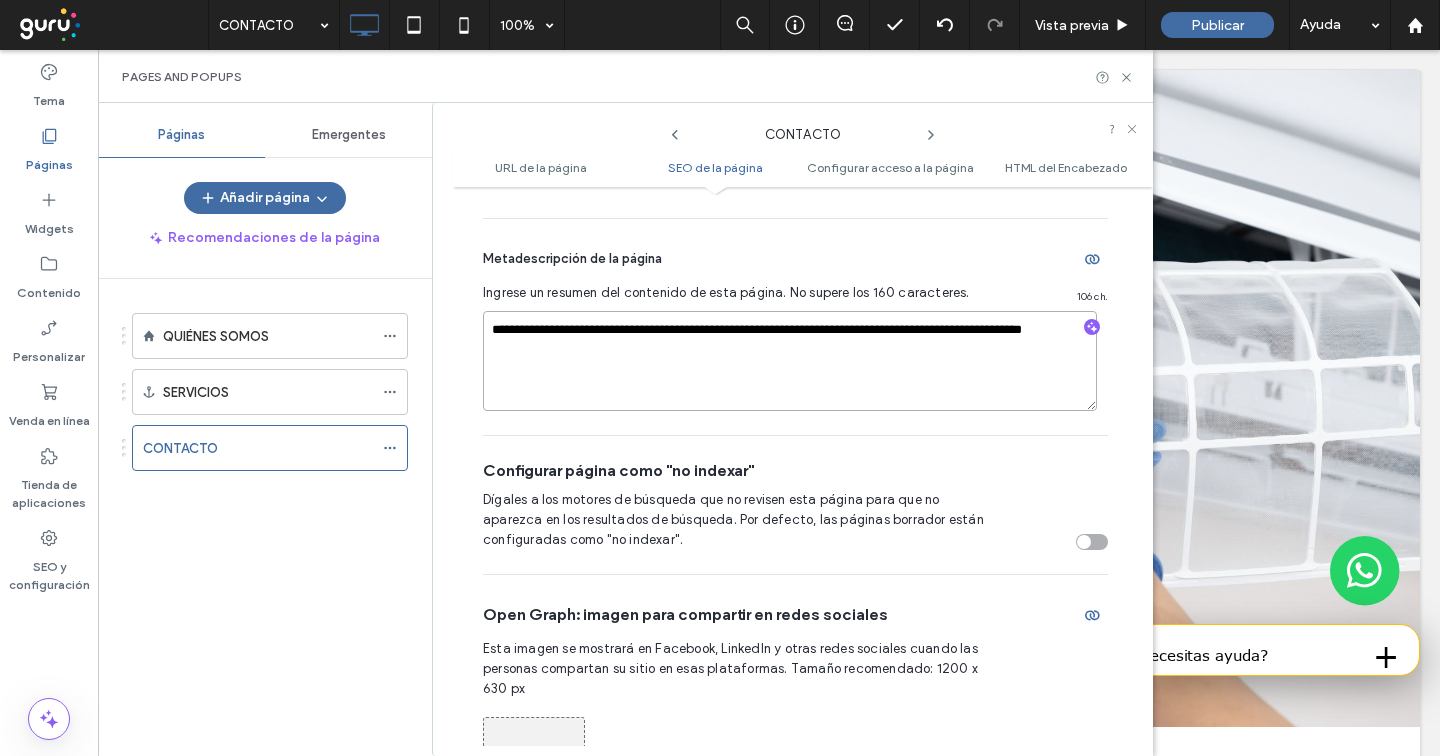 click on "**********" at bounding box center [790, 361] 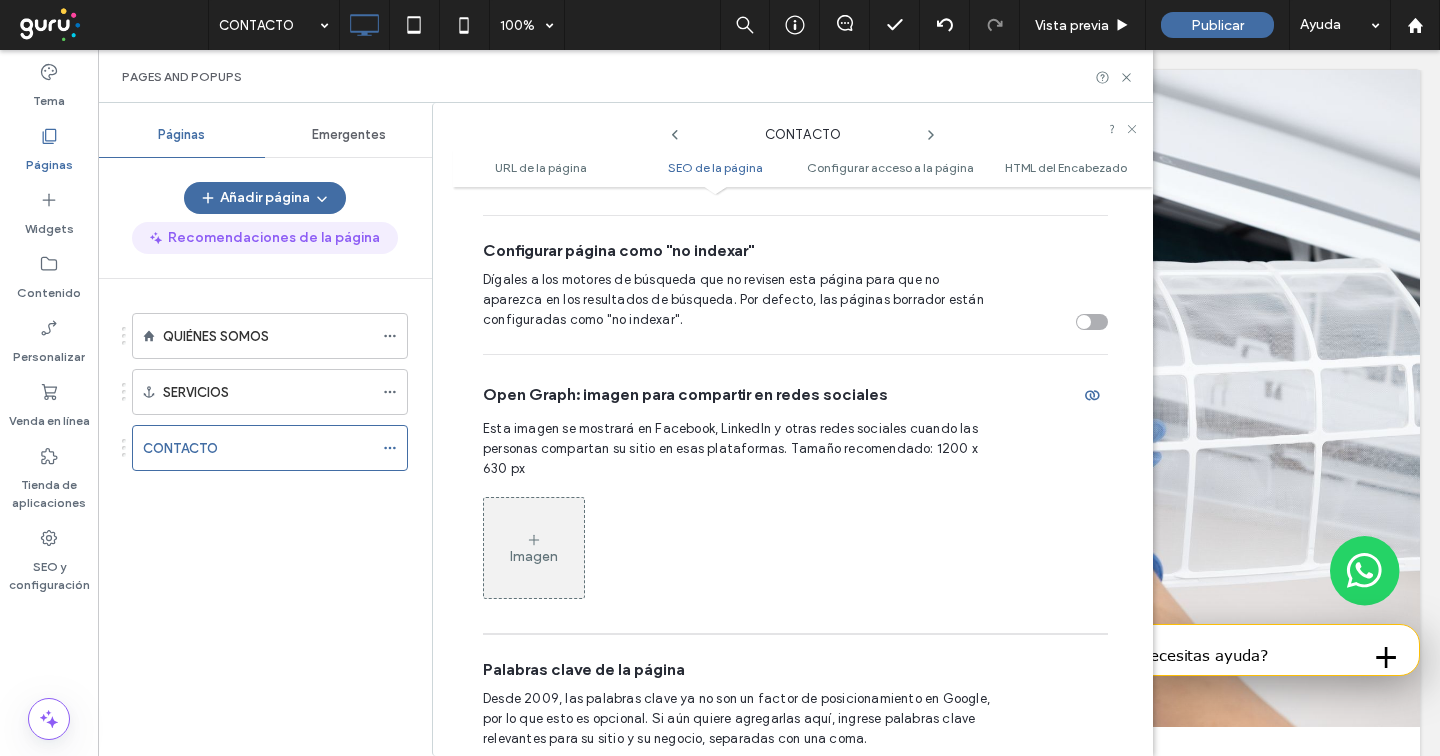scroll, scrollTop: 946, scrollLeft: 0, axis: vertical 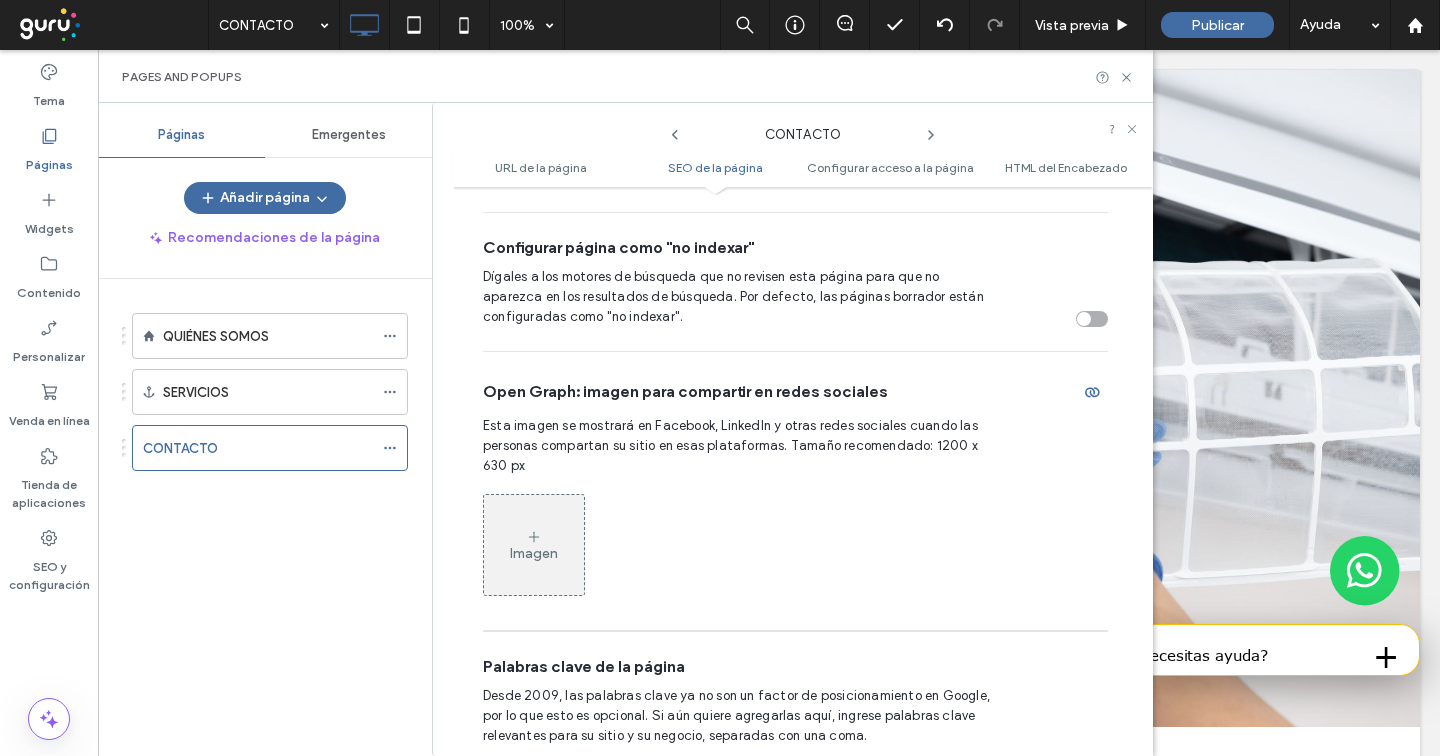 click on "Emergentes" at bounding box center (349, 135) 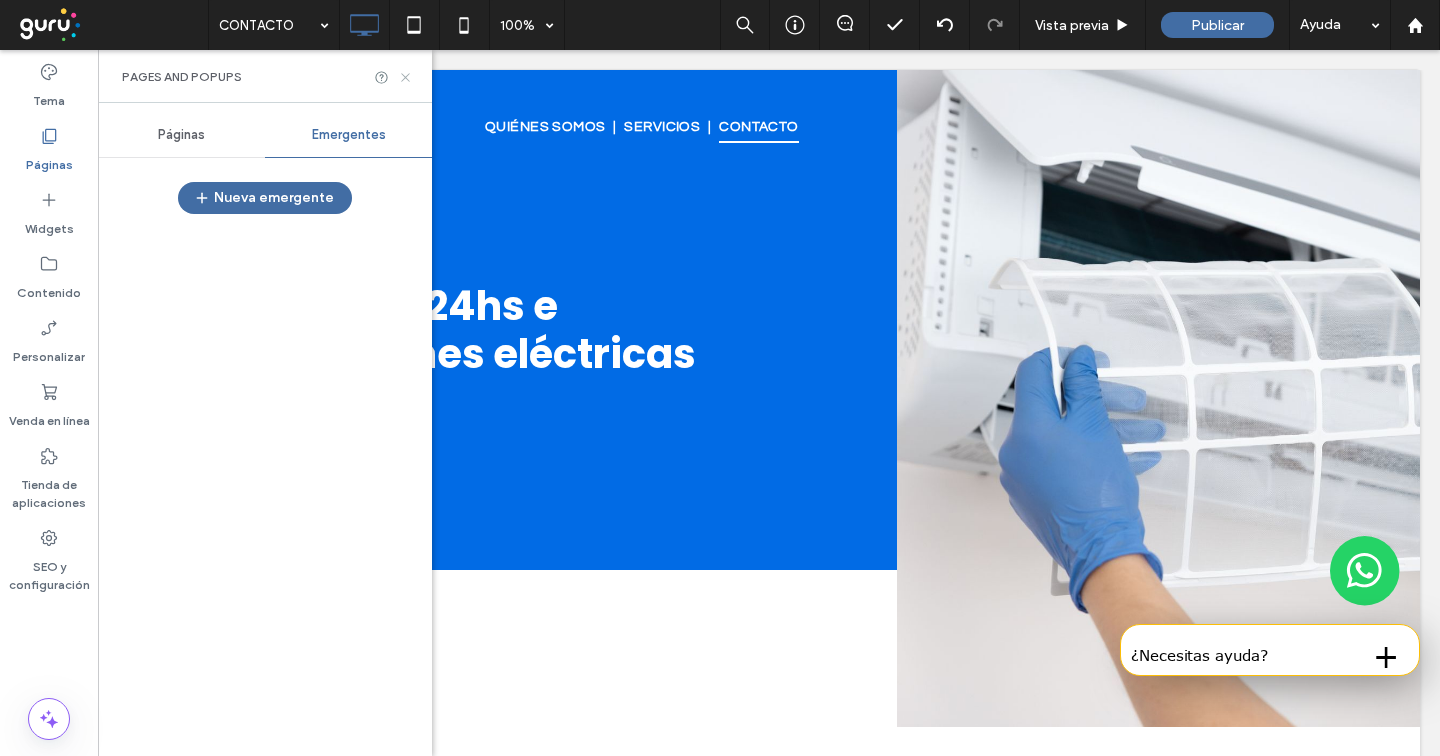 click 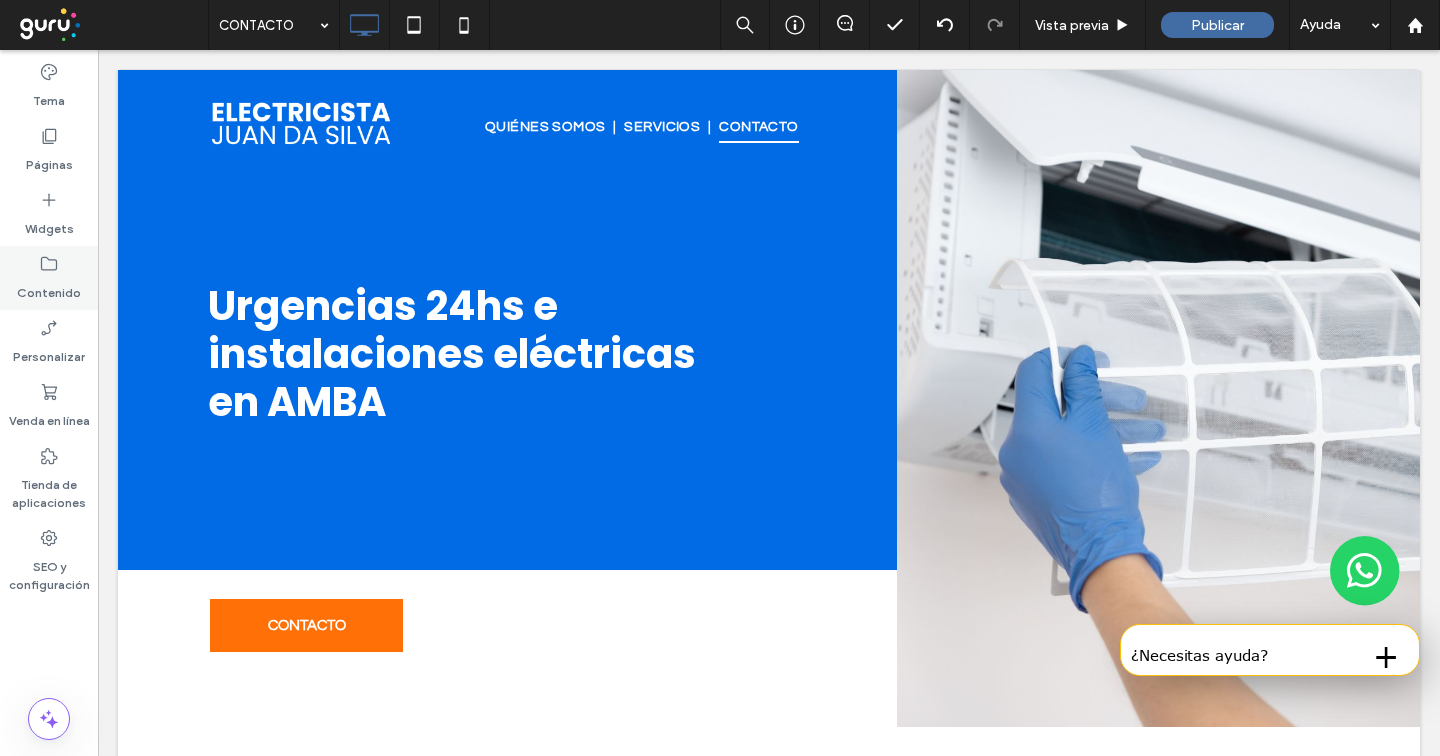 click on "Contenido" at bounding box center (49, 278) 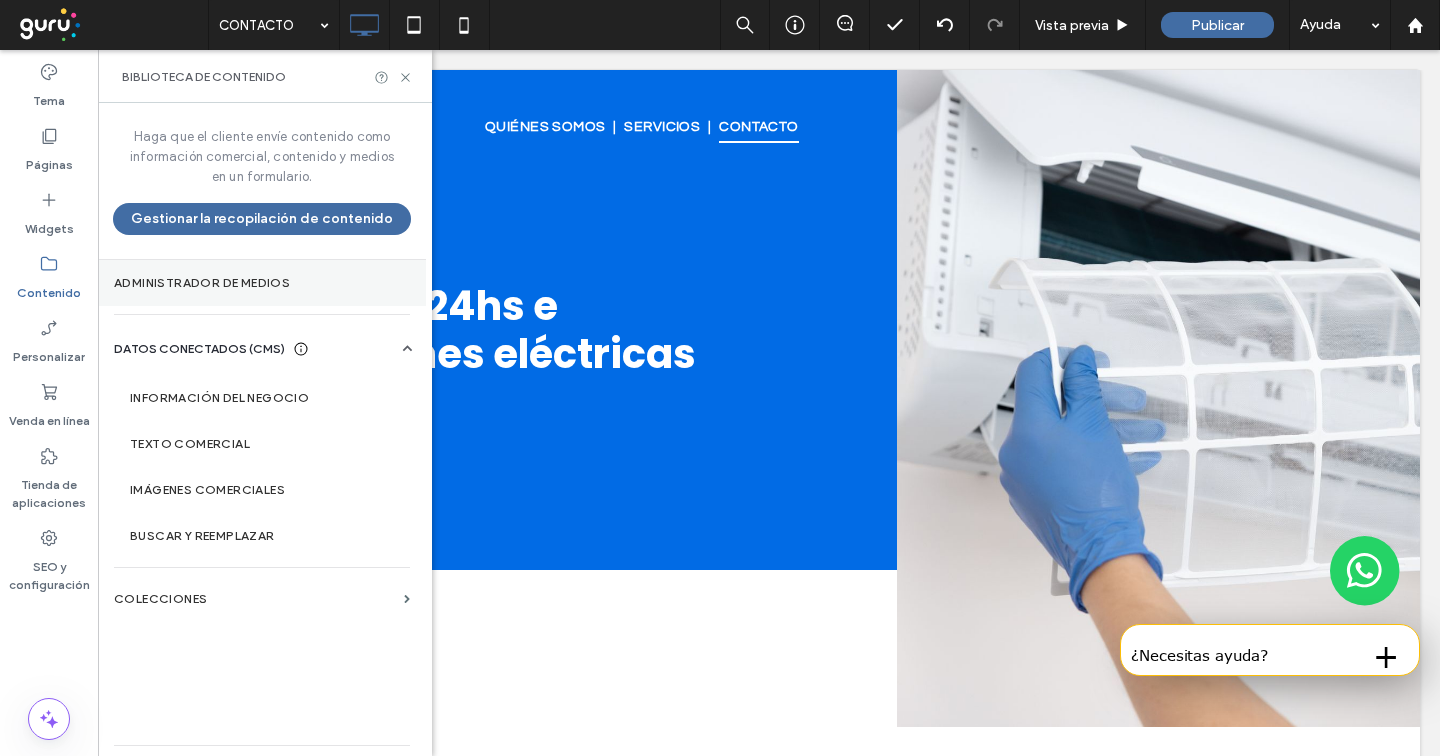 click on "Administrador de medios" at bounding box center (262, 283) 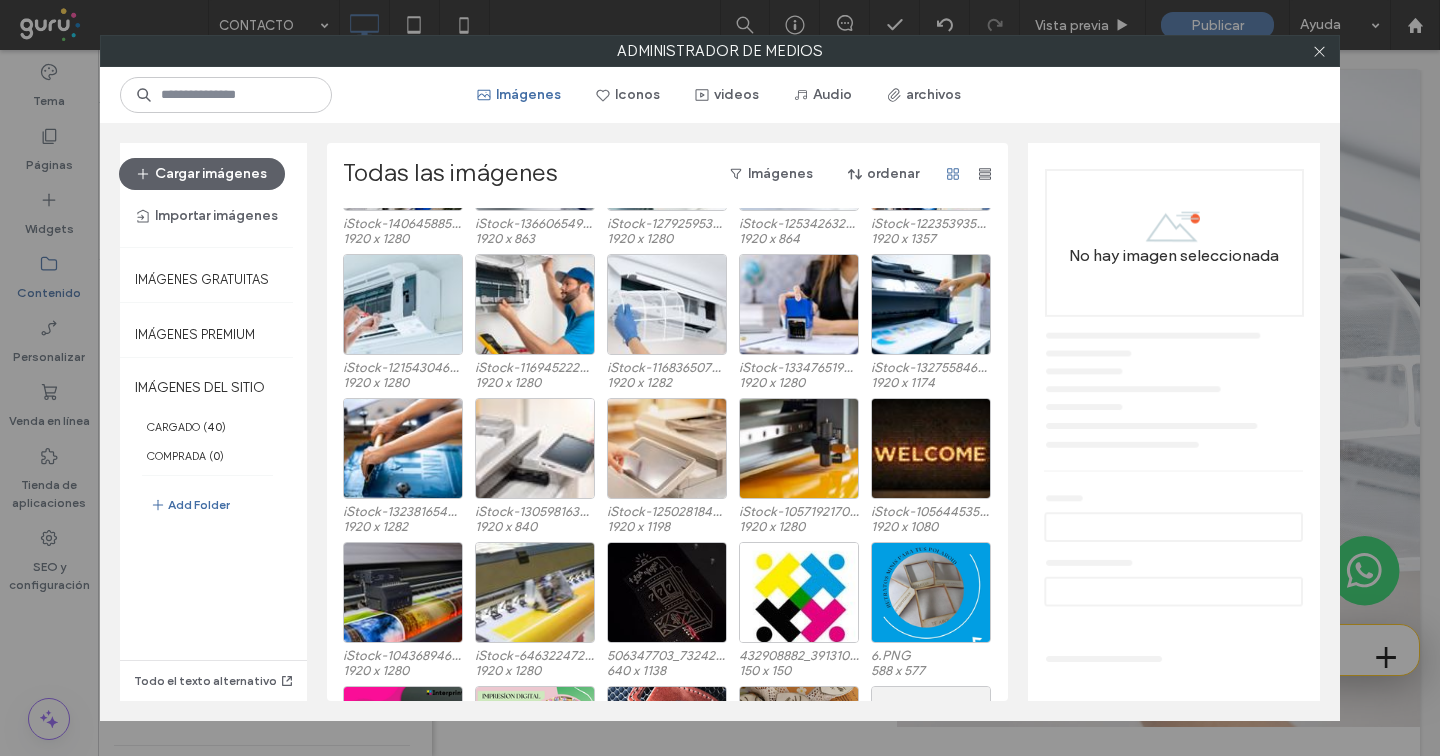 scroll, scrollTop: 566, scrollLeft: 0, axis: vertical 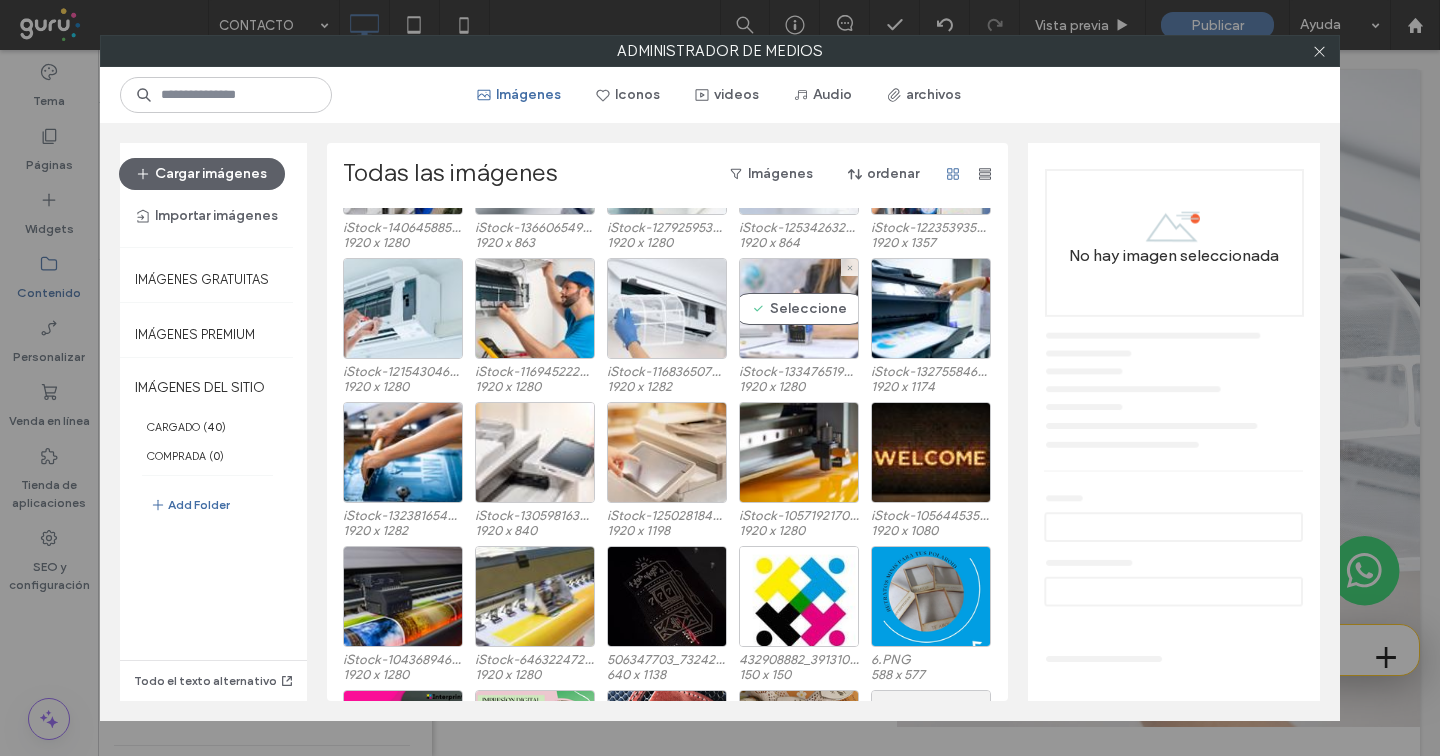 click on "Seleccione" at bounding box center [799, 308] 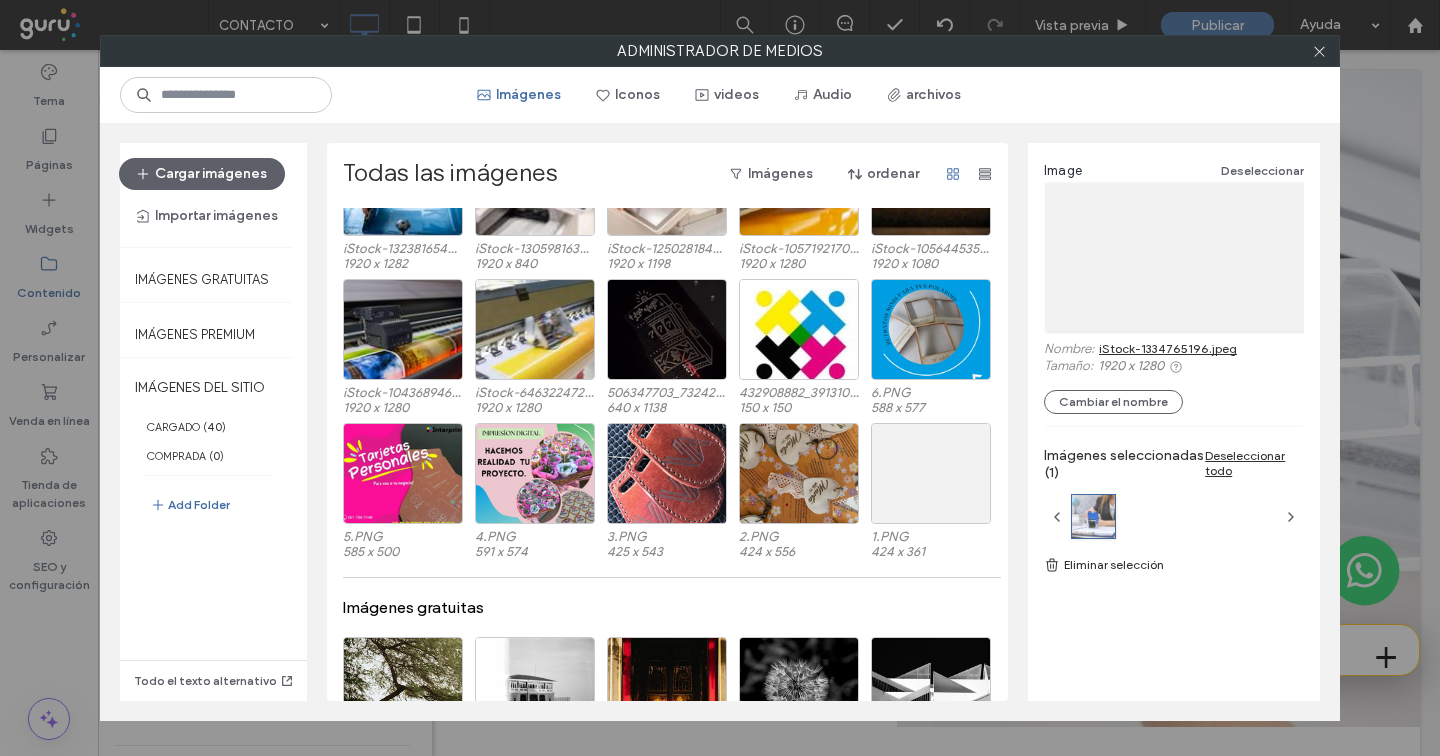 scroll, scrollTop: 932, scrollLeft: 0, axis: vertical 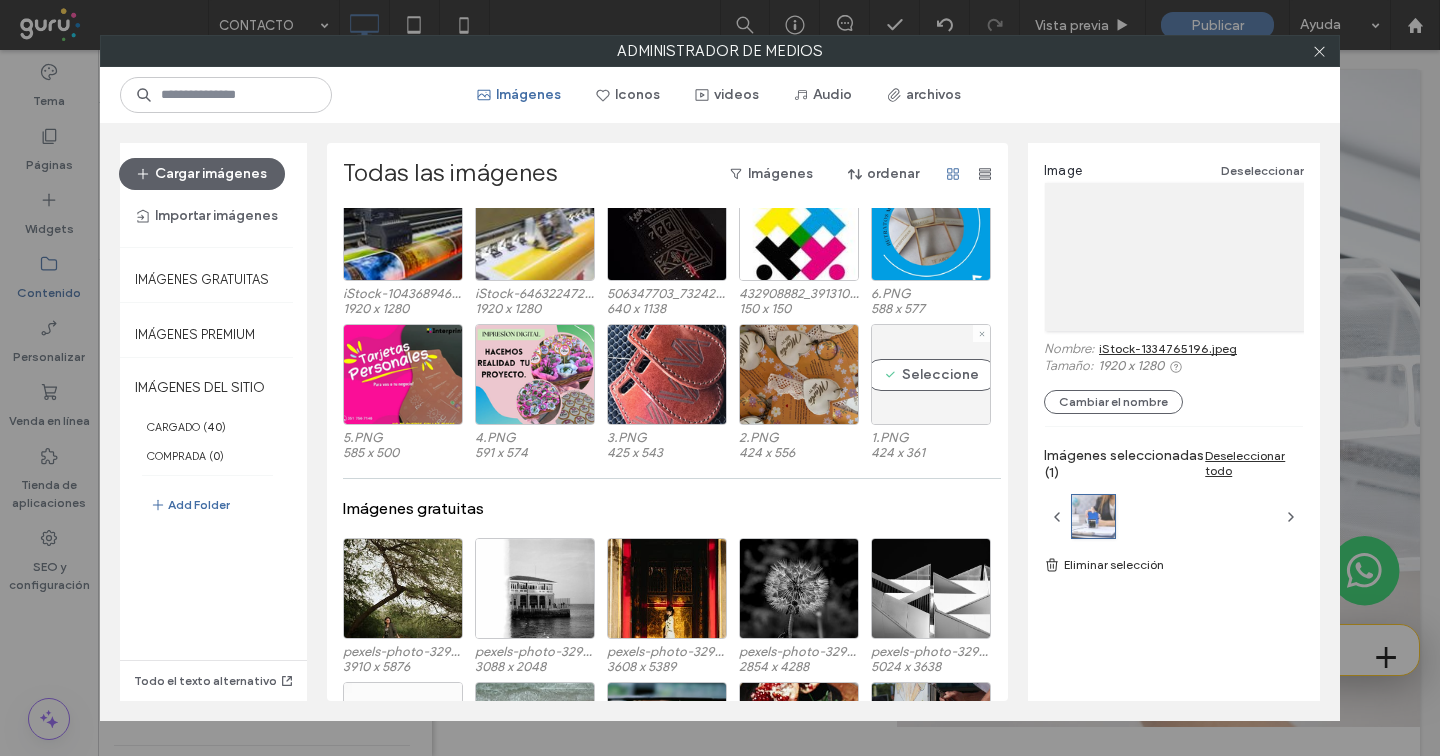 click on "Seleccione" at bounding box center (931, 374) 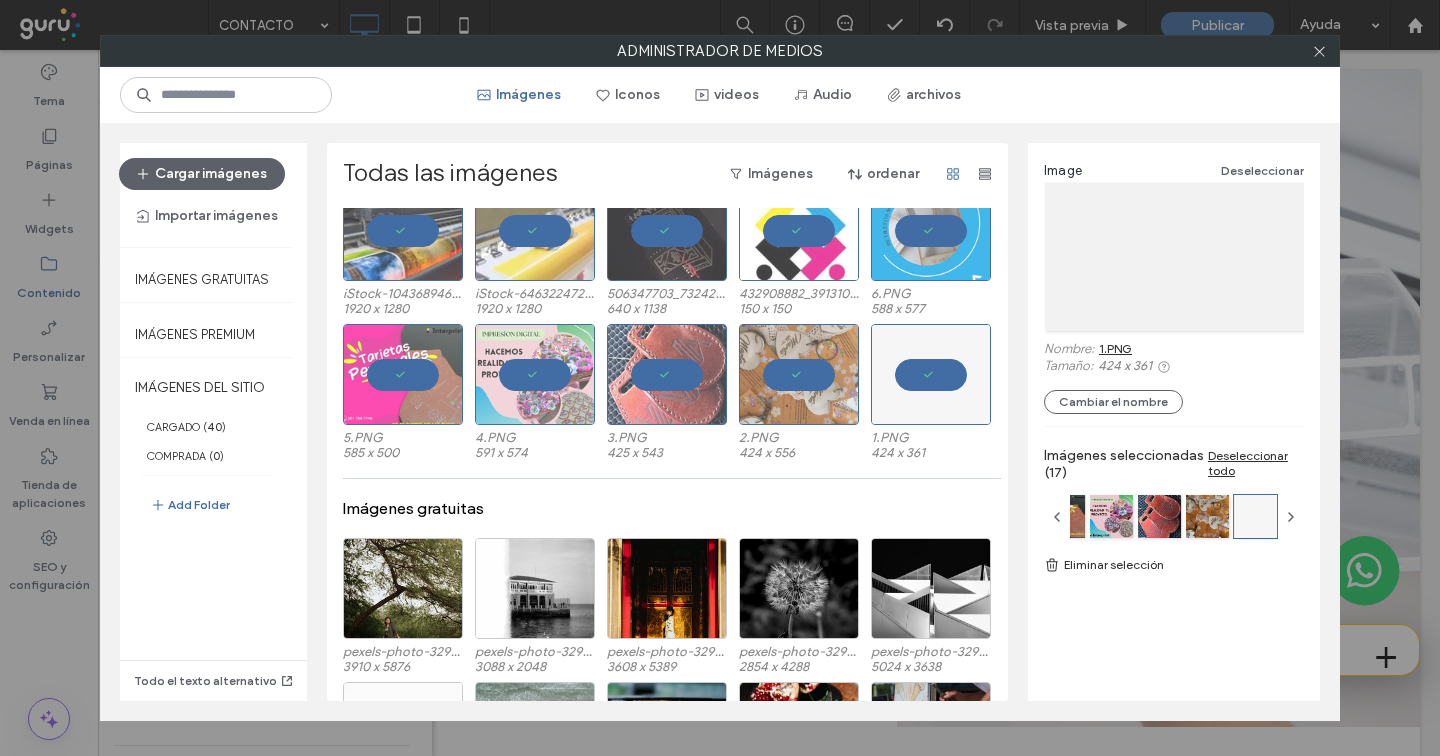 click on "Eliminar selección" at bounding box center [1174, 565] 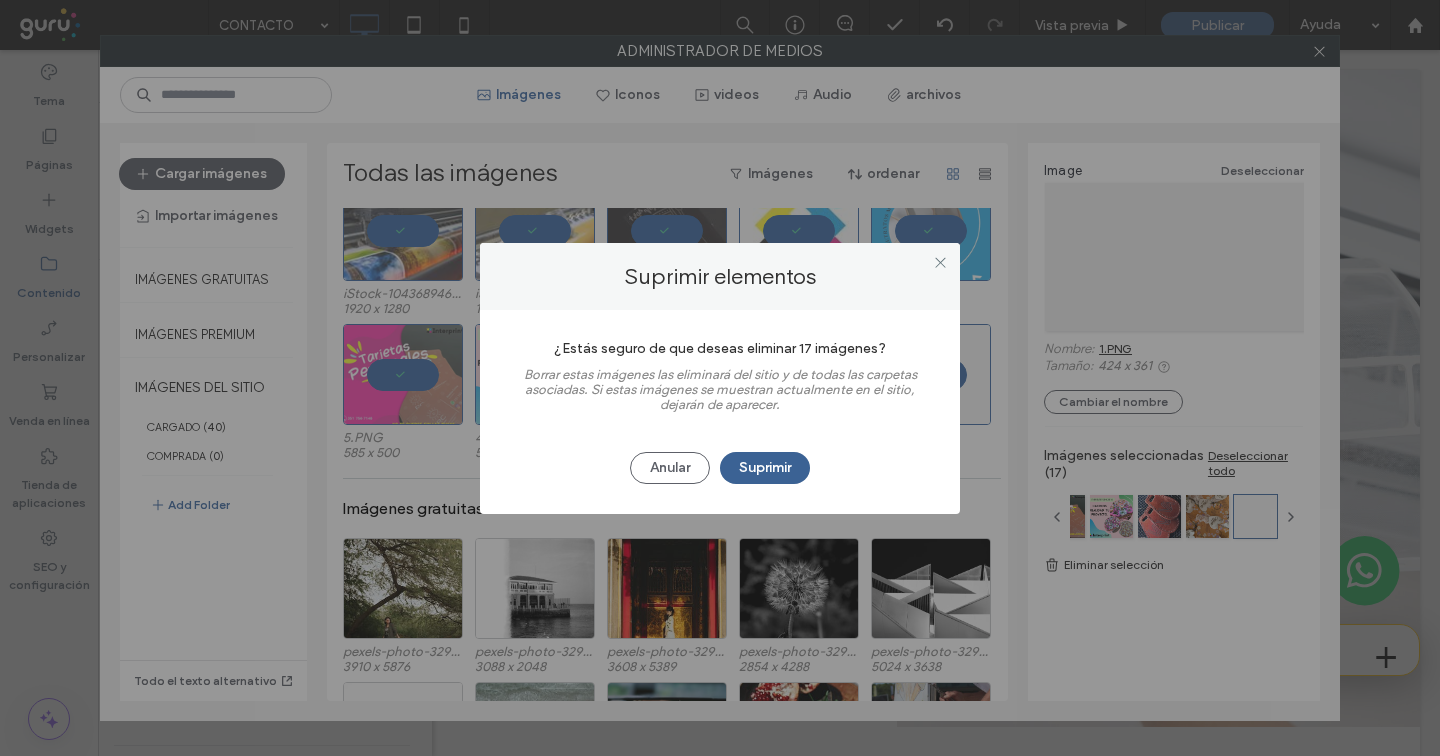 click on "Suprimir" at bounding box center (765, 468) 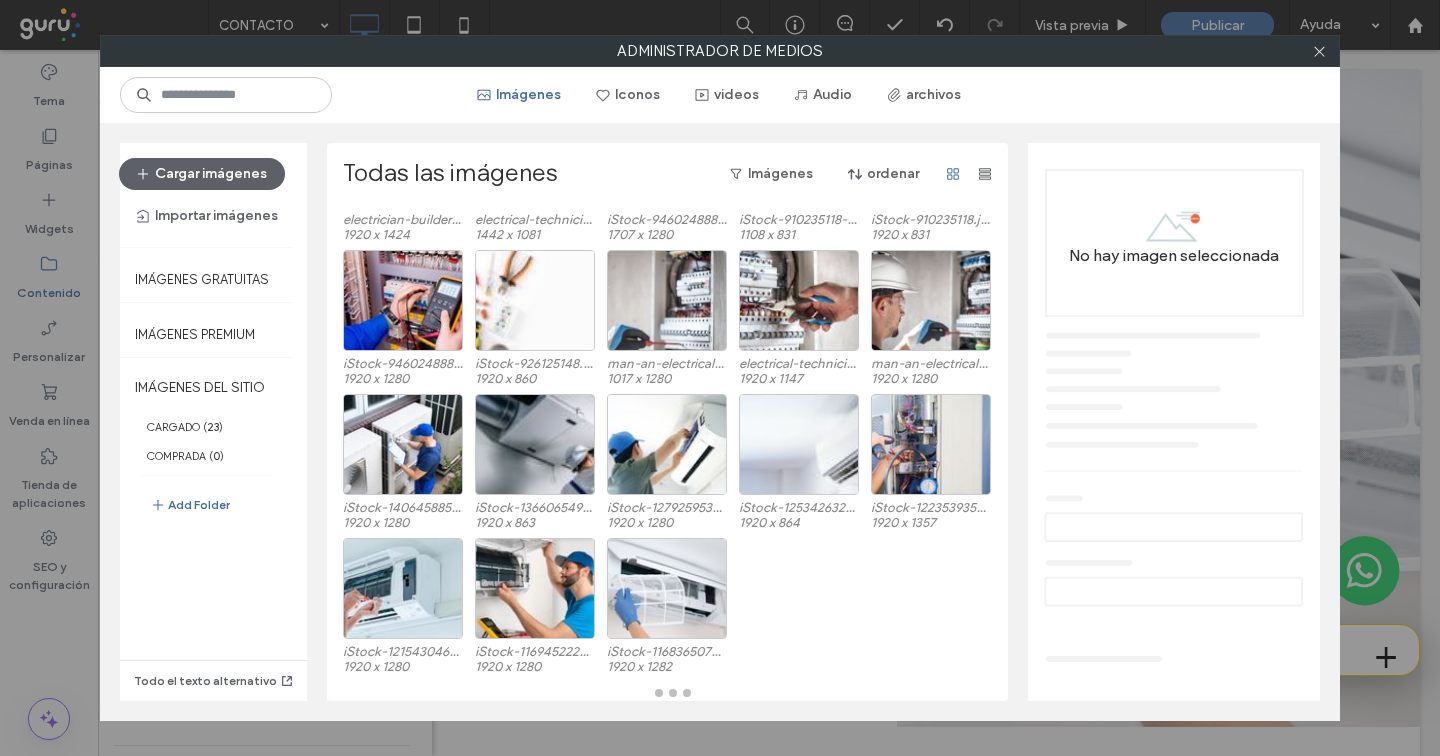 scroll, scrollTop: 286, scrollLeft: 0, axis: vertical 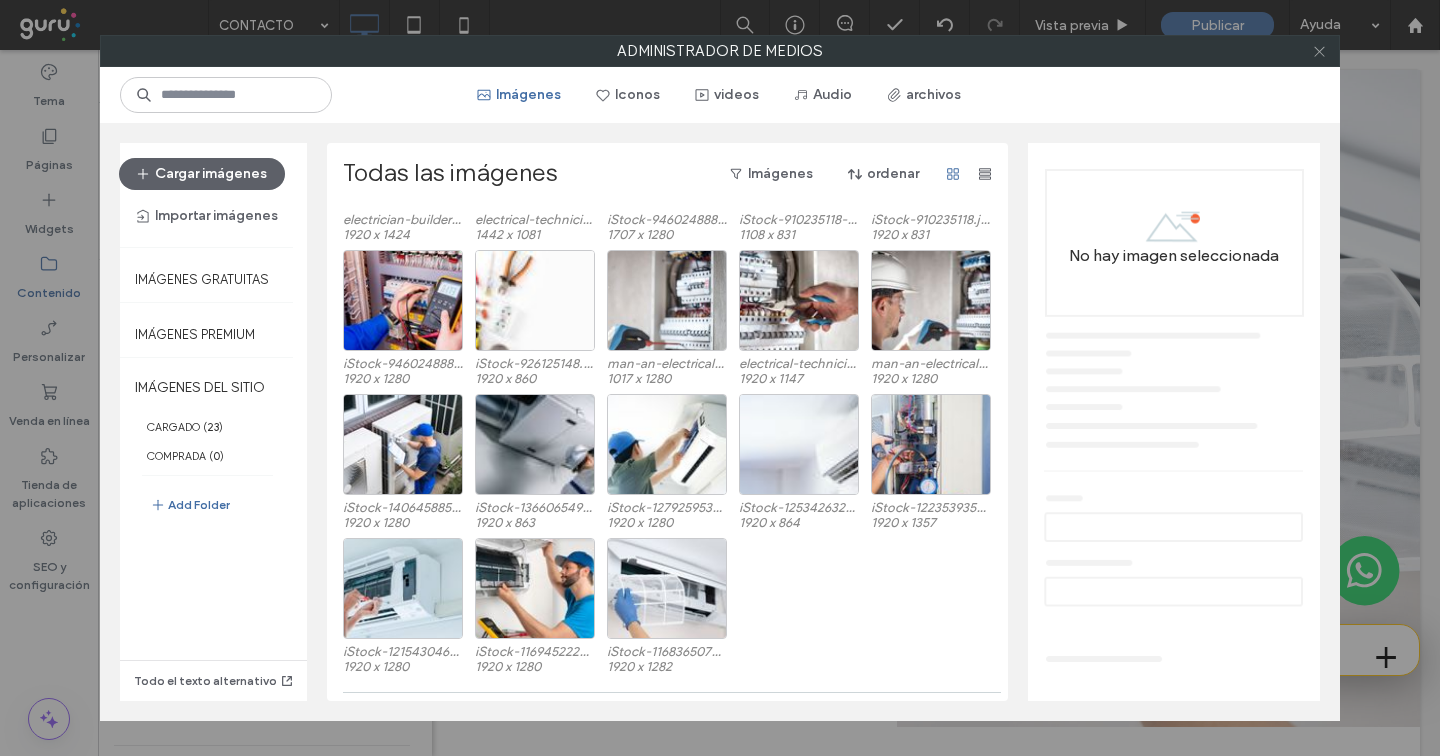 click 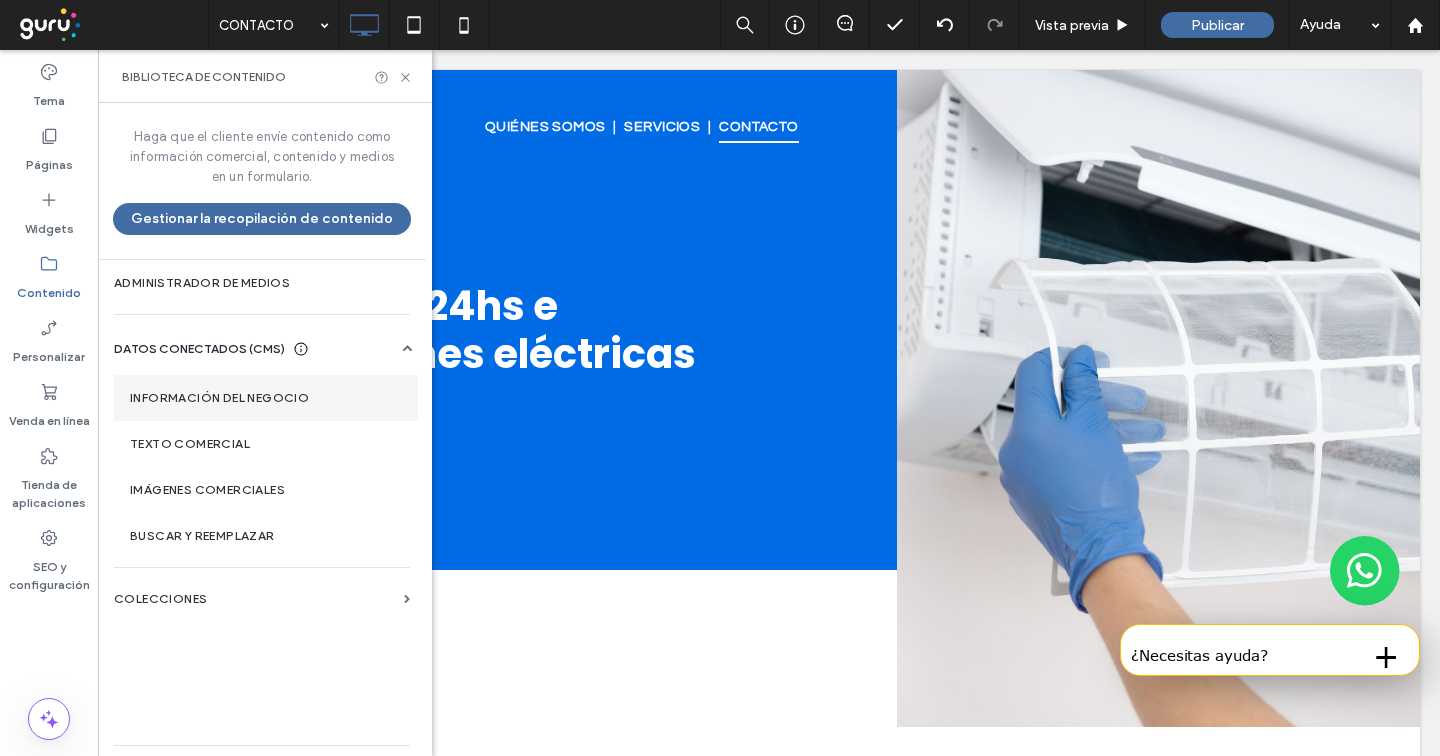 click on "Información del negocio" at bounding box center [266, 398] 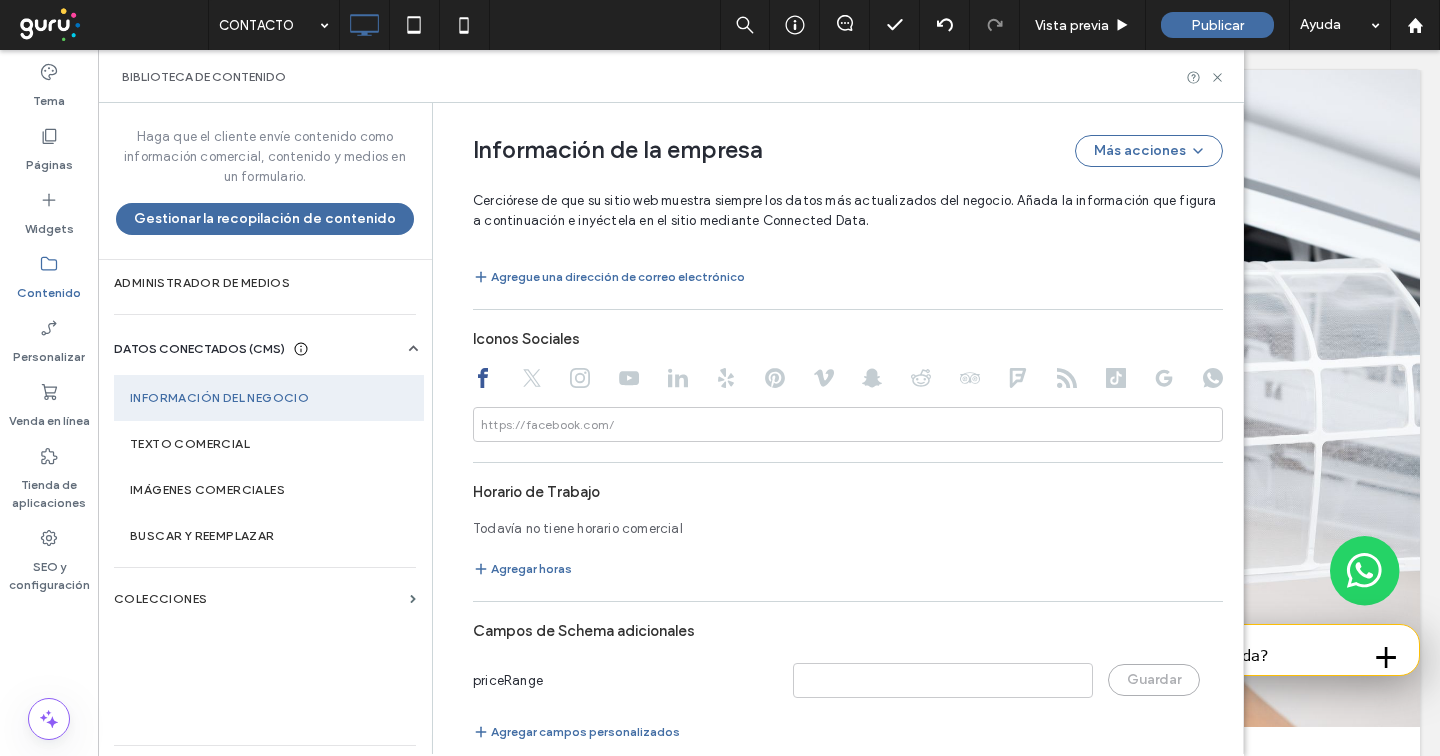 scroll, scrollTop: 1228, scrollLeft: 0, axis: vertical 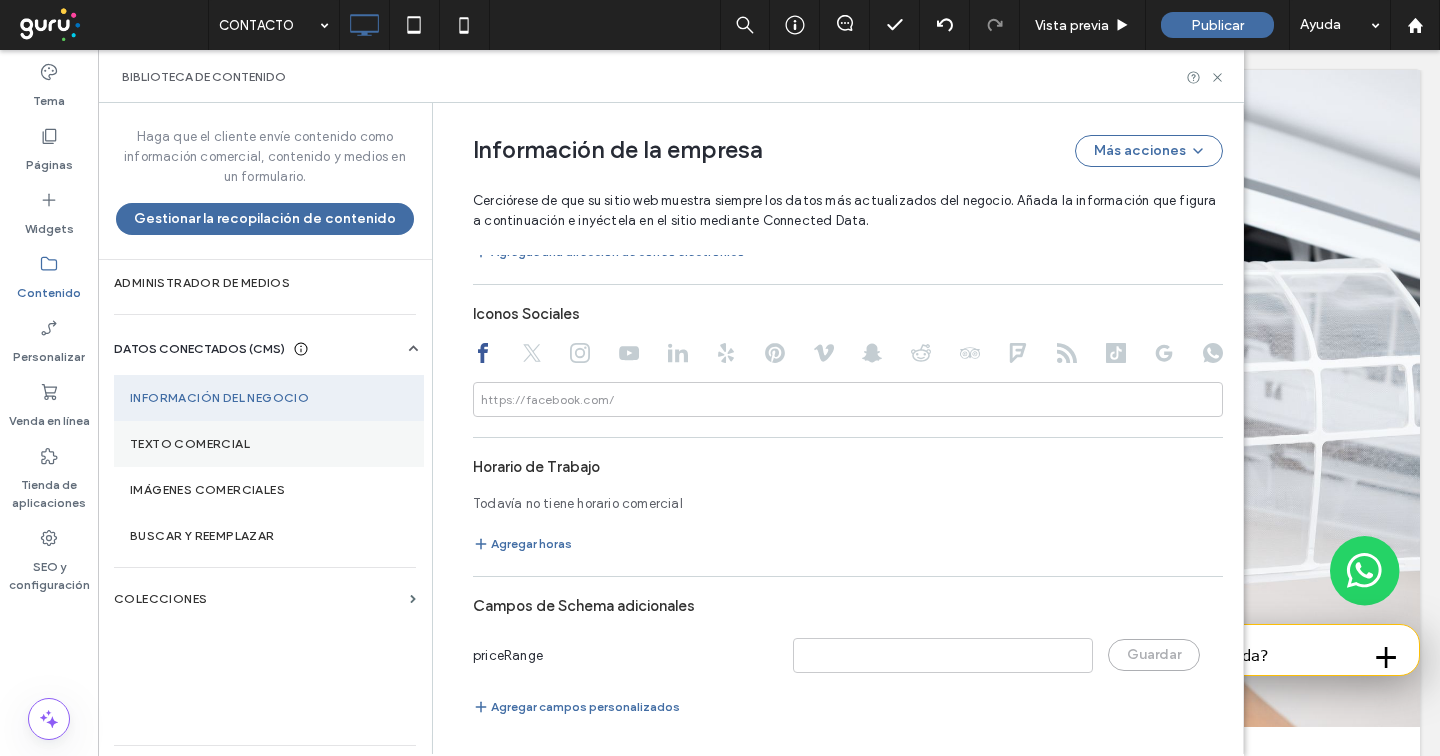 click on "Texto comercial" at bounding box center (269, 444) 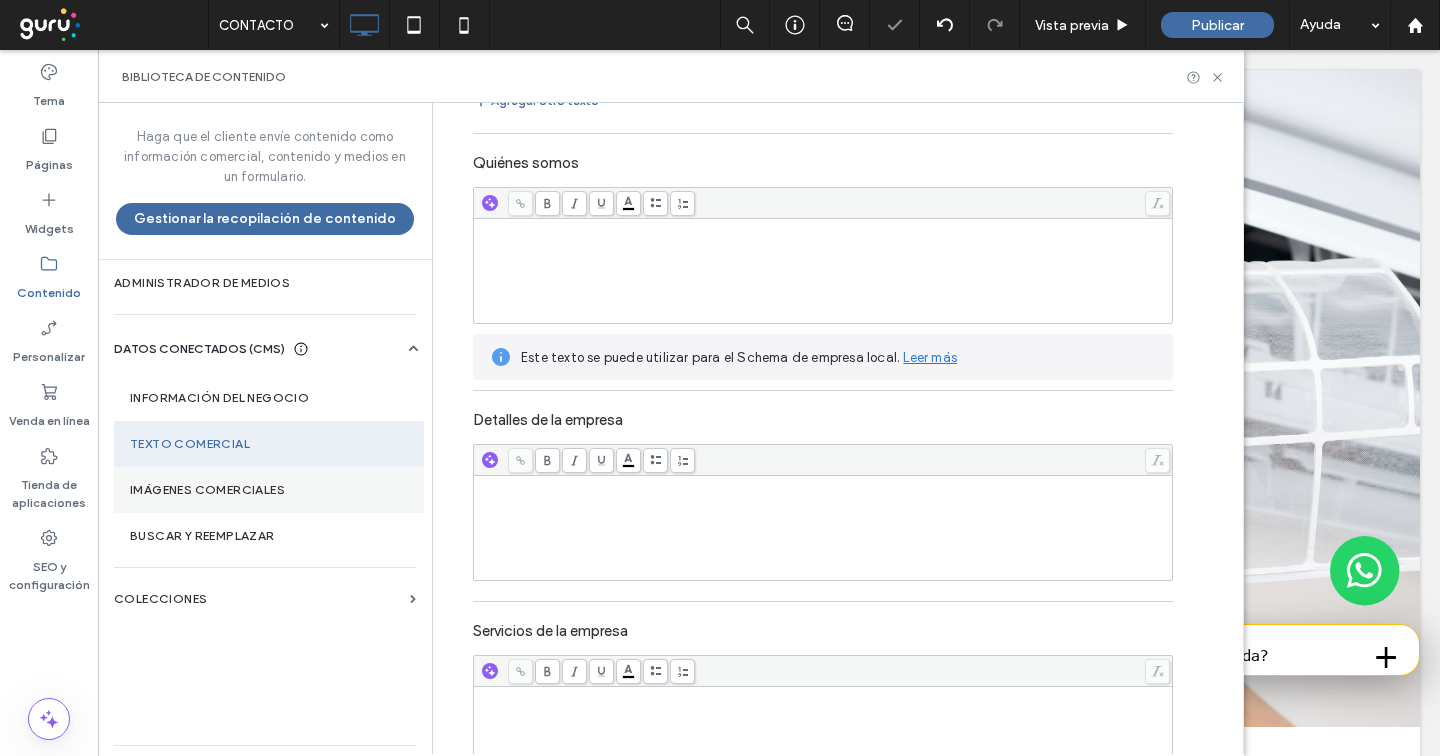 scroll, scrollTop: 286, scrollLeft: 0, axis: vertical 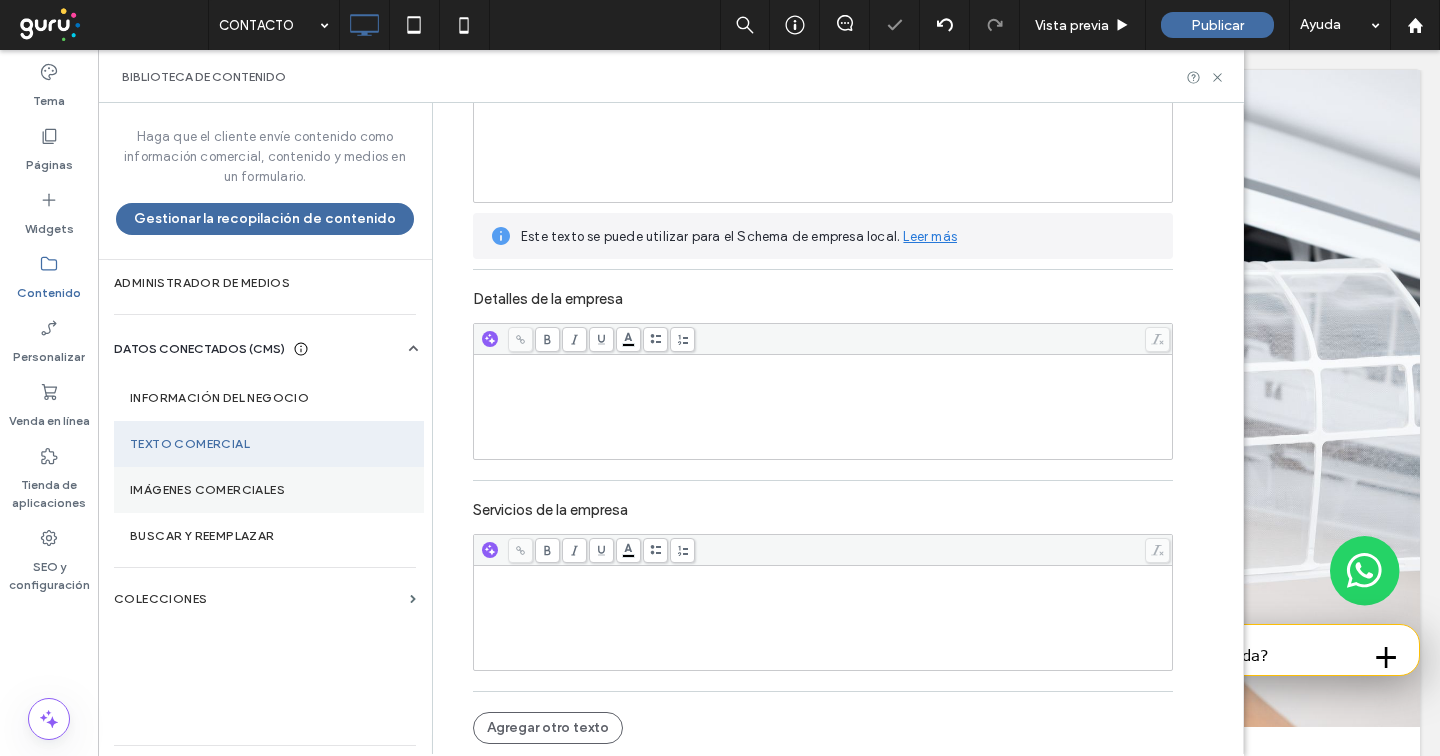 click on "Imágenes comerciales" at bounding box center [269, 490] 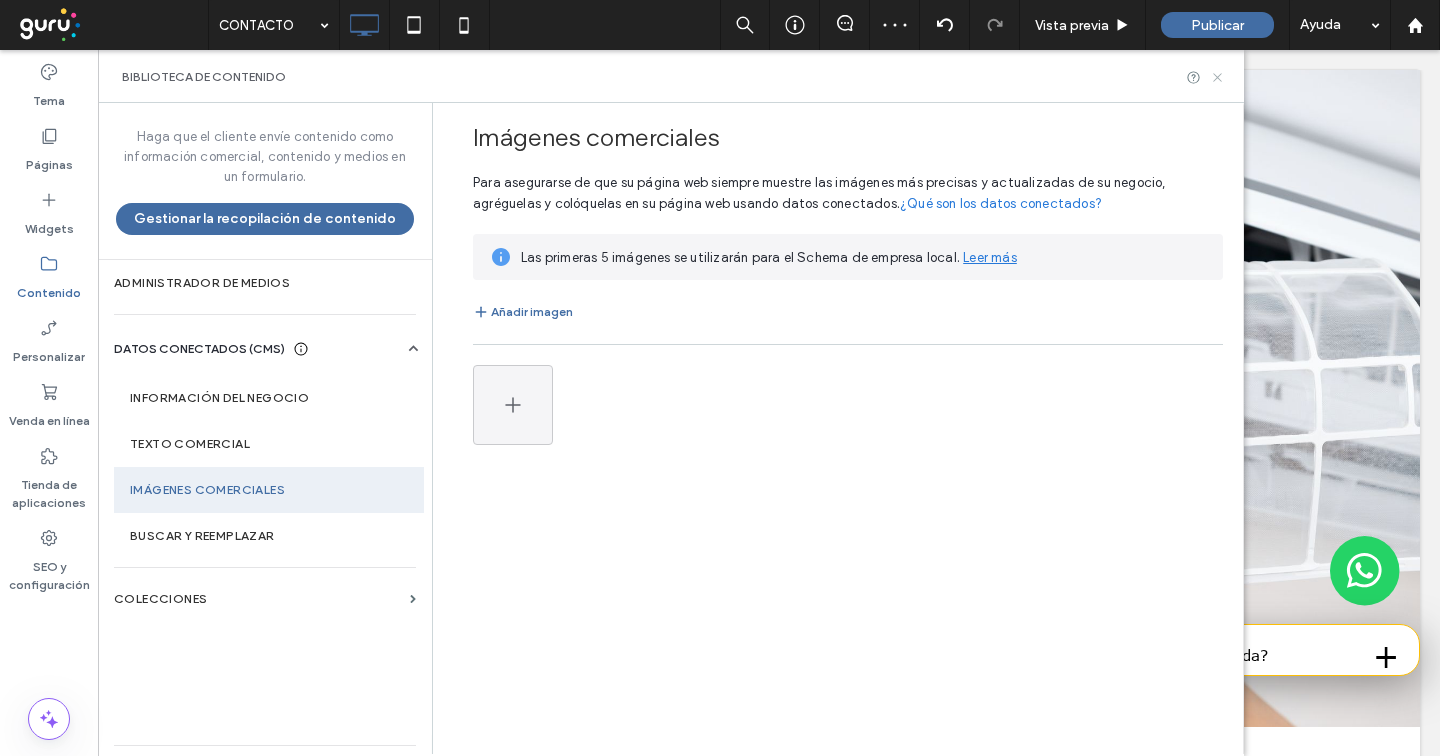 click 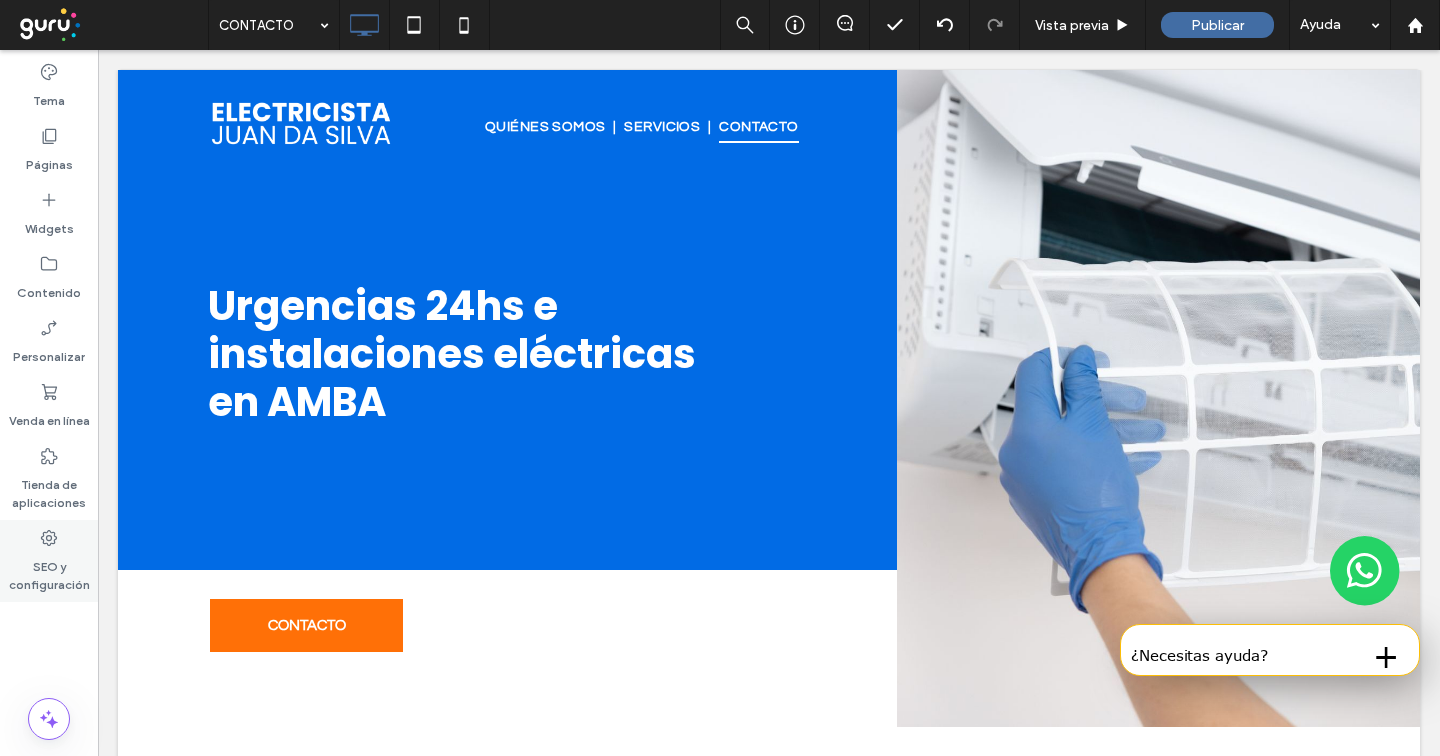 click on "SEO y configuración" at bounding box center [49, 561] 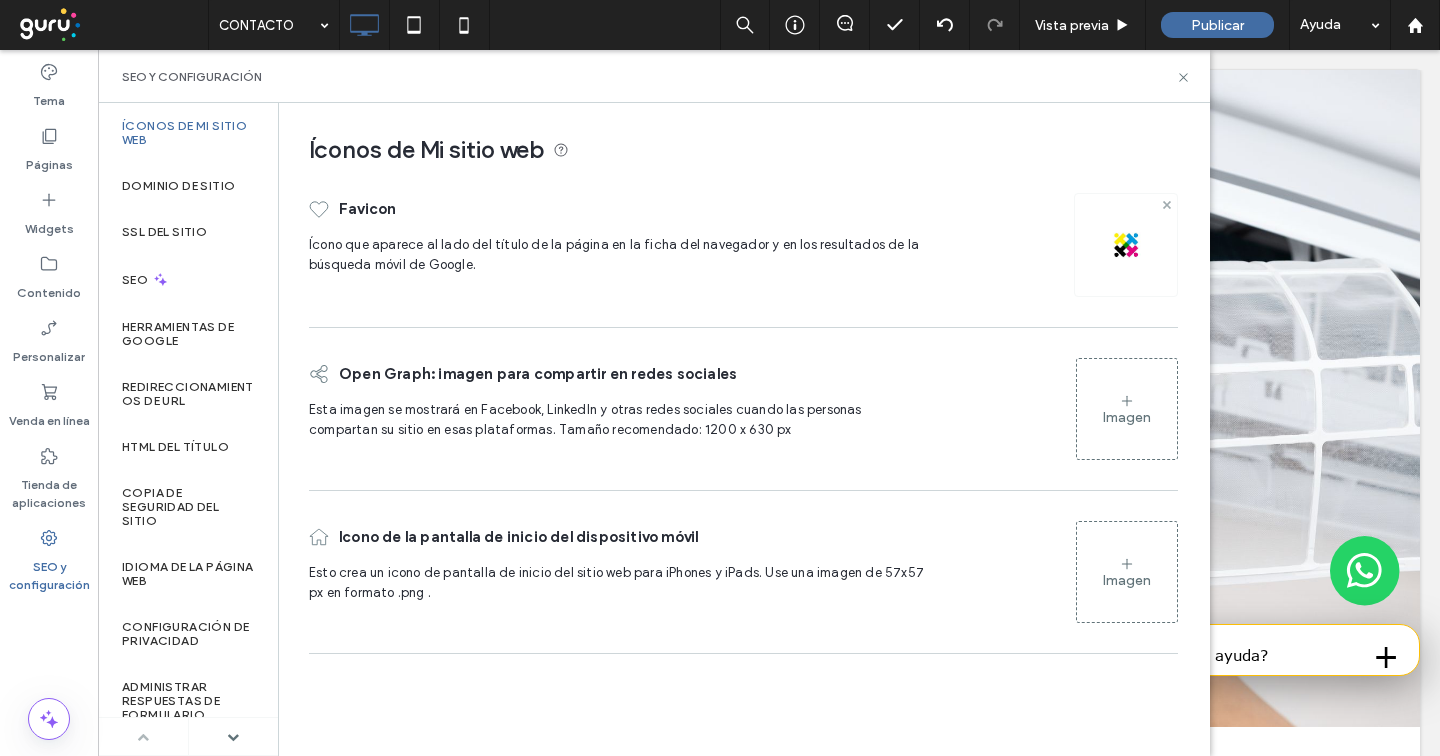 click 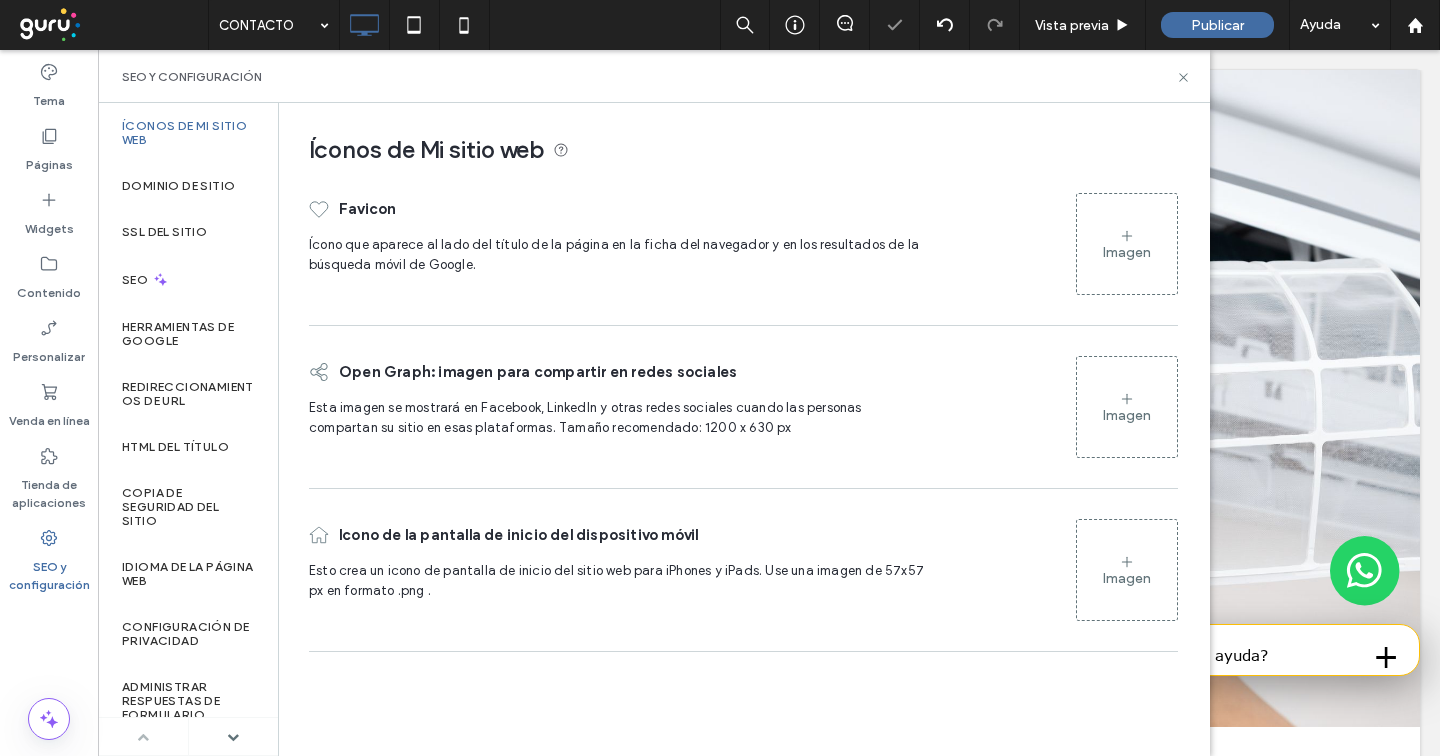 click 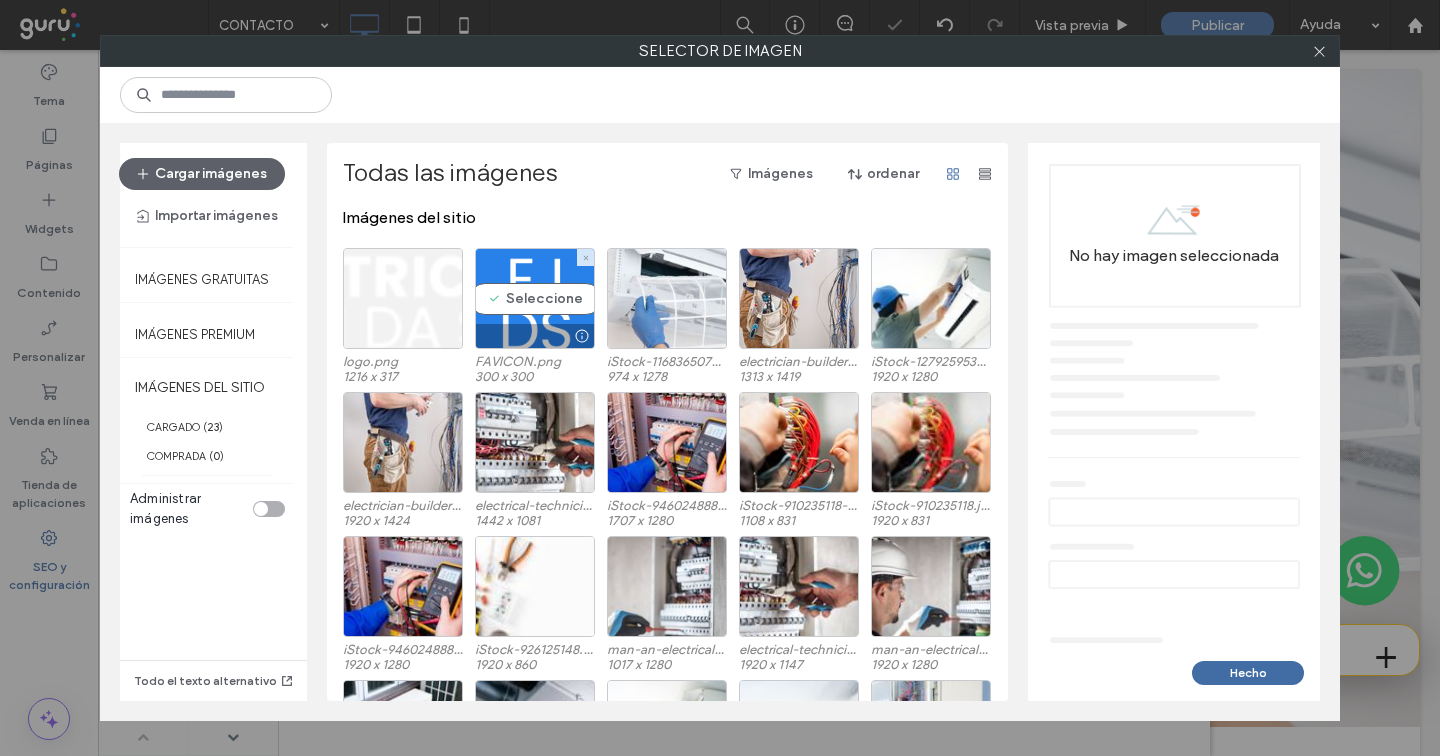click on "Seleccione" at bounding box center [535, 298] 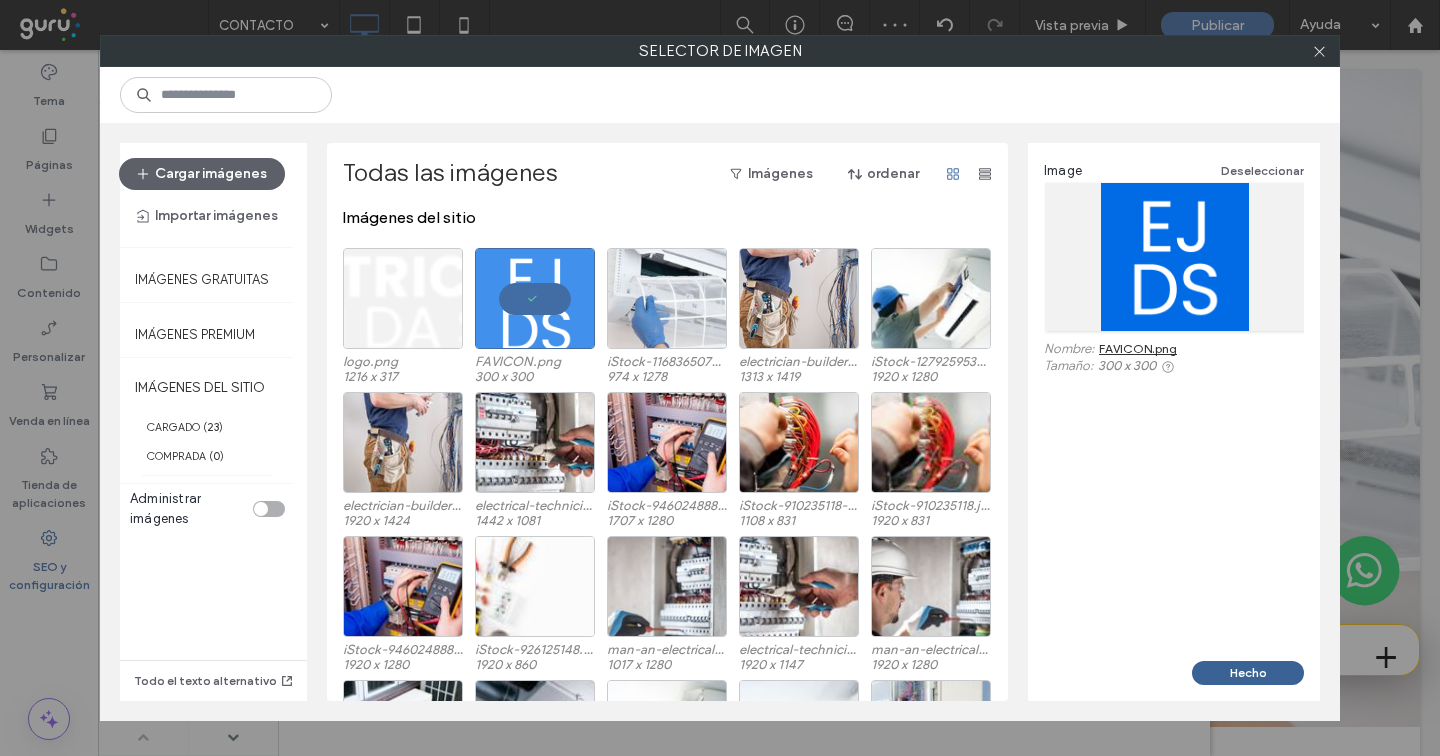click on "Hecho" at bounding box center (1248, 673) 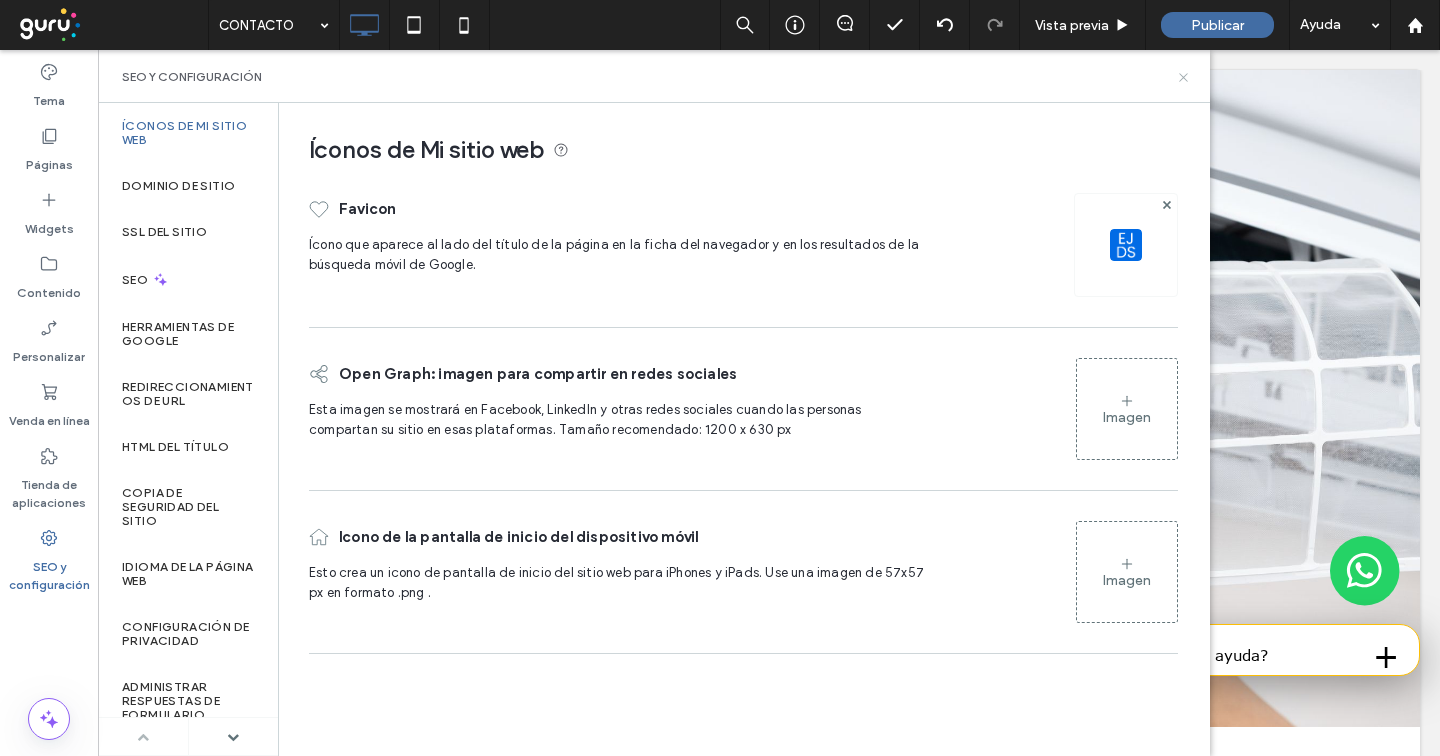 click 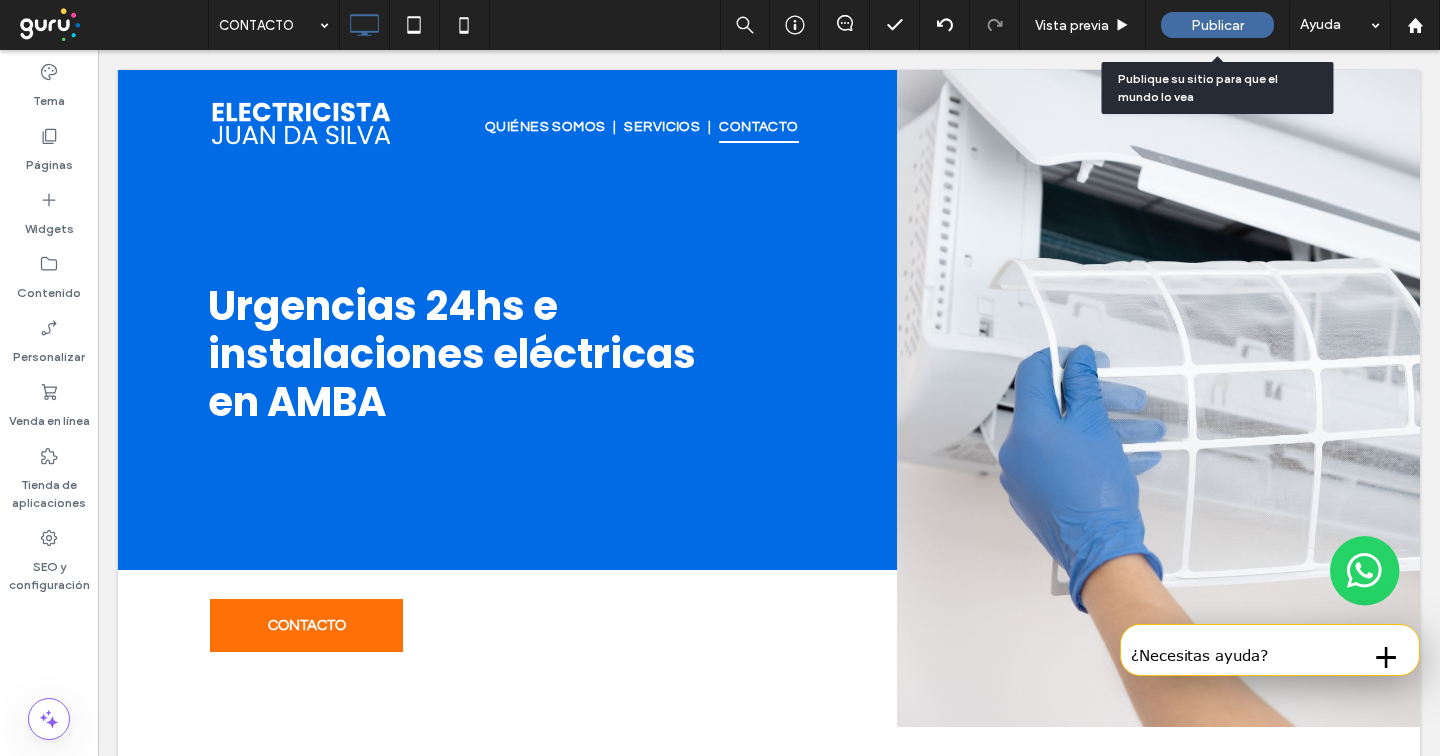click on "Publicar" at bounding box center [1217, 25] 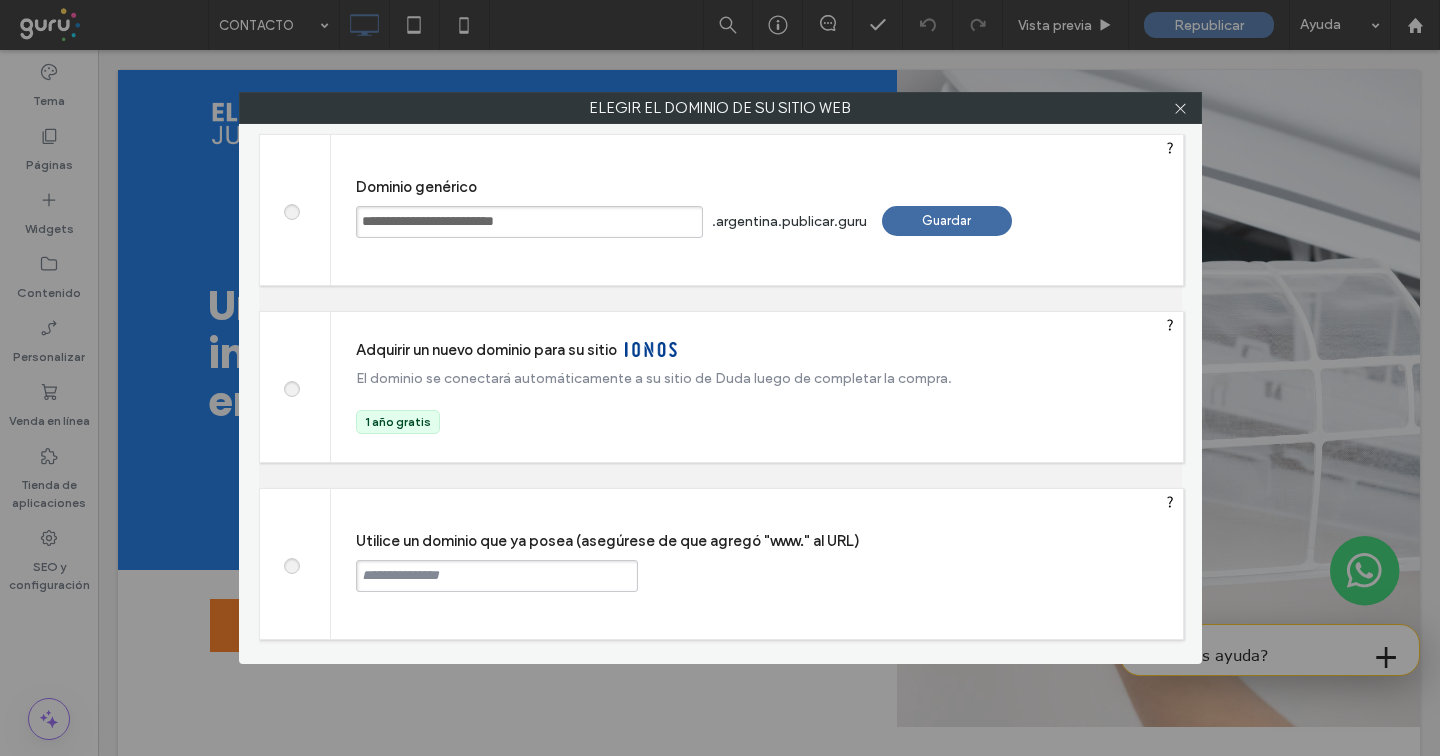 click on "Guardar" at bounding box center [947, 221] 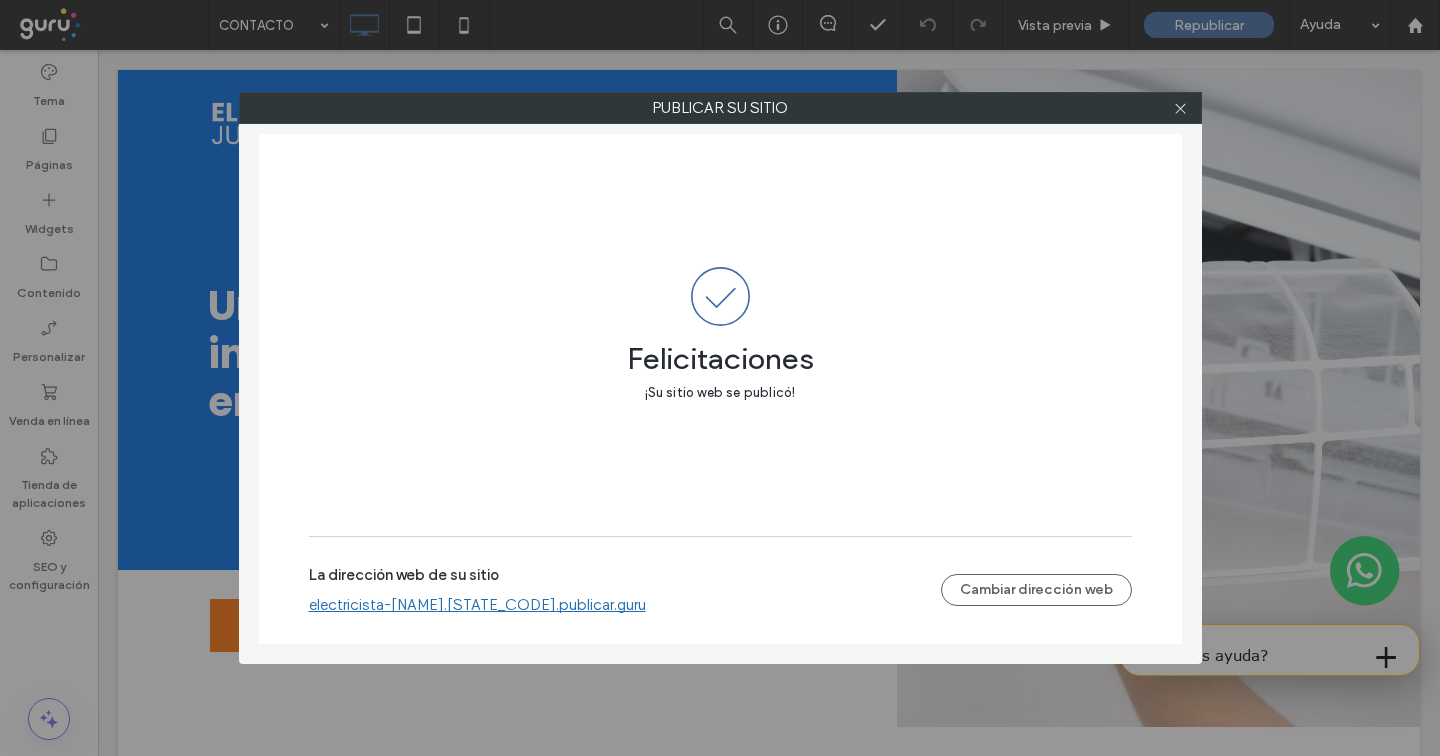 click on "electricista-[FIRST]-[LAST].argentina.publicar.guru" at bounding box center [477, 605] 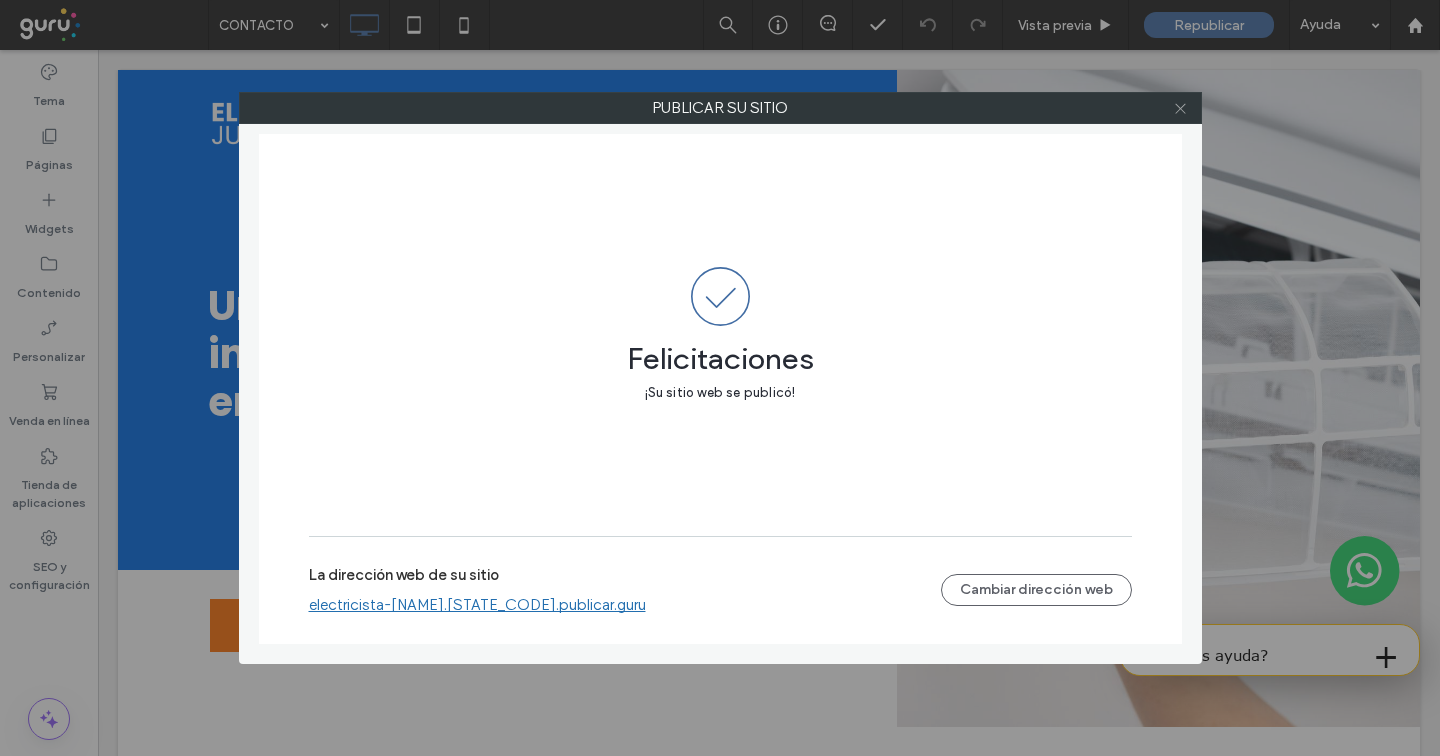 click 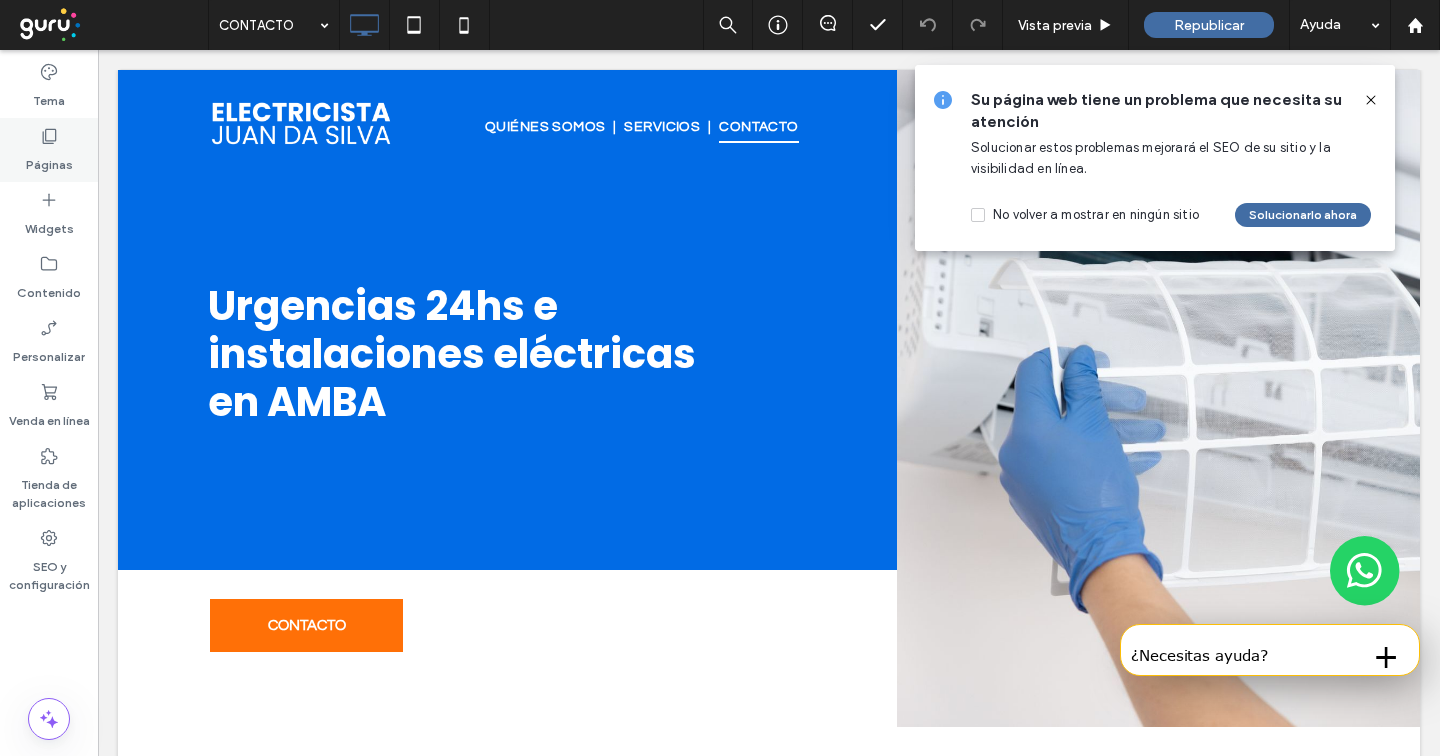 click on "Páginas" at bounding box center (49, 150) 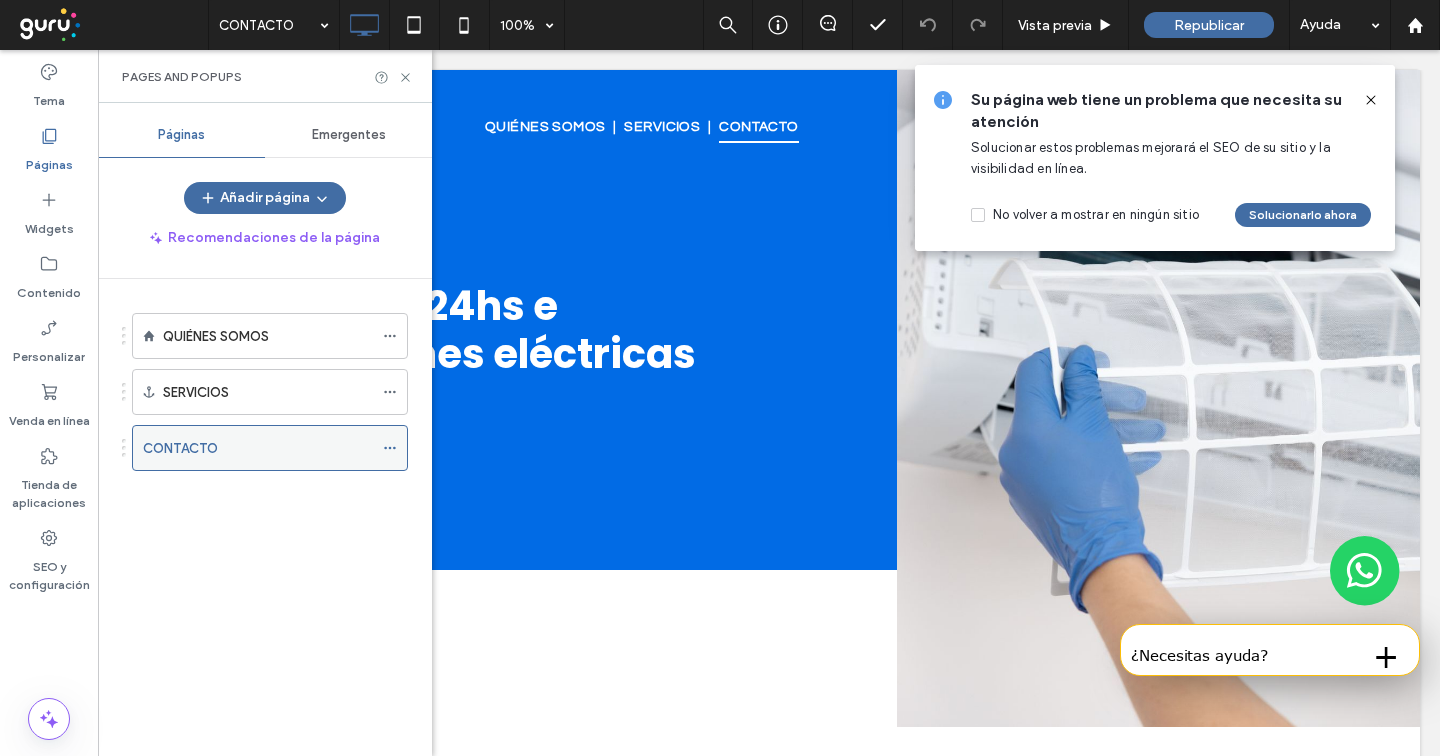 click 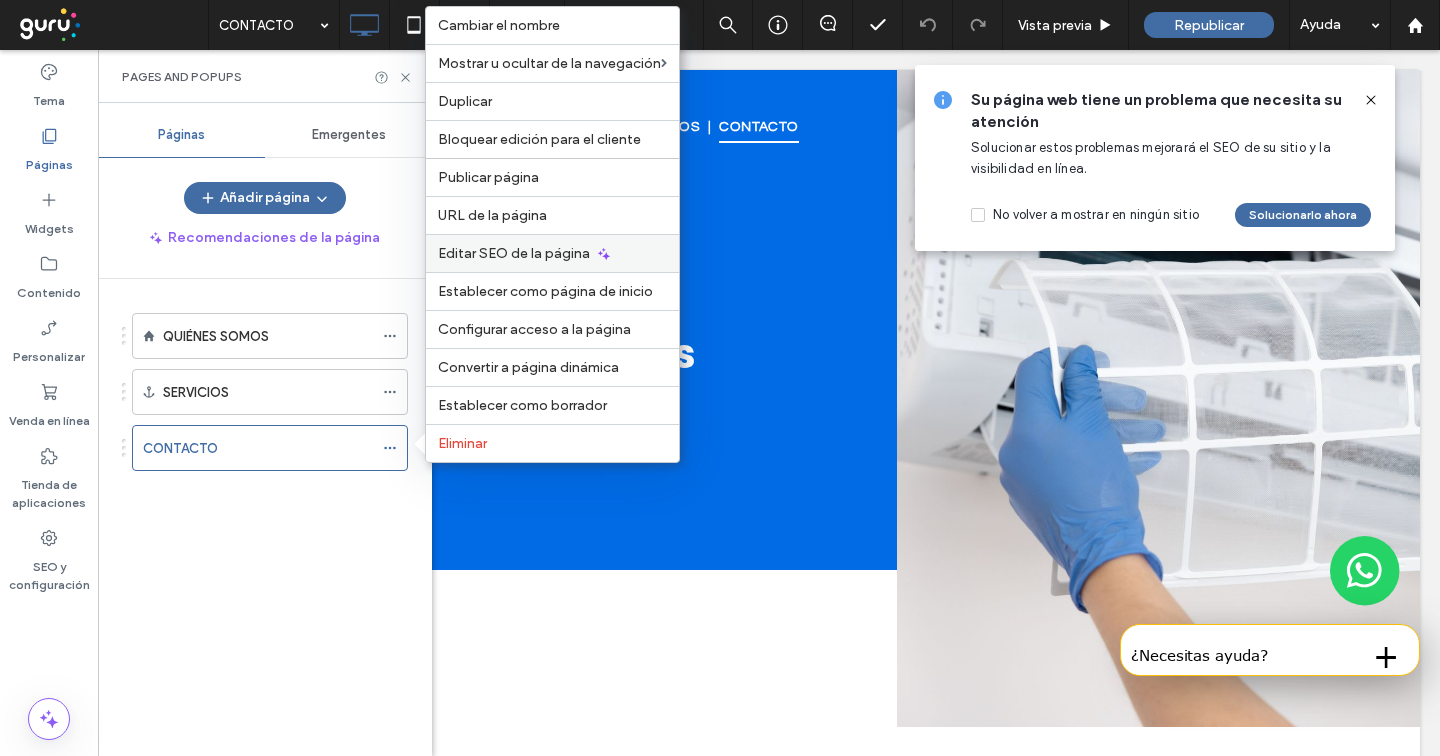 click on "Editar SEO de la página" at bounding box center [514, 253] 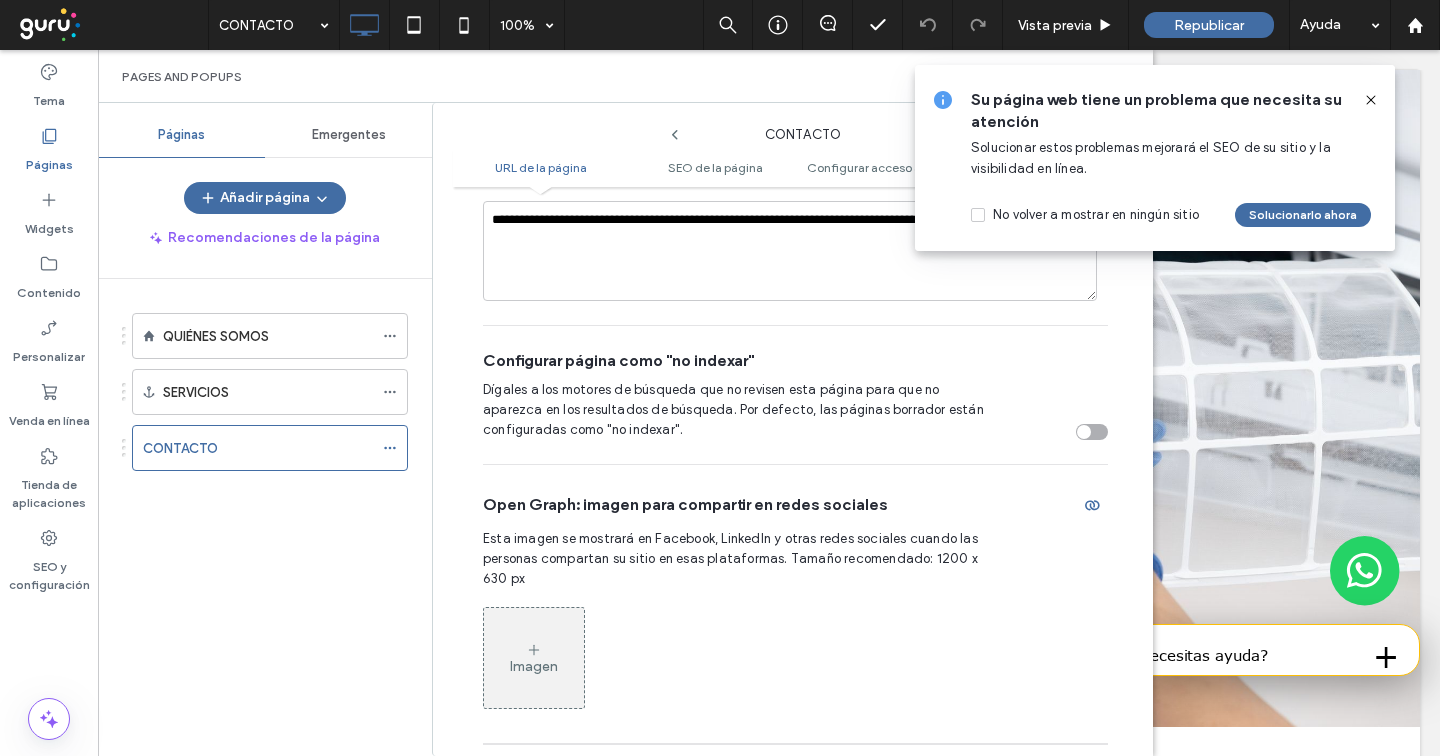 scroll, scrollTop: 0, scrollLeft: 0, axis: both 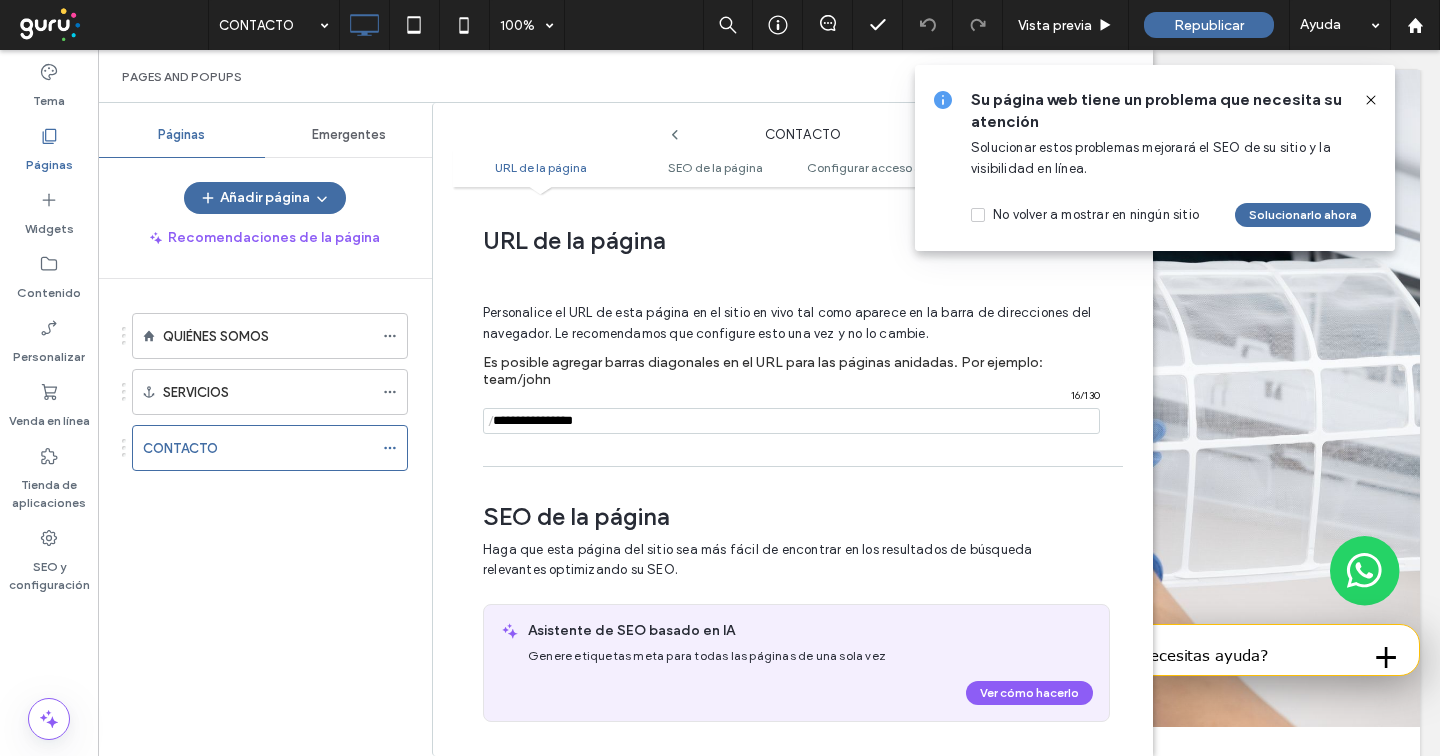 drag, startPoint x: 619, startPoint y: 419, endPoint x: 547, endPoint y: 420, distance: 72.00694 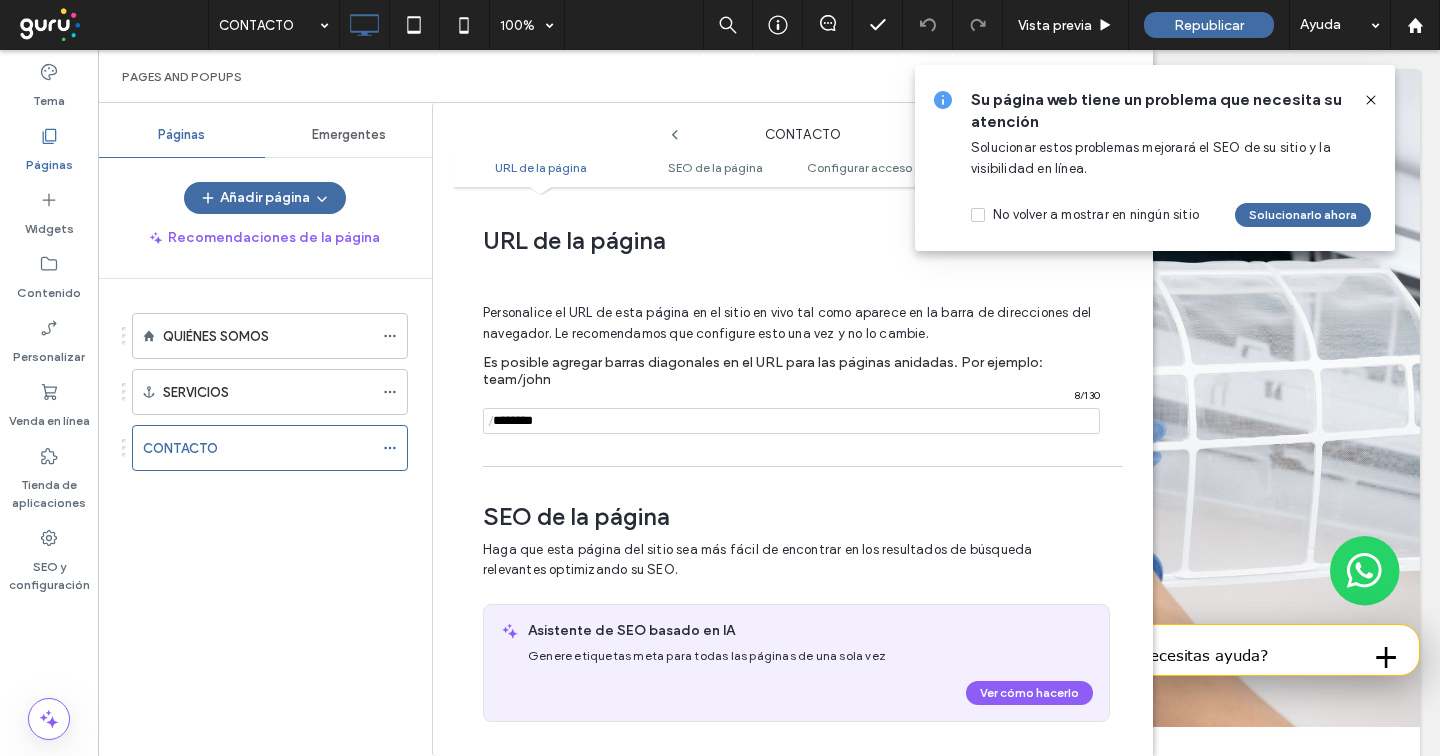 type on "********" 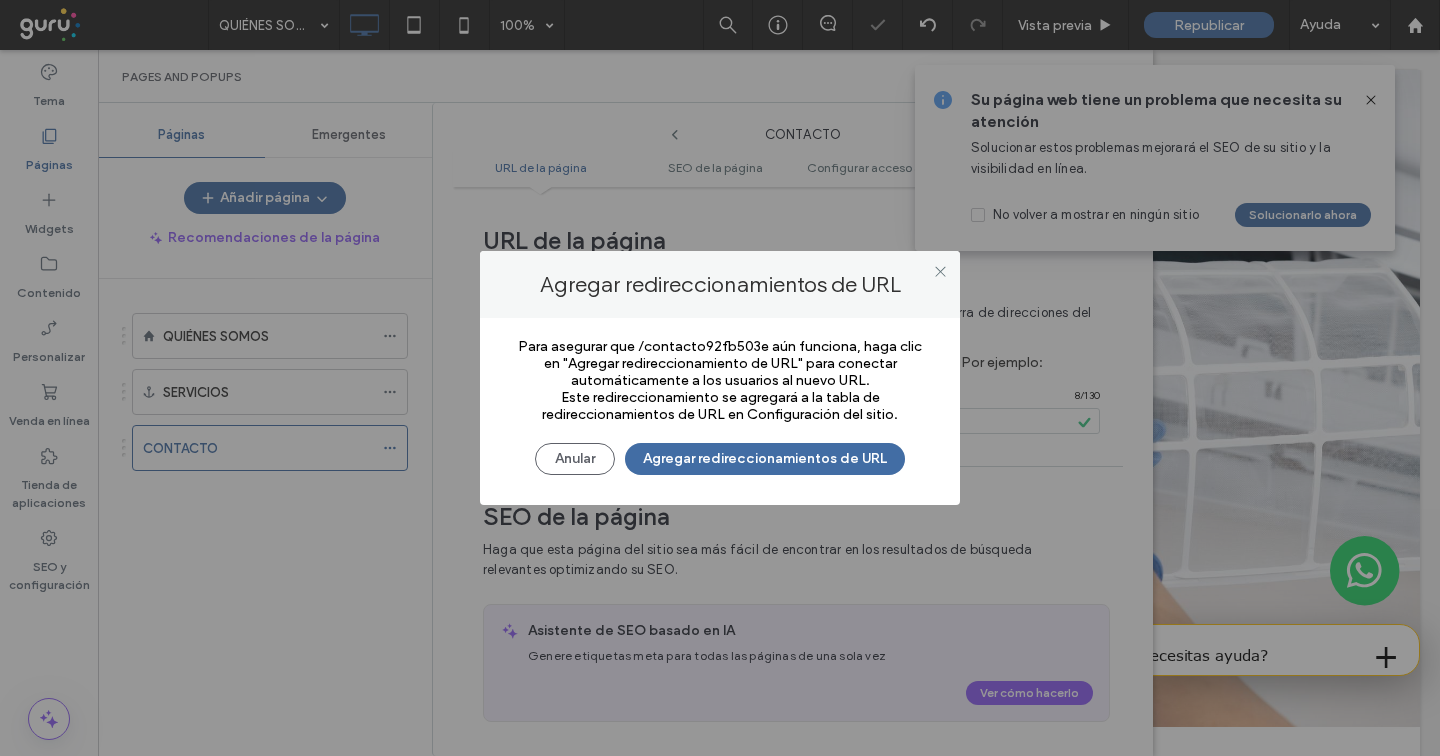 click at bounding box center (720, 378) 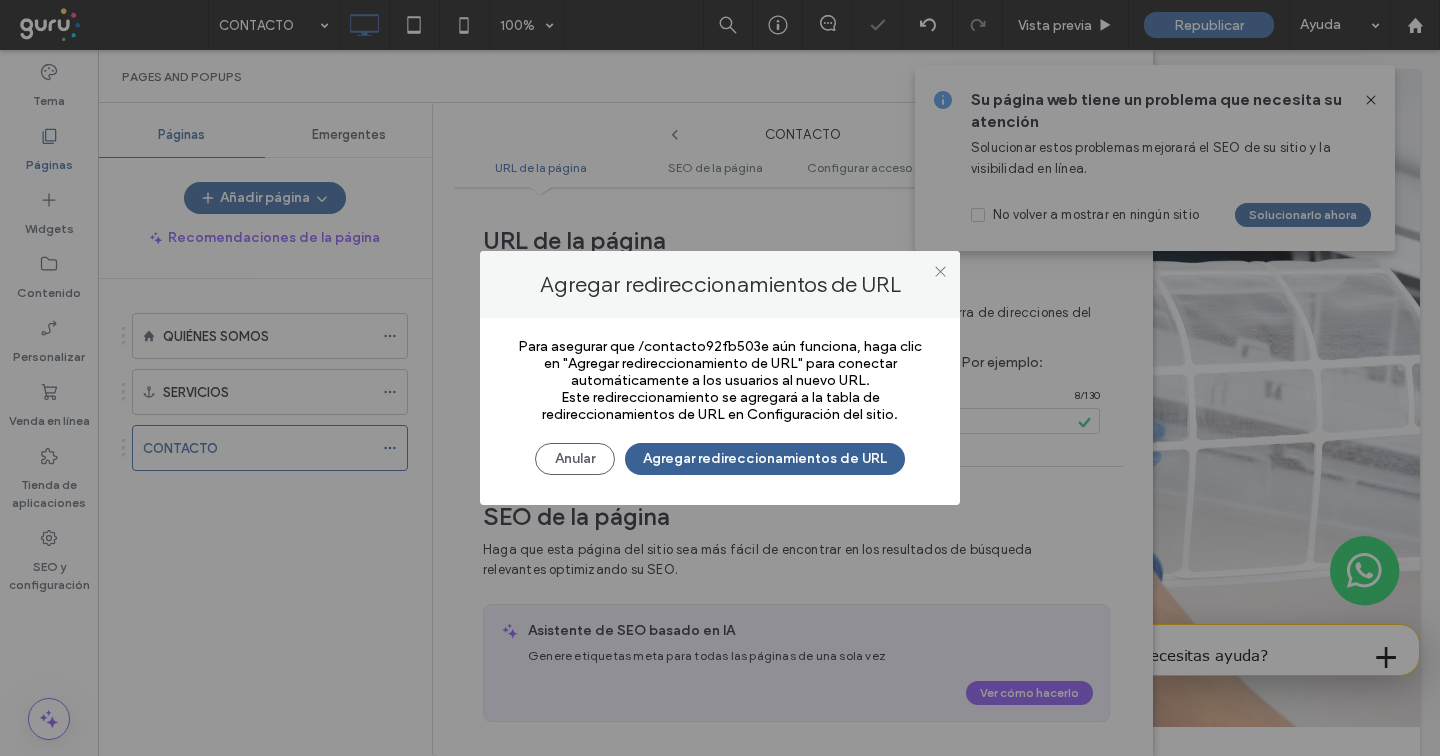 click on "Agregar redireccionamientos de URL" at bounding box center [765, 459] 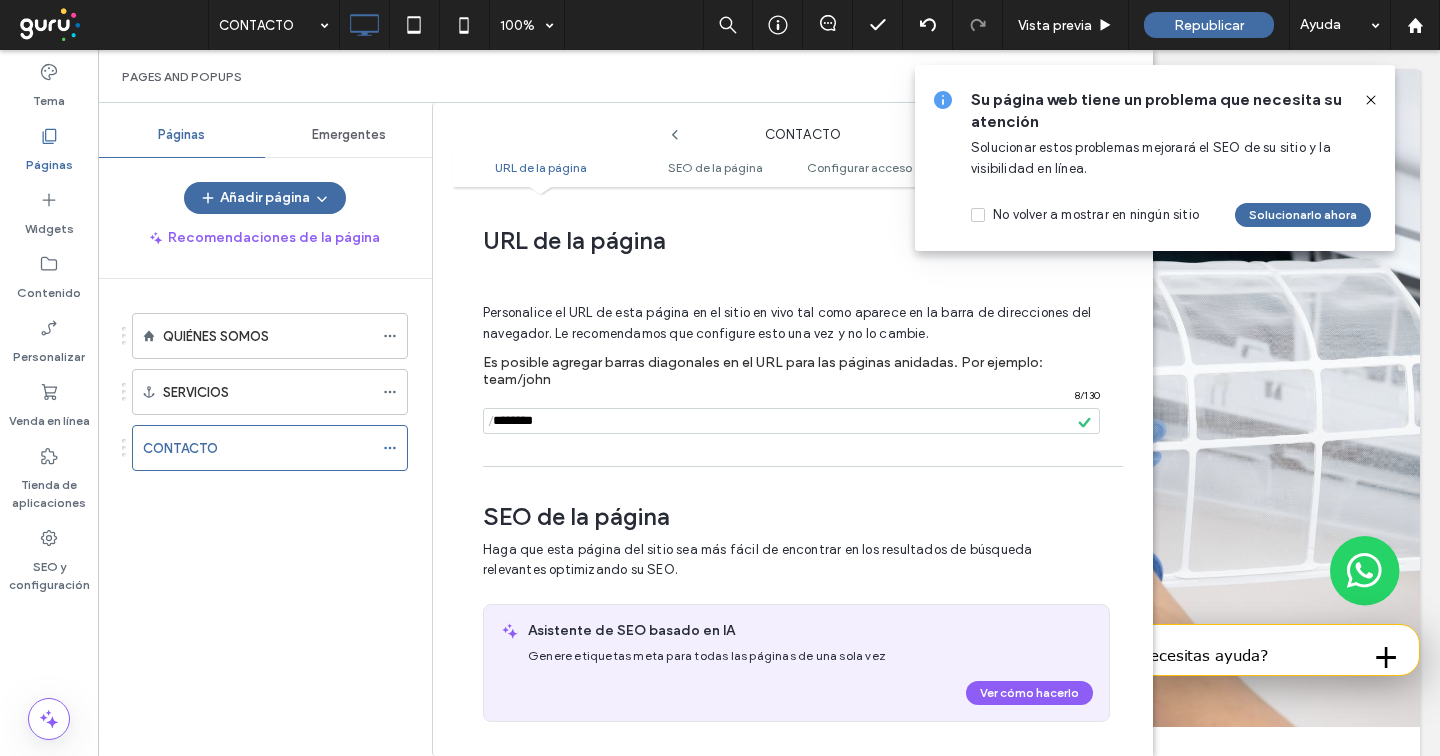 click 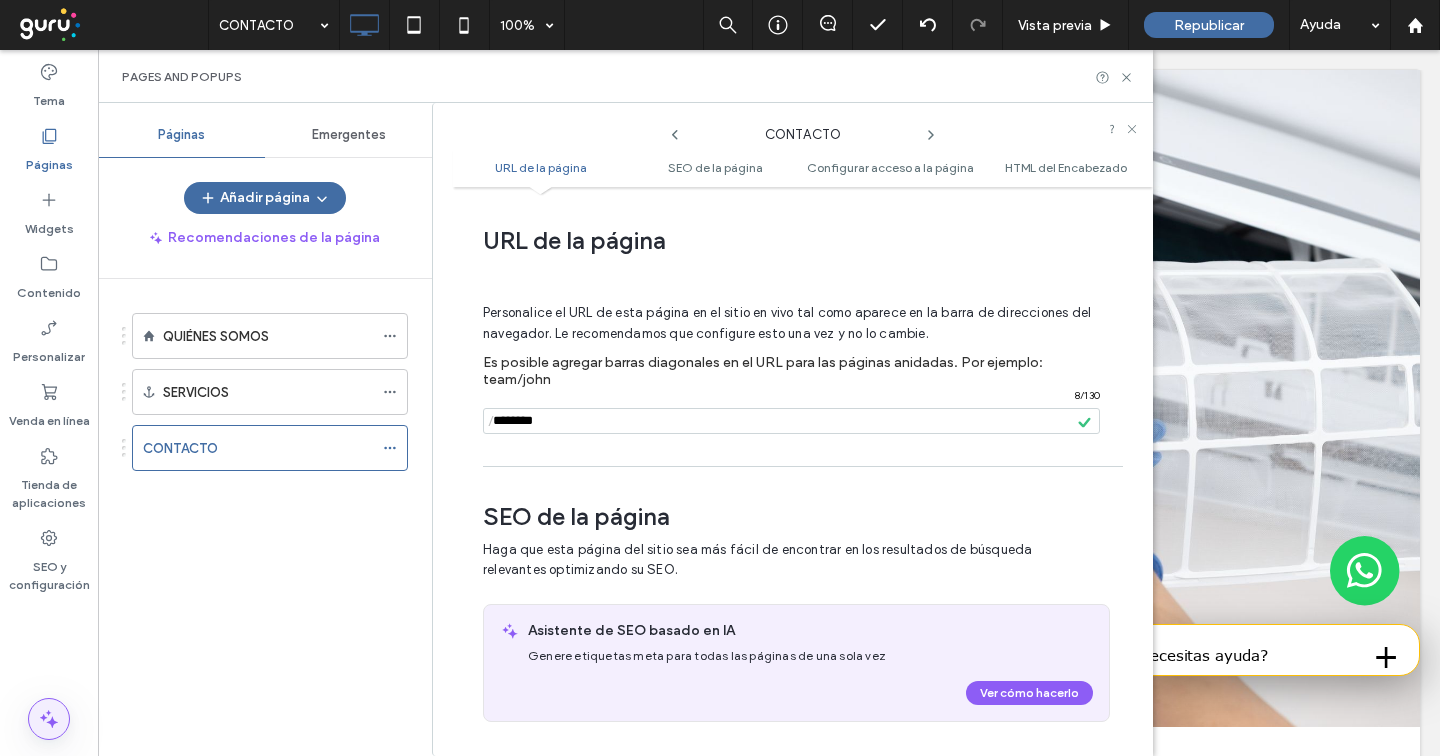 click 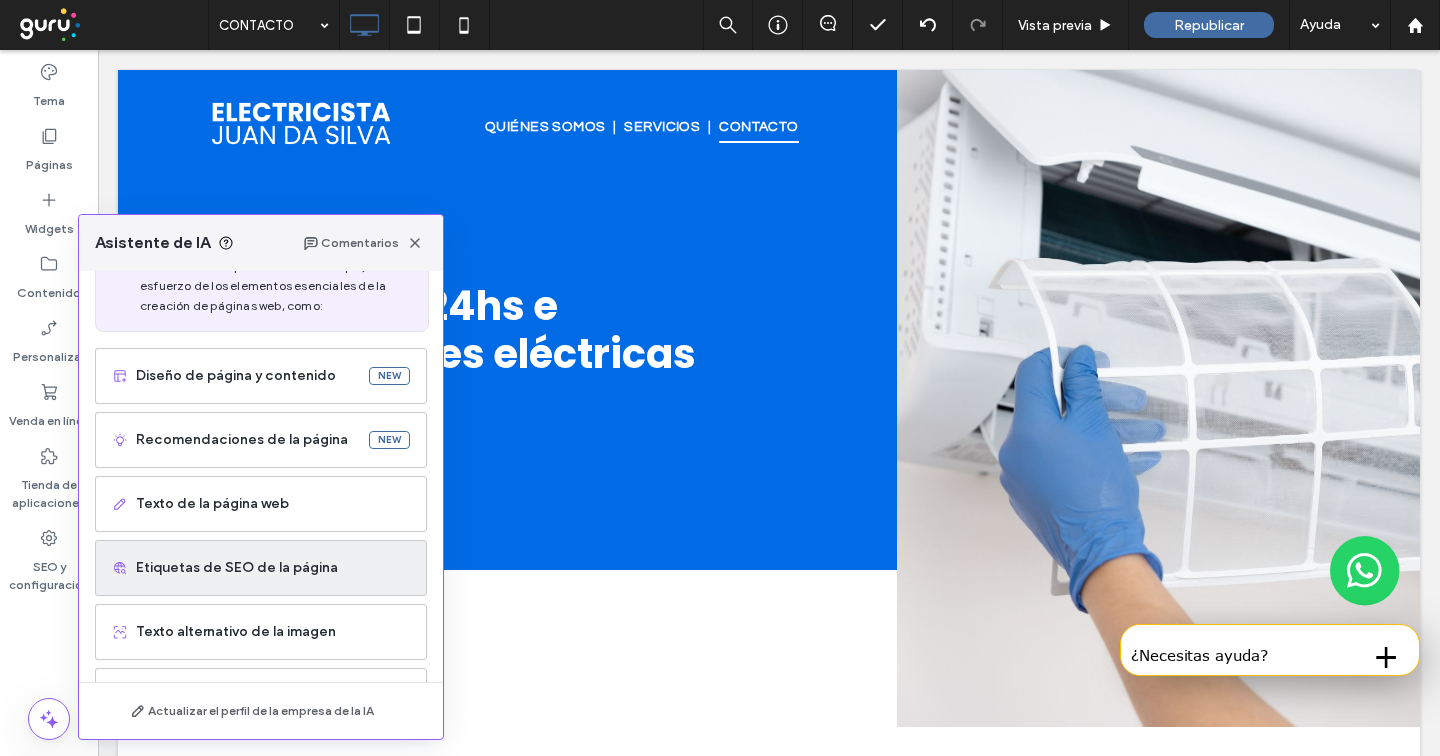 scroll, scrollTop: 80, scrollLeft: 0, axis: vertical 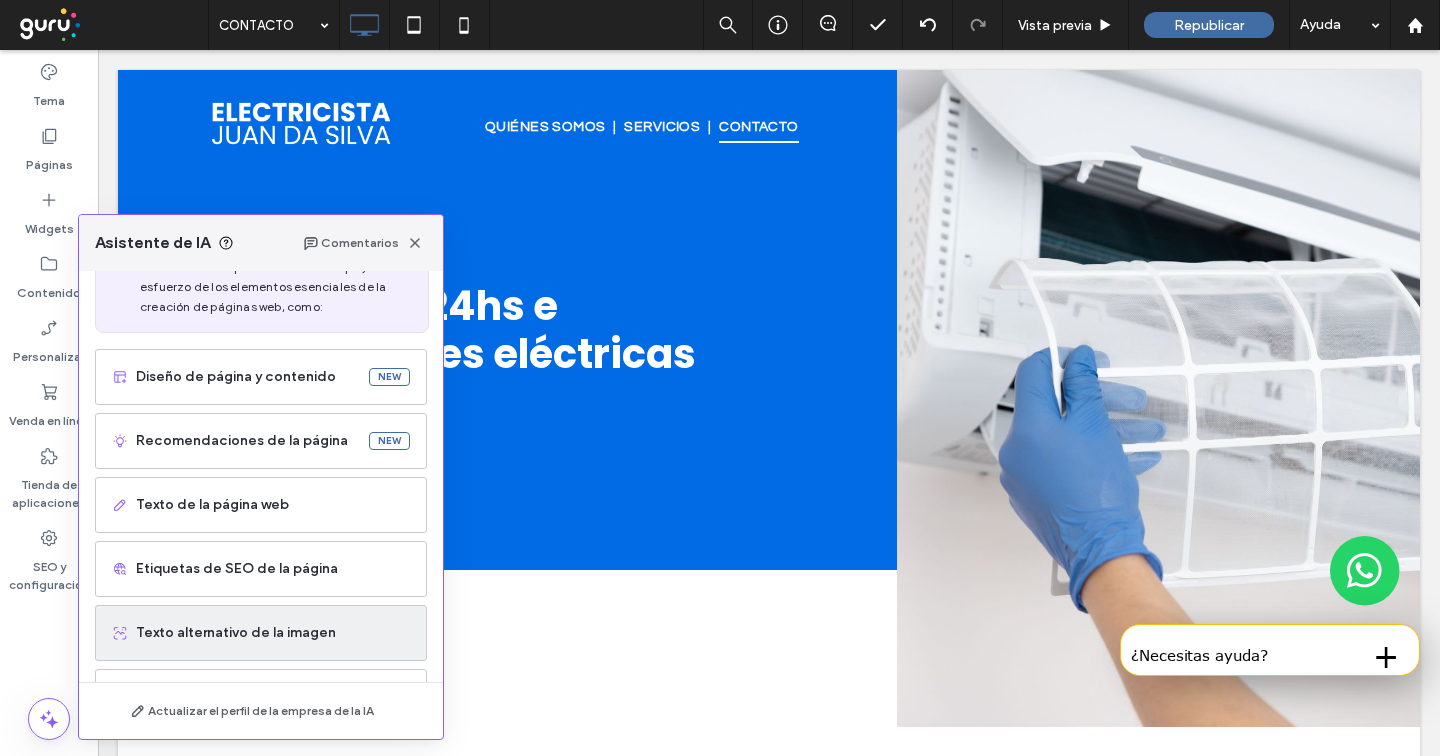 click on "Texto alternativo de la imagen" at bounding box center (273, 633) 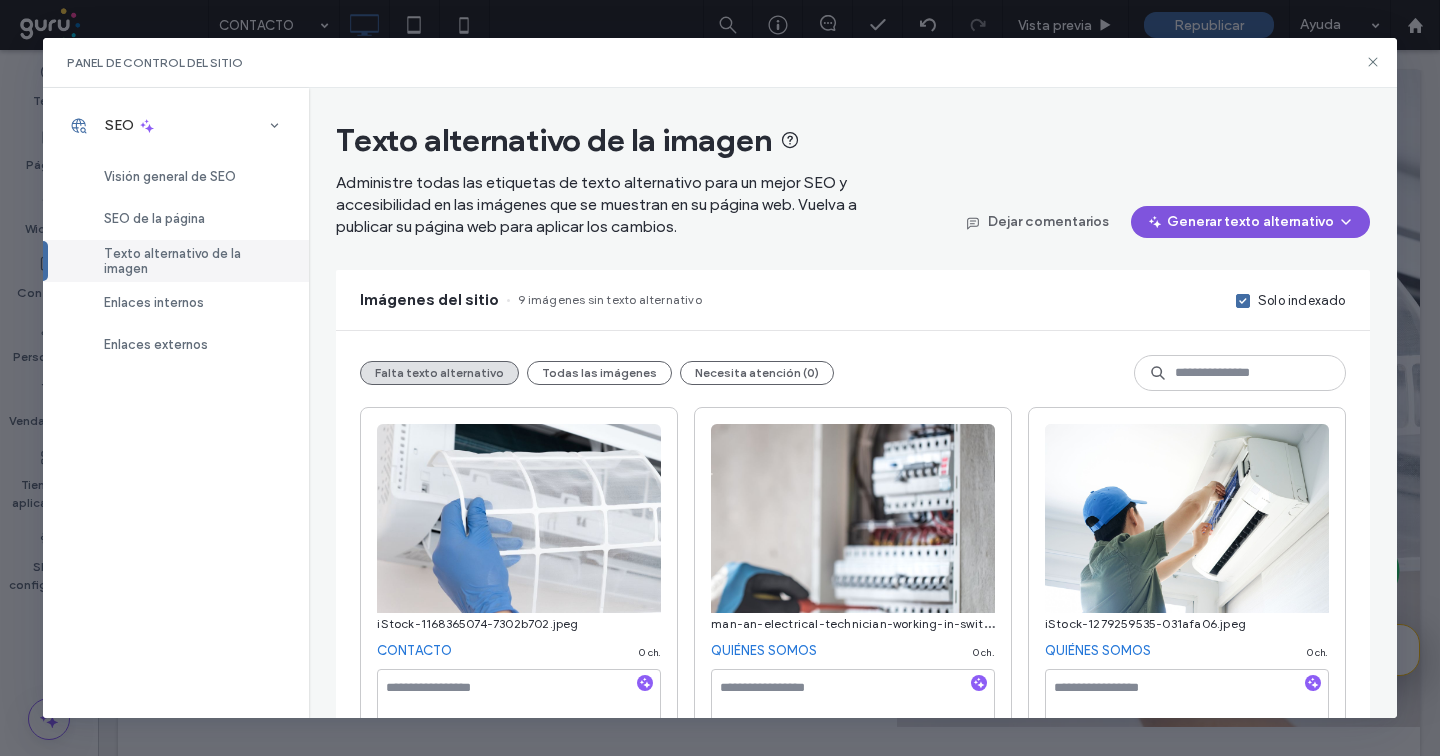 click on "Generar texto alternativo" at bounding box center [1250, 222] 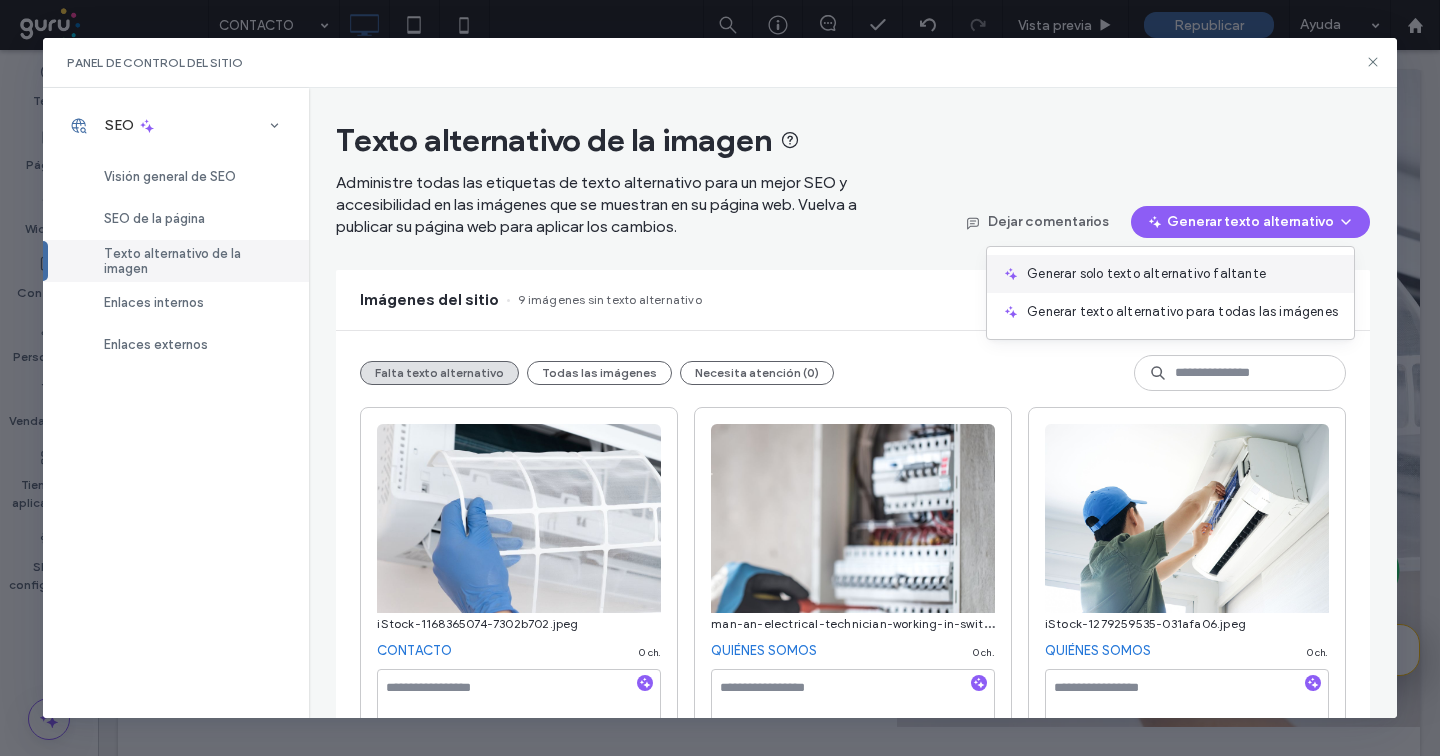 click on "Generar solo texto alternativo faltante" at bounding box center (1146, 274) 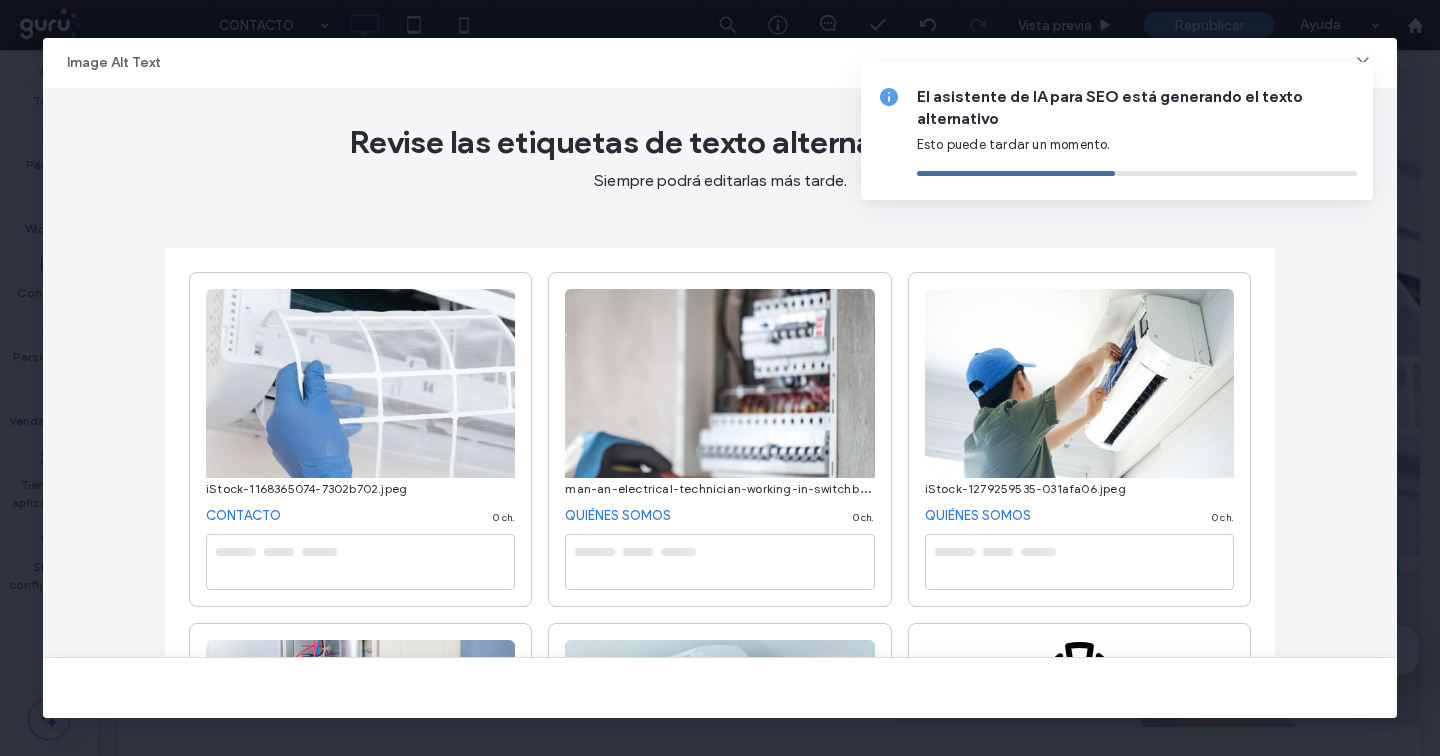 type on "**********" 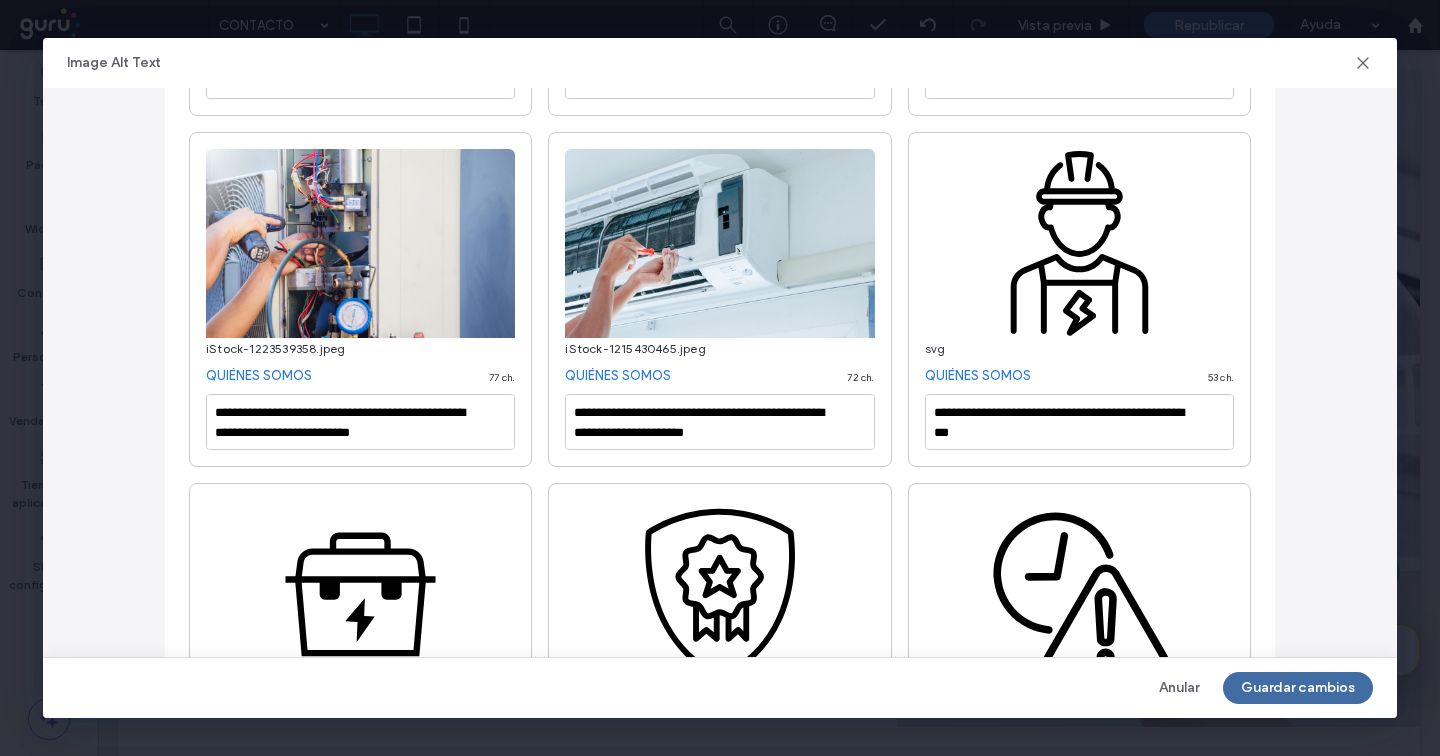 scroll, scrollTop: 495, scrollLeft: 0, axis: vertical 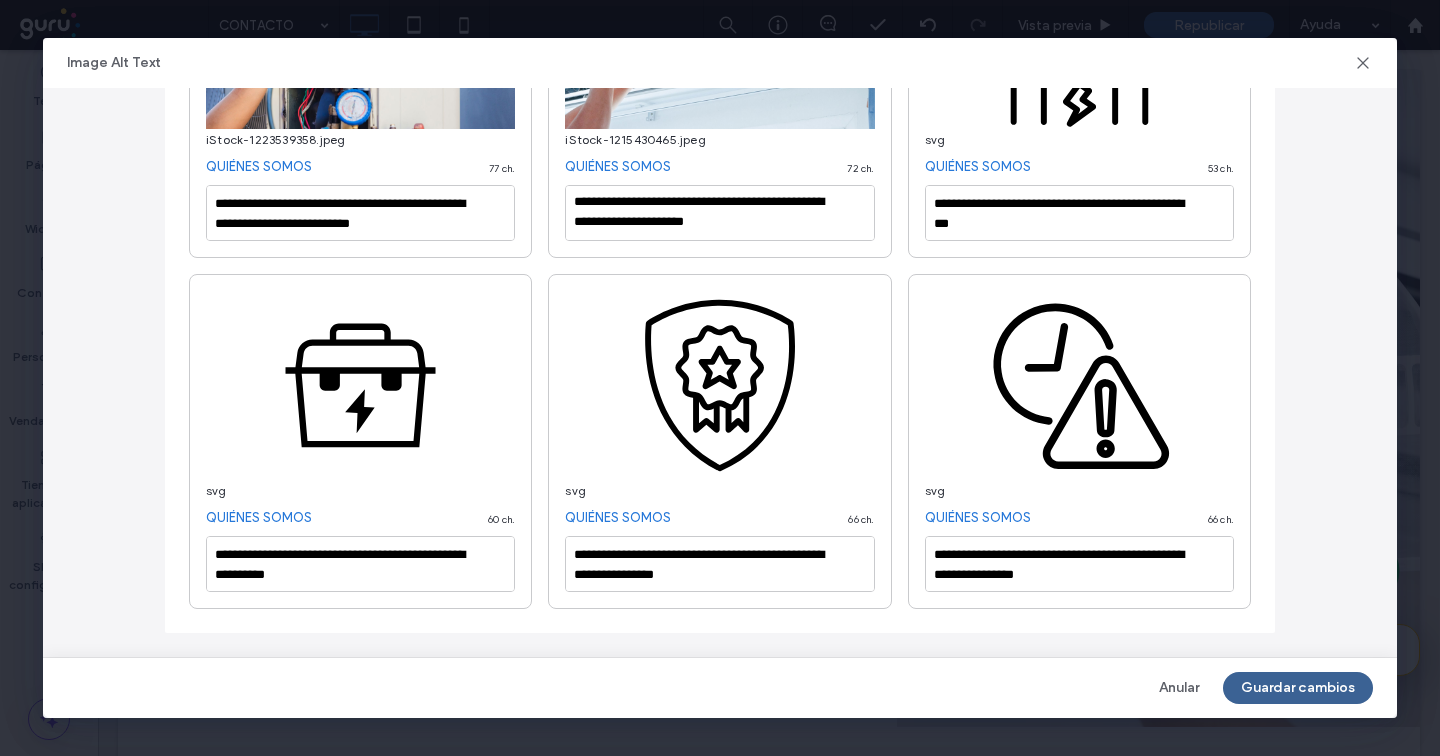 click on "Guardar cambios" at bounding box center [1298, 688] 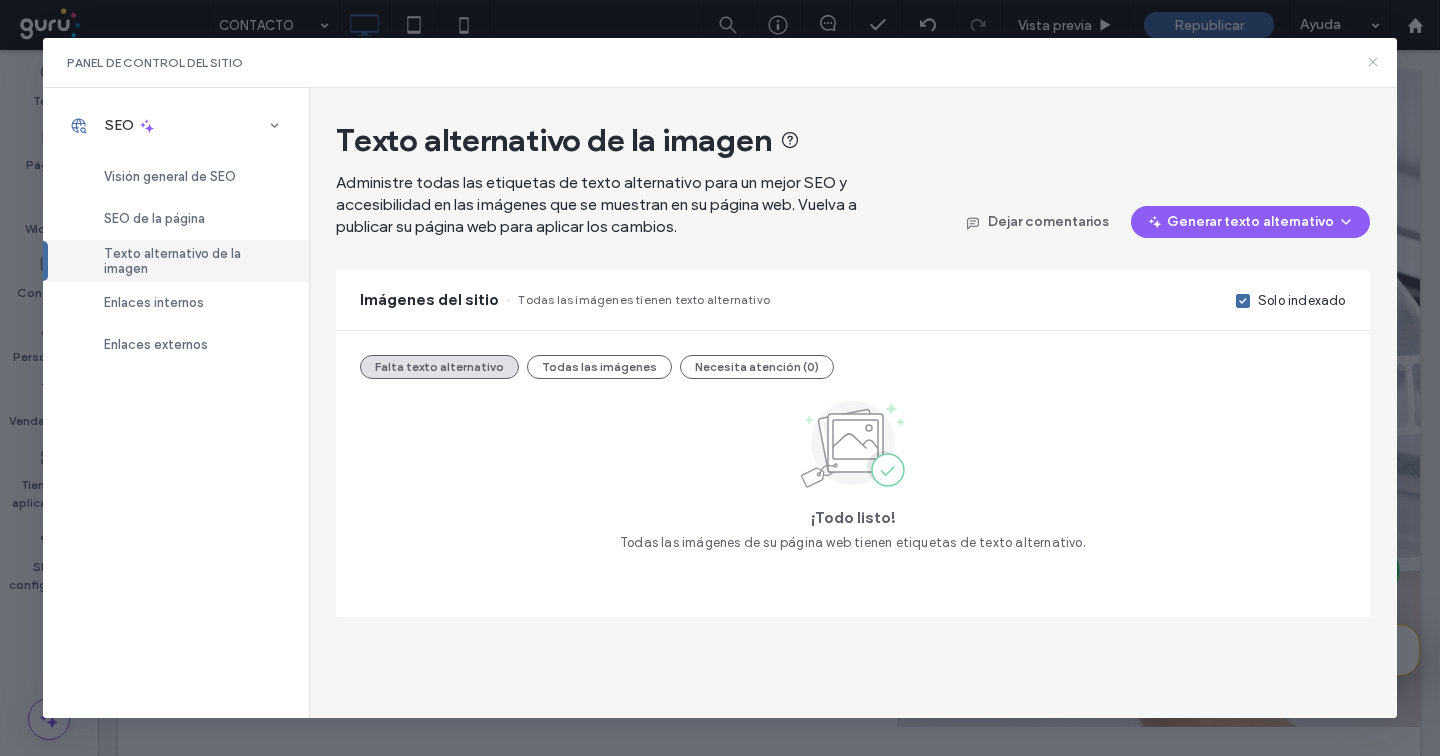 click 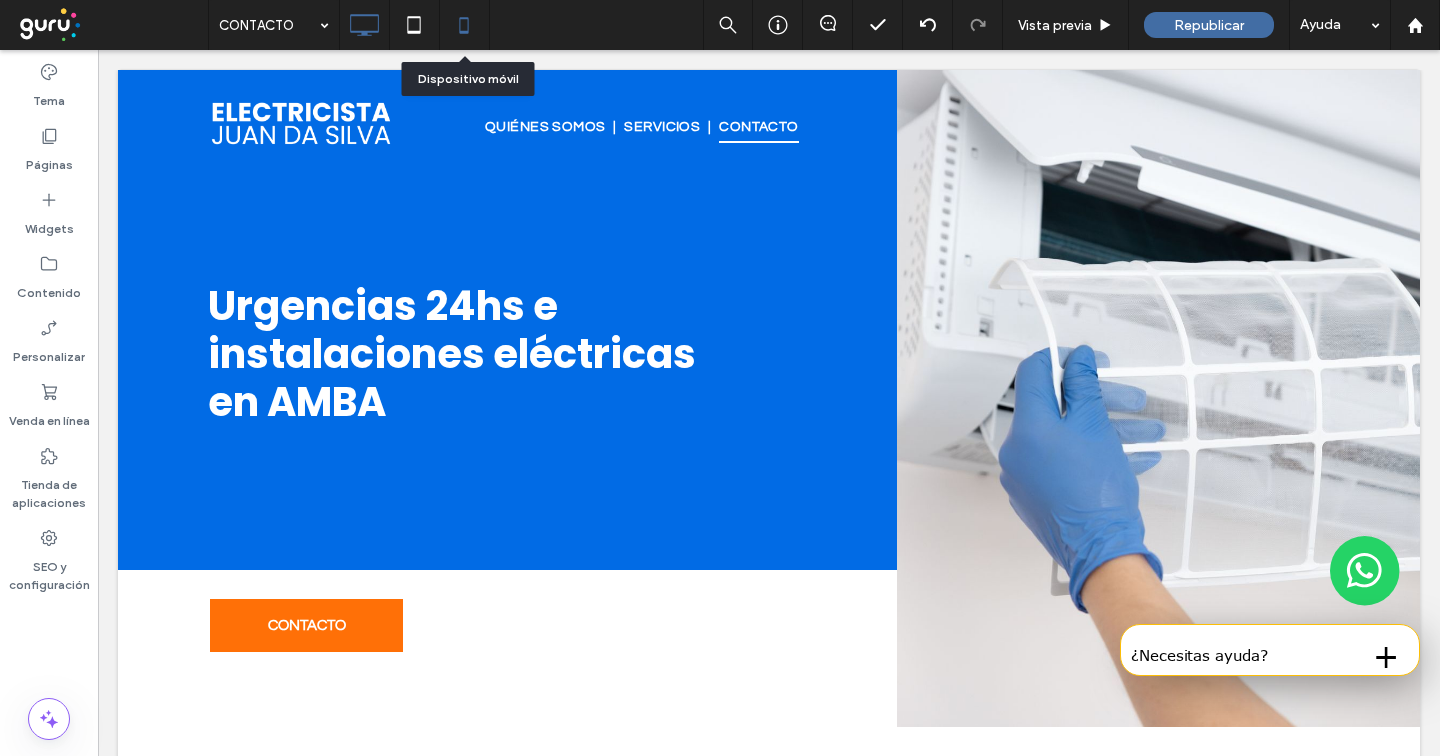 click 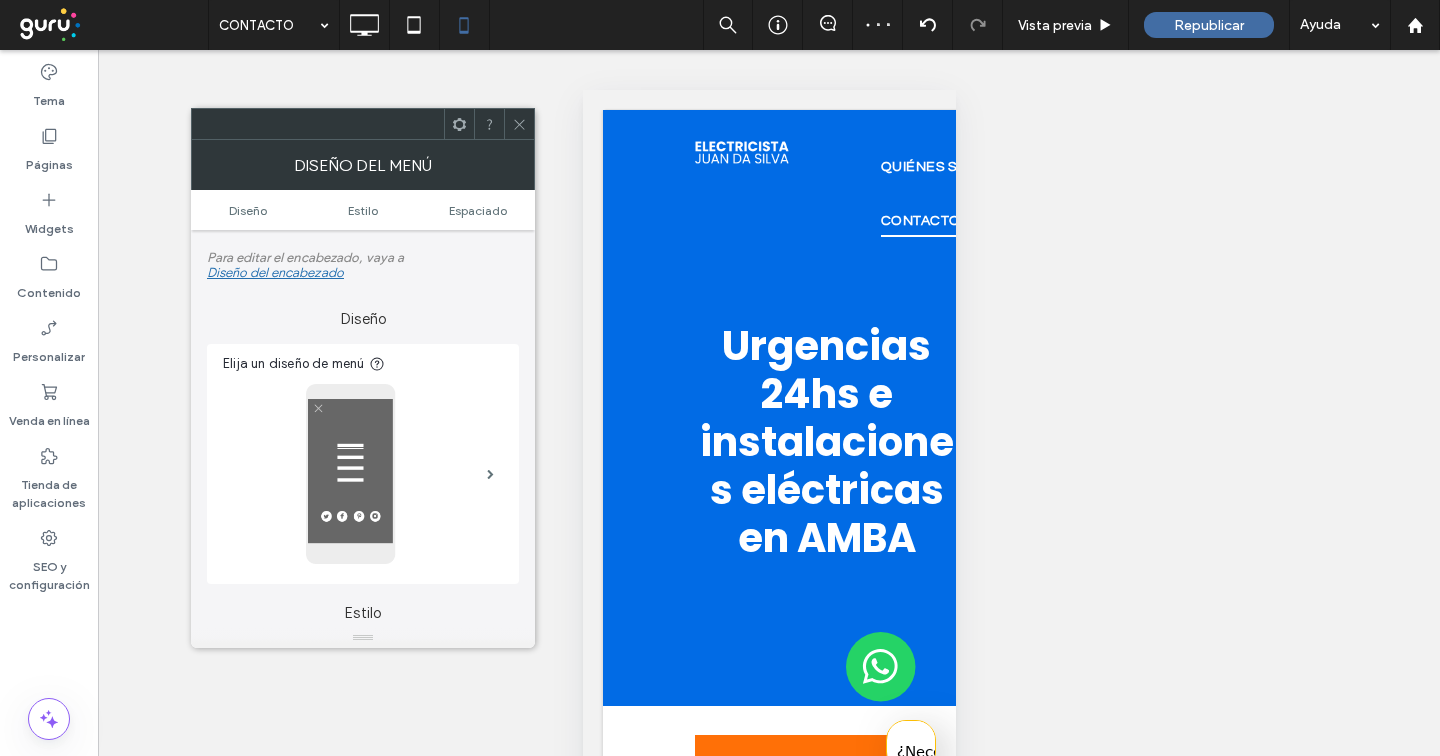 scroll, scrollTop: 71, scrollLeft: 0, axis: vertical 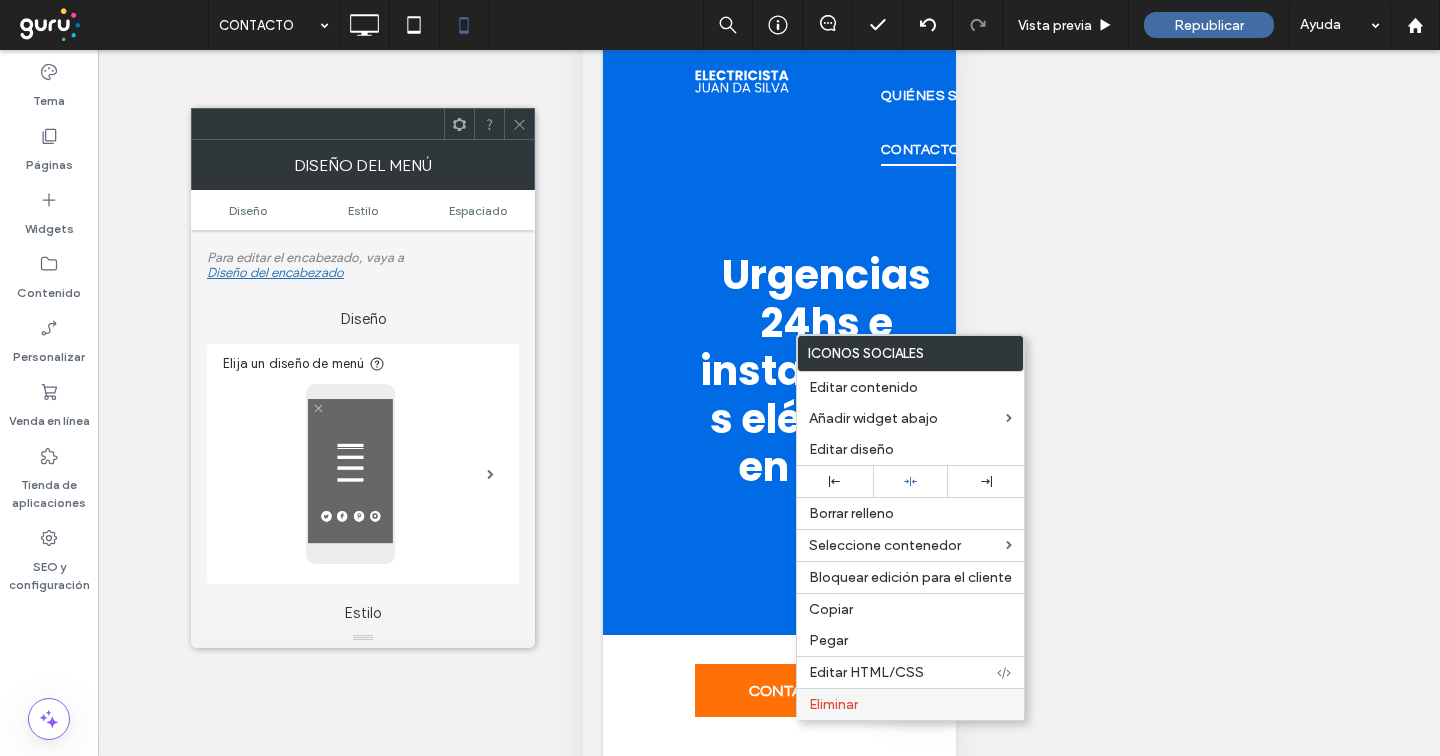 click on "Eliminar" at bounding box center (833, 704) 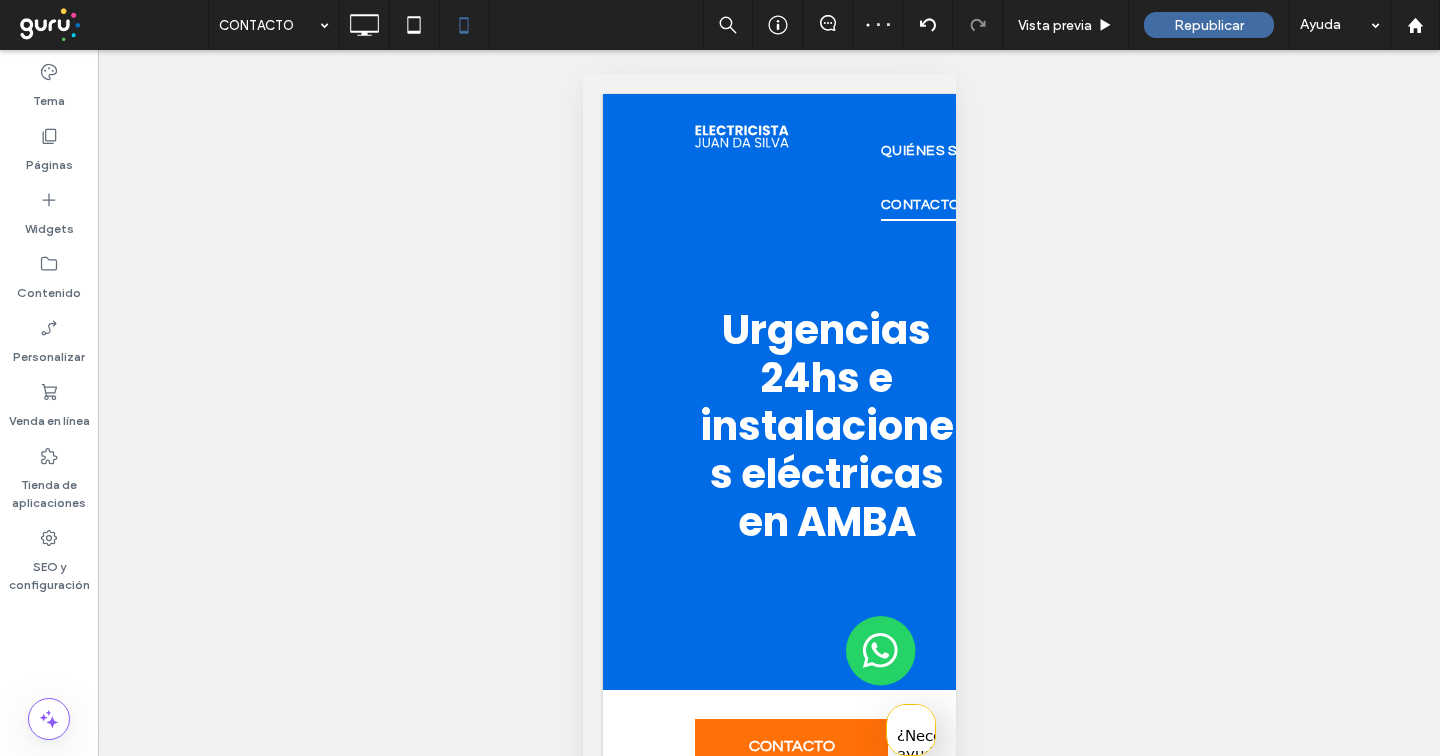 scroll, scrollTop: 0, scrollLeft: 0, axis: both 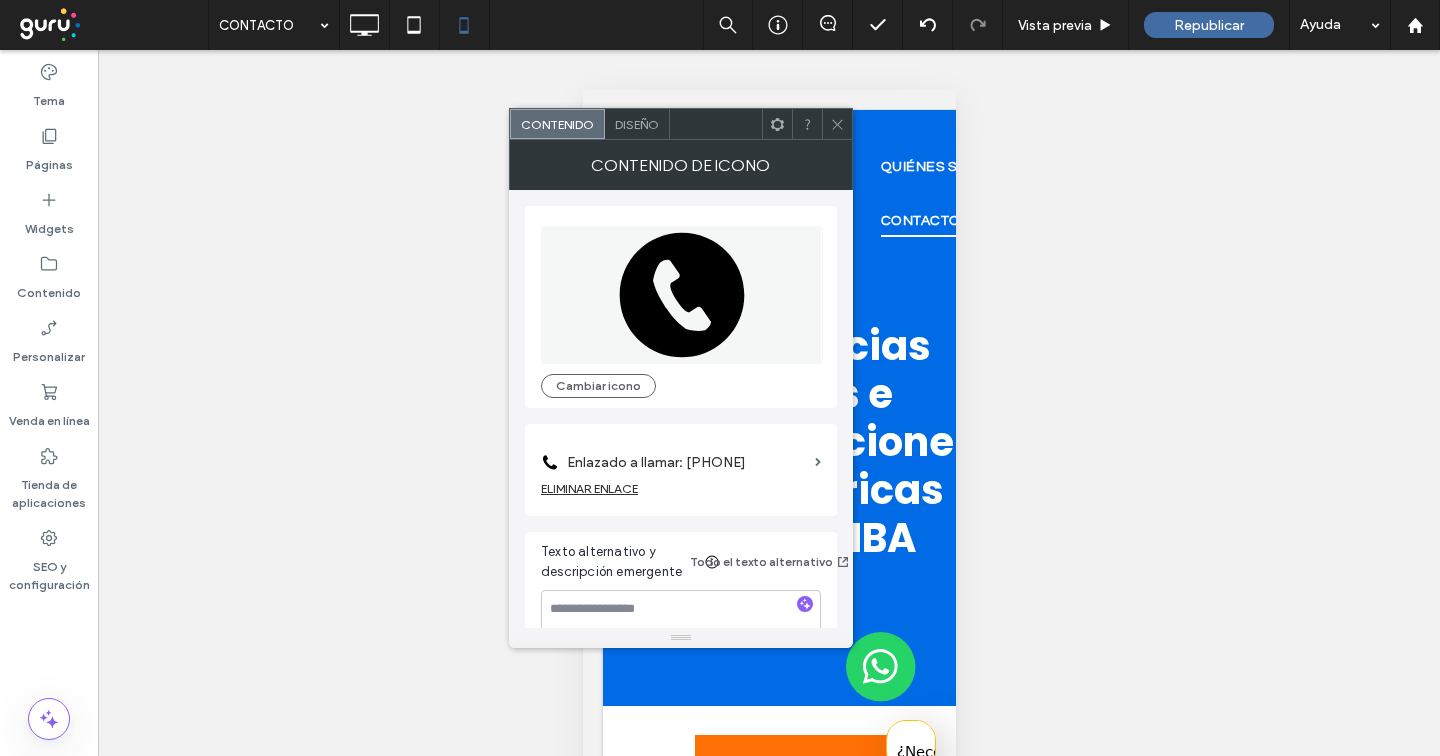 click on "Diseño" at bounding box center [637, 124] 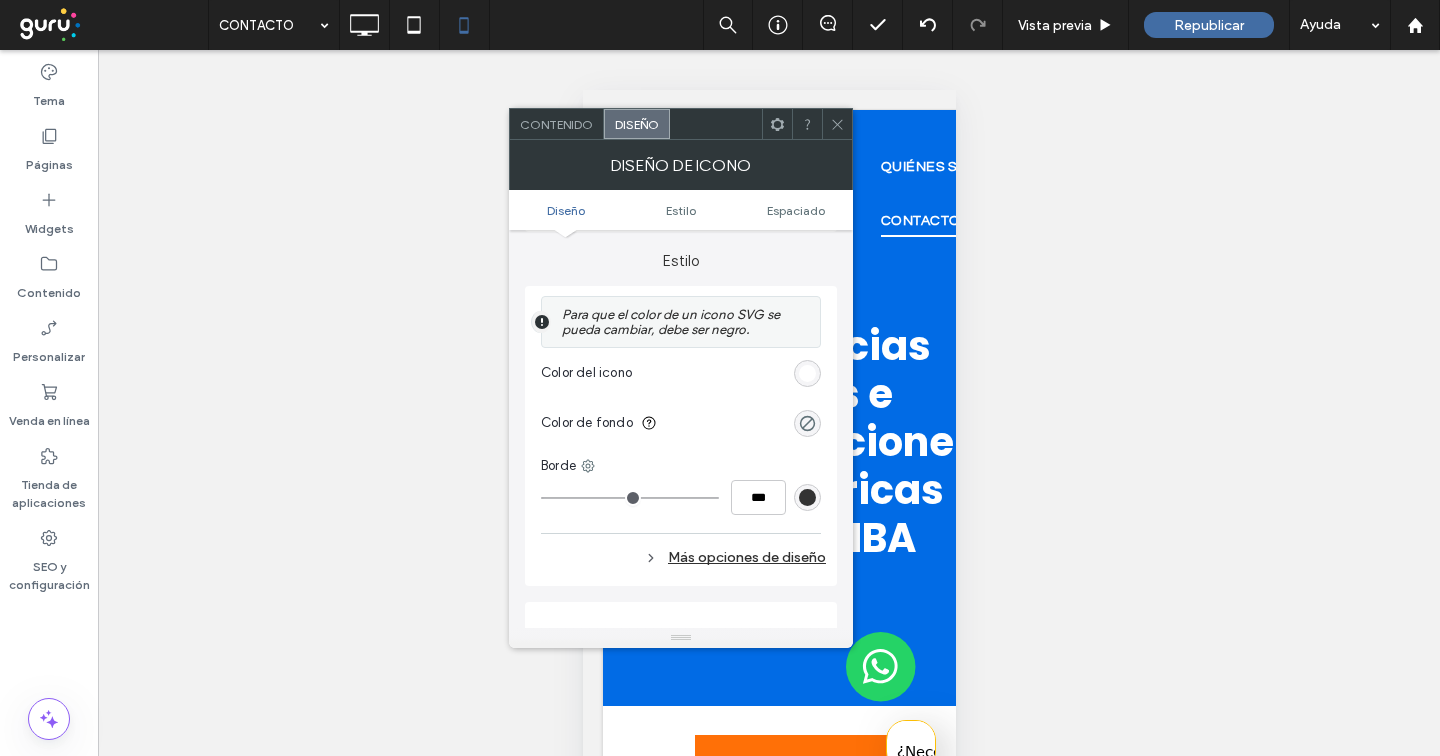 scroll, scrollTop: 419, scrollLeft: 0, axis: vertical 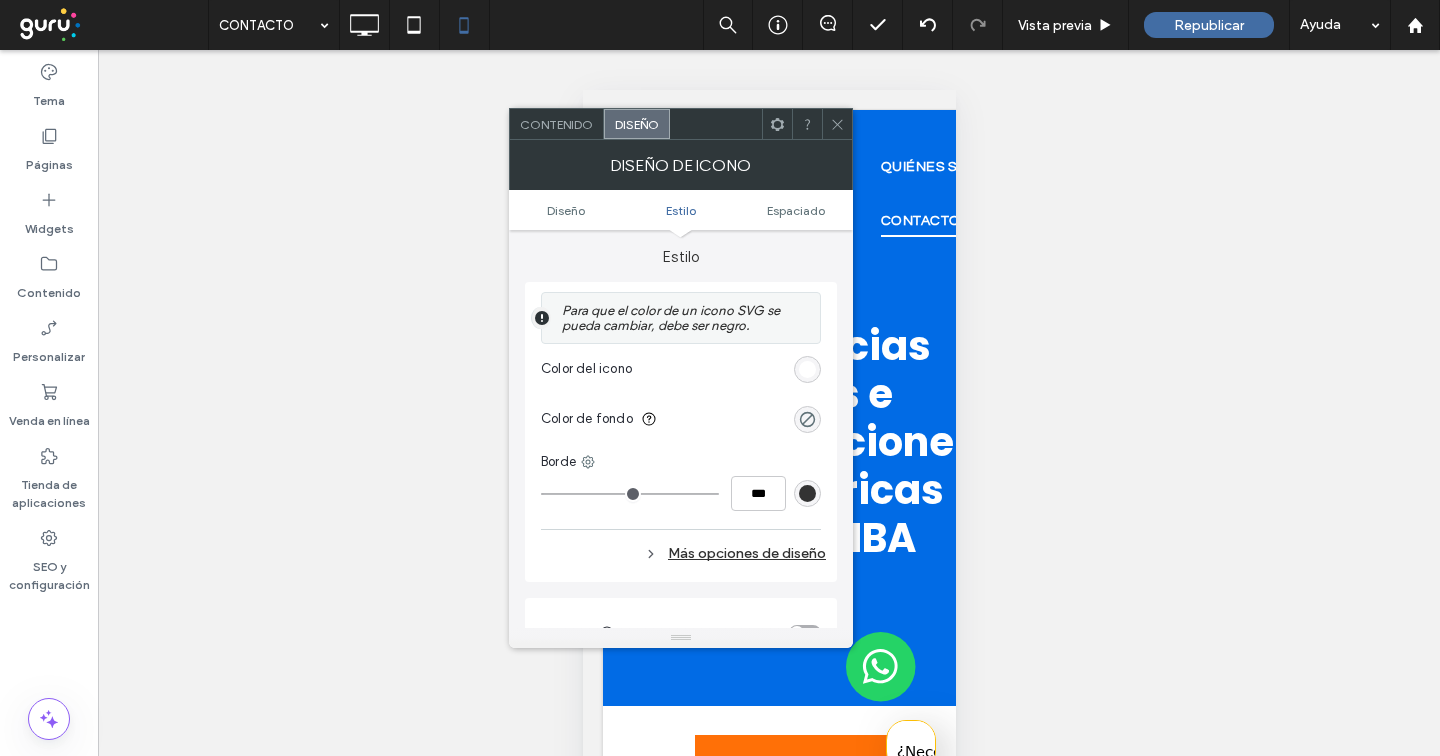 click on "Más opciones de diseño" at bounding box center (683, 553) 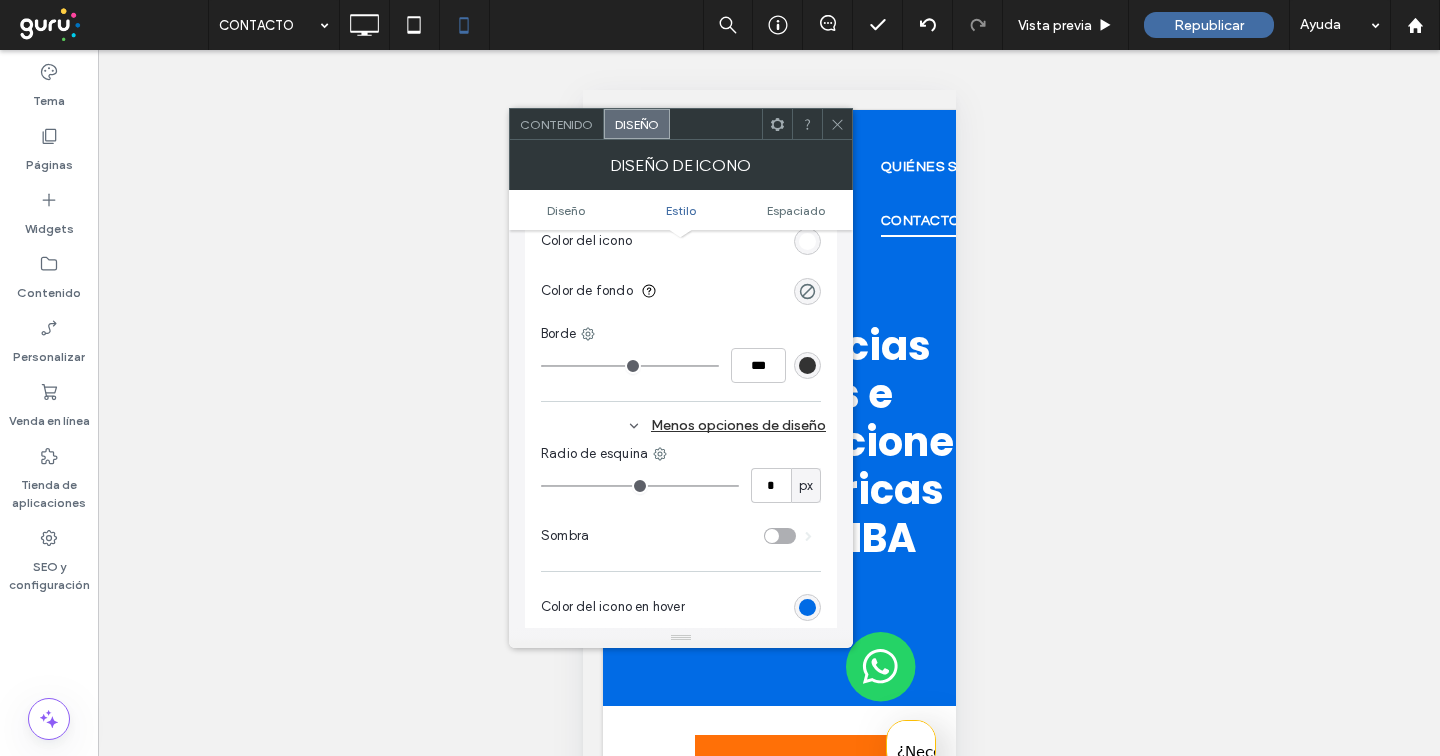 scroll, scrollTop: 564, scrollLeft: 0, axis: vertical 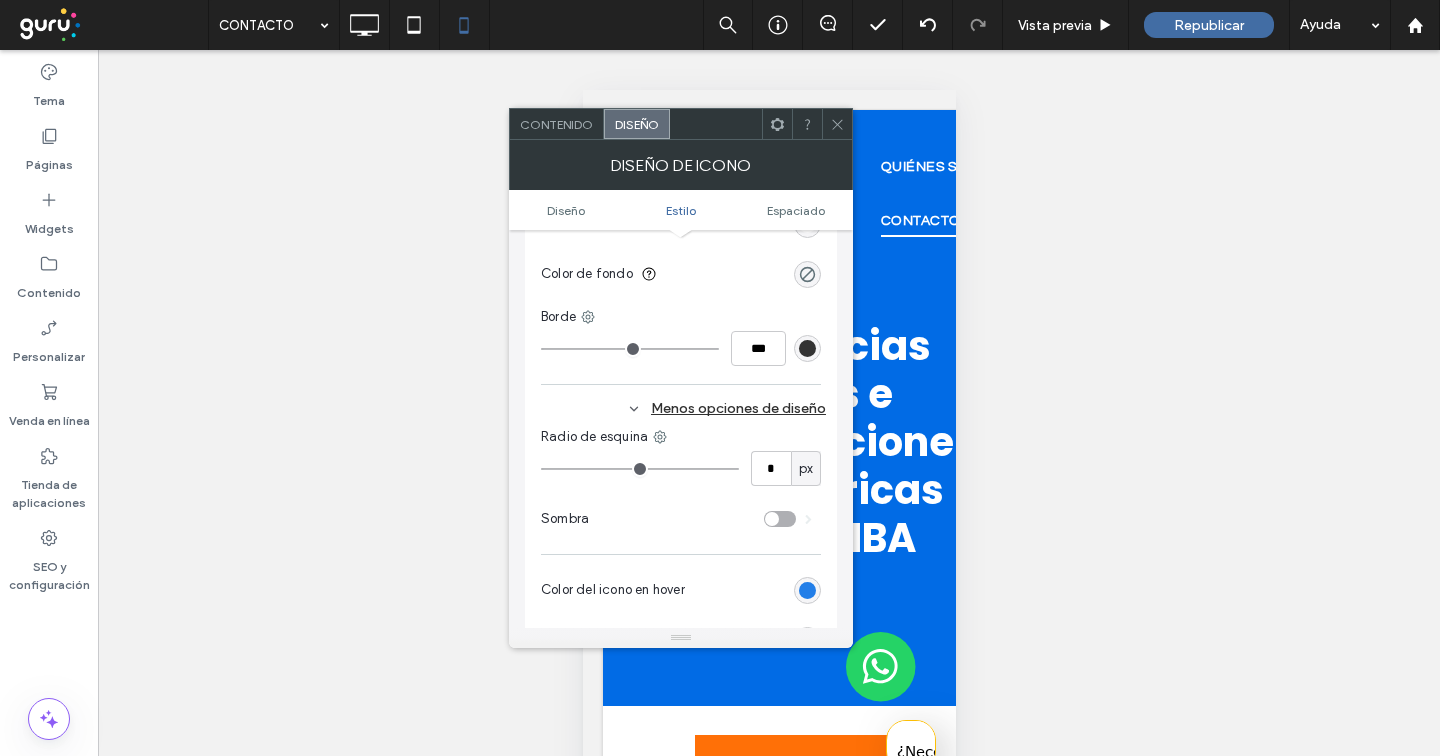 click at bounding box center (807, 590) 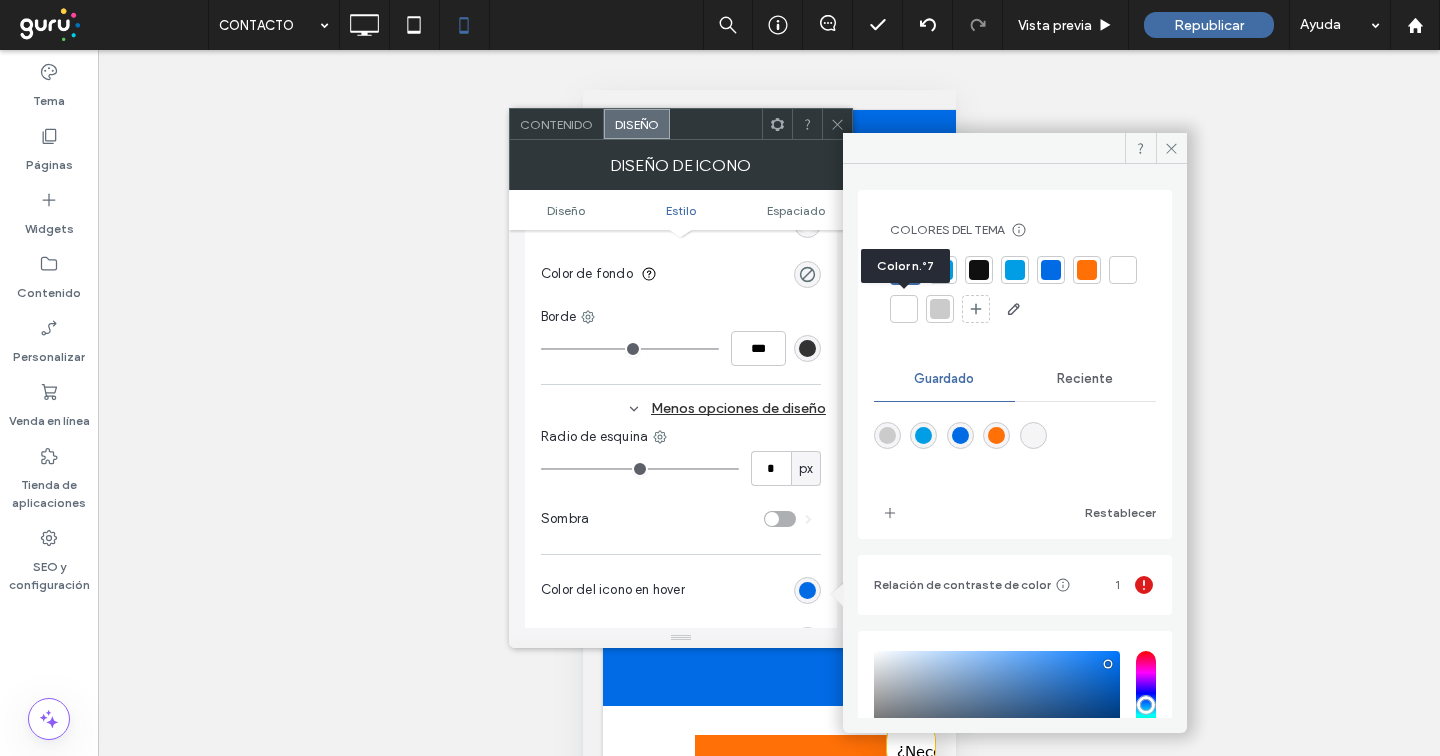 click at bounding box center [1123, 270] 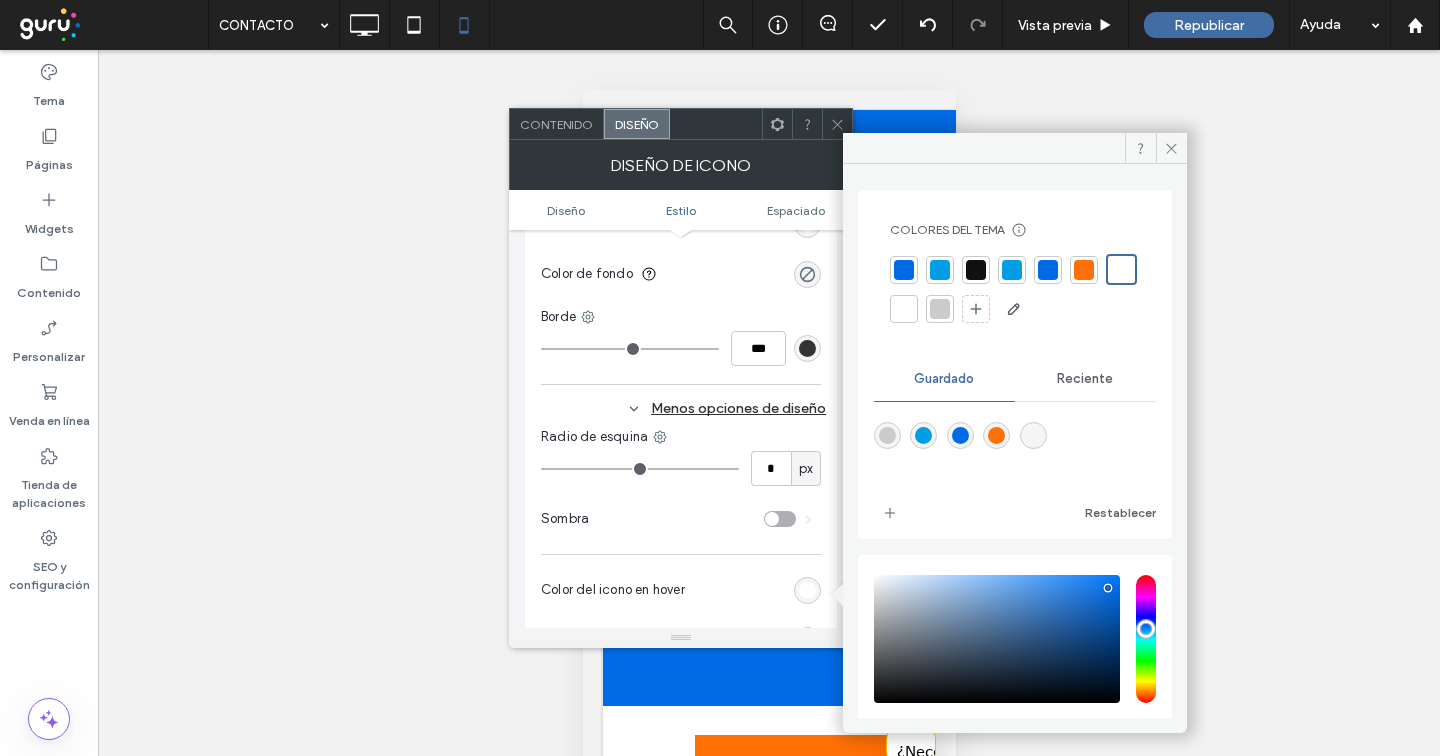click 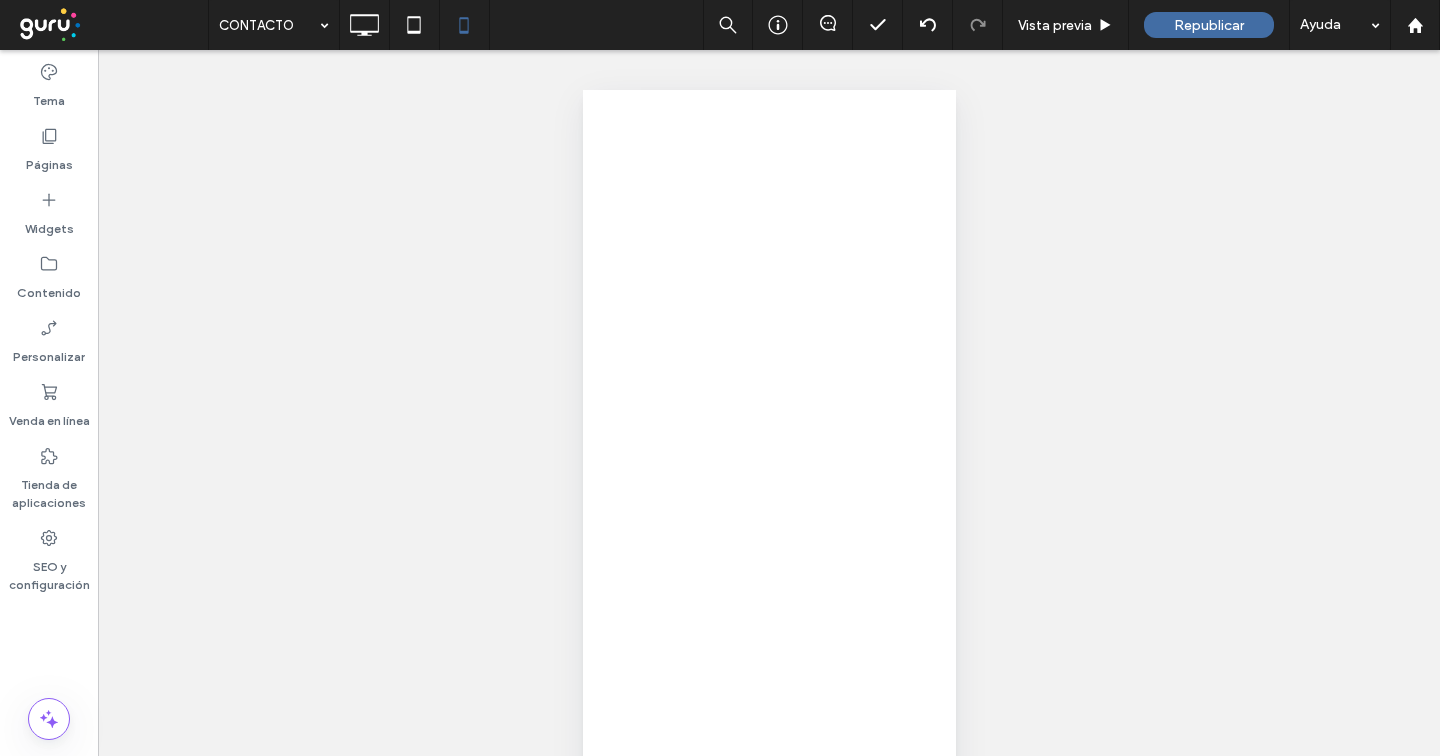 scroll, scrollTop: 0, scrollLeft: 0, axis: both 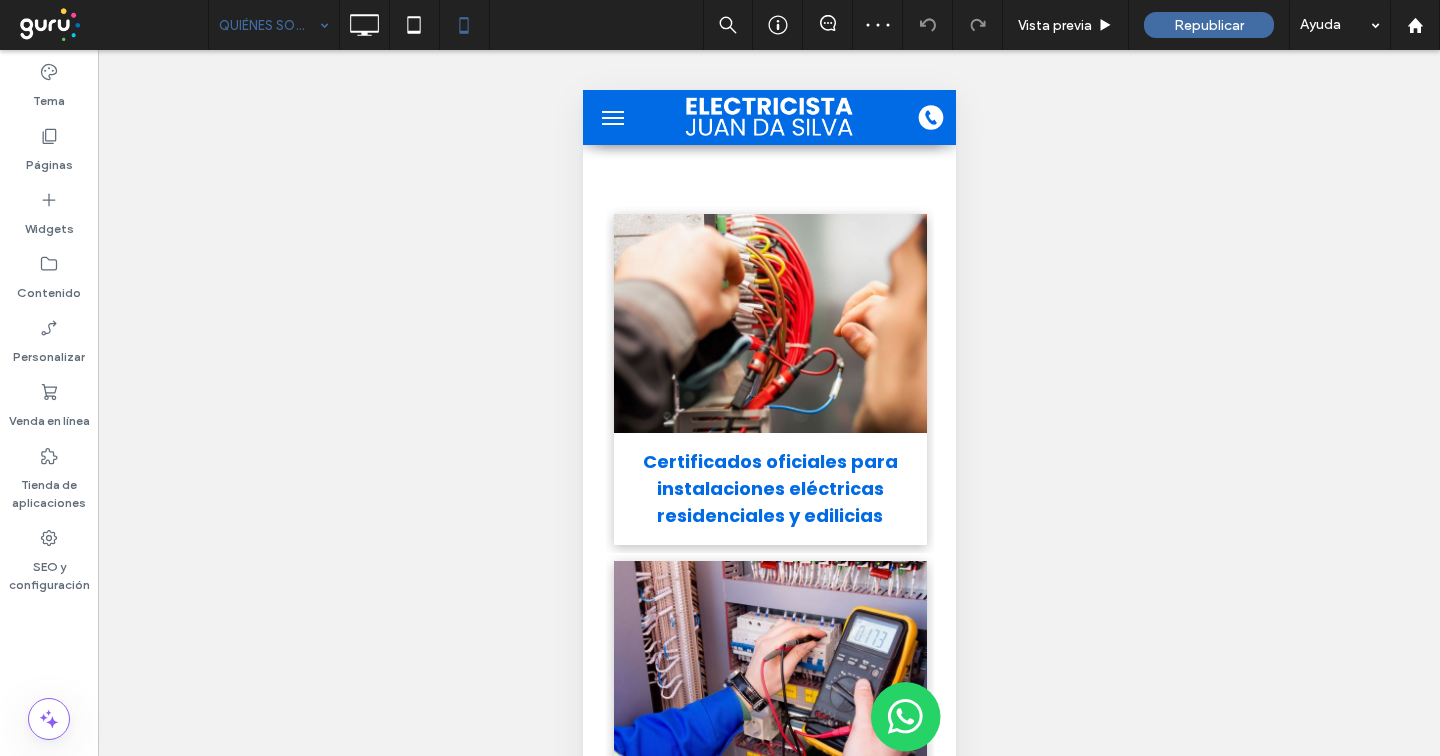 click on "Servicios eléctricos certificados y urgencias 24hs en [REGION]" at bounding box center [768, 1189] 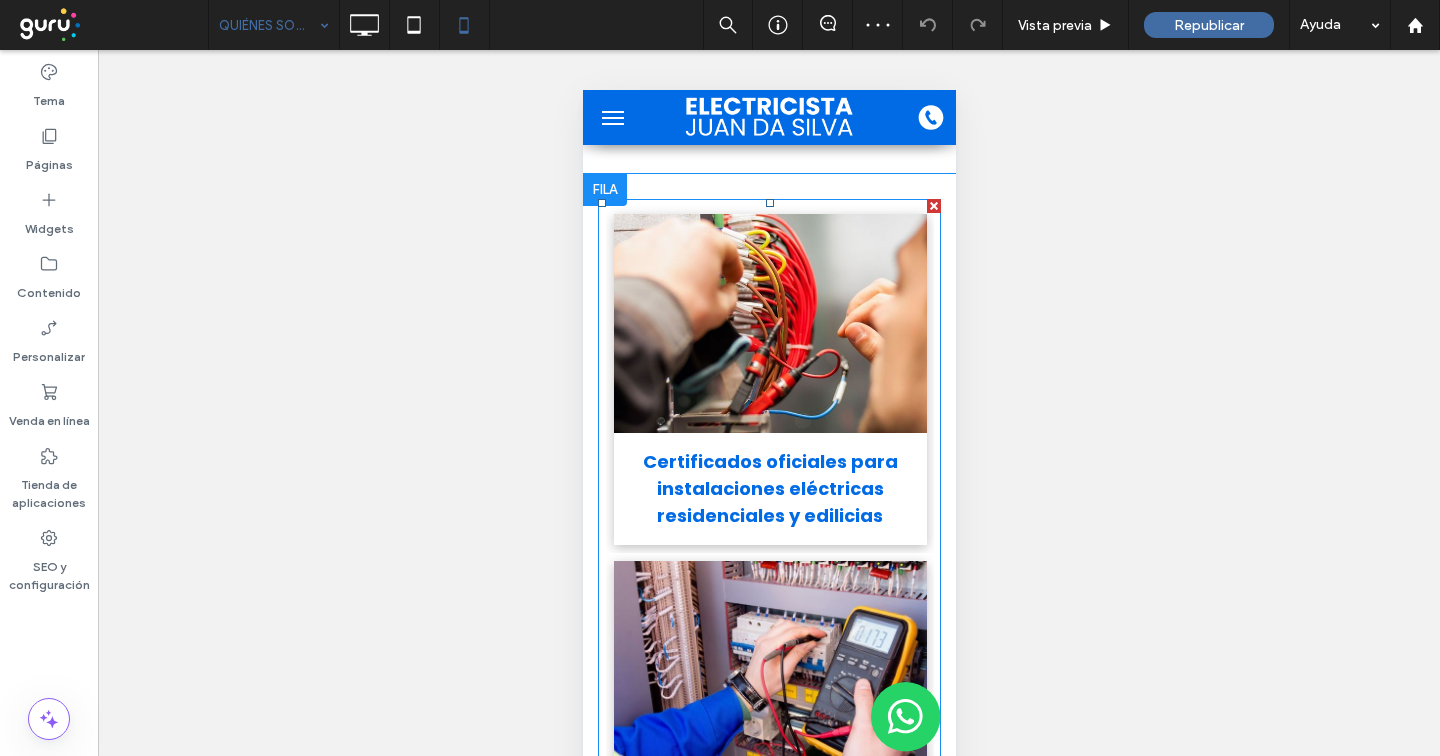 click at bounding box center (769, 323) 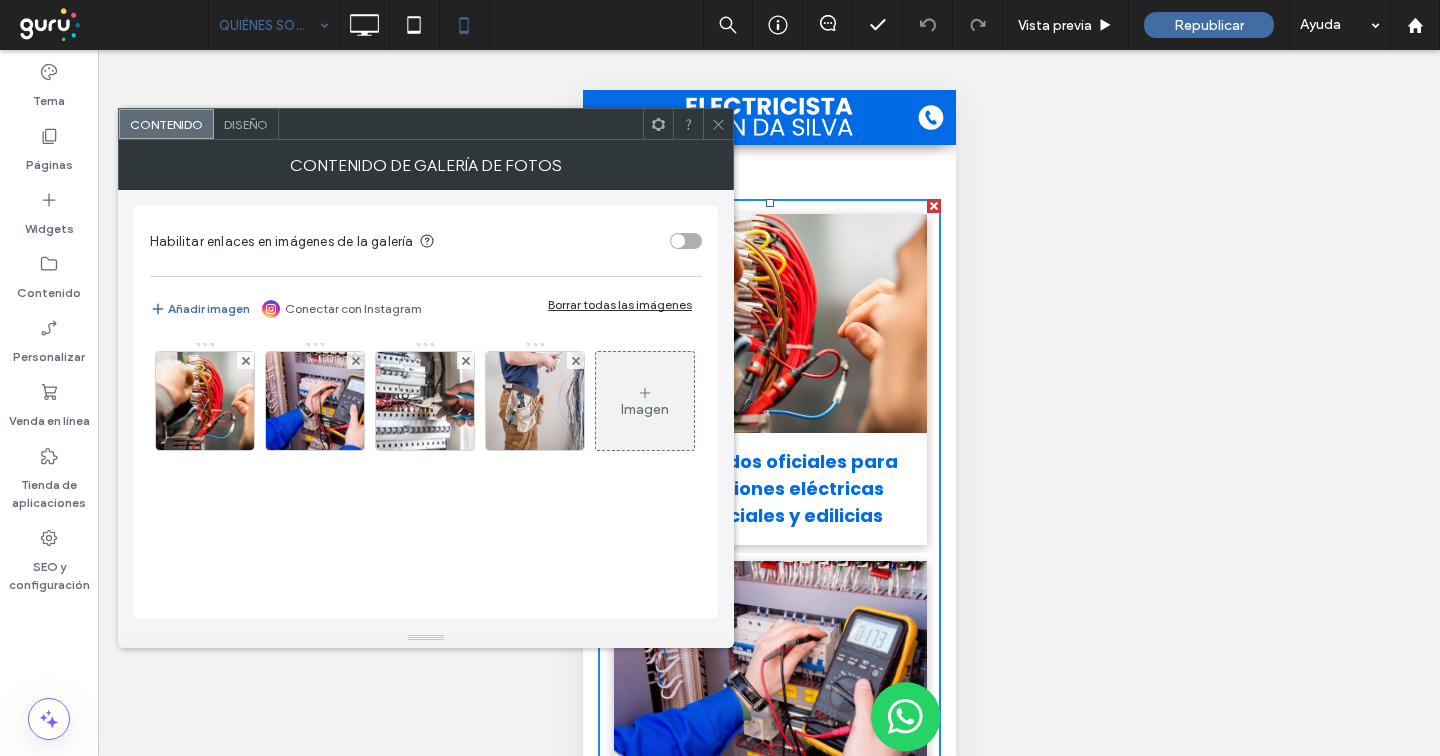 click at bounding box center [769, 323] 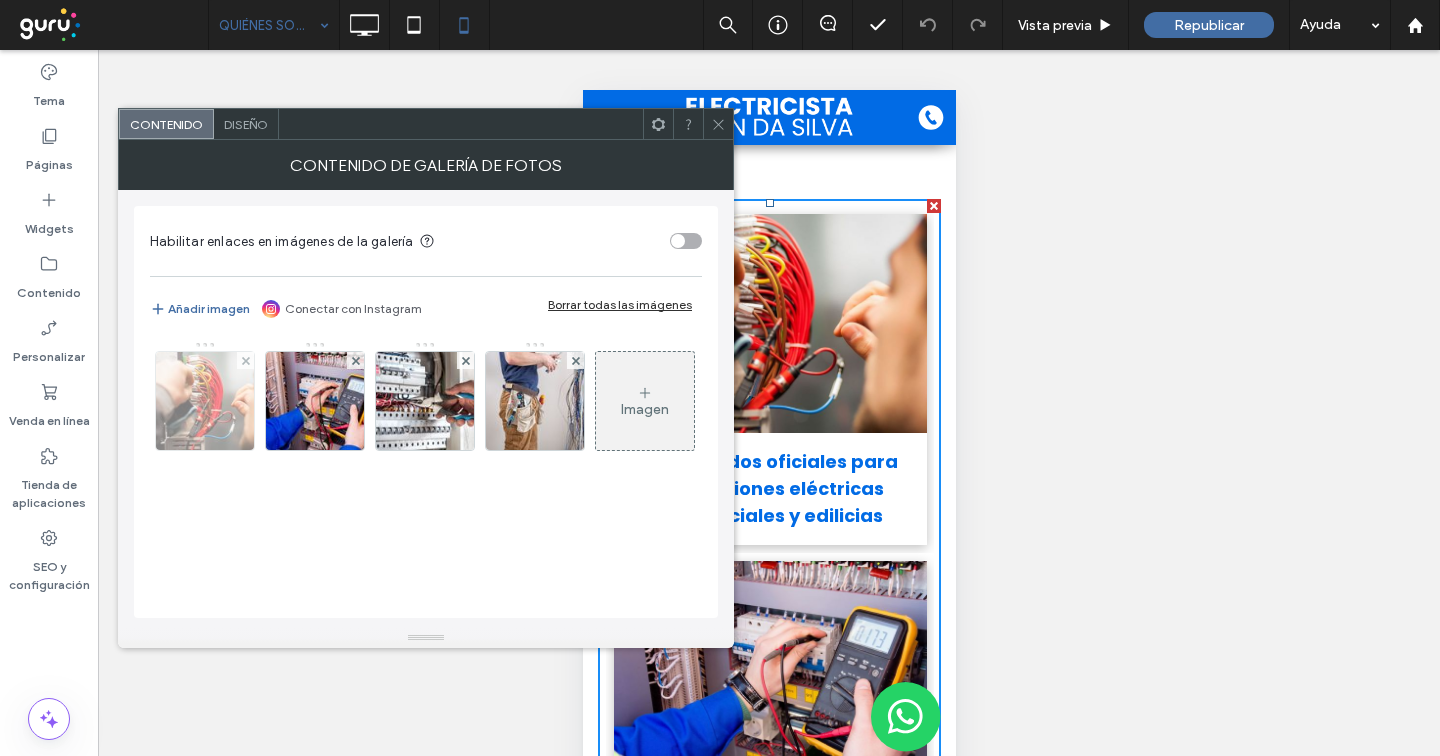 click at bounding box center (205, 401) 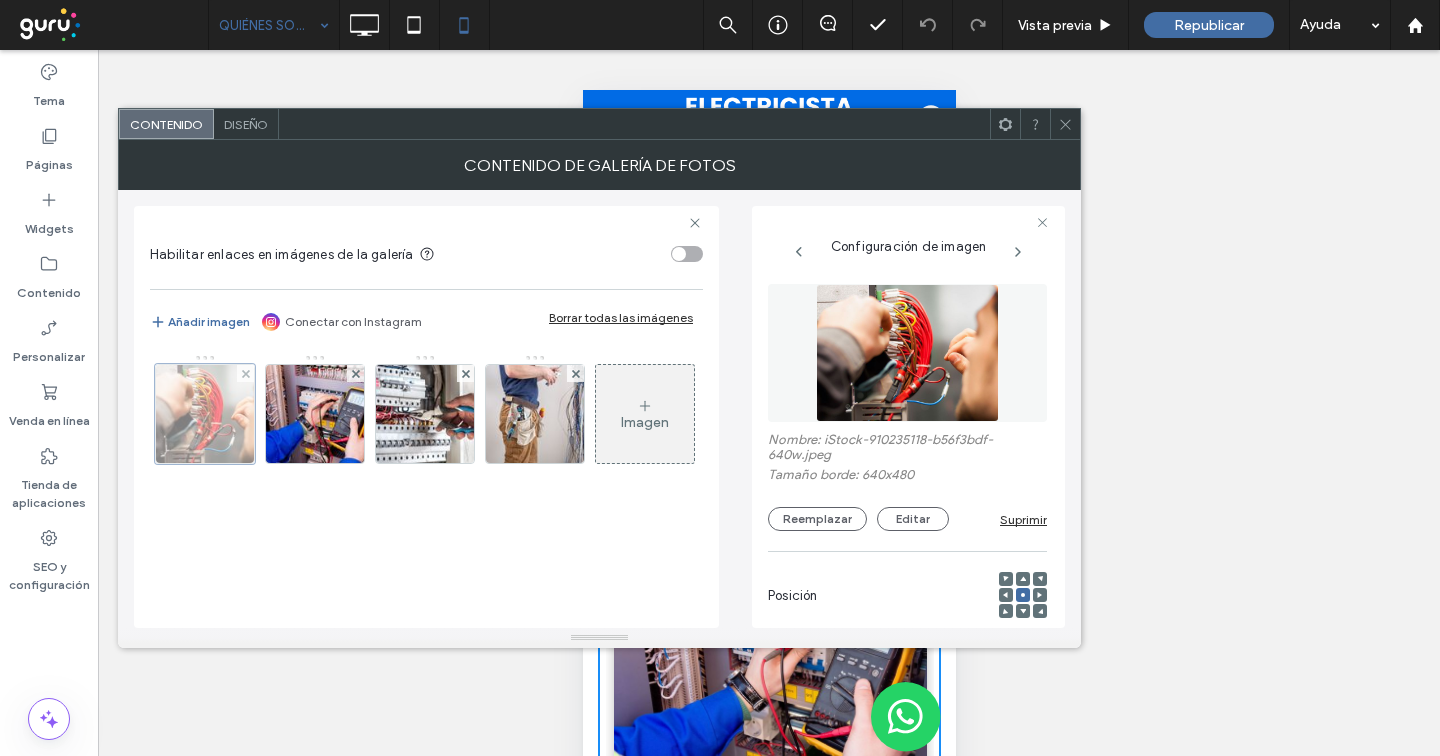 scroll, scrollTop: 0, scrollLeft: 0, axis: both 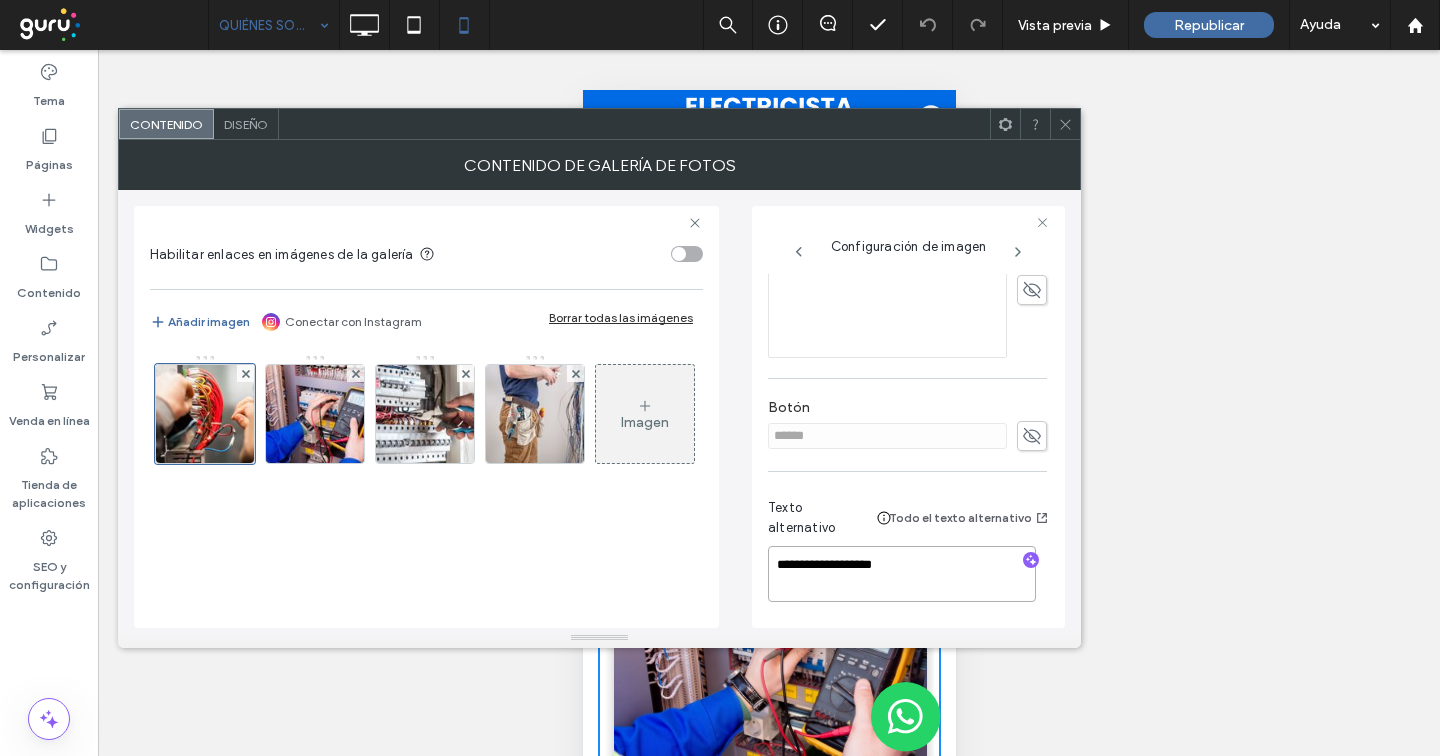 click on "**********" at bounding box center [902, 574] 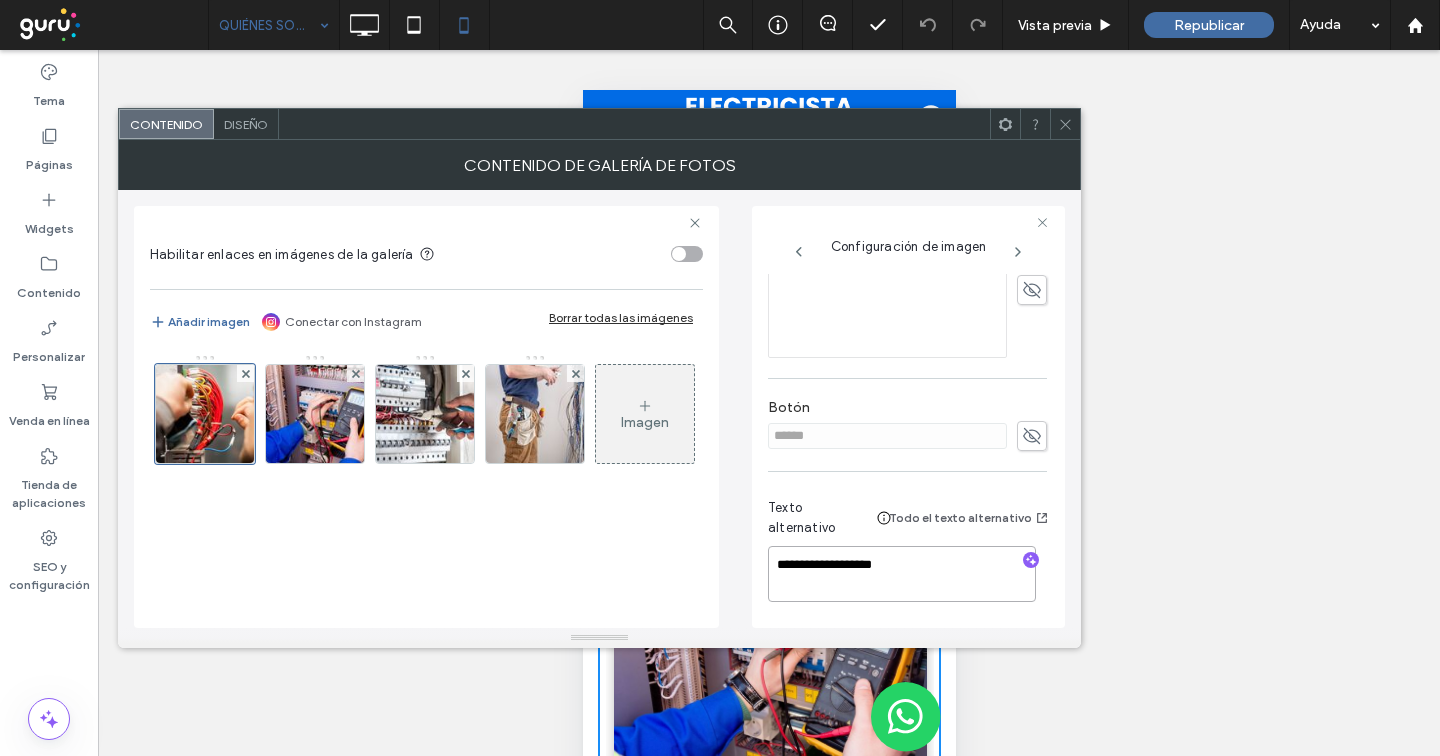 scroll, scrollTop: 0, scrollLeft: 0, axis: both 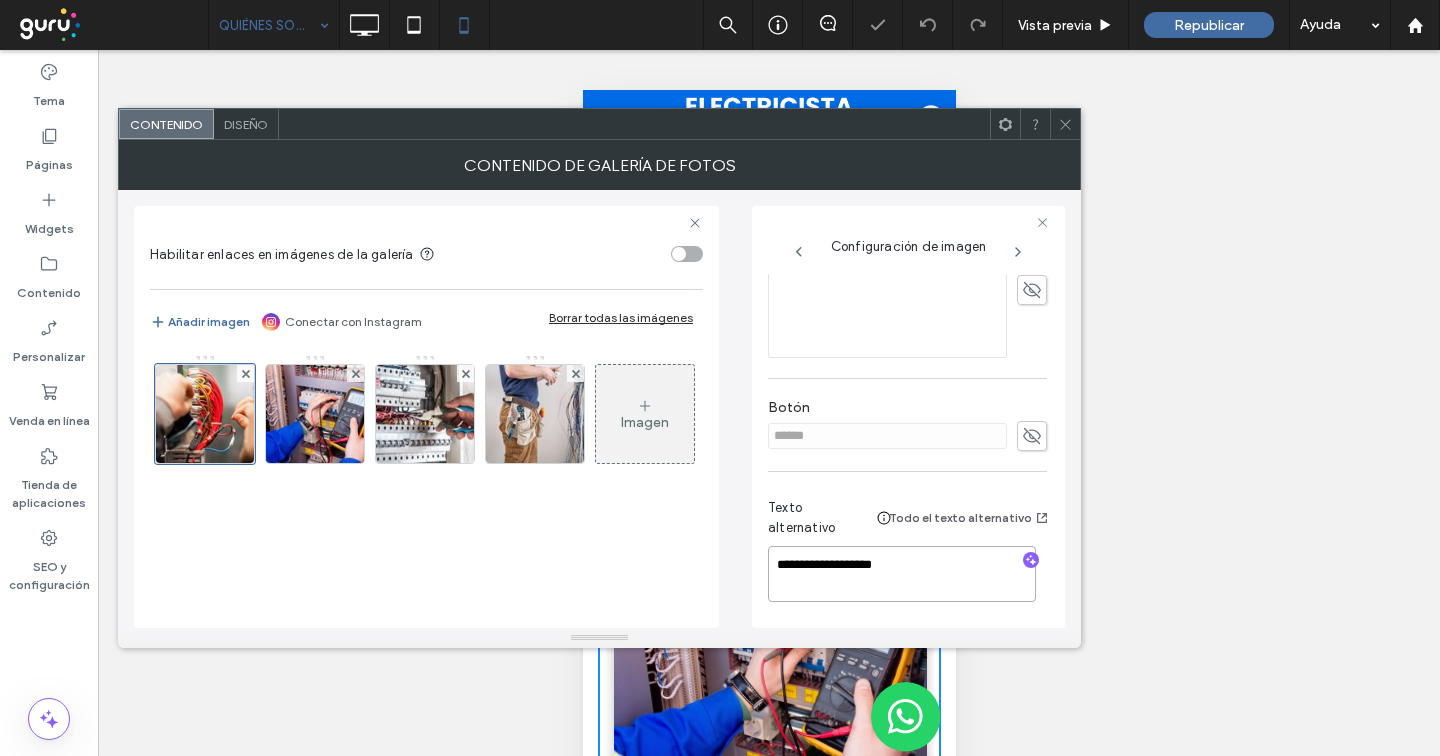click on "**********" at bounding box center [902, 574] 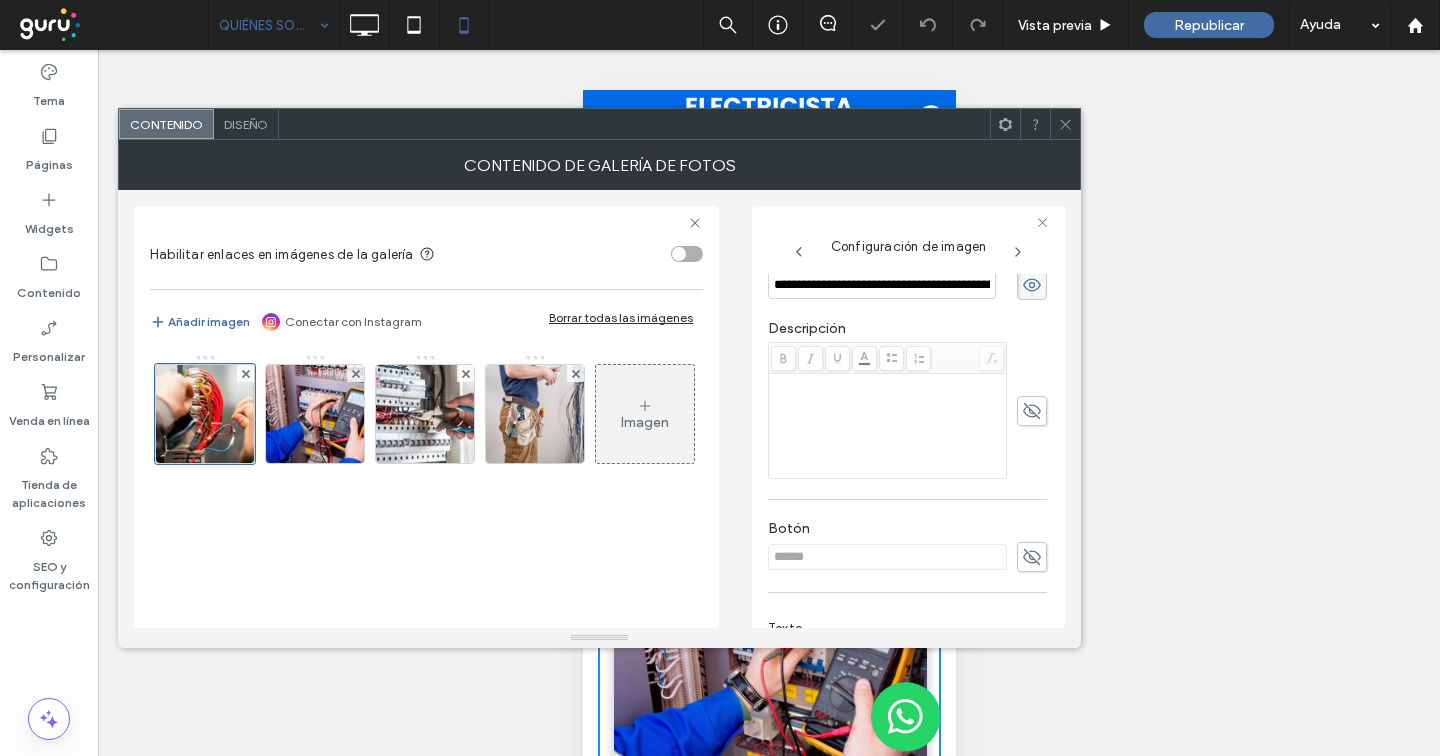 scroll, scrollTop: 364, scrollLeft: 0, axis: vertical 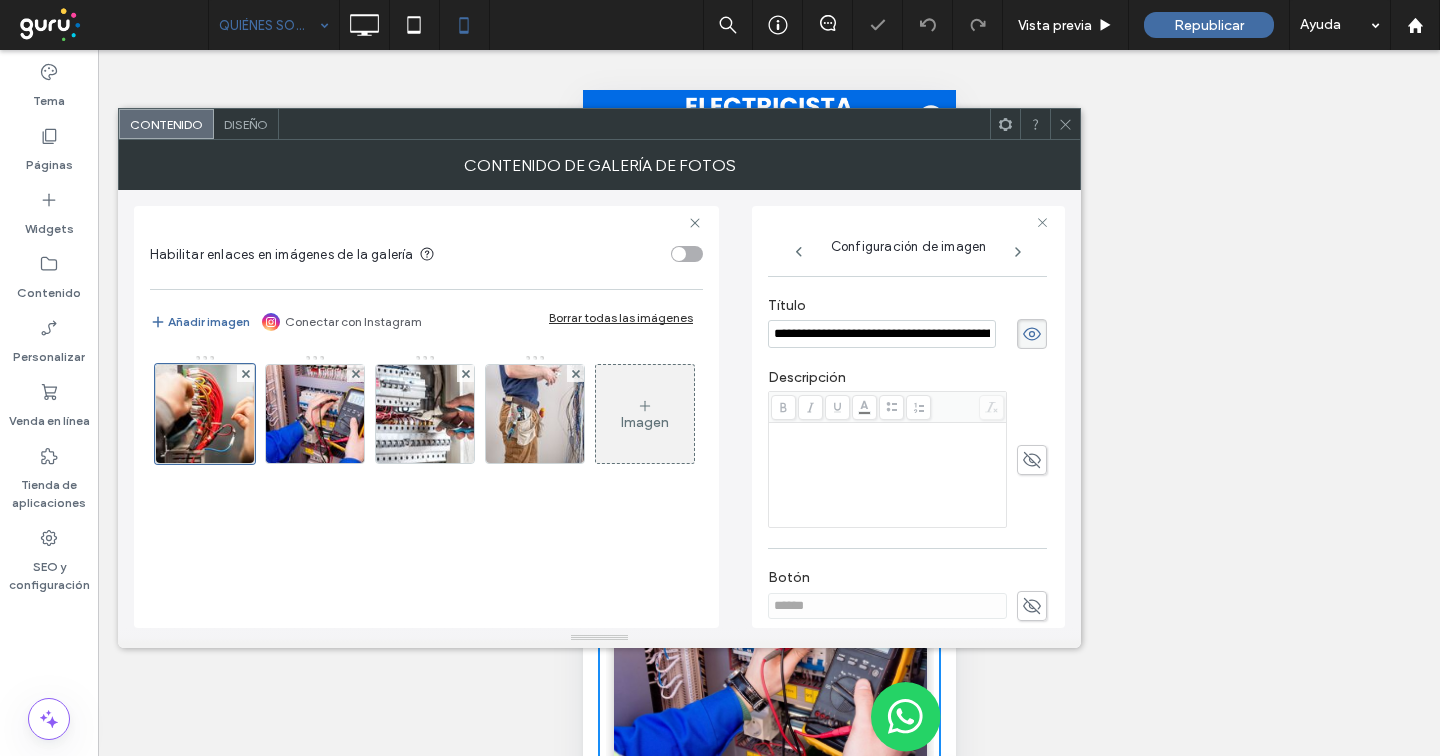 click on "**********" at bounding box center [882, 334] 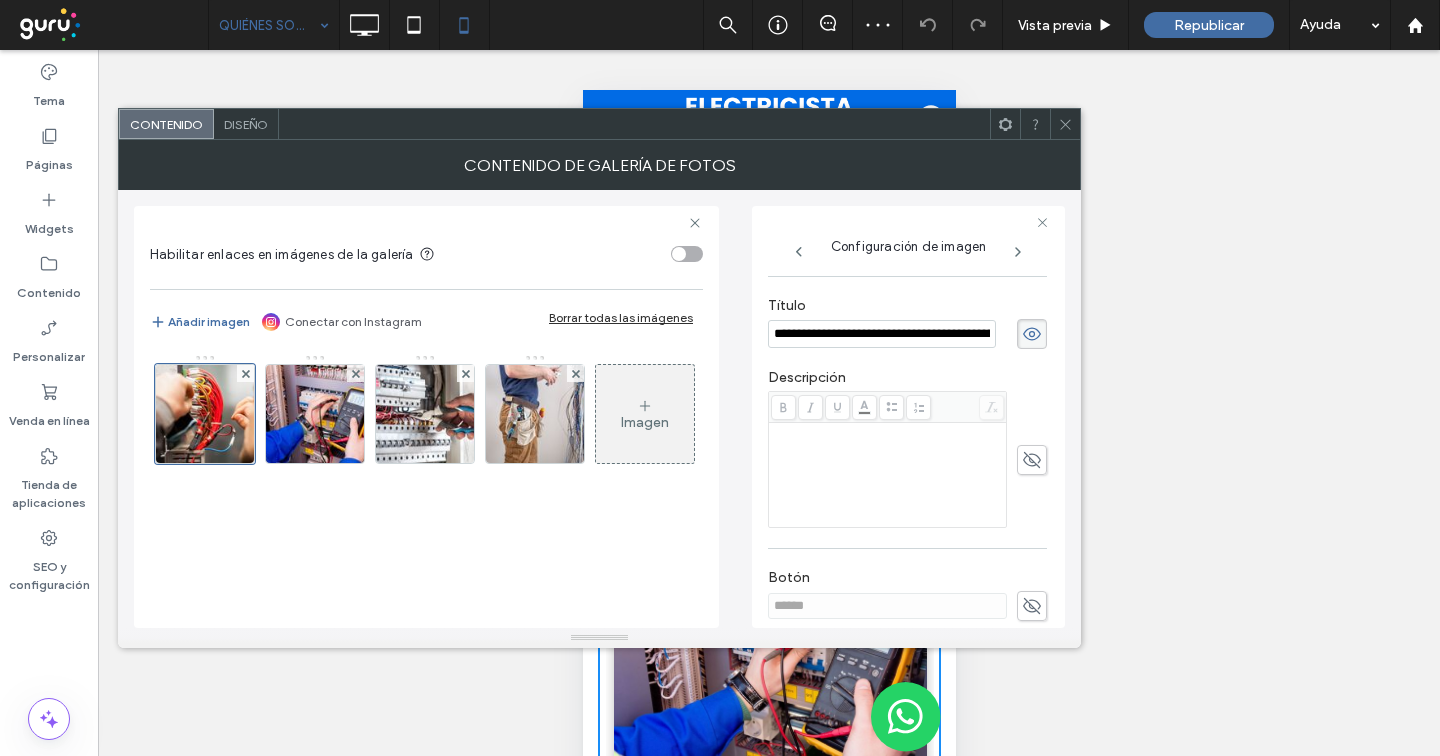 click on "**********" at bounding box center (882, 334) 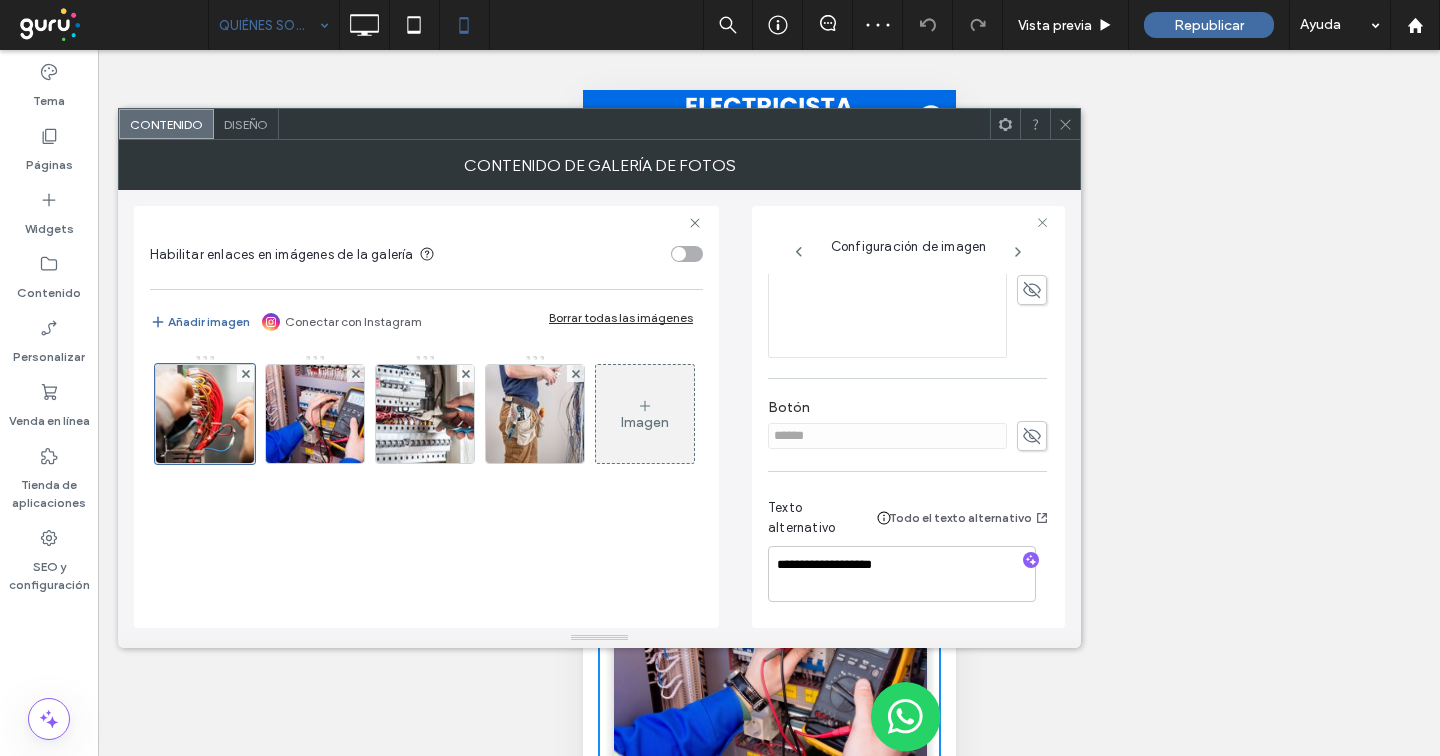 scroll, scrollTop: 548, scrollLeft: 0, axis: vertical 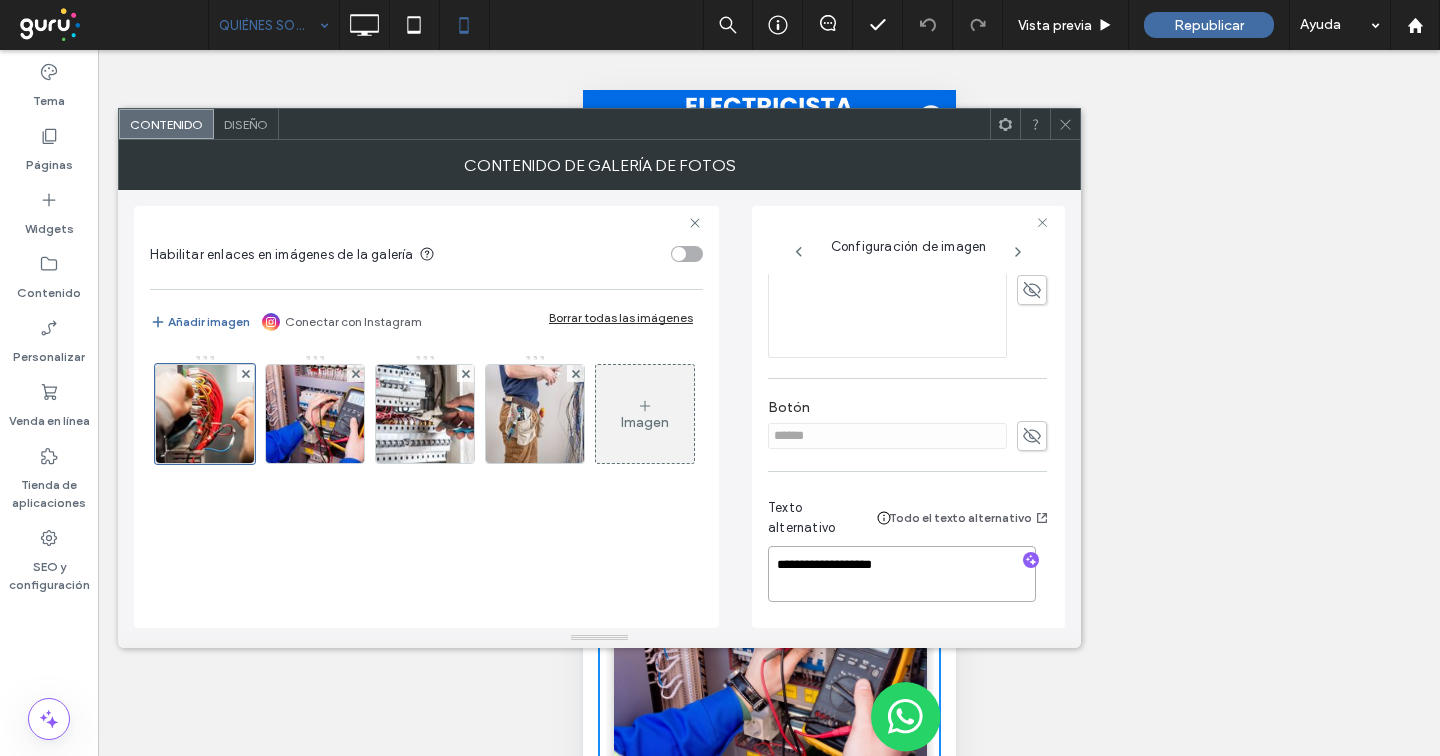 click on "**********" at bounding box center (902, 574) 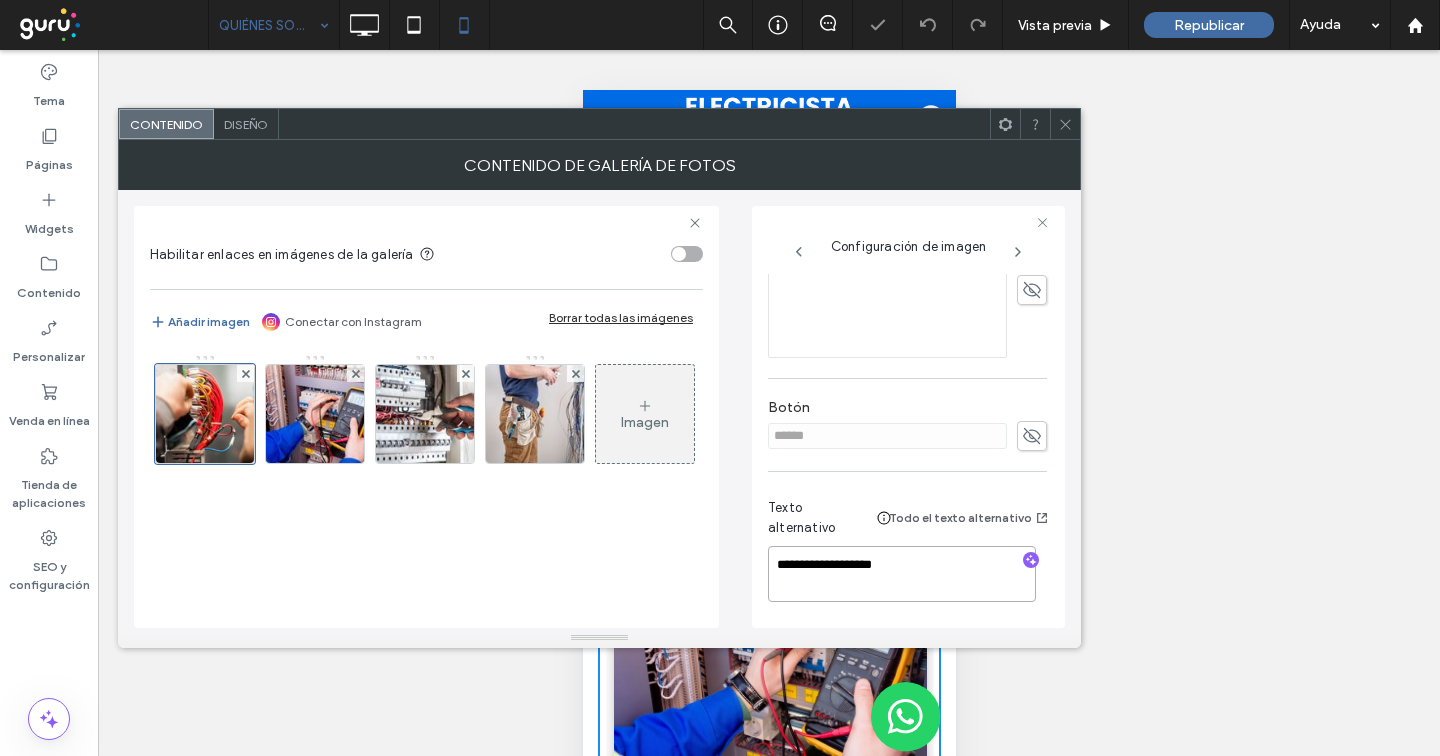click on "**********" at bounding box center (902, 574) 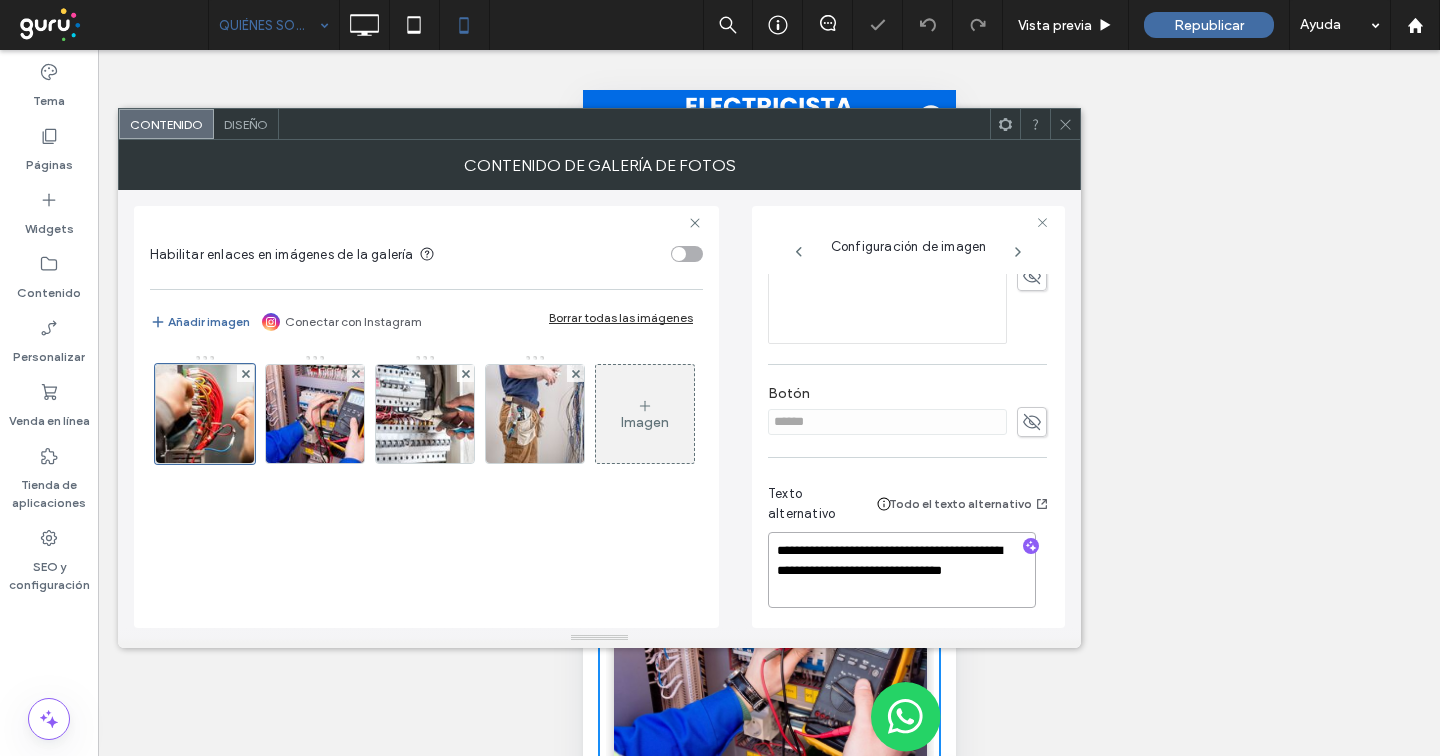 scroll, scrollTop: 2, scrollLeft: 0, axis: vertical 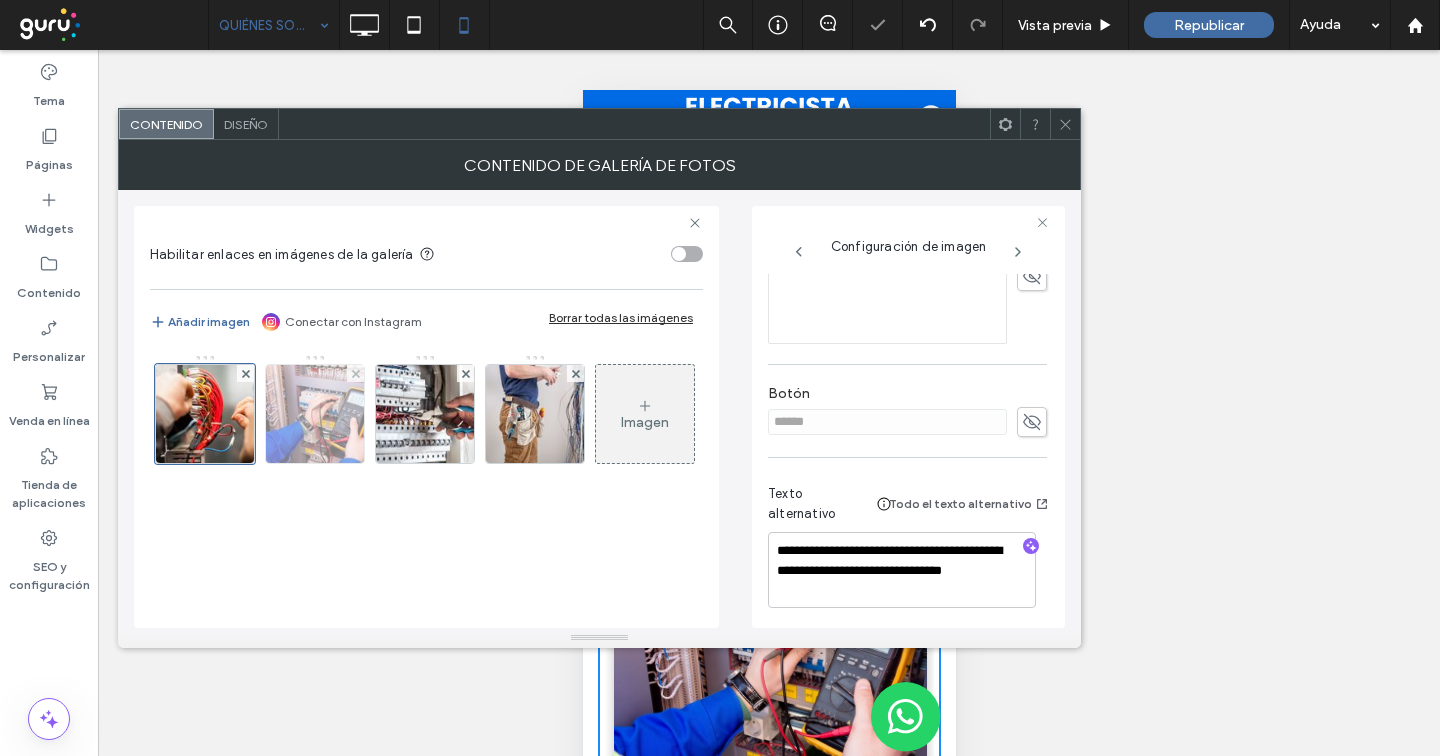 click at bounding box center [315, 414] 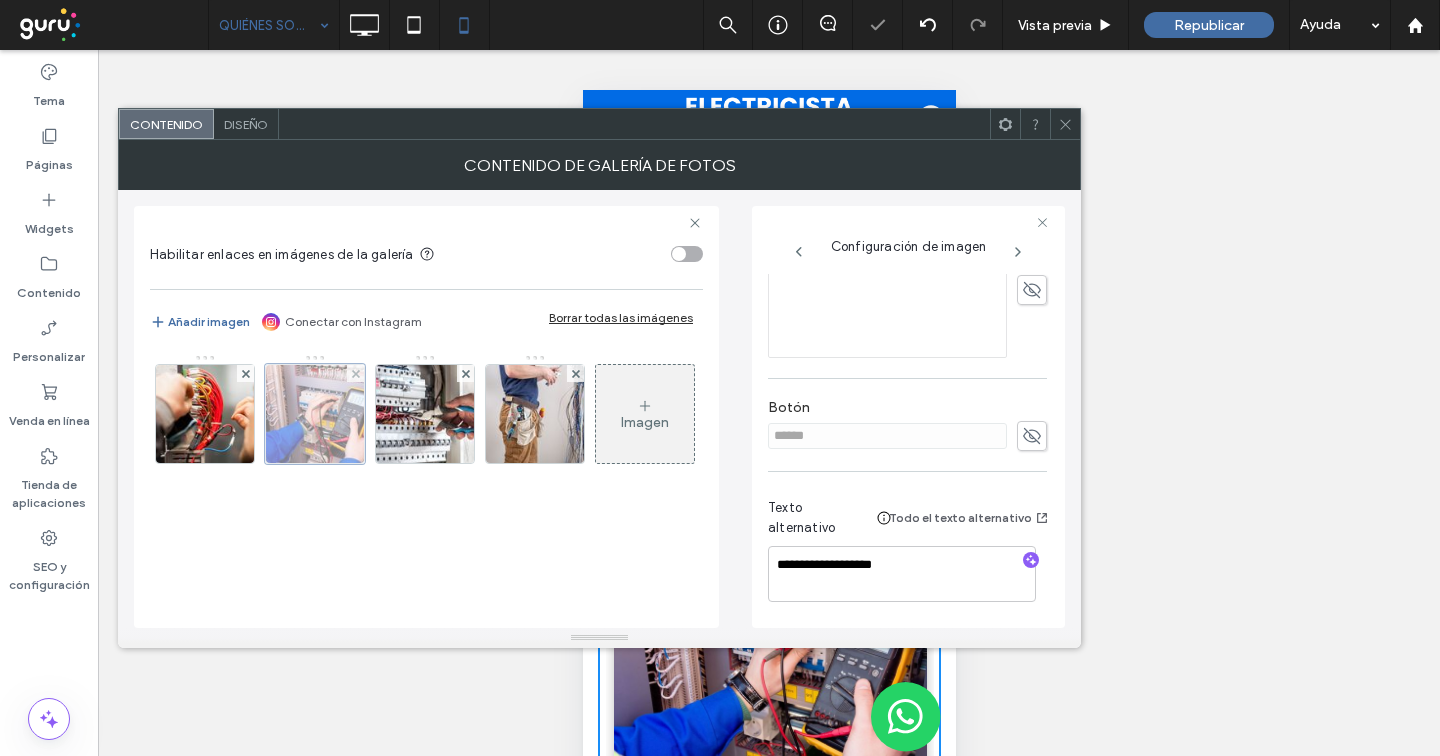 scroll, scrollTop: 255, scrollLeft: 0, axis: vertical 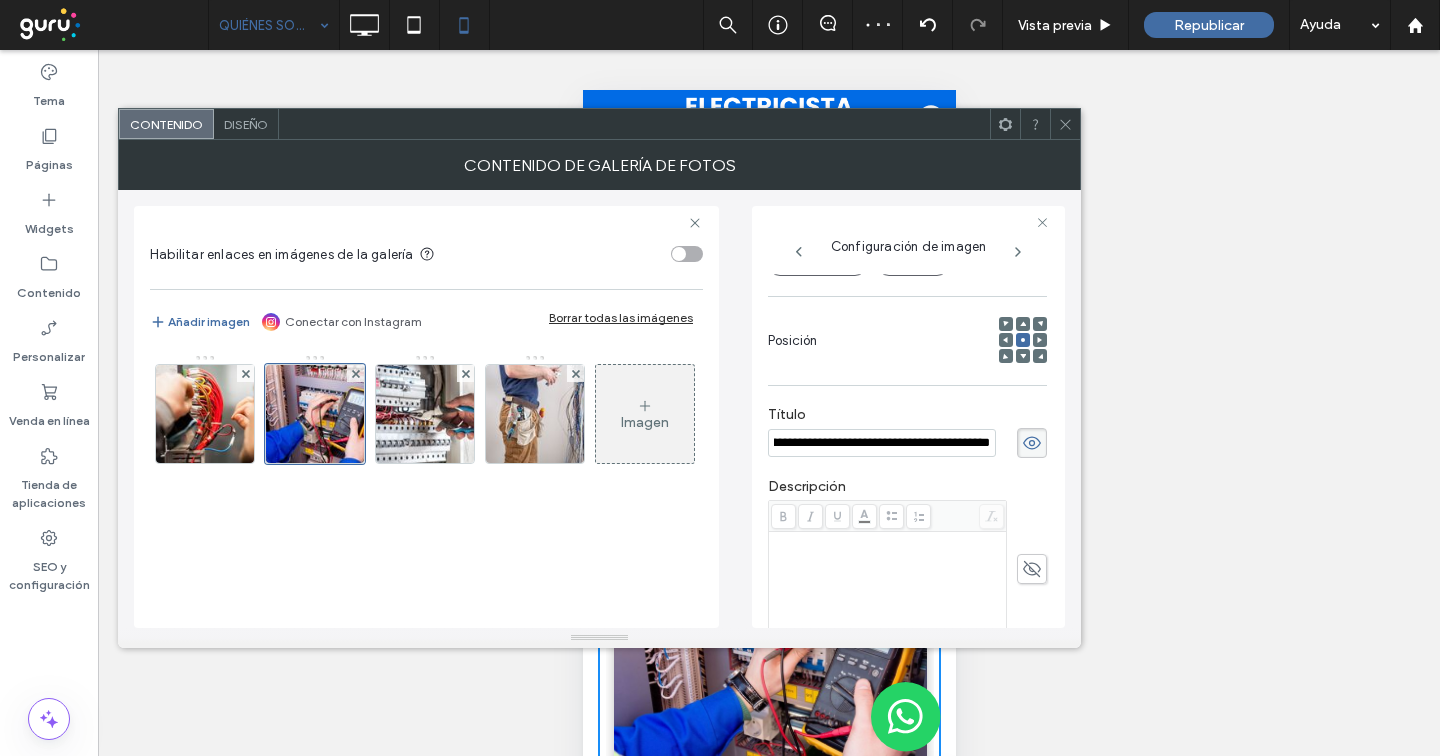 click on "**********" at bounding box center (882, 443) 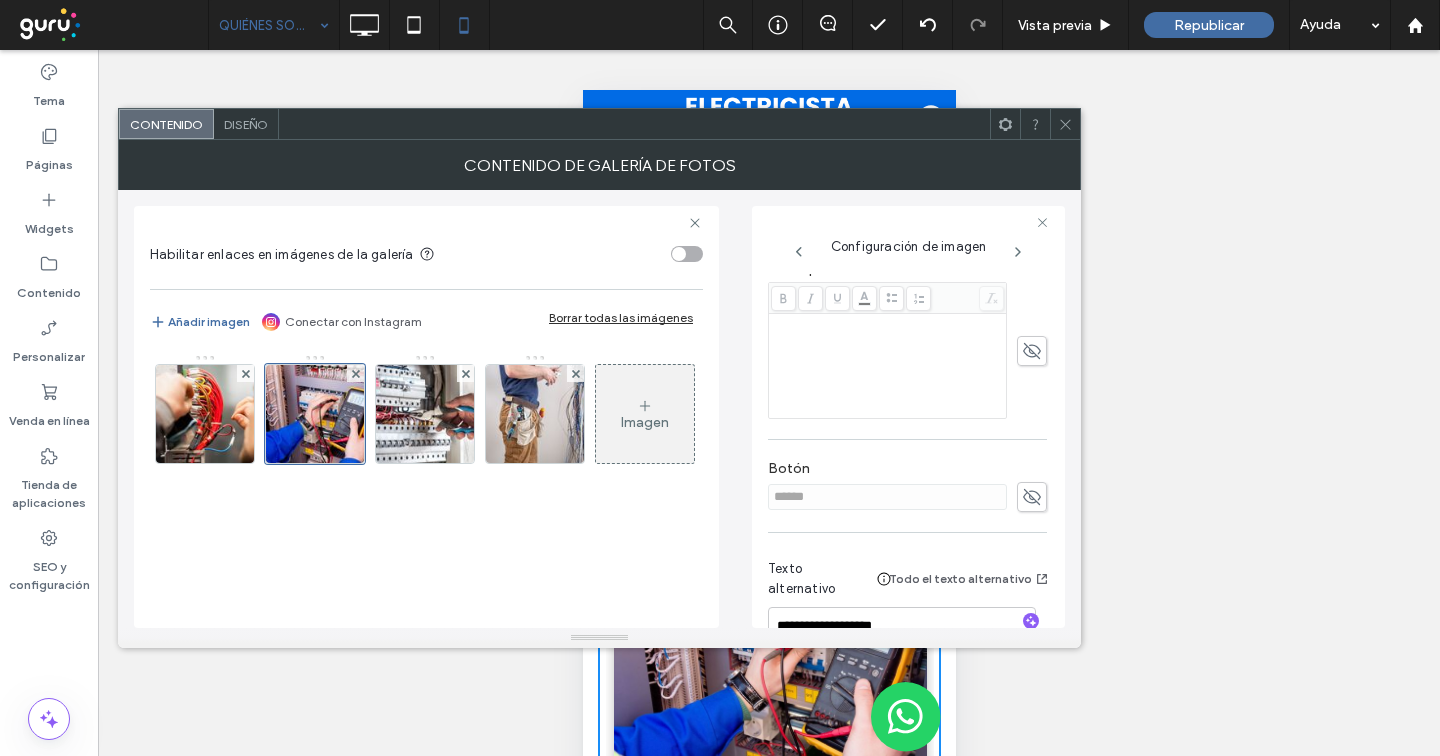scroll, scrollTop: 548, scrollLeft: 0, axis: vertical 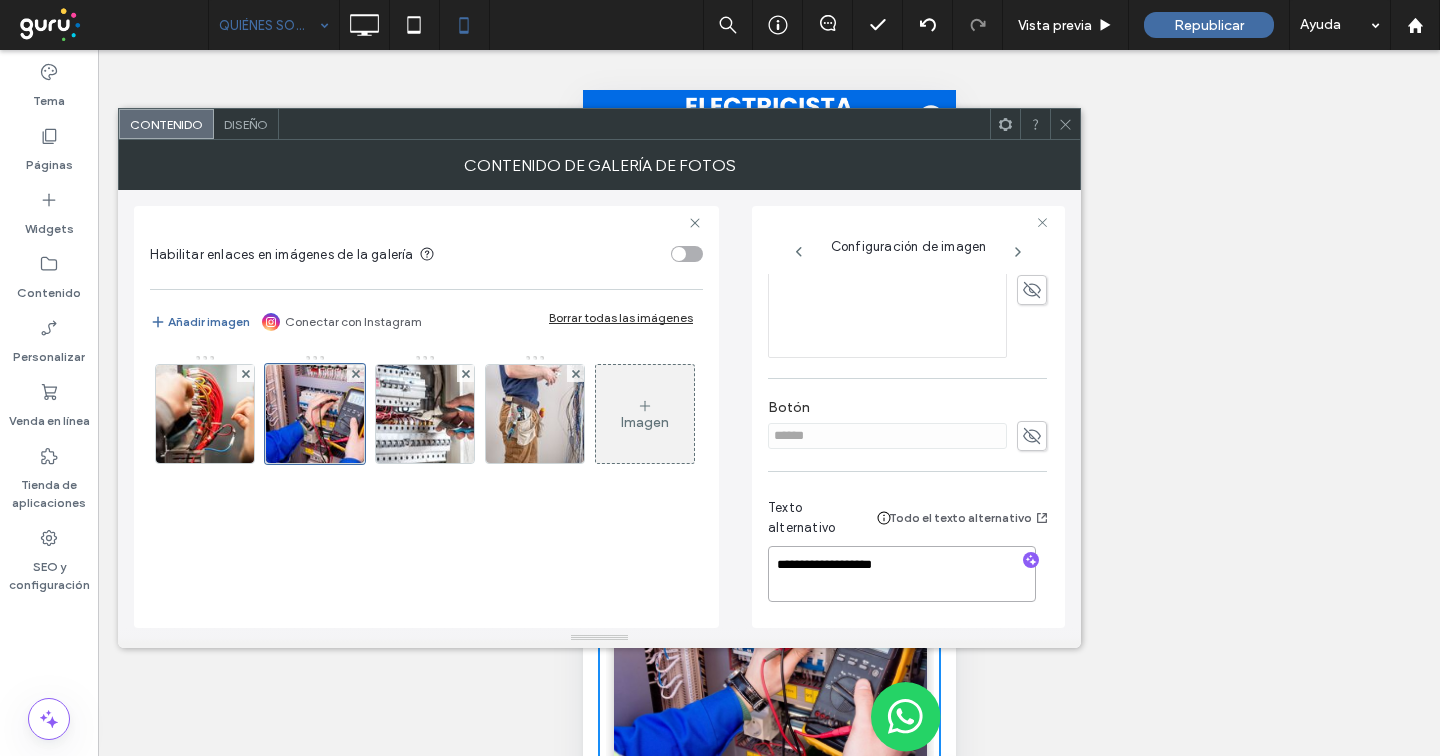 click on "**********" at bounding box center [902, 574] 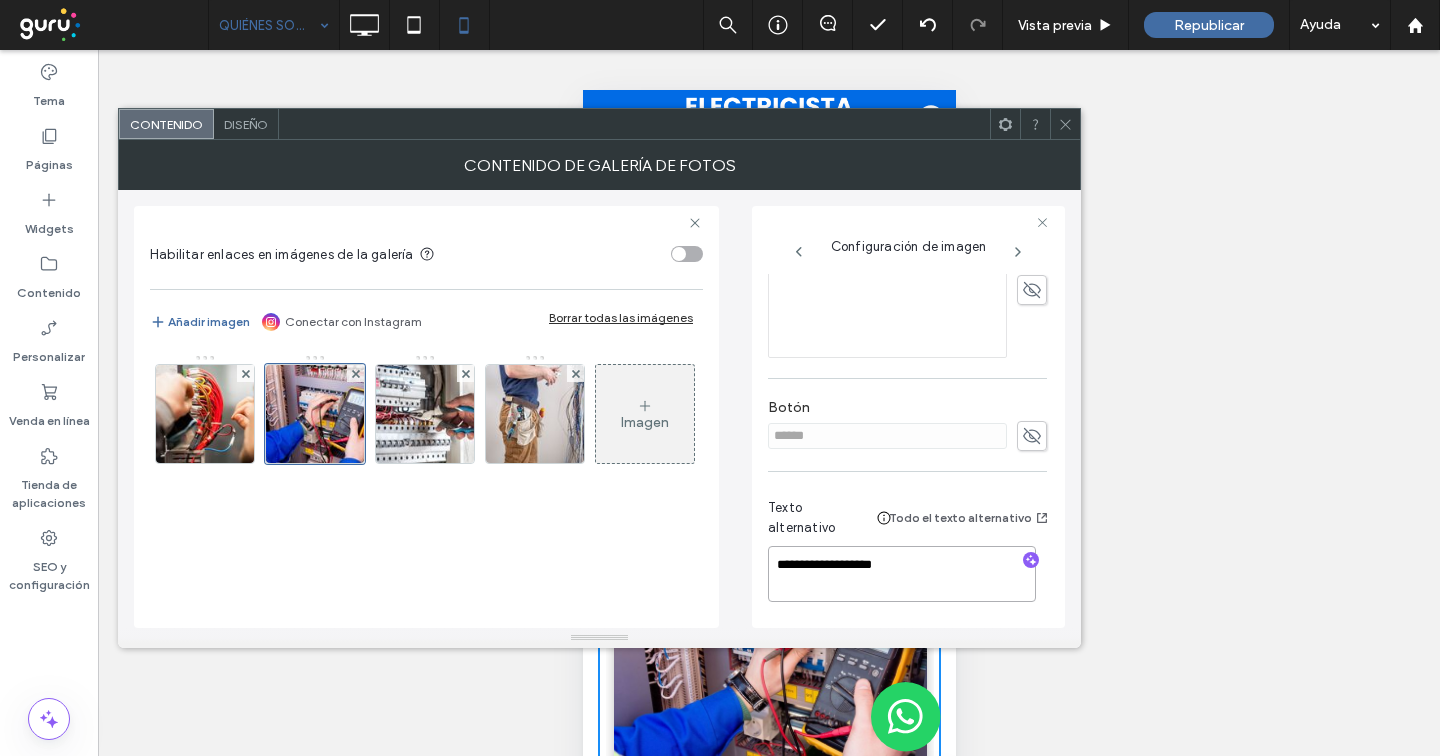 scroll, scrollTop: 0, scrollLeft: 0, axis: both 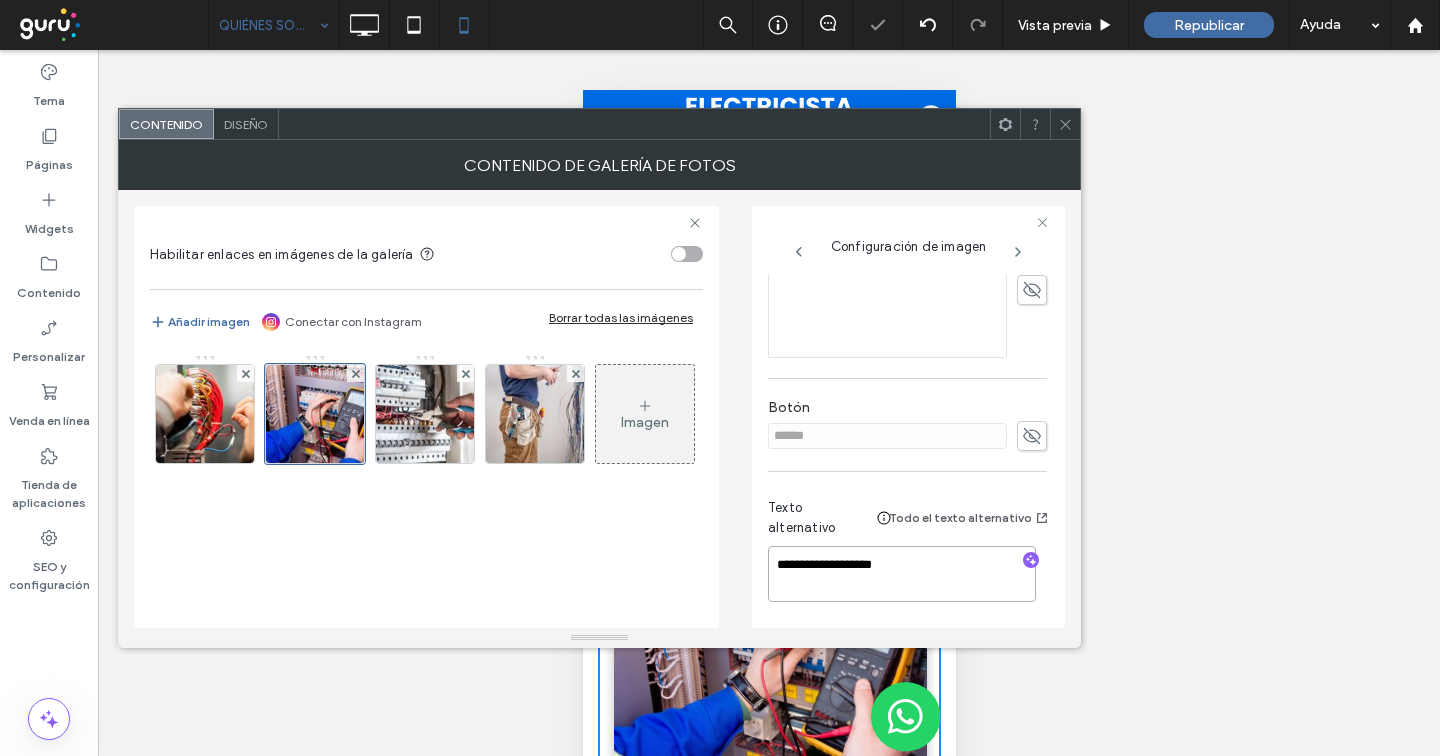 click on "**********" at bounding box center (902, 574) 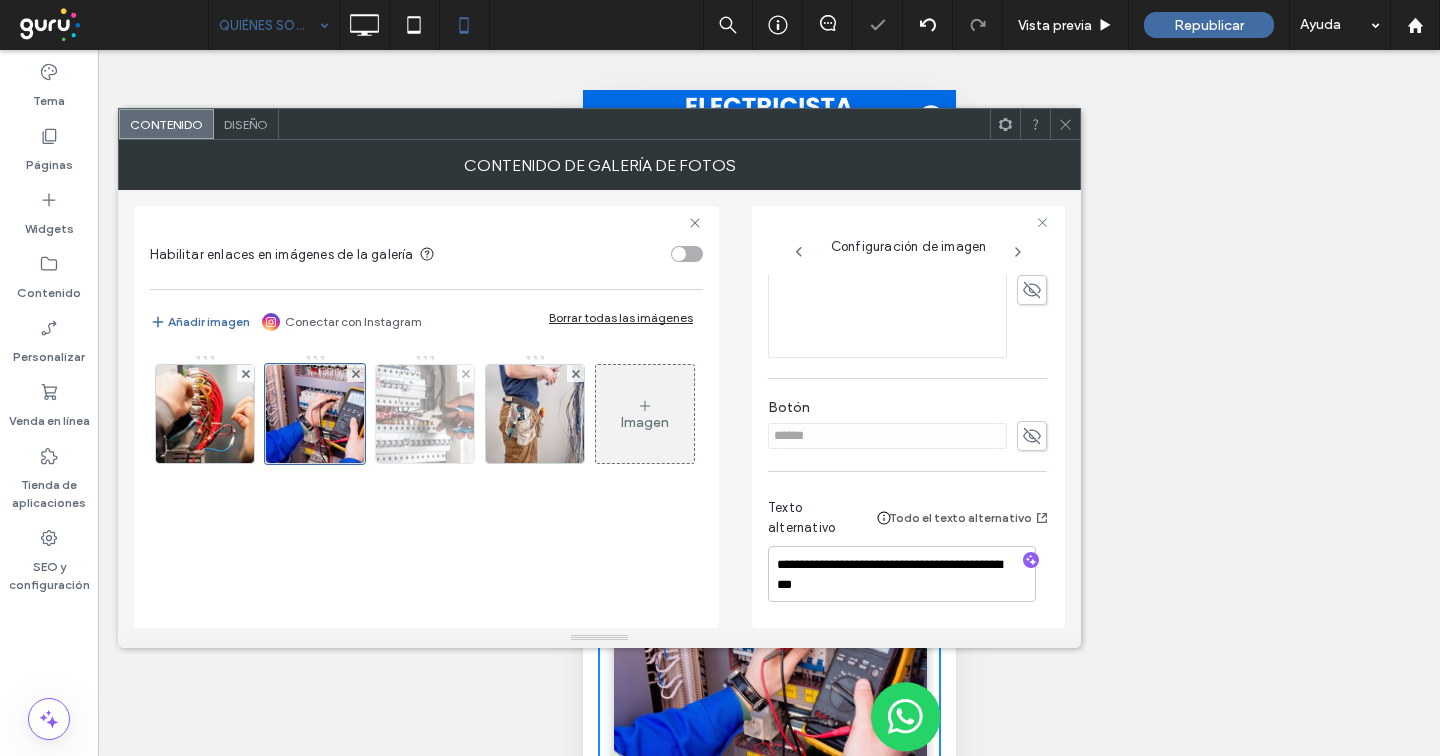 click at bounding box center (425, 414) 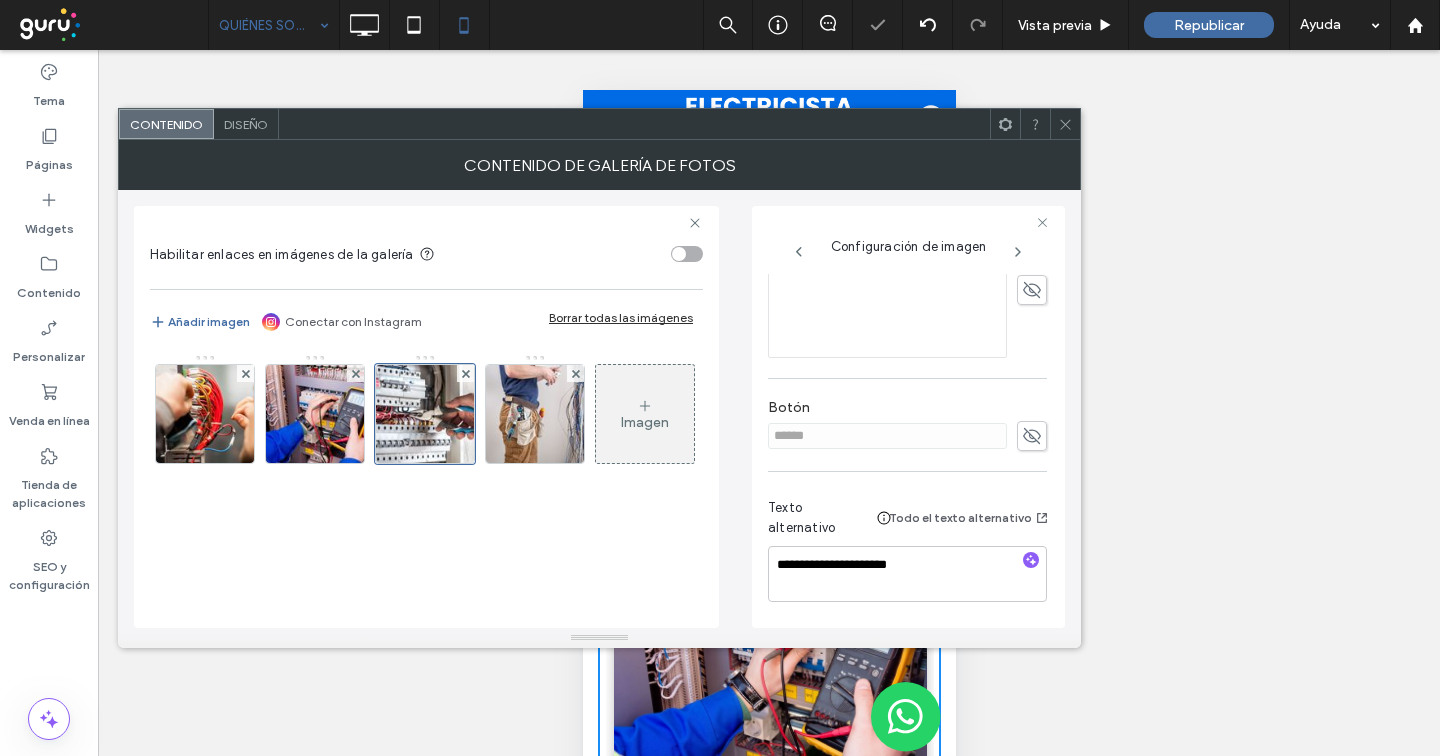 scroll, scrollTop: 271, scrollLeft: 0, axis: vertical 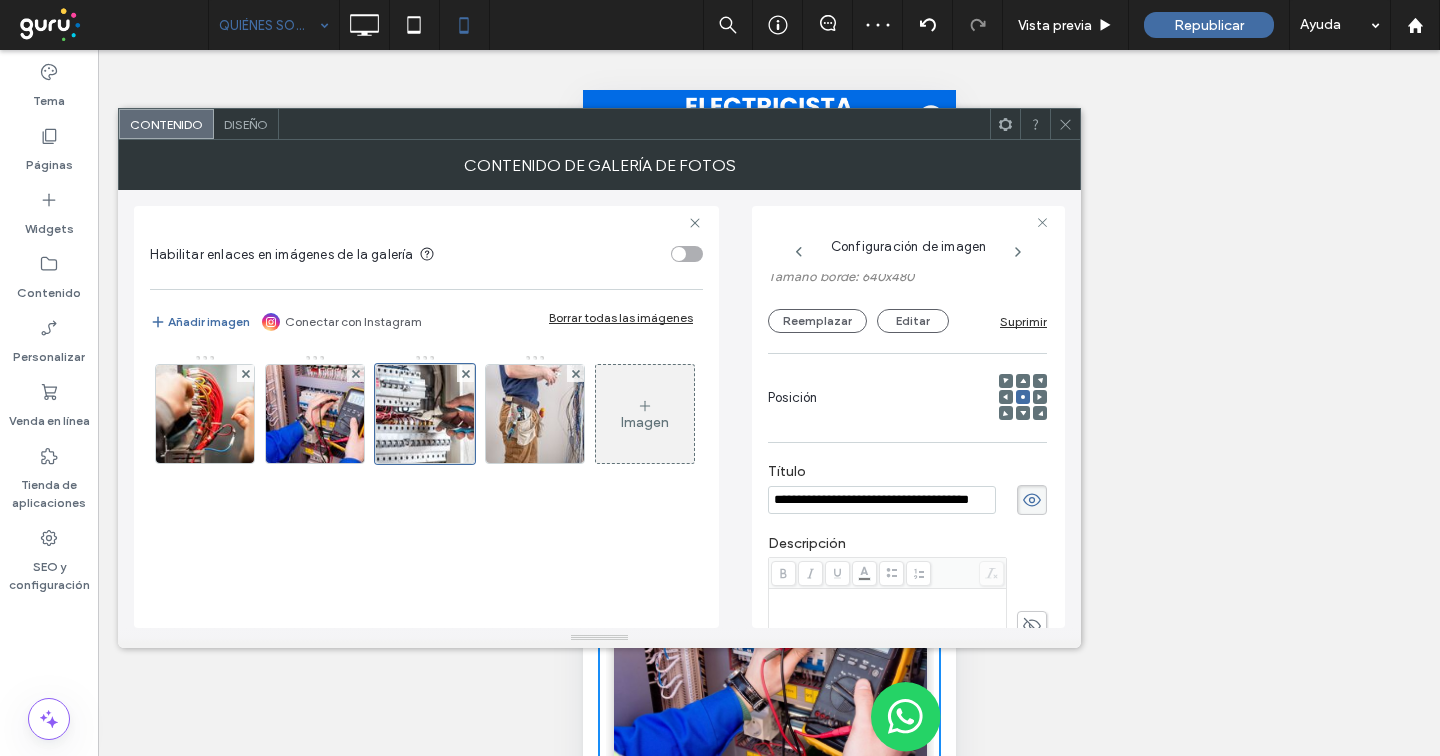 click on "**********" at bounding box center (882, 500) 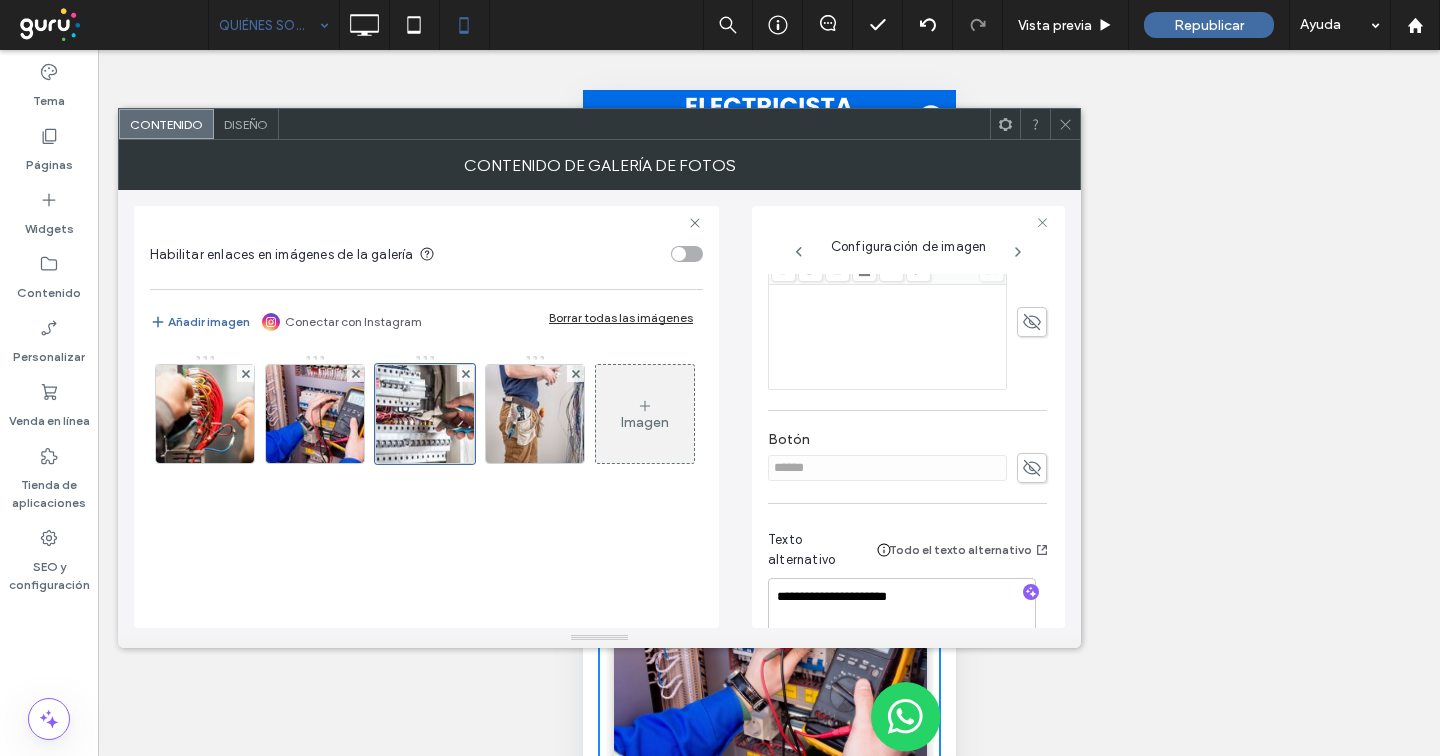 scroll, scrollTop: 554, scrollLeft: 0, axis: vertical 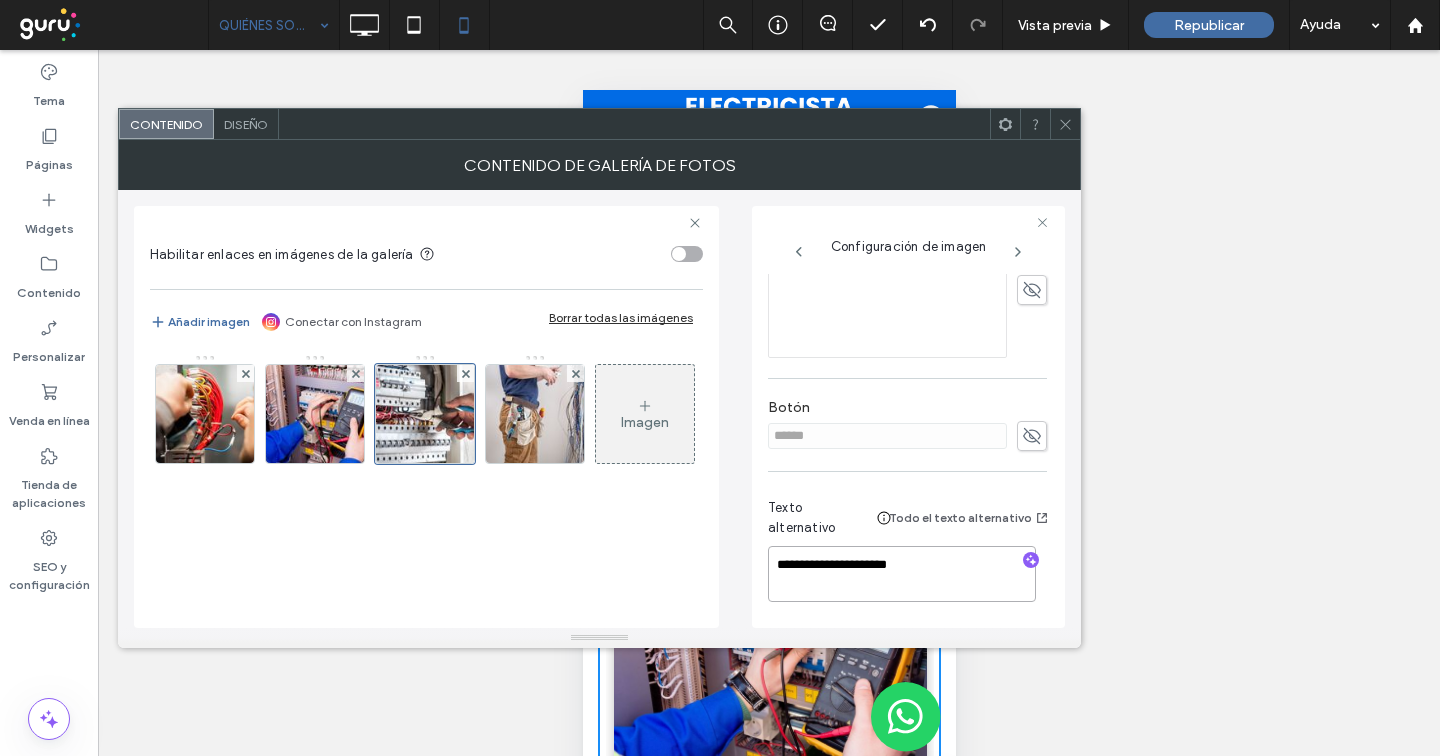 click on "**********" at bounding box center (902, 574) 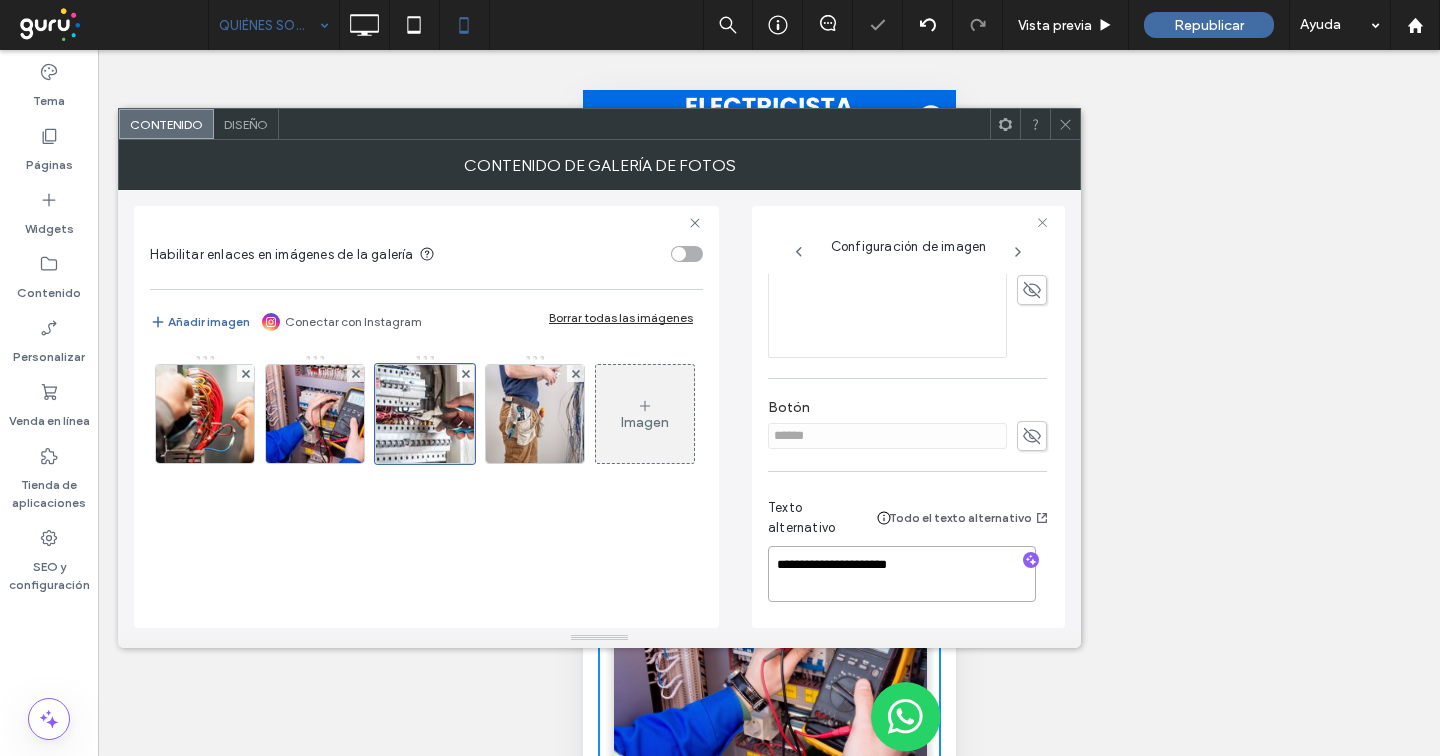 paste on "**********" 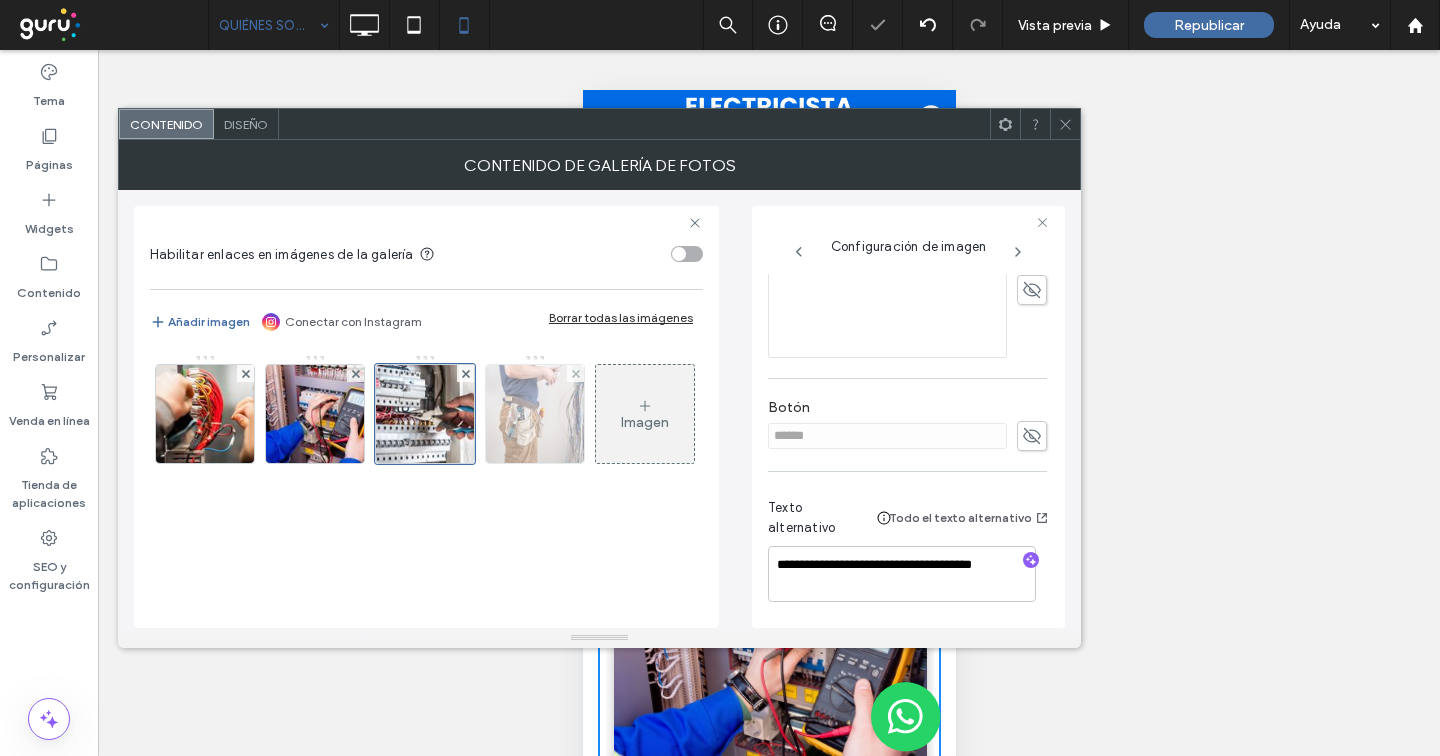 click at bounding box center (535, 414) 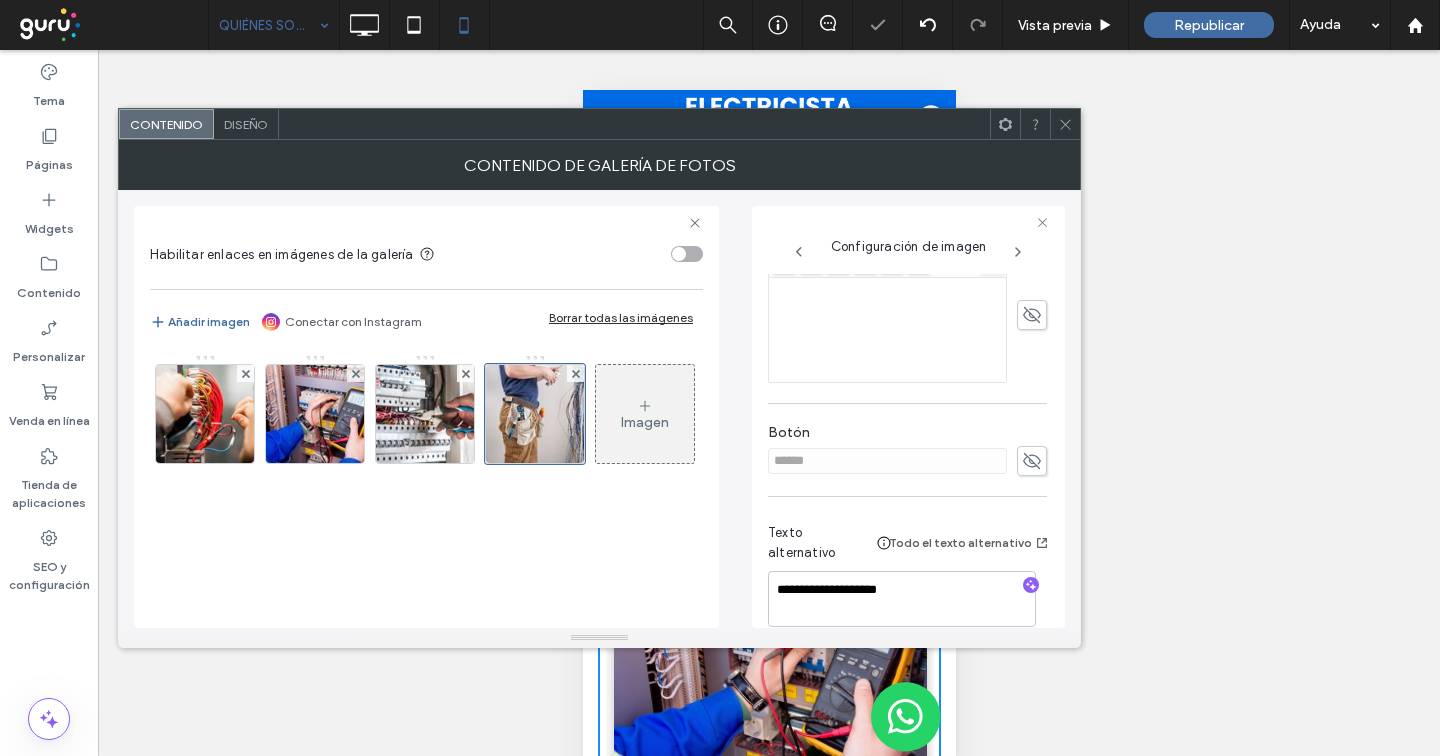 scroll, scrollTop: 319, scrollLeft: 0, axis: vertical 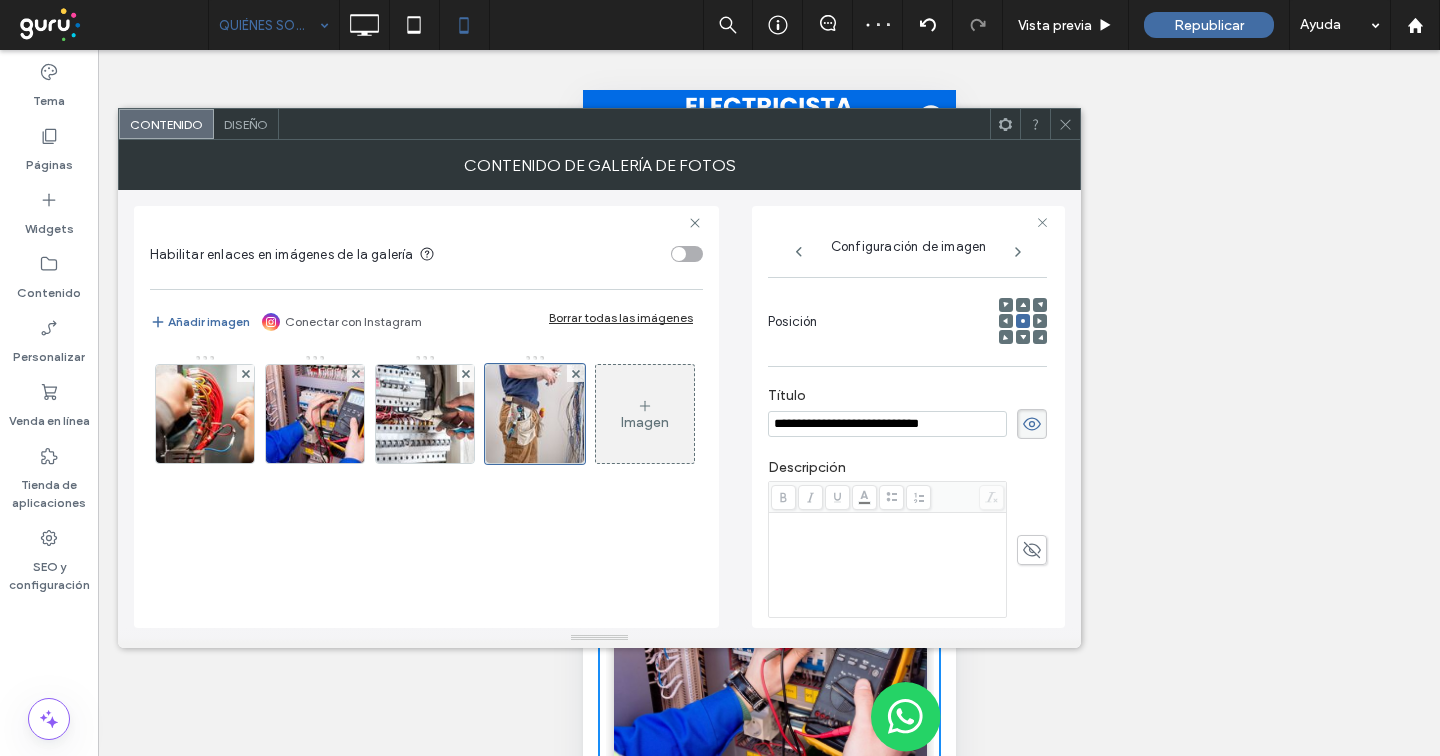 click on "**********" at bounding box center (887, 424) 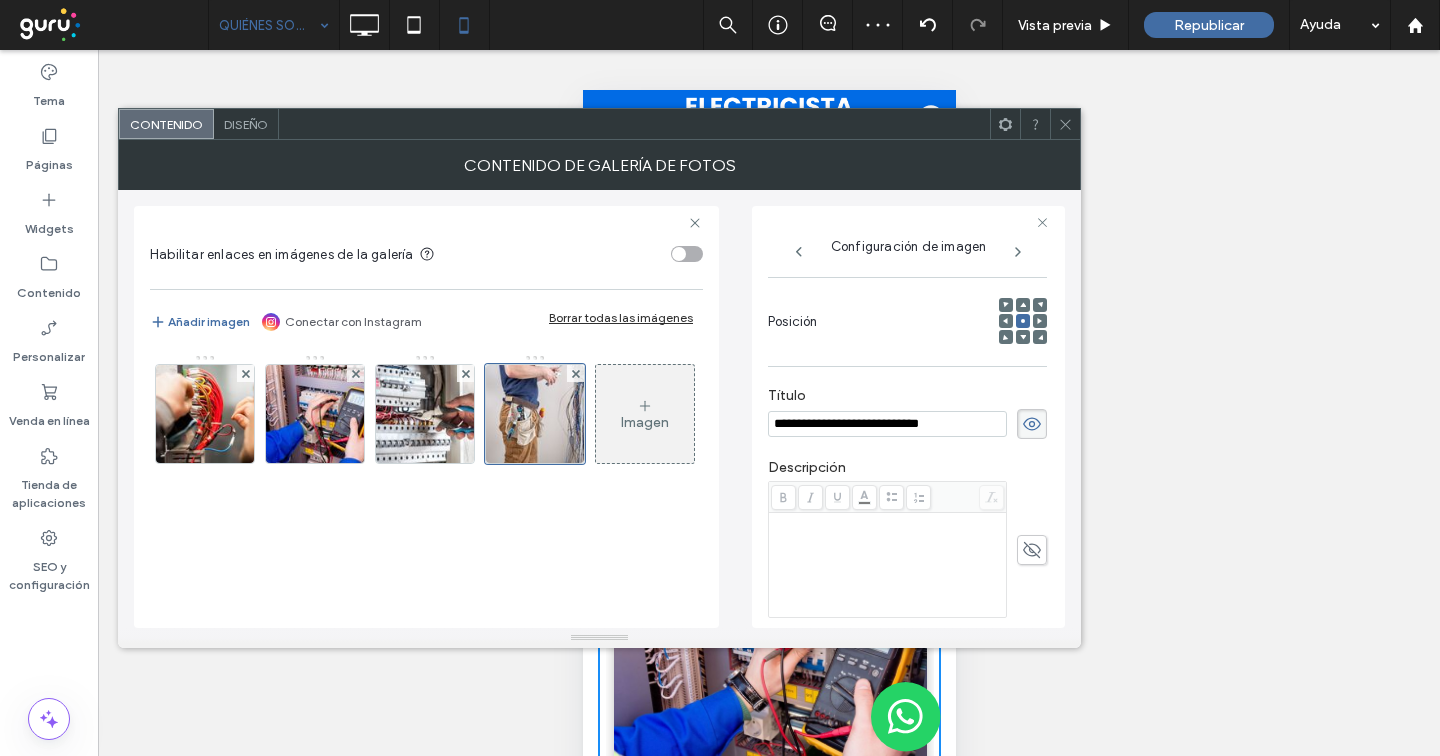 click on "**********" at bounding box center [887, 424] 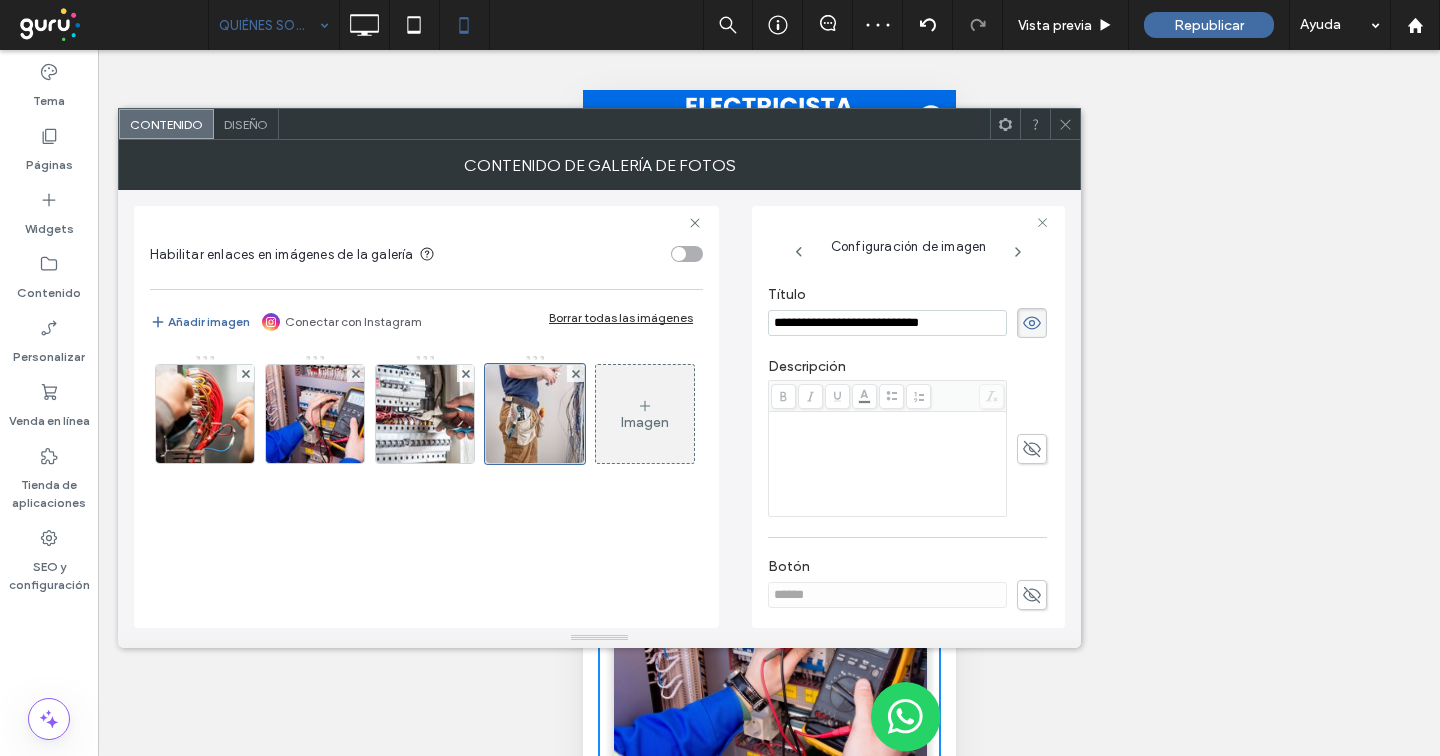 scroll, scrollTop: 612, scrollLeft: 0, axis: vertical 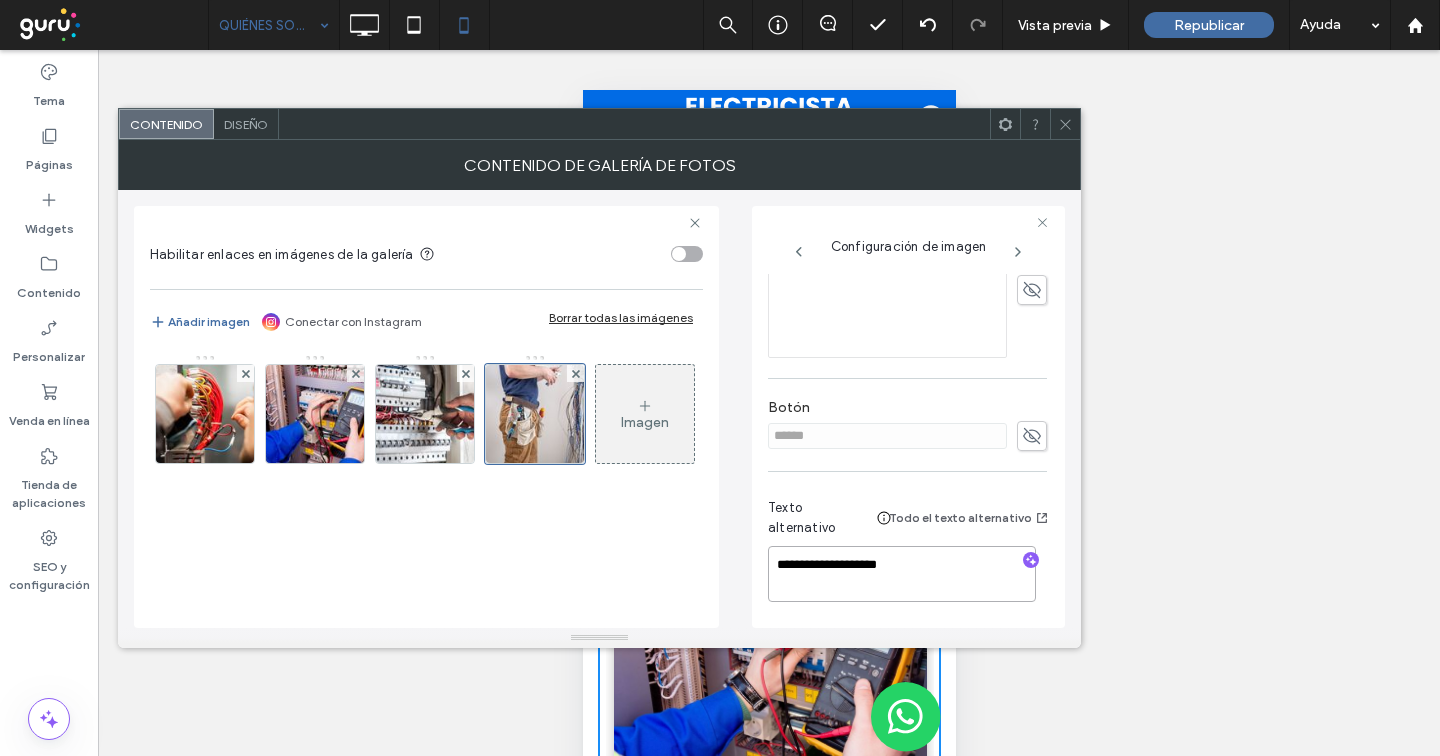 click on "**********" at bounding box center (902, 574) 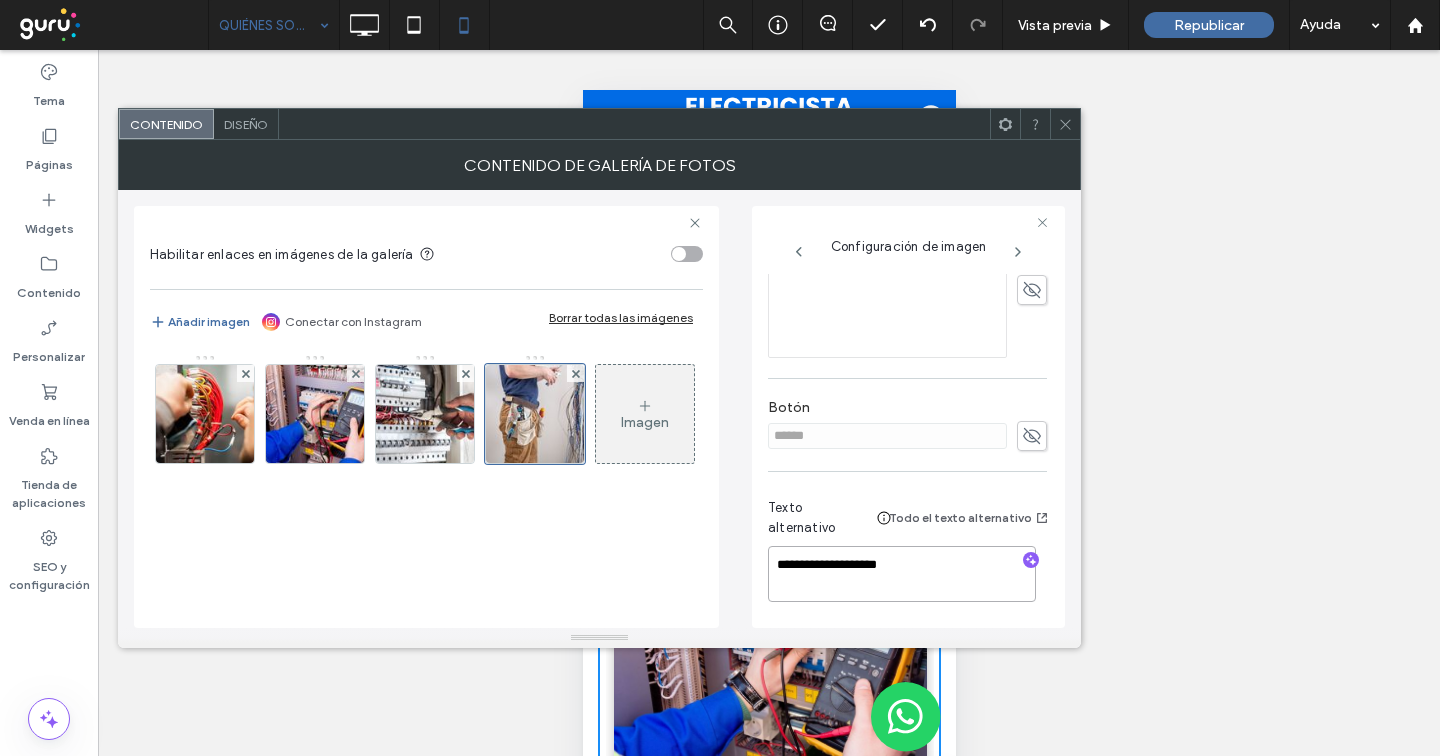 click on "**********" at bounding box center [902, 574] 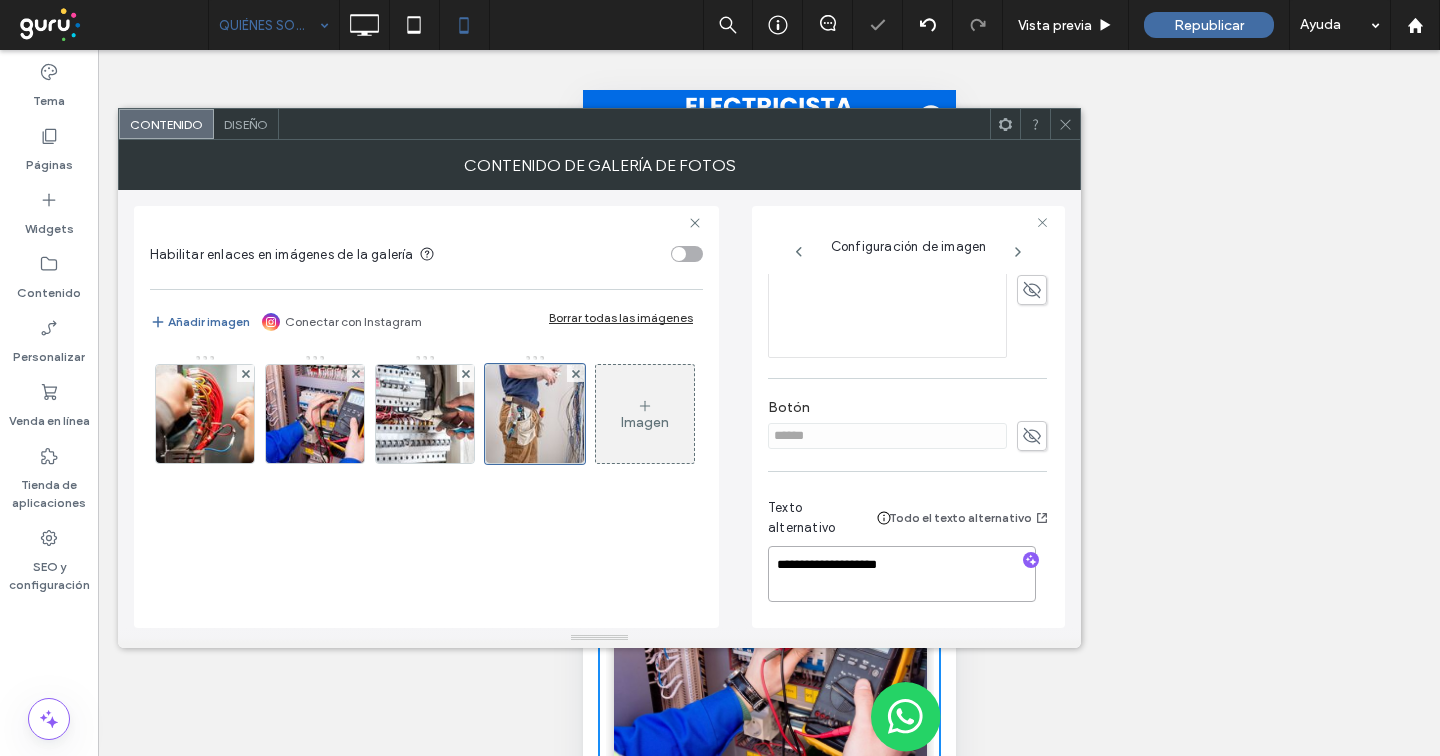 click on "**********" at bounding box center [902, 574] 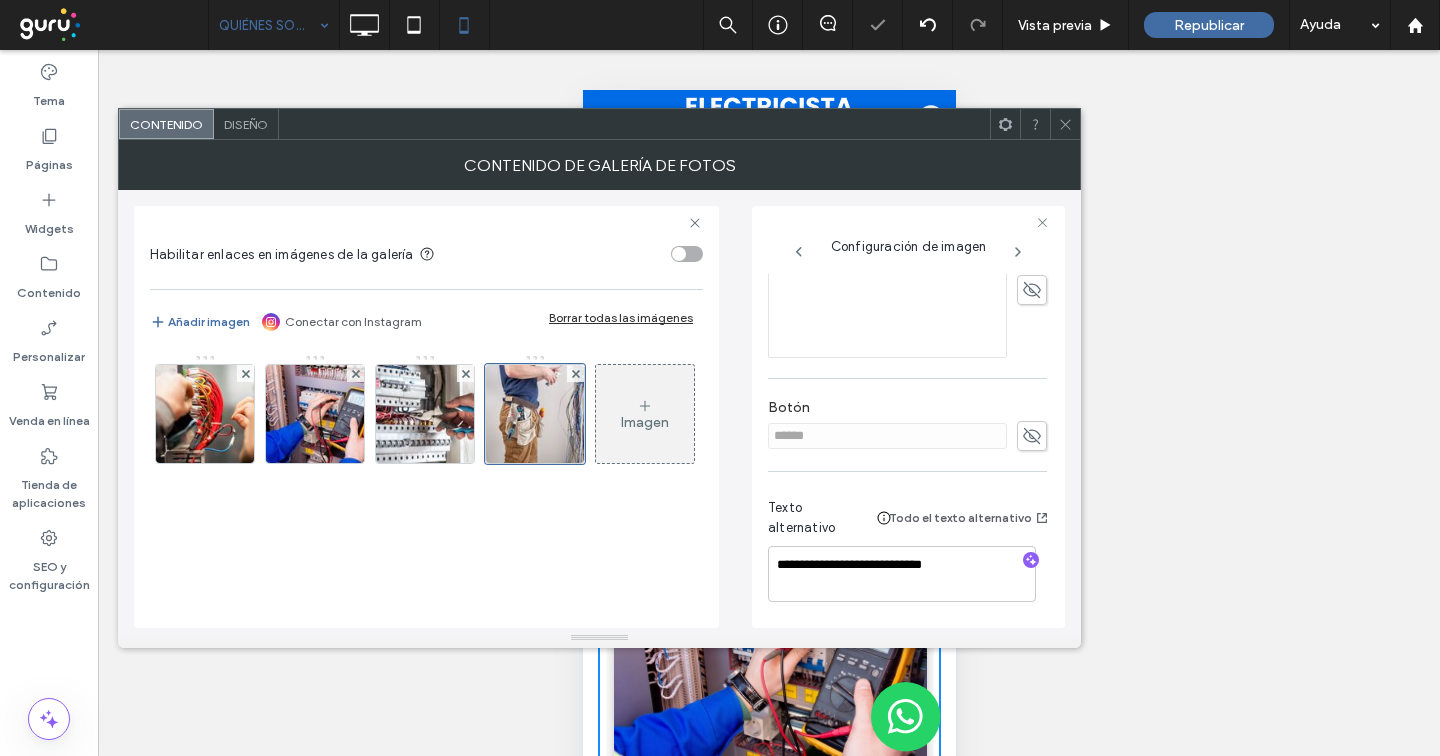 click at bounding box center [1065, 124] 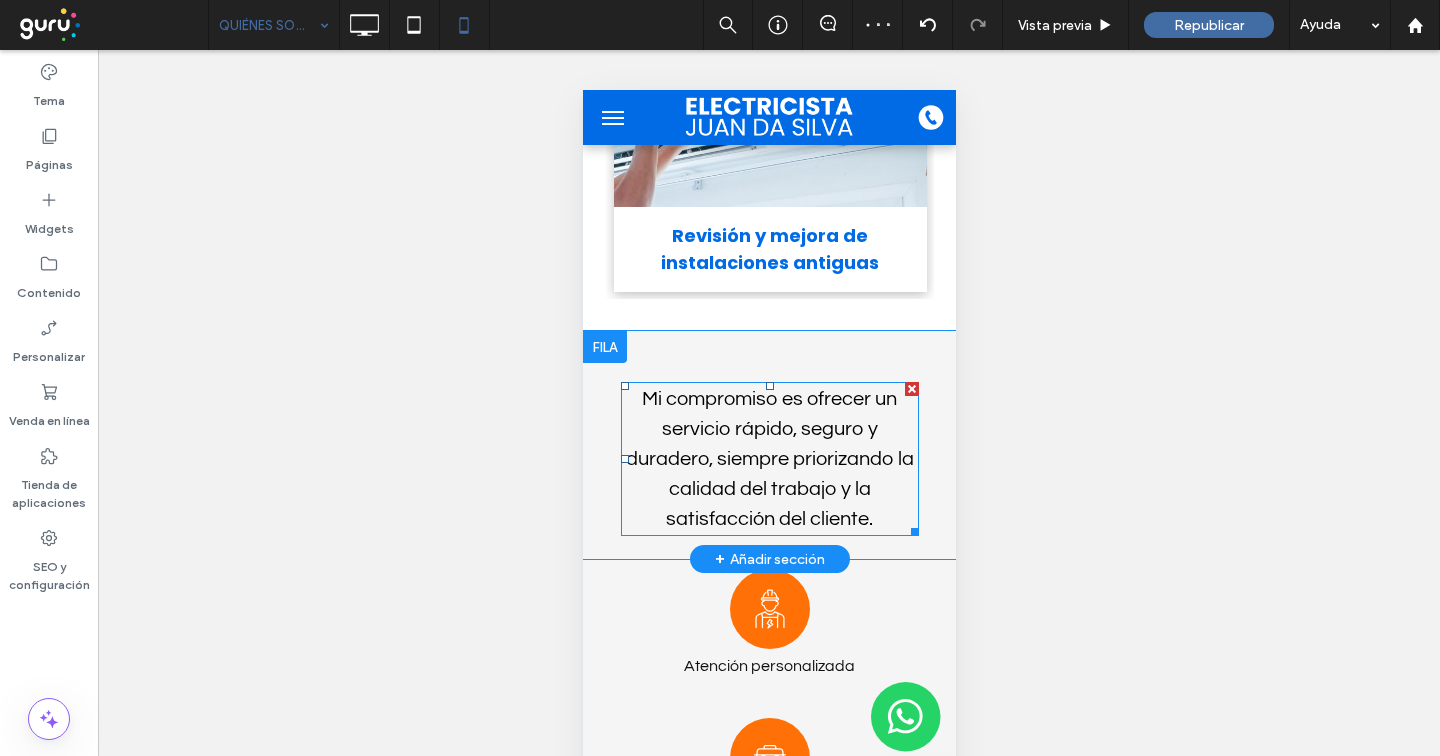 scroll, scrollTop: 3666, scrollLeft: 0, axis: vertical 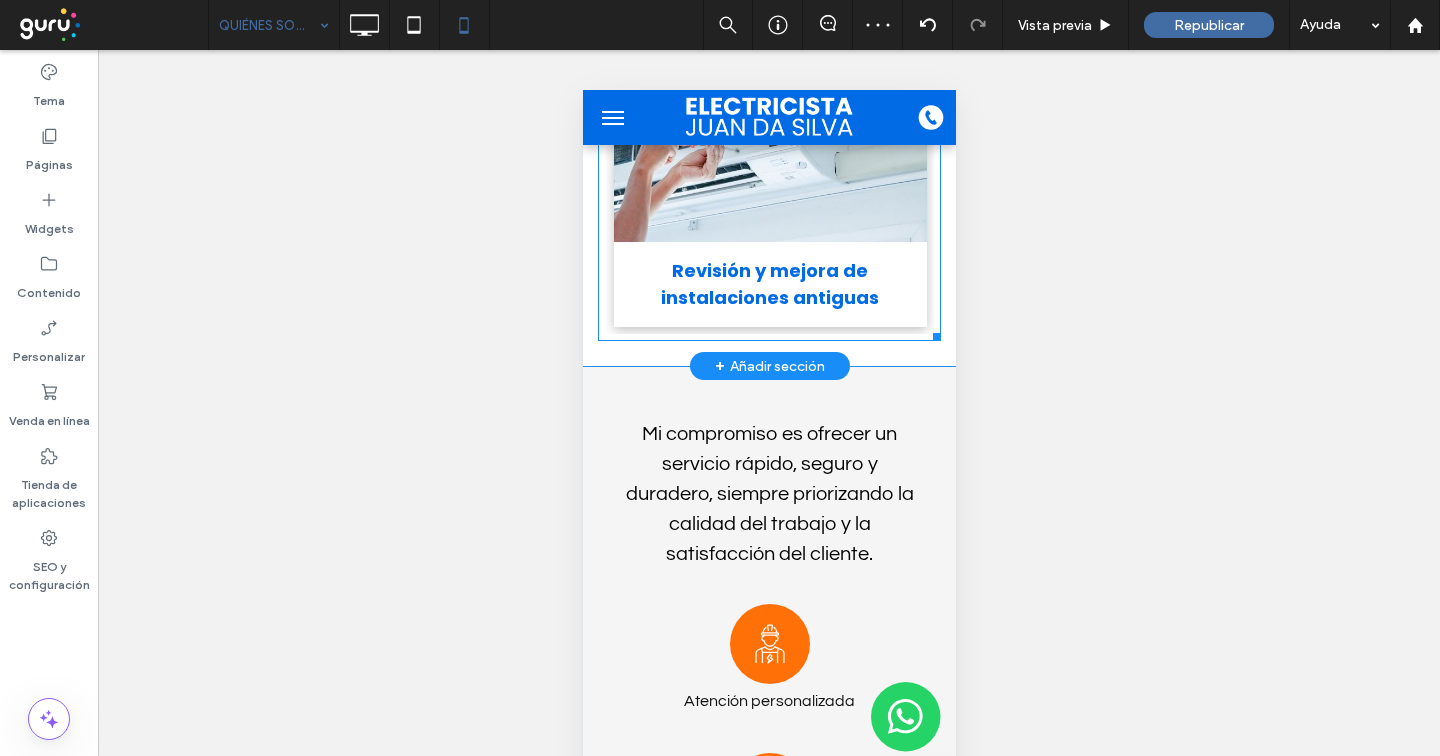 click on "Revisión y mejora de instalaciones antiguas" at bounding box center [768, 284] 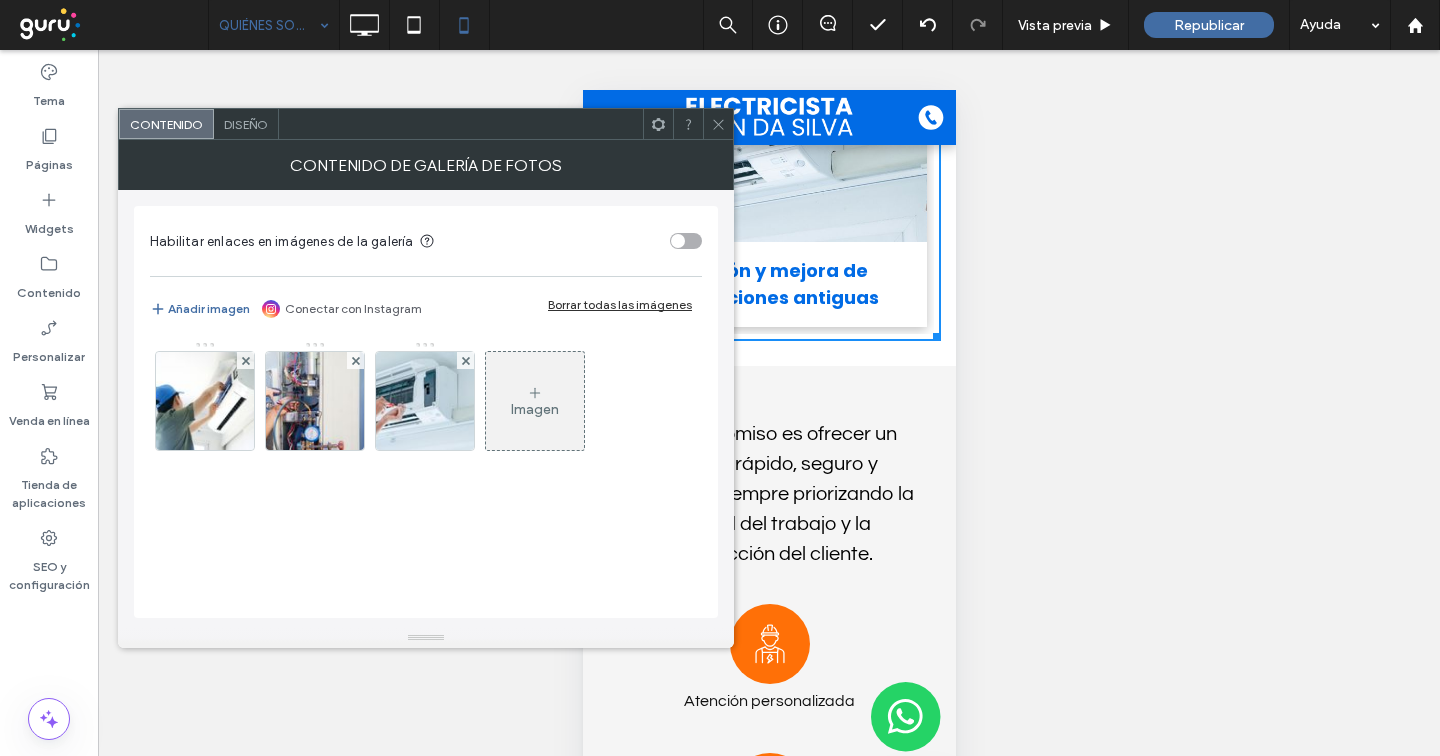 click 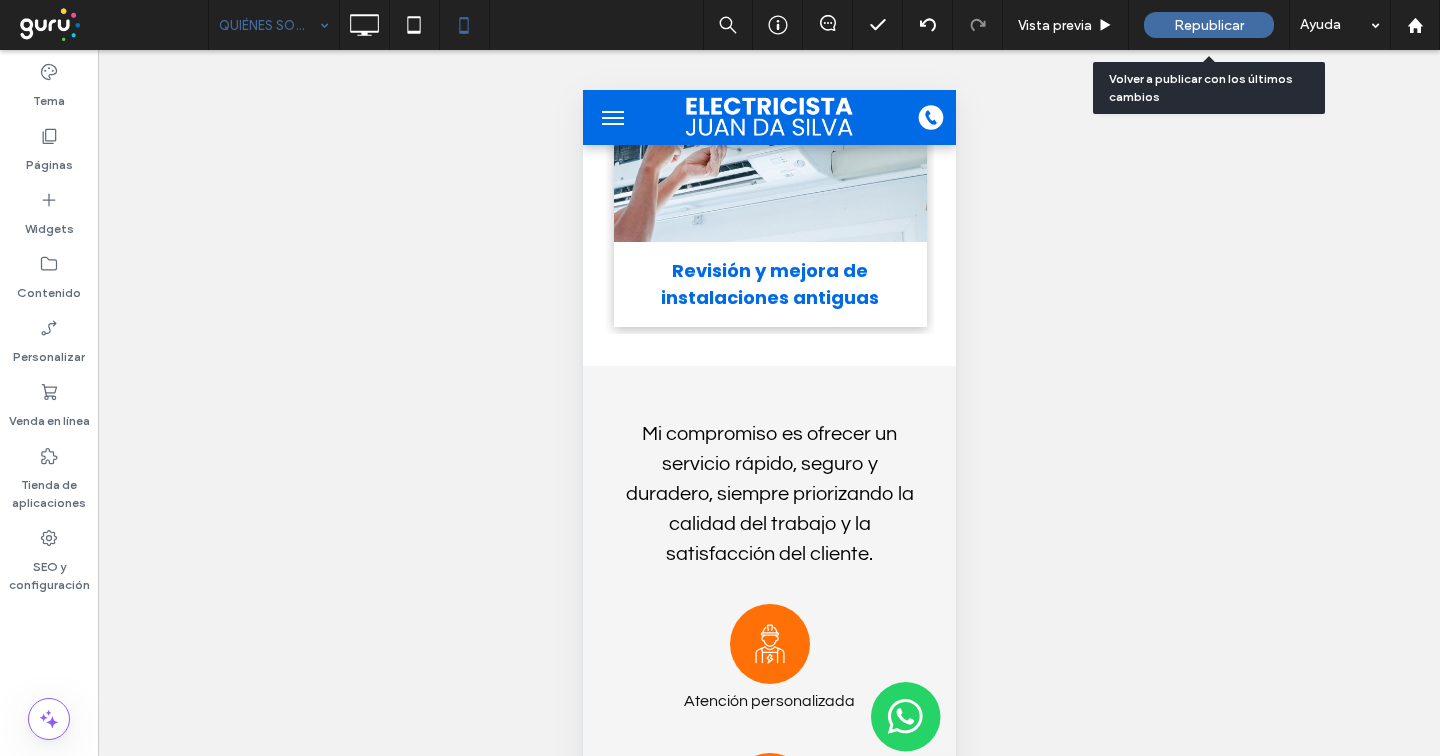 click on "Republicar" at bounding box center (1209, 25) 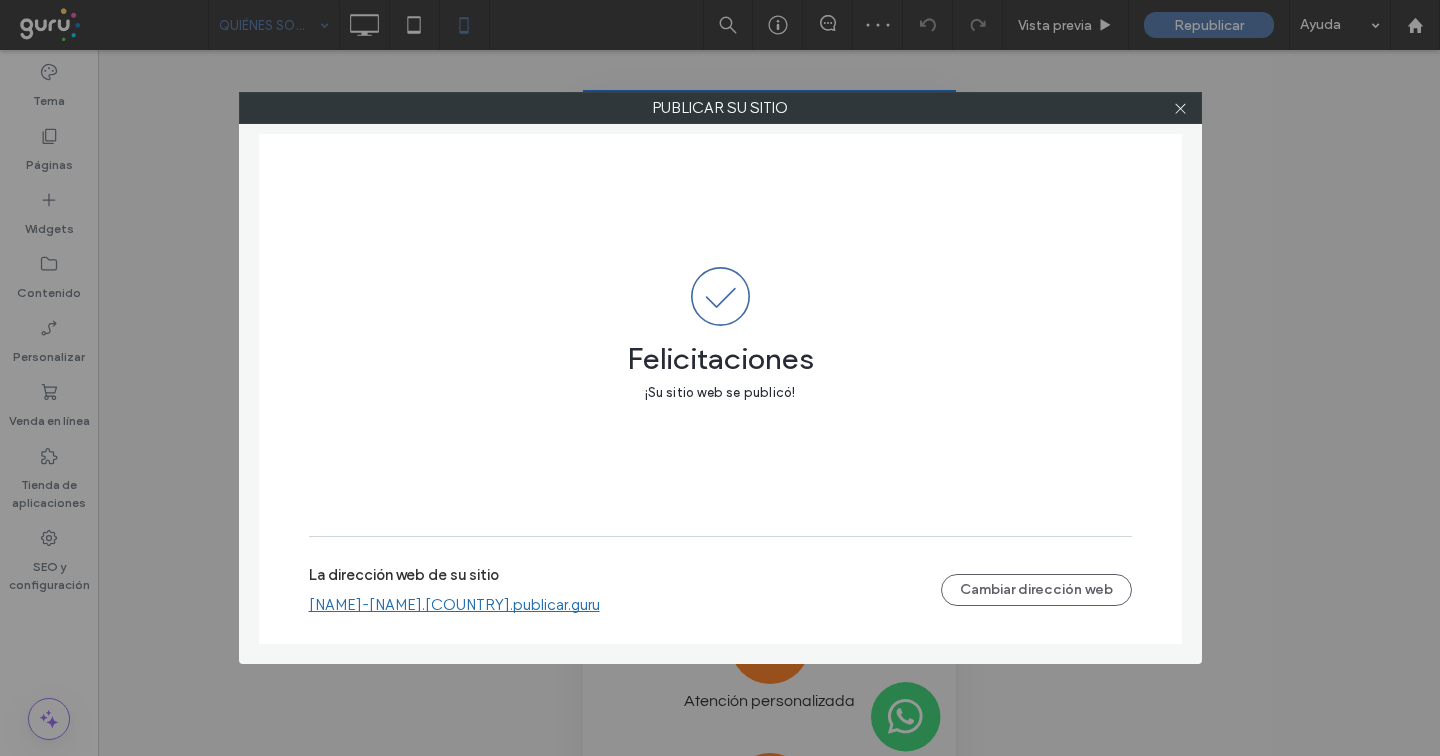 click on "electricista-[FIRST]-[LAST].argentina.publicar.guru" at bounding box center [454, 605] 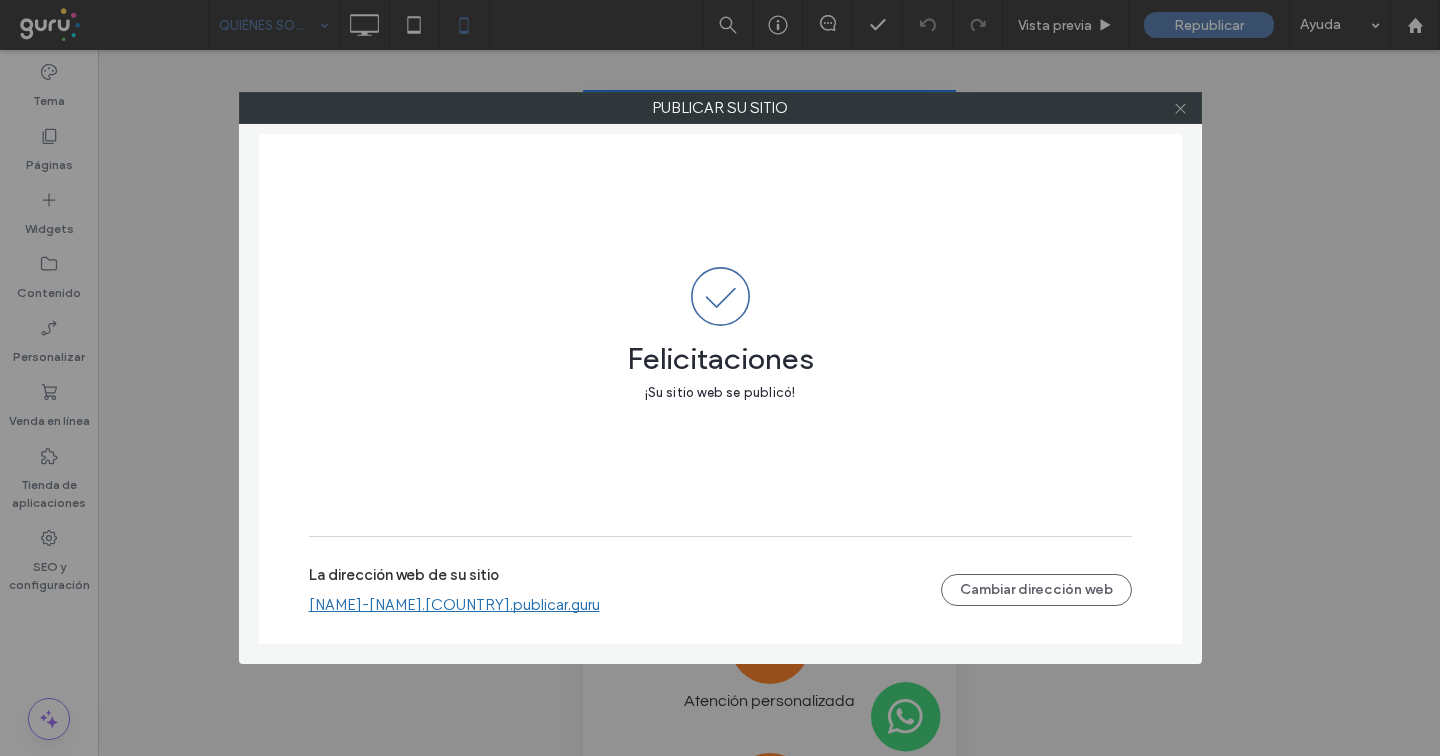 click 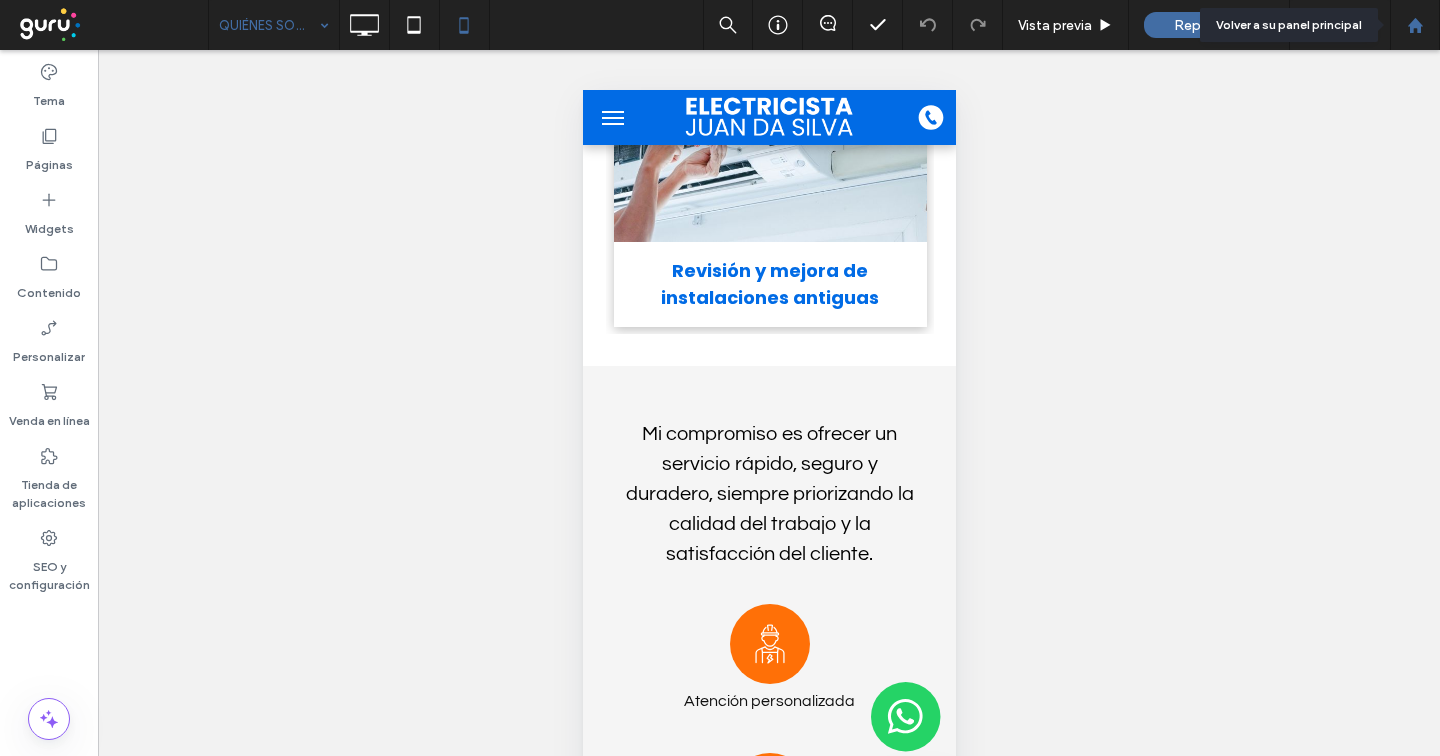 click 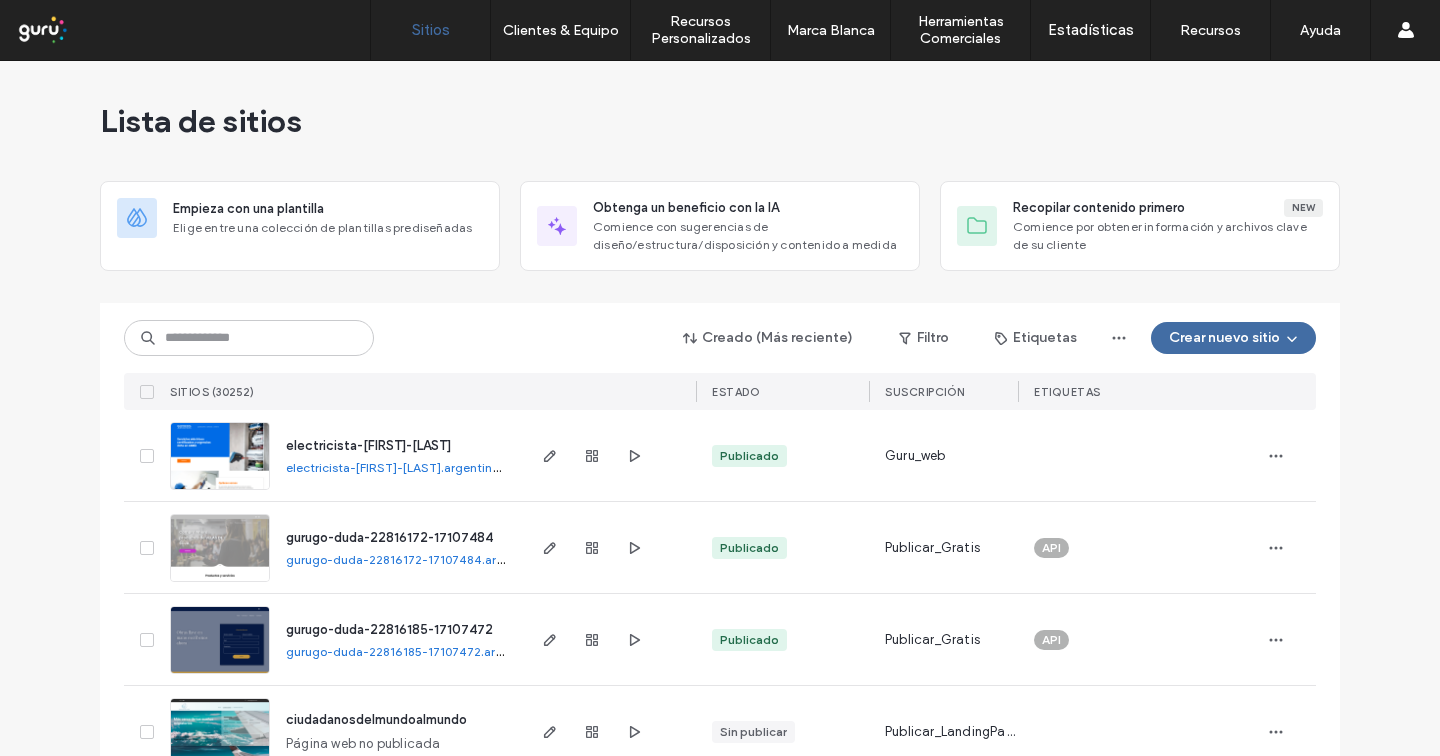 scroll, scrollTop: 0, scrollLeft: 0, axis: both 